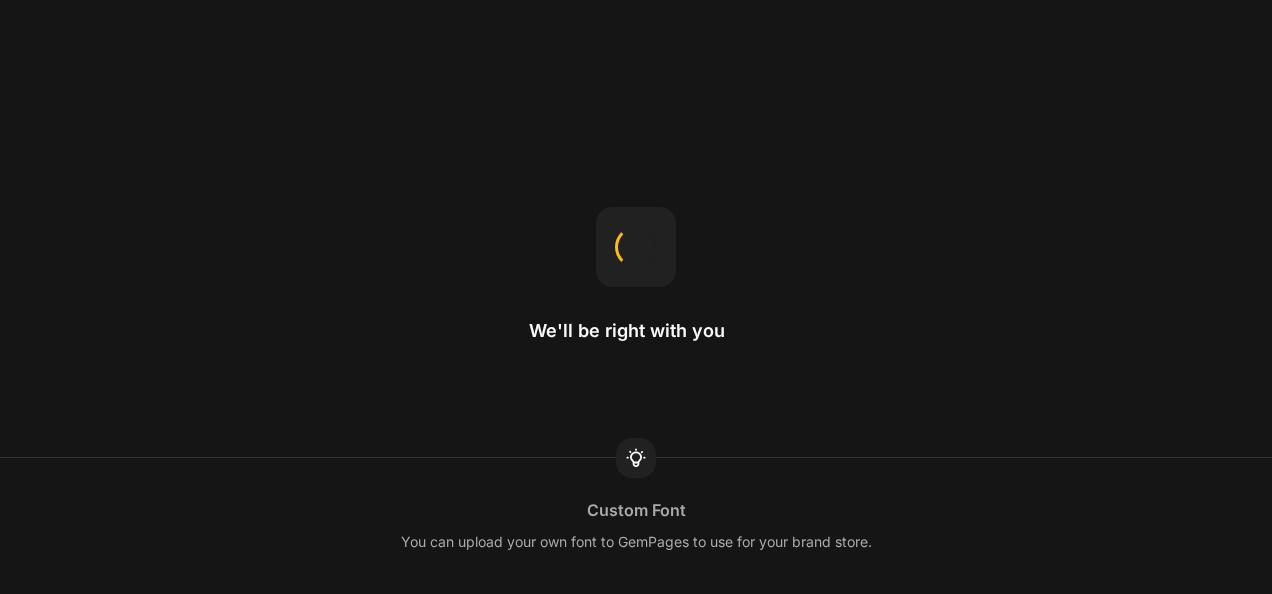scroll, scrollTop: 0, scrollLeft: 0, axis: both 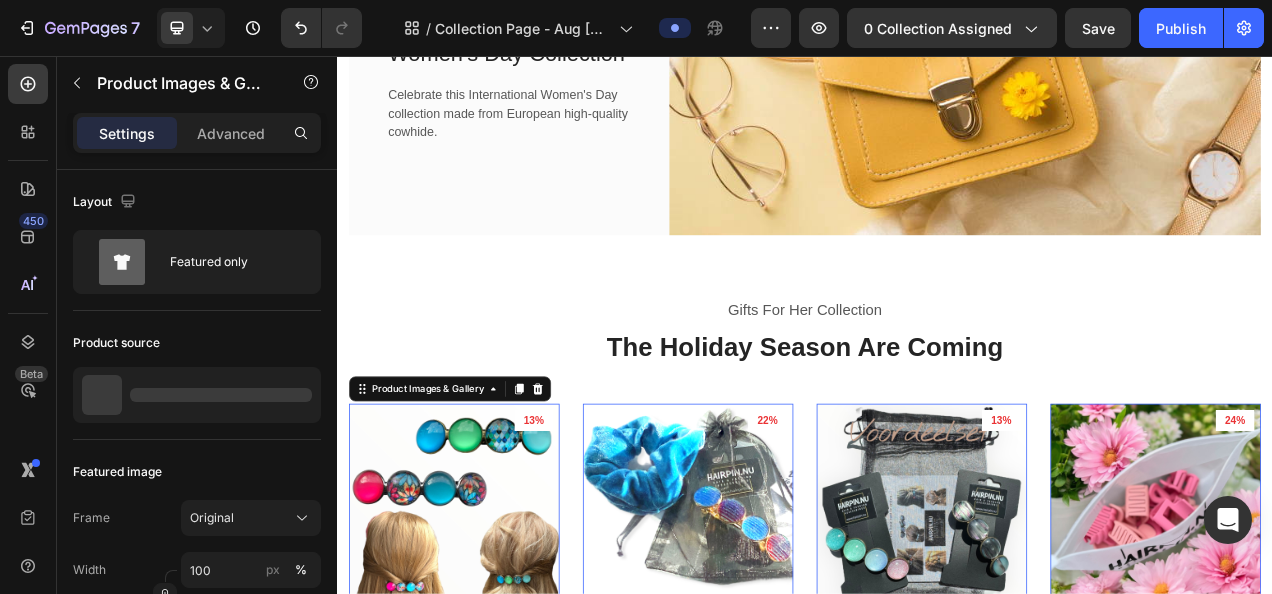 click at bounding box center [487, 637] 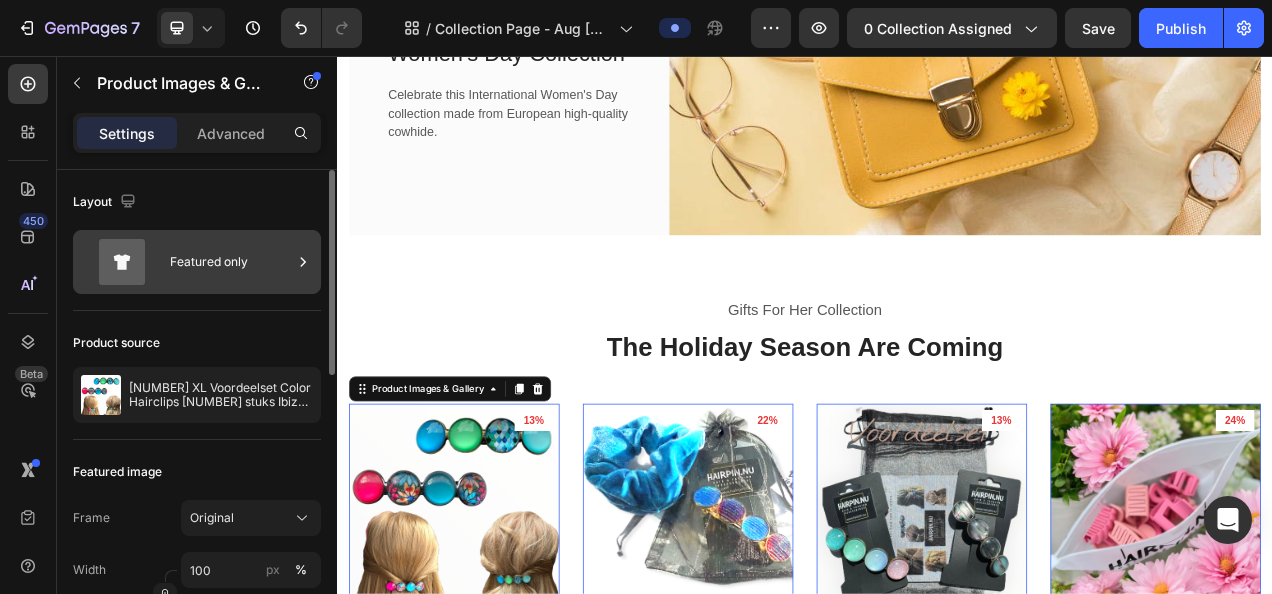click on "Featured only" at bounding box center [231, 262] 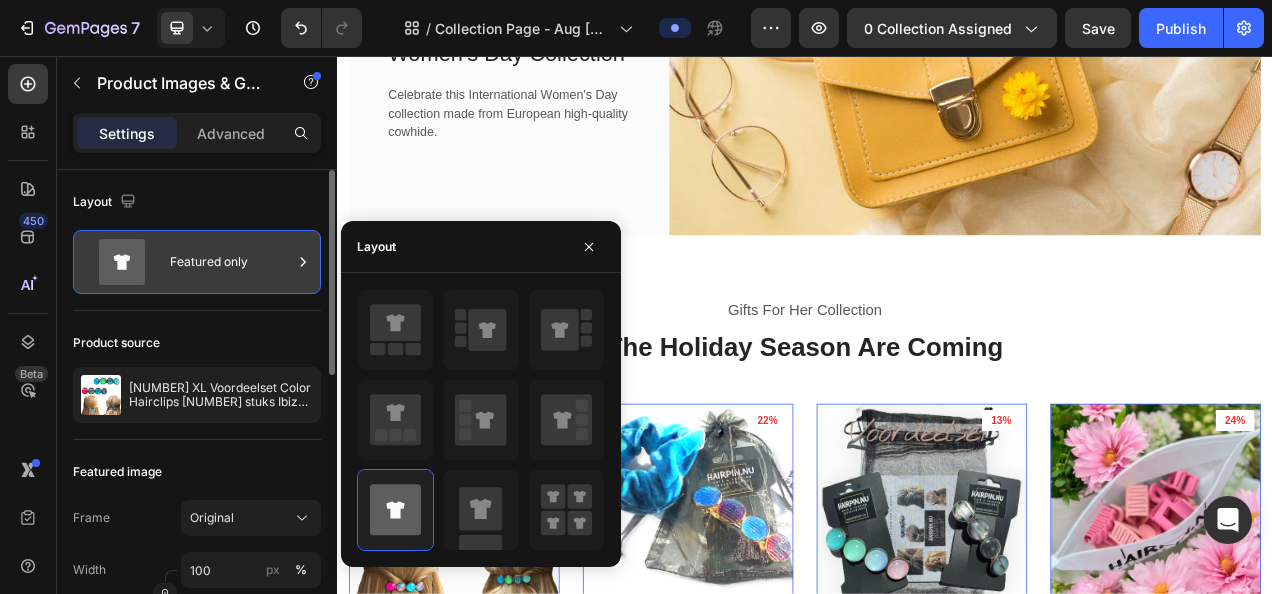 click on "Featured only" at bounding box center [231, 262] 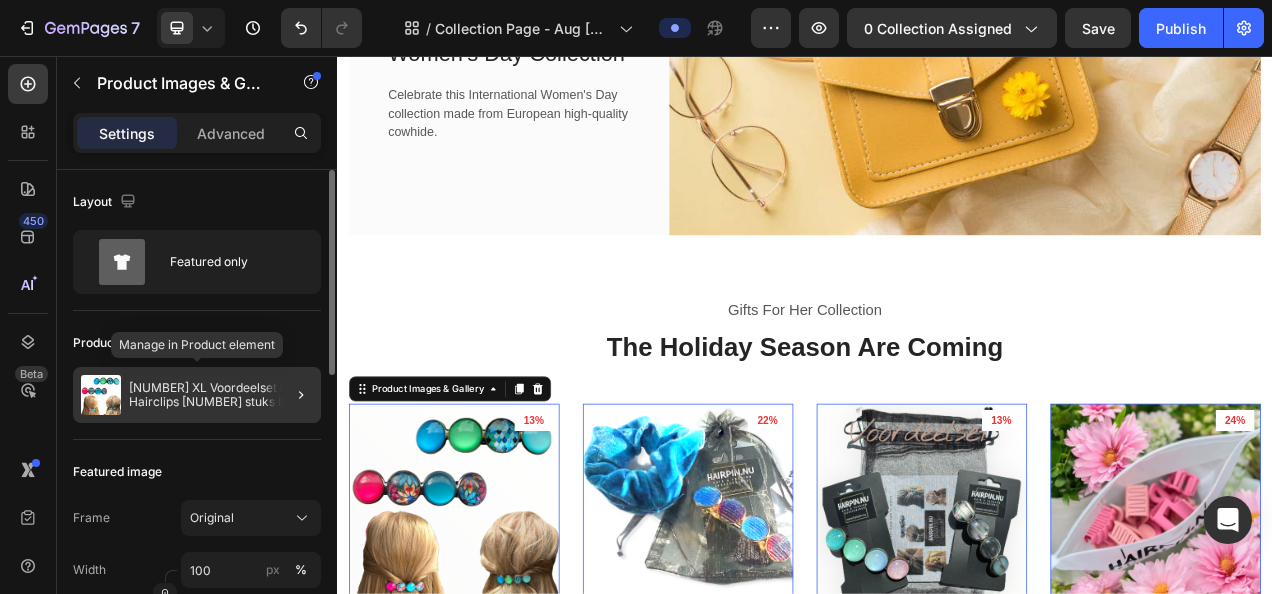 click on "[NUMBER] XL Voordeelset Color Hairclips [NUMBER] stuks Ibiza style" at bounding box center (221, 395) 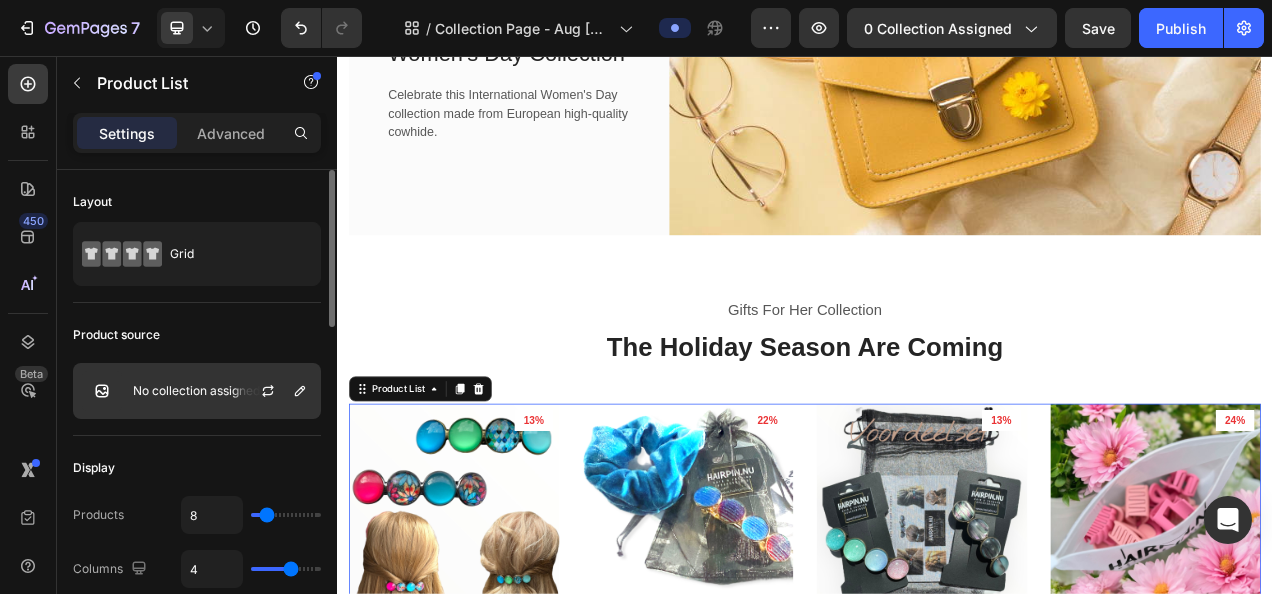 click on "No collection assigned" at bounding box center [196, 391] 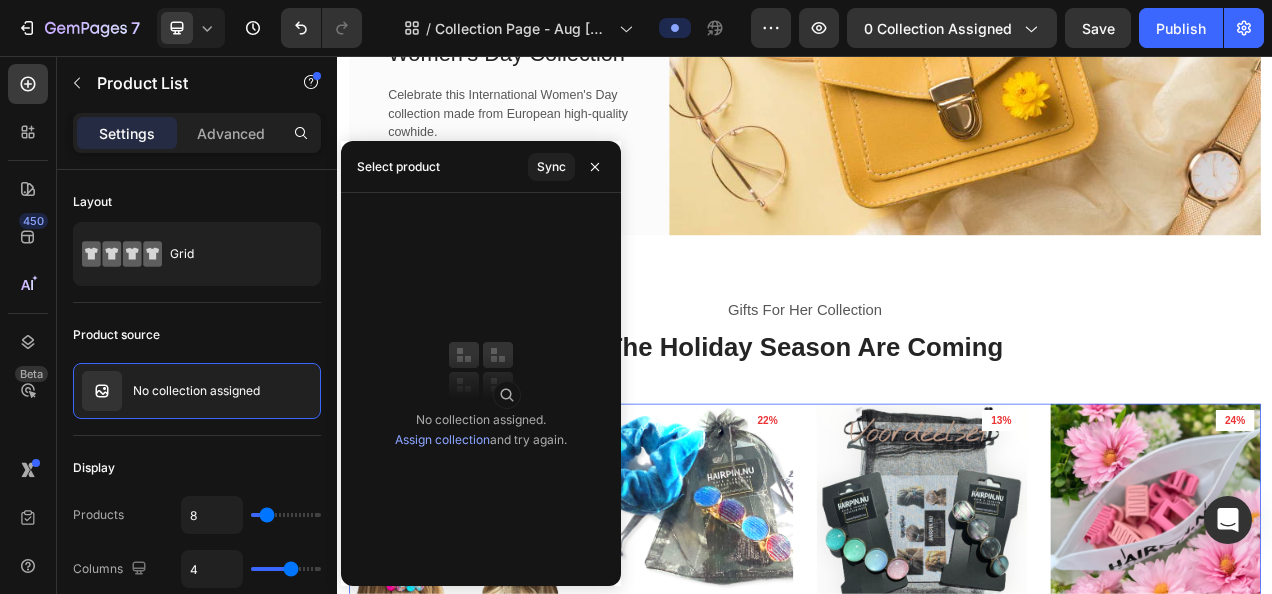 click on "Select product" at bounding box center [398, 167] 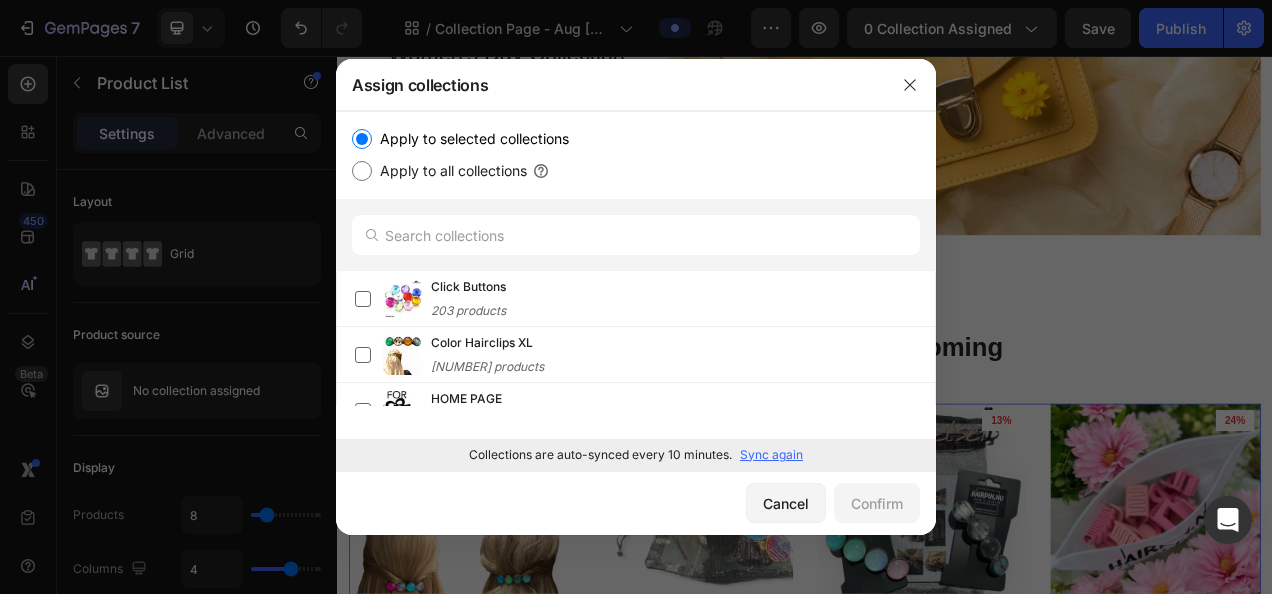 click on "Apply to all collections" at bounding box center [362, 171] 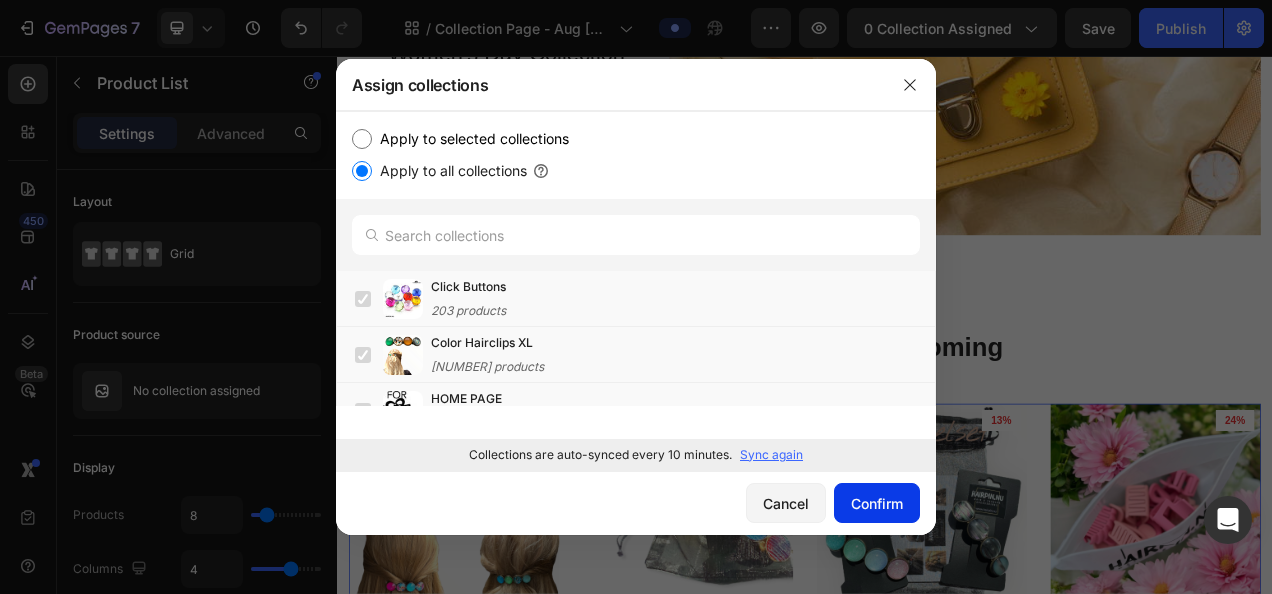 click on "Confirm" at bounding box center [877, 503] 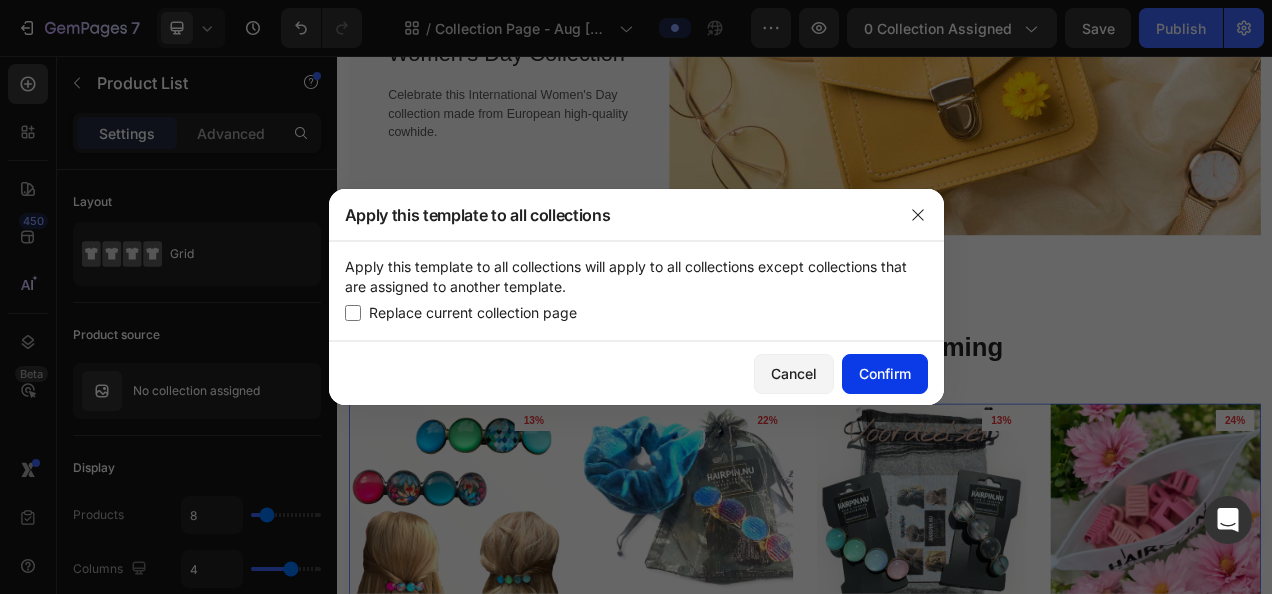 click on "Confirm" at bounding box center (885, 373) 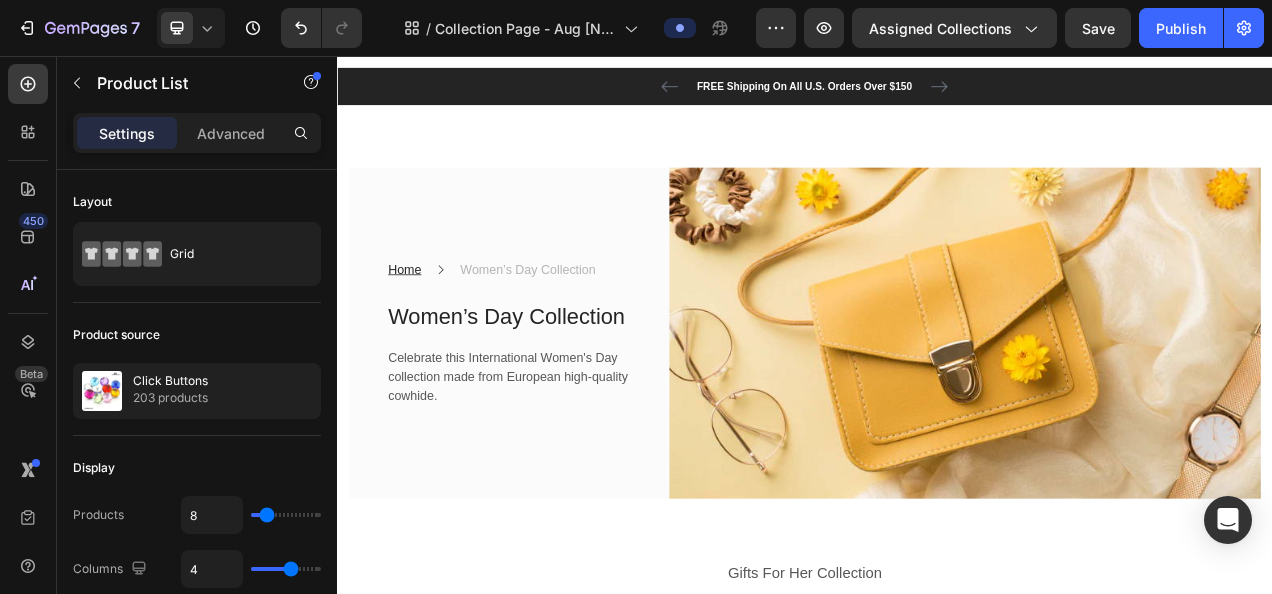 scroll, scrollTop: 0, scrollLeft: 0, axis: both 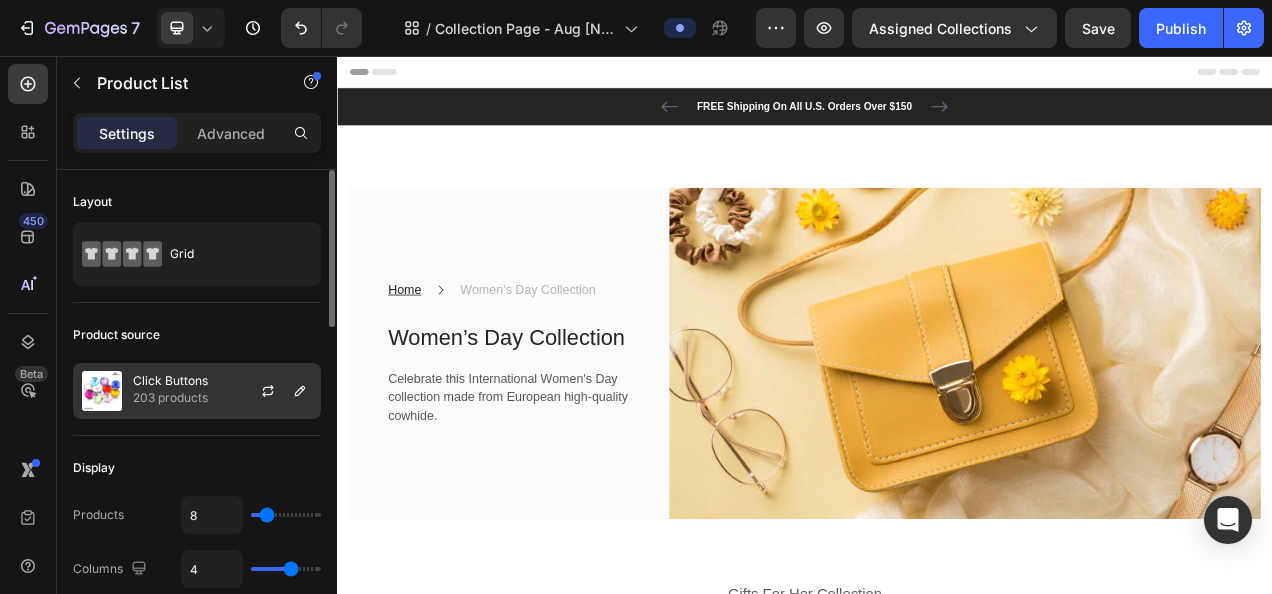 click on "Click Buttons" at bounding box center [170, 381] 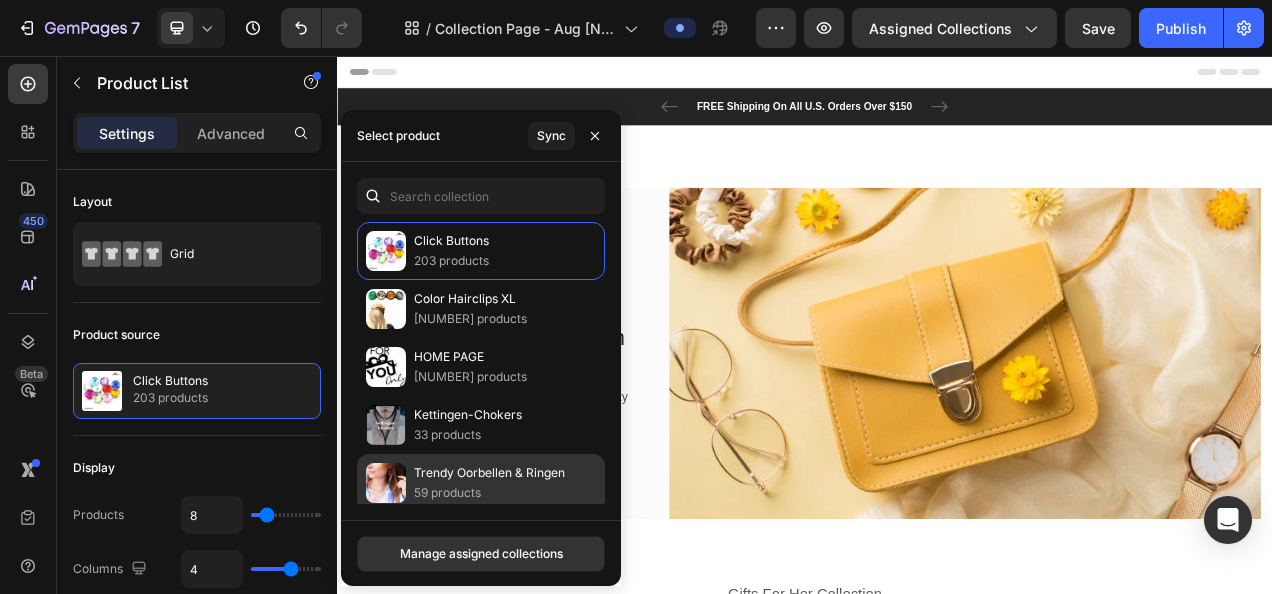 click on "Trendy Oorbellen & Ringen 59 products" 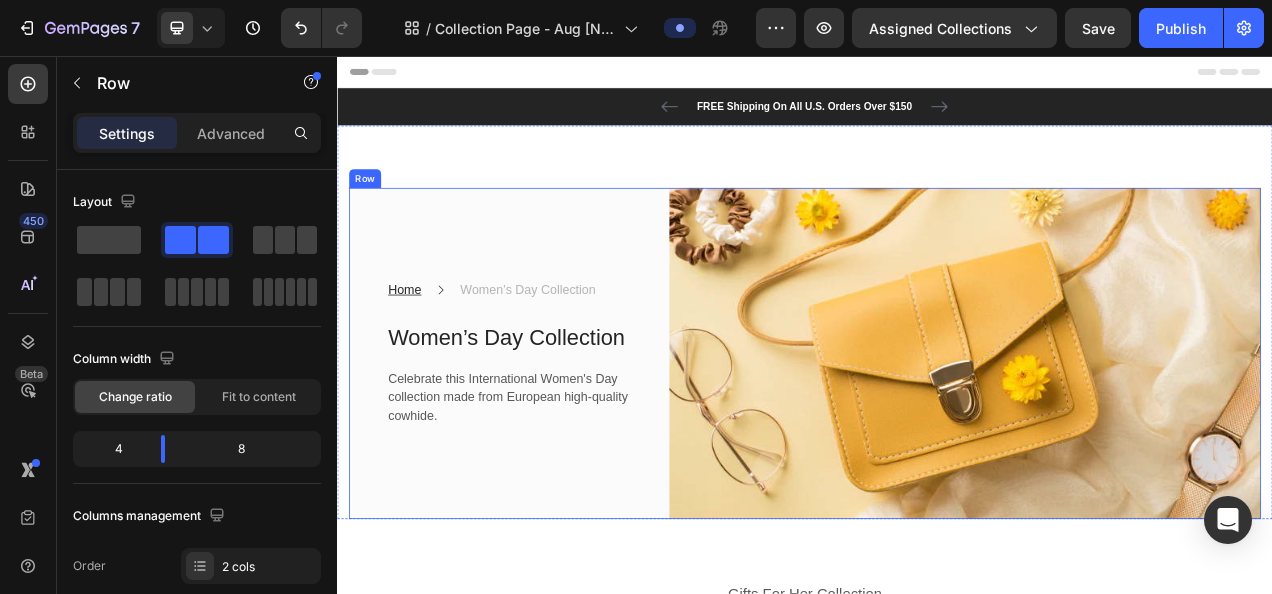 click on "Home Text block
Icon Women’s Day Collection Text block Row Women’s Day Collection Heading Celebrate this International Women's Day collection made from European high-quality cowhide. Text block Row" at bounding box center (541, 438) 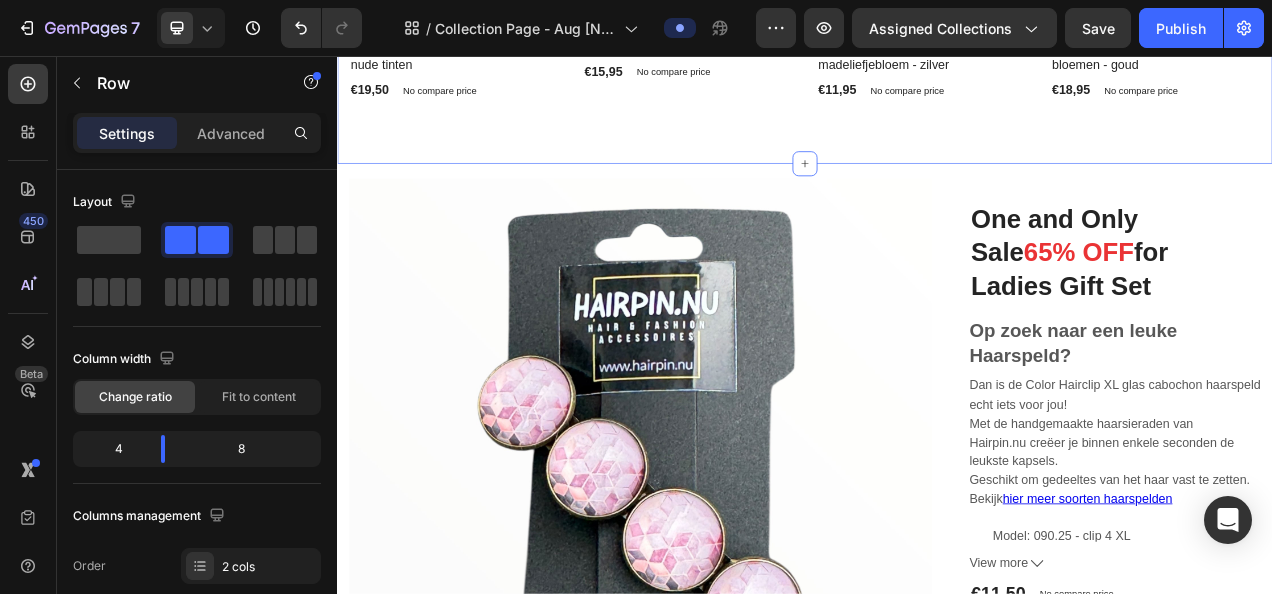 scroll, scrollTop: 1600, scrollLeft: 0, axis: vertical 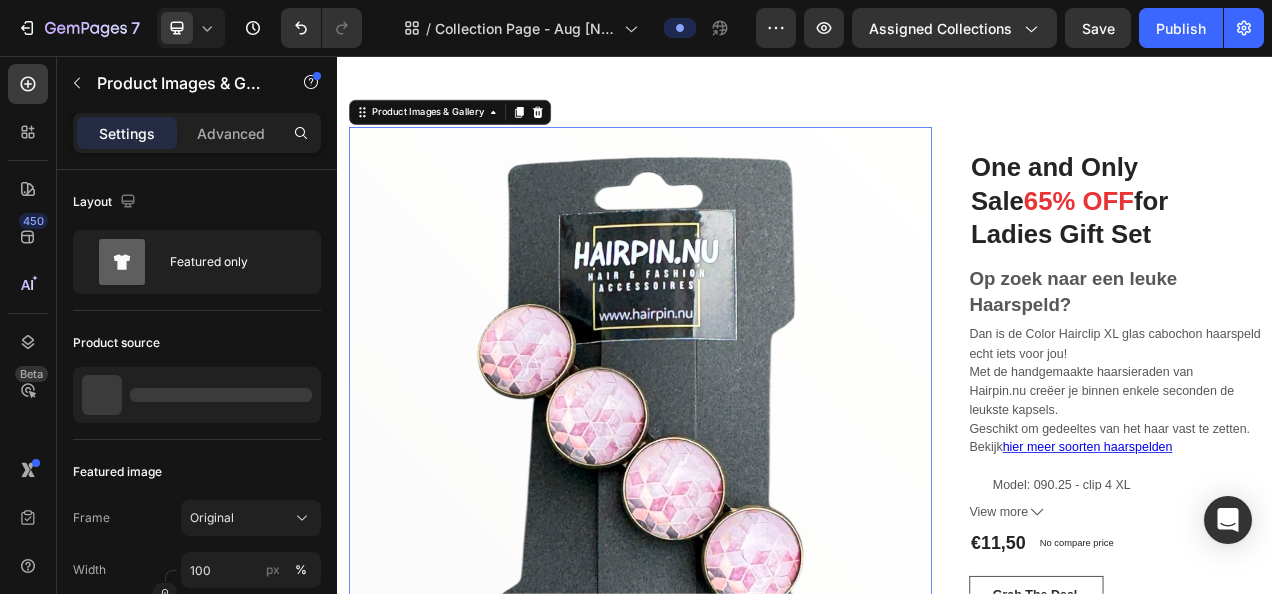 click at bounding box center (726, 521) 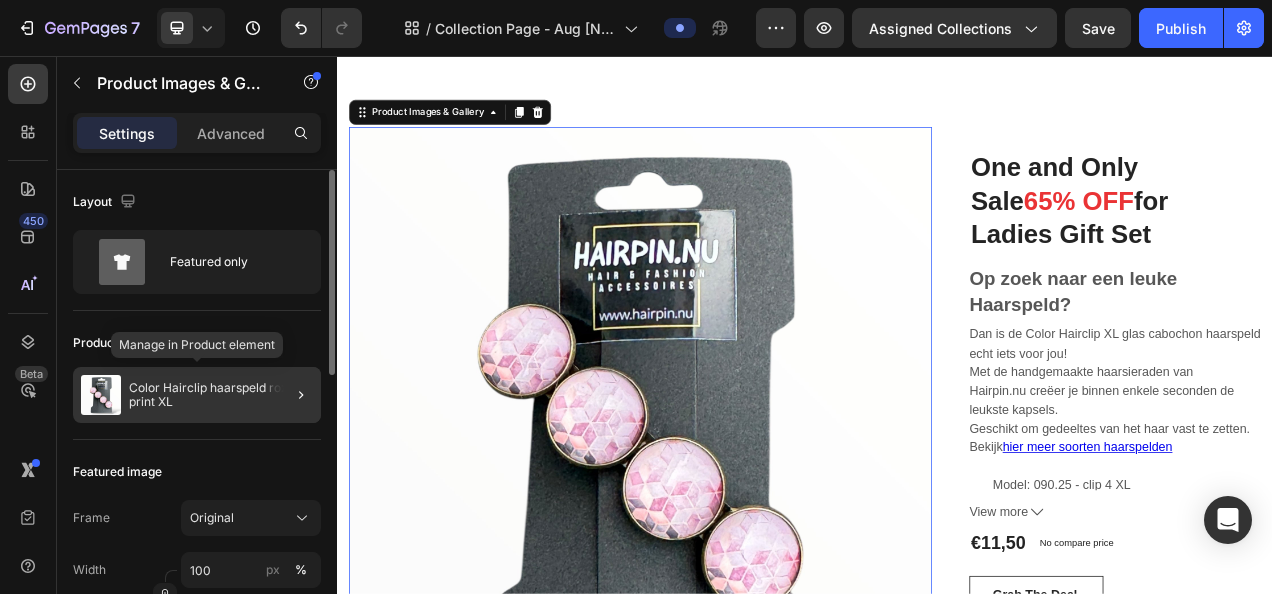 click on "Color Hairclip haarspeld roze print XL" at bounding box center (221, 395) 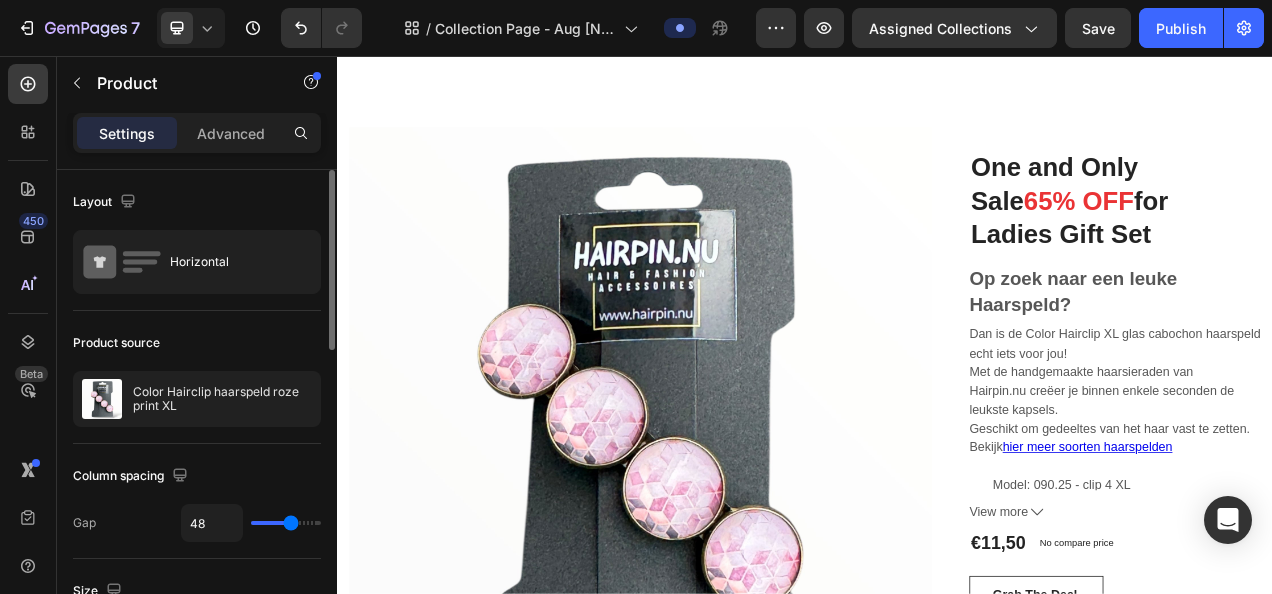 click on "Color Hairclip haarspeld roze print XL" at bounding box center [222, 399] 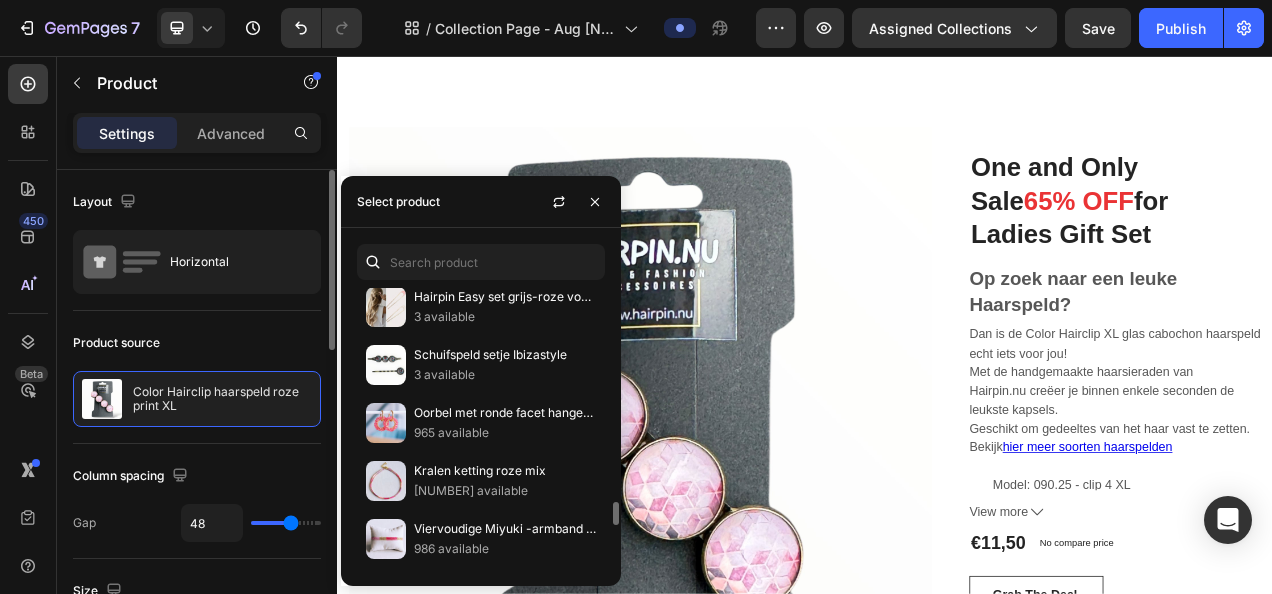 scroll, scrollTop: 2720, scrollLeft: 0, axis: vertical 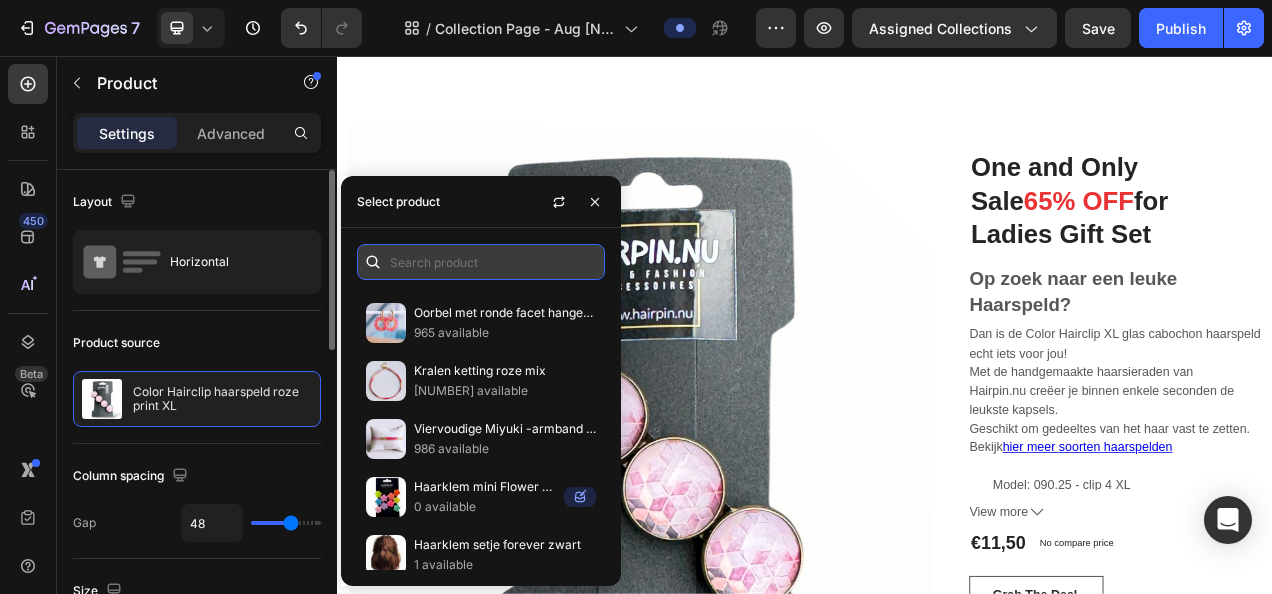 click at bounding box center (481, 262) 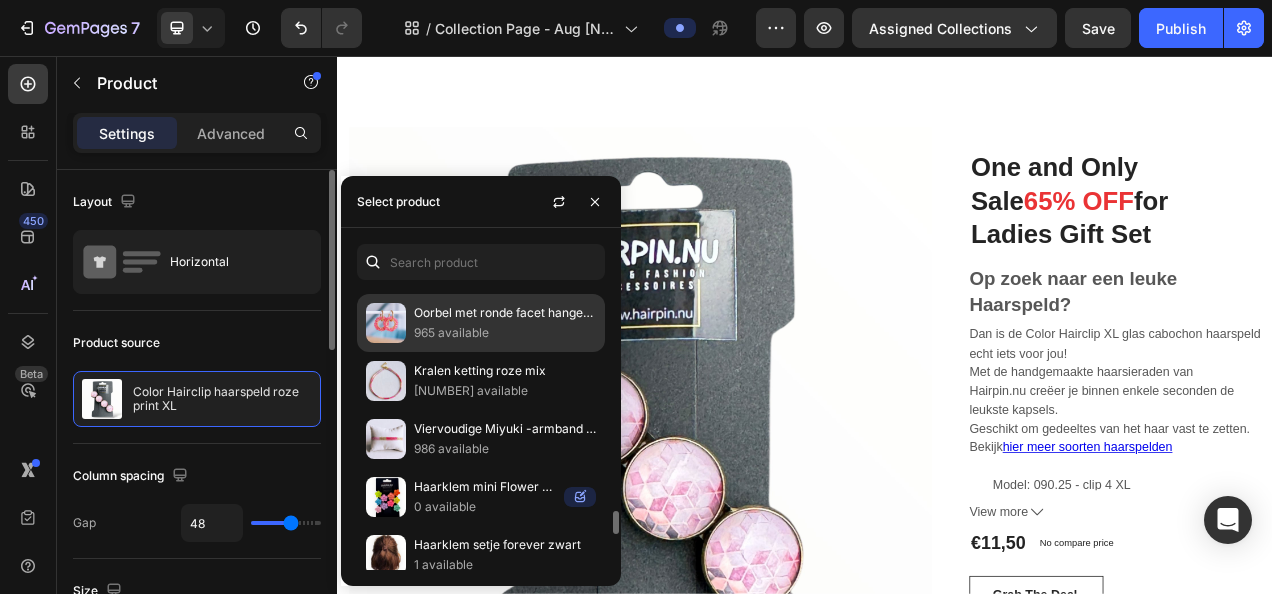 click on "965 available" at bounding box center [505, 333] 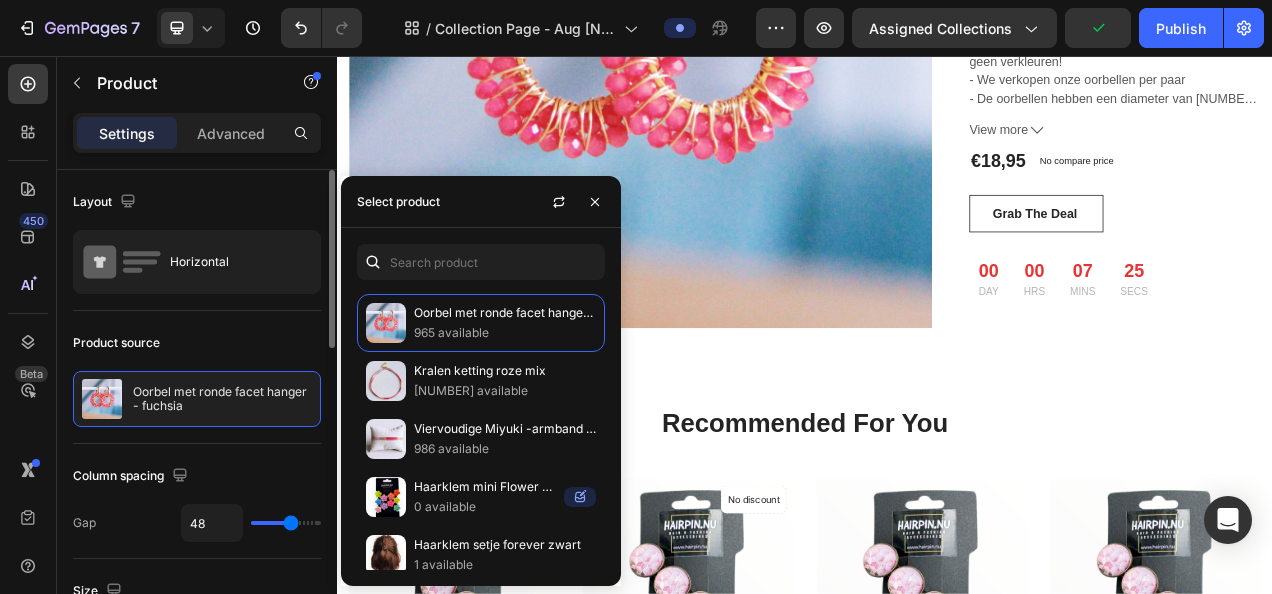 scroll, scrollTop: 2130, scrollLeft: 0, axis: vertical 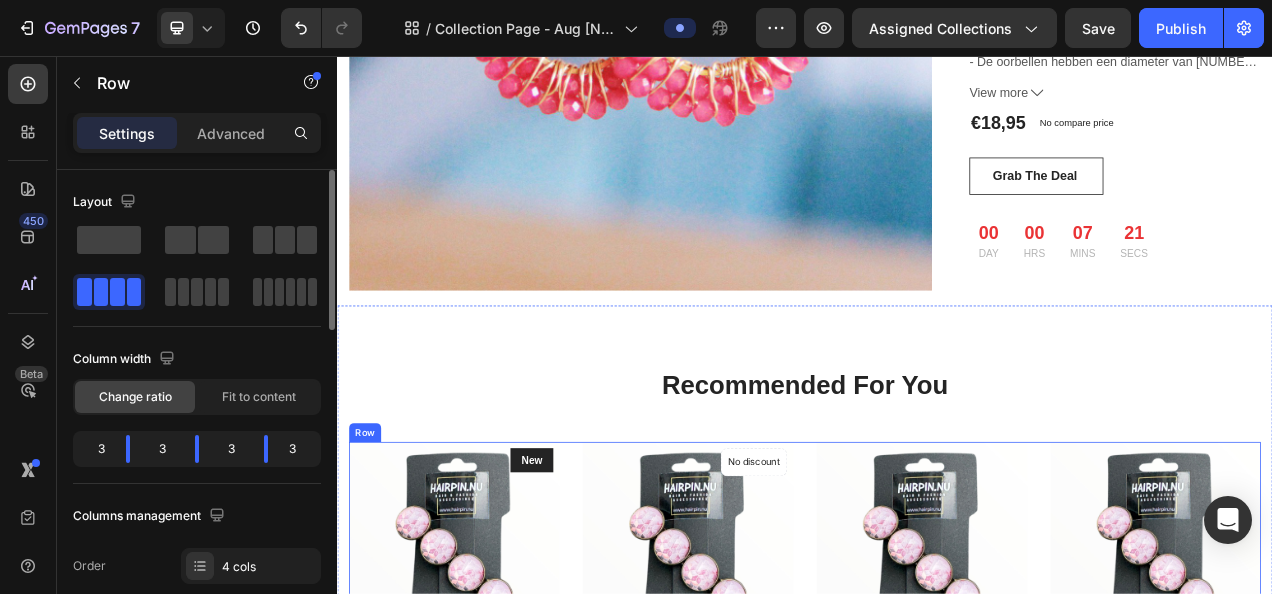 click on "Product Images & Gallery New Text block Row Color Hairclip haarspeld roze print XL (P) Title €[PRICE] (P) Price (P) Price No compare price (P) Price Row Product Product Images & Gallery No discount Not be displayed when published Product Badge Color Hairclip haarspeld roze print XL (P) Title €[PRICE] (P) Price (P) Price No compare price (P) Price Row Product Product Images & Gallery Color Hairclip haarspeld roze print XL (P) Title €[PRICE] (P) Price (P) Price No compare price (P) Price Row Product Product Images & Gallery Color Hairclip haarspeld roze print XL (P) Title €[PRICE] (P) Price (P) Price No compare price (P) Price Row Product Row" at bounding box center (937, 724) 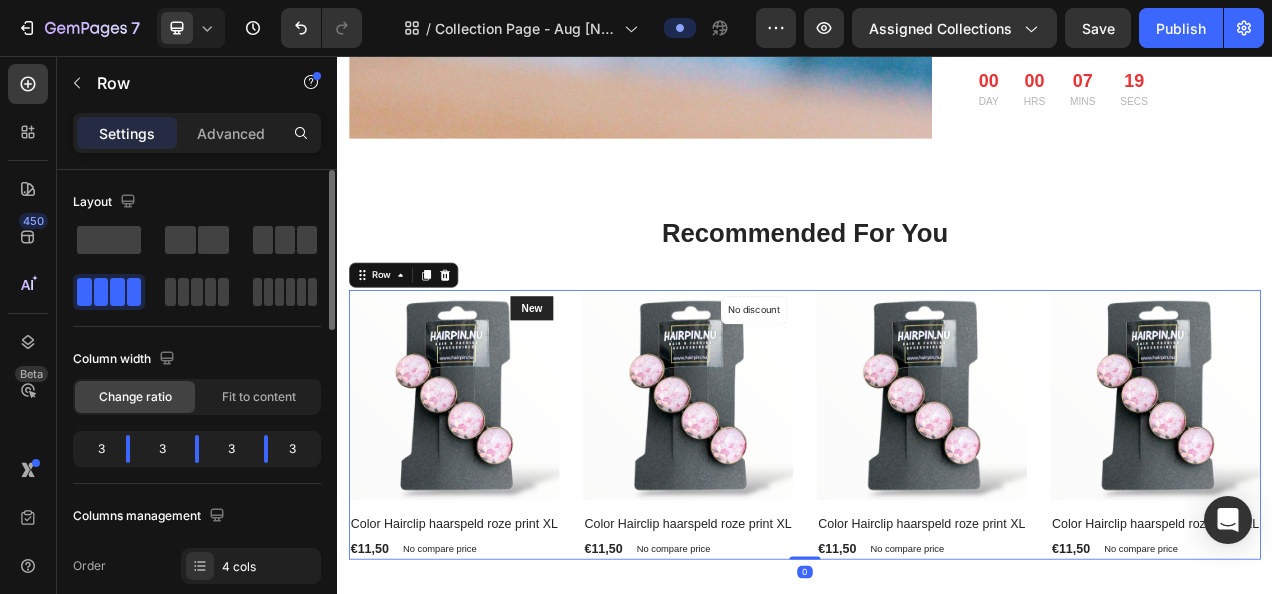 scroll, scrollTop: 2330, scrollLeft: 0, axis: vertical 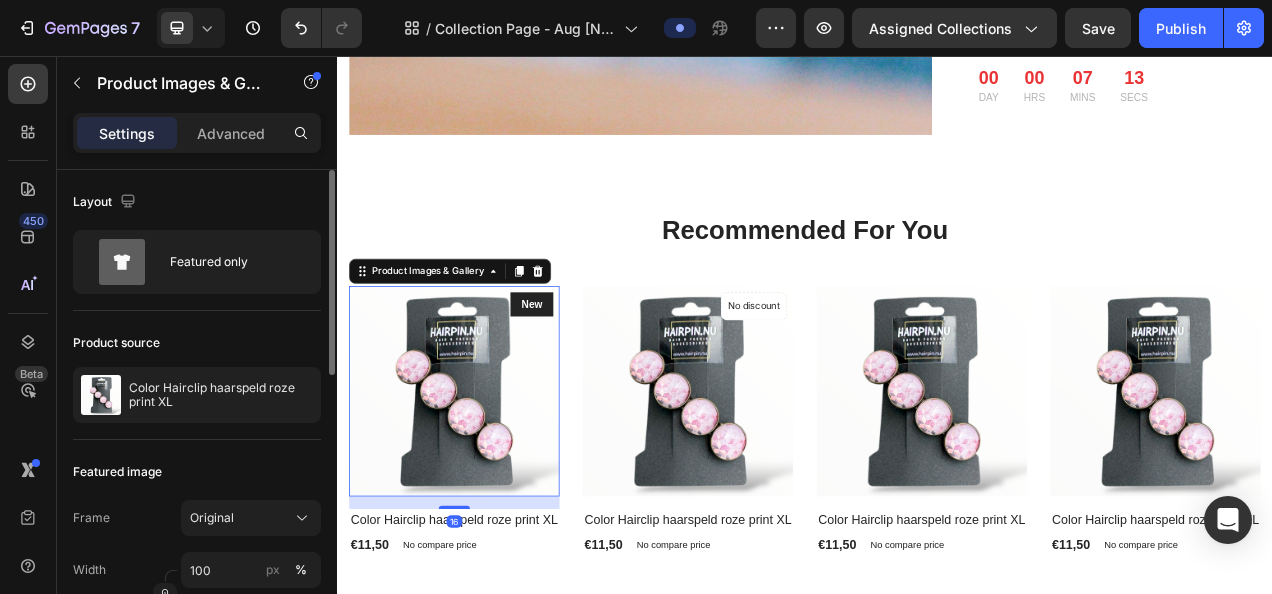 click at bounding box center [487, 486] 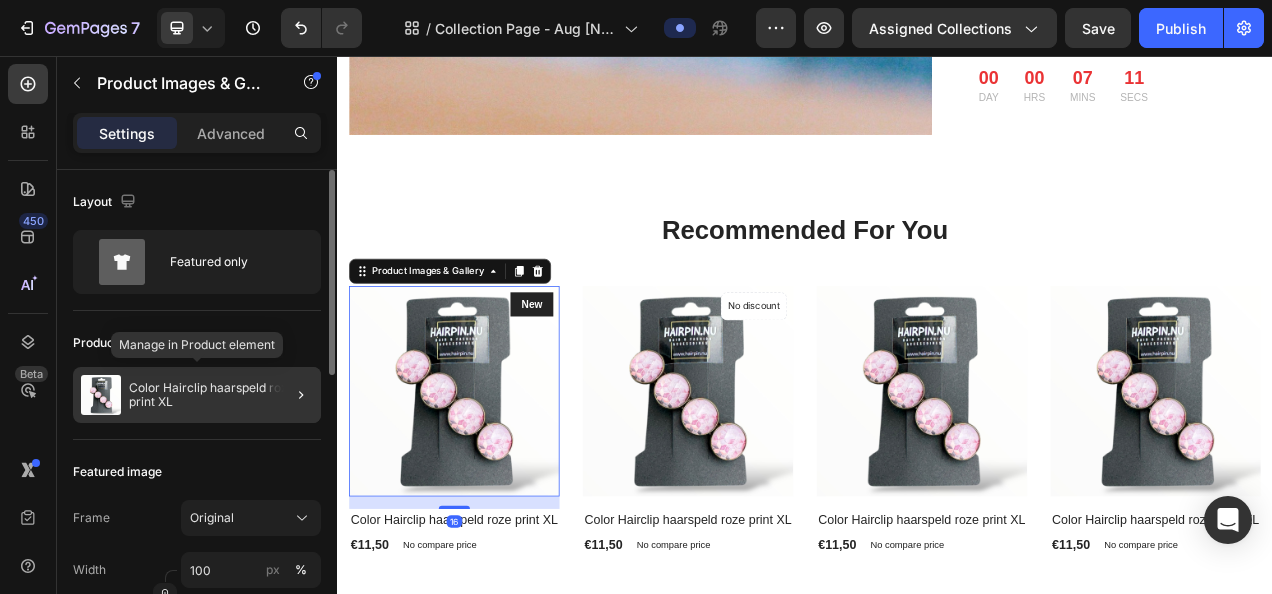 click on "Color Hairclip haarspeld roze print XL" at bounding box center [221, 395] 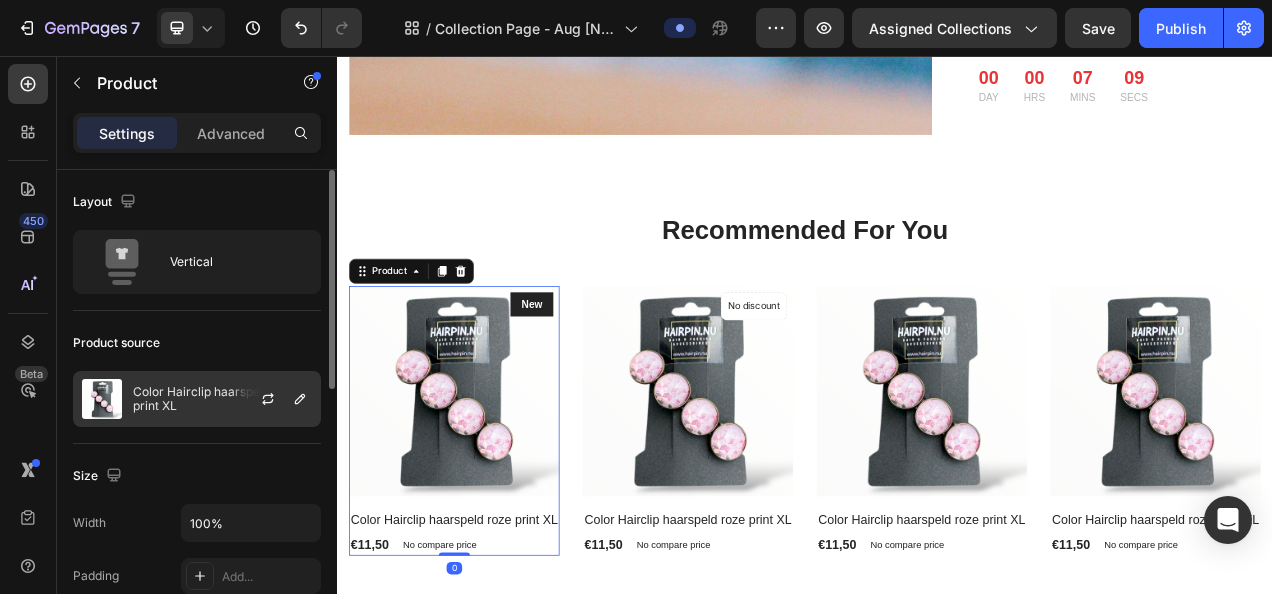 click on "Color Hairclip haarspeld roze print XL" at bounding box center [222, 399] 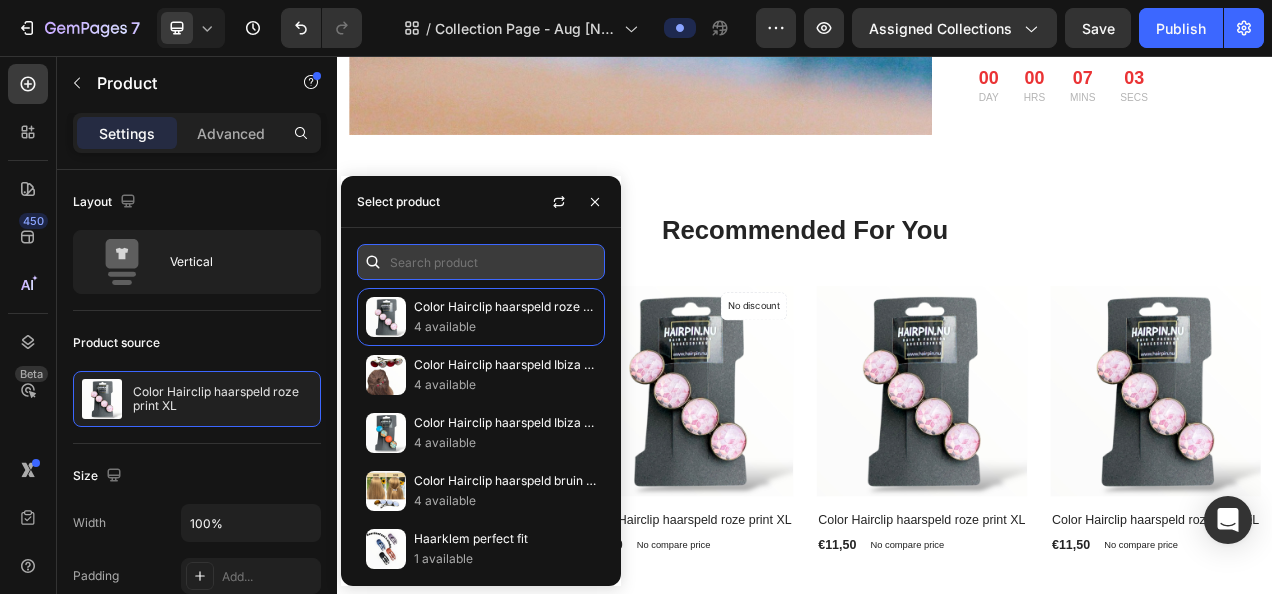click at bounding box center [481, 262] 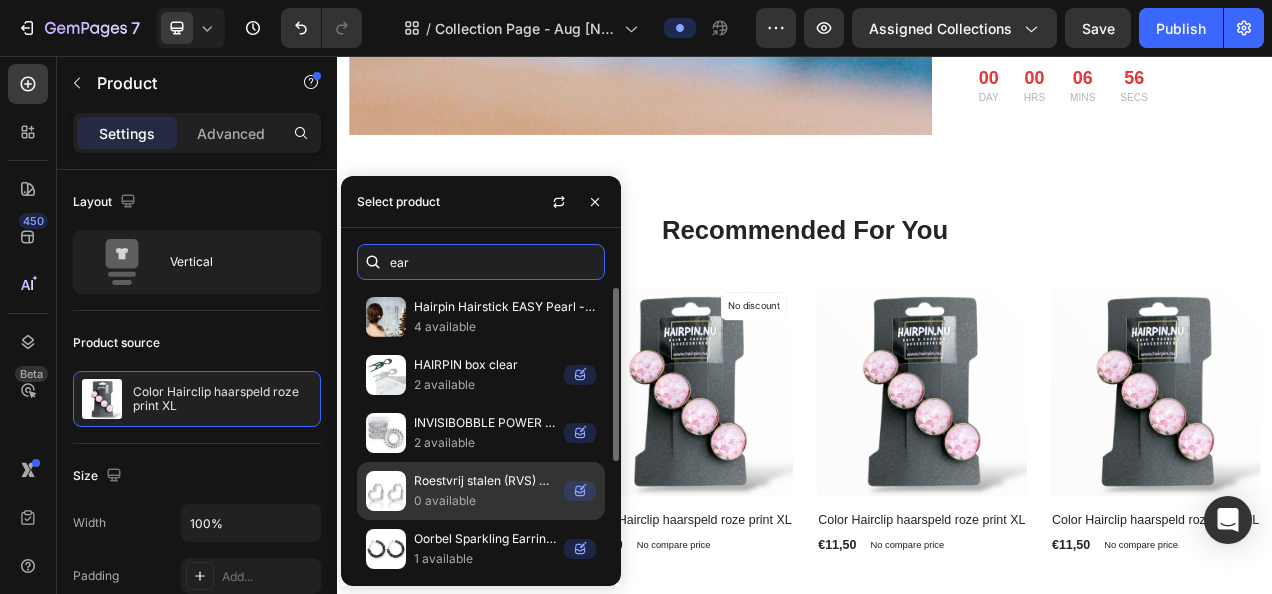 scroll, scrollTop: 176, scrollLeft: 0, axis: vertical 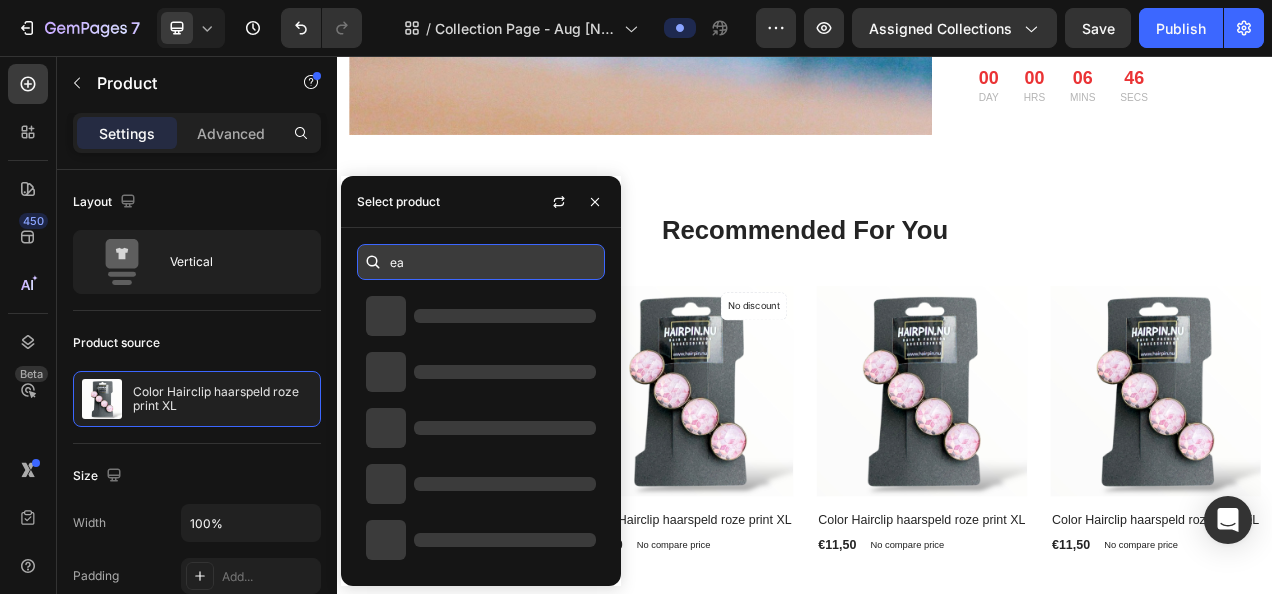 type on "e" 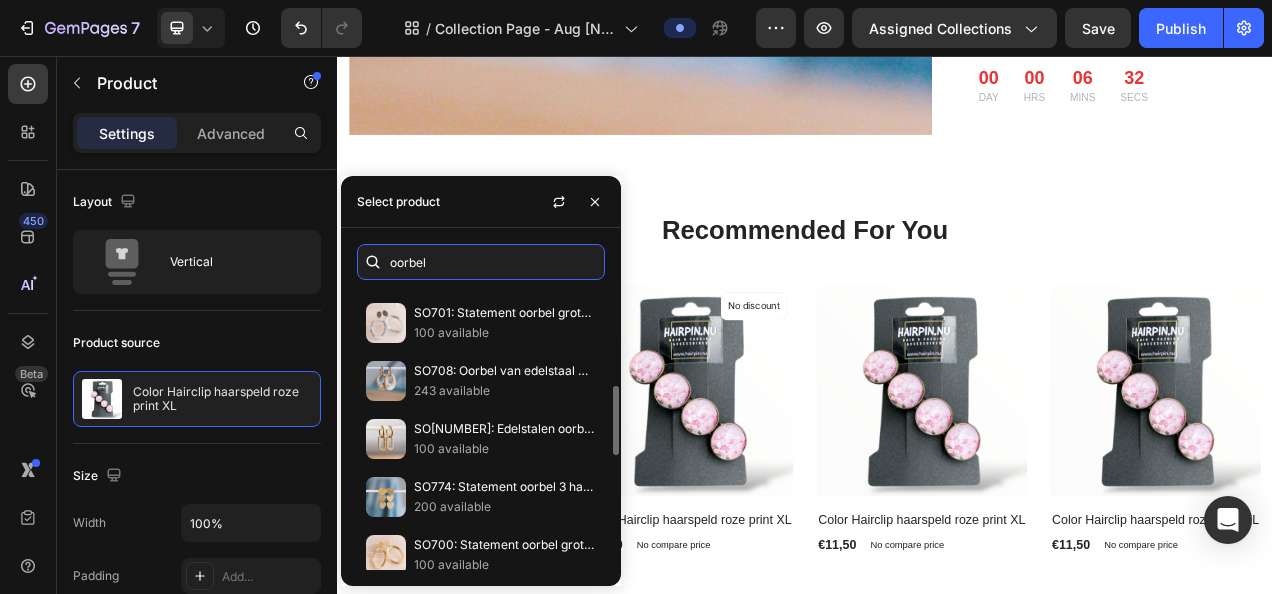 scroll, scrollTop: 500, scrollLeft: 0, axis: vertical 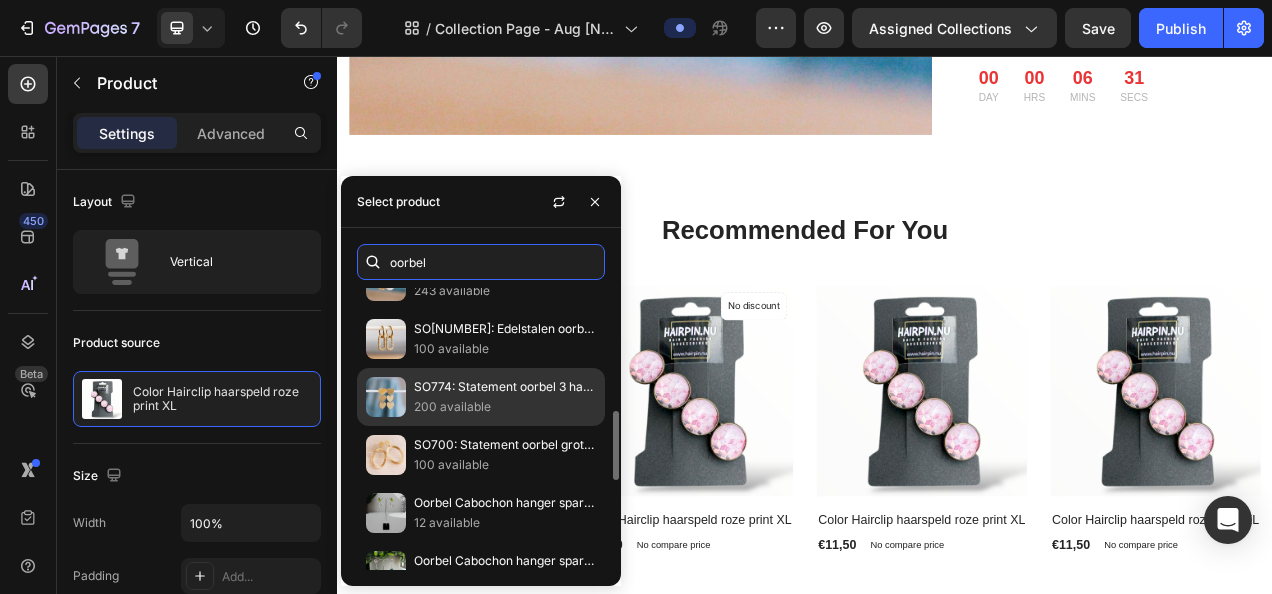 type on "oorbel" 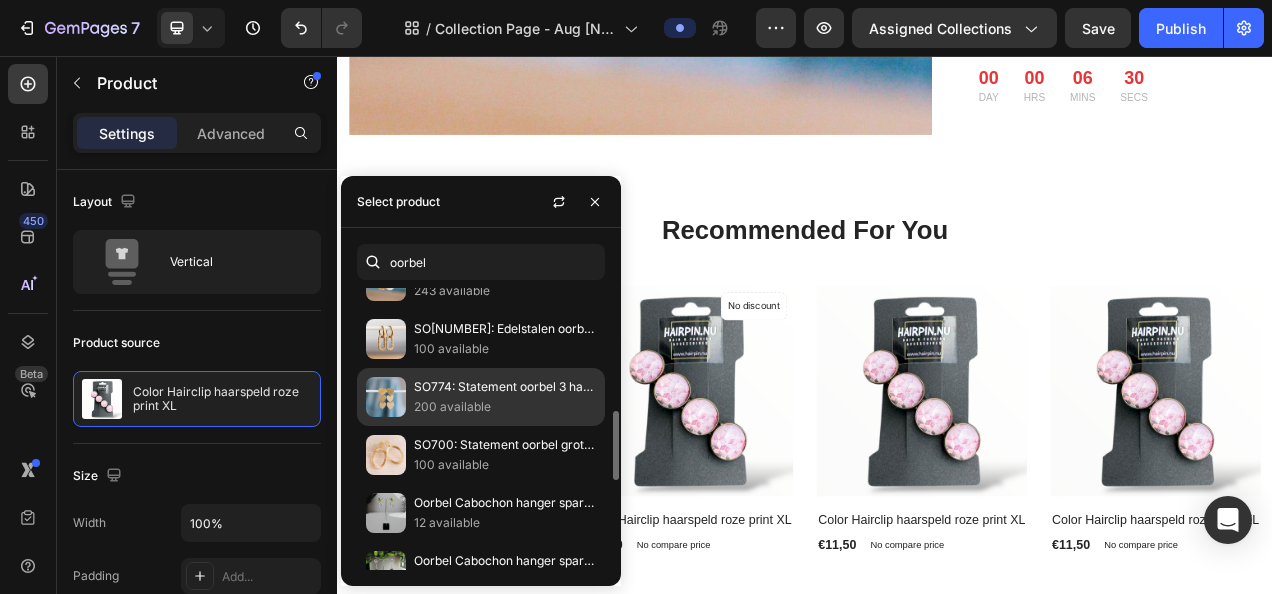 click on "SO774: Statement oorbel 3 hartjes – goud" at bounding box center (505, 387) 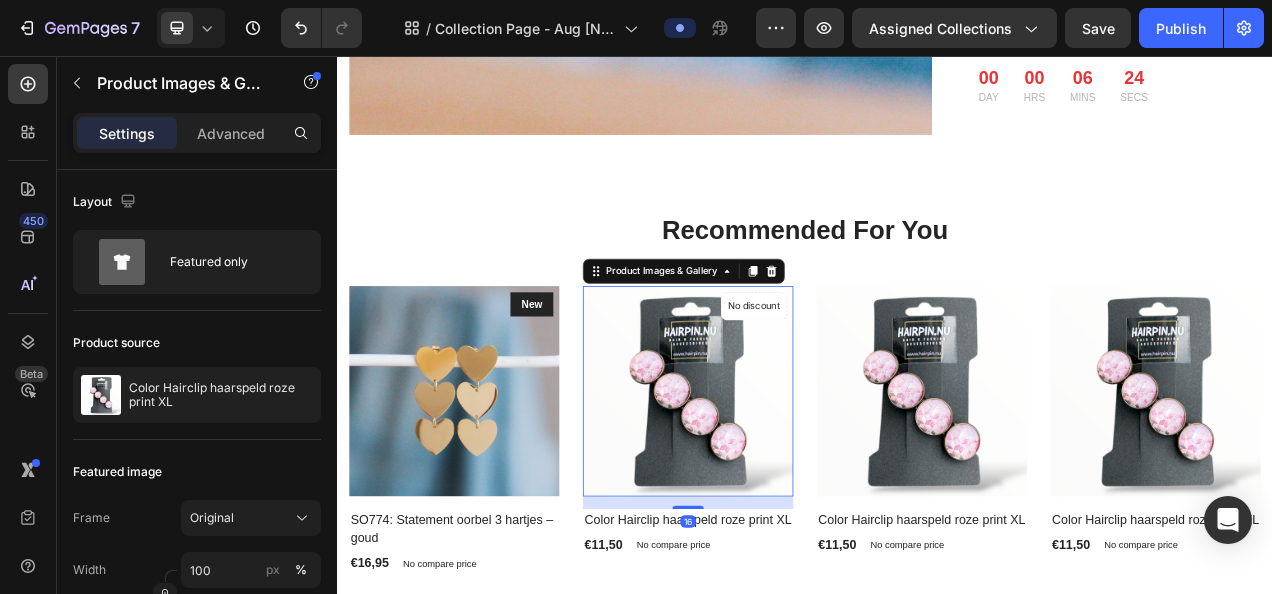 click at bounding box center (787, 486) 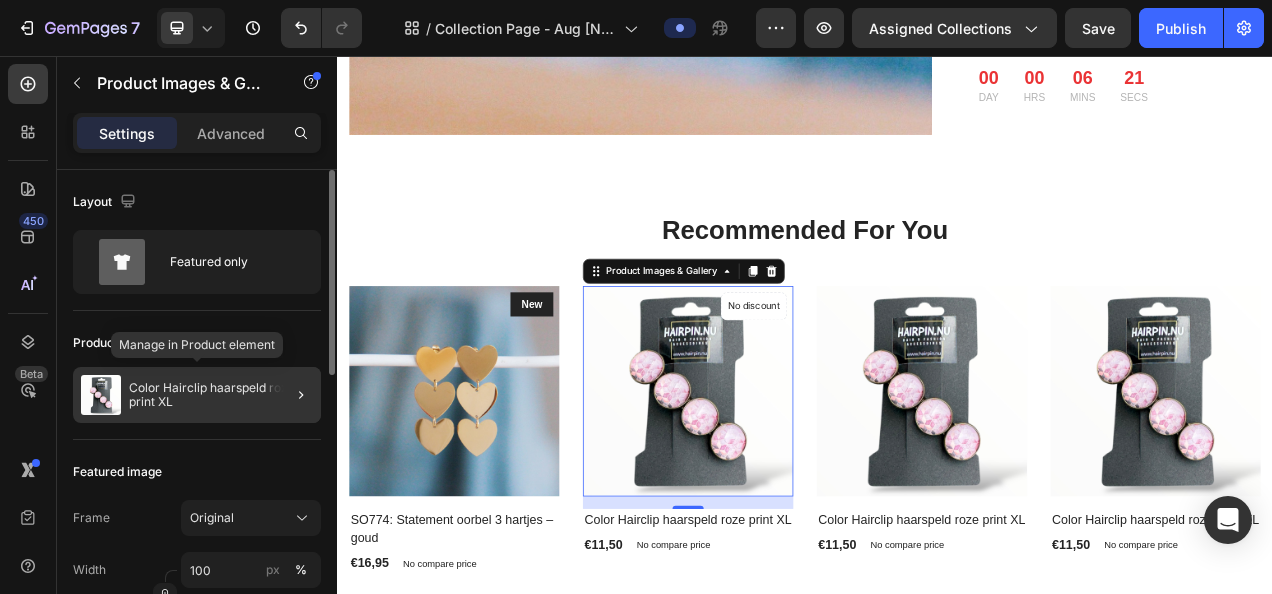 click on "Color Hairclip haarspeld roze print XL" at bounding box center (221, 395) 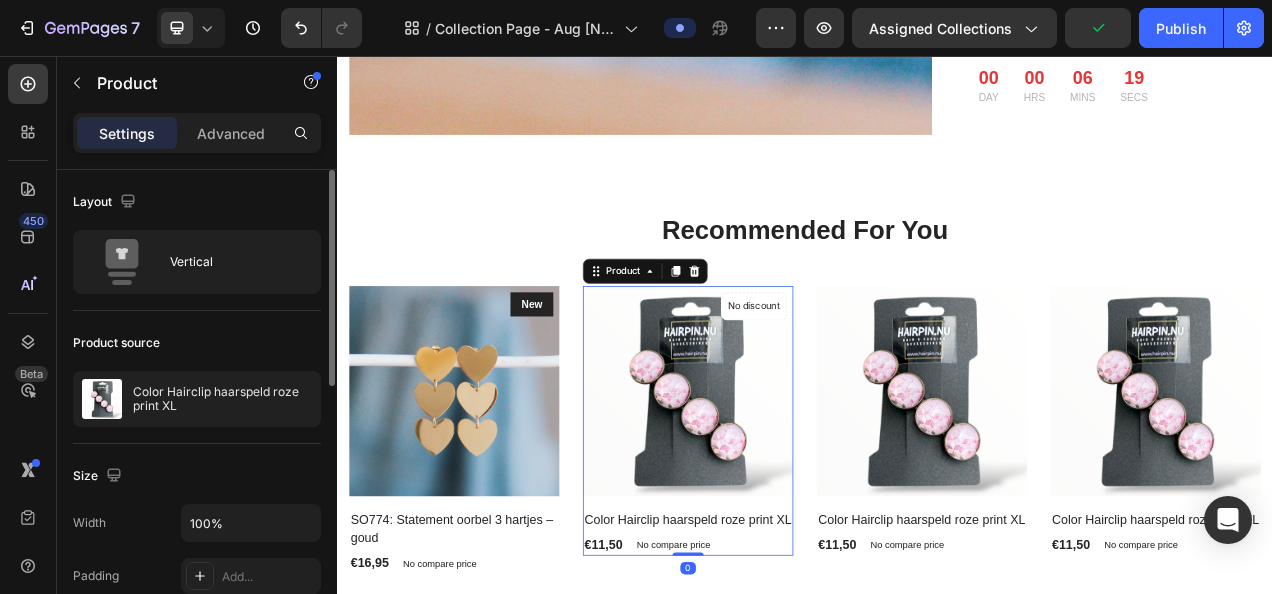 click on "Color Hairclip haarspeld roze print XL" at bounding box center [222, 399] 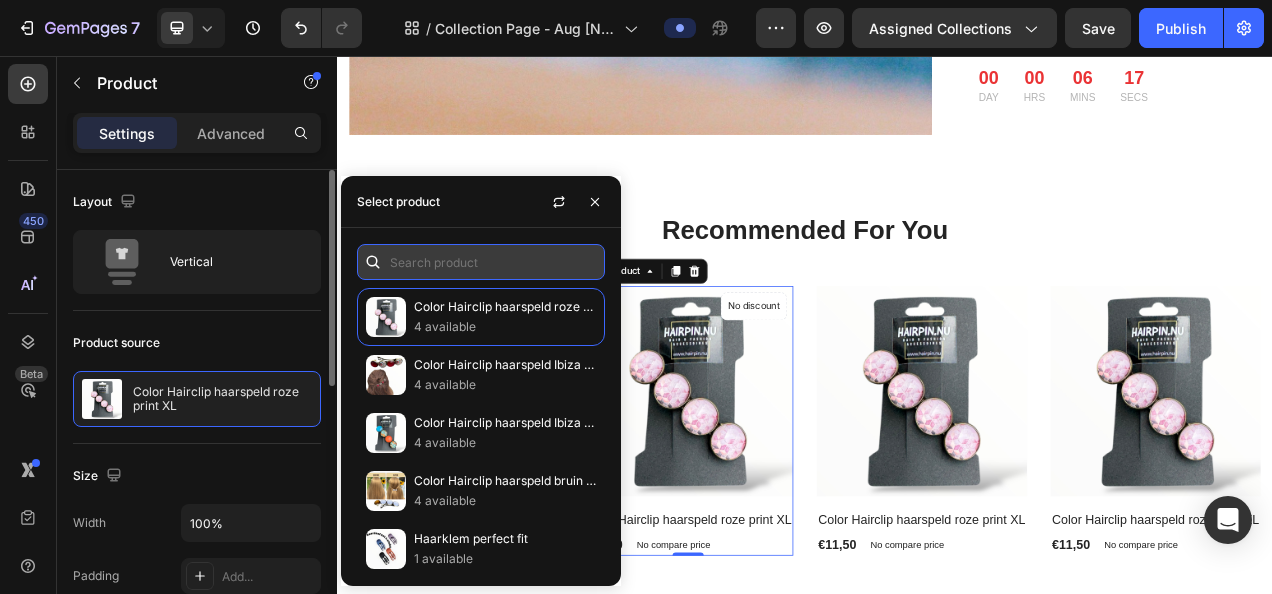 click at bounding box center (481, 262) 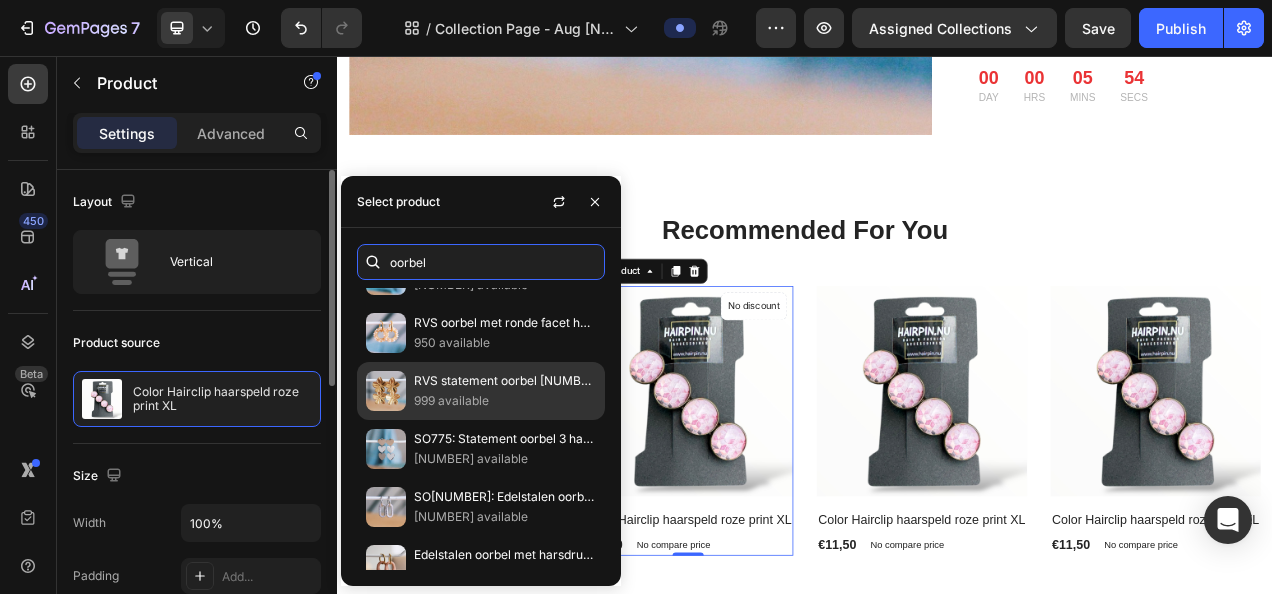 scroll, scrollTop: 0, scrollLeft: 0, axis: both 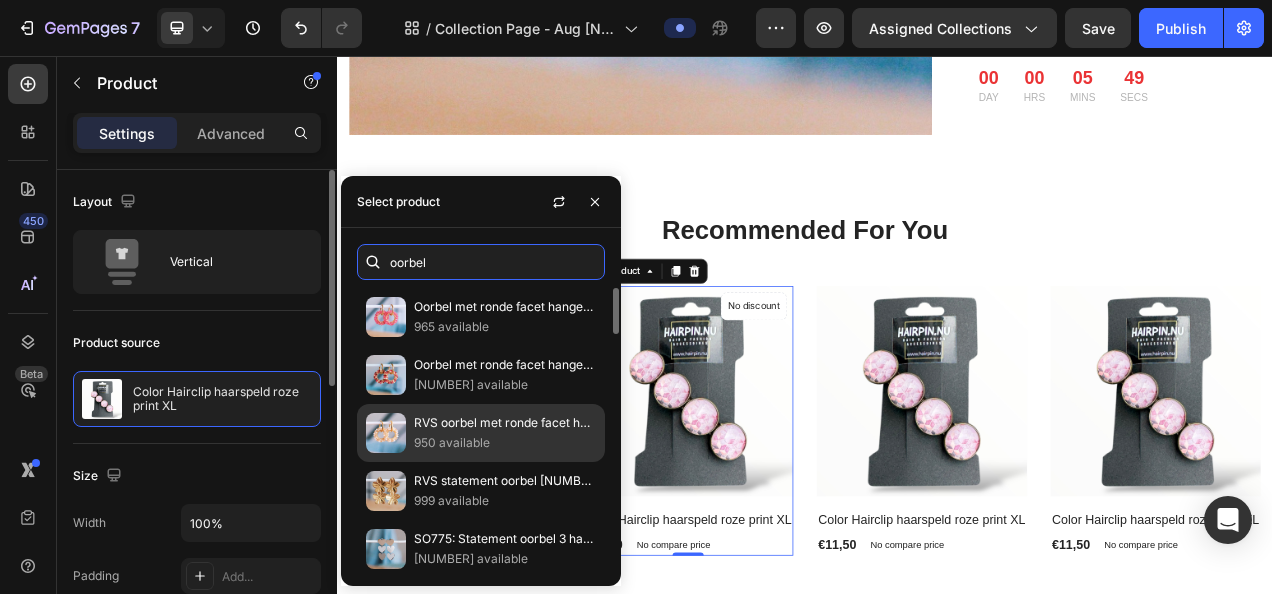 type on "oorbel" 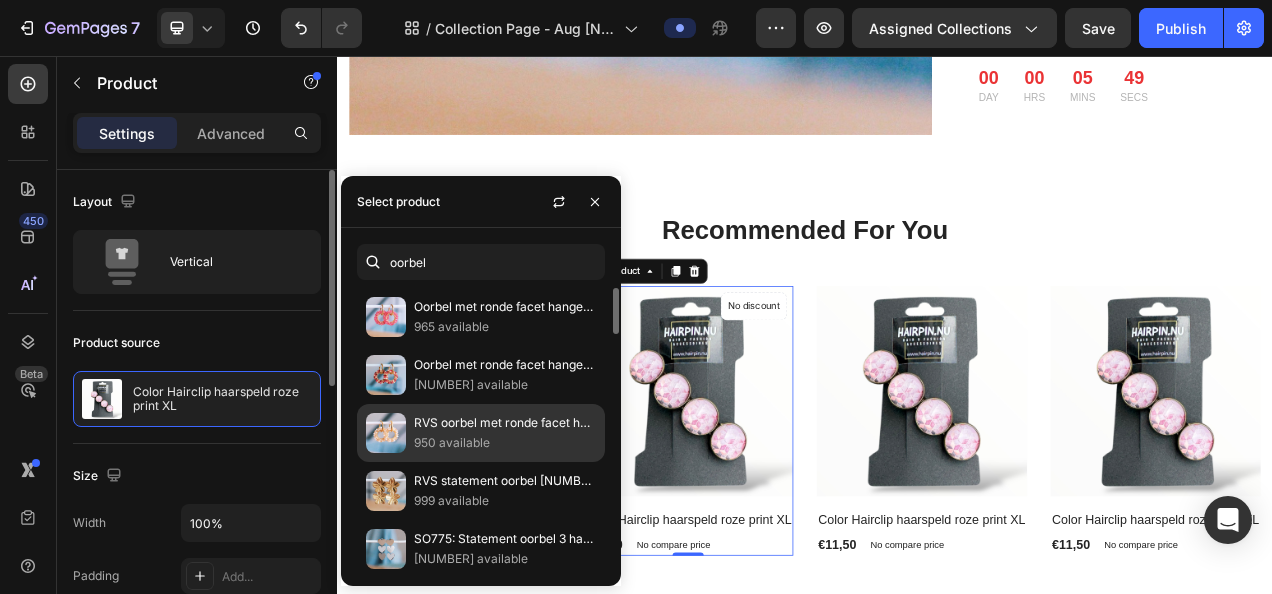 click on "RVS oorbel met ronde facet hanger – nude tinten" at bounding box center [505, 423] 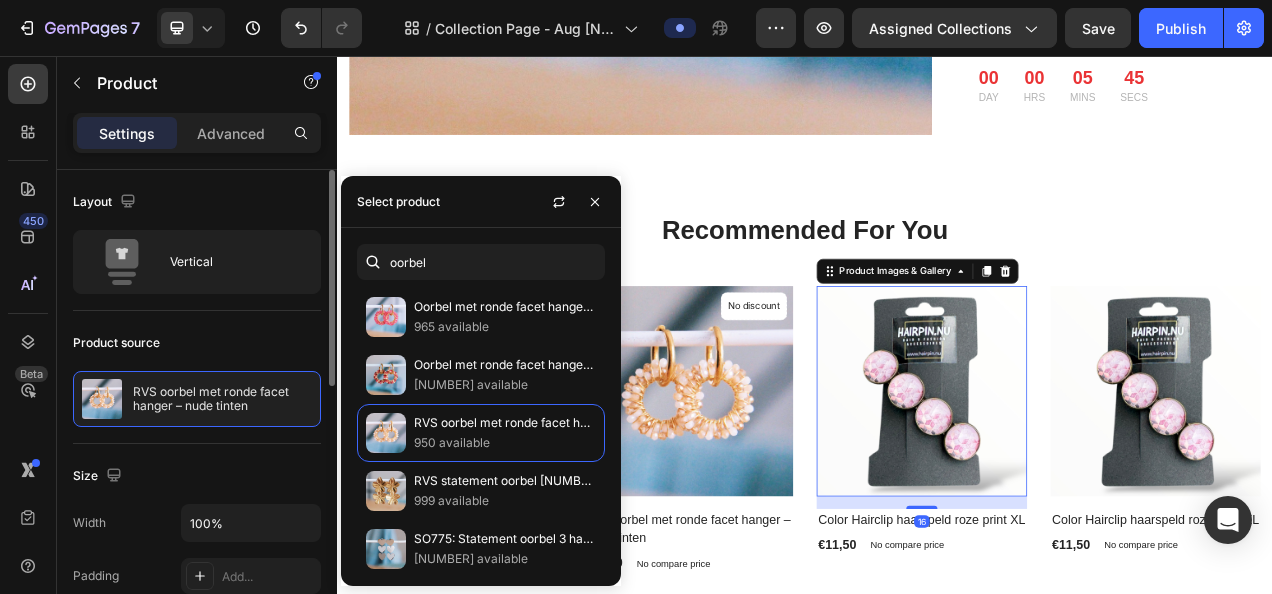 click at bounding box center [1087, 486] 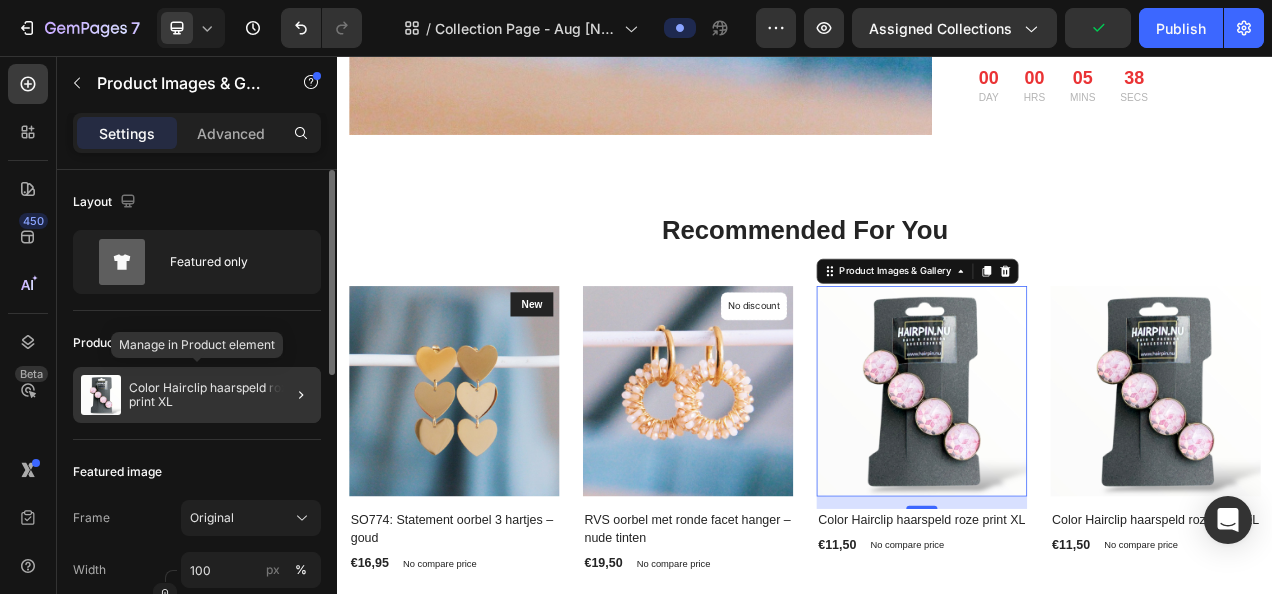 click on "Color Hairclip haarspeld roze print XL" 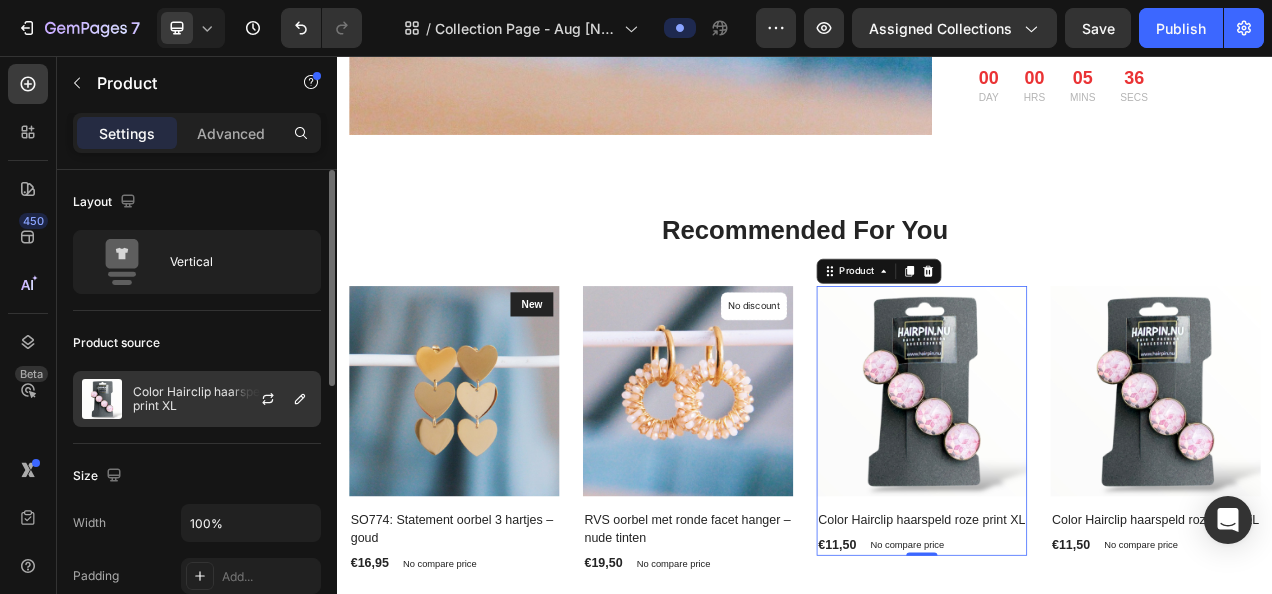 click on "Color Hairclip haarspeld roze print XL" at bounding box center (222, 399) 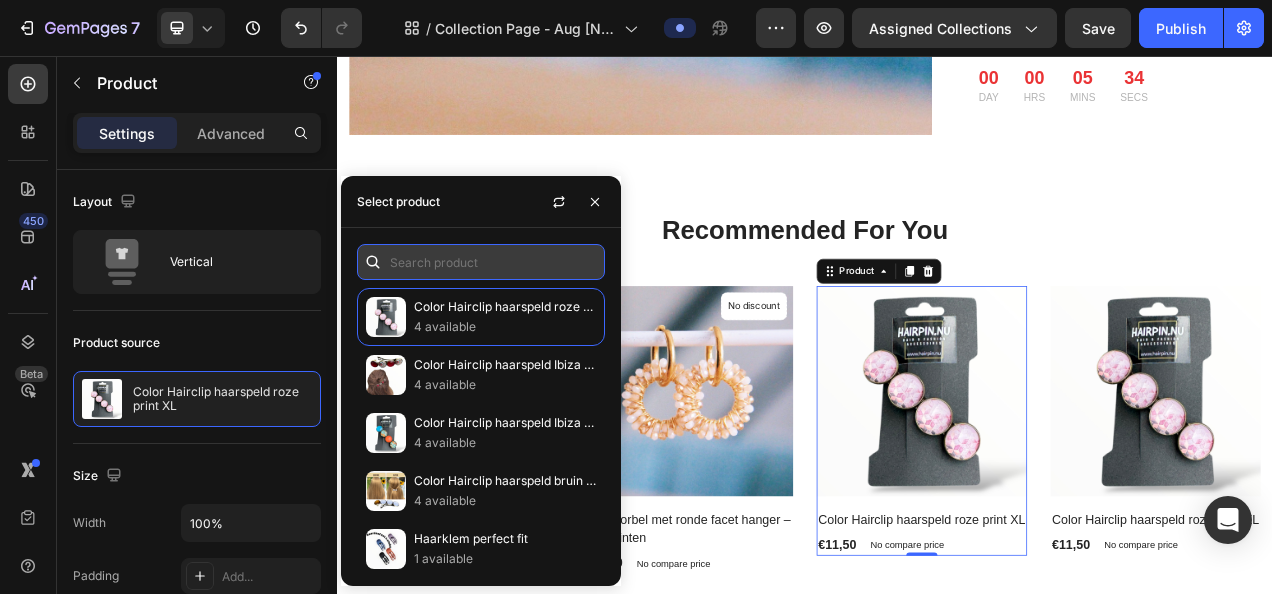 click at bounding box center (481, 262) 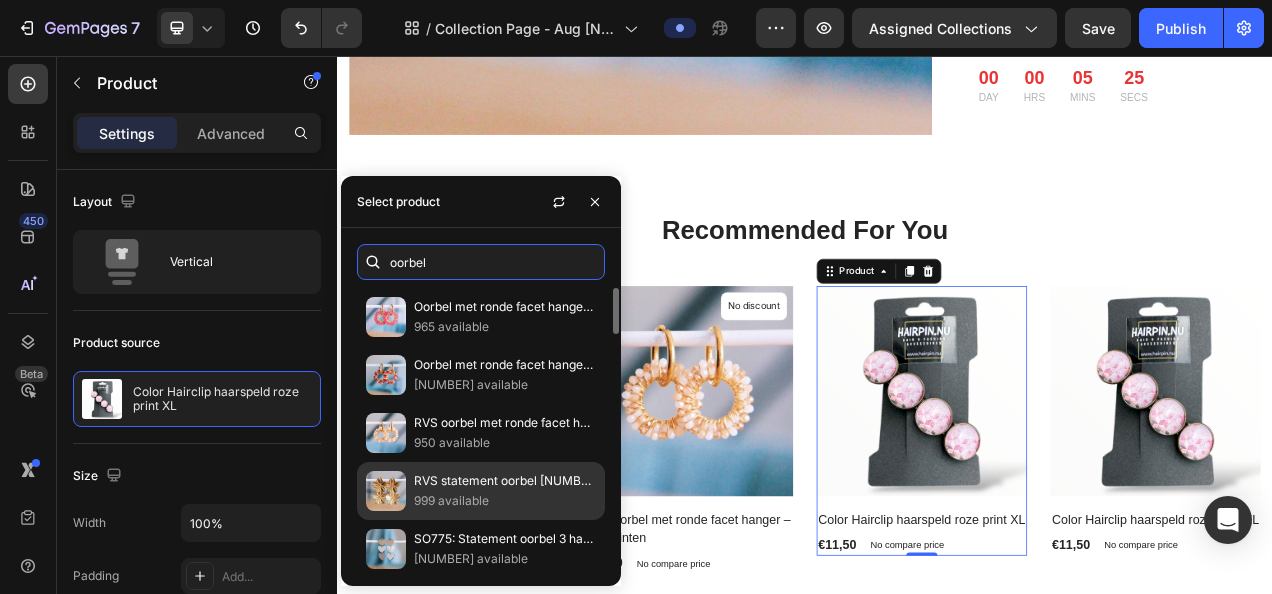 type on "oorbel" 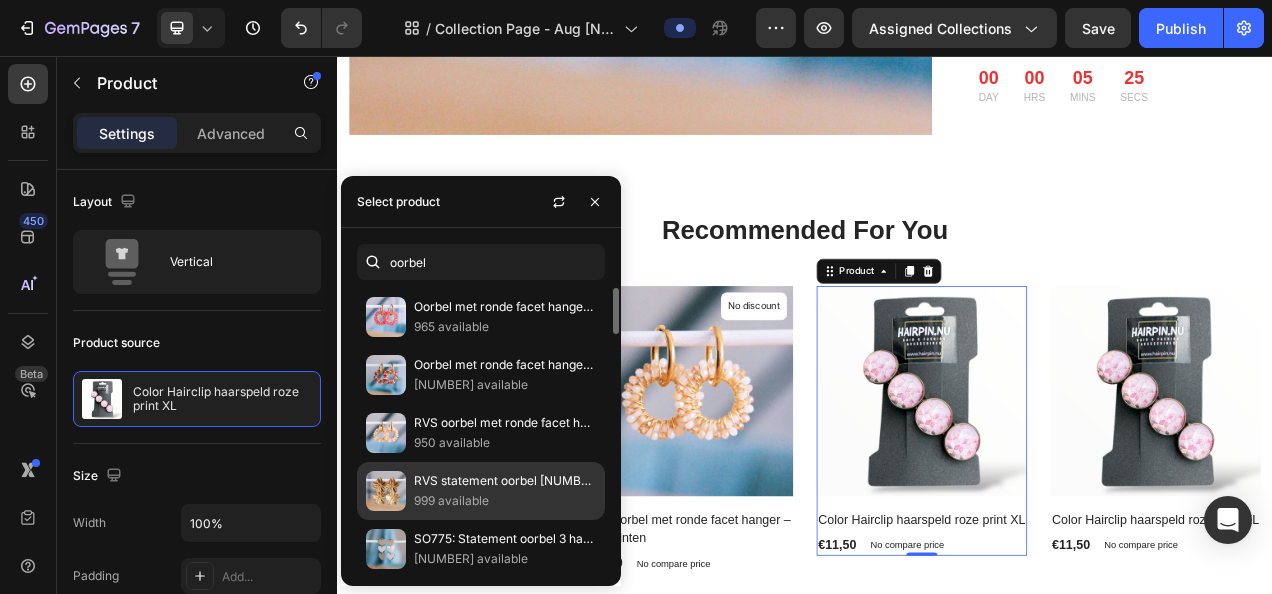 click on "RVS statement oorbel [NUMBER] bloemen - goud" at bounding box center [505, 481] 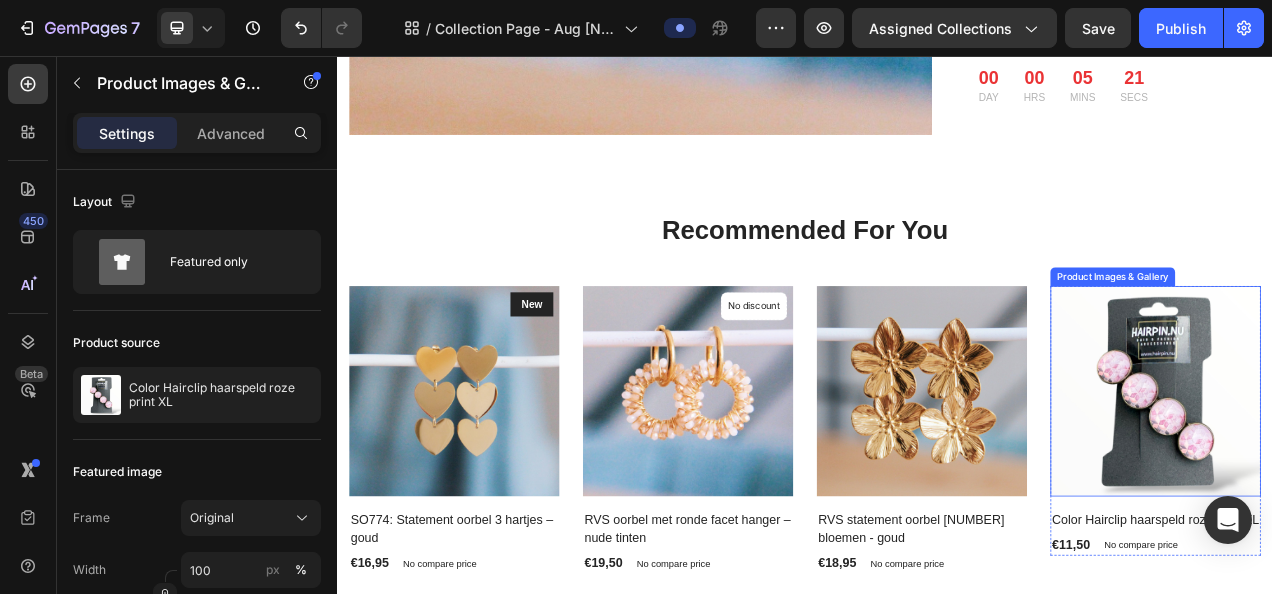 click at bounding box center (1387, 486) 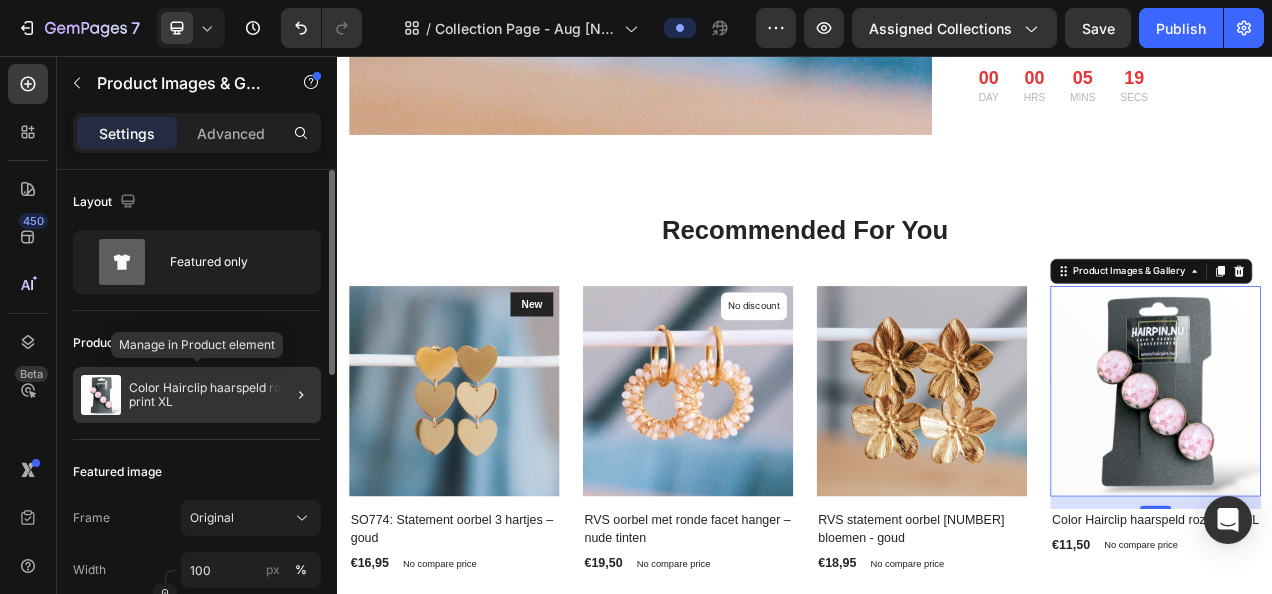 click on "Color Hairclip haarspeld roze print XL" at bounding box center [221, 395] 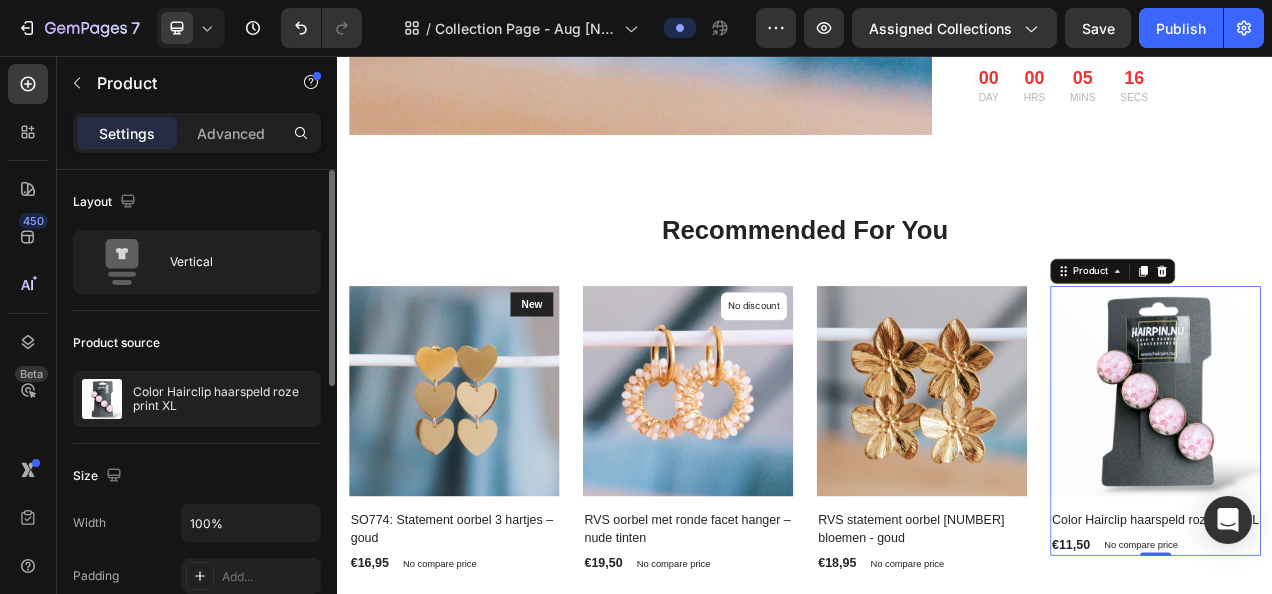 click on "Color Hairclip haarspeld roze print XL" at bounding box center (222, 399) 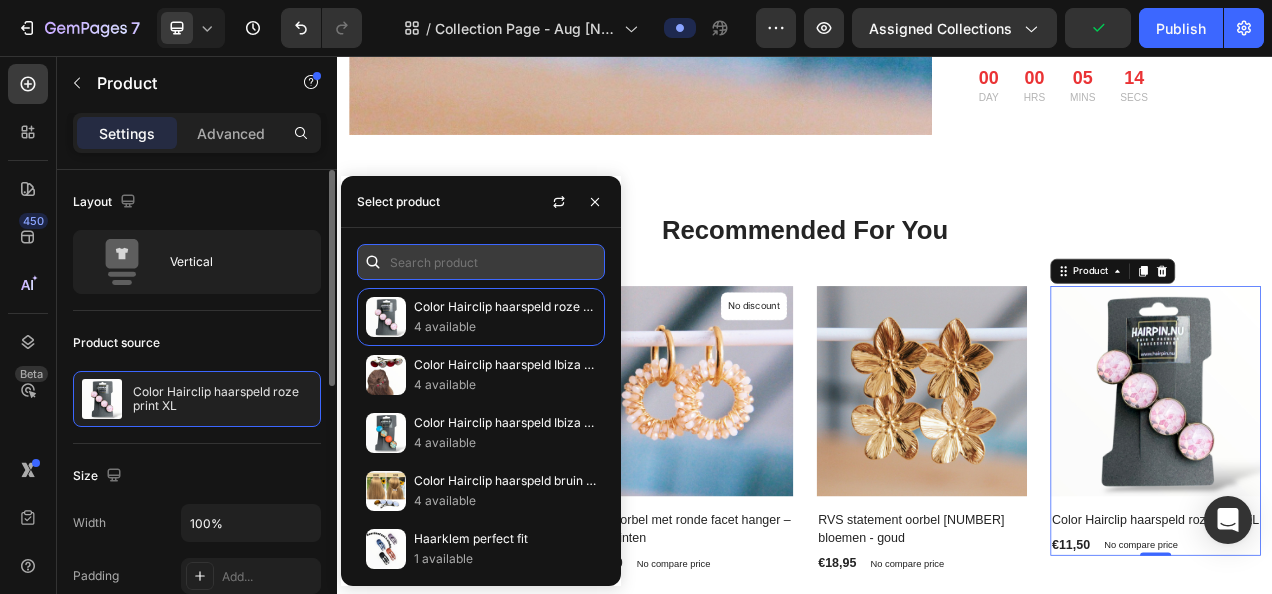 click at bounding box center [481, 262] 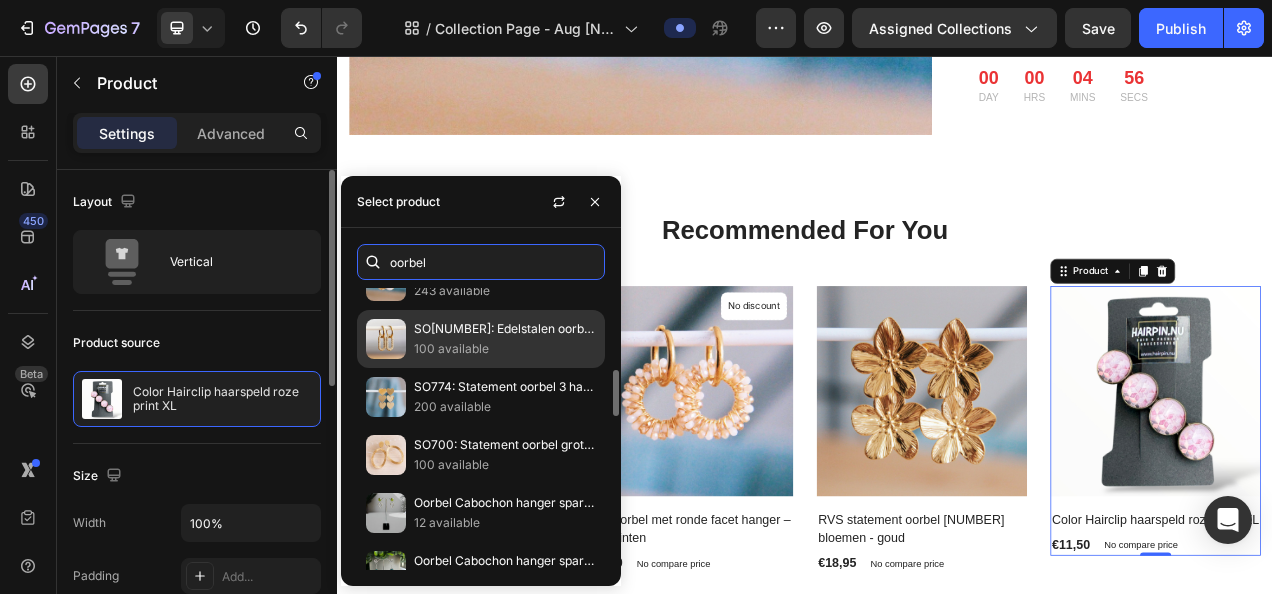 scroll, scrollTop: 400, scrollLeft: 0, axis: vertical 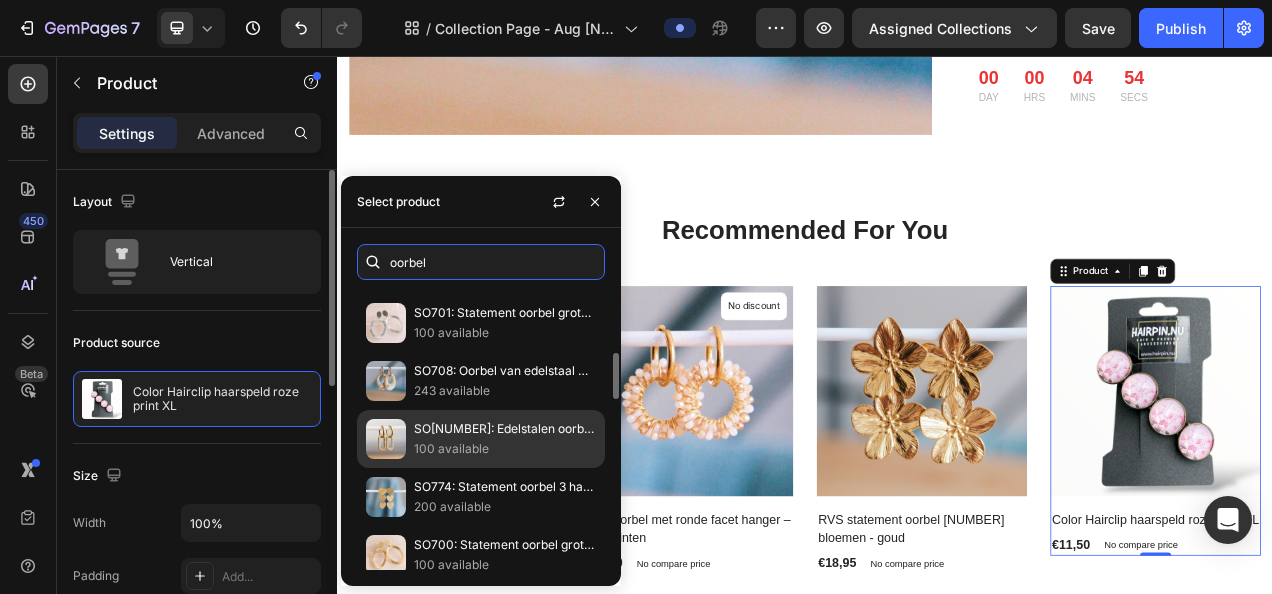 type on "oorbel" 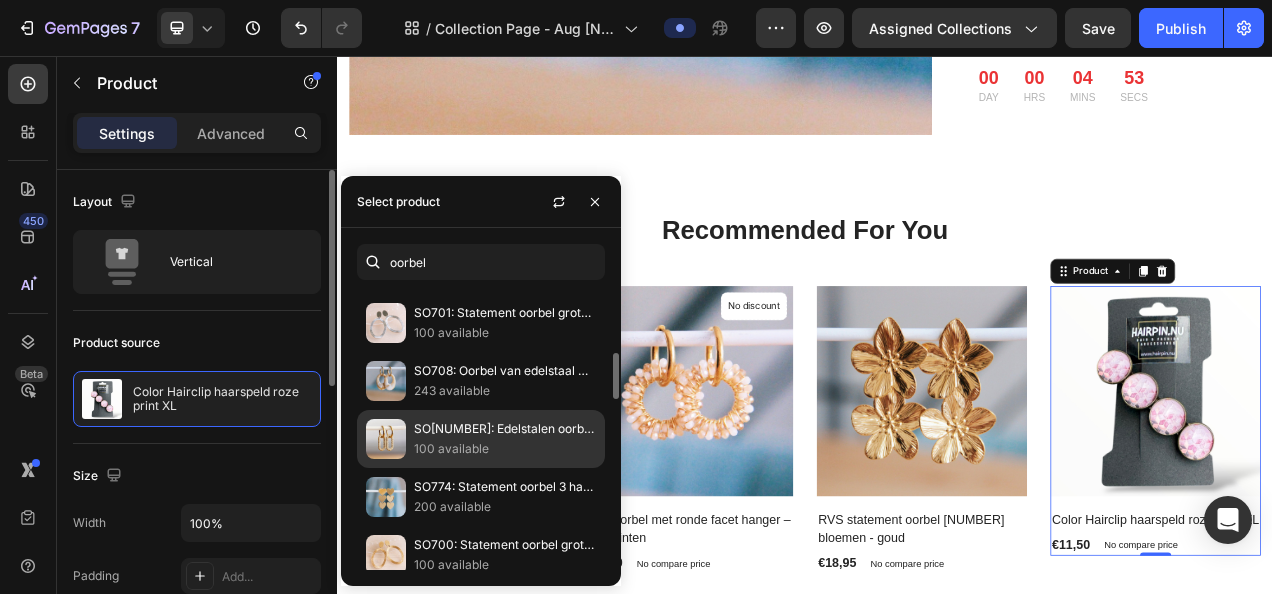 click on "SO[NUMBER]: Edelstalen oorbel met ovale kristallen hanger - goud" at bounding box center (505, 429) 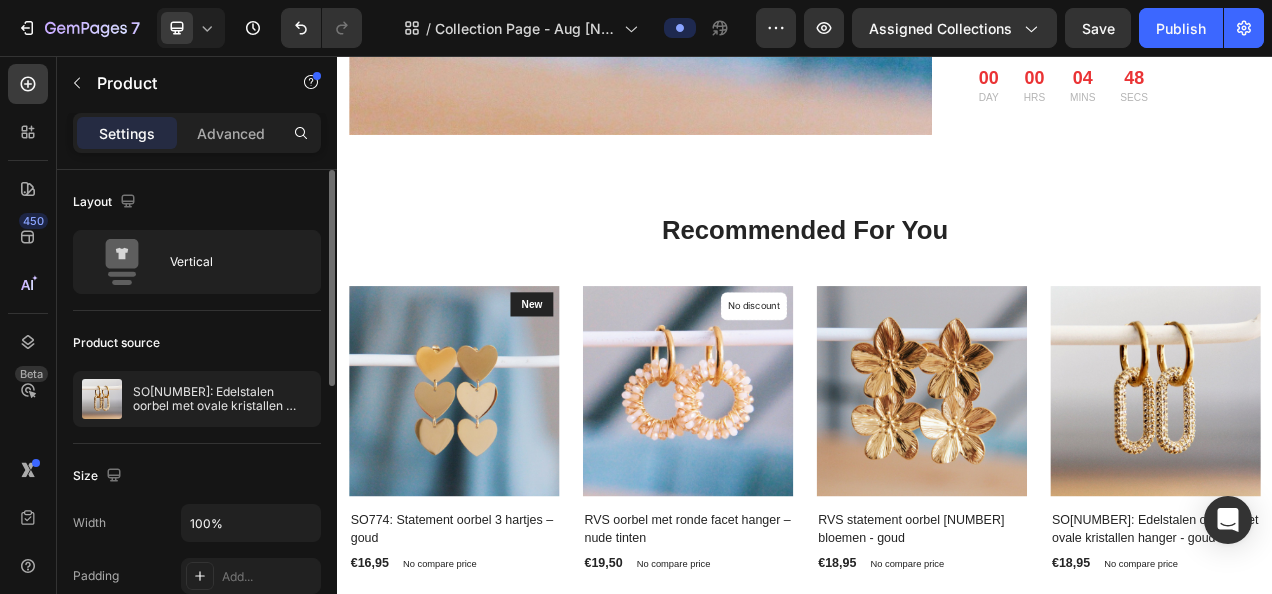 click on "Product source SO[NUMBER]: Edelstalen oorbel met ovale kristallen hanger - goud" 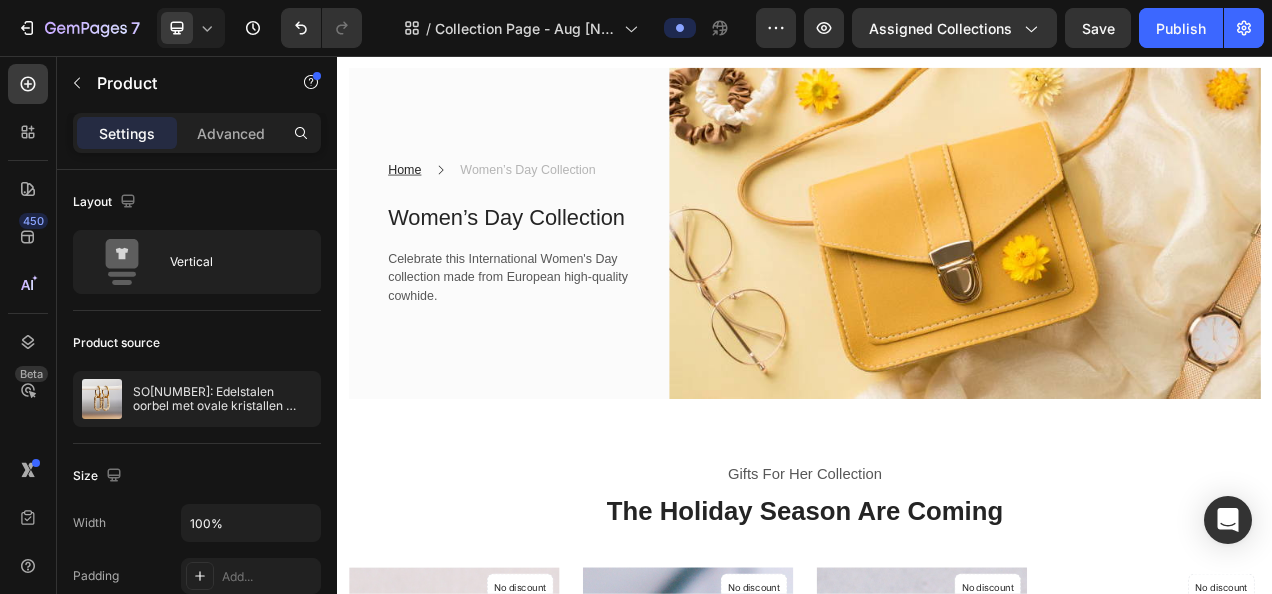 scroll, scrollTop: 150, scrollLeft: 0, axis: vertical 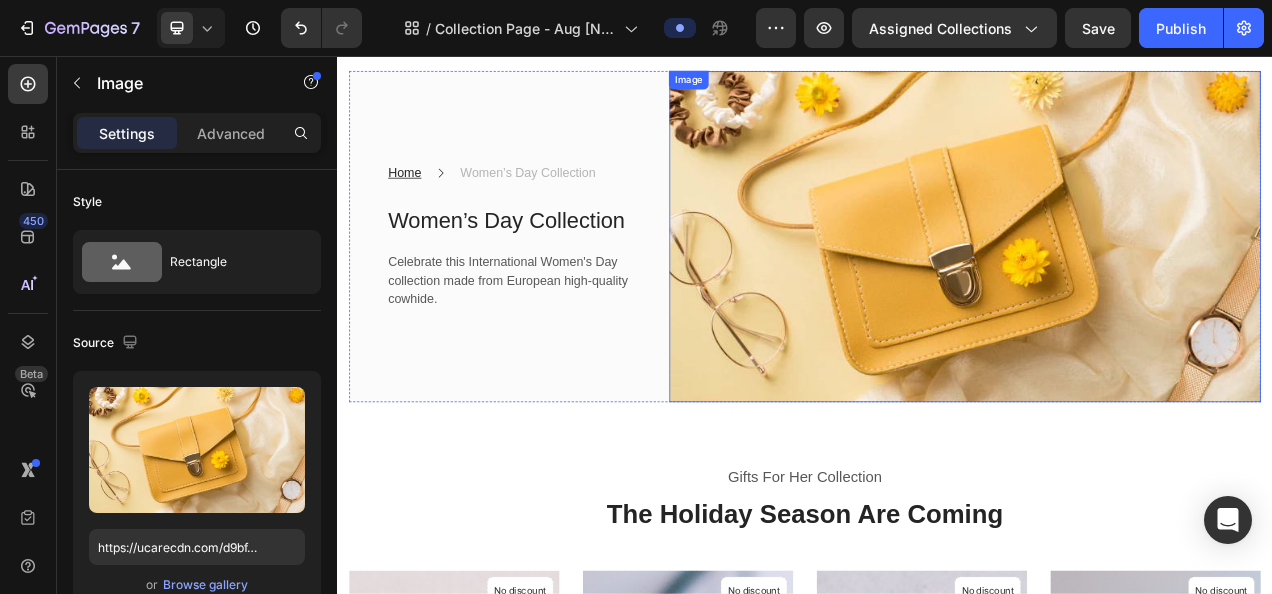 click at bounding box center [1142, 288] 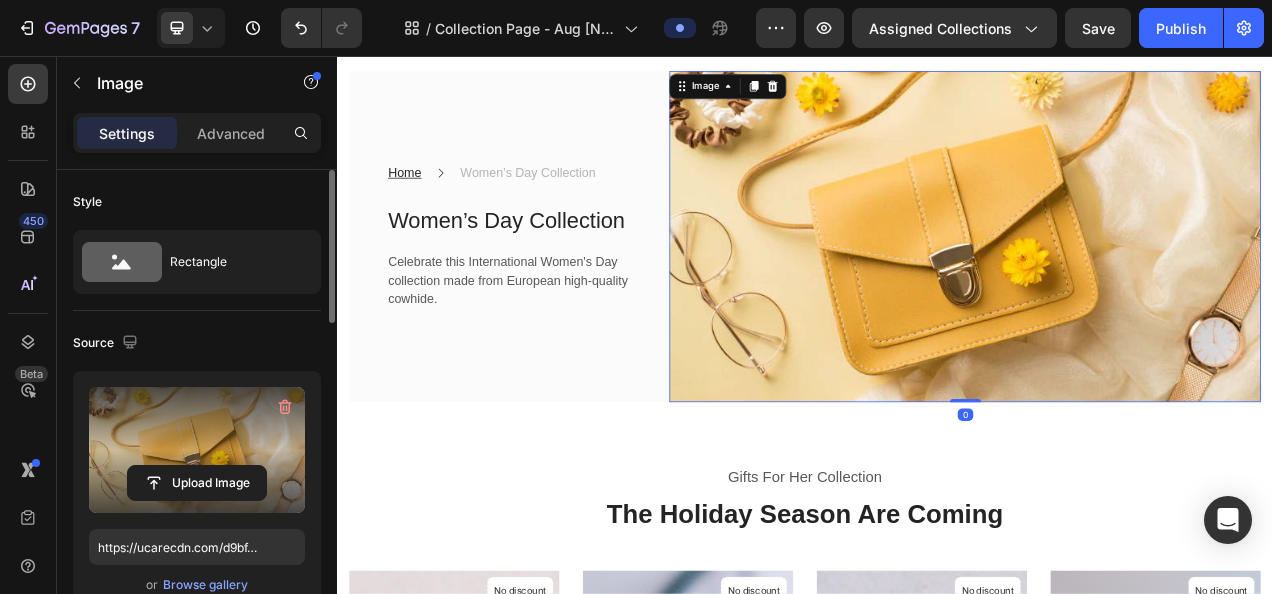 scroll, scrollTop: 100, scrollLeft: 0, axis: vertical 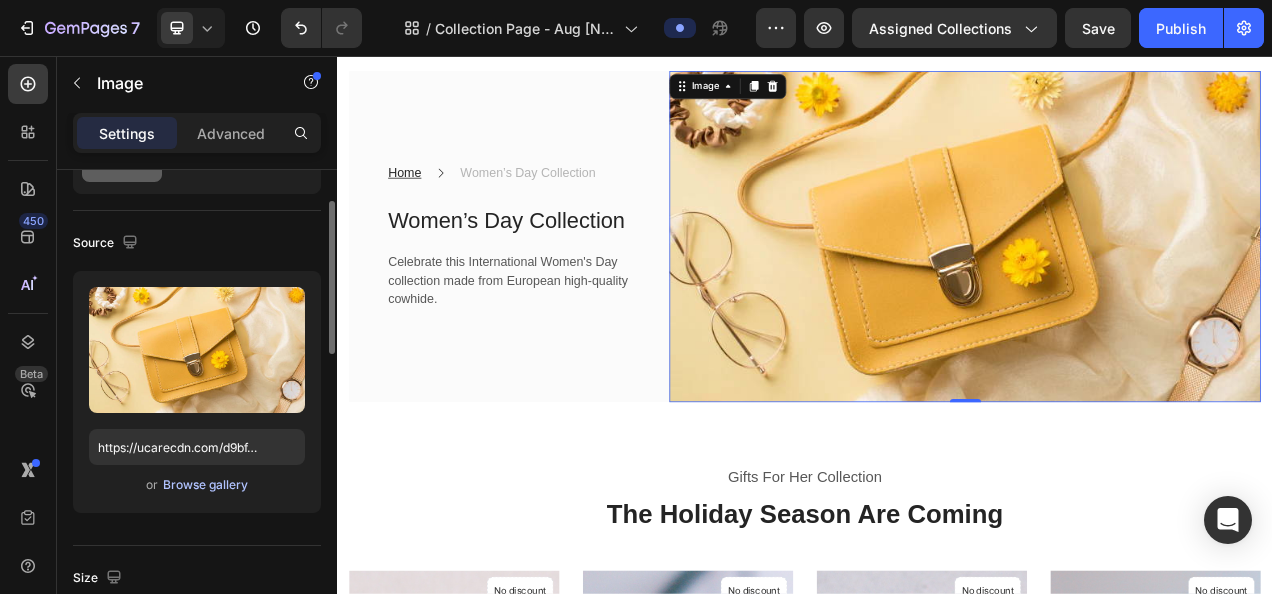click on "Browse gallery" at bounding box center (205, 485) 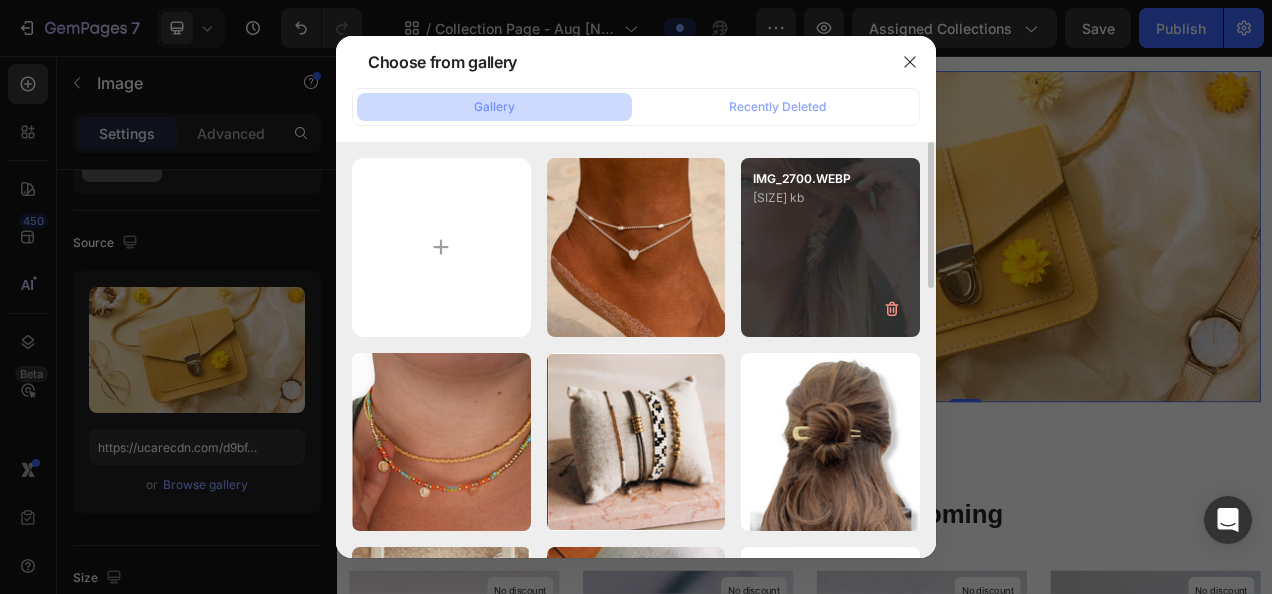 click on "IMG_[NUMBER].WEBP [SIZE] kb" at bounding box center [830, 247] 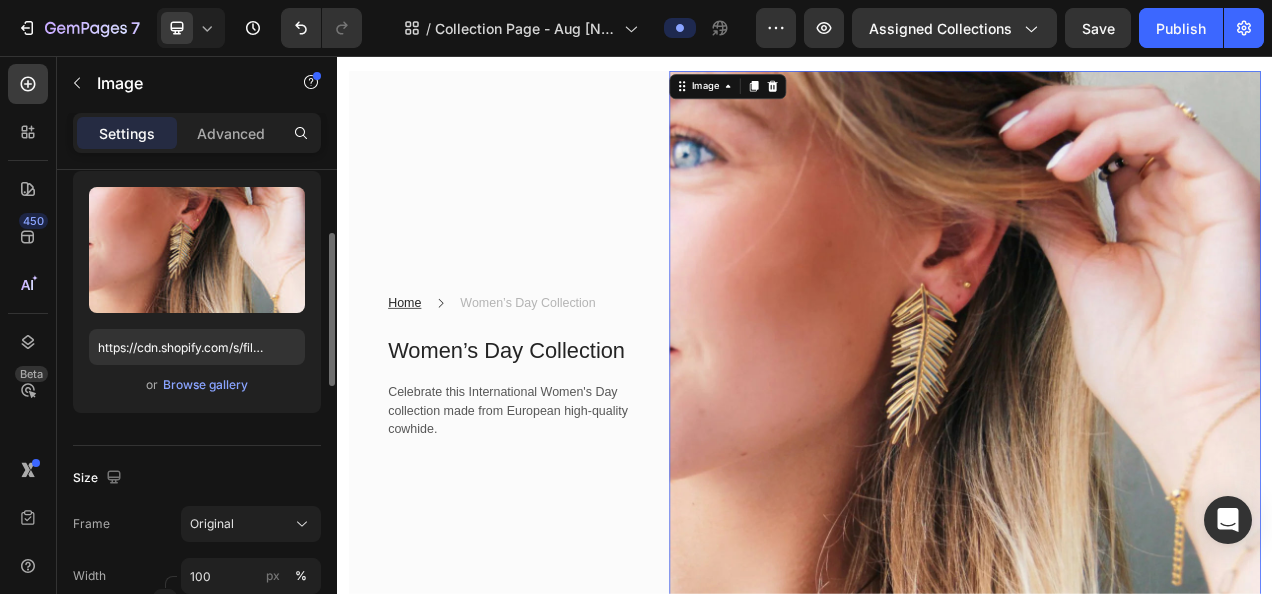 scroll, scrollTop: 300, scrollLeft: 0, axis: vertical 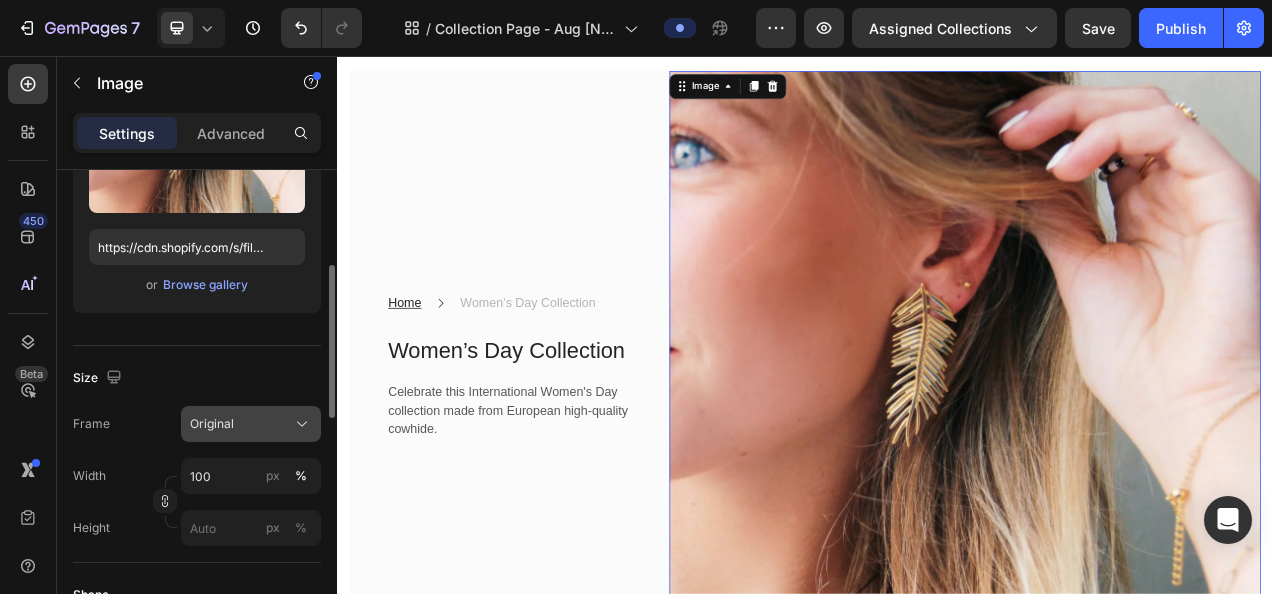 click 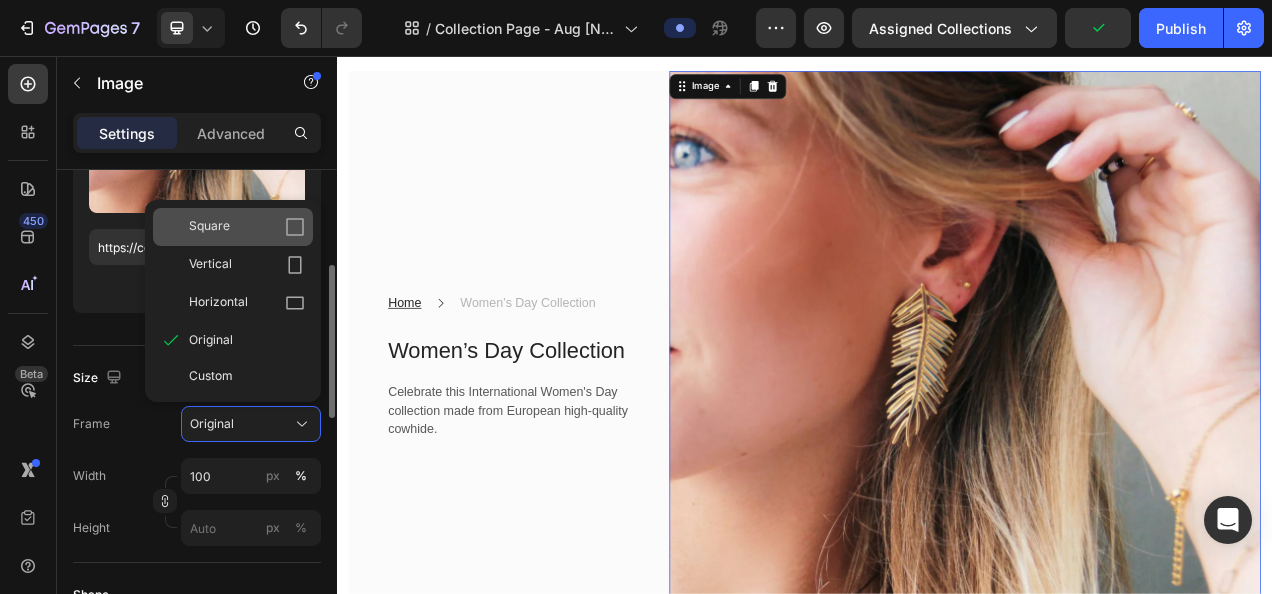 click 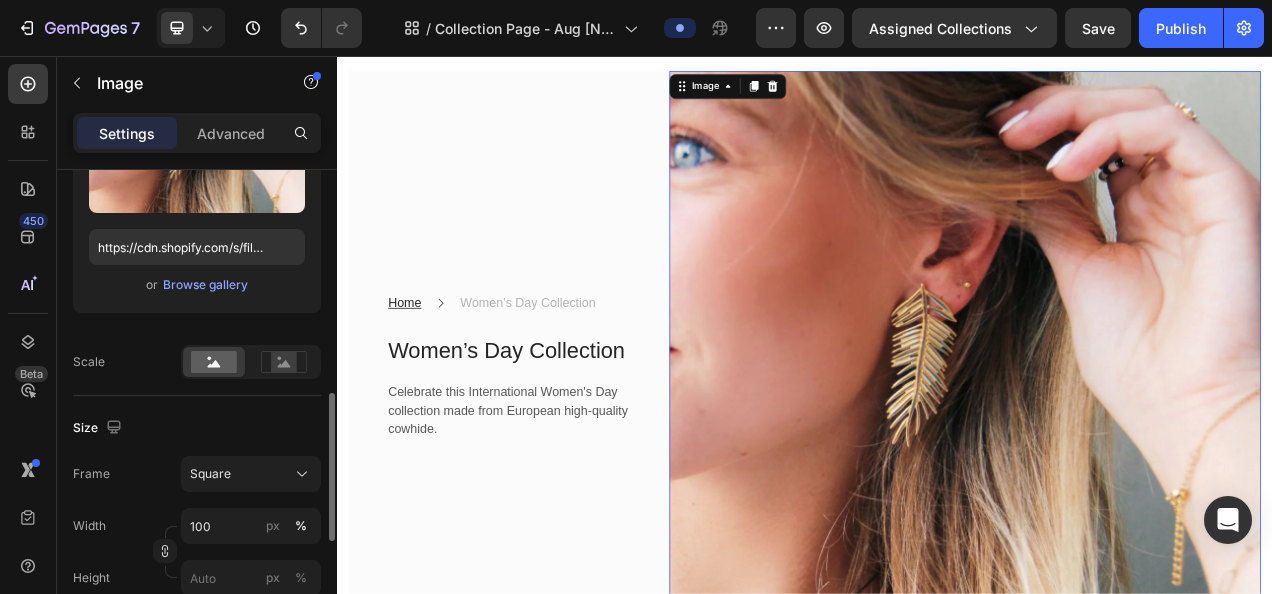 scroll, scrollTop: 400, scrollLeft: 0, axis: vertical 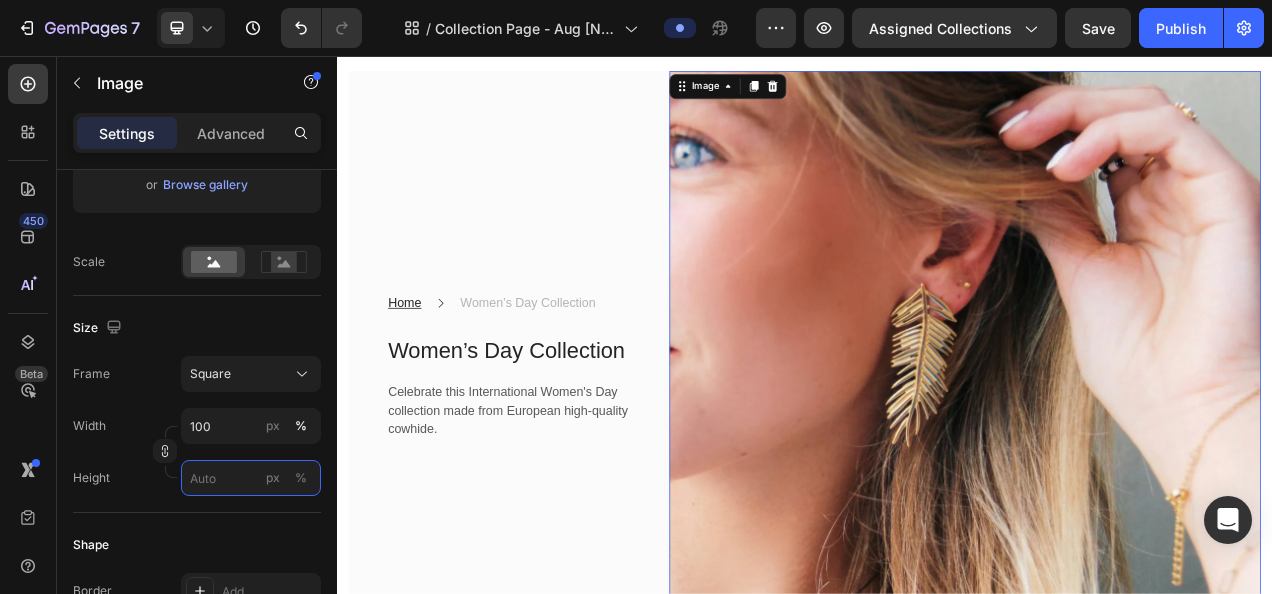 click on "px %" at bounding box center (251, 478) 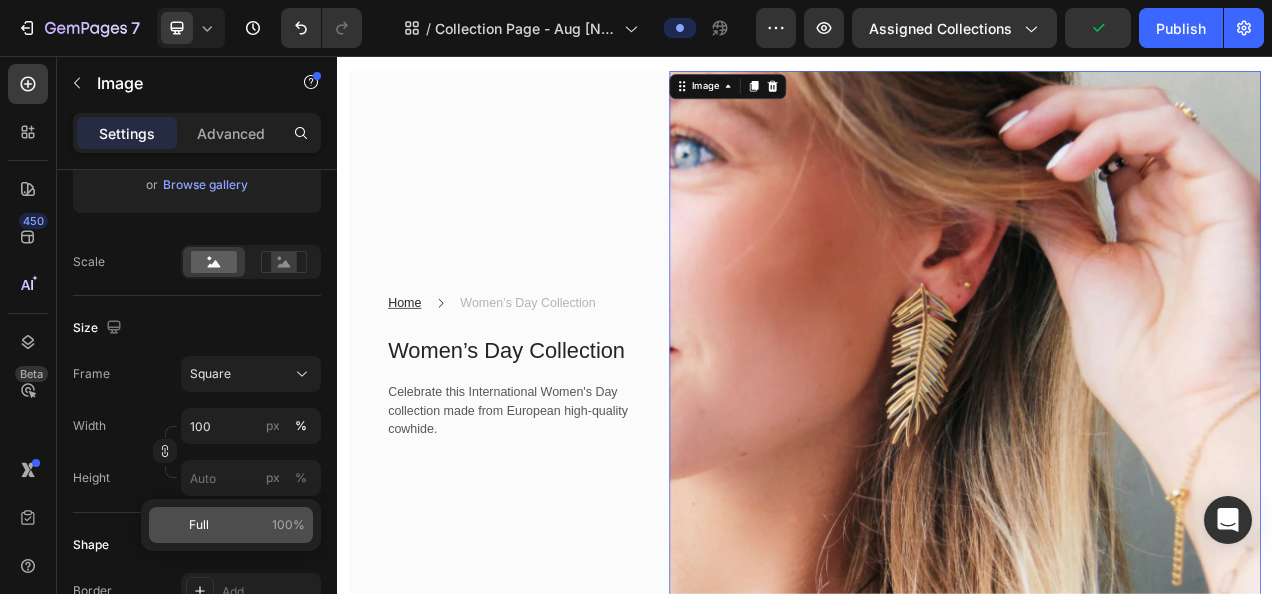 click on "Full 100%" 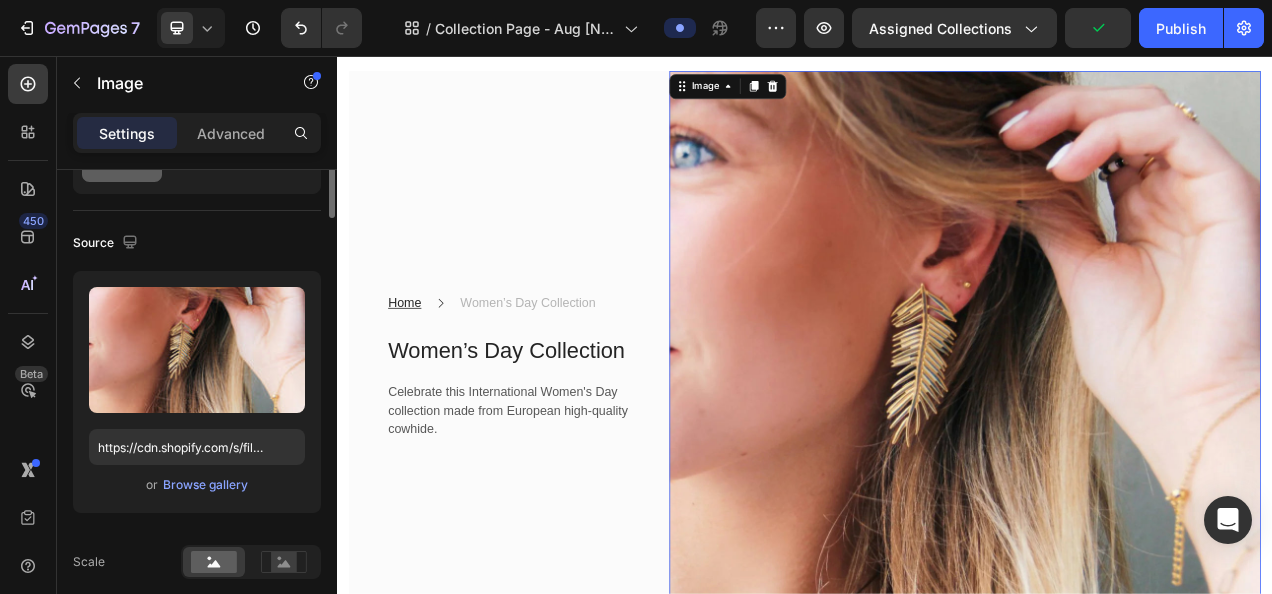 scroll, scrollTop: 0, scrollLeft: 0, axis: both 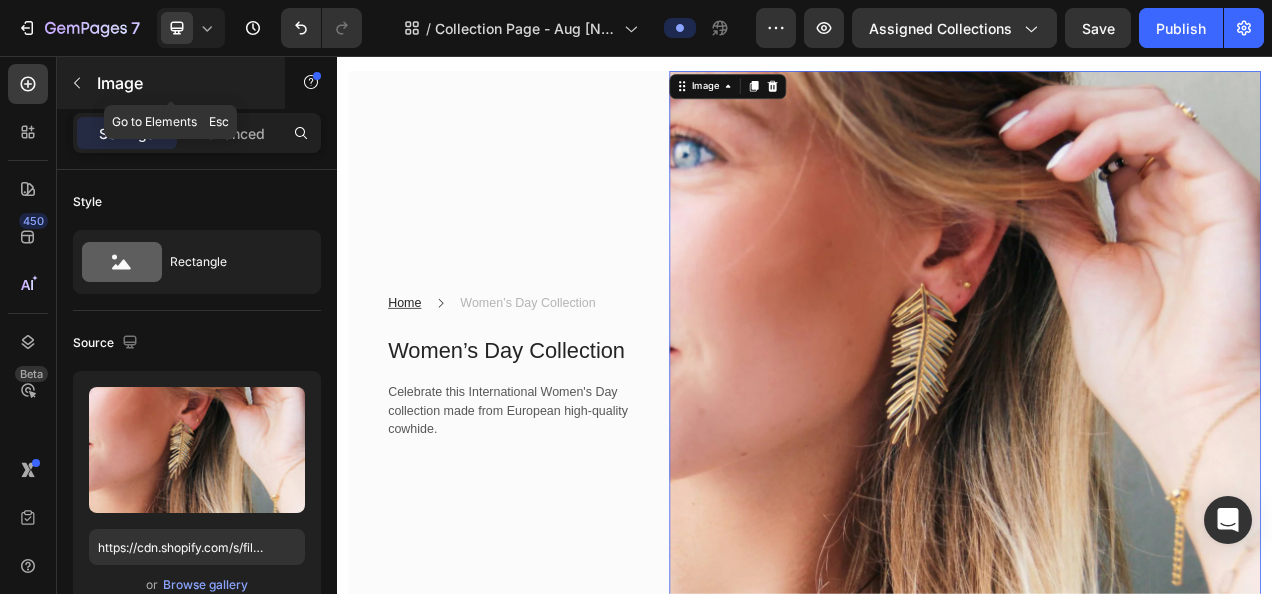 click at bounding box center [77, 83] 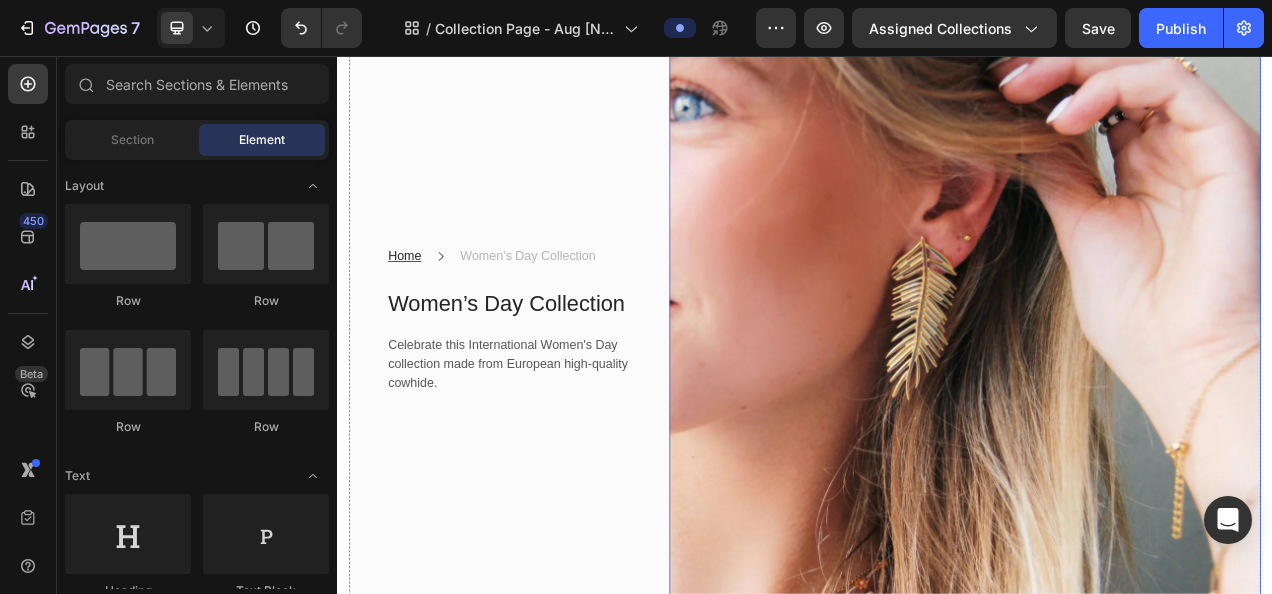 scroll, scrollTop: 200, scrollLeft: 0, axis: vertical 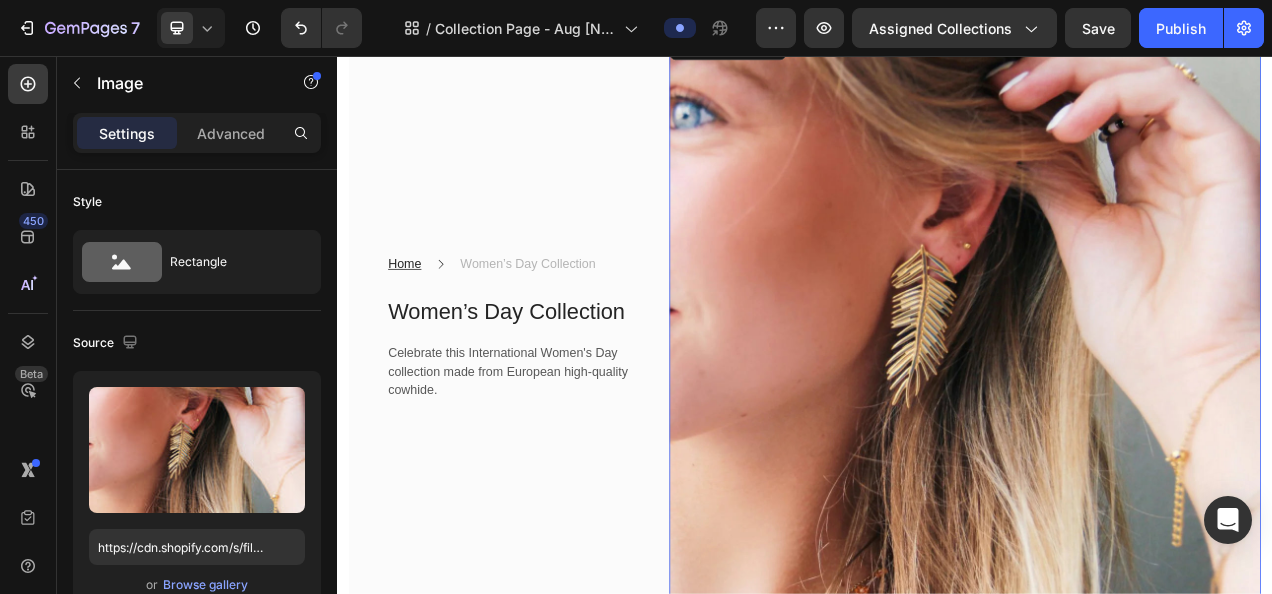 click at bounding box center (1142, 404) 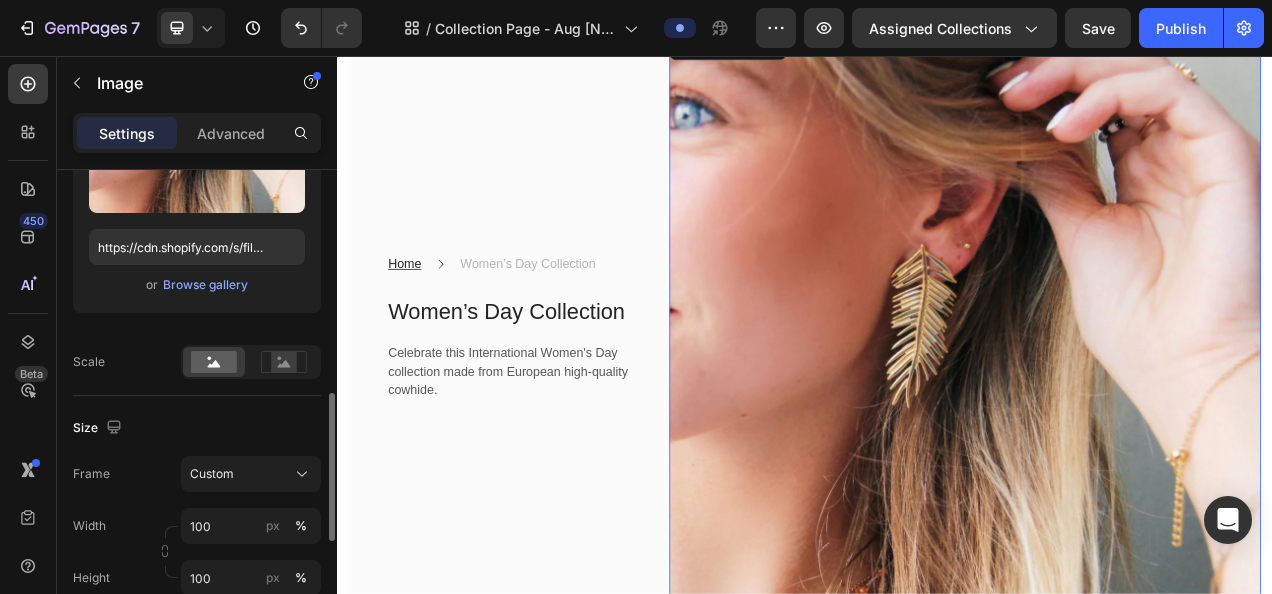 scroll, scrollTop: 400, scrollLeft: 0, axis: vertical 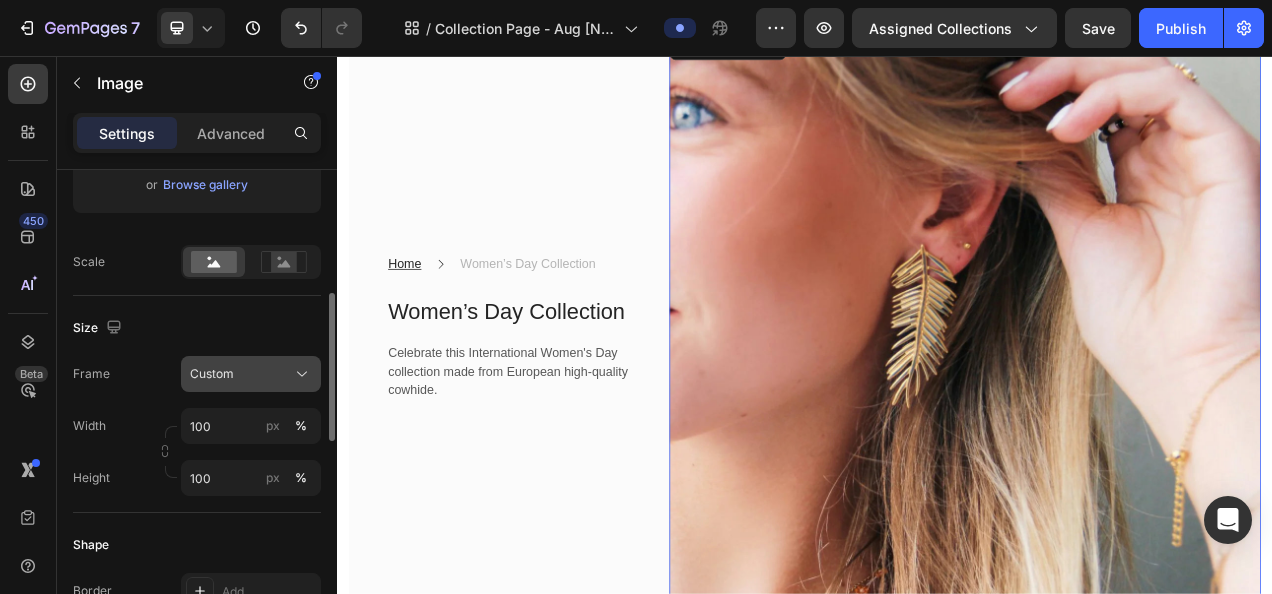 click 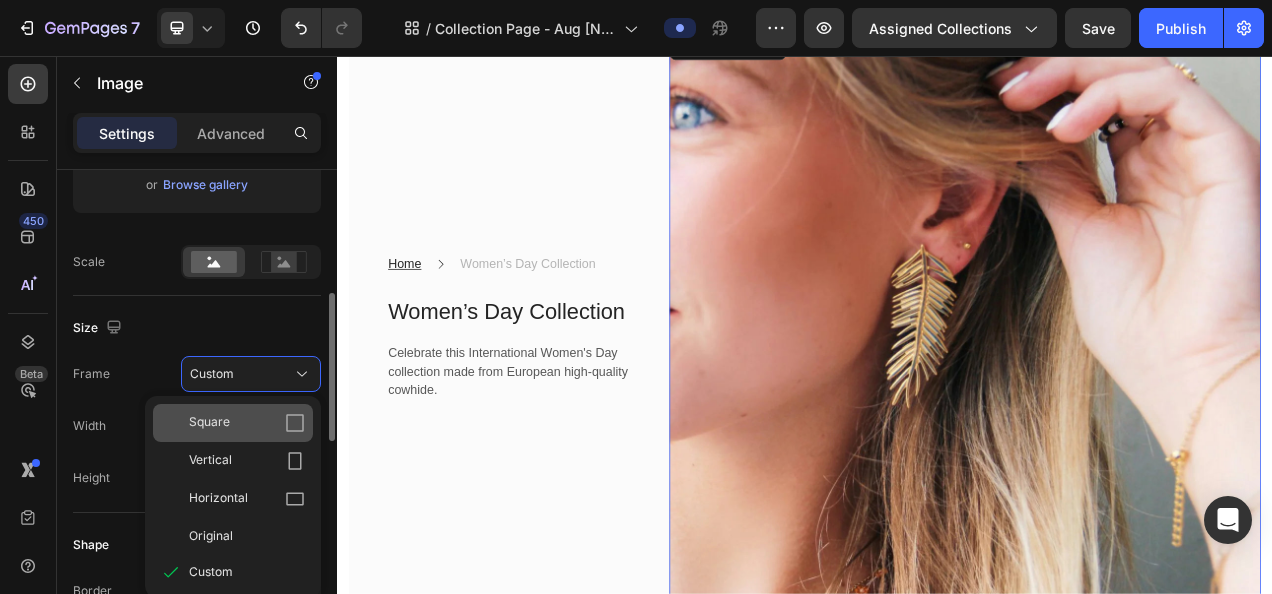 click 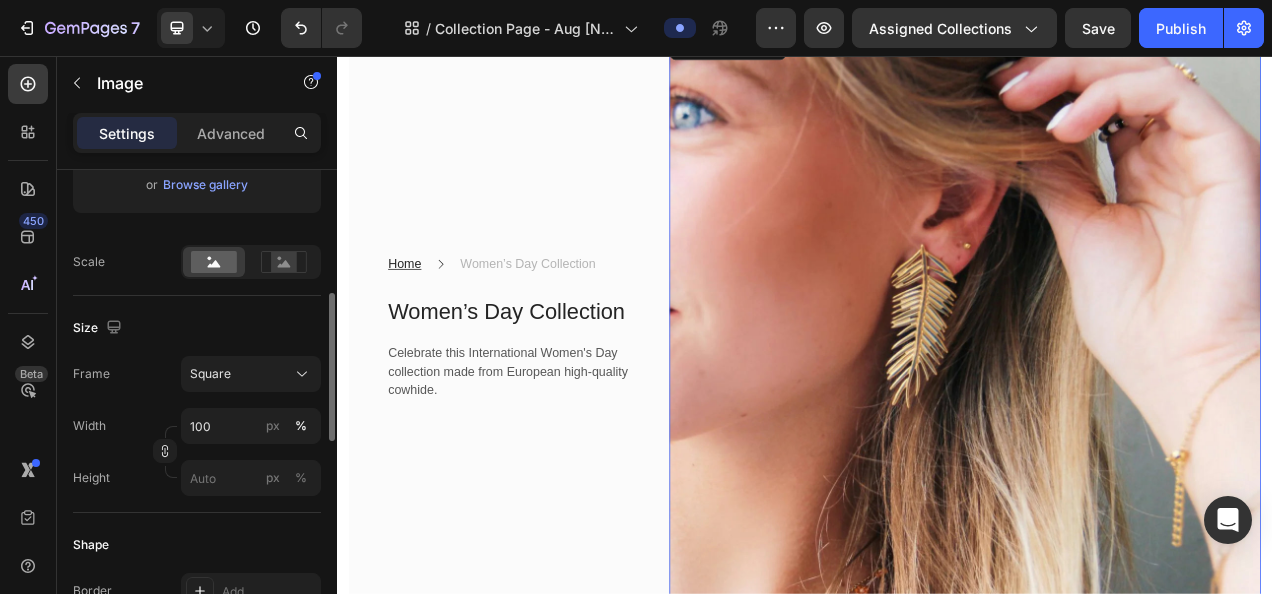 click on "Size Frame Square Width [NUMBER] px % Height px %" 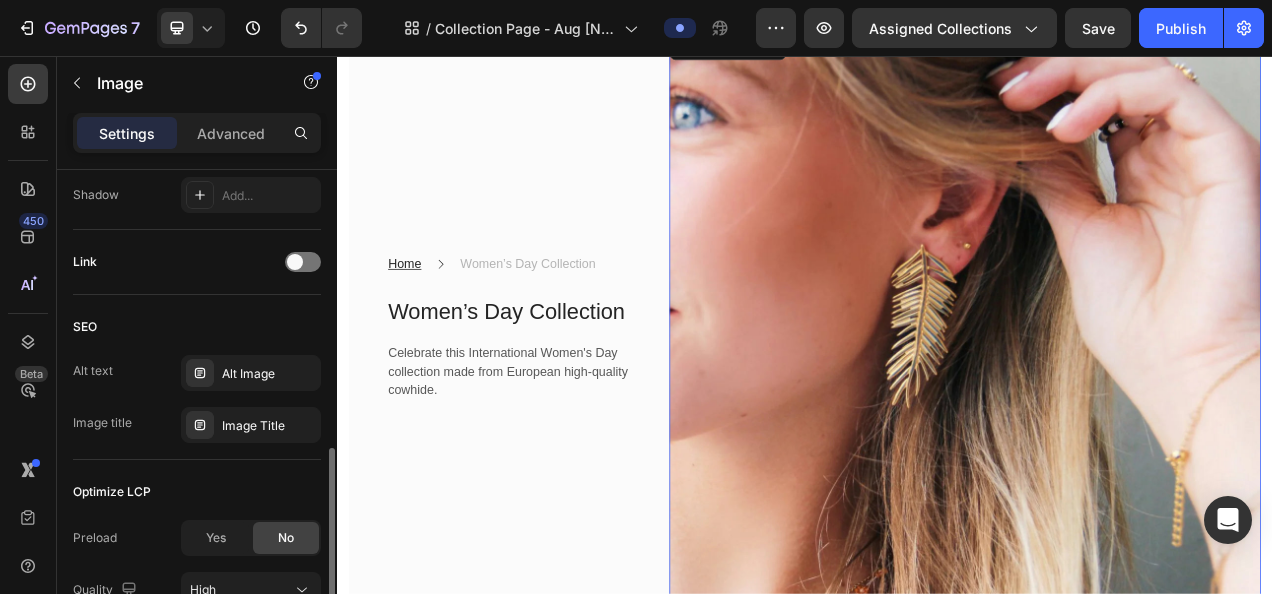 scroll, scrollTop: 800, scrollLeft: 0, axis: vertical 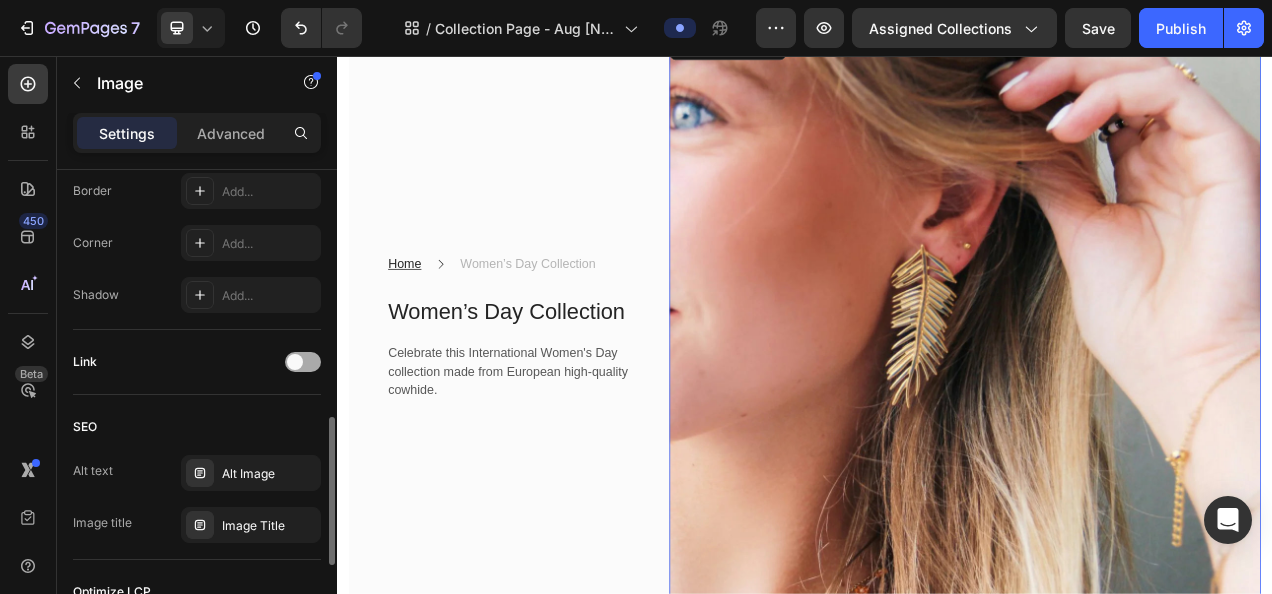 click at bounding box center [295, 362] 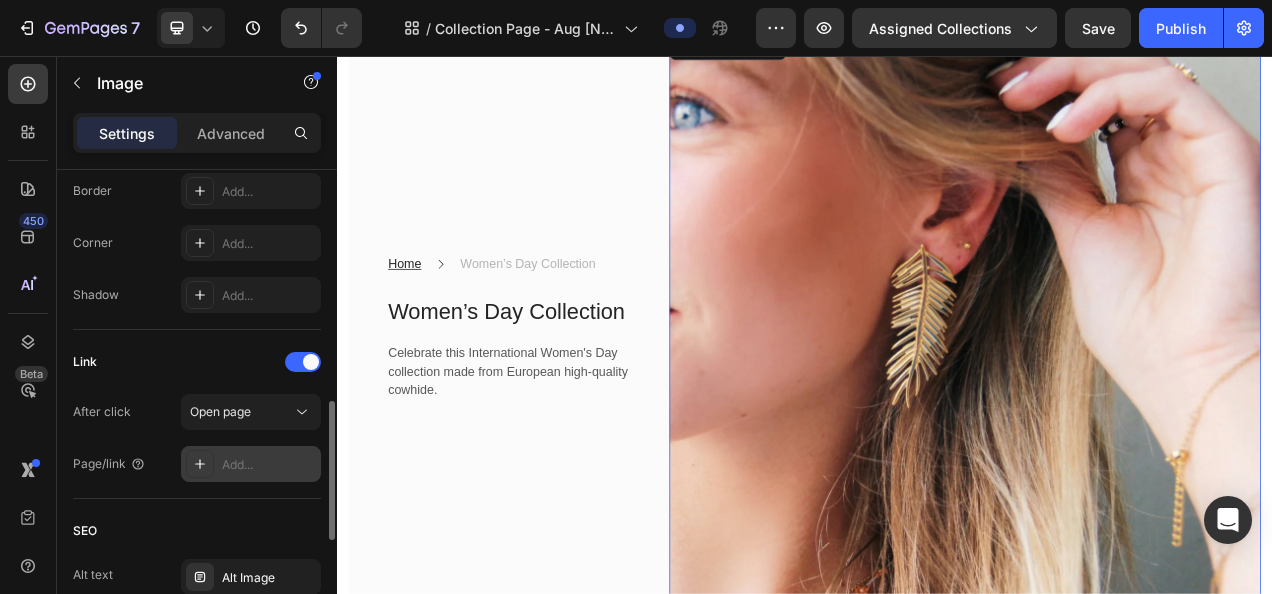 click on "Add..." at bounding box center (269, 465) 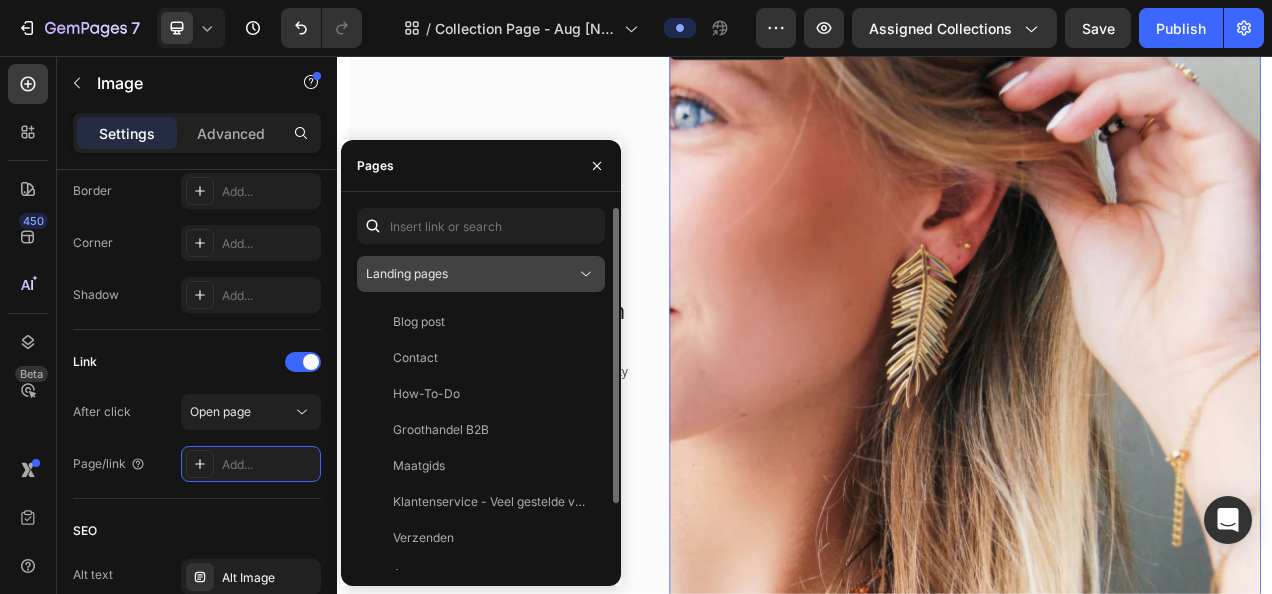 click 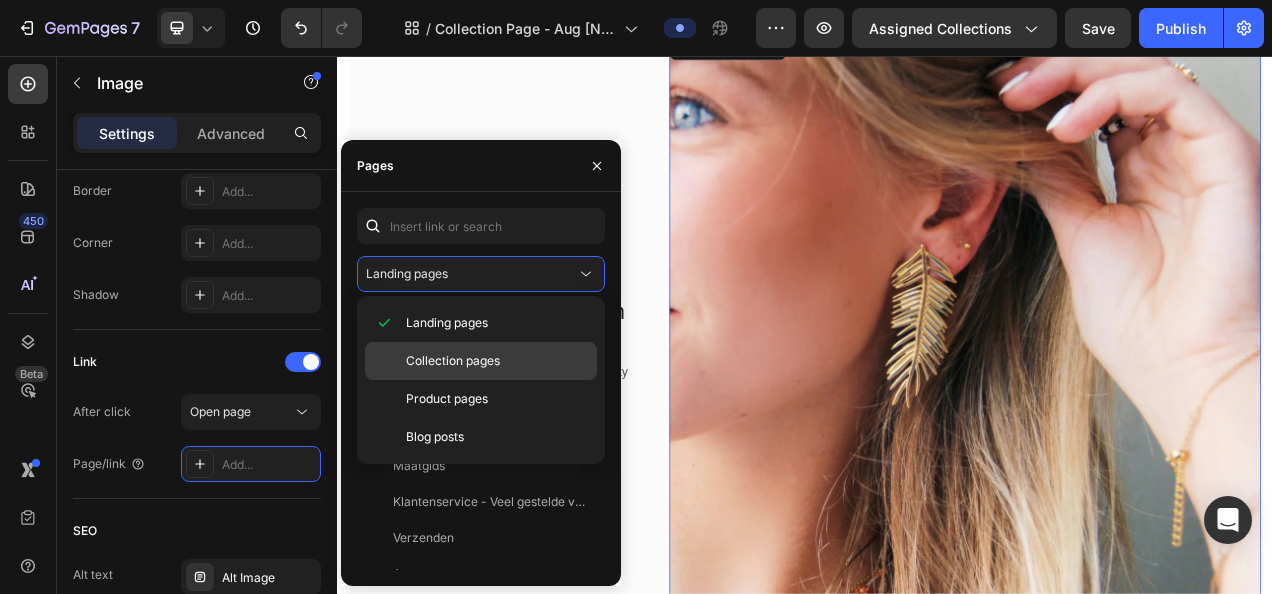 click on "Collection pages" at bounding box center (453, 361) 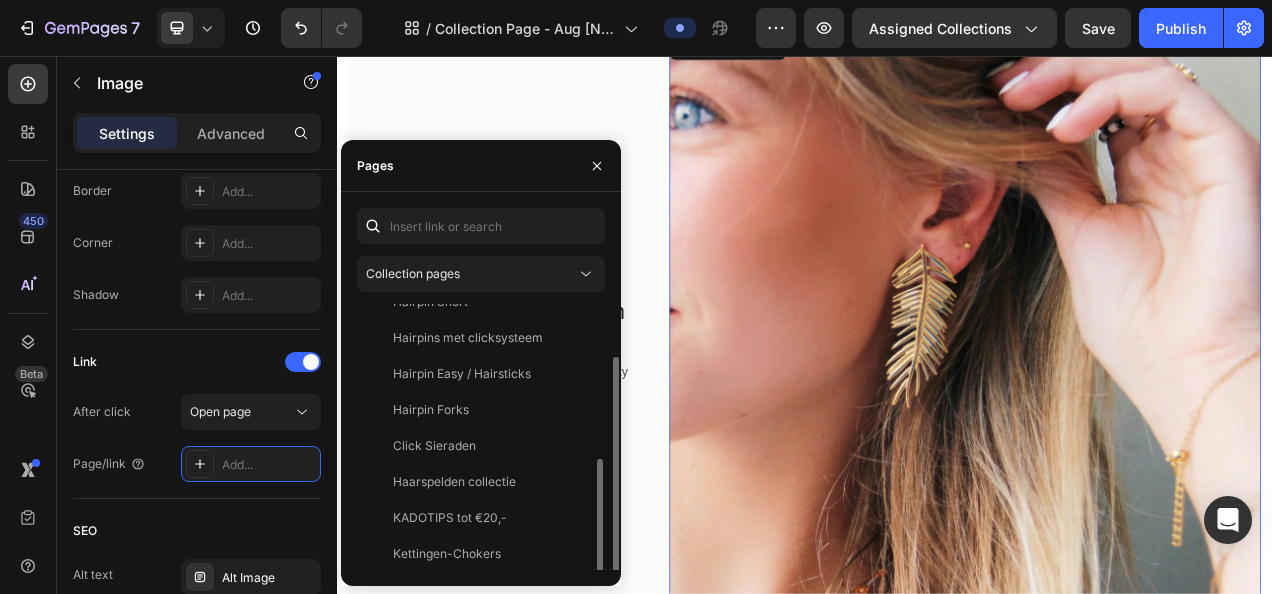 scroll, scrollTop: 228, scrollLeft: 0, axis: vertical 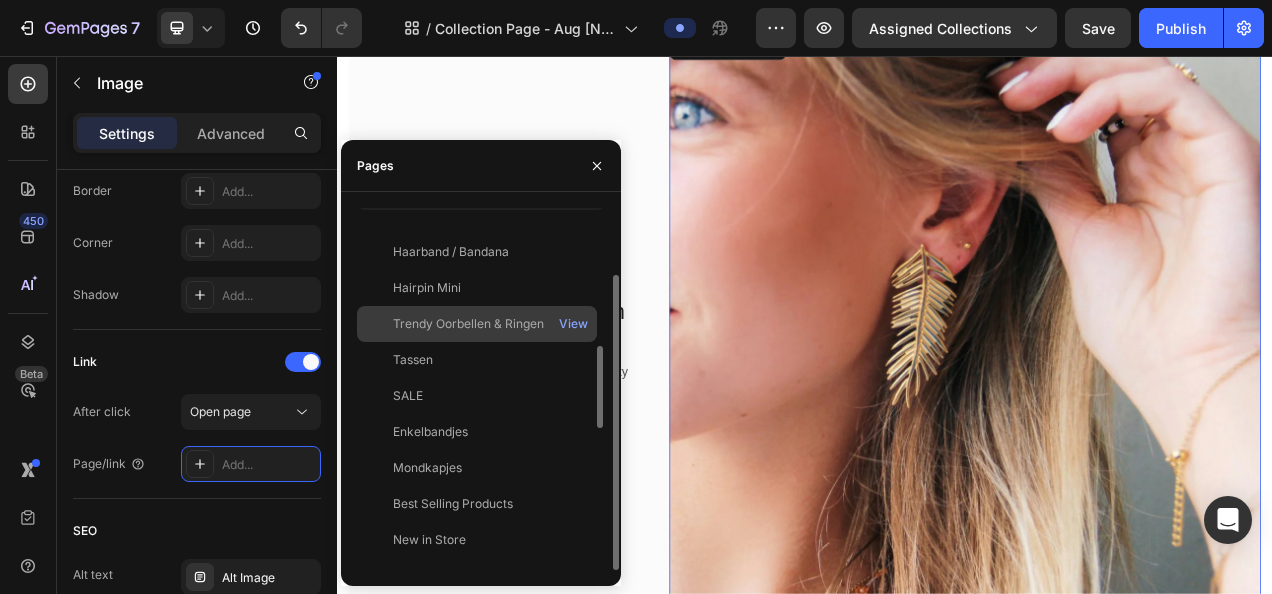 click on "Trendy Oorbellen & Ringen" 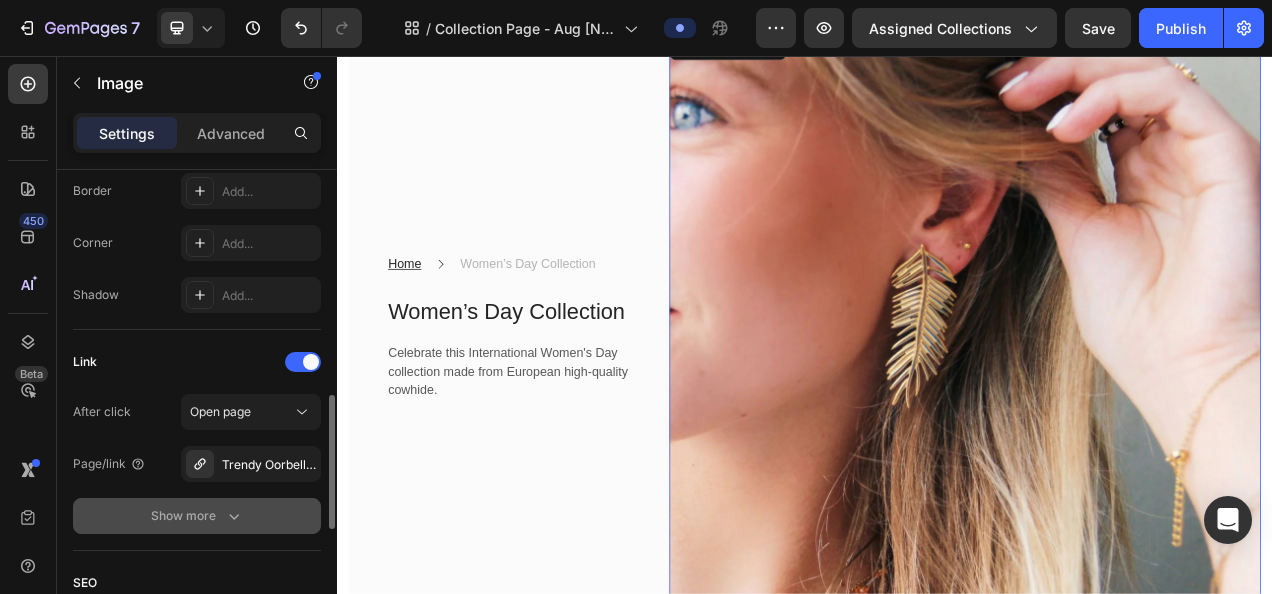 click 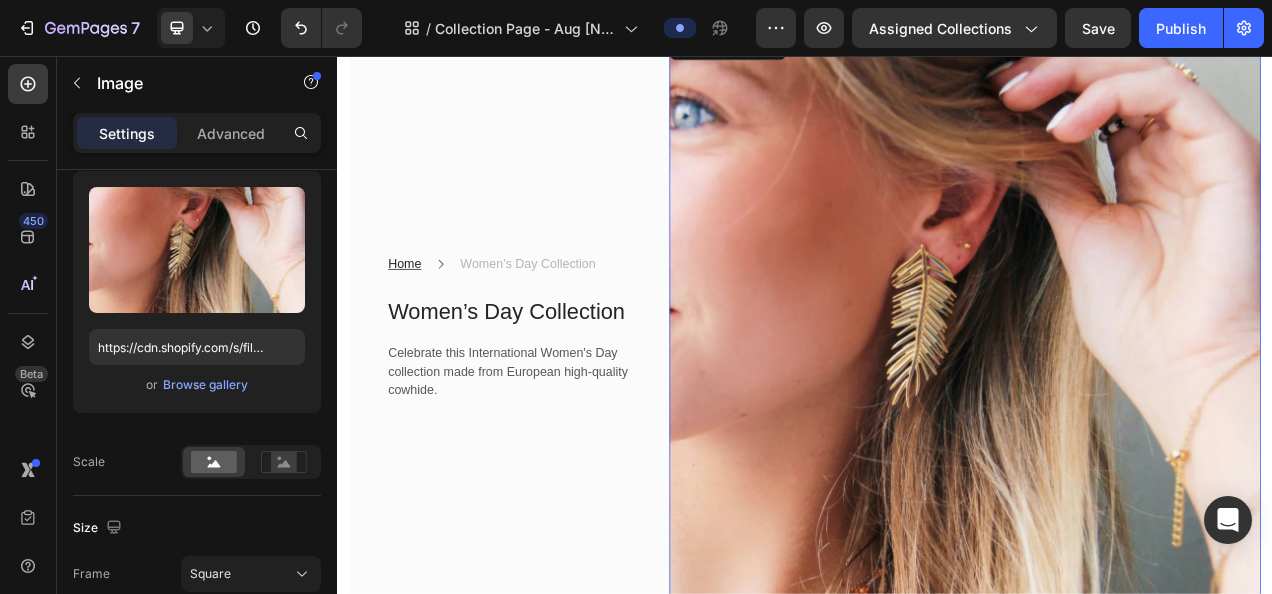 scroll, scrollTop: 0, scrollLeft: 0, axis: both 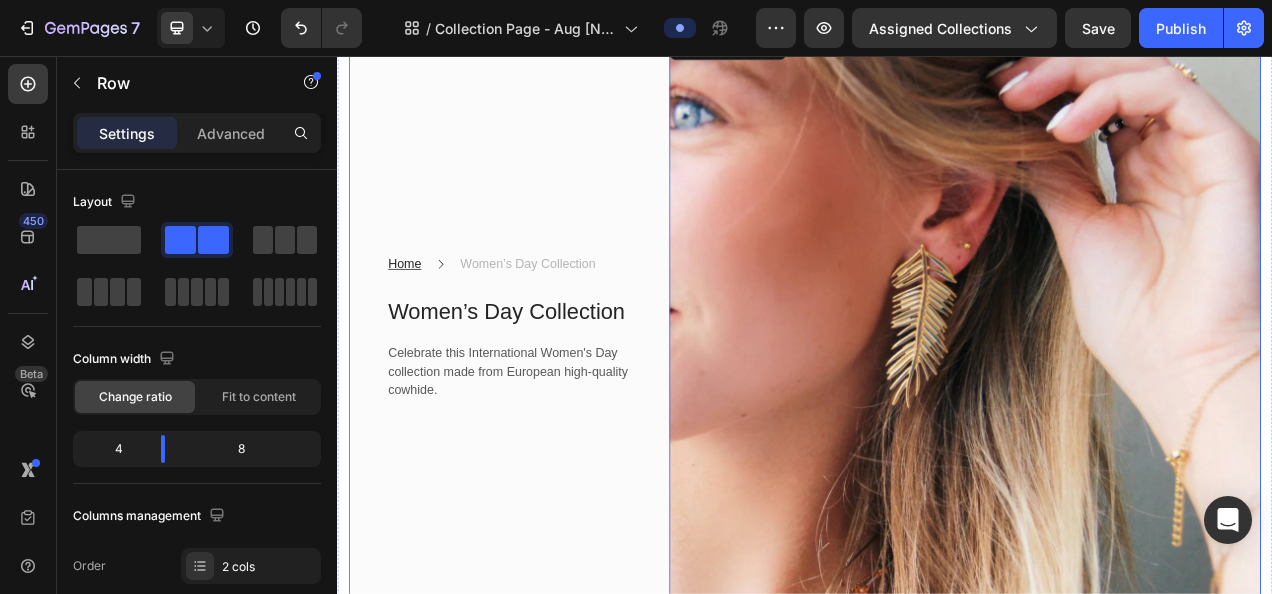 click on "Home Text block
Icon Women’s Day Collection Text block Row Women’s Day Collection Heading Celebrate this International Women's Day collection made from European high-quality cowhide. Text block Row" at bounding box center [541, 404] 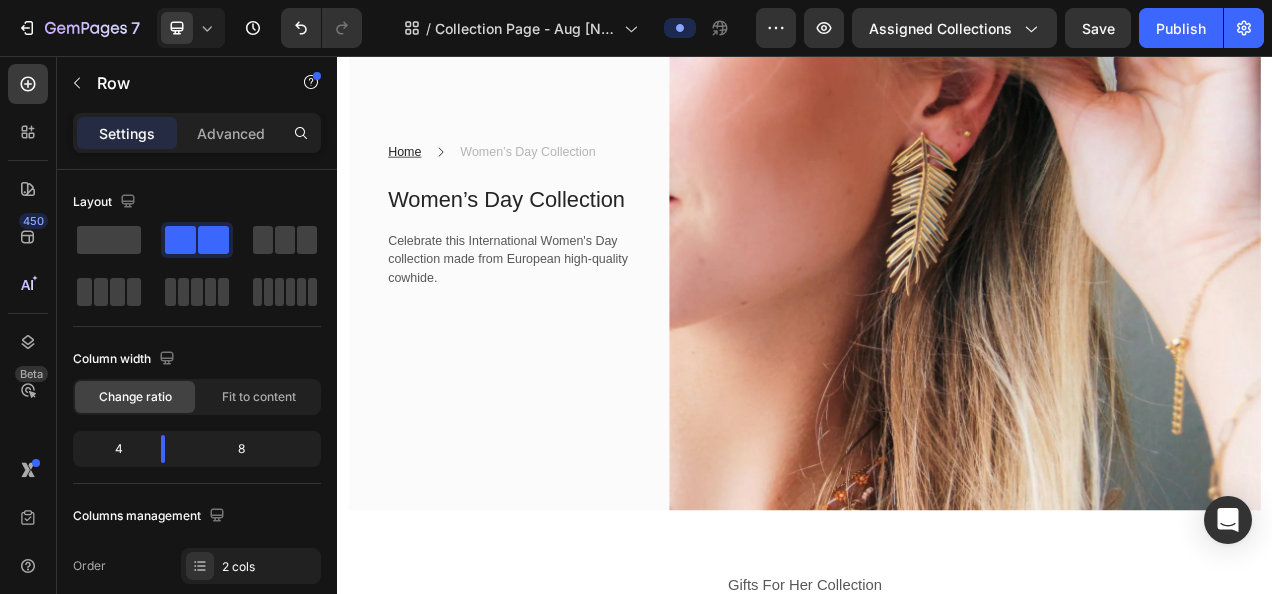 scroll, scrollTop: 200, scrollLeft: 0, axis: vertical 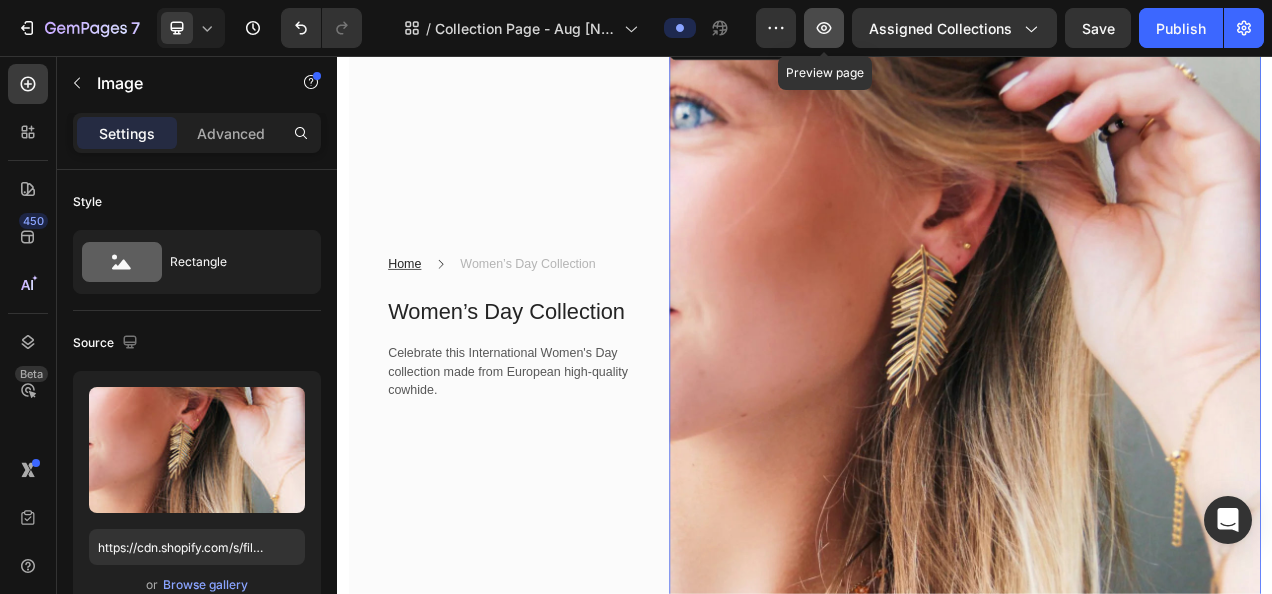 click 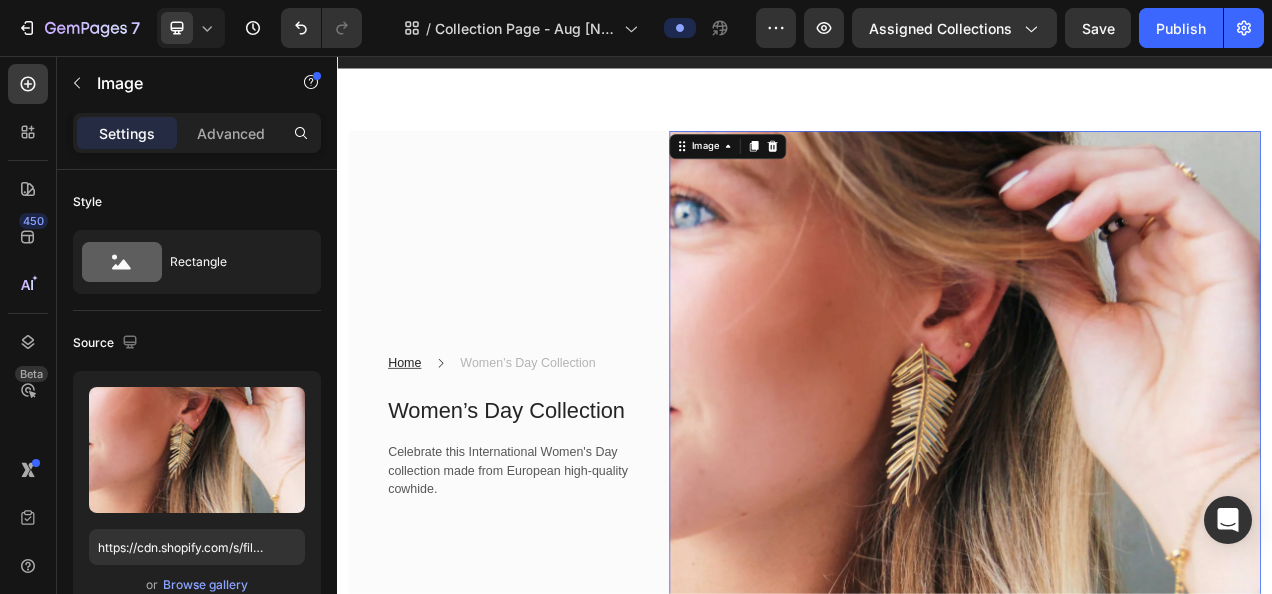 scroll, scrollTop: 0, scrollLeft: 0, axis: both 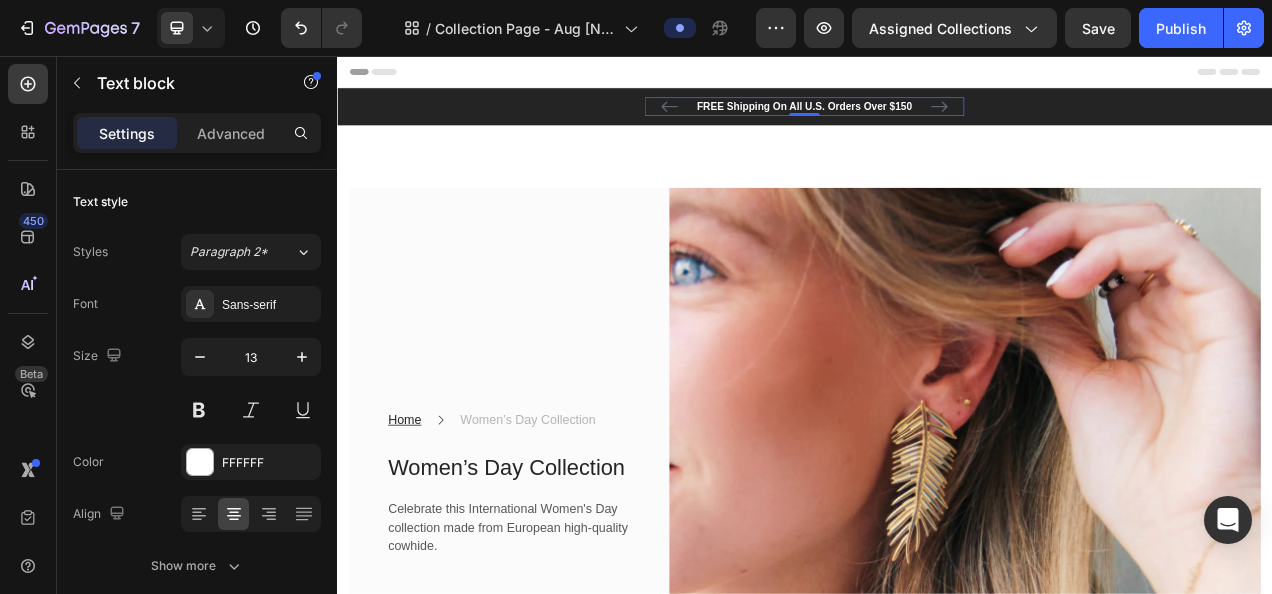 click on "FREE Shipping On All U.S. Orders Over $150" at bounding box center [937, 121] 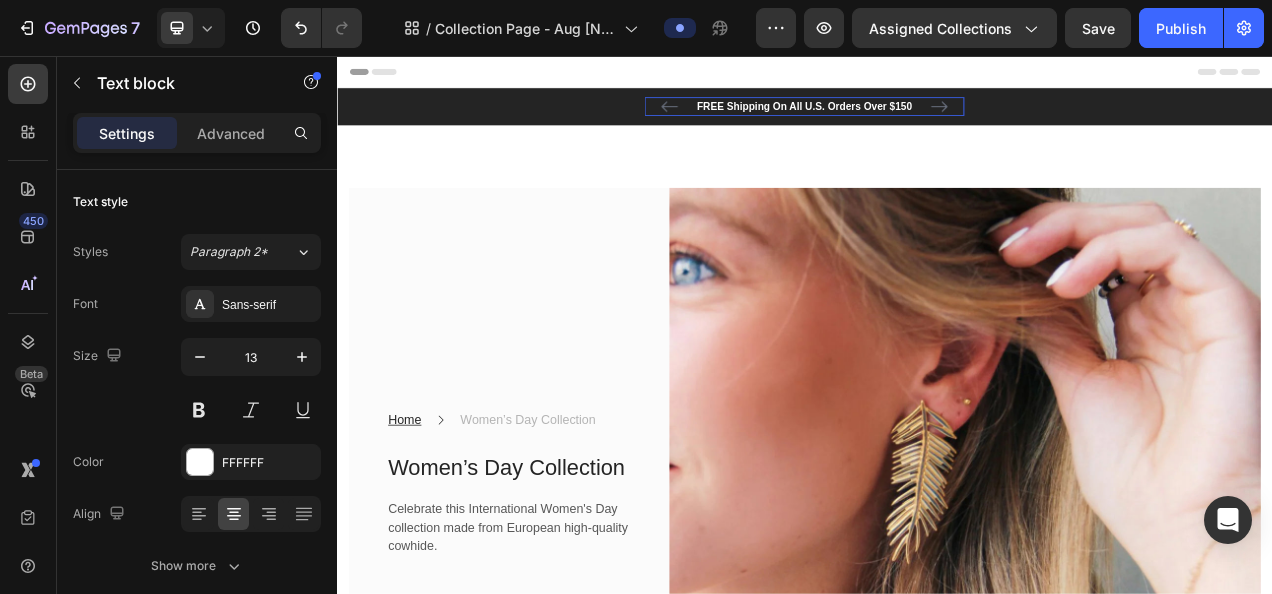 click on "FREE Shipping On All U.S. Orders Over $150" at bounding box center (937, 121) 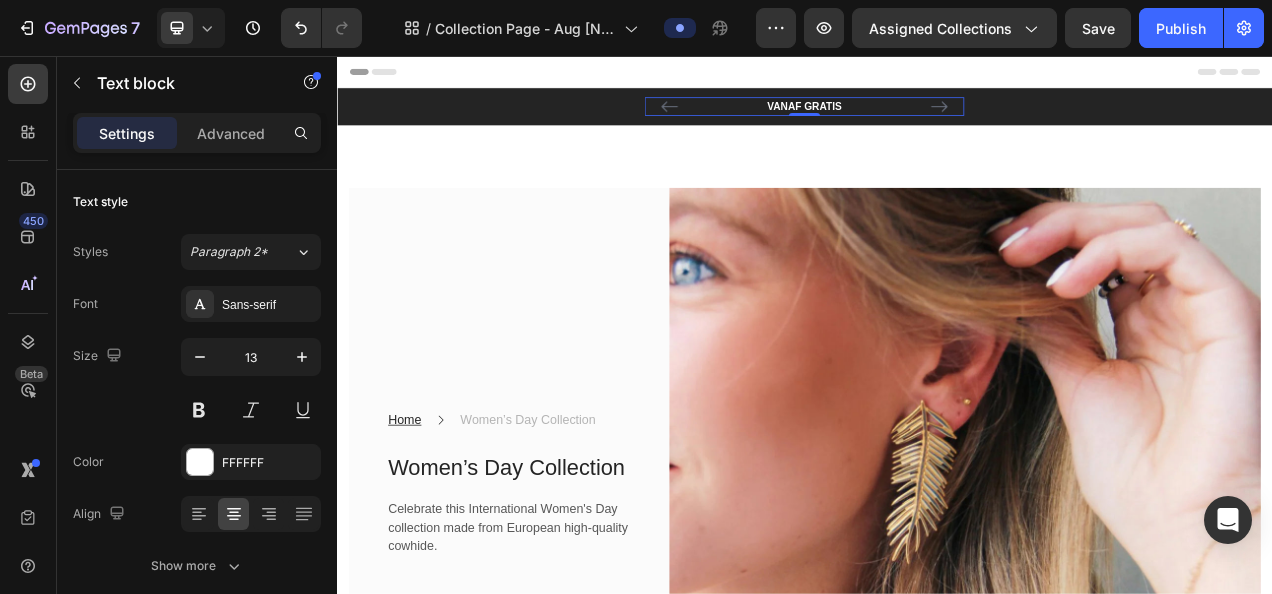 click on "VANAF GRATIS" at bounding box center (937, 121) 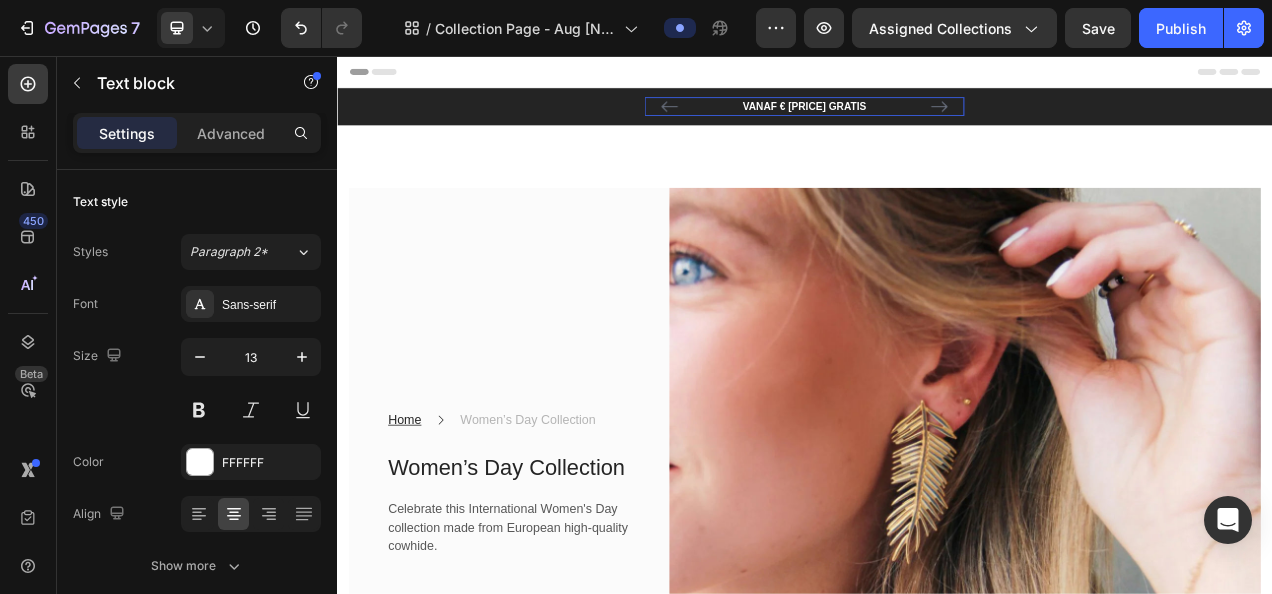 click on "VANAF € [PRICE] GRATIS" at bounding box center (937, 121) 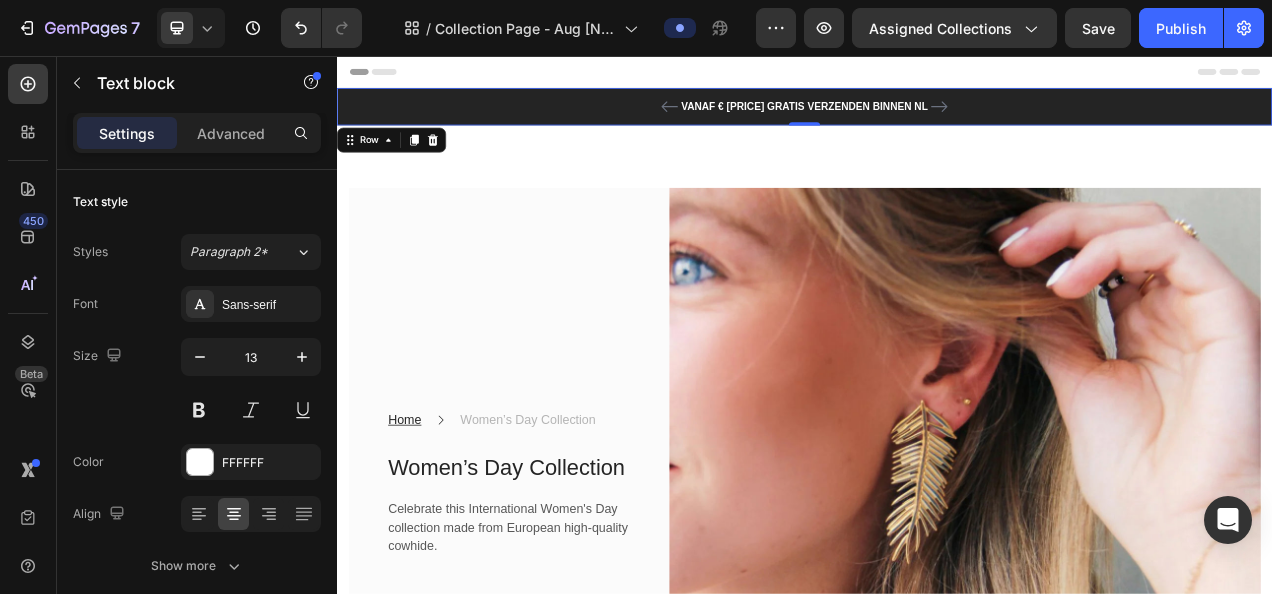 click on "VANAF € [PRICE] GRATIS VERZENDEN BINNEN NL Text block 60-DAY FREE RETURNS Text block
Carousel Row Row   0" at bounding box center (937, 121) 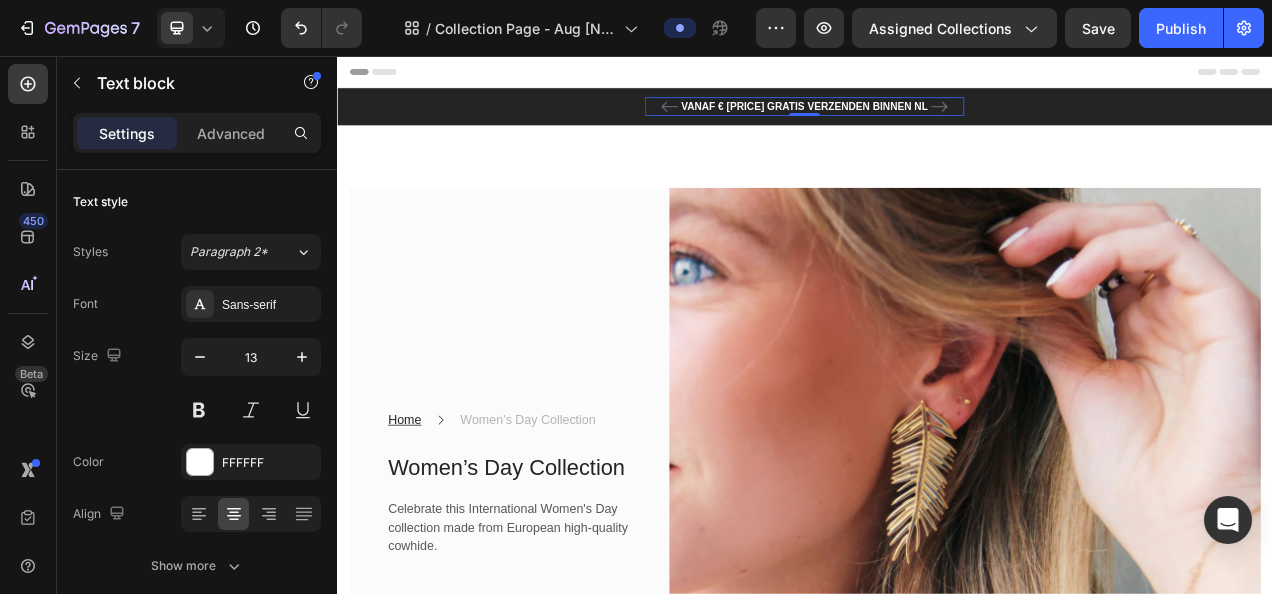 click on "VANAF € [PRICE] GRATIS VERZENDEN BINNEN NL" at bounding box center [937, 121] 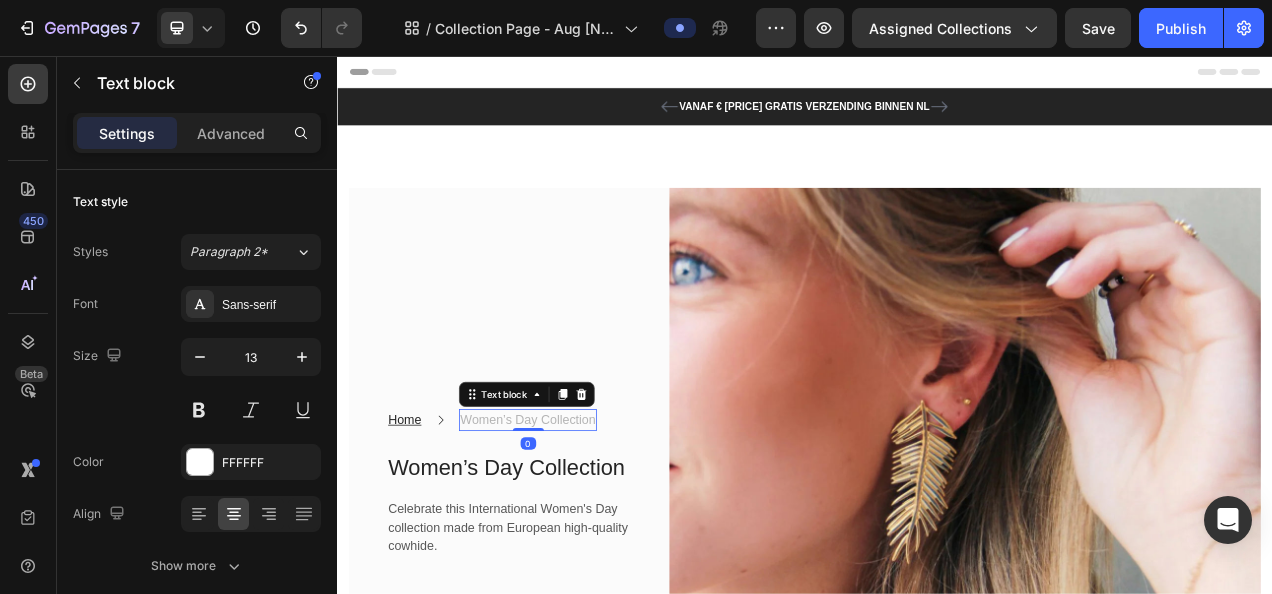 click on "Women’s Day Collection" at bounding box center (582, 523) 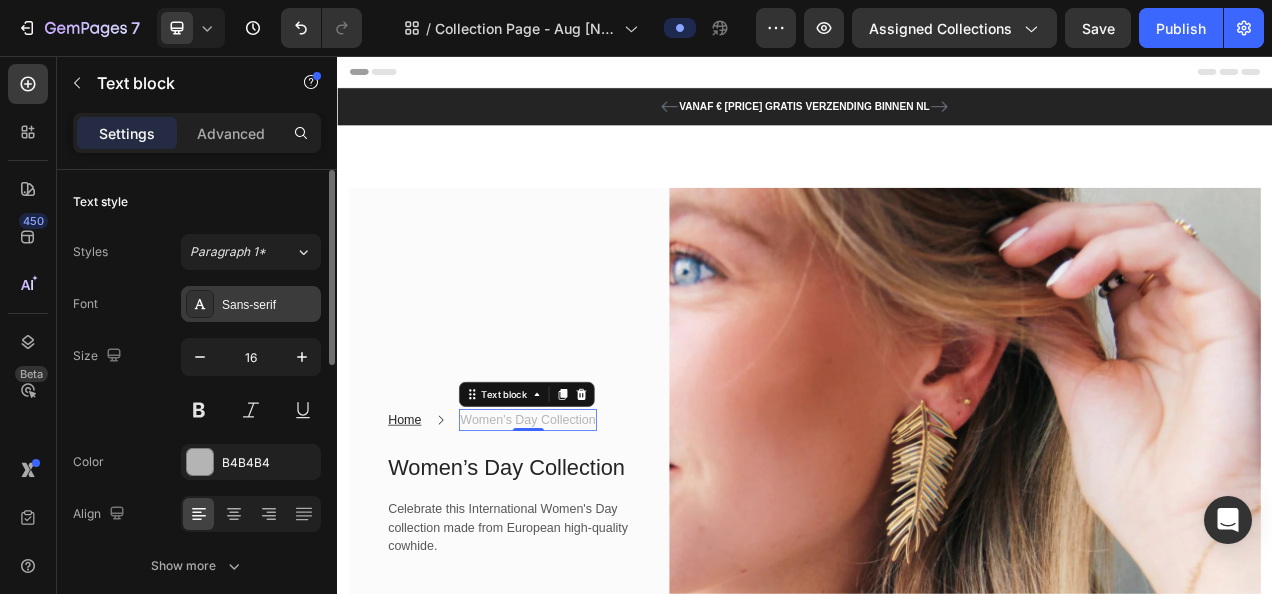 click on "Sans-serif" at bounding box center [251, 304] 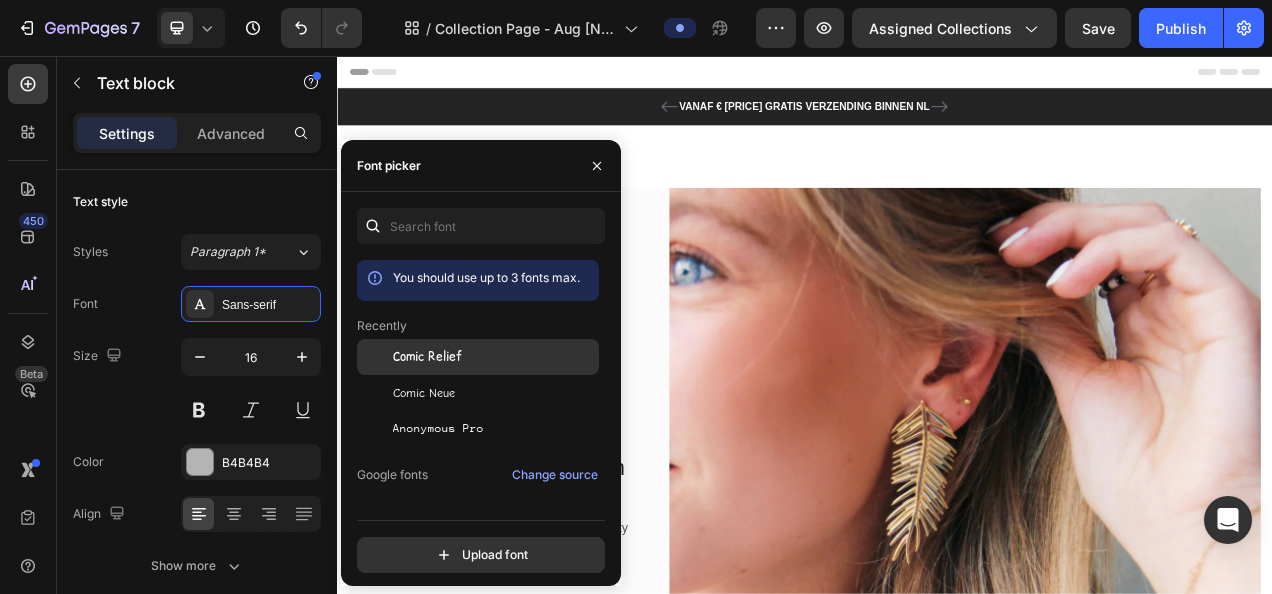 click on "Comic Relief" at bounding box center [427, 357] 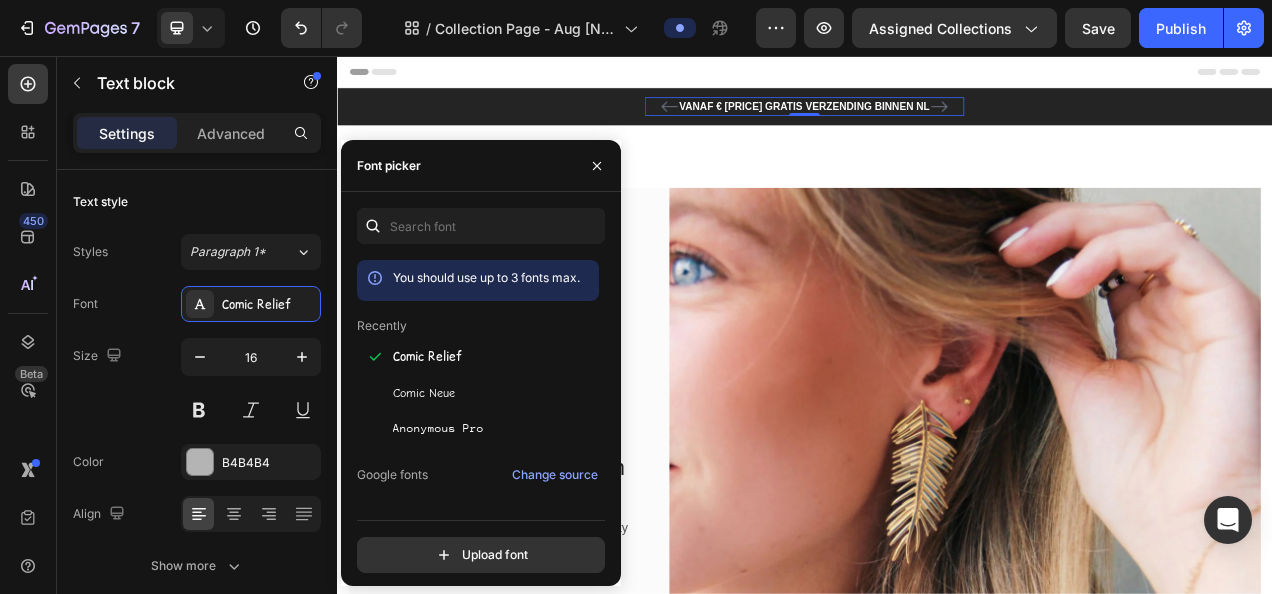 click on "VANAF € [PRICE] GRATIS VERZENDING BINNEN NL" at bounding box center (937, 121) 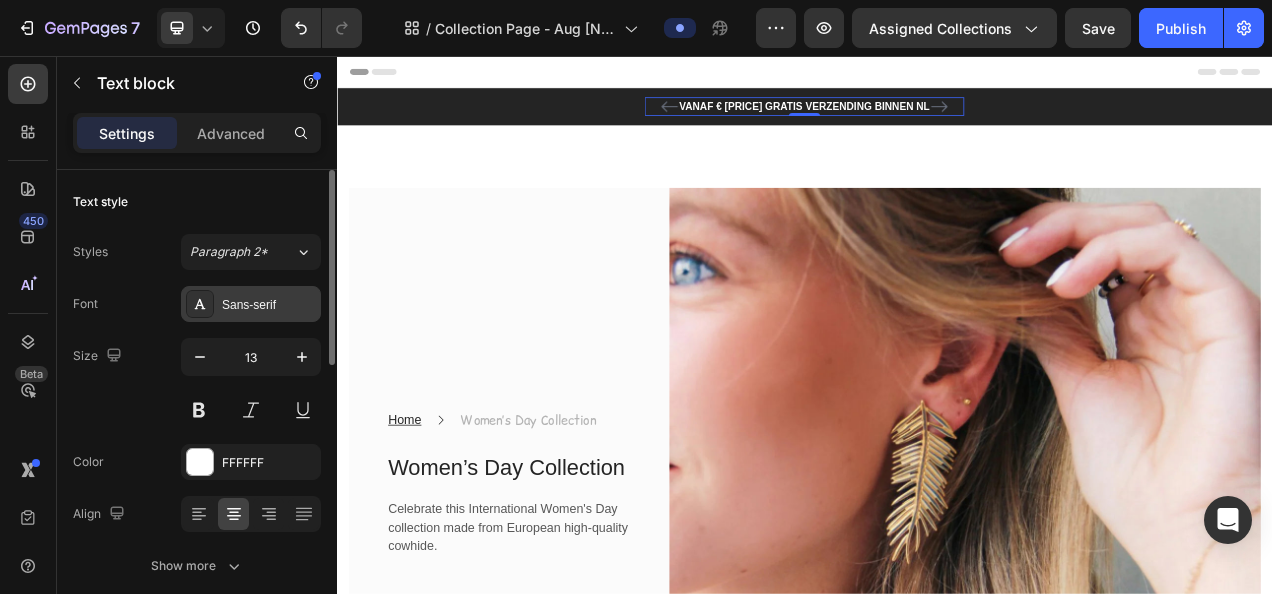 click on "Sans-serif" at bounding box center (269, 305) 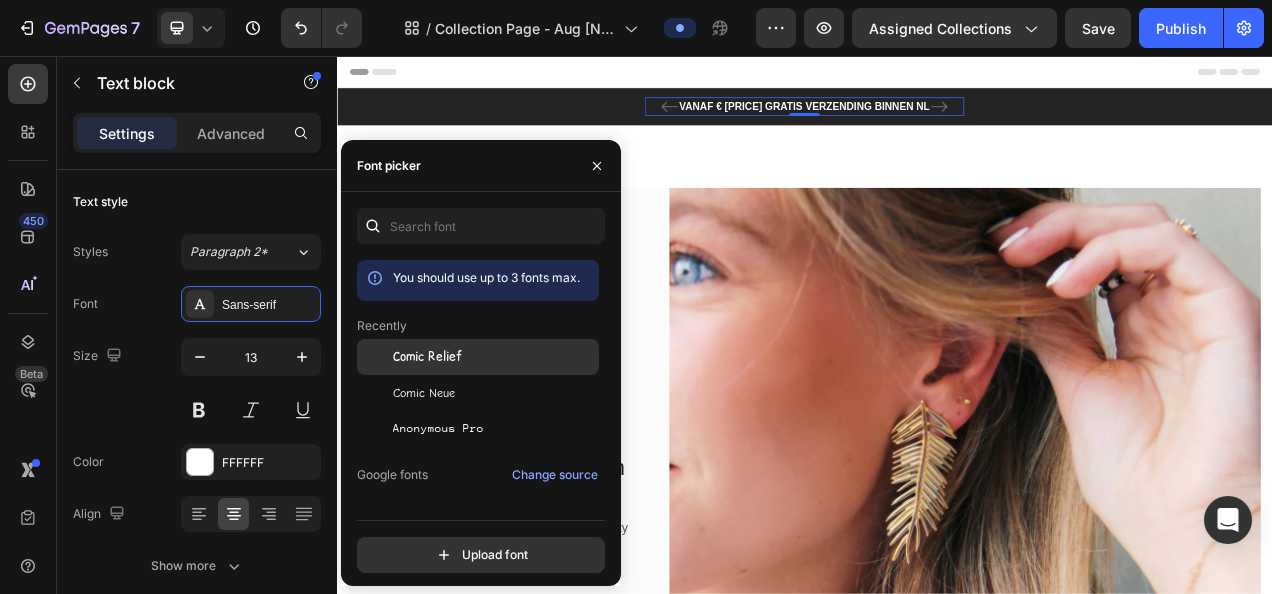 click on "Comic Relief" at bounding box center (427, 357) 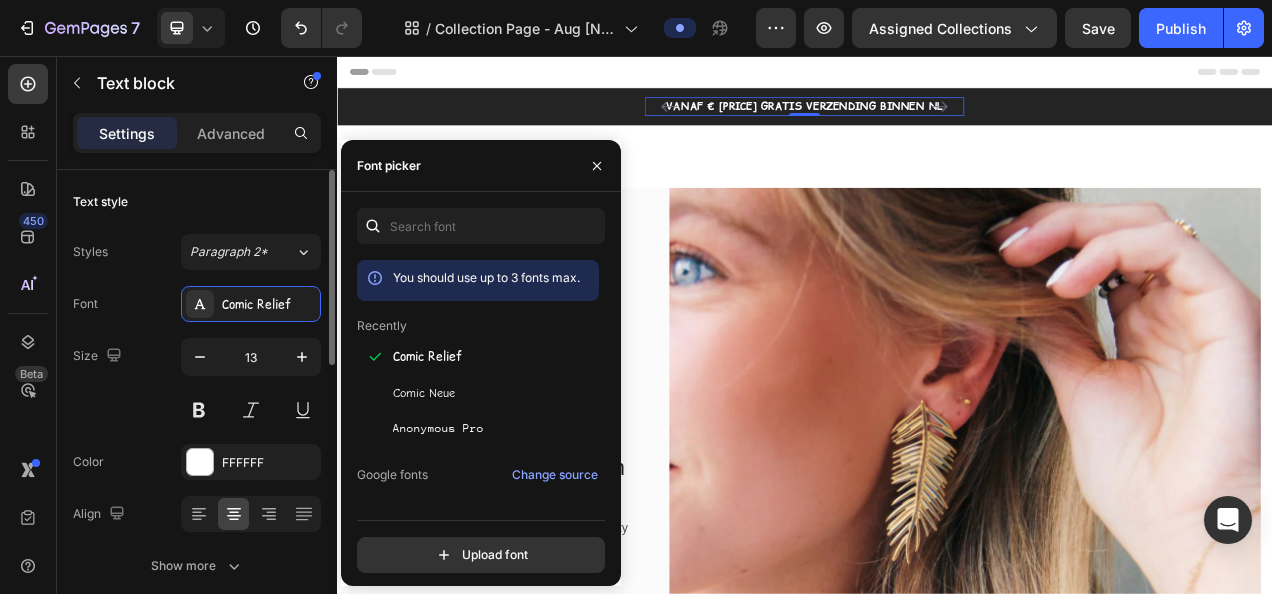 click on "Size 13" at bounding box center [197, 383] 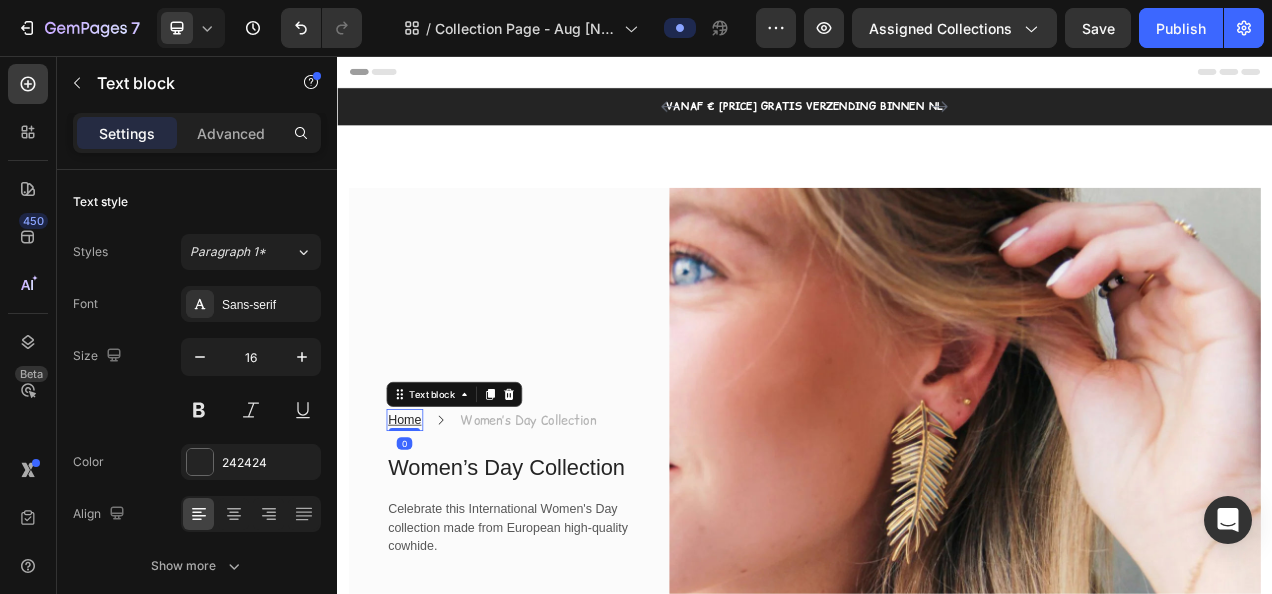 click on "Home" at bounding box center (423, 522) 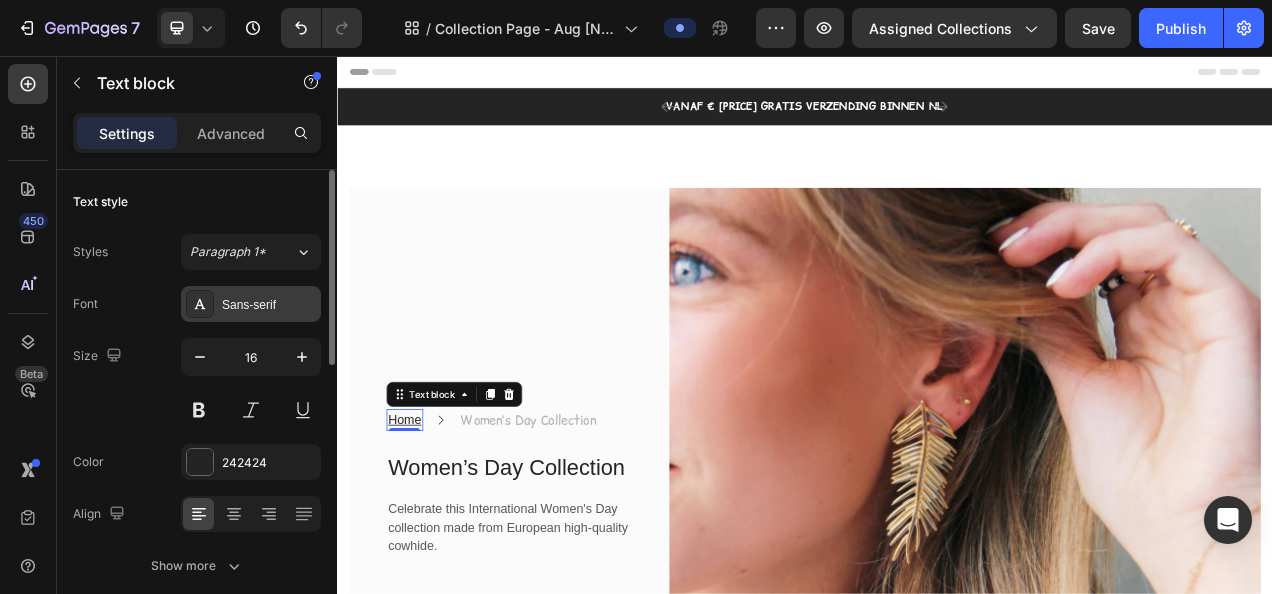 click on "Sans-serif" at bounding box center (269, 305) 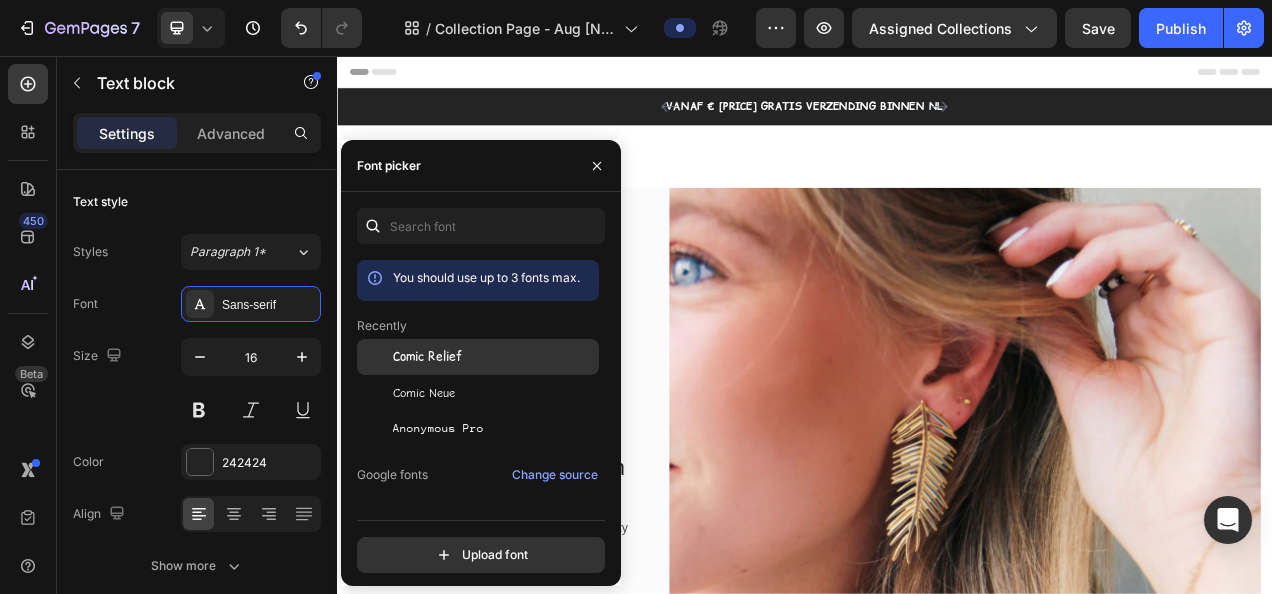 click on "Comic Relief" at bounding box center (427, 357) 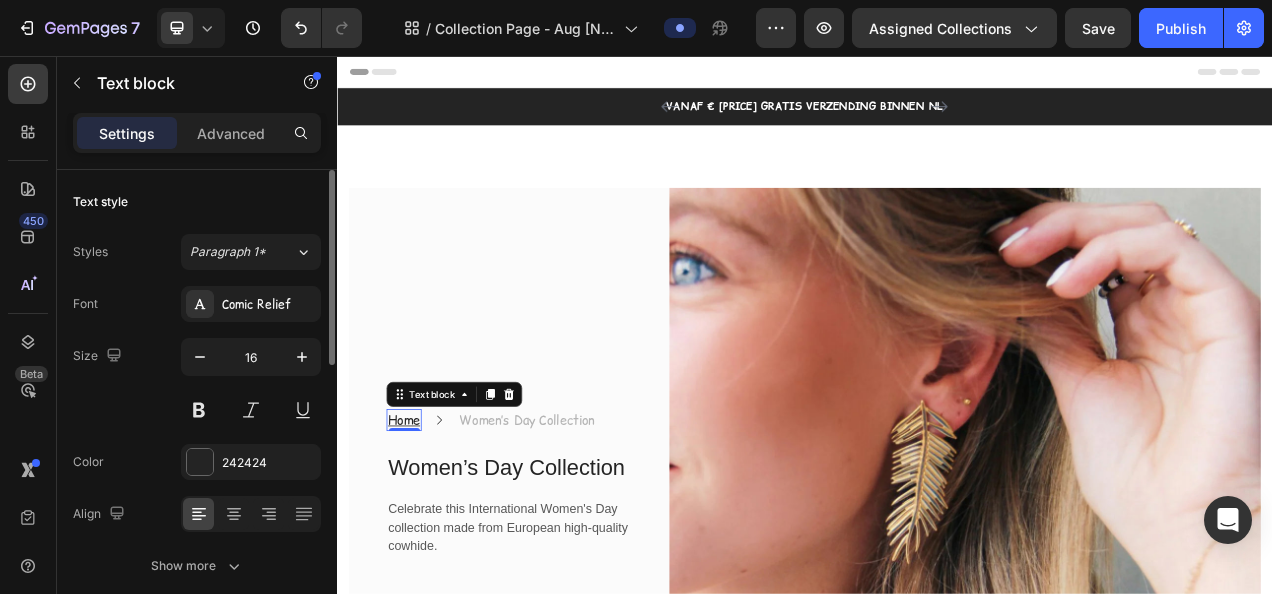 click on "Size 16" at bounding box center (197, 383) 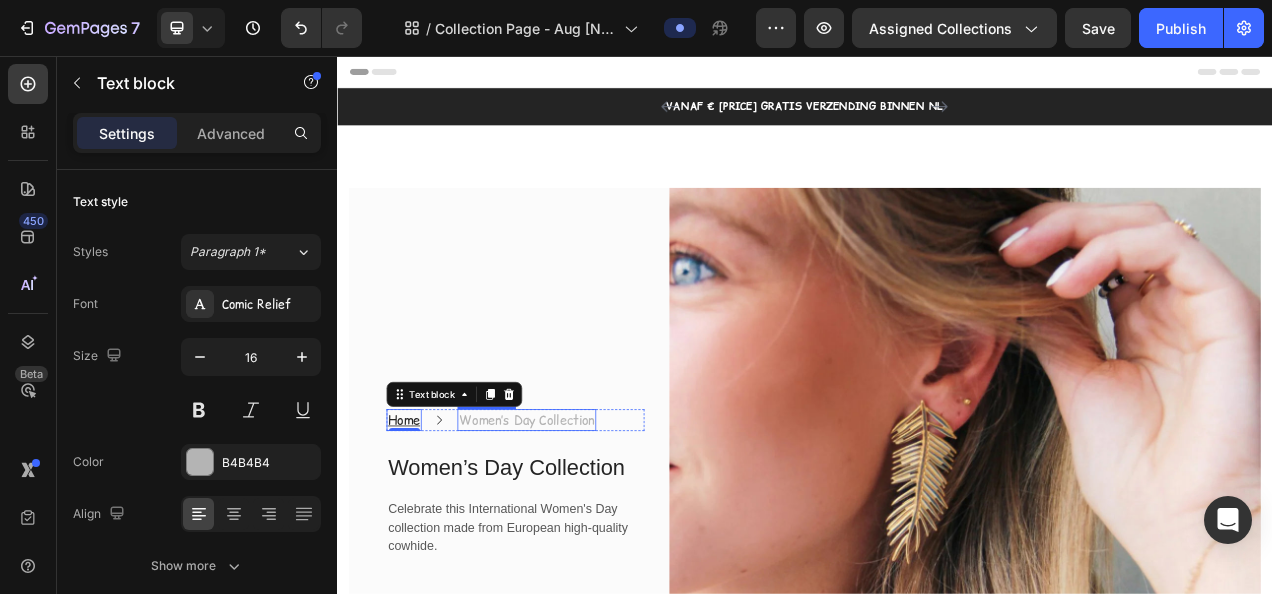 click on "Women’s Day Collection" at bounding box center [580, 523] 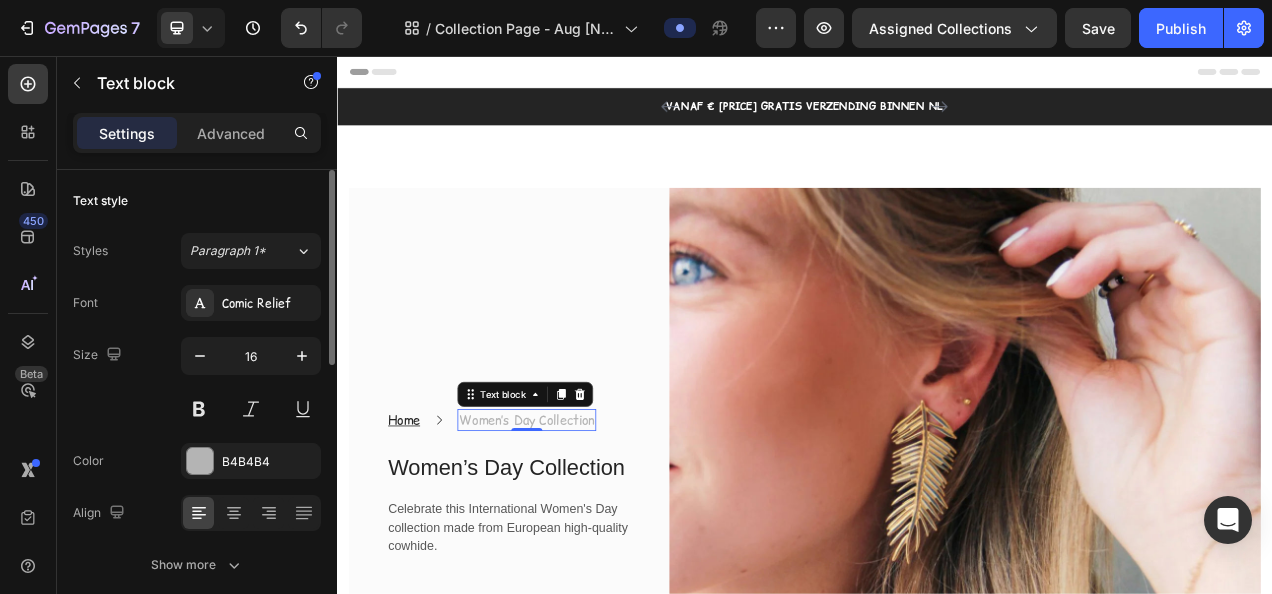 scroll, scrollTop: 0, scrollLeft: 0, axis: both 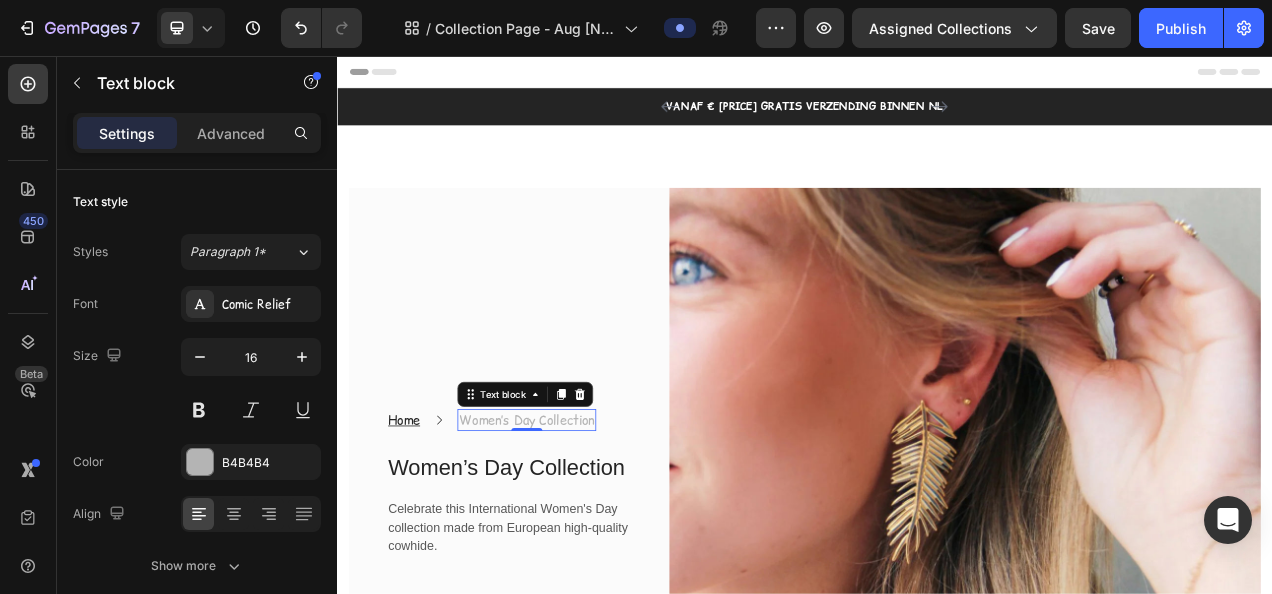 click on "Women’s Day Collection" at bounding box center (580, 523) 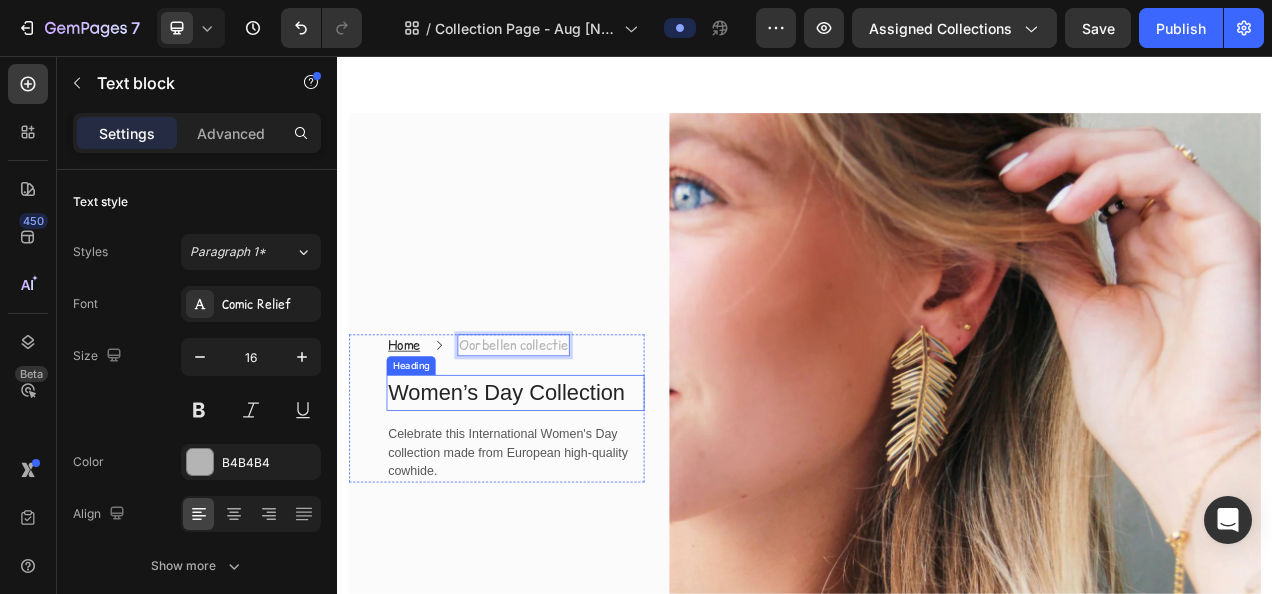 scroll, scrollTop: 100, scrollLeft: 0, axis: vertical 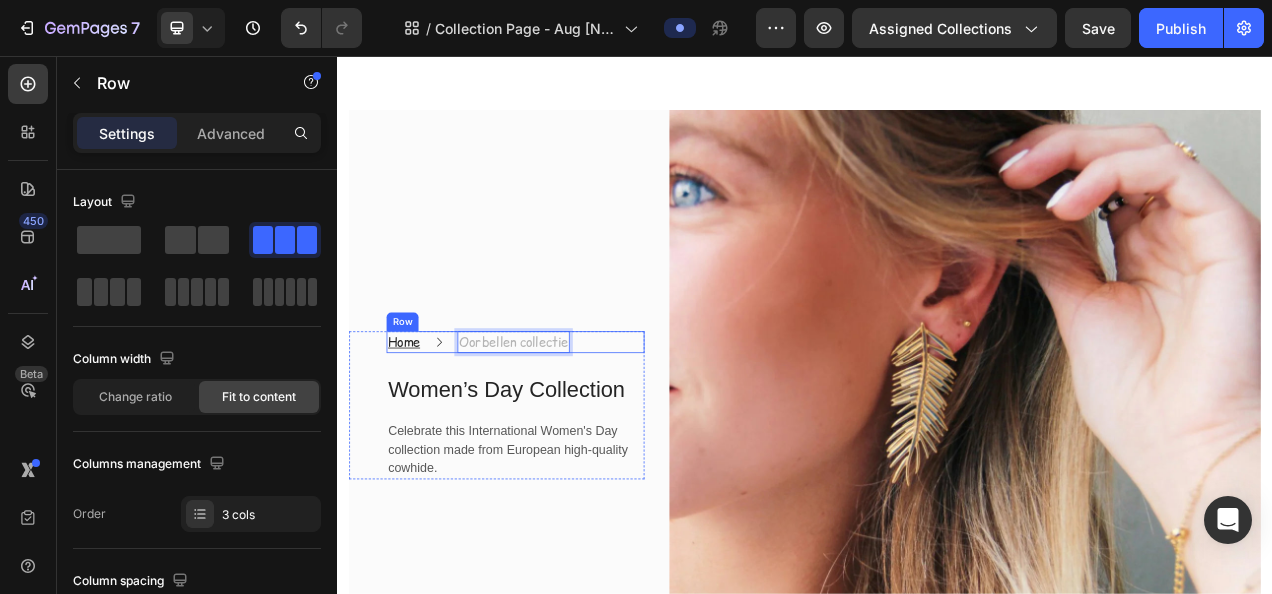 click on "Home Text block
Icon Oorbellen collectie Text block   0 Row" at bounding box center [565, 423] 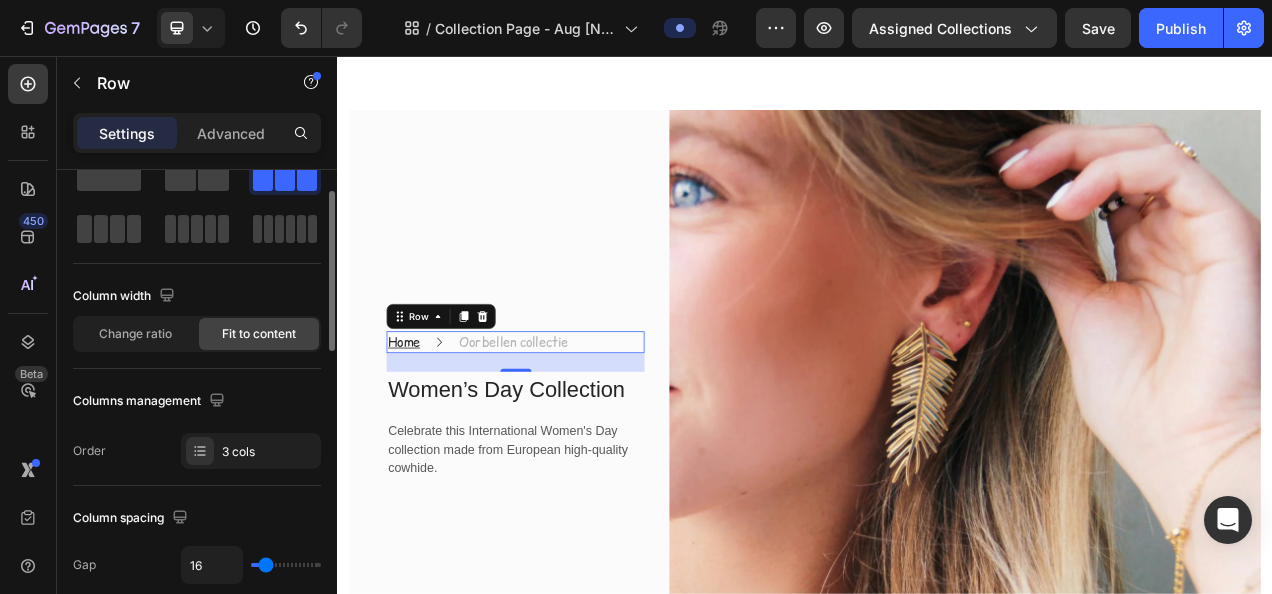 scroll, scrollTop: 0, scrollLeft: 0, axis: both 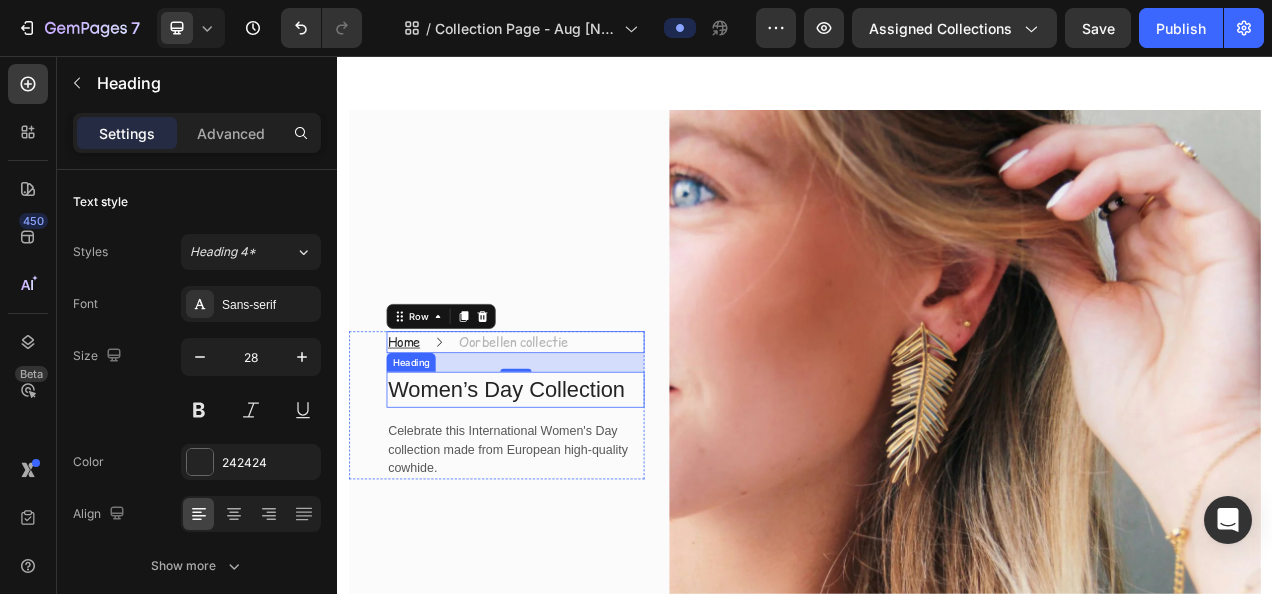 click on "Women’s Day Collection" at bounding box center (565, 484) 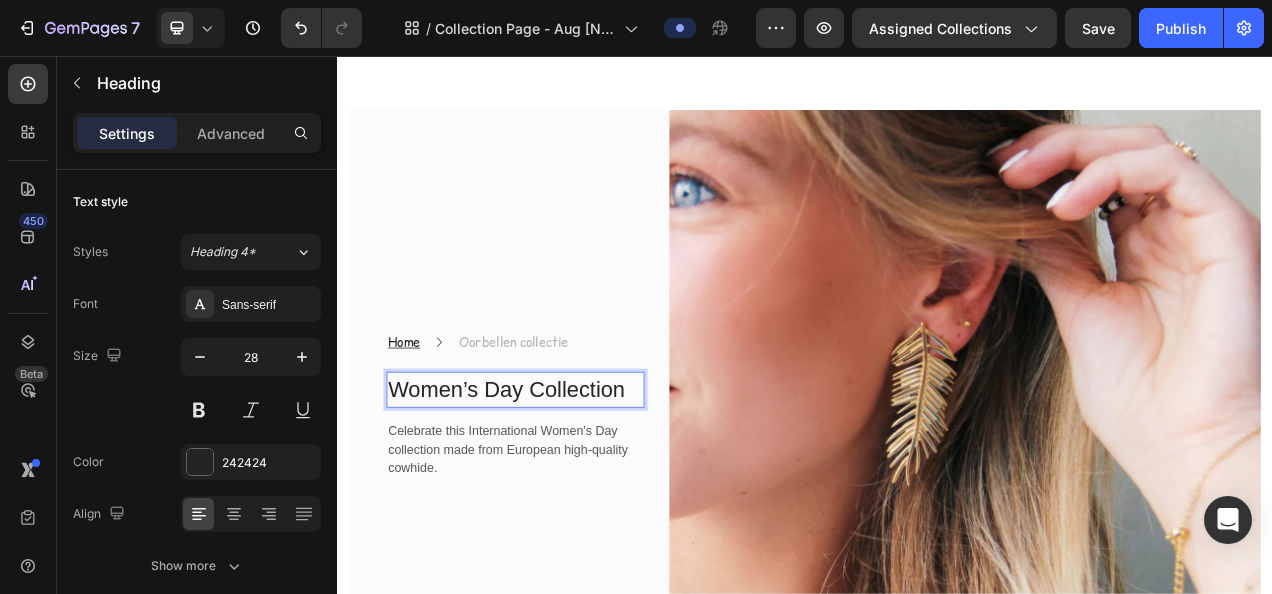 click on "Women’s Day Collection" at bounding box center [565, 484] 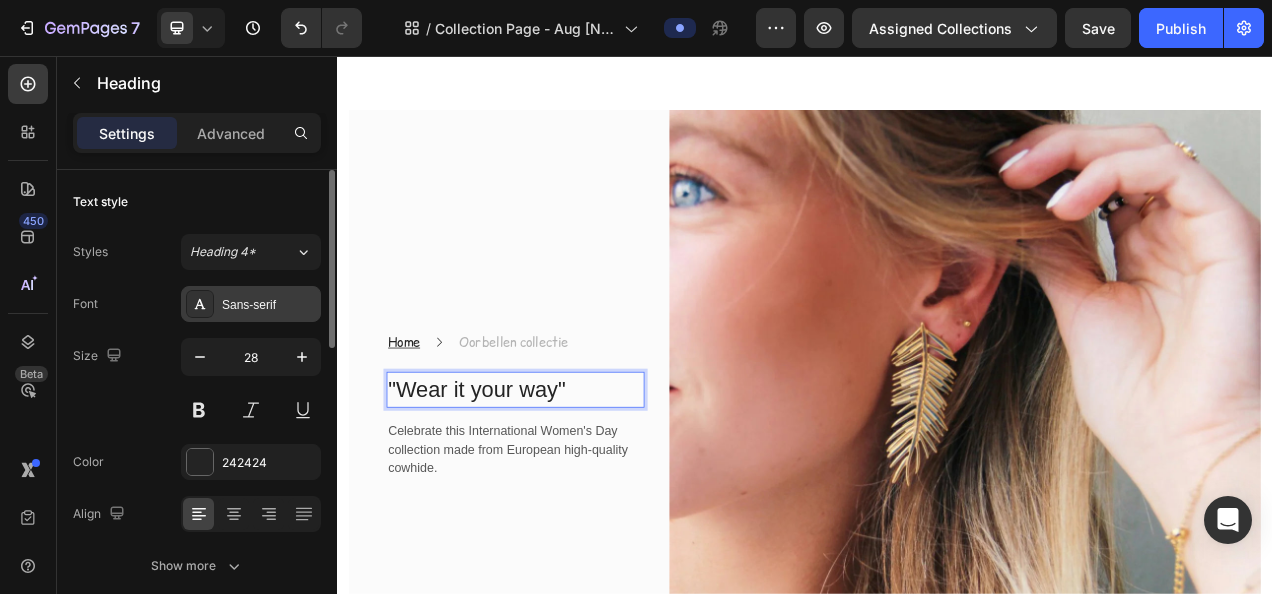 click on "Sans-serif" at bounding box center [269, 305] 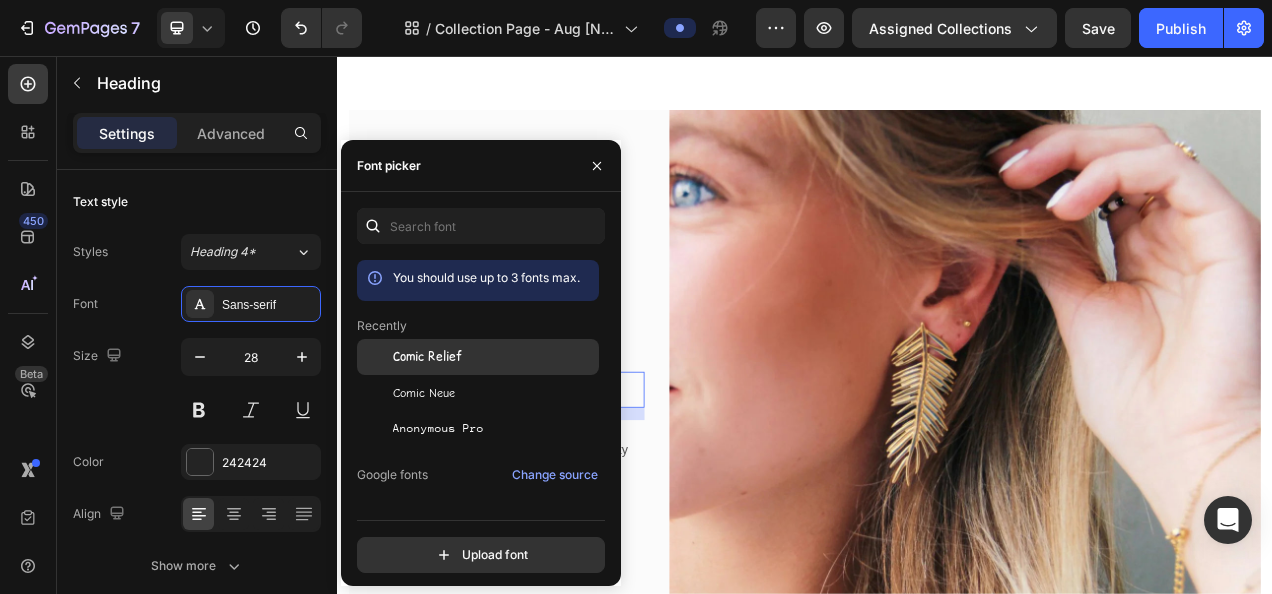 click on "Comic Relief" at bounding box center [427, 357] 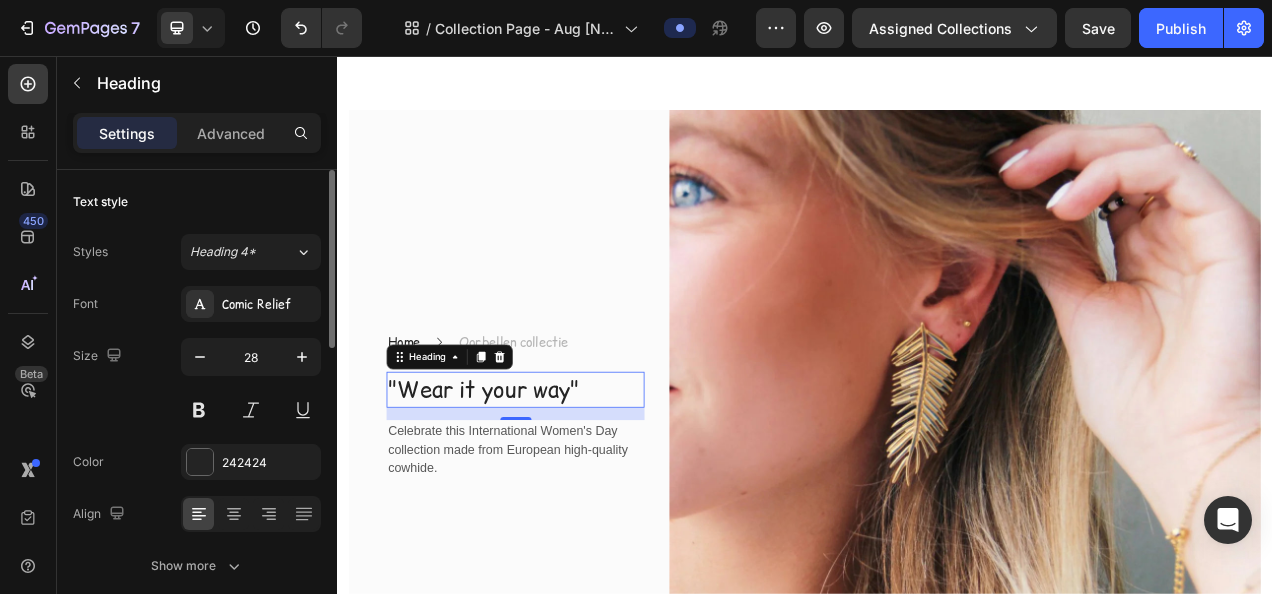 drag, startPoint x: 115, startPoint y: 404, endPoint x: 186, endPoint y: 379, distance: 75.272835 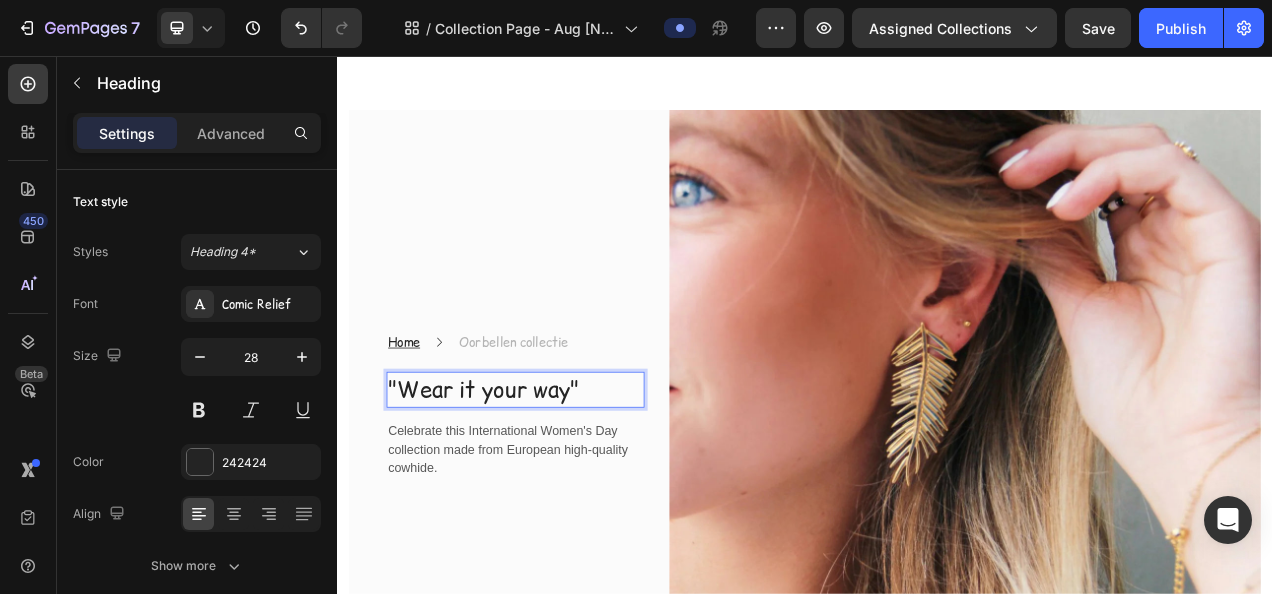 click on ""Wear it your way"" at bounding box center [565, 484] 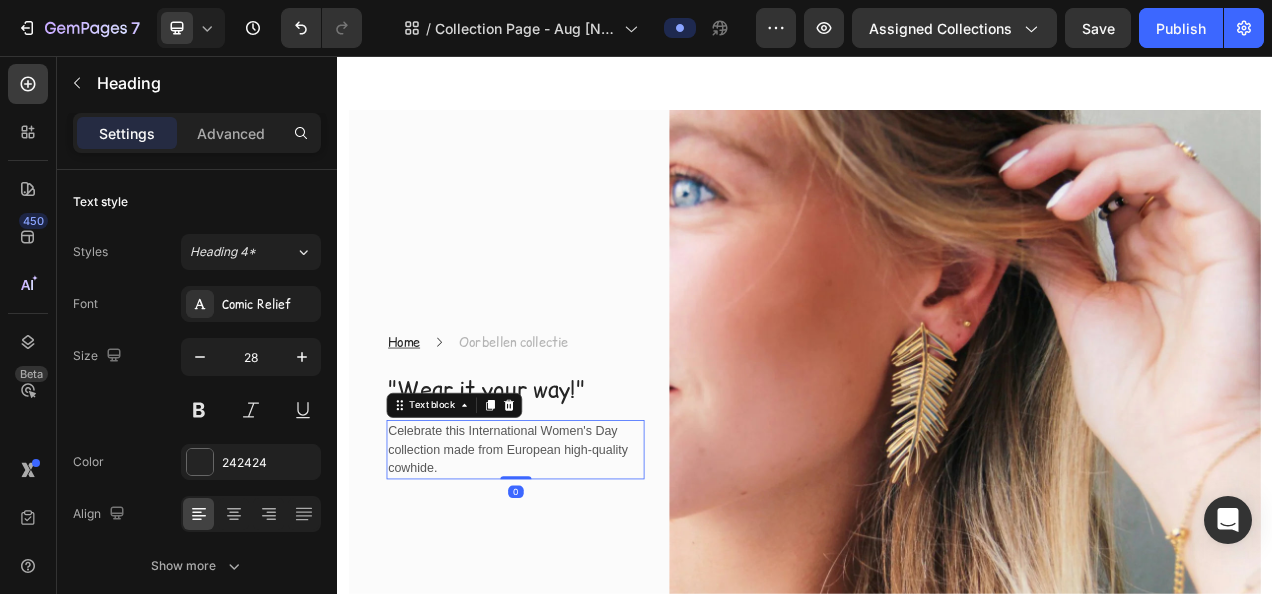 click on "Celebrate this International Women's Day collection made from European high-quality cowhide." at bounding box center (565, 561) 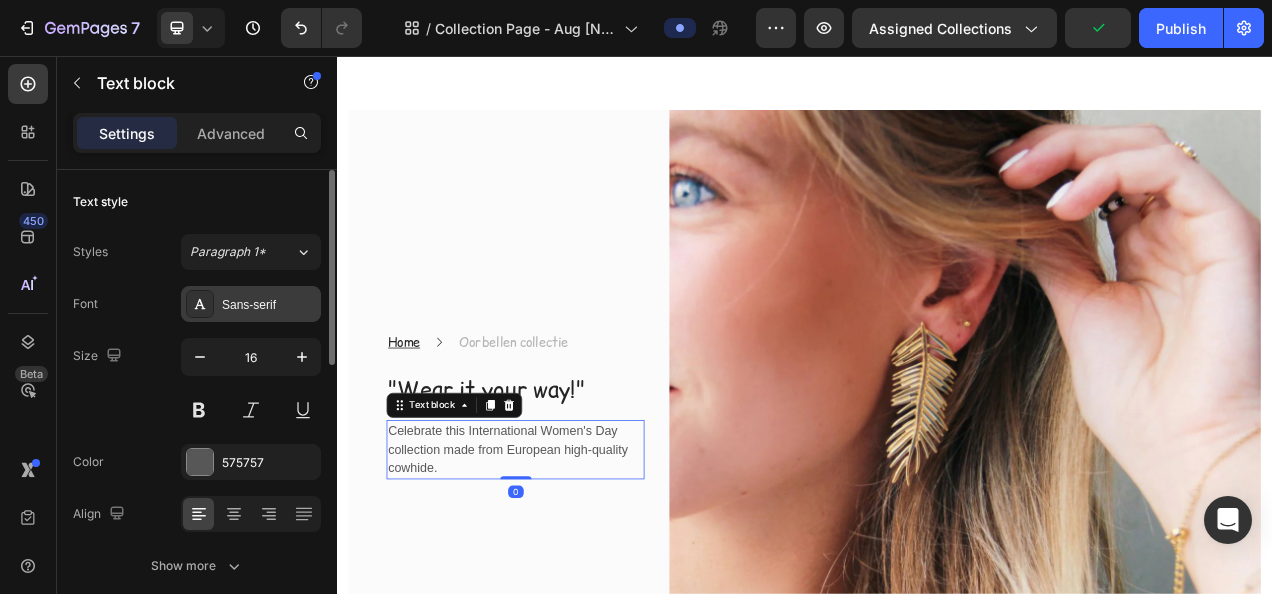 click on "Sans-serif" at bounding box center (269, 305) 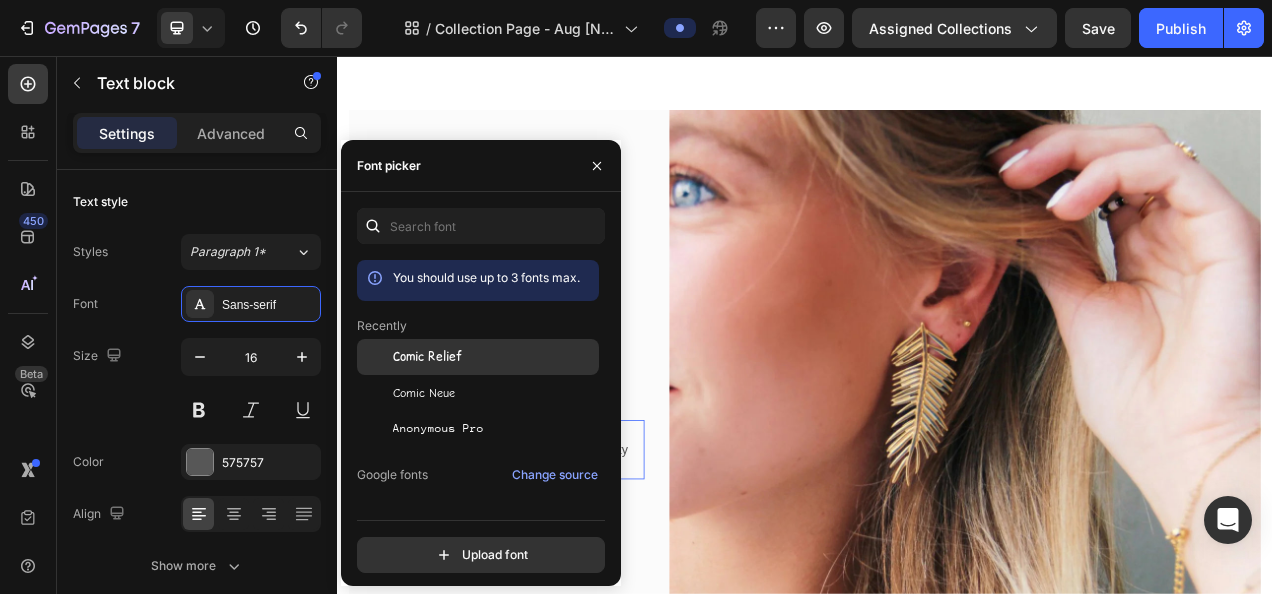 click on "Comic Relief" at bounding box center (427, 357) 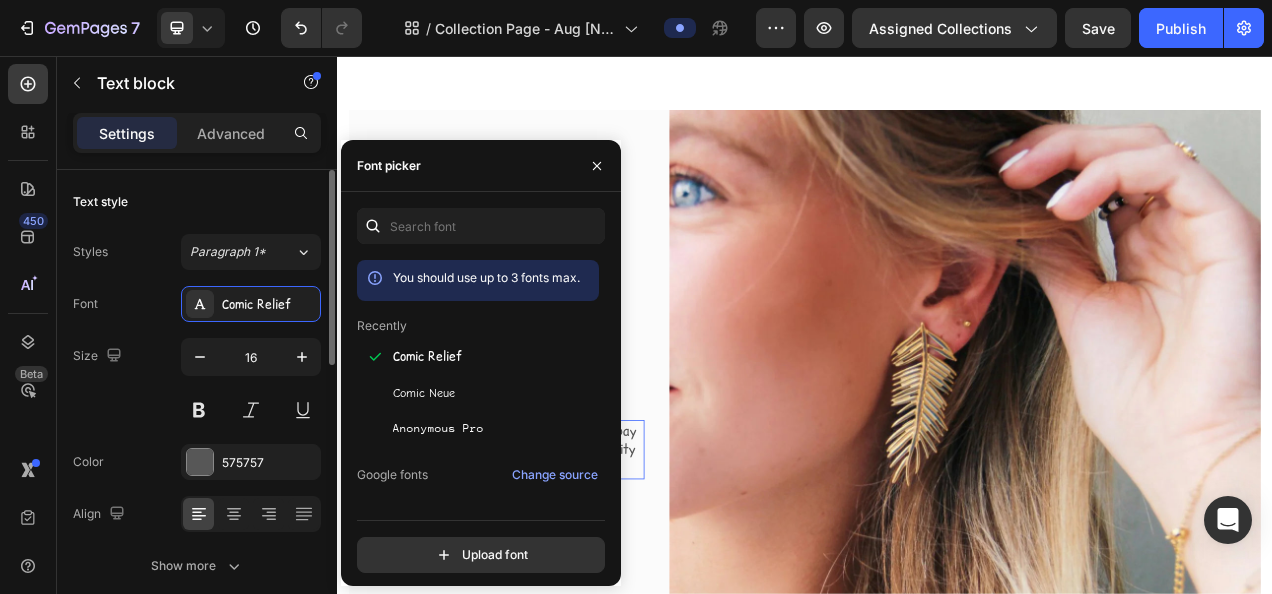 click on "Size 16" at bounding box center (197, 383) 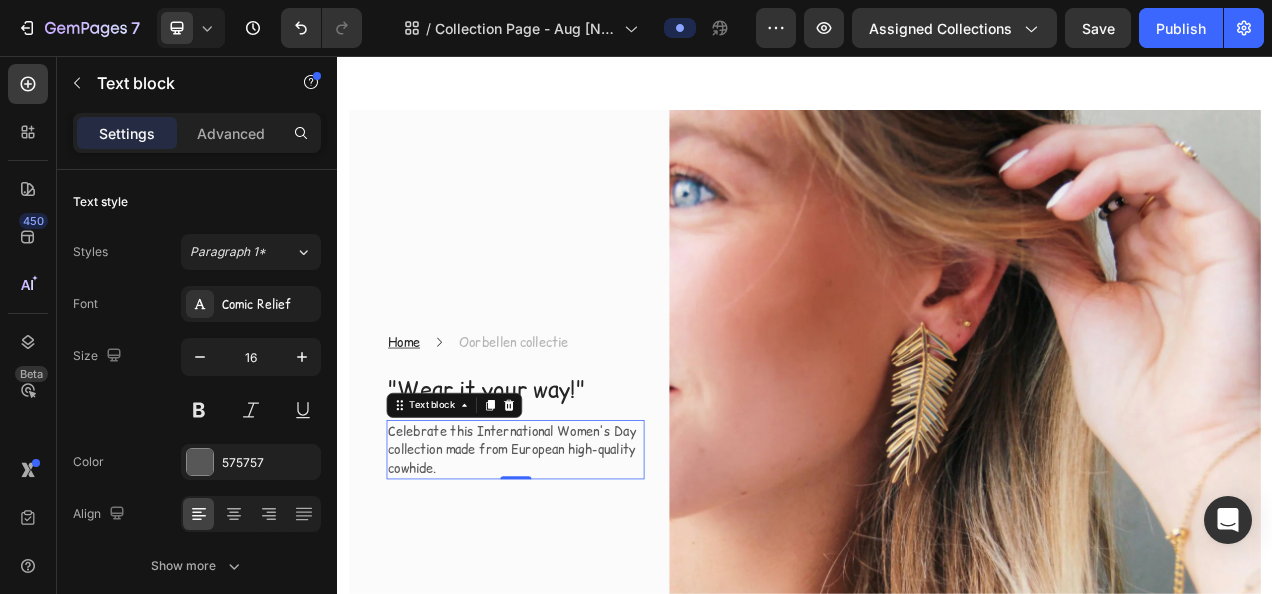 click on "Celebrate this International Women's Day collection made from European high-quality cowhide." at bounding box center [565, 561] 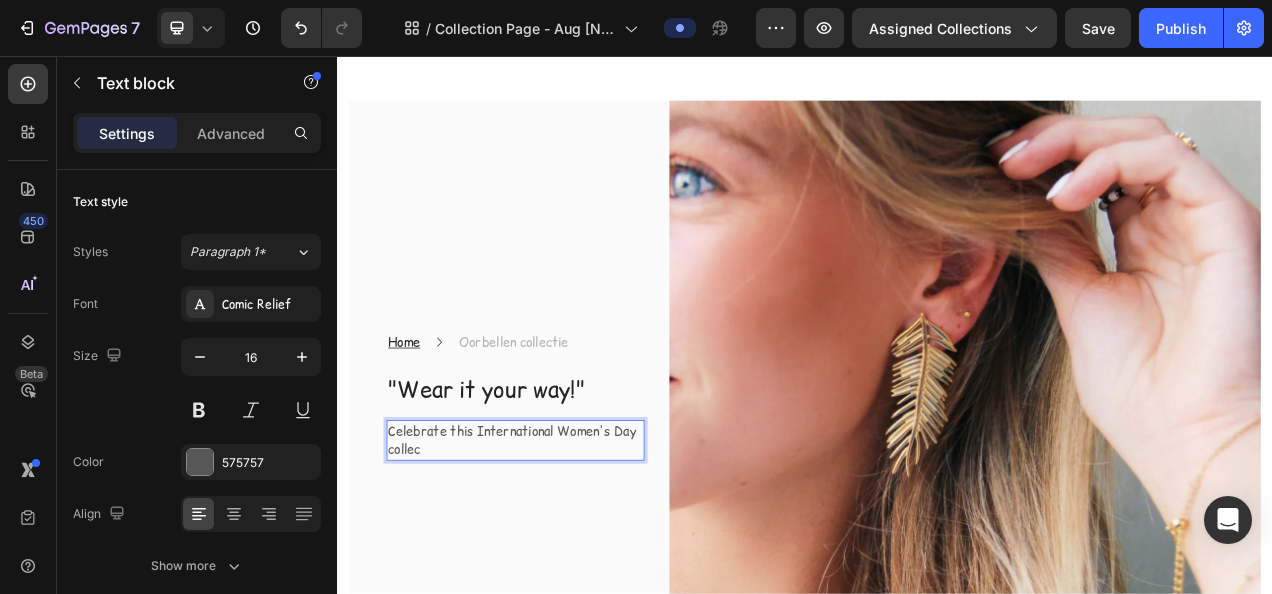 scroll, scrollTop: 124, scrollLeft: 0, axis: vertical 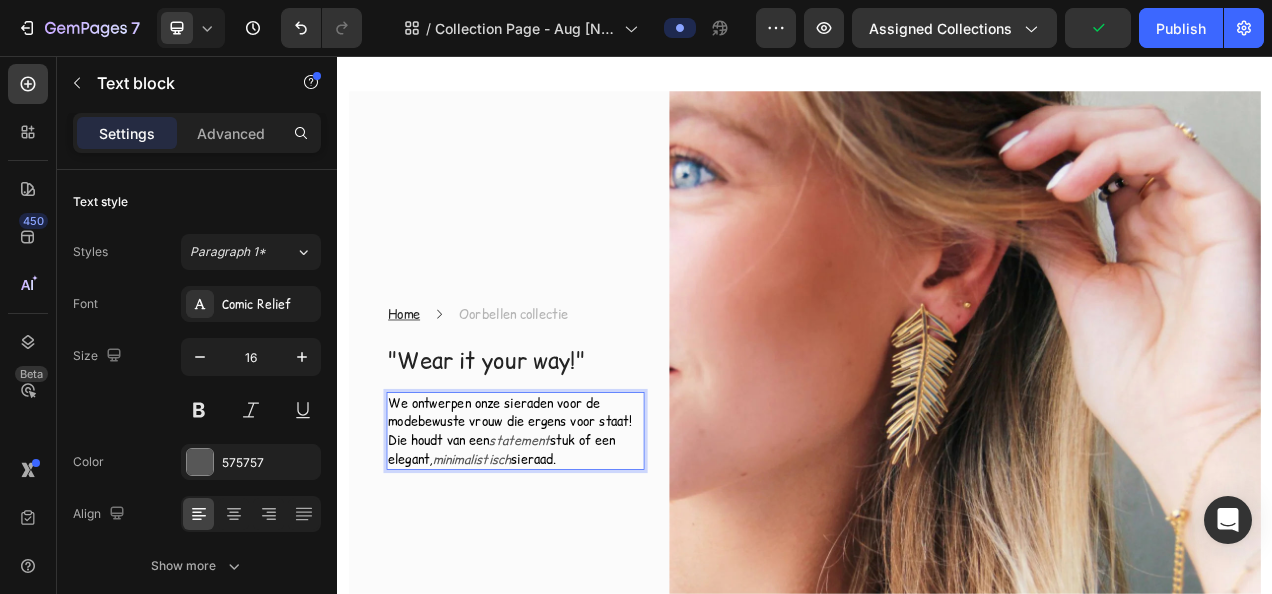 click on "We ontwerpen onze sieraden voor de modebewuste vrouw die ergens voor staat! Die houdt van een" at bounding box center [558, 525] 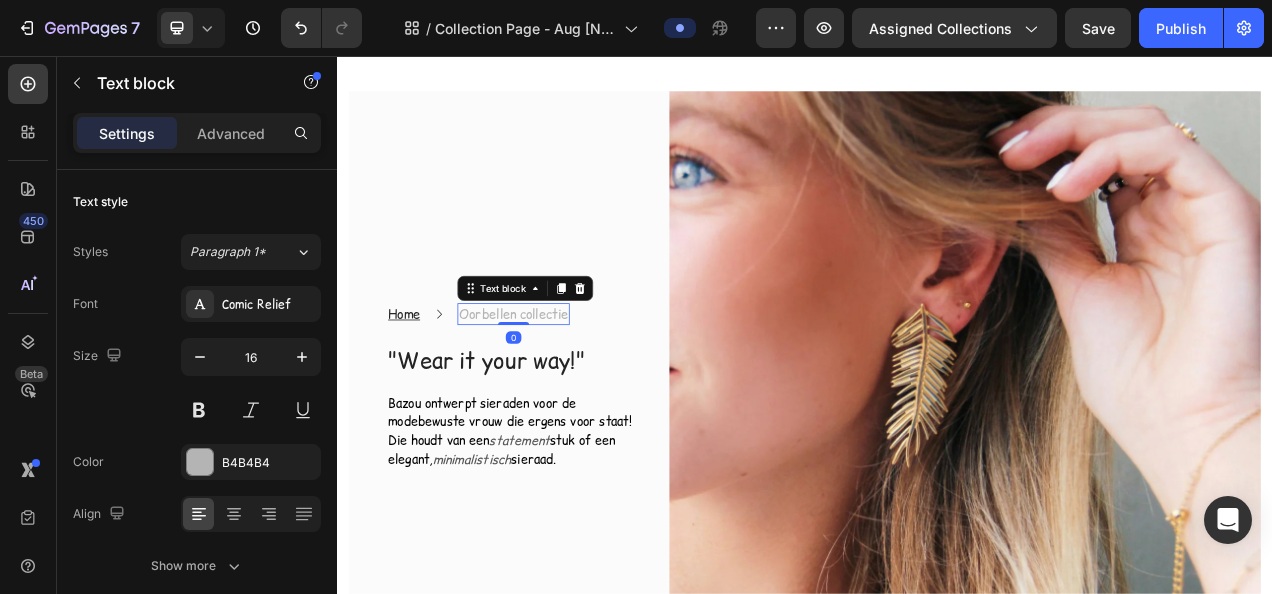 click on "Oorbellen collectie" at bounding box center (563, 387) 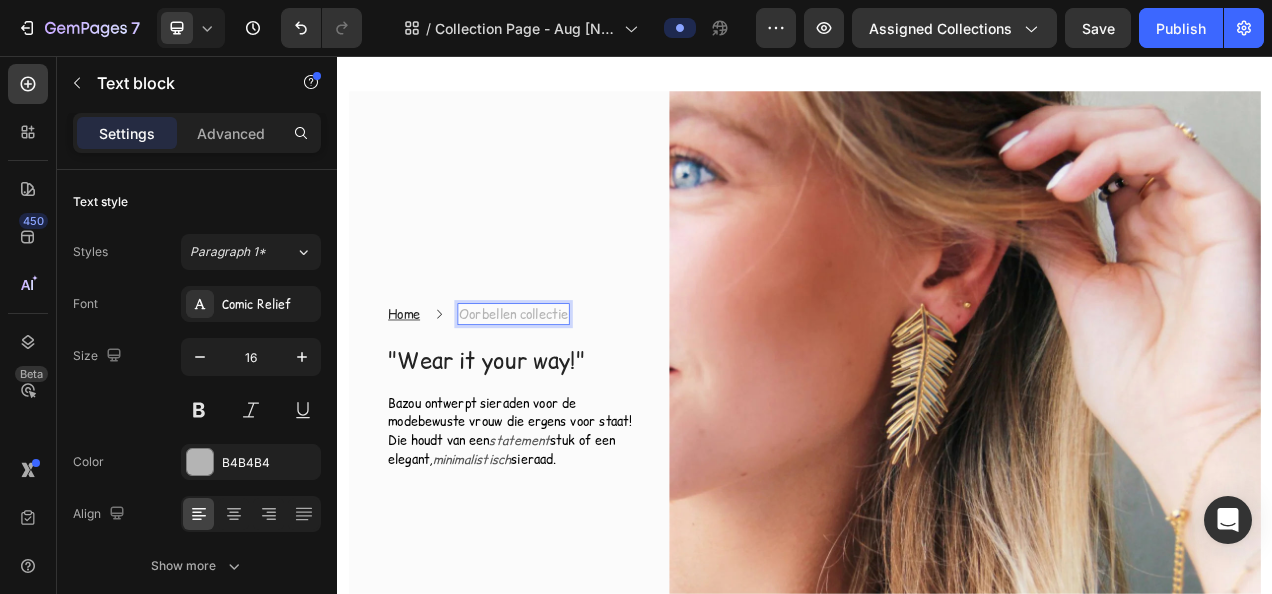 click on "Oorbellen collectie" at bounding box center [563, 387] 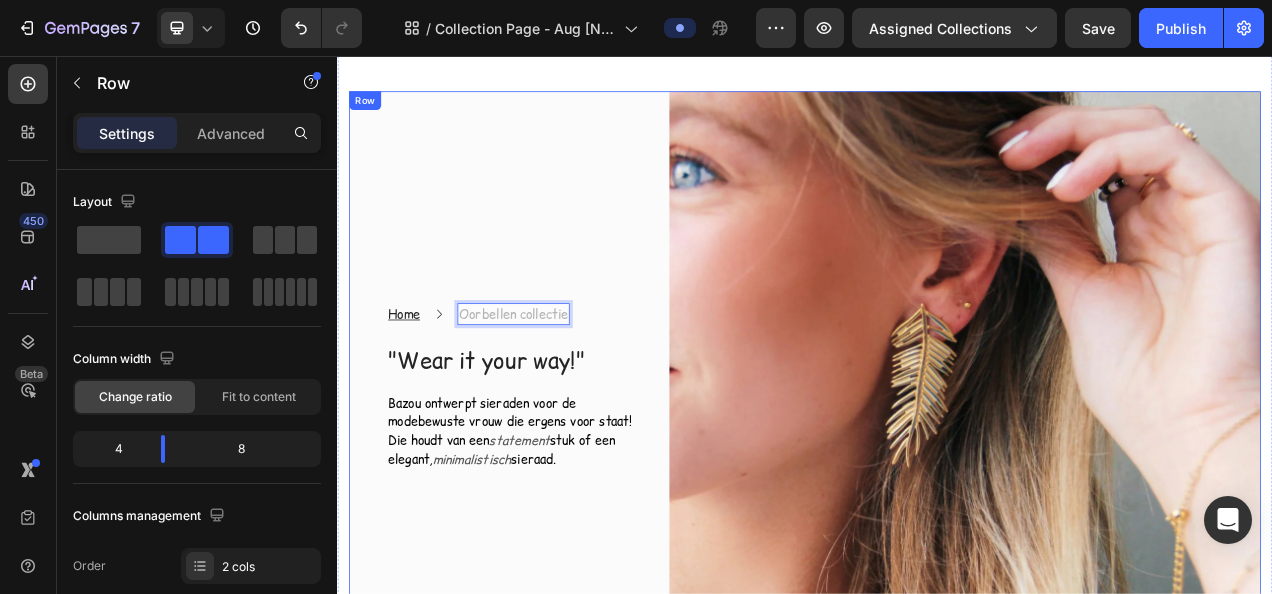click on "Home Text block
Icon Oorbellen collectie Text block   0 Row "Wear it your way!" Heading Bazou ontwerpt sieraden voor de modebewuste vrouw die ergens voor staat! Die houdt van een  statement  stuk of een elegant,  minimalistisch  sieraad. Text block Row" at bounding box center (541, 480) 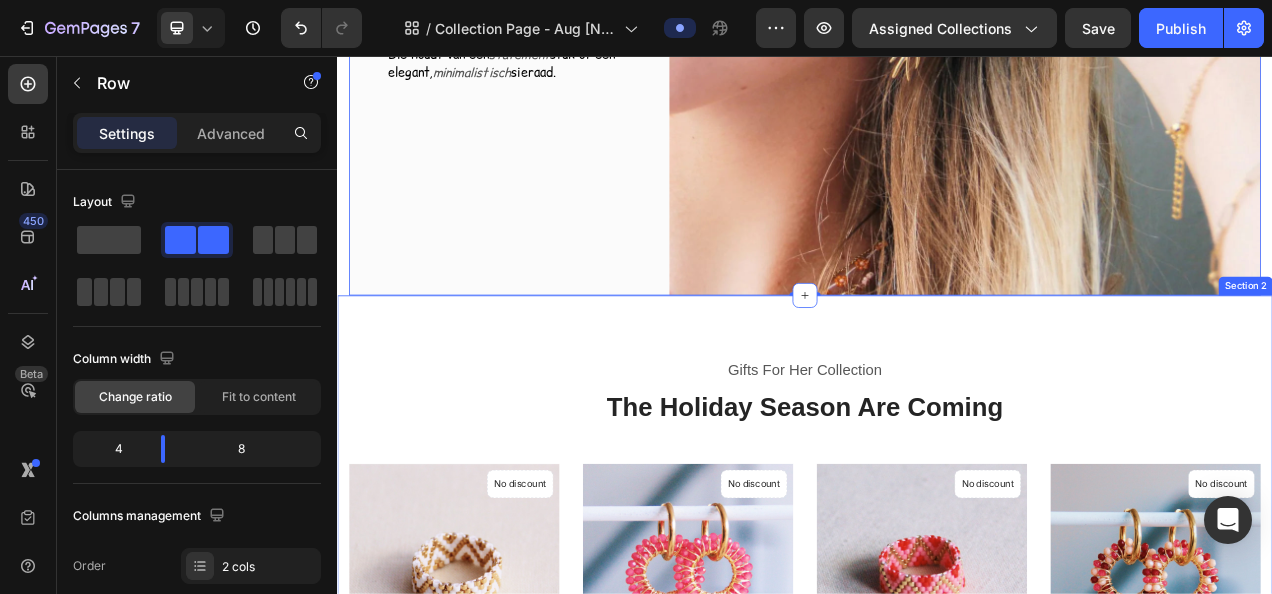 scroll, scrollTop: 624, scrollLeft: 0, axis: vertical 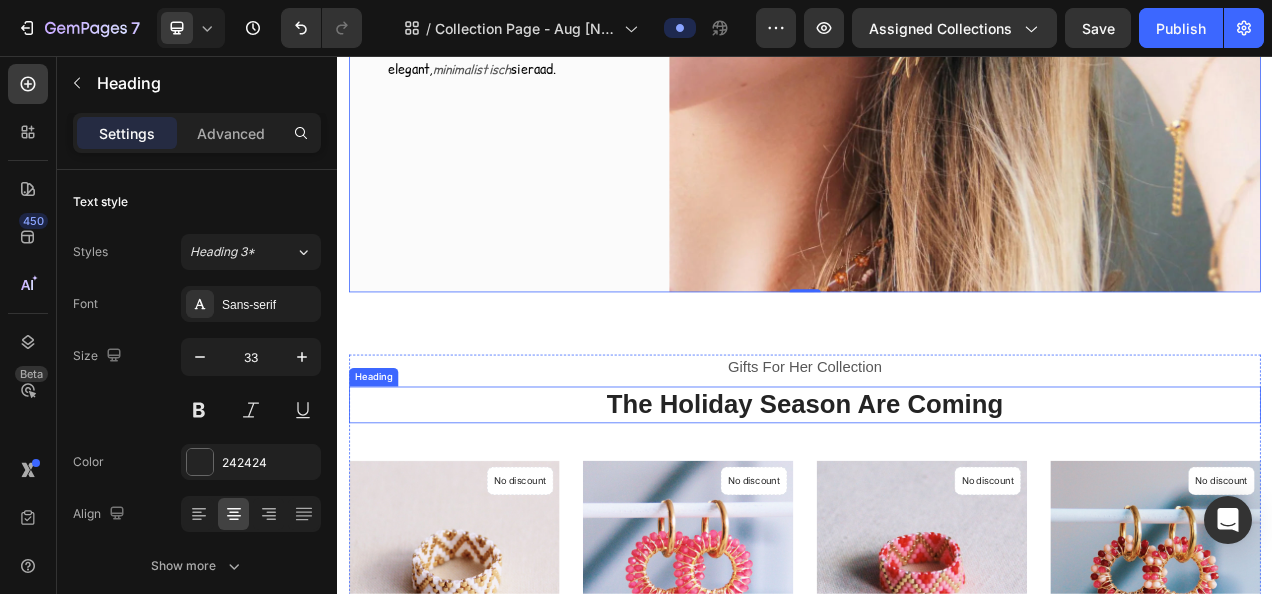 click on "The Holiday Season Are Coming" at bounding box center [937, 503] 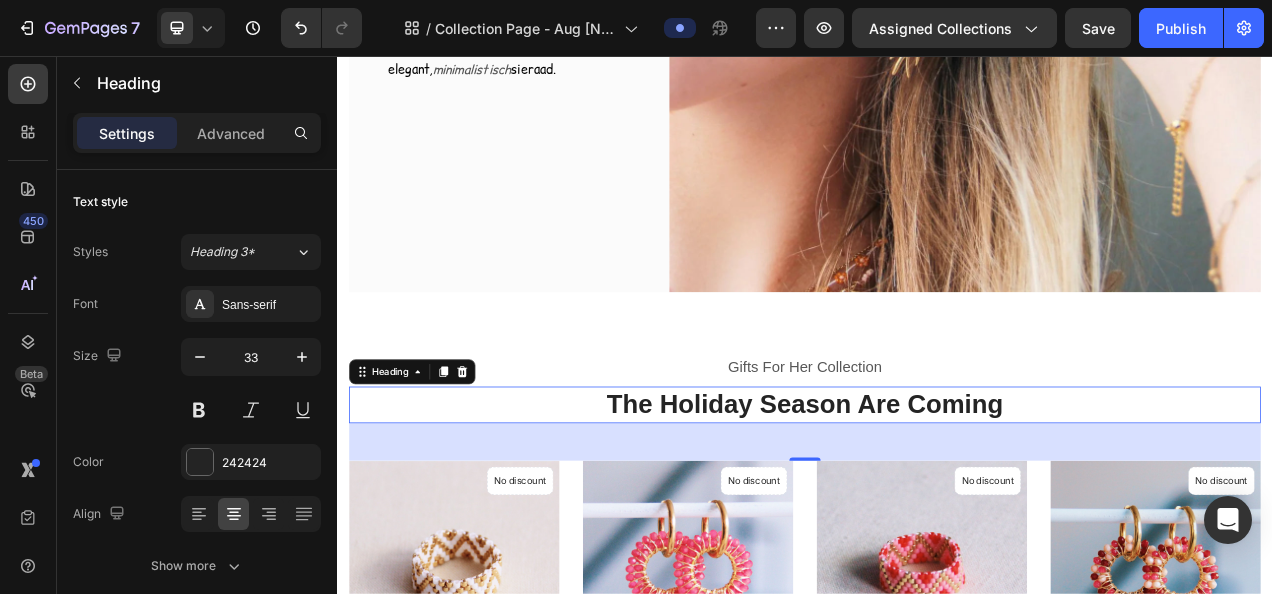 click on "The Holiday Season Are Coming" at bounding box center (937, 503) 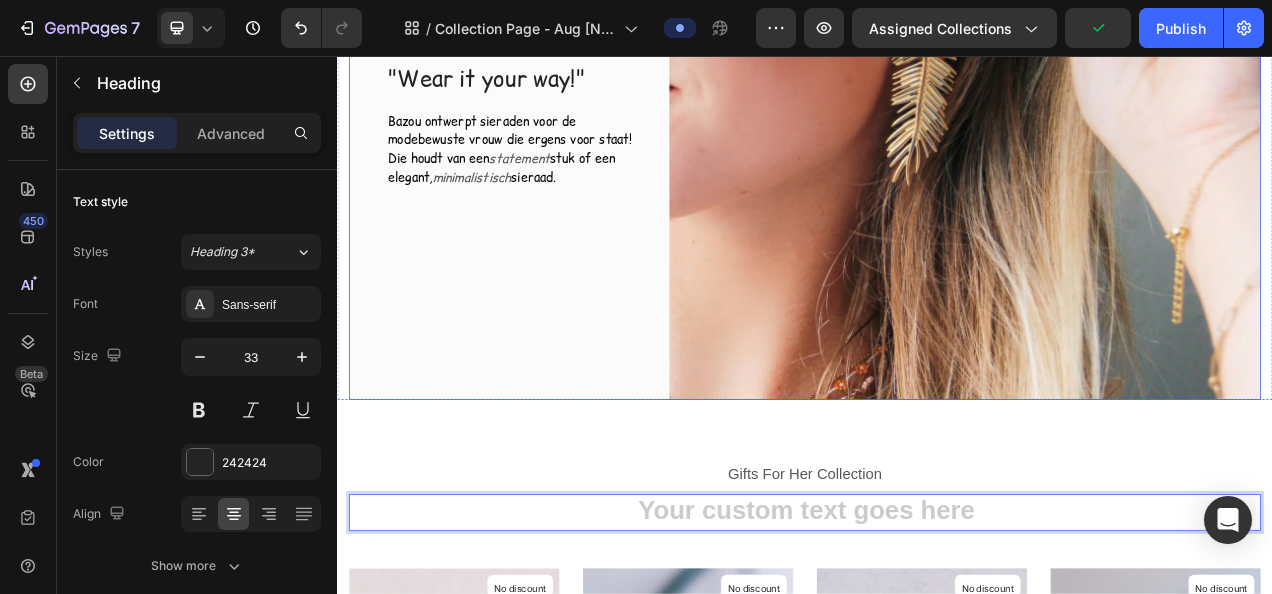 scroll, scrollTop: 524, scrollLeft: 0, axis: vertical 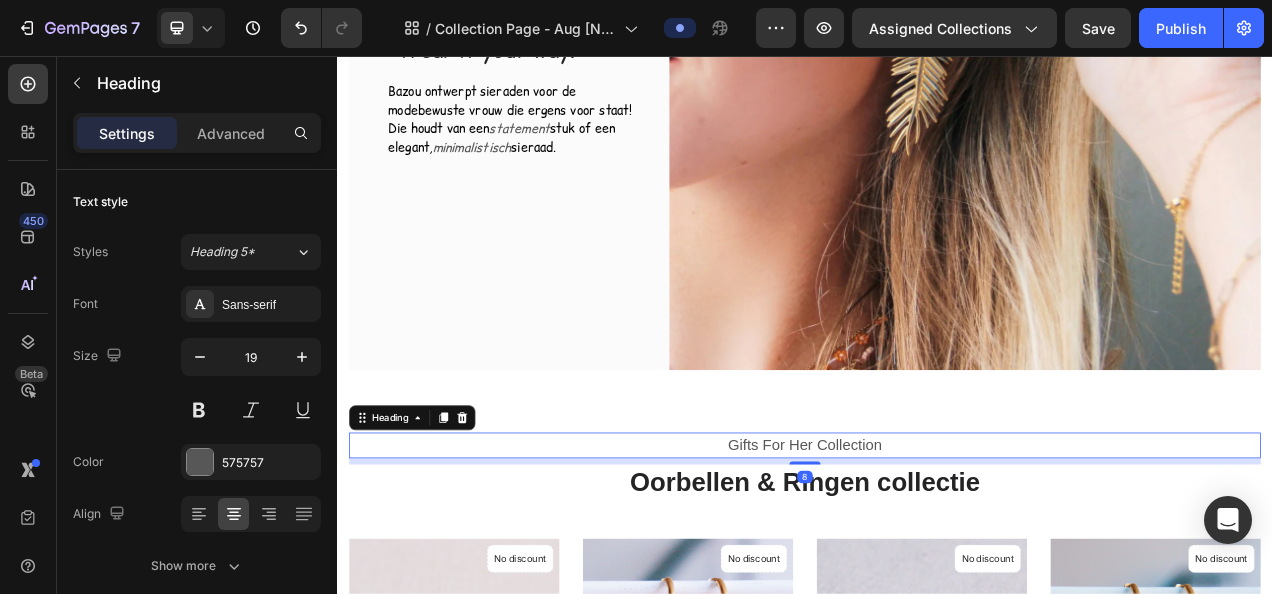 click on "Gifts For Her Collection" at bounding box center (937, 555) 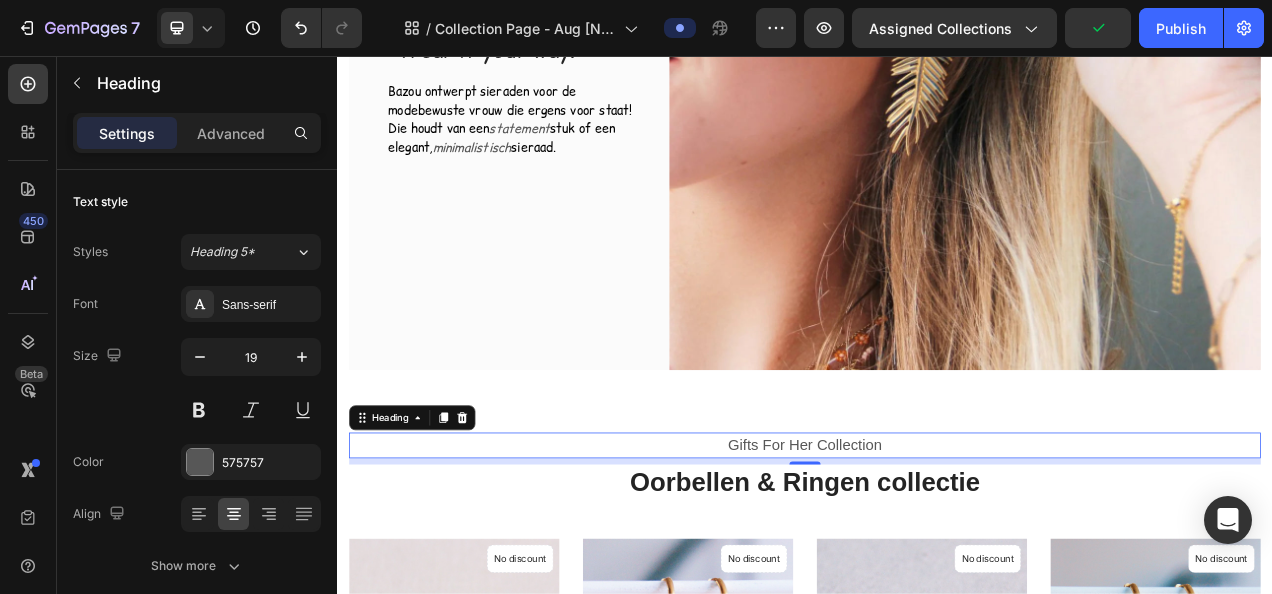click on "Gifts For Her Collection" at bounding box center [937, 555] 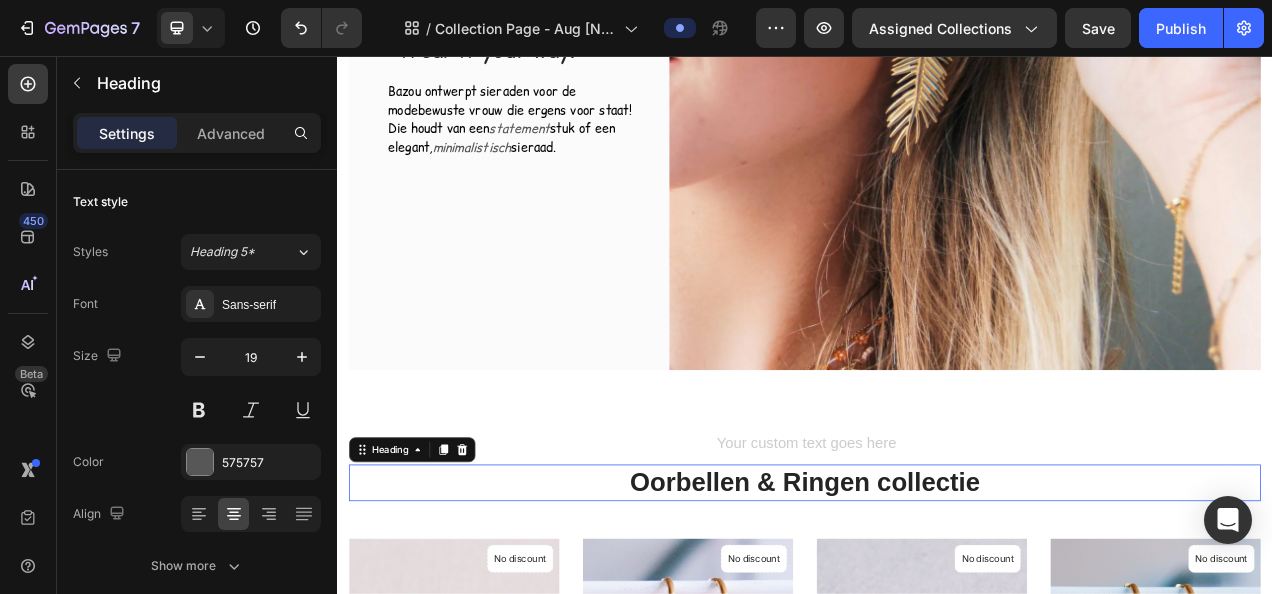 click on "Oorbellen & Ringen collectie" at bounding box center [937, 603] 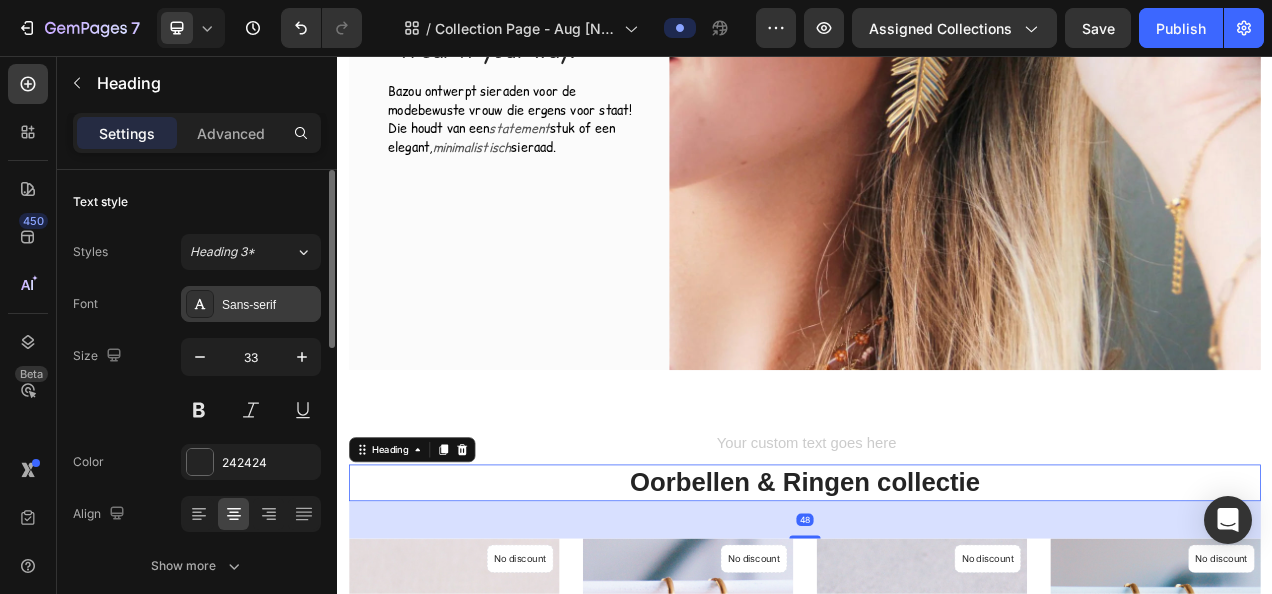 click on "Sans-serif" at bounding box center [269, 305] 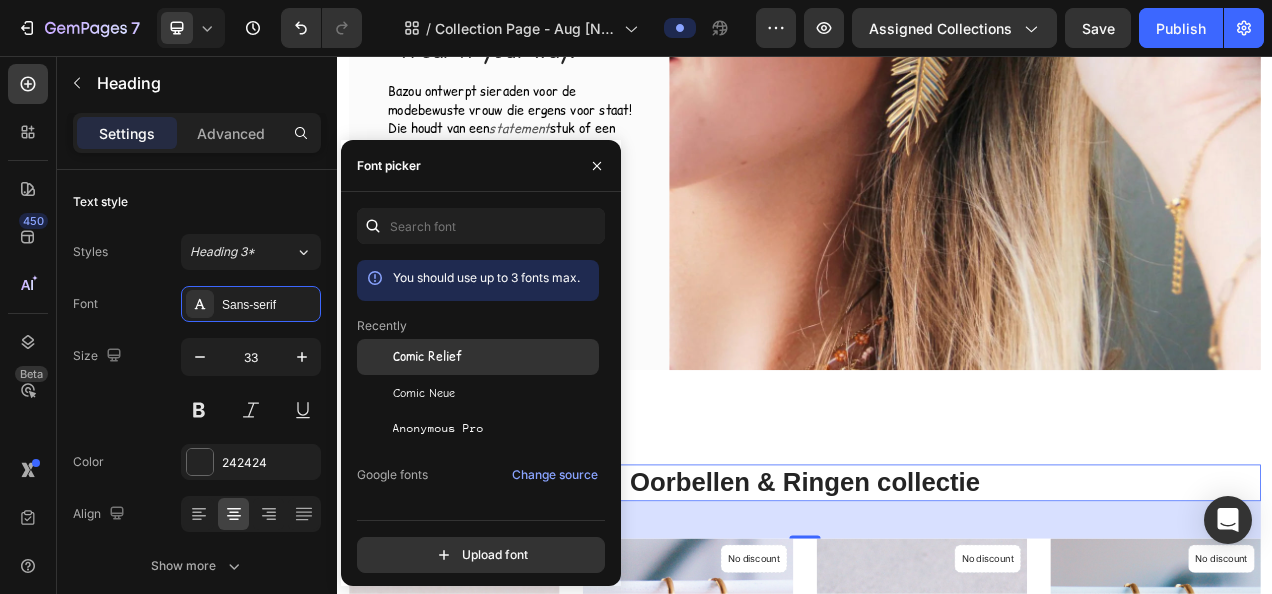 click on "Comic Relief" at bounding box center [427, 357] 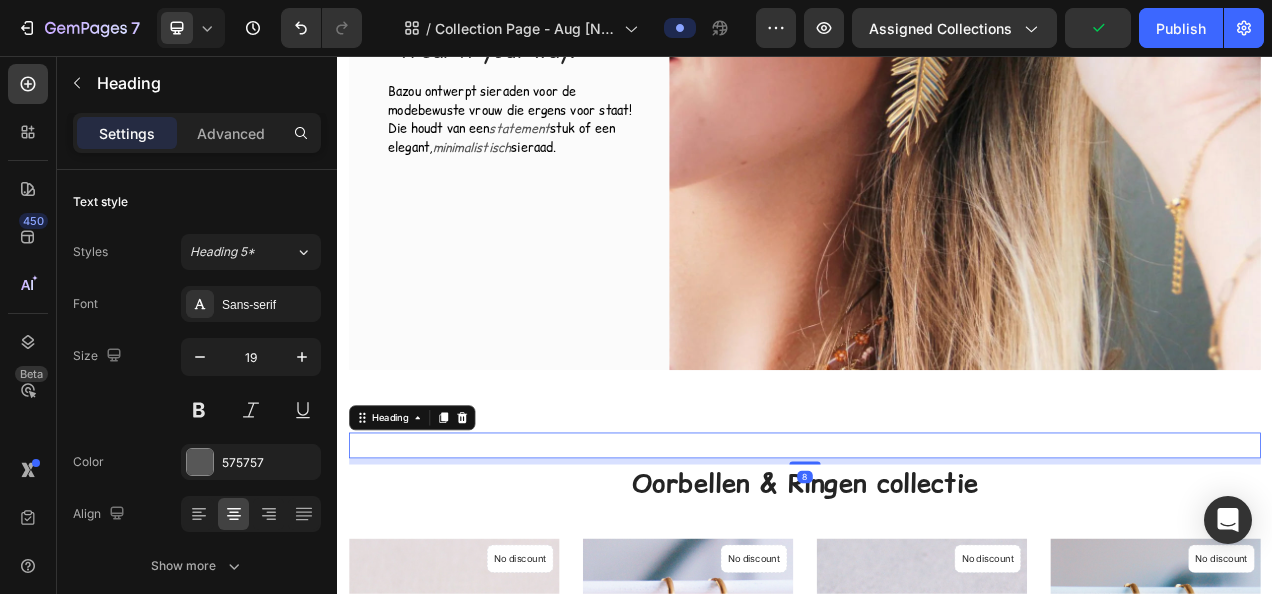 click at bounding box center [937, 555] 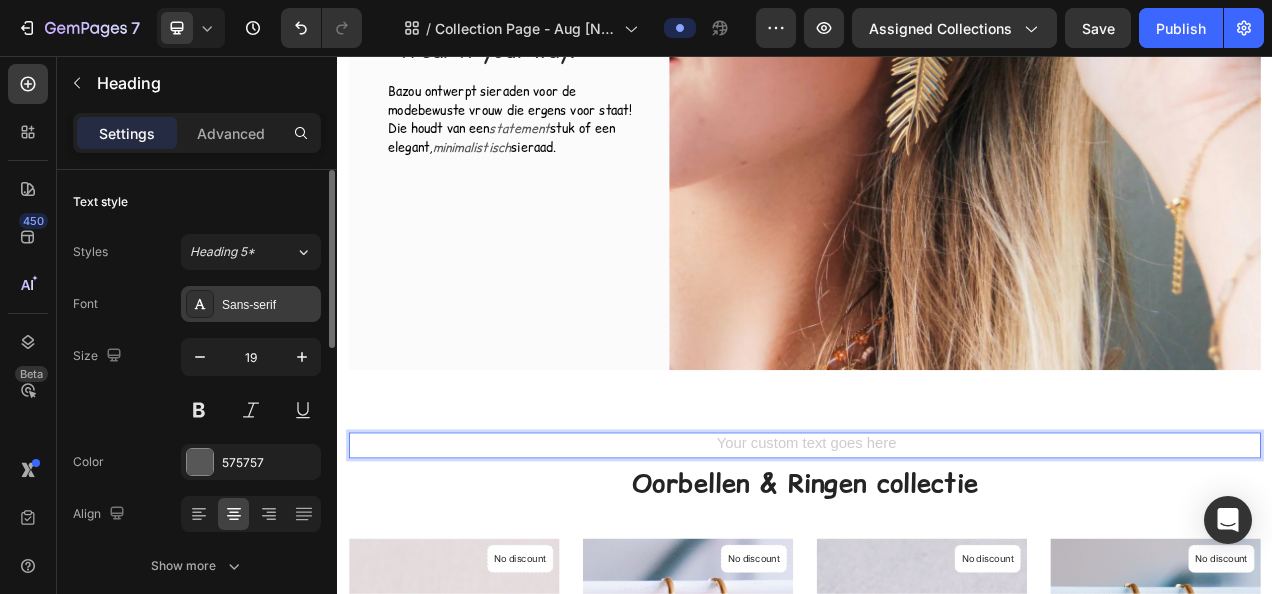 click on "Sans-serif" at bounding box center (269, 305) 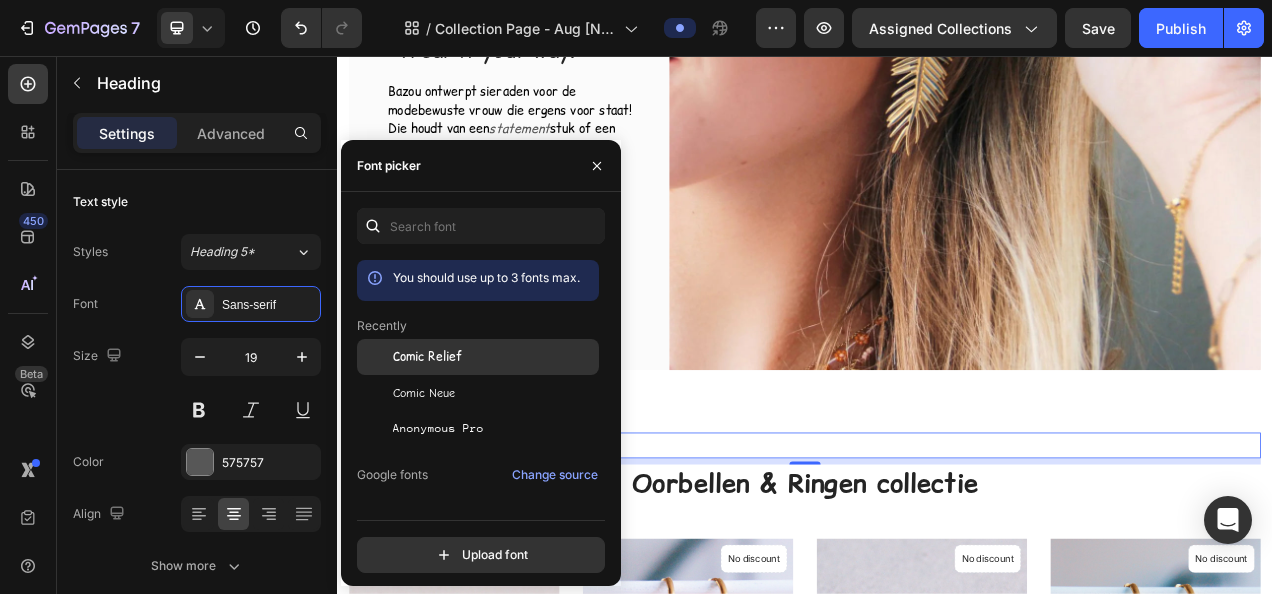 click on "Comic Relief" at bounding box center [427, 357] 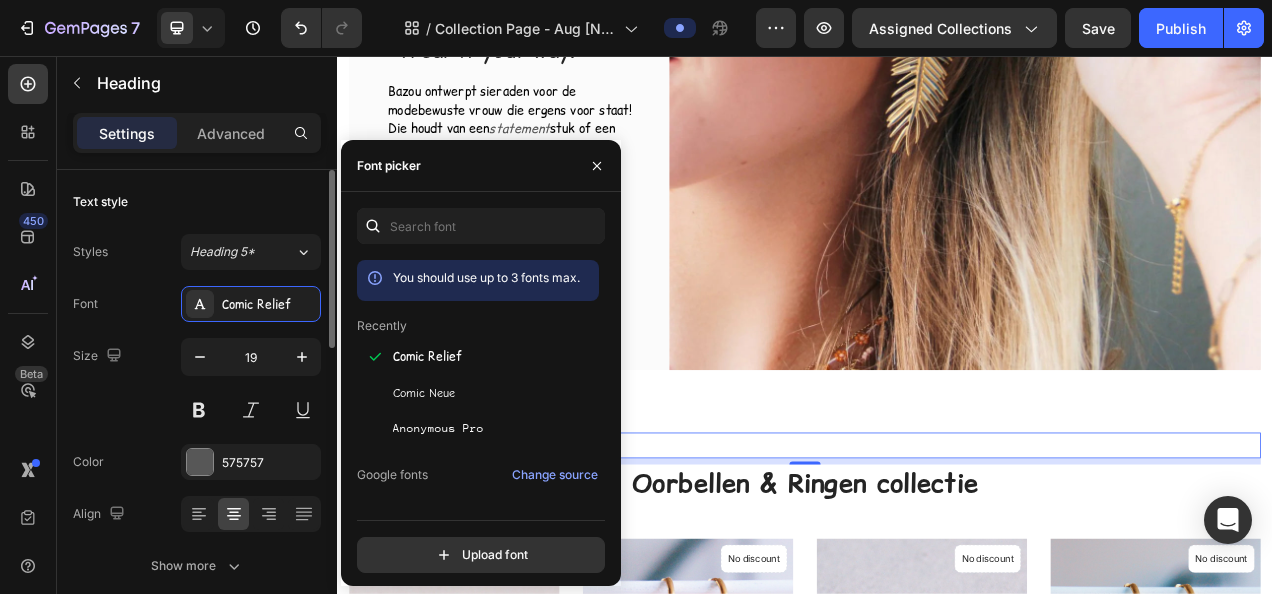 click on "Font Comic Relief Size [NUMBER] Color [HEX] Align Show more" at bounding box center [197, 435] 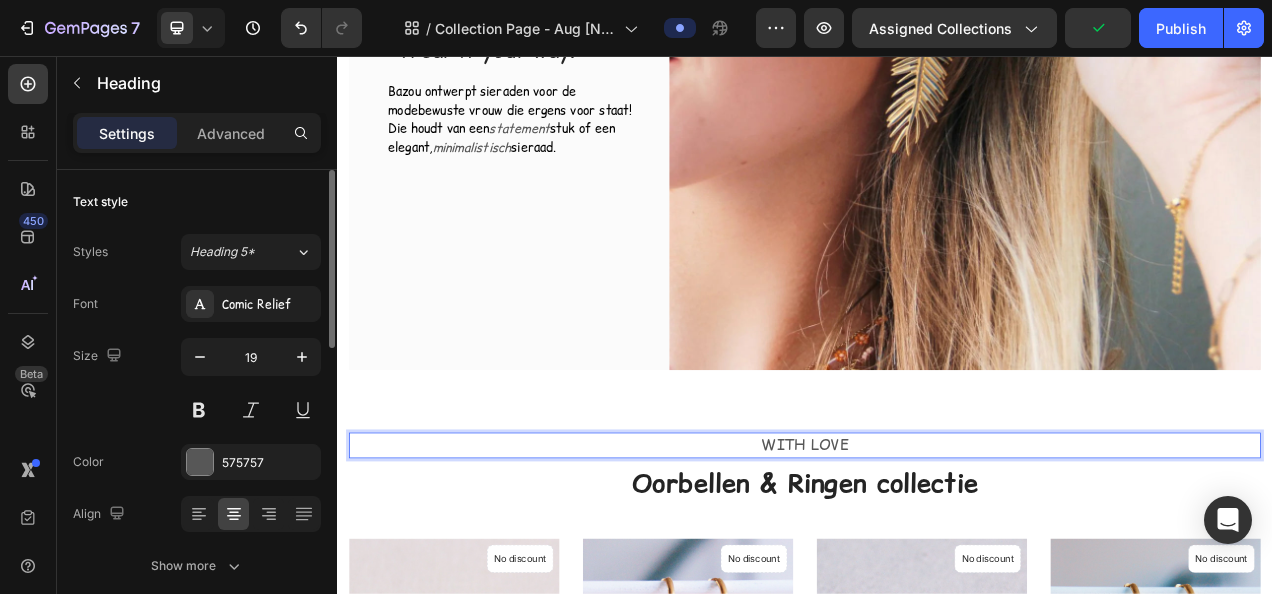 scroll, scrollTop: 100, scrollLeft: 0, axis: vertical 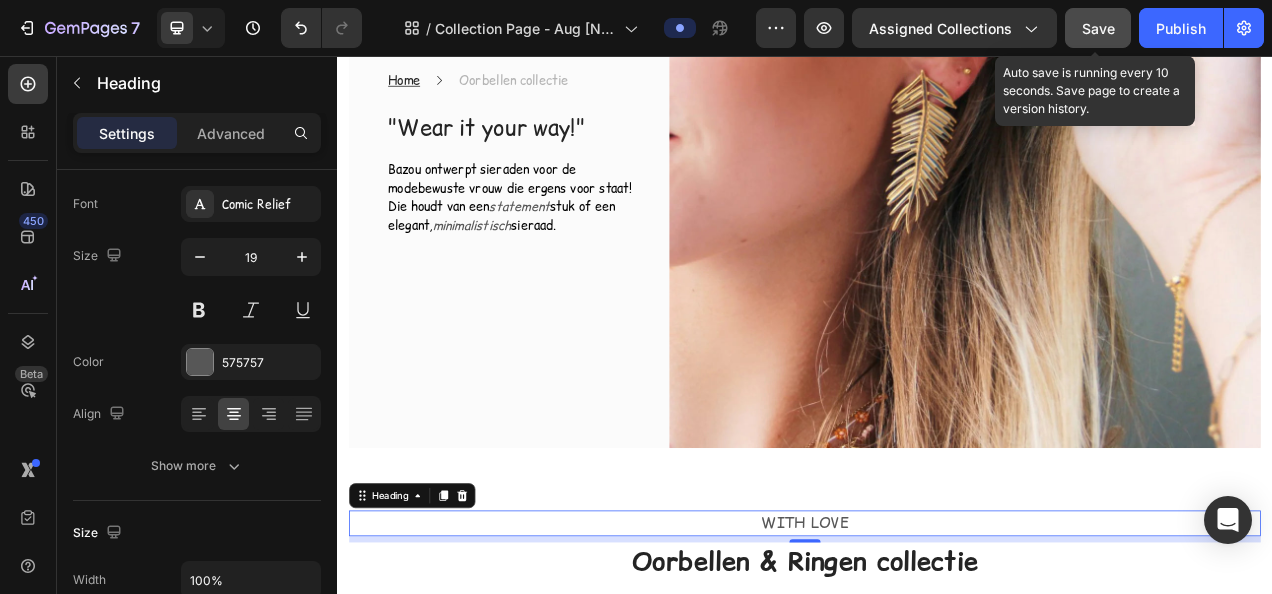 click on "Save" 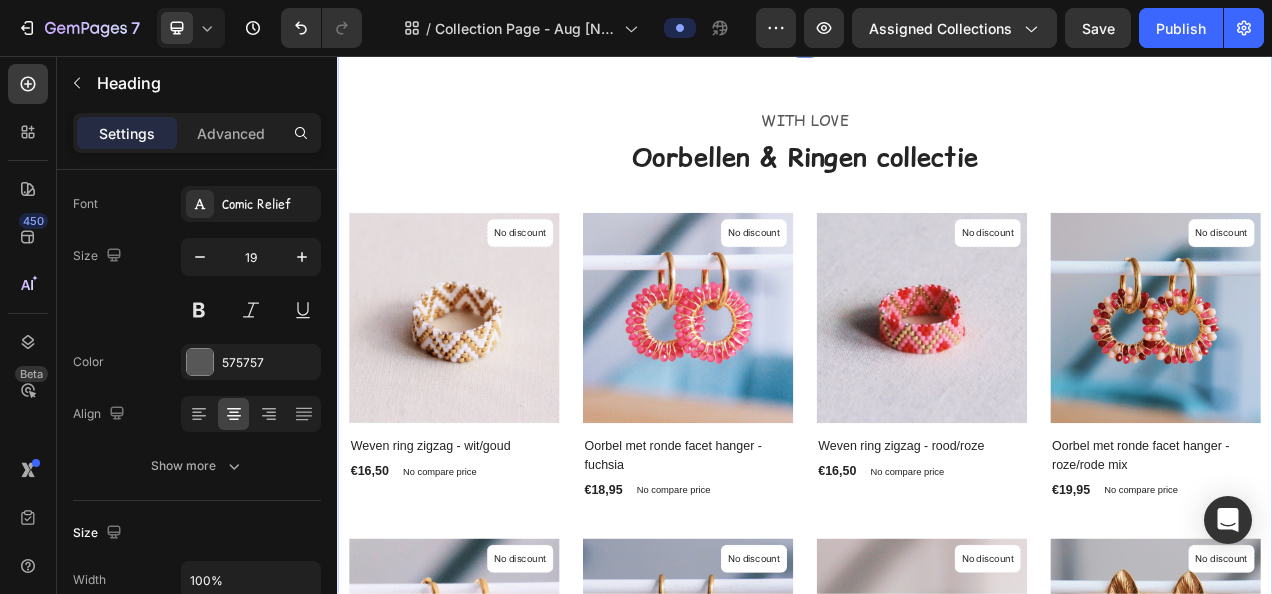 scroll, scrollTop: 920, scrollLeft: 0, axis: vertical 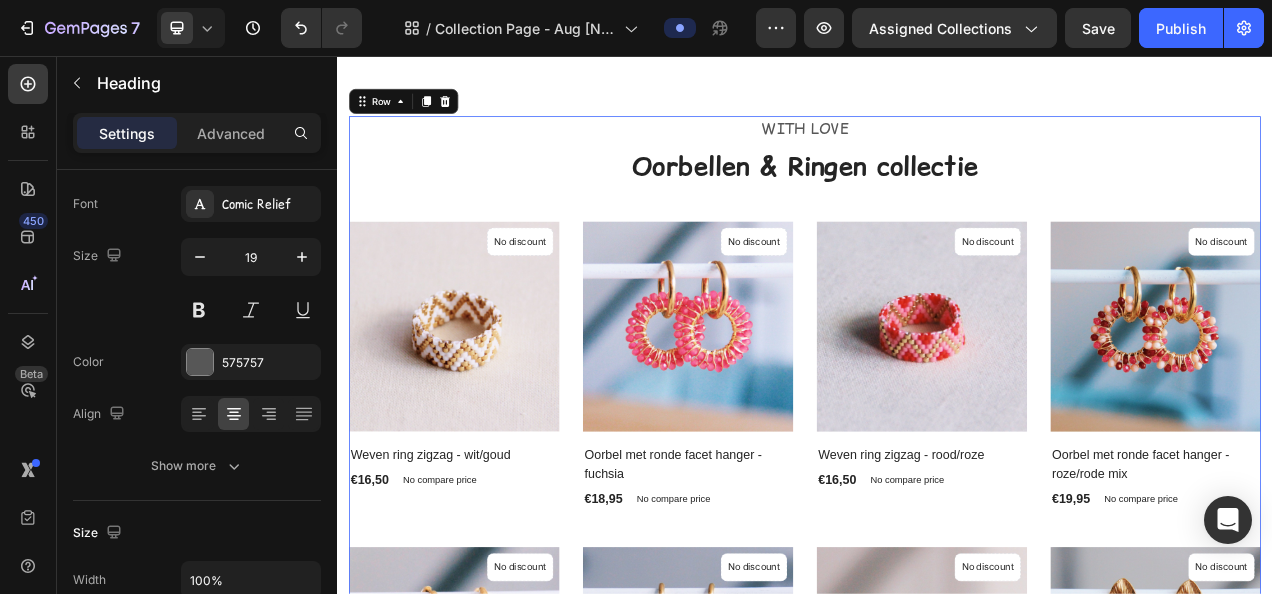 click on "WITH LOVE Heading Oorbellen & Ringen collectie Heading Product Images & Gallery No discount Not be displayed when published Product Badge Row Weven ring zigzag - wit/goud (P) Title €[PRICE] (P) Price (P) Price No compare price (P) Price Row Row Product List Product Images & Gallery No discount Not be displayed when published Product Badge Row Oorbel met ronde facet hanger - fuchsia (P) Title €[PRICE] (P) Price (P) Price No compare price (P) Price Row Row Product List Product Images & Gallery No discount Not be displayed when published Product Badge Row Weven ring zigzag - rood/roze (P) Title €[PRICE] (P) Price (P) Price No compare price (P) Price Row Row Product List Product Images & Gallery No discount Not be displayed when published Product Badge Row Oorbel met ronde facet hanger - roze/rode mix (P) Title €[PRICE] (P) Price (P) Price No compare price (P) Price Row Row Product List Product Images & Gallery No discount Not be displayed when published Product Badge Row (P) Title €[PRICE] (P) Price" at bounding box center (937, 594) 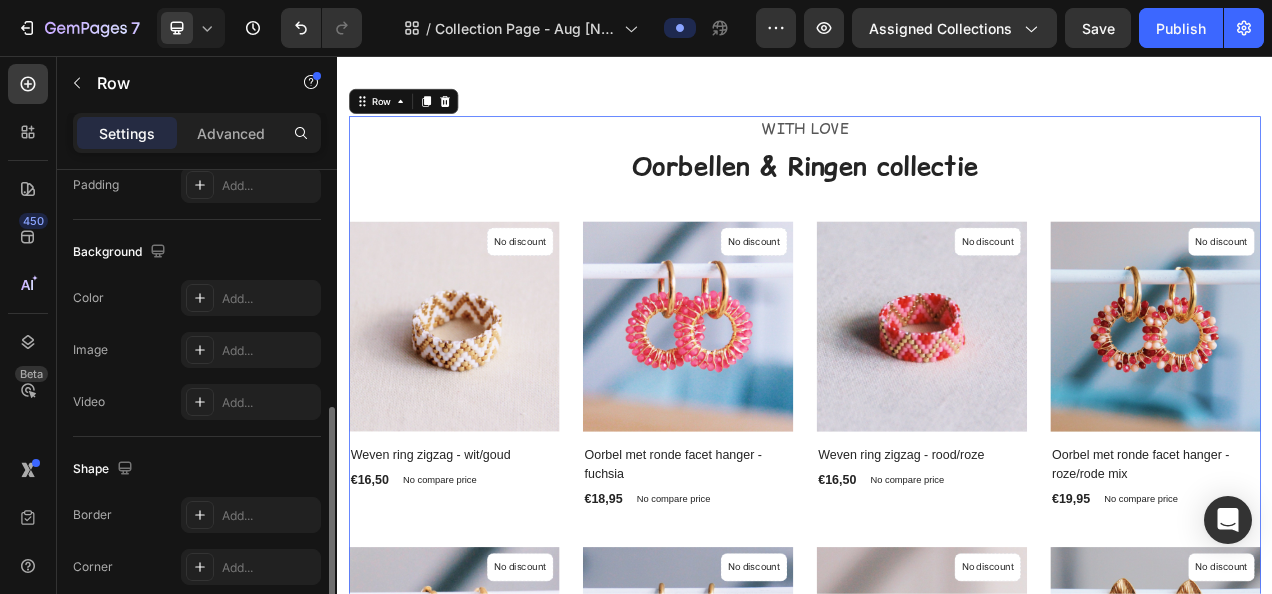 scroll, scrollTop: 736, scrollLeft: 0, axis: vertical 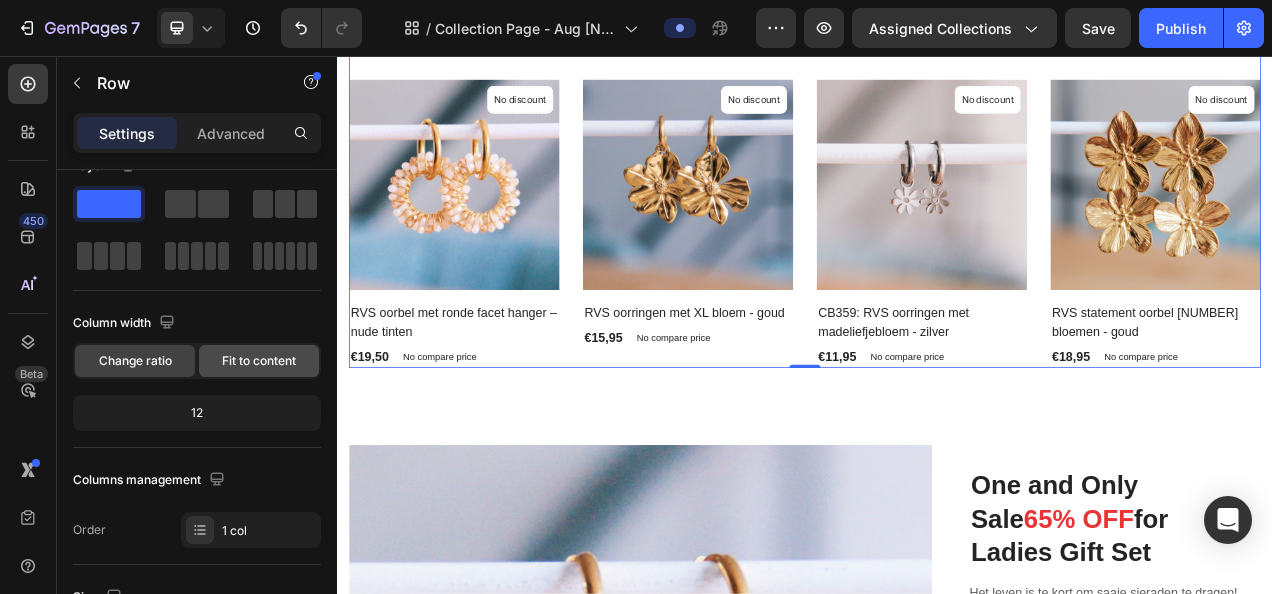 click on "Fit to content" 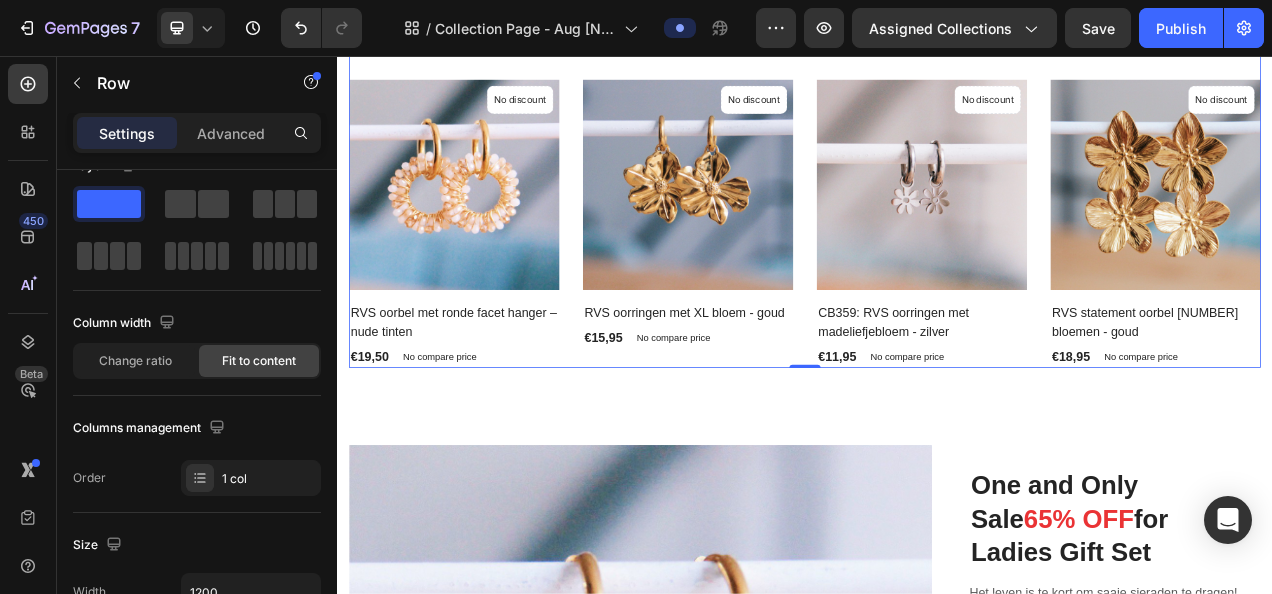 scroll, scrollTop: 100, scrollLeft: 0, axis: vertical 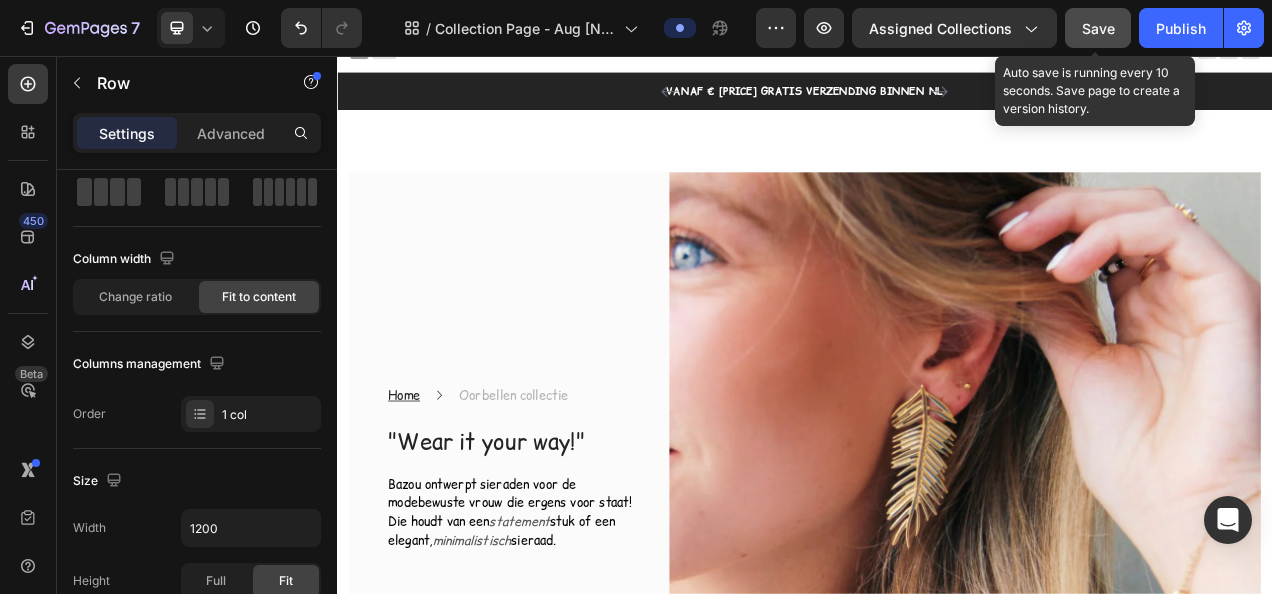 click on "Save" at bounding box center [1098, 28] 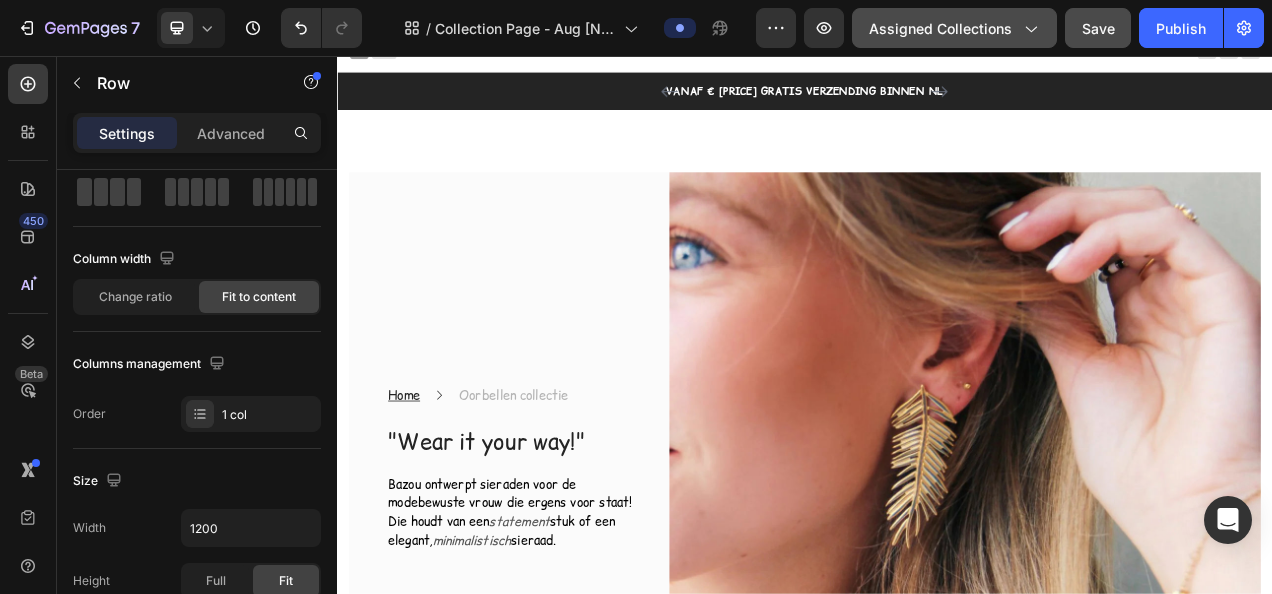click 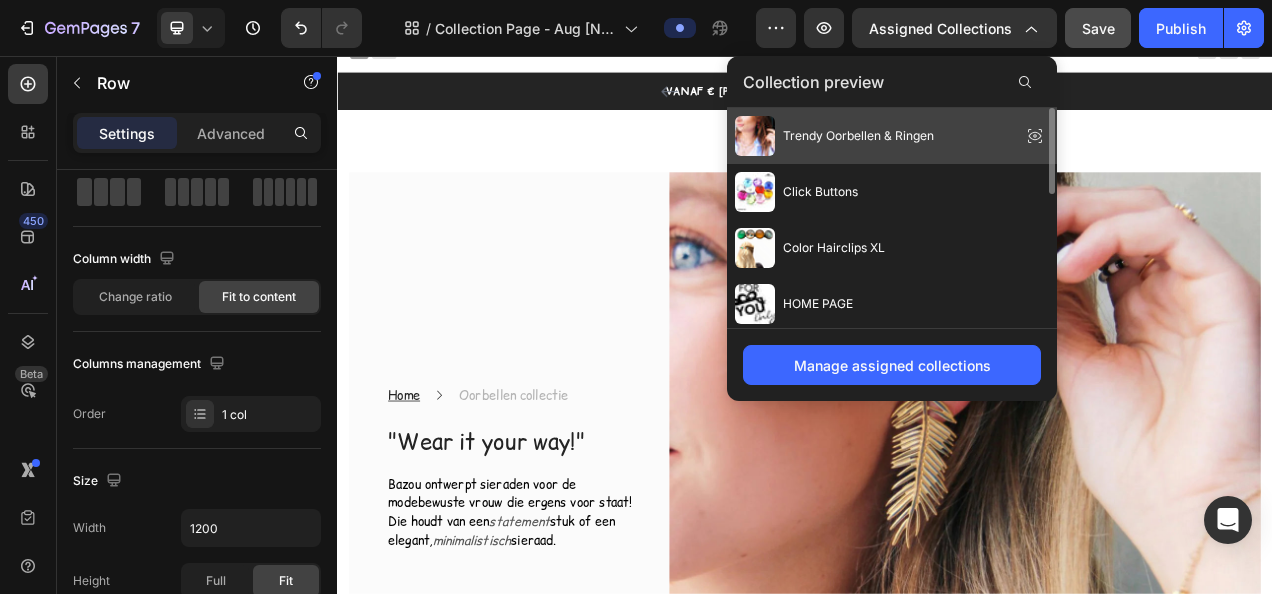 click on "Trendy Oorbellen & Ringen" at bounding box center [858, 136] 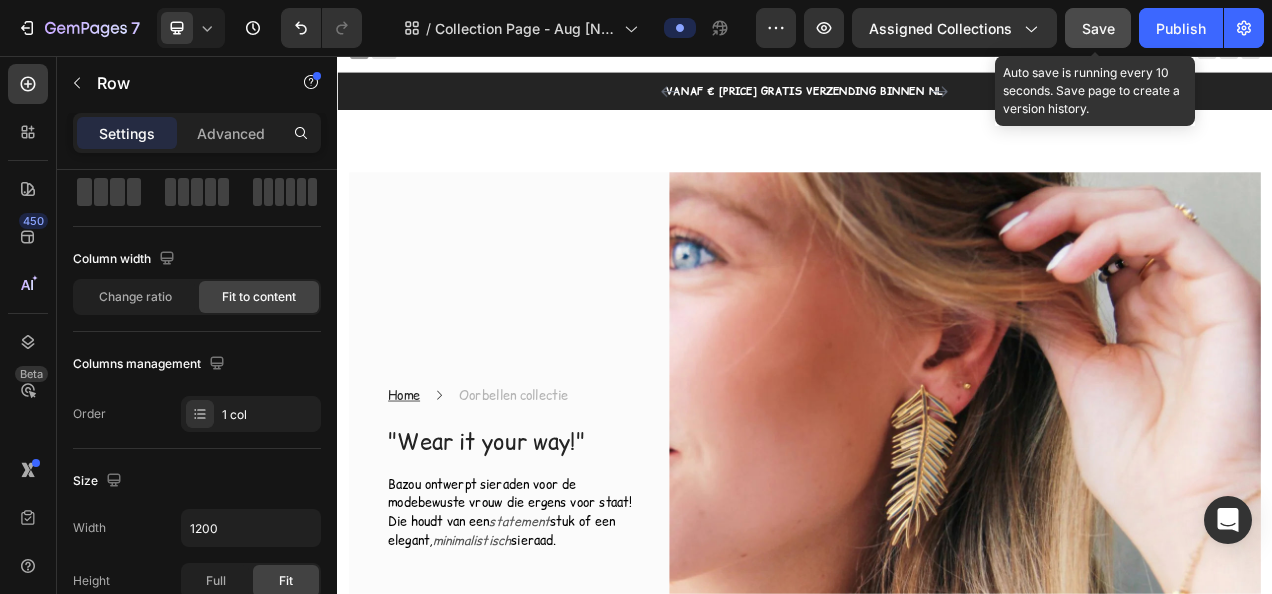 click on "Save" at bounding box center (1098, 28) 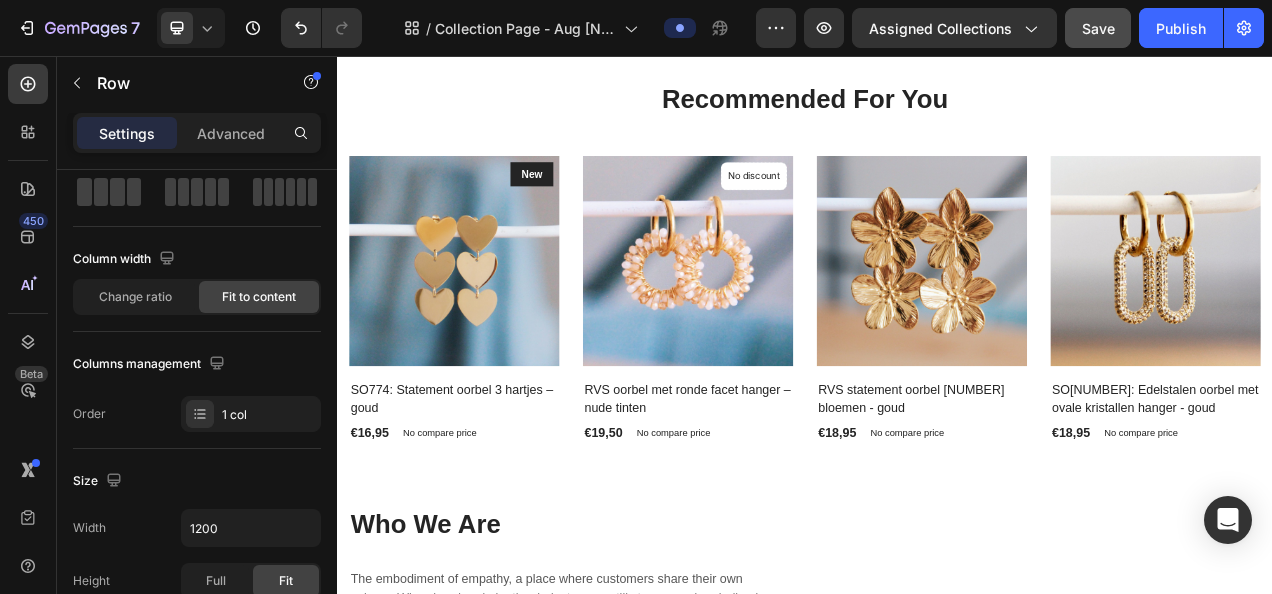 scroll, scrollTop: 2820, scrollLeft: 0, axis: vertical 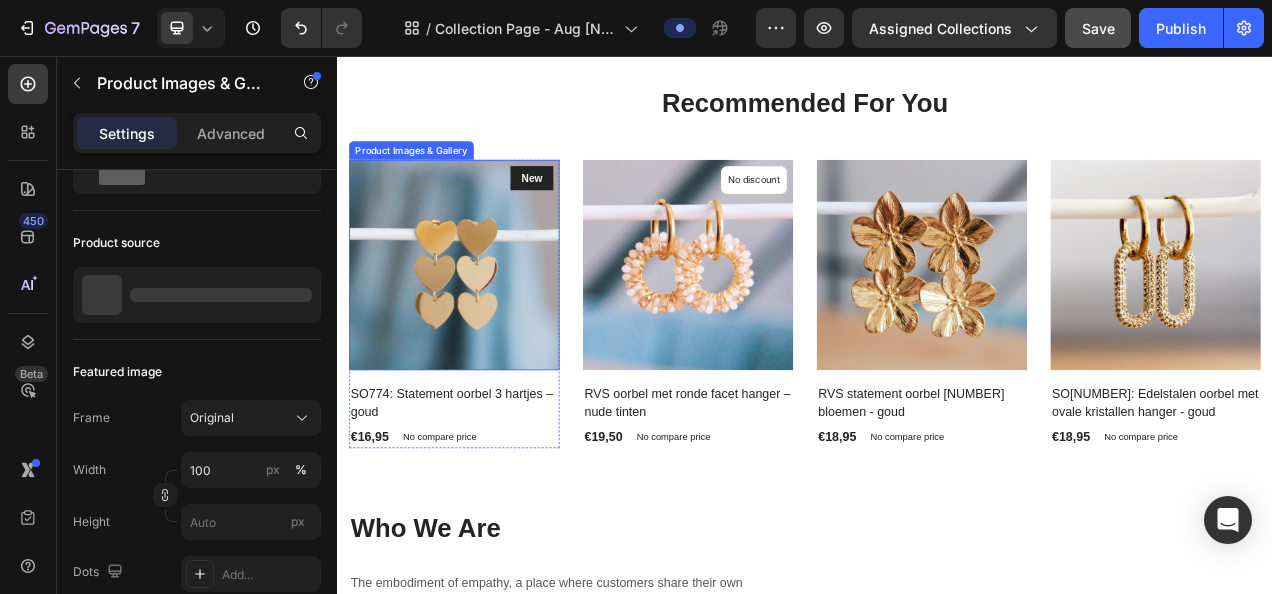 click at bounding box center [487, 324] 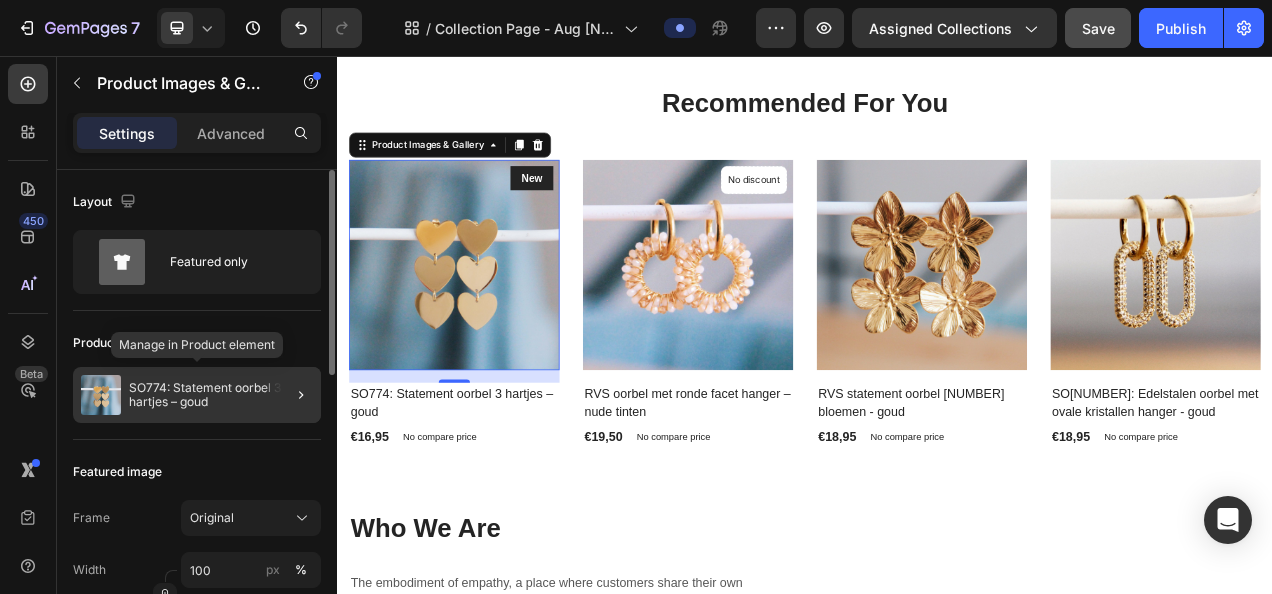 click on "SO774: Statement oorbel 3 hartjes – goud" at bounding box center [221, 395] 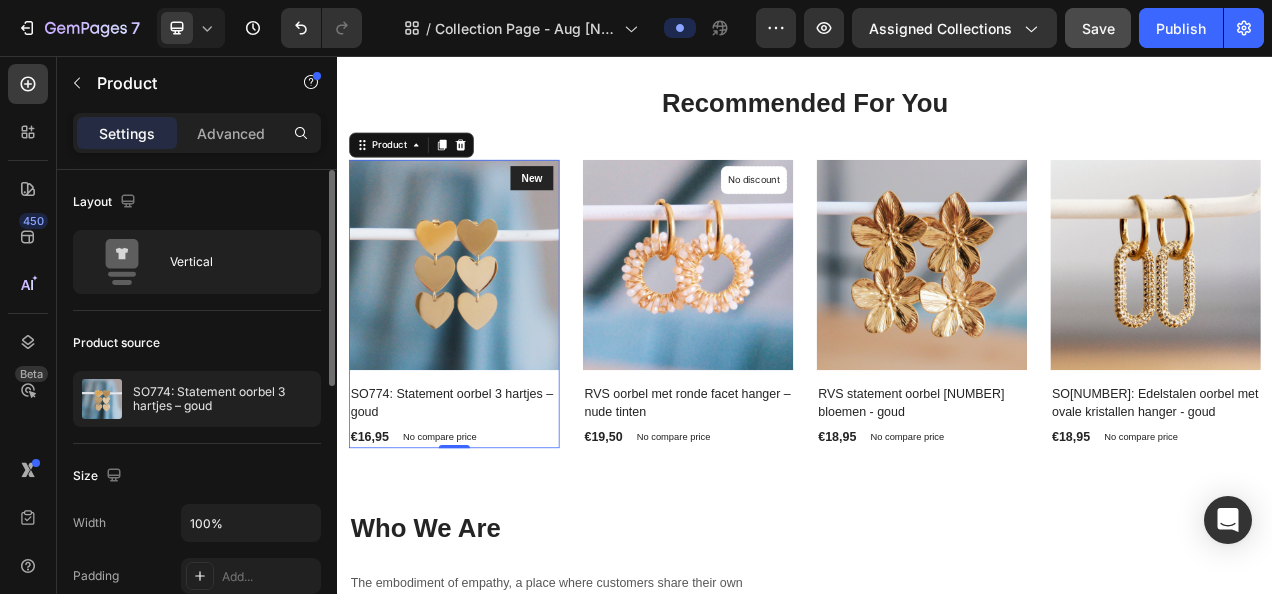 click on "SO774: Statement oorbel 3 hartjes – goud" at bounding box center [222, 399] 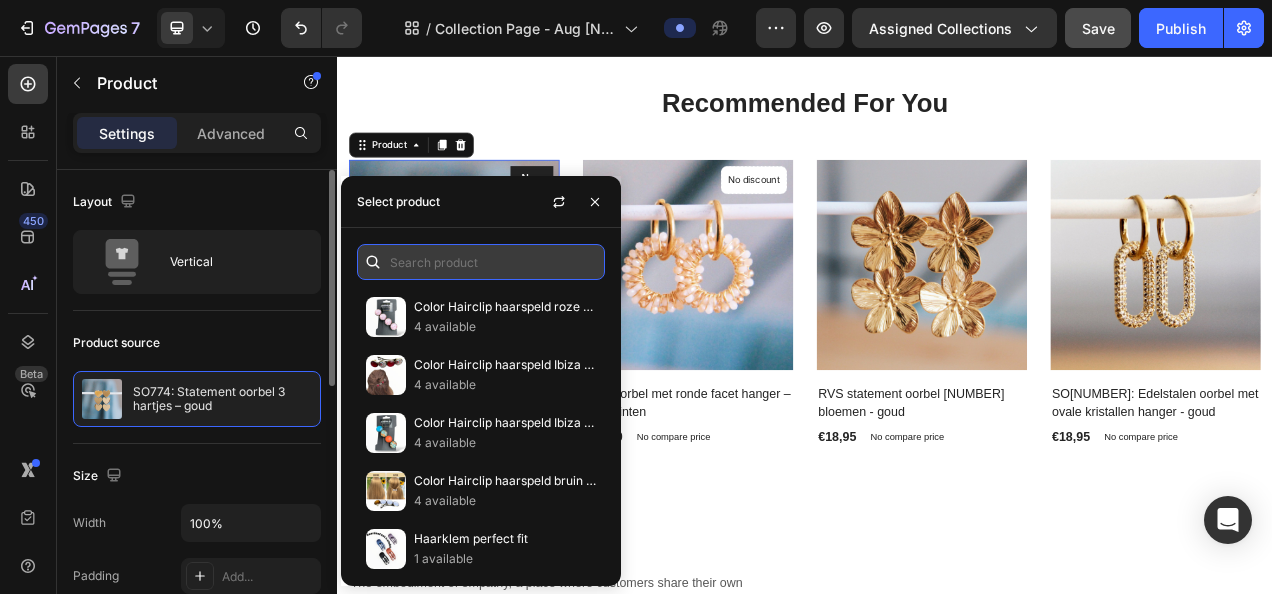 click at bounding box center (481, 262) 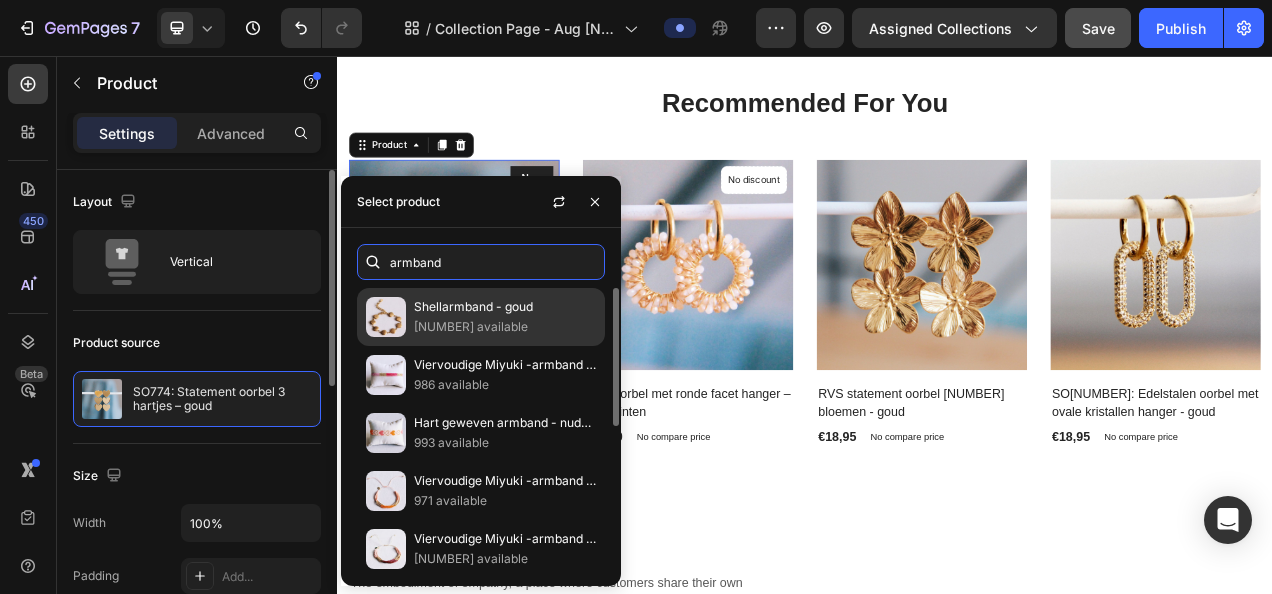 type on "armband" 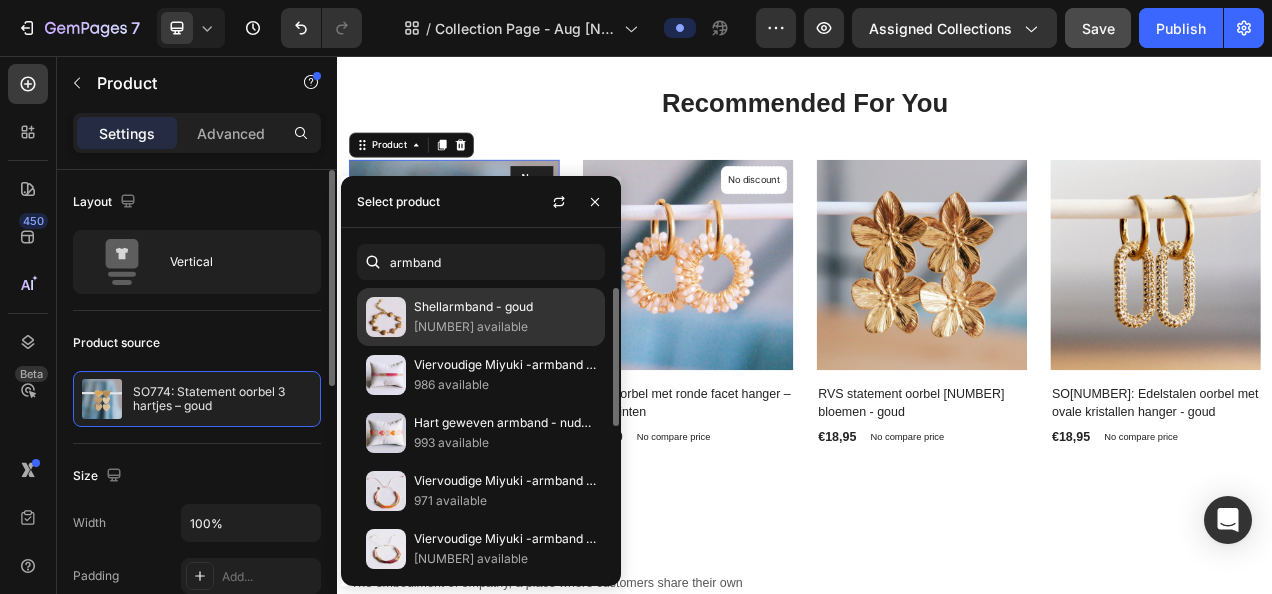 click on "Shellarmband - goud" at bounding box center [505, 307] 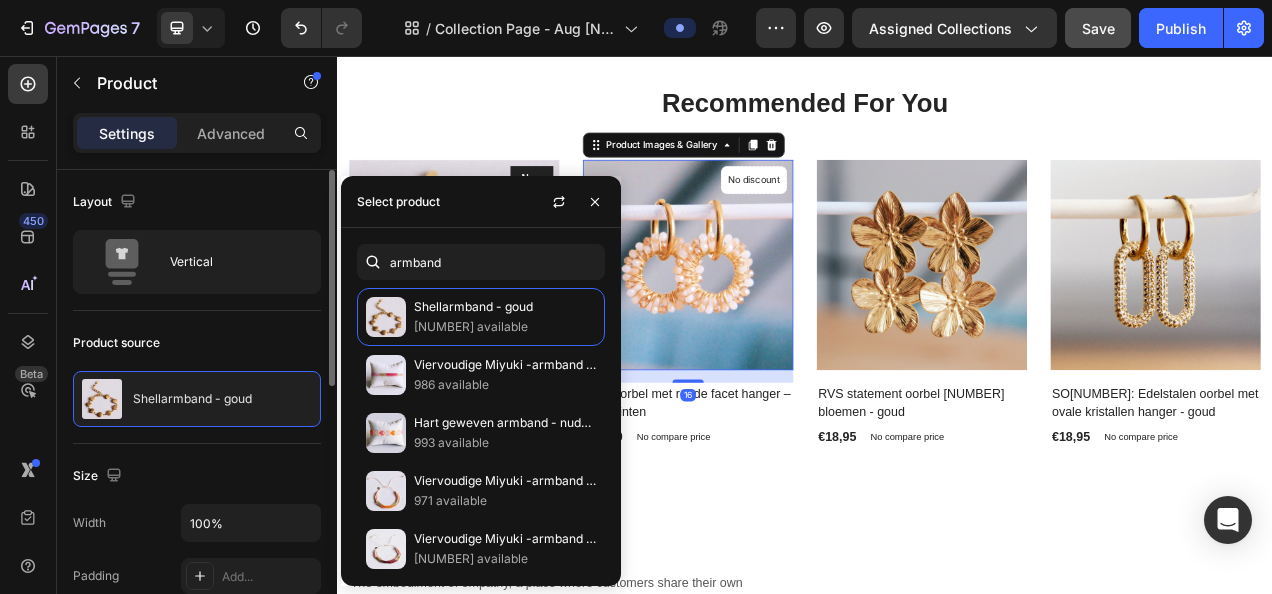 click at bounding box center [787, 324] 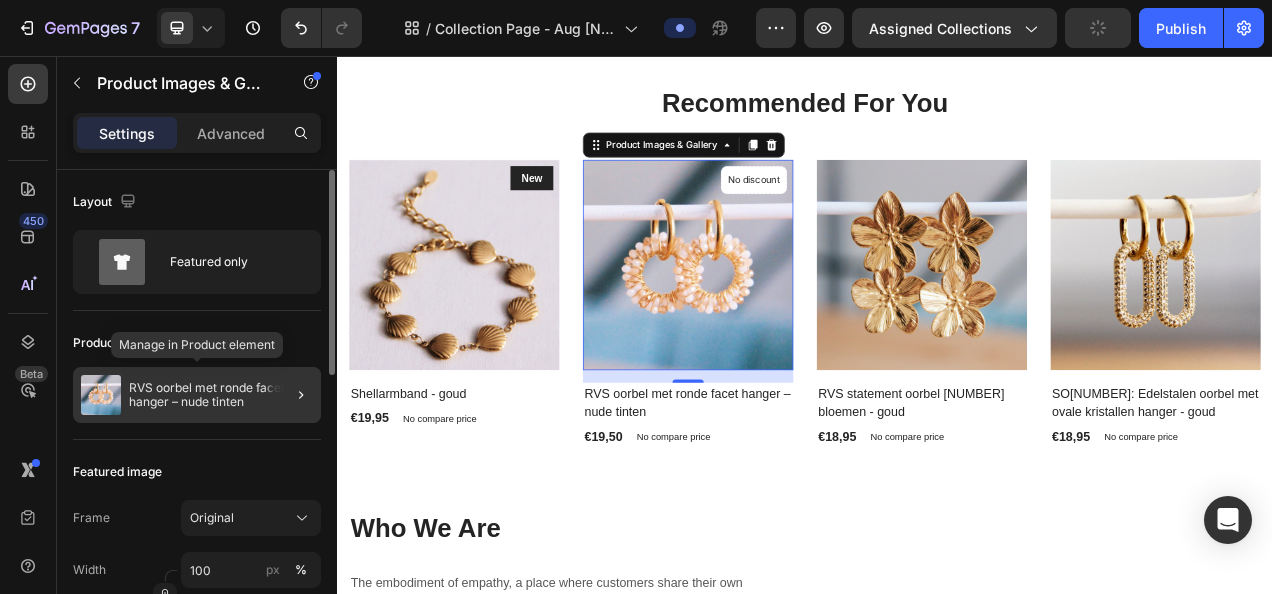 click on "RVS oorbel met ronde facet hanger – nude tinten" at bounding box center [221, 395] 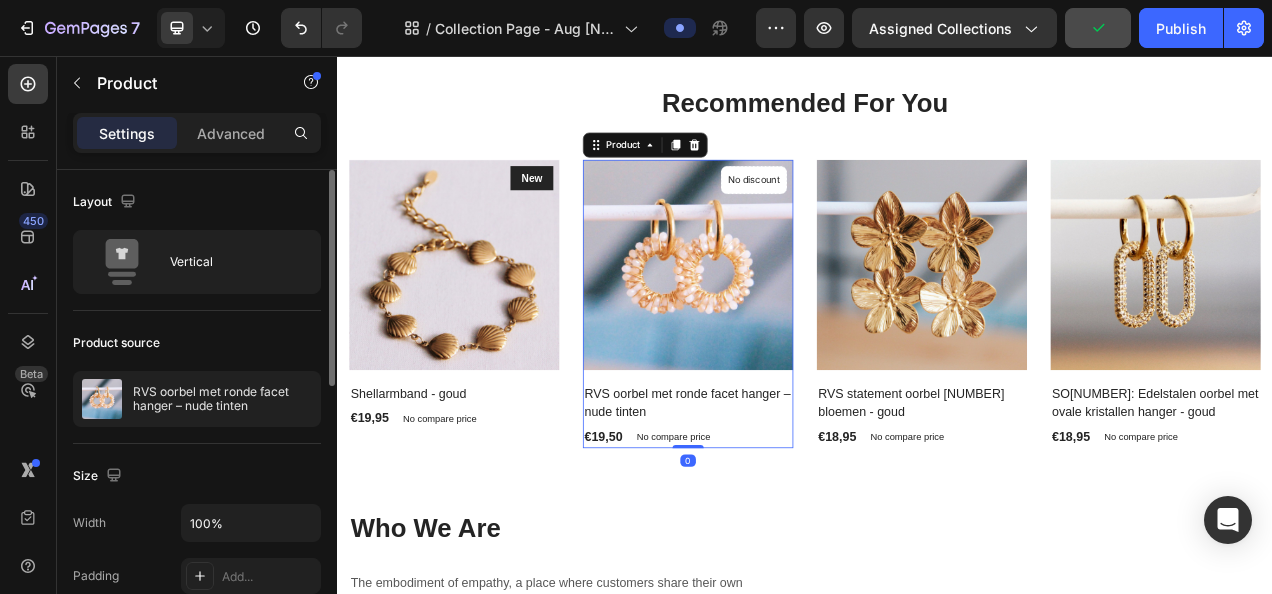 click on "RVS oorbel met ronde facet hanger – nude tinten" at bounding box center (222, 399) 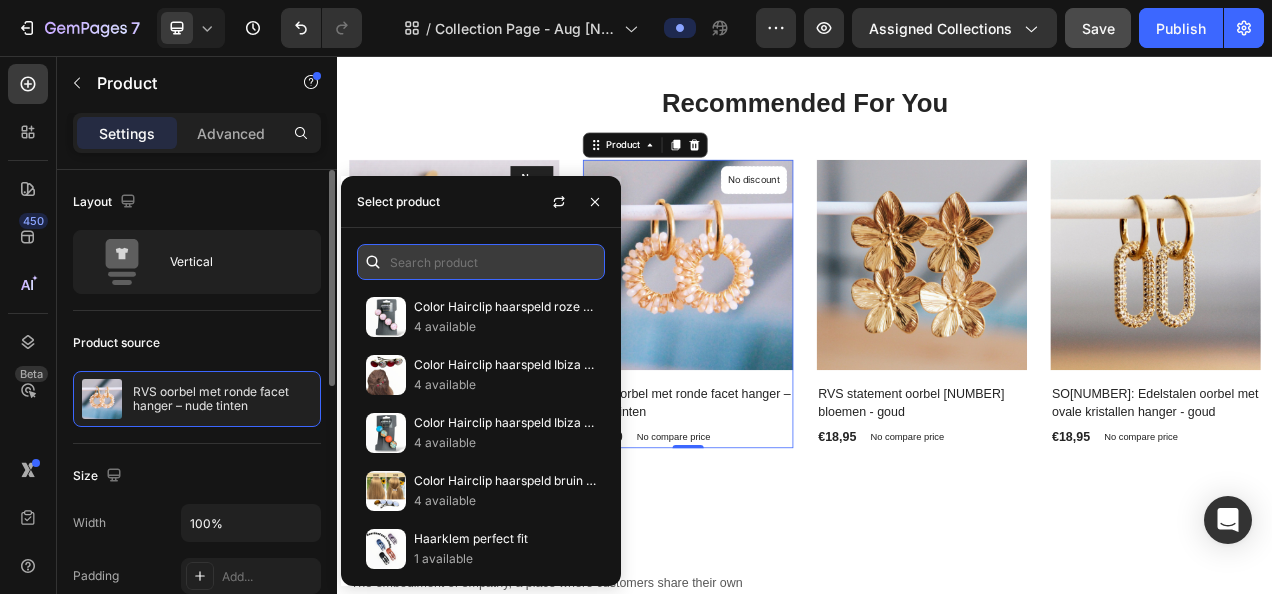 click at bounding box center (481, 262) 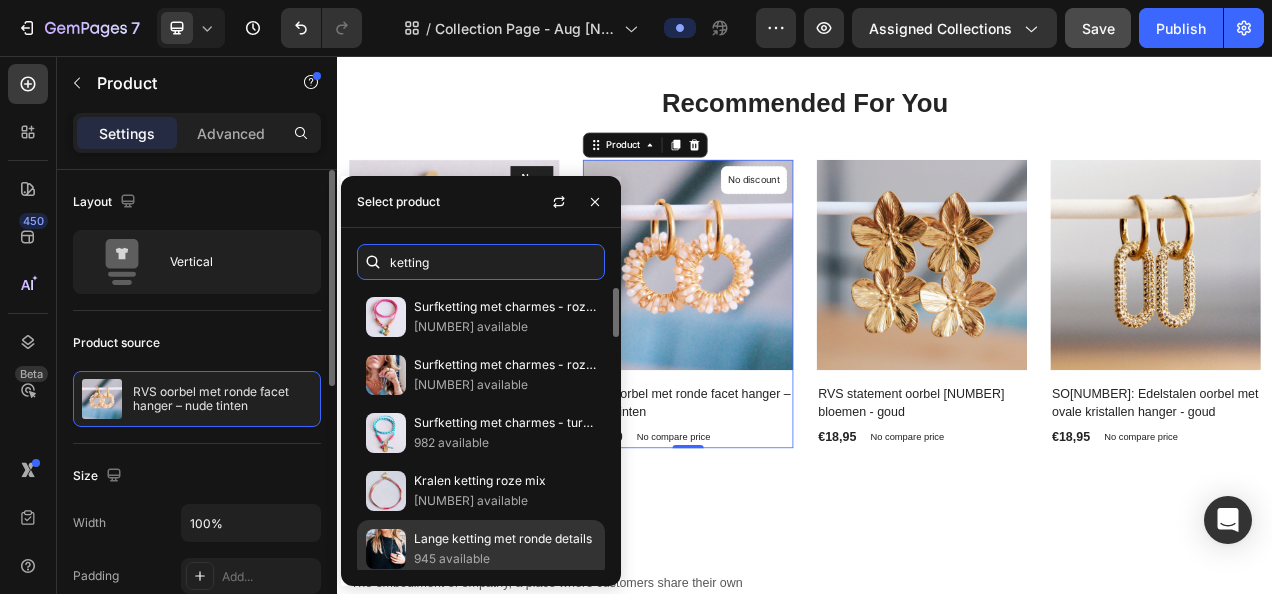 scroll, scrollTop: 100, scrollLeft: 0, axis: vertical 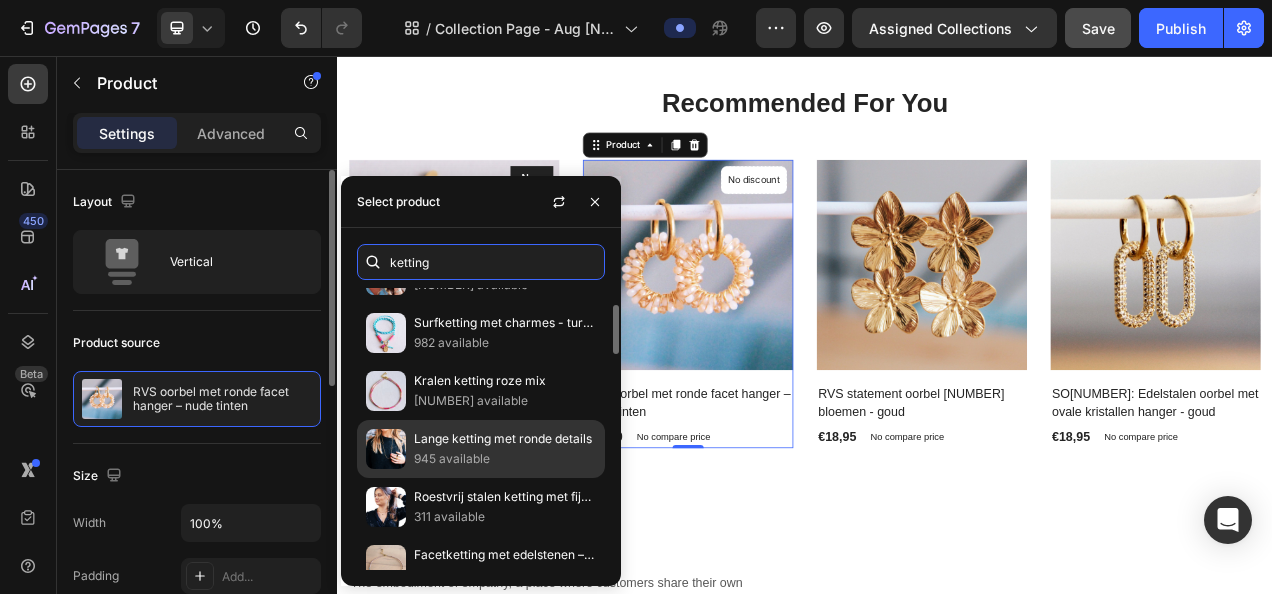 type on "ketting" 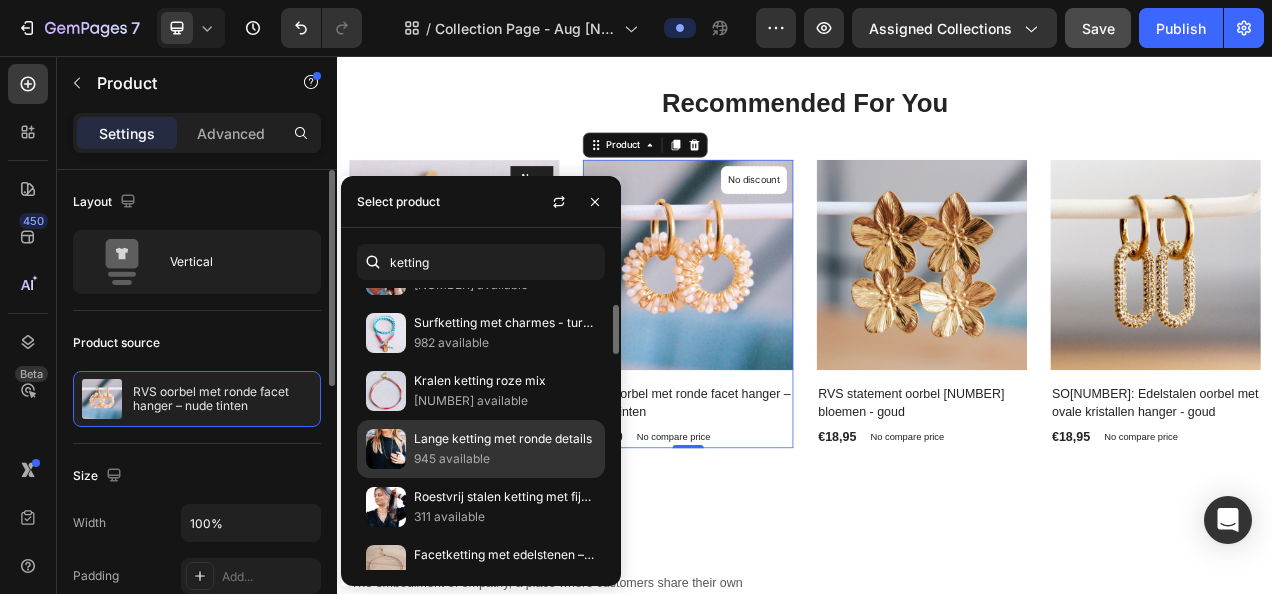 click on "Lange ketting met ronde details" at bounding box center (505, 439) 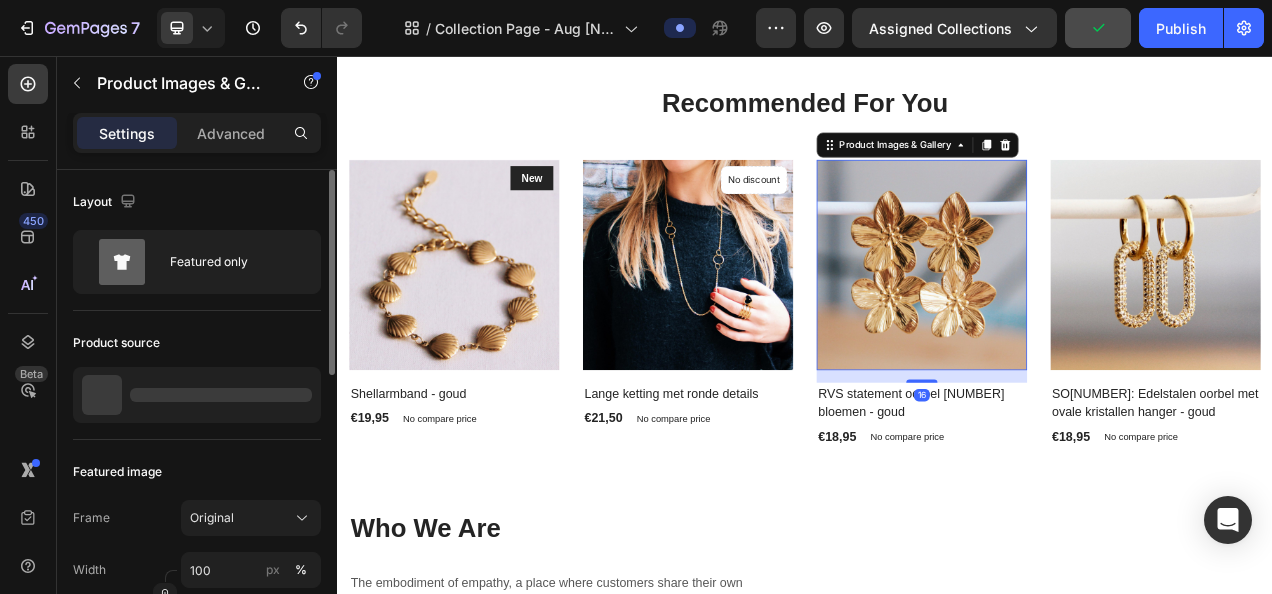 click at bounding box center (1087, 324) 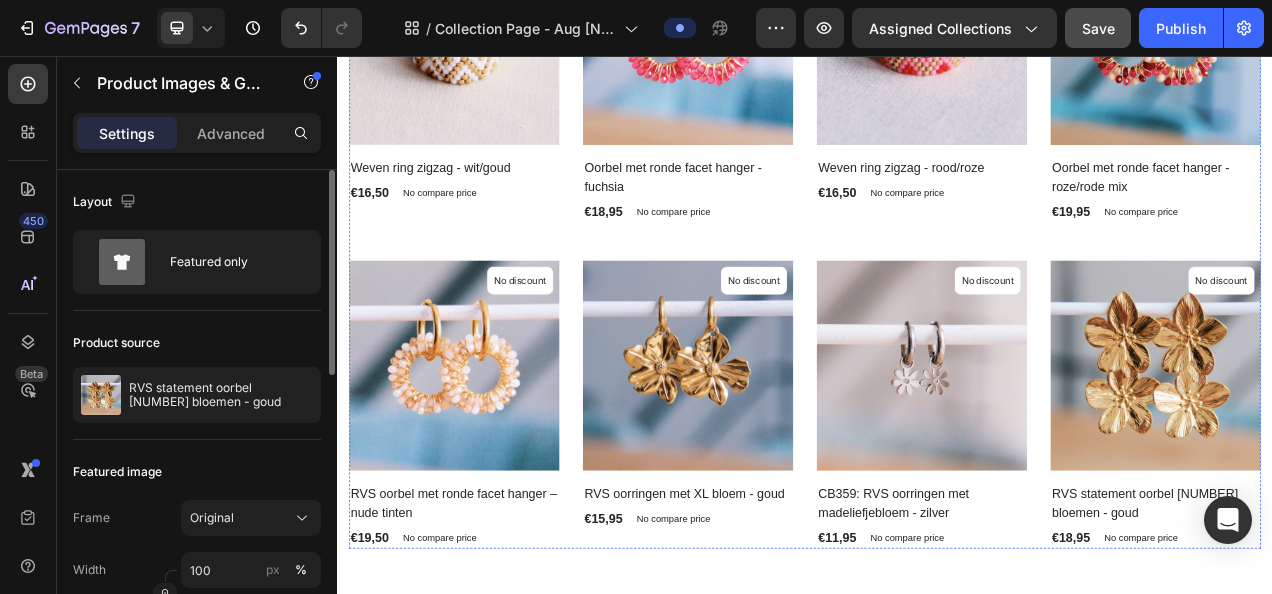 scroll, scrollTop: 1340, scrollLeft: 0, axis: vertical 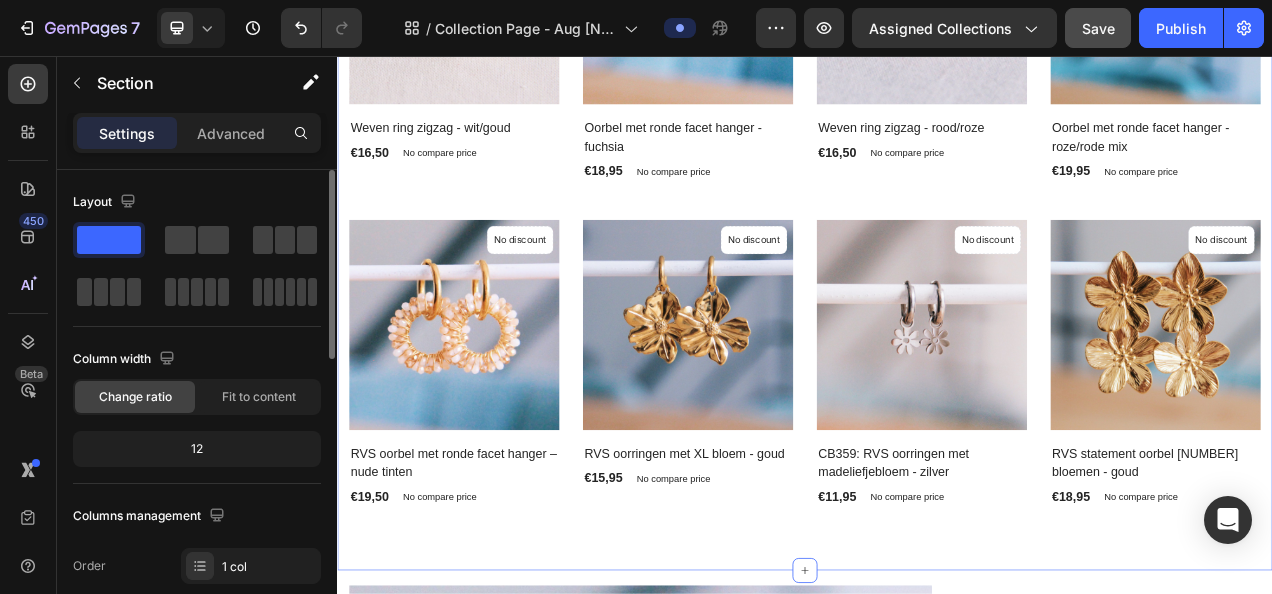 click on "WITH LOVE Heading Oorbellen & Ringen collectie Heading Product Images & Gallery No discount   Not be displayed when published Product Badge Row Weven ring zigzag - wit/goud (P) Title €16,50 (P) Price (P) Price No compare price (P) Price Row Row Product List Product Images & Gallery No discount   Not be displayed when published Product Badge Row Oorbel met ronde facet hanger - fuchsia (P) Title €18,95 (P) Price (P) Price No compare price (P) Price Row Row Product List Product Images & Gallery No discount   Not be displayed when published Product Badge Row Weven ring zigzag - rood/roze (P) Title €16,50 (P) Price (P) Price No compare price (P) Price Row Row Product List Product Images & Gallery No discount   Not be displayed when published Product Badge Row Oorbel met ronde facet hanger - roze/rode mix (P) Title €19,95 (P) Price (P) Price No compare price (P) Price Row Row Product List Product Images & Gallery No discount   Not be displayed when published Product Badge Row (P) Title €19,50 (P) Price" at bounding box center (937, 174) 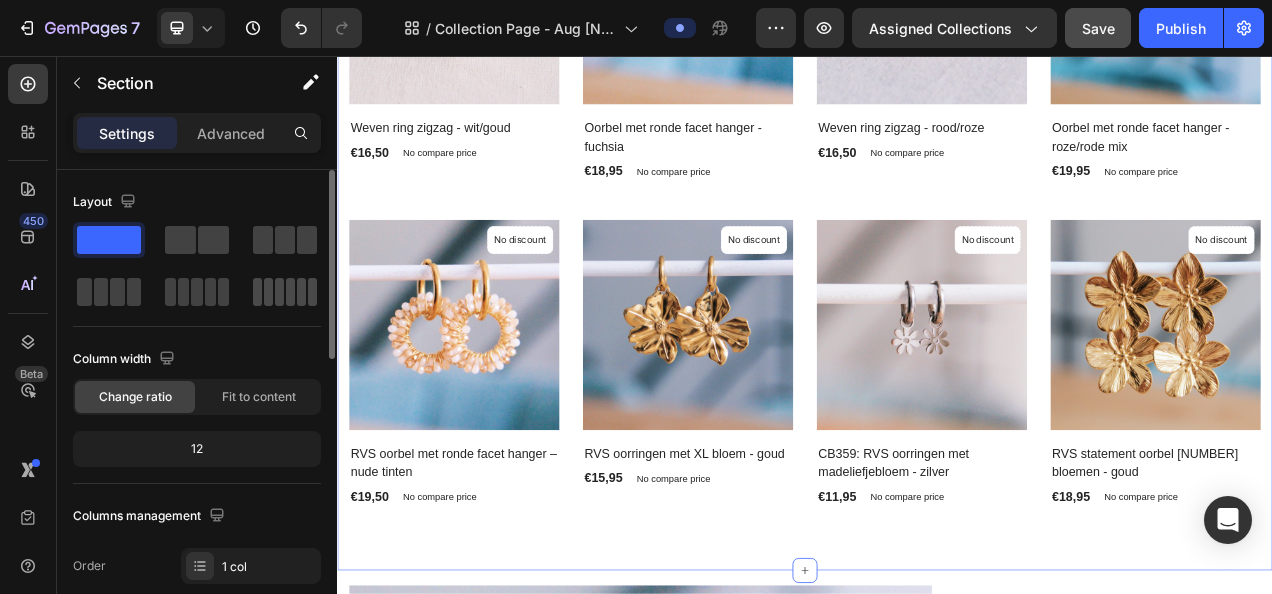 click 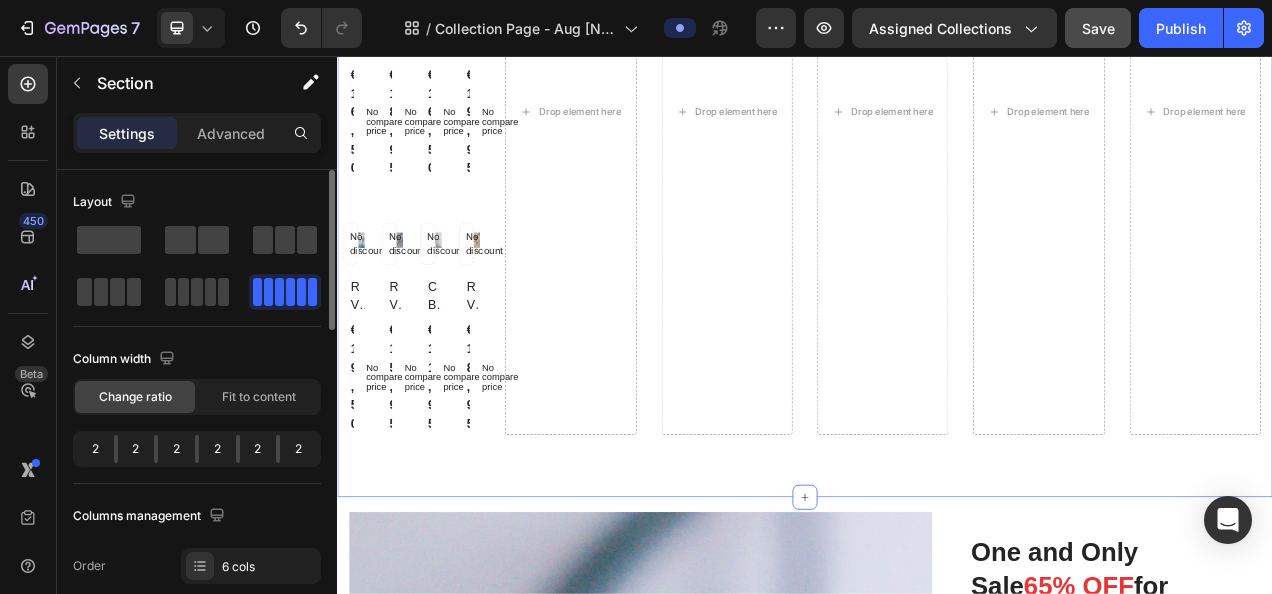 scroll, scrollTop: 1446, scrollLeft: 0, axis: vertical 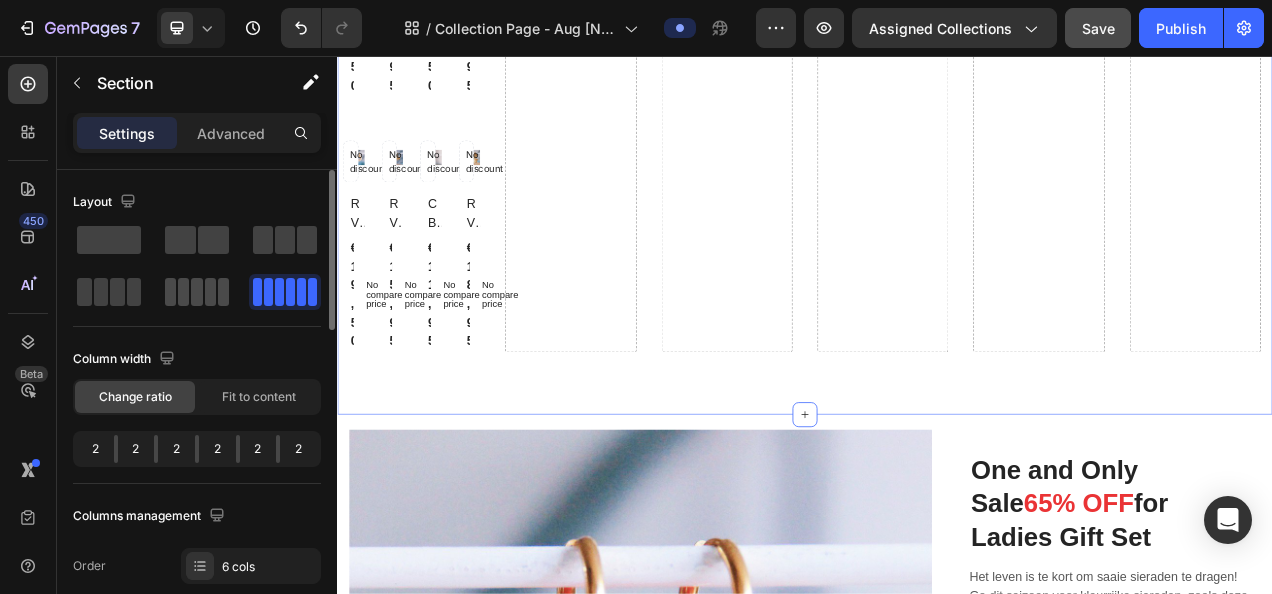 click 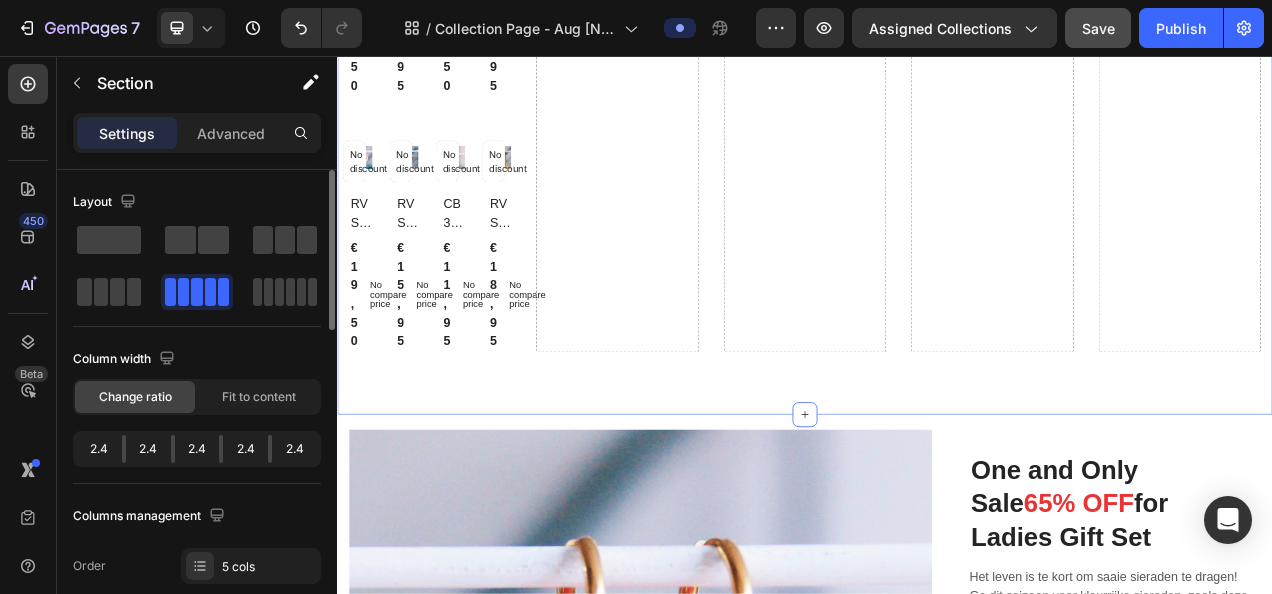 scroll, scrollTop: 1441, scrollLeft: 0, axis: vertical 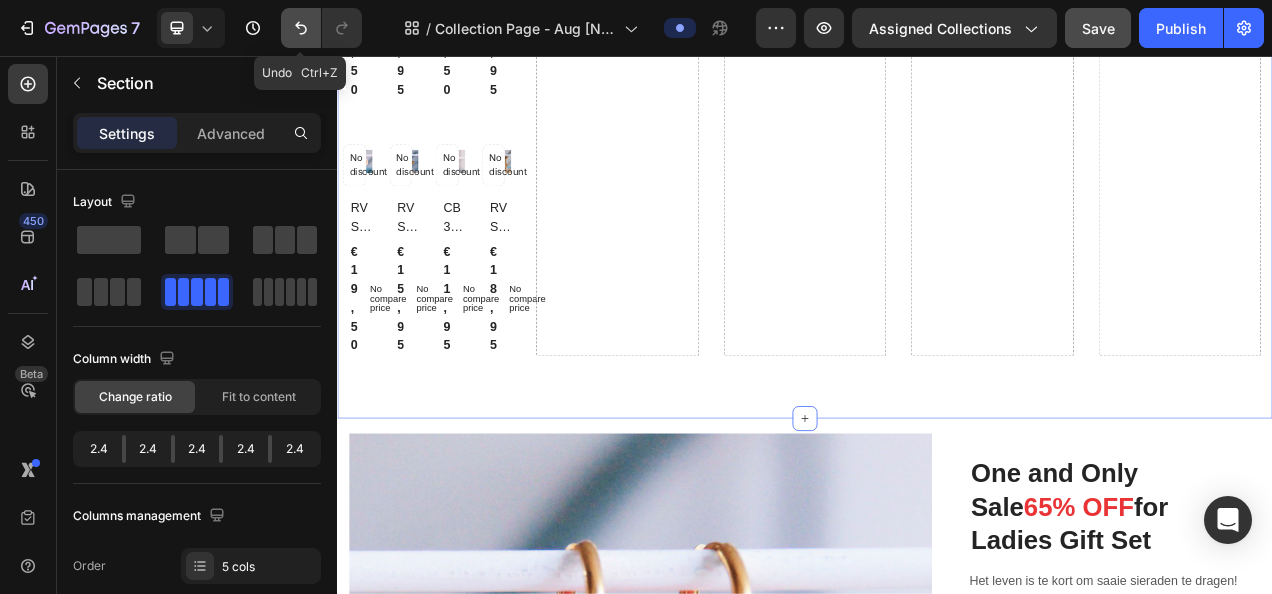 click 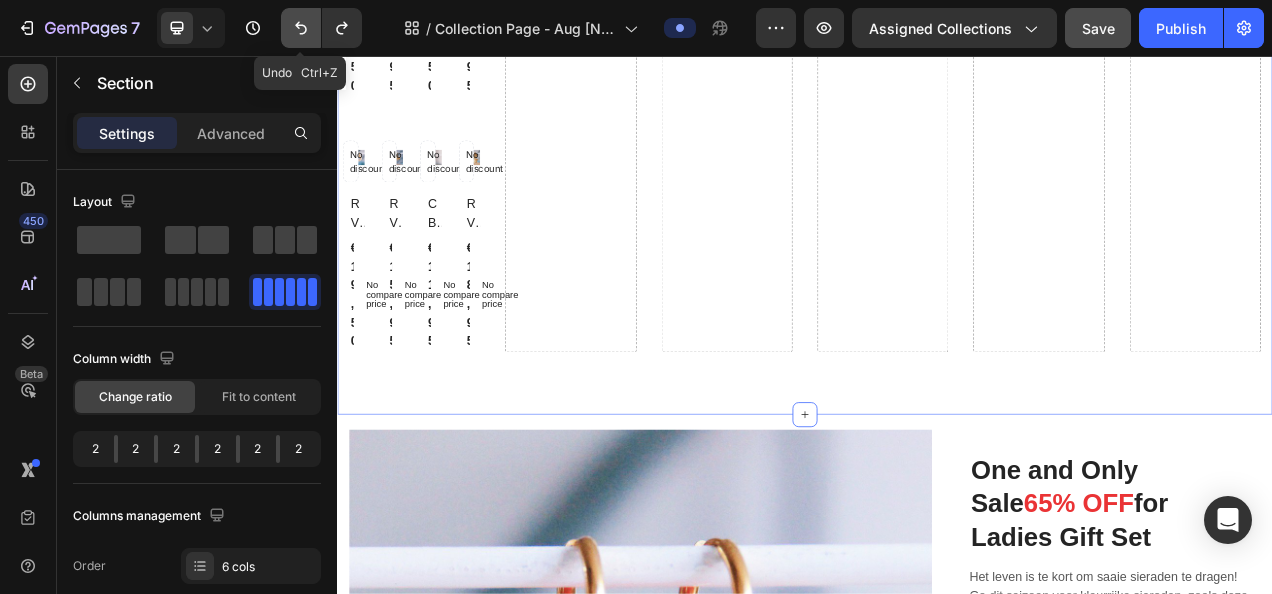 click 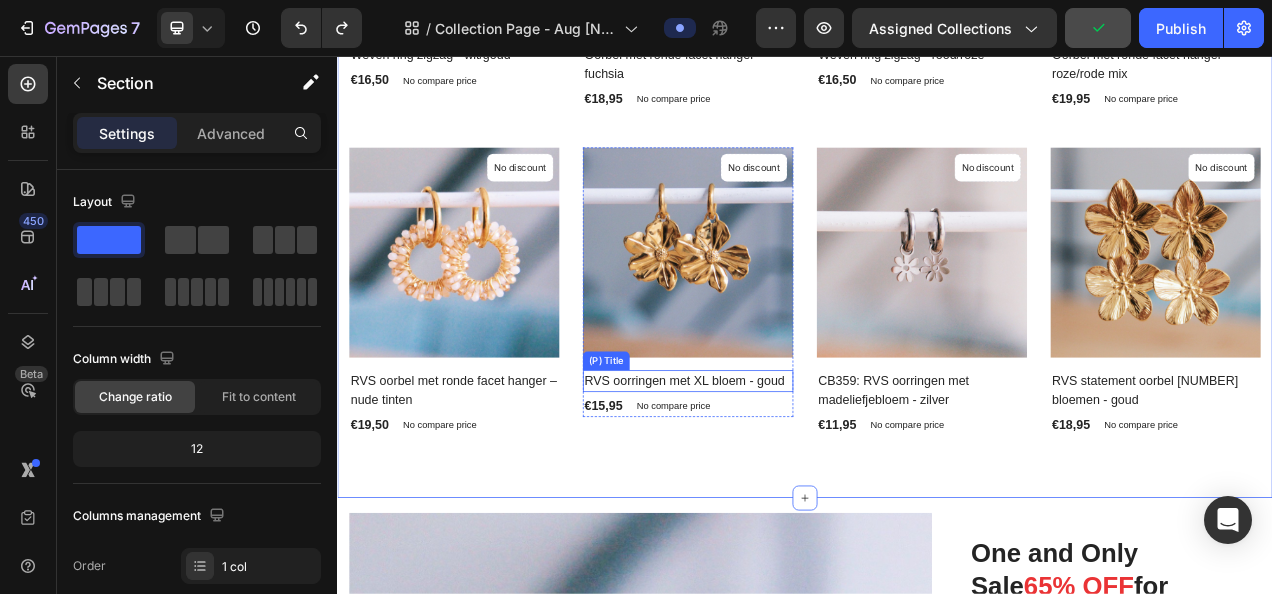 scroll, scrollTop: 1440, scrollLeft: 0, axis: vertical 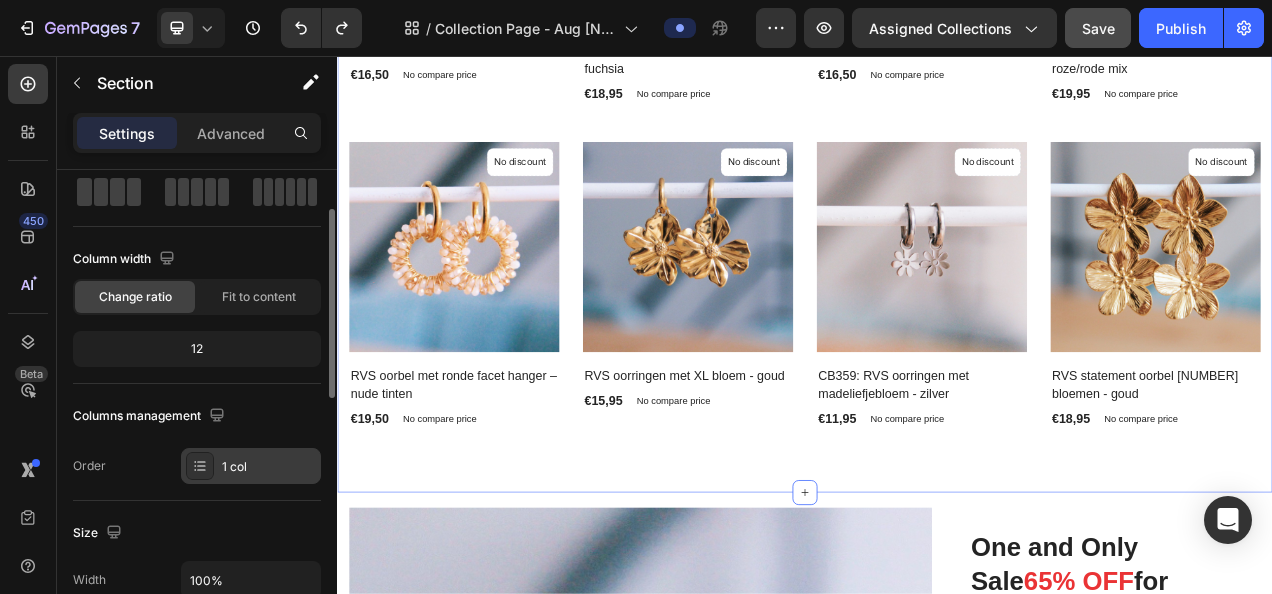 click on "1 col" at bounding box center (269, 467) 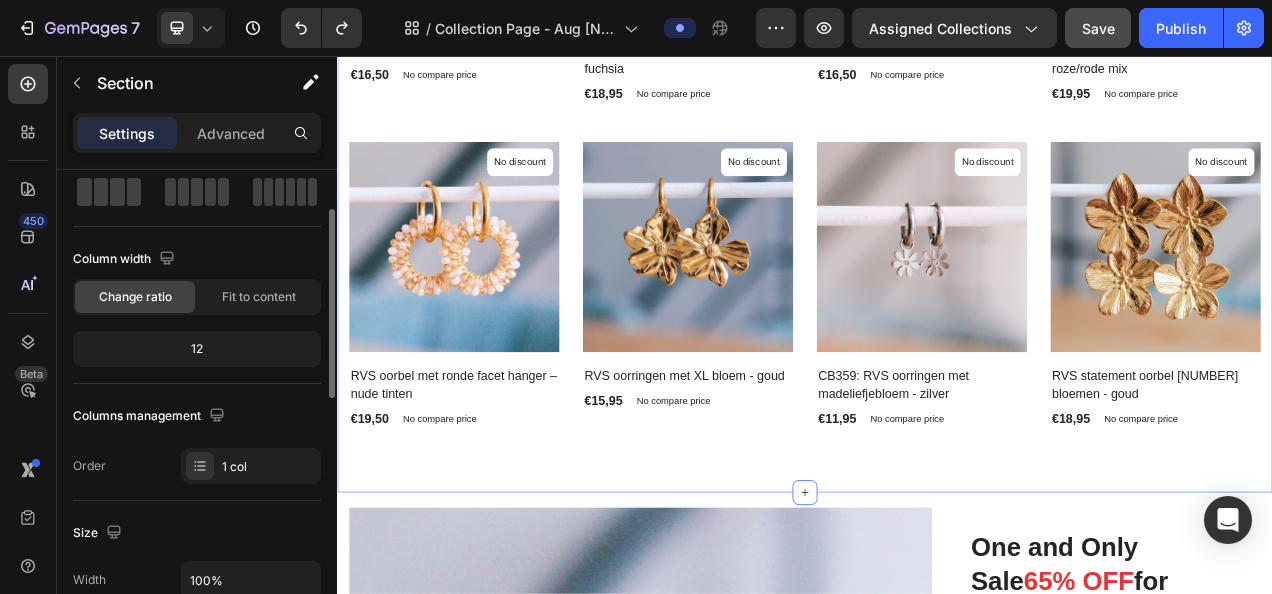 click on "Order 1 col" at bounding box center [197, 466] 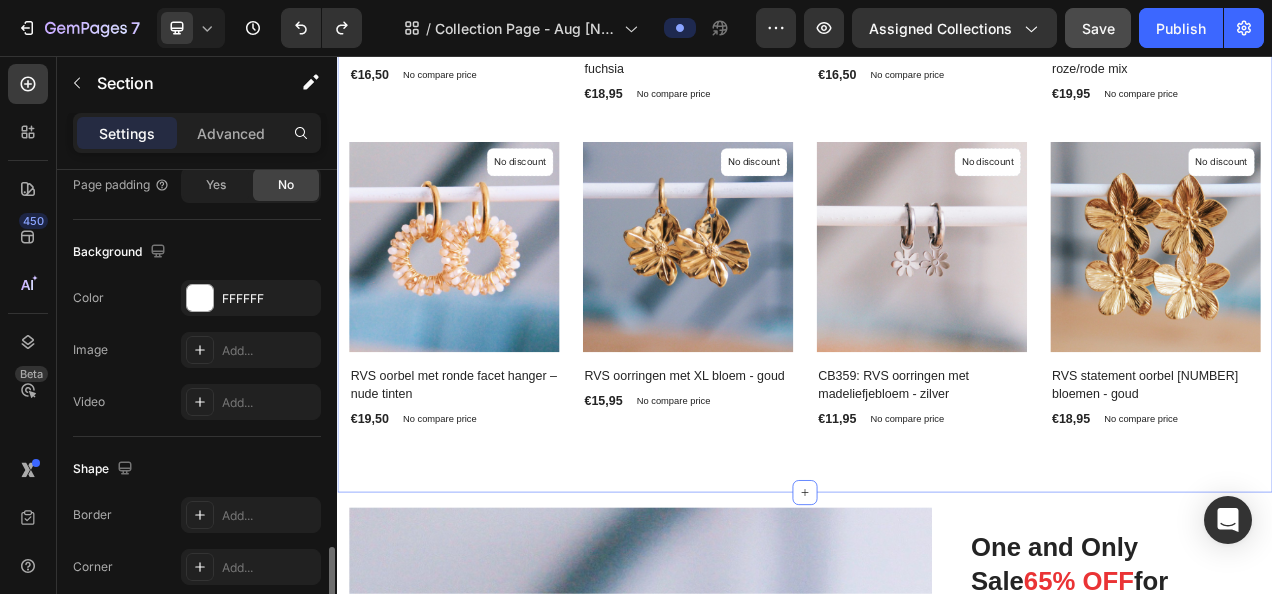 scroll, scrollTop: 700, scrollLeft: 0, axis: vertical 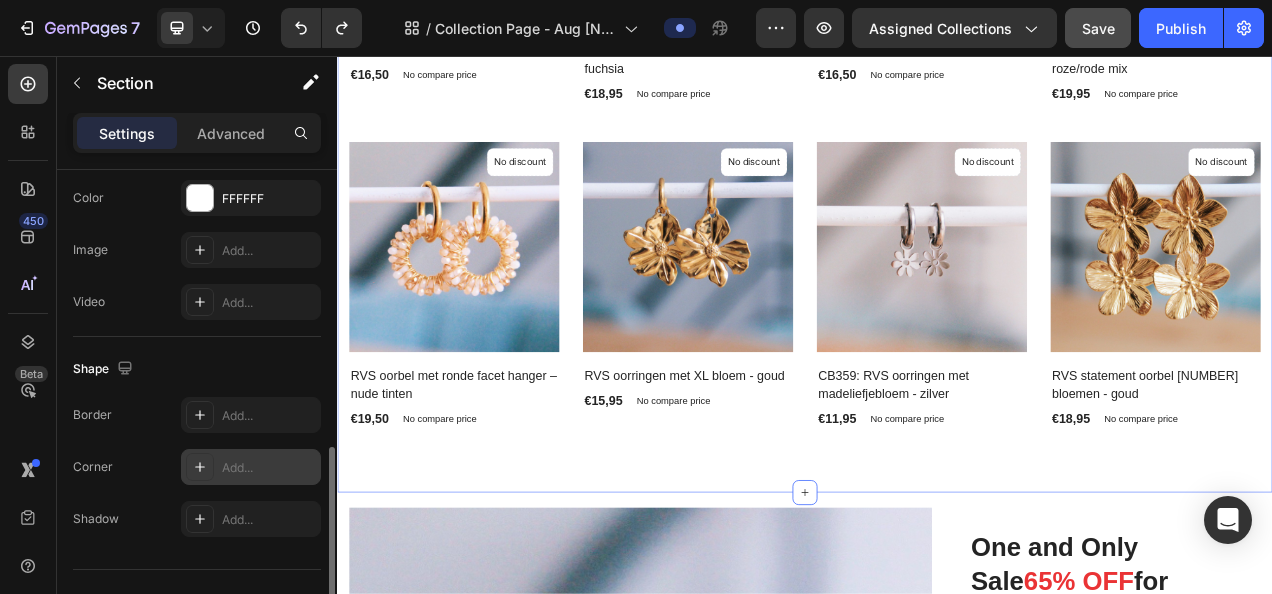 click on "Add..." at bounding box center (269, 468) 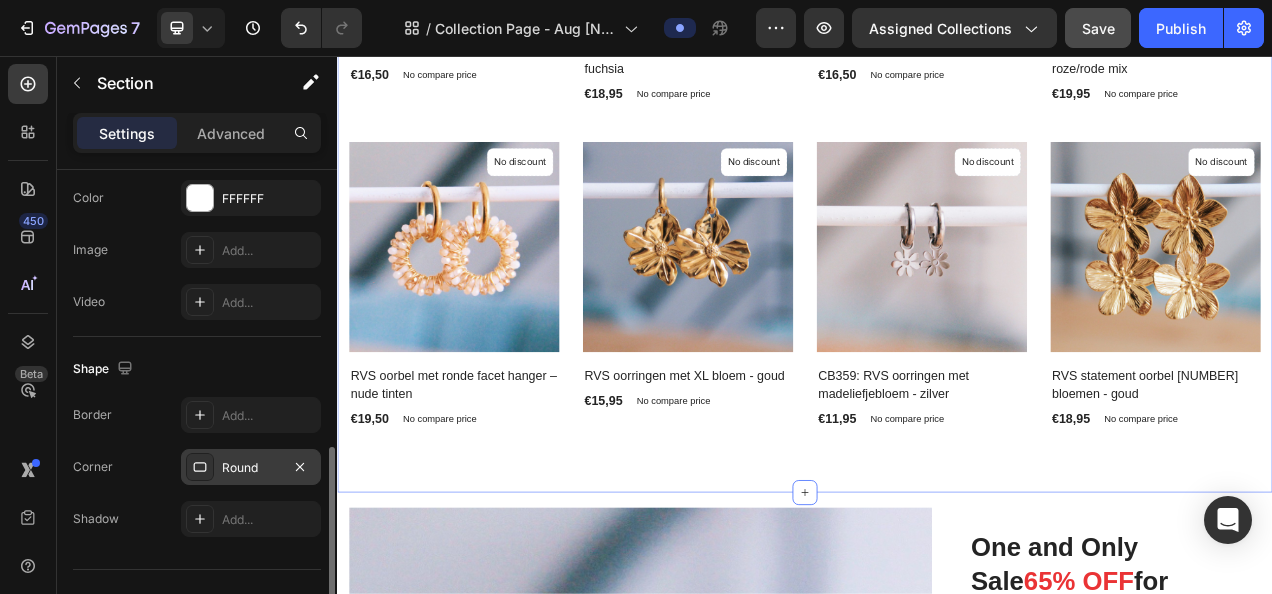 click on "Shadow Add..." at bounding box center (197, 519) 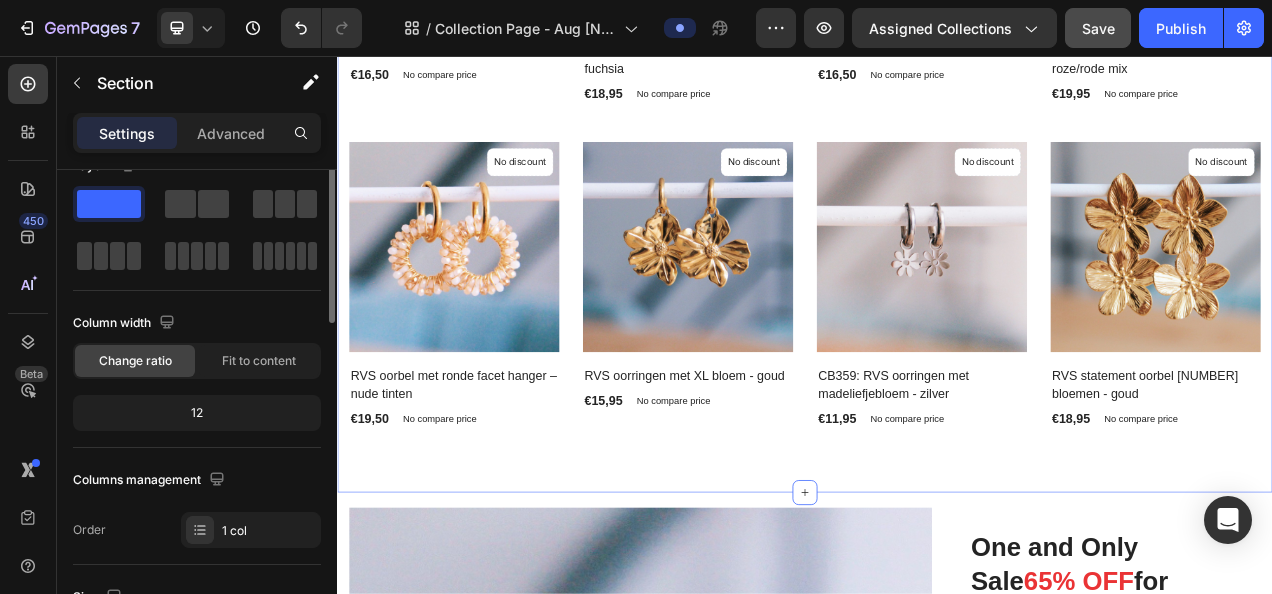 scroll, scrollTop: 0, scrollLeft: 0, axis: both 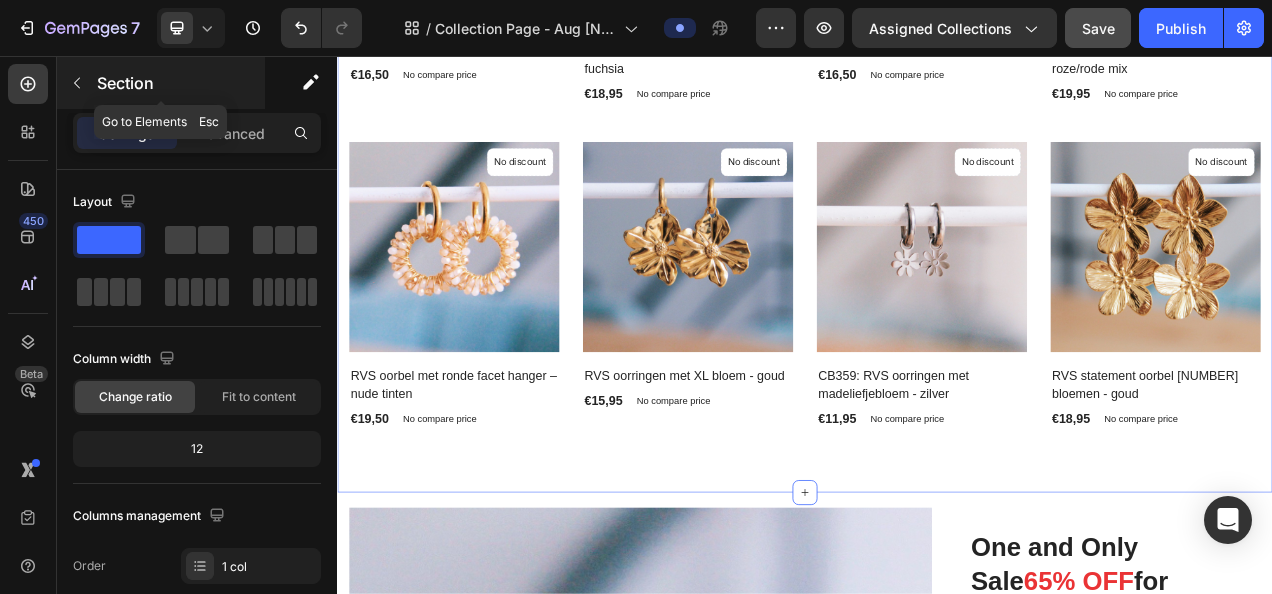 click 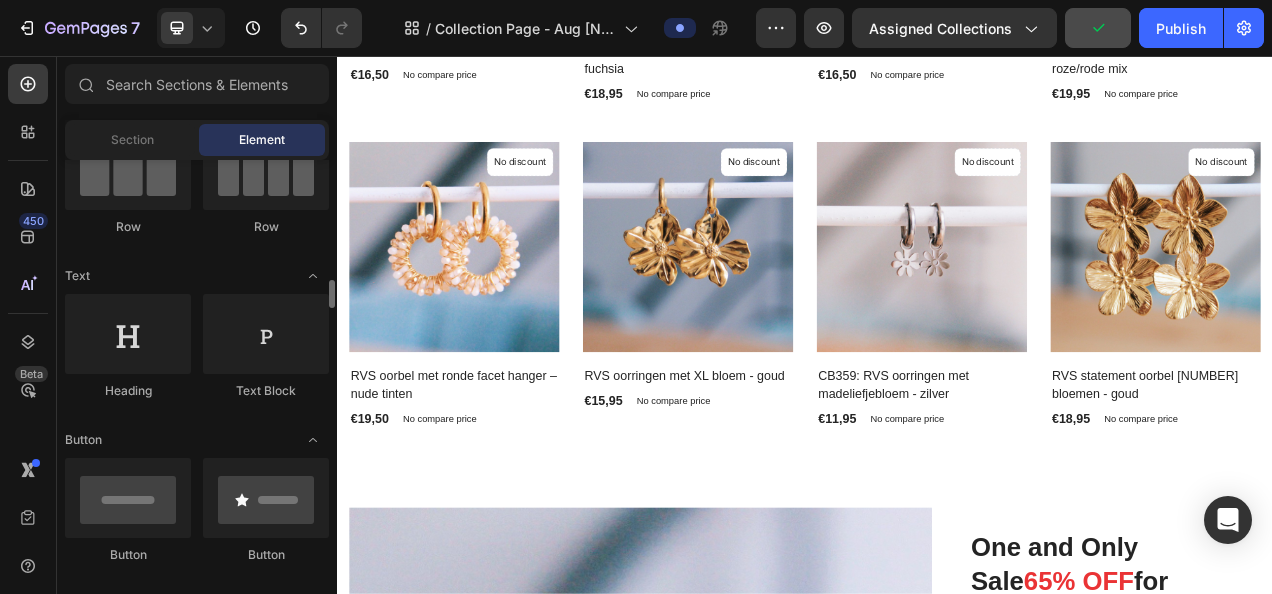 scroll, scrollTop: 300, scrollLeft: 0, axis: vertical 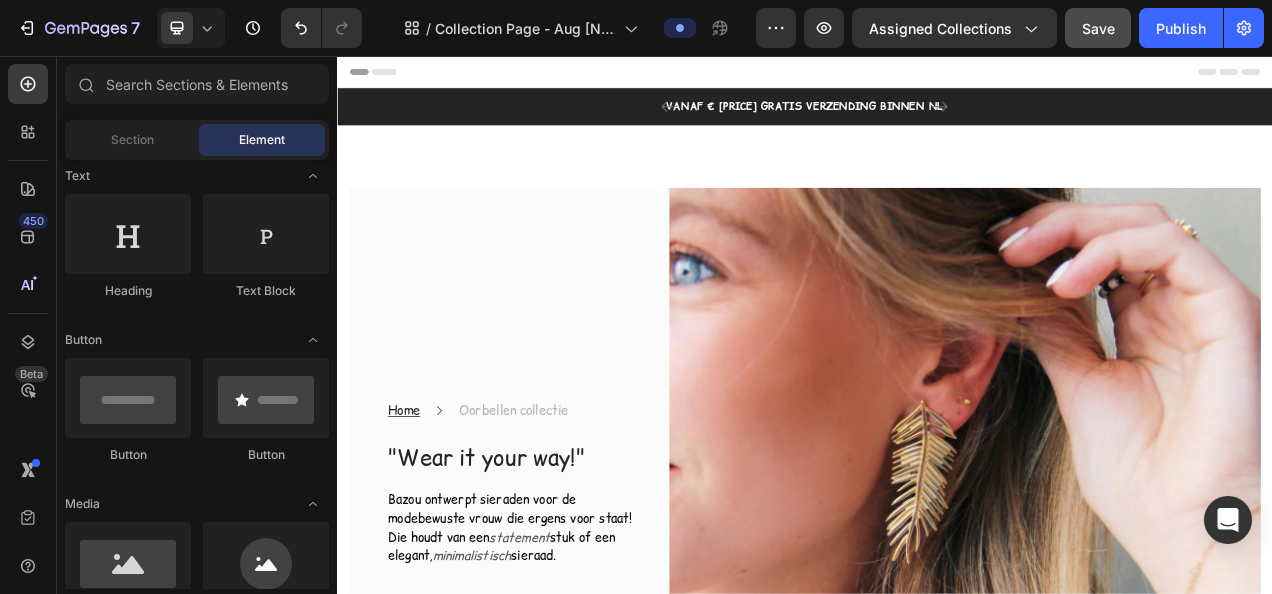 click 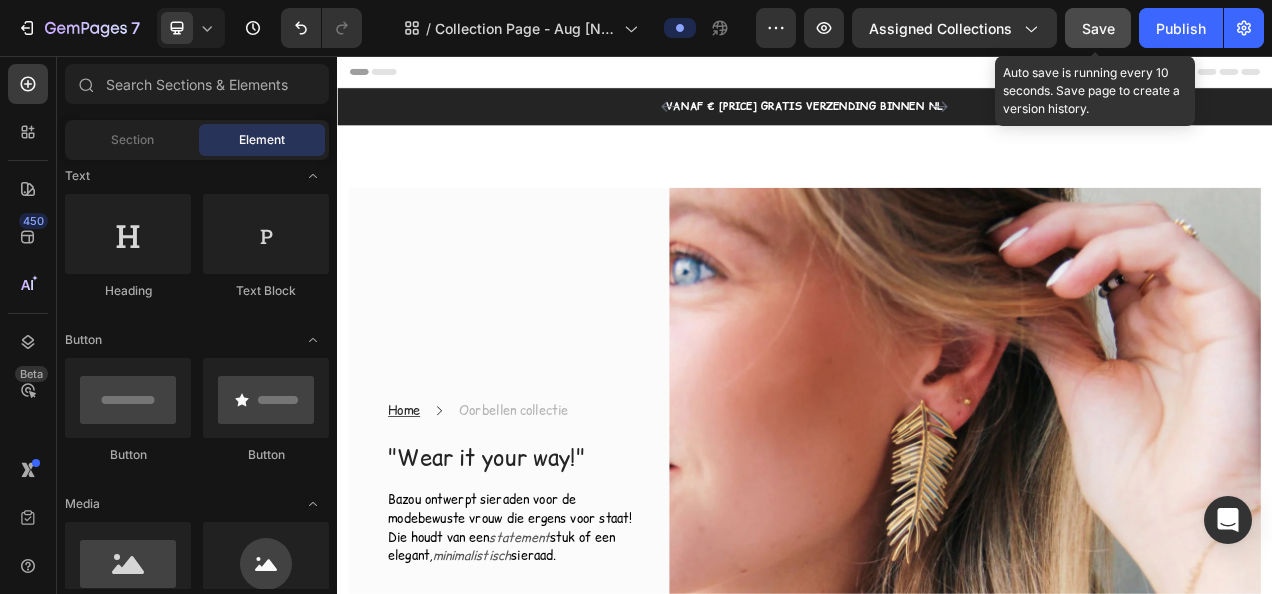 click on "Save" at bounding box center (1098, 28) 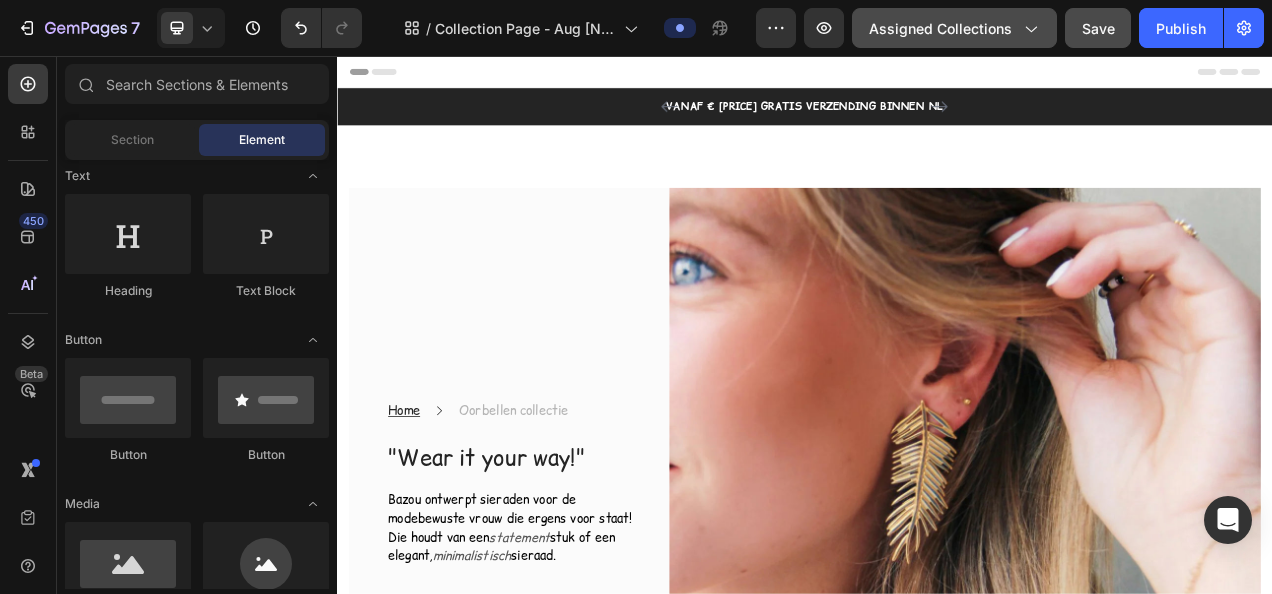 click 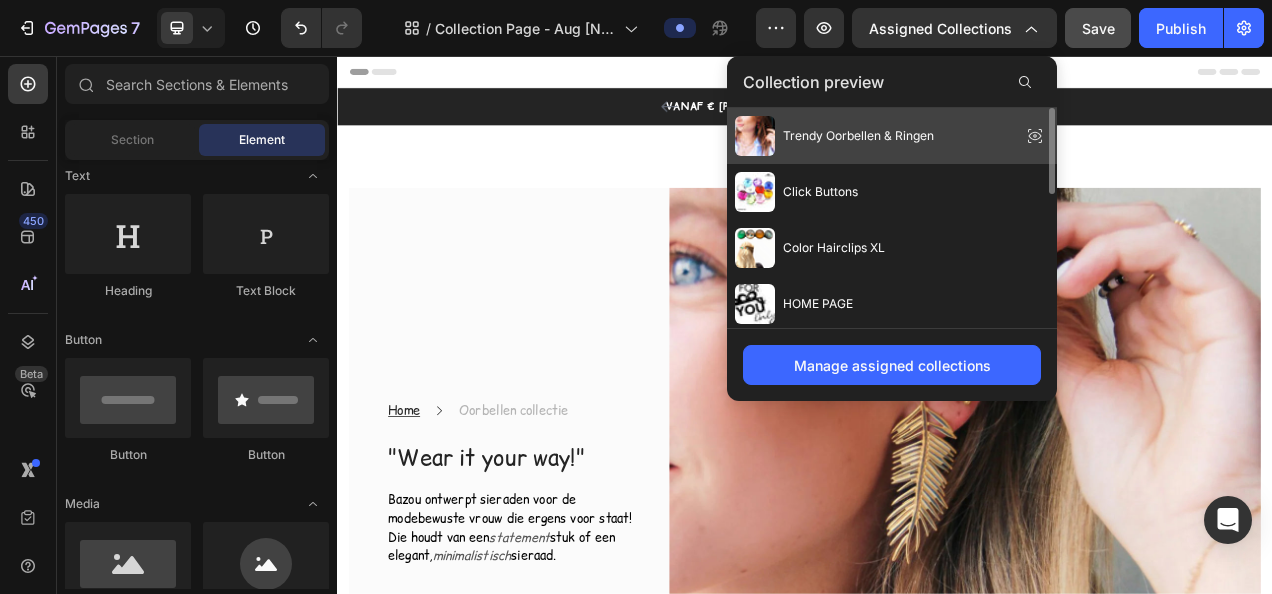 click on "Trendy Oorbellen & Ringen" at bounding box center (858, 136) 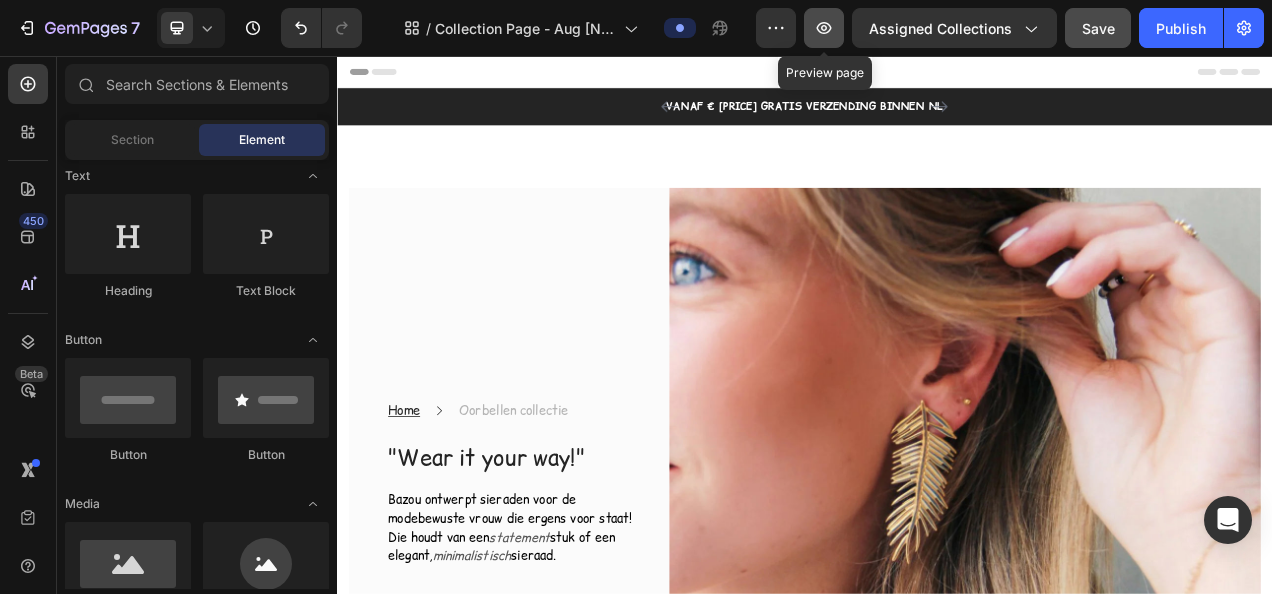 click 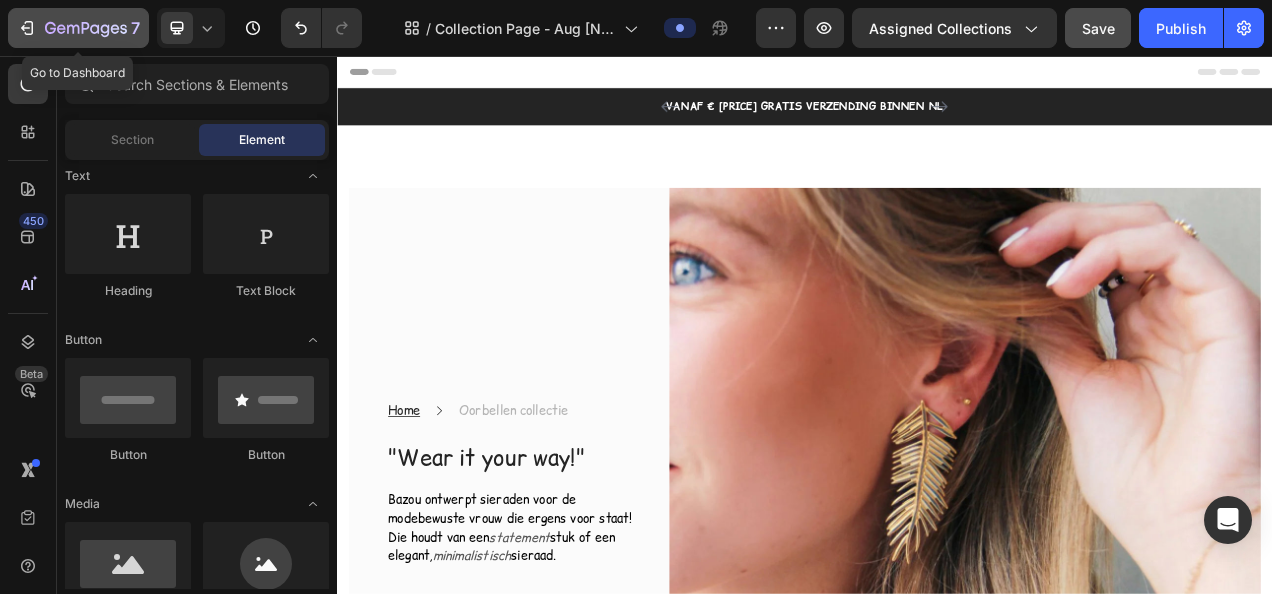 click 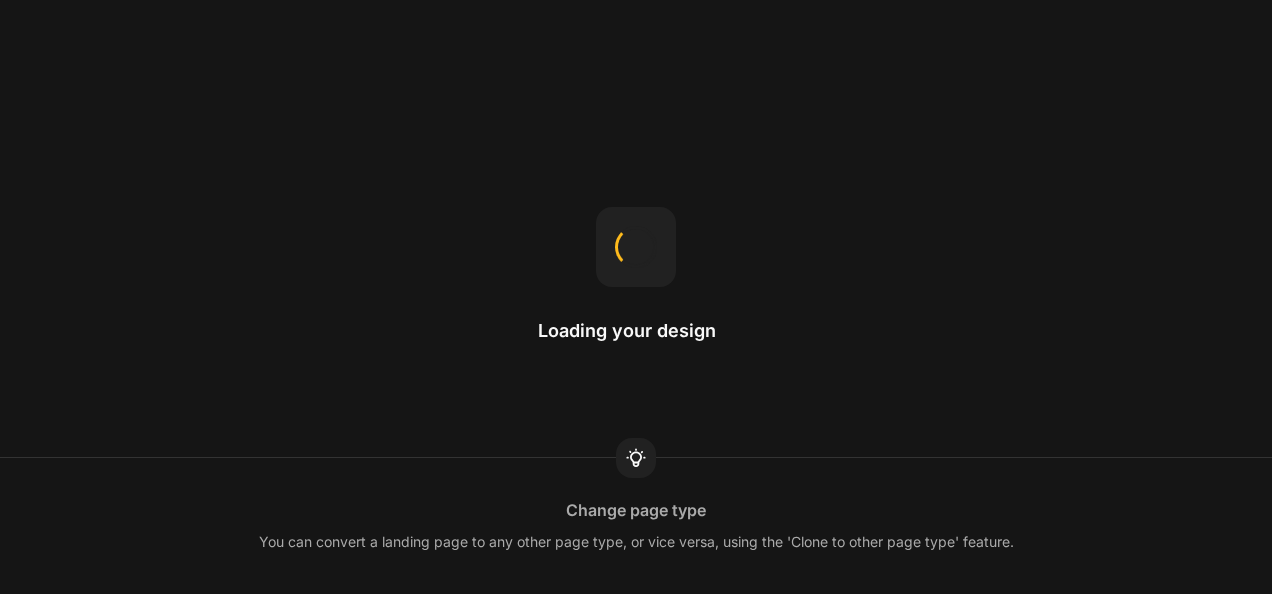 scroll, scrollTop: 0, scrollLeft: 0, axis: both 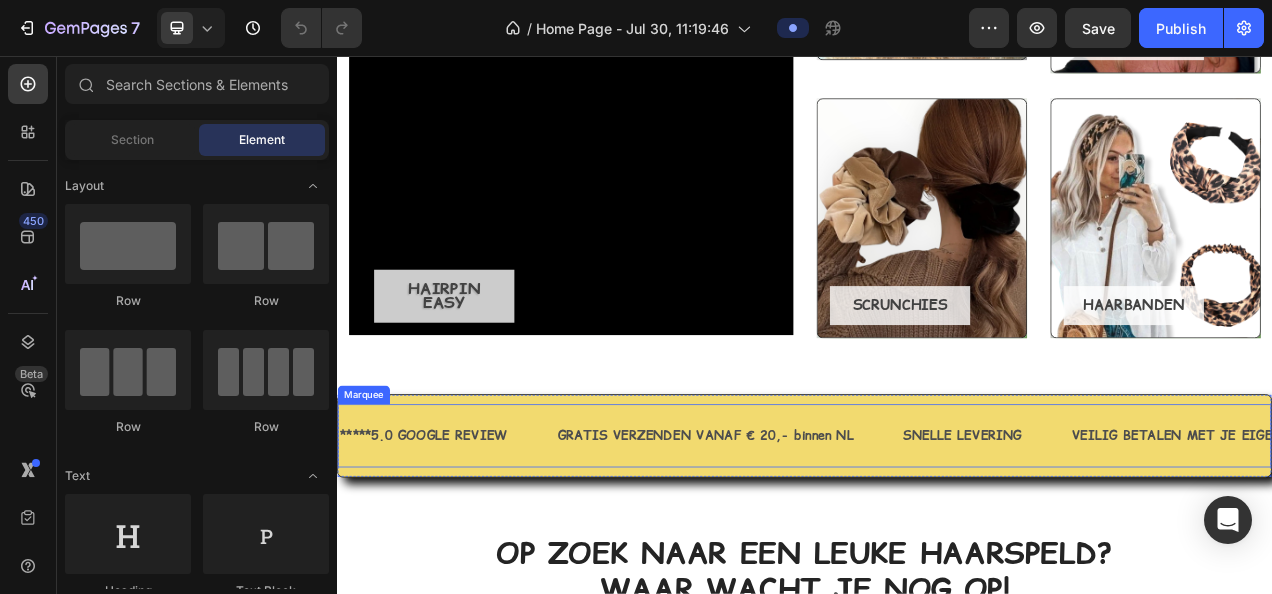 click on "*****5.0 GOOGLE REVIEW Text Block" at bounding box center [478, 543] 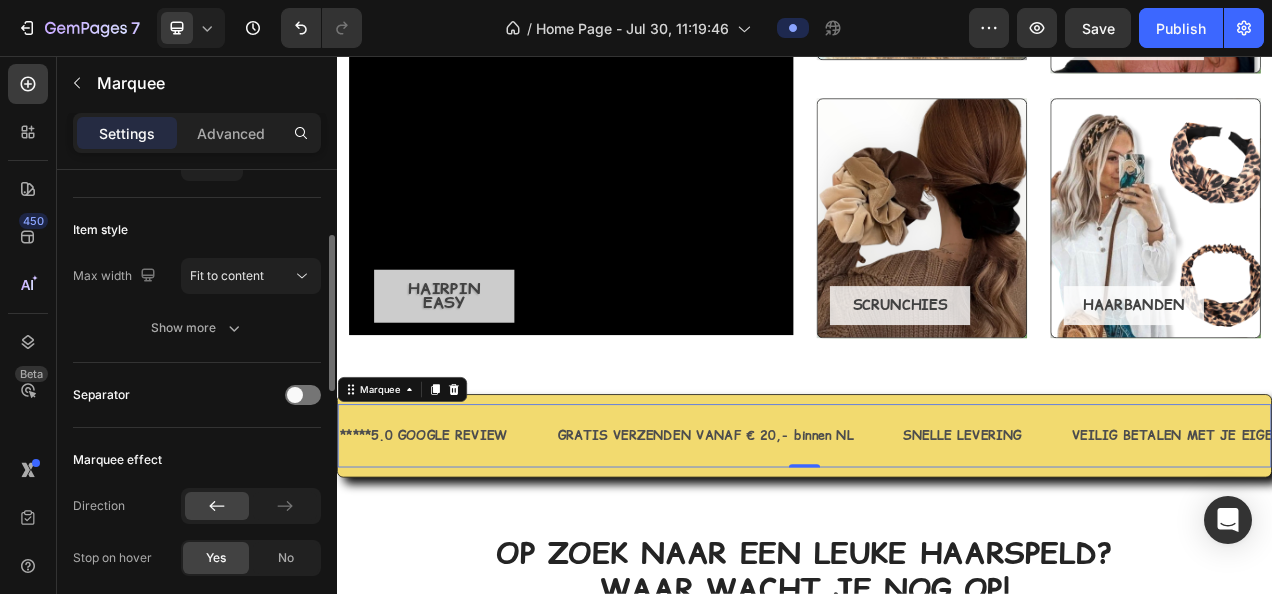 scroll, scrollTop: 0, scrollLeft: 0, axis: both 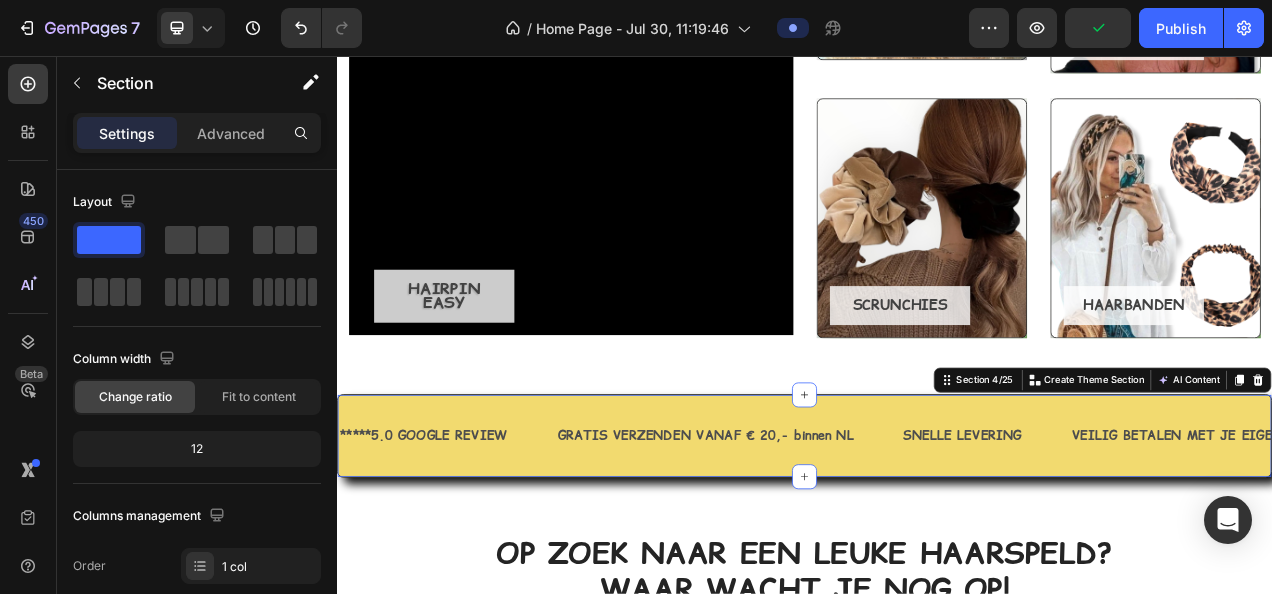 click on "*****5.0 GOOGLE REVIEW Text Block GRATIS VERZENDEN VANAF € 20,- binnen NL Text Block SNELLE LEVERING Text Block VEILIG BETALEN MET JE EIGEN BANK VIA IDEAL Text Block *****5.0 GOOGLE REVIEW Text Block GRATIS VERZENDEN VANAF € 20,- binnen NL Text Block SNELLE LEVERING Text Block VEILIG BETALEN MET JE EIGEN BANK VIA IDEAL Text Block Marquee Section 4/25   You can create reusable sections Create Theme Section AI Content Write with GemAI What would you like to describe here? Tone and Voice Persuasive Product Getting products... Show more Generate" at bounding box center [937, 543] 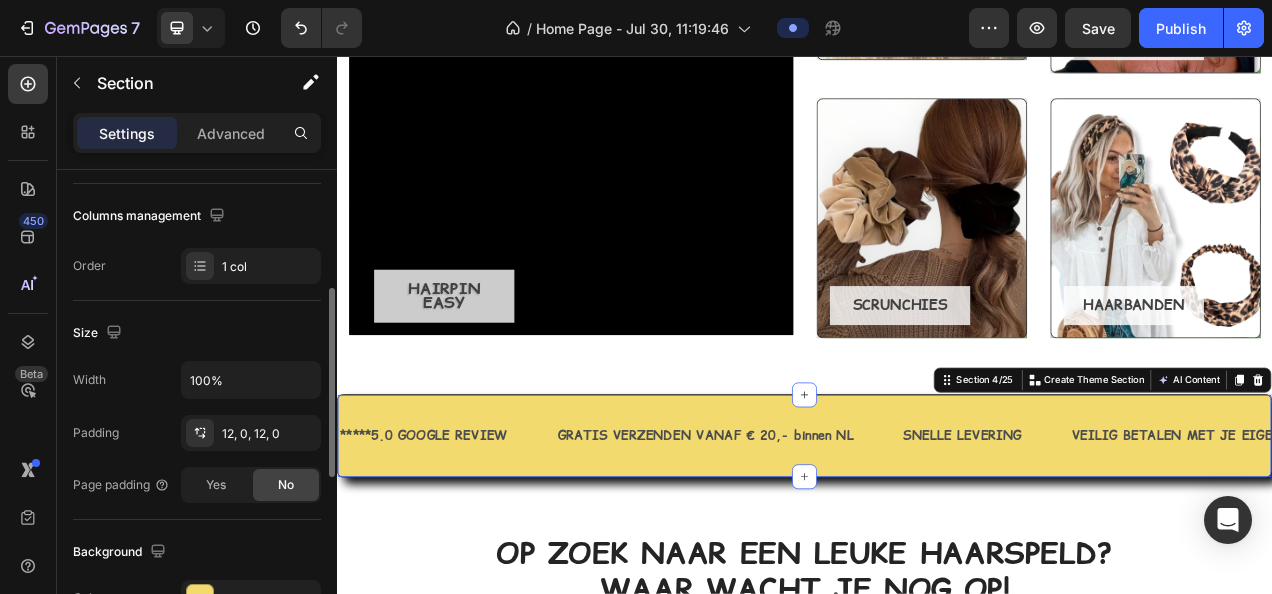 scroll, scrollTop: 500, scrollLeft: 0, axis: vertical 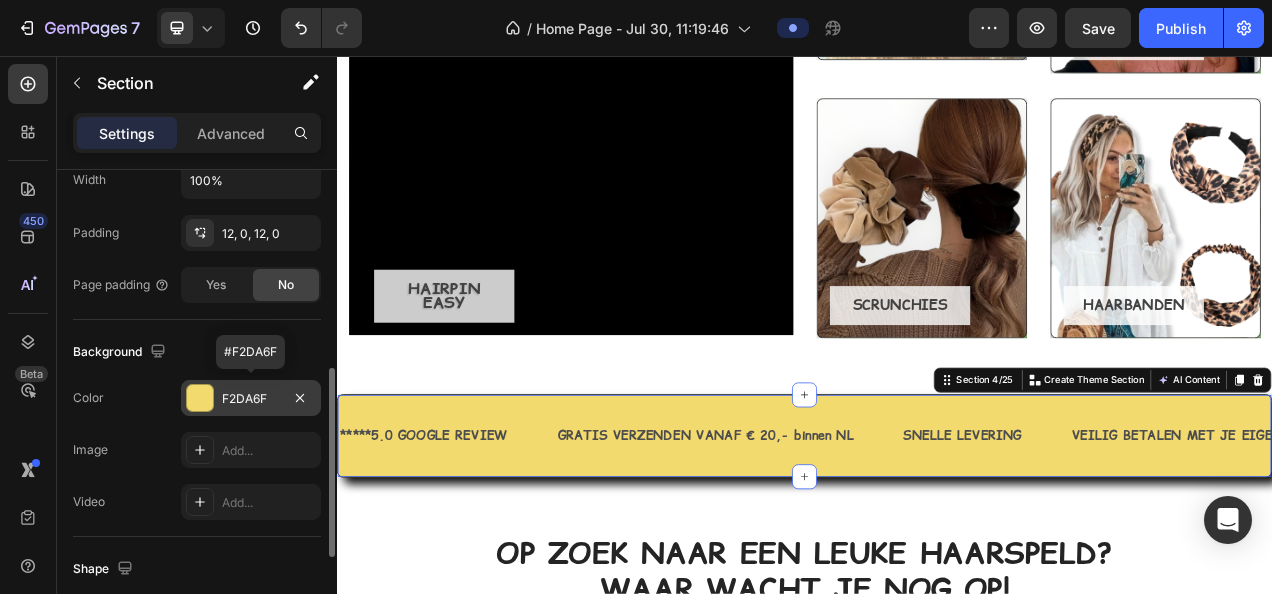 click on "F2DA6F" at bounding box center [251, 399] 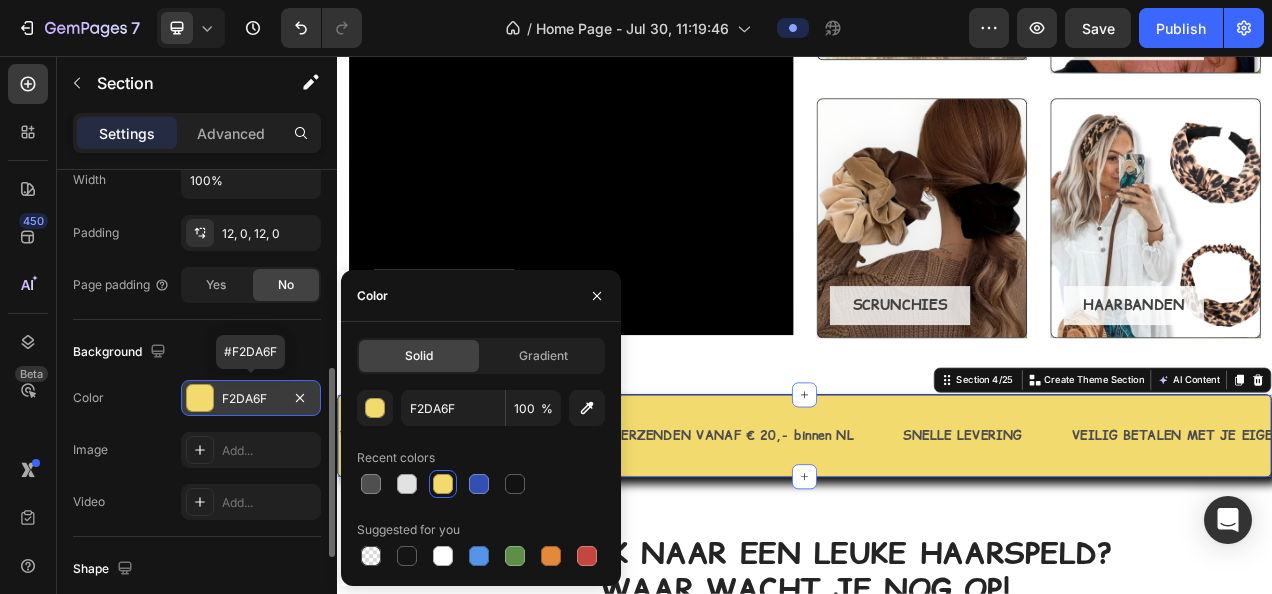 click on "F2DA6F" at bounding box center (251, 399) 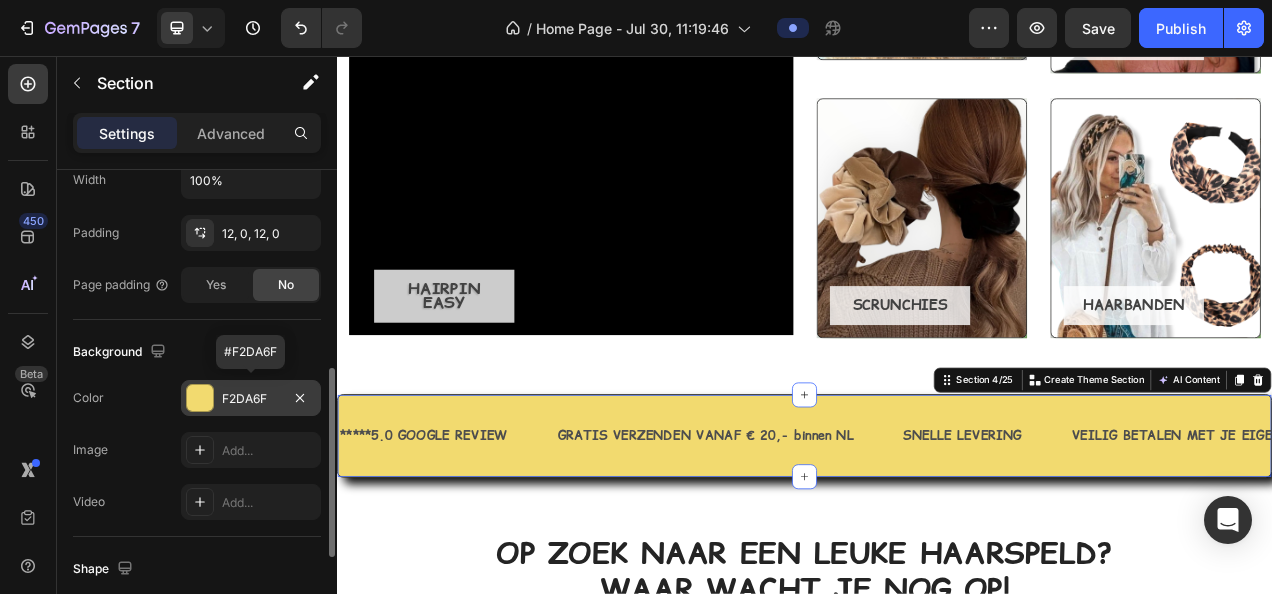 click on "F2DA6F" at bounding box center [251, 399] 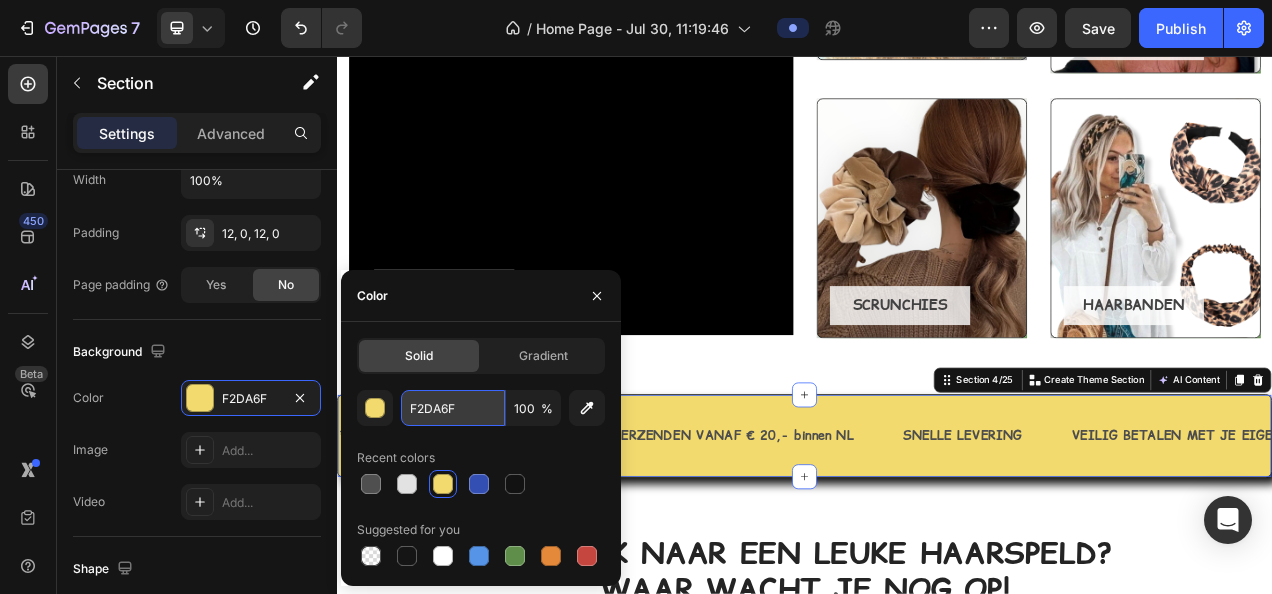 click on "F2DA6F" at bounding box center (453, 408) 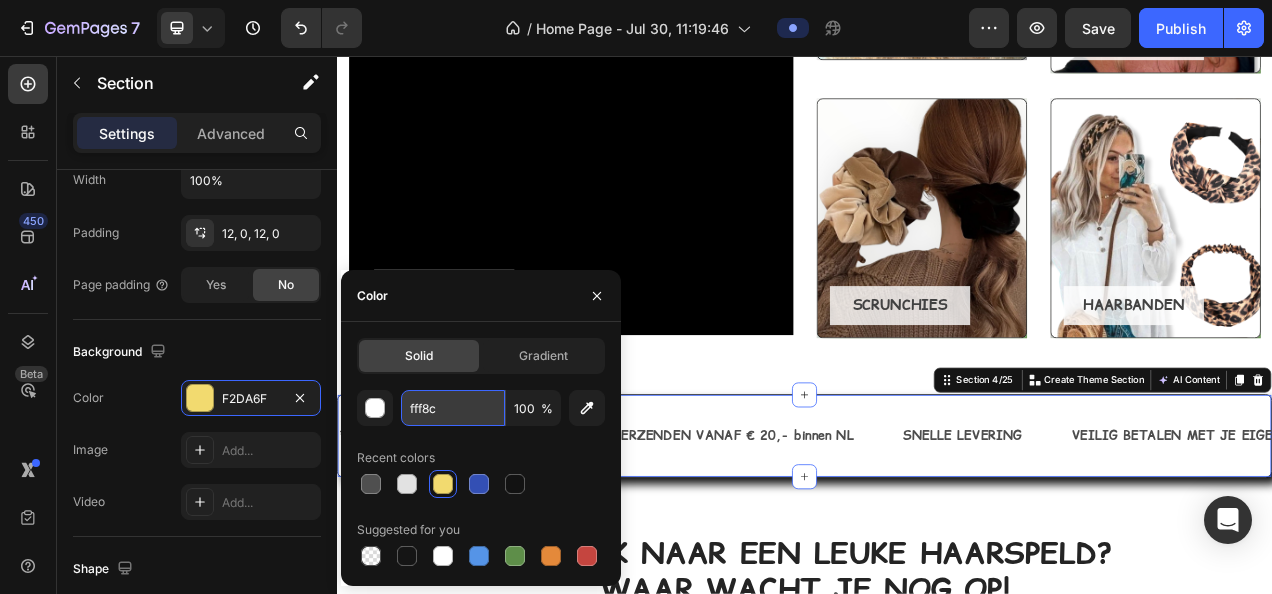 type on "fff8cf" 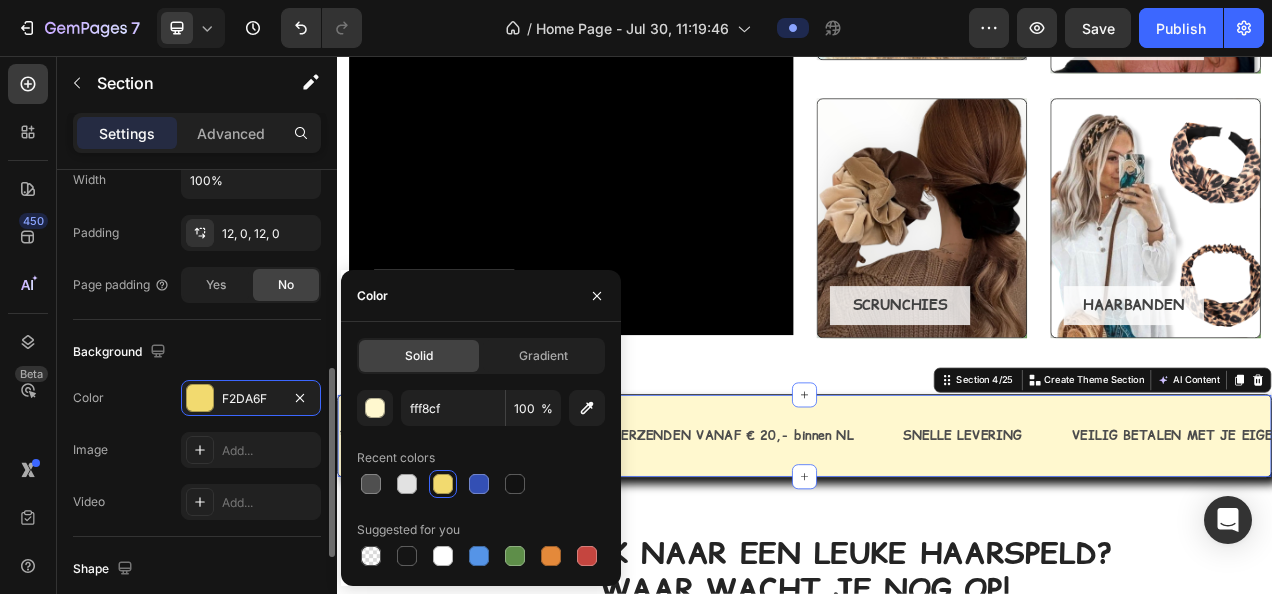 click on "The changes might be hidden by  the video. Color F2DA6F Image Add... Video Add..." 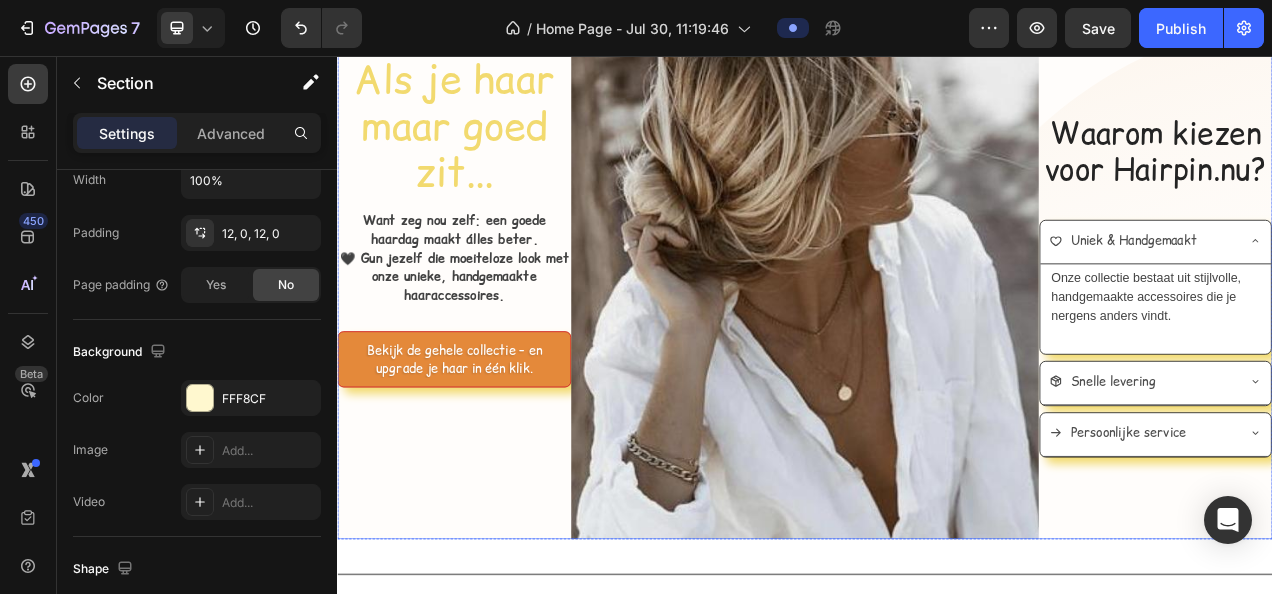 scroll, scrollTop: 0, scrollLeft: 0, axis: both 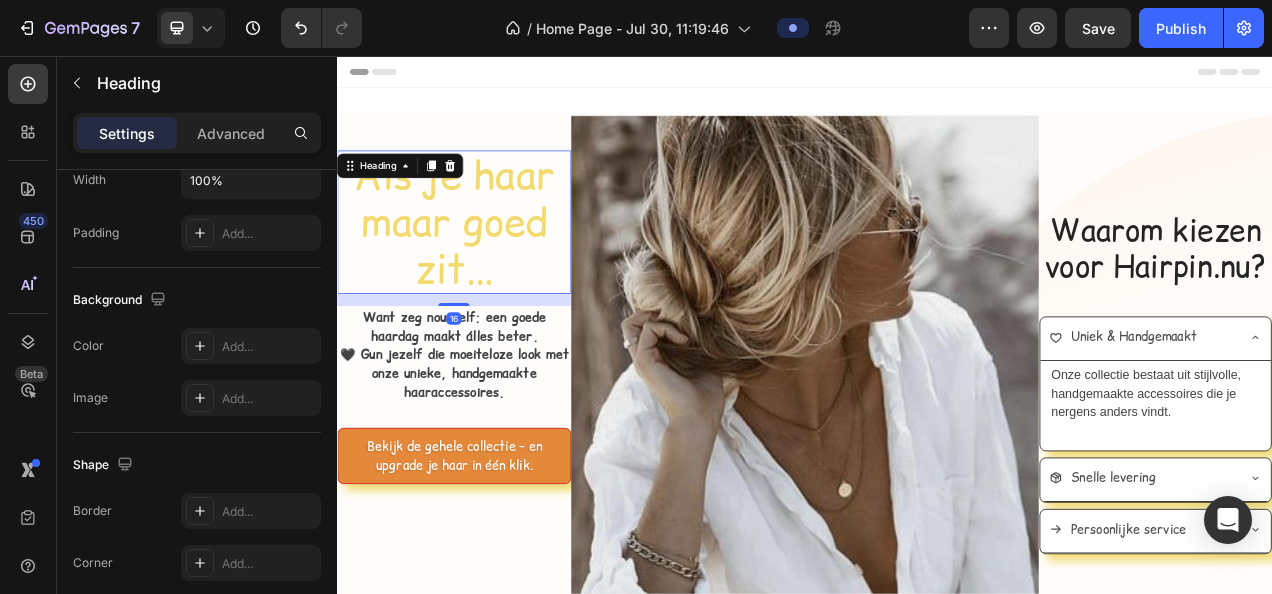 click on "Als je haar maar goed zit... Heading   16" at bounding box center (487, 269) 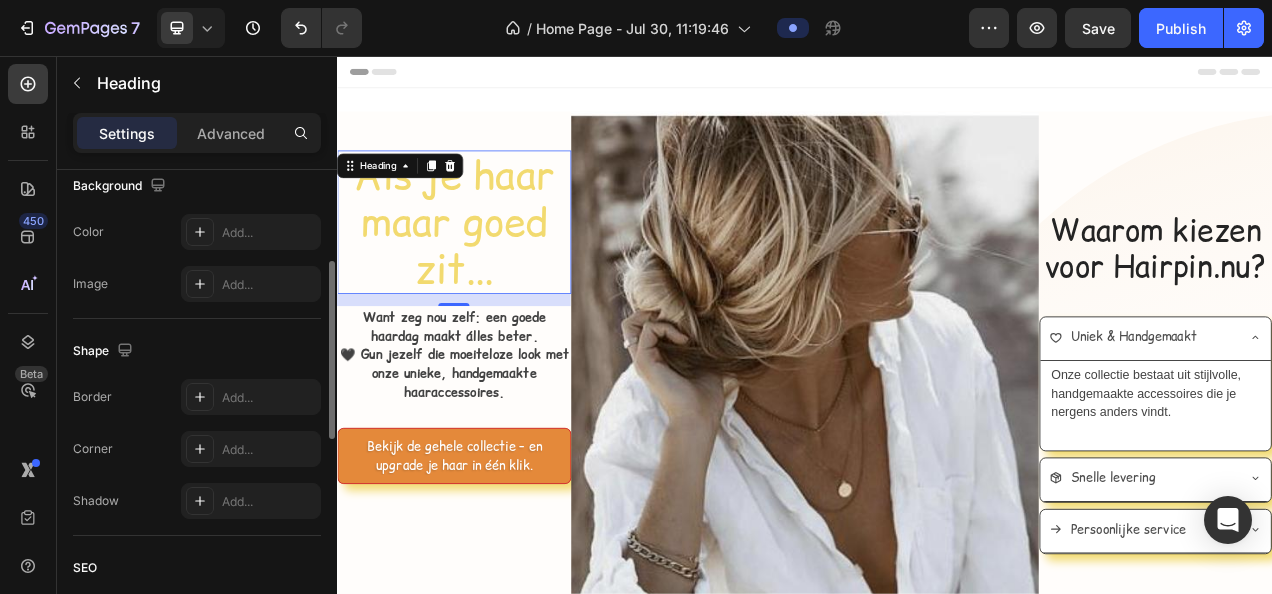 scroll, scrollTop: 114, scrollLeft: 0, axis: vertical 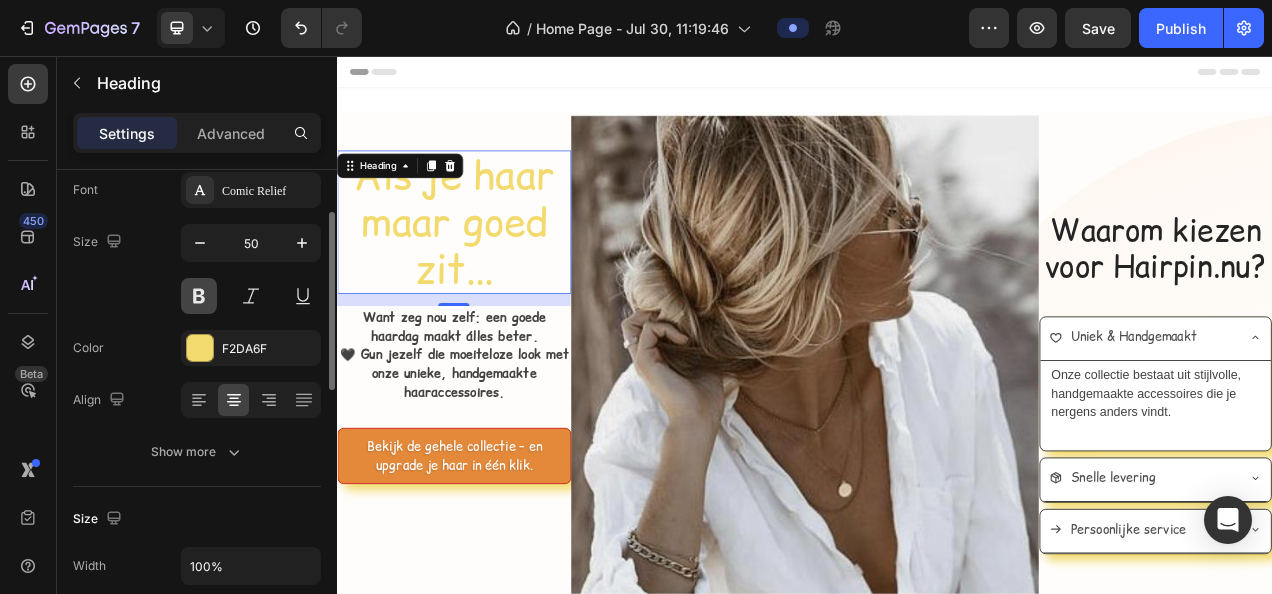 click at bounding box center (199, 296) 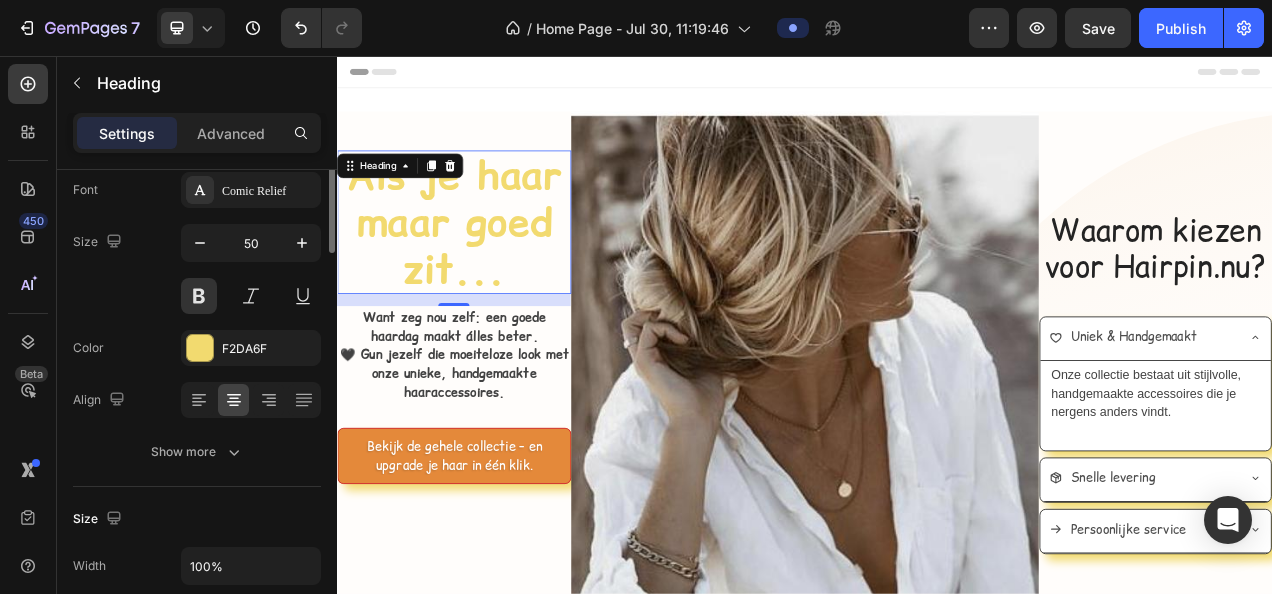 scroll, scrollTop: 0, scrollLeft: 0, axis: both 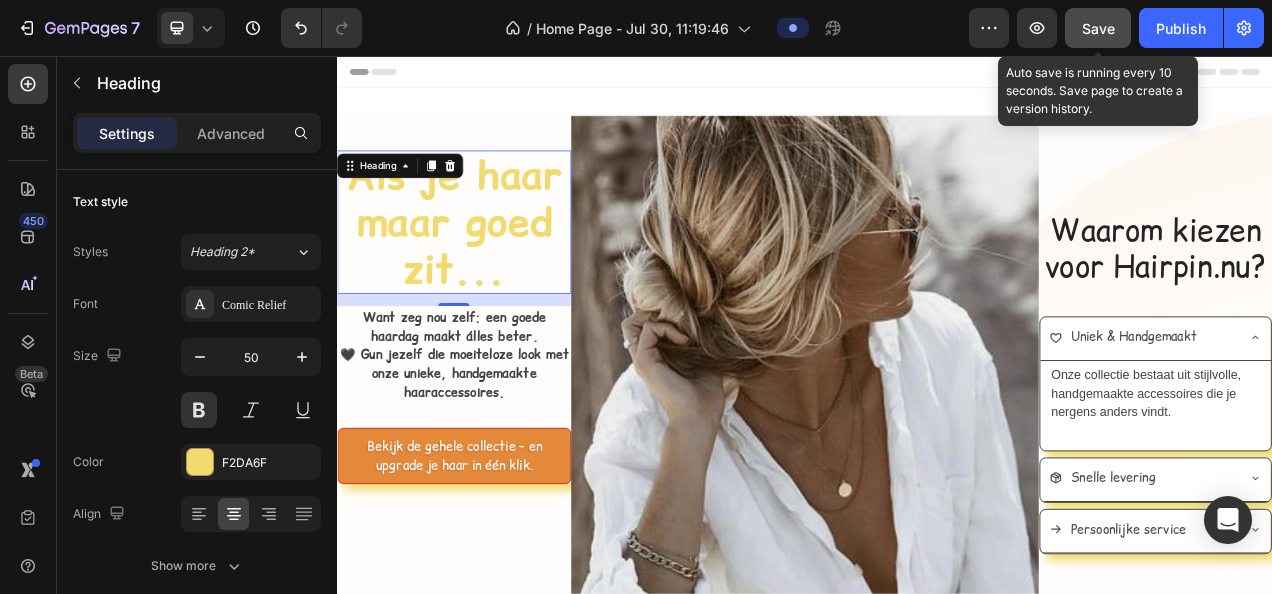 click on "Save" at bounding box center [1098, 28] 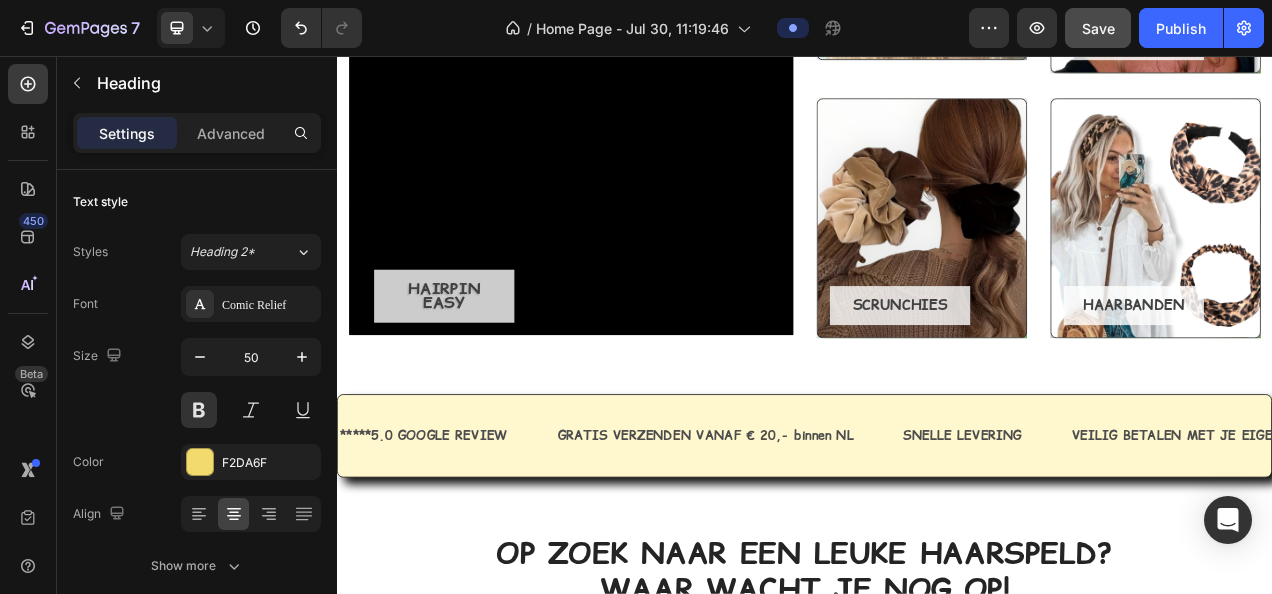 scroll, scrollTop: 1300, scrollLeft: 0, axis: vertical 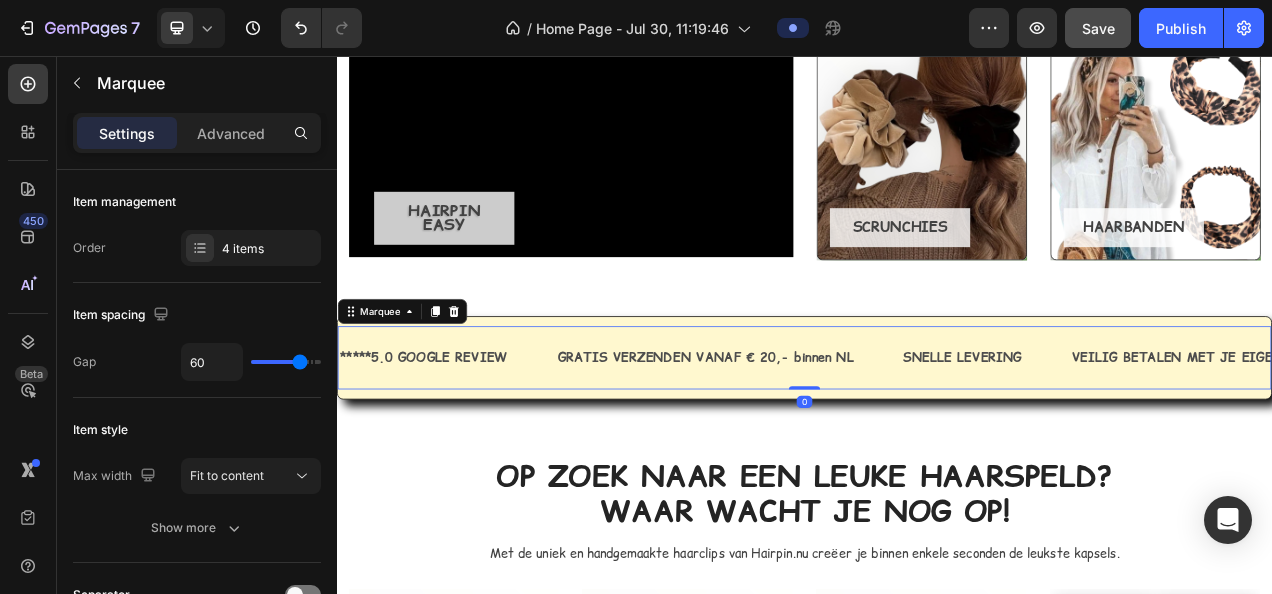 click on "*****5.0 GOOGLE REVIEW Text Block GRATIS VERZENDEN VANAF € 20,- binnen NL Text Block SNELLE LEVERING Text Block VEILIG BETALEN MET JE EIGEN BANK VIA IDEAL Text Block *****5.0 GOOGLE REVIEW Text Block GRATIS VERZENDEN VANAF € 20,- binnen NL Text Block SNELLE LEVERING Text Block VEILIG BETALEN MET JE EIGEN BANK VIA IDEAL Text Block Marquee   0" at bounding box center [937, 443] 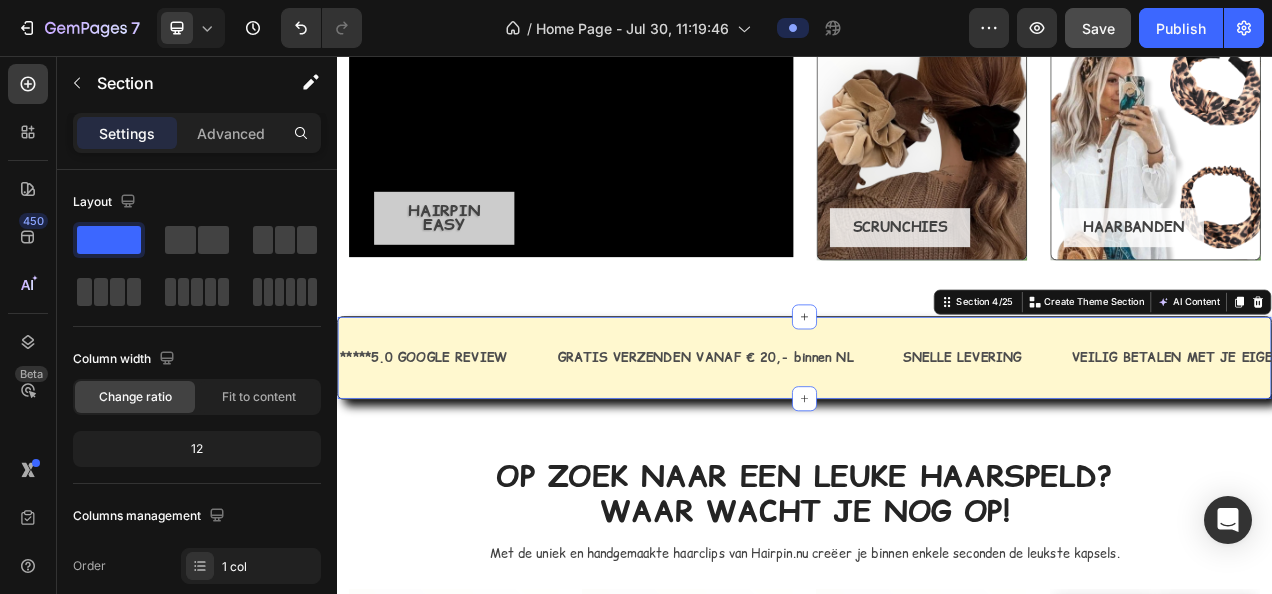 click on "*****5.0 GOOGLE REVIEW Text Block GRATIS VERZENDEN VANAF € 20,- binnen NL Text Block SNELLE LEVERING Text Block VEILIG BETALEN MET JE EIGEN BANK VIA IDEAL Text Block *****5.0 GOOGLE REVIEW Text Block GRATIS VERZENDEN VANAF € 20,- binnen NL Text Block SNELLE LEVERING Text Block VEILIG BETALEN MET JE EIGEN BANK VIA IDEAL Text Block Marquee Section 4/25   You can create reusable sections Create Theme Section AI Content Write with GemAI What would you like to describe here? Tone and Voice Persuasive Product Show more Generate" at bounding box center [937, 443] 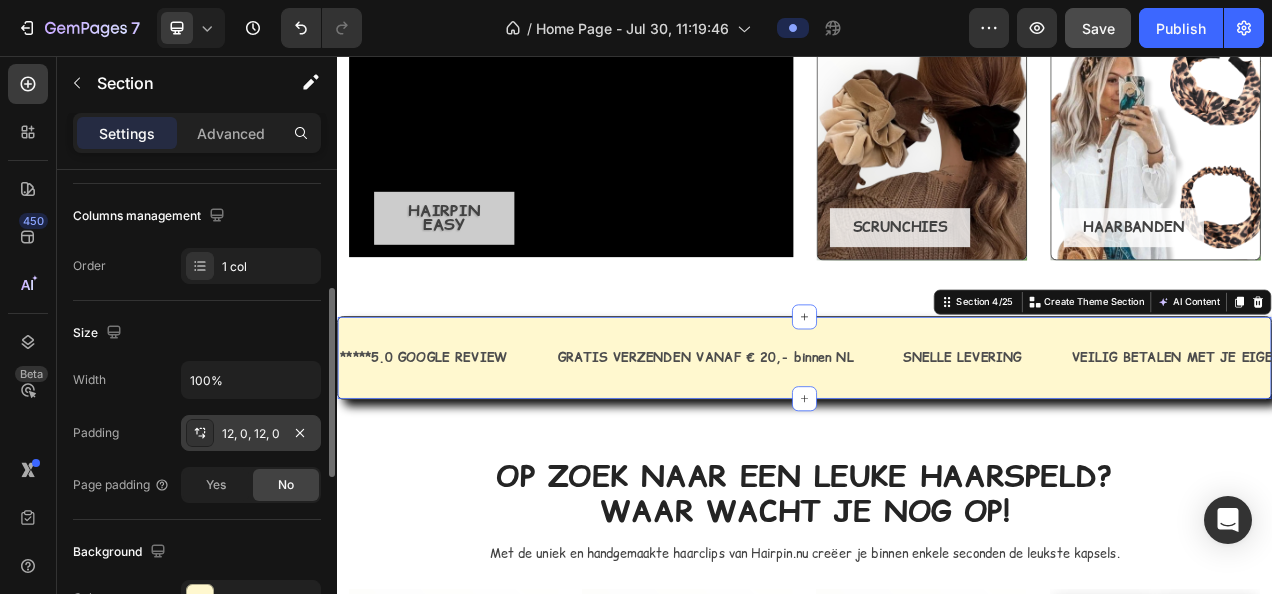 scroll, scrollTop: 400, scrollLeft: 0, axis: vertical 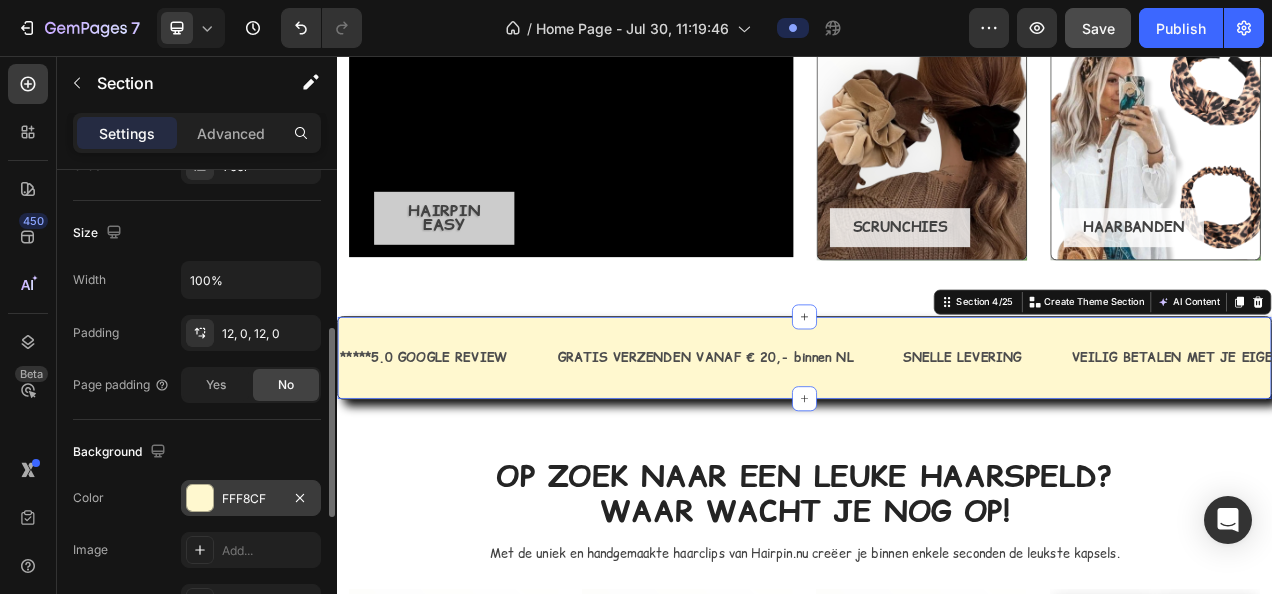 click on "FFF8CF" at bounding box center (251, 499) 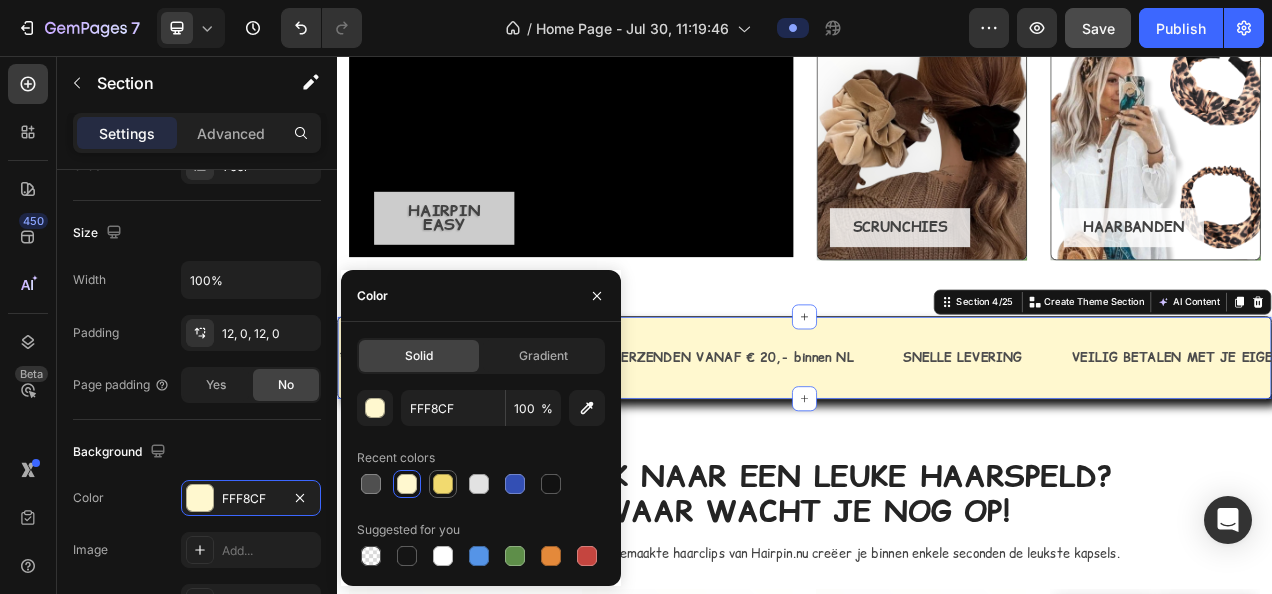 click at bounding box center [443, 484] 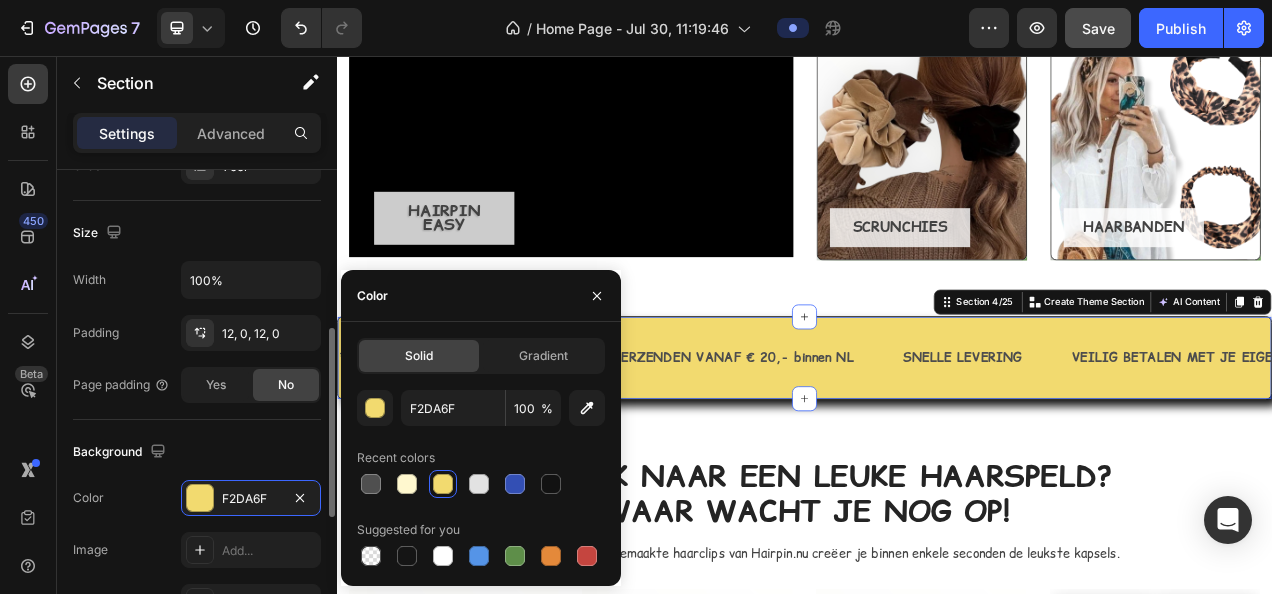 click on "Background" at bounding box center (197, 452) 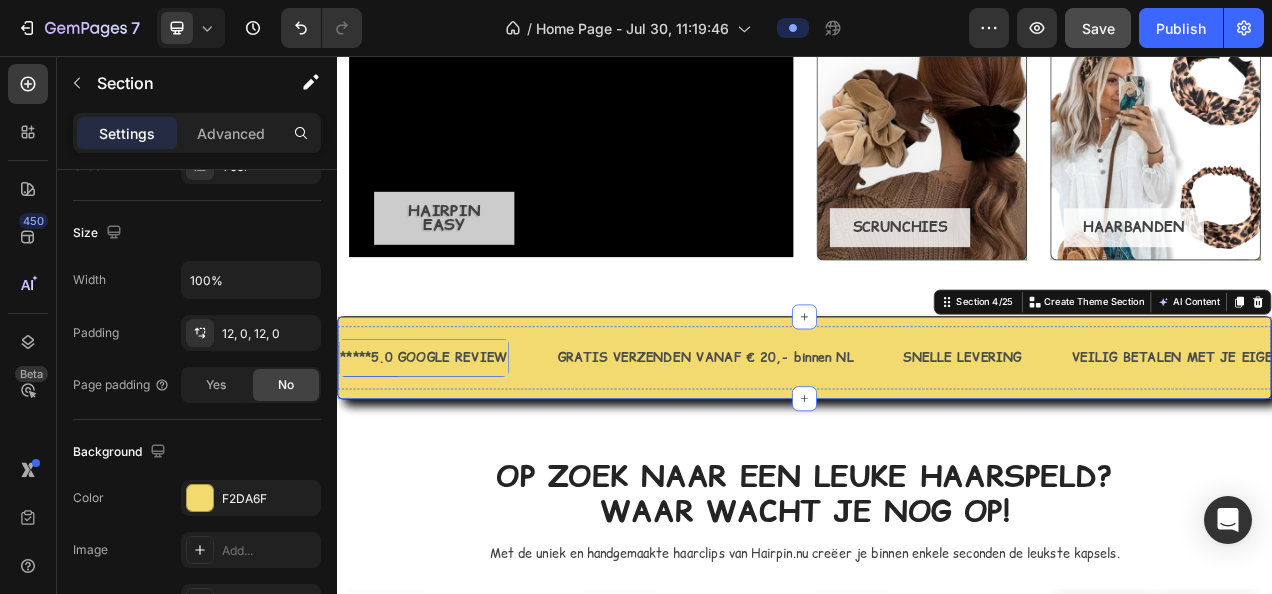 click on "*****5.0 GOOGLE REVIEW" at bounding box center (448, 443) 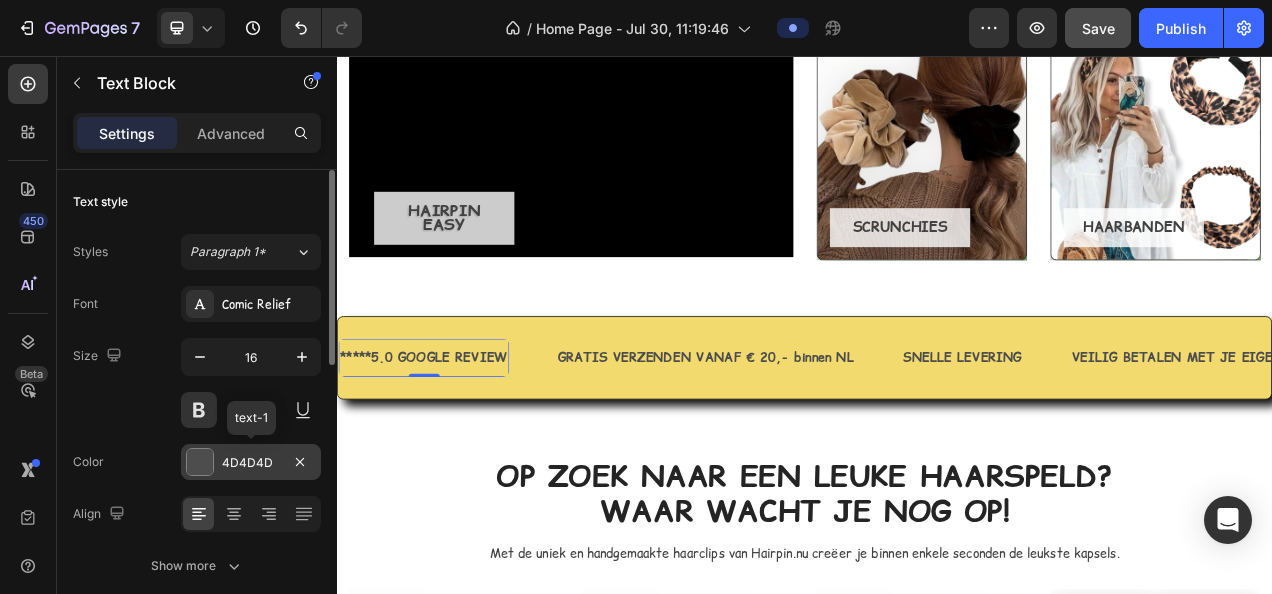 click on "4D4D4D" at bounding box center [251, 463] 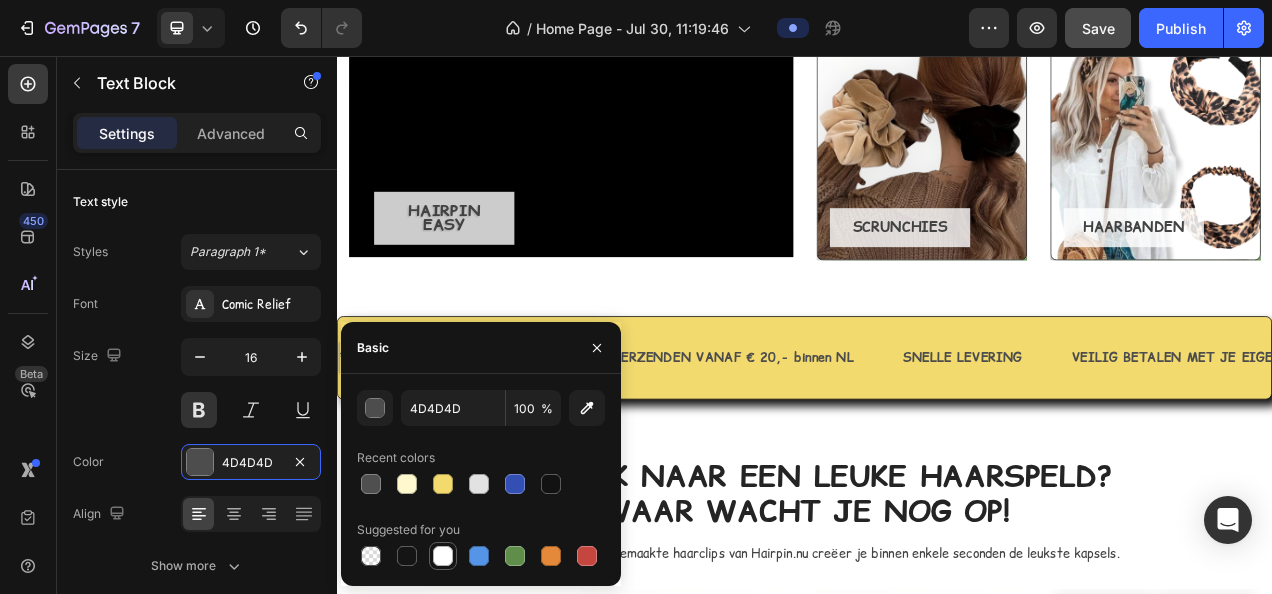 click at bounding box center (443, 556) 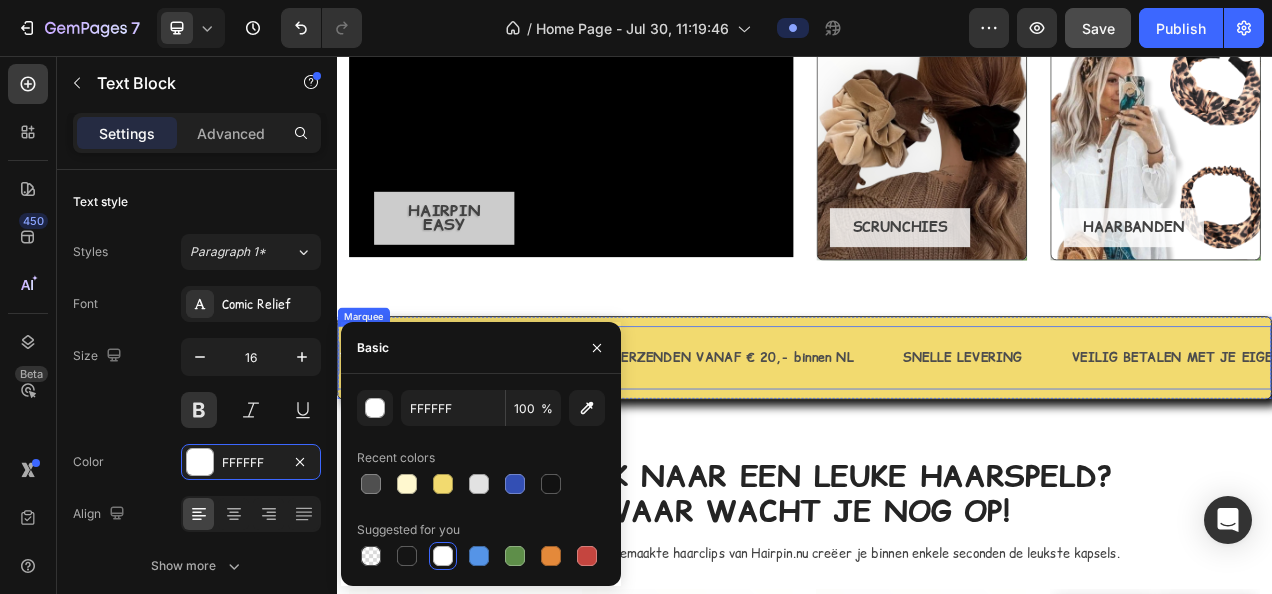 click on "*****5.0 GOOGLE REVIEW Text Block   0 GRATIS VERZENDEN VANAF € 20,- binnen NL Text Block SNELLE LEVERING Text Block VEILIG BETALEN MET JE EIGEN BANK VIA IDEAL Text Block *****5.0 GOOGLE REVIEW Text Block   0 GRATIS VERZENDEN VANAF € 20,- binnen NL Text Block SNELLE LEVERING Text Block VEILIG BETALEN MET JE EIGEN BANK VIA IDEAL Text Block Marquee" at bounding box center [937, 443] 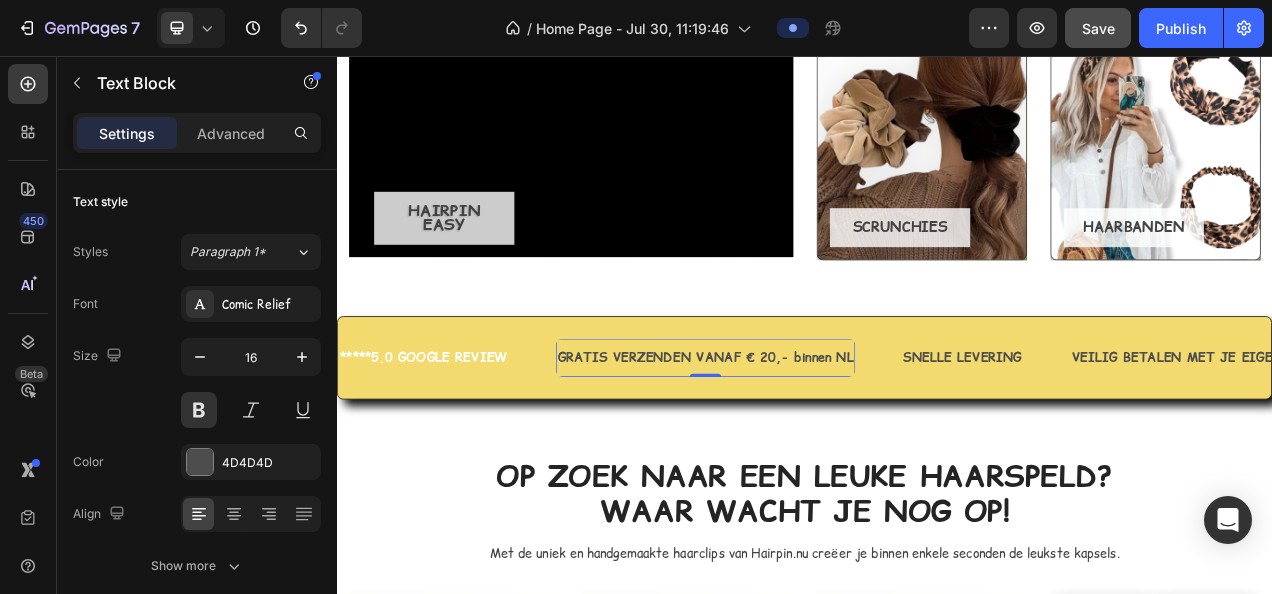 click on "GRATIS VERZENDEN VANAF € 20,- binnen NL" at bounding box center (810, 443) 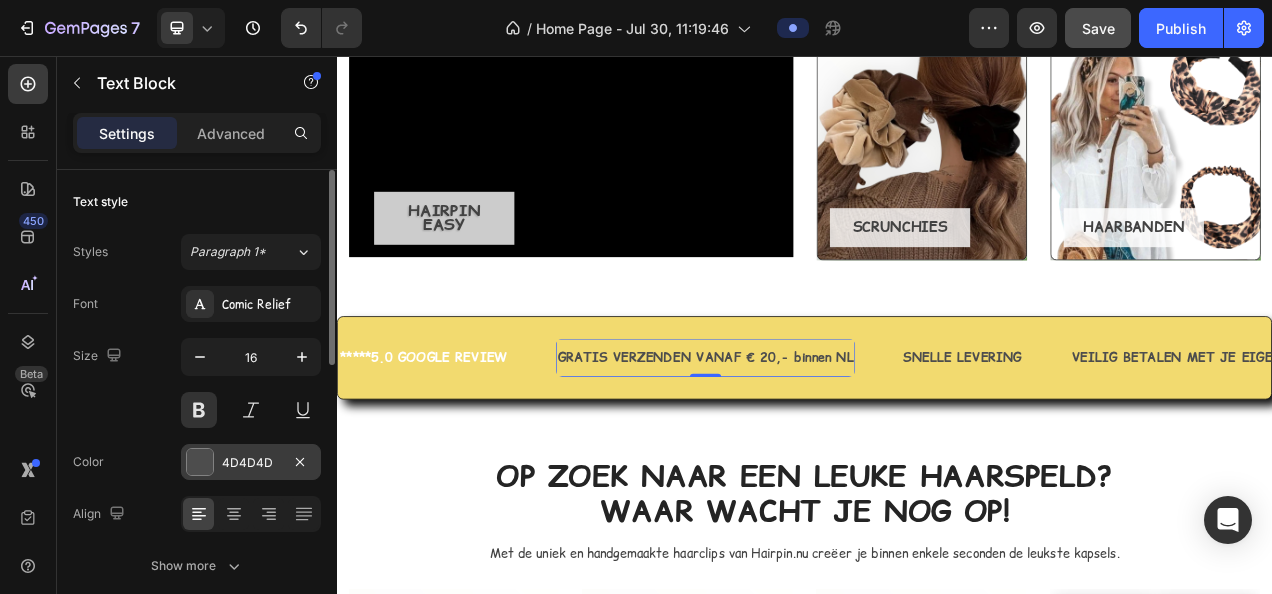 click on "4D4D4D" at bounding box center (251, 463) 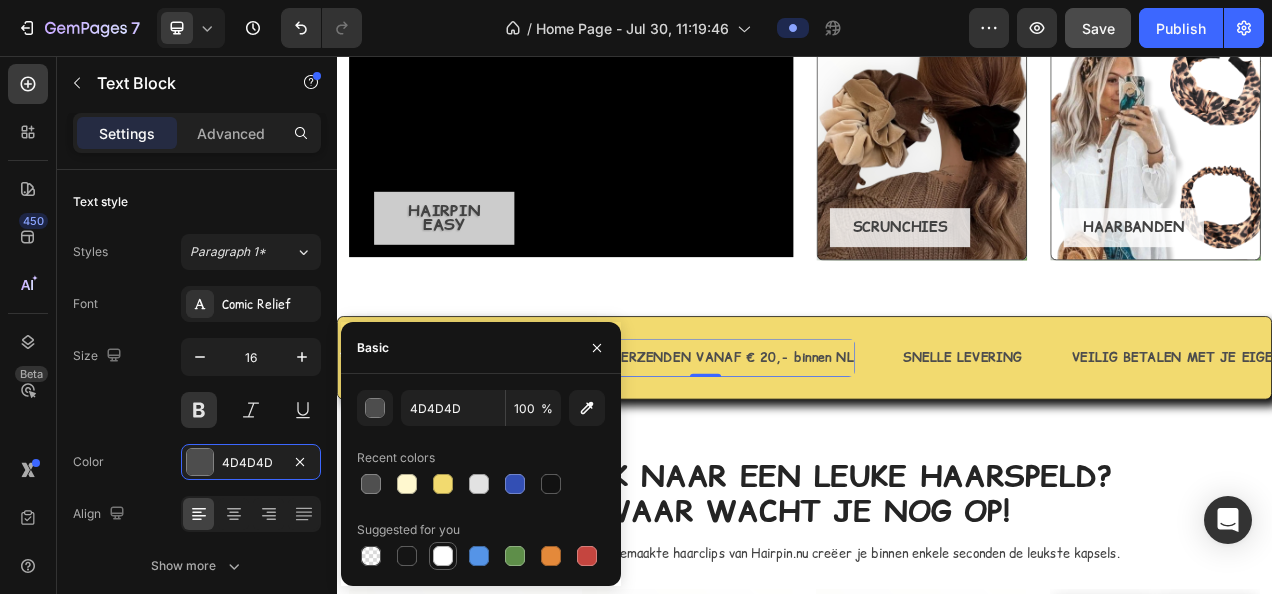 click at bounding box center [443, 556] 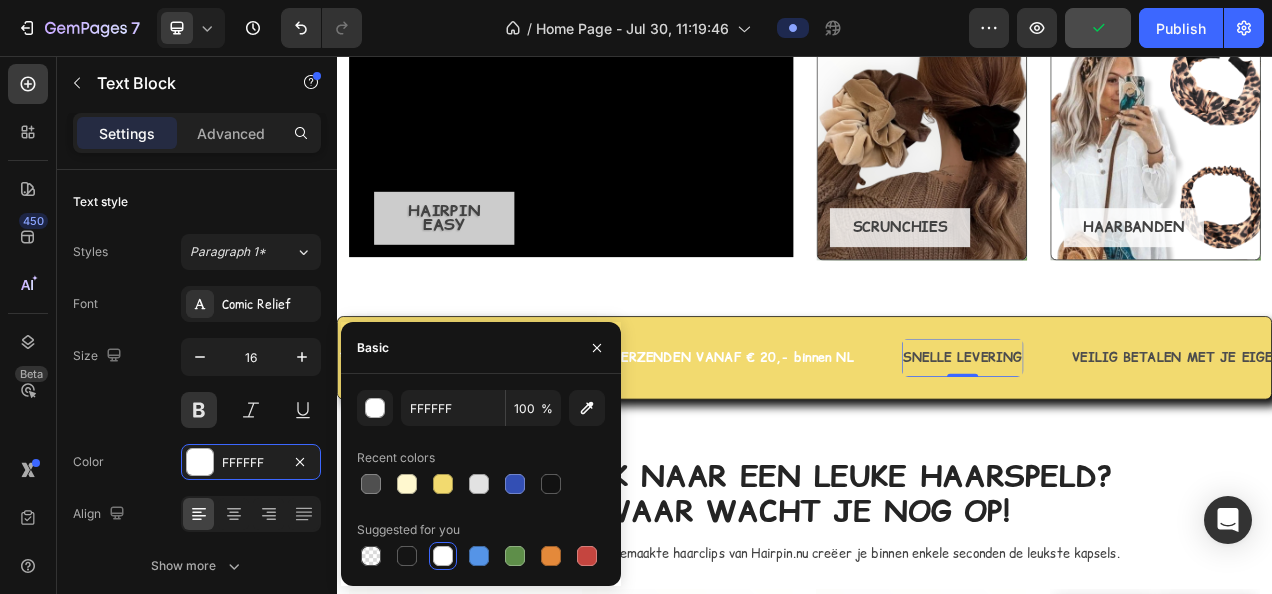 click on "SNELLE LEVERING" at bounding box center [1140, 443] 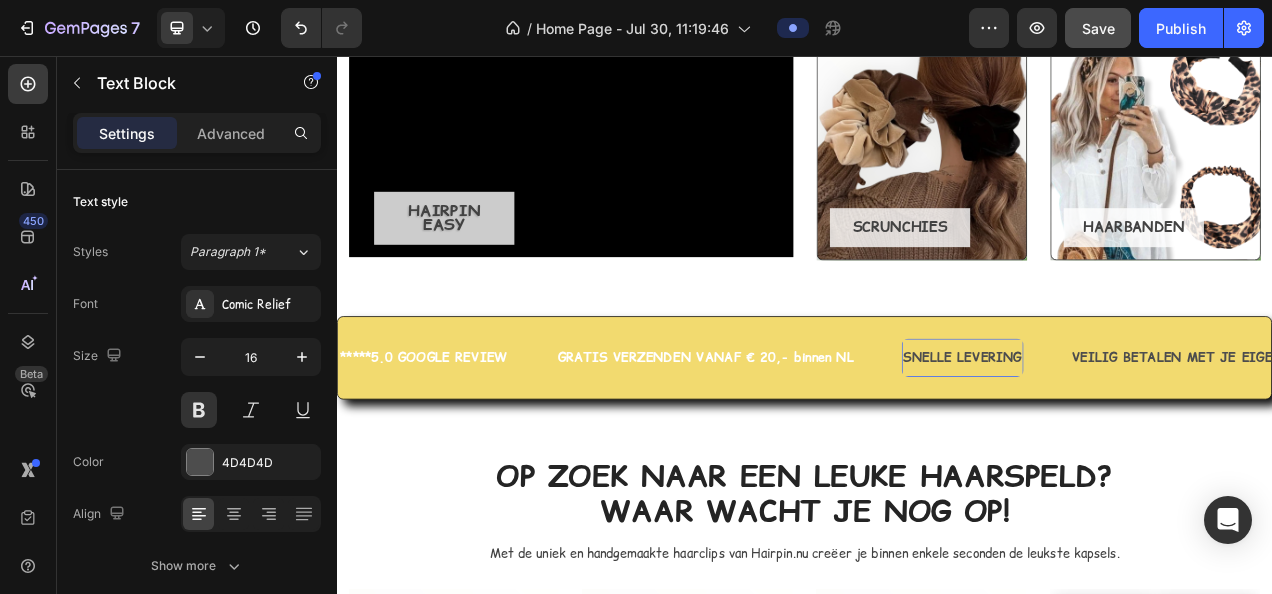 click on "SNELLE LEVERING" at bounding box center (1140, 443) 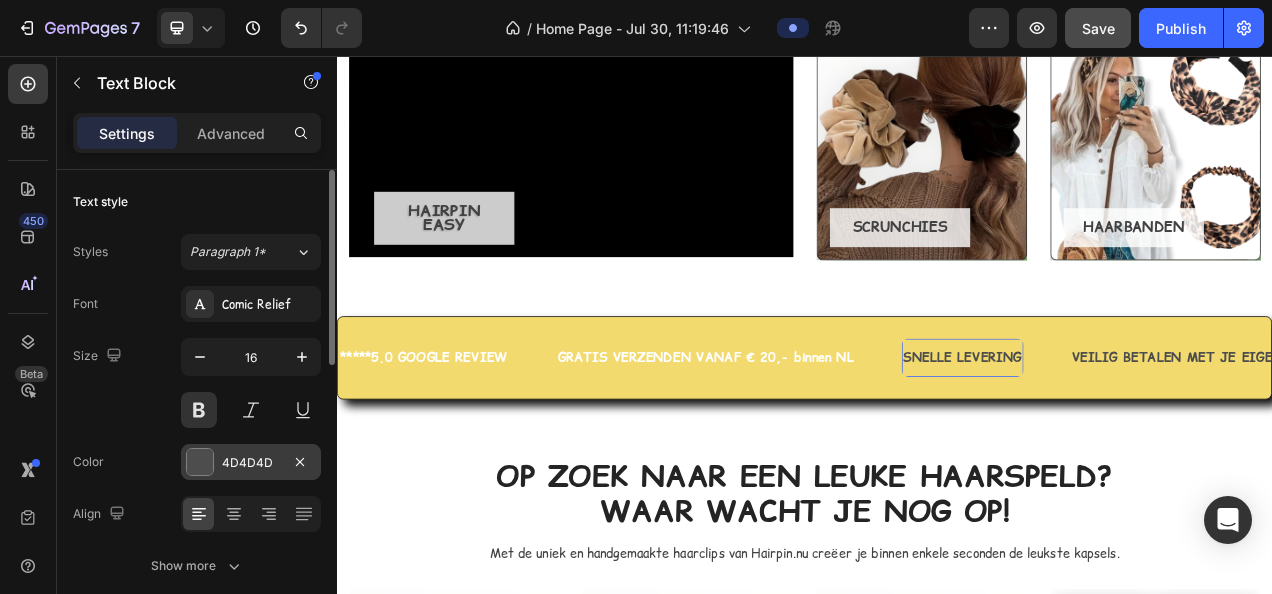 click on "4D4D4D" at bounding box center [251, 463] 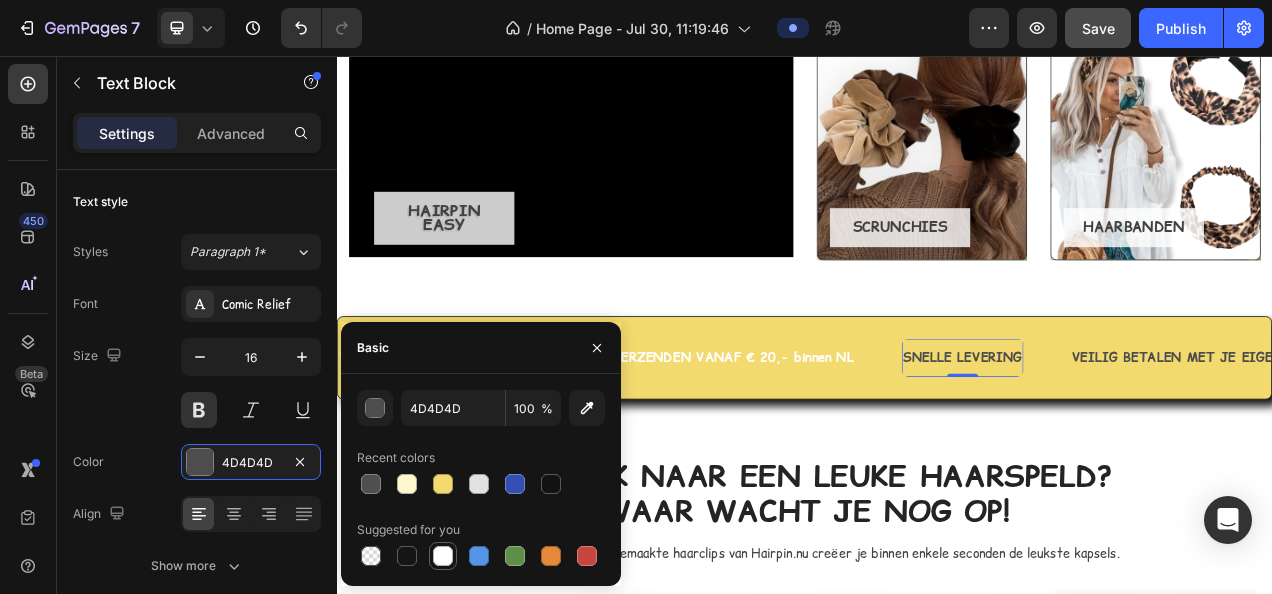 click at bounding box center (443, 556) 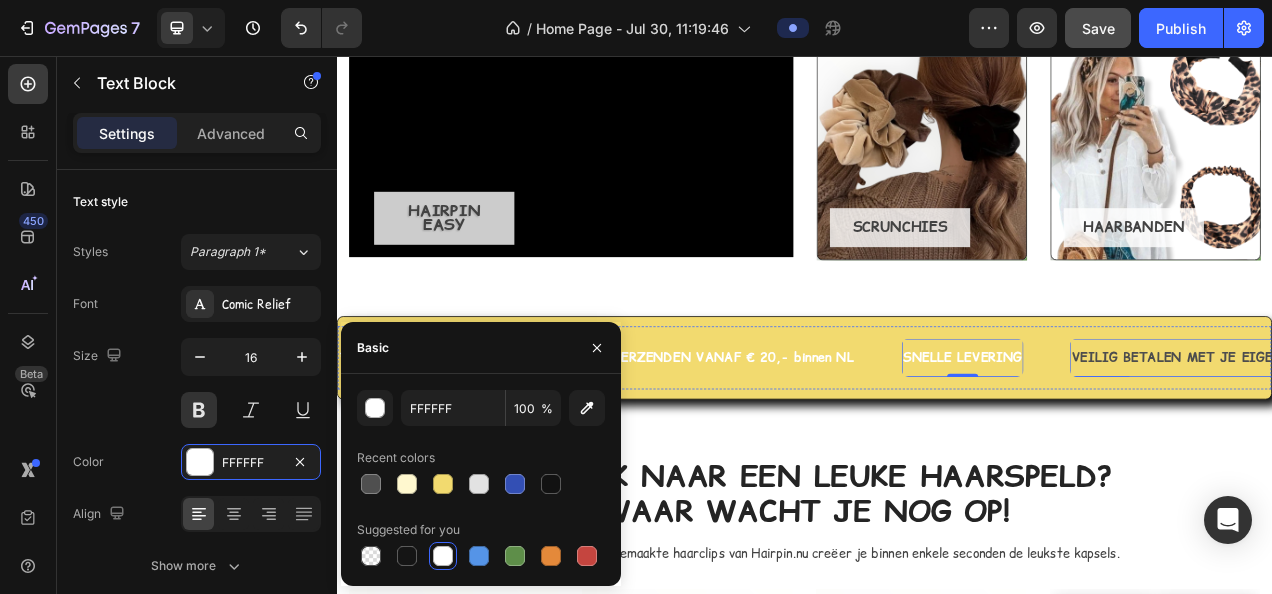 click on "VEILIG BETALEN MET JE EIGEN BANK VIA IDEAL" at bounding box center [1490, 443] 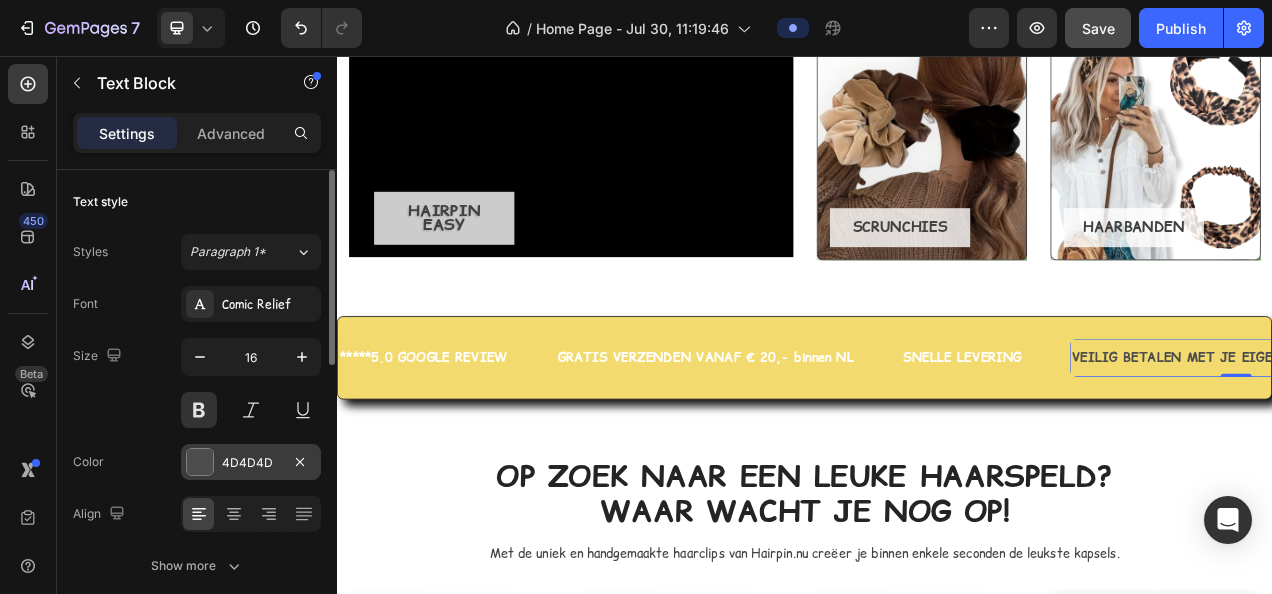 click on "4D4D4D" at bounding box center (251, 463) 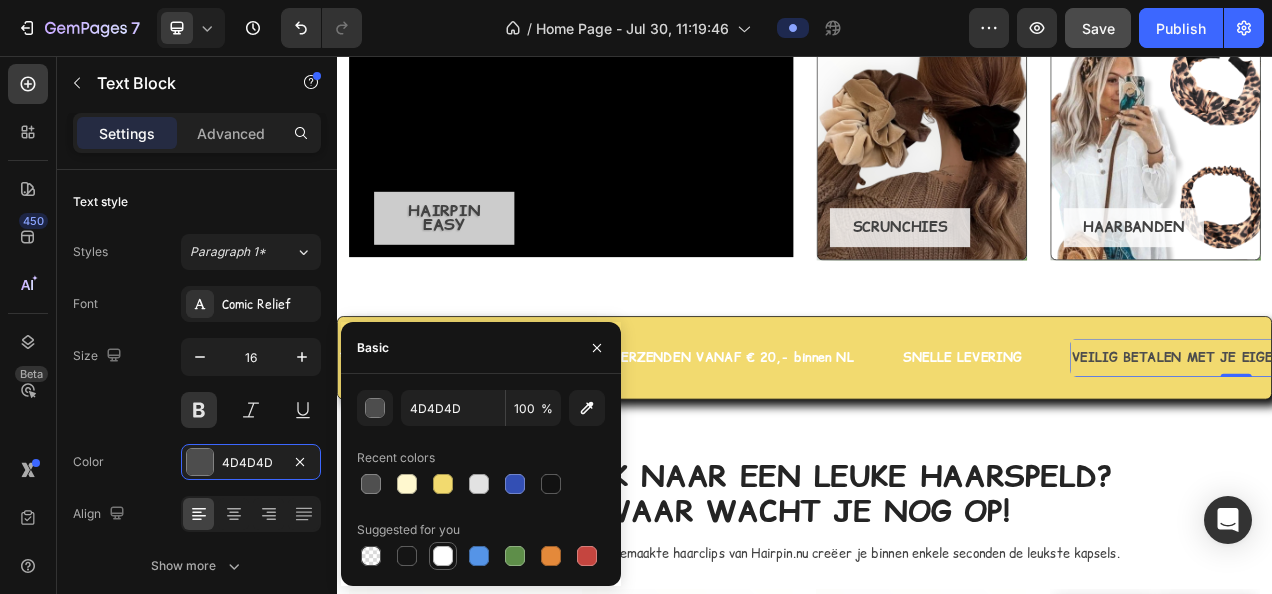 click at bounding box center (443, 556) 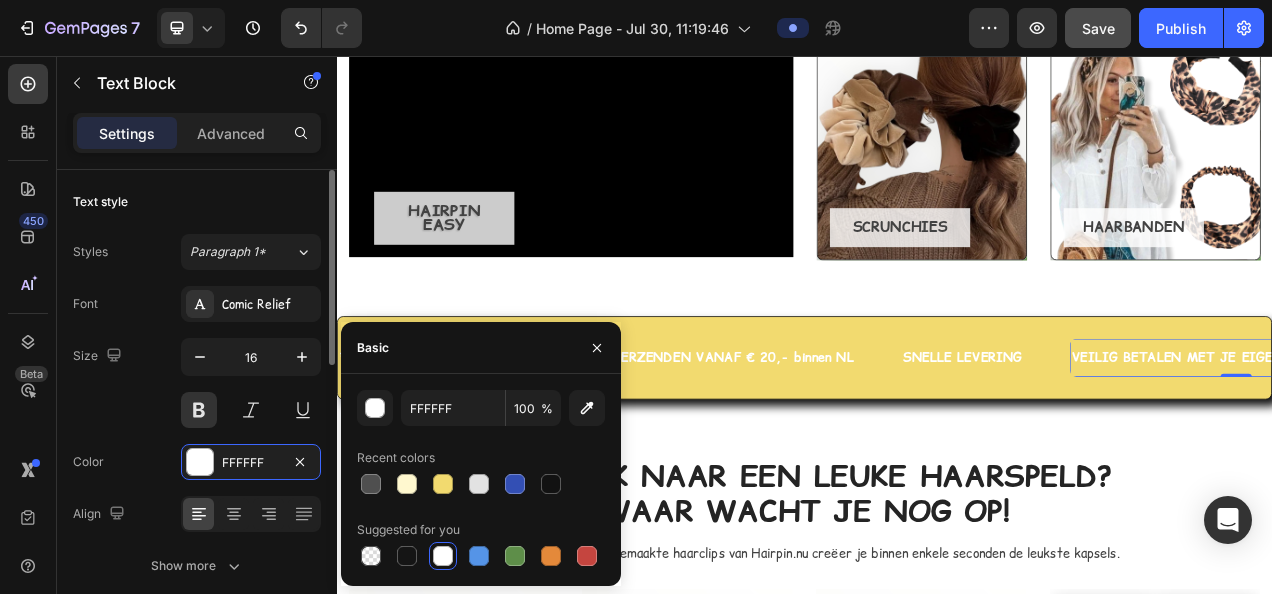 click on "Size 16" at bounding box center [197, 383] 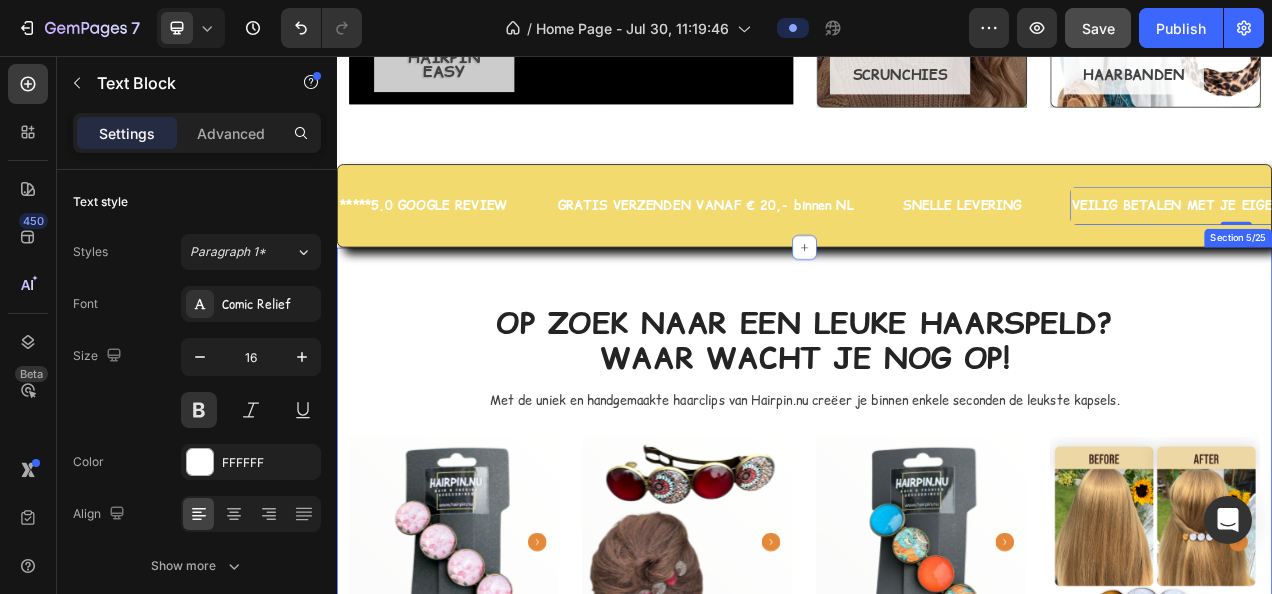 scroll, scrollTop: 1500, scrollLeft: 0, axis: vertical 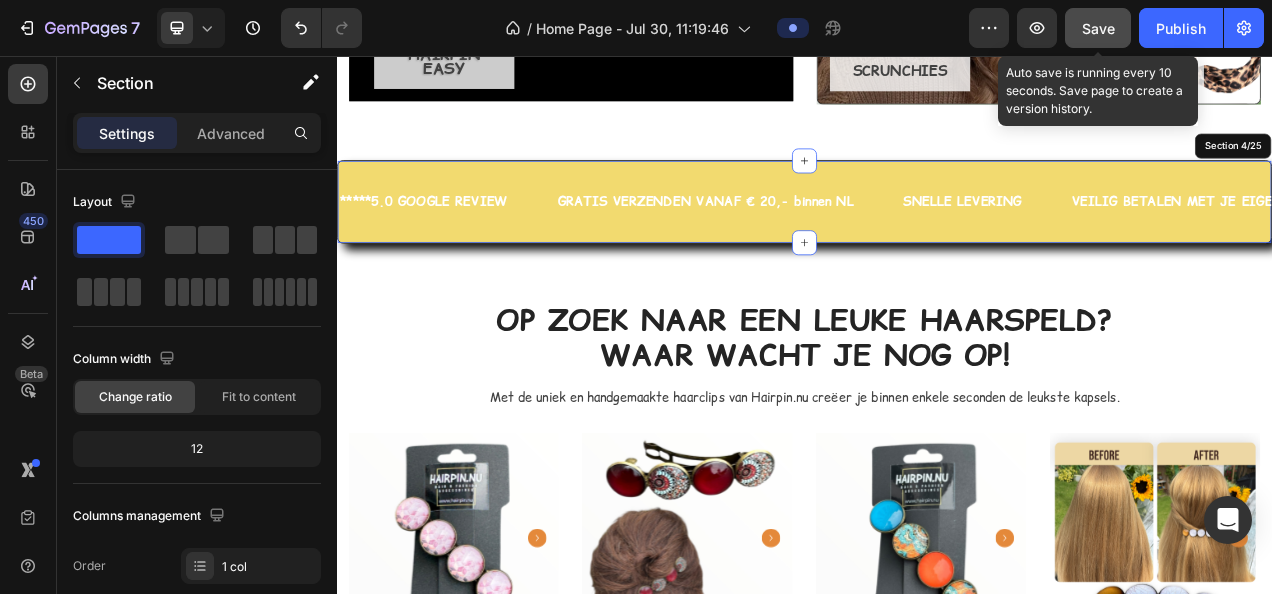 click on "Save" at bounding box center [1098, 28] 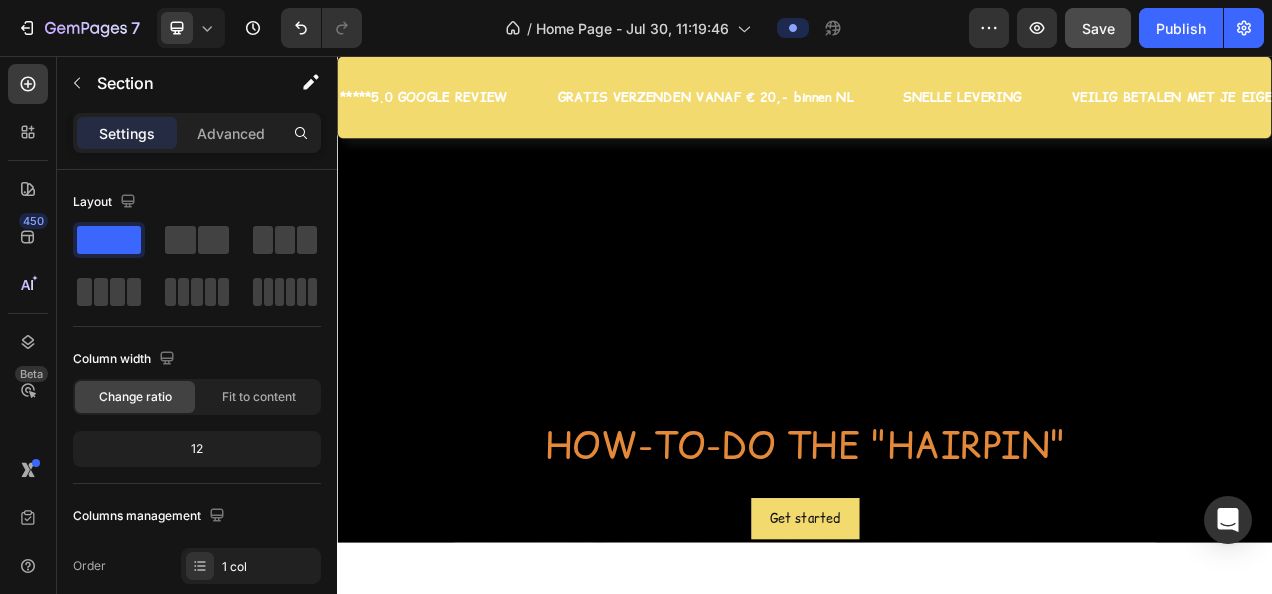 scroll, scrollTop: 4001, scrollLeft: 0, axis: vertical 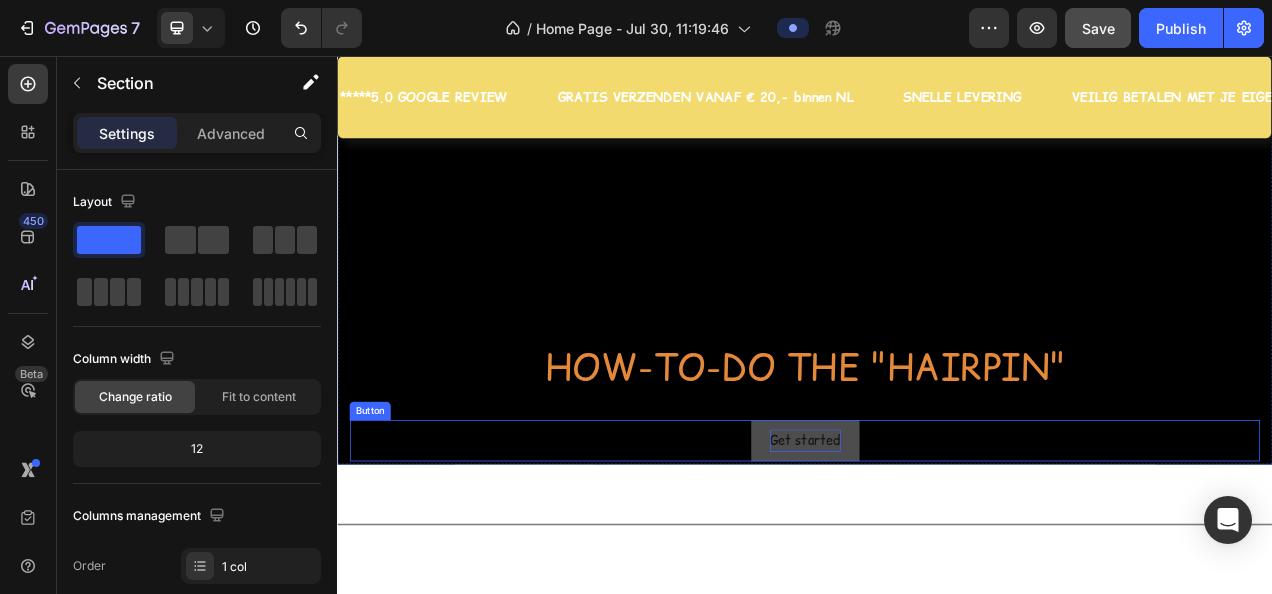 click on "Get started" at bounding box center [937, 549] 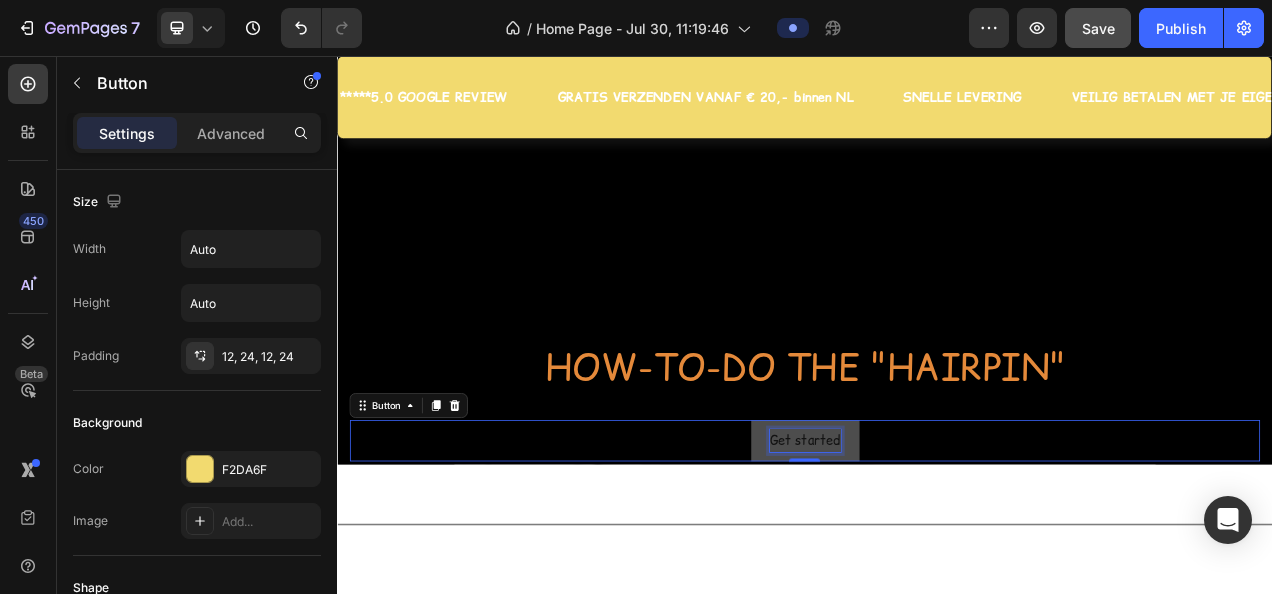 click on "Get started" at bounding box center [937, 549] 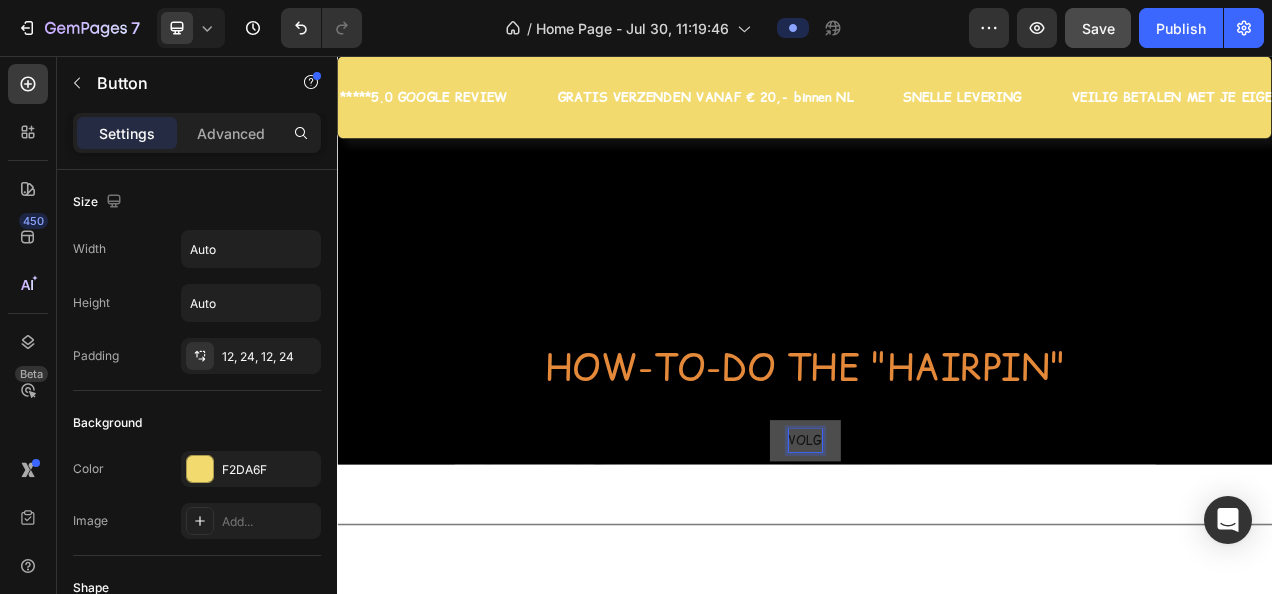 click on "VOLG" at bounding box center [937, 549] 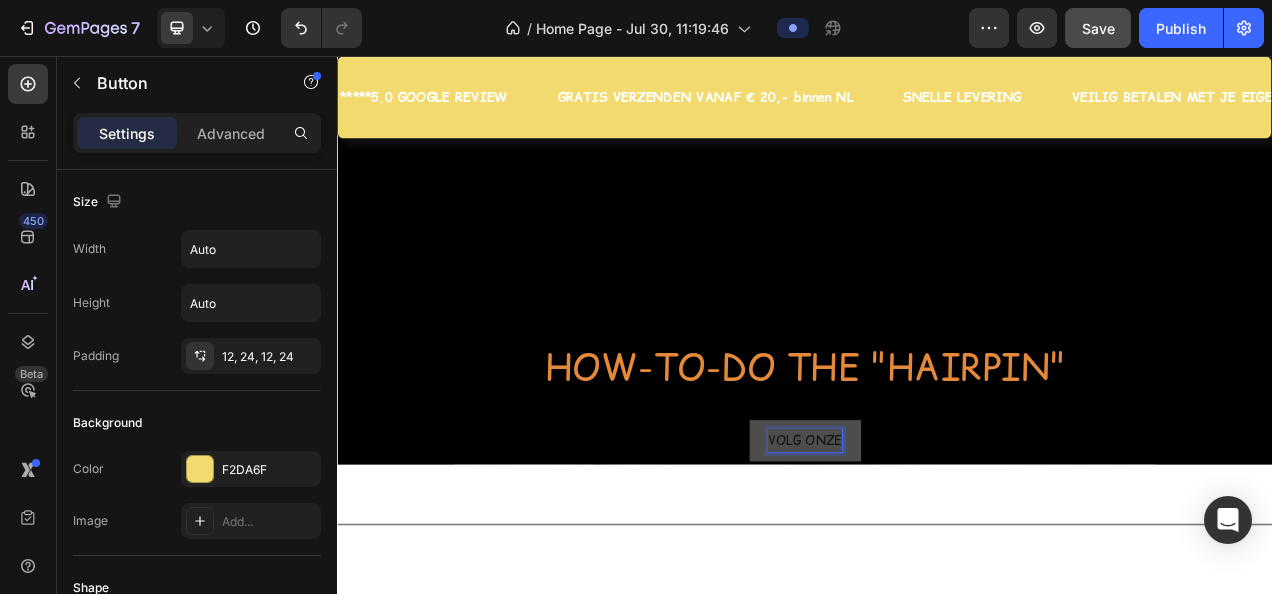 click on "VOLG ONZE" at bounding box center (937, 549) 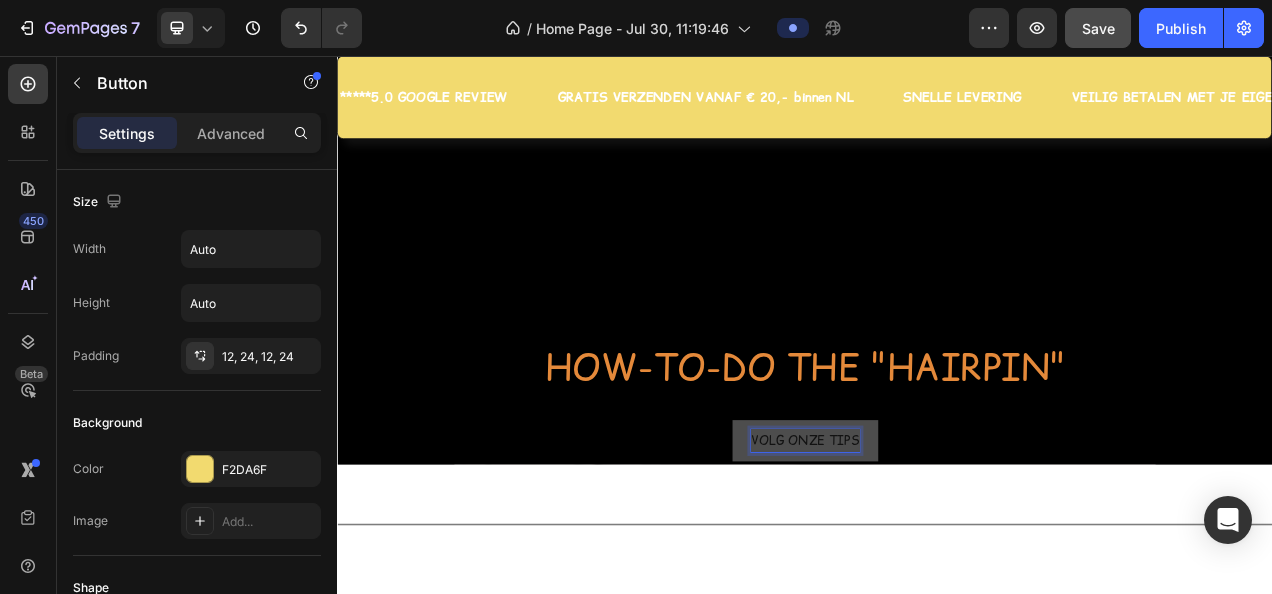 click on "VOLG ONZE TIPS" at bounding box center [937, 549] 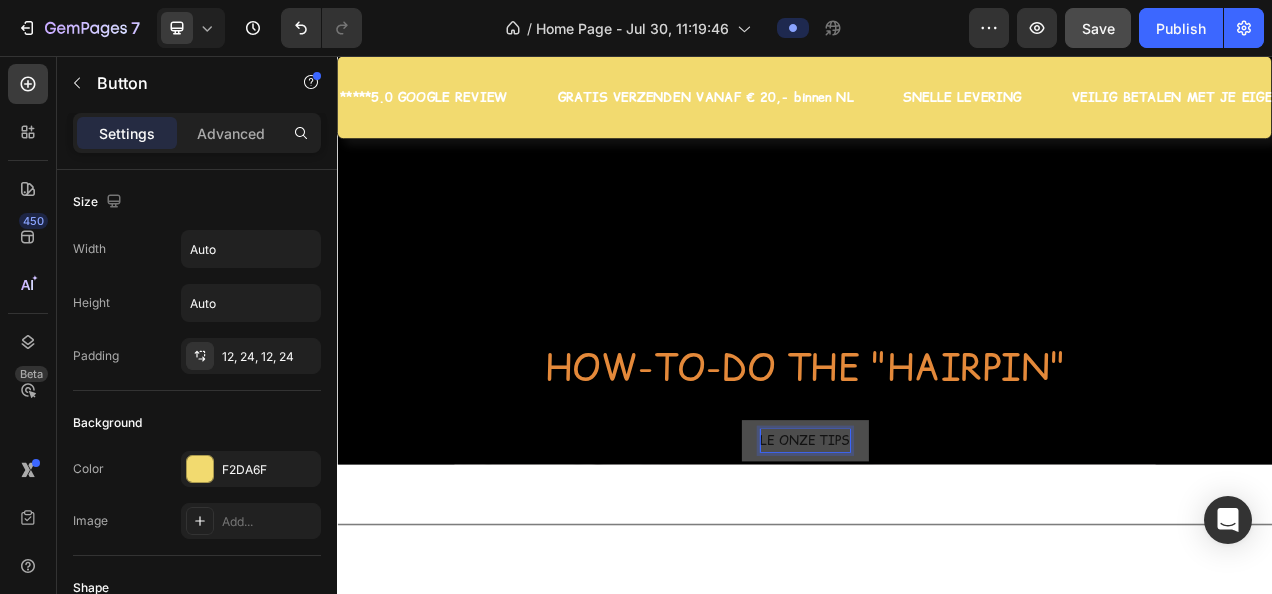 click on "LE ONZE TIPS" at bounding box center (937, 549) 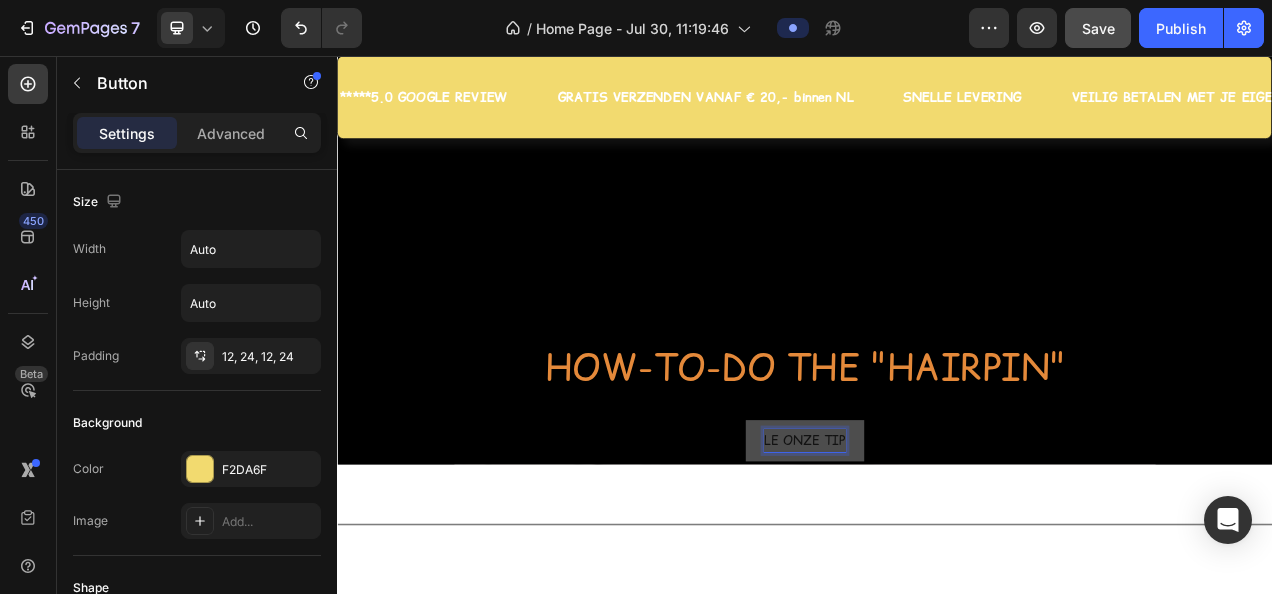 click on "LE ONZE TIP" at bounding box center [937, 549] 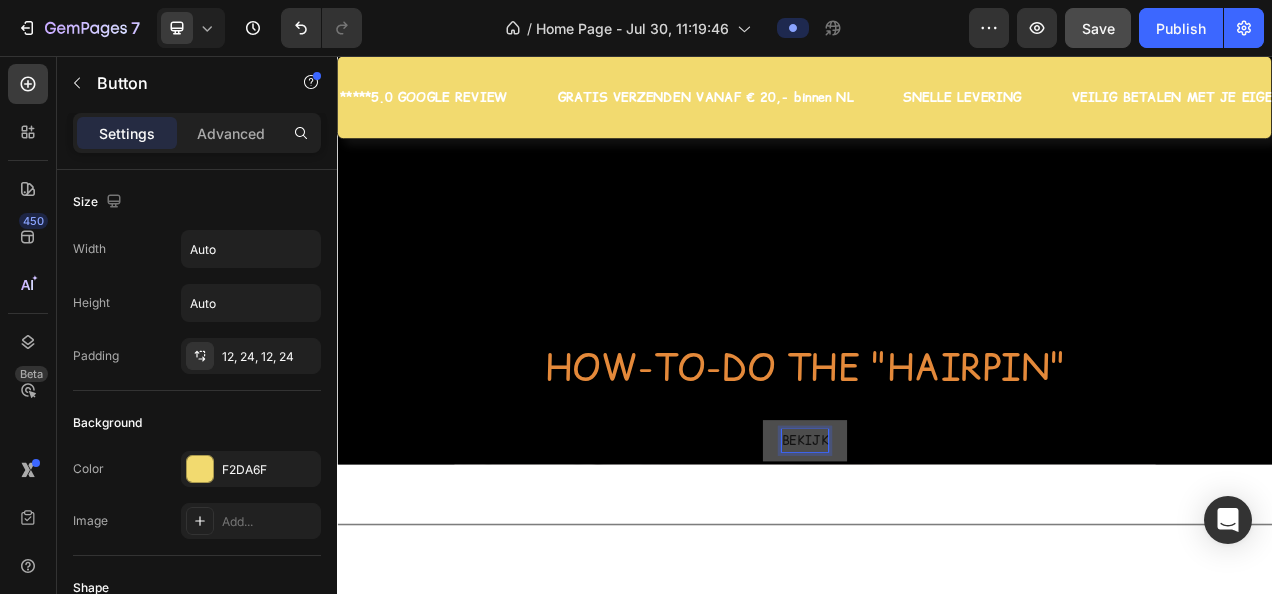 click on "BEKIJK" at bounding box center [937, 549] 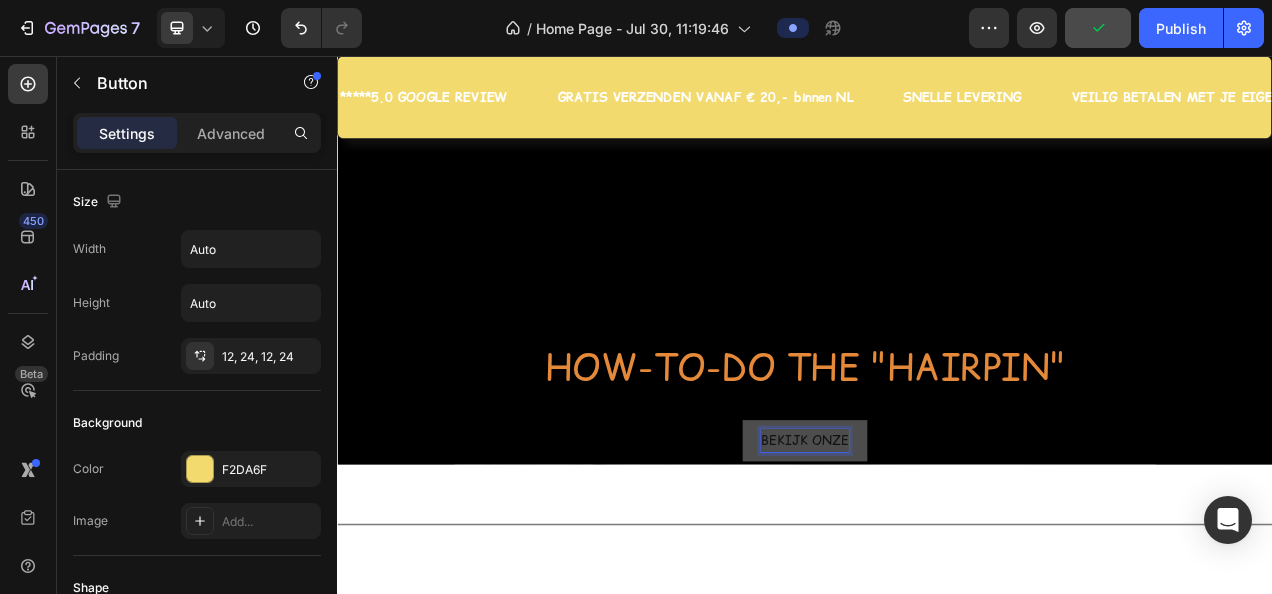 click on "BEKIJK ONZE" at bounding box center [937, 549] 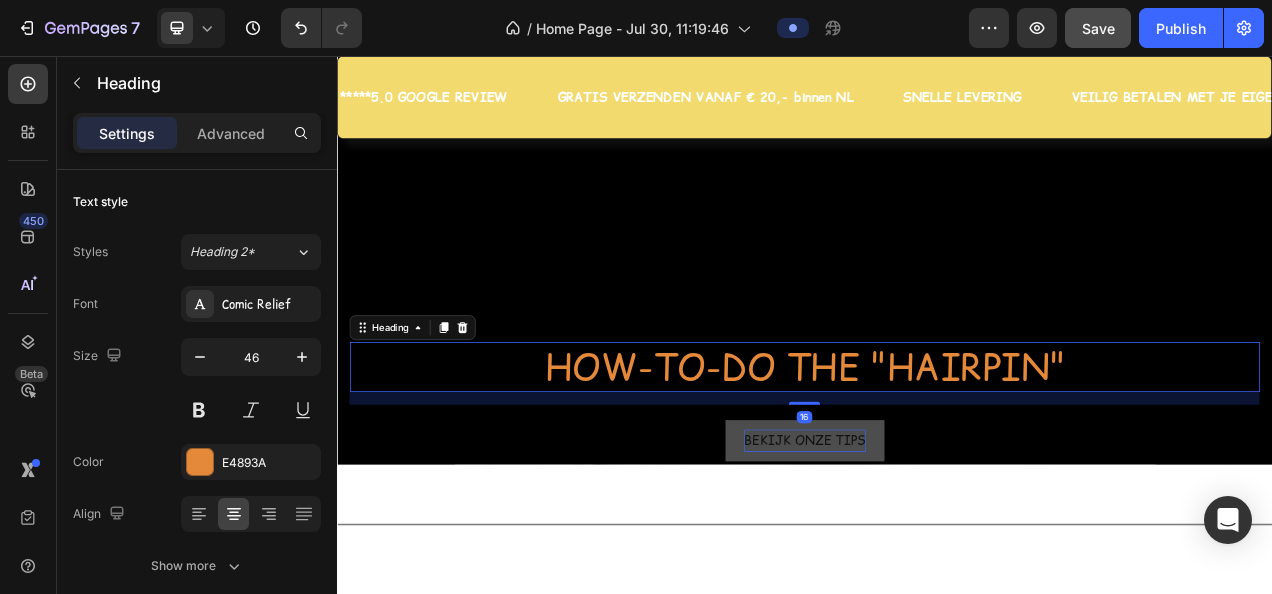 click on "HOW-TO-DO THE "HAIRPIN"" at bounding box center [937, 455] 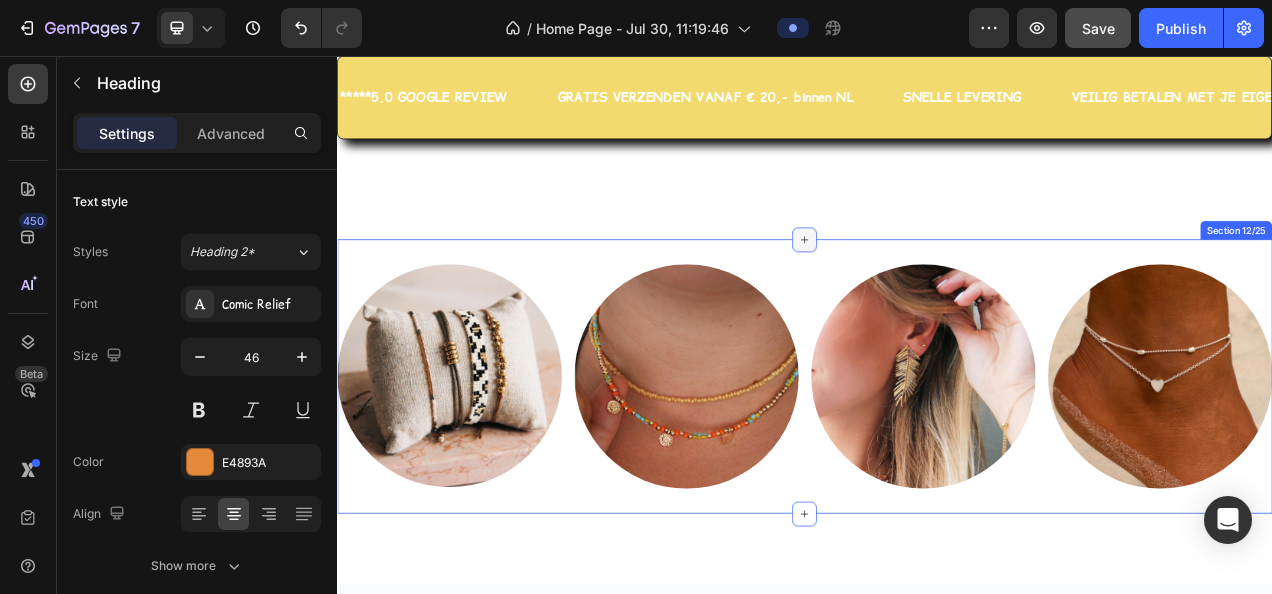 scroll, scrollTop: 5001, scrollLeft: 0, axis: vertical 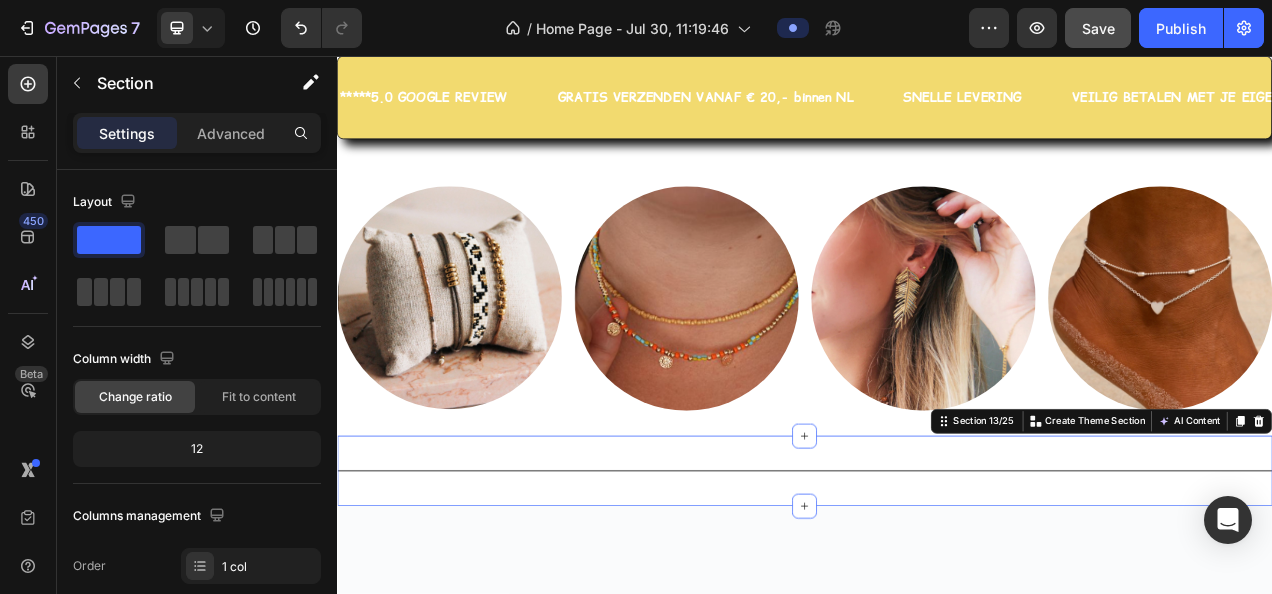 click on "Title Line Section 13/25   You can create reusable sections Create Theme Section AI Content Write with GemAI What would you like to describe here? Tone and Voice Persuasive Product Color Hairclip haarspeld roze print XL Show more Generate" at bounding box center (937, 588) 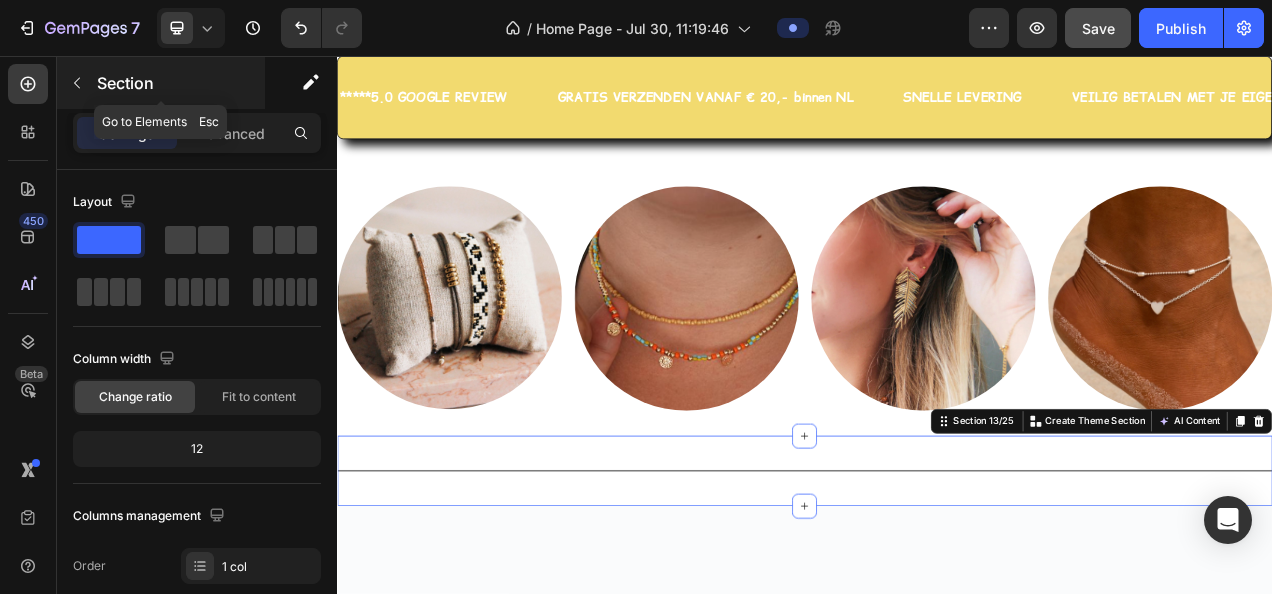 click at bounding box center [77, 83] 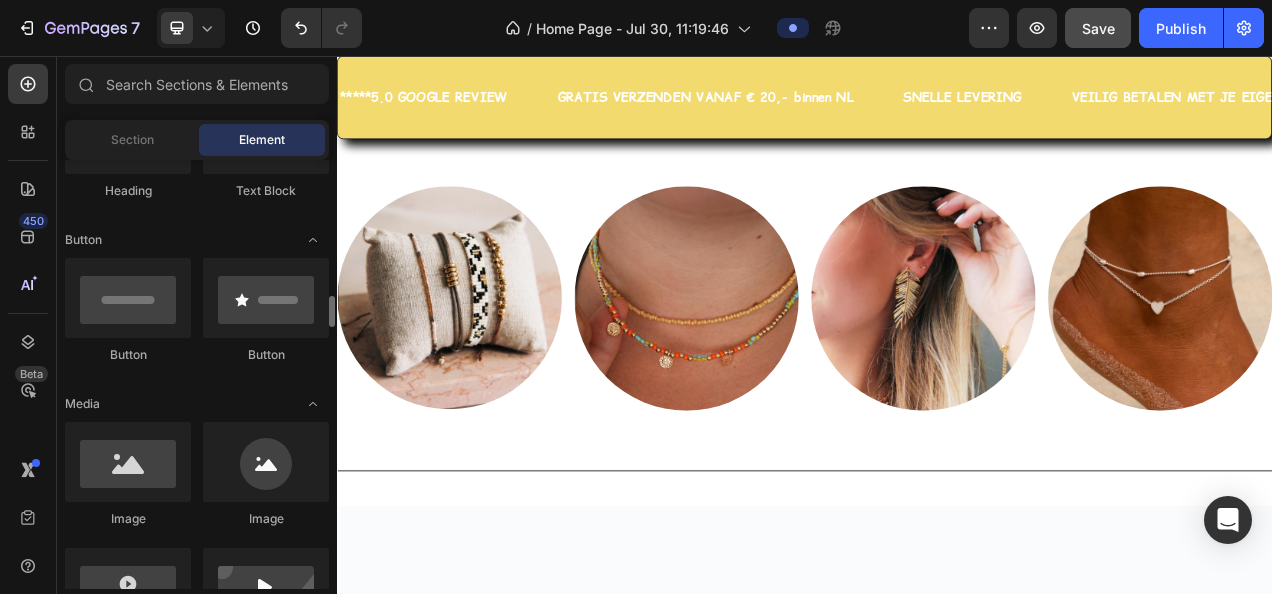 scroll, scrollTop: 500, scrollLeft: 0, axis: vertical 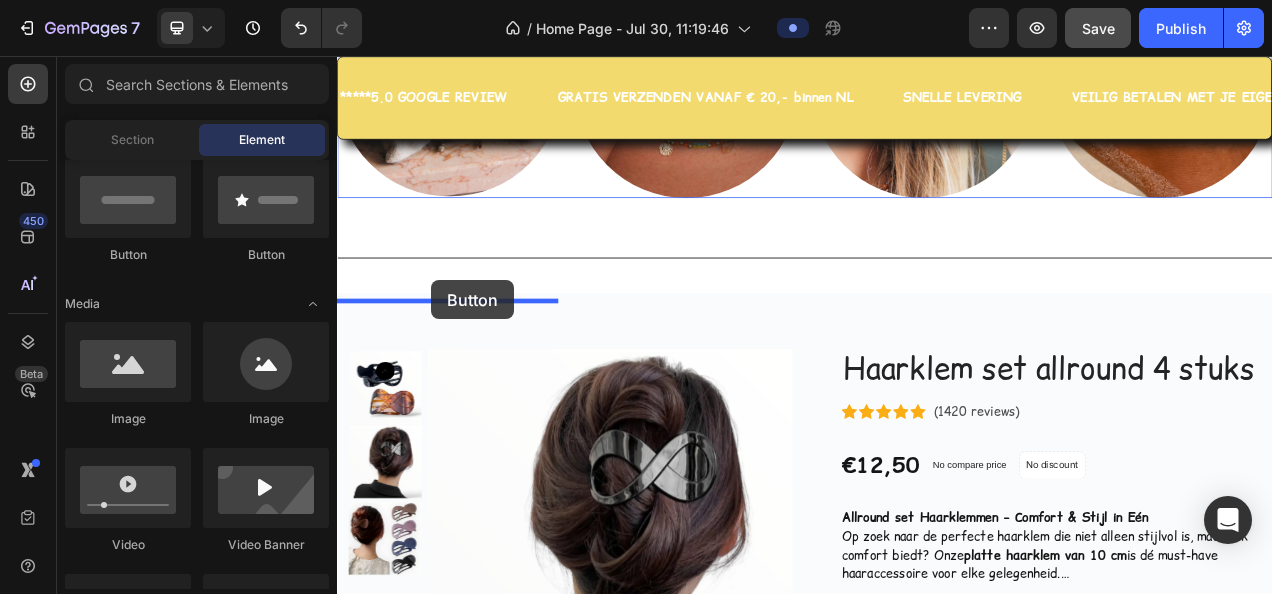 drag, startPoint x: 463, startPoint y: 268, endPoint x: 458, endPoint y: 344, distance: 76.1643 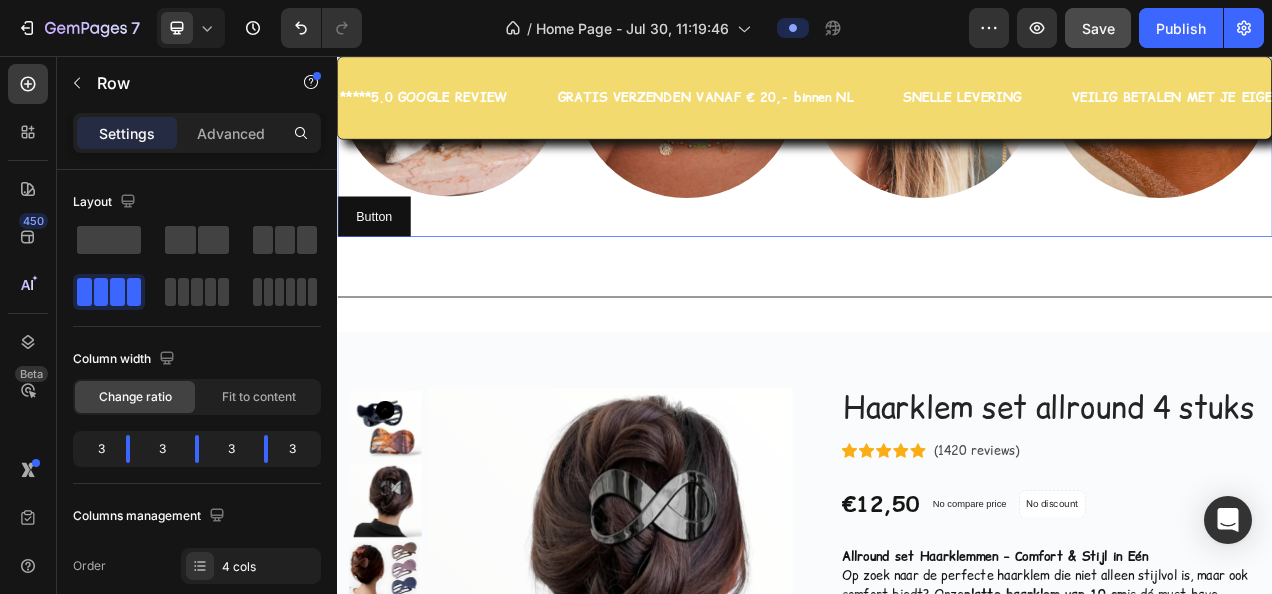 click on "Image" at bounding box center (785, 119) 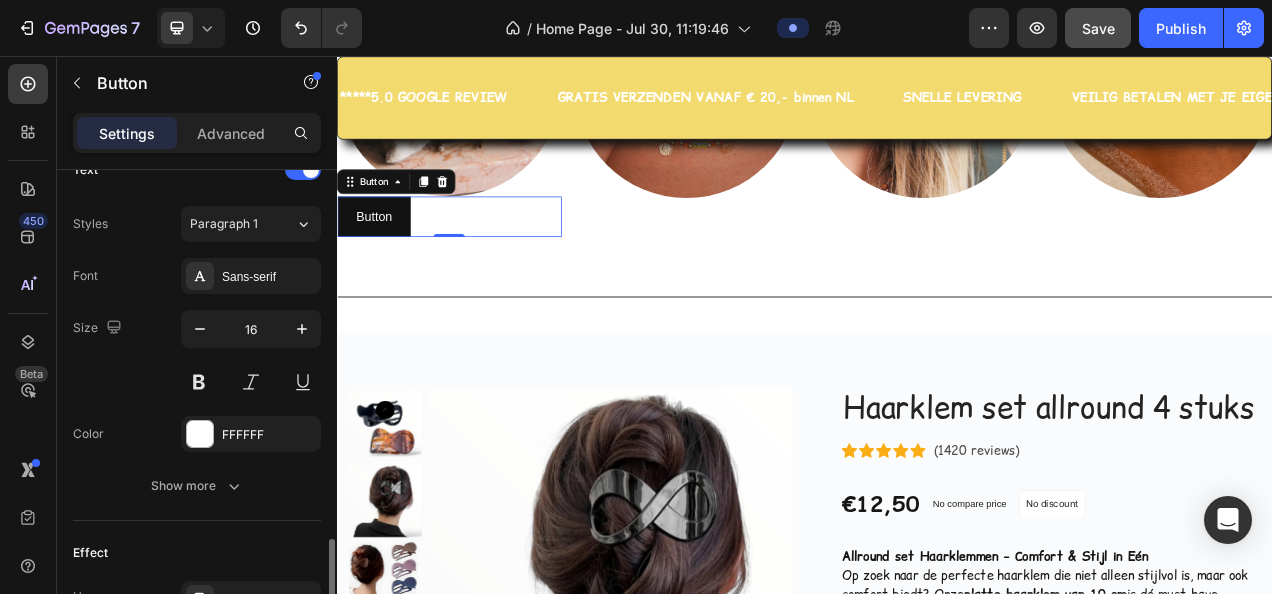 scroll, scrollTop: 800, scrollLeft: 0, axis: vertical 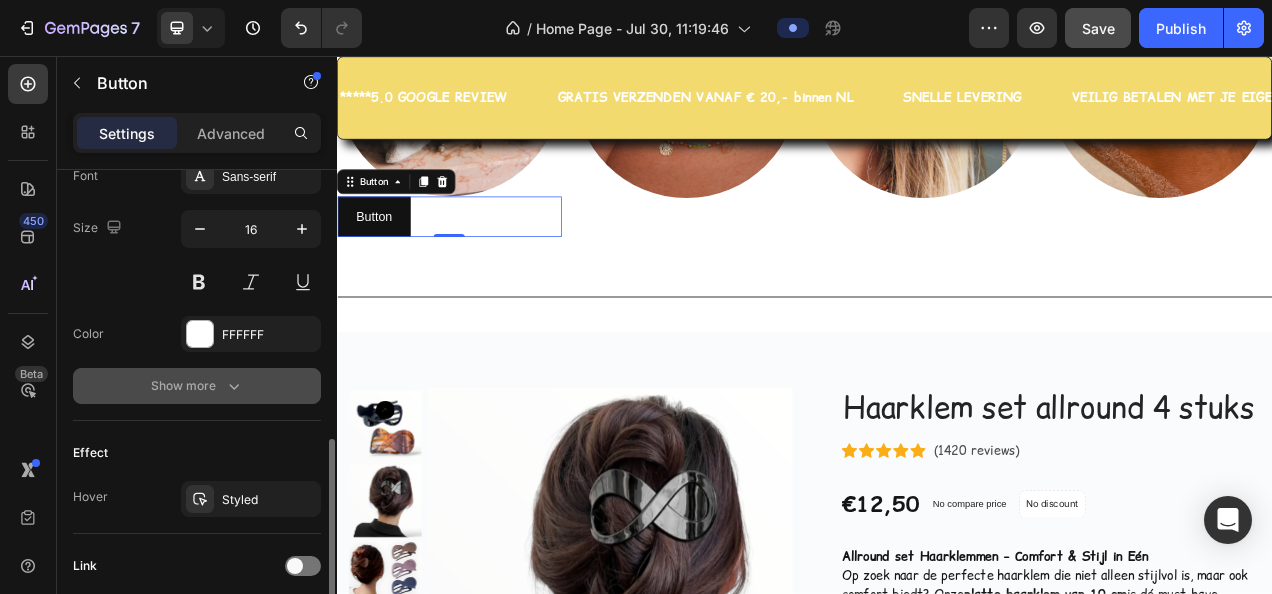 click 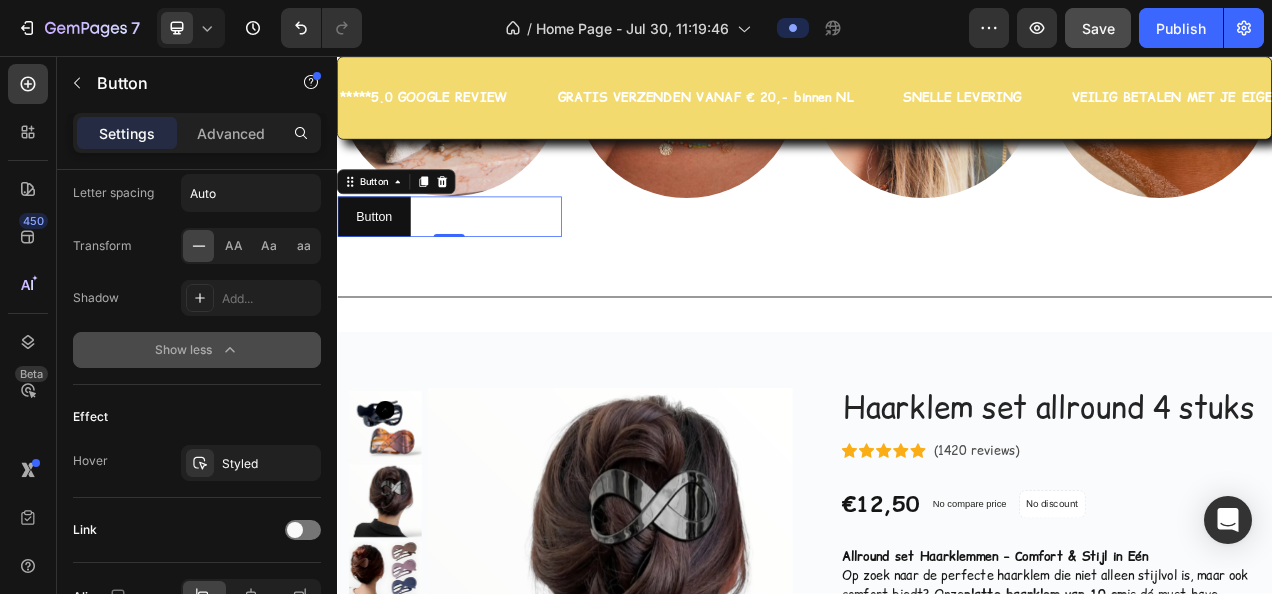 scroll, scrollTop: 1200, scrollLeft: 0, axis: vertical 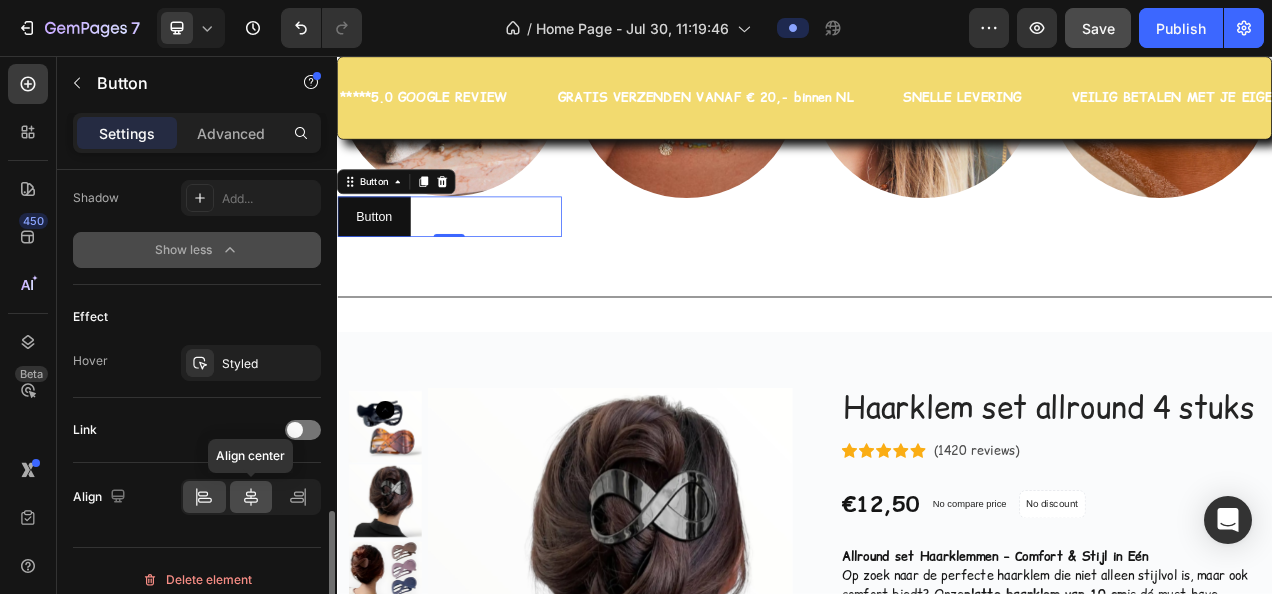 click 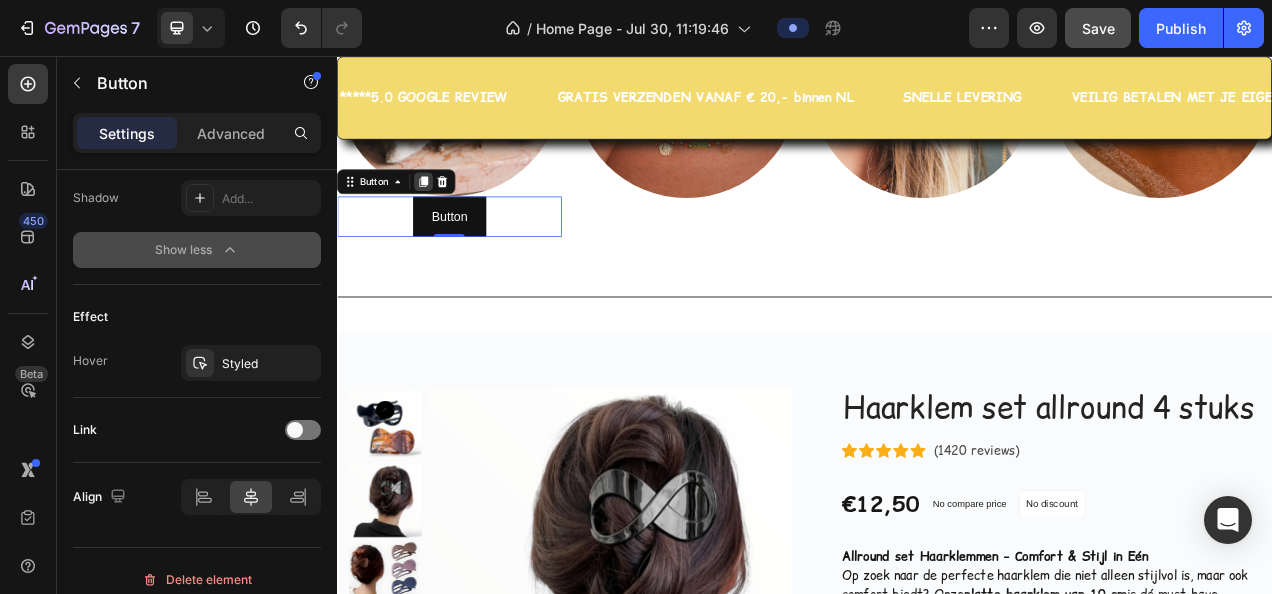 click 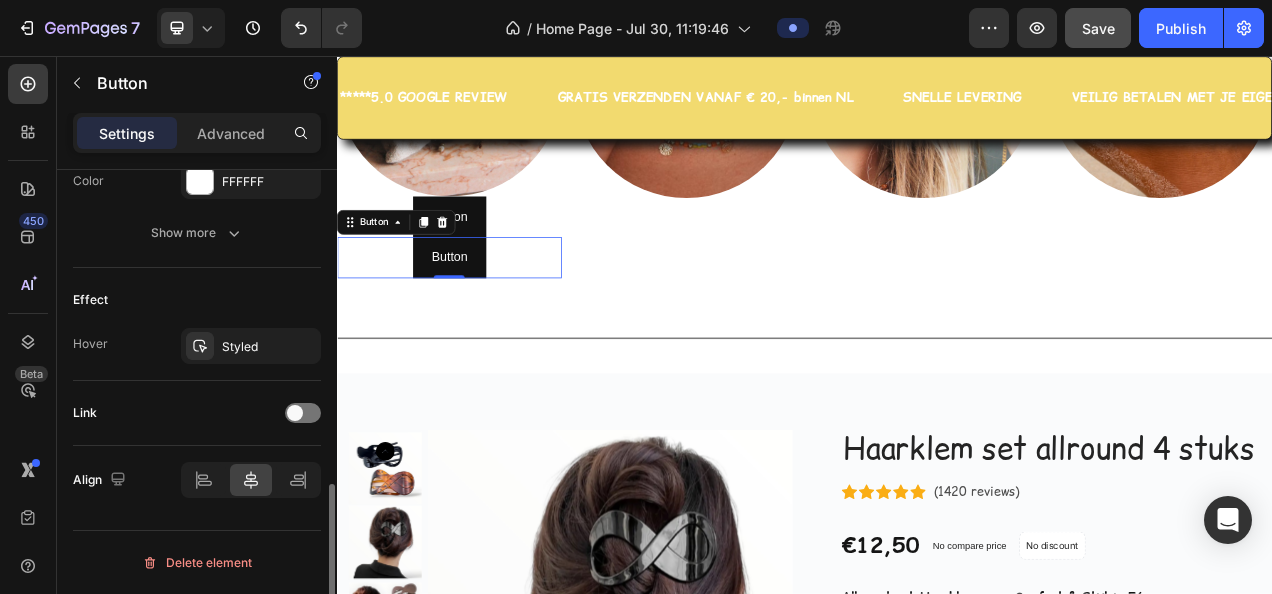 scroll, scrollTop: 948, scrollLeft: 0, axis: vertical 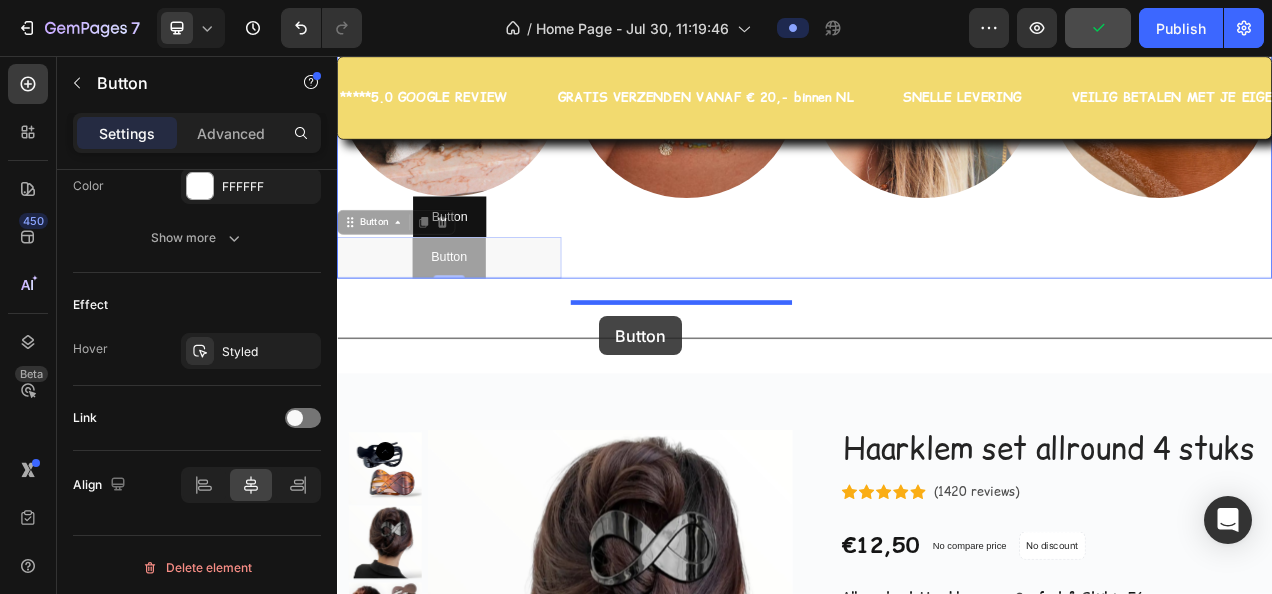 drag, startPoint x: 352, startPoint y: 405, endPoint x: 673, endPoint y: 390, distance: 321.35028 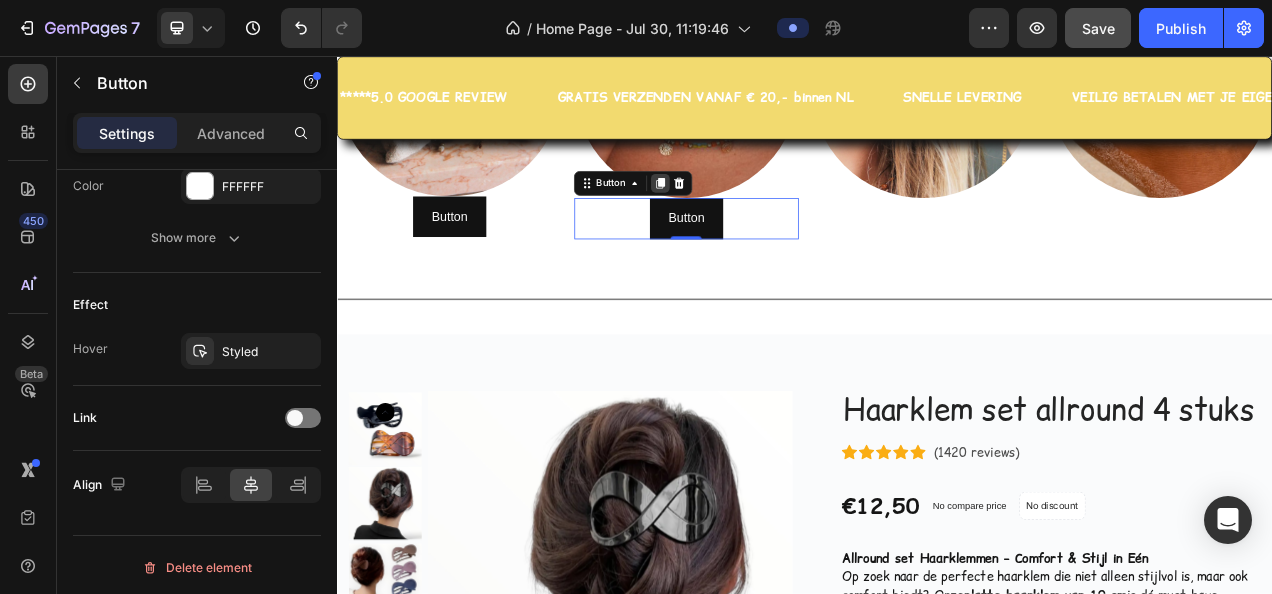 click 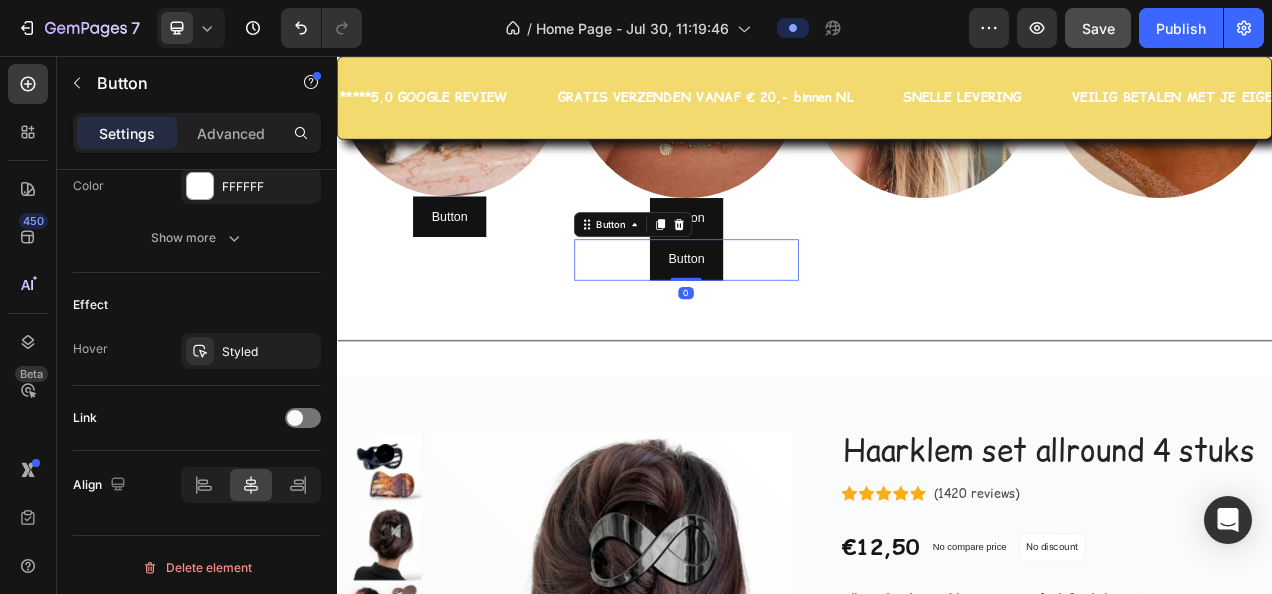 scroll, scrollTop: 948, scrollLeft: 0, axis: vertical 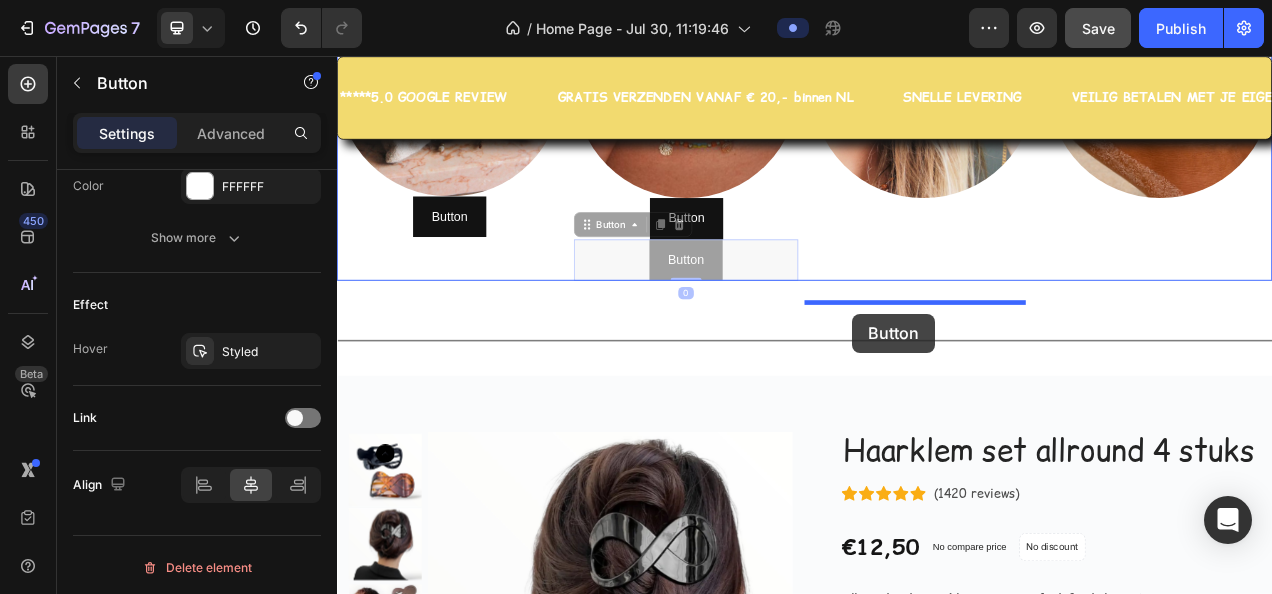 drag, startPoint x: 646, startPoint y: 400, endPoint x: 998, endPoint y: 387, distance: 352.24 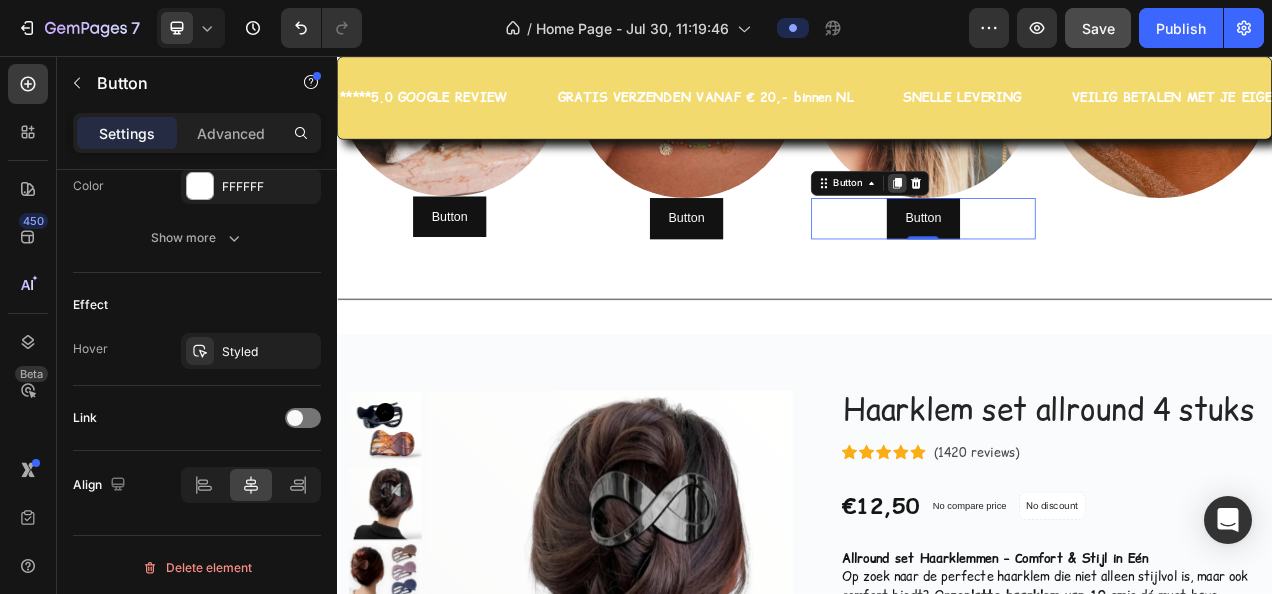 click 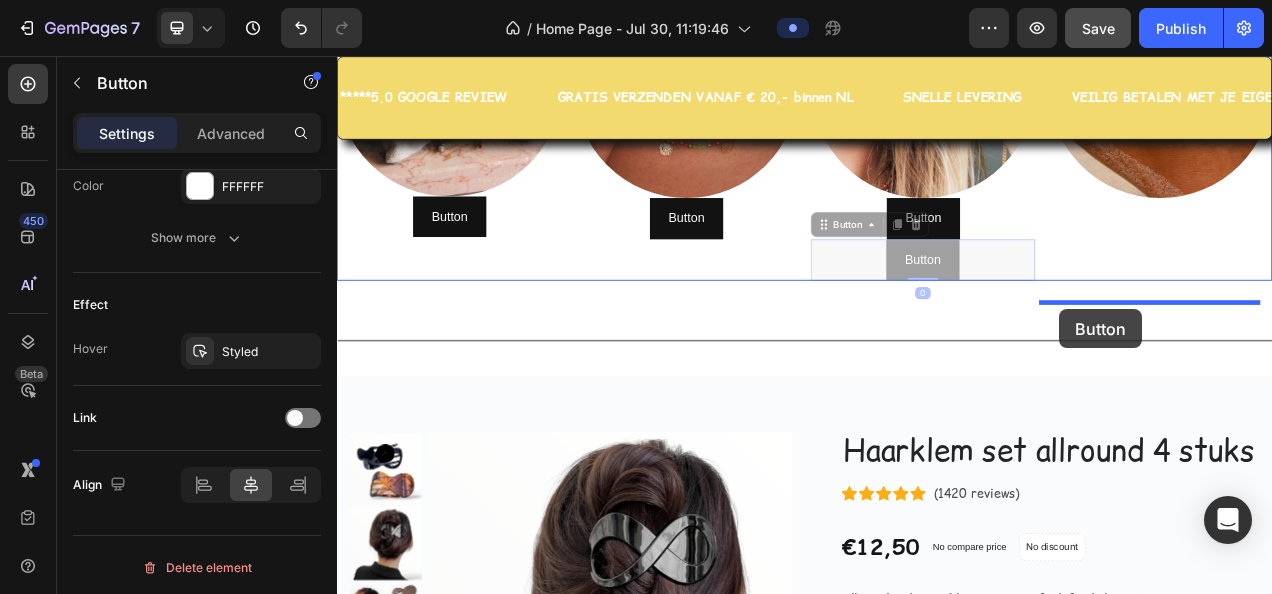 drag, startPoint x: 955, startPoint y: 414, endPoint x: 1263, endPoint y: 381, distance: 309.76282 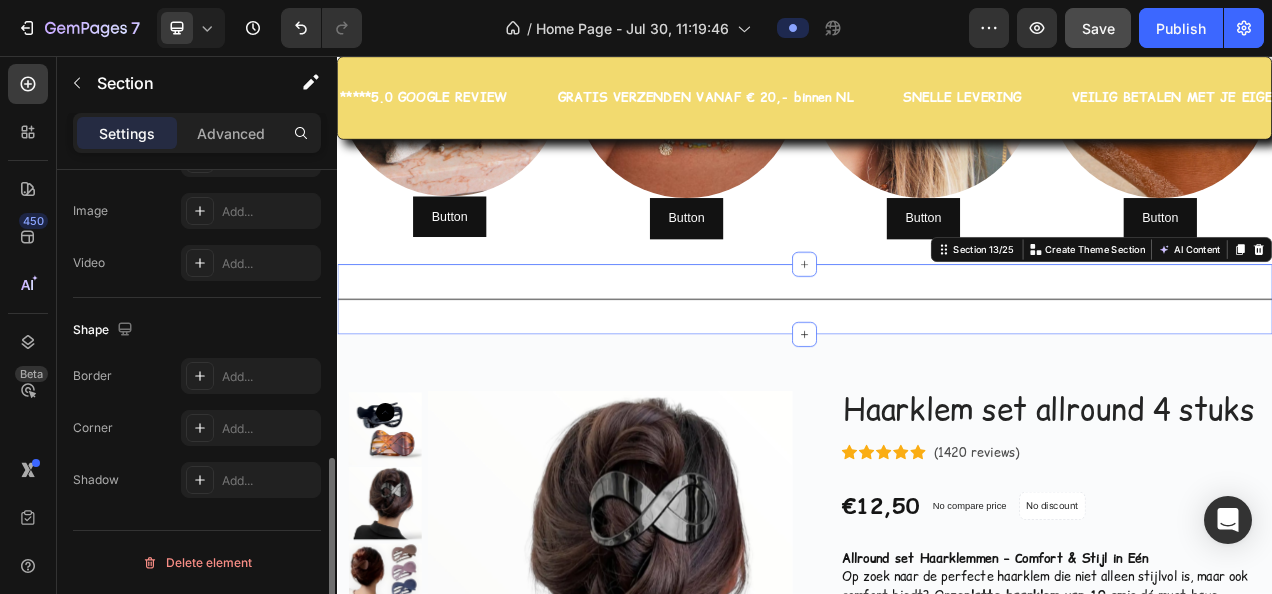 click on "Title Line Section 13/25   You can create reusable sections Create Theme Section AI Content Write with GemAI What would you like to describe here? Tone and Voice Persuasive Product Color Hairclip haarspeld roze print XL Show more Generate" at bounding box center [937, 368] 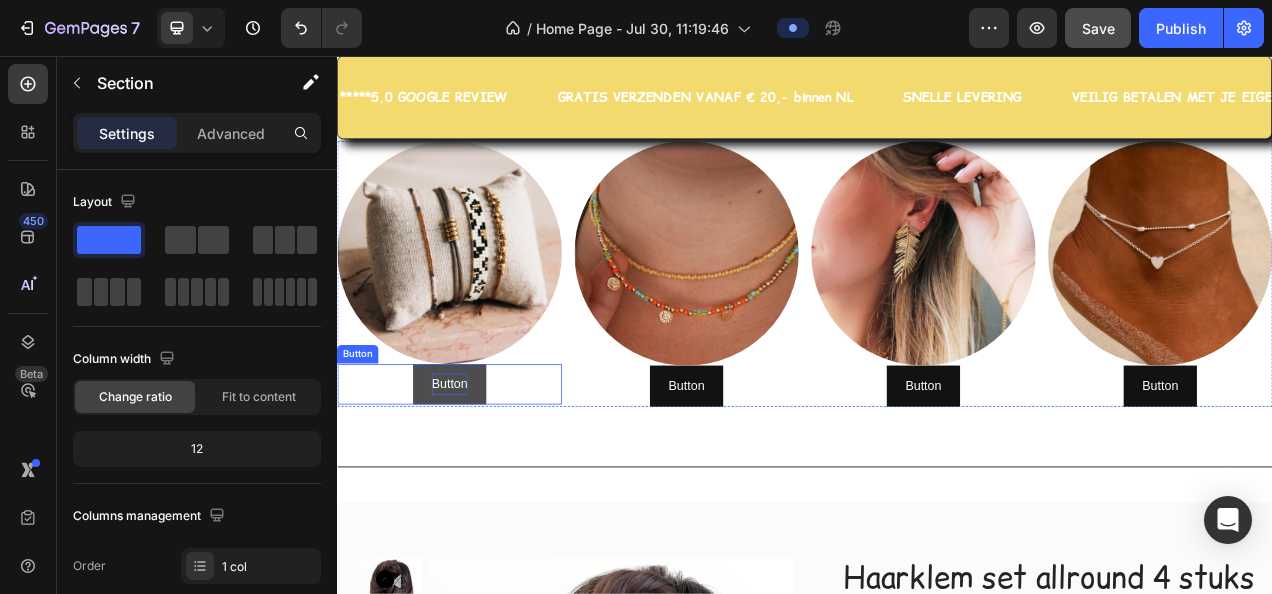 scroll, scrollTop: 5174, scrollLeft: 0, axis: vertical 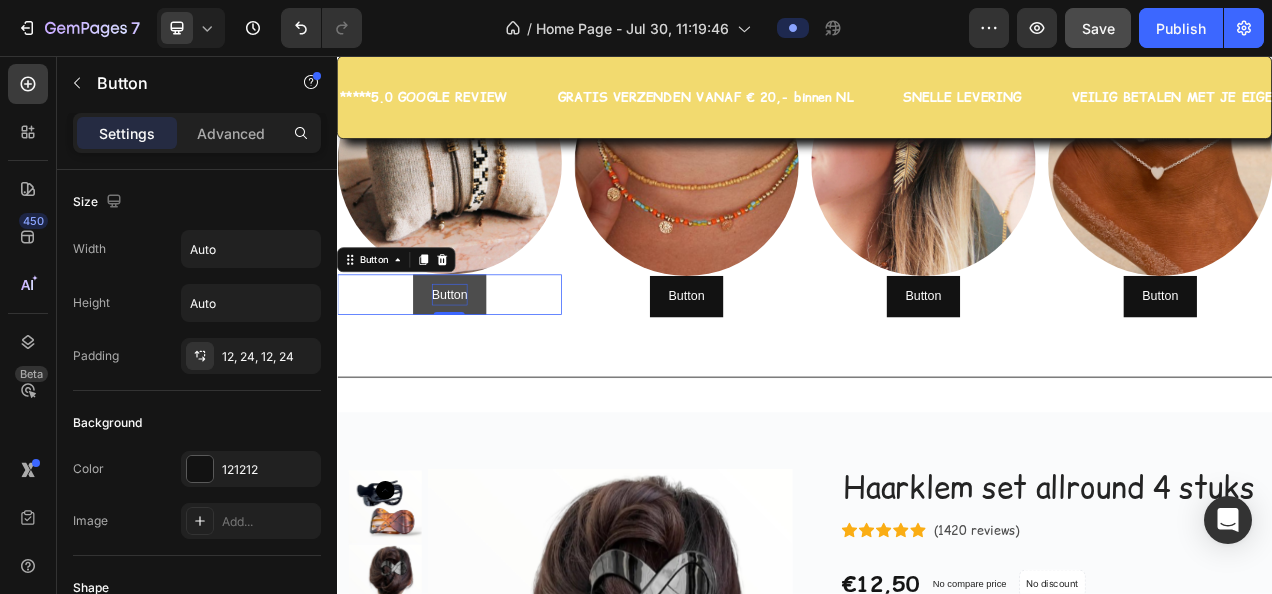 click on "Button" at bounding box center [481, 362] 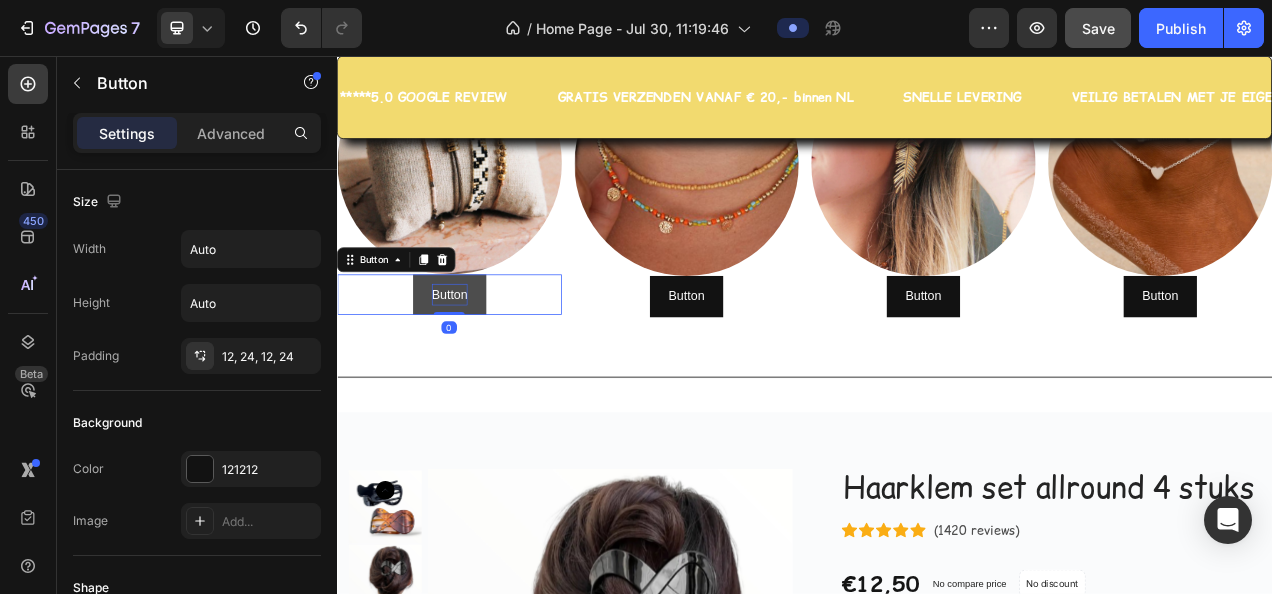 click on "Button" at bounding box center [481, 362] 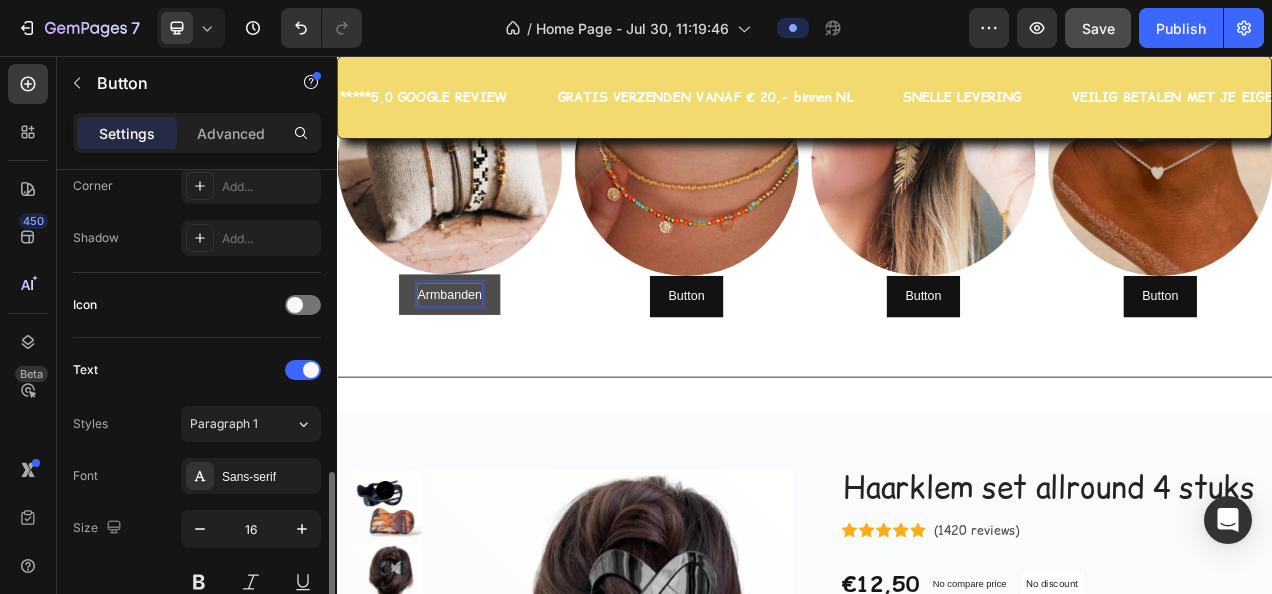 scroll, scrollTop: 600, scrollLeft: 0, axis: vertical 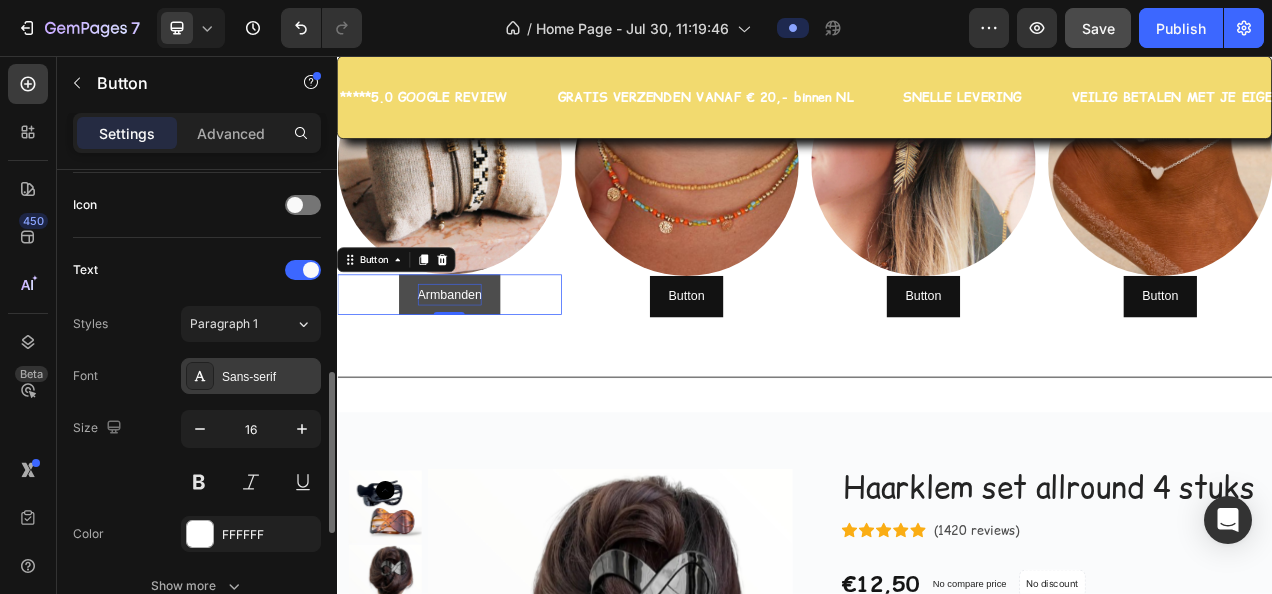click on "Sans-serif" at bounding box center [269, 377] 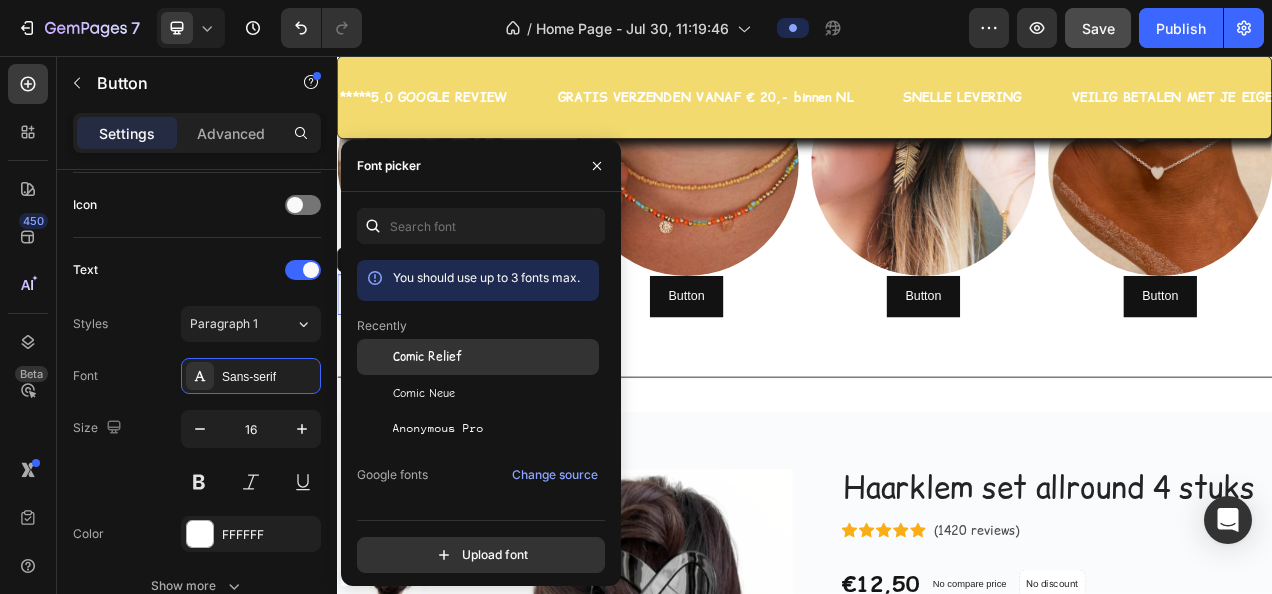 click on "Comic Relief" at bounding box center [427, 357] 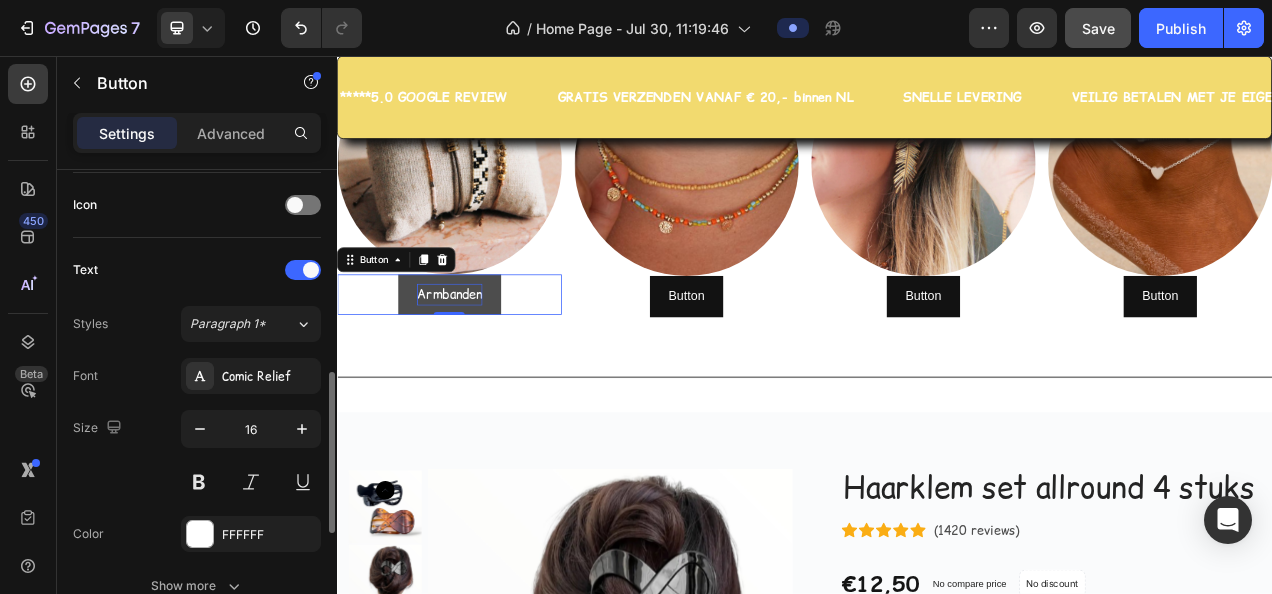 click on "Icon" 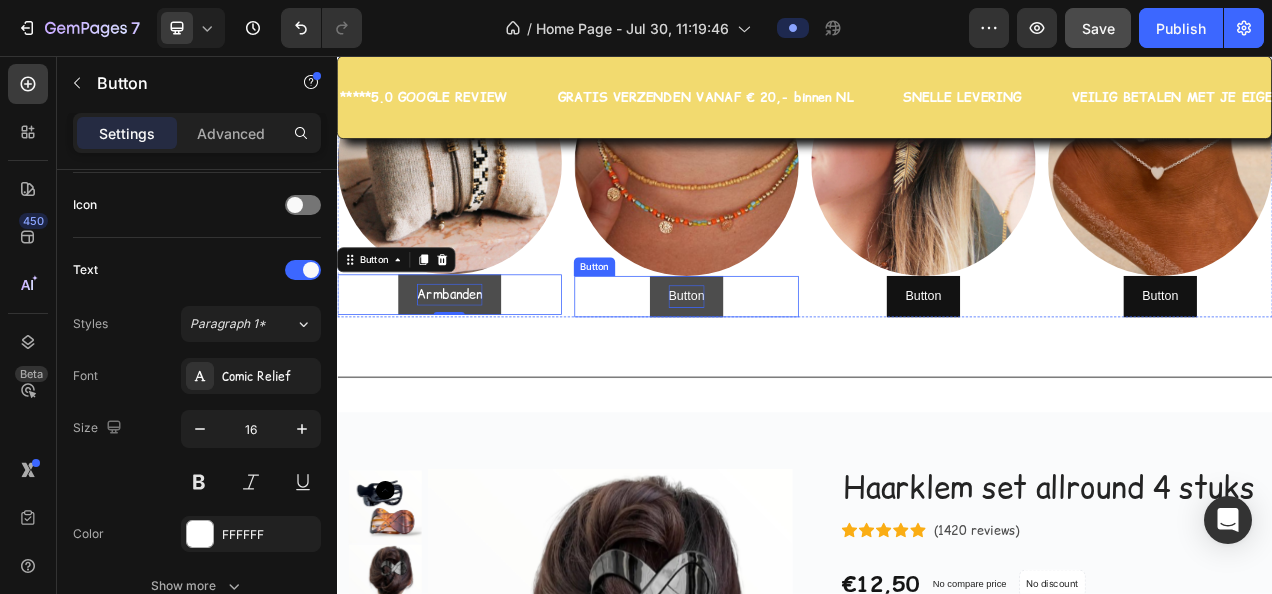 click on "Button" at bounding box center [785, 364] 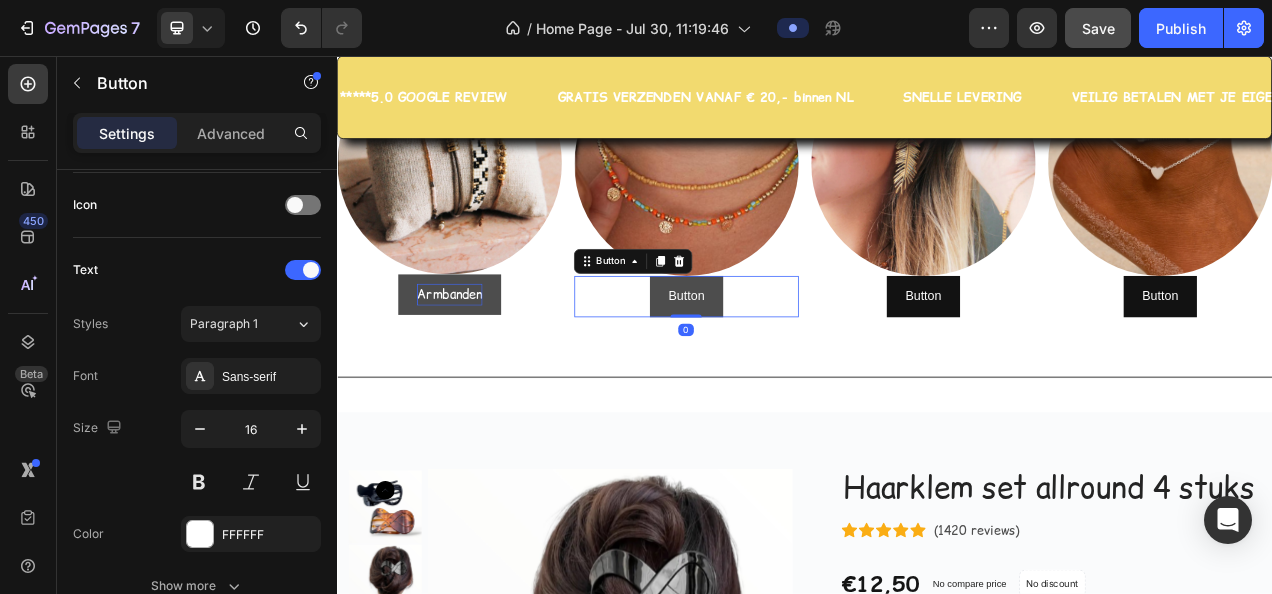click on "Button" at bounding box center (785, 364) 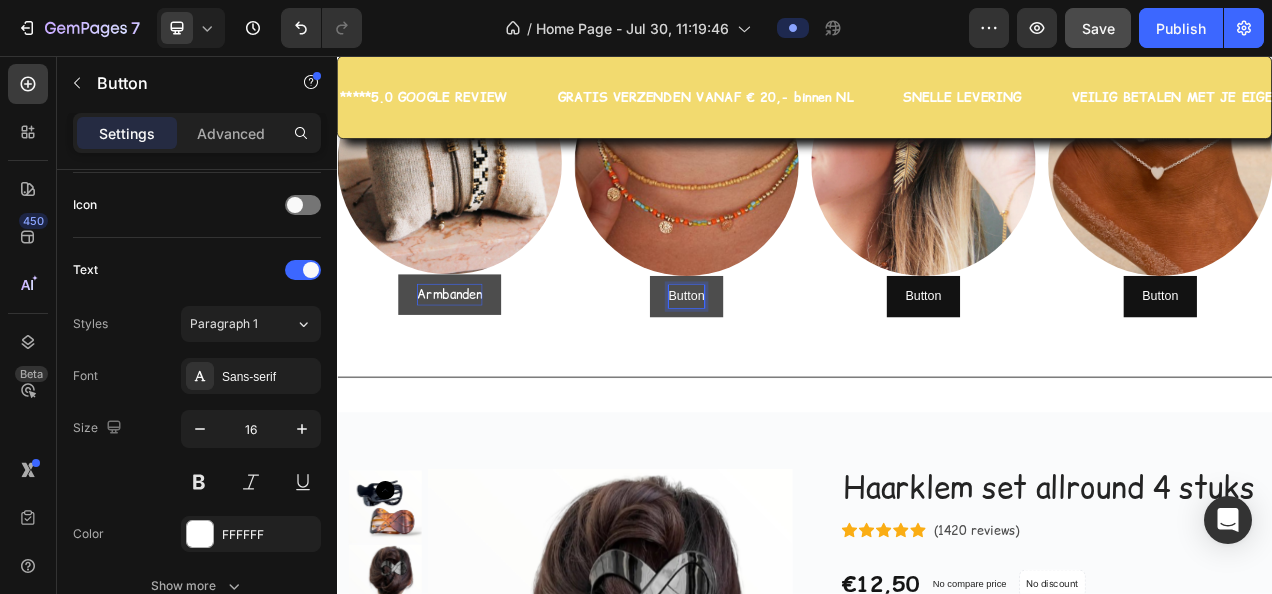 click on "Button" at bounding box center [785, 364] 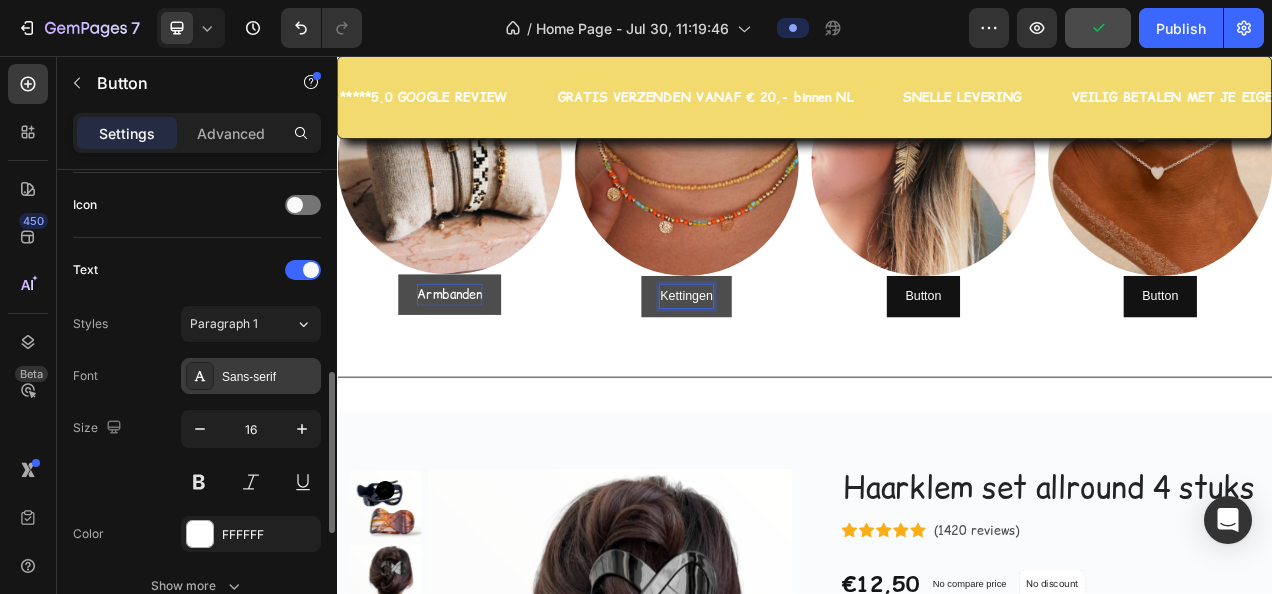 click on "Sans-serif" at bounding box center [269, 377] 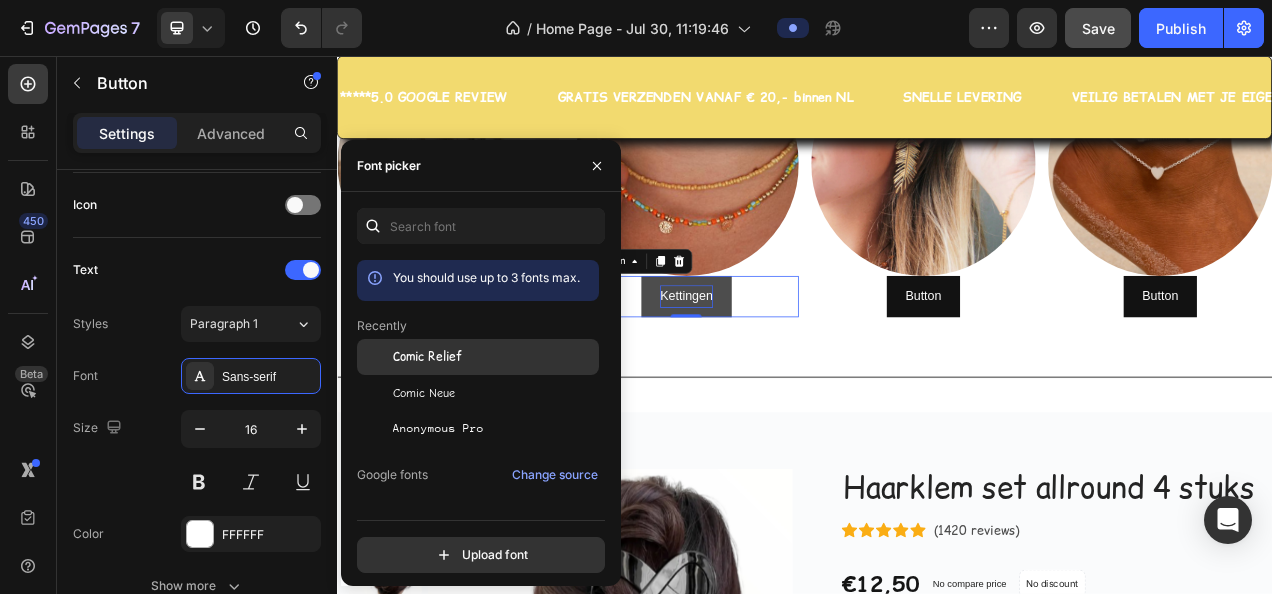 click on "Comic Relief" at bounding box center (427, 357) 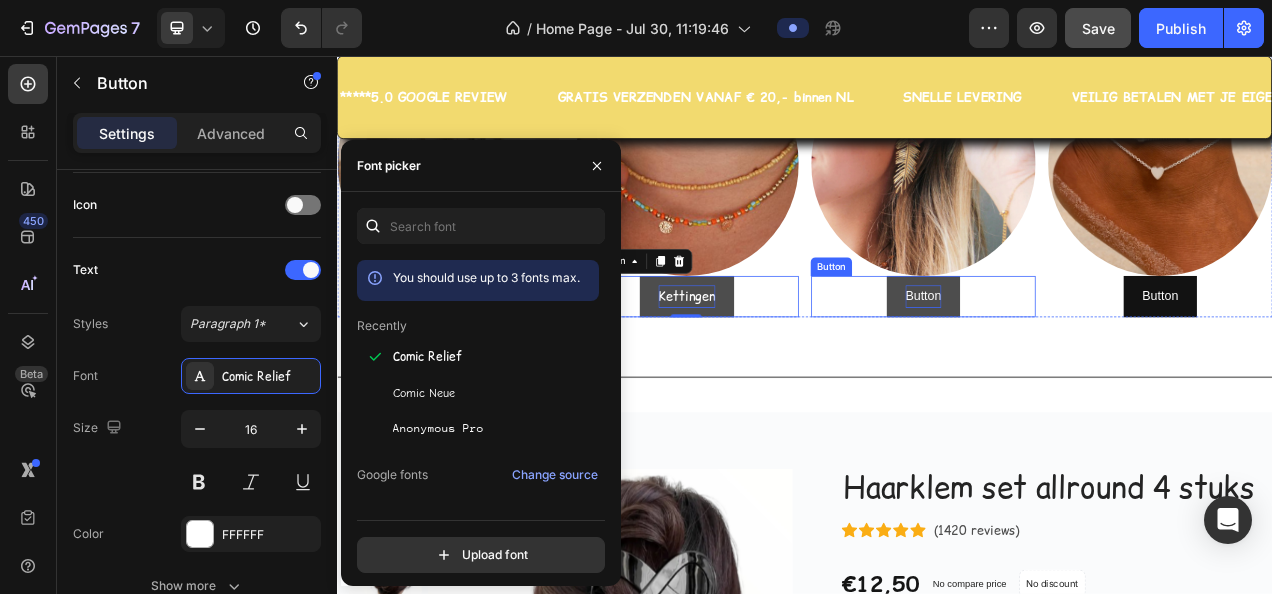 click on "Button" at bounding box center (1089, 364) 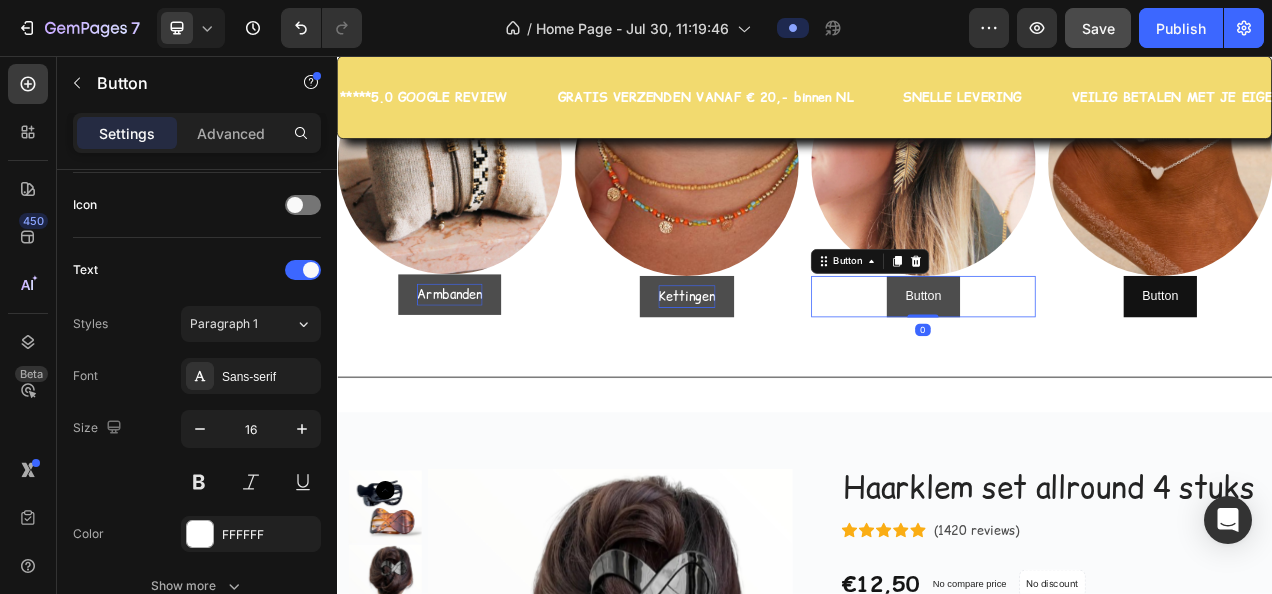 click on "Button" at bounding box center [1089, 364] 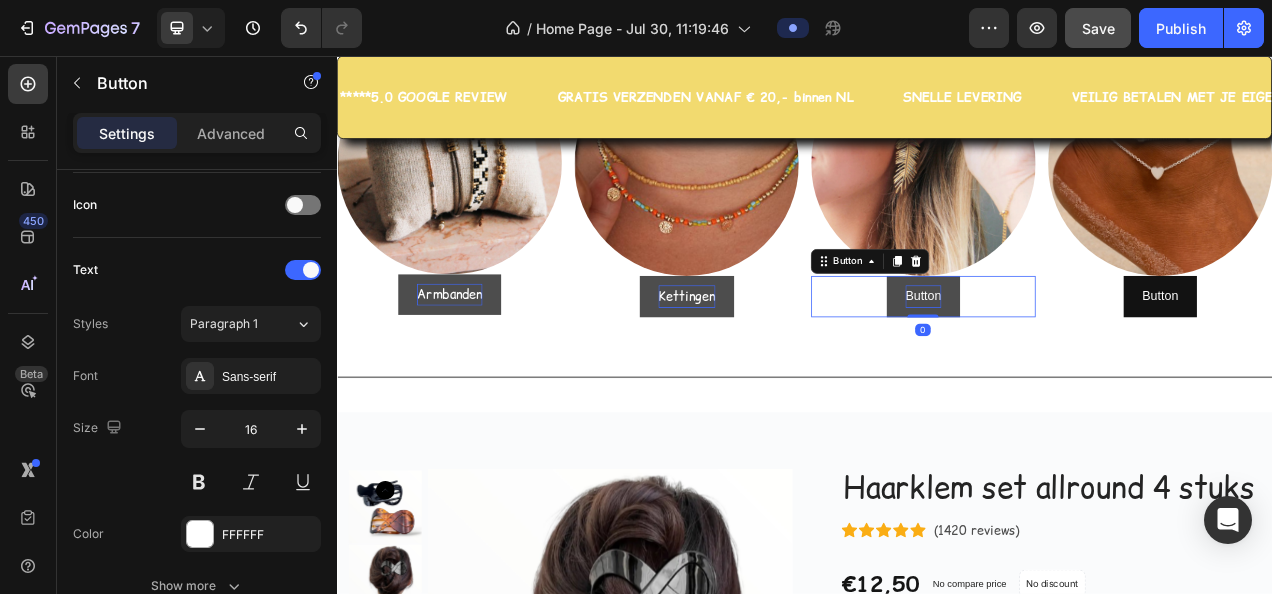 click on "Button" at bounding box center [1089, 364] 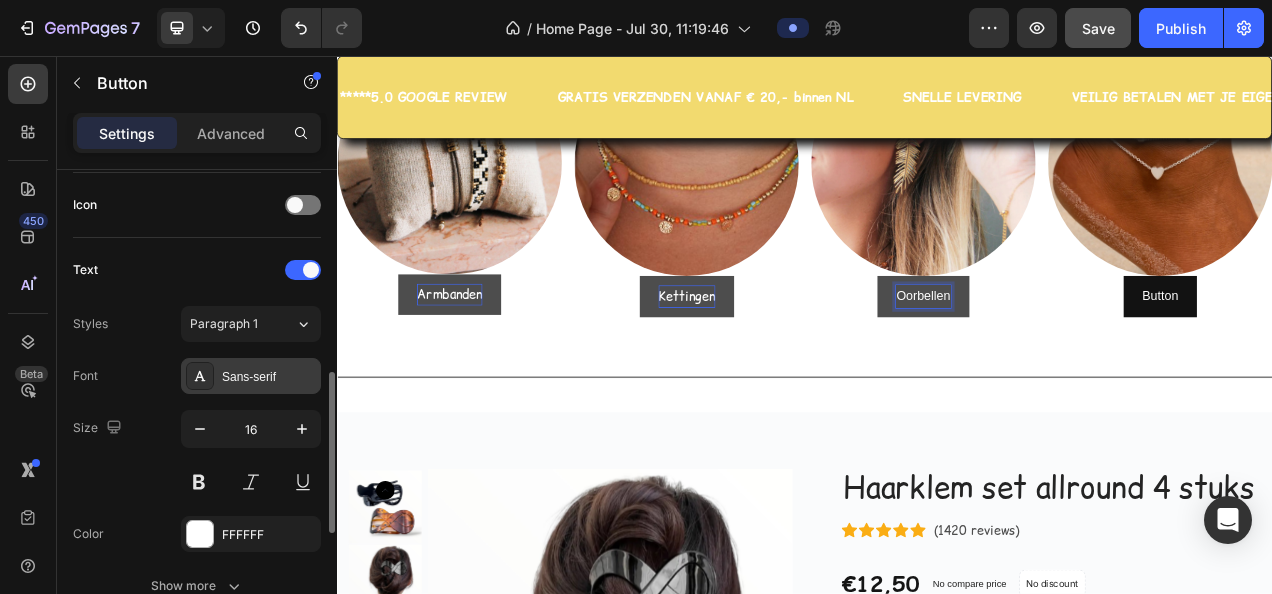 click on "Sans-serif" at bounding box center [269, 377] 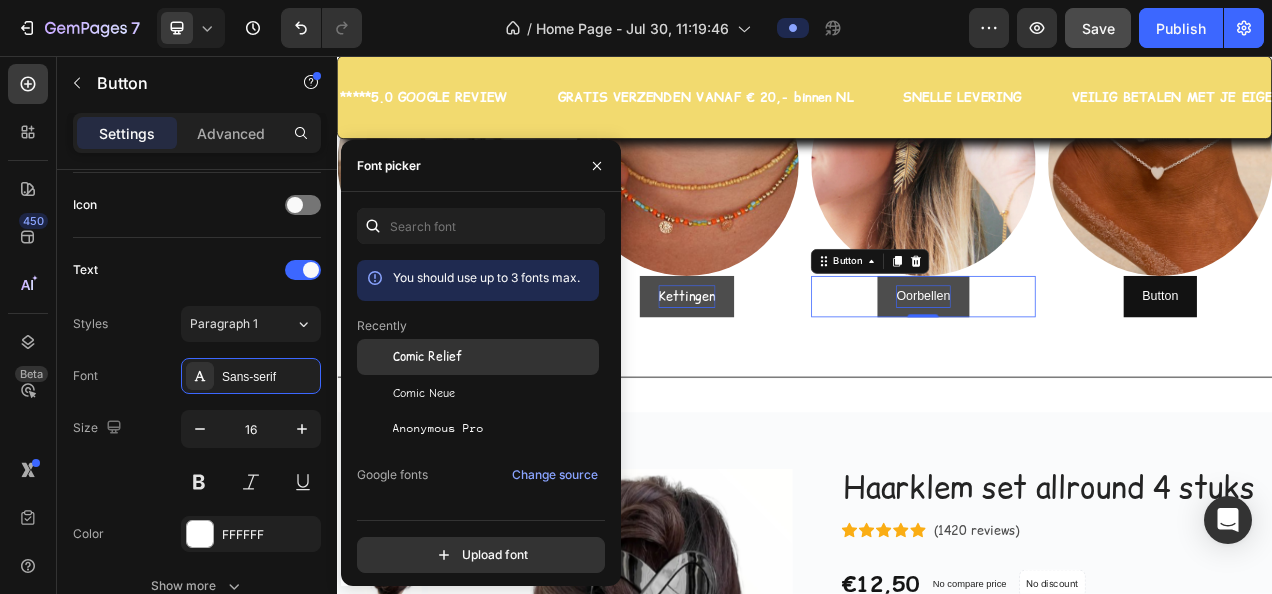 click at bounding box center (375, 357) 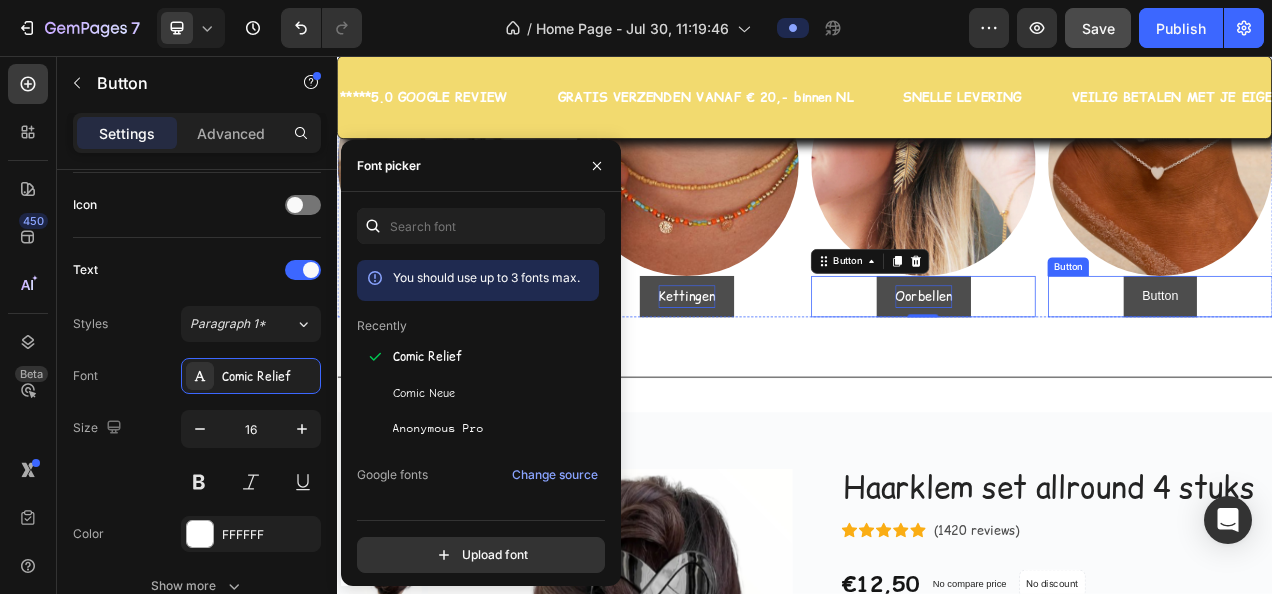 click on "Button" at bounding box center [1393, 364] 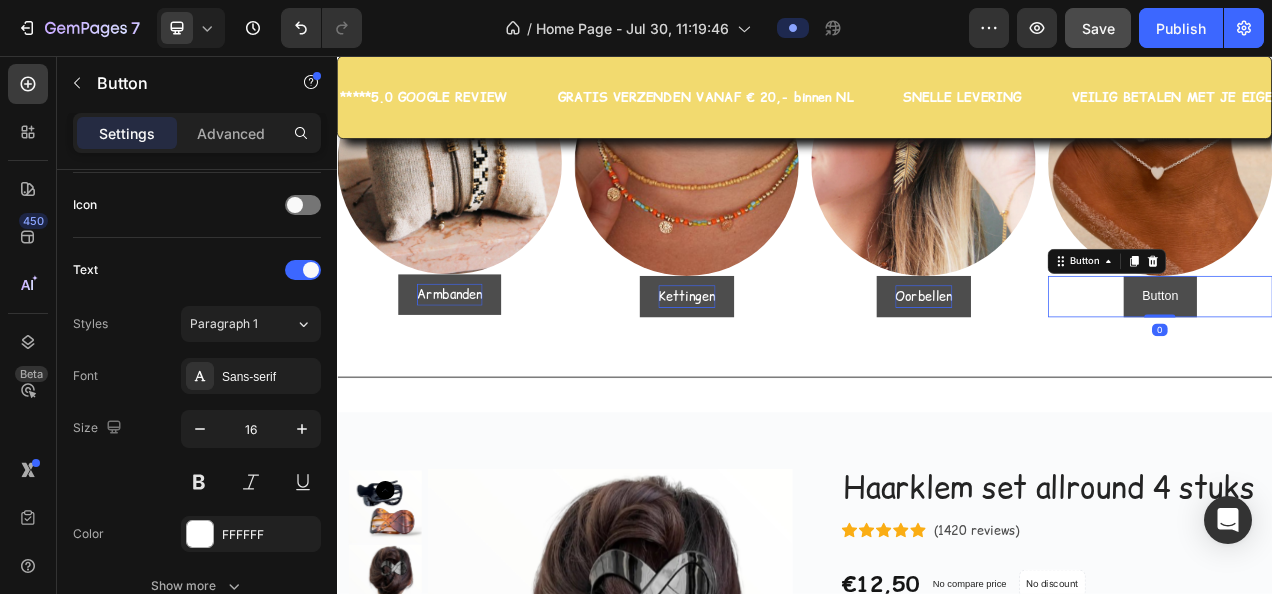 click on "Button" at bounding box center [1393, 364] 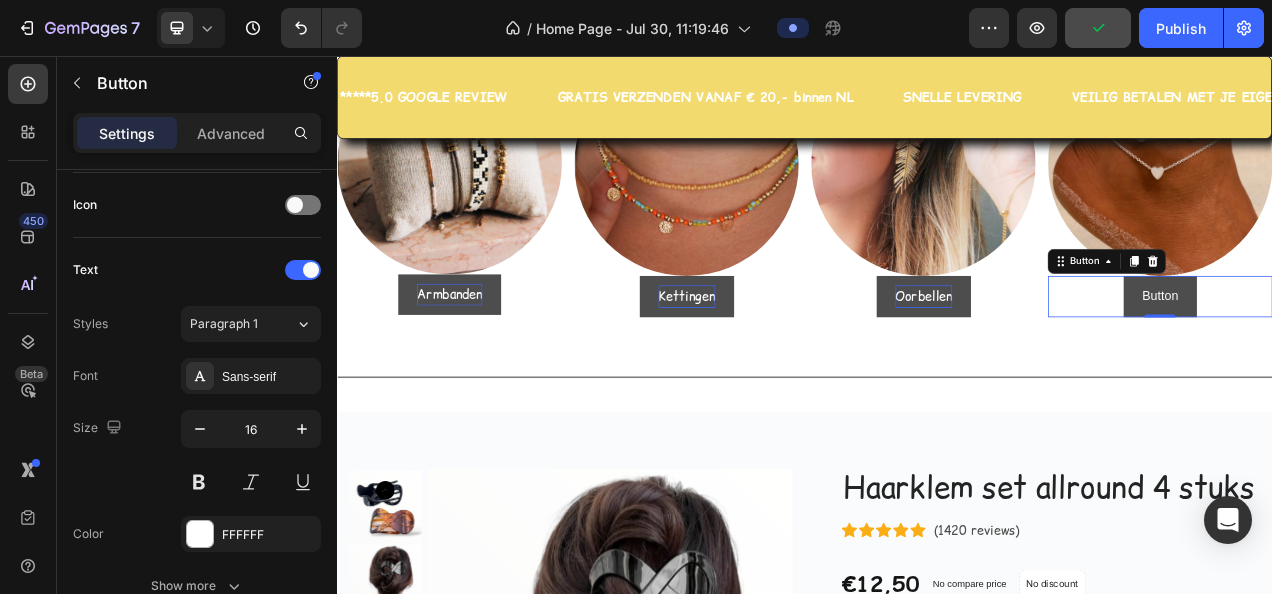 click on "Button" at bounding box center [1393, 364] 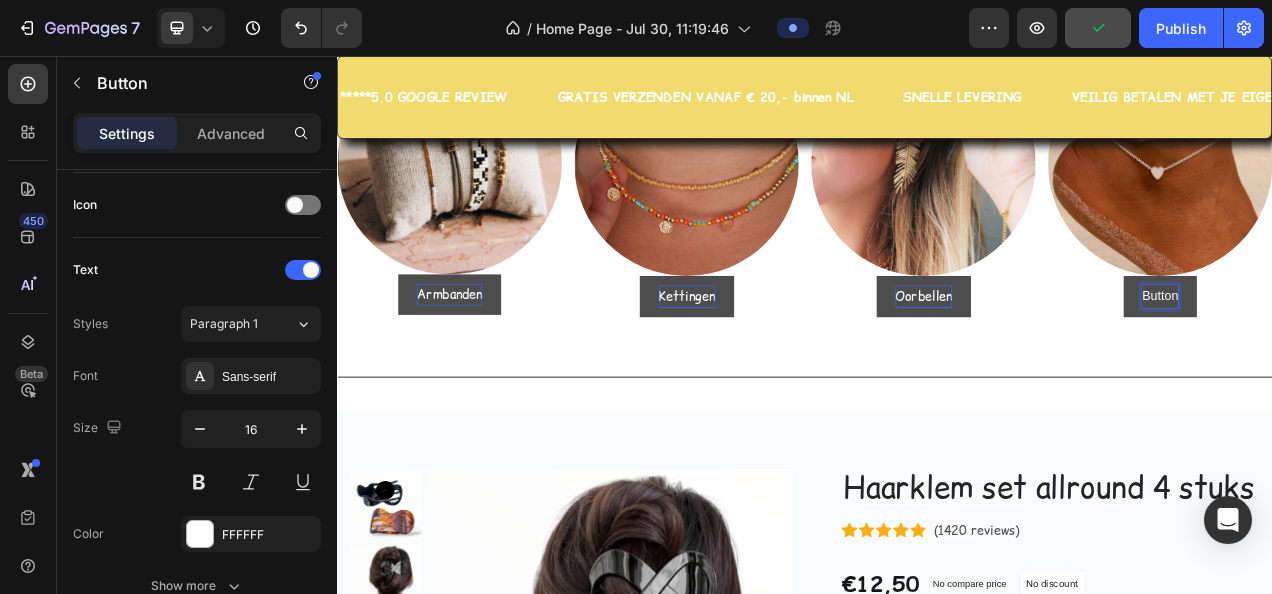 click on "Button" at bounding box center [1393, 364] 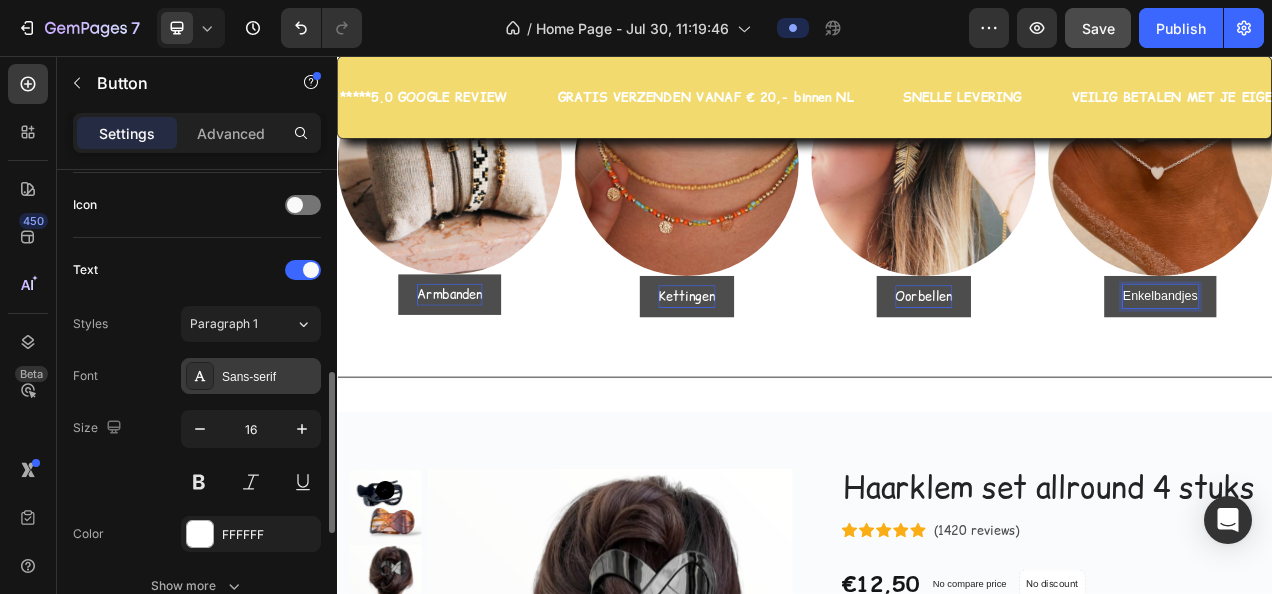 click on "Sans-serif" at bounding box center [251, 376] 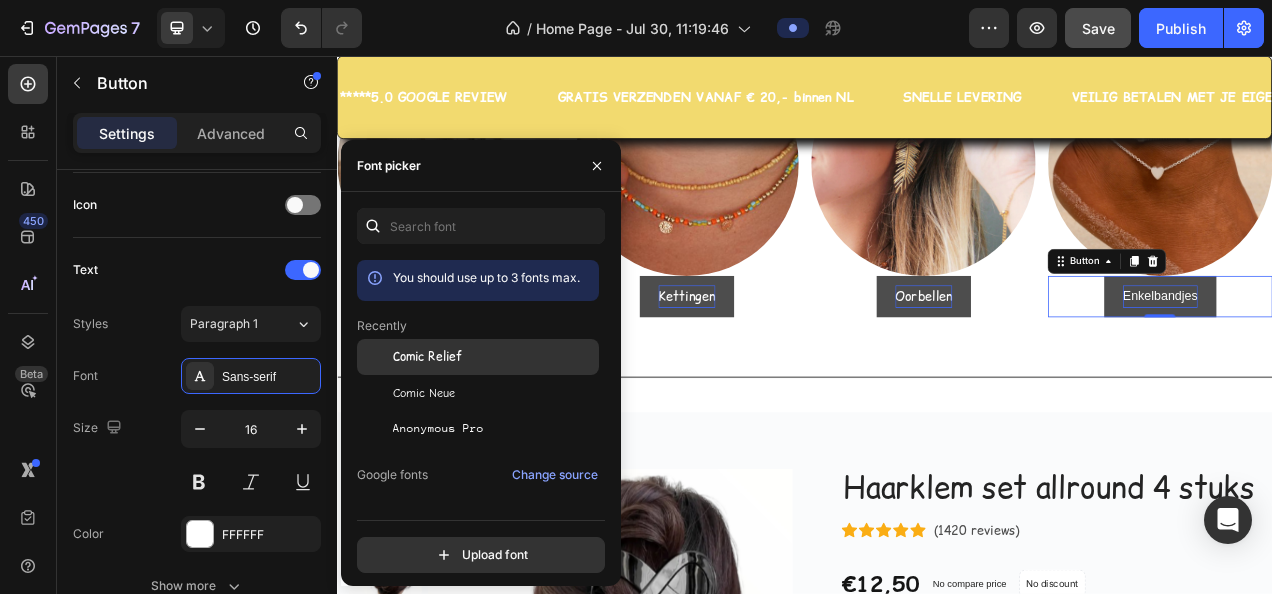 click on "Comic Relief" at bounding box center (427, 357) 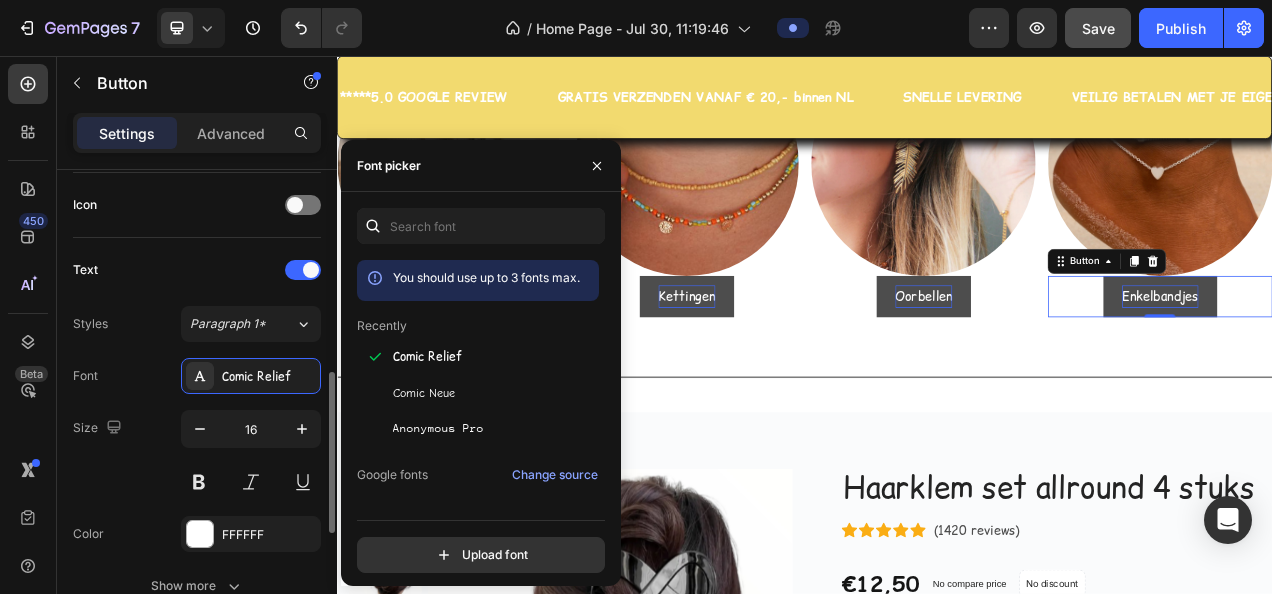 click on "Font Comic Relief Size 16 Color FFFFFF Show more" at bounding box center [197, 481] 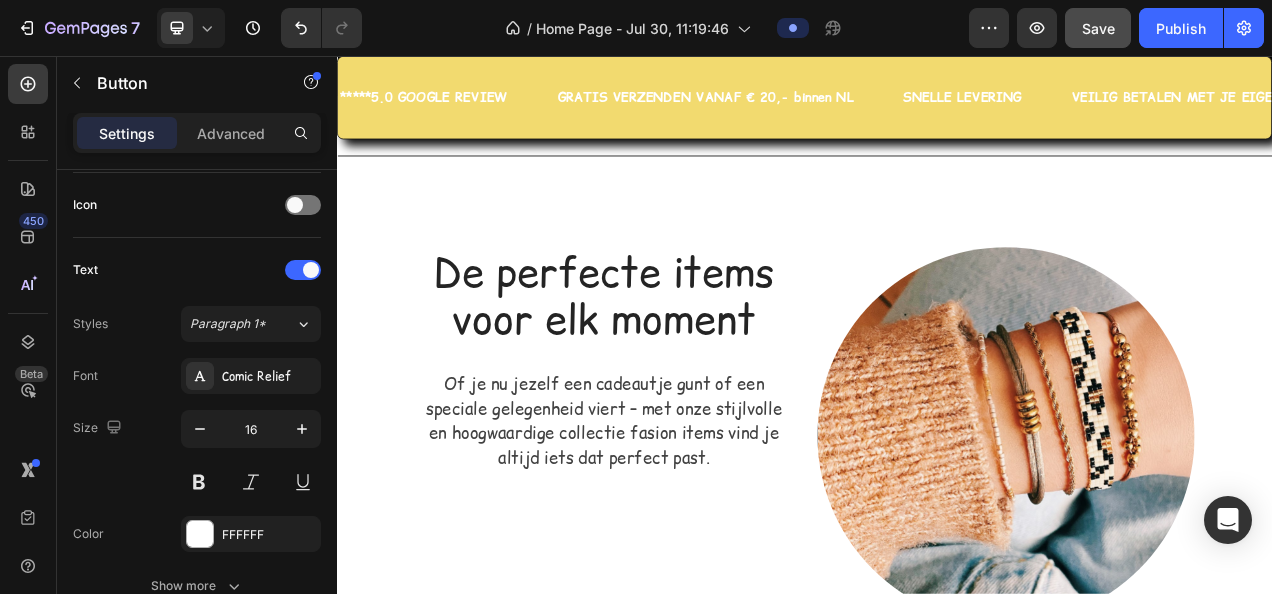 scroll, scrollTop: 4374, scrollLeft: 0, axis: vertical 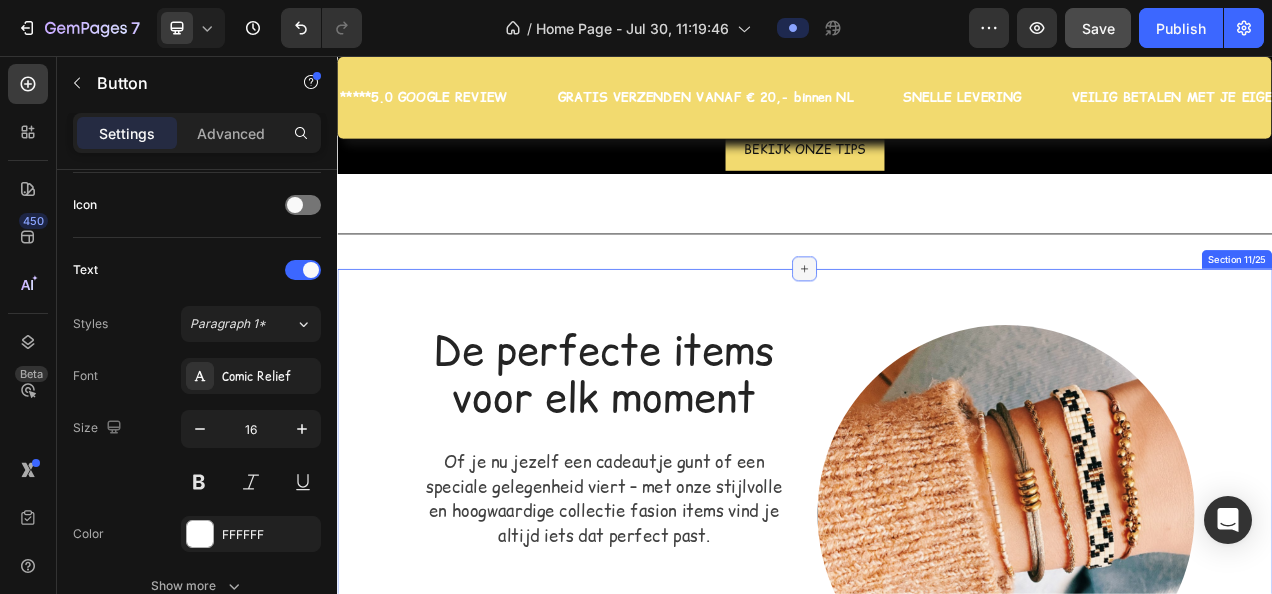 click 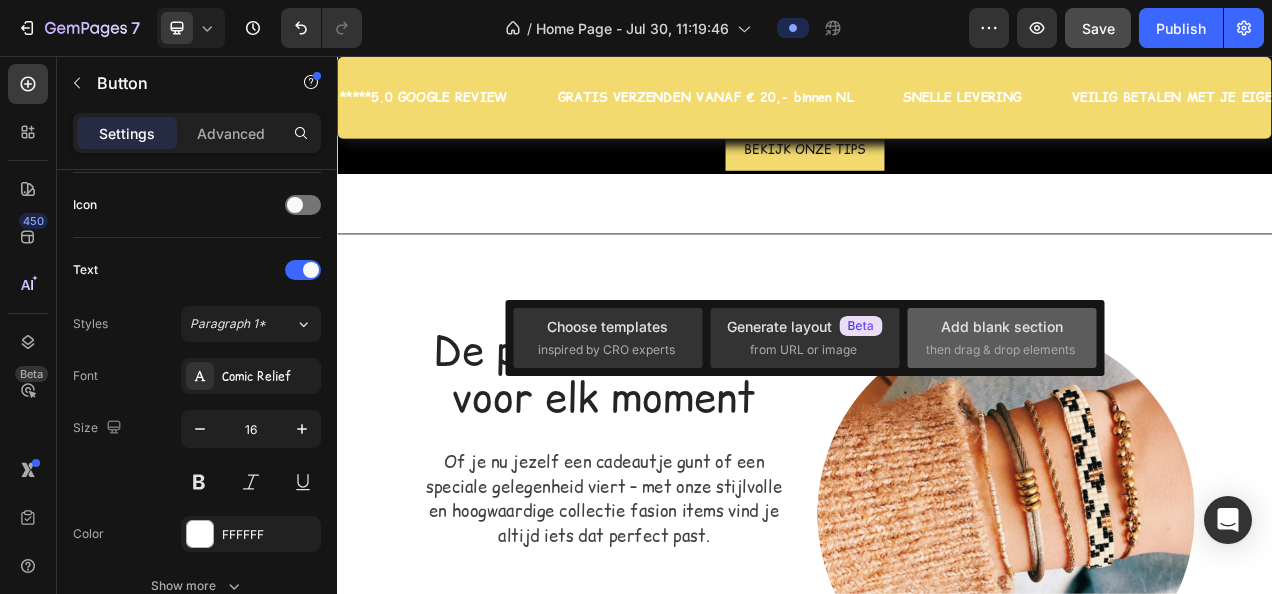 click on "then drag & drop elements" at bounding box center [1000, 350] 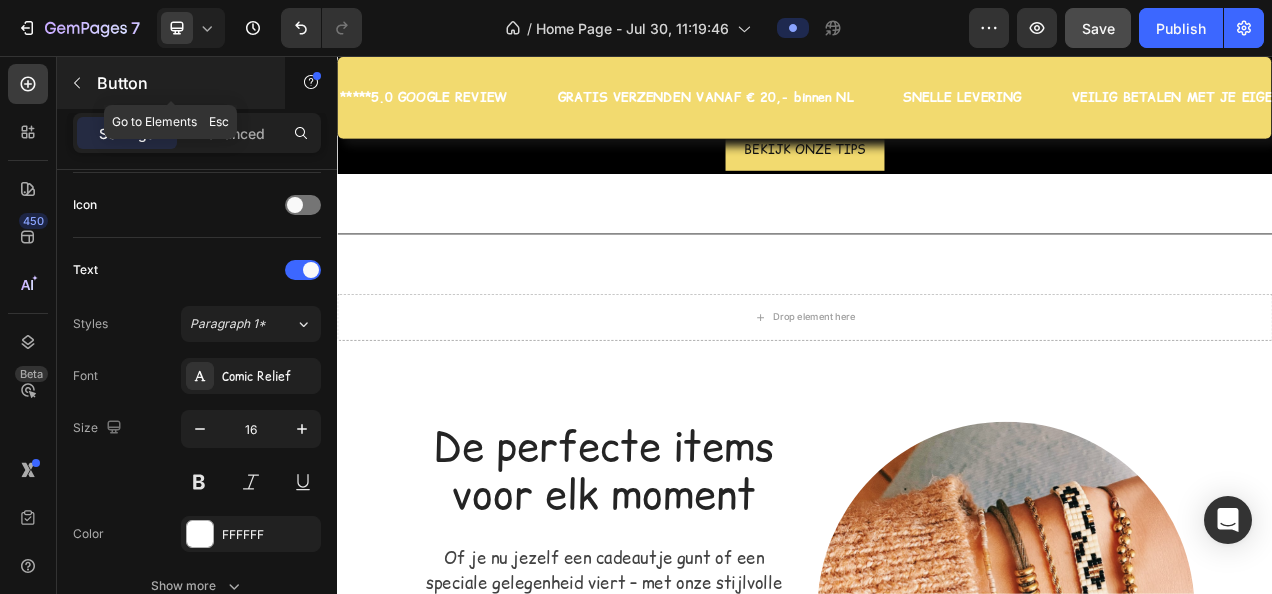 click 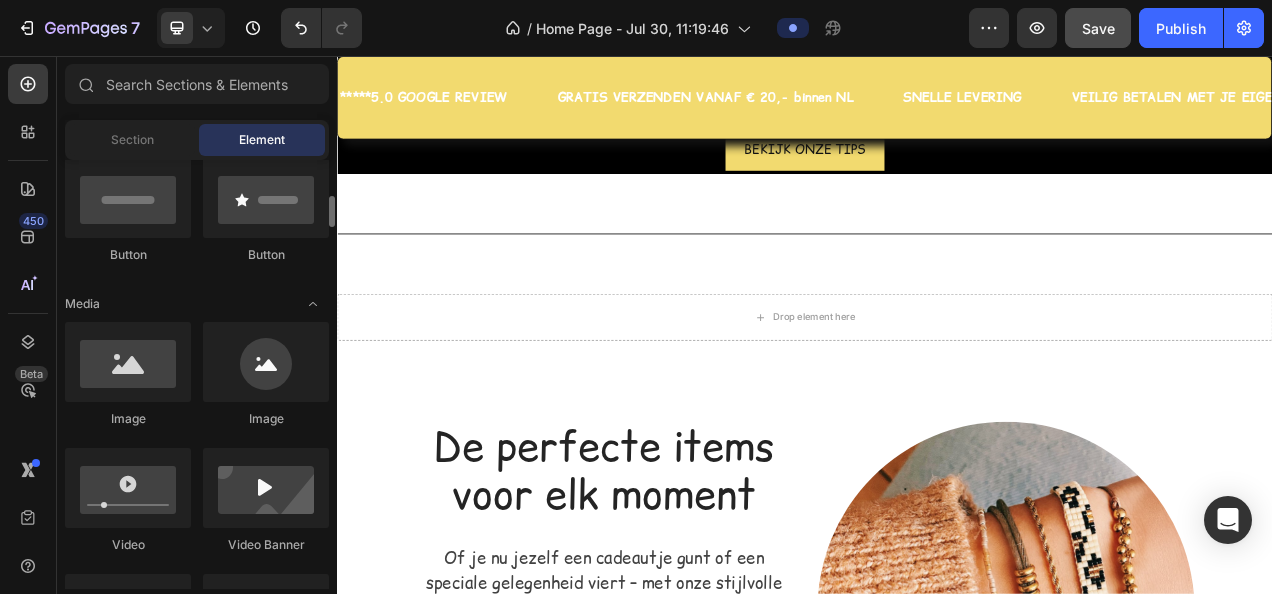 scroll, scrollTop: 200, scrollLeft: 0, axis: vertical 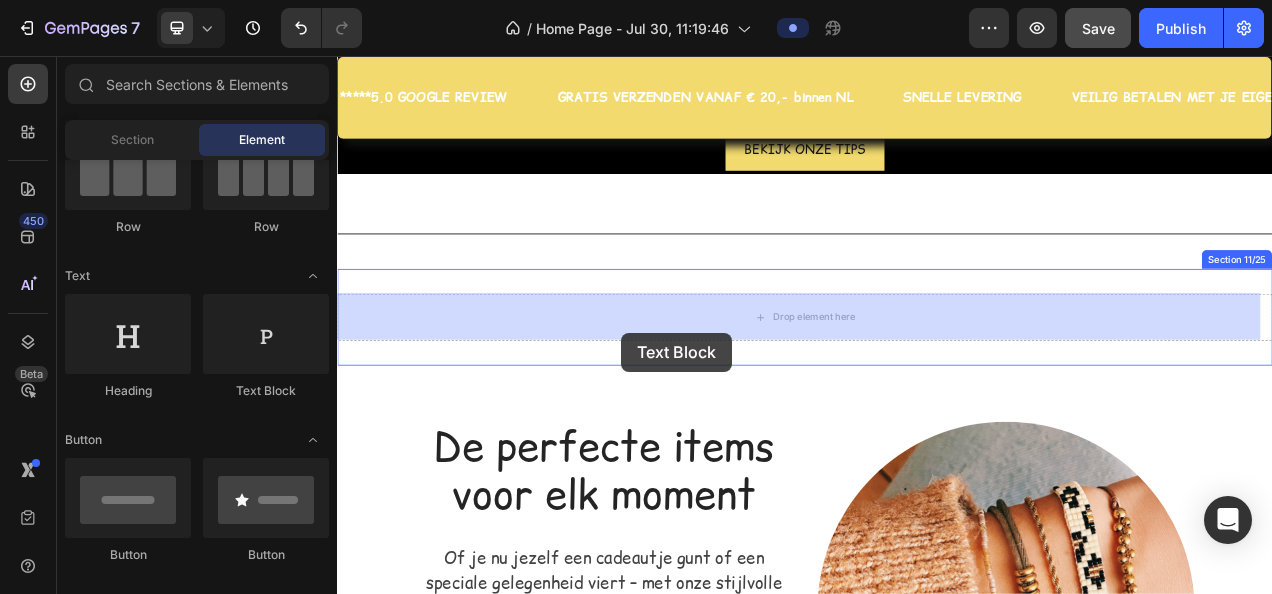 drag, startPoint x: 585, startPoint y: 404, endPoint x: 701, endPoint y: 411, distance: 116.21101 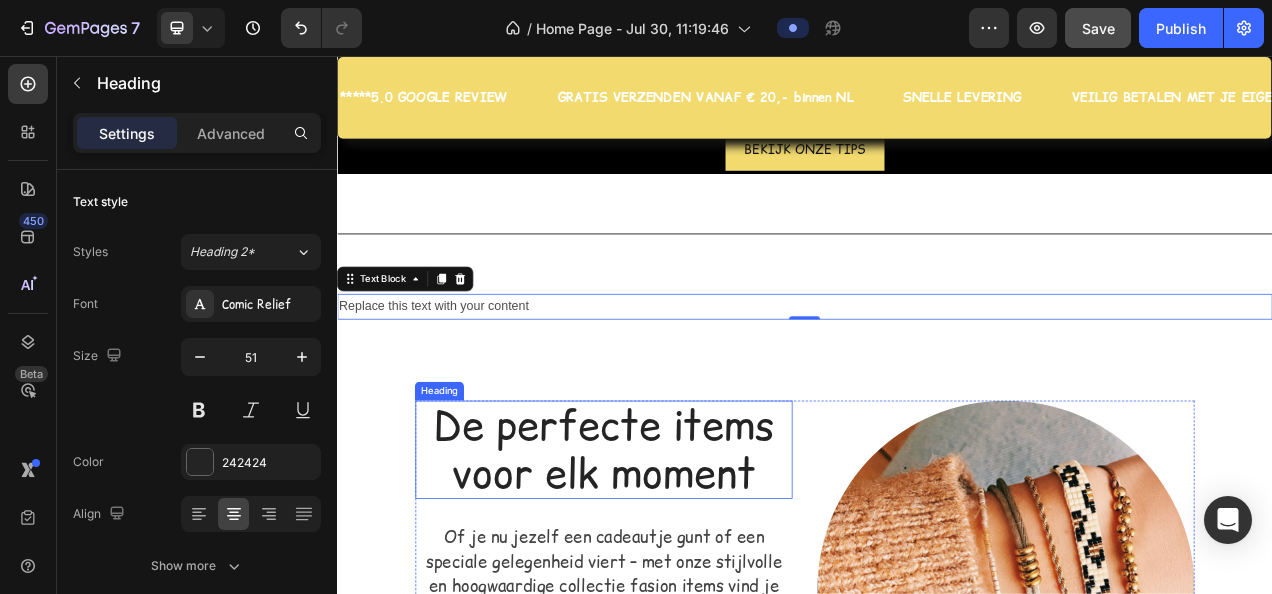 click on "De perfecte items voor elk moment" at bounding box center [679, 561] 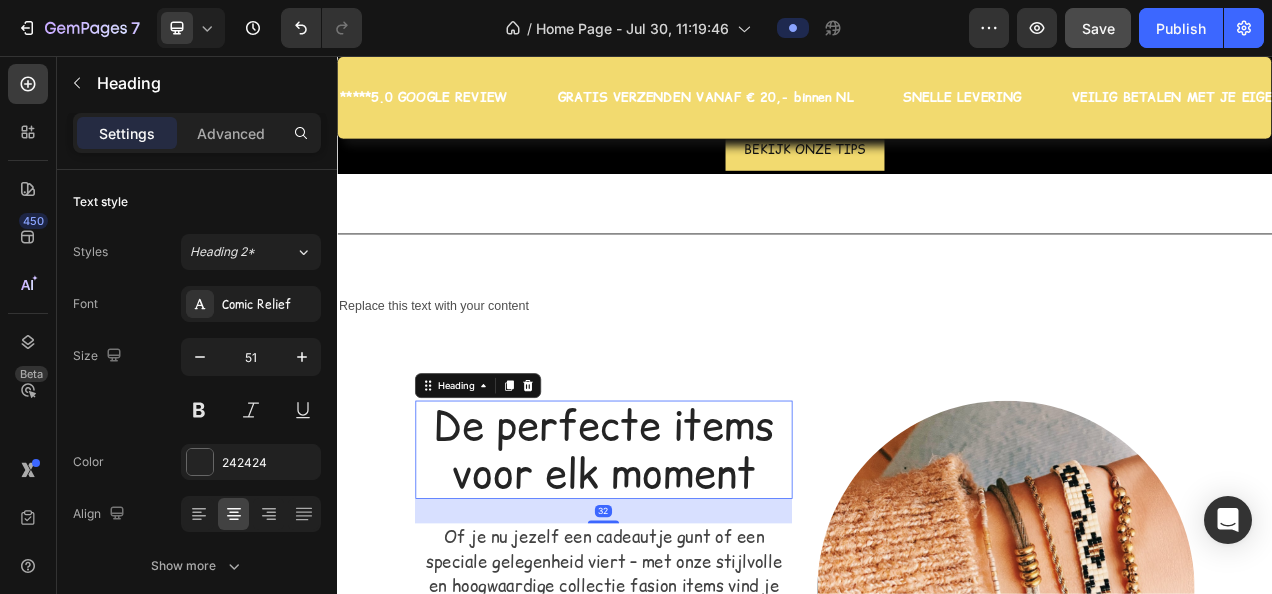 click on "De perfecte items voor elk moment" at bounding box center [679, 561] 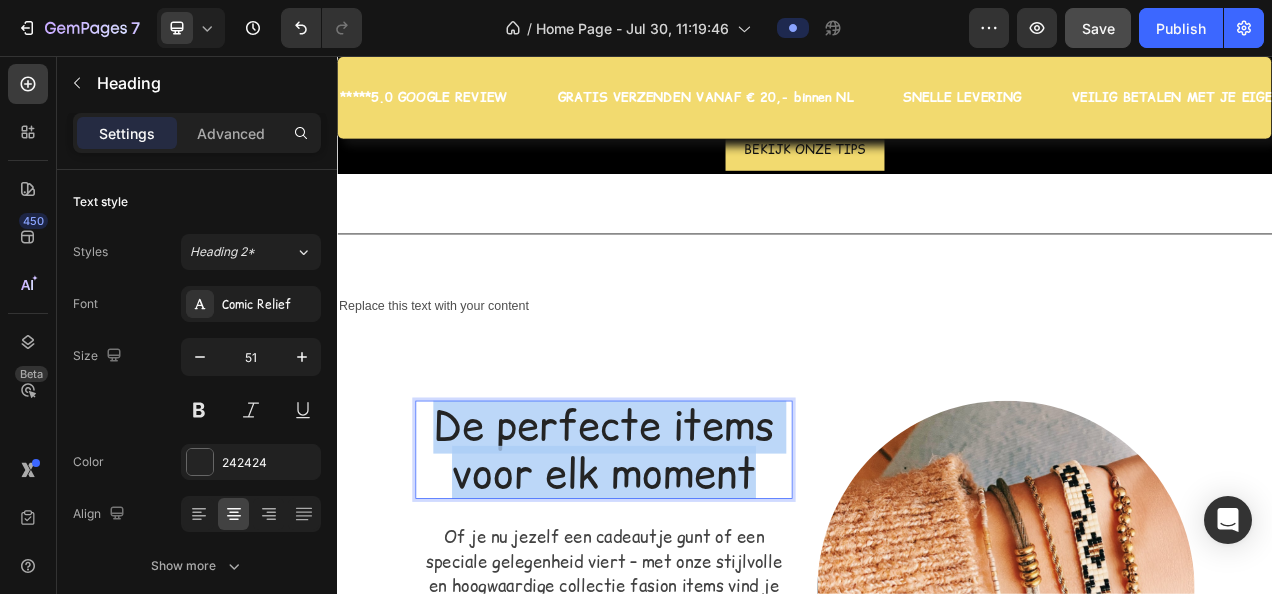 drag, startPoint x: 457, startPoint y: 526, endPoint x: 857, endPoint y: 588, distance: 404.7765 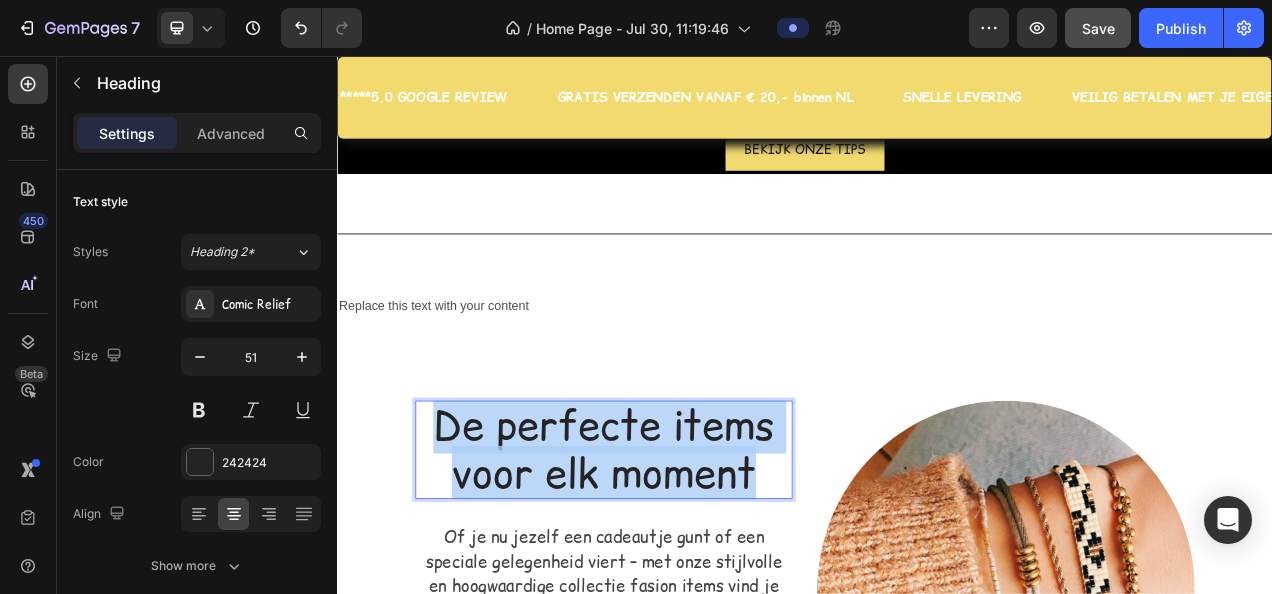 click on "De perfecte items voor elk moment" at bounding box center [679, 561] 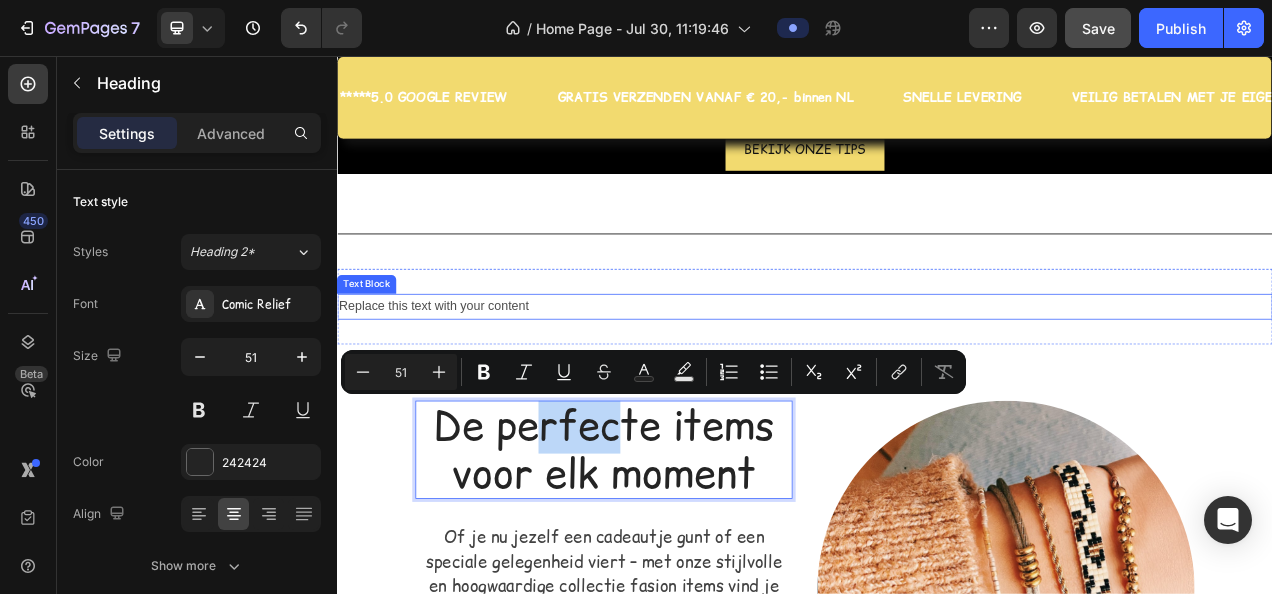 drag, startPoint x: 685, startPoint y: 548, endPoint x: 588, endPoint y: 376, distance: 197.46645 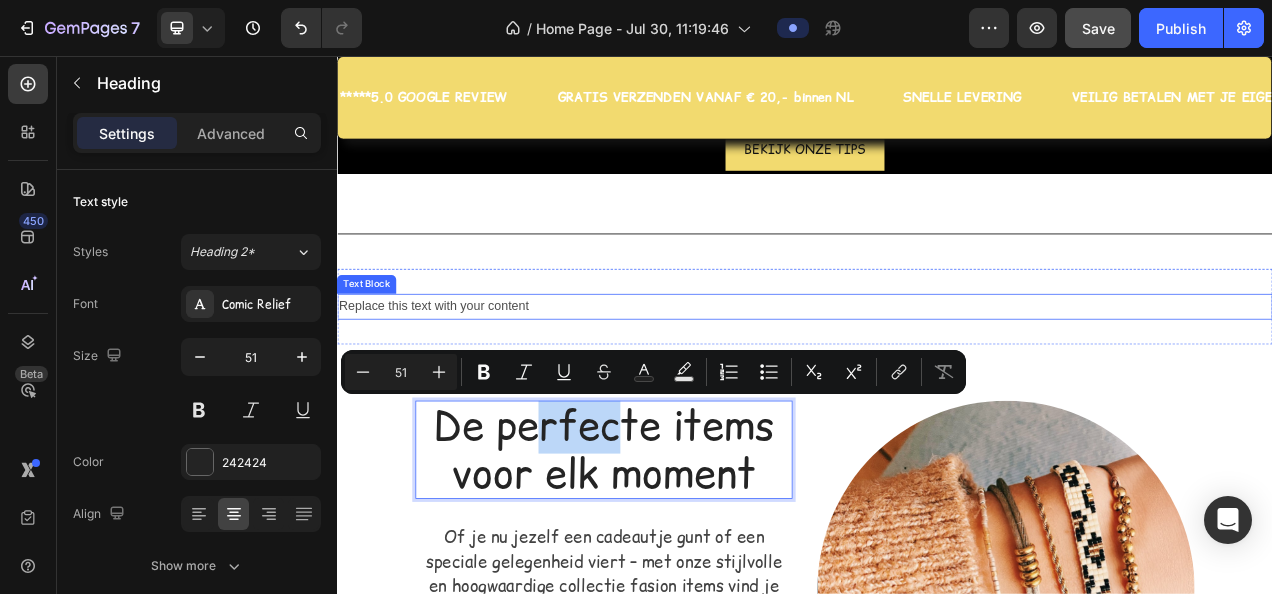 click on "*****5.0 GOOGLE REVIEW Text Block GRATIS VERZENDEN VANAF € 20,- binnen NL Text Block SNELLE LEVERING Text Block VEILIG BETALEN MET JE EIGEN BANK VIA IDEAL Text Block *****5.0 GOOGLE REVIEW Text Block GRATIS VERZENDEN VANAF € 20,- binnen NL Text Block SNELLE LEVERING Text Block VEILIG BETALEN MET JE EIGEN BANK VIA IDEAL Text Block Marquee Section 4/25 HOW-TO-DO THE "HAIRPIN" Heading Text Block BEKIJK ONZE TIPS Button Hero Banner Section 9/25                Title Line Section 10/25 Replace this text with your content Text Block Section 11/25 De perfecte items voor elk moment Heading   32 Of je nu jezelf een cadeautje gunt of een speciale gelegenheid viert – met onze stijlvolle en hoogwaardige collectie fasion items vind je altijd iets dat perfect past. Text block Image Row Section 12/25 Root" at bounding box center [937, 45] 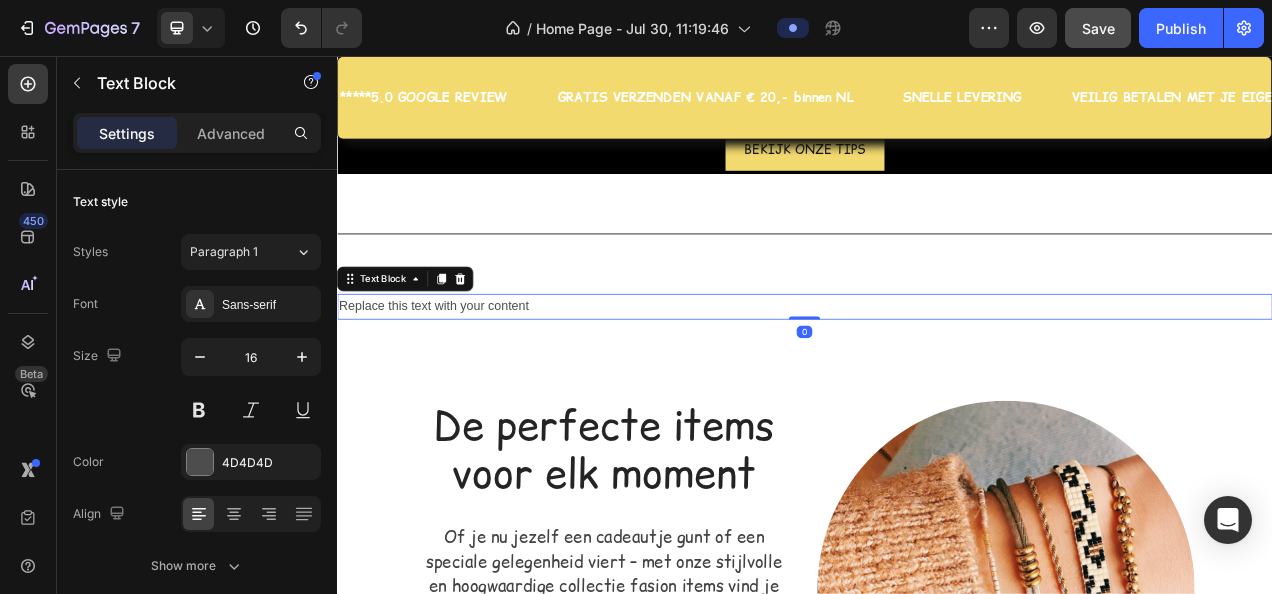 click on "Replace this text with your content" at bounding box center [937, 377] 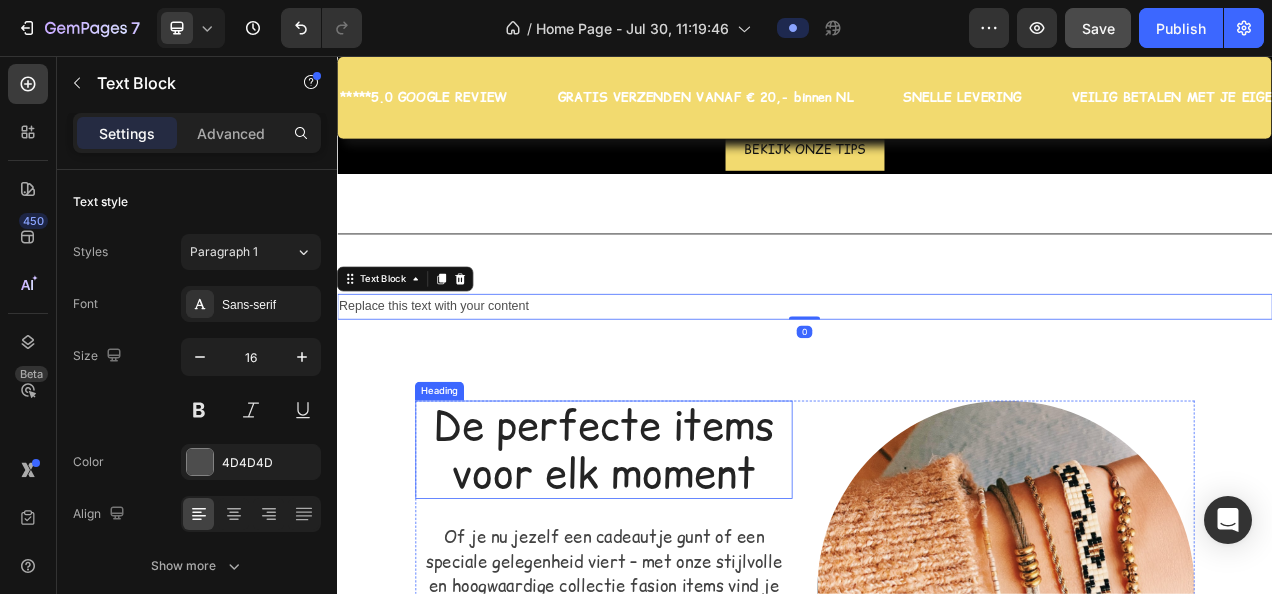 click on "De perfecte items voor elk moment" at bounding box center (679, 561) 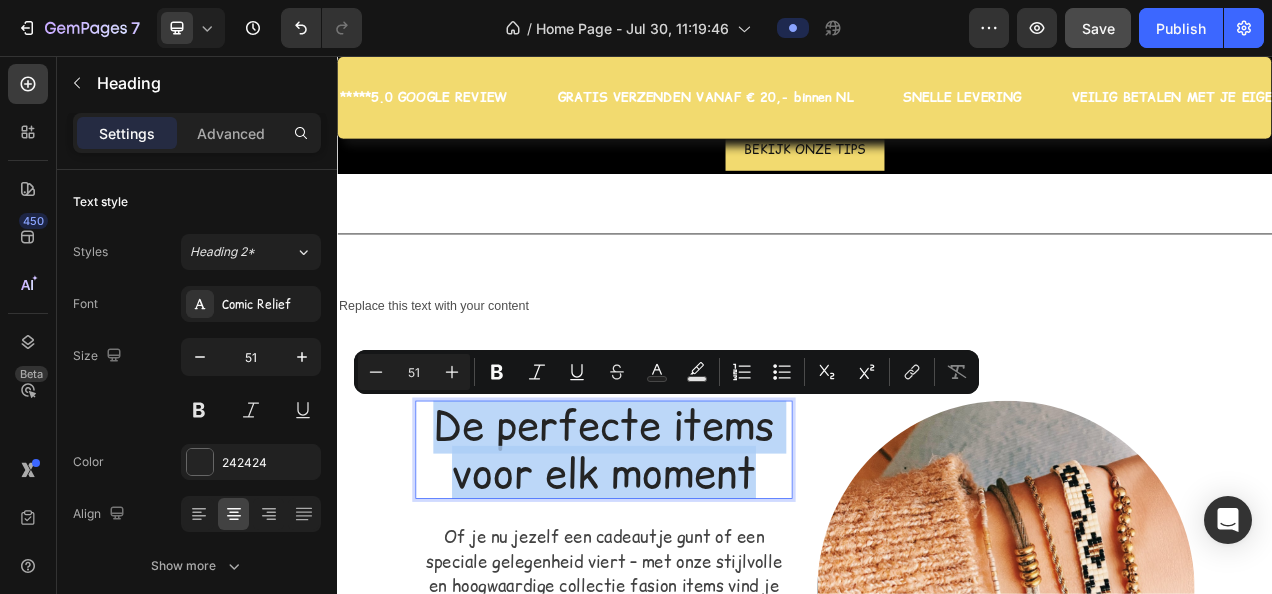 drag, startPoint x: 462, startPoint y: 526, endPoint x: 868, endPoint y: 585, distance: 410.26456 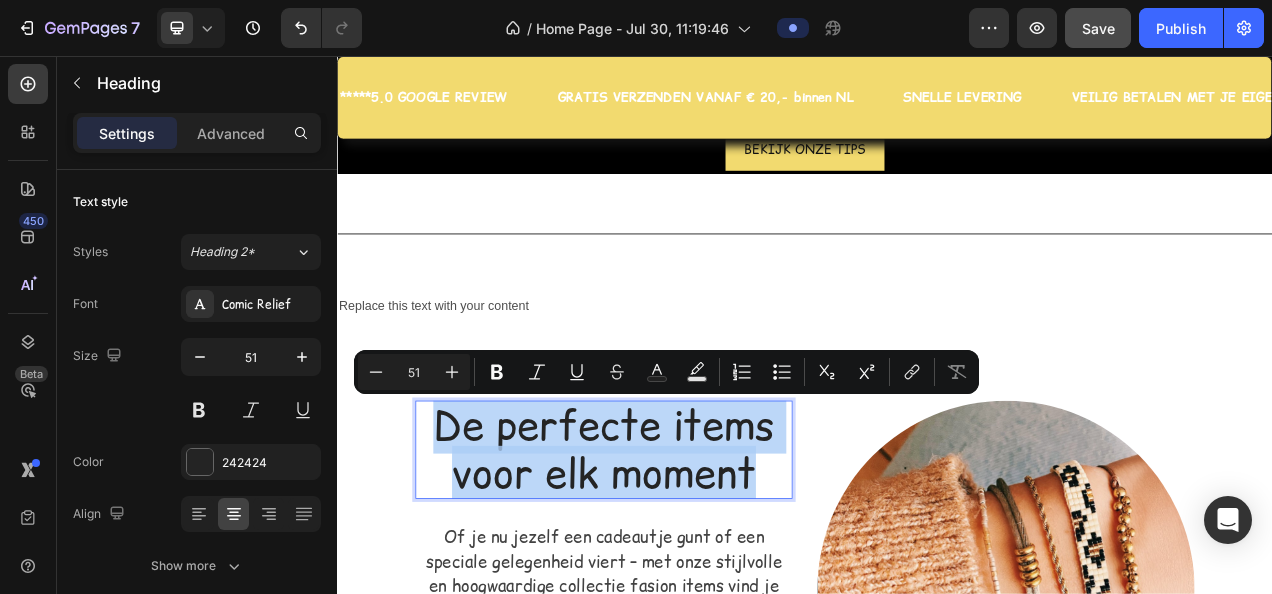 click on "De perfecte items voor elk moment" at bounding box center (679, 561) 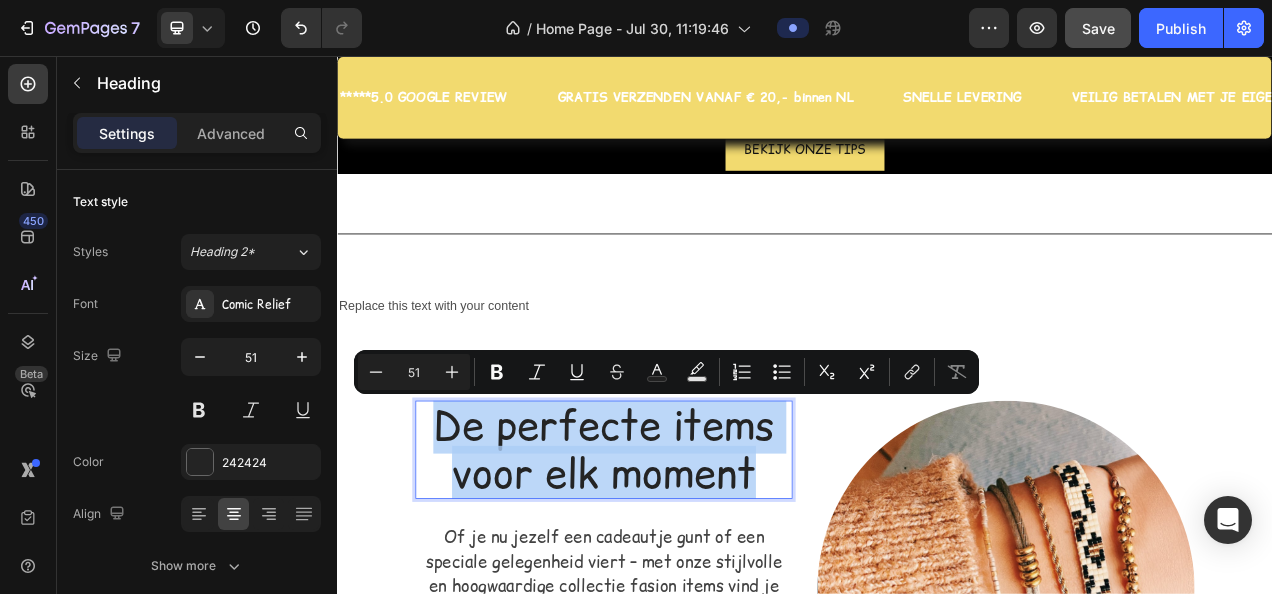 copy on "De perfecte items voor elk moment" 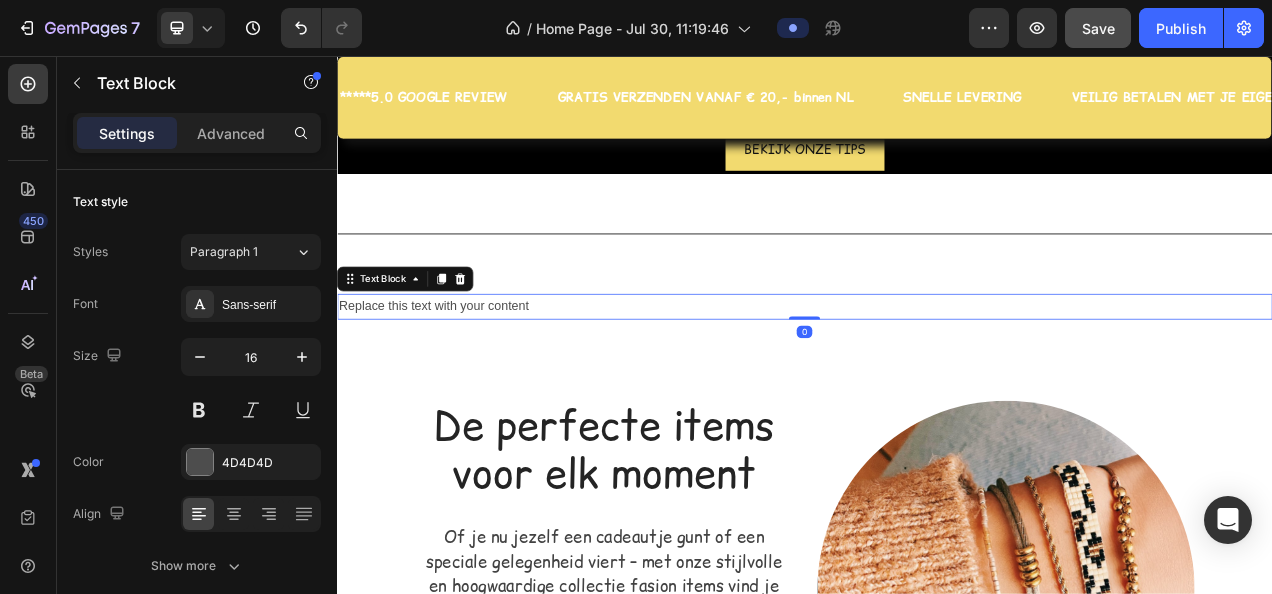 click on "Replace this text with your content" at bounding box center (937, 377) 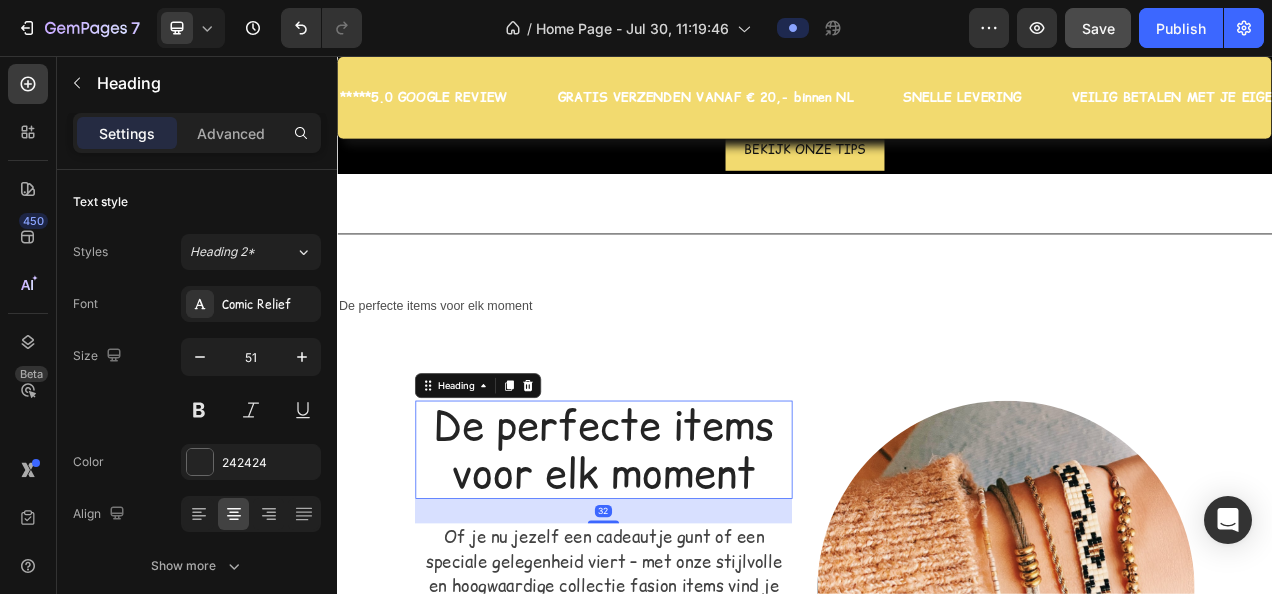 click on "De perfecte items voor elk moment" at bounding box center [679, 561] 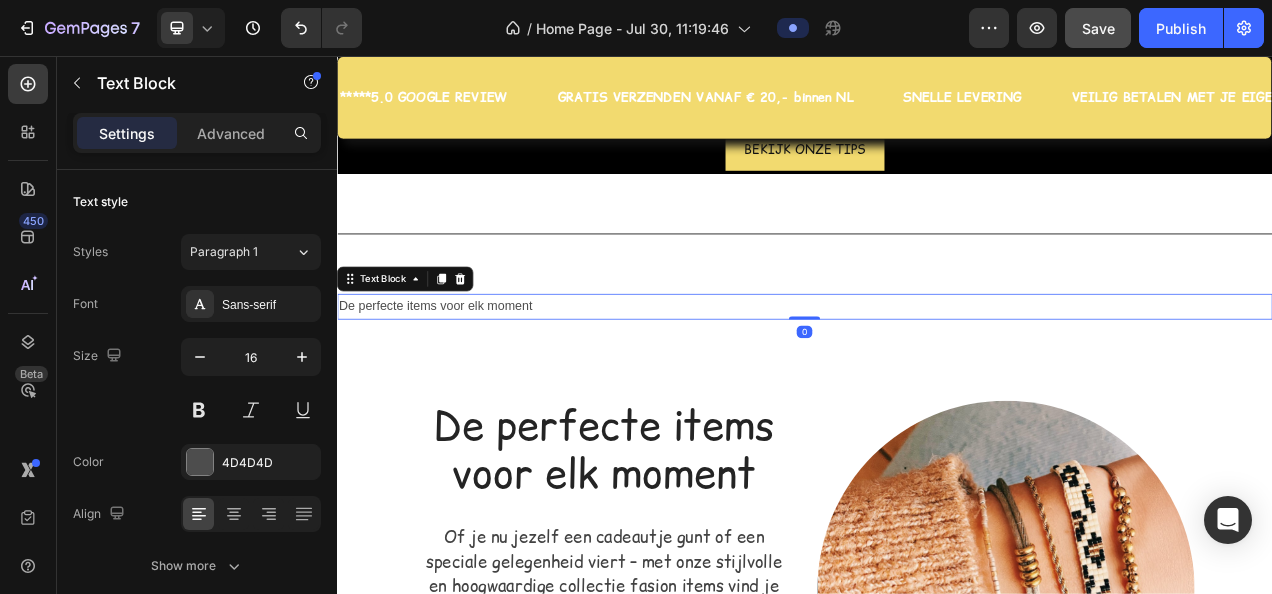 click on "De perfecte items voor elk moment" at bounding box center (937, 377) 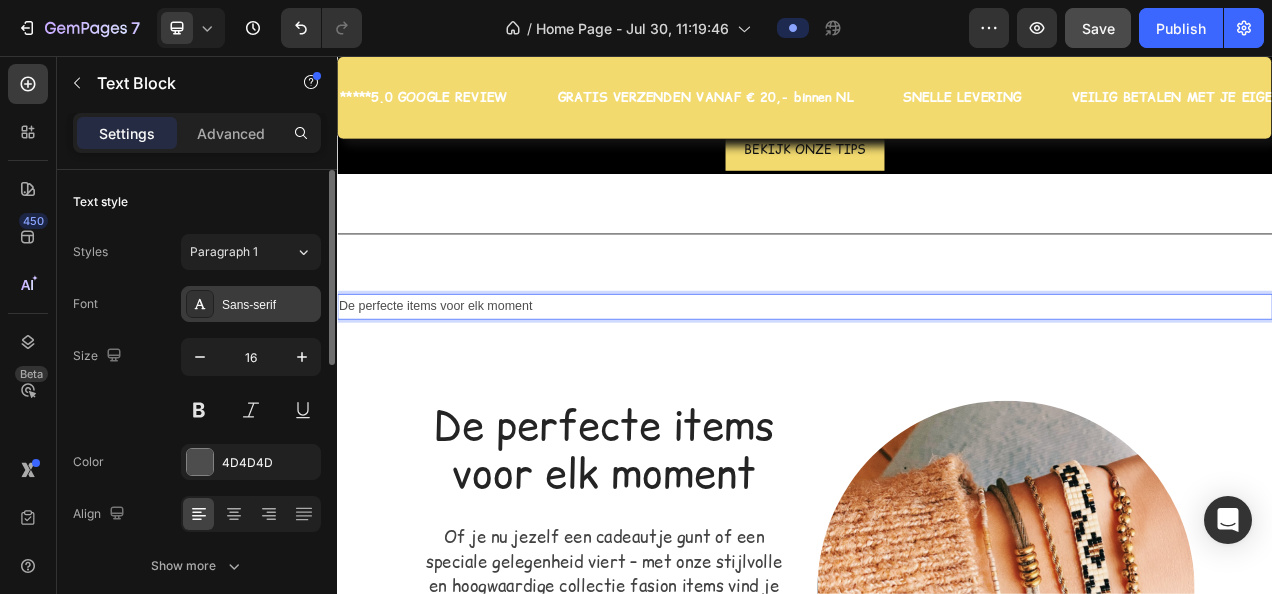 click on "Sans-serif" at bounding box center (269, 305) 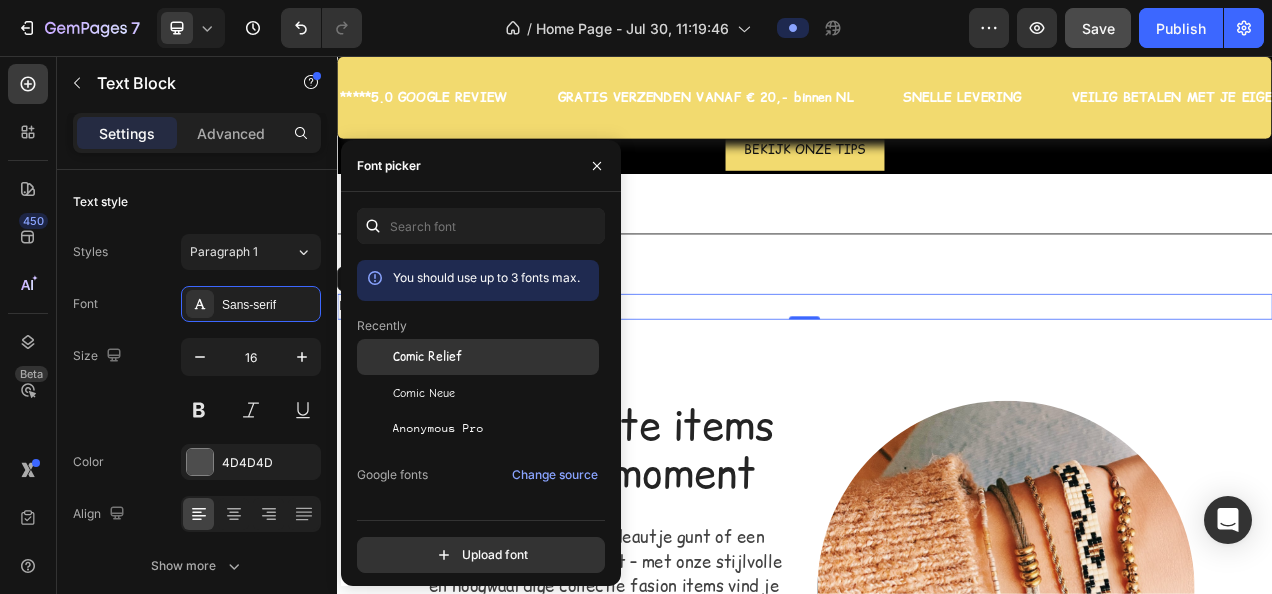 click on "Comic Relief" at bounding box center [427, 357] 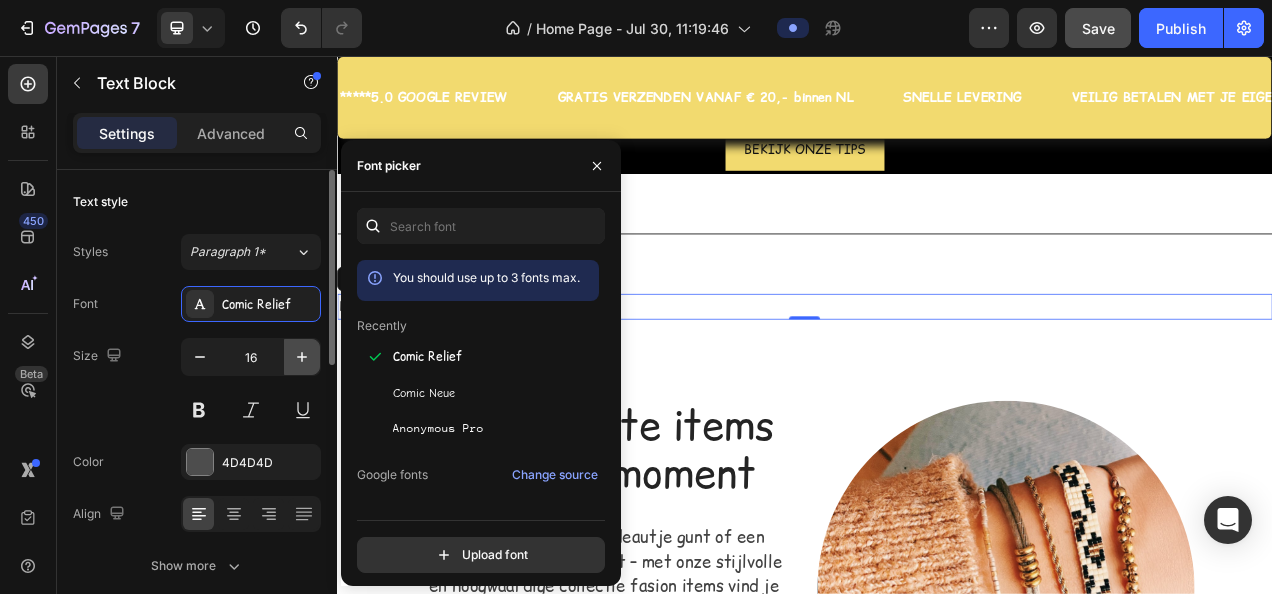 click 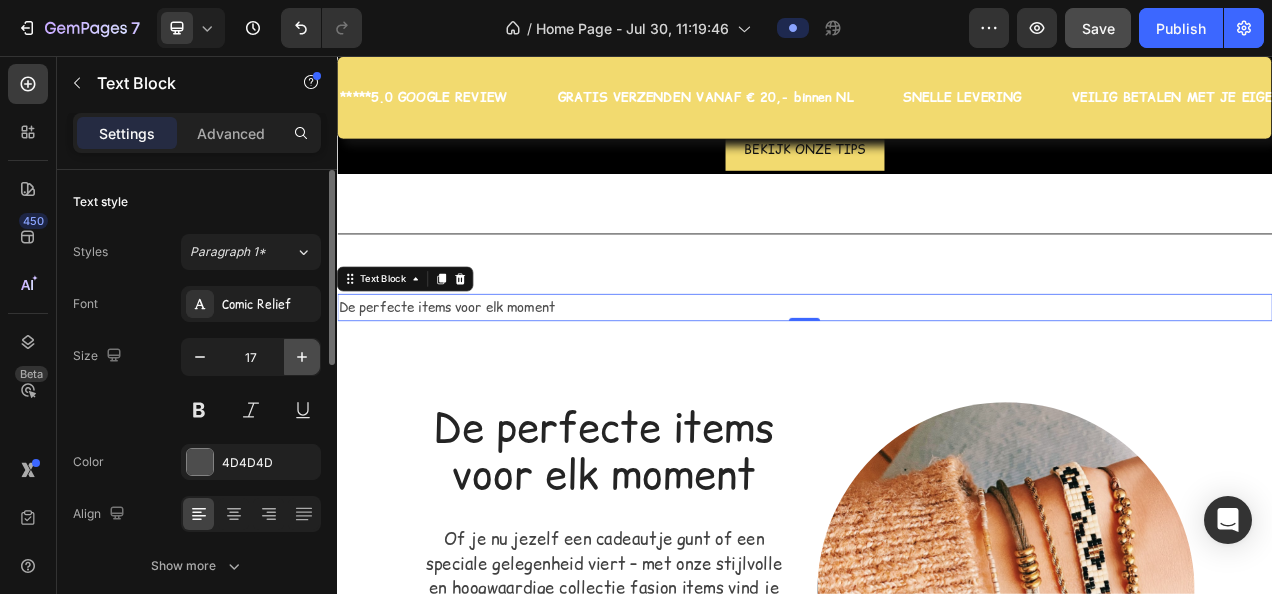 click 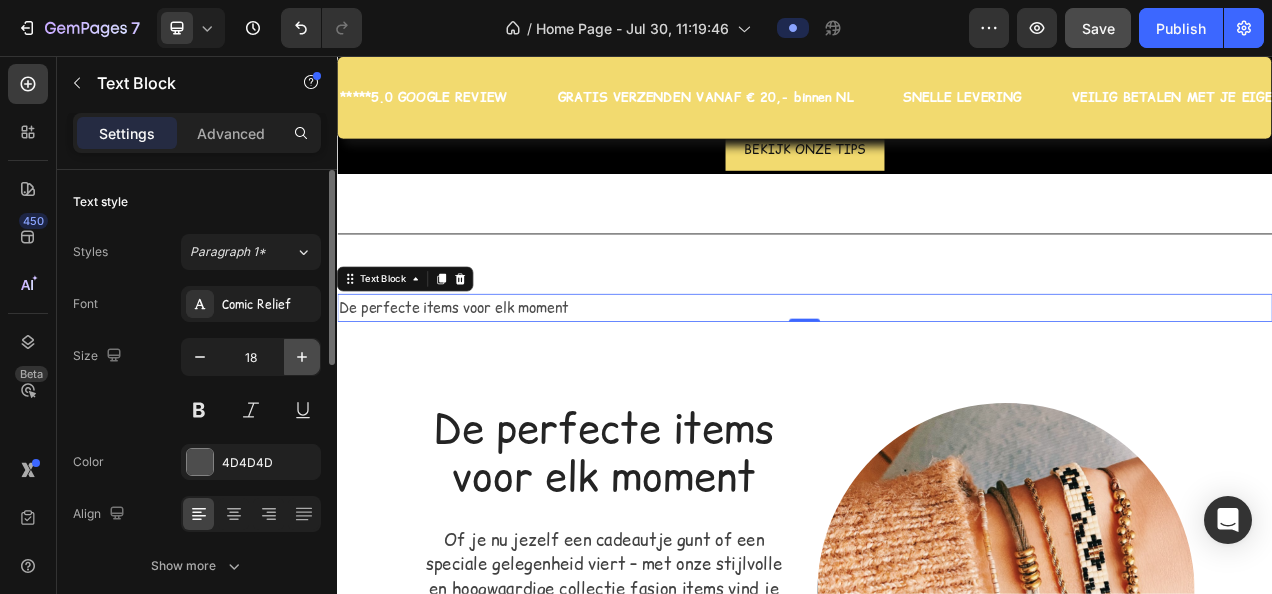 click 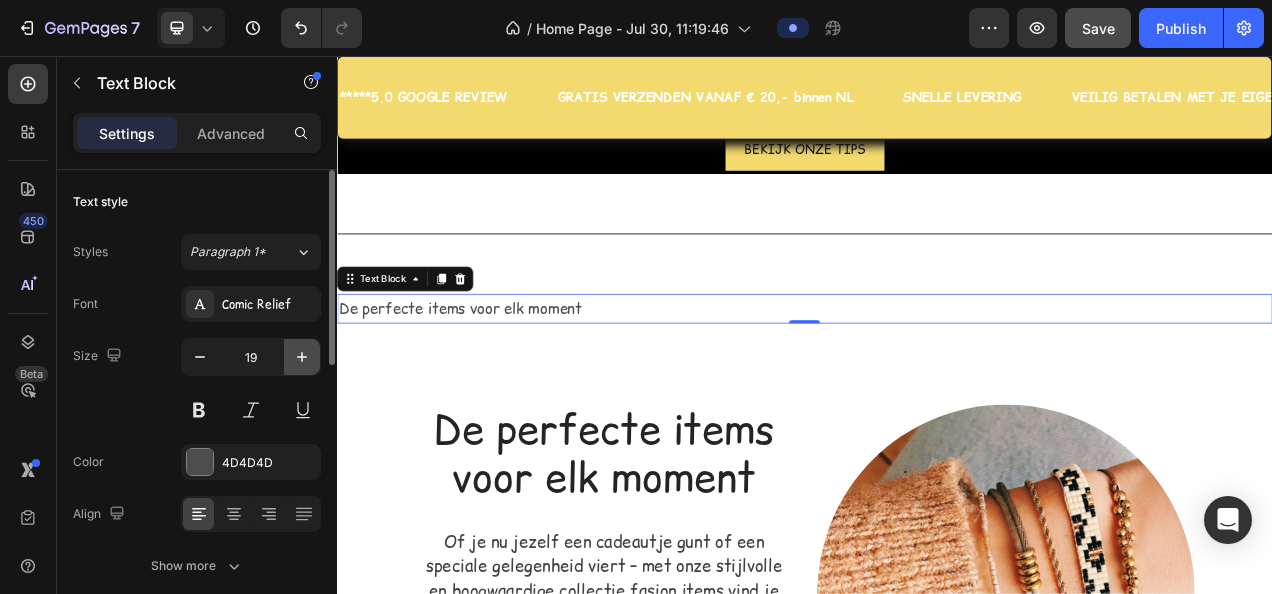 click 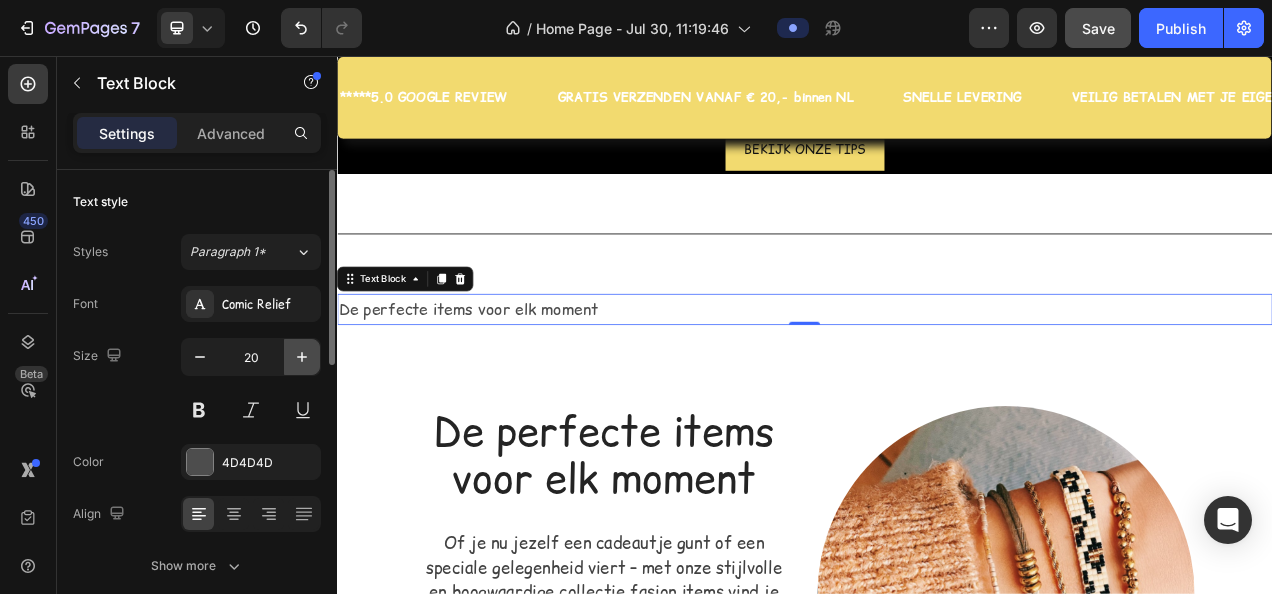 click 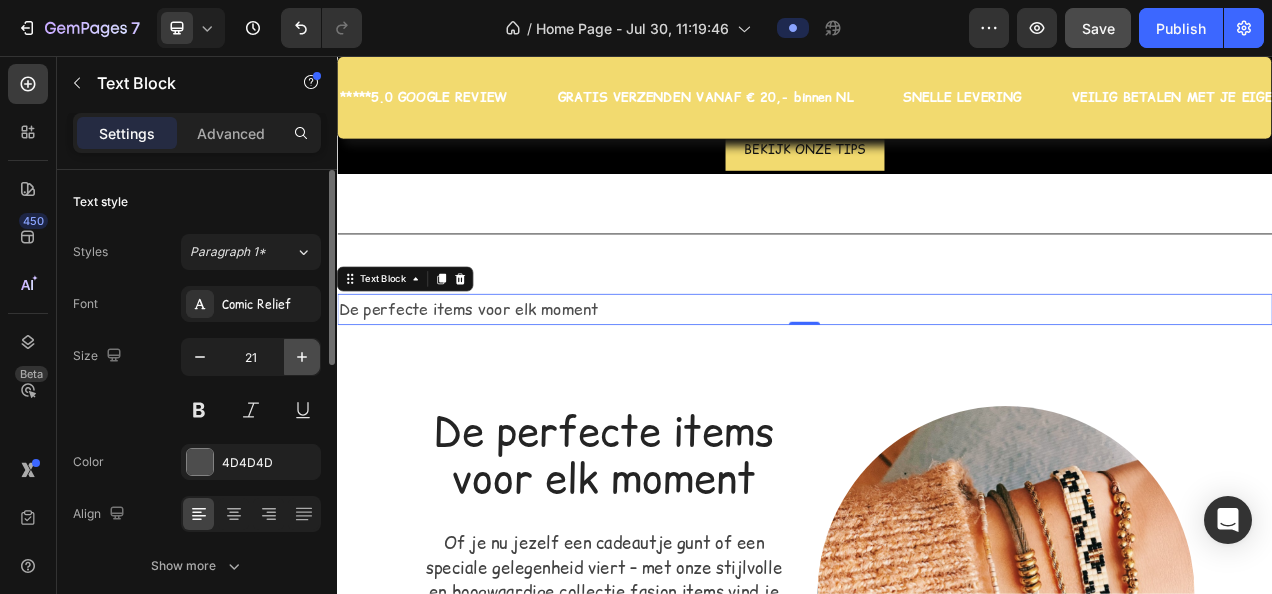 click 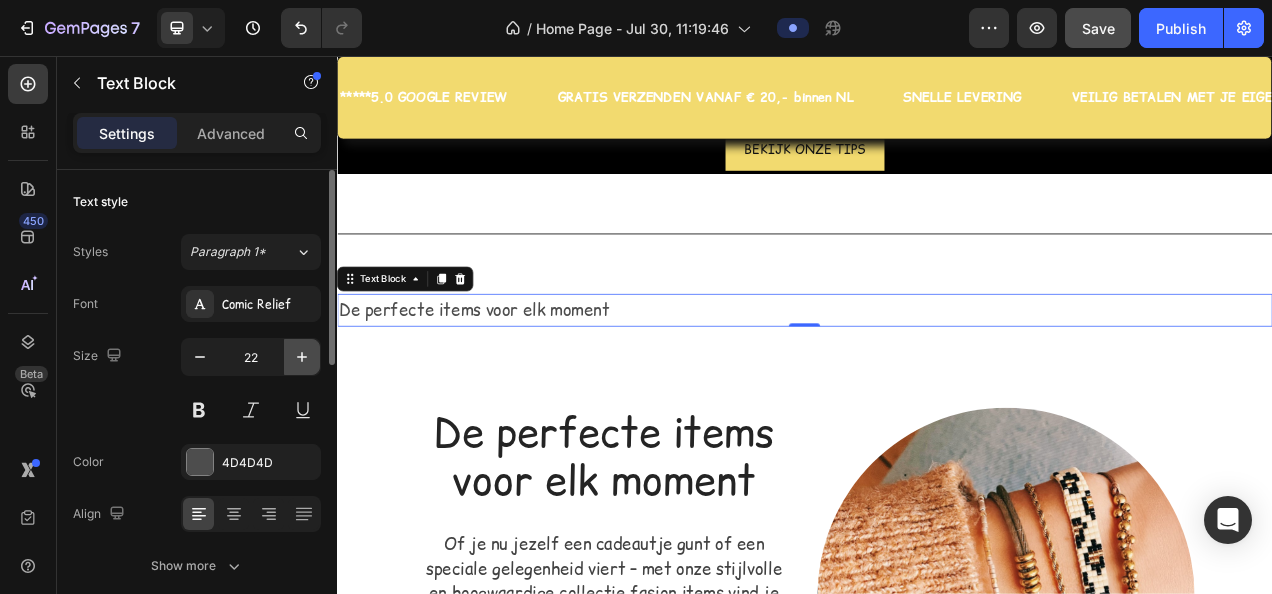 click 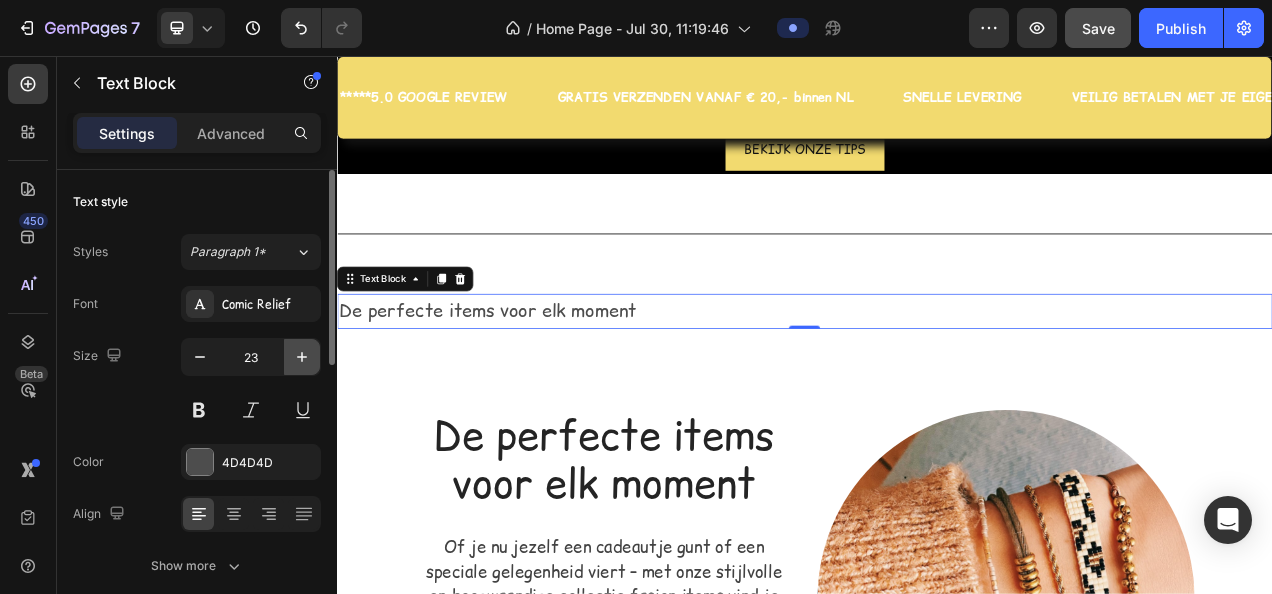 click 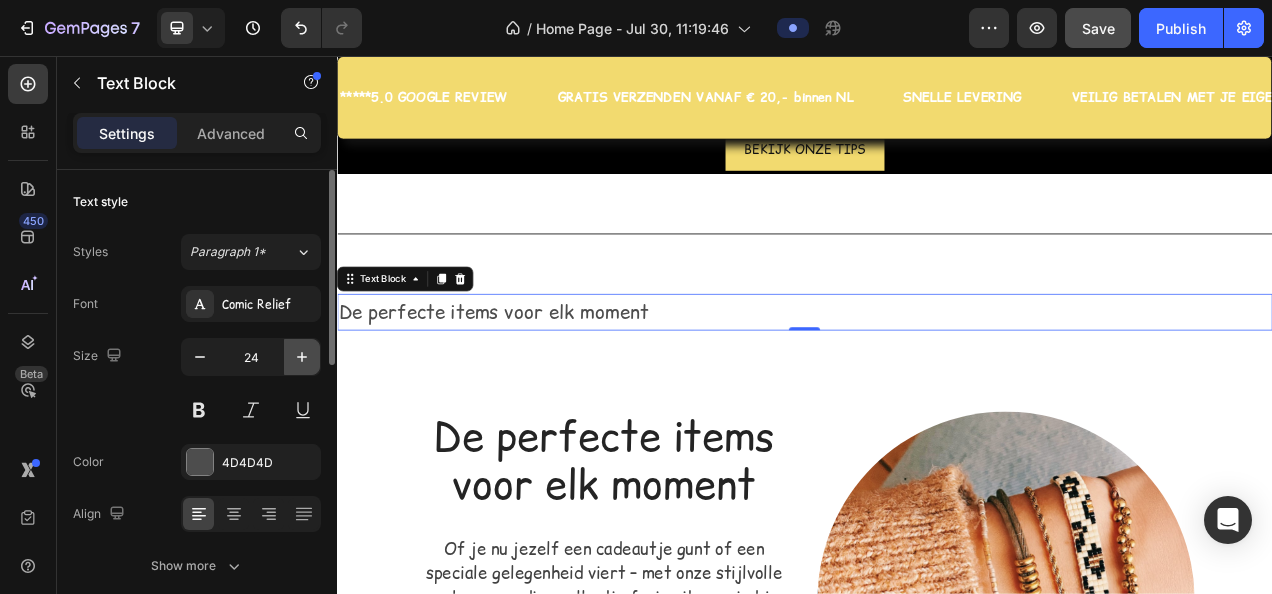 click 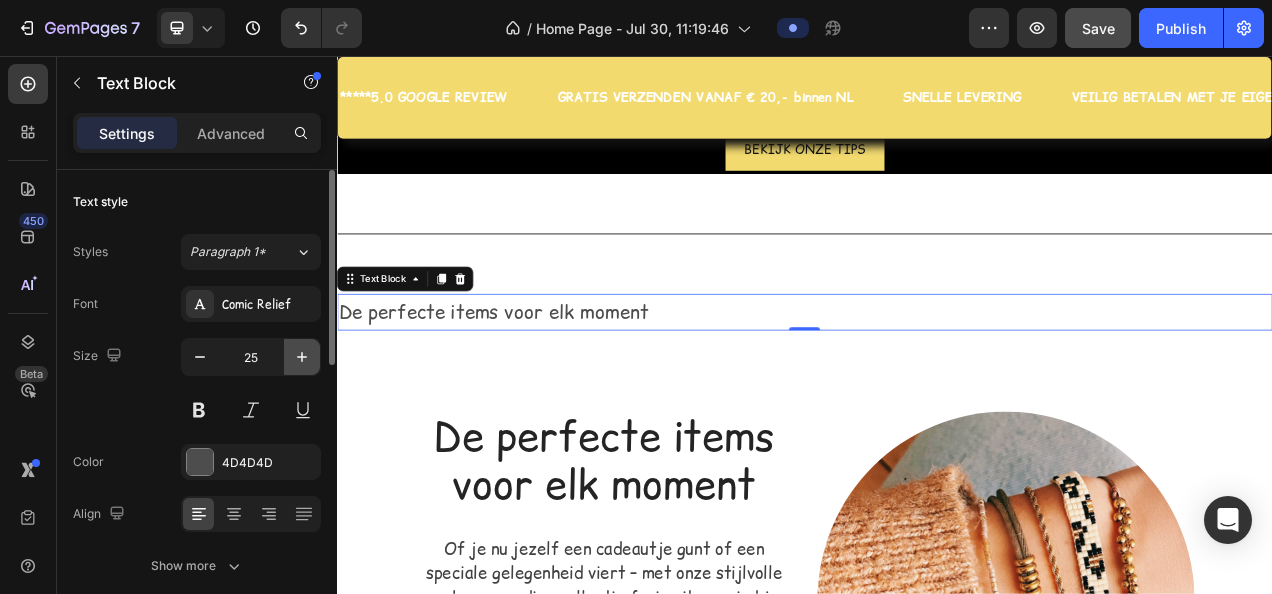 click 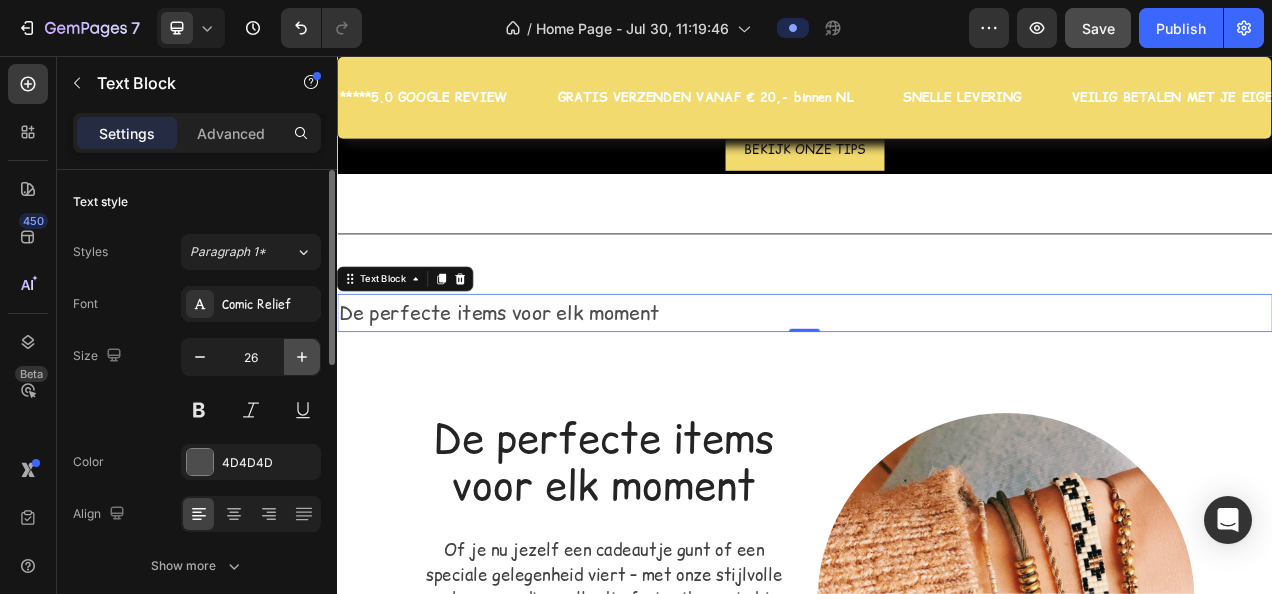click 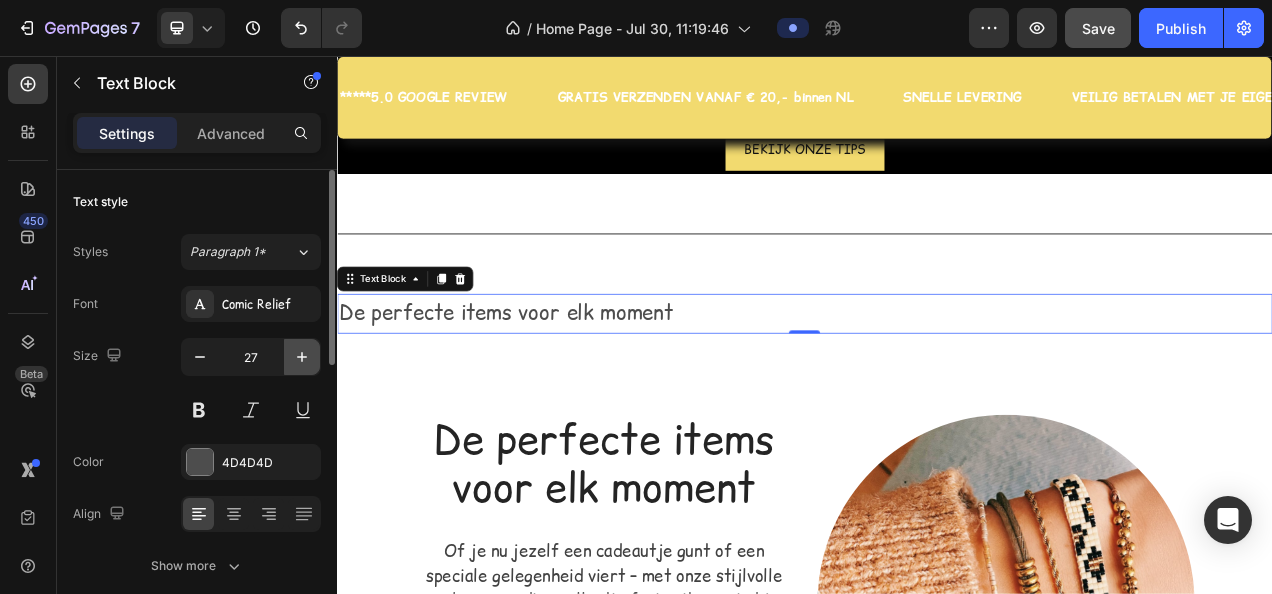 click 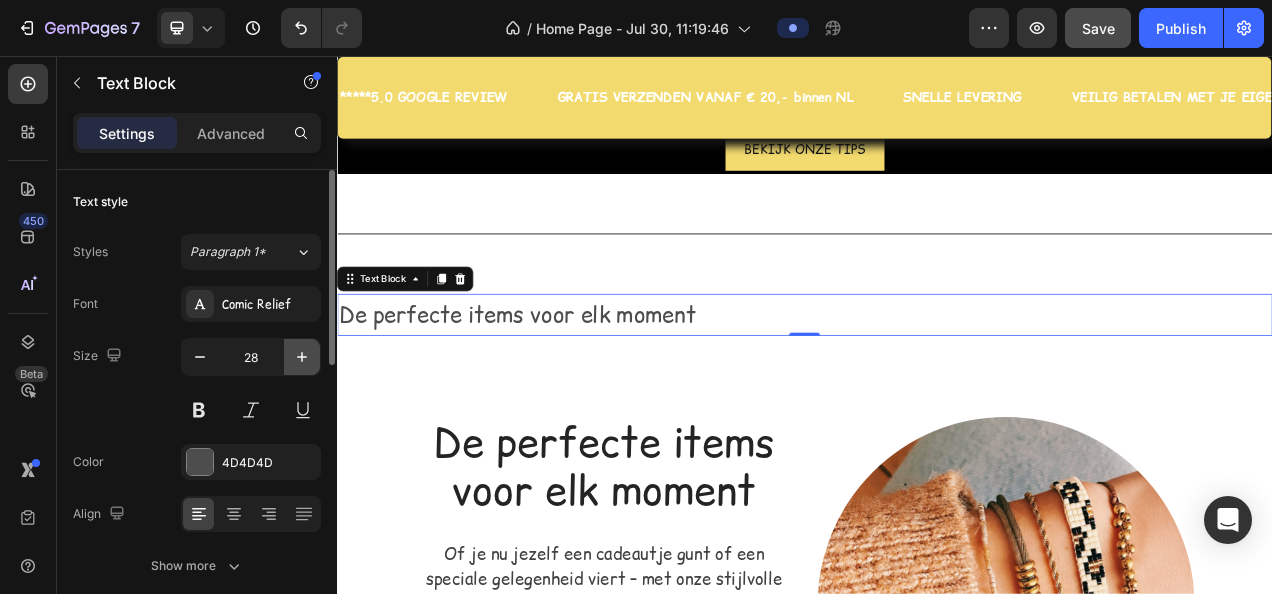 click 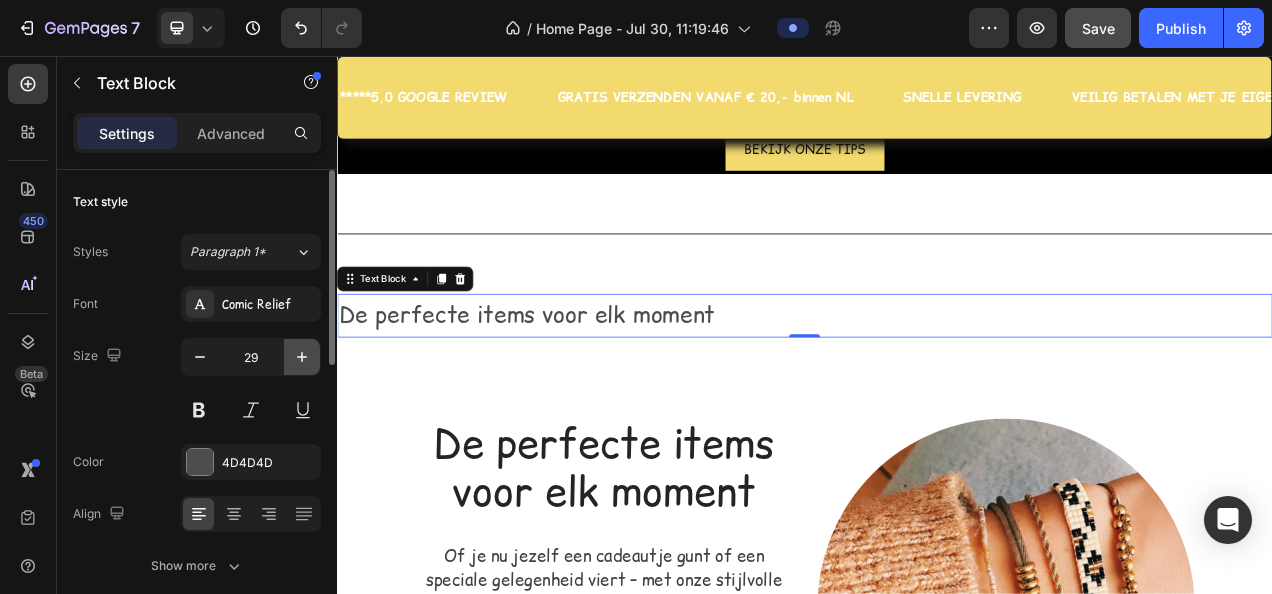 click 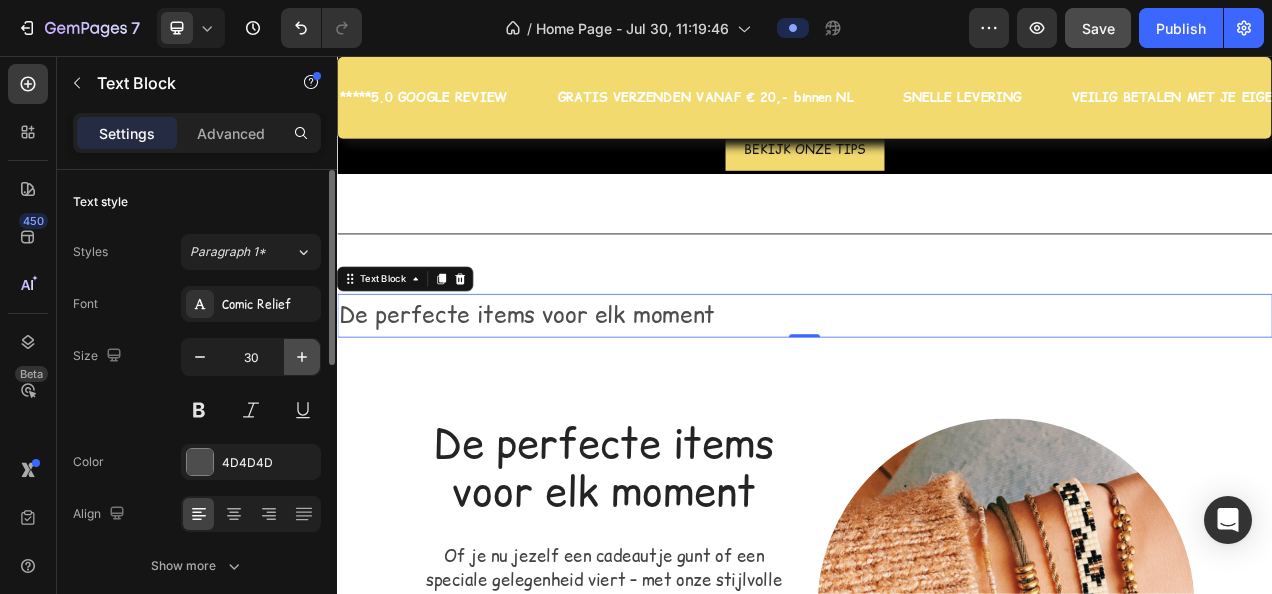 click 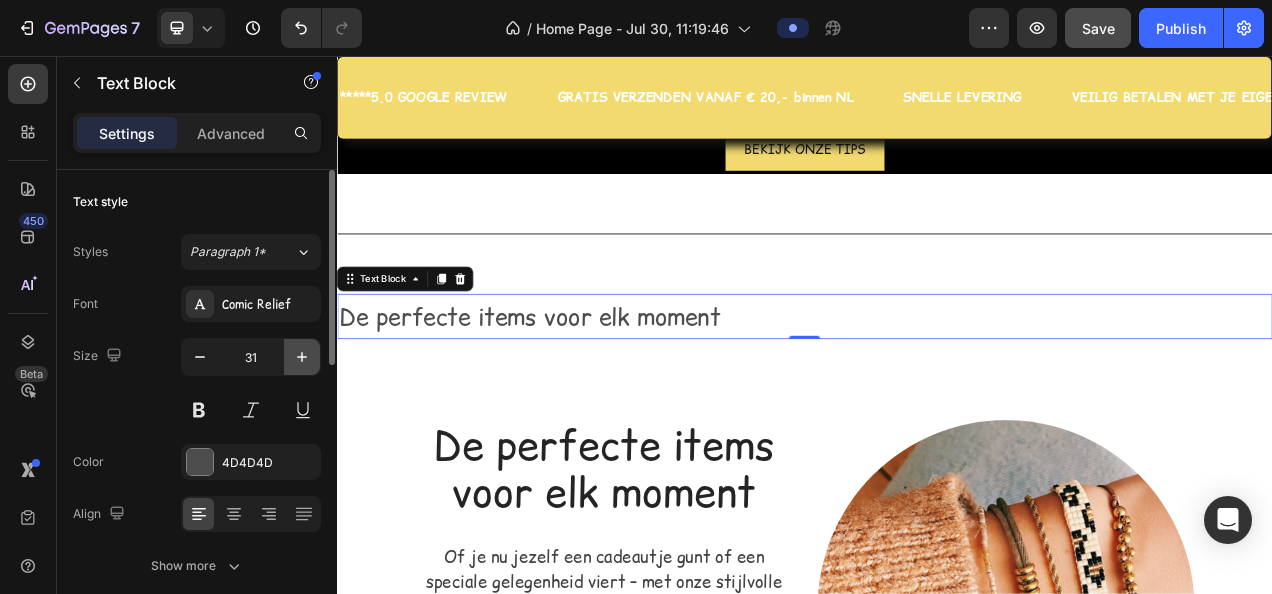 click 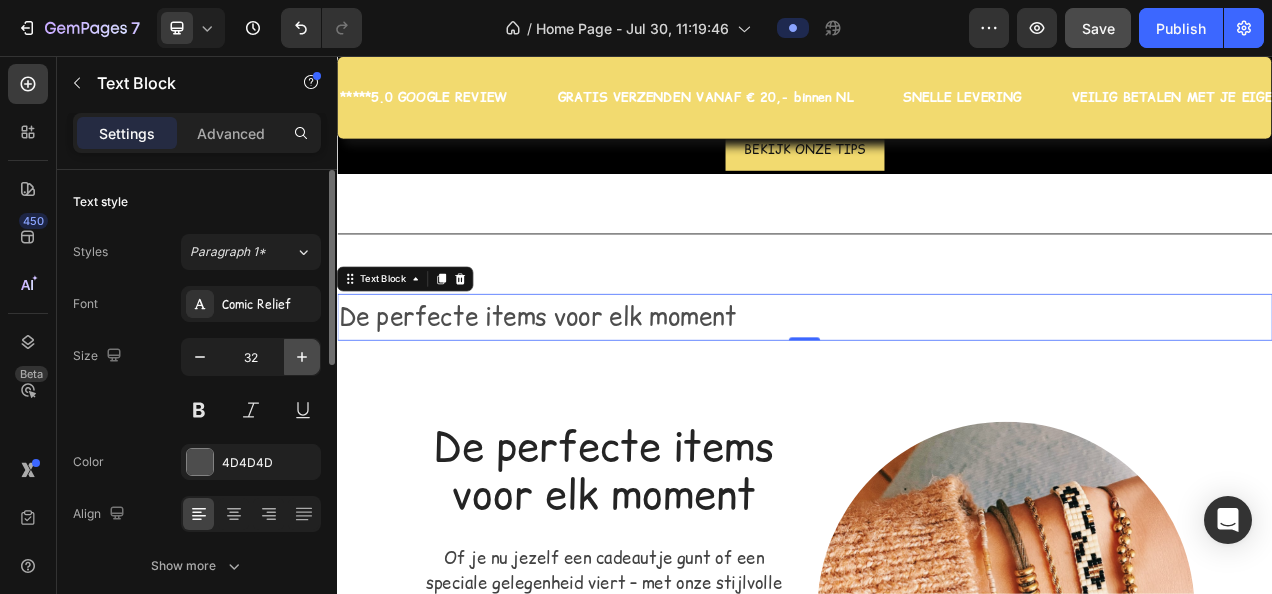 click 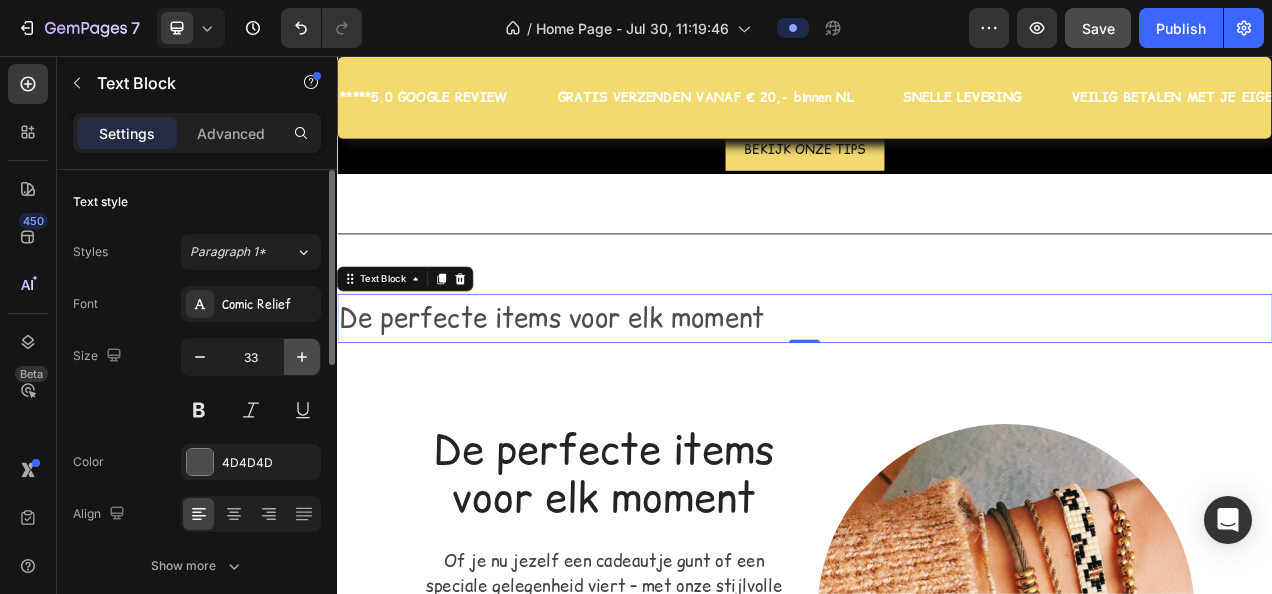 click 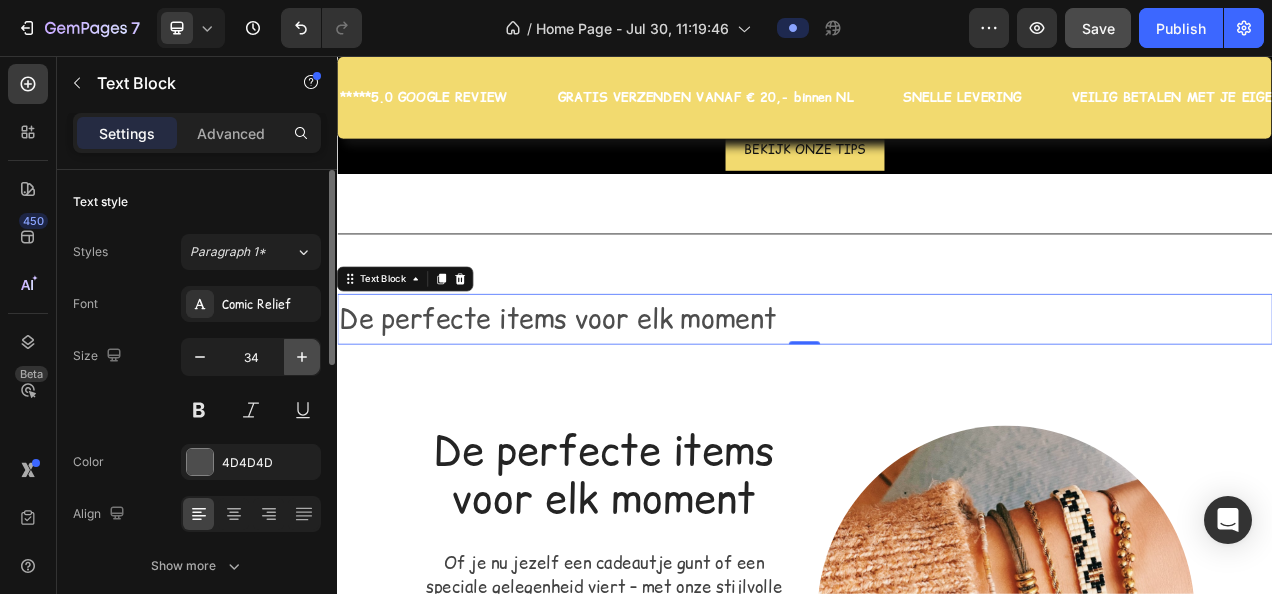click 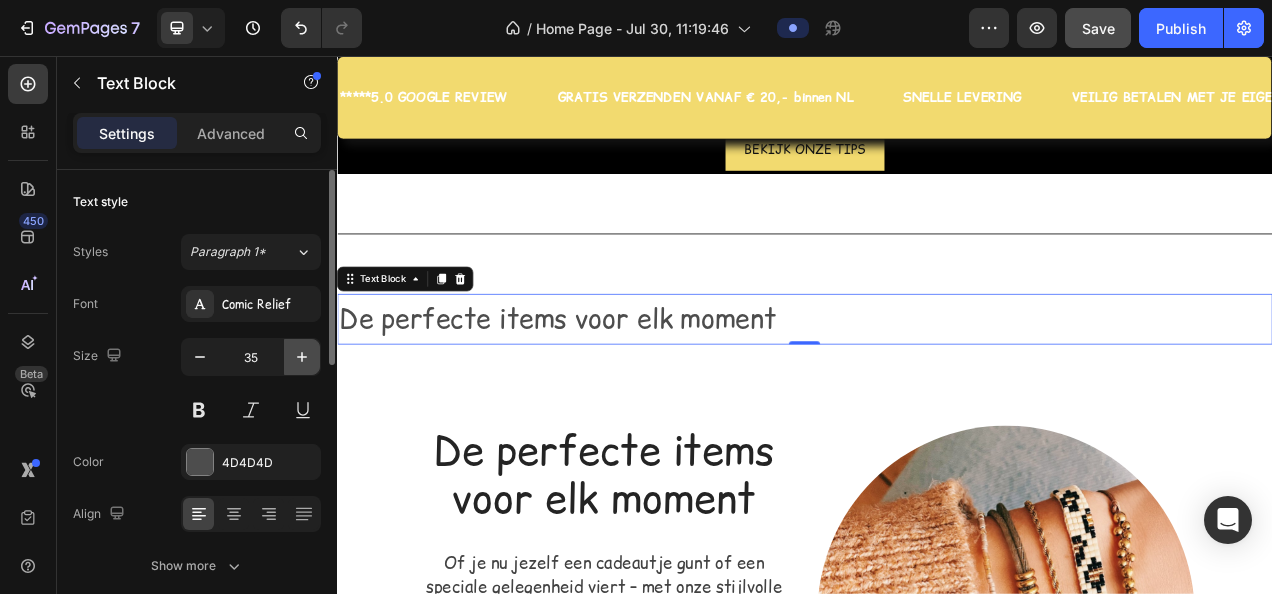 click 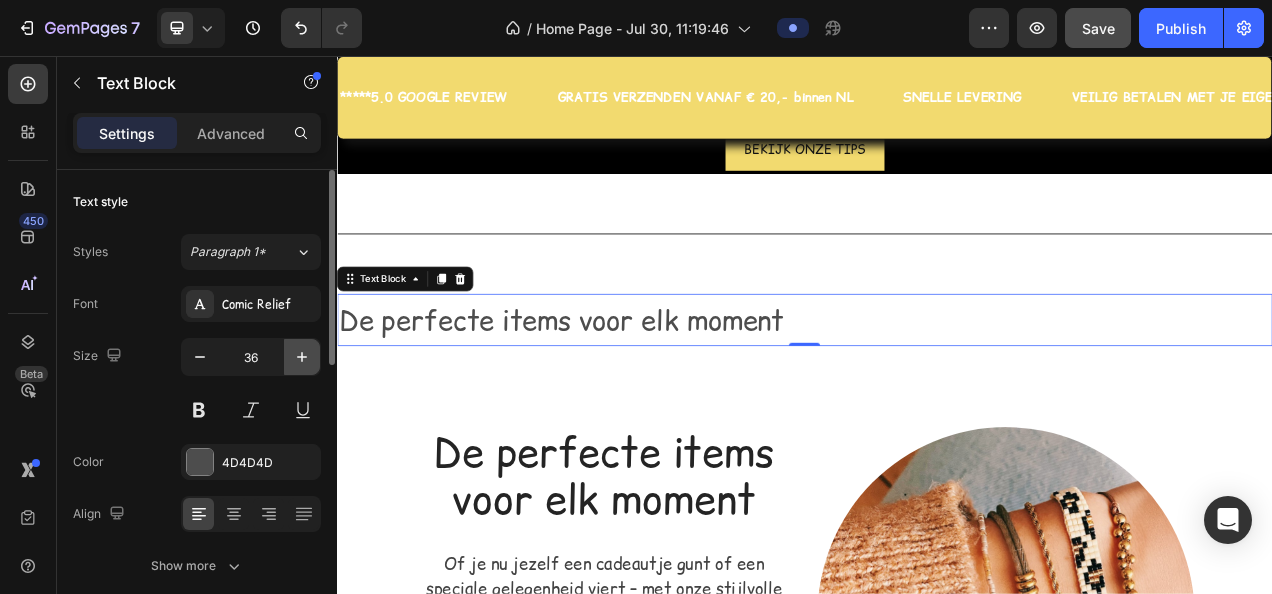 click 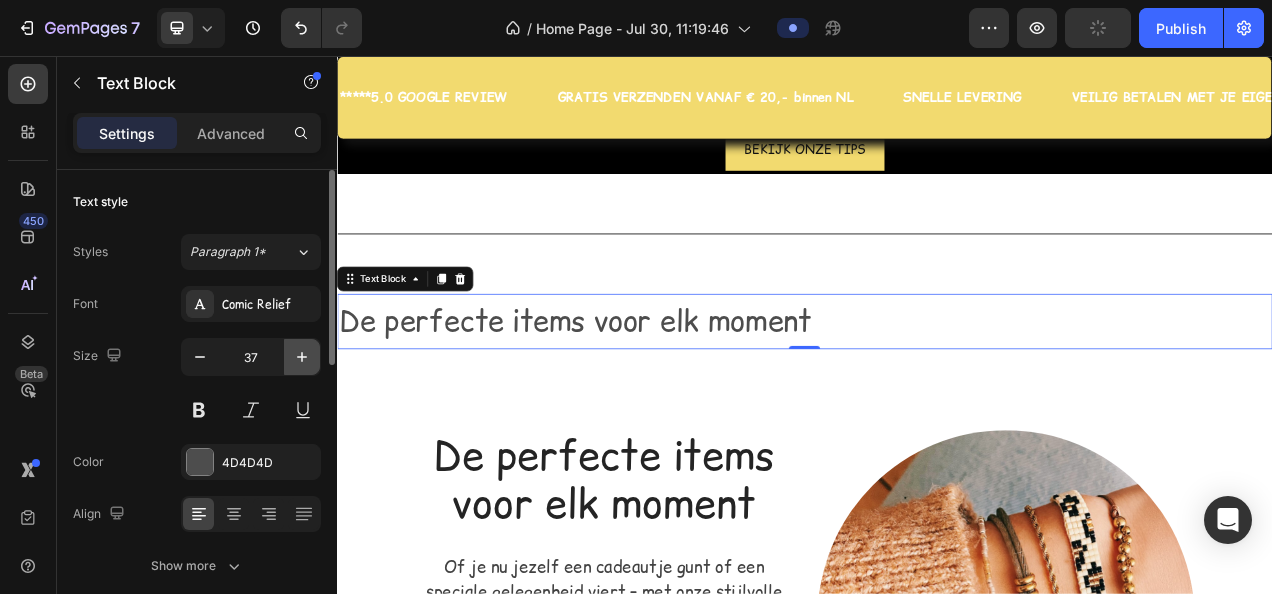 click 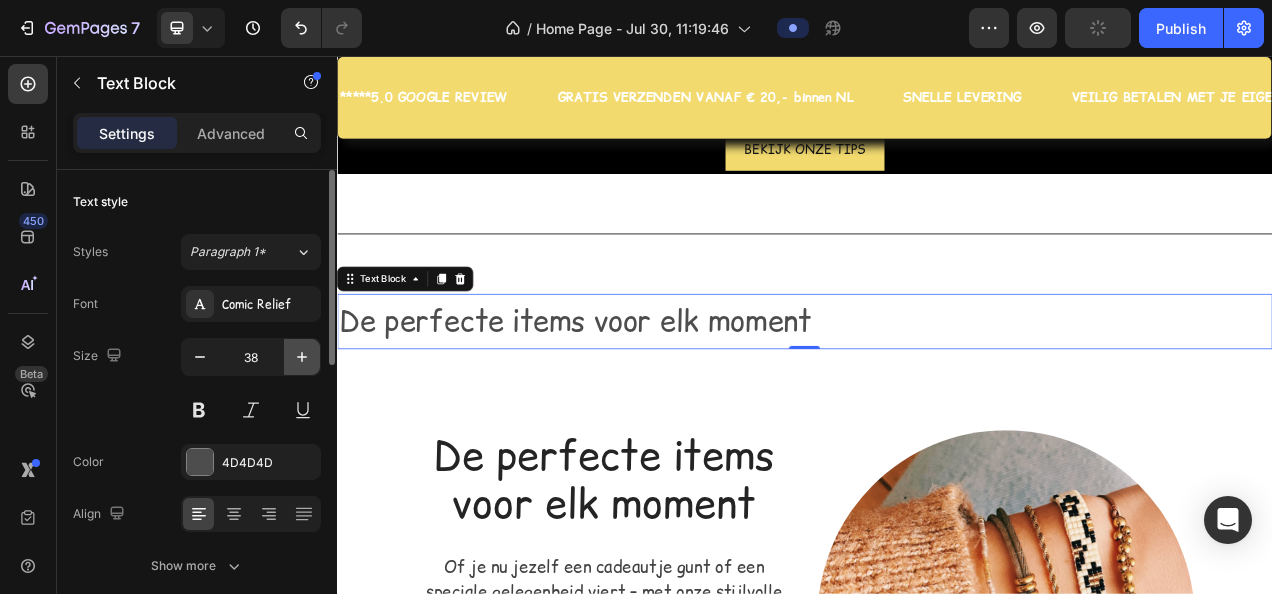 click 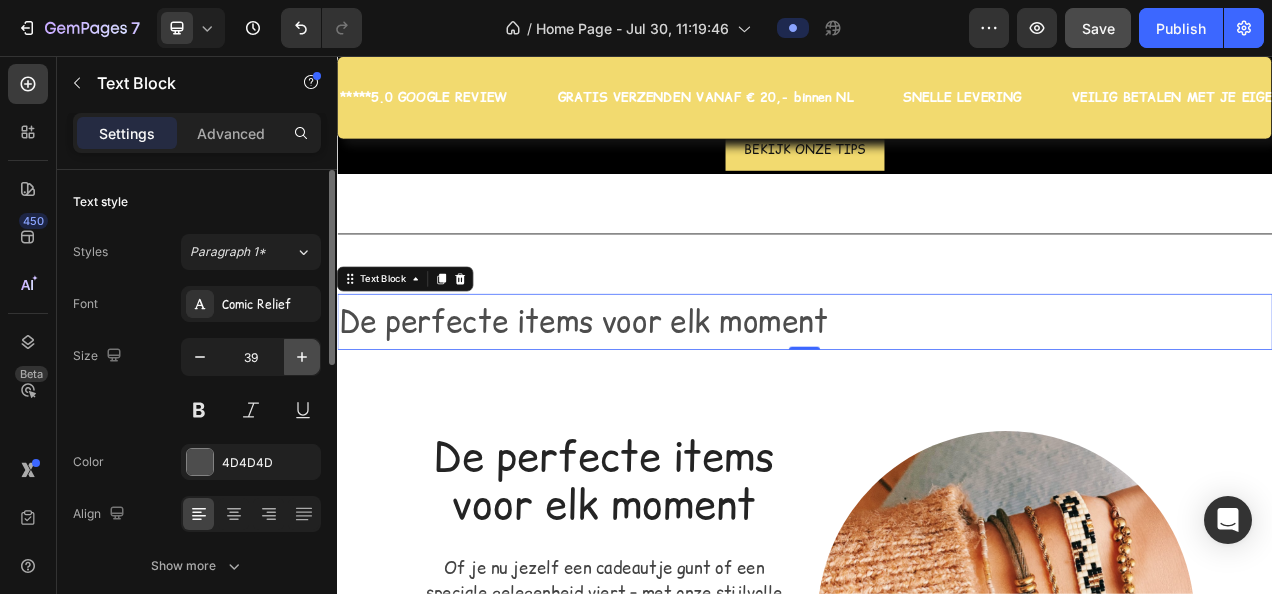 click 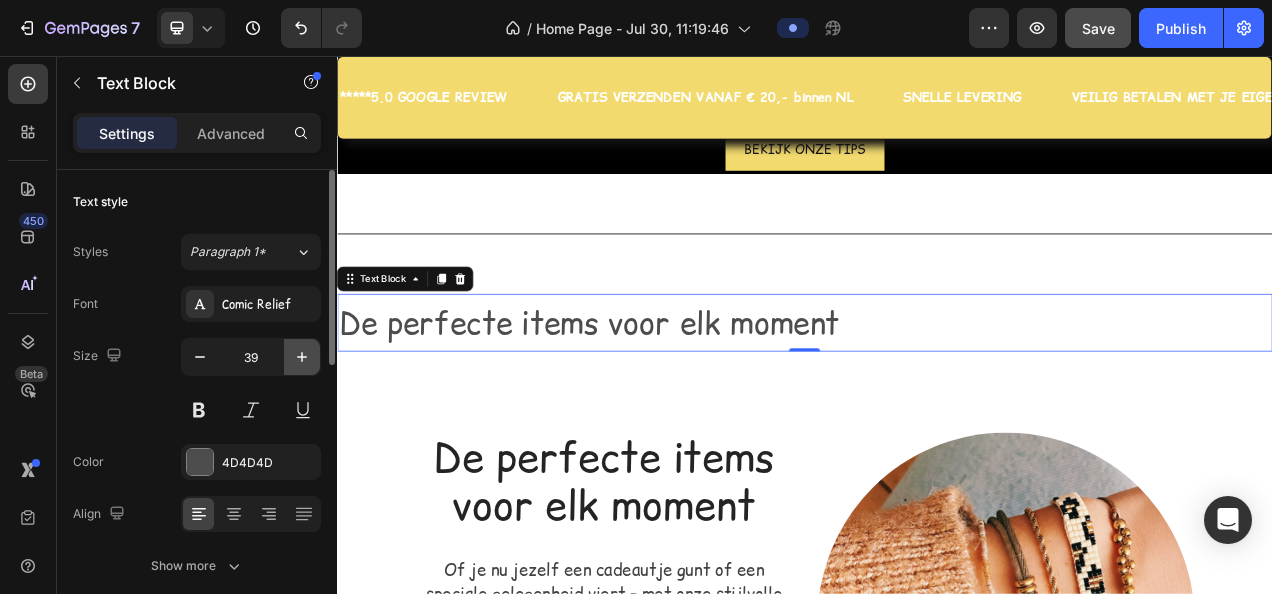 type on "40" 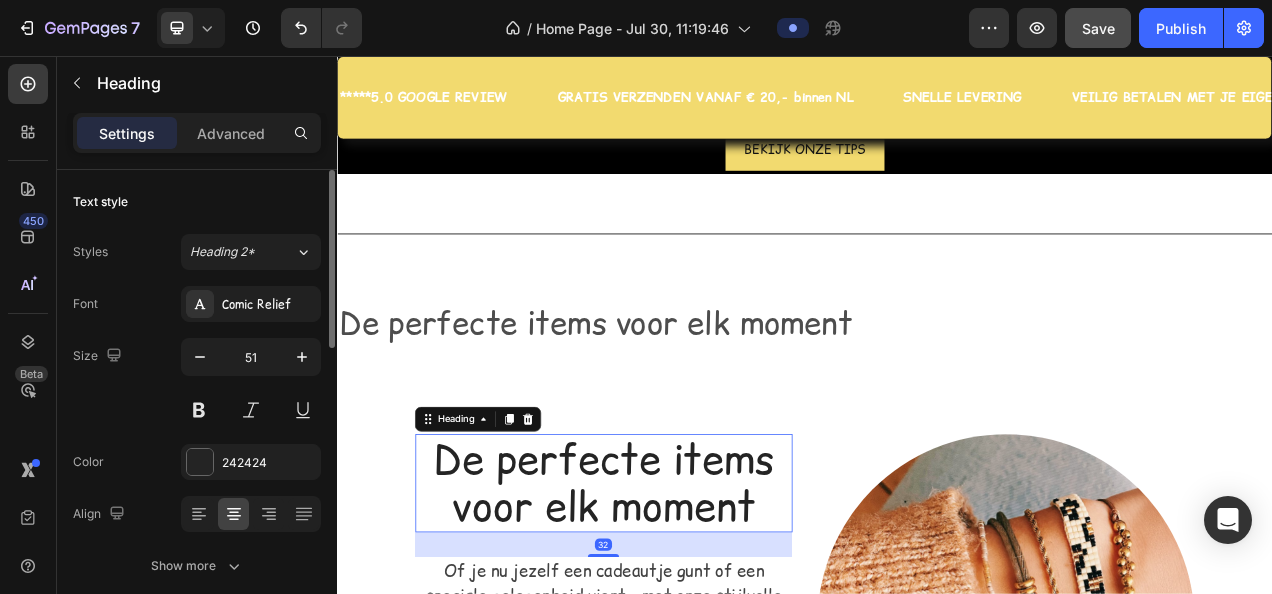 click on "De perfecte items voor elk moment" at bounding box center [679, 604] 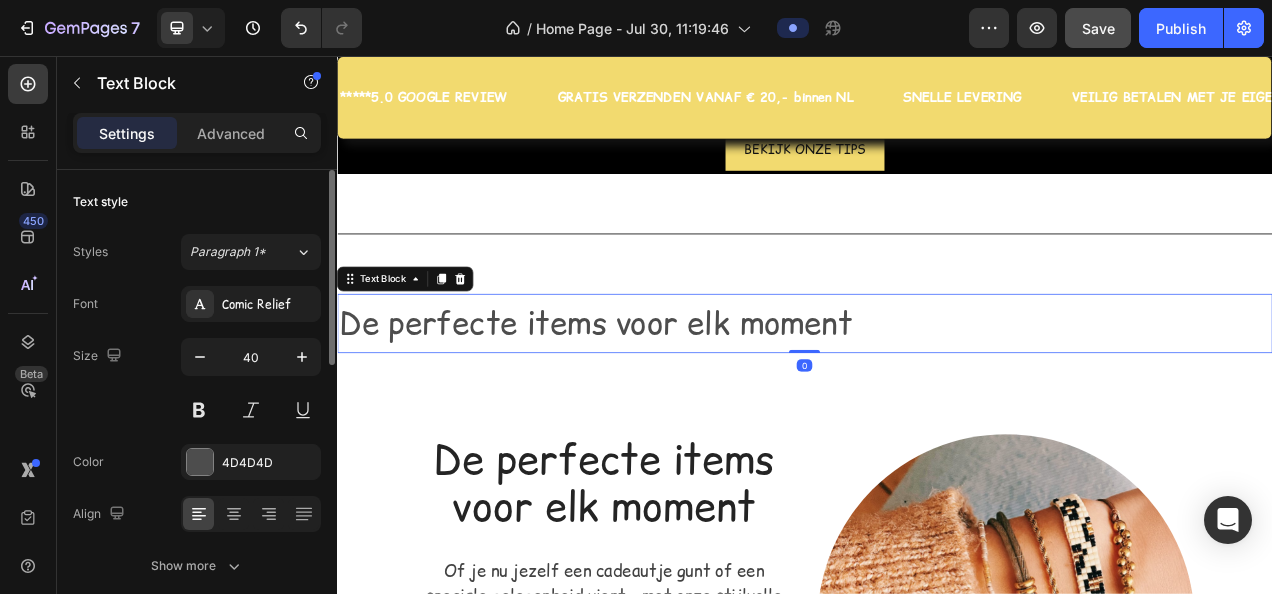 click on "De perfecte items voor elk moment" at bounding box center [937, 399] 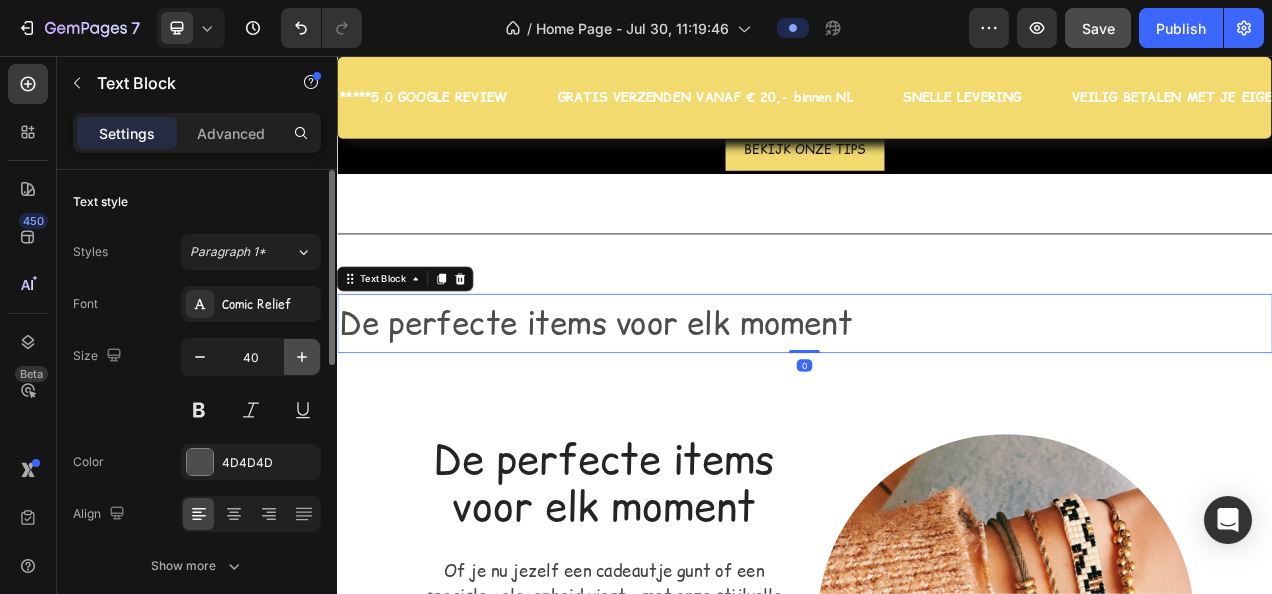 click 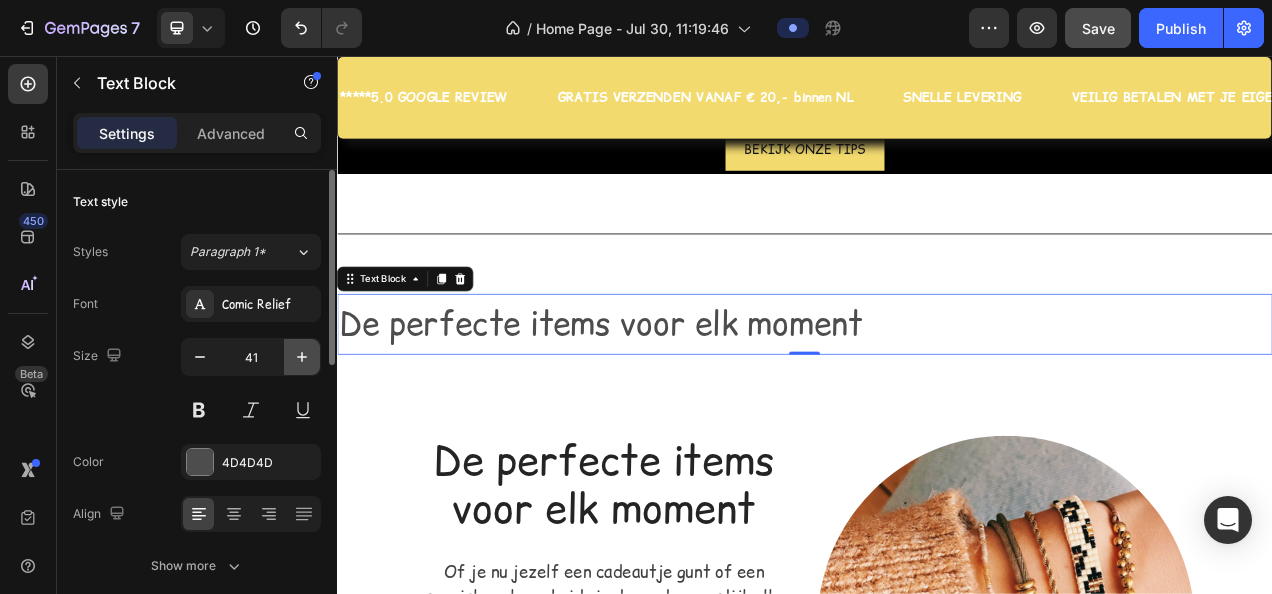 click 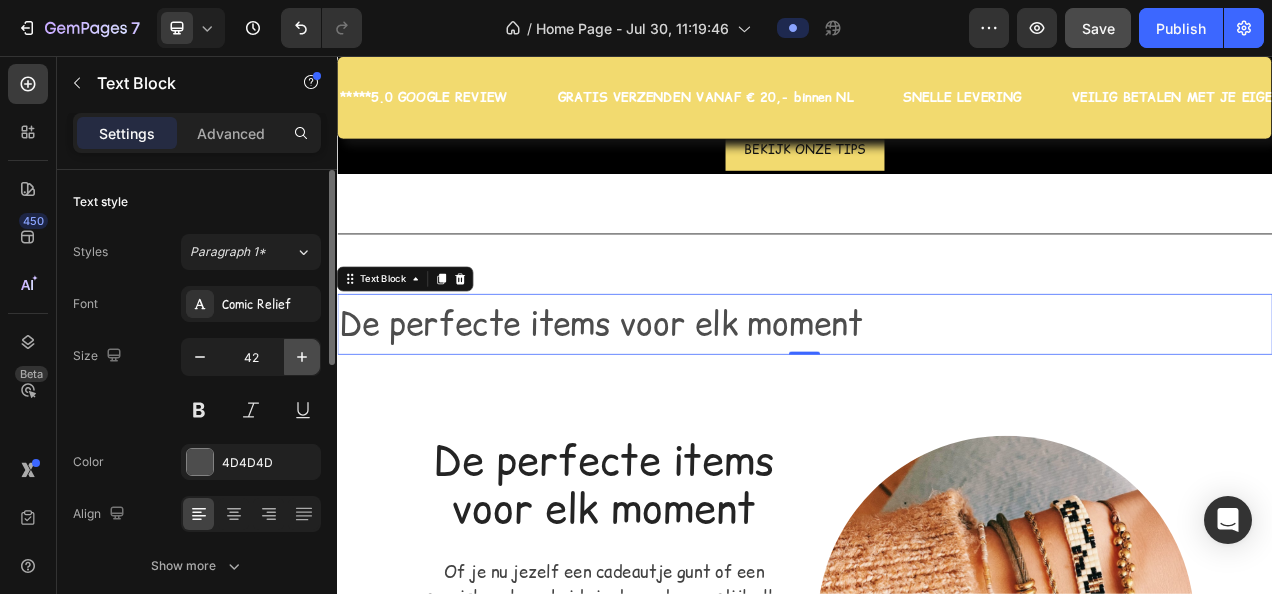 click 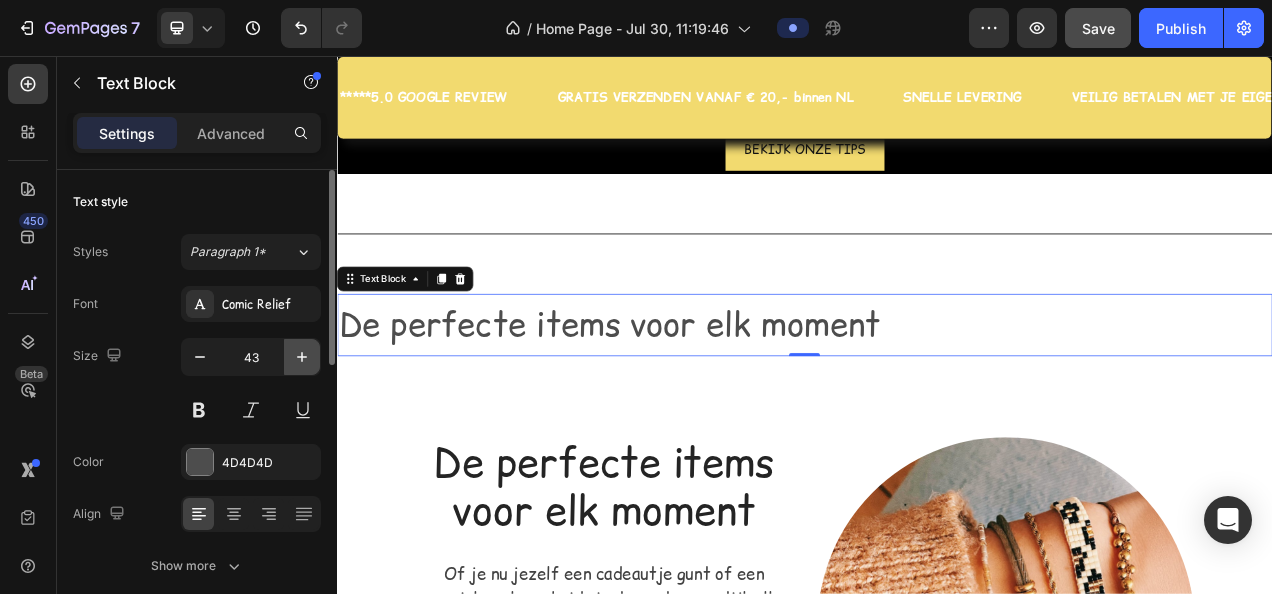 click 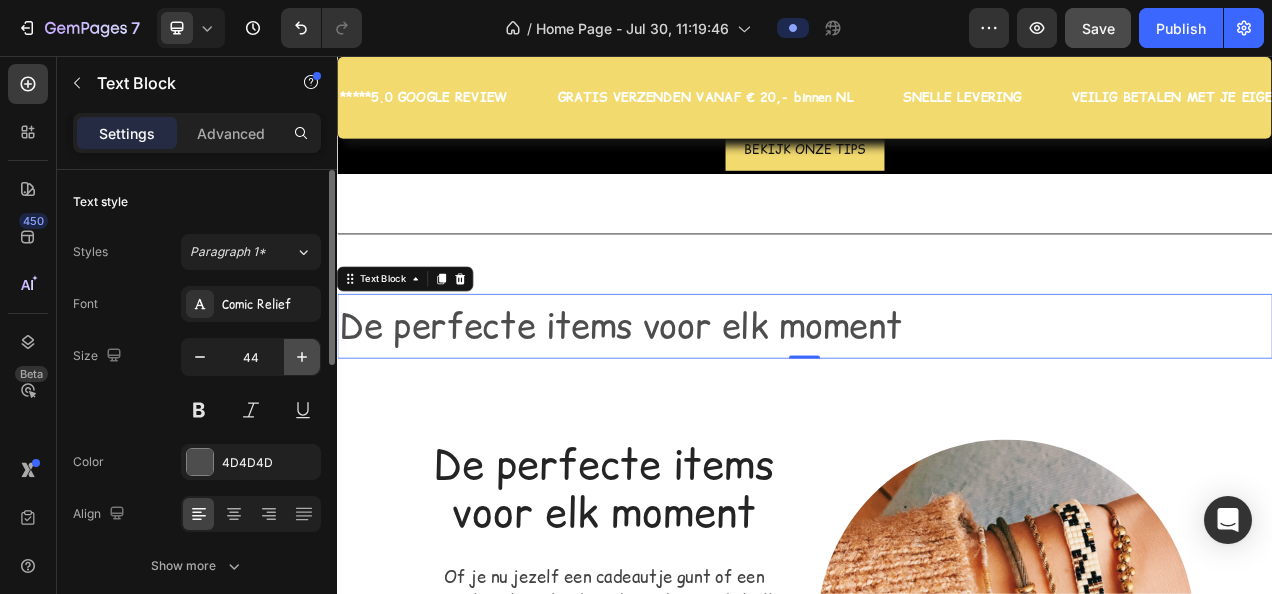 click 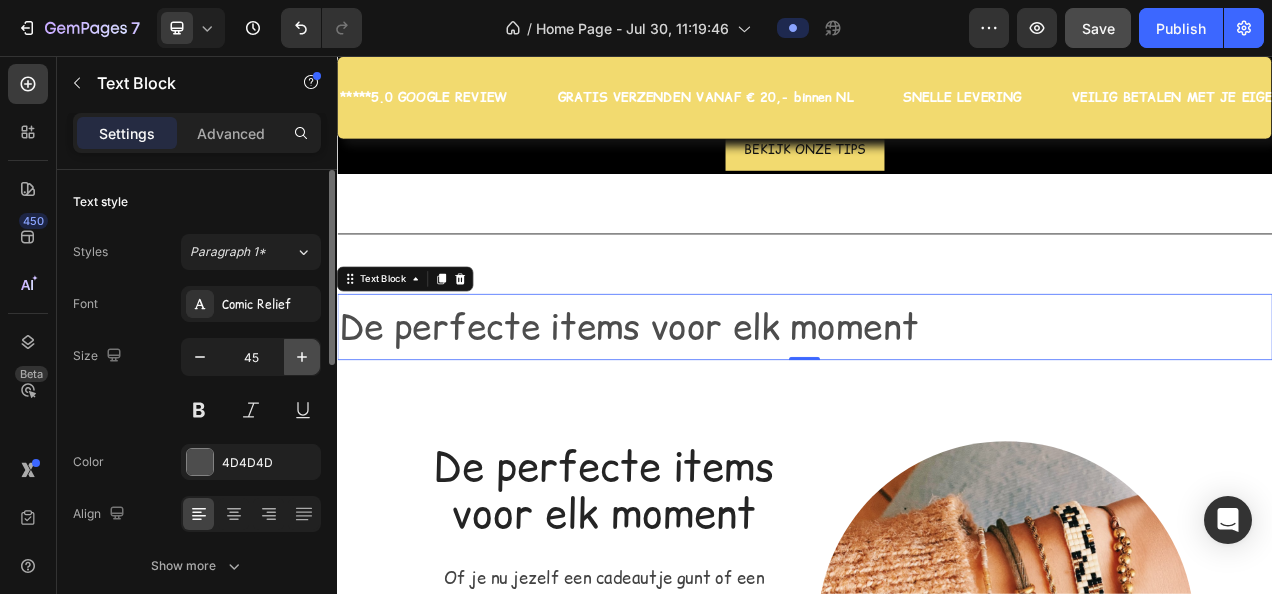 click 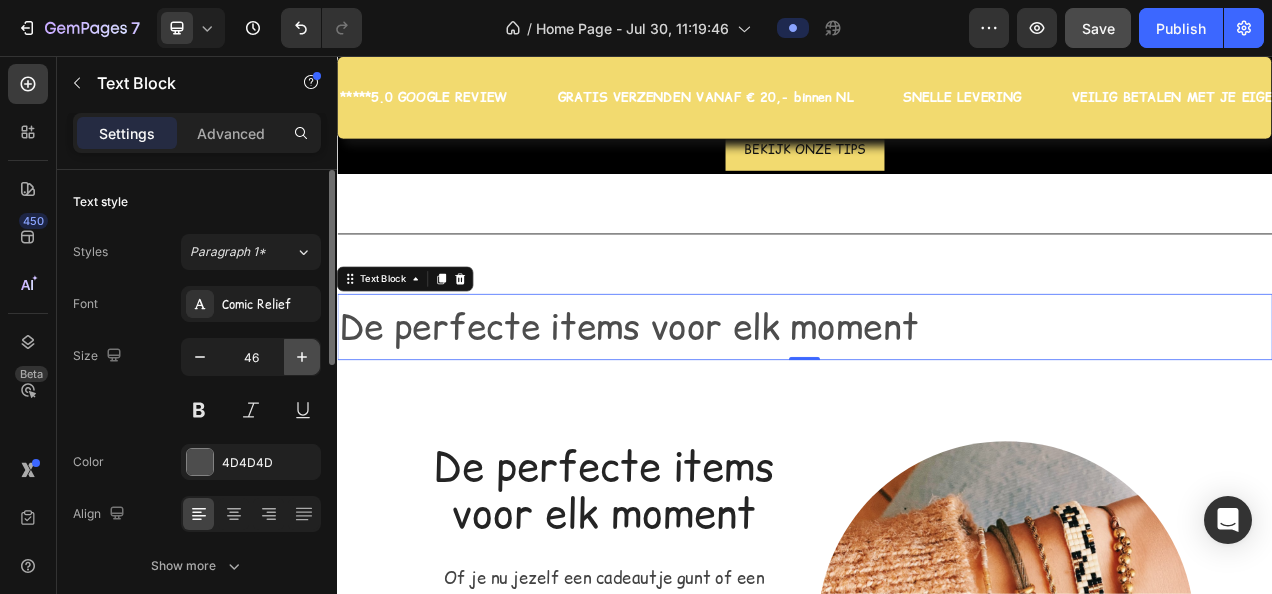 click 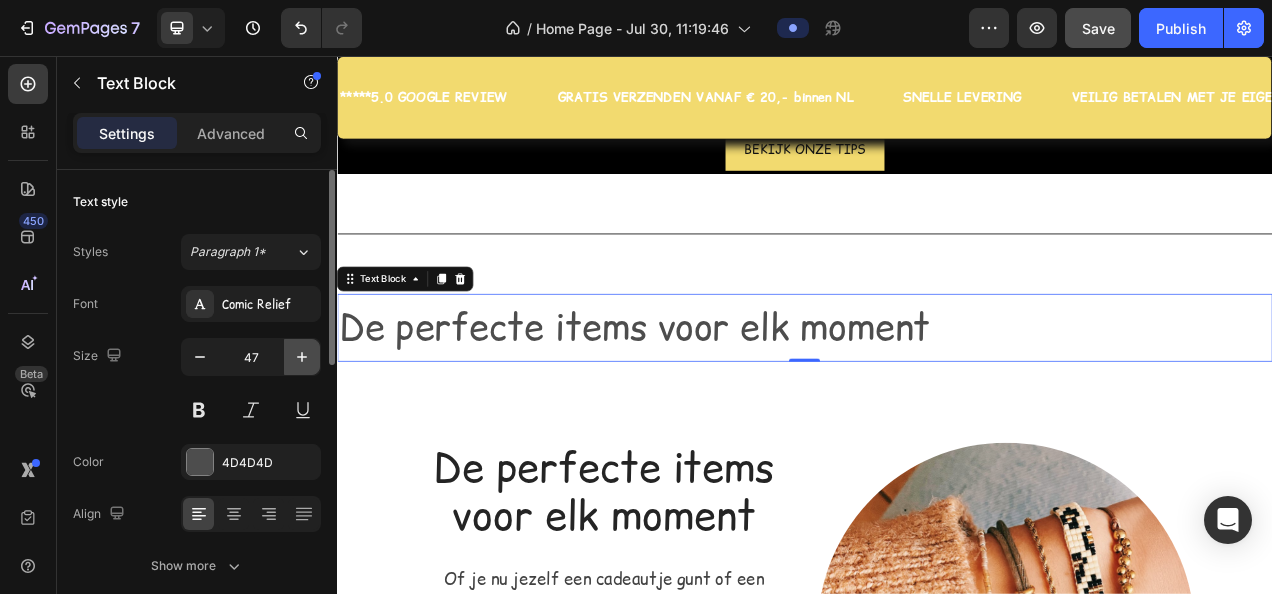 click 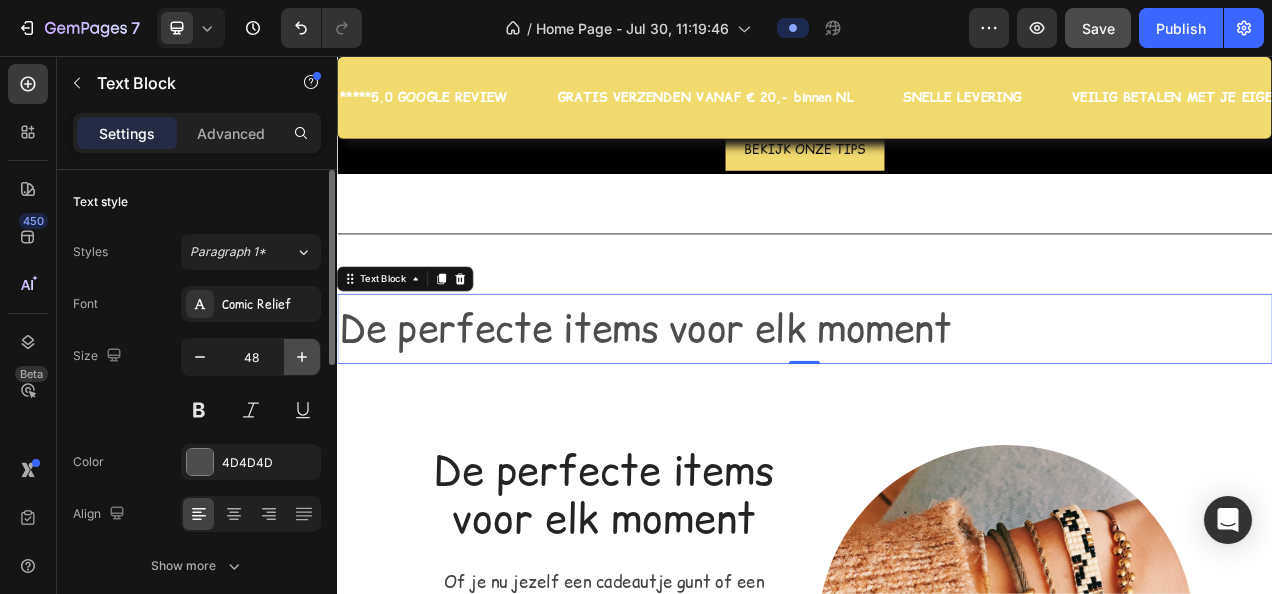click 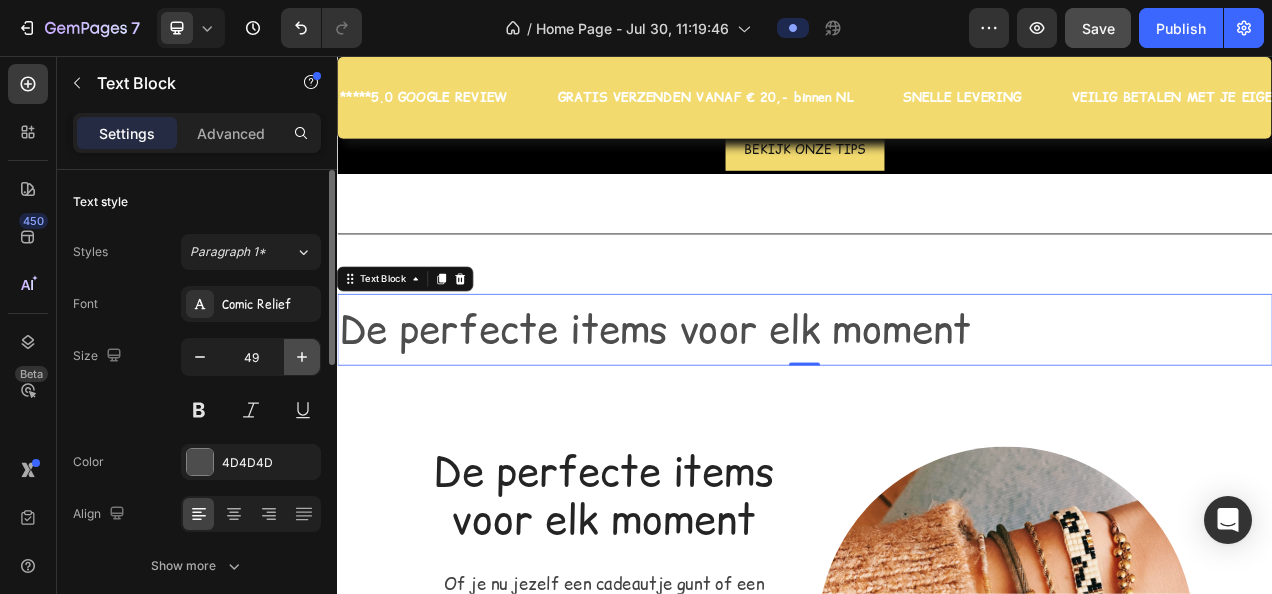 click 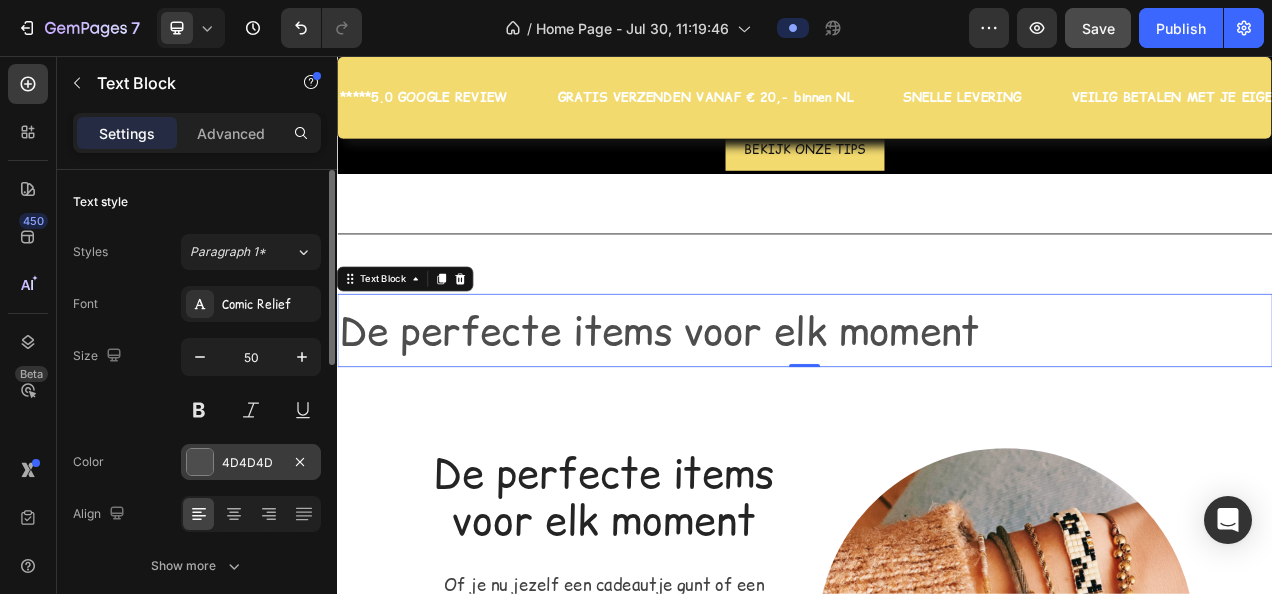 click on "4D4D4D" at bounding box center [251, 463] 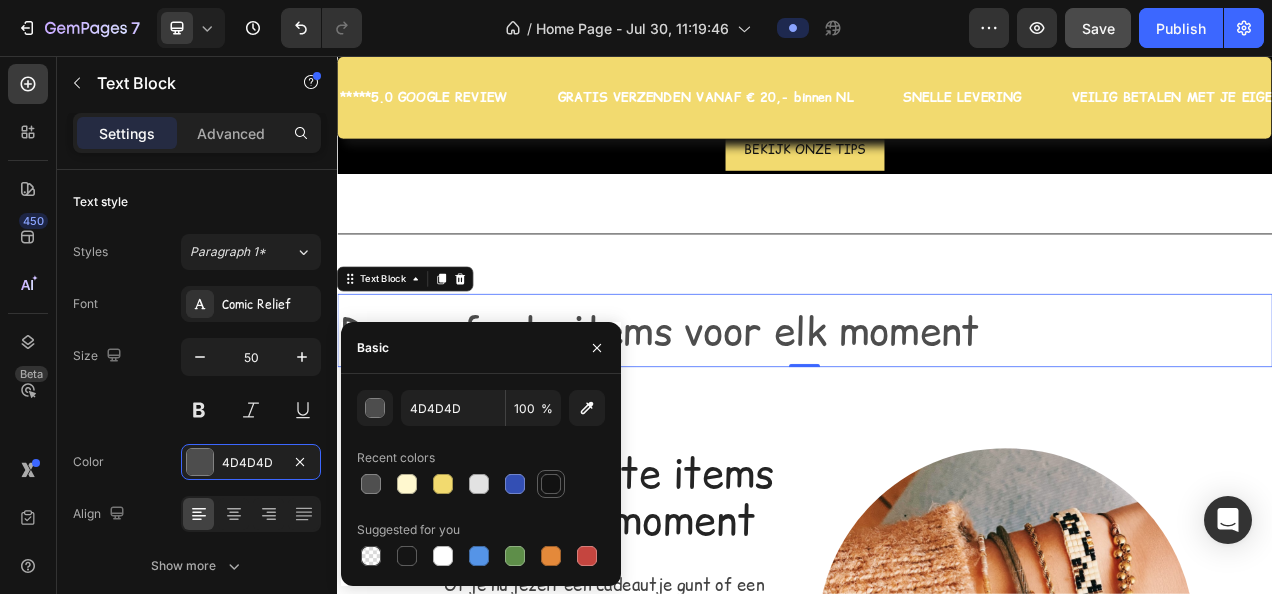 click at bounding box center [551, 484] 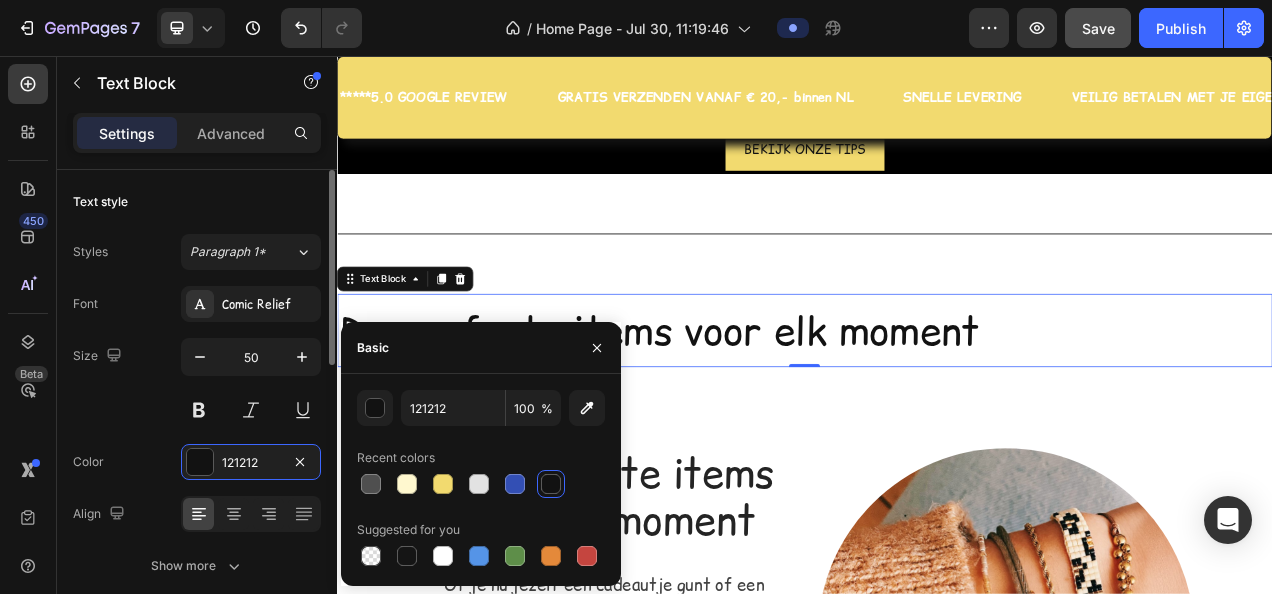 click on "Size 50" at bounding box center [197, 383] 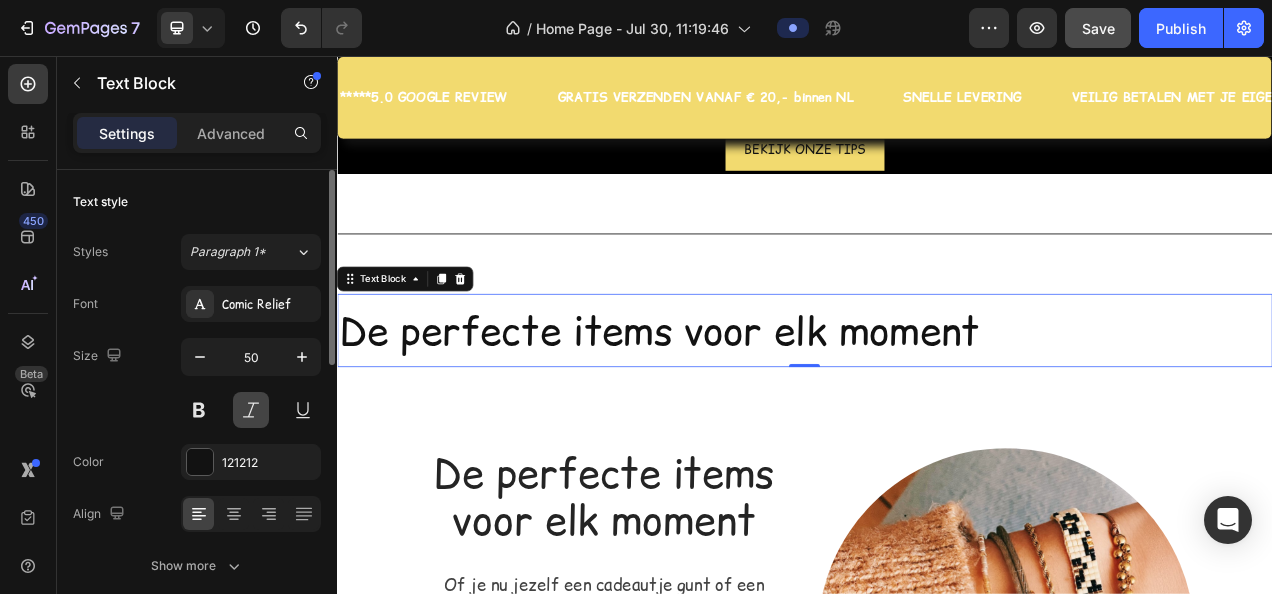 click at bounding box center [251, 410] 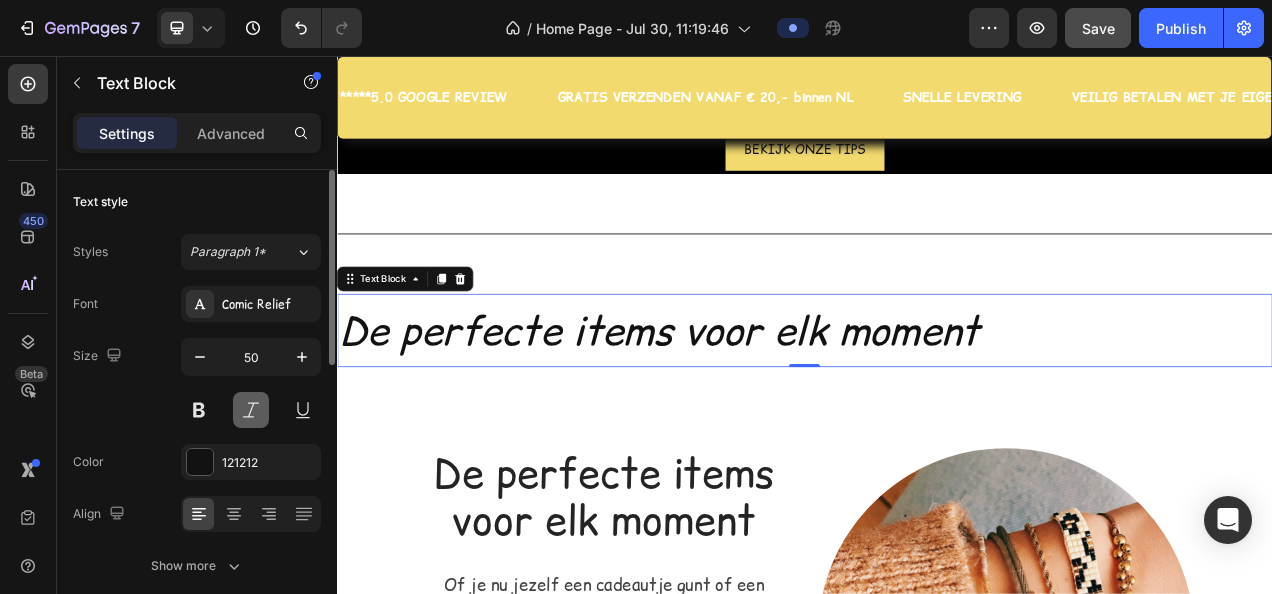 click at bounding box center [251, 410] 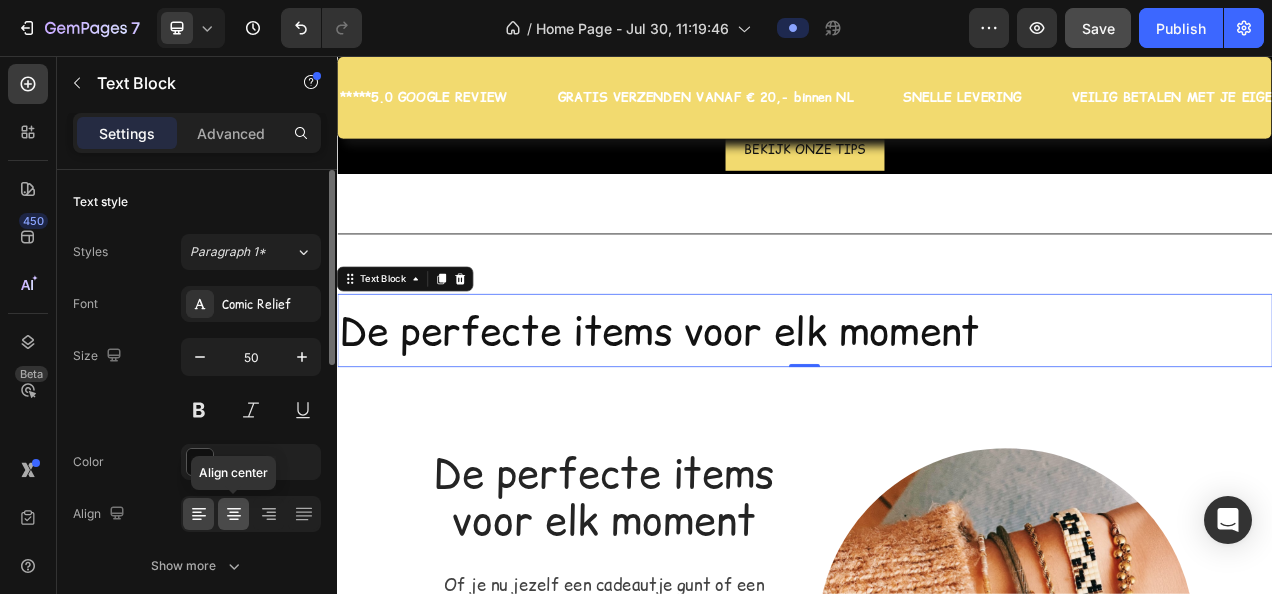 click 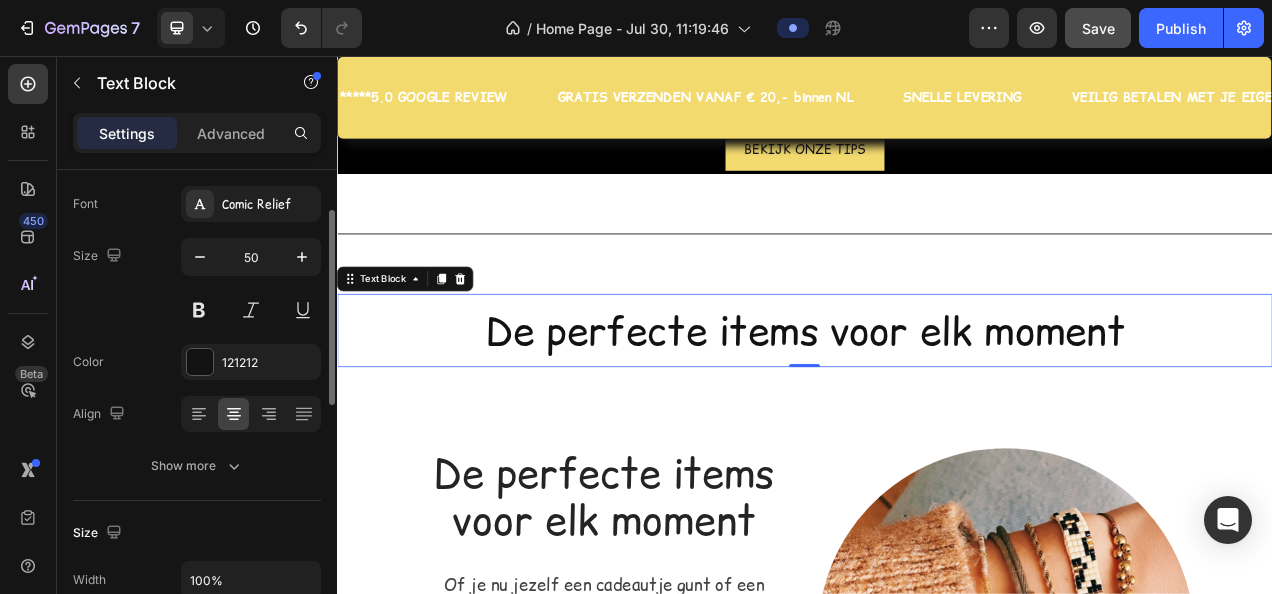 scroll, scrollTop: 200, scrollLeft: 0, axis: vertical 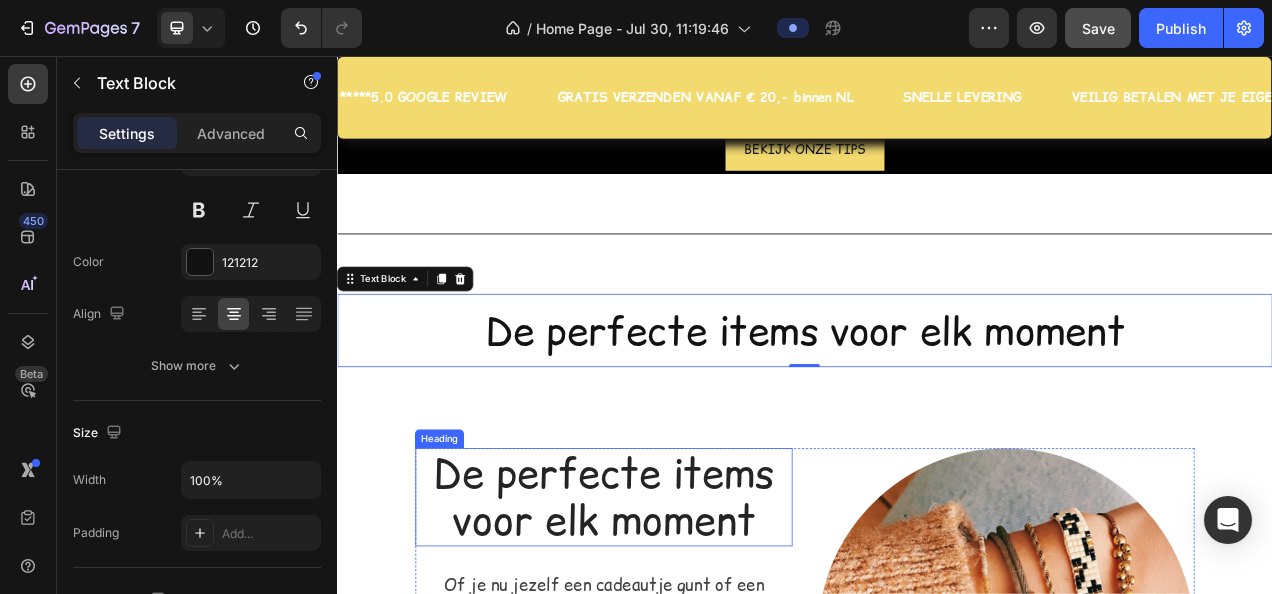 click on "De perfecte items voor elk moment" at bounding box center [679, 622] 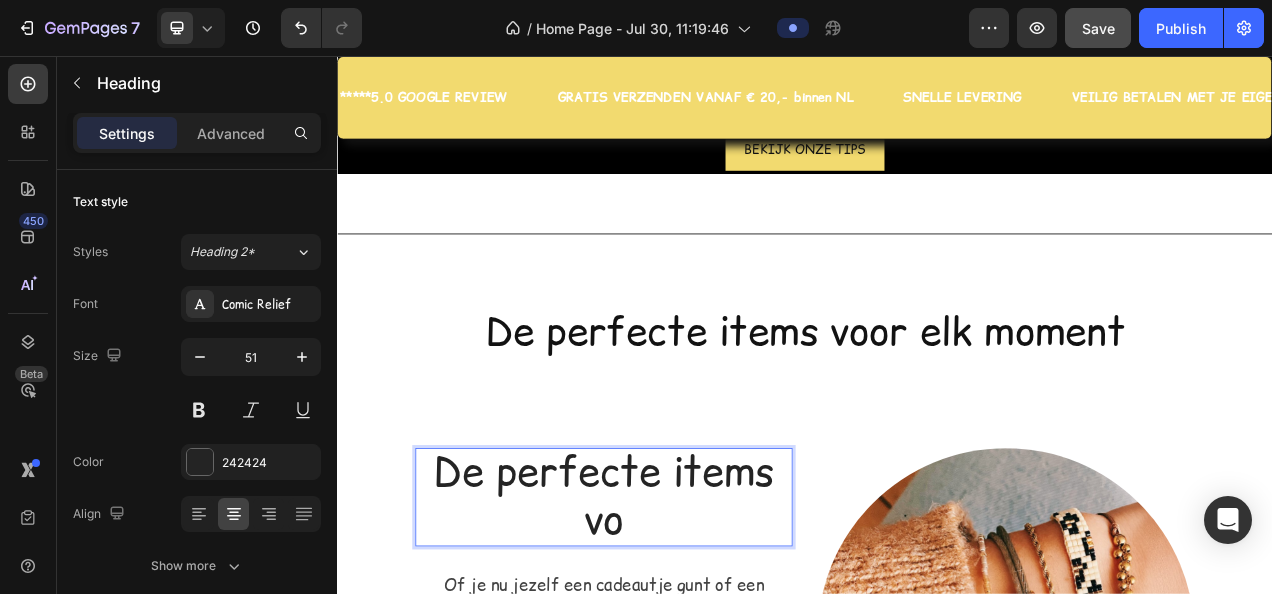 scroll, scrollTop: 0, scrollLeft: 0, axis: both 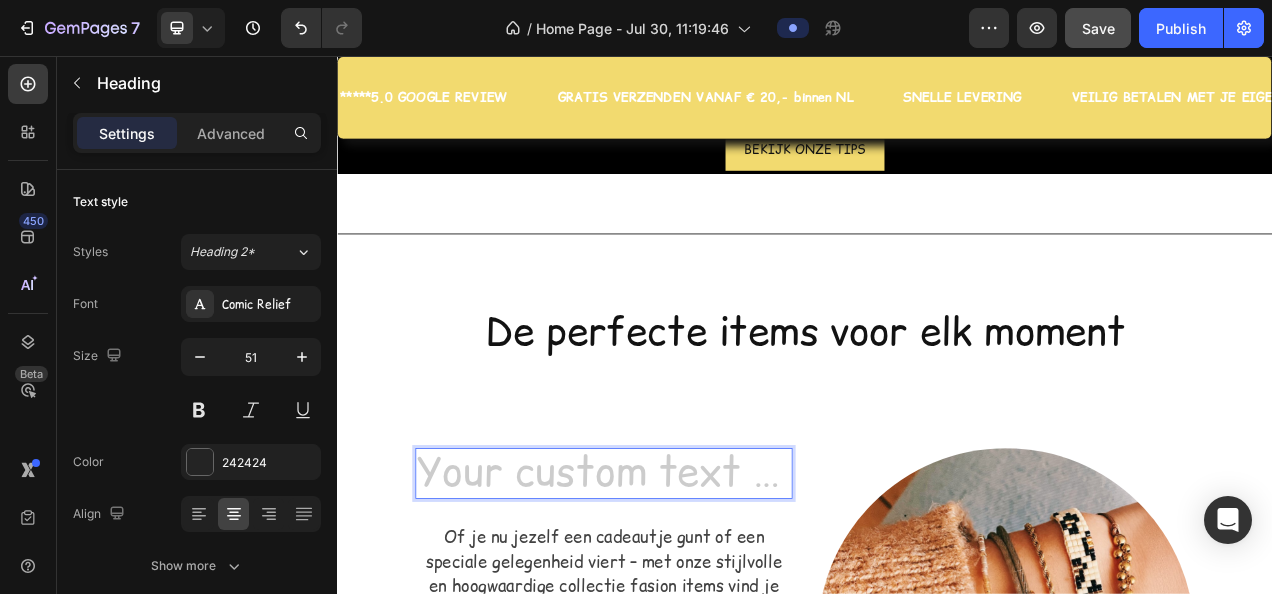 click at bounding box center (679, 591) 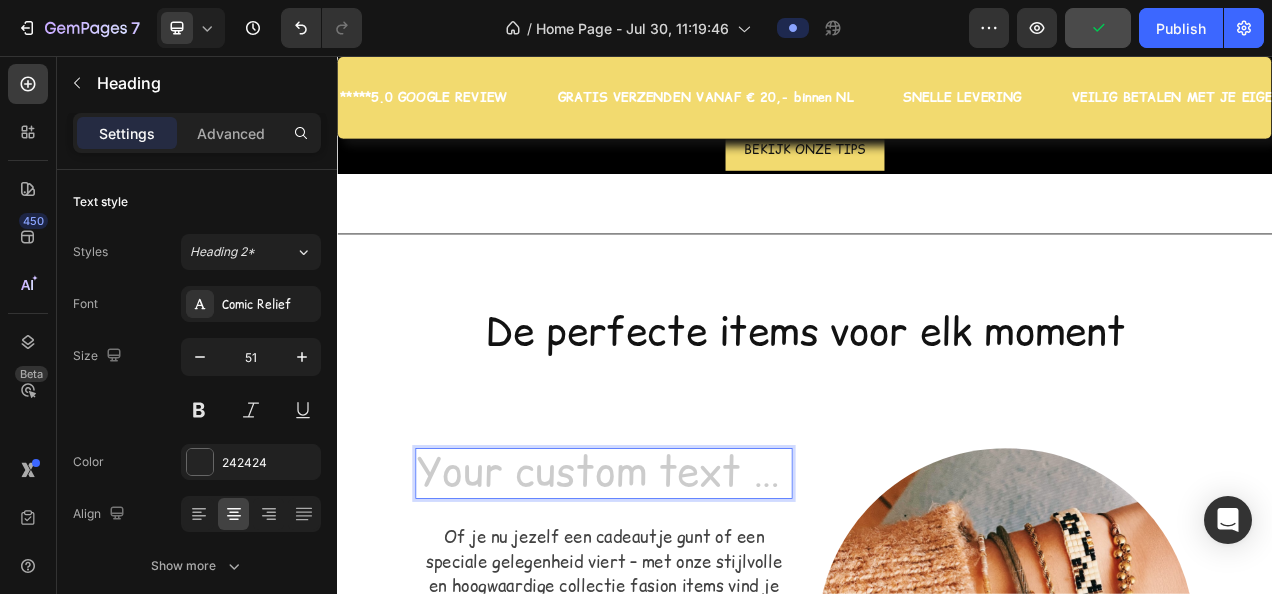 click at bounding box center (679, 591) 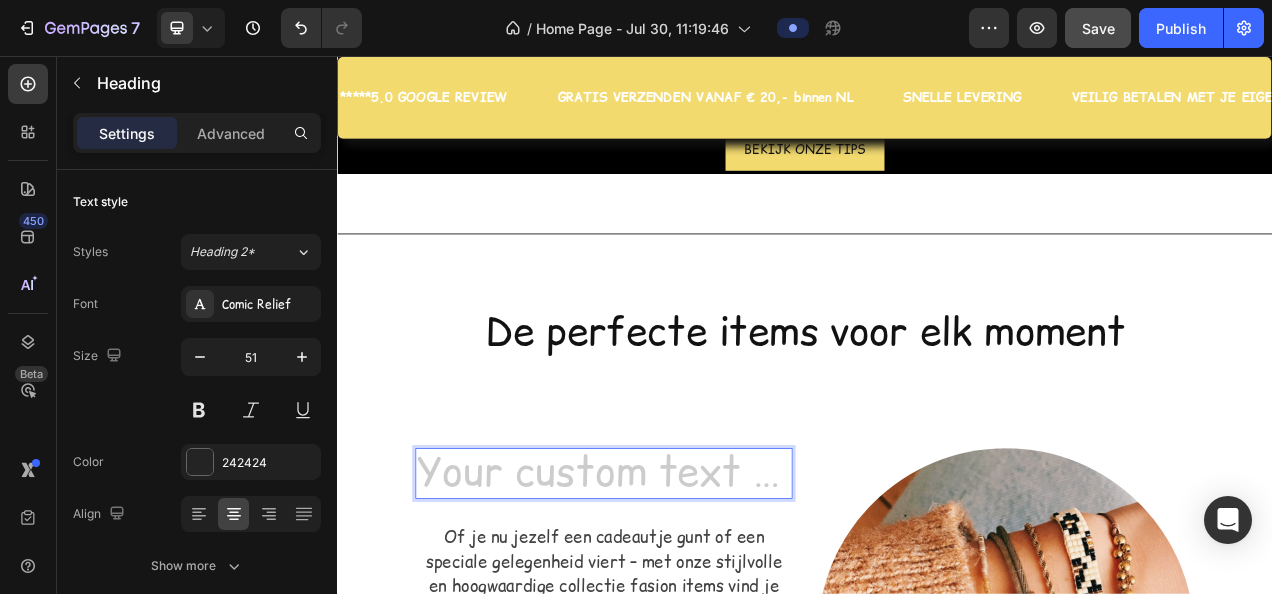click at bounding box center [679, 591] 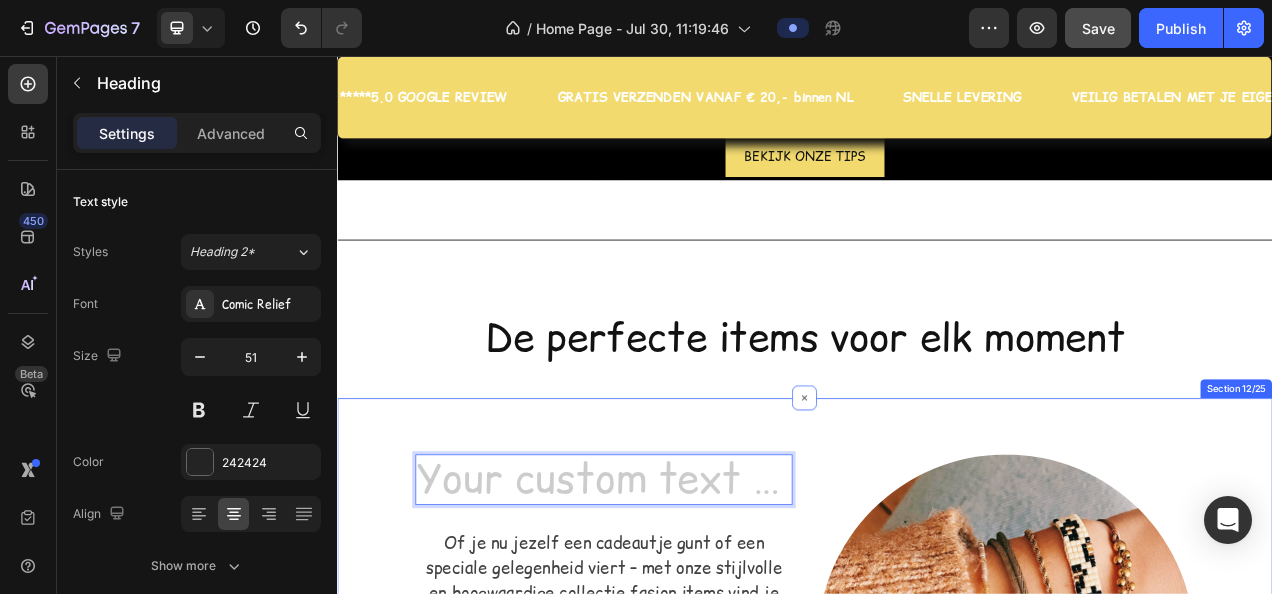 scroll, scrollTop: 4374, scrollLeft: 0, axis: vertical 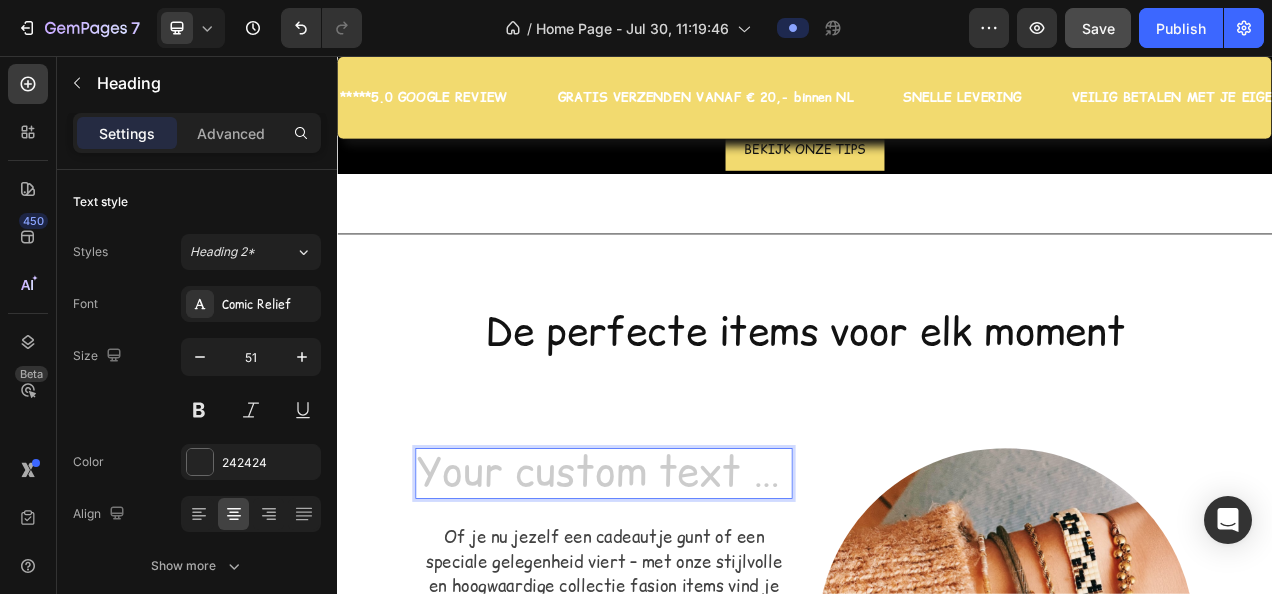 click at bounding box center [679, 591] 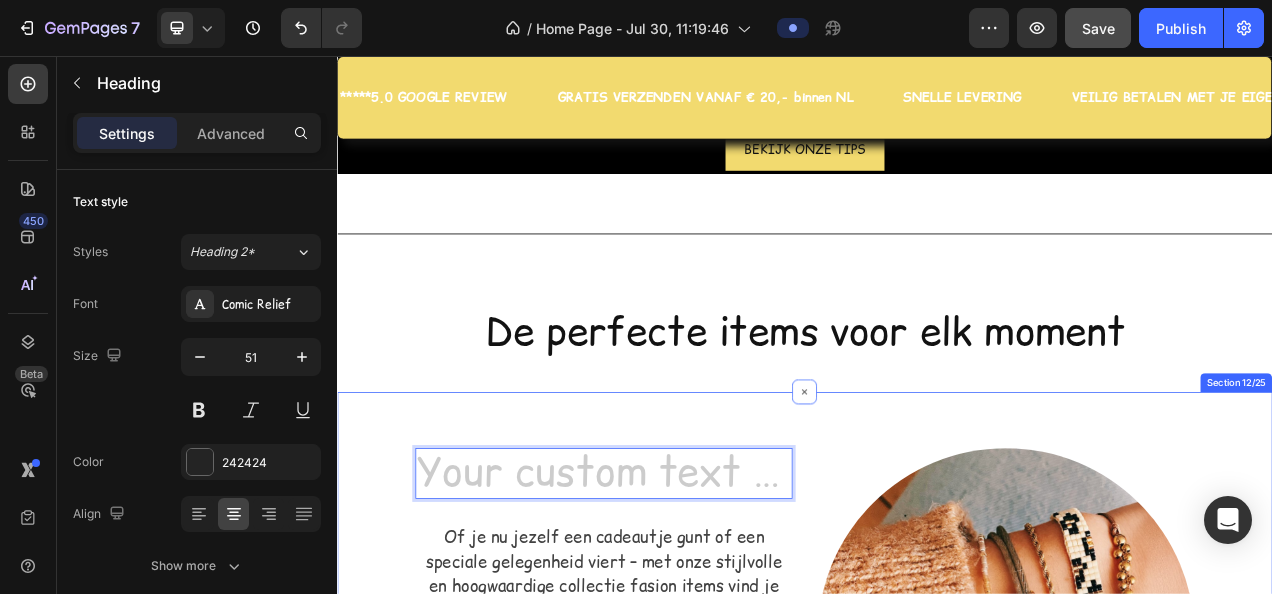 click on "Heading   32 Of je nu jezelf een cadeautje gunt of een speciale gelegenheid viert – met onze stijlvolle en hoogwaardige collectie fasion items vind je altijd iets dat perfect past. Text block Image Row Section 12/25" at bounding box center (937, 801) 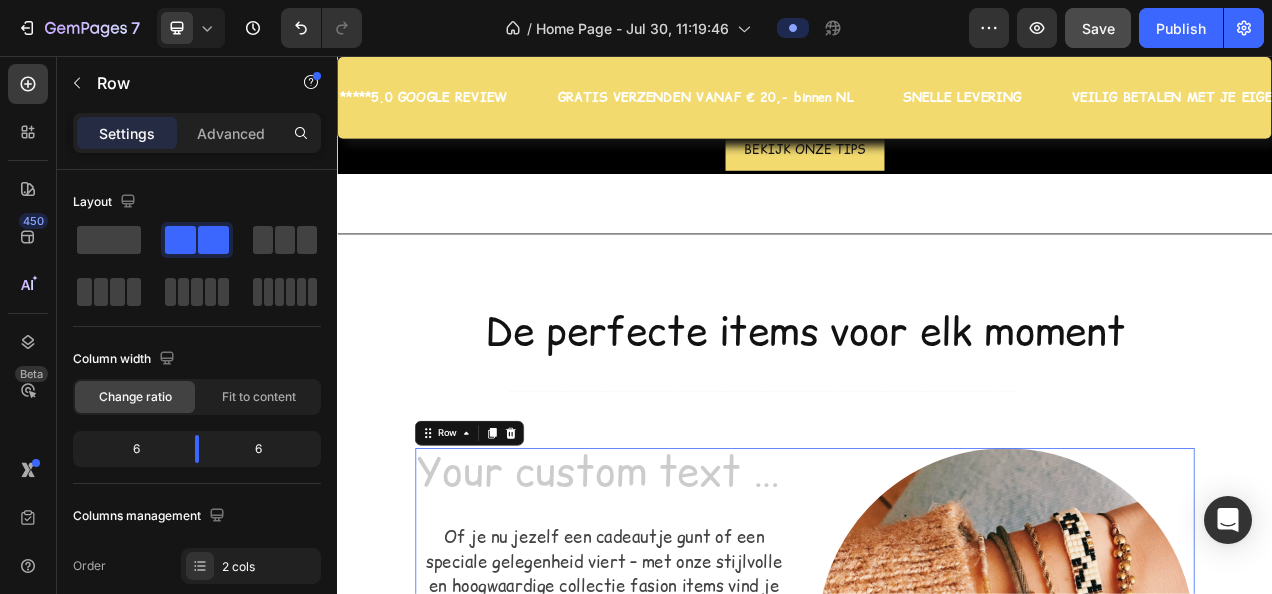 click on "Heading Of je nu jezelf een cadeautje gunt of een speciale gelegenheid viert – met onze stijlvolle en hoogwaardige collectie fasion items vind je altijd iets dat perfect past. Text block Image Row   0" at bounding box center [937, 801] 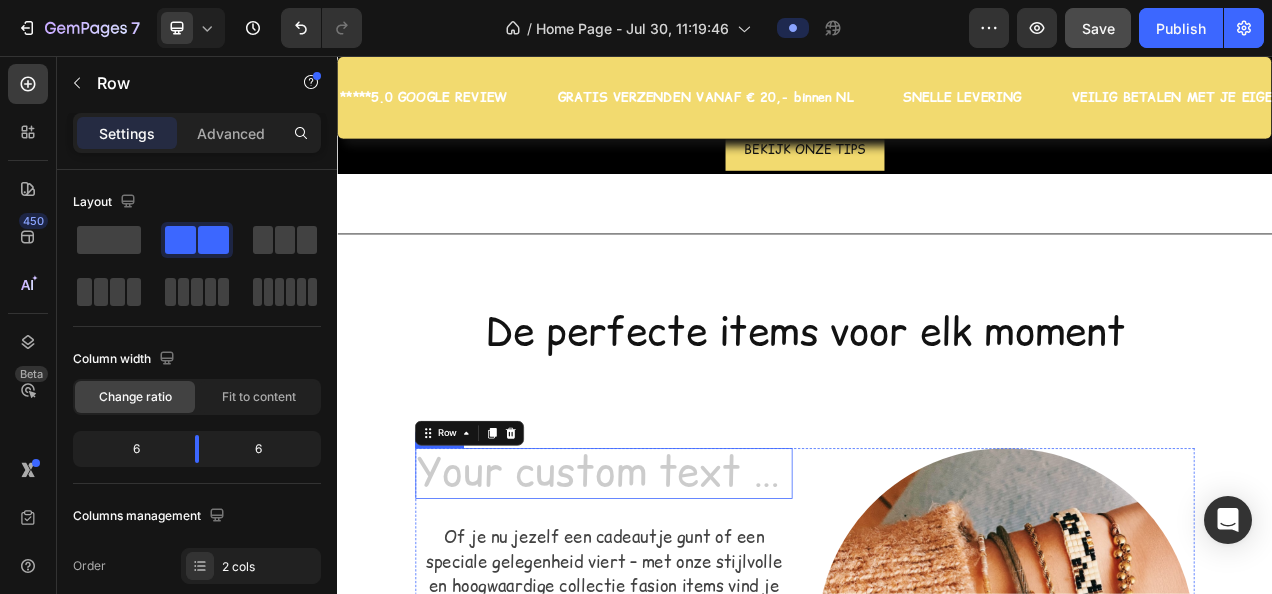 click at bounding box center [679, 591] 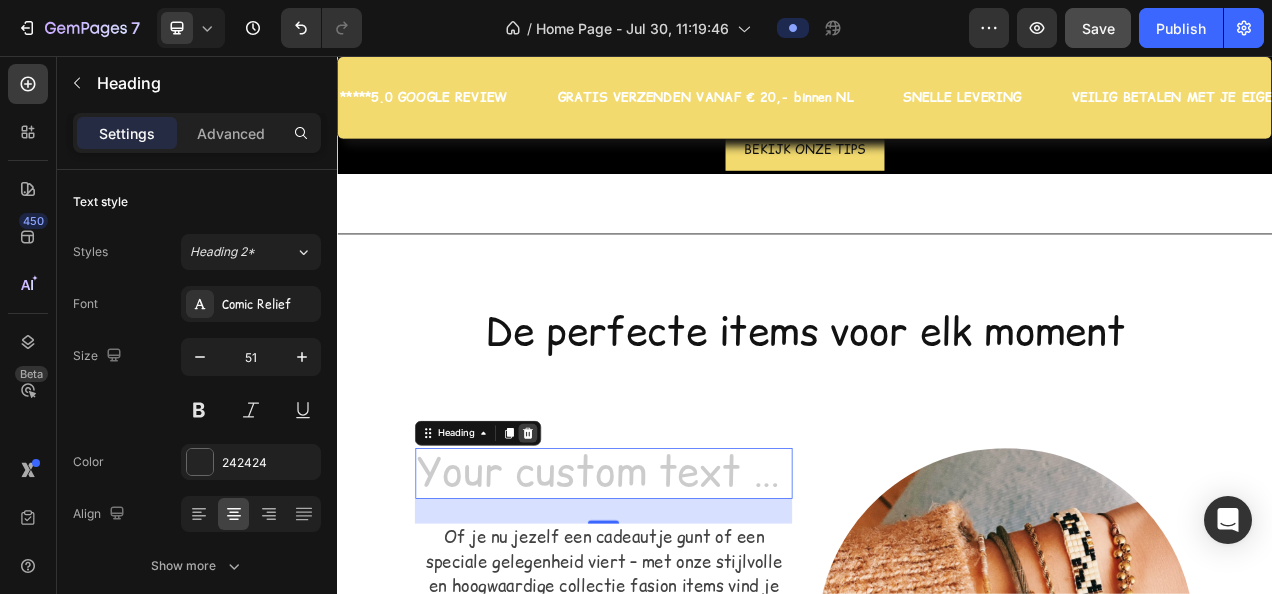 click 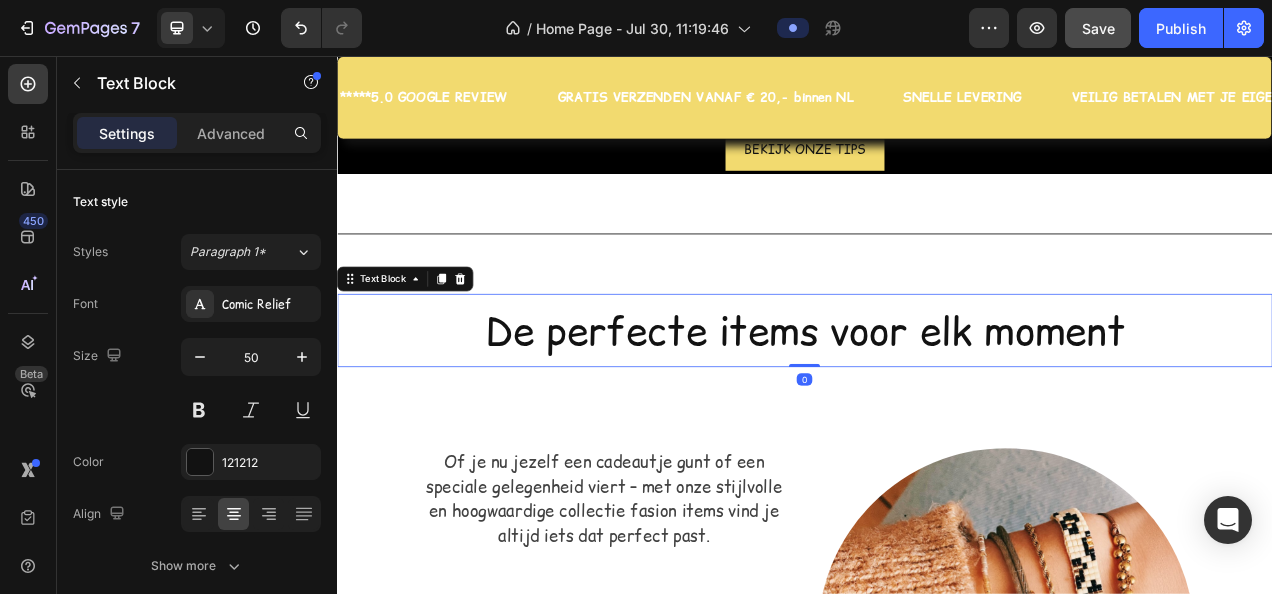 click on "De perfecte items voor elk moment" at bounding box center [937, 408] 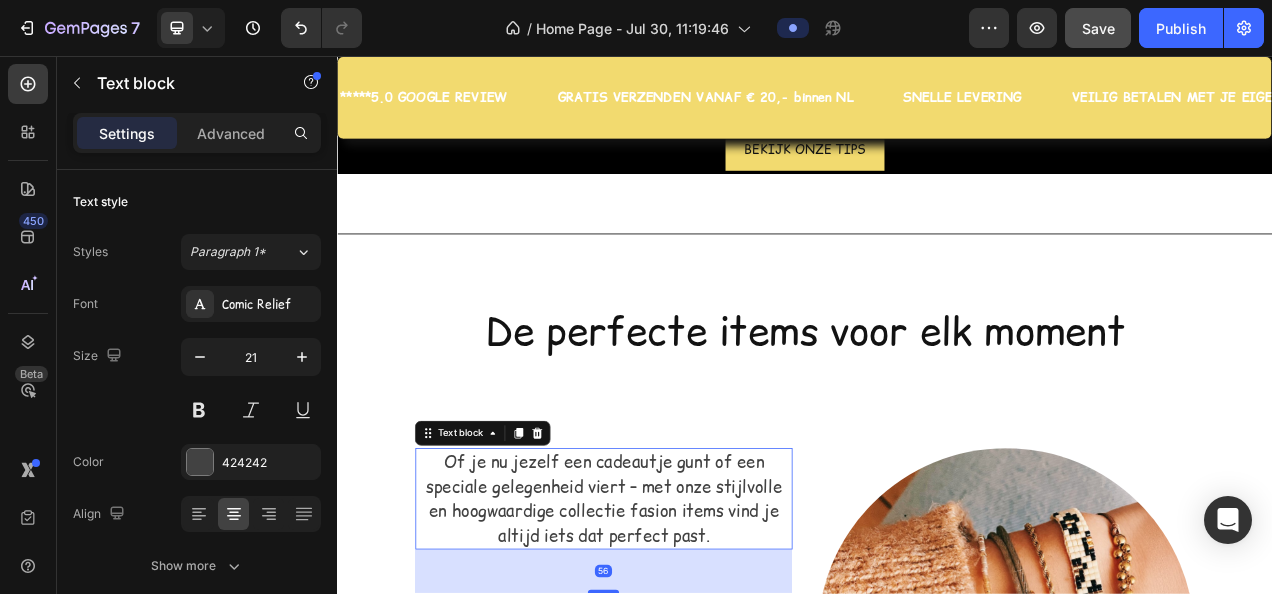 click on "Of je nu jezelf een cadeautje gunt of een speciale gelegenheid viert – met onze stijlvolle en hoogwaardige collectie fasion items vind je altijd iets dat perfect past." at bounding box center [679, 624] 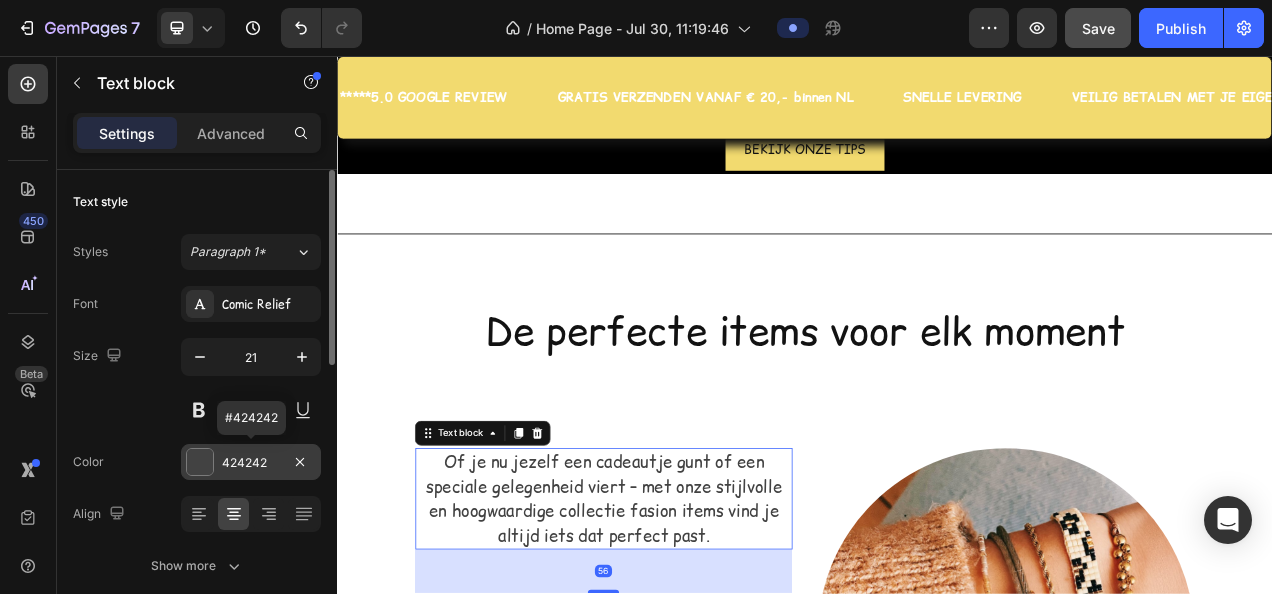 click on "424242" at bounding box center [251, 463] 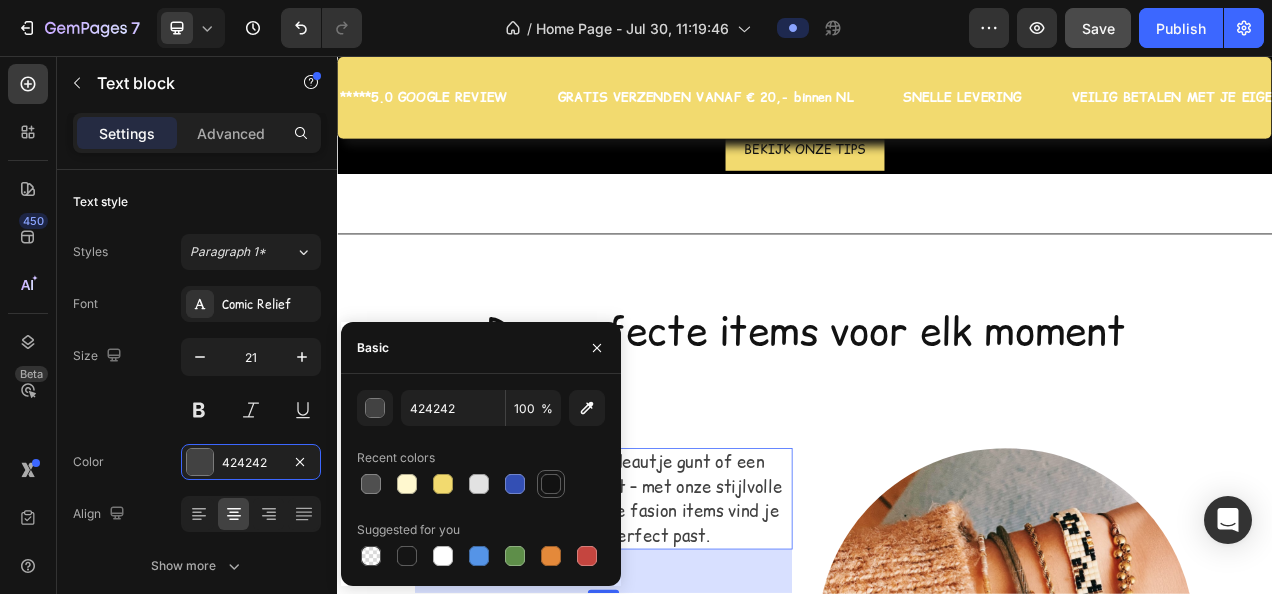click at bounding box center (551, 484) 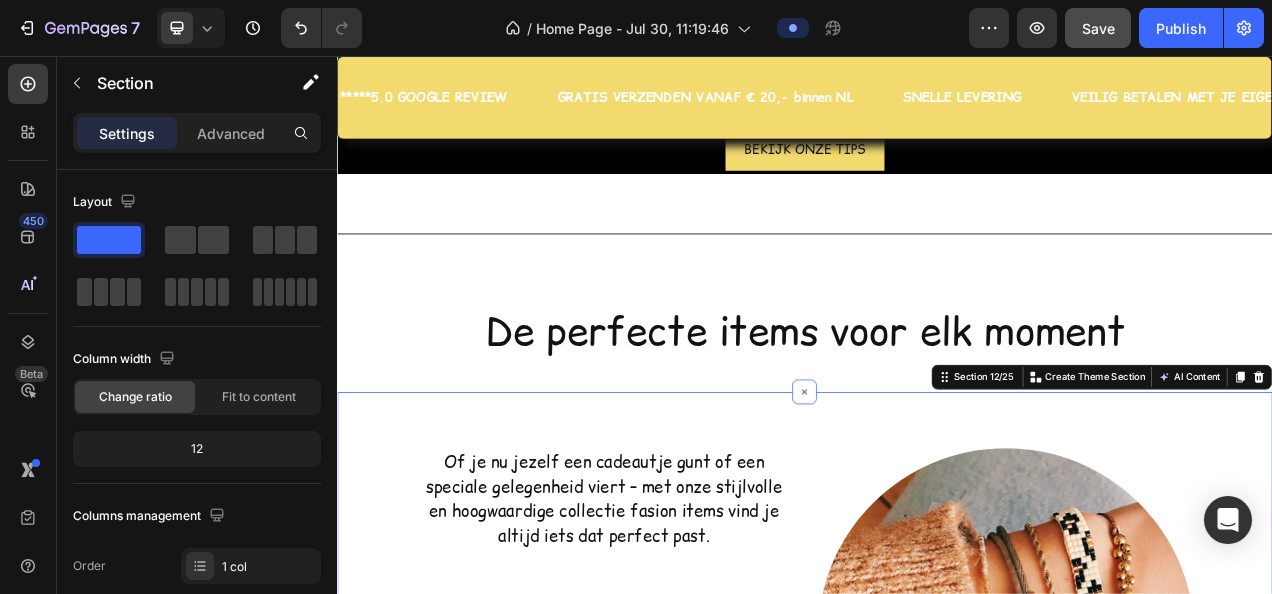 click on "Of je nu jezelf een cadeautje gunt of een speciale gelegenheid viert – met onze stijlvolle en hoogwaardige collectie fasion items vind je altijd iets dat perfect past. Text block Image Row Section 12/25   You can create reusable sections Create Theme Section AI Content Write with GemAI What would you like to describe here? Tone and Voice Persuasive Product Color Hairclip haarspeld roze print XL Show more Generate" at bounding box center [937, 801] 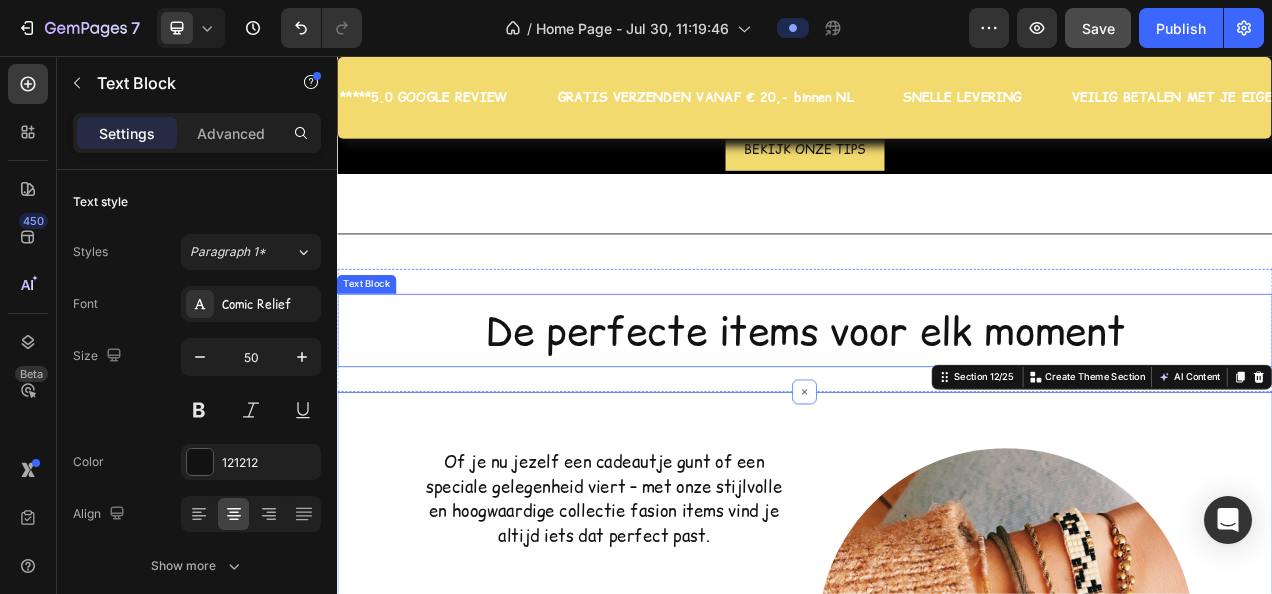 click on "De perfecte items voor elk moment" at bounding box center [937, 408] 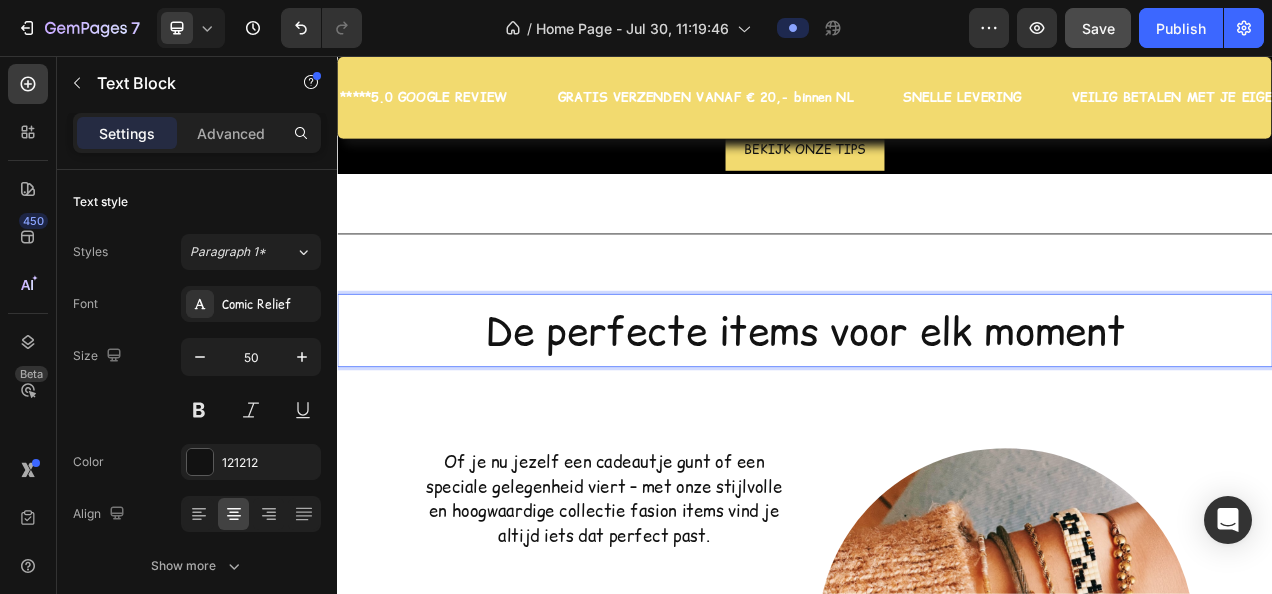 click on "De perfecte items voor elk moment" at bounding box center (937, 408) 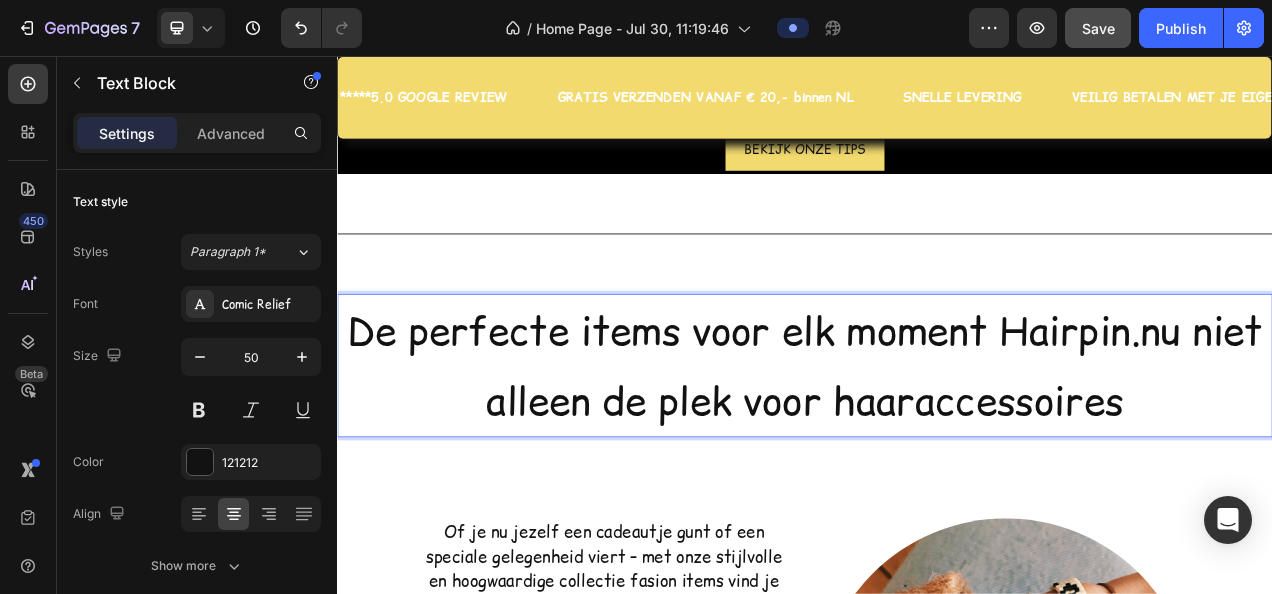 click on "De perfecte items voor elk moment Hairpin.nu niet alleen de plek voor haaraccessoires" at bounding box center (937, 453) 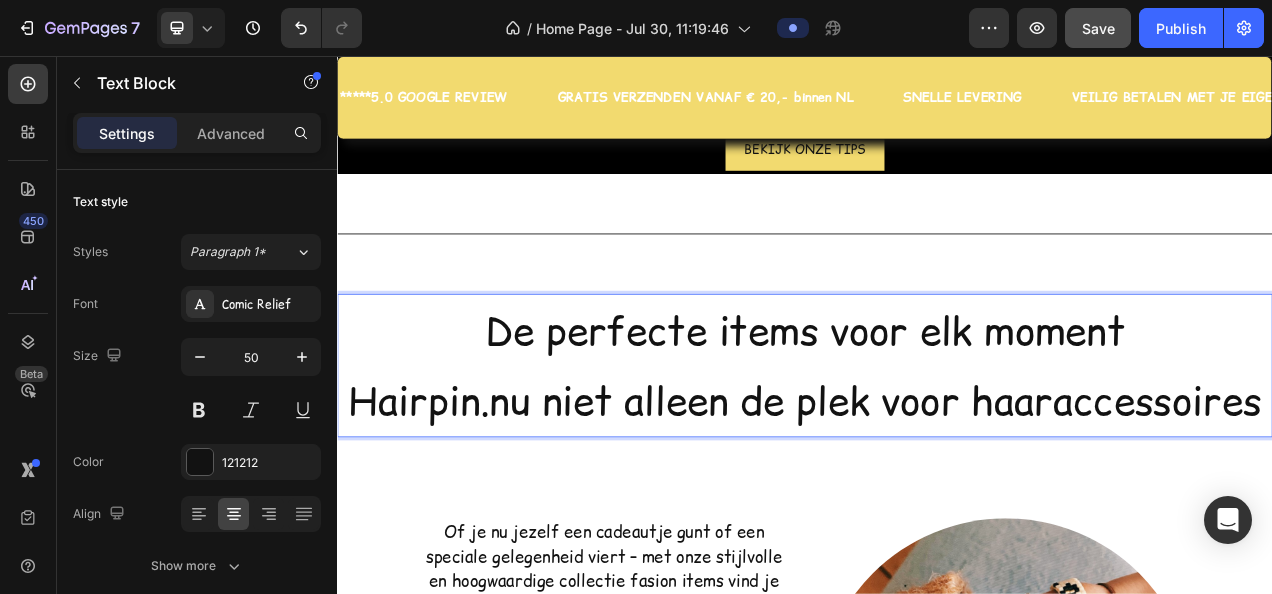 click on "Hairpin.nu niet alleen de plek voor haaraccessoires" at bounding box center (937, 498) 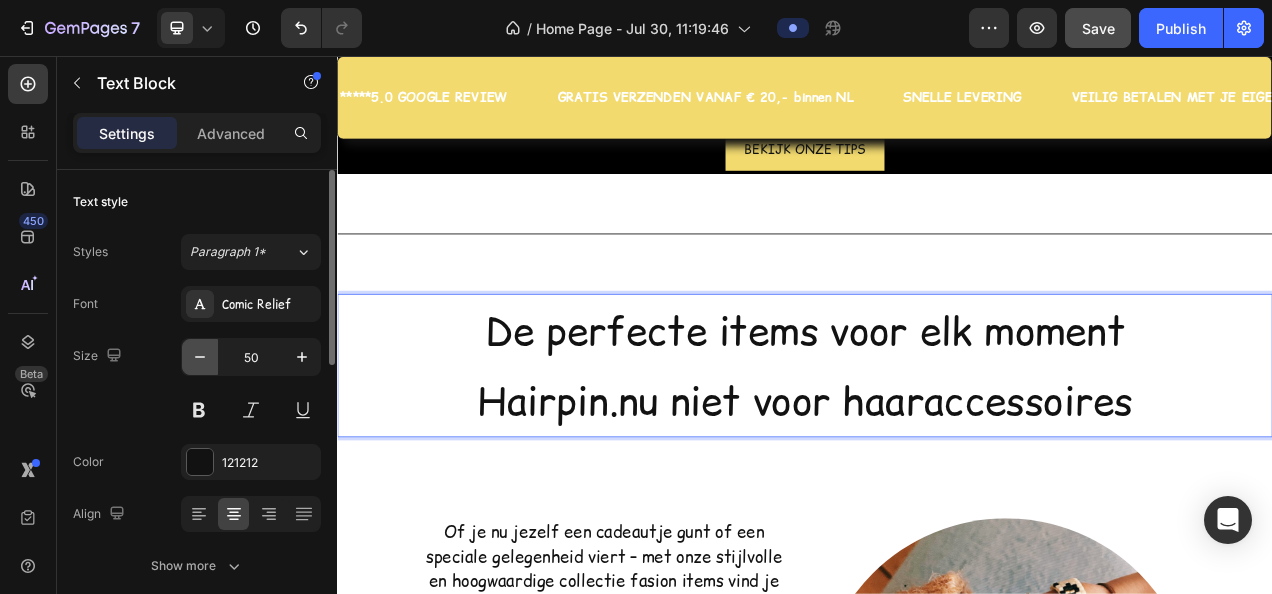 click 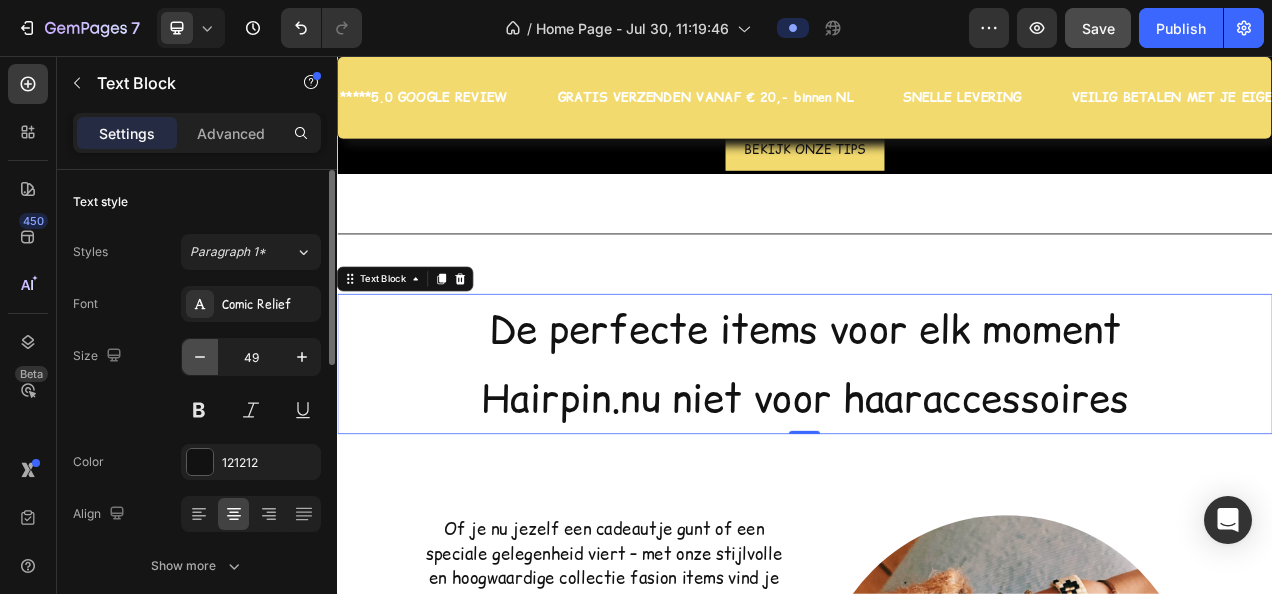 click 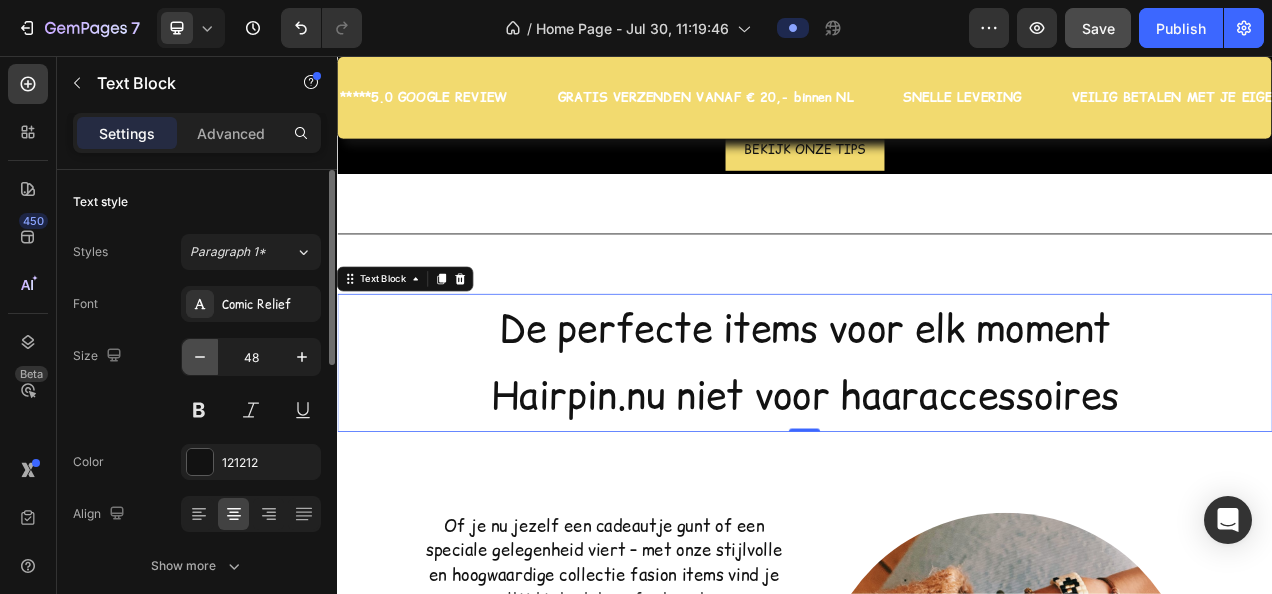 click 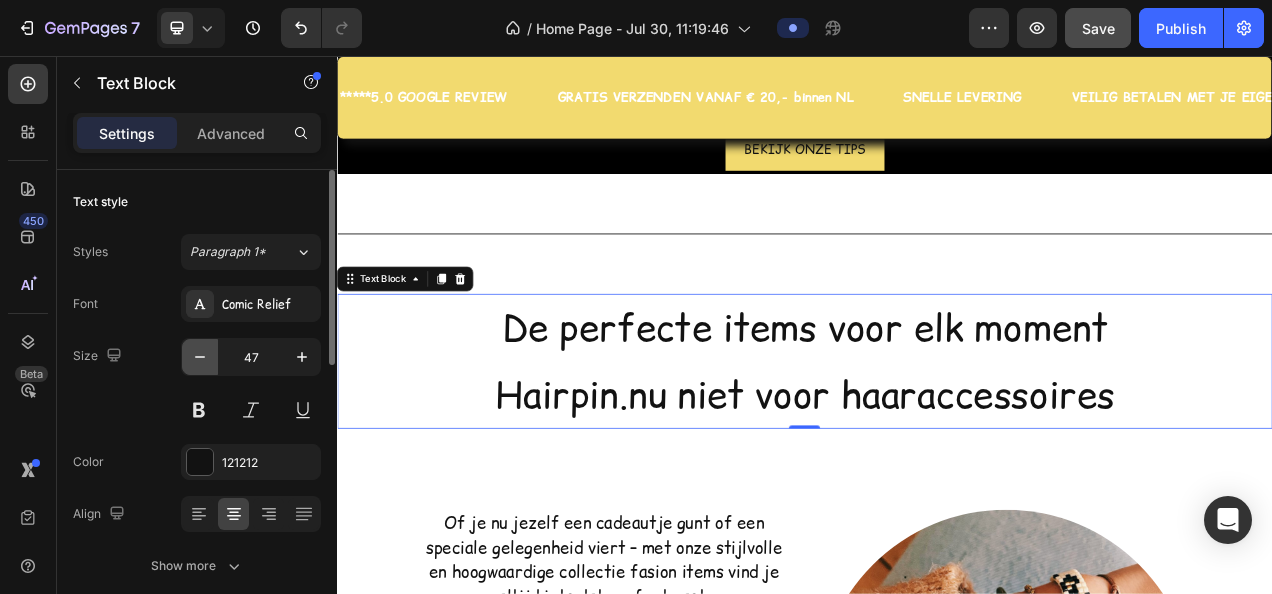 click 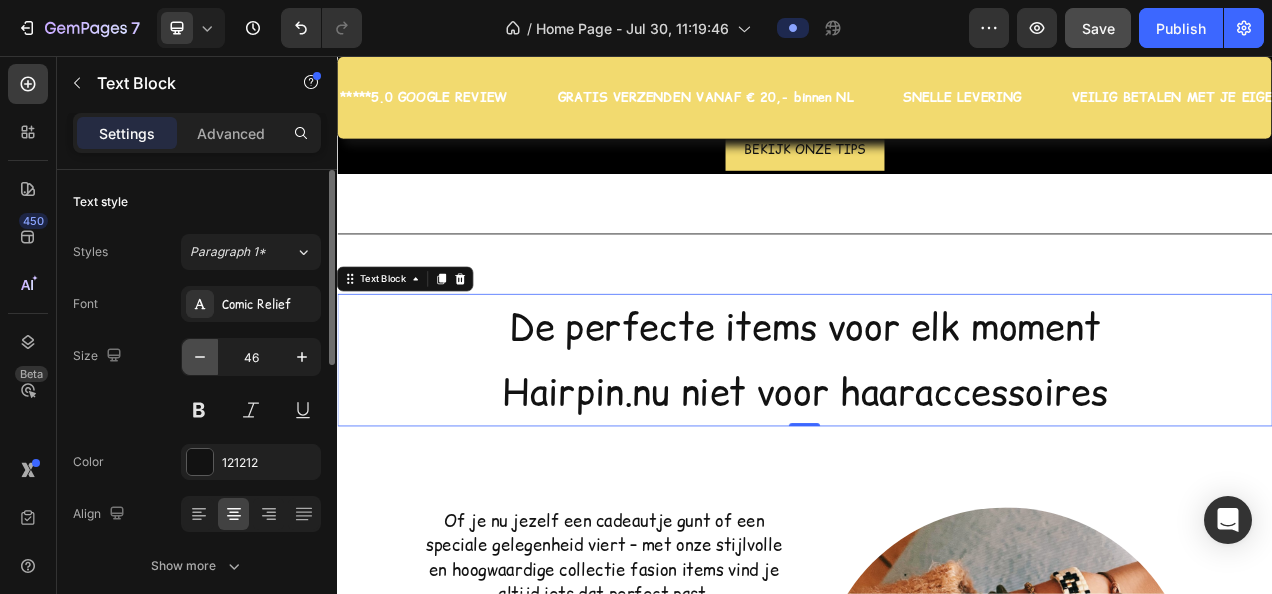 click 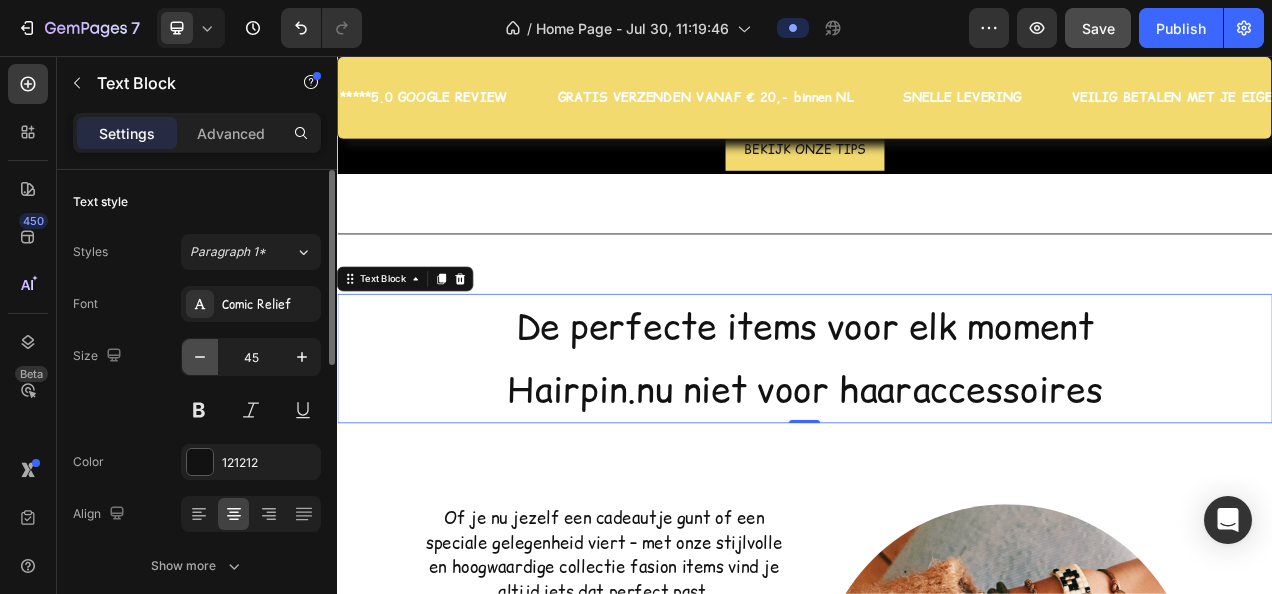 click 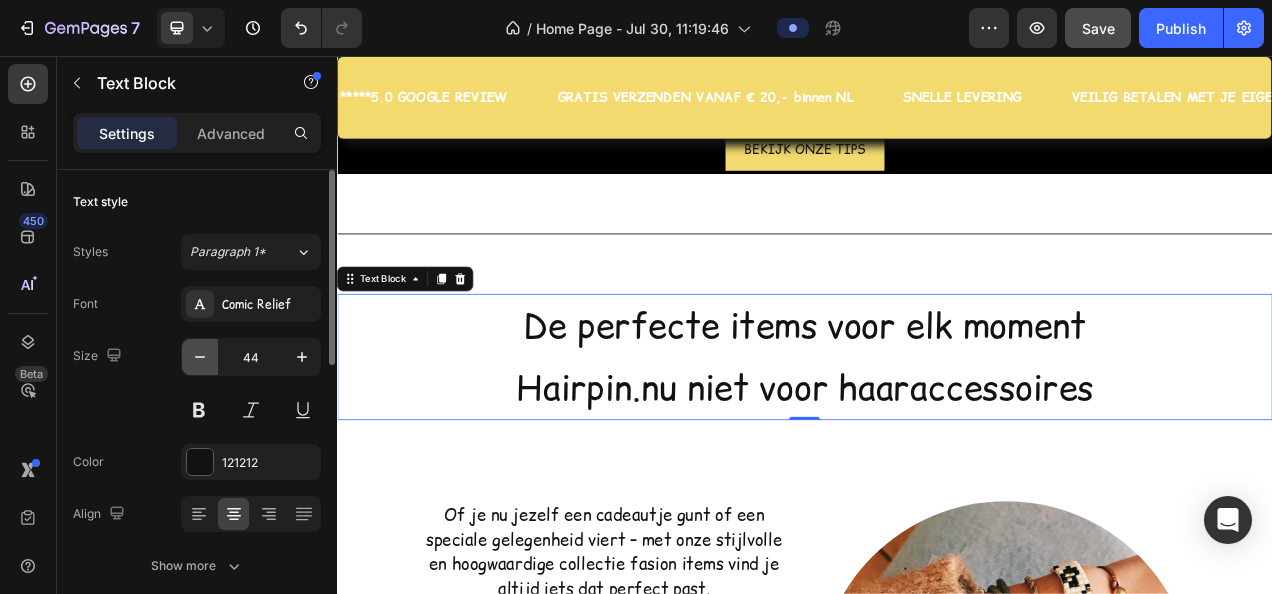 click 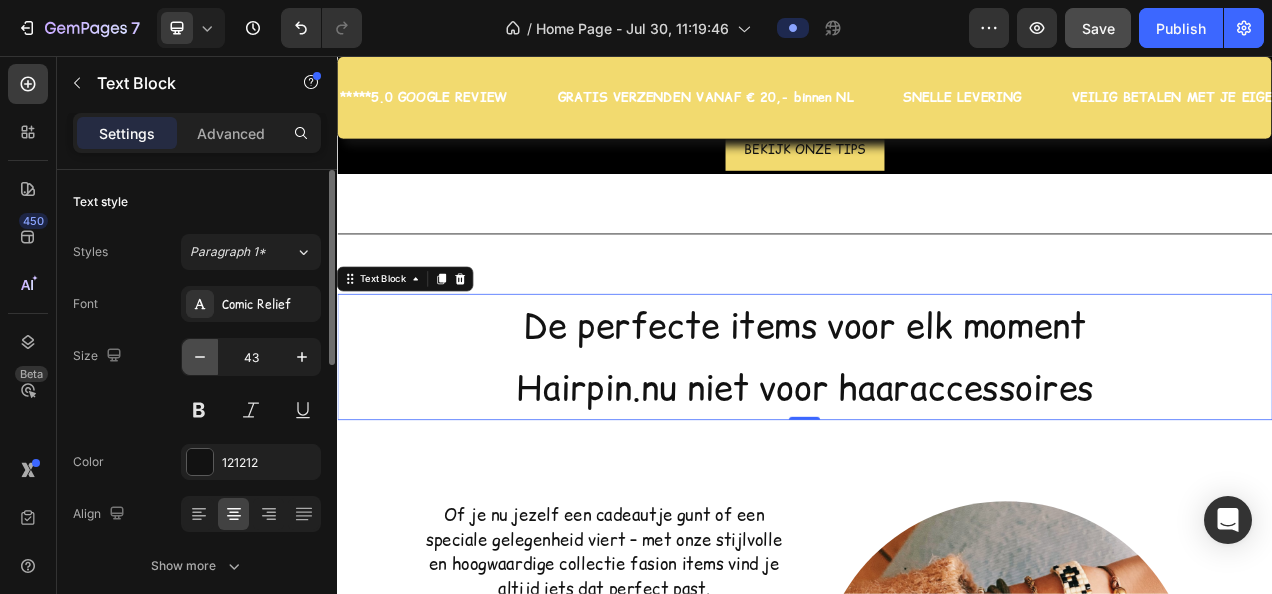 click 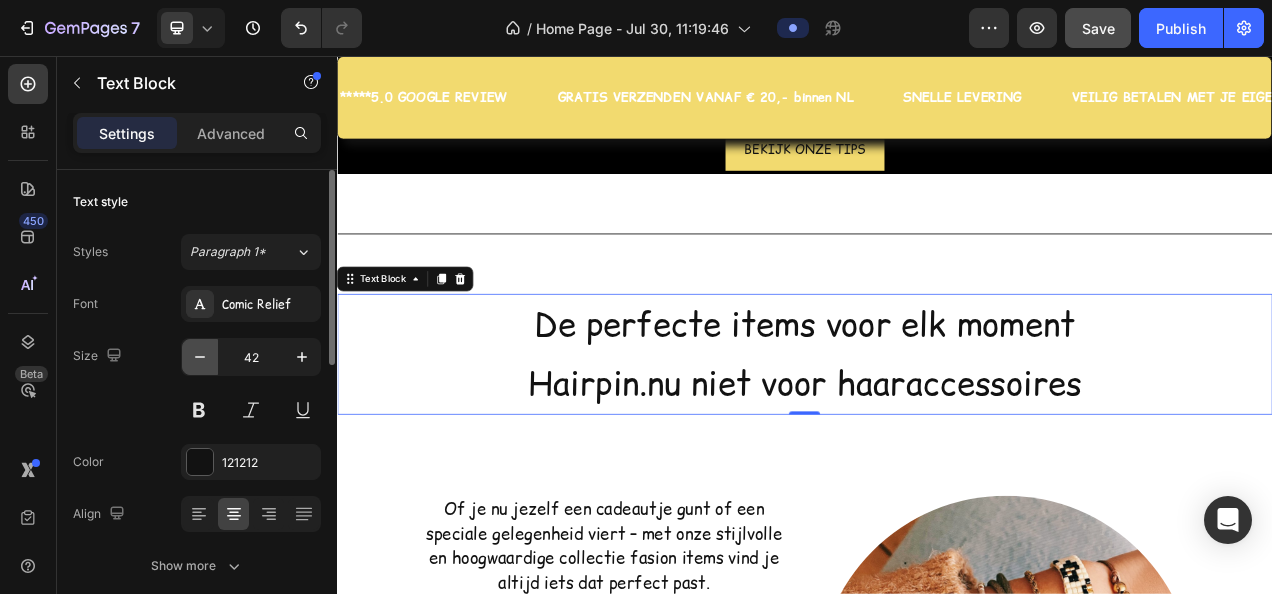 click 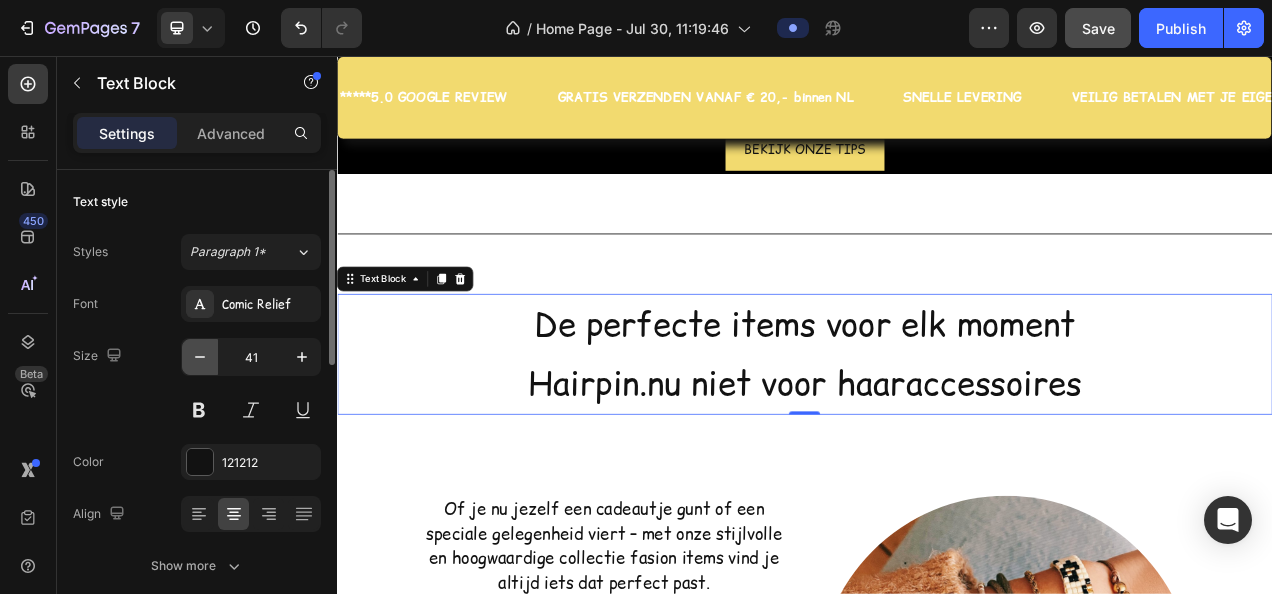 click 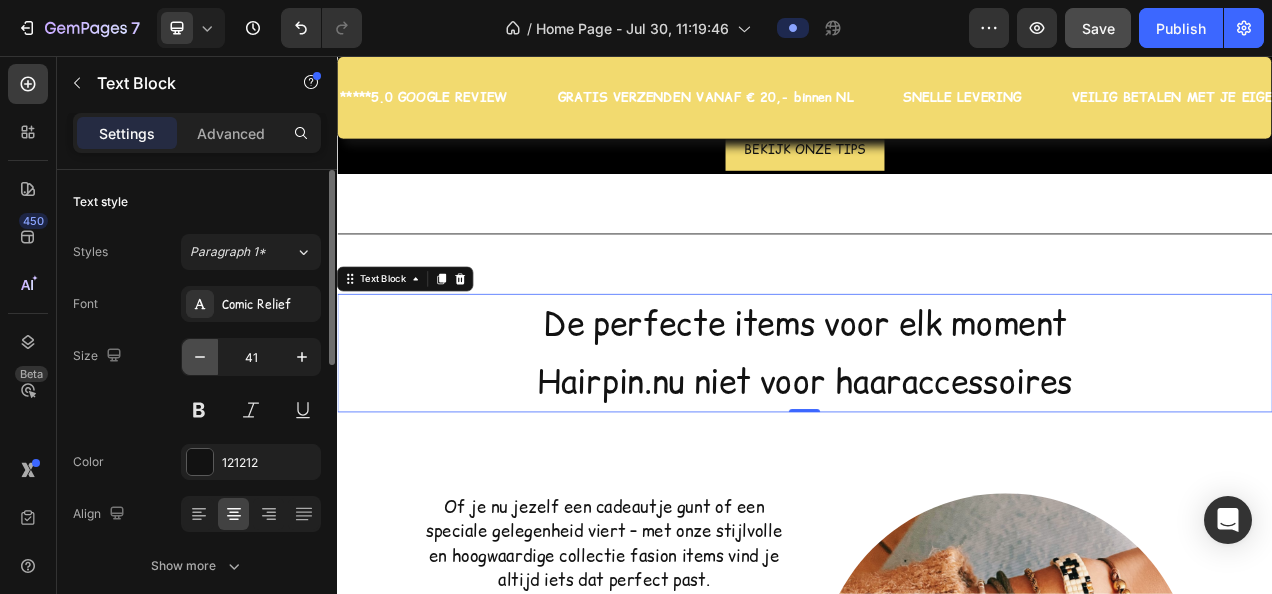 type on "40" 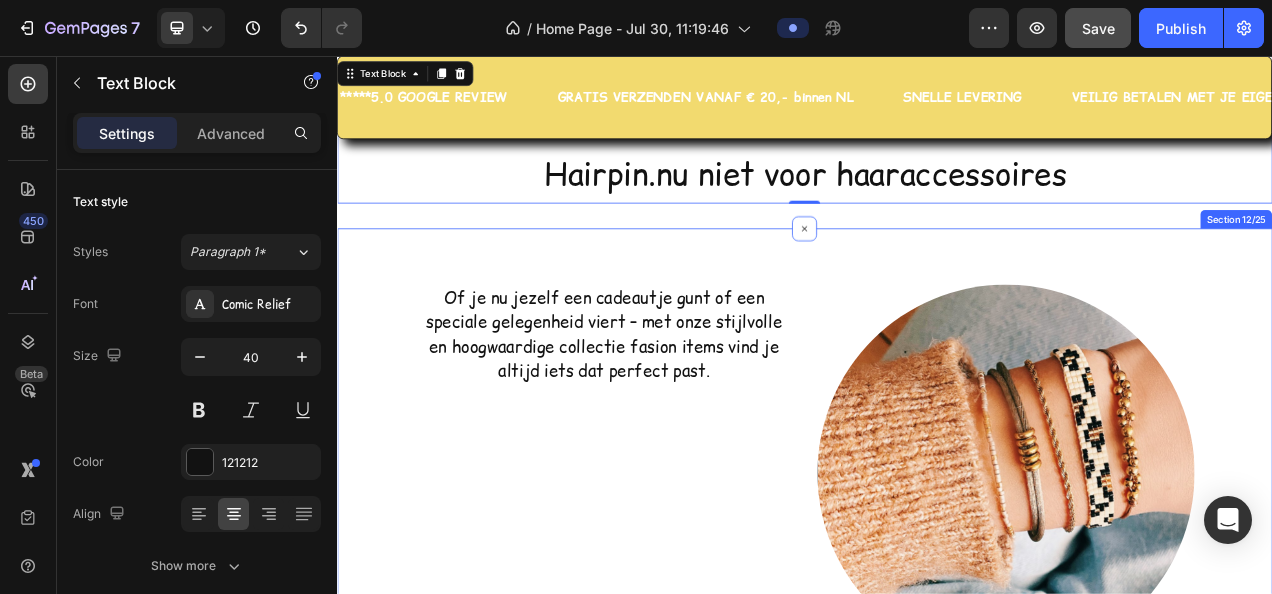 scroll, scrollTop: 4674, scrollLeft: 0, axis: vertical 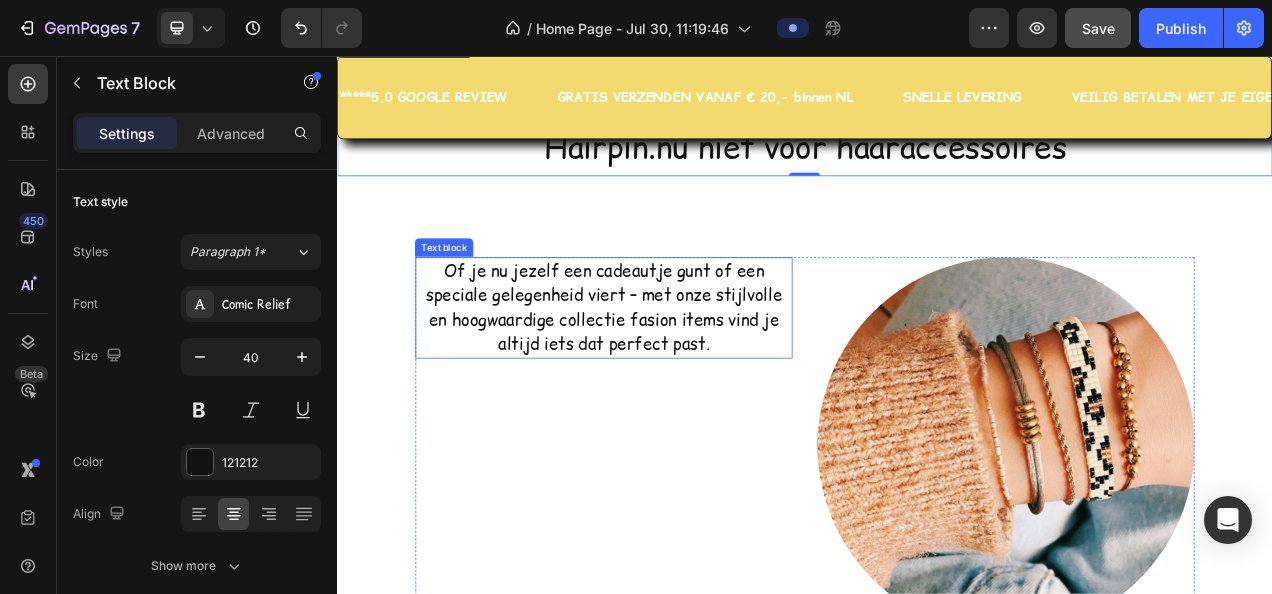 click on "Of je nu jezelf een cadeautje gunt of een speciale gelegenheid viert – met onze stijlvolle en hoogwaardige collectie fasion items vind je altijd iets dat perfect past." at bounding box center (679, 379) 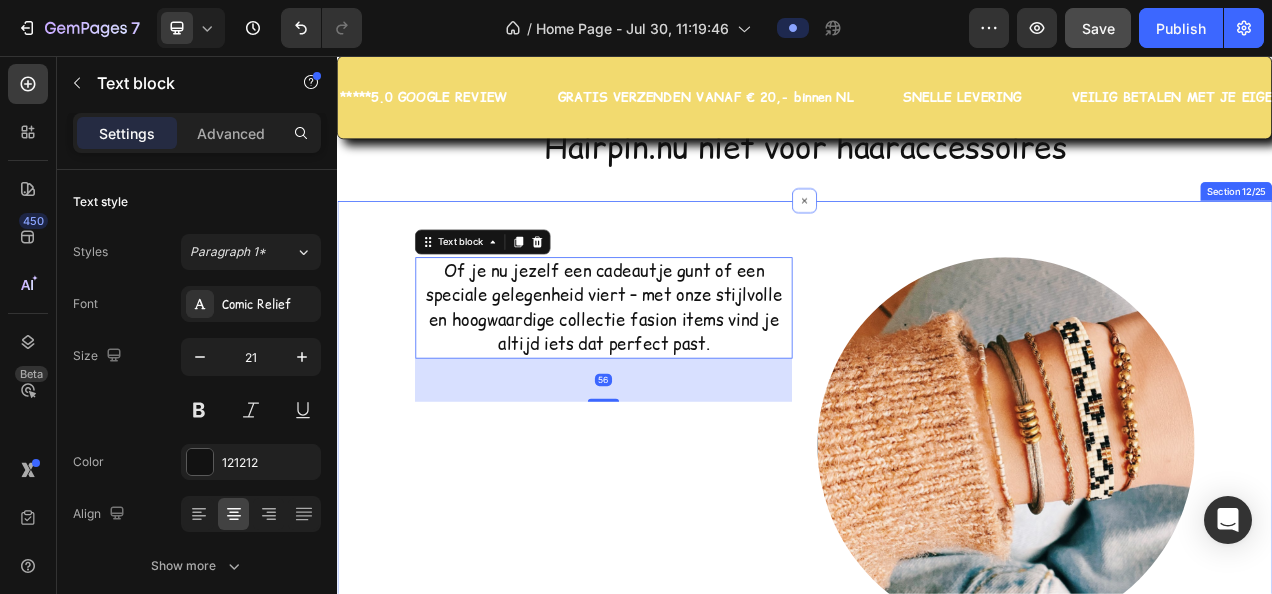 click on "Of je nu jezelf een cadeautje gunt of een speciale gelegenheid viert – met onze stijlvolle en hoogwaardige collectie fasion items vind je altijd iets dat perfect past. Text block   56 Image Row" at bounding box center [937, 556] 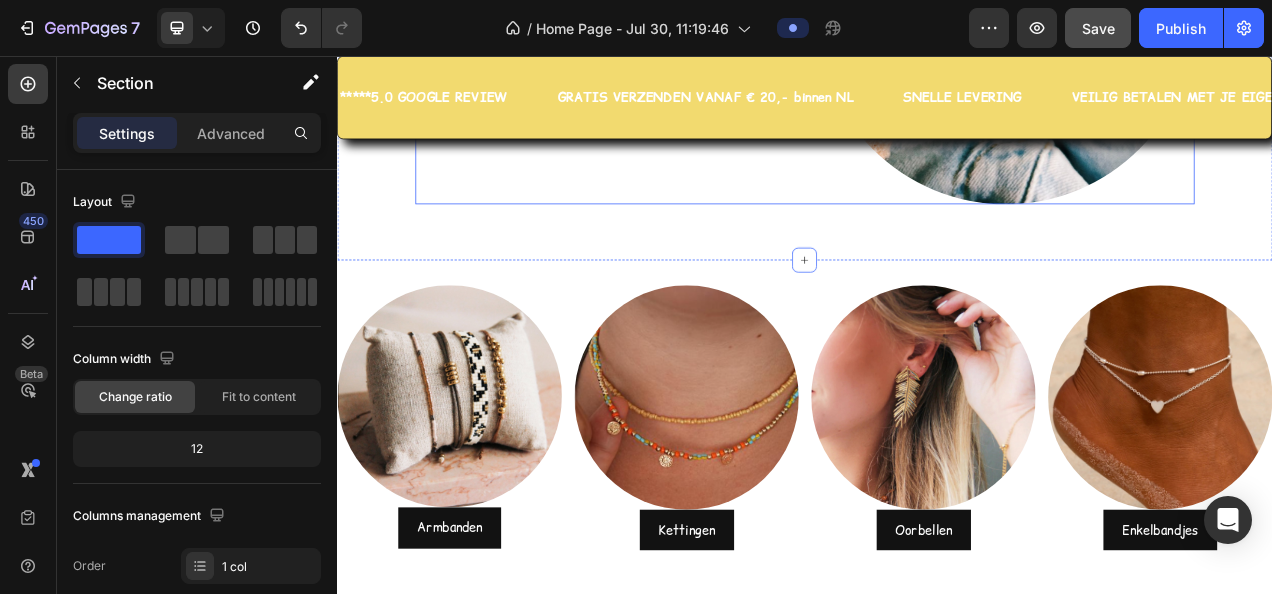 scroll, scrollTop: 5274, scrollLeft: 0, axis: vertical 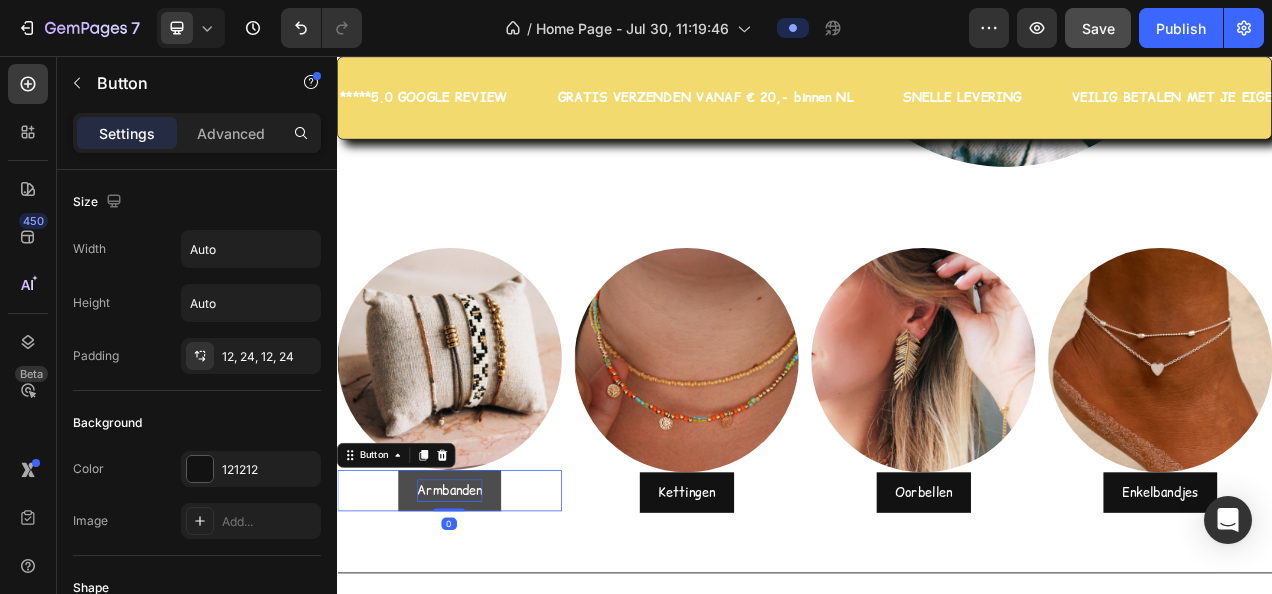 click on "Armbanden" at bounding box center [481, 613] 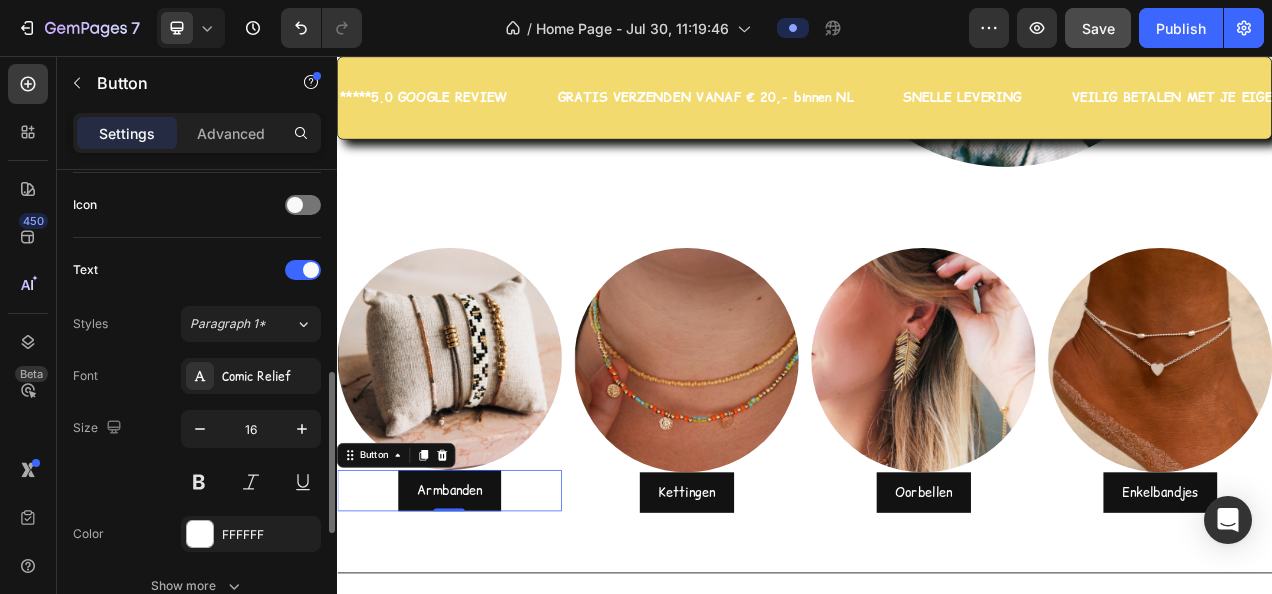 scroll, scrollTop: 700, scrollLeft: 0, axis: vertical 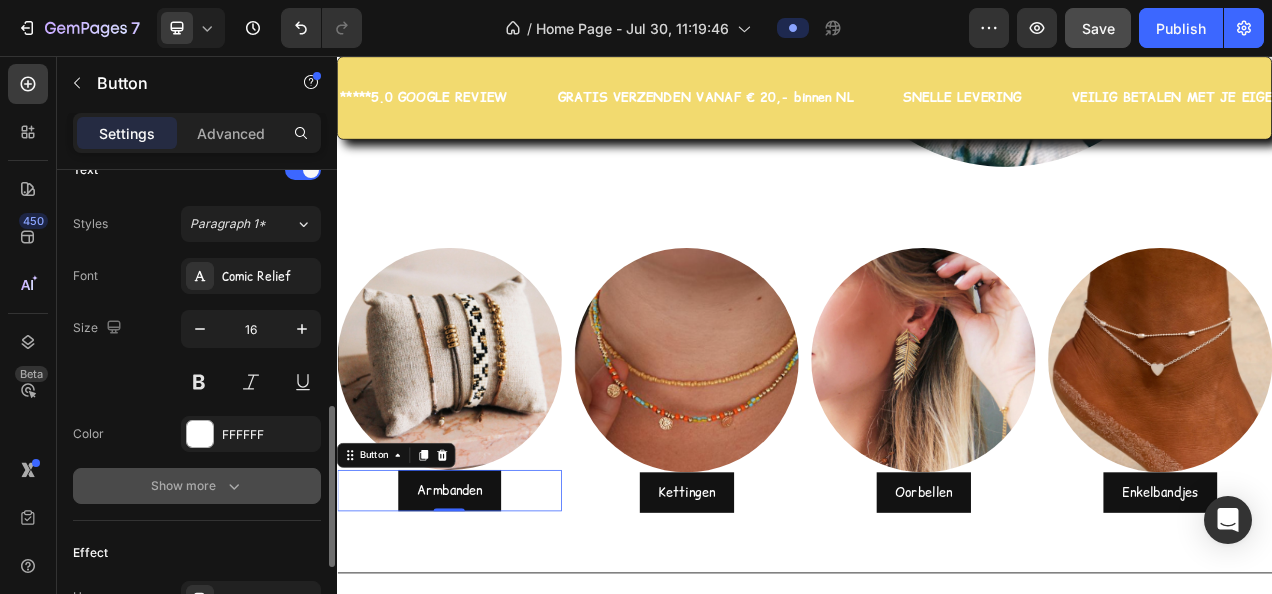 click on "Show more" at bounding box center (197, 486) 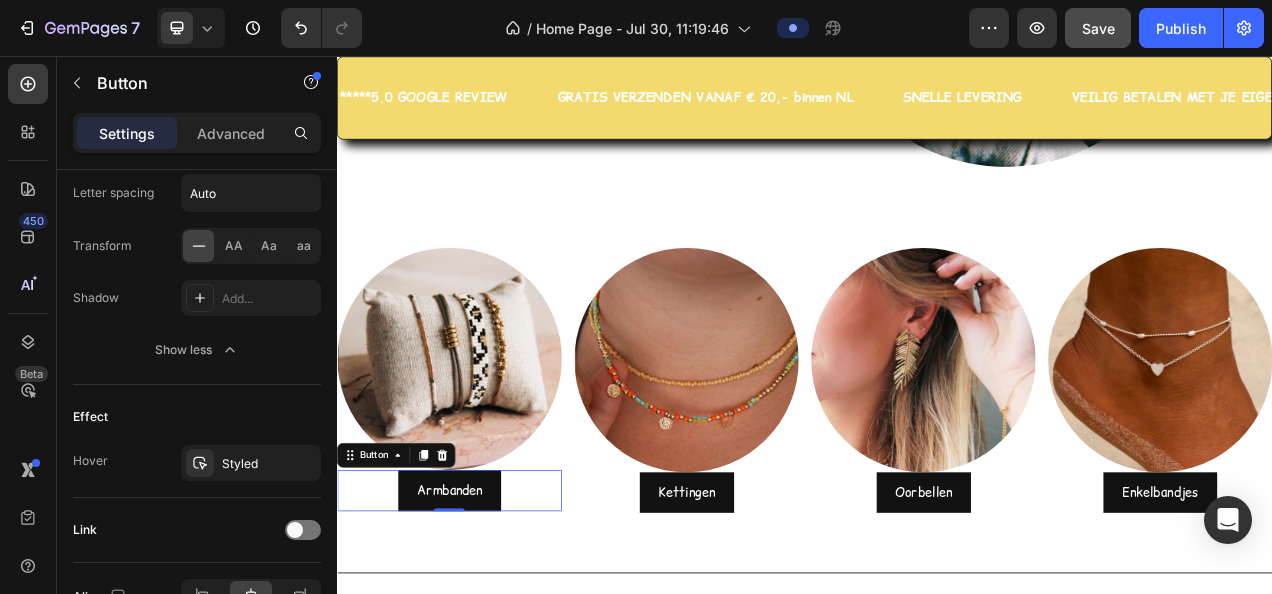 scroll, scrollTop: 1200, scrollLeft: 0, axis: vertical 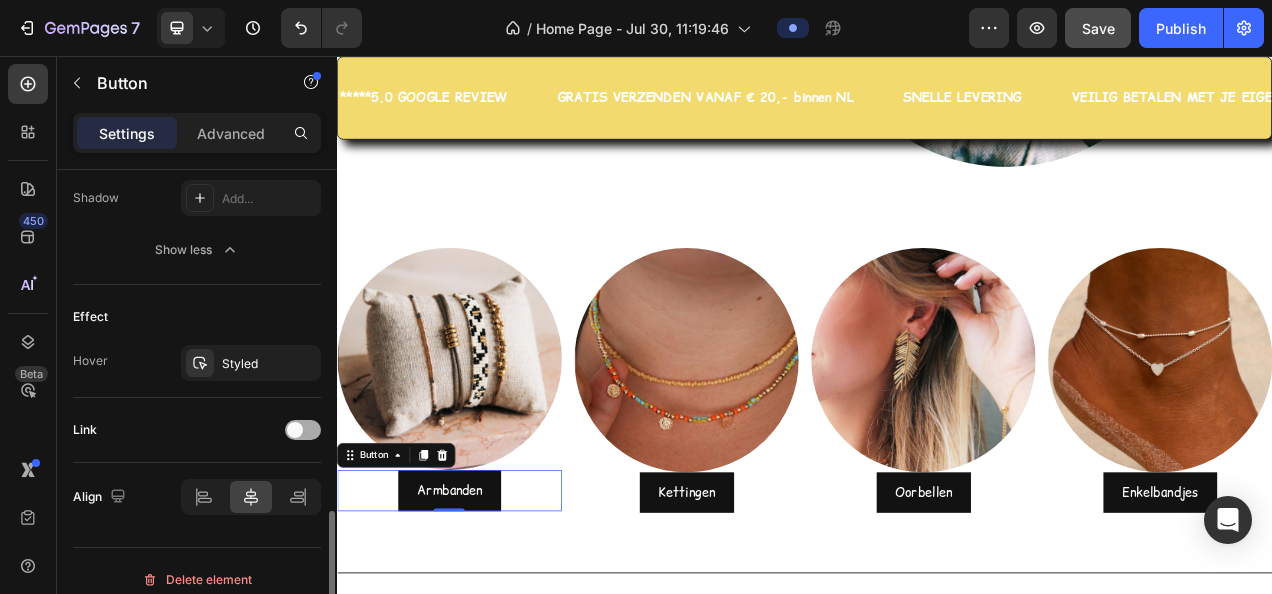 click at bounding box center [295, 430] 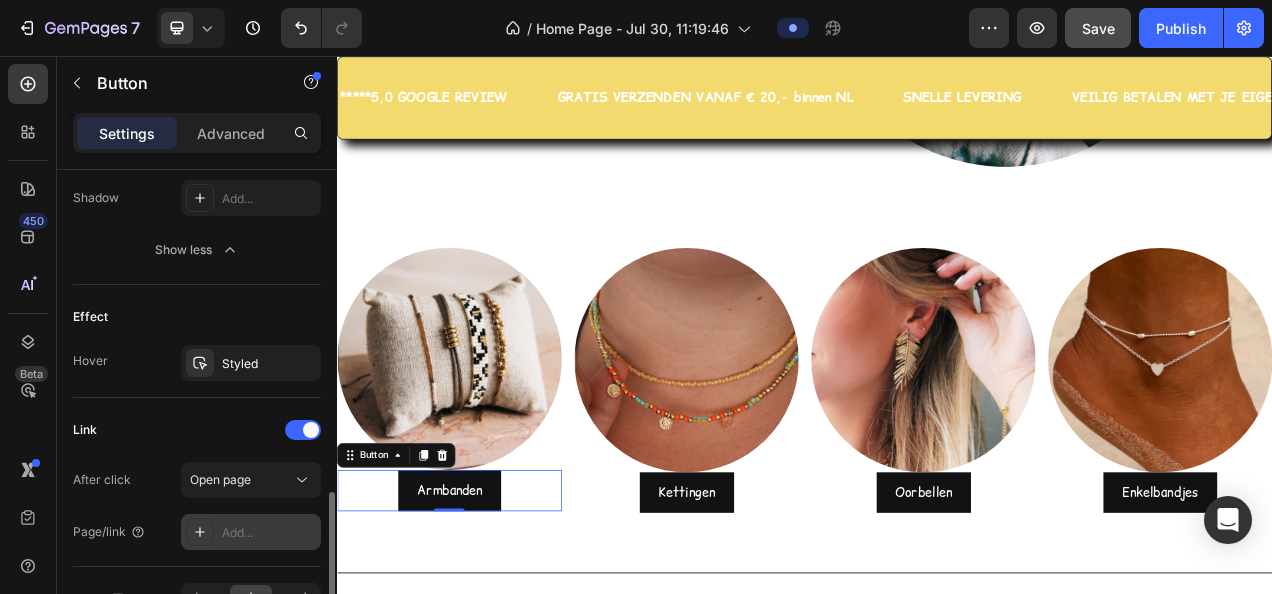 click on "Add..." at bounding box center [269, 533] 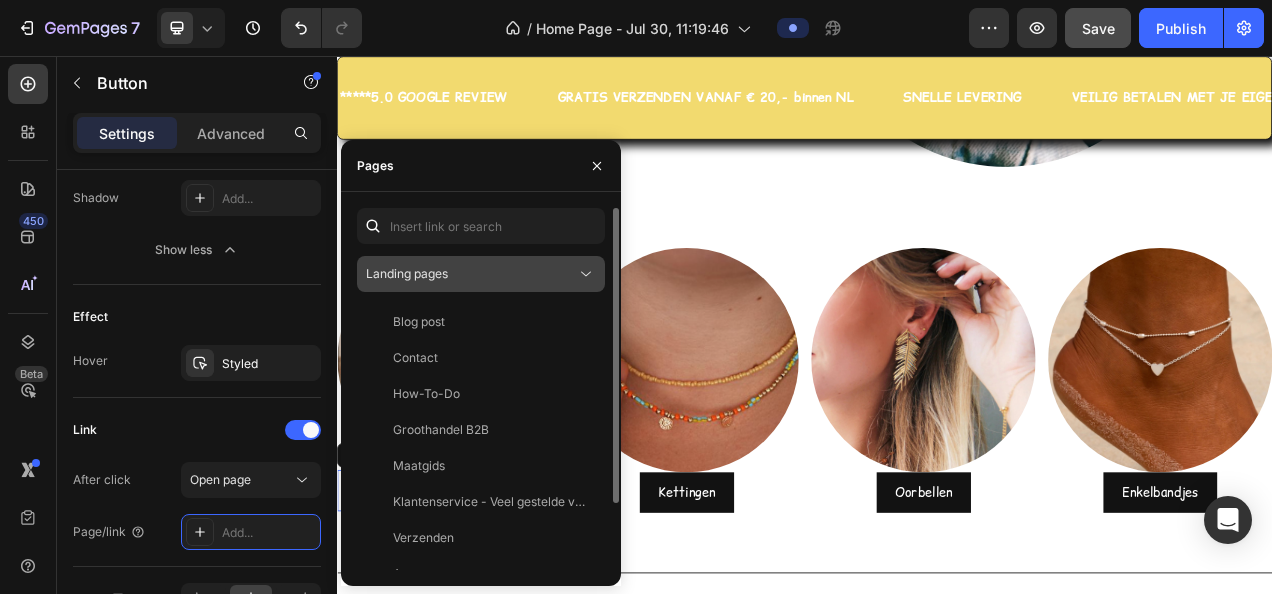 click 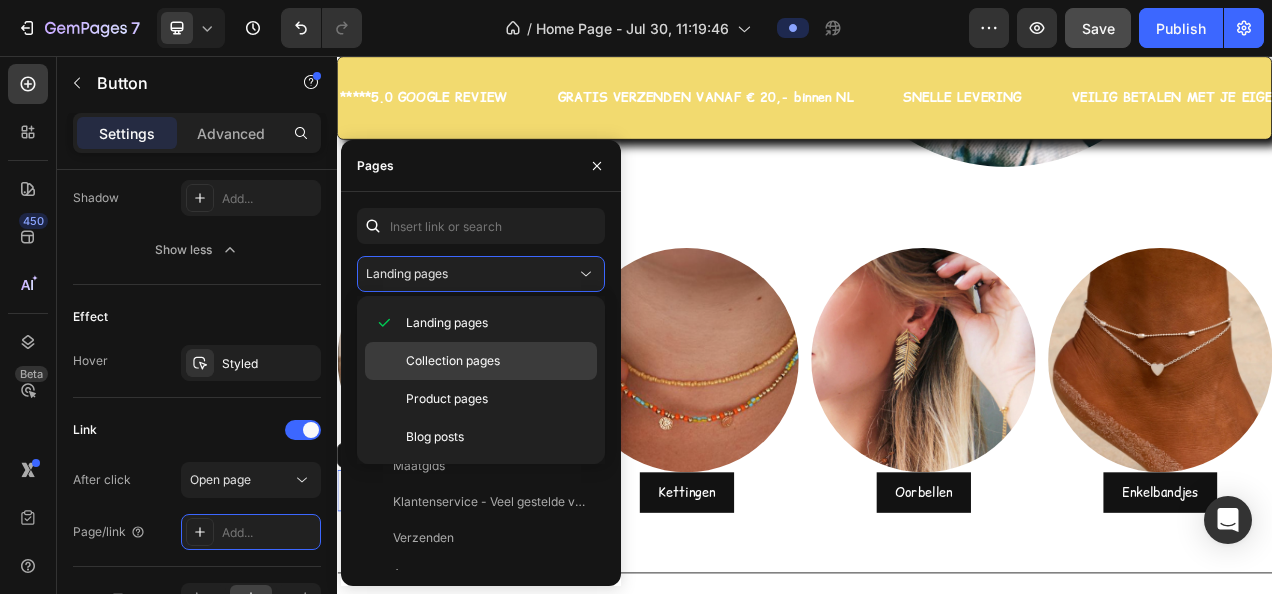 click on "Collection pages" 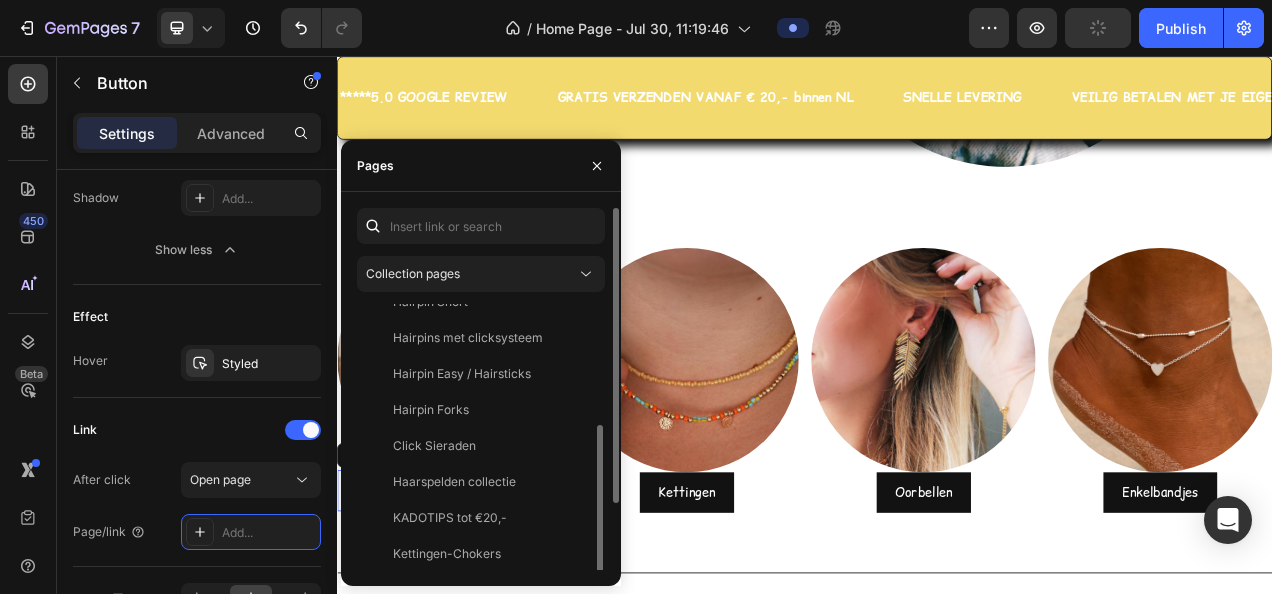scroll, scrollTop: 228, scrollLeft: 0, axis: vertical 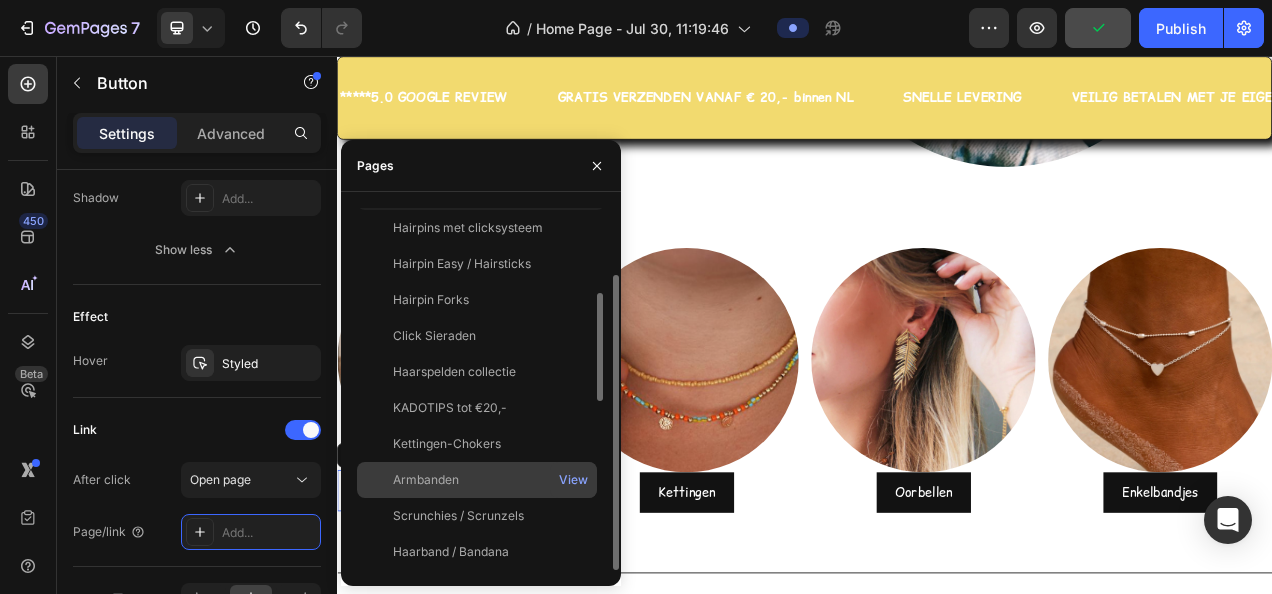click on "Armbanden" 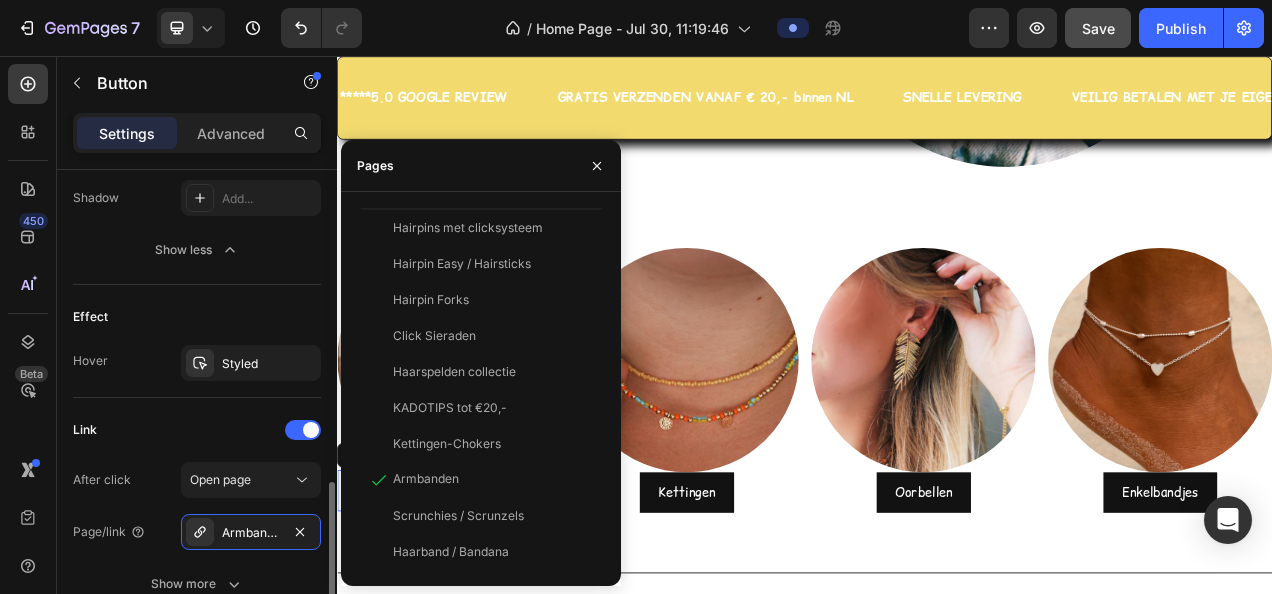 click on "Link" at bounding box center (197, 430) 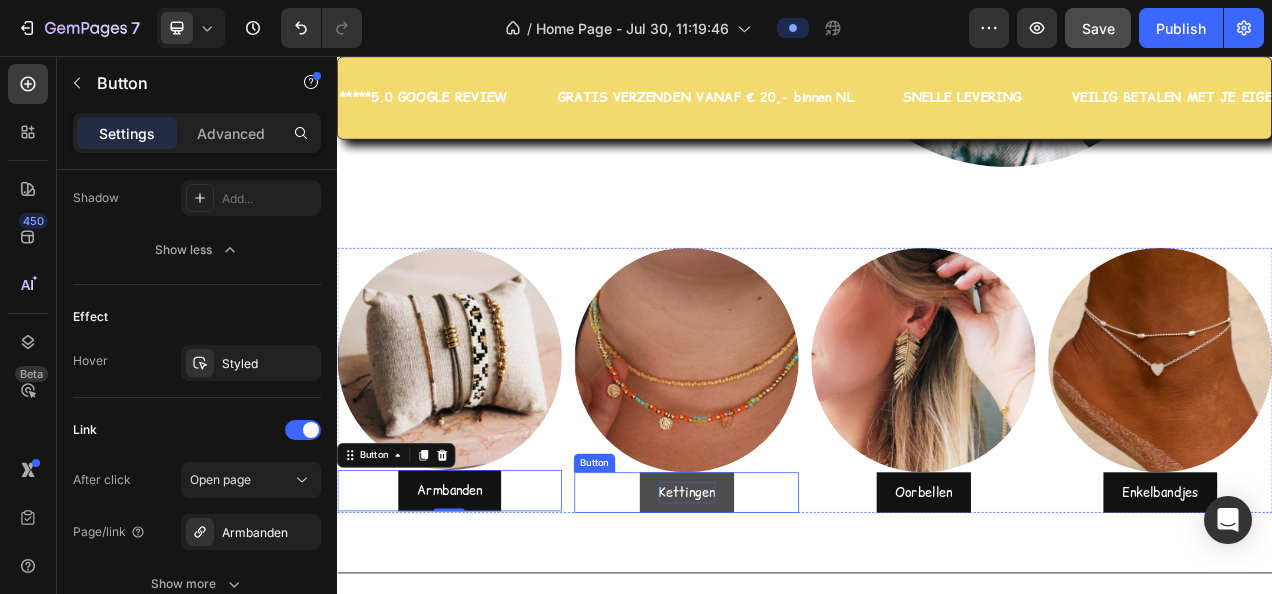 click on "Kettingen" at bounding box center [785, 616] 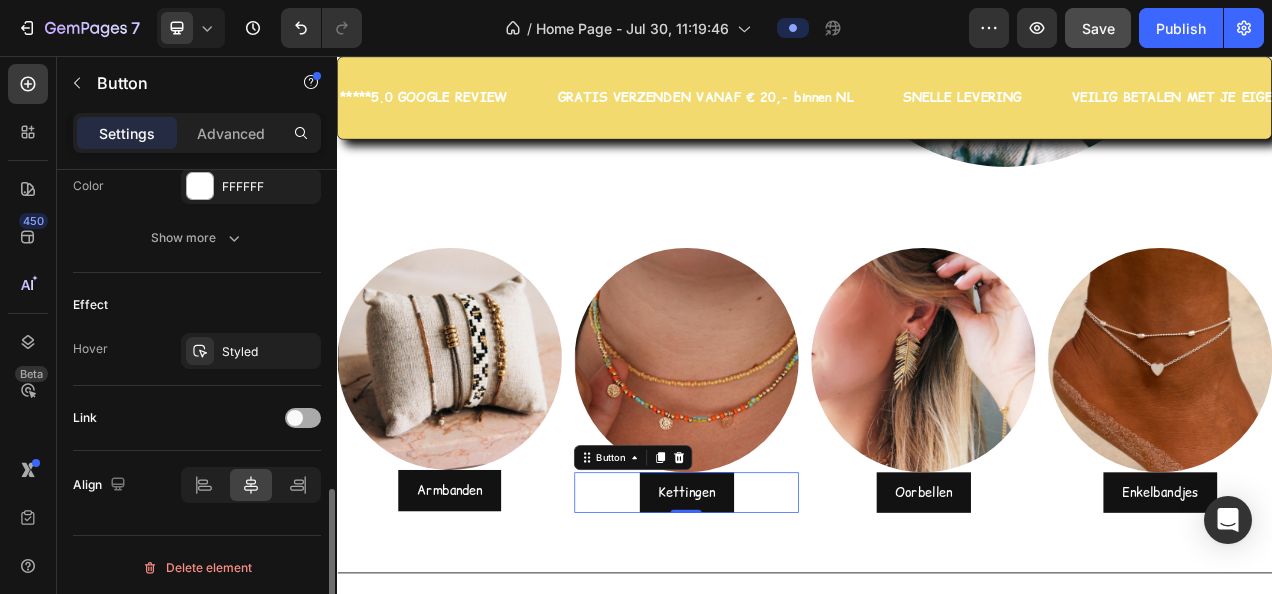 click at bounding box center [295, 418] 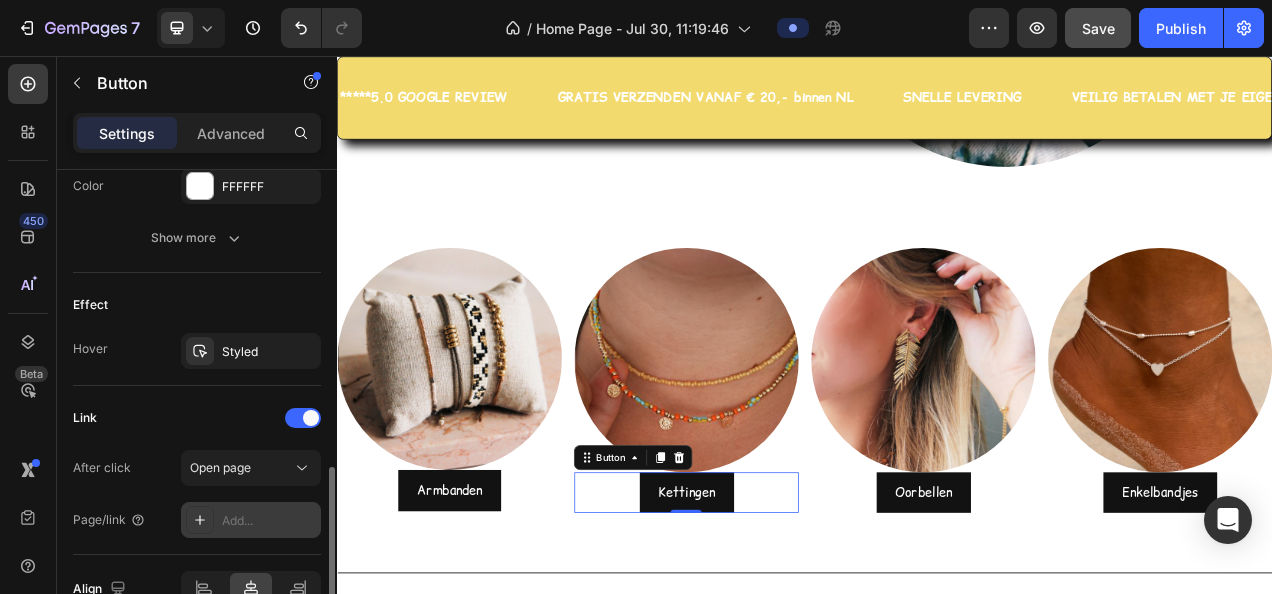click on "Add..." at bounding box center [269, 521] 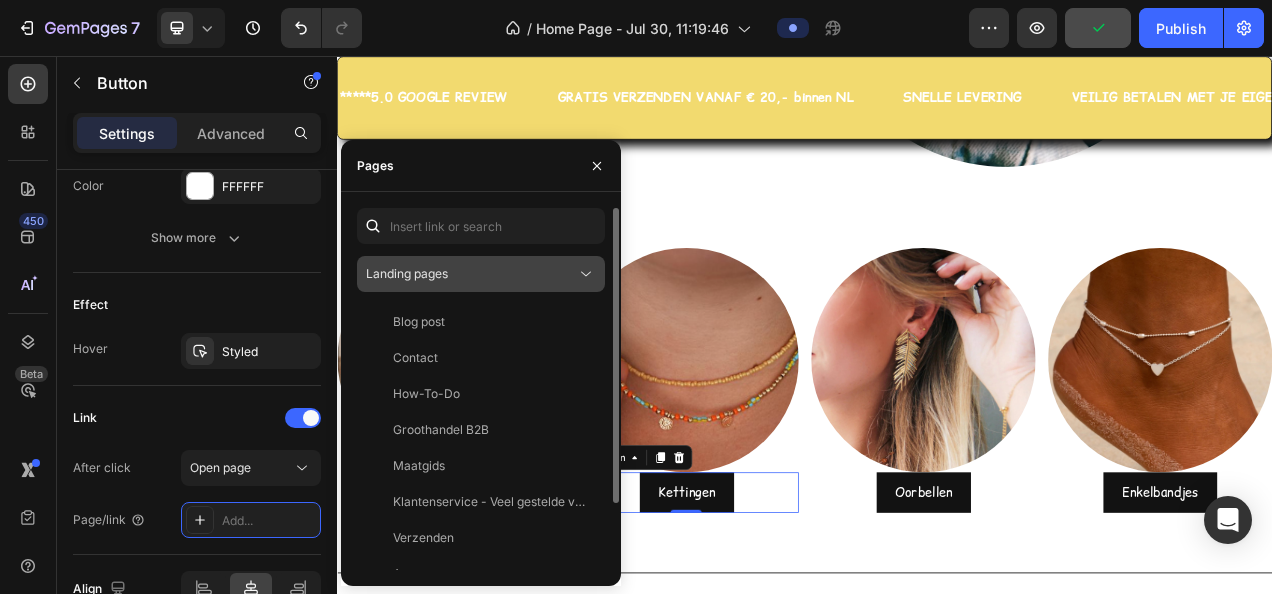 click 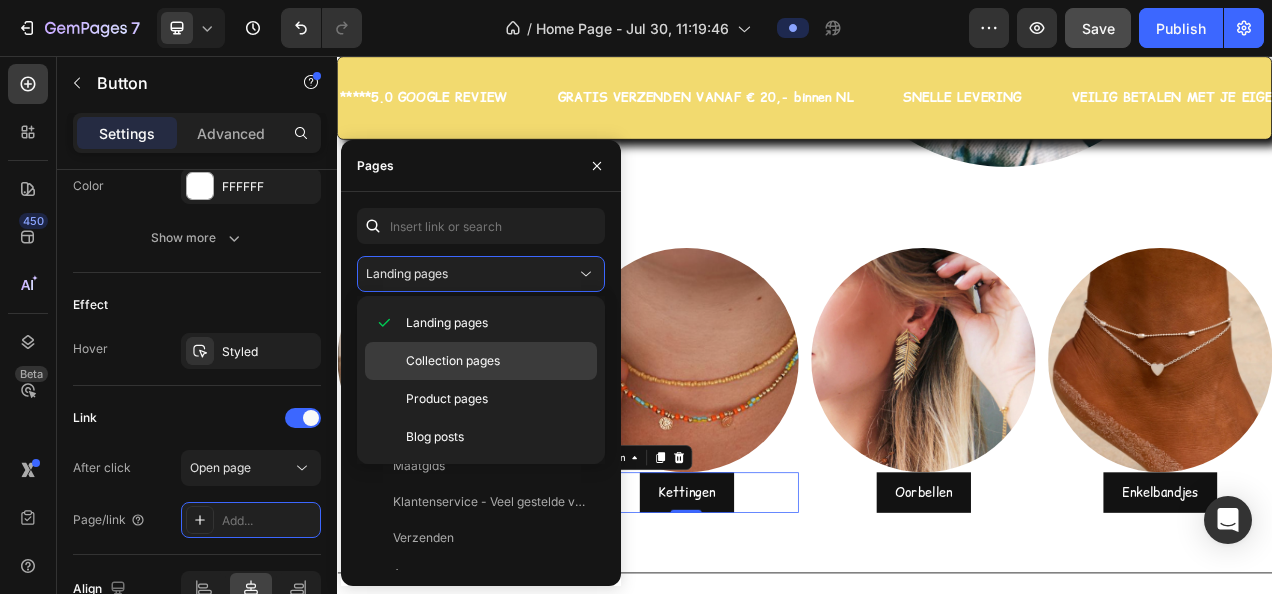 click on "Collection pages" at bounding box center [453, 361] 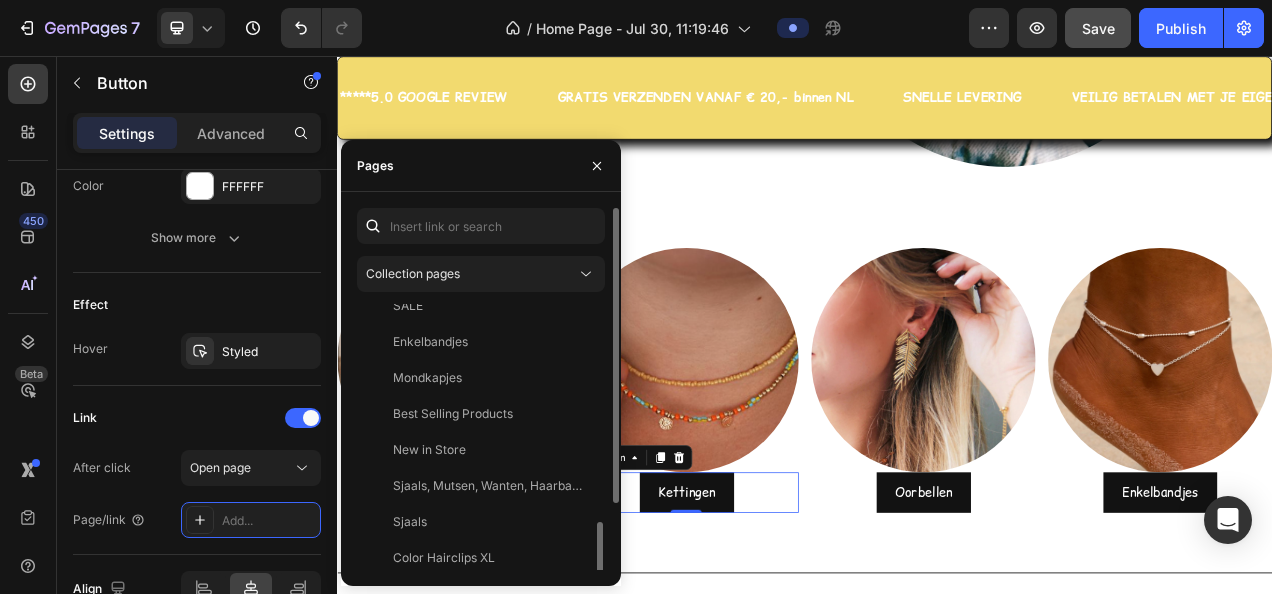 scroll, scrollTop: 768, scrollLeft: 0, axis: vertical 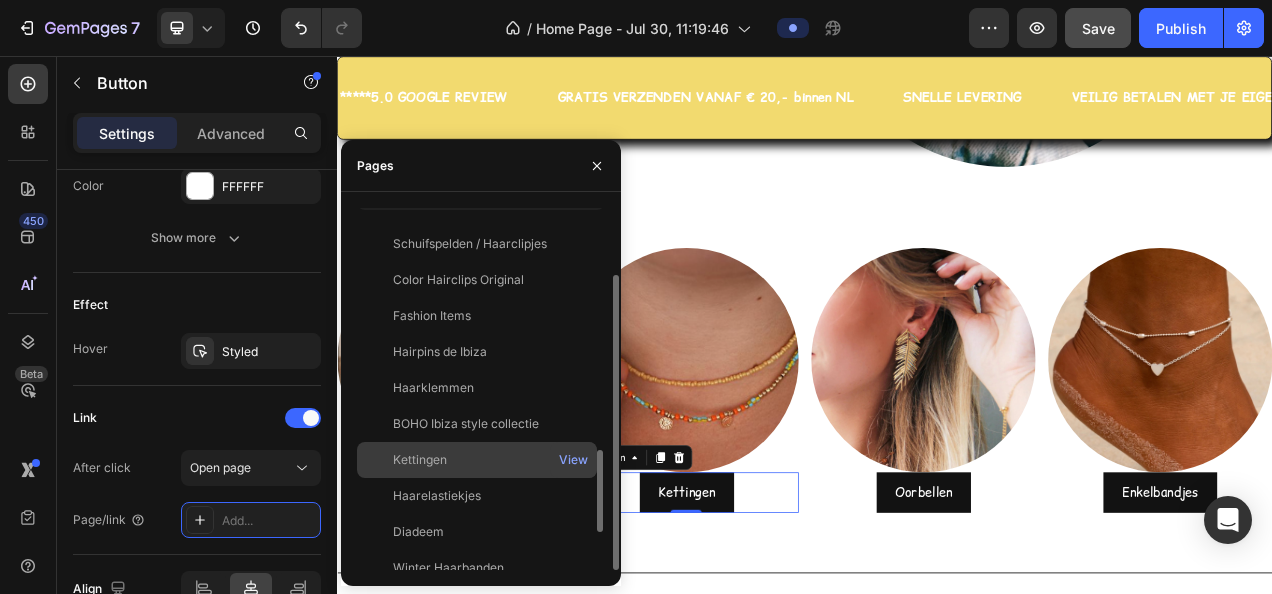 click on "Kettingen" 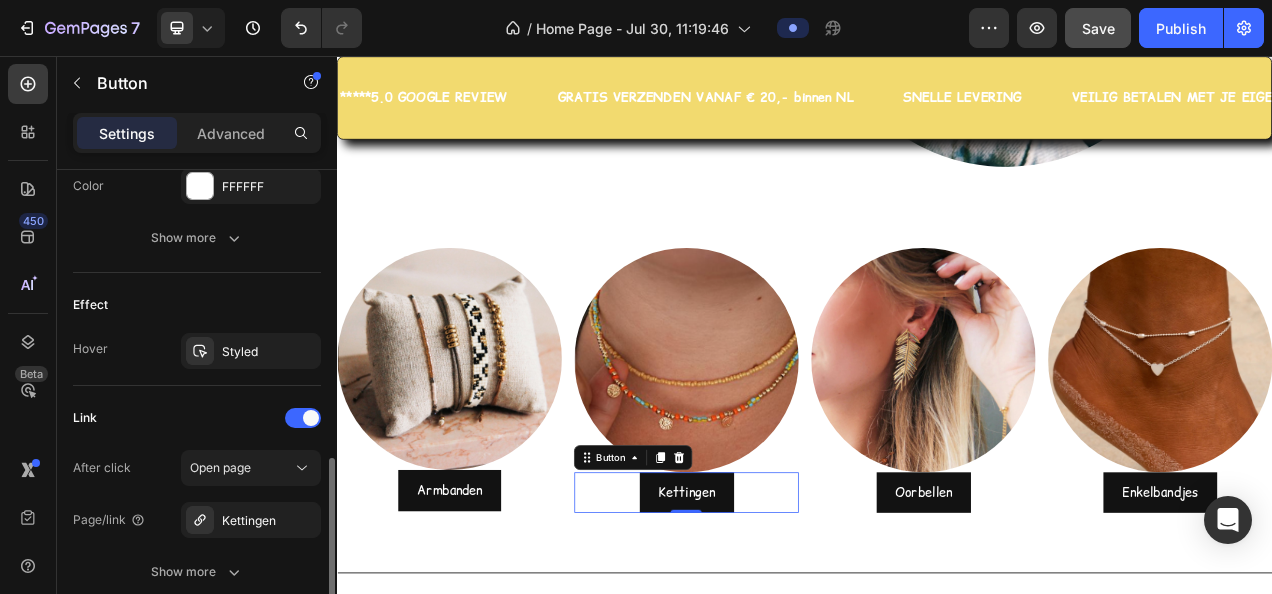 click on "After click Open page Page/link Kettingen Show more" at bounding box center (197, 520) 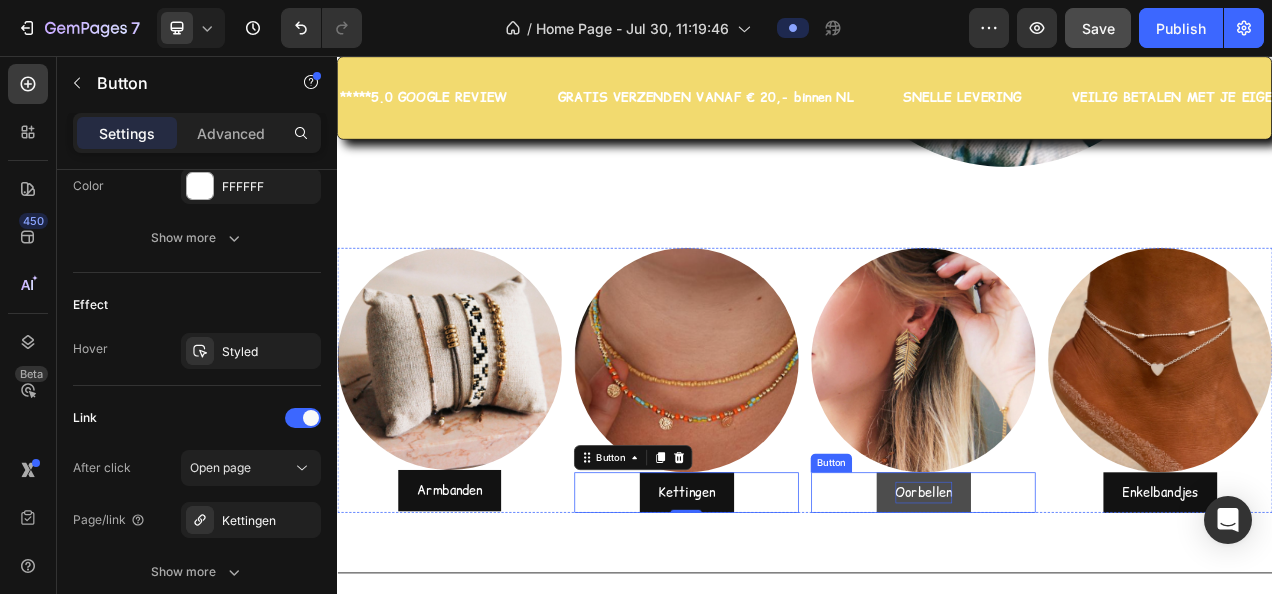 click on "Oorbellen" at bounding box center [1089, 616] 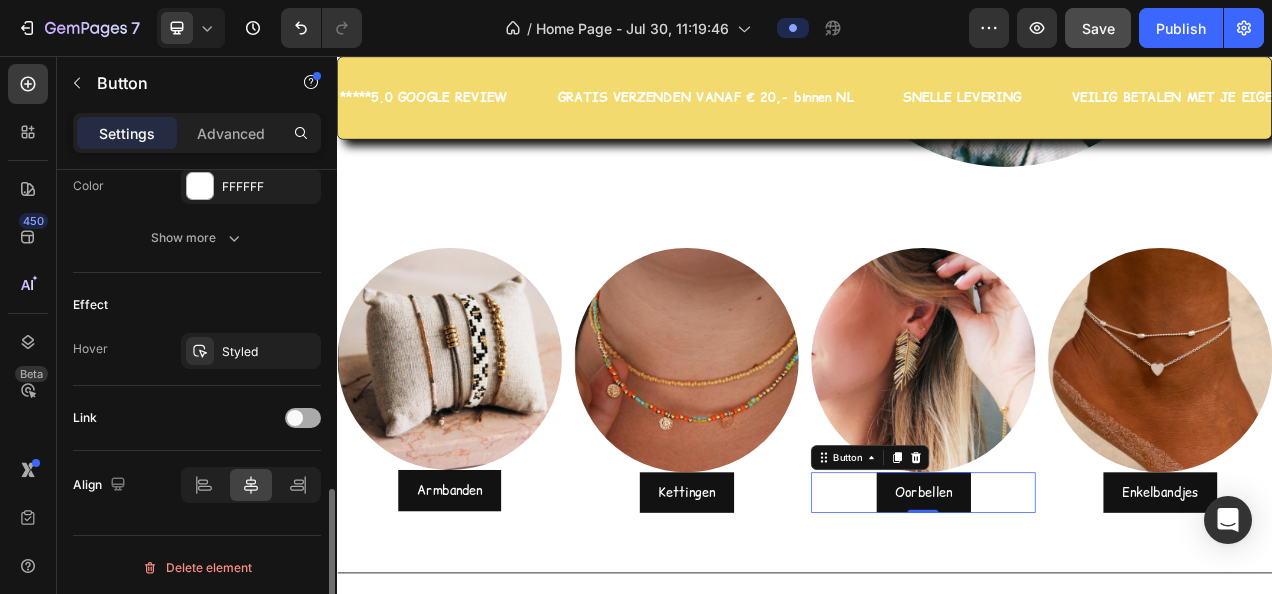 click at bounding box center [295, 418] 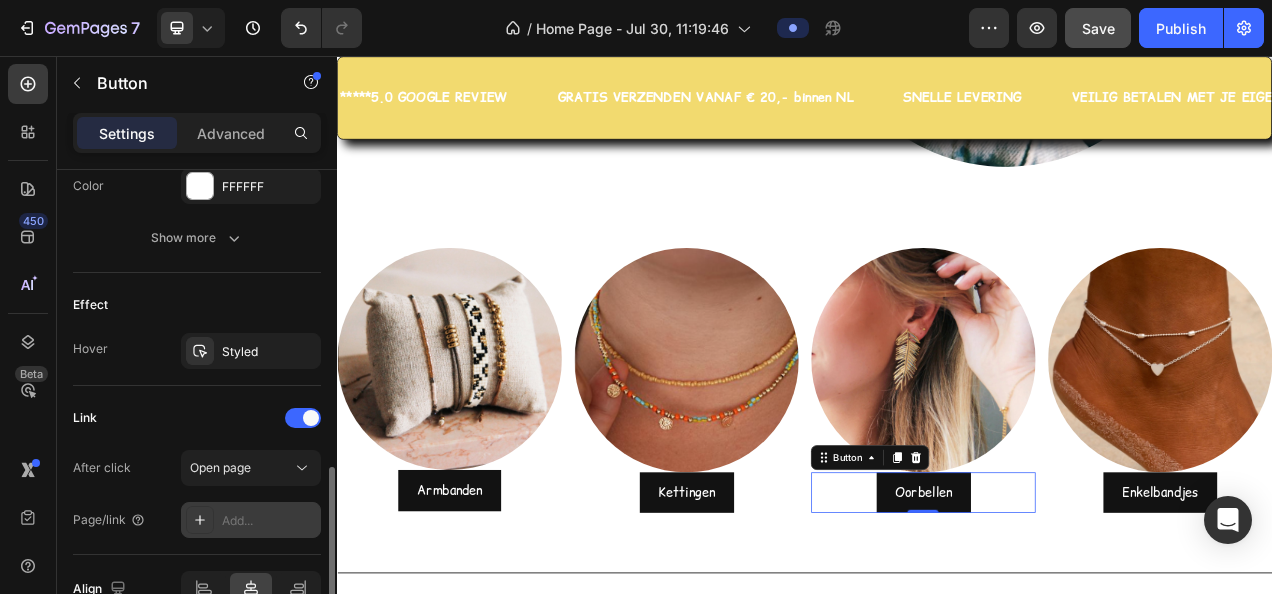 click on "Add..." at bounding box center (269, 521) 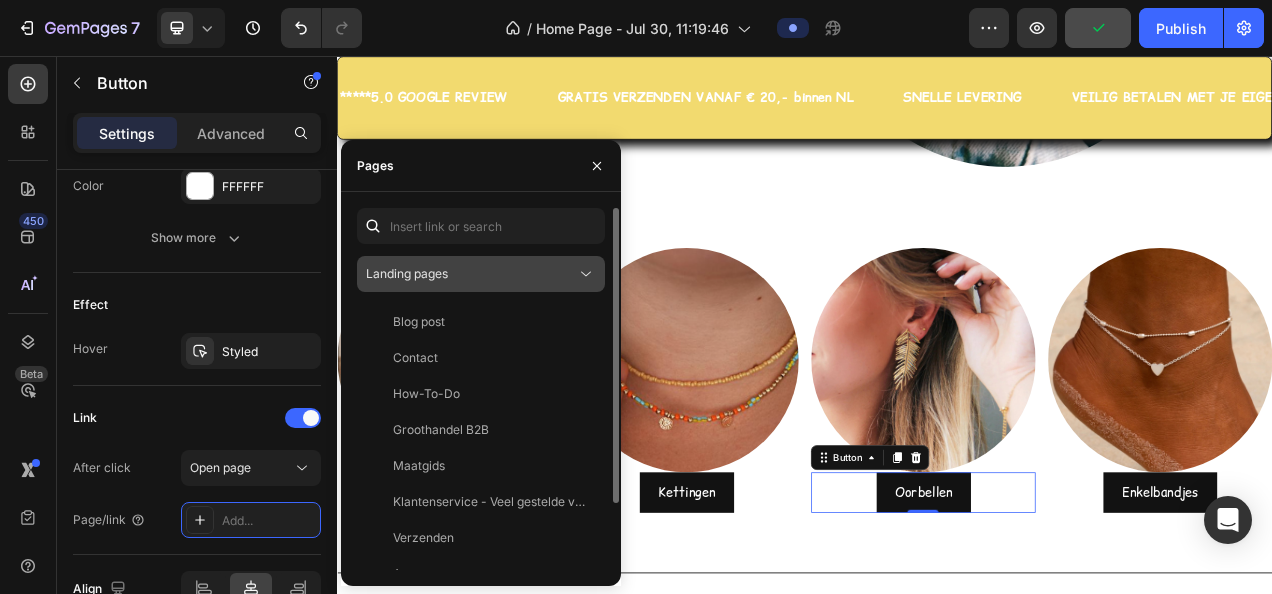 click 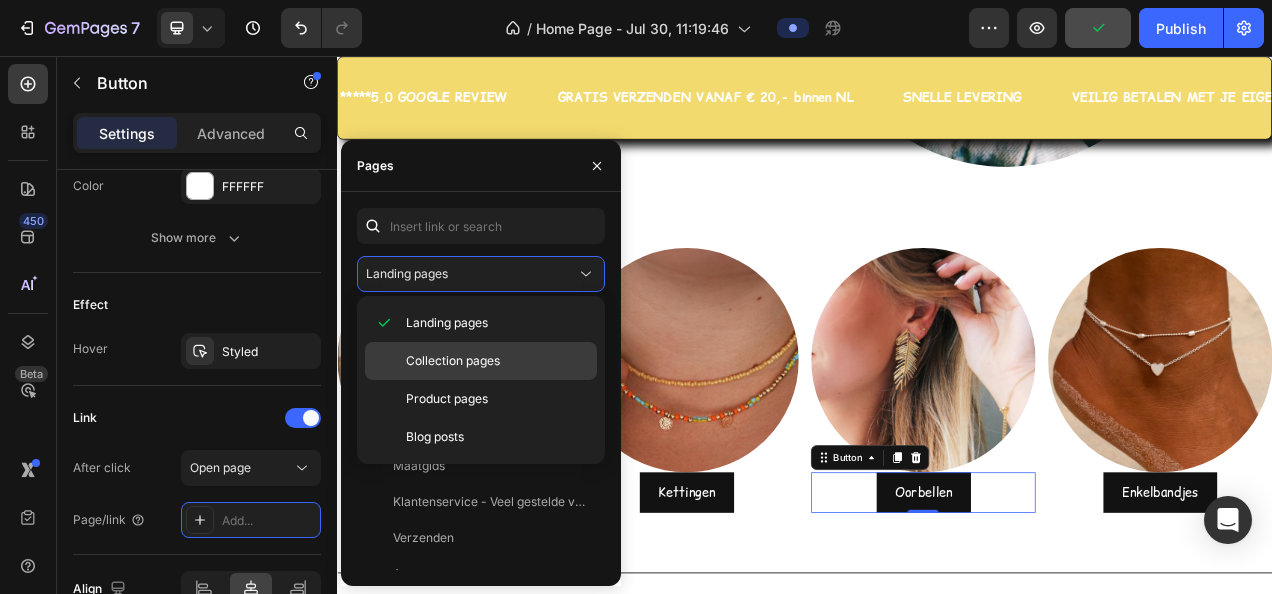 click on "Collection pages" at bounding box center (453, 361) 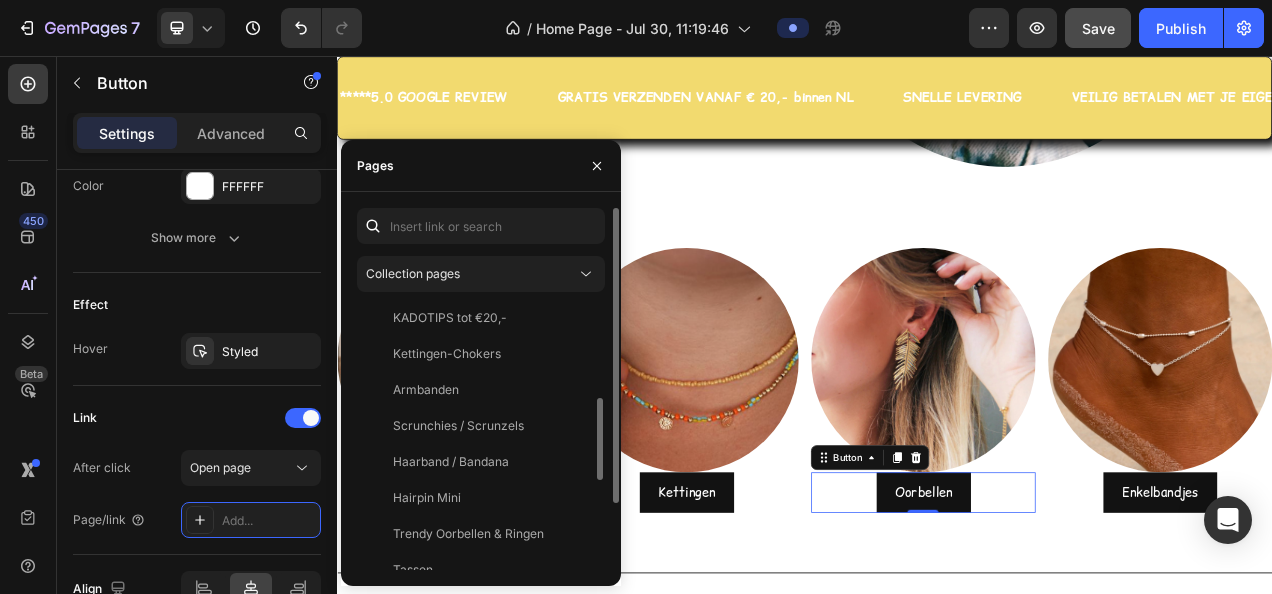 scroll, scrollTop: 500, scrollLeft: 0, axis: vertical 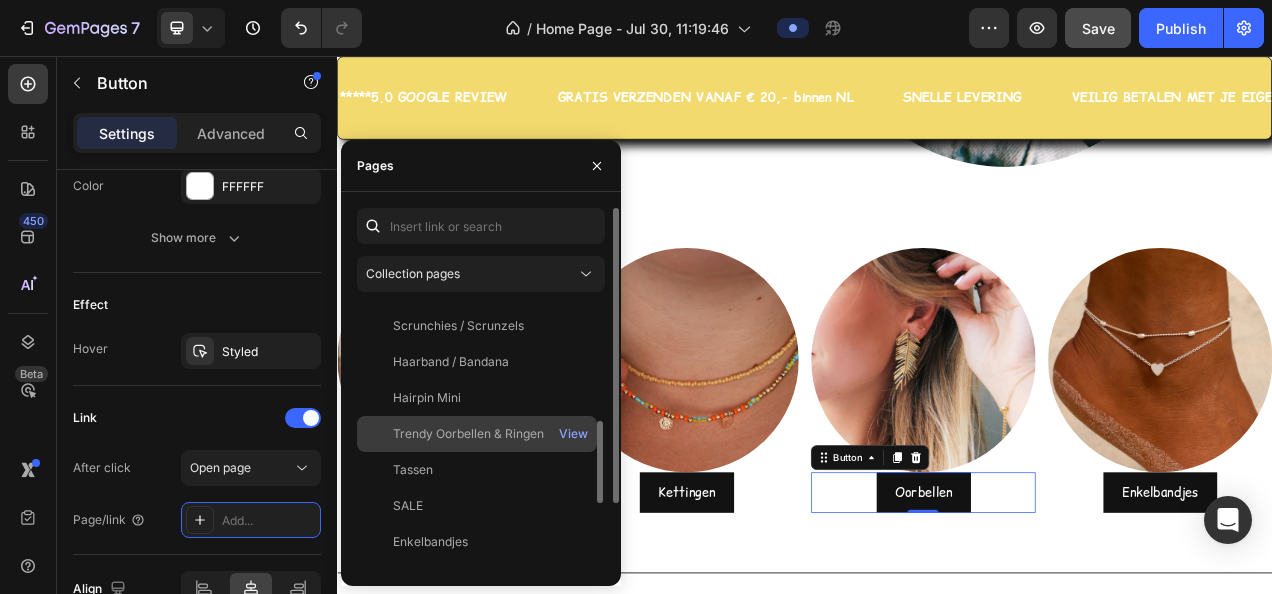 click on "Trendy Oorbellen & Ringen" 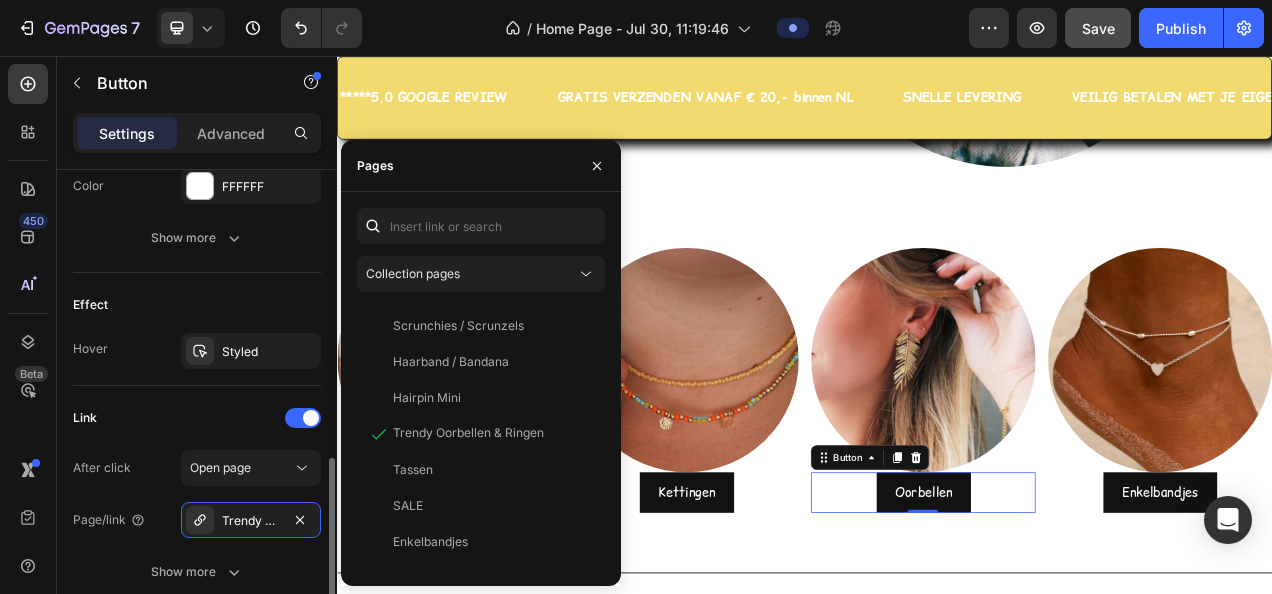 click on "Link After click Open page Page/link Trendy Oorbellen & Ringen Show more" 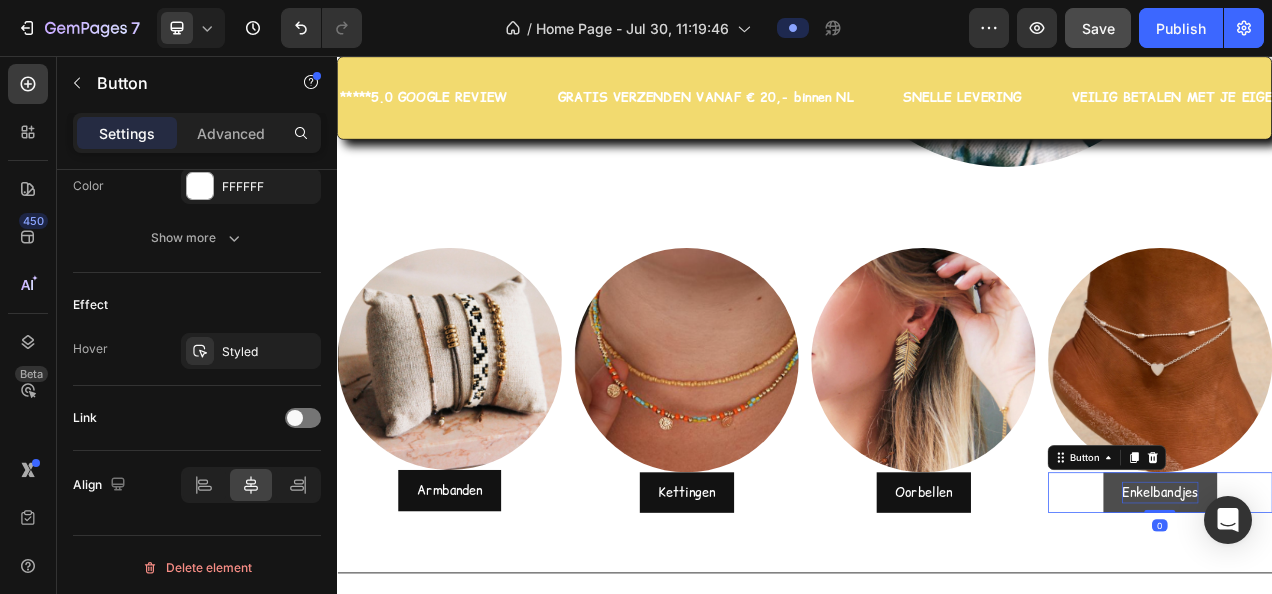 click on "Enkelbandjes" at bounding box center (1393, 616) 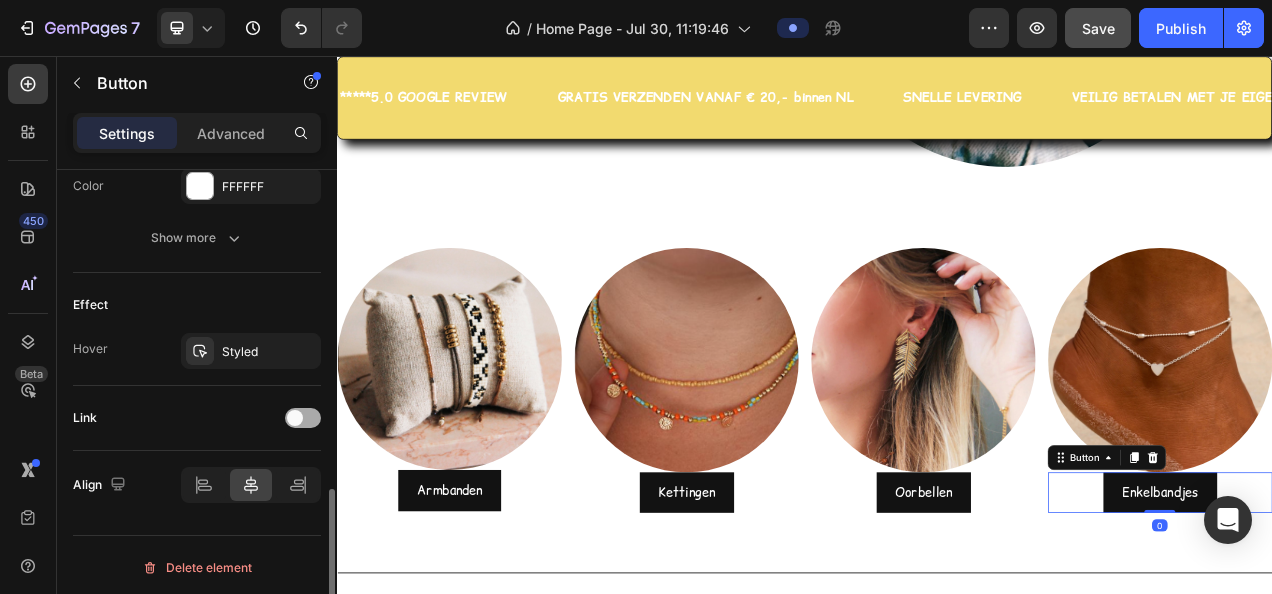 click at bounding box center (295, 418) 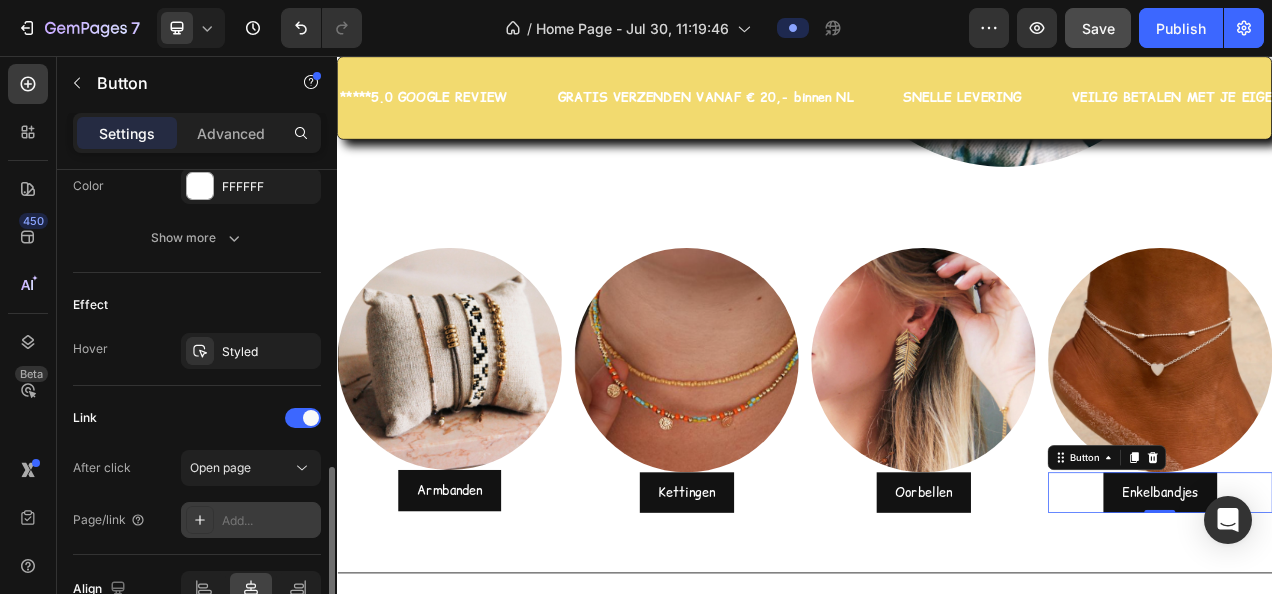 click on "Add..." at bounding box center [269, 521] 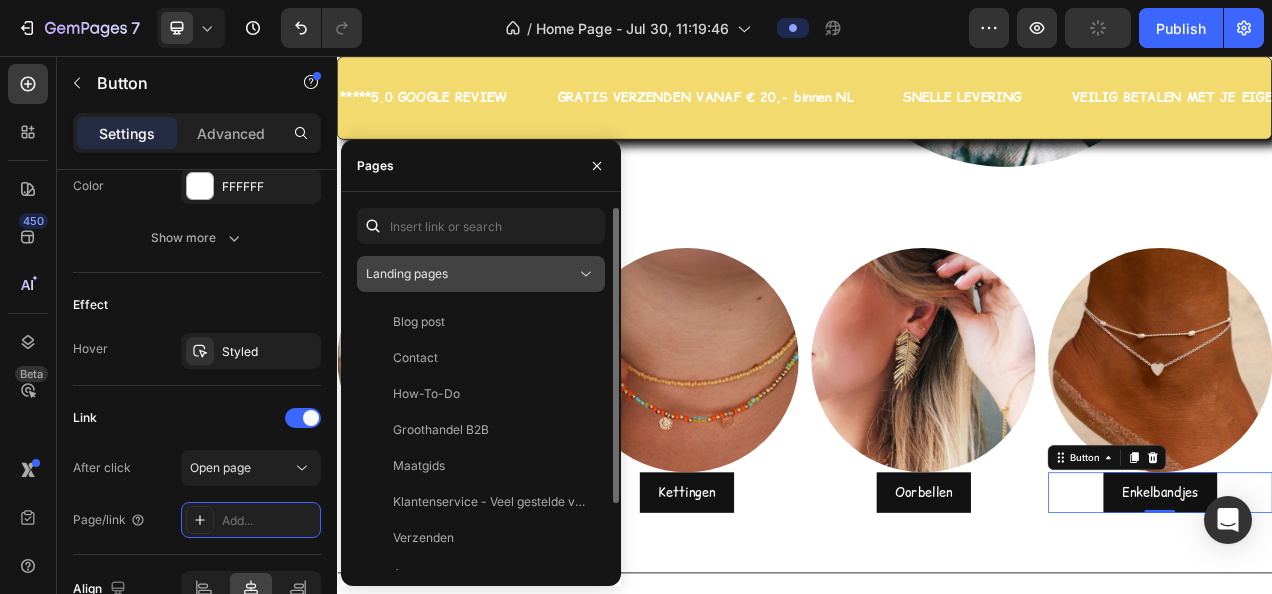 click 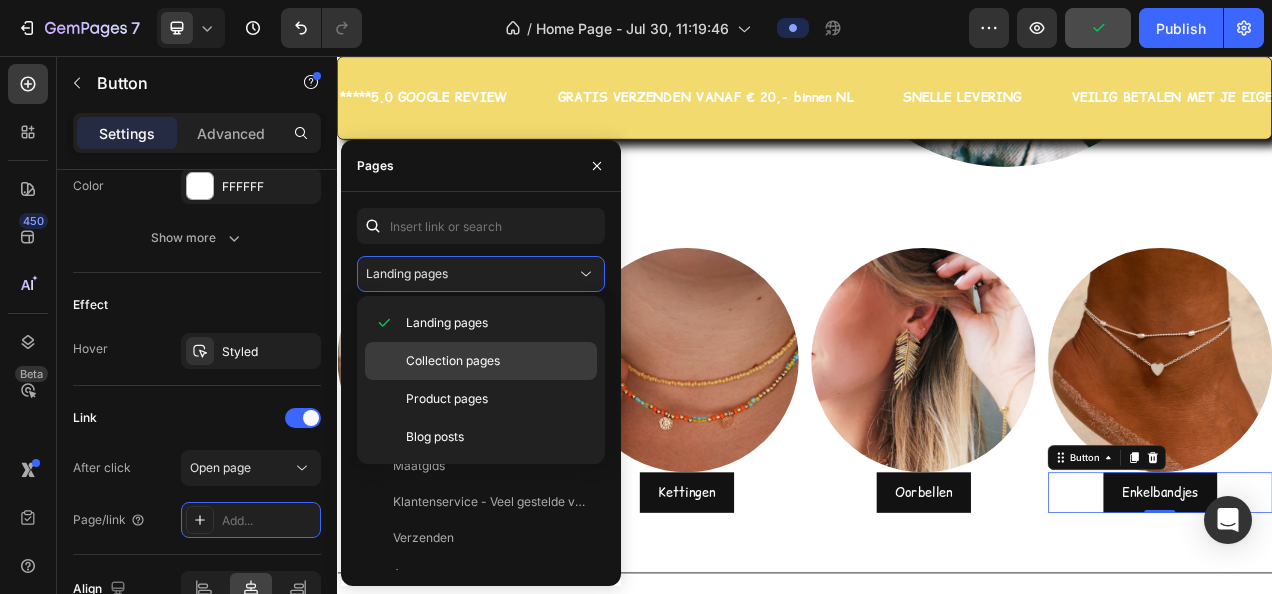 click on "Collection pages" at bounding box center [453, 361] 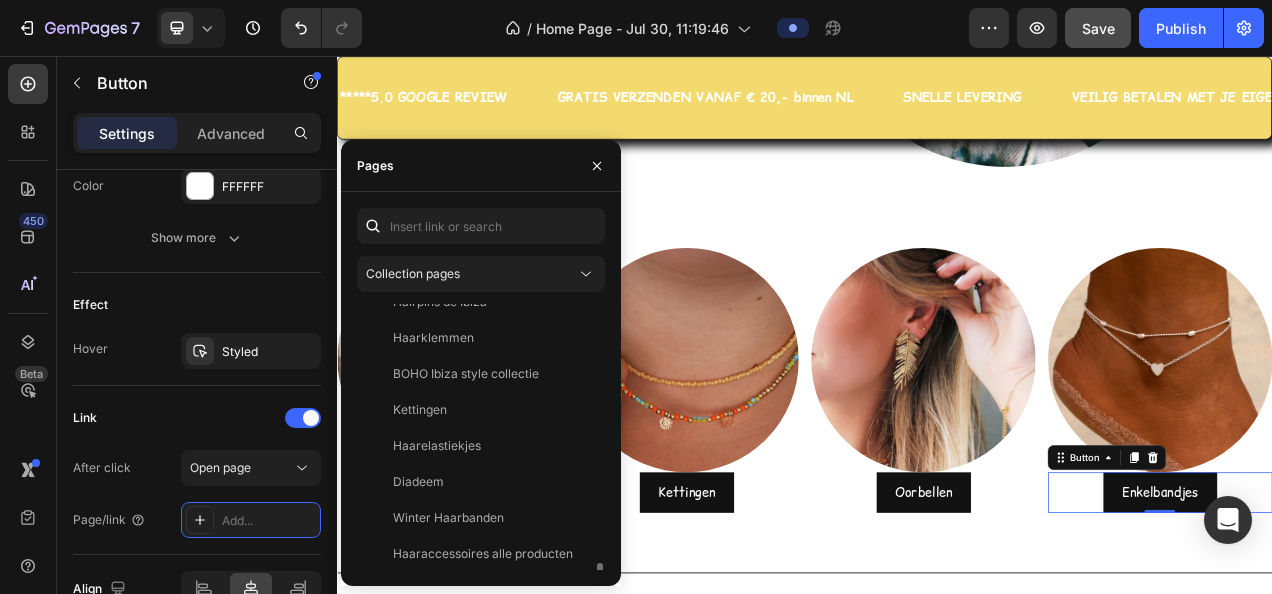 scroll, scrollTop: 1128, scrollLeft: 0, axis: vertical 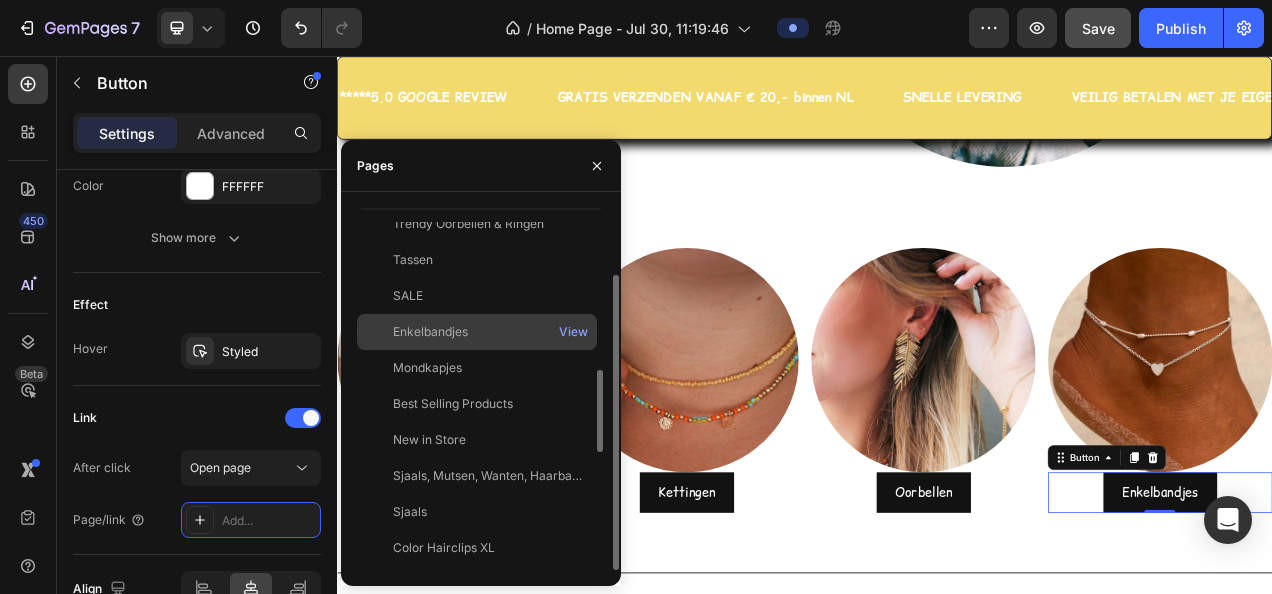 click on "Enkelbandjes" 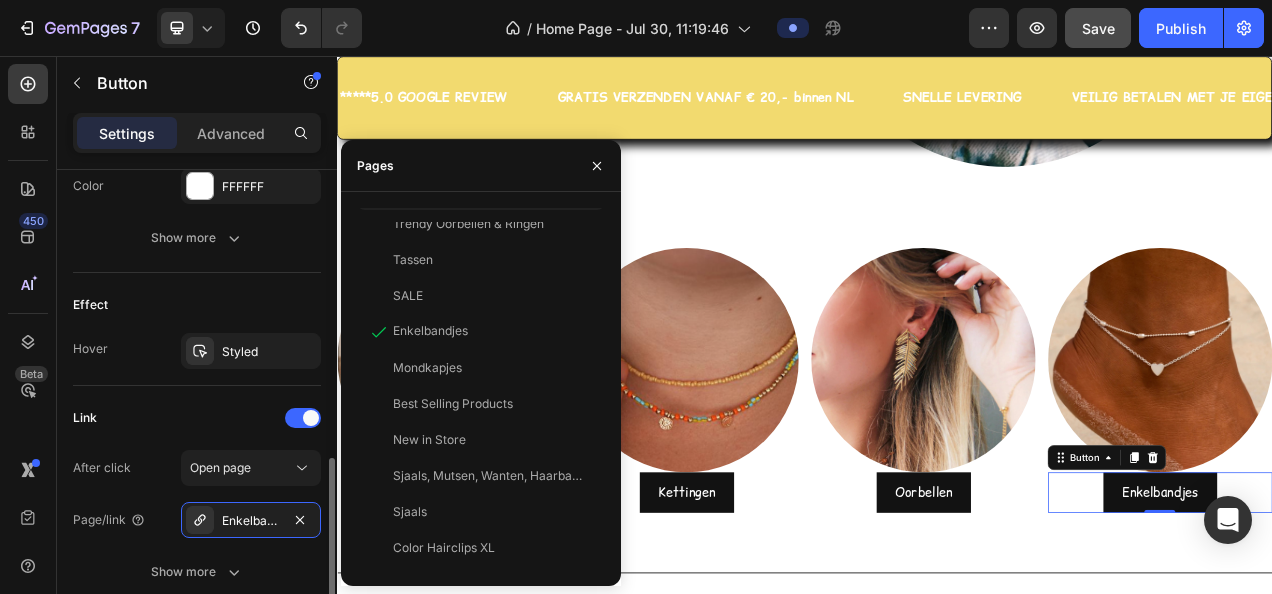 click on "Link" at bounding box center [197, 418] 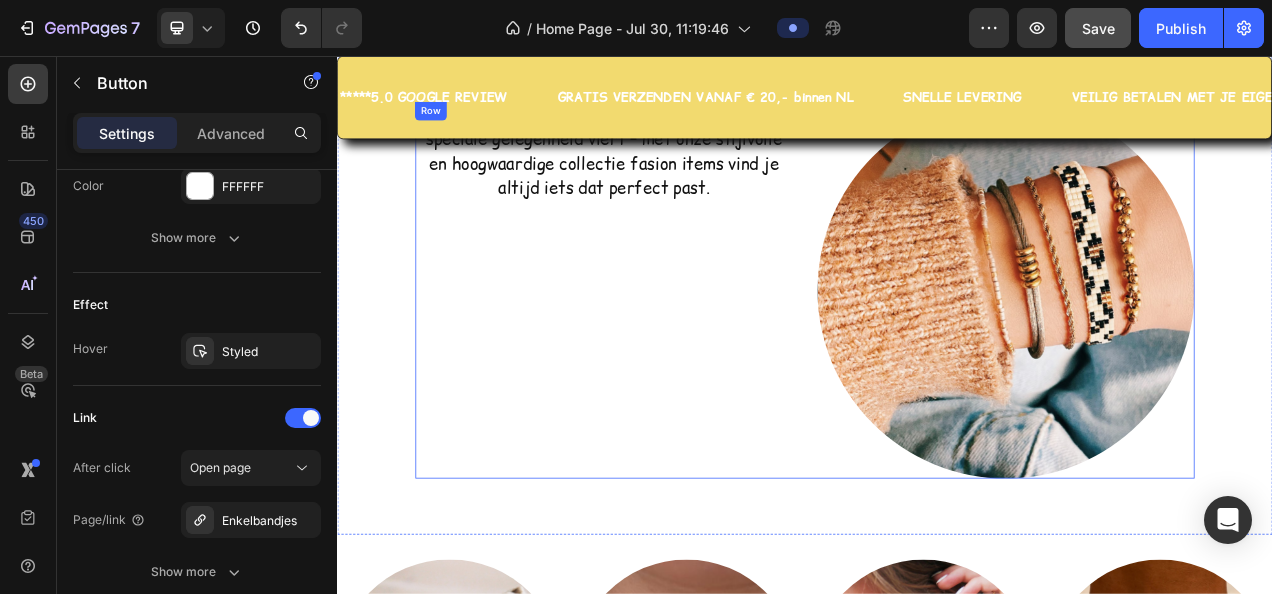 scroll, scrollTop: 4674, scrollLeft: 0, axis: vertical 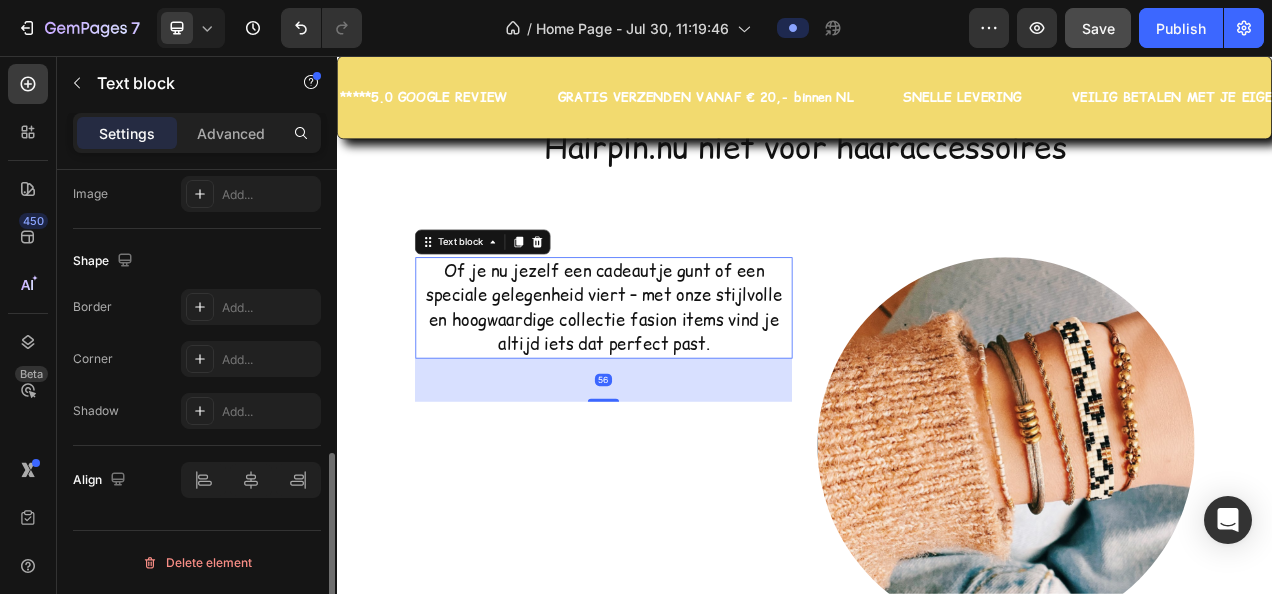 click on "Of je nu jezelf een cadeautje gunt of een speciale gelegenheid viert – met onze stijlvolle en hoogwaardige collectie fasion items vind je altijd iets dat perfect past." at bounding box center (679, 379) 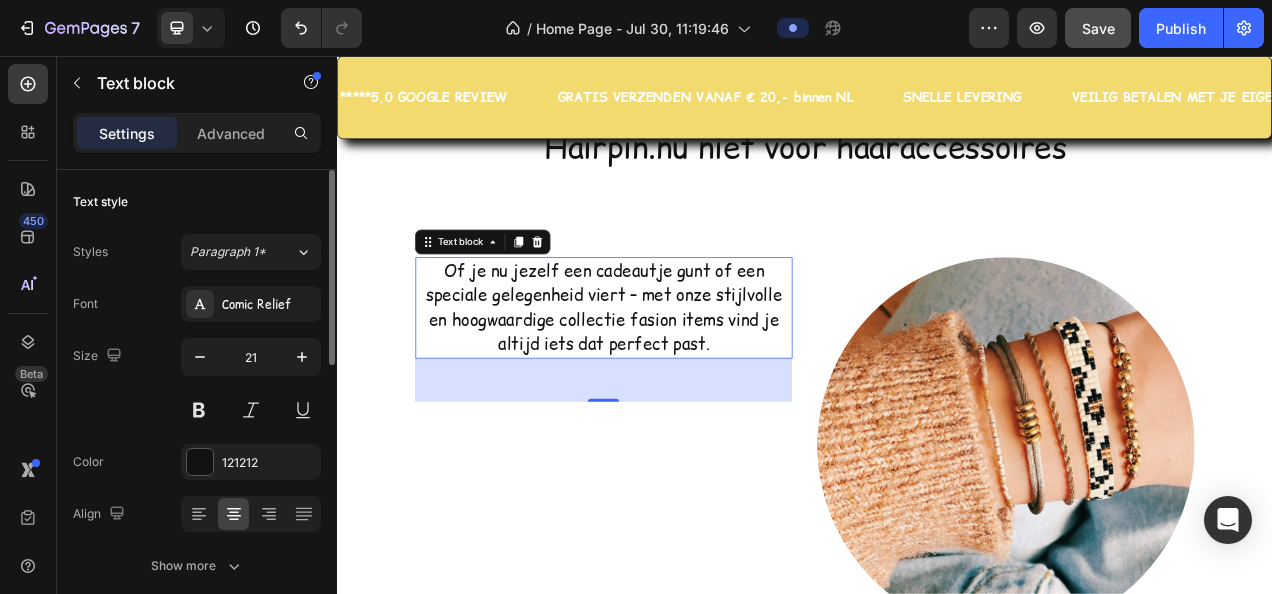 scroll, scrollTop: 100, scrollLeft: 0, axis: vertical 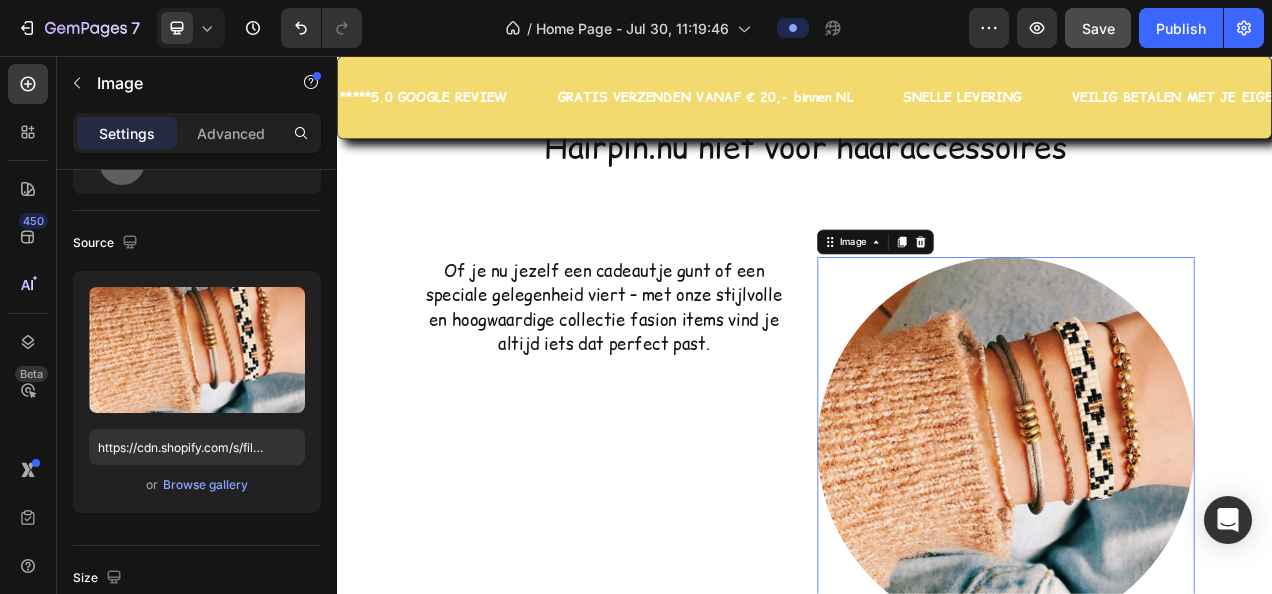 click at bounding box center (1195, 556) 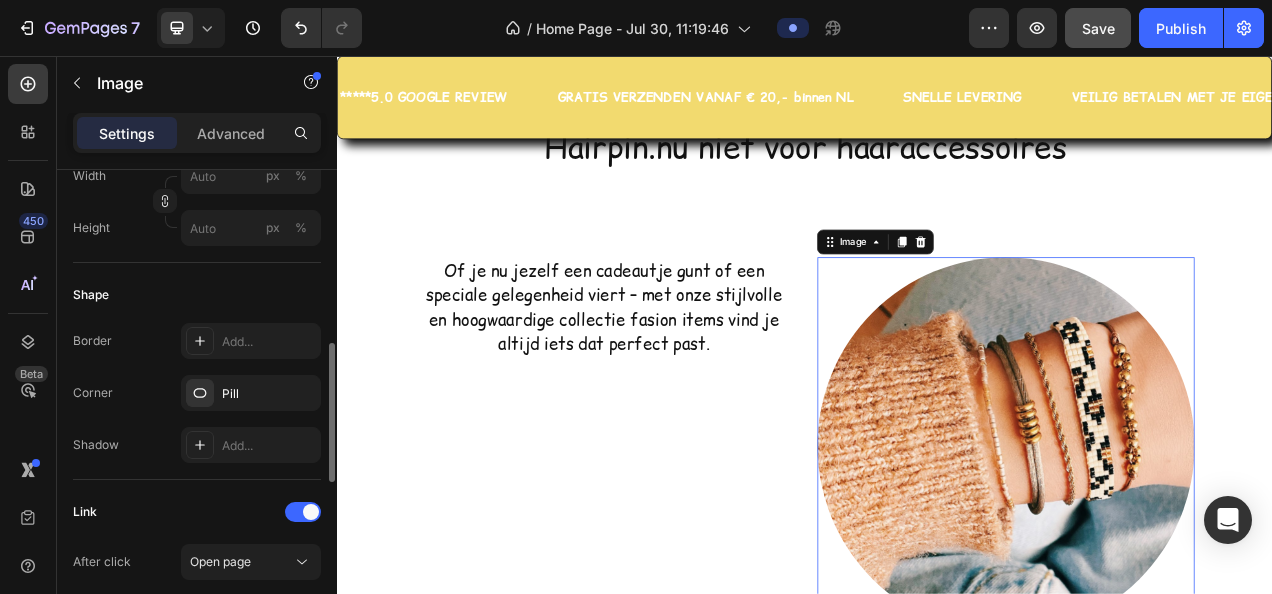 scroll, scrollTop: 400, scrollLeft: 0, axis: vertical 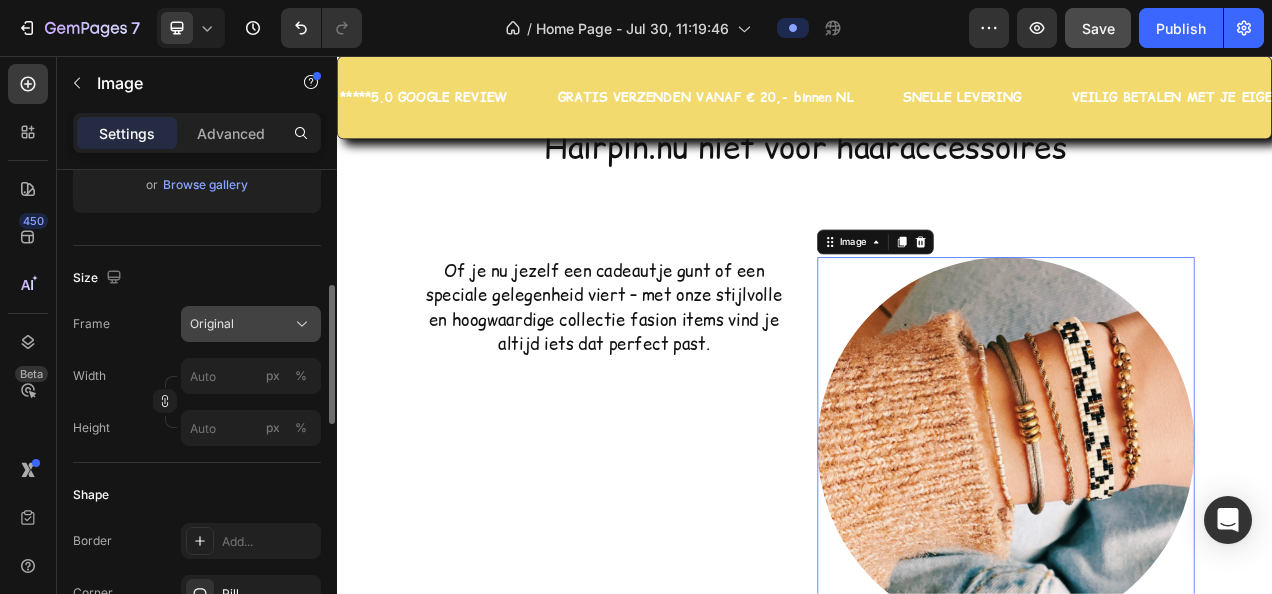 click 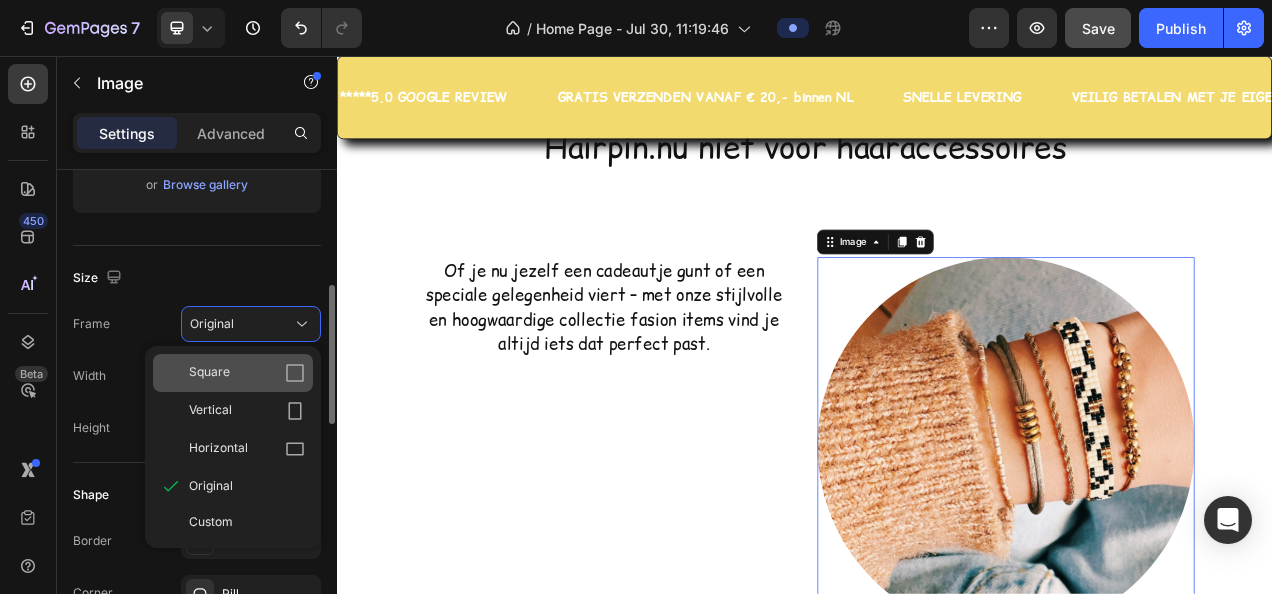 click 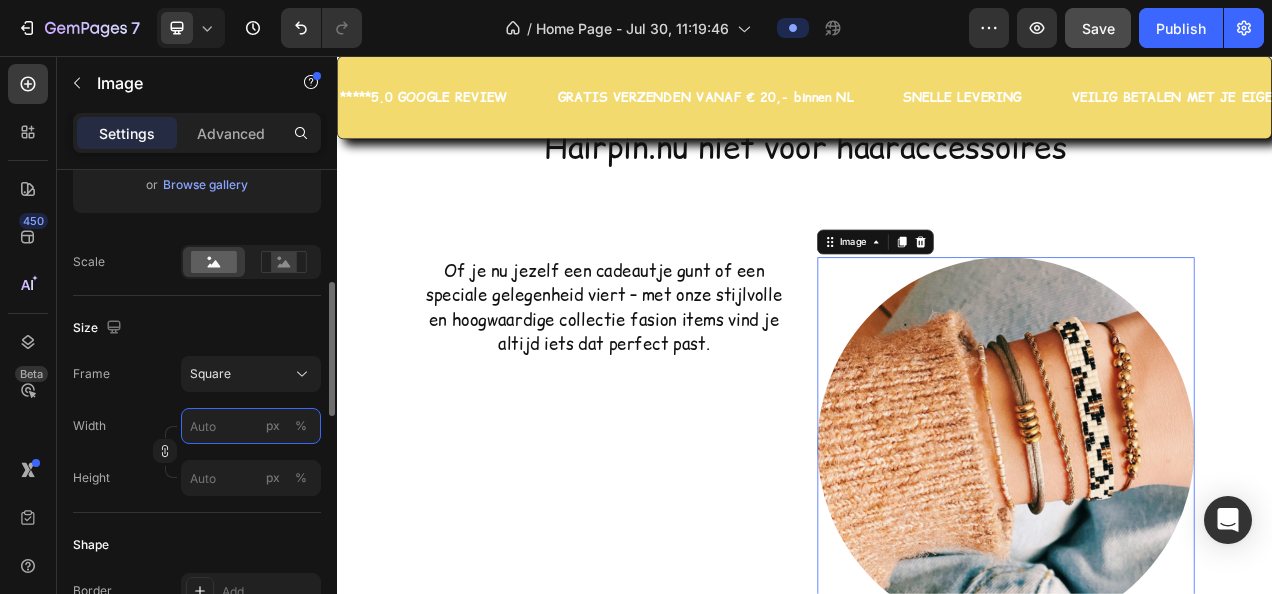 click on "px %" at bounding box center (251, 426) 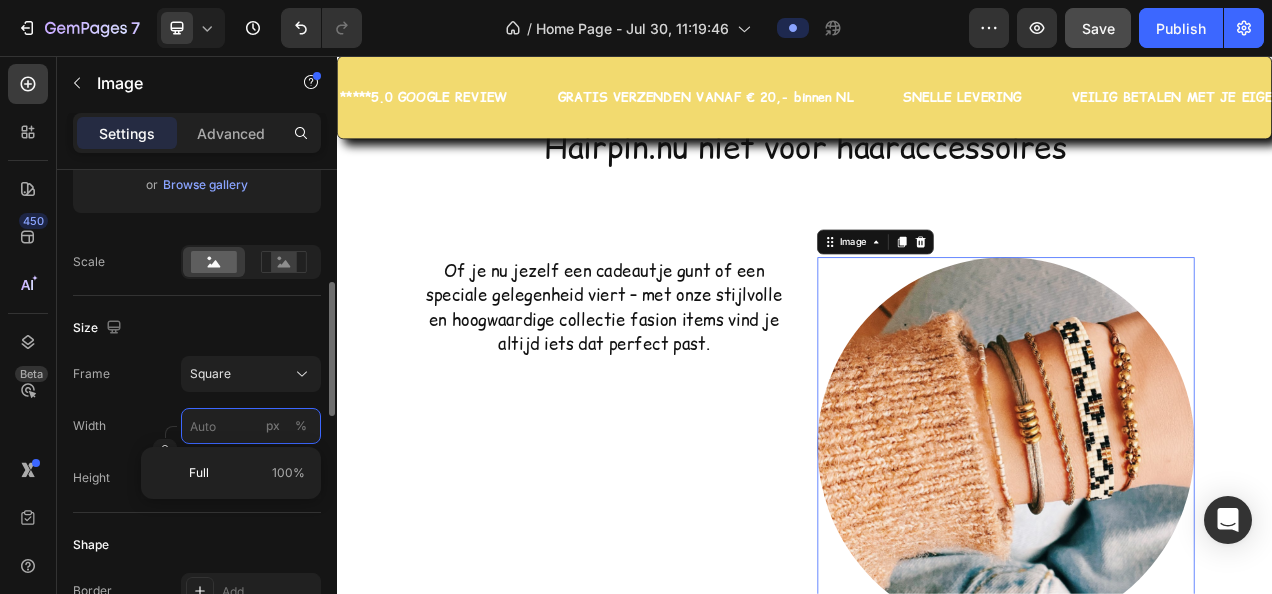 type on "1" 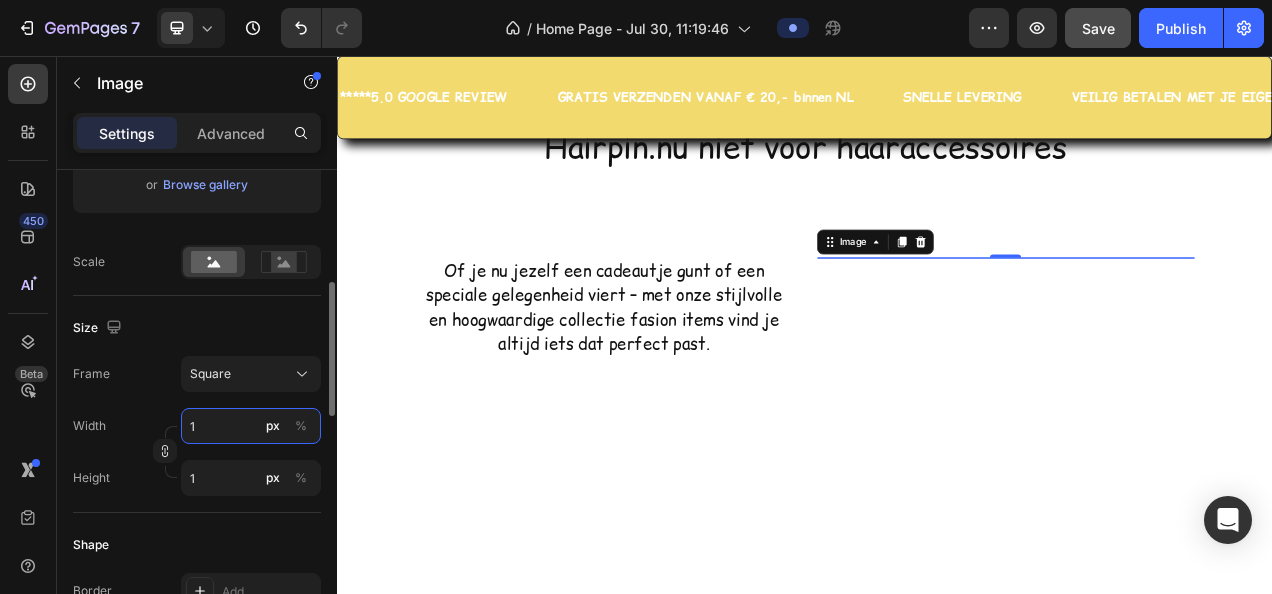 type on "10" 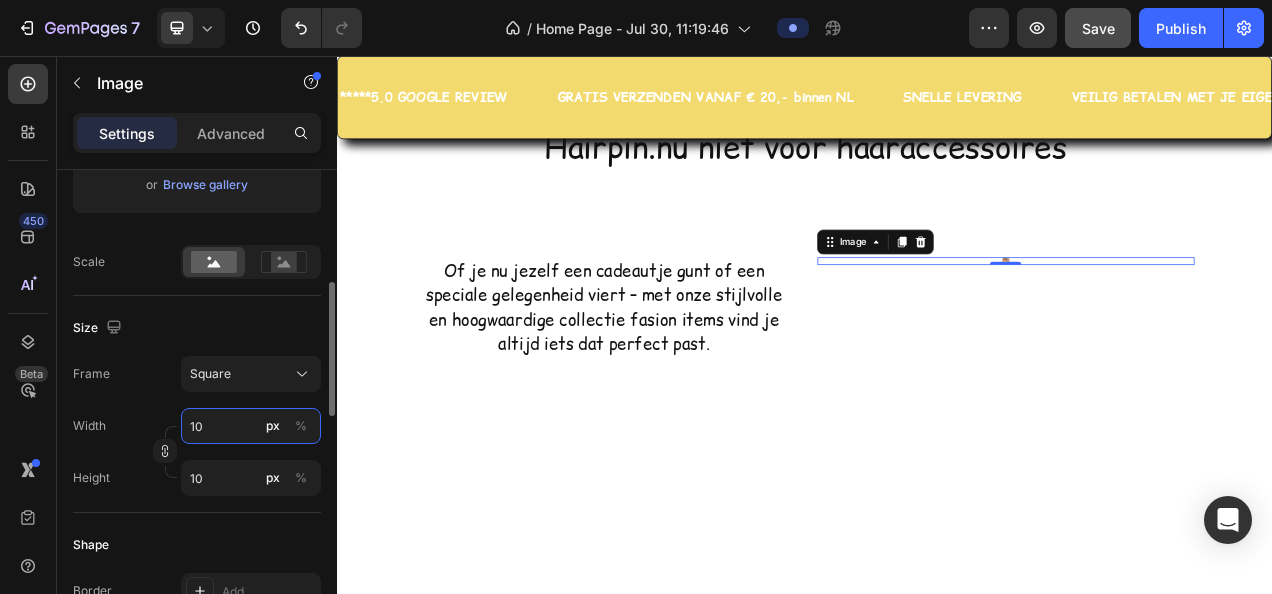 type on "100" 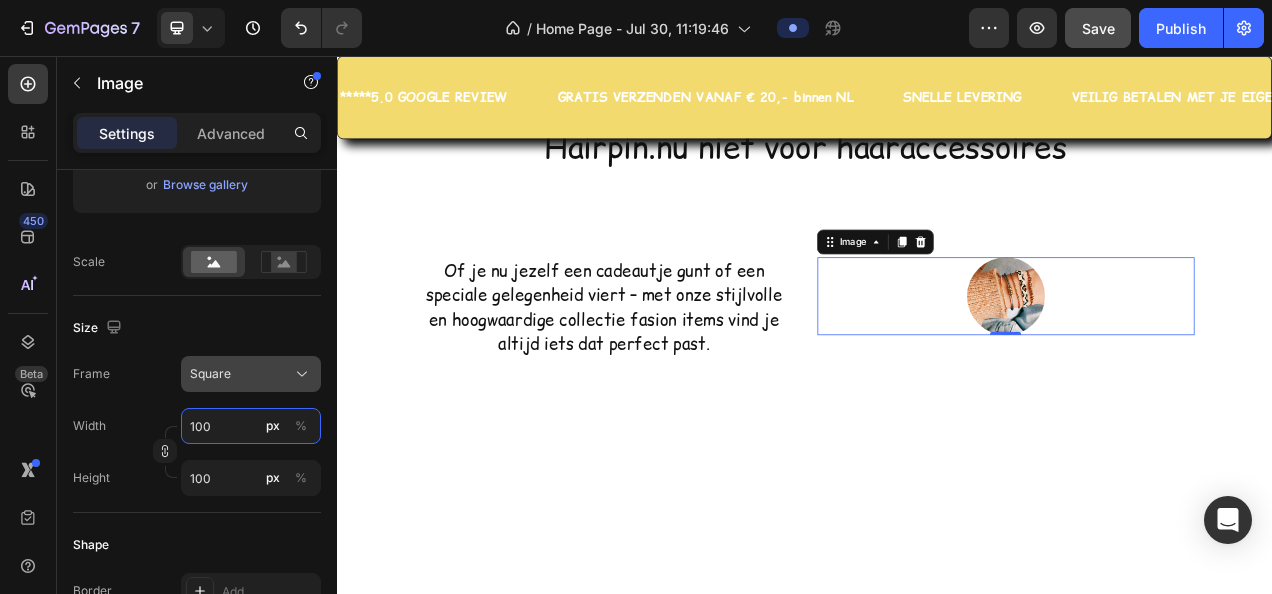 type on "100" 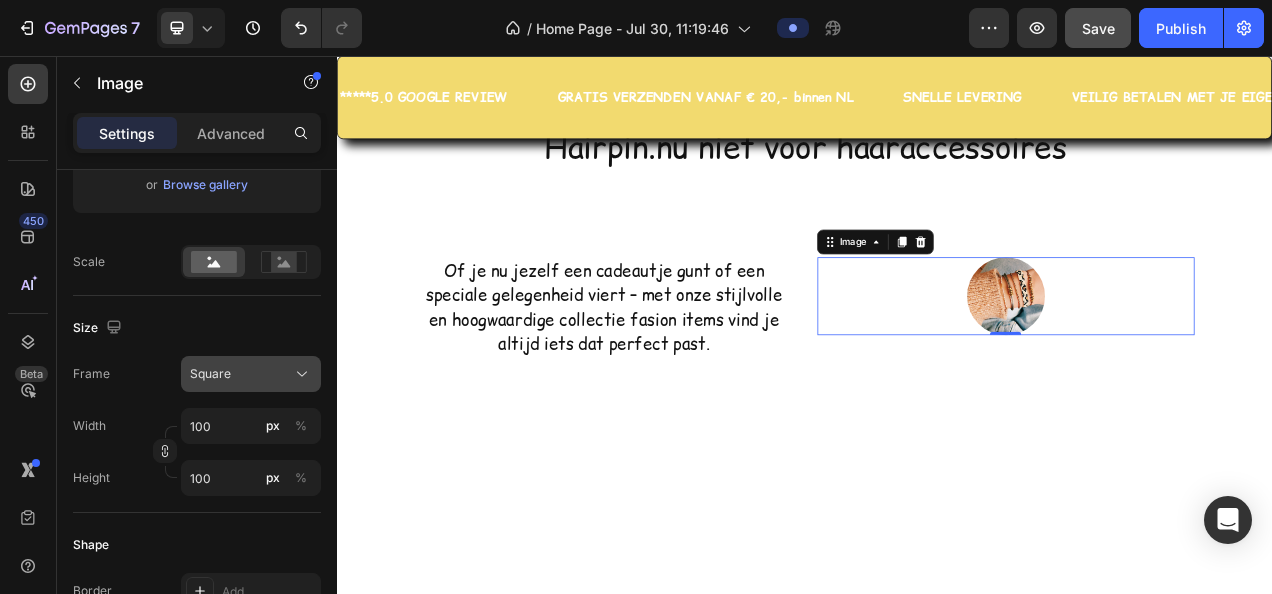 click 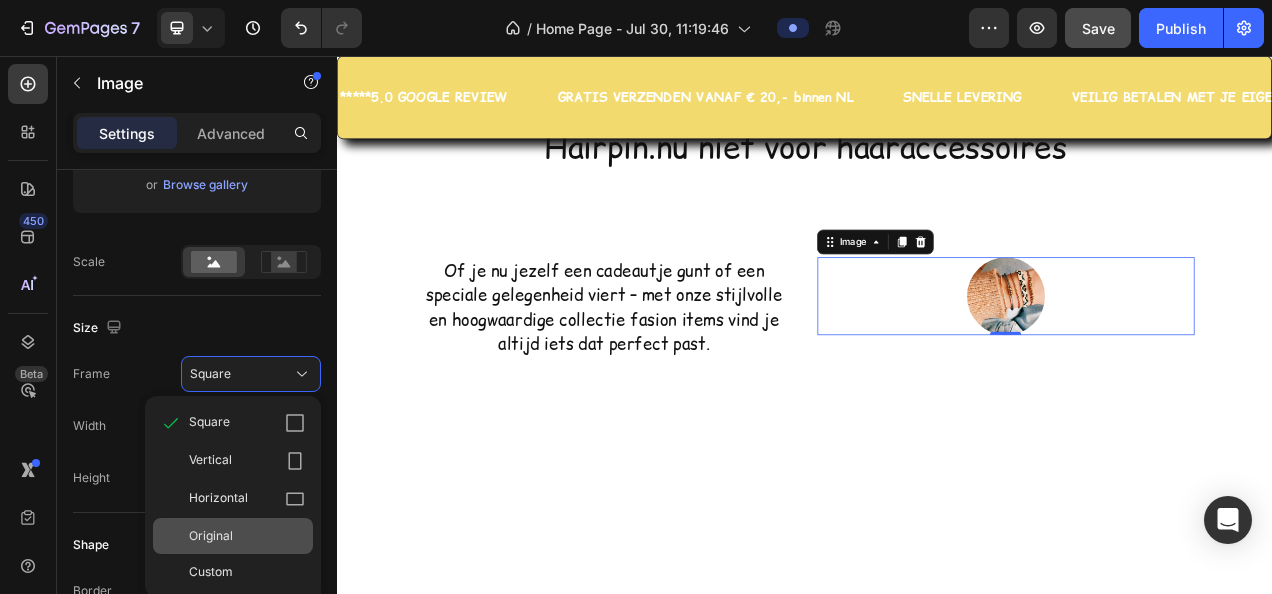 click on "Original" 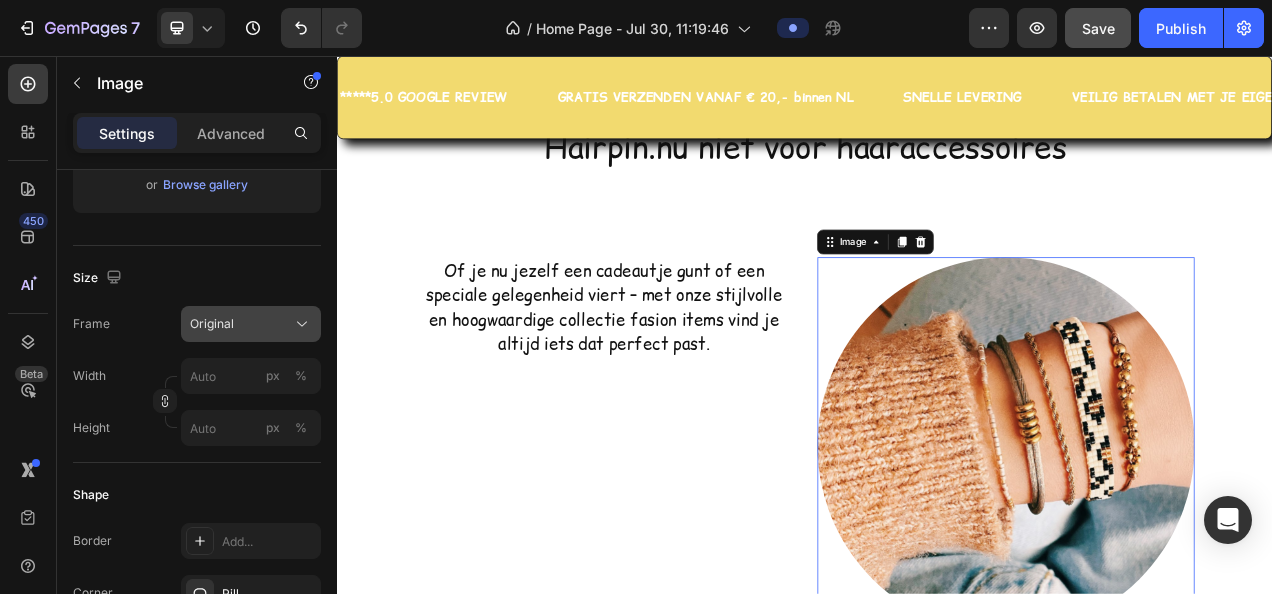 click on "Original" at bounding box center (251, 324) 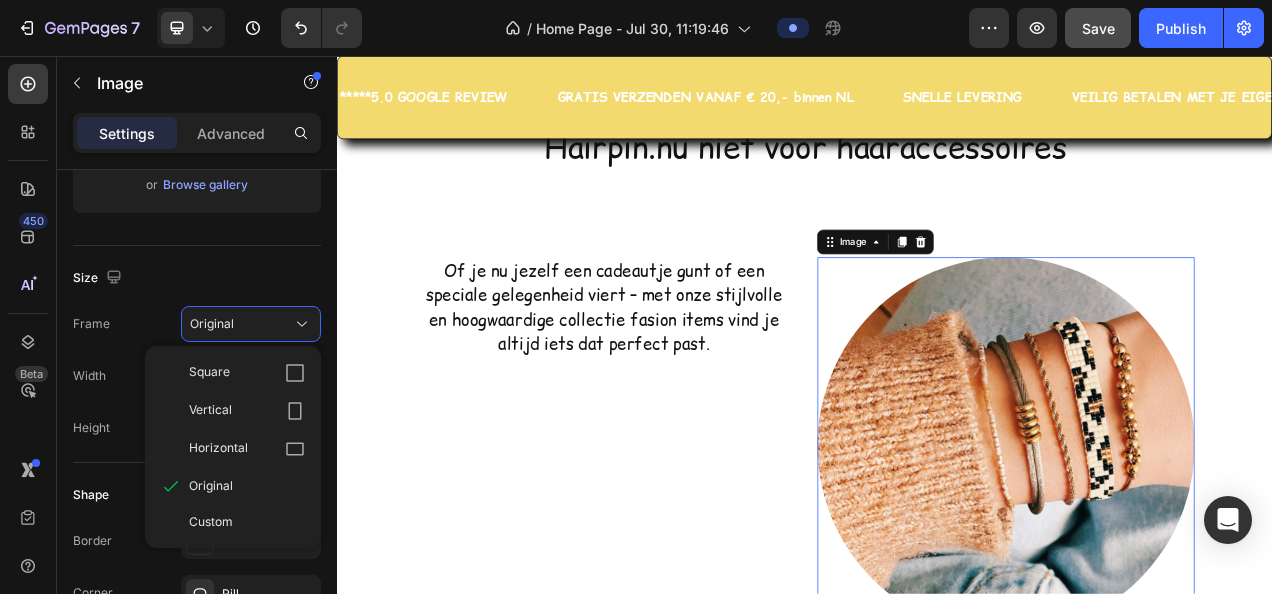 click on "Shape Border Add... Corner Pill Shadow Add..." 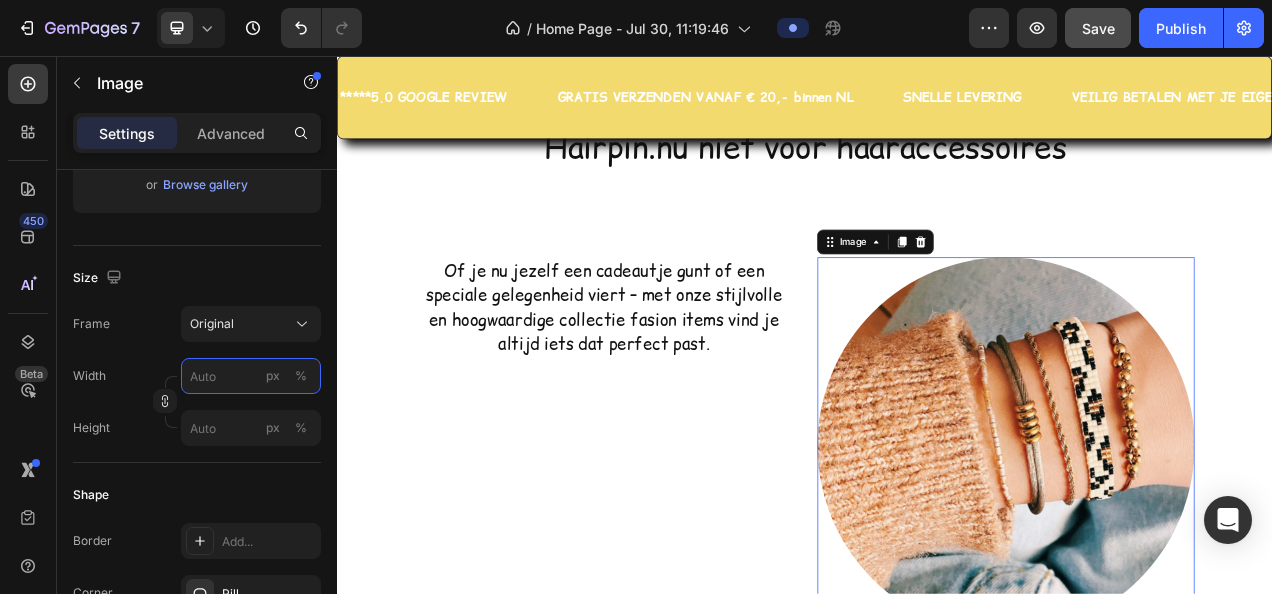 click on "px %" at bounding box center (251, 376) 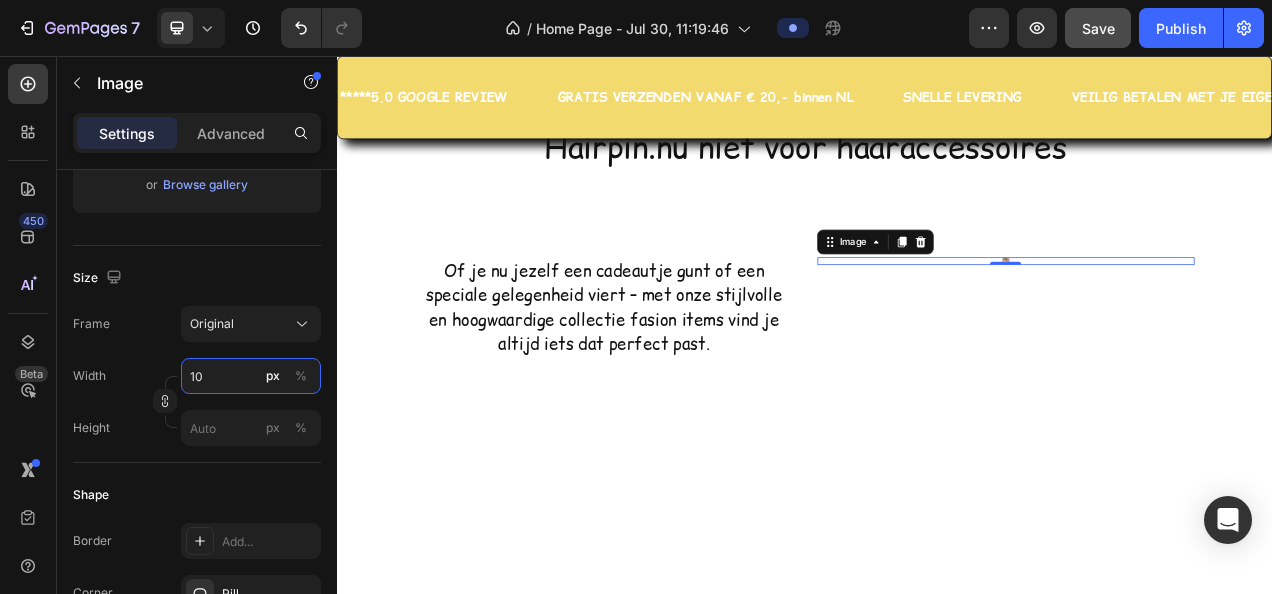 type on "1" 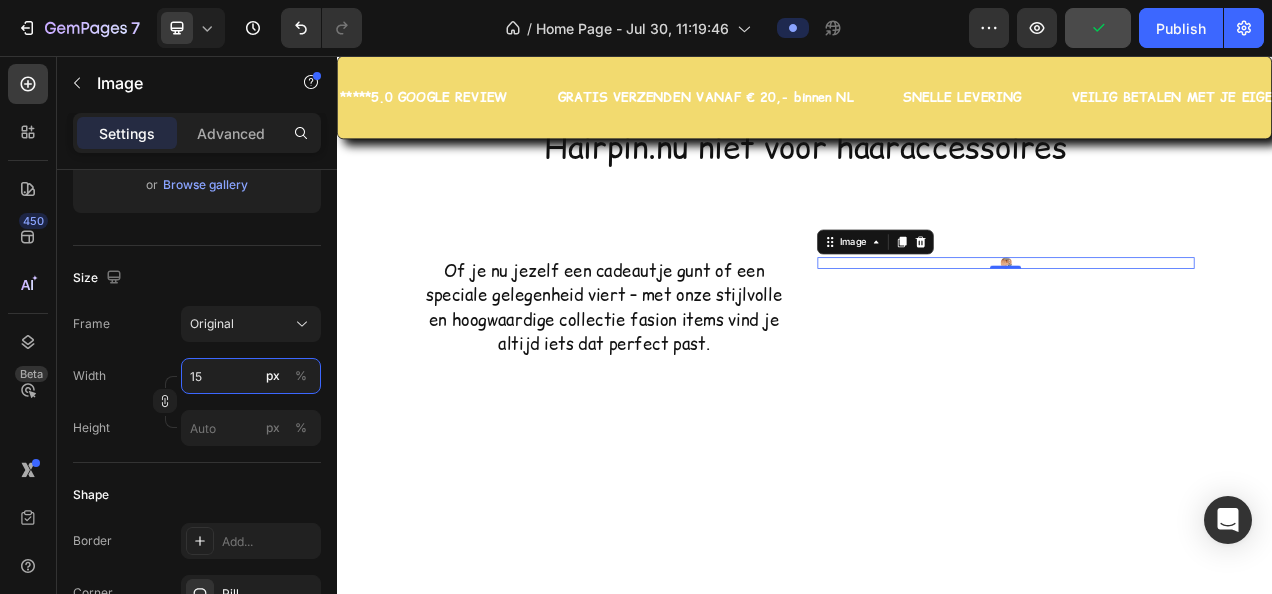 type on "1" 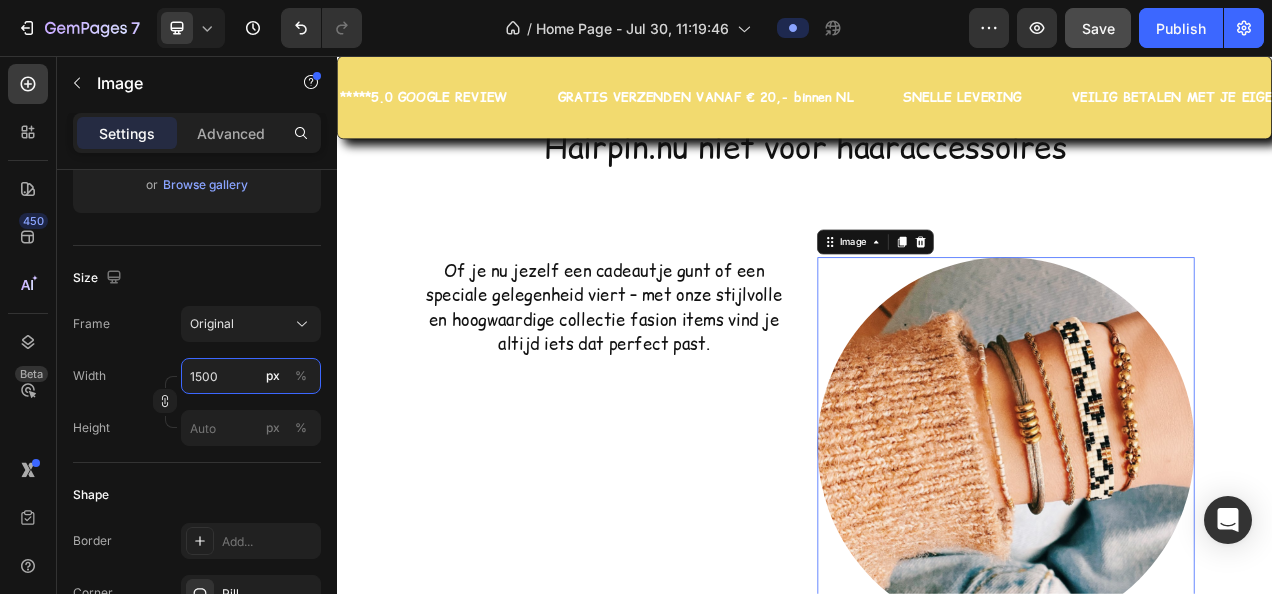 click on "1500" at bounding box center [251, 376] 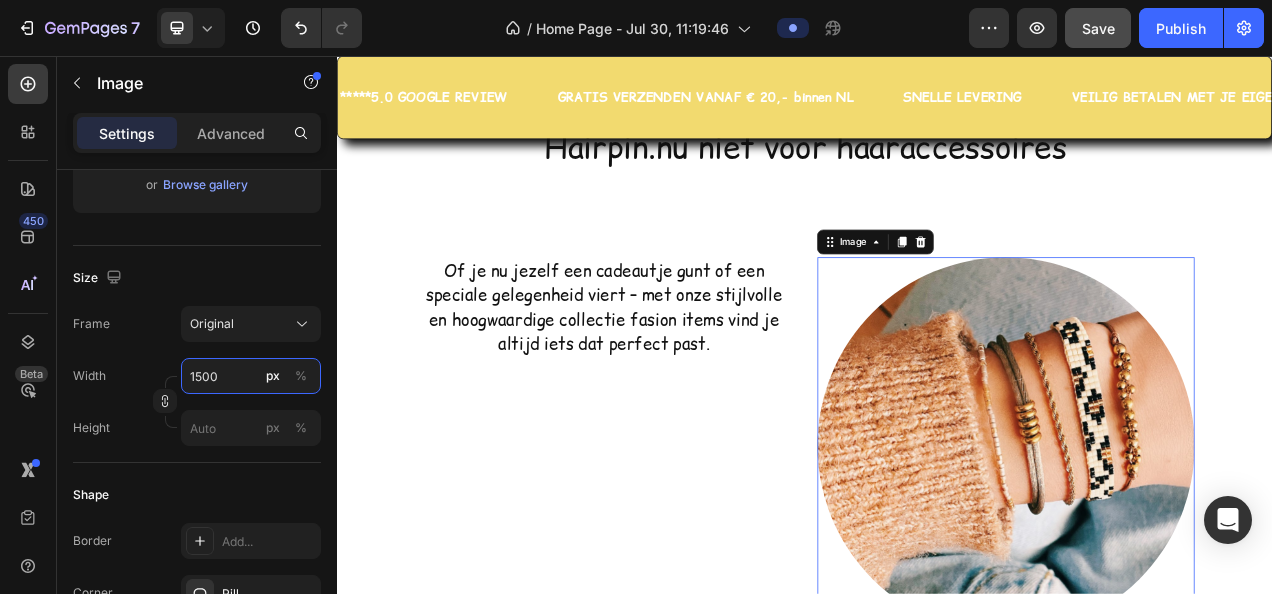 click on "1500" at bounding box center [251, 376] 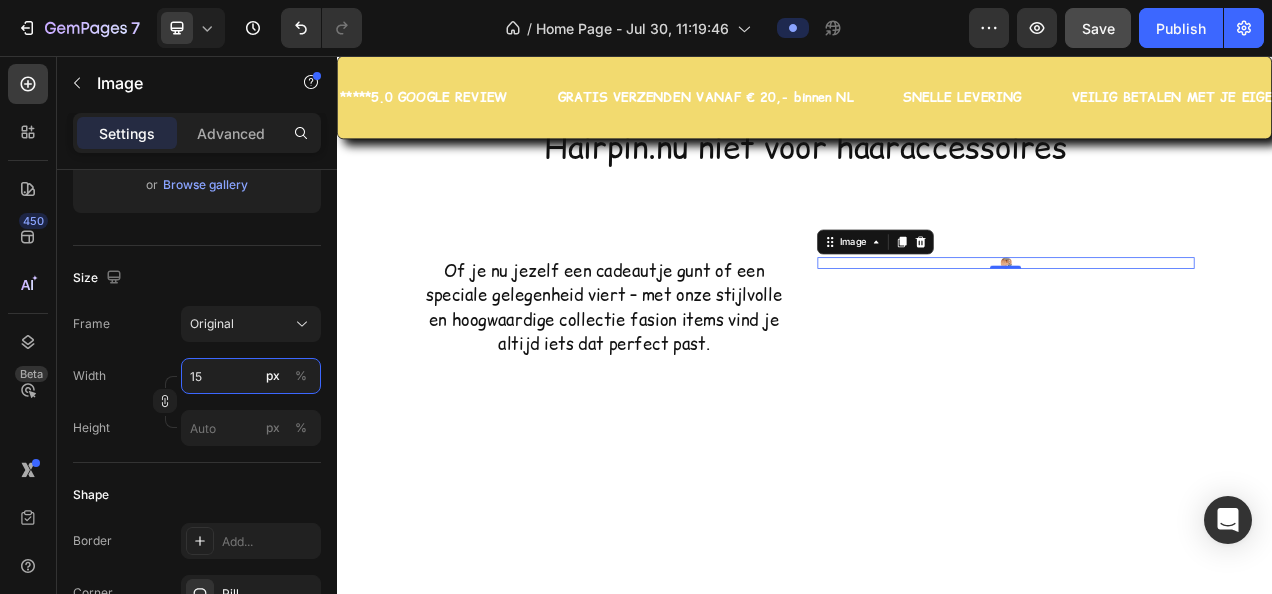 type on "1" 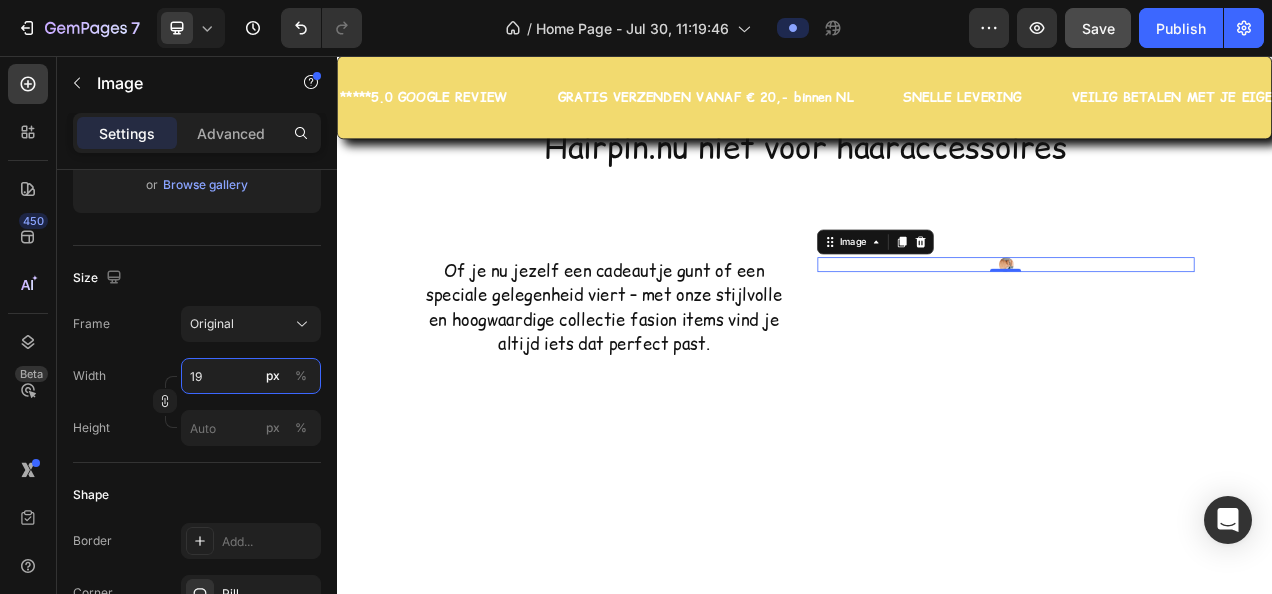 type on "1" 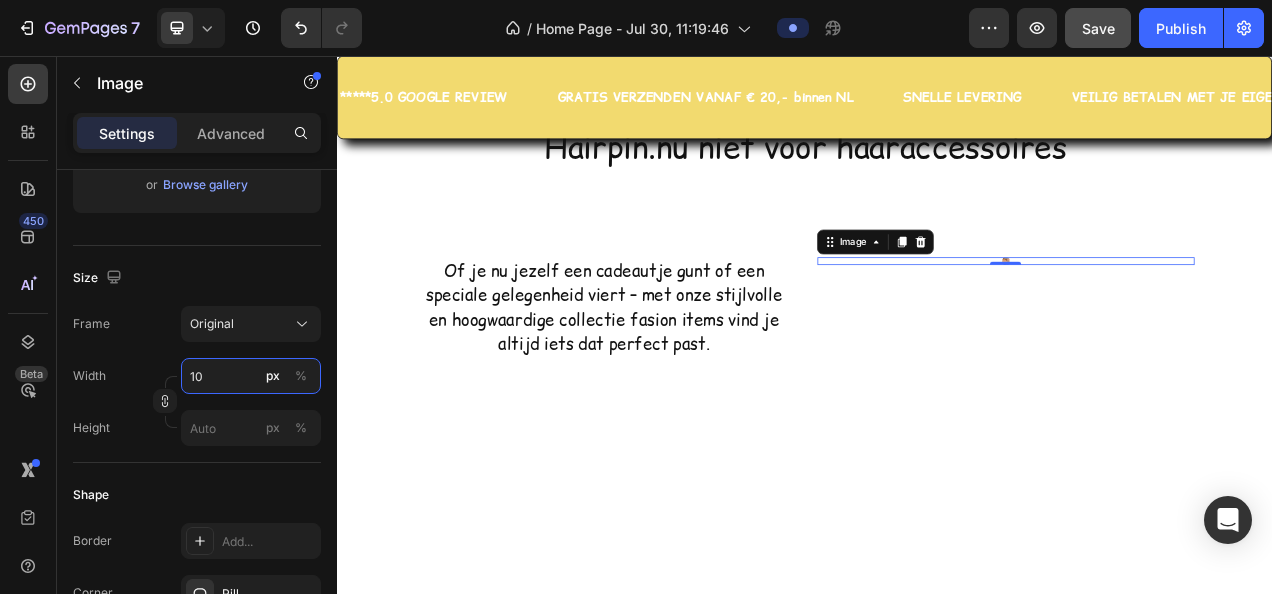 type on "1" 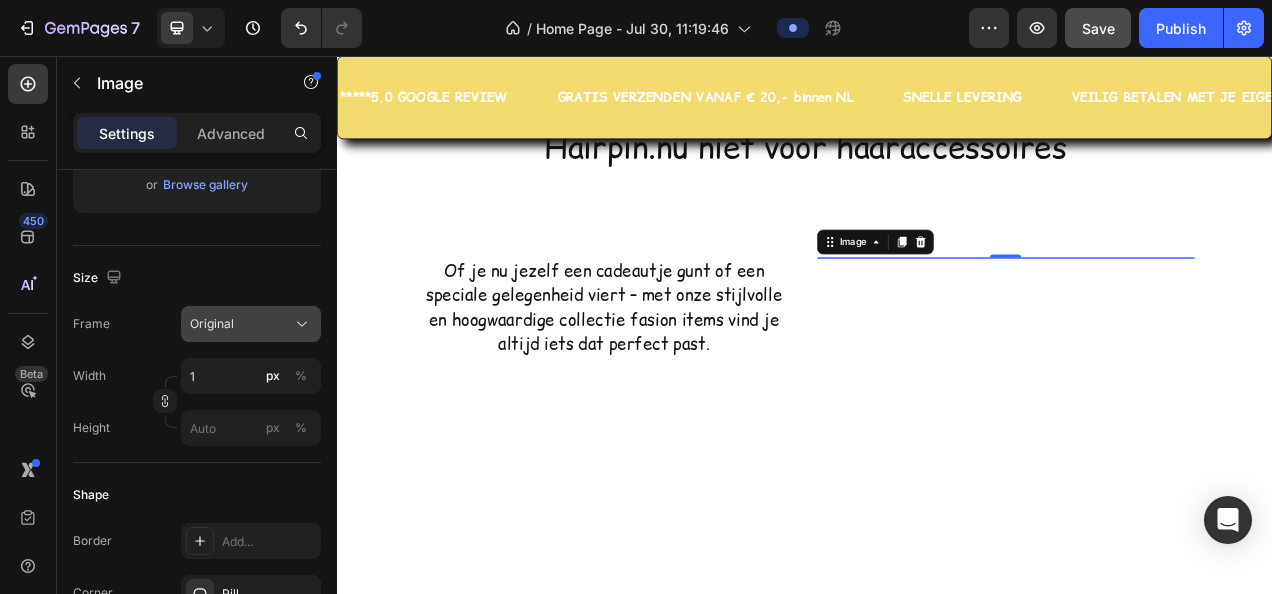 click 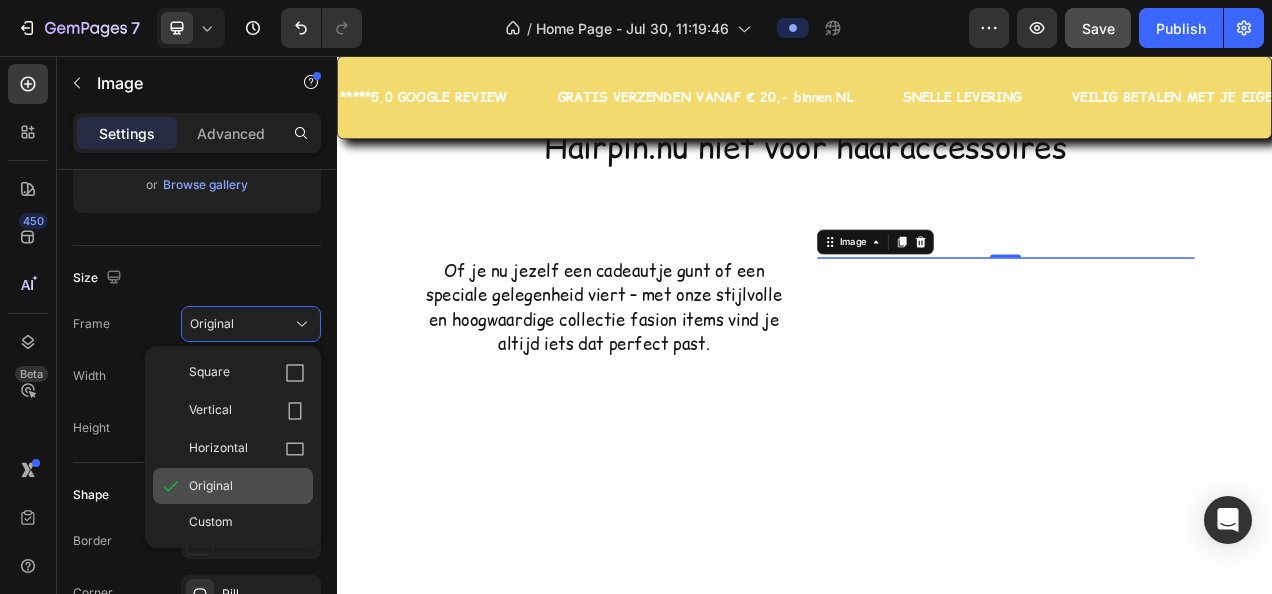click on "Original" at bounding box center [211, 486] 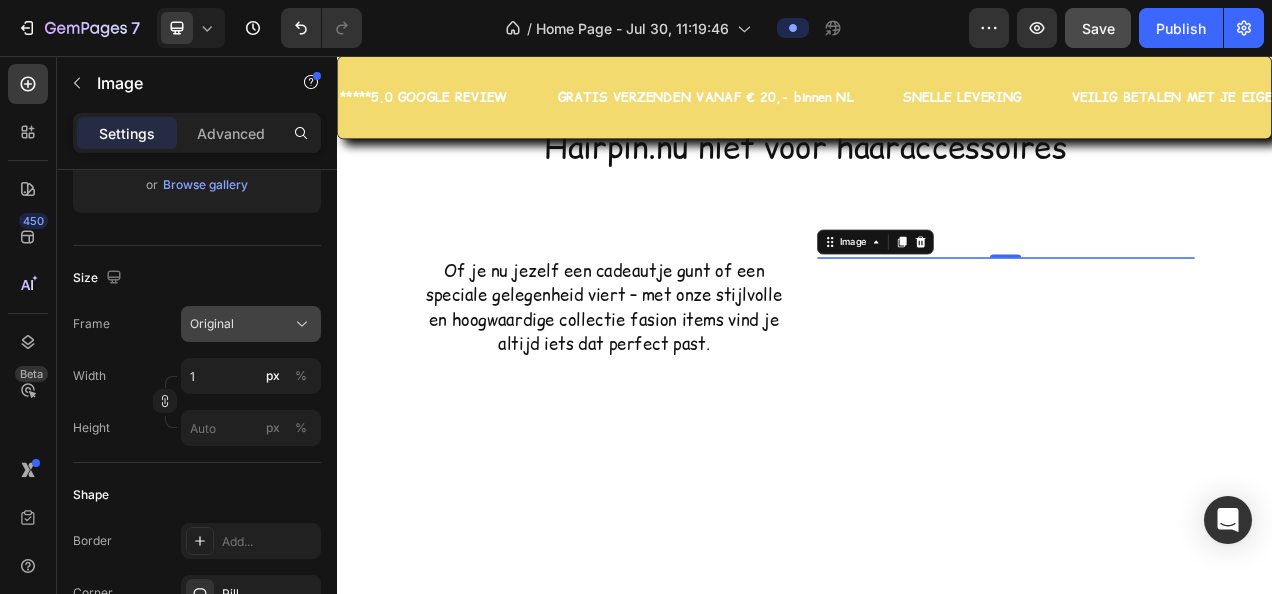 click 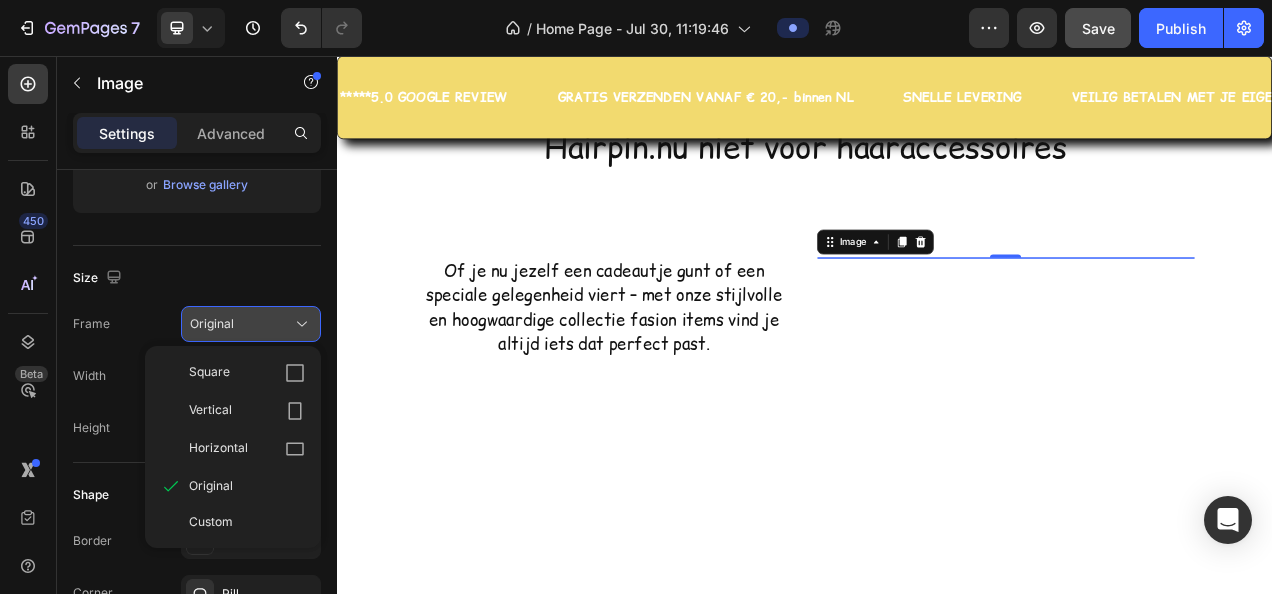 click 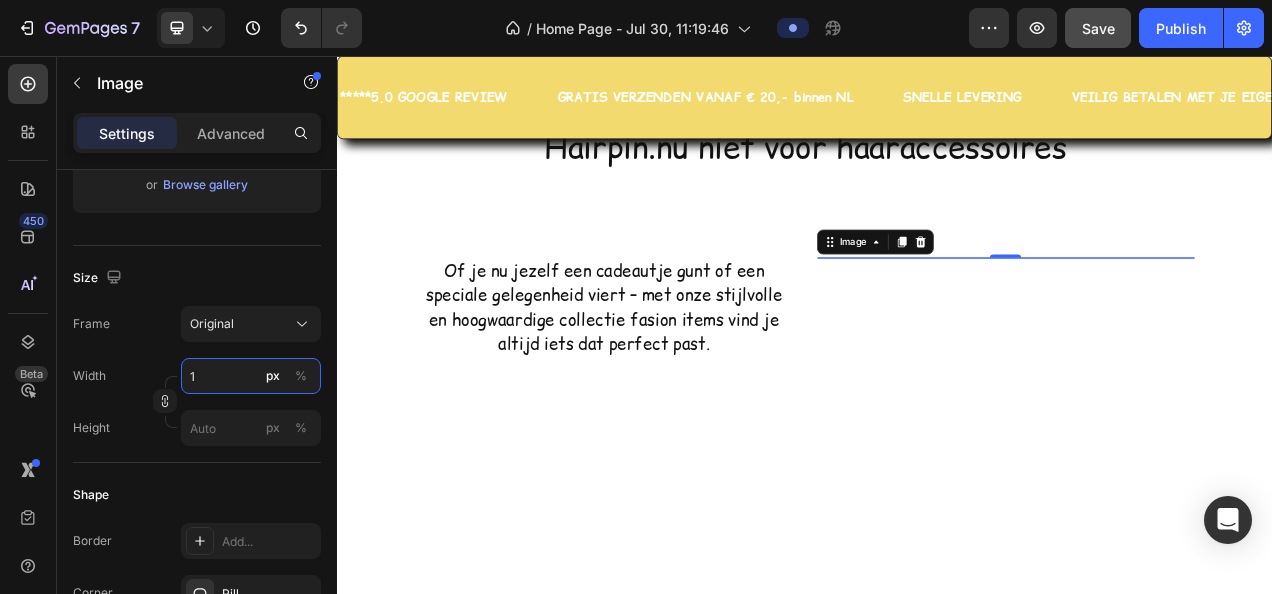click on "1" at bounding box center (251, 376) 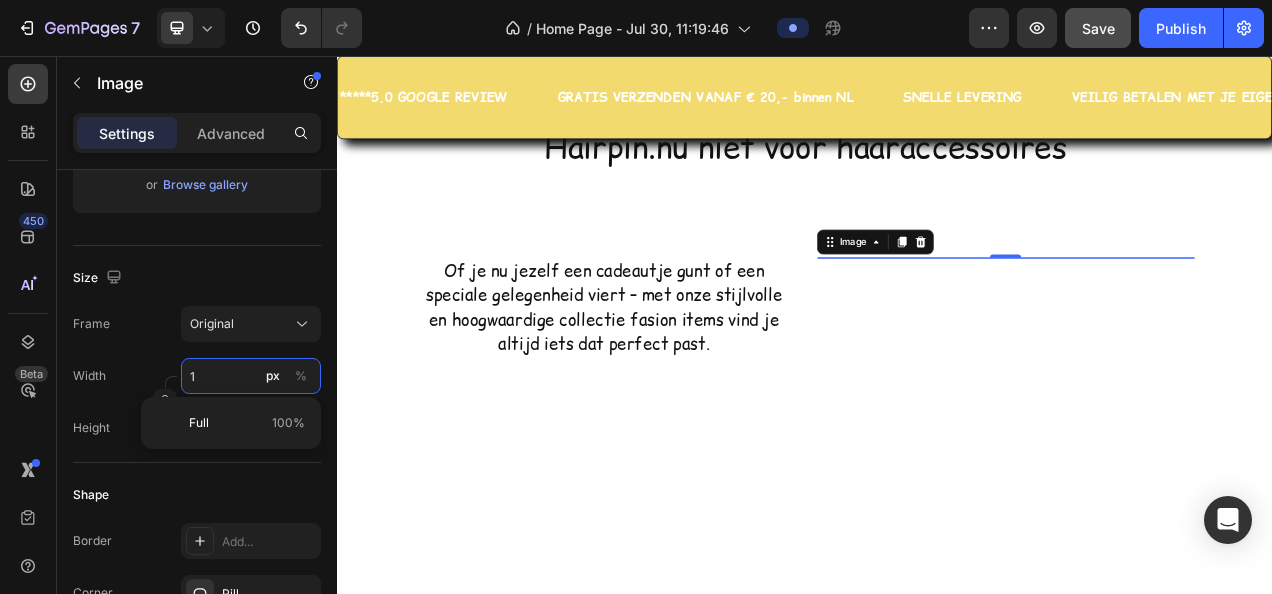 type on "0" 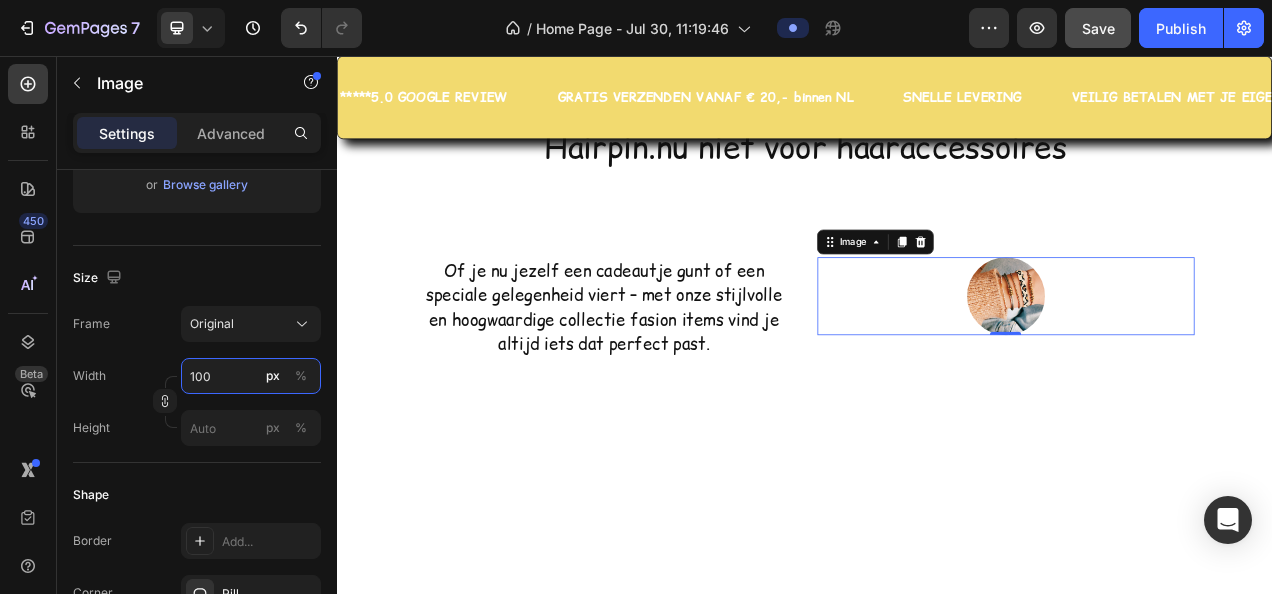 type on "1000" 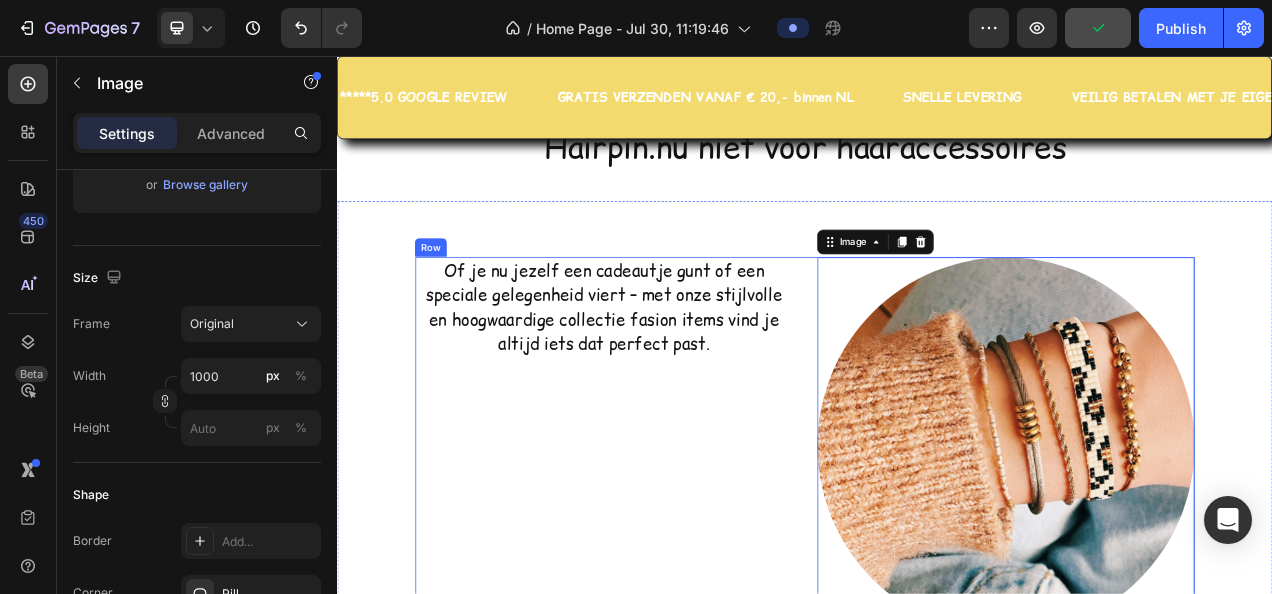 click on "Of je nu jezelf een cadeautje gunt of een speciale gelegenheid viert – met onze stijlvolle en hoogwaardige collectie fasion items vind je altijd iets dat perfect past. Text block" at bounding box center (679, 556) 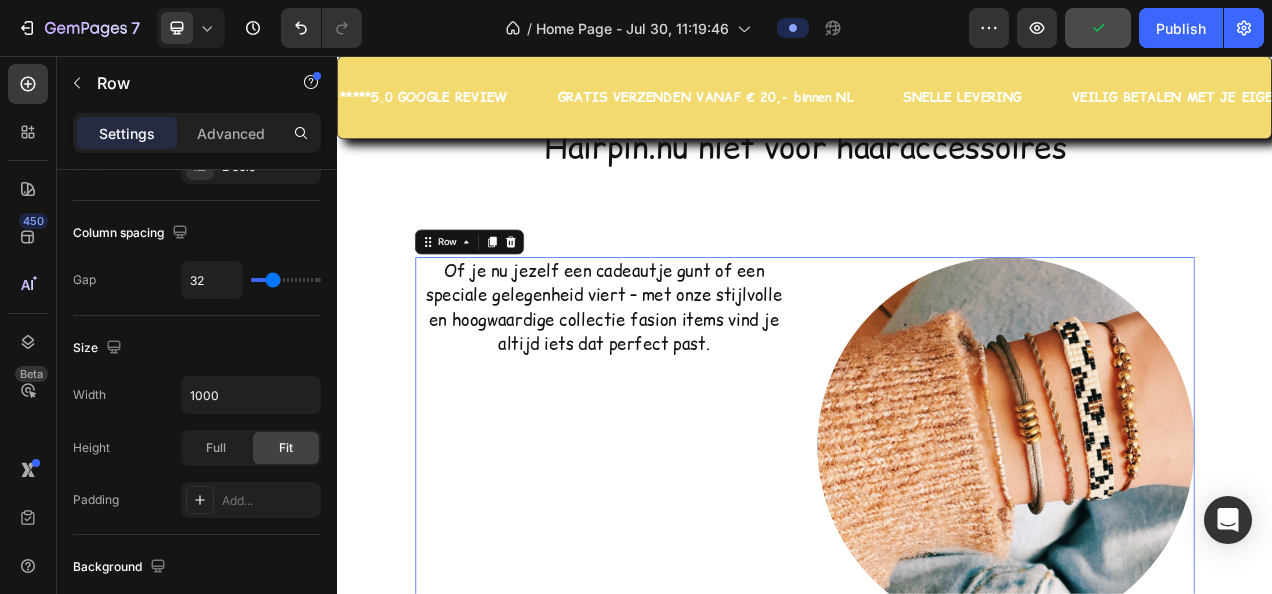 scroll, scrollTop: 0, scrollLeft: 0, axis: both 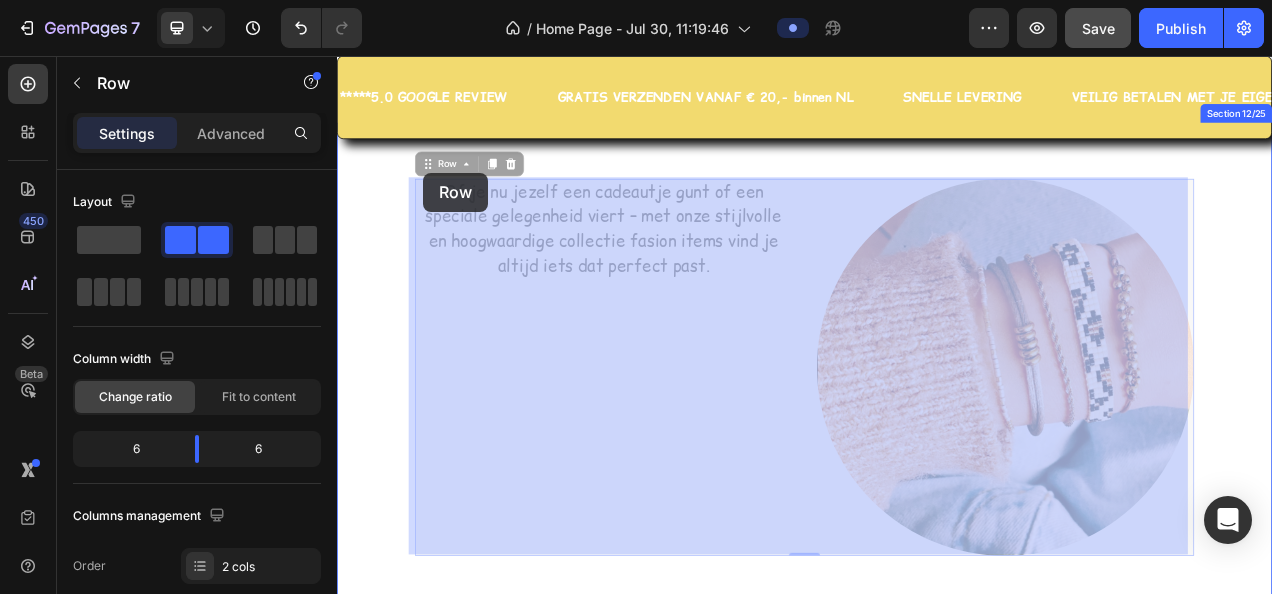 click on "Header *****5.0 GOOGLE REVIEW Text Block GRATIS VERZENDEN VANAF € 20,- binnen NL Text Block SNELLE LEVERING Text Block VEILIG BETALEN MET JE EIGEN BANK VIA IDEAL Text Block *****5.0 GOOGLE REVIEW Text Block GRATIS VERZENDEN VANAF € 20,- binnen NL Text Block SNELLE LEVERING Text Block VEILIG BETALEN MET JE EIGEN BANK VIA IDEAL Text Block Marquee Section 4/25 De perfecte items voor elk moment  Hairpin.nu niet voor haaraccessoires Text Block Section 11/25 Of je nu jezelf een cadeautje gunt of een speciale gelegenheid viert – met onze stijlvolle en hoogwaardige collectie fasion items vind je altijd iets dat perfect past. Text block Image Row   0 Of je nu jezelf een cadeautje gunt of een speciale gelegenheid viert – met onze stijlvolle en hoogwaardige collectie fasion items vind je altijd iets dat perfect past. Text block Image Row   0 Section 12/25 Root Start with Sections from sidebar Add sections Add elements Start with Generating from URL or image Add section Choose templates inspired by CRO experts" at bounding box center (937, -174) 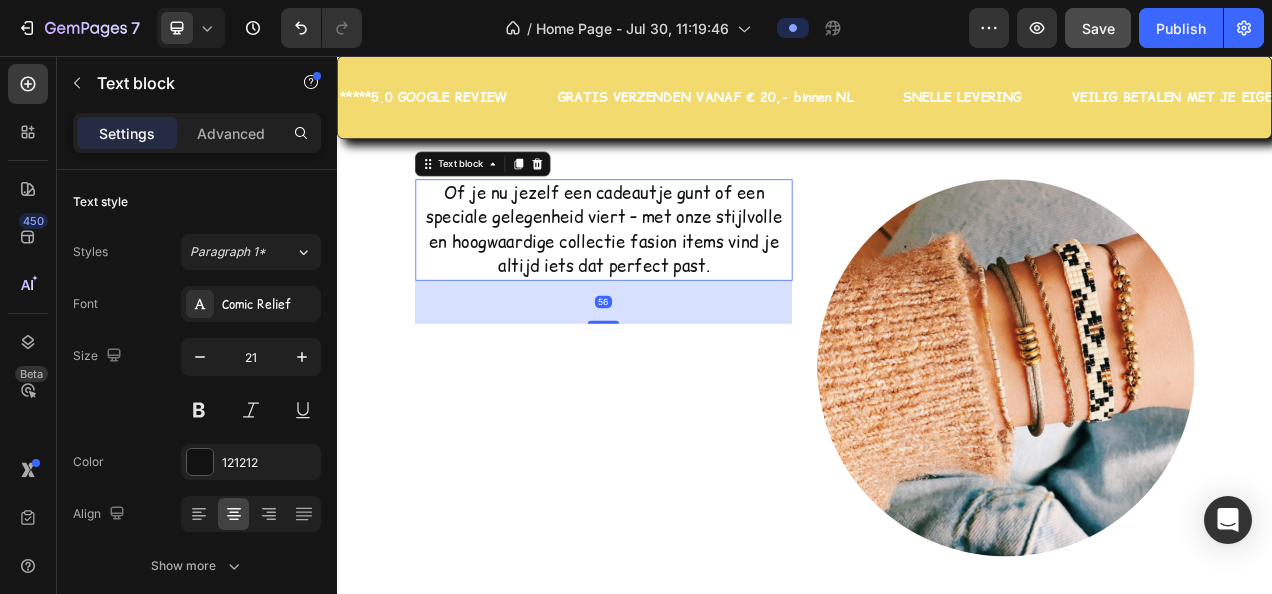 click on "Of je nu jezelf een cadeautje gunt of een speciale gelegenheid viert – met onze stijlvolle en hoogwaardige collectie fasion items vind je altijd iets dat perfect past." at bounding box center [679, 279] 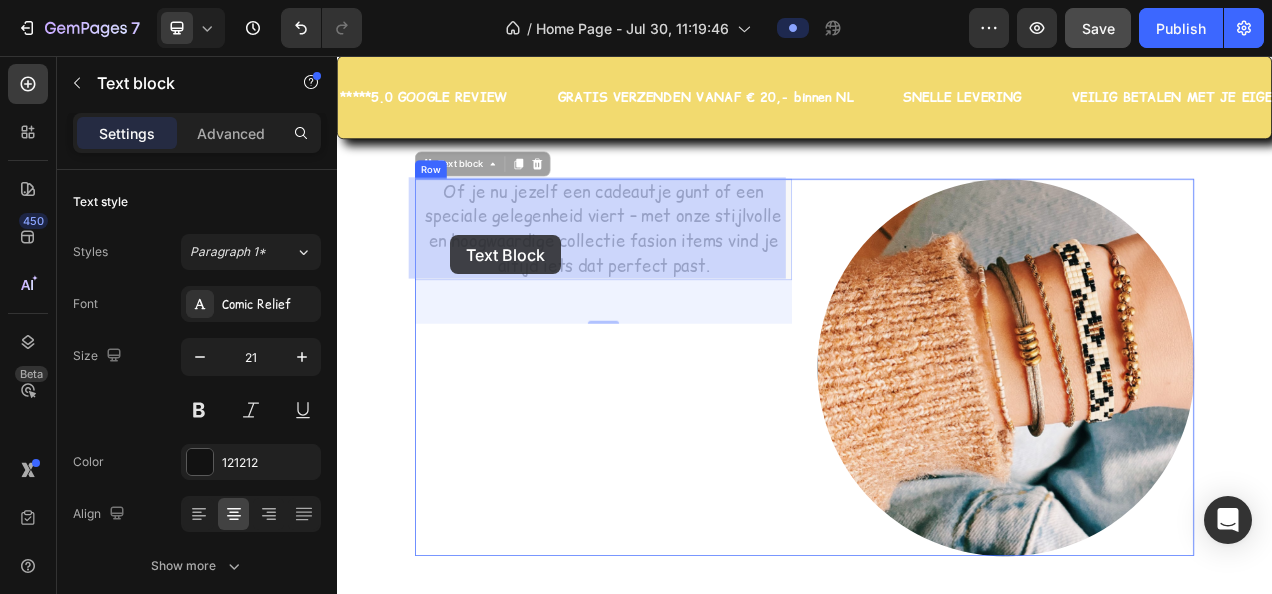 drag, startPoint x: 448, startPoint y: 198, endPoint x: 482, endPoint y: 286, distance: 94.33981 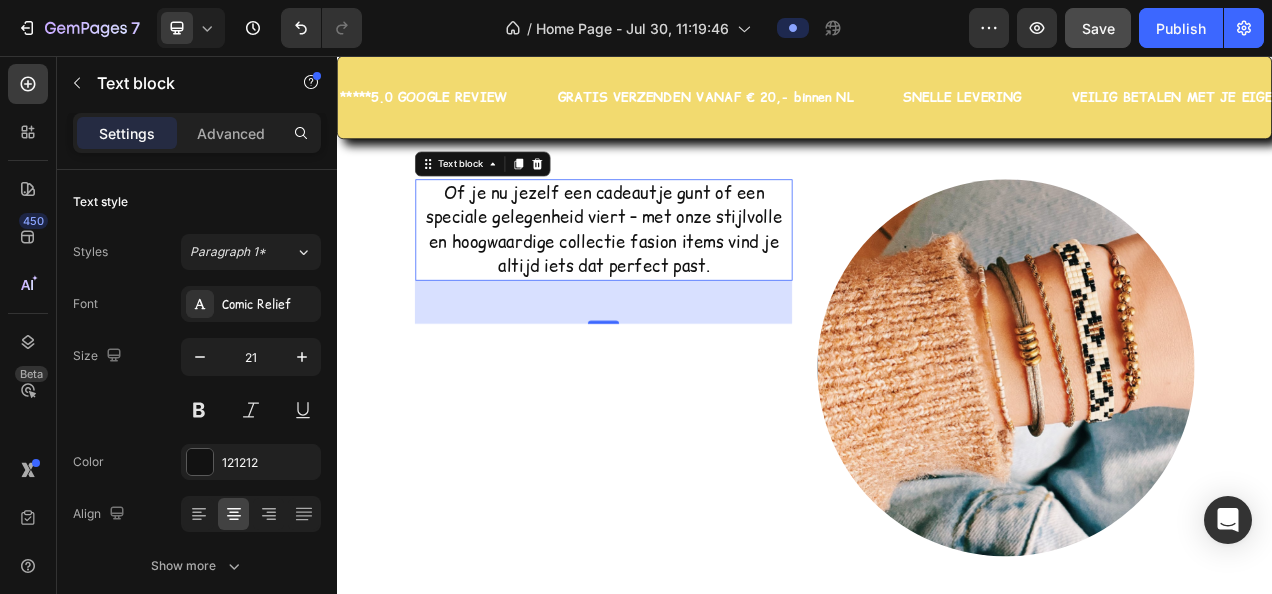 click on "Of je nu jezelf een cadeautje gunt of een speciale gelegenheid viert – met onze stijlvolle en hoogwaardige collectie fasion items vind je altijd iets dat perfect past." at bounding box center (679, 279) 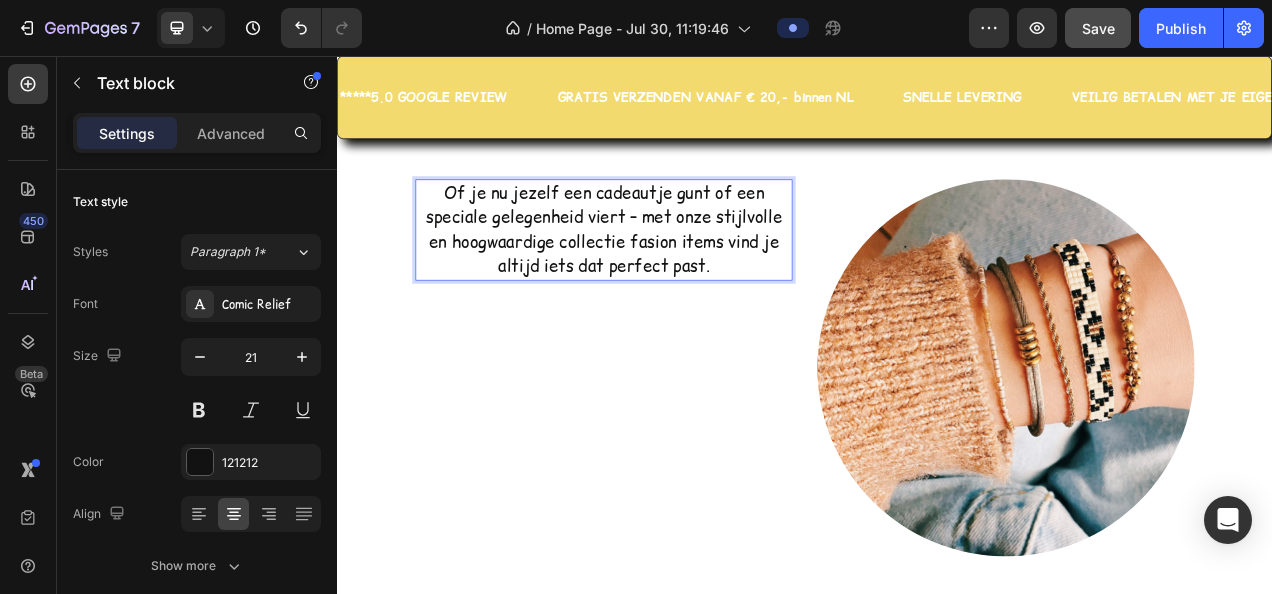click on "Of je nu jezelf een cadeautje gunt of een speciale gelegenheid viert – met onze stijlvolle en hoogwaardige collectie fasion items vind je altijd iets dat perfect past." at bounding box center [679, 279] 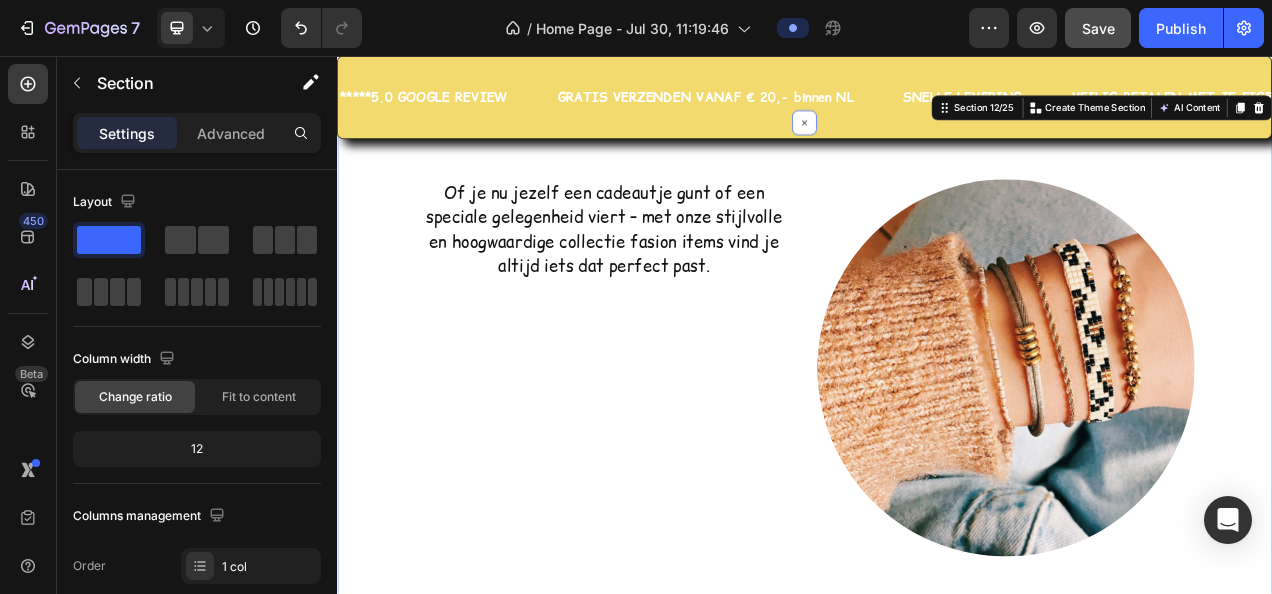 click on "Of je nu jezelf een cadeautje gunt of een speciale gelegenheid viert – met onze stijlvolle en hoogwaardige collectie fasion items vind je altijd iets dat perfect past. Text block Image Row Section 12/25   You can create reusable sections Create Theme Section AI Content Write with GemAI What would you like to describe here? Tone and Voice Persuasive Product Show more Generate" at bounding box center [937, 456] 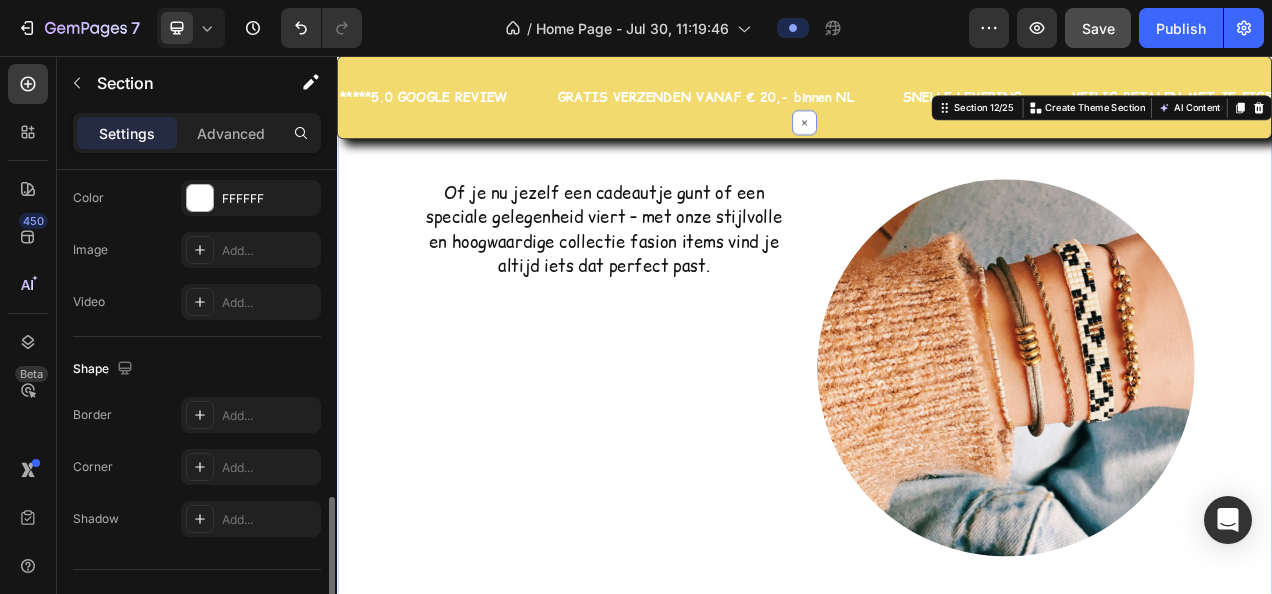 scroll, scrollTop: 736, scrollLeft: 0, axis: vertical 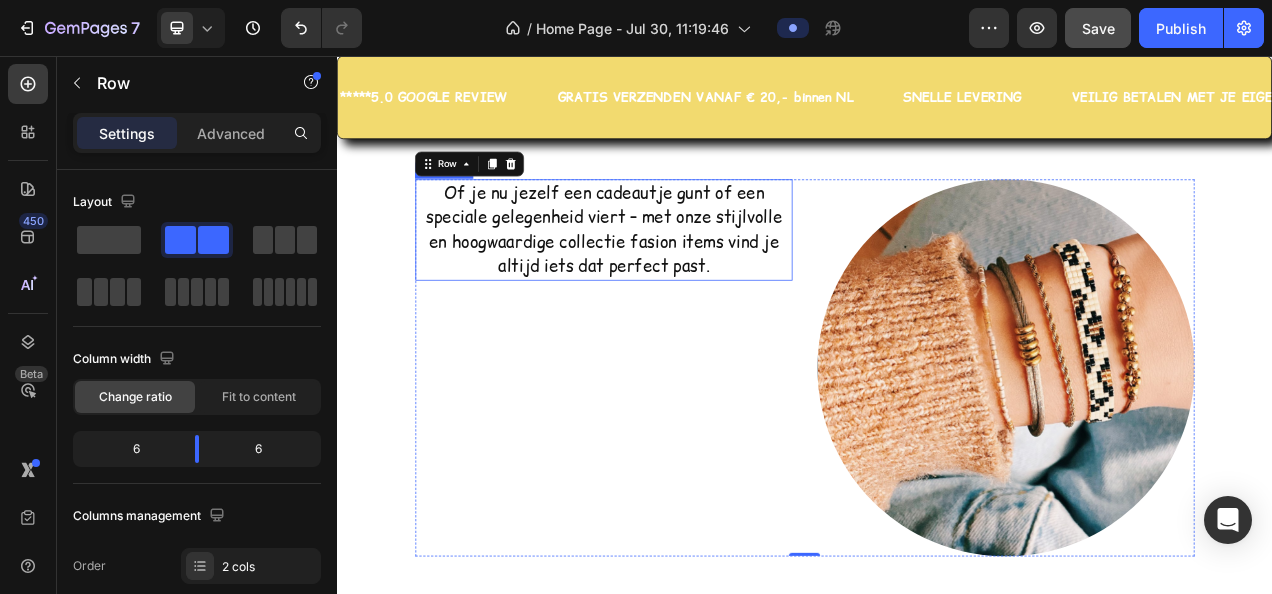 click on "Of je nu jezelf een cadeautje gunt of een speciale gelegenheid viert – met onze stijlvolle en hoogwaardige collectie fasion items vind je altijd iets dat perfect past." at bounding box center (679, 279) 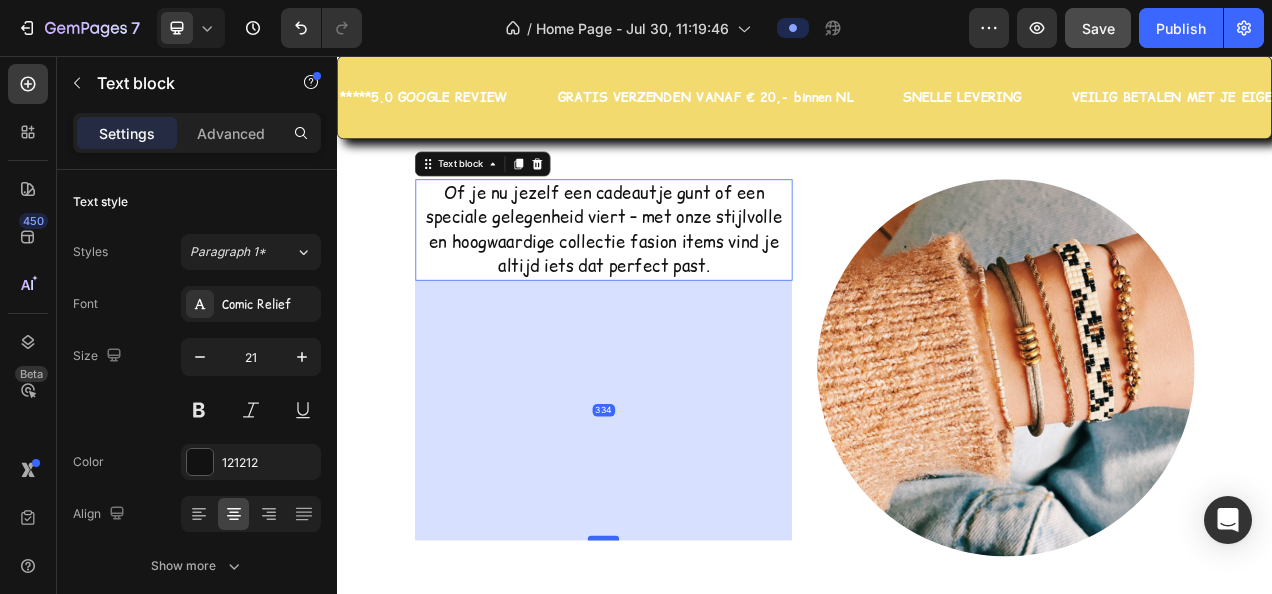 drag, startPoint x: 671, startPoint y: 395, endPoint x: 654, endPoint y: 672, distance: 277.52118 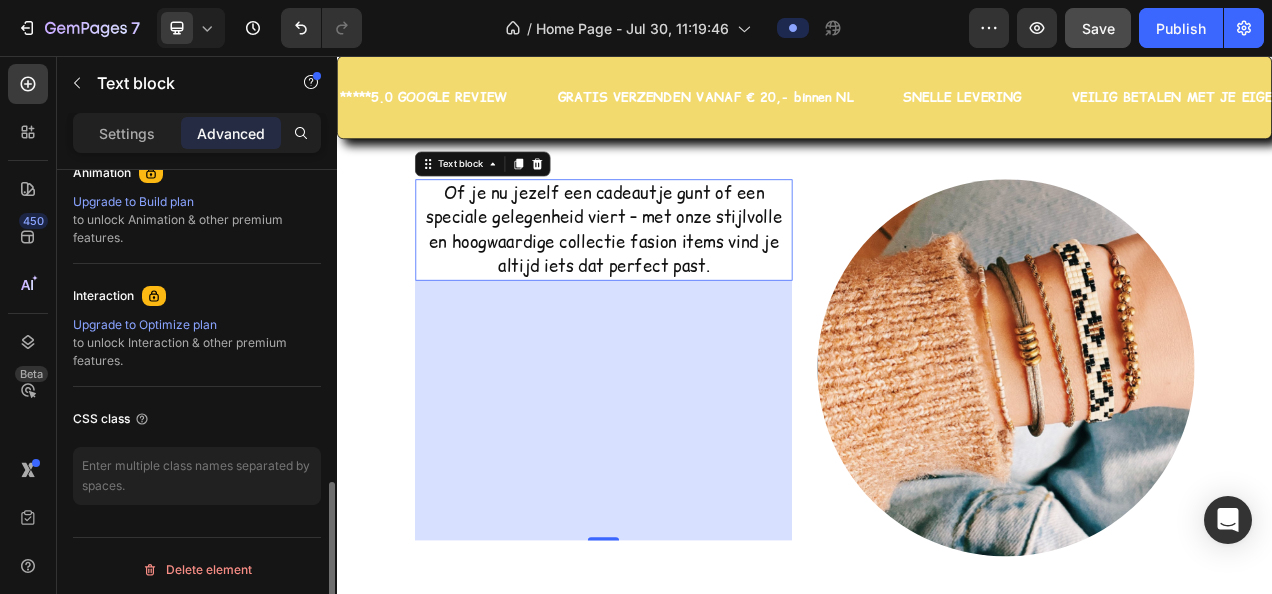 scroll, scrollTop: 904, scrollLeft: 0, axis: vertical 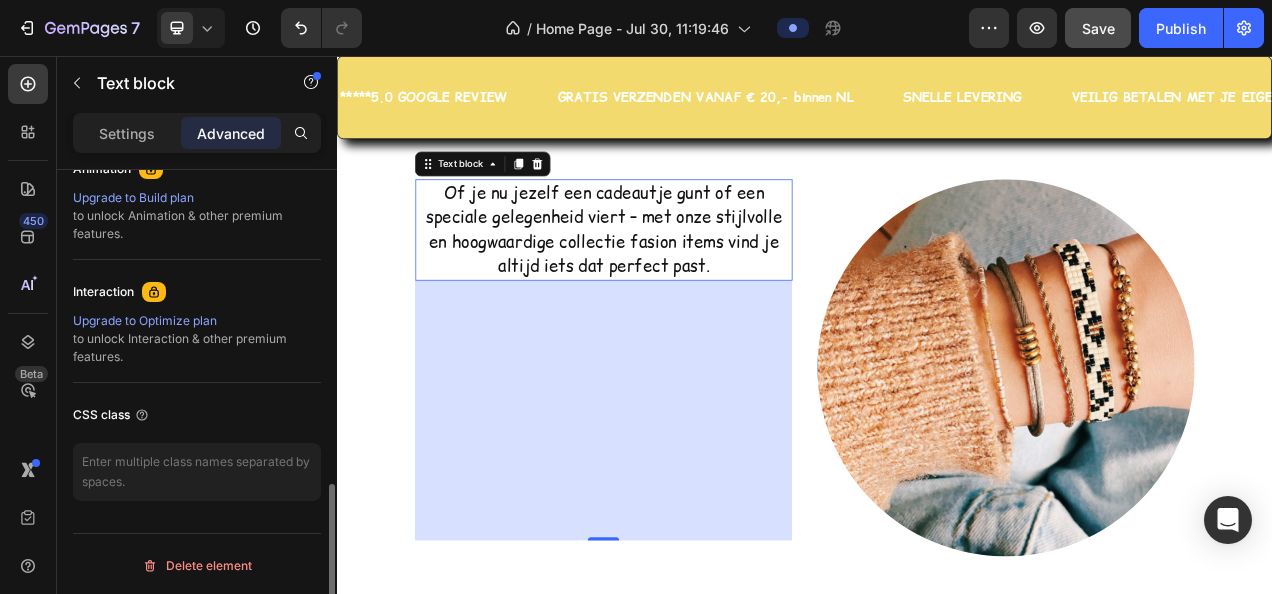 click on "334" at bounding box center [679, 511] 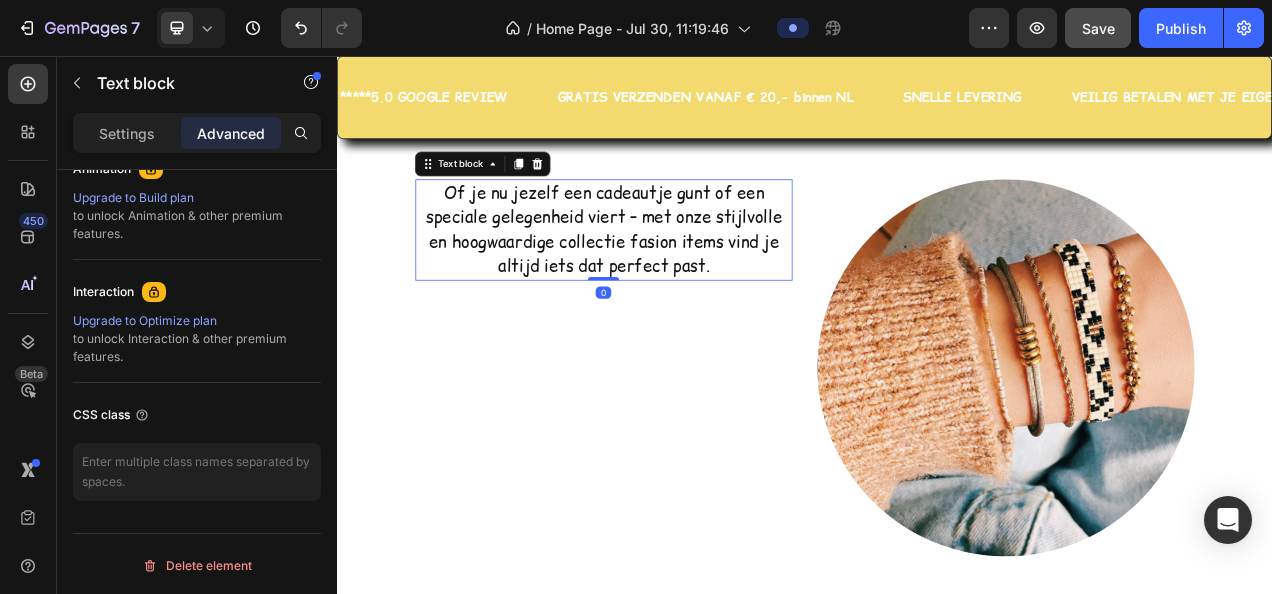 drag, startPoint x: 653, startPoint y: 670, endPoint x: 682, endPoint y: 326, distance: 345.2202 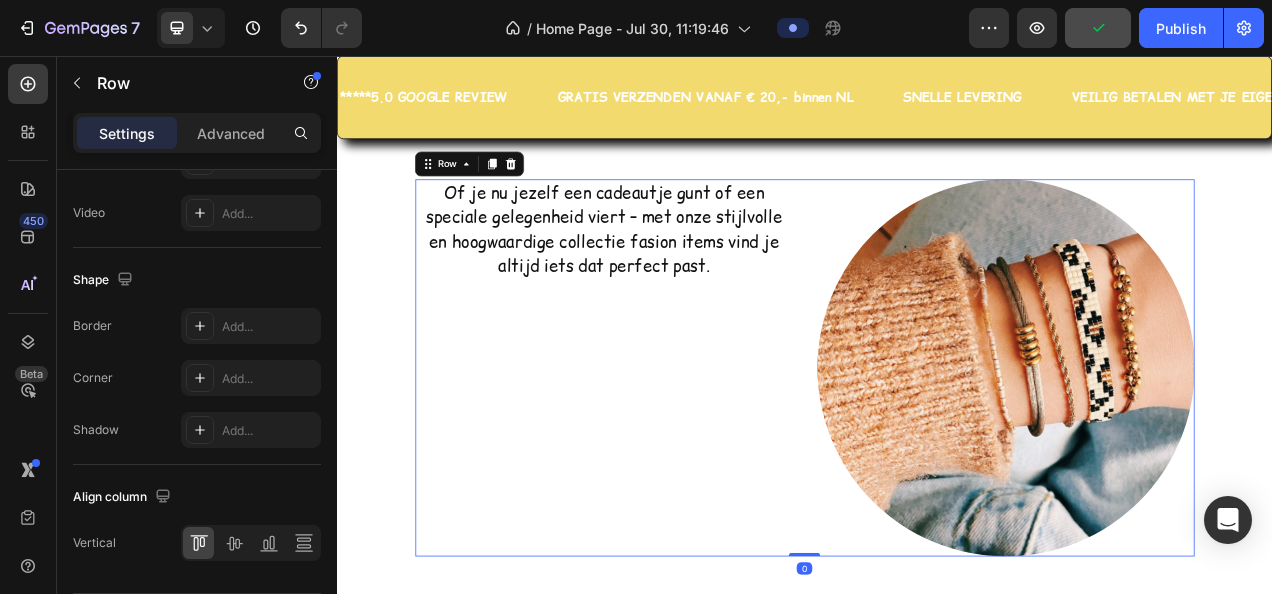 click on "Of je nu jezelf een cadeautje gunt of een speciale gelegenheid viert – met onze stijlvolle en hoogwaardige collectie fasion items vind je altijd iets dat perfect past. Text block" at bounding box center [679, 456] 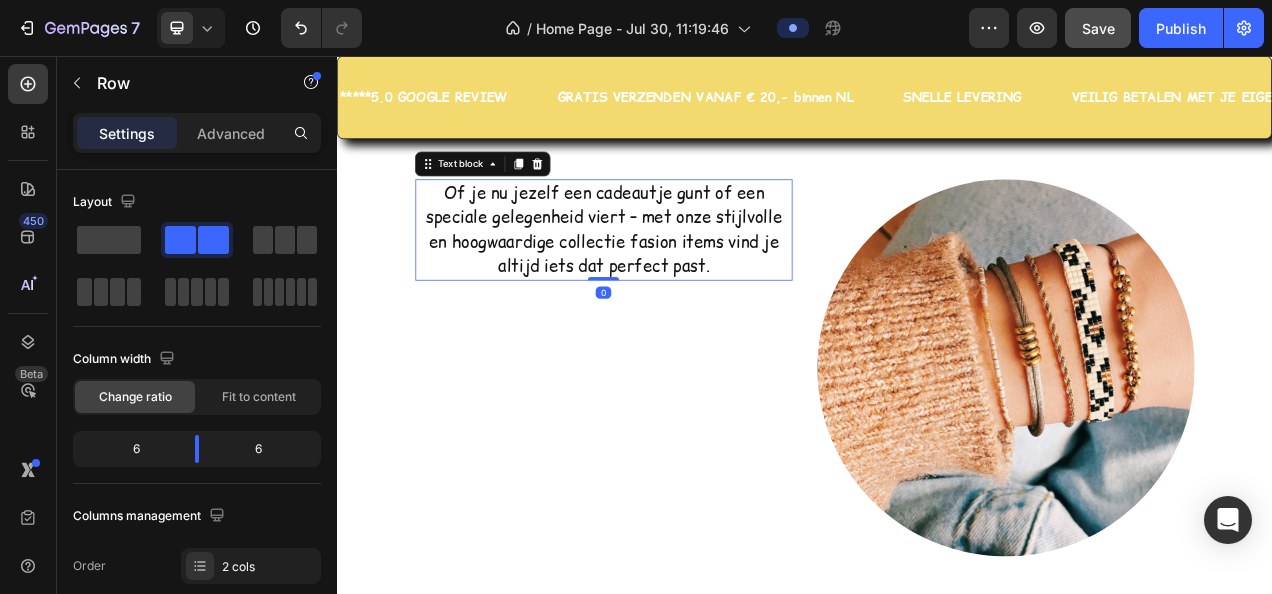 click on "Of je nu jezelf een cadeautje gunt of een speciale gelegenheid viert – met onze stijlvolle en hoogwaardige collectie fasion items vind je altijd iets dat perfect past." at bounding box center [679, 279] 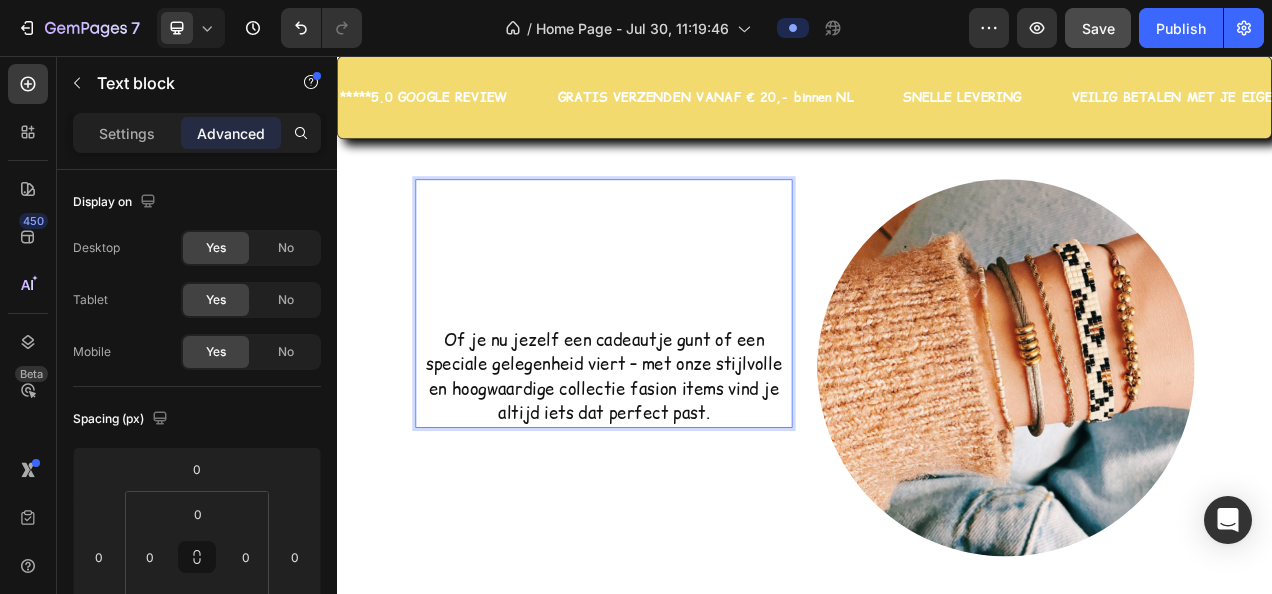 click on "Of je nu jezelf een cadeautje gunt of een speciale gelegenheid viert – met onze stijlvolle en hoogwaardige collectie fasion items vind je altijd iets dat perfect past." at bounding box center (679, 468) 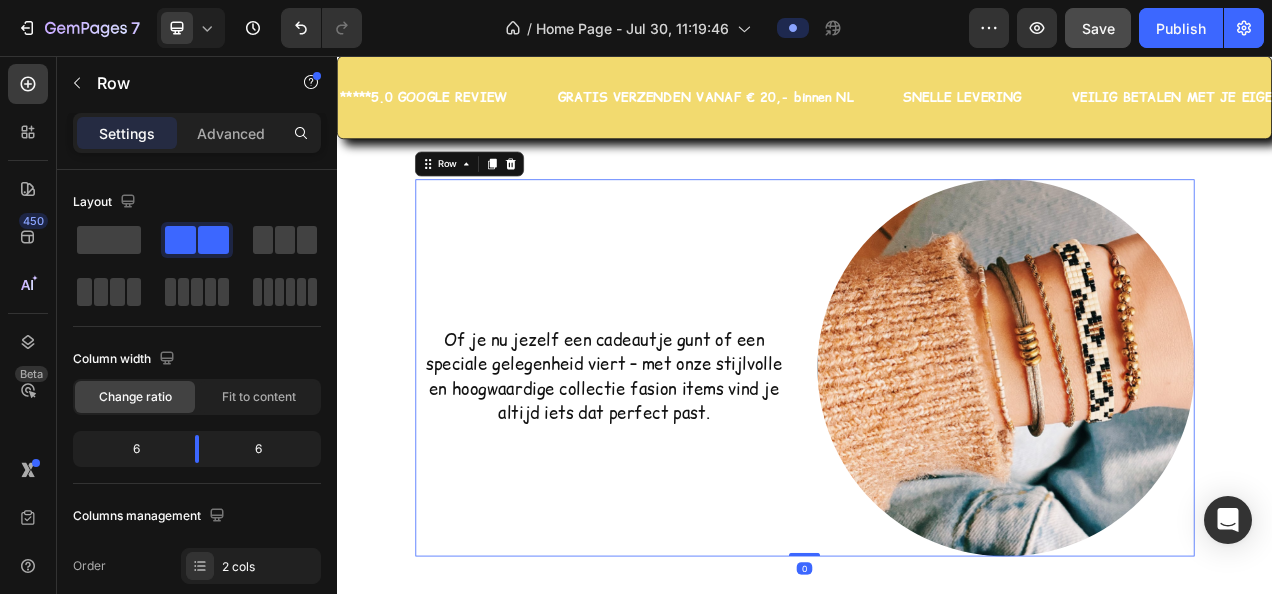click on "Of je nu jezelf een cadeautje gunt of een speciale gelegenheid viert – met onze stijlvolle en hoogwaardige collectie fasion items vind je altijd iets dat perfect past. Text block" at bounding box center (679, 456) 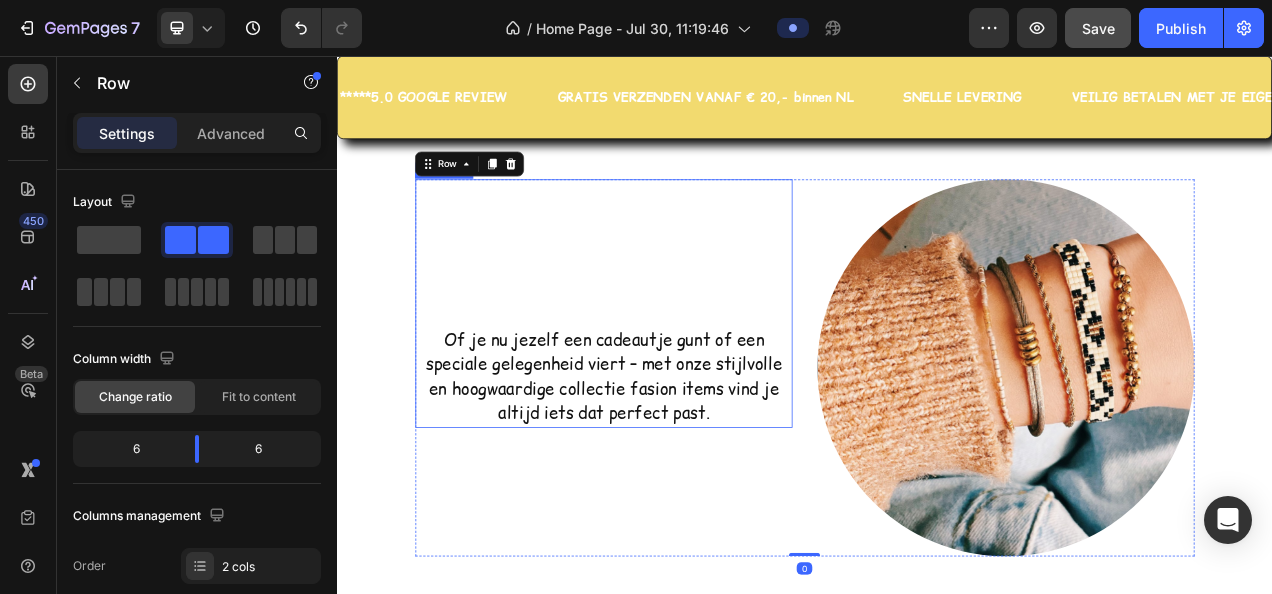 click on "Of je nu jezelf een cadeautje gunt of een speciale gelegenheid viert – met onze stijlvolle en hoogwaardige collectie fasion items vind je altijd iets dat perfect past." at bounding box center [679, 468] 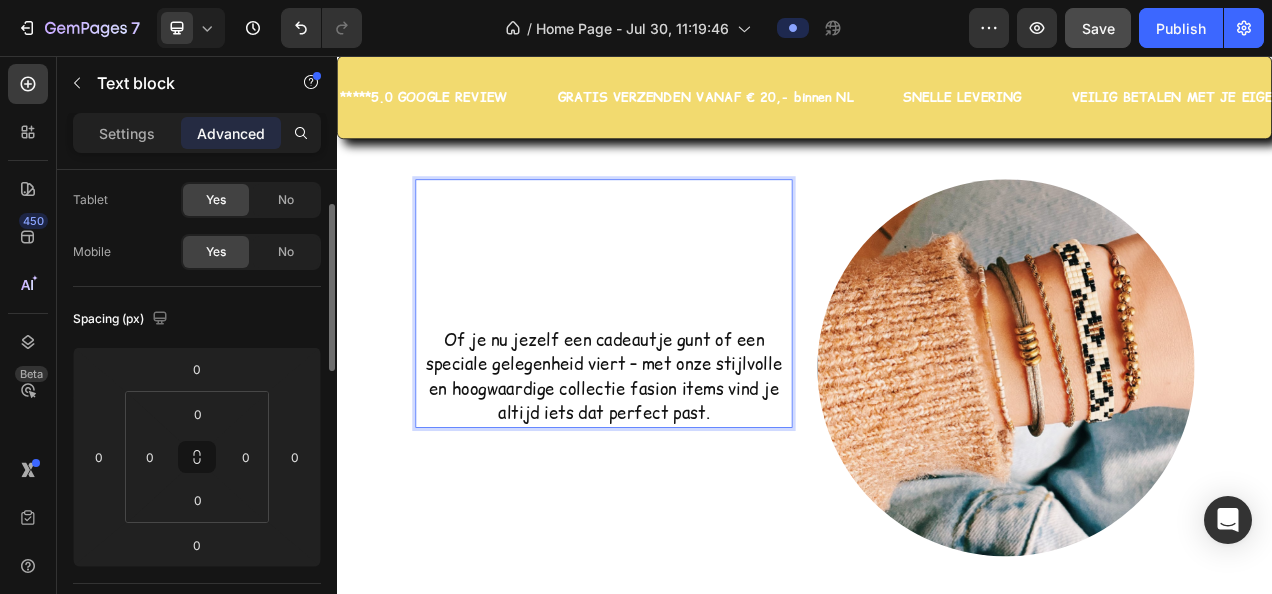 scroll, scrollTop: 200, scrollLeft: 0, axis: vertical 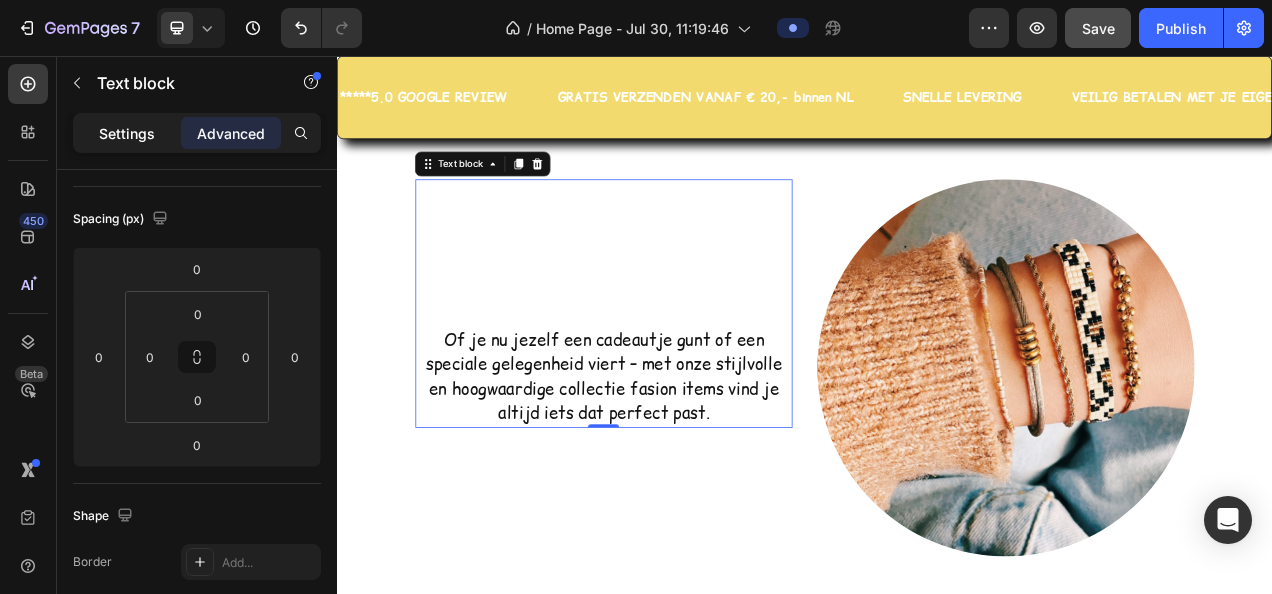click on "Settings" 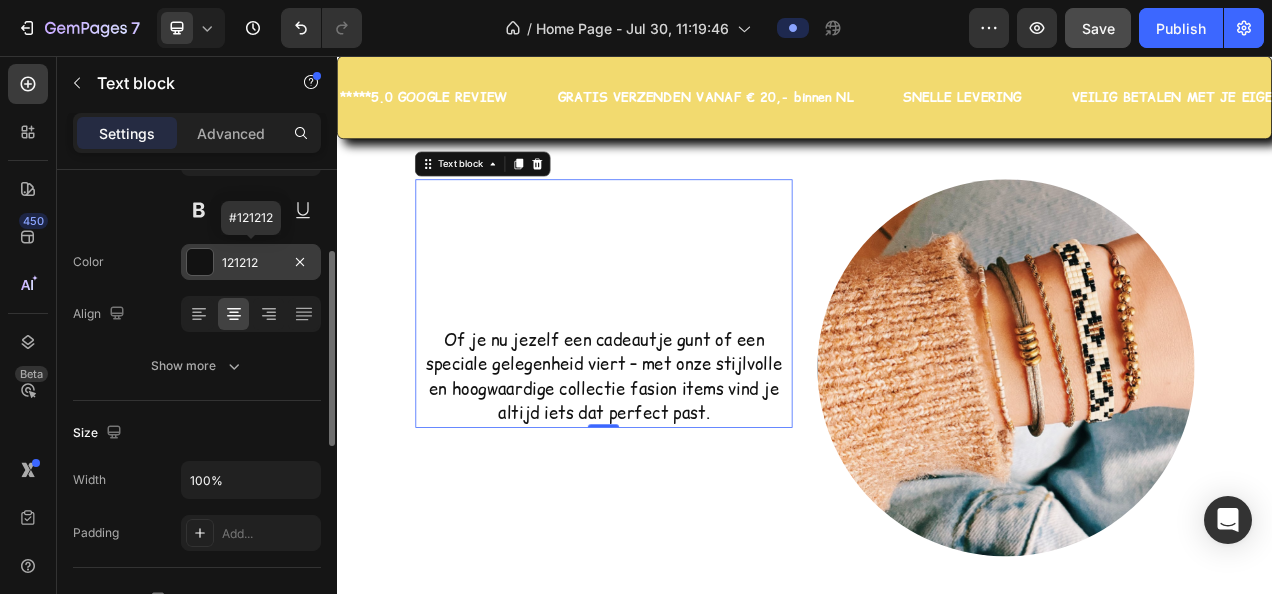 click on "121212" at bounding box center [251, 263] 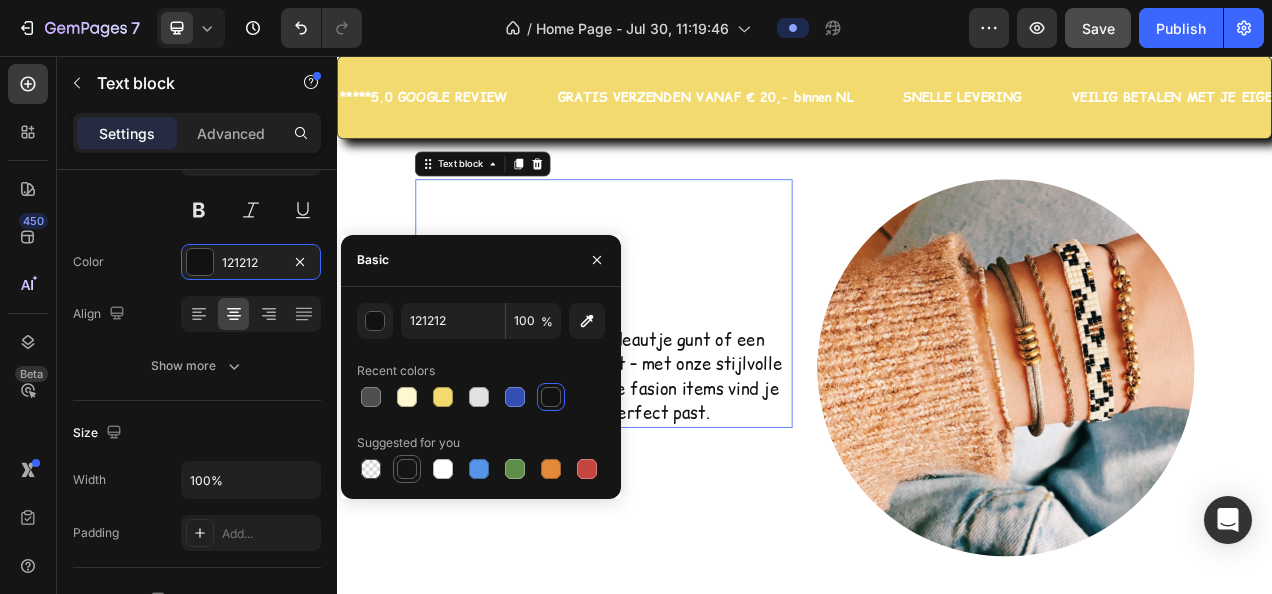 click at bounding box center [407, 469] 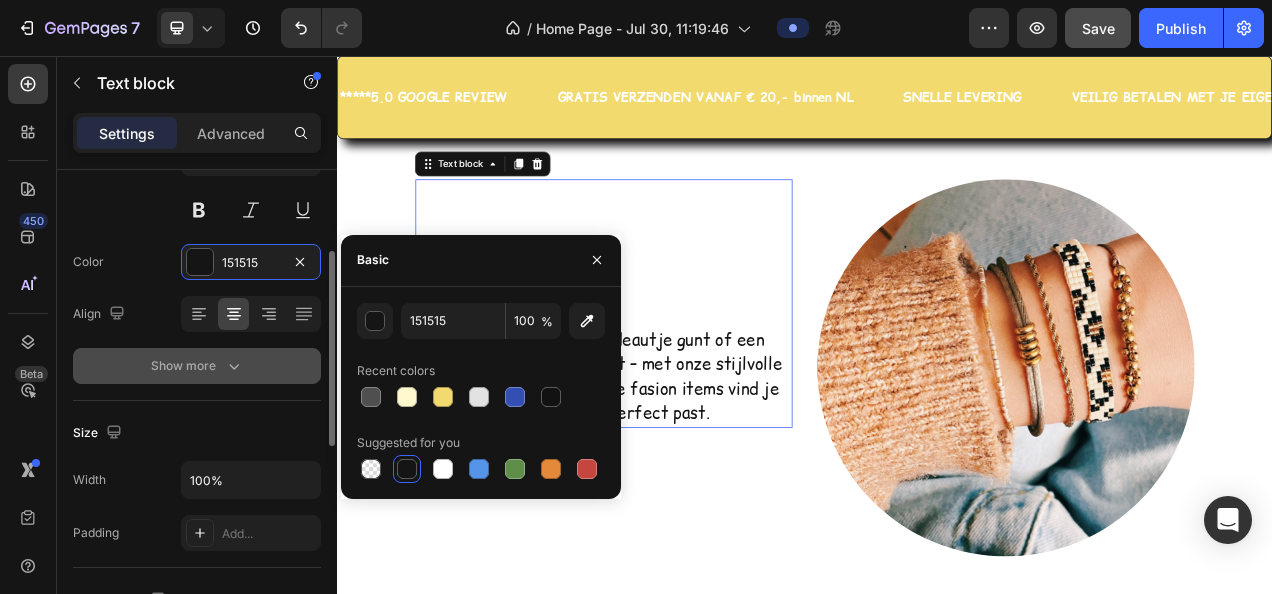 click 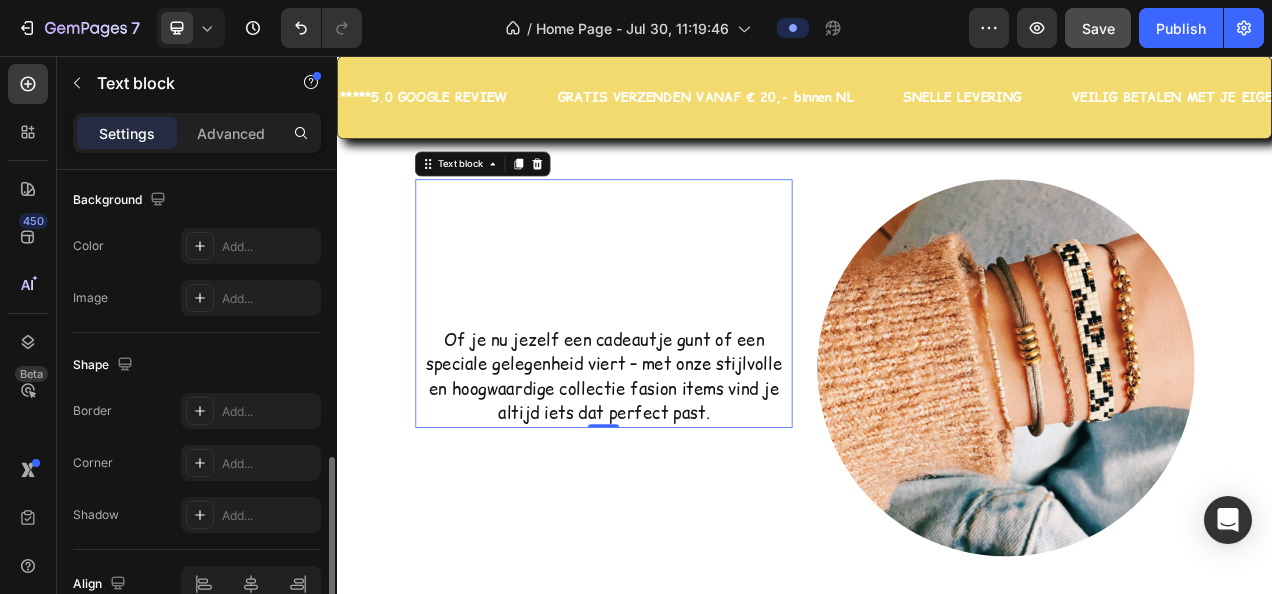 scroll, scrollTop: 664, scrollLeft: 0, axis: vertical 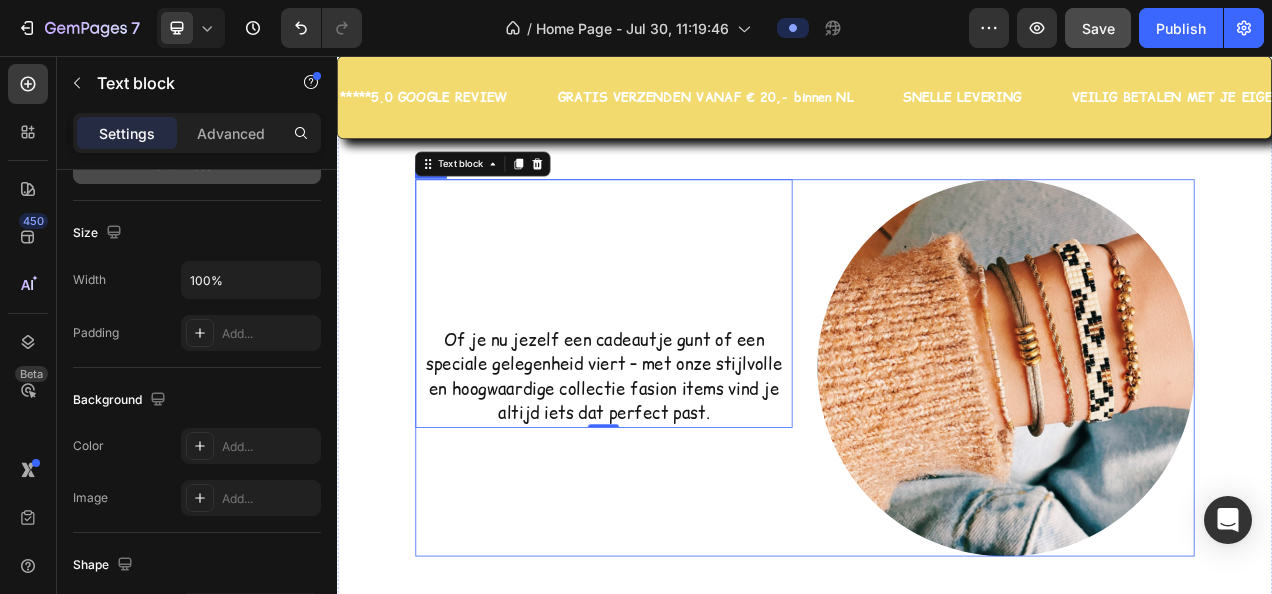 click on "Of je nu jezelf een cadeautje gunt of een speciale gelegenheid viert – met onze stijlvolle en hoogwaardige collectie fasion items vind je altijd iets dat perfect past. Text block   0" at bounding box center (679, 456) 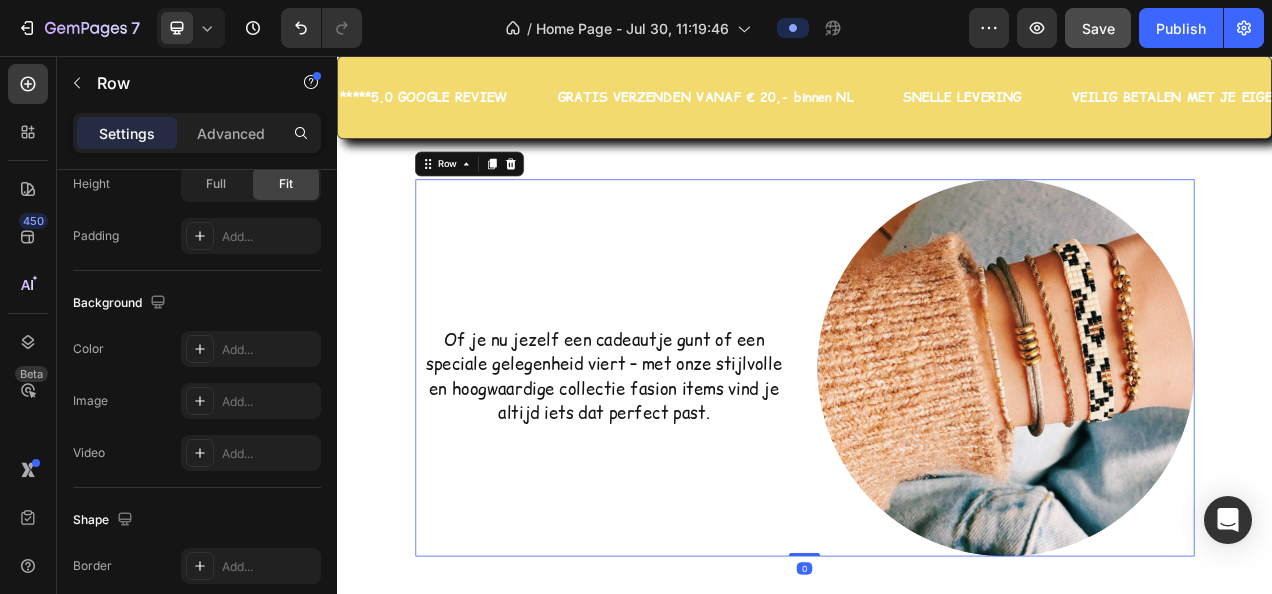 scroll, scrollTop: 0, scrollLeft: 0, axis: both 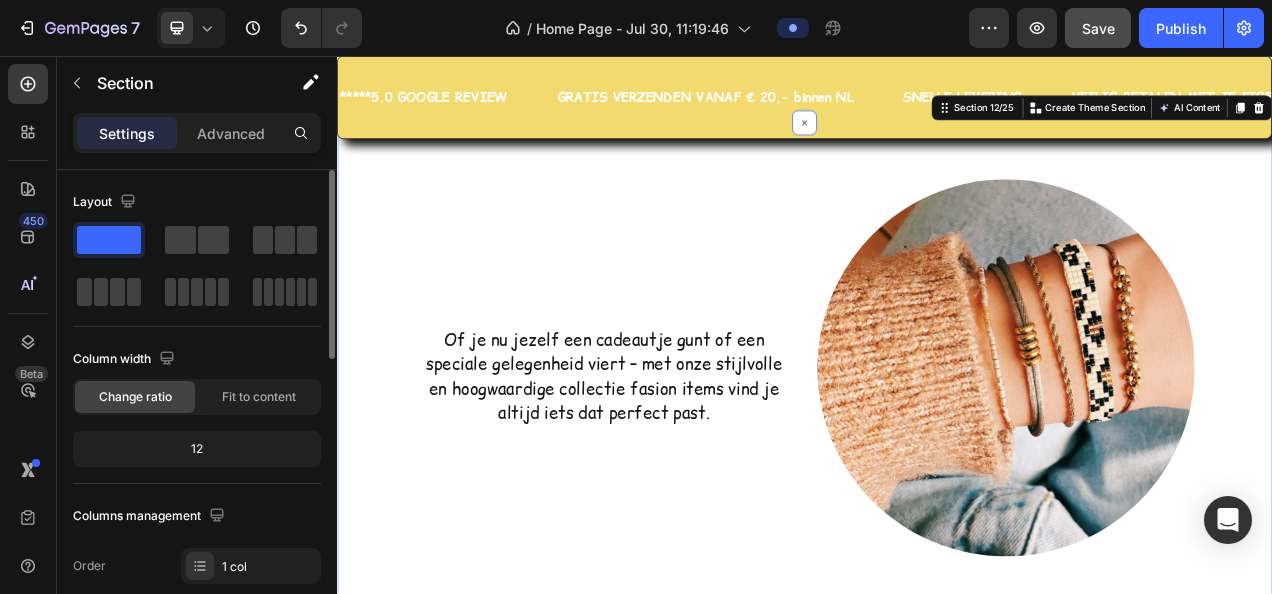 click on "Of je nu jezelf een cadeautje gunt of een speciale gelegenheid viert – met onze stijlvolle en hoogwaardige collectie fasion items vind je altijd iets dat perfect past. Text block Image Row" at bounding box center (937, 456) 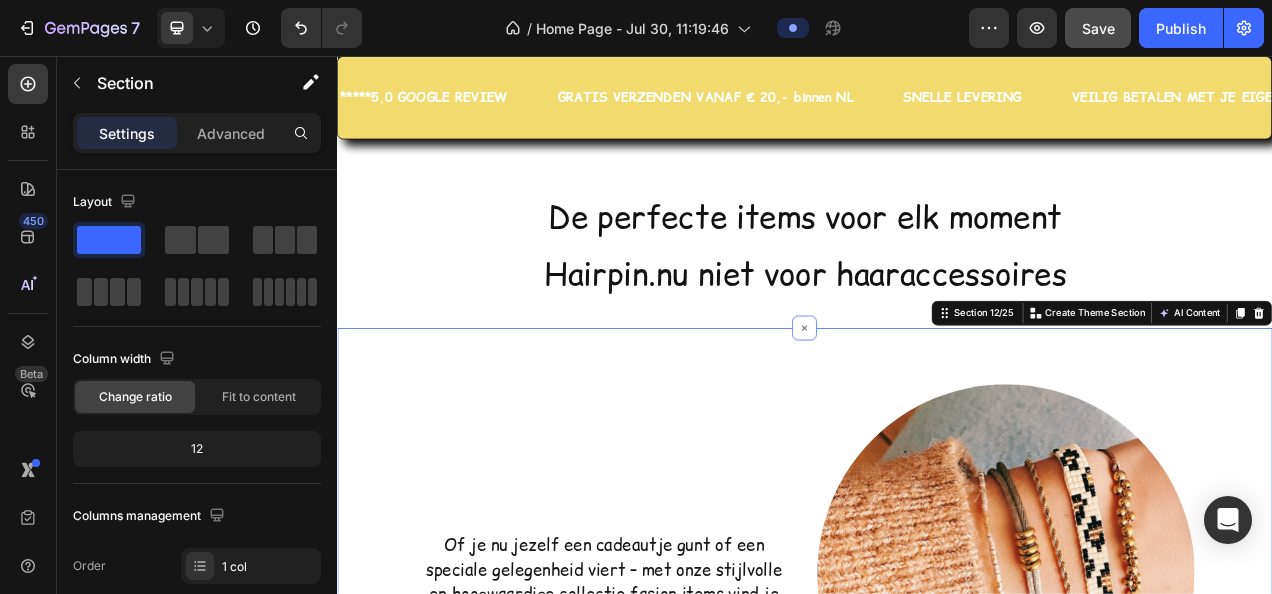 scroll, scrollTop: 4474, scrollLeft: 0, axis: vertical 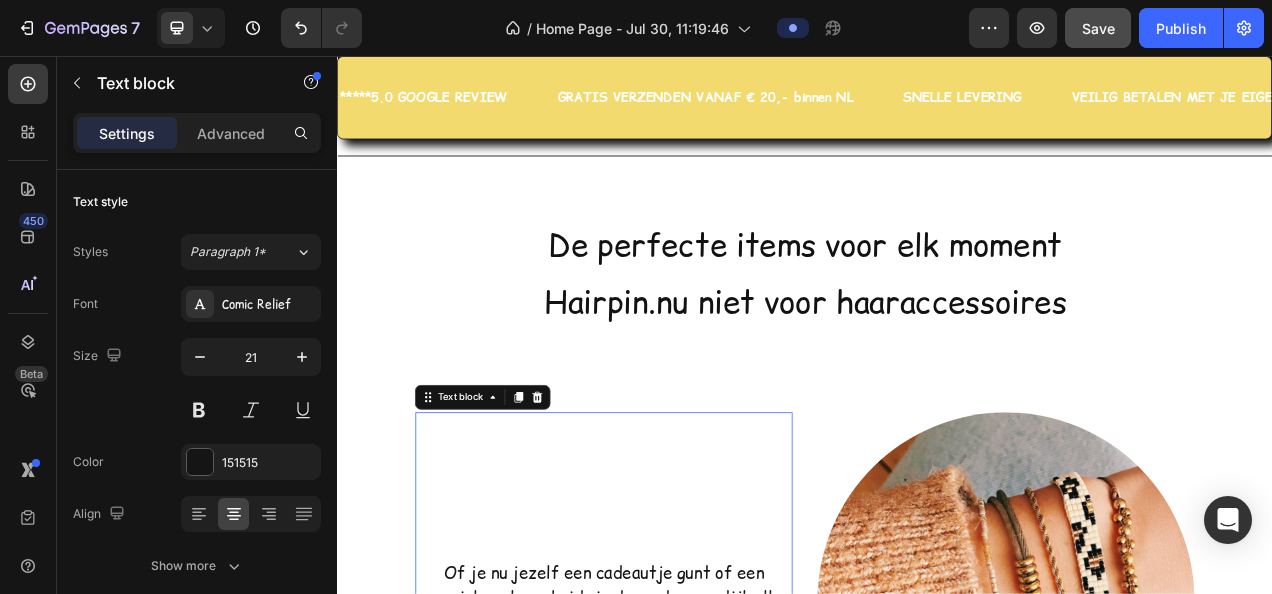 click at bounding box center [679, 657] 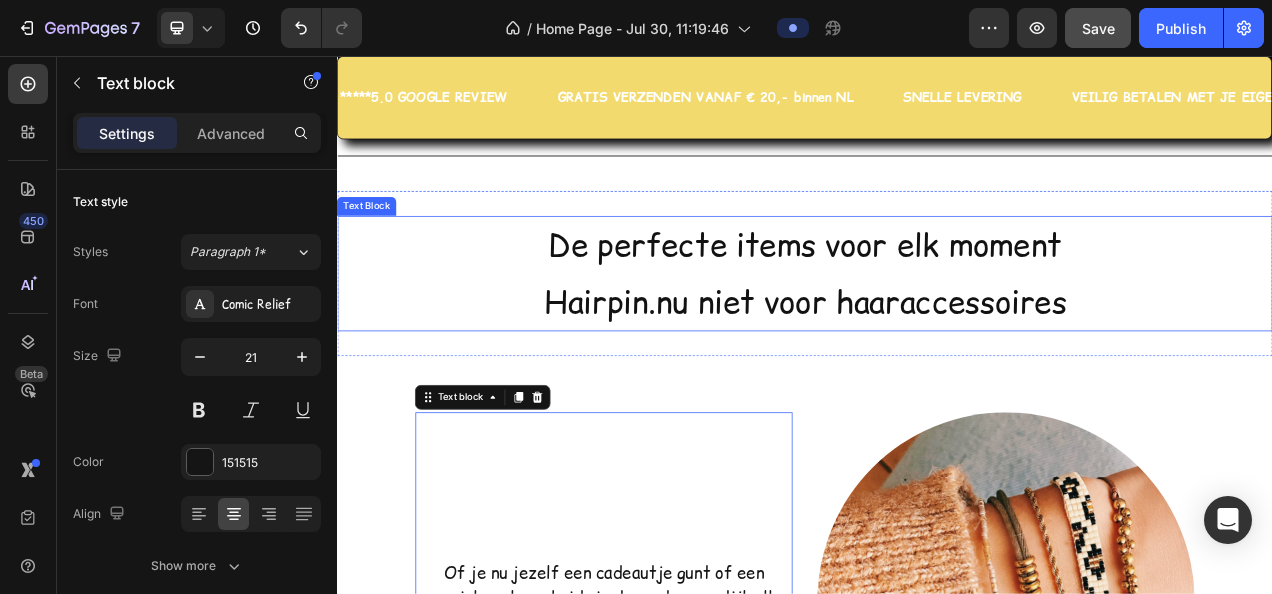 click on "Hairpin.nu niet voor haaraccessoires" at bounding box center (937, 371) 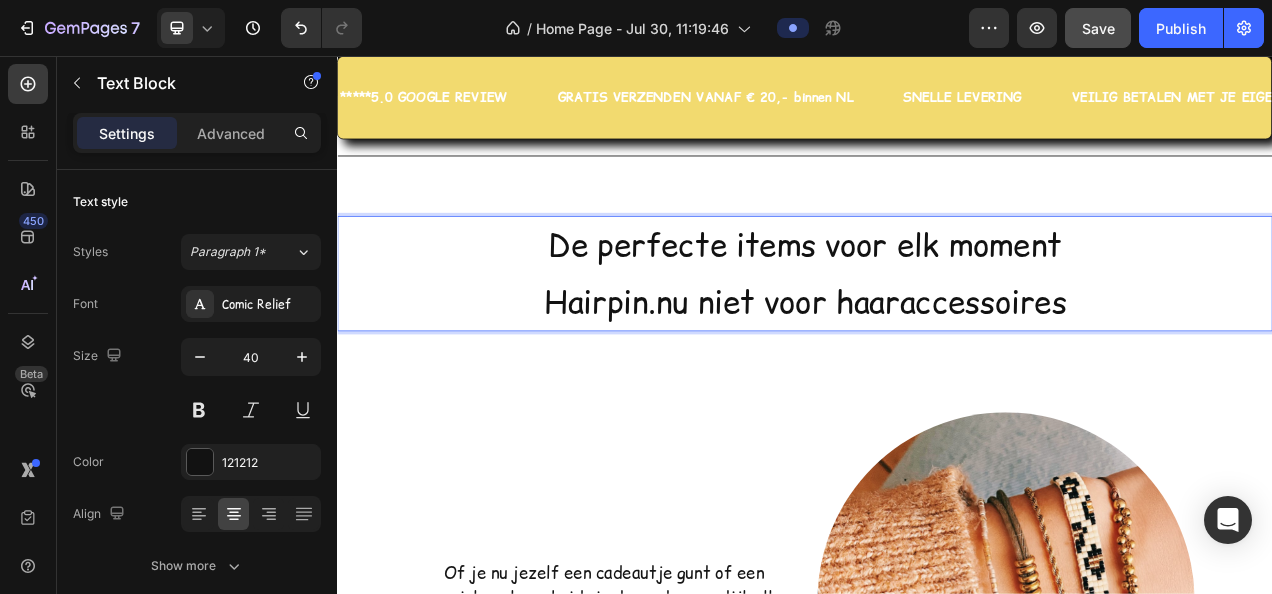 click on "Hairpin.nu niet voor haaraccessoires" at bounding box center [937, 371] 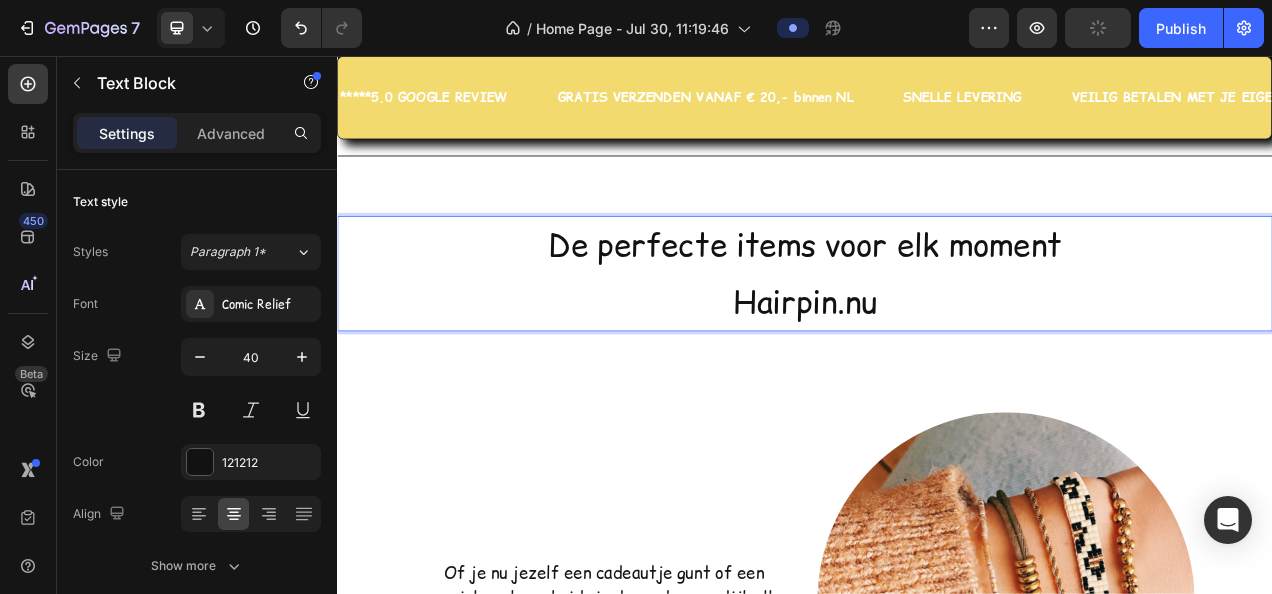 click on "De perfecte items voor elk moment" at bounding box center (937, 299) 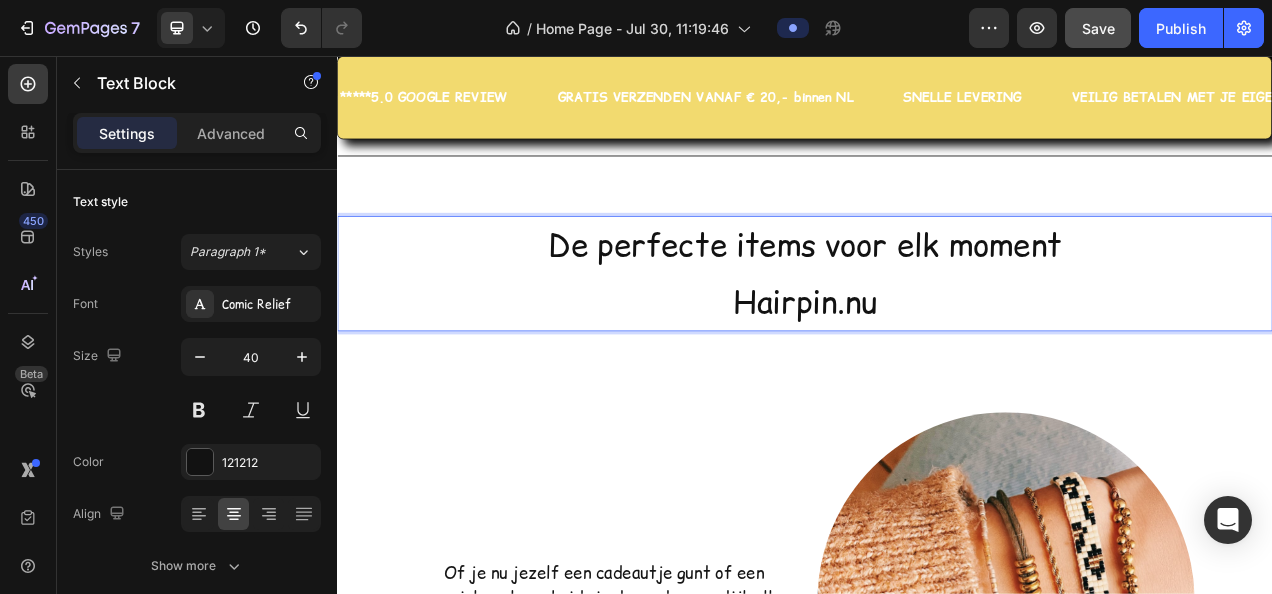 click on "De perfecte items voor elk moment" at bounding box center (937, 299) 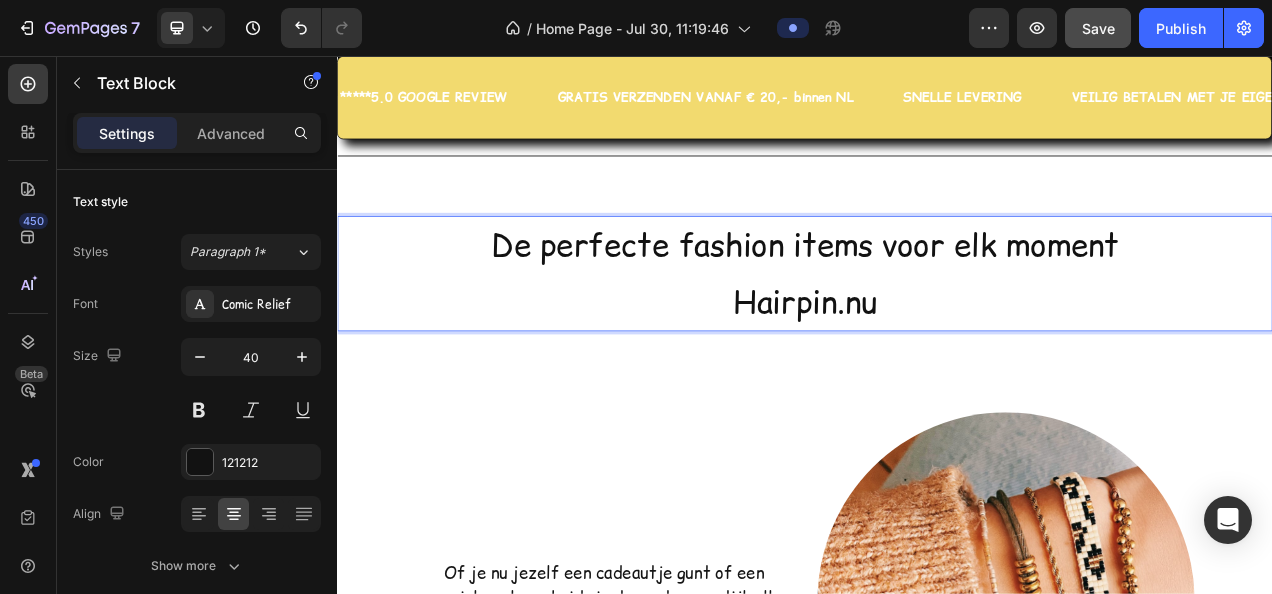 click on "Hairpin.nu" at bounding box center [937, 371] 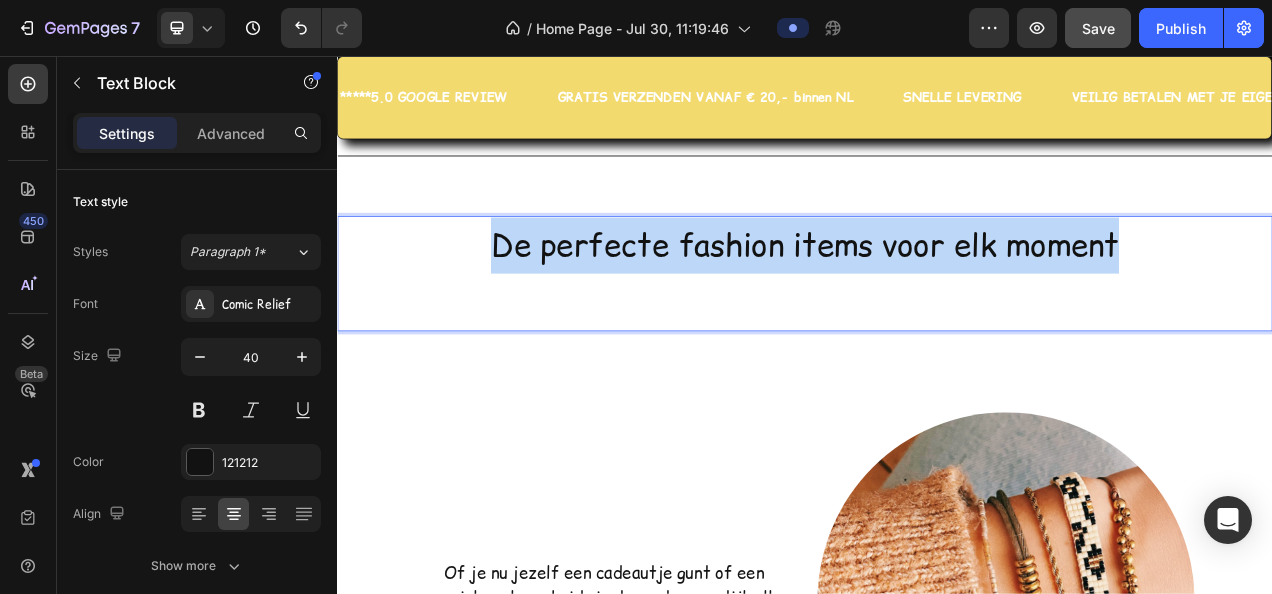 drag, startPoint x: 522, startPoint y: 293, endPoint x: 1323, endPoint y: 298, distance: 801.0156 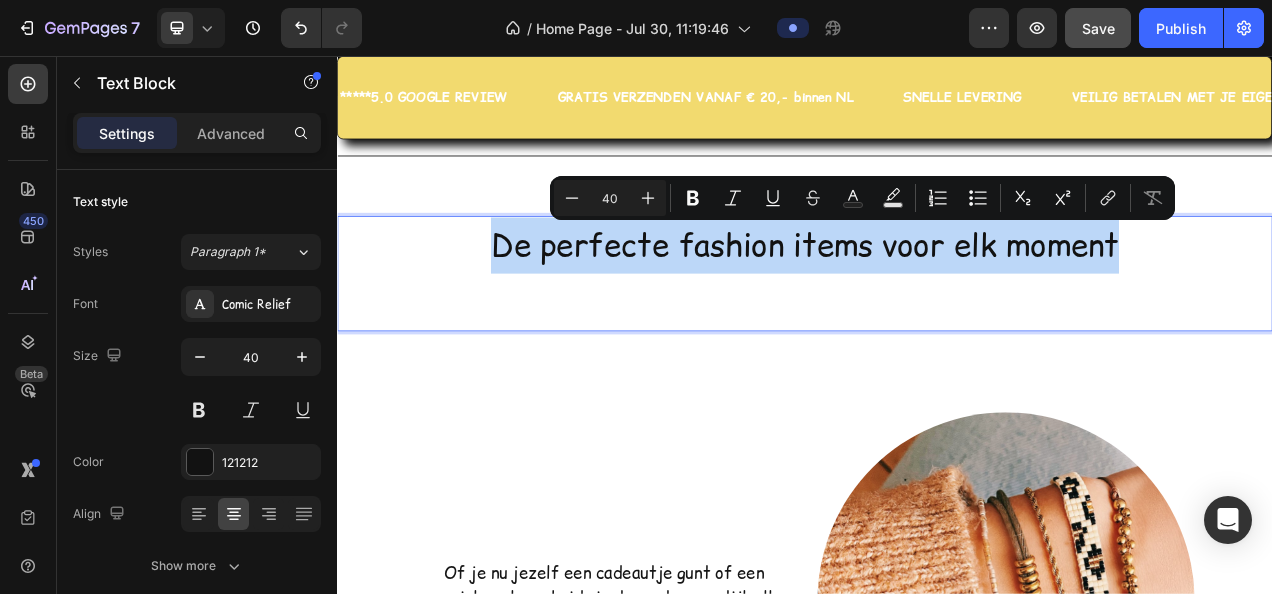copy on "De perfecte fashion items voor elk moment" 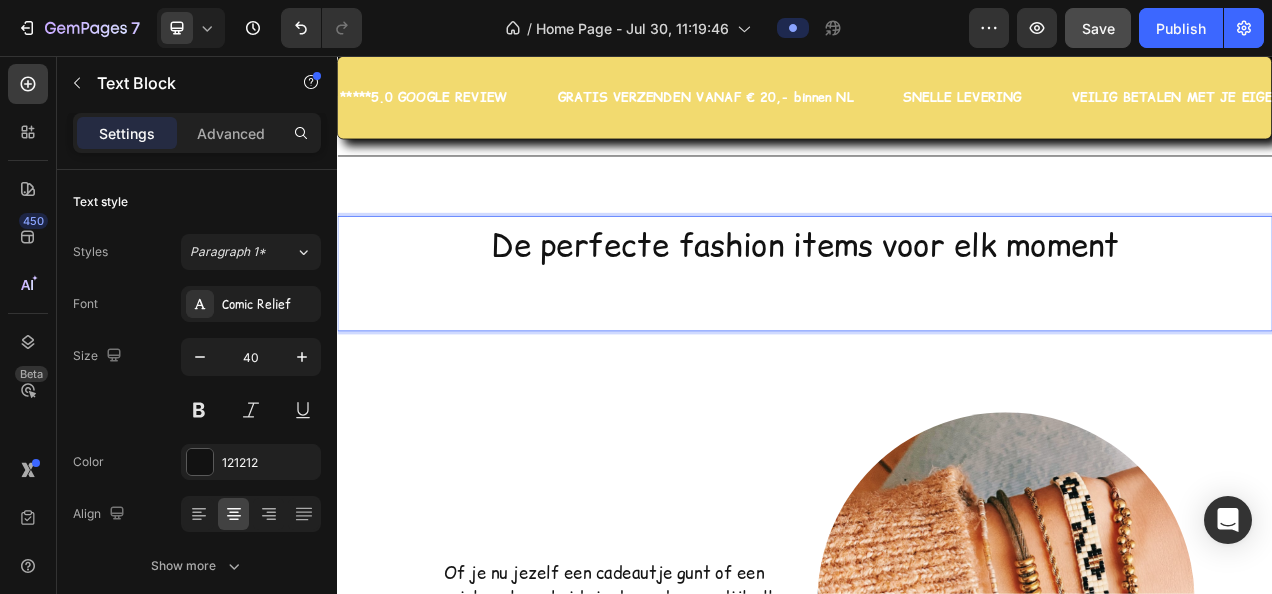 click at bounding box center (937, 371) 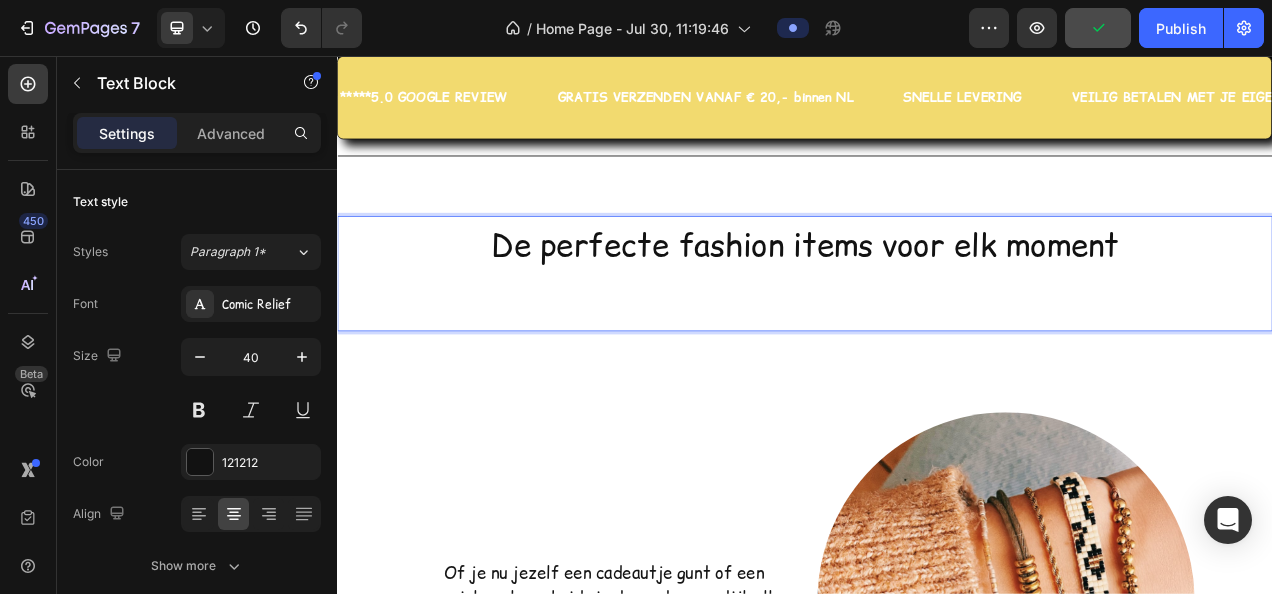 click at bounding box center [937, 371] 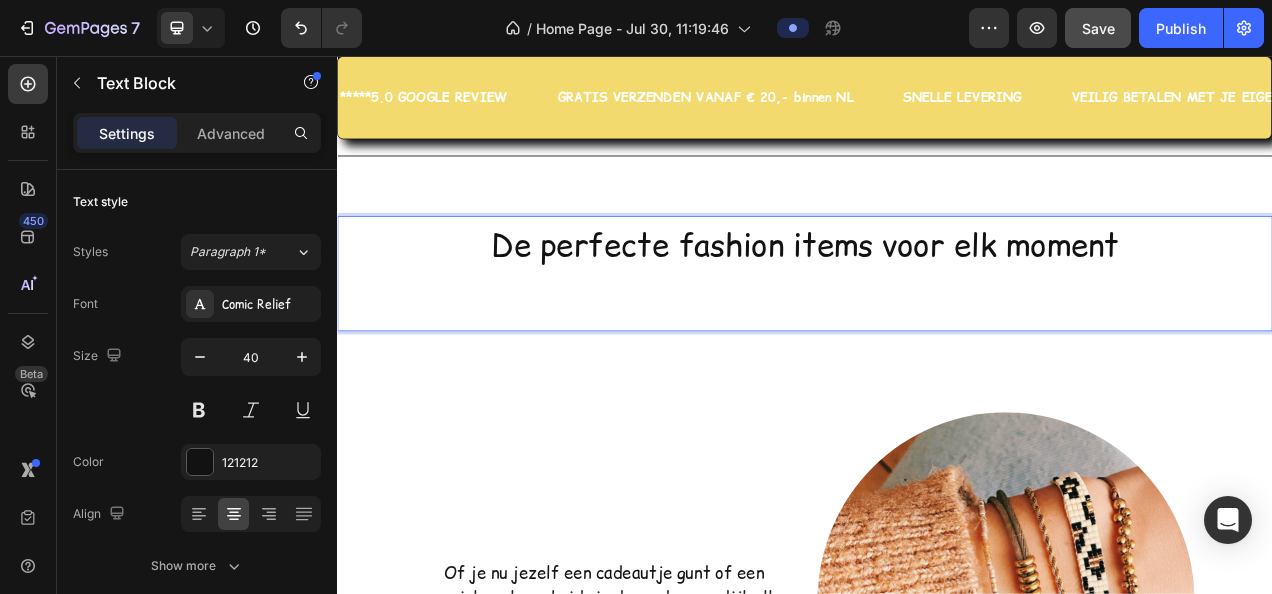 click on "De perfecte fashion items voor elk moment" at bounding box center [937, 299] 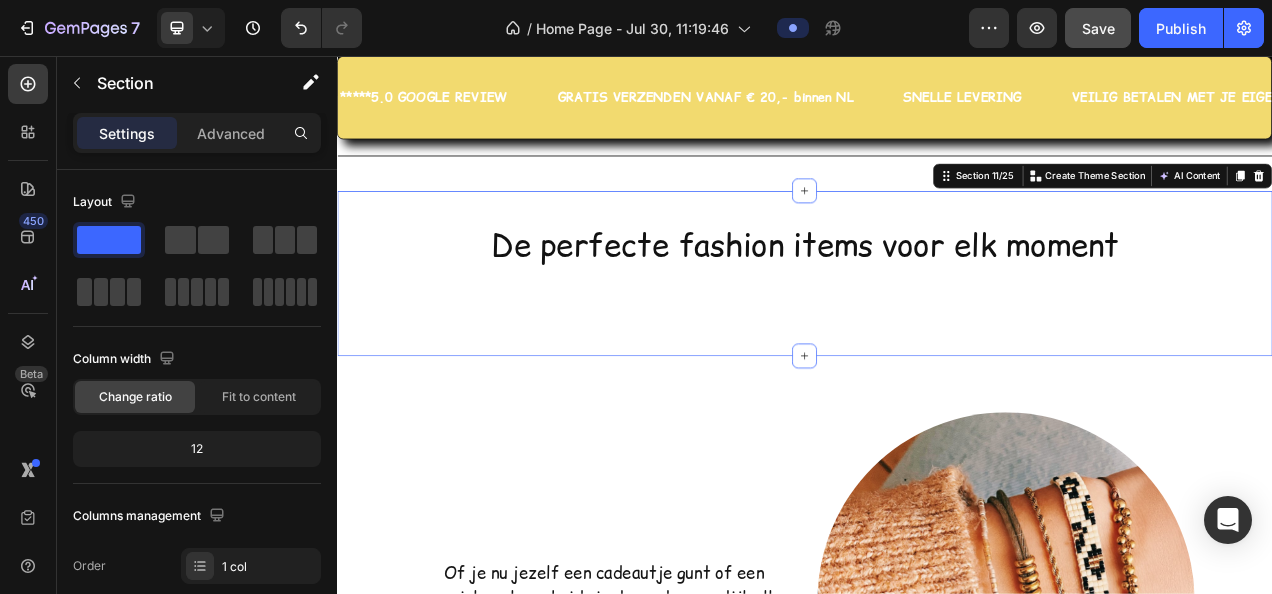 click on "De perfecte fashion items voor elk moment  Text Block Section 11/25   You can create reusable sections Create Theme Section AI Content Write with GemAI What would you like to describe here? Tone and Voice Persuasive Product Color Hairclip haarspeld roze print XL Show more Generate" at bounding box center (937, 335) 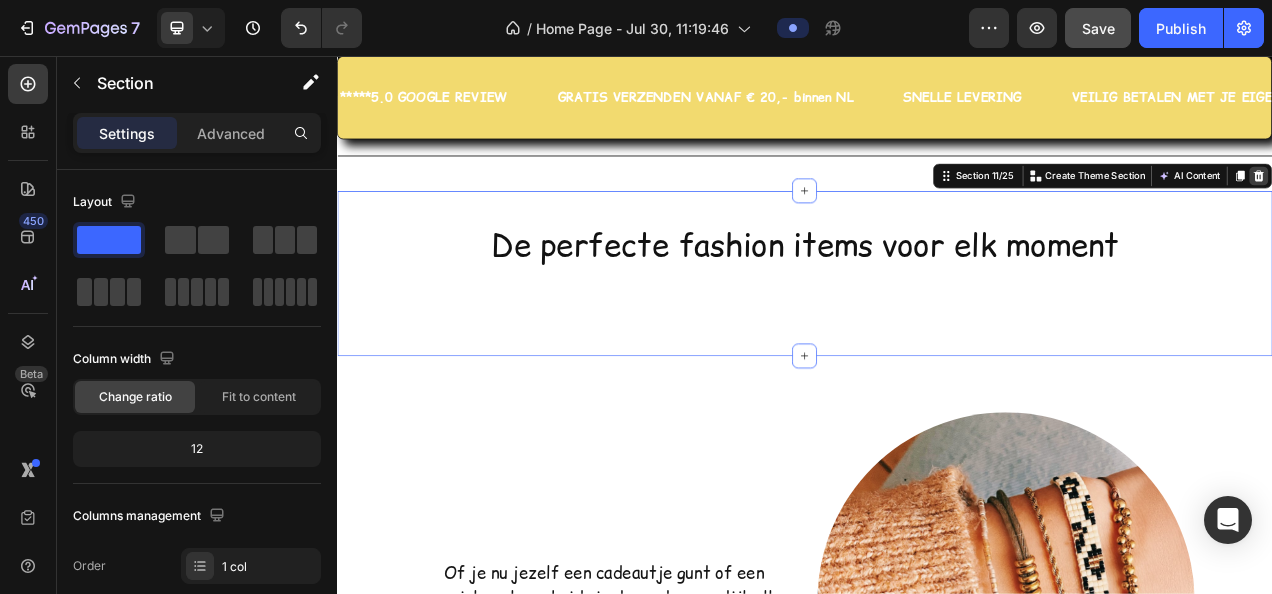 click 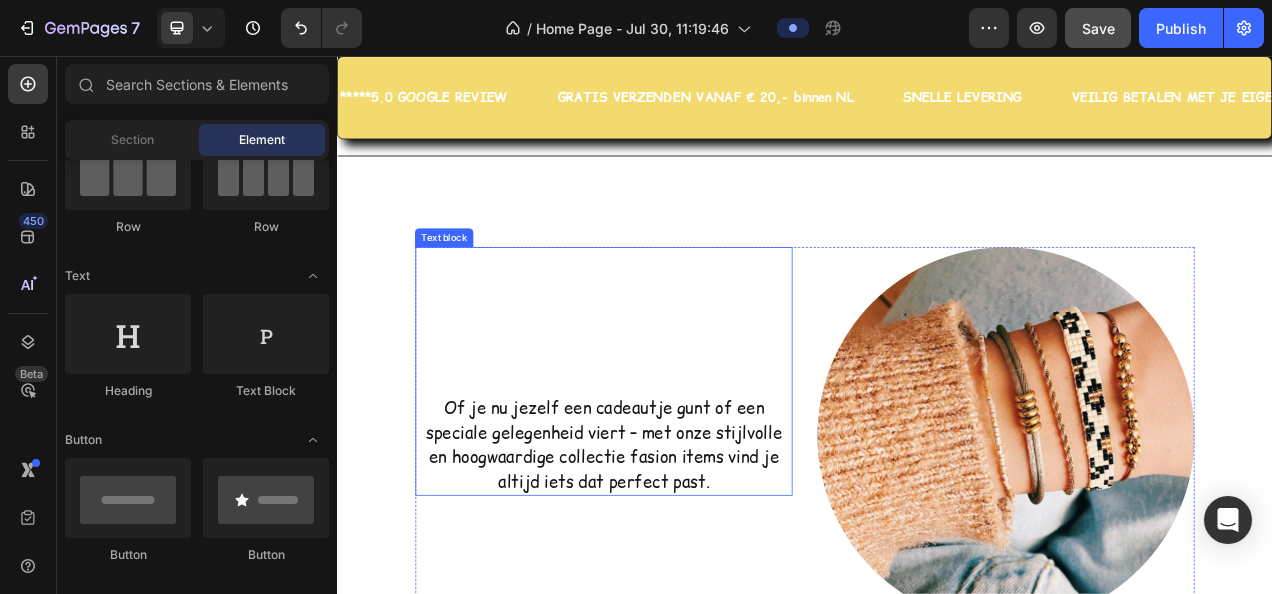 click at bounding box center [679, 351] 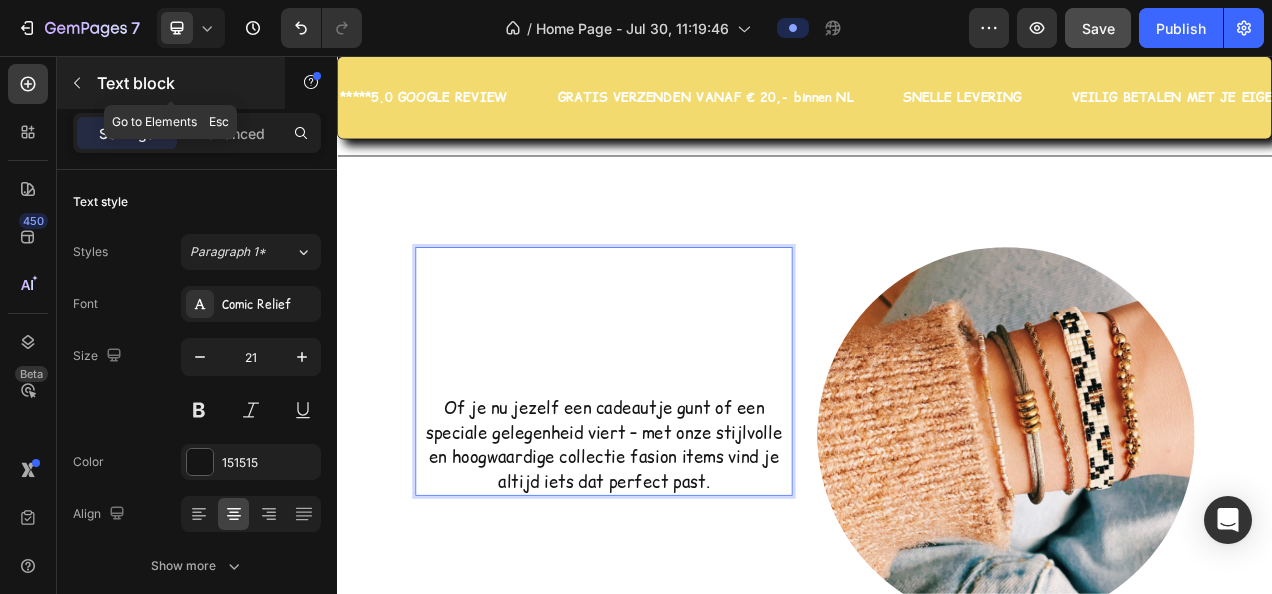 click 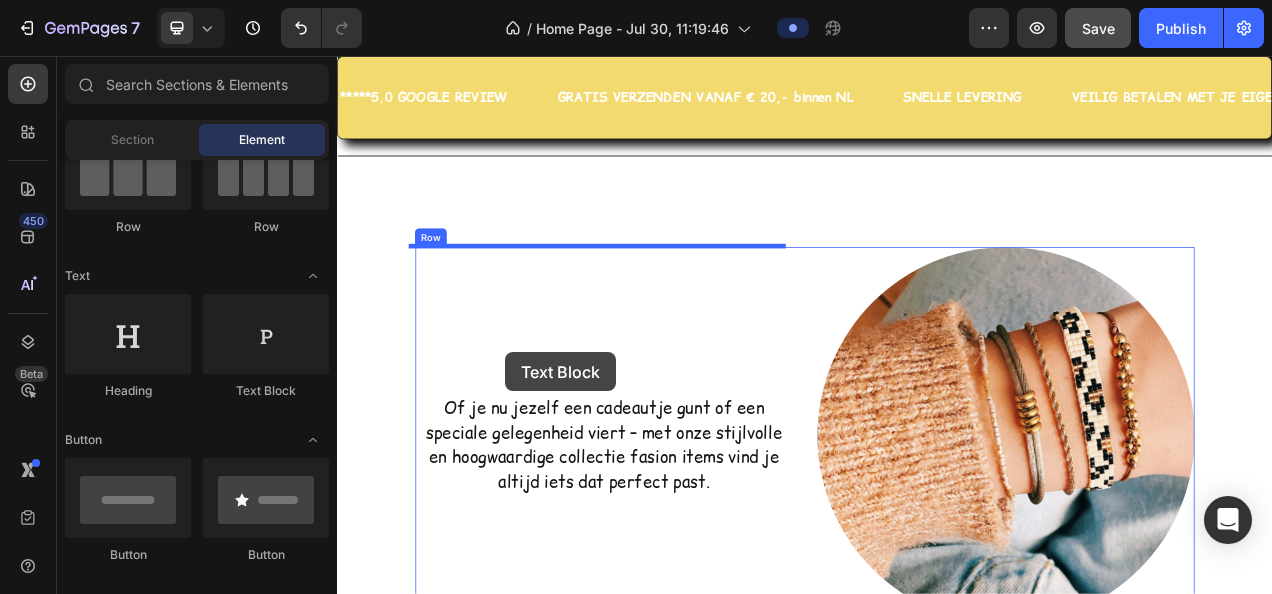 drag, startPoint x: 599, startPoint y: 412, endPoint x: 553, endPoint y: 436, distance: 51.884487 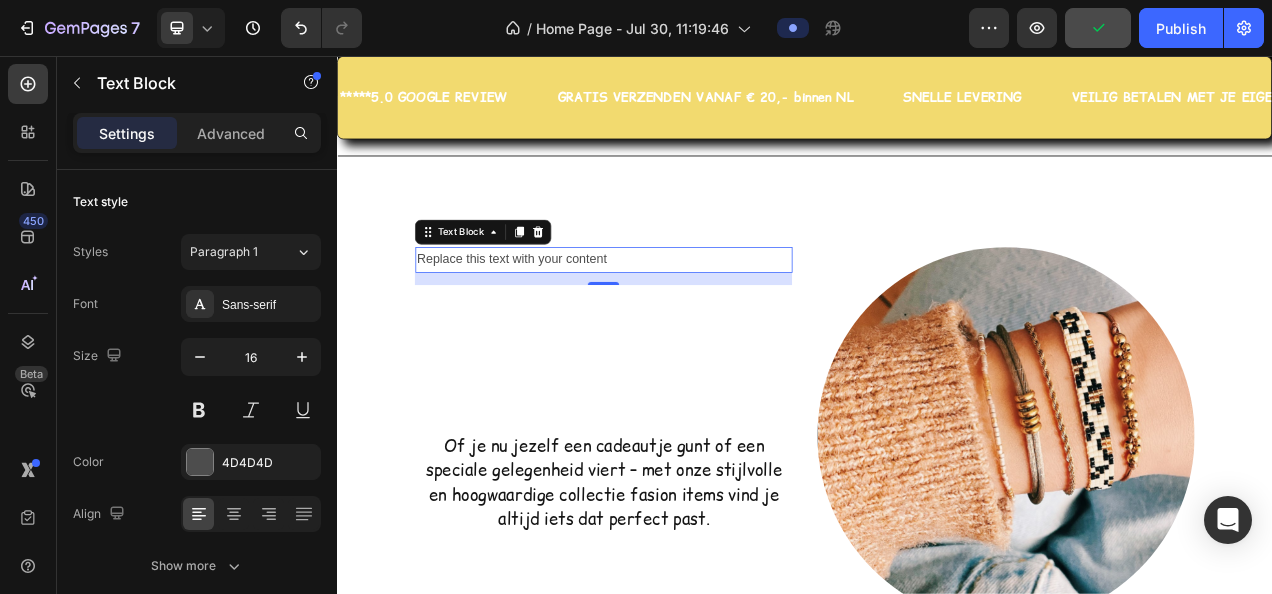 click on "Replace this text with your content" at bounding box center (679, 317) 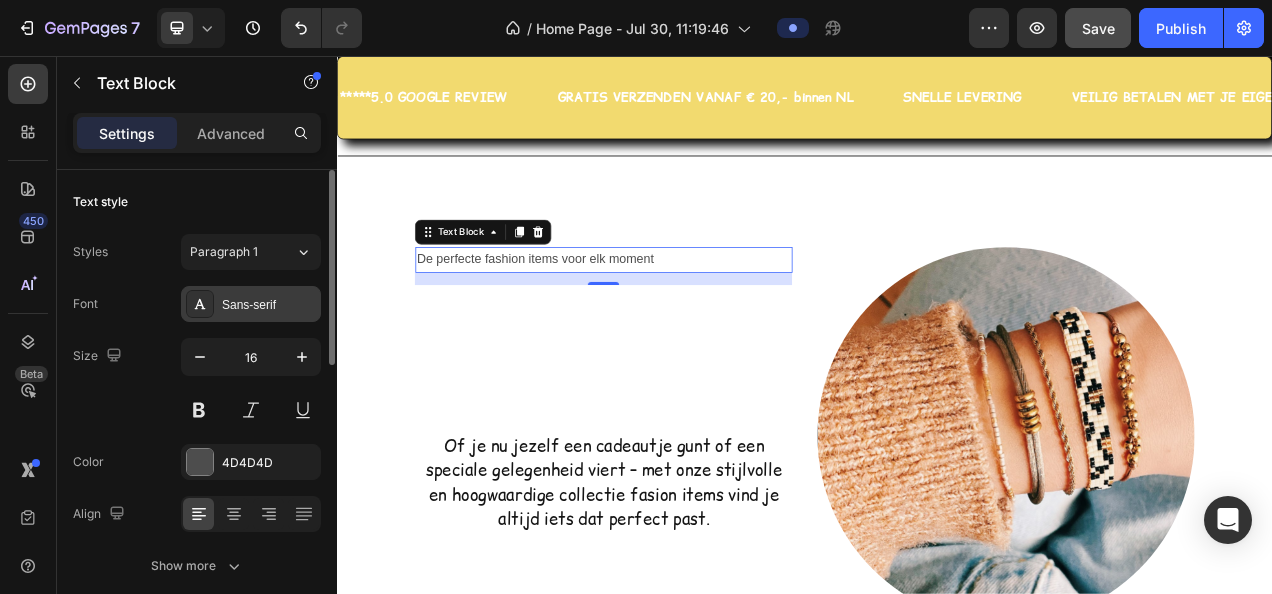click on "Sans-serif" at bounding box center (269, 305) 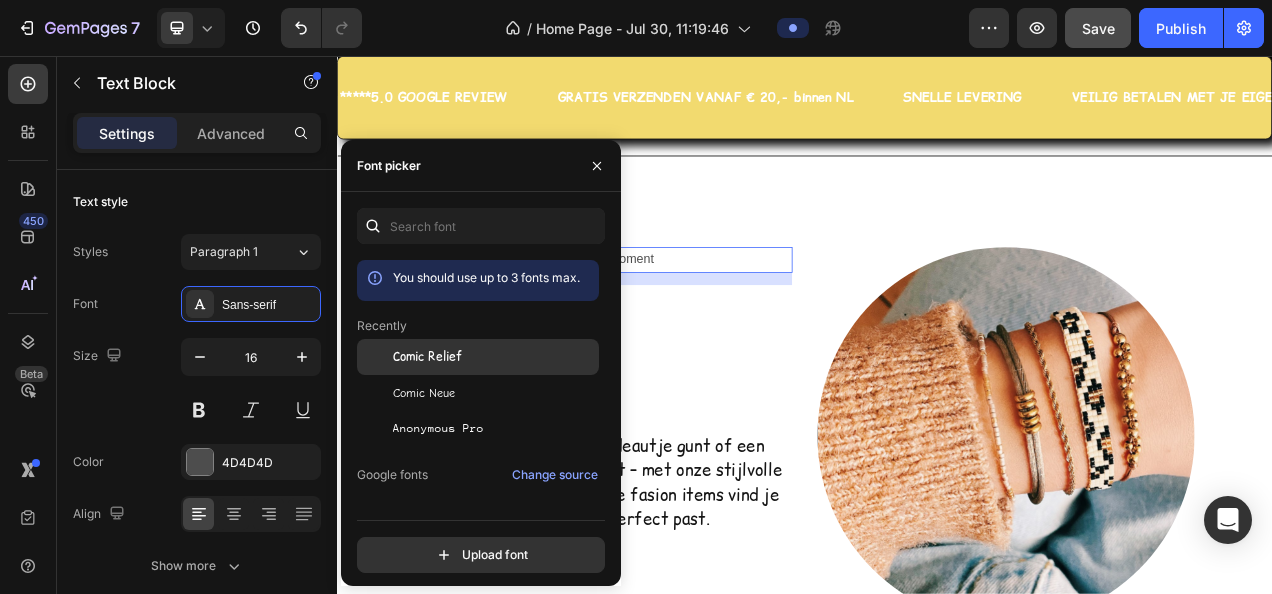 click on "Comic Relief" at bounding box center (427, 357) 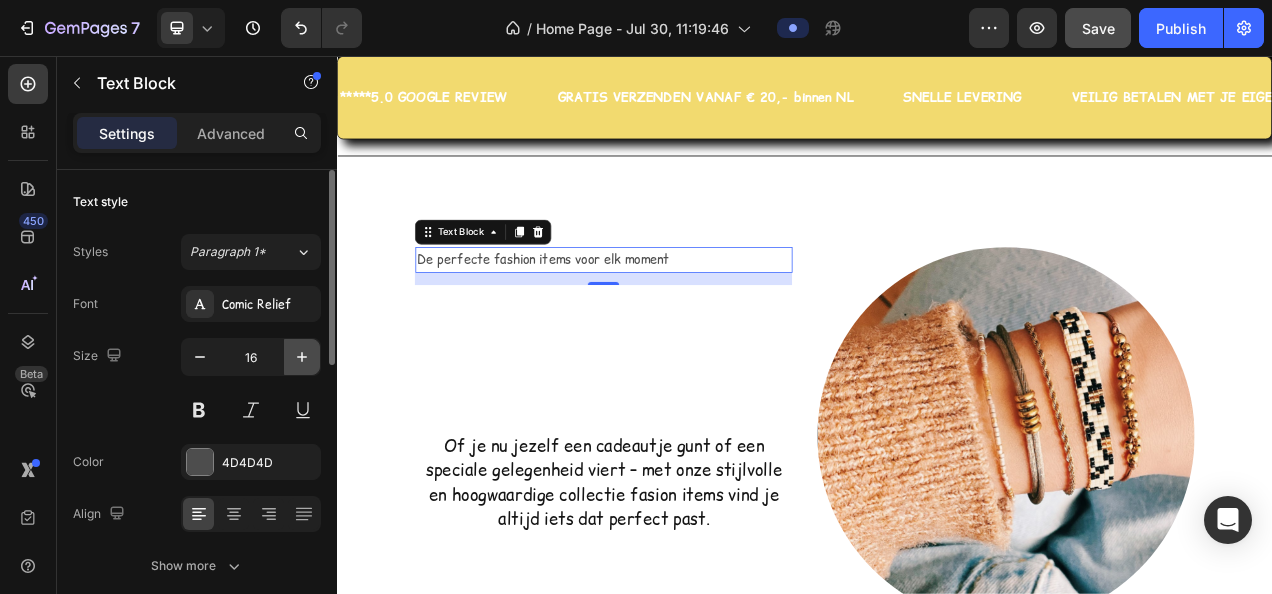 click 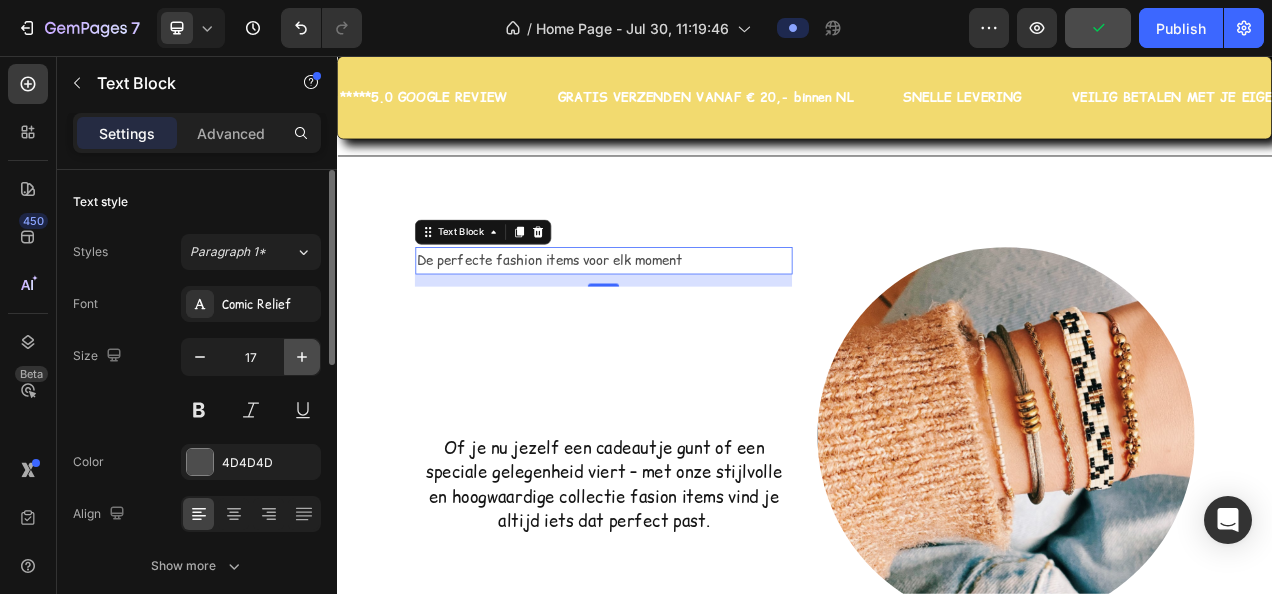 click 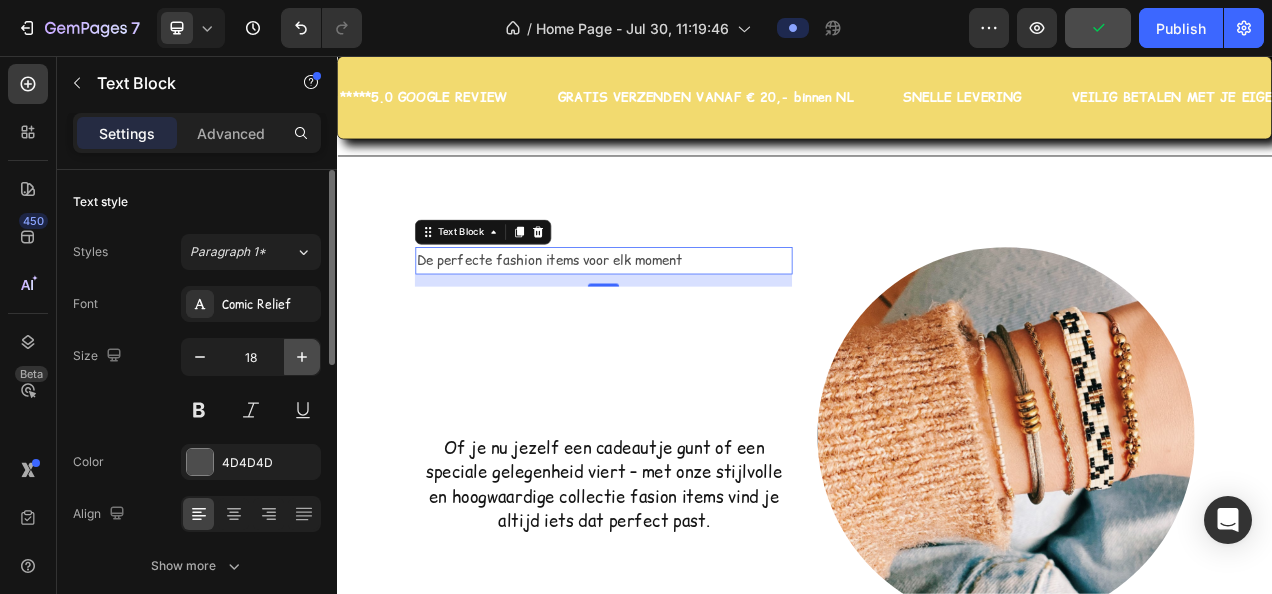 click 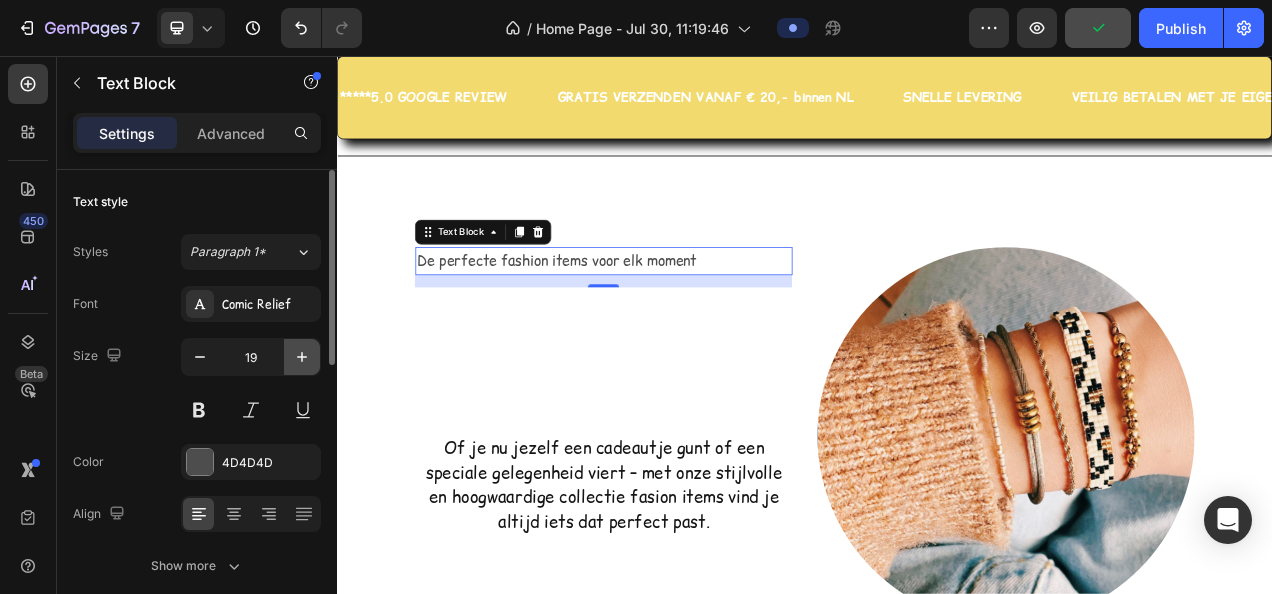 click 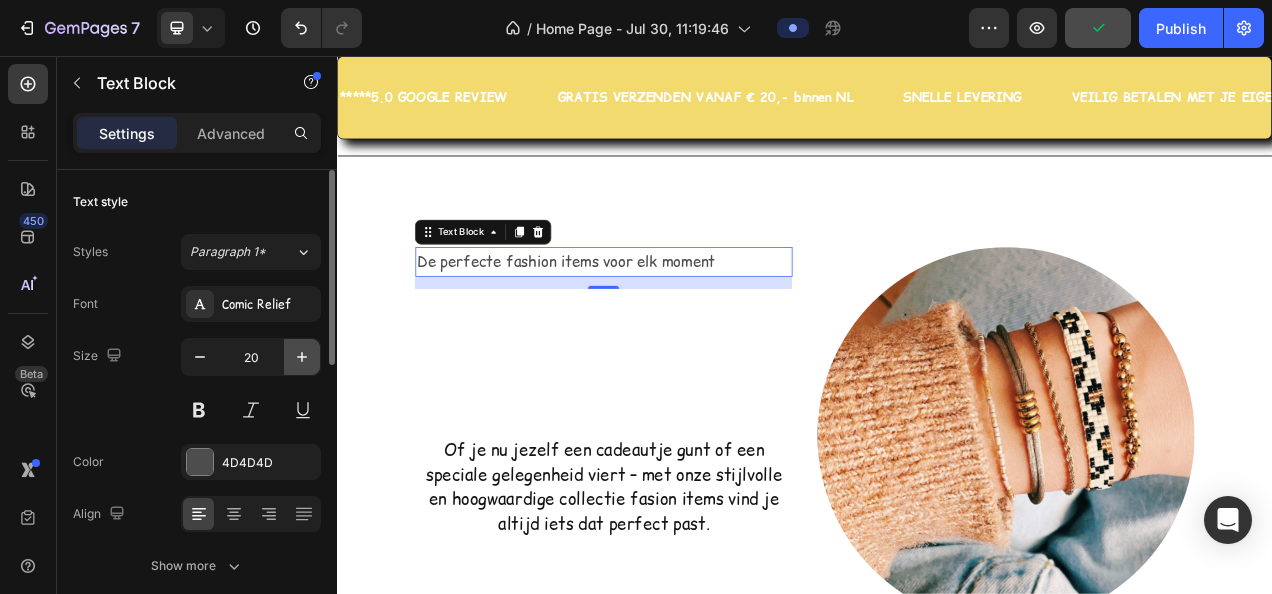 click 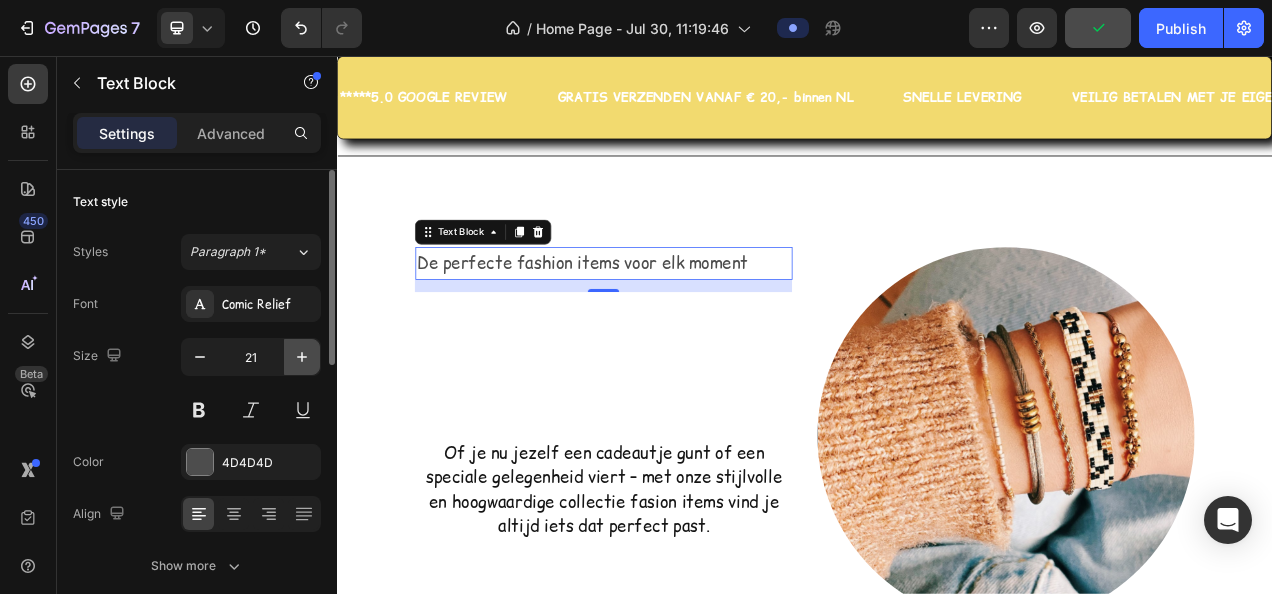 click 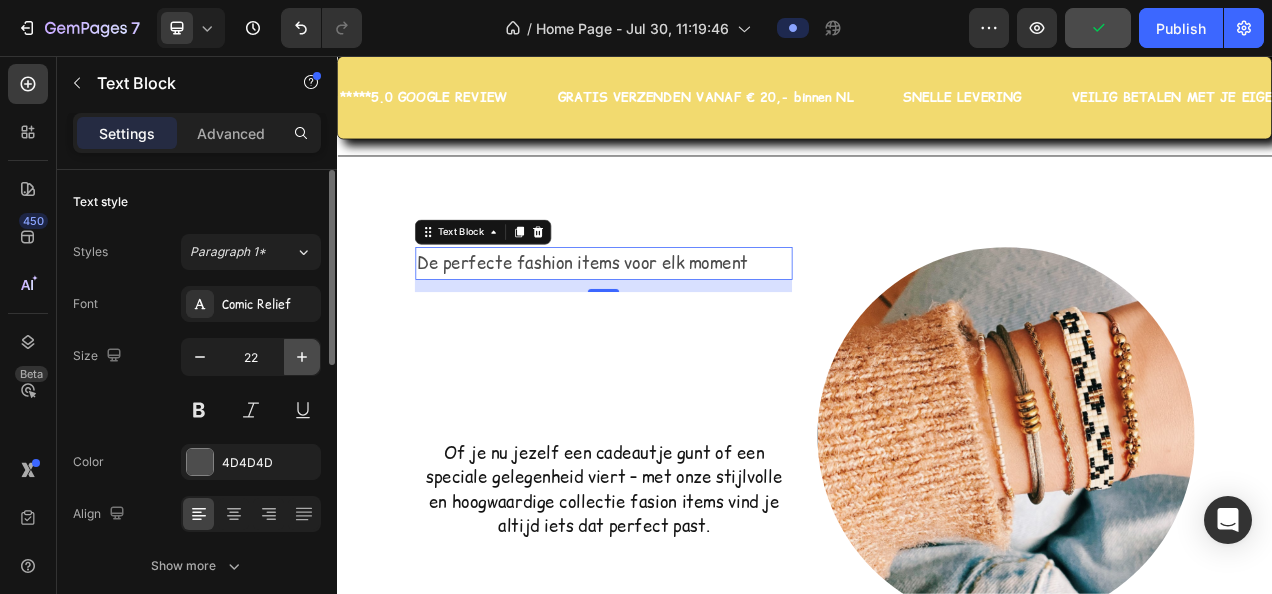 click 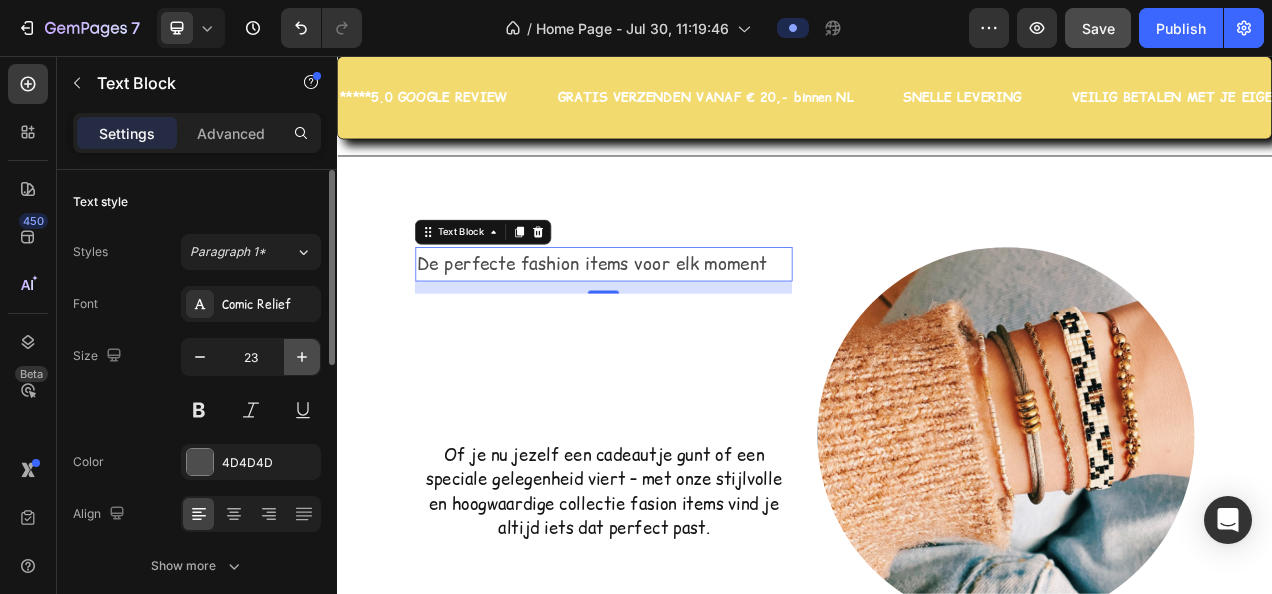 click 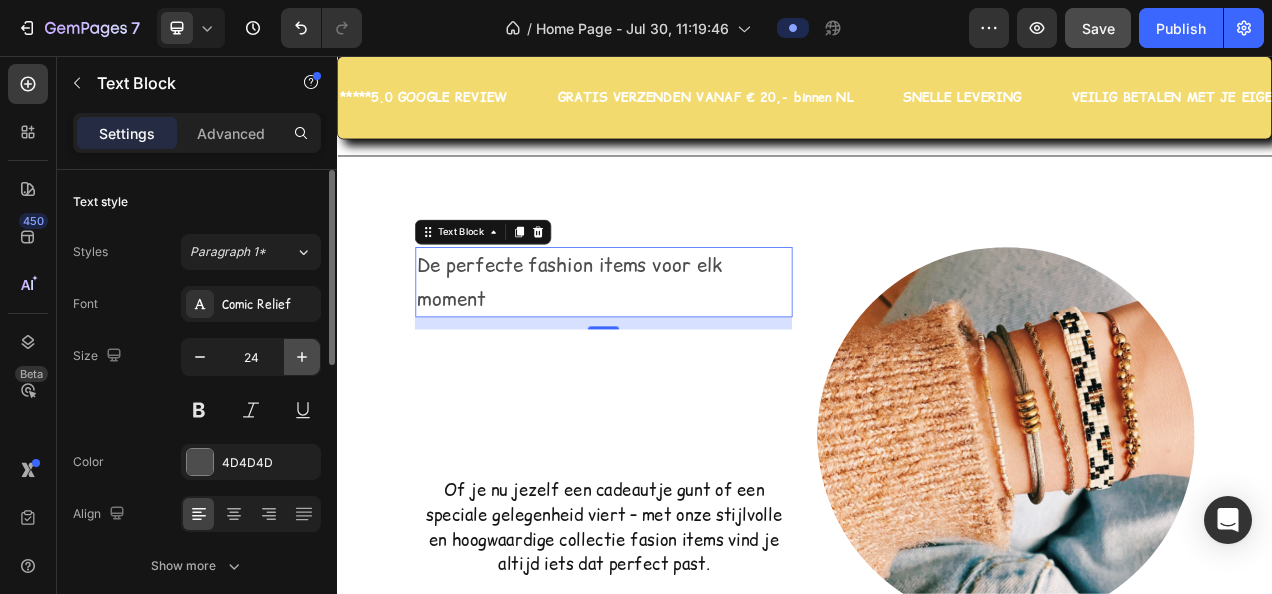 click 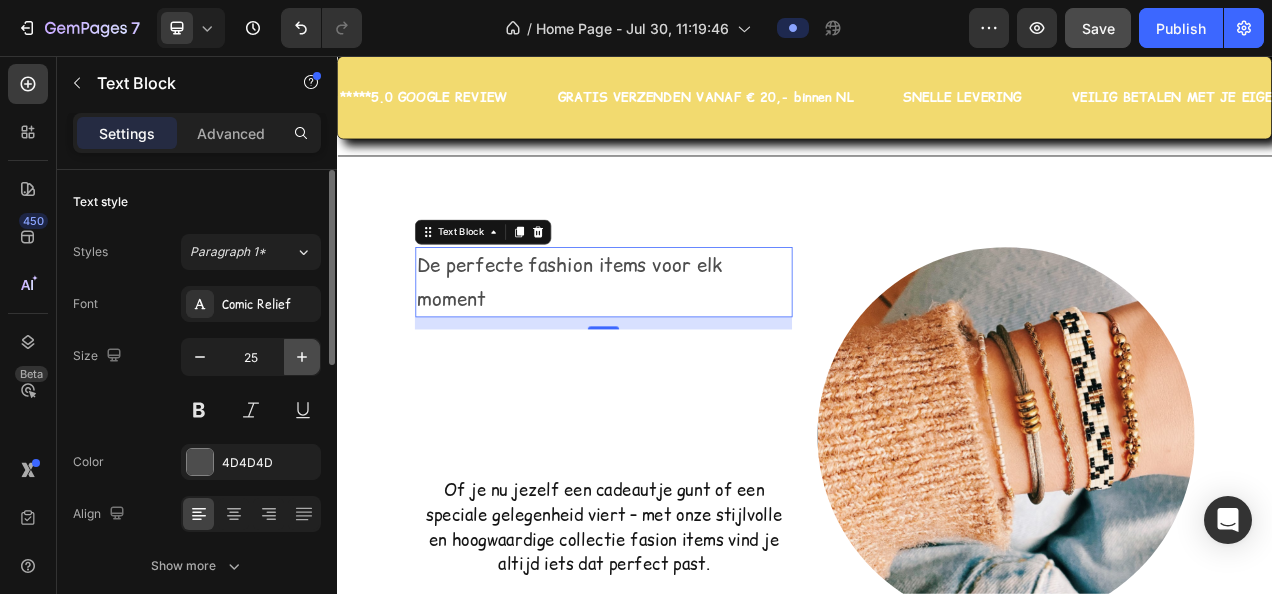click 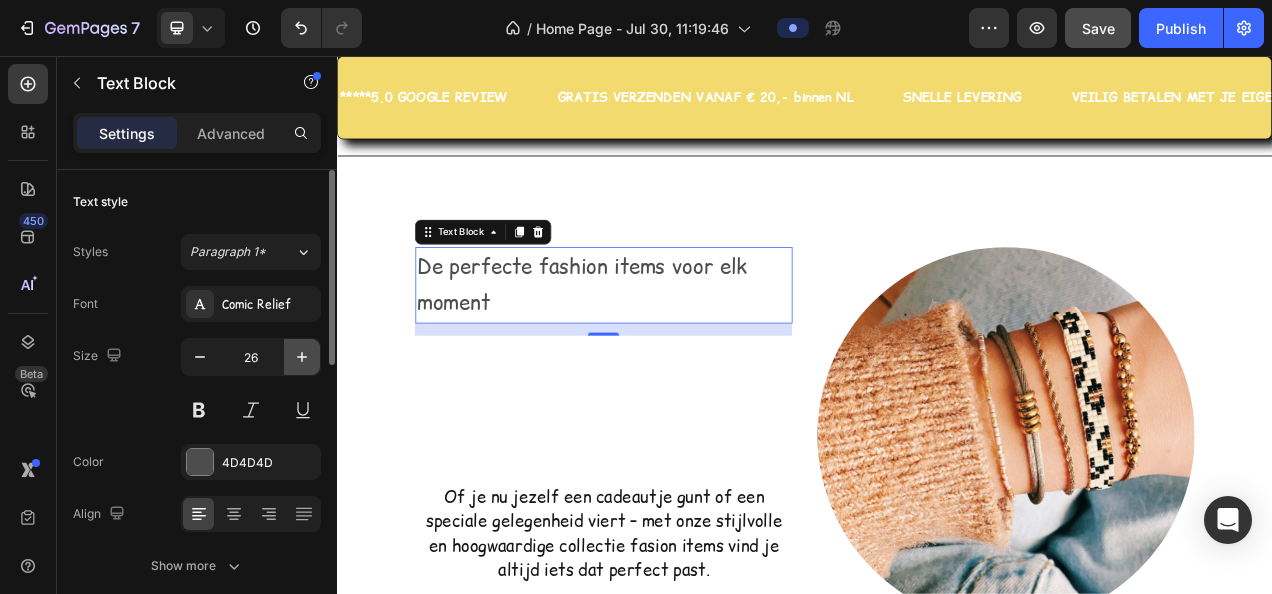 click 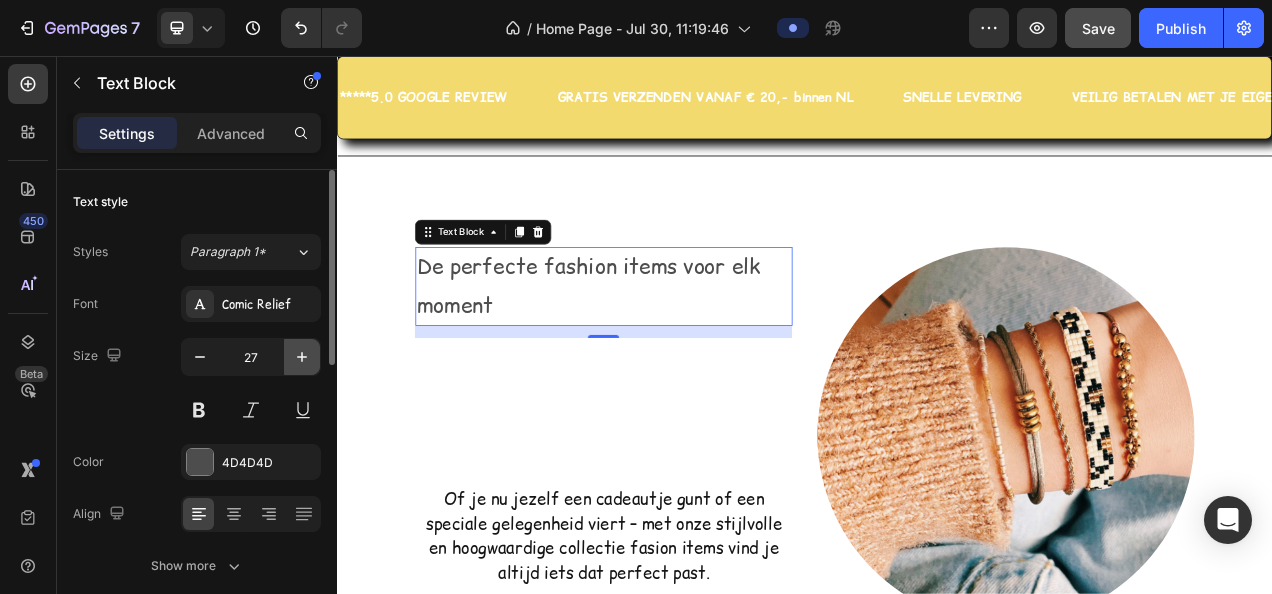 click 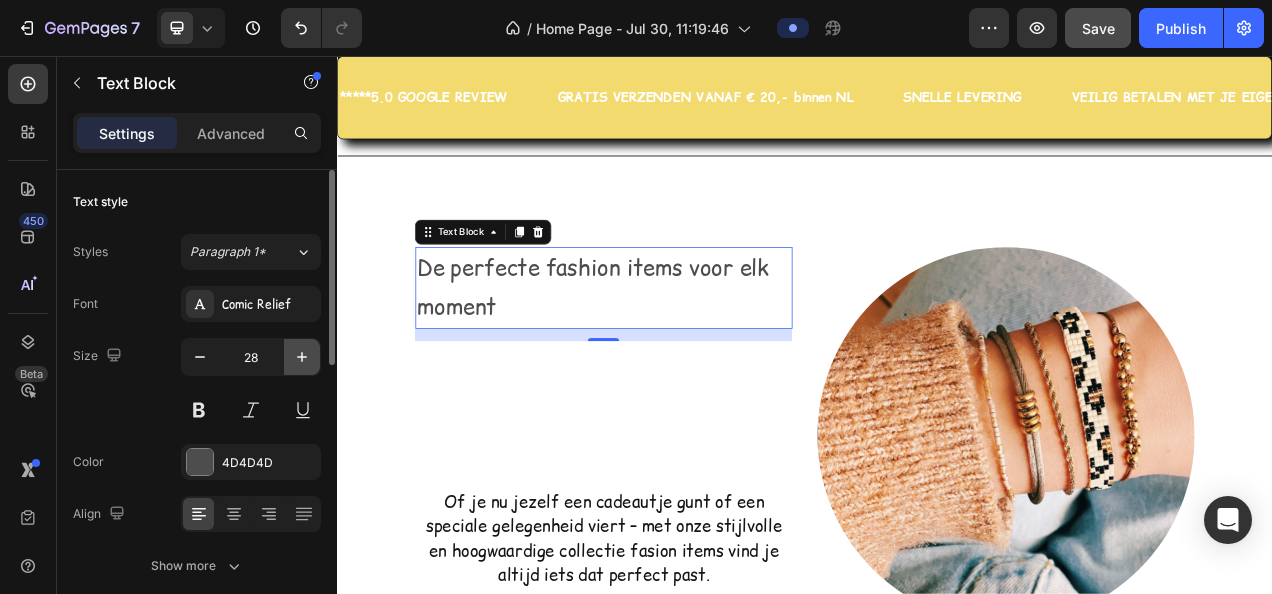 click 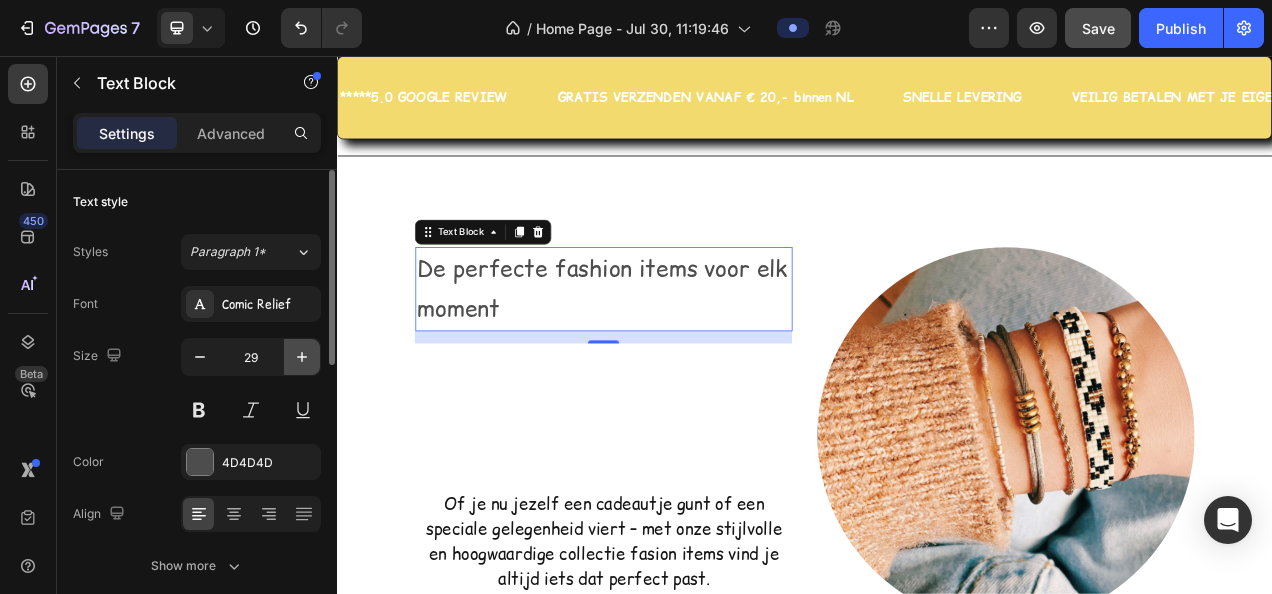 click 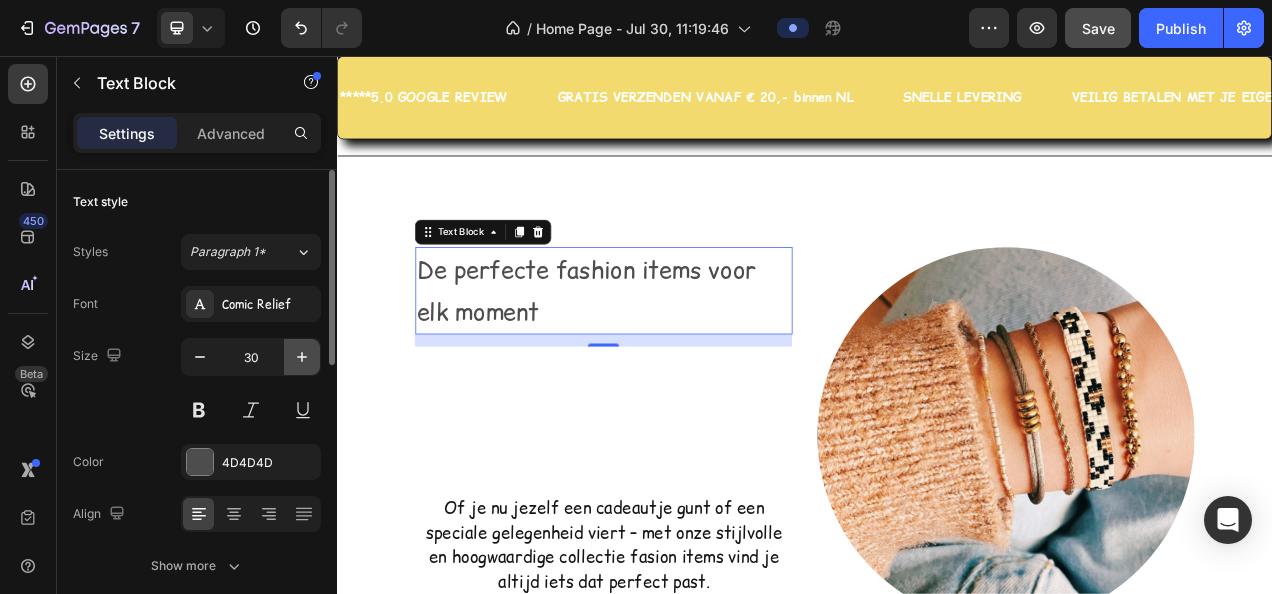 click 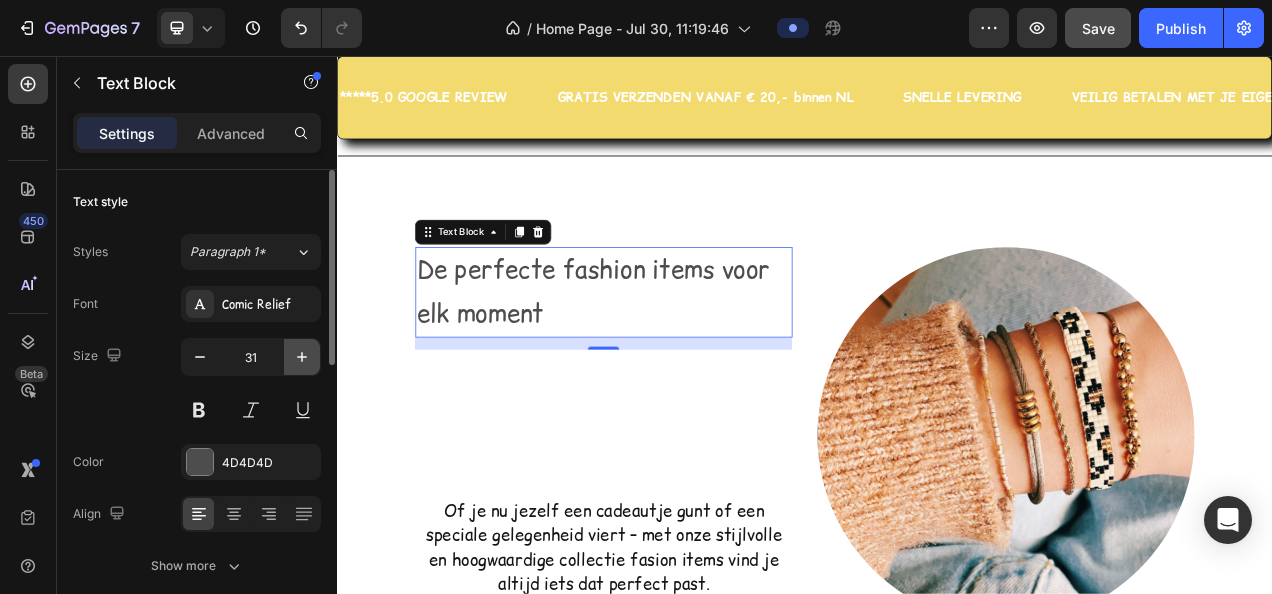 click 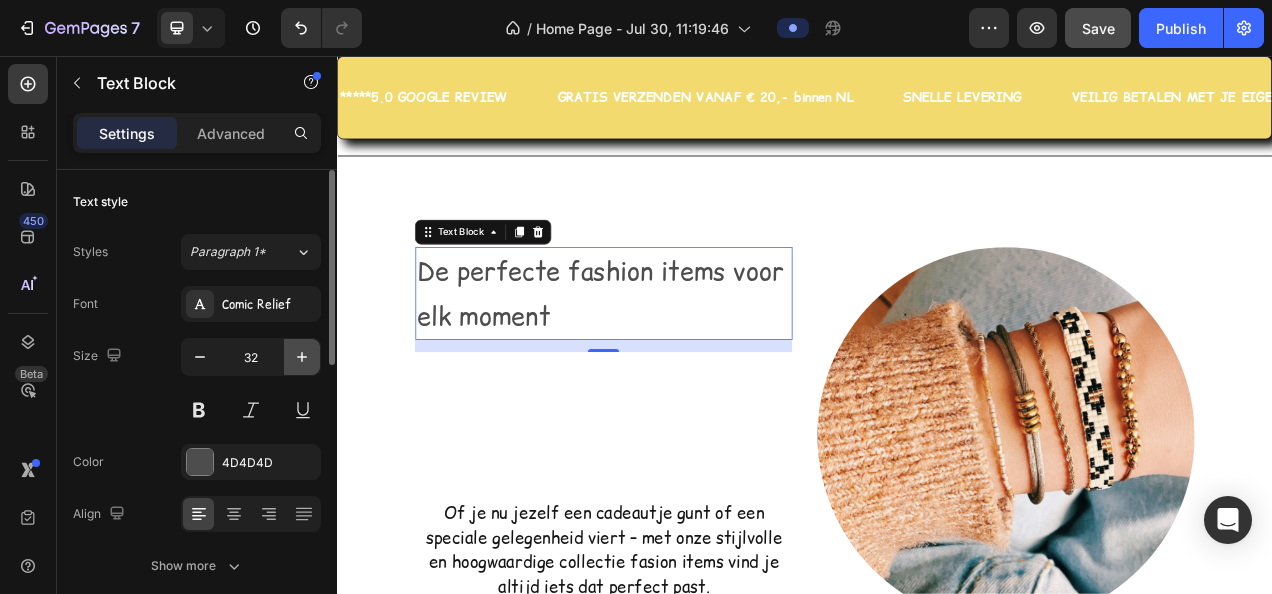 click 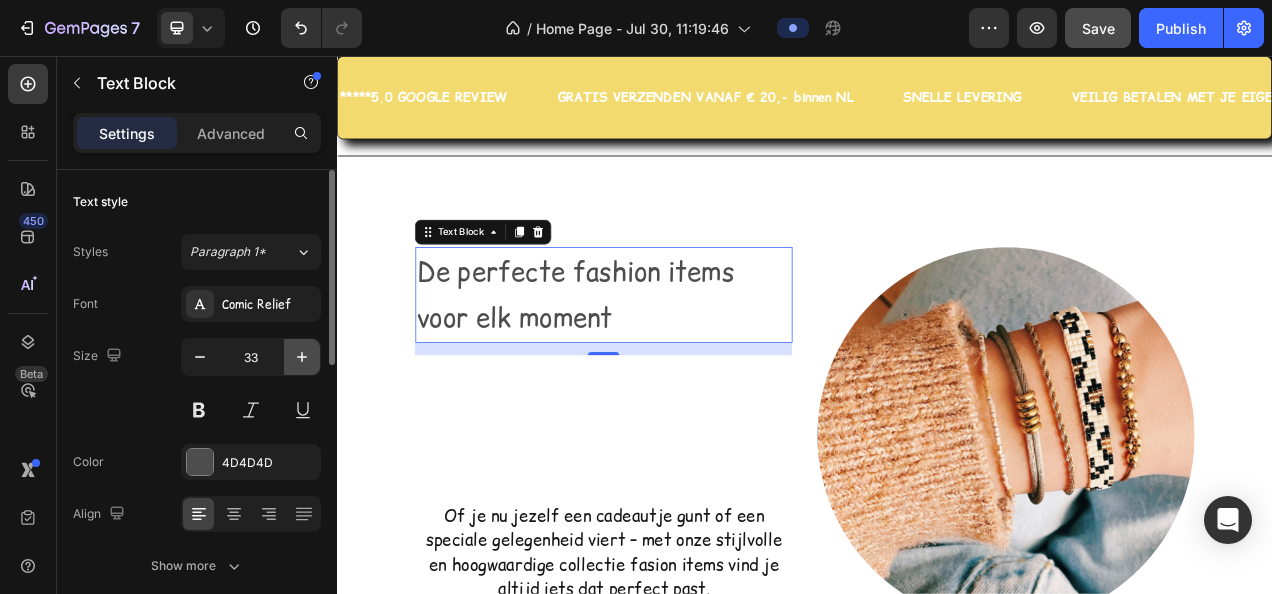 click 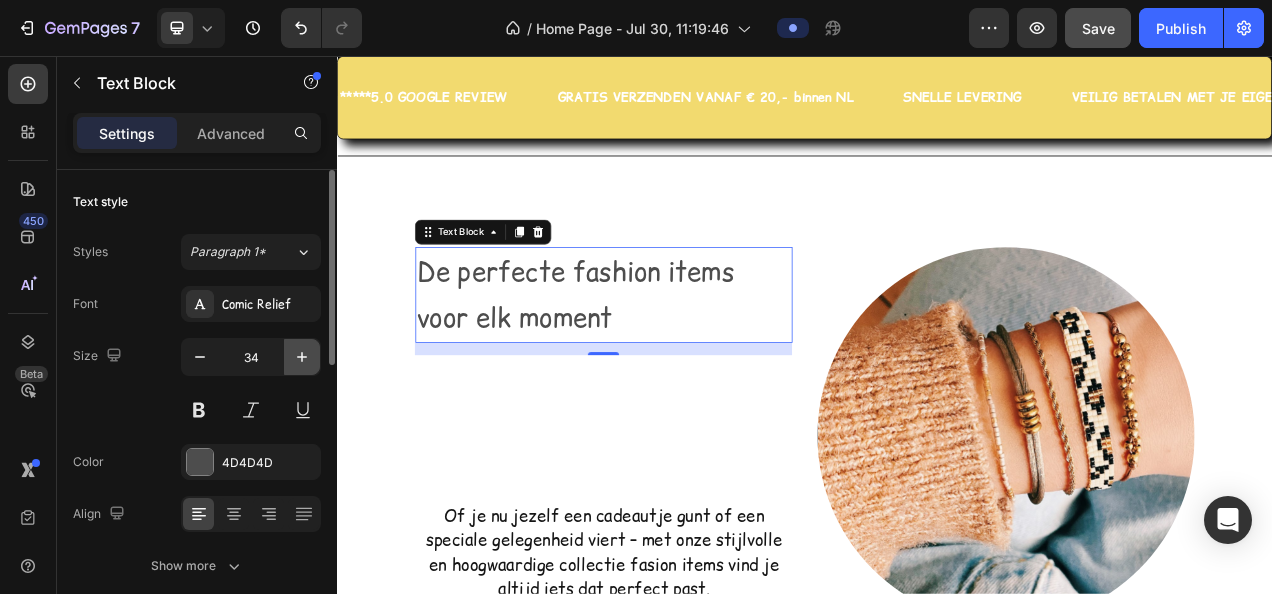 click 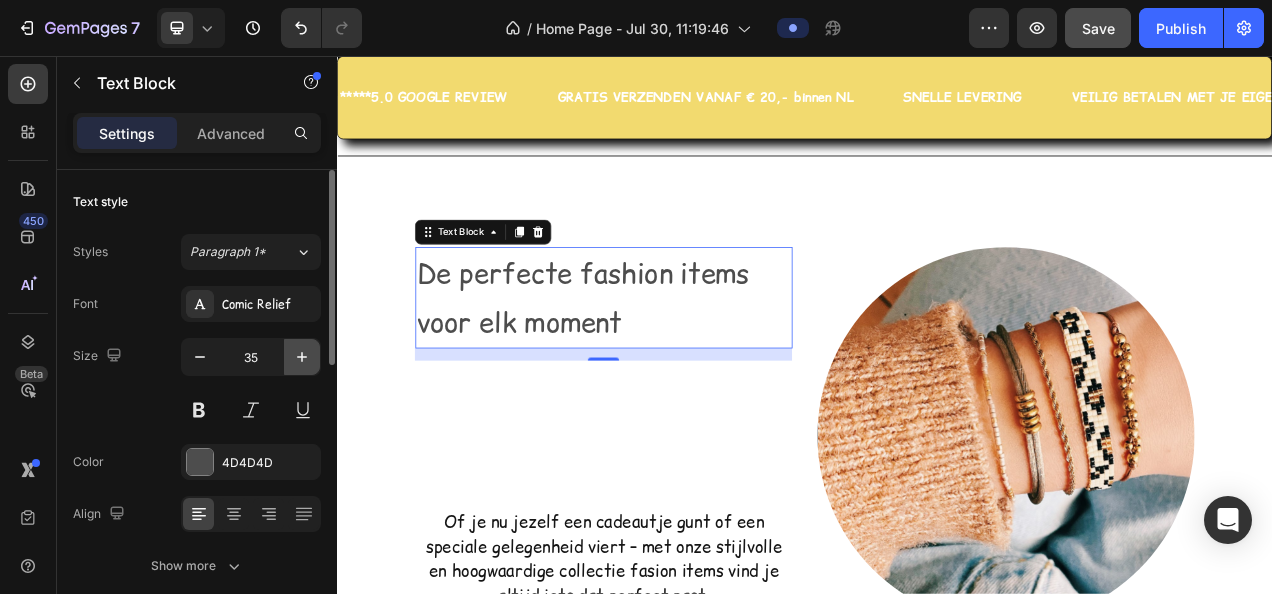 click 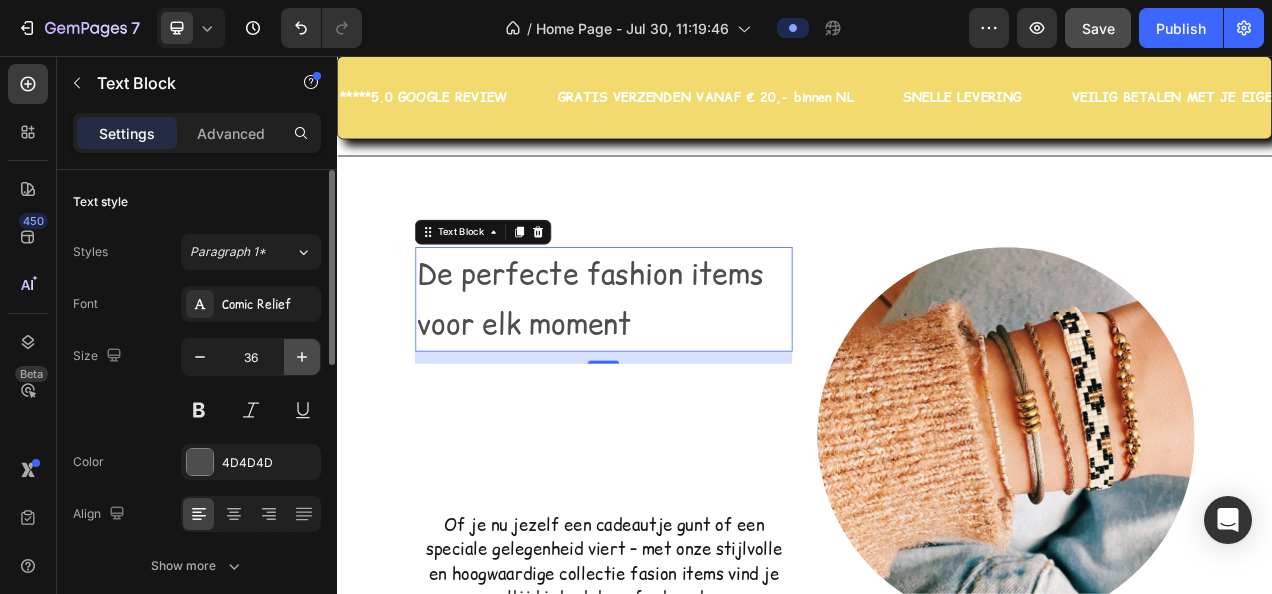 click 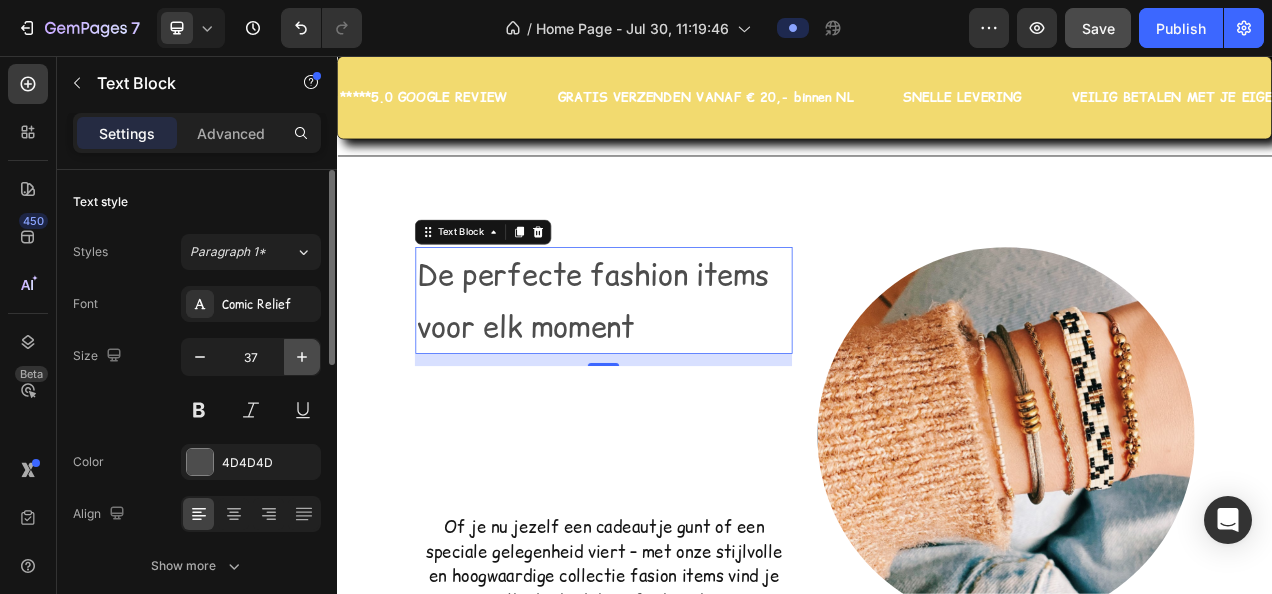 click 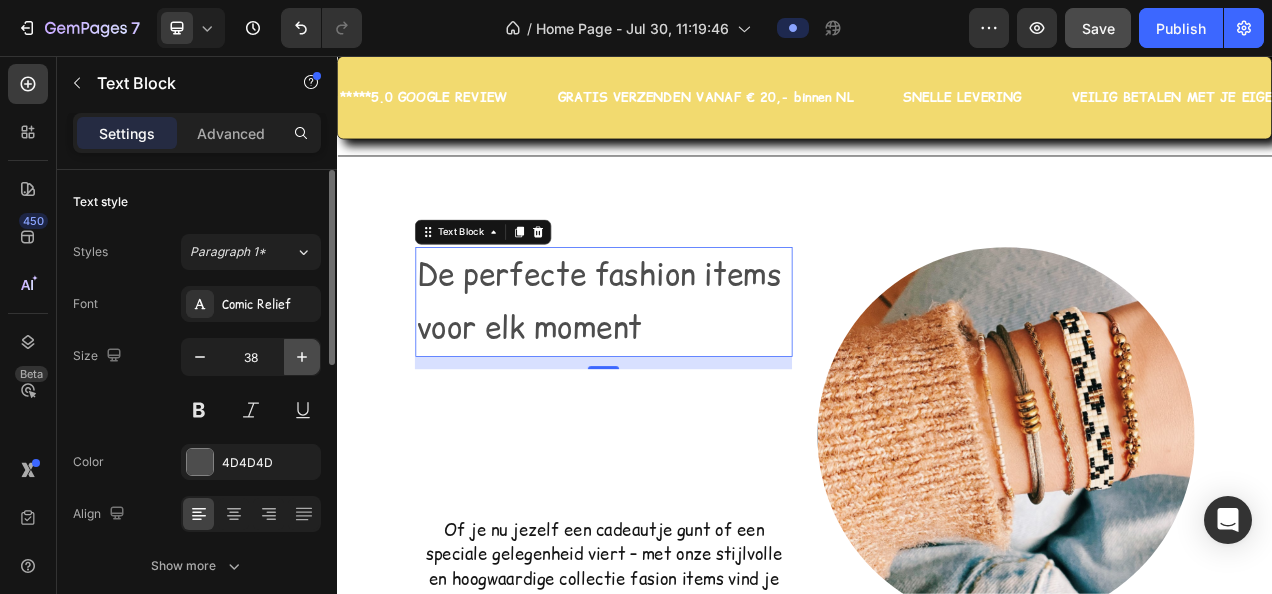 click 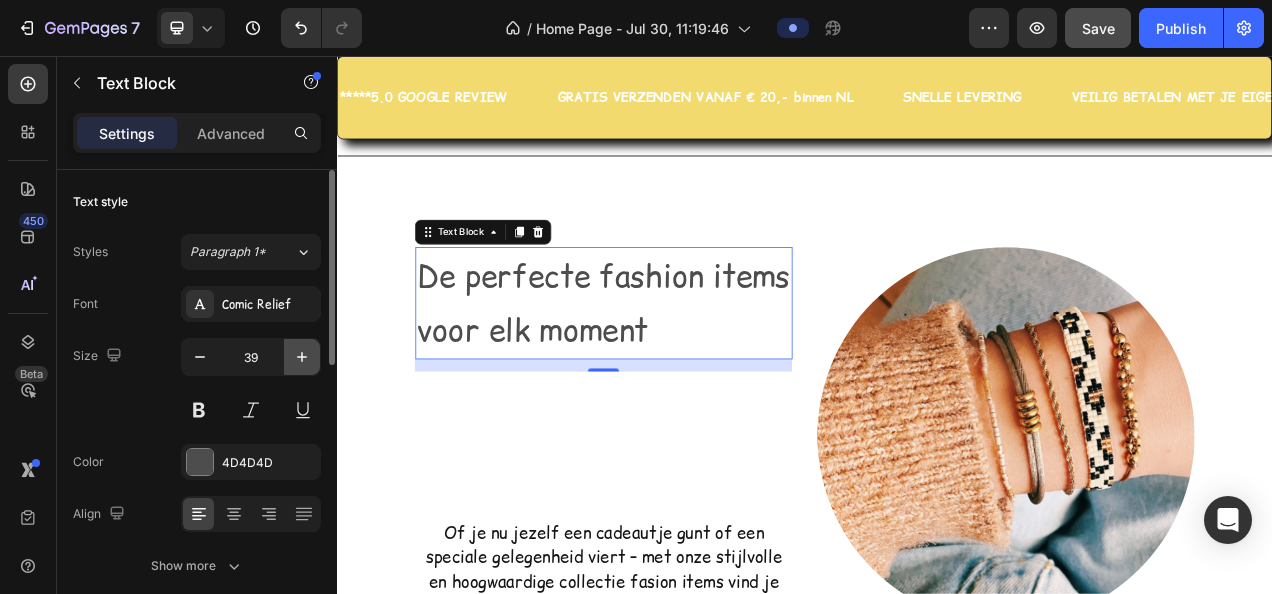 click 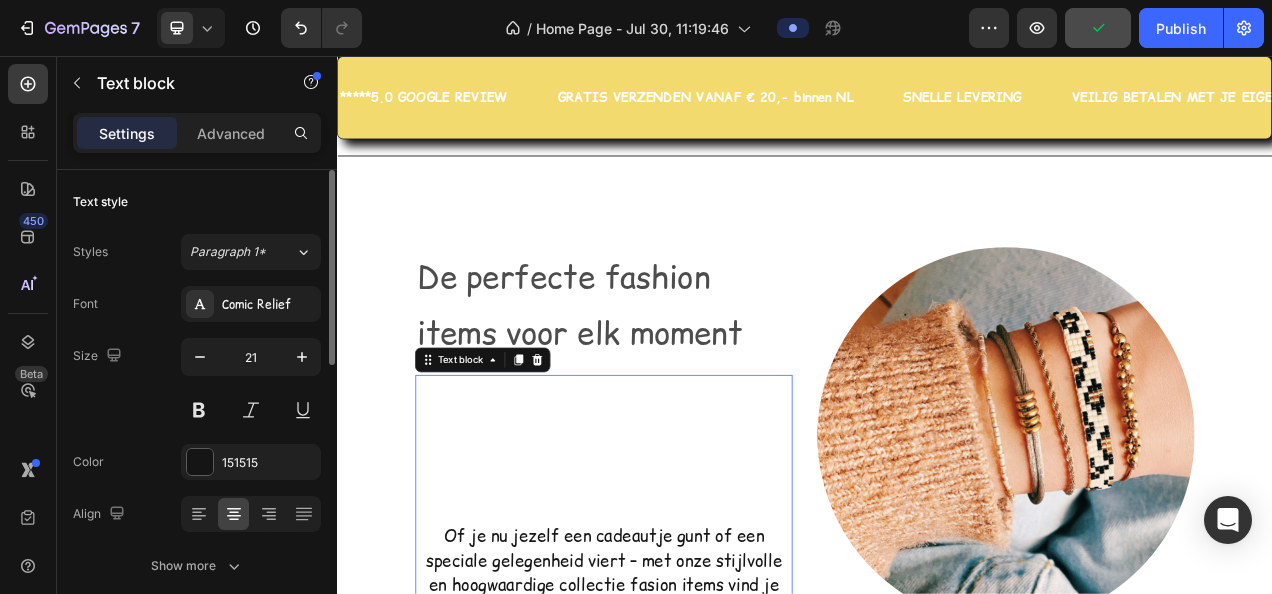 click at bounding box center (679, 578) 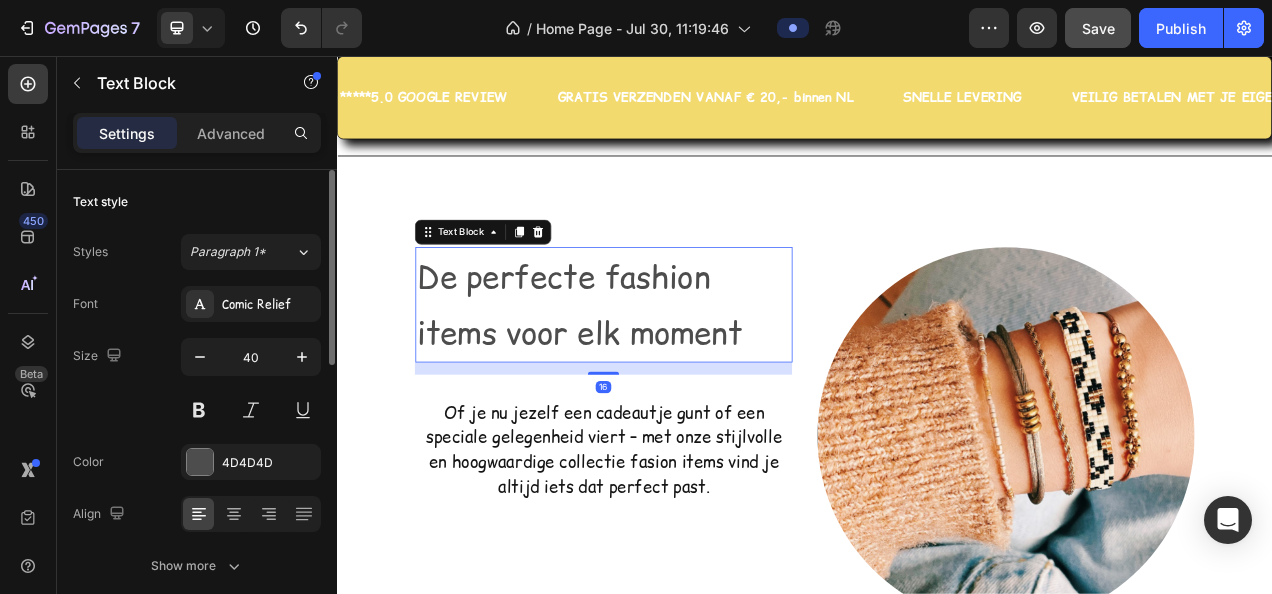 click on "De perfecte fashion items voor elk moment" at bounding box center (679, 375) 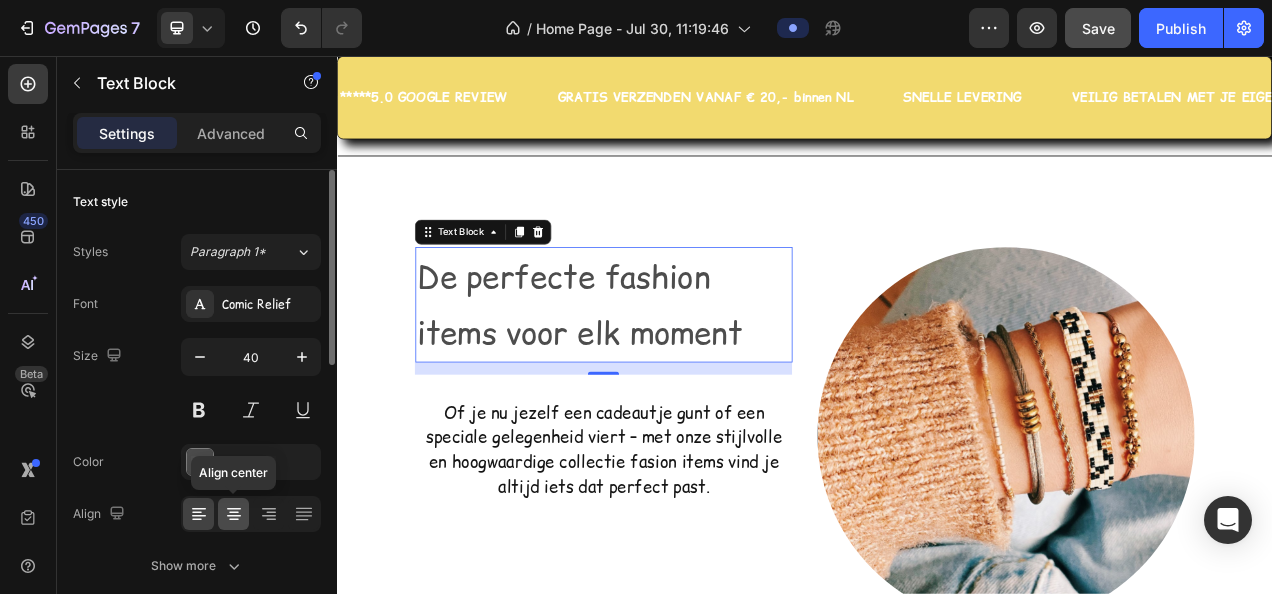 click 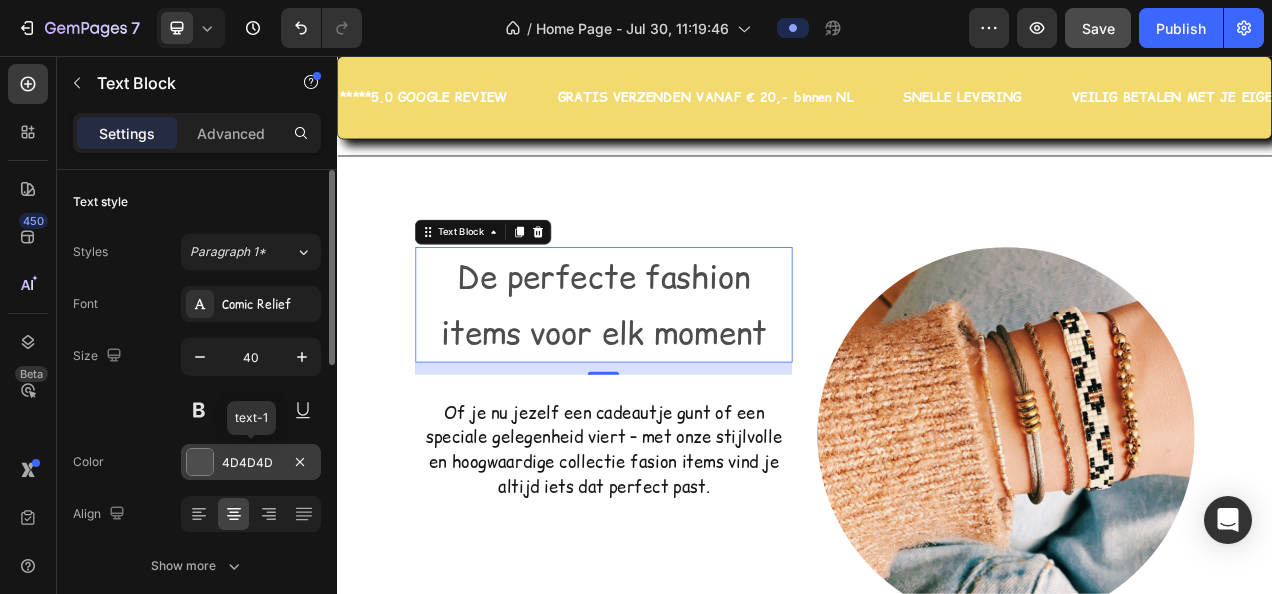 click on "4D4D4D" at bounding box center (251, 463) 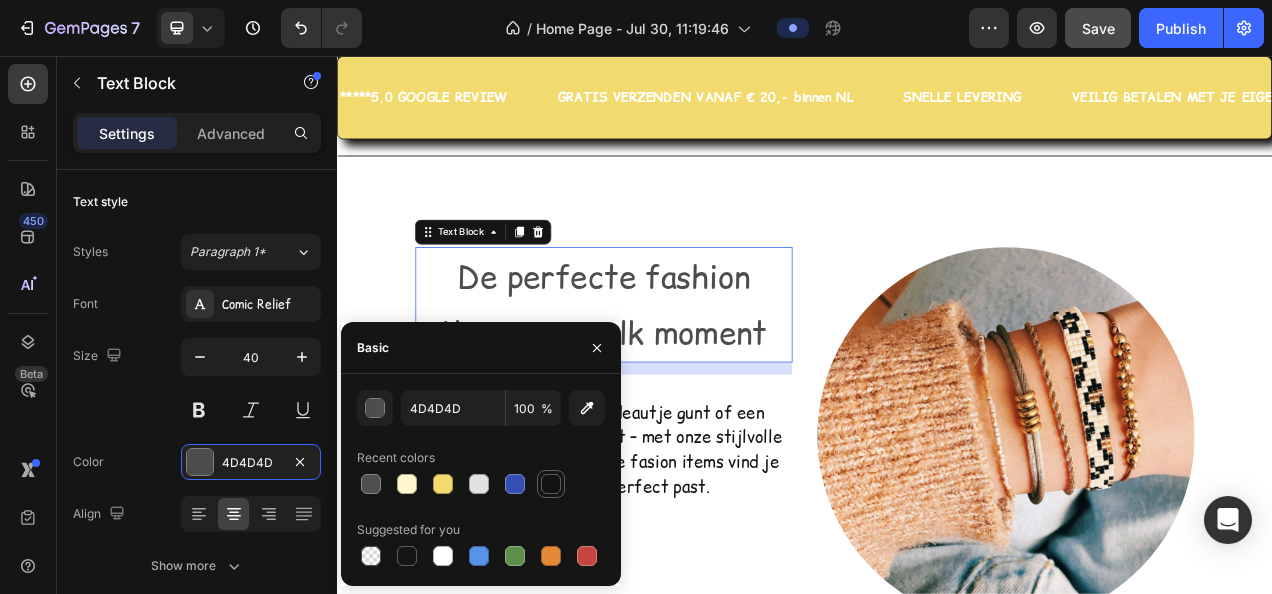 click at bounding box center (551, 484) 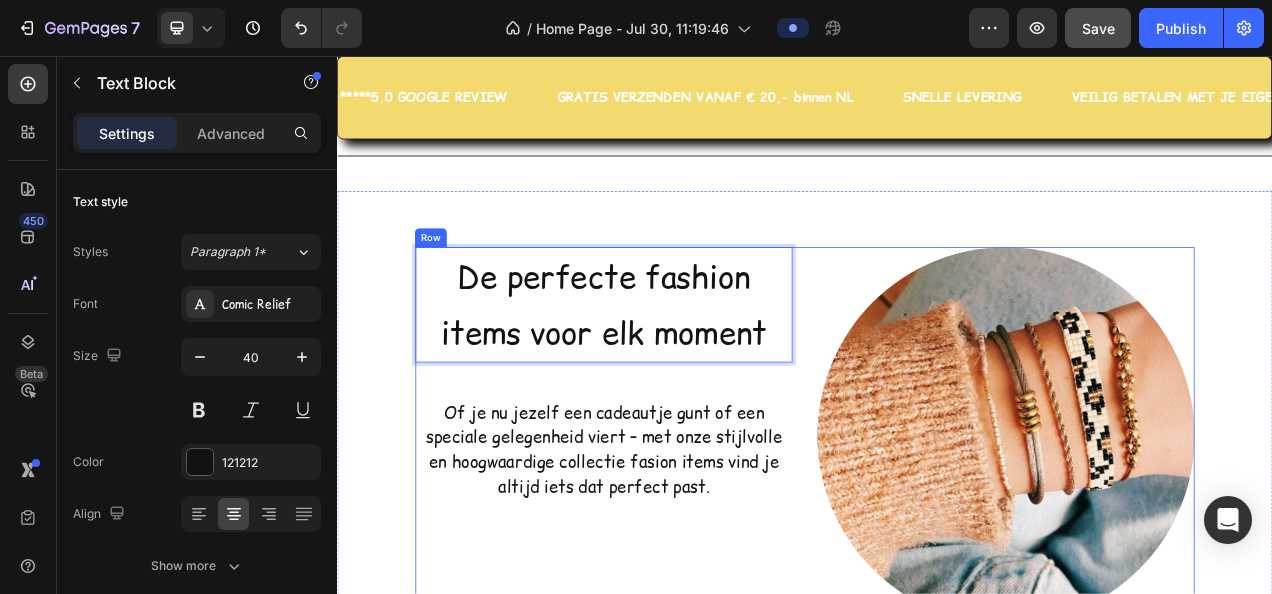 click on "De perfecte fashion items voor elk moment Text Block   16 Of je nu jezelf een cadeautje gunt of een speciale gelegenheid viert – met onze stijlvolle en hoogwaardige collectie fasion items vind je altijd iets dat perfect past. Text block" at bounding box center [679, 543] 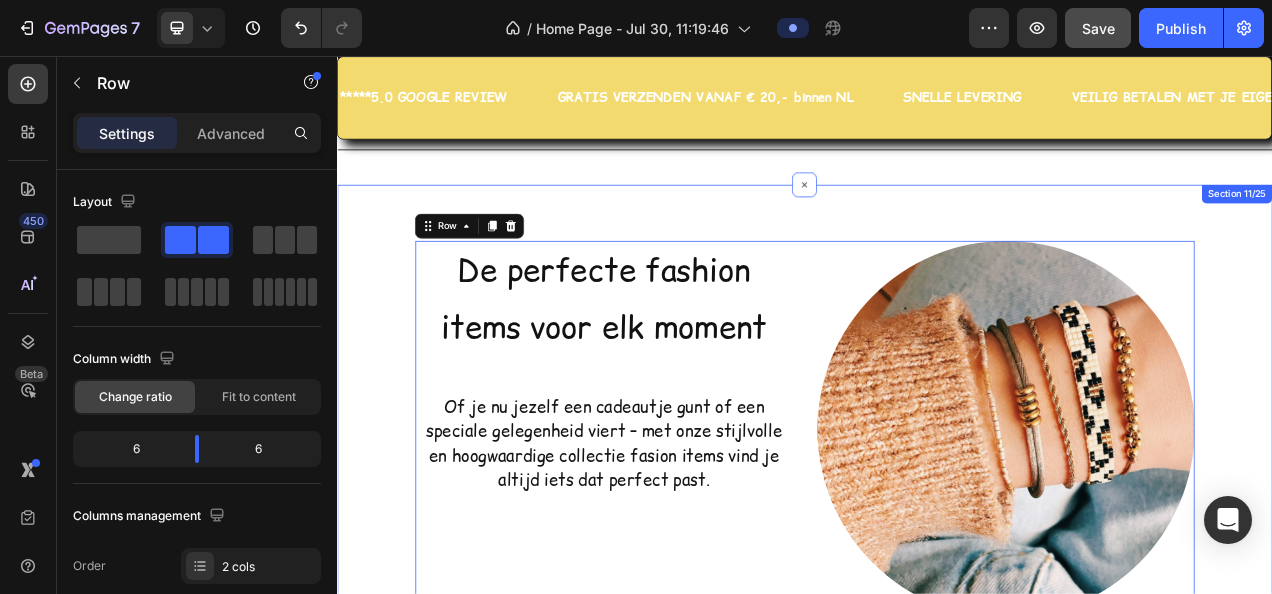 scroll, scrollTop: 4474, scrollLeft: 0, axis: vertical 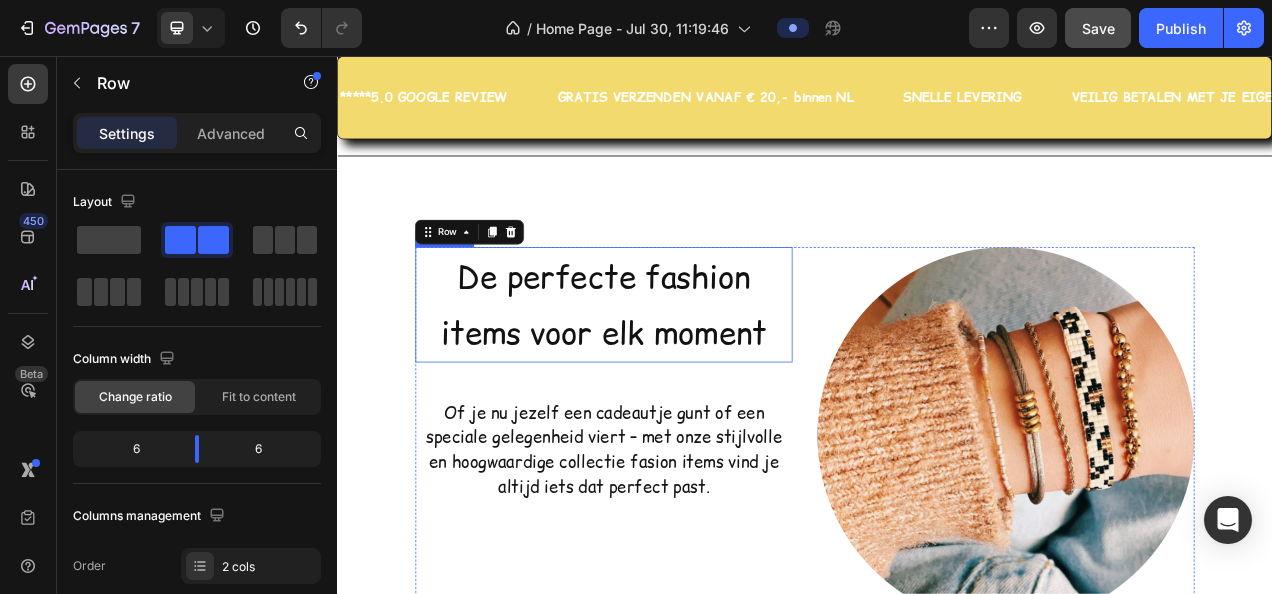 click on "De perfecte fashion items voor elk moment" at bounding box center (679, 375) 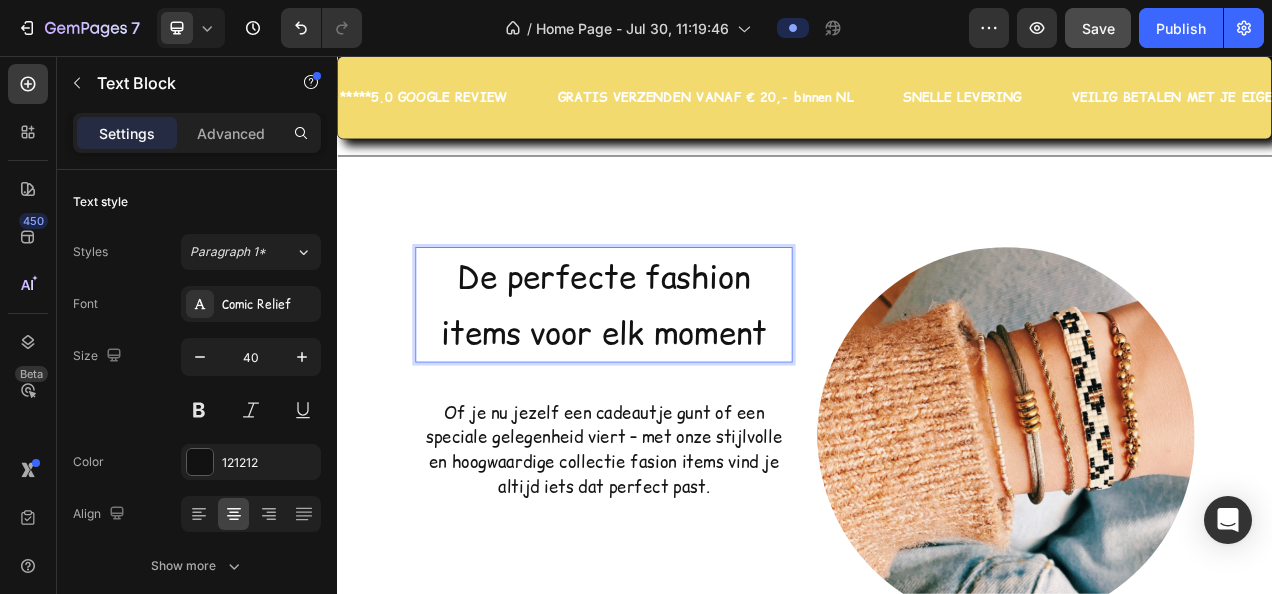 click on "De perfecte fashion items voor elk moment" at bounding box center (679, 375) 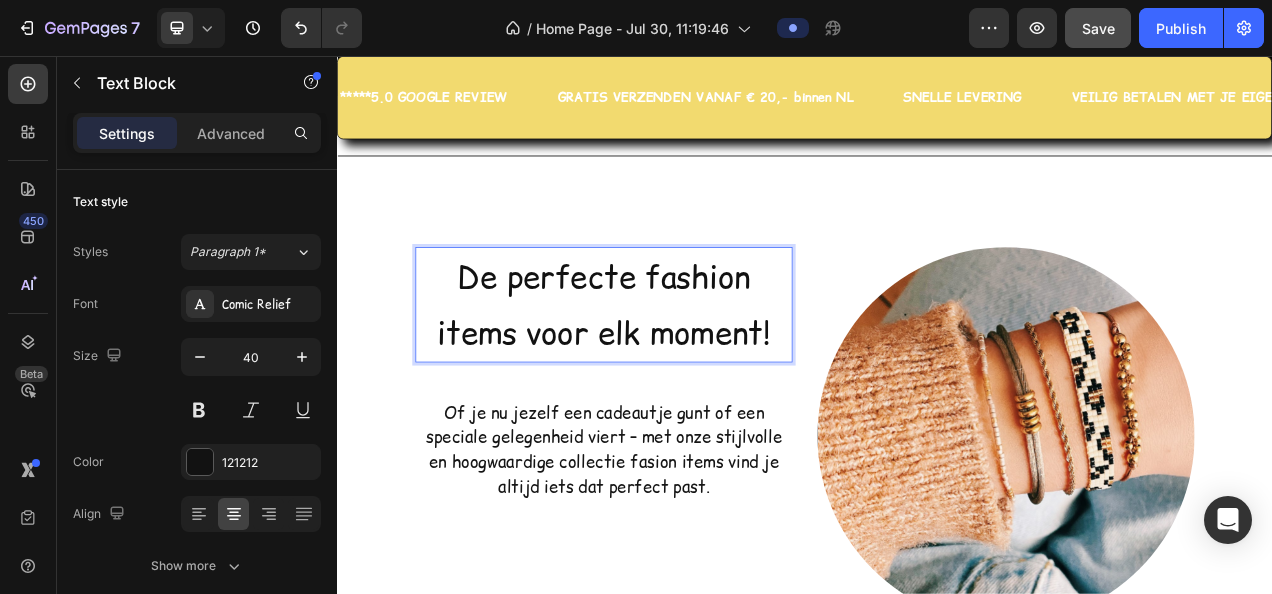 click on "De perfecte fashion items voor elk moment!" at bounding box center [679, 375] 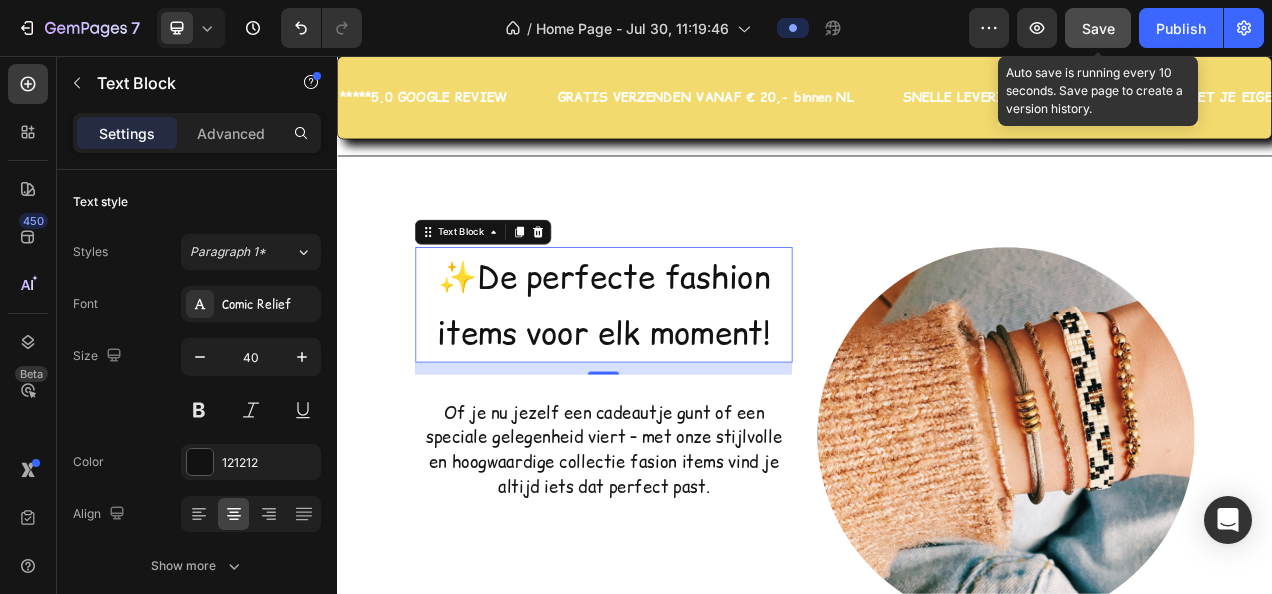 click on "Save" at bounding box center (1098, 28) 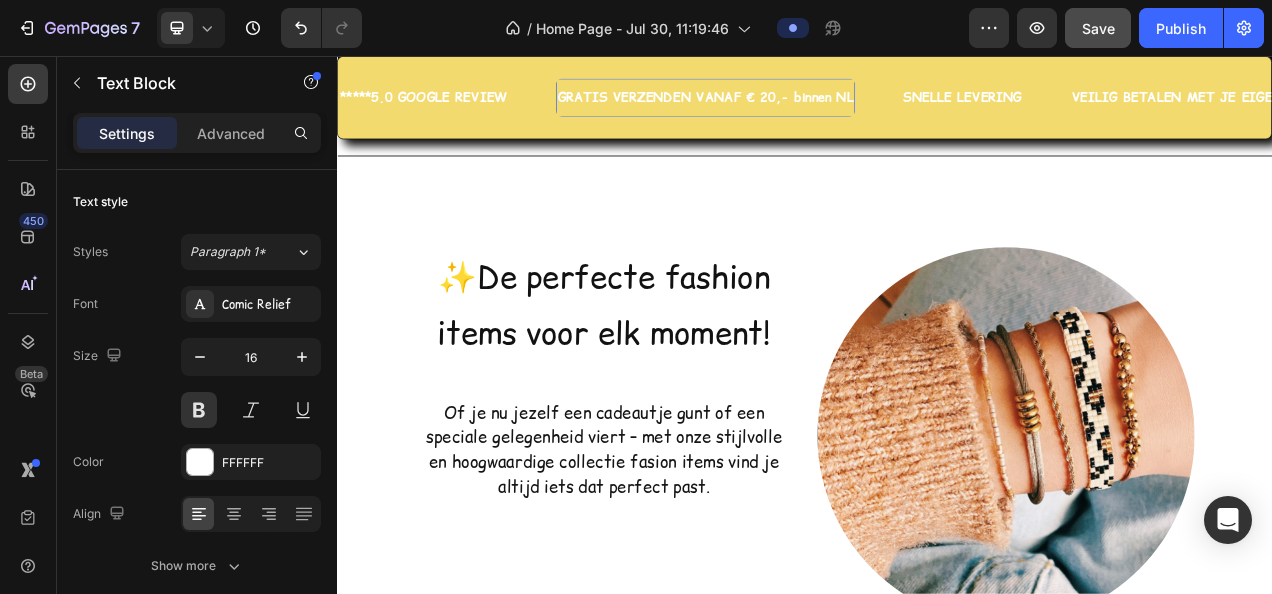click on "GRATIS VERZENDEN VANAF € 20,- binnen NL" at bounding box center [810, 109] 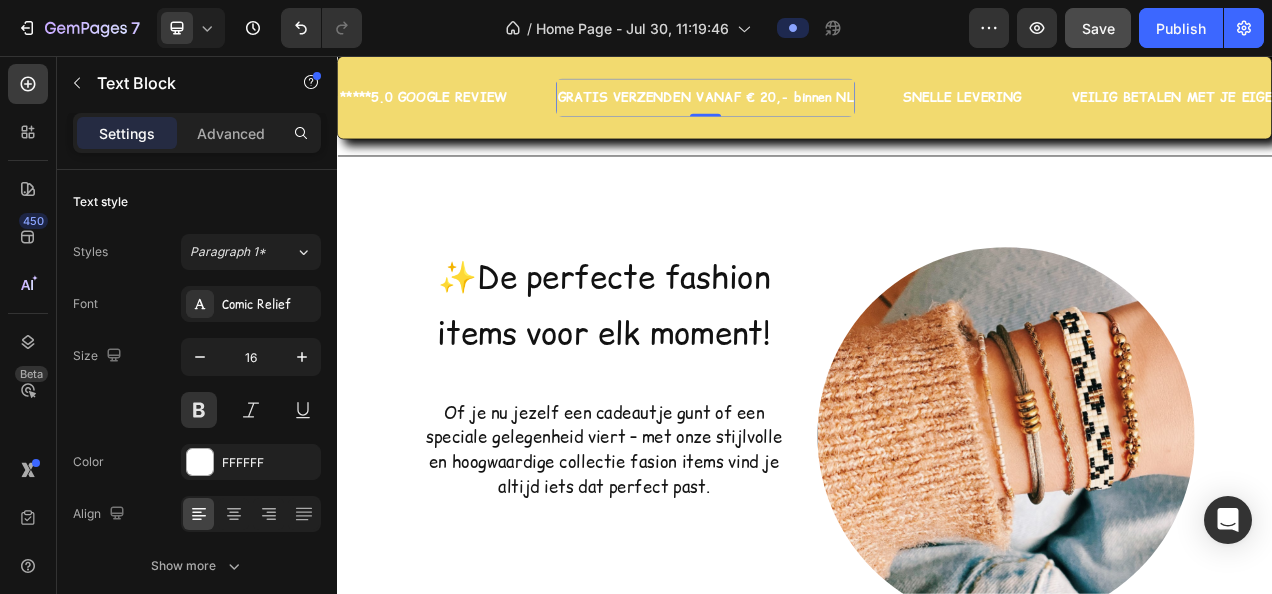 click on "GRATIS VERZENDEN VANAF € 20,- binnen NL" at bounding box center (810, 109) 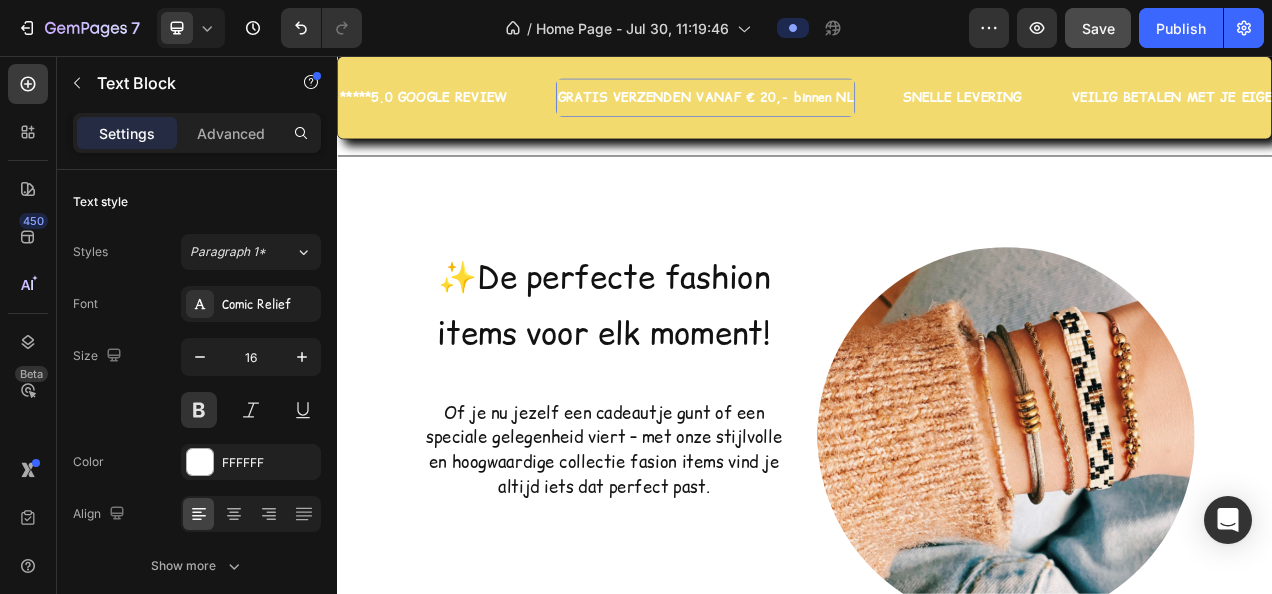 click on "GRATIS VERZENDEN VANAF € 20,- binnen NL" at bounding box center (810, 109) 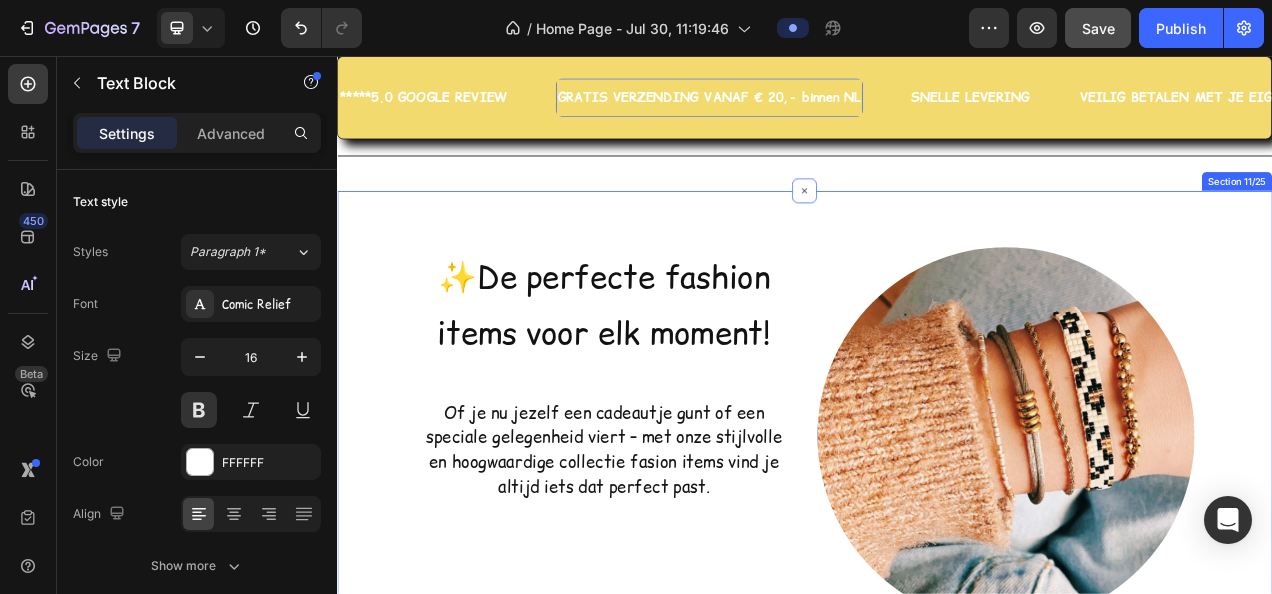 click on "✨De perfecte fashion items voor elk moment! Text Block Of je nu jezelf een cadeautje gunt of een speciale gelegenheid viert – met onze stijlvolle en hoogwaardige collectie fasion items vind je altijd iets dat perfect past. Text block Image Row" at bounding box center [937, 543] 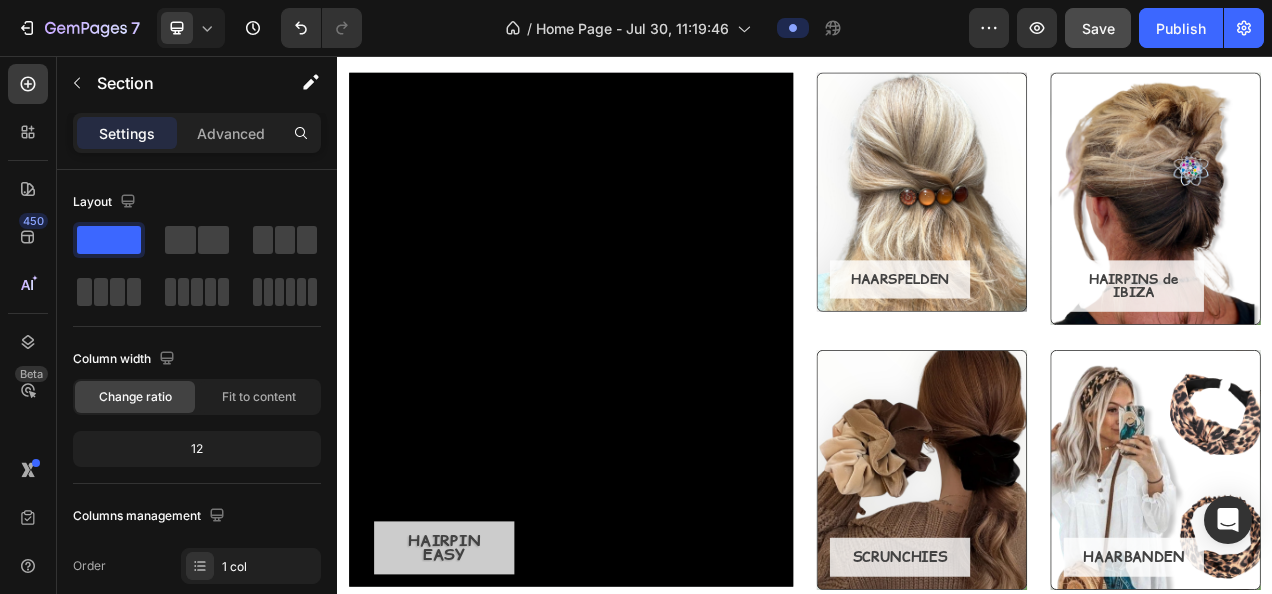 scroll, scrollTop: 490, scrollLeft: 0, axis: vertical 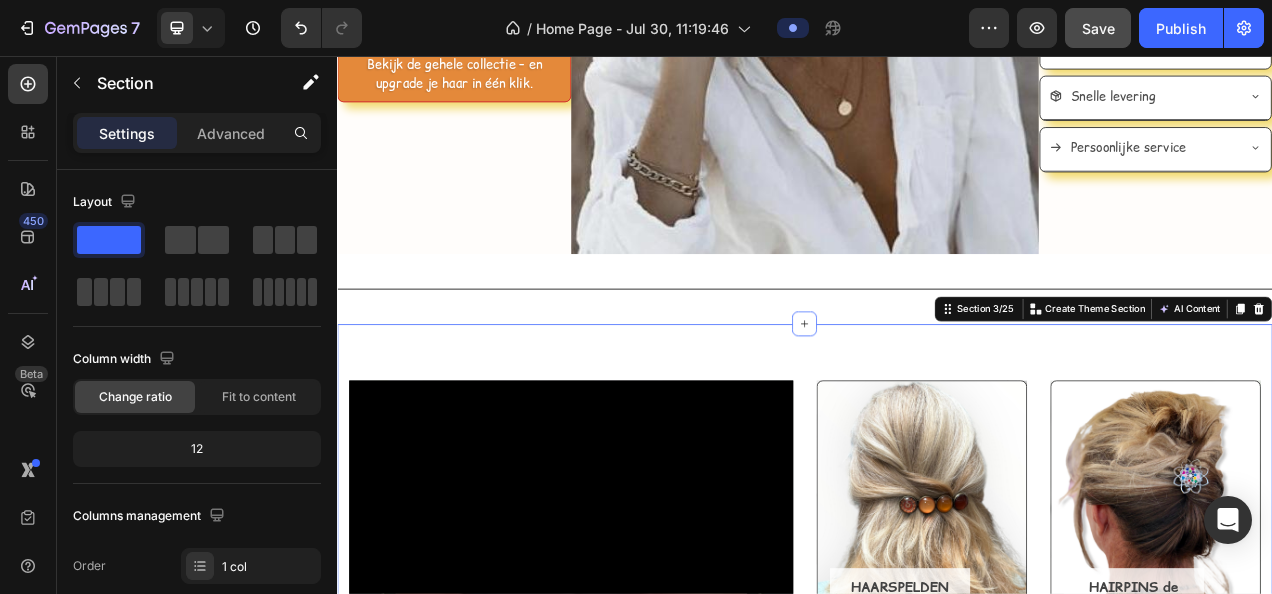 click on "HAIRPIN EASY Button Row Hero Banner HAARSPELDEN Button Row Hero Banner HAIRPINS de IBIZA Button Row Hero Banner Row SCRUNCHIES Button Row Hero Banner HAARBANDEN Button Row Hero Banner Row Row Section 3/25   You can create reusable sections Create Theme Section AI Content Write with GemAI What would you like to describe here? Tone and Voice Persuasive Product Color Hairclip haarspeld roze print XL Show more Generate" at bounding box center [937, 804] 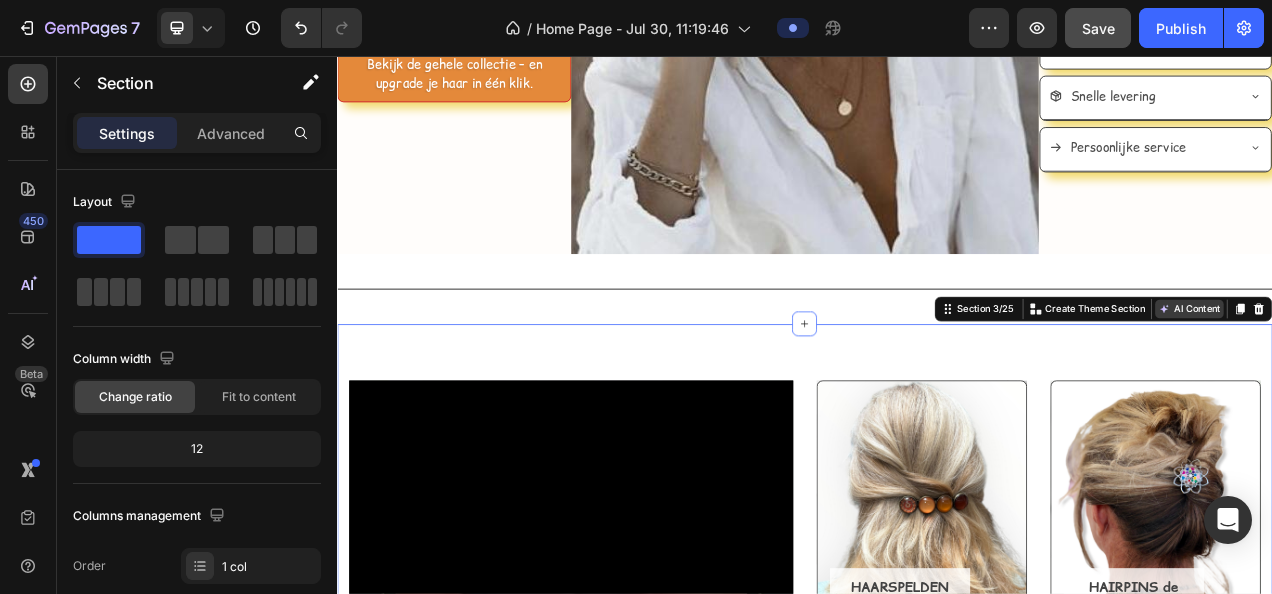 click on "AI Content" at bounding box center (1431, 381) 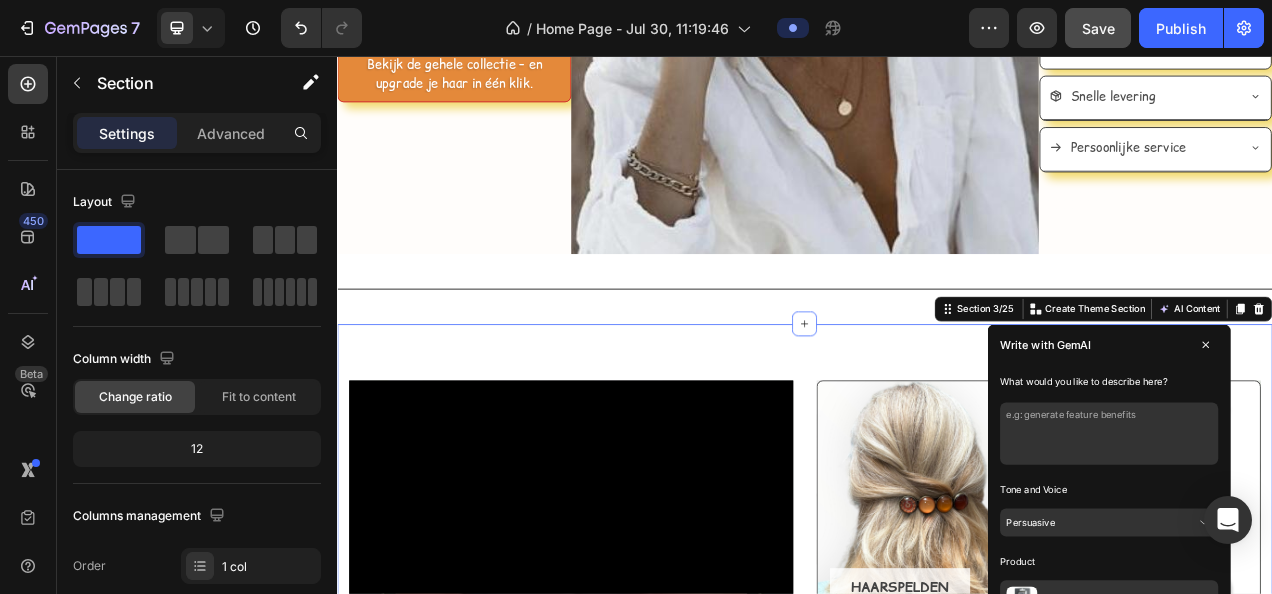 click at bounding box center [1328, 541] 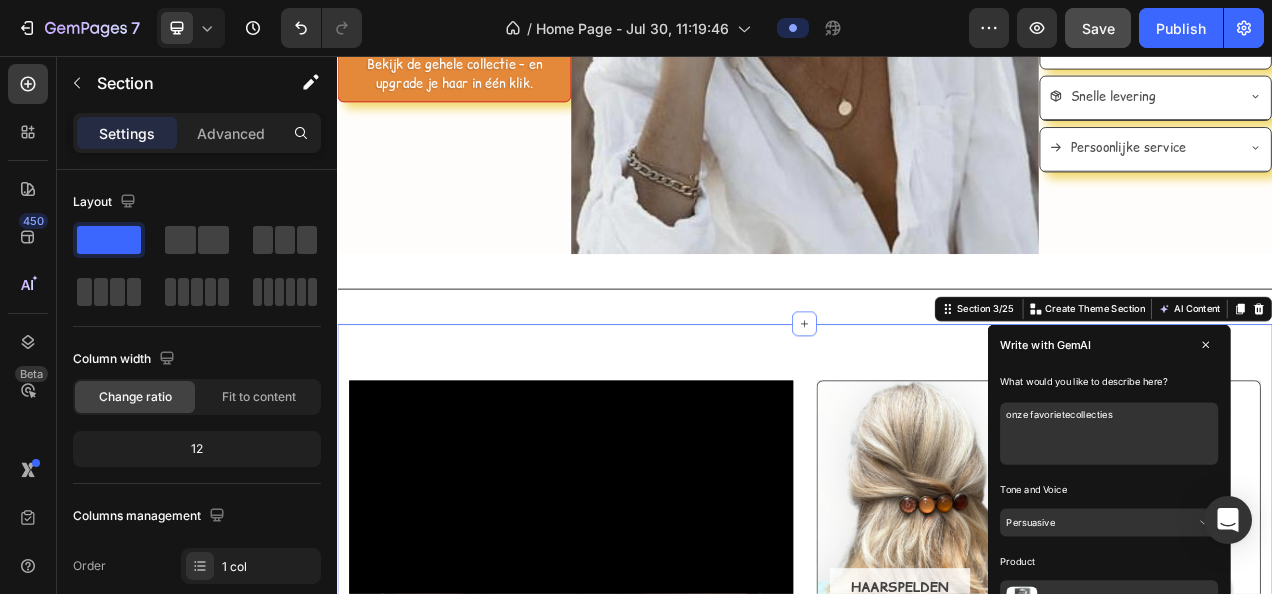click on "onze favorietecollecties" at bounding box center [1328, 541] 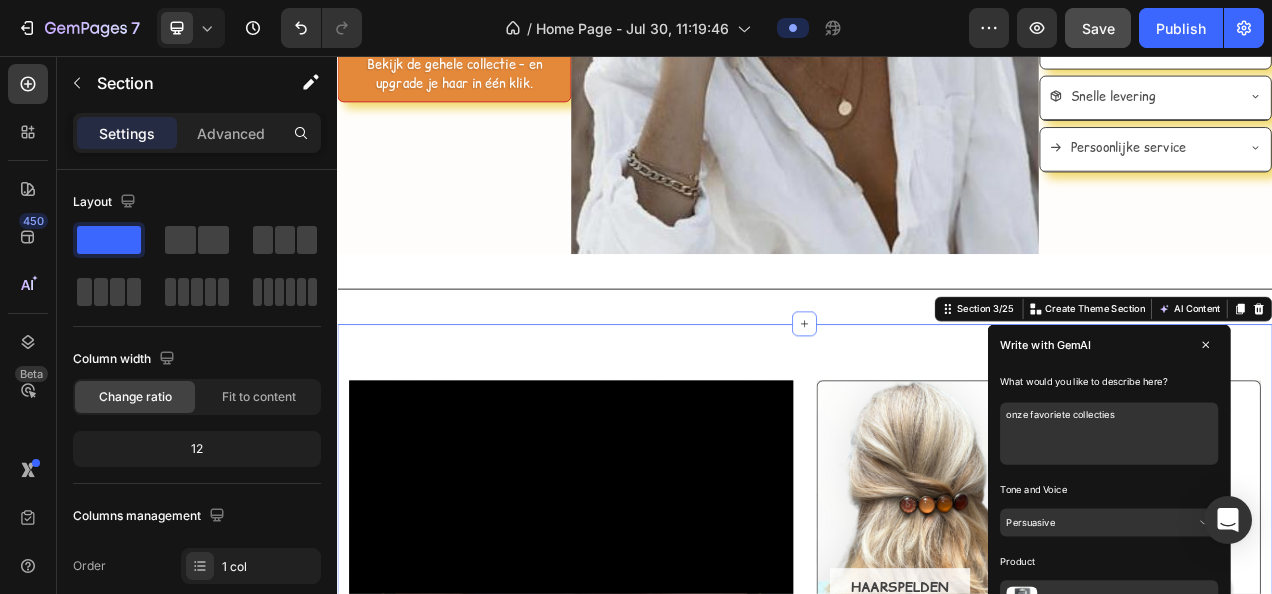 type on "onze favoriete collecties" 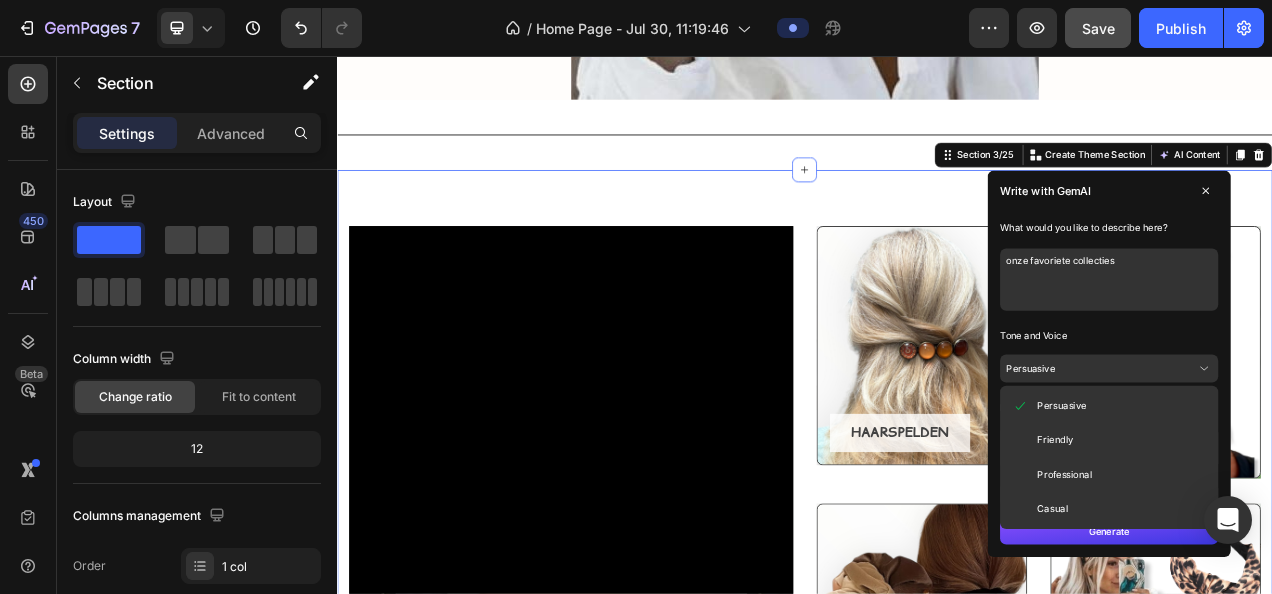 scroll, scrollTop: 690, scrollLeft: 0, axis: vertical 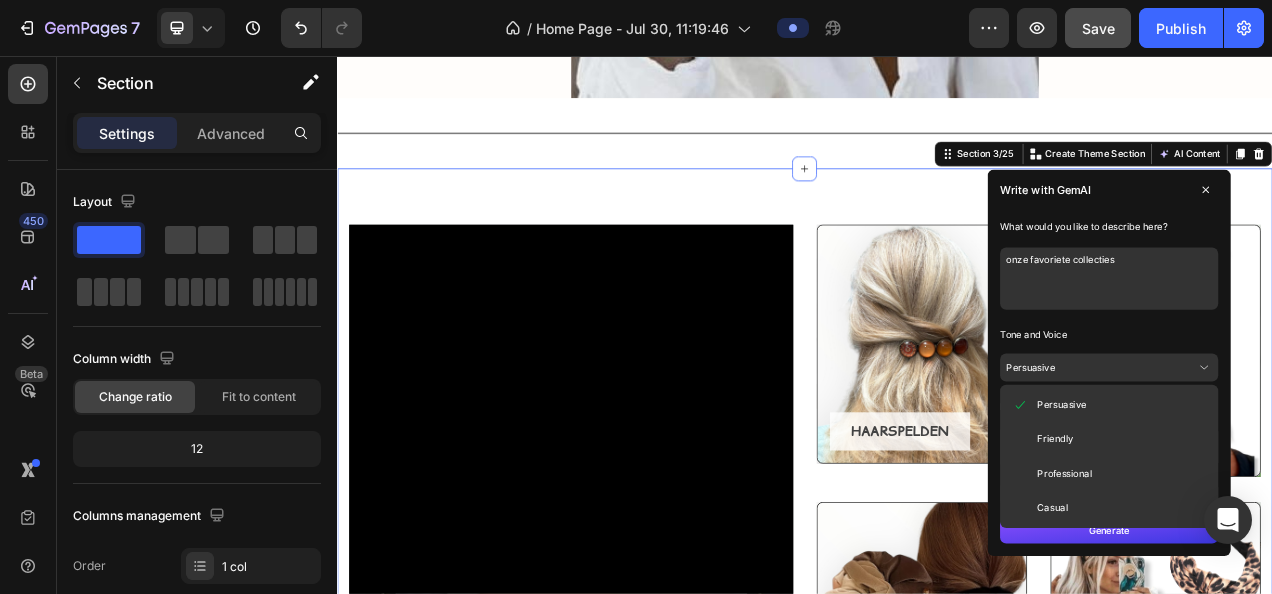 click on "Casual" at bounding box center (1255, 635) 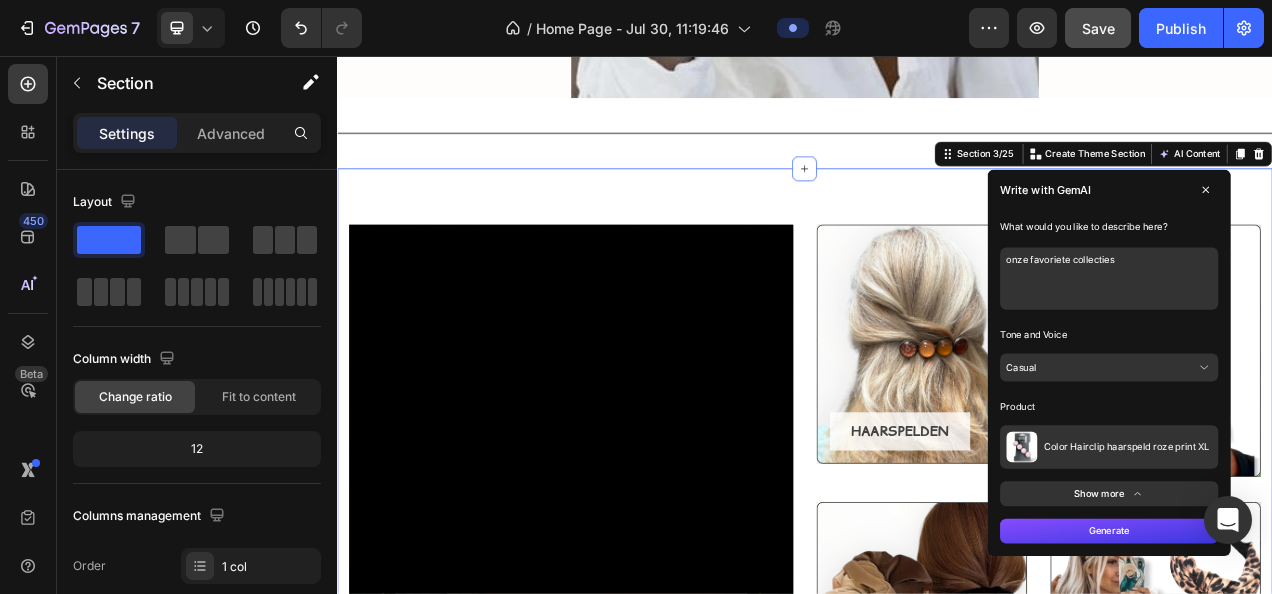 click on "Color Hairclip haarspeld roze print XL" at bounding box center [1350, 557] 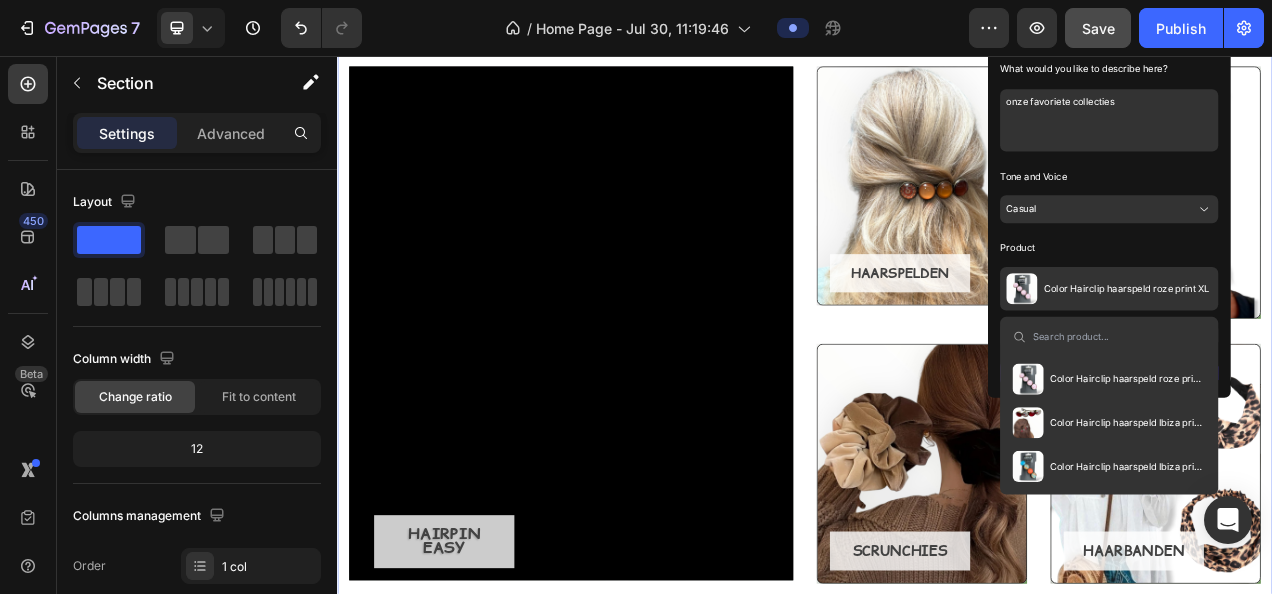 scroll, scrollTop: 890, scrollLeft: 0, axis: vertical 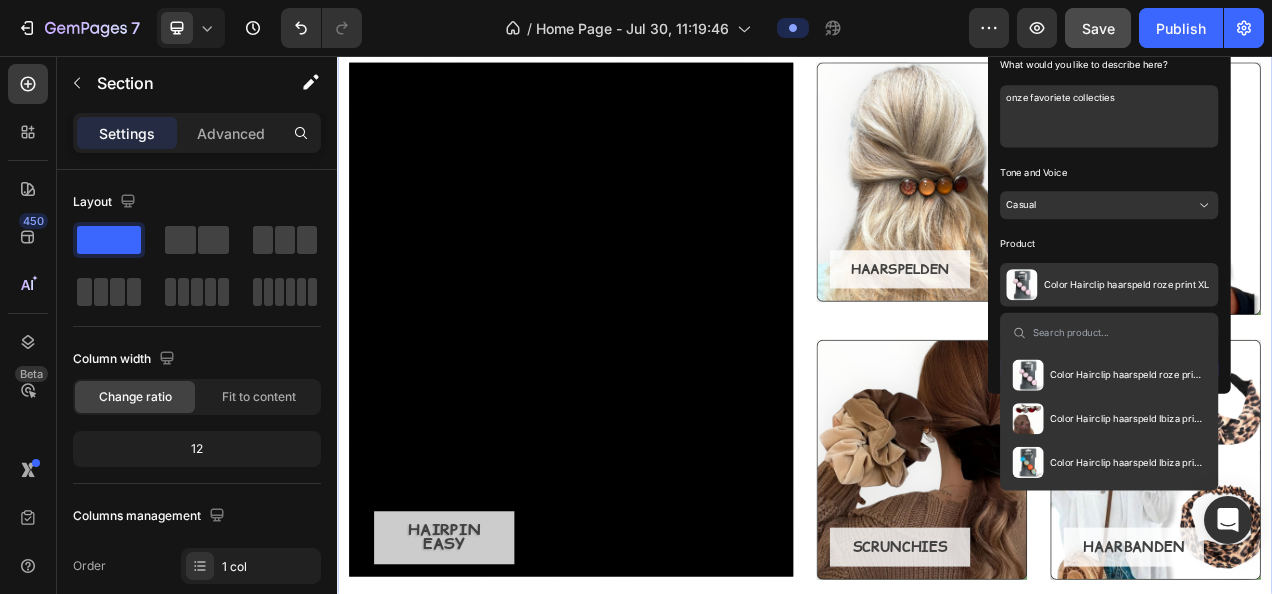 click at bounding box center (1341, 411) 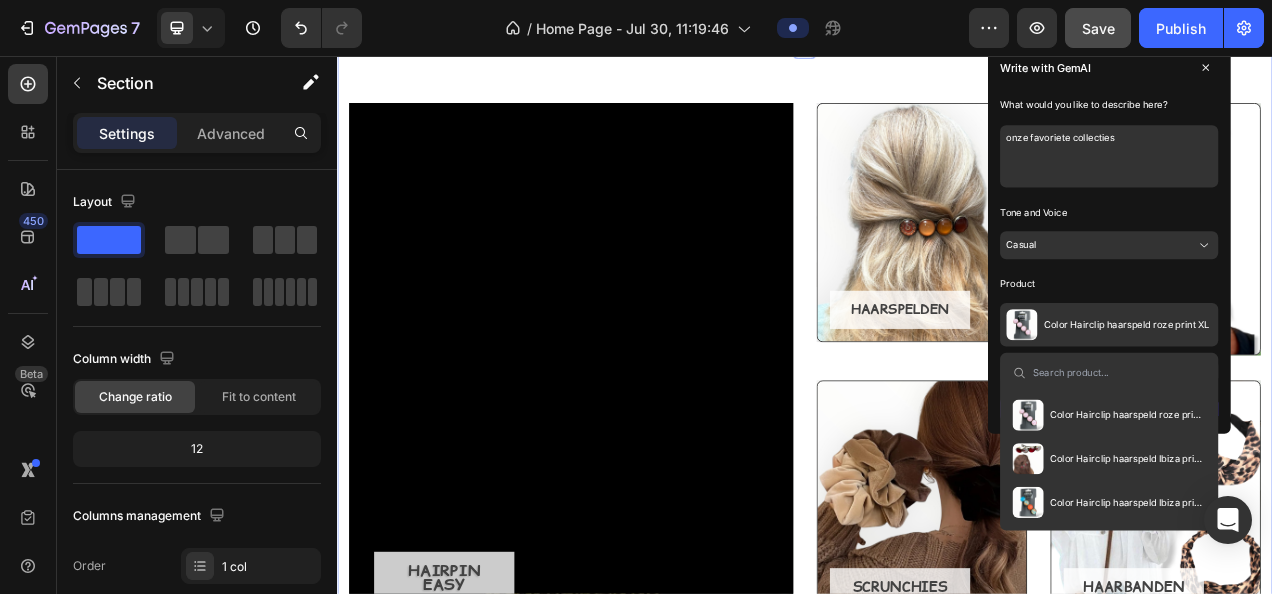 scroll, scrollTop: 790, scrollLeft: 0, axis: vertical 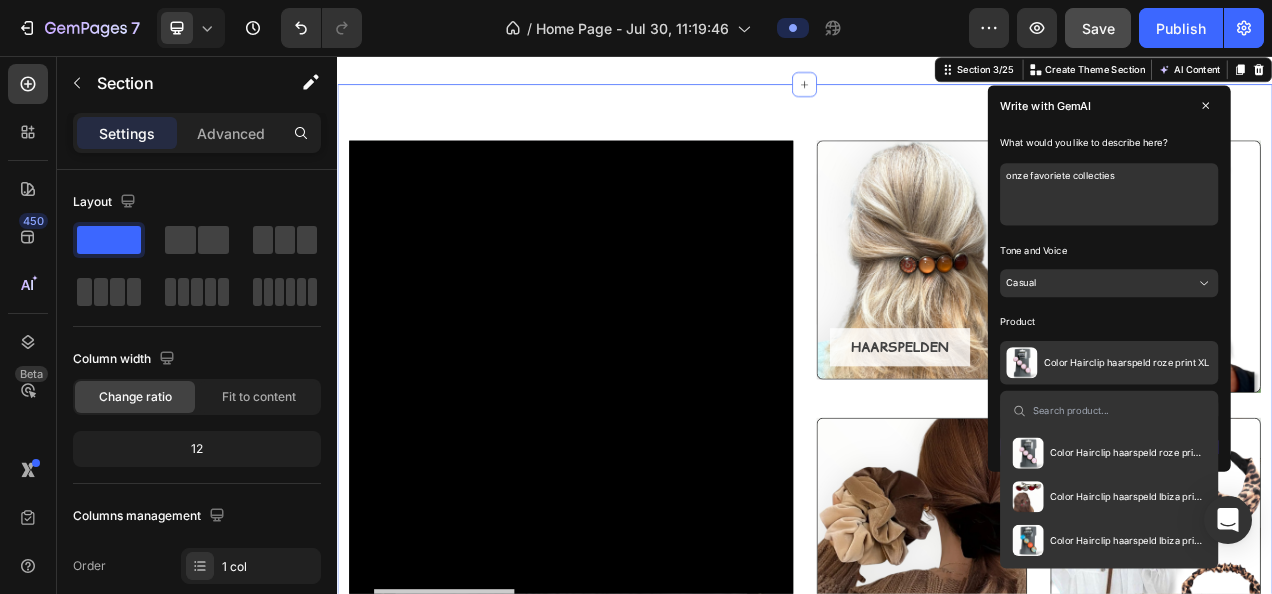 click on "Casual" at bounding box center [1328, 347] 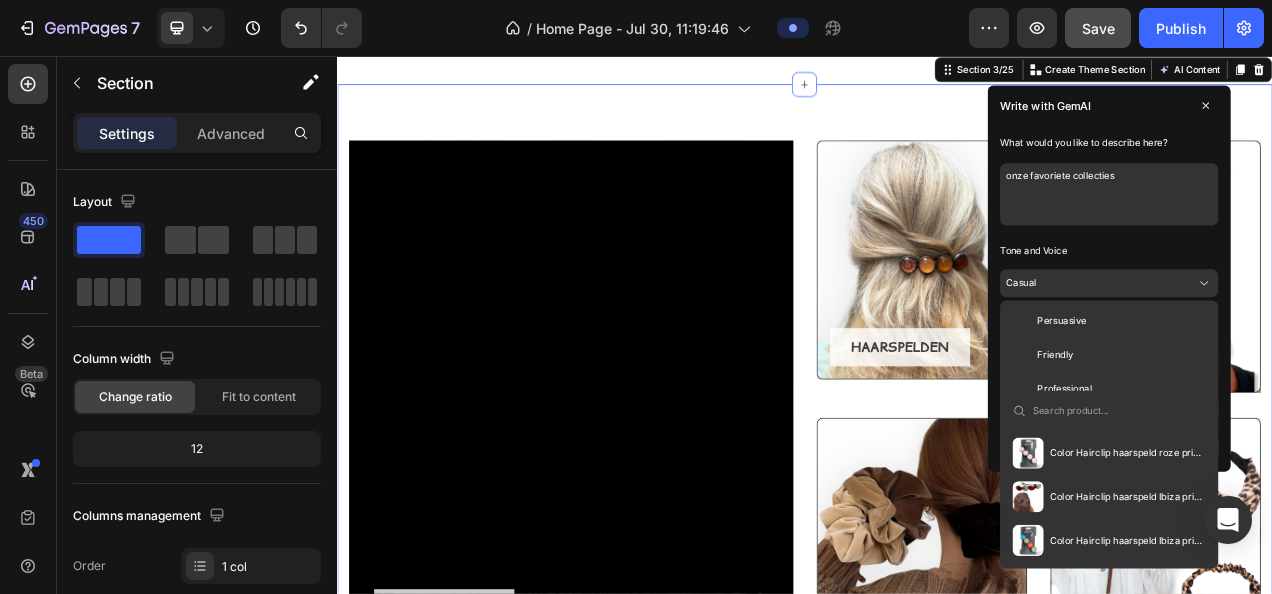 scroll, scrollTop: 890, scrollLeft: 0, axis: vertical 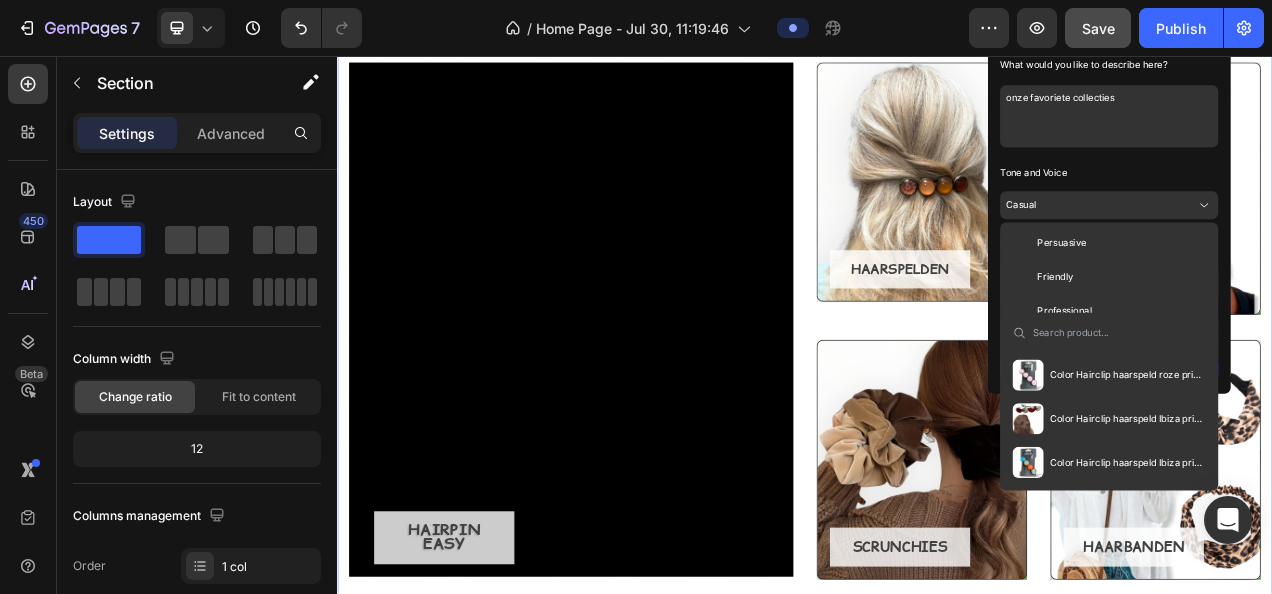 click on "Color Hairclip haarspeld Ibiza print oranje turquoise XL" at bounding box center (1352, 577) 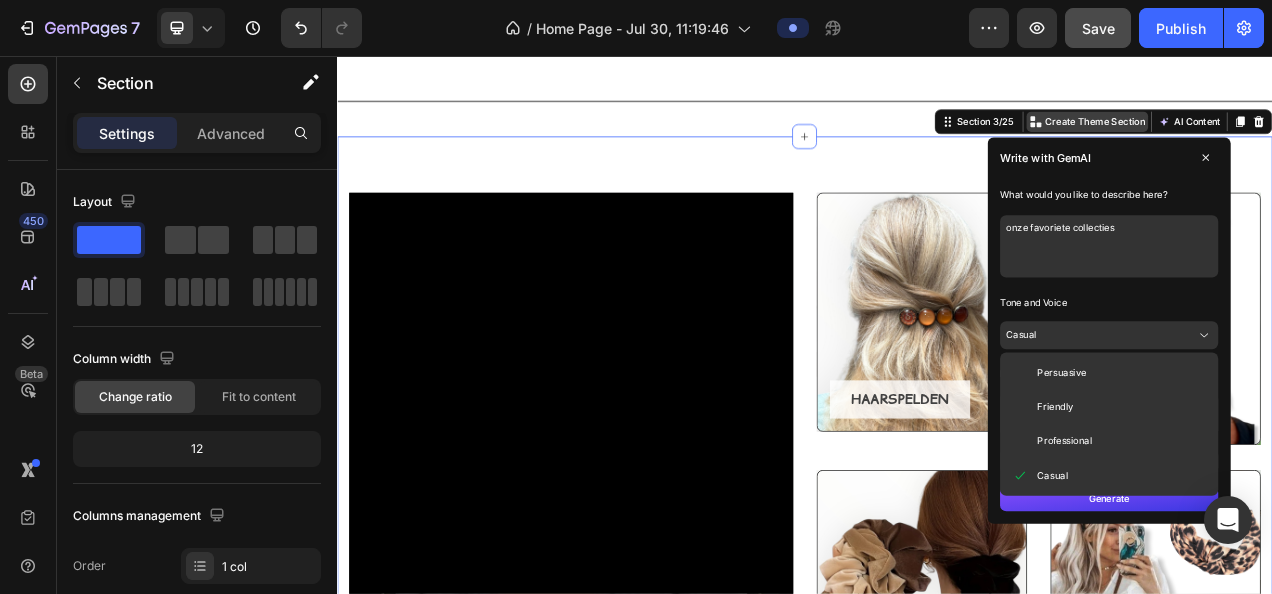 scroll, scrollTop: 690, scrollLeft: 0, axis: vertical 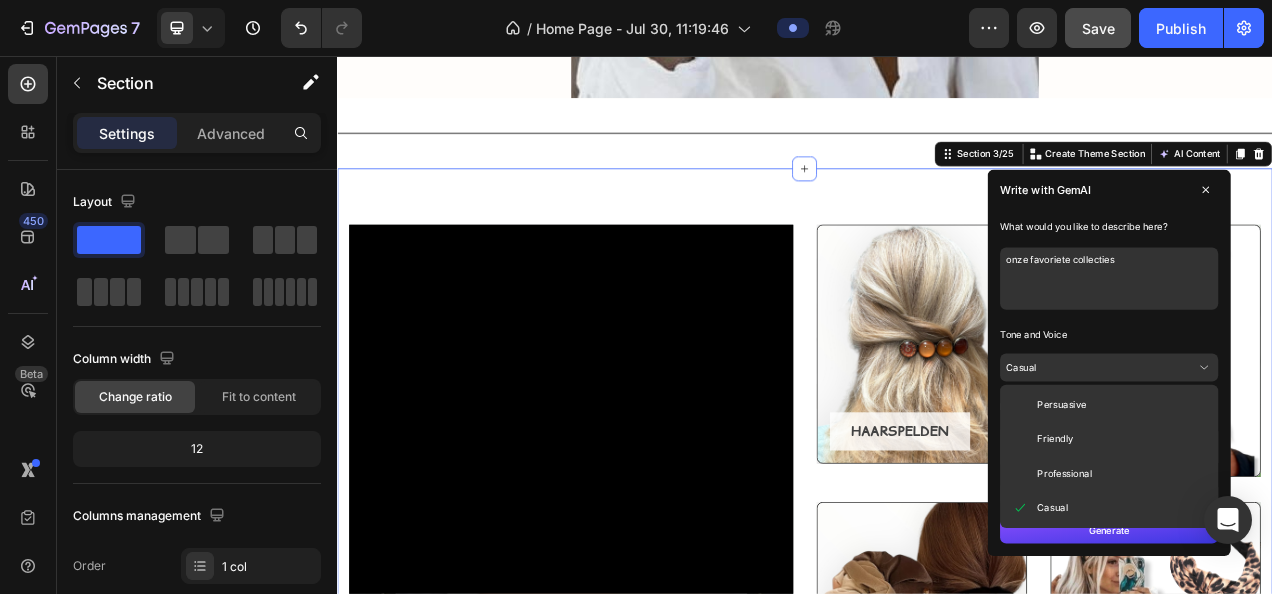 click on "Generate" at bounding box center (1328, 665) 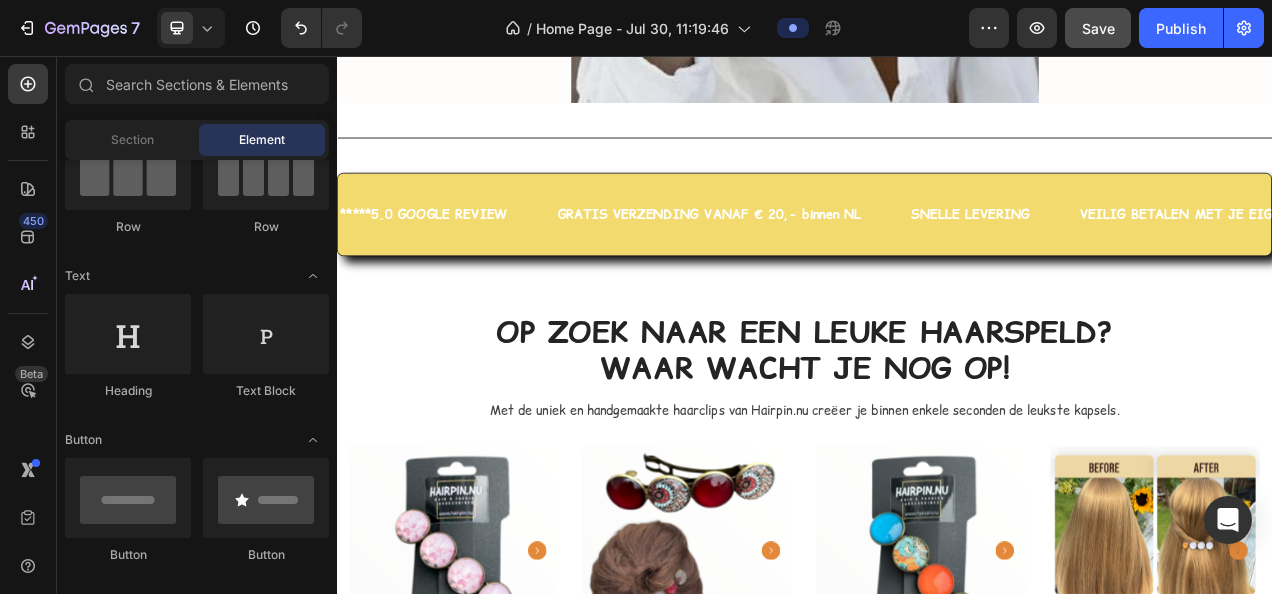 scroll, scrollTop: 691, scrollLeft: 0, axis: vertical 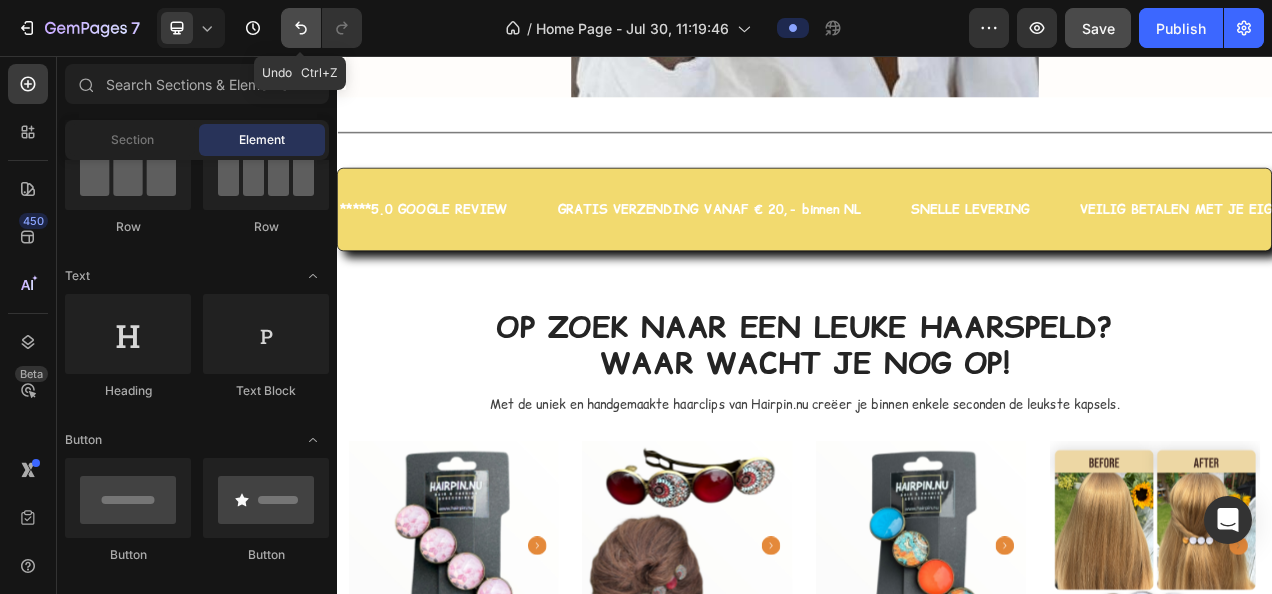click 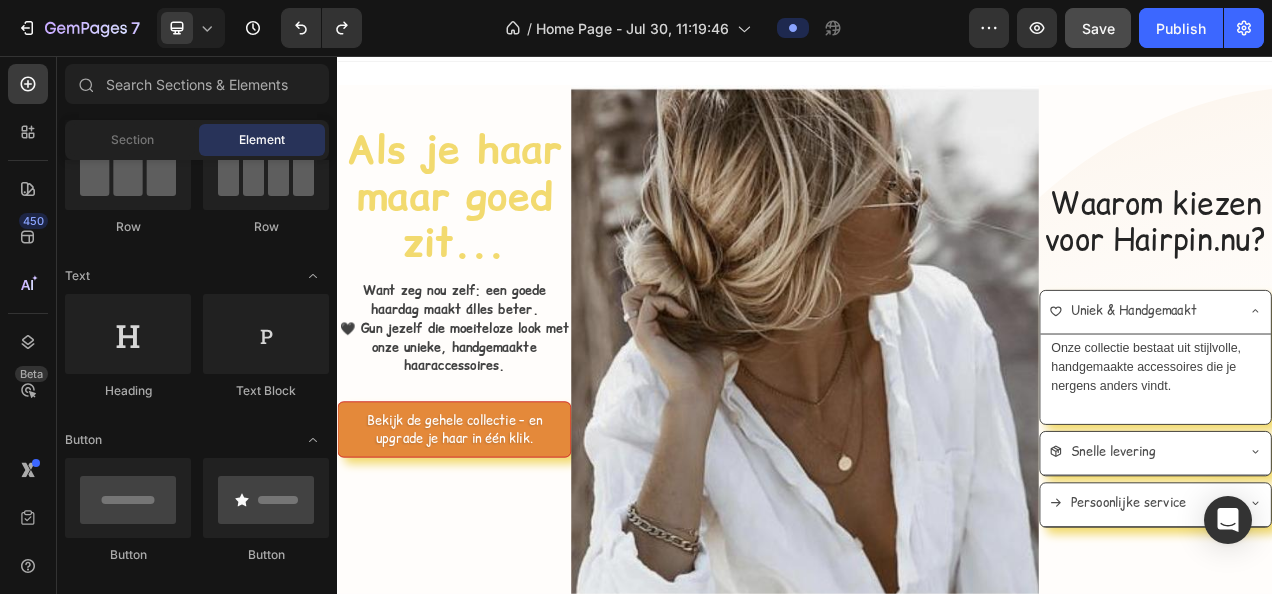 scroll, scrollTop: 0, scrollLeft: 0, axis: both 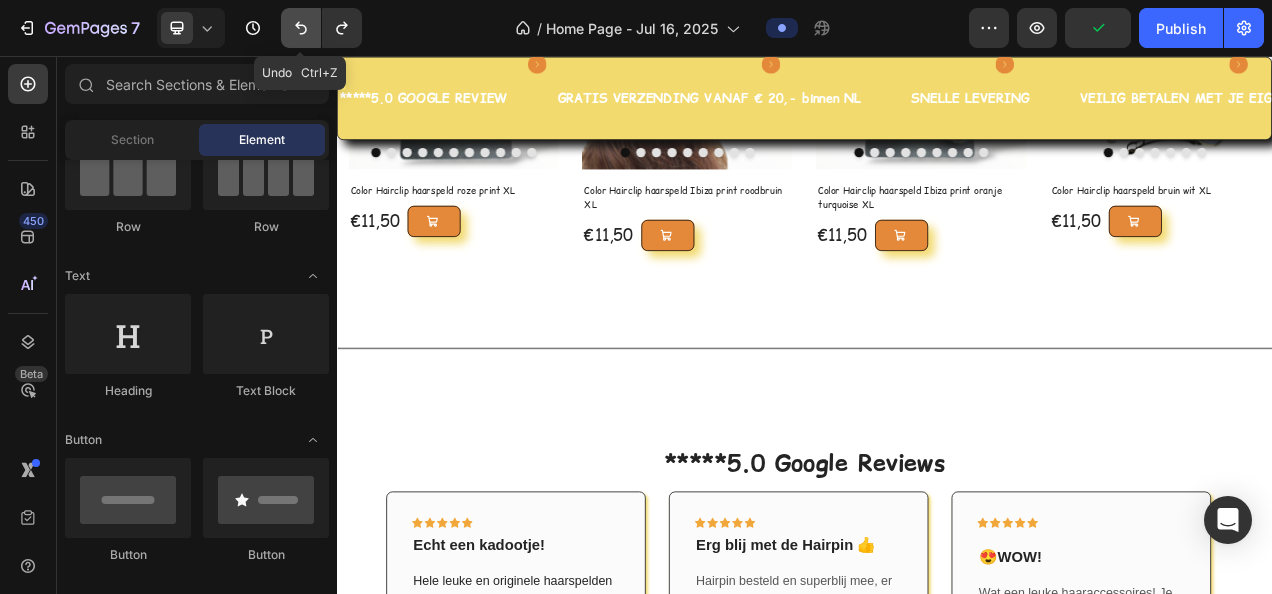 click 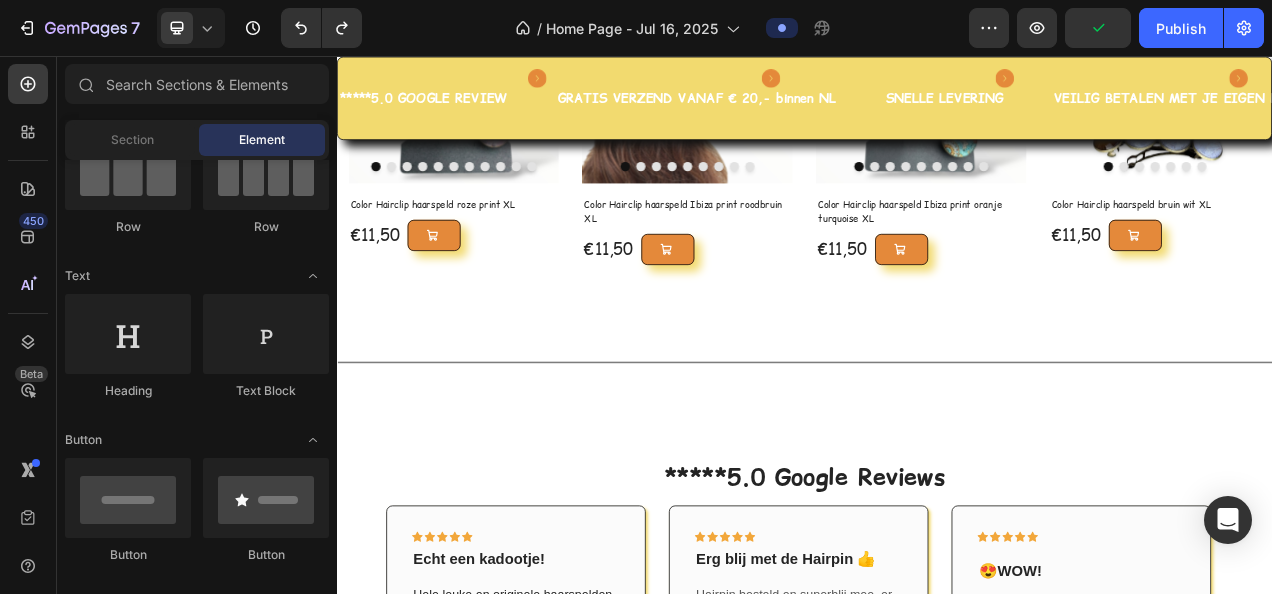 scroll, scrollTop: 1300, scrollLeft: 0, axis: vertical 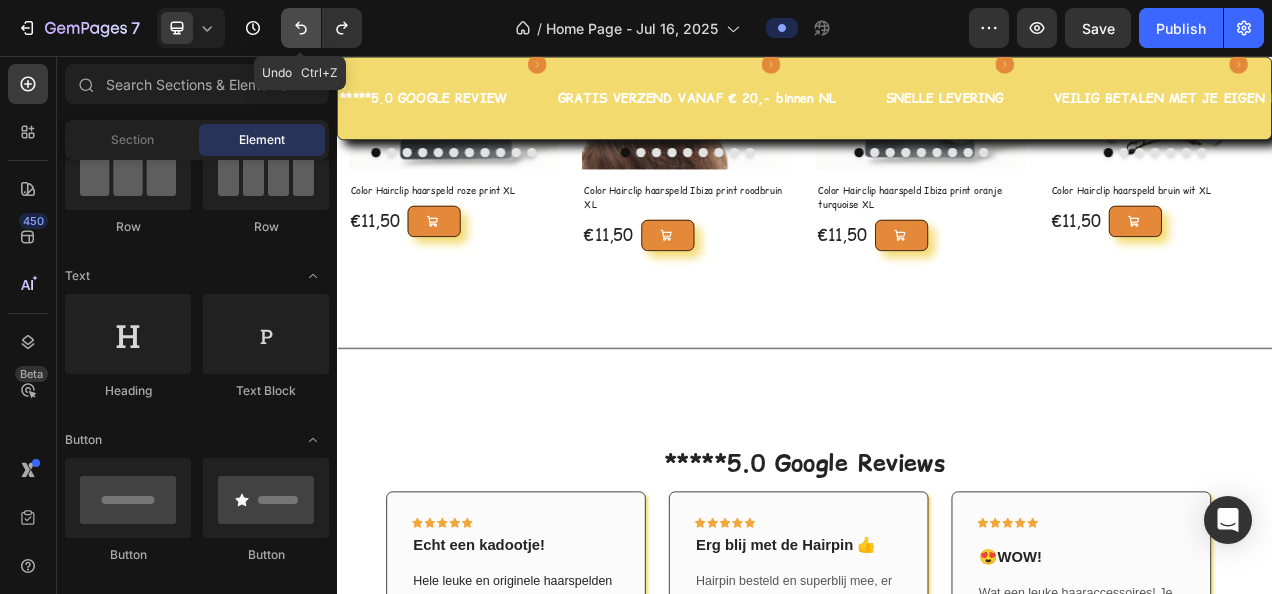 click 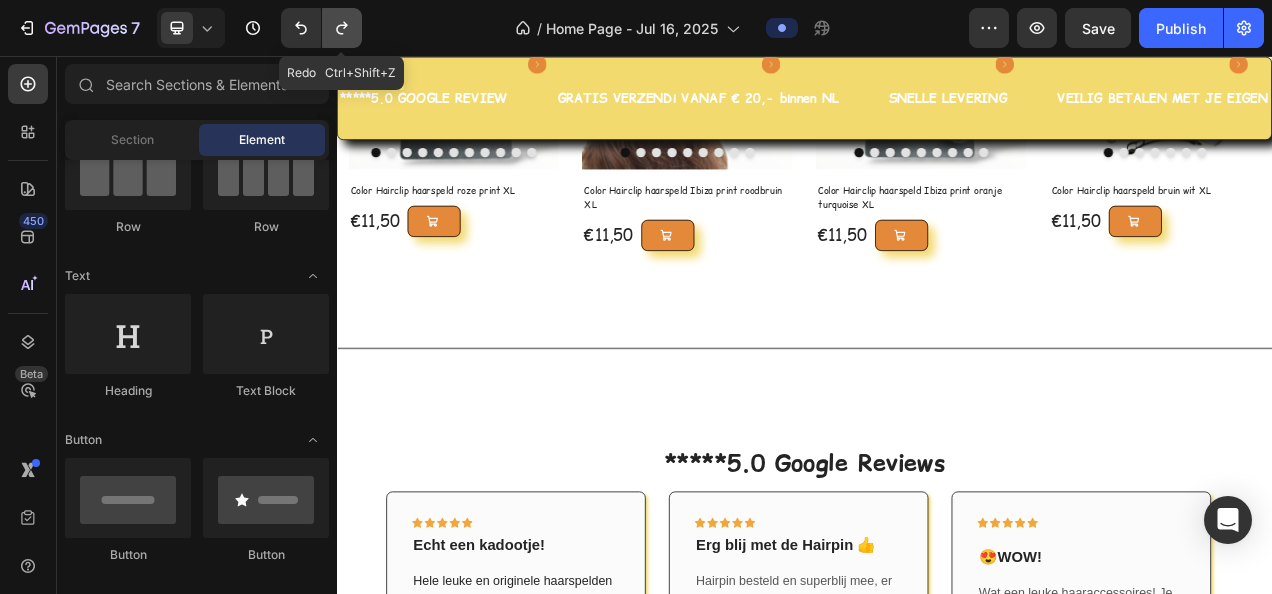 click 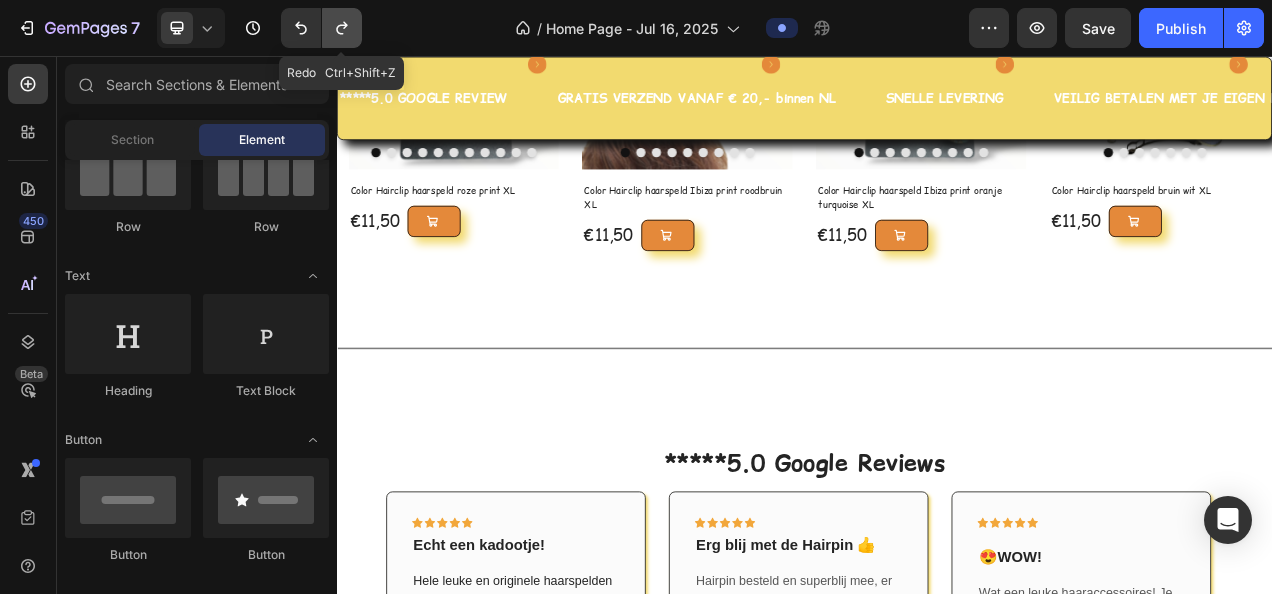 click 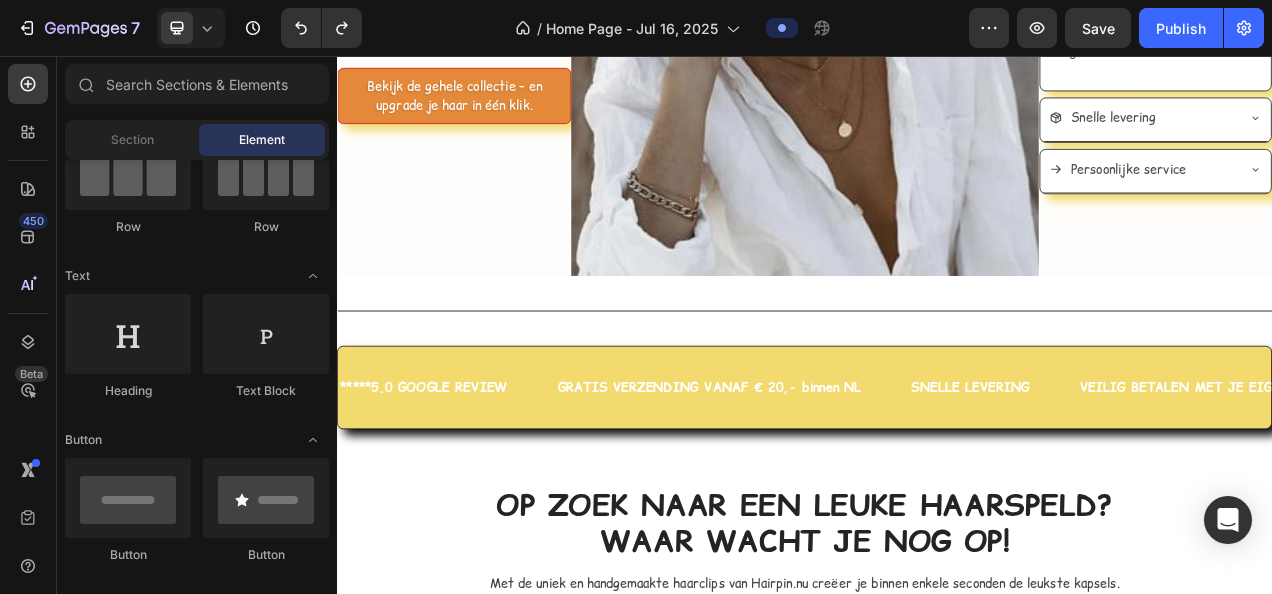 scroll, scrollTop: 451, scrollLeft: 0, axis: vertical 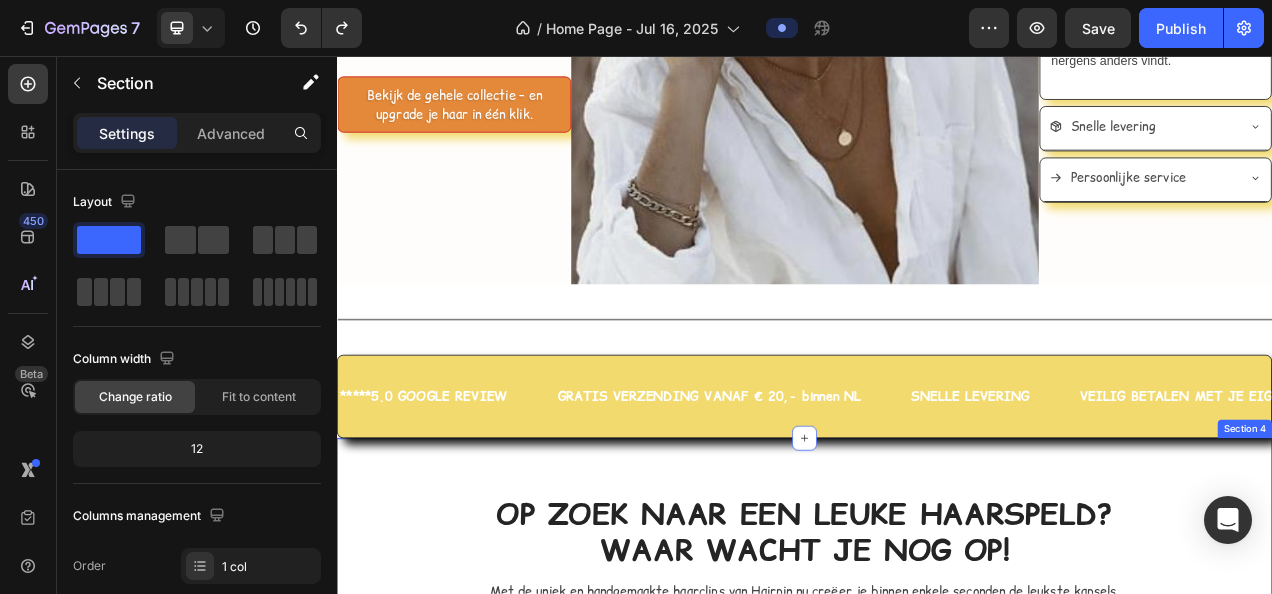 click on "OP ZOEK NAAR EEN LEUKE HAARSPELD? WAAR WACHT JE NOG OP! Heading Met de uniek en handgemaakte haarclips van Hairpin.nu creëer je binnen enkele seconden de leukste kapsels.  Text block
Product Images Row Color Hairclip haarspeld roze print XL (P) Title €11,50 (P) Price (P) Price
Add to Cart Row Product List
Product Images Row Color Hairclip haarspeld Ibiza print roodbruin XL (P) Title €11,50 (P) Price (P) Price
Add to Cart Row Product List
Product Images Row Color Hairclip haarspeld Ibiza print oranje turquoise XL (P) Title €11,50 (P) Price (P) Price
Add to Cart Row Product List
Product Images Row Color Hairclip haarspeld bruin wit XL (P) Title €11,50 (P) Price (P) Price
Add to Cart Row Product List Product List Row Section 4" at bounding box center [937, 894] 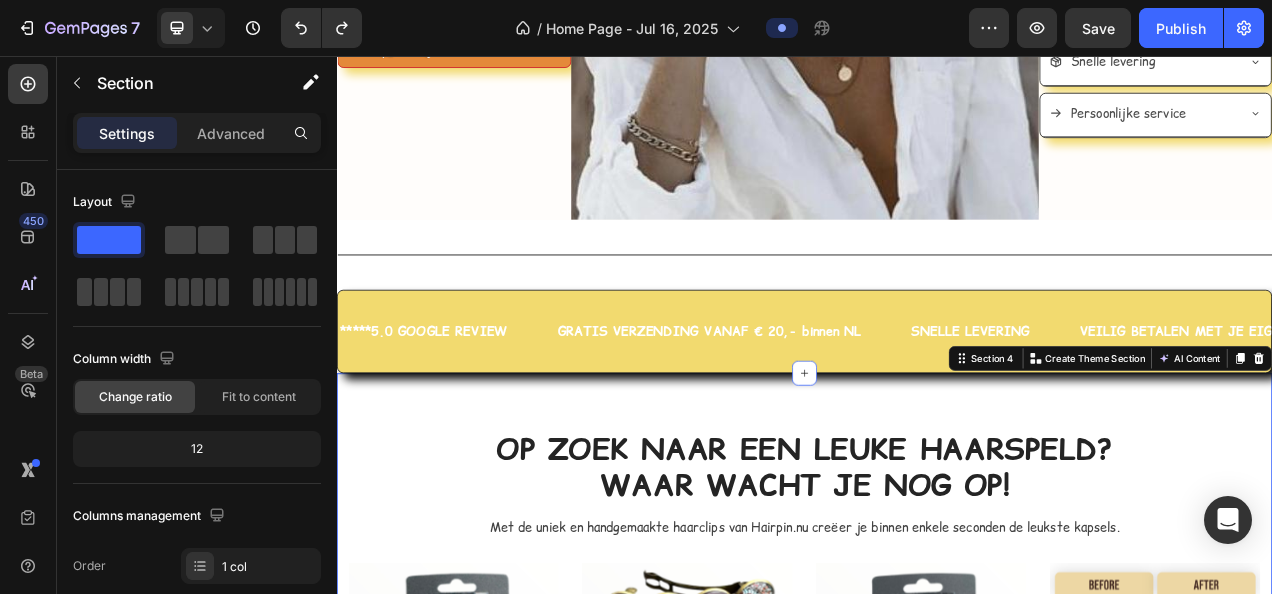scroll, scrollTop: 551, scrollLeft: 0, axis: vertical 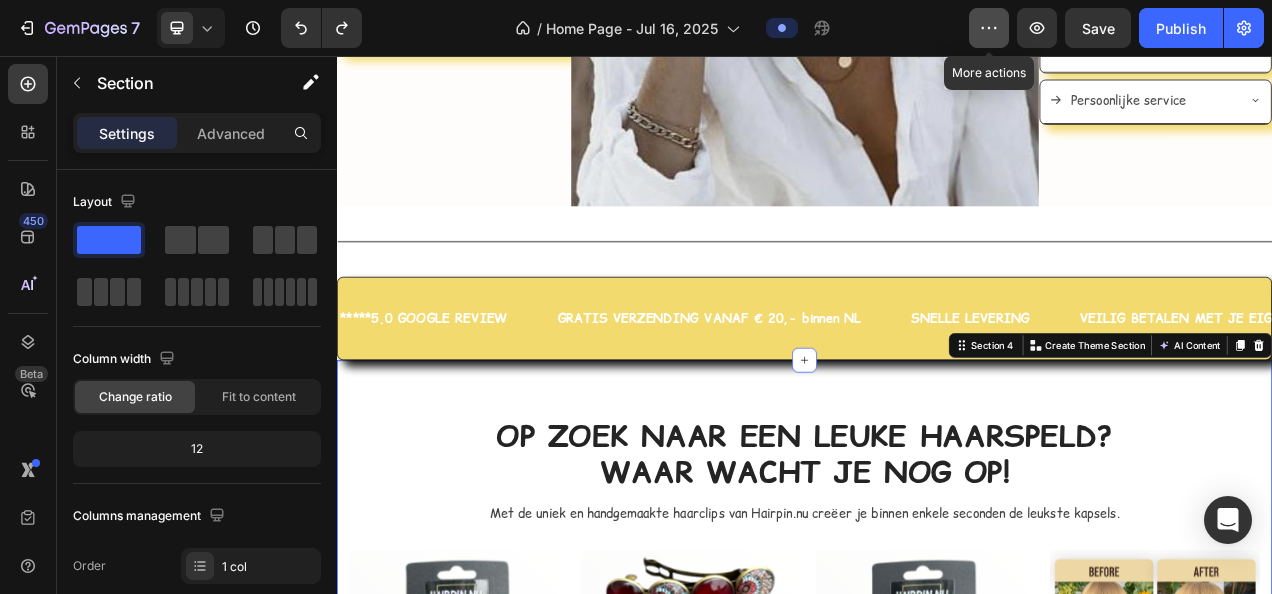 click 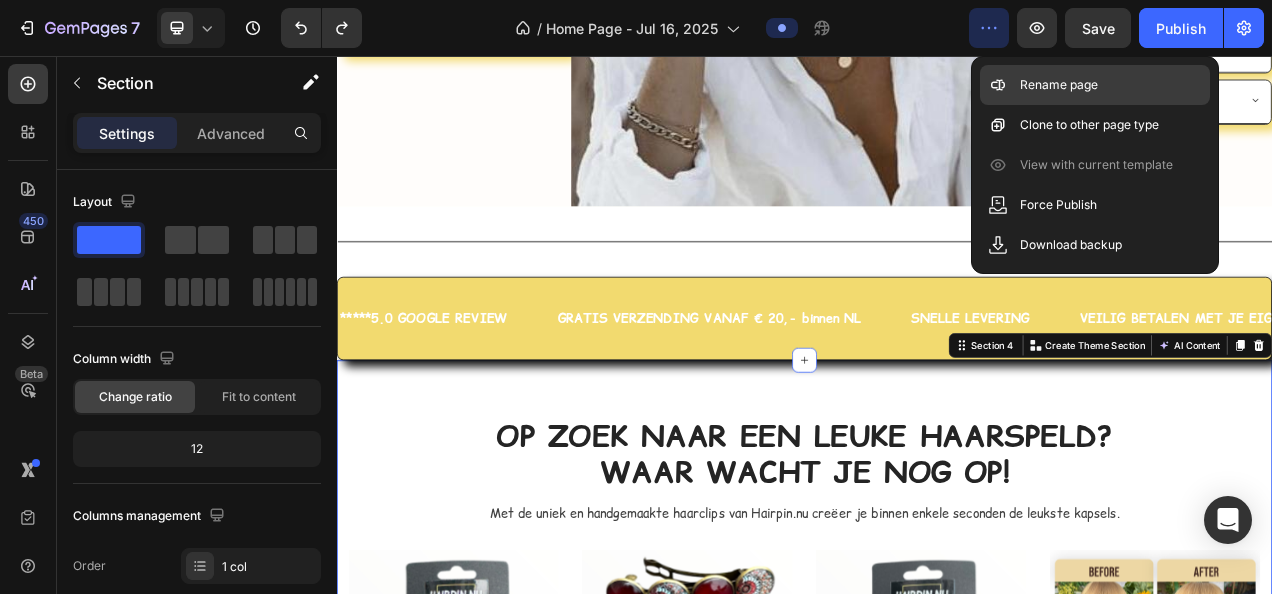 click on "Rename page" at bounding box center [1059, 85] 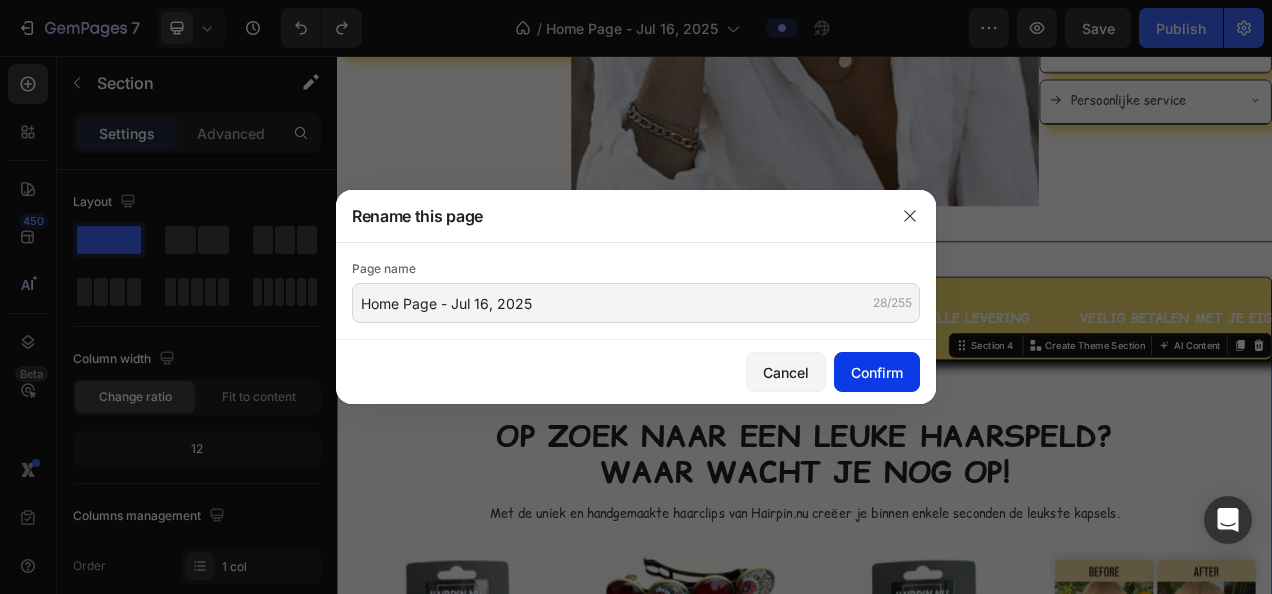 click on "Confirm" at bounding box center [877, 372] 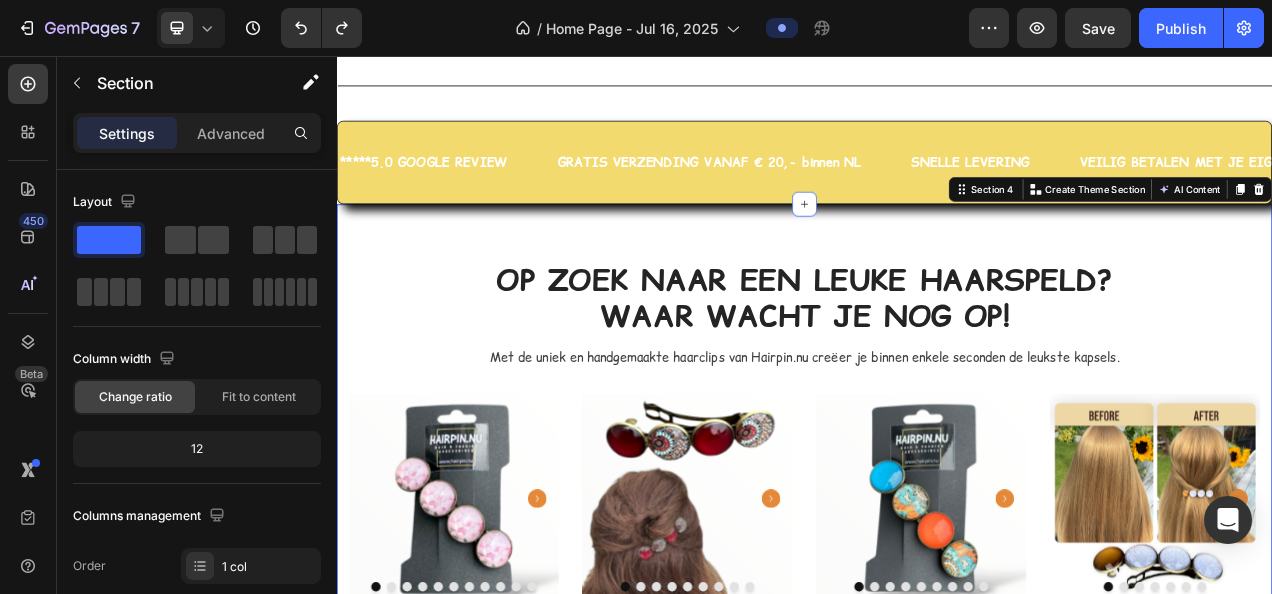 scroll, scrollTop: 551, scrollLeft: 0, axis: vertical 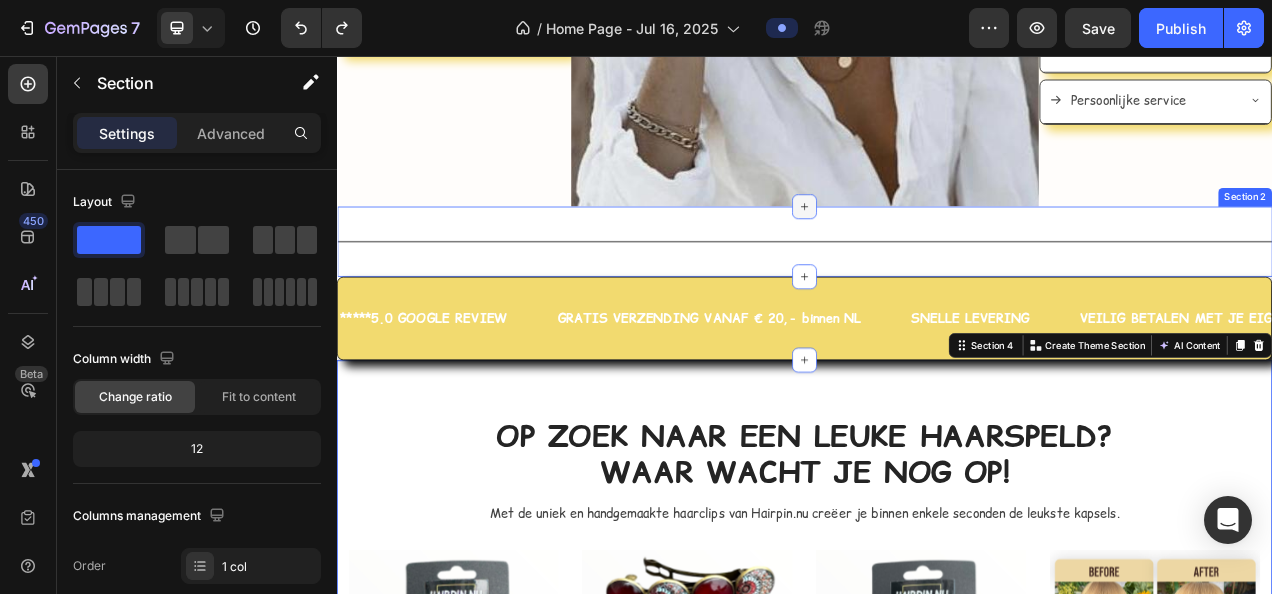 click 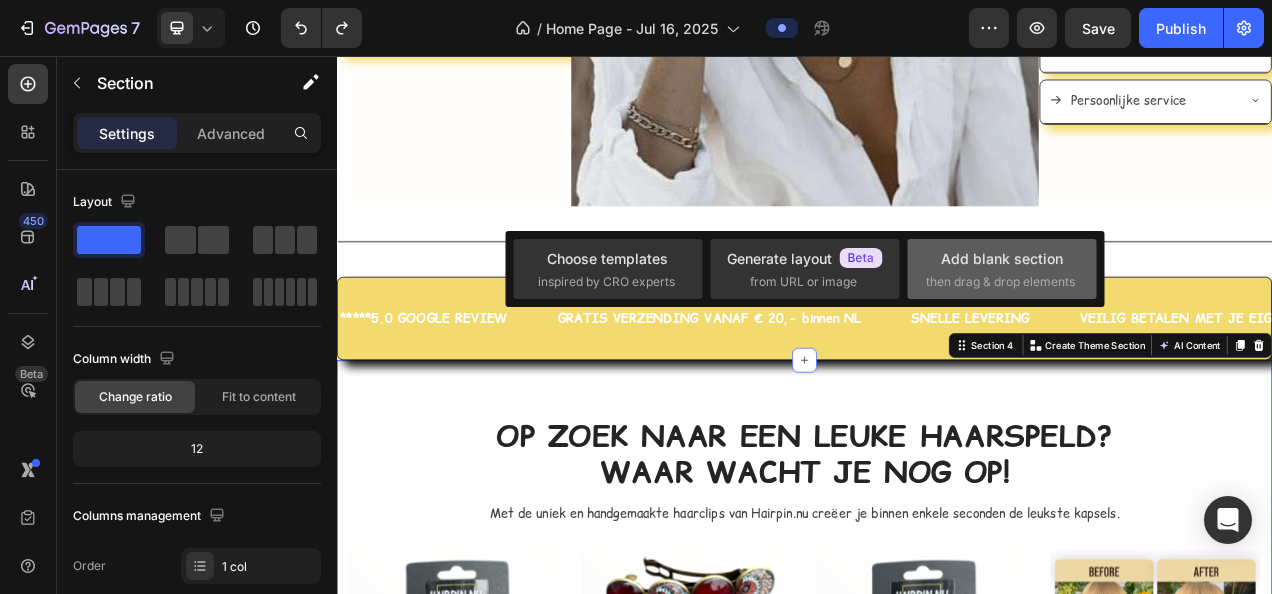 click on "Add blank section" at bounding box center (1002, 258) 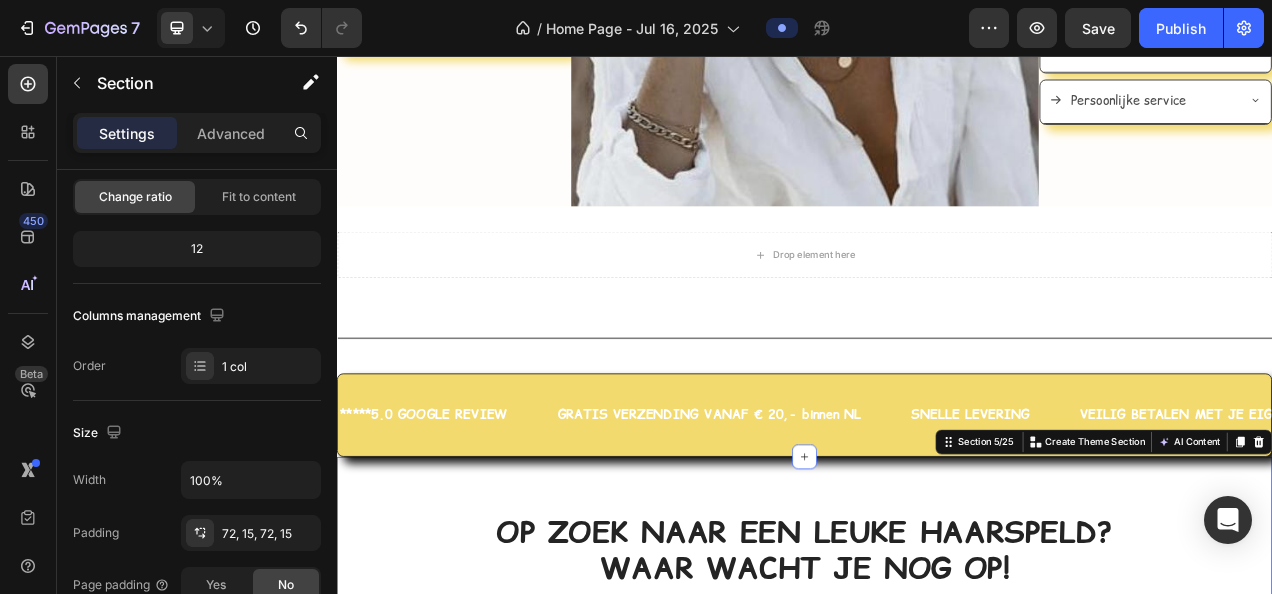 scroll, scrollTop: 0, scrollLeft: 0, axis: both 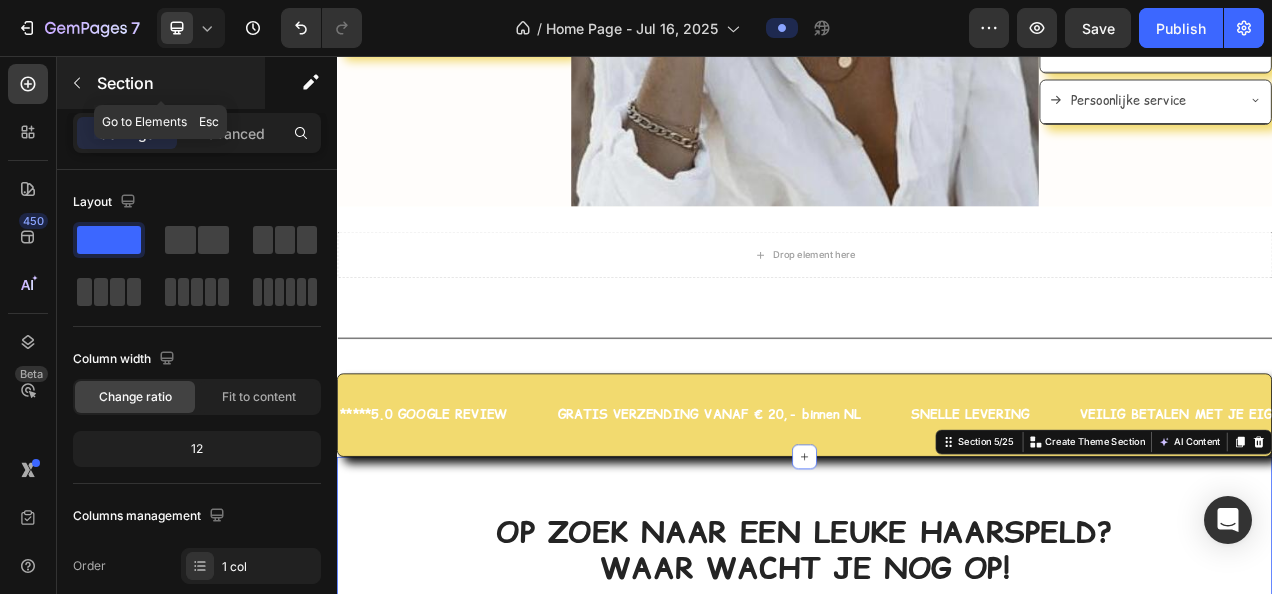 click on "Section" at bounding box center (179, 83) 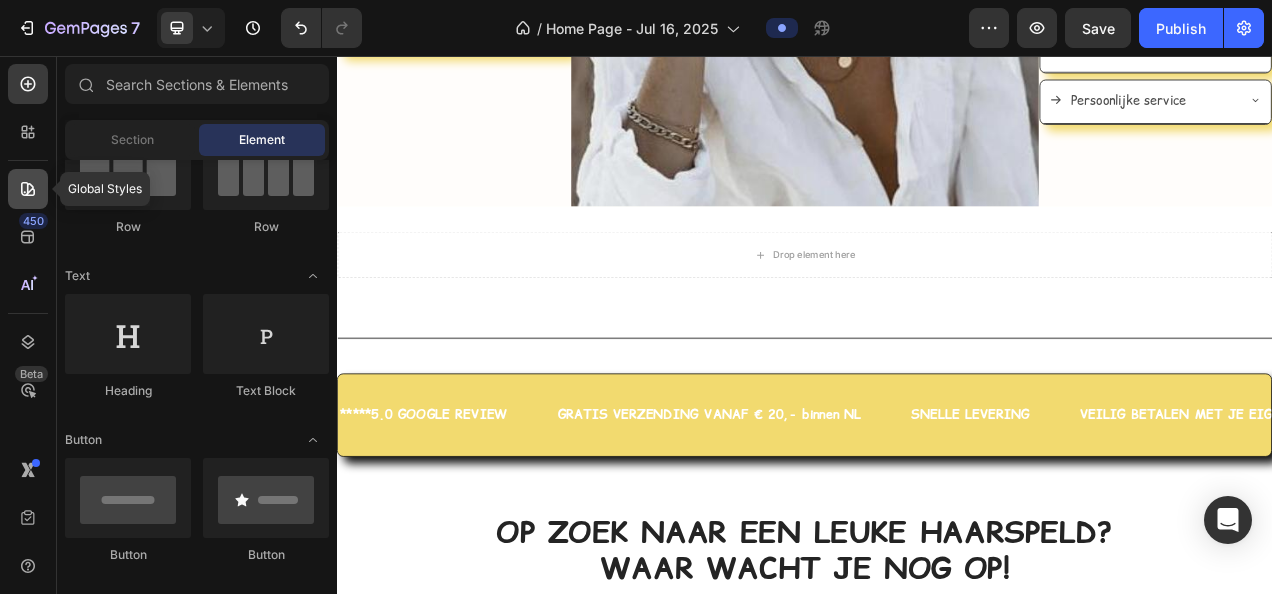click 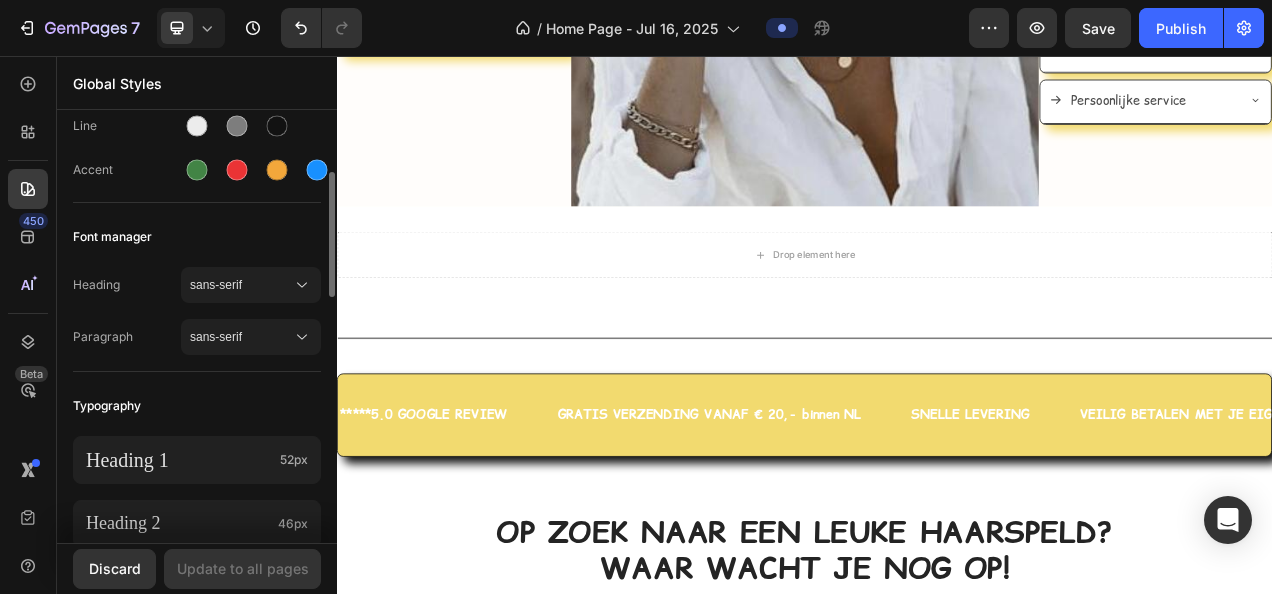 scroll, scrollTop: 0, scrollLeft: 0, axis: both 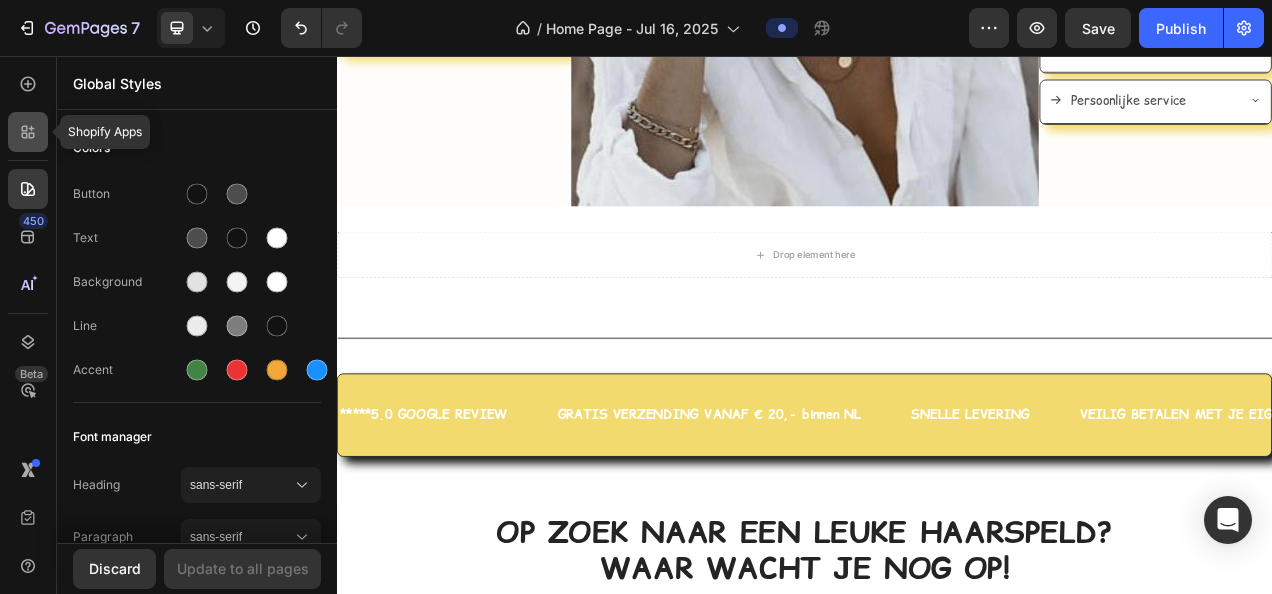 click 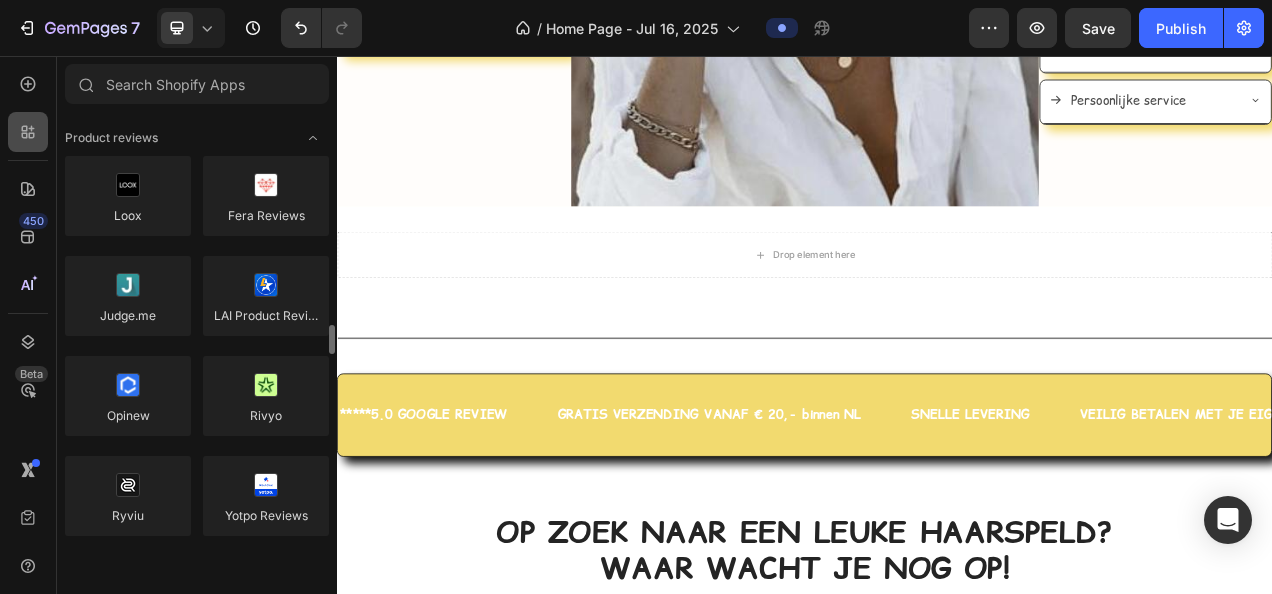 scroll, scrollTop: 200, scrollLeft: 0, axis: vertical 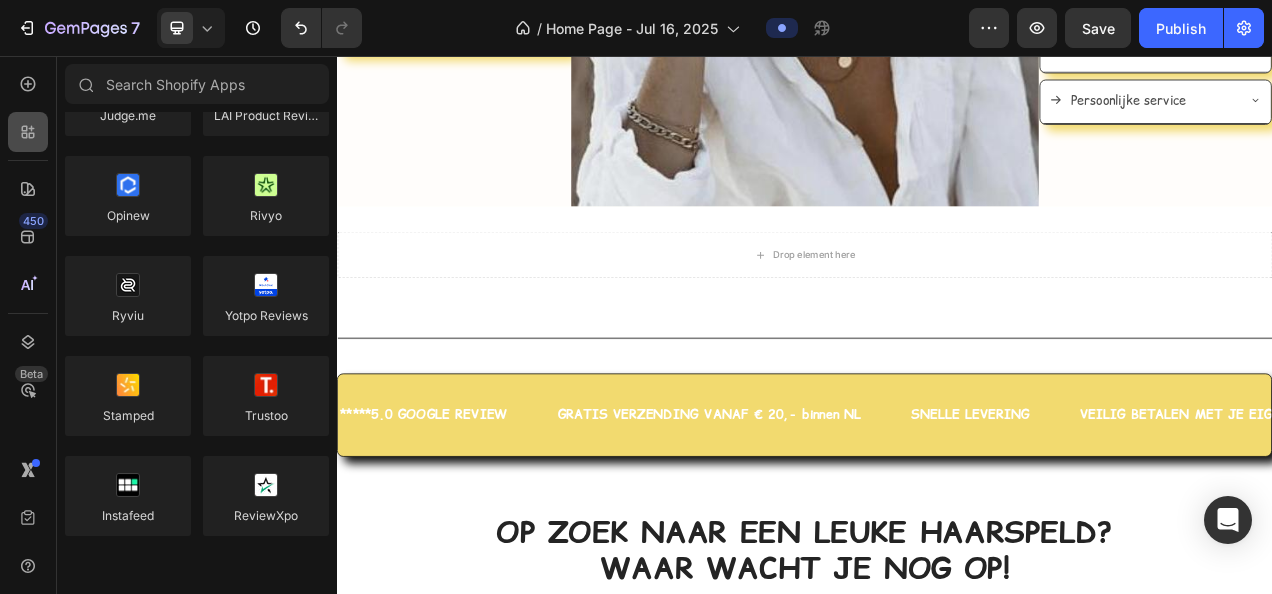 click 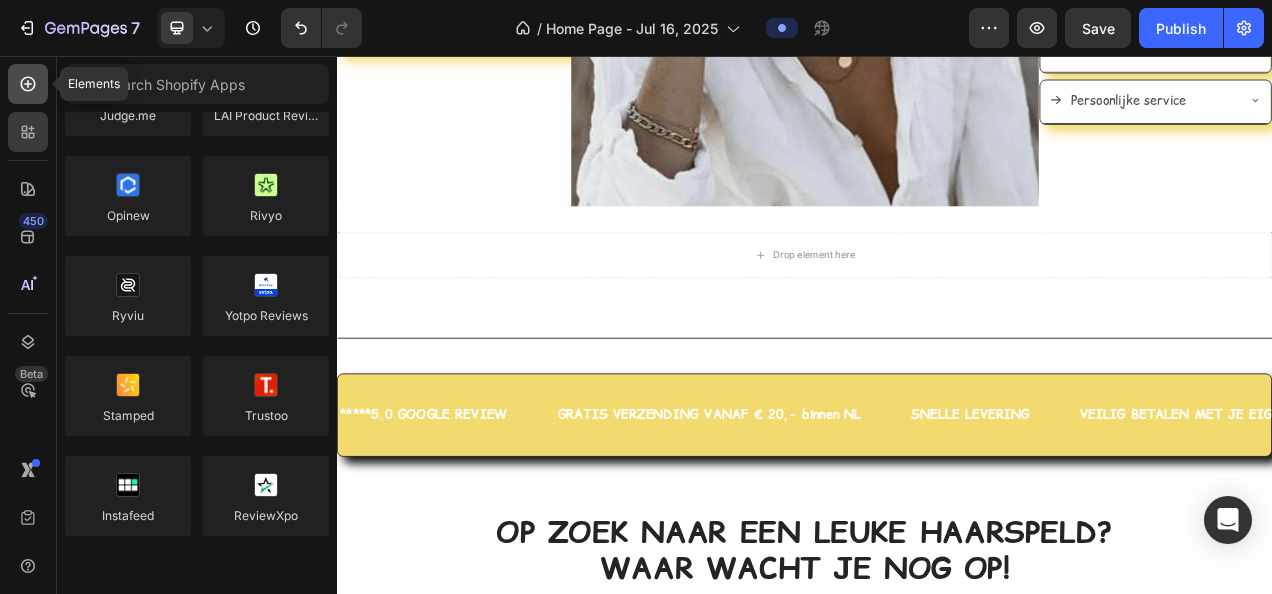 click 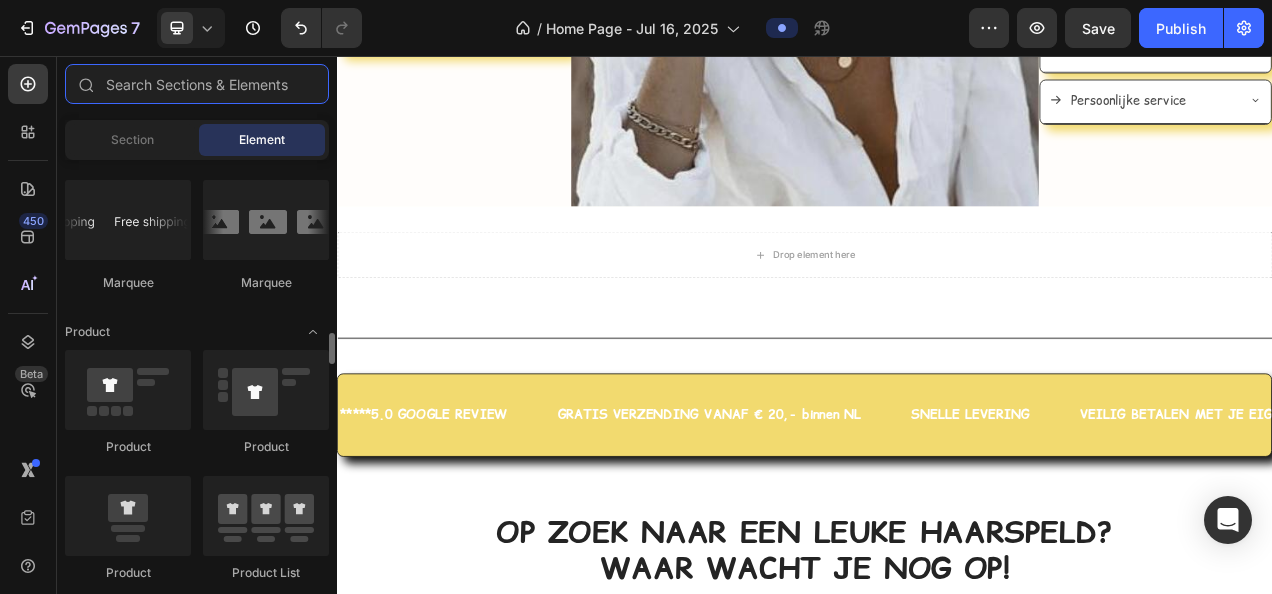 scroll, scrollTop: 2500, scrollLeft: 0, axis: vertical 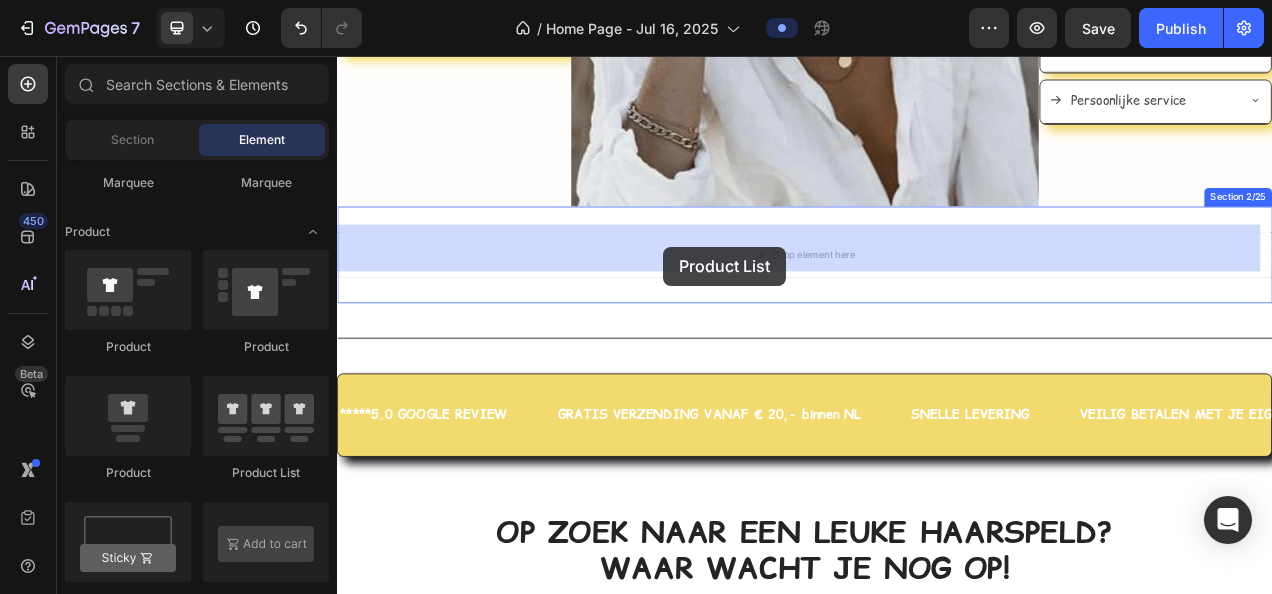 drag, startPoint x: 595, startPoint y: 494, endPoint x: 756, endPoint y: 301, distance: 251.33643 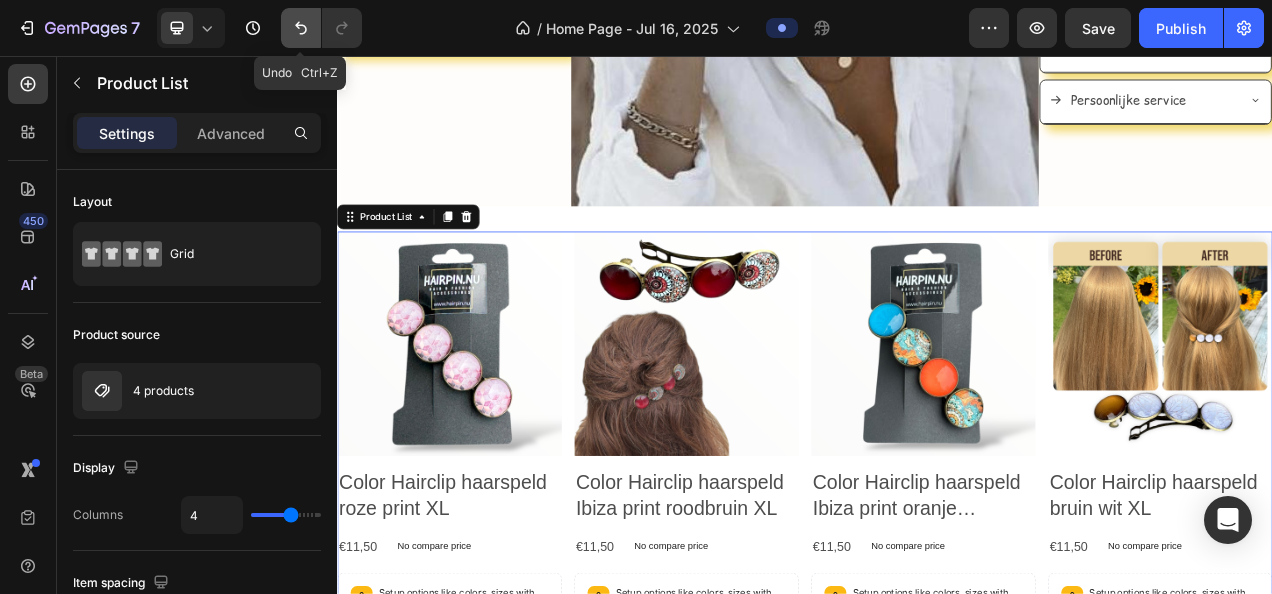 click 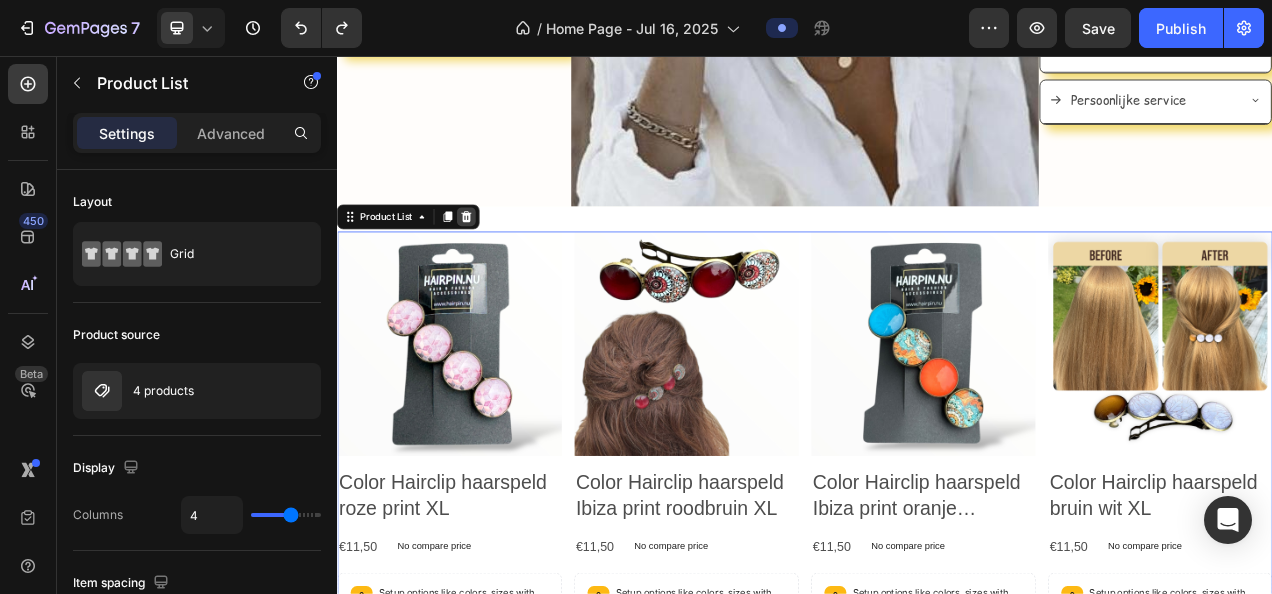 click 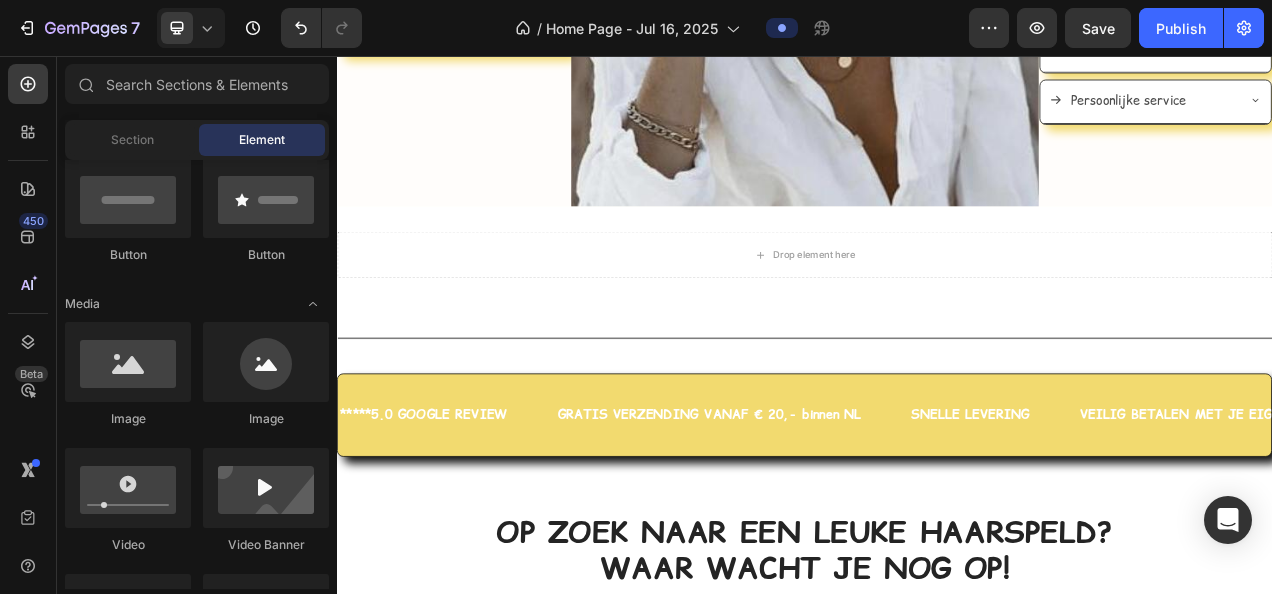 scroll, scrollTop: 400, scrollLeft: 0, axis: vertical 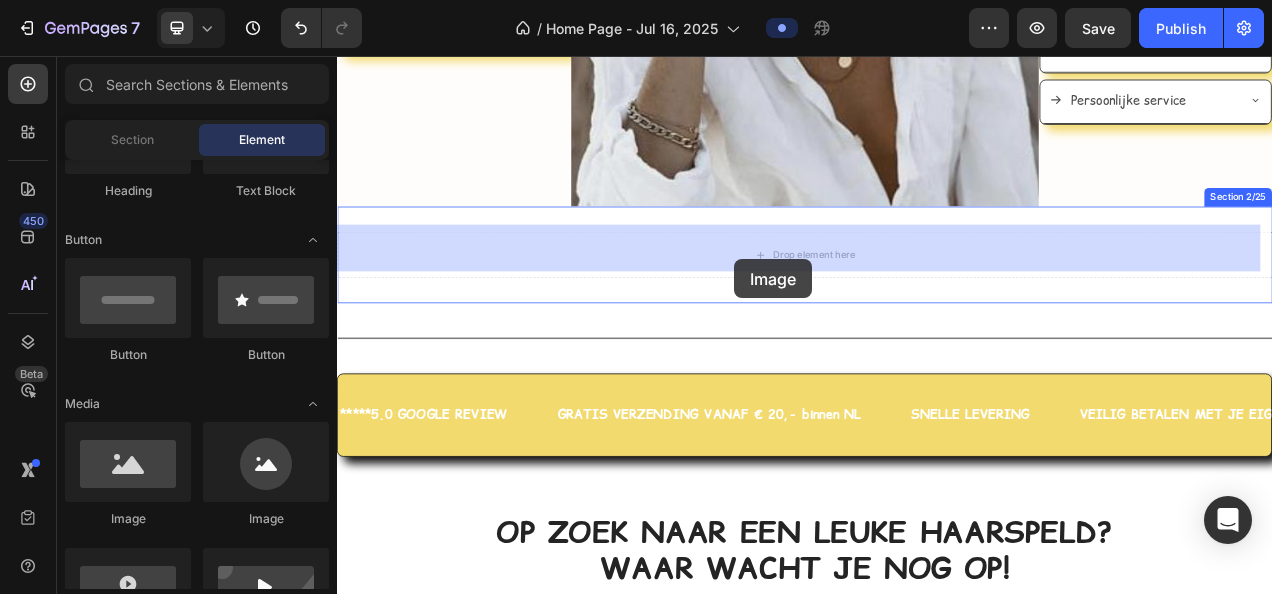 drag, startPoint x: 612, startPoint y: 540, endPoint x: 847, endPoint y: 317, distance: 323.96603 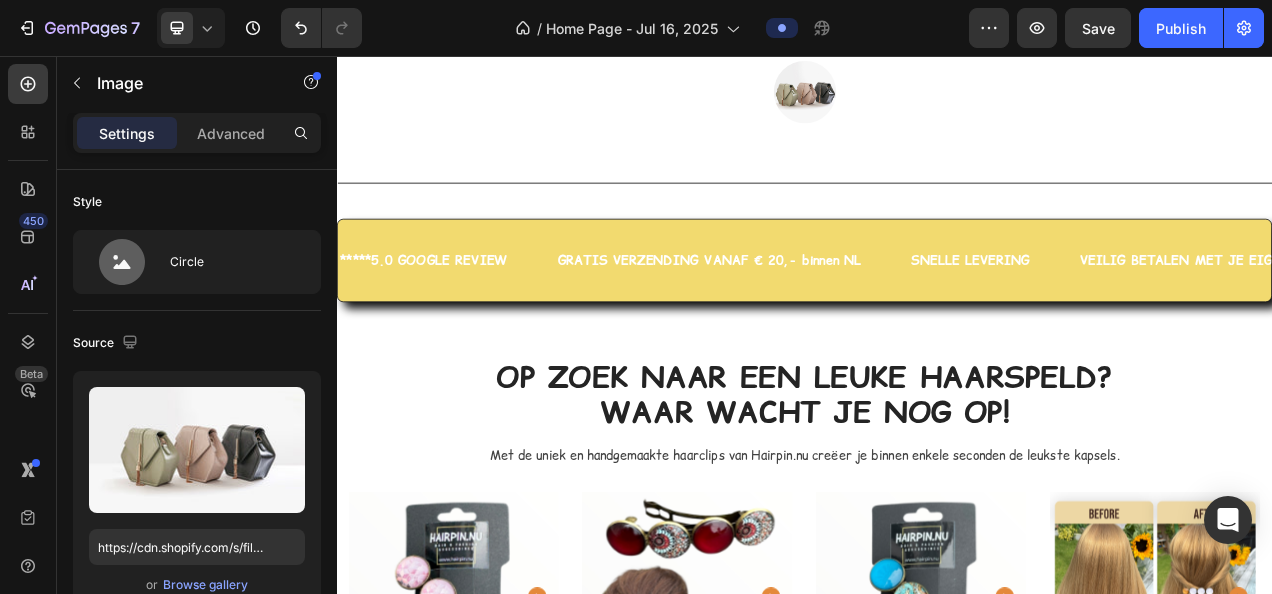 scroll, scrollTop: 460, scrollLeft: 0, axis: vertical 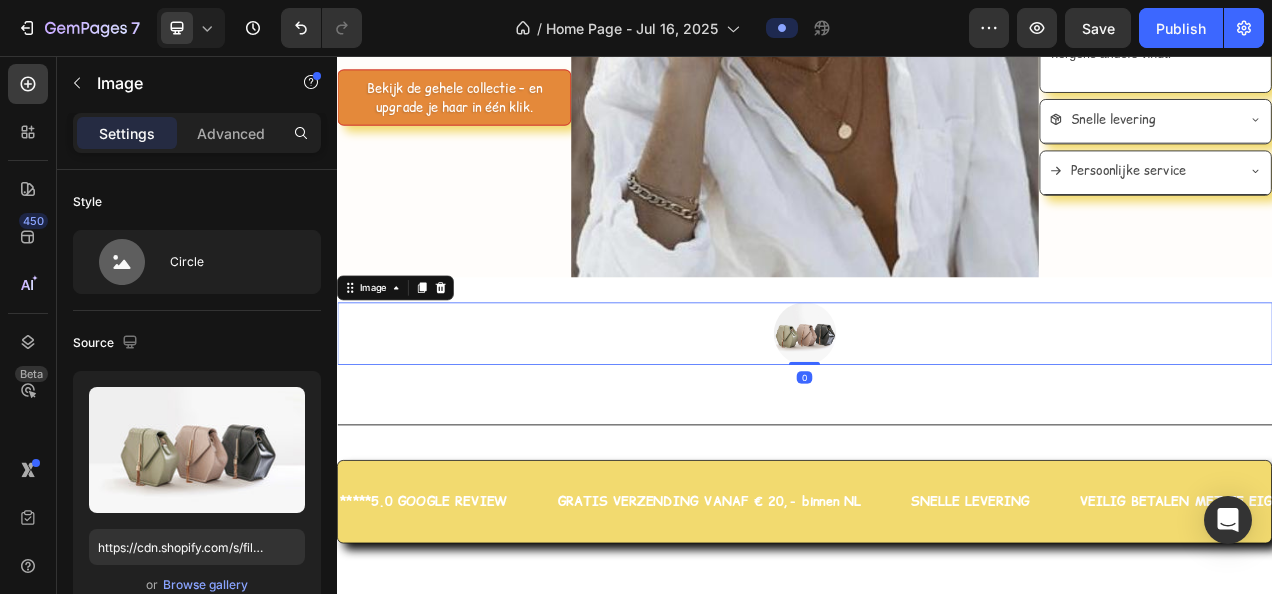 click at bounding box center [937, 412] 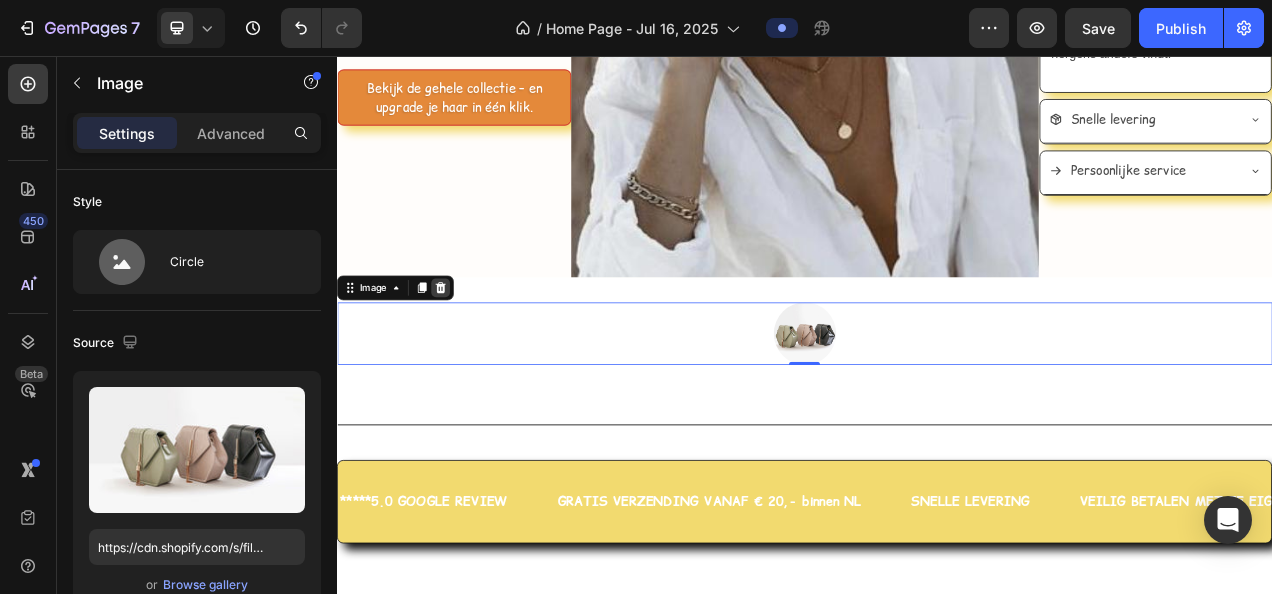 click 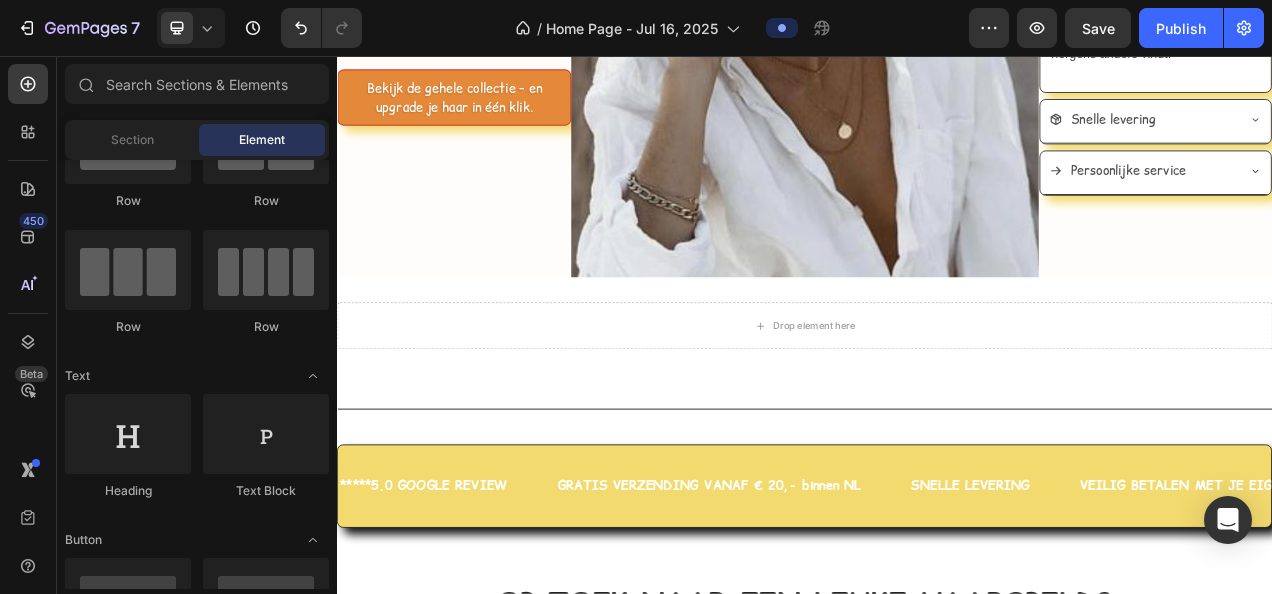 scroll, scrollTop: 0, scrollLeft: 0, axis: both 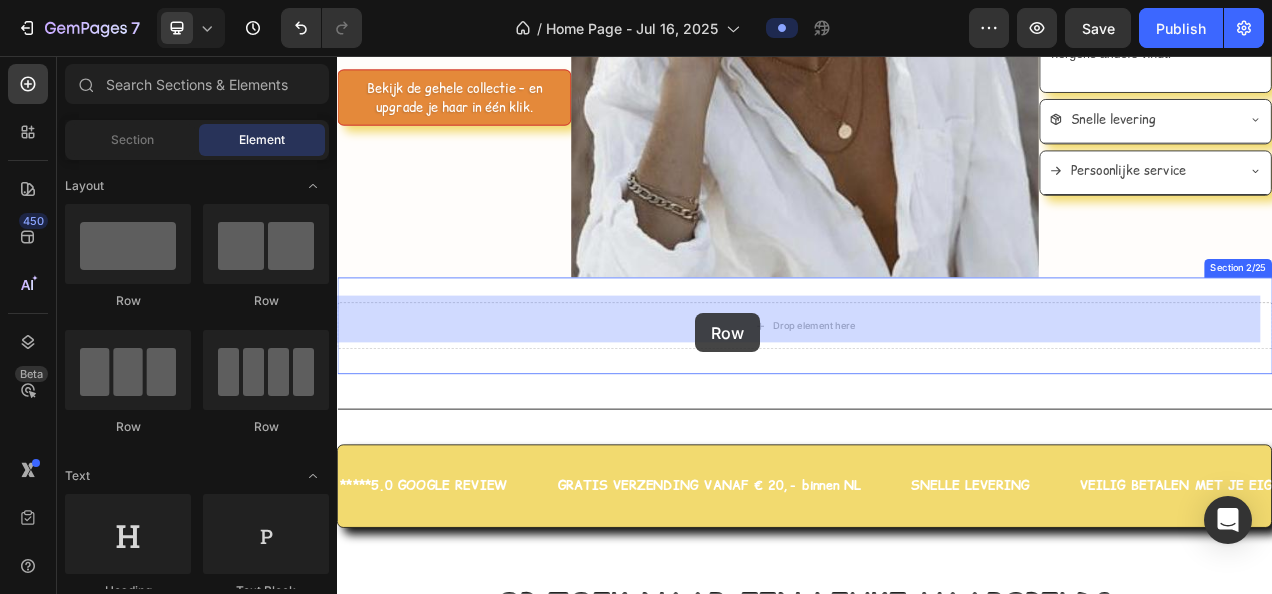 drag, startPoint x: 589, startPoint y: 316, endPoint x: 797, endPoint y: 386, distance: 219.46298 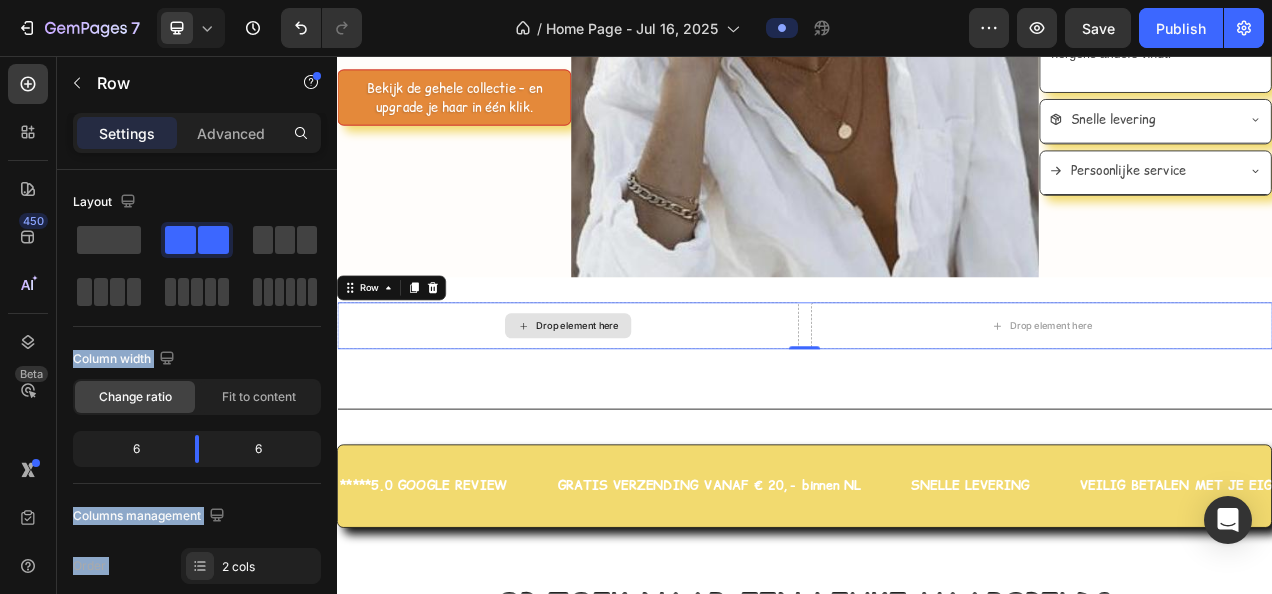 drag, startPoint x: 443, startPoint y: 286, endPoint x: 464, endPoint y: 393, distance: 109.041275 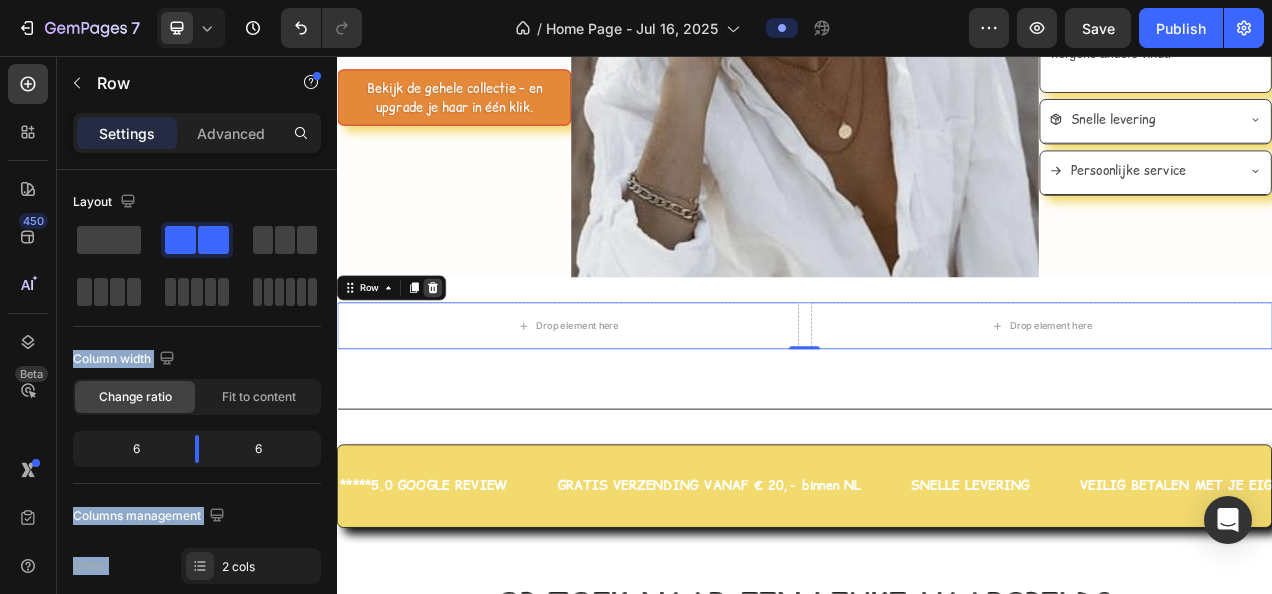 click 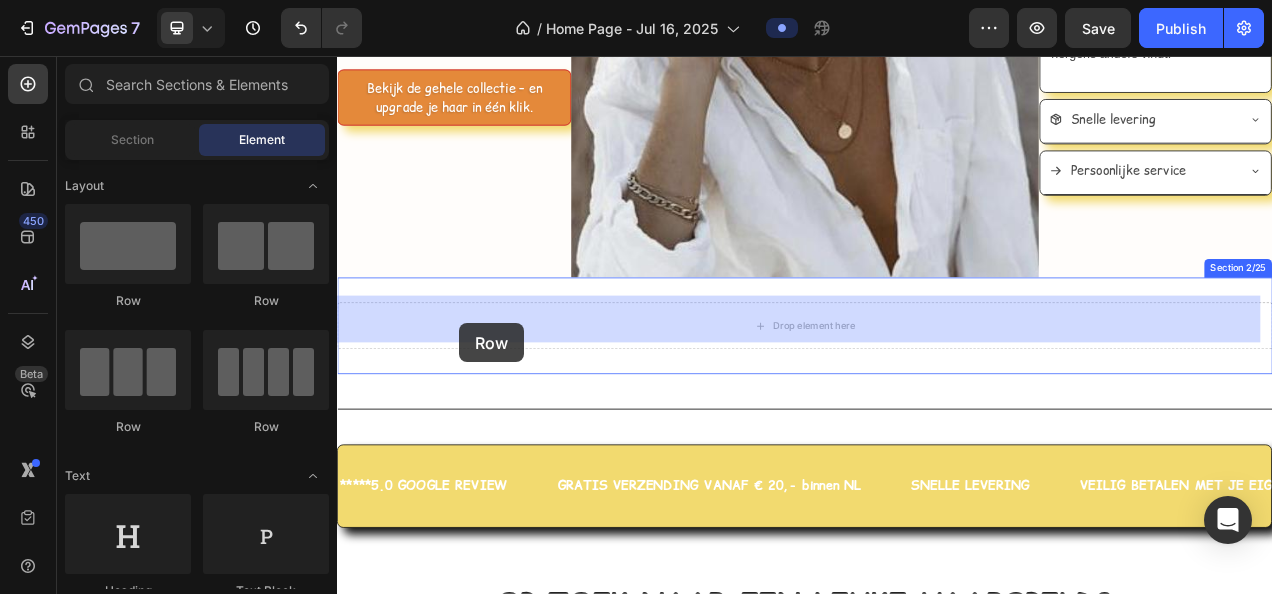 drag, startPoint x: 451, startPoint y: 441, endPoint x: 494, endPoint y: 399, distance: 60.108234 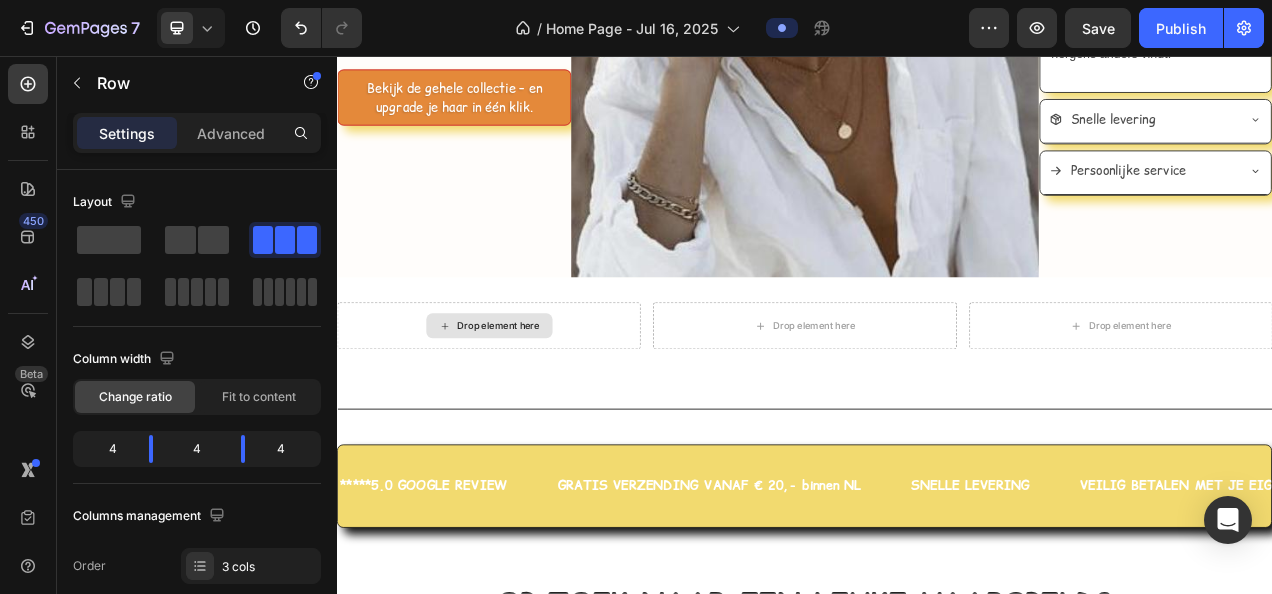 click on "Drop element here" at bounding box center [544, 402] 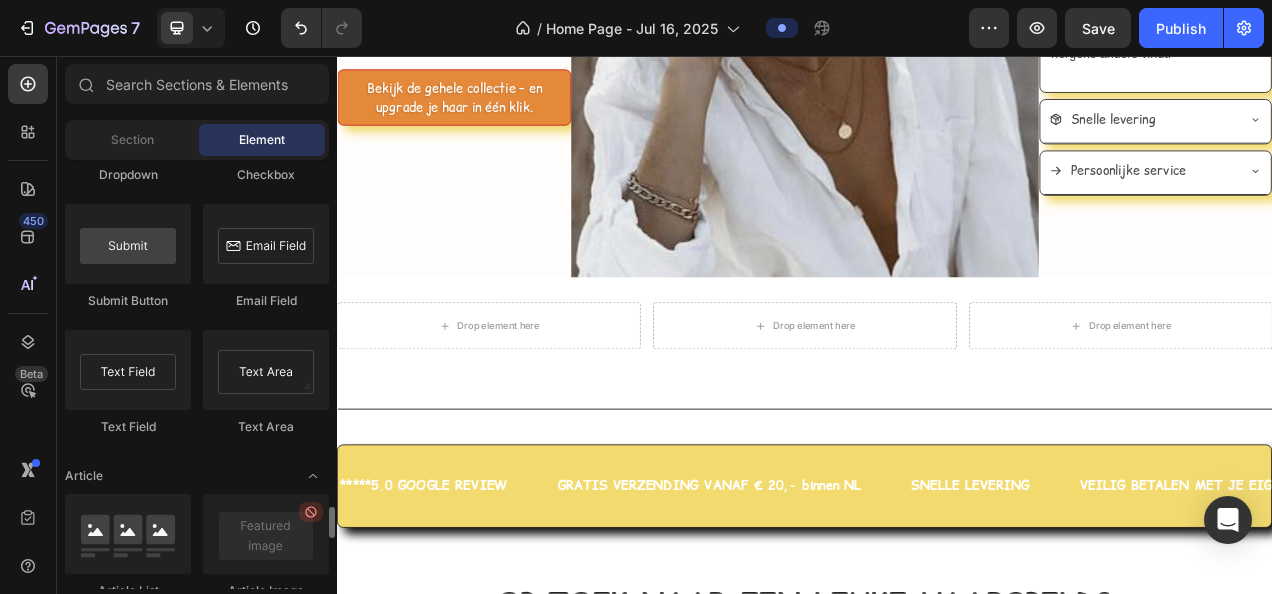 scroll, scrollTop: 4900, scrollLeft: 0, axis: vertical 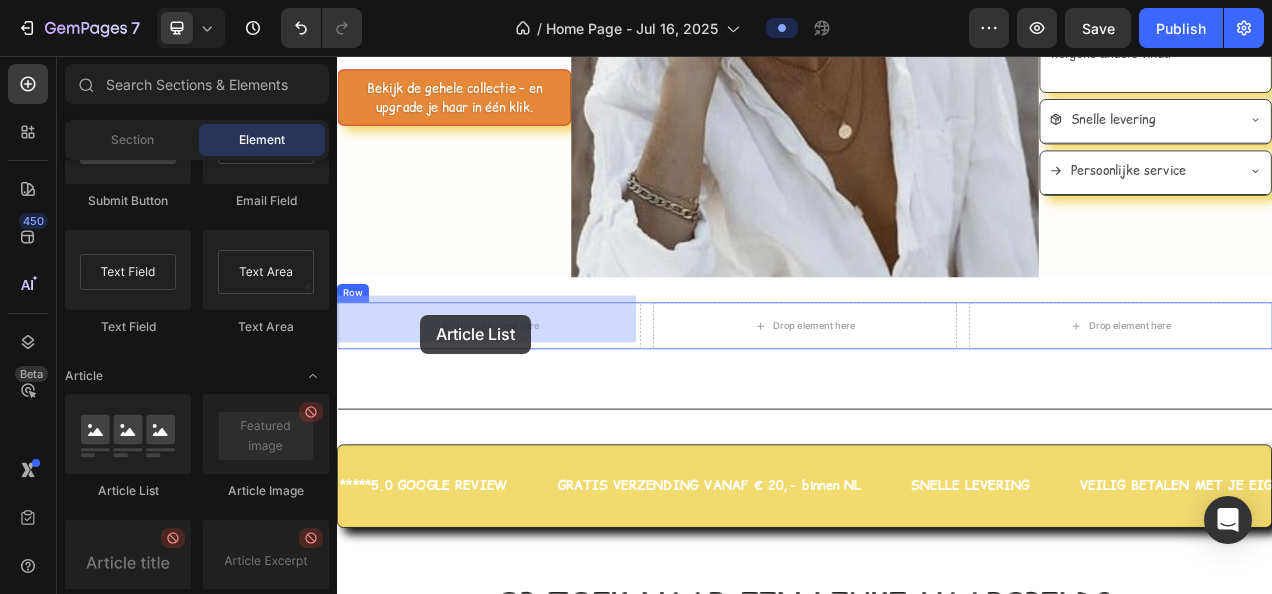 drag, startPoint x: 454, startPoint y: 507, endPoint x: 444, endPoint y: 388, distance: 119.419426 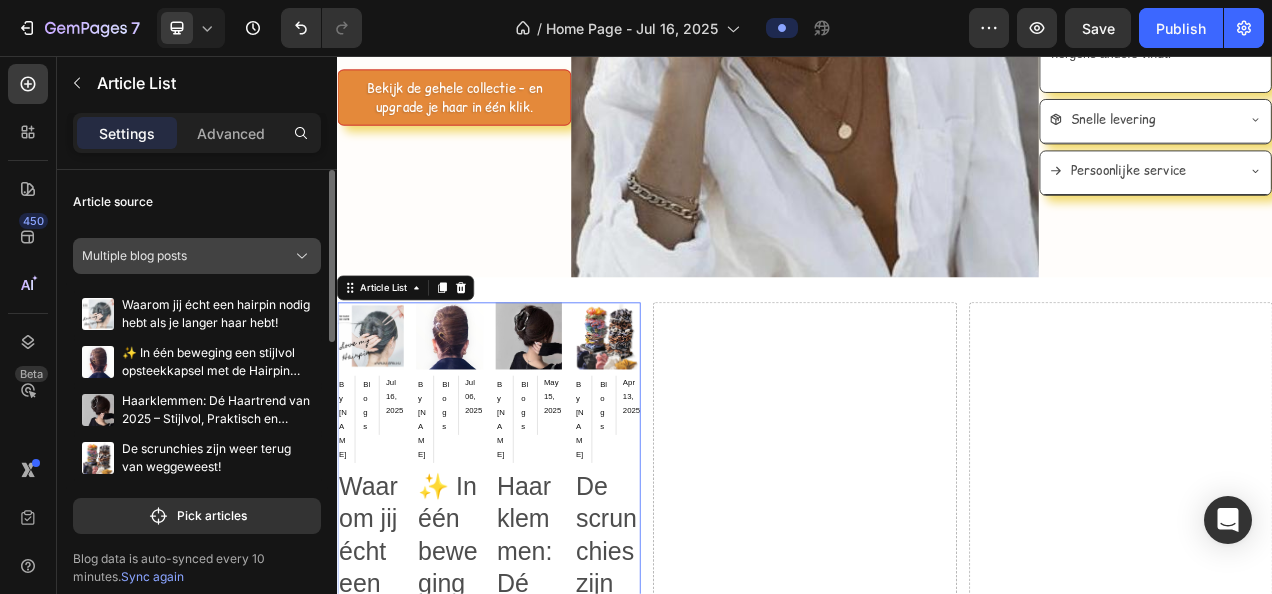 click 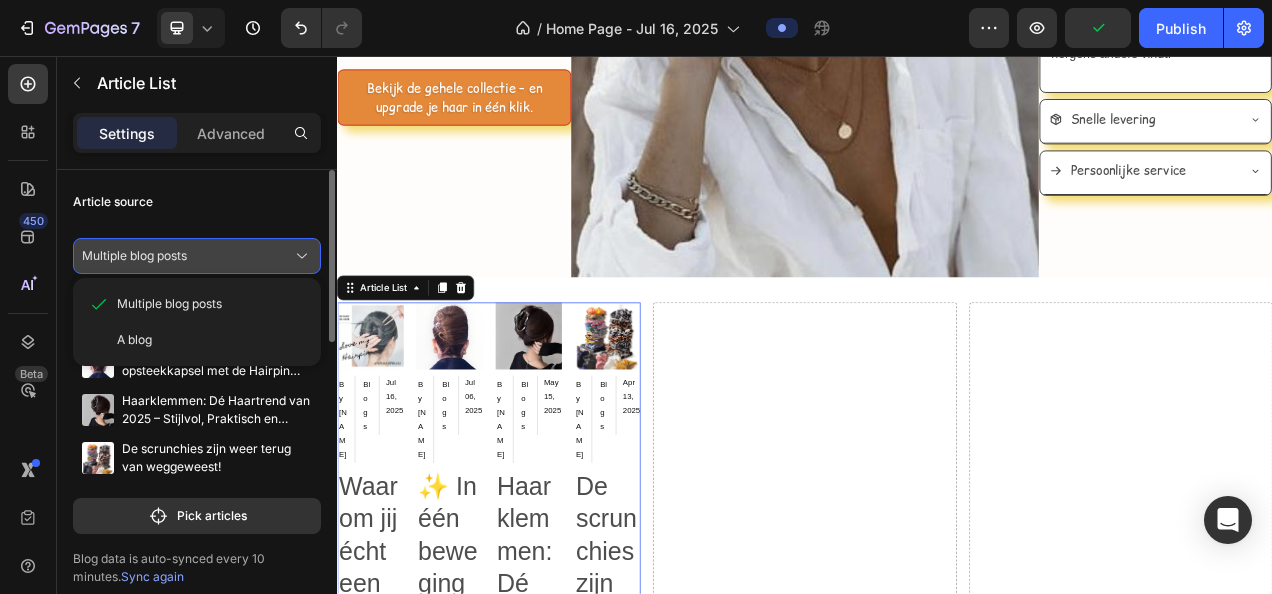 click on "Multiple blog posts" 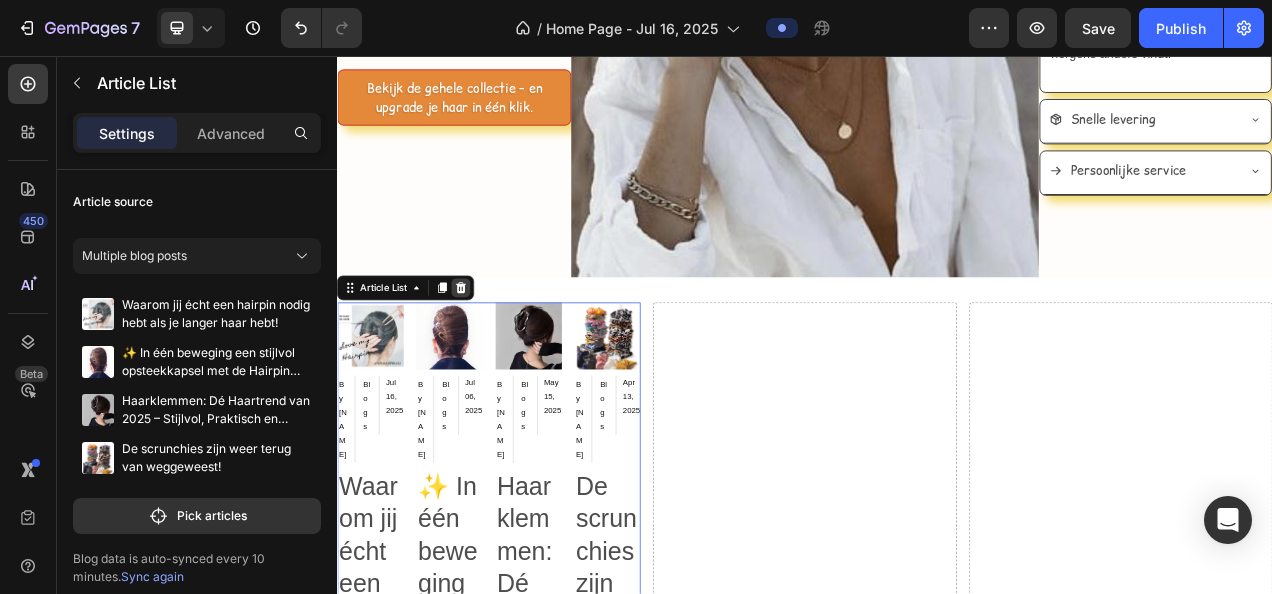 click 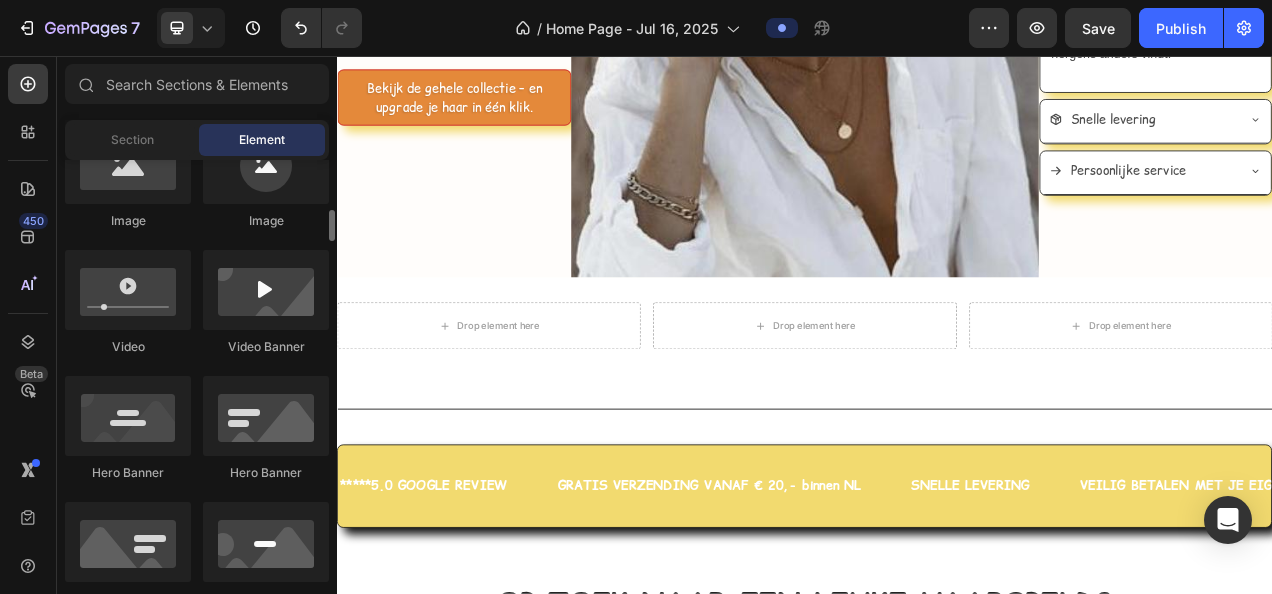 scroll, scrollTop: 498, scrollLeft: 0, axis: vertical 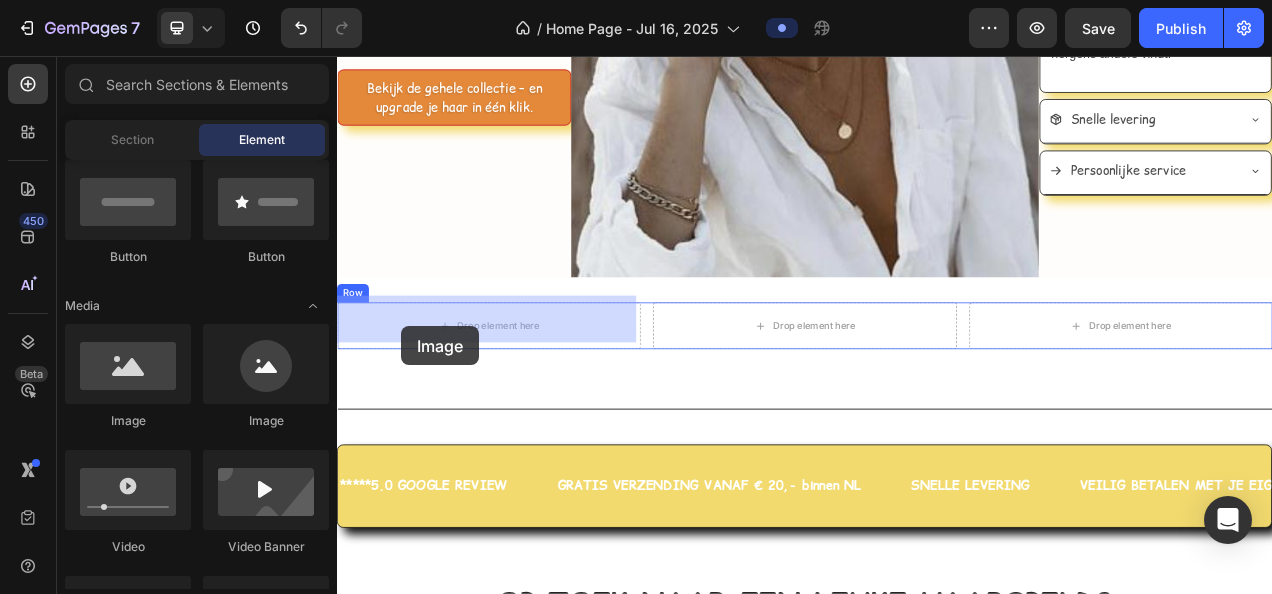 drag, startPoint x: 451, startPoint y: 426, endPoint x: 419, endPoint y: 403, distance: 39.40812 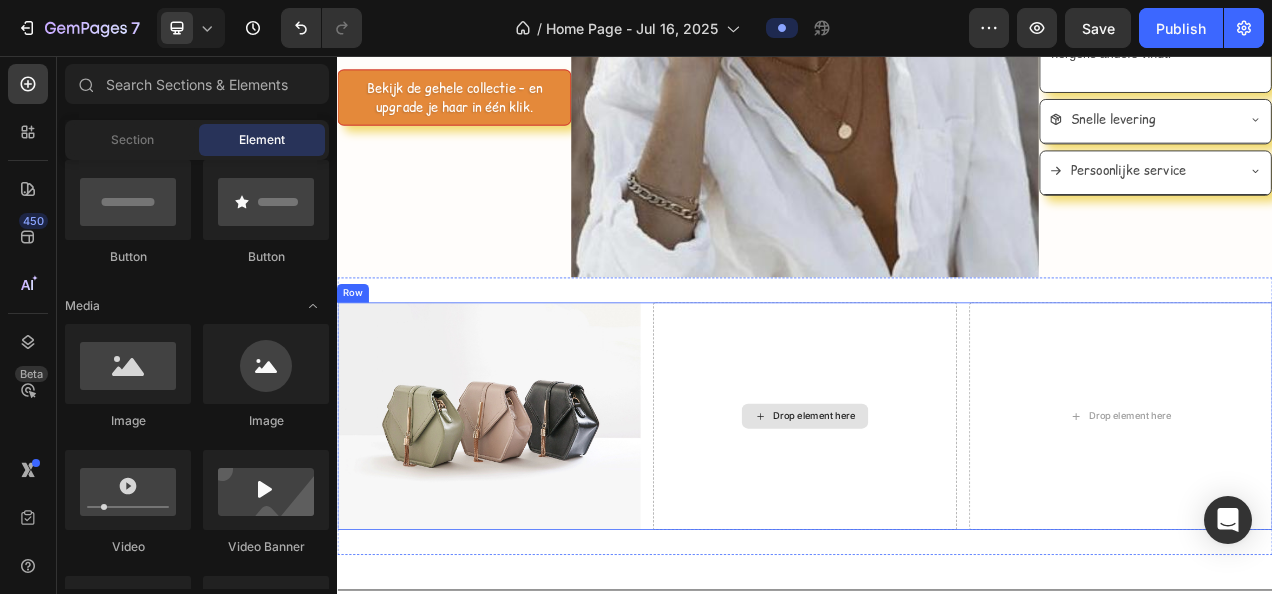 click on "Drop element here" at bounding box center [949, 518] 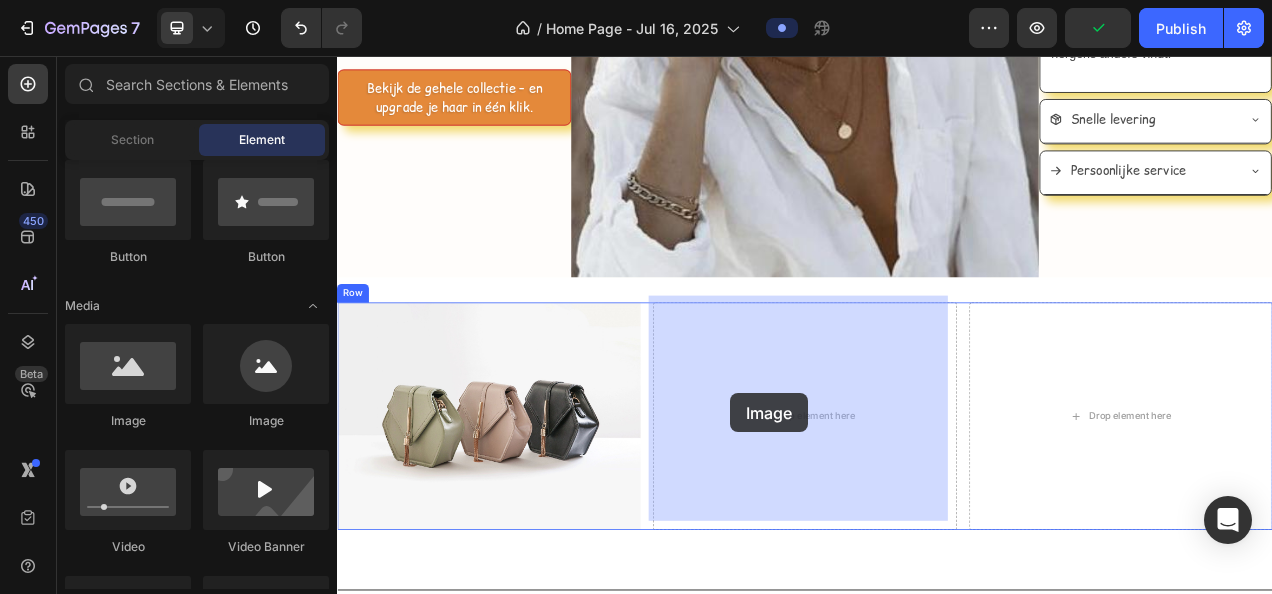 drag, startPoint x: 451, startPoint y: 430, endPoint x: 842, endPoint y: 489, distance: 395.42636 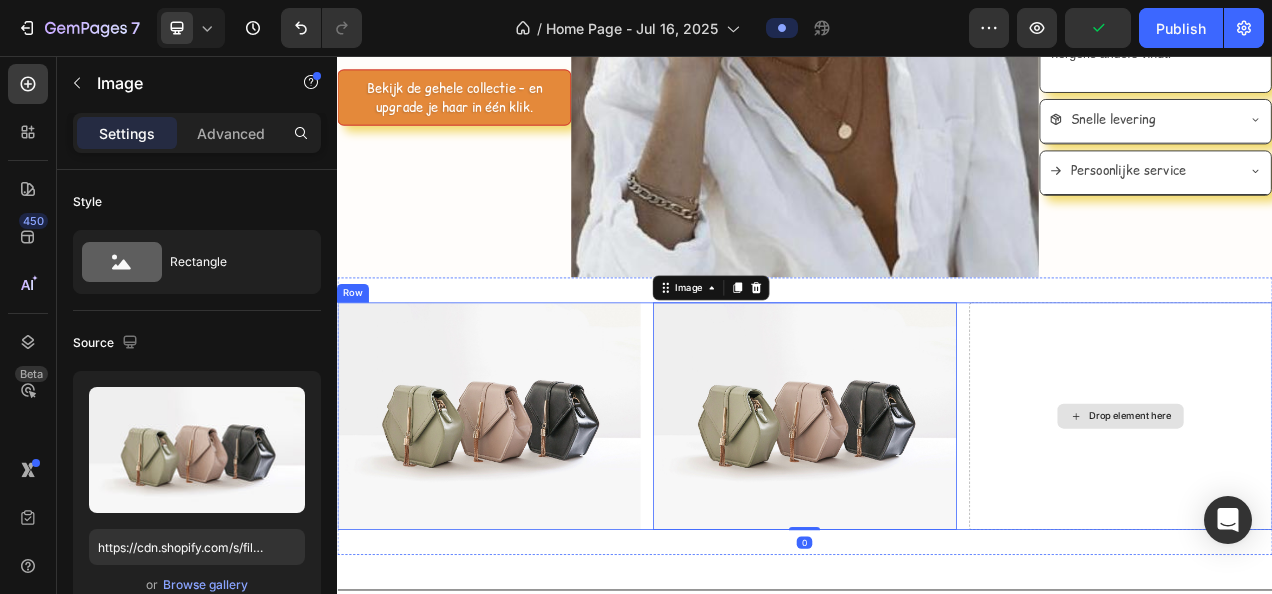 click on "Drop element here" at bounding box center (1342, 518) 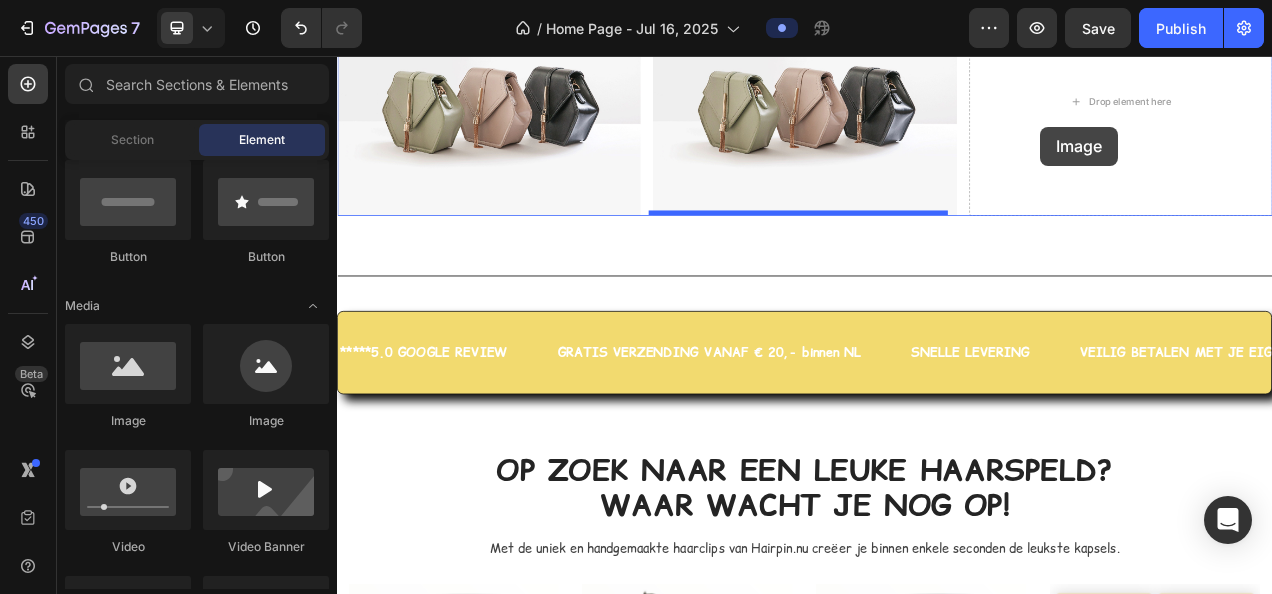 scroll, scrollTop: 906, scrollLeft: 0, axis: vertical 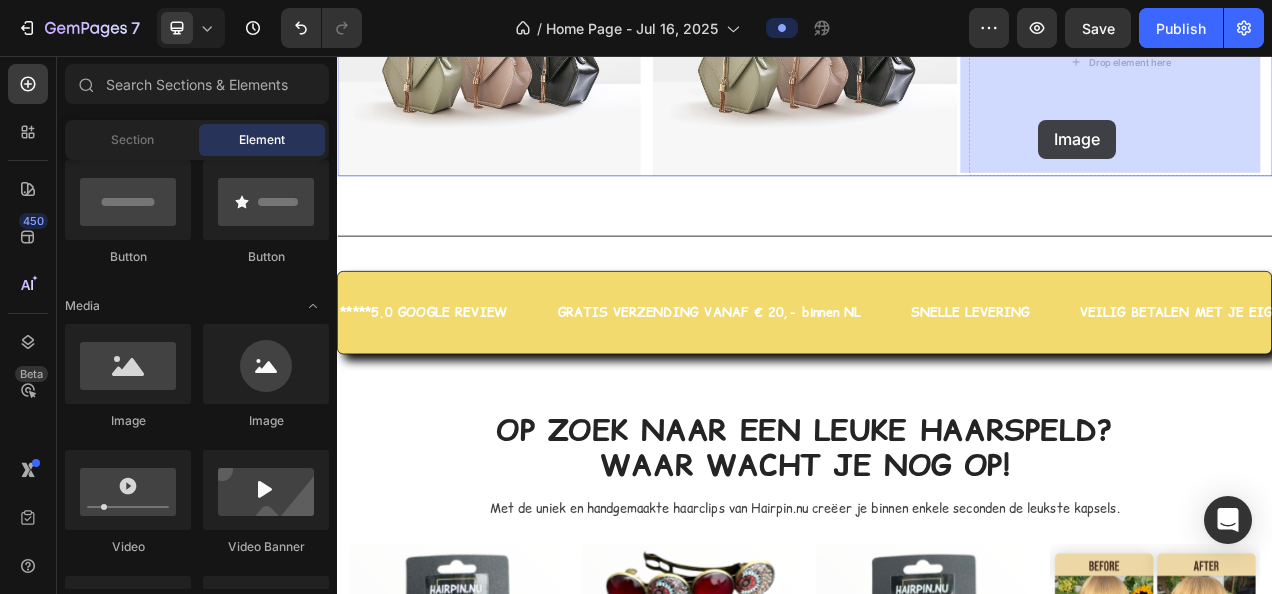drag, startPoint x: 463, startPoint y: 444, endPoint x: 1237, endPoint y: 138, distance: 832.2932 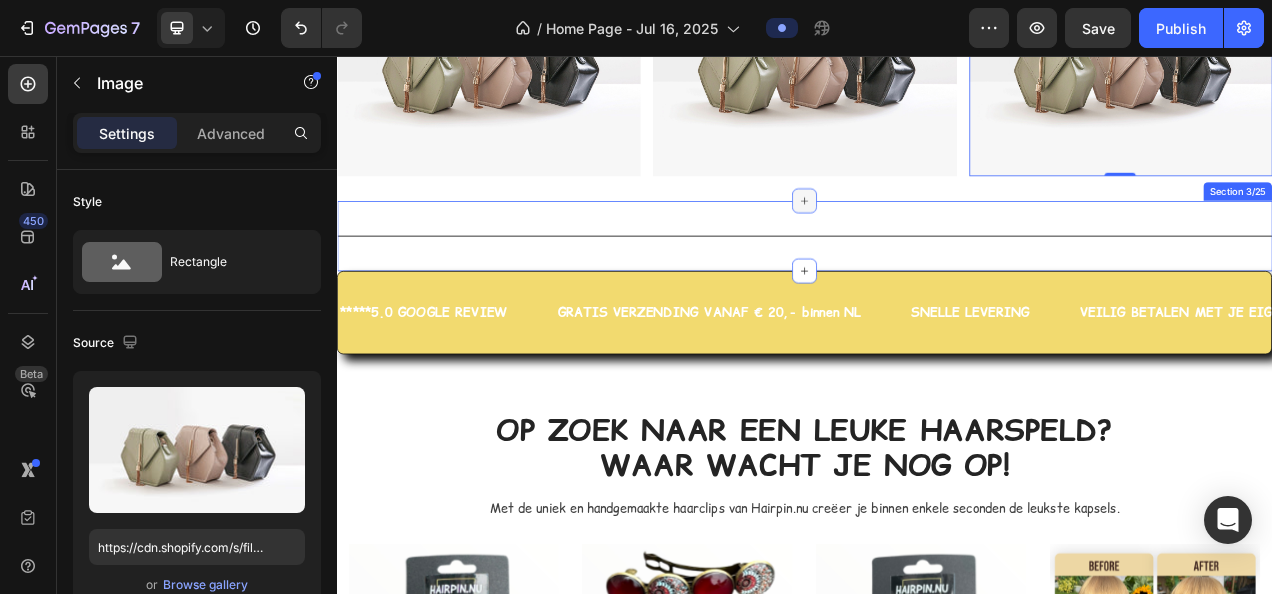 click 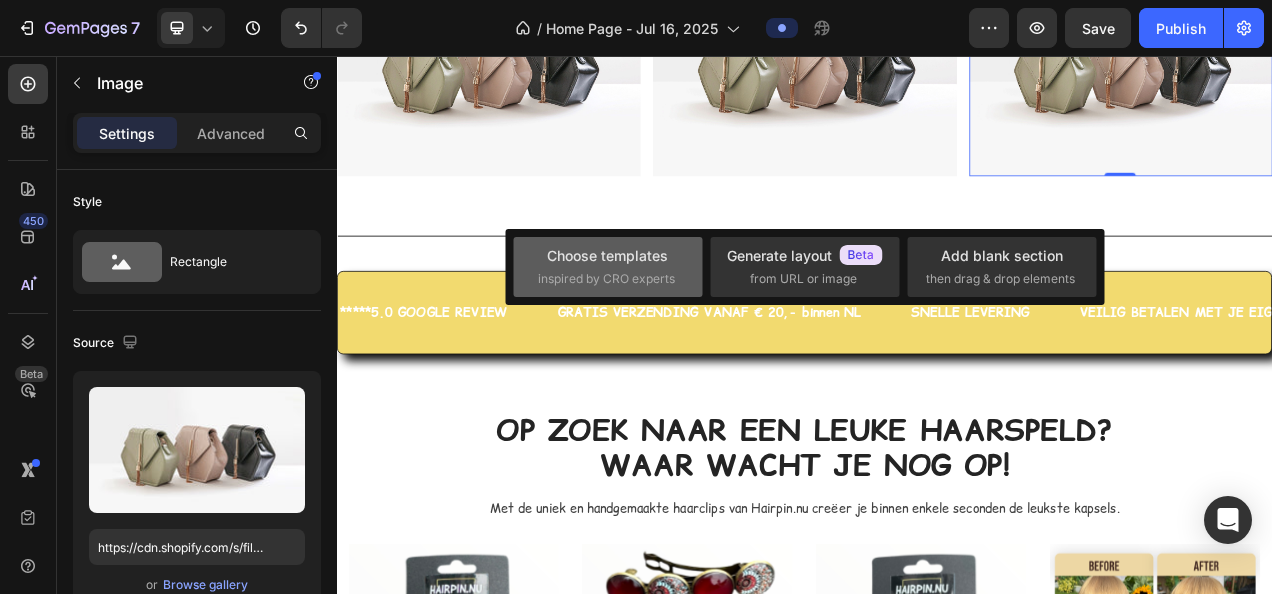 click on "Choose templates  inspired by CRO experts" at bounding box center (608, 266) 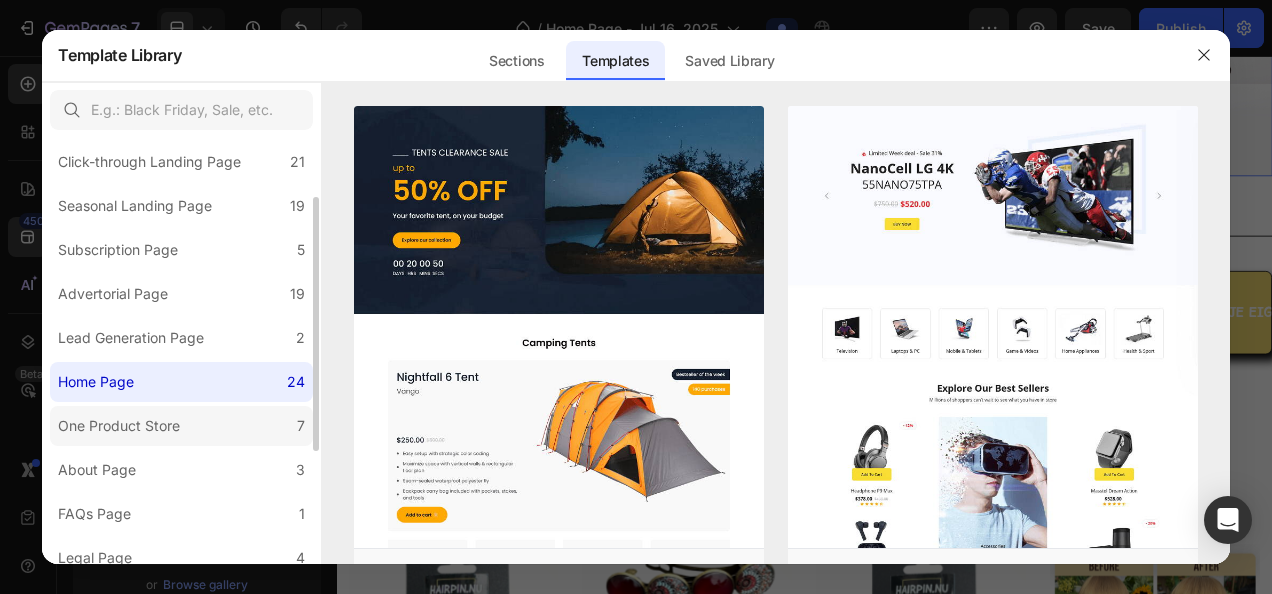 scroll, scrollTop: 289, scrollLeft: 0, axis: vertical 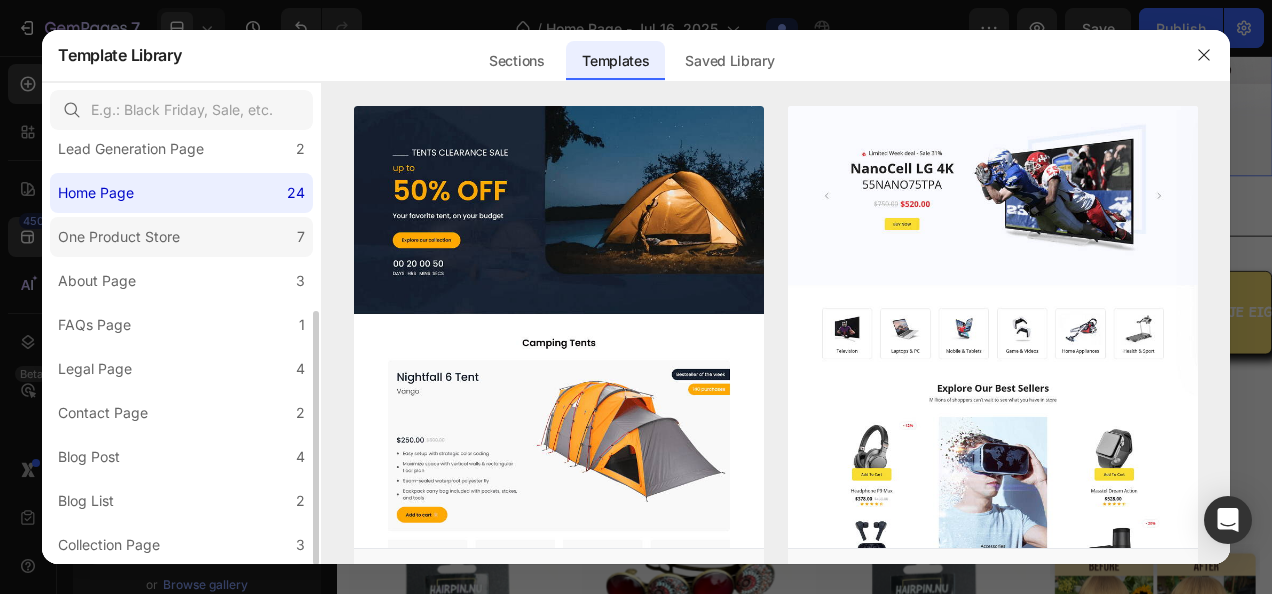 click on "One Product Store" at bounding box center (119, 237) 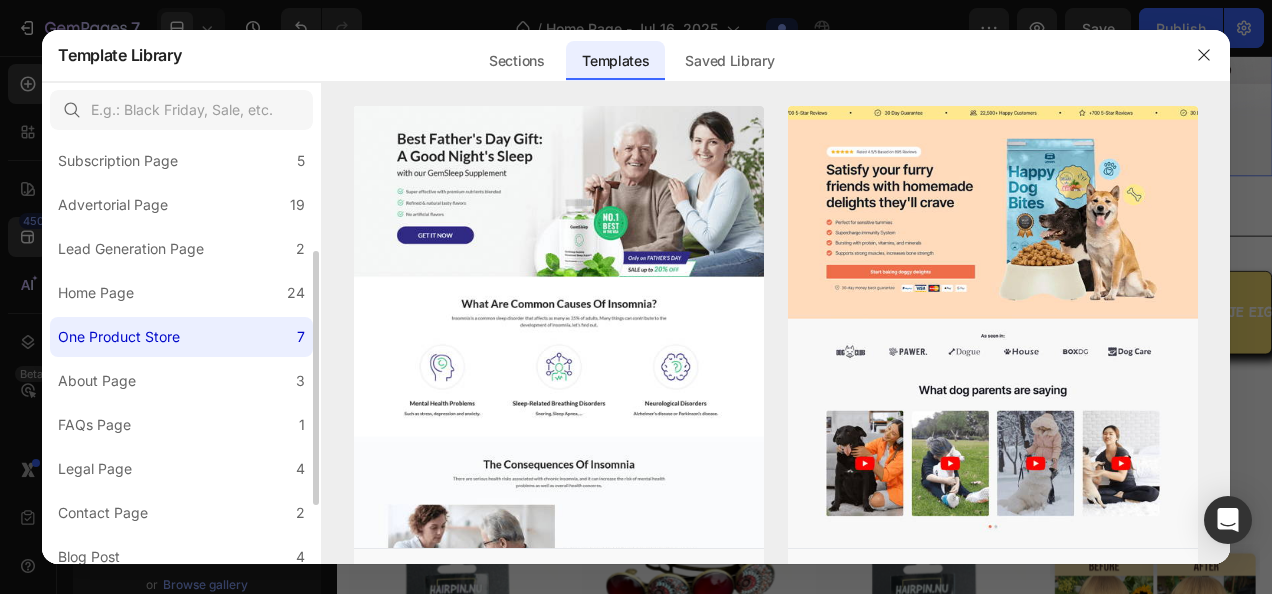 scroll, scrollTop: 0, scrollLeft: 0, axis: both 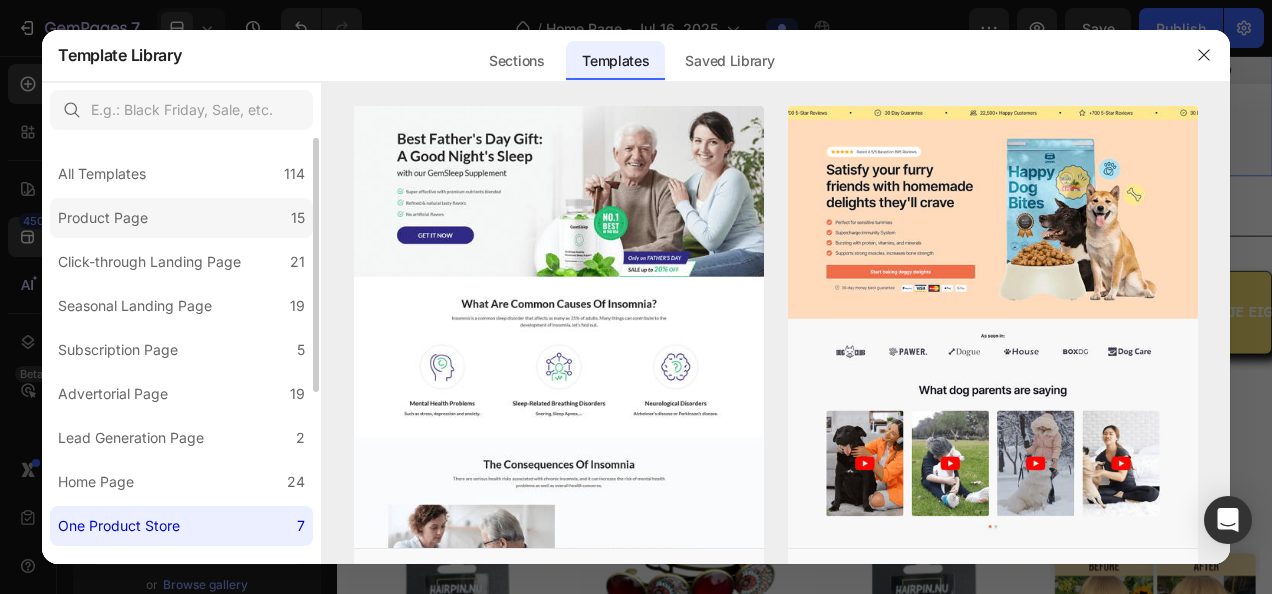 click on "Product Page" at bounding box center (103, 218) 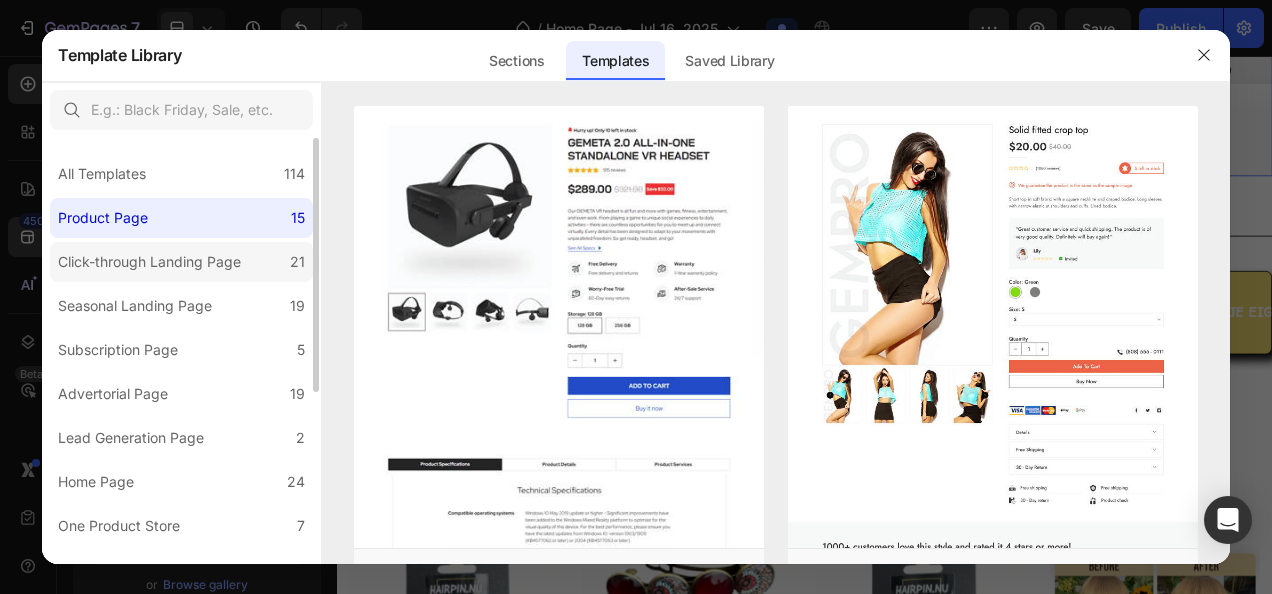 click on "Click-through Landing Page" at bounding box center [149, 262] 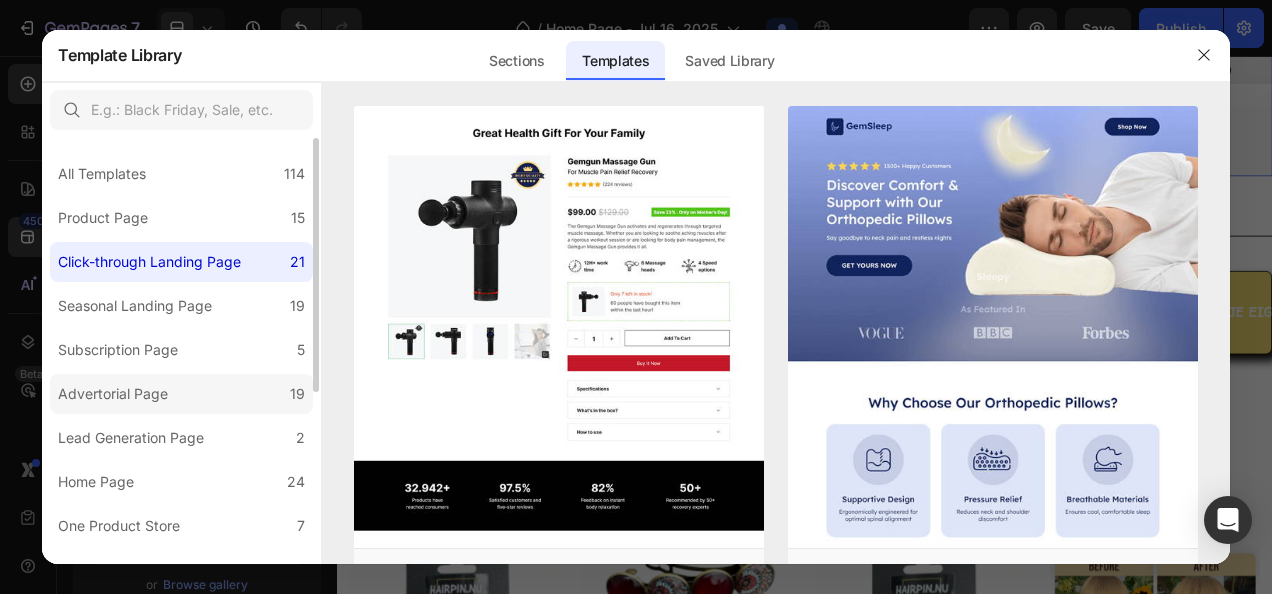 click on "Advertorial Page" at bounding box center [113, 394] 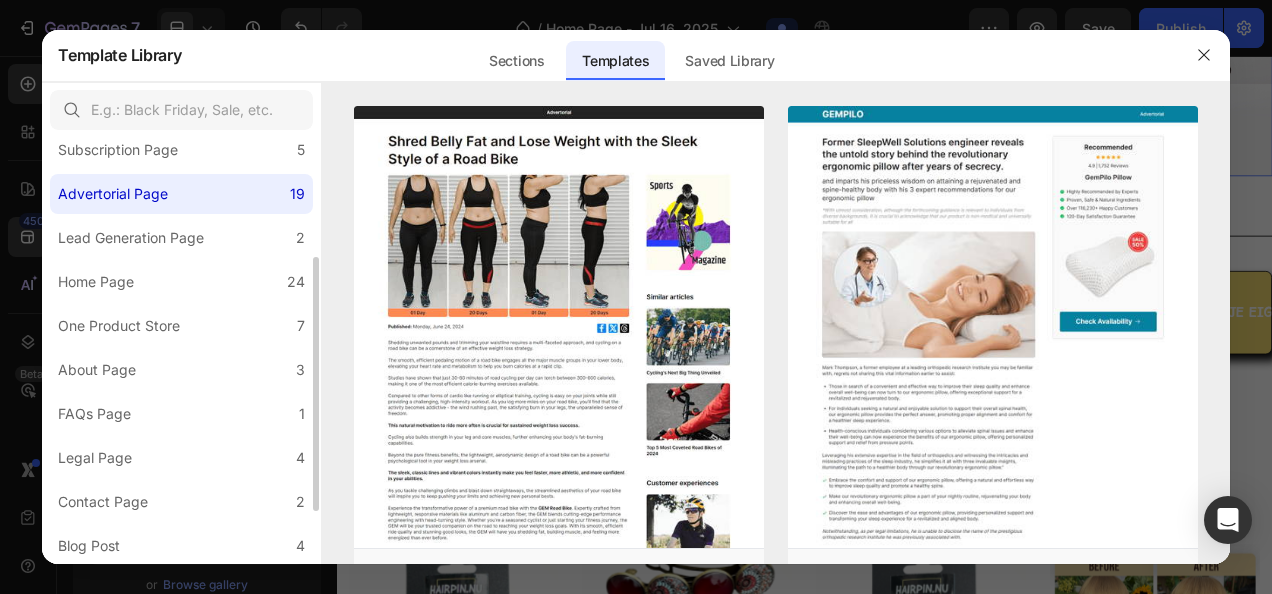 scroll, scrollTop: 289, scrollLeft: 0, axis: vertical 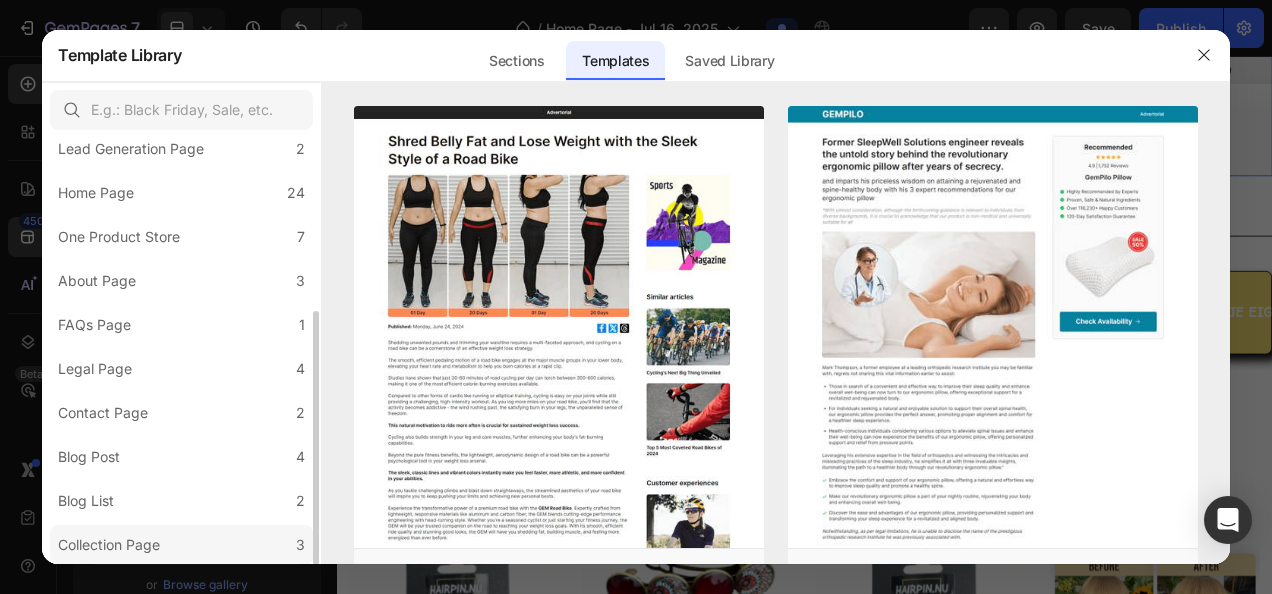 click on "Collection Page" at bounding box center (109, 545) 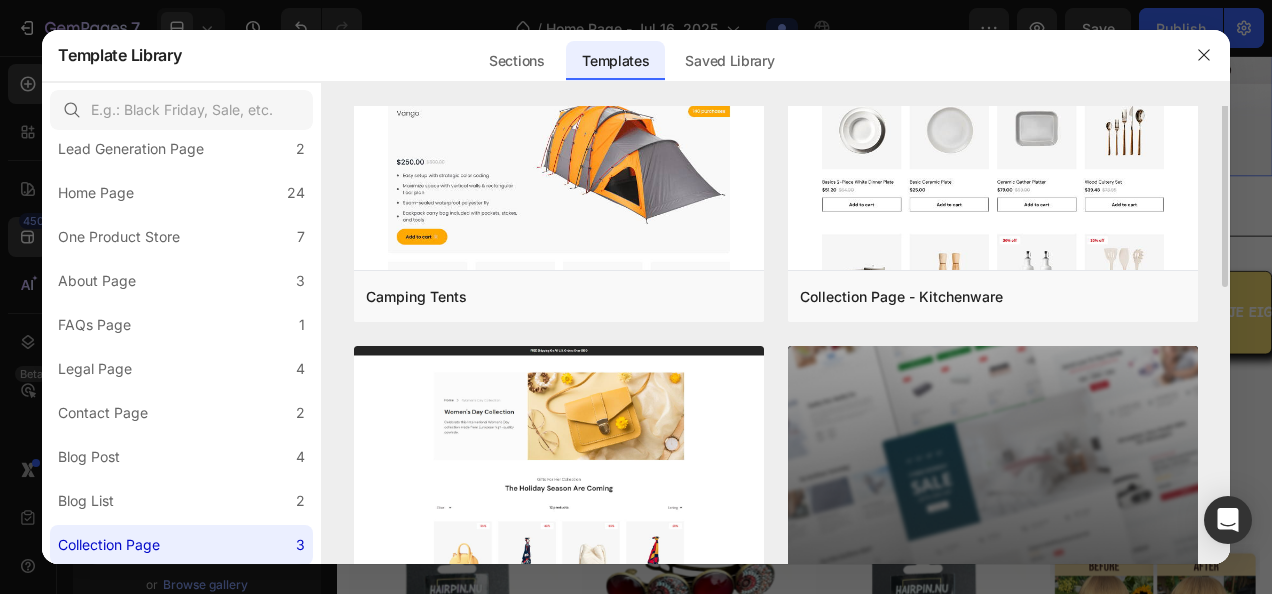 scroll, scrollTop: 0, scrollLeft: 0, axis: both 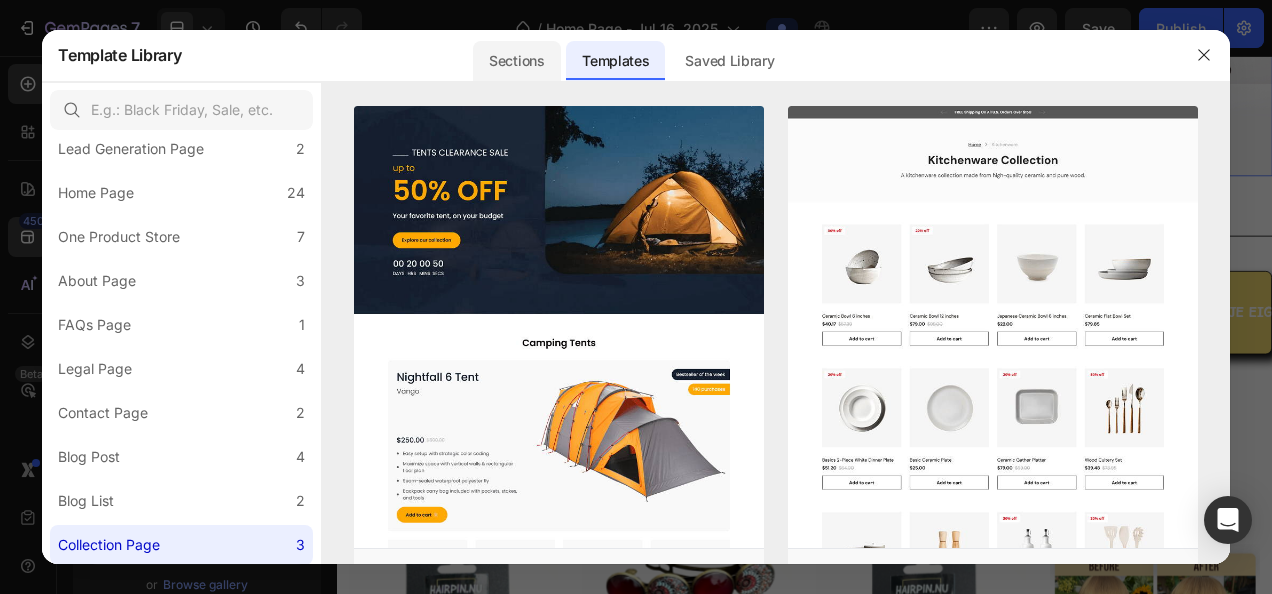 click on "Sections" 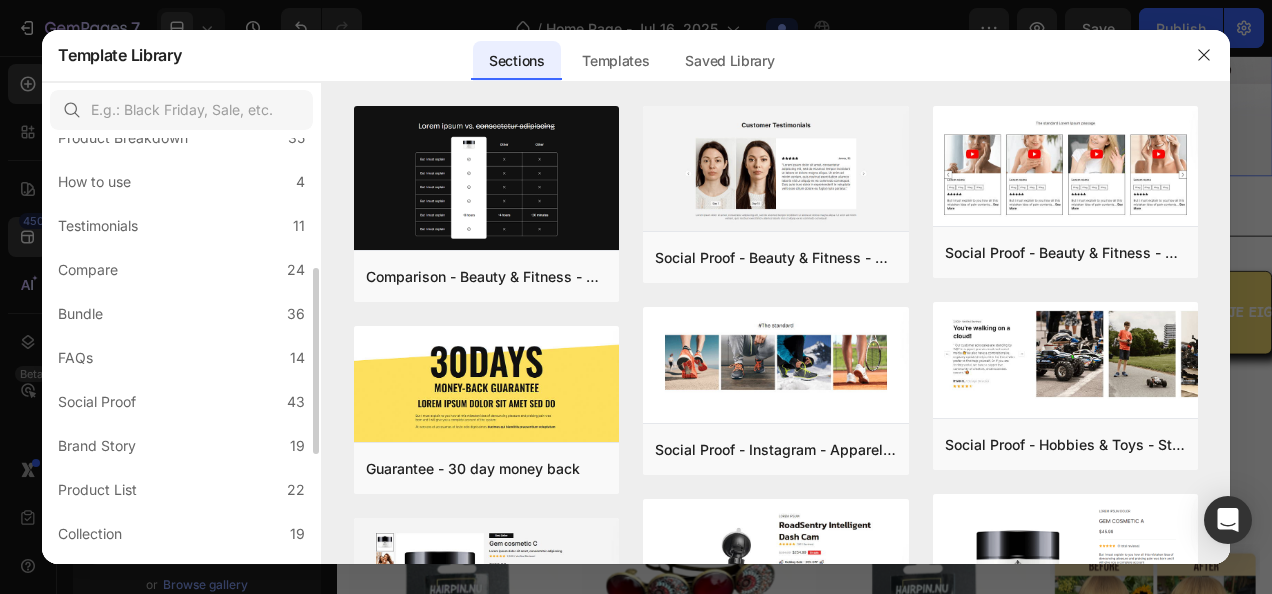 scroll, scrollTop: 400, scrollLeft: 0, axis: vertical 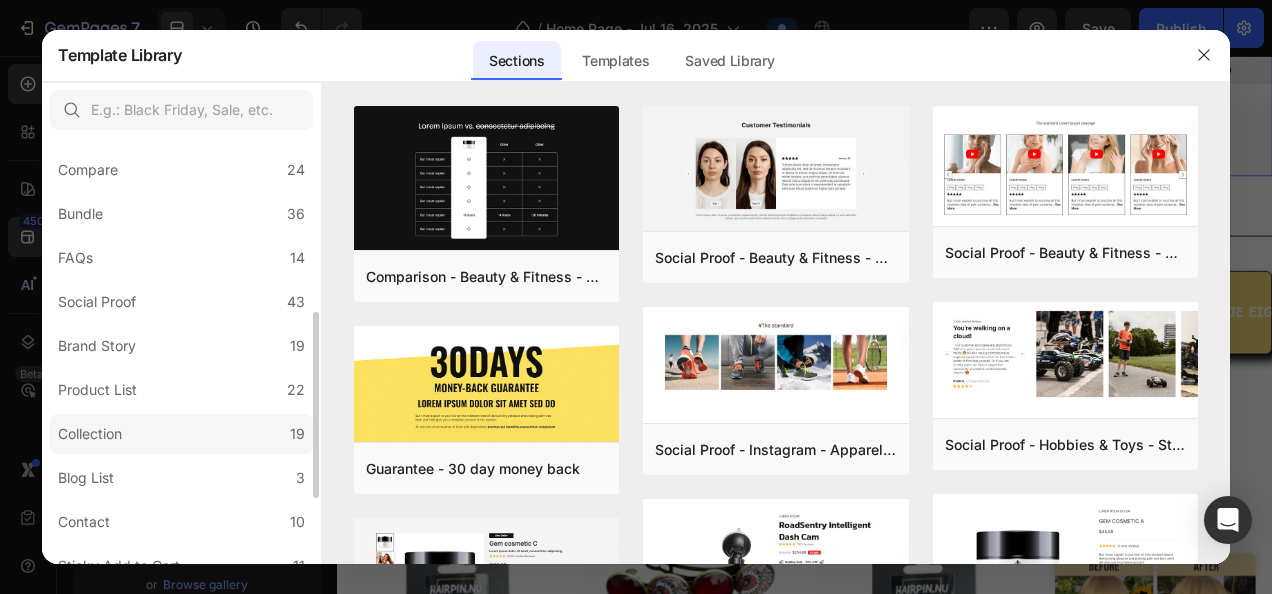 click on "Collection" at bounding box center (90, 434) 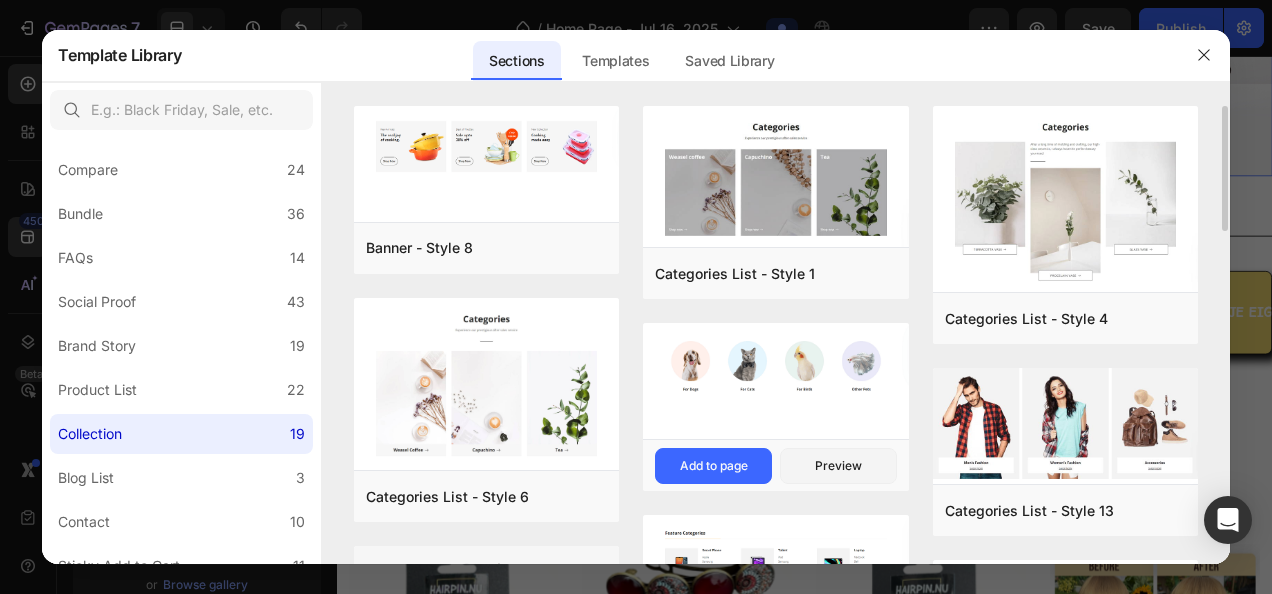 click at bounding box center [775, 383] 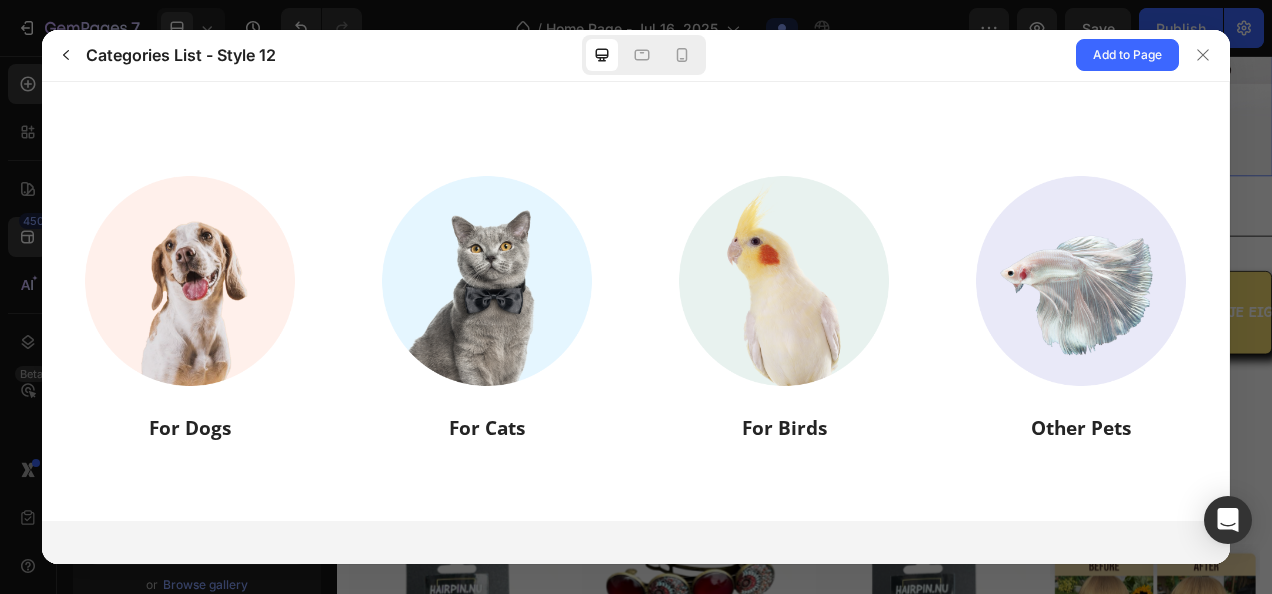 scroll, scrollTop: 0, scrollLeft: 0, axis: both 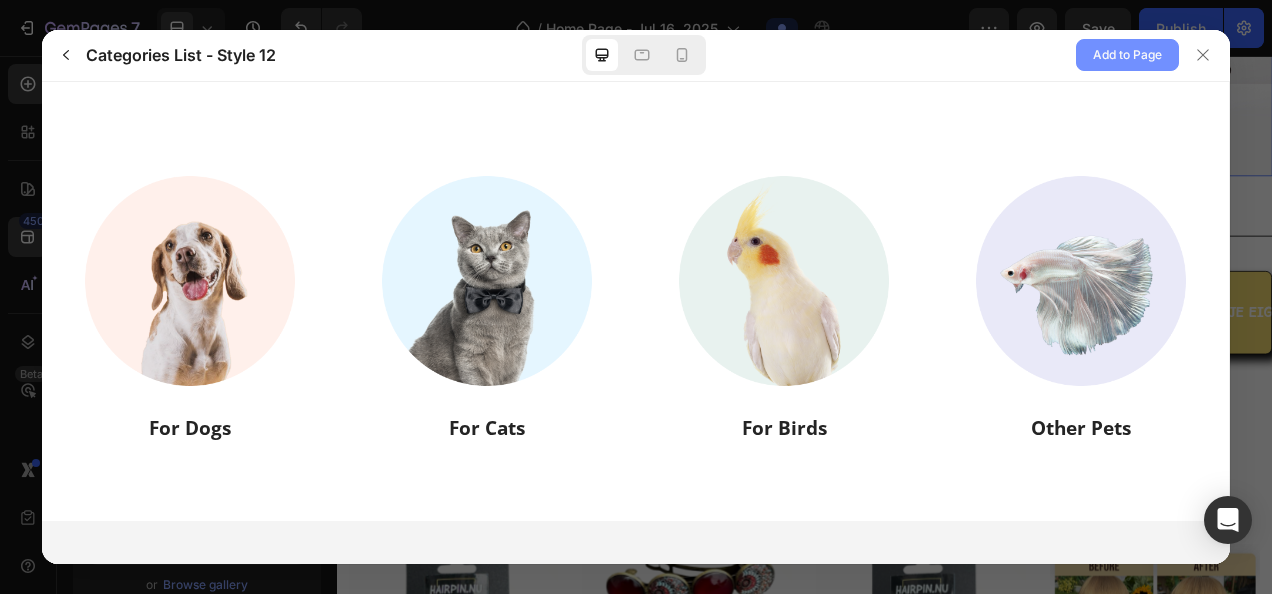 click on "Add to Page" 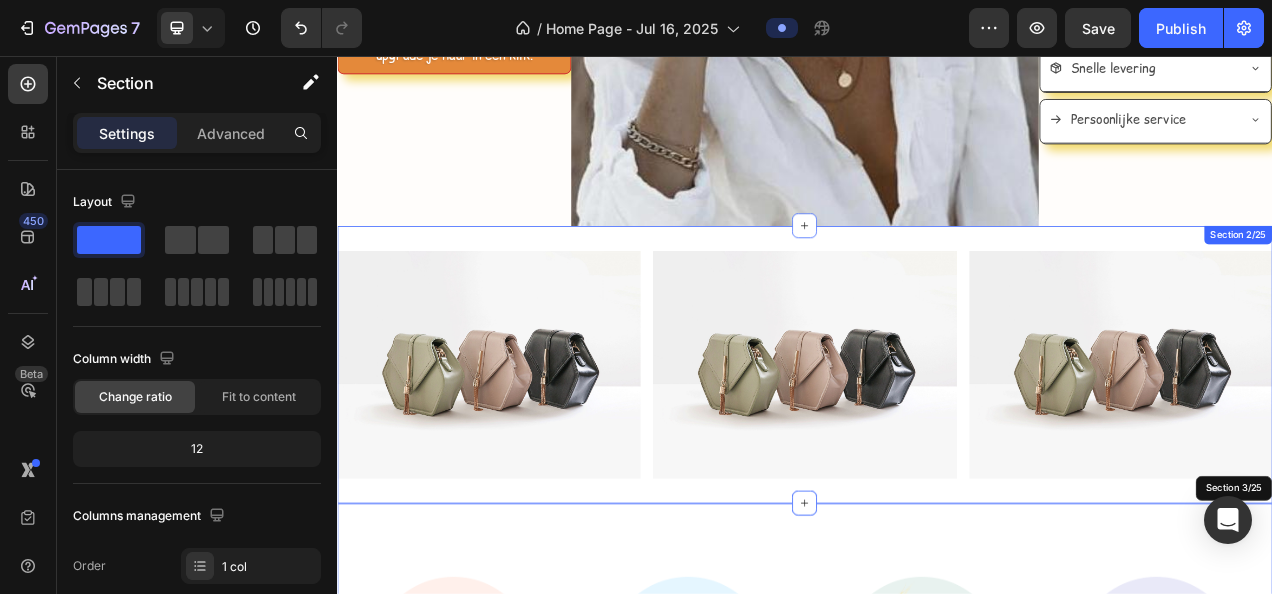 scroll, scrollTop: 487, scrollLeft: 0, axis: vertical 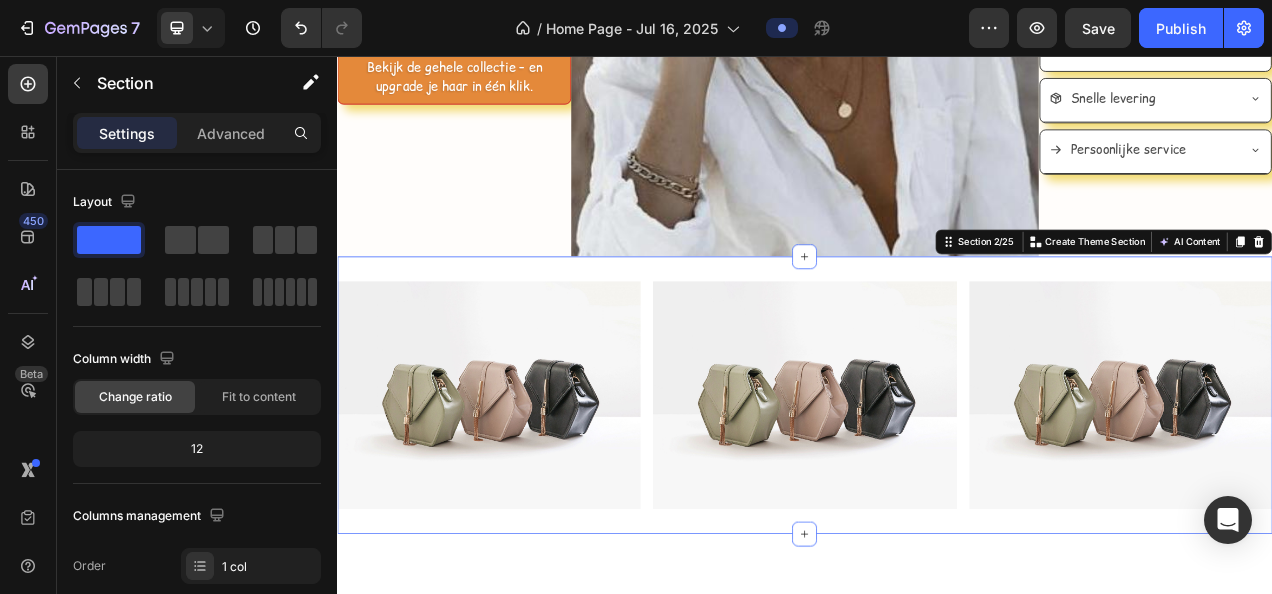 click on "Image Image Image Row Section 2/25   You can create reusable sections Create Theme Section AI Content Write with GemAI What would you like to describe here? Tone and Voice Persuasive Product Color Hairclip haarspeld roze print XL Show more Generate" at bounding box center [937, 491] 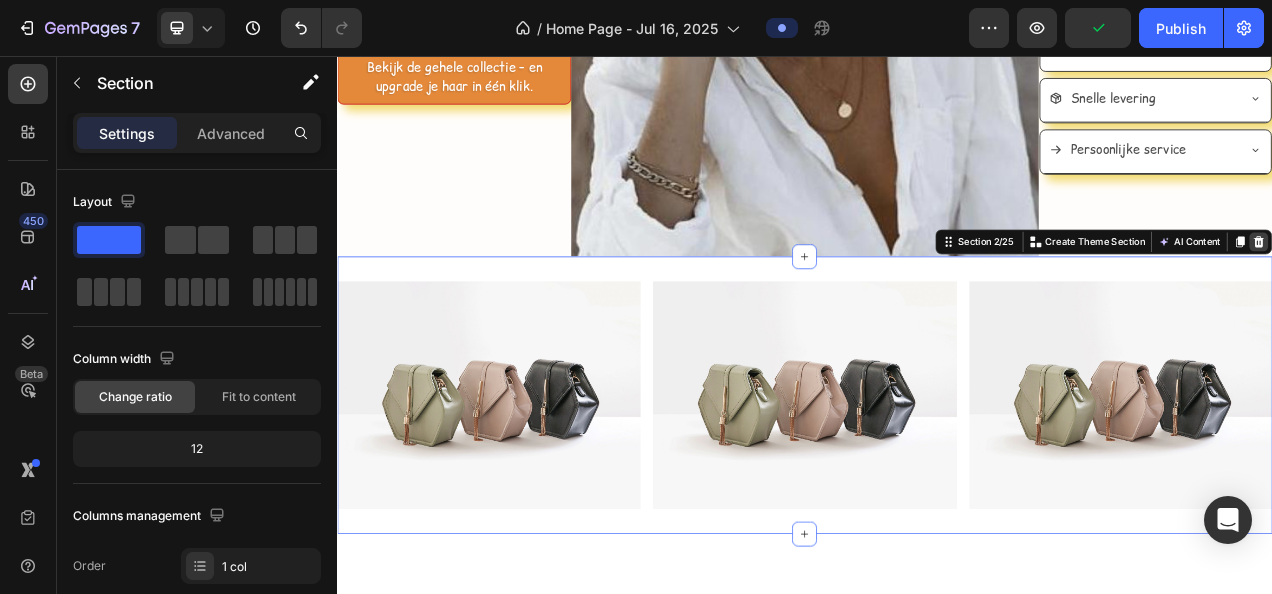click 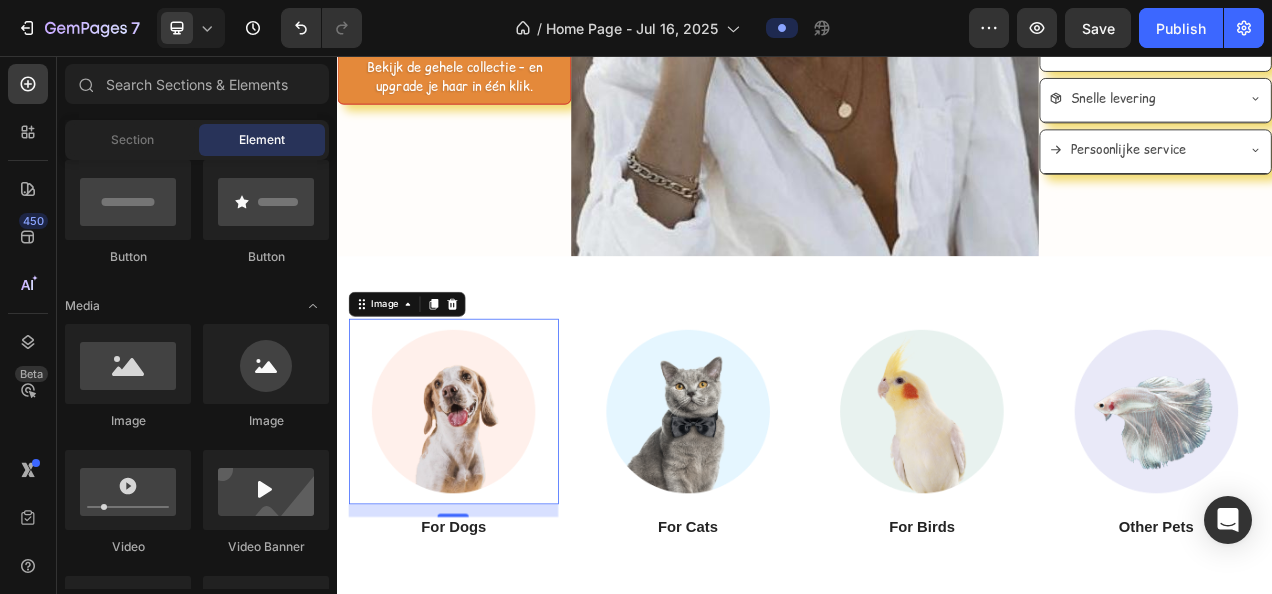 click at bounding box center [486, 512] 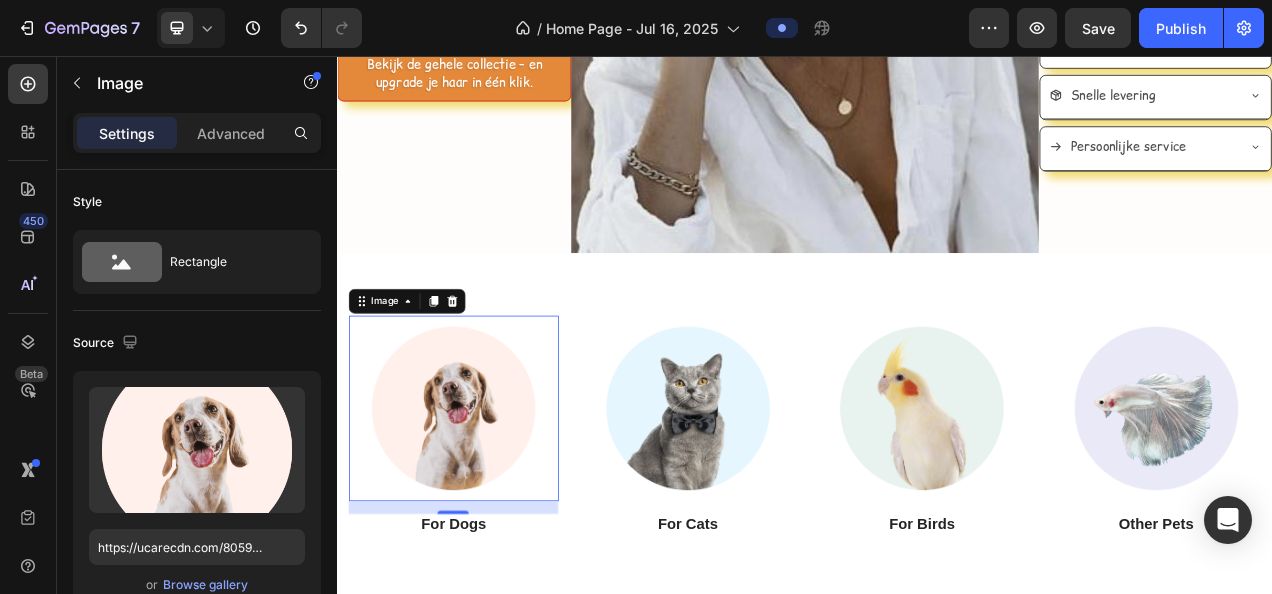 scroll, scrollTop: 487, scrollLeft: 0, axis: vertical 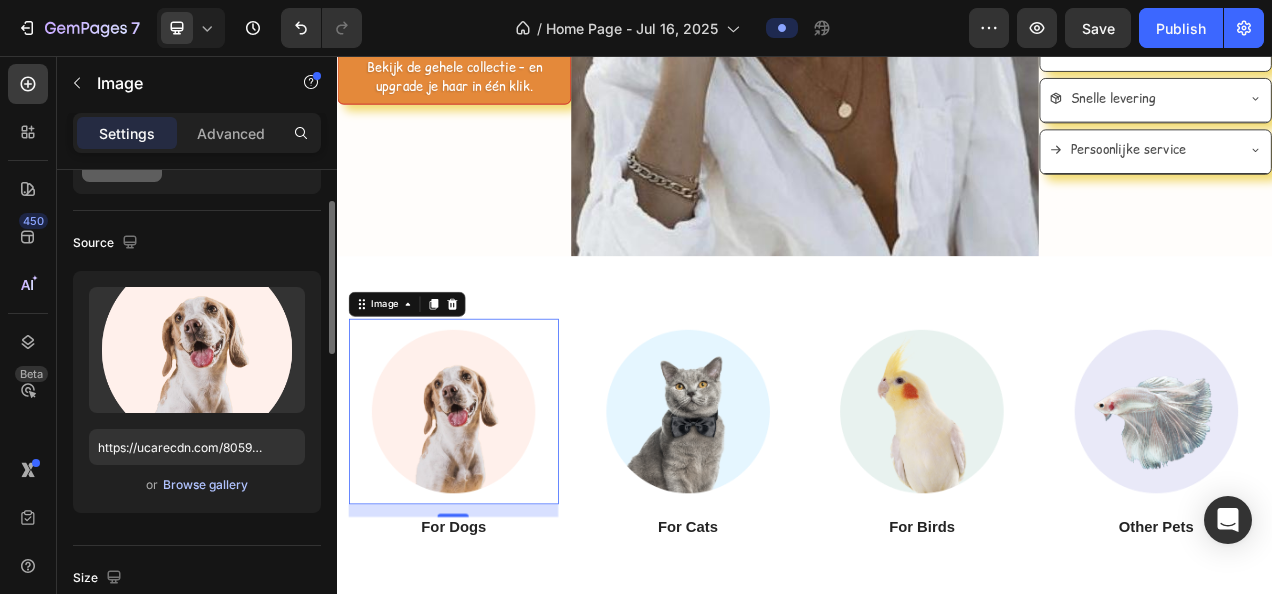 click on "Browse gallery" at bounding box center [205, 485] 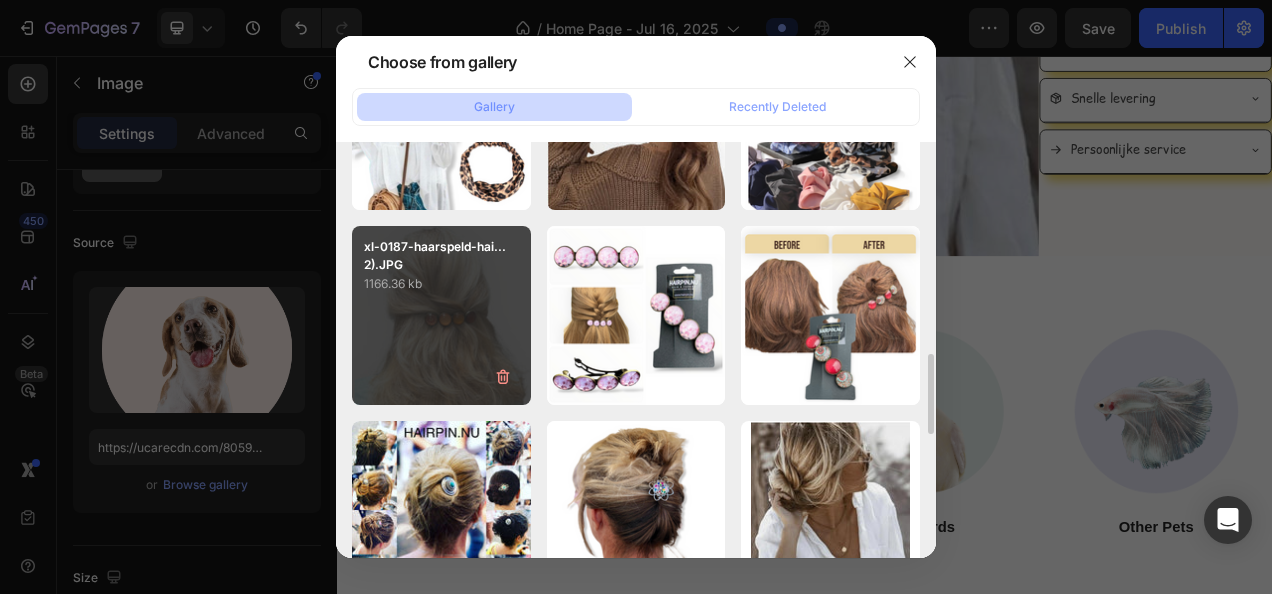 scroll, scrollTop: 1000, scrollLeft: 0, axis: vertical 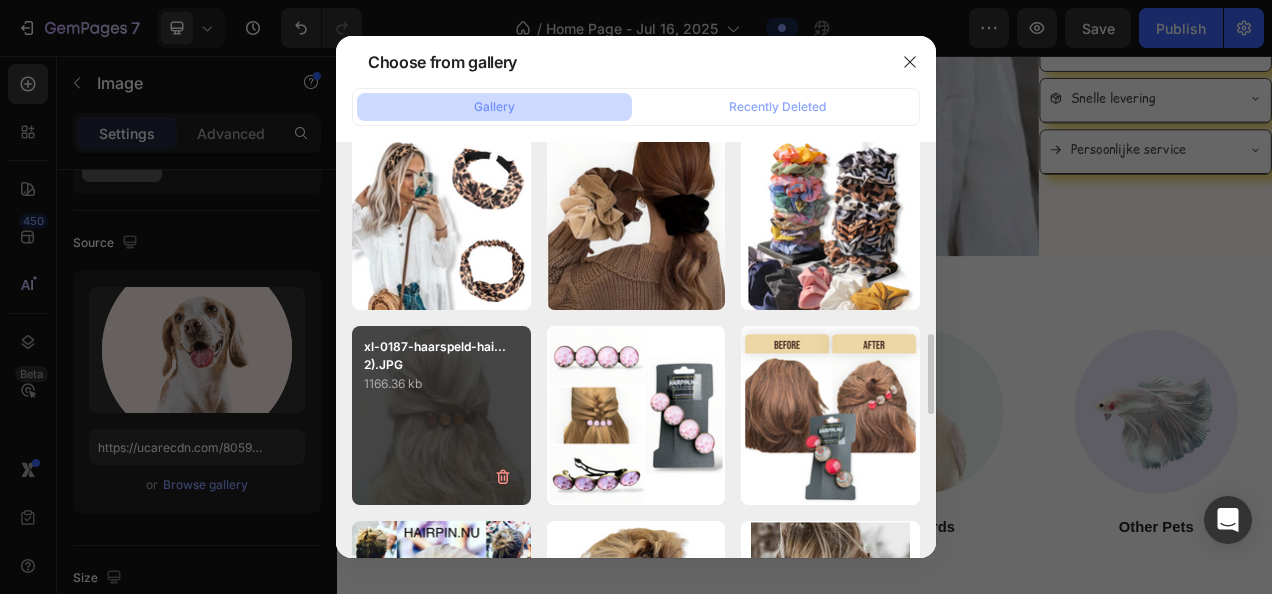 click on "xl-0187-haarspeld-hai...2).JPG 1166.36 kb" at bounding box center [441, 415] 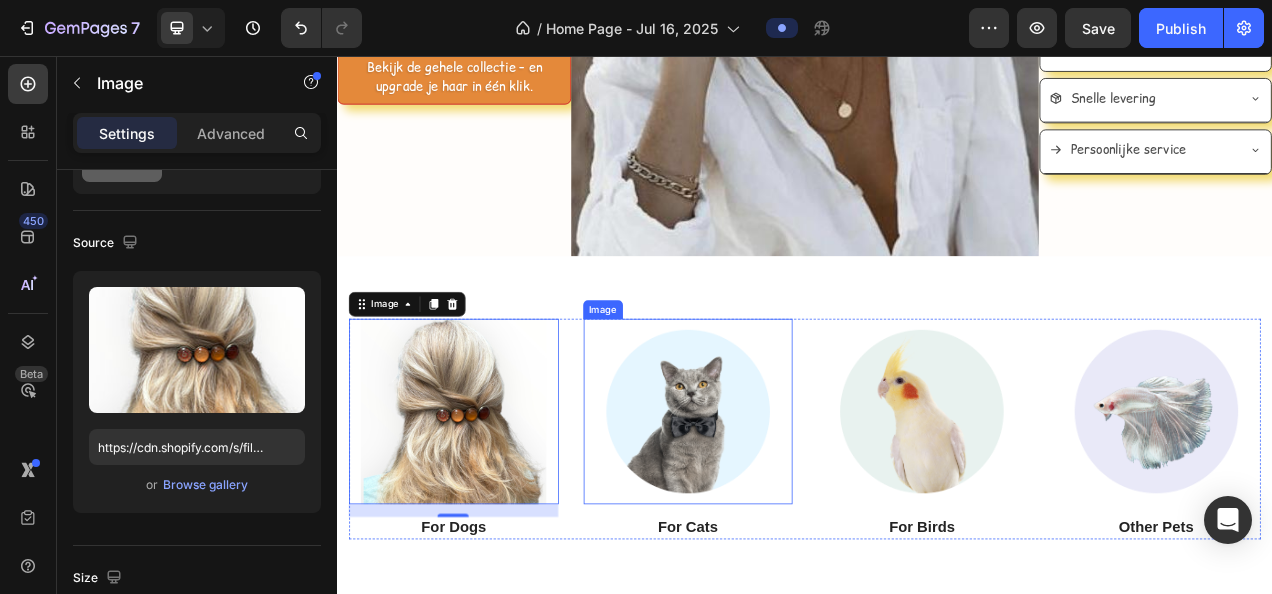 click at bounding box center [787, 512] 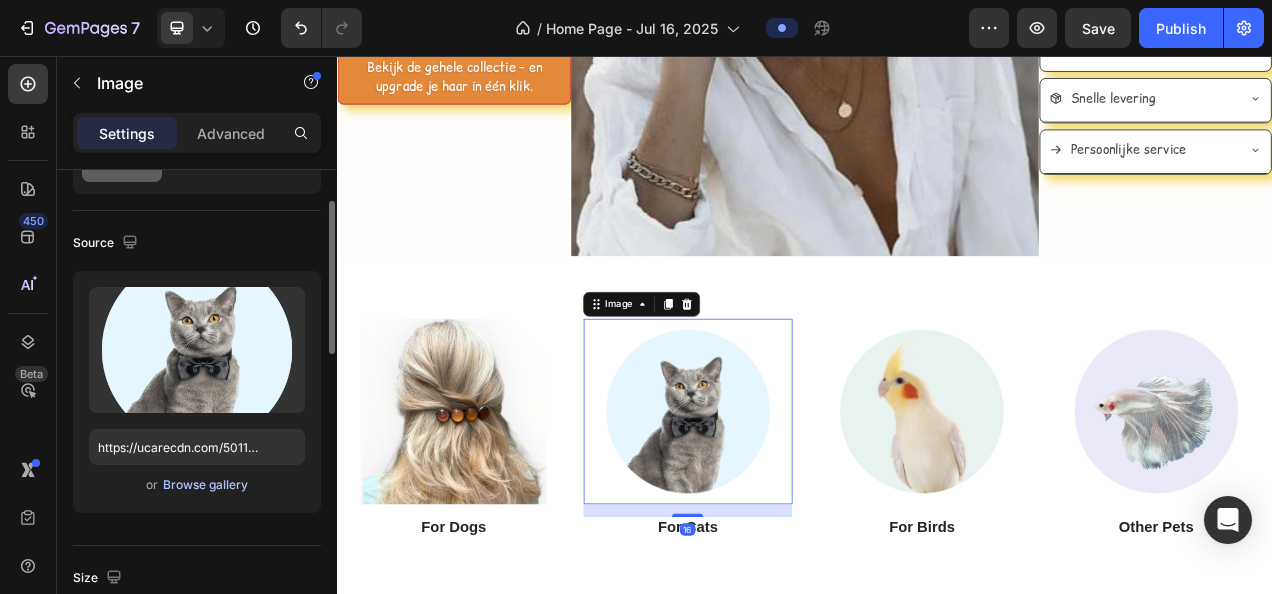 click on "Browse gallery" at bounding box center (205, 485) 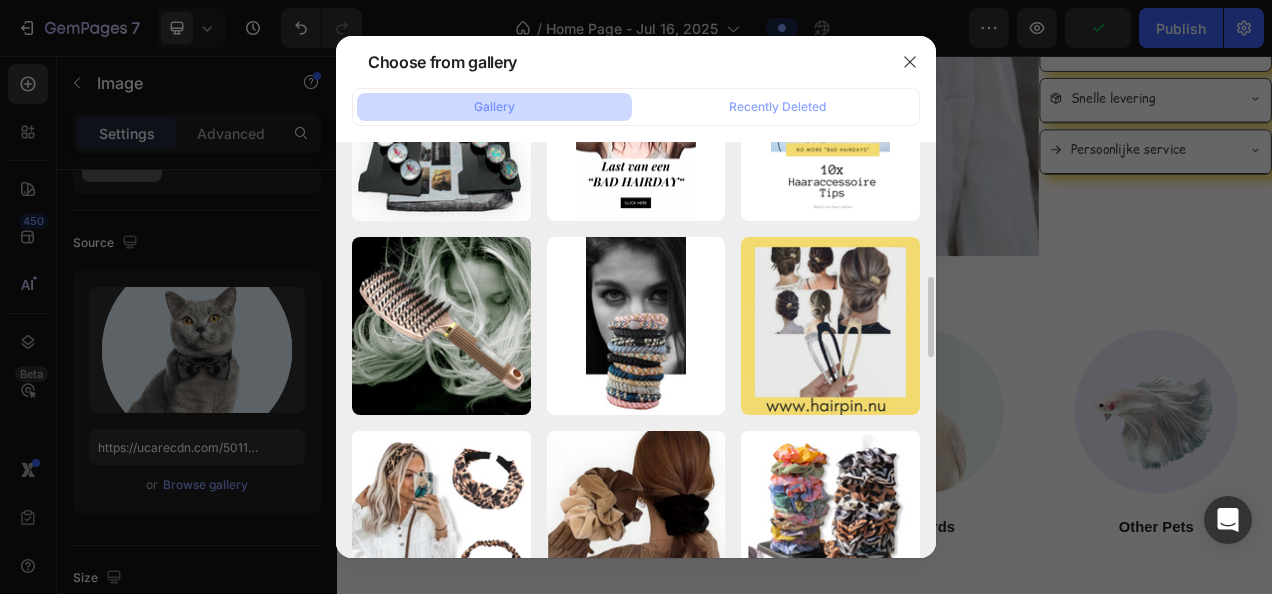 scroll, scrollTop: 800, scrollLeft: 0, axis: vertical 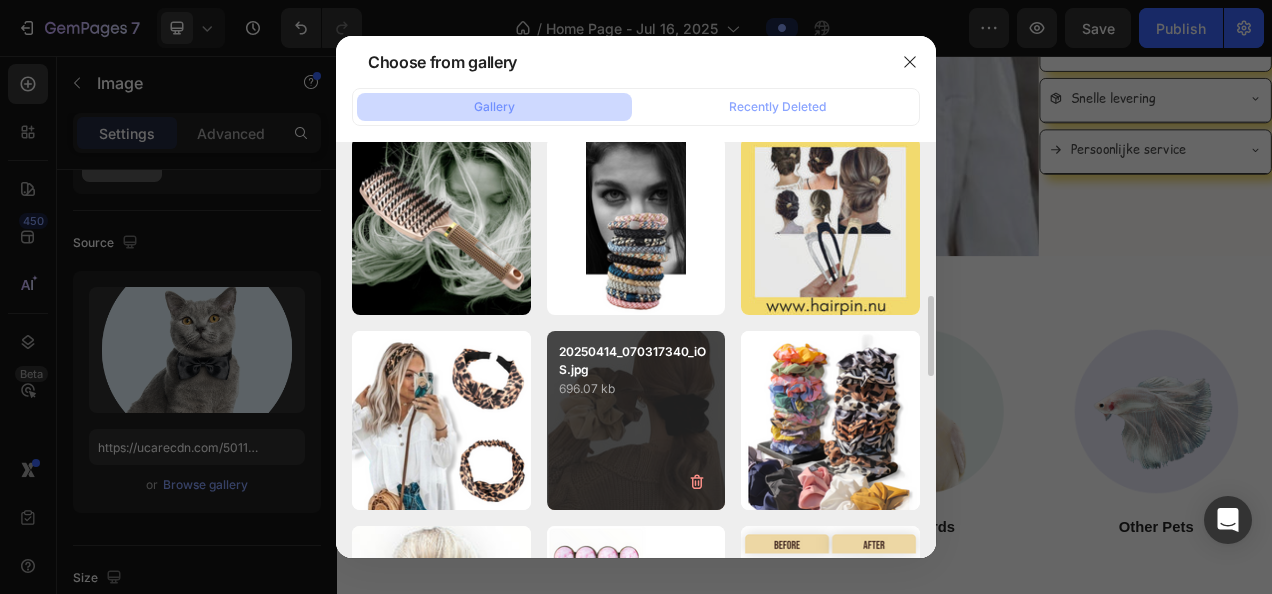 click on "[SIZE] kb" at bounding box center (636, 389) 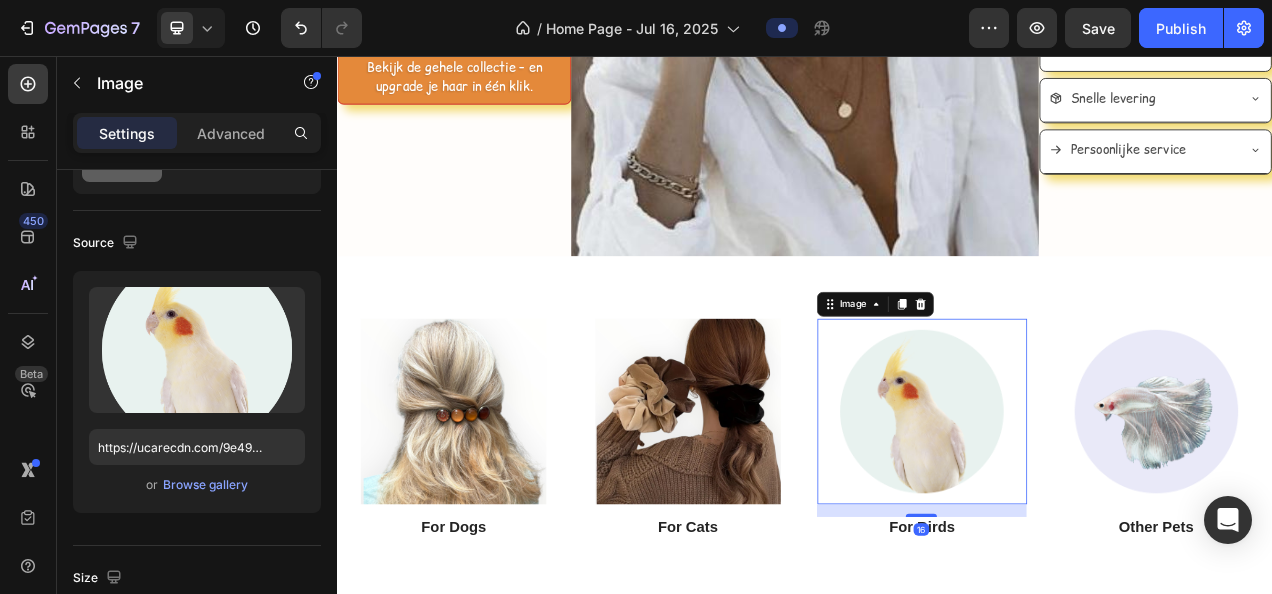click at bounding box center (1087, 512) 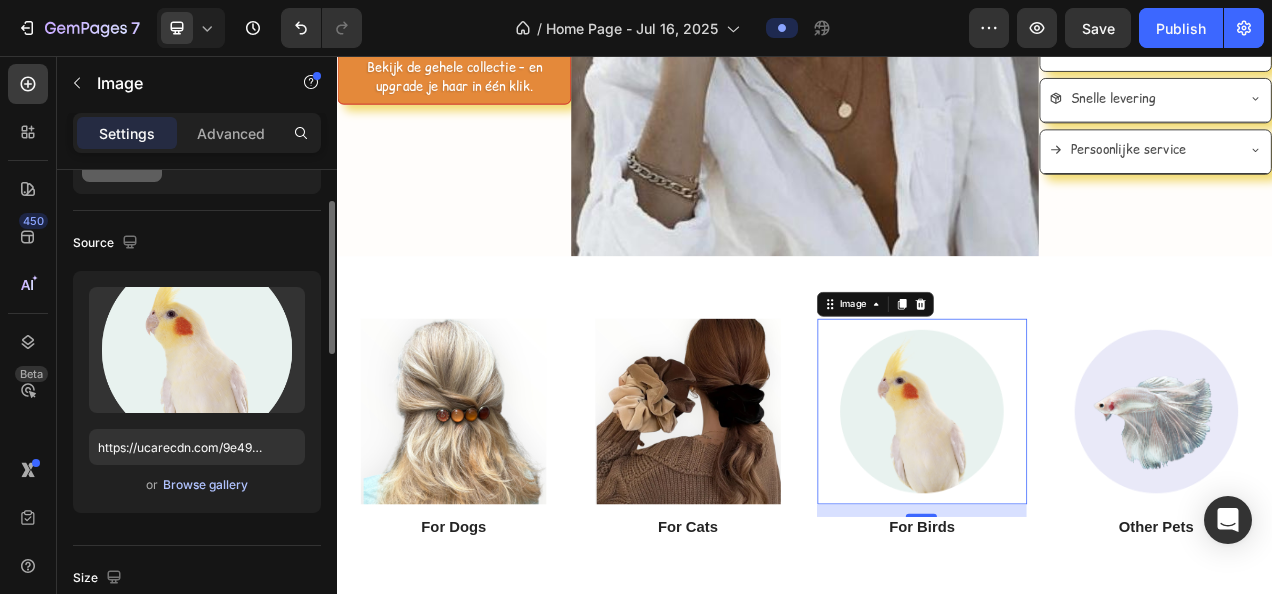 click on "Browse gallery" at bounding box center (205, 485) 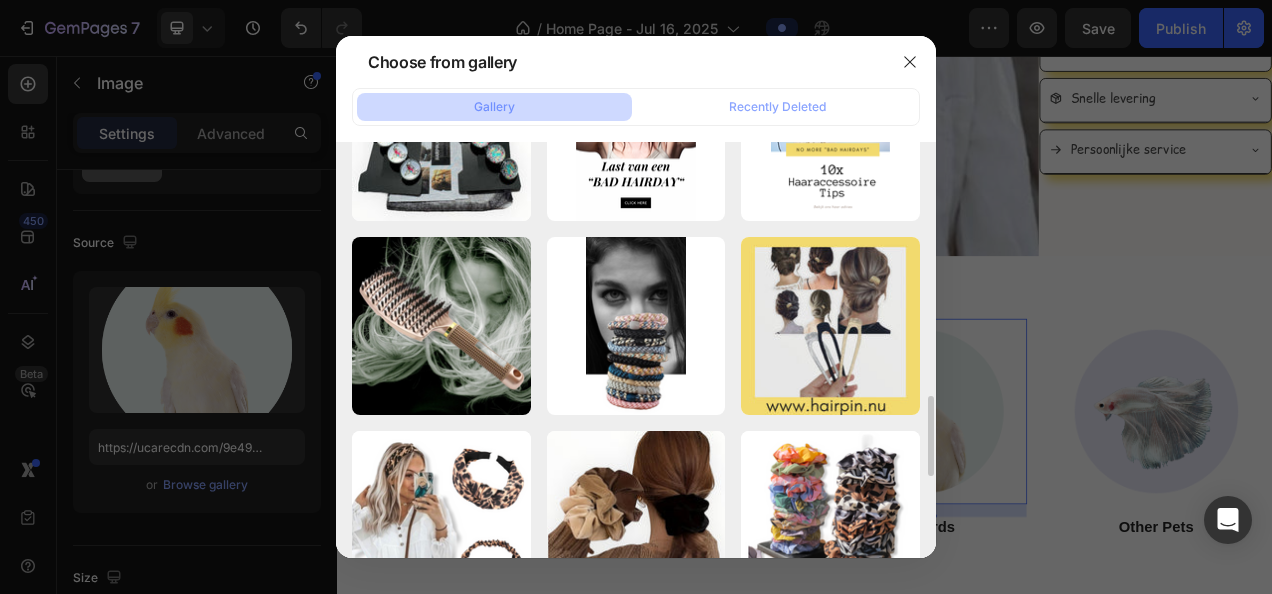 scroll, scrollTop: 900, scrollLeft: 0, axis: vertical 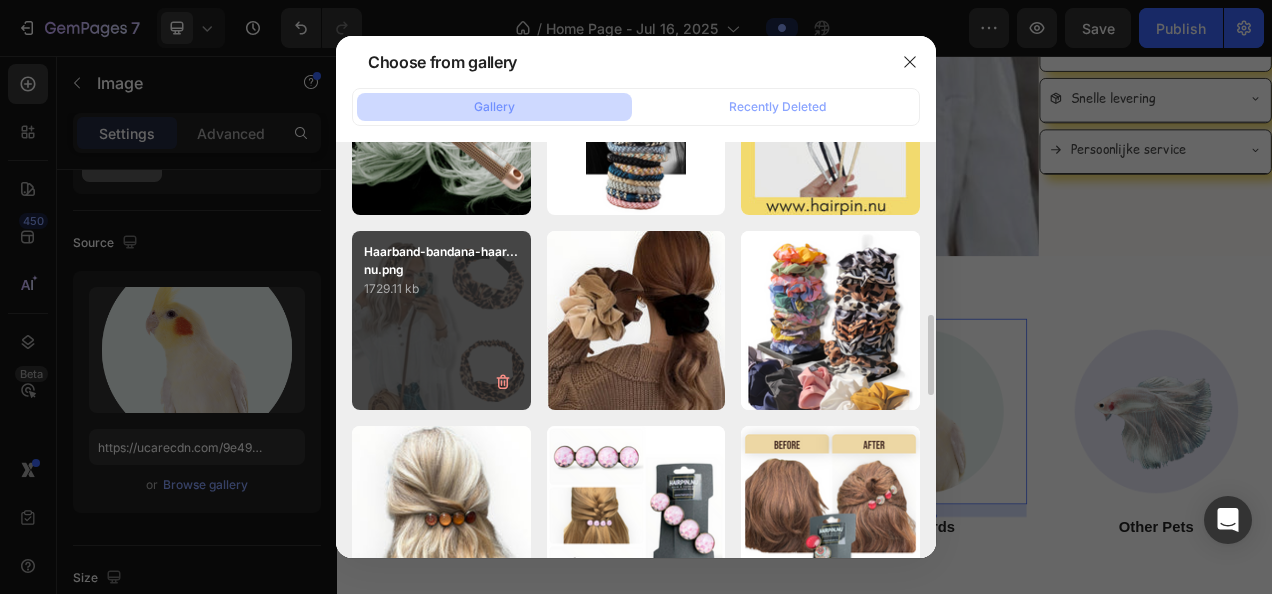 click on "Haarband-bandana-haar...nu.png 1729.11 kb" at bounding box center [441, 320] 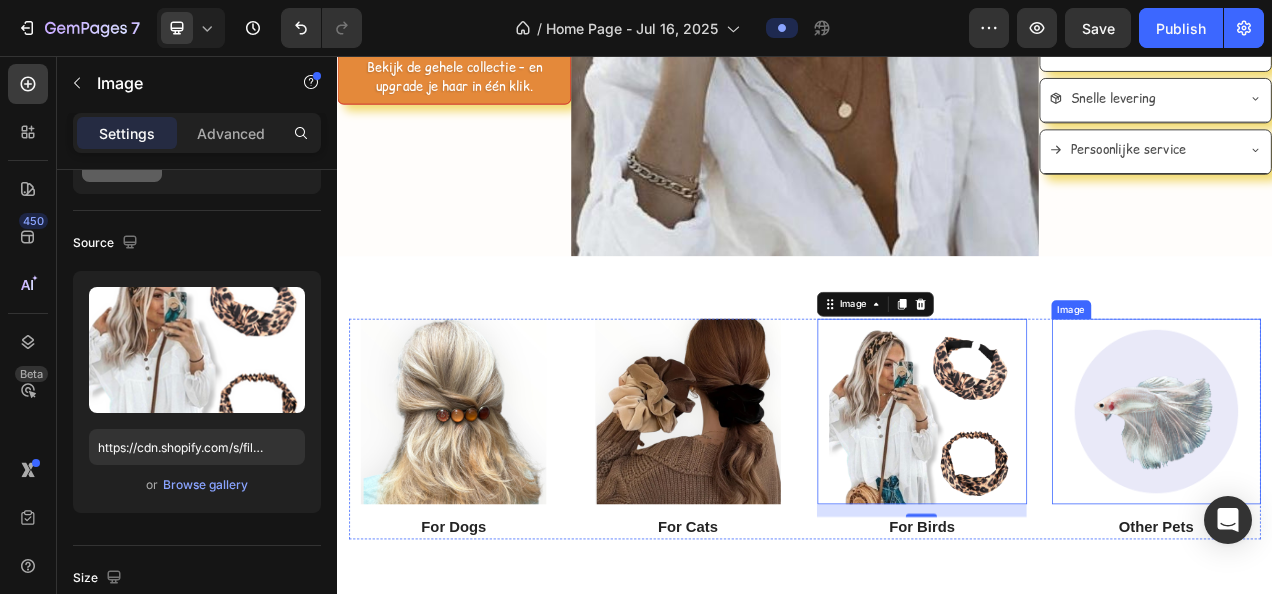 click at bounding box center [1388, 512] 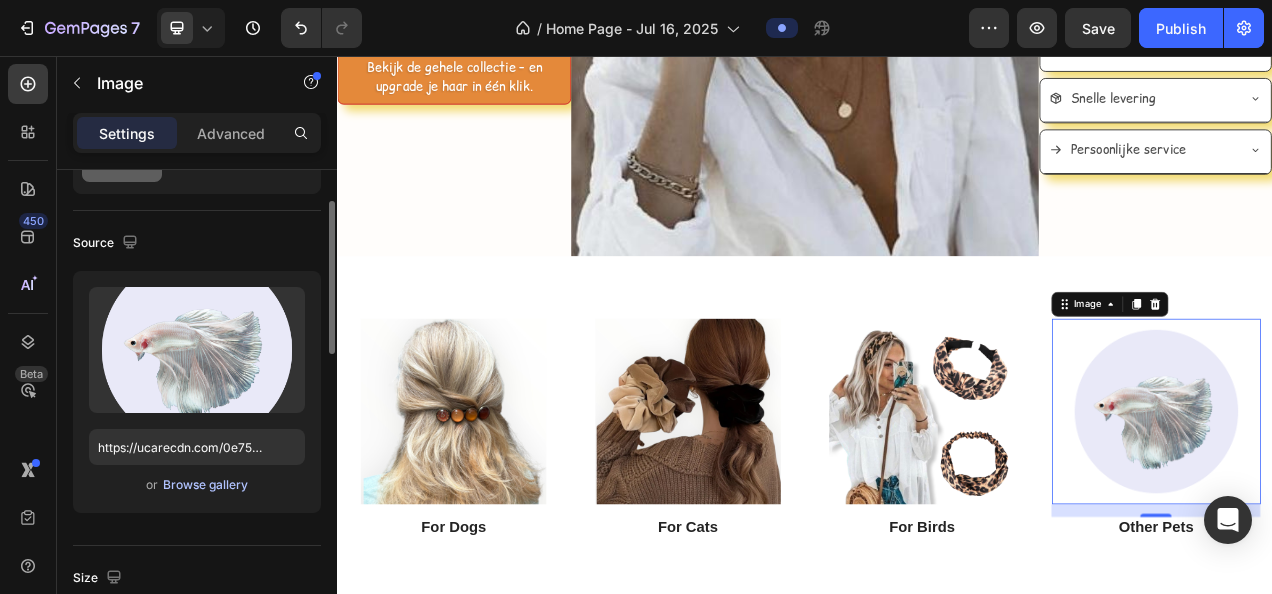 click on "Browse gallery" at bounding box center [205, 485] 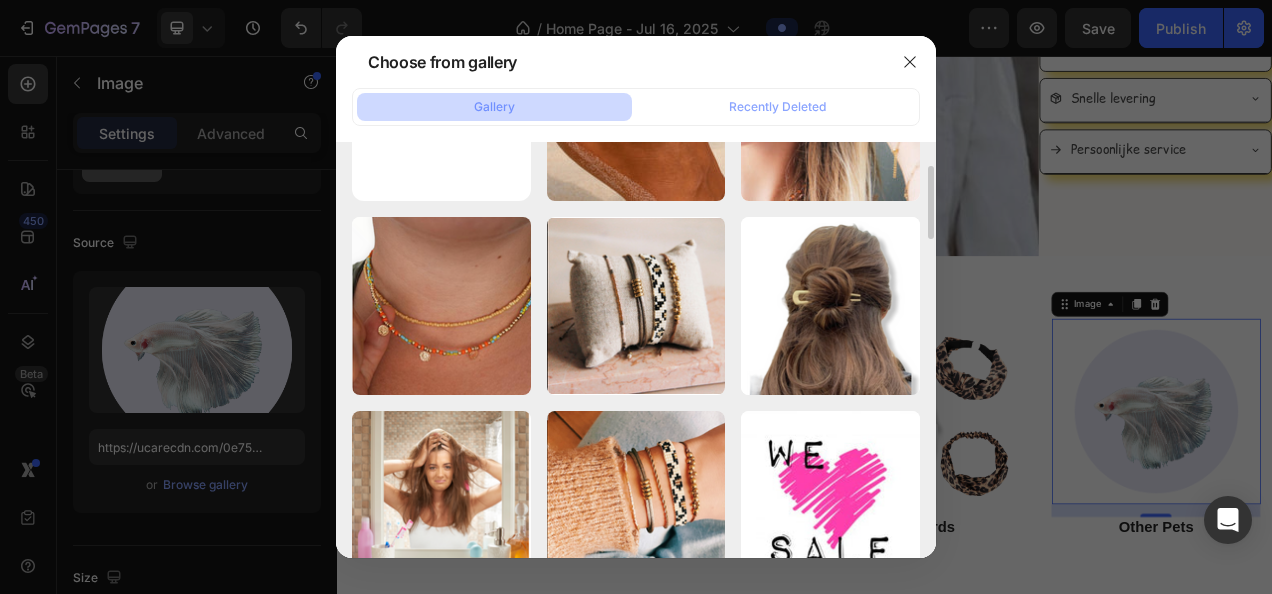 scroll, scrollTop: 36, scrollLeft: 0, axis: vertical 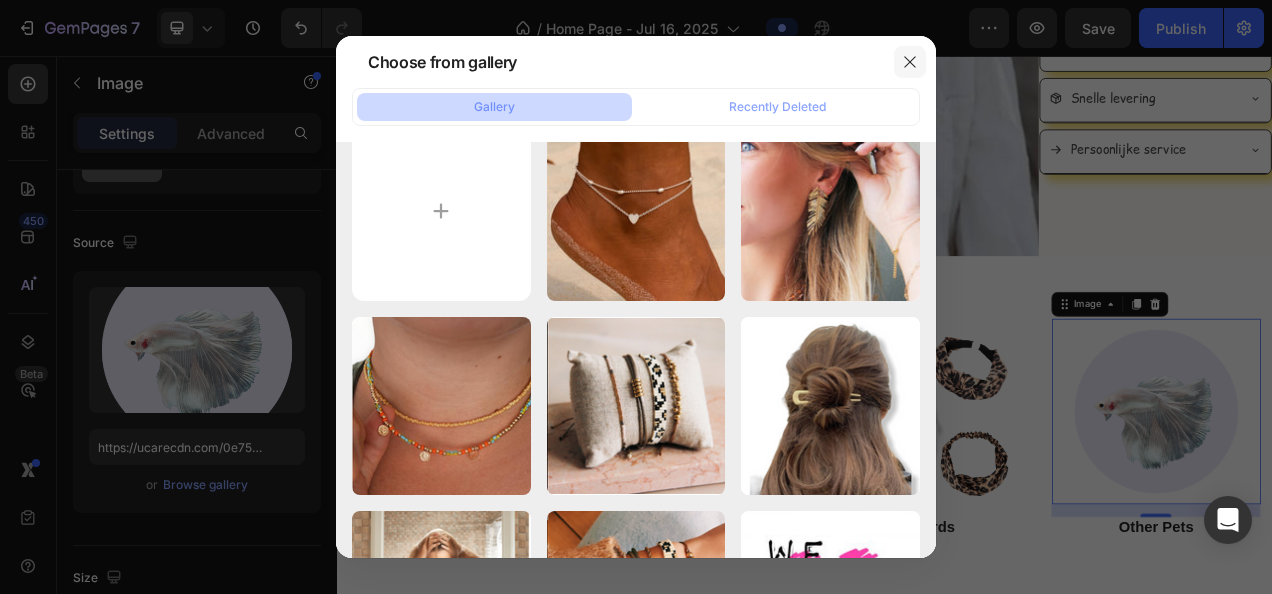 click 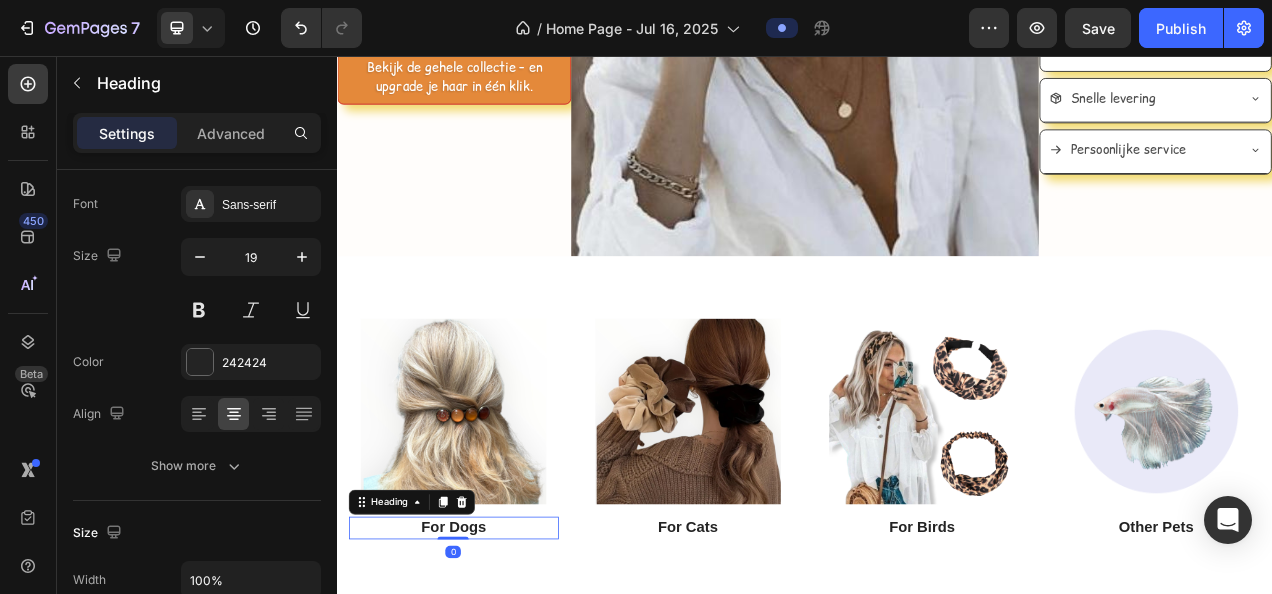 click on "For Dogs" at bounding box center (486, 661) 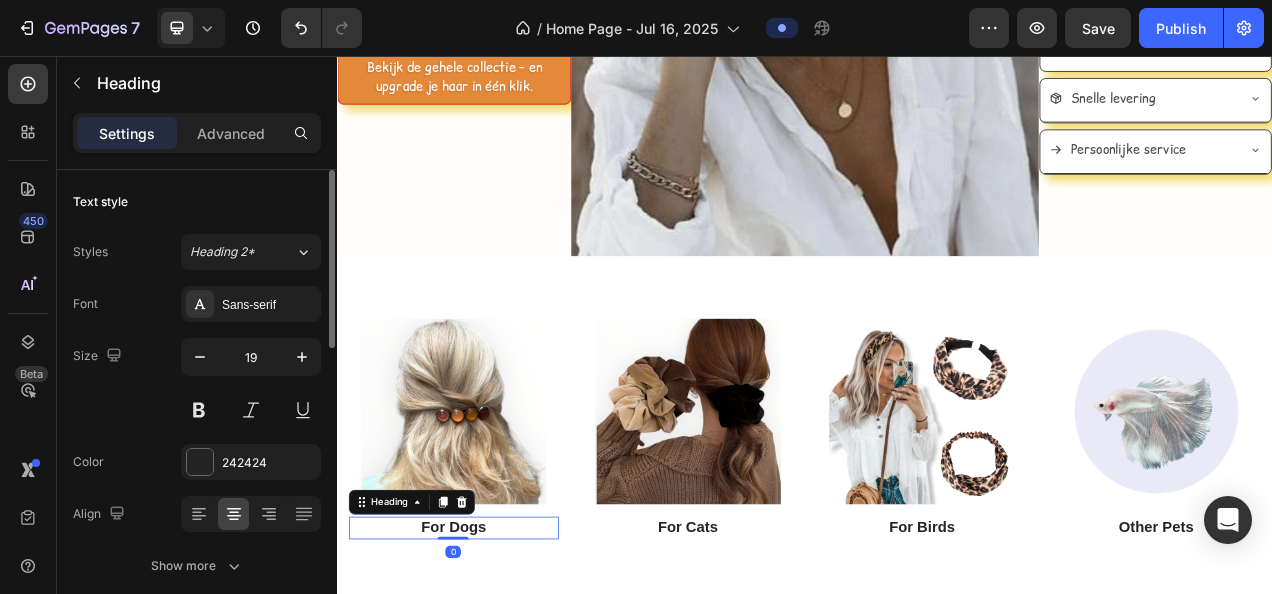 click on "For Dogs" at bounding box center (486, 661) 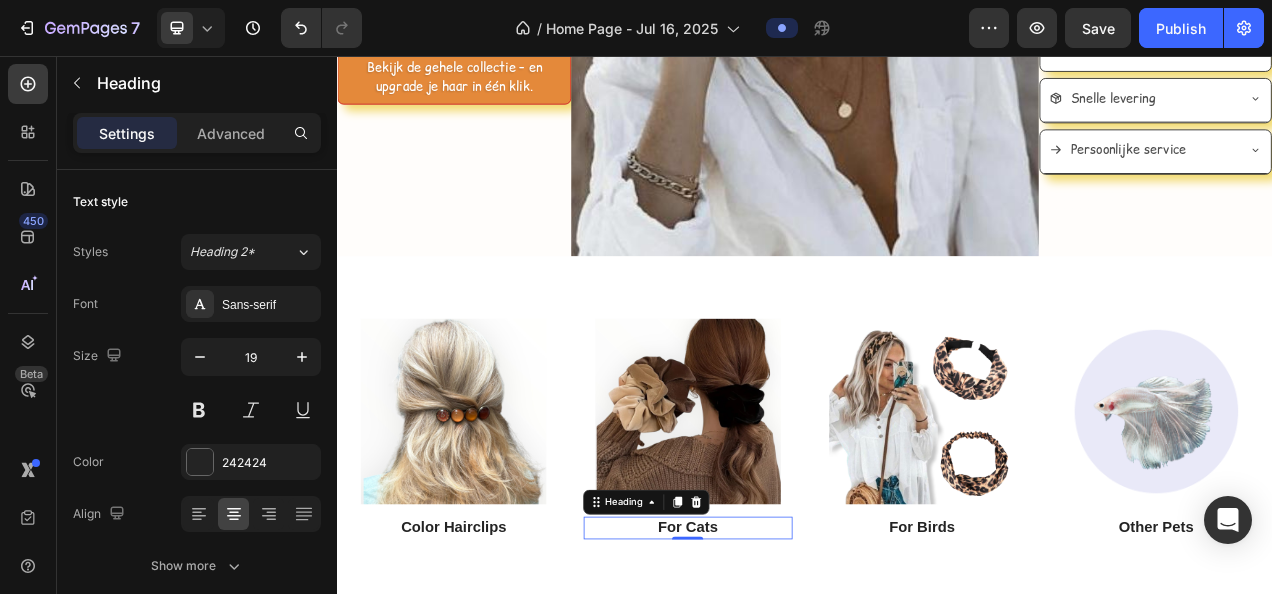click on "For Cats" at bounding box center (787, 661) 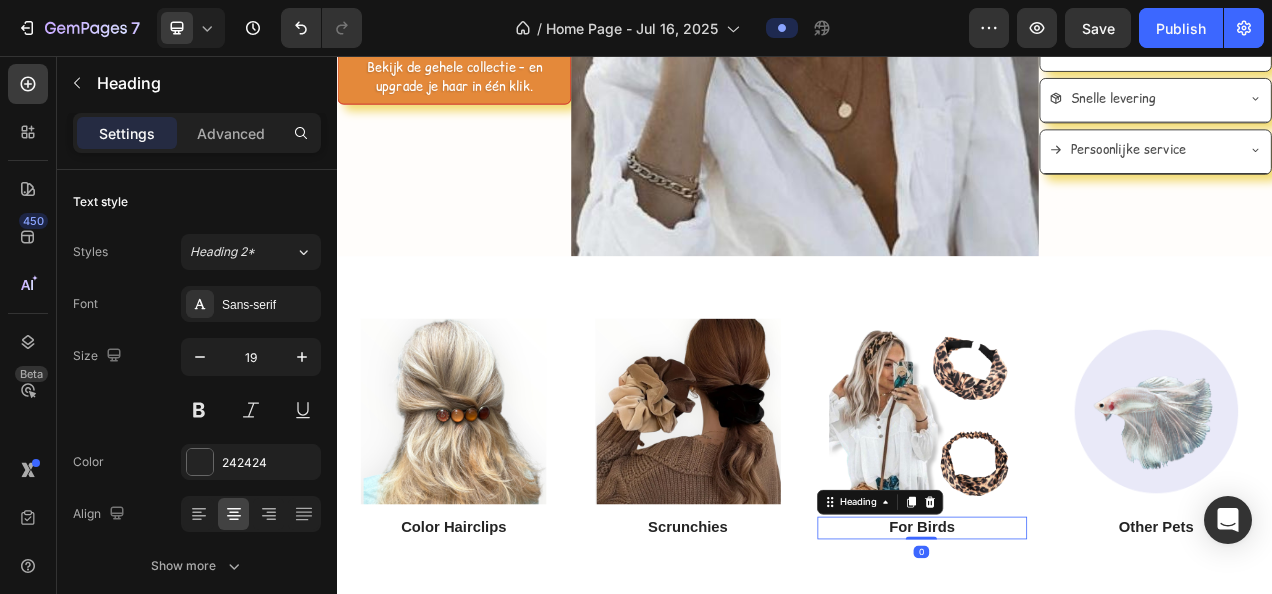 click on "For Birds" at bounding box center [1087, 661] 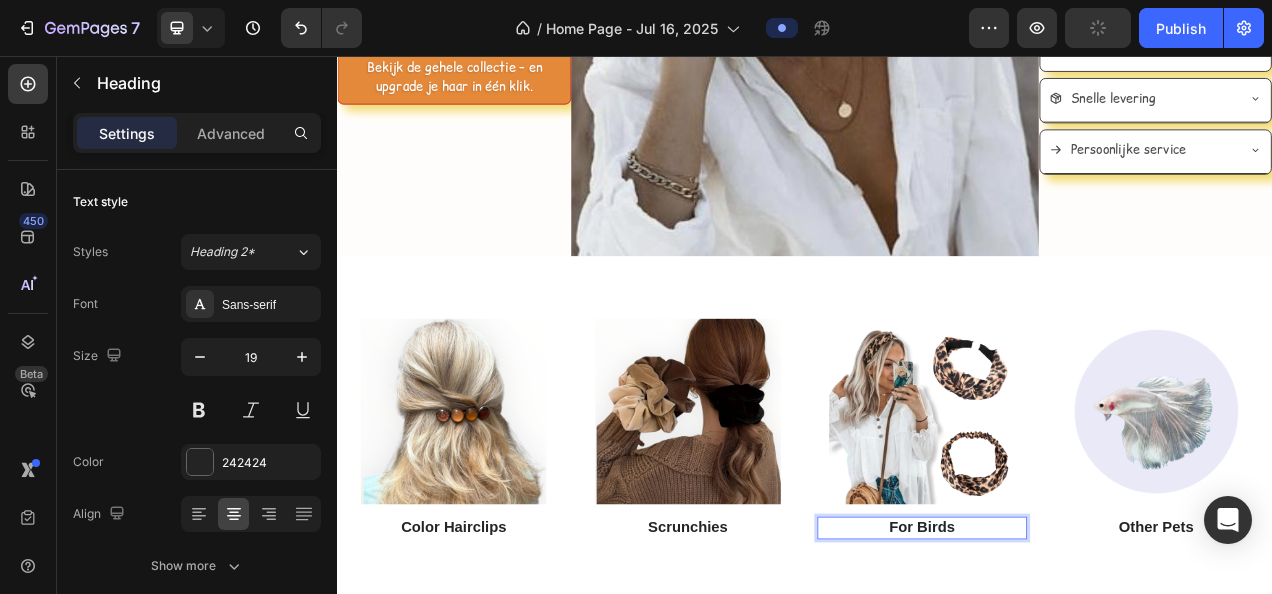 click on "For Birds" at bounding box center (1087, 661) 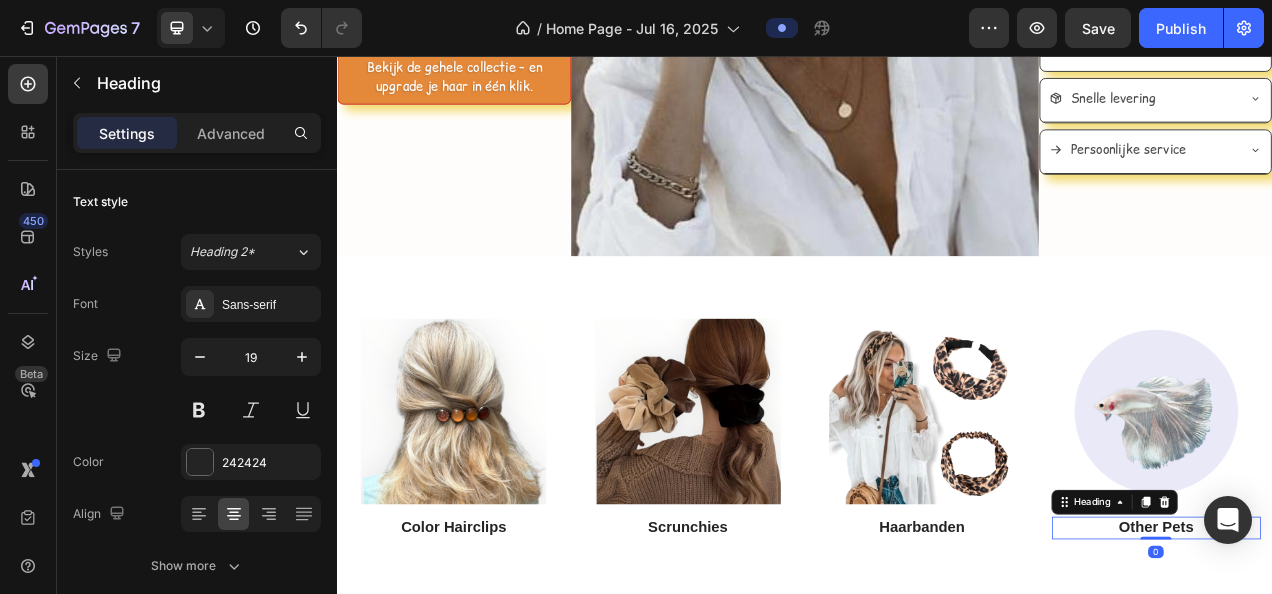 click on "Other Pets" at bounding box center [1388, 661] 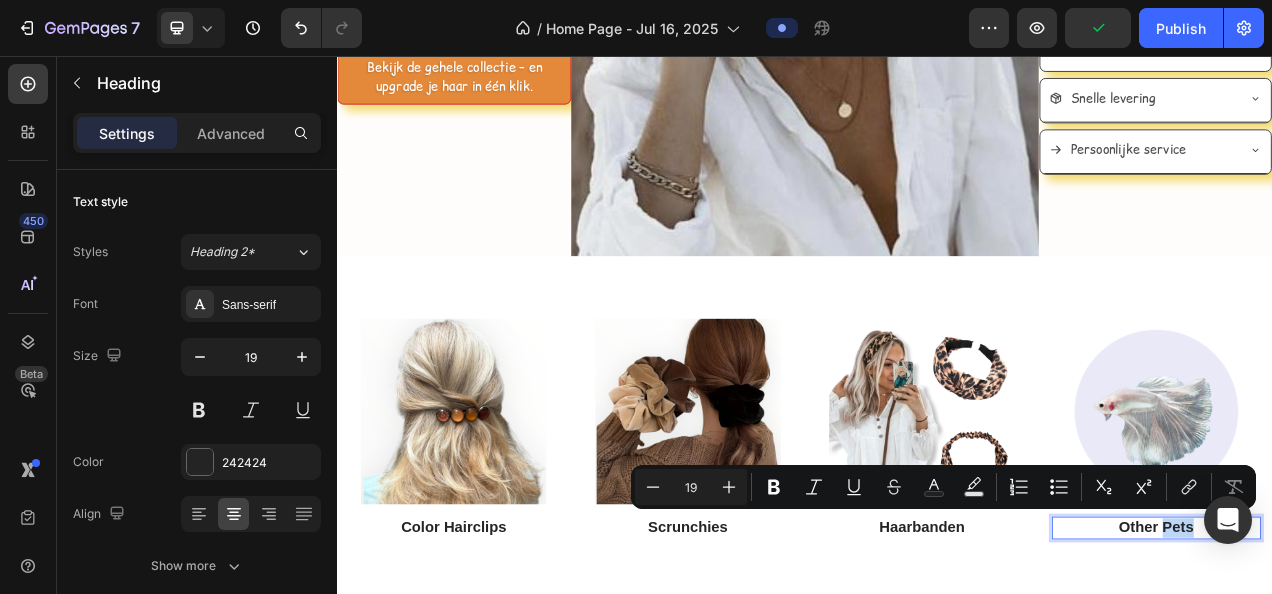click on "Other Pets" at bounding box center [1388, 661] 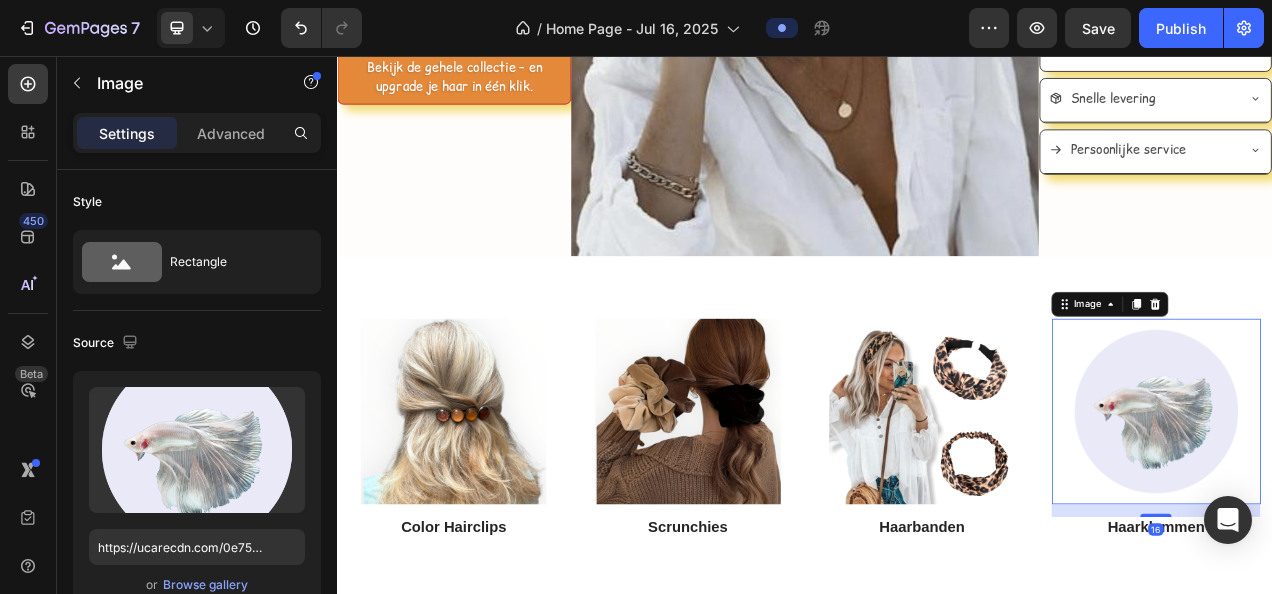 click at bounding box center (1388, 512) 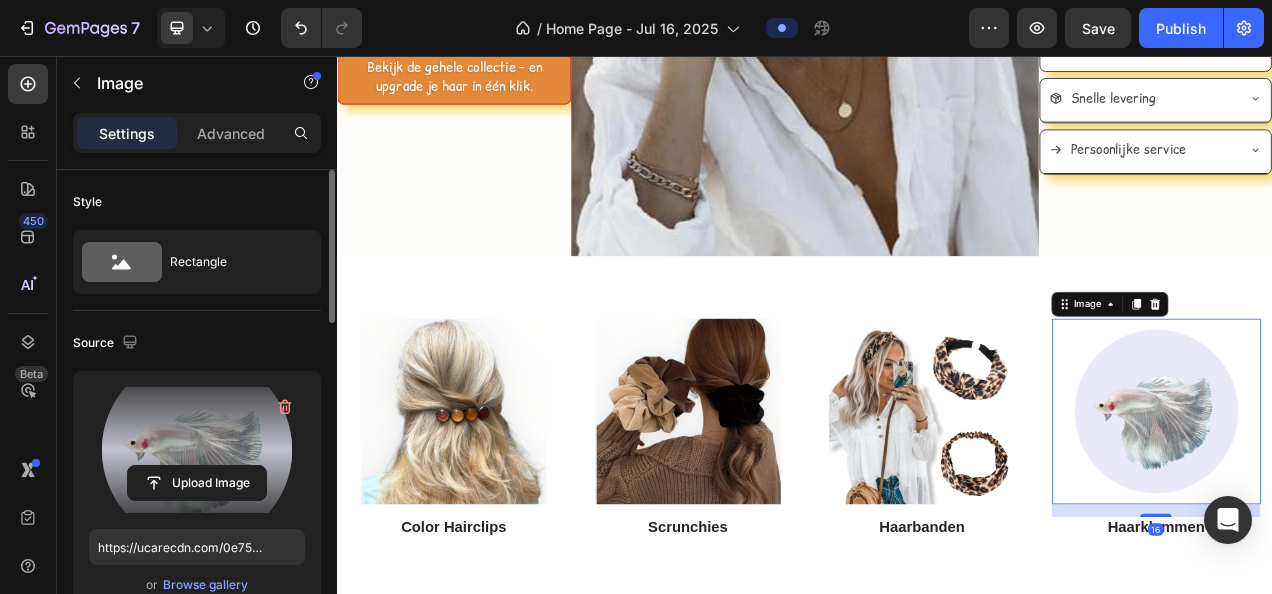 scroll, scrollTop: 100, scrollLeft: 0, axis: vertical 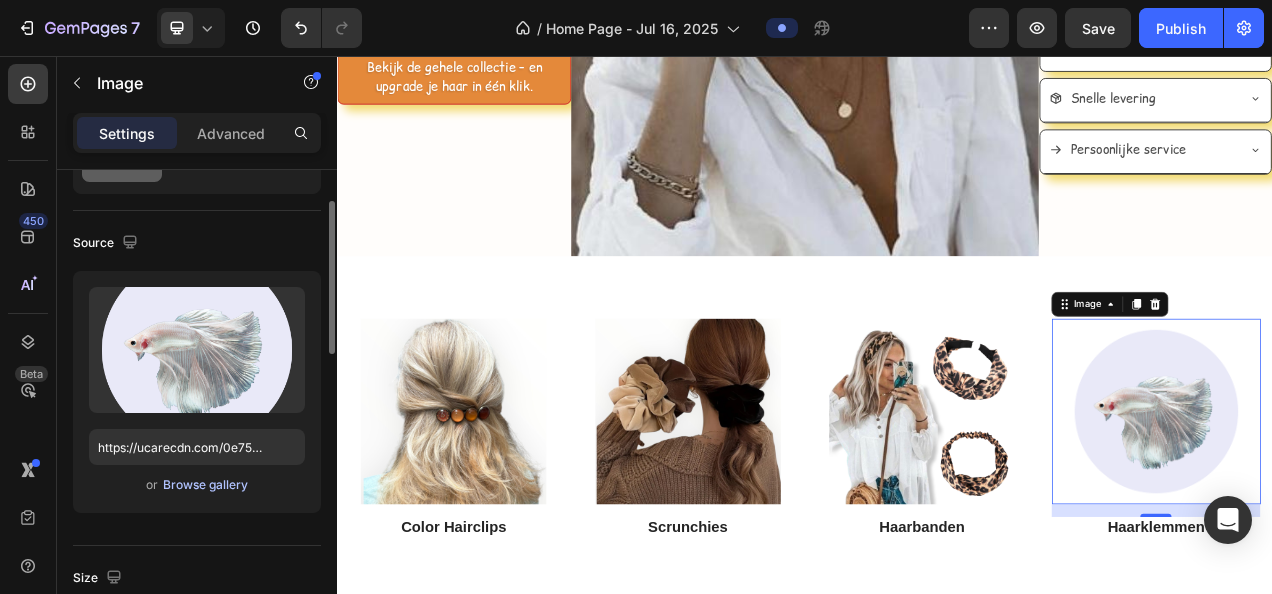 click on "Browse gallery" at bounding box center [205, 485] 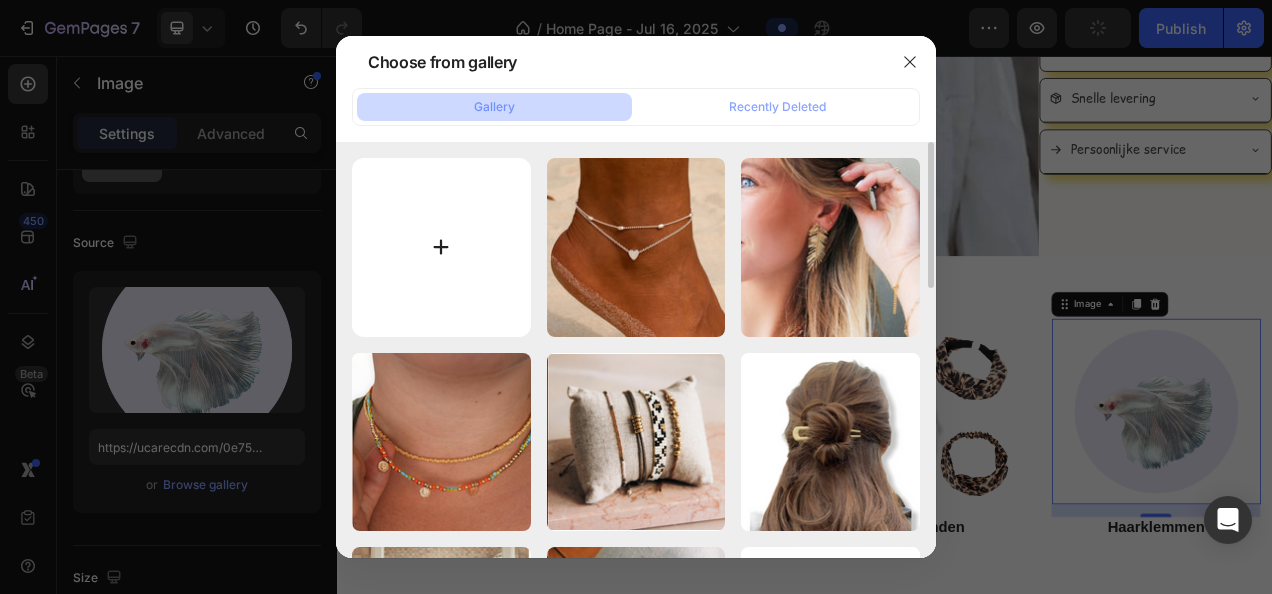 click at bounding box center [441, 247] 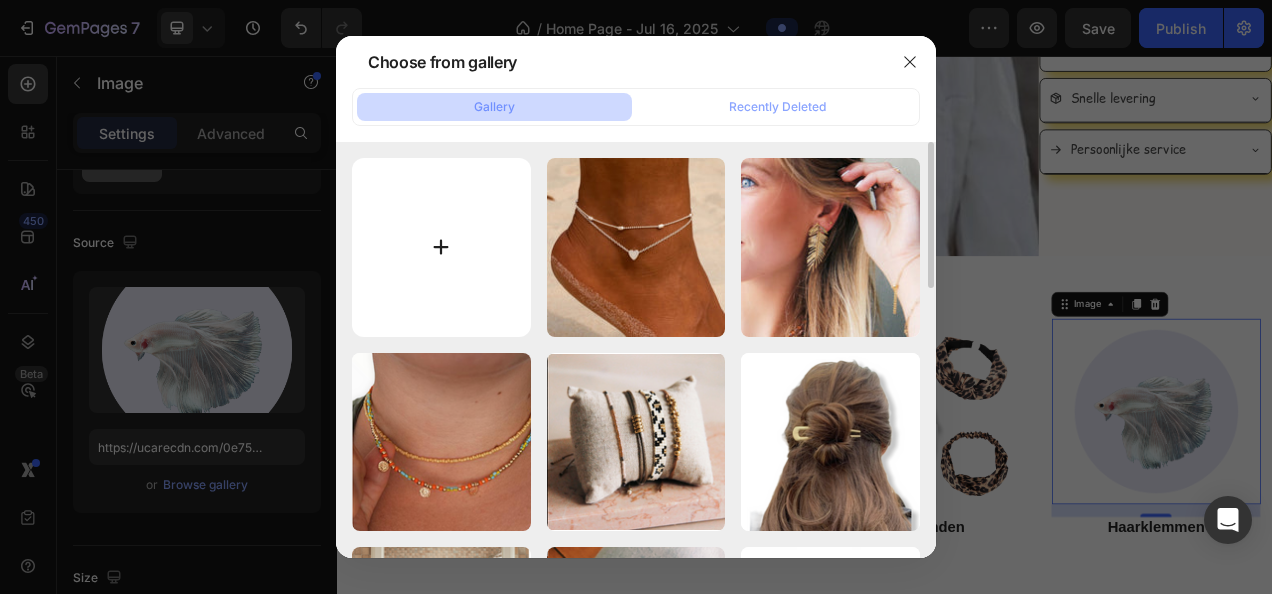 type on "C:\fakepath\20250421_175319000_iOS.jpg" 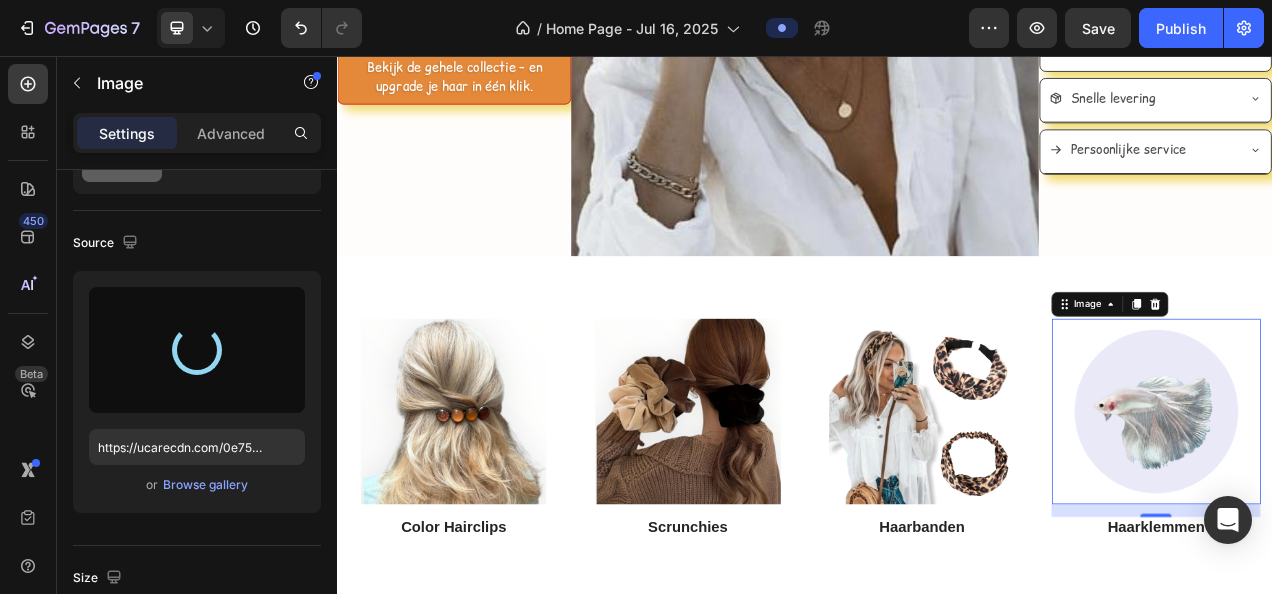 type on "https://cdn.shopify.com/s/files/1/0091/4292/7440/files/gempages_575828060268397507-b9751cd3-a5ee-4693-9dd9-c9706a78a28a.jpg" 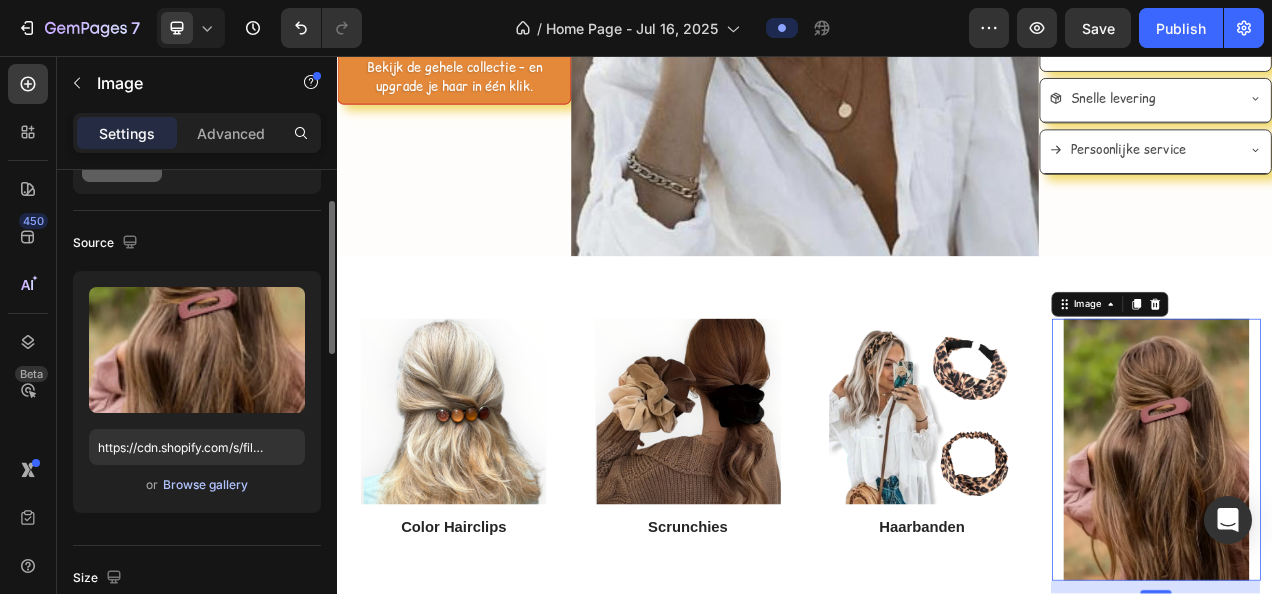 click on "Browse gallery" at bounding box center (205, 485) 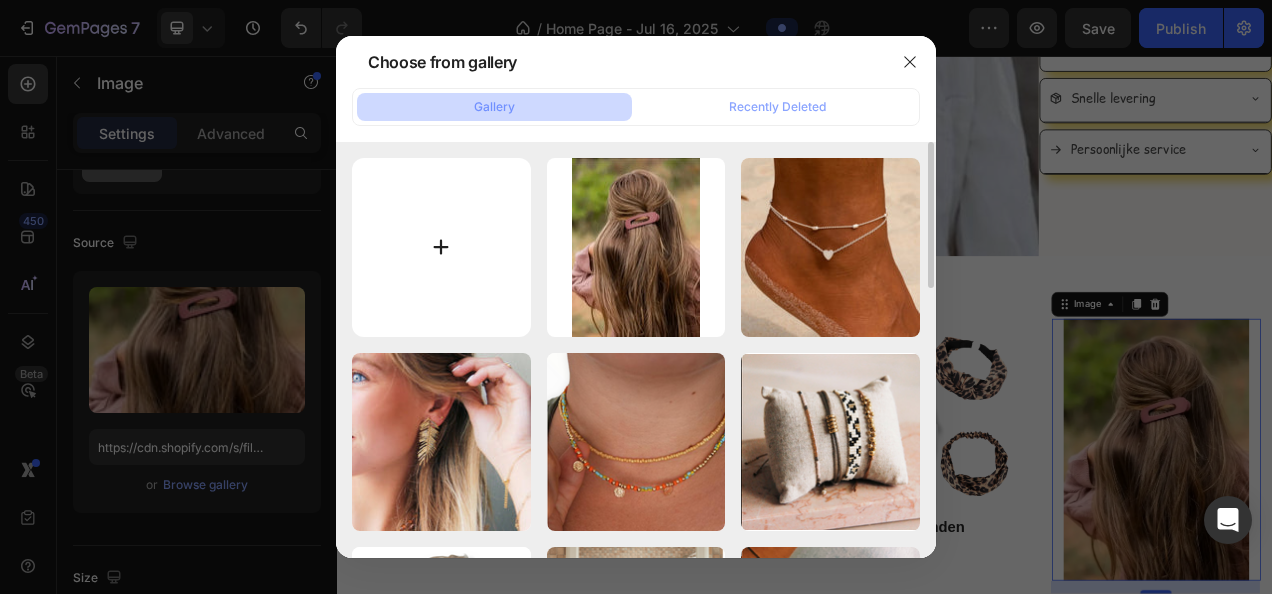 click at bounding box center (441, 247) 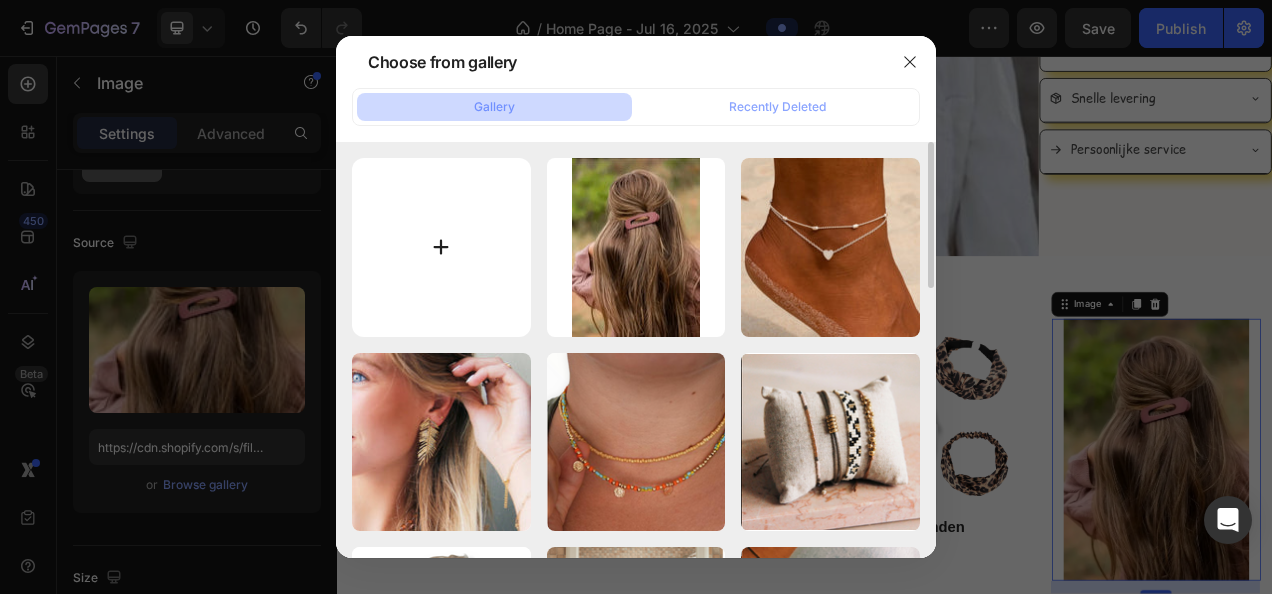 type on "C:\fakepath\Photoroom_000_20250719_133030.jpeg" 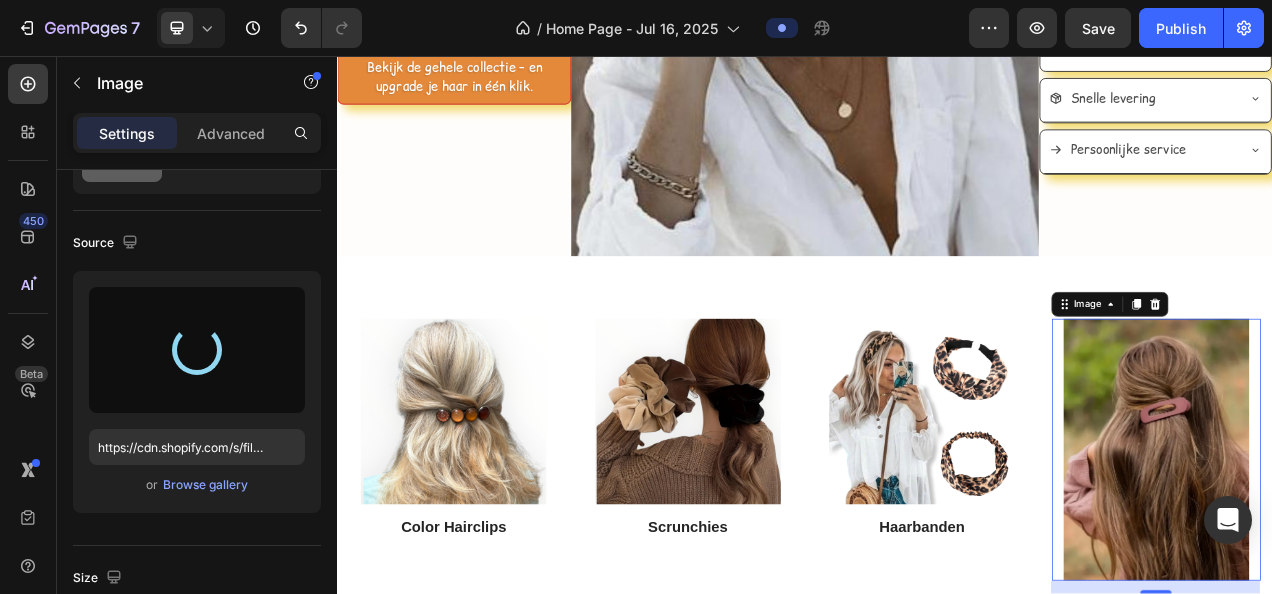 type on "https://cdn.shopify.com/s/files/1/0091/4292/7440/files/gempages_575828060268397507-6f546ee8-f19d-4e5e-b2a9-489c538327b9.jpg" 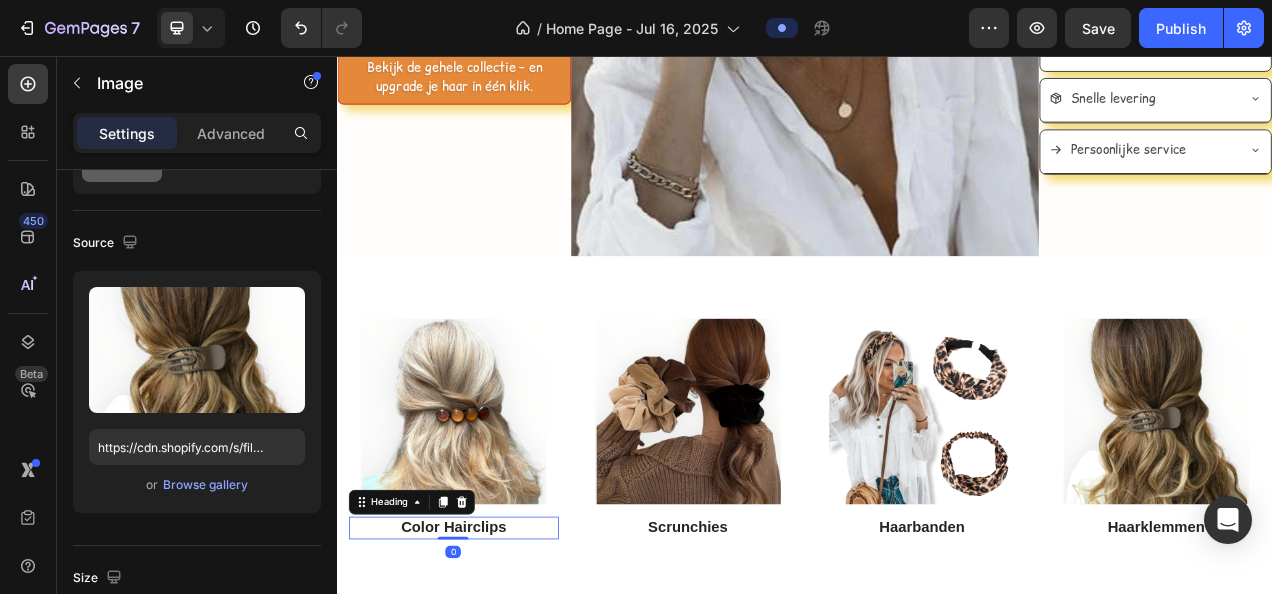 click on "Color Hairclips" at bounding box center (486, 661) 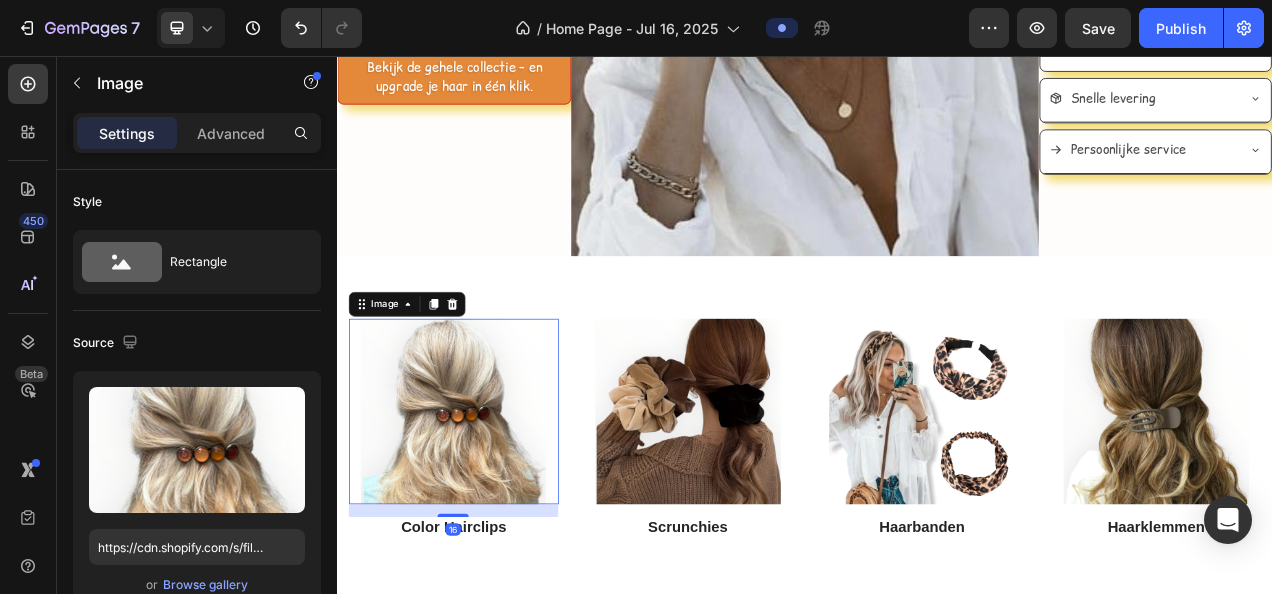 click at bounding box center (486, 512) 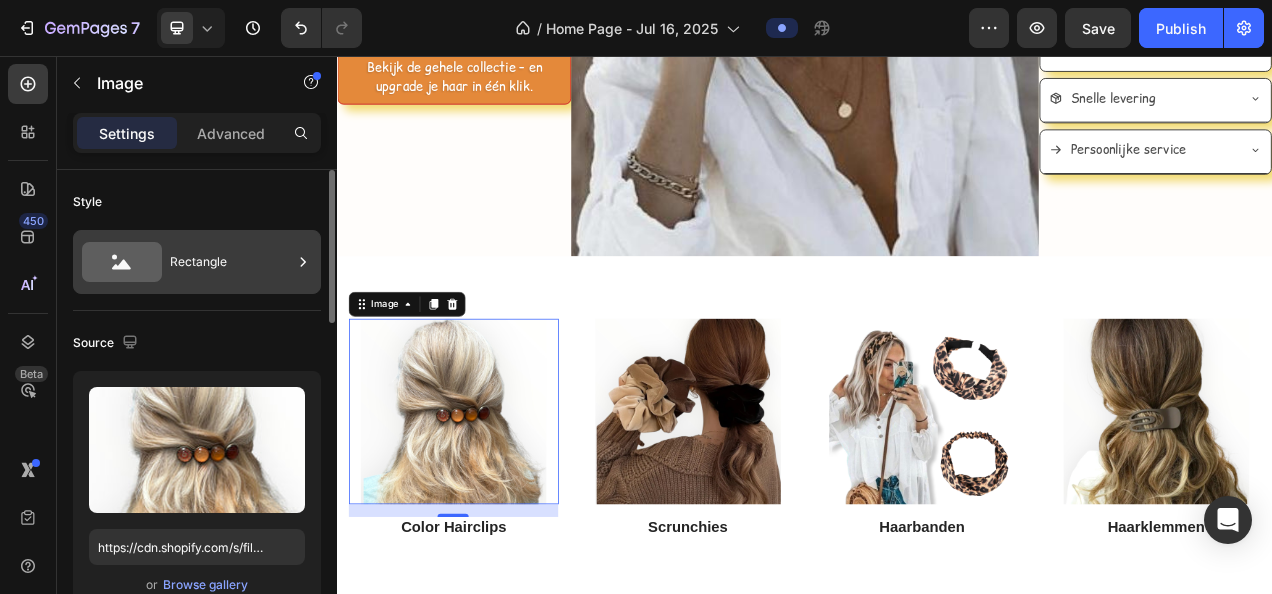 click on "Rectangle" at bounding box center [231, 262] 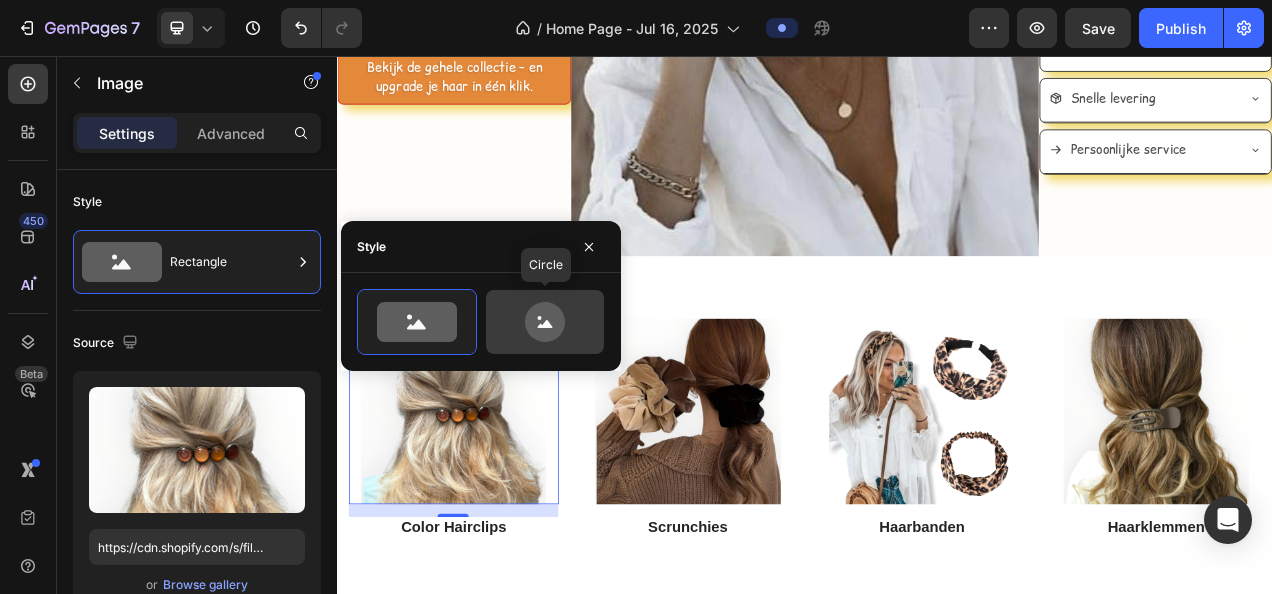 click 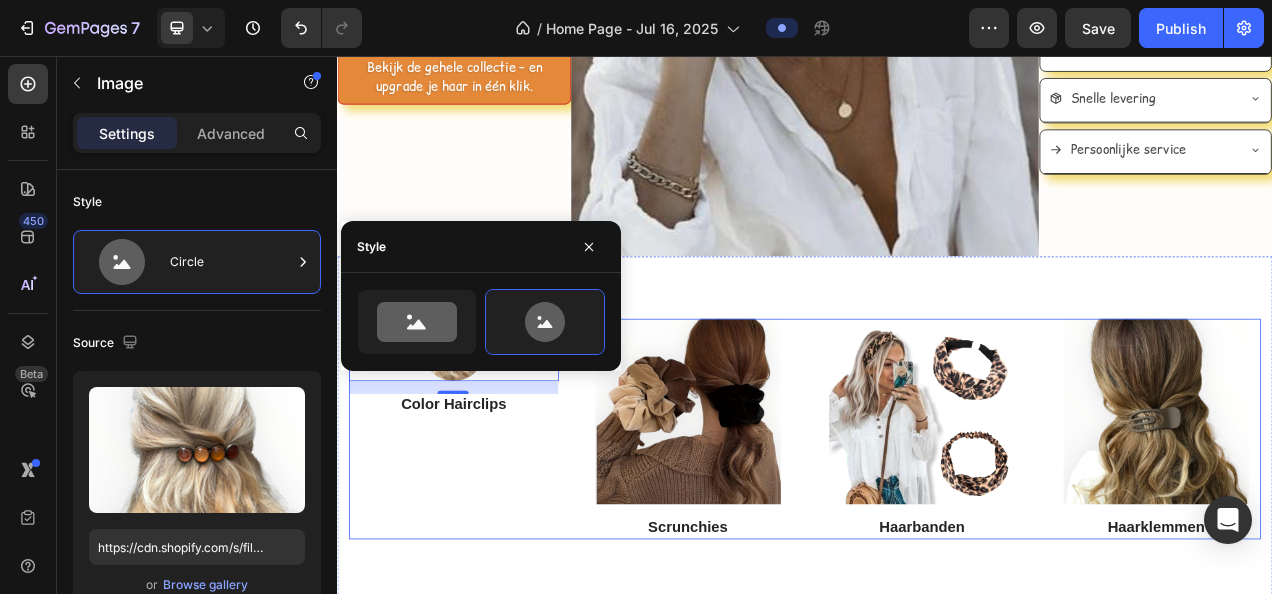 click on "Image   16 Color Hairclips Heading" at bounding box center [486, 534] 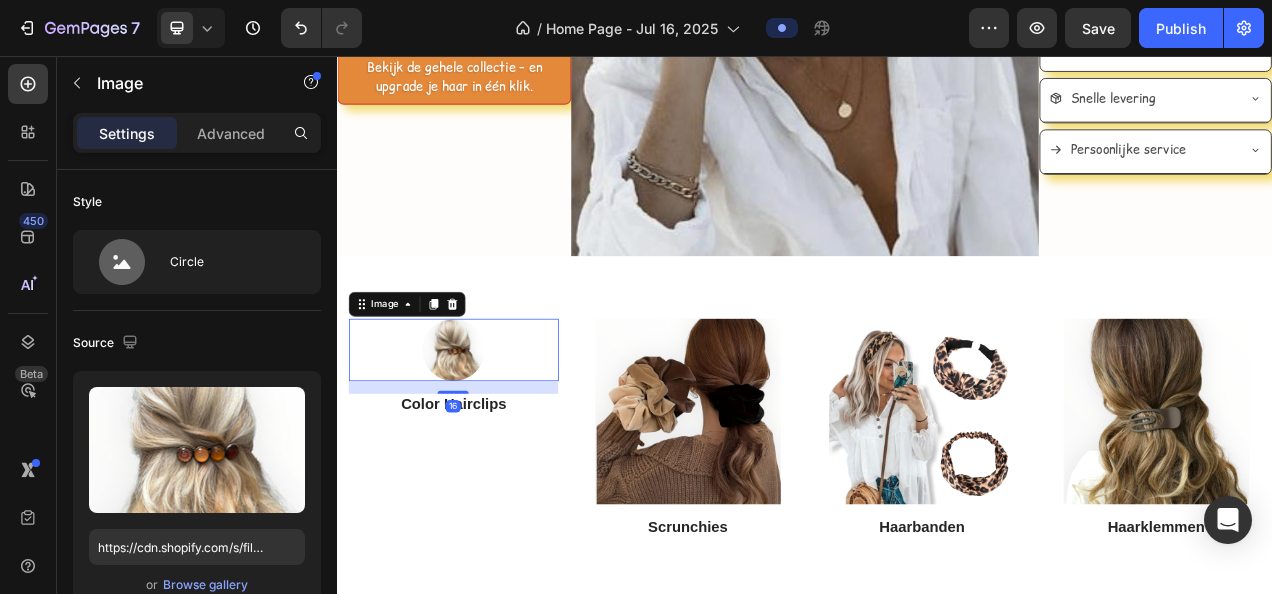 click at bounding box center [486, 433] 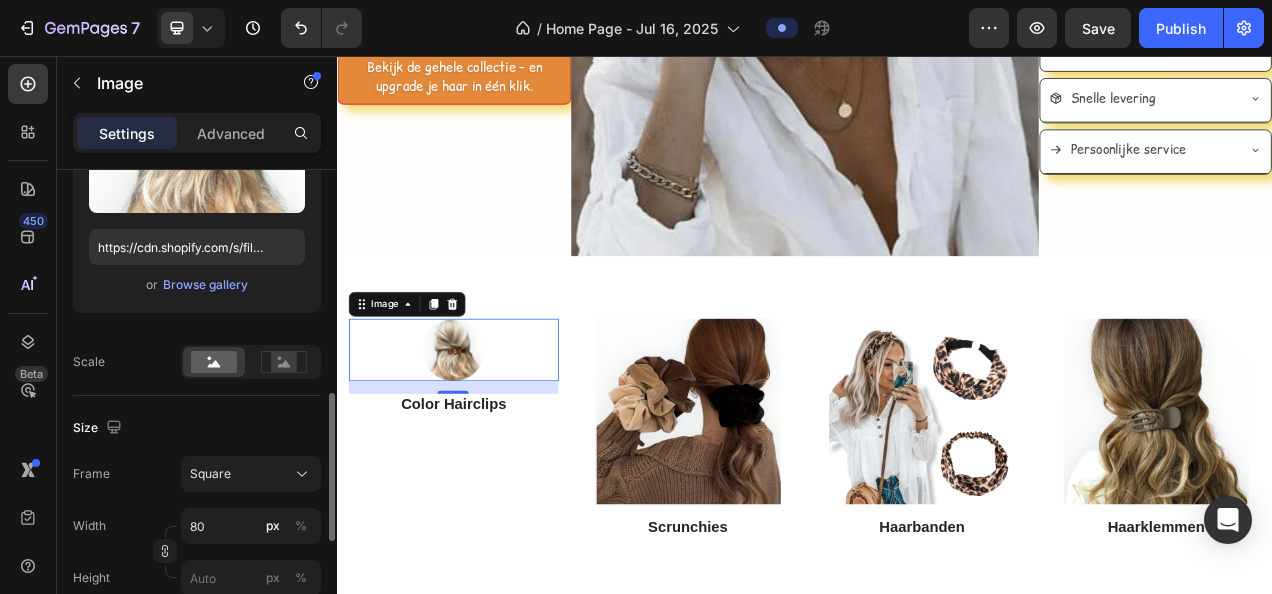 scroll, scrollTop: 400, scrollLeft: 0, axis: vertical 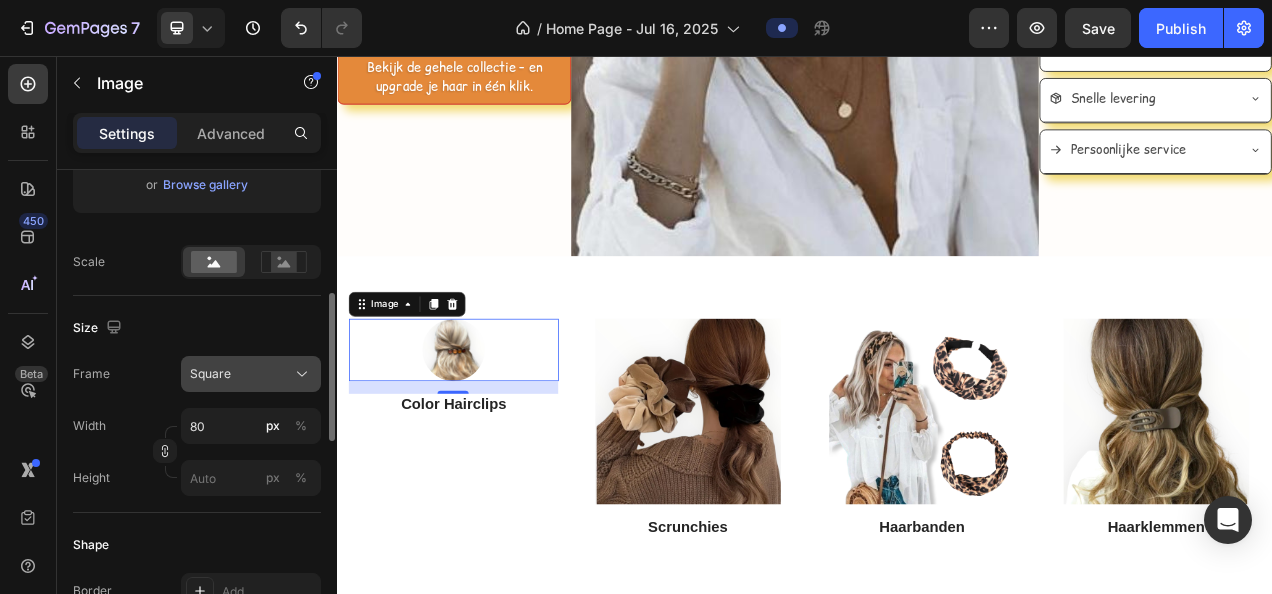 click 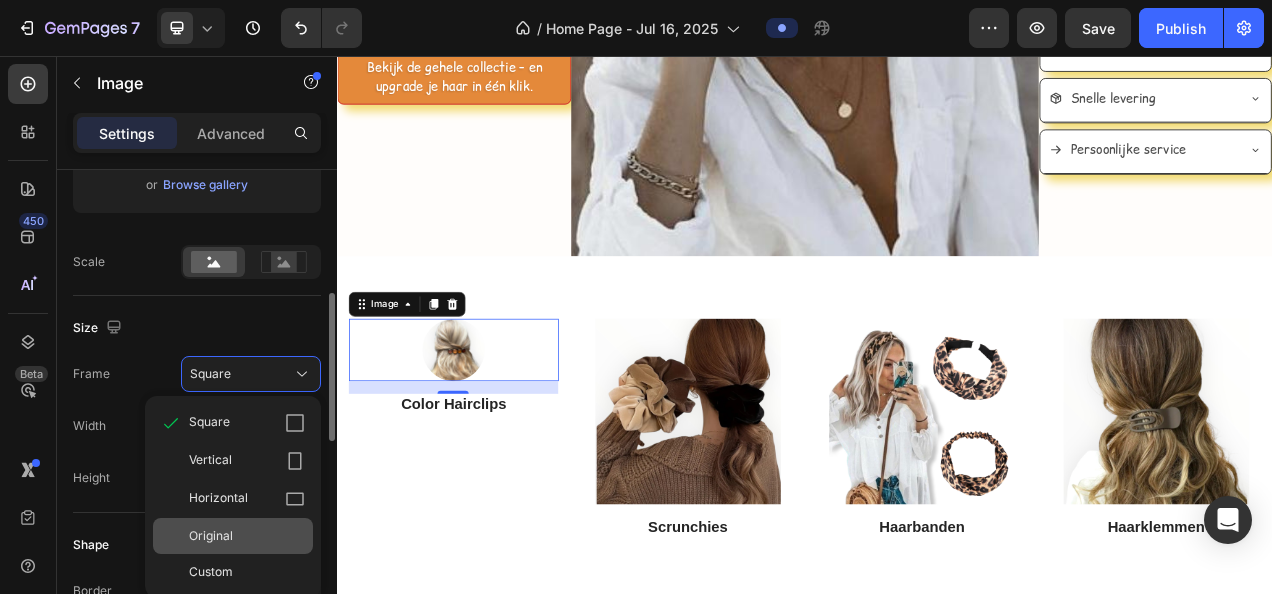 click on "Original" at bounding box center (211, 536) 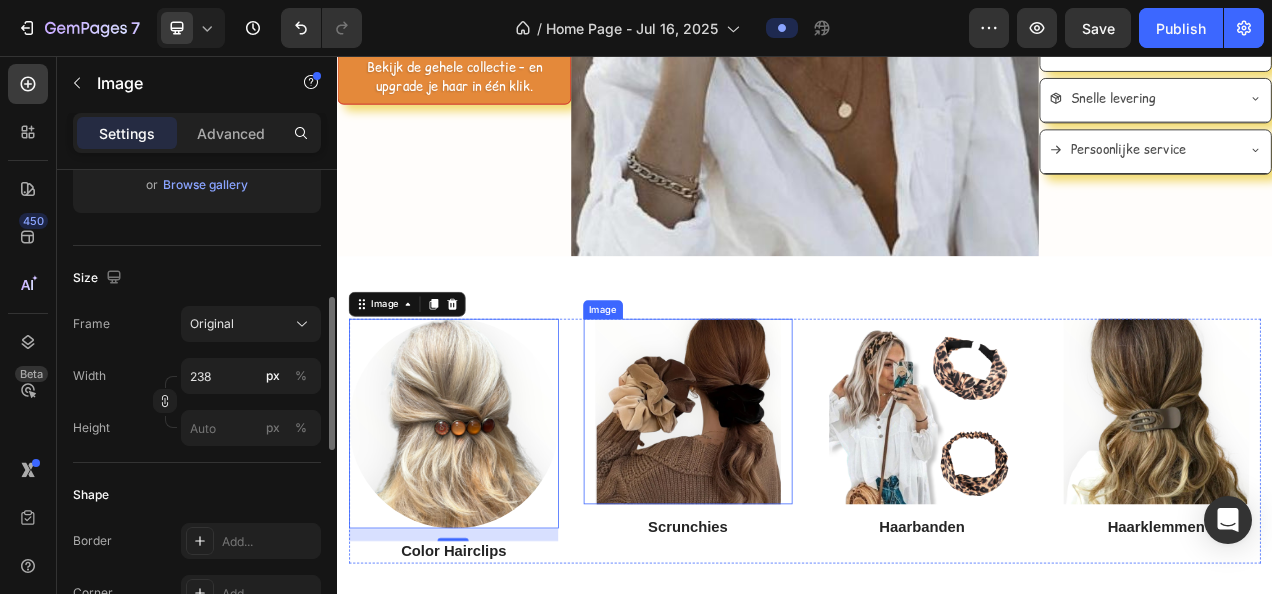 click at bounding box center [787, 512] 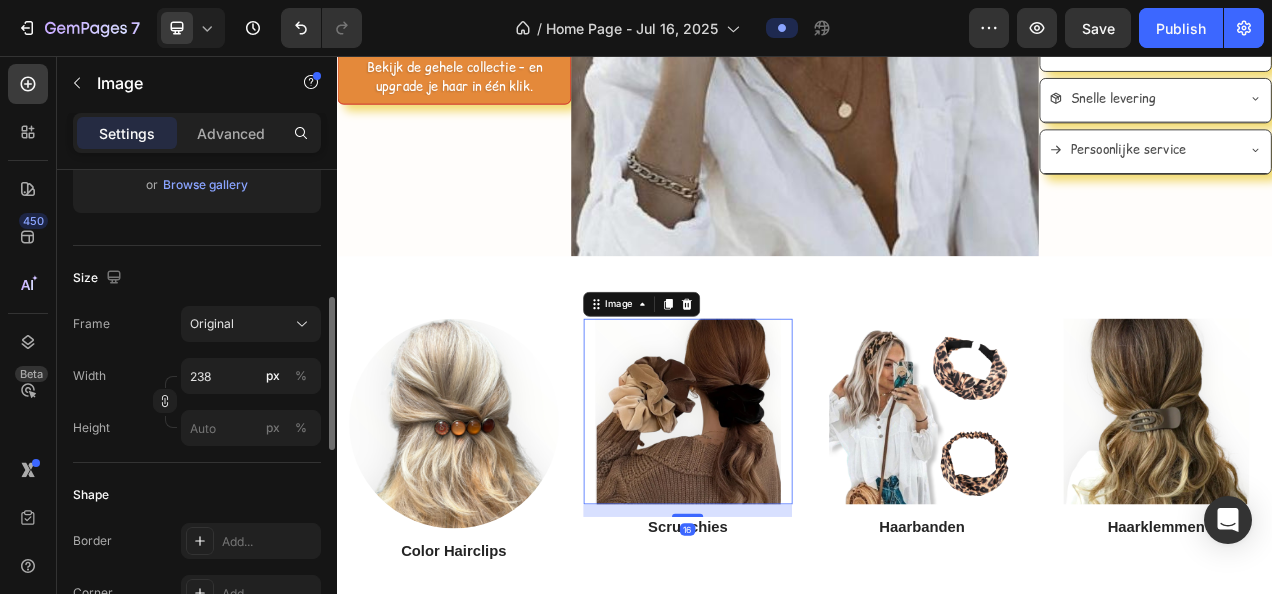 scroll, scrollTop: 0, scrollLeft: 0, axis: both 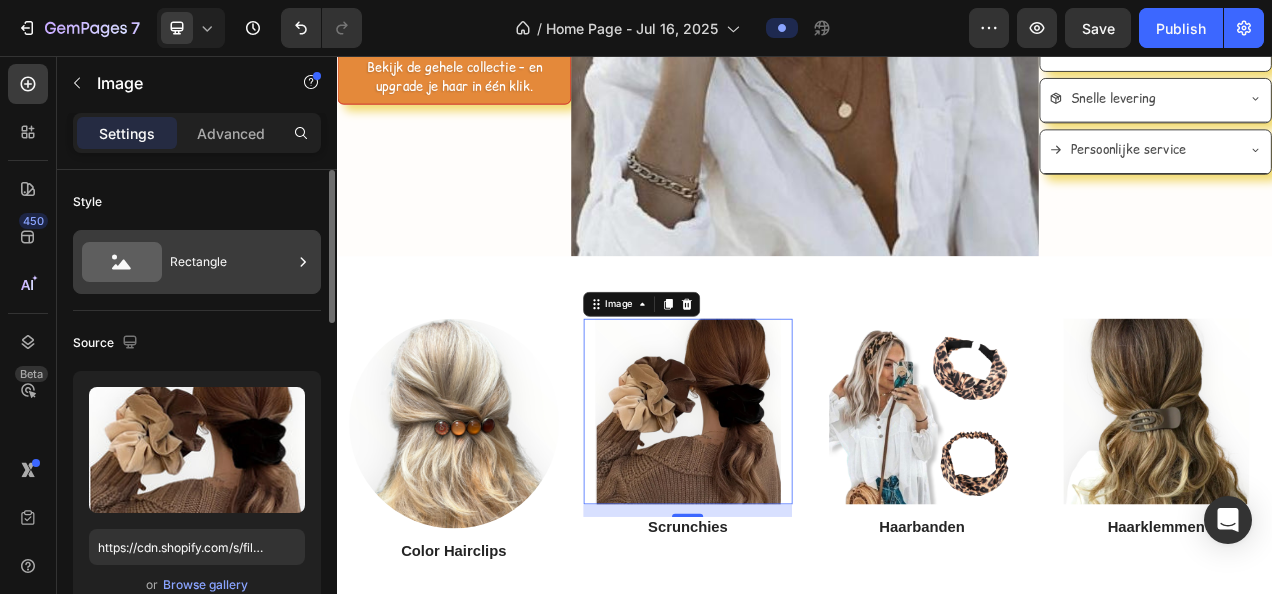click on "Rectangle" at bounding box center [231, 262] 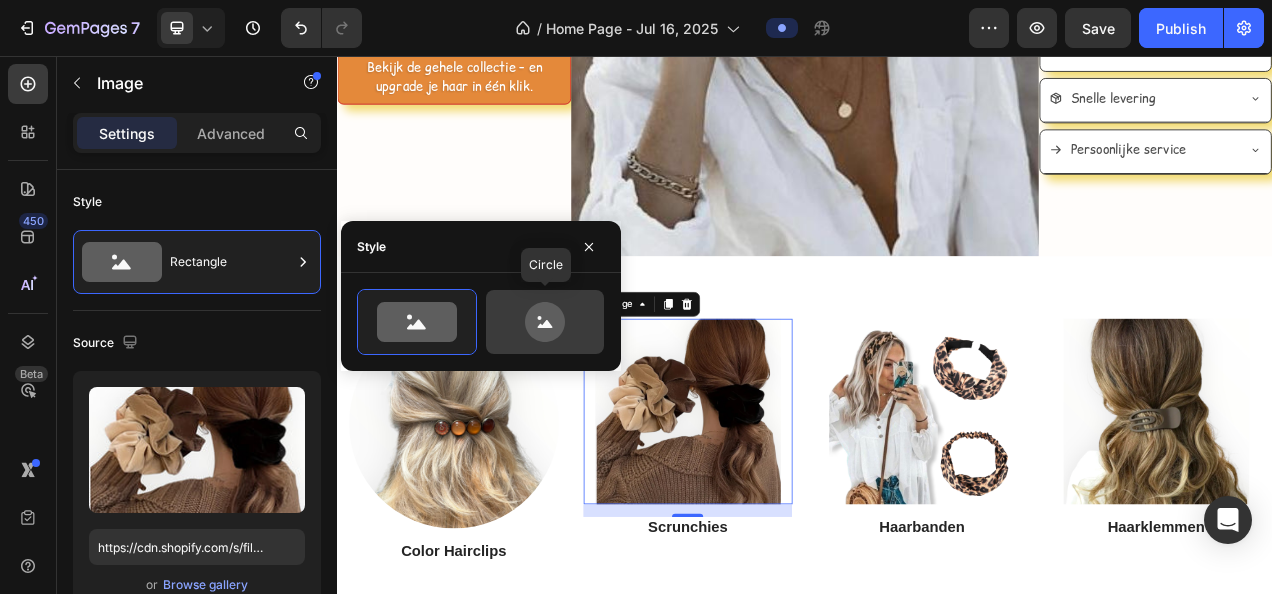 click 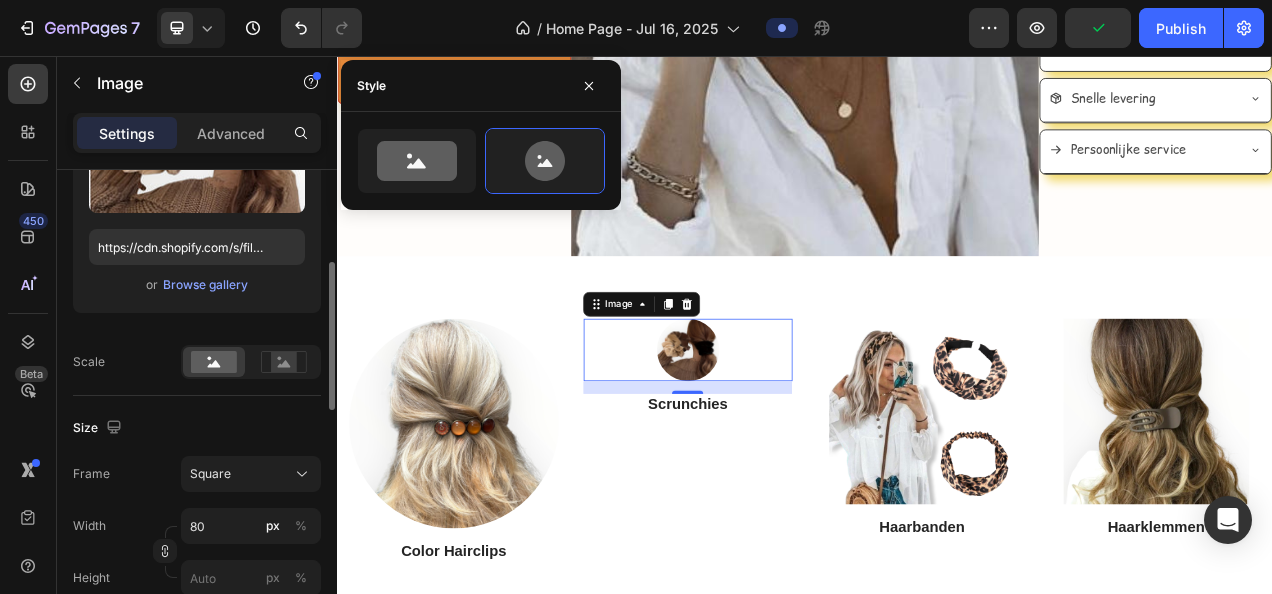 scroll, scrollTop: 400, scrollLeft: 0, axis: vertical 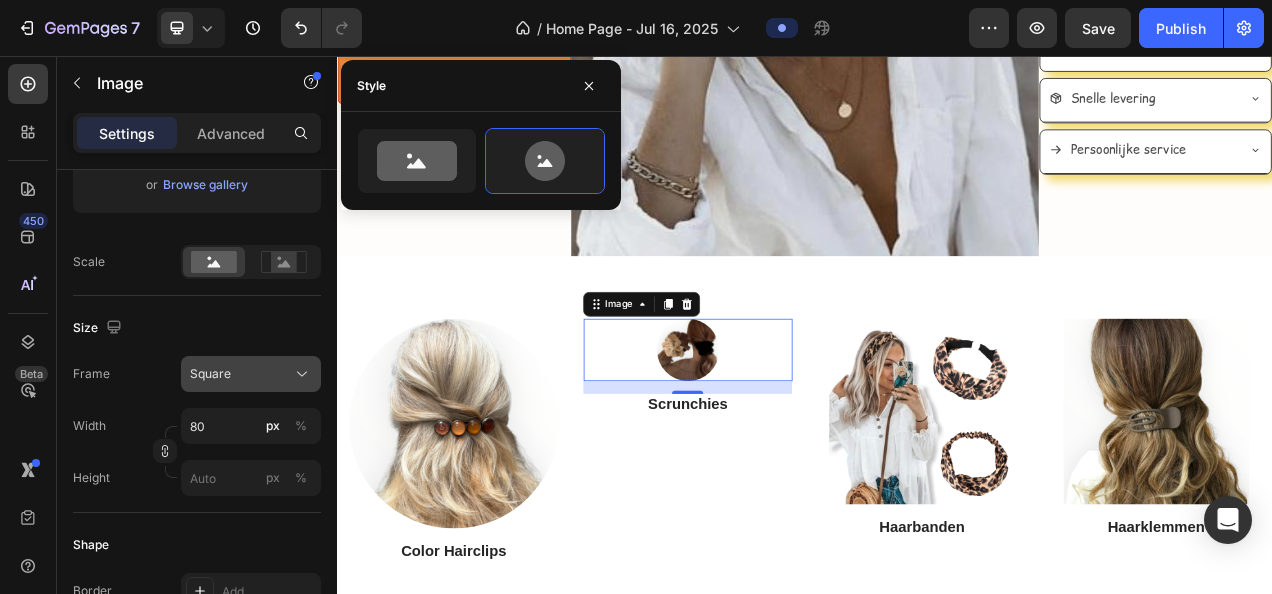 click 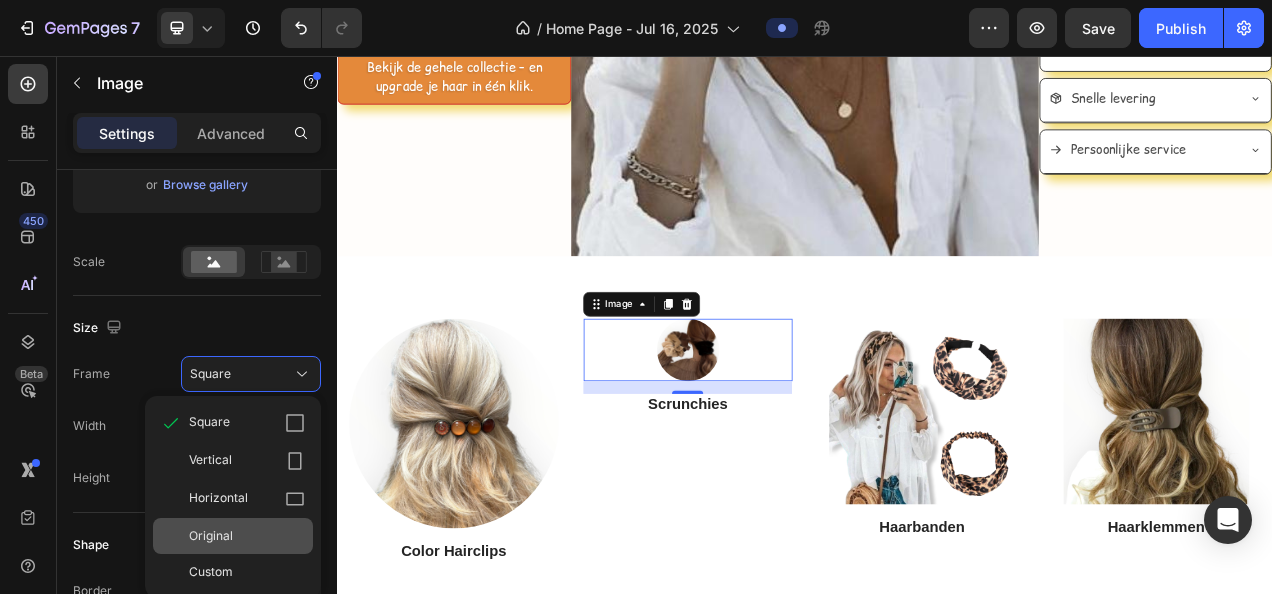 click on "Original" at bounding box center (211, 536) 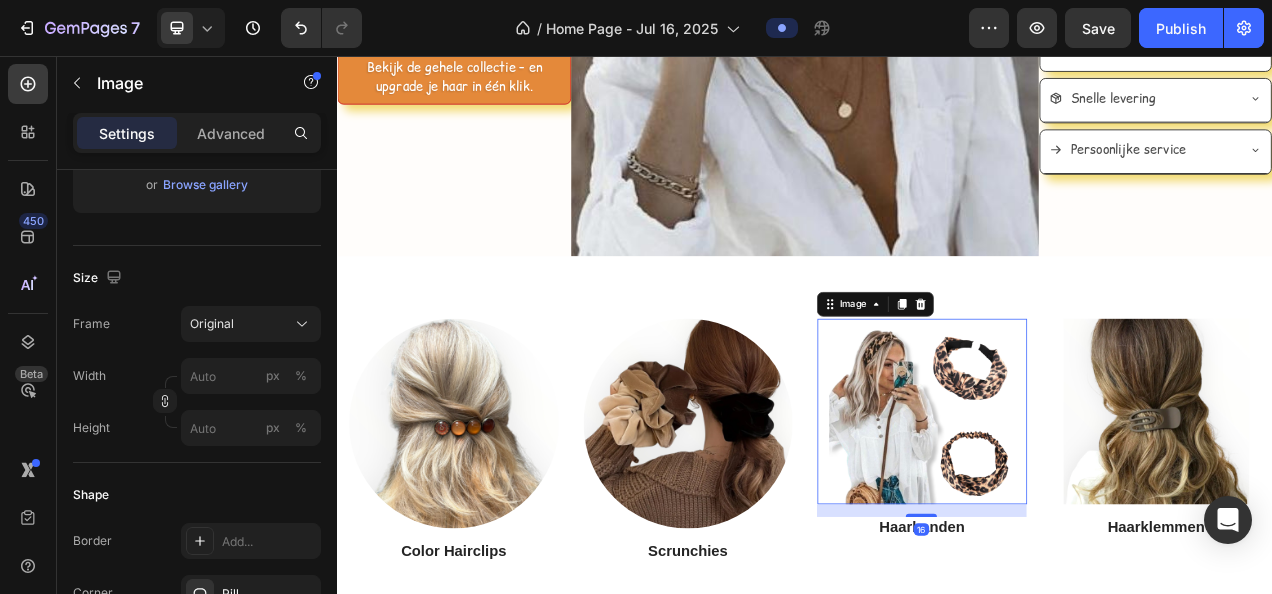 click at bounding box center [1087, 512] 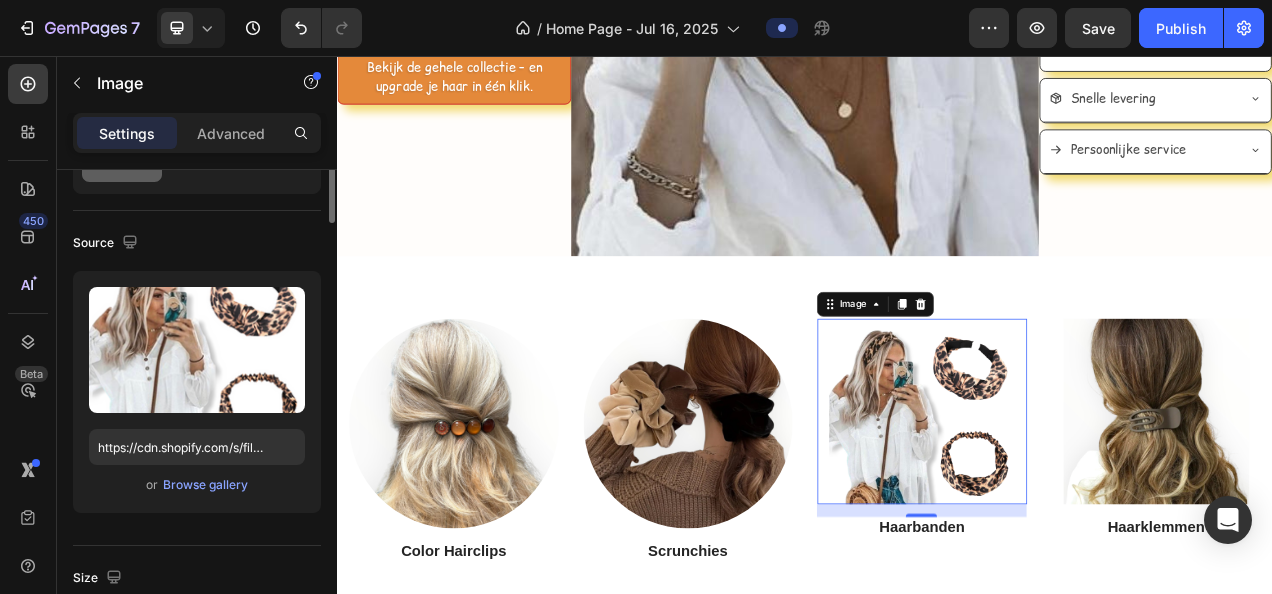 scroll, scrollTop: 0, scrollLeft: 0, axis: both 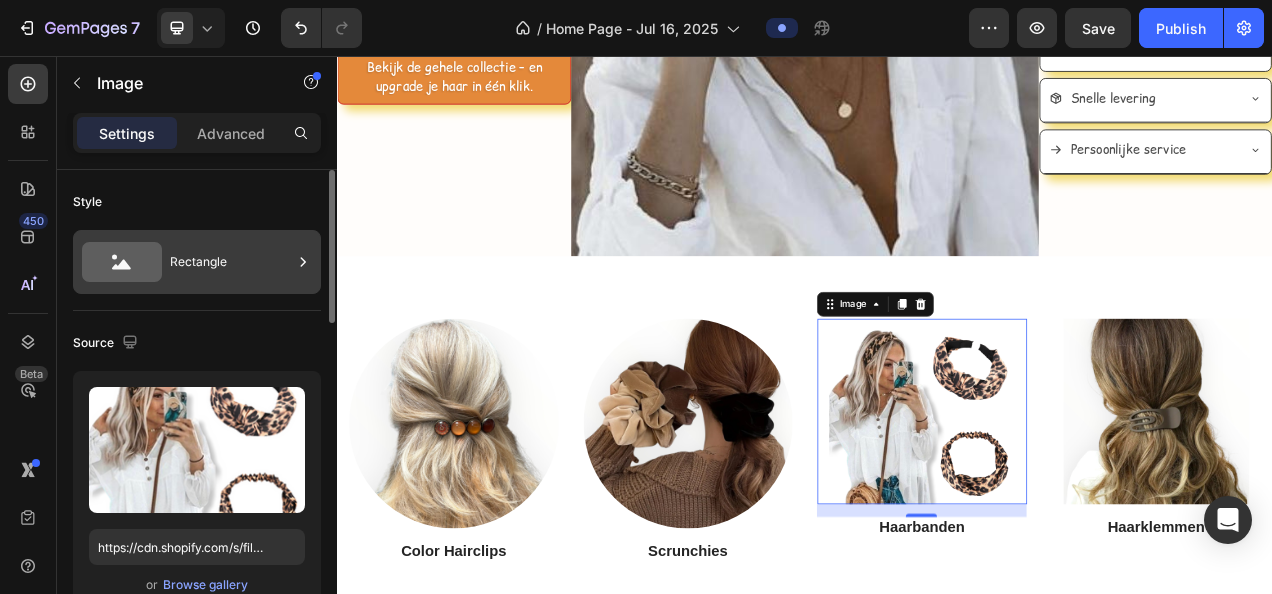 click on "Rectangle" at bounding box center (231, 262) 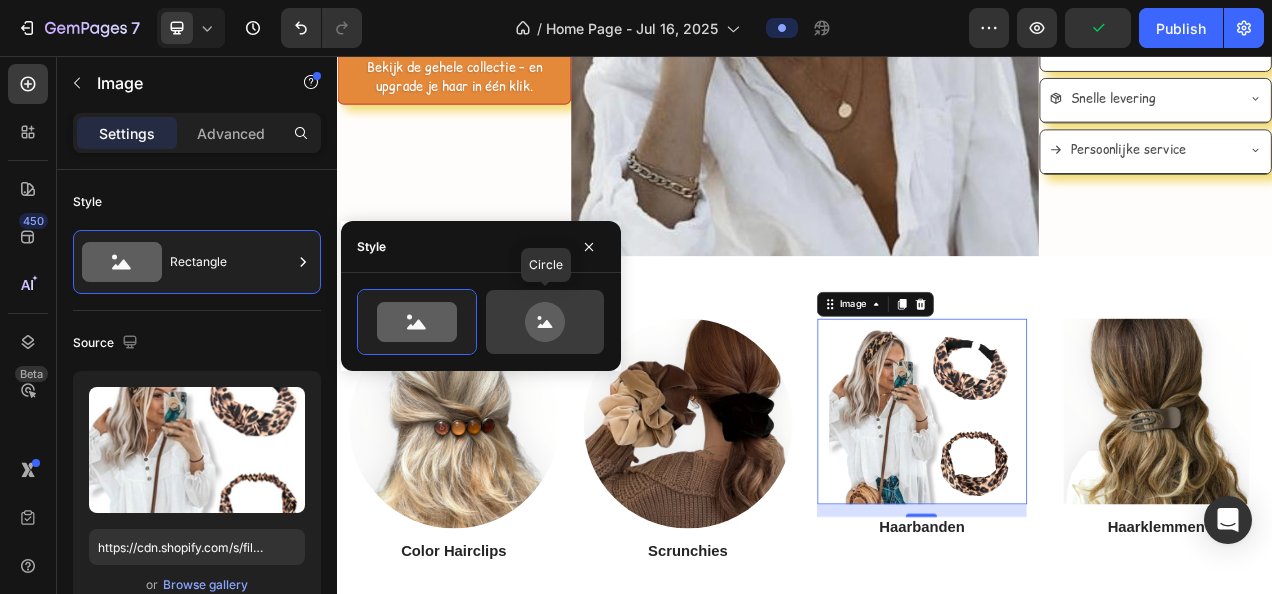 click 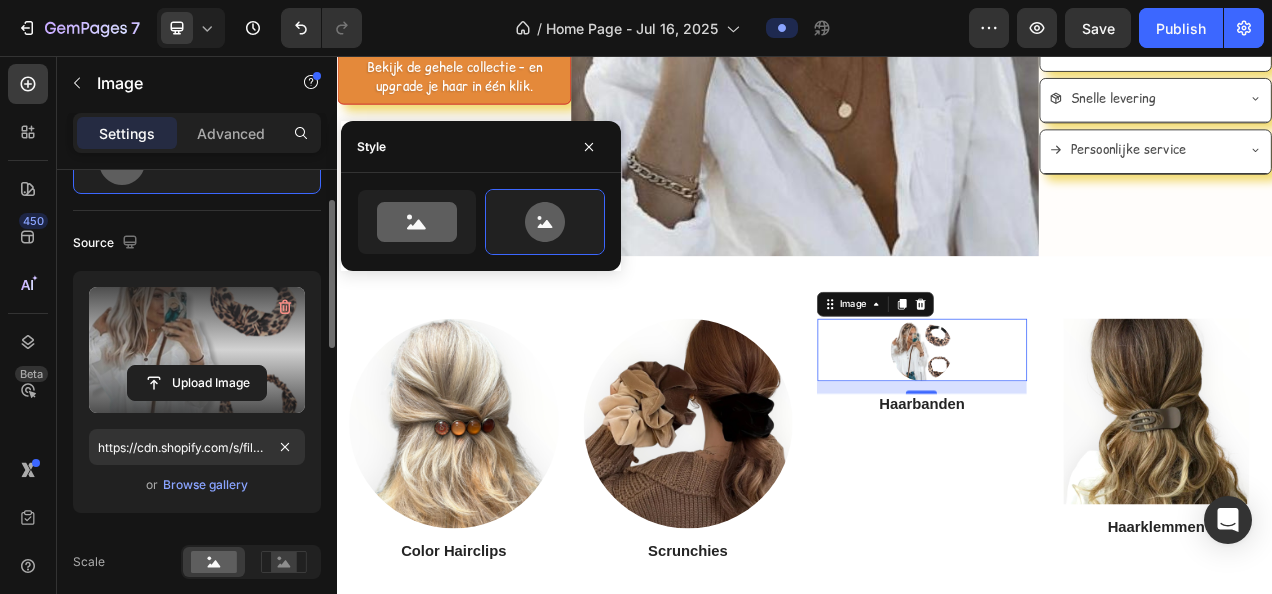 scroll, scrollTop: 300, scrollLeft: 0, axis: vertical 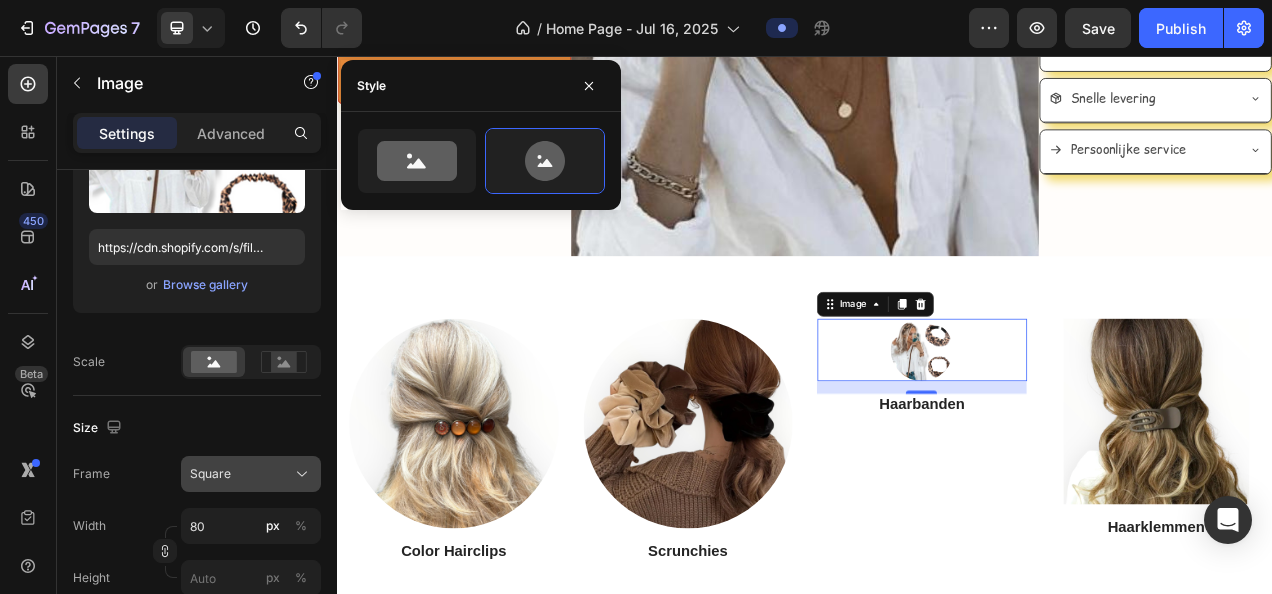 click on "Square" 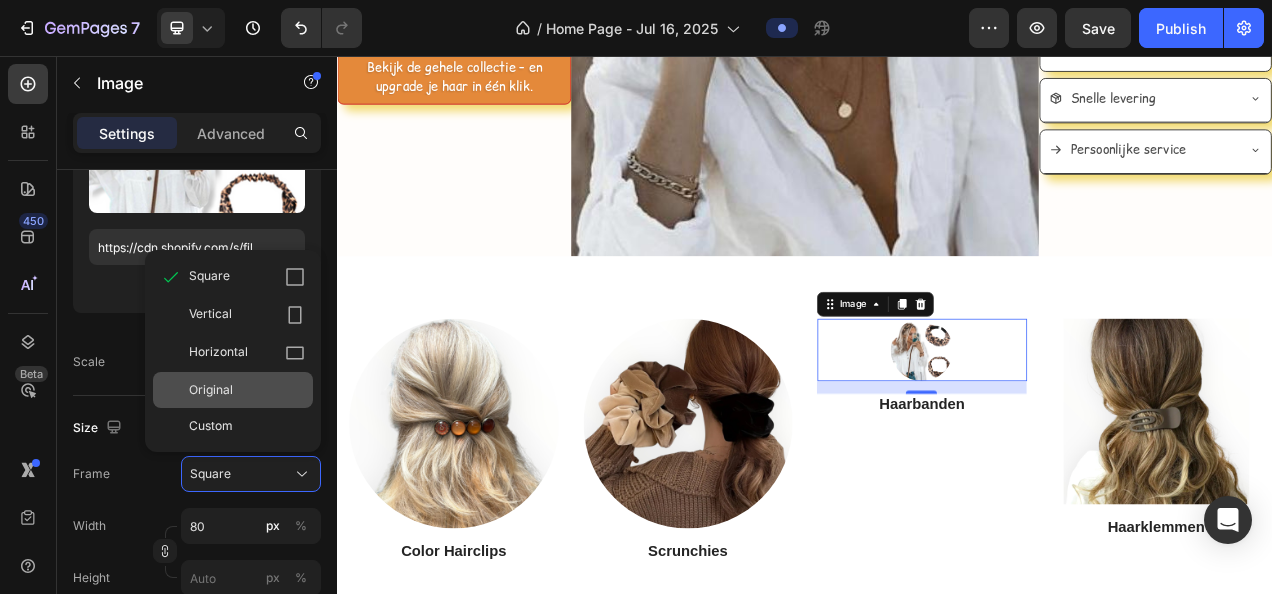 click on "Original" at bounding box center [211, 390] 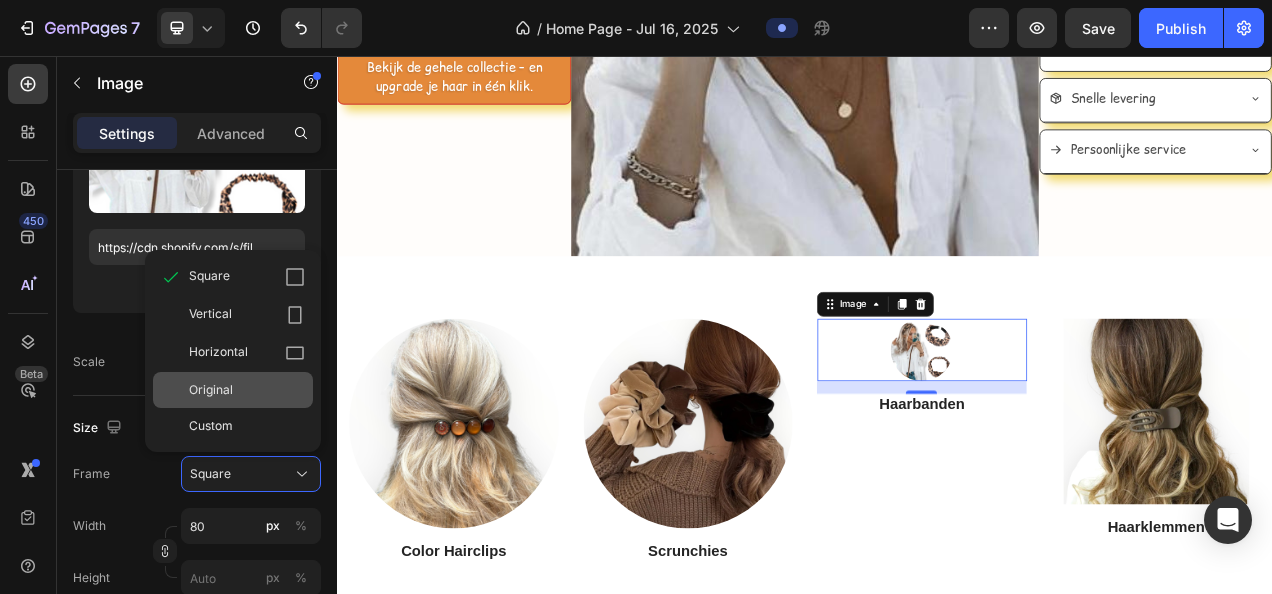 type 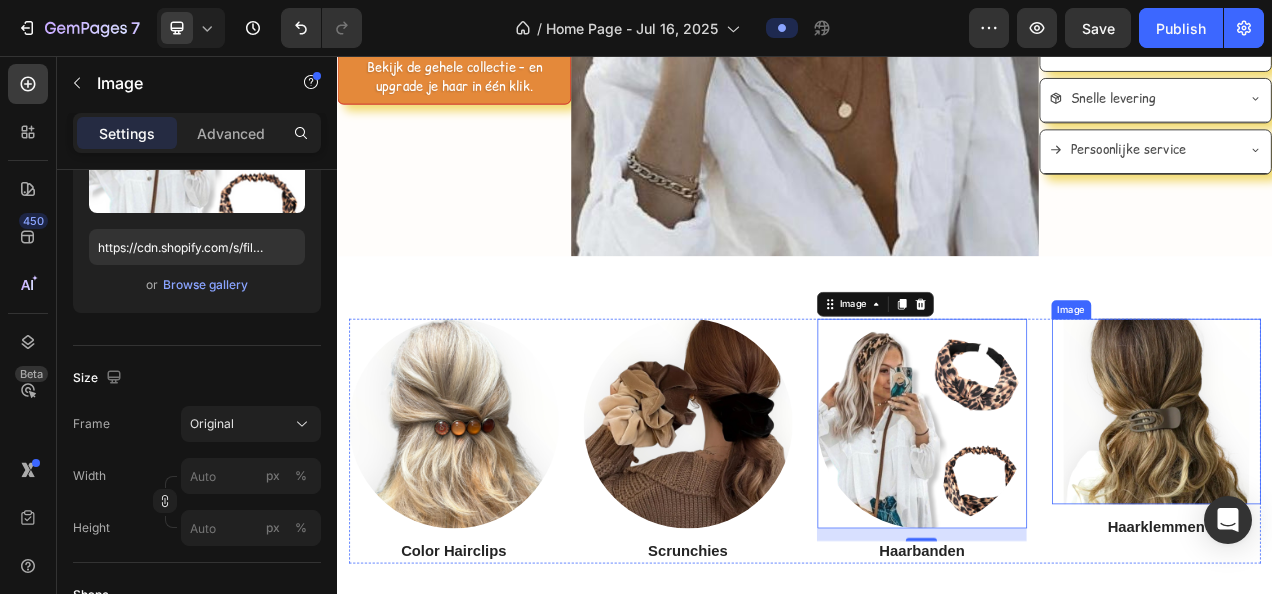 click at bounding box center (1388, 512) 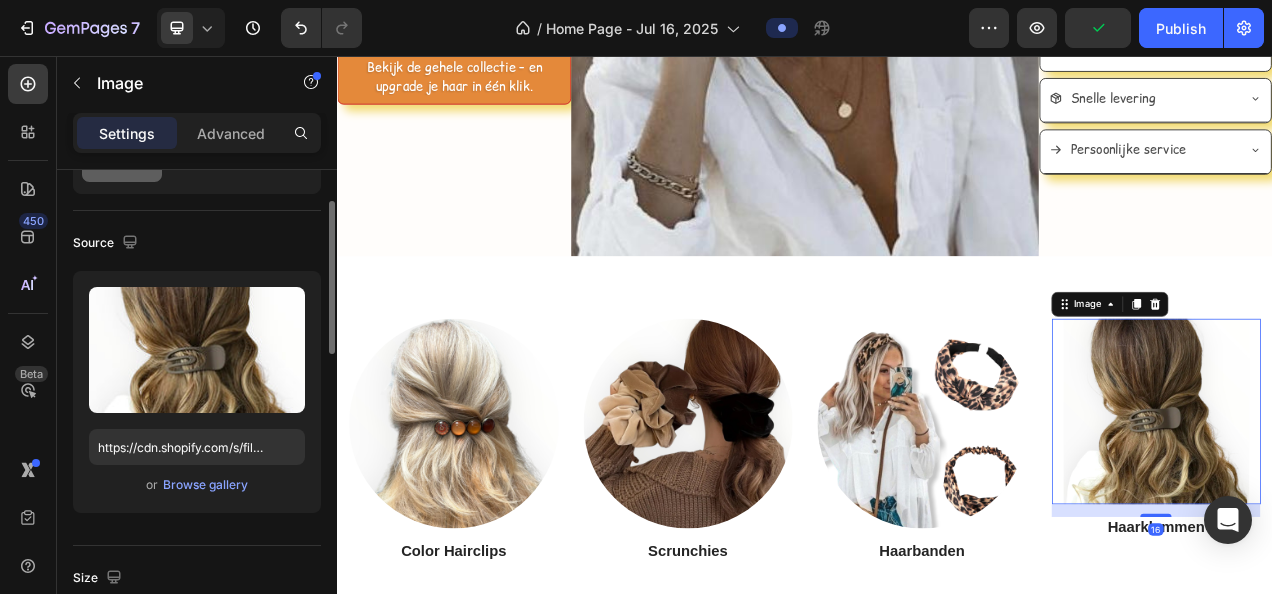scroll, scrollTop: 0, scrollLeft: 0, axis: both 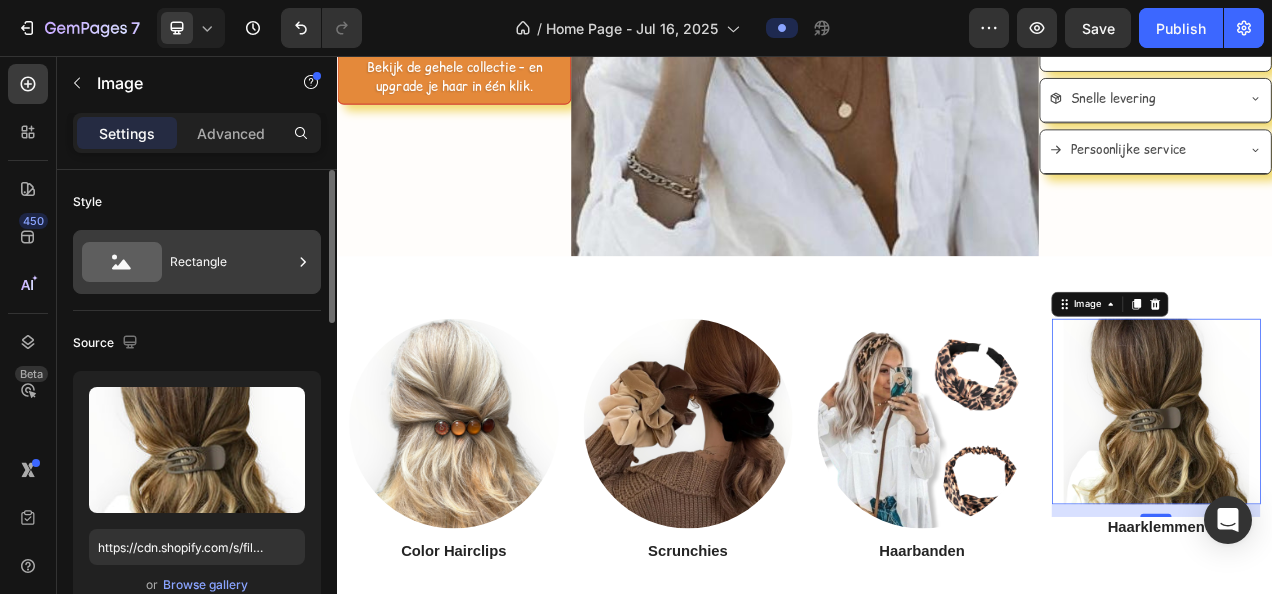 click on "Rectangle" at bounding box center [231, 262] 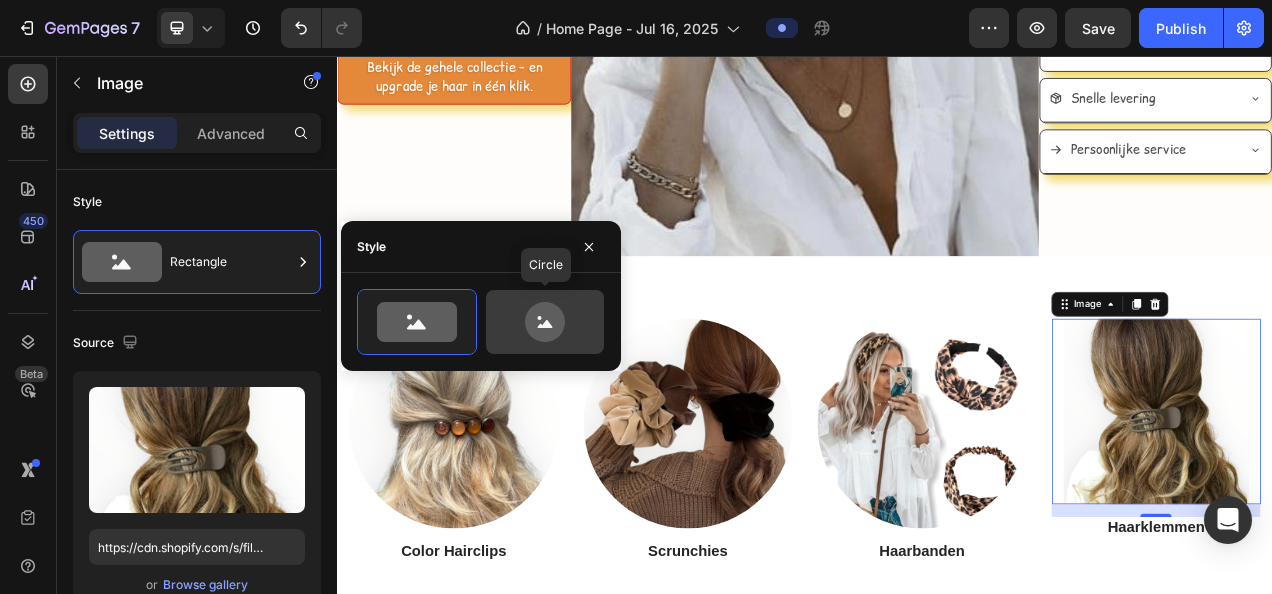 click 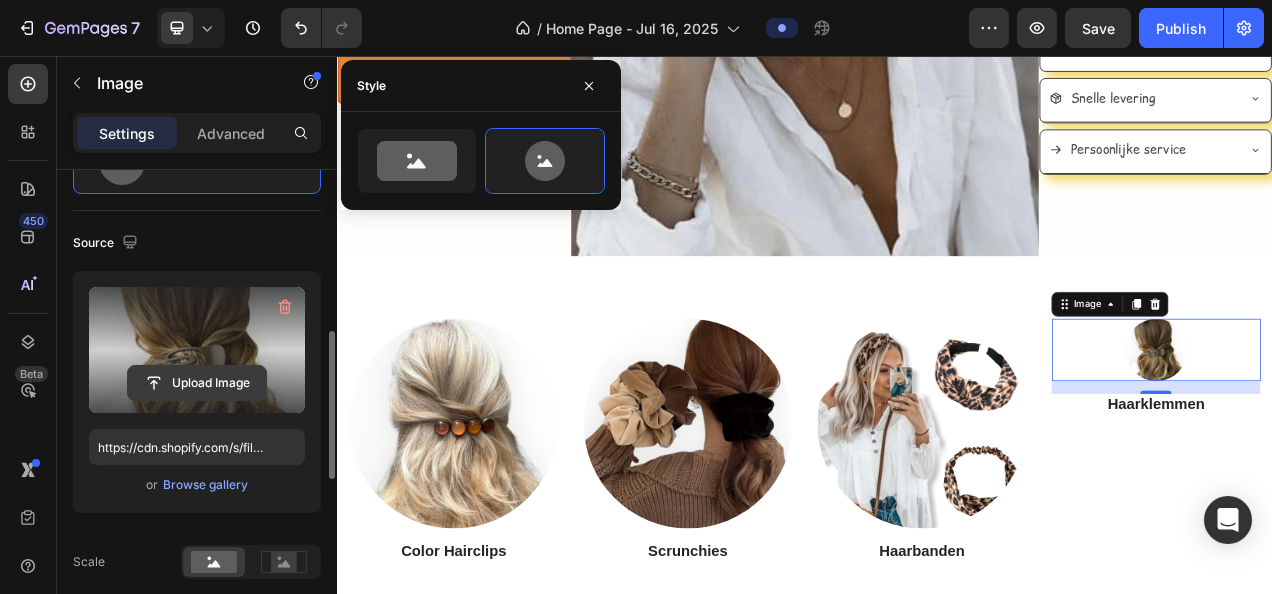 scroll, scrollTop: 300, scrollLeft: 0, axis: vertical 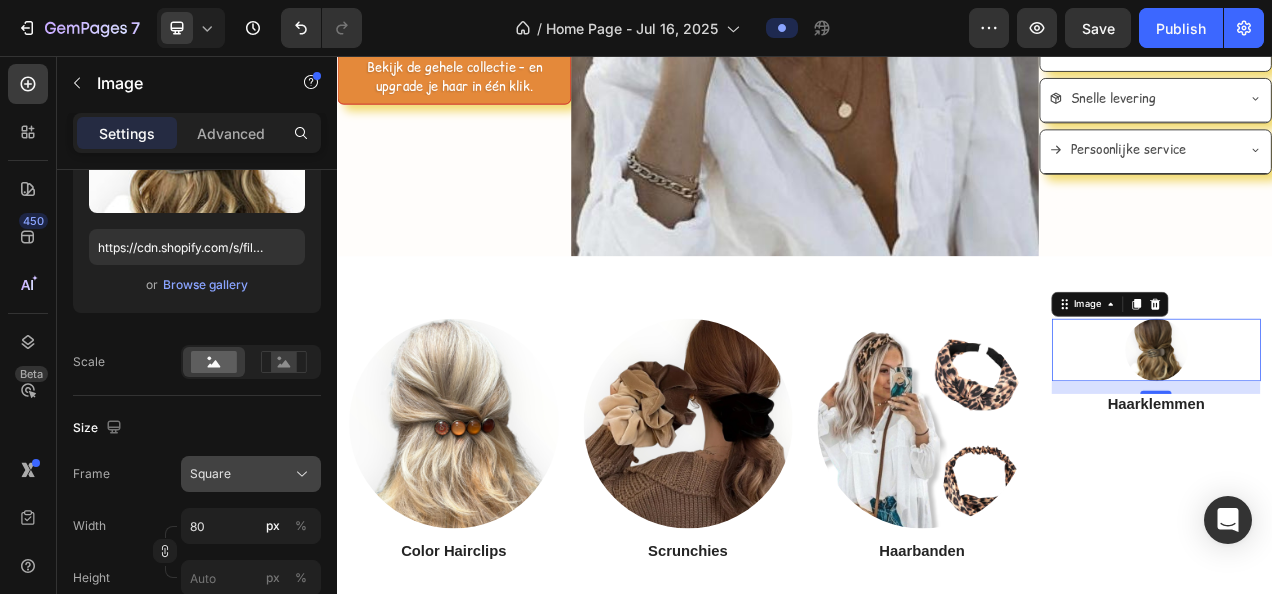 click 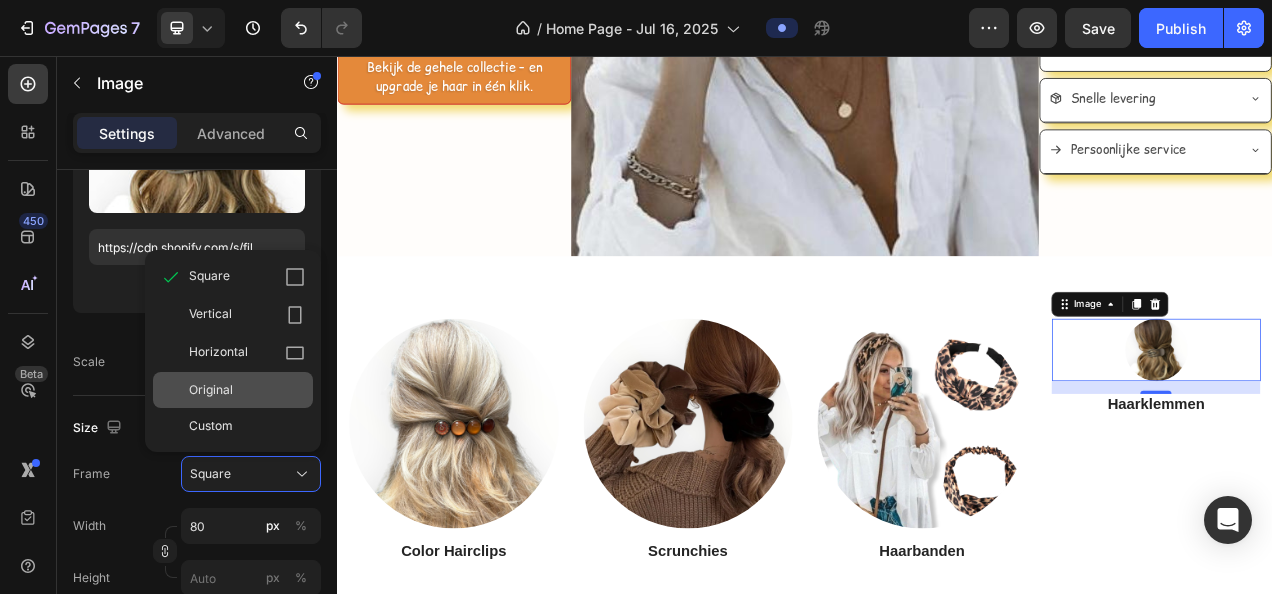 click on "Original" at bounding box center [247, 390] 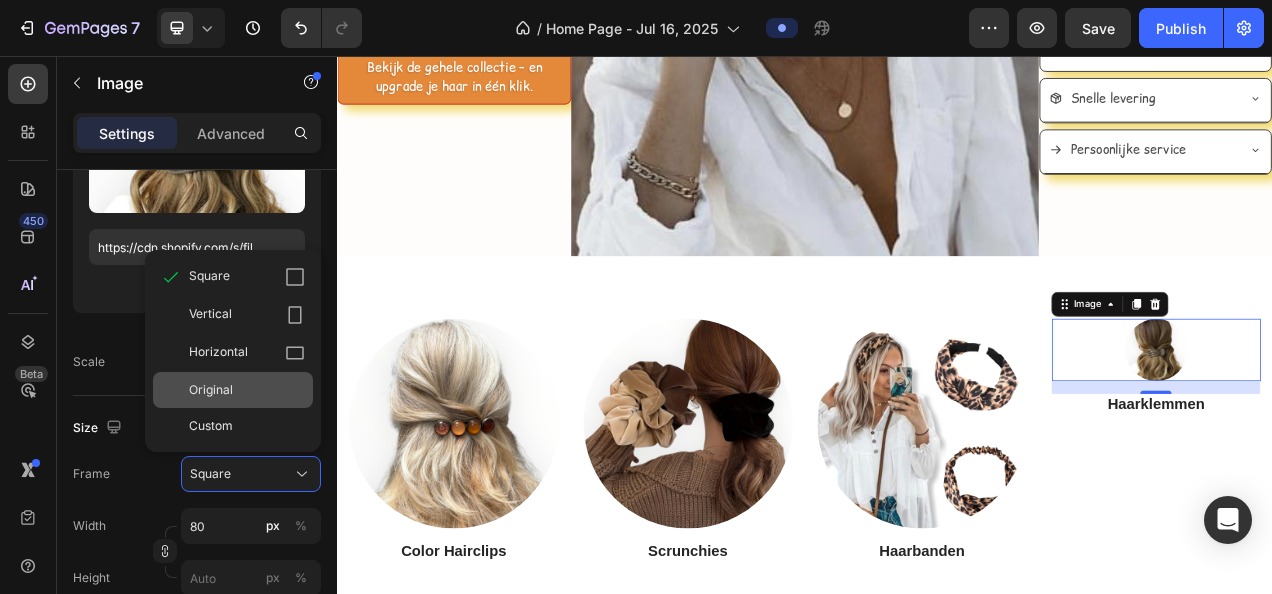 type 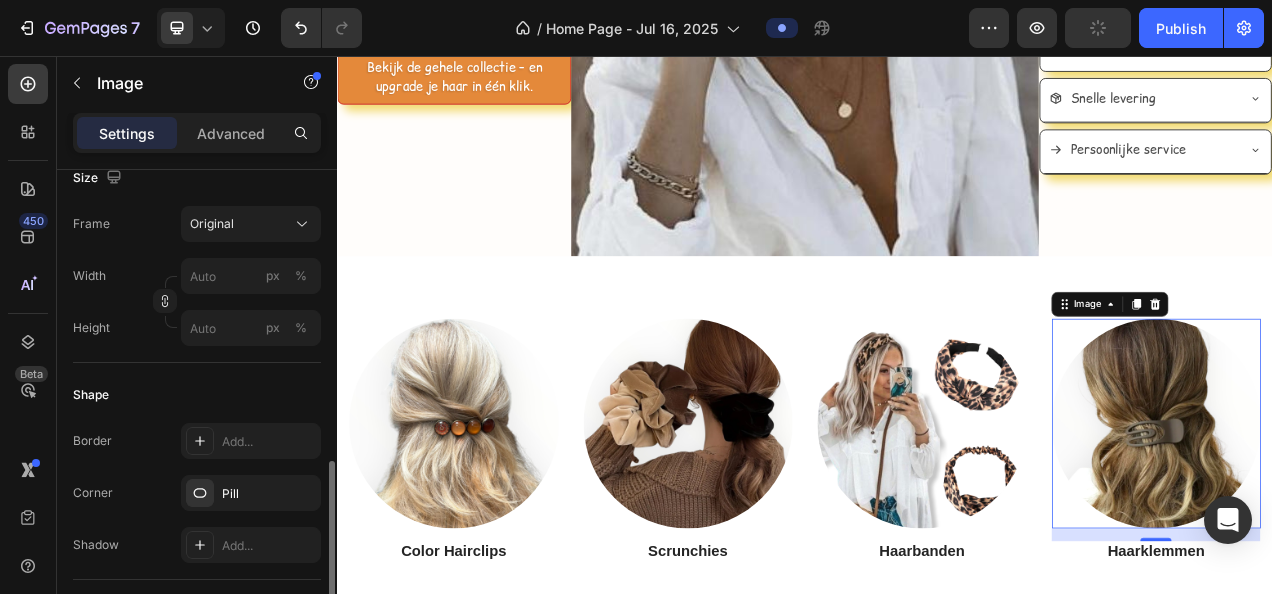 scroll, scrollTop: 600, scrollLeft: 0, axis: vertical 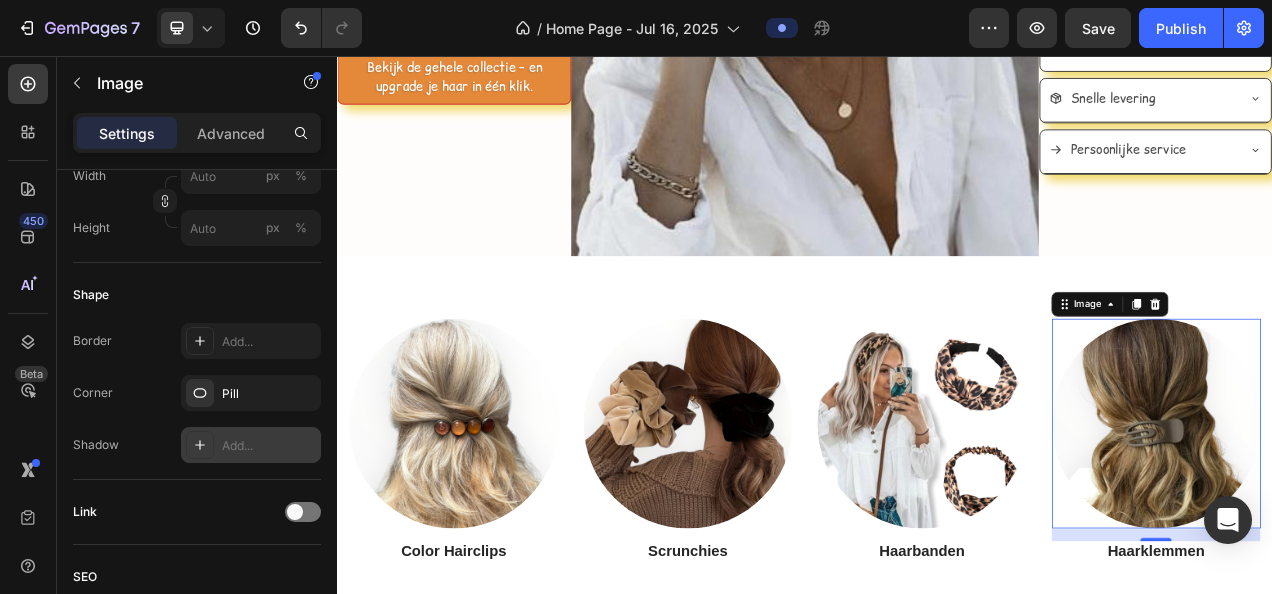 click on "Add..." at bounding box center (269, 446) 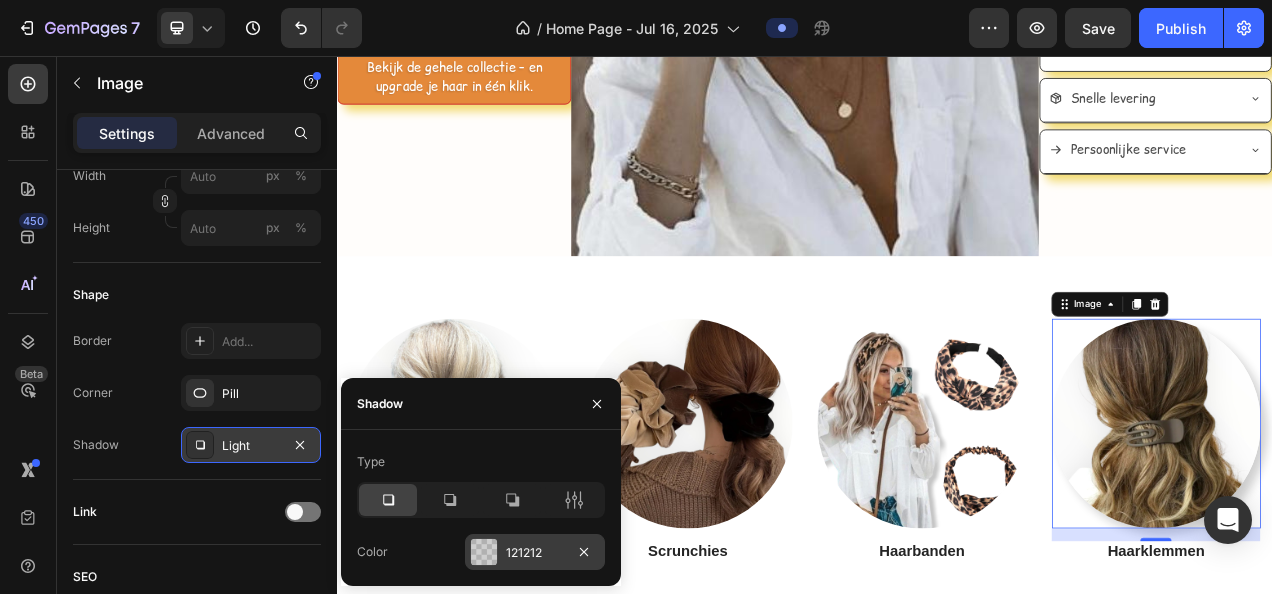 click at bounding box center (484, 552) 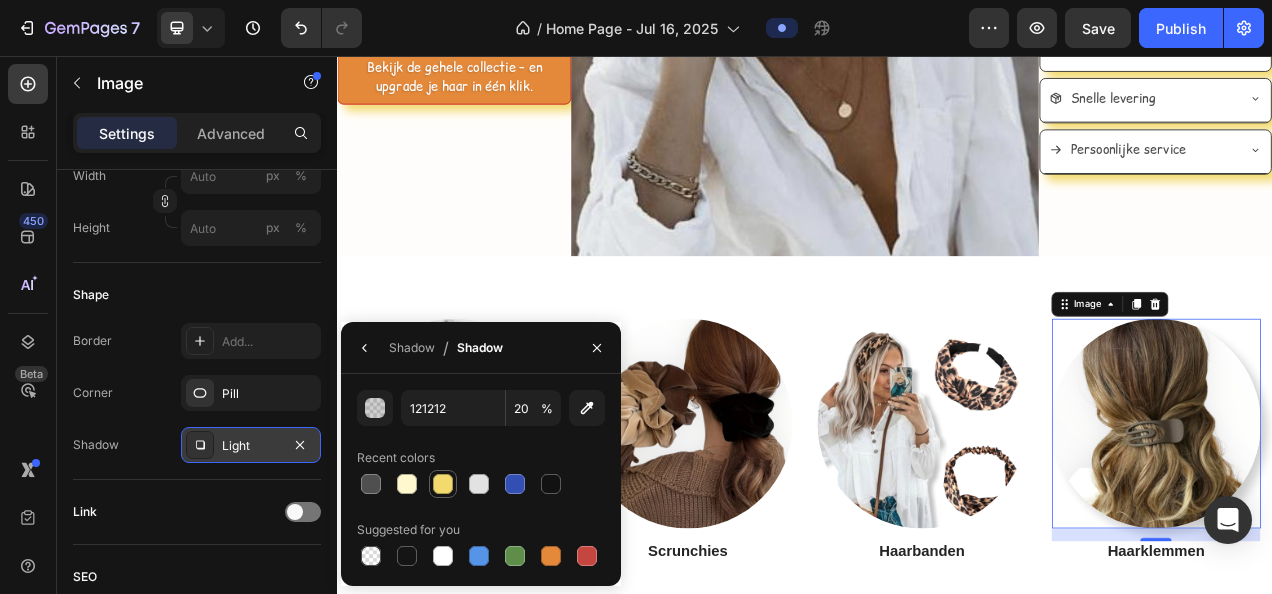 click at bounding box center [443, 484] 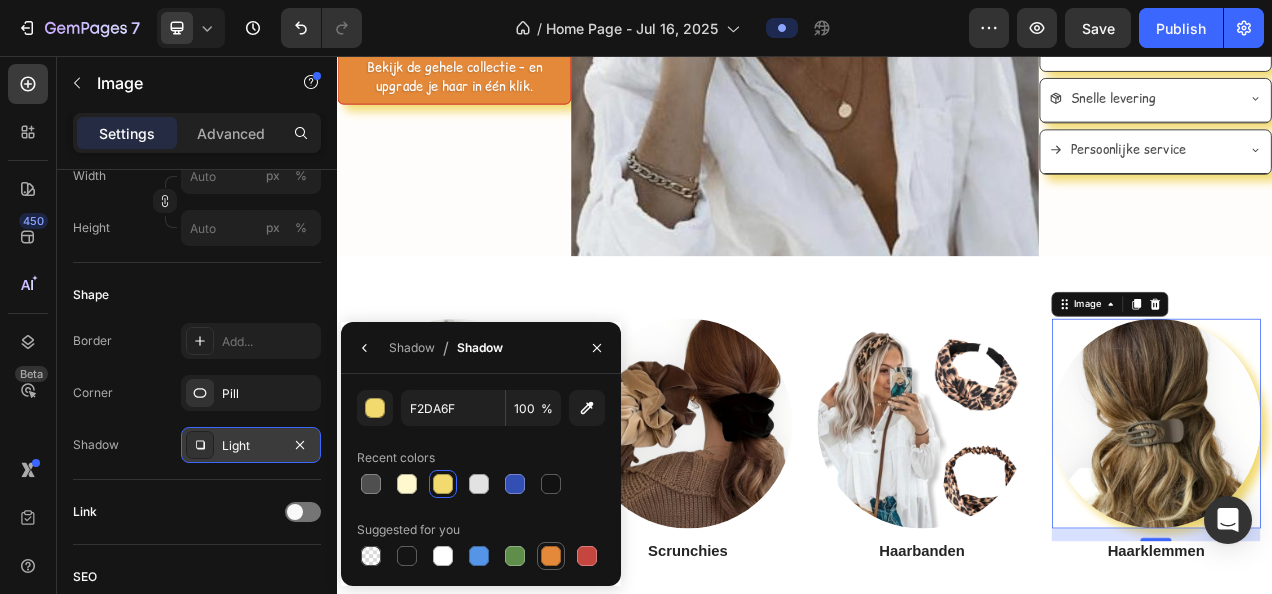 click at bounding box center [551, 556] 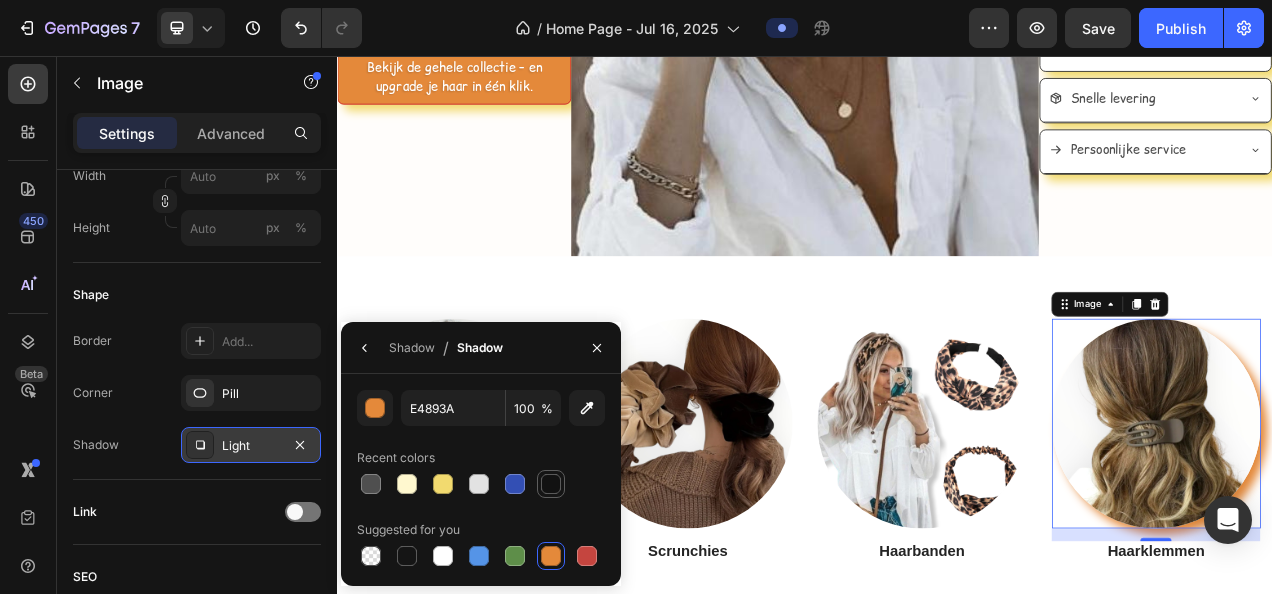 click at bounding box center (551, 484) 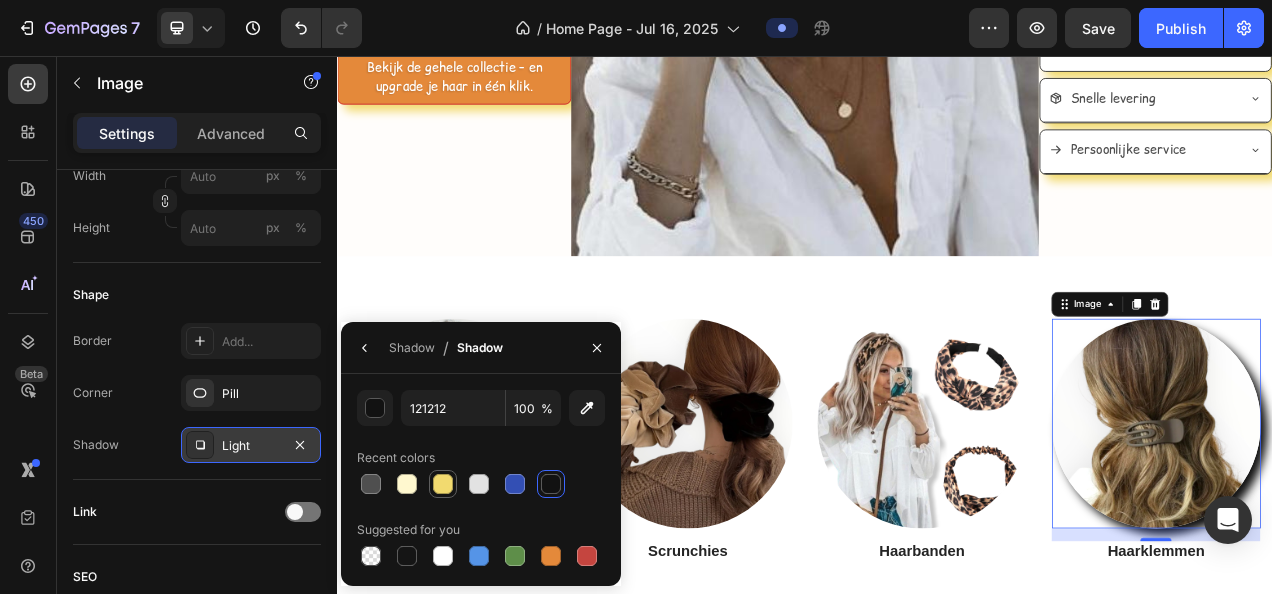 click at bounding box center [443, 484] 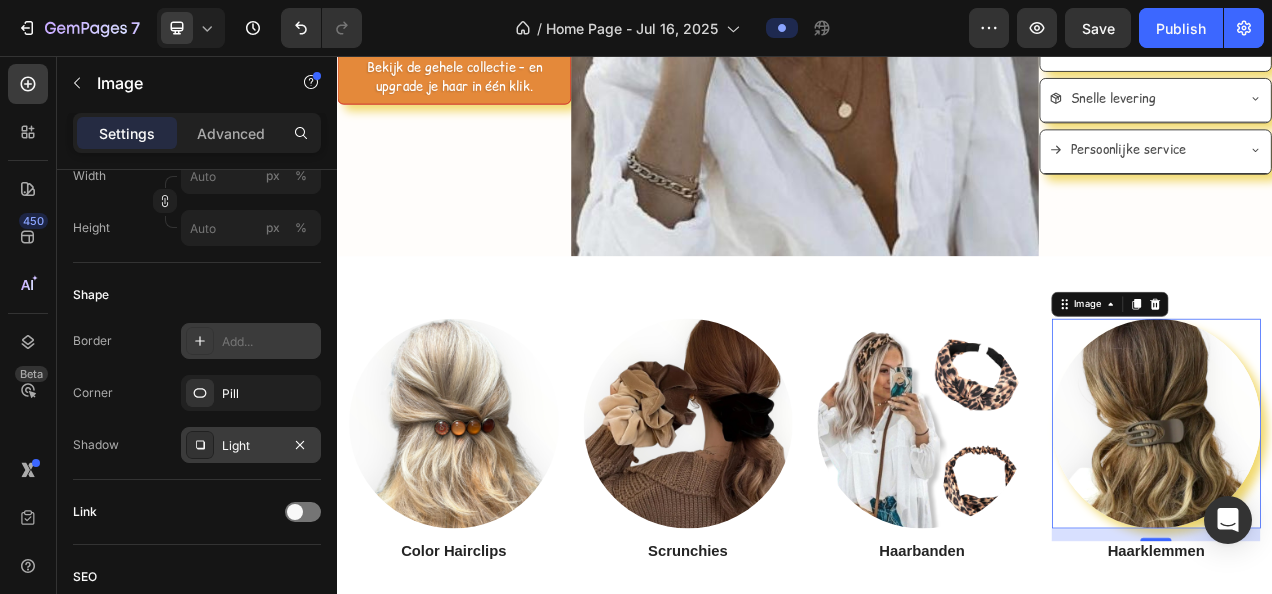 click on "Add..." at bounding box center [269, 342] 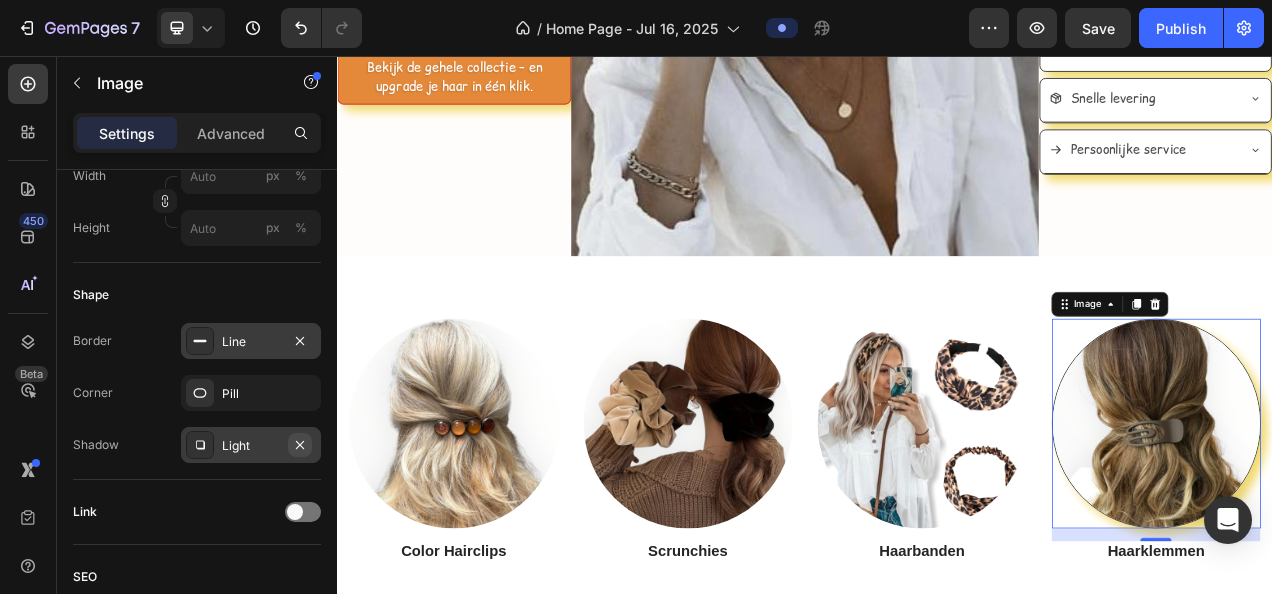 click 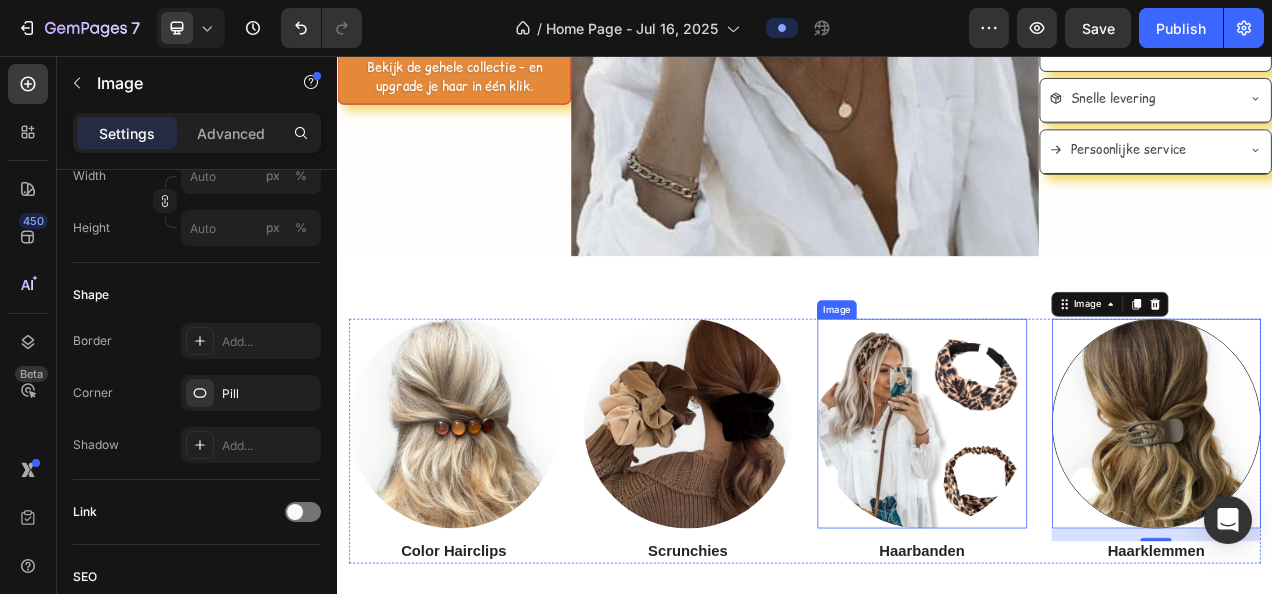 click at bounding box center (1087, 527) 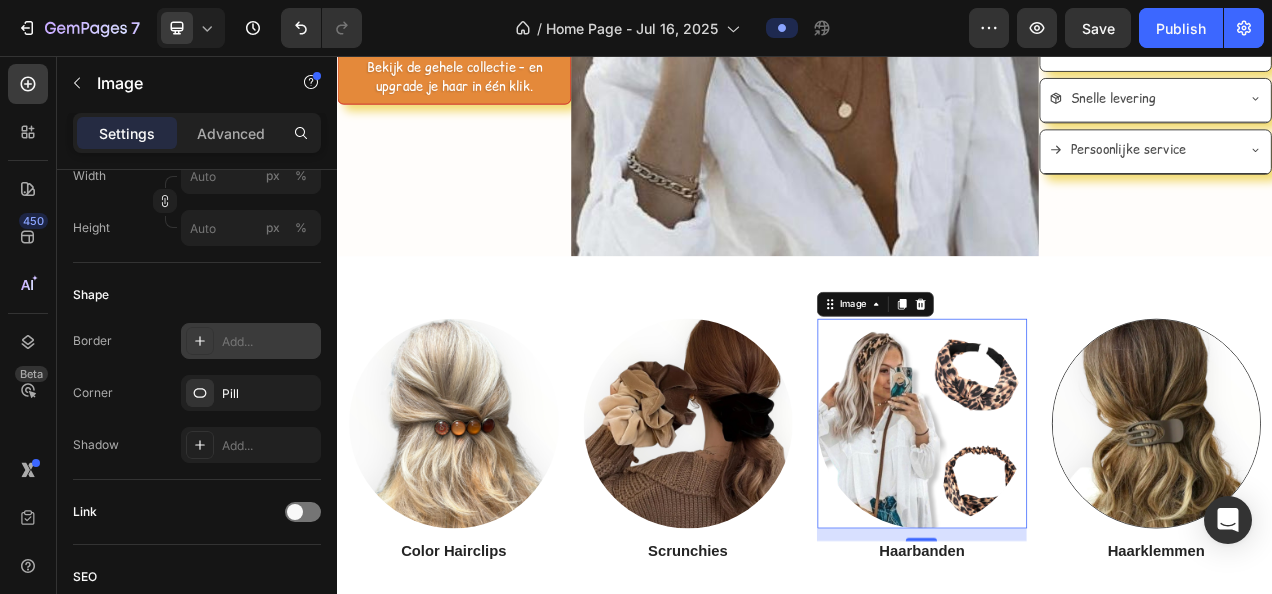 click on "Add..." at bounding box center [269, 342] 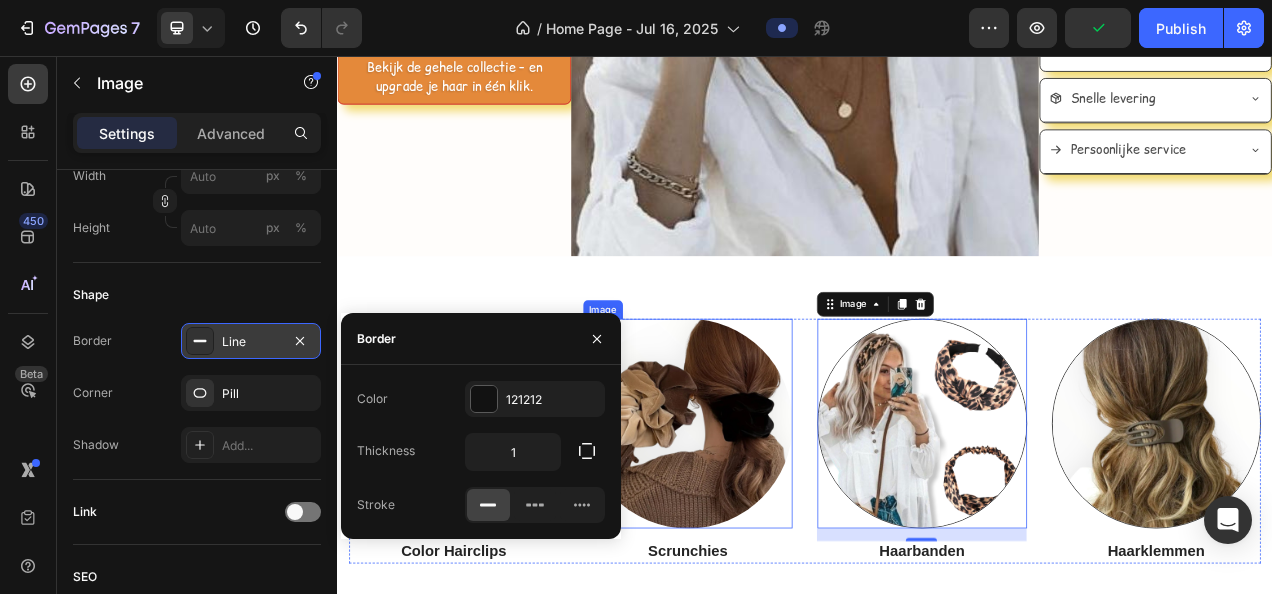click at bounding box center (787, 527) 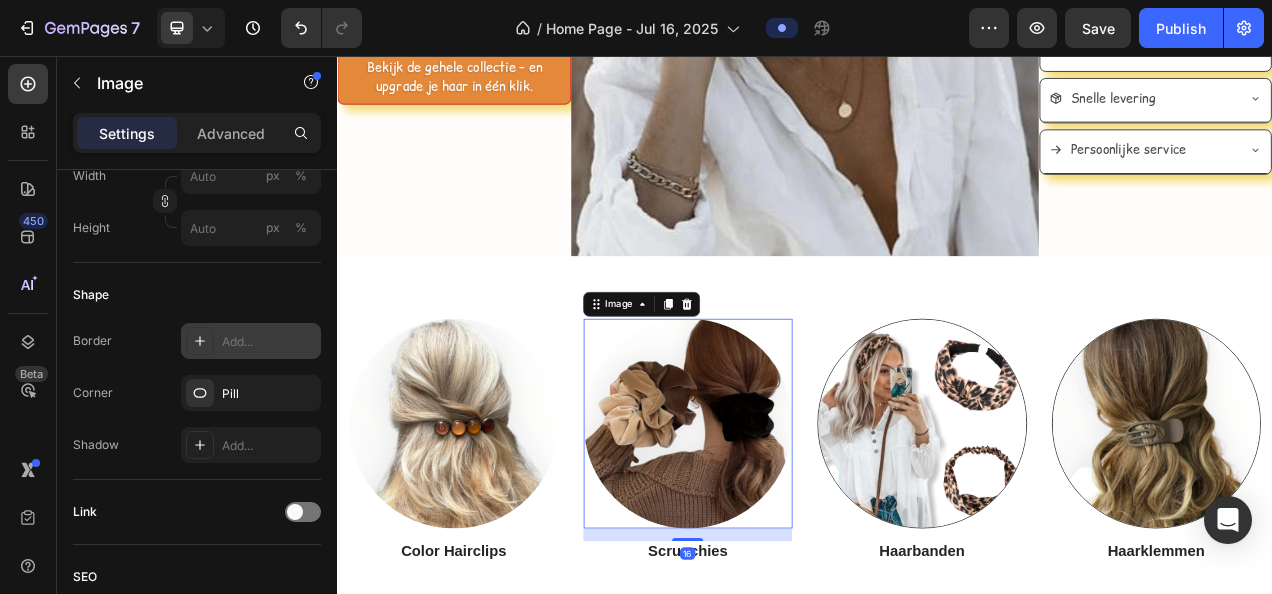 click on "Add..." at bounding box center [269, 342] 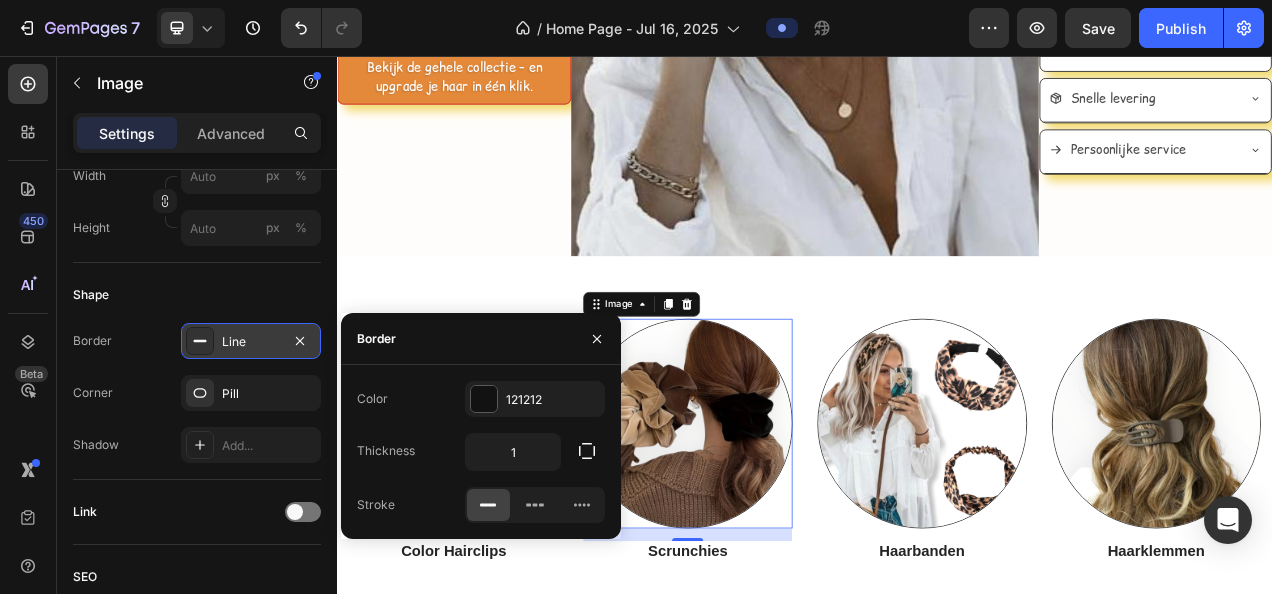 click at bounding box center (787, 527) 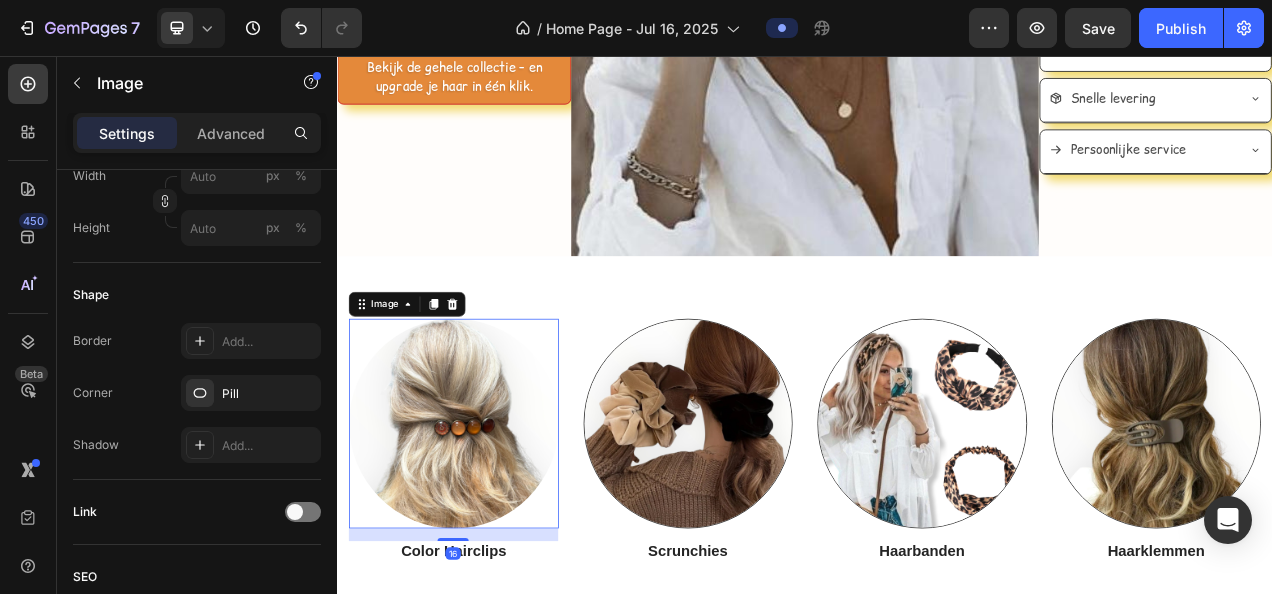 click at bounding box center [486, 527] 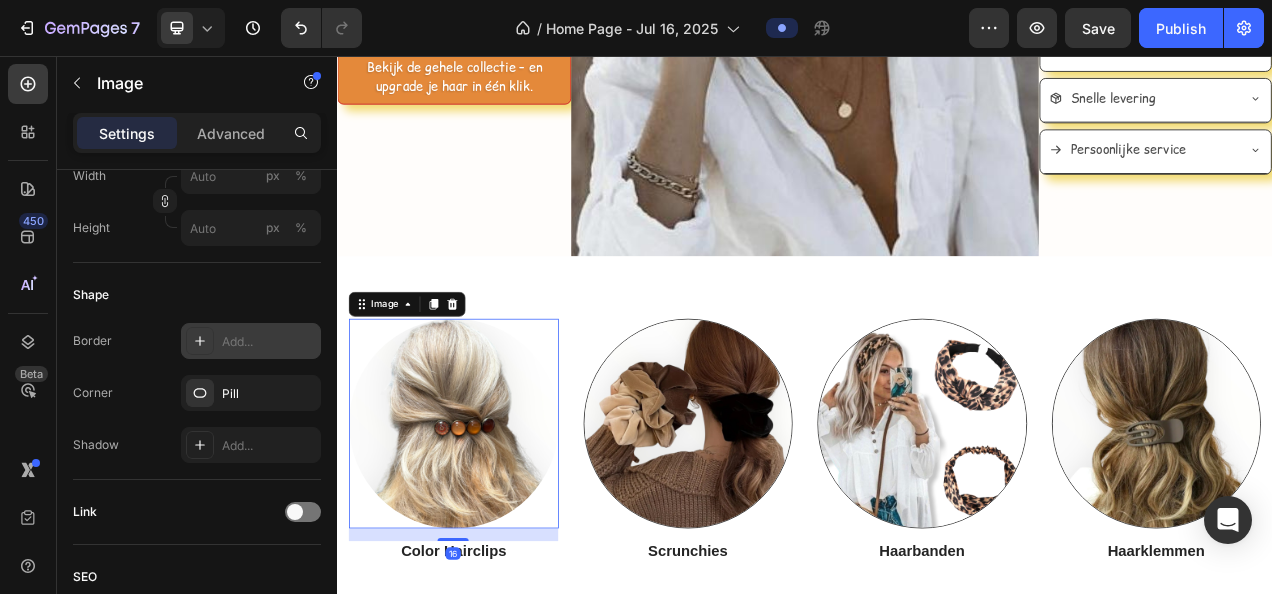 click on "Add..." at bounding box center [269, 342] 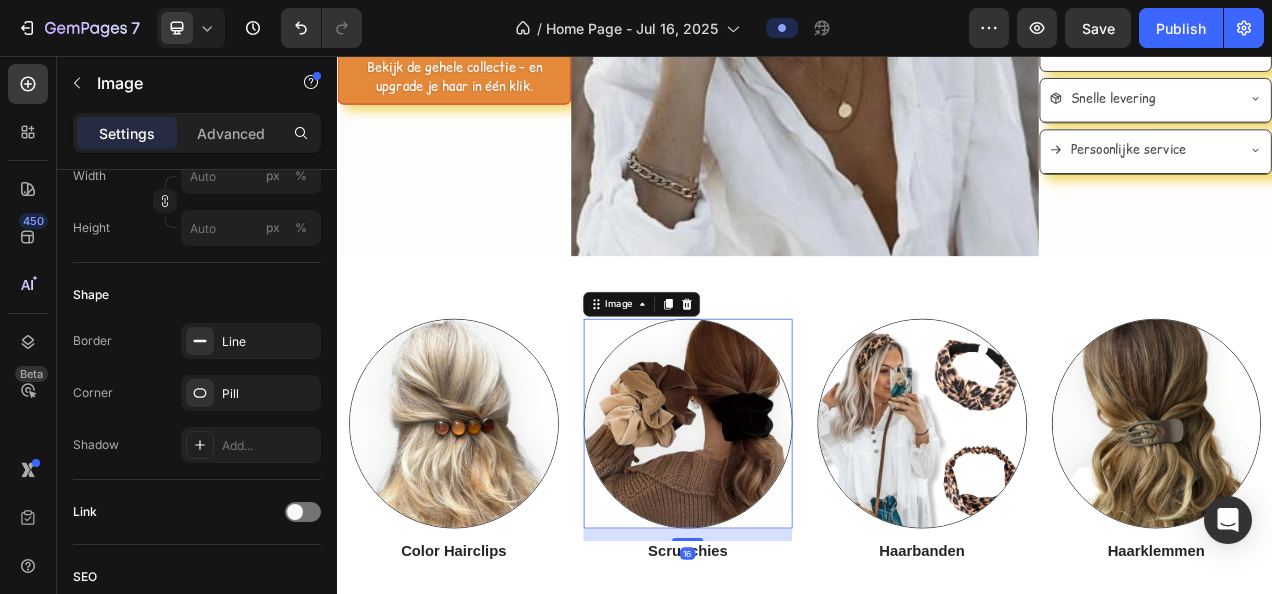 click at bounding box center (787, 527) 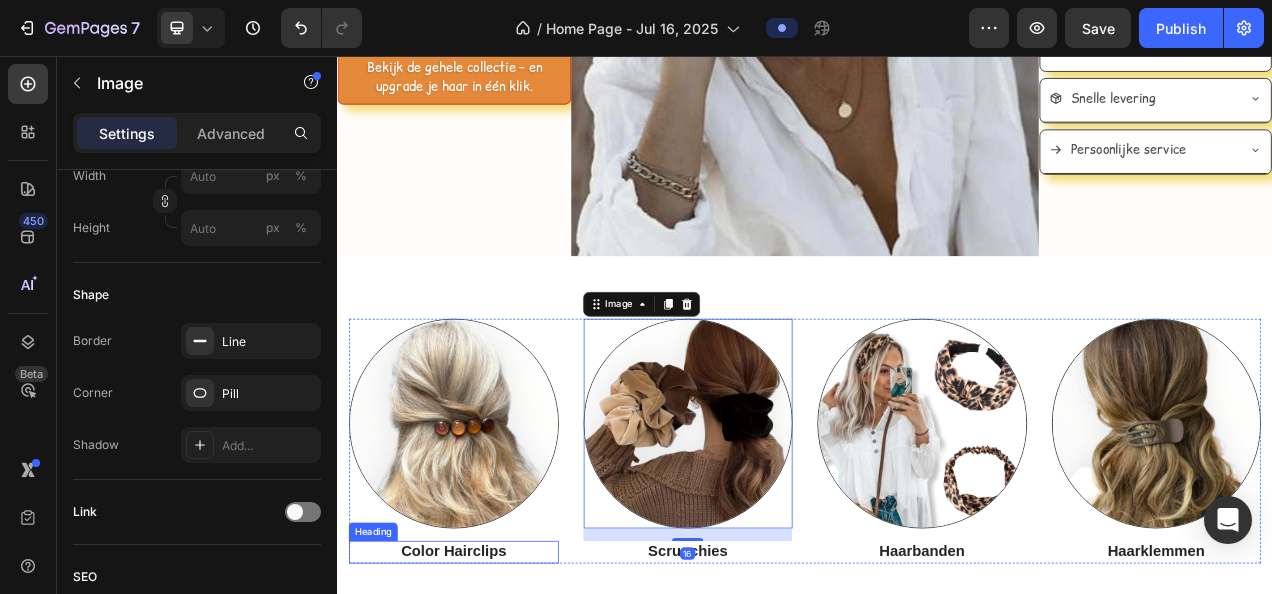 click on "Color Hairclips" at bounding box center [486, 692] 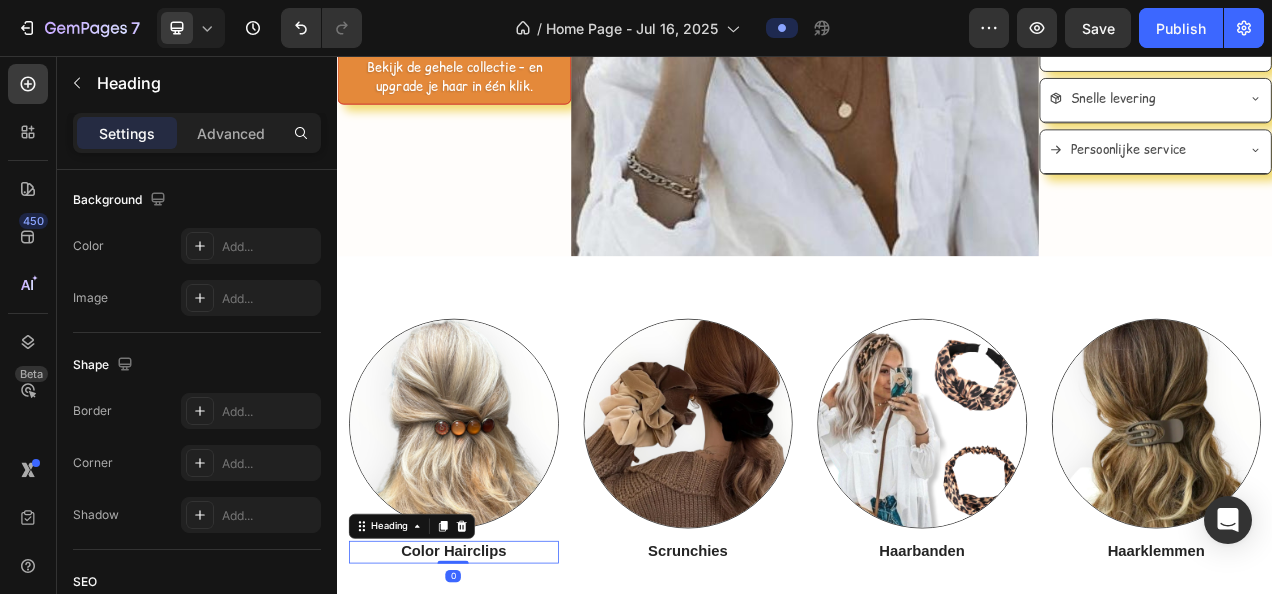 scroll, scrollTop: 0, scrollLeft: 0, axis: both 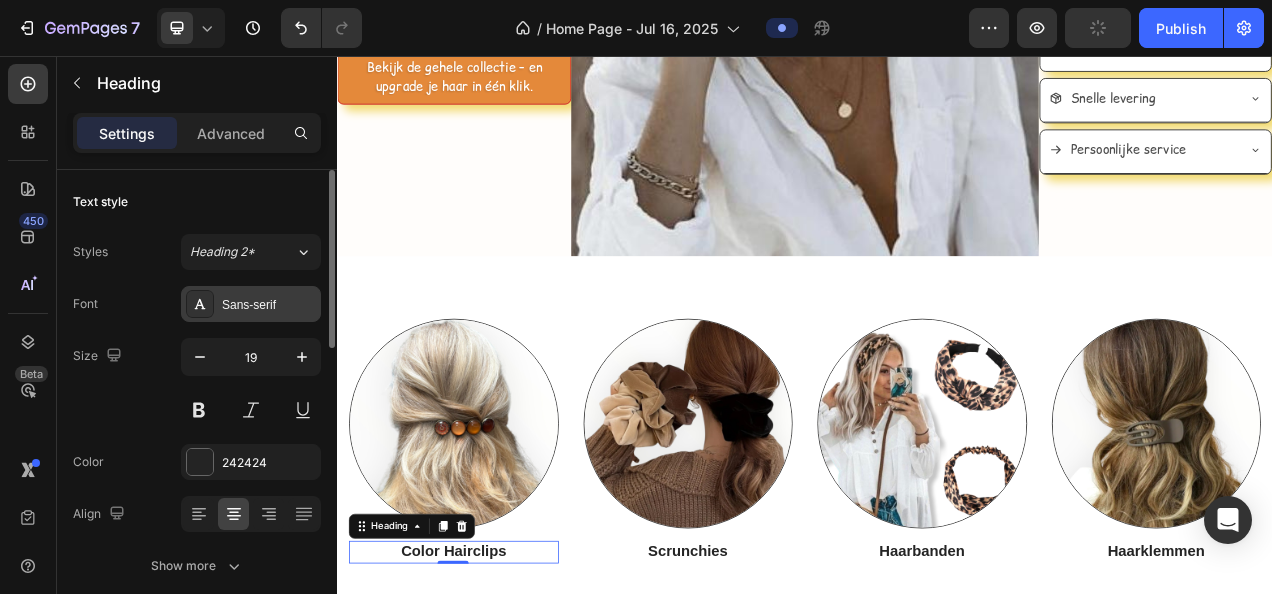 click on "Sans-serif" at bounding box center [269, 305] 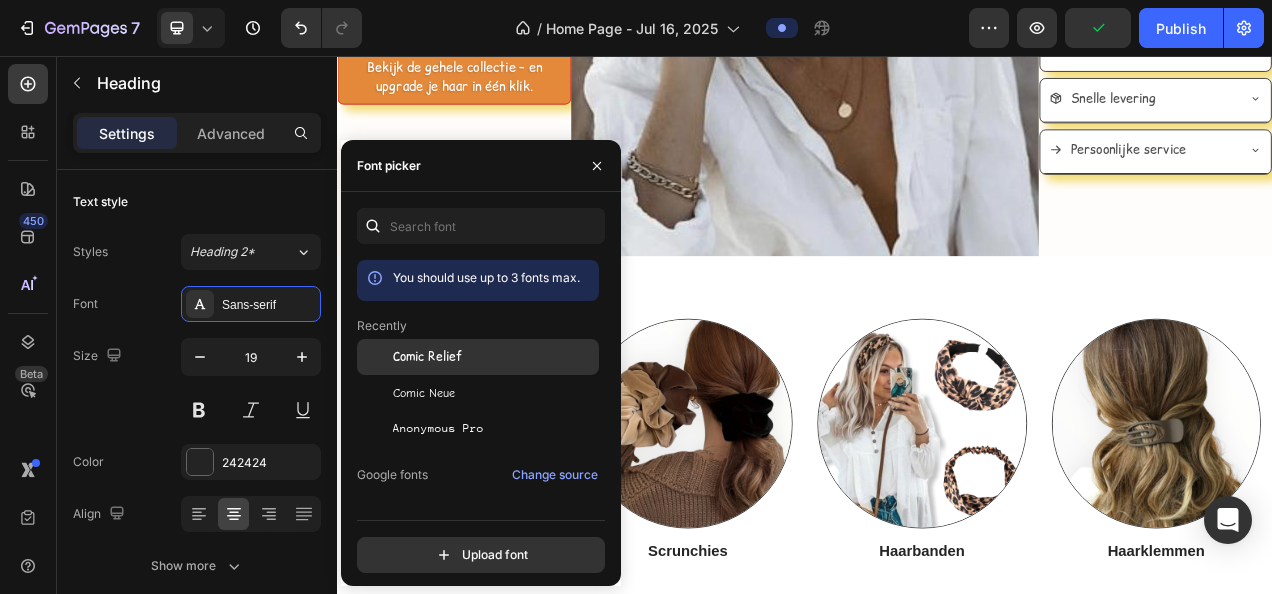 click on "Comic Relief" at bounding box center [427, 357] 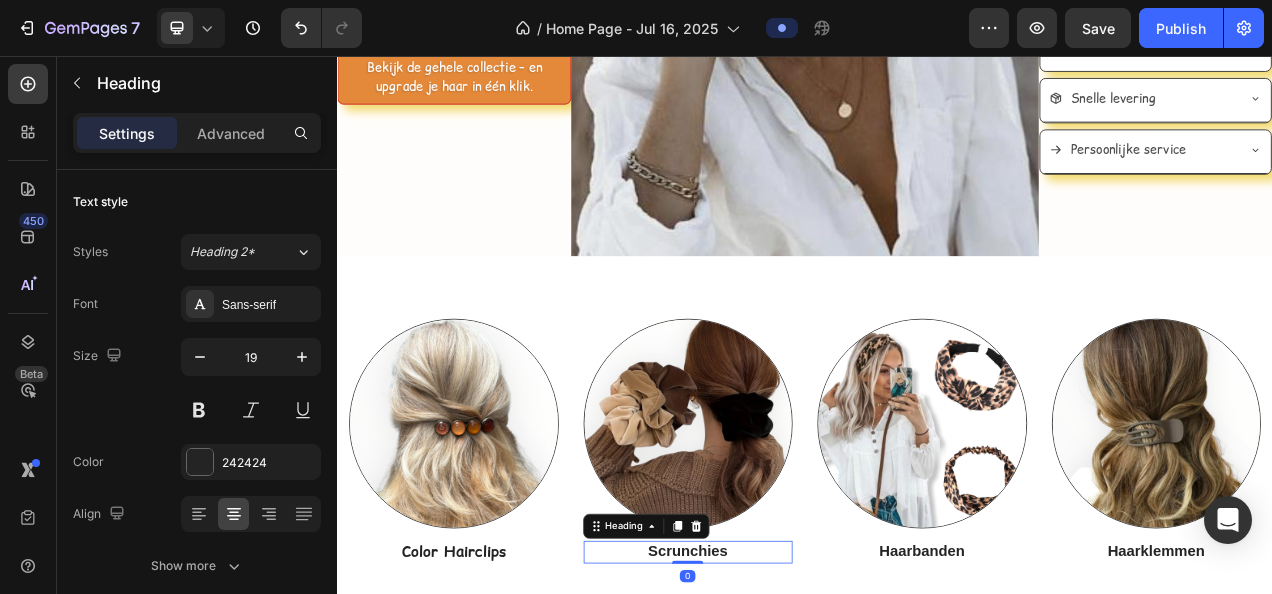 click on "Scrunchies" at bounding box center (787, 692) 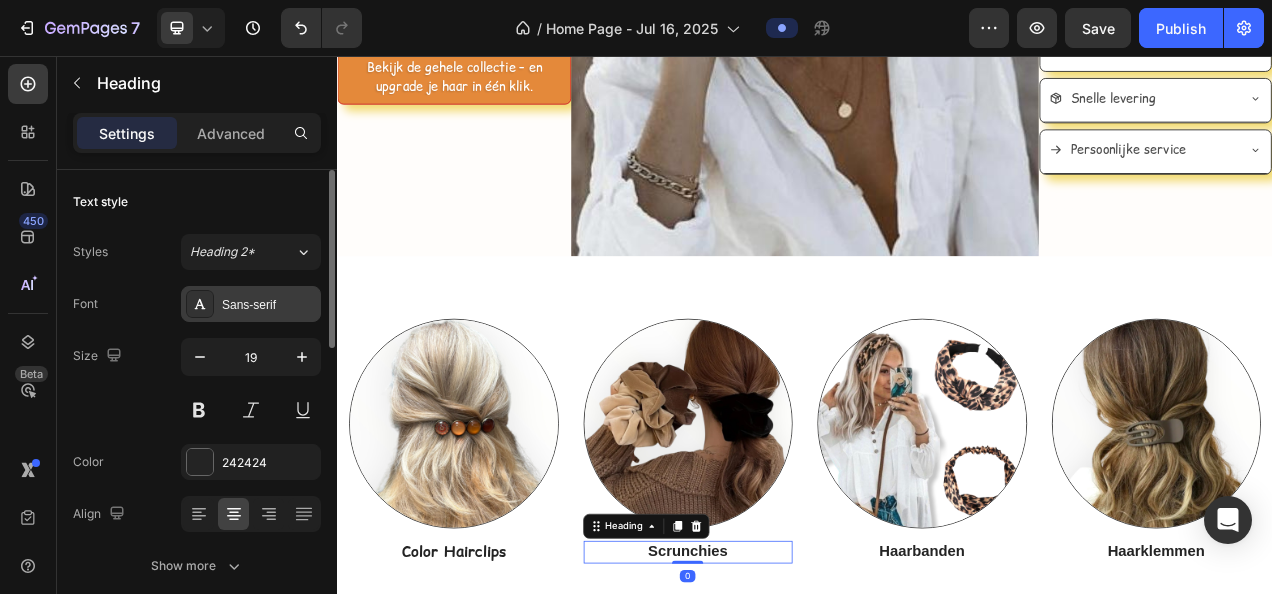 click on "Sans-serif" at bounding box center (269, 305) 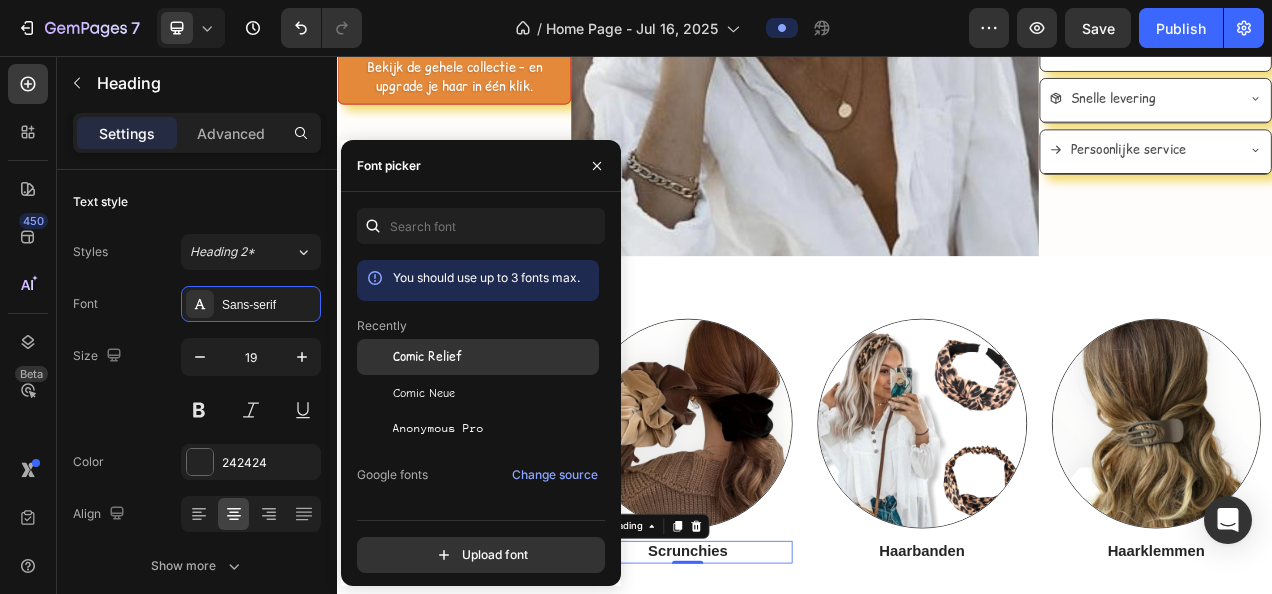 click on "Comic Relief" at bounding box center [427, 357] 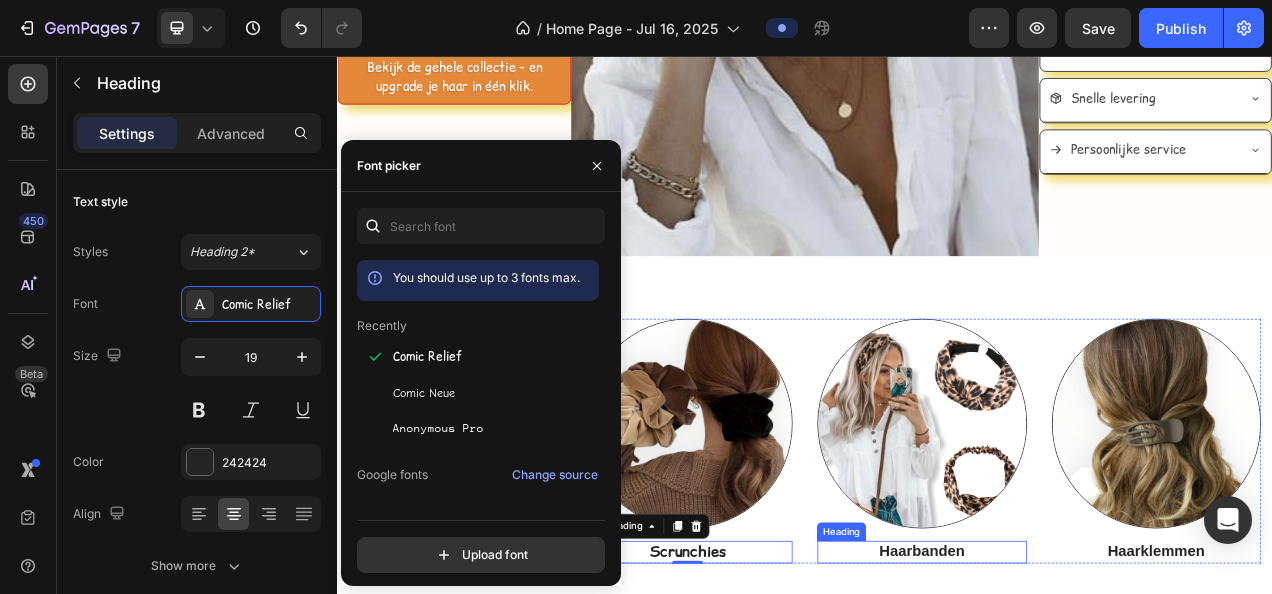 click on "Haarbanden" at bounding box center [1087, 692] 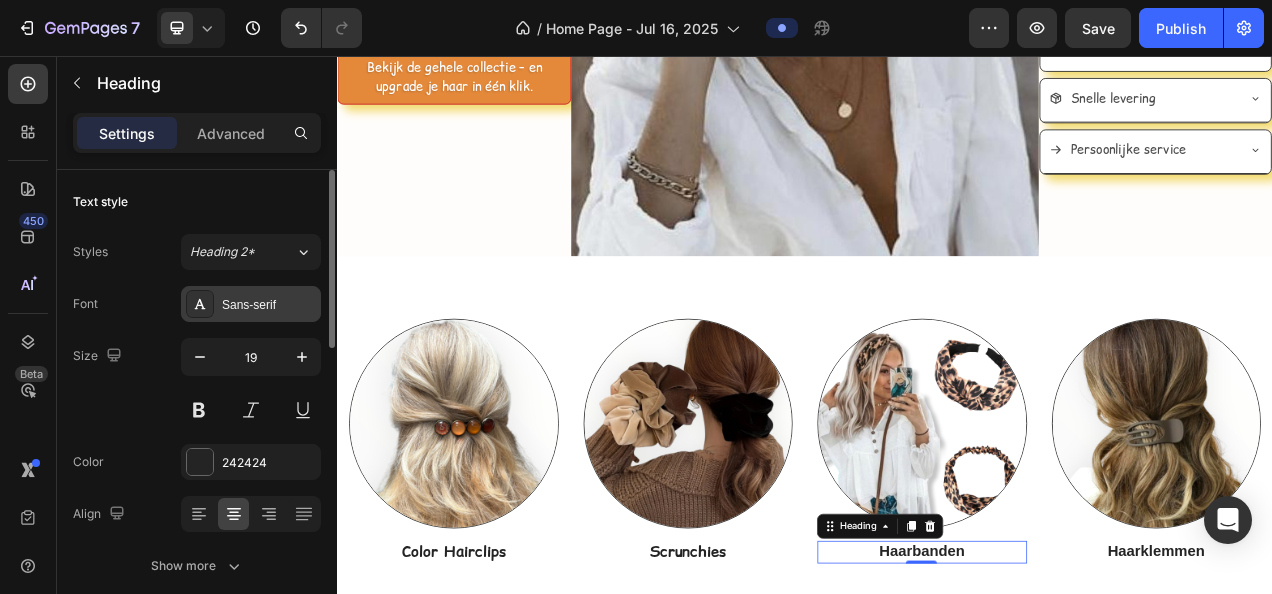 click on "Sans-serif" at bounding box center [269, 305] 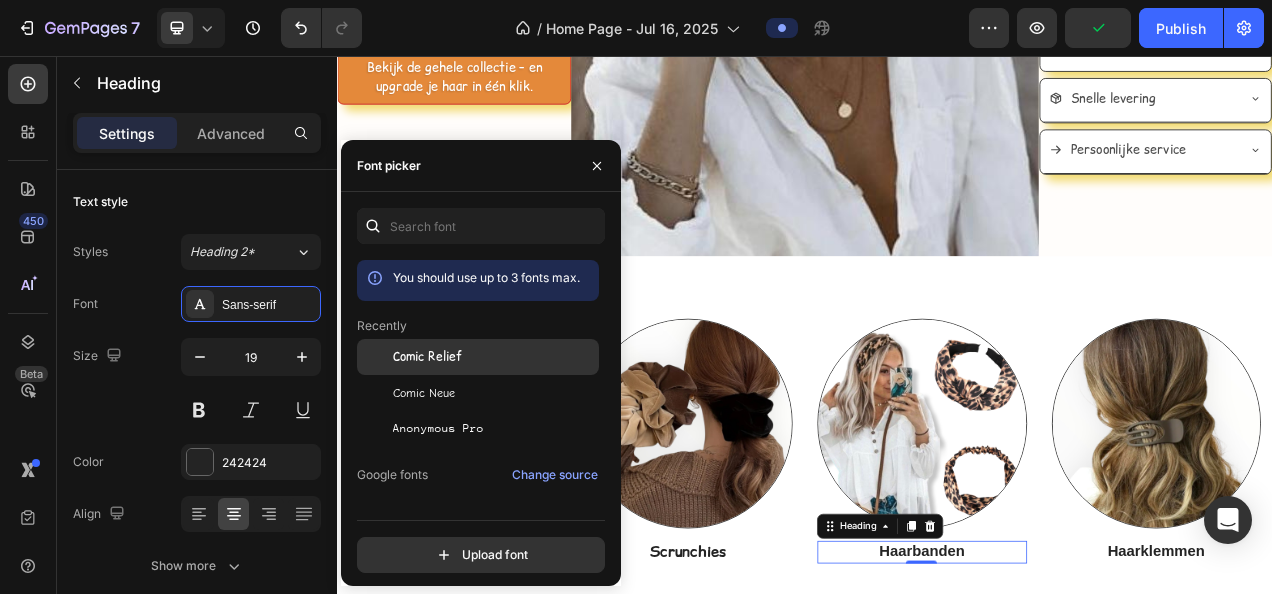 click on "Comic Relief" at bounding box center [427, 357] 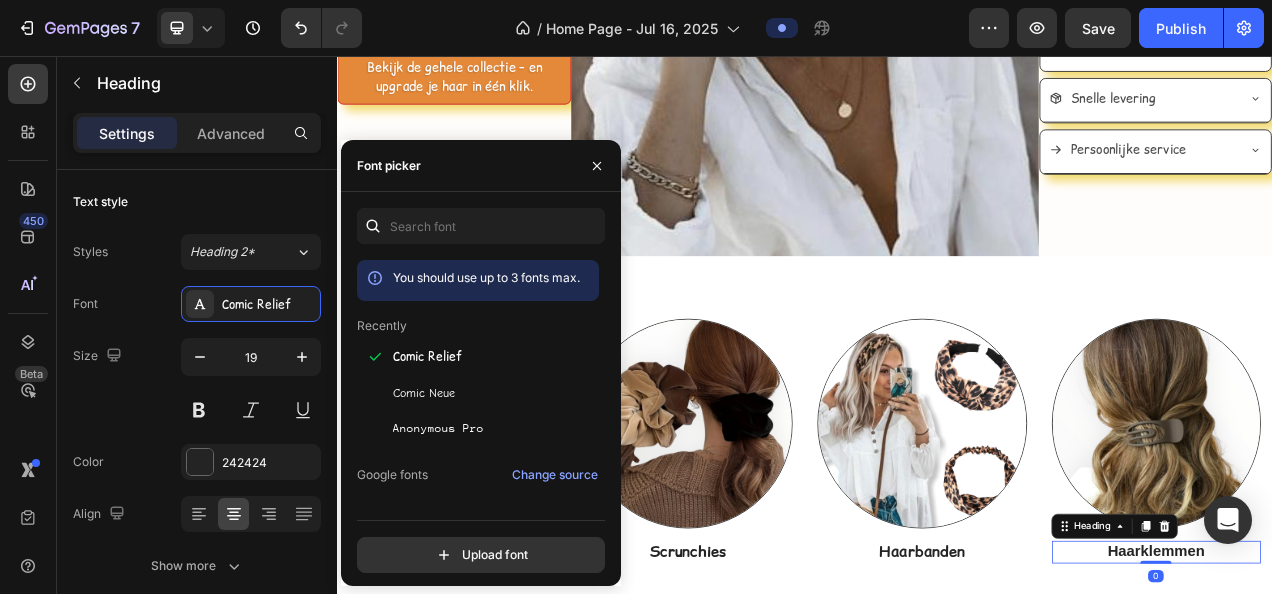 click on "Haarklemmen" at bounding box center [1388, 692] 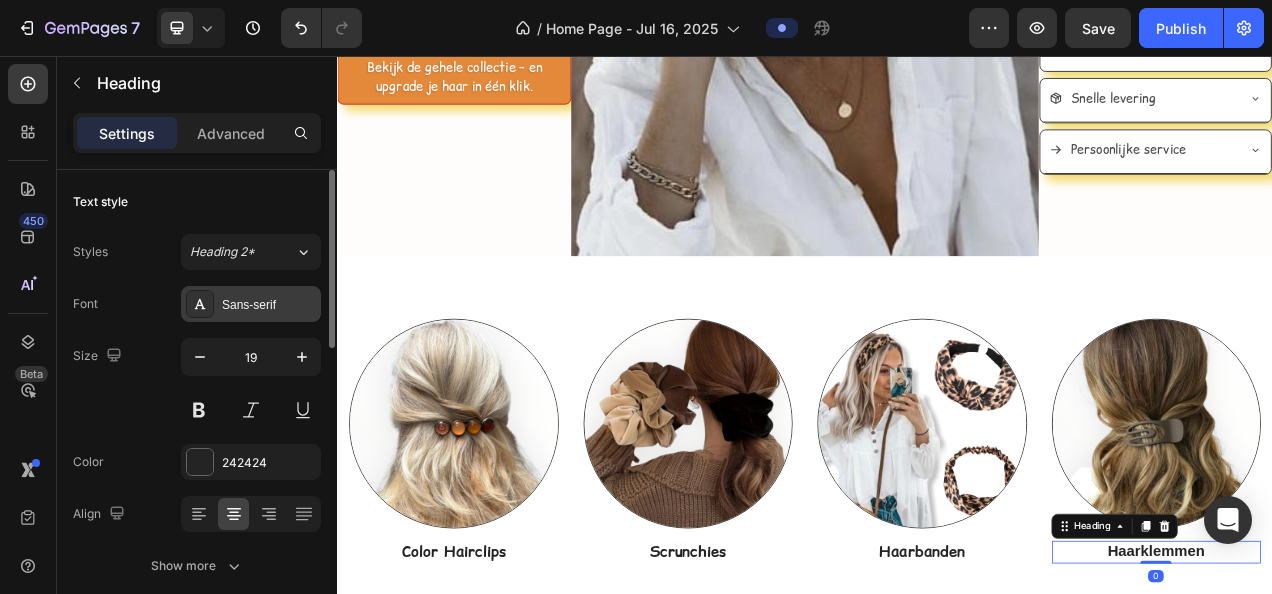 click on "Sans-serif" at bounding box center [269, 305] 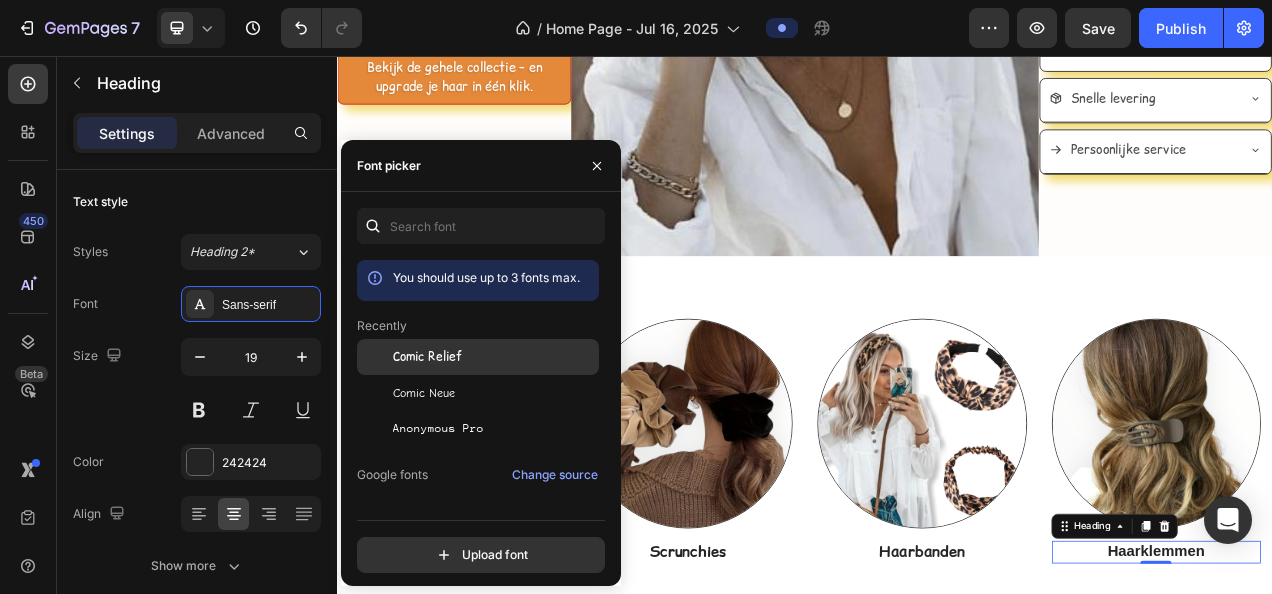click on "Comic Relief" at bounding box center (427, 357) 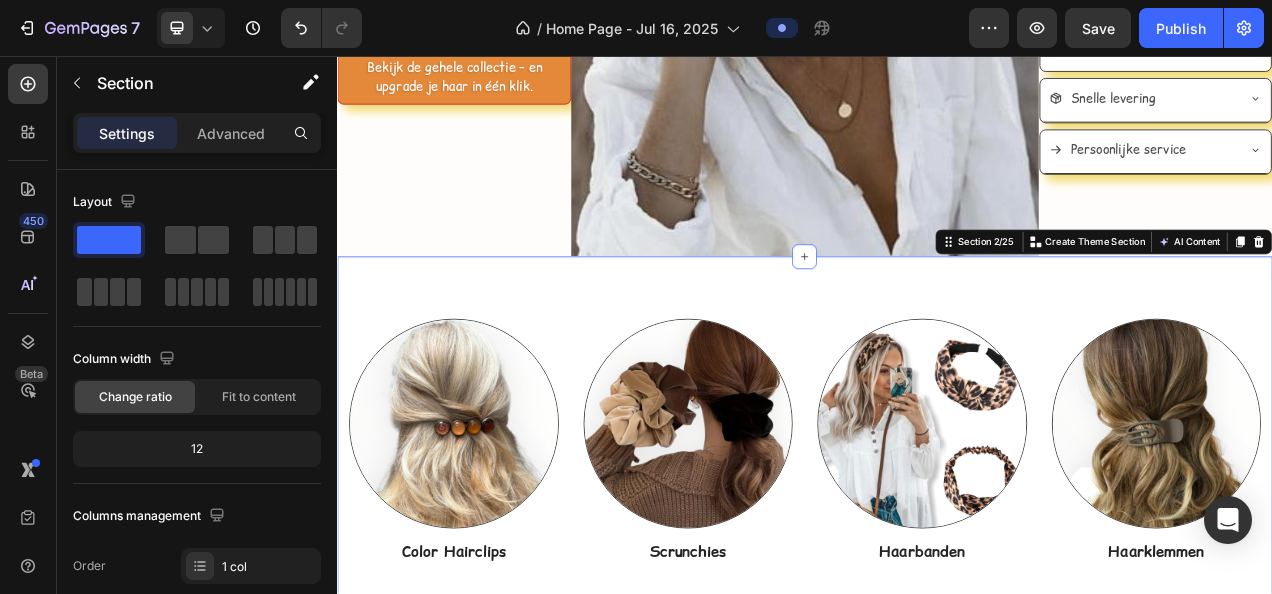 click on "Image Color Hairclips Heading Image Scrunchies Heading Image Haarbanden Heading Image Haarklemmen Heading Row Section 2/25   You can create reusable sections Create Theme Section AI Content Write with GemAI What would you like to describe here? Tone and Voice Persuasive Product Color Hairclip haarspeld roze print XL Show more Generate" at bounding box center (937, 549) 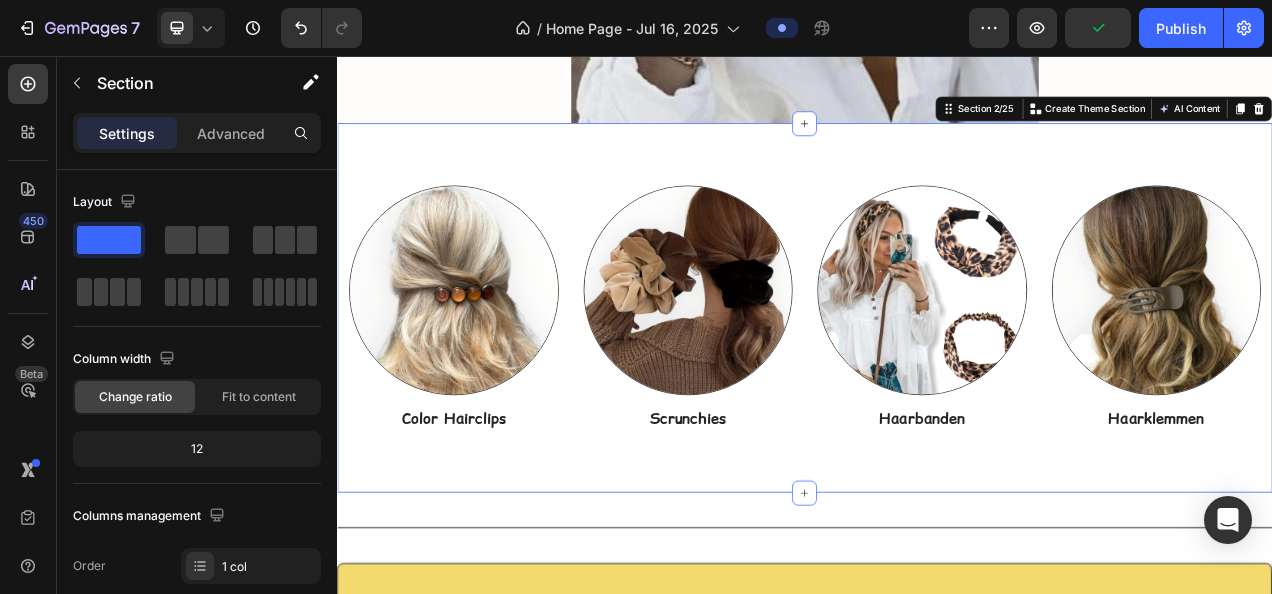 scroll, scrollTop: 687, scrollLeft: 0, axis: vertical 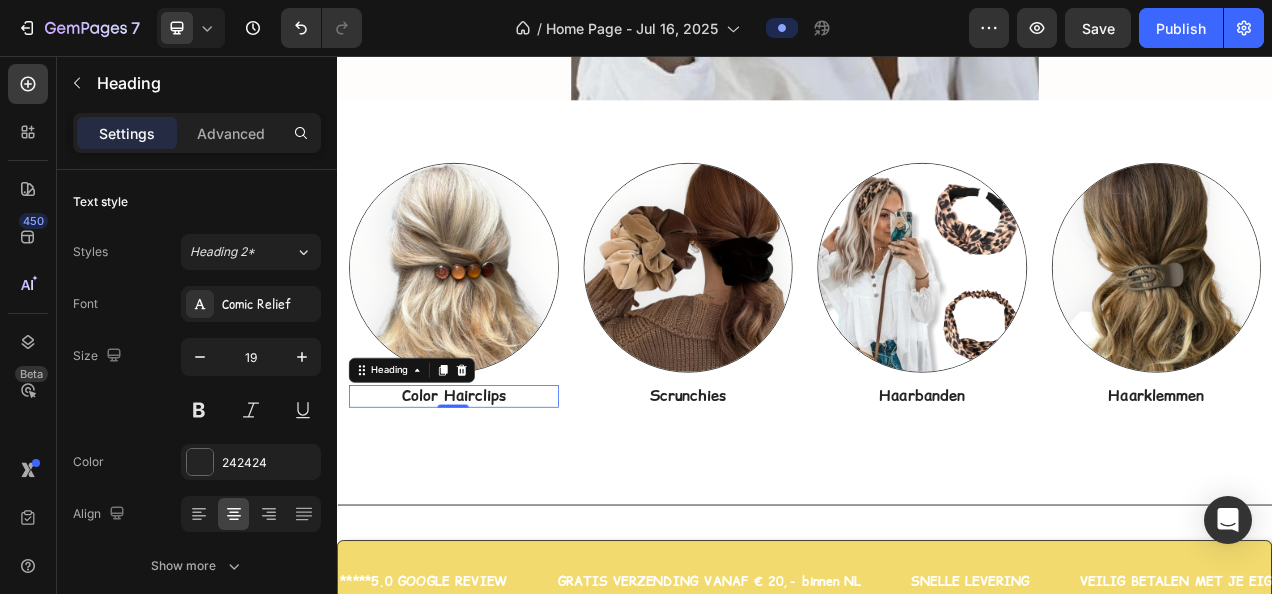 click on "Color Hairclips" at bounding box center (486, 492) 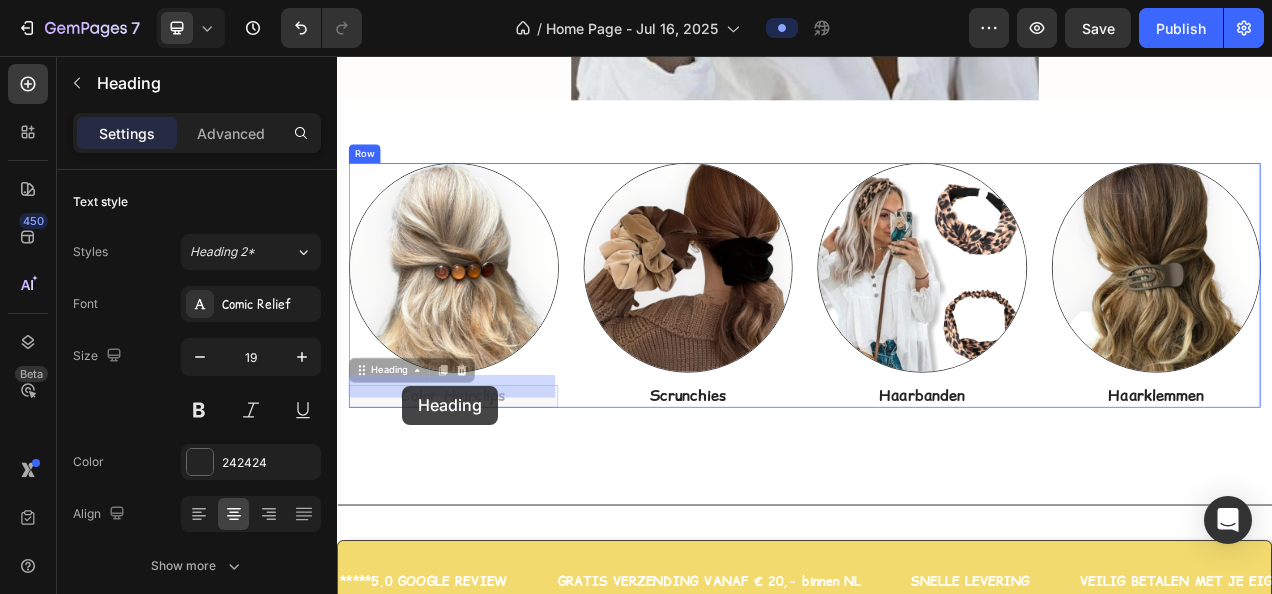 drag, startPoint x: 365, startPoint y: 443, endPoint x: 420, endPoint y: 479, distance: 65.734314 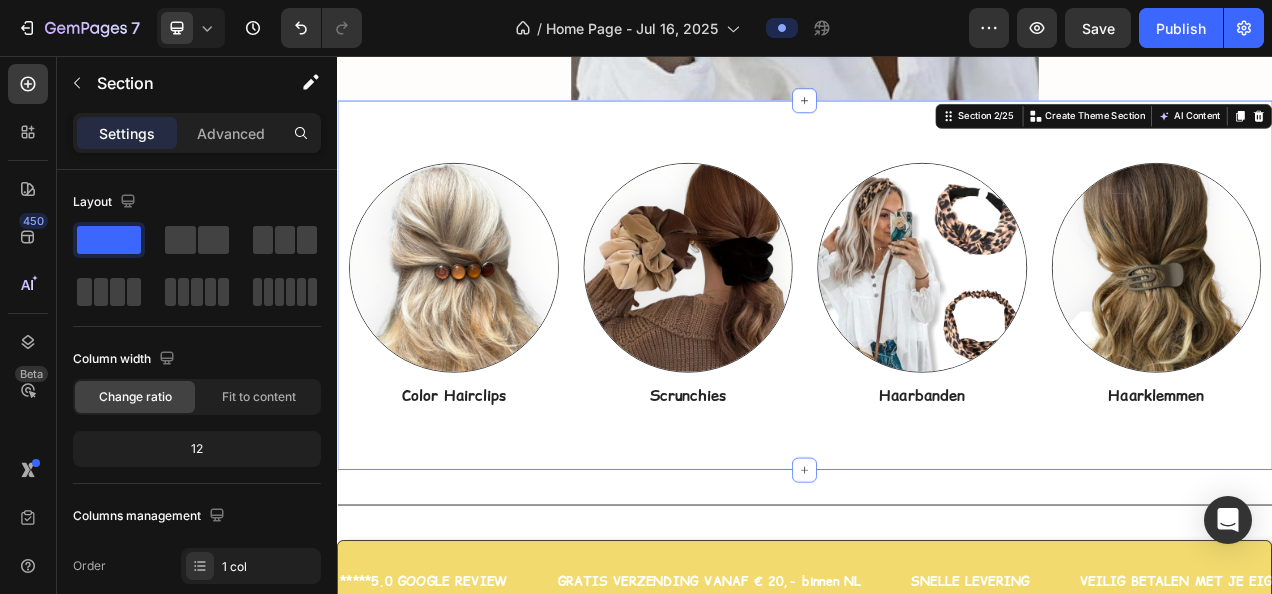 click on "Image Color Hairclips Heading Image Scrunchies Heading Image Haarbanden Heading Image Haarklemmen Heading Row Section 2/25   You can create reusable sections Create Theme Section AI Content Write with GemAI What would you like to describe here? Tone and Voice Persuasive Product Color Hairclip haarspeld roze print XL Show more Generate" at bounding box center [937, 349] 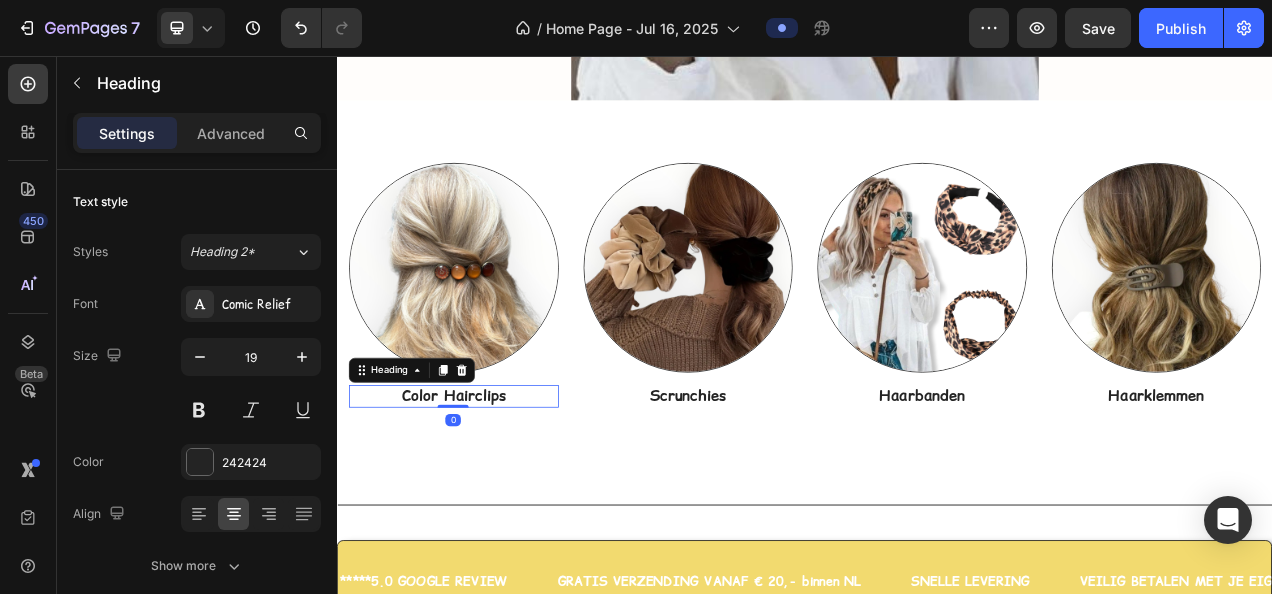 click on "Color Hairclips" at bounding box center [486, 492] 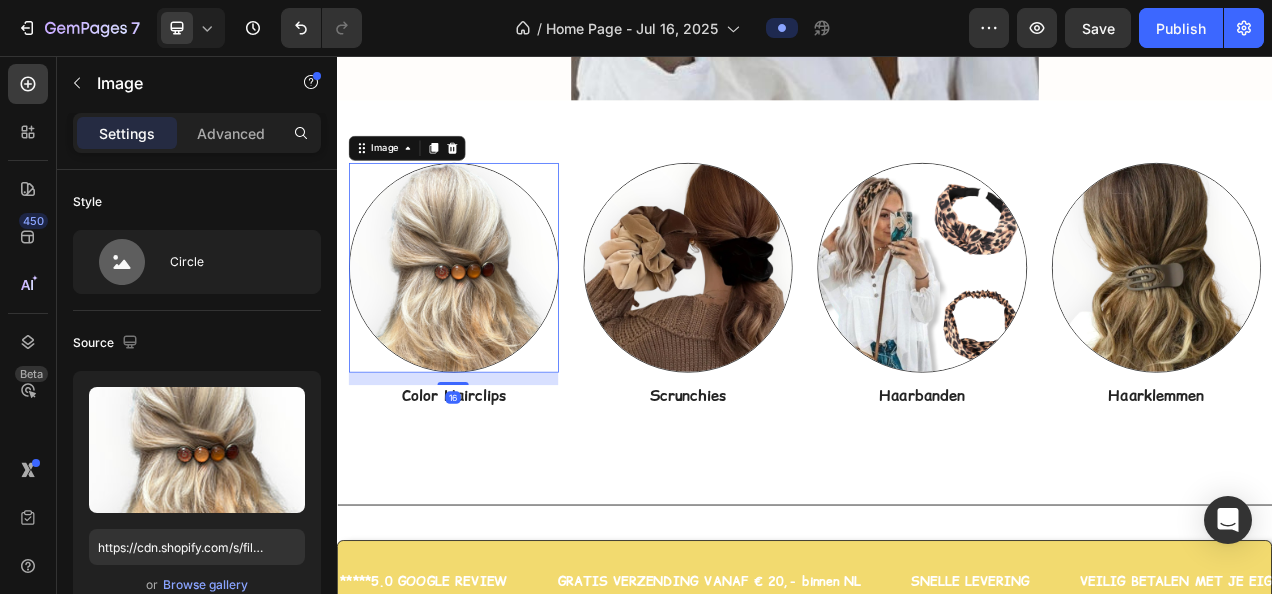click at bounding box center [486, 327] 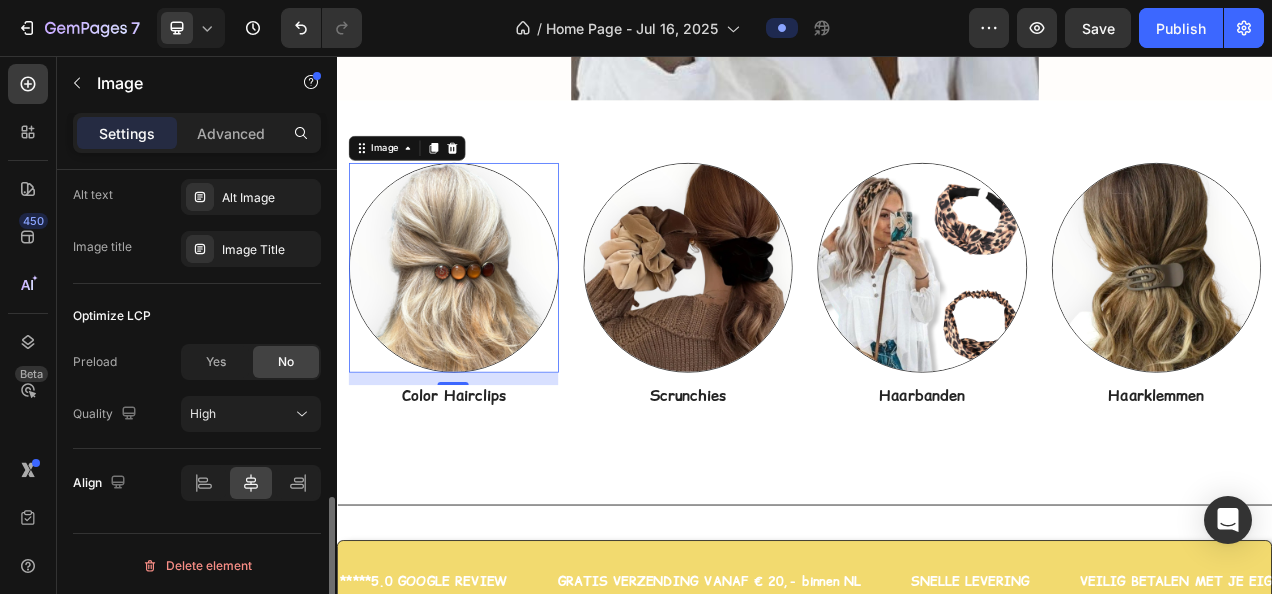 scroll, scrollTop: 926, scrollLeft: 0, axis: vertical 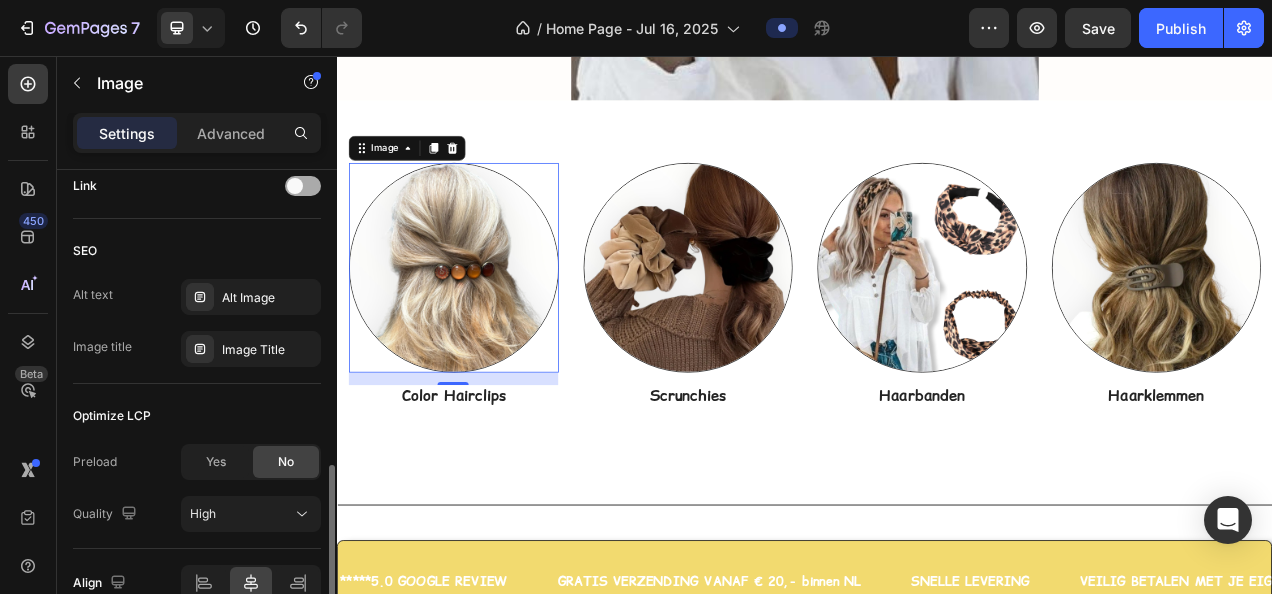 click at bounding box center (295, 186) 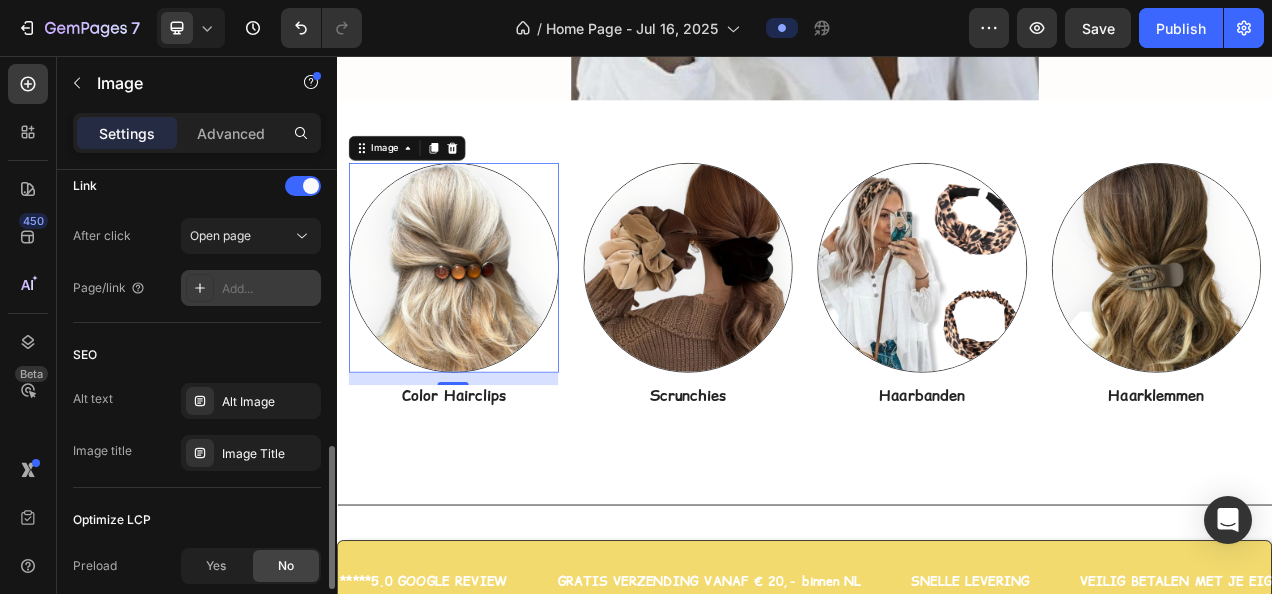 click on "Add..." at bounding box center (269, 289) 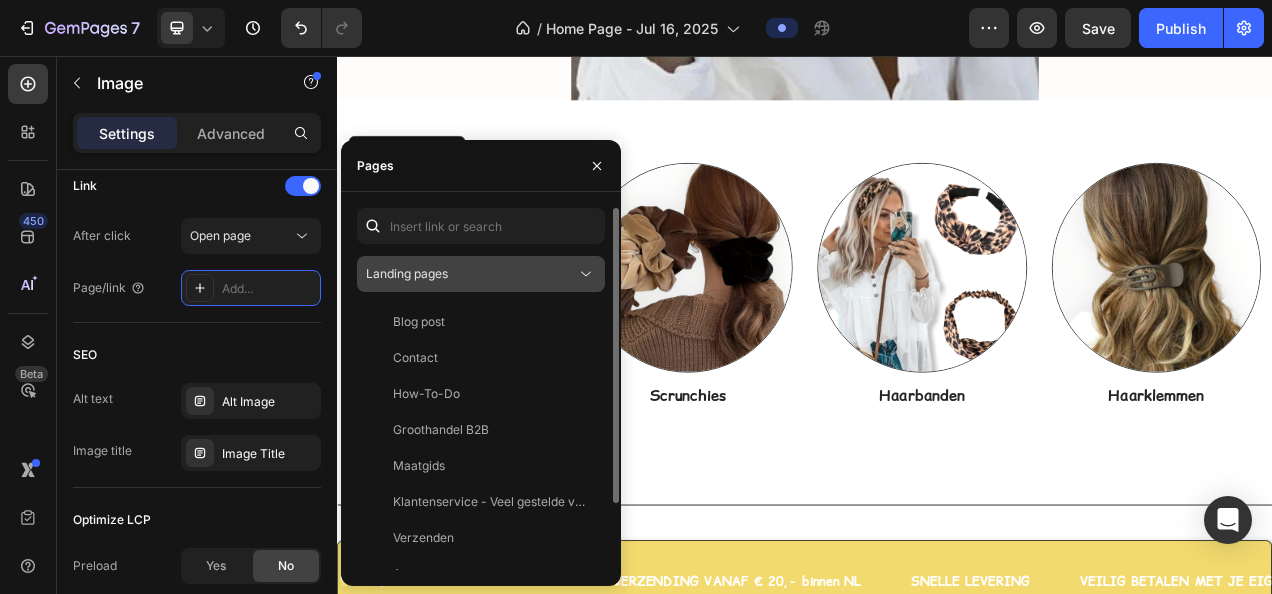 click 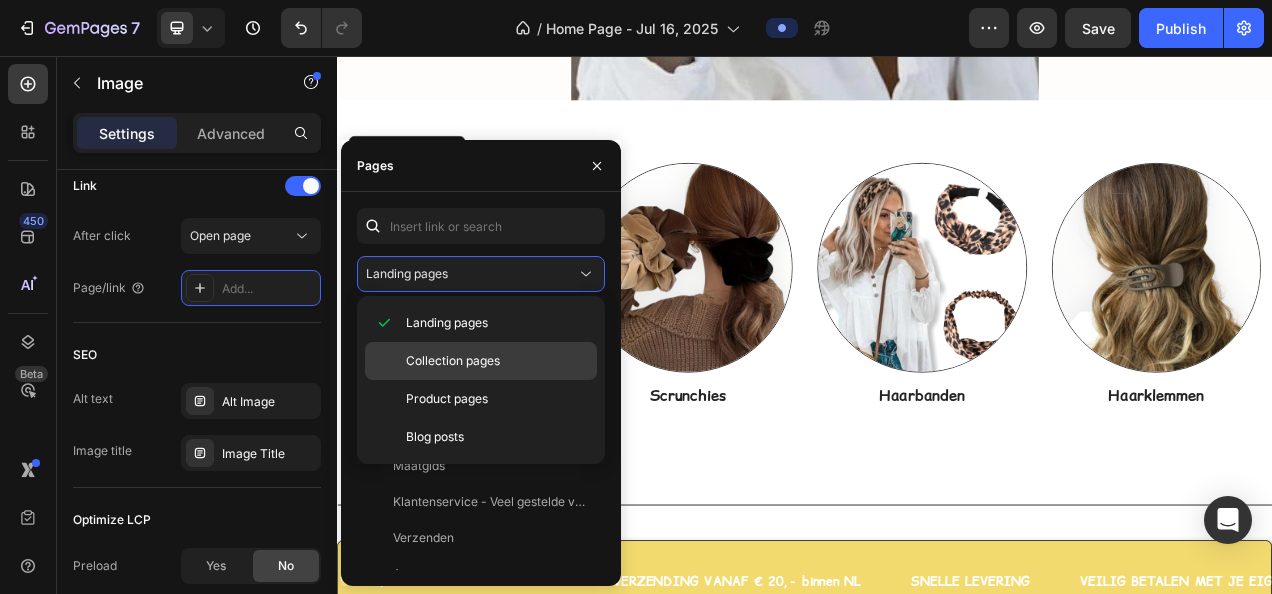 click on "Collection pages" at bounding box center [453, 361] 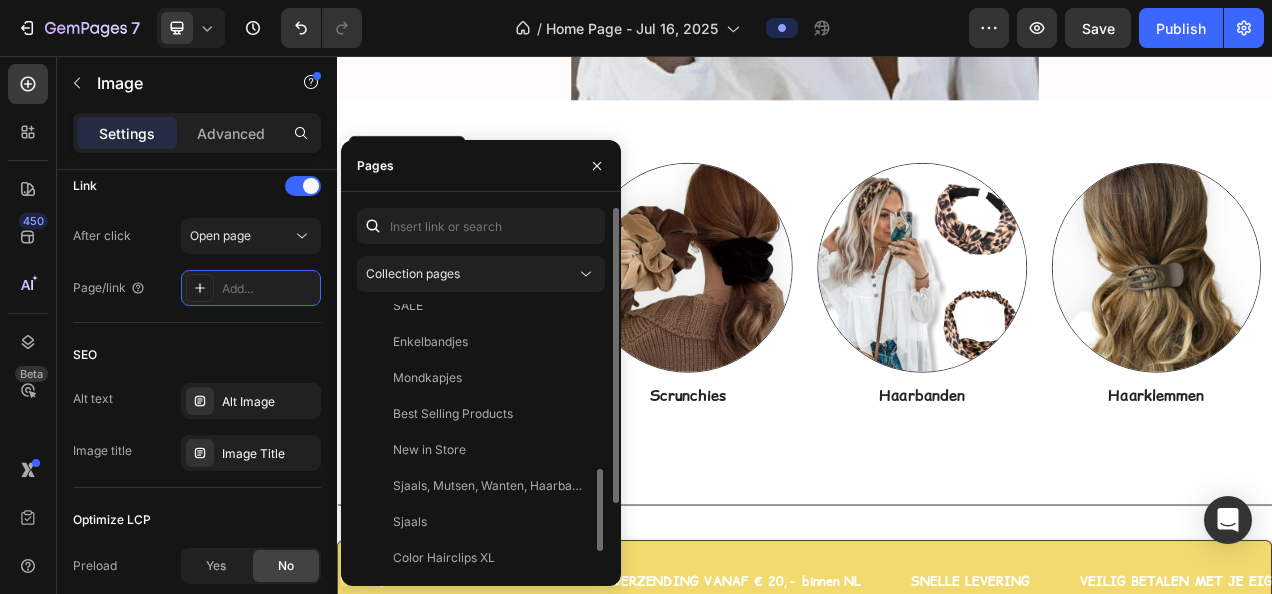 scroll, scrollTop: 800, scrollLeft: 0, axis: vertical 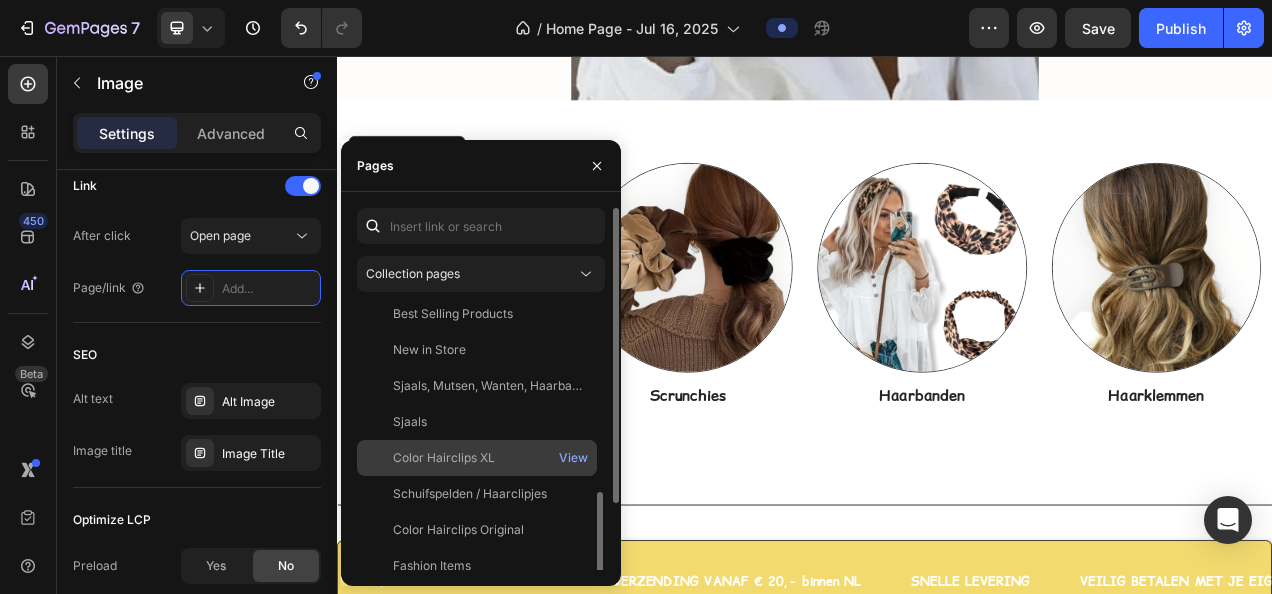click on "Color Hairclips XL" 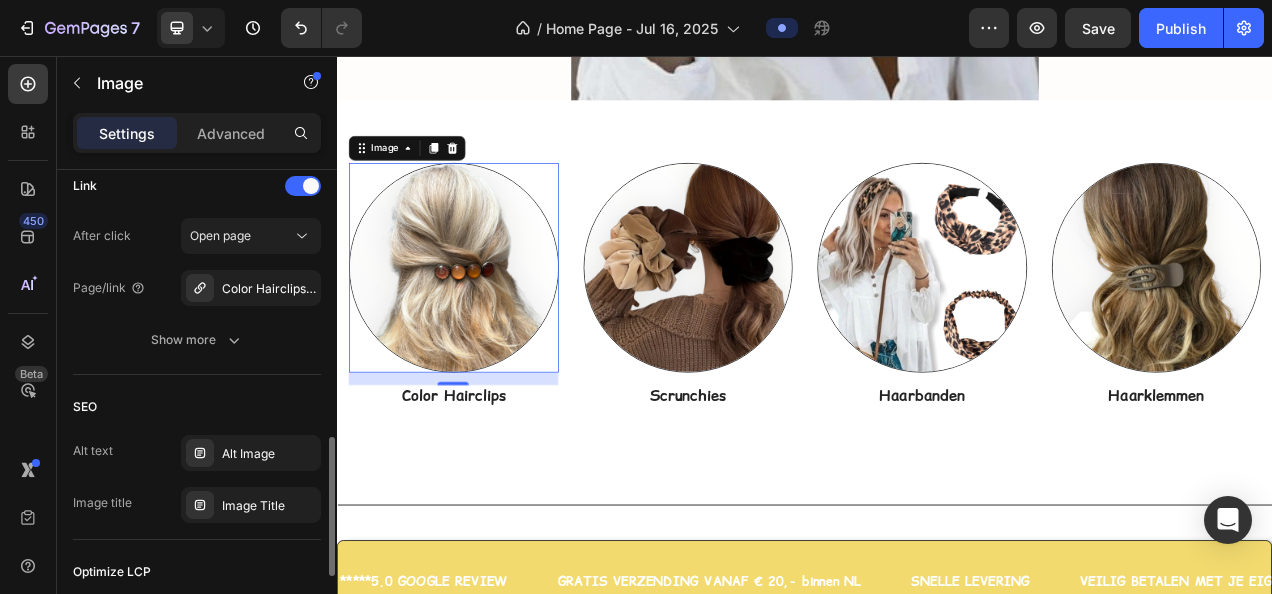 click on "Link After click Open page Page/link Color Hairclips XL Show more" 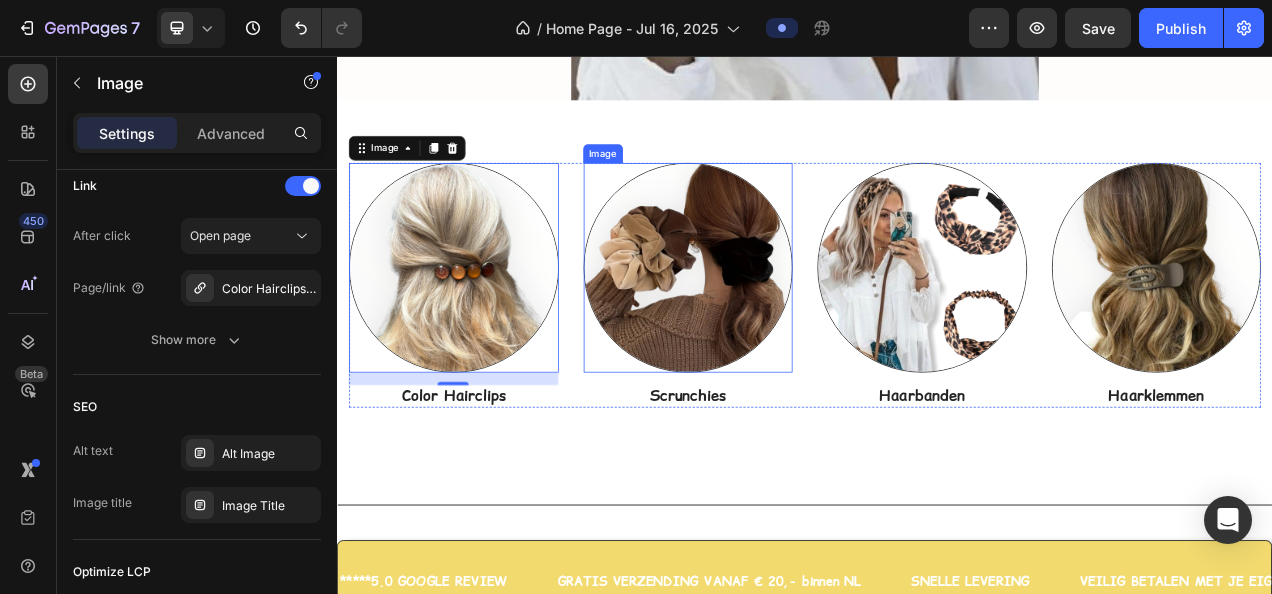 scroll, scrollTop: 926, scrollLeft: 0, axis: vertical 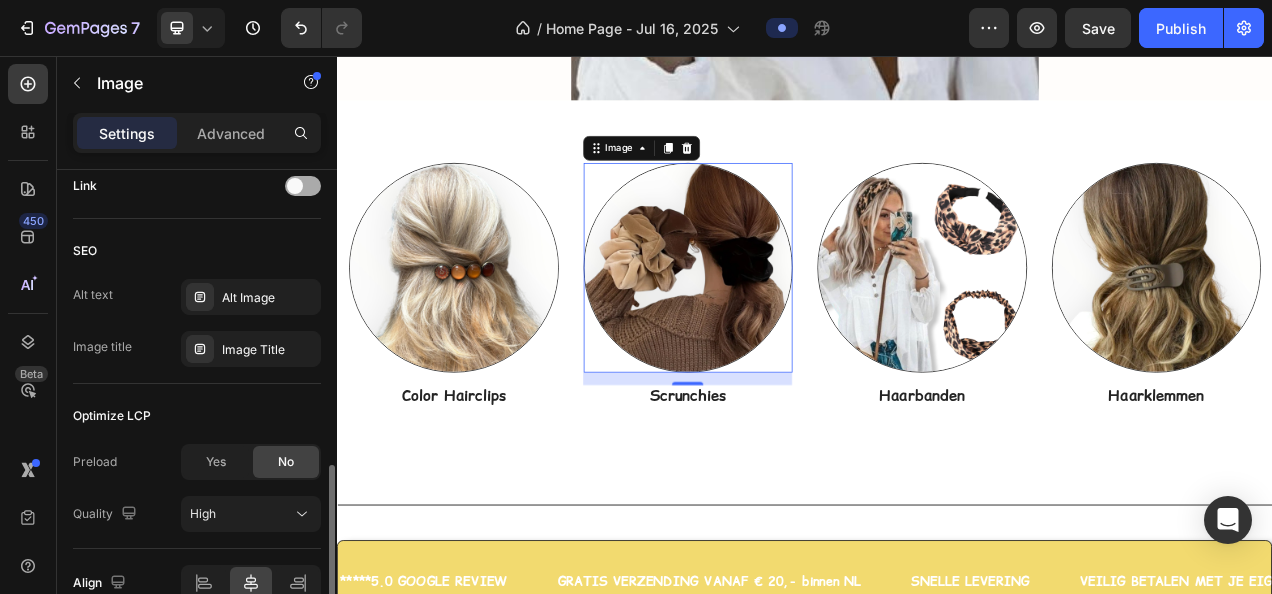click at bounding box center [295, 186] 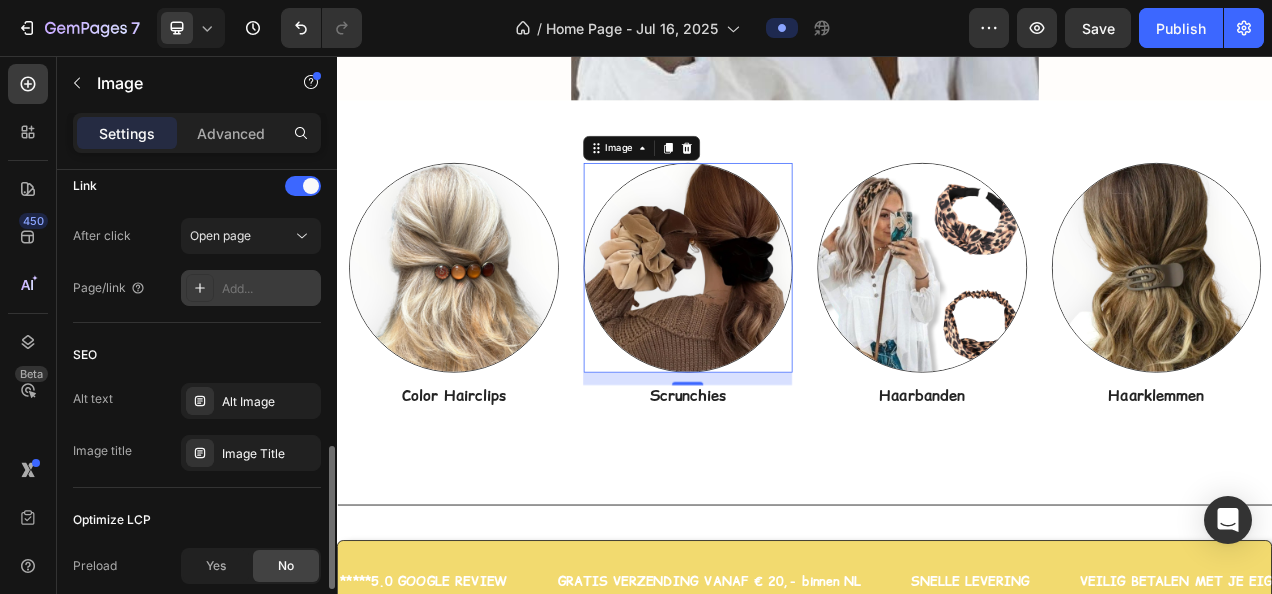 click on "Add..." at bounding box center (269, 289) 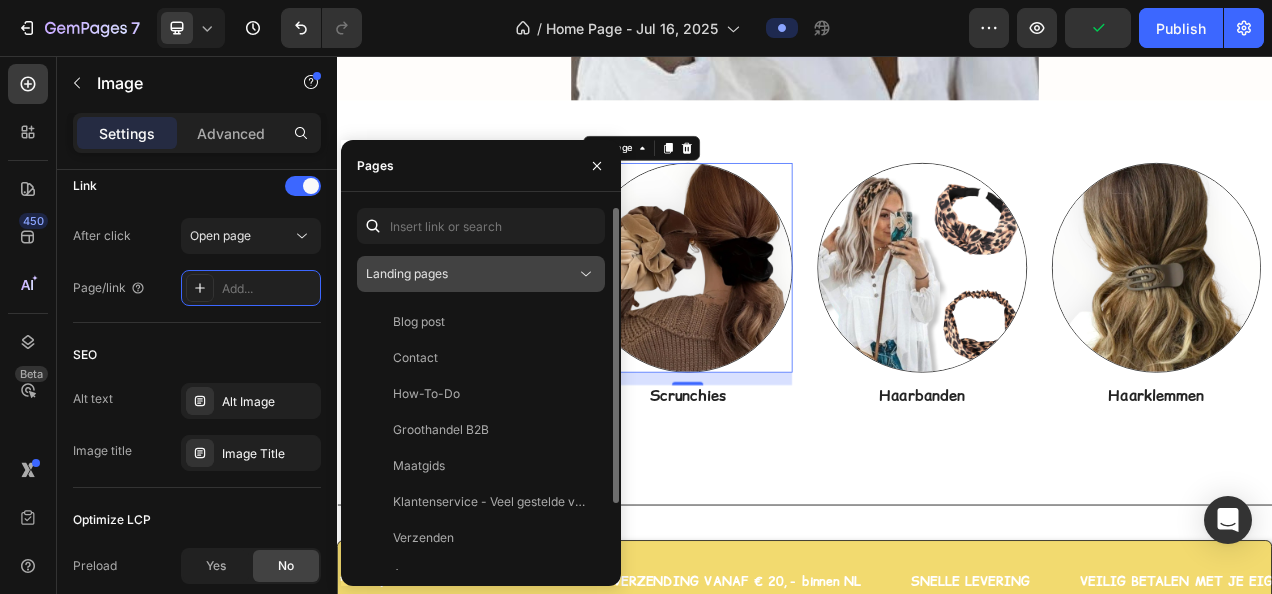 click 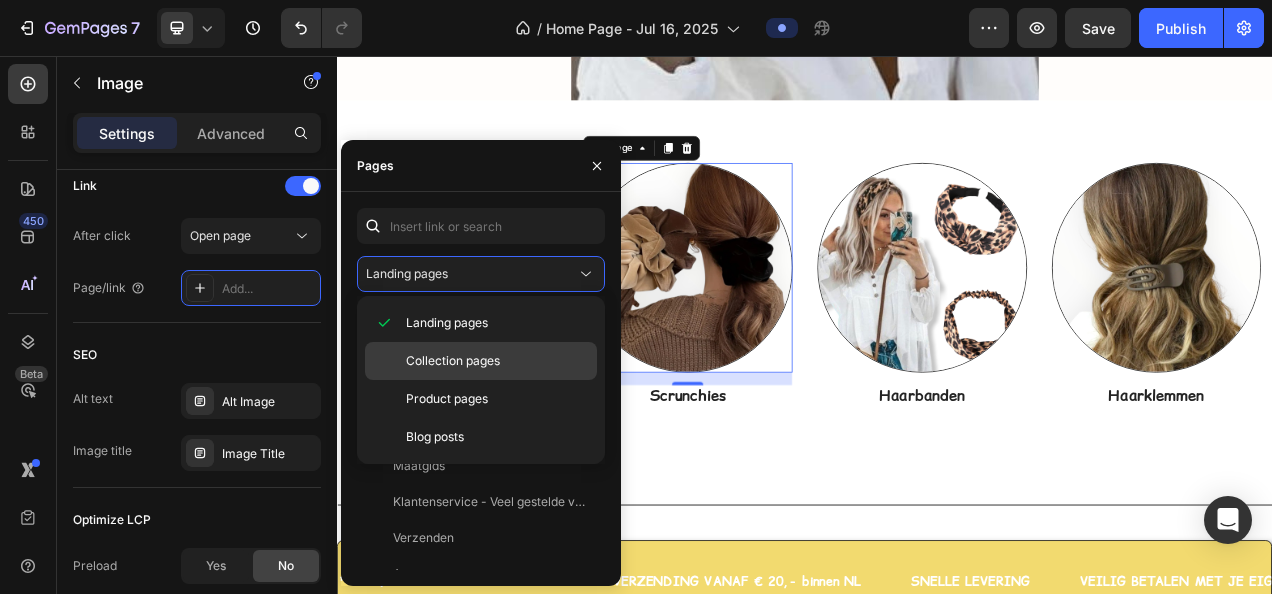 click on "Collection pages" at bounding box center (453, 361) 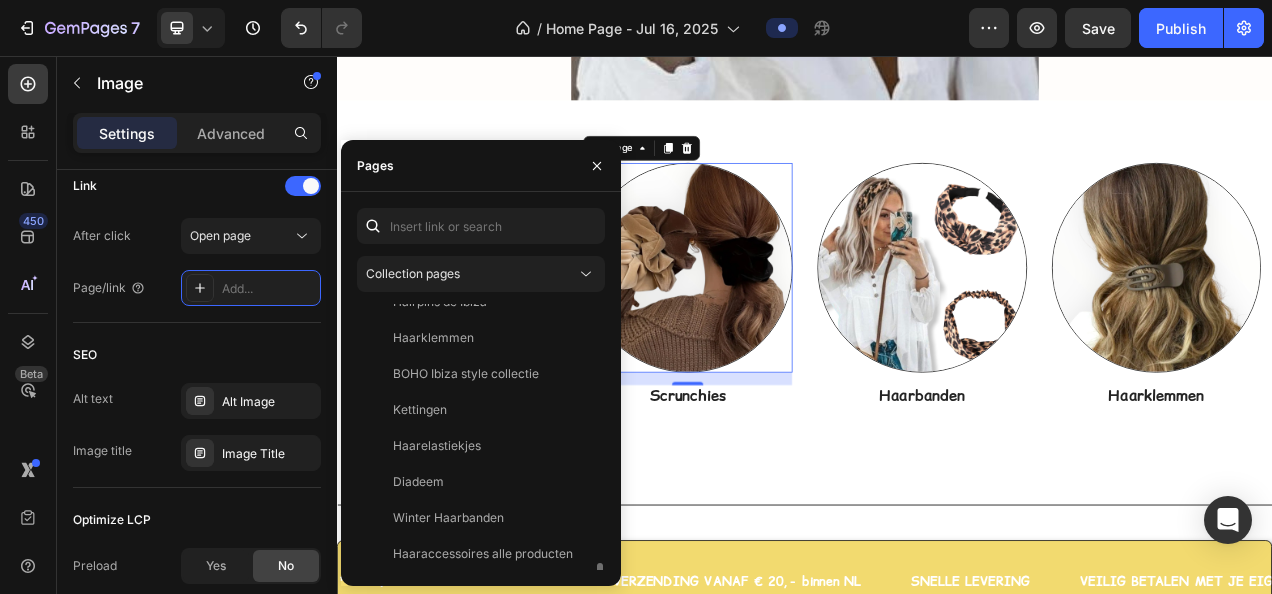 scroll, scrollTop: 1128, scrollLeft: 0, axis: vertical 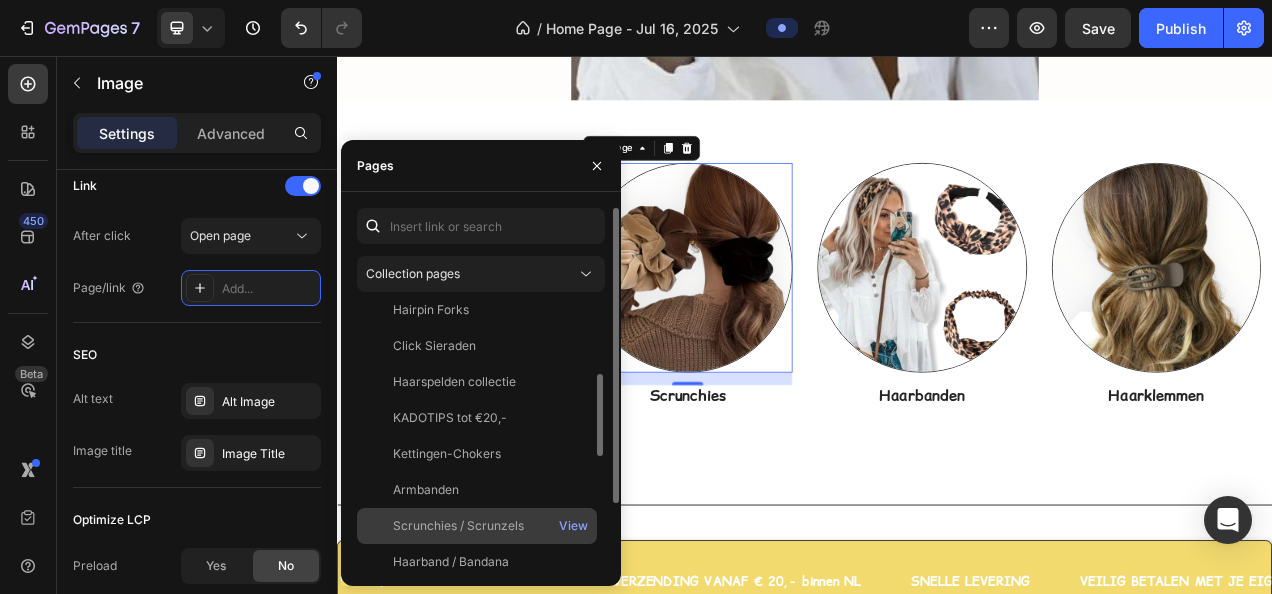 click on "Scrunchies / Scrunzels" 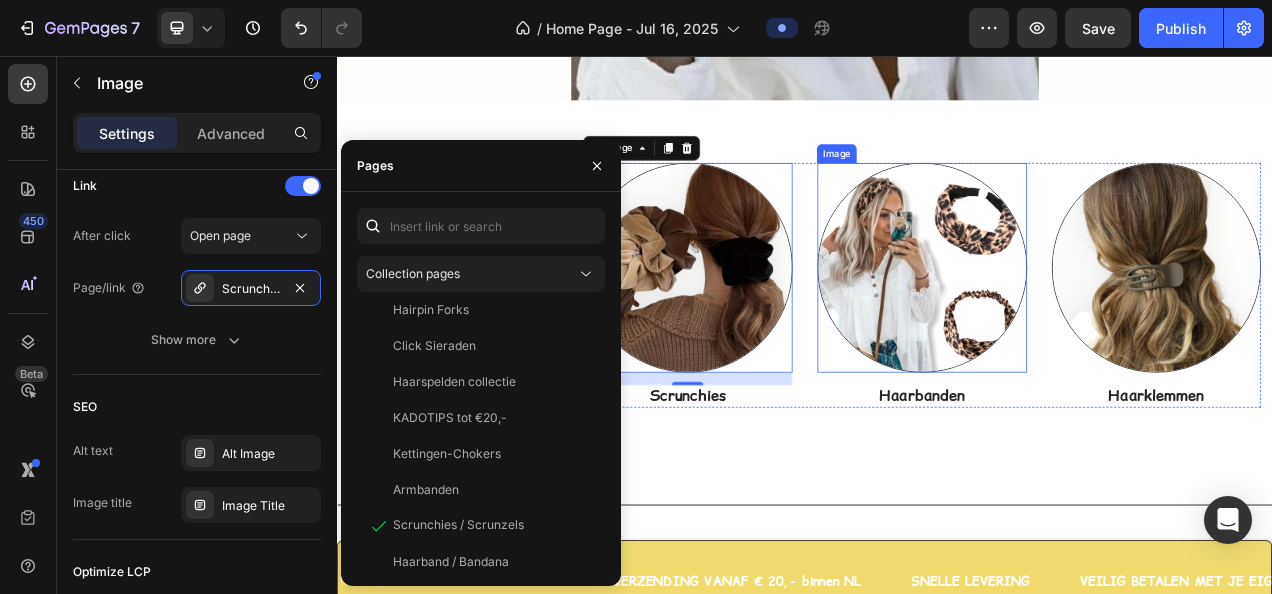 click at bounding box center [1087, 327] 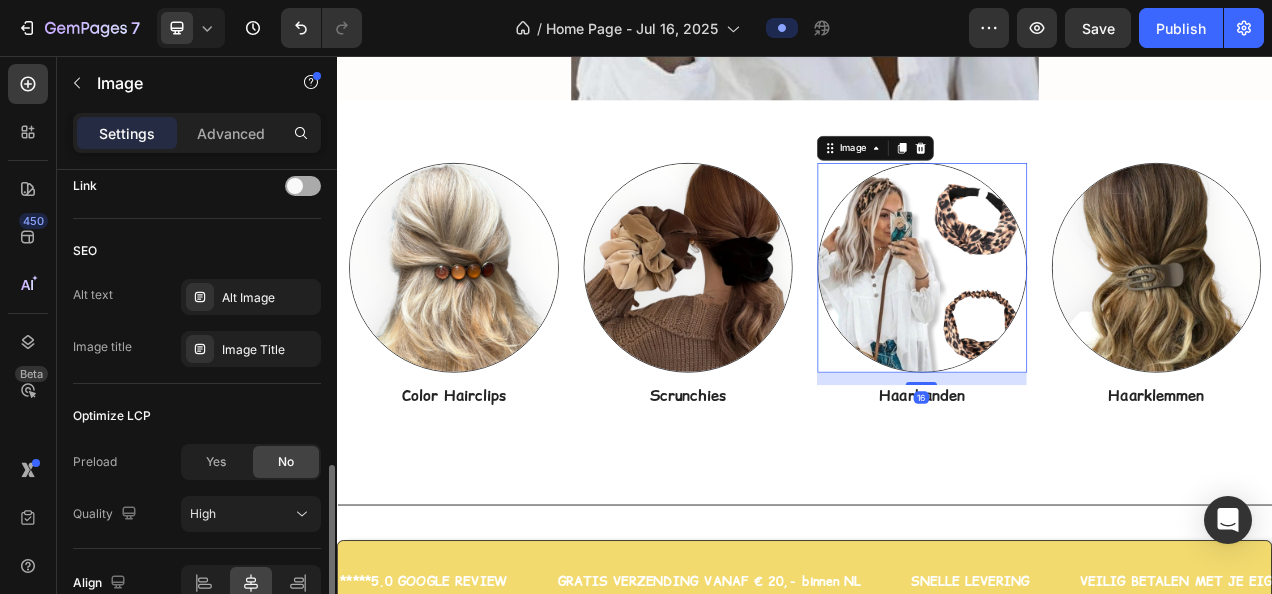 click at bounding box center [295, 186] 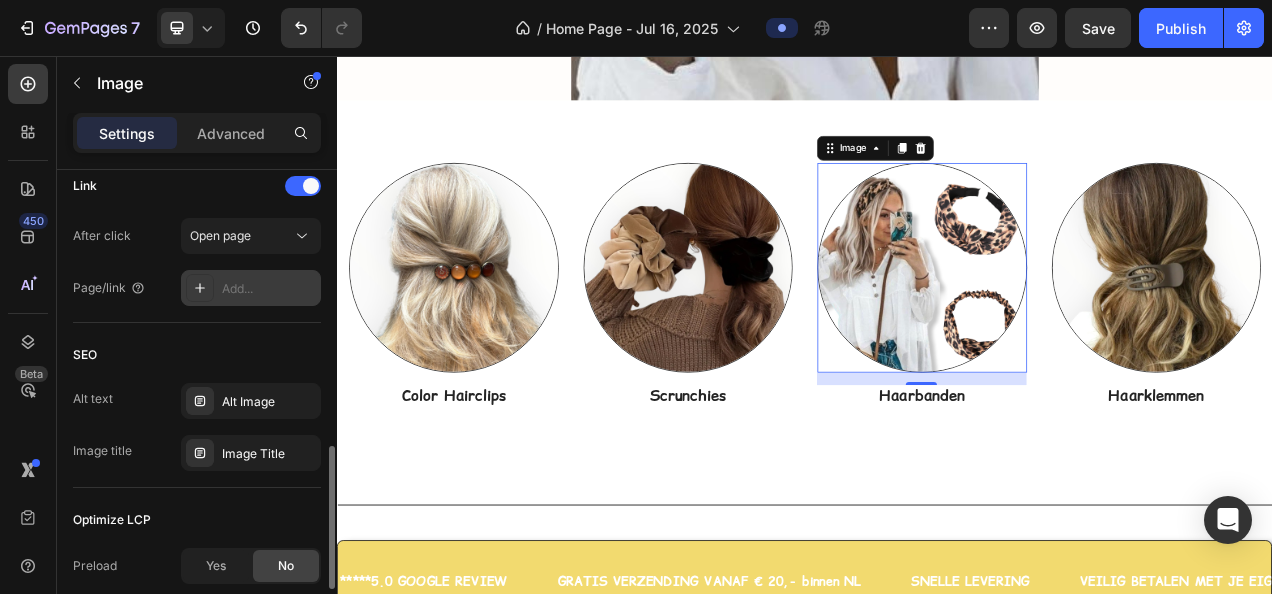 click on "Add..." at bounding box center [269, 289] 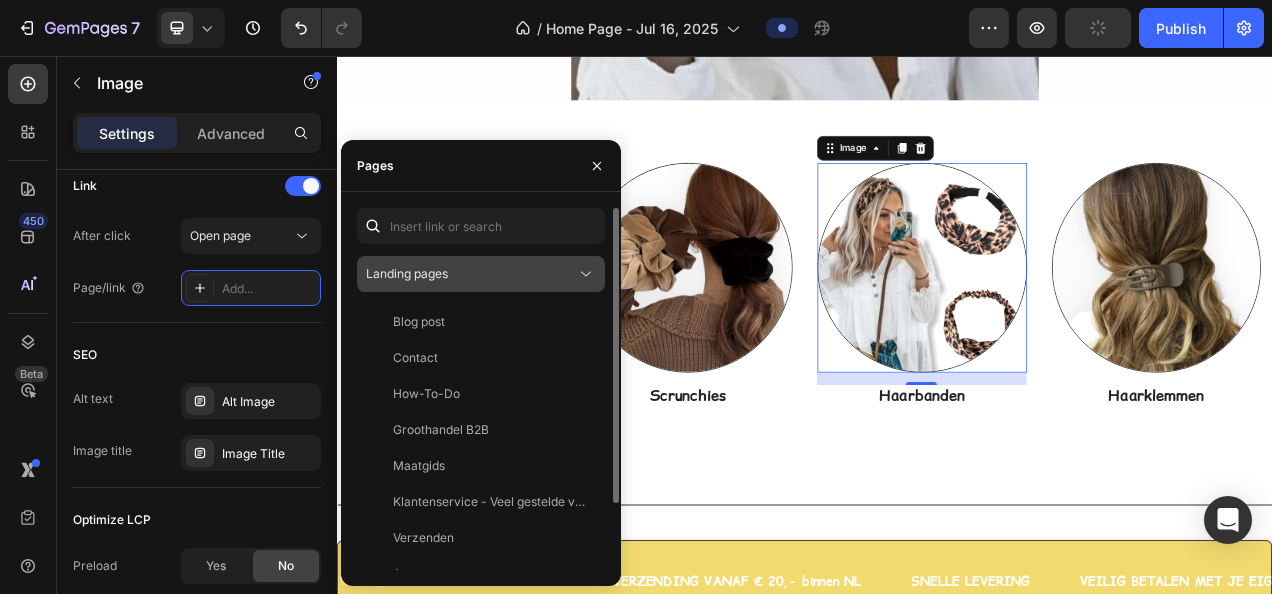 click 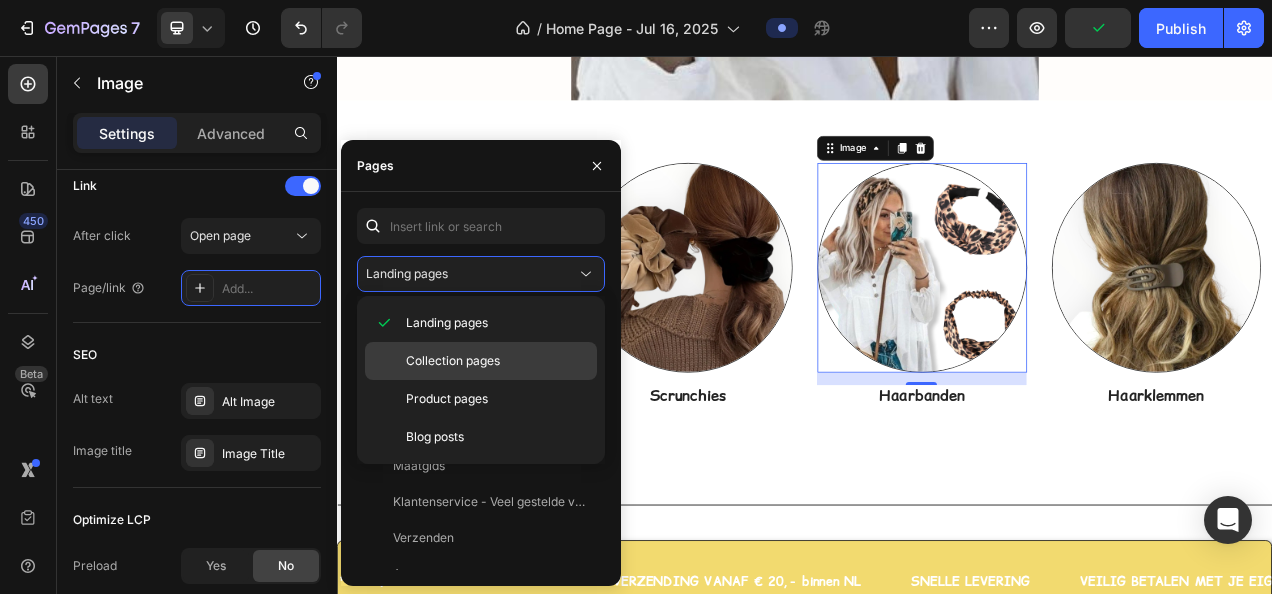 click on "Collection pages" at bounding box center [453, 361] 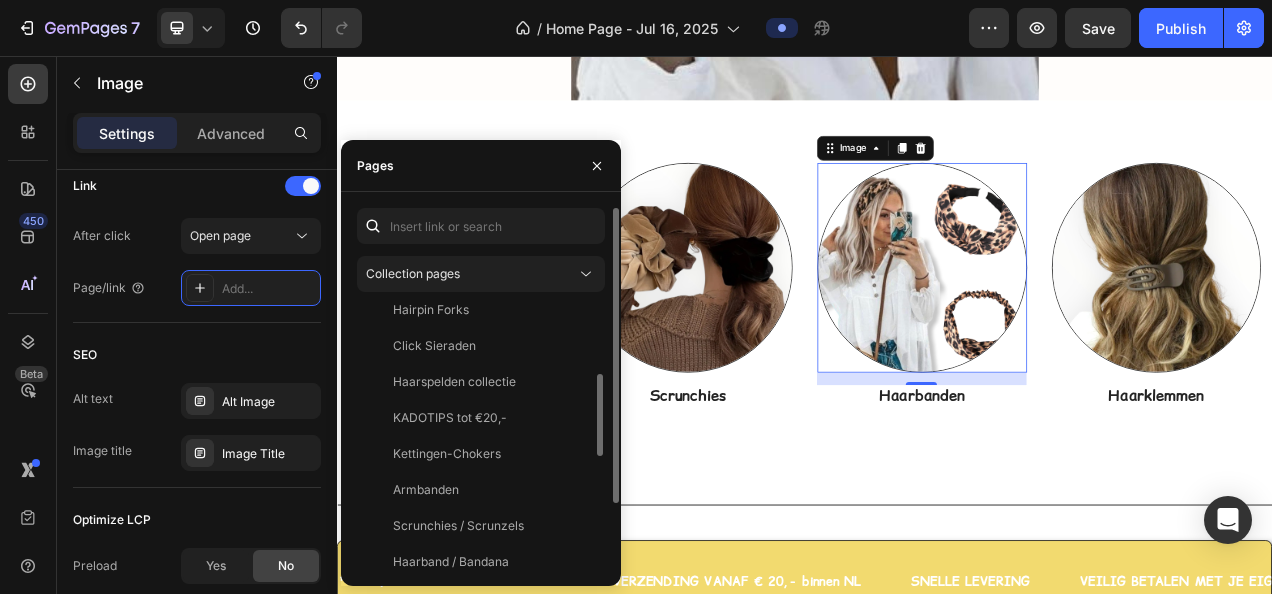 scroll, scrollTop: 400, scrollLeft: 0, axis: vertical 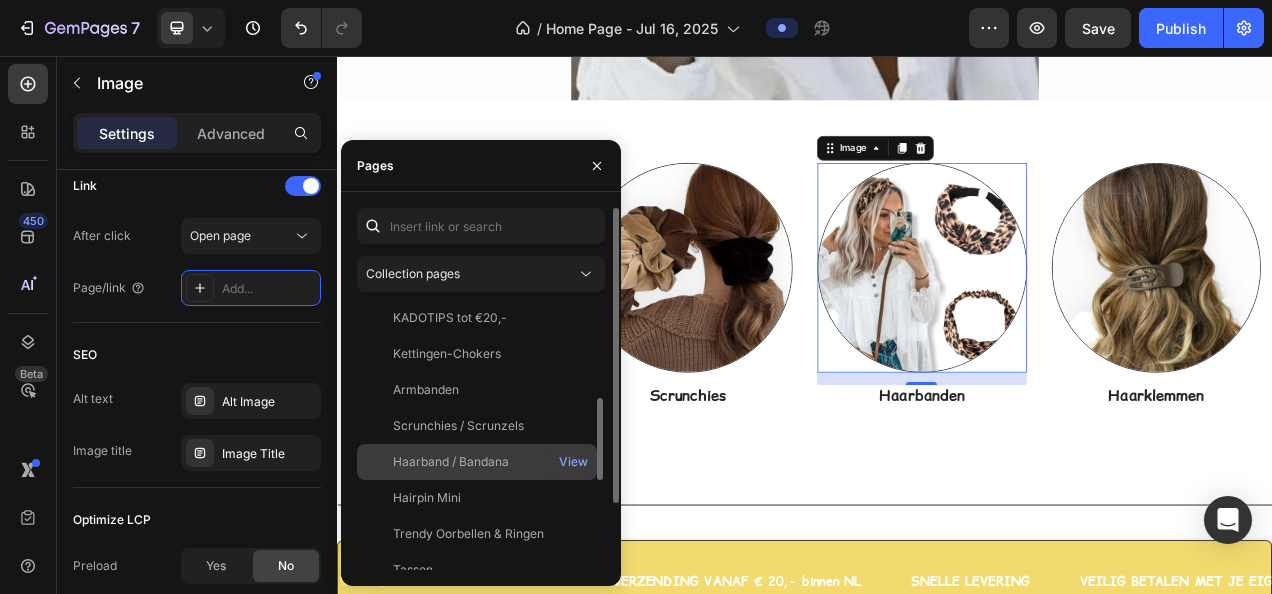click on "Haarband / Bandana" 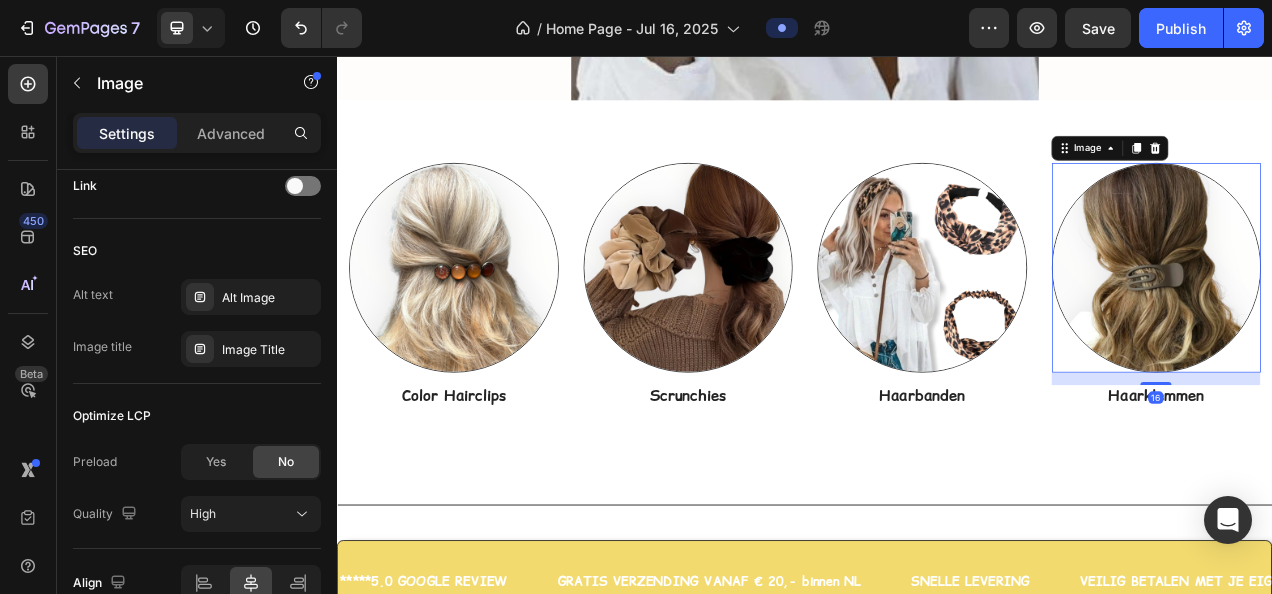 click at bounding box center (1388, 327) 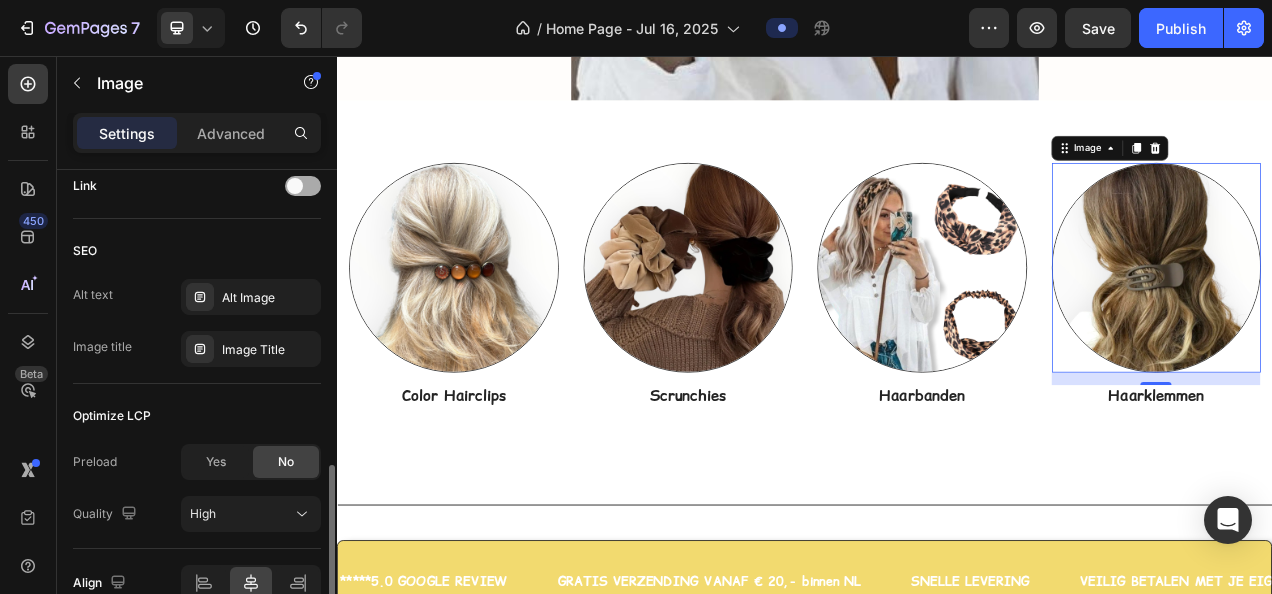 click at bounding box center (303, 186) 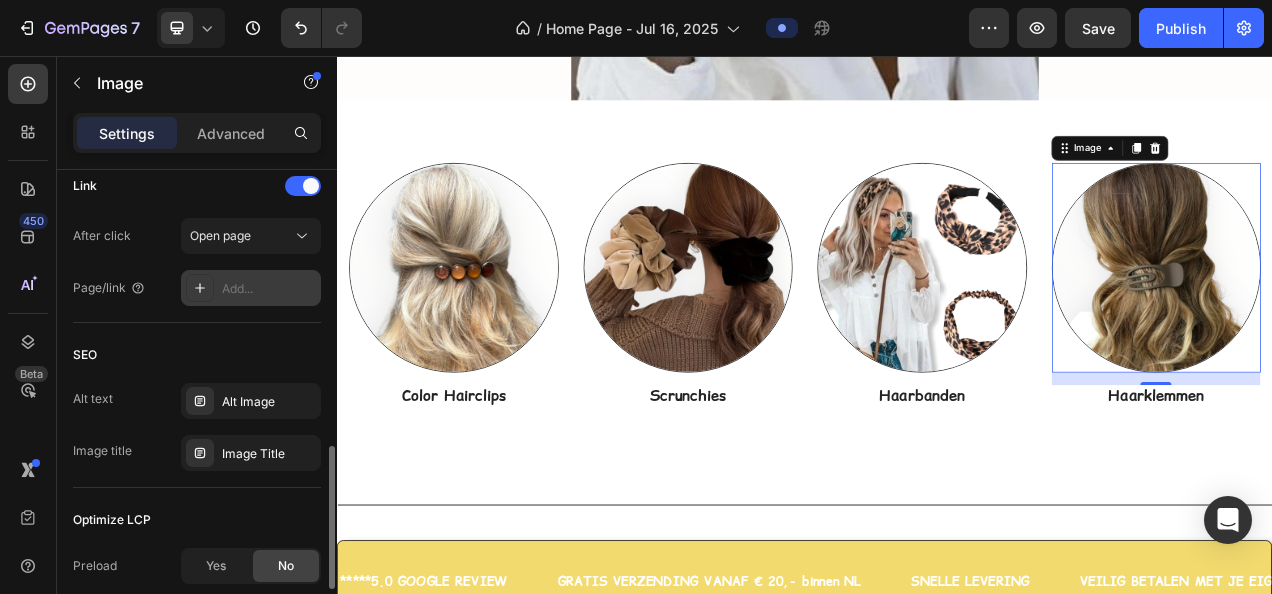 click on "Add..." at bounding box center (269, 289) 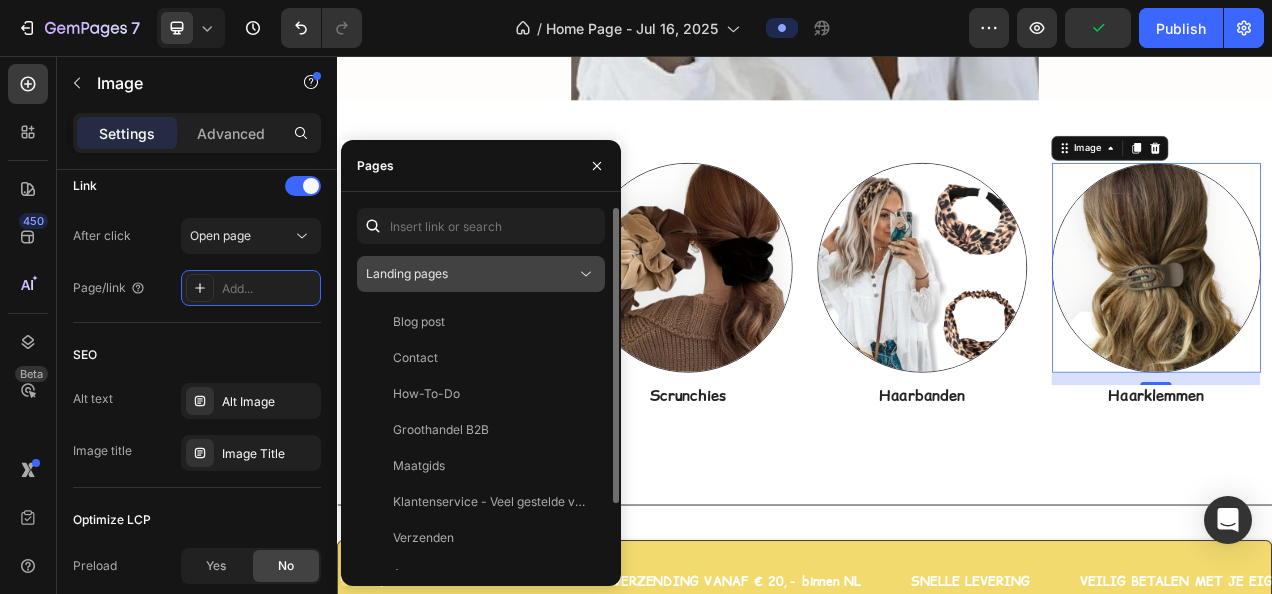 click 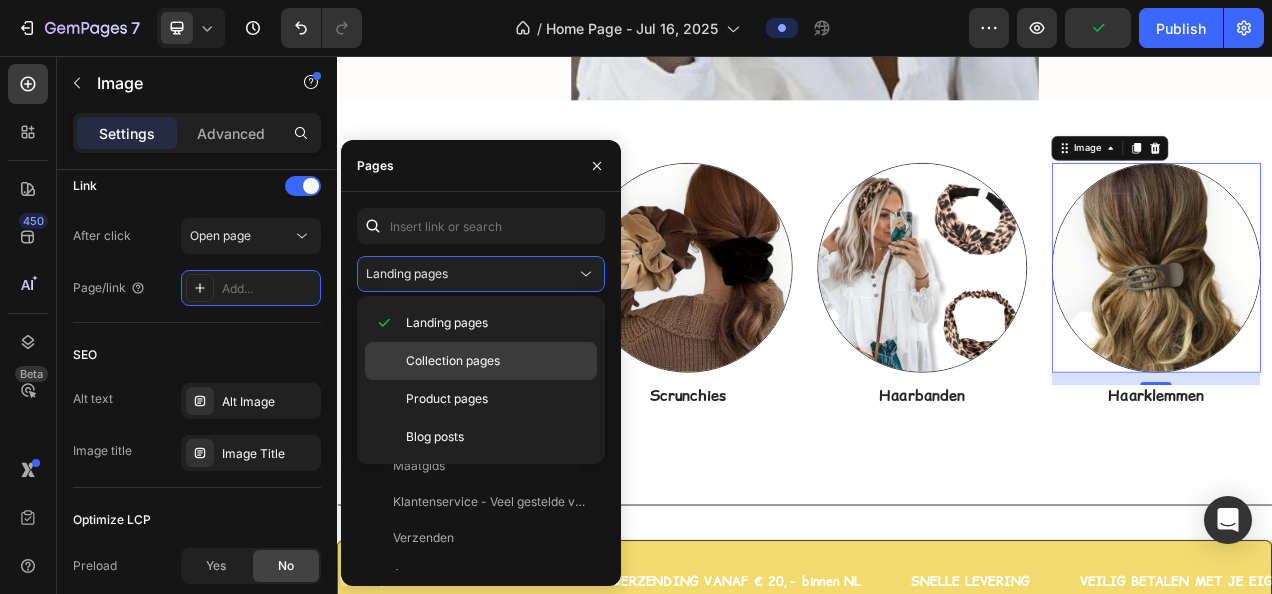 click on "Collection pages" at bounding box center [453, 361] 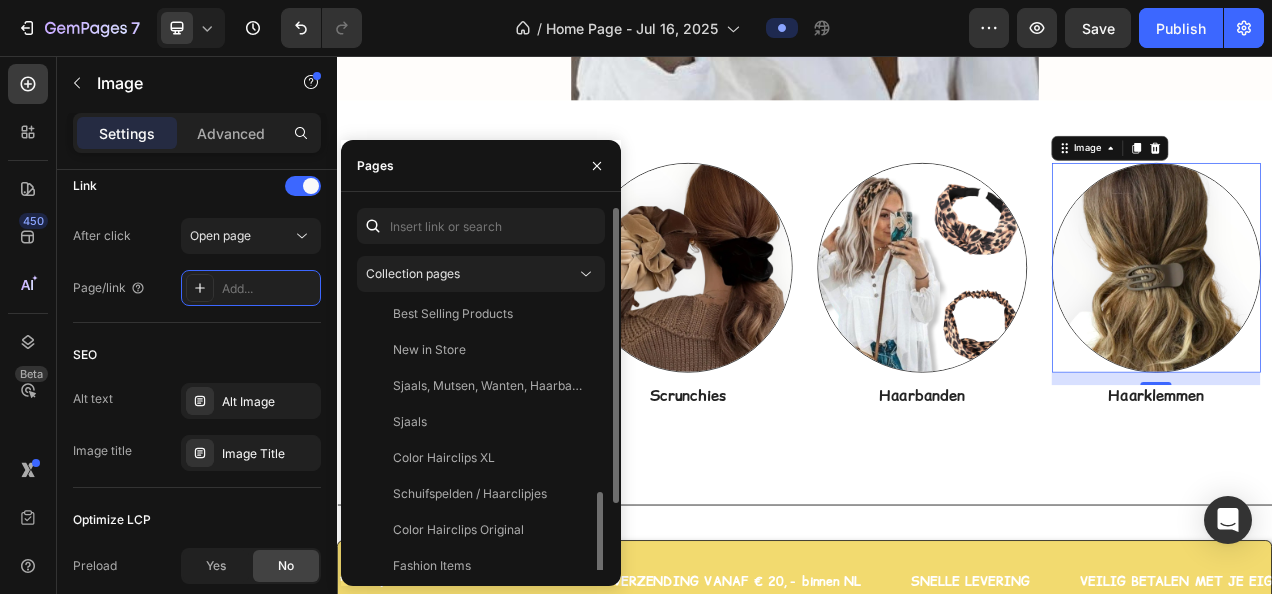 scroll, scrollTop: 900, scrollLeft: 0, axis: vertical 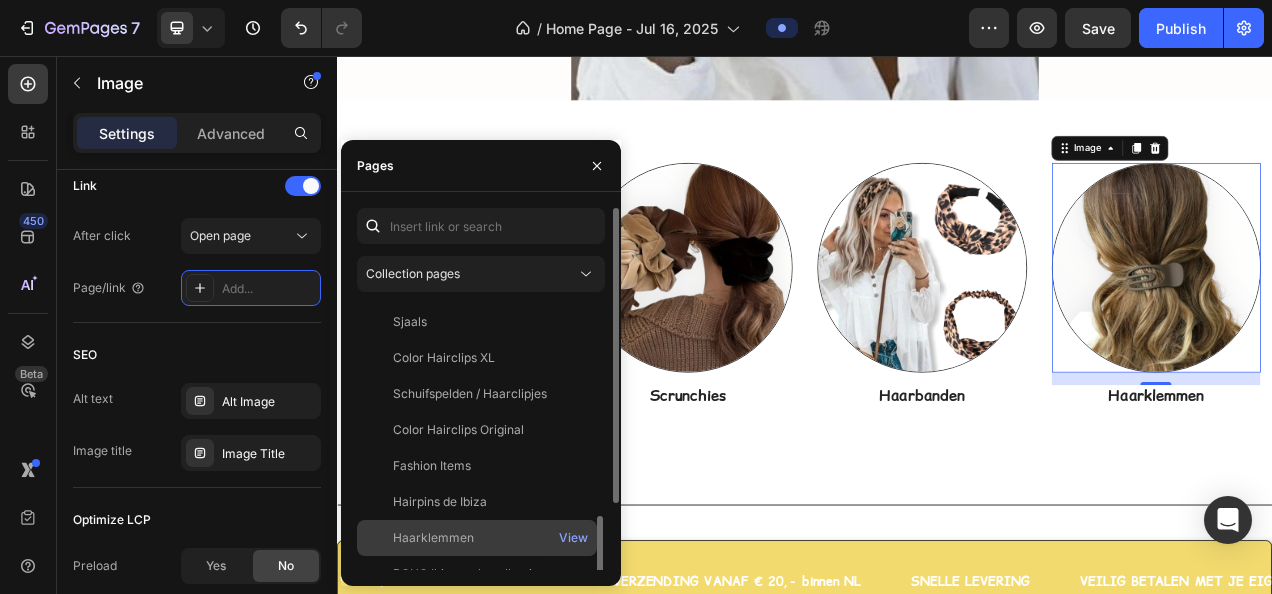 click on "Haarklemmen" 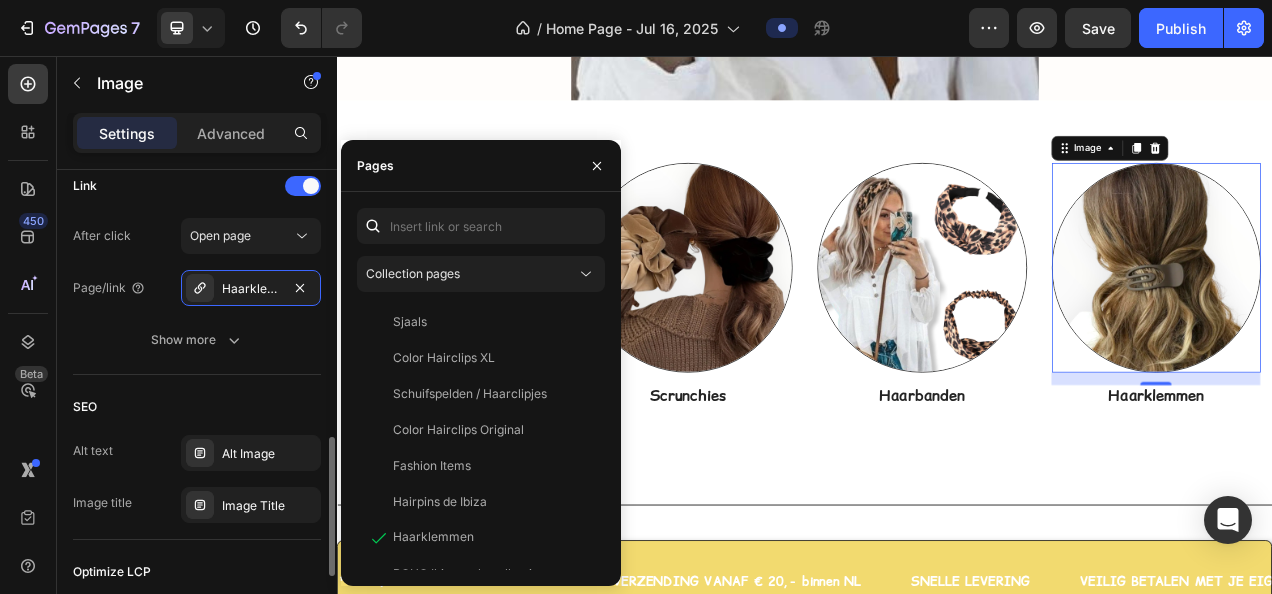 click on "Link After click Open page Page/link Haarklemmen Show more" 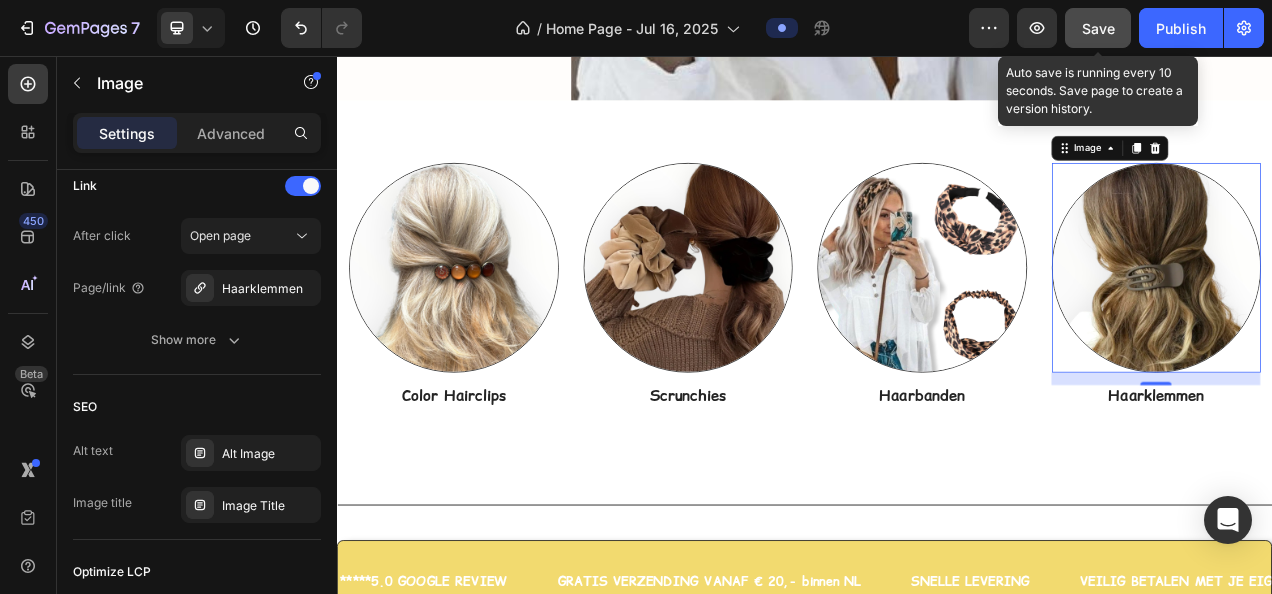 click on "Save" at bounding box center (1098, 28) 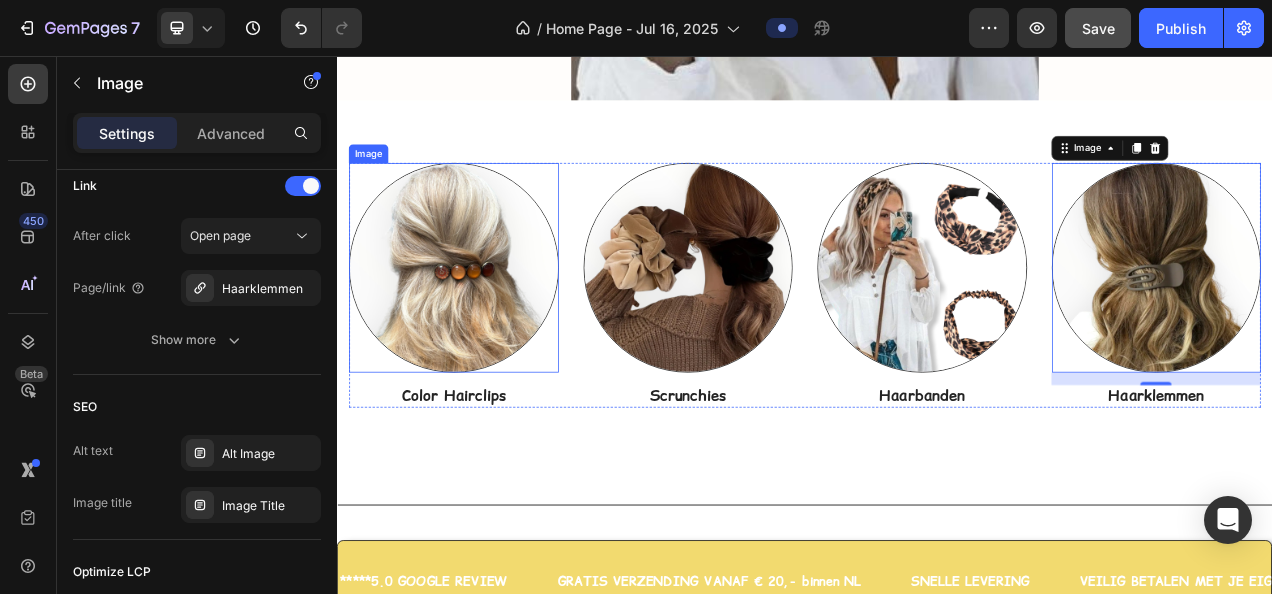 click at bounding box center [486, 327] 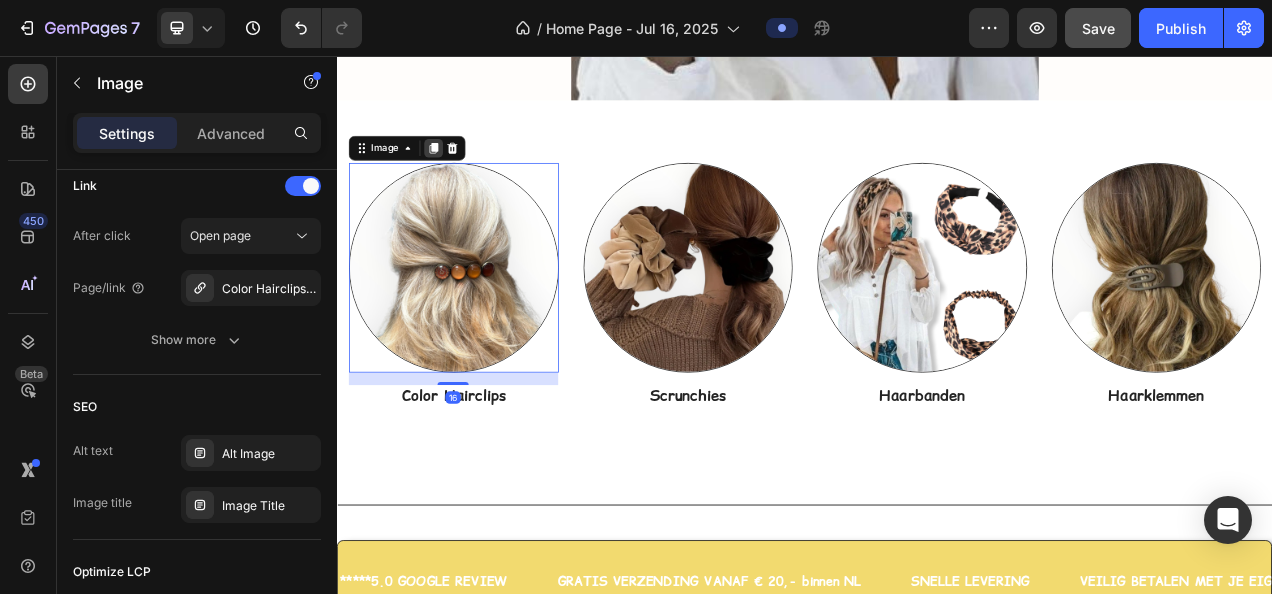 click 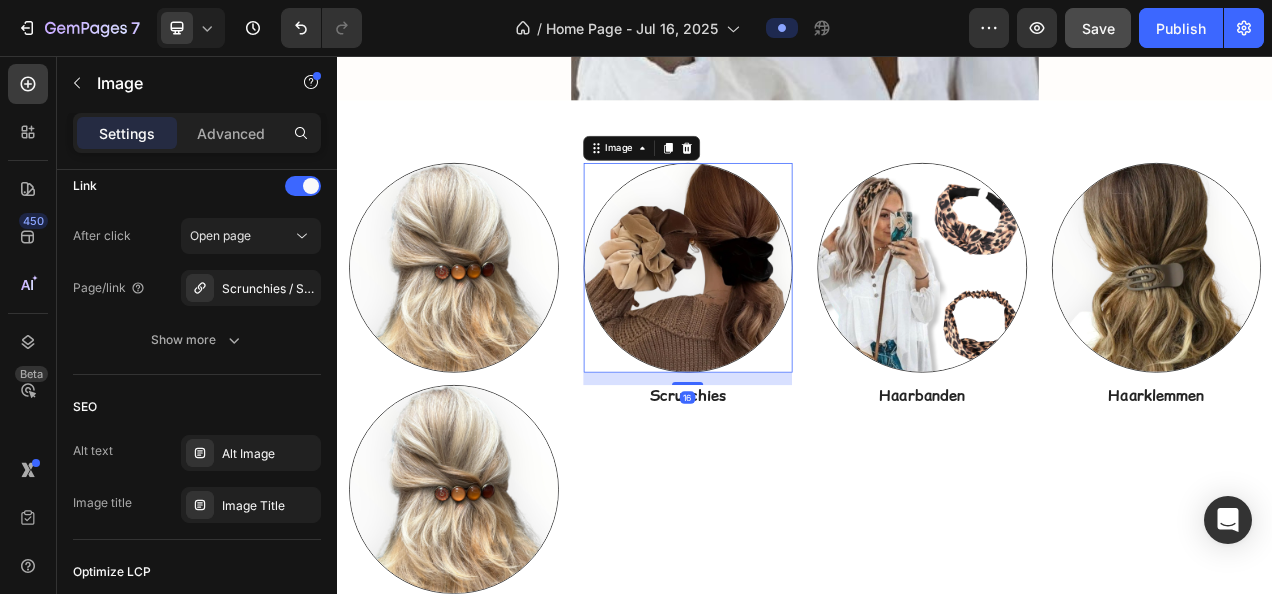 click at bounding box center (787, 327) 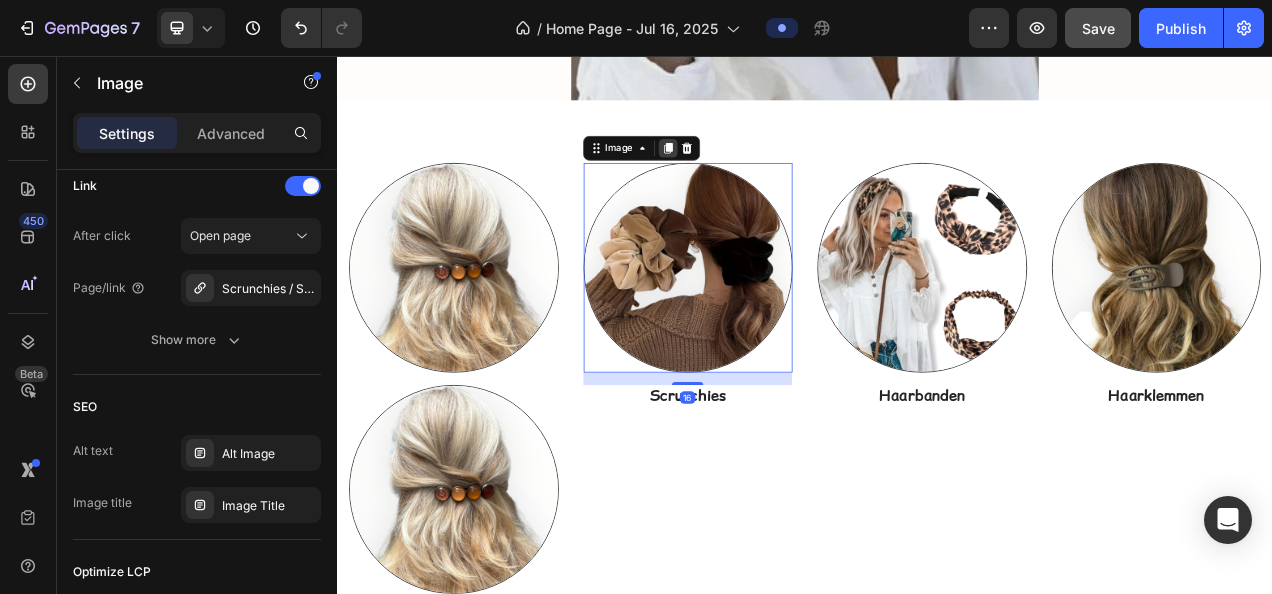 click 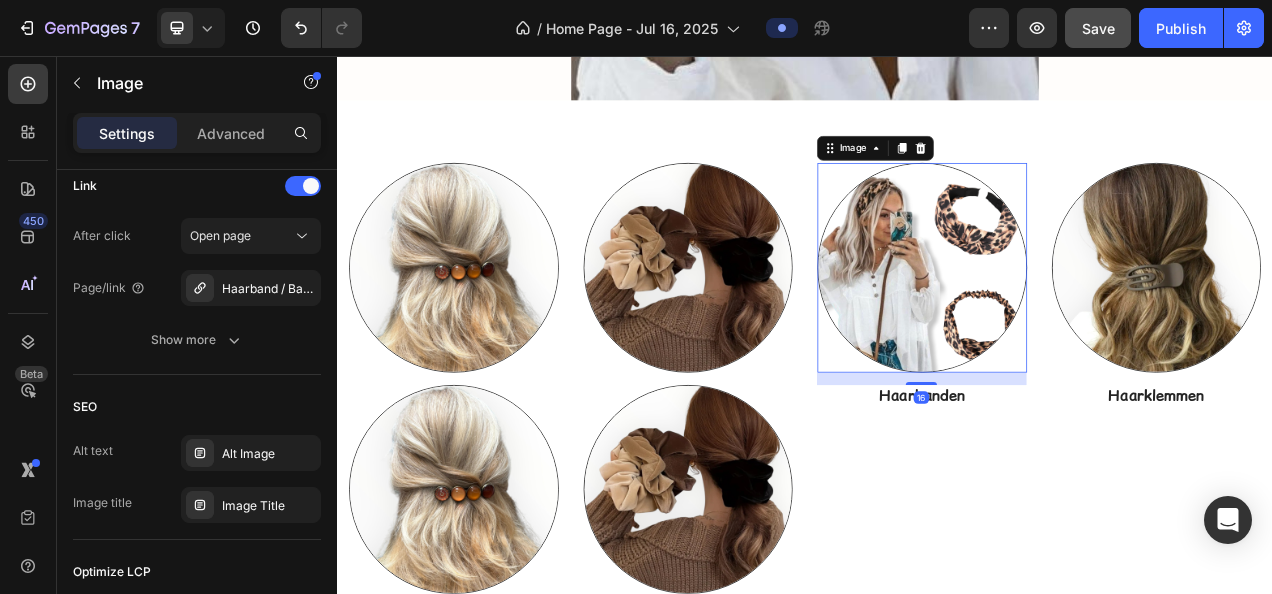 click at bounding box center (1087, 327) 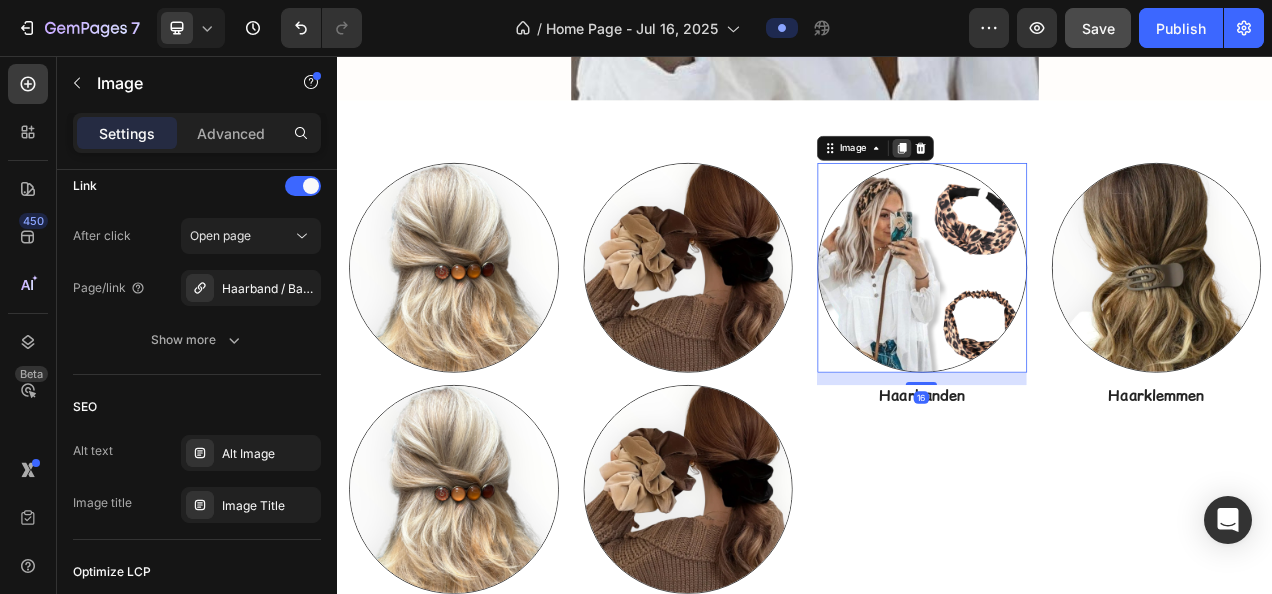 click 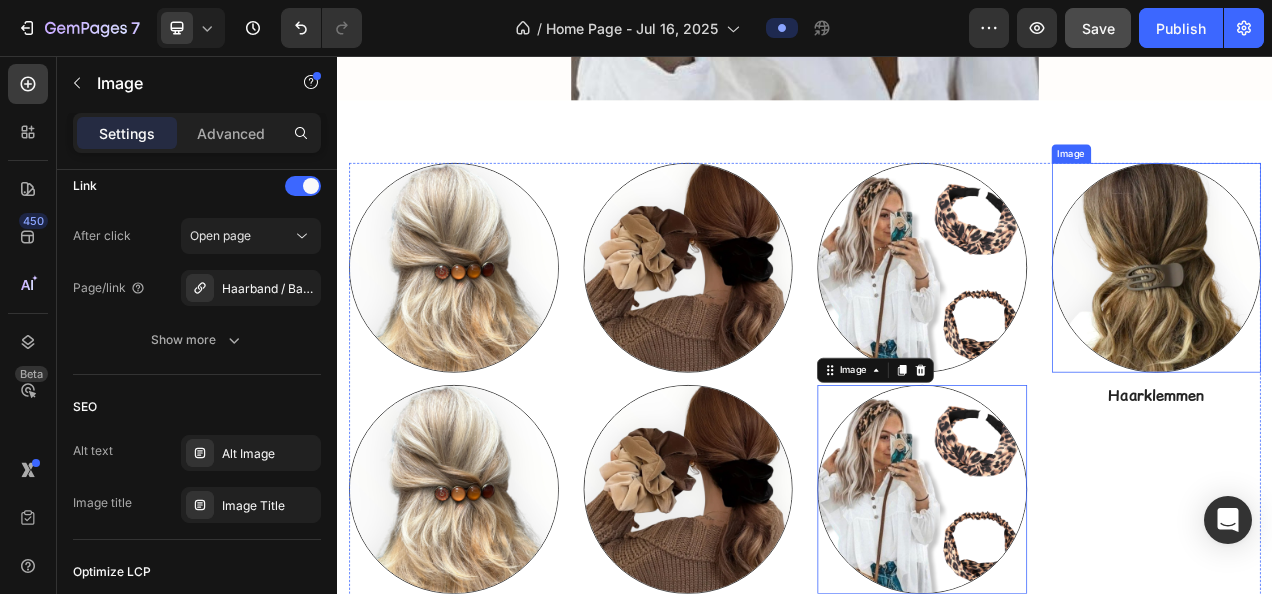 click at bounding box center (1388, 327) 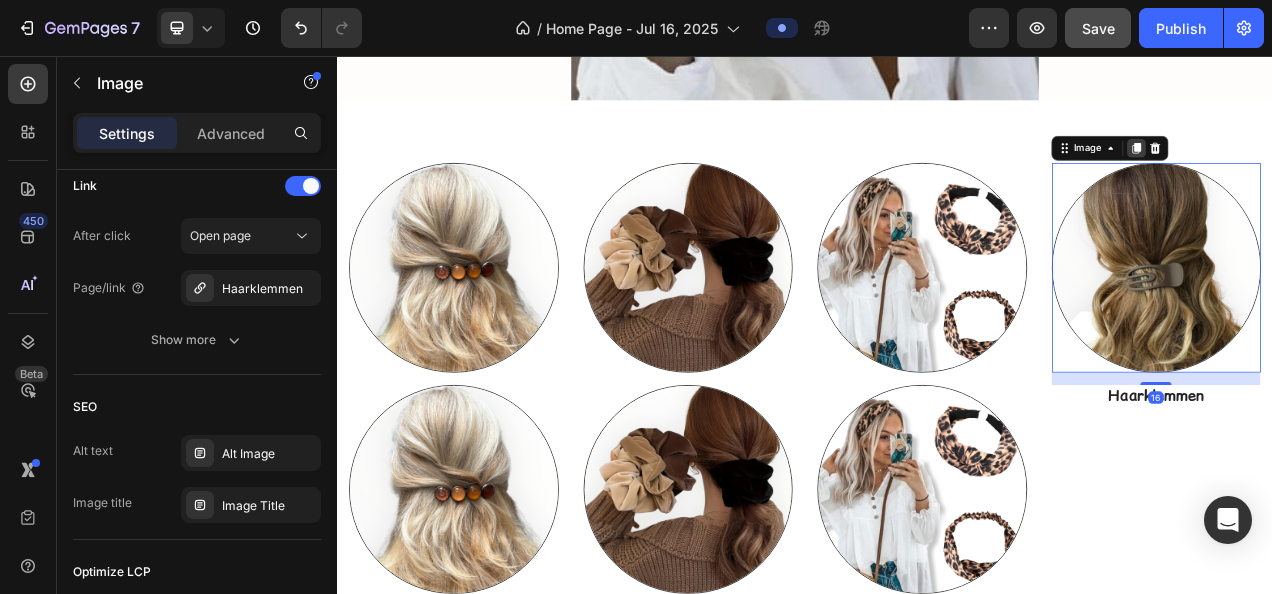 click 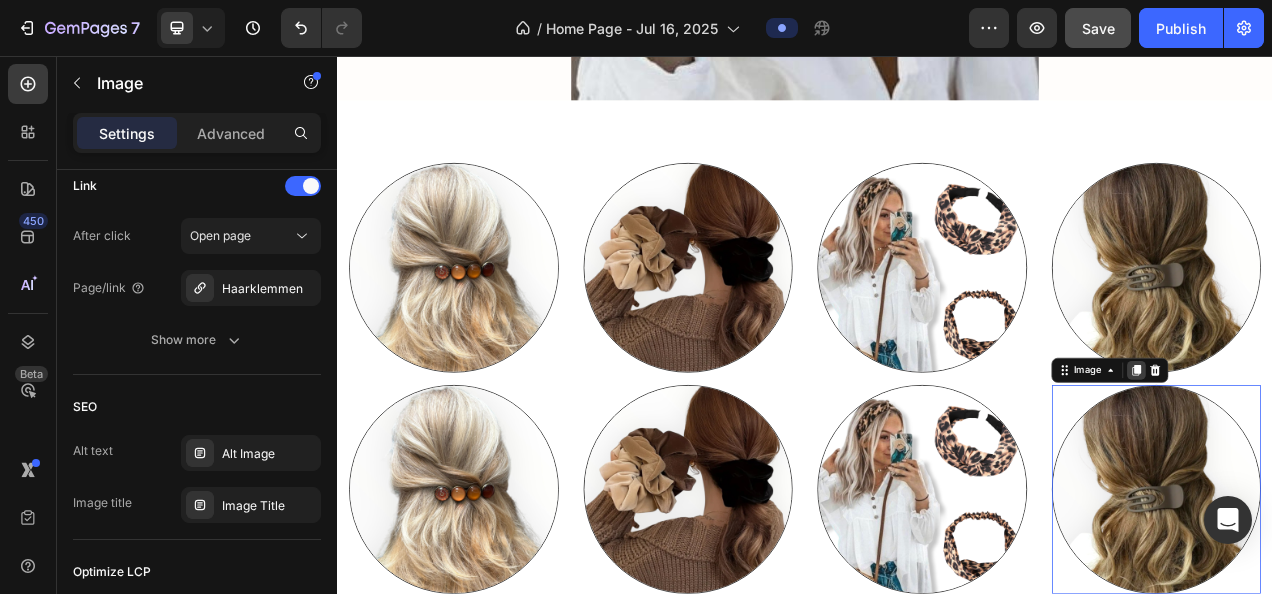 click 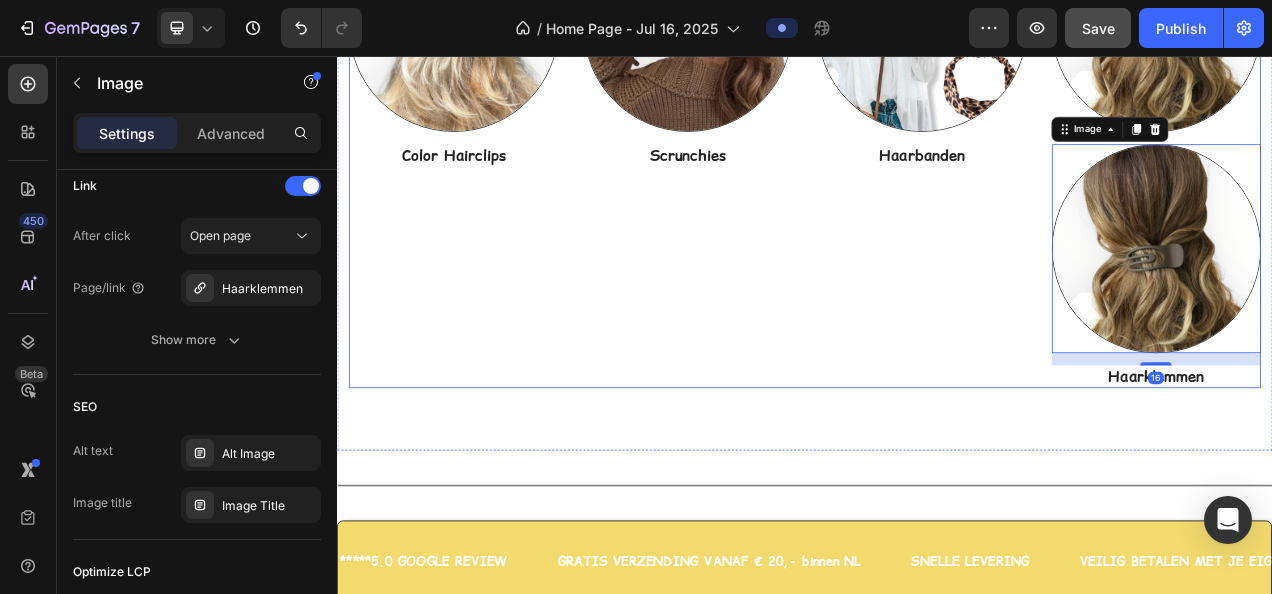 scroll, scrollTop: 1306, scrollLeft: 0, axis: vertical 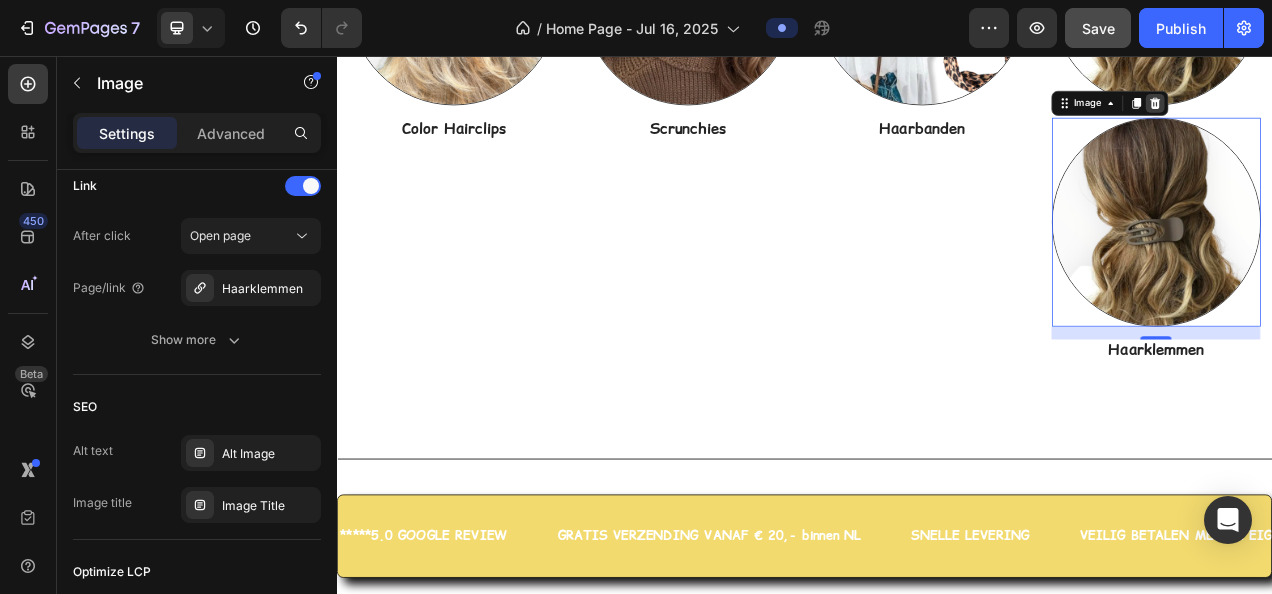 click 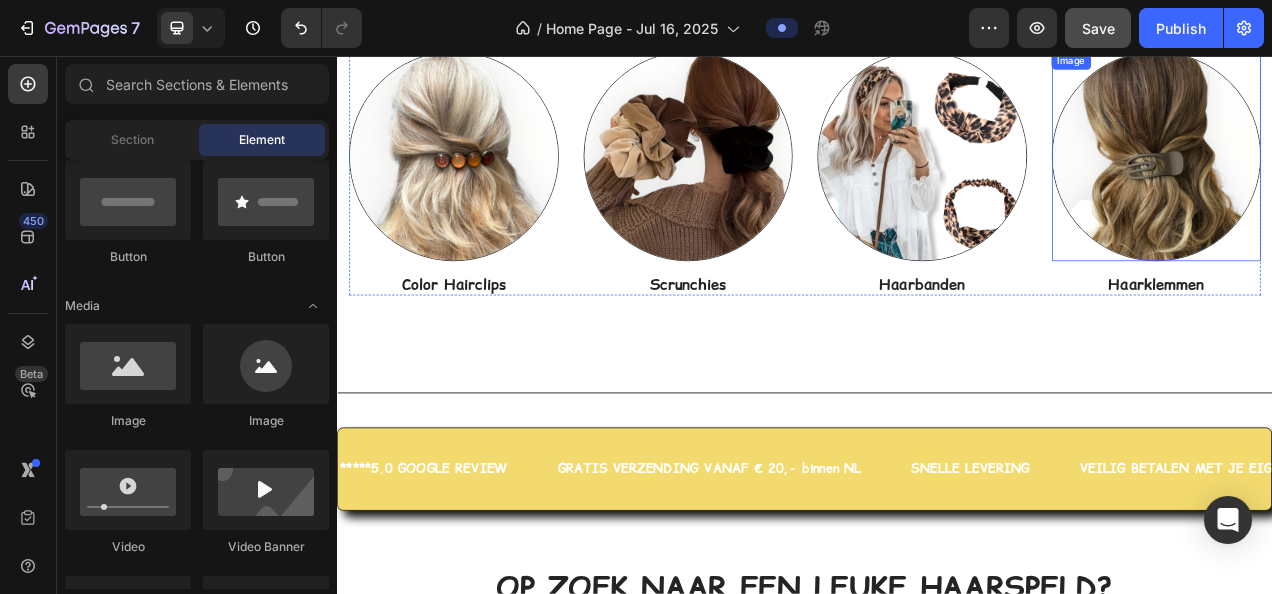 scroll, scrollTop: 1006, scrollLeft: 0, axis: vertical 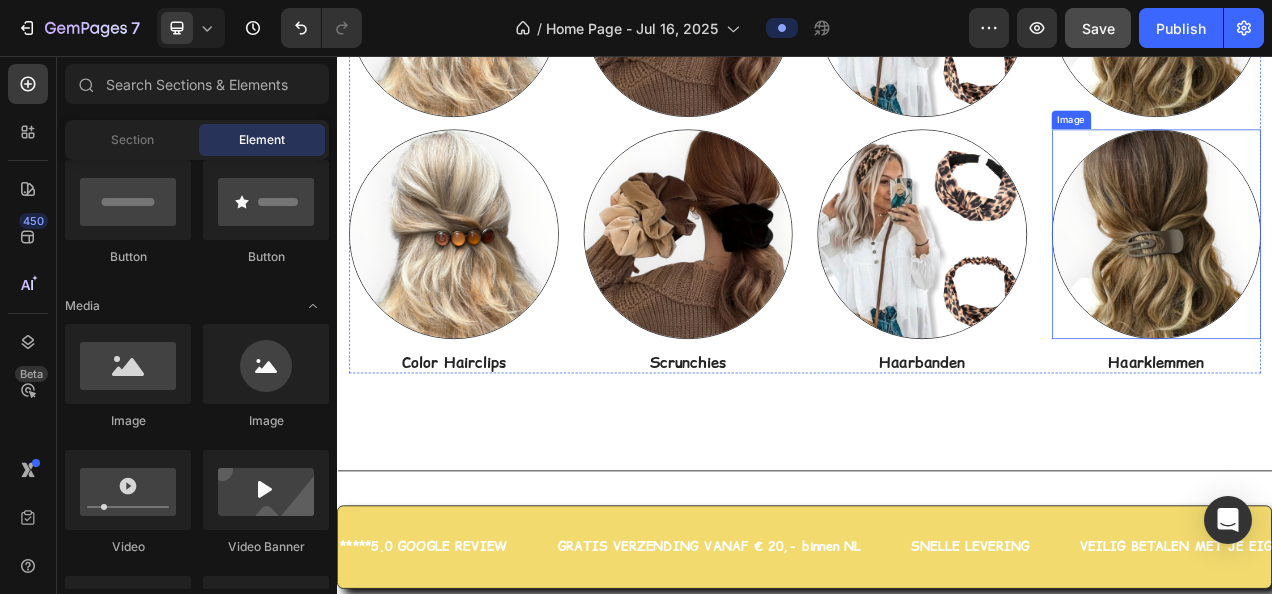 click at bounding box center [1388, 284] 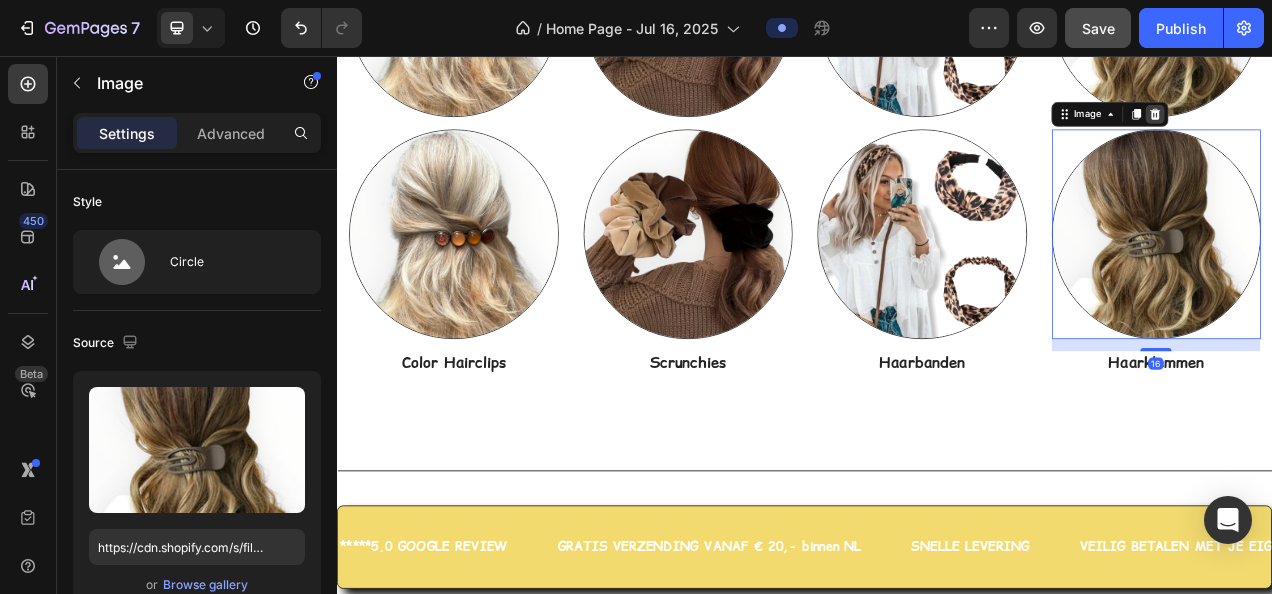 click 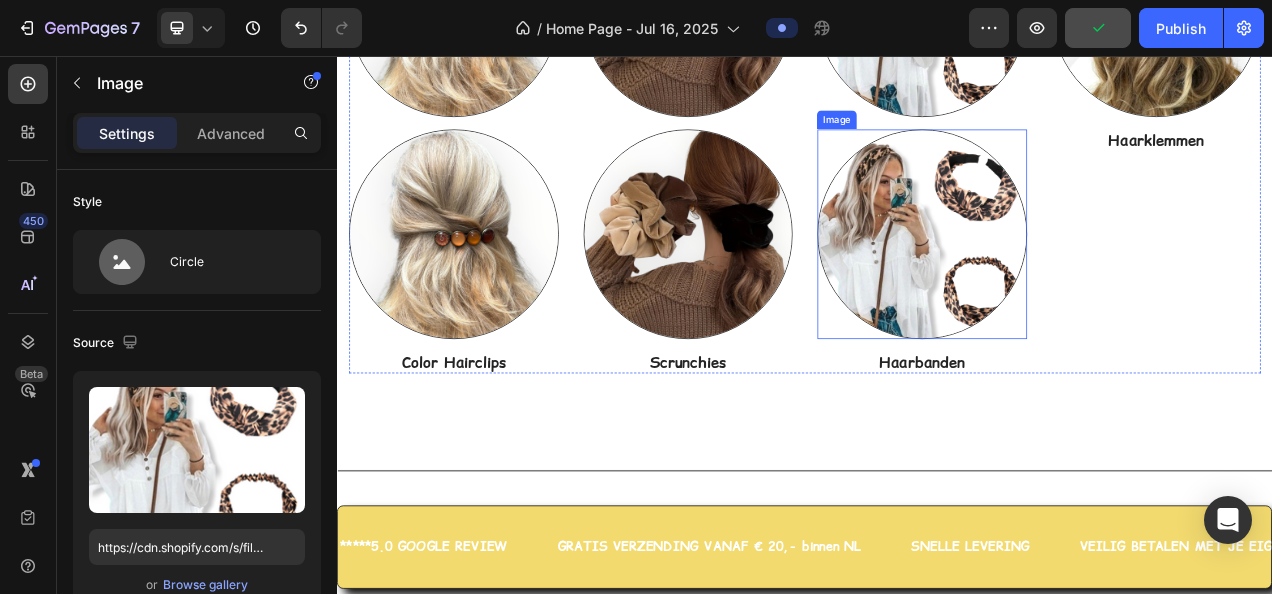 click at bounding box center [1087, 284] 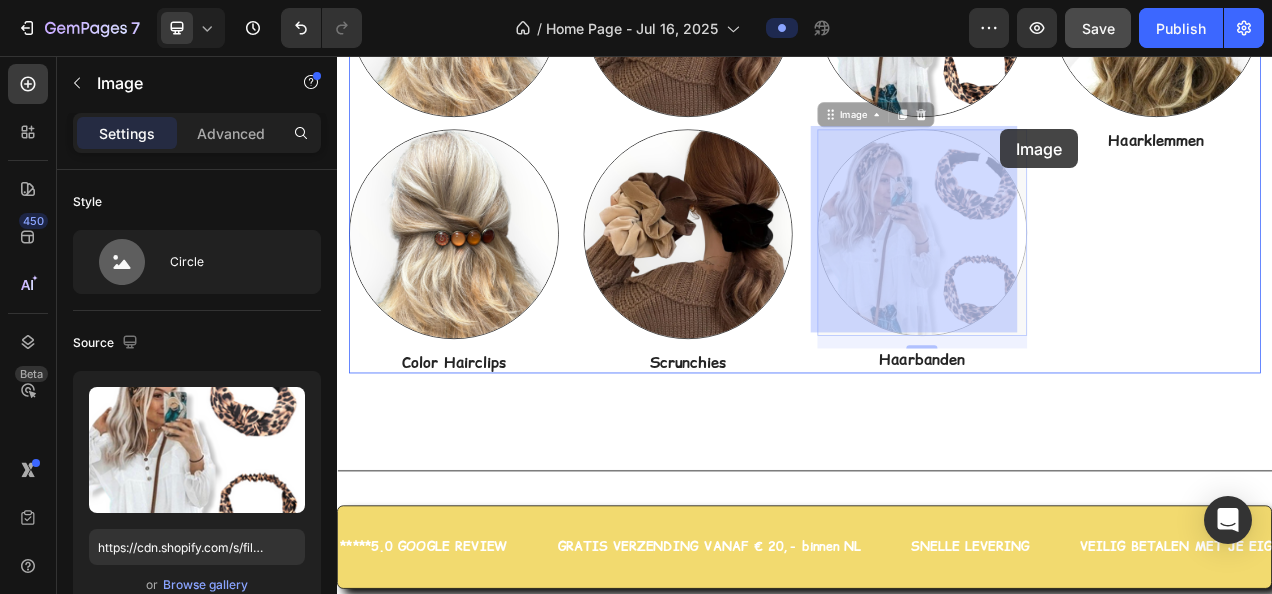 drag, startPoint x: 966, startPoint y: 137, endPoint x: 1188, endPoint y: 150, distance: 222.38031 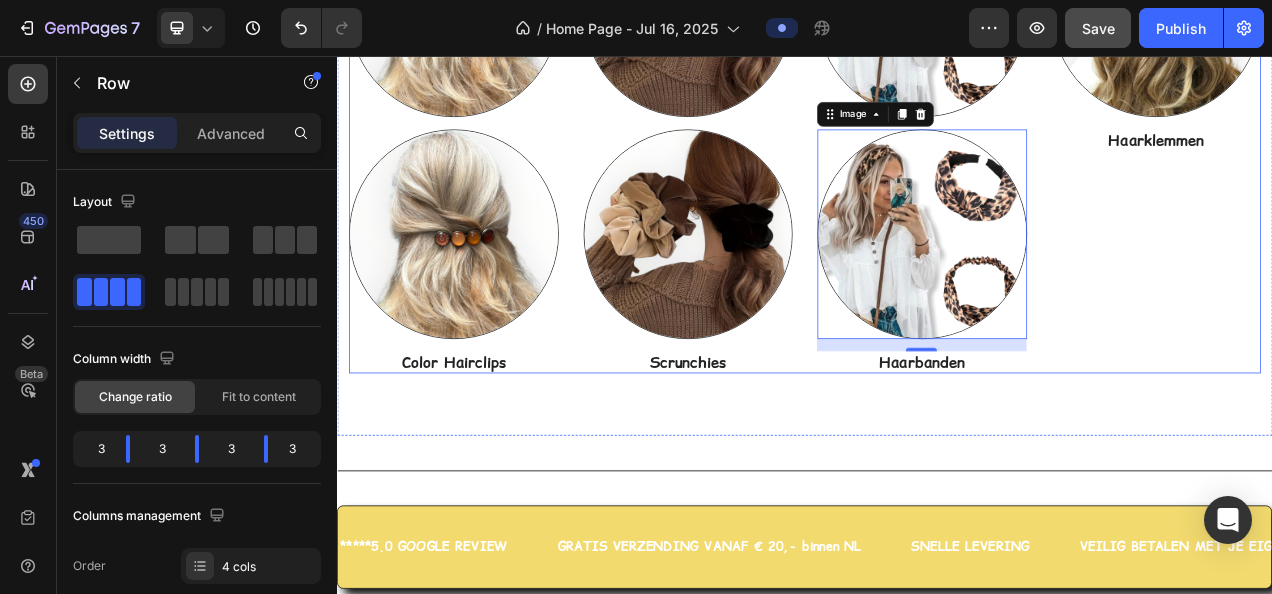 click on "Image Haarklemmen Heading" at bounding box center [1388, 165] 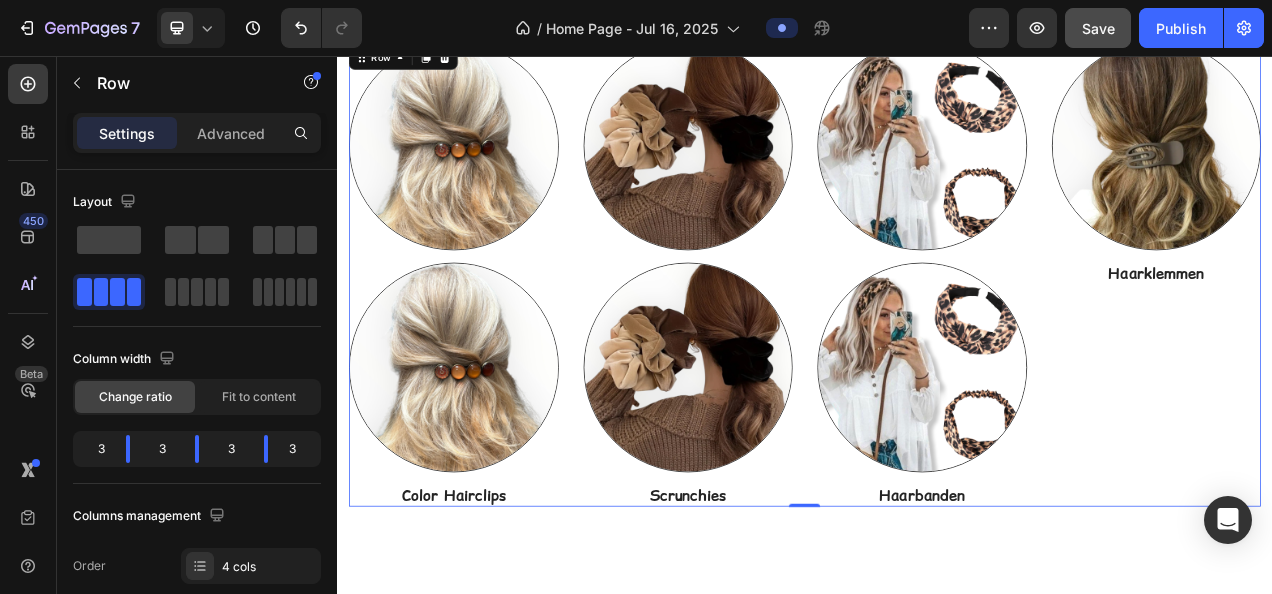 scroll, scrollTop: 806, scrollLeft: 0, axis: vertical 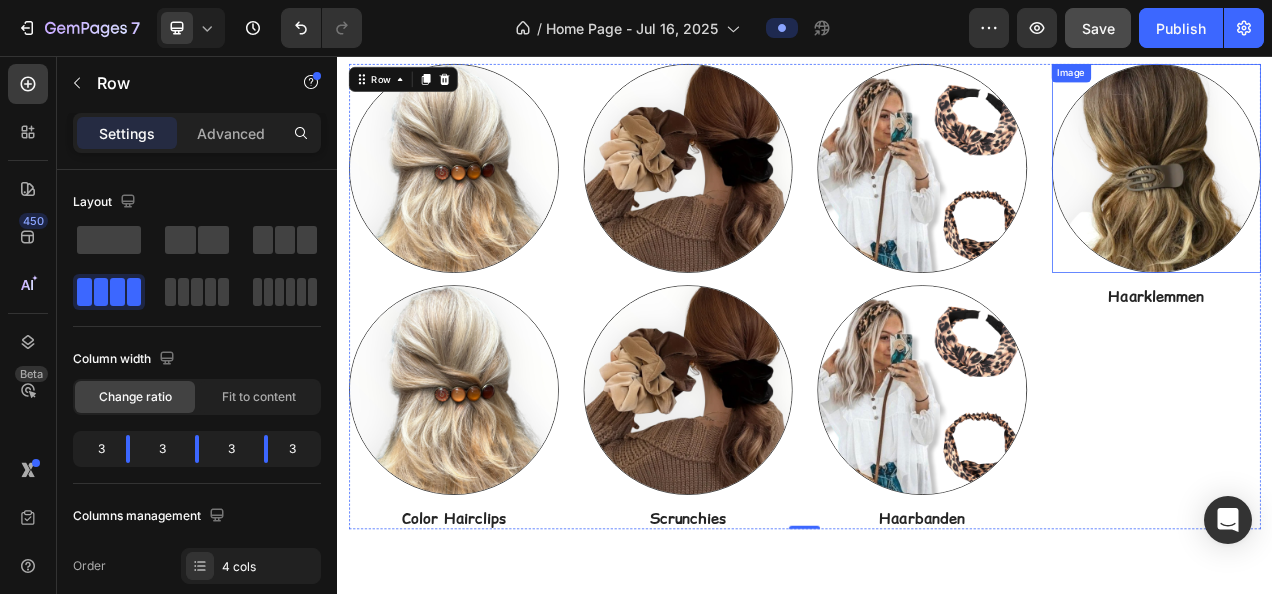 click at bounding box center [1388, 200] 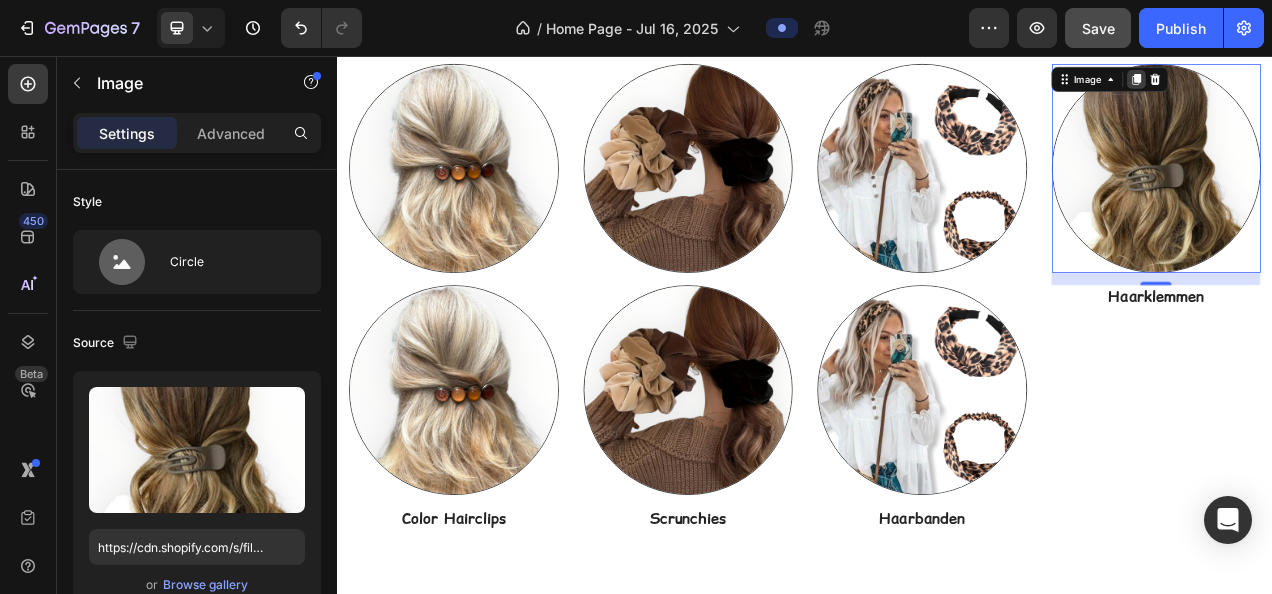 click 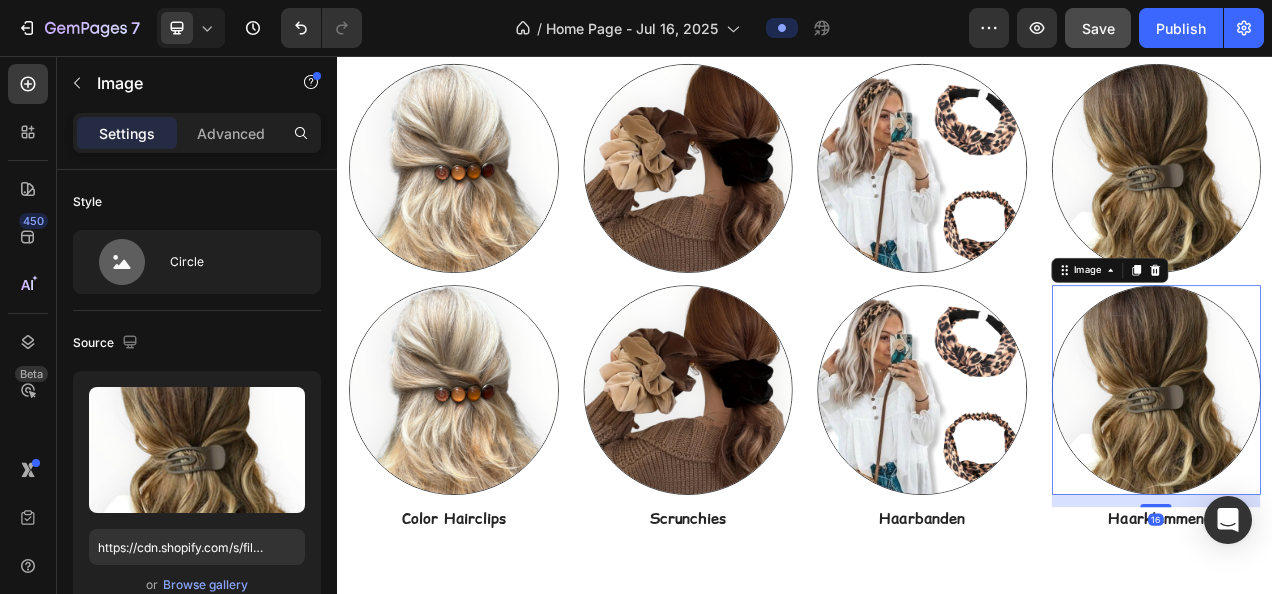 scroll, scrollTop: 926, scrollLeft: 0, axis: vertical 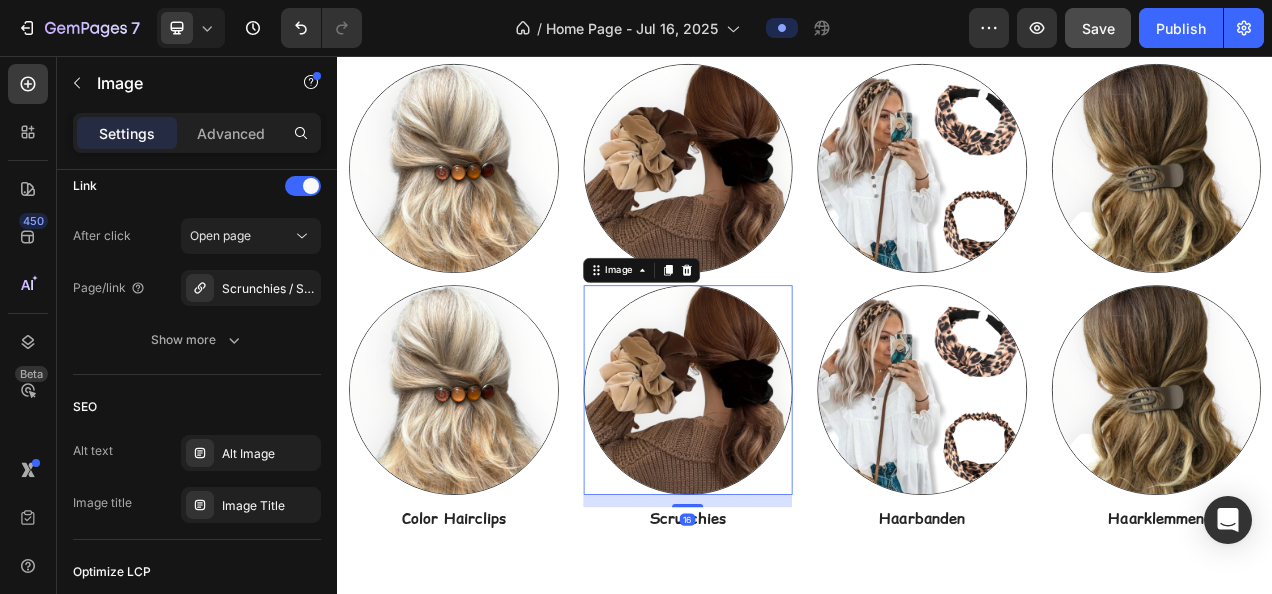 click at bounding box center [787, 484] 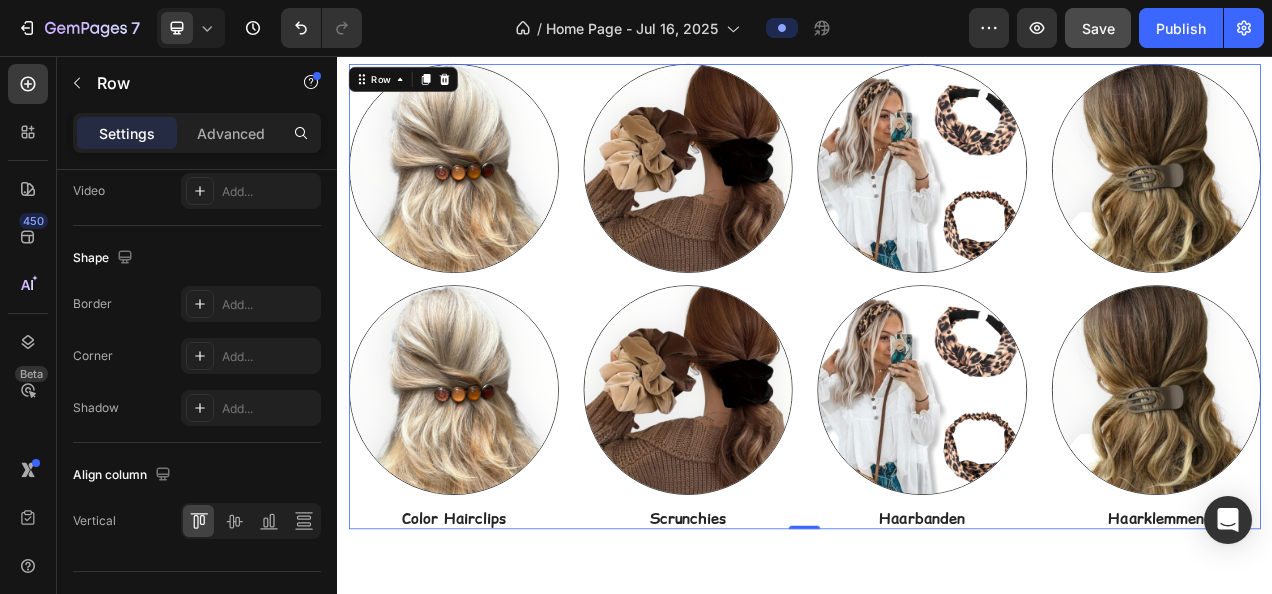 click on "Image Image Color Hairclips Heading Image Image Scrunchies Heading Image Image Haarbanden Heading Image Image Haarklemmen Heading Row   0" at bounding box center [937, 365] 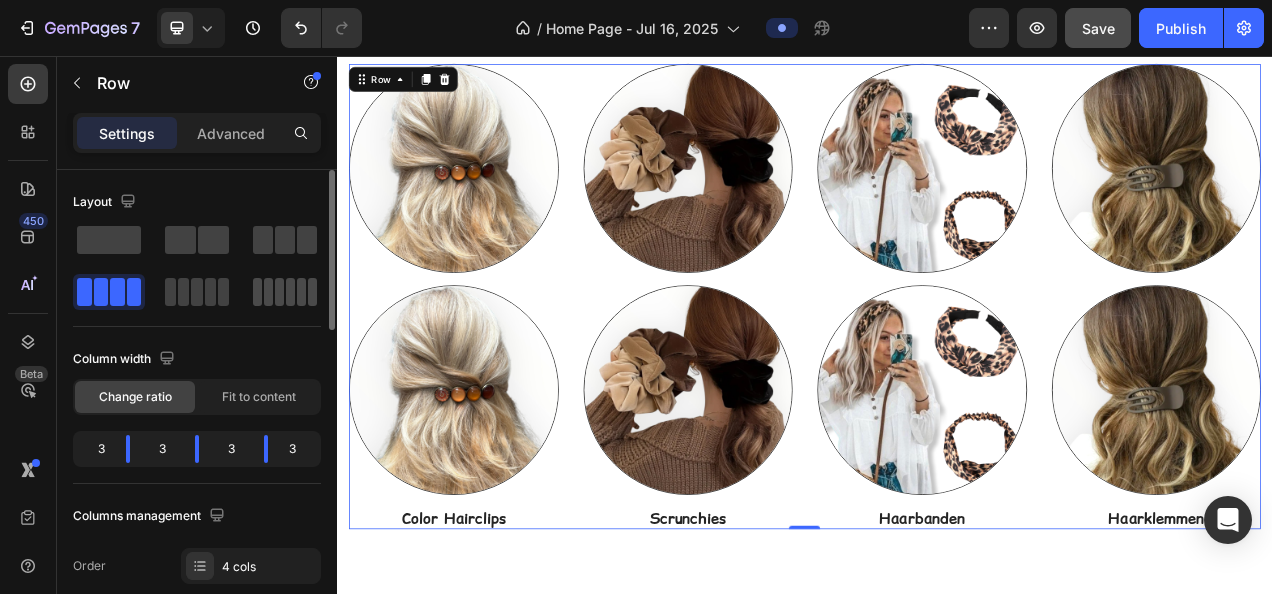 click 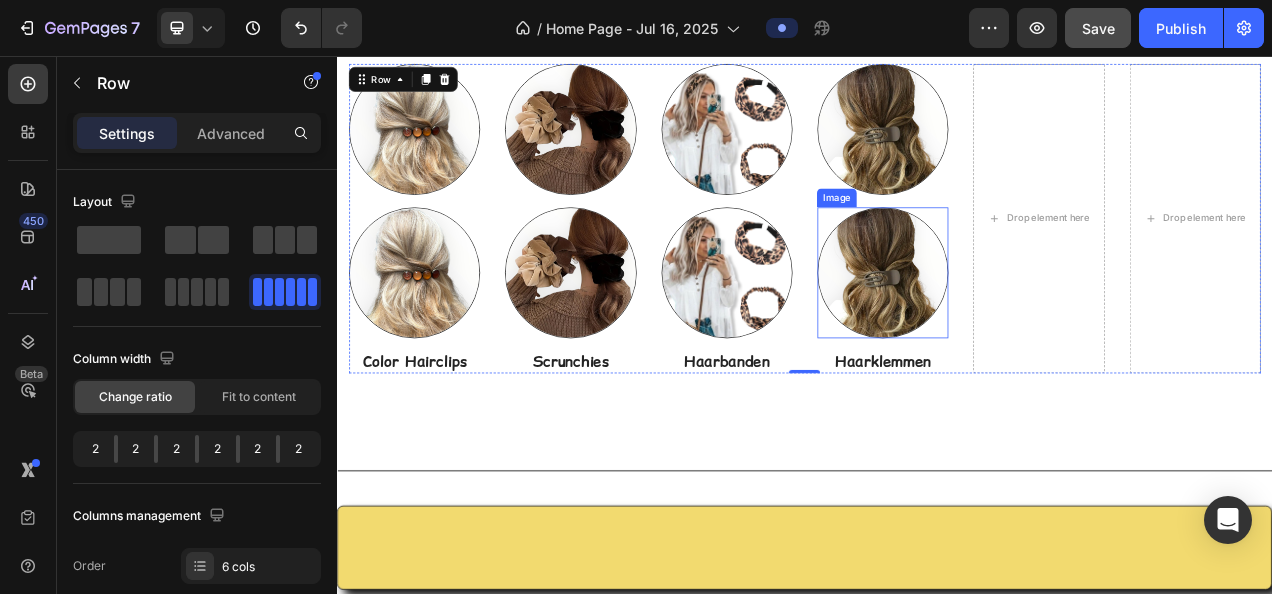 click at bounding box center (1037, 334) 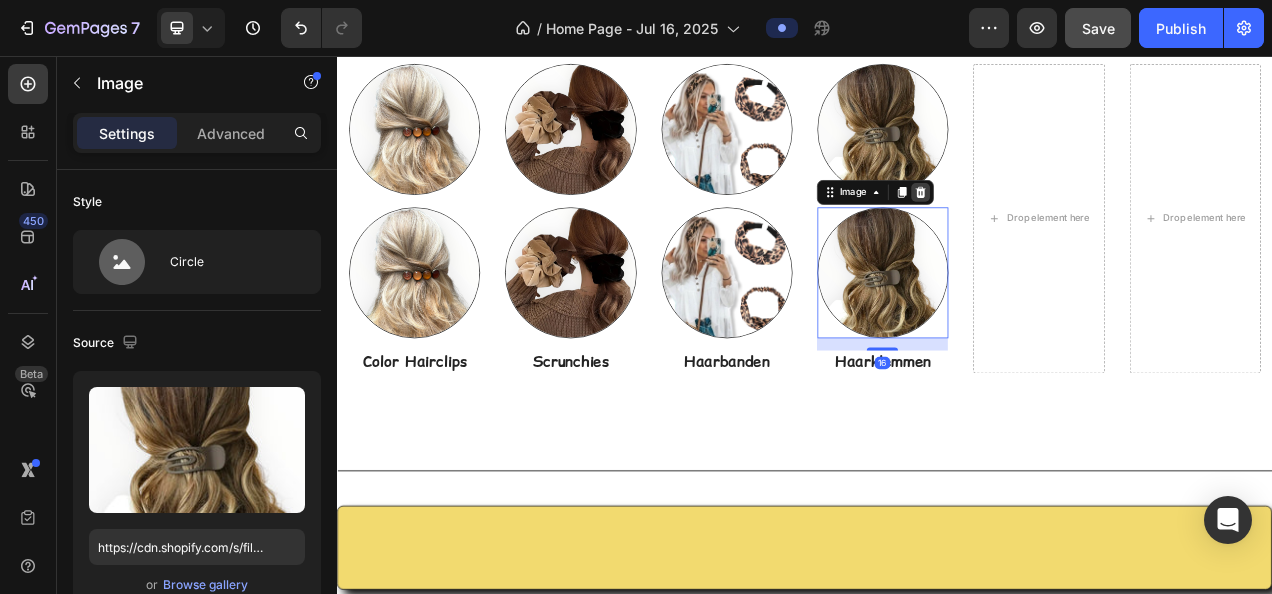 click 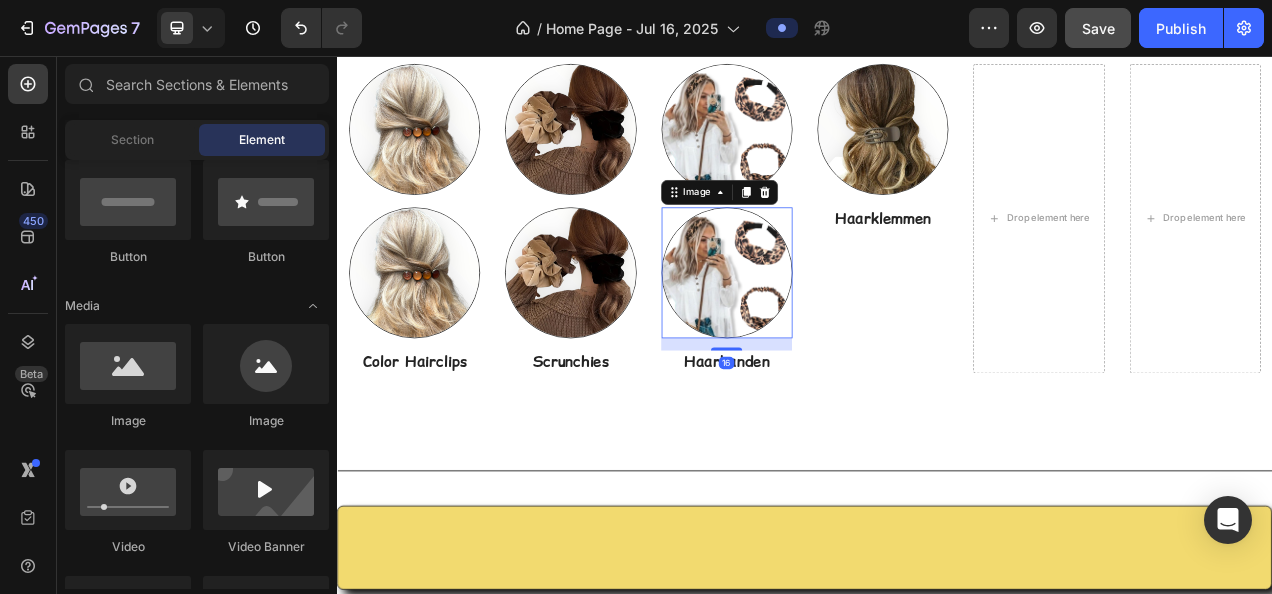 click at bounding box center (837, 334) 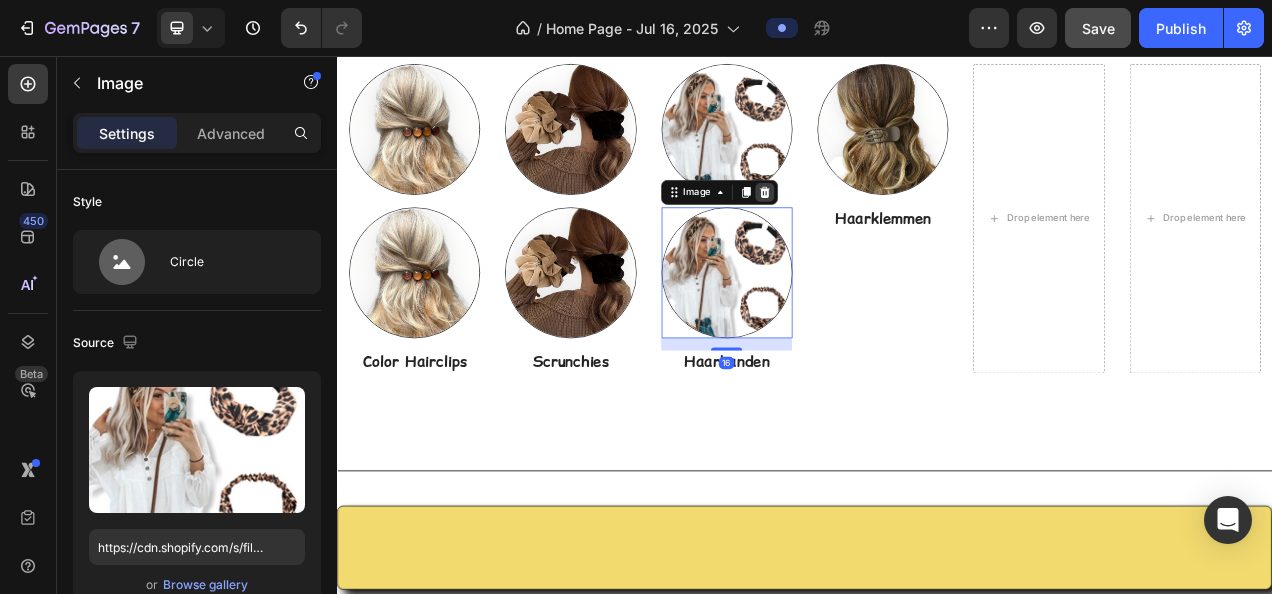 click 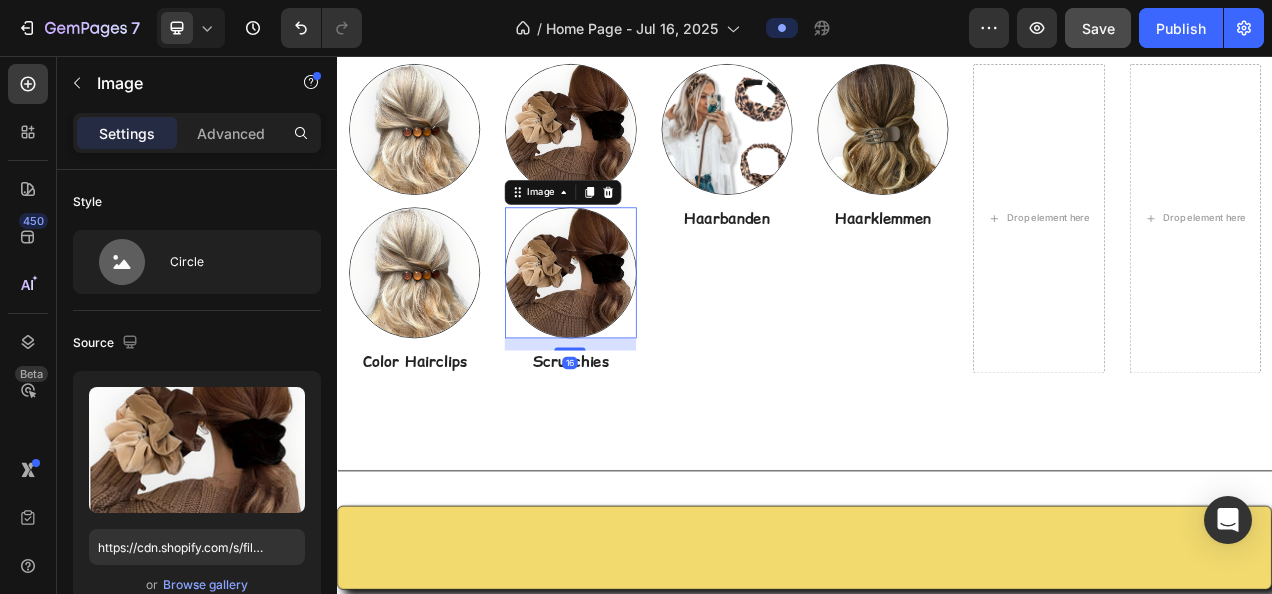 click at bounding box center (636, 334) 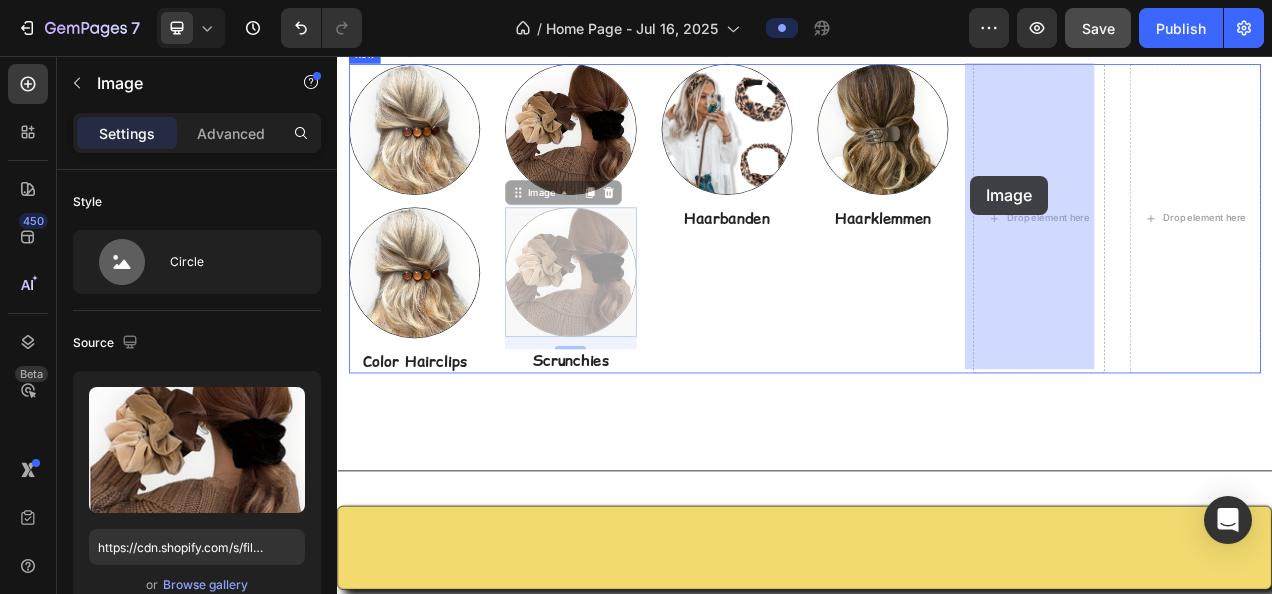 drag, startPoint x: 562, startPoint y: 239, endPoint x: 1149, endPoint y: 210, distance: 587.71594 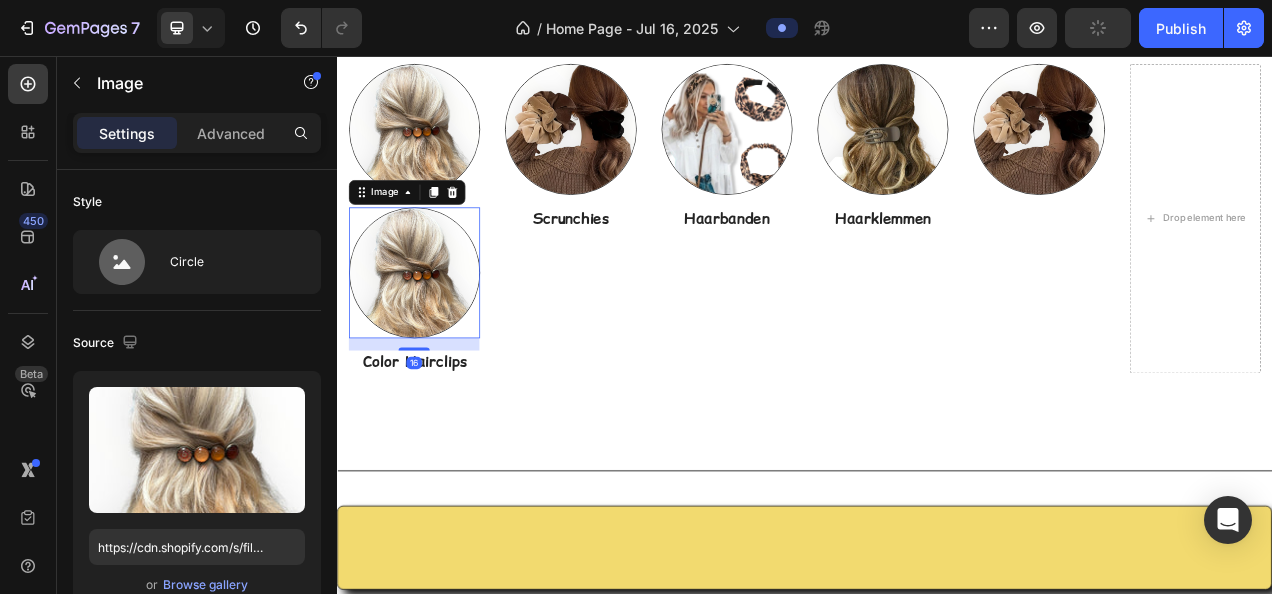 click at bounding box center (436, 334) 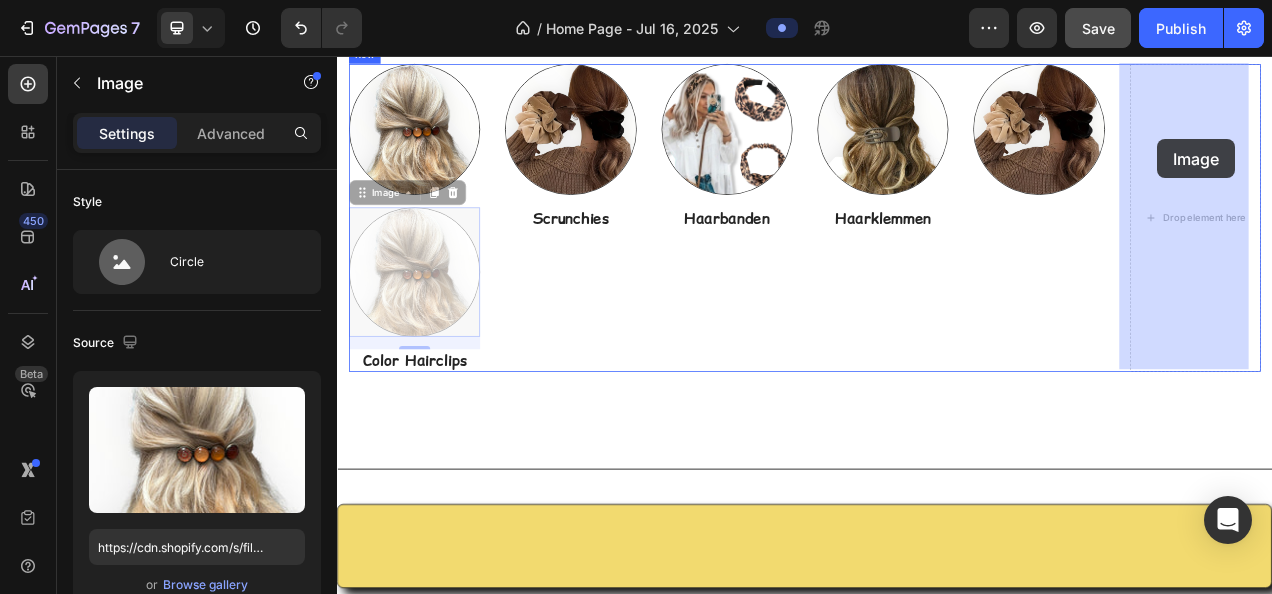 drag, startPoint x: 363, startPoint y: 228, endPoint x: 1389, endPoint y: 163, distance: 1028.0569 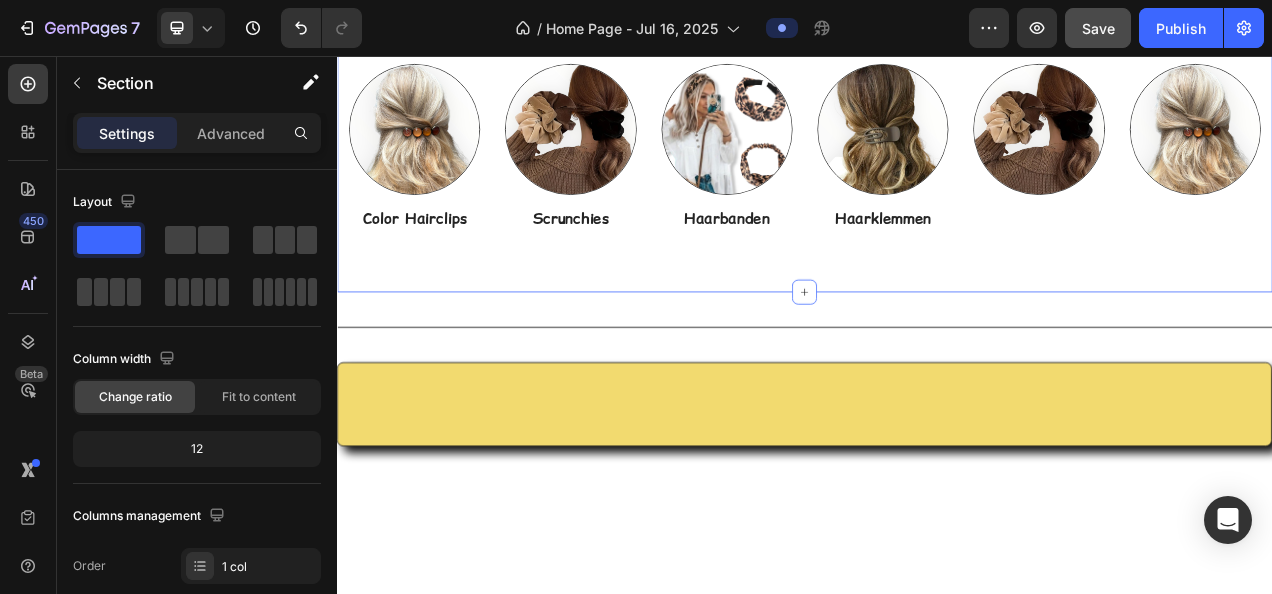 click on "Image Color Hairclips Heading Image Scrunchies Heading Image Haarbanden Heading Image Haarklemmen Heading Image Image Row Section 2/25   You can create reusable sections Create Theme Section AI Content Write with GemAI What would you like to describe here? Tone and Voice Persuasive Product Color Hairclip haarspeld roze print XL Show more Generate" at bounding box center [937, 172] 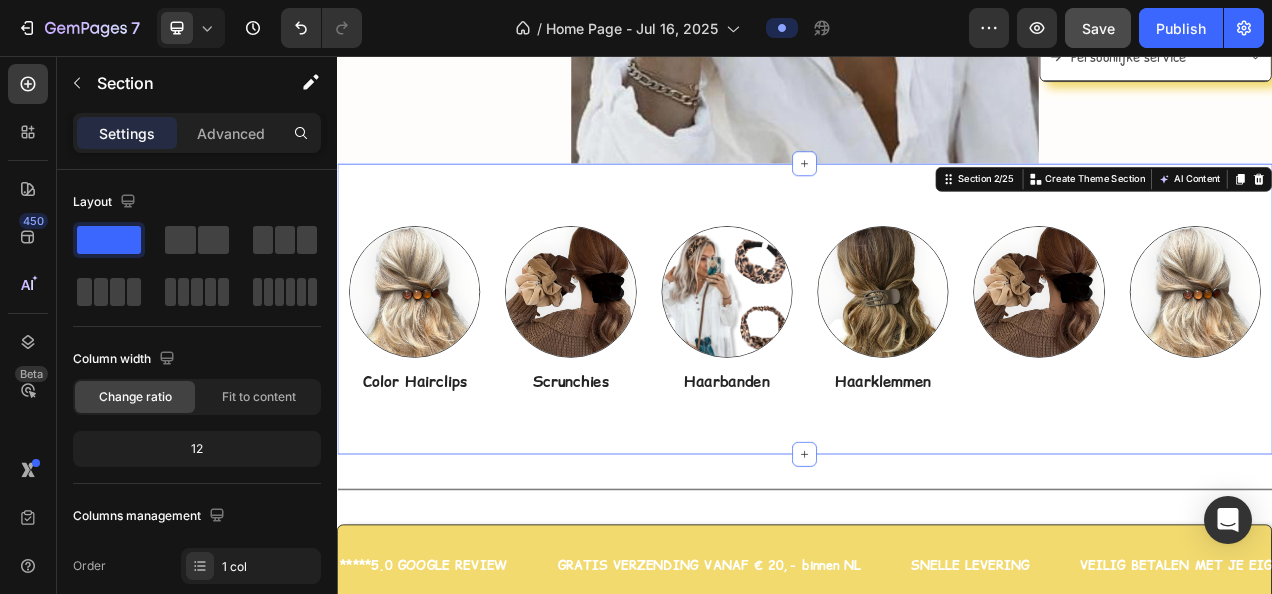 scroll, scrollTop: 606, scrollLeft: 0, axis: vertical 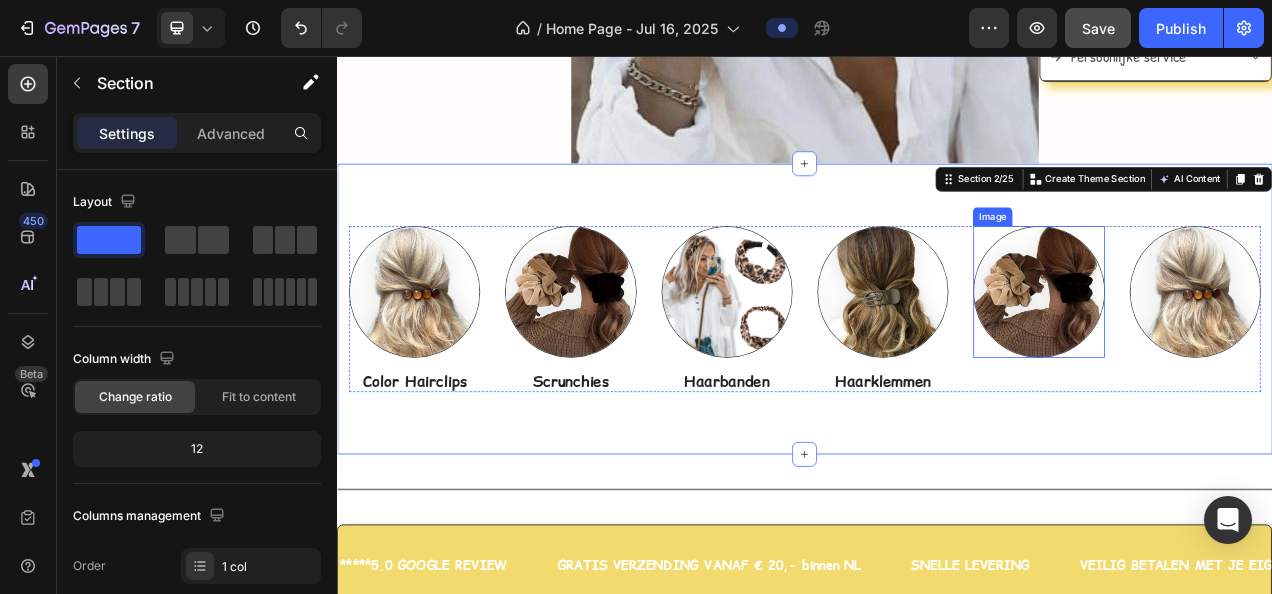 click at bounding box center [1237, 358] 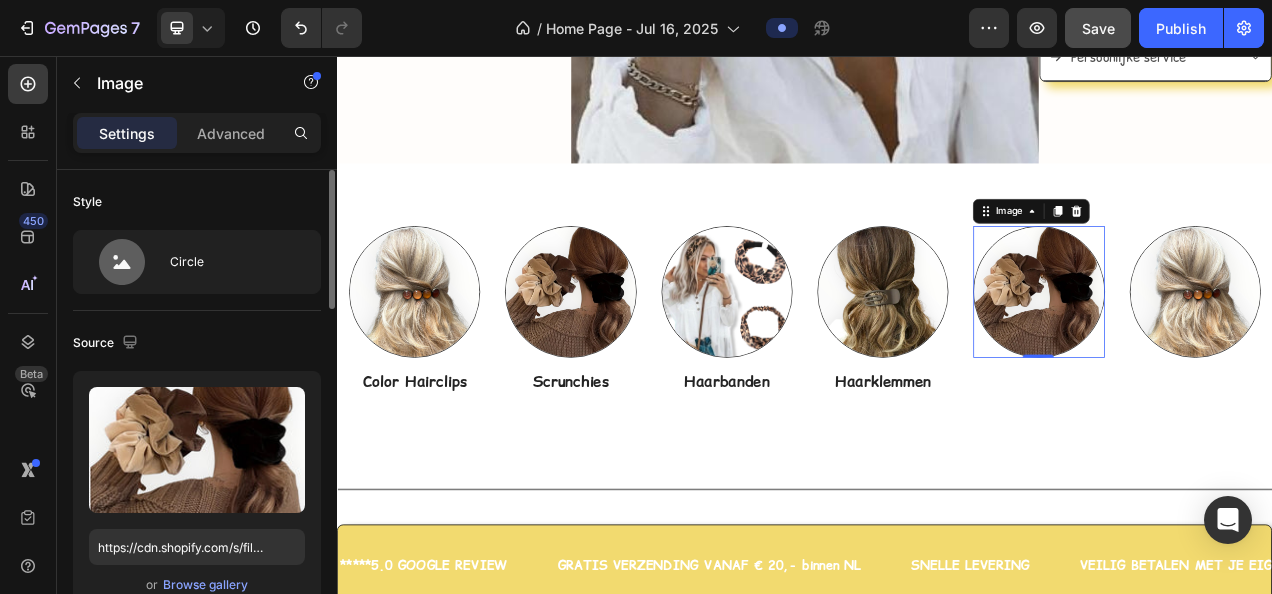 scroll, scrollTop: 100, scrollLeft: 0, axis: vertical 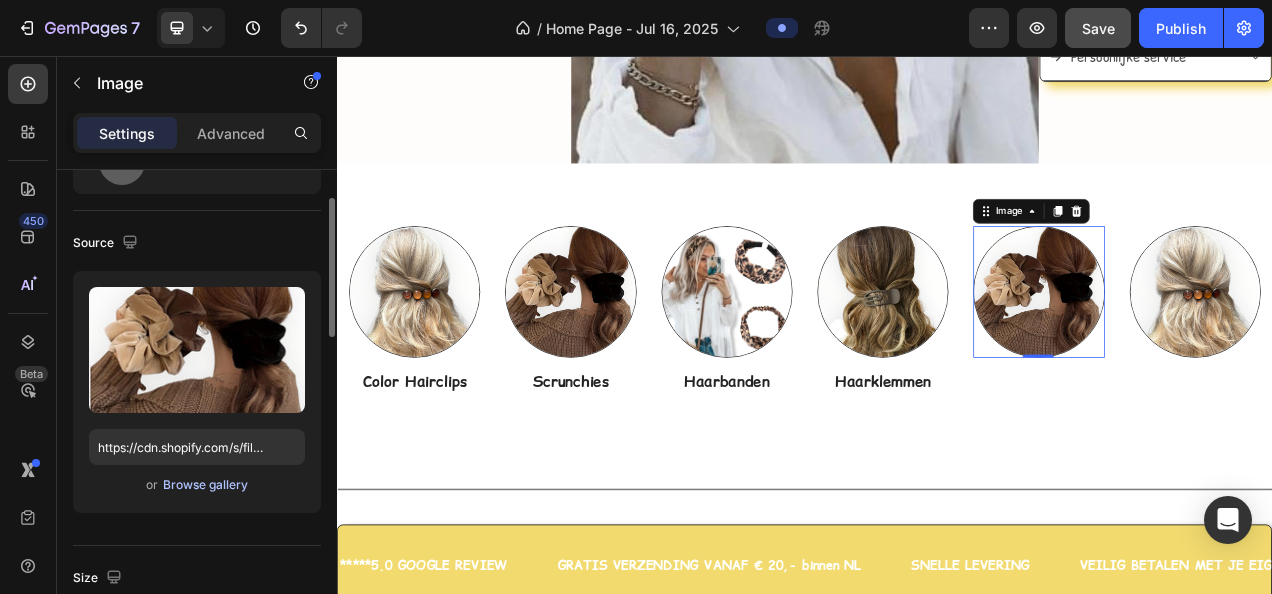 click on "Browse gallery" at bounding box center [205, 485] 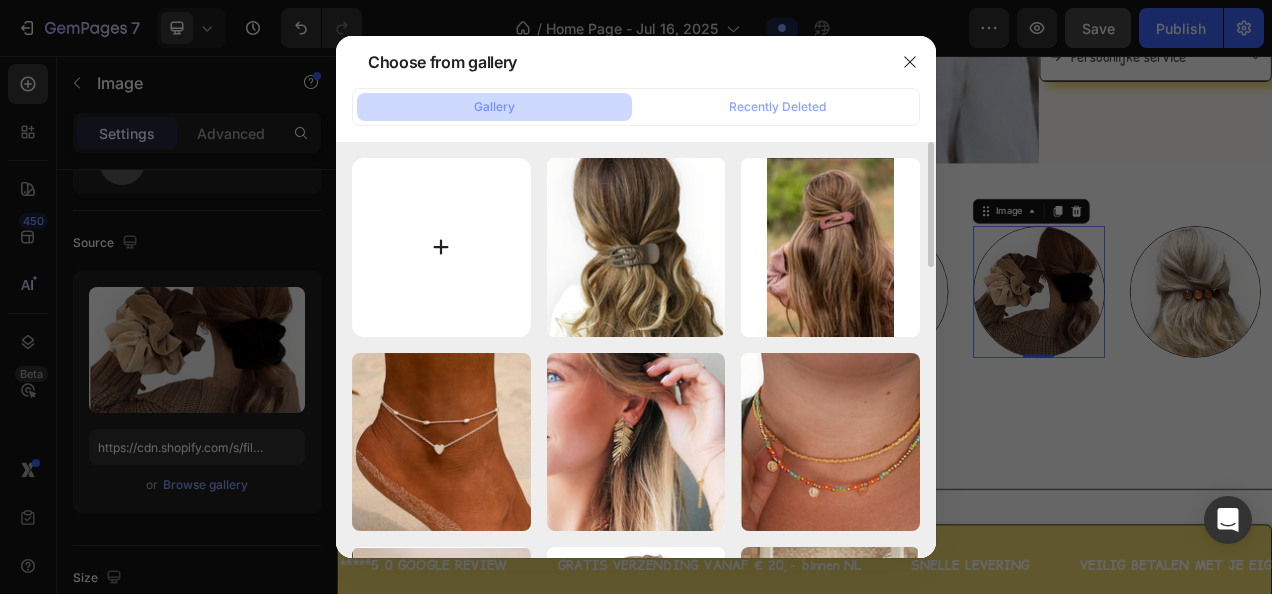 click at bounding box center [441, 247] 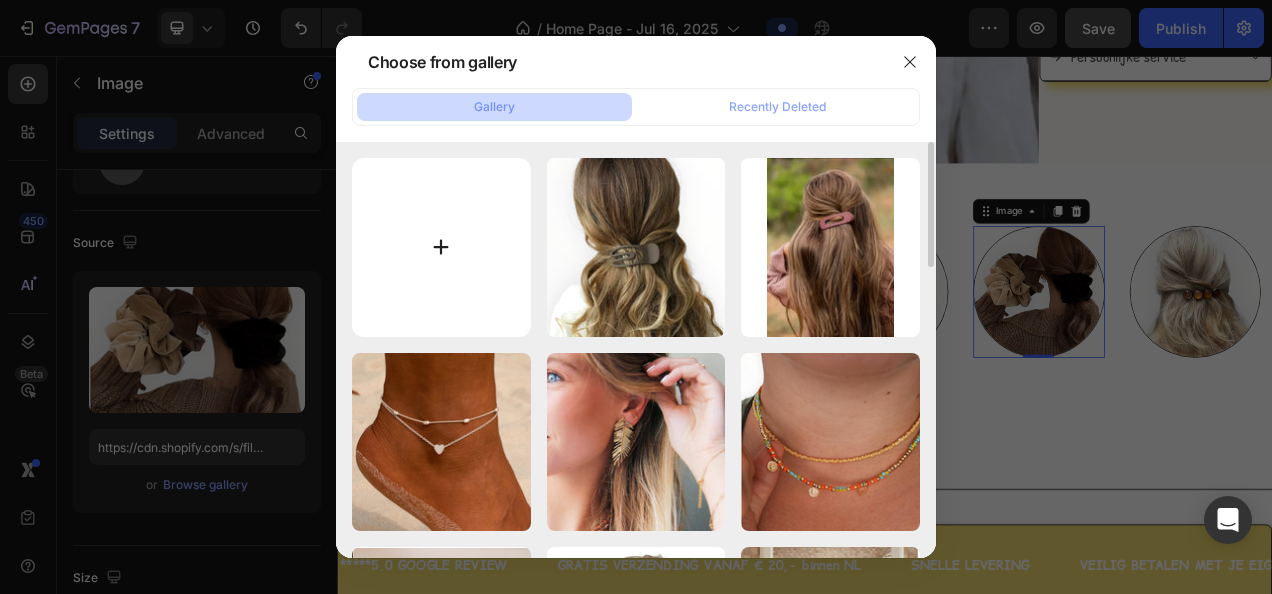 type on "C:\fakepath\Haarelastiek-kralen-haarmode-haaraccessoire-hairpin_nu- (2).png" 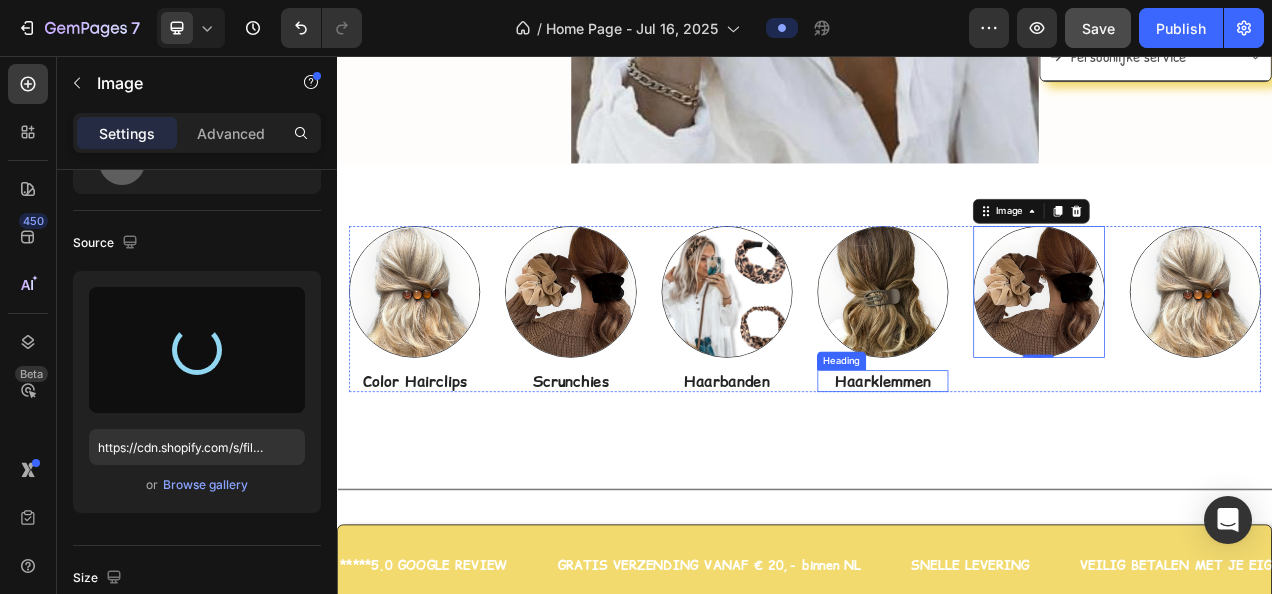 type on "https://cdn.shopify.com/s/files/1/0091/4292/7440/files/gempages_575828060268397507-117b3dd0-f005-456b-a3e8-ada0824b9de4.png" 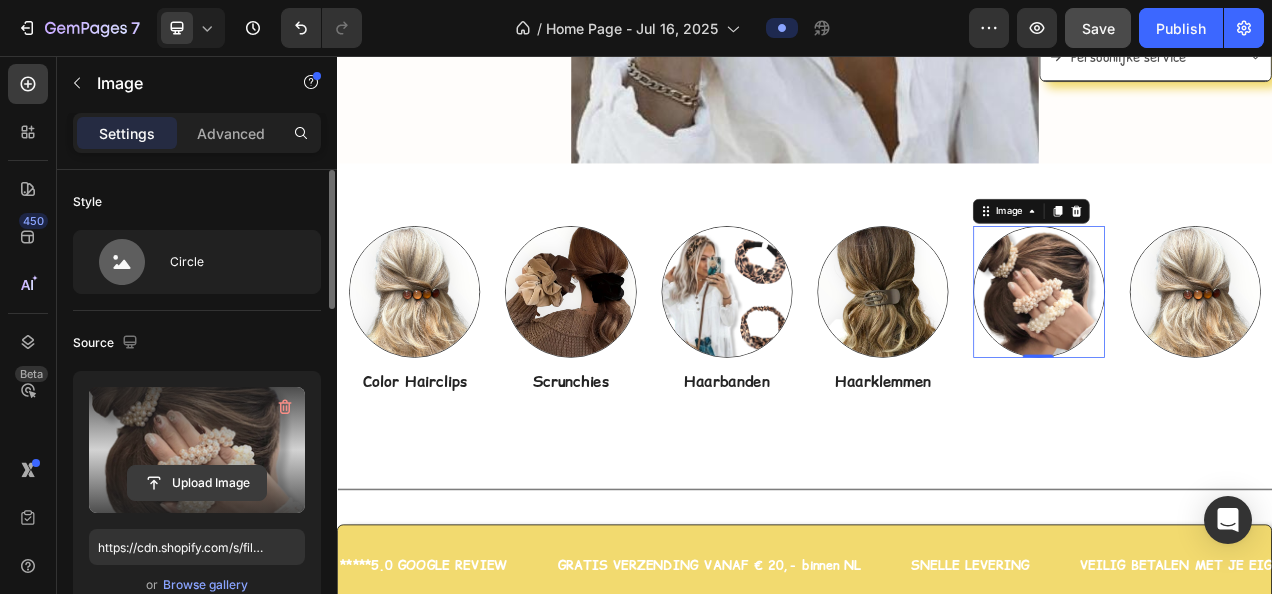 scroll, scrollTop: 200, scrollLeft: 0, axis: vertical 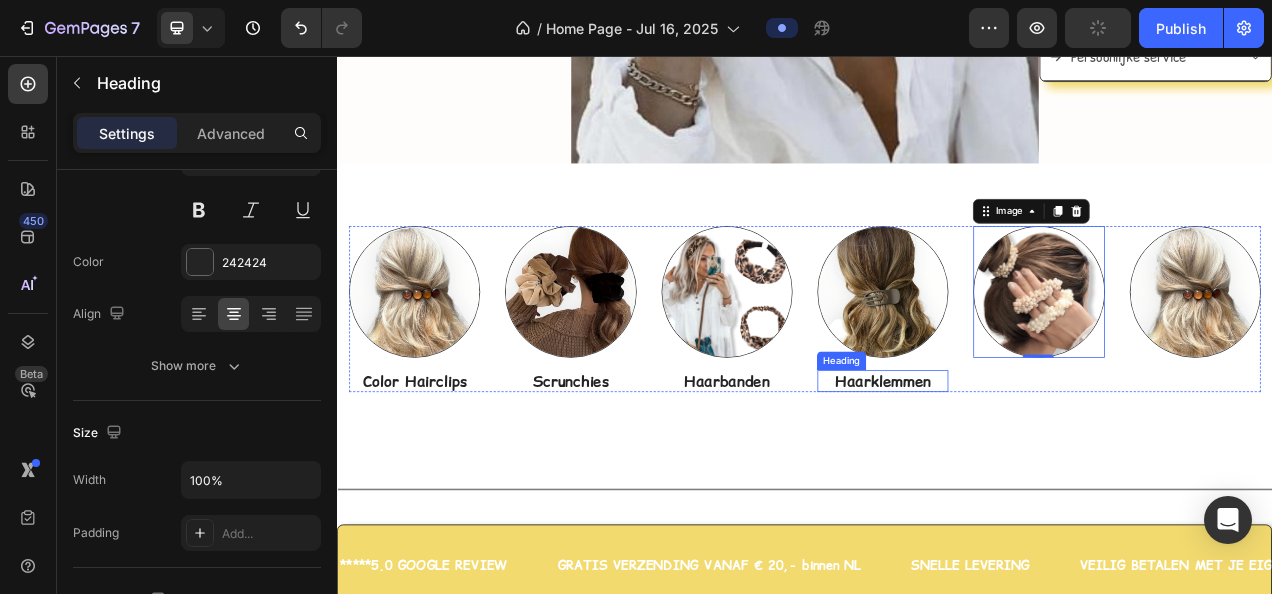 click on "Haarklemmen" at bounding box center [1037, 473] 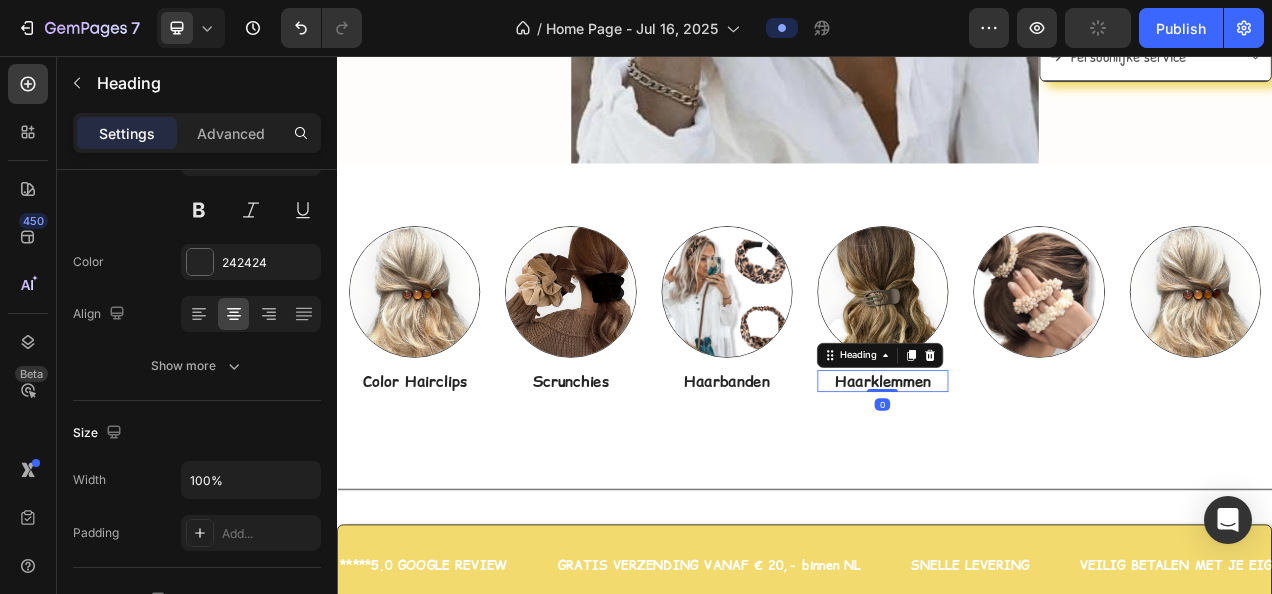 scroll, scrollTop: 0, scrollLeft: 0, axis: both 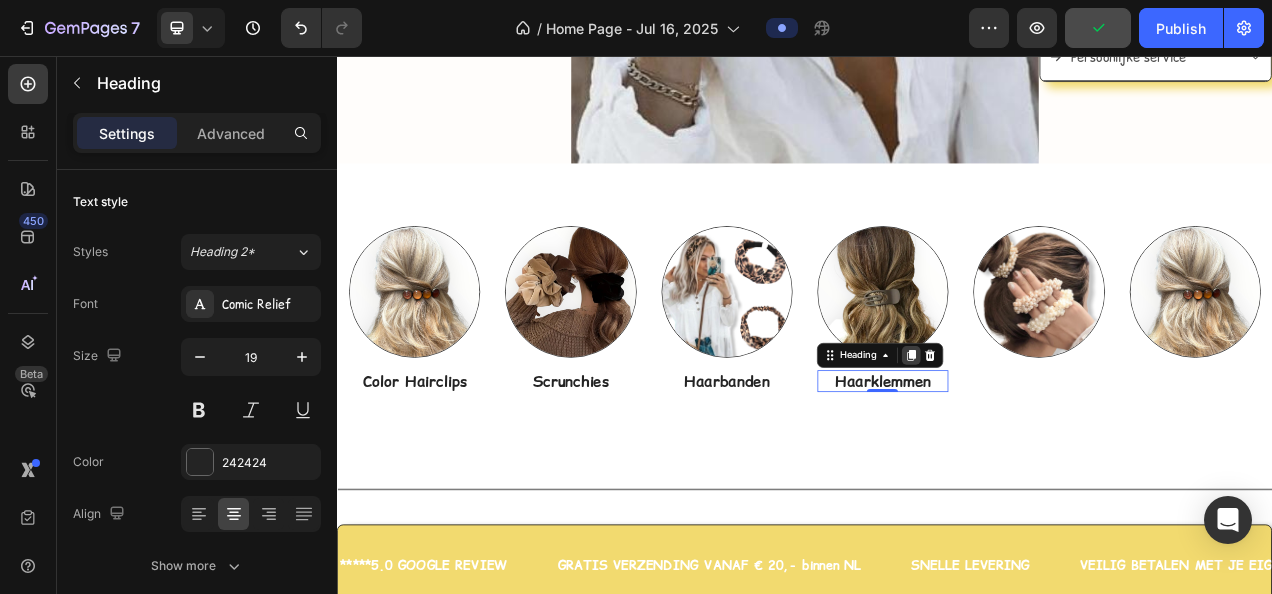 click 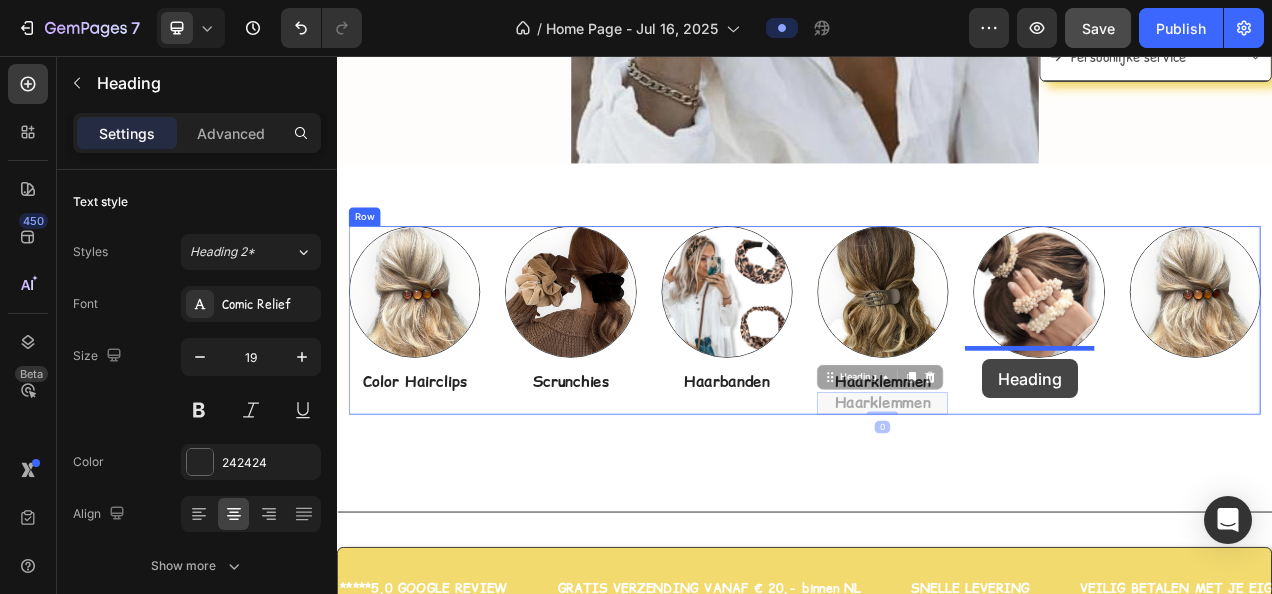 drag, startPoint x: 955, startPoint y: 455, endPoint x: 1165, endPoint y: 445, distance: 210.23796 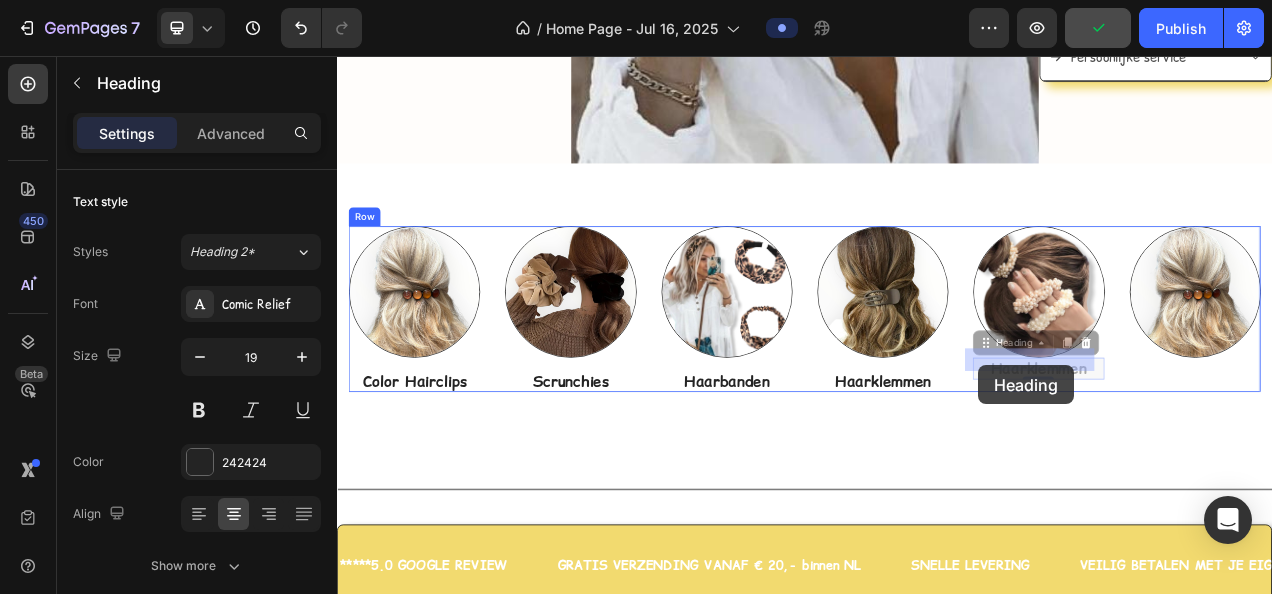 drag, startPoint x: 1156, startPoint y: 414, endPoint x: 1160, endPoint y: 453, distance: 39.20459 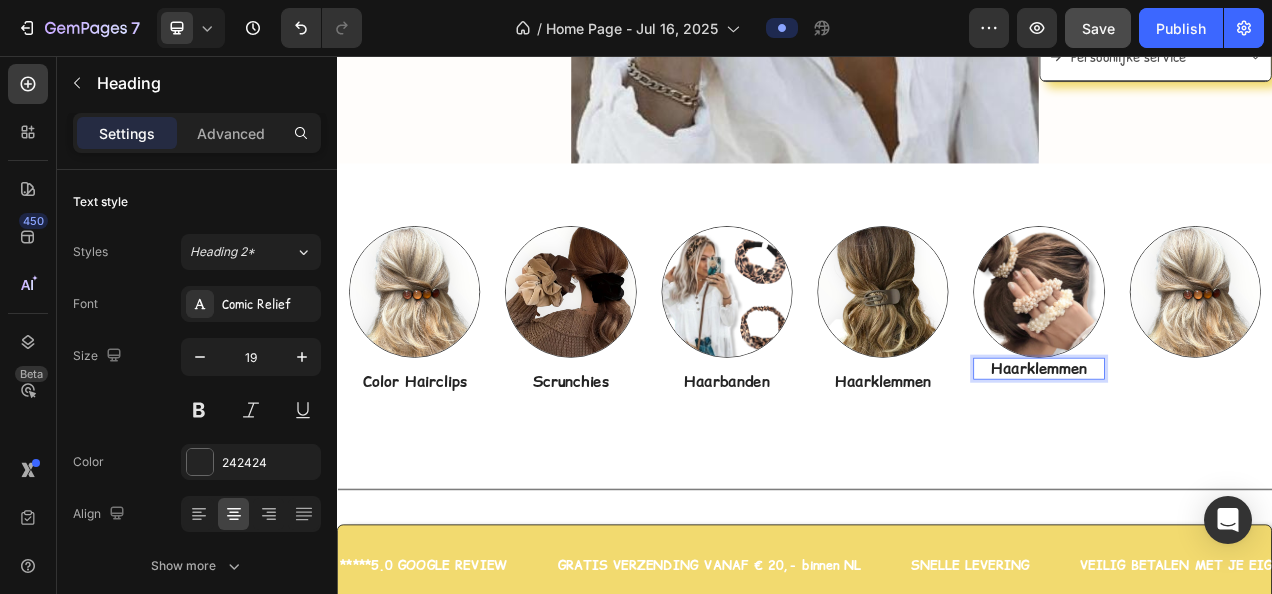 click on "Haarklemmen" at bounding box center (1237, 457) 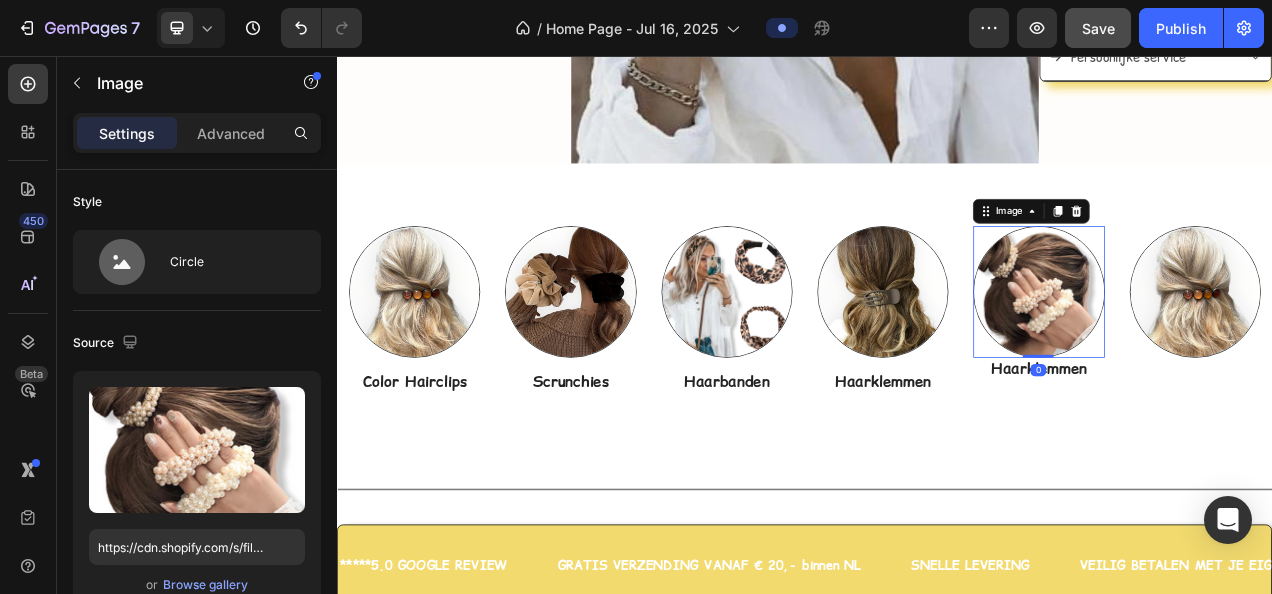 click at bounding box center (1237, 358) 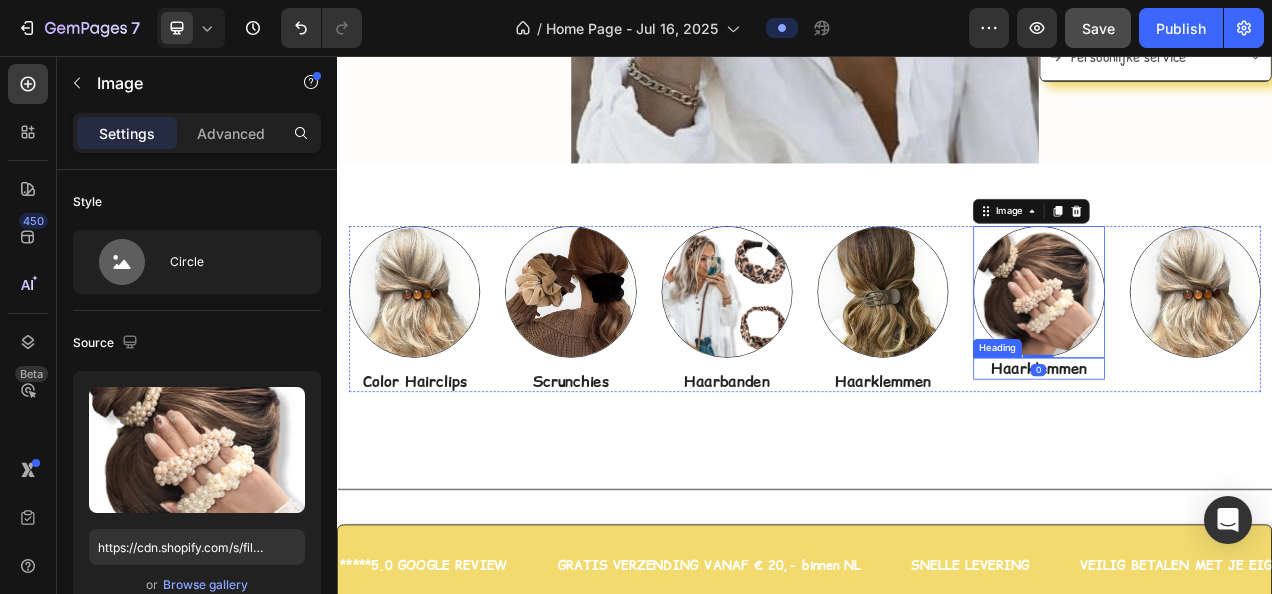 click on "Haarklemmen" at bounding box center [1237, 457] 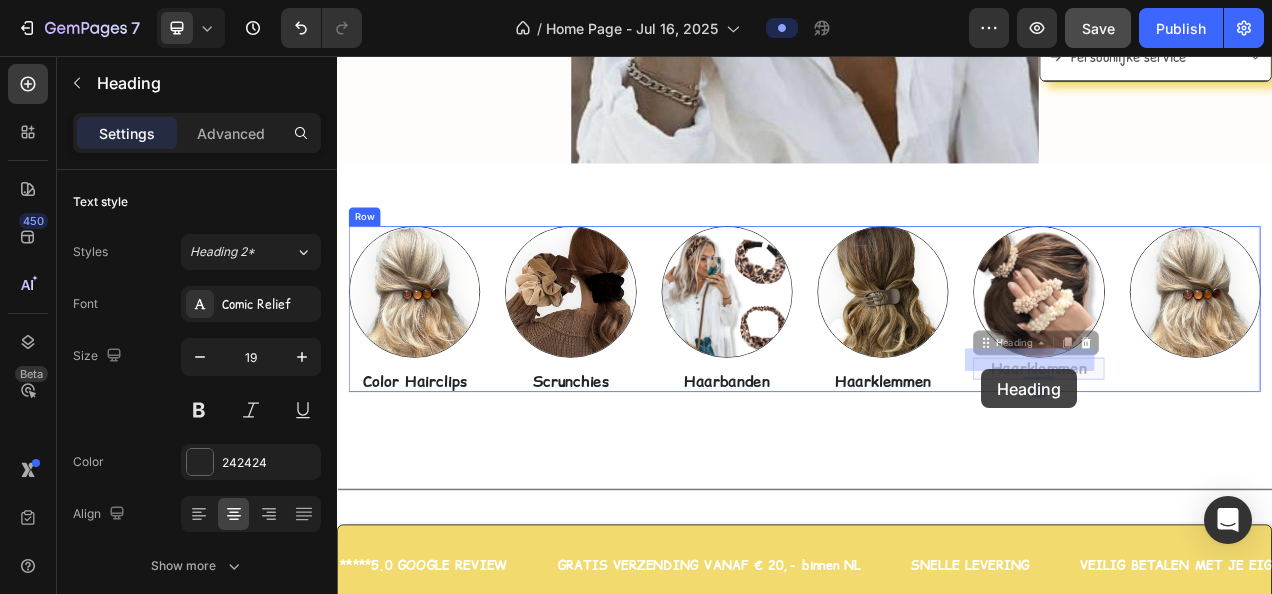 drag, startPoint x: 1158, startPoint y: 415, endPoint x: 1163, endPoint y: 458, distance: 43.289722 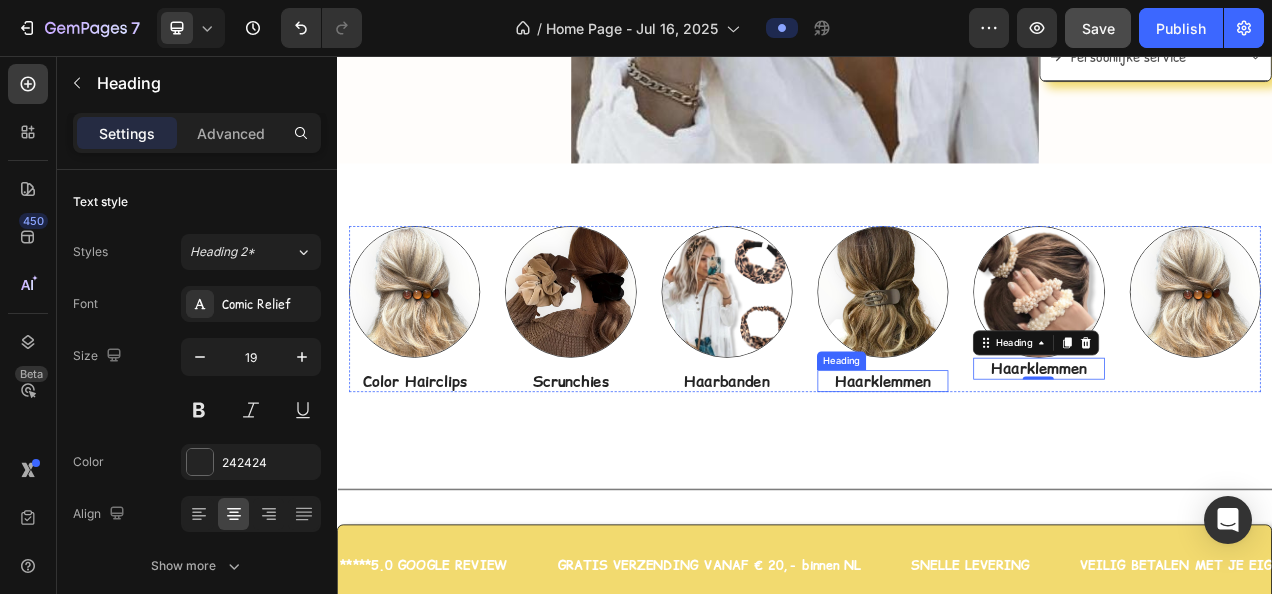 click on "Haarklemmen" at bounding box center (1037, 473) 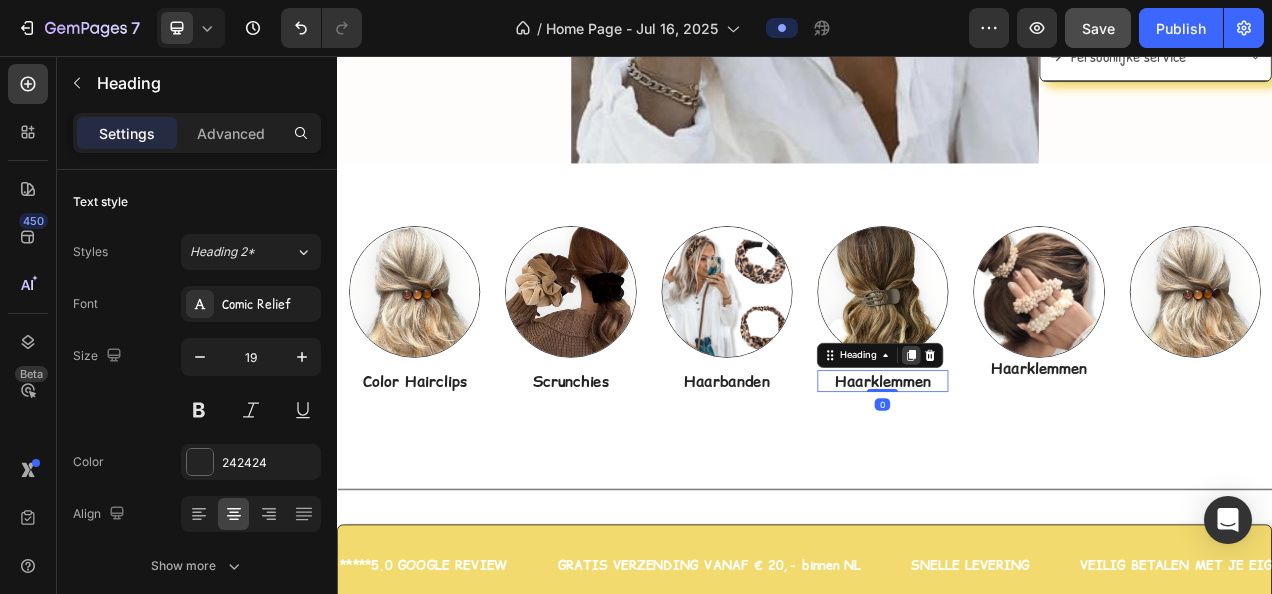 click 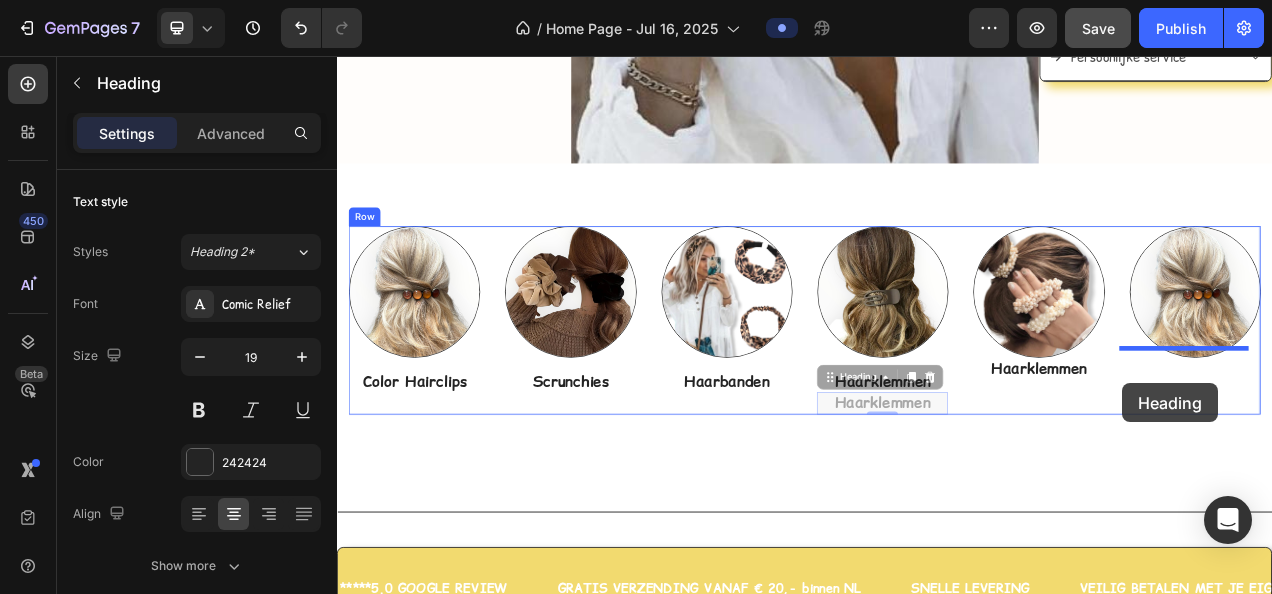 drag, startPoint x: 963, startPoint y: 460, endPoint x: 1345, endPoint y: 476, distance: 382.33493 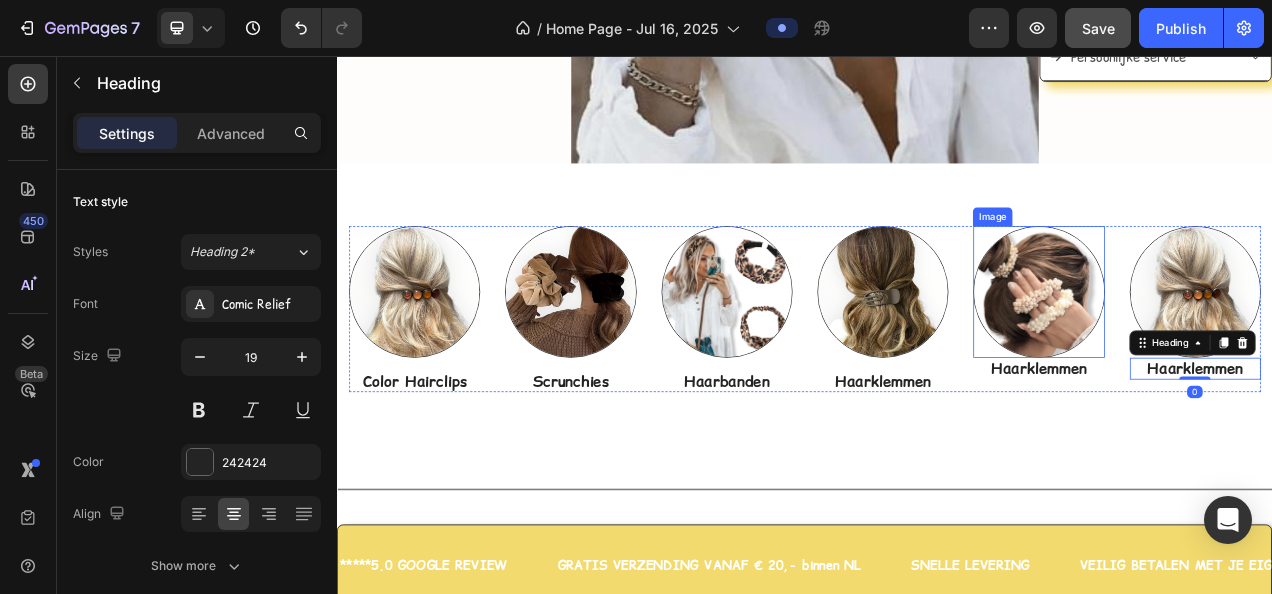 click at bounding box center (1237, 358) 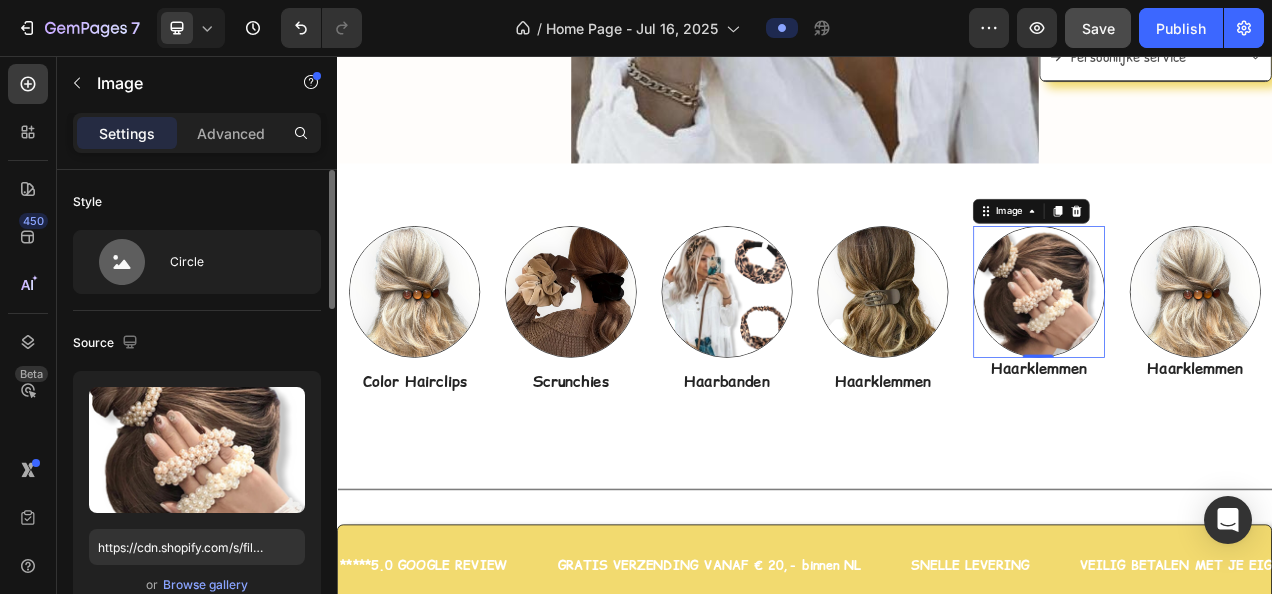 click on "Source Upload Image https://cdn.shopify.com/s/files/1/0091/4292/7440/files/gempages_575828060268397507-117b3dd0-f005-456b-a3e8-ada0824b9de4.png or  Browse gallery" 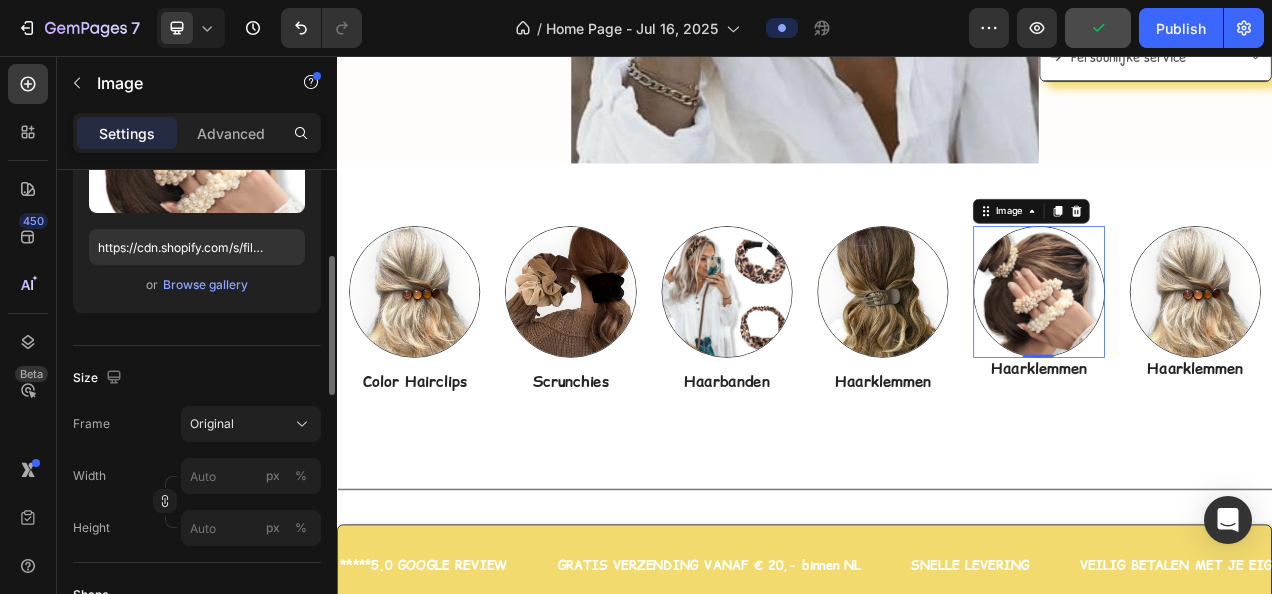 scroll, scrollTop: 500, scrollLeft: 0, axis: vertical 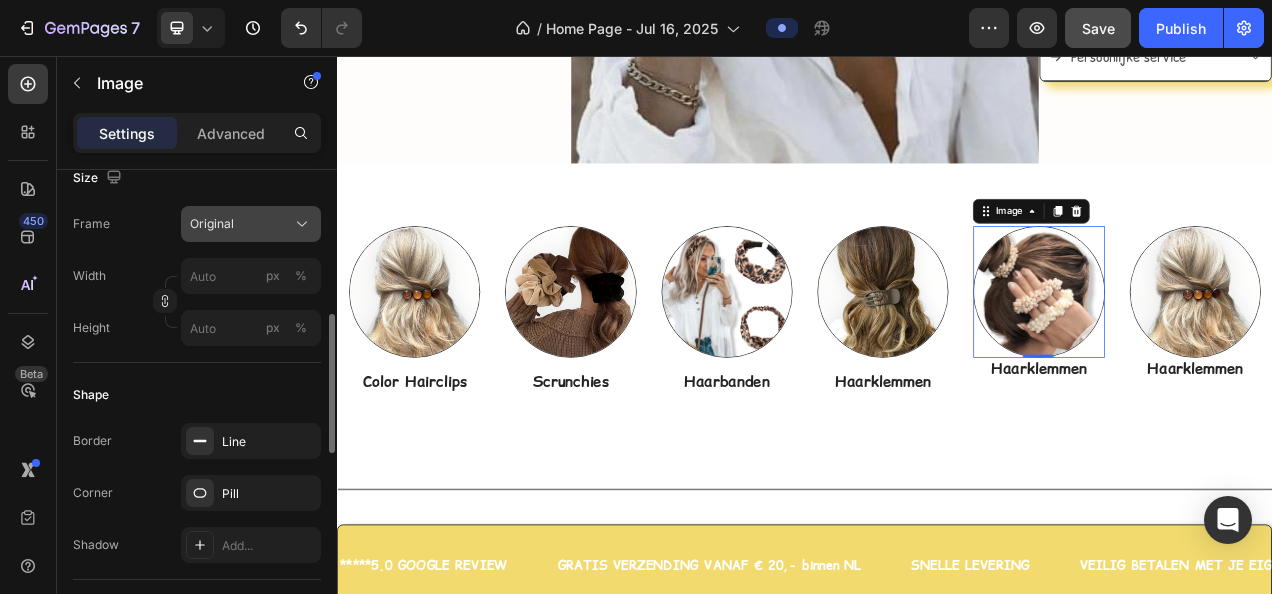 click 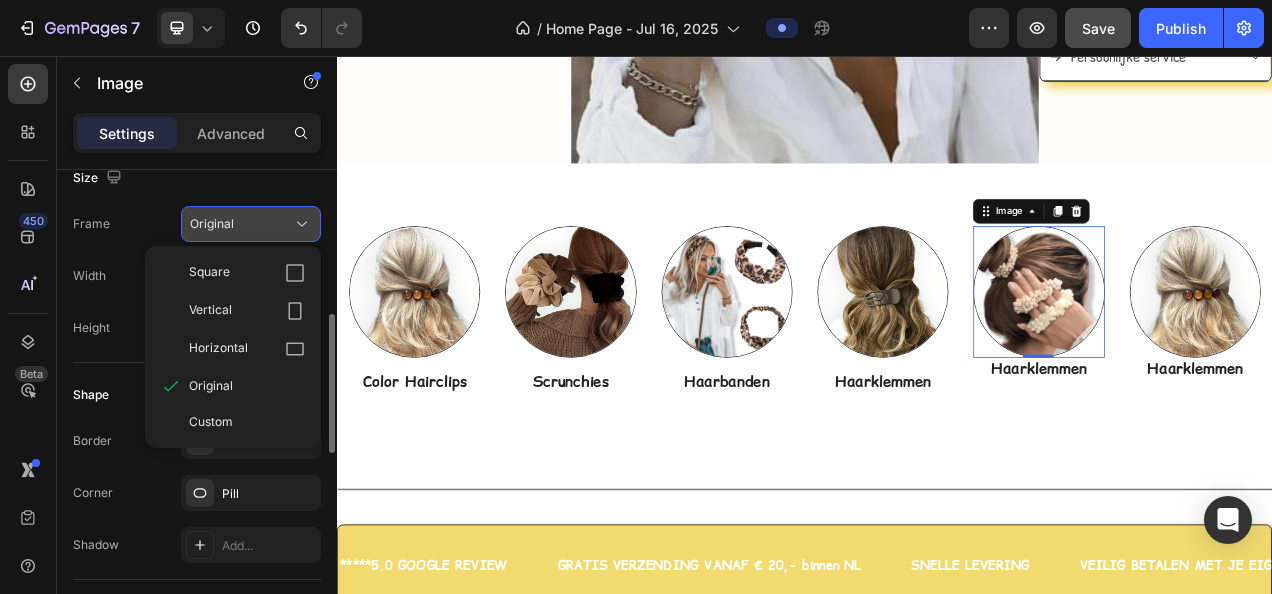 click 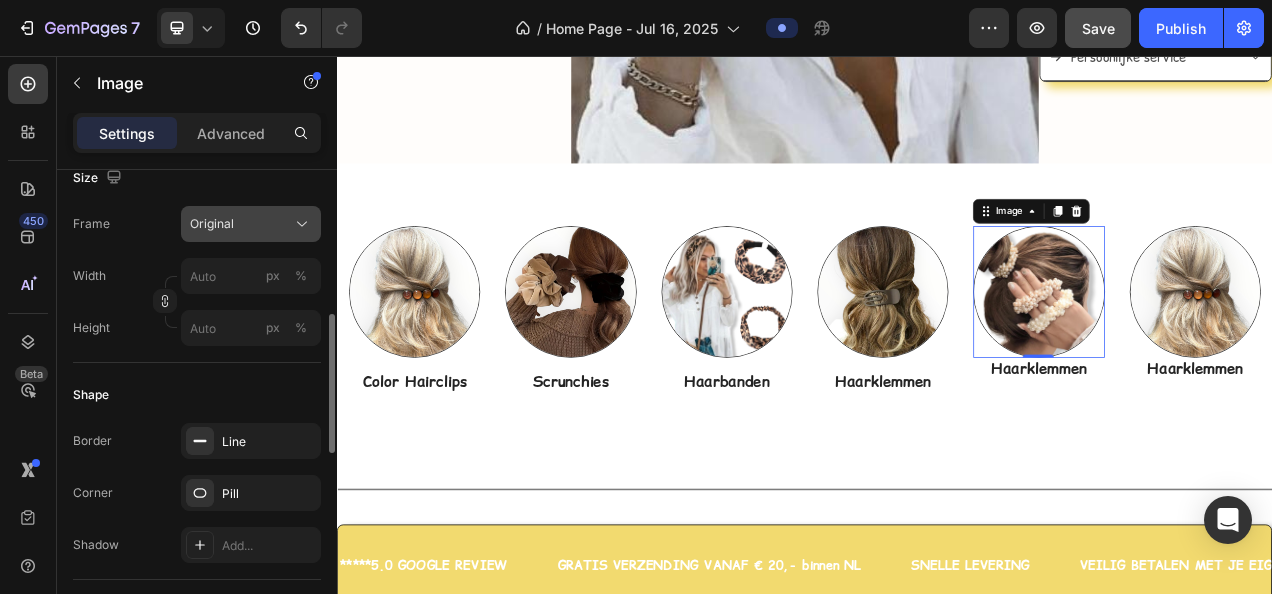 click 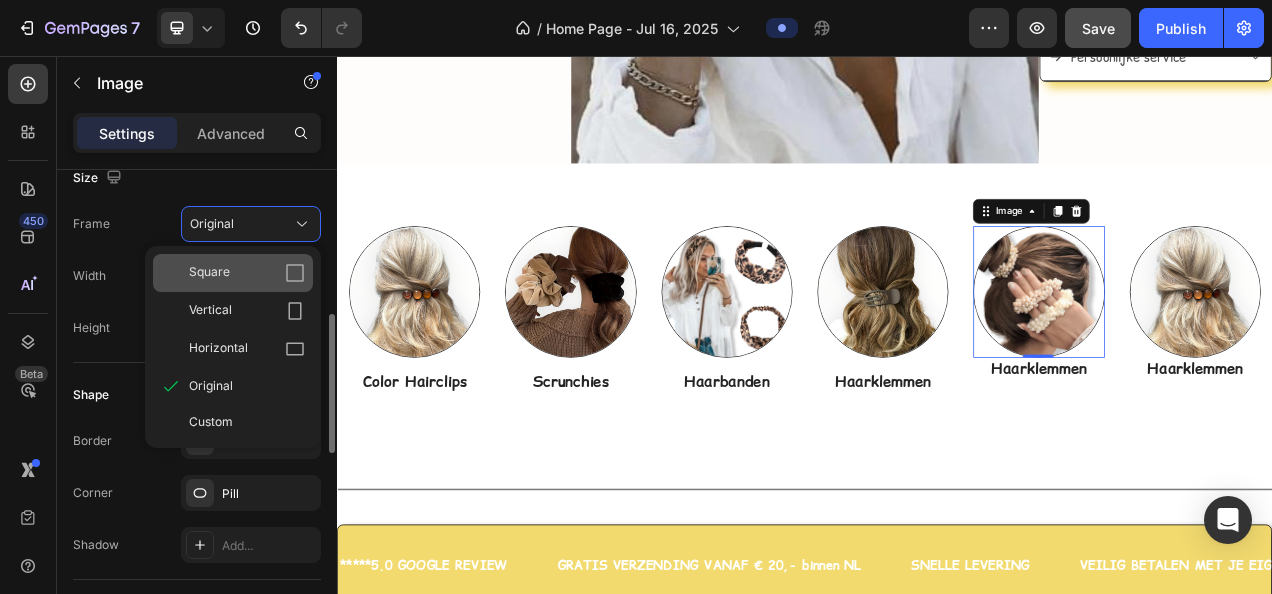 click 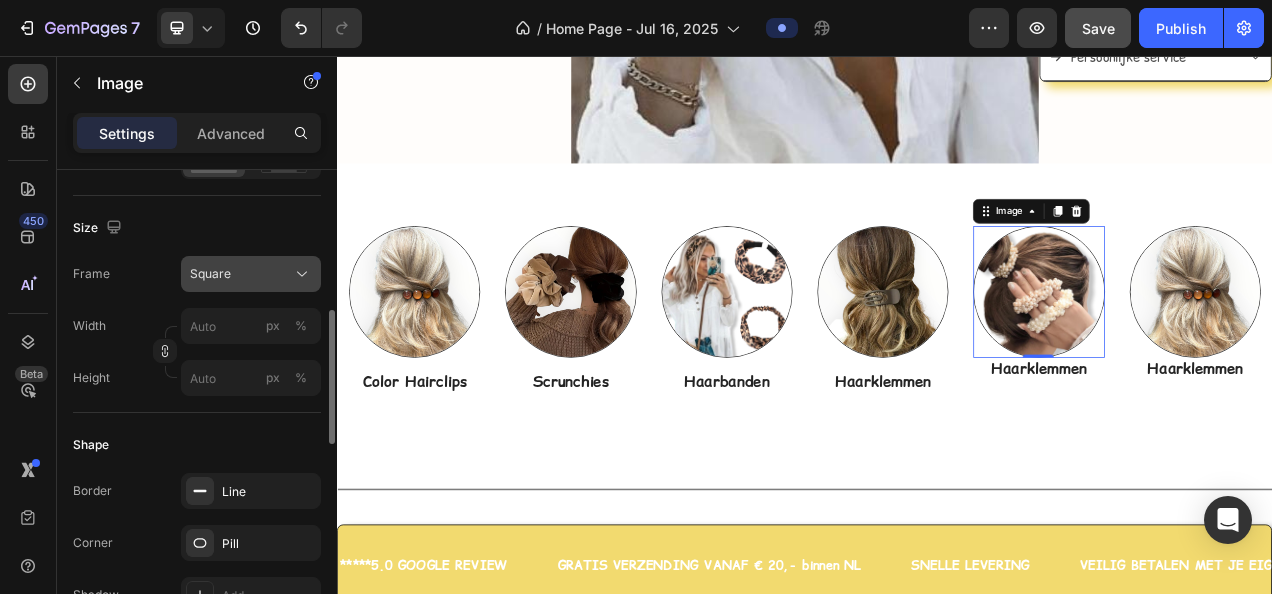 click 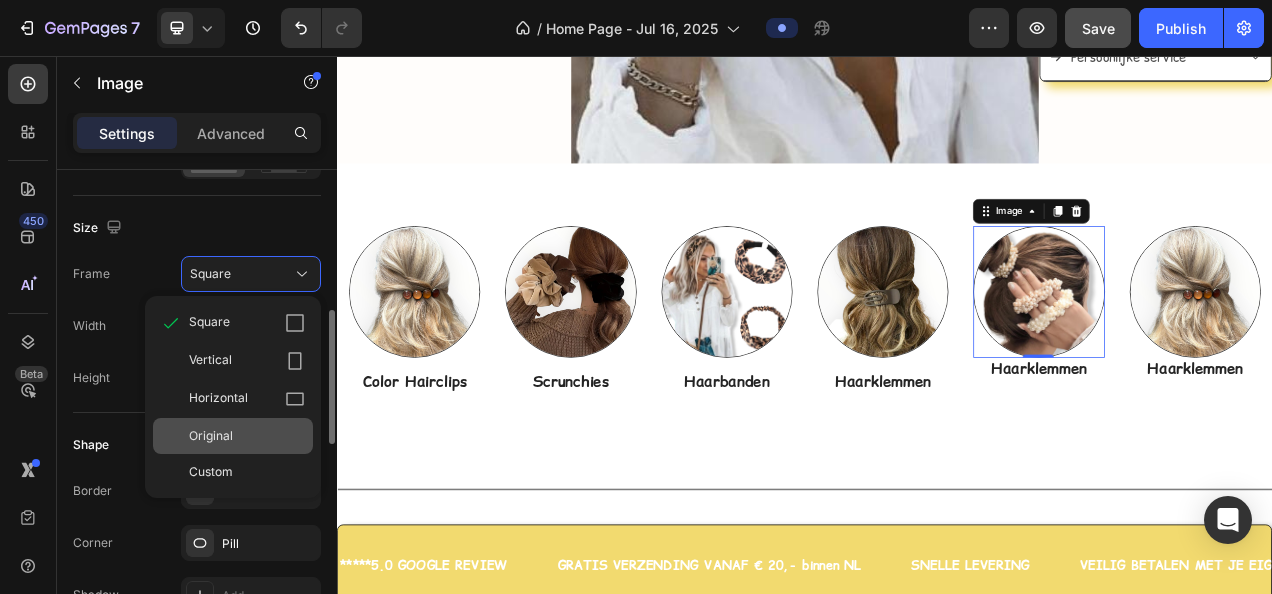 click on "Original" at bounding box center [211, 436] 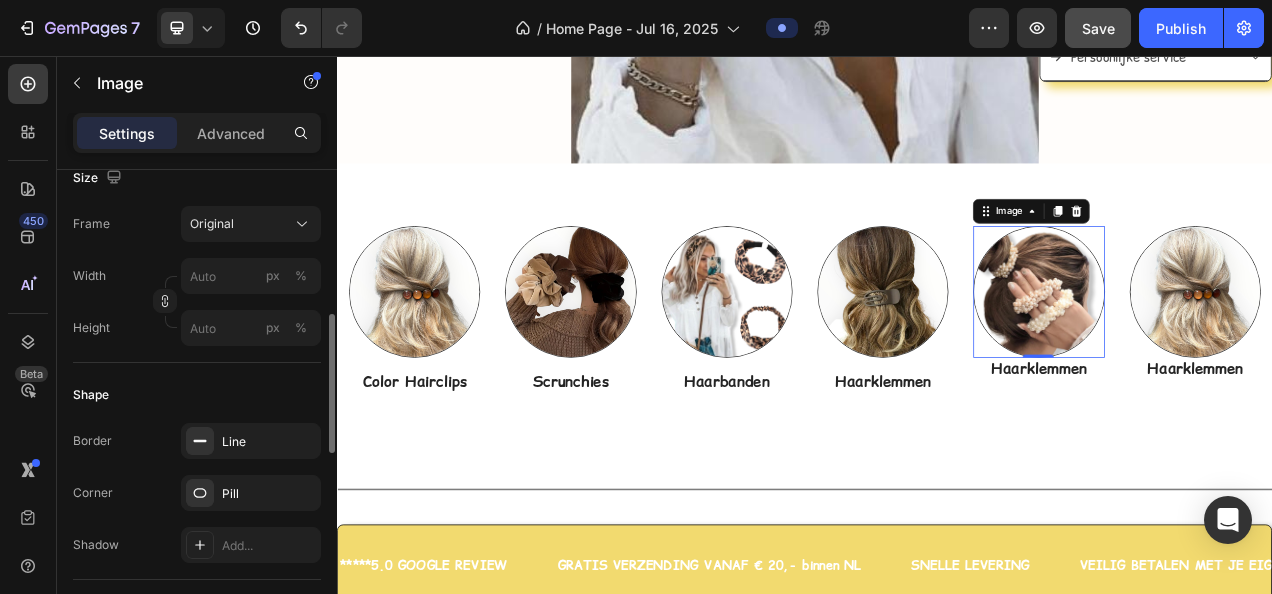 click on "Shape Border Line Corner Pill Shadow Add..." 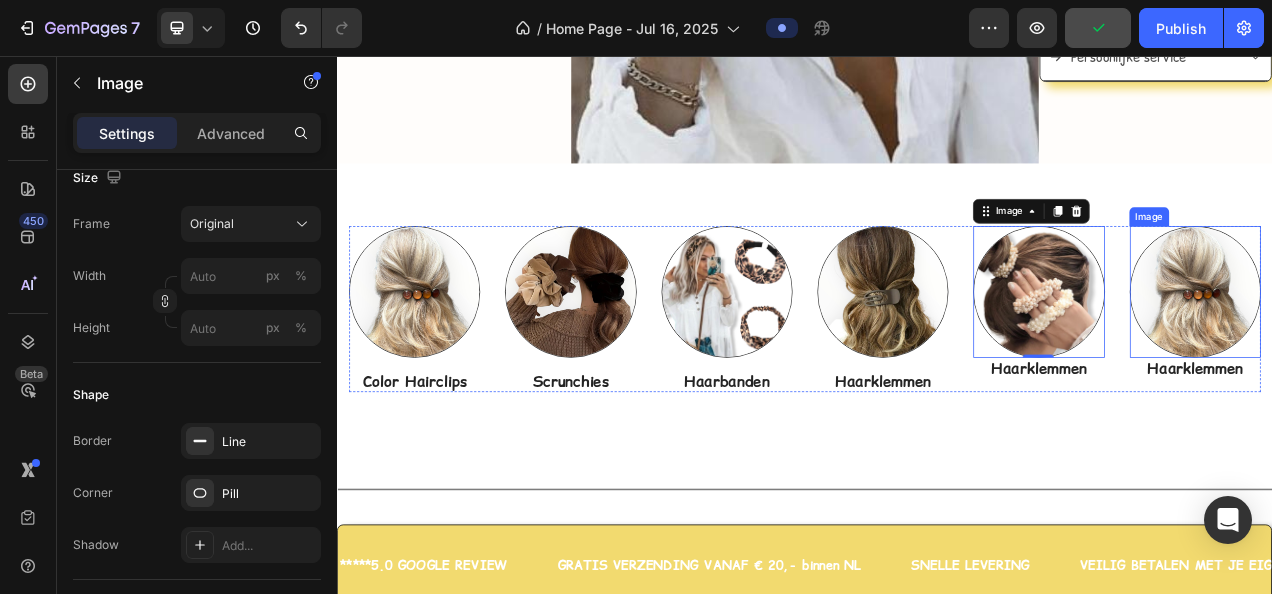 click at bounding box center (1438, 358) 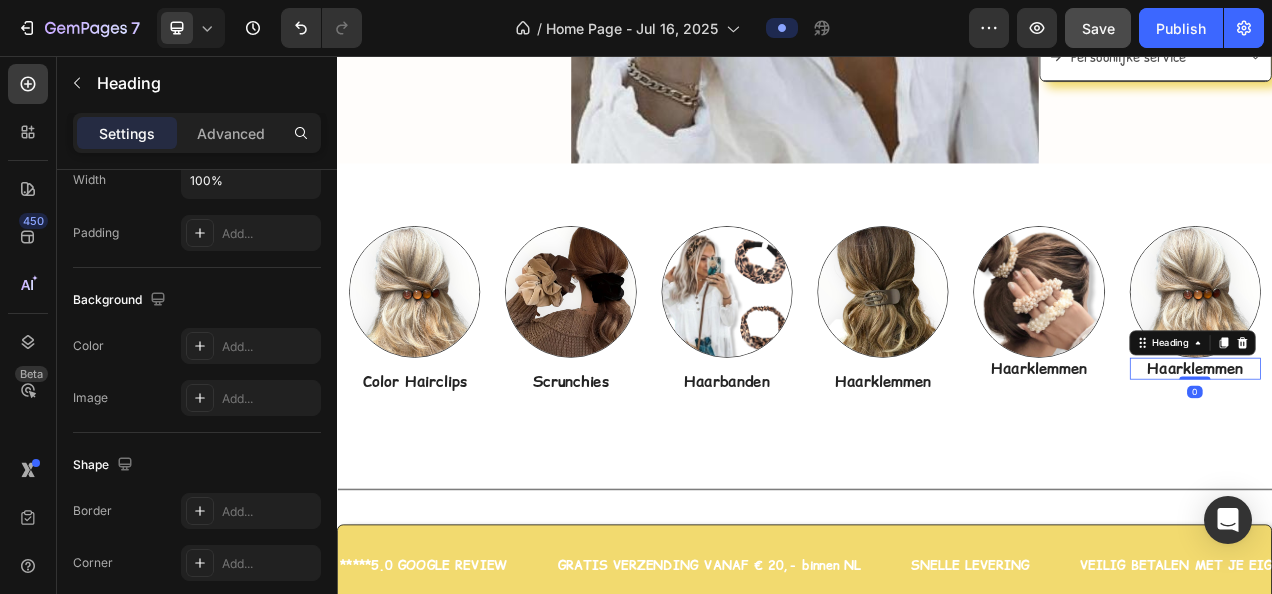 scroll, scrollTop: 0, scrollLeft: 0, axis: both 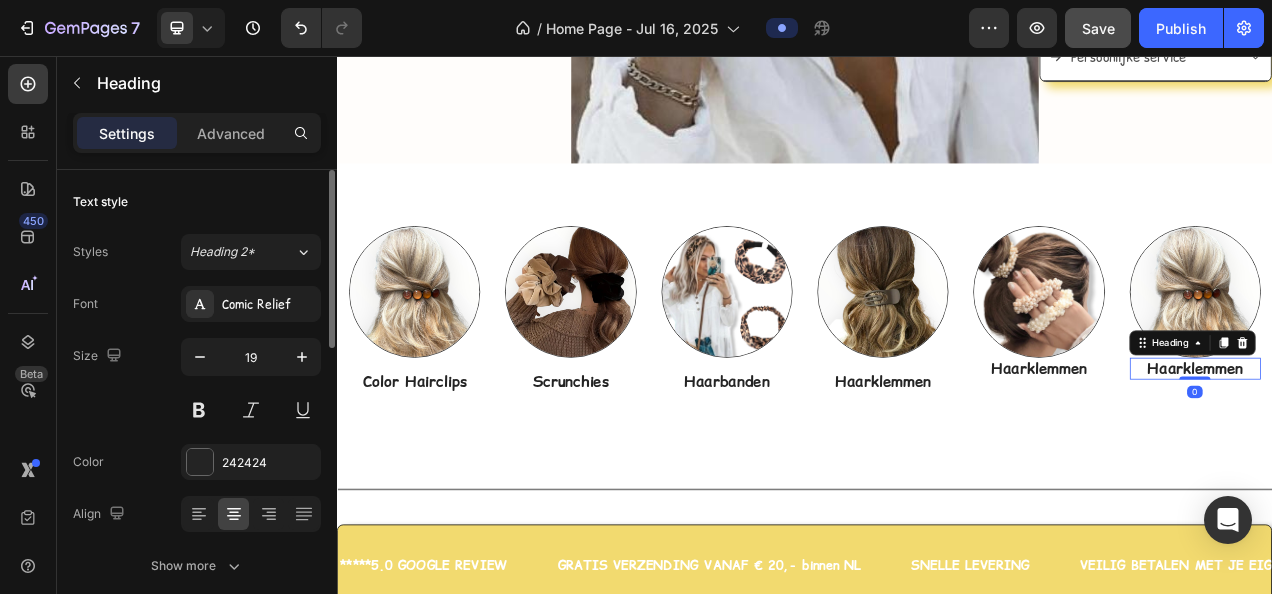 click on "Haarklemmen" at bounding box center (1438, 457) 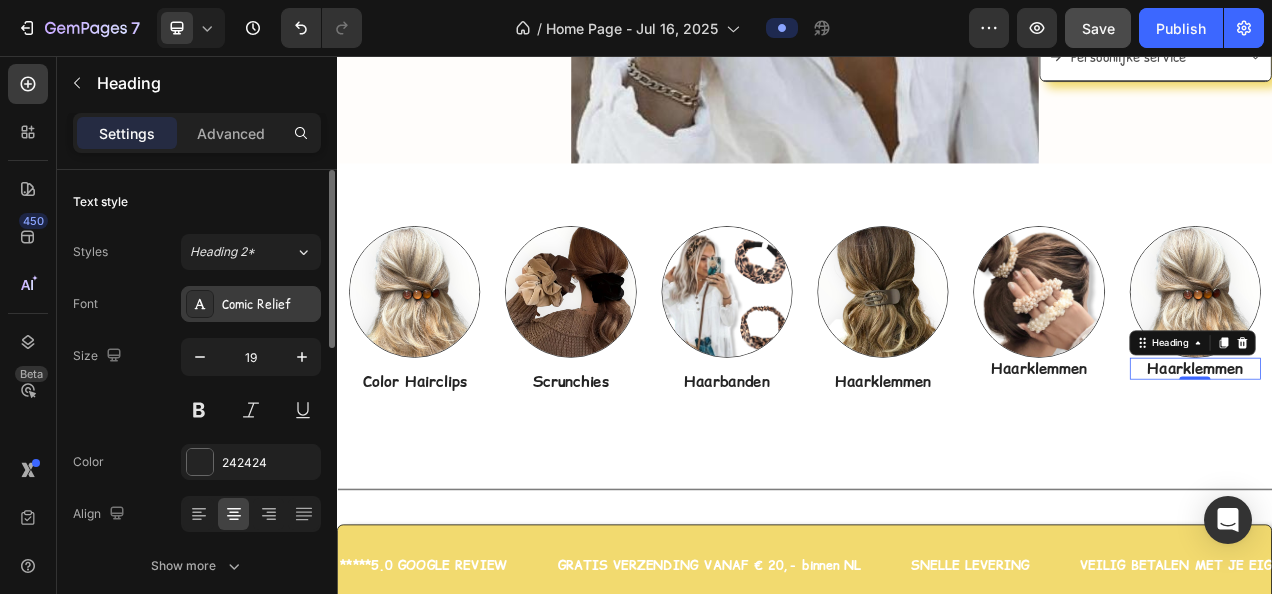 click on "Comic Relief" at bounding box center [269, 305] 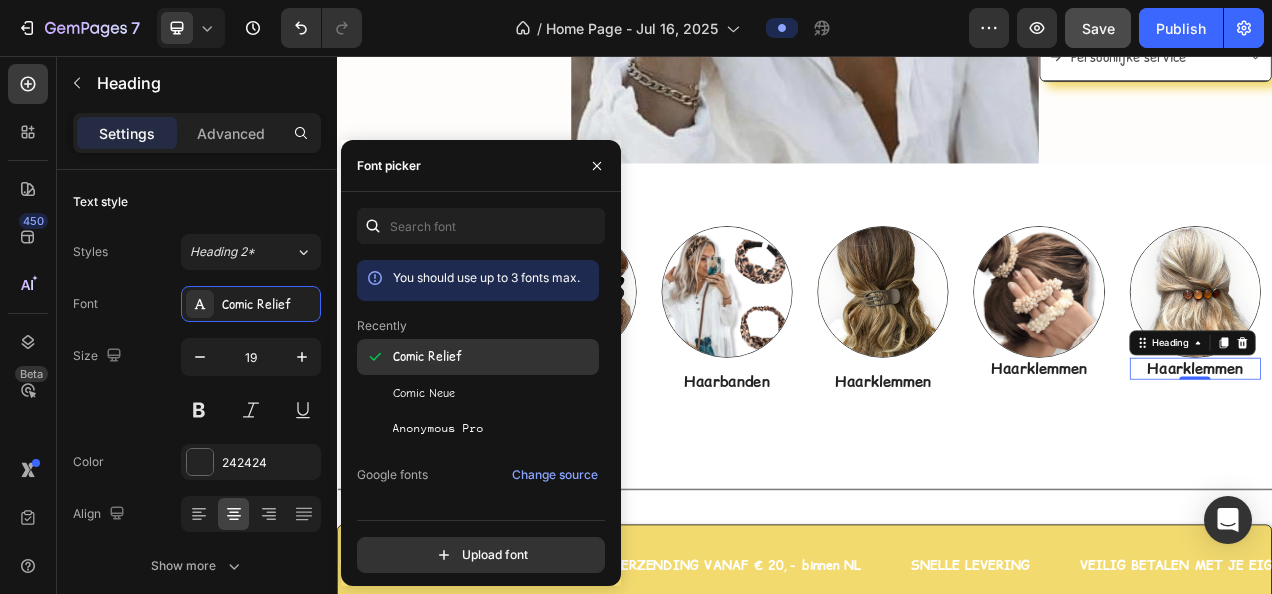 click on "Comic Relief" at bounding box center [427, 357] 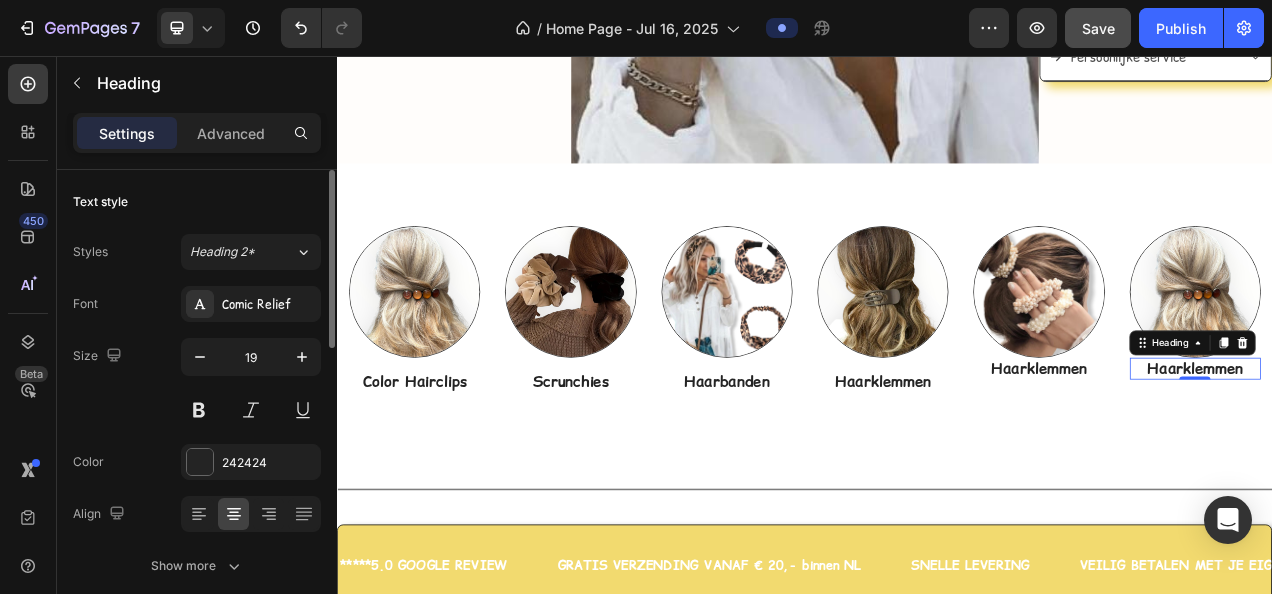 click on "Font Comic Relief Size 19 Color 242424 Align Show more" at bounding box center (197, 435) 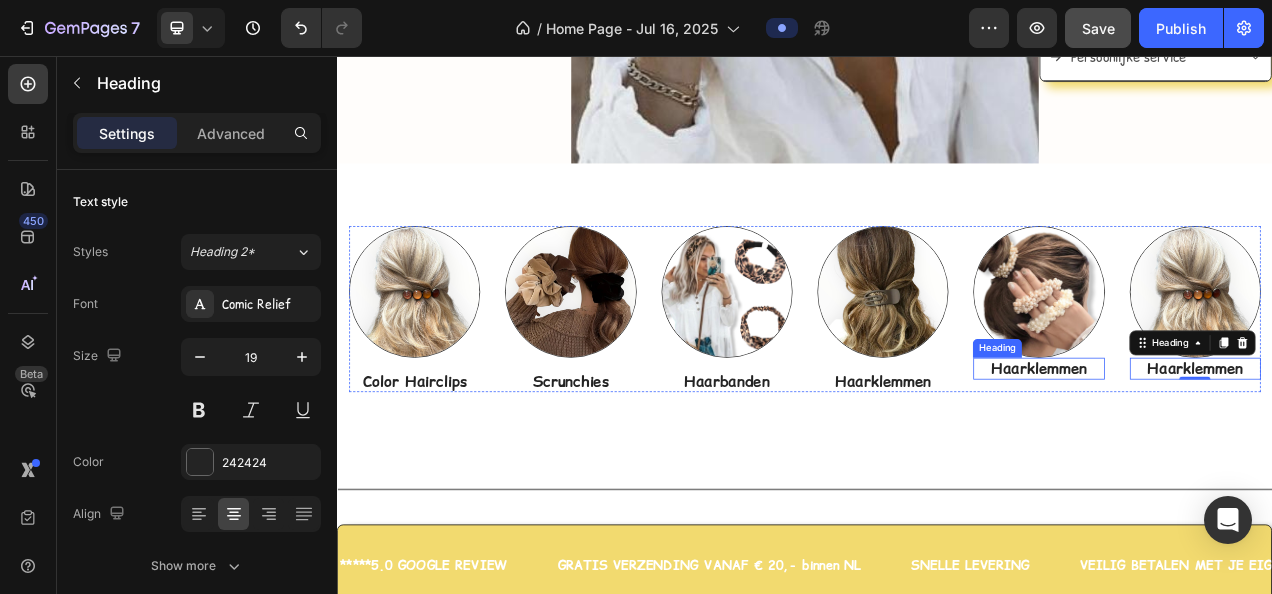 click on "Haarklemmen" at bounding box center (1237, 457) 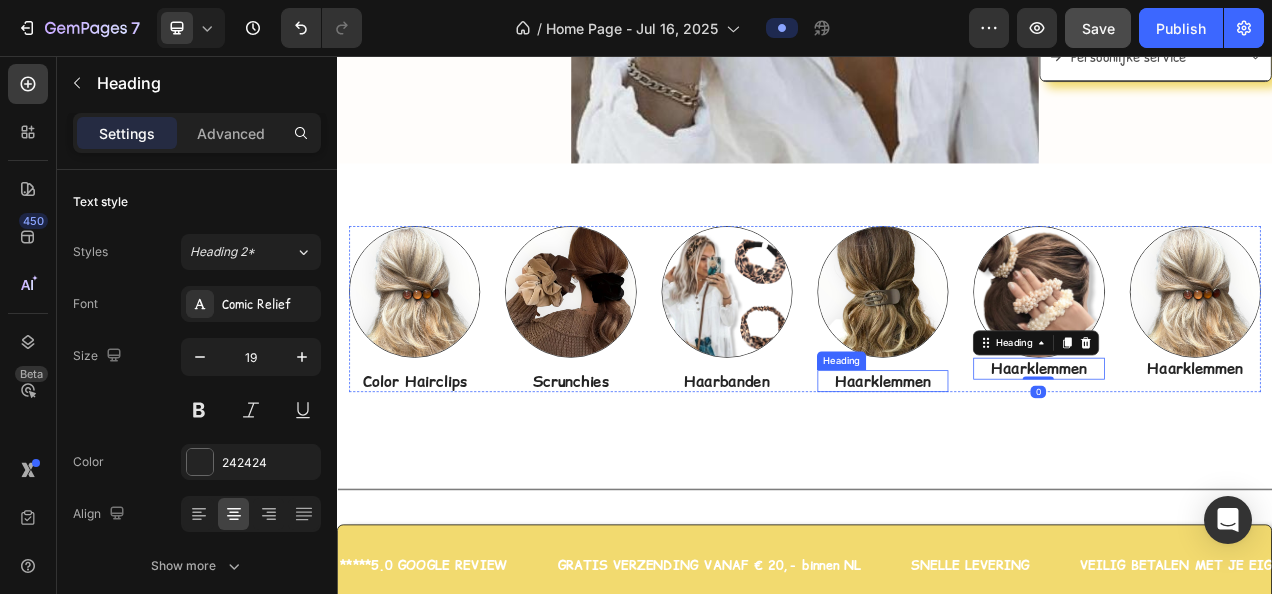 click on "Haarklemmen" at bounding box center [1037, 473] 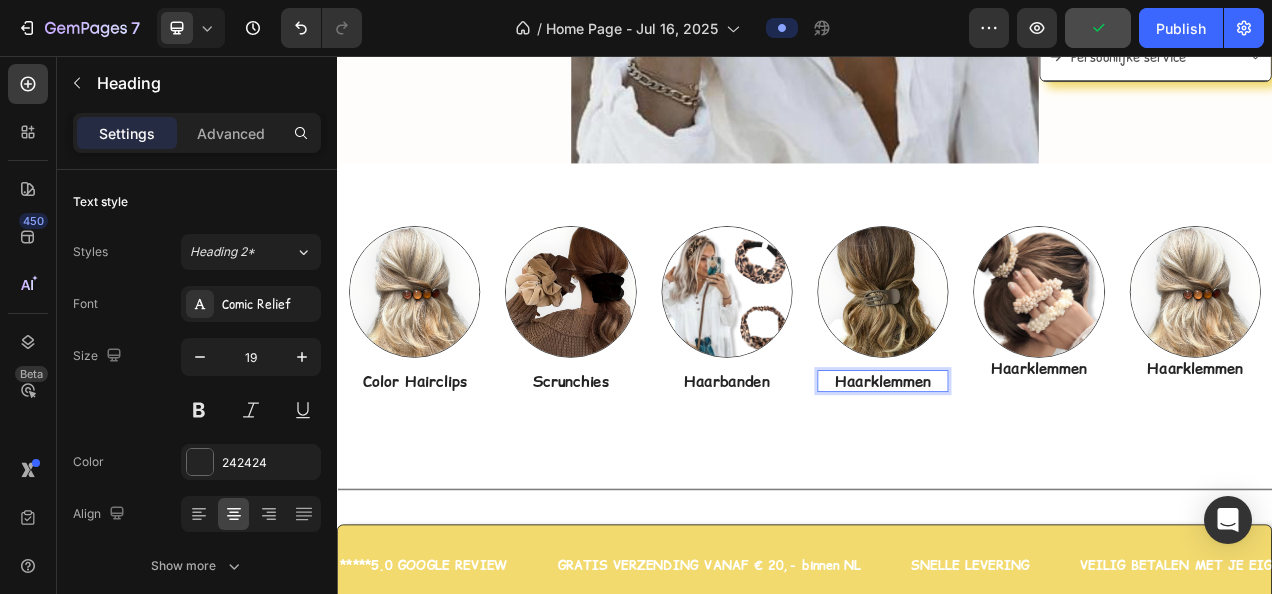 click on "Haarklemmen" at bounding box center [1037, 473] 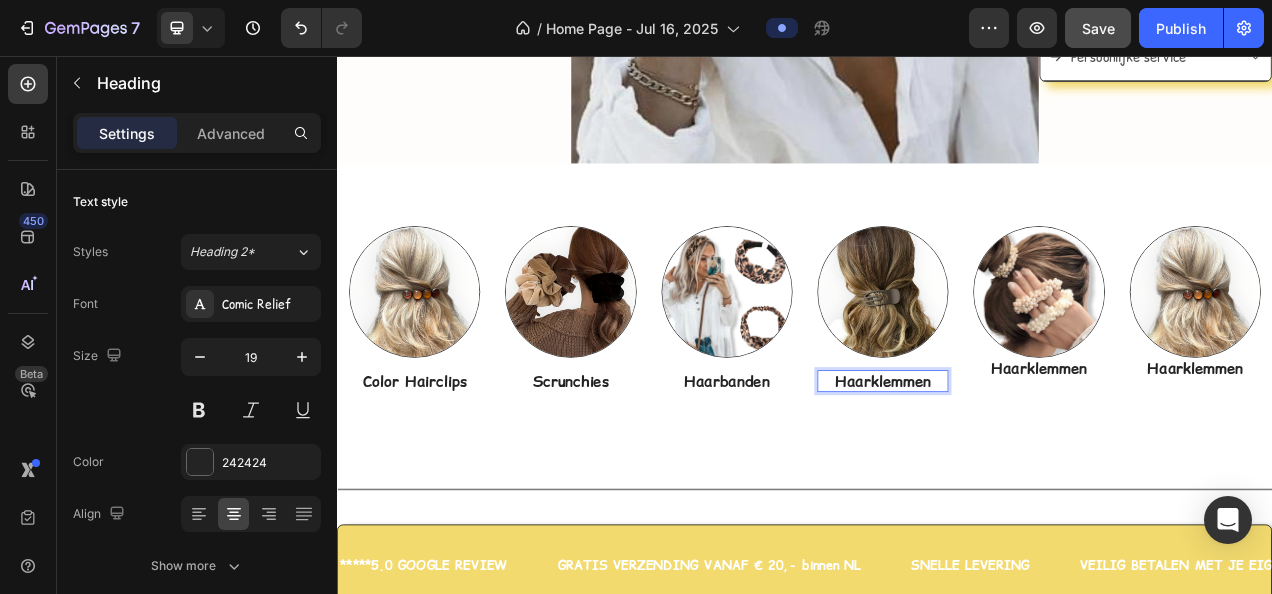 click on "Haarklemmen" at bounding box center [1037, 473] 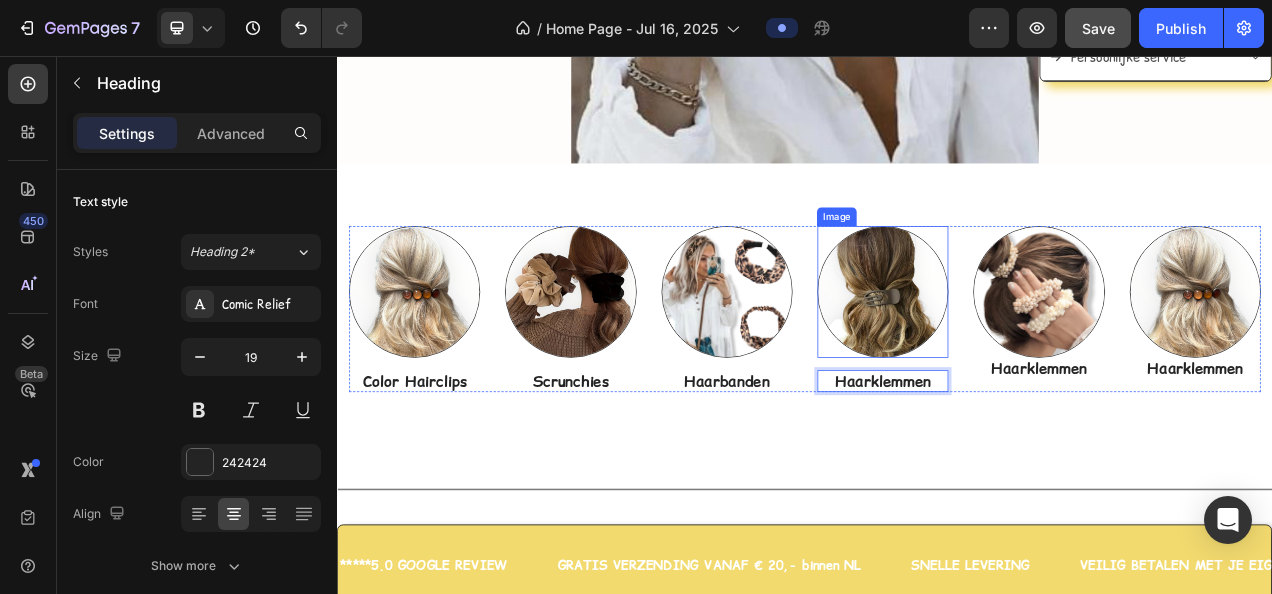 click at bounding box center [1037, 358] 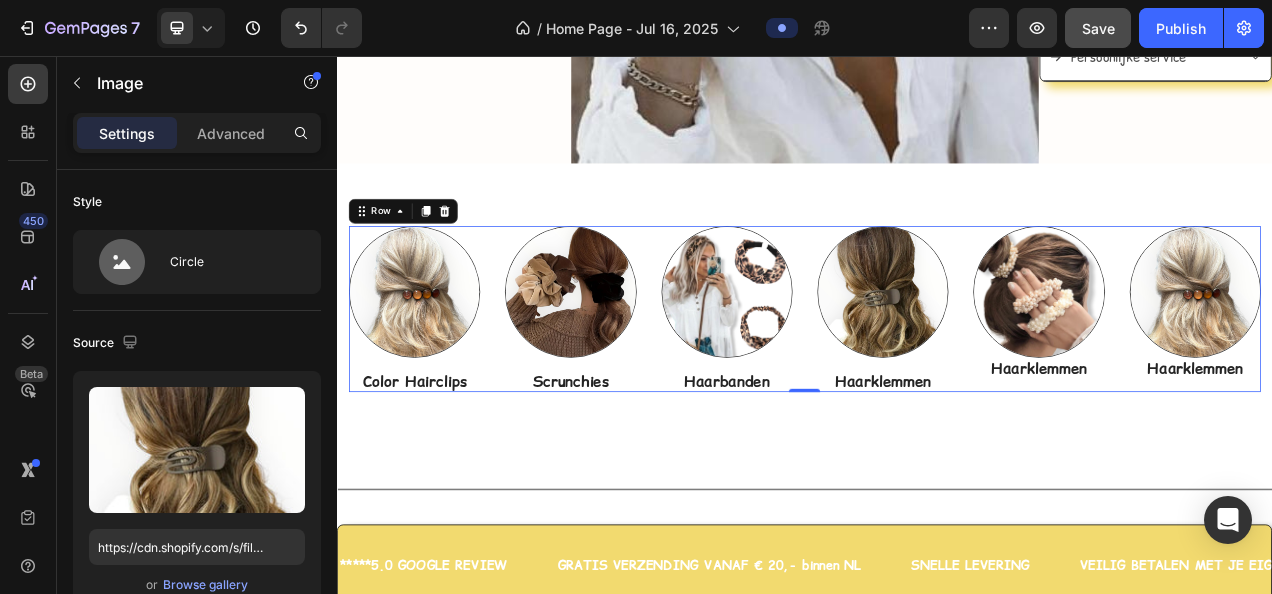 click on "Image Color Hairclips Heading Image Scrunchies Heading Image Haarbanden Heading Image Haarklemmen Heading Image Haarklemmen Heading Image Haarklemmen Heading Row   0" at bounding box center (937, 380) 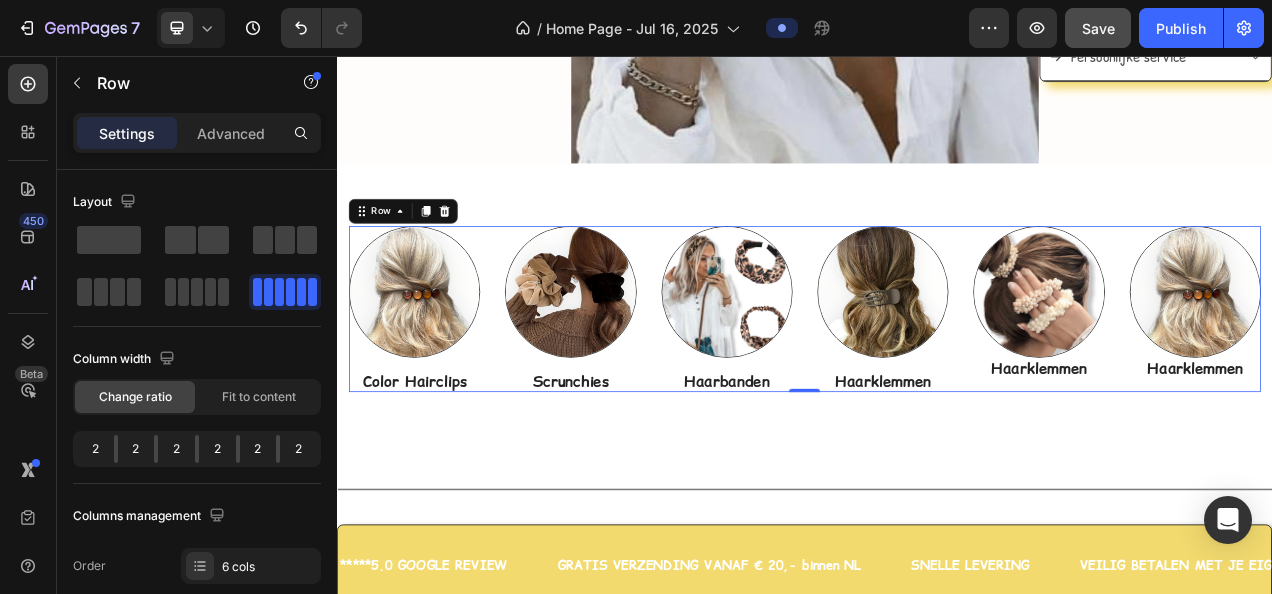 click on "Image Haarklemmen Heading" at bounding box center (1037, 380) 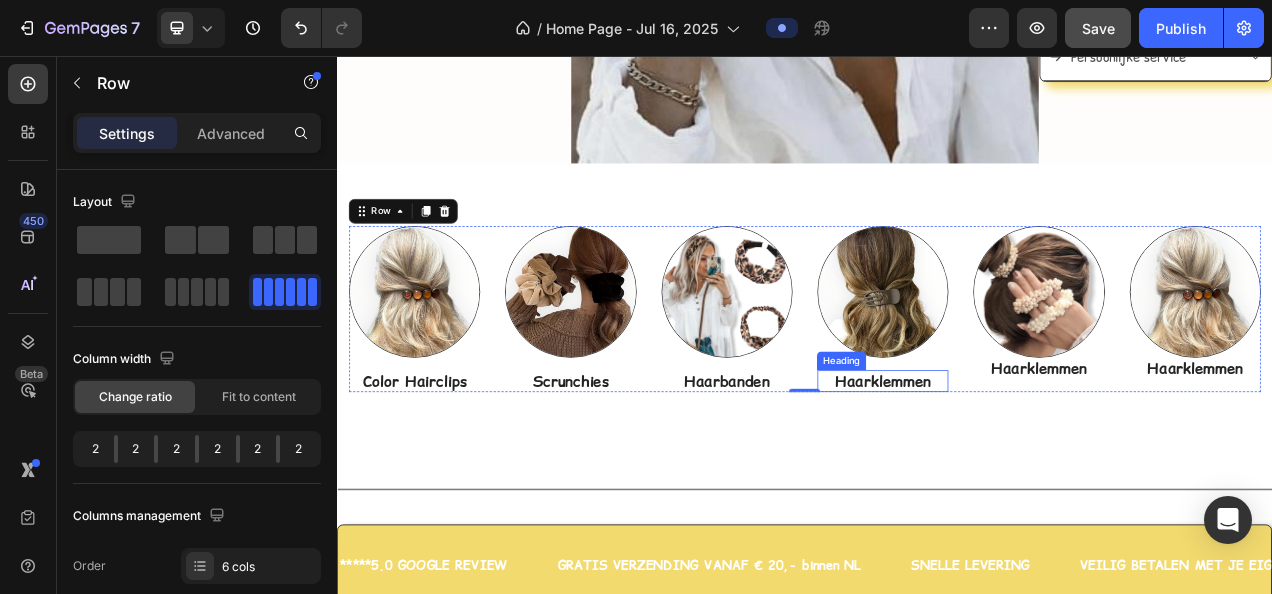 click on "Haarklemmen" at bounding box center [1037, 473] 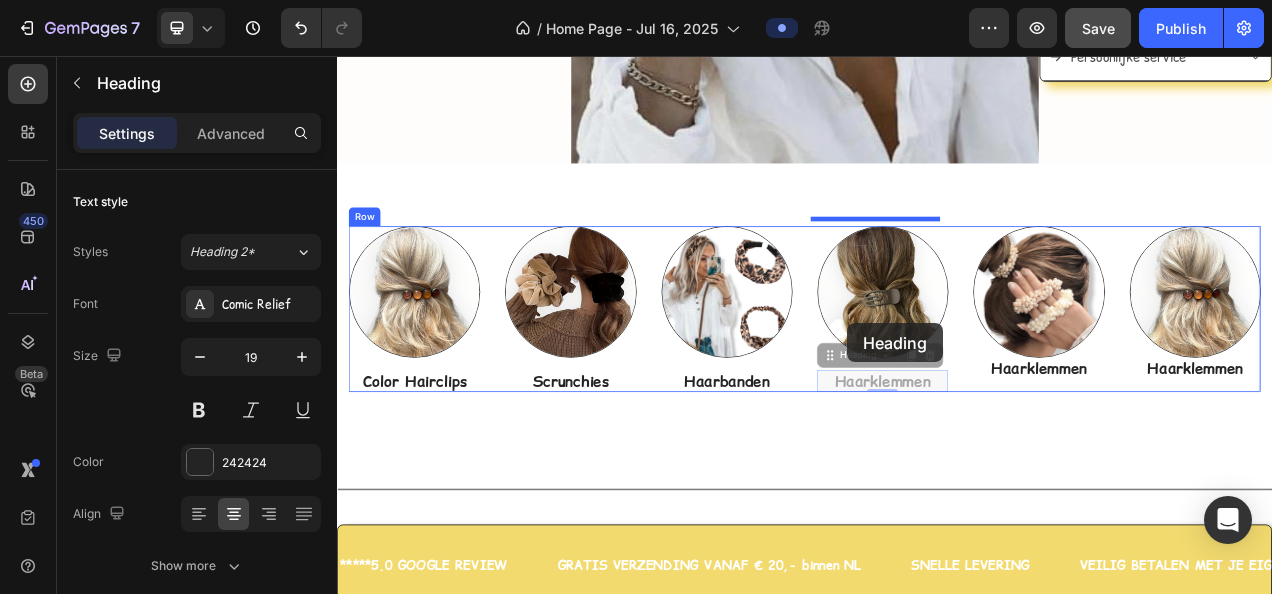 drag, startPoint x: 957, startPoint y: 428, endPoint x: 991, endPoint y: 399, distance: 44.687805 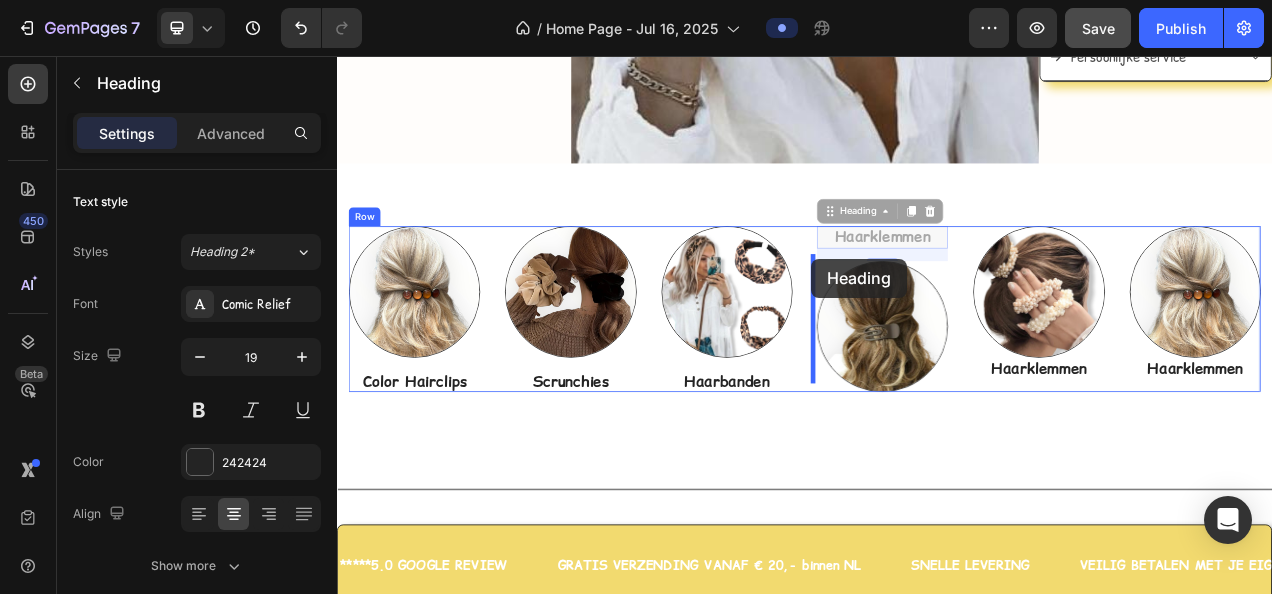 drag, startPoint x: 963, startPoint y: 238, endPoint x: 945, endPoint y: 316, distance: 80.04999 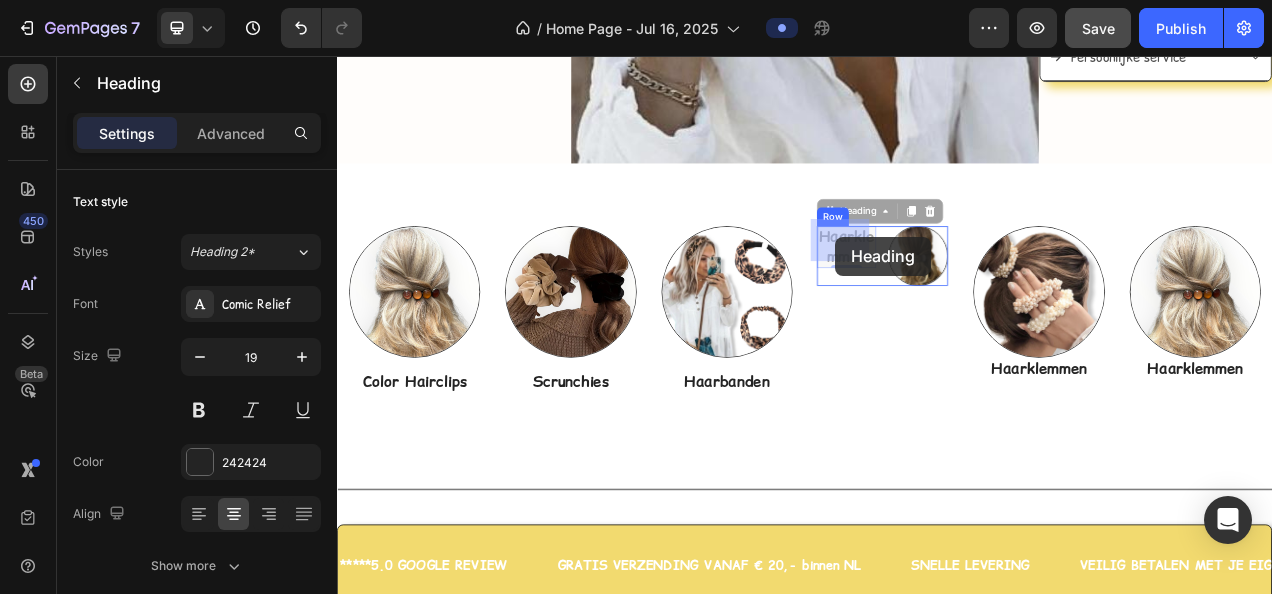 drag, startPoint x: 966, startPoint y: 243, endPoint x: 976, endPoint y: 288, distance: 46.09772 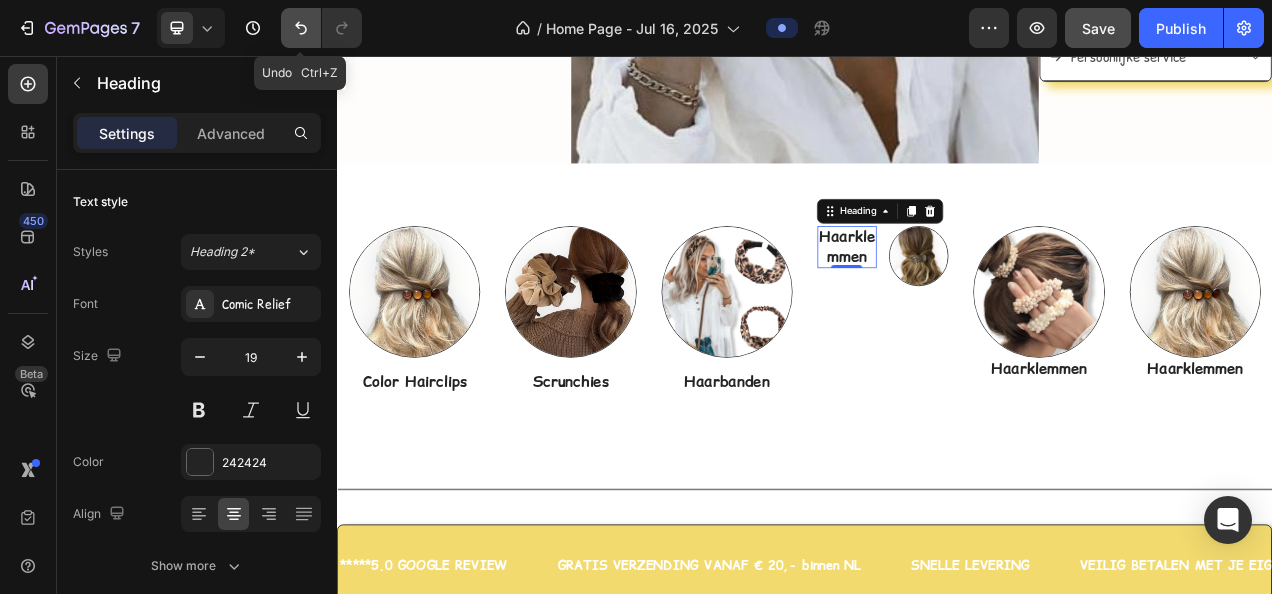 click 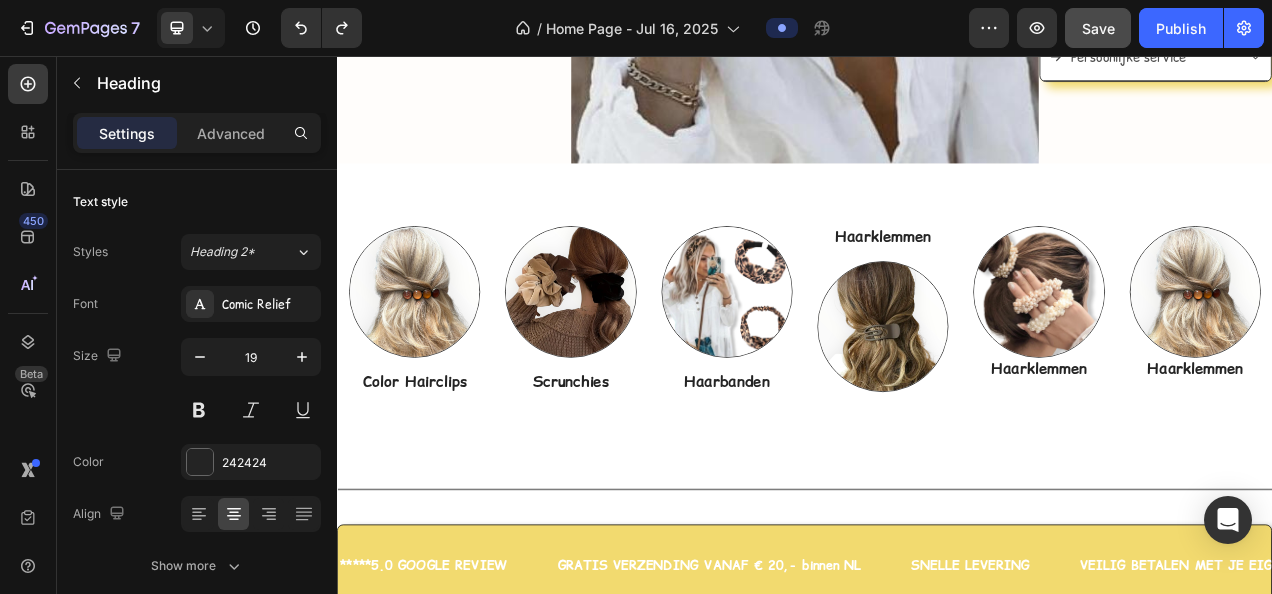 click on "Haarklemmen" at bounding box center (1037, 288) 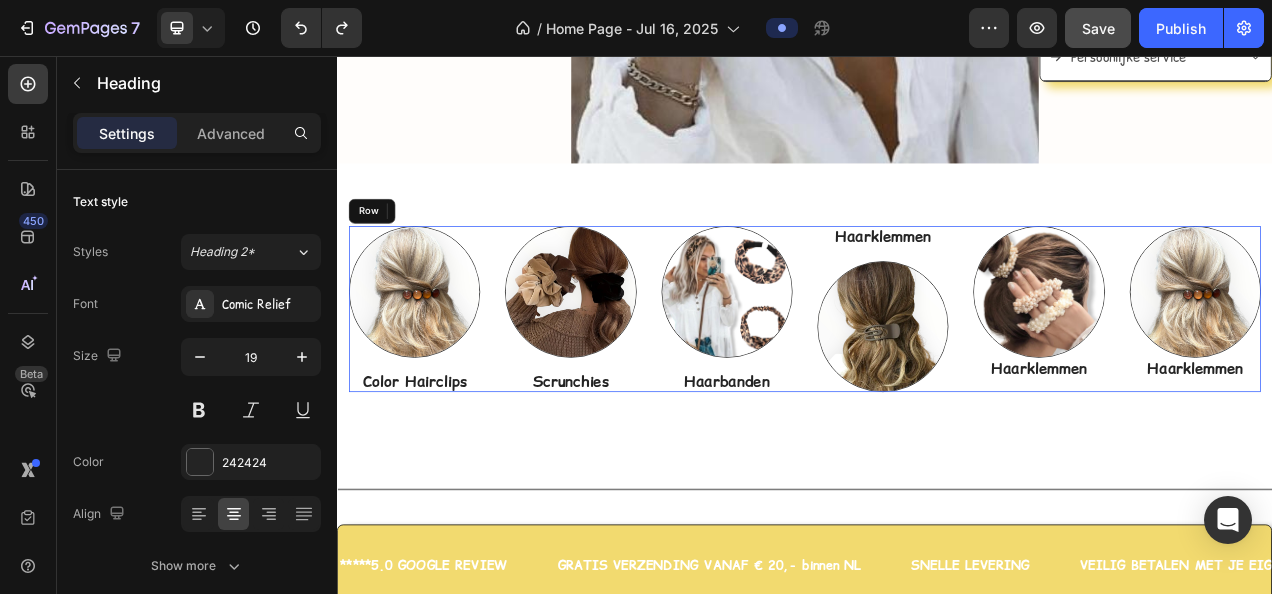 click on "Haarklemmen Heading Image" at bounding box center [1037, 380] 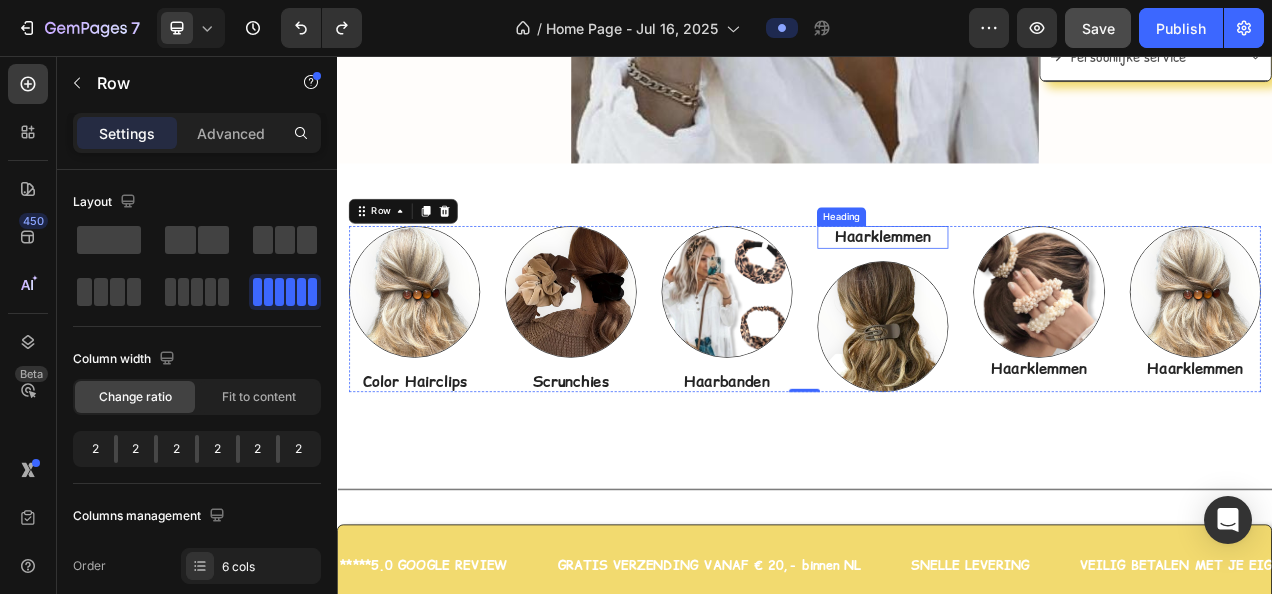 click on "Haarklemmen" at bounding box center (1037, 288) 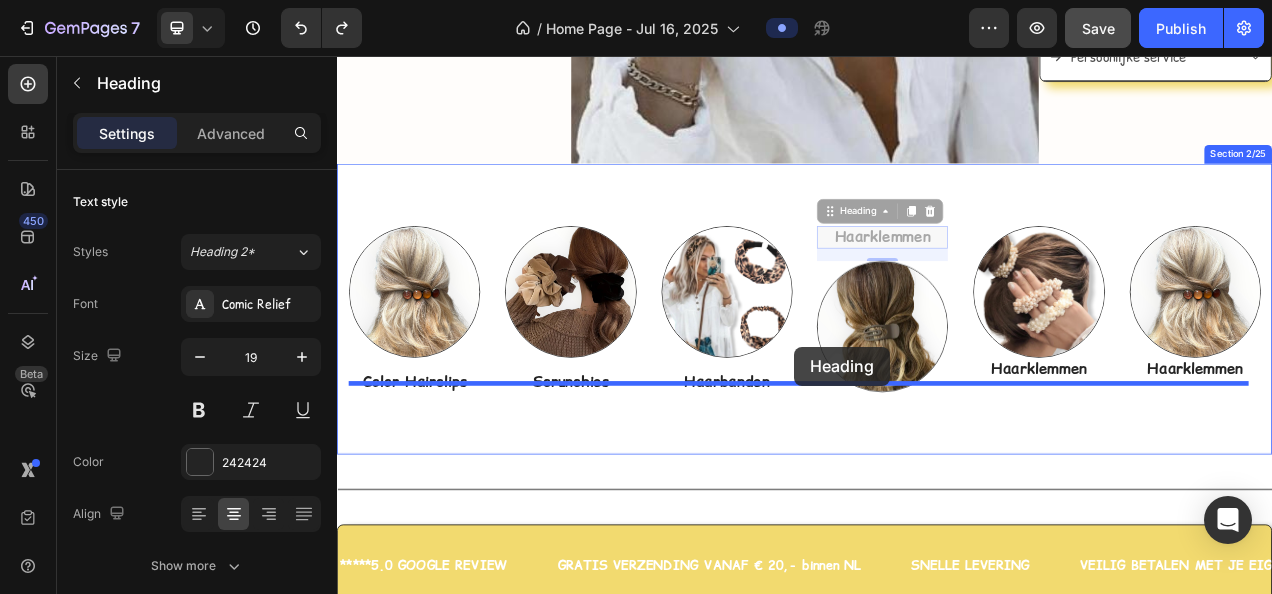 drag, startPoint x: 963, startPoint y: 239, endPoint x: 924, endPoint y: 429, distance: 193.96133 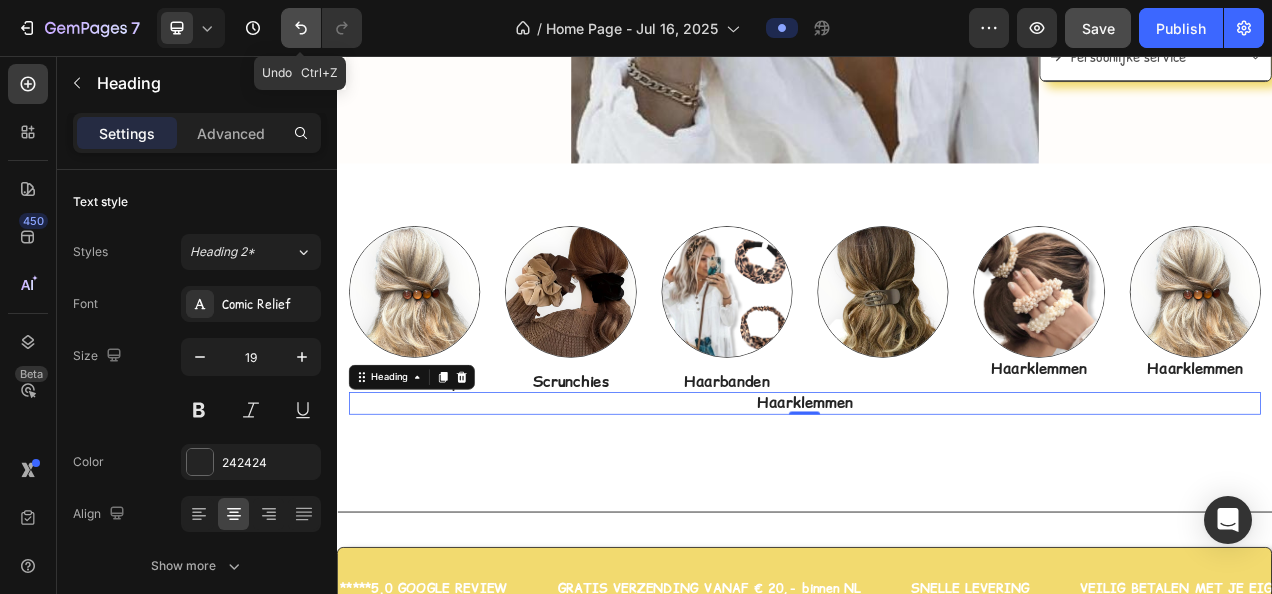 click 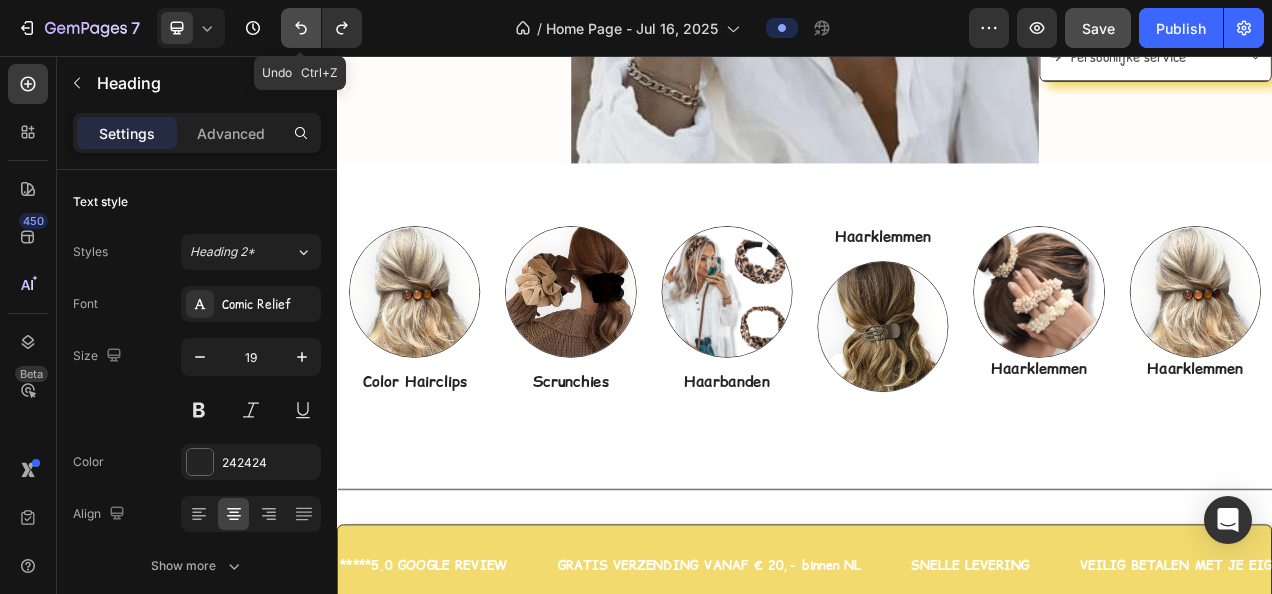 click 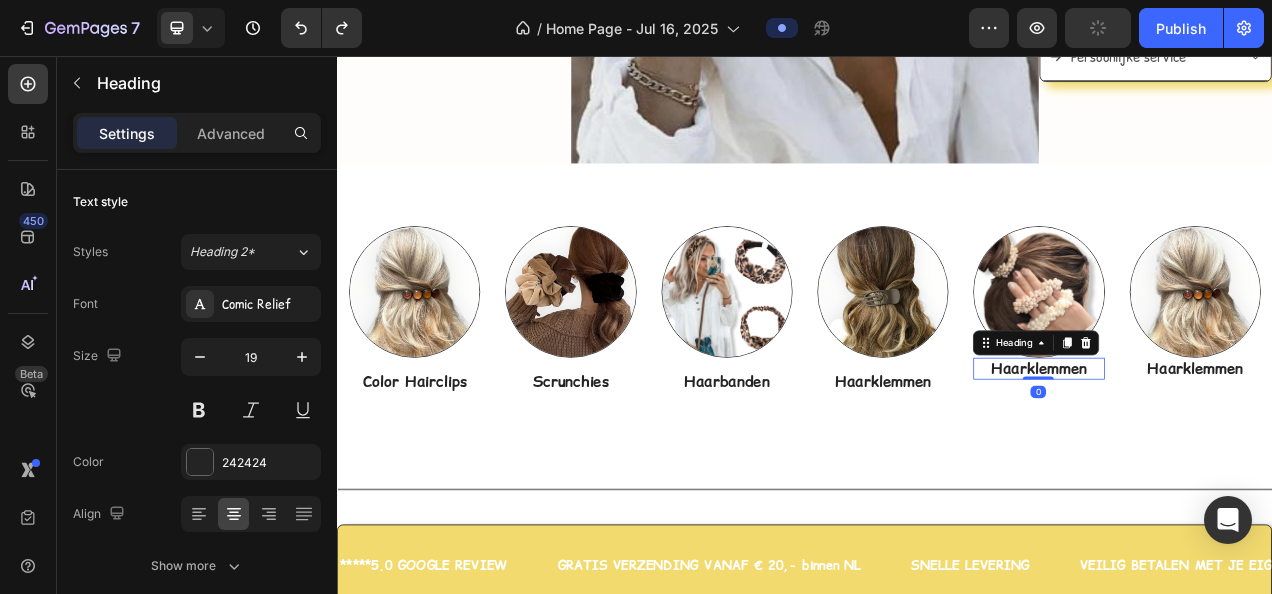 click on "Haarklemmen" at bounding box center [1237, 457] 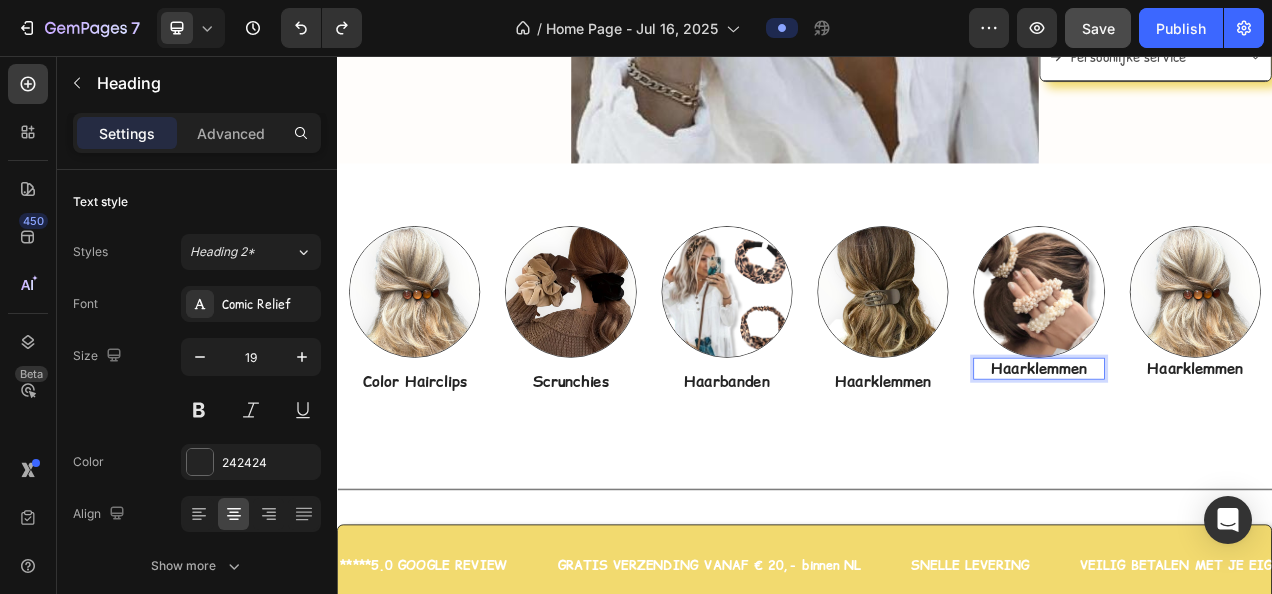 click on "Haarklemmen" at bounding box center (1237, 457) 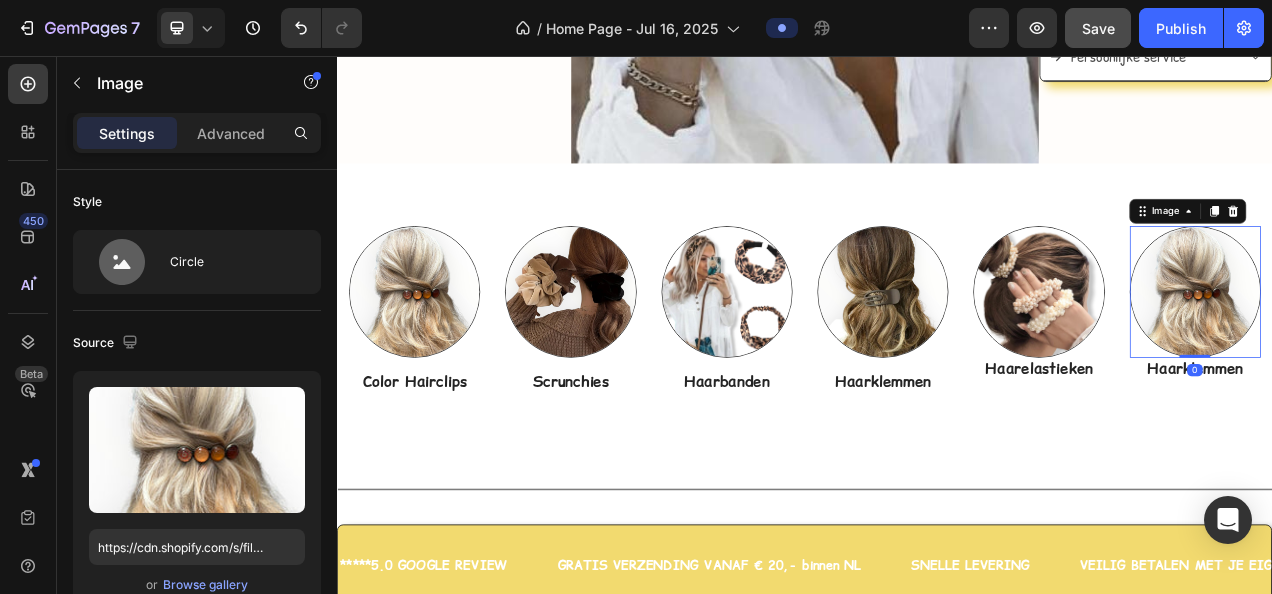 click at bounding box center (1438, 358) 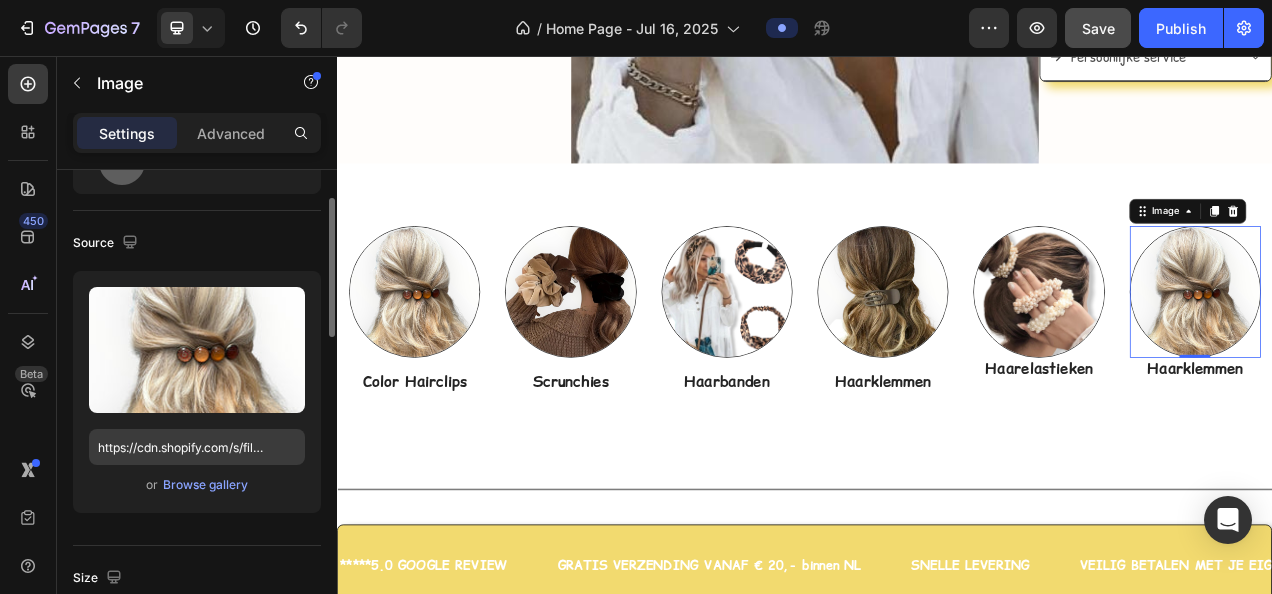 scroll, scrollTop: 200, scrollLeft: 0, axis: vertical 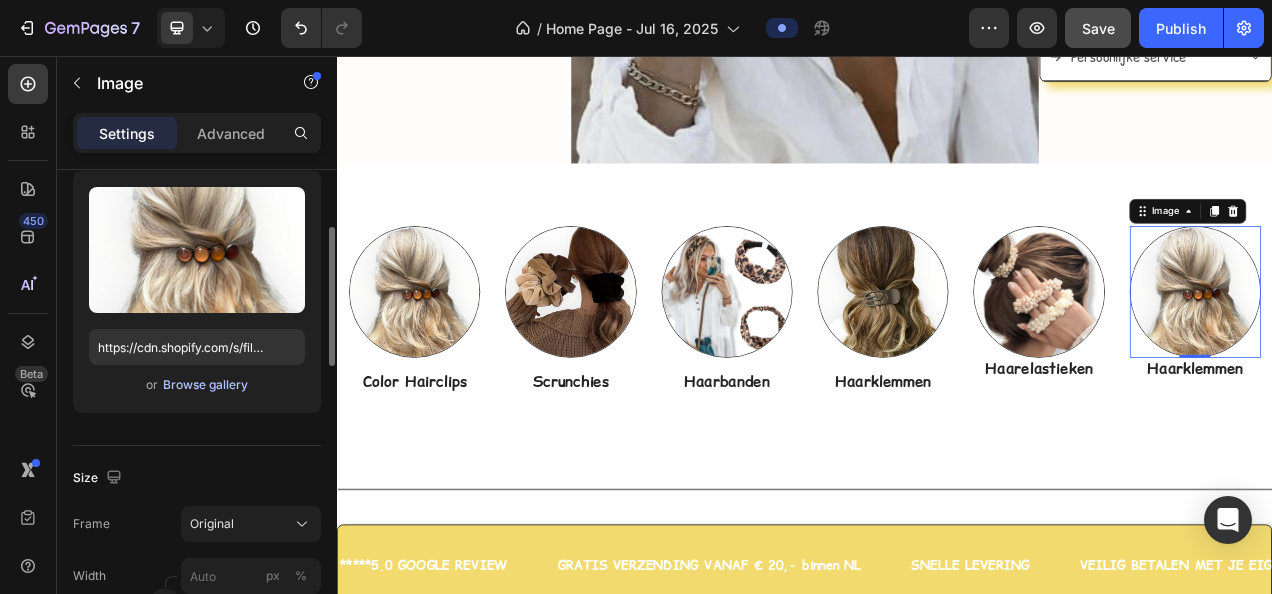 click on "Browse gallery" at bounding box center [205, 385] 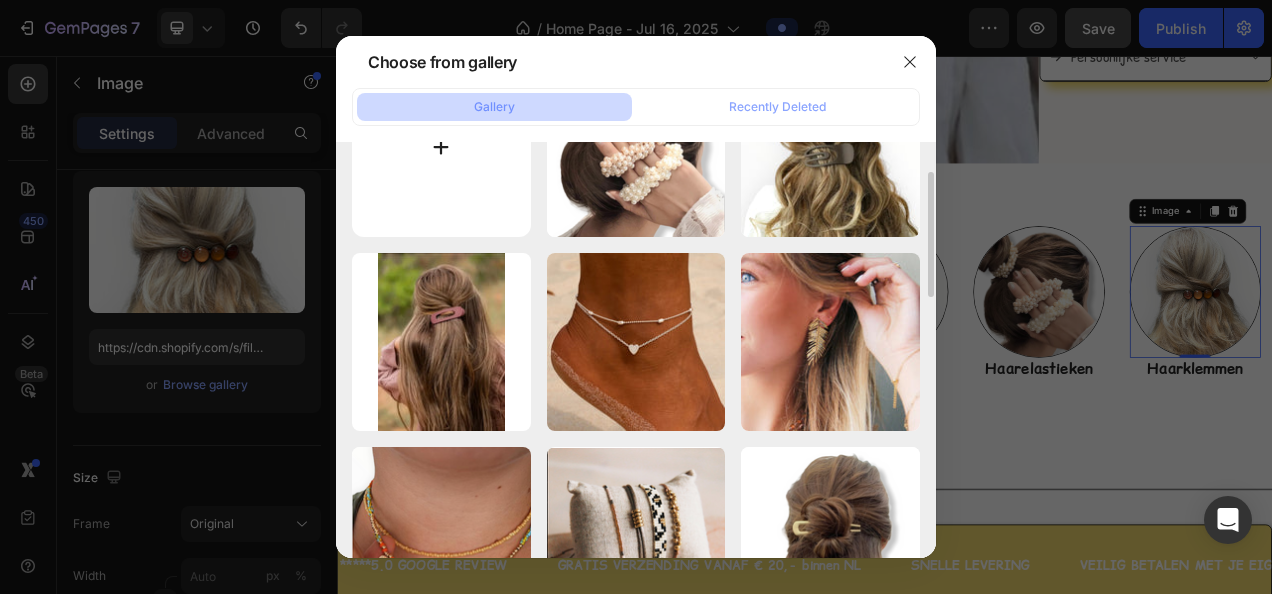 scroll, scrollTop: 300, scrollLeft: 0, axis: vertical 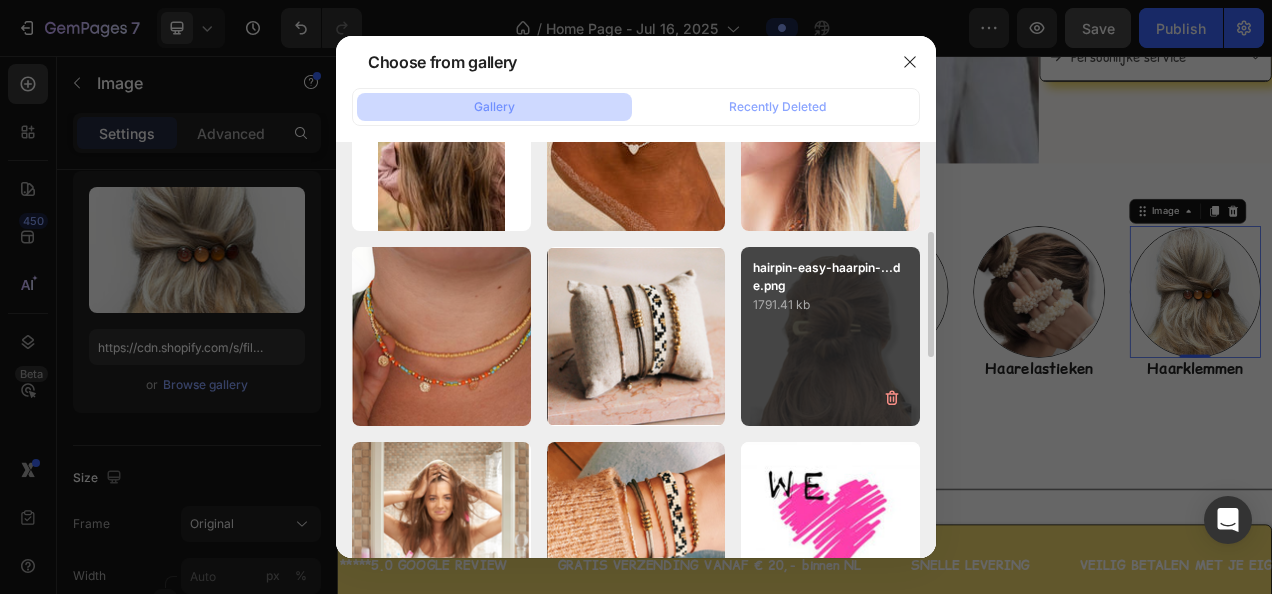 click on "hairpin-easy-haarpin-...de.png 1791.41 kb" at bounding box center [830, 336] 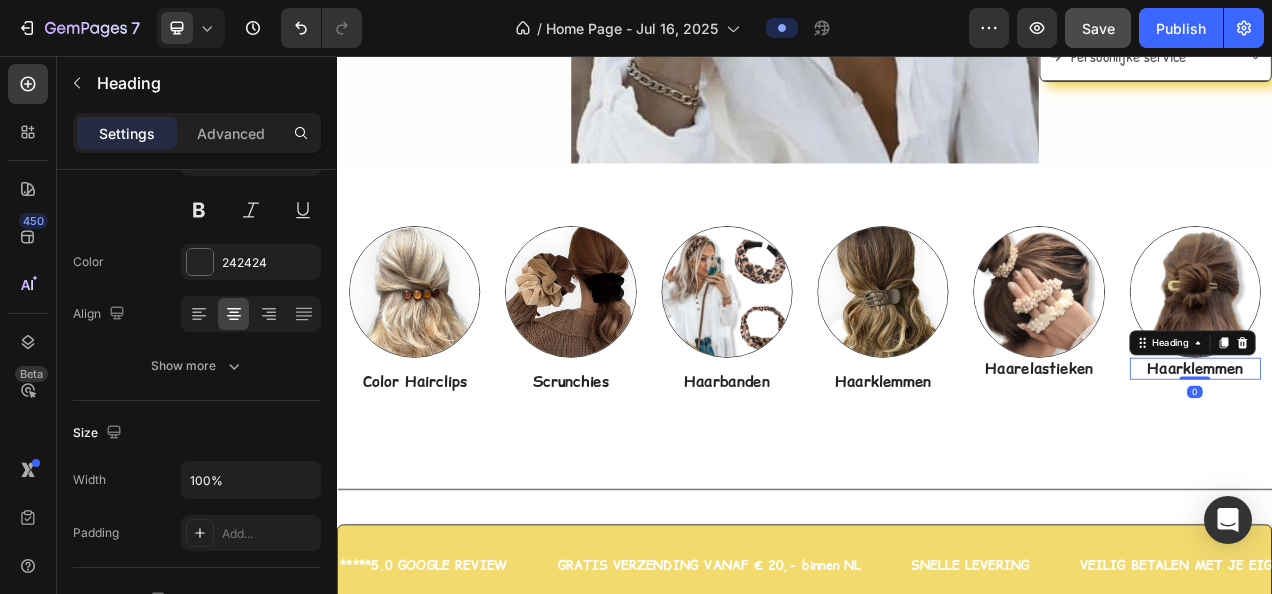 click on "Haarklemmen" at bounding box center (1438, 457) 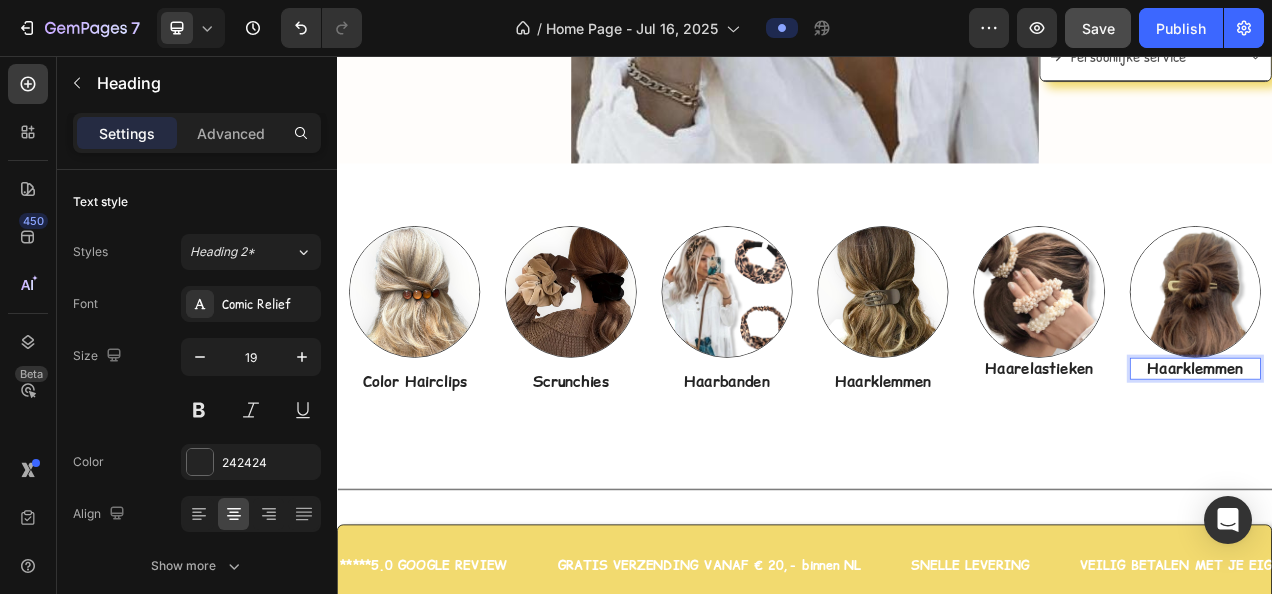 click on "Haarklemmen" at bounding box center (1438, 457) 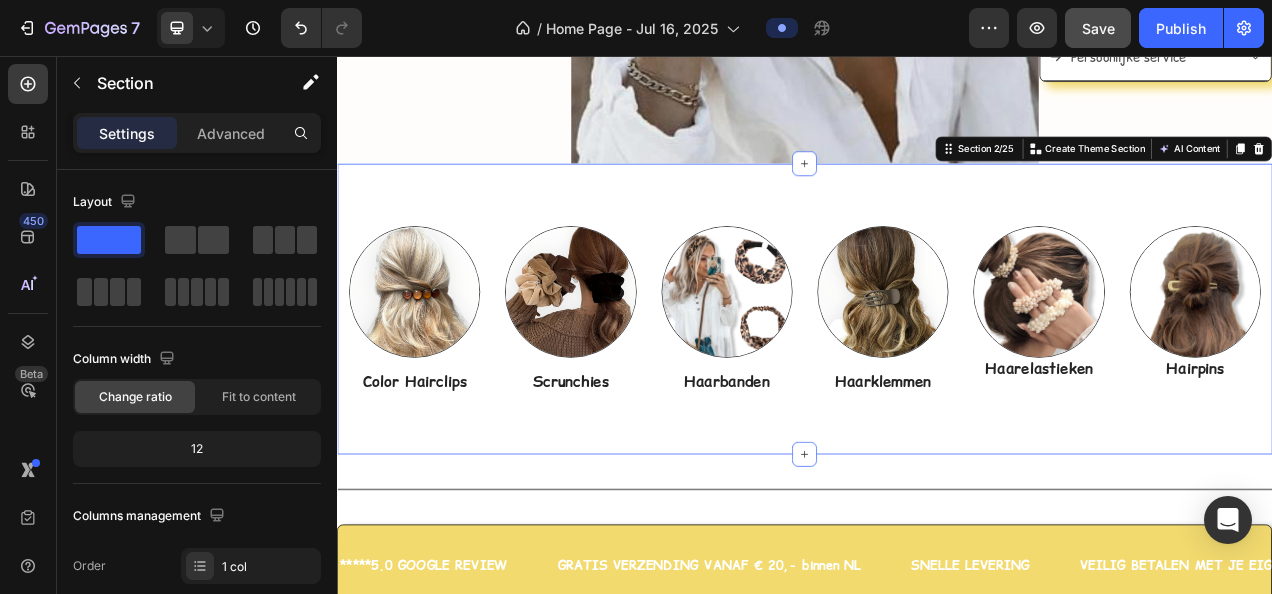 click on "Image Color Hairclips Heading Image Scrunchies Heading Image Haarbanden Heading Image Haarklemmen Heading Image Haarelastieken Heading Image Hairpins Heading Row Section 2/25   You can create reusable sections Create Theme Section AI Content Write with GemAI What would you like to describe here? Tone and Voice Persuasive Product Color Hairclip haarspeld roze print XL Show more Generate" at bounding box center [937, 380] 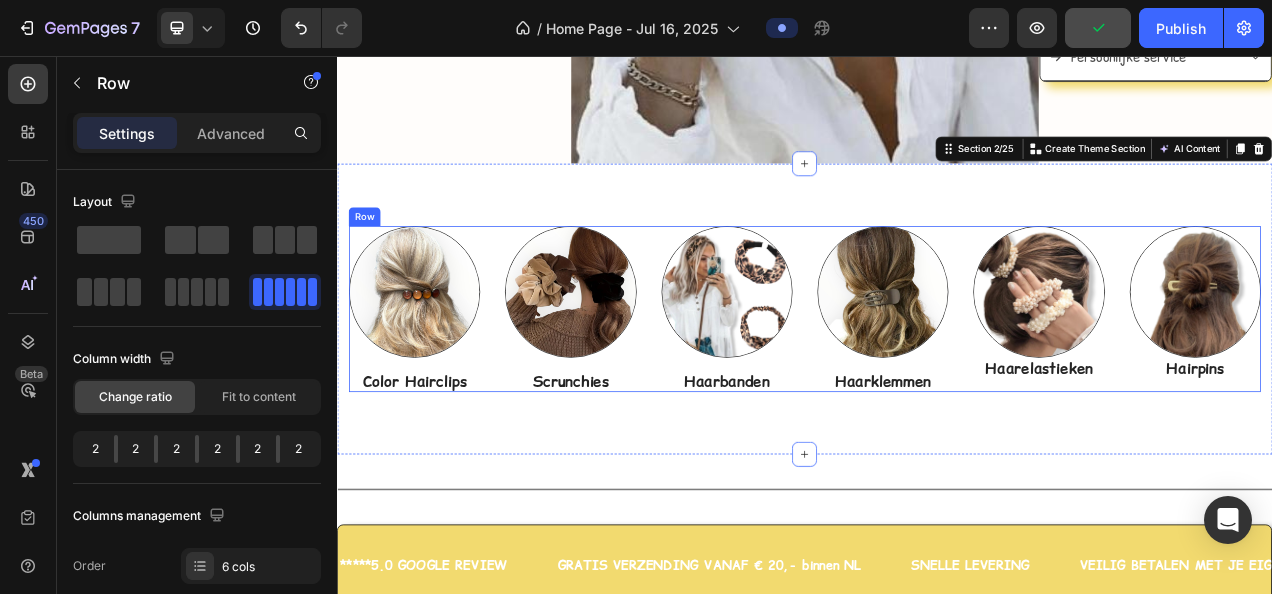 click on "Image Color Hairclips Heading Image Scrunchies Heading Image Haarbanden Heading Image Haarklemmen Heading Image Haarelastieken Heading Image Hairpins Heading Row" at bounding box center (937, 380) 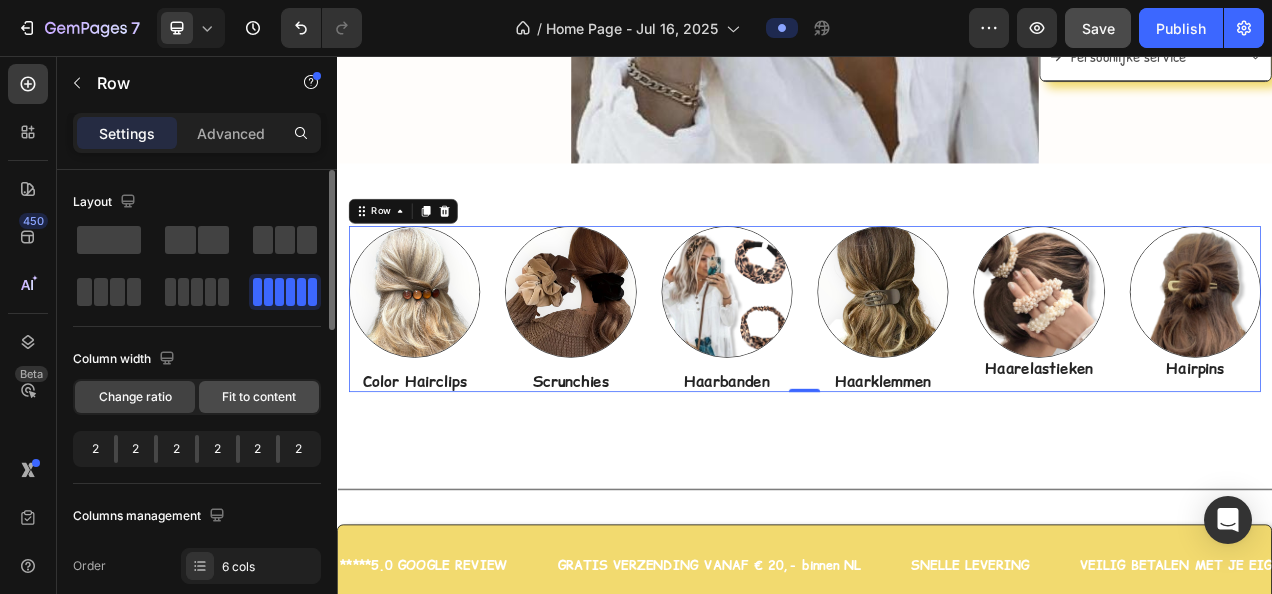click on "Fit to content" 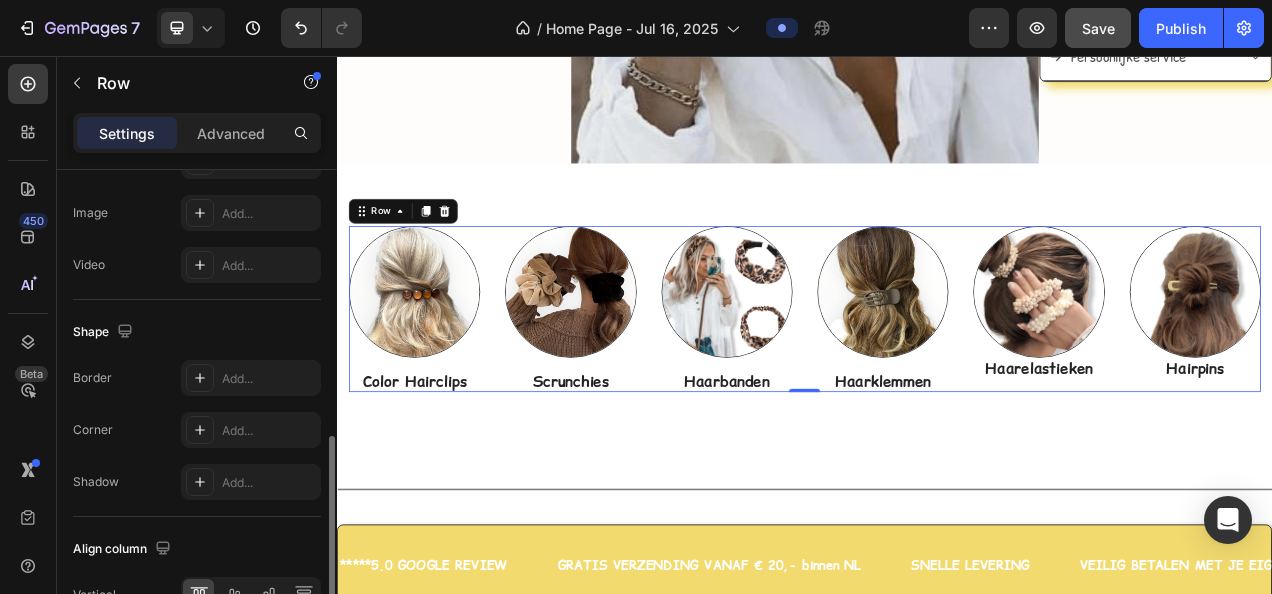 scroll, scrollTop: 900, scrollLeft: 0, axis: vertical 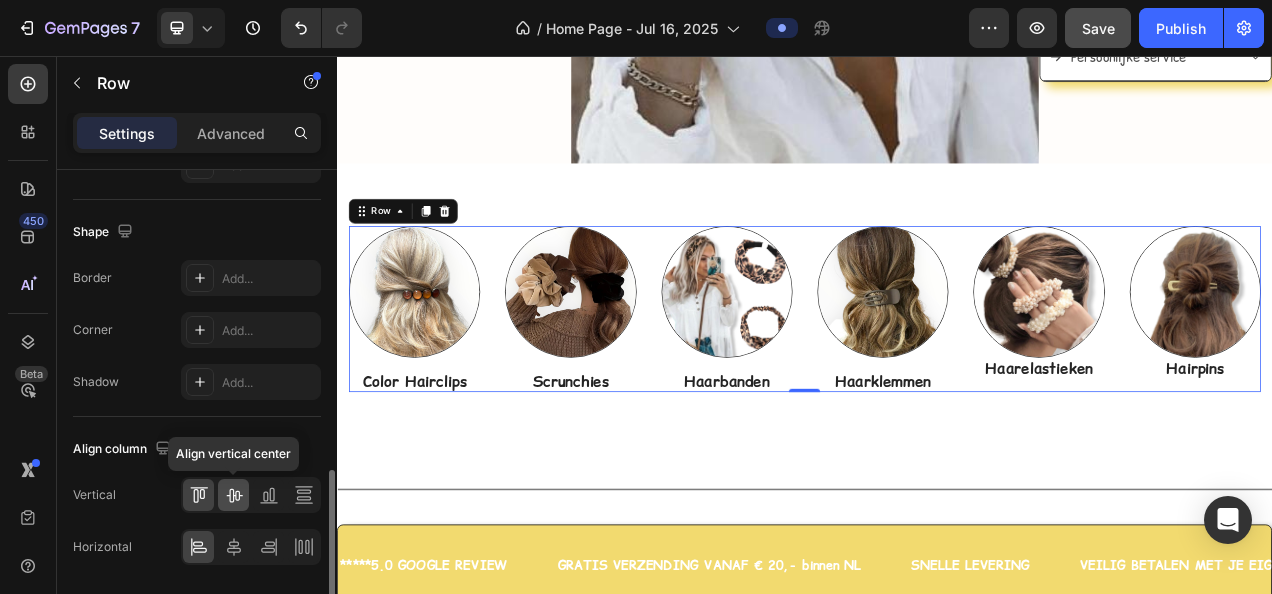 click 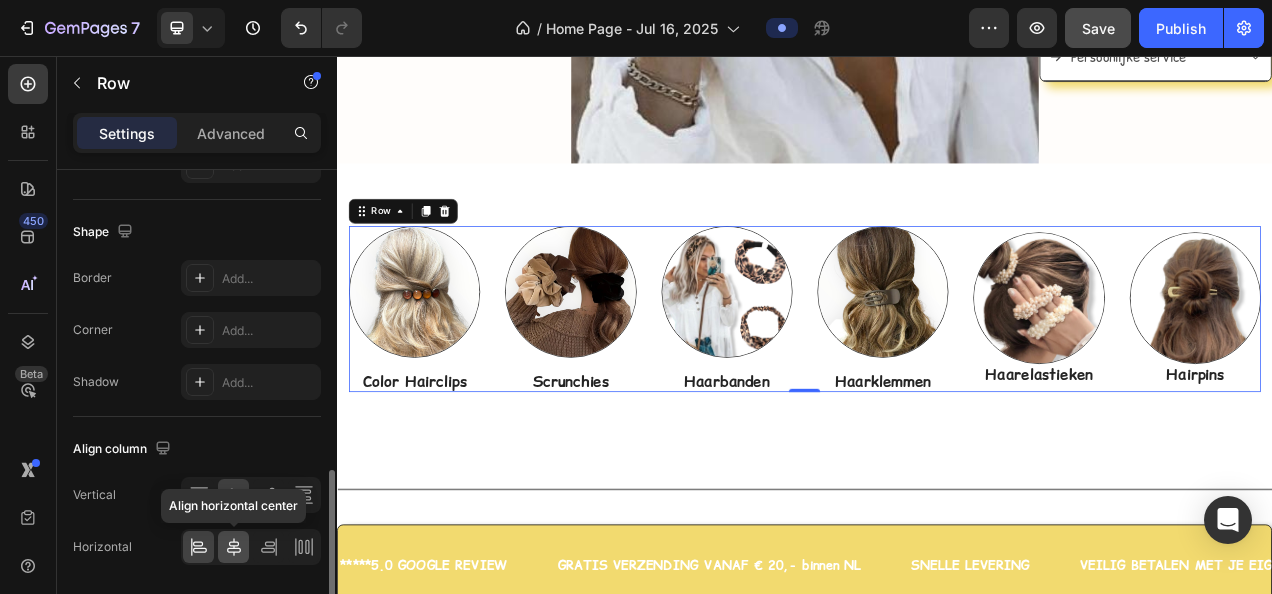 click 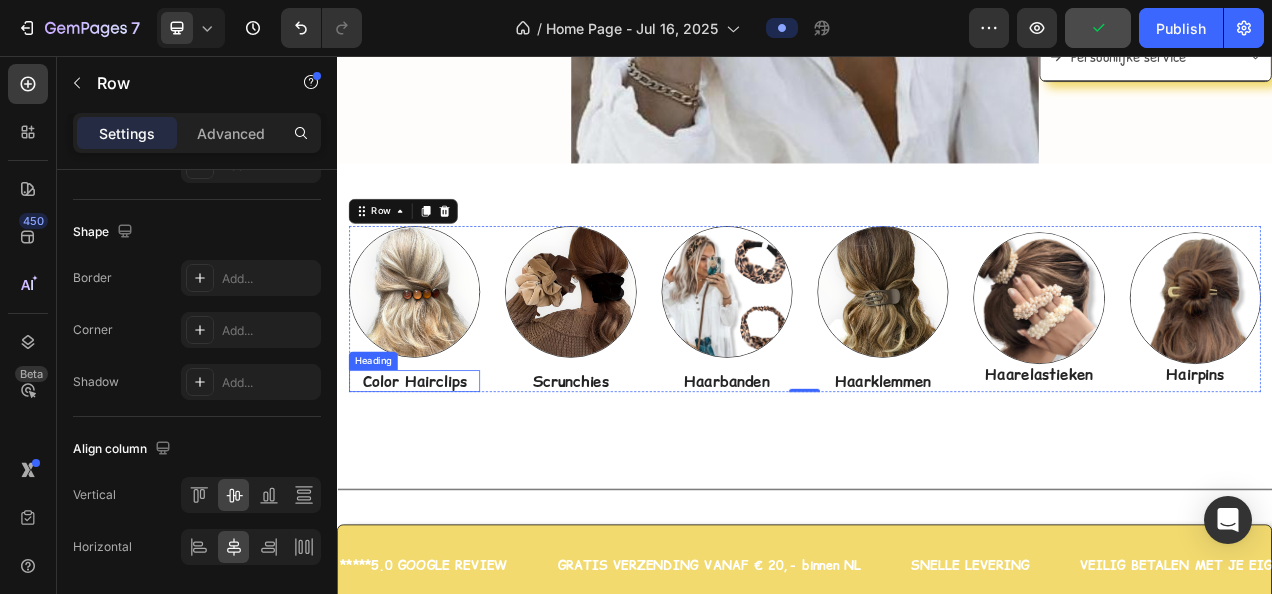scroll, scrollTop: 0, scrollLeft: 0, axis: both 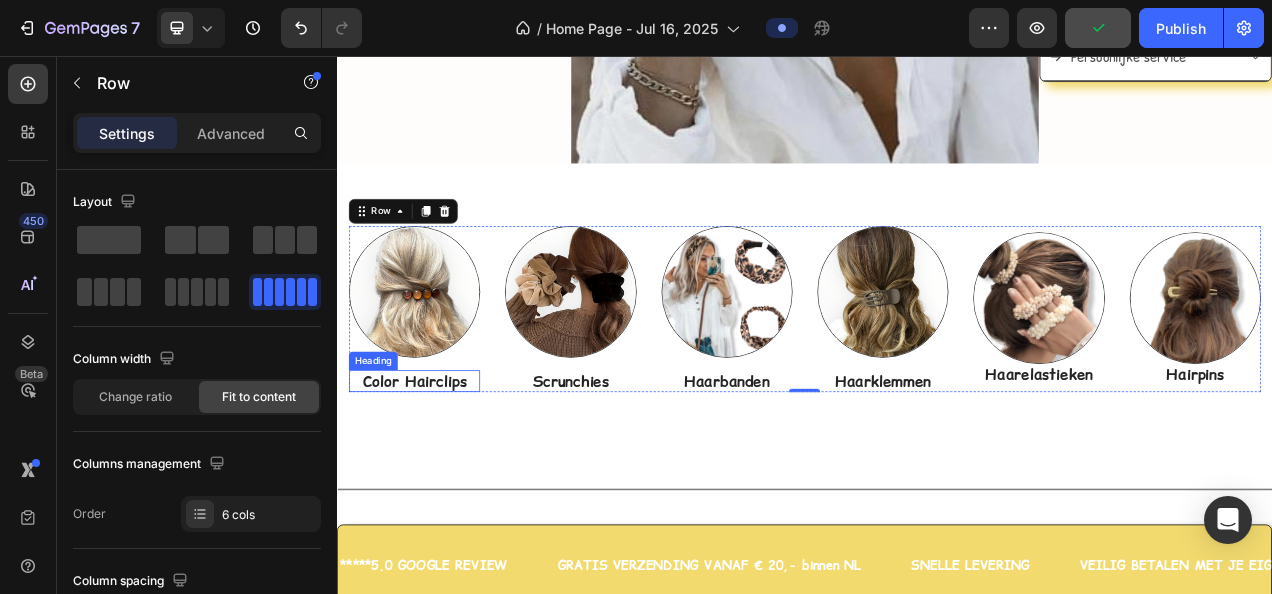click on "Color Hairclips" at bounding box center [436, 473] 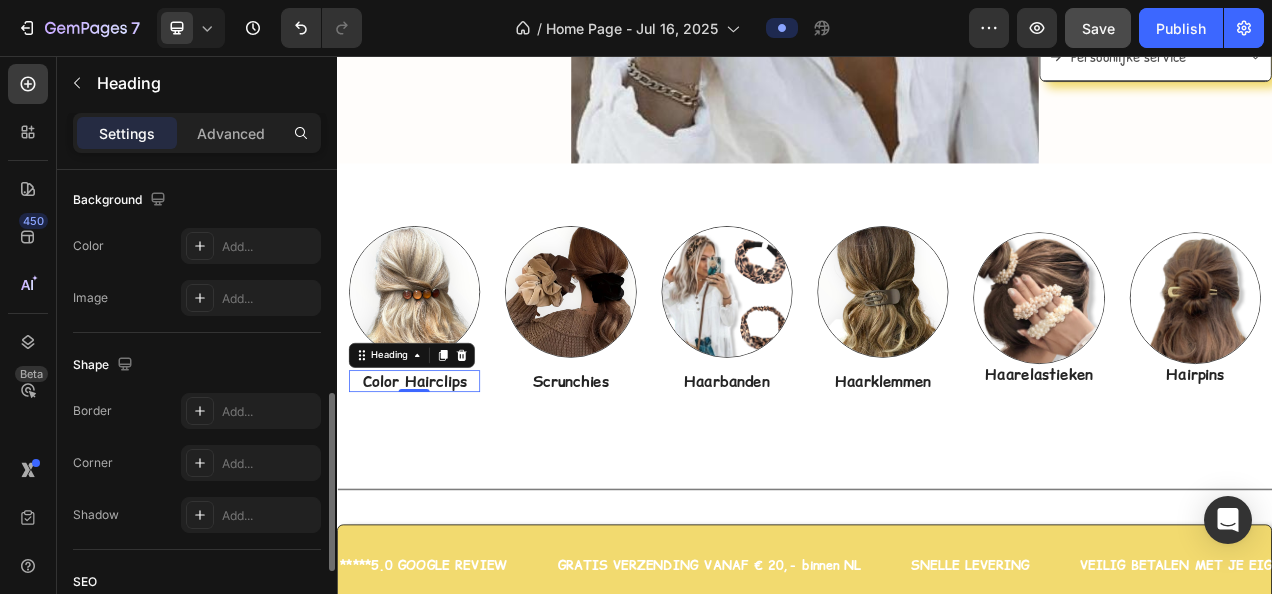 scroll, scrollTop: 814, scrollLeft: 0, axis: vertical 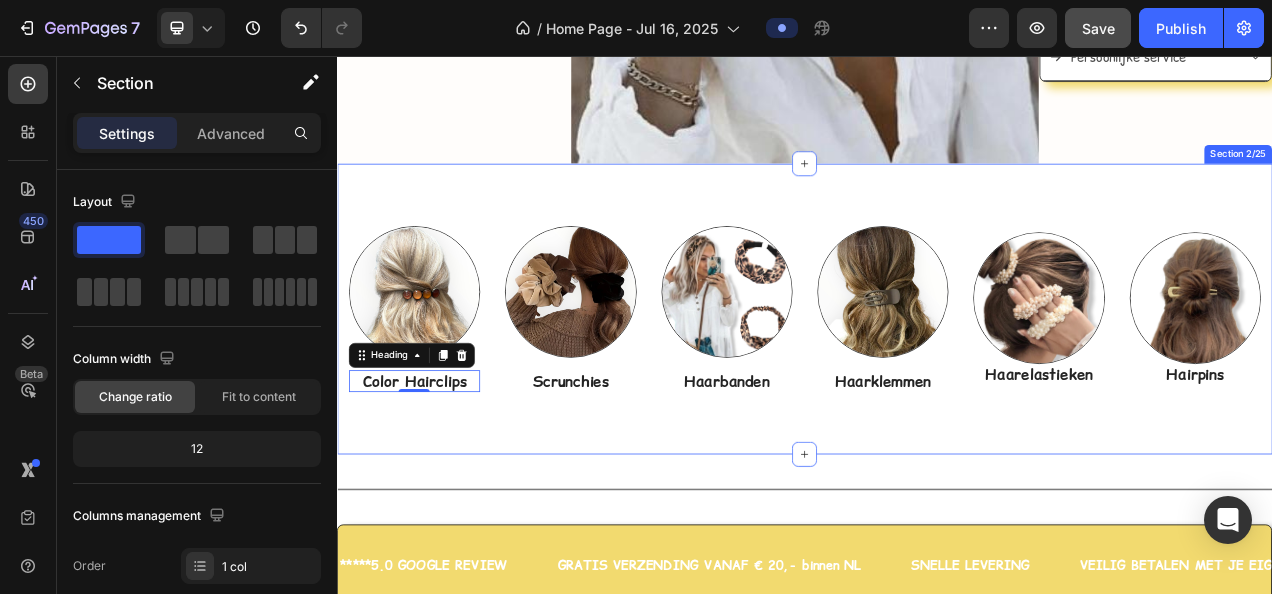 click on "Image Color Hairclips Heading   0 Image Scrunchies Heading Image Haarbanden Heading Image Haarklemmen Heading Image Haarelastieken Heading Image Hairpins Heading Row Section 2/25" at bounding box center (937, 380) 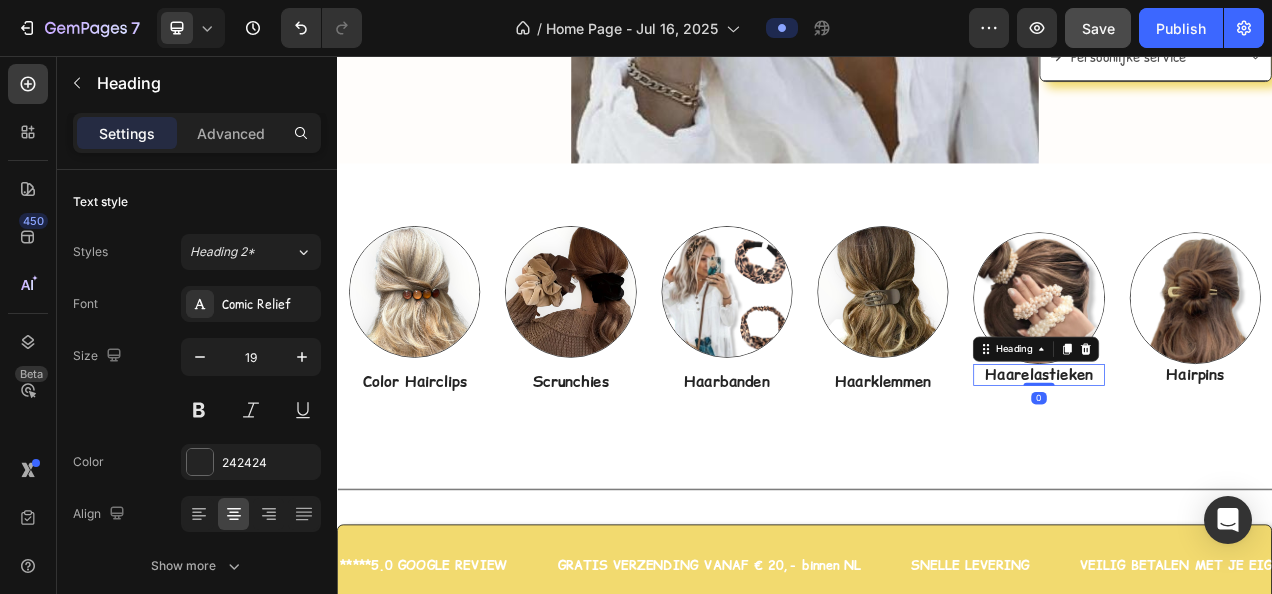 click on "Haarelastieken" at bounding box center (1237, 465) 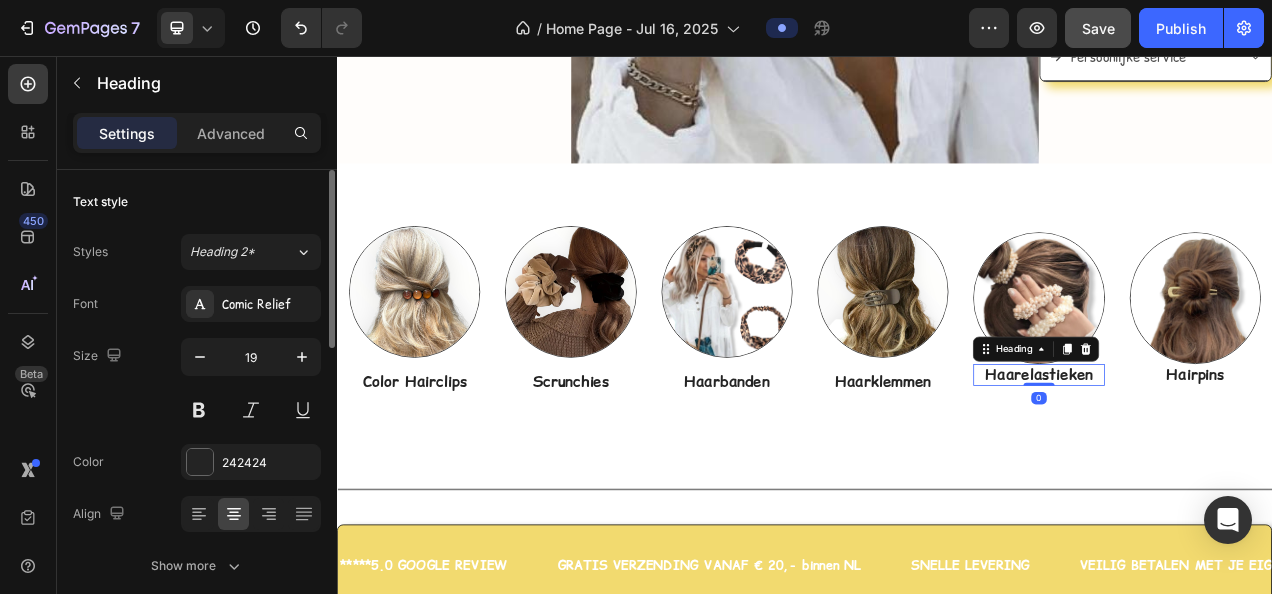 scroll, scrollTop: 100, scrollLeft: 0, axis: vertical 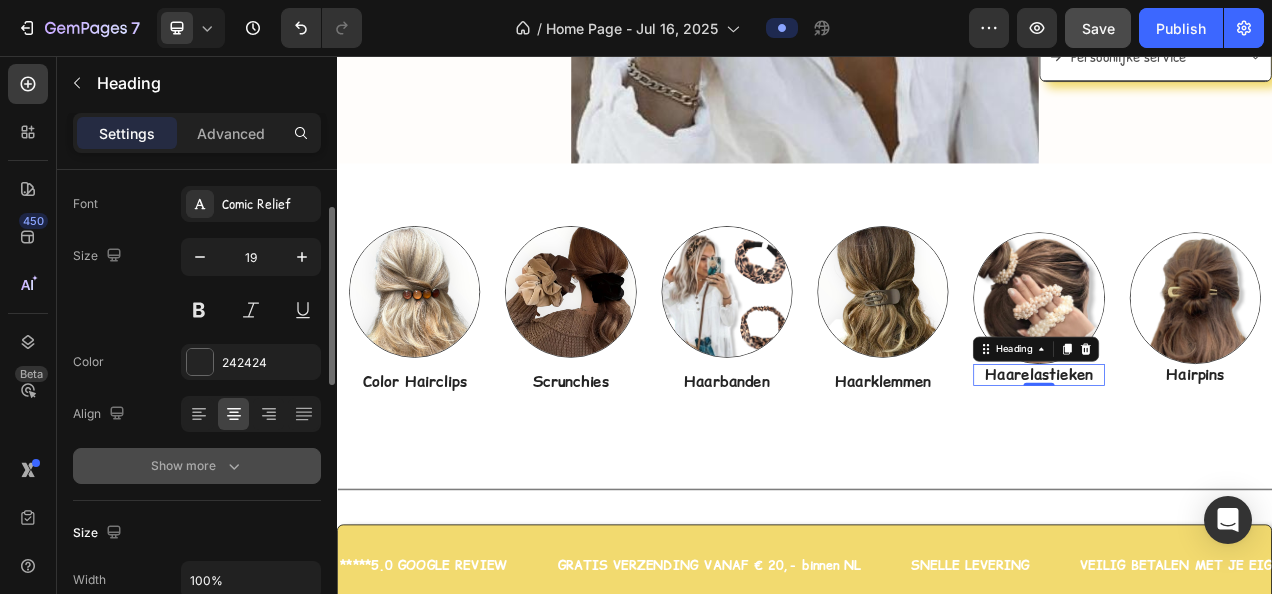 click on "Show more" at bounding box center [197, 466] 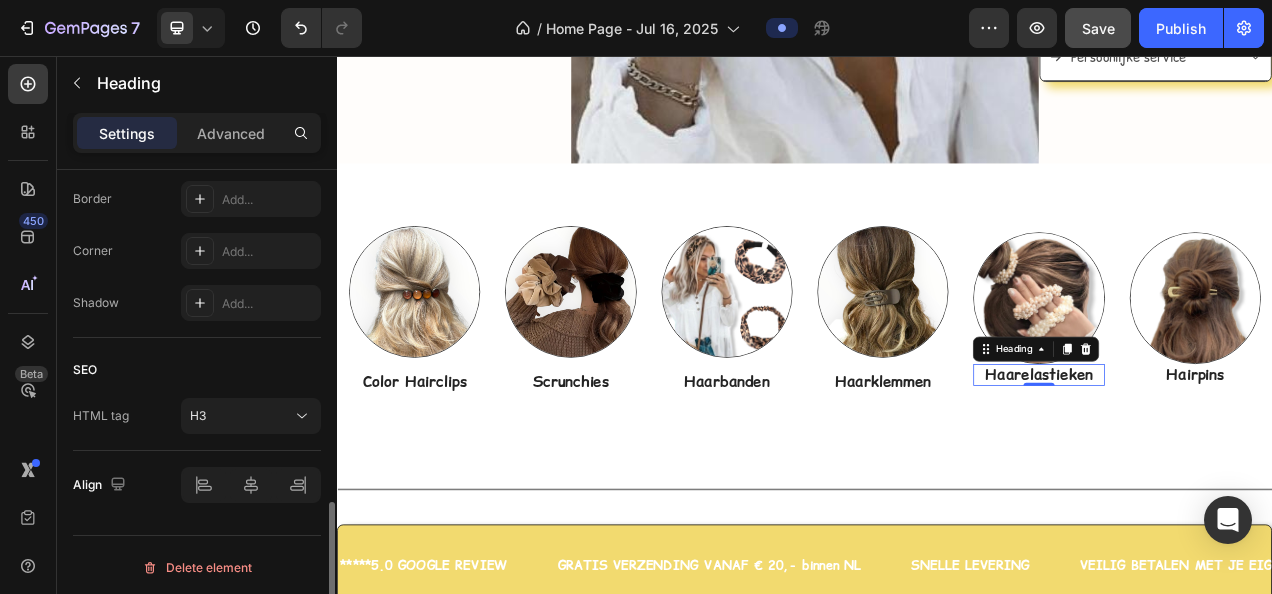 scroll, scrollTop: 976, scrollLeft: 0, axis: vertical 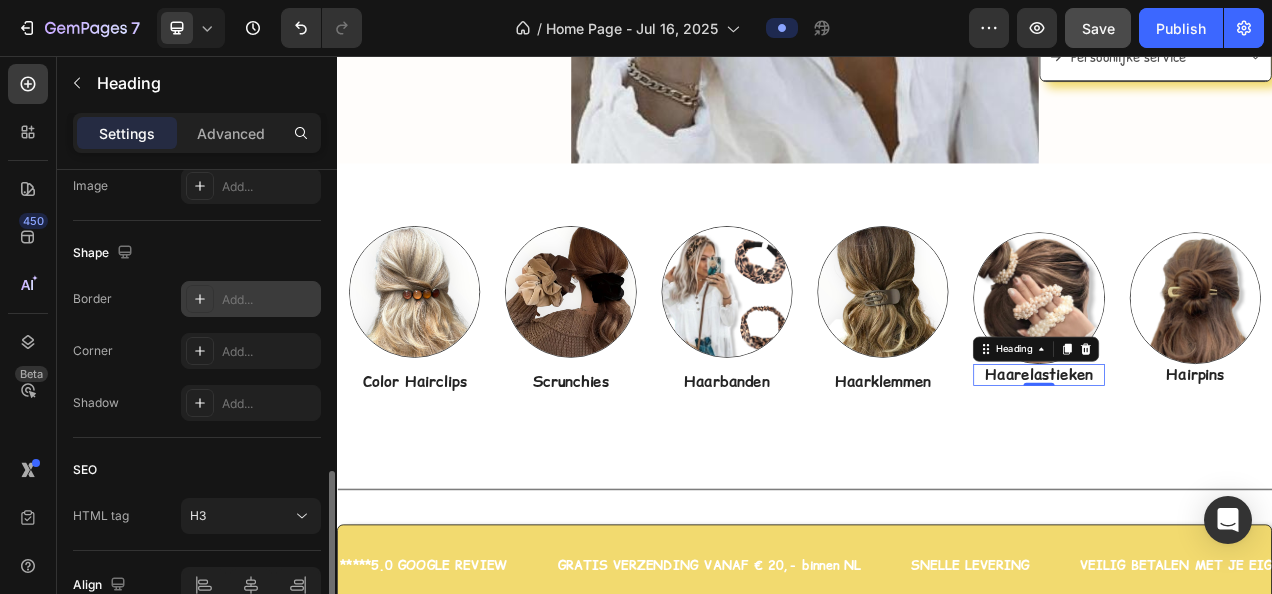 click on "Add..." at bounding box center [269, 300] 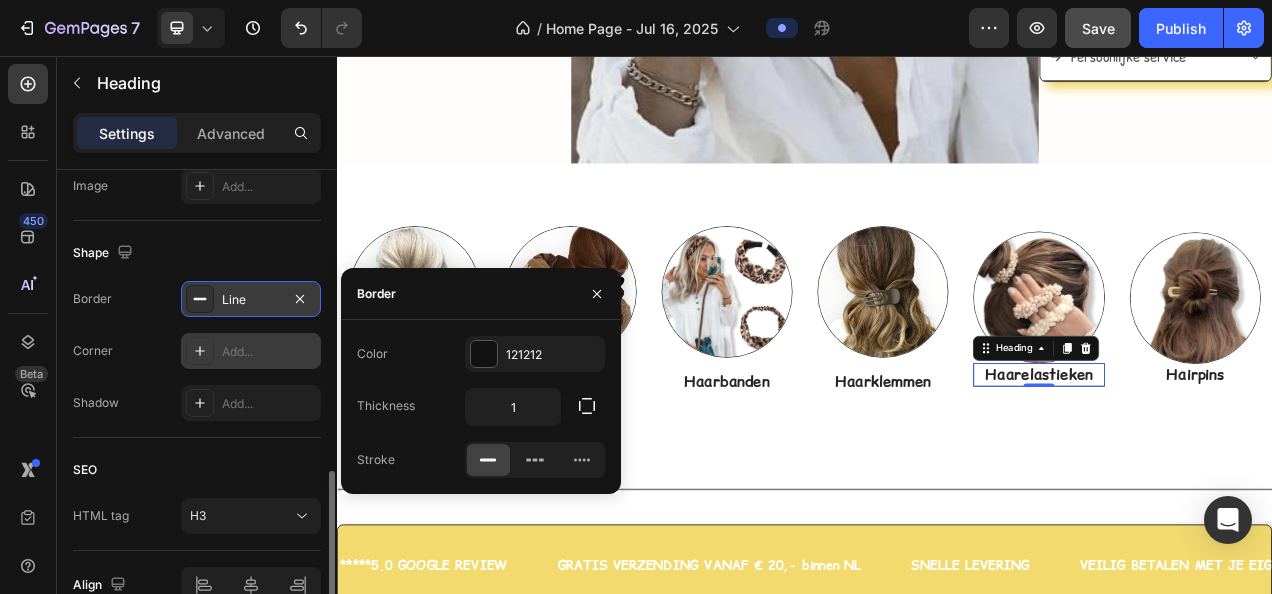 click on "Add..." at bounding box center (251, 351) 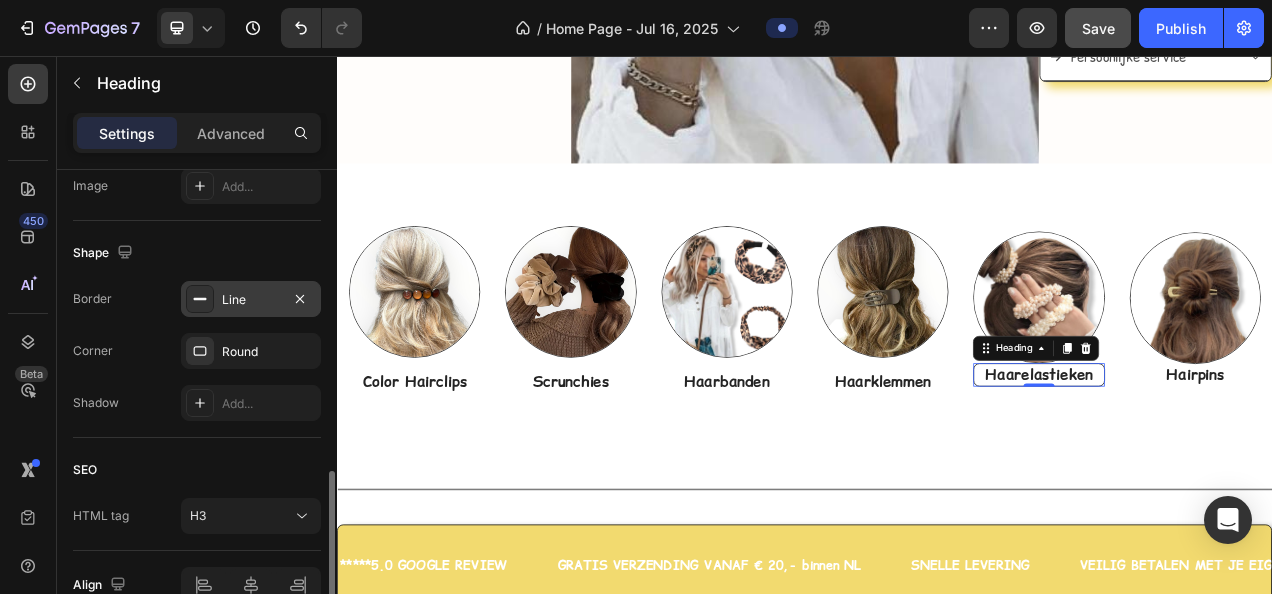 click on "Shadow Add..." at bounding box center (197, 403) 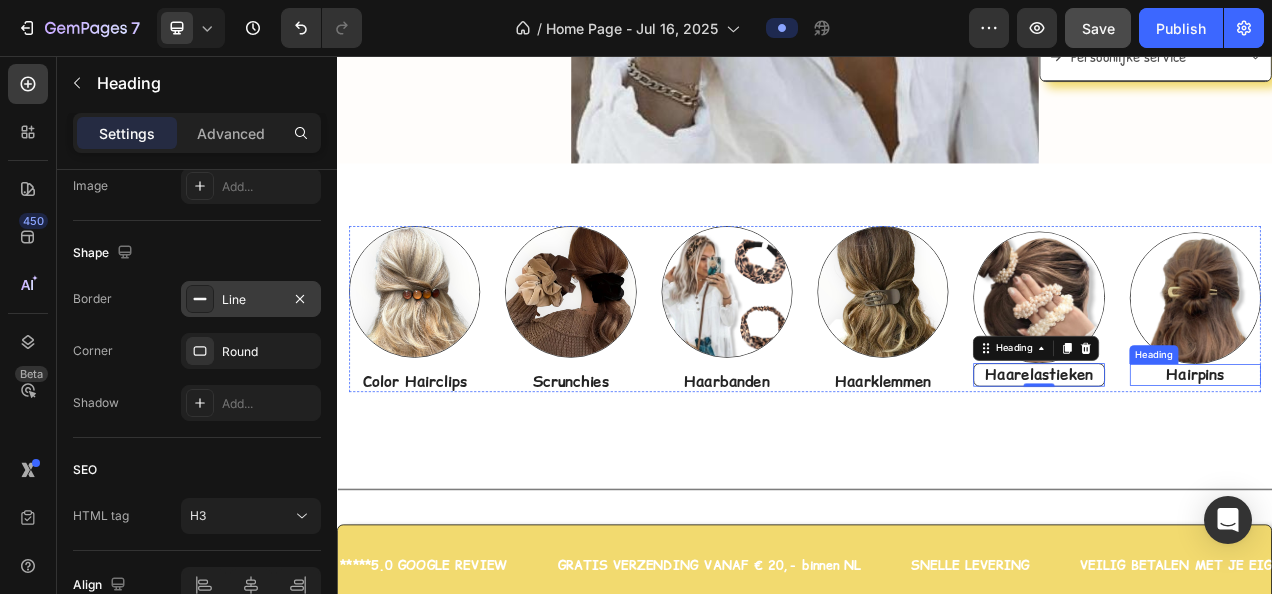scroll, scrollTop: 814, scrollLeft: 0, axis: vertical 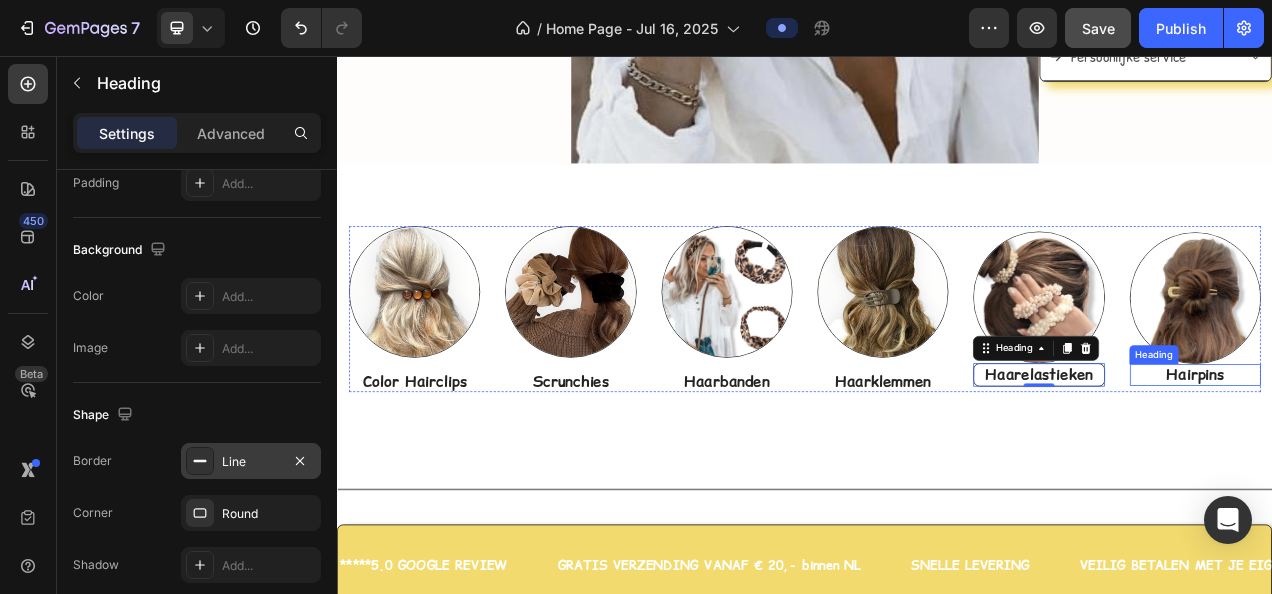 click on "Hairpins" at bounding box center (1438, 465) 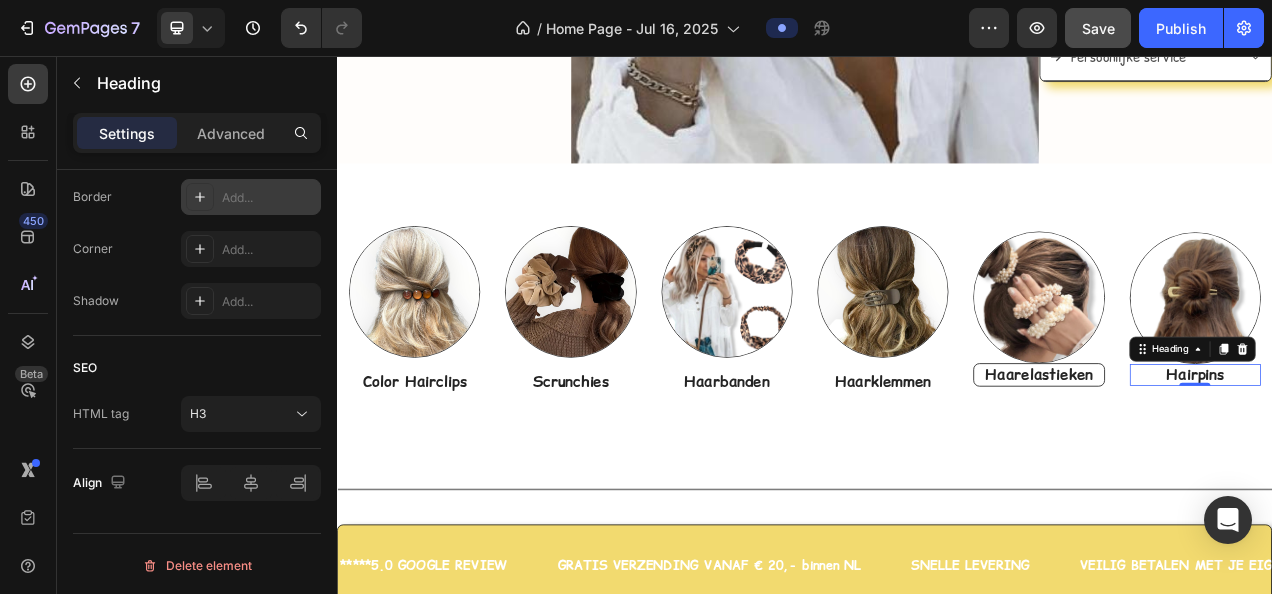 click on "Add..." at bounding box center (269, 198) 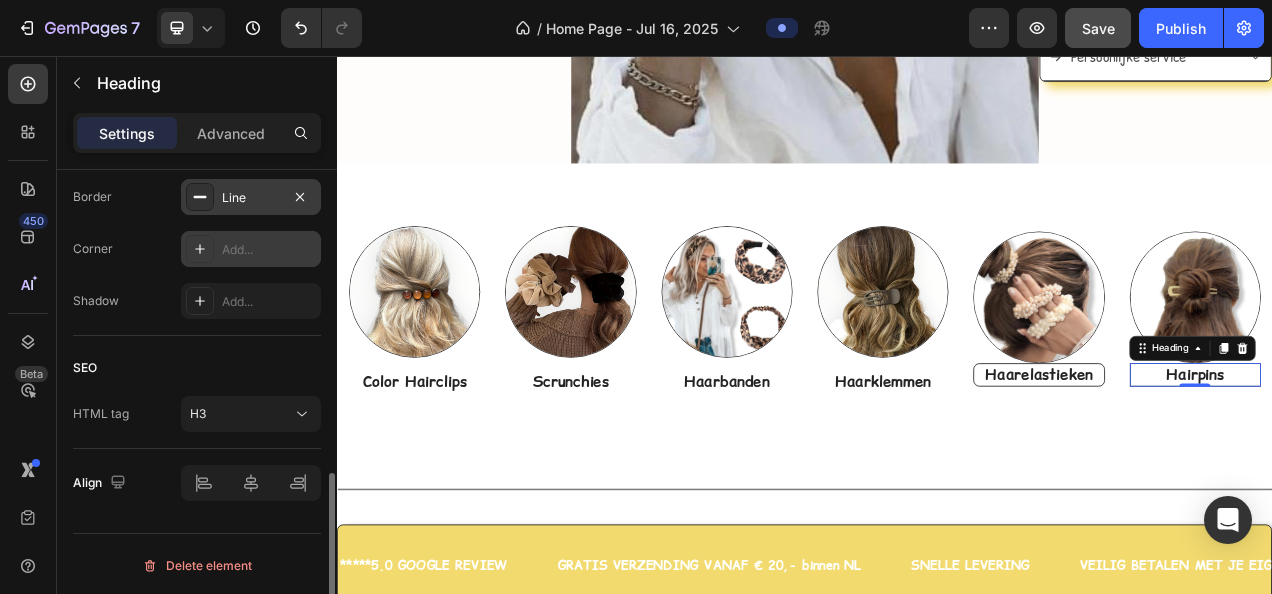 click on "Add..." at bounding box center (269, 250) 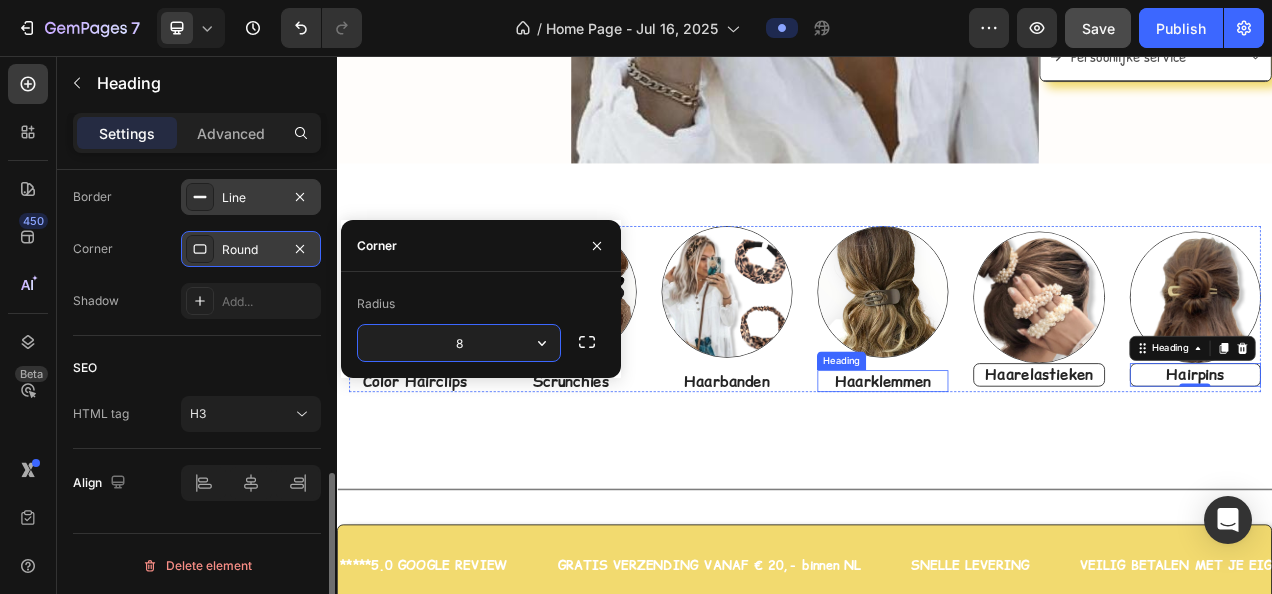 click on "Haarklemmen" at bounding box center (1037, 473) 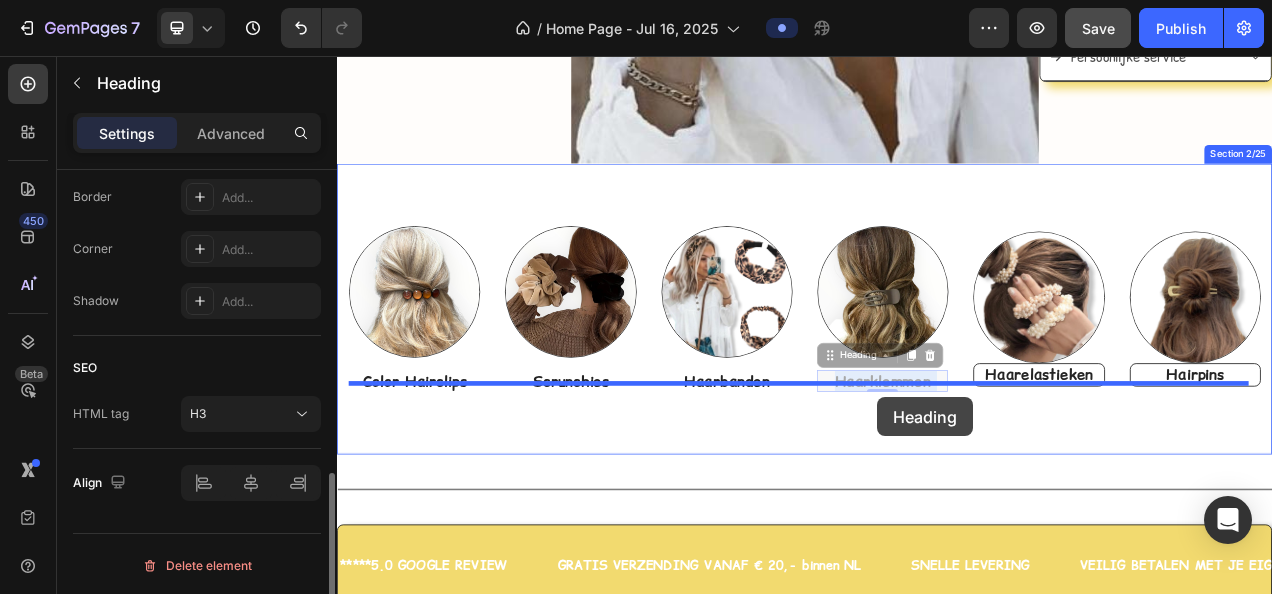 drag, startPoint x: 1027, startPoint y: 469, endPoint x: 1030, endPoint y: 494, distance: 25.179358 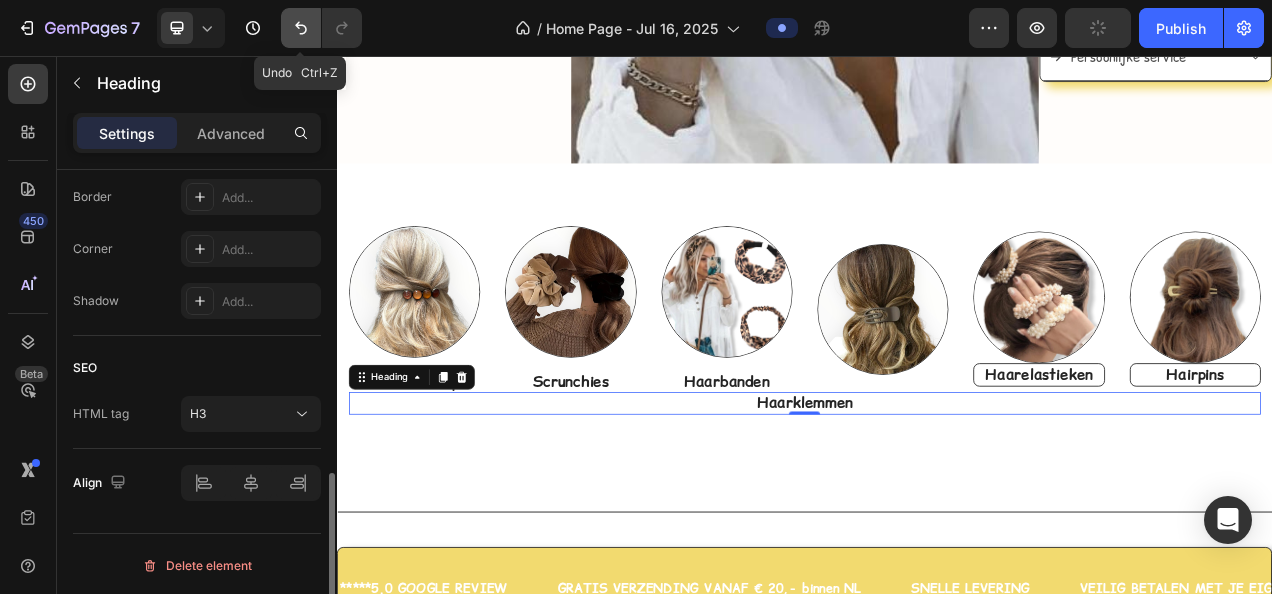 click 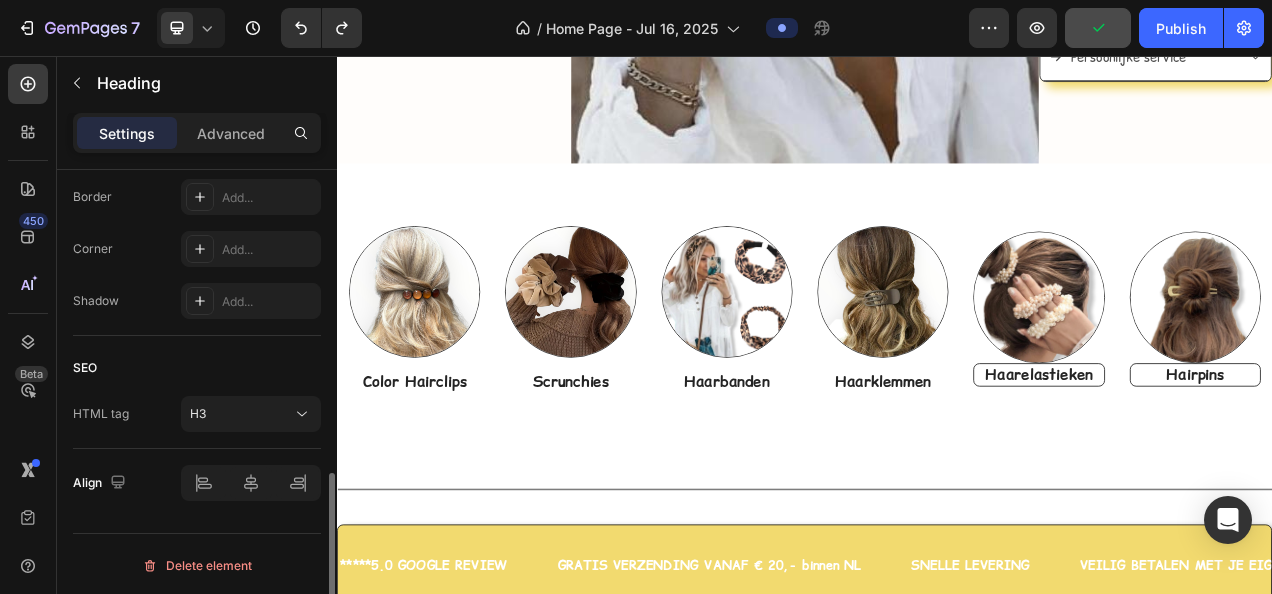 click on "Haarklemmen" at bounding box center (1037, 473) 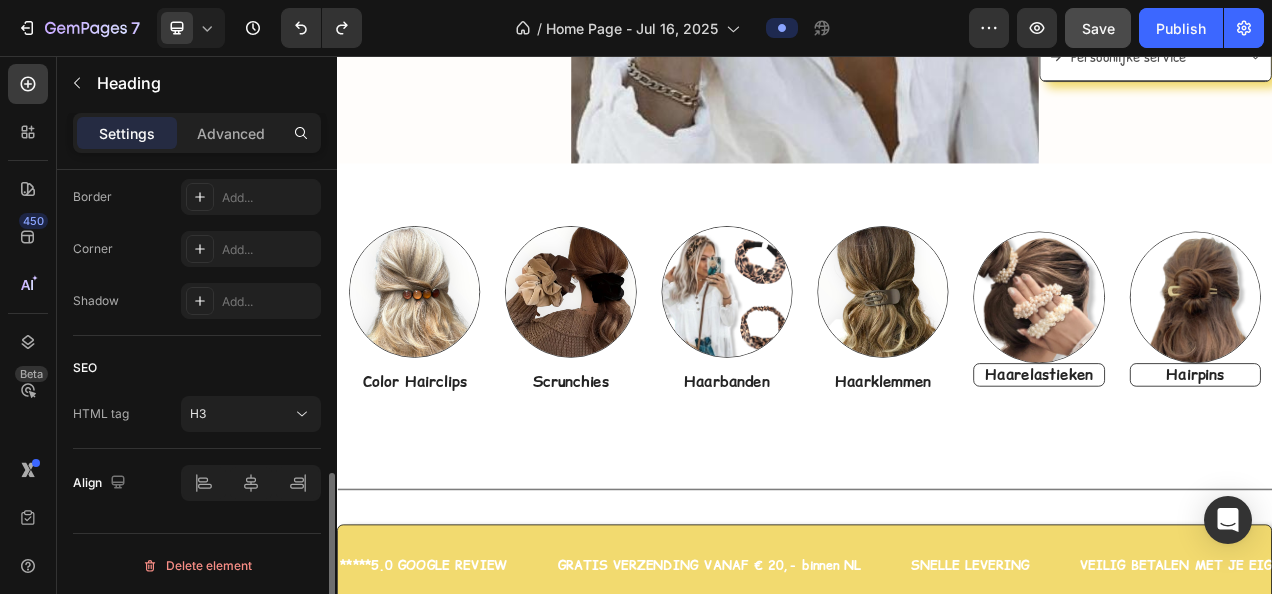 click on "Haarklemmen" at bounding box center (1037, 473) 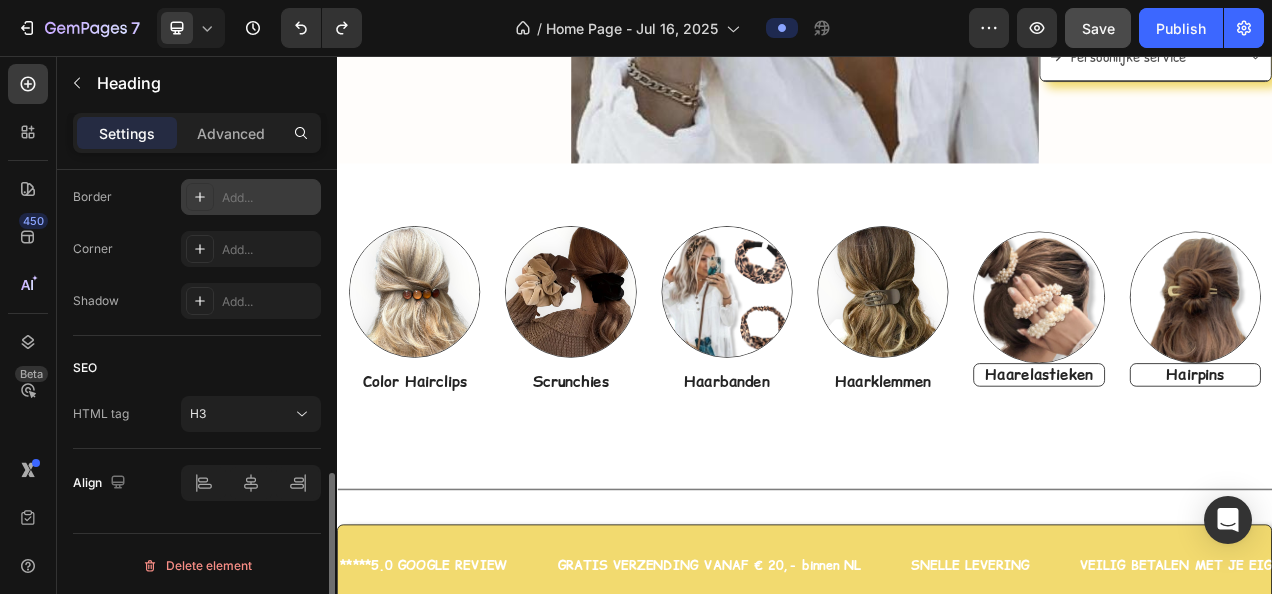click on "Add..." at bounding box center (269, 198) 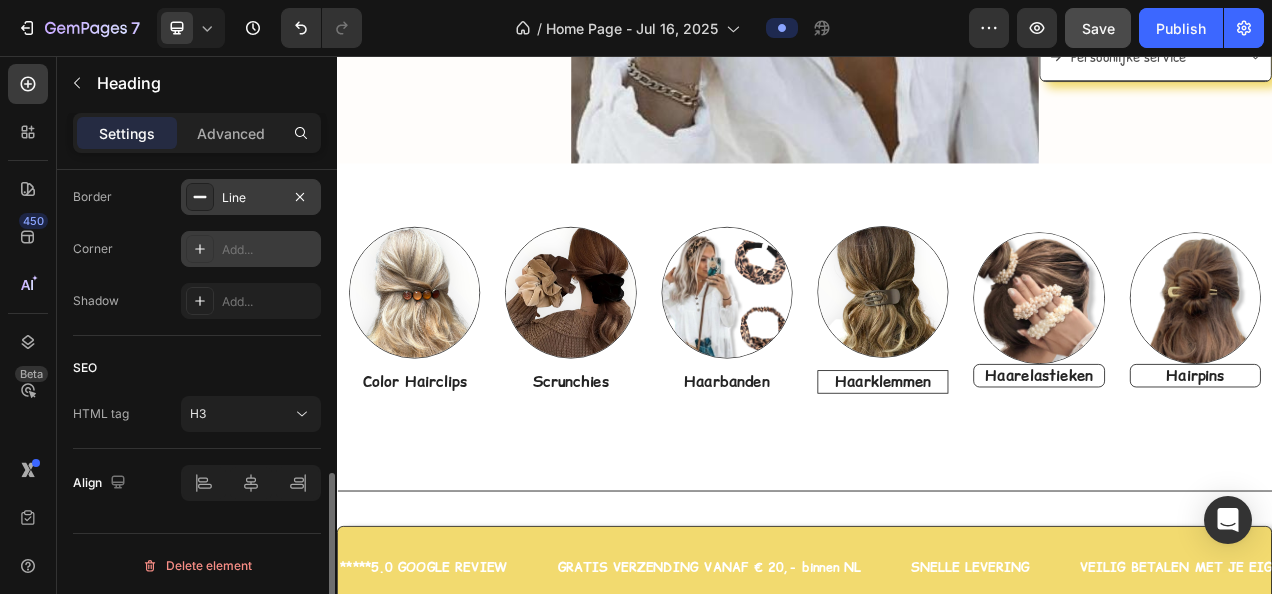 click on "Add..." at bounding box center (269, 250) 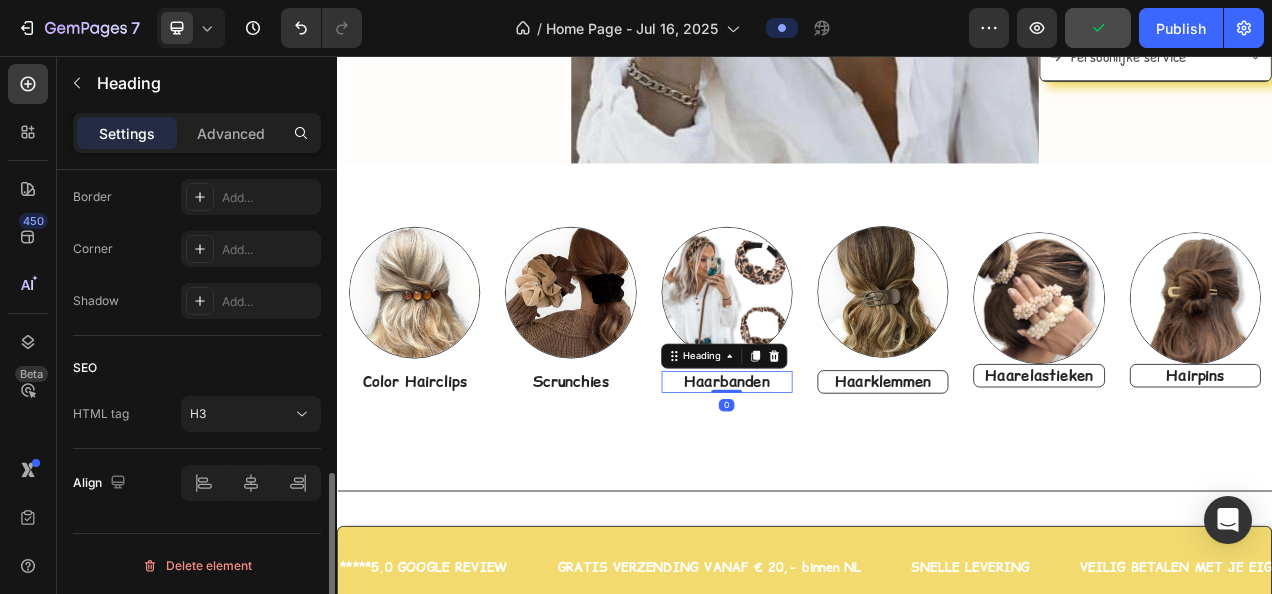 click on "Haarbanden" at bounding box center (837, 474) 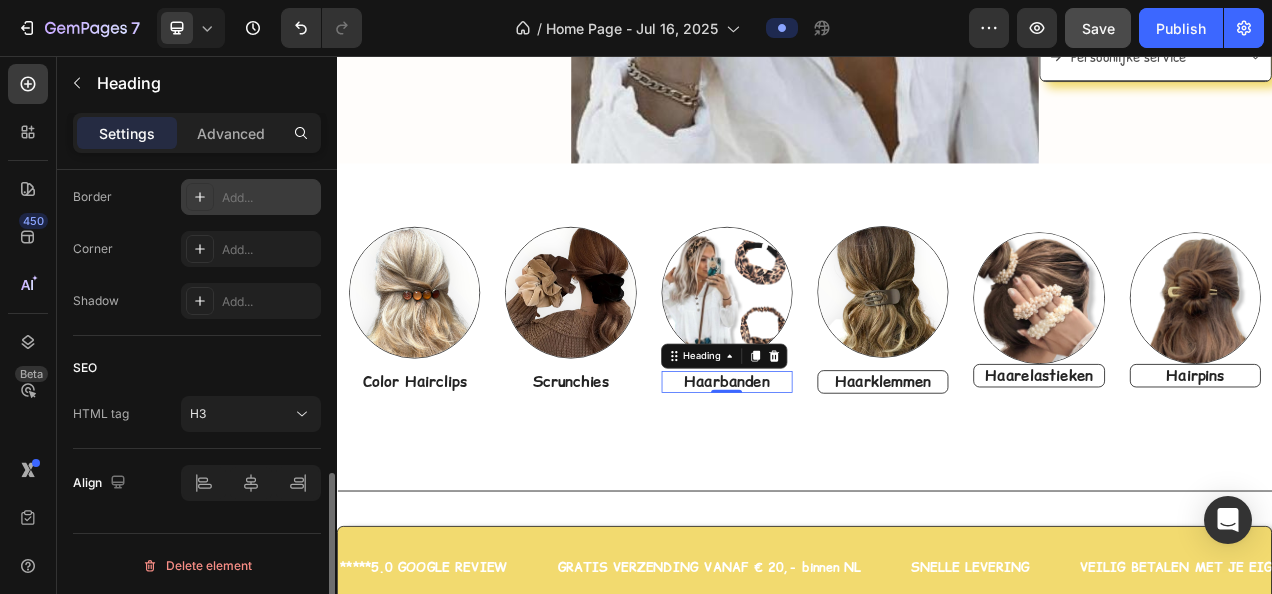 click on "Add..." at bounding box center [269, 198] 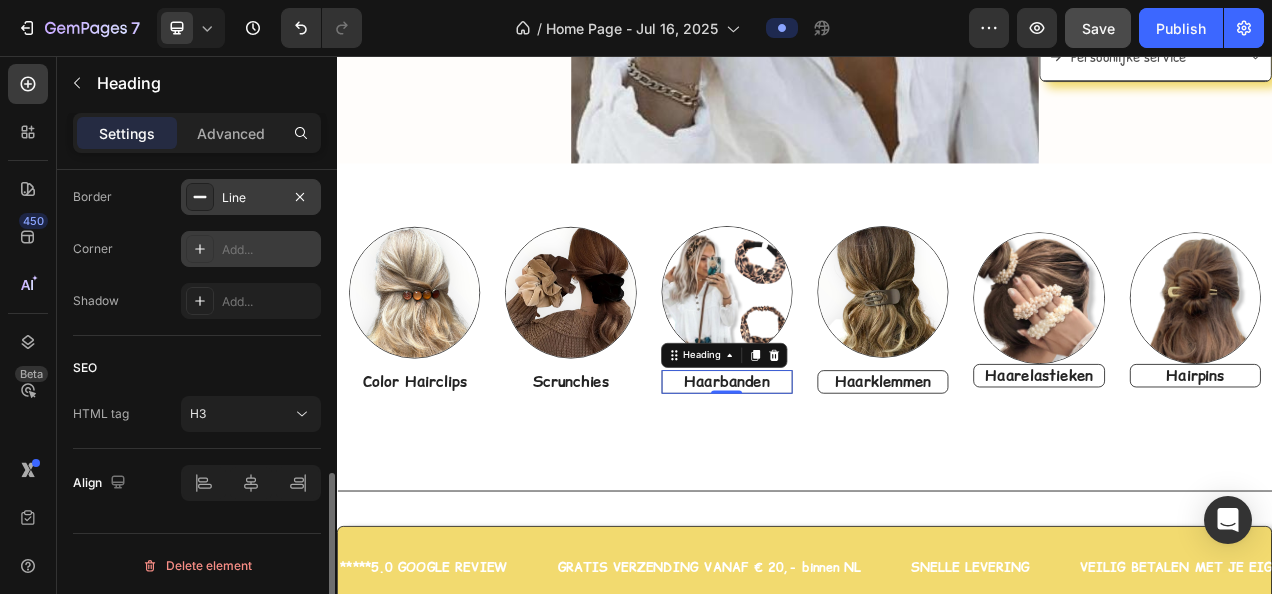 click on "Add..." at bounding box center [269, 250] 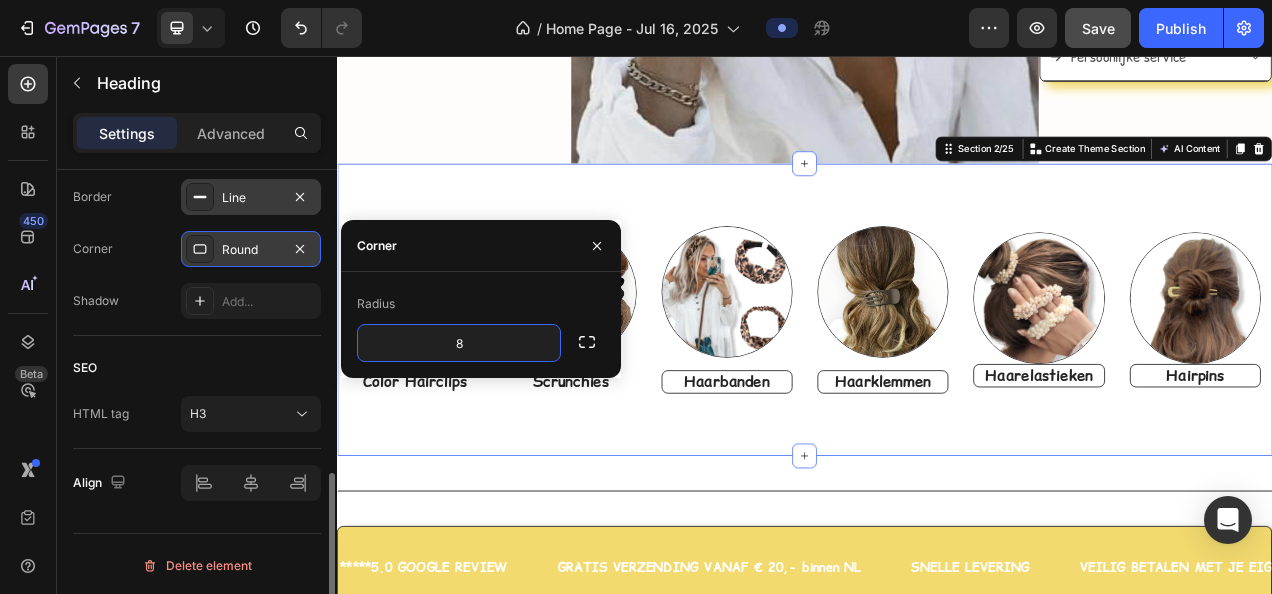 scroll, scrollTop: 0, scrollLeft: 0, axis: both 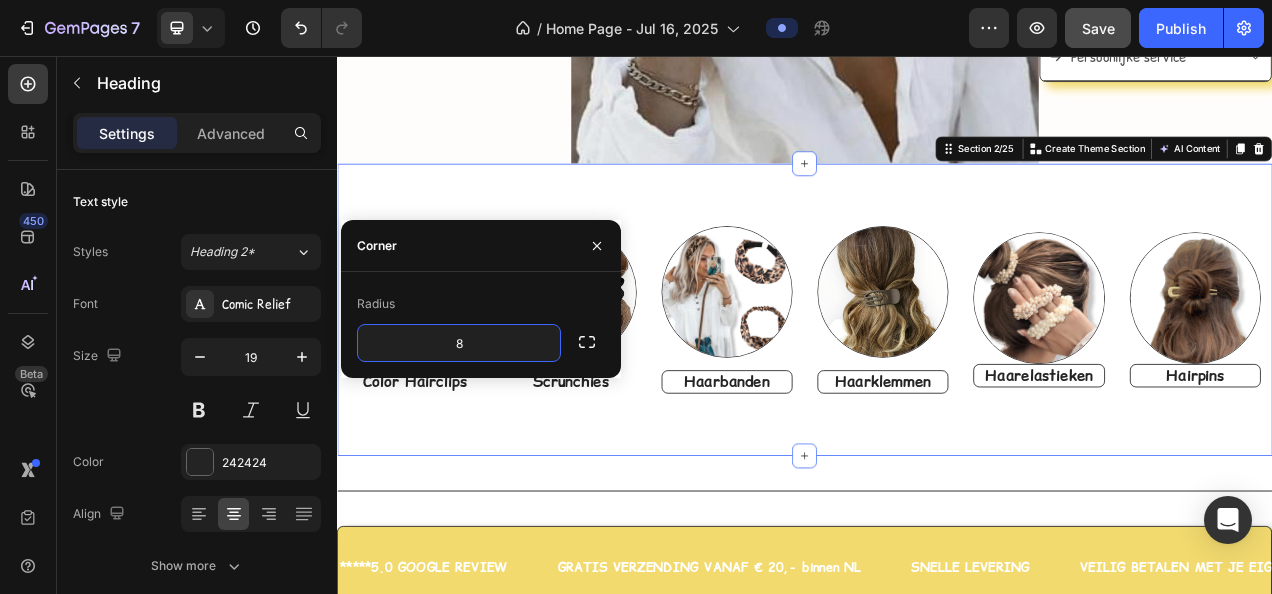 click on "Image Color Hairclips Heading Image Scrunchies Heading Image Haarbanden Heading Image Haarklemmen Heading Image Haarelastieken Heading Image Hairpins Heading Row Section 2/25   You can create reusable sections Create Theme Section AI Content Write with GemAI What would you like to describe here? Tone and Voice Persuasive Product Color Hairclip haarspeld roze print XL Show more Generate" at bounding box center [937, 381] 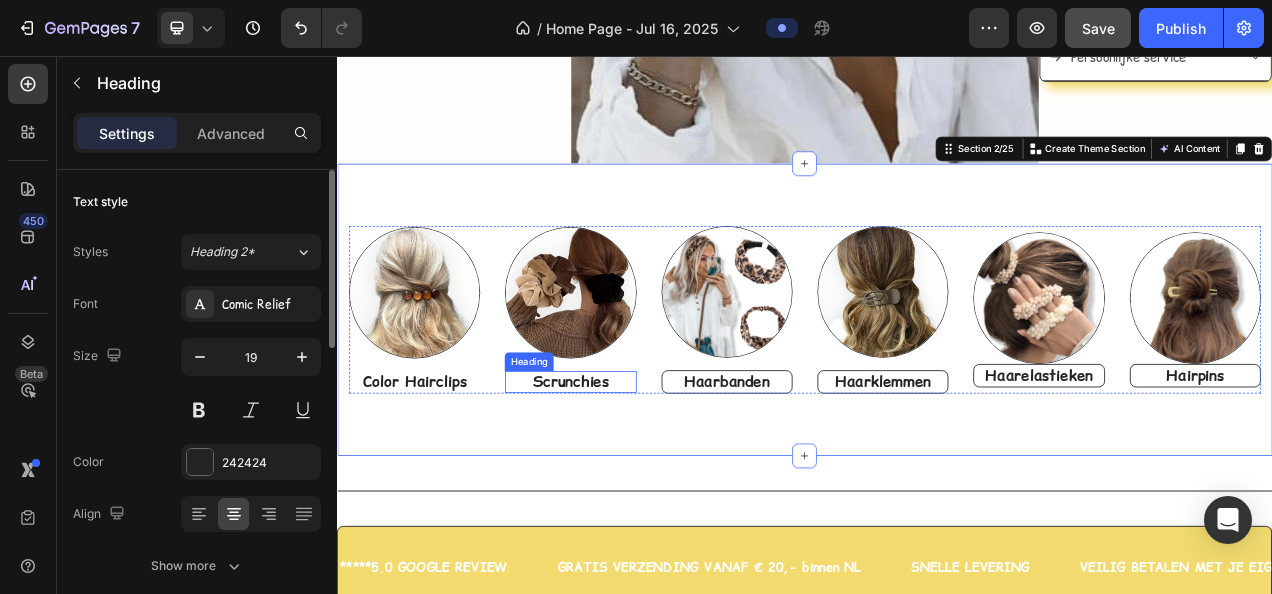 click on "Scrunchies" at bounding box center (636, 474) 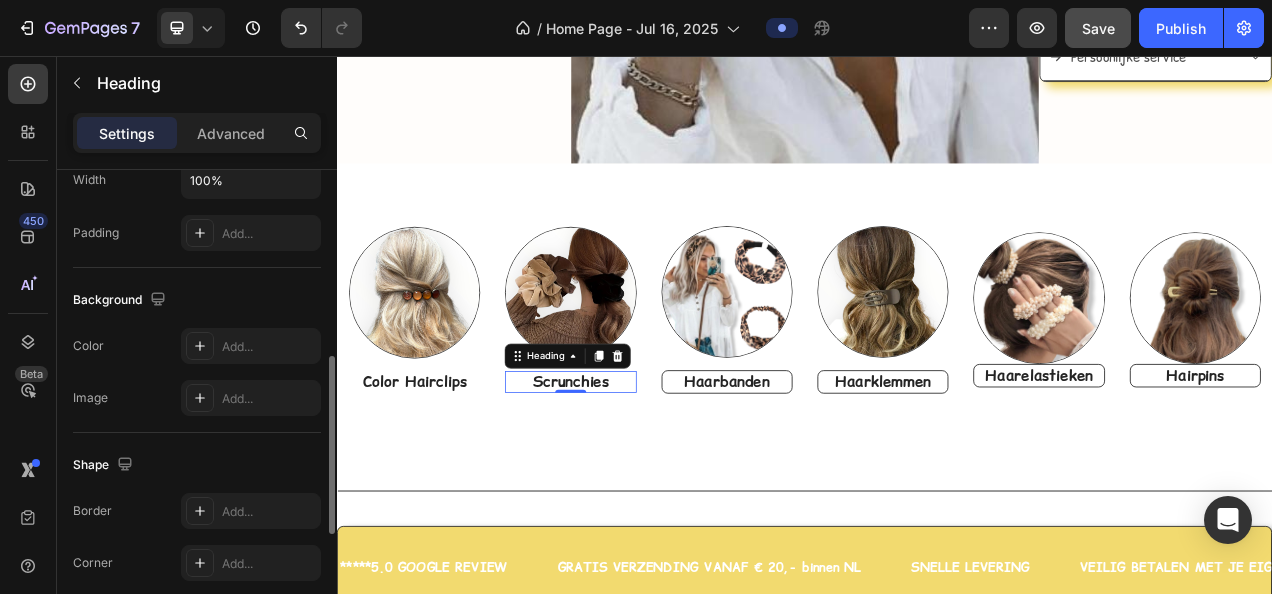 scroll, scrollTop: 600, scrollLeft: 0, axis: vertical 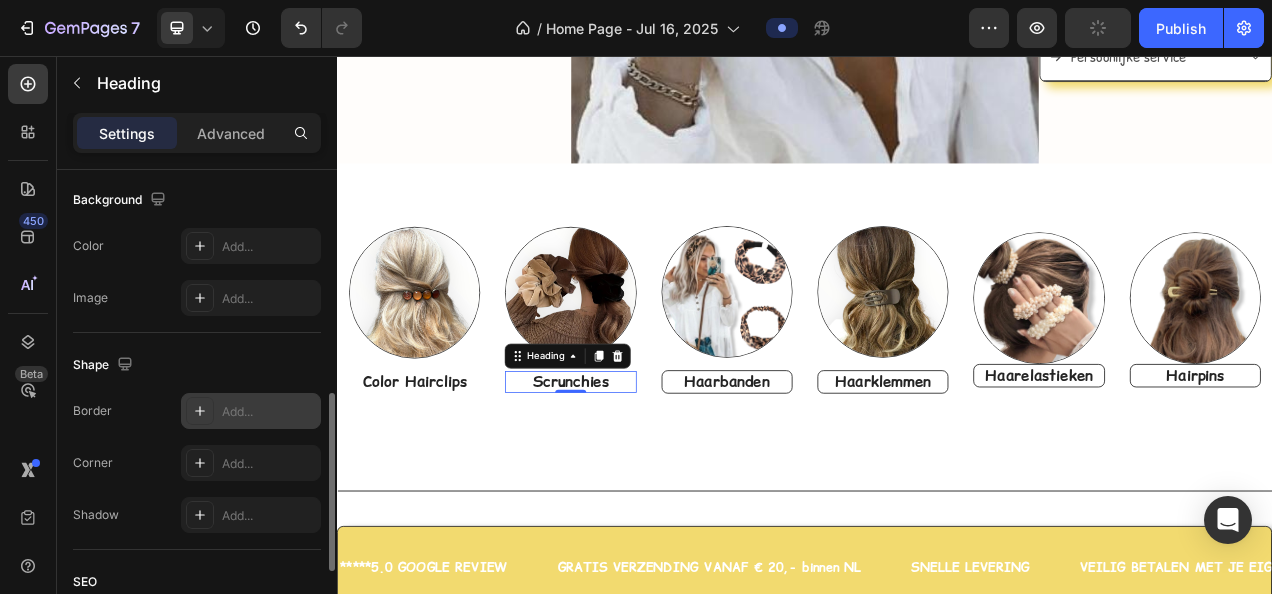 click on "Add..." at bounding box center [269, 412] 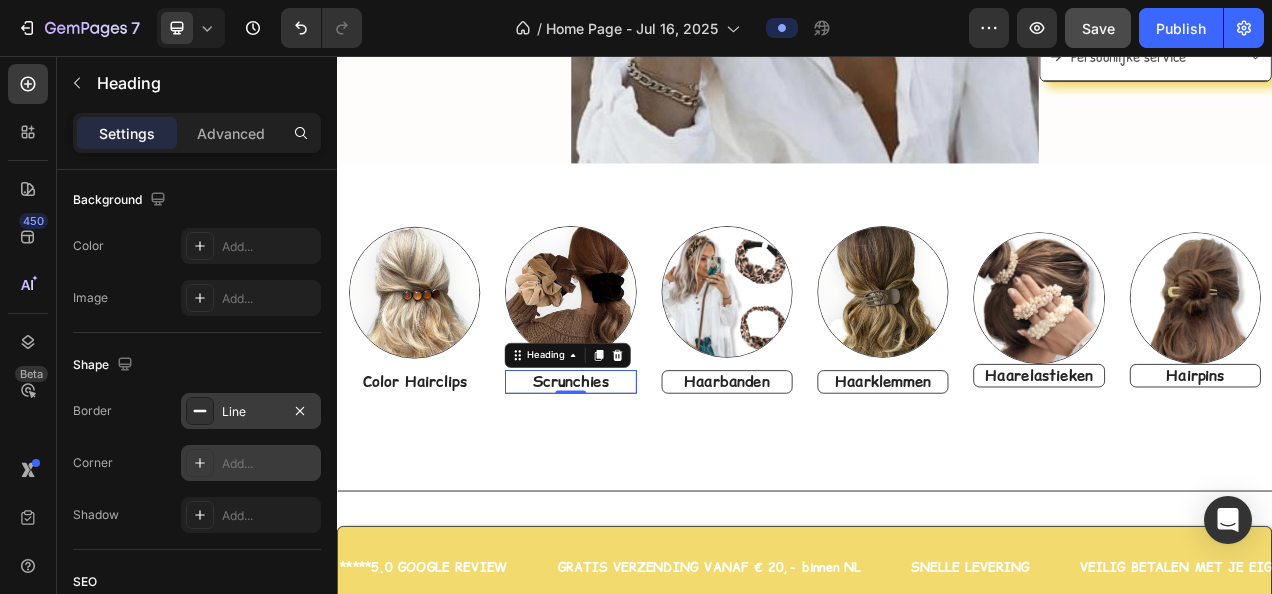 click on "Add..." at bounding box center [269, 464] 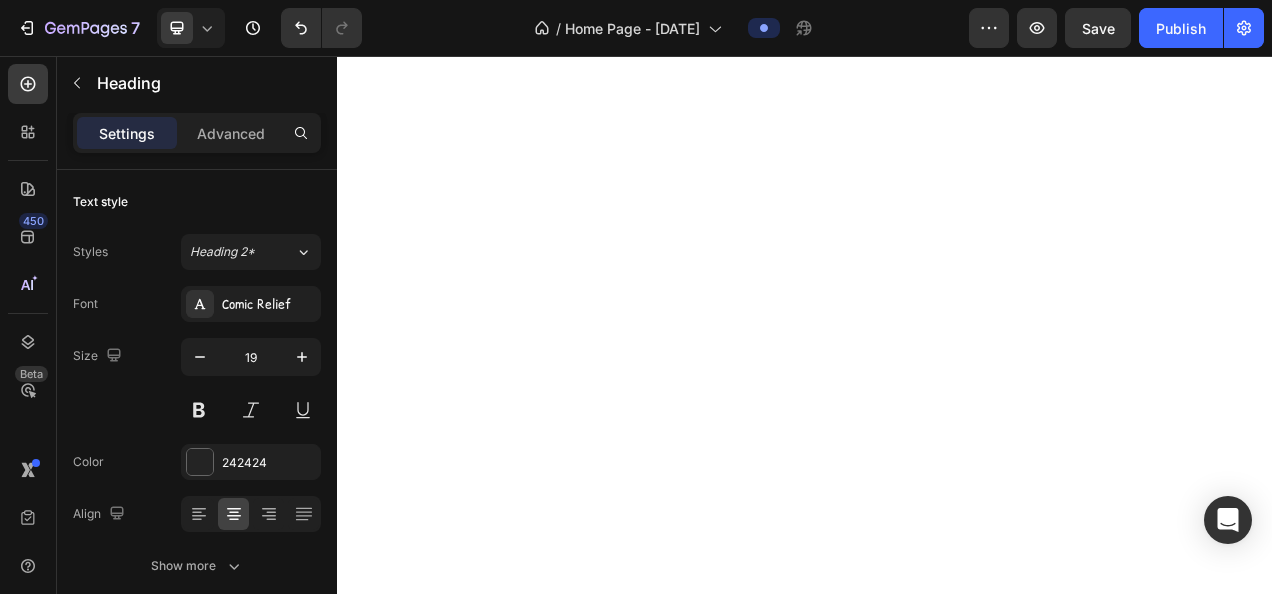 scroll, scrollTop: 0, scrollLeft: 0, axis: both 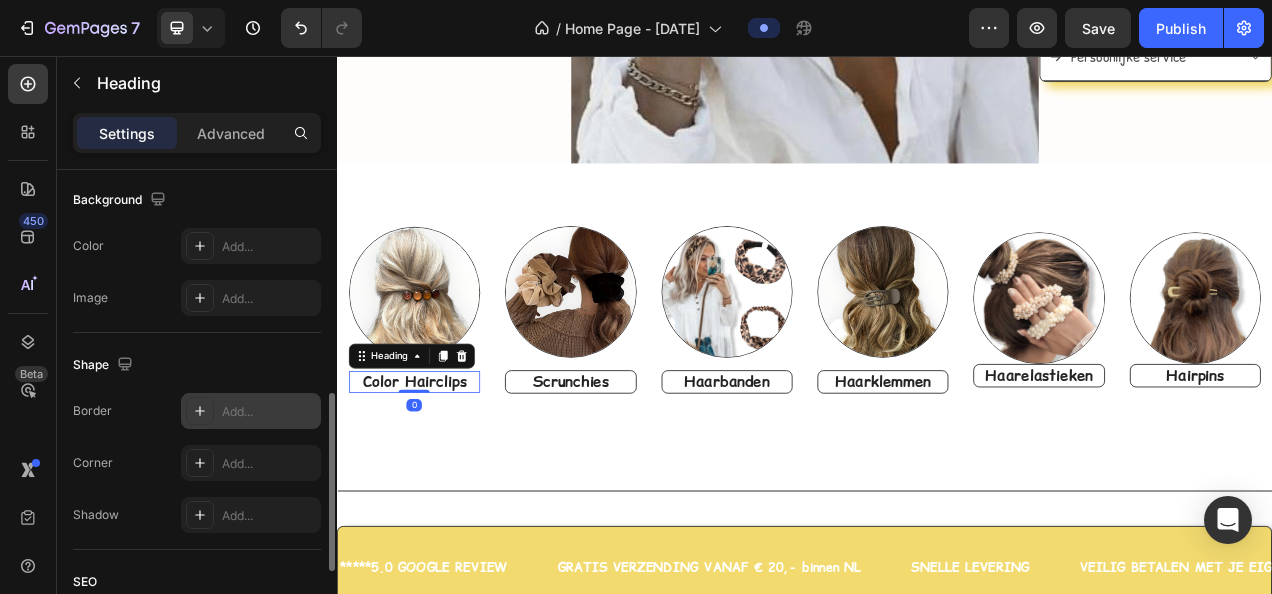 click on "Add..." at bounding box center [251, 411] 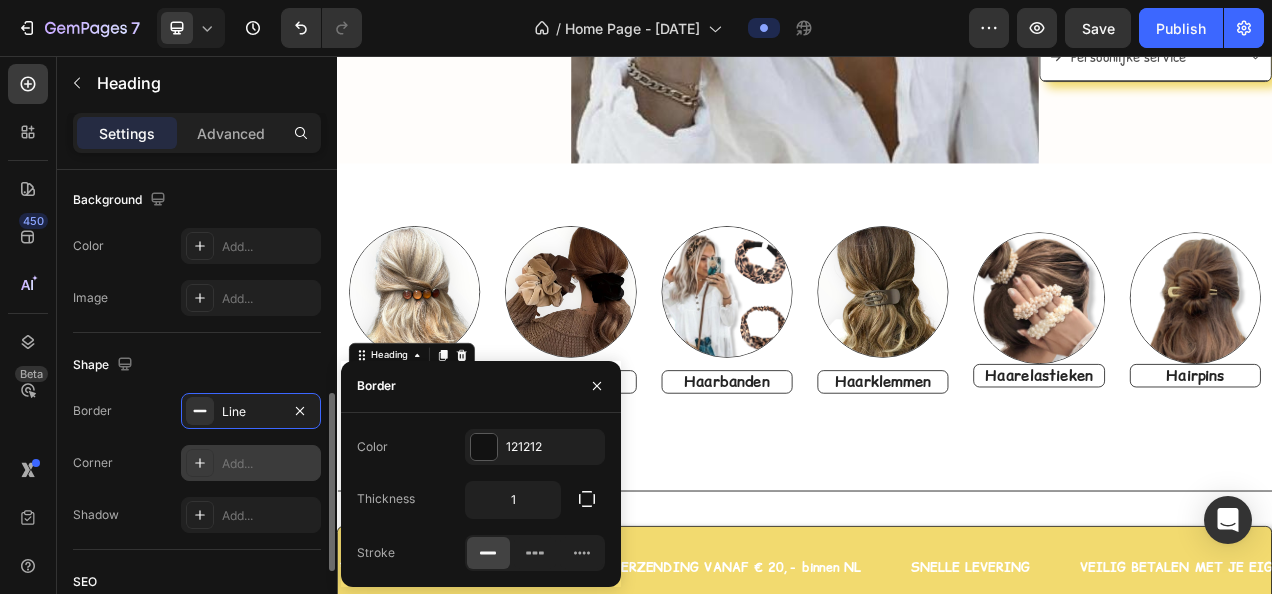 click on "Add..." at bounding box center [251, 463] 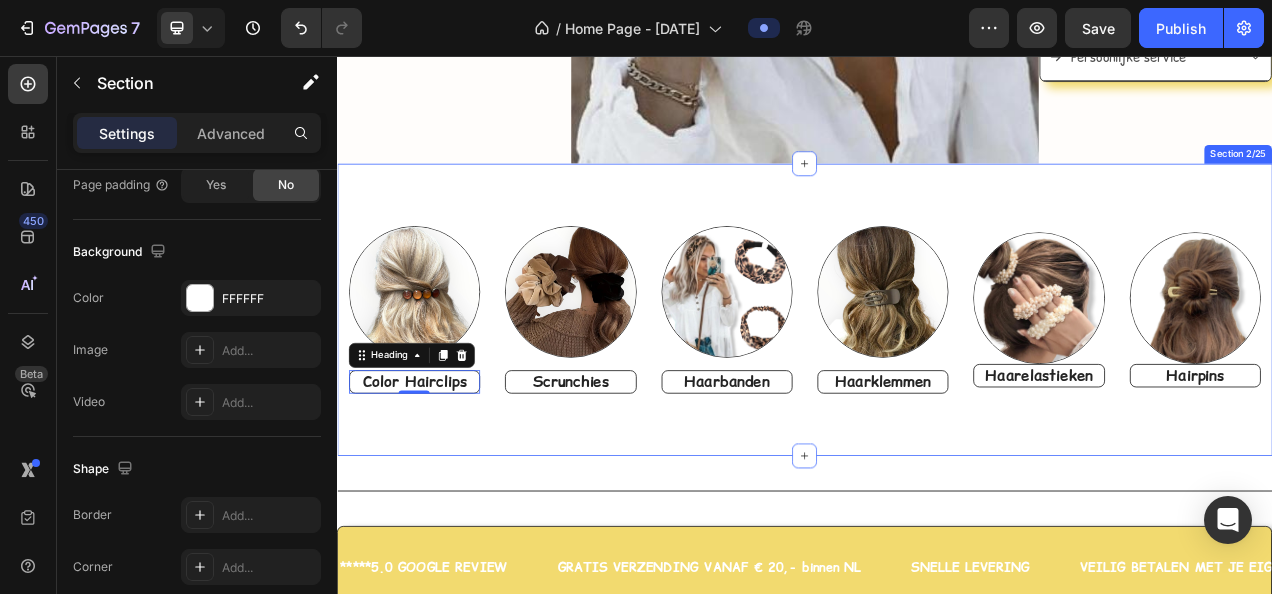 click on "Image Color Hairclips Heading   0 Image Scrunchies Heading Image Haarbanden Heading Image Haarklemmen Heading Image Haarelastieken Heading Image Hairpins Heading Row Section 2/25" at bounding box center [937, 381] 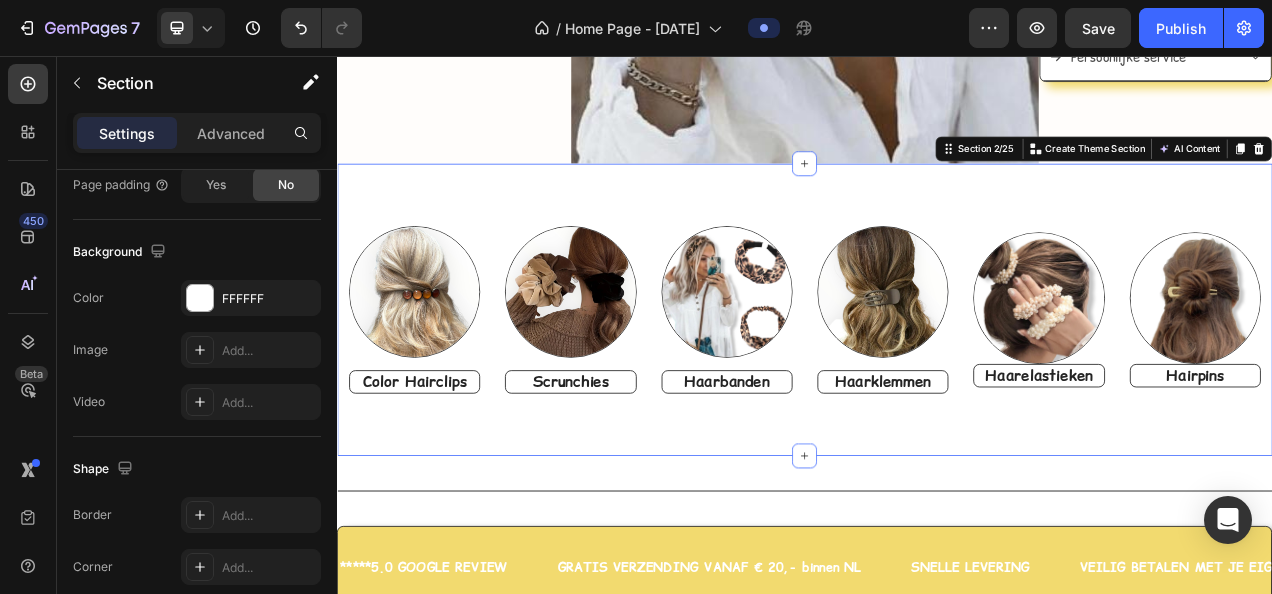 scroll, scrollTop: 0, scrollLeft: 0, axis: both 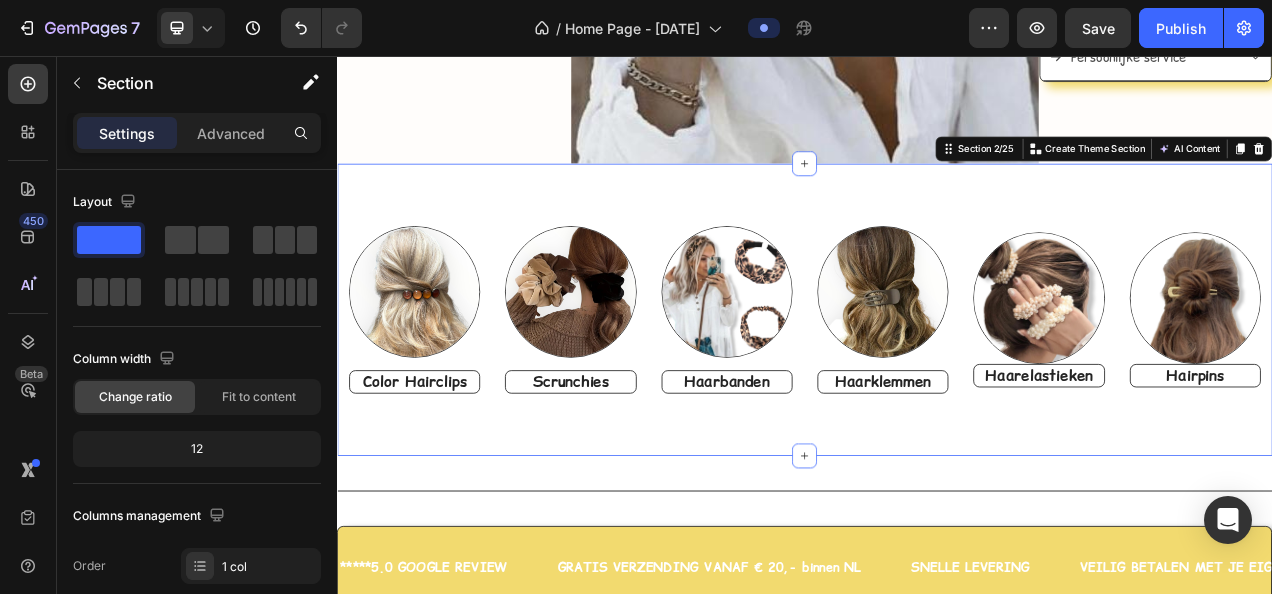 click on "Image Color Hairclips Heading Image Scrunchies Heading Image Haarbanden Heading Image Haarklemmen Heading Image Haarelastieken Heading Image Hairpins Heading Row Section 2/25   You can create reusable sections Create Theme Section AI Content Write with GemAI What would you like to describe here? Tone and Voice Persuasive Product Color Hairclip haarspeld roze print XL Show more Generate" at bounding box center [937, 381] 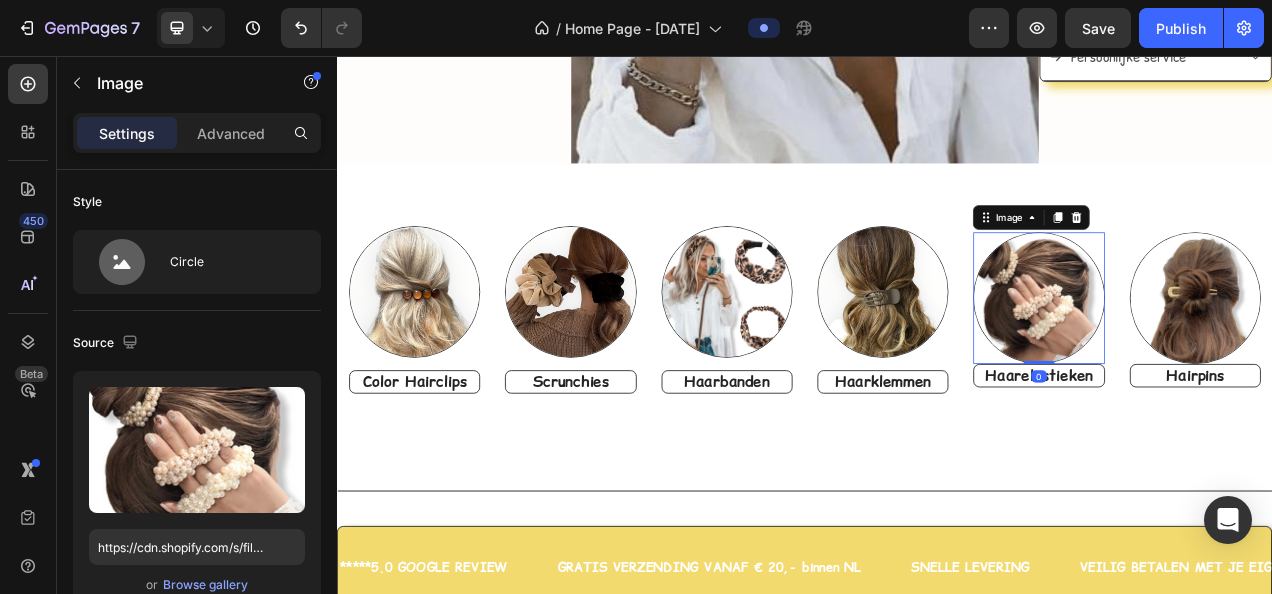 click at bounding box center [1237, 366] 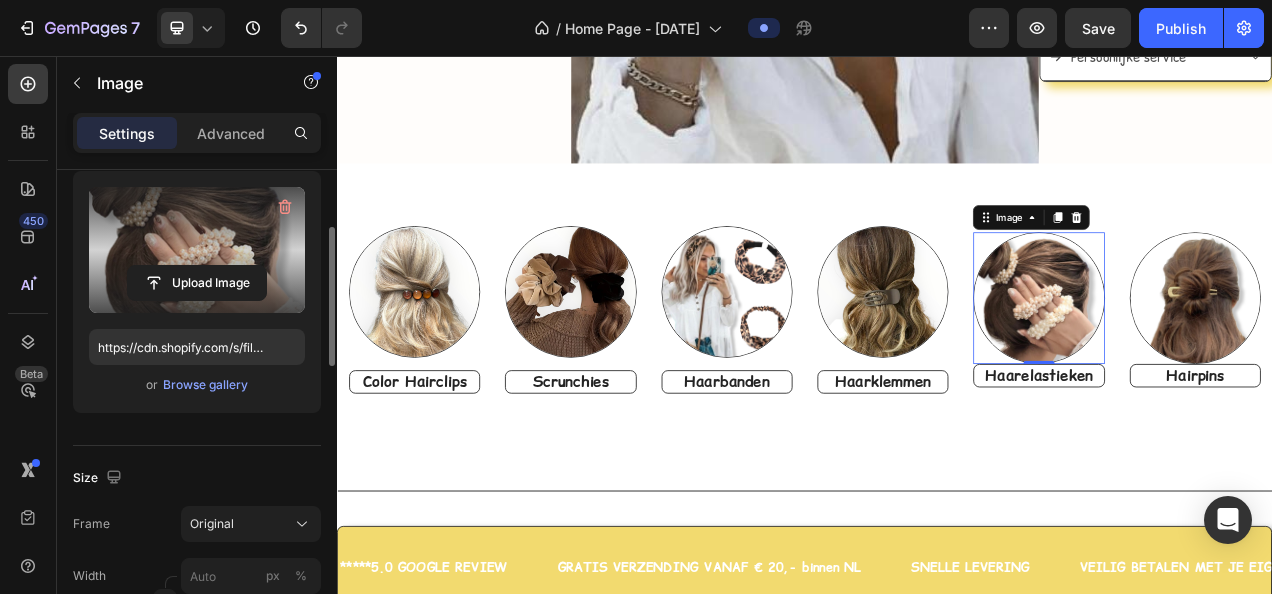 scroll, scrollTop: 400, scrollLeft: 0, axis: vertical 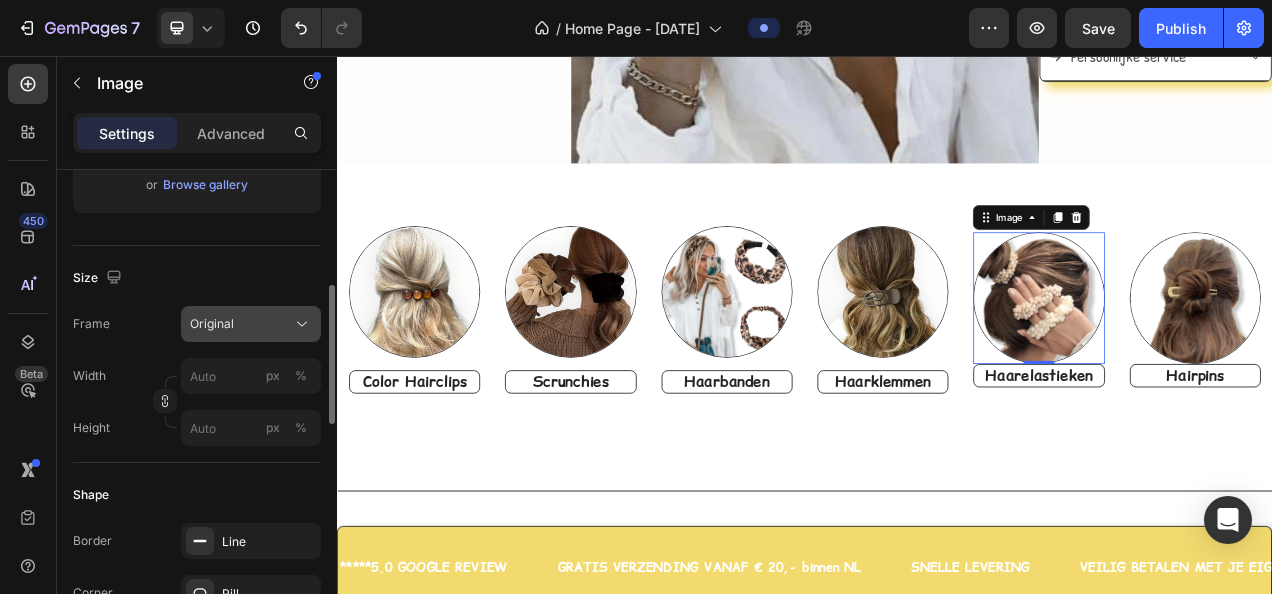 click 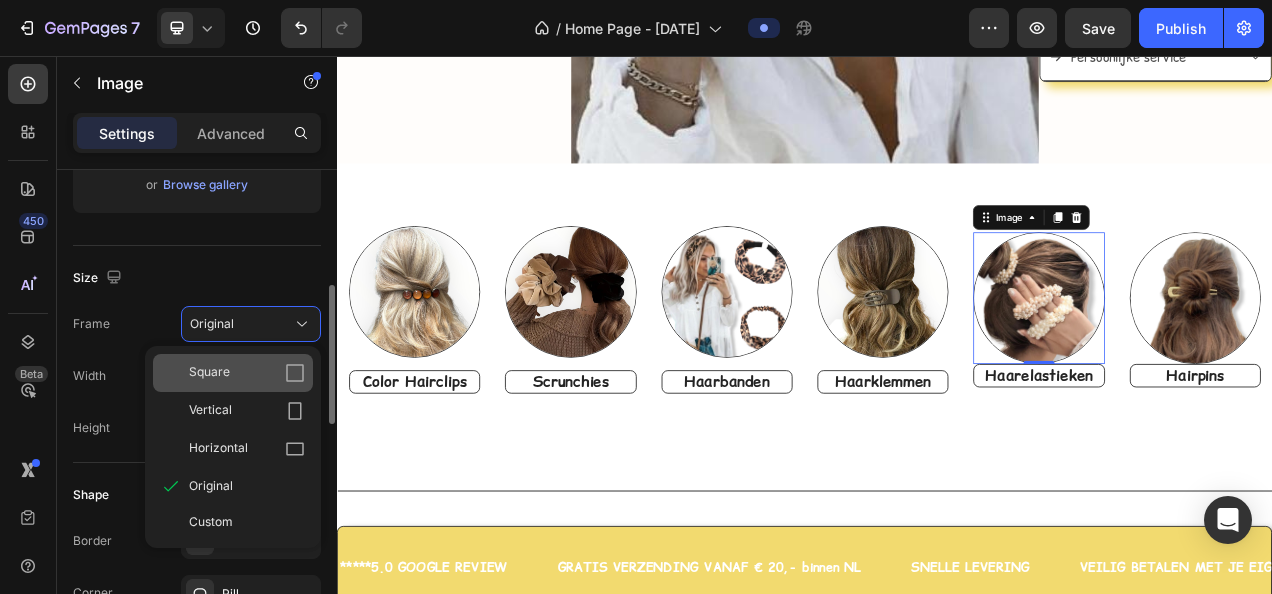 click 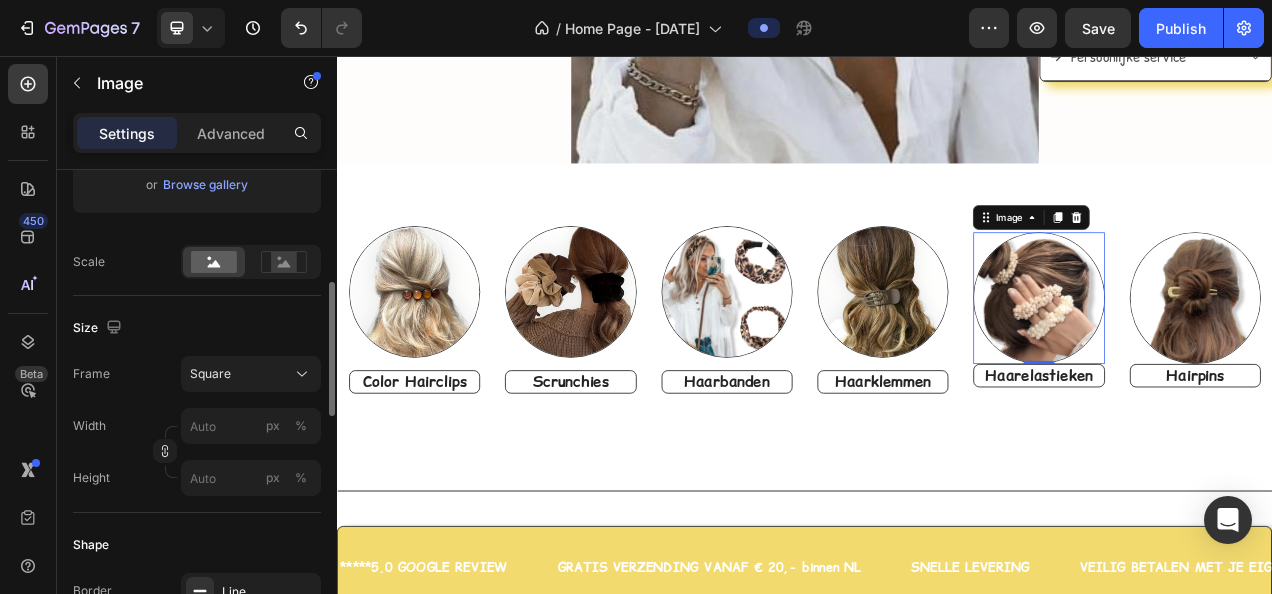 click 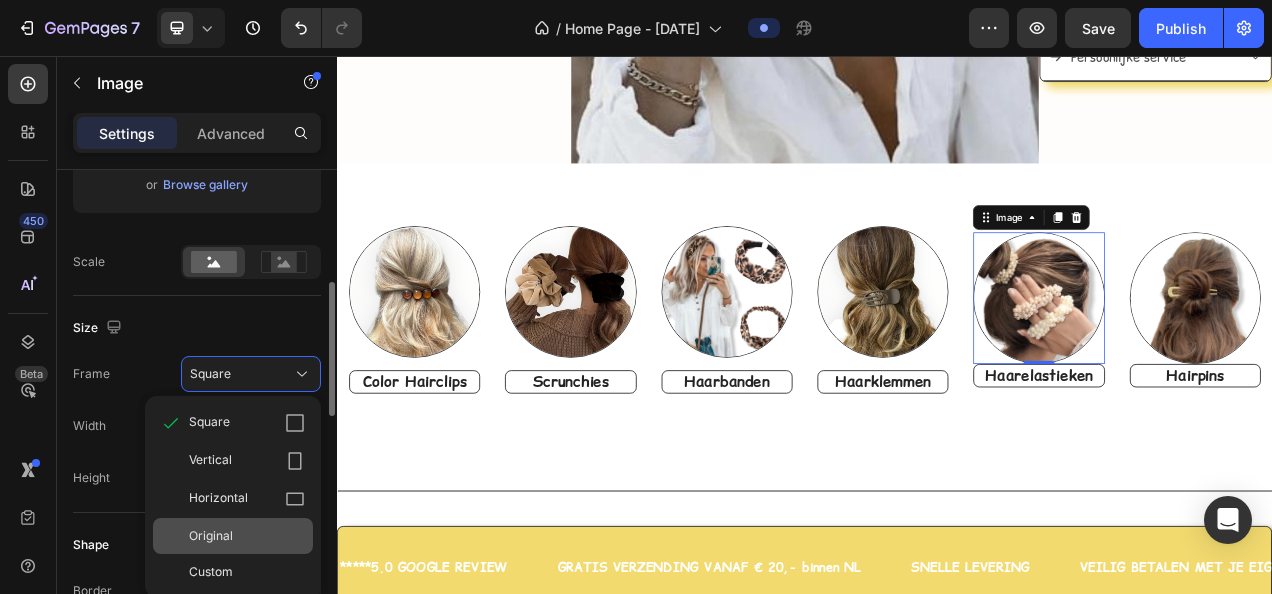 click on "Original" at bounding box center [211, 536] 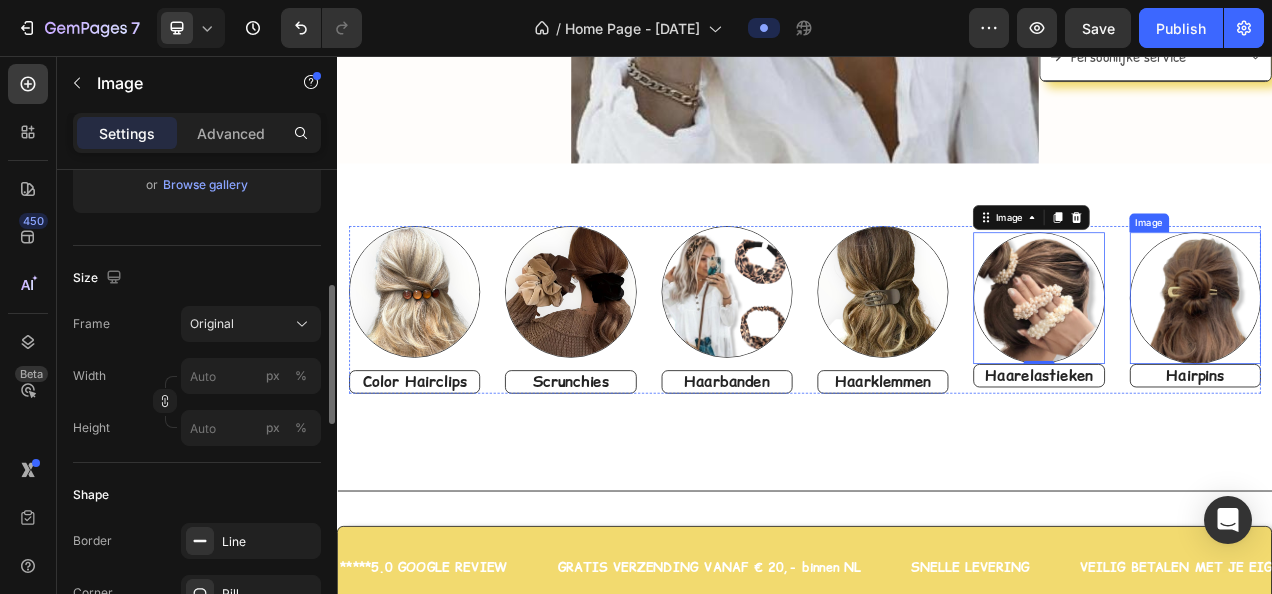 click at bounding box center (1438, 366) 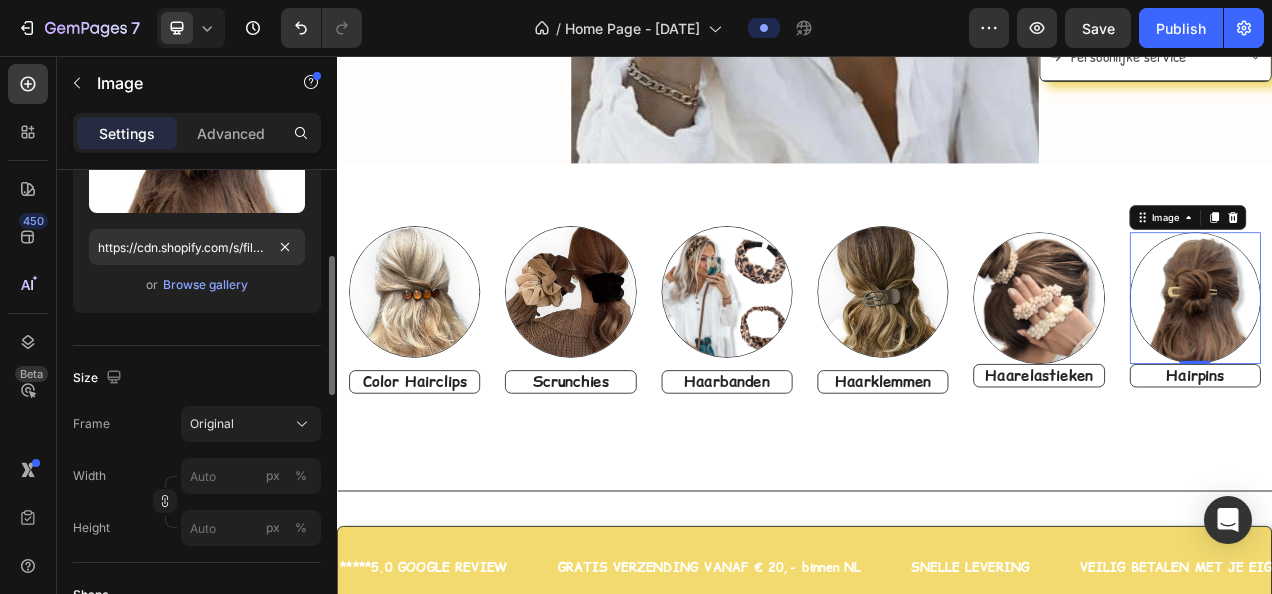 scroll, scrollTop: 0, scrollLeft: 0, axis: both 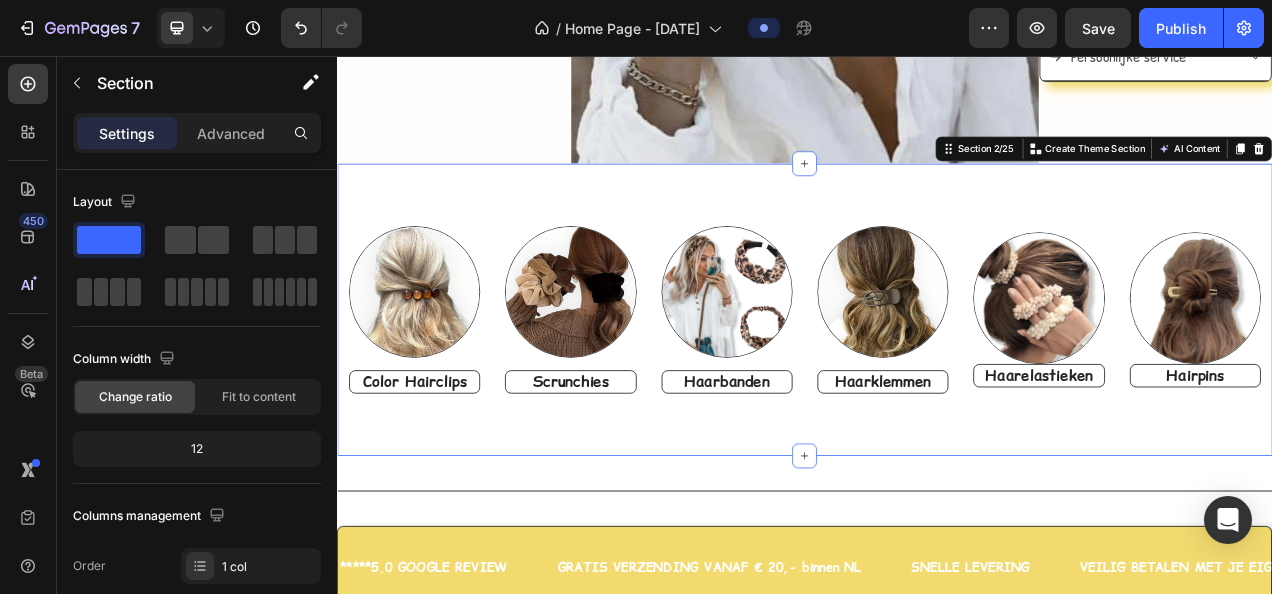 click on "Image Color Hairclips Heading Image Scrunchies Heading Image Haarbanden Heading Image Haarklemmen Heading Image Haarelastieken Heading Image Hairpins Heading Row Section 2/25   You can create reusable sections Create Theme Section AI Content Write with GemAI What would you like to describe here? Tone and Voice Persuasive Product Color Hairclip haarspeld roze print XL Show more Generate" at bounding box center (937, 381) 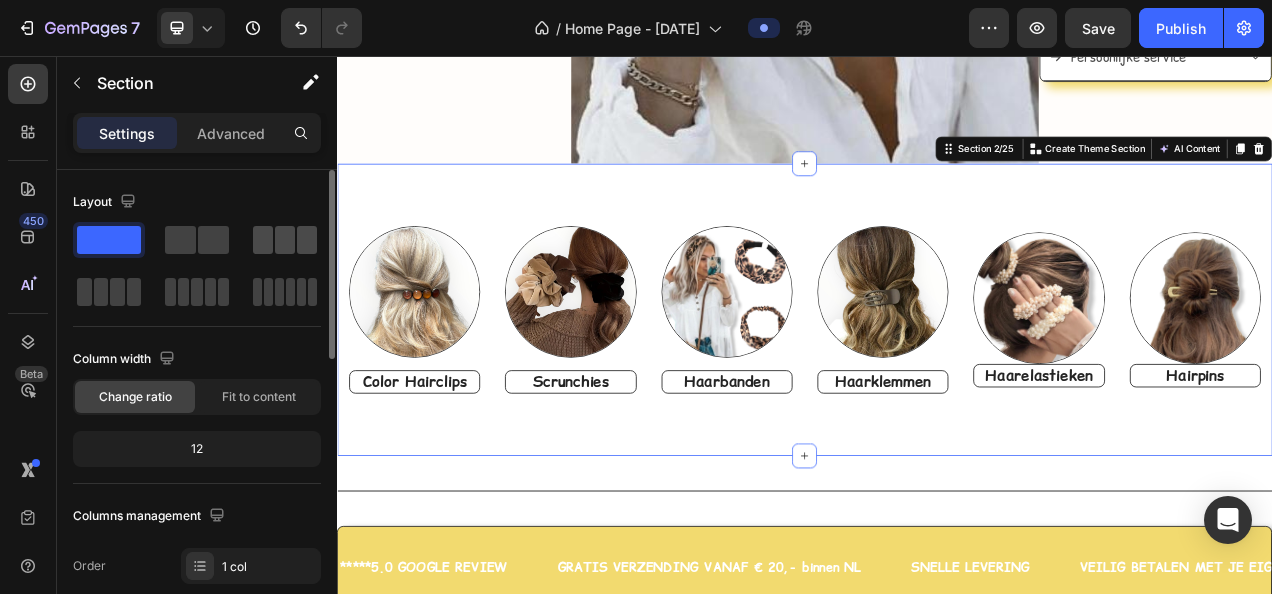 click 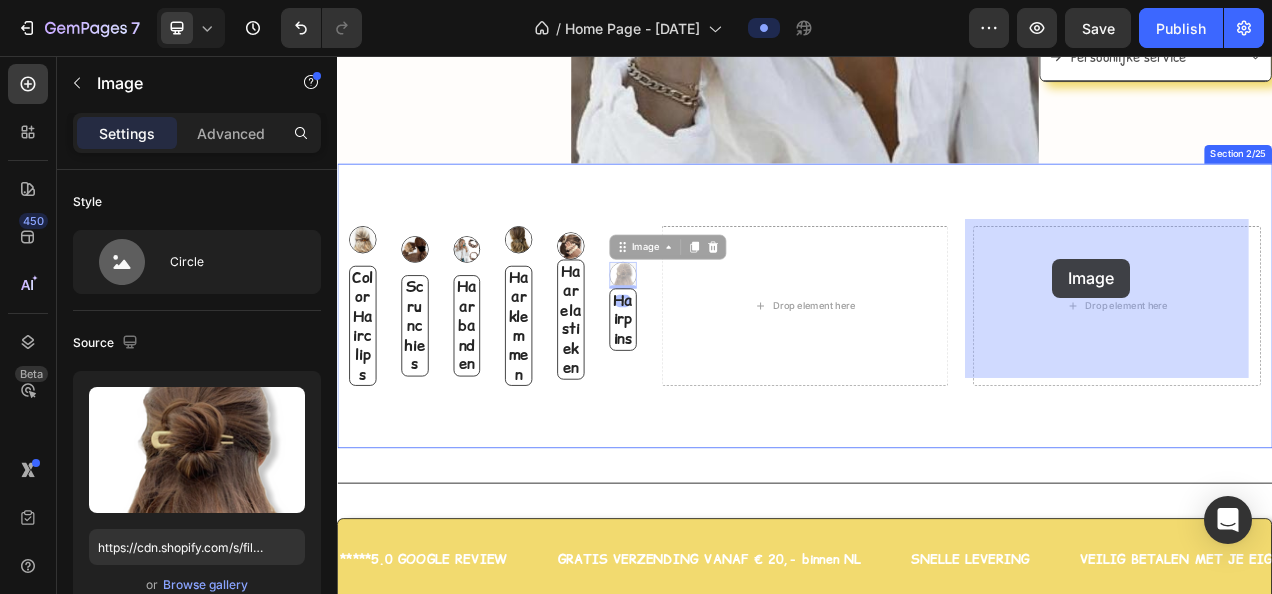 drag, startPoint x: 693, startPoint y: 328, endPoint x: 1254, endPoint y: 316, distance: 561.12836 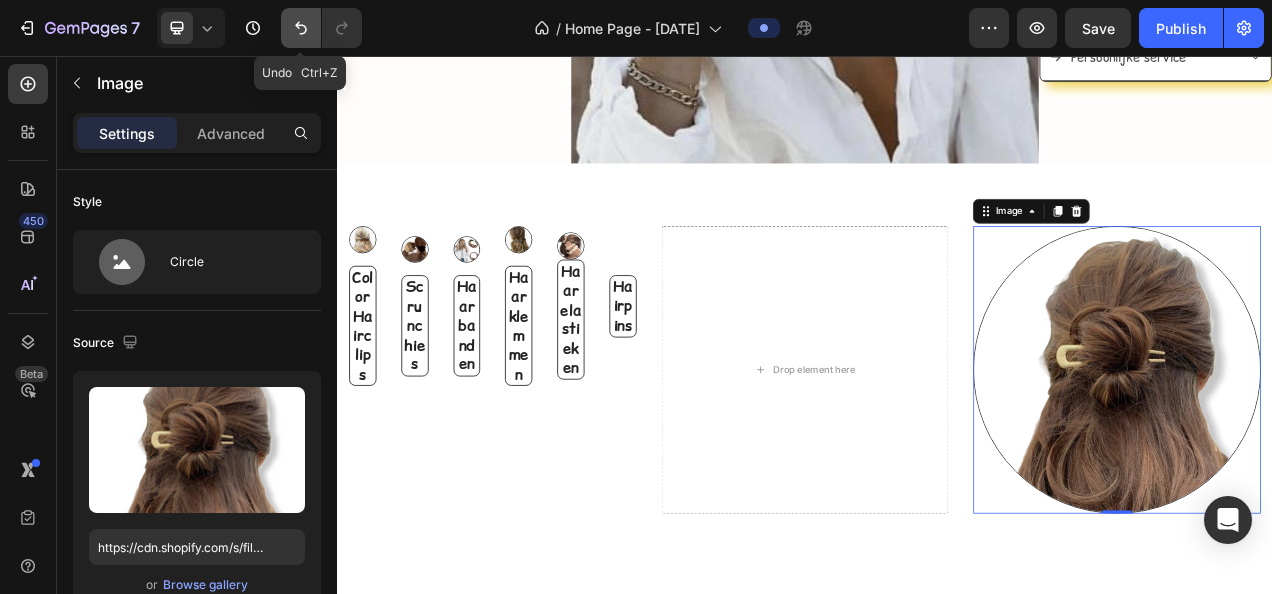 click 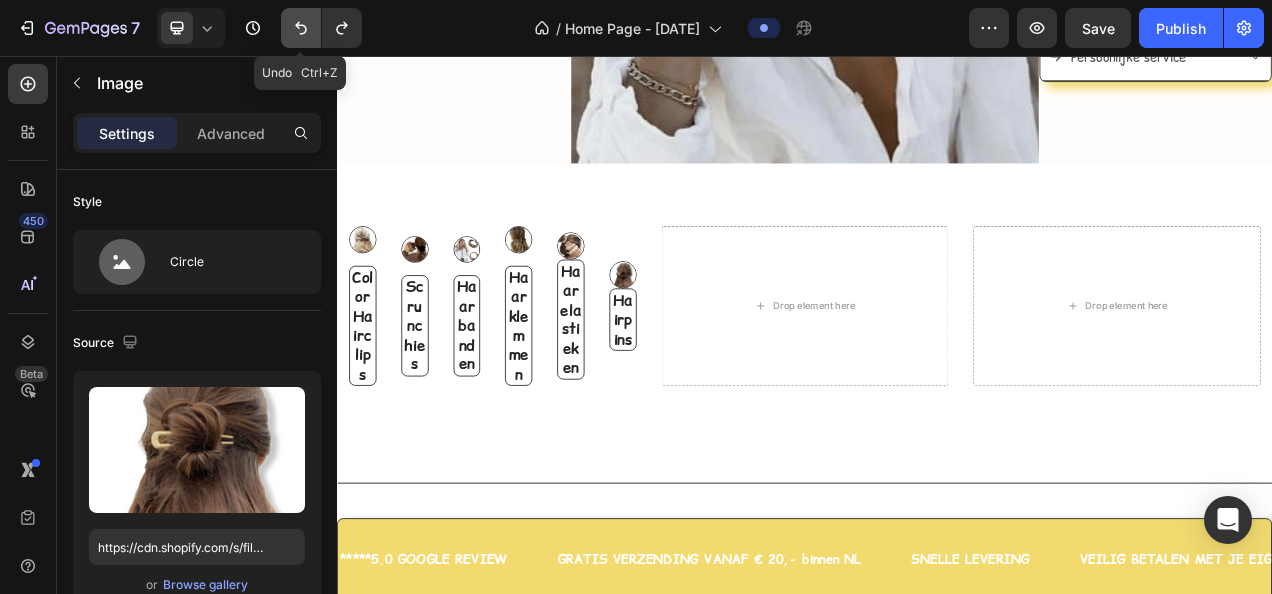 click 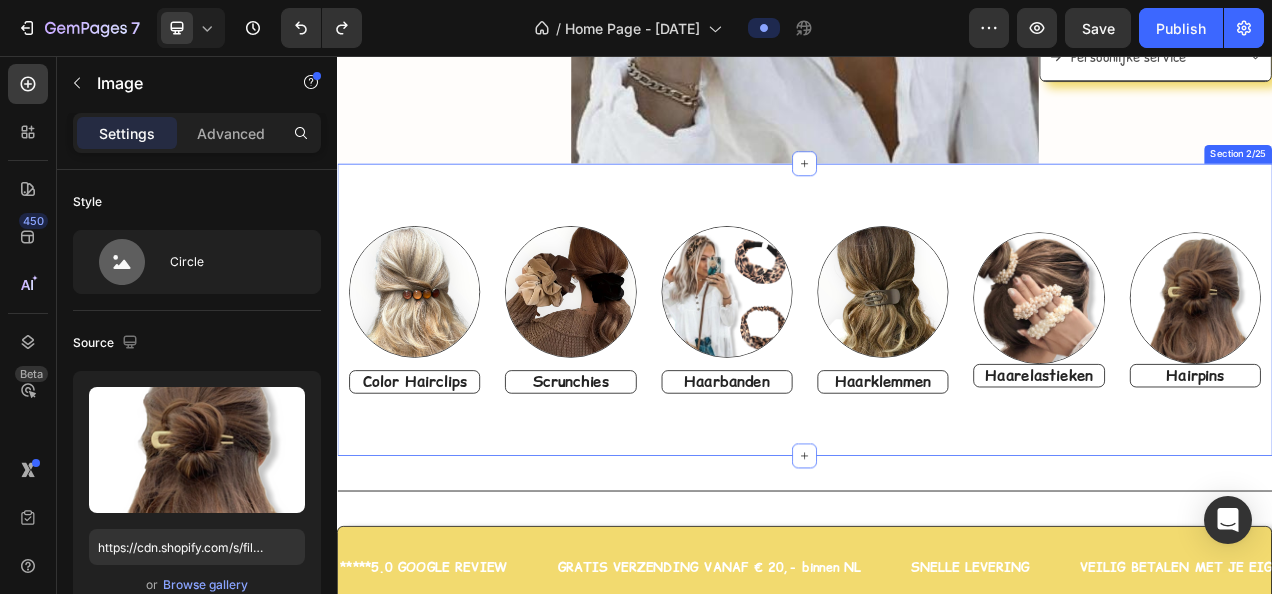 click on "Image Color Hairclips Heading Image Scrunchies Heading Image Haarbanden Heading Image Haarklemmen Heading Image Haarelastieken Heading Image Hairpins Heading Row Section 2/25" at bounding box center [937, 381] 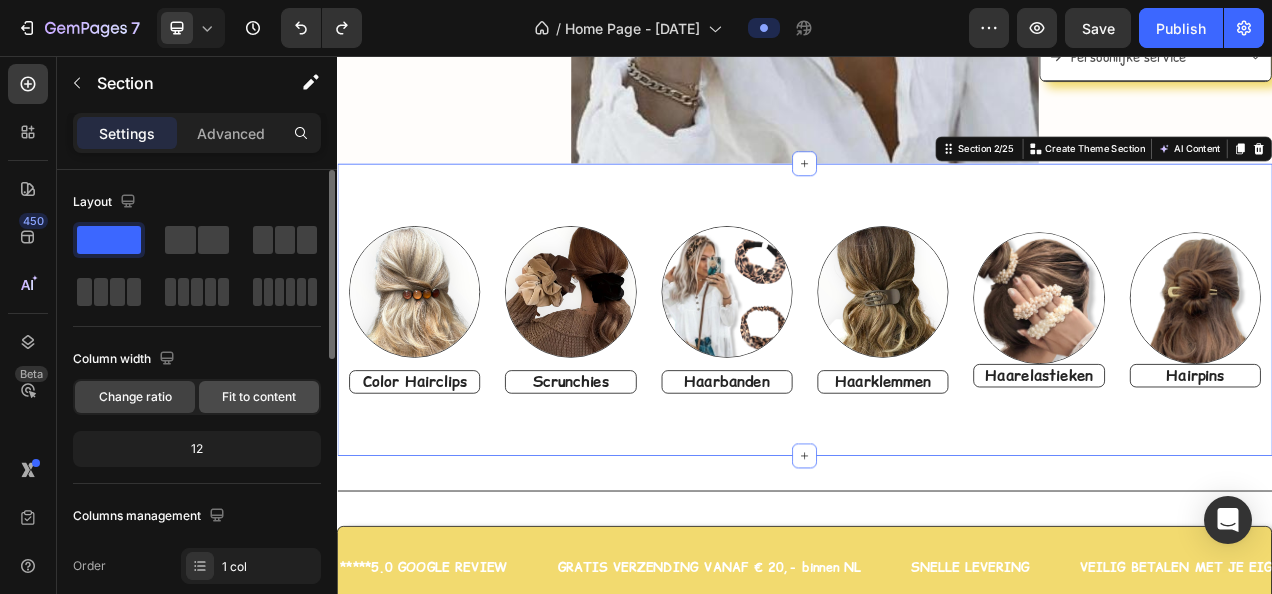 click on "Fit to content" 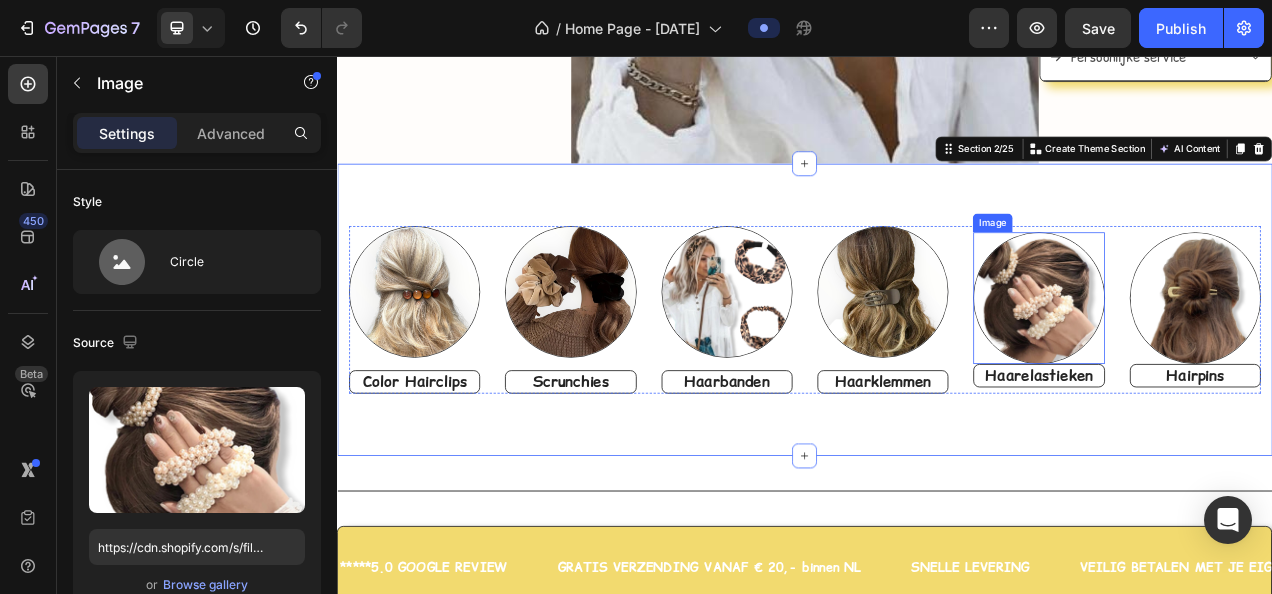 click at bounding box center [1237, 366] 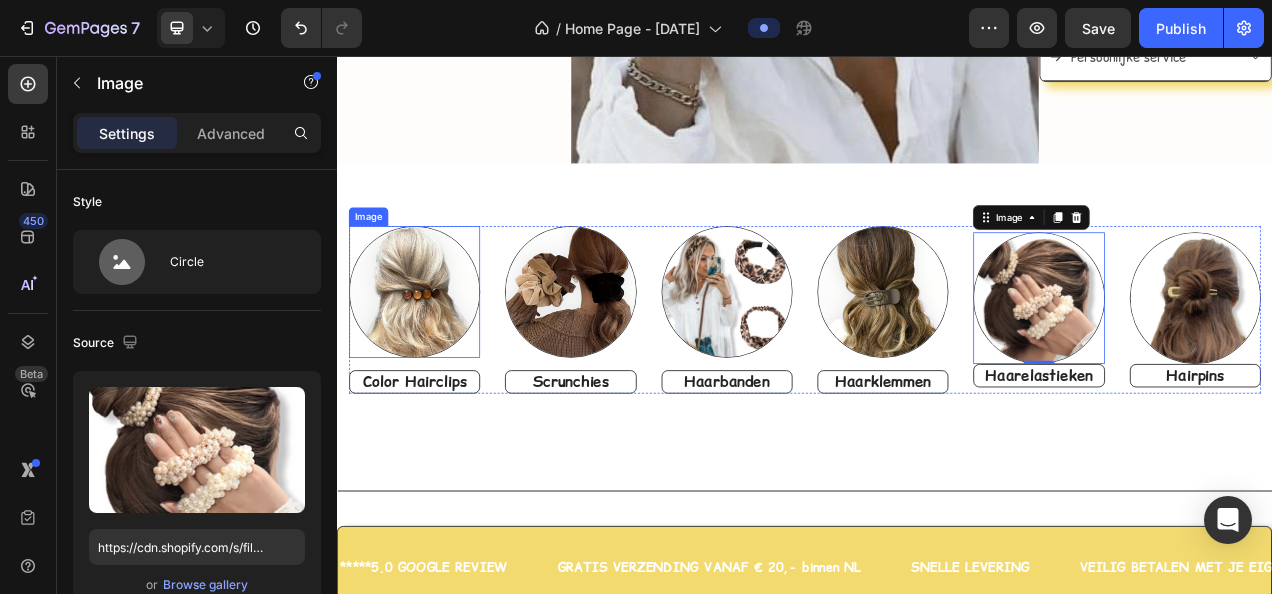 click at bounding box center (436, 358) 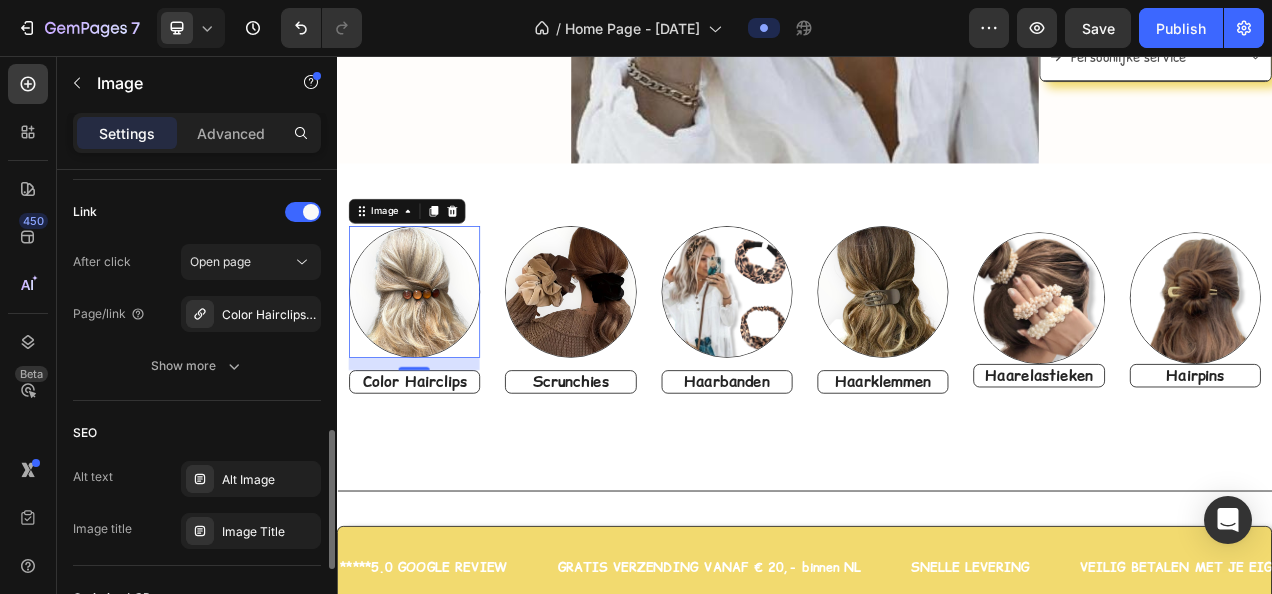 scroll, scrollTop: 1000, scrollLeft: 0, axis: vertical 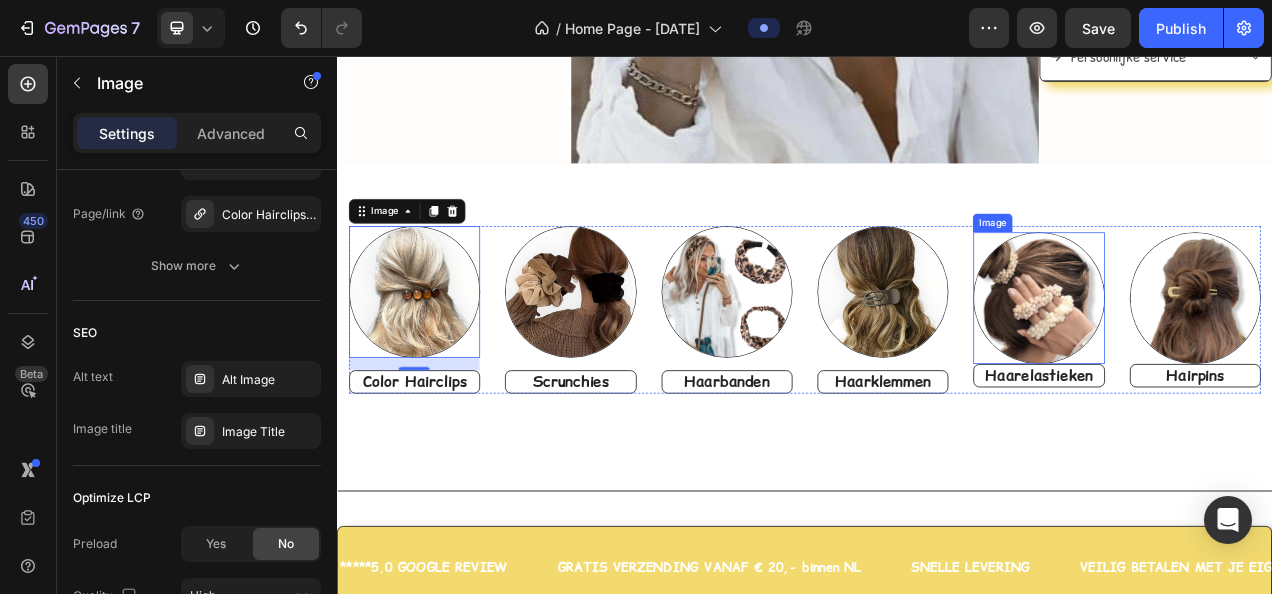 click at bounding box center (1237, 366) 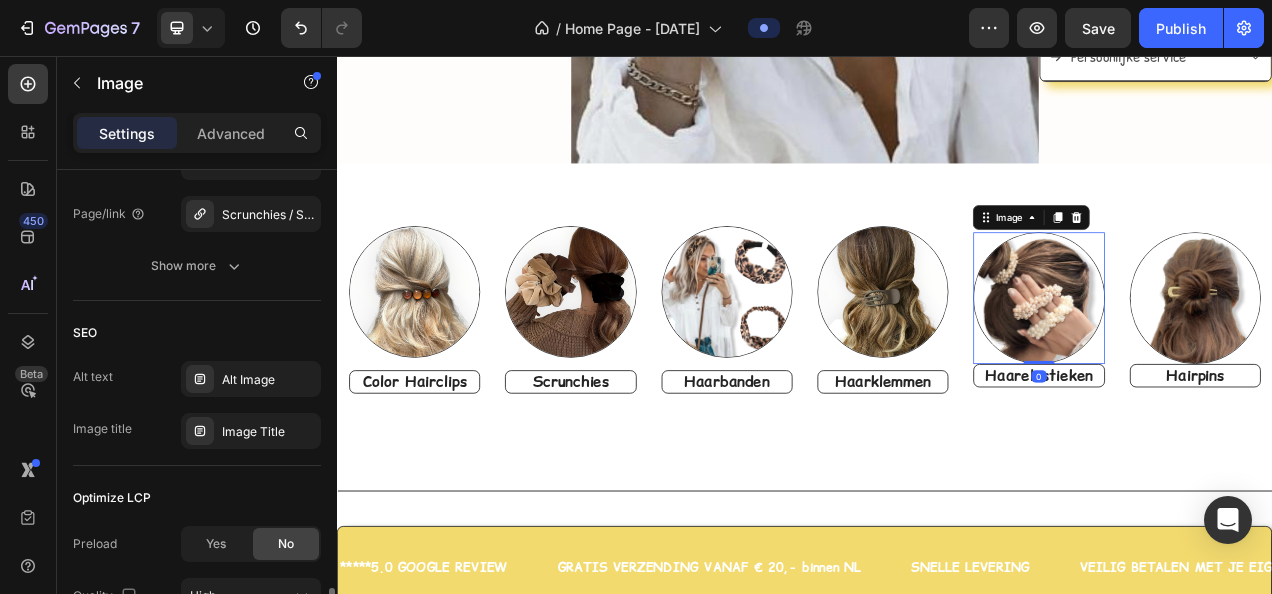 scroll, scrollTop: 1182, scrollLeft: 0, axis: vertical 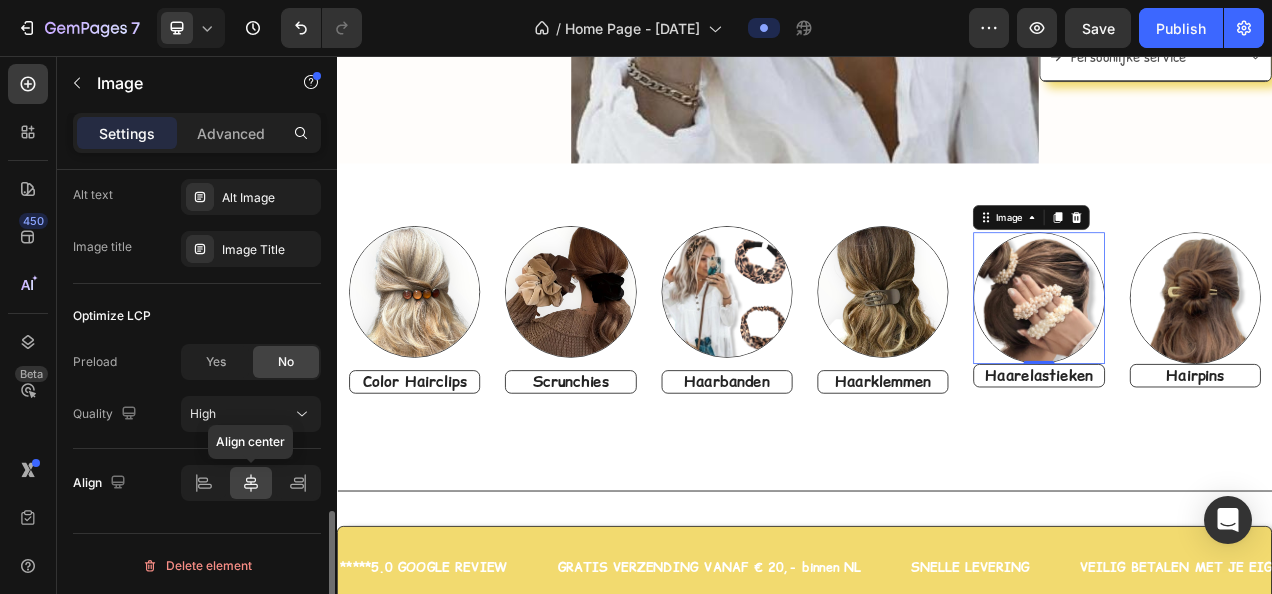 click 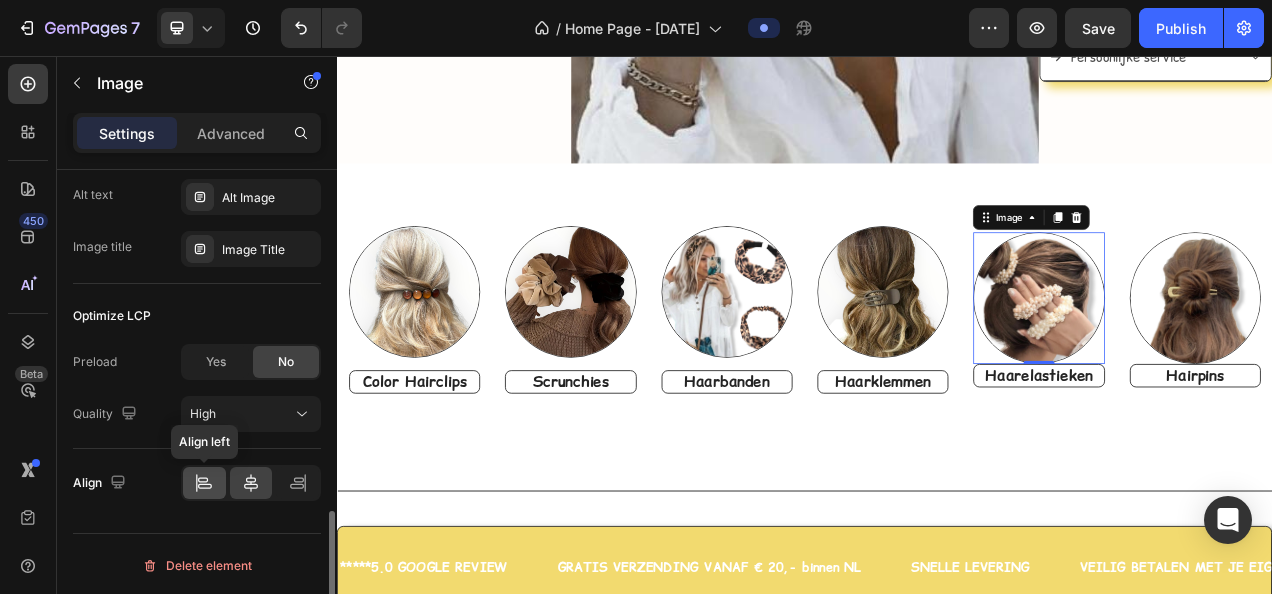 click 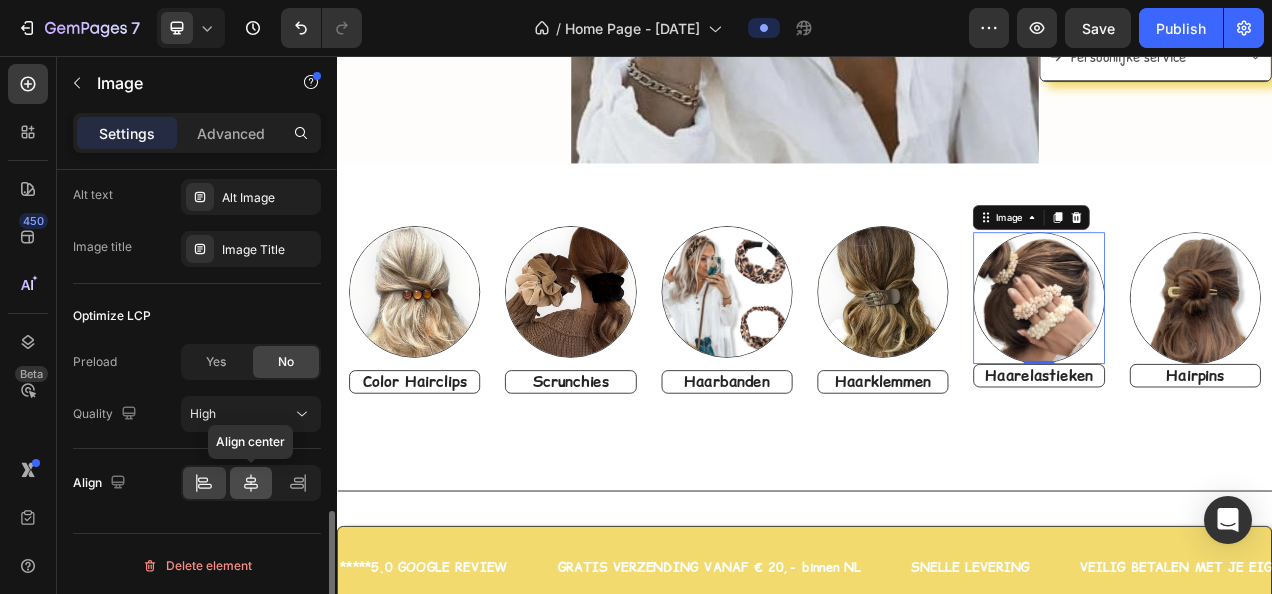 click 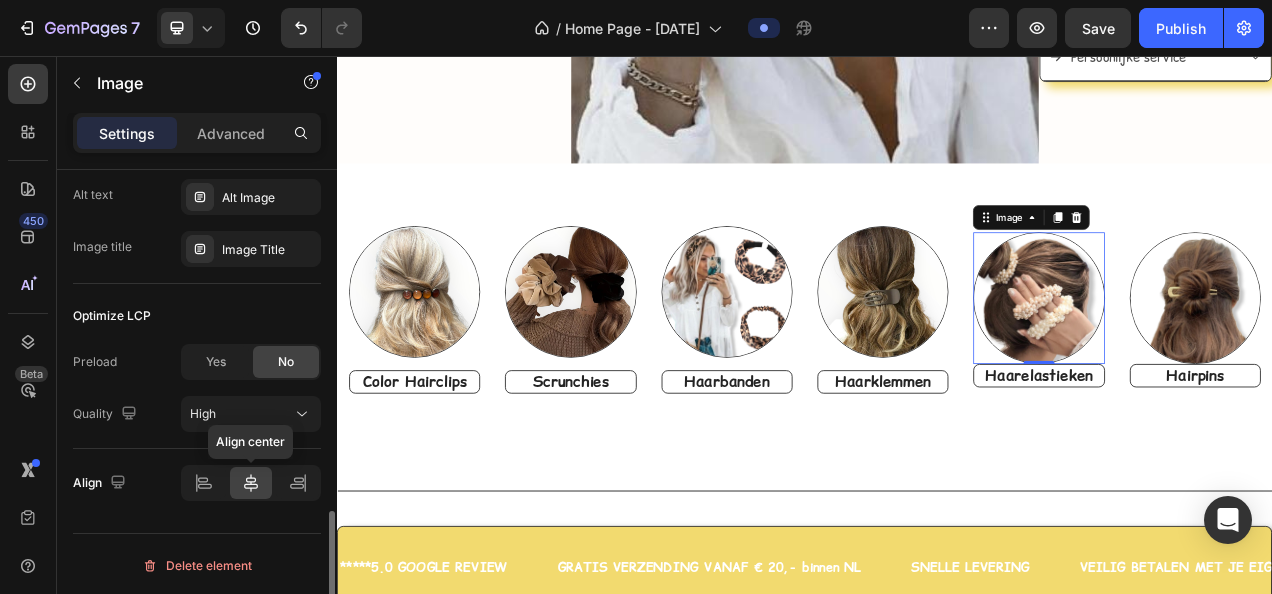 scroll, scrollTop: 882, scrollLeft: 0, axis: vertical 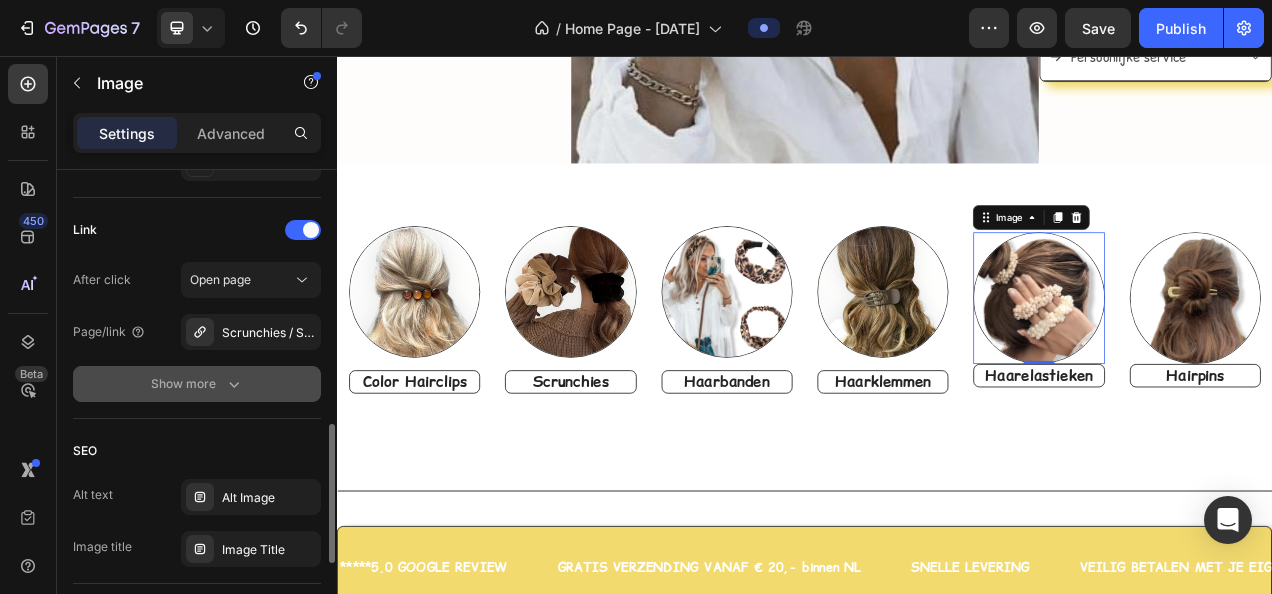 click 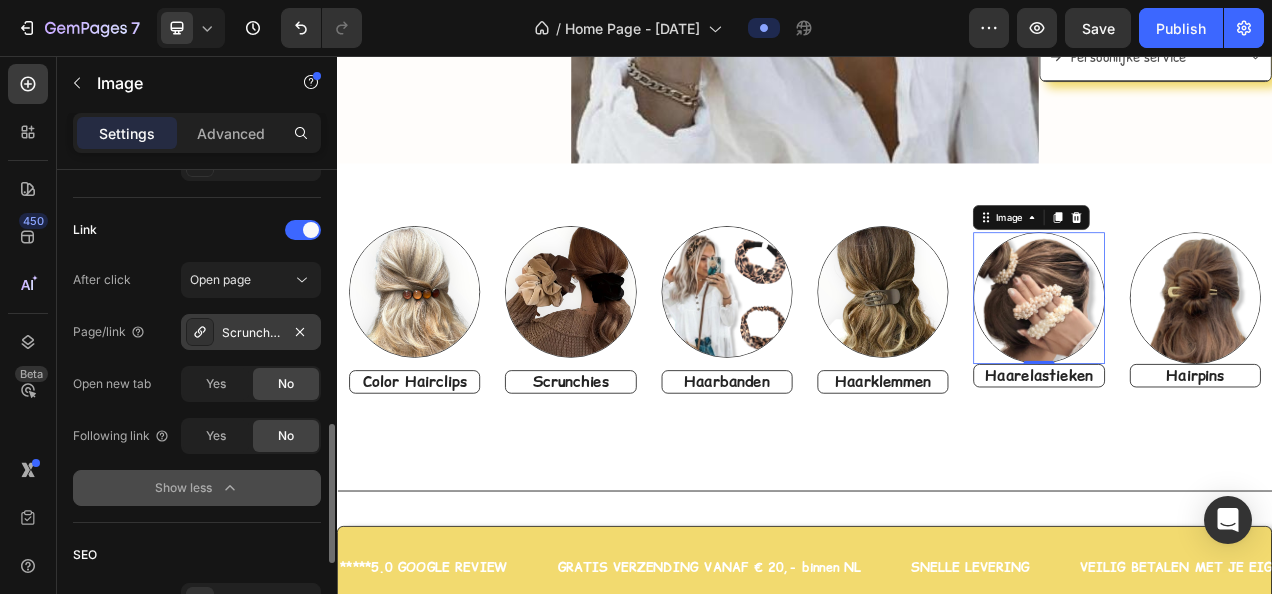 click on "Scrunchies / Scrunzels" at bounding box center (251, 333) 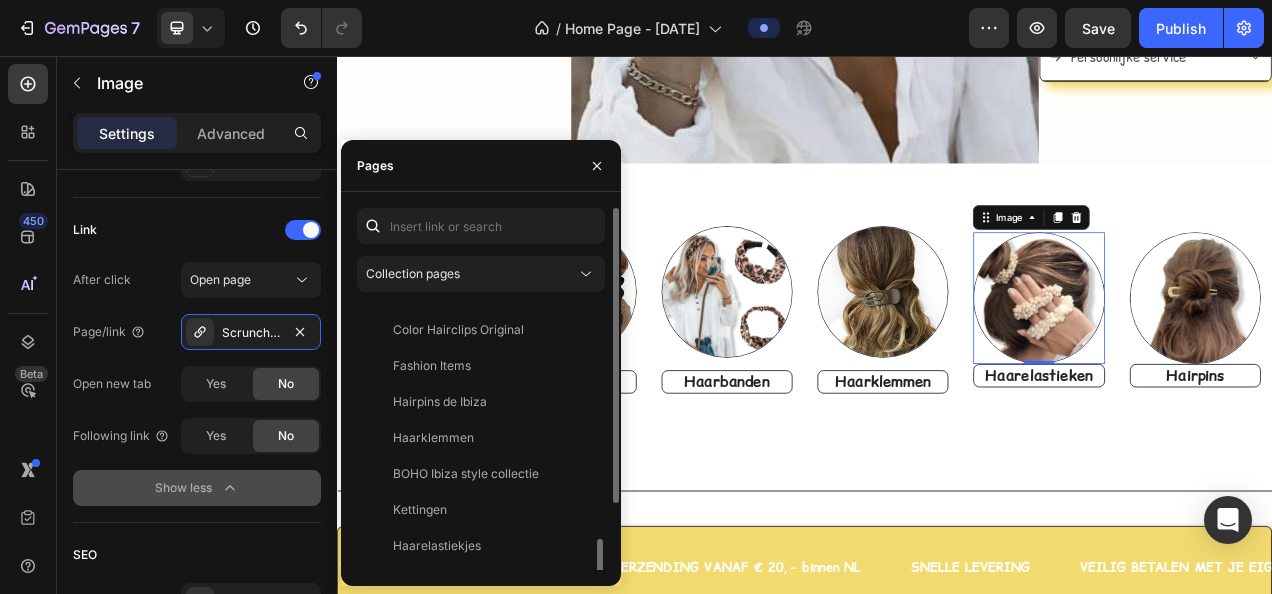 scroll, scrollTop: 1100, scrollLeft: 0, axis: vertical 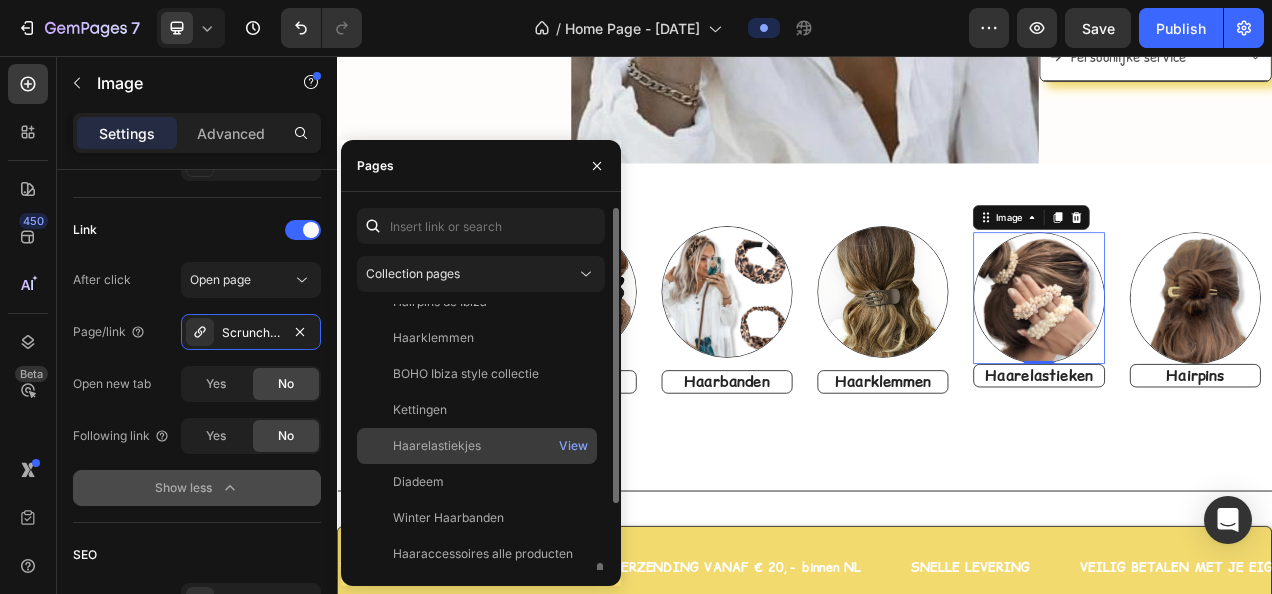 click on "Haarelastiekjes" 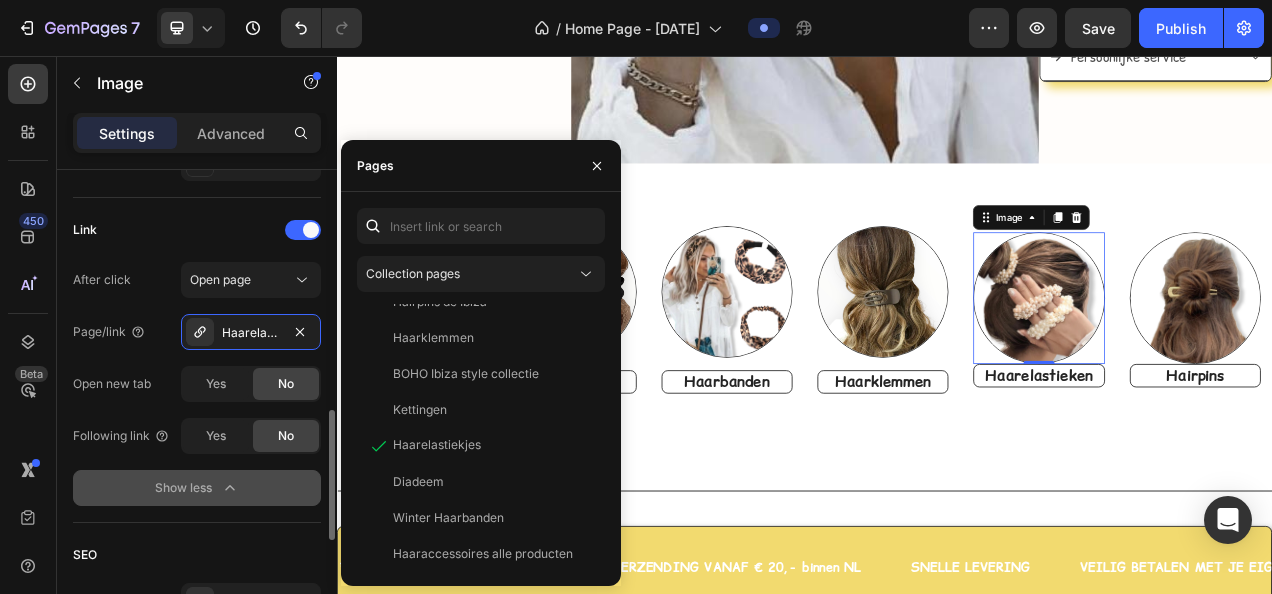 click on "After click Open page Page/link Haarelastiekjes Open new tab Yes No Following link Yes No Show less" at bounding box center [197, 384] 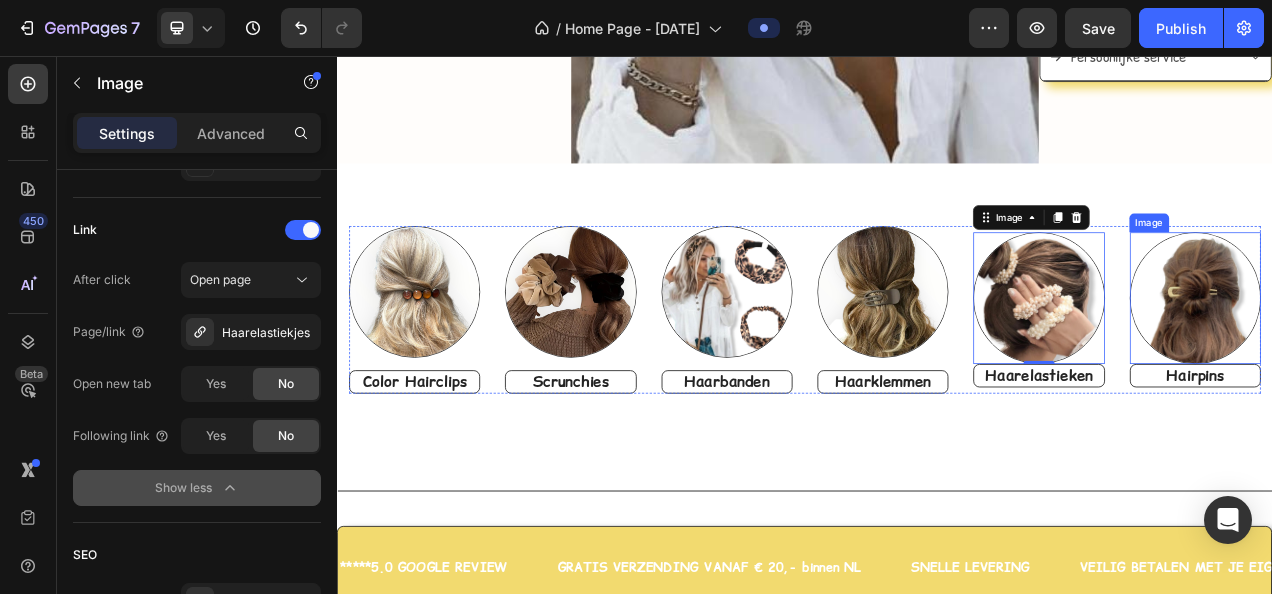 scroll, scrollTop: 882, scrollLeft: 0, axis: vertical 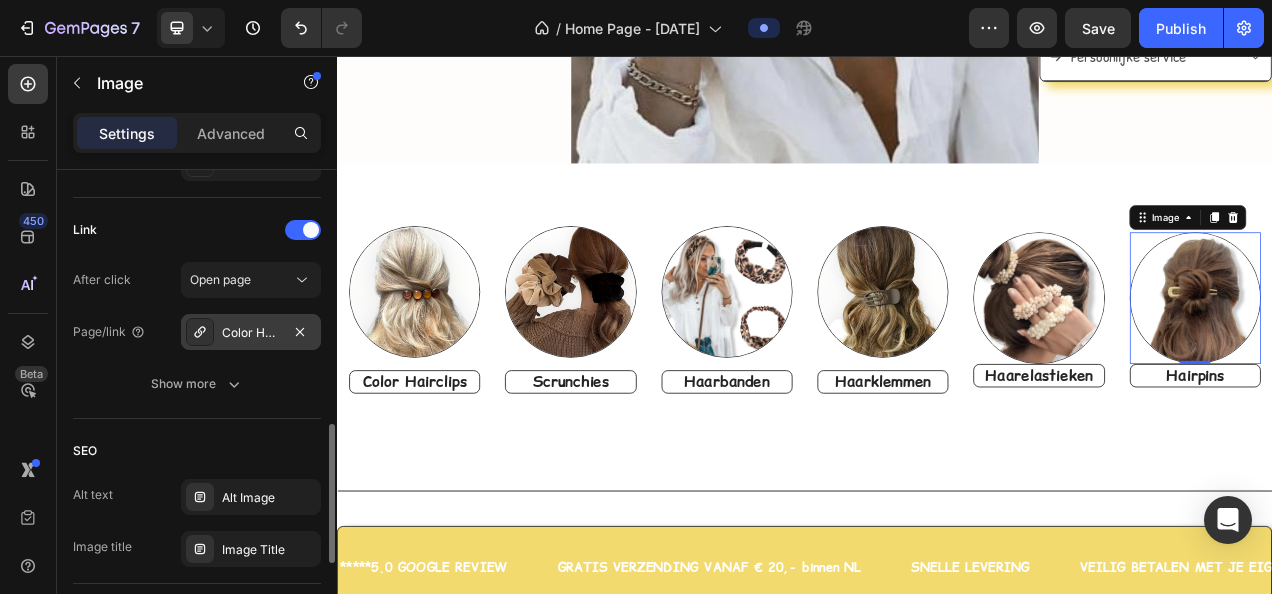 click on "Color Hairclips XL" at bounding box center (251, 333) 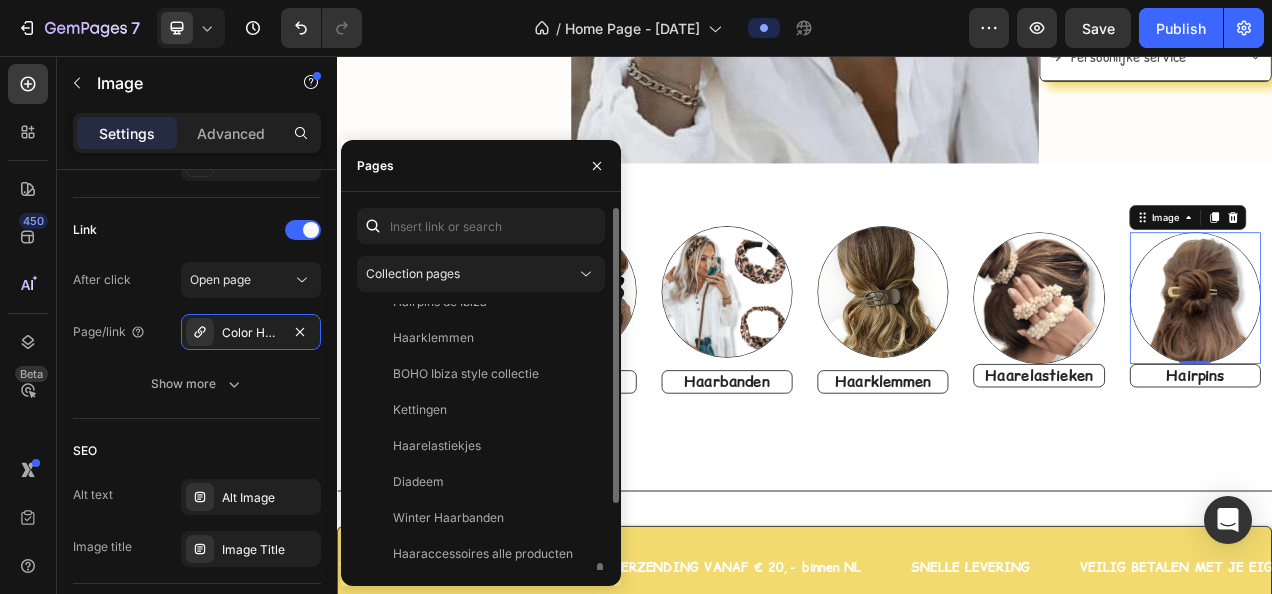 scroll, scrollTop: 1128, scrollLeft: 0, axis: vertical 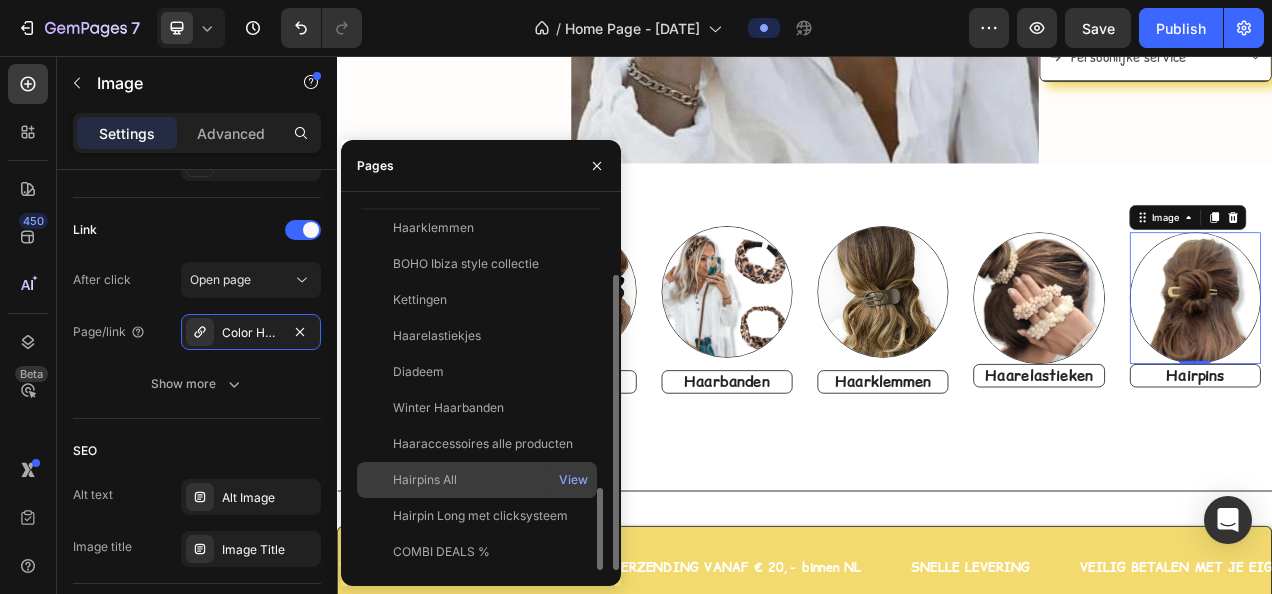 click on "Hairpins All" 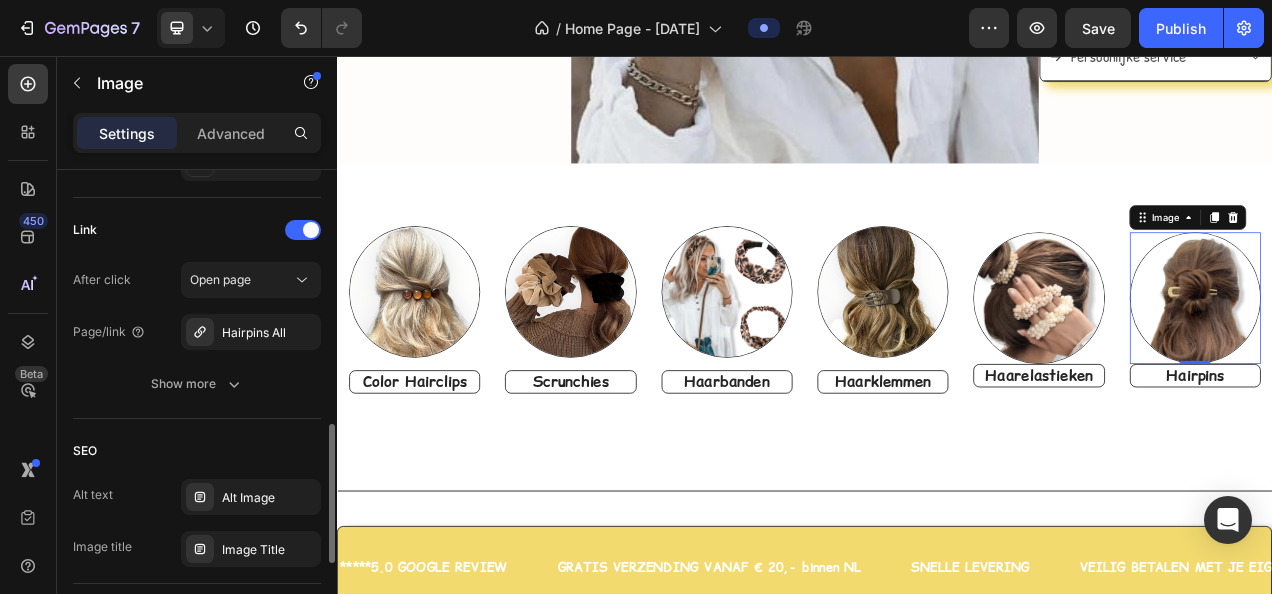 click on "Link" at bounding box center [197, 230] 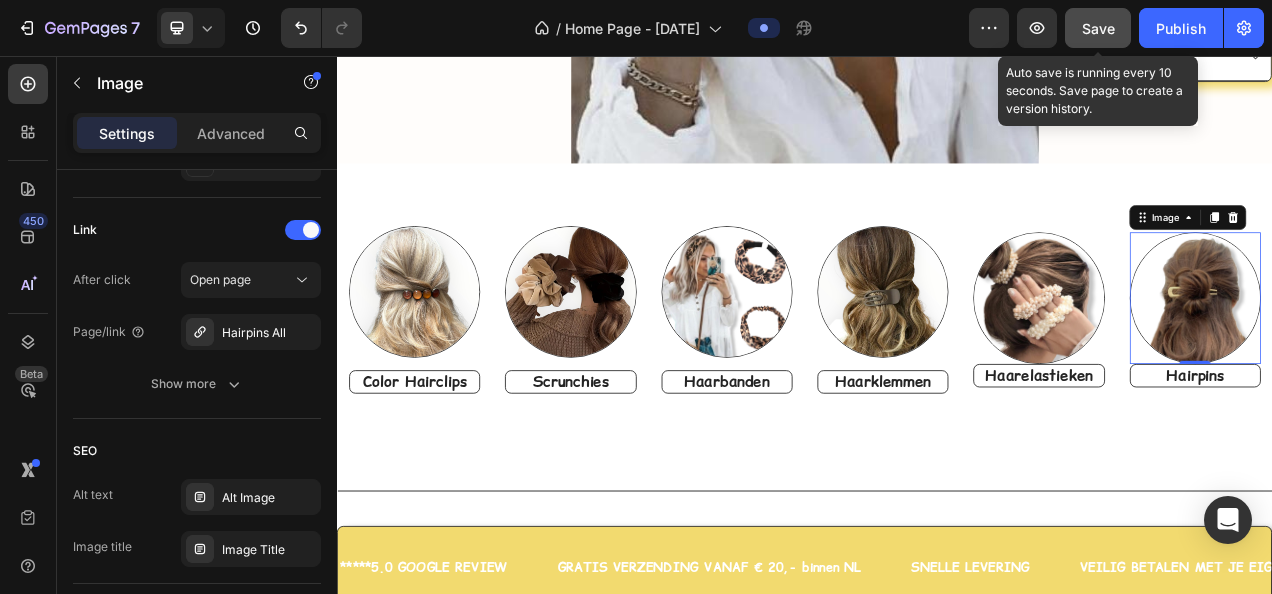 click on "Save" at bounding box center (1098, 28) 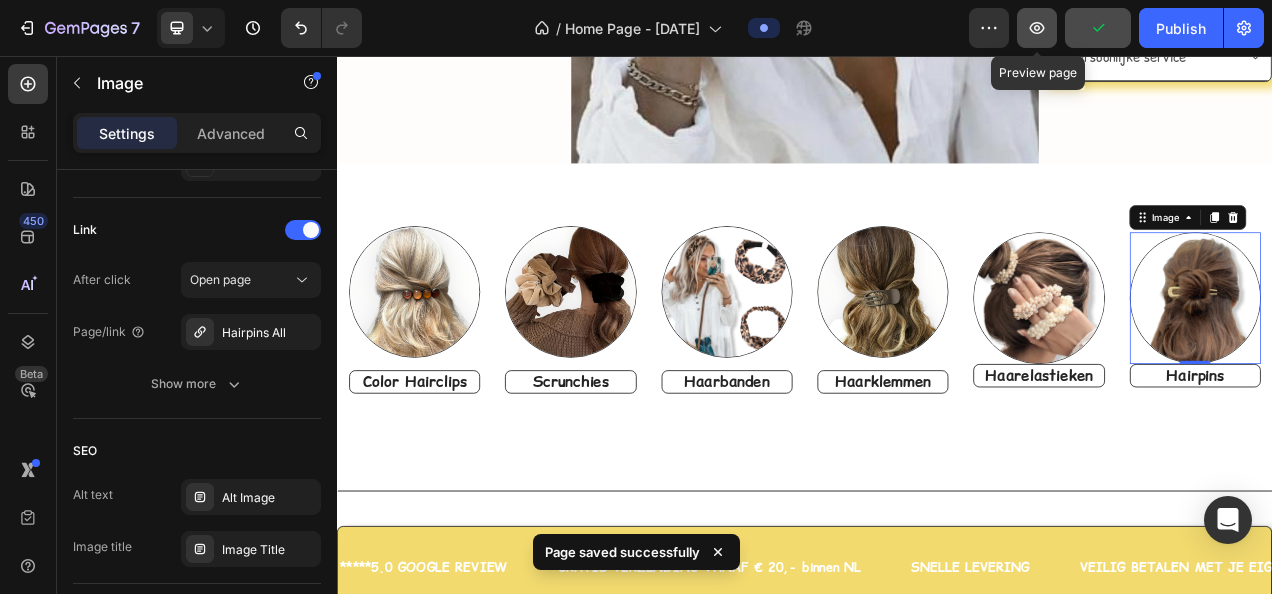 click 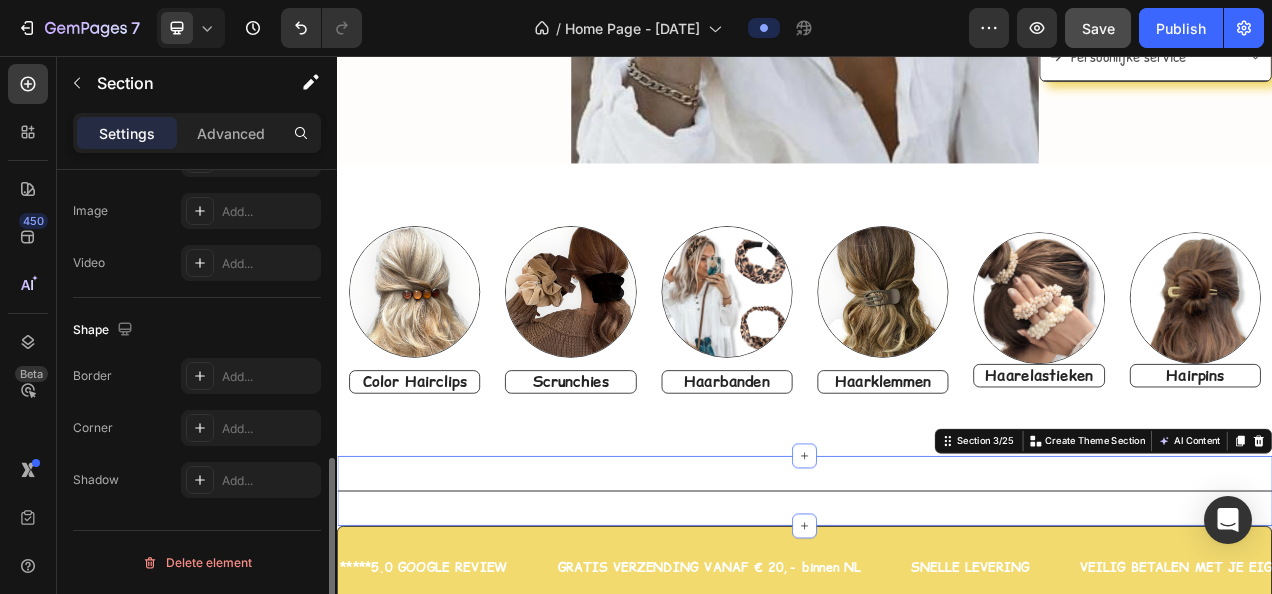 scroll, scrollTop: 0, scrollLeft: 0, axis: both 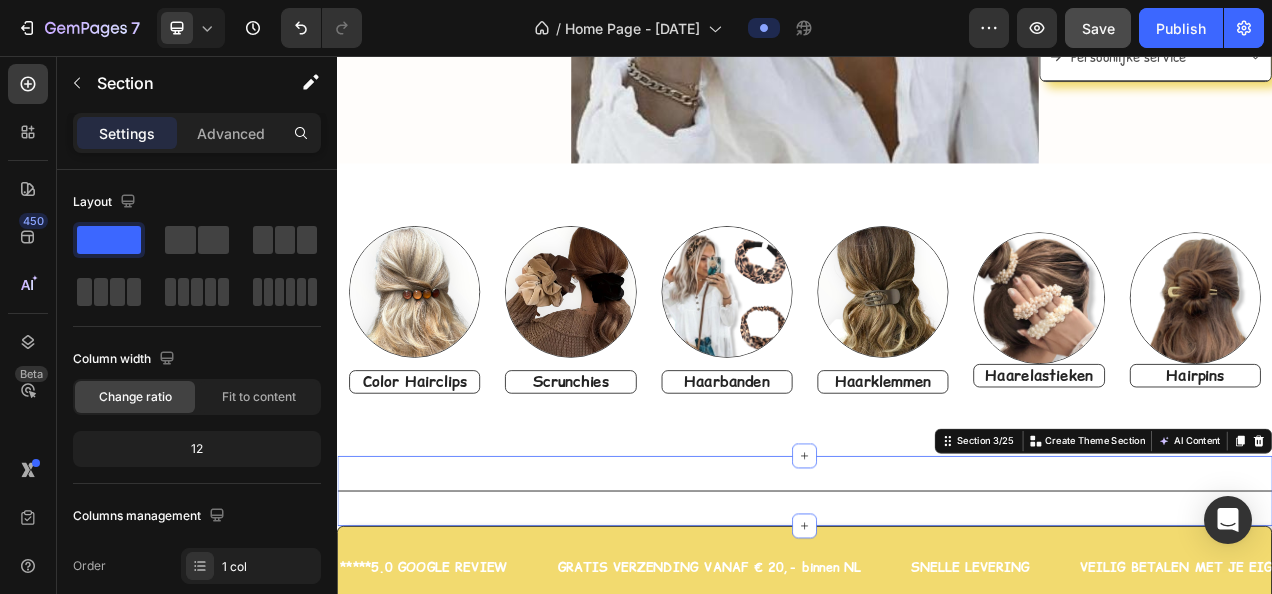 click on "Title Line Section 3/25   You can create reusable sections Create Theme Section AI Content Write with GemAI What would you like to describe here? Tone and Voice Persuasive Product Show more Generate" at bounding box center [937, 614] 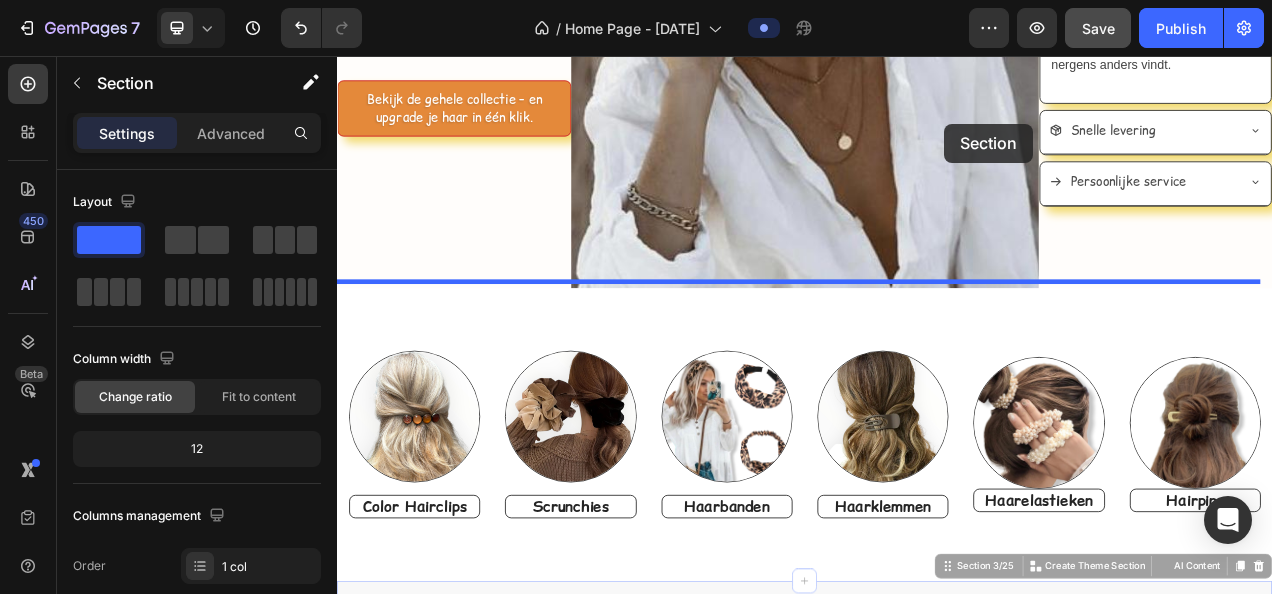 scroll, scrollTop: 438, scrollLeft: 0, axis: vertical 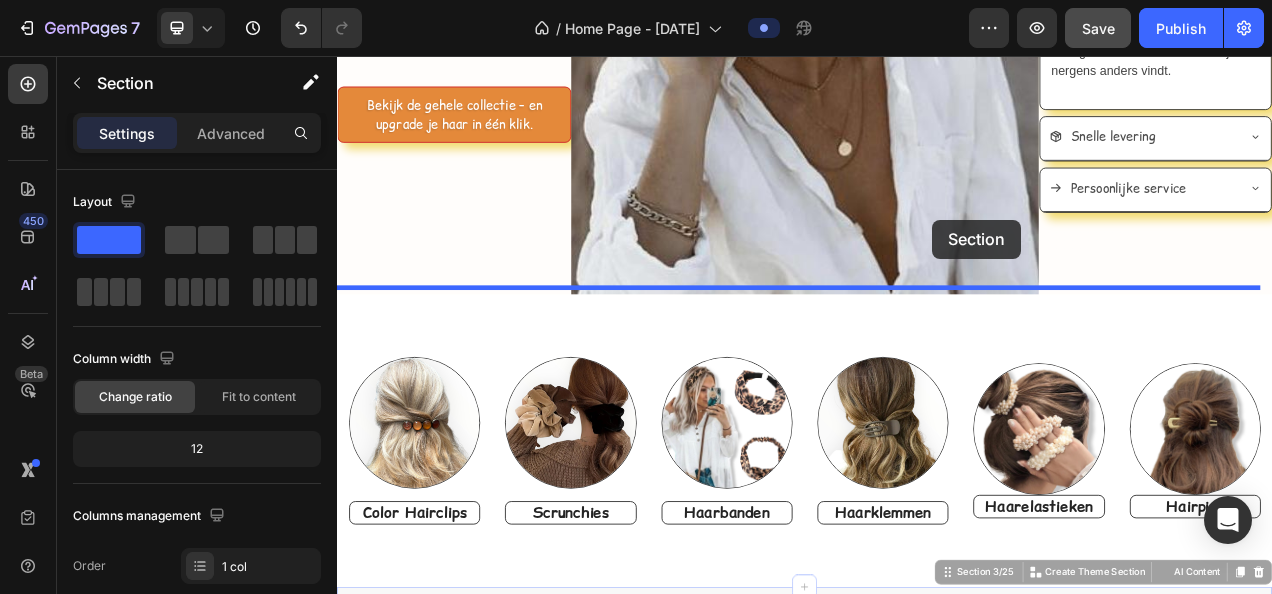 drag, startPoint x: 1096, startPoint y: 542, endPoint x: 1100, endPoint y: 266, distance: 276.029 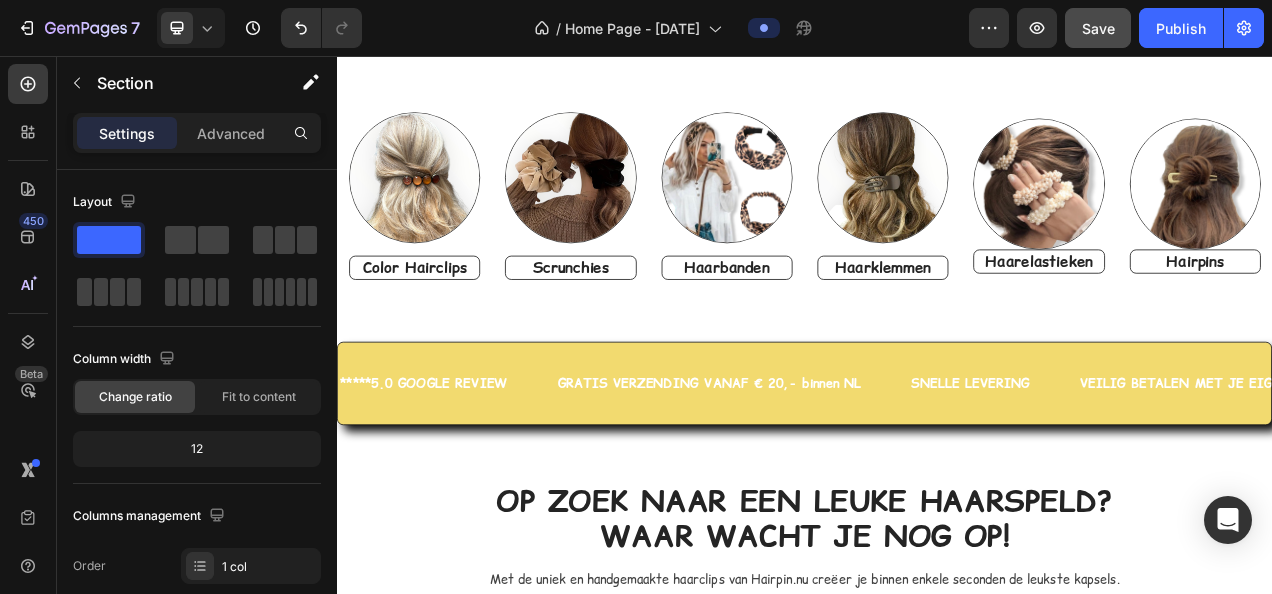 scroll, scrollTop: 838, scrollLeft: 0, axis: vertical 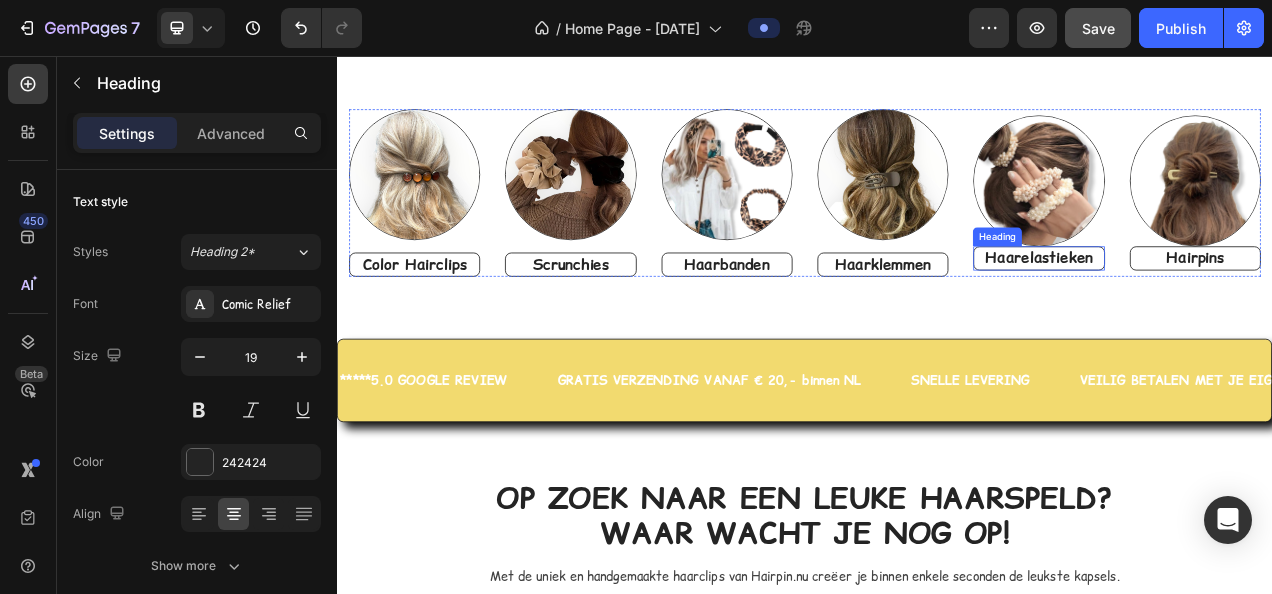 click on "Haarelastieken" at bounding box center [1237, 315] 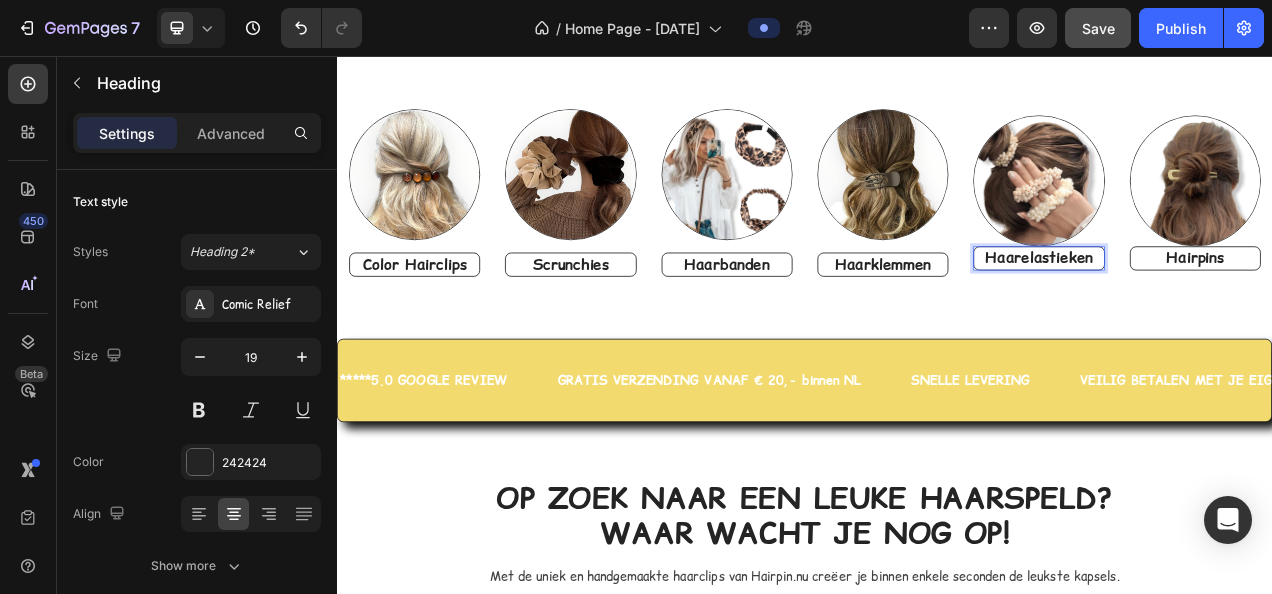 click on "Haarelastieken" at bounding box center [1237, 315] 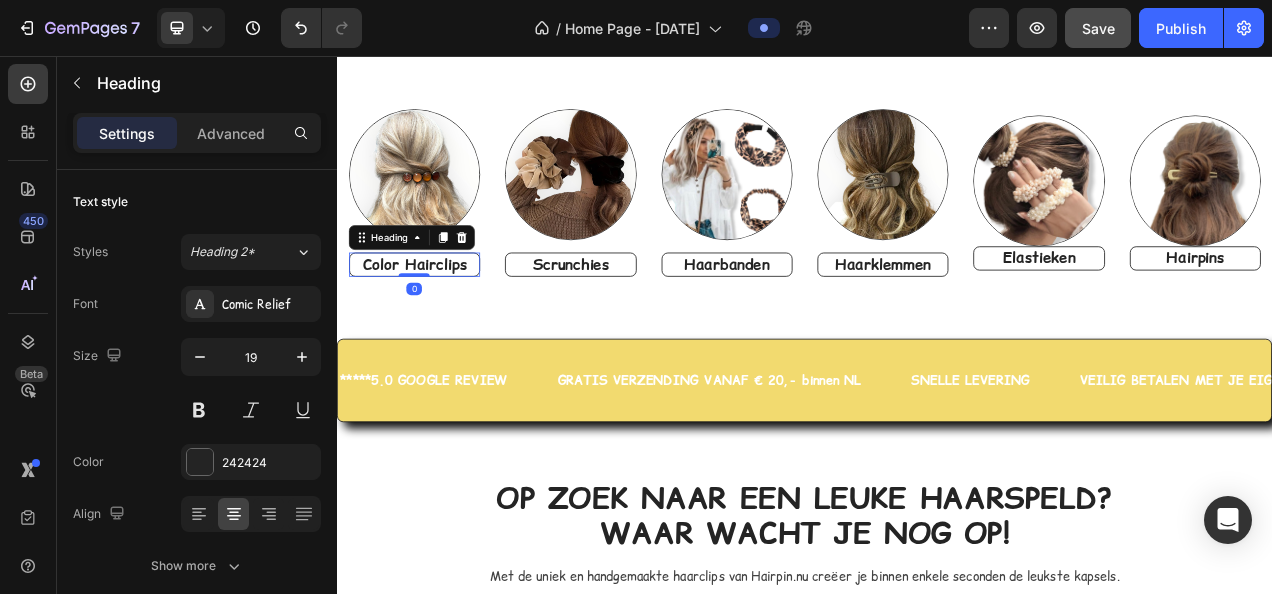 click on "Color Hairclips" at bounding box center (436, 323) 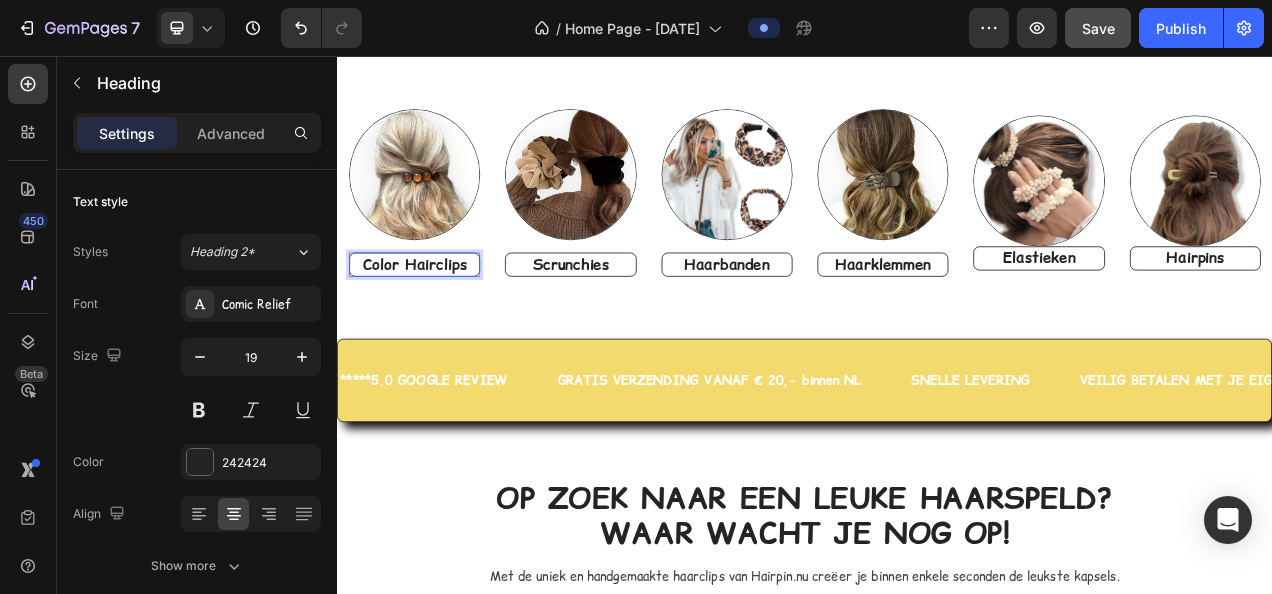 click on "Color Hairclips" at bounding box center [436, 323] 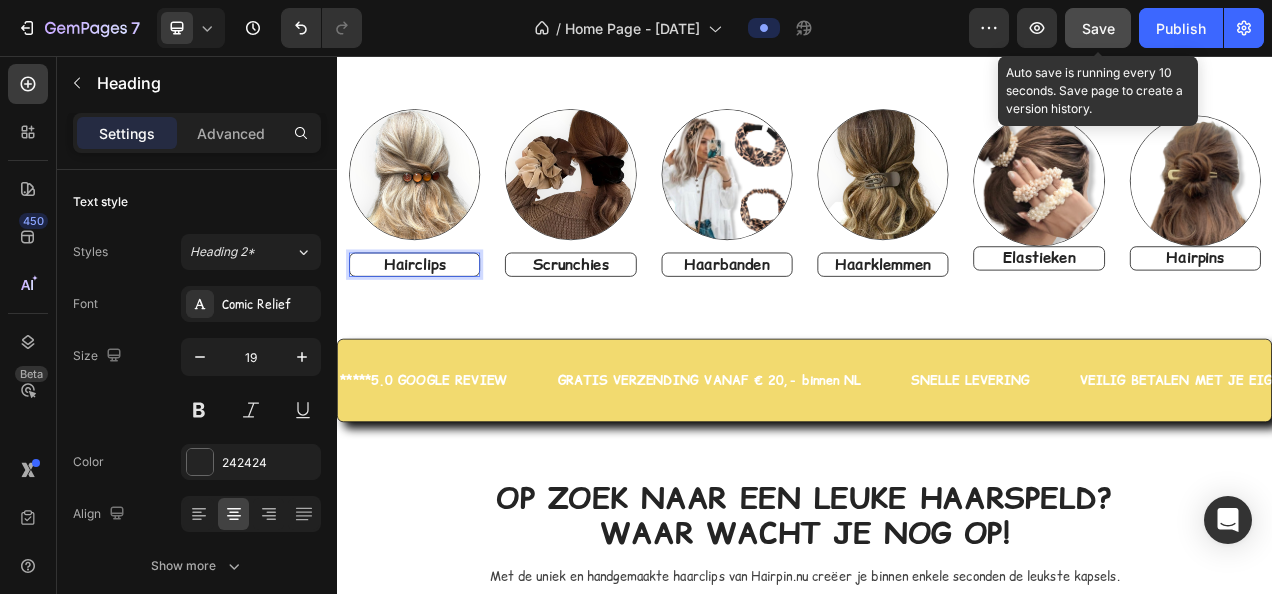 click on "Save" at bounding box center (1098, 28) 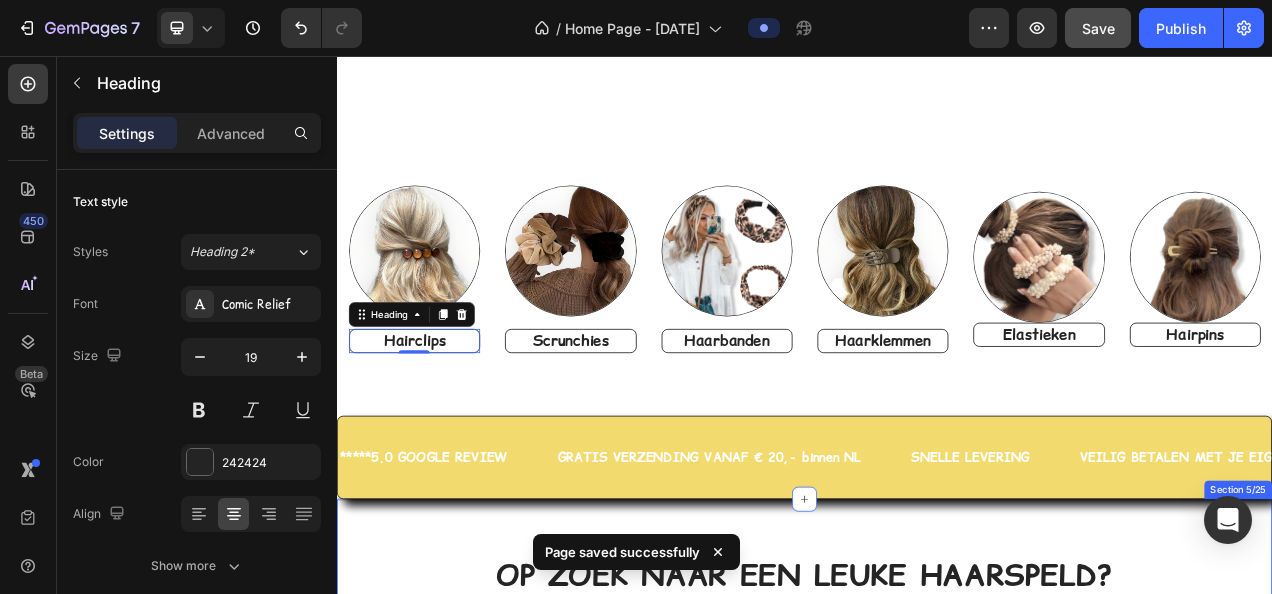 scroll, scrollTop: 738, scrollLeft: 0, axis: vertical 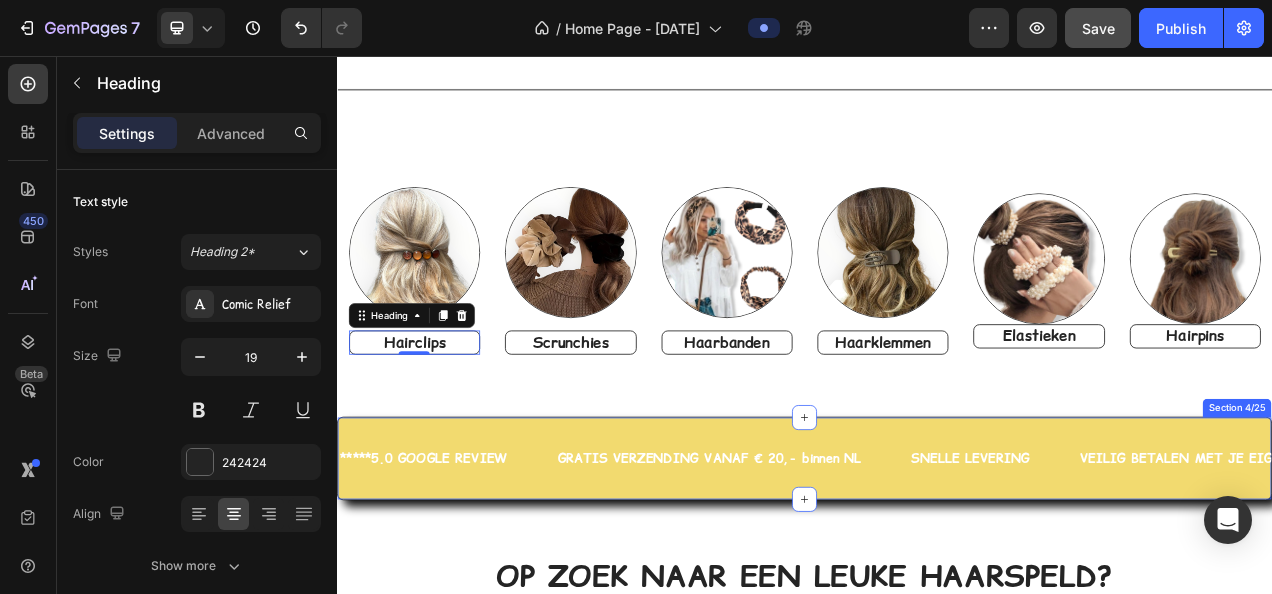 click on "*****5.0 GOOGLE REVIEW Text Block GRATIS VERZENDING VANAF € 20,- binnen NL Text Block SNELLE LEVERING Text Block VEILIG BETALEN MET JE EIGEN BANK VIA IDEAL Text Block *****5.0 GOOGLE REVIEW Text Block GRATIS VERZENDING VANAF € 20,- binnen NL Text Block SNELLE LEVERING Text Block VEILIG BETALEN MET JE EIGEN BANK VIA IDEAL Text Block Marquee Section 4/25" at bounding box center [937, 572] 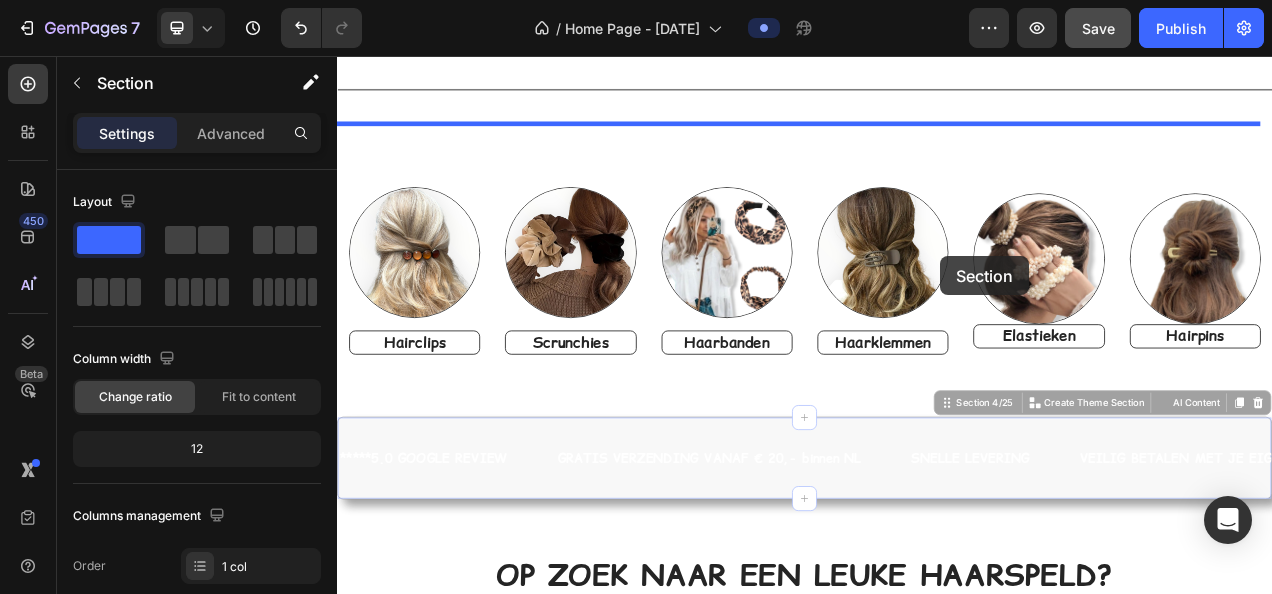 drag, startPoint x: 1109, startPoint y: 503, endPoint x: 1111, endPoint y: 313, distance: 190.01053 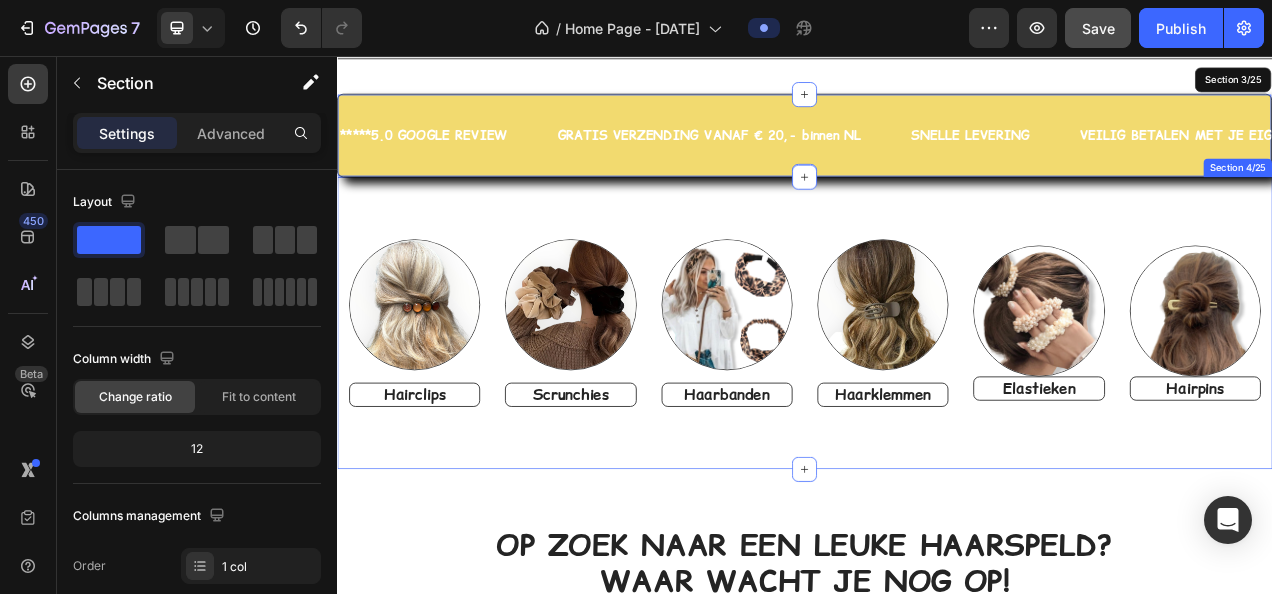 scroll, scrollTop: 838, scrollLeft: 0, axis: vertical 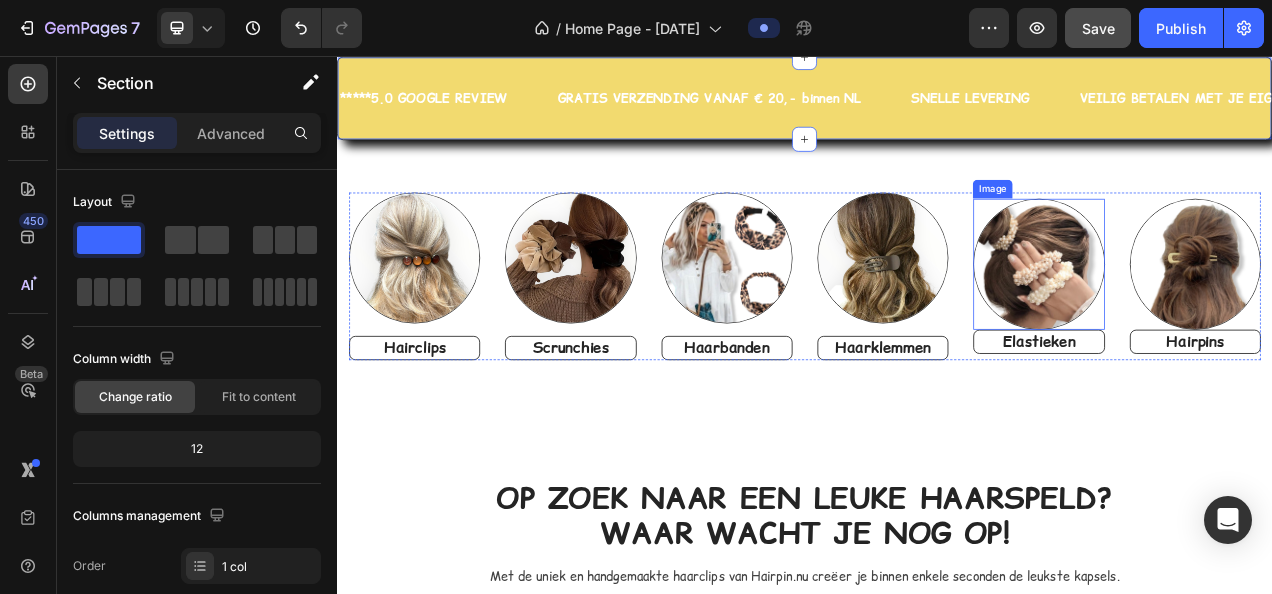 click at bounding box center [1237, 323] 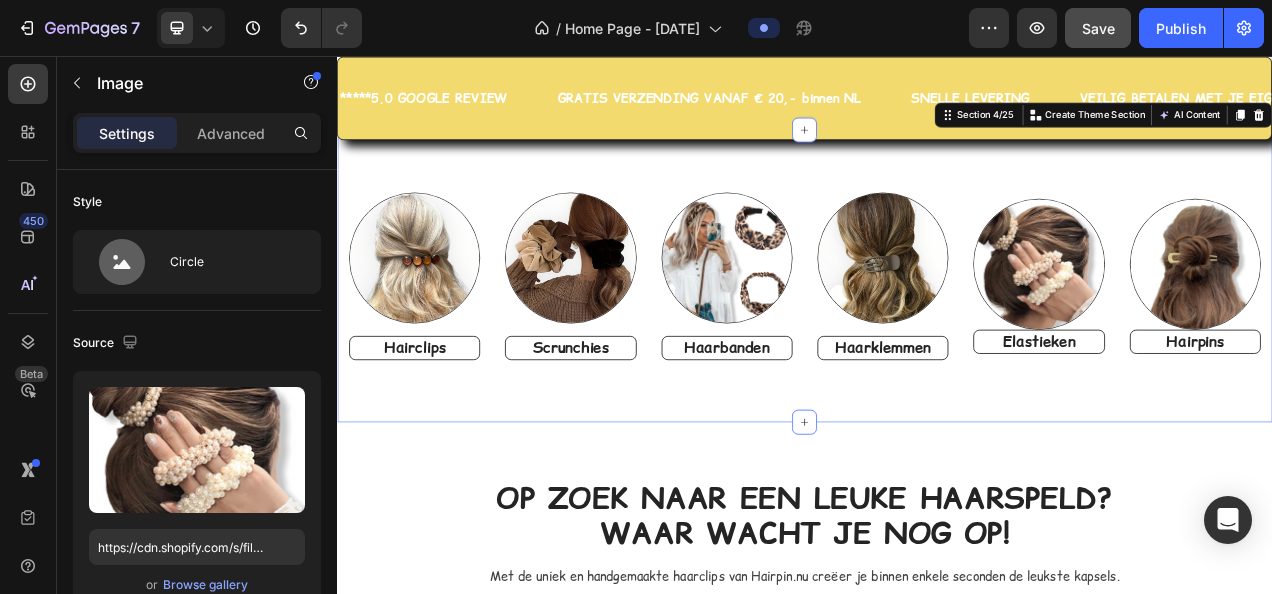click on "Image Hairclips Heading Image Scrunchies Heading Image Haarbanden Heading Image Haarklemmen Heading Image Elastieken Heading Image Hairpins Heading Row Section 4/25   You can create reusable sections Create Theme Section AI Content Write with GemAI What would you like to describe here? Tone and Voice Persuasive Product Show more Generate" at bounding box center [937, 338] 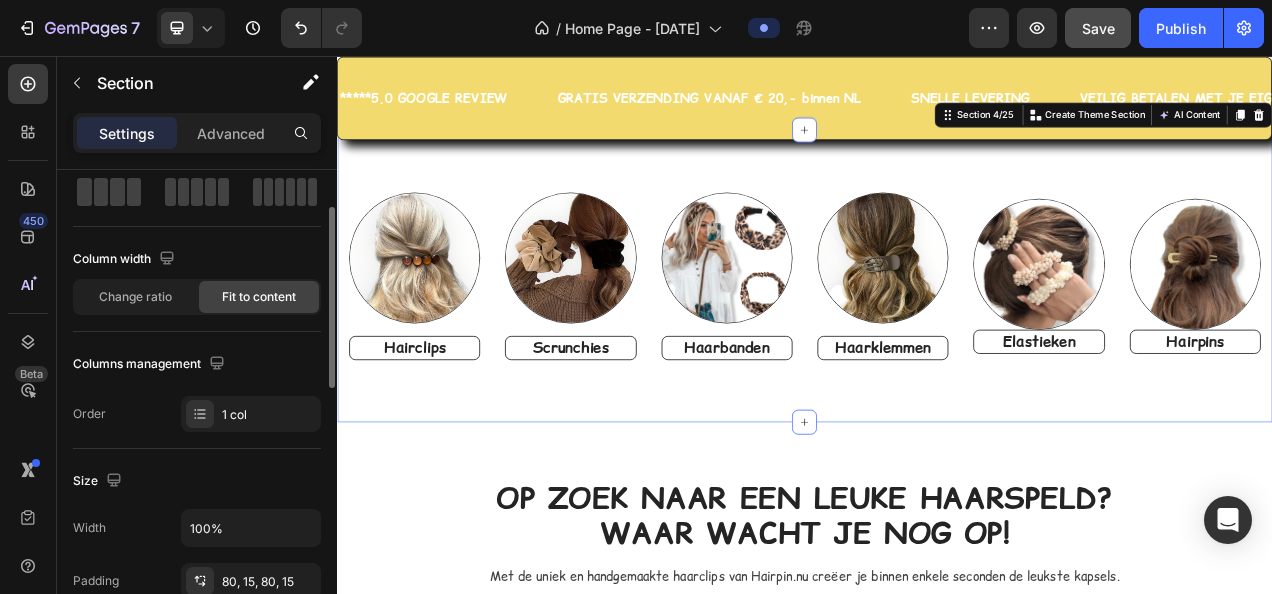 scroll, scrollTop: 0, scrollLeft: 0, axis: both 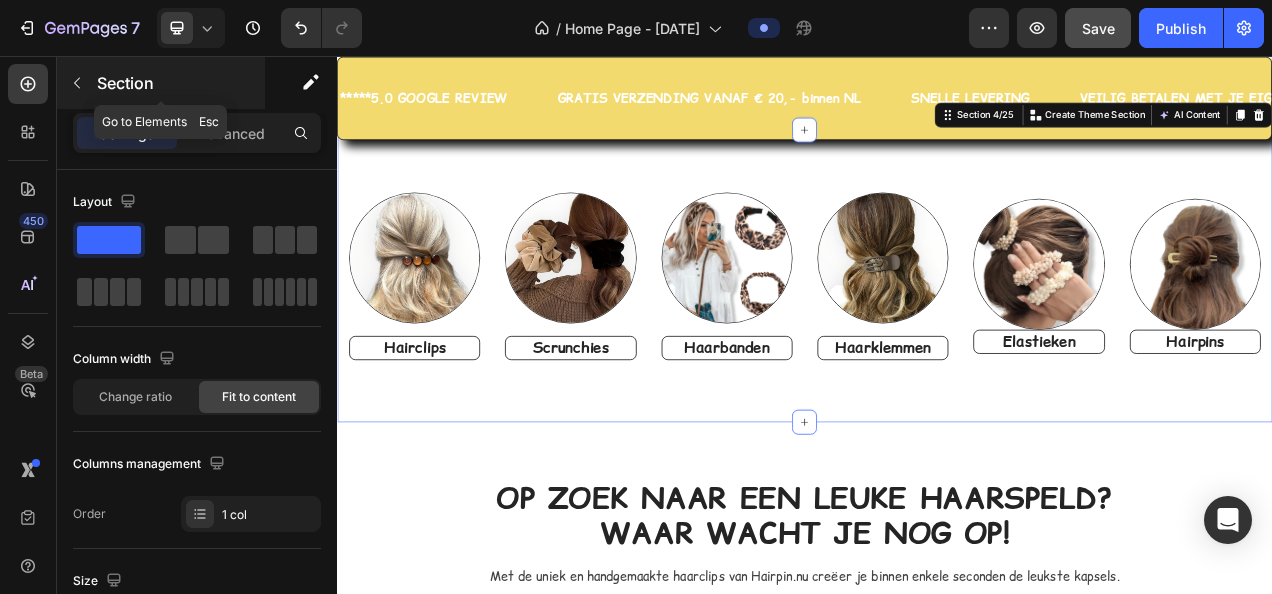 click on "Section" at bounding box center [179, 83] 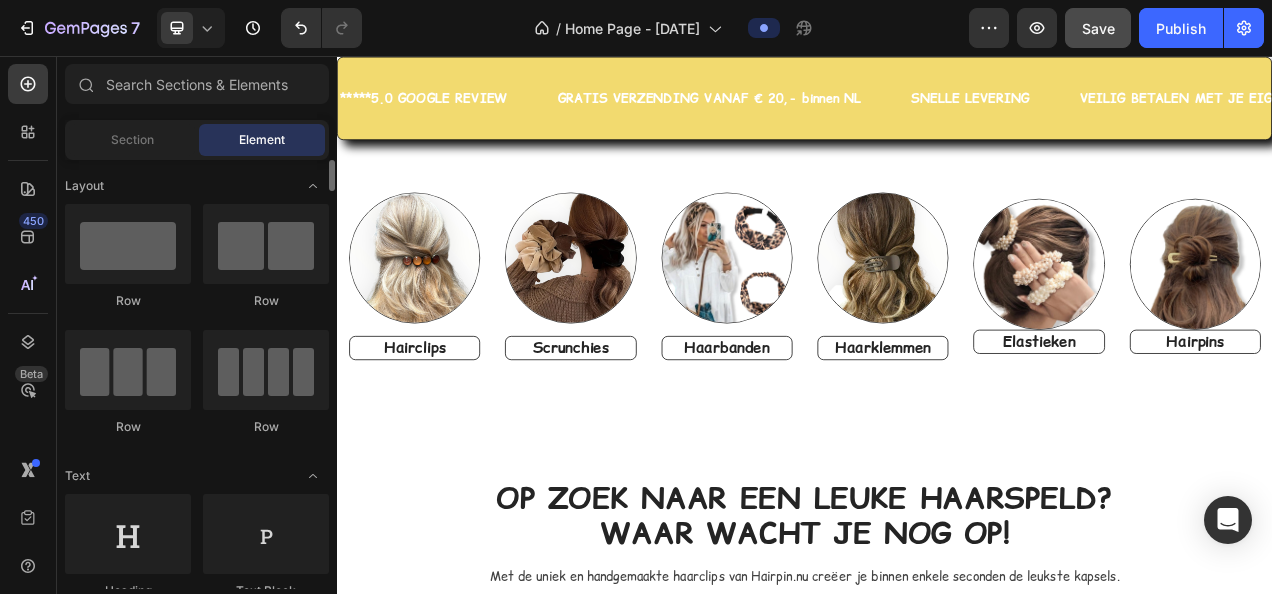 scroll, scrollTop: 0, scrollLeft: 0, axis: both 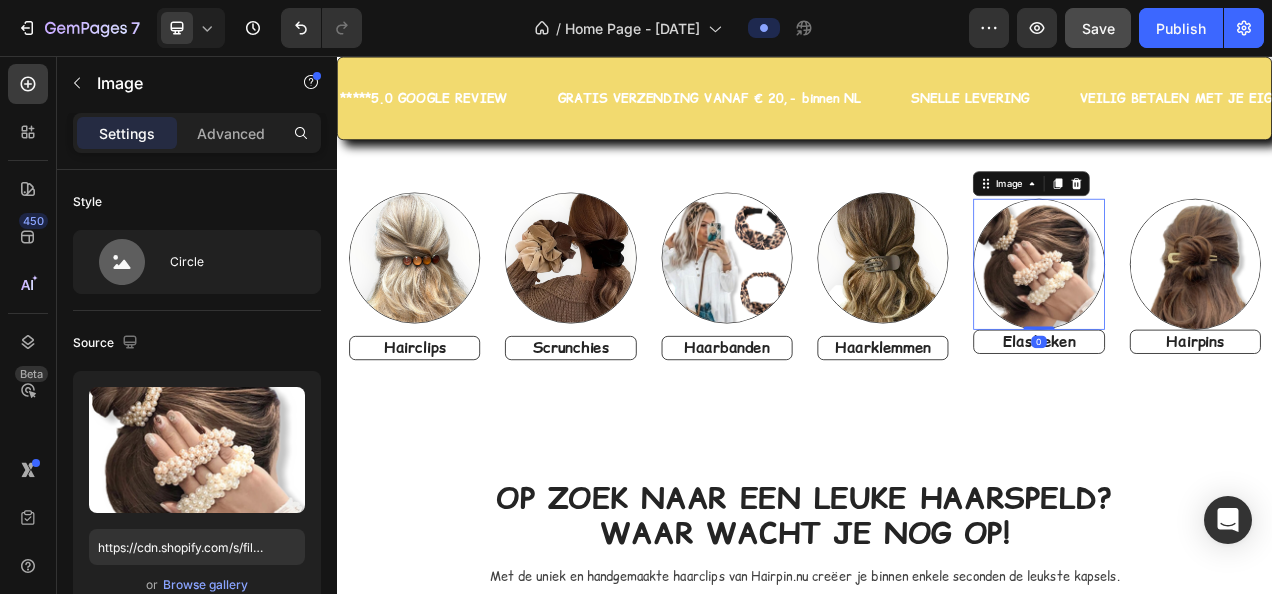click at bounding box center (1237, 323) 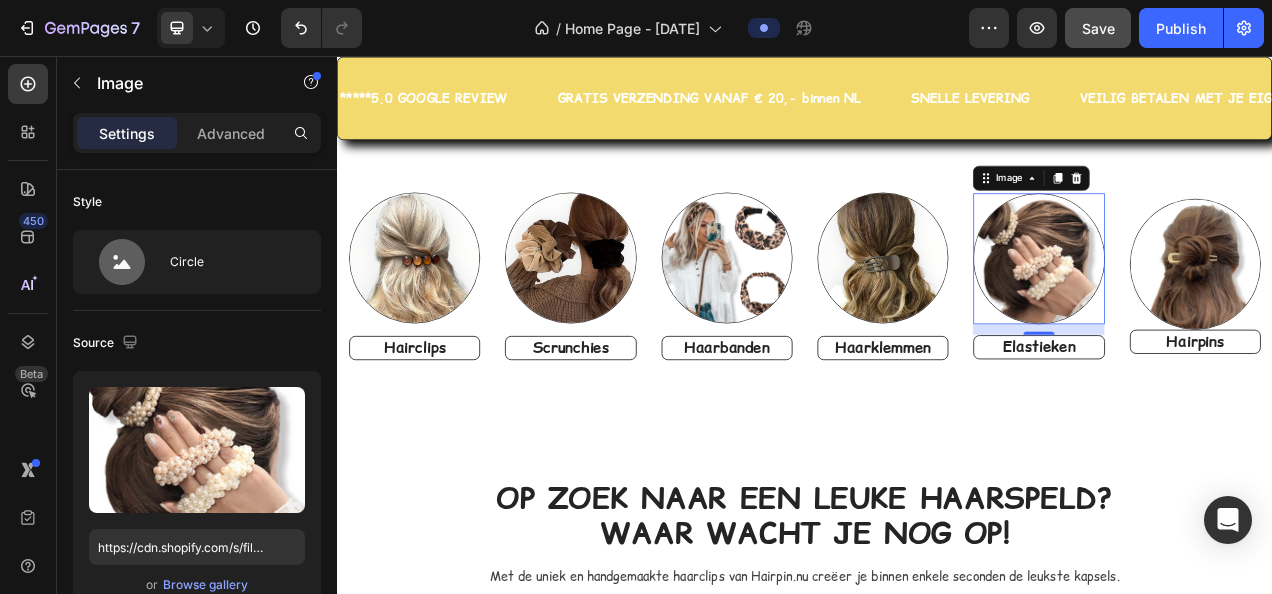drag, startPoint x: 1225, startPoint y: 402, endPoint x: 1228, endPoint y: 416, distance: 14.3178215 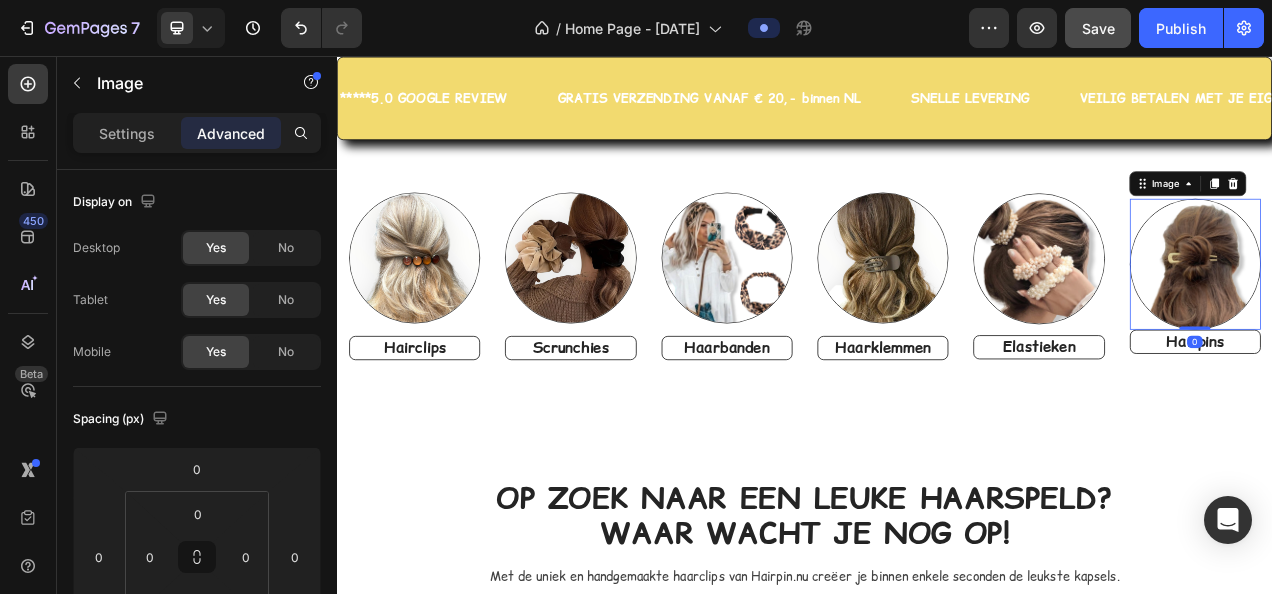click at bounding box center [1438, 323] 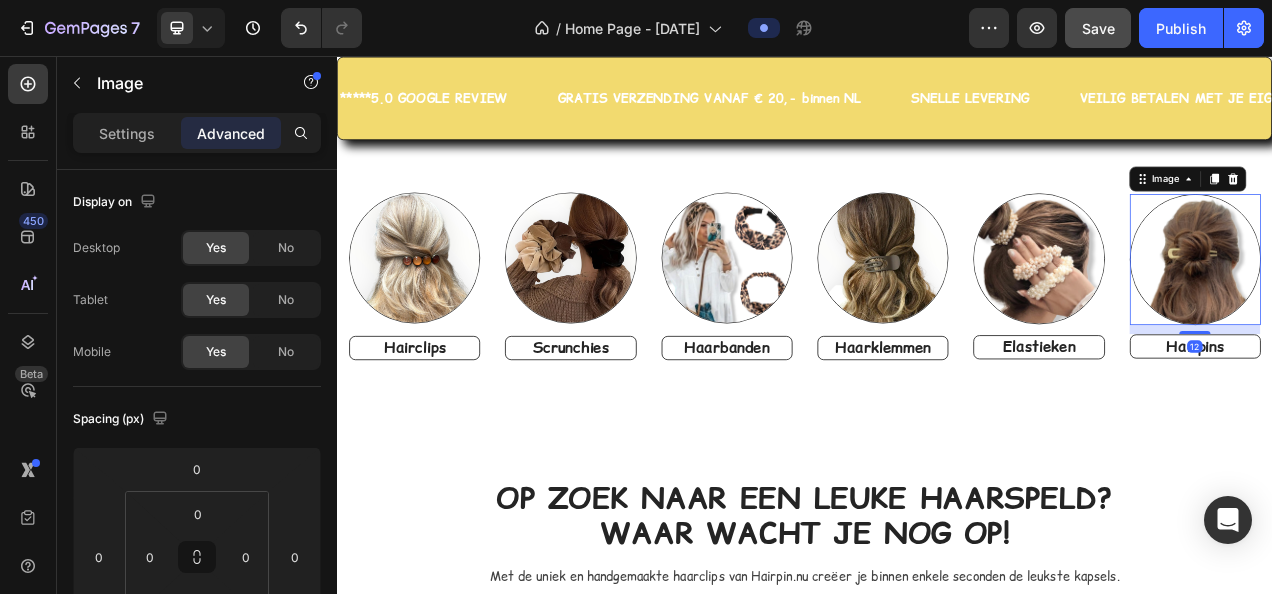 drag, startPoint x: 1436, startPoint y: 397, endPoint x: 1431, endPoint y: 409, distance: 13 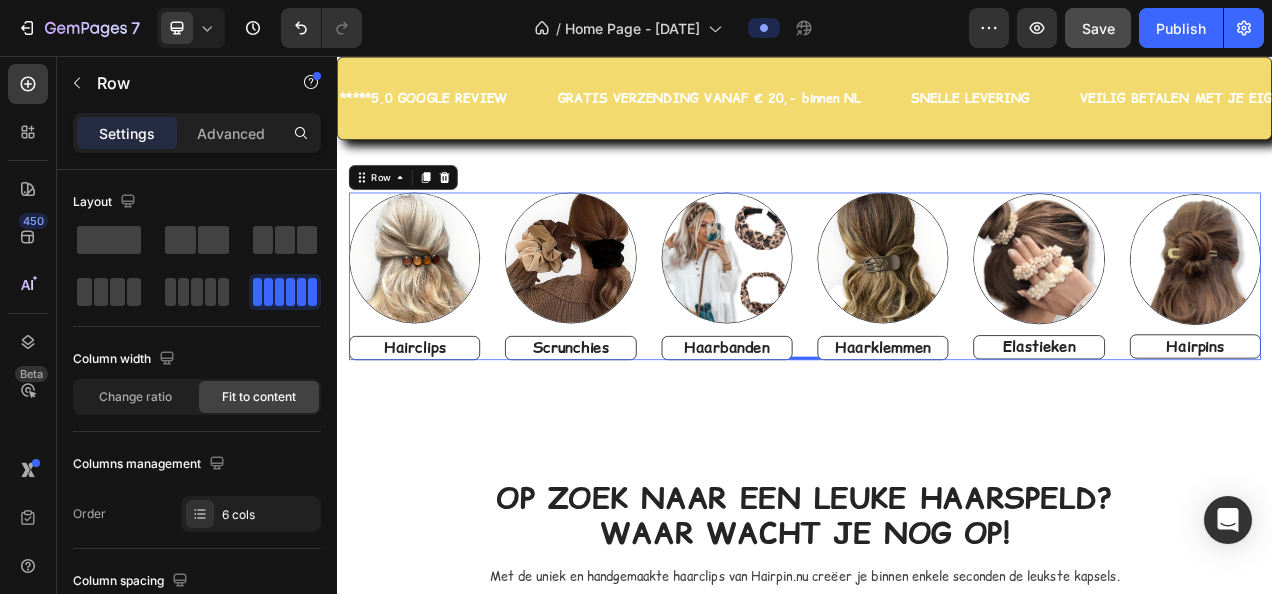click on "Image Elastieken Heading" at bounding box center [1237, 338] 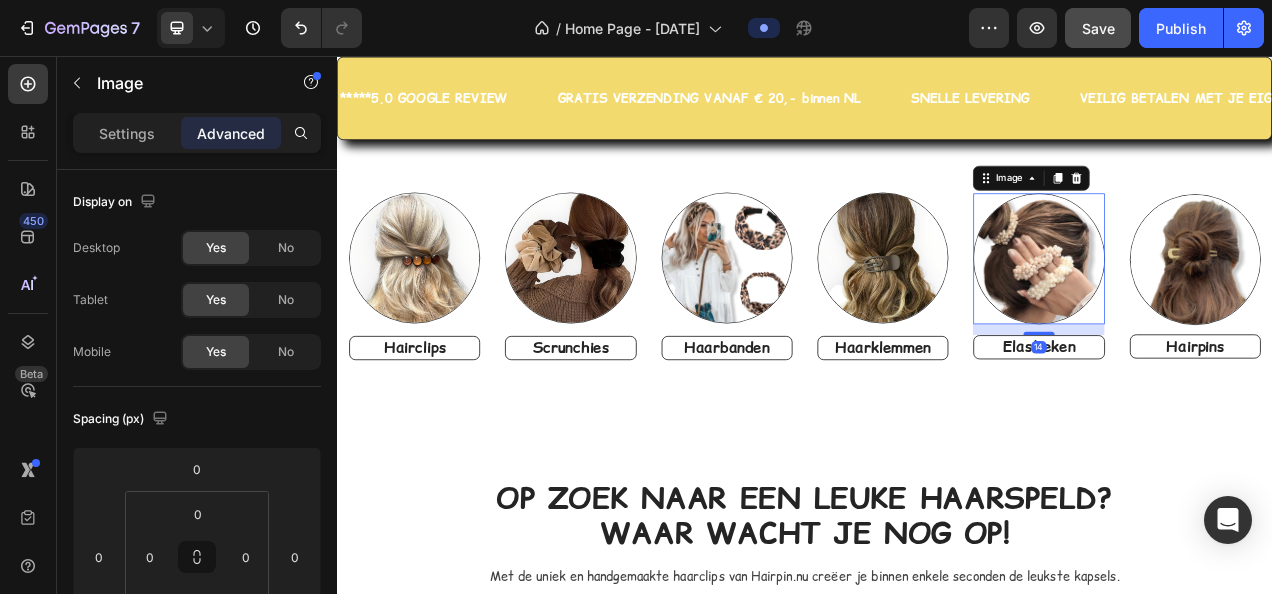click at bounding box center (1237, 316) 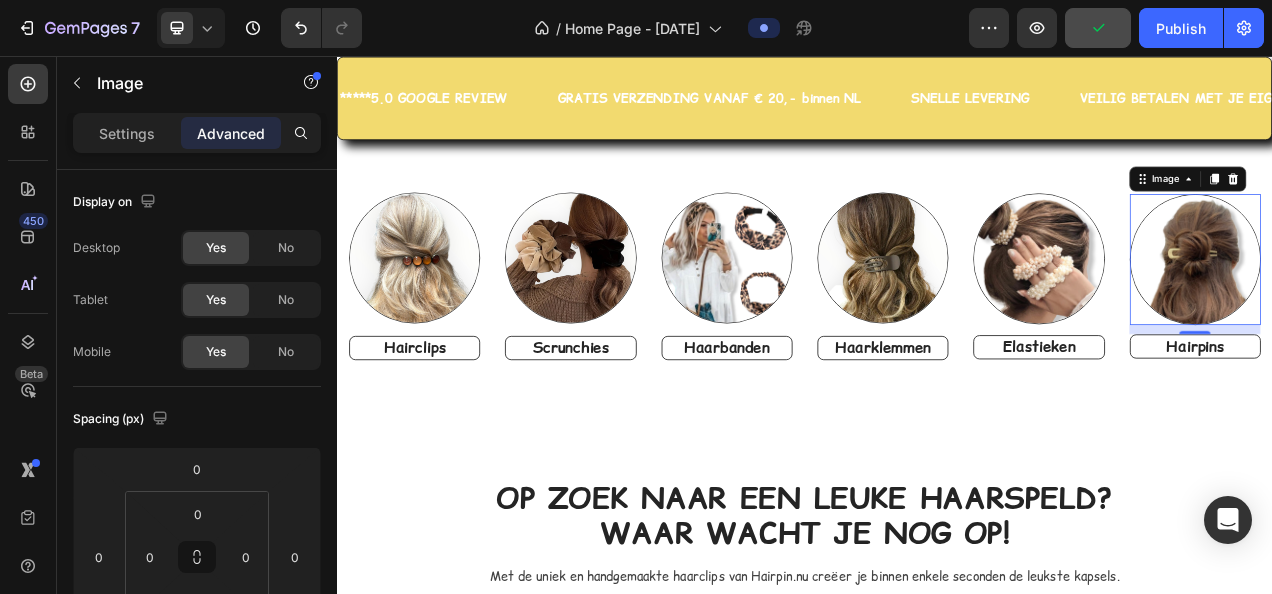 click at bounding box center [1438, 317] 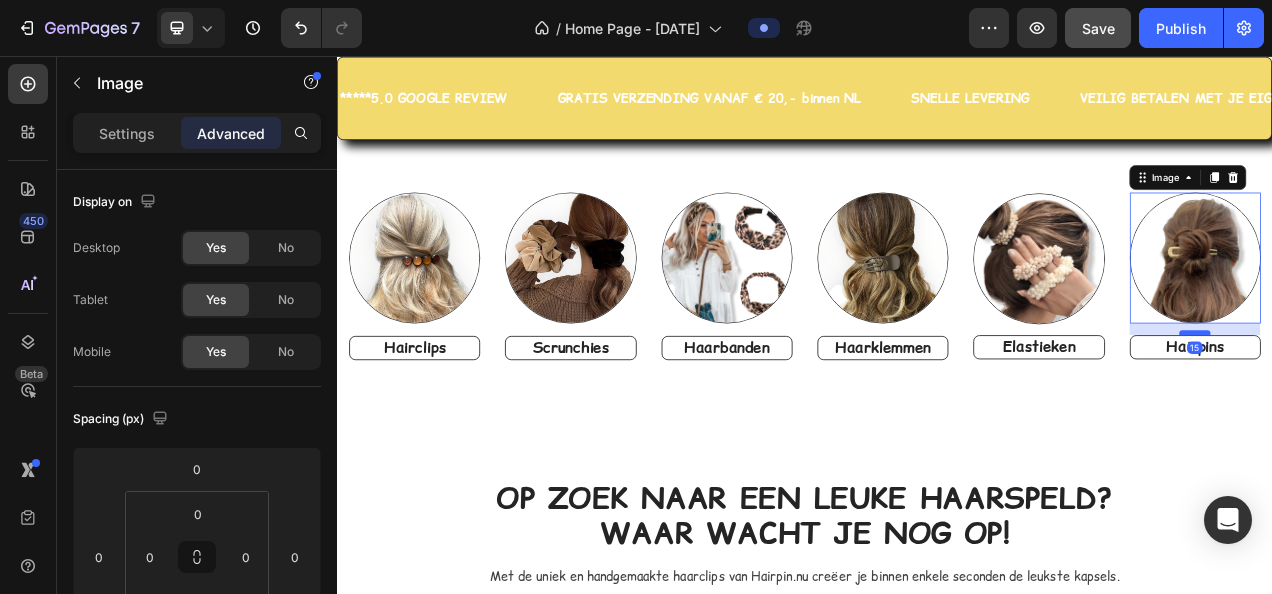 click at bounding box center (1438, 411) 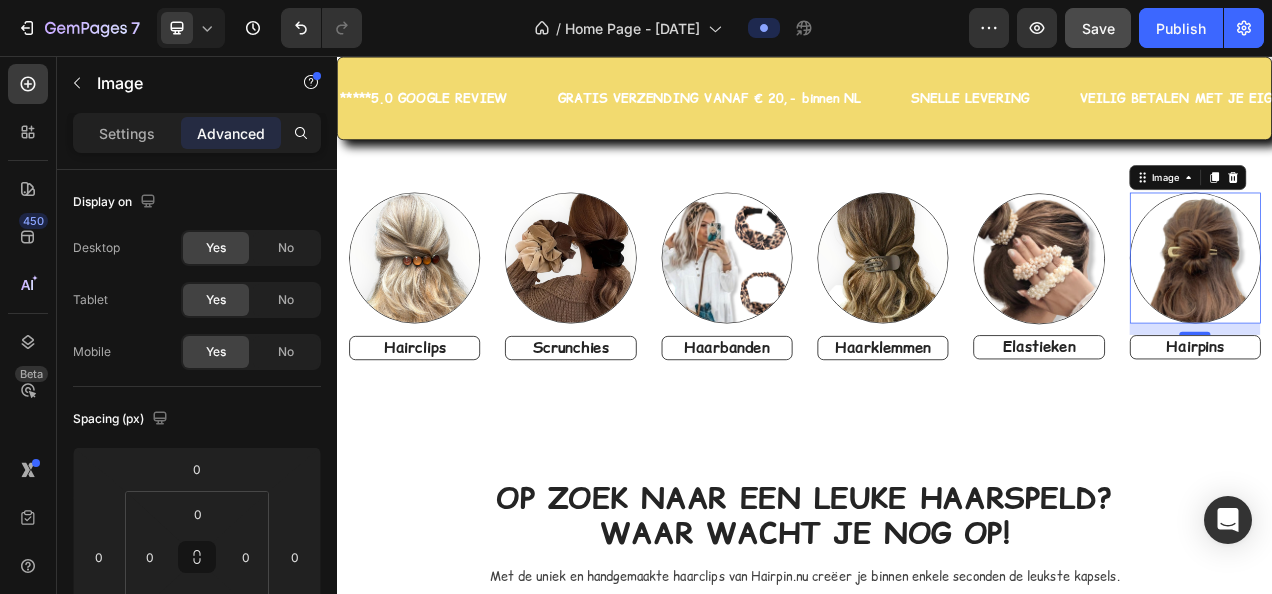 click on "15" at bounding box center (1438, 406) 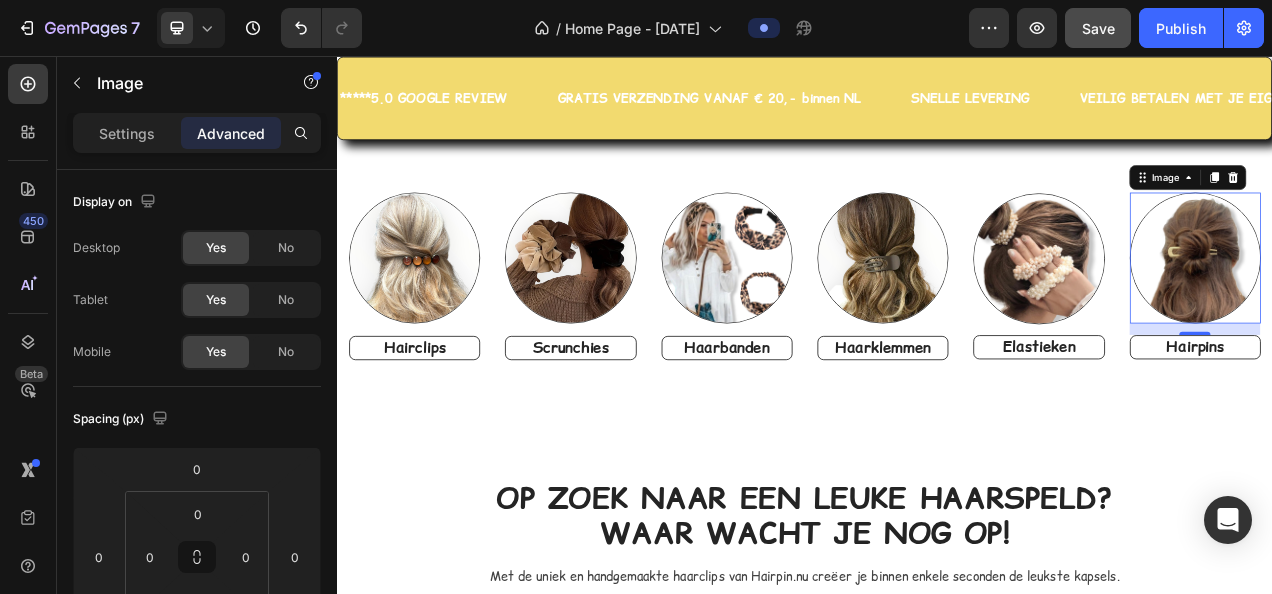 click at bounding box center [1438, 315] 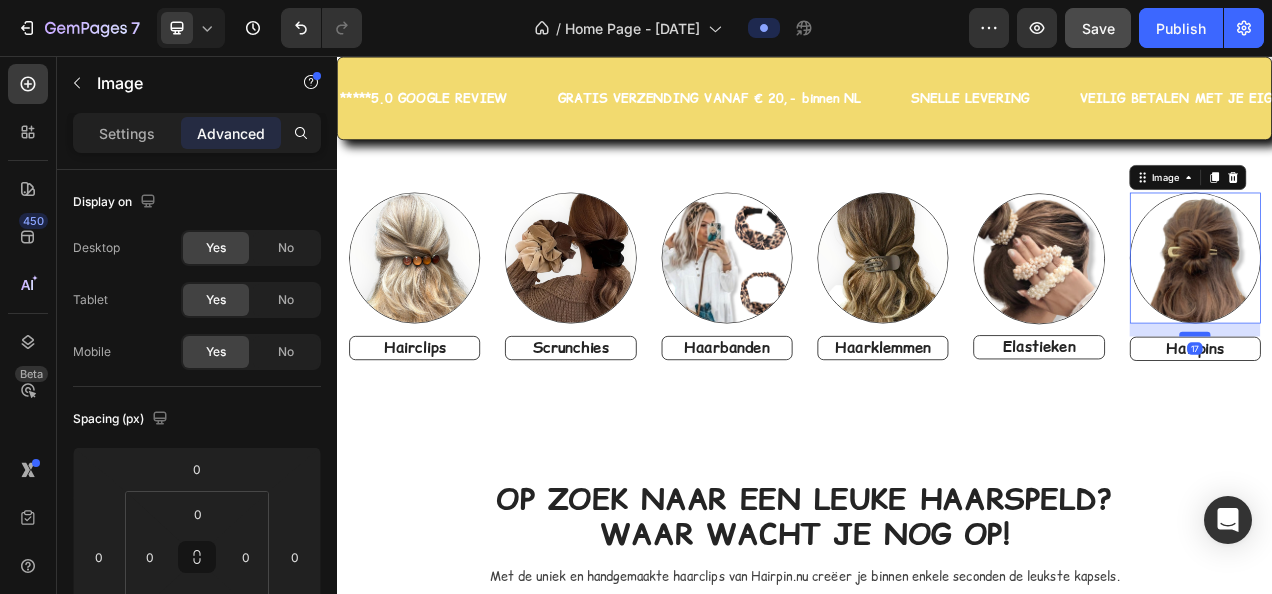 click at bounding box center [1438, 413] 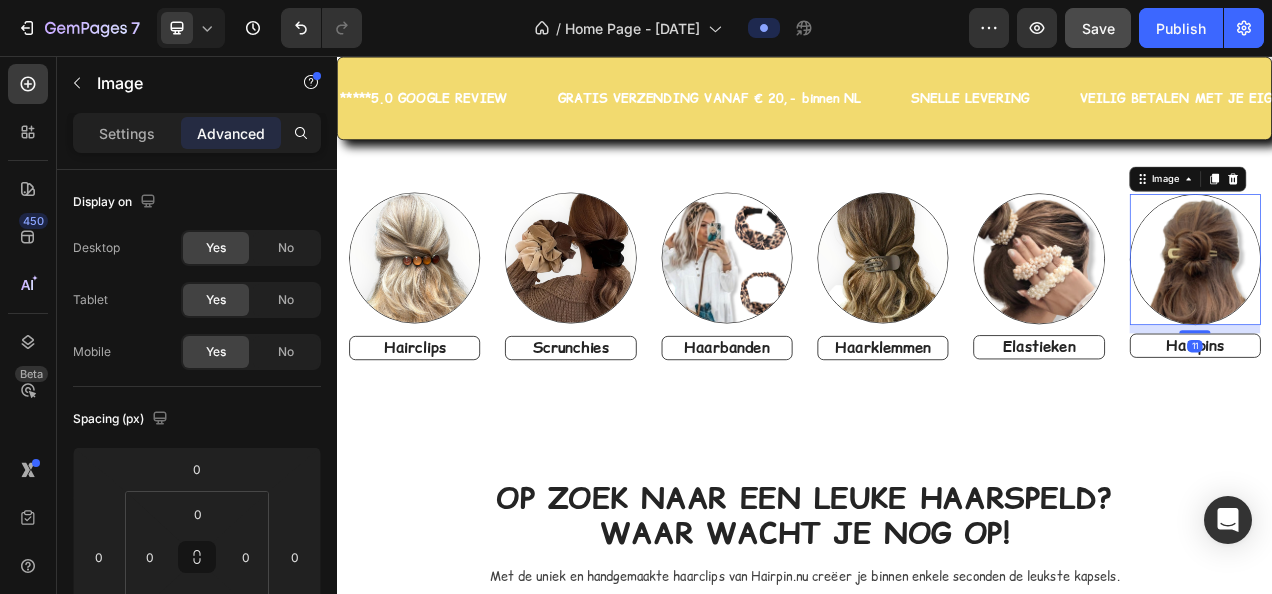 drag, startPoint x: 1421, startPoint y: 407, endPoint x: 1433, endPoint y: 401, distance: 13.416408 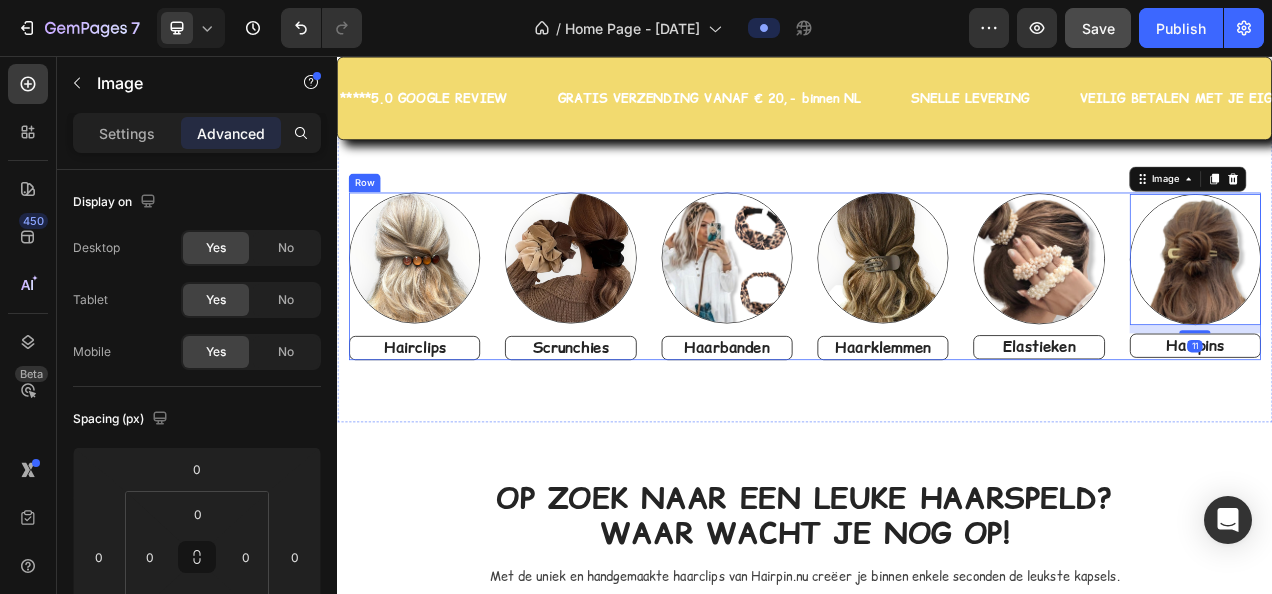 click on "Image Elastieken Heading" at bounding box center [1237, 338] 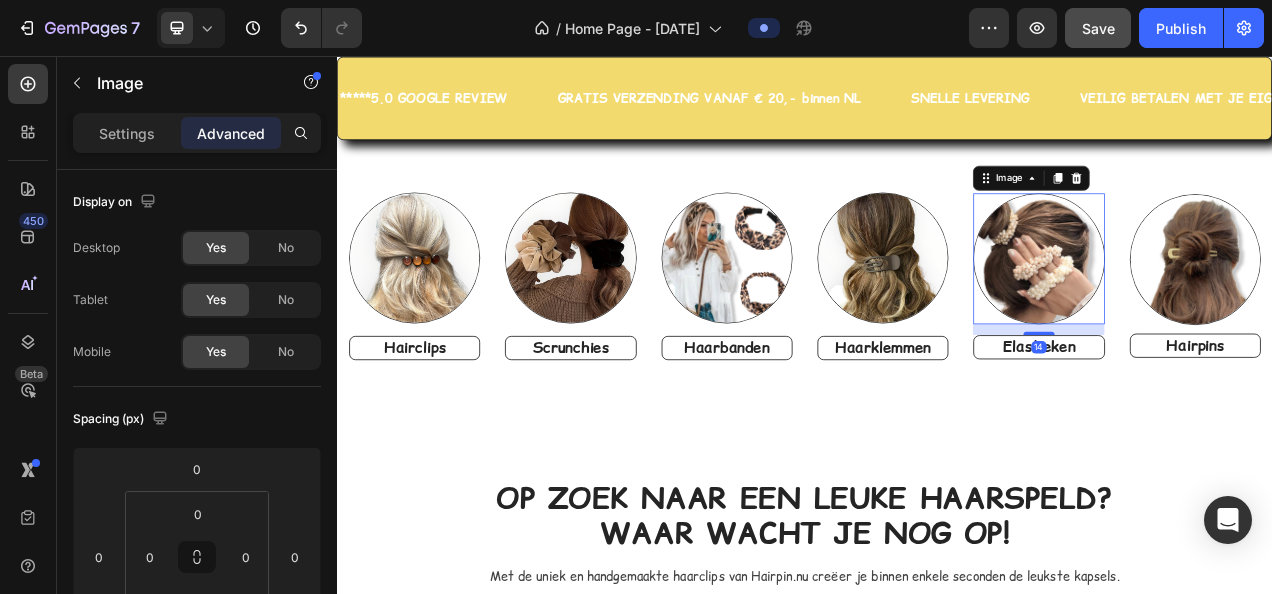 click at bounding box center [1237, 316] 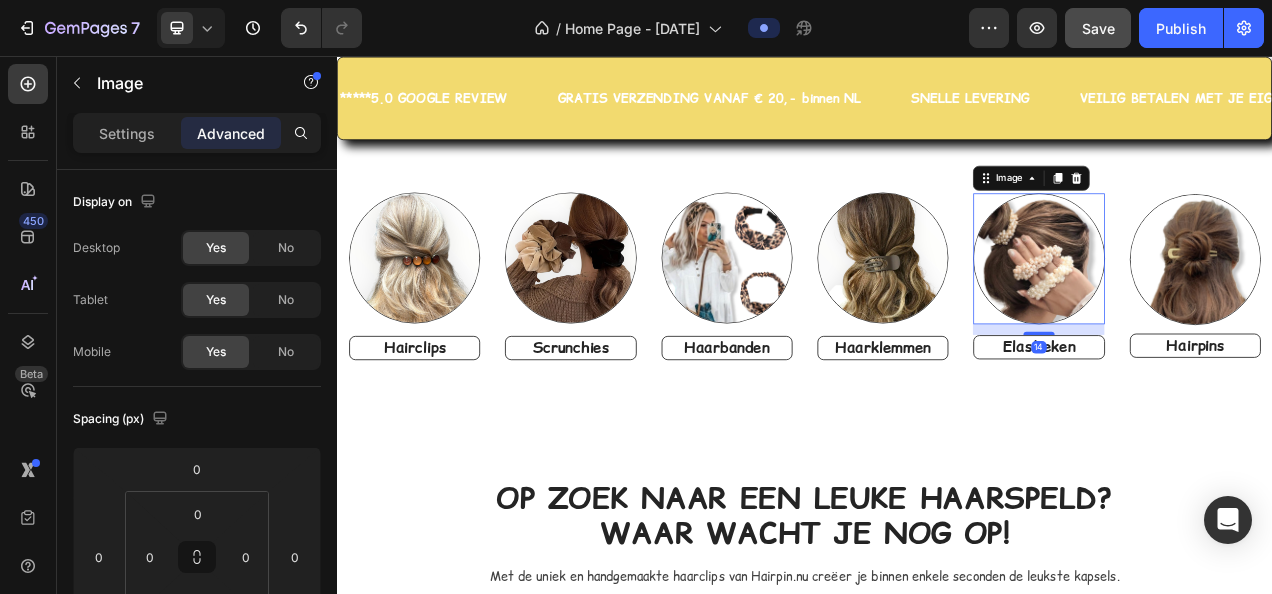 drag, startPoint x: 1228, startPoint y: 406, endPoint x: 1253, endPoint y: 406, distance: 25 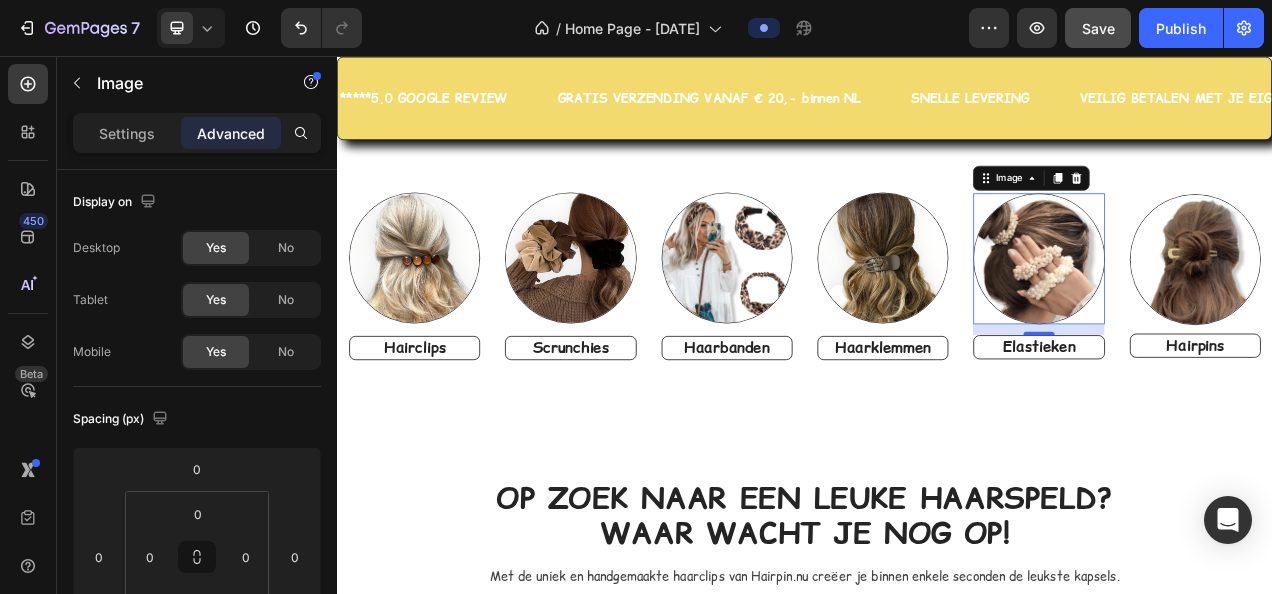 click on "14" at bounding box center [1237, 407] 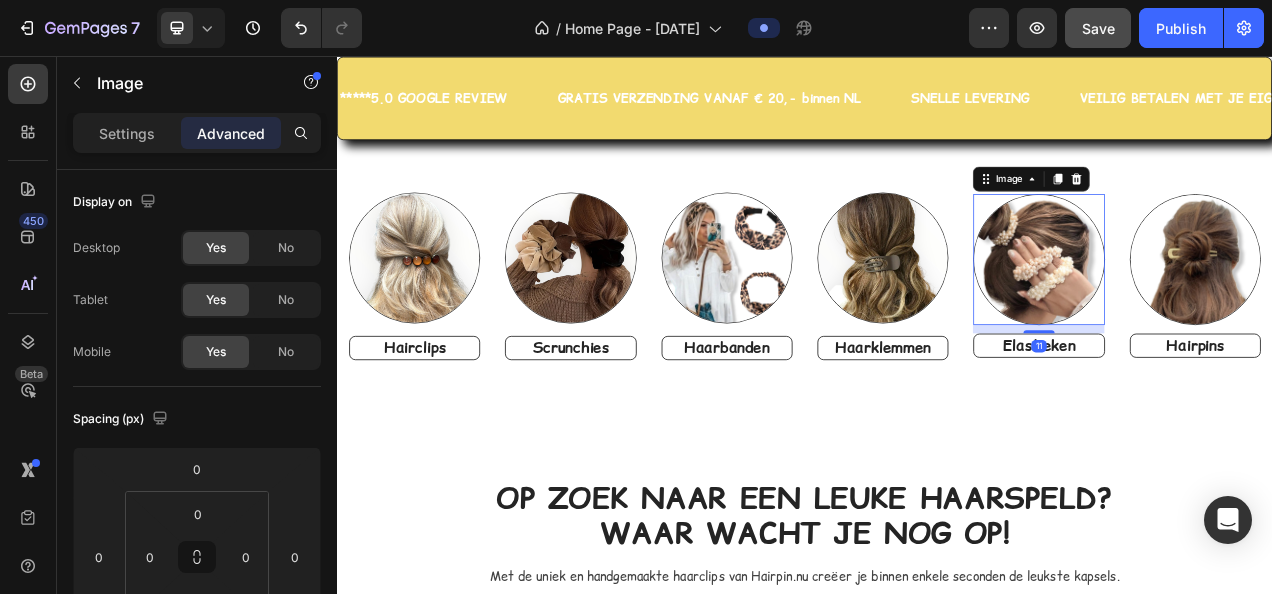 click at bounding box center [1238, 410] 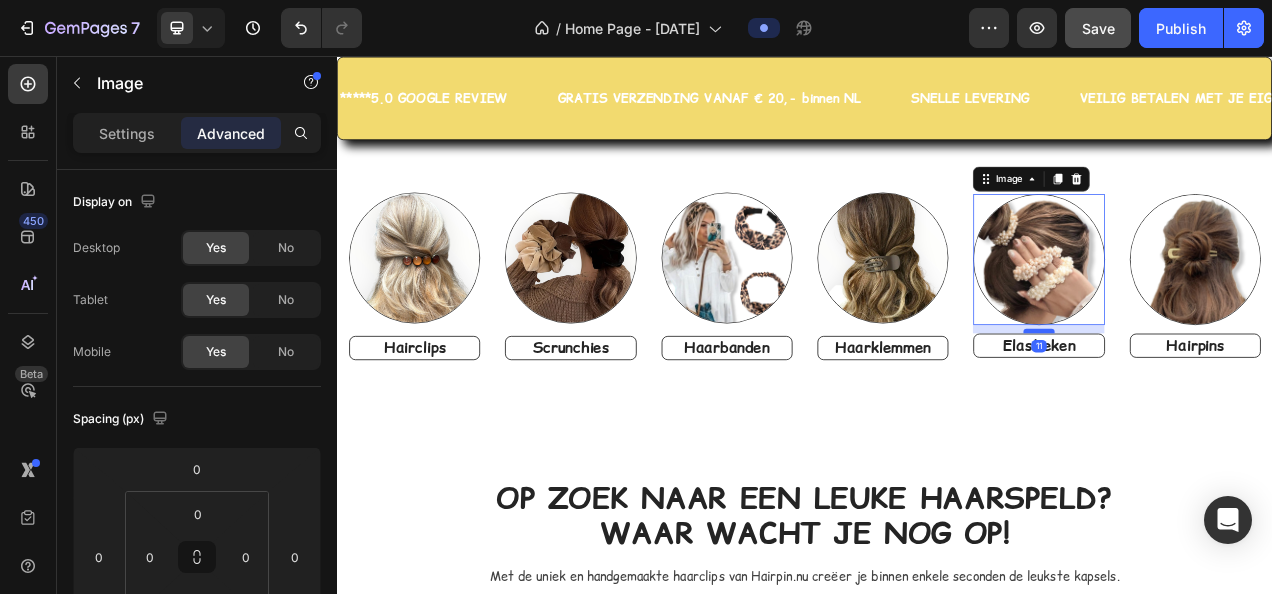 type on "11" 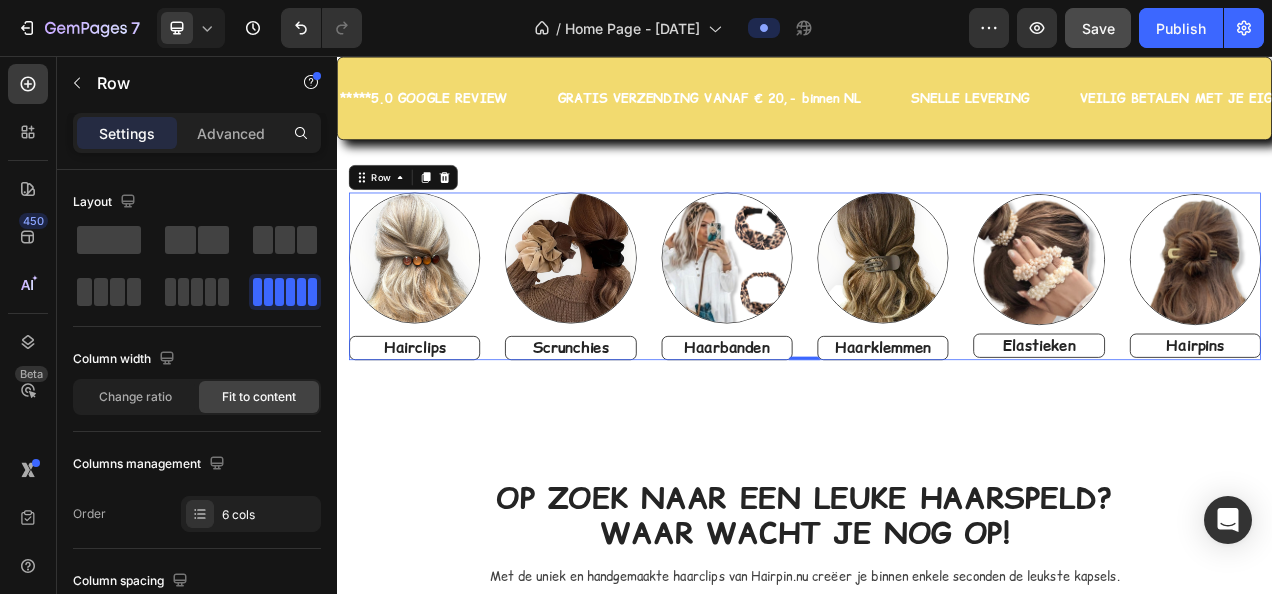 click on "Image Haarklemmen Heading" at bounding box center [1037, 338] 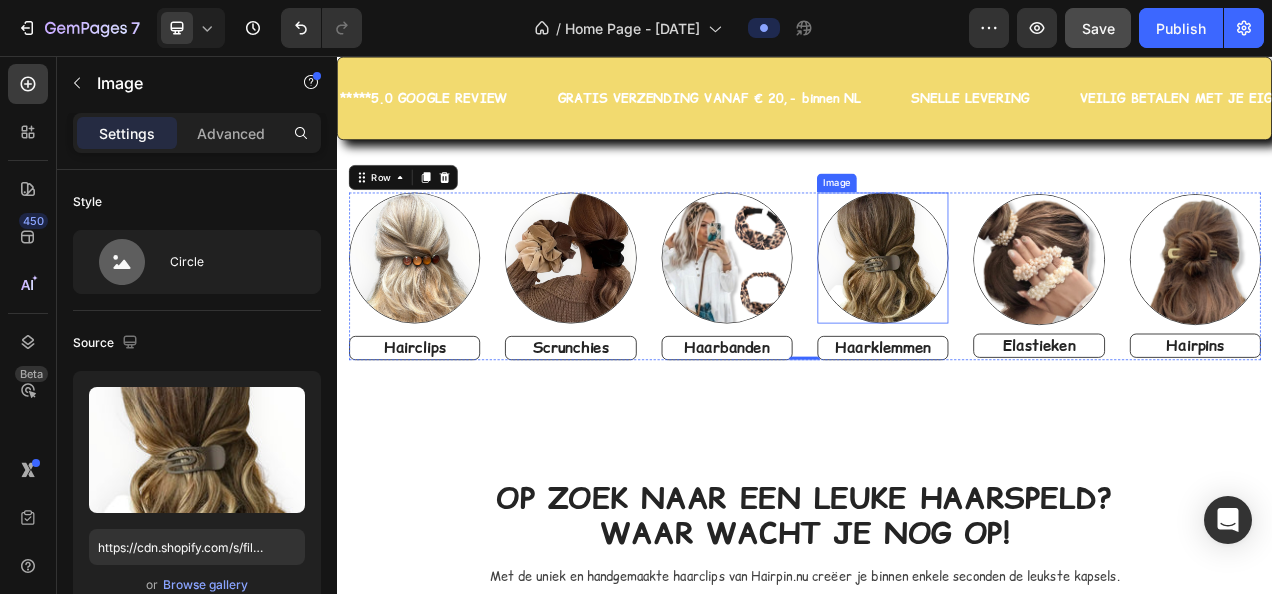 click at bounding box center [1037, 315] 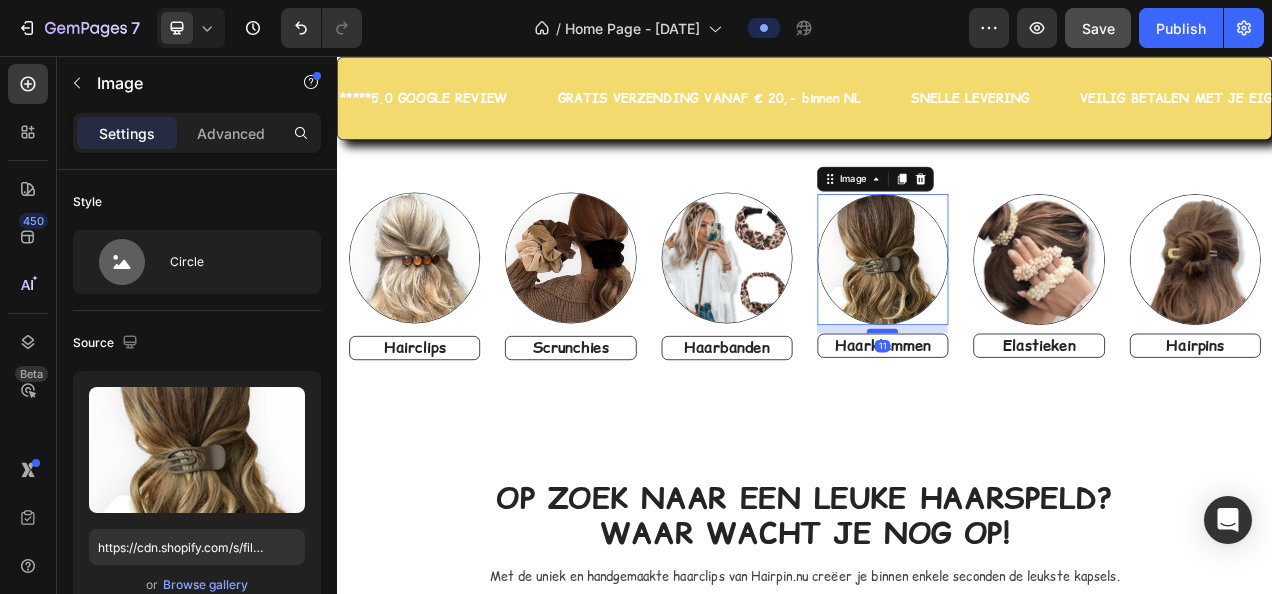 click at bounding box center [1037, 409] 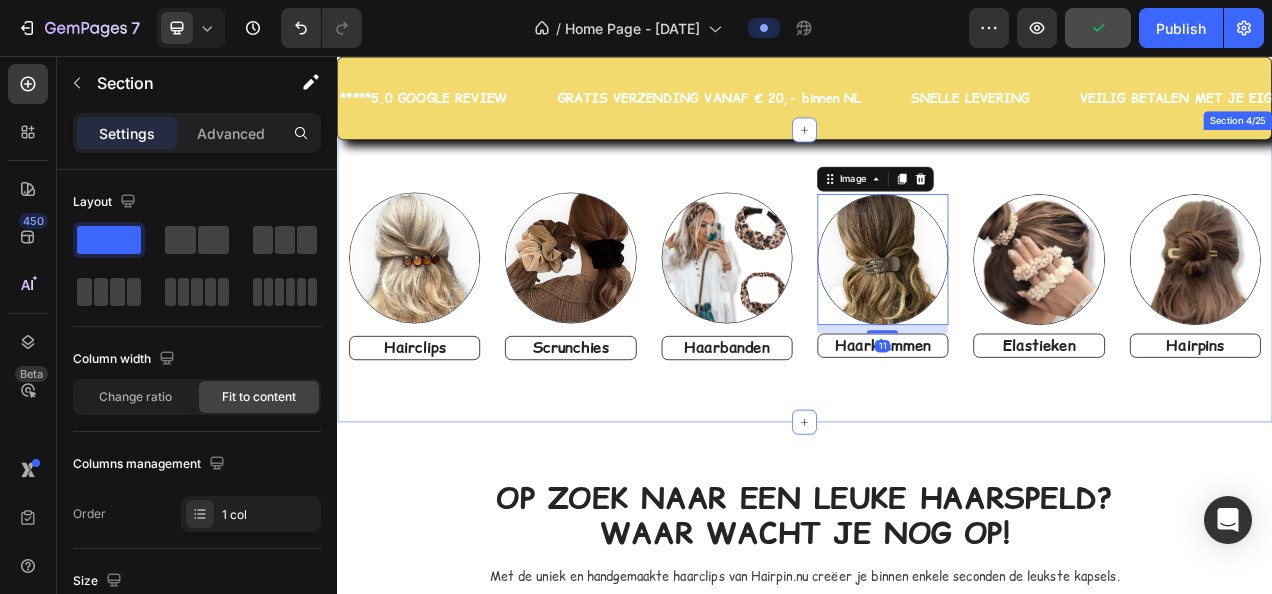 click on "Image Hairclips Heading Image Scrunchies Heading Image Haarbanden Heading Image   11 Haarklemmen Heading Image Elastieken Heading Image Hairpins Heading Row Section 4/25" at bounding box center [937, 338] 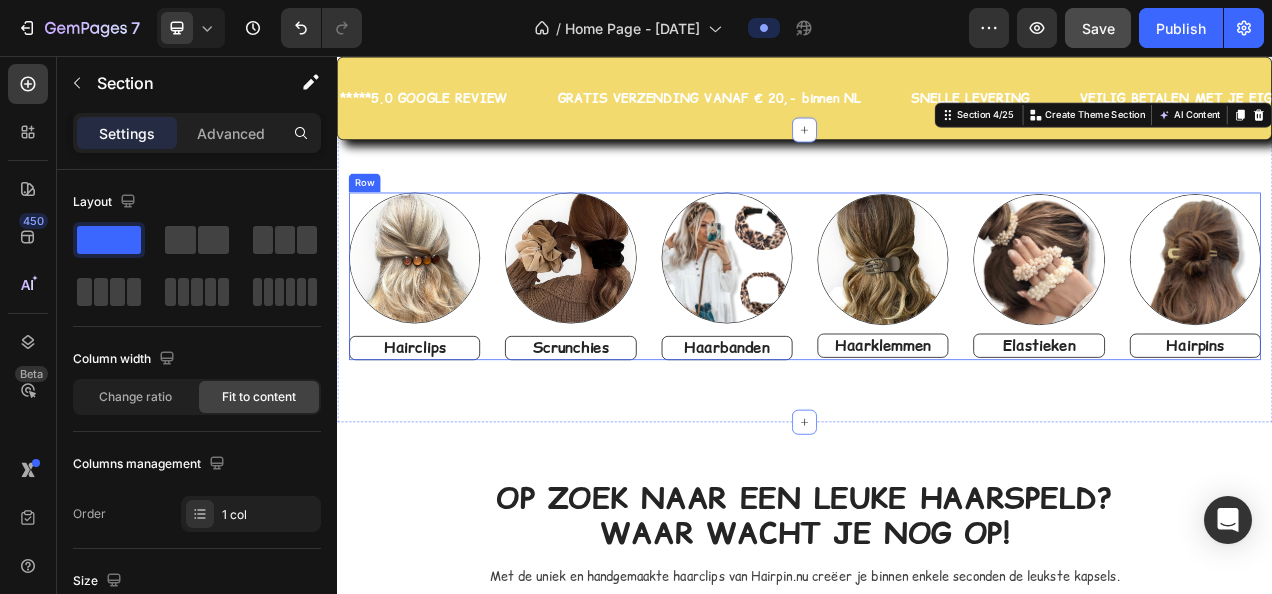 click on "Image Haarbanden Heading" at bounding box center (837, 338) 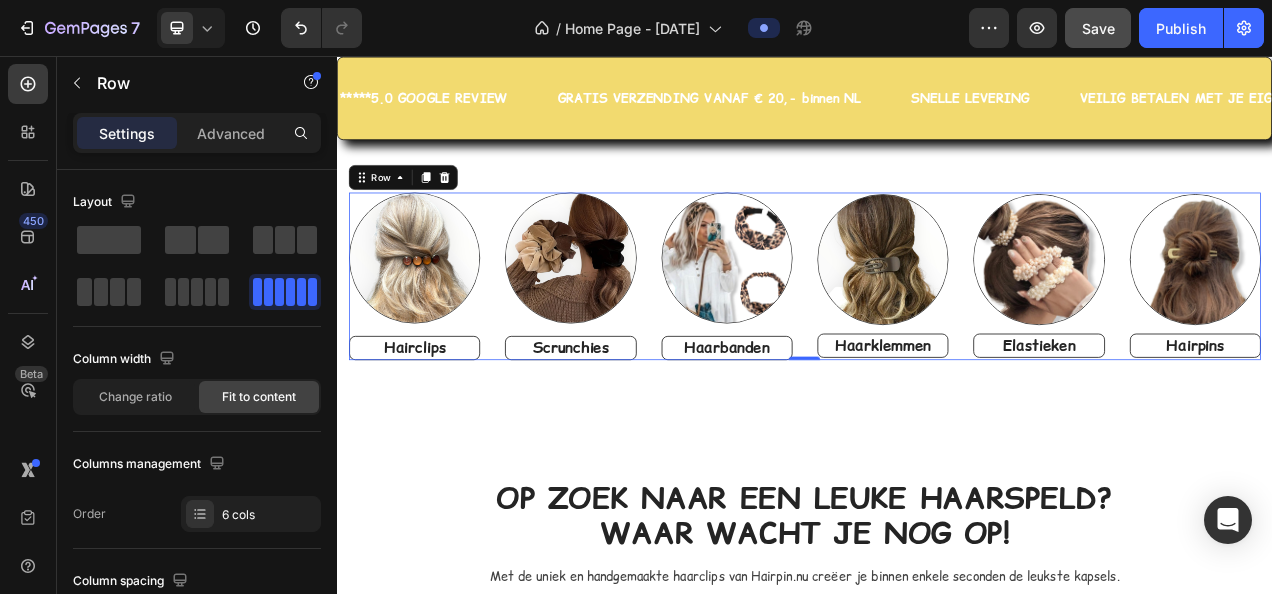 click on "Image Haarbanden Heading" at bounding box center [837, 338] 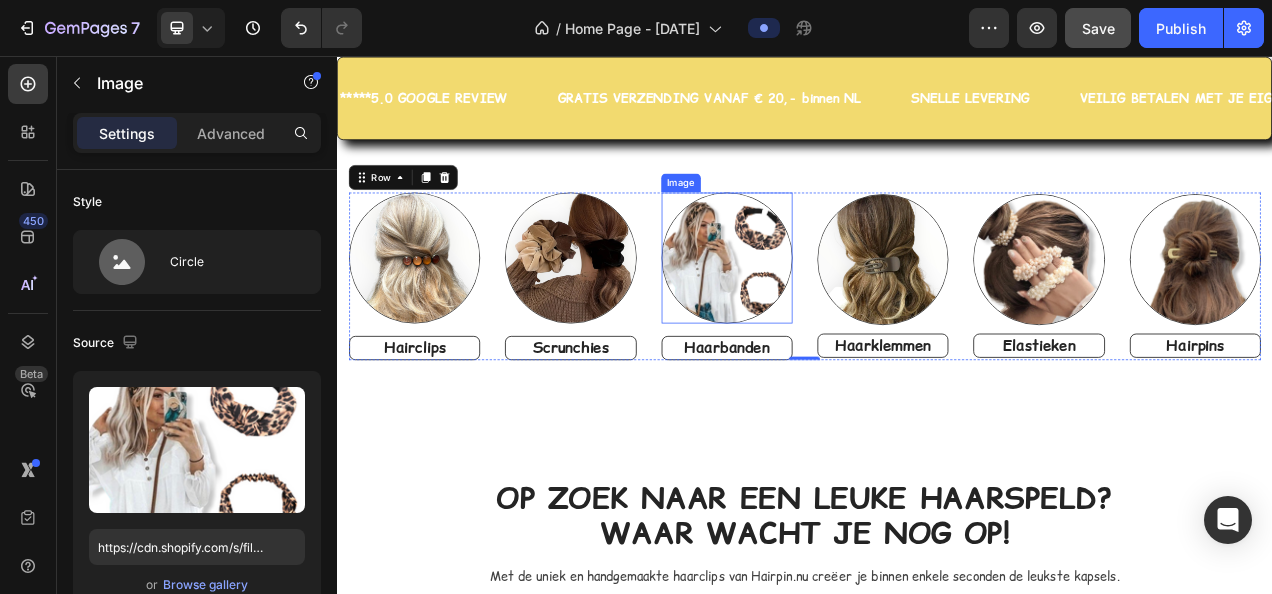 click at bounding box center (837, 315) 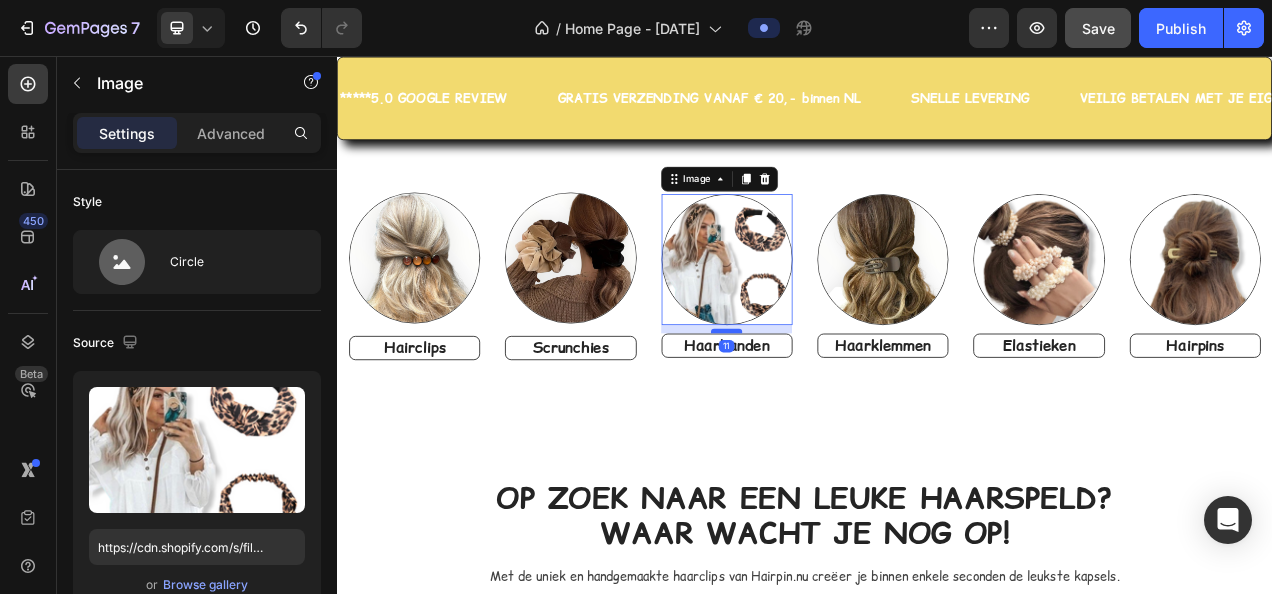 click at bounding box center (837, 409) 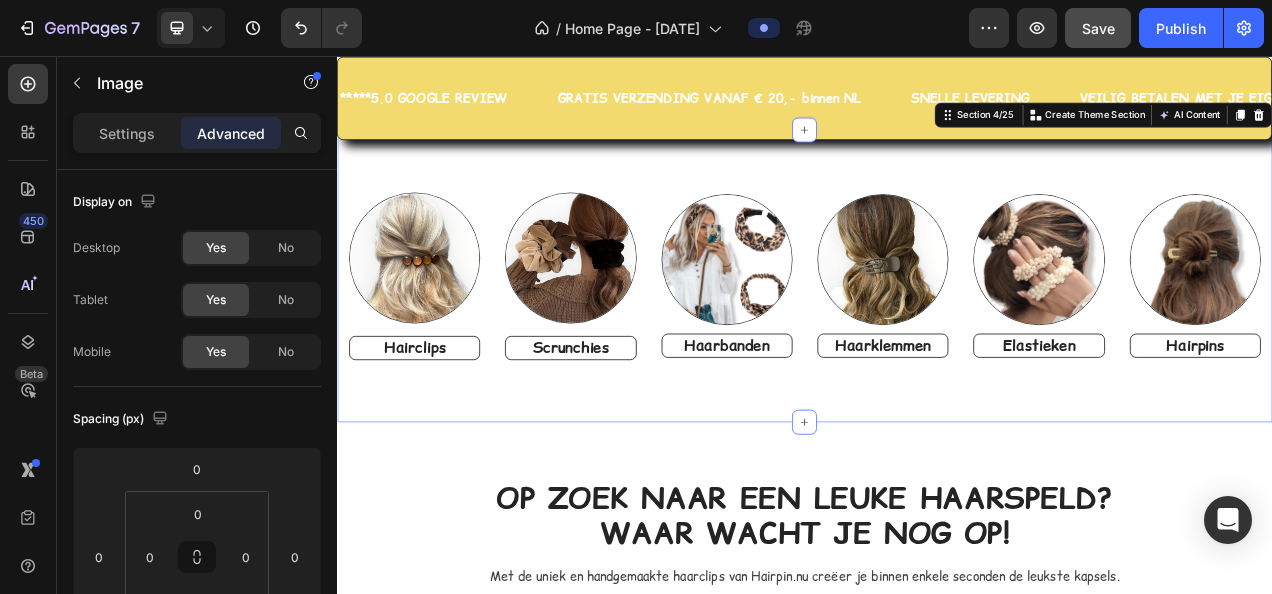 click on "Image Hairclips Heading Image Scrunchies Heading Image Haarbanden Heading Image Haarklemmen Heading Image Elastieken Heading Image Hairpins Heading Row Section 4/25   You can create reusable sections Create Theme Section AI Content Write with GemAI What would you like to describe here? Tone and Voice Persuasive Product Show more Generate" at bounding box center [937, 338] 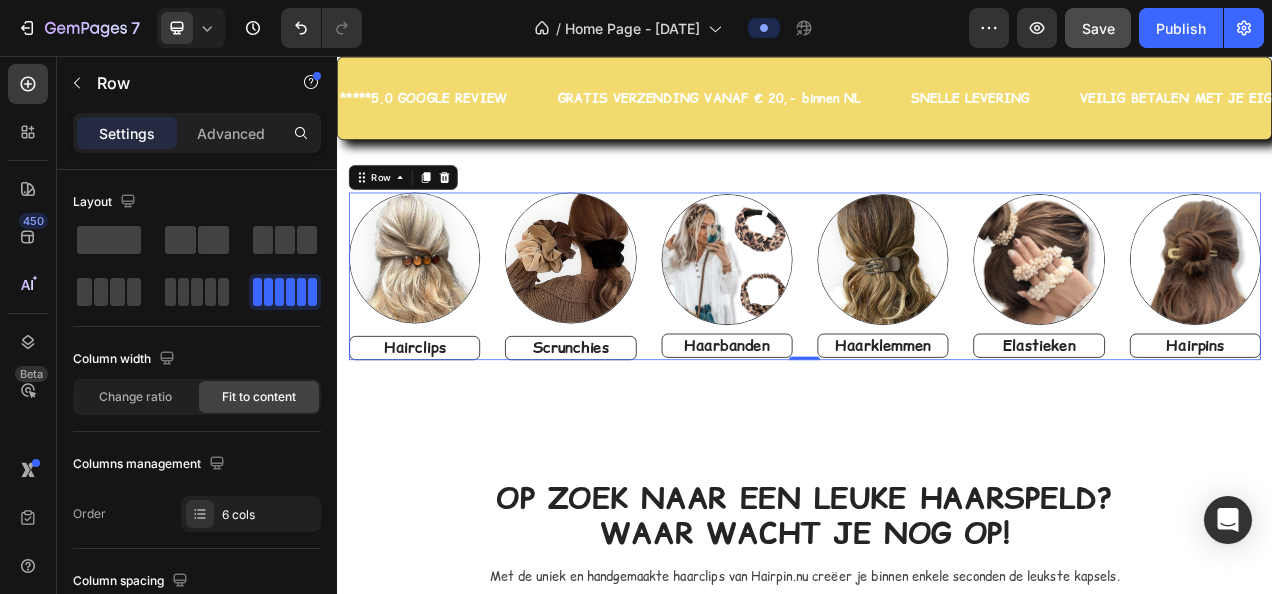 click on "Image Scrunchies Heading" at bounding box center [636, 338] 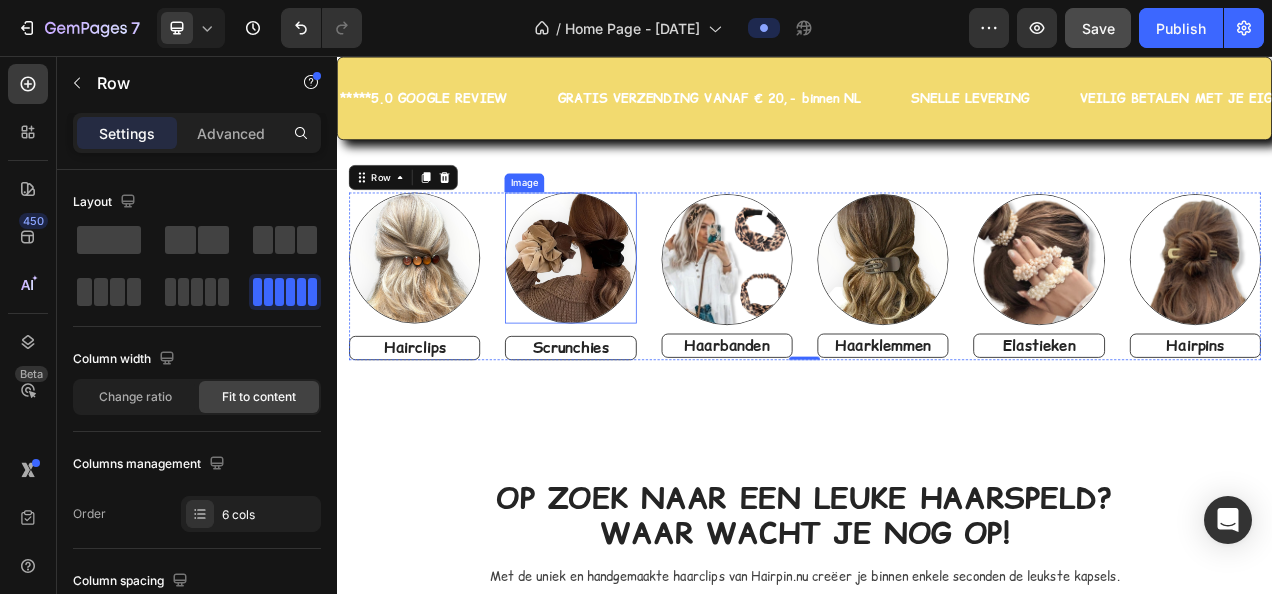 click at bounding box center (636, 315) 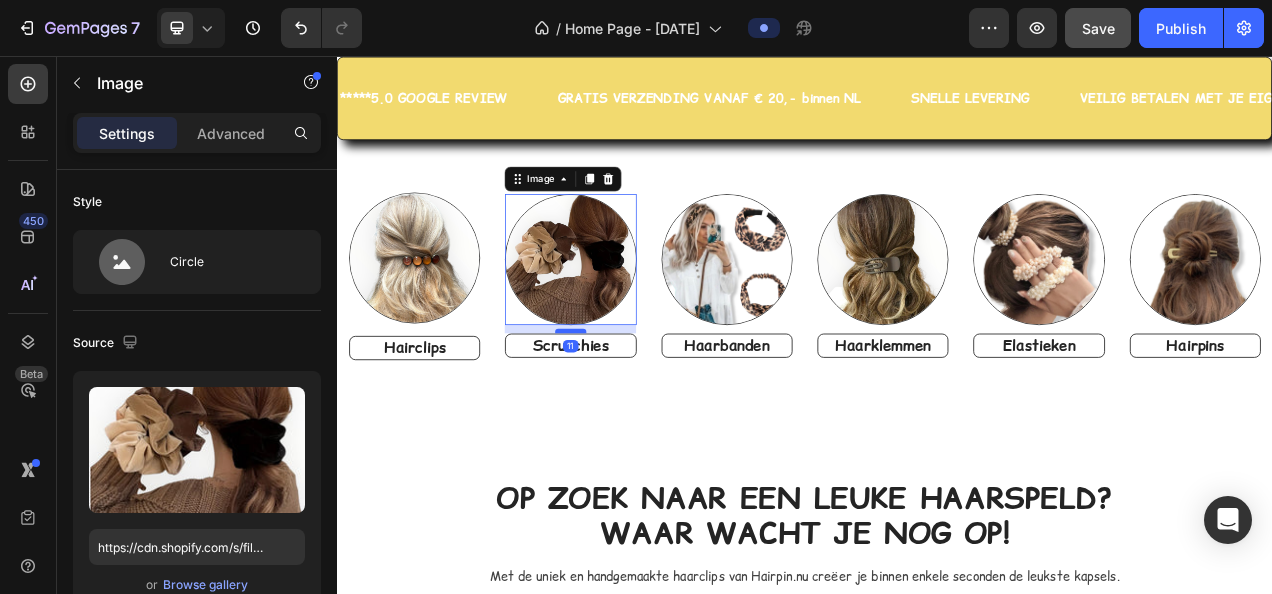 drag, startPoint x: 638, startPoint y: 407, endPoint x: 648, endPoint y: 403, distance: 10.770329 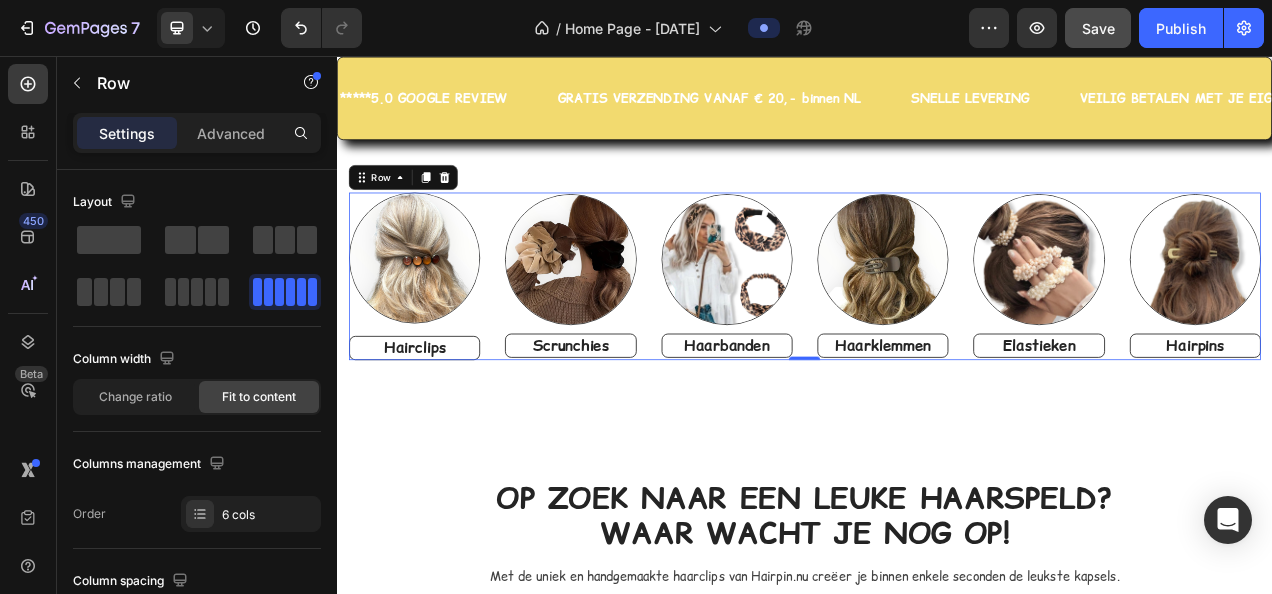 click on "Image Hairclips Heading" at bounding box center [436, 338] 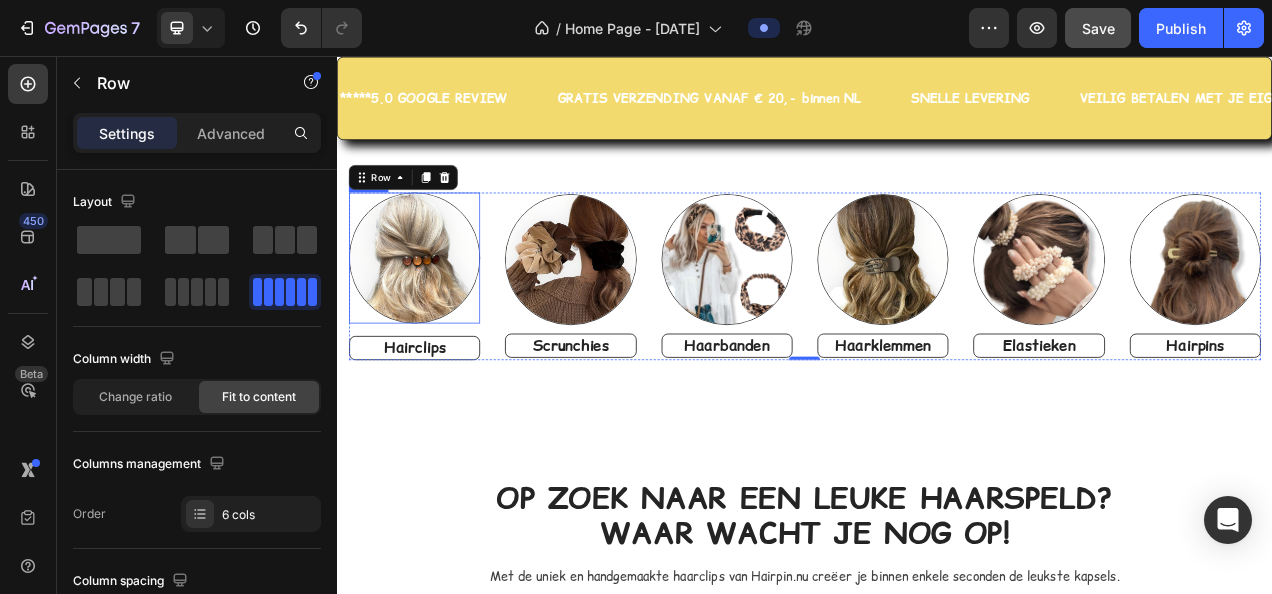 click at bounding box center [436, 315] 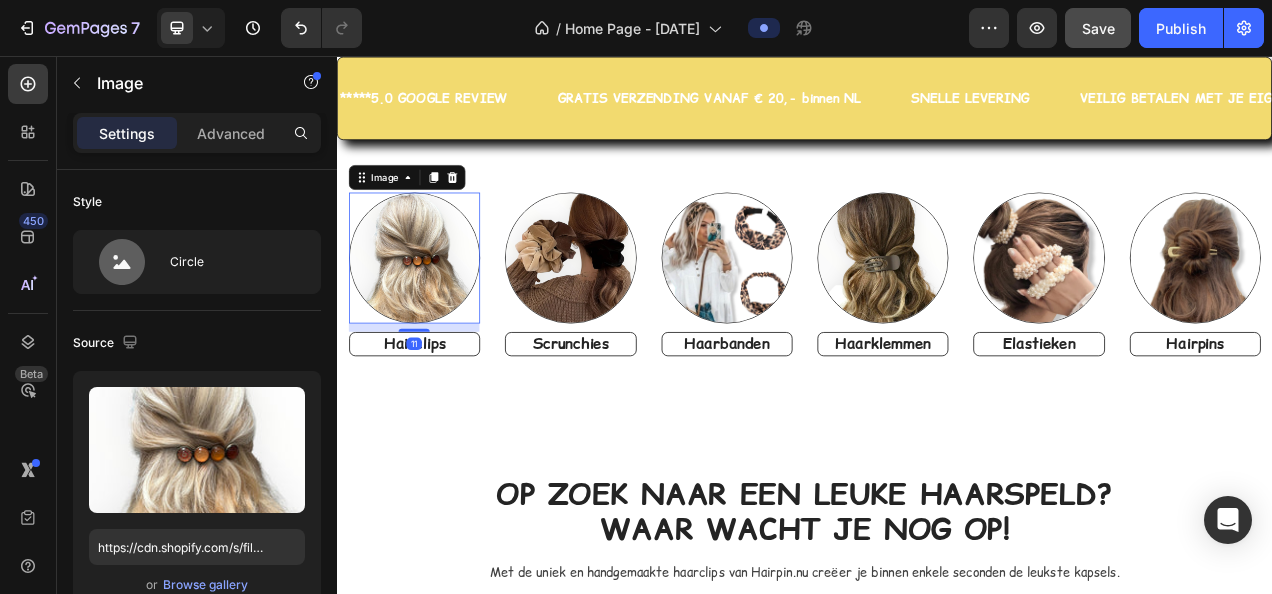 drag, startPoint x: 448, startPoint y: 406, endPoint x: 458, endPoint y: 401, distance: 11.18034 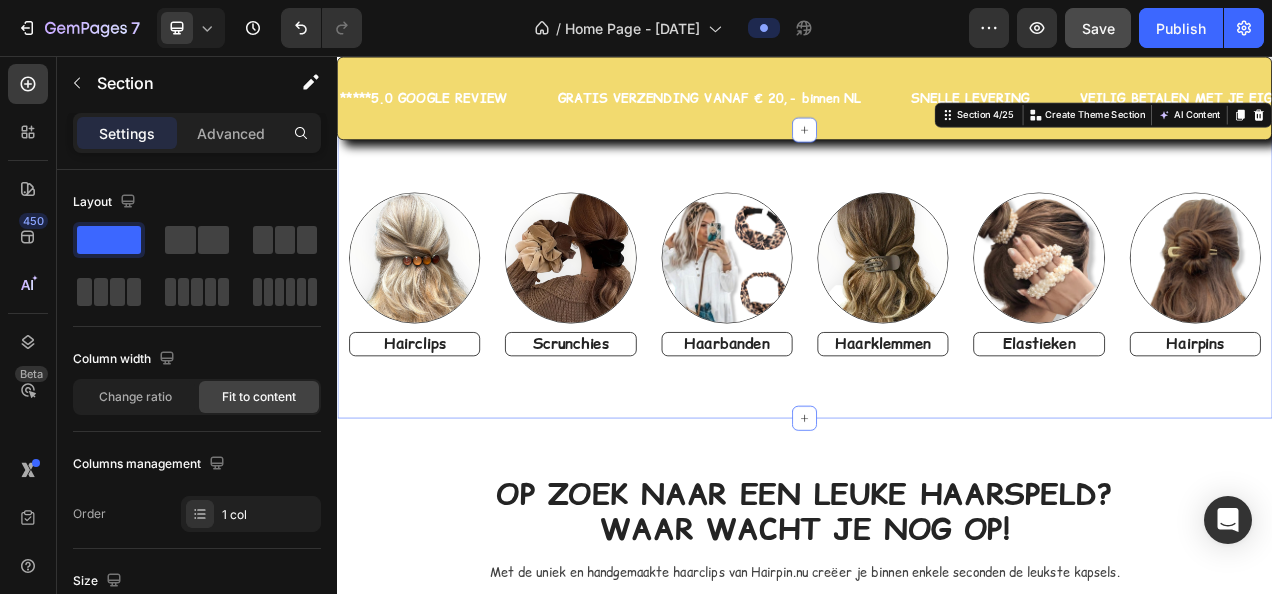 click on "Image Hairclips Heading Image Scrunchies Heading Image Haarbanden Heading Image Haarklemmen Heading Image Elastieken Heading Image Hairpins Heading Row Section 4/25   You can create reusable sections Create Theme Section AI Content Write with GemAI What would you like to describe here? Tone and Voice Persuasive Product Color Hairclip haarspeld roze print XL Show more Generate" at bounding box center (937, 336) 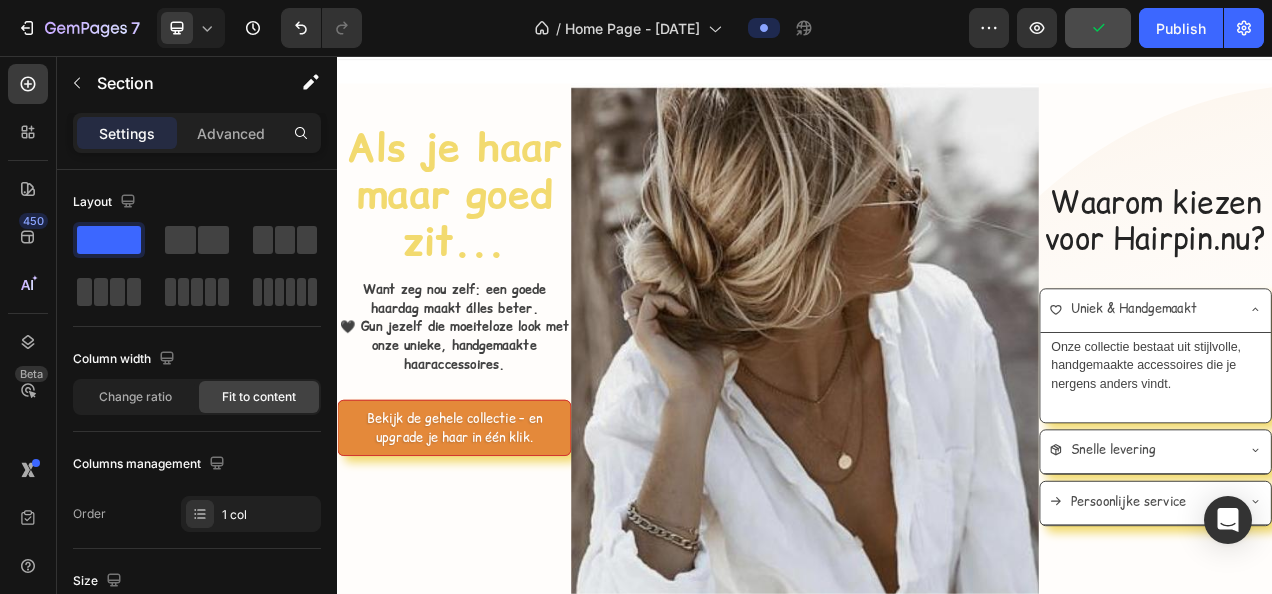 scroll, scrollTop: 0, scrollLeft: 0, axis: both 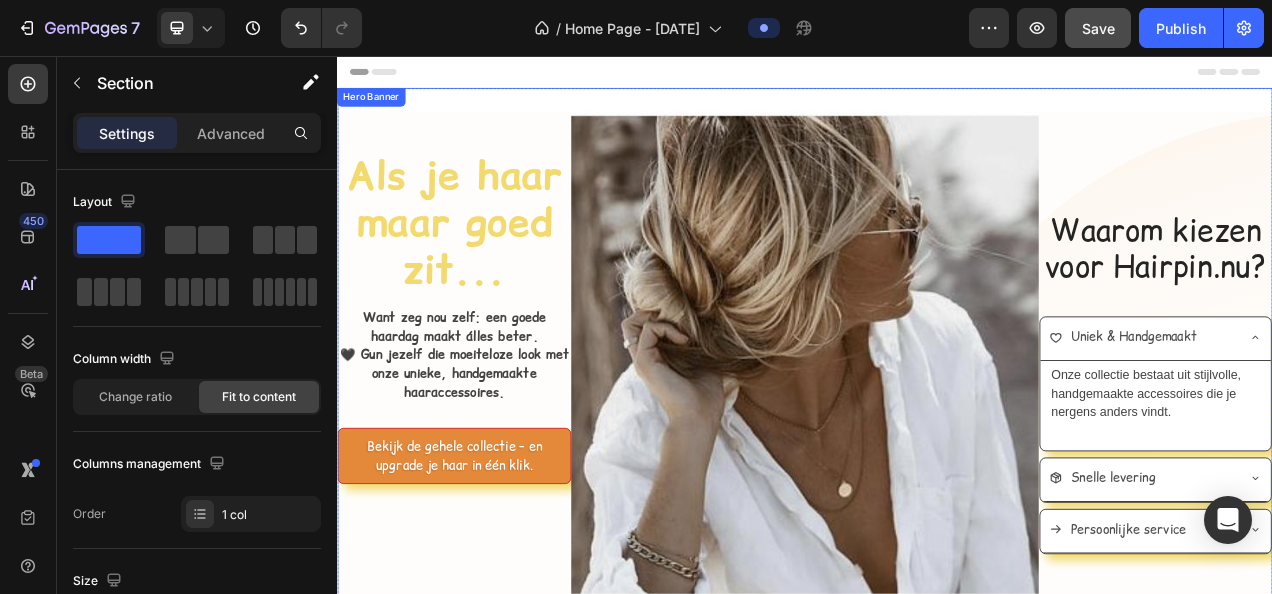 click on "Als je haar maar goed zit... Heading Want zeg nou zelf: een goede haardag maakt álles beter. 🖤 Gun jezelf die moeiteloze look met onze unieke, handgemaakte haaraccessoires. Heading   Bekijk de gehele collectie – en upgrade je haar in één klik. Button Row Image Row 10K+ Heading Trusted by 10K+ Clients Text block 100% Heading Money-Back Guarantee Text block 100% Heading Made in USA Text block Row Waarom kiezen voor Hairpin.nu? Heading Row Row
Uniek & Handgemaakt Onze collectie bestaat uit stijlvolle, handgemaakte accessoires die je nergens anders vindt. Text block
Snelle levering
Persoonlijke service Accordion Row Row Hero Banner" at bounding box center (937, 448) 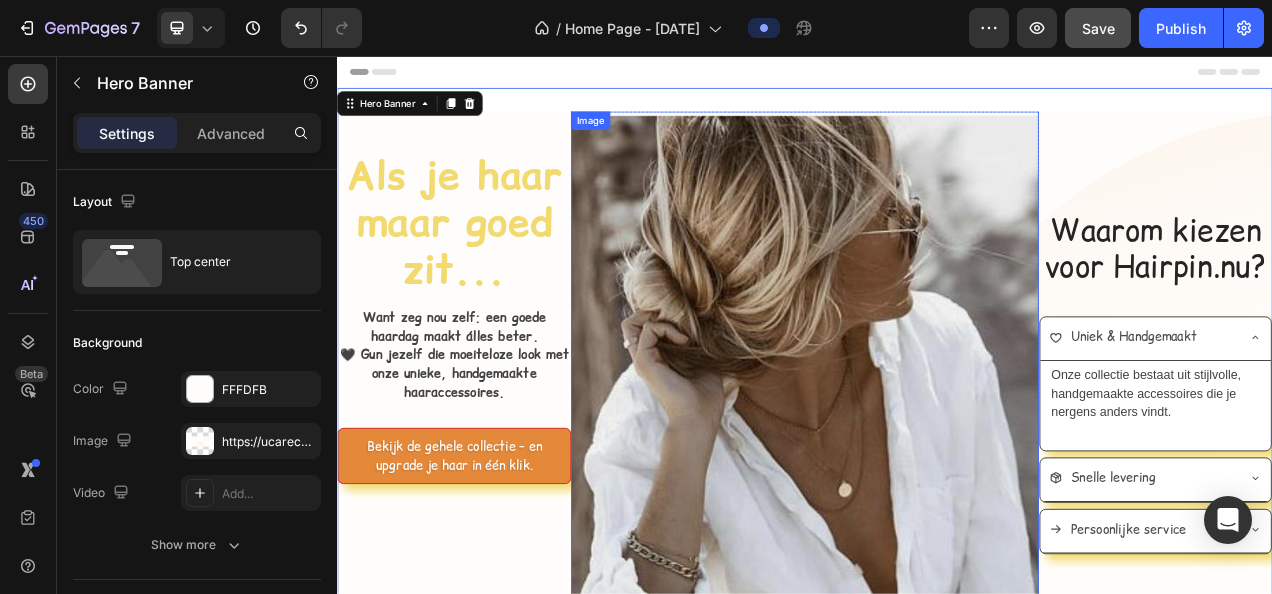 scroll, scrollTop: 100, scrollLeft: 0, axis: vertical 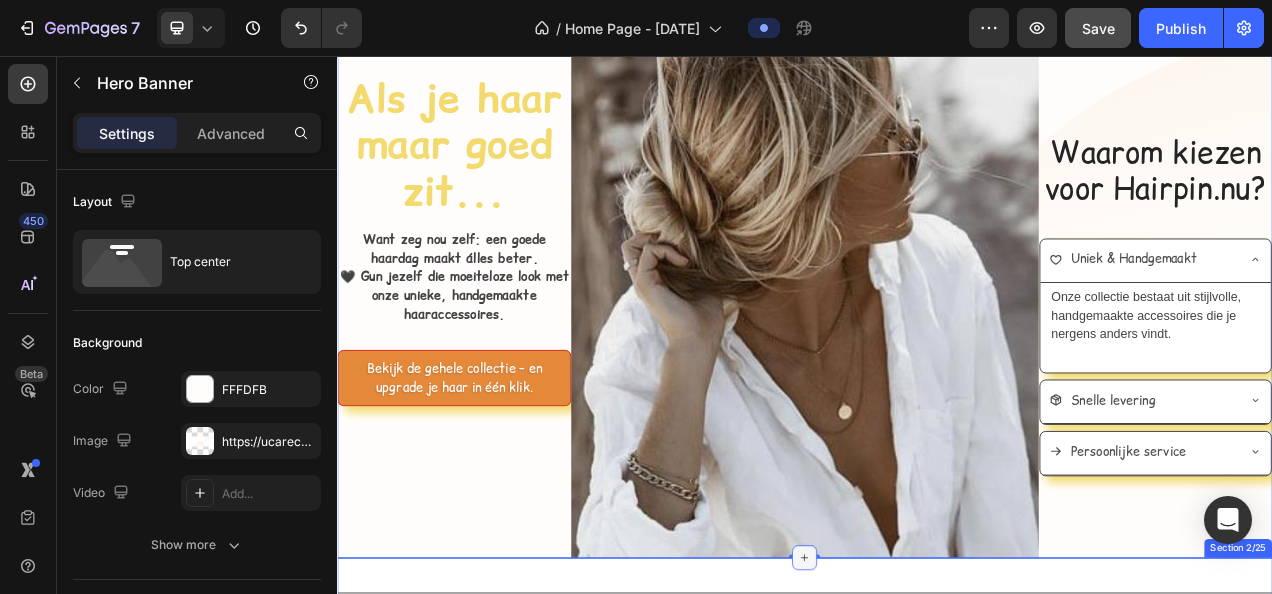 click 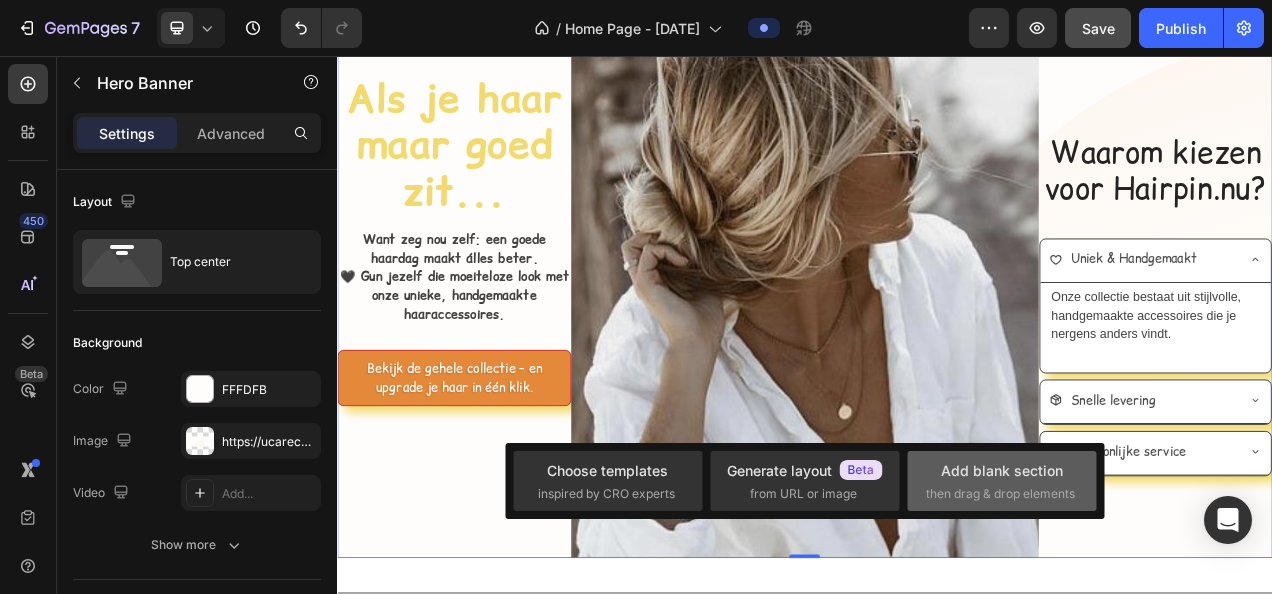 click on "Add blank section" at bounding box center [1002, 470] 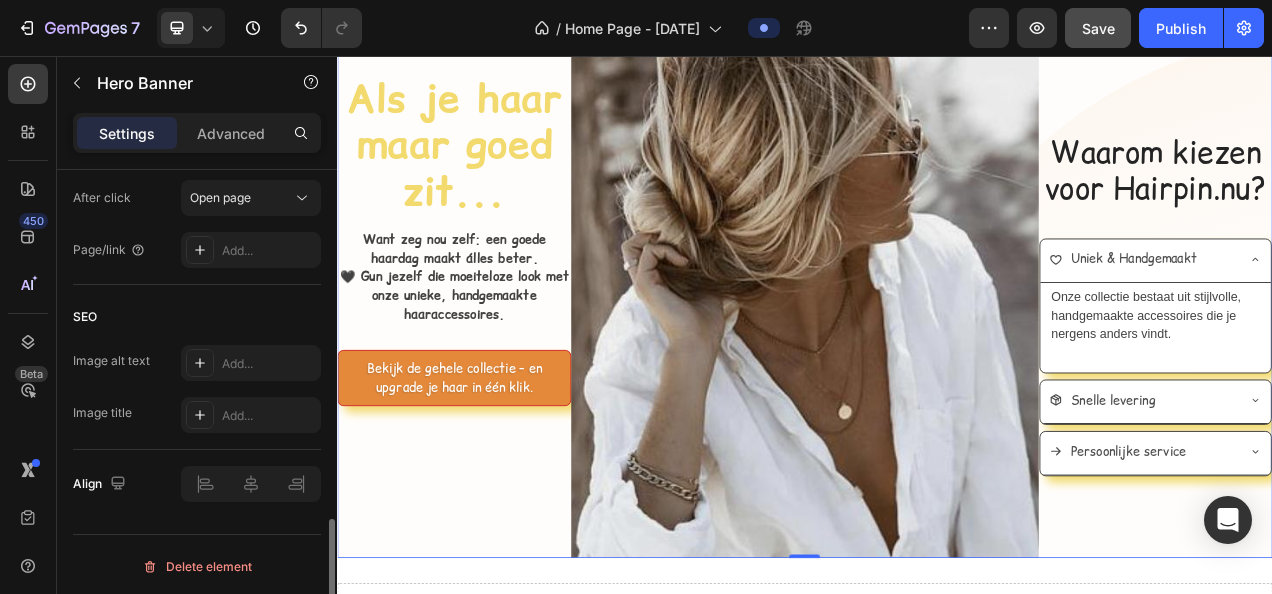 scroll, scrollTop: 1082, scrollLeft: 0, axis: vertical 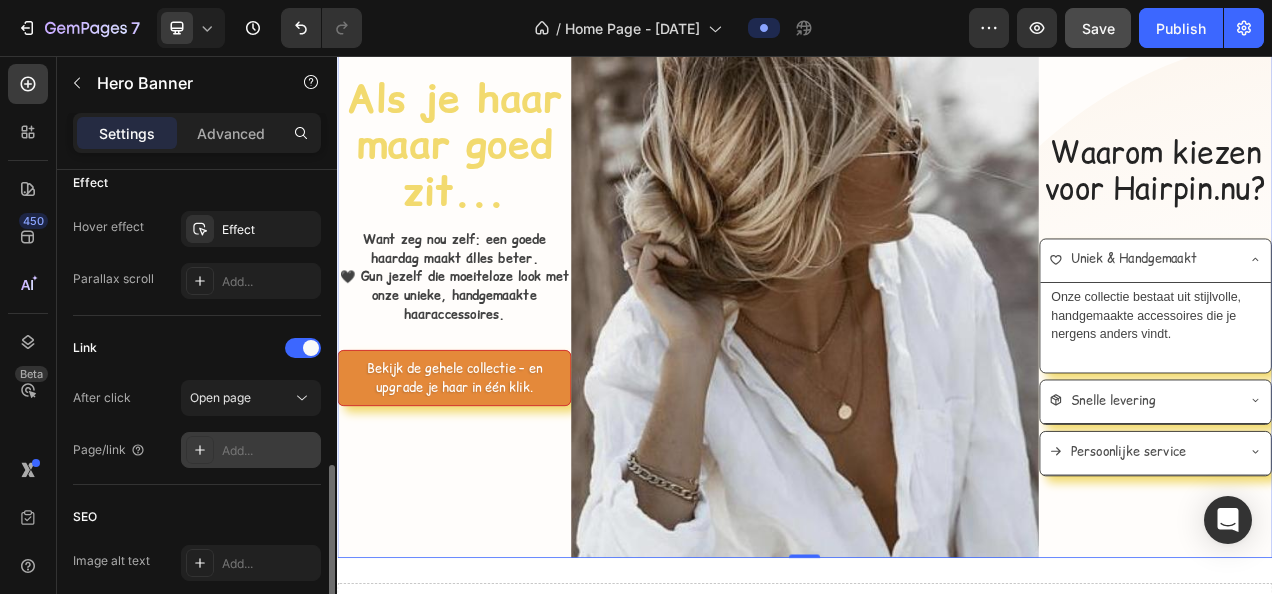 click on "Add..." at bounding box center (269, 451) 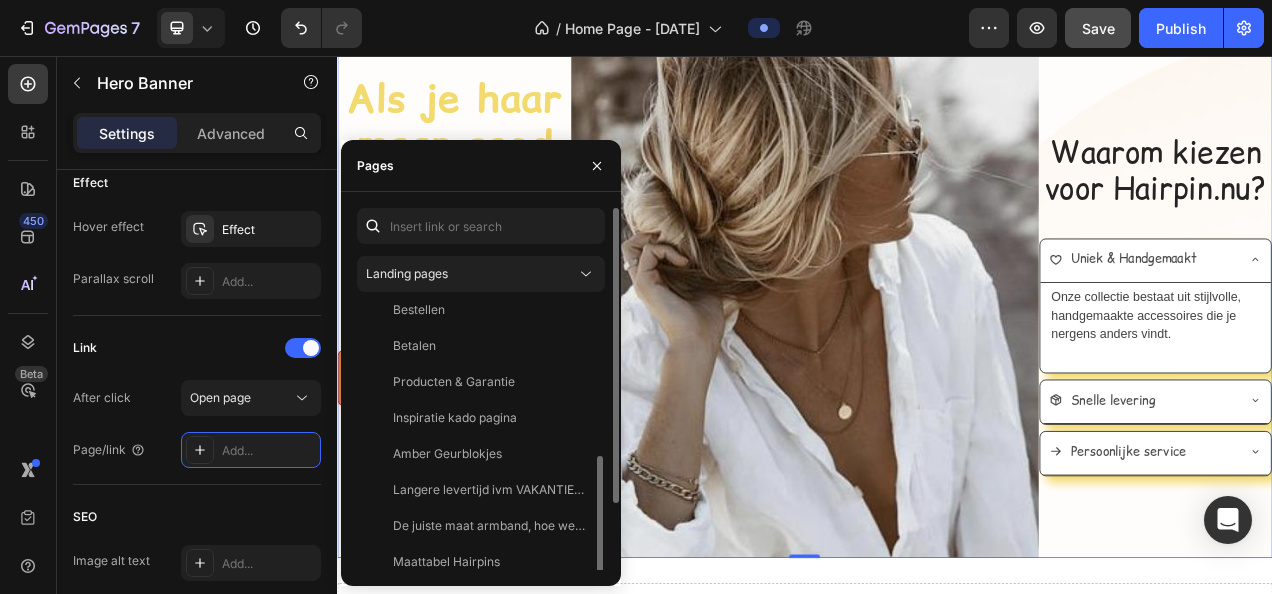 scroll, scrollTop: 336, scrollLeft: 0, axis: vertical 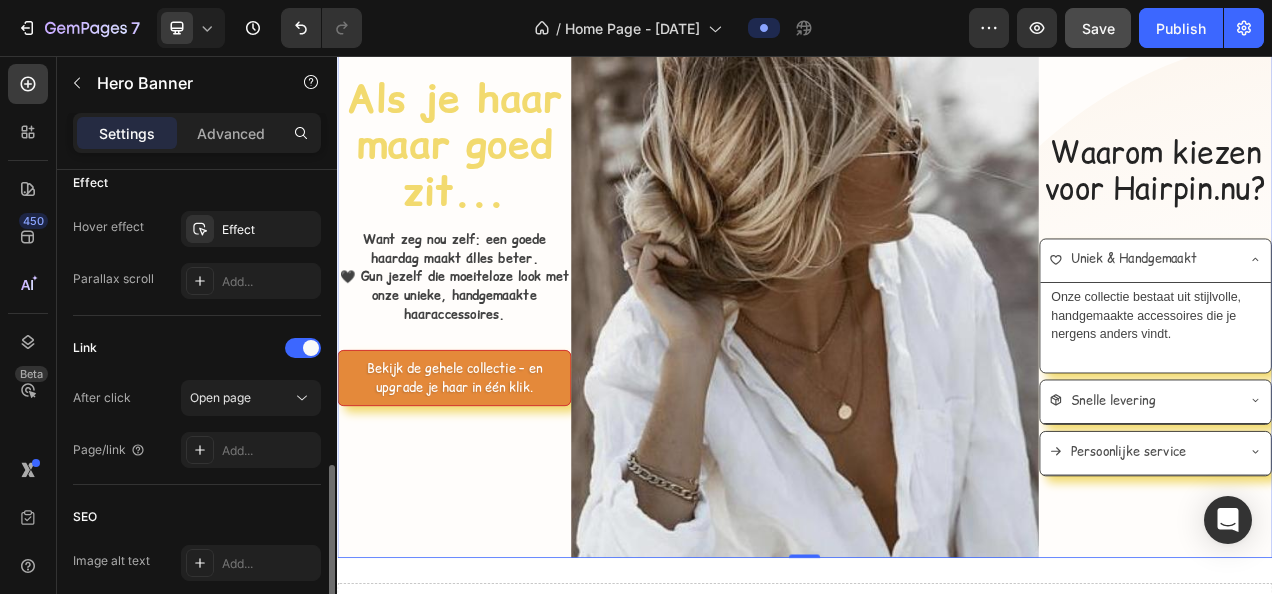 click on "After click Open page" at bounding box center (197, 398) 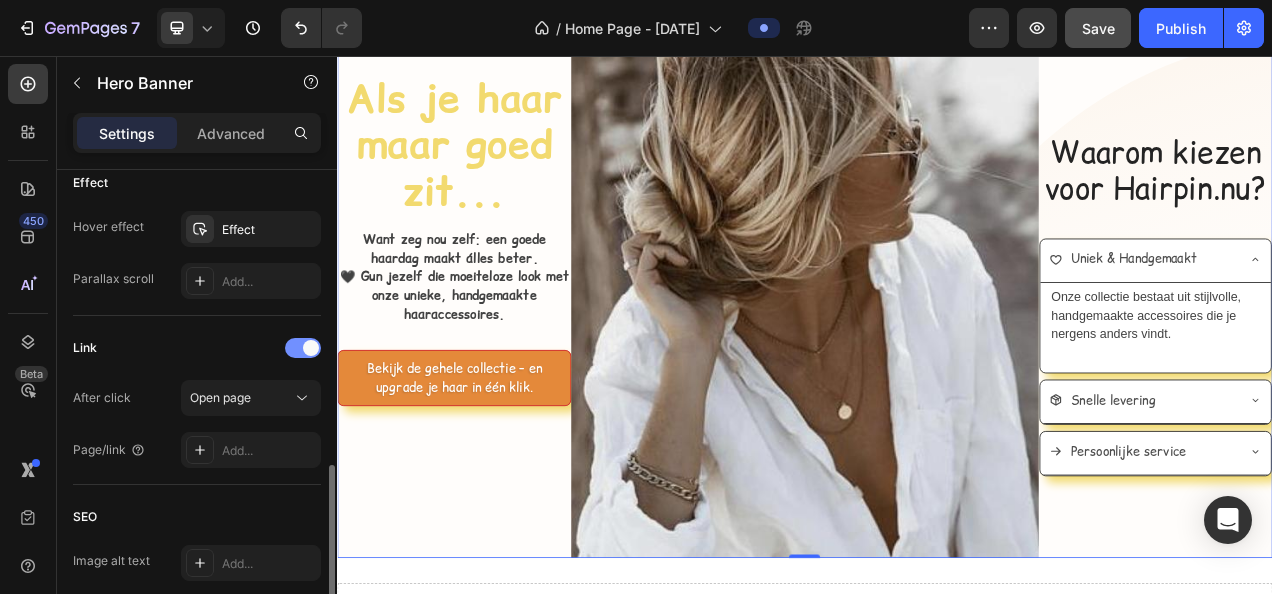click at bounding box center [311, 348] 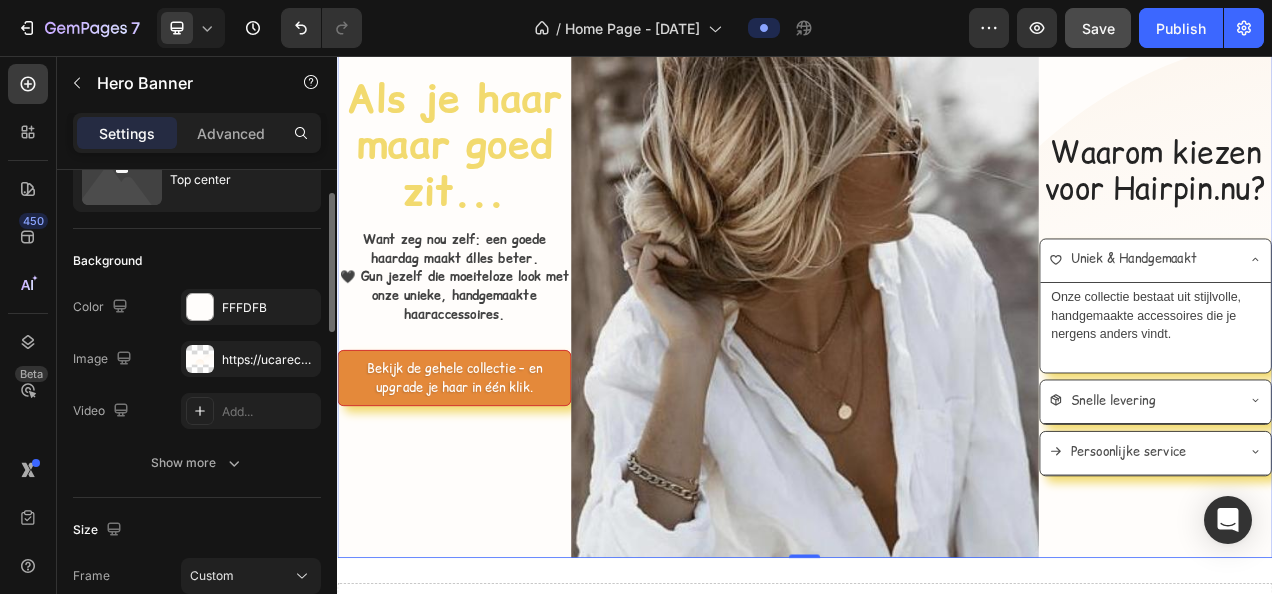 scroll, scrollTop: 0, scrollLeft: 0, axis: both 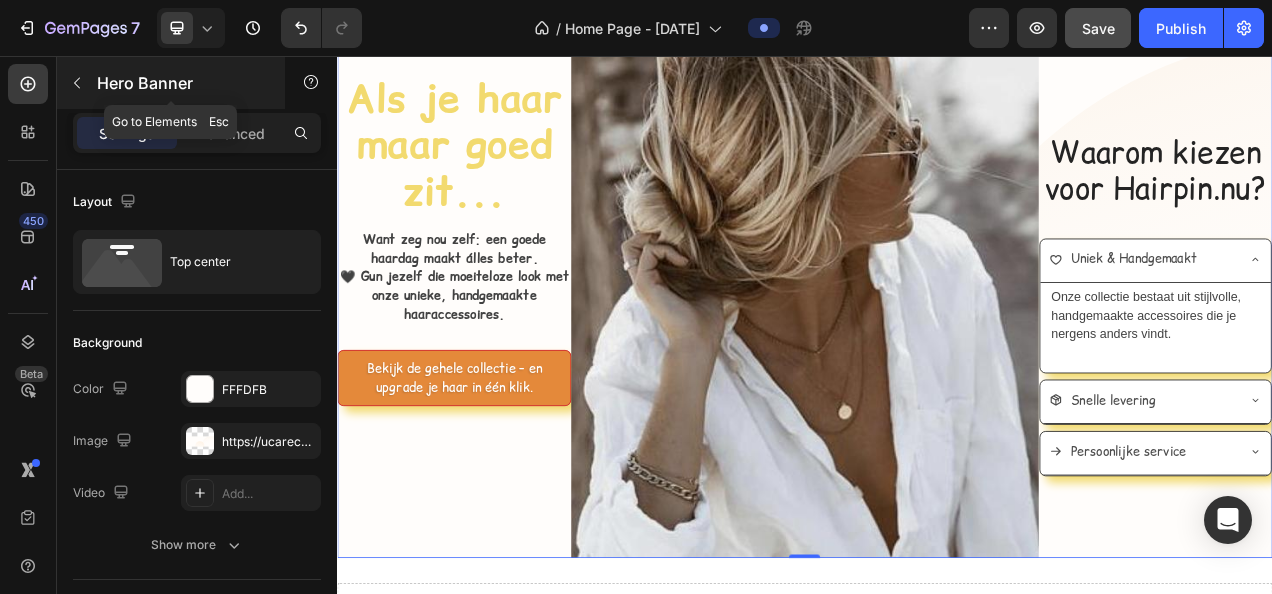 click 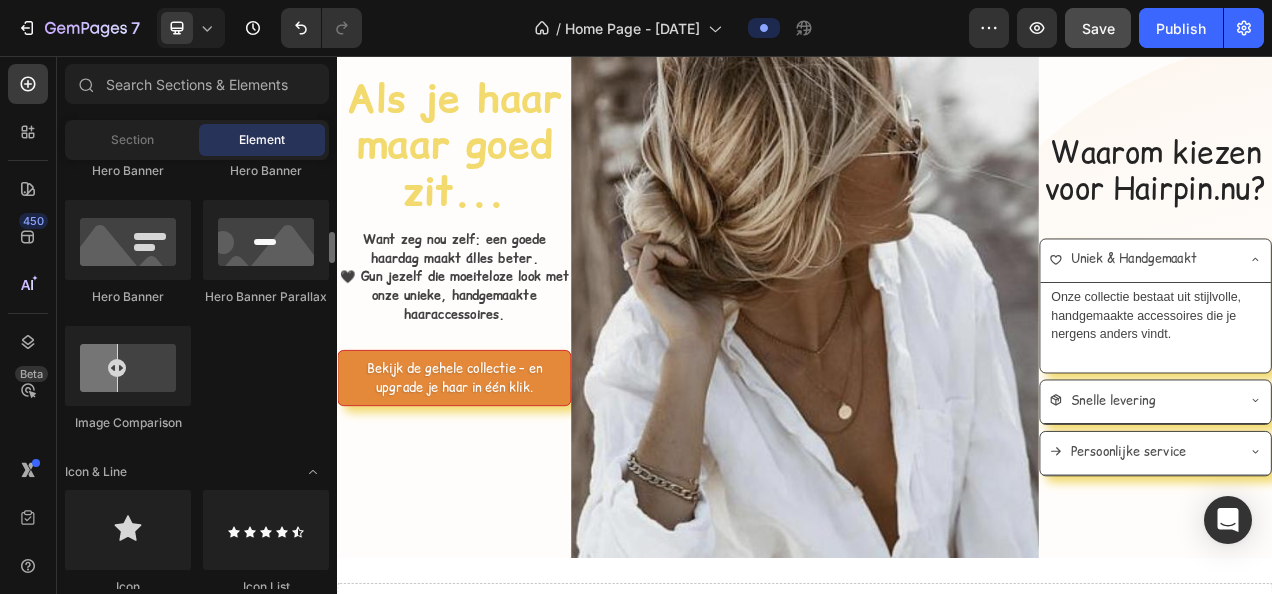 scroll, scrollTop: 1200, scrollLeft: 0, axis: vertical 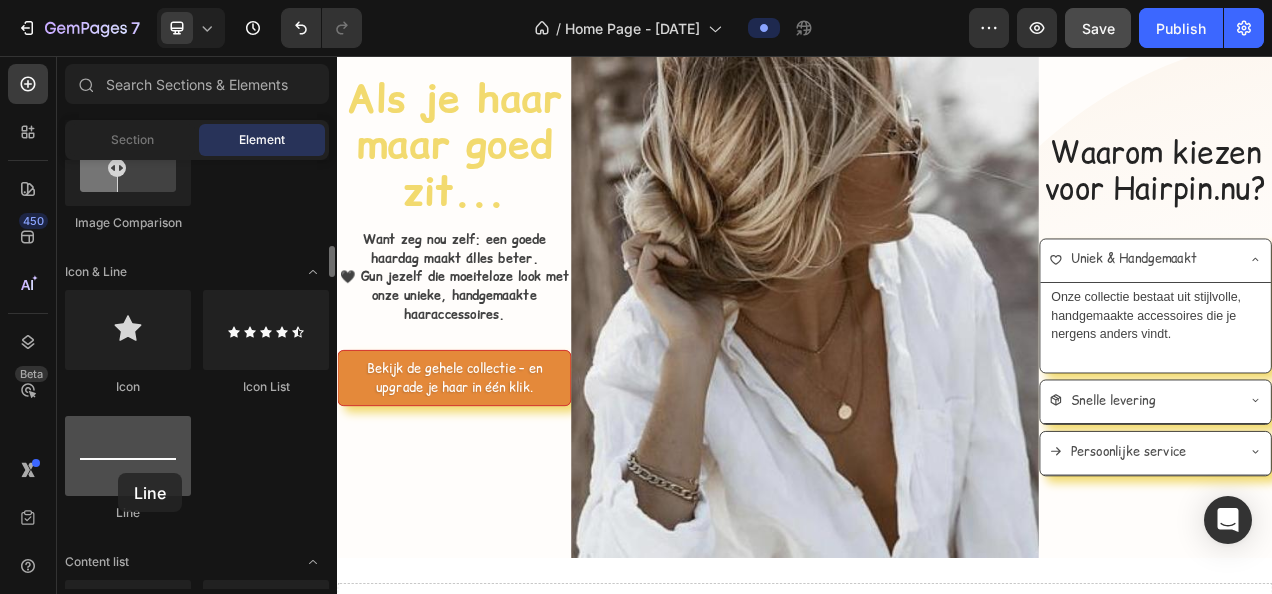 click at bounding box center [128, 456] 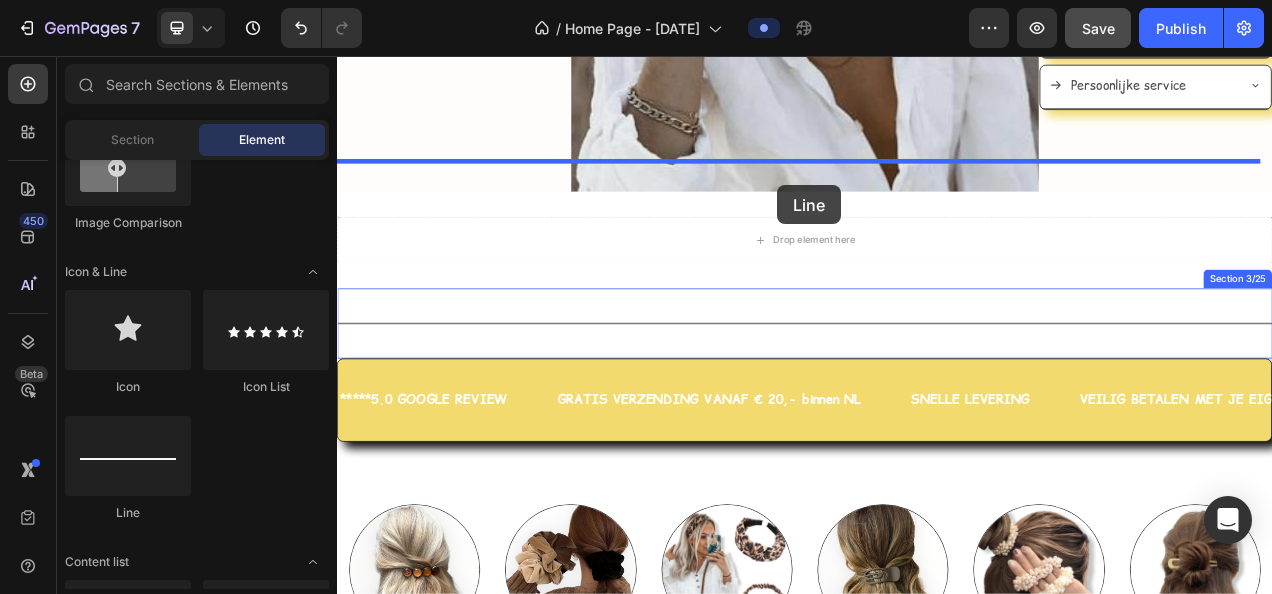 scroll, scrollTop: 548, scrollLeft: 0, axis: vertical 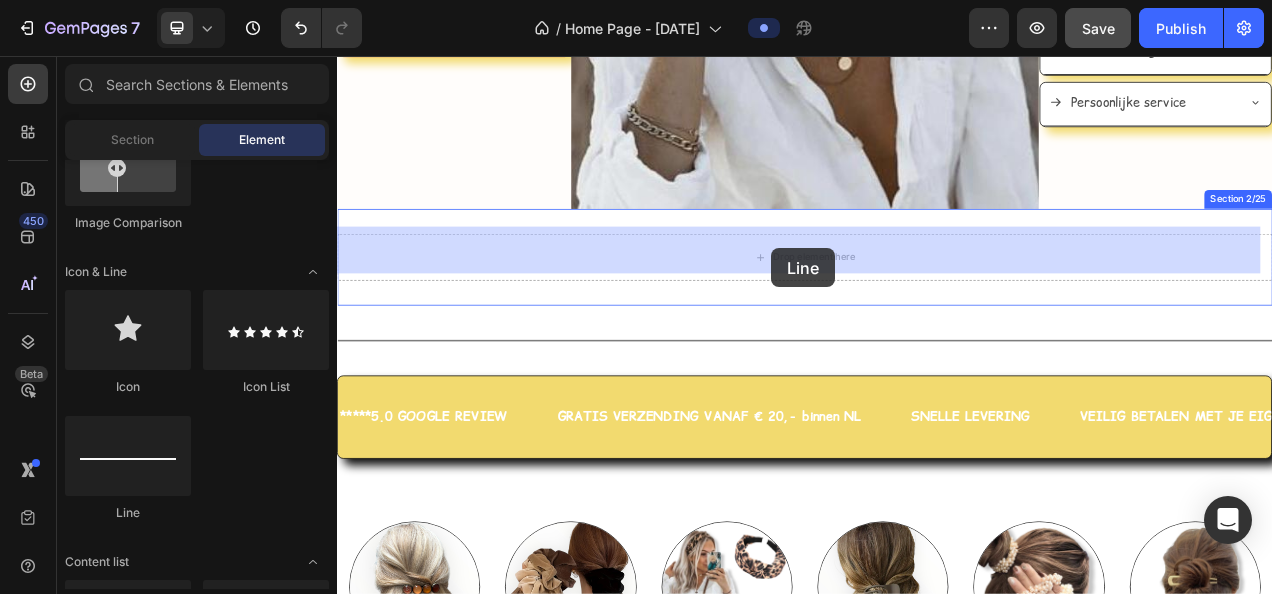 drag, startPoint x: 481, startPoint y: 525, endPoint x: 894, endPoint y: 303, distance: 468.88486 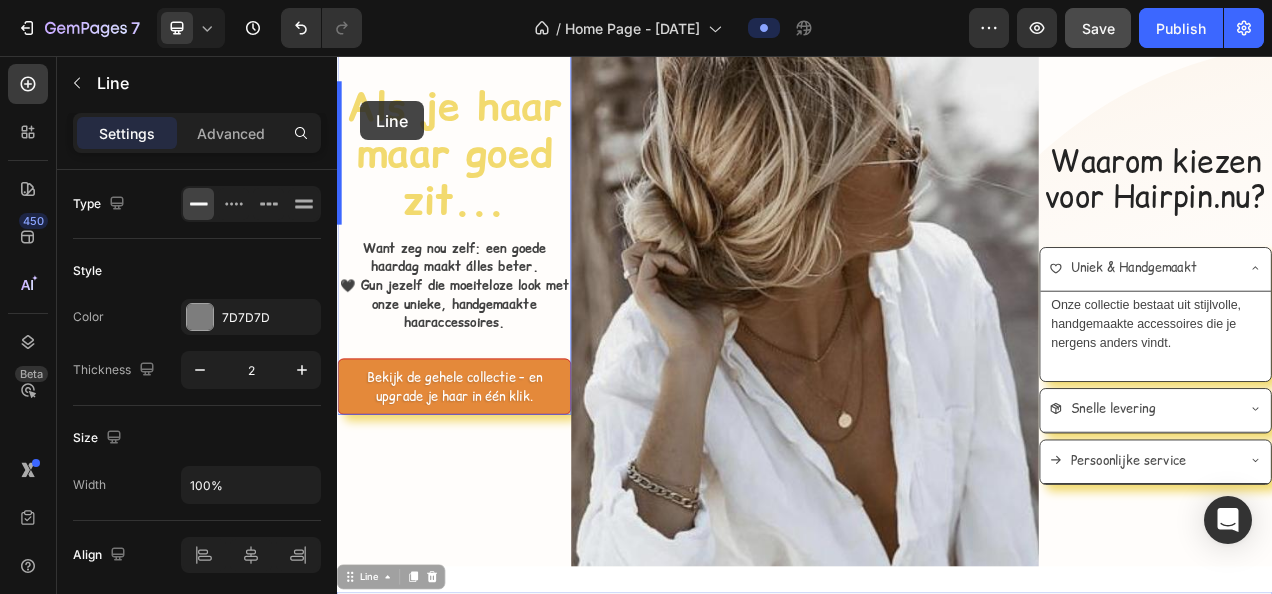 scroll, scrollTop: 0, scrollLeft: 0, axis: both 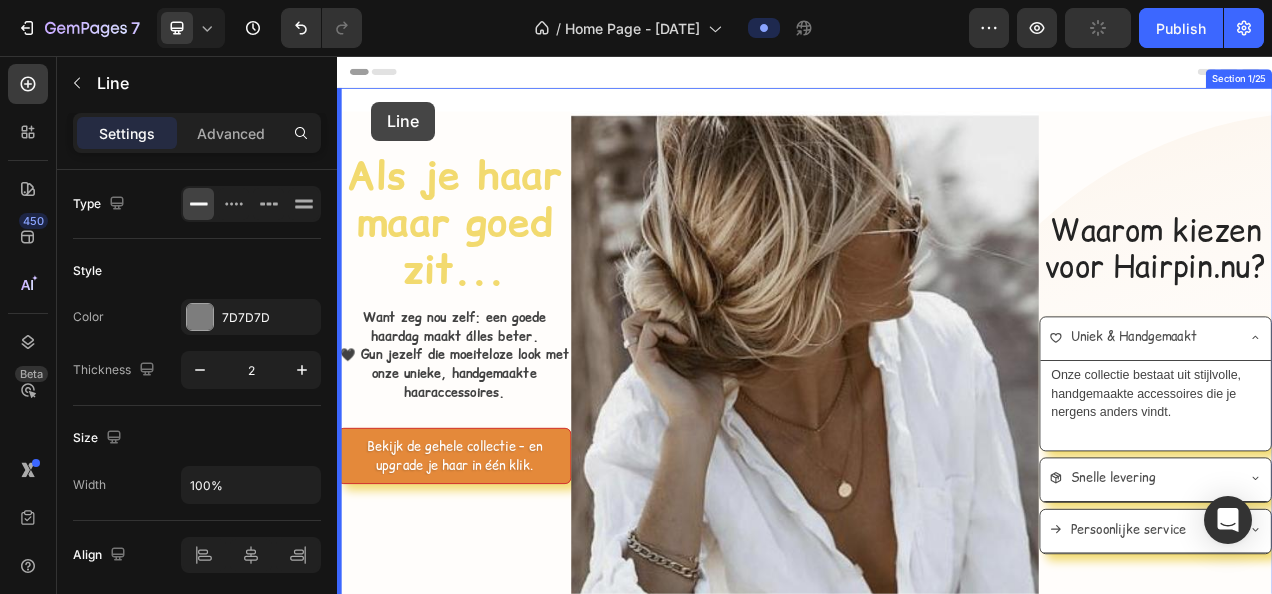 drag, startPoint x: 351, startPoint y: 258, endPoint x: 381, endPoint y: 115, distance: 146.11298 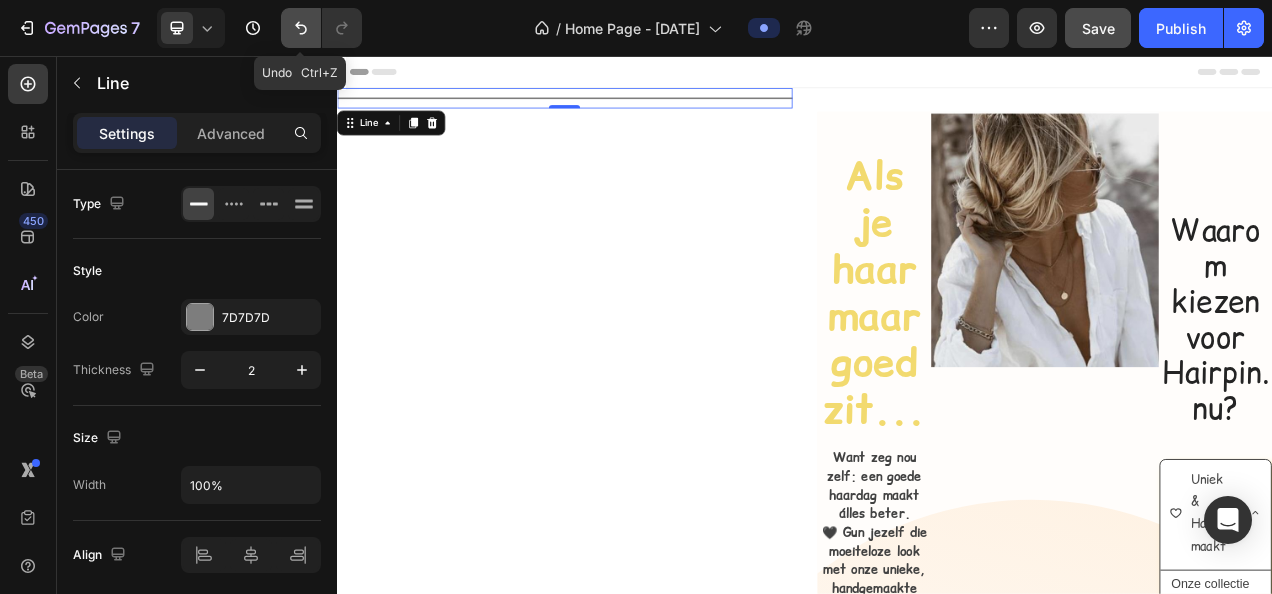 click 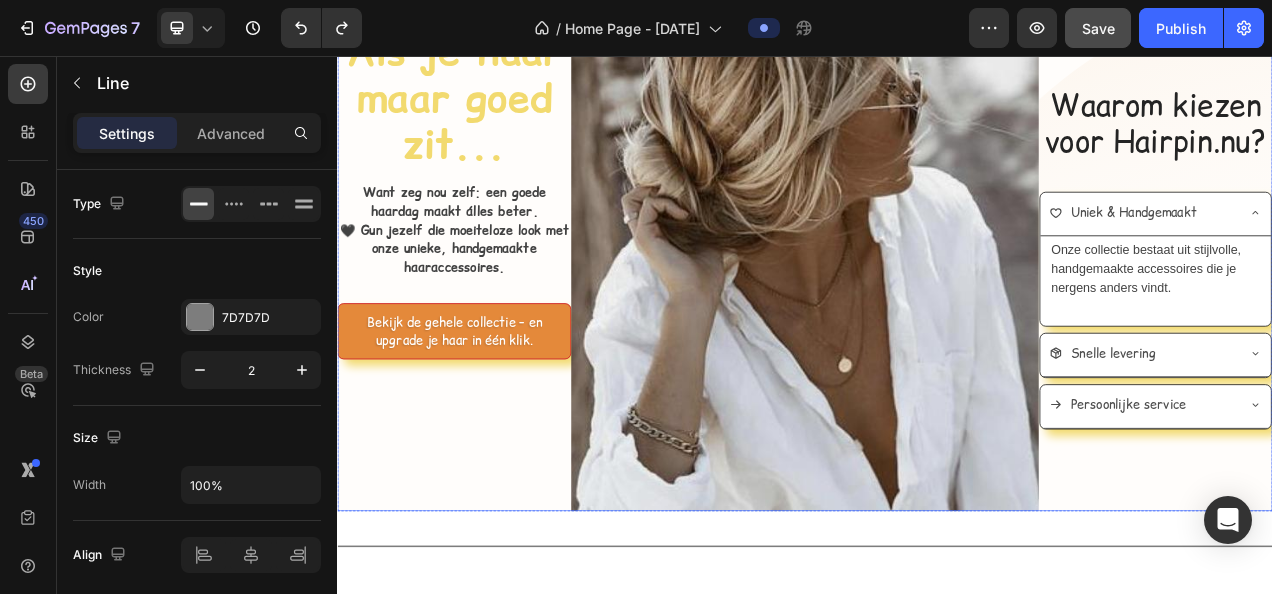 scroll, scrollTop: 200, scrollLeft: 0, axis: vertical 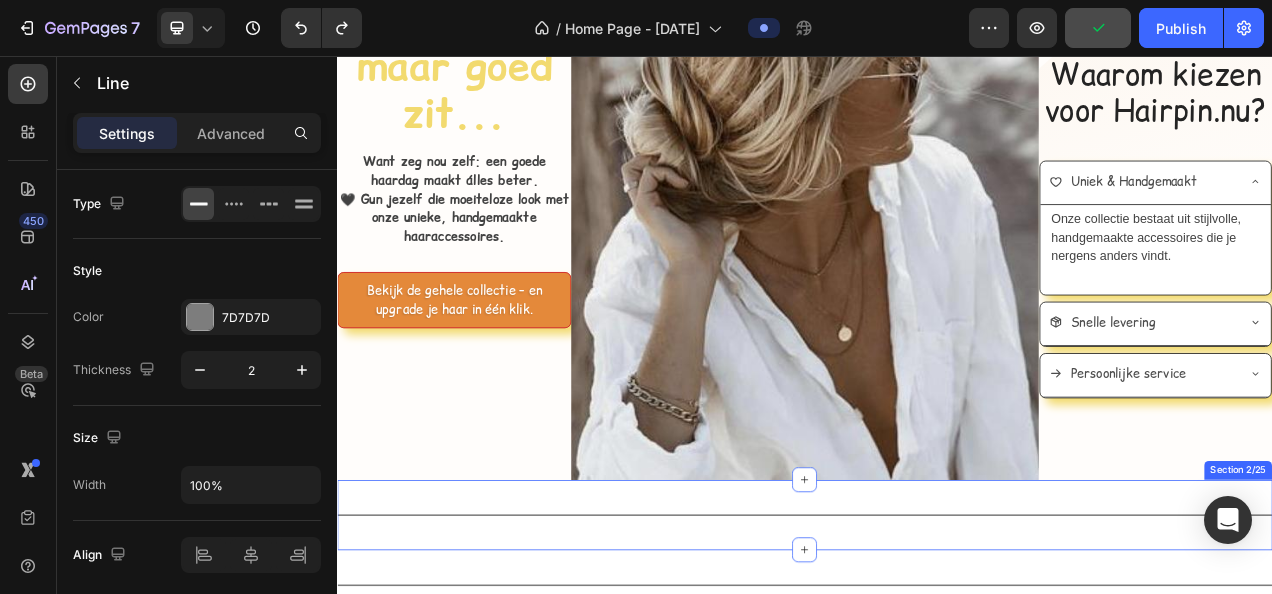 click on "Title Line Section 2/25" at bounding box center [937, 645] 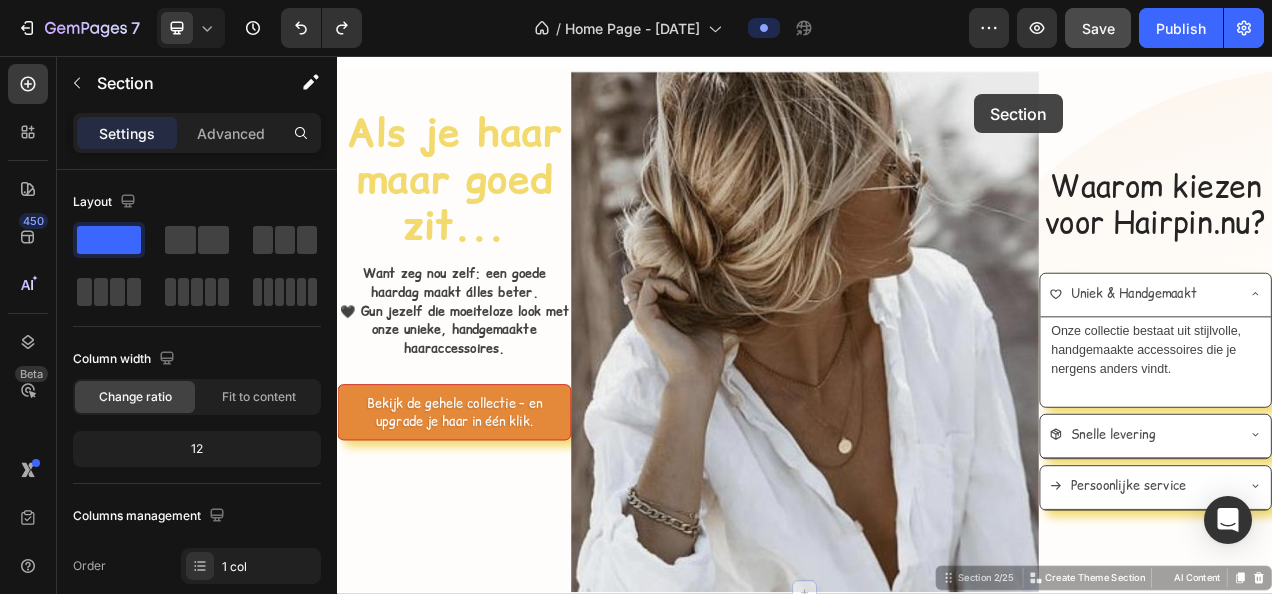 scroll, scrollTop: 0, scrollLeft: 0, axis: both 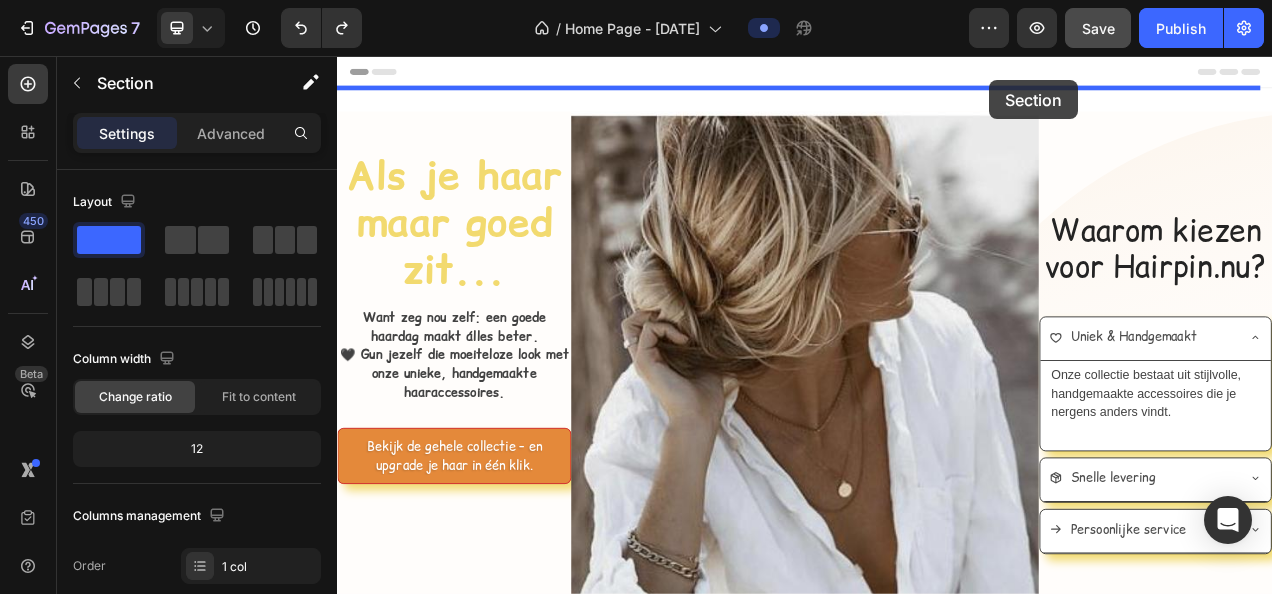 drag, startPoint x: 1105, startPoint y: 573, endPoint x: 1174, endPoint y: 87, distance: 490.87372 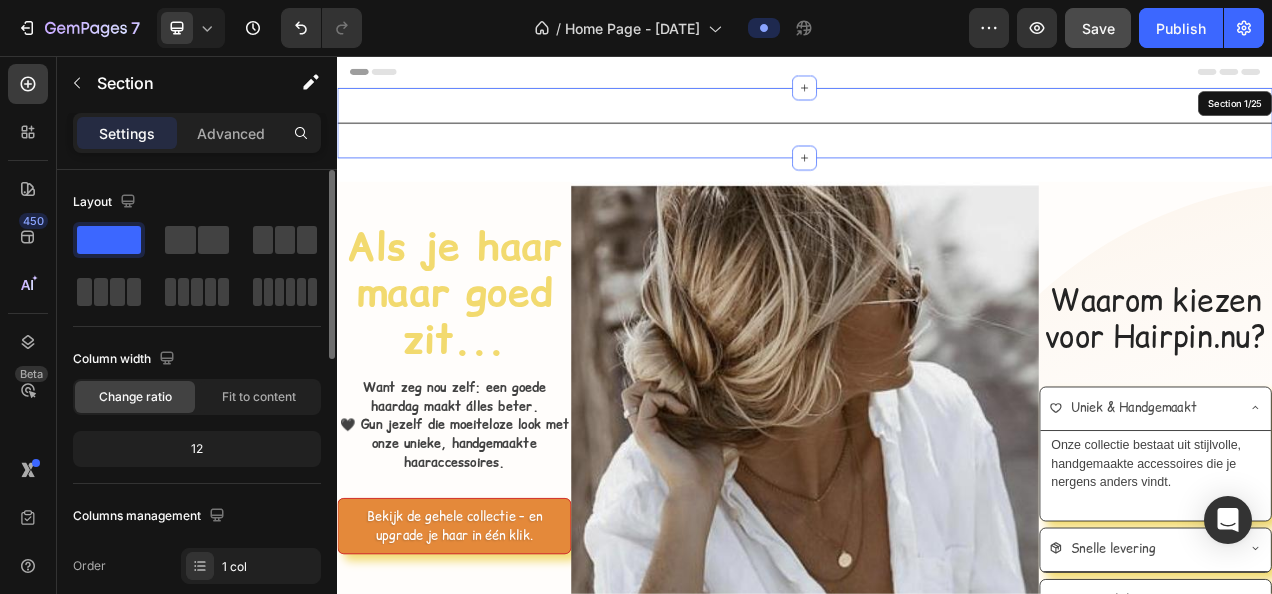 click on "Layout" at bounding box center (197, 202) 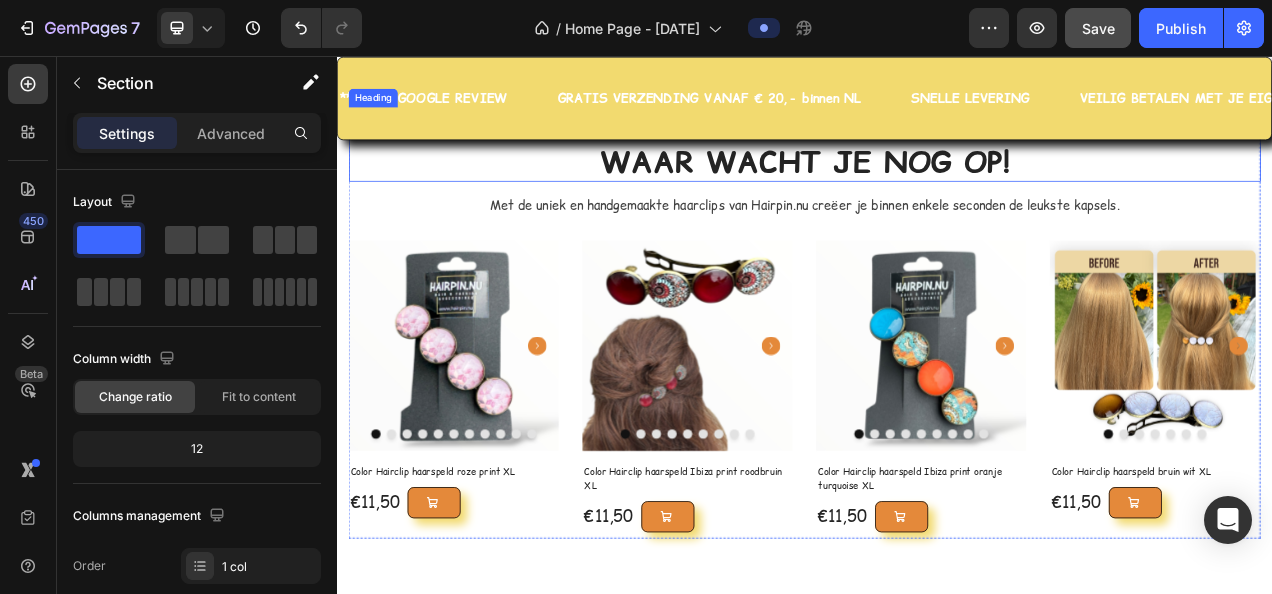 scroll, scrollTop: 1400, scrollLeft: 0, axis: vertical 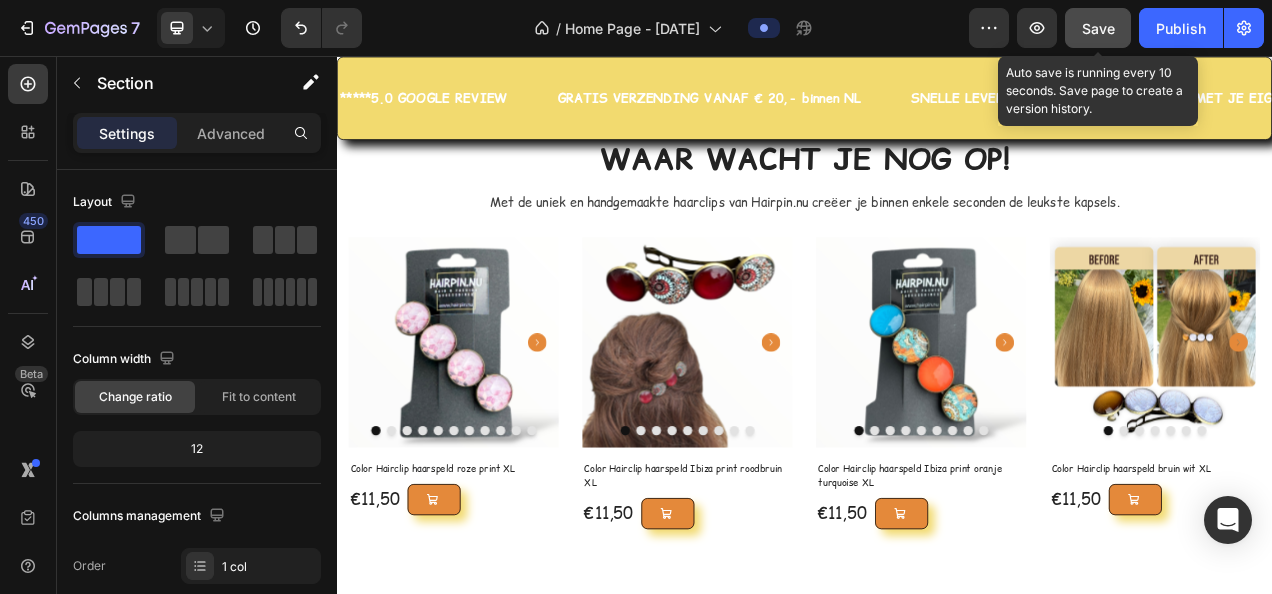 click on "Save" at bounding box center [1098, 28] 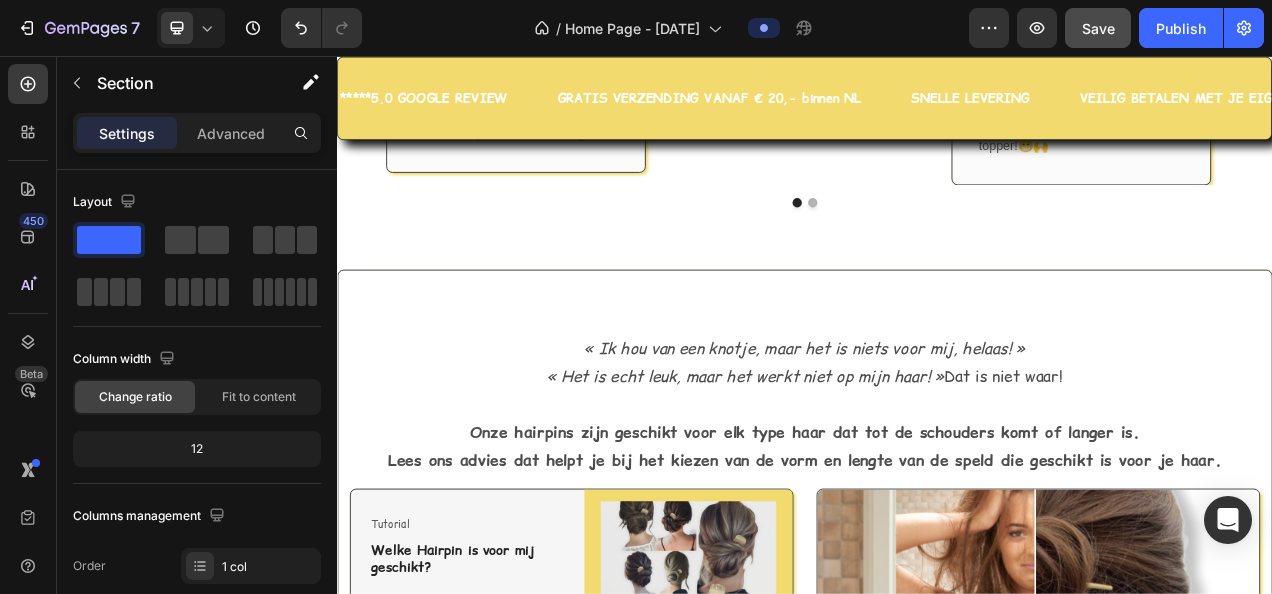 scroll, scrollTop: 2500, scrollLeft: 0, axis: vertical 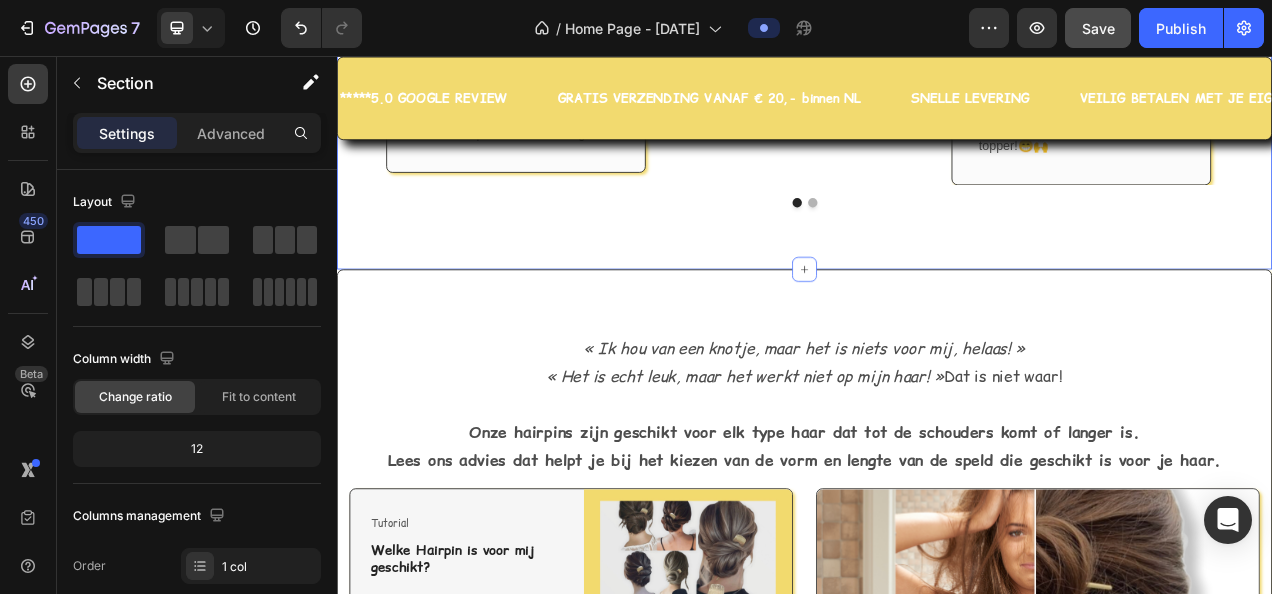click on "*****5.0 Google Reviews Heading
Icon
Icon
Icon
Icon
Icon Row 😍WOW! Text block Wat een leuke haaraccessoires! Je krijgt het thuisgestuurd als een waar cadeautje! Mooi ingepakt en de service is top! Een erg leuk bedrijf Enne....Karin: superbedankt! Voor je tip en snelle handelen! Je bent een topper!😁🙌 Text block Row
Icon
Icon
Icon
Icon
Icon Row Erg blij met de Hairpin 👍 Text block Hairpin besteld en superblij mee, er zat ook mooi fijn haarborsteltje bij en twee elastiekjes als cadeautje! Text block Row
Icon
Icon
Icon
Icon
Icon Row Echt een kadootje! Text block Text block Row
Icon
Icon
Icon
Icon
Icon Row Goede service Text block ✔️Snelle levering en leuk verpakt! Row" at bounding box center (937, 29) 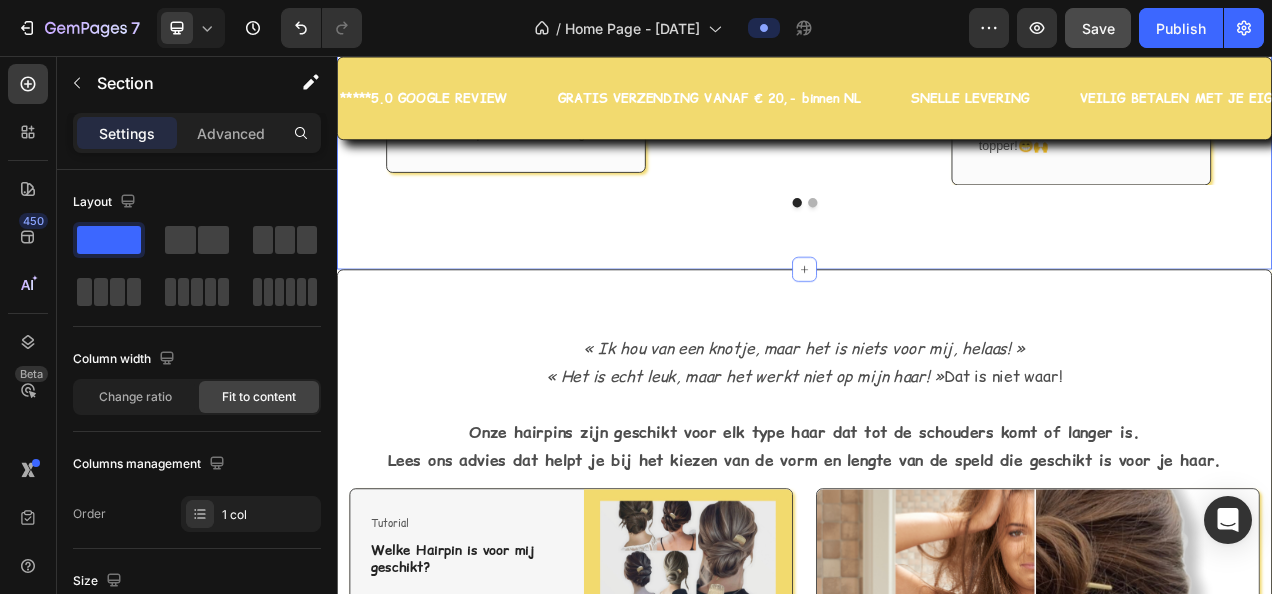click on "*****5.0 Google Reviews Heading
Icon
Icon
Icon
Icon
Icon Row 😍WOW! Text block Wat een leuke haaraccessoires! Je krijgt het thuisgestuurd als een waar cadeautje! Mooi ingepakt en de service is top! Een erg leuk bedrijf Enne....Karin: superbedankt! Voor je tip en snelle handelen! Je bent een topper!😁🙌 Text block Row
Icon
Icon
Icon
Icon
Icon Row Erg blij met de Hairpin 👍 Text block Hairpin besteld en superblij mee, er zat ook mooi fijn haarborsteltje bij en twee elastiekjes als cadeautje! Text block Row
Icon
Icon
Icon
Icon
Icon Row Echt een kadootje! Text block Text block Row
Icon
Icon
Icon
Icon
Icon Row Goede service Text block ✔️Snelle levering en leuk verpakt! Row" at bounding box center (937, 29) 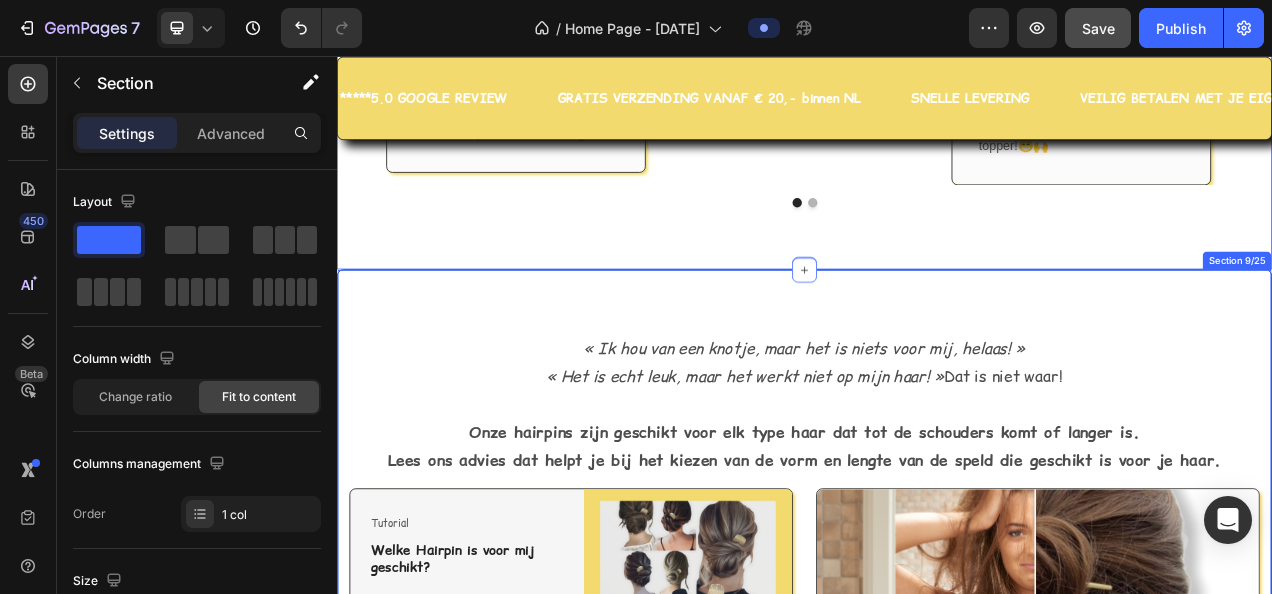 click on "« Ik hou van een knotje, maar het is niets voor mij, helaas! » « Het is echt leuk, maar het werkt niet op mijn haar! » Dat is niet waar!   Onze hairpins zijn geschikt voor elk type haar dat tot de schouders komt of langer is. Lees ons advies dat helpt je bij het kiezen van de vorm en lengte van de speld die geschikt is voor je haar. Text Block Tutorial Text block Welke Hairpin is voor mij geschikt? Heading Lees het hier Button Row Image Row Image Comparison Row Section 9/25" at bounding box center [937, 671] 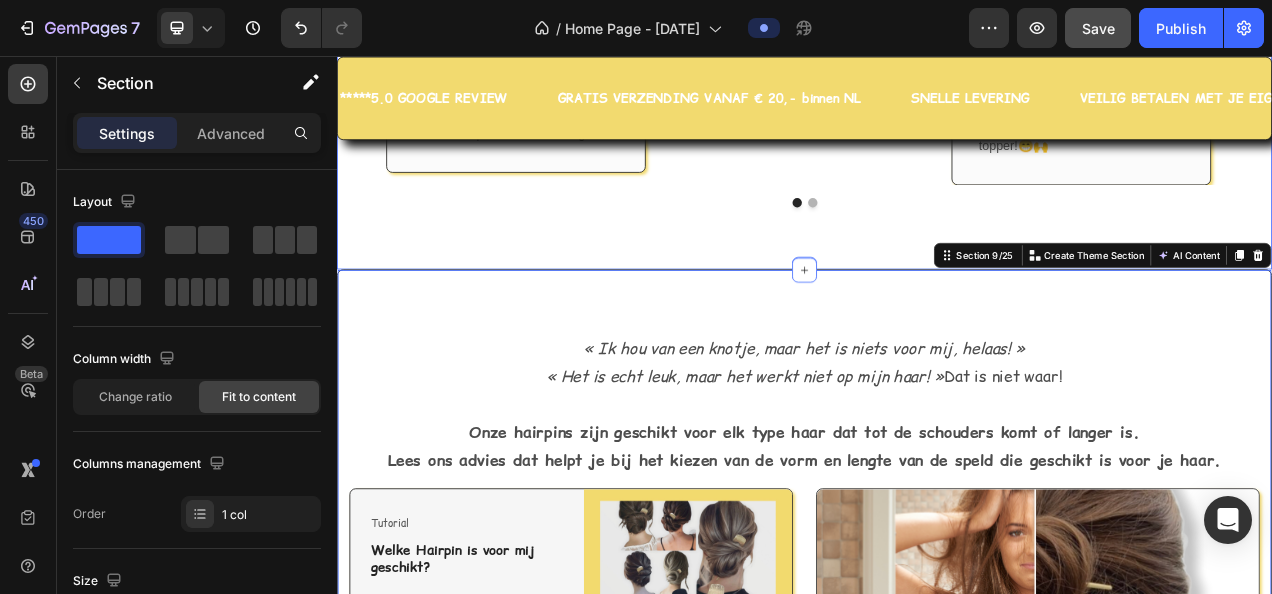 click on "*****5.0 Google Reviews Heading
Icon
Icon
Icon
Icon
Icon Row 😍WOW! Text block Wat een leuke haaraccessoires! Je krijgt het thuisgestuurd als een waar cadeautje! Mooi ingepakt en de service is top! Een erg leuk bedrijf Enne....Karin: superbedankt! Voor je tip en snelle handelen! Je bent een topper!😁🙌 Text block Row
Icon
Icon
Icon
Icon
Icon Row Erg blij met de Hairpin 👍 Text block Hairpin besteld en superblij mee, er zat ook mooi fijn haarborsteltje bij en twee elastiekjes als cadeautje! Text block Row
Icon
Icon
Icon
Icon
Icon Row Echt een kadootje! Text block Text block Row
Icon
Icon
Icon
Icon
Icon Row Goede service Text block ✔️Snelle levering en leuk verpakt! Row" at bounding box center [937, 29] 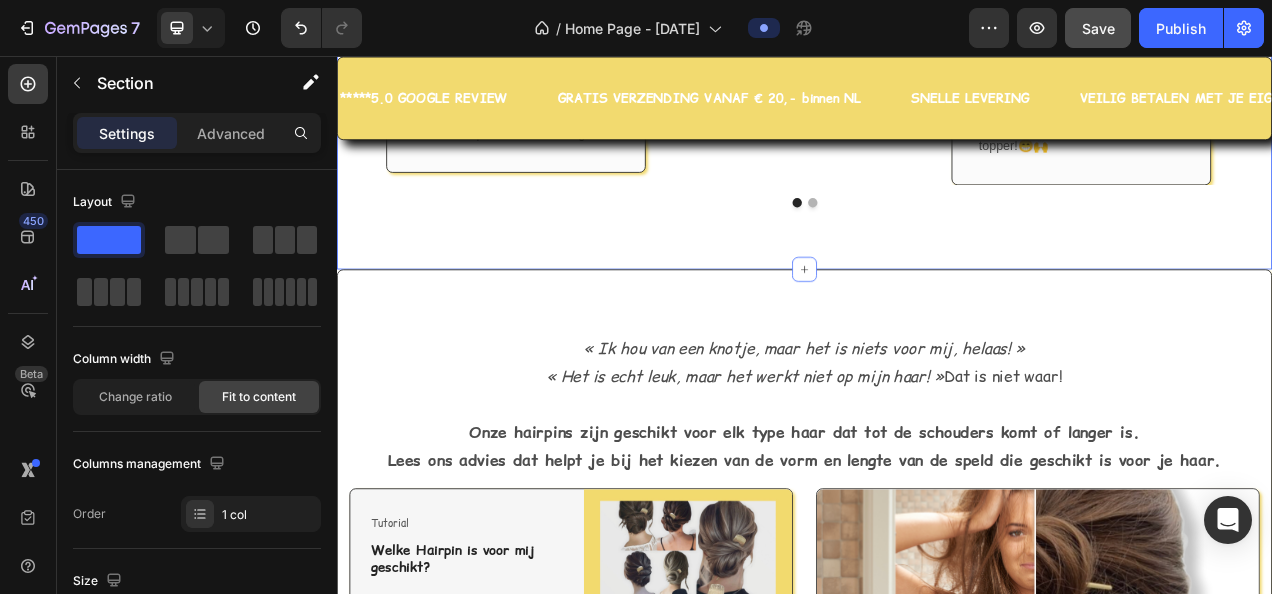 click on "*****5.0 Google Reviews Heading
Icon
Icon
Icon
Icon
Icon Row 😍WOW! Text block Wat een leuke haaraccessoires! Je krijgt het thuisgestuurd als een waar cadeautje! Mooi ingepakt en de service is top! Een erg leuk bedrijf Enne....Karin: superbedankt! Voor je tip en snelle handelen! Je bent een topper!😁🙌 Text block Row
Icon
Icon
Icon
Icon
Icon Row Erg blij met de Hairpin 👍 Text block Hairpin besteld en superblij mee, er zat ook mooi fijn haarborsteltje bij en twee elastiekjes als cadeautje! Text block Row
Icon
Icon
Icon
Icon
Icon Row Echt een kadootje! Text block Text block Row
Icon
Icon
Icon
Icon
Icon Row Goede service Text block ✔️Snelle levering en leuk verpakt! Row" at bounding box center [937, 29] 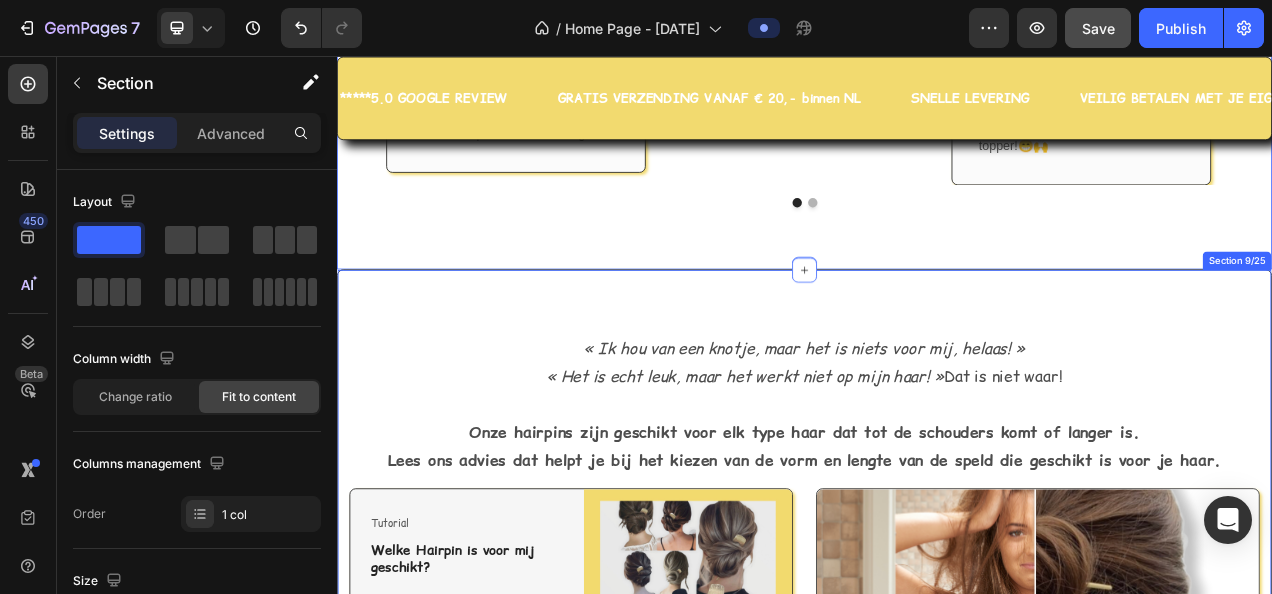 click on "« Ik hou van een knotje, maar het is niets voor mij, helaas! » « Het is echt leuk, maar het werkt niet op mijn haar! » Dat is niet waar!   Onze hairpins zijn geschikt voor elk type haar dat tot de schouders komt of langer is. Lees ons advies dat helpt je bij het kiezen van de vorm en lengte van de speld die geschikt is voor je haar. Text Block Tutorial Text block Welke Hairpin is voor mij geschikt? Heading Lees het hier Button Row Image Row Image Comparison Row Section 9/25" at bounding box center [937, 671] 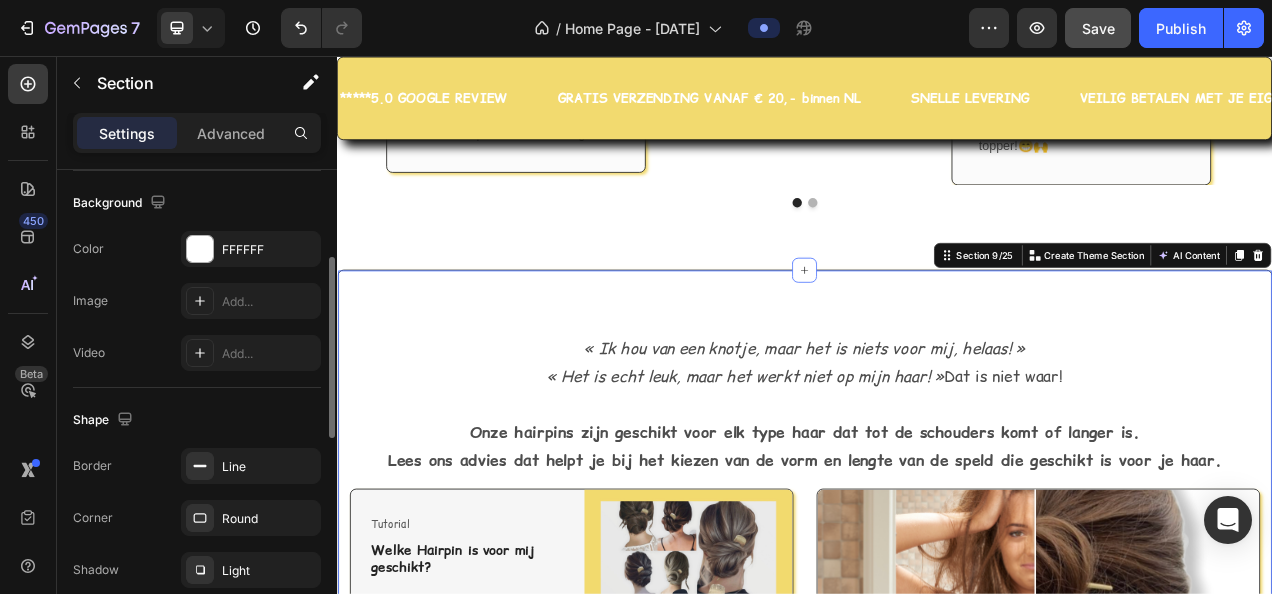 scroll, scrollTop: 297, scrollLeft: 0, axis: vertical 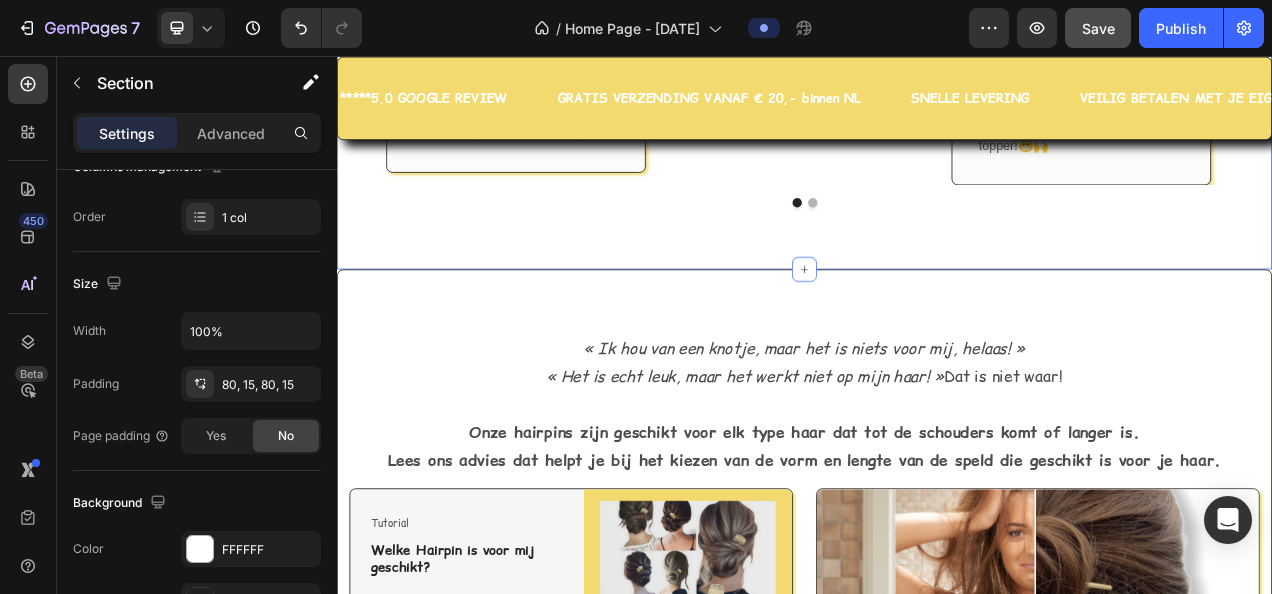 click on "*****5.0 Google Reviews Heading
Icon
Icon
Icon
Icon
Icon Row 😍WOW! Text block Wat een leuke haaraccessoires! Je krijgt het thuisgestuurd als een waar cadeautje! Mooi ingepakt en de service is top! Een erg leuk bedrijf Enne....Karin: superbedankt! Voor je tip en snelle handelen! Je bent een topper!😁🙌 Text block Row
Icon
Icon
Icon
Icon
Icon Row Erg blij met de Hairpin 👍 Text block Hairpin besteld en superblij mee, er zat ook mooi fijn haarborsteltje bij en twee elastiekjes als cadeautje! Text block Row
Icon
Icon
Icon
Icon
Icon Row Echt een kadootje! Text block Text block Row
Icon
Icon
Icon
Icon
Icon Row Goede service Text block ✔️Snelle levering en leuk verpakt! Row" at bounding box center (937, 29) 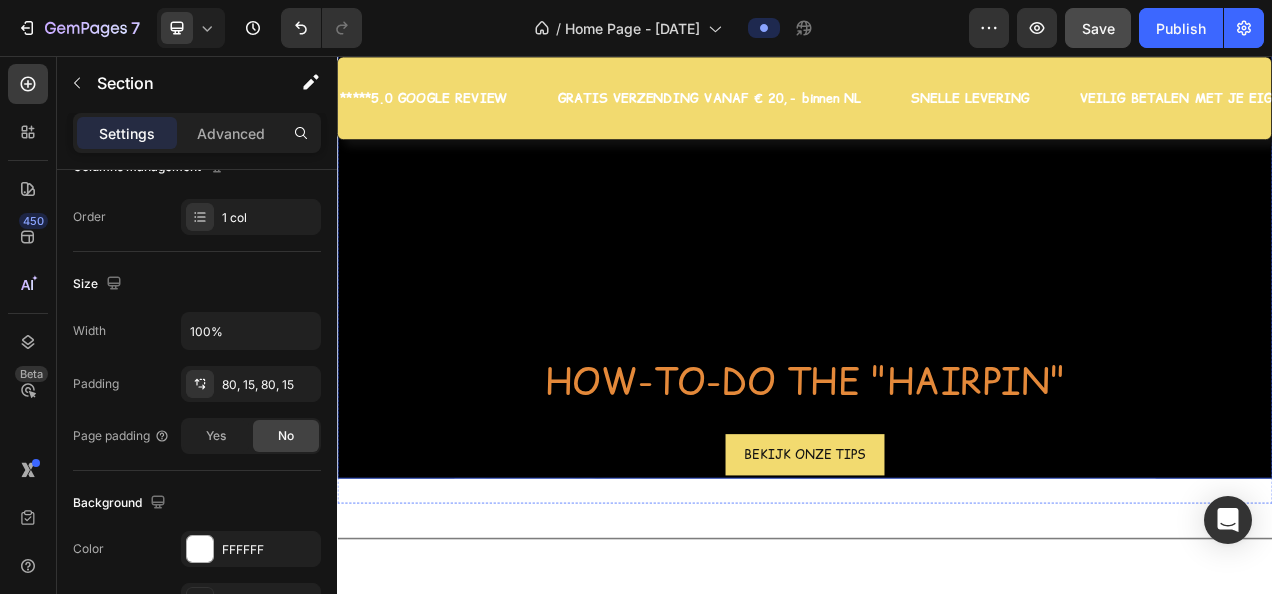 scroll, scrollTop: 3300, scrollLeft: 0, axis: vertical 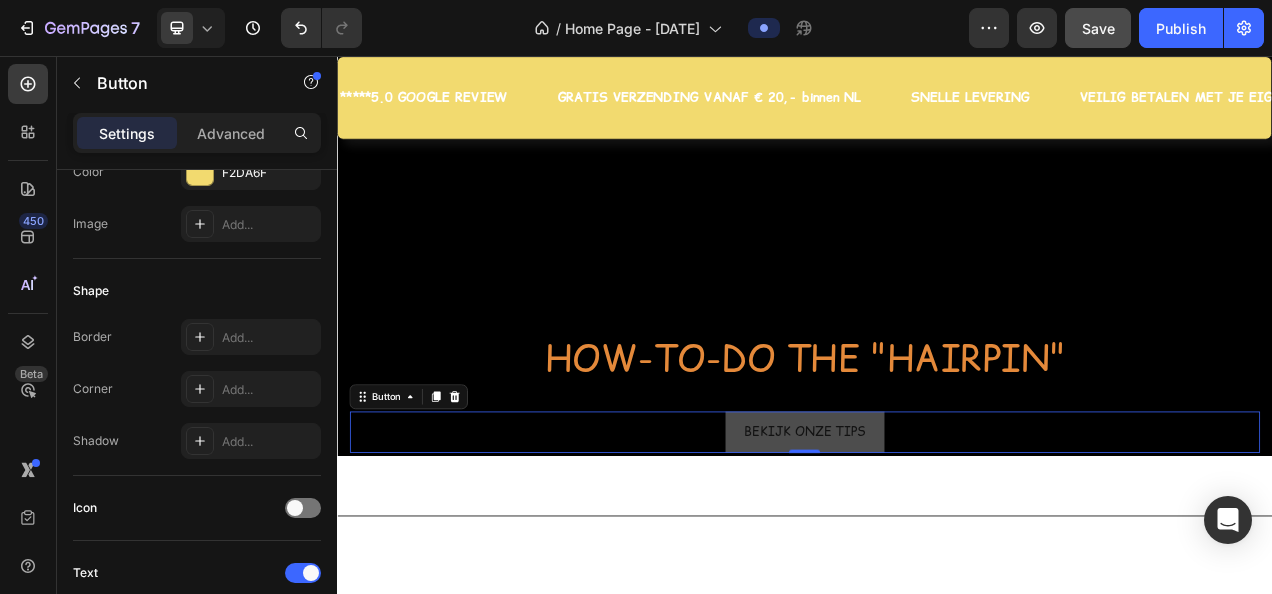click on "BEKIJK ONZE TIPS" at bounding box center [937, 538] 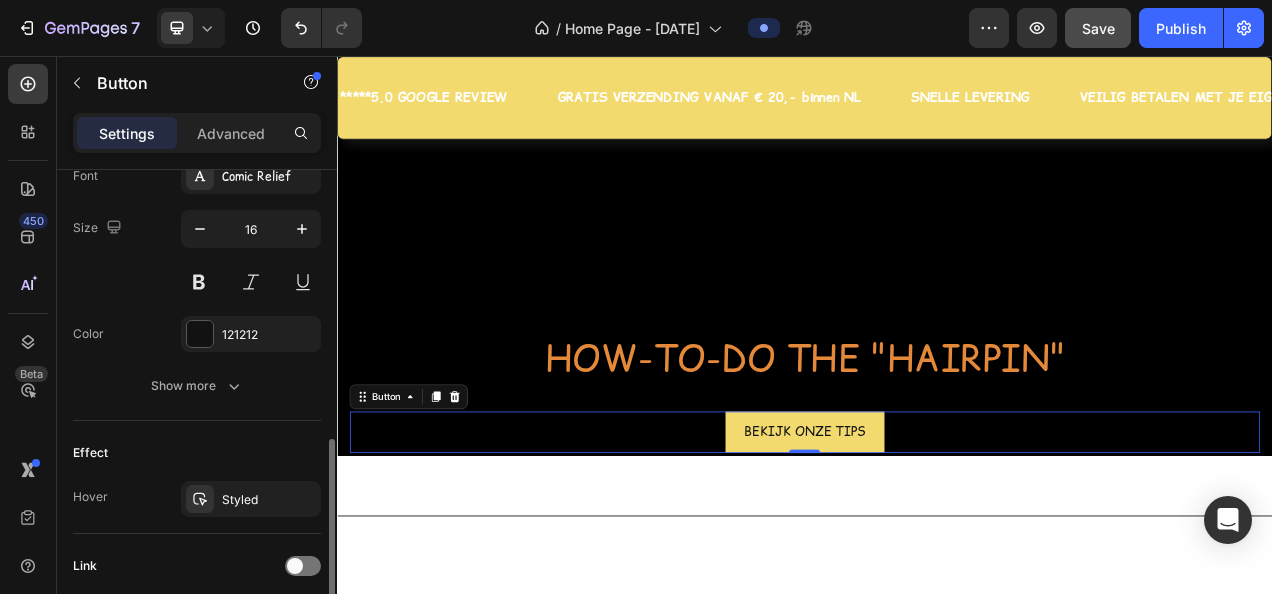 scroll, scrollTop: 948, scrollLeft: 0, axis: vertical 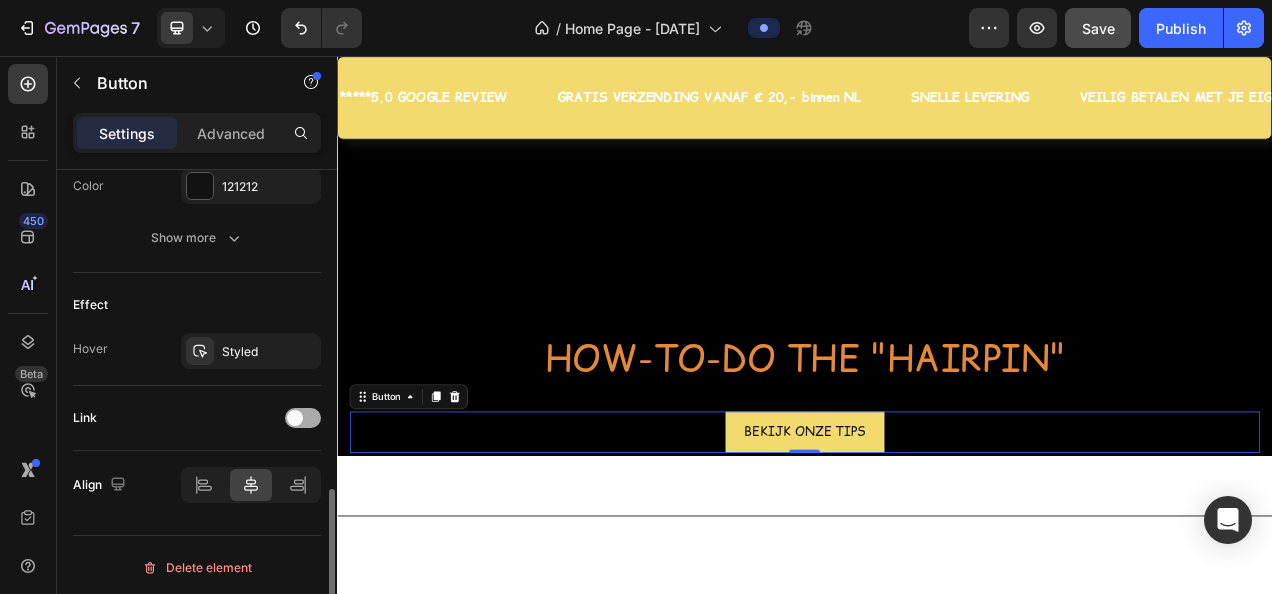 click at bounding box center [303, 418] 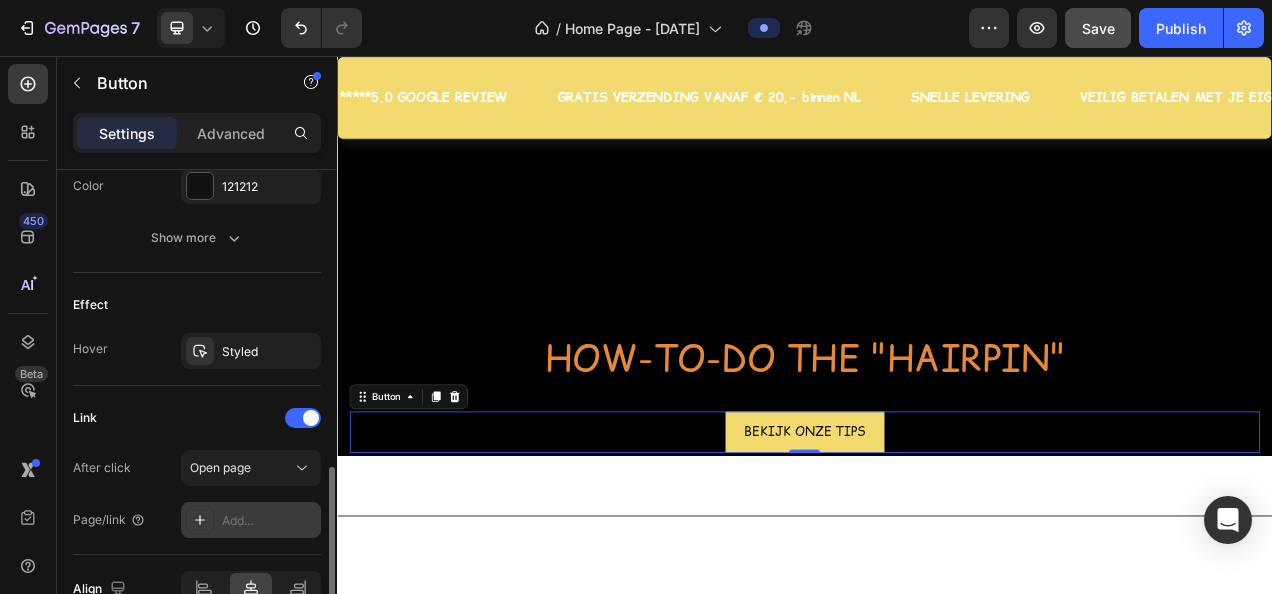 click on "Add..." at bounding box center (269, 521) 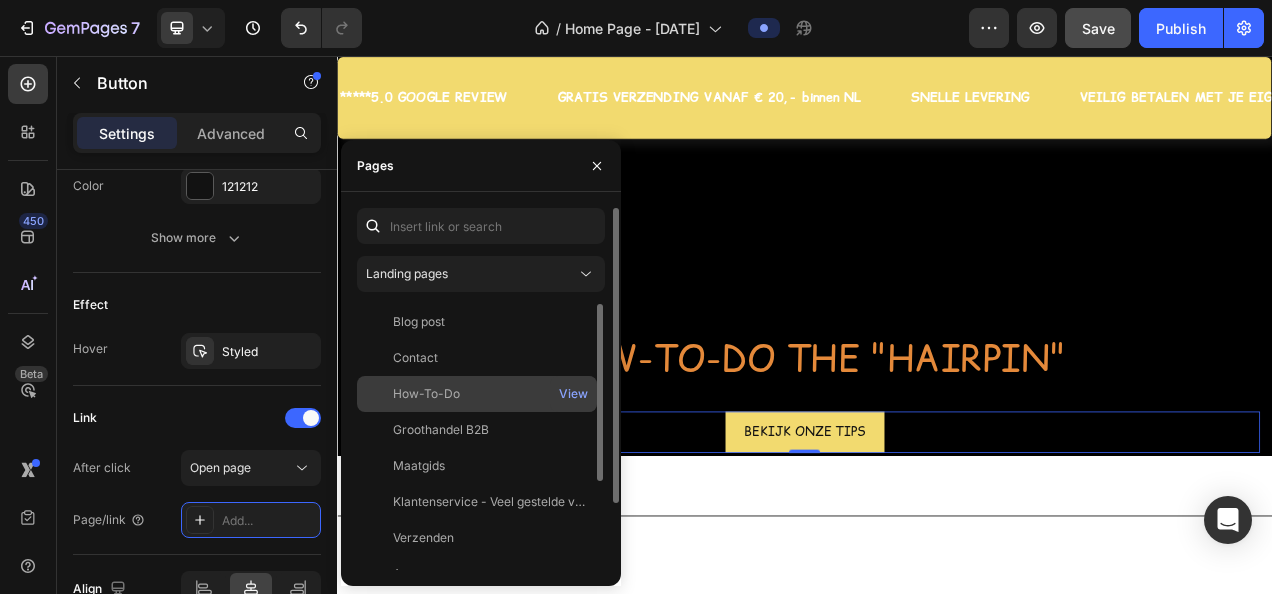 click on "How-To-Do" 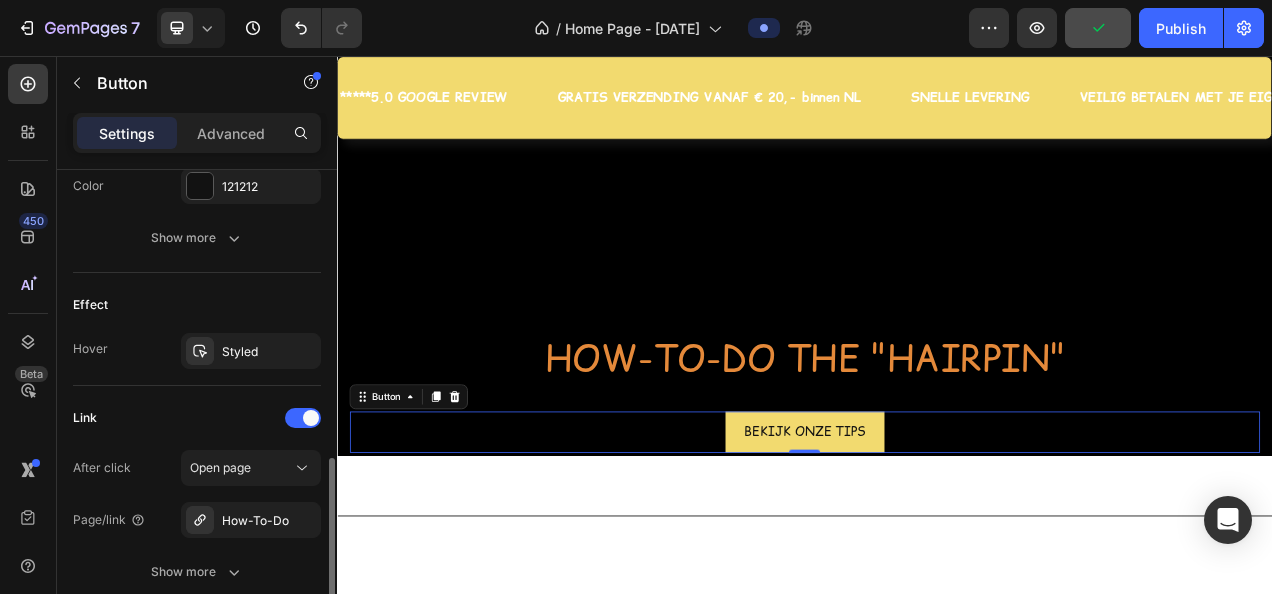 click on "Link" at bounding box center (197, 418) 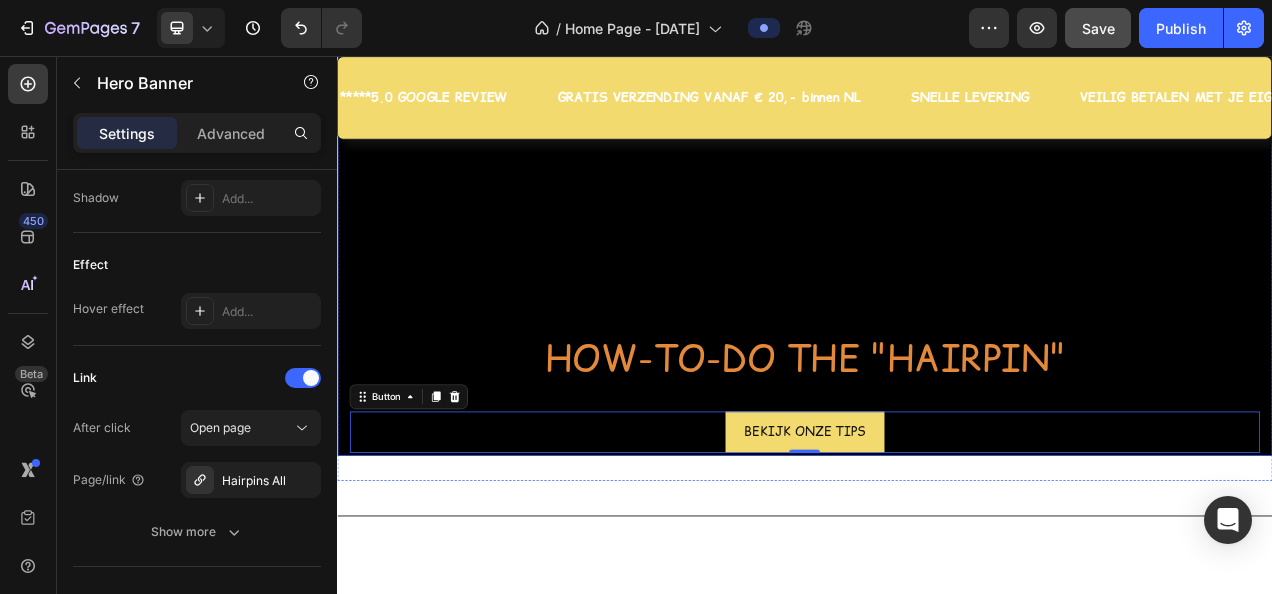 click at bounding box center [937, 224] 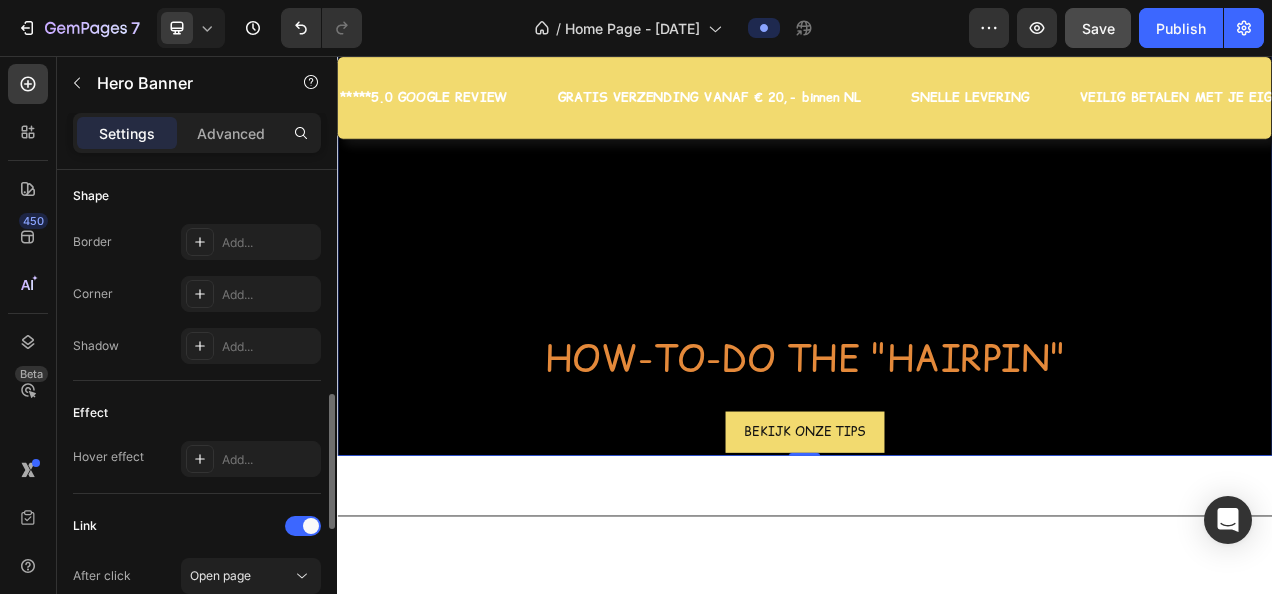 scroll, scrollTop: 900, scrollLeft: 0, axis: vertical 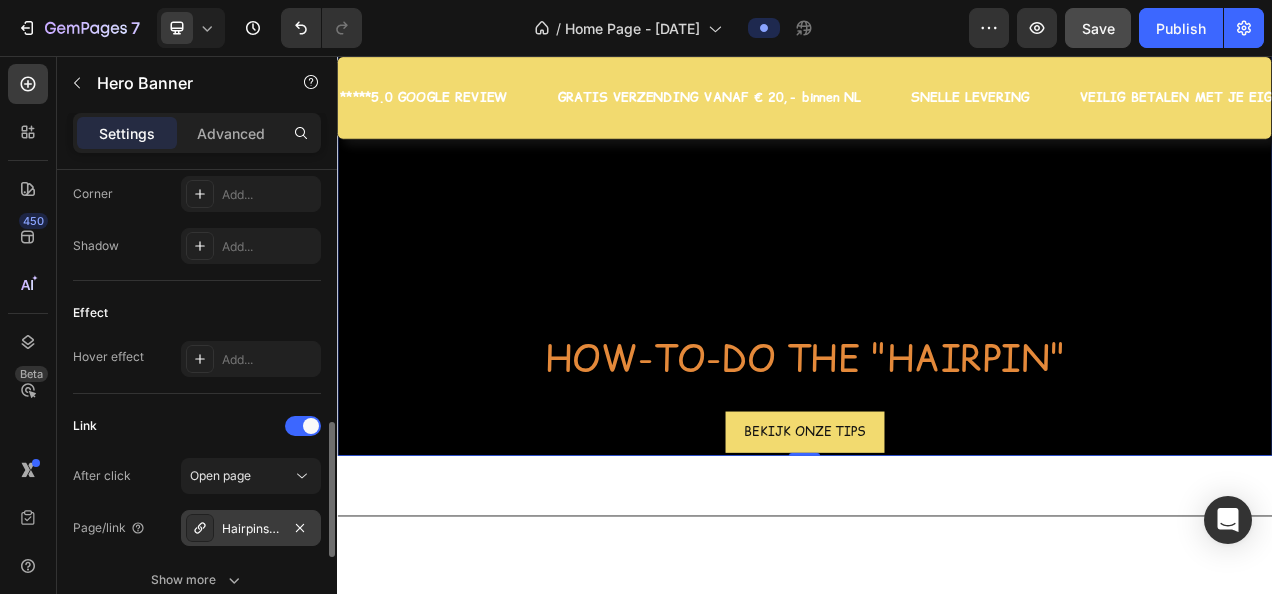 click on "Hairpins All" at bounding box center (251, 529) 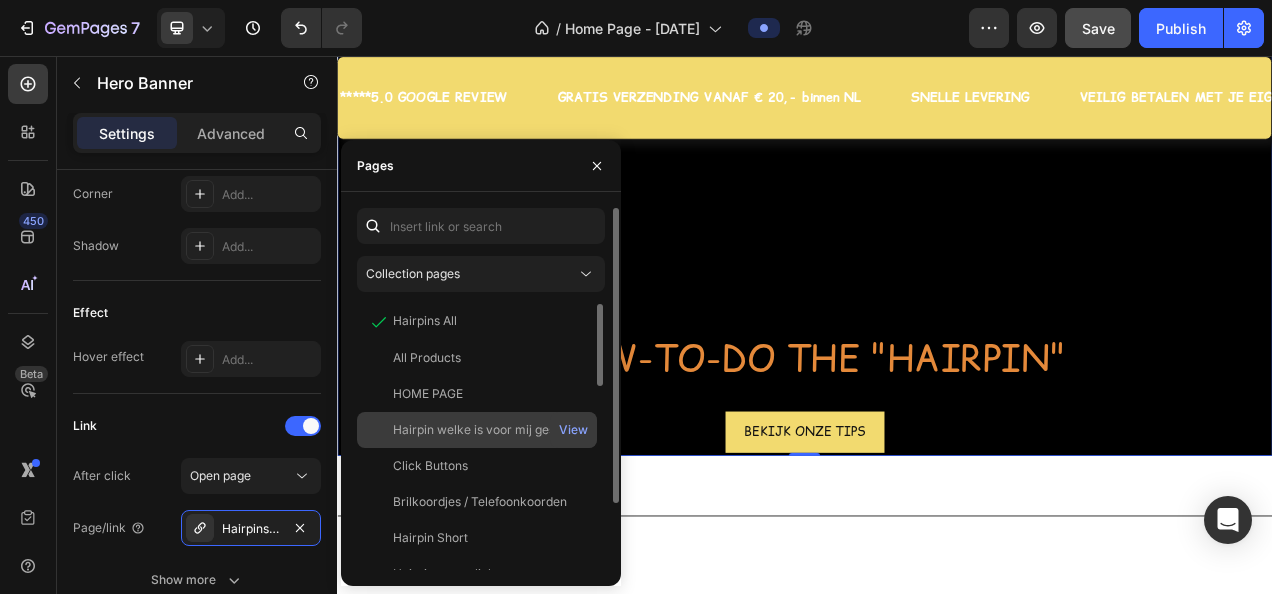 click on "Hairpin welke is voor mij geschikt?" 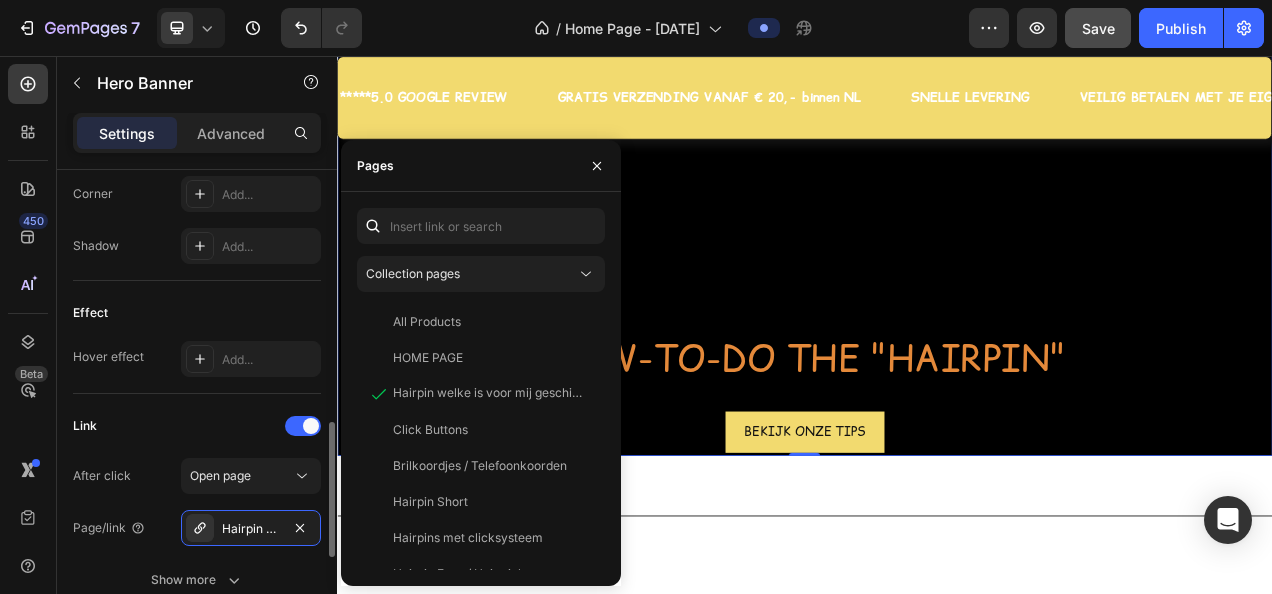 click on "Link" at bounding box center [197, 426] 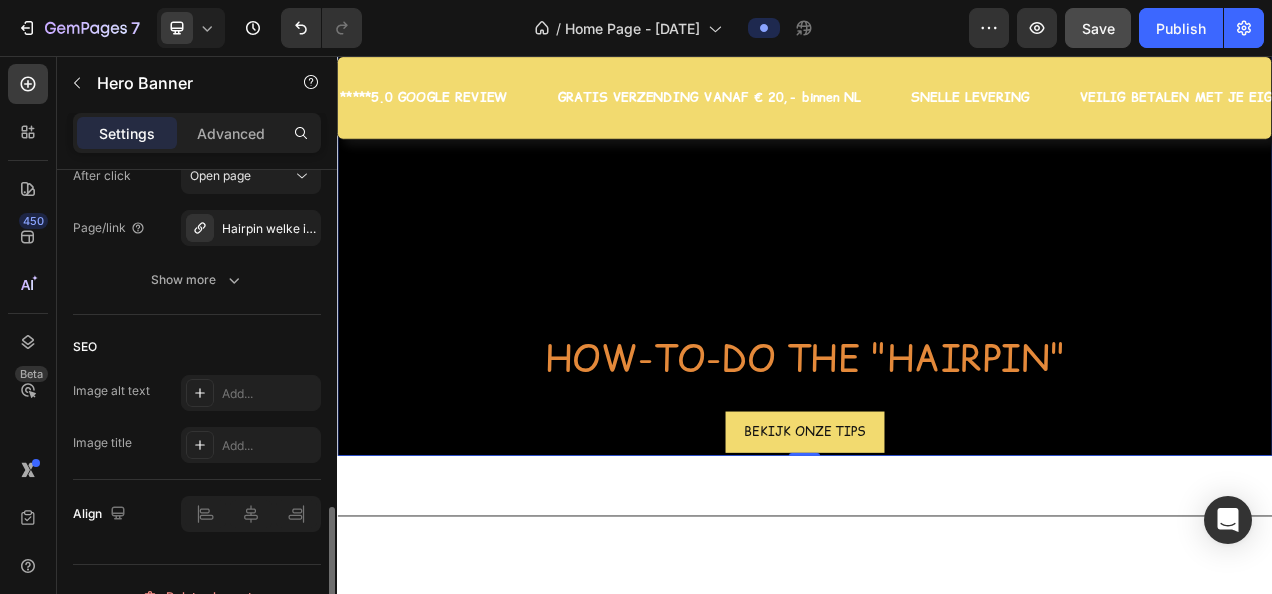 scroll, scrollTop: 1230, scrollLeft: 0, axis: vertical 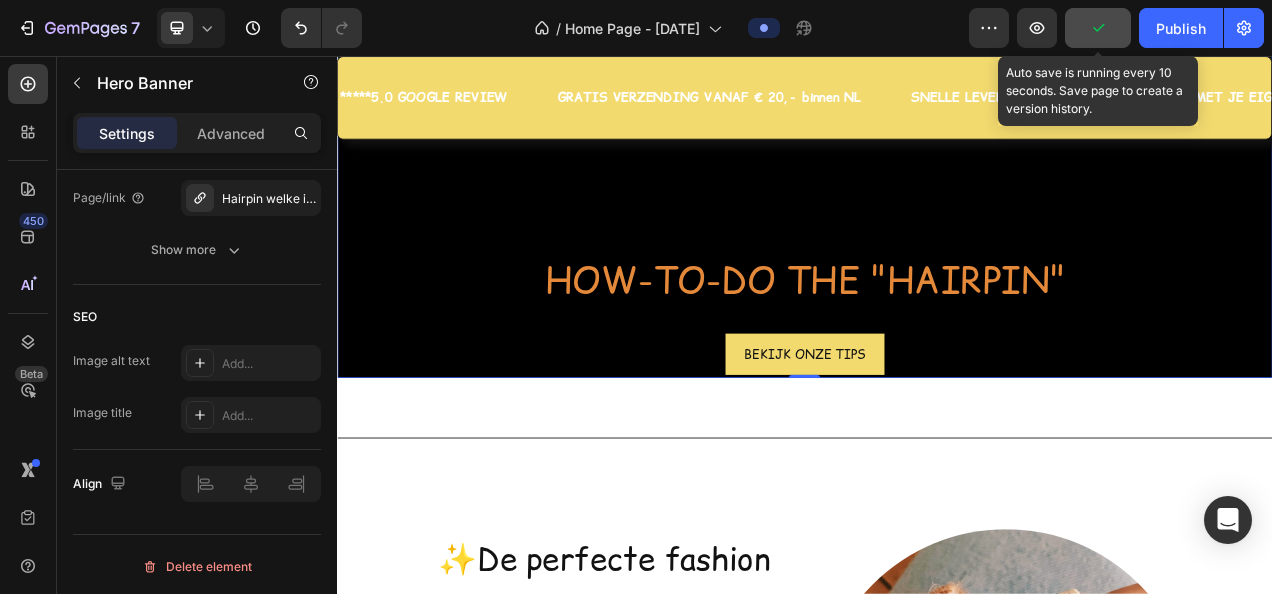 click 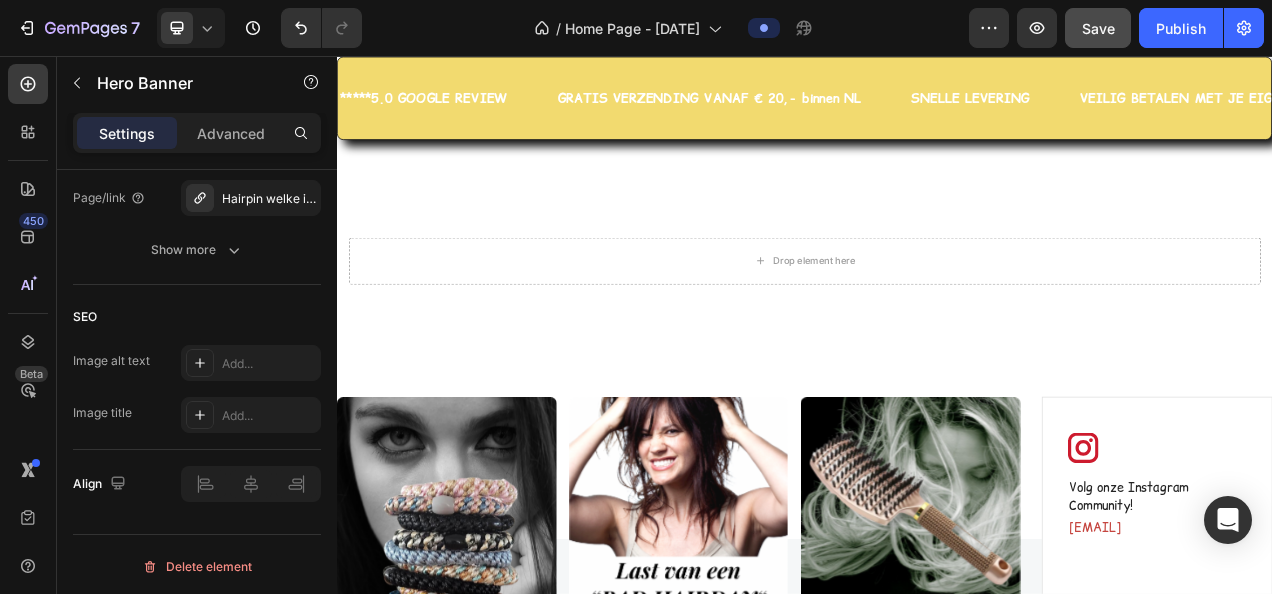 scroll, scrollTop: 7100, scrollLeft: 0, axis: vertical 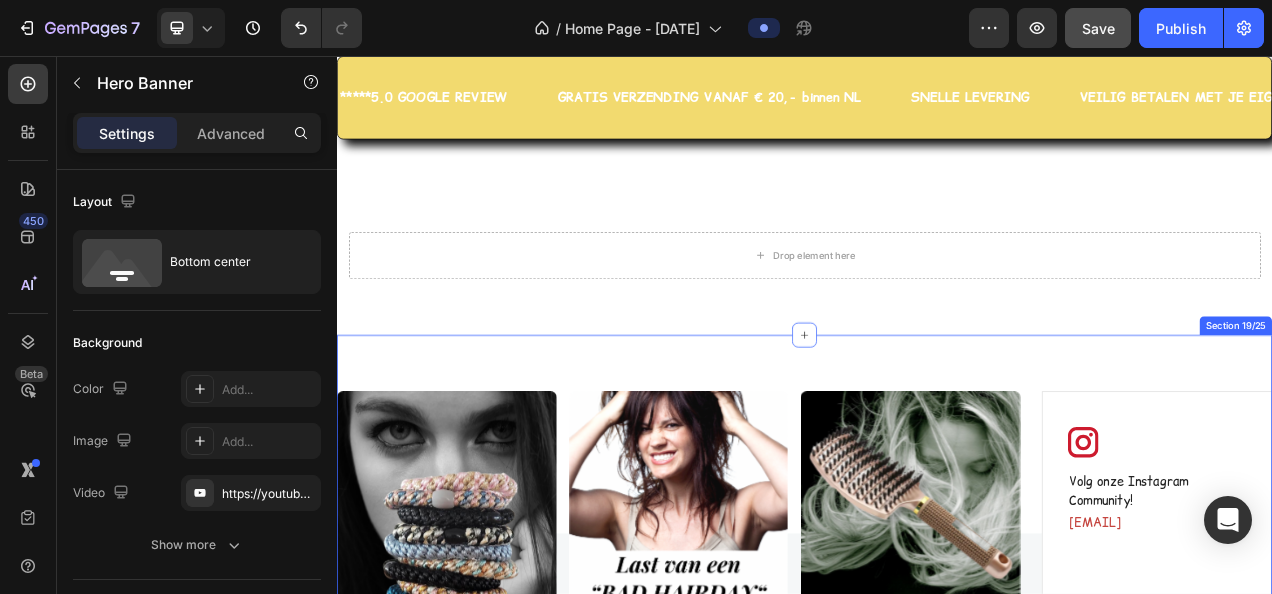 click on "Image Image Image Image Carousel Image Volg onze Instagram  Community! Text block @hairpin.nu Text block Row Image Join Our Instagram Community! Text block @ecomsolid.jewl Text block Row Row Section 19/25" at bounding box center [937, 627] 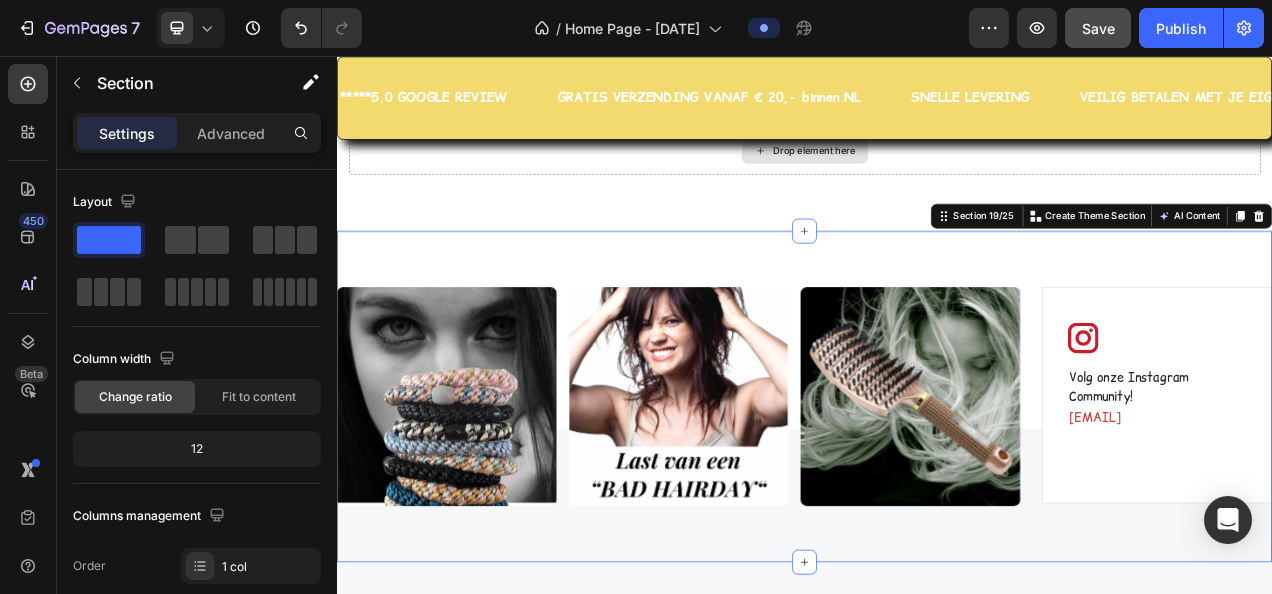 scroll, scrollTop: 7000, scrollLeft: 0, axis: vertical 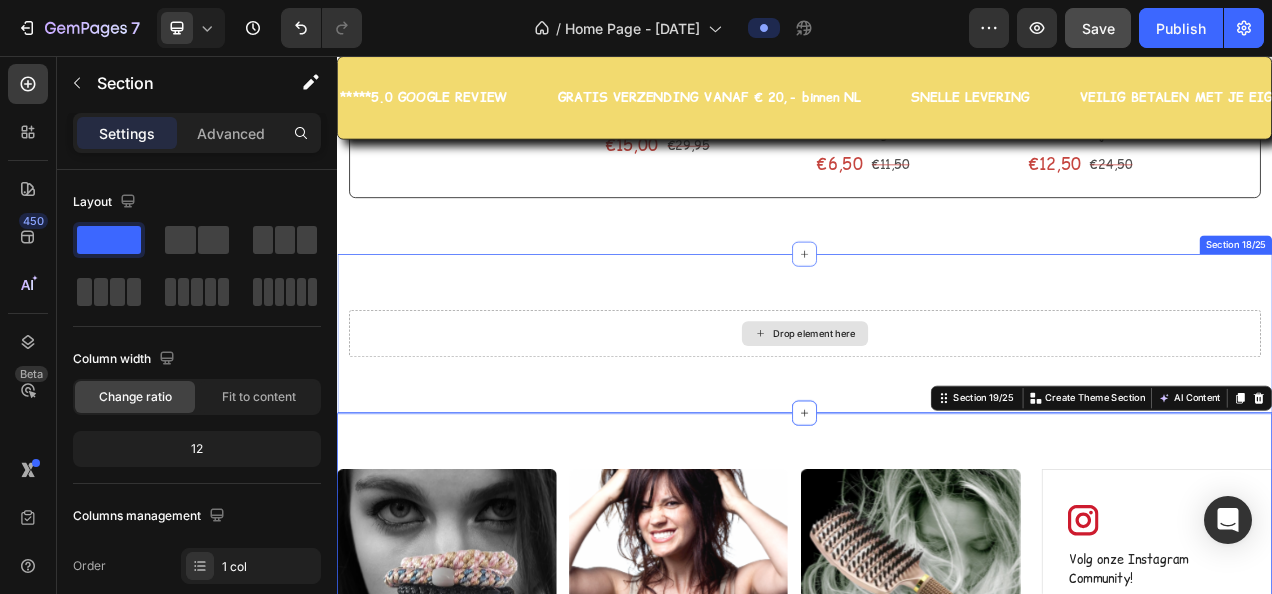 click on "Drop element here" at bounding box center (937, 412) 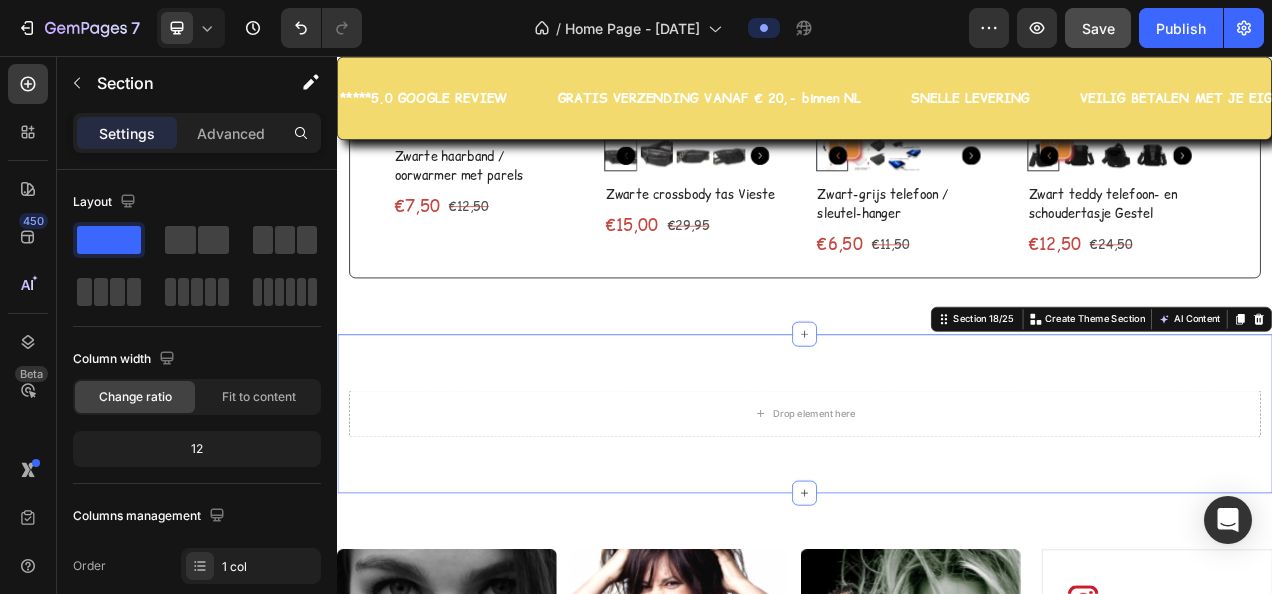scroll, scrollTop: 6900, scrollLeft: 0, axis: vertical 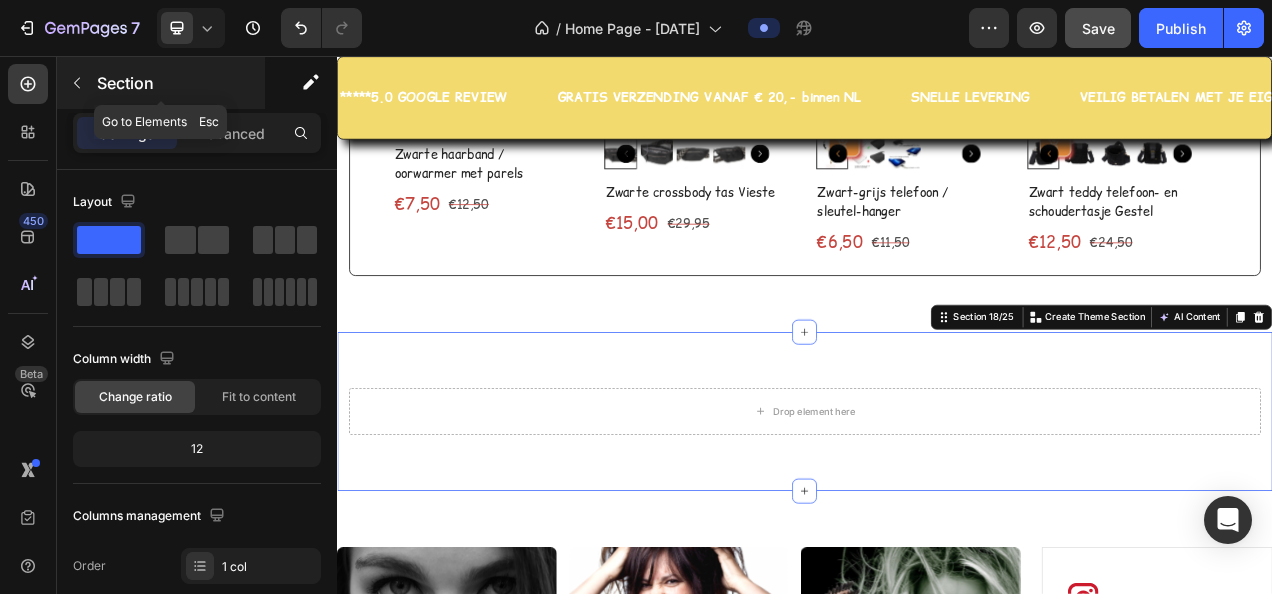 click on "Section" at bounding box center [179, 83] 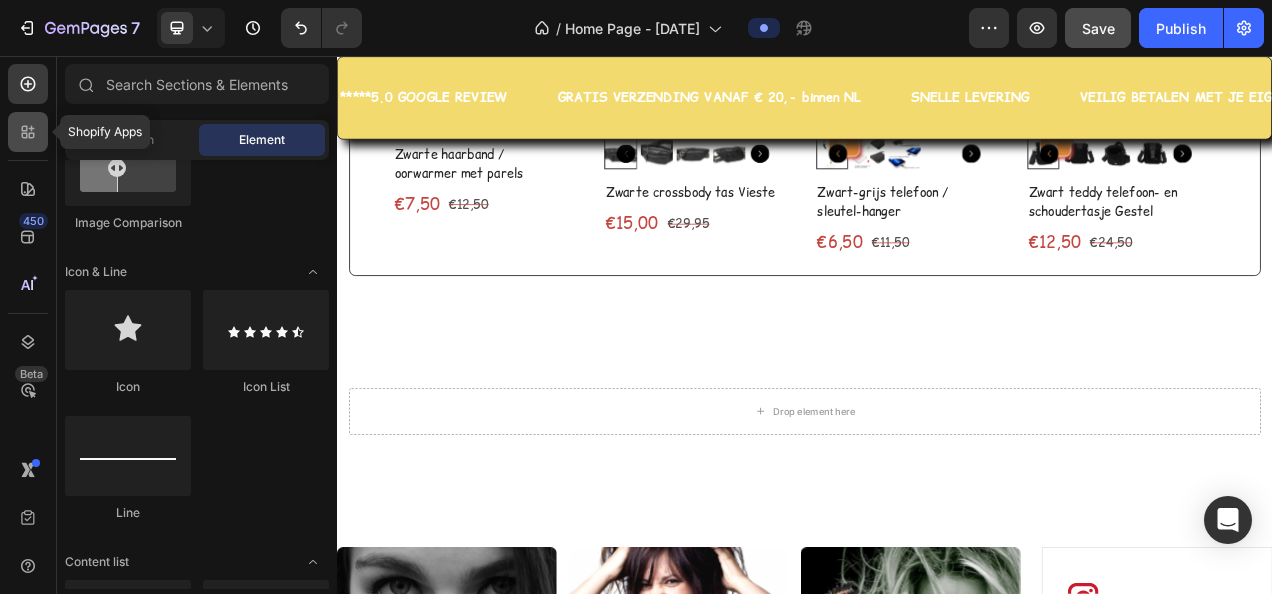 click 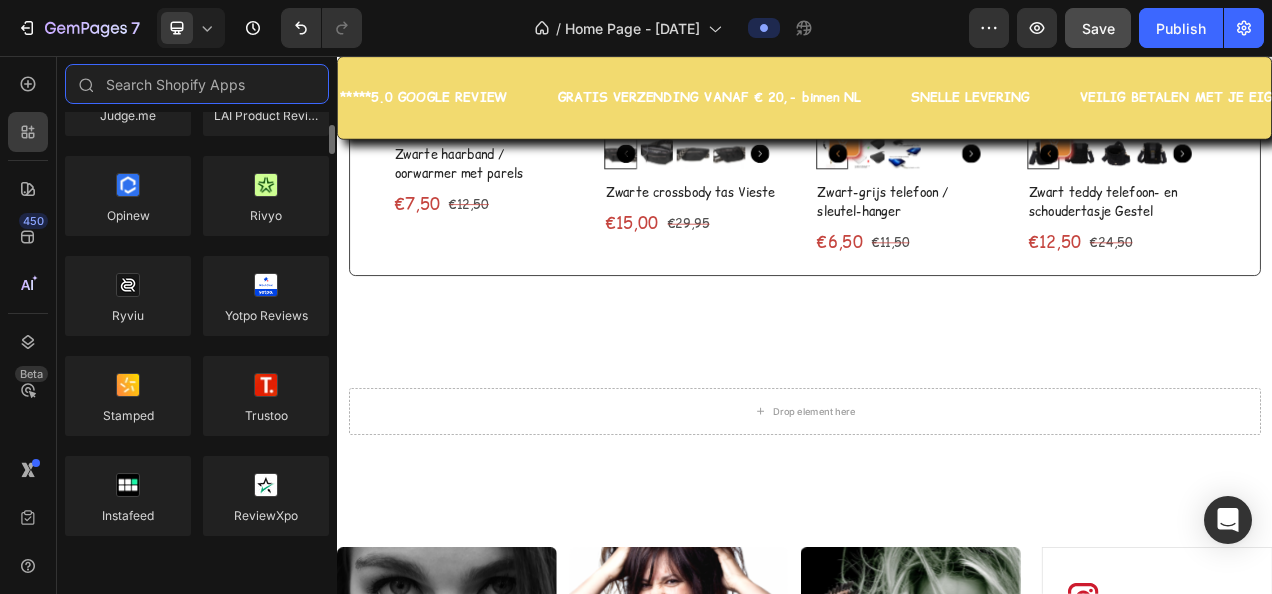 scroll, scrollTop: 300, scrollLeft: 0, axis: vertical 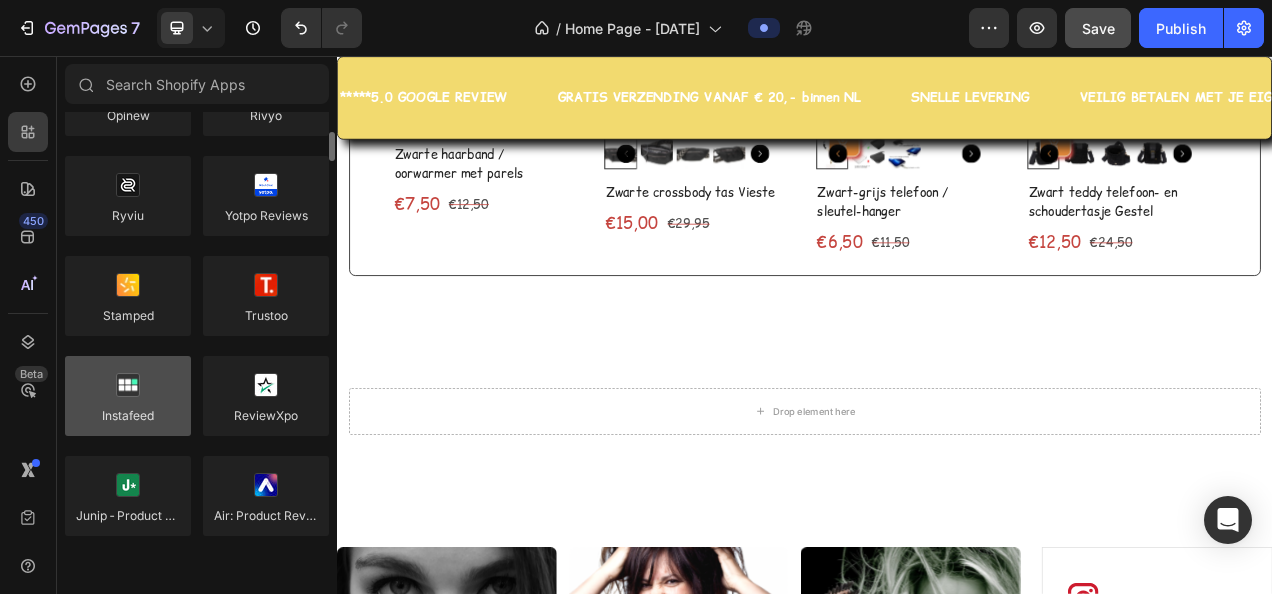 click at bounding box center (128, 396) 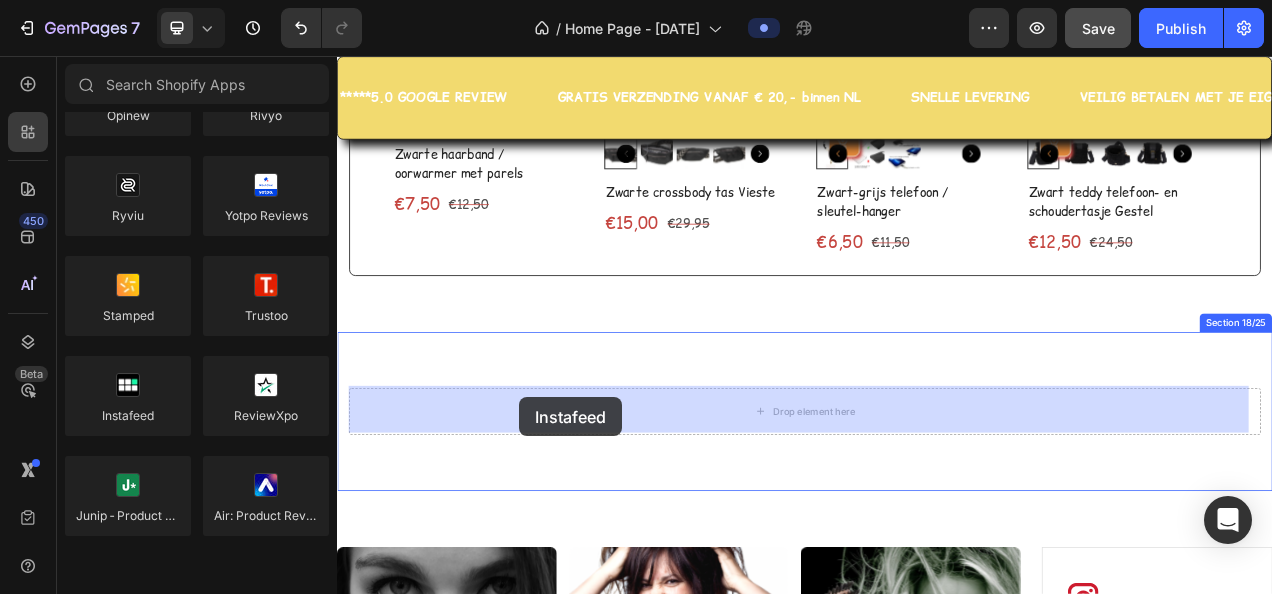 drag, startPoint x: 476, startPoint y: 455, endPoint x: 571, endPoint y: 494, distance: 102.69372 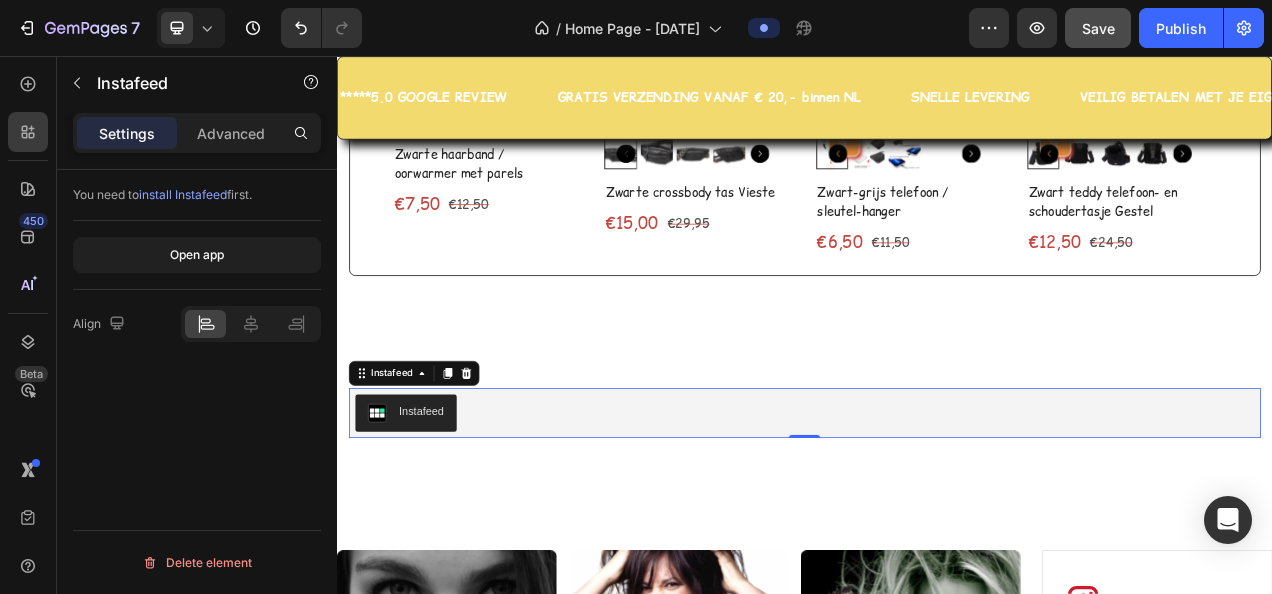 click on "Instafeed" at bounding box center (937, 514) 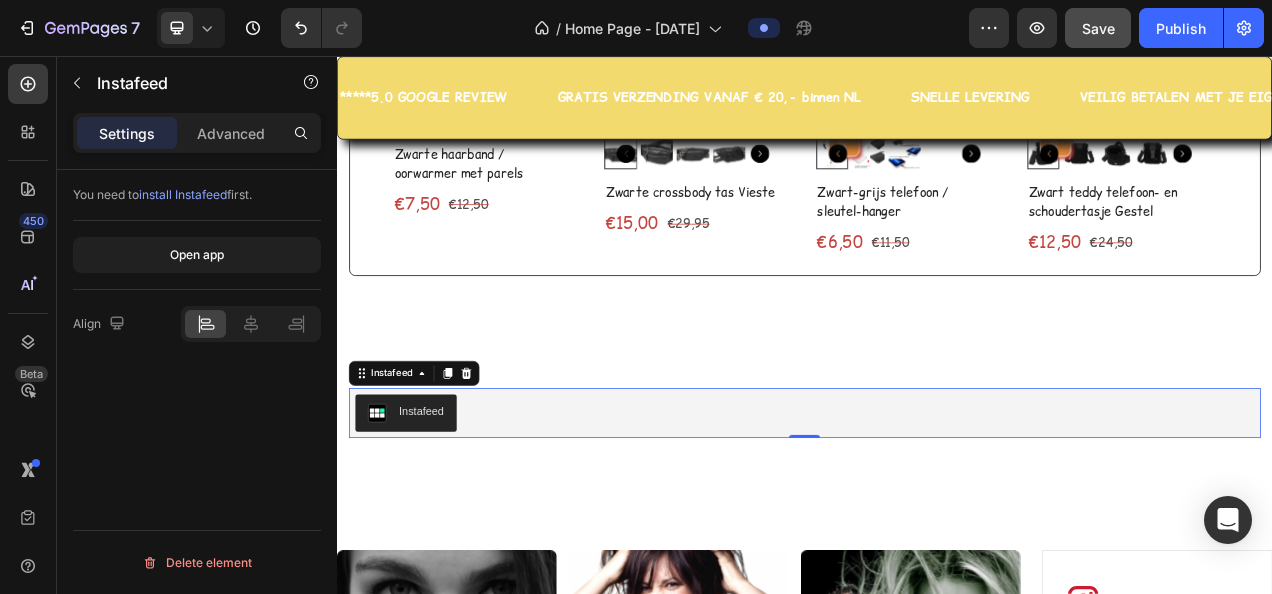 click on "Instafeed" at bounding box center [445, 512] 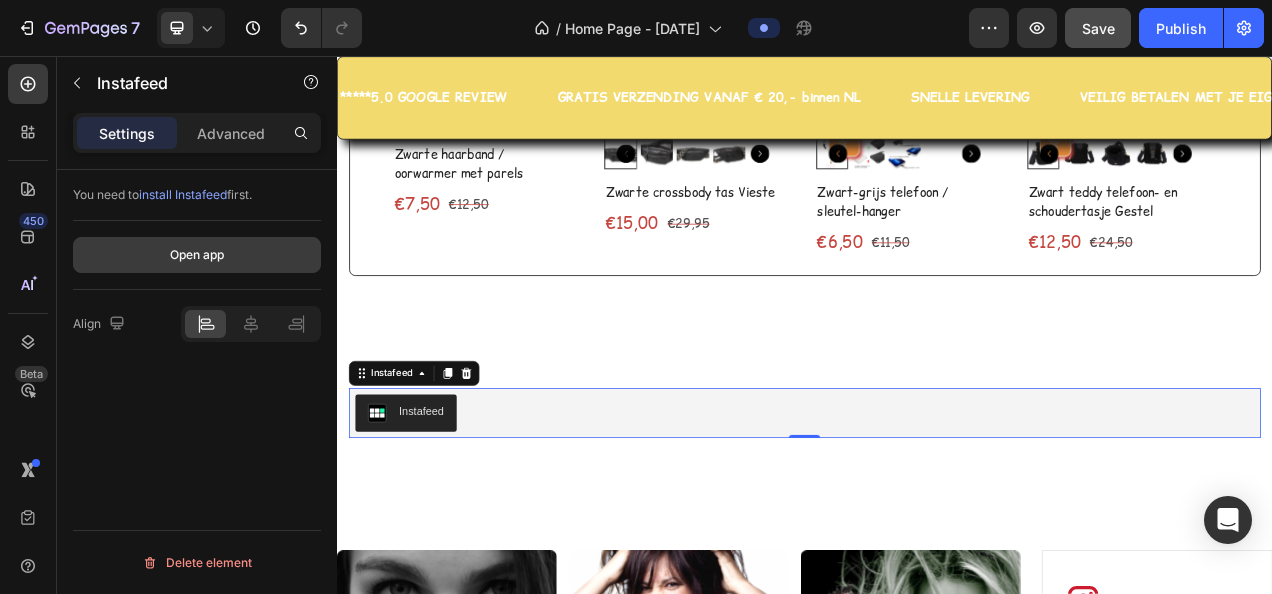 click on "Open app" at bounding box center [197, 255] 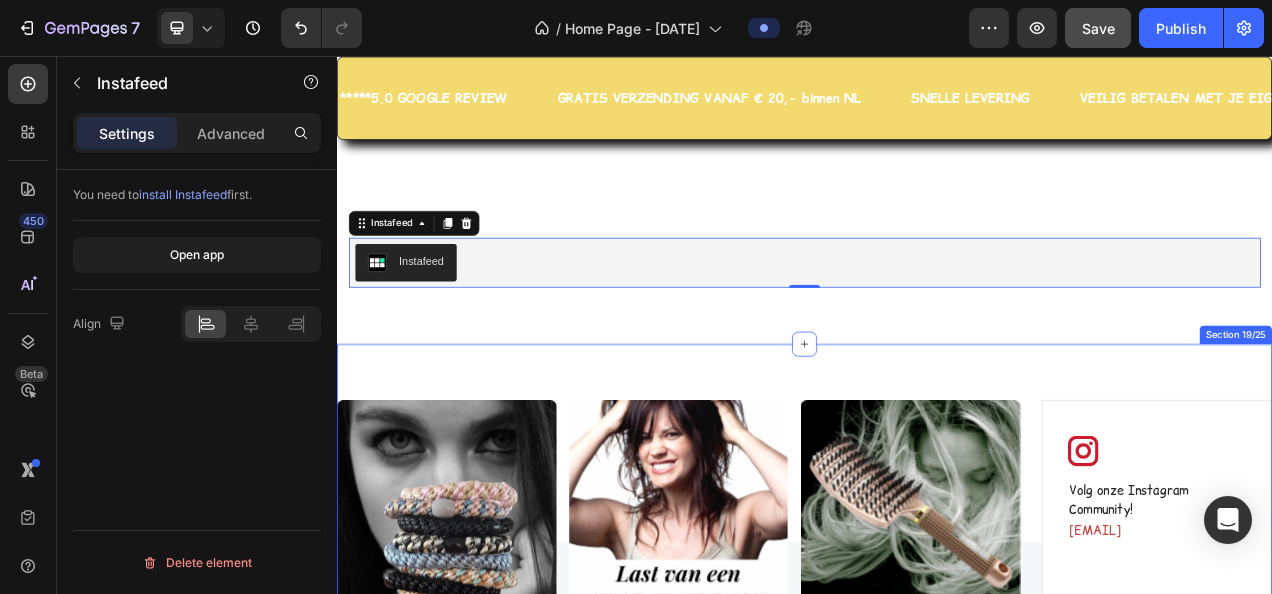 scroll, scrollTop: 7100, scrollLeft: 0, axis: vertical 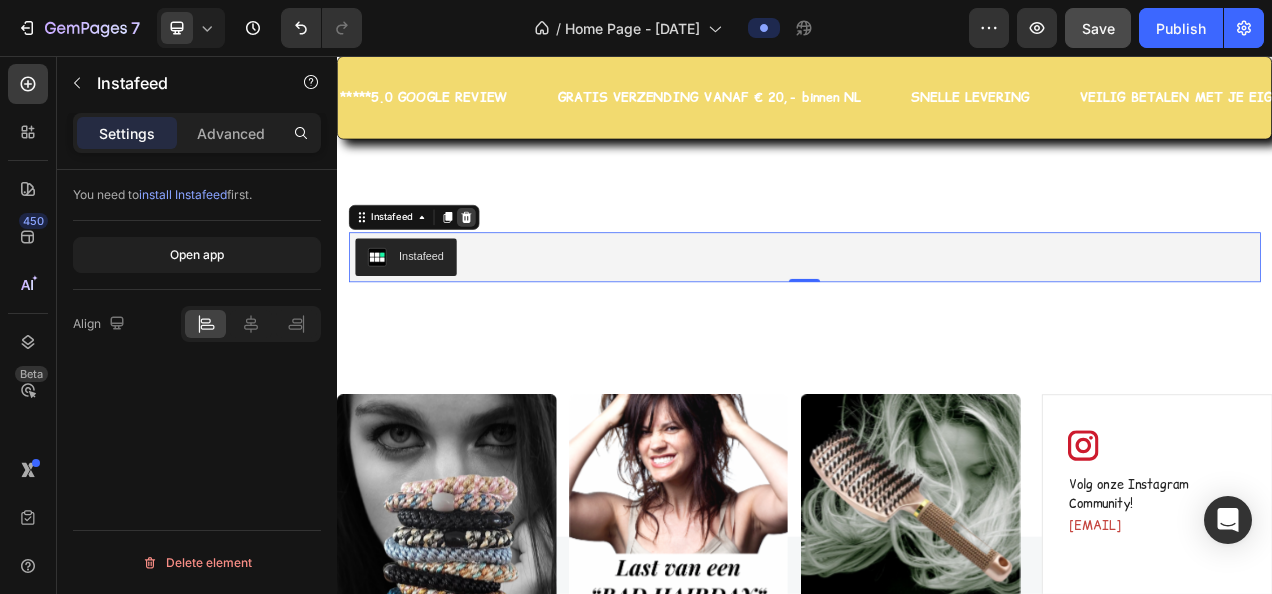 click 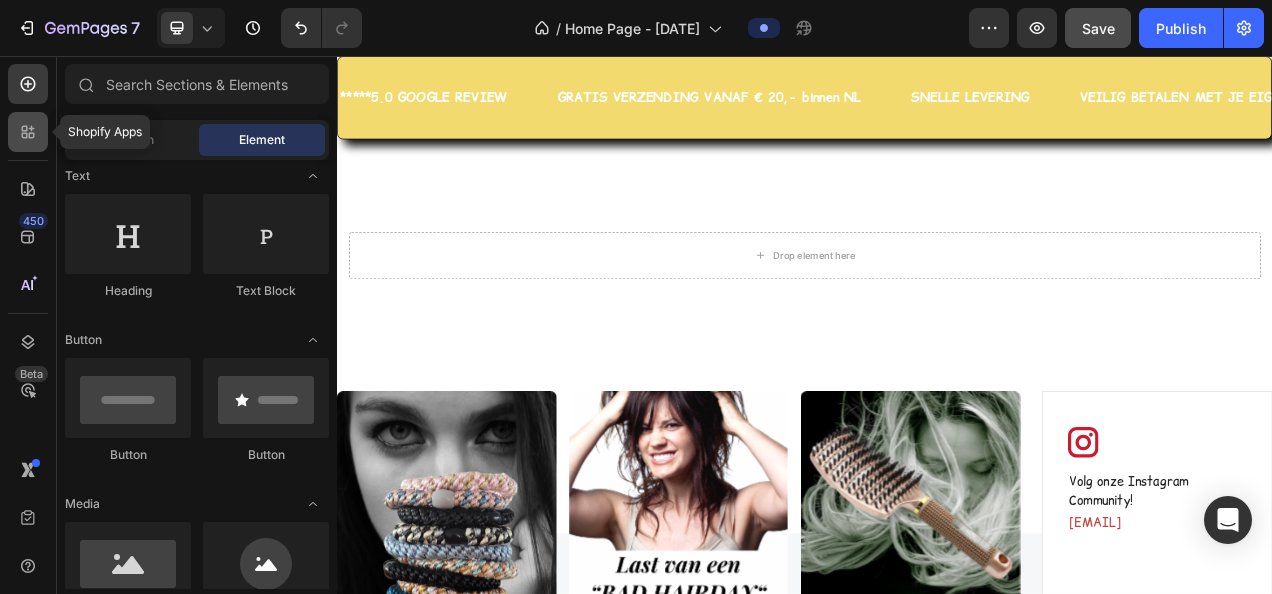 click 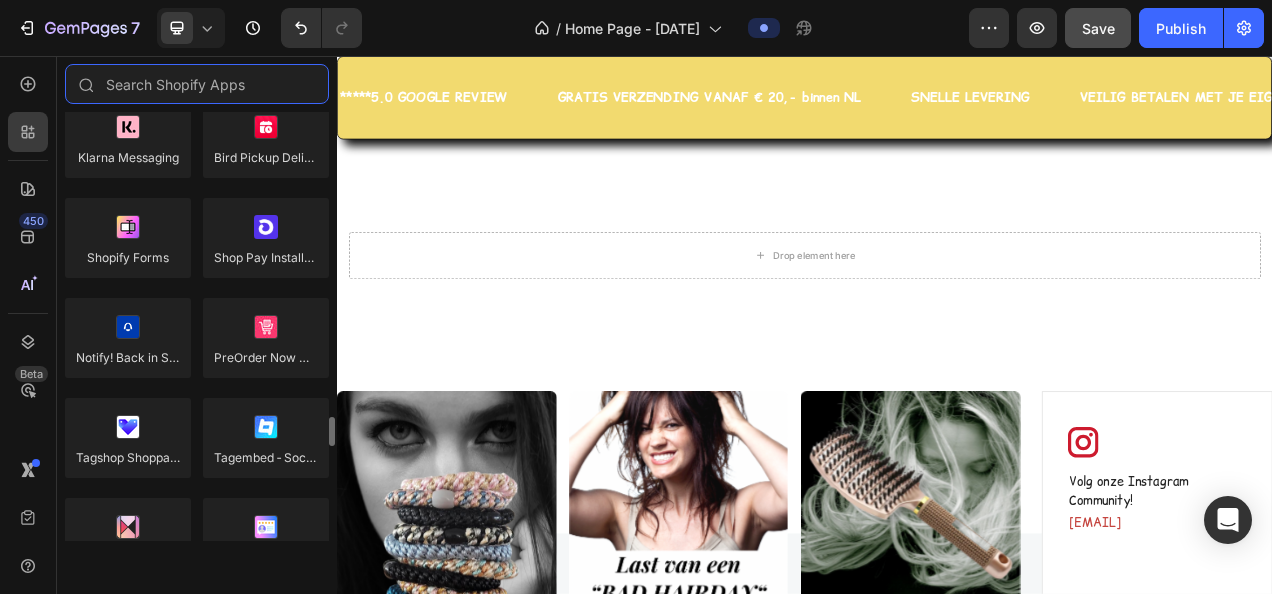 scroll, scrollTop: 4600, scrollLeft: 0, axis: vertical 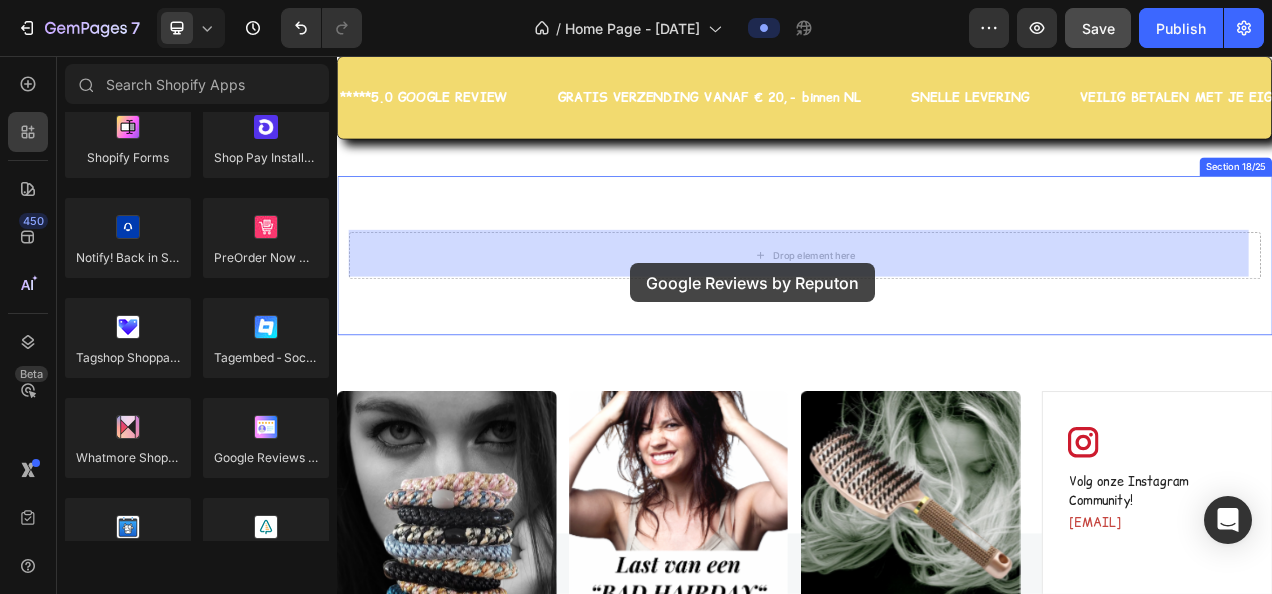 drag, startPoint x: 593, startPoint y: 488, endPoint x: 713, endPoint y: 322, distance: 204.83163 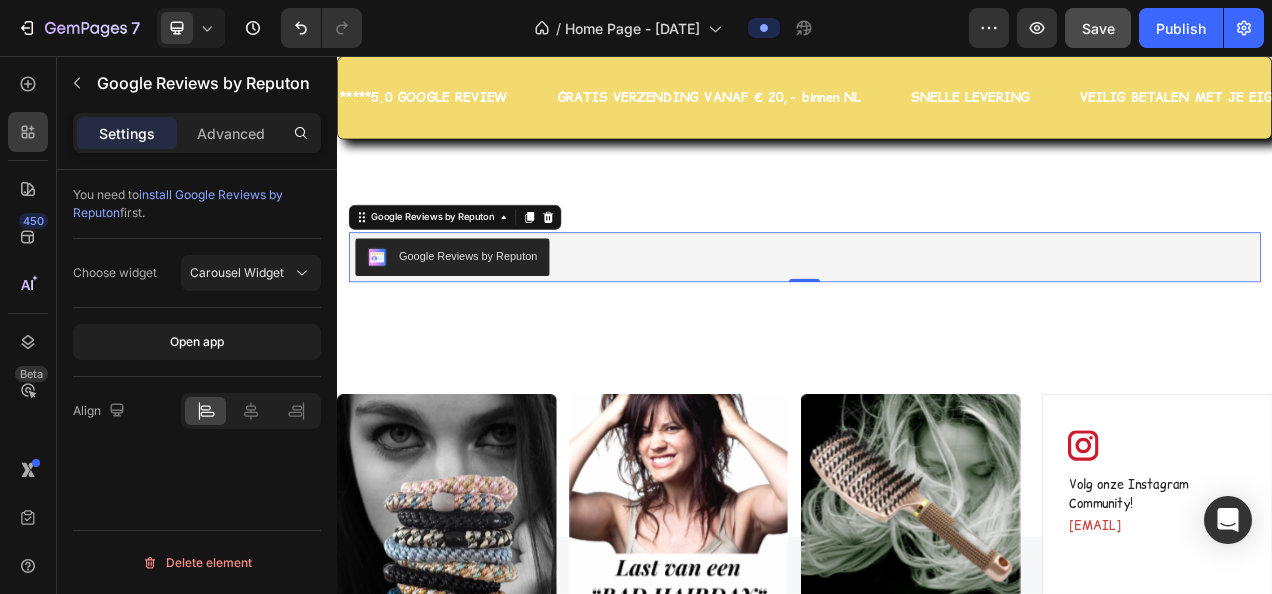 click on "Google Reviews by Reputon" at bounding box center (937, 314) 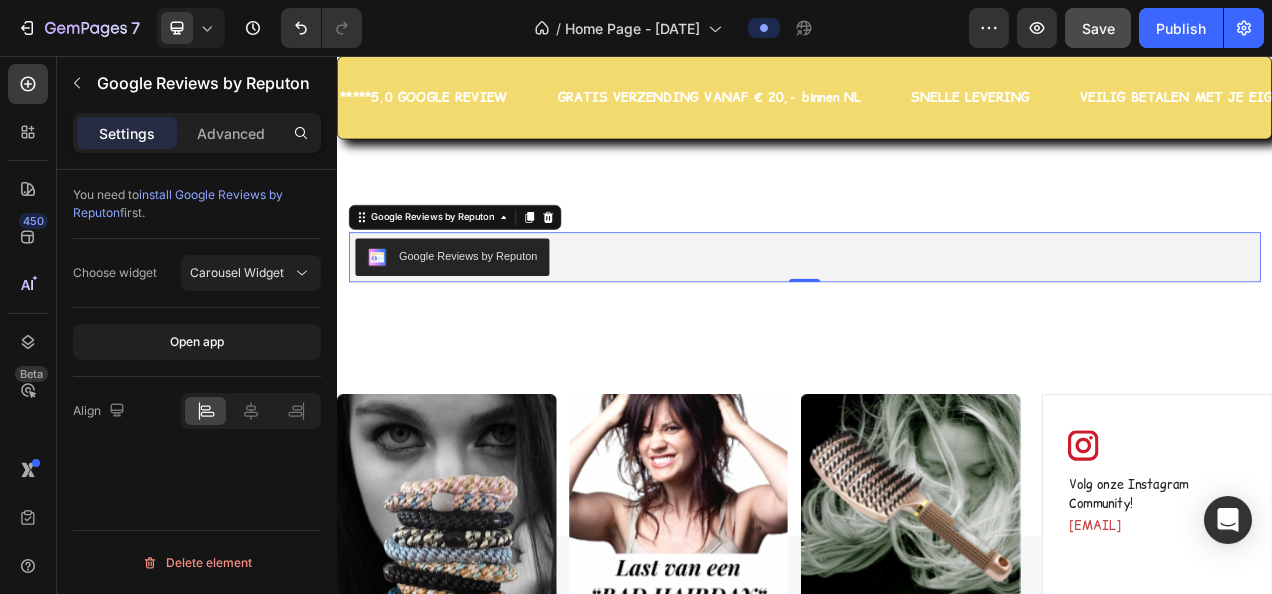click on "Google Reviews by Reputon" at bounding box center (504, 312) 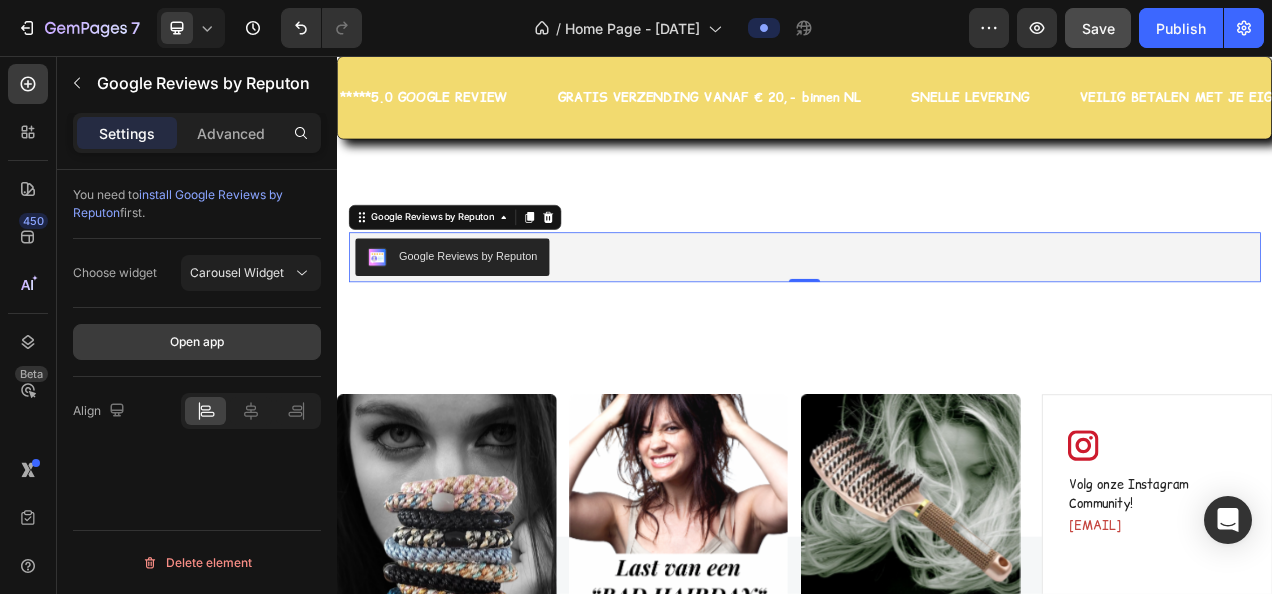click on "Open app" at bounding box center (197, 342) 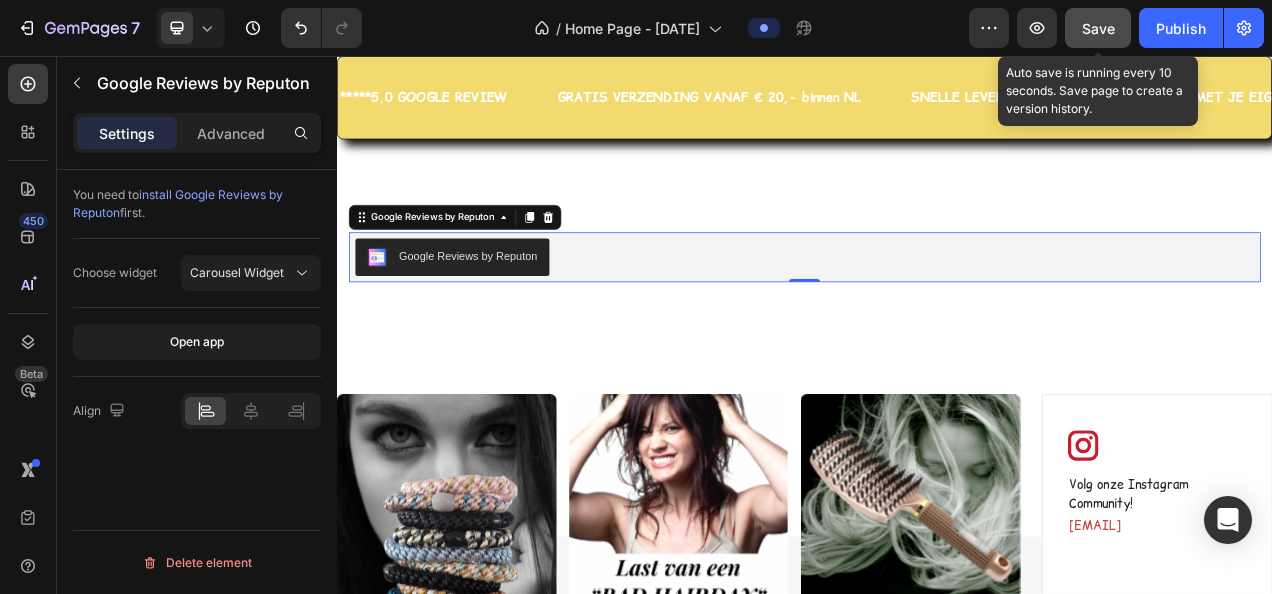 click on "Save" at bounding box center (1098, 28) 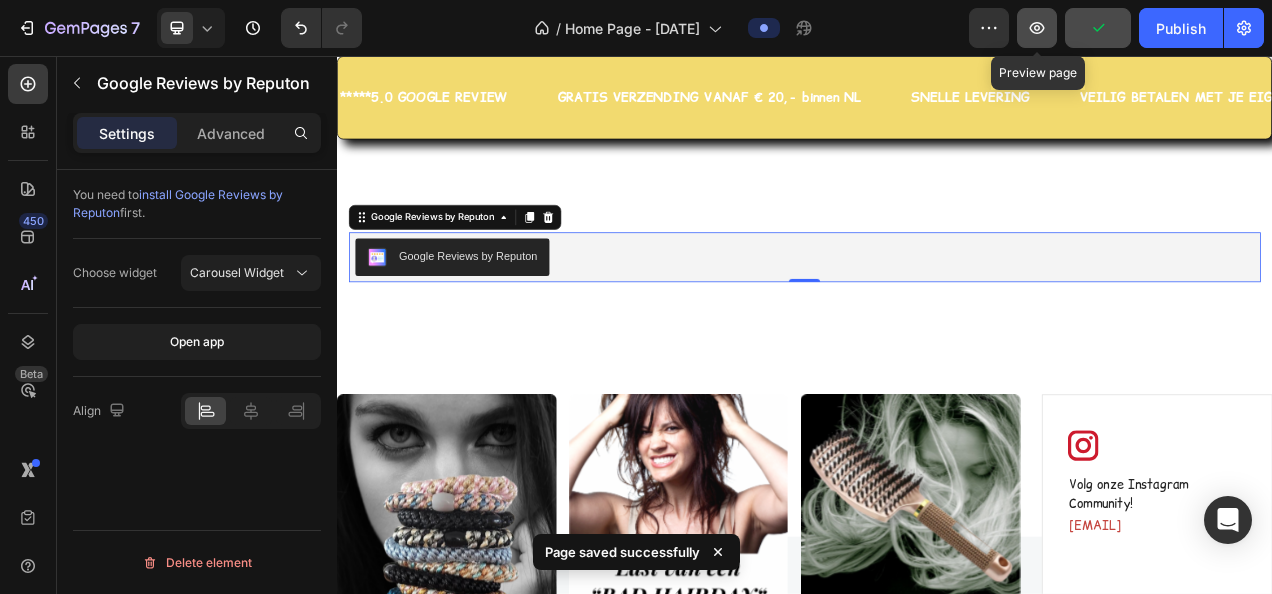 click 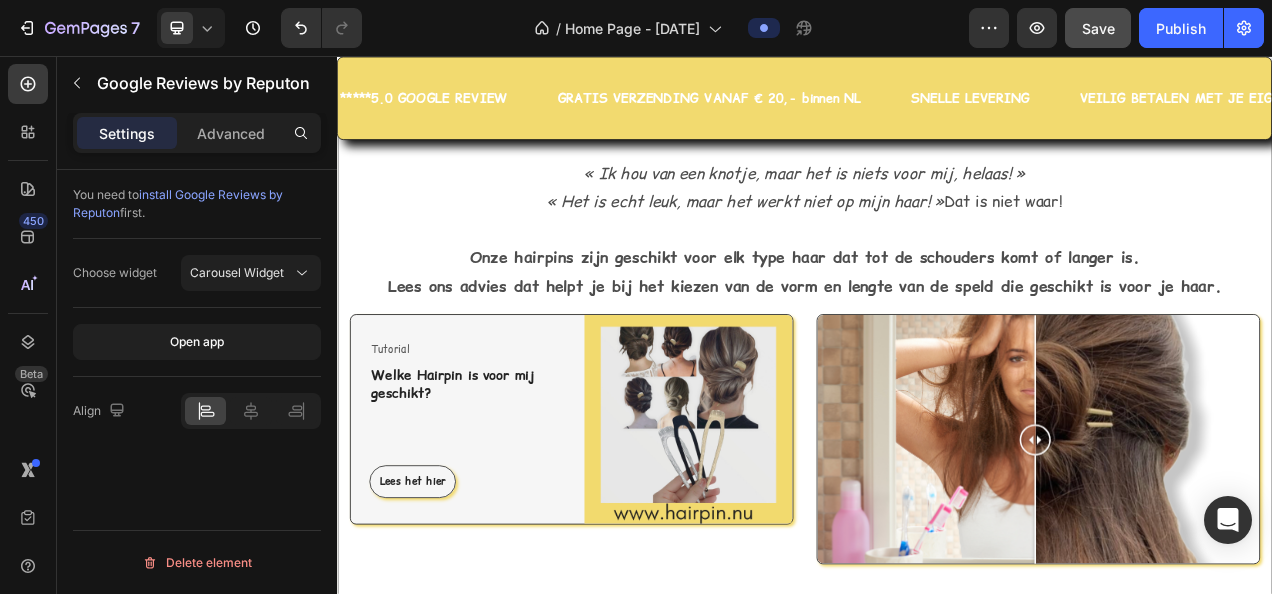 scroll, scrollTop: 2500, scrollLeft: 0, axis: vertical 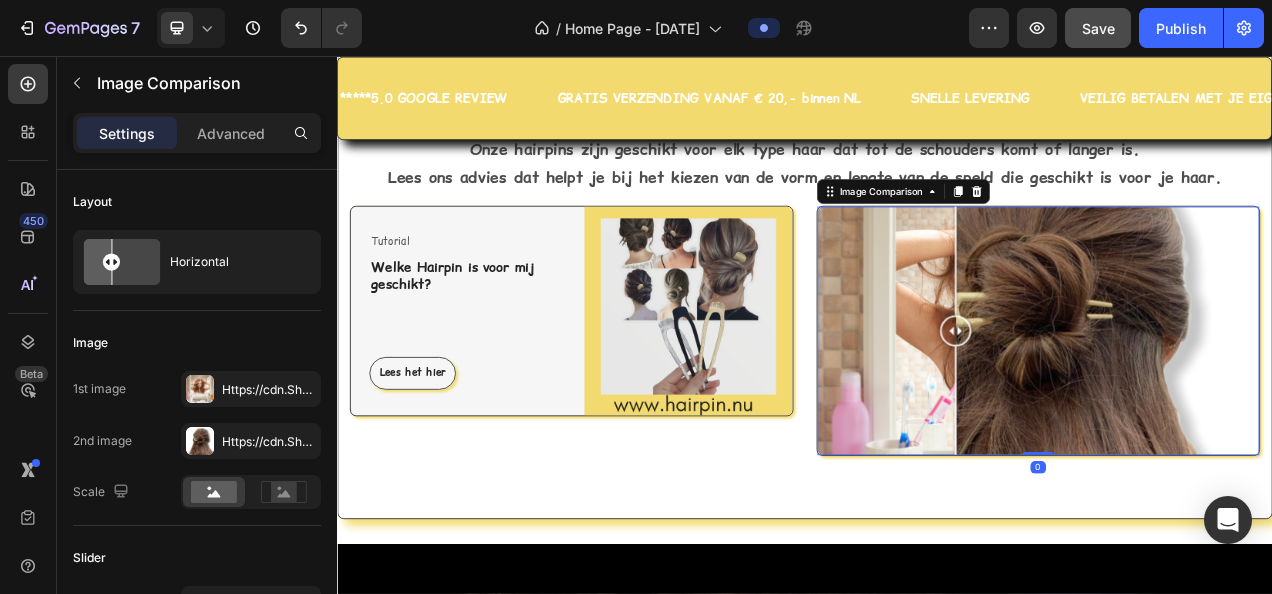 click at bounding box center [1131, 498] 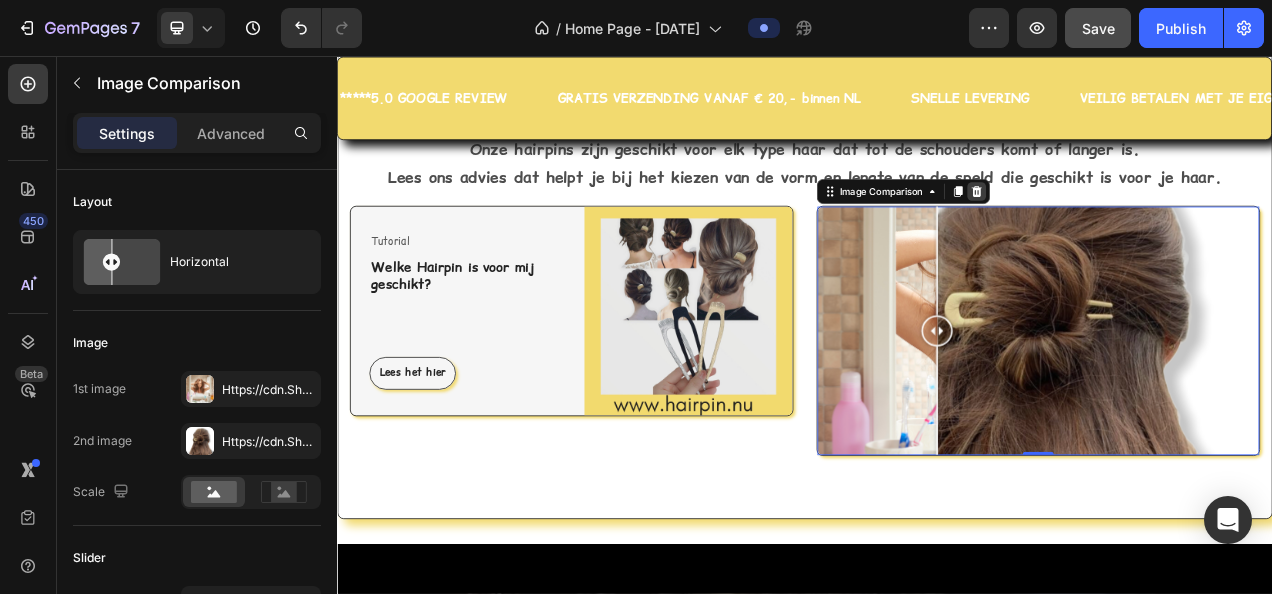 click 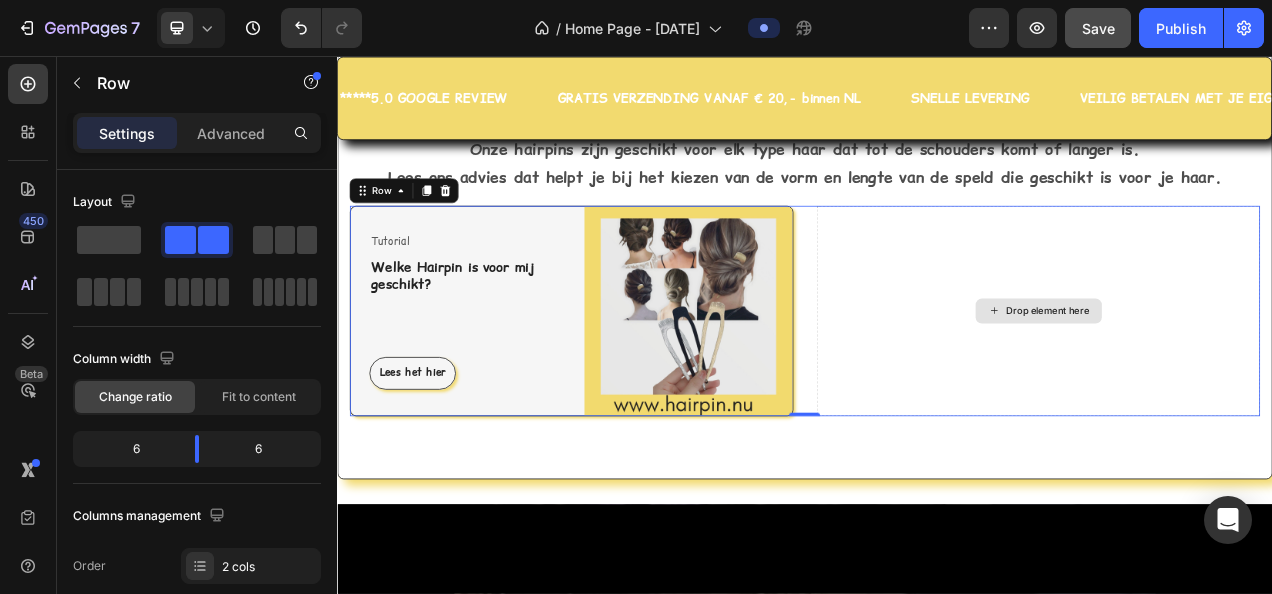 click on "Drop element here" at bounding box center (1236, 383) 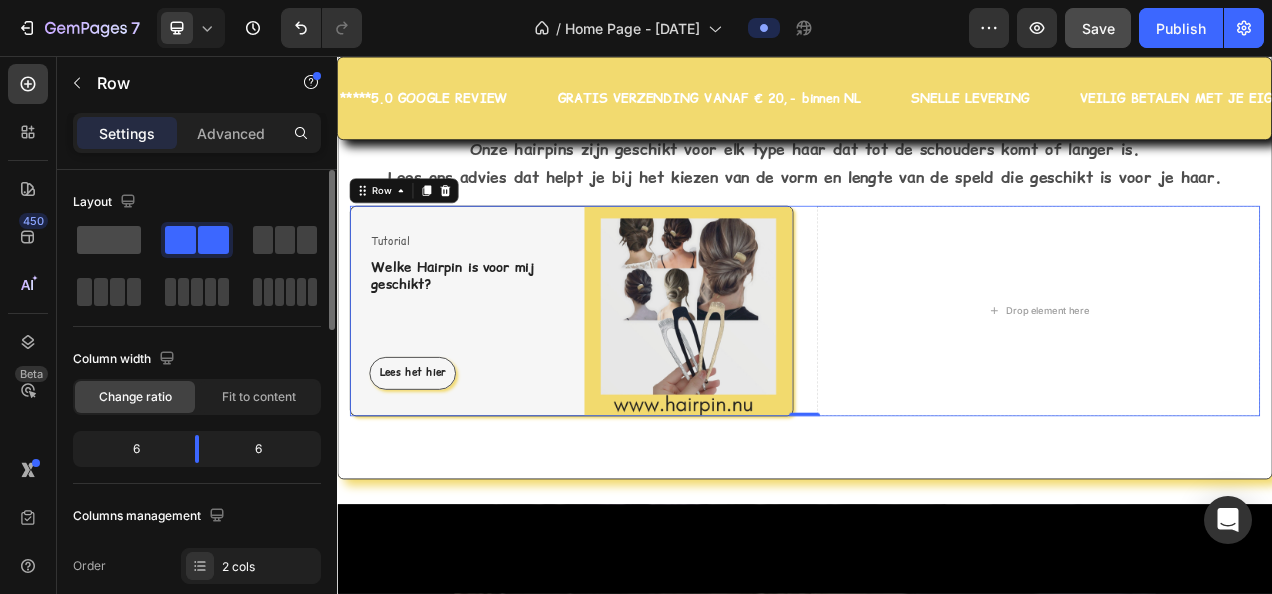 click 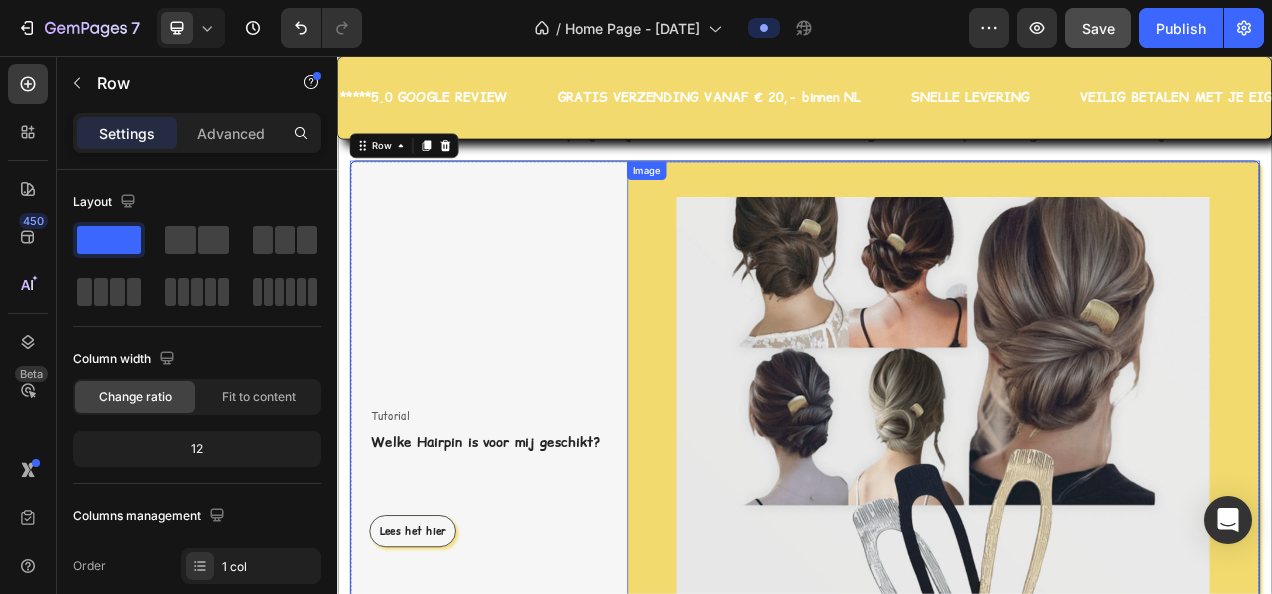 scroll, scrollTop: 2600, scrollLeft: 0, axis: vertical 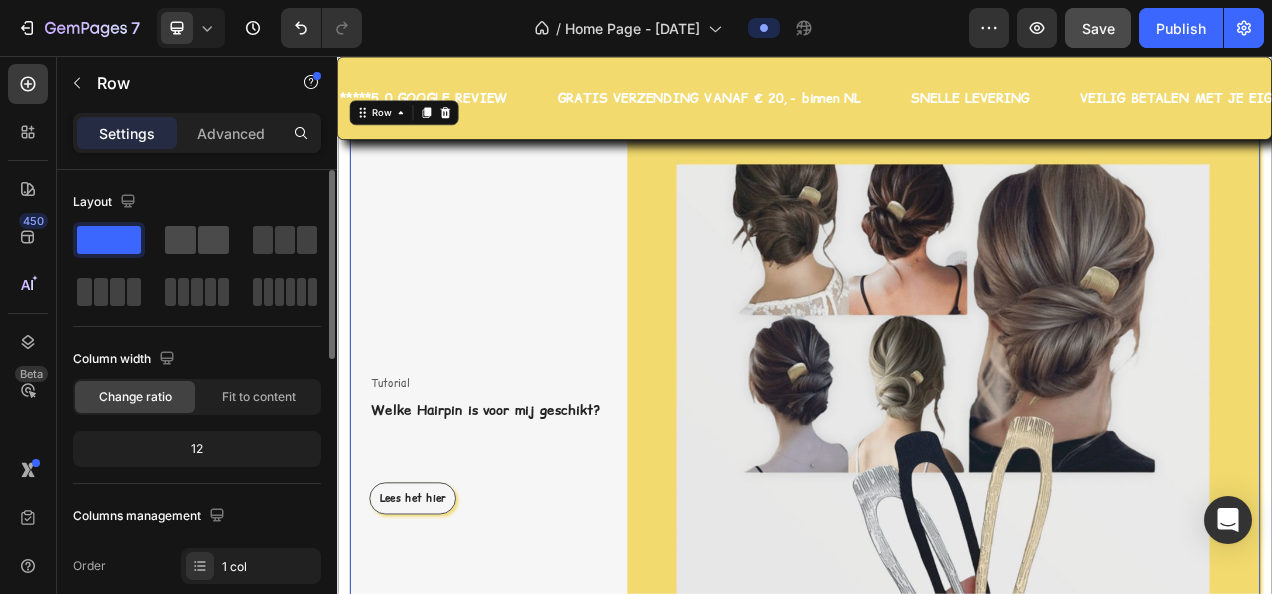 click 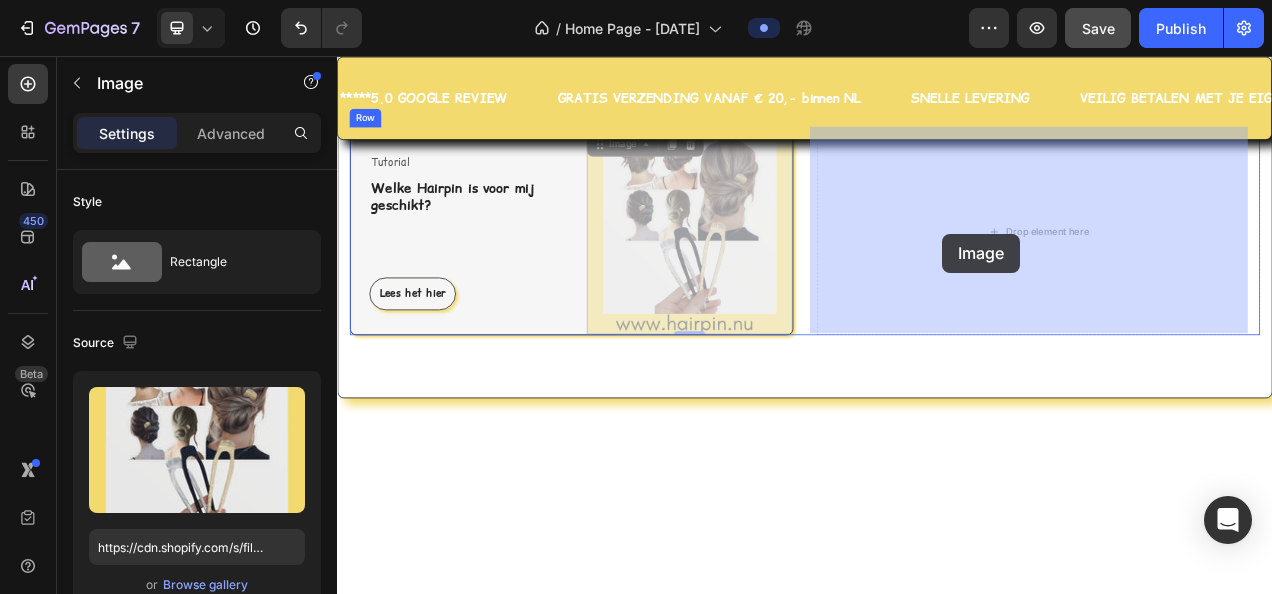 drag, startPoint x: 723, startPoint y: 264, endPoint x: 1113, endPoint y: 284, distance: 390.51248 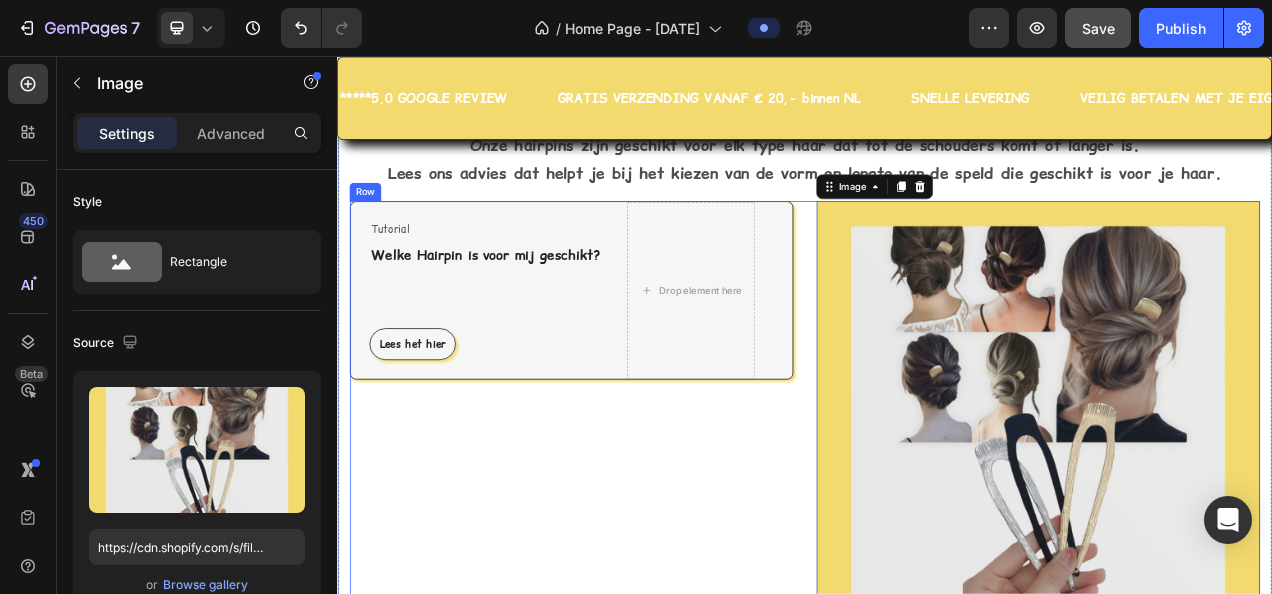 scroll, scrollTop: 2400, scrollLeft: 0, axis: vertical 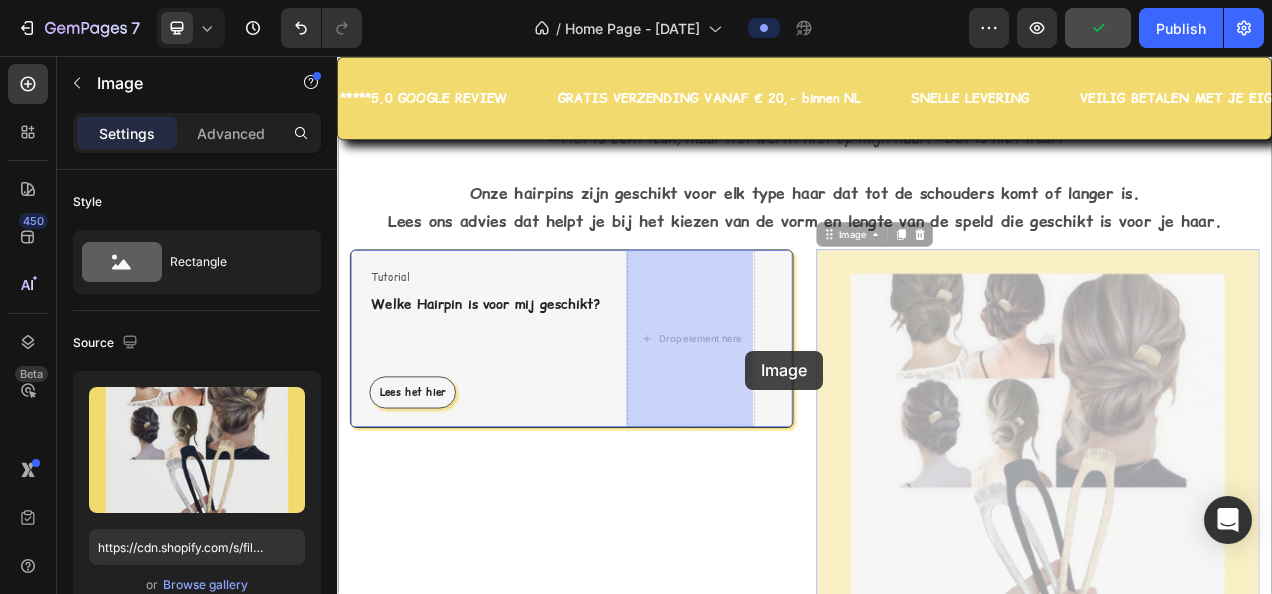drag, startPoint x: 1223, startPoint y: 482, endPoint x: 861, endPoint y: 434, distance: 365.16846 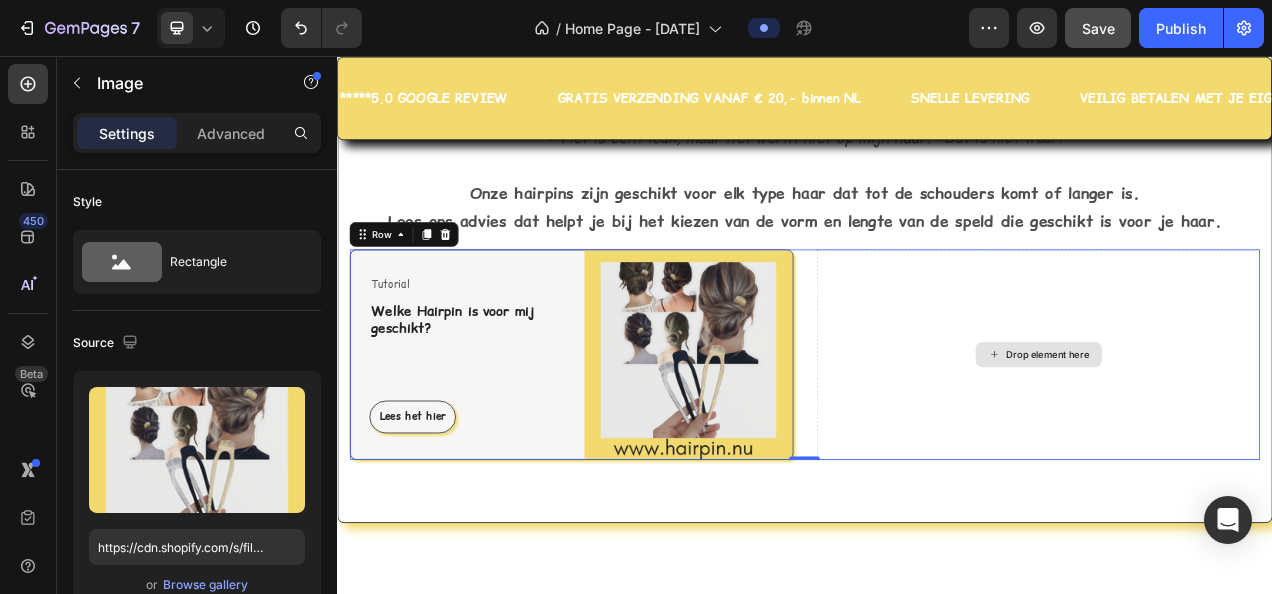 click on "Drop element here" at bounding box center [1236, 439] 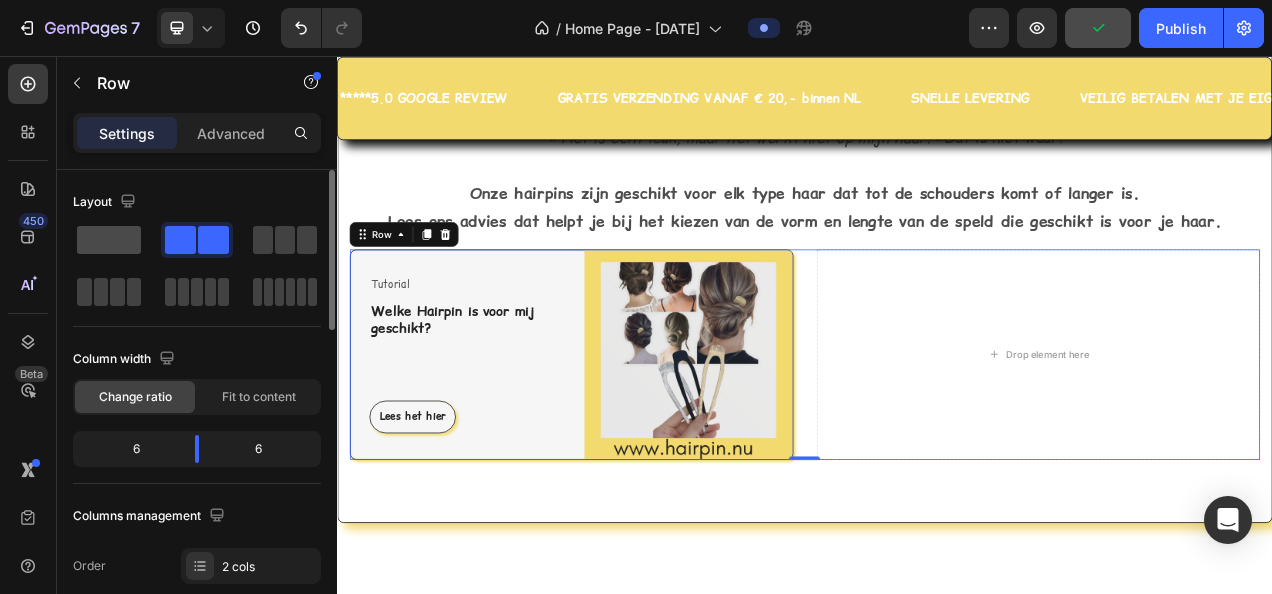 click 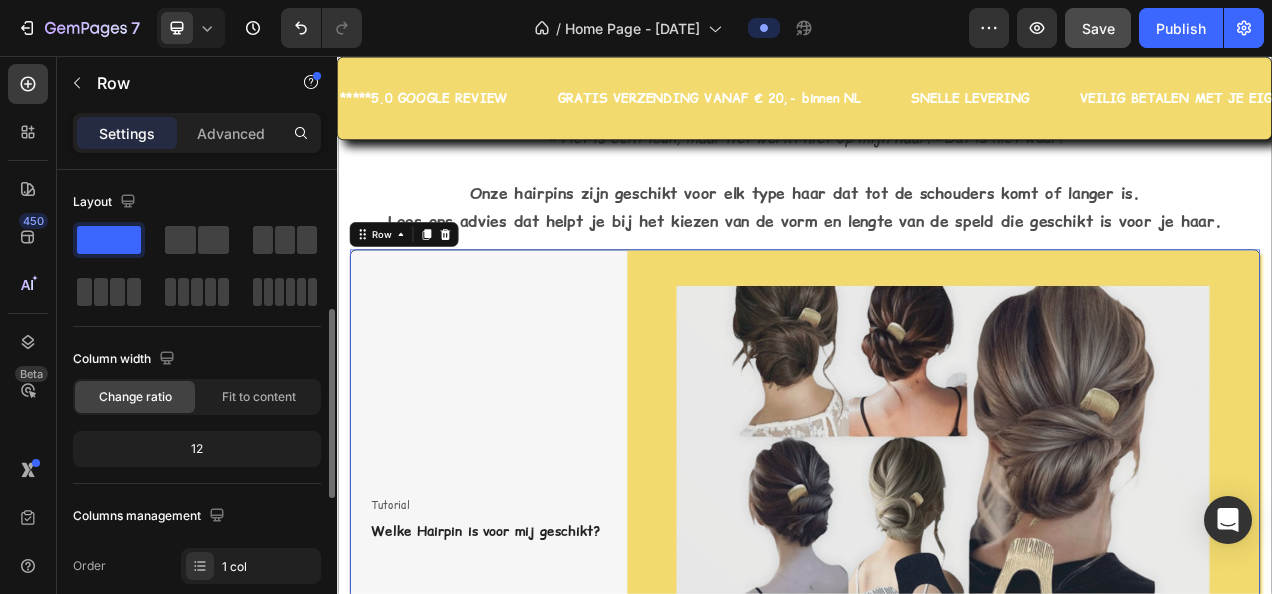scroll, scrollTop: 100, scrollLeft: 0, axis: vertical 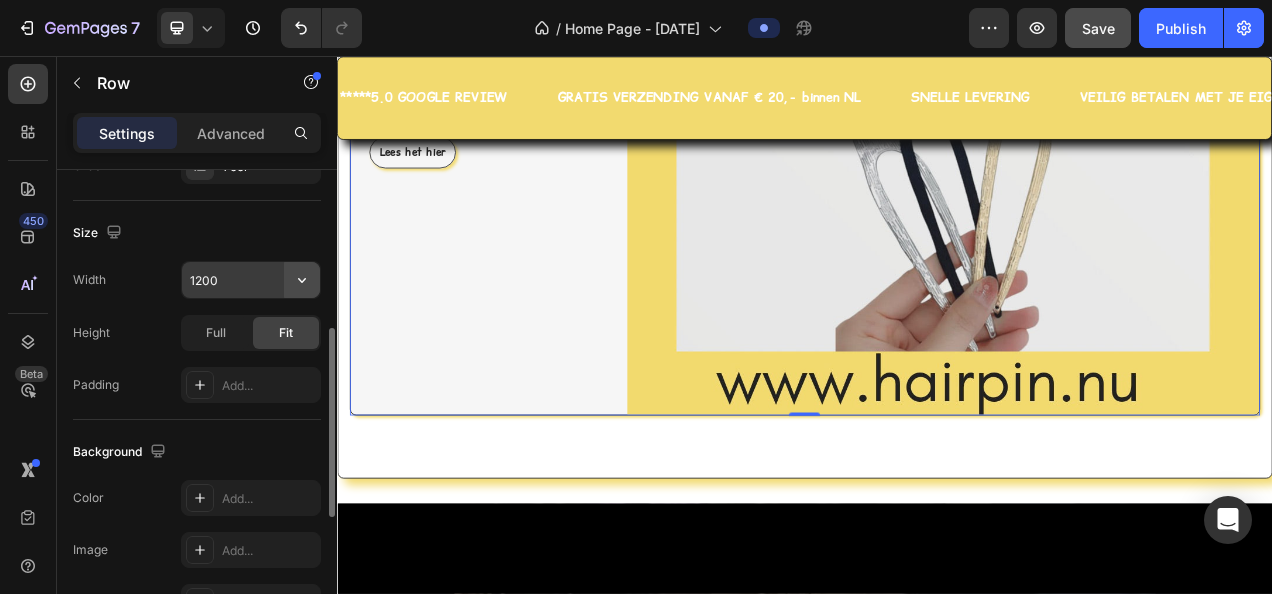 click 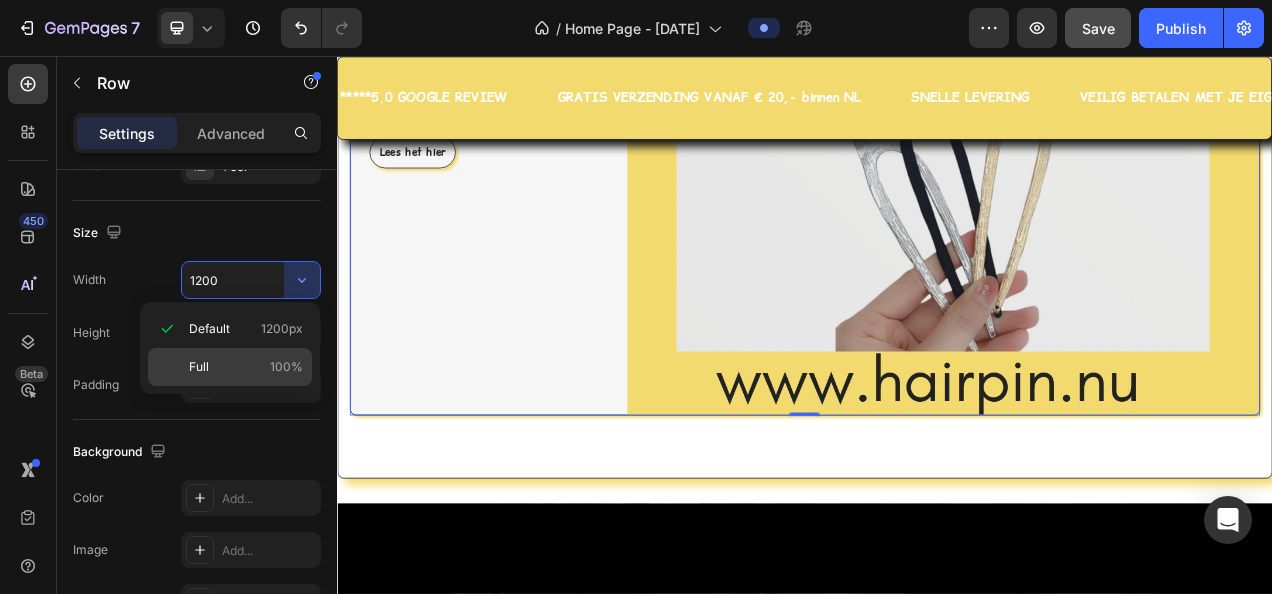 click on "Full 100%" 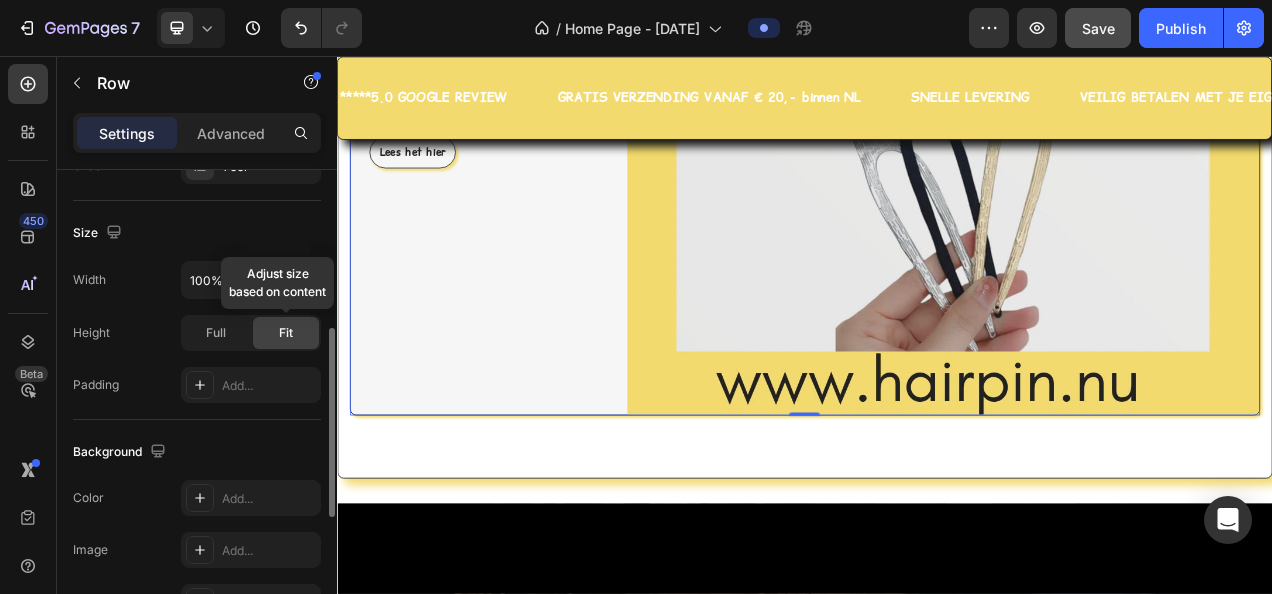 click on "Fit" 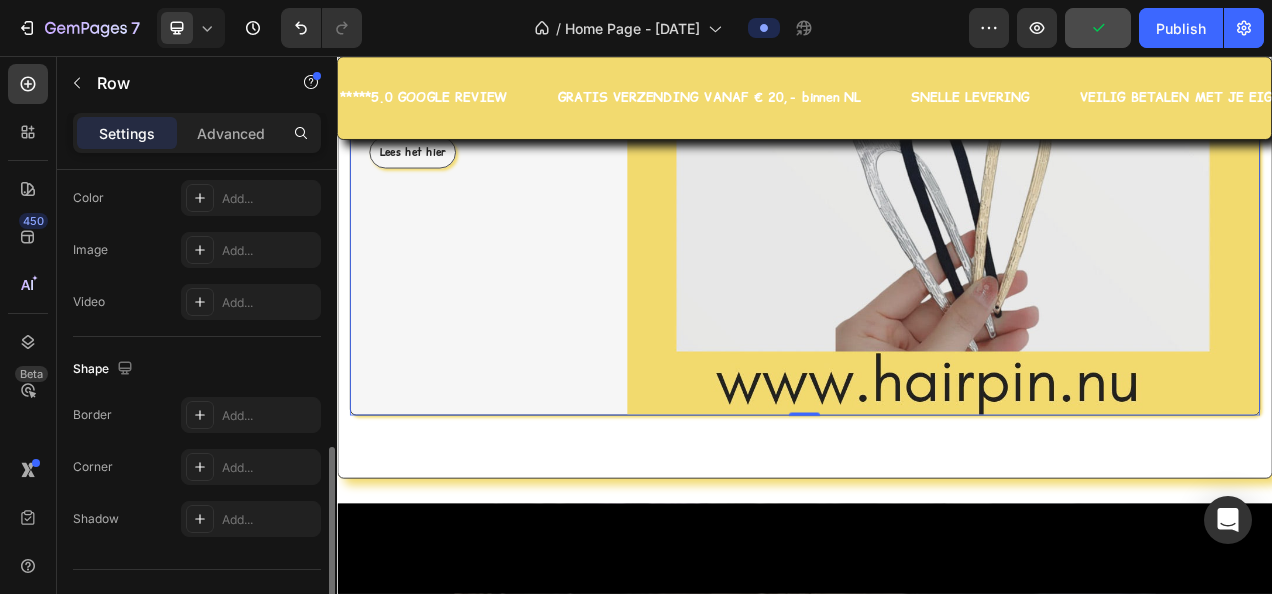 scroll, scrollTop: 736, scrollLeft: 0, axis: vertical 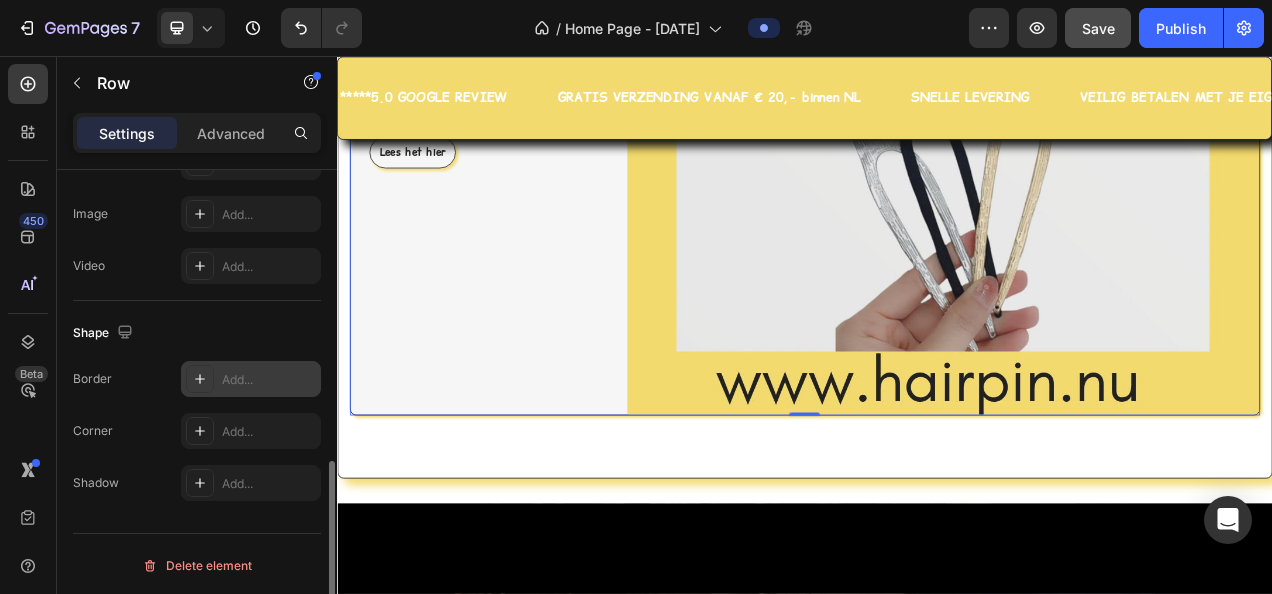 click on "Add..." at bounding box center (269, 380) 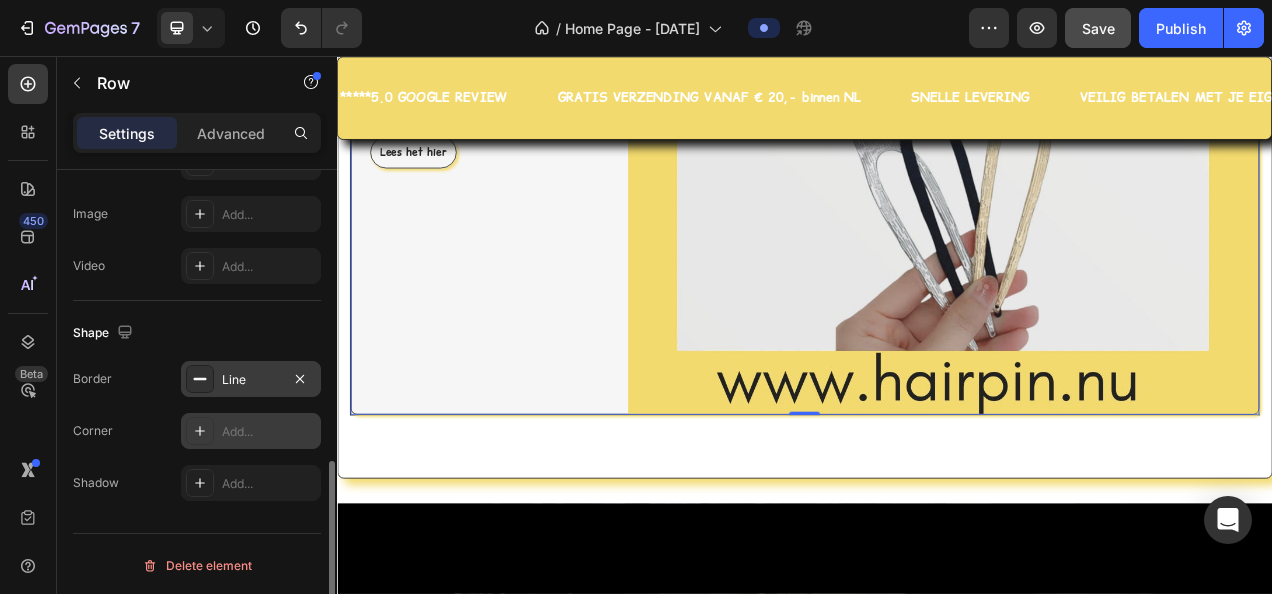click on "Add..." at bounding box center [251, 431] 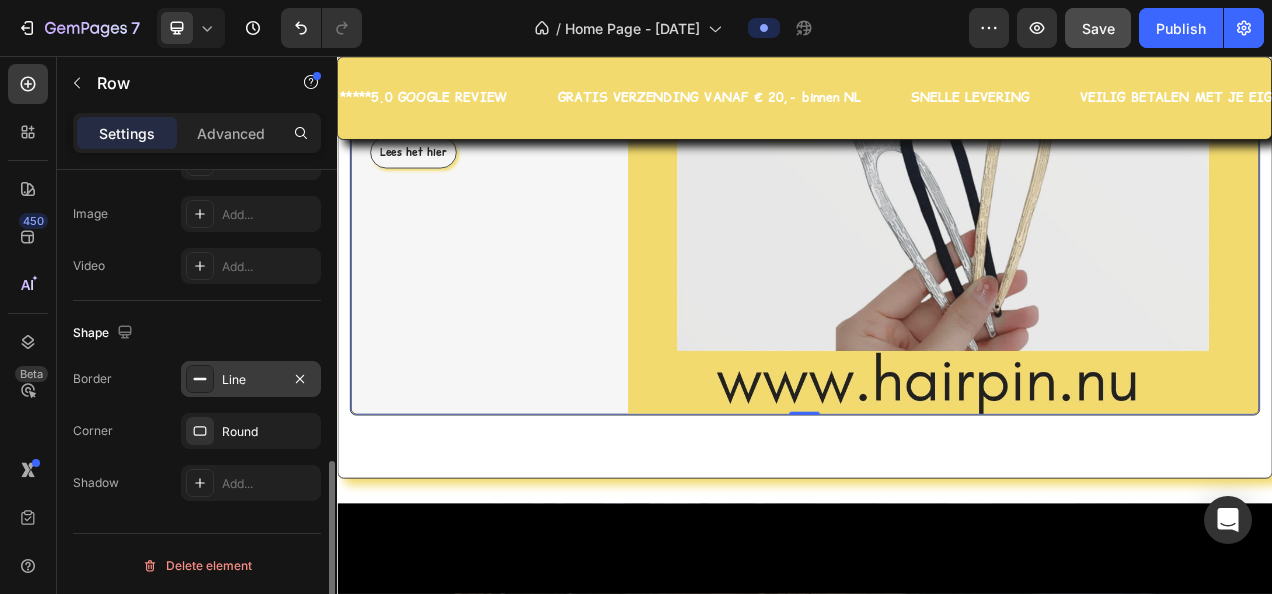 click on "Border Line Corner Round Shadow Add..." at bounding box center [197, 431] 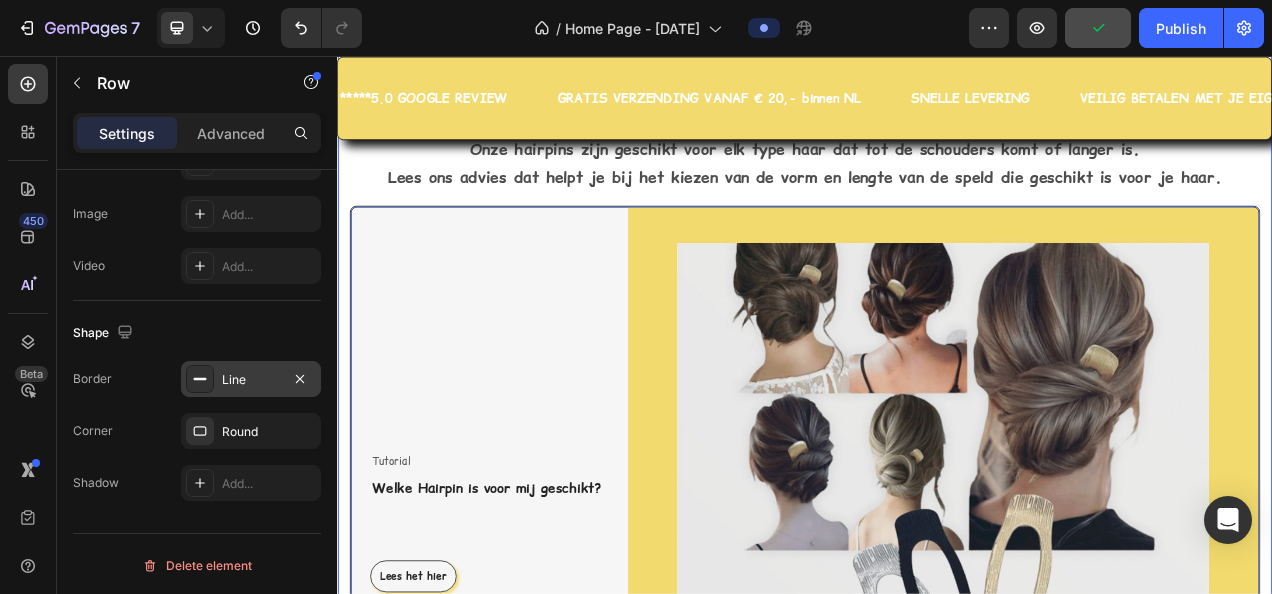 scroll, scrollTop: 2508, scrollLeft: 0, axis: vertical 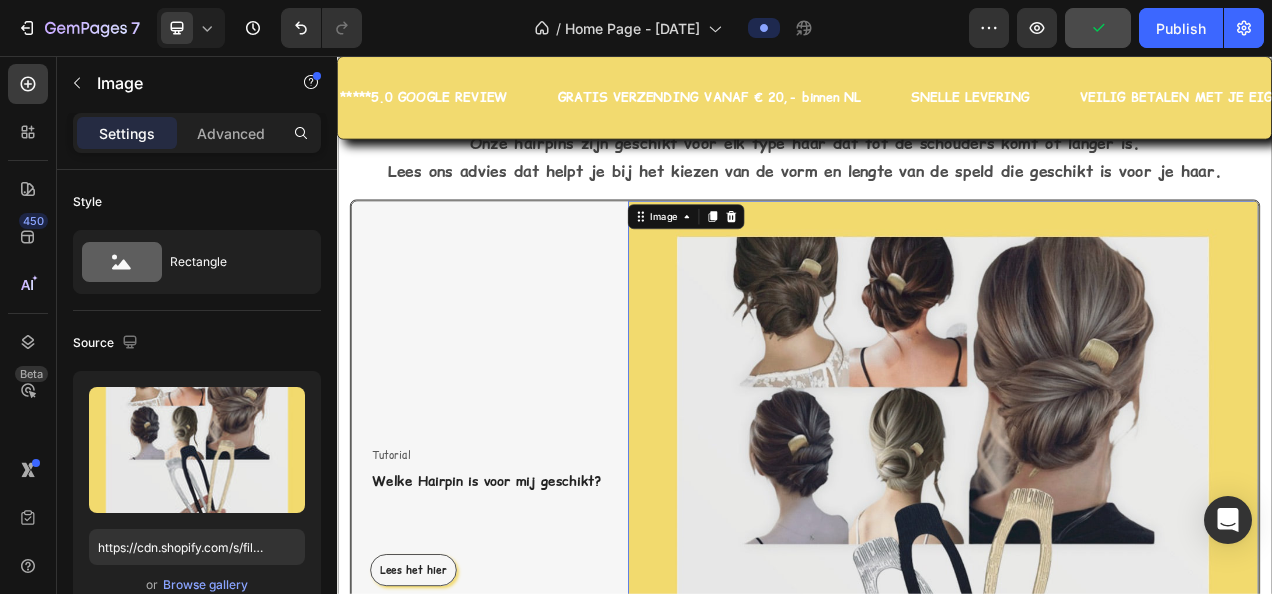 click at bounding box center (1114, 646) 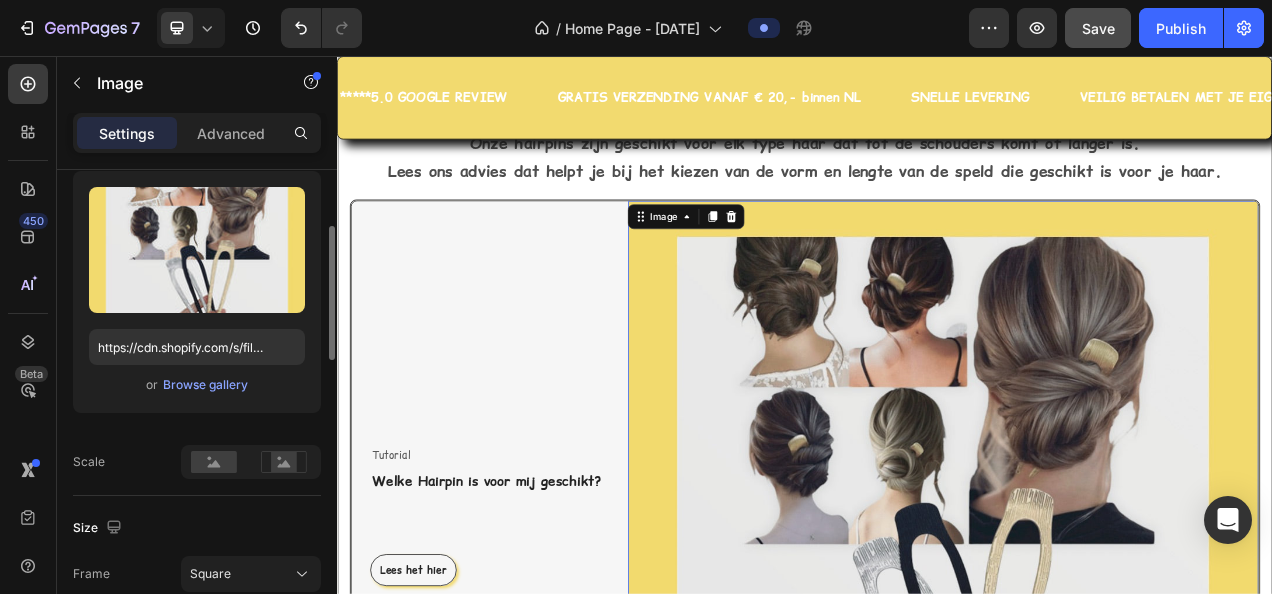 scroll, scrollTop: 300, scrollLeft: 0, axis: vertical 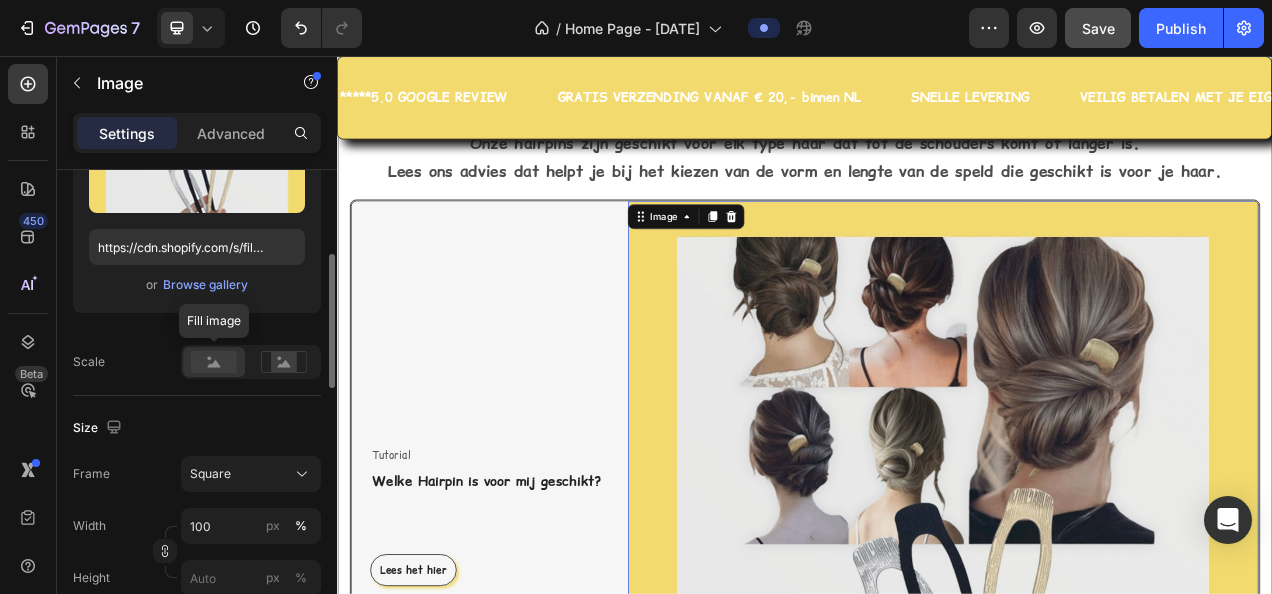 click 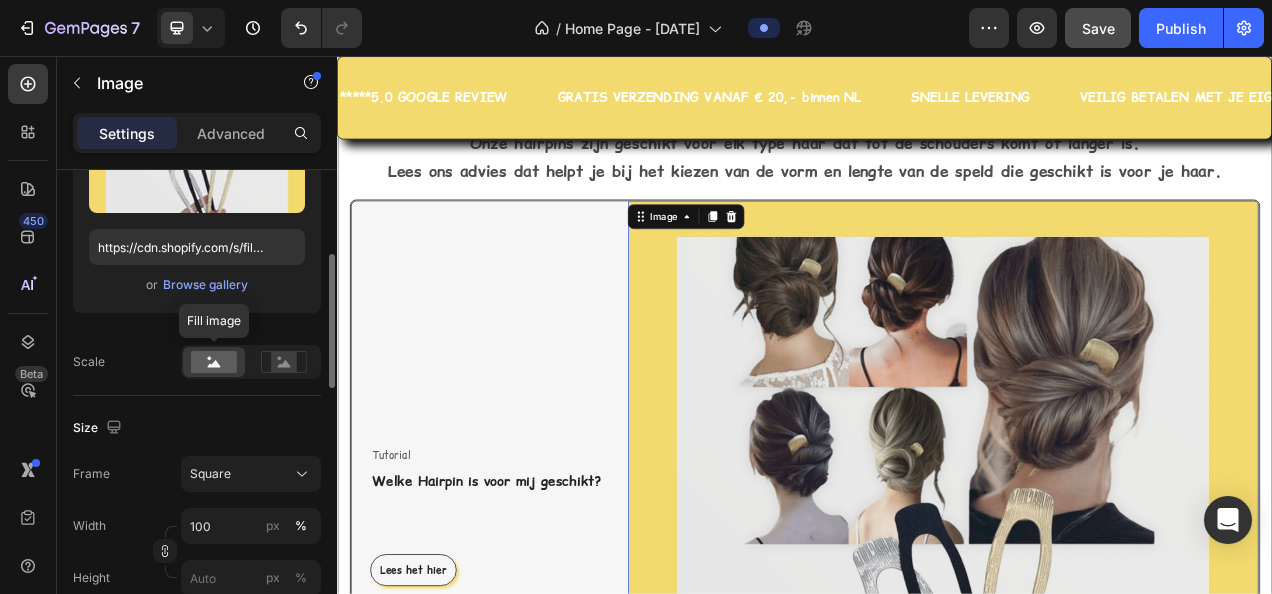 scroll, scrollTop: 400, scrollLeft: 0, axis: vertical 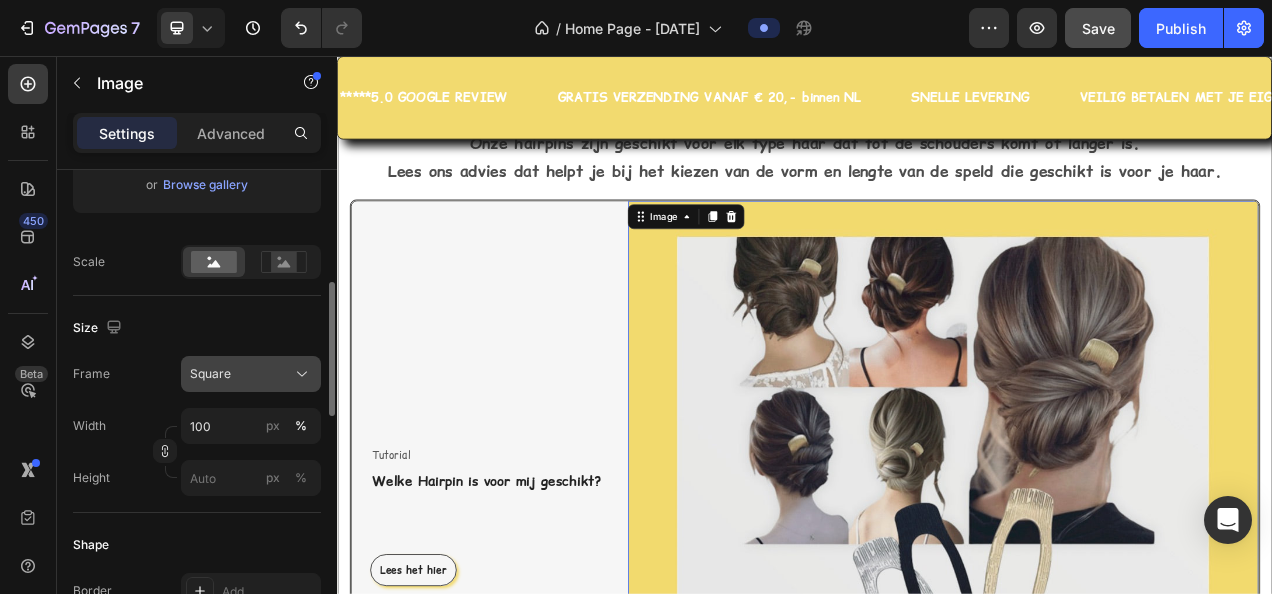 click 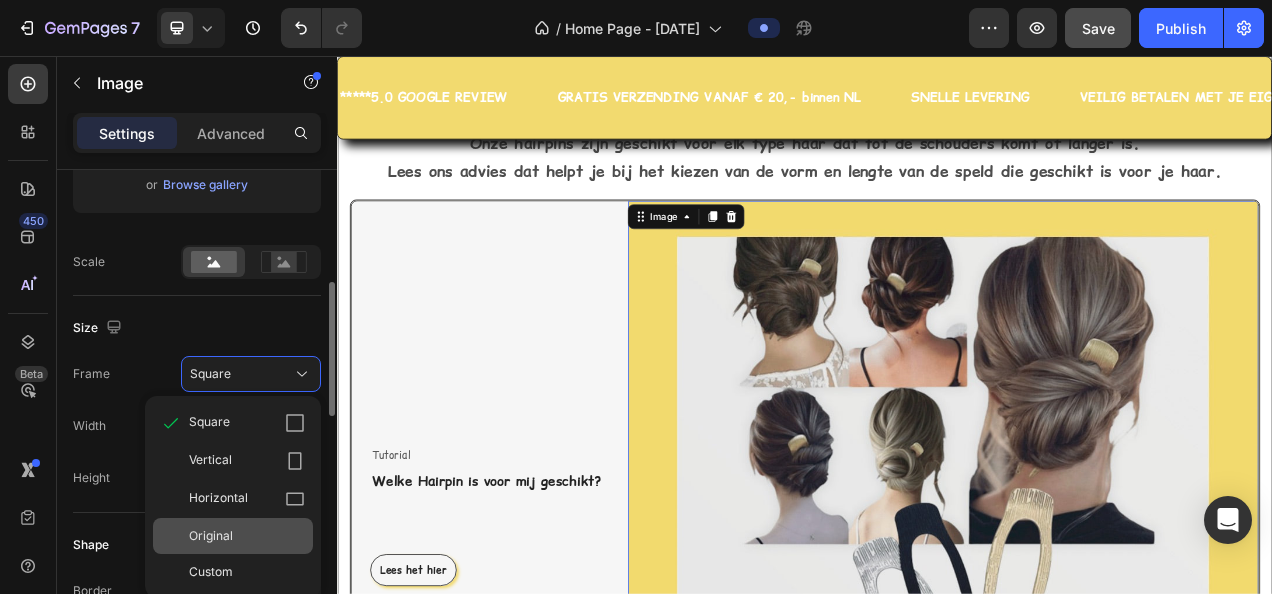 click on "Original" at bounding box center (211, 536) 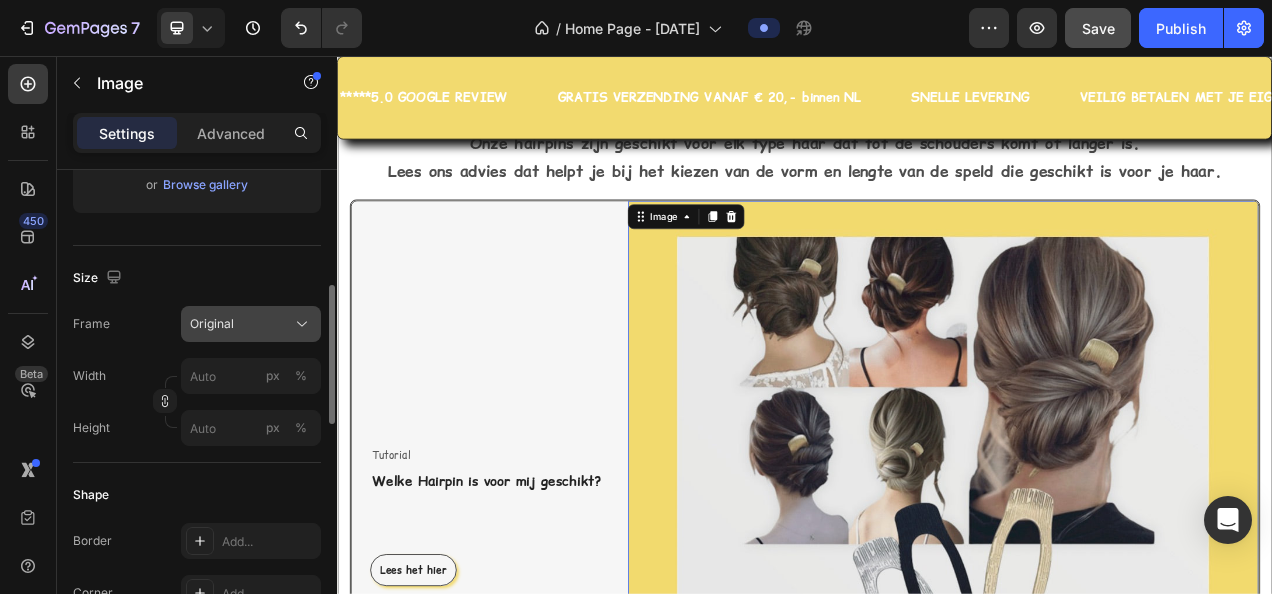 click 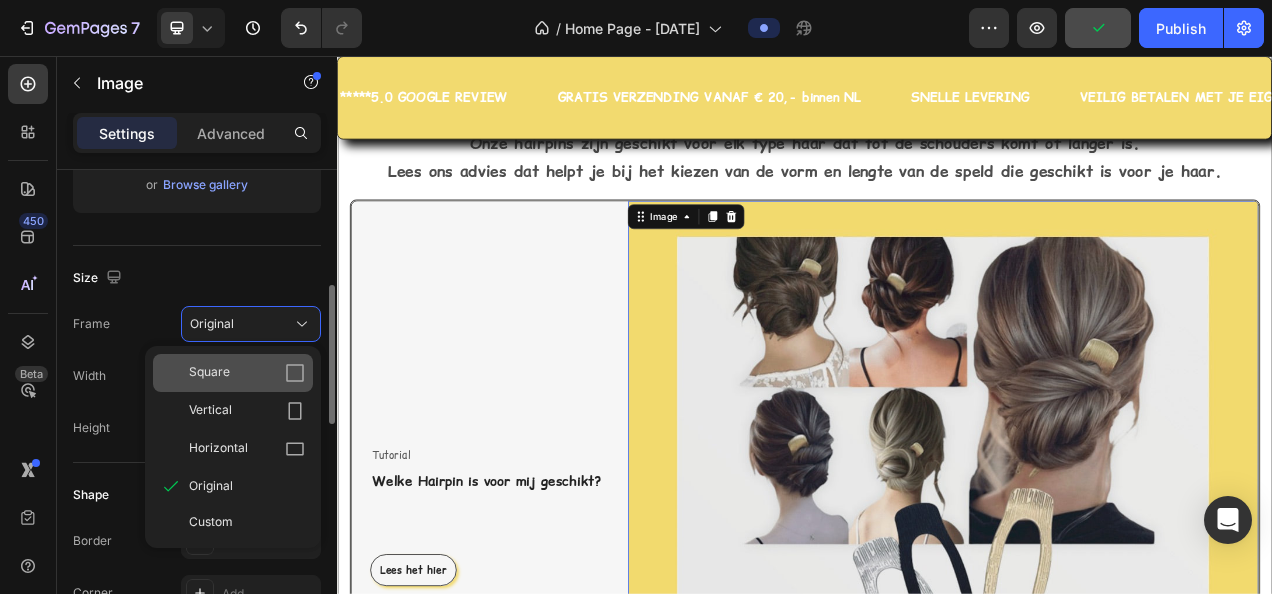 click 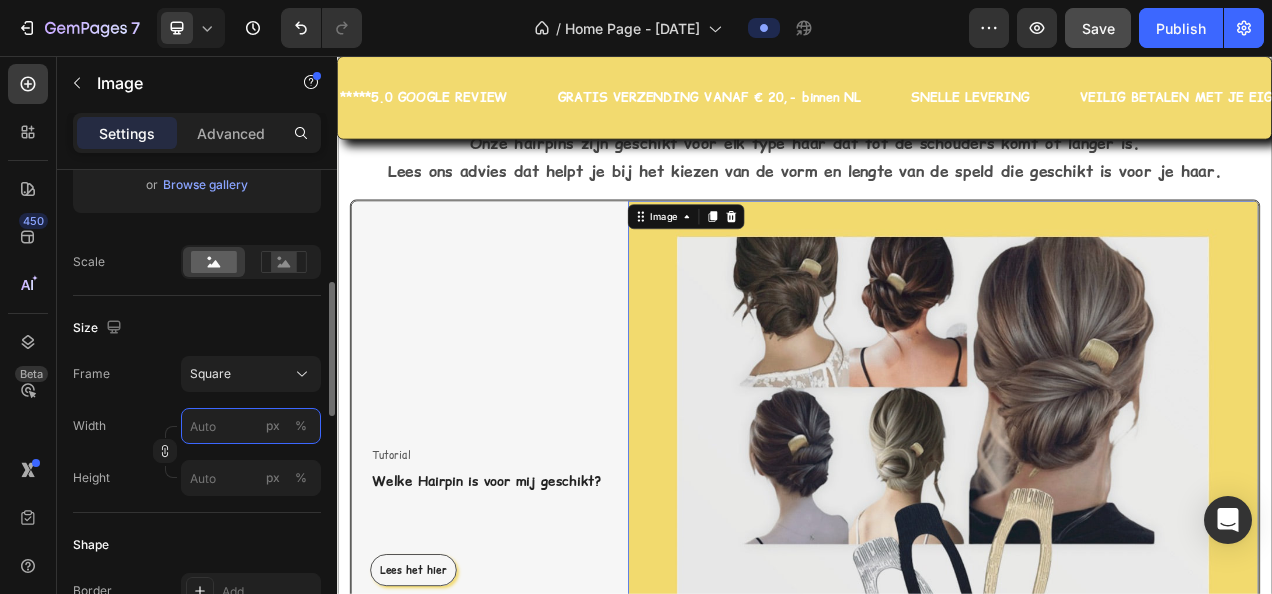 click on "px %" at bounding box center [251, 426] 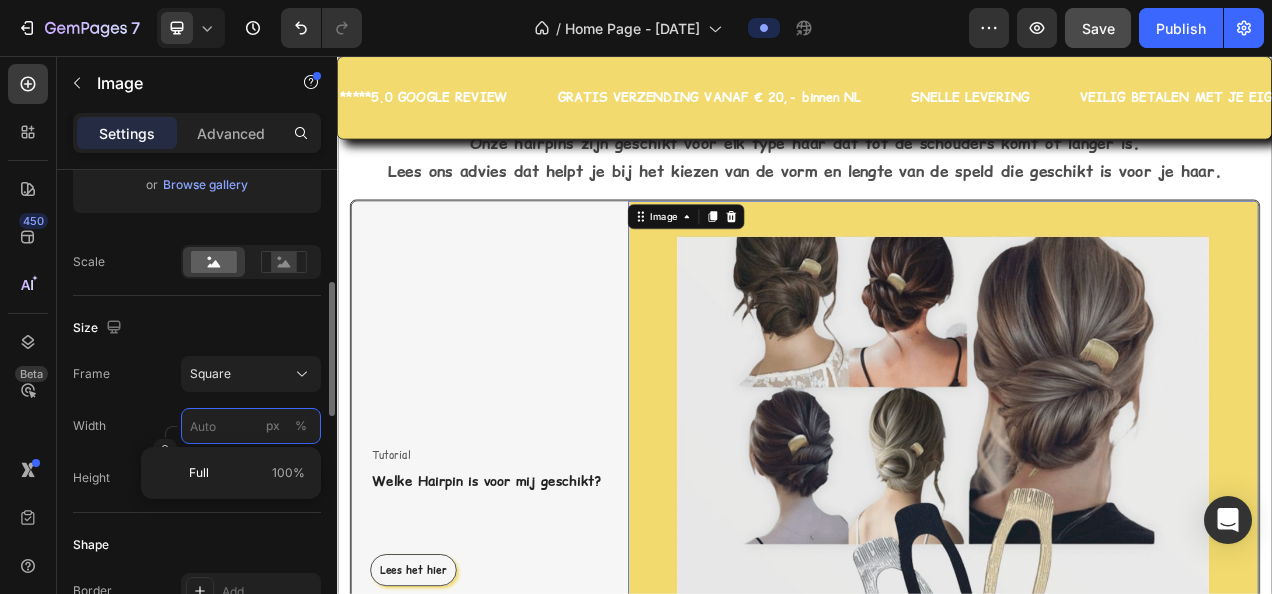 type on "1" 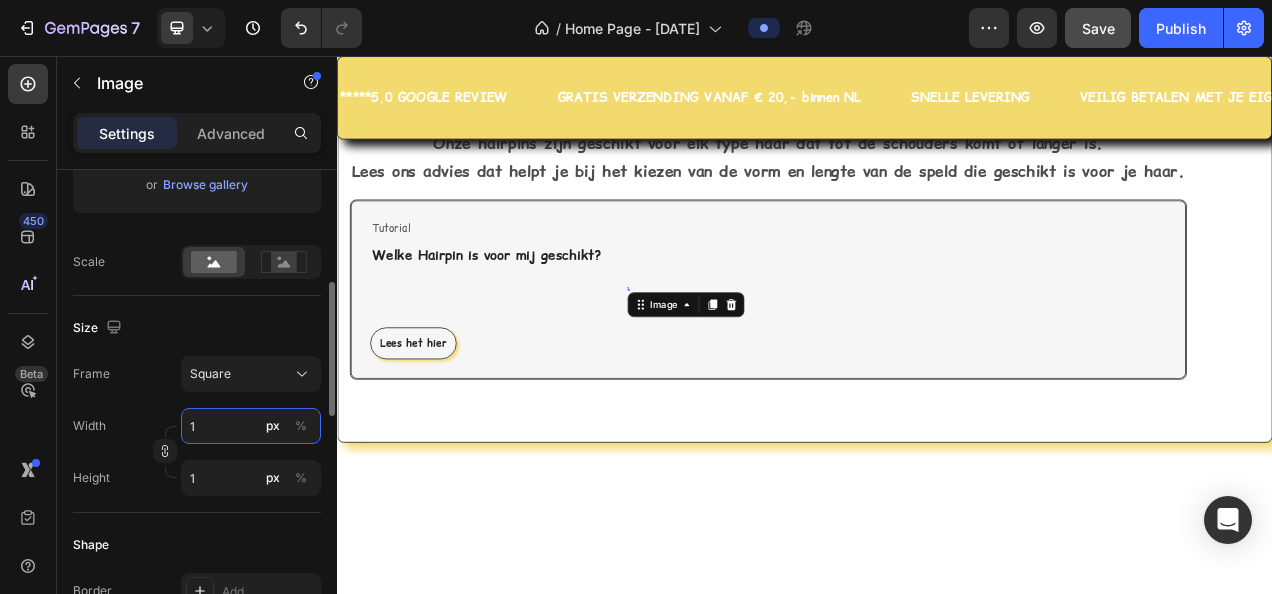 type on "10" 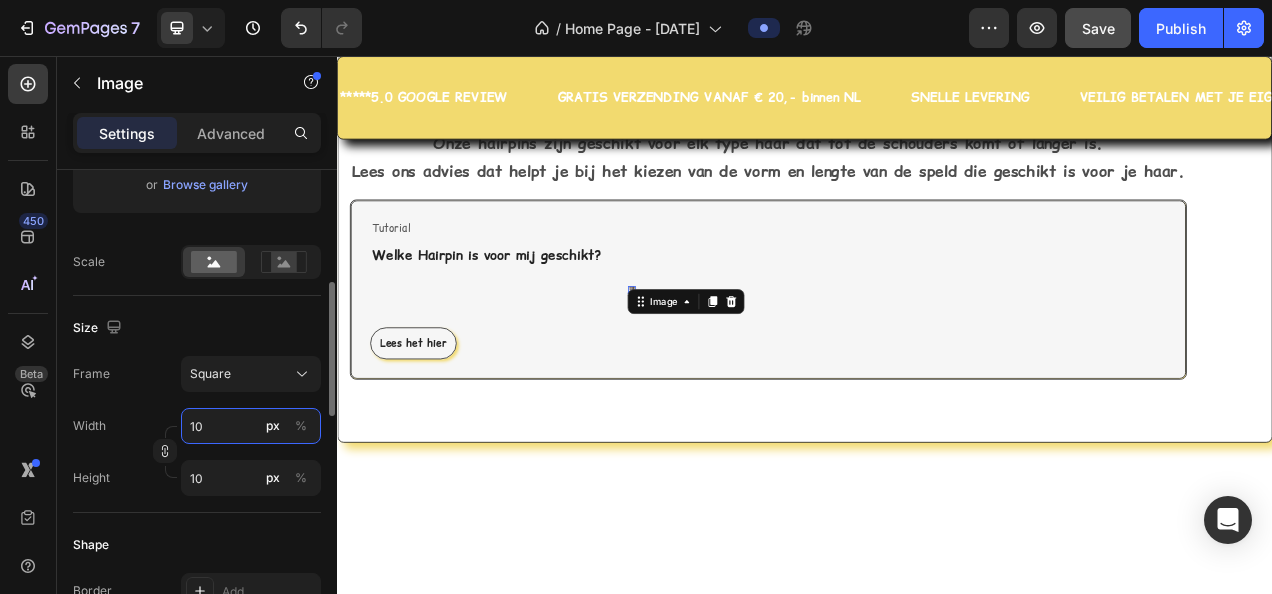 type on "100" 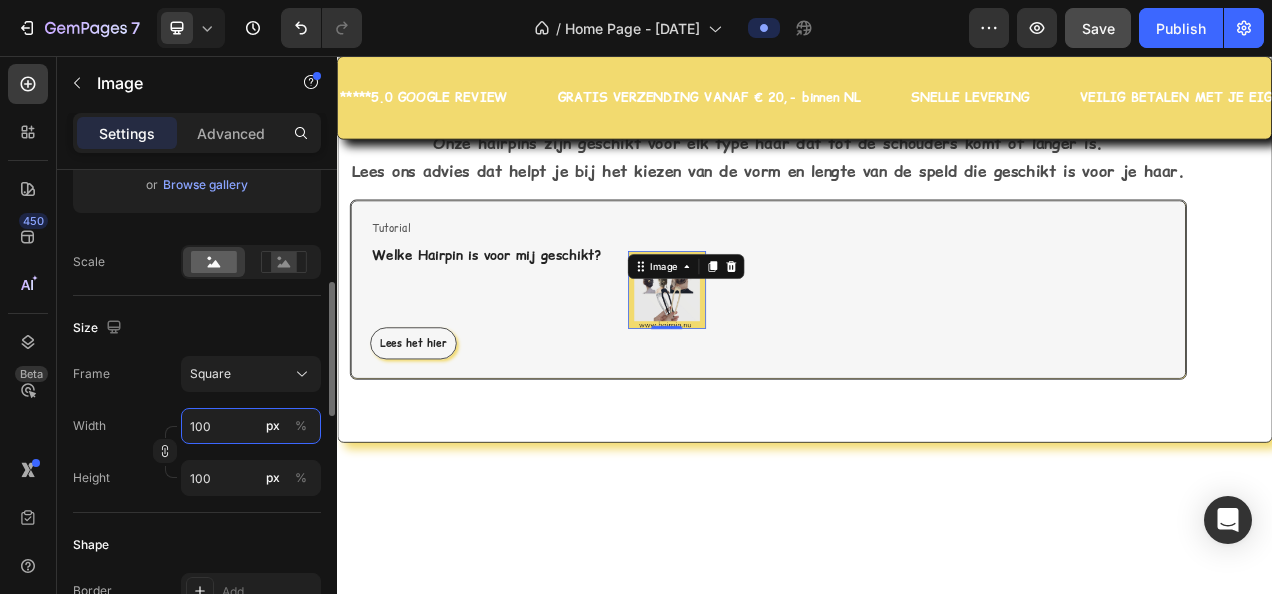 type on "1000" 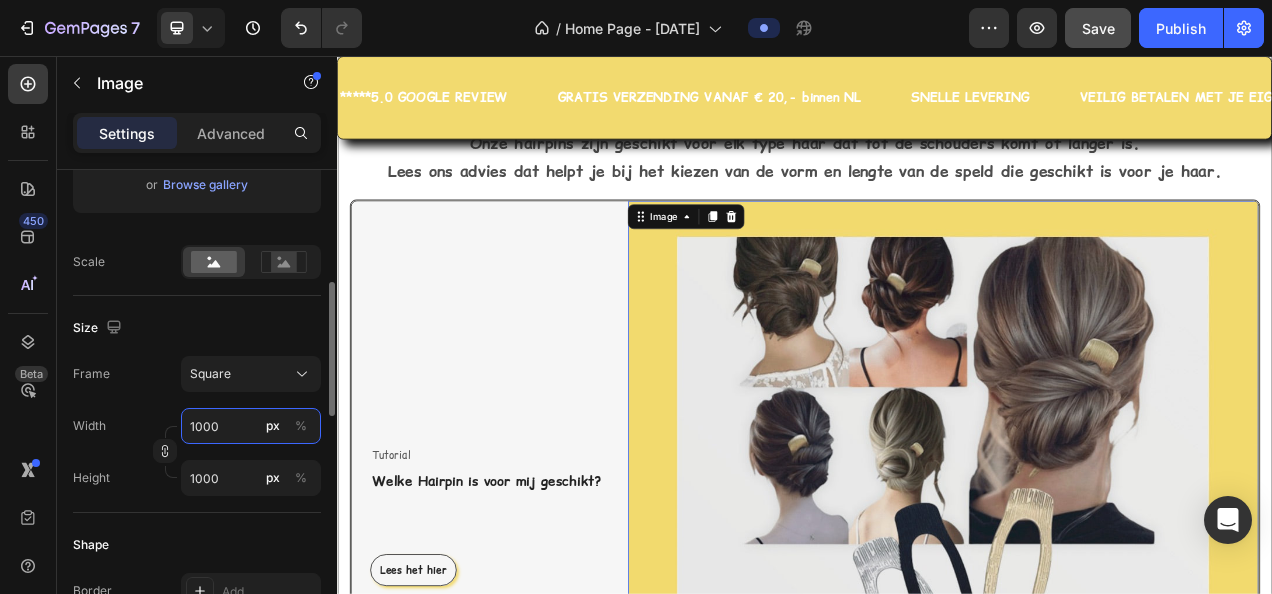 type on "100" 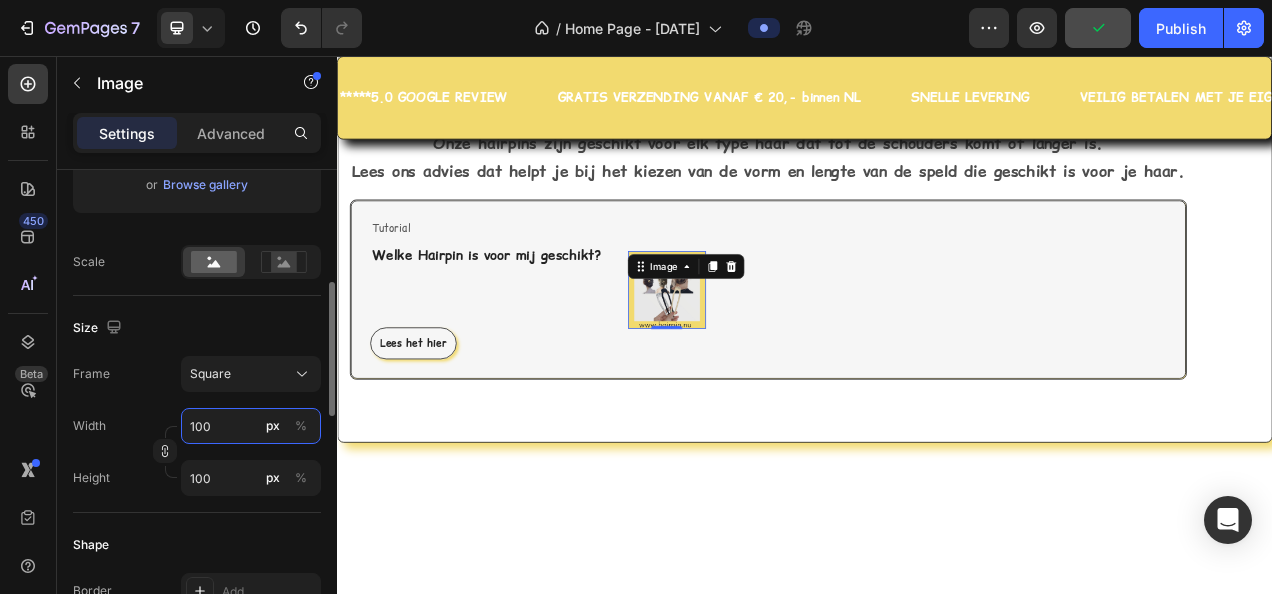 type on "10" 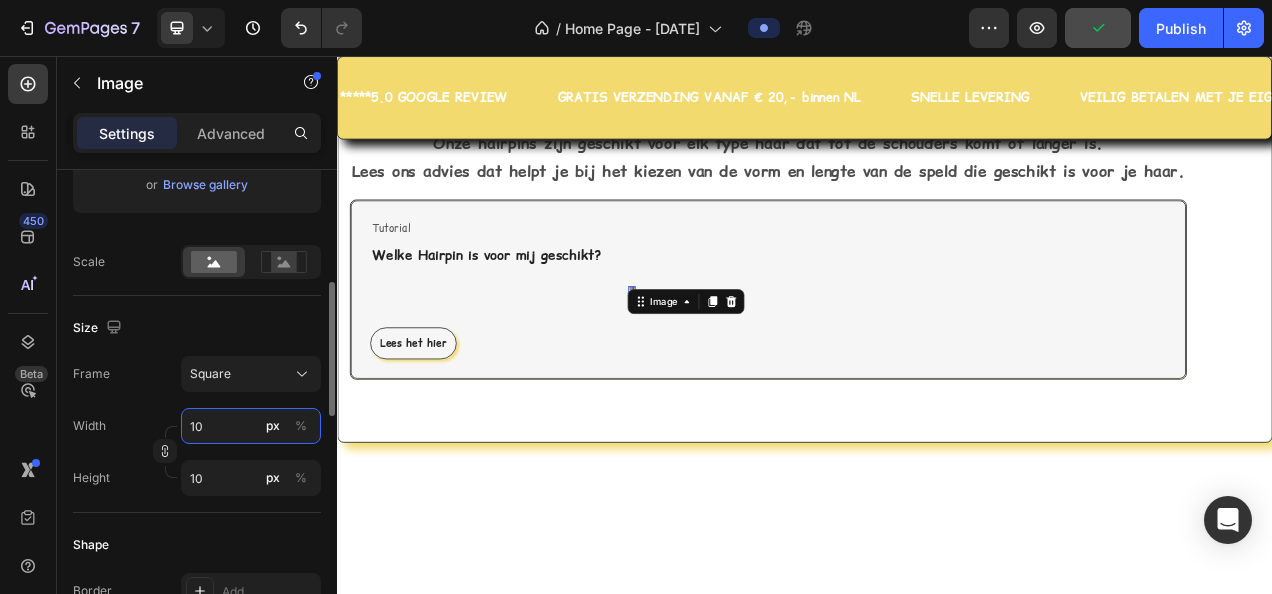 type on "1" 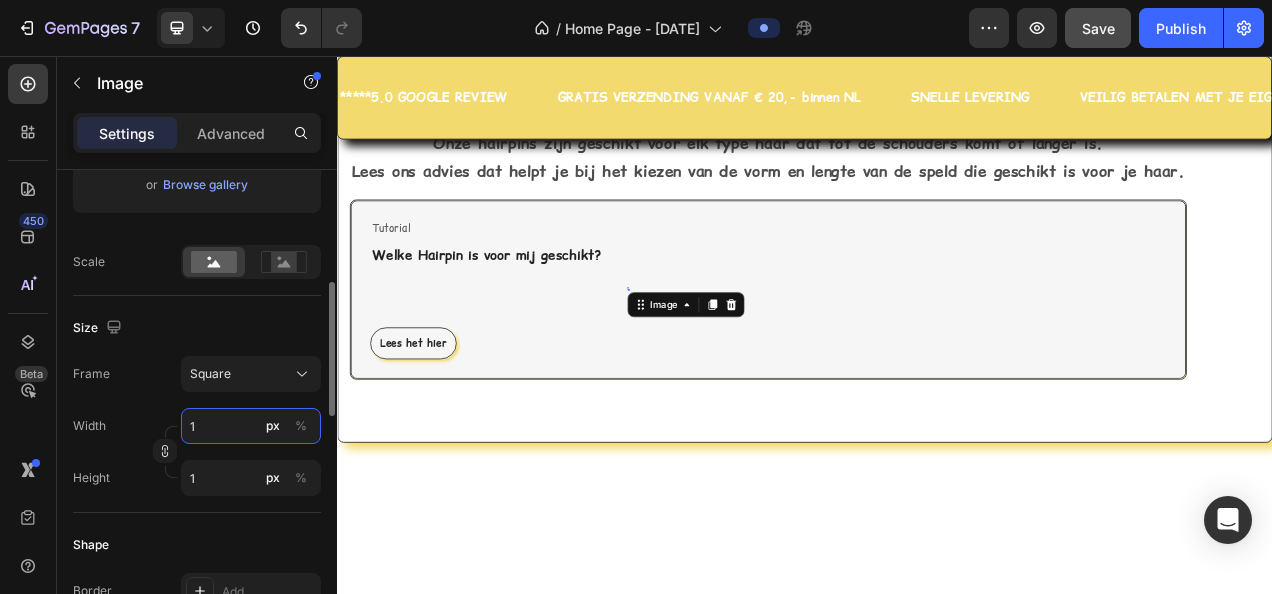 type on "15" 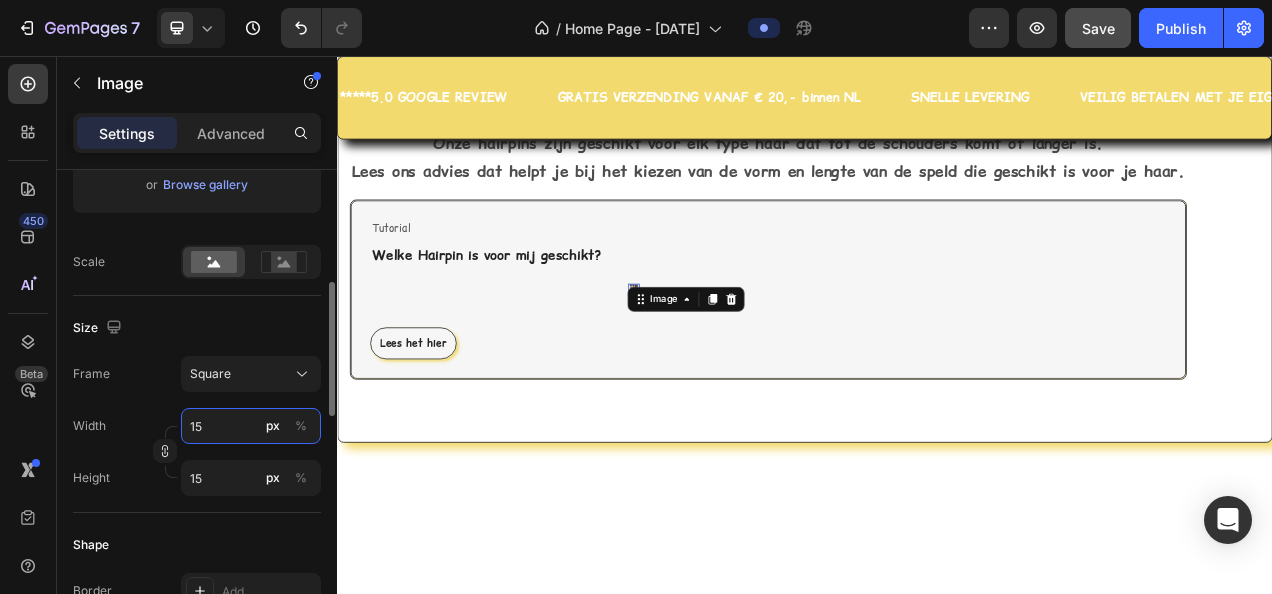 type on "150" 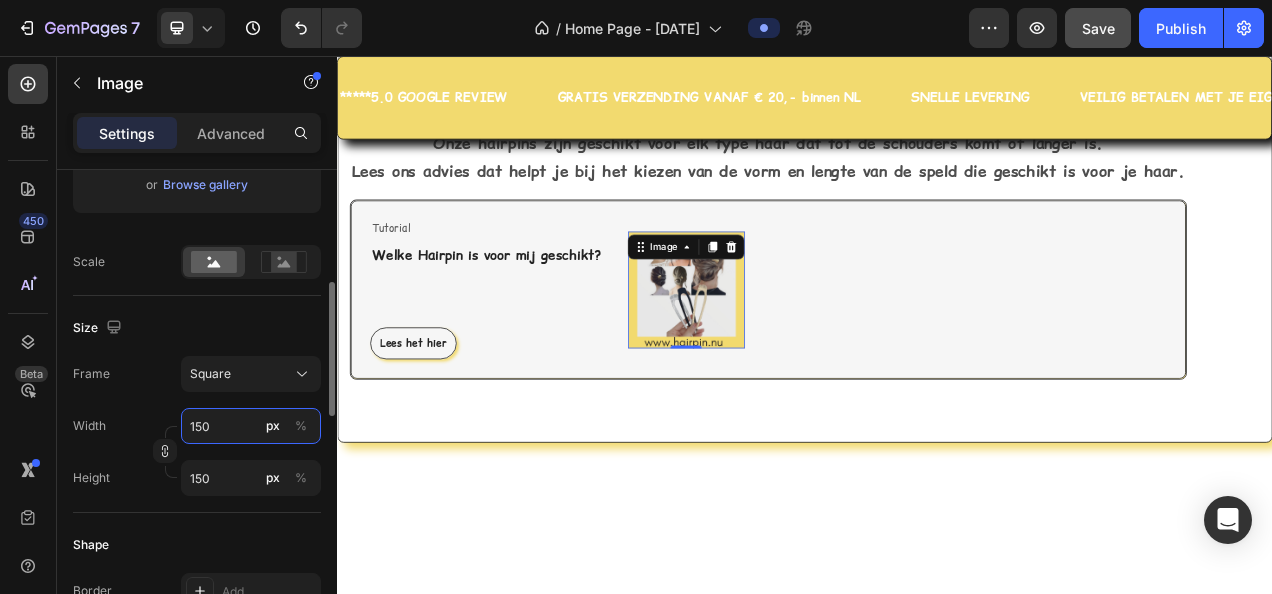 type on "1500" 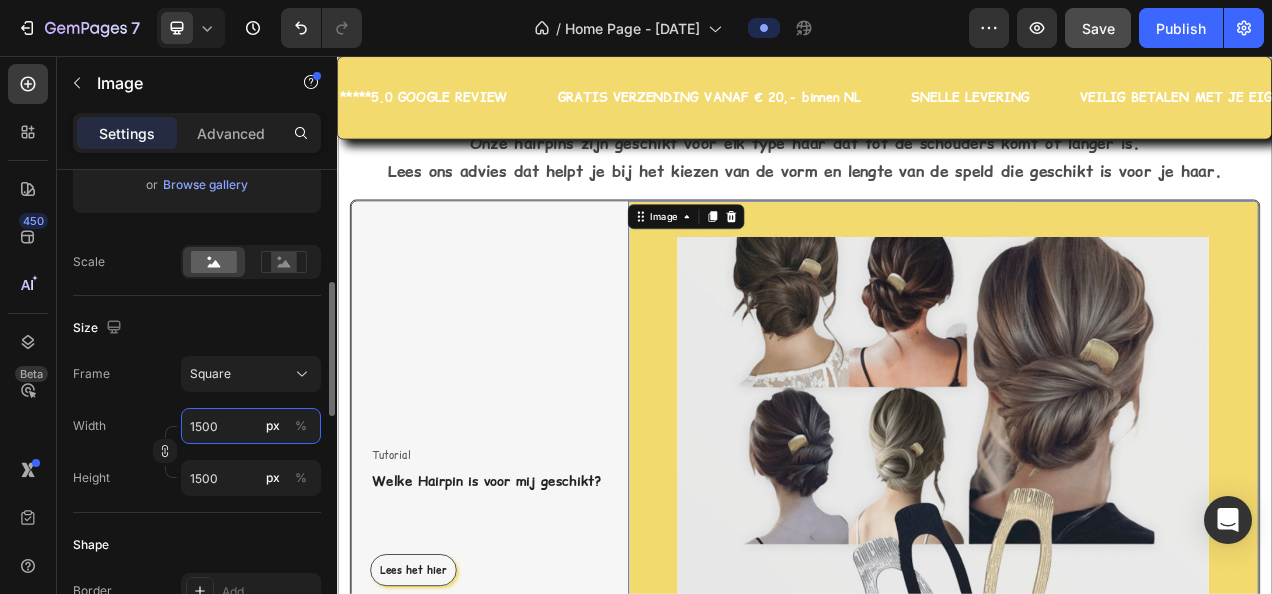 type on "150" 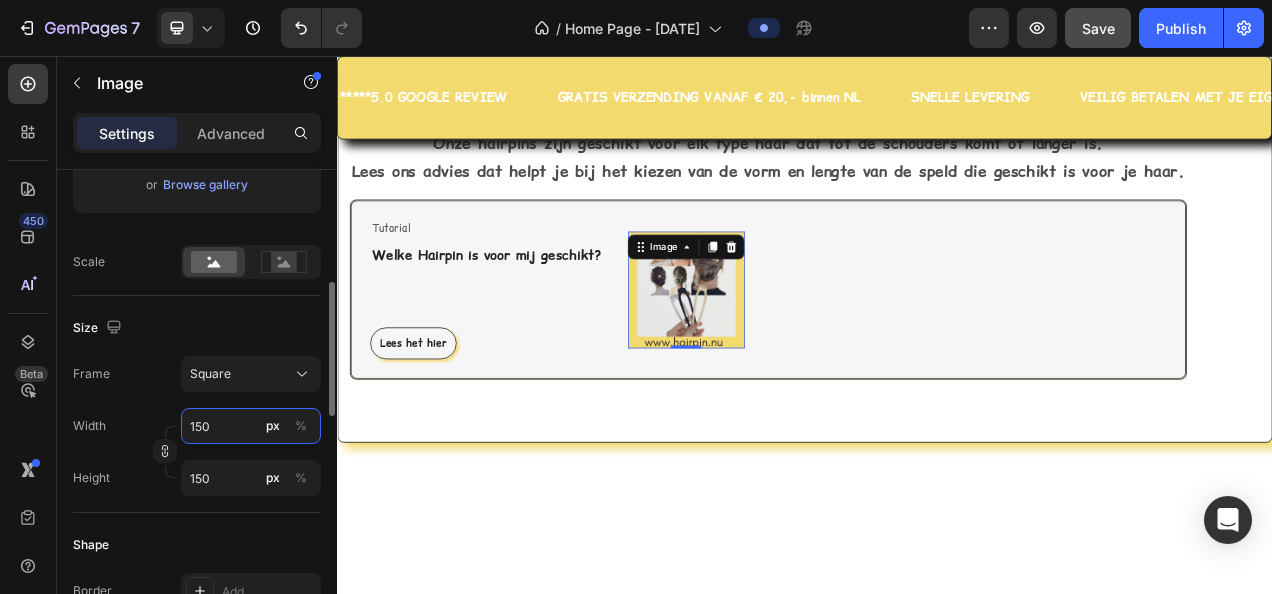 type on "15" 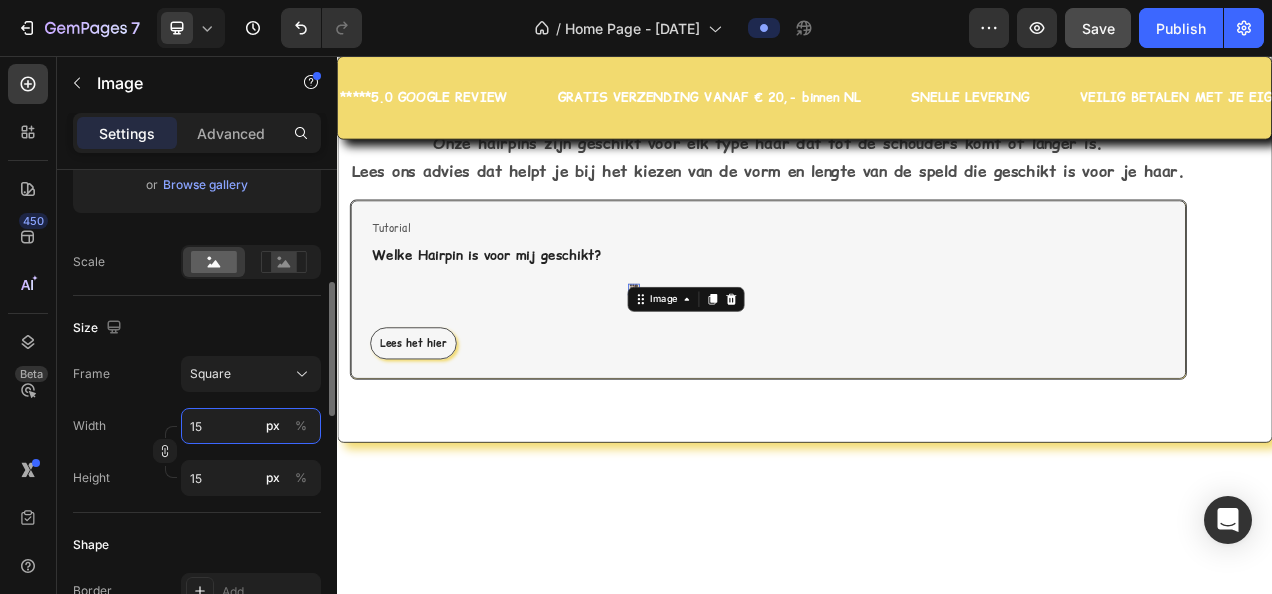 type on "1" 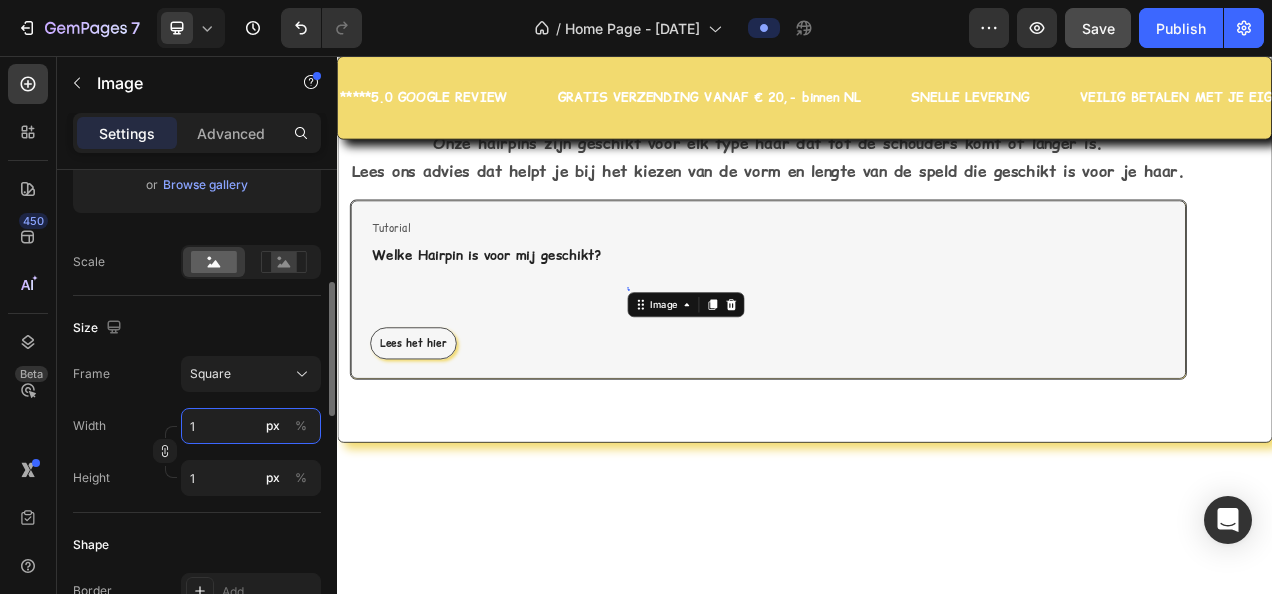type on "12" 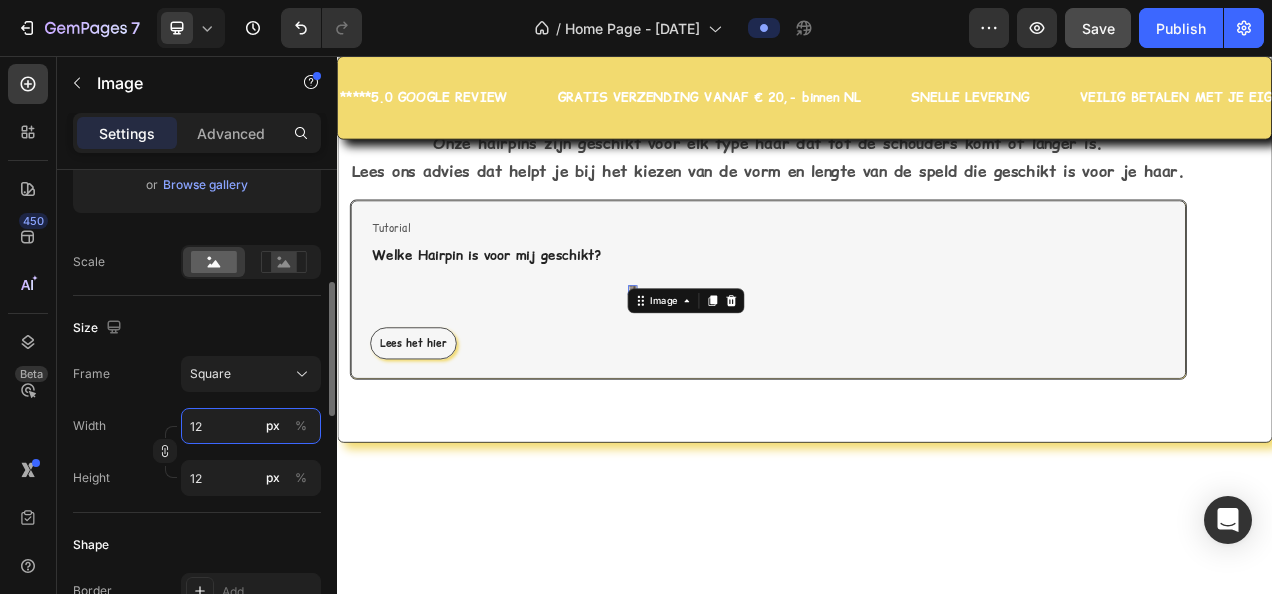 type on "120" 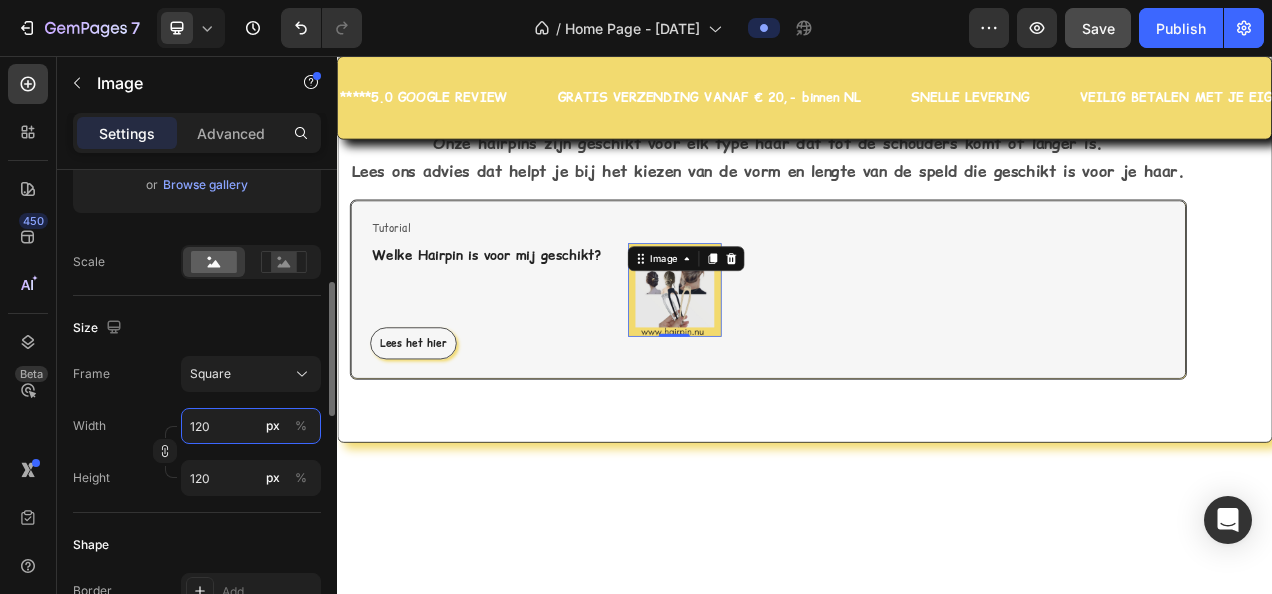 type on "1200" 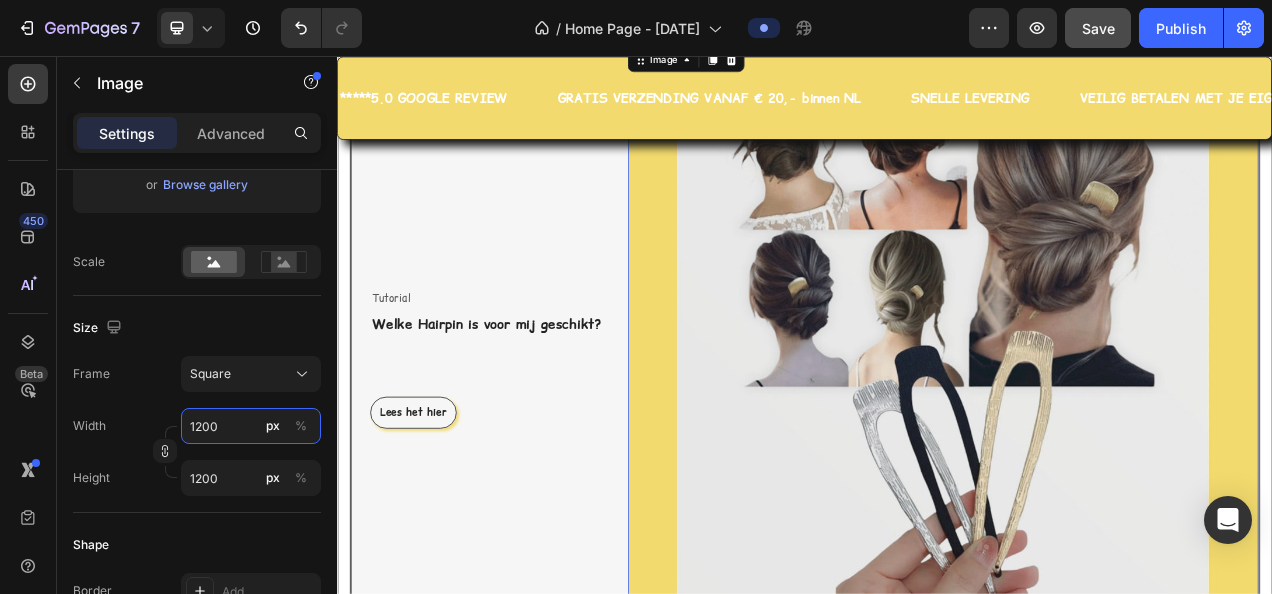 scroll, scrollTop: 2608, scrollLeft: 0, axis: vertical 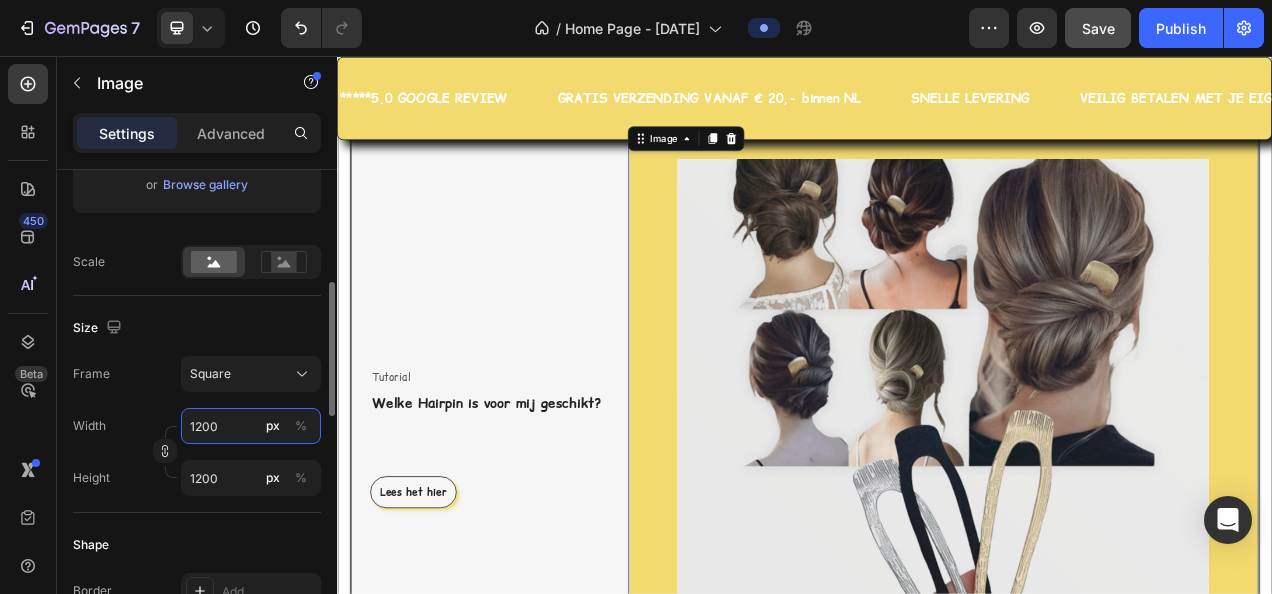click on "1200" at bounding box center (251, 426) 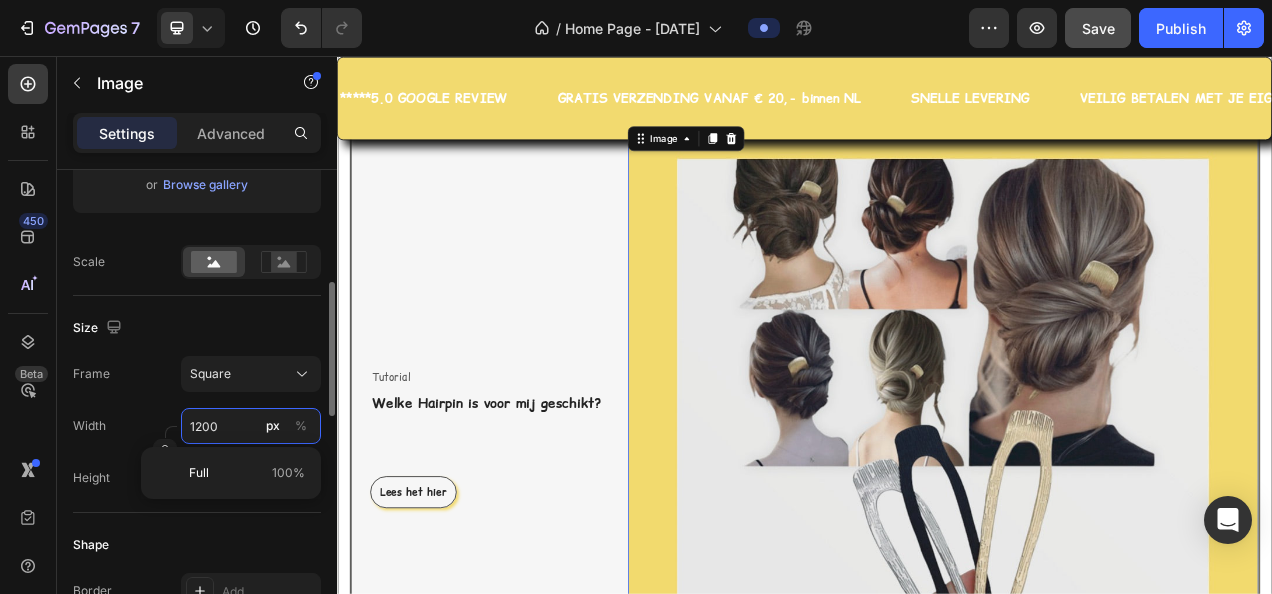 type on "120" 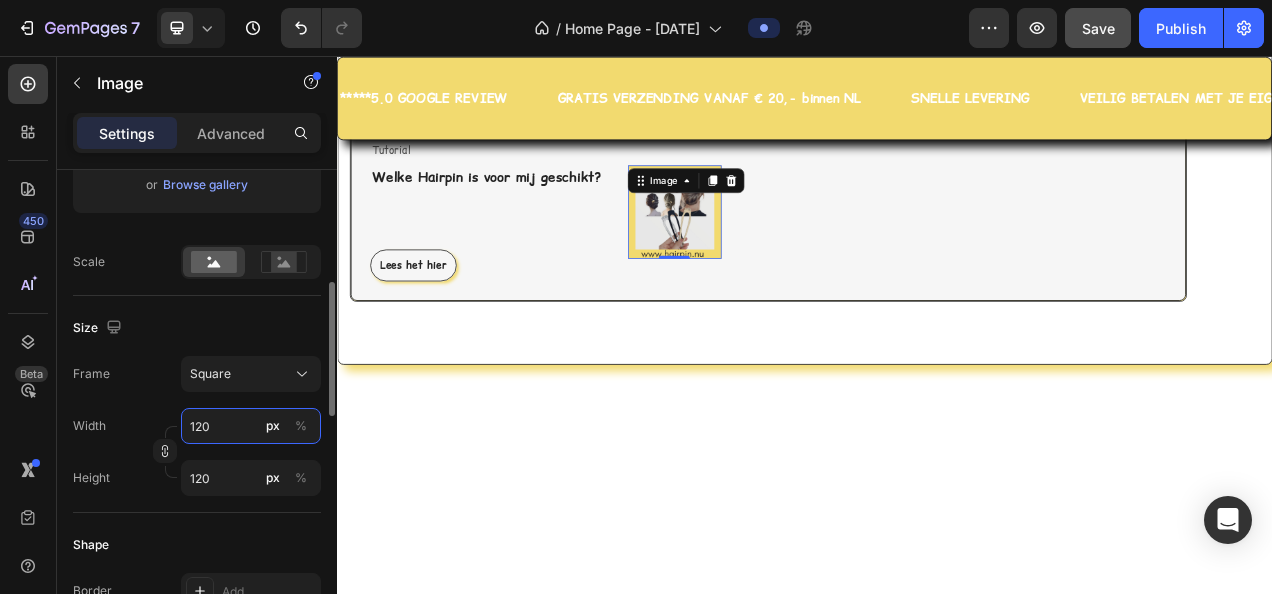 type on "12" 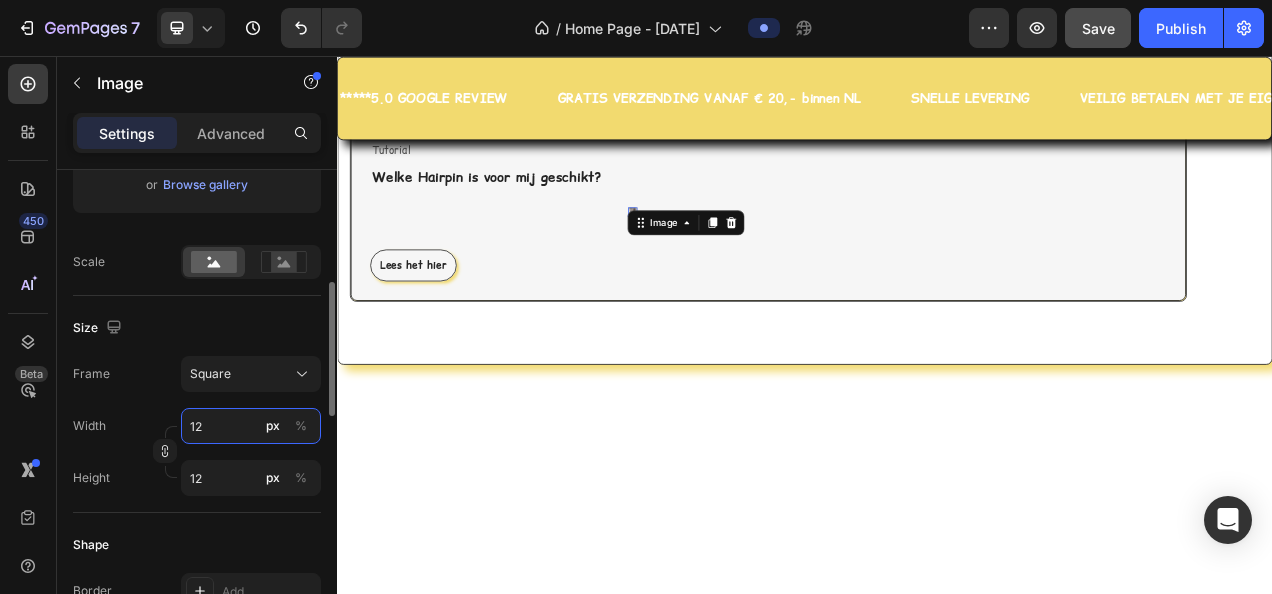 type on "1" 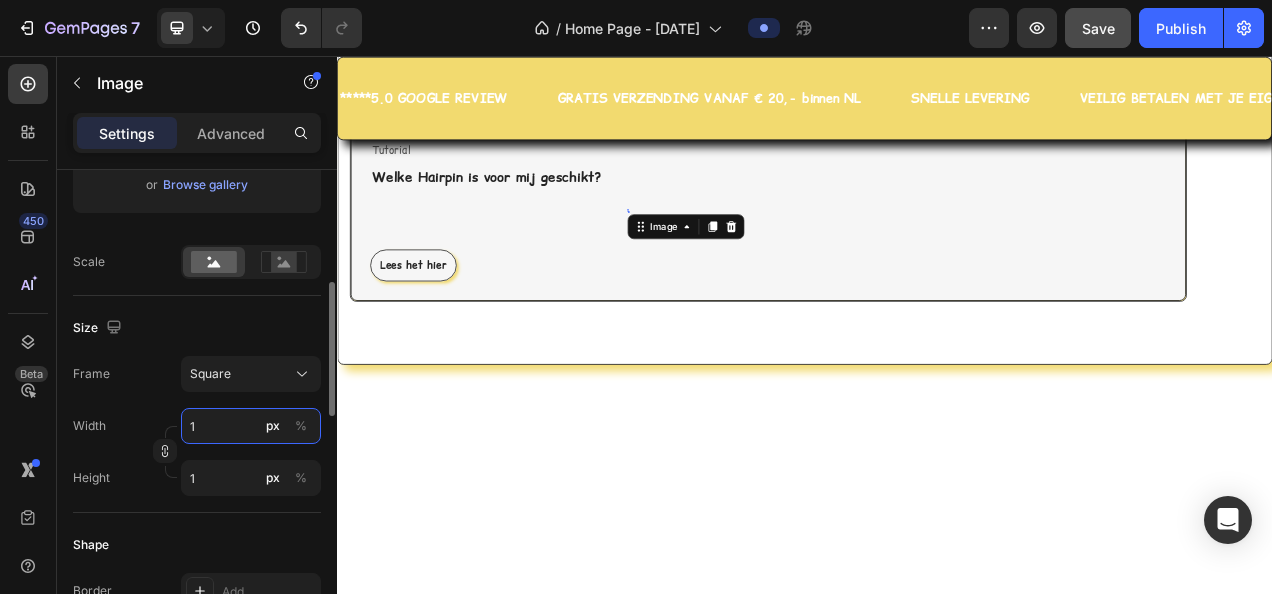 type 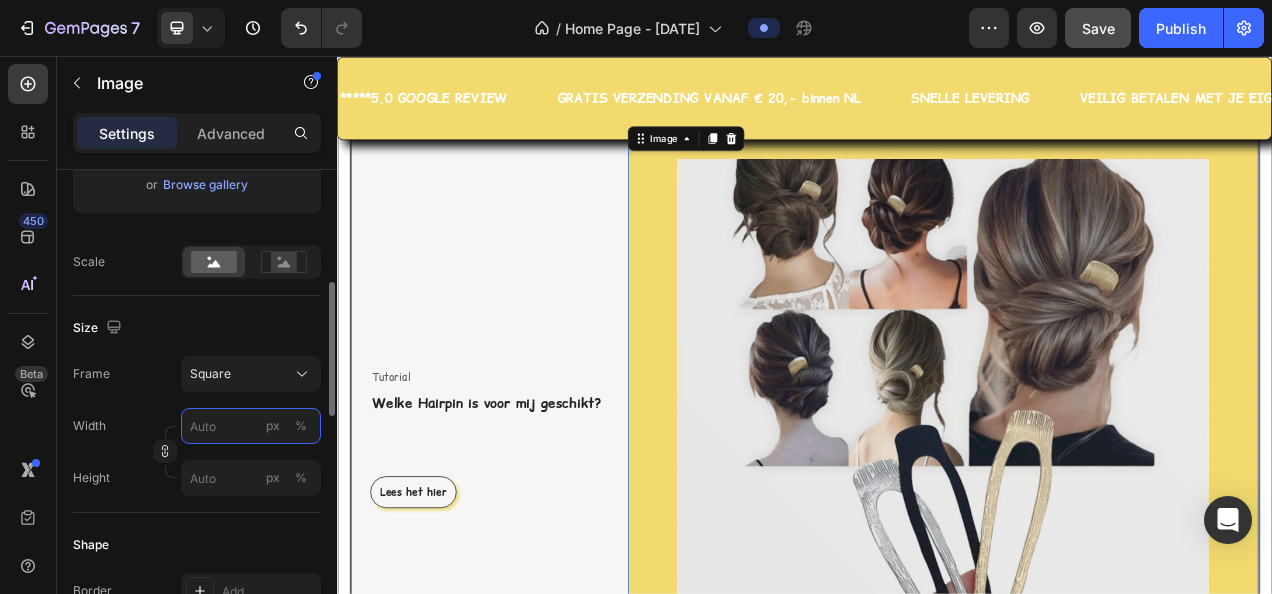 type on "1" 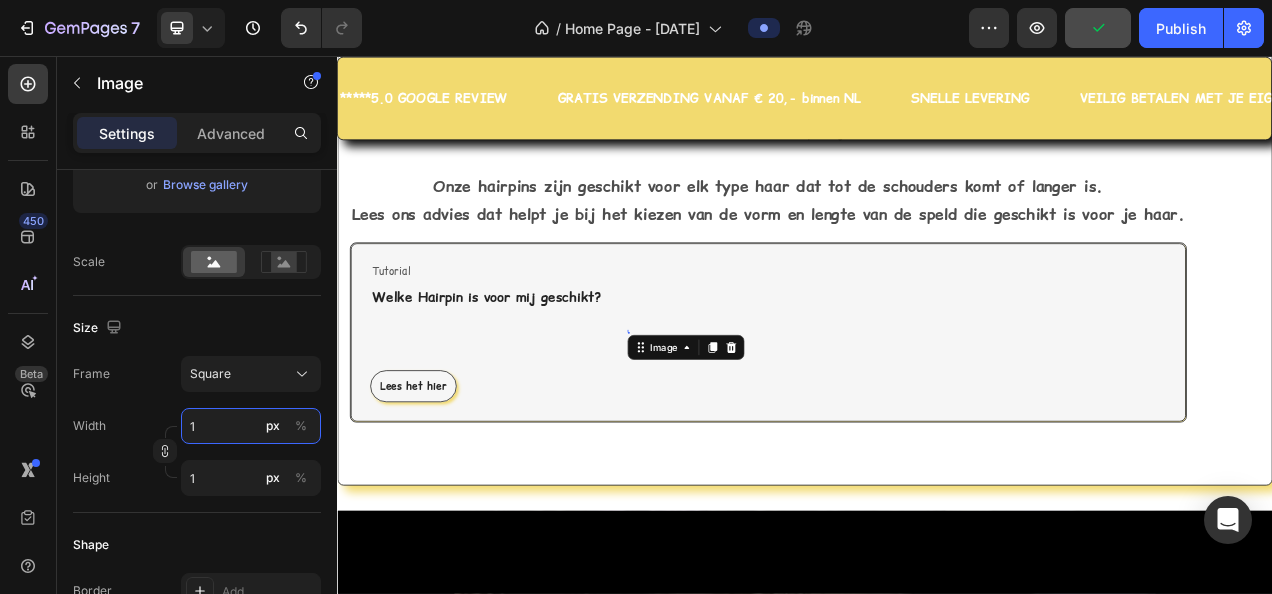 scroll, scrollTop: 2408, scrollLeft: 0, axis: vertical 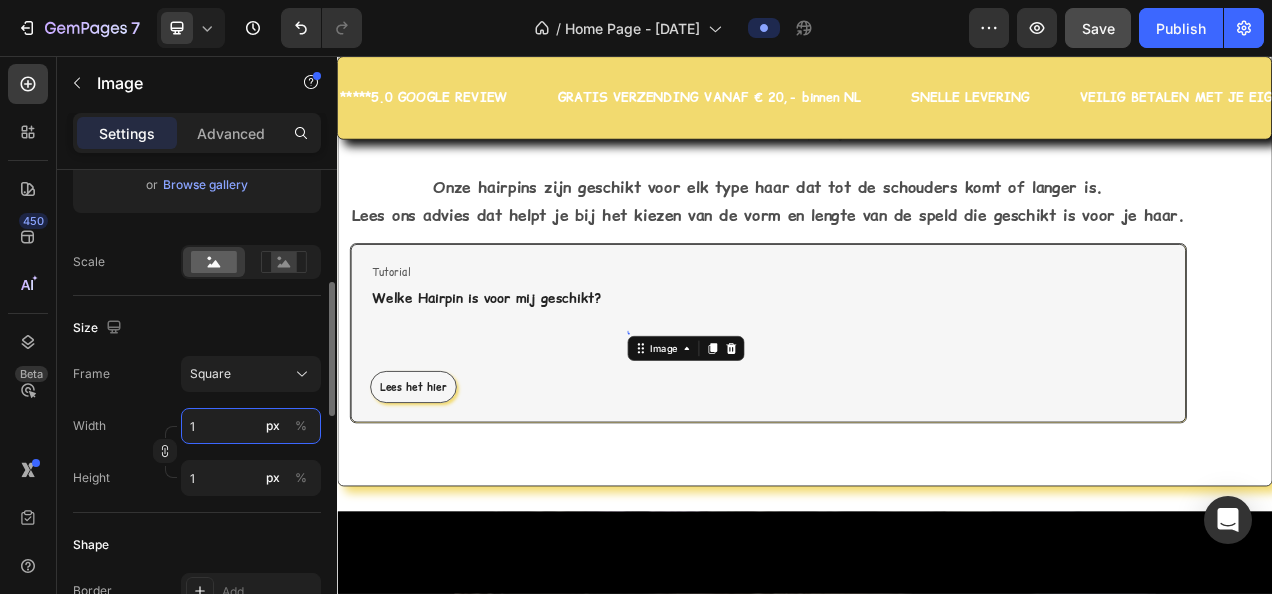 click on "1" at bounding box center (251, 426) 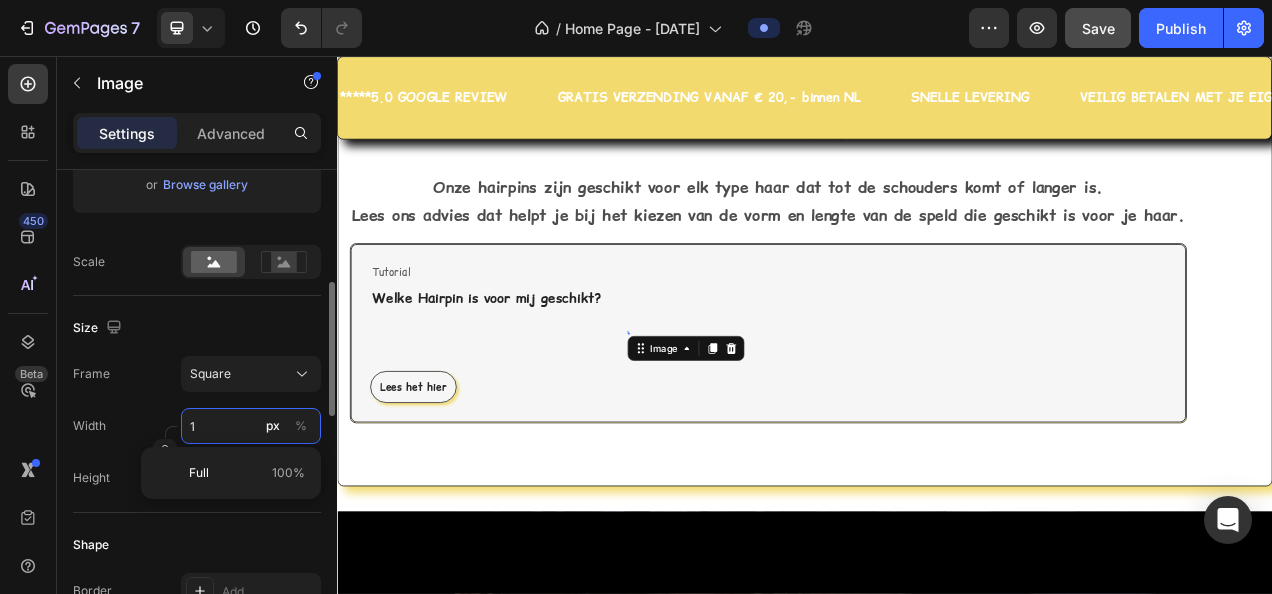 type 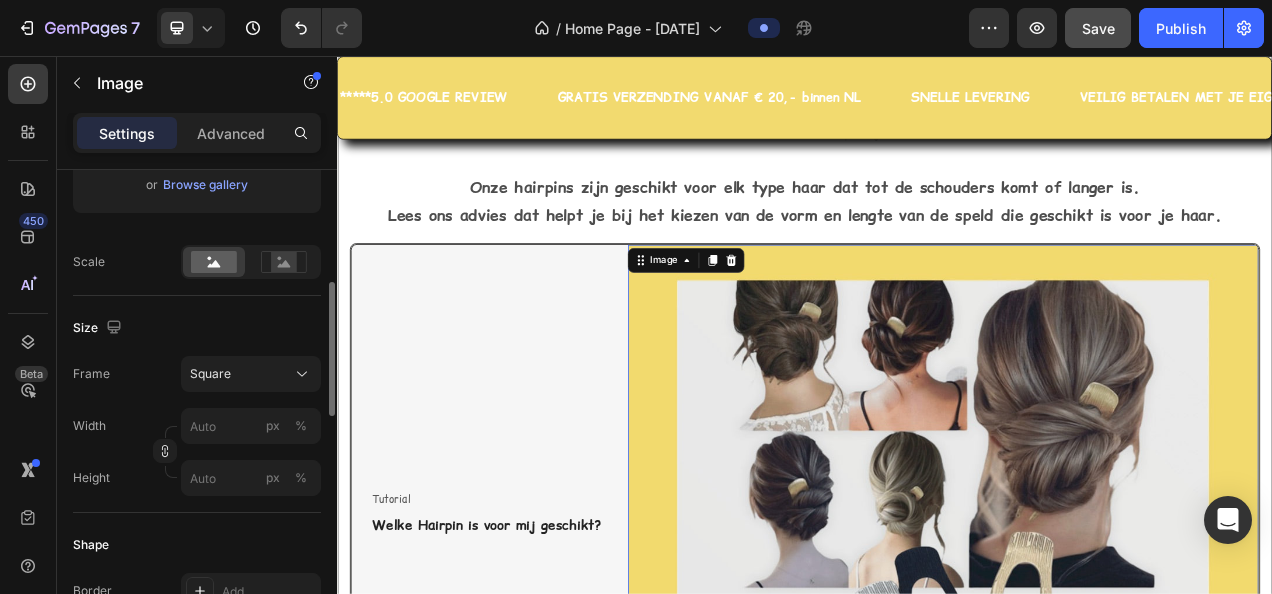 click on "Width px %" at bounding box center (197, 426) 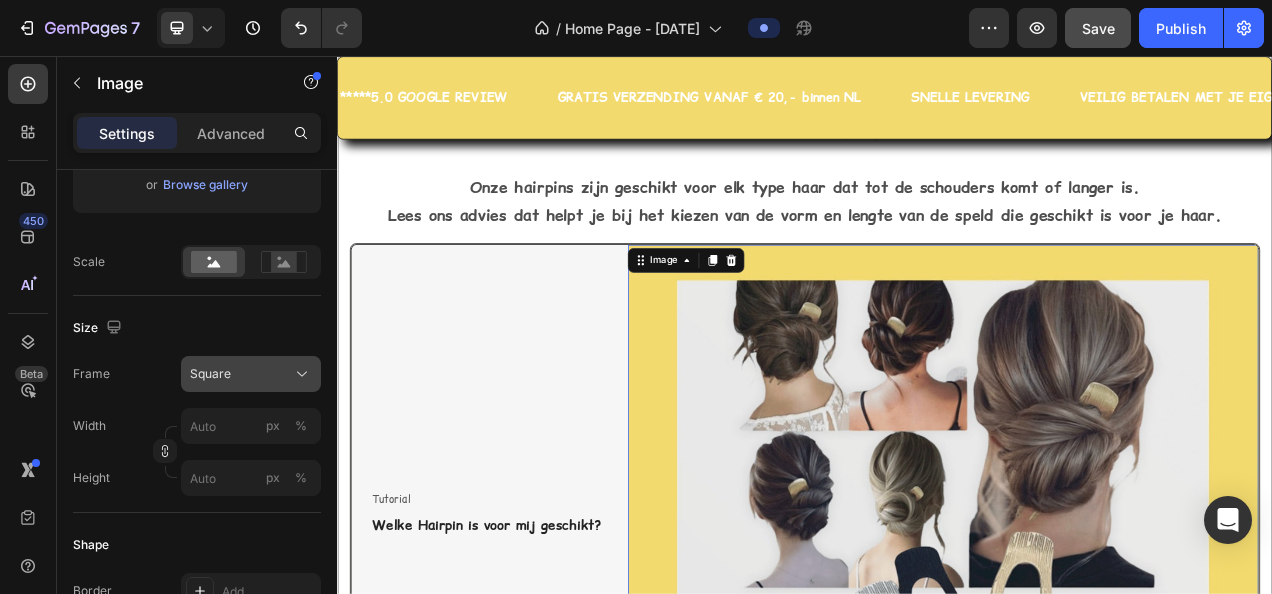 click 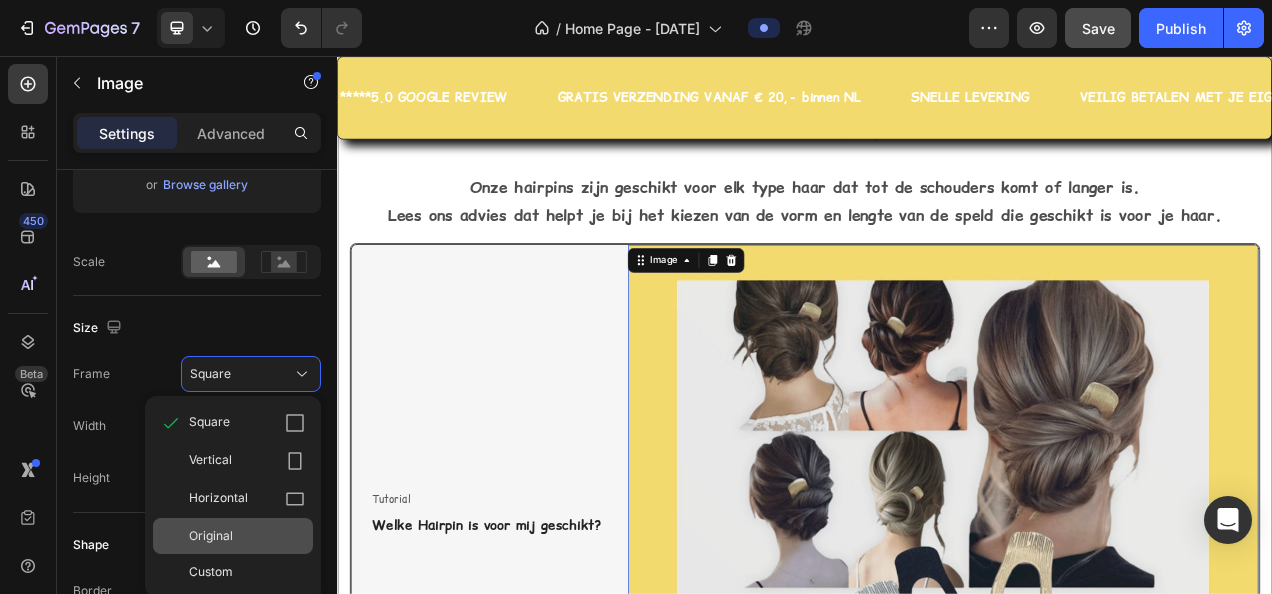 click on "Original" at bounding box center (211, 536) 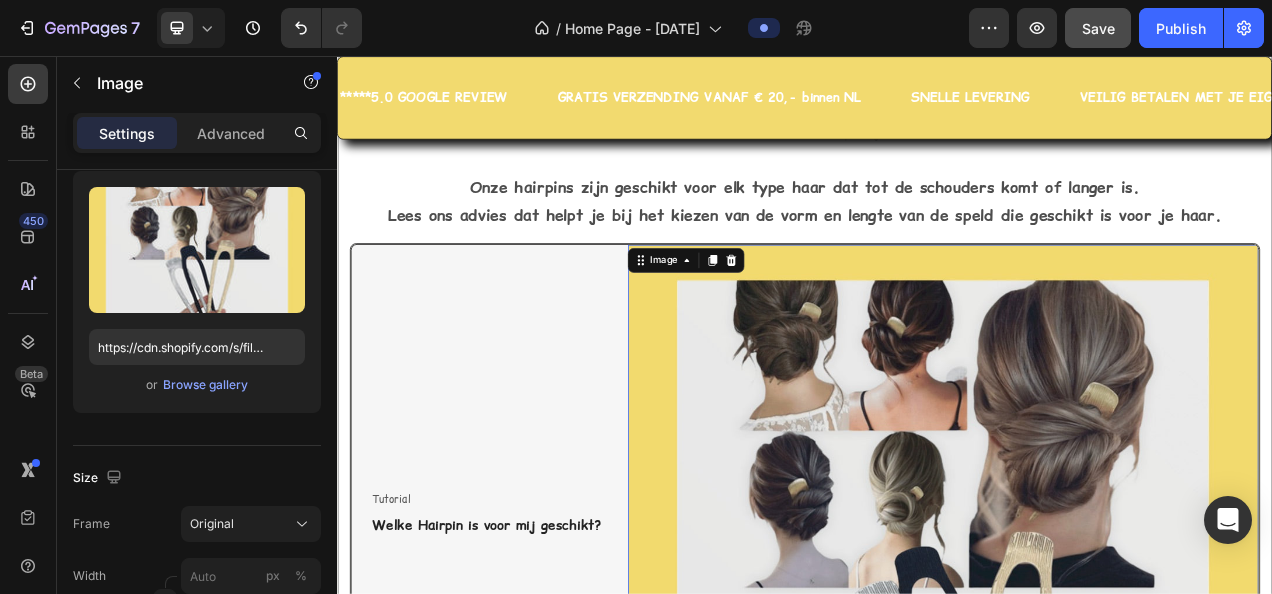 scroll, scrollTop: 0, scrollLeft: 0, axis: both 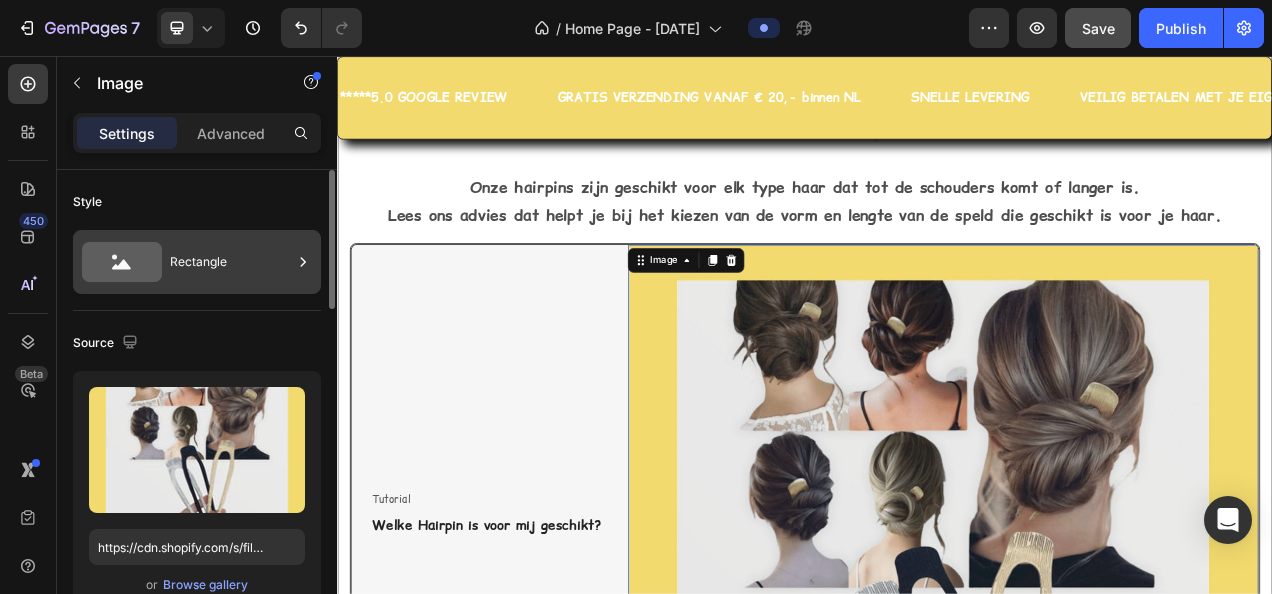 click on "Rectangle" at bounding box center (231, 262) 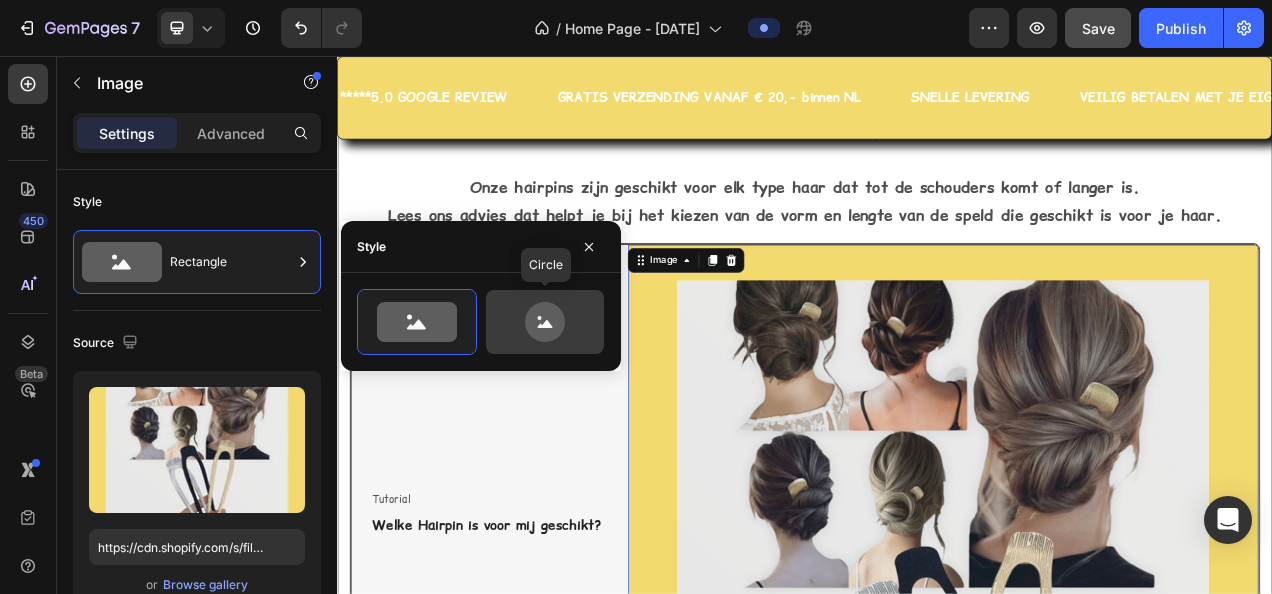 click 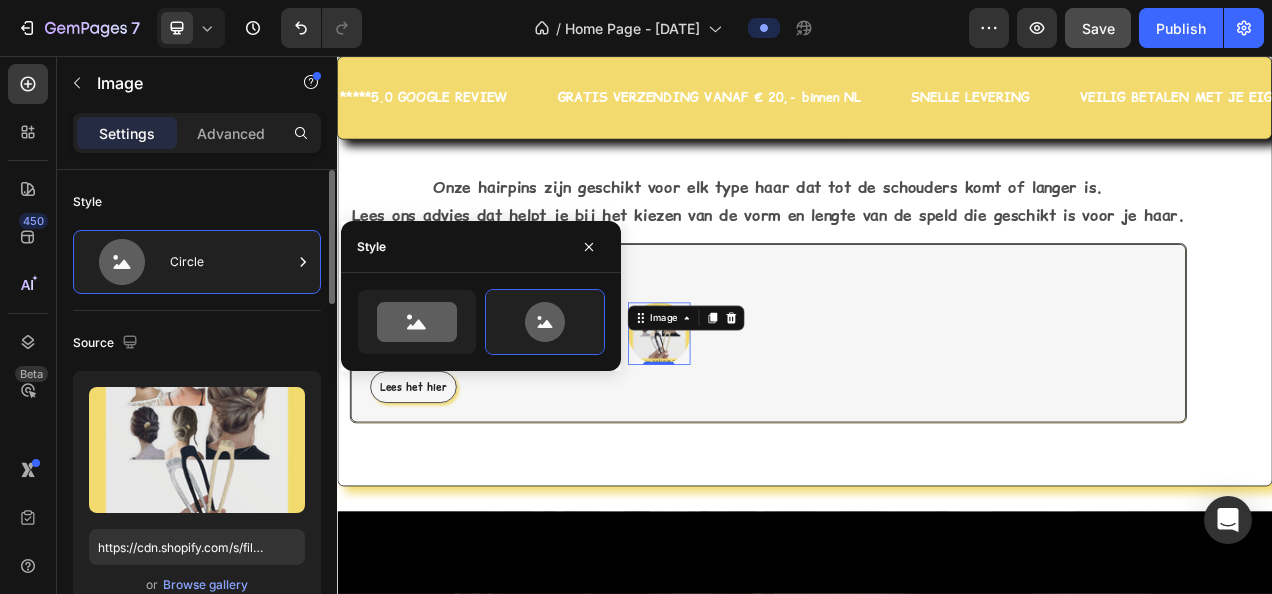 click on "Source" at bounding box center (197, 343) 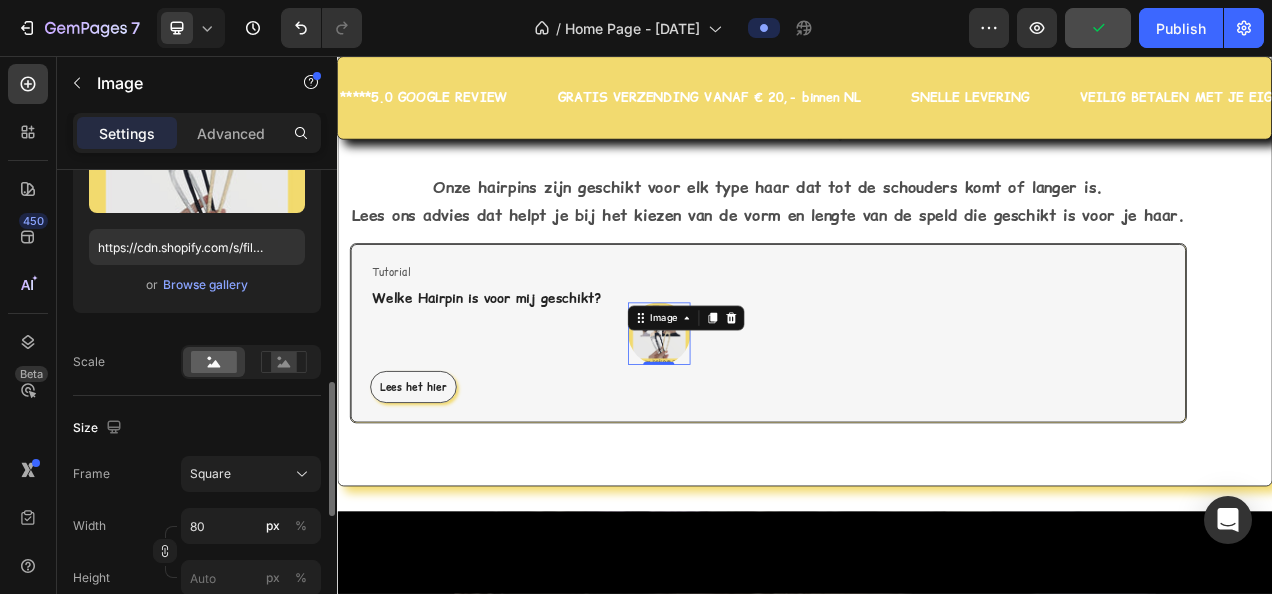 scroll, scrollTop: 400, scrollLeft: 0, axis: vertical 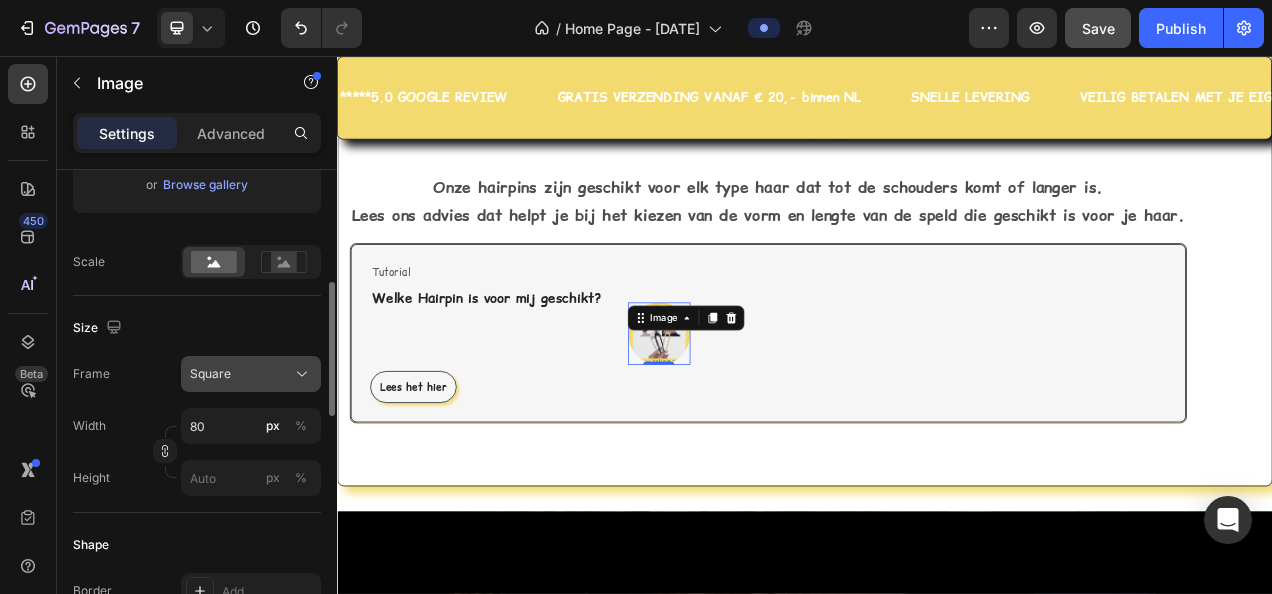 click 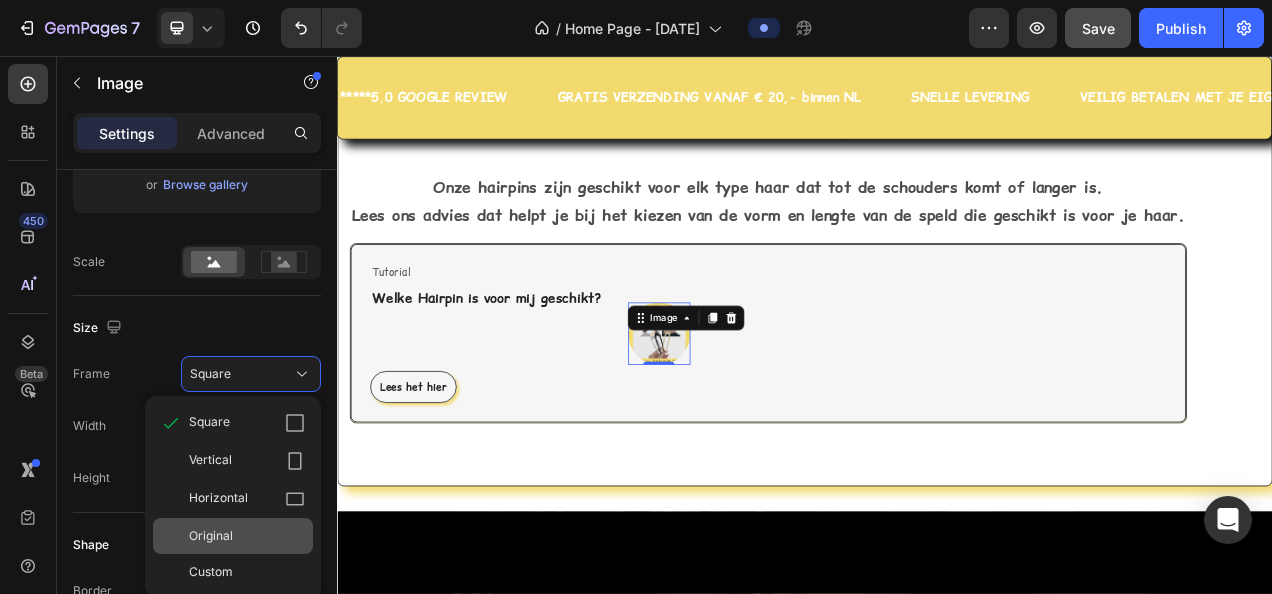 click on "Original" at bounding box center (211, 536) 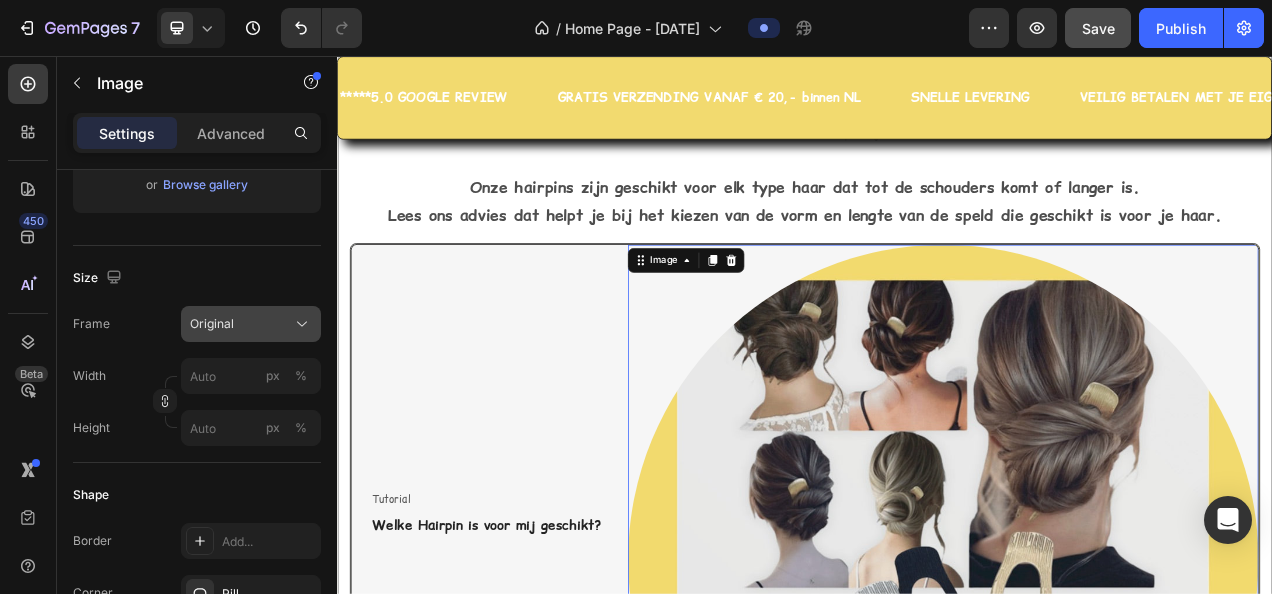 click 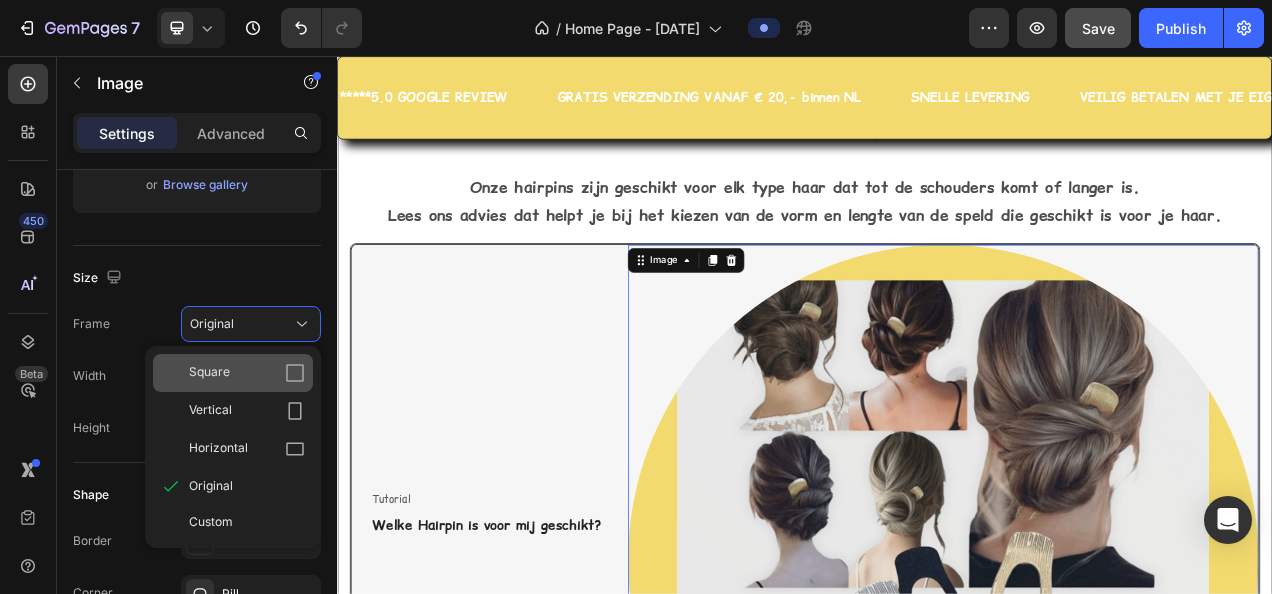 click 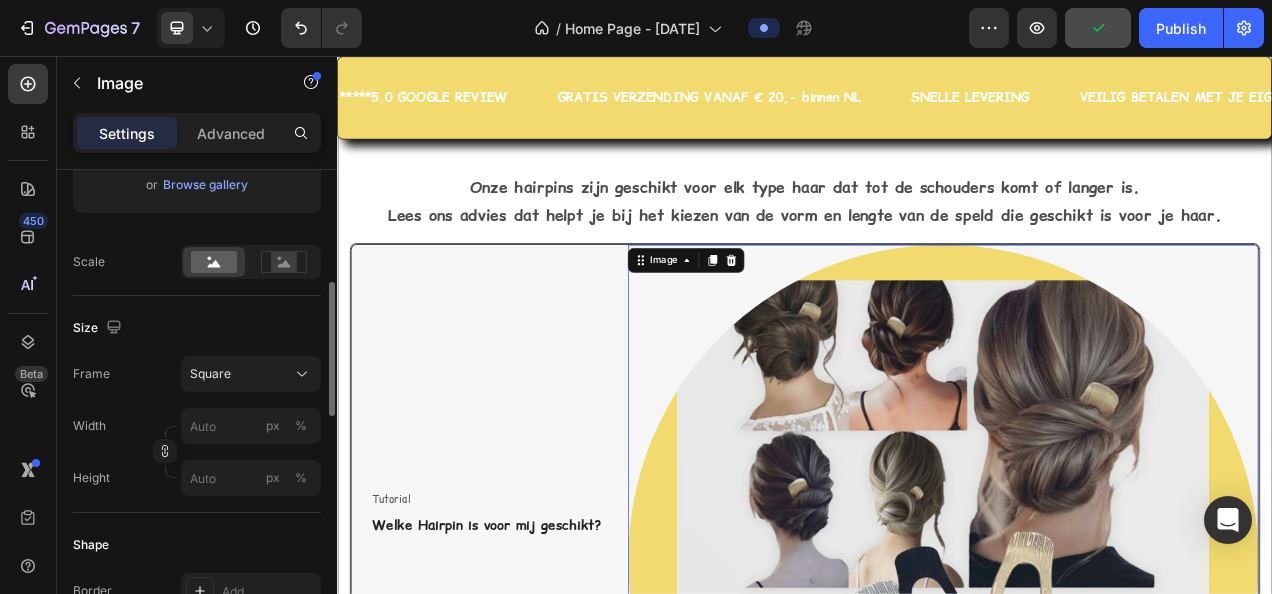 click on "Size" at bounding box center [197, 328] 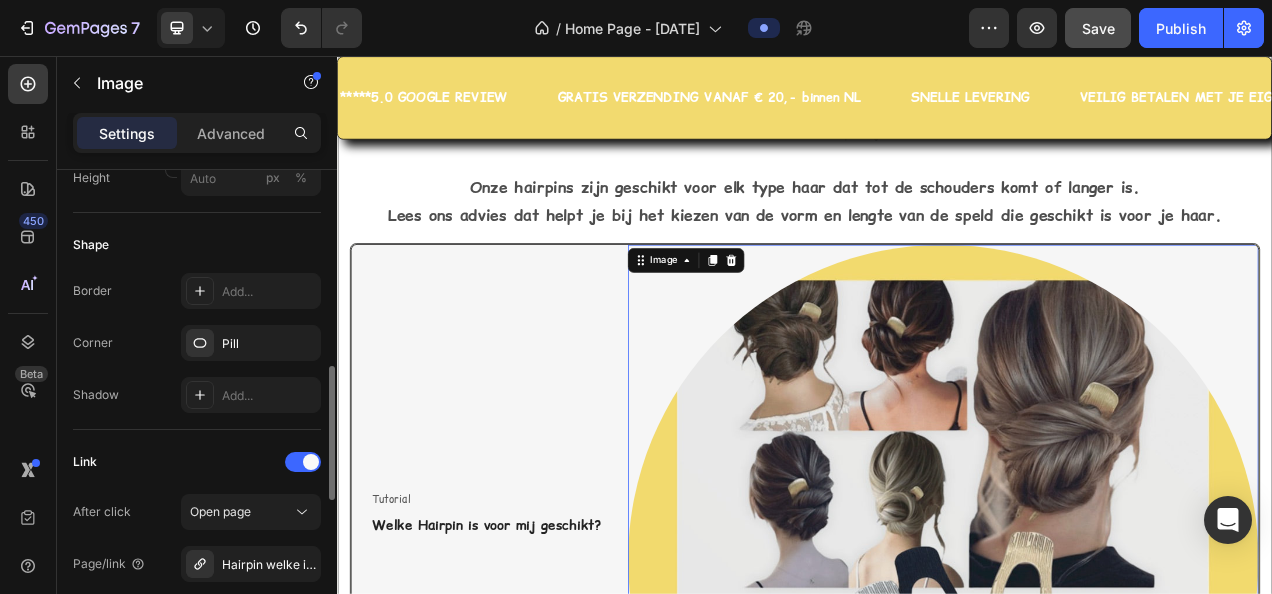 scroll, scrollTop: 600, scrollLeft: 0, axis: vertical 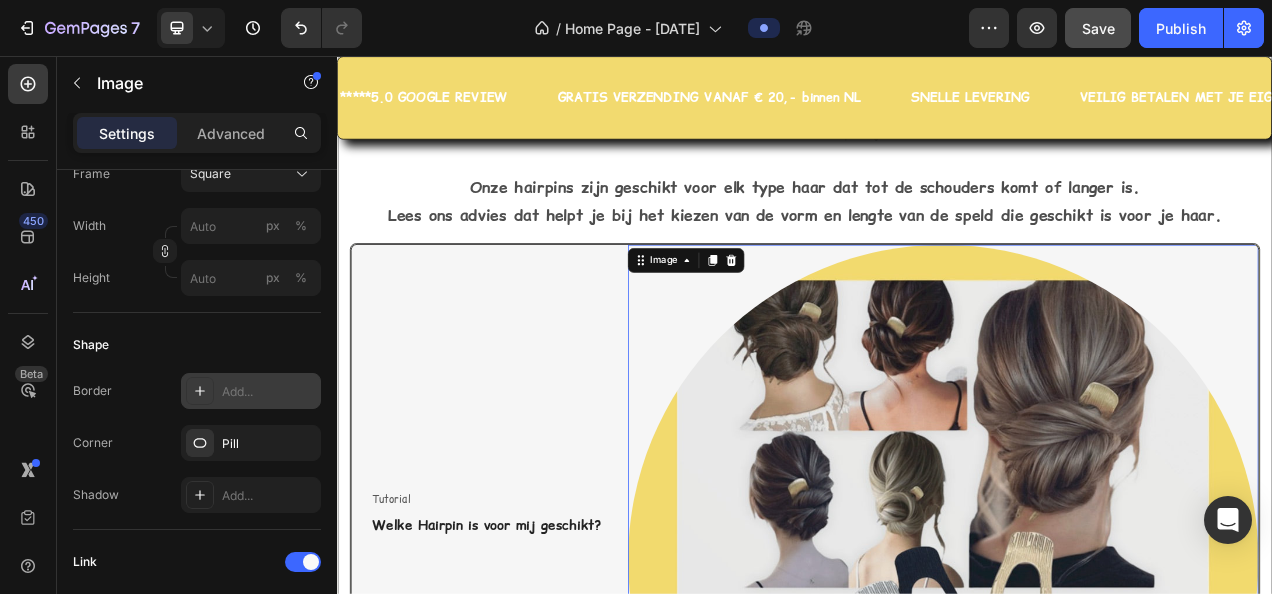 click on "Add..." at bounding box center (251, 391) 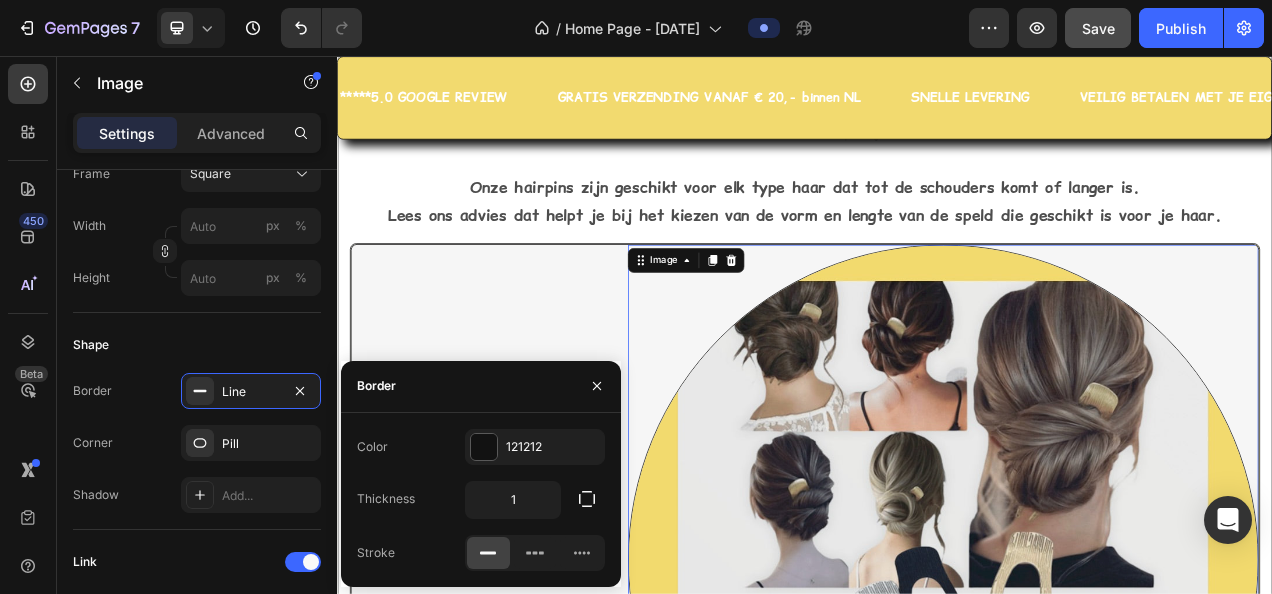 click on "Shadow Add..." at bounding box center (197, 495) 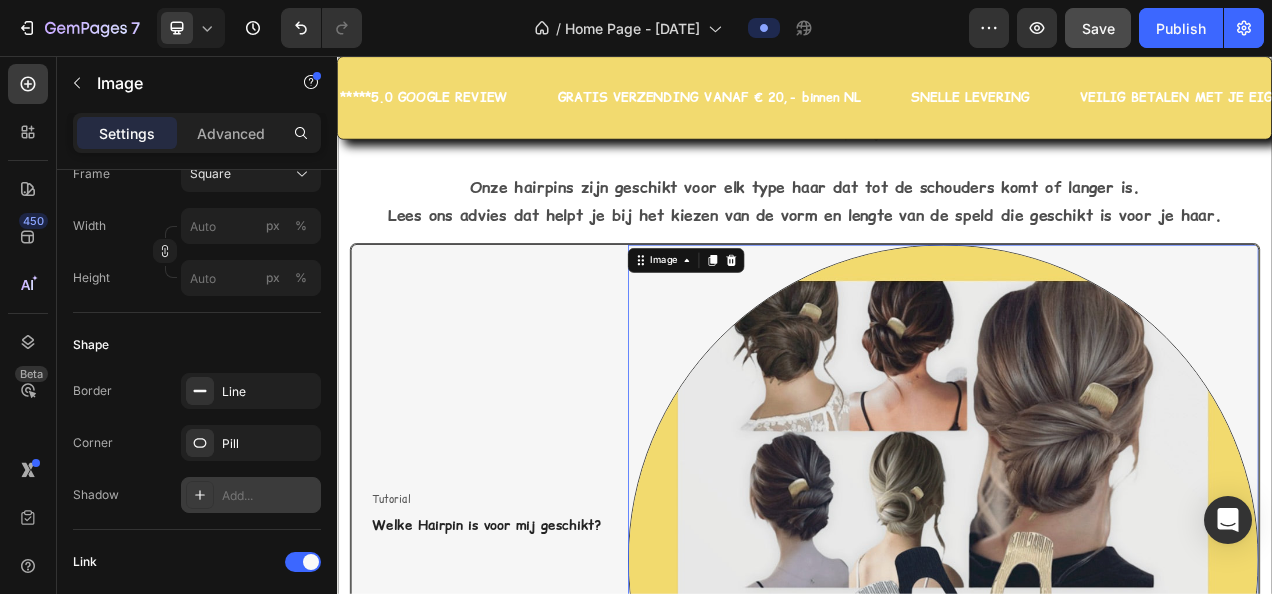 click on "Add..." at bounding box center [269, 496] 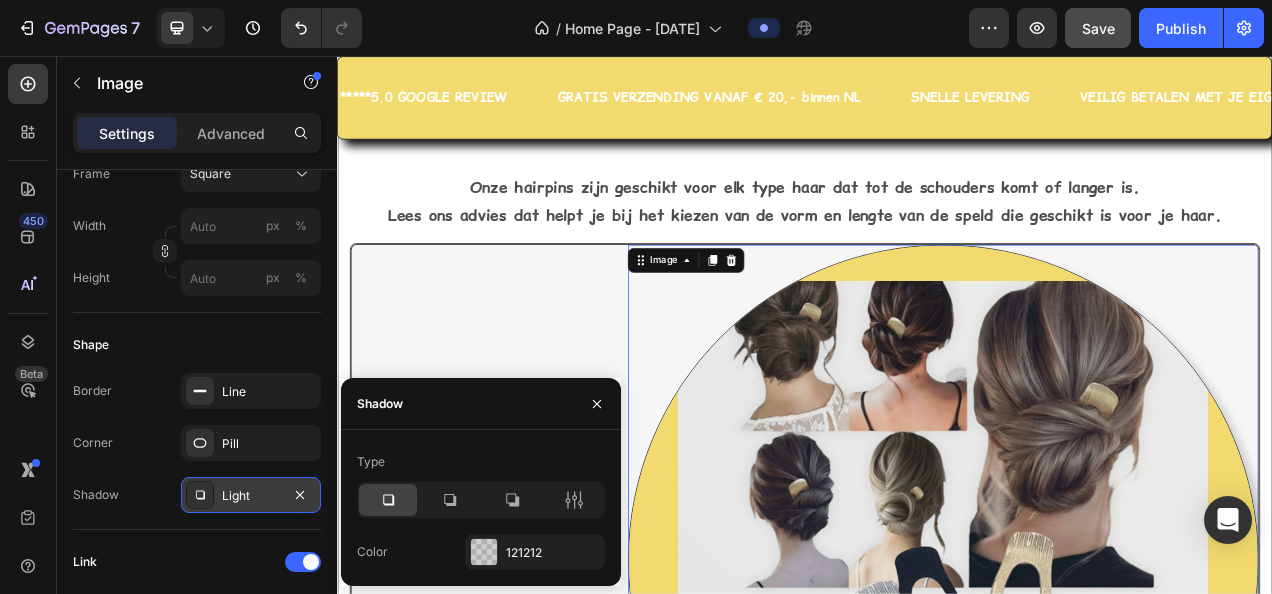 click 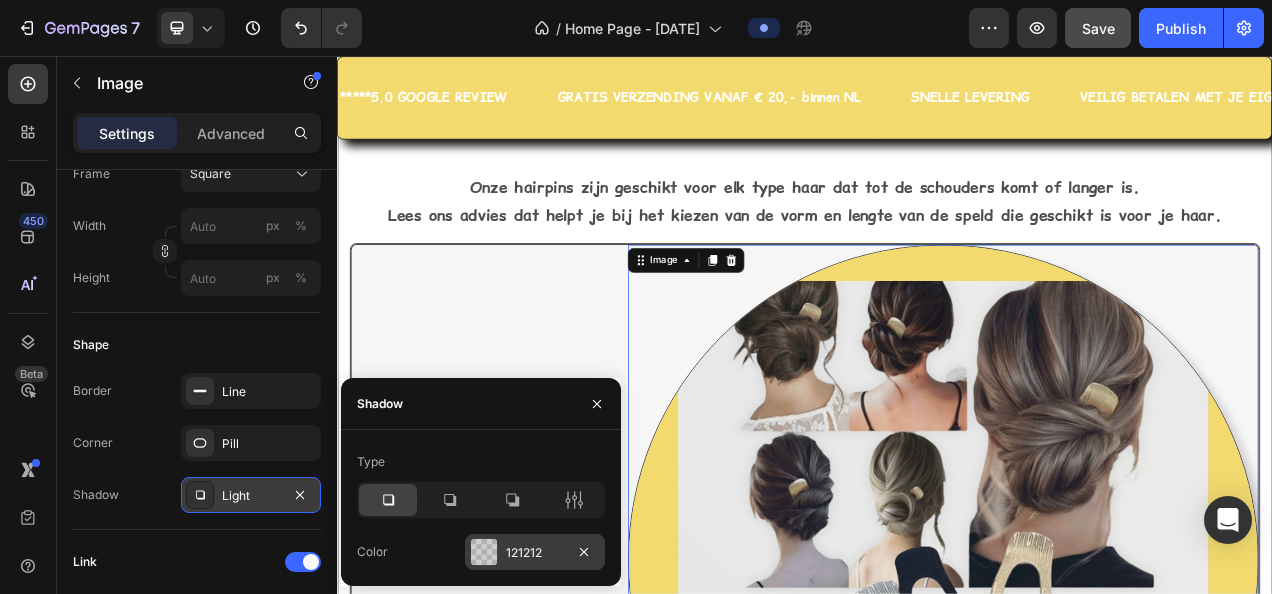 click at bounding box center [484, 552] 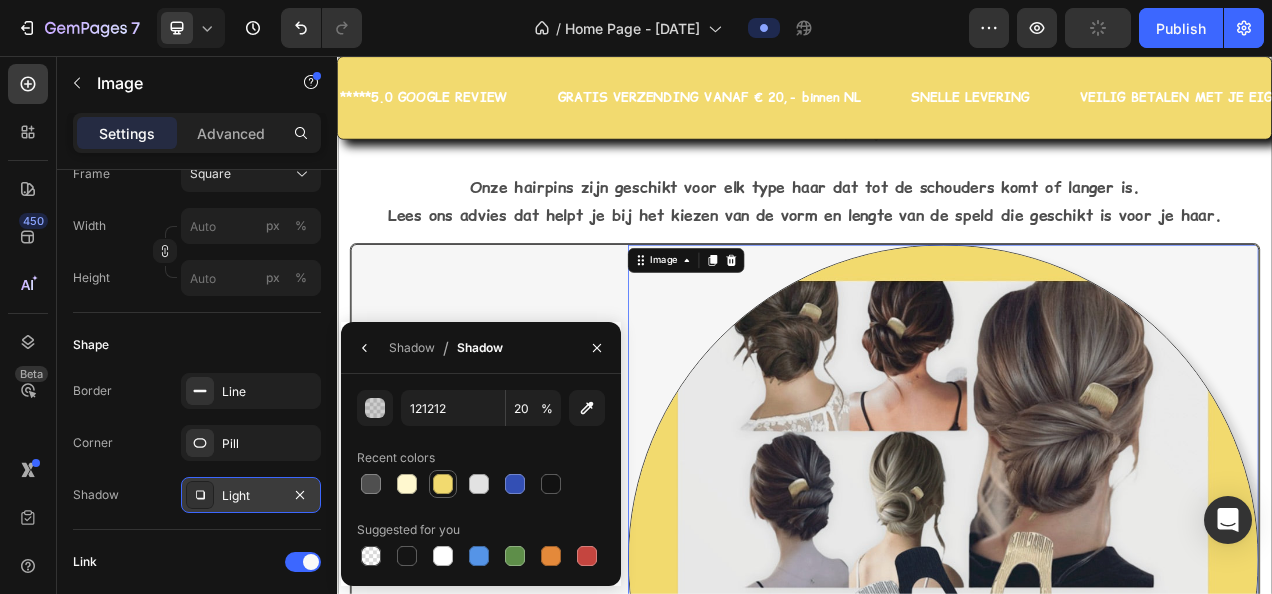 click at bounding box center [443, 484] 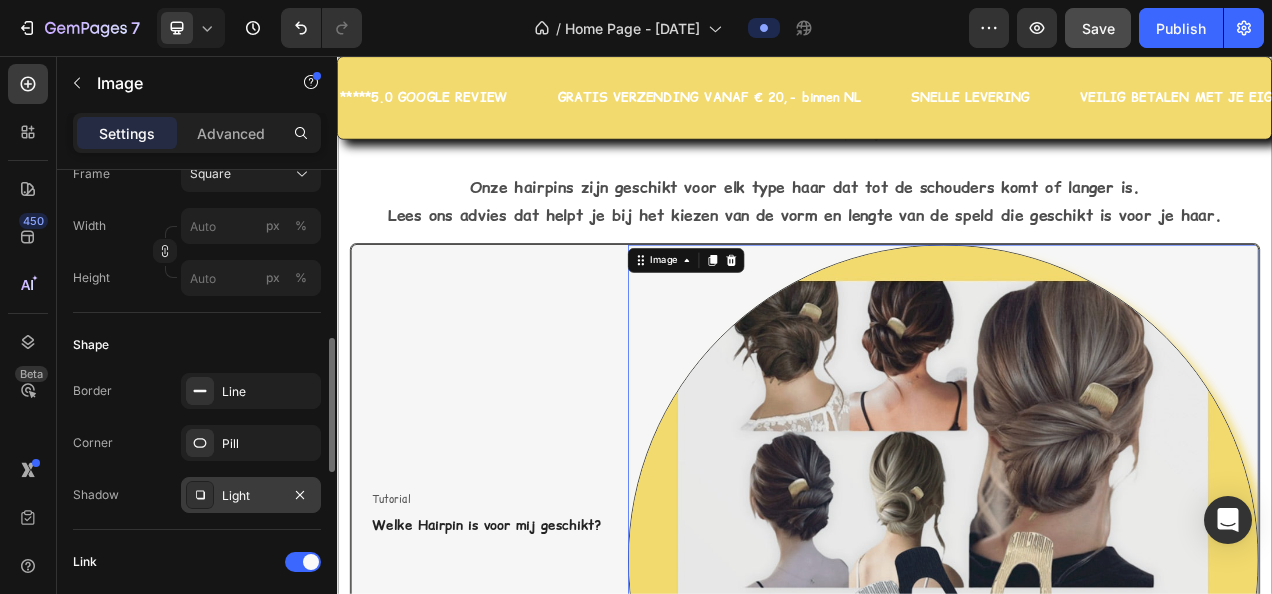 click on "Shape" at bounding box center (197, 345) 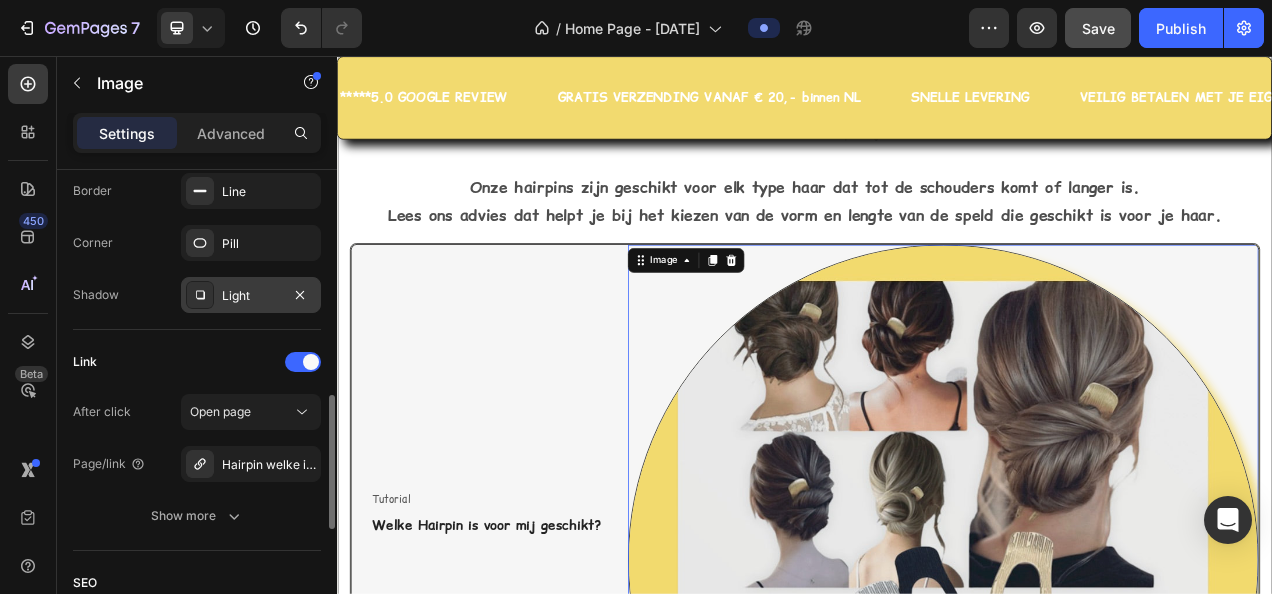 scroll, scrollTop: 900, scrollLeft: 0, axis: vertical 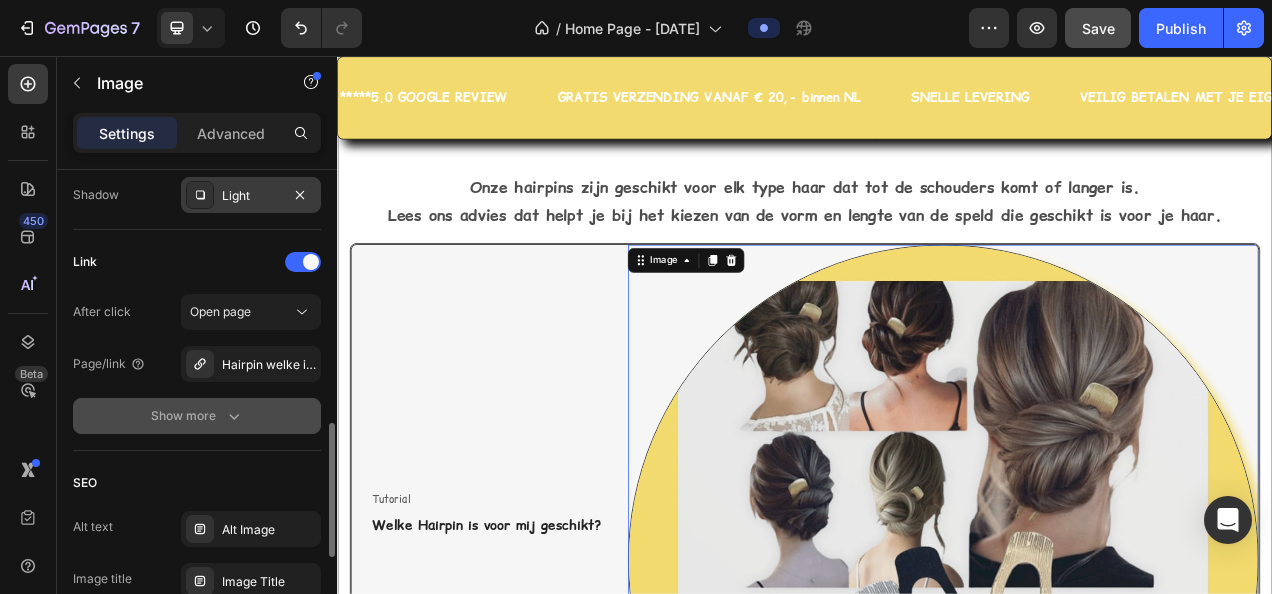 click 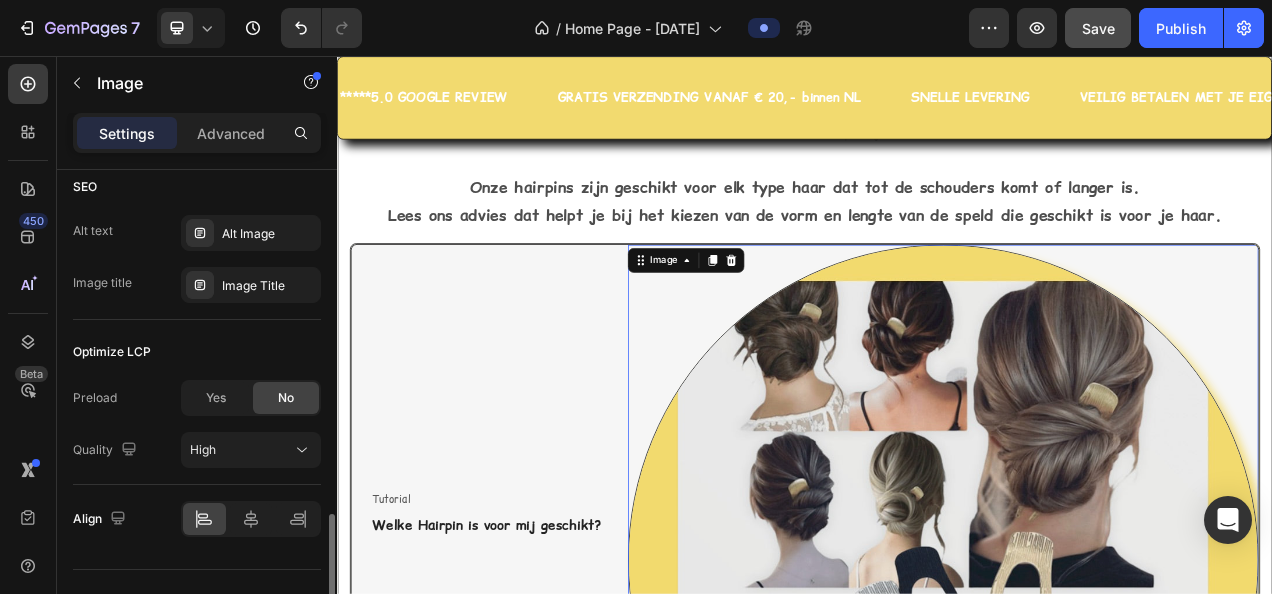 scroll, scrollTop: 1336, scrollLeft: 0, axis: vertical 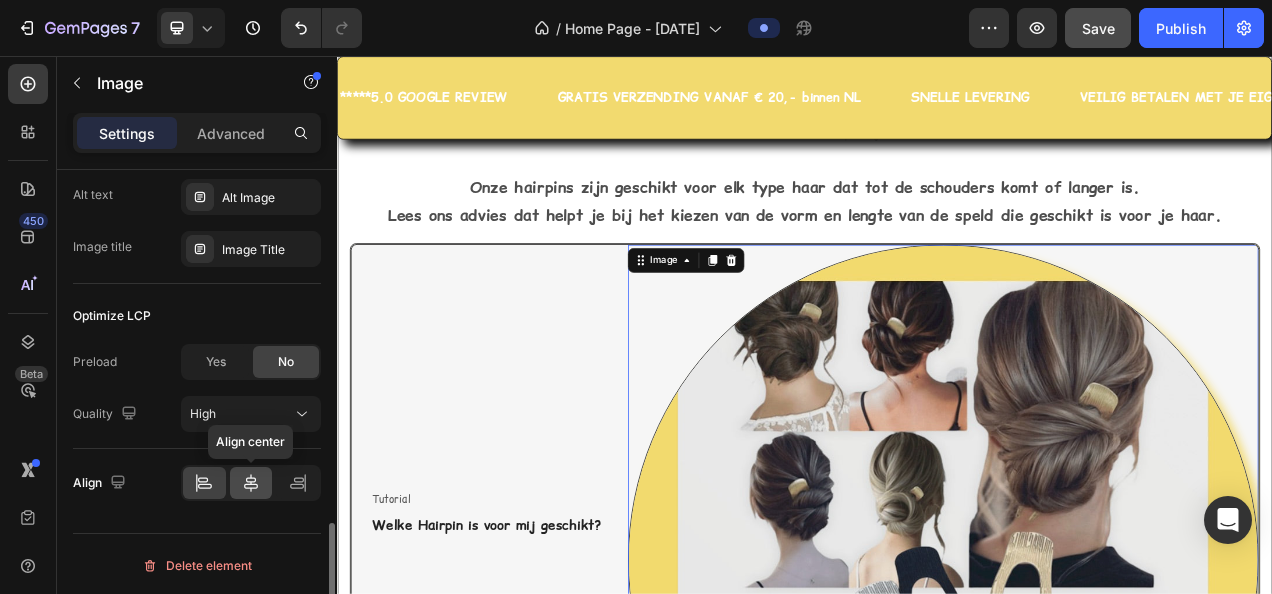 click 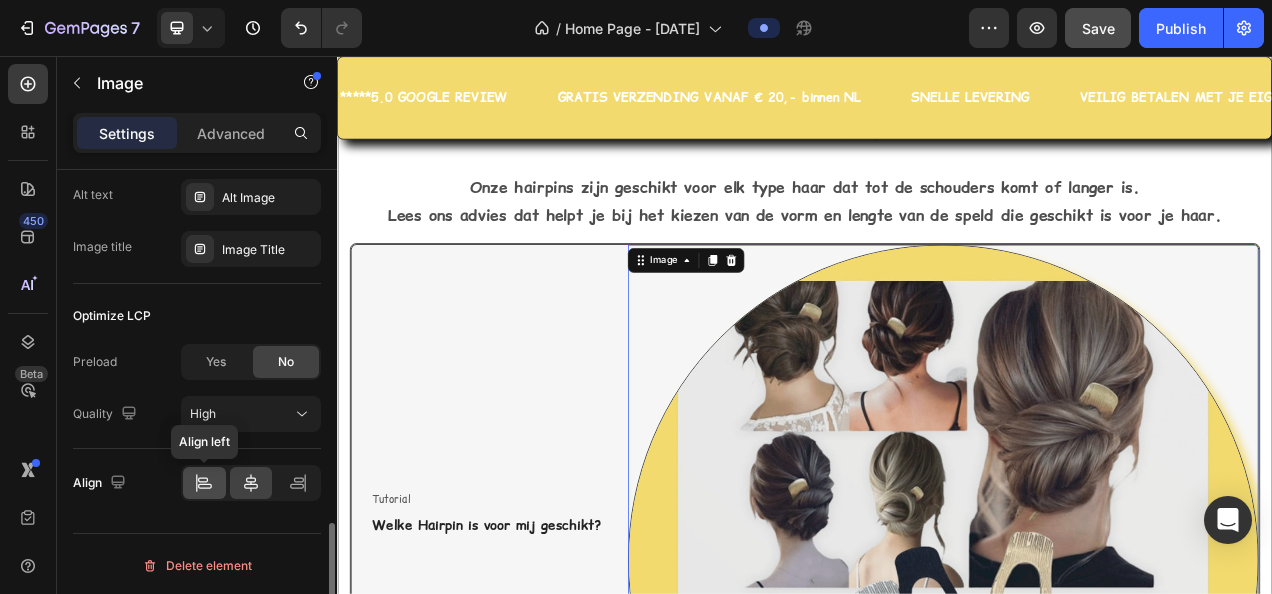 click 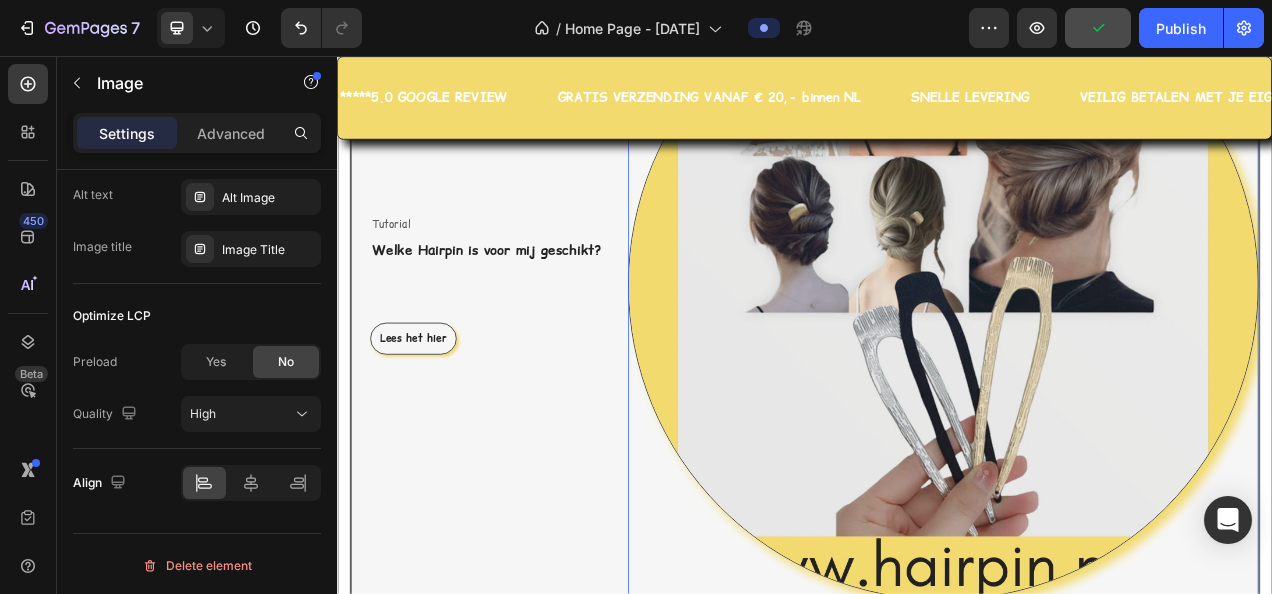 scroll, scrollTop: 2808, scrollLeft: 0, axis: vertical 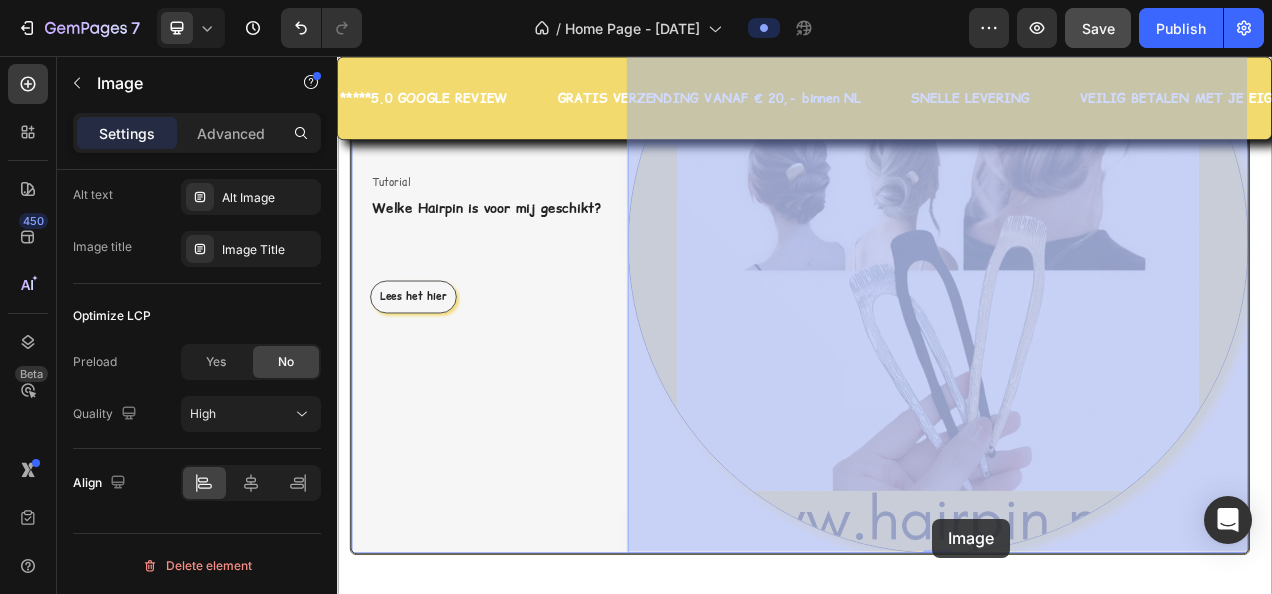 drag, startPoint x: 1107, startPoint y: 685, endPoint x: 1100, endPoint y: 650, distance: 35.69314 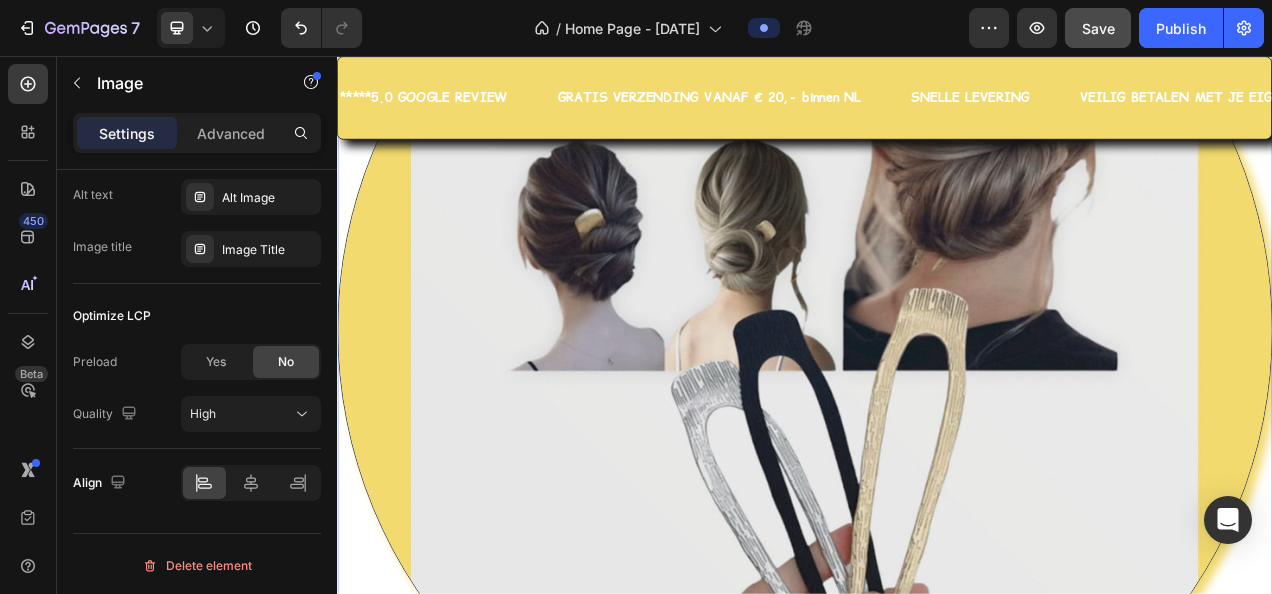 scroll, scrollTop: 3242, scrollLeft: 0, axis: vertical 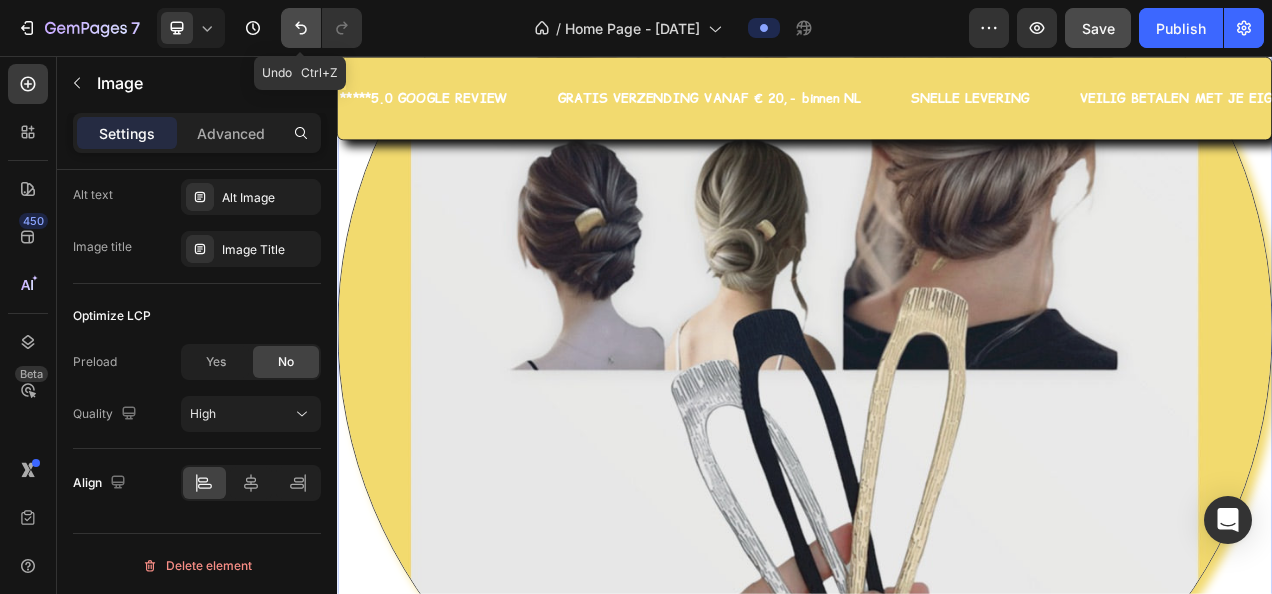 click 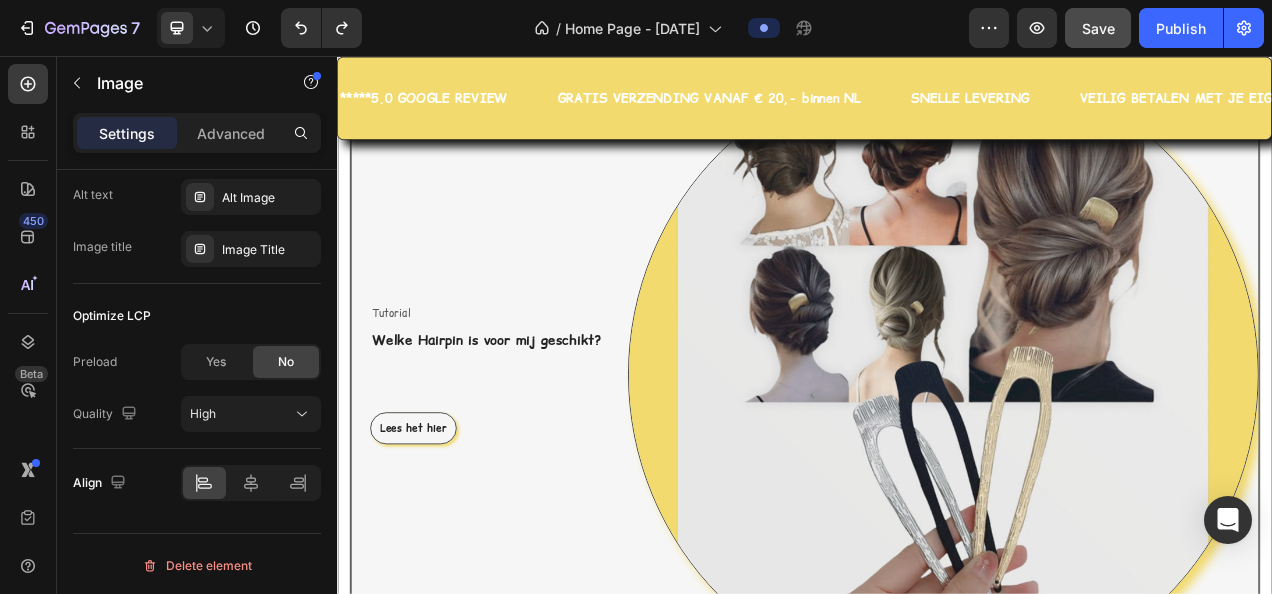 scroll, scrollTop: 2642, scrollLeft: 0, axis: vertical 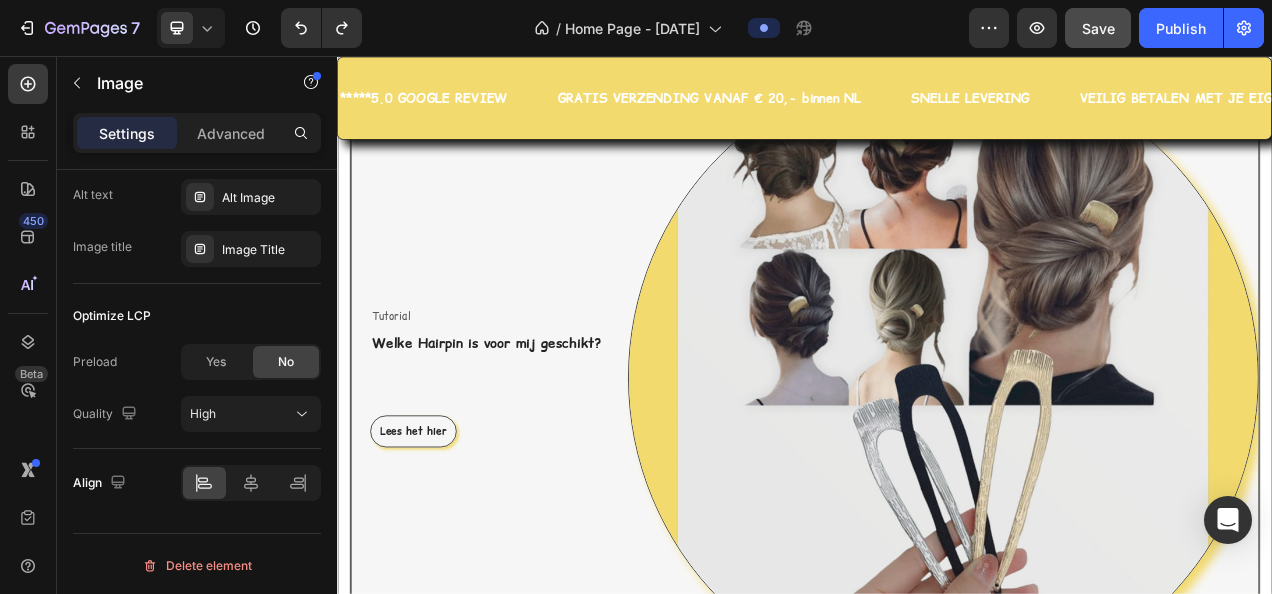 click at bounding box center (1114, 468) 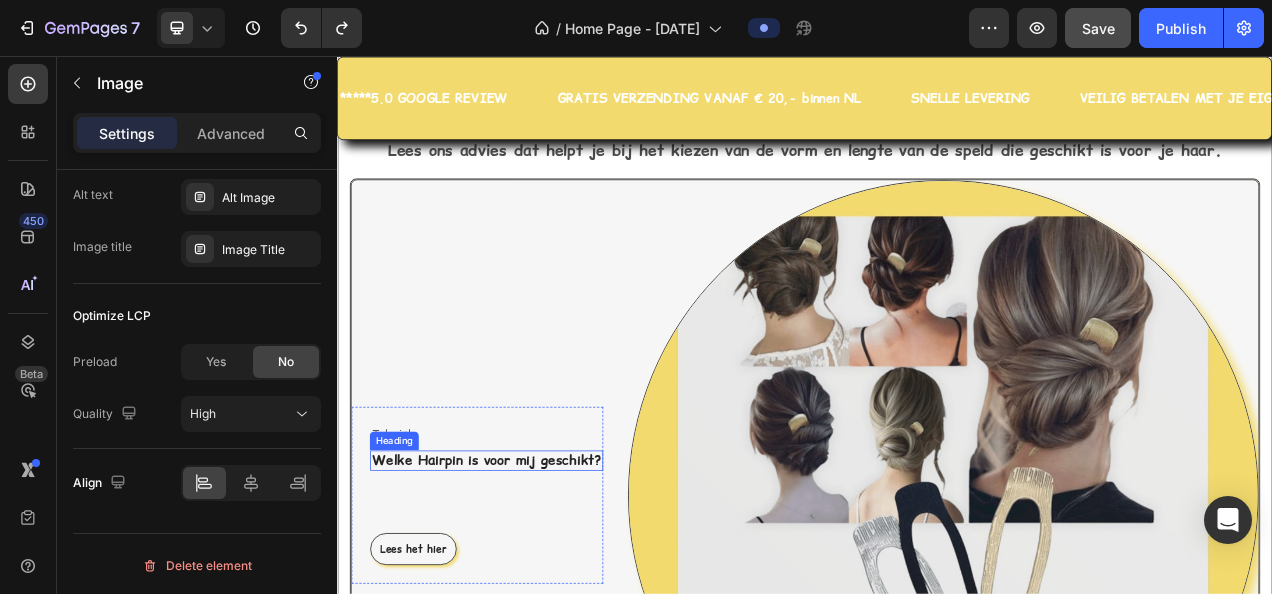 scroll, scrollTop: 2442, scrollLeft: 0, axis: vertical 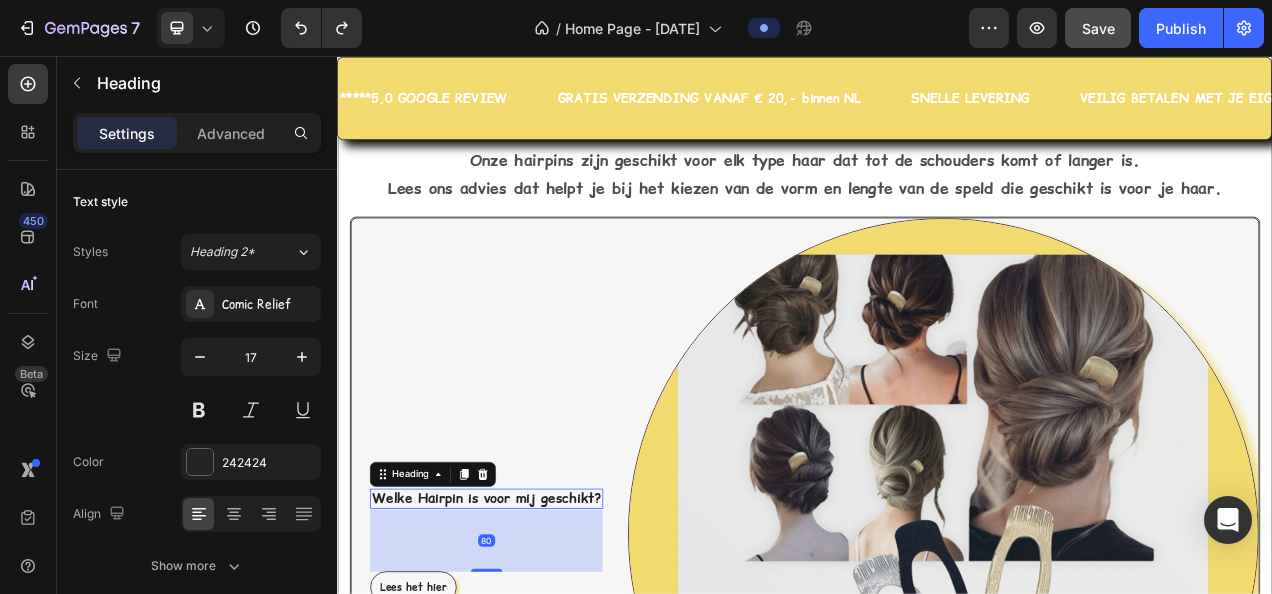 click on "Welke Hairpin is voor mij geschikt?" at bounding box center [528, 624] 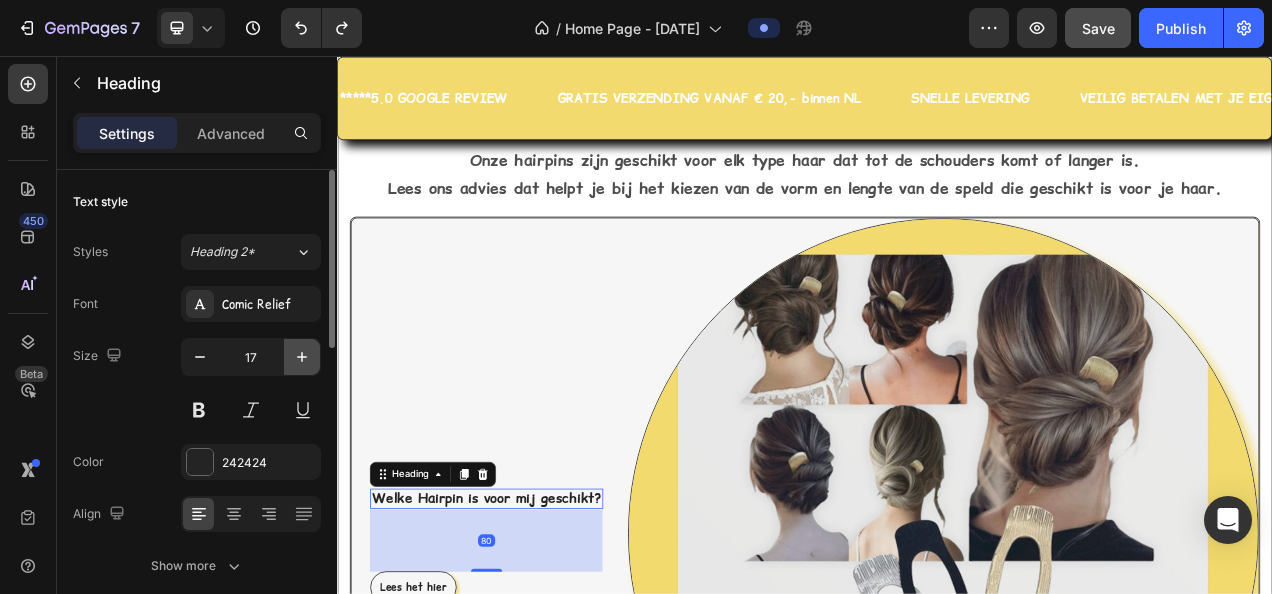 click at bounding box center (302, 357) 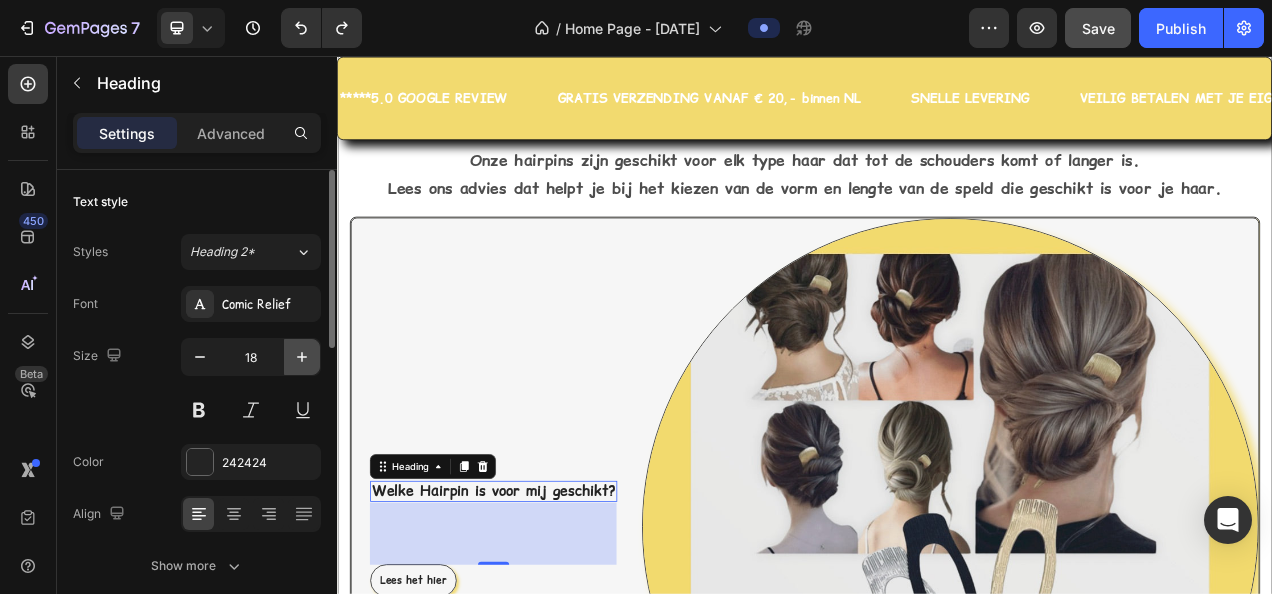 click at bounding box center [302, 357] 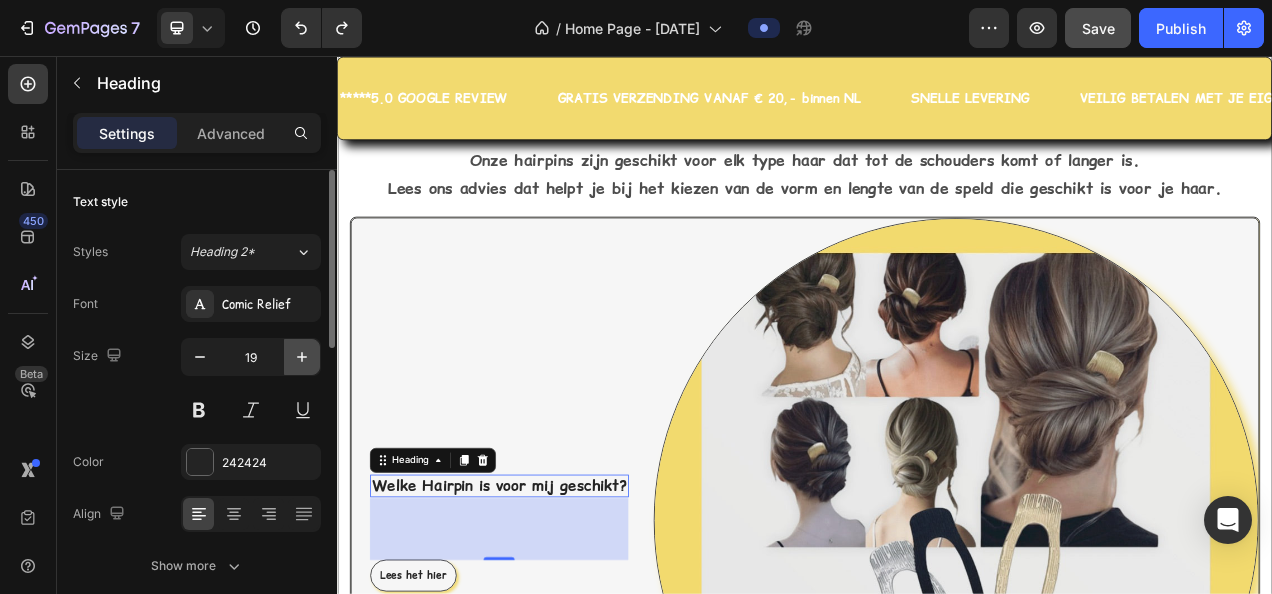click at bounding box center [302, 357] 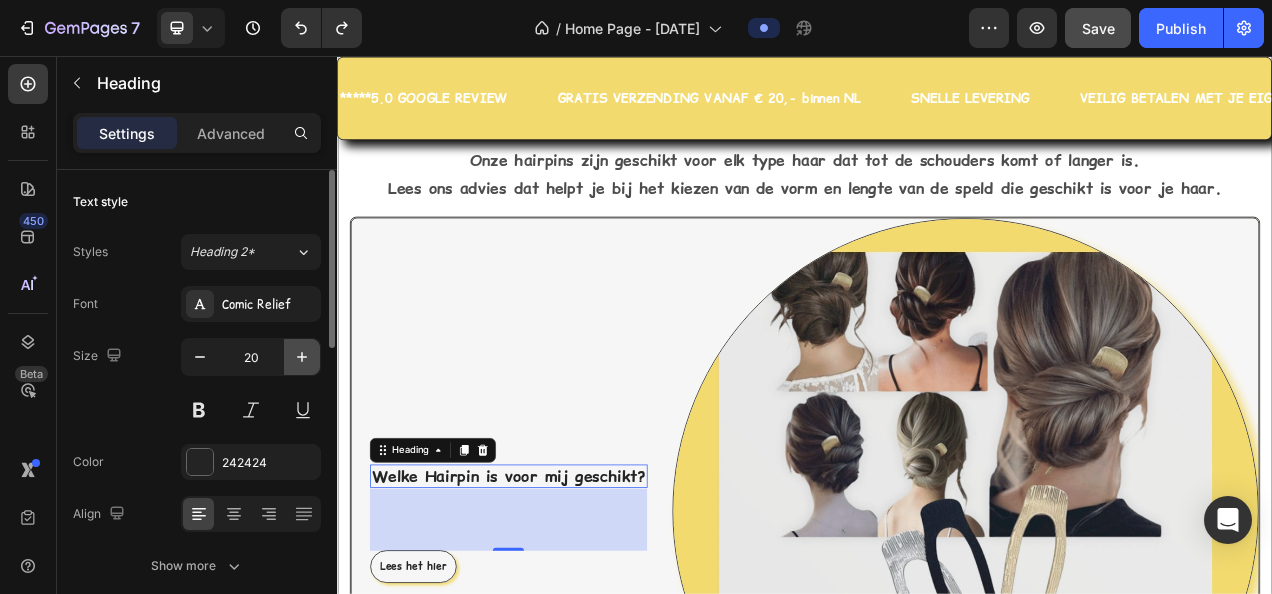 click at bounding box center (302, 357) 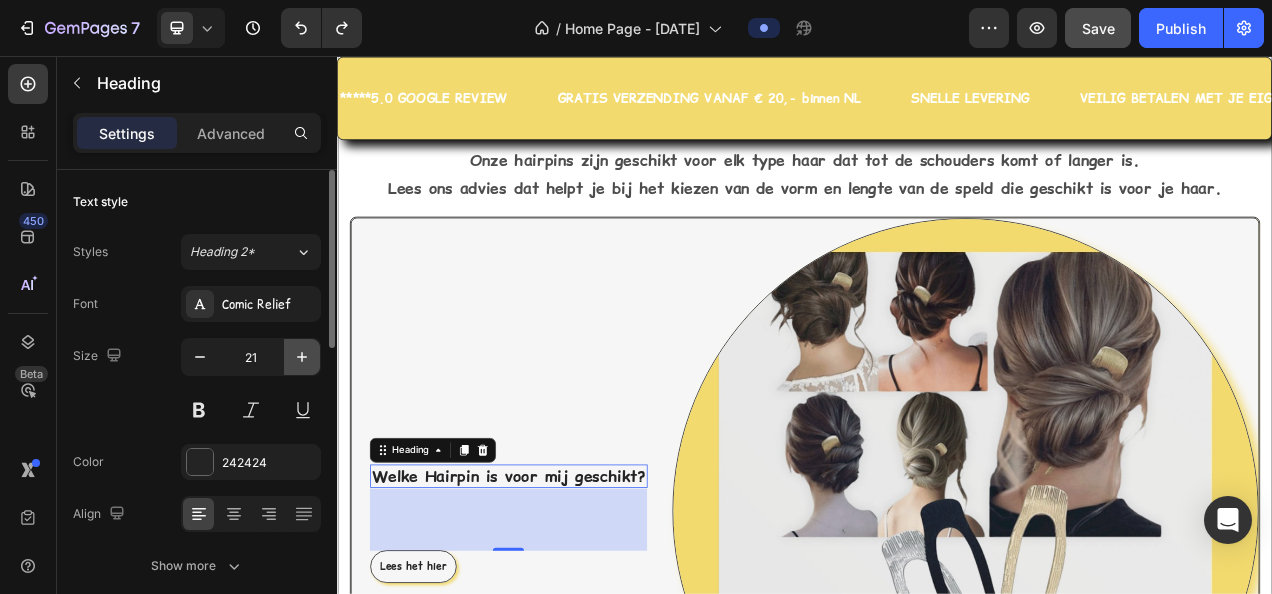 click at bounding box center (302, 357) 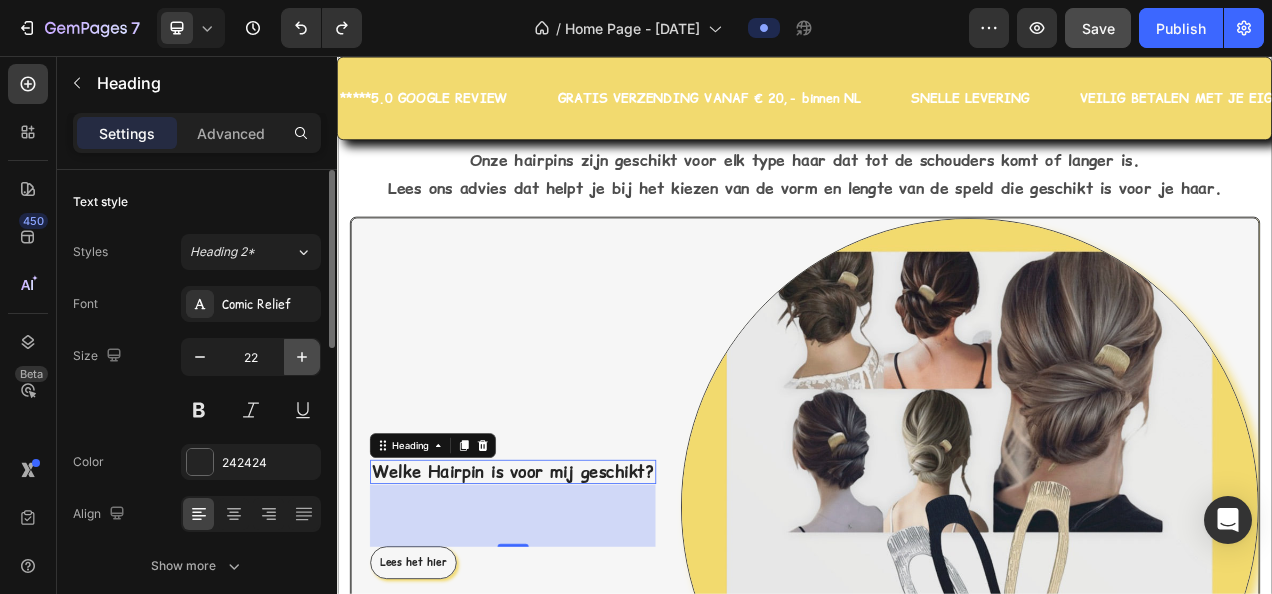click at bounding box center [302, 357] 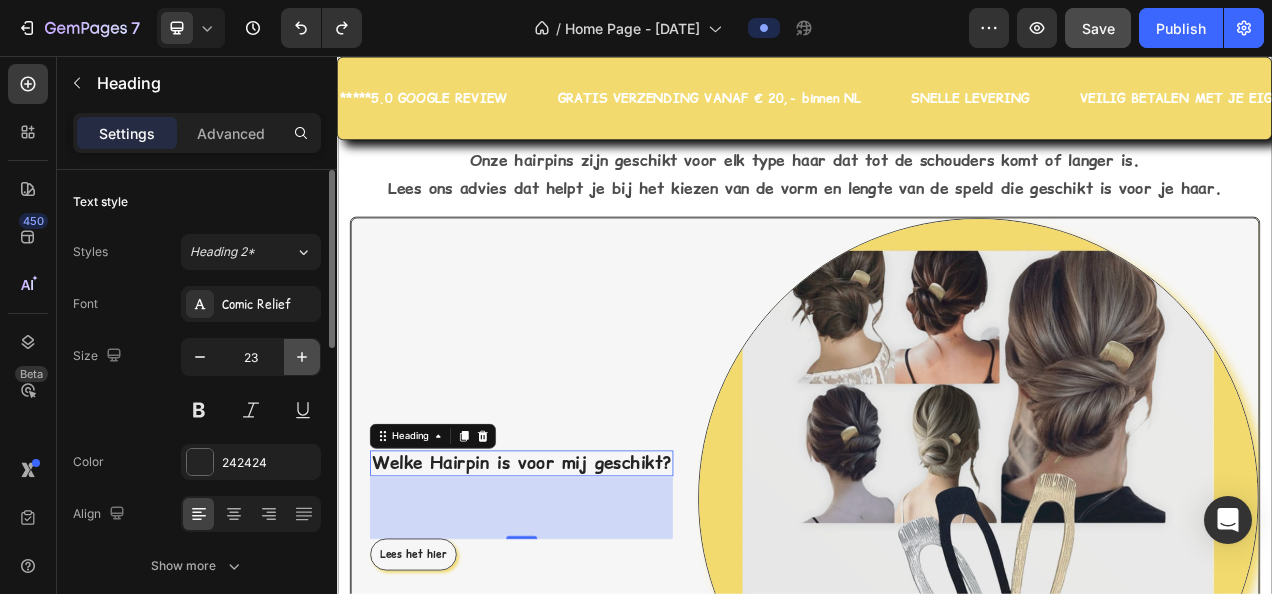 click at bounding box center [302, 357] 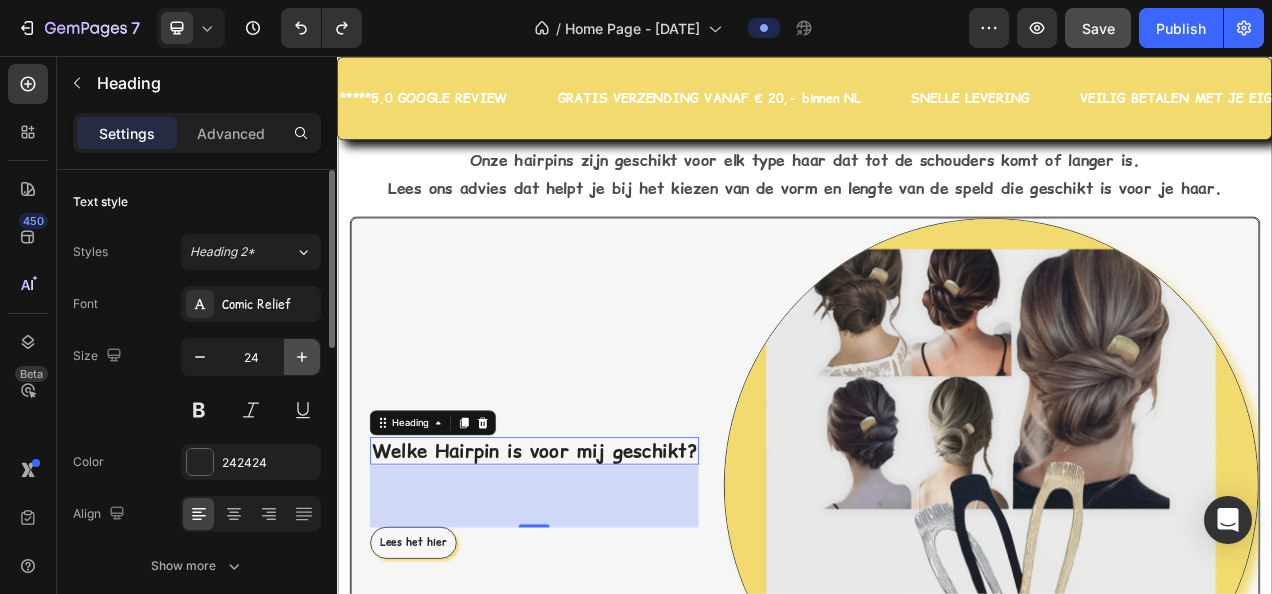 click at bounding box center (302, 357) 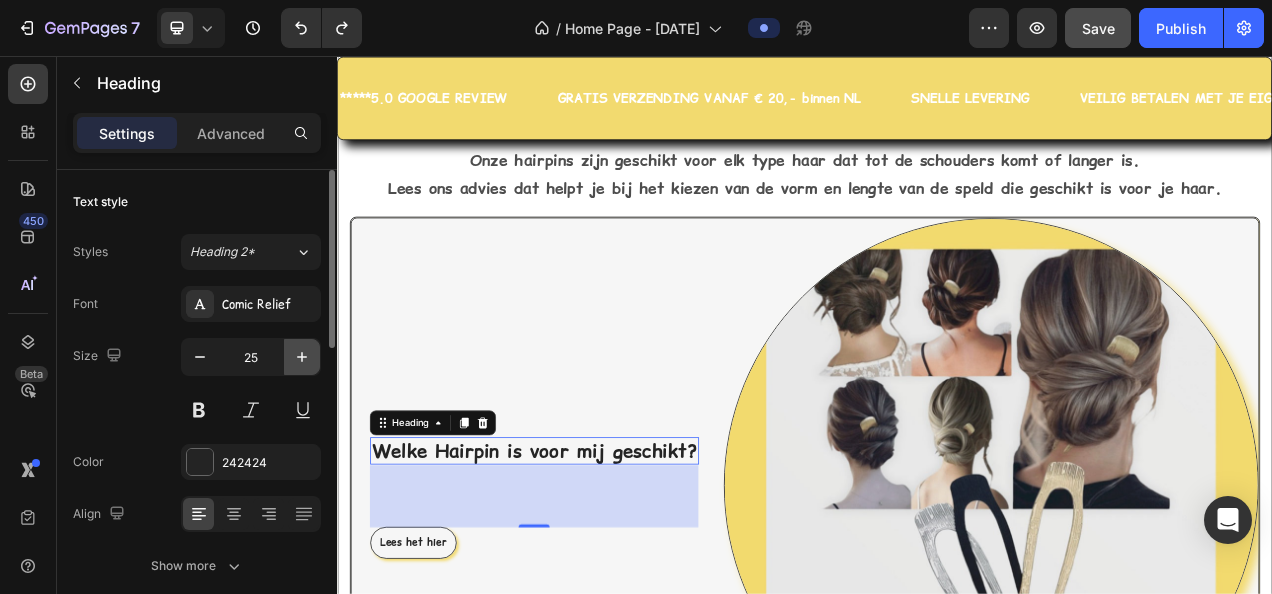click at bounding box center [302, 357] 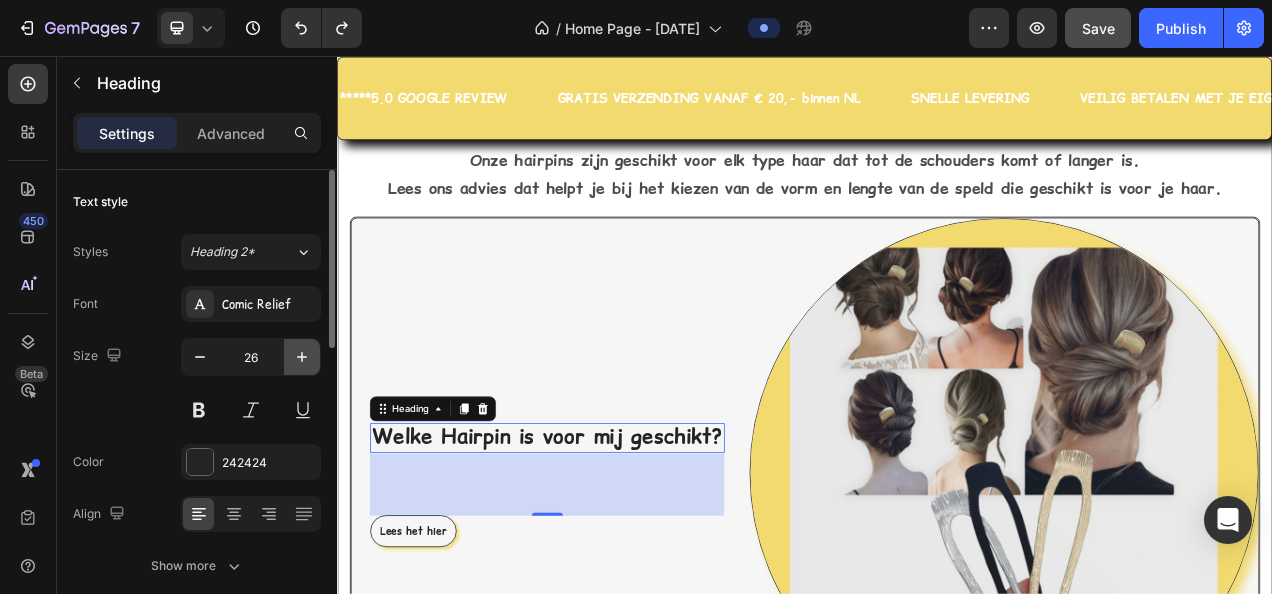 click at bounding box center (302, 357) 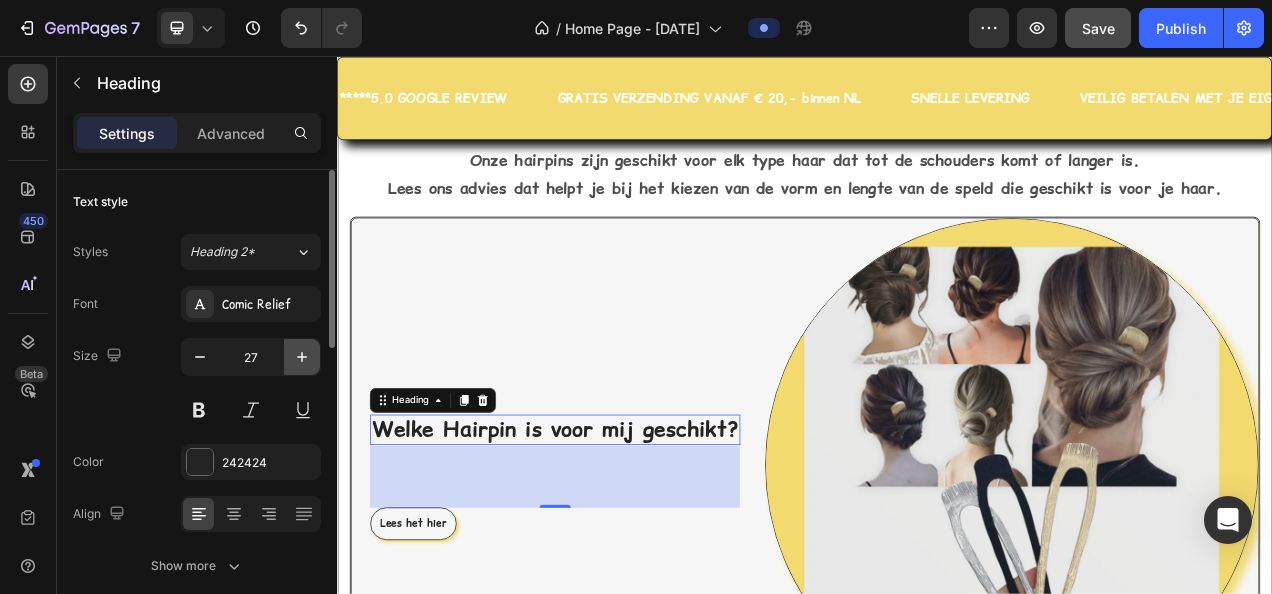 click at bounding box center [302, 357] 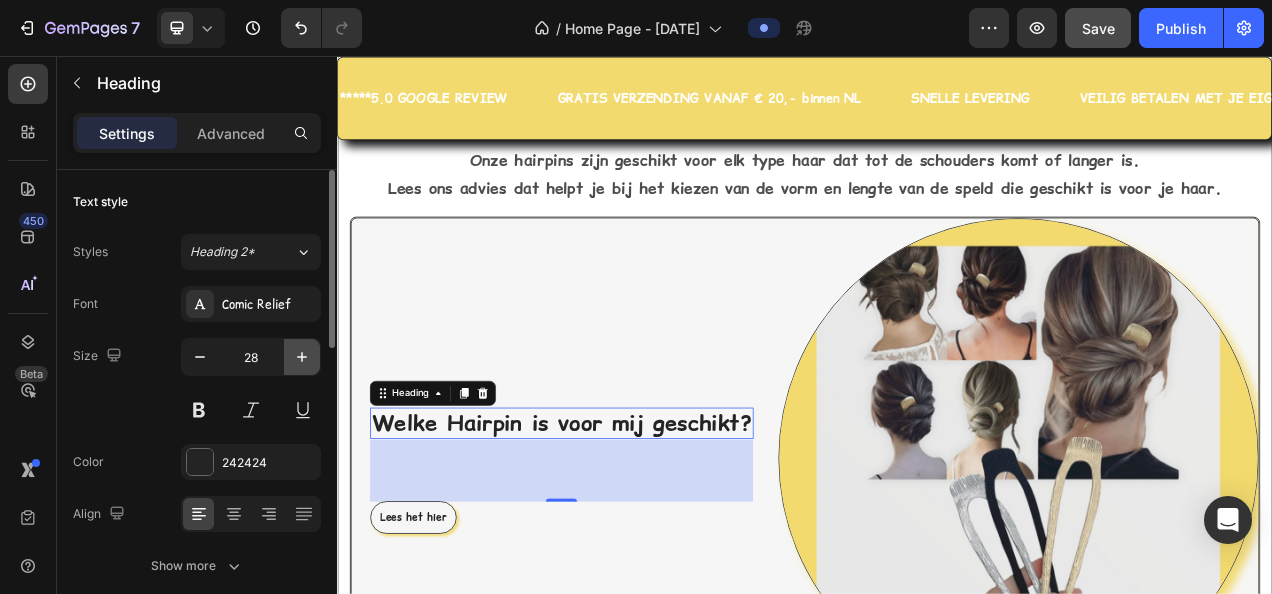 click at bounding box center (302, 357) 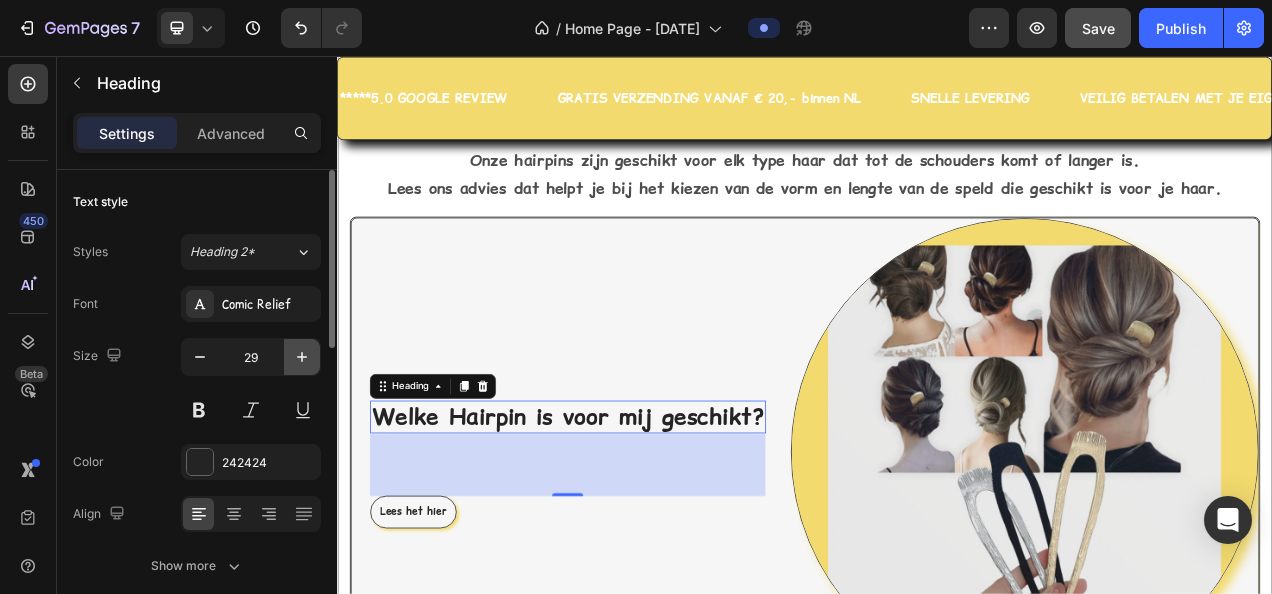 click at bounding box center (302, 357) 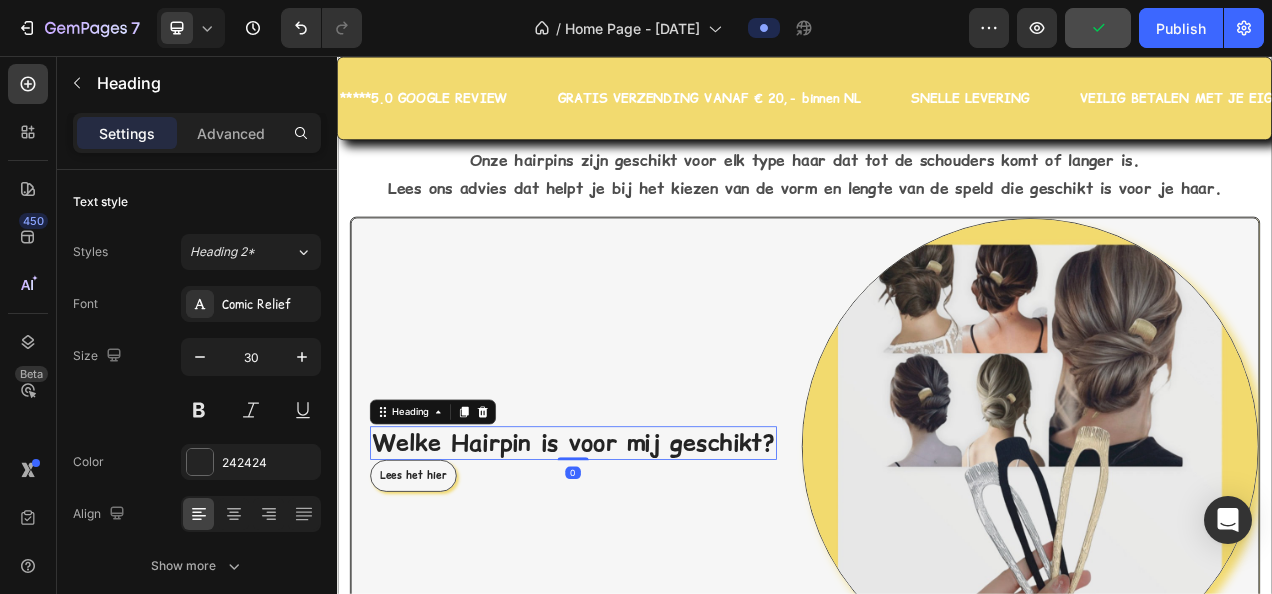 drag, startPoint x: 637, startPoint y: 600, endPoint x: 628, endPoint y: 512, distance: 88.45903 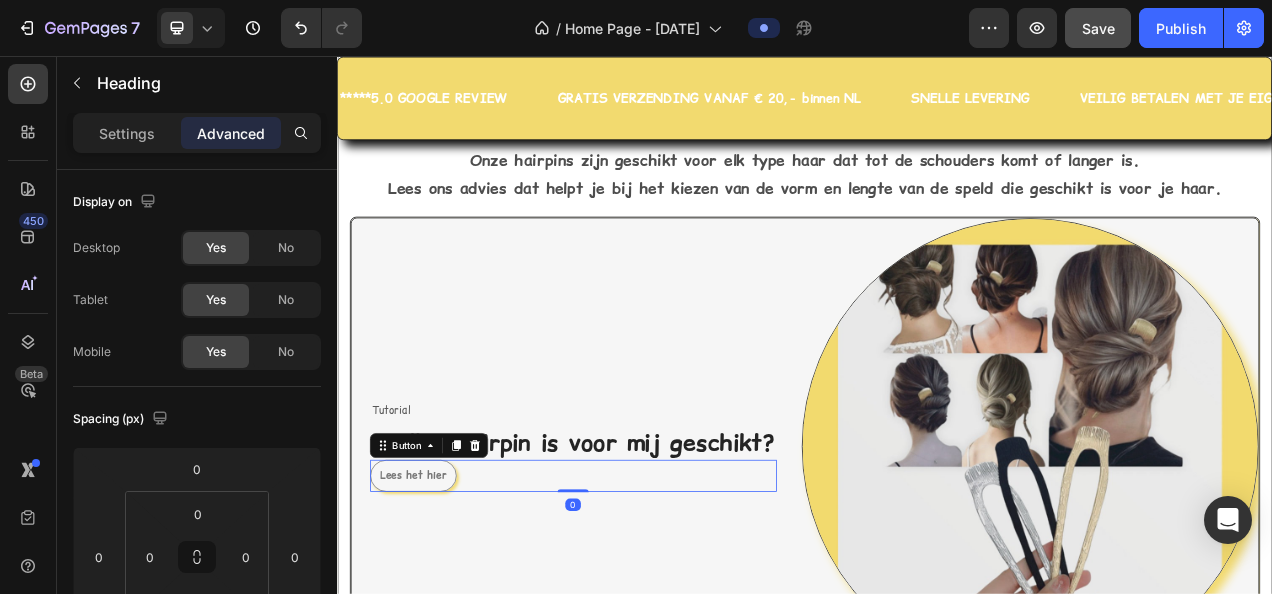 click on "Lees het hier" at bounding box center [434, 595] 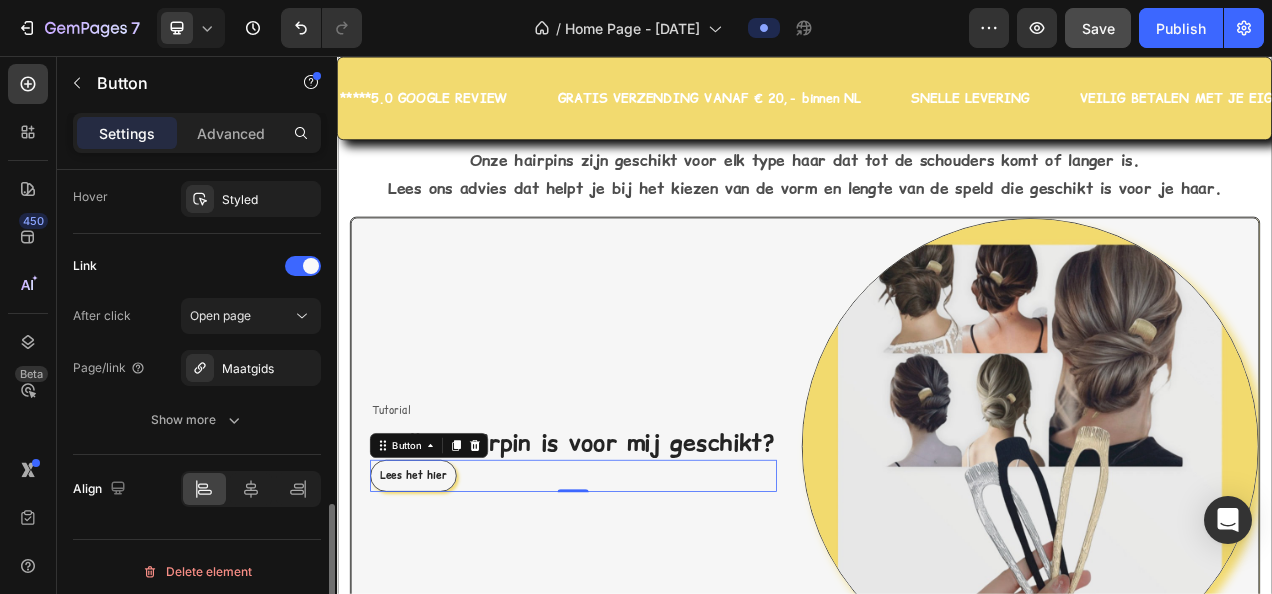 scroll, scrollTop: 1104, scrollLeft: 0, axis: vertical 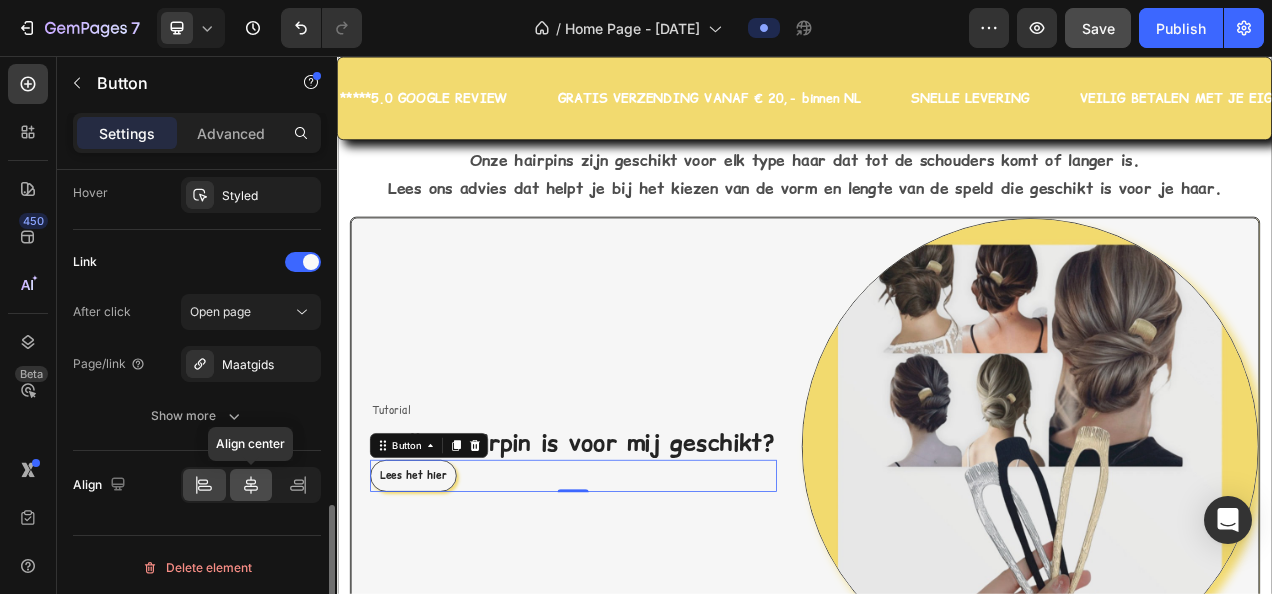 click 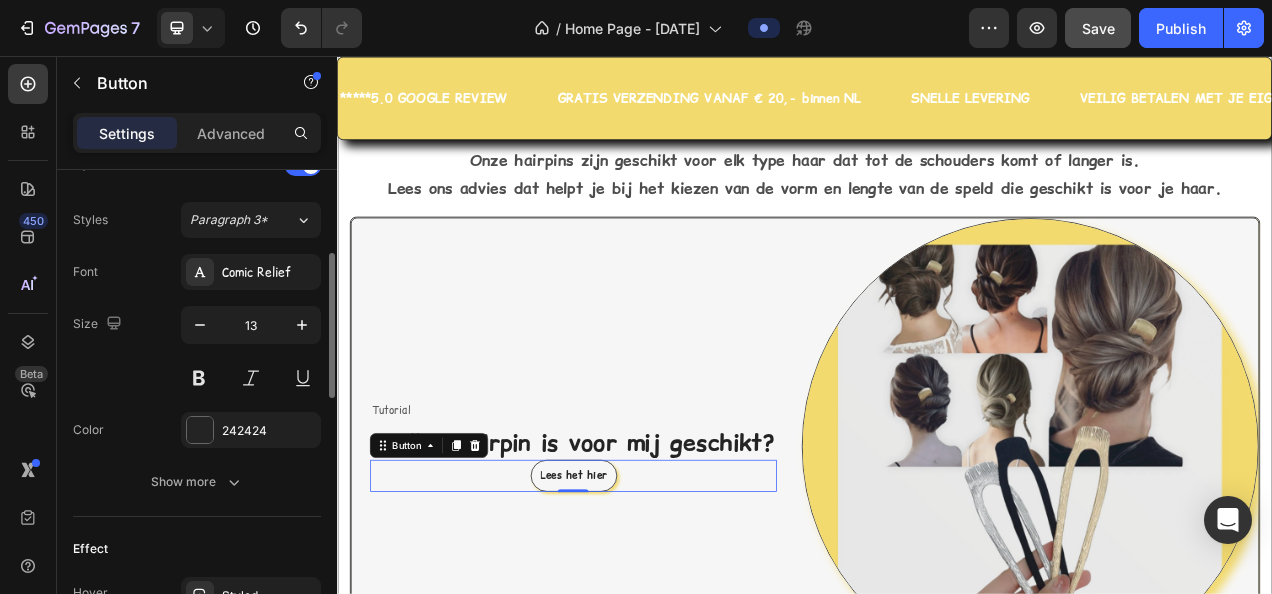 scroll, scrollTop: 604, scrollLeft: 0, axis: vertical 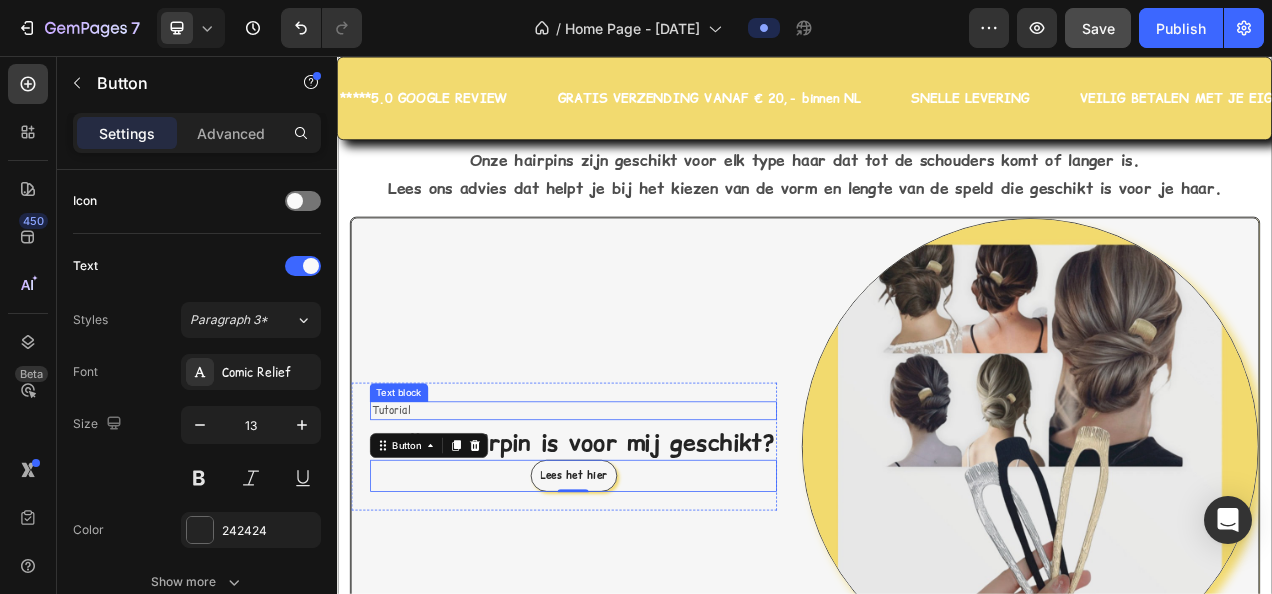 click on "Tutorial" at bounding box center [640, 511] 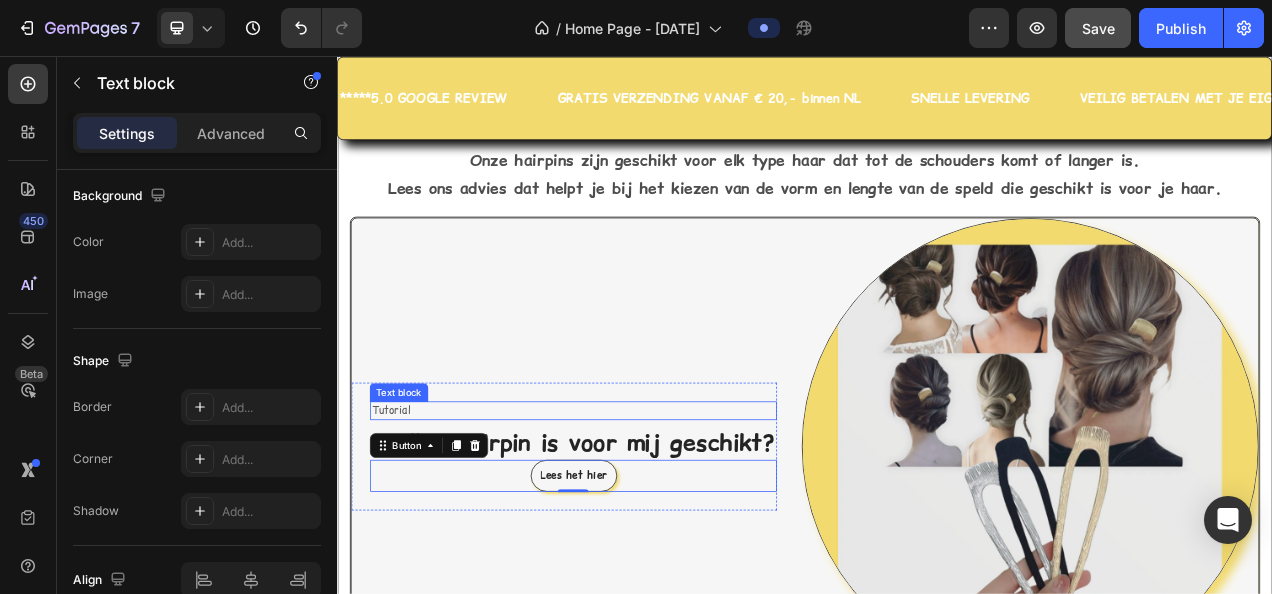 scroll, scrollTop: 0, scrollLeft: 0, axis: both 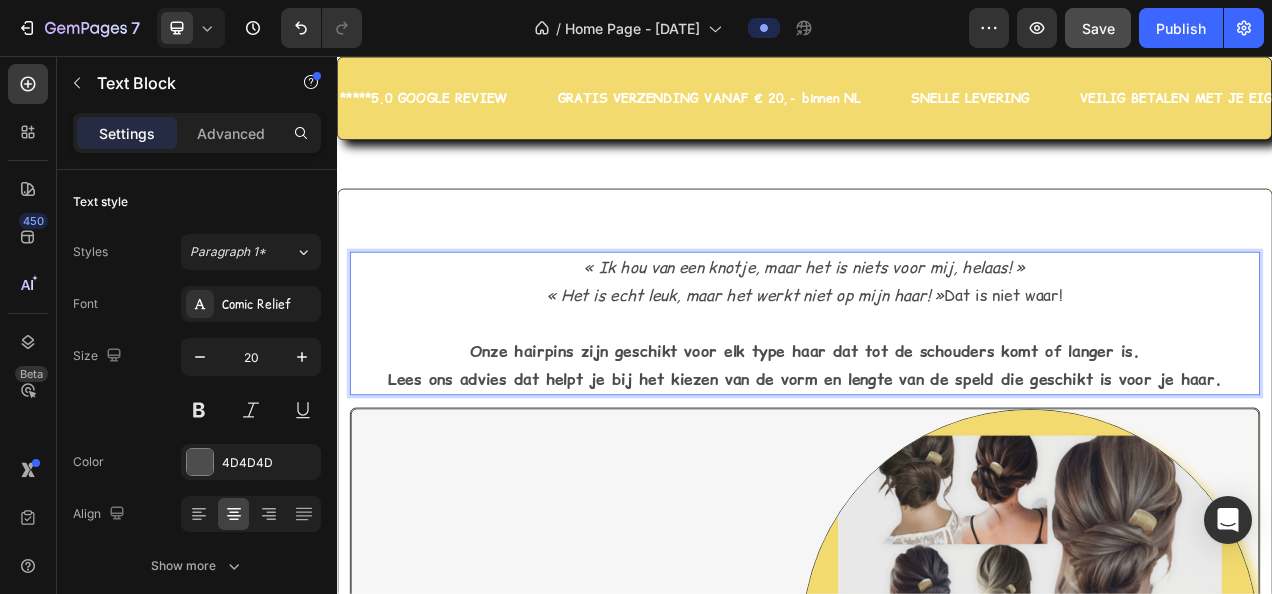 click on "Onze hairpins zijn geschikt voor elk type haar dat tot de schouders komt of langer is." at bounding box center (937, 435) 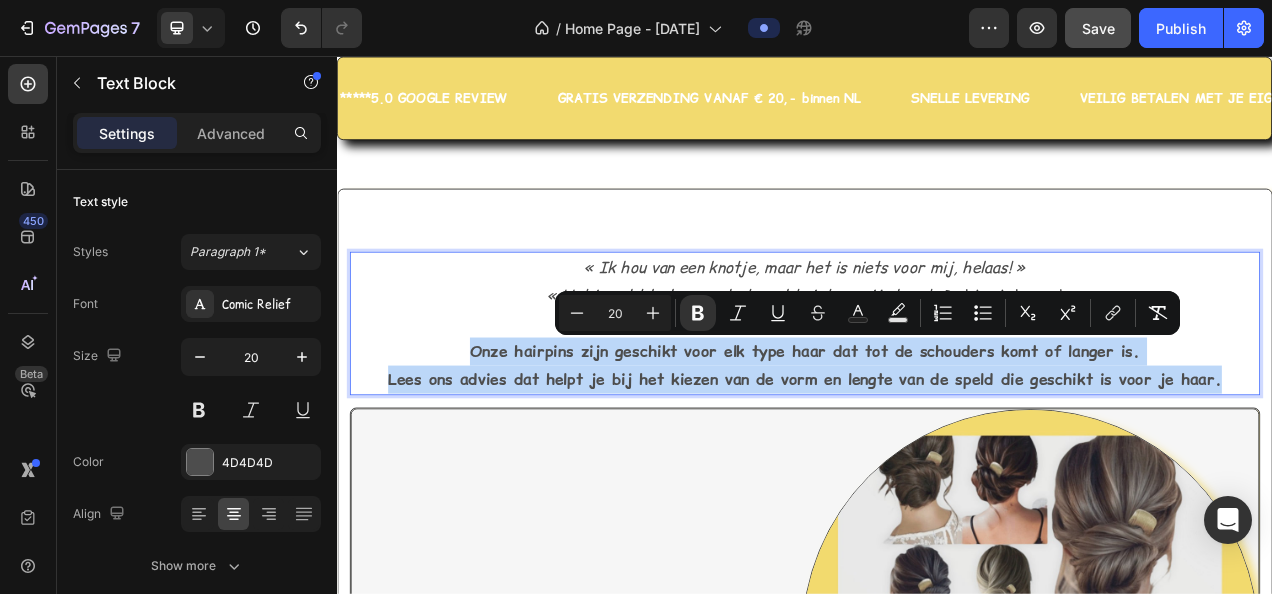 drag, startPoint x: 504, startPoint y: 424, endPoint x: 1425, endPoint y: 415, distance: 921.04395 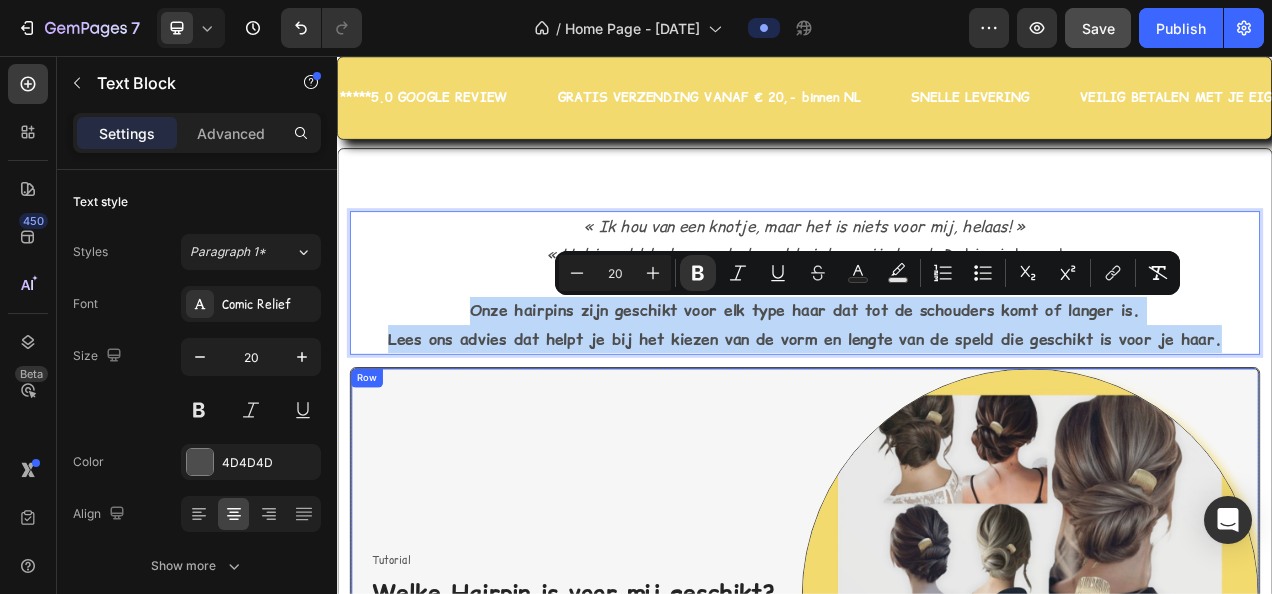 scroll, scrollTop: 2342, scrollLeft: 0, axis: vertical 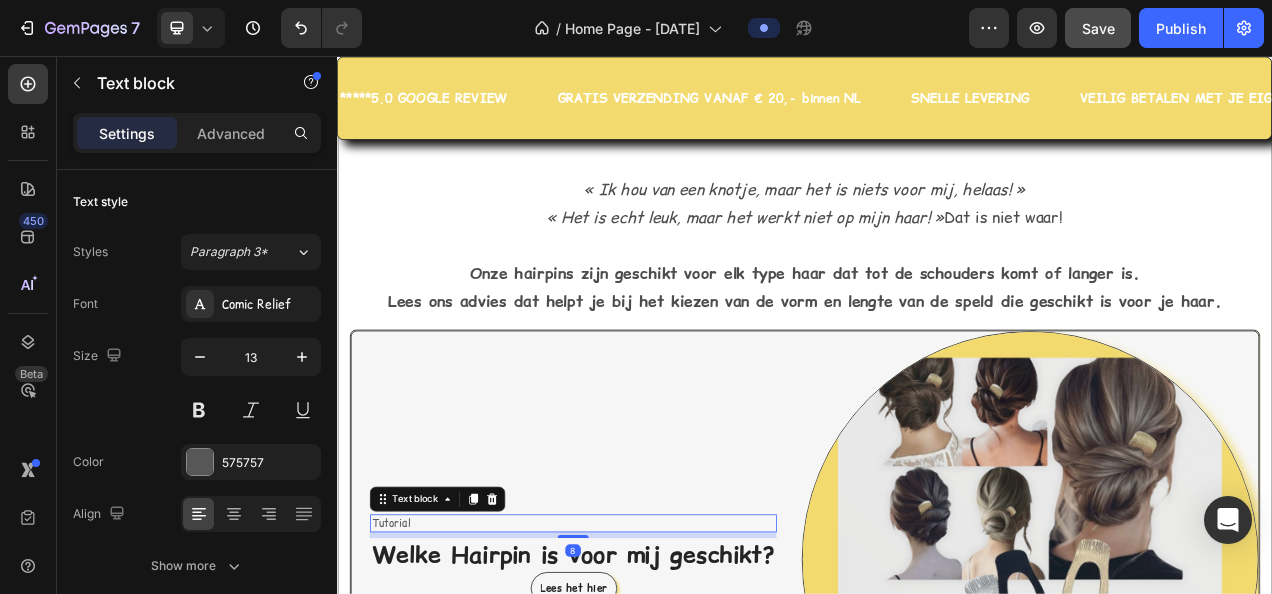 click on "Tutorial" at bounding box center [640, 656] 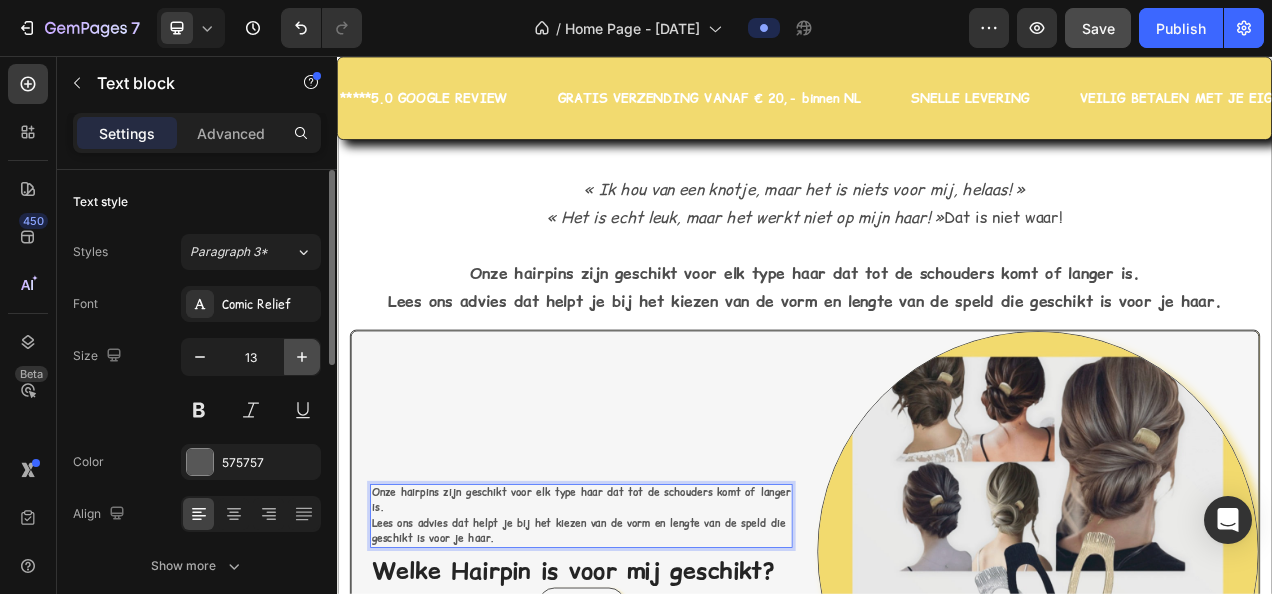 click 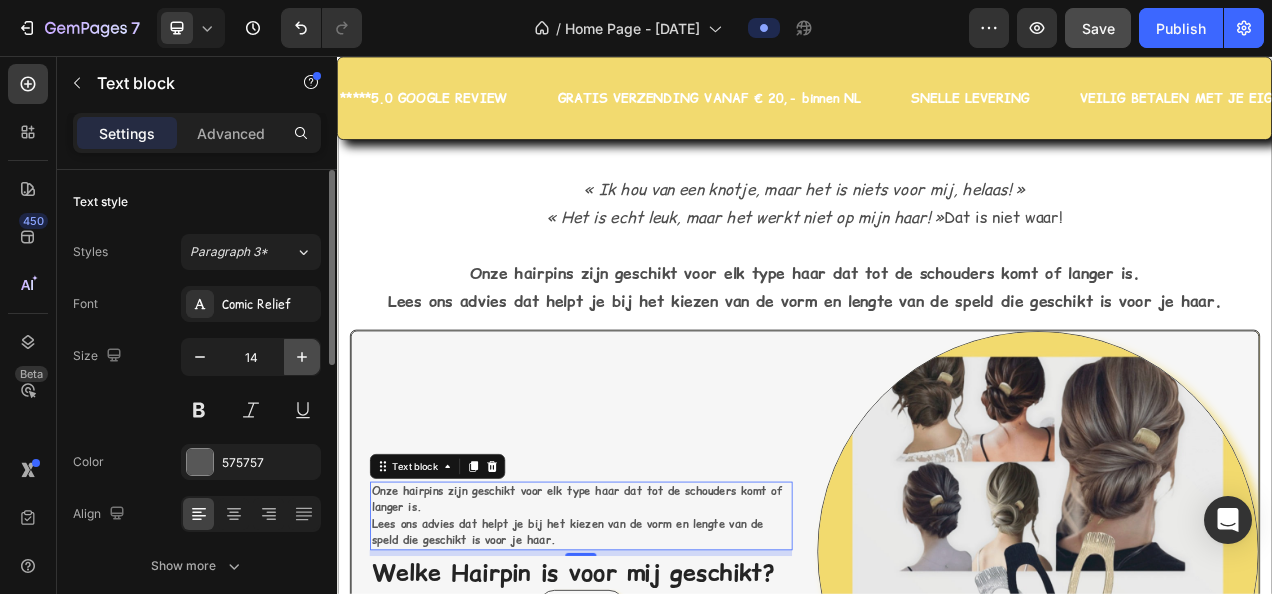 click 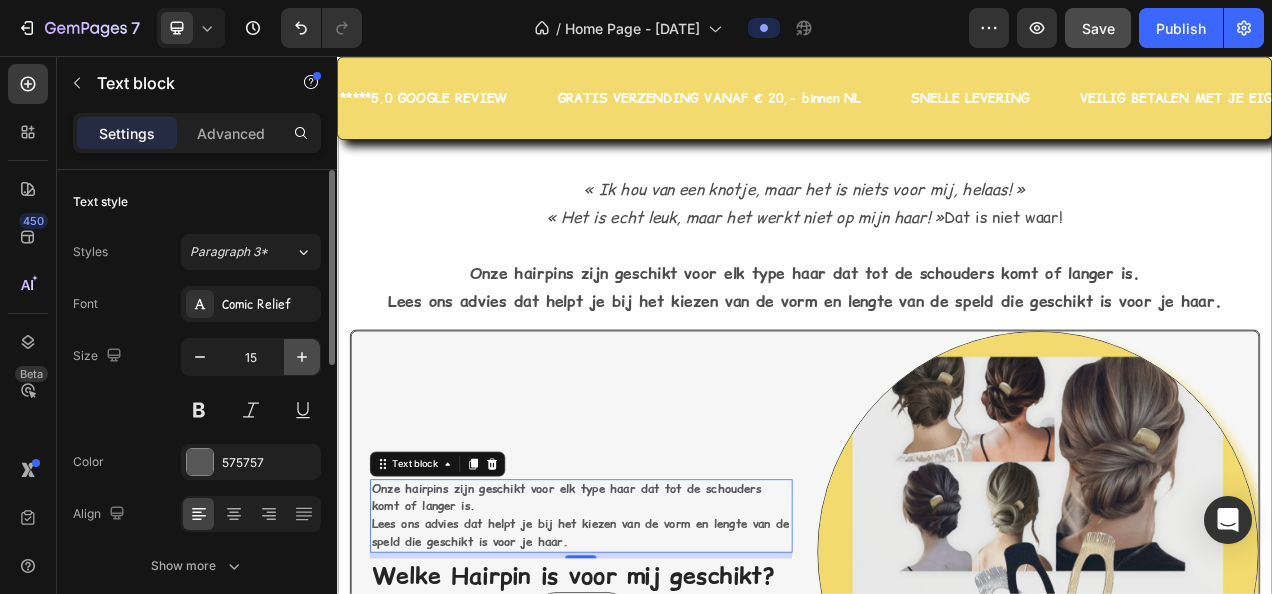 click 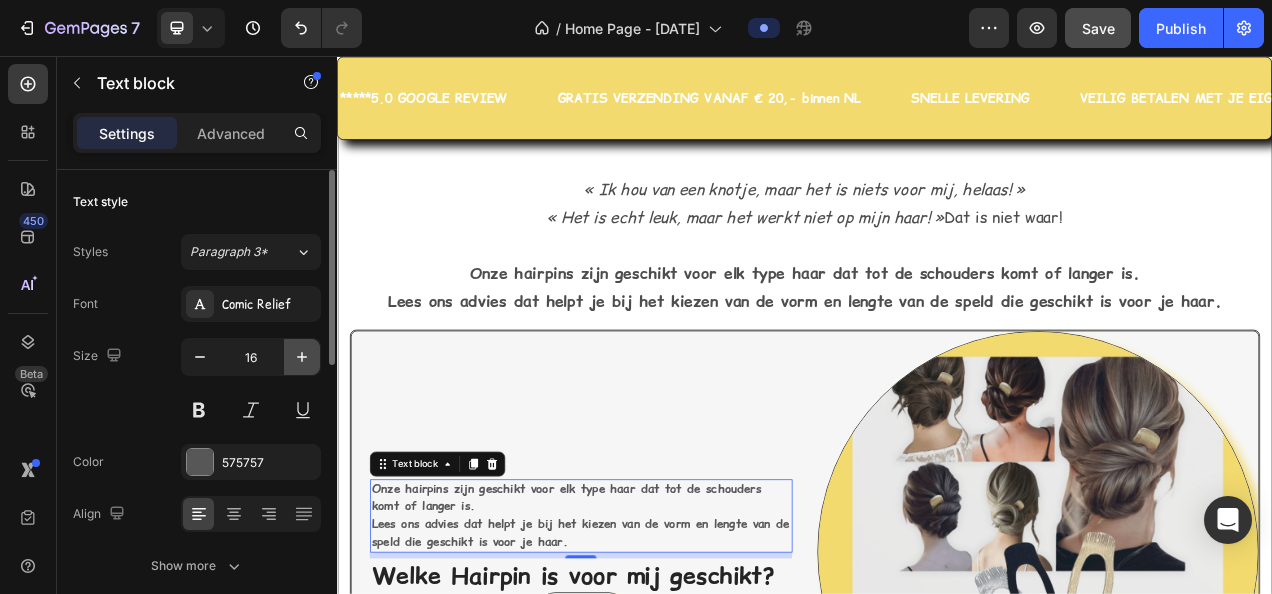 click 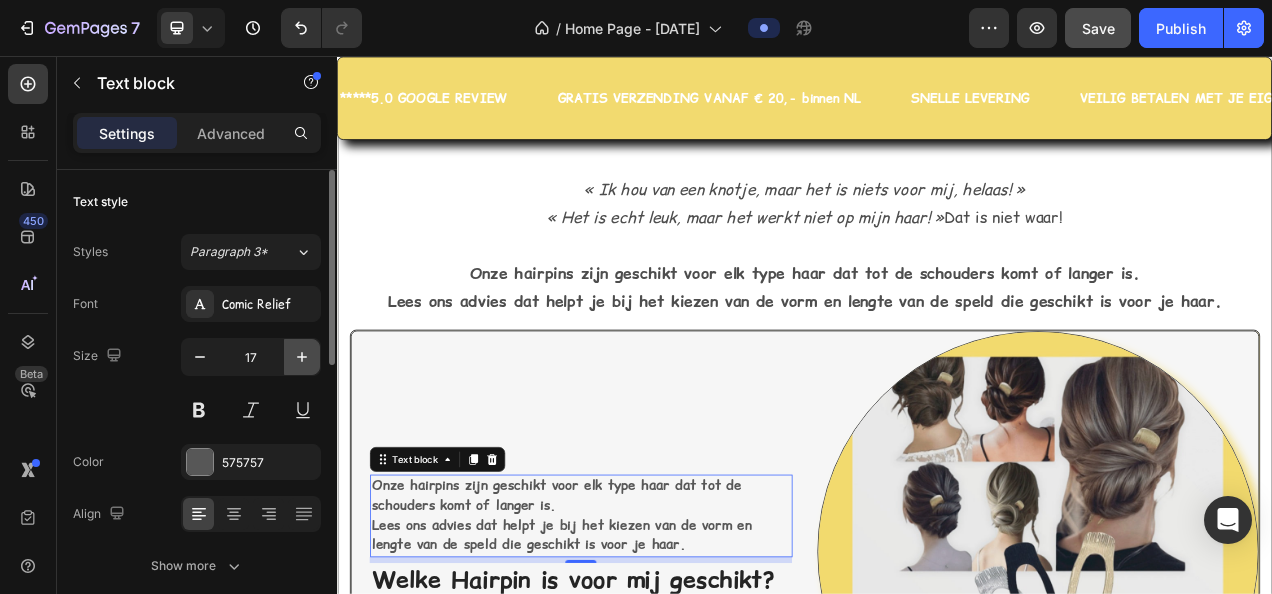 click 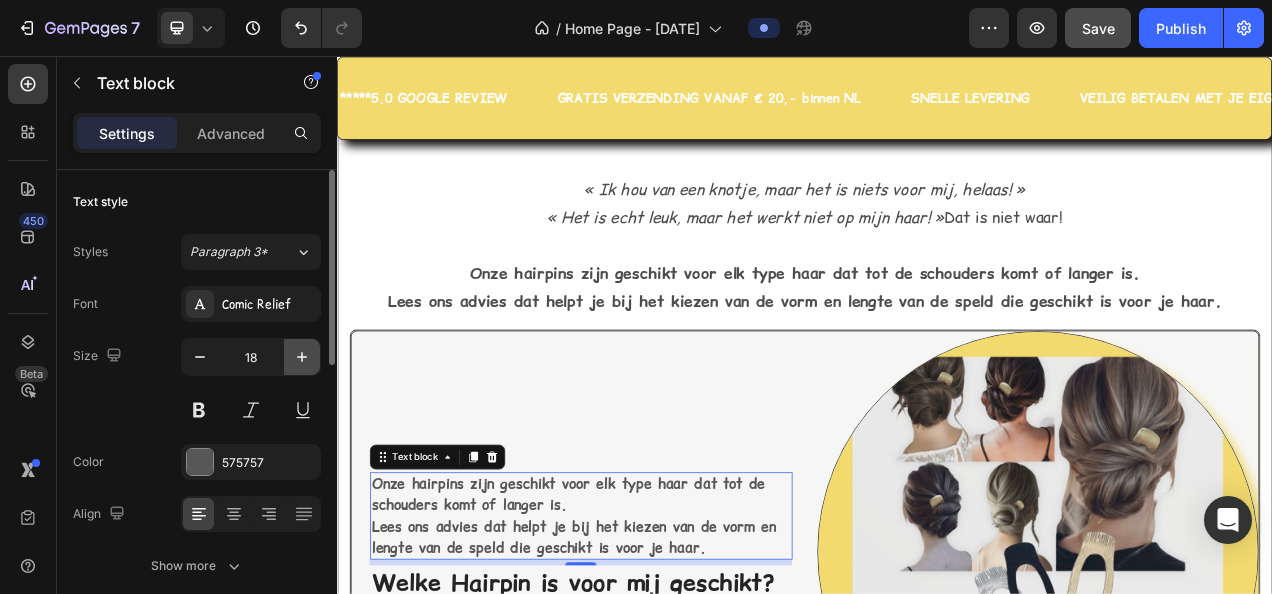 click 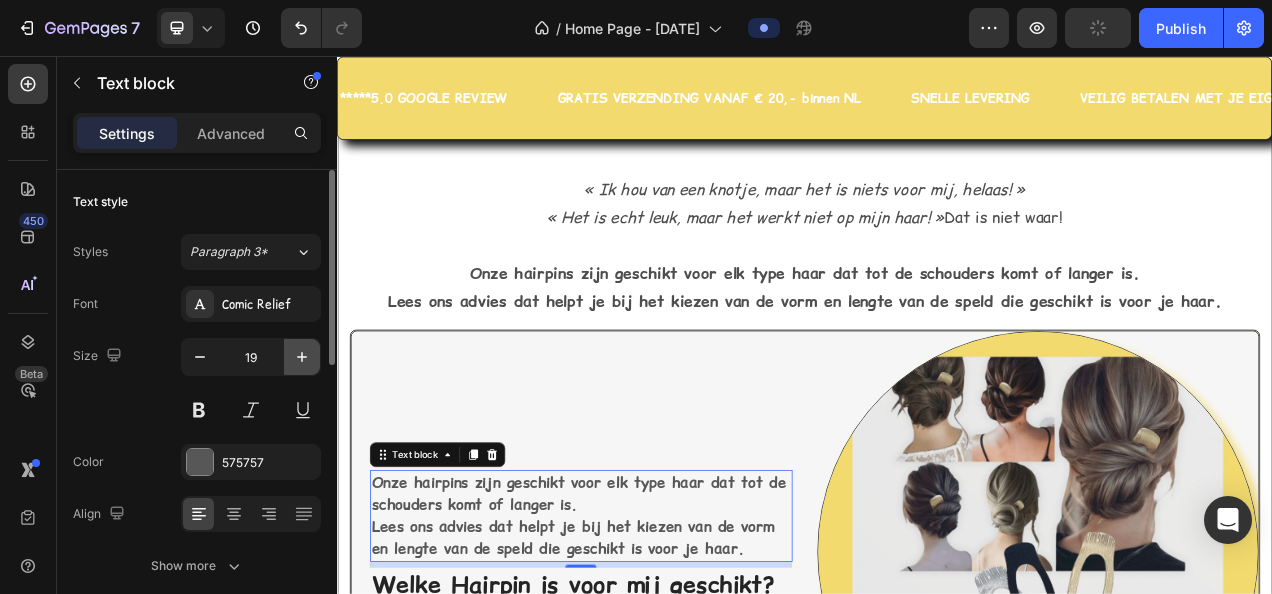 click 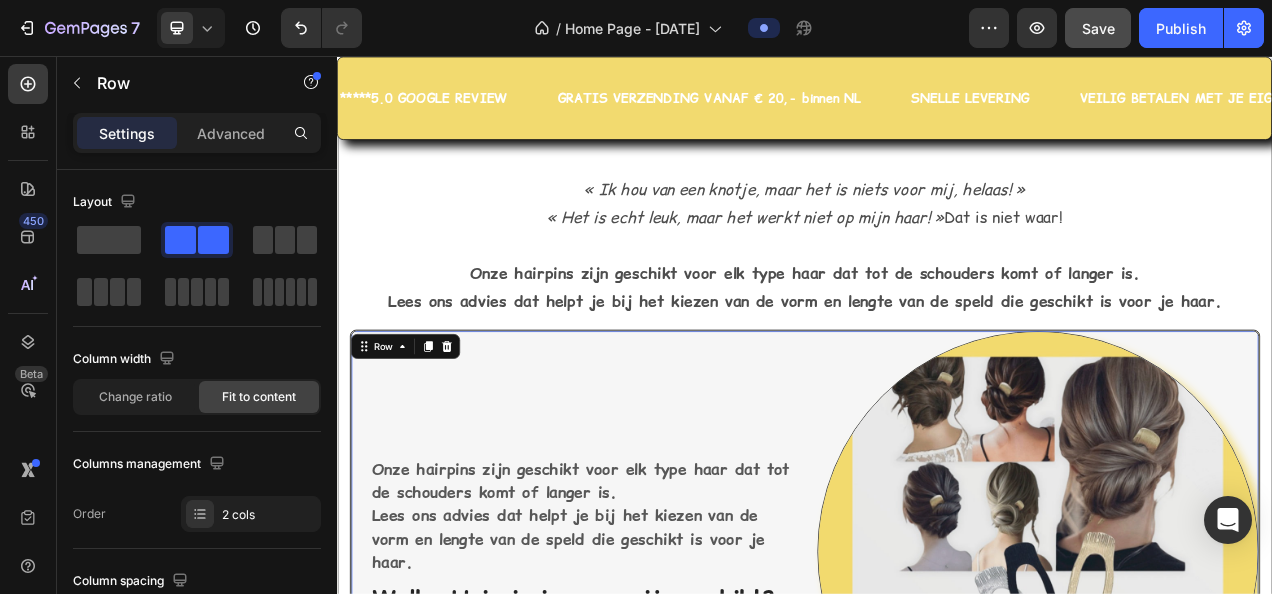 click on "Onze hairpins zijn geschikt voor elk type haar dat tot de schouders komt of langer is. Lees ons advies dat helpt je bij het kiezen van de vorm en lengte van de speld die geschikt is voor je haar. Text block Welke Hairpin is voor mij geschikt? Heading Lees het hier Button Row" at bounding box center (638, 692) 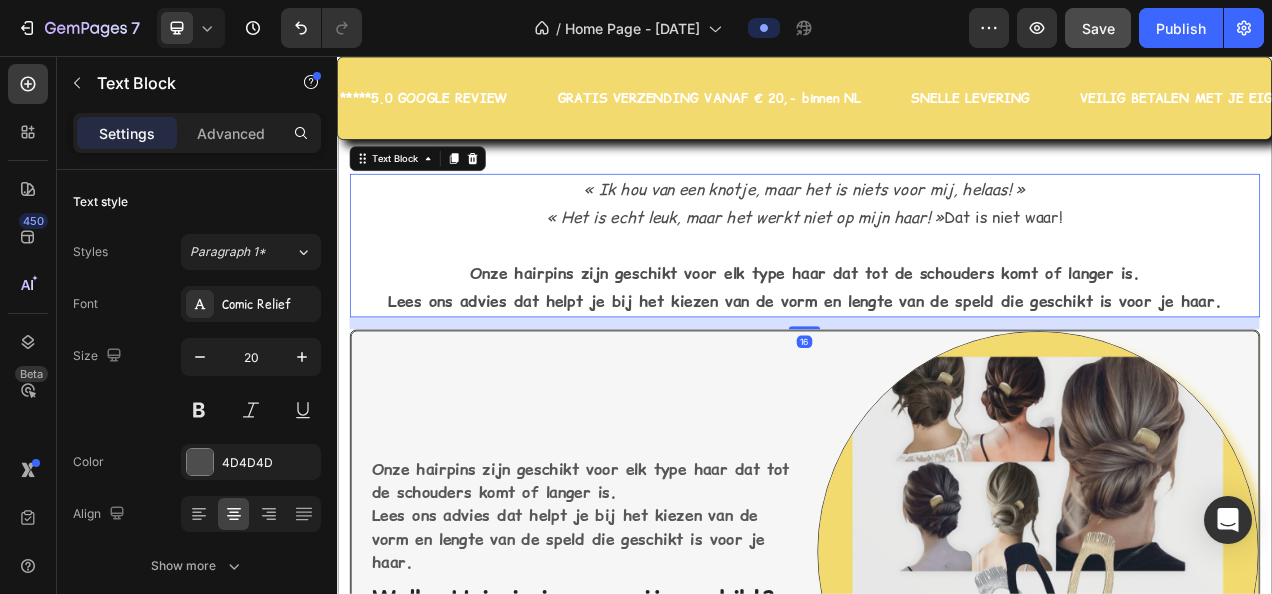 click on "Onze hairpins zijn geschikt voor elk type haar dat tot de schouders komt of langer is." at bounding box center (937, 335) 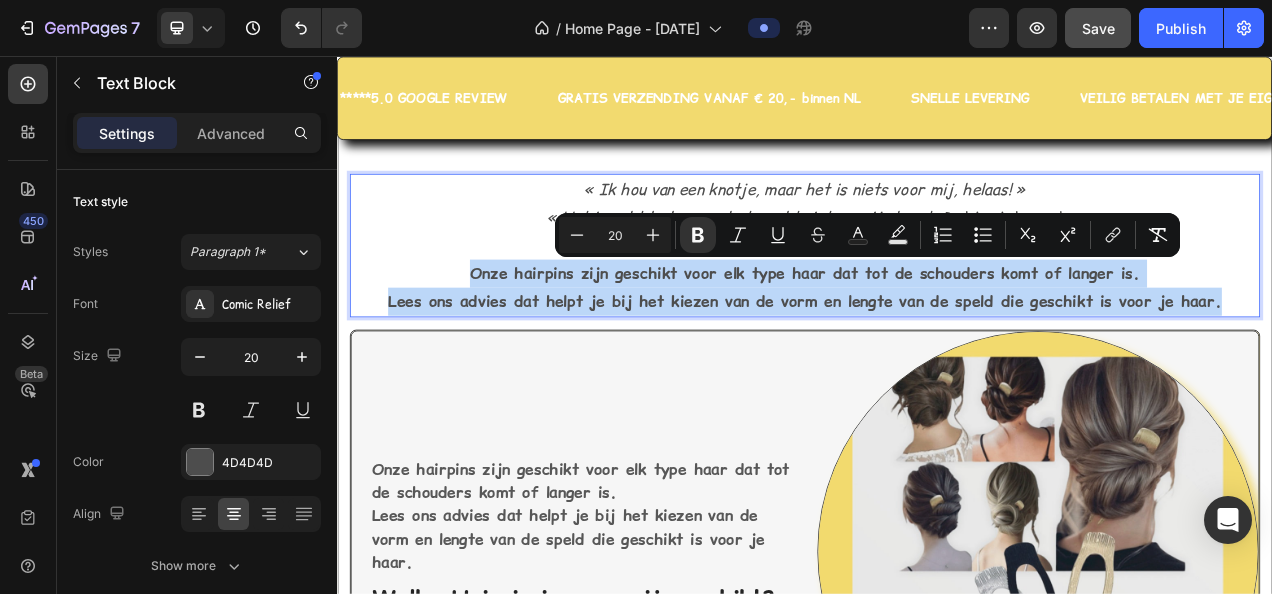 drag, startPoint x: 509, startPoint y: 323, endPoint x: 1492, endPoint y: 352, distance: 983.4277 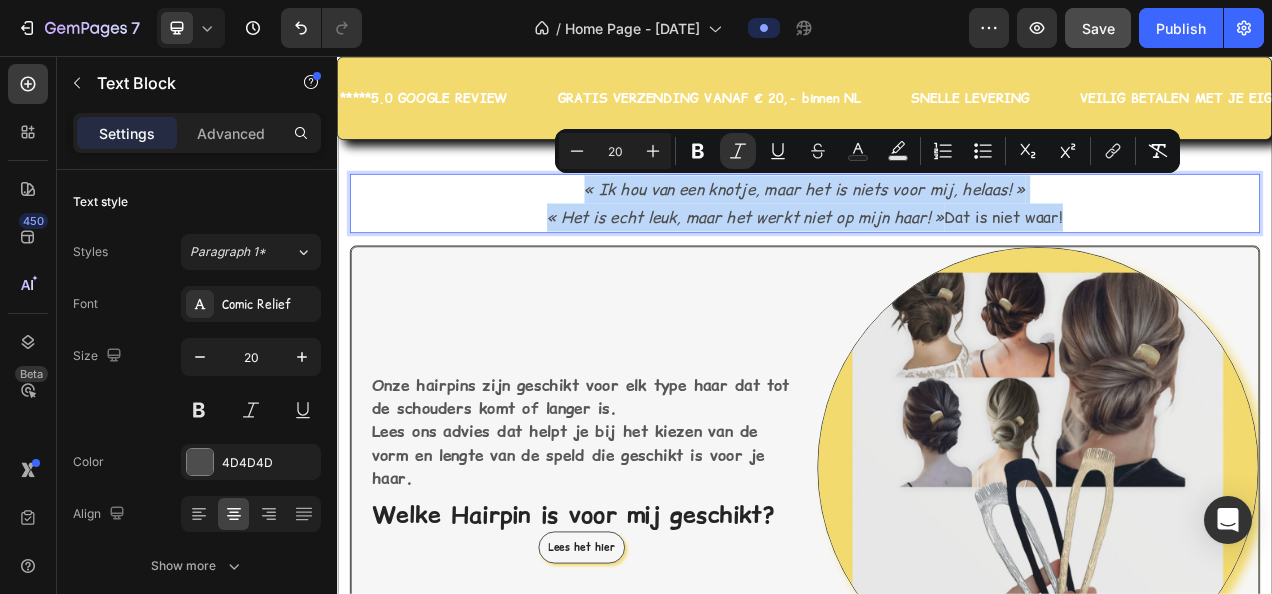 drag, startPoint x: 639, startPoint y: 222, endPoint x: 1276, endPoint y: 272, distance: 638.9593 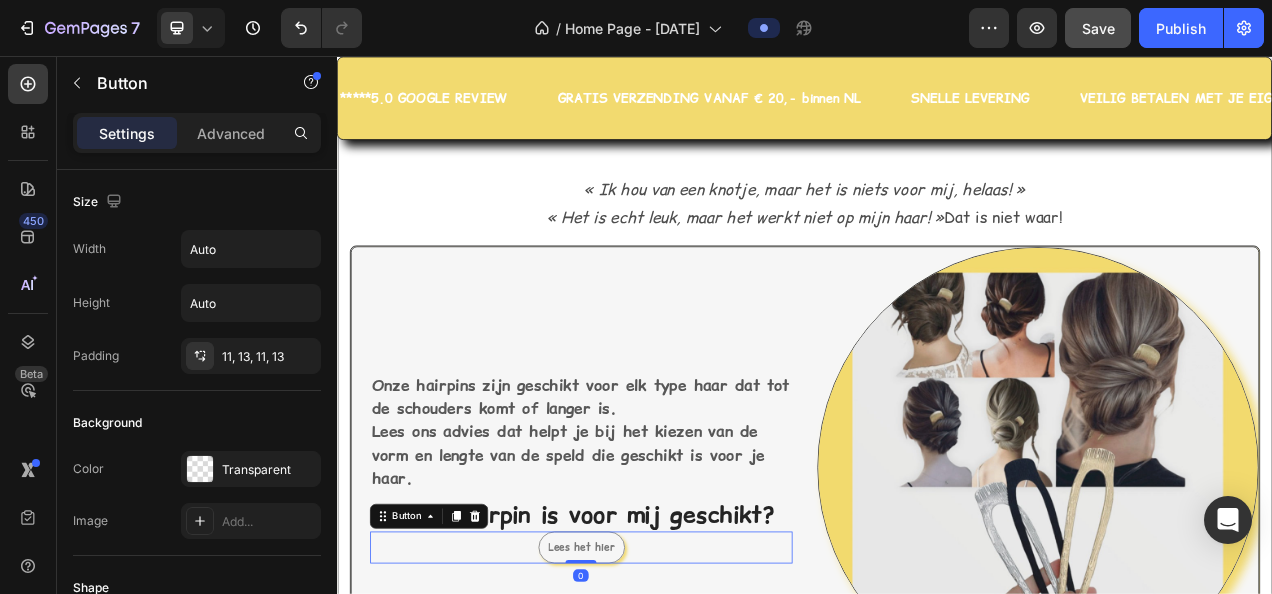 click on "Lees het hier" at bounding box center [650, 687] 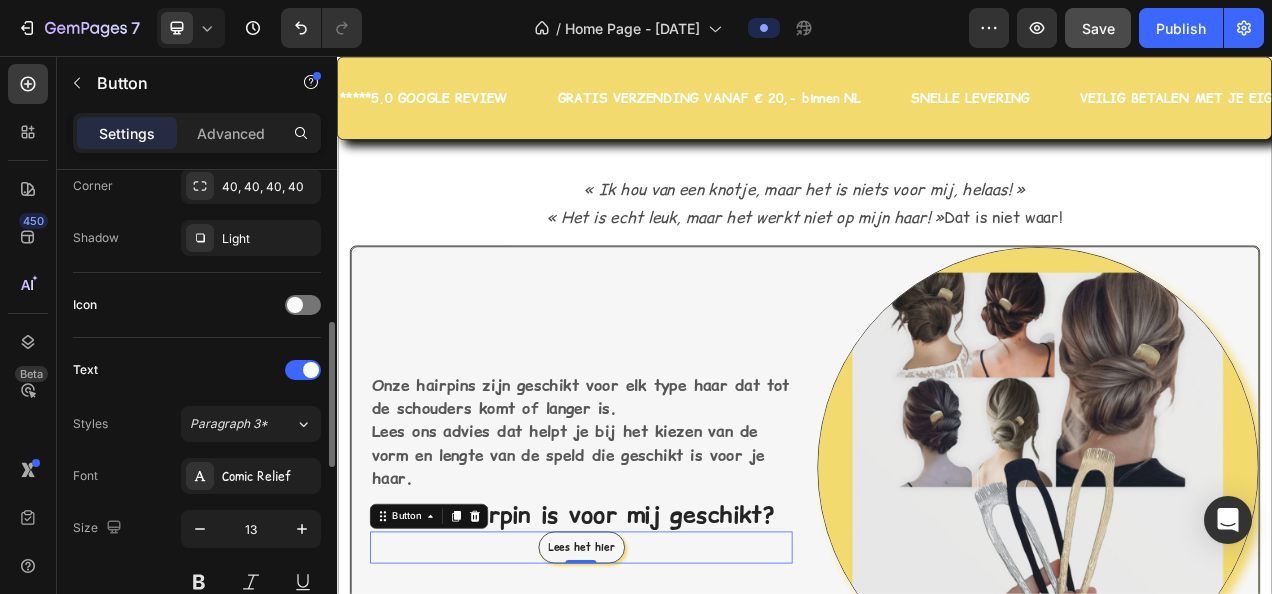 scroll, scrollTop: 600, scrollLeft: 0, axis: vertical 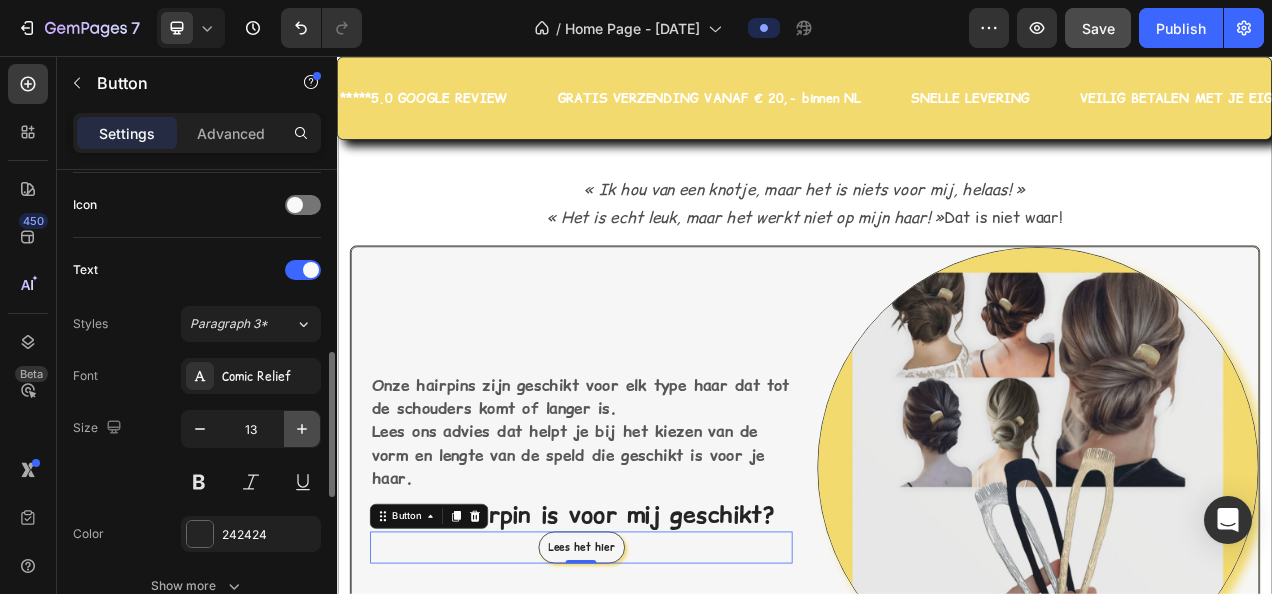 click 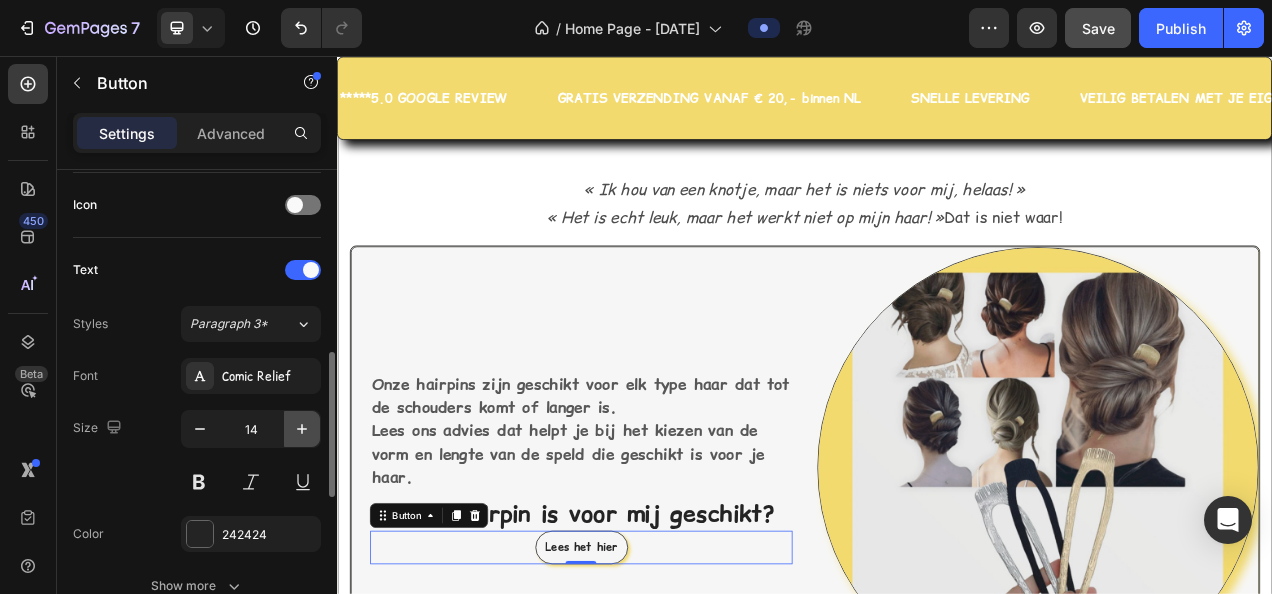 click 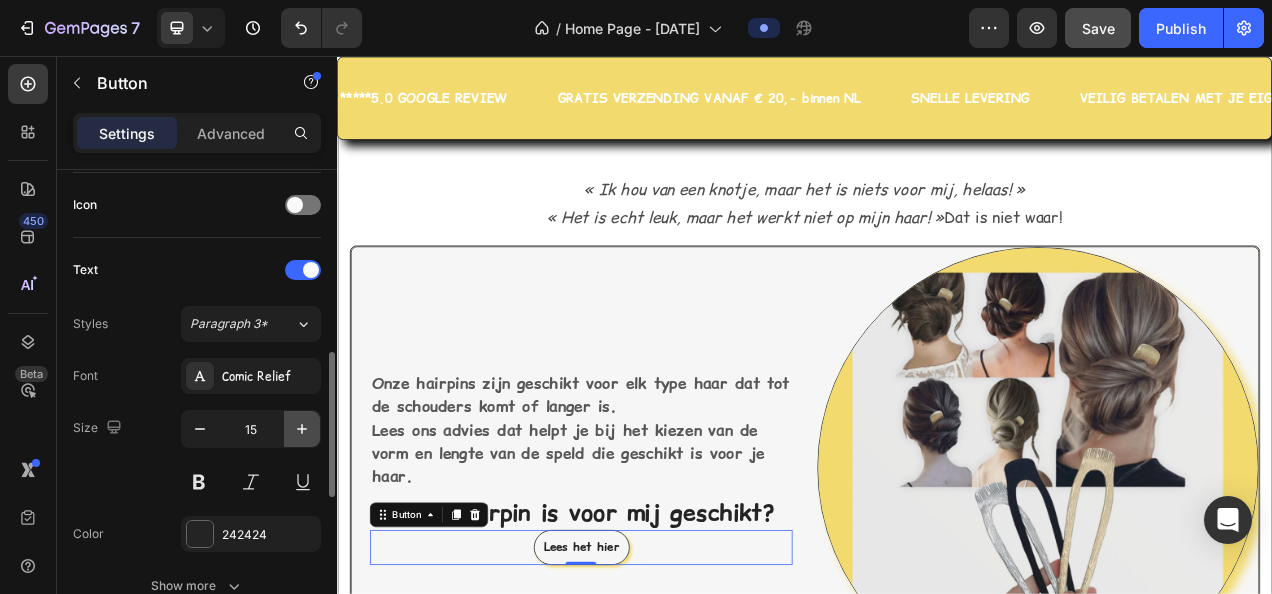 click 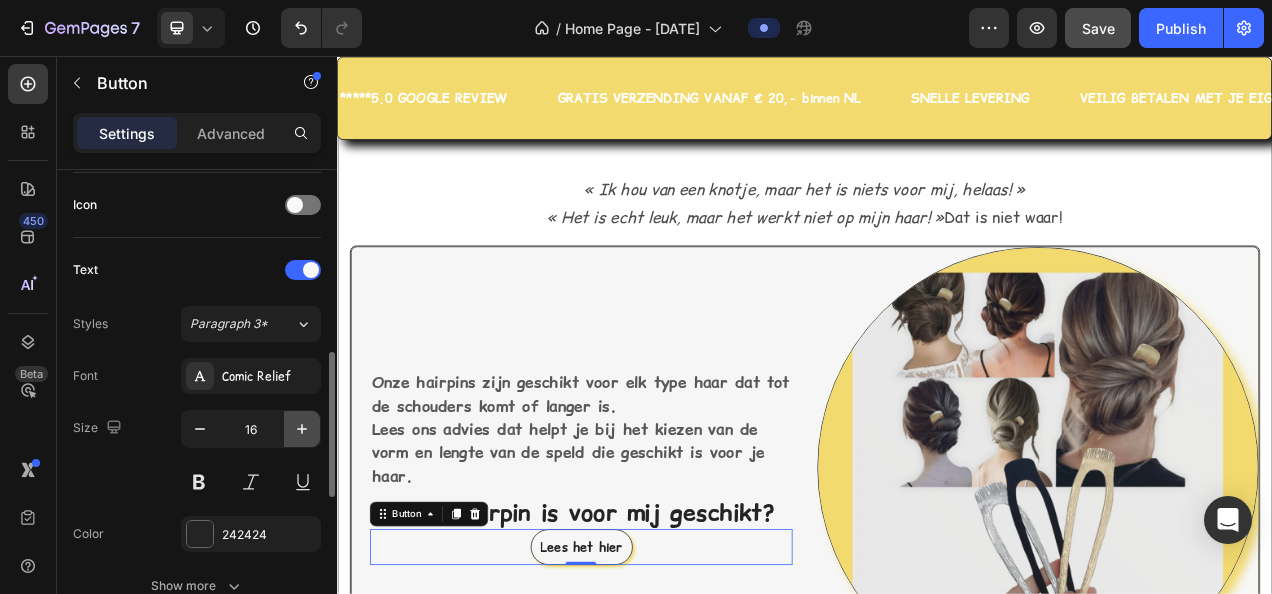 click 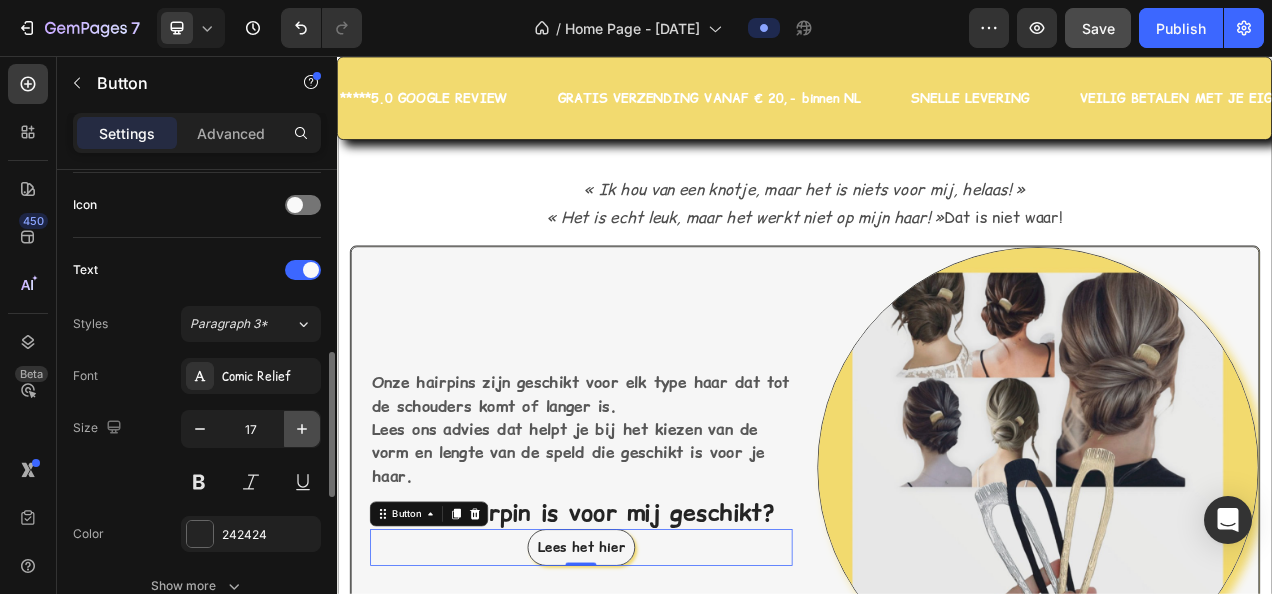 click 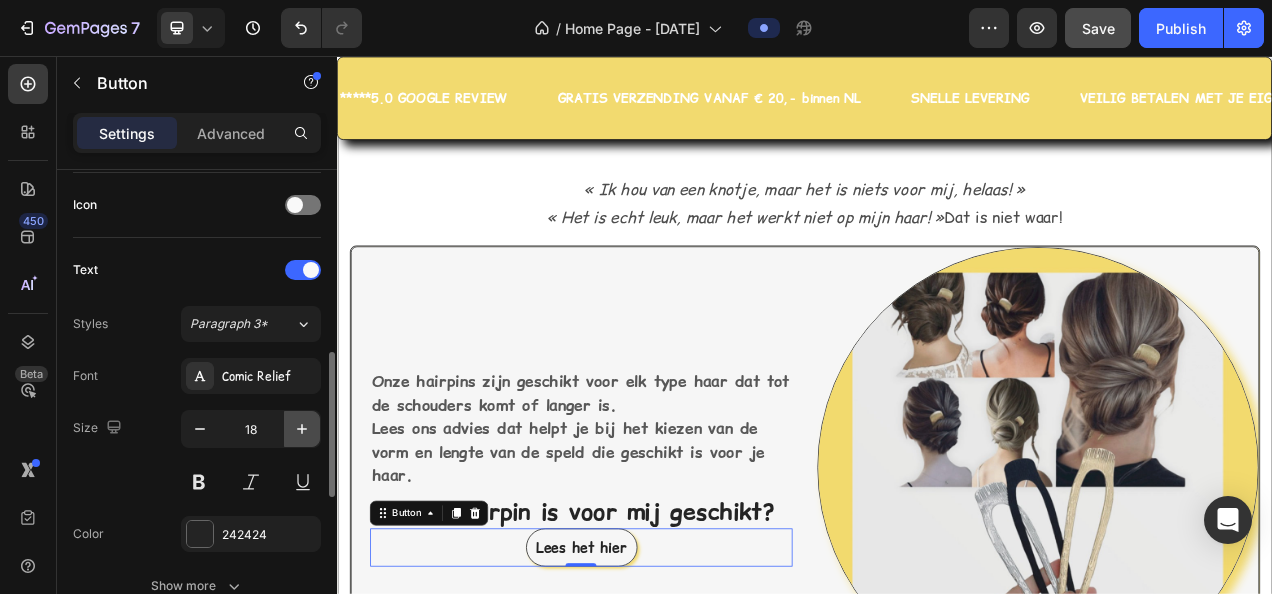 click 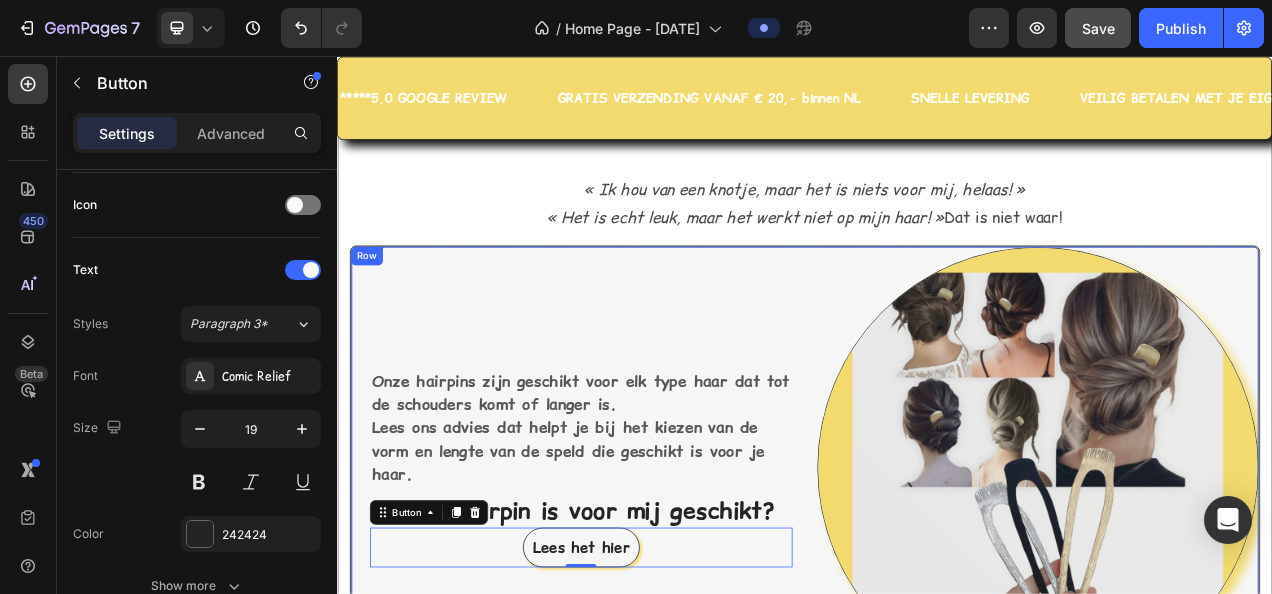 click on "Onze hairpins zijn geschikt voor elk type haar dat tot de schouders komt of langer is. Lees ons advies dat helpt je bij het kiezen van de vorm en lengte van de speld die geschikt is voor je haar. Text block Welke Hairpin is voor mij geschikt? Heading Lees het hier Button   0 Row" at bounding box center (638, 584) 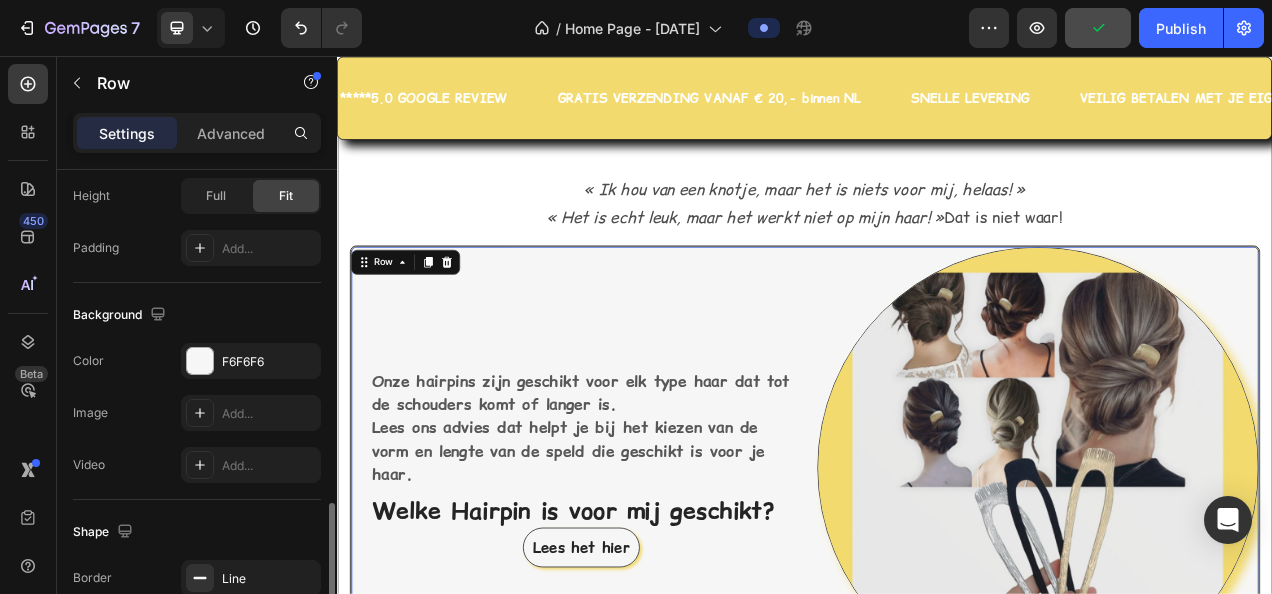 scroll, scrollTop: 700, scrollLeft: 0, axis: vertical 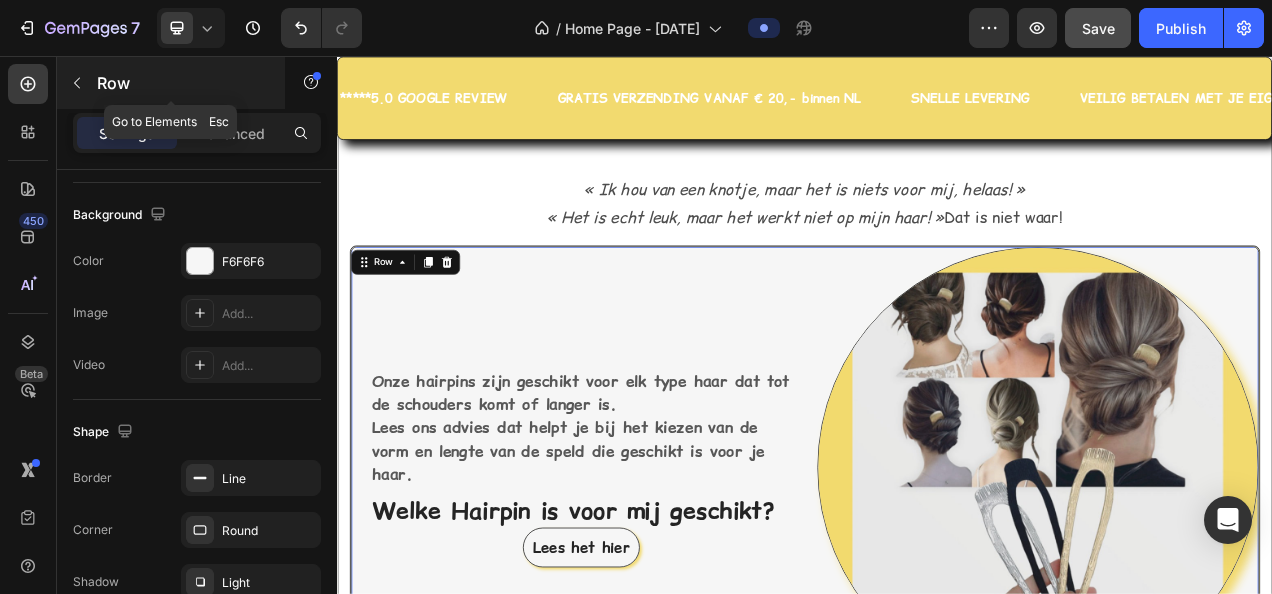click on "Row" at bounding box center [182, 83] 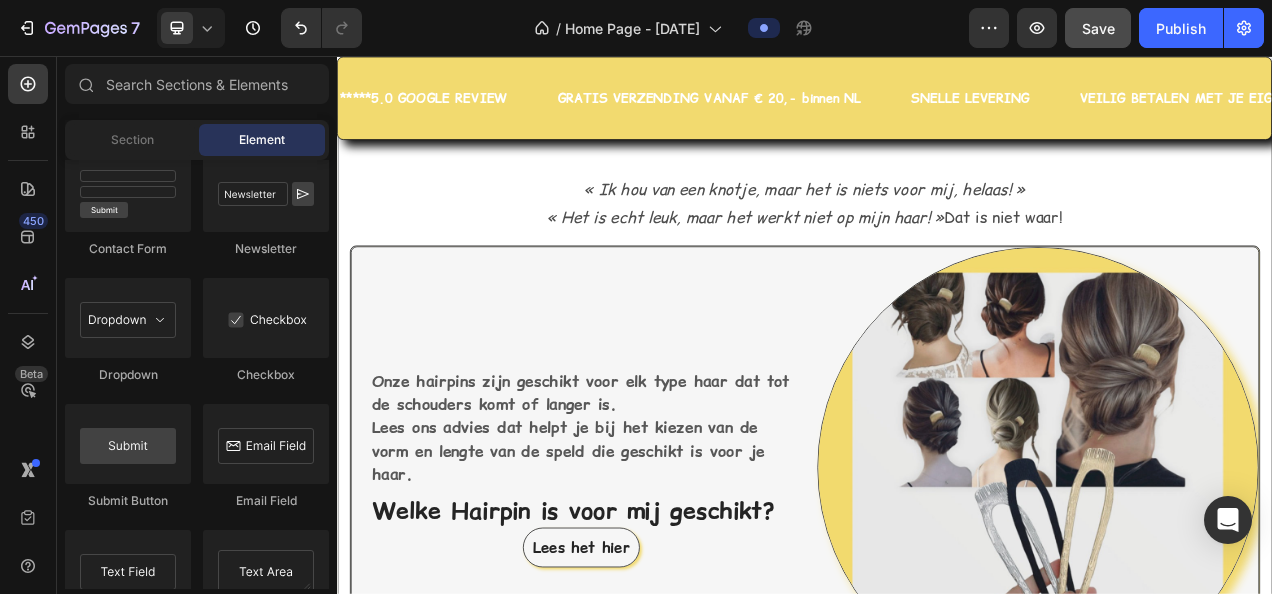 scroll, scrollTop: 4800, scrollLeft: 0, axis: vertical 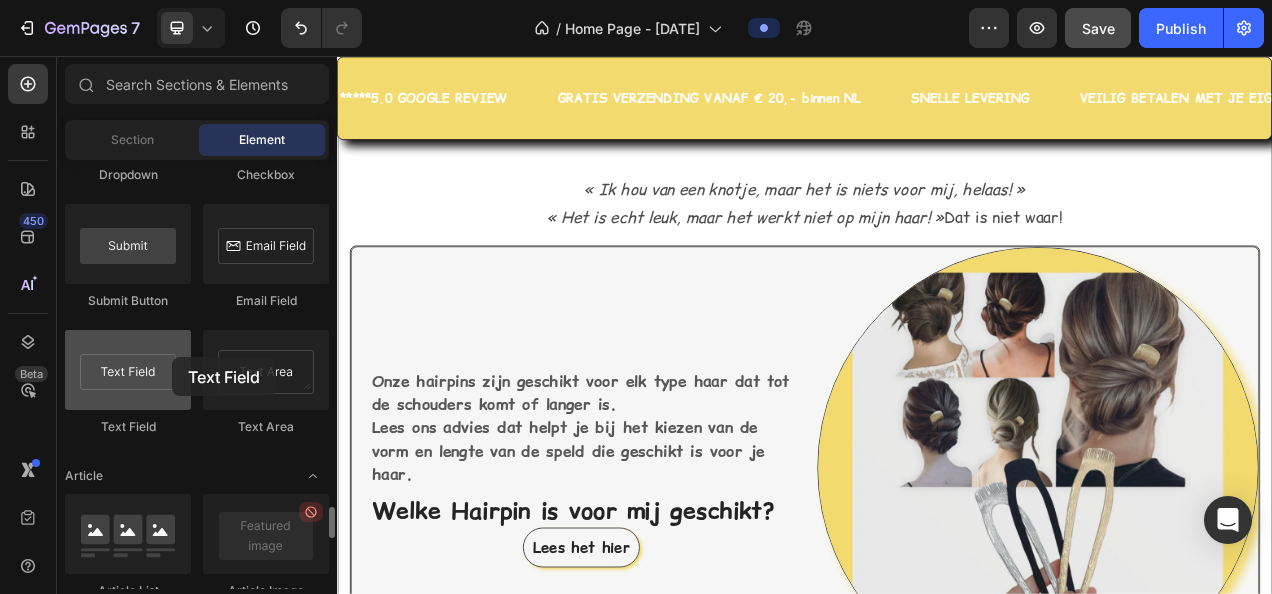 drag, startPoint x: 128, startPoint y: 380, endPoint x: 160, endPoint y: 368, distance: 34.176014 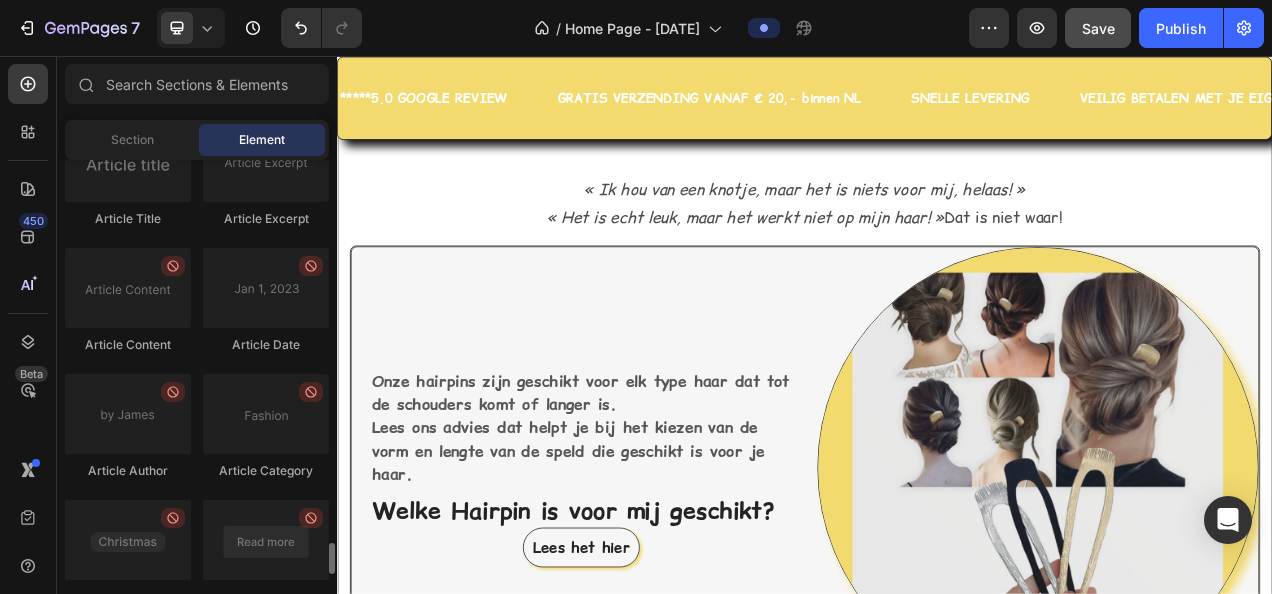 scroll, scrollTop: 5098, scrollLeft: 0, axis: vertical 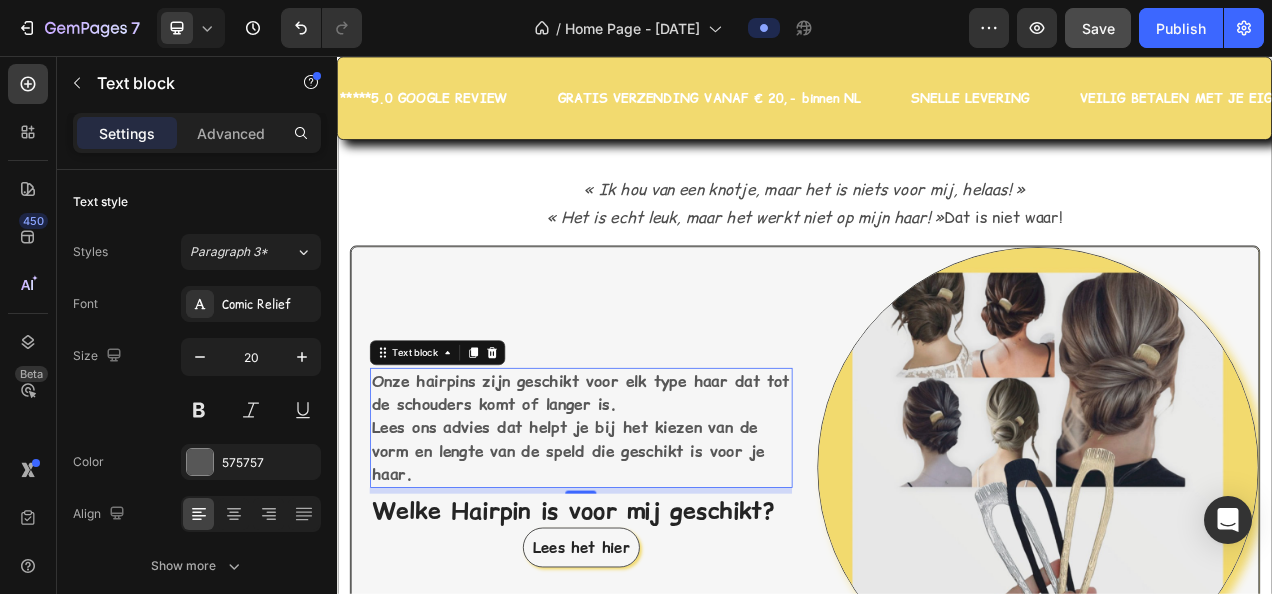 click on "Onze hairpins zijn geschikt voor elk type haar dat tot de schouders komt of langer is." at bounding box center [649, 488] 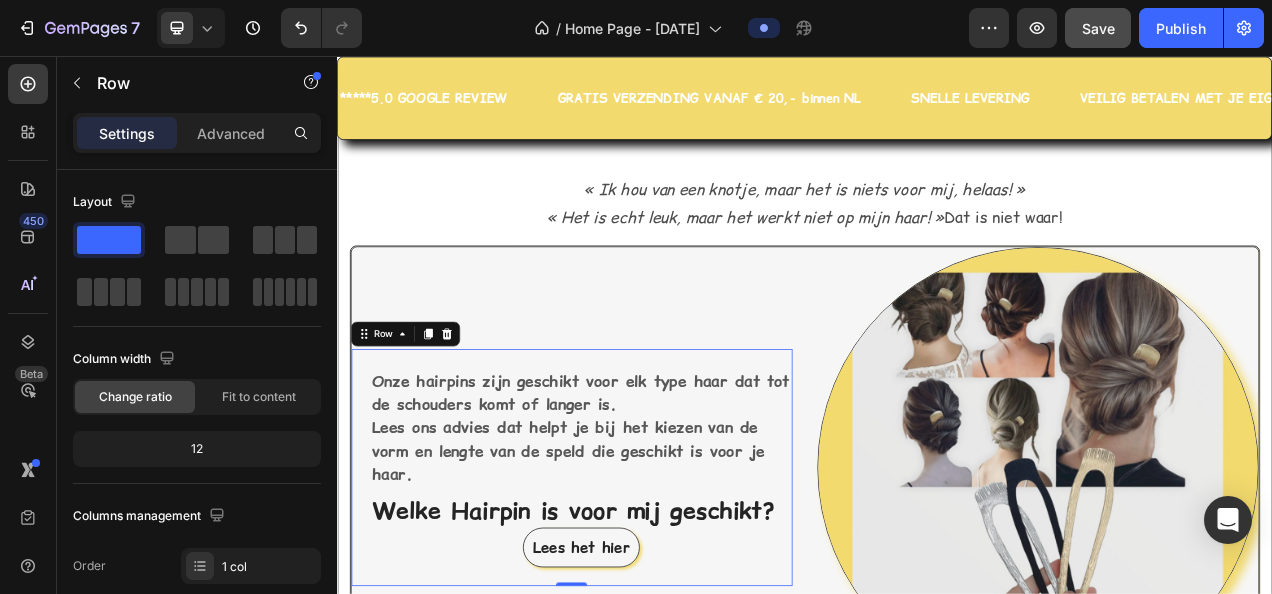 click on "Onze hairpins zijn geschikt voor elk type haar dat tot de schouders komt of langer is. Lees ons advies dat helpt je bij het kiezen van de vorm en lengte van de speld die geschikt is voor je haar. Text block Welke Hairpin is voor mij geschikt? Heading Lees het hier Button Row   0" at bounding box center [638, 584] 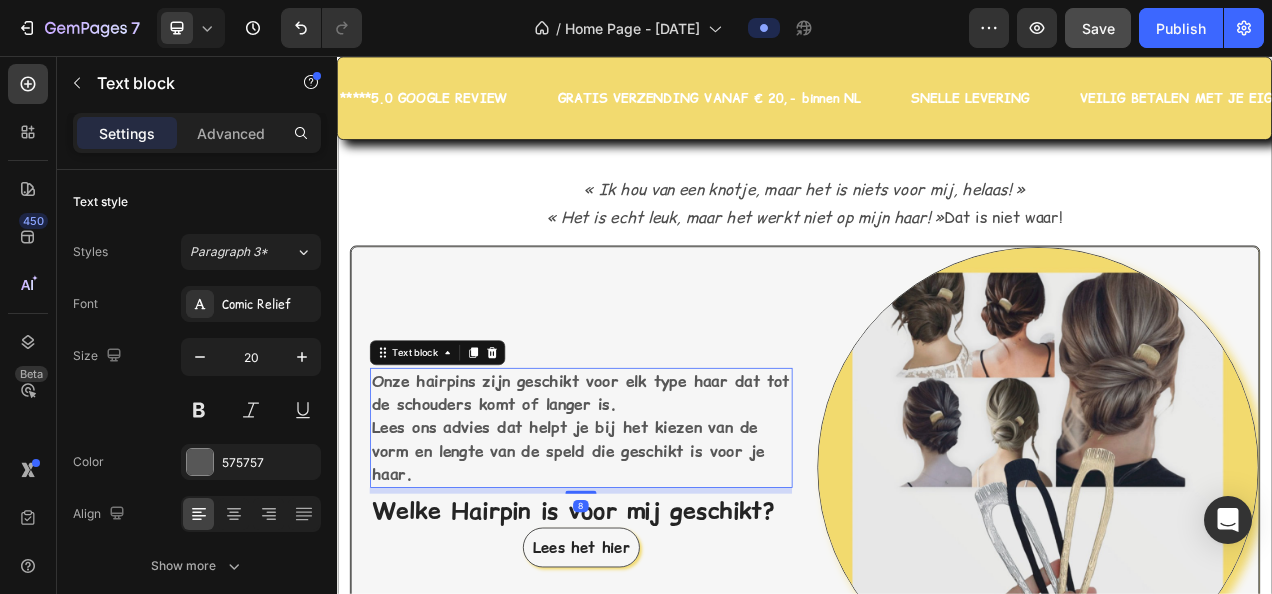 click on "Onze hairpins zijn geschikt voor elk type haar dat tot de schouders komt of langer is. Lees ons advies dat helpt je bij het kiezen van de vorm en lengte van de speld die geschikt is voor je haar." at bounding box center [650, 533] 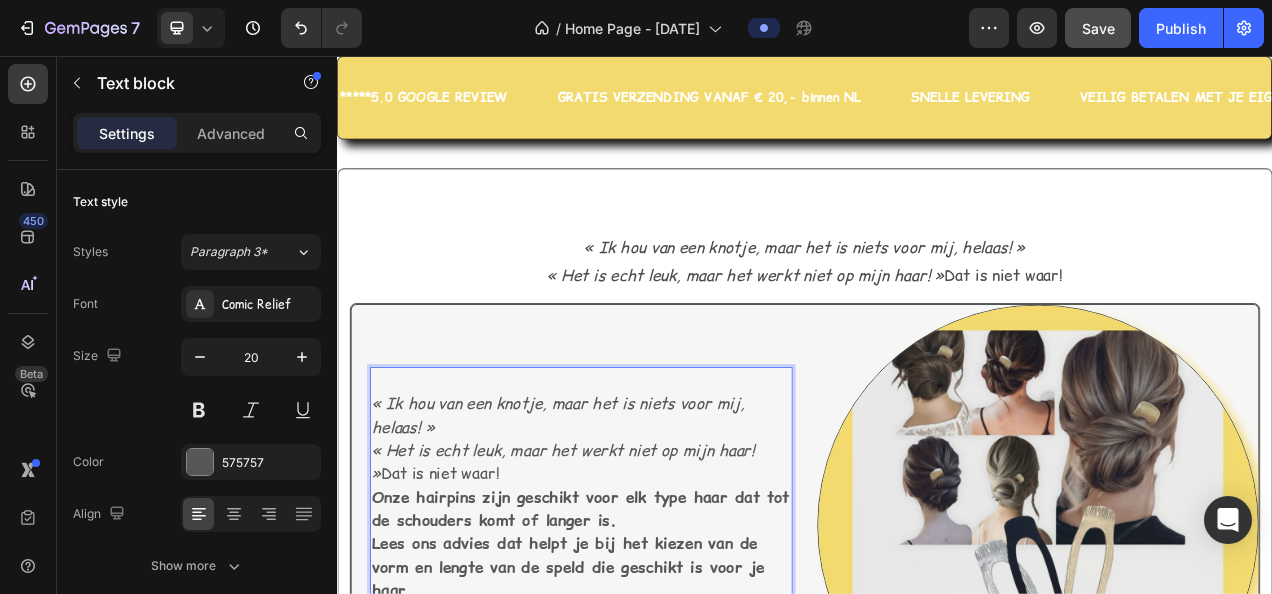 scroll, scrollTop: 2368, scrollLeft: 0, axis: vertical 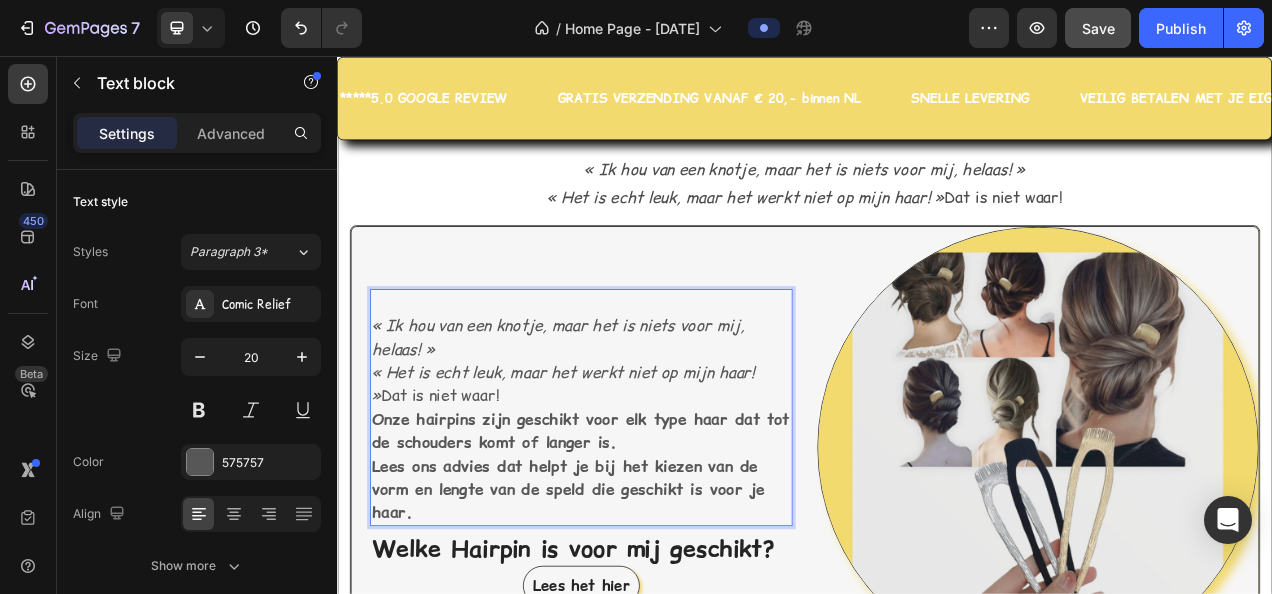 click on "« Ik hou van een knotje, maar het is niets voor mij, helaas! » « Het is echt leuk, maar het werkt niet op mijn haar! » Dat is niet waar!" at bounding box center (650, 447) 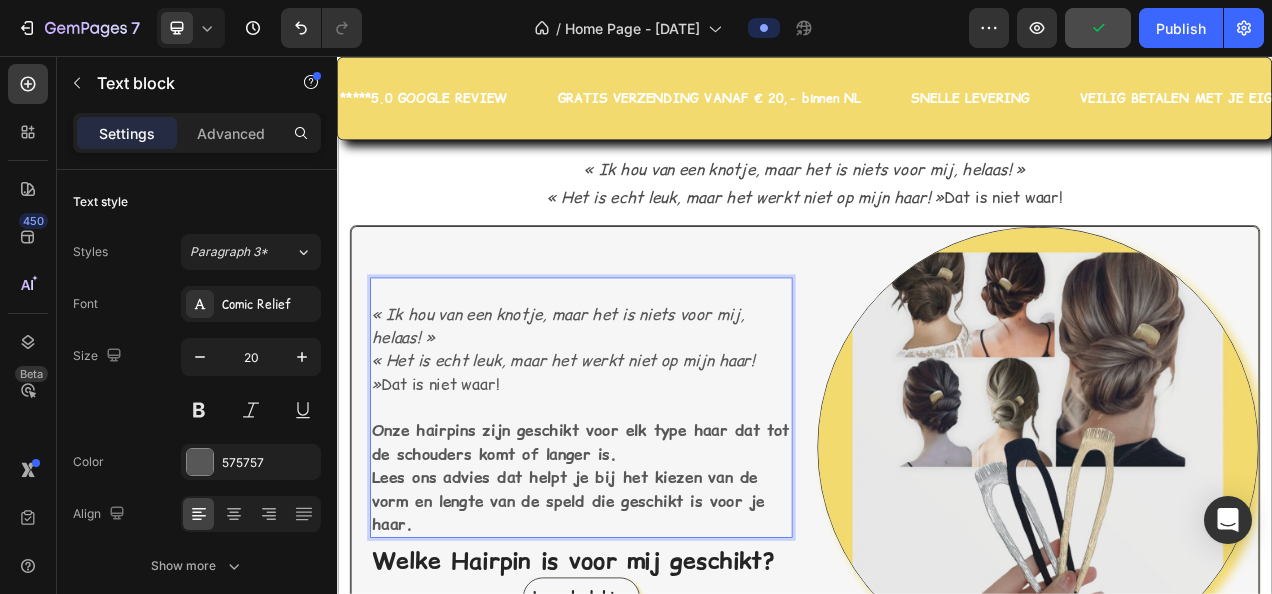 scroll, scrollTop: 2352, scrollLeft: 0, axis: vertical 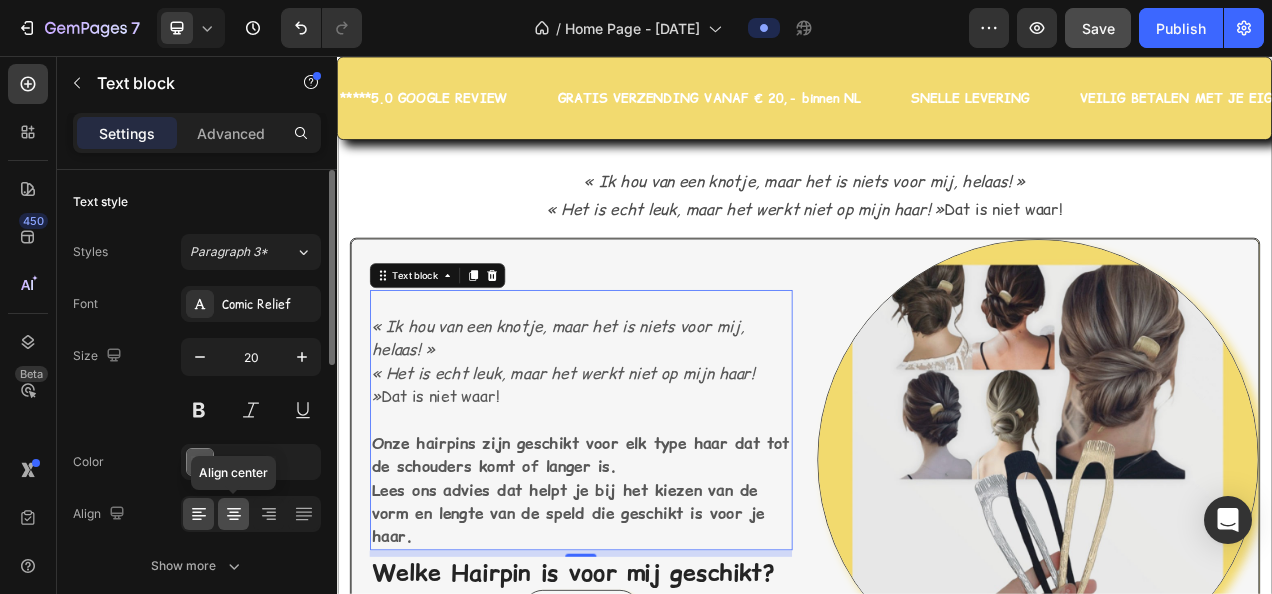 click 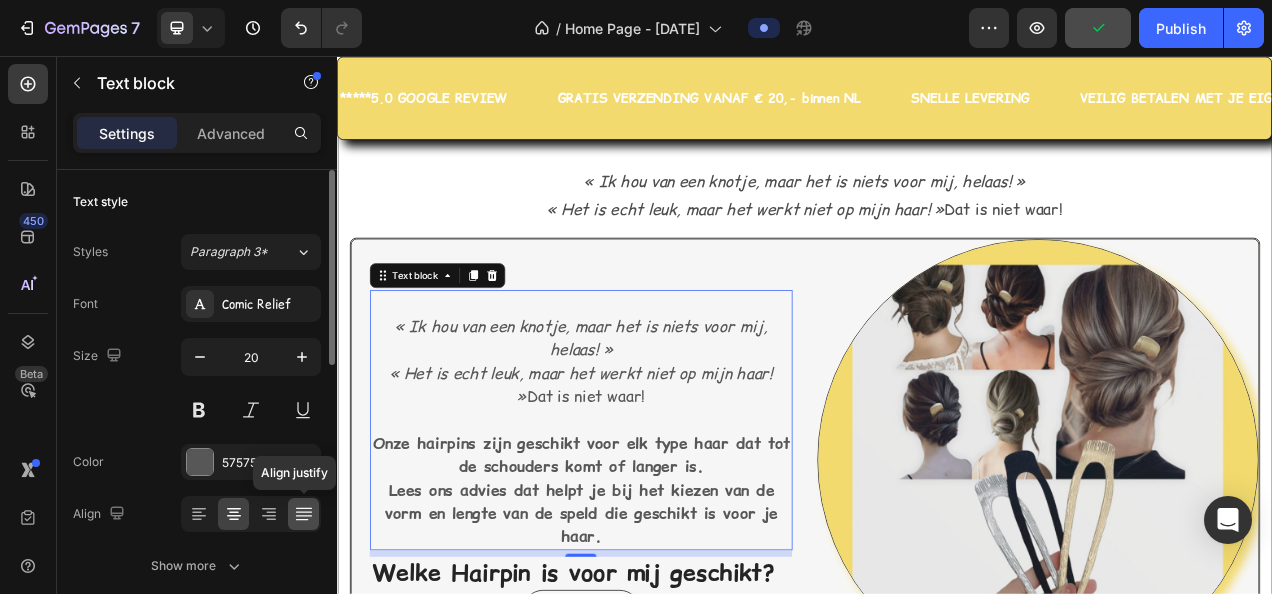 click 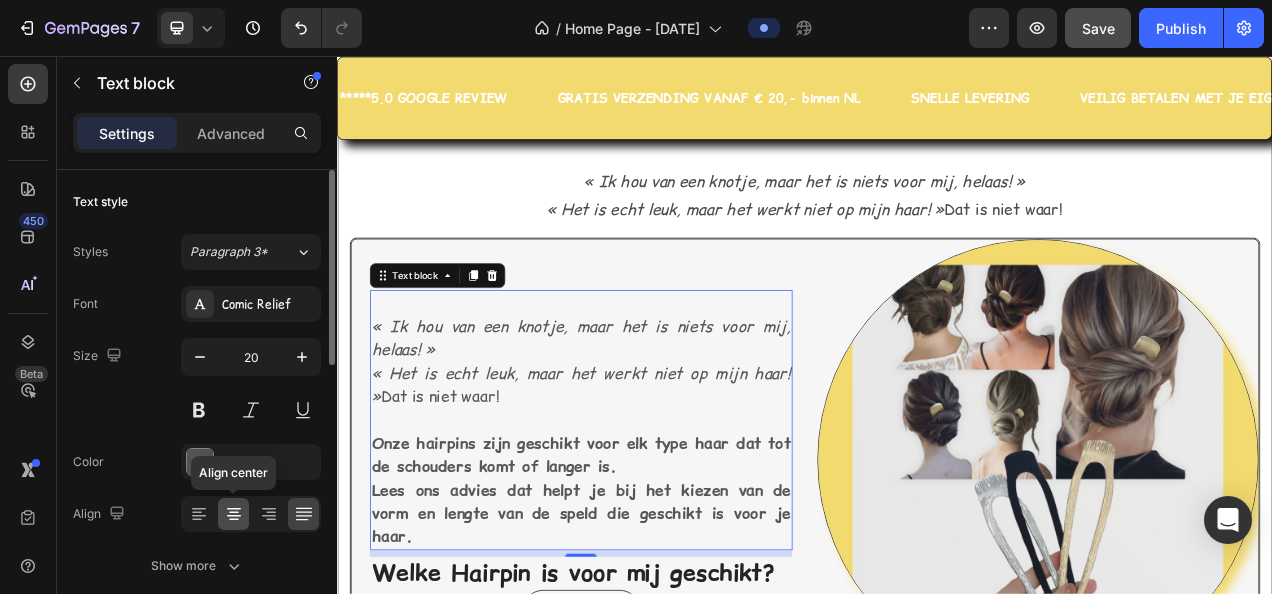 click 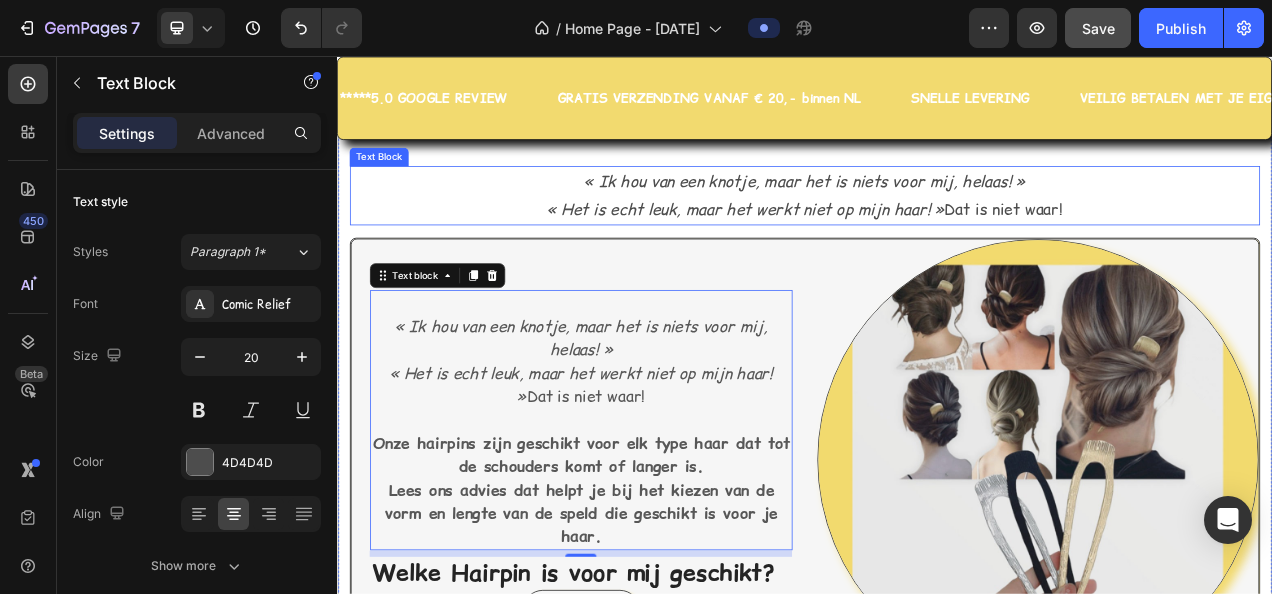 scroll, scrollTop: 700, scrollLeft: 0, axis: vertical 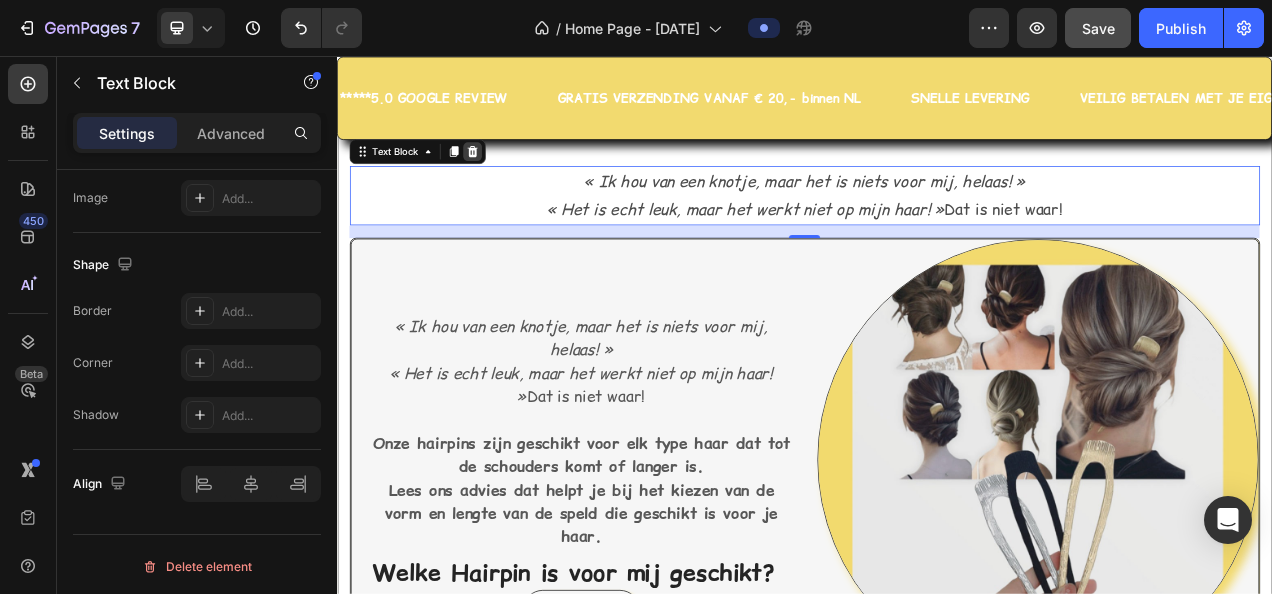 click 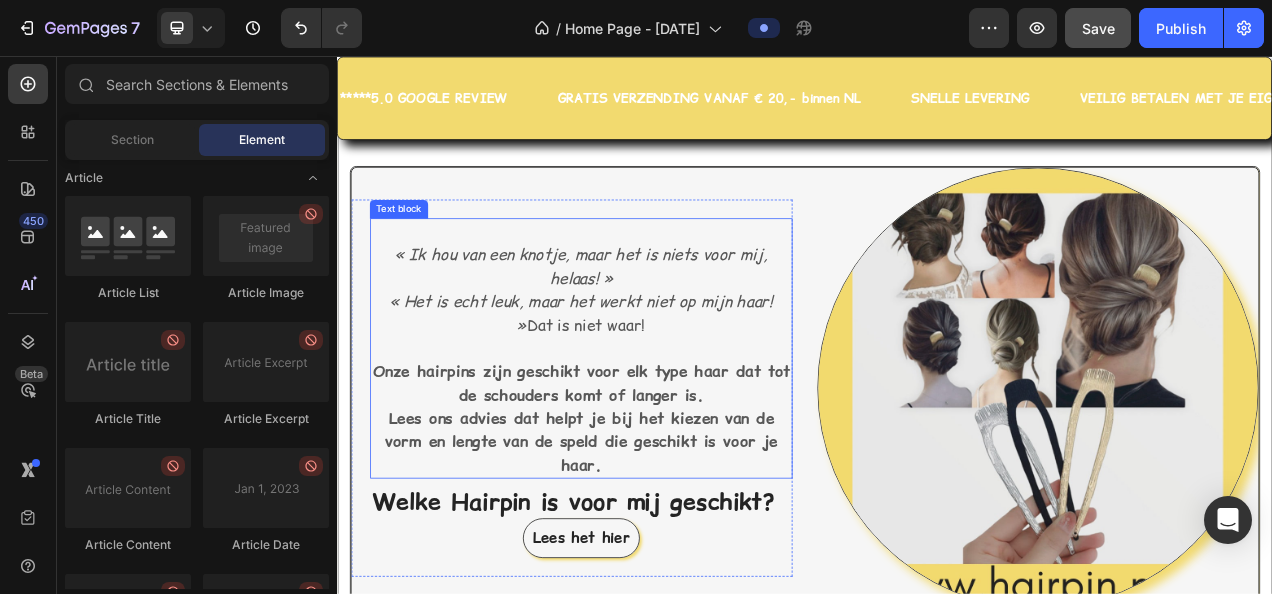 click on "Lees ons advies dat helpt je bij het kiezen van de vorm en lengte van de speld die geschikt is voor je haar." at bounding box center [650, 551] 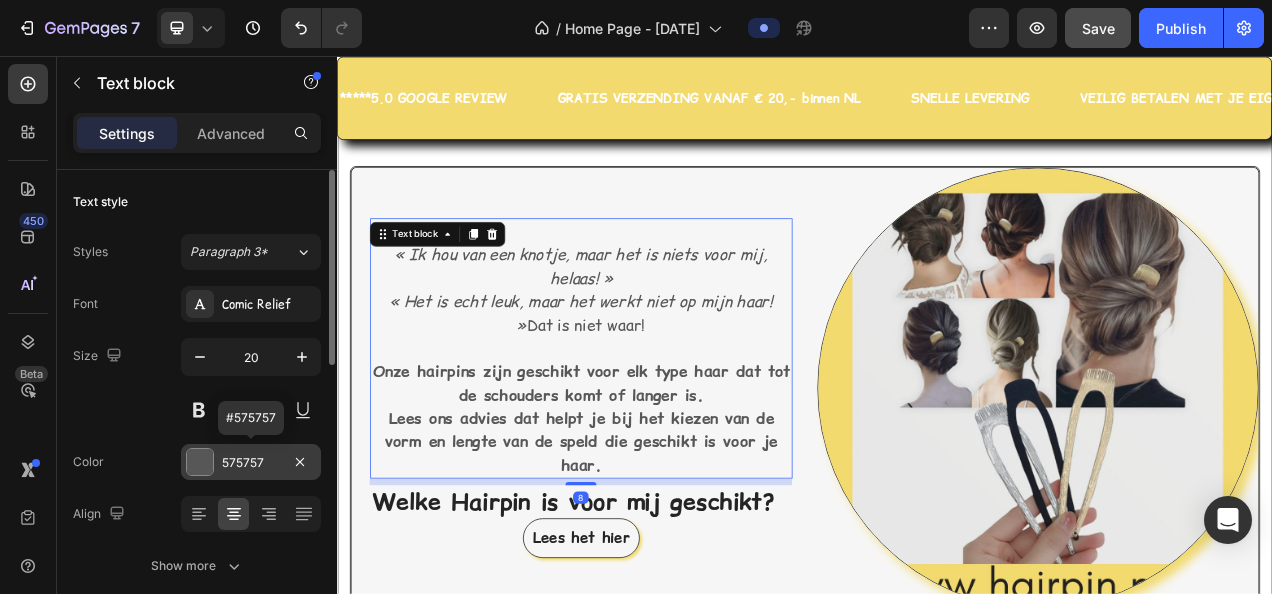 click on "575757" at bounding box center (251, 463) 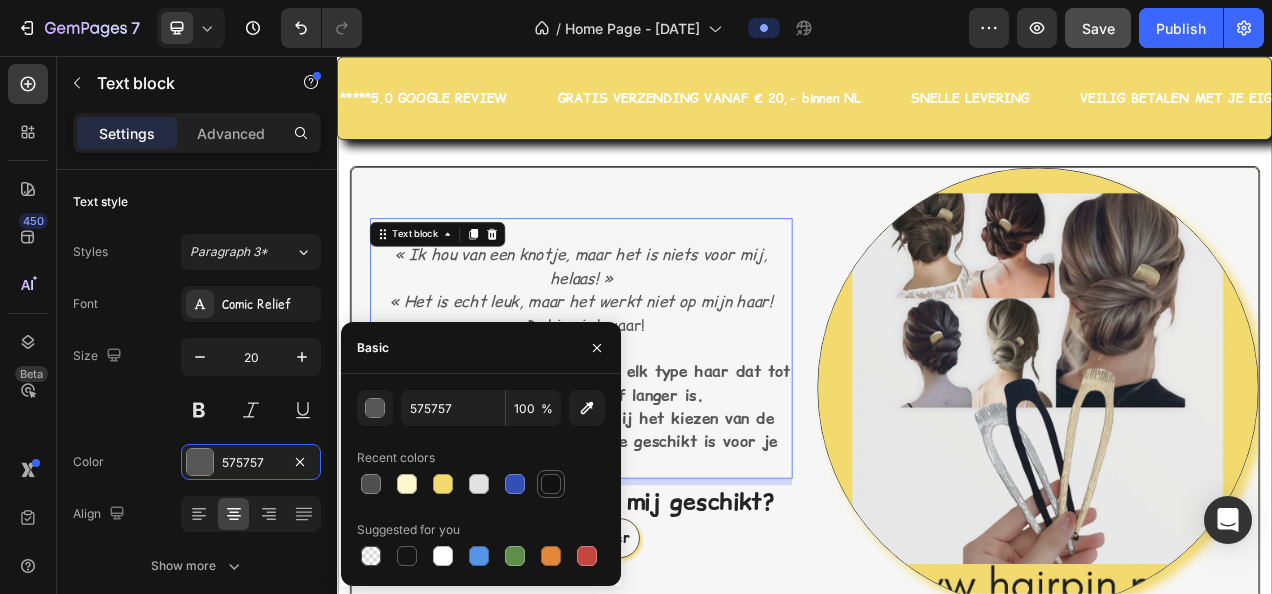 click at bounding box center [551, 484] 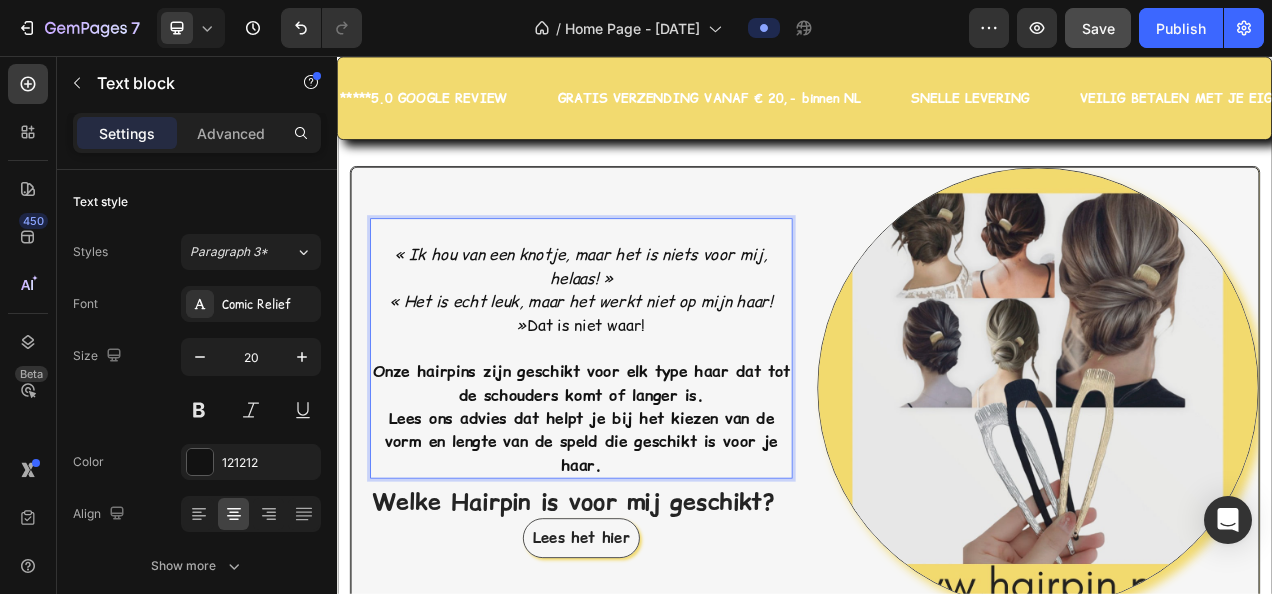 click on "« Ik hou van een knotje, maar het is niets voor mij, helaas! »" at bounding box center (650, 326) 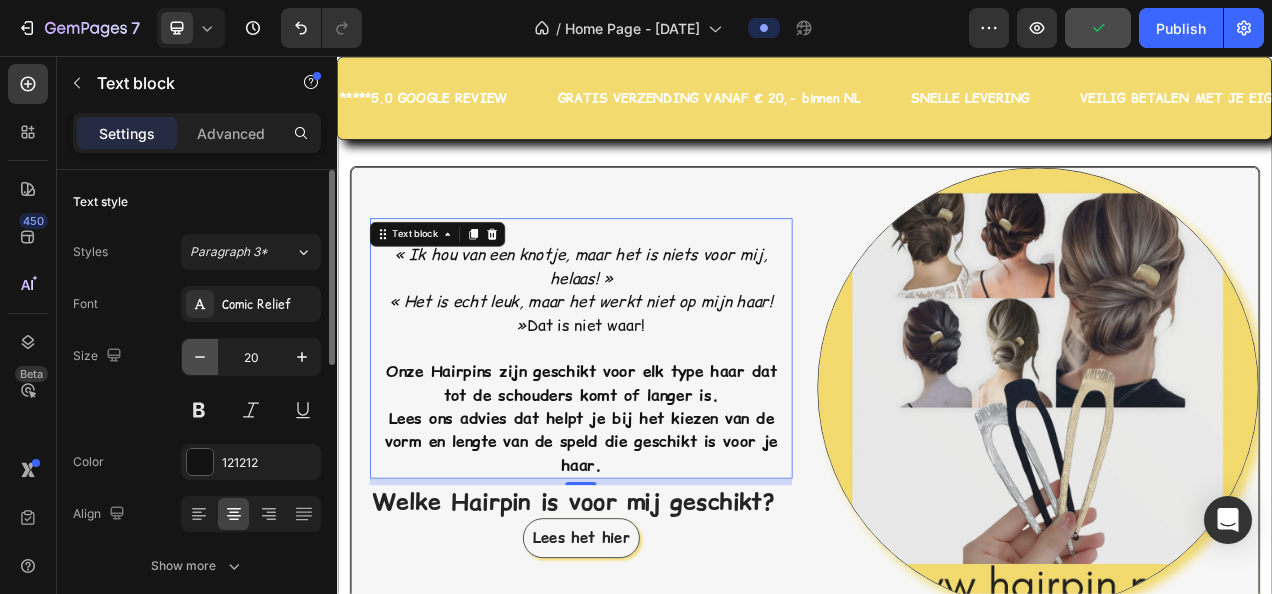 click 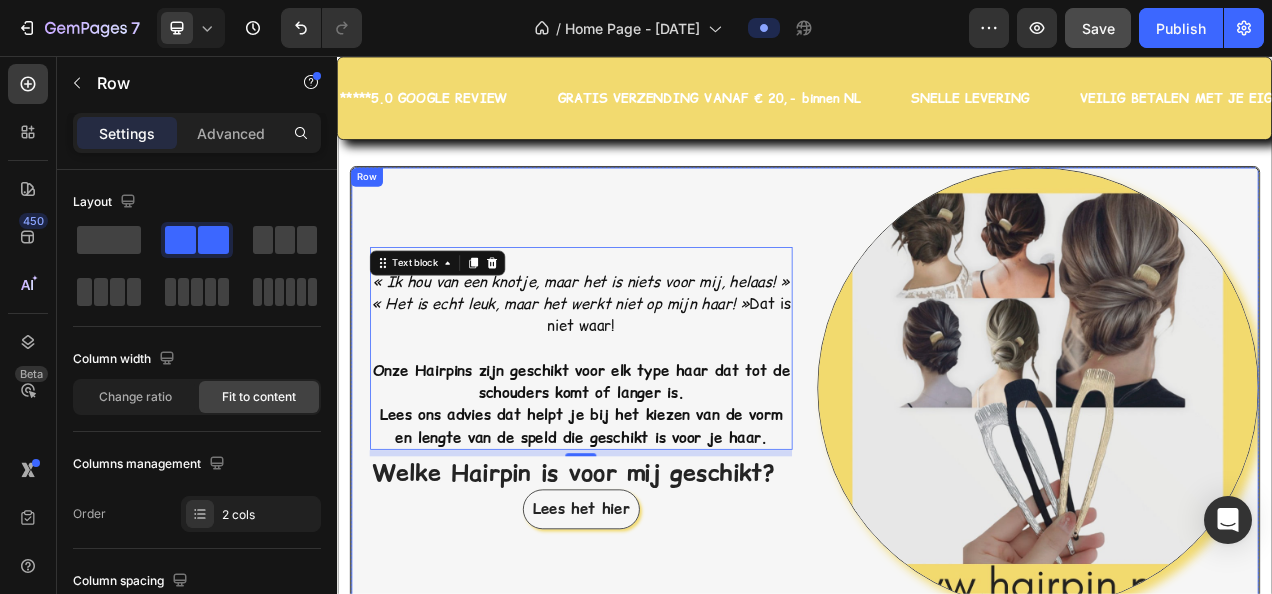 click on "« Ik hou van een knotje, maar het is niets voor mij, helaas! » « Het is echt leuk, maar het werkt niet op mijn haar! » Dat is niet waar! Onze Hairpins zijn geschikt voor elk type haar dat tot de schouders komt of langer is. Lees ons advies dat helpt je bij het kiezen van de vorm en lengte van de speld die geschikt is voor je haar. Text block   8 Welke Hairpin is voor mij geschikt? Heading Lees het hier Button Row Image Row" at bounding box center (937, 482) 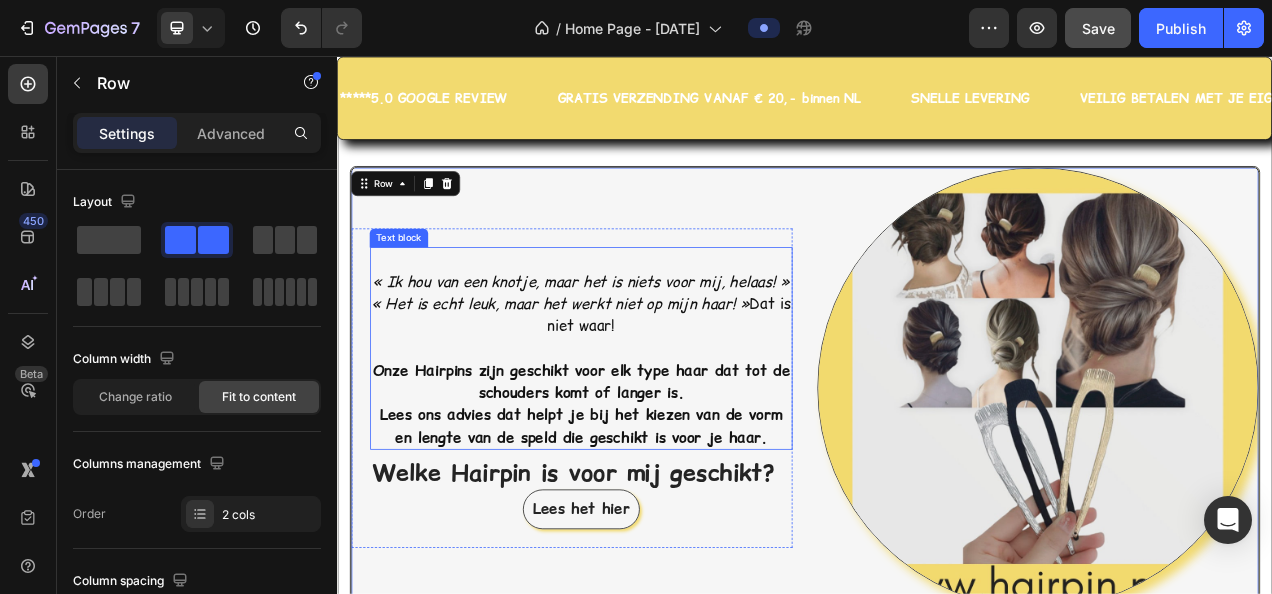 click on "Lees ons advies dat helpt je bij het kiezen van de vorm en lengte van de speld die geschikt is voor je haar." at bounding box center (650, 530) 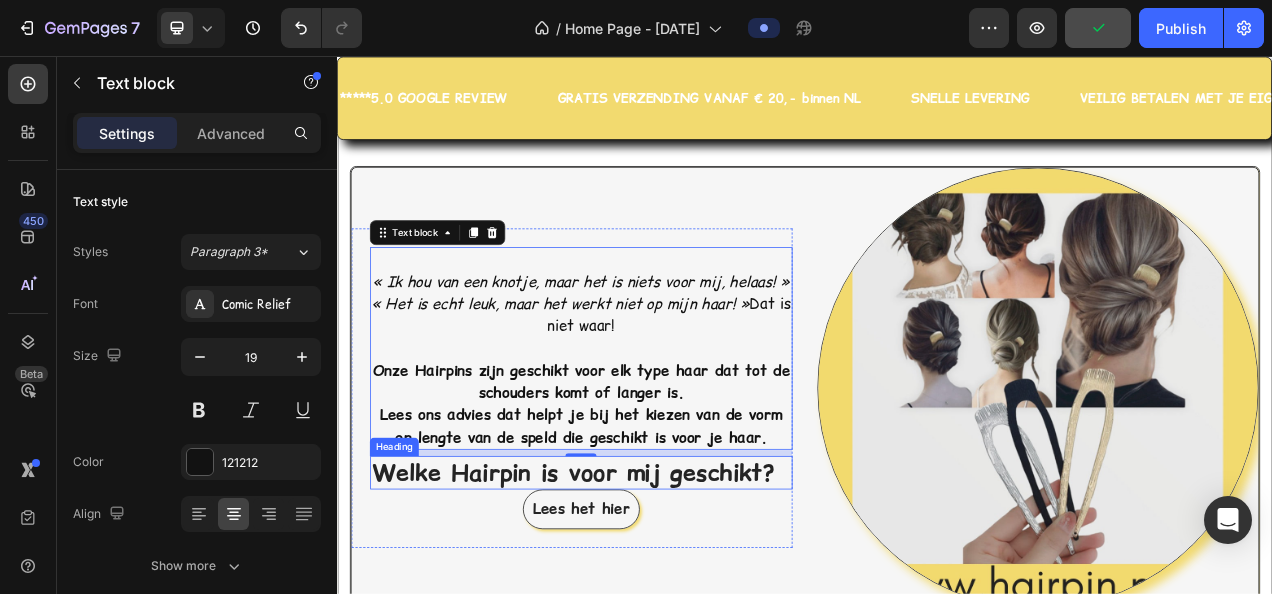 drag, startPoint x: 640, startPoint y: 571, endPoint x: 641, endPoint y: 583, distance: 12.0415945 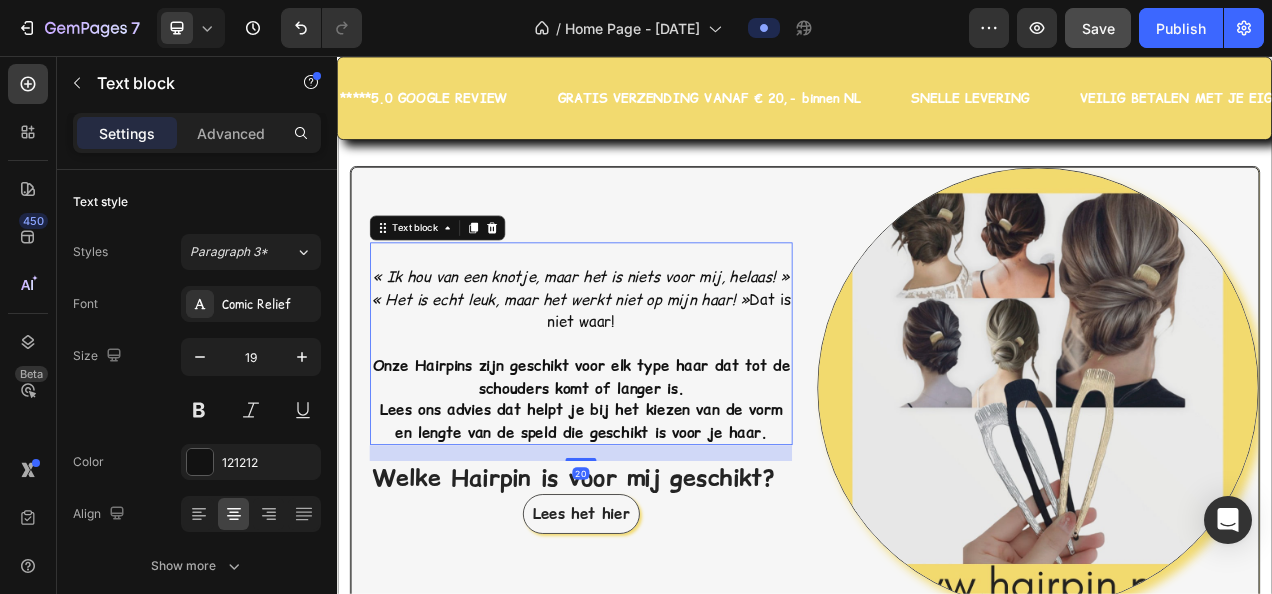 drag, startPoint x: 649, startPoint y: 573, endPoint x: 649, endPoint y: 585, distance: 12 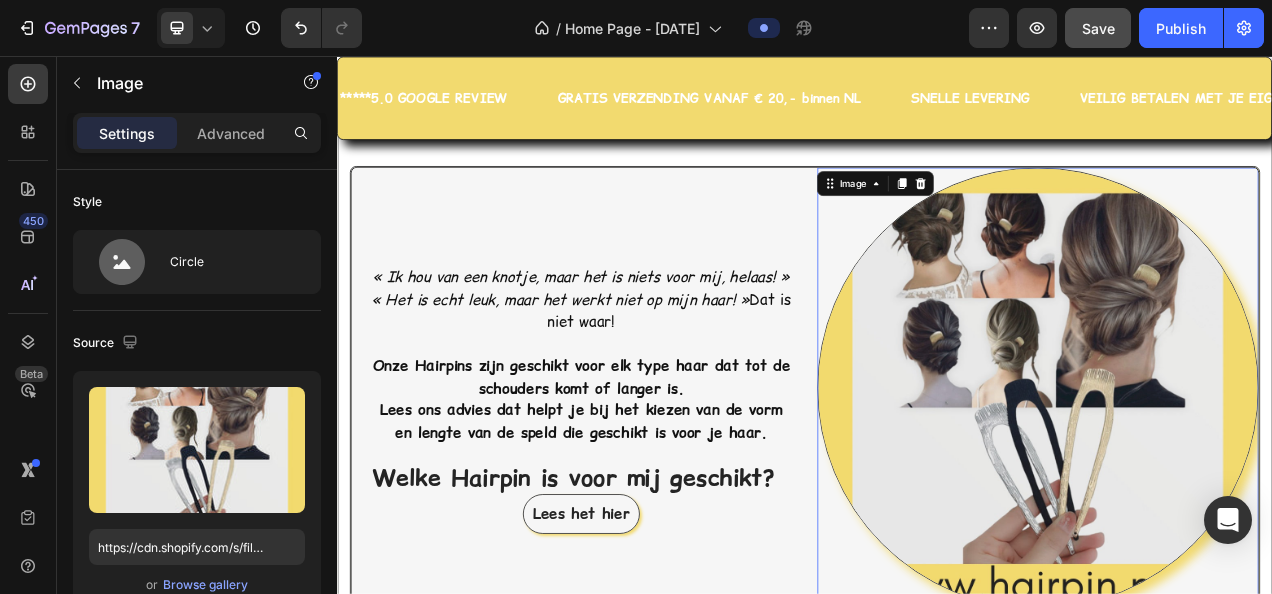 click at bounding box center (1236, 482) 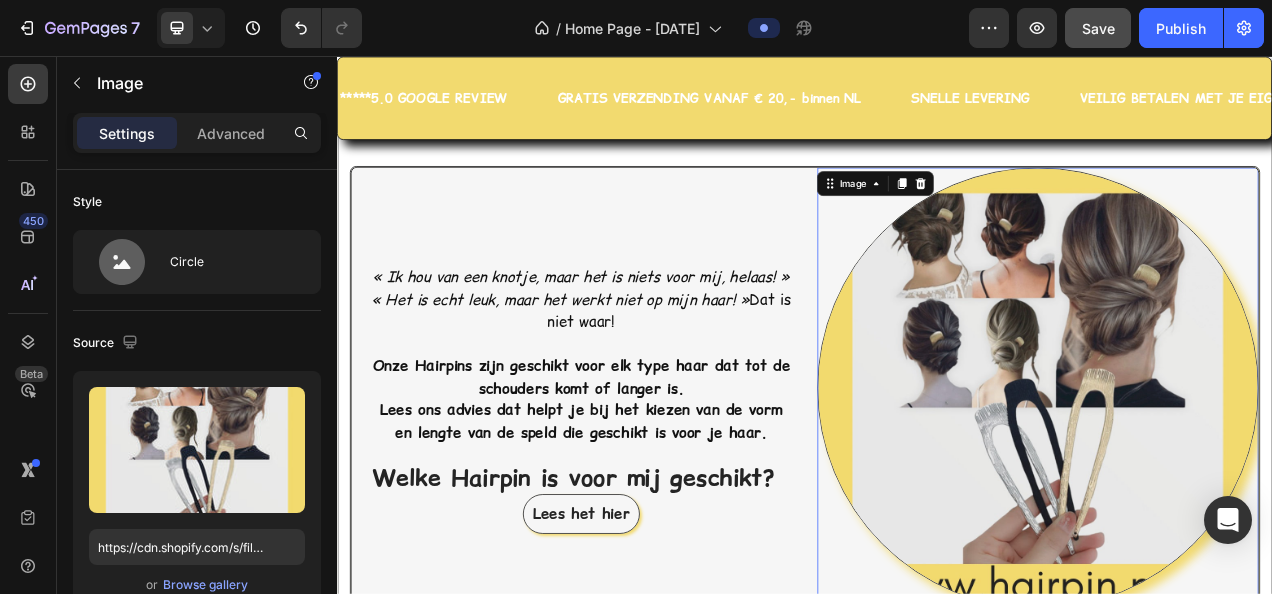 click at bounding box center [1236, 482] 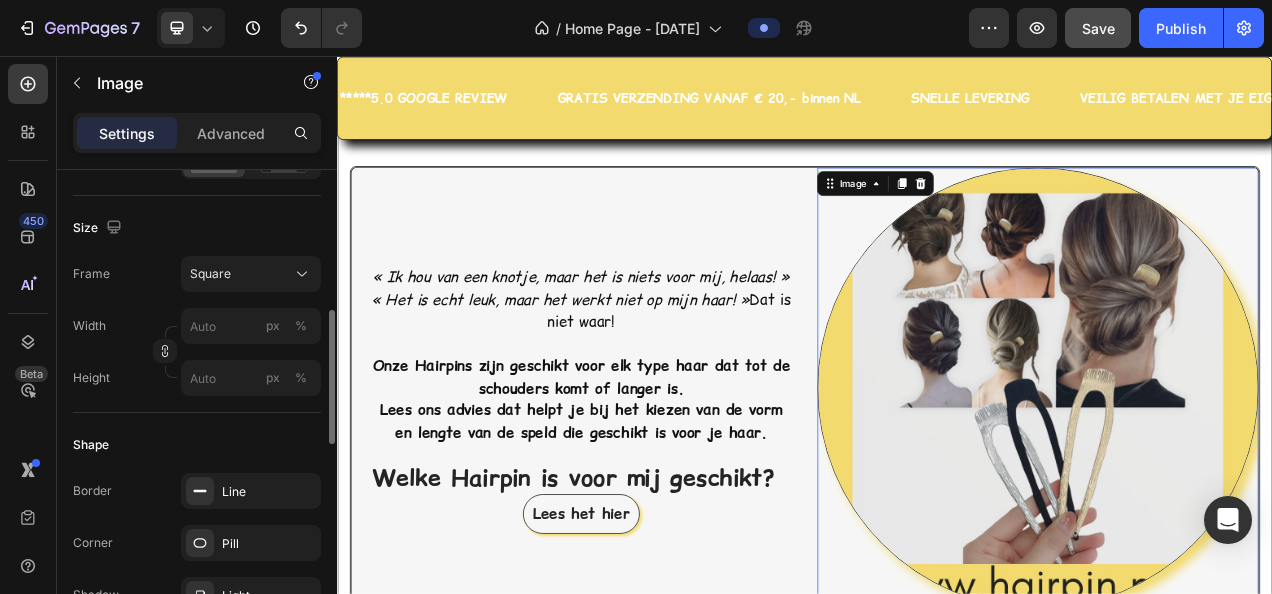 scroll, scrollTop: 600, scrollLeft: 0, axis: vertical 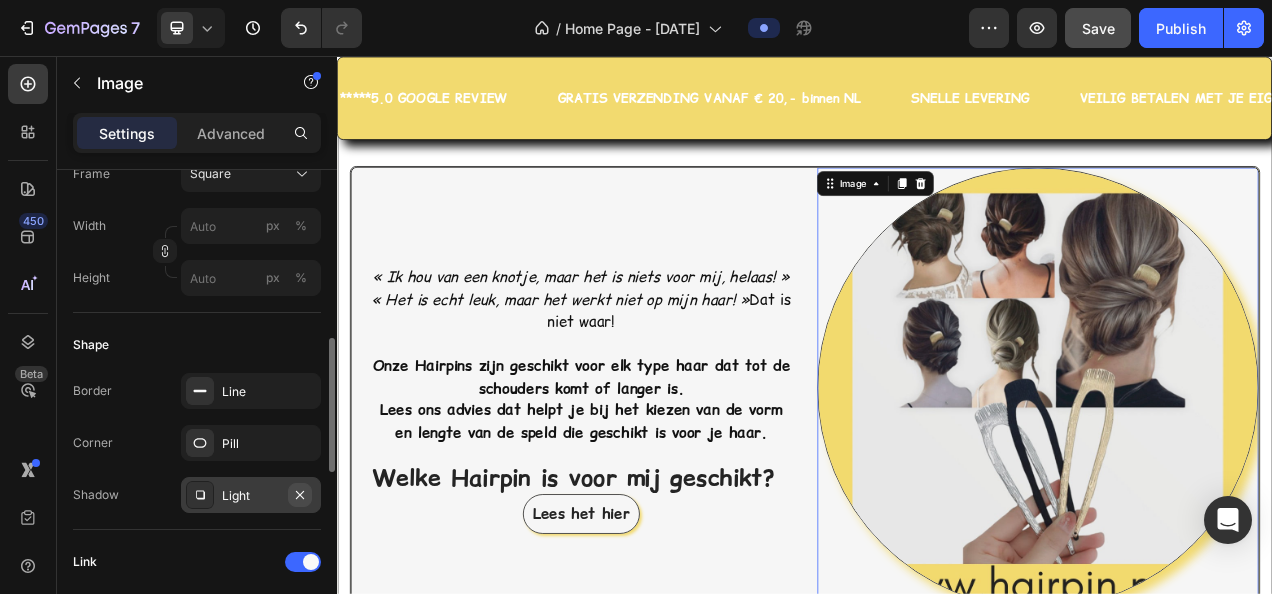 click 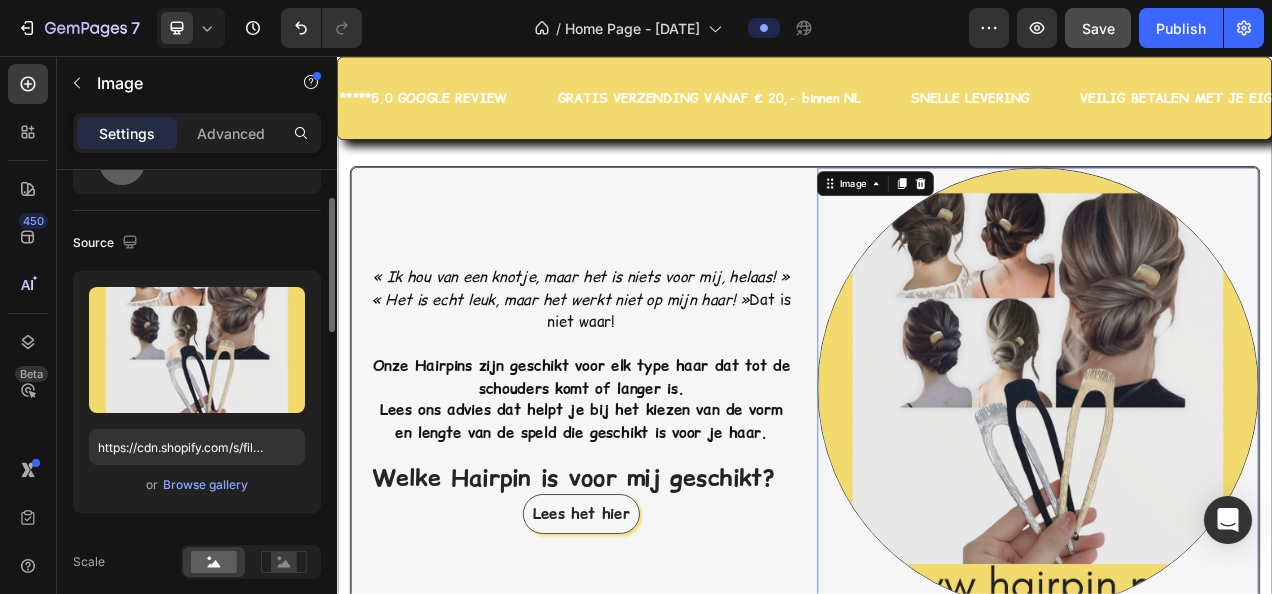 scroll, scrollTop: 200, scrollLeft: 0, axis: vertical 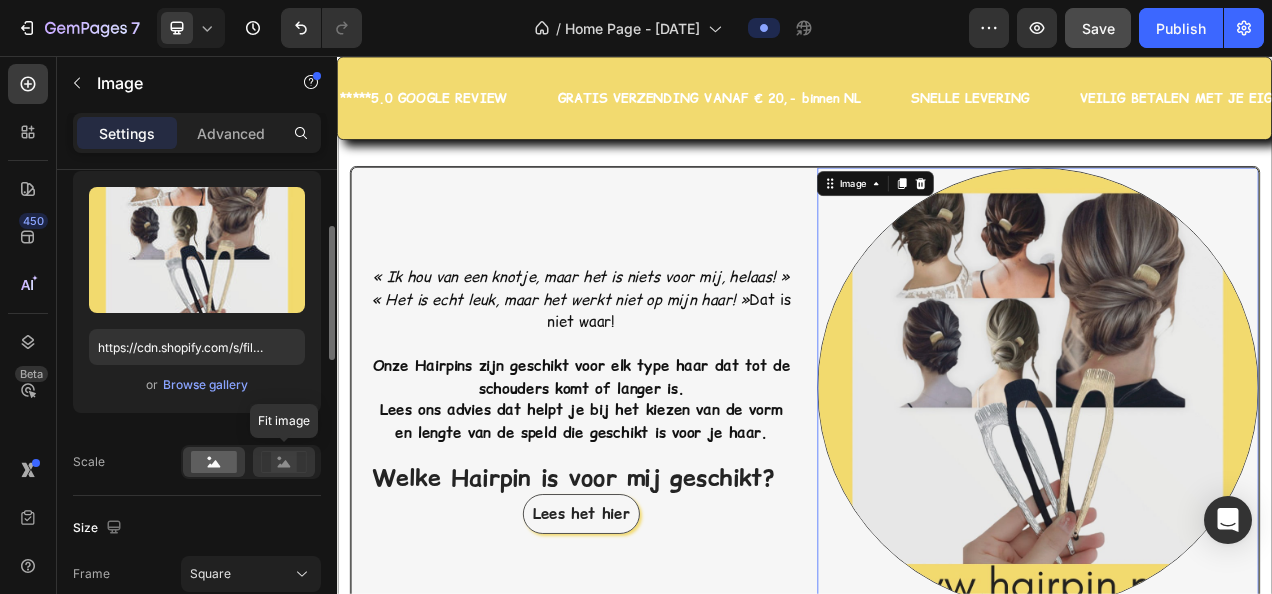 click 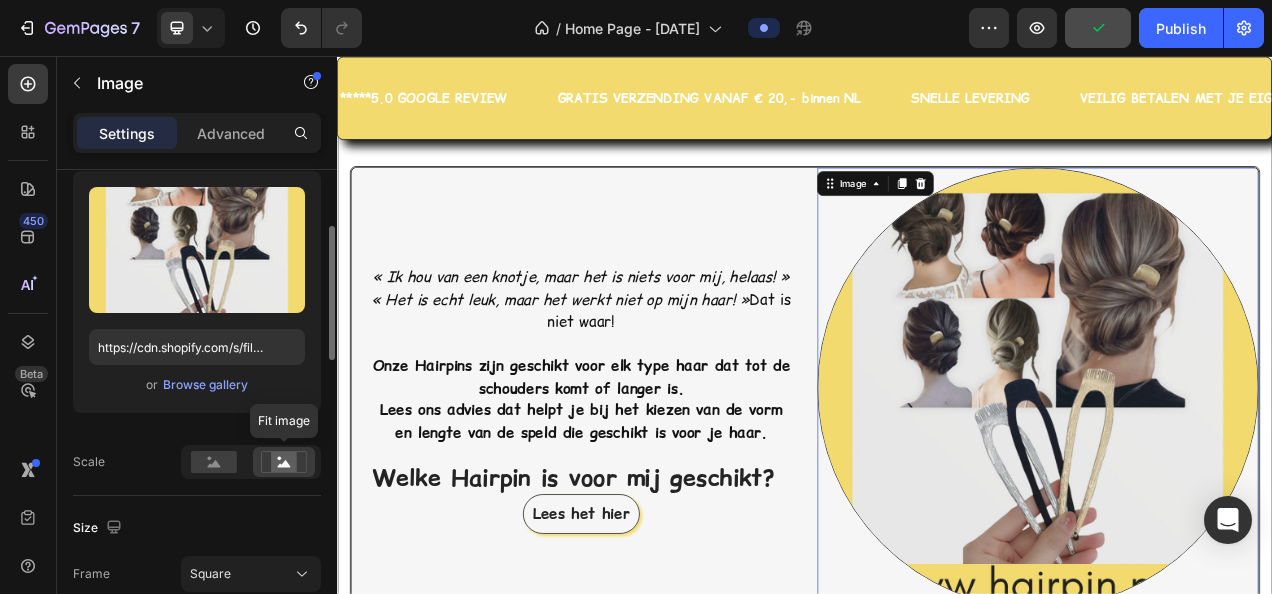 click 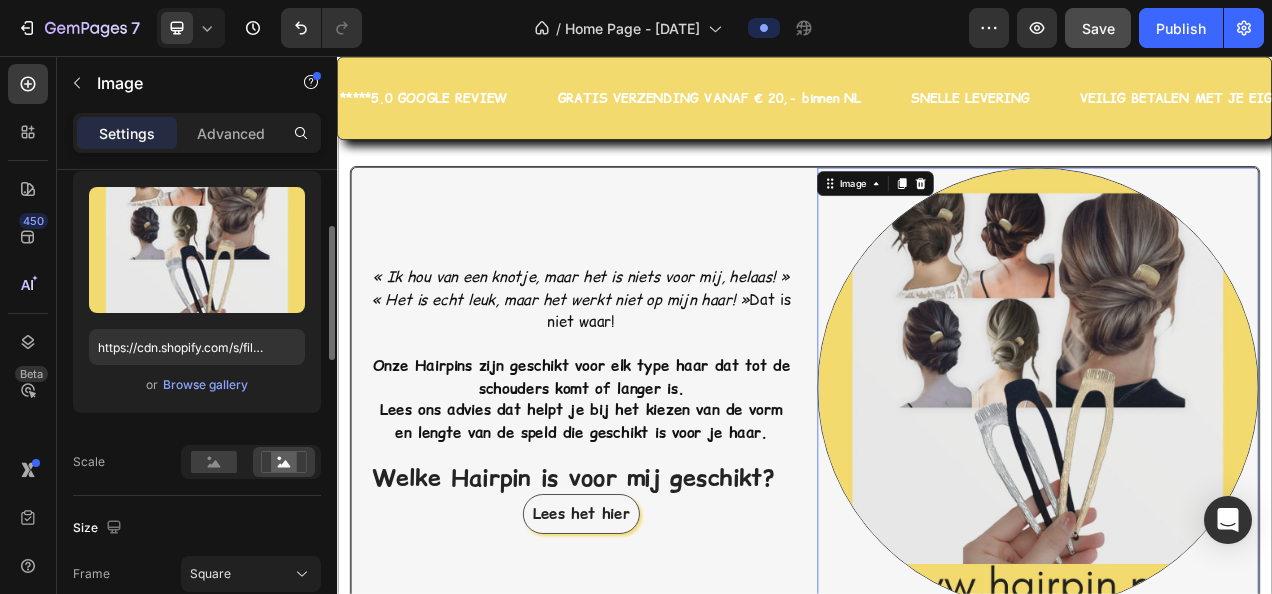 scroll, scrollTop: 300, scrollLeft: 0, axis: vertical 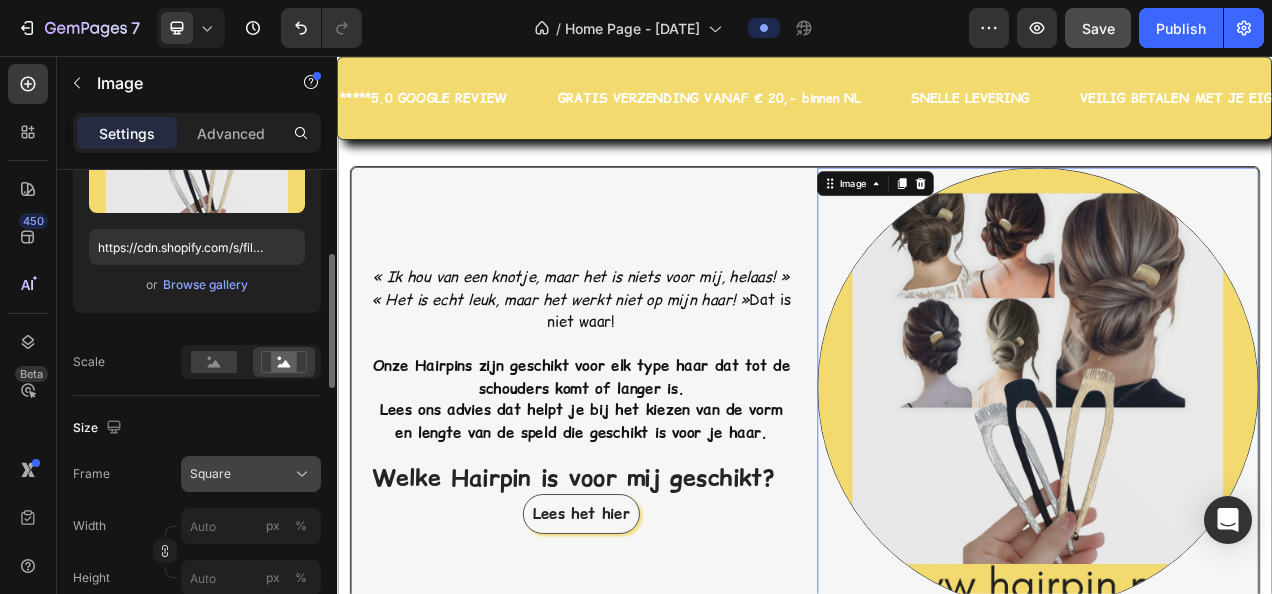 click 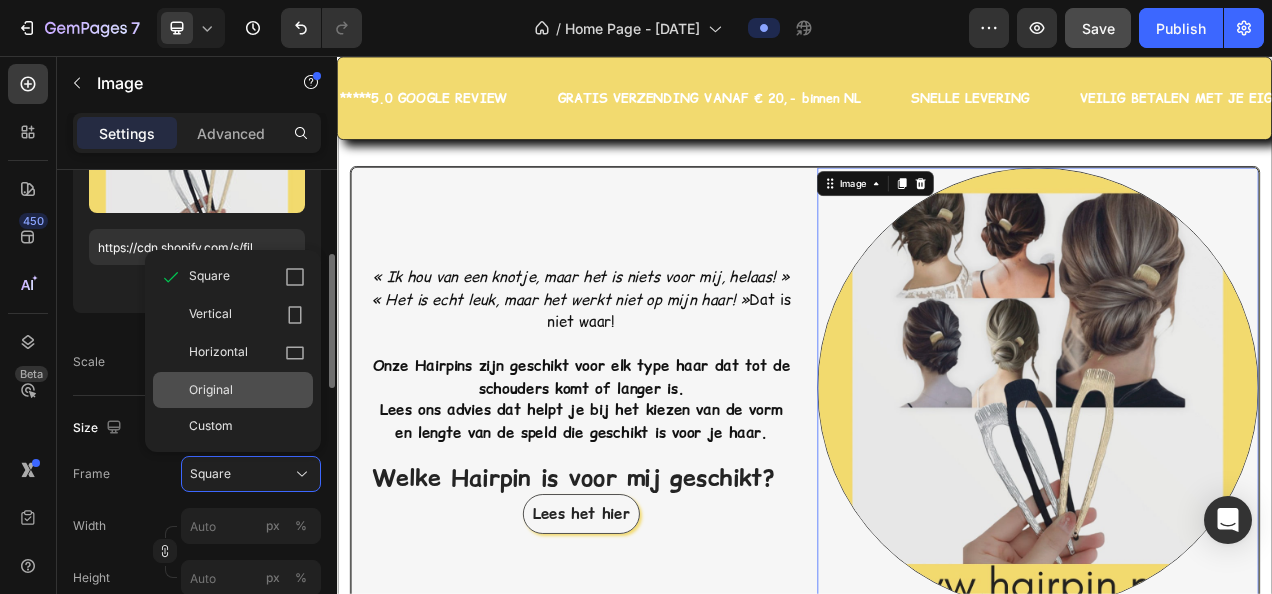 click on "Original" at bounding box center (247, 390) 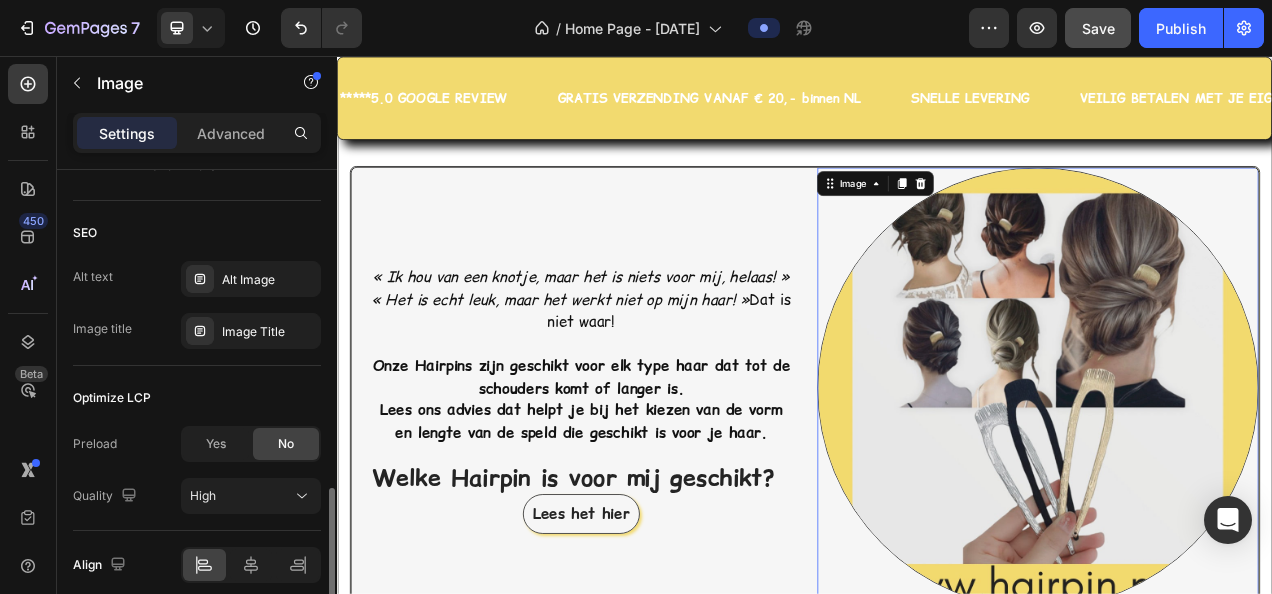 scroll, scrollTop: 1182, scrollLeft: 0, axis: vertical 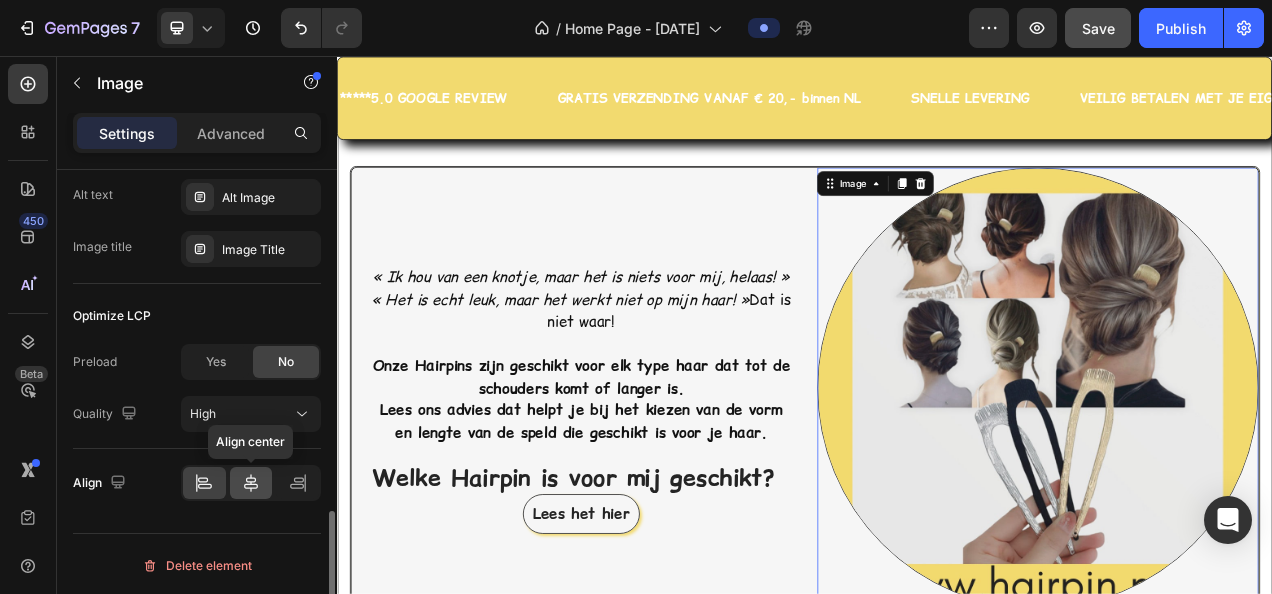 click 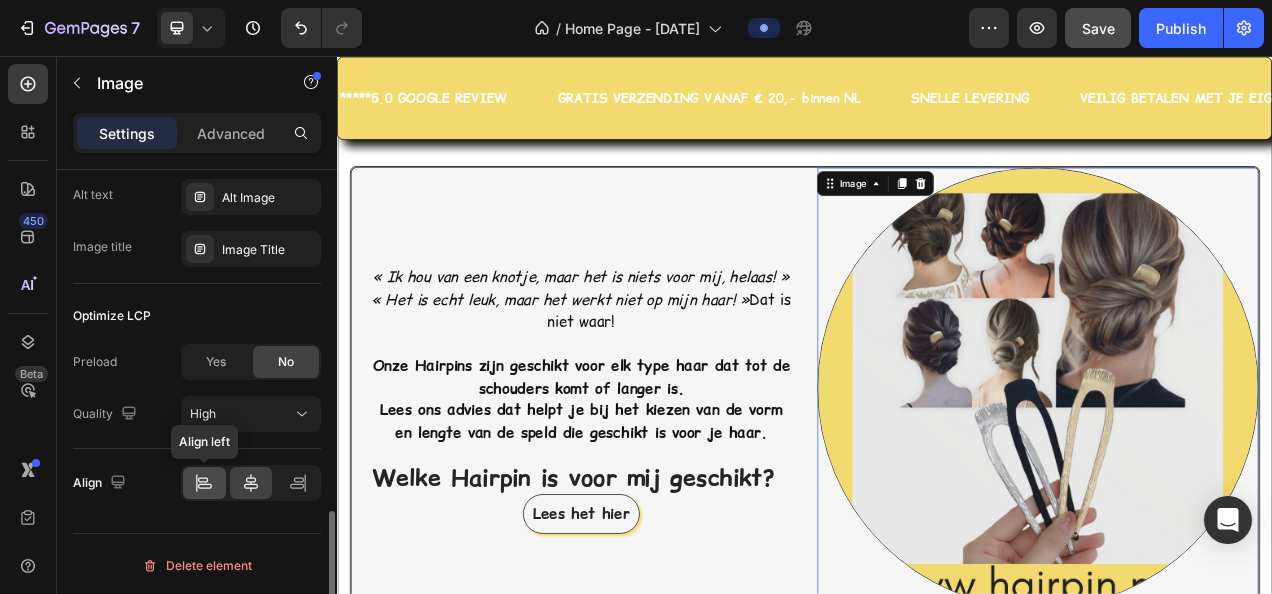 click 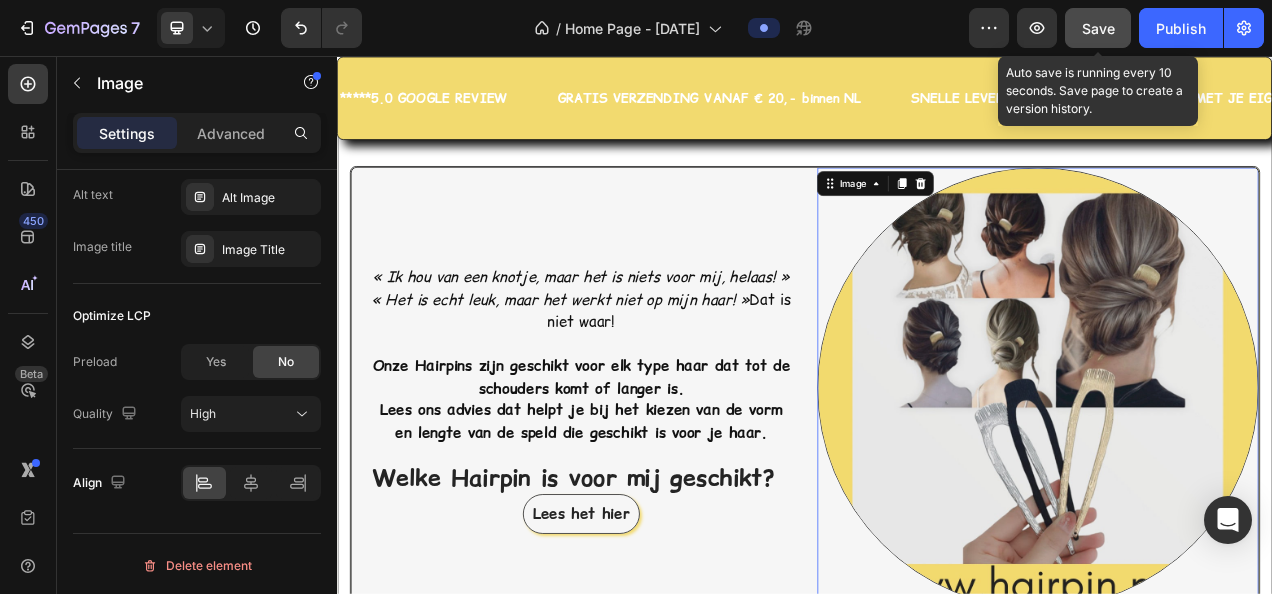 click on "Save" 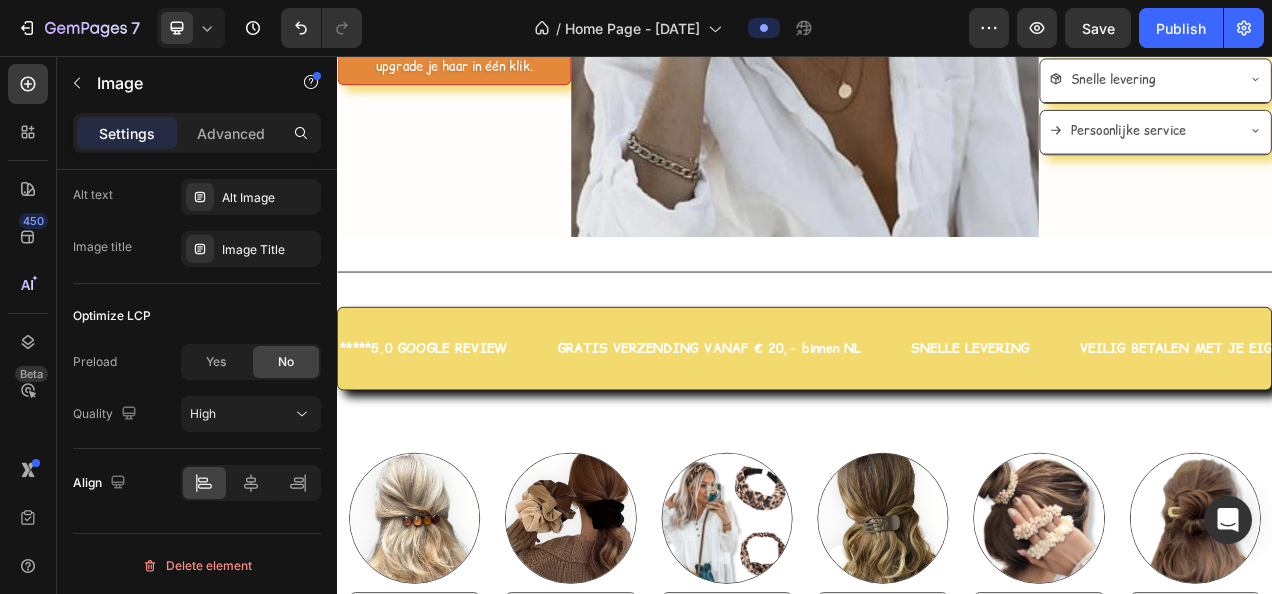 scroll, scrollTop: 744, scrollLeft: 0, axis: vertical 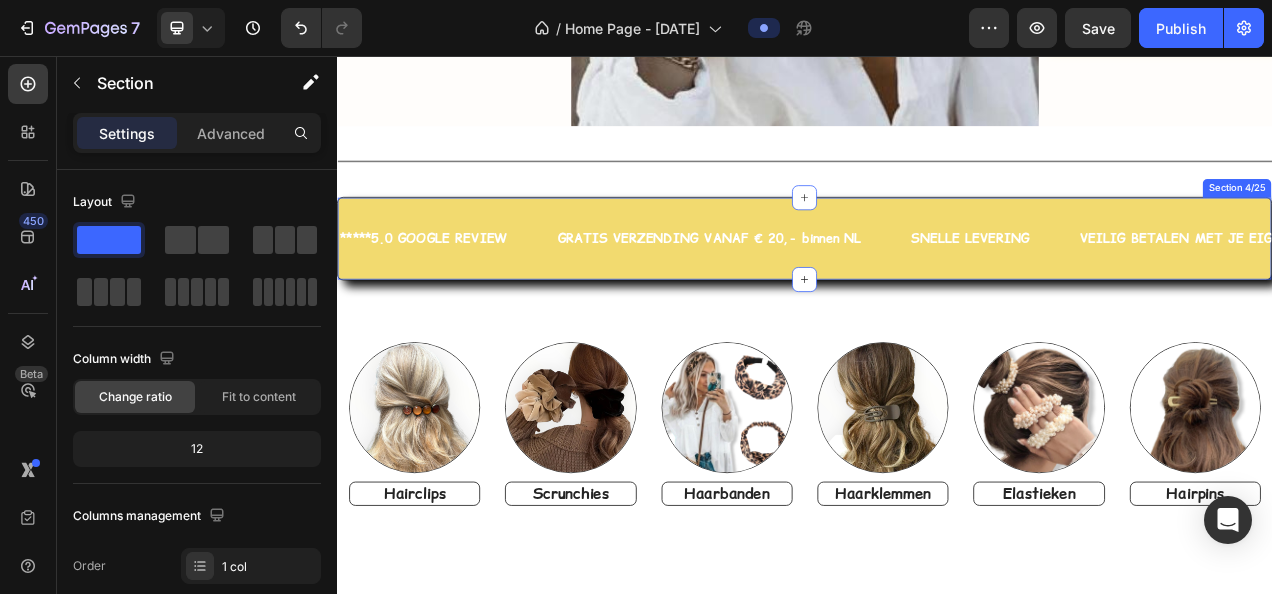 click on "*****5.0 GOOGLE REVIEW Text Block GRATIS VERZENDING VANAF € 20,- binnen NL Text Block SNELLE LEVERING Text Block VEILIG BETALEN MET JE EIGEN BANK VIA IDEAL Text Block *****5.0 GOOGLE REVIEW Text Block GRATIS VERZENDING VANAF € 20,- binnen NL Text Block SNELLE LEVERING Text Block VEILIG BETALEN MET JE EIGEN BANK VIA IDEAL Text Block Marquee Section 4/25" at bounding box center (937, 289) 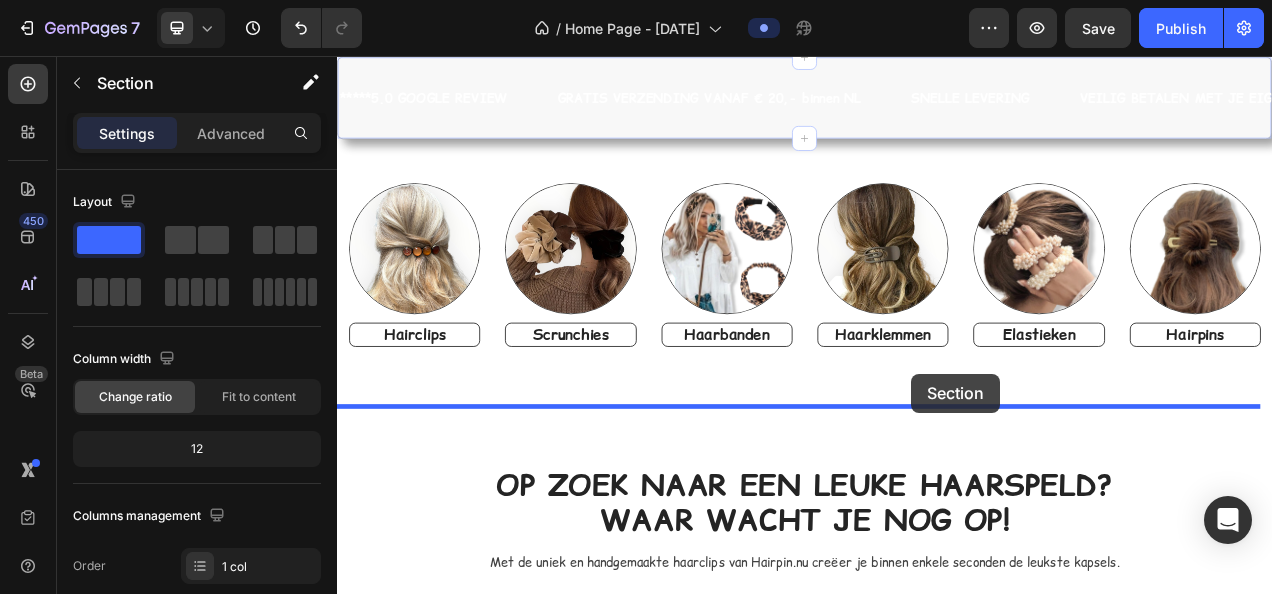 scroll, scrollTop: 946, scrollLeft: 0, axis: vertical 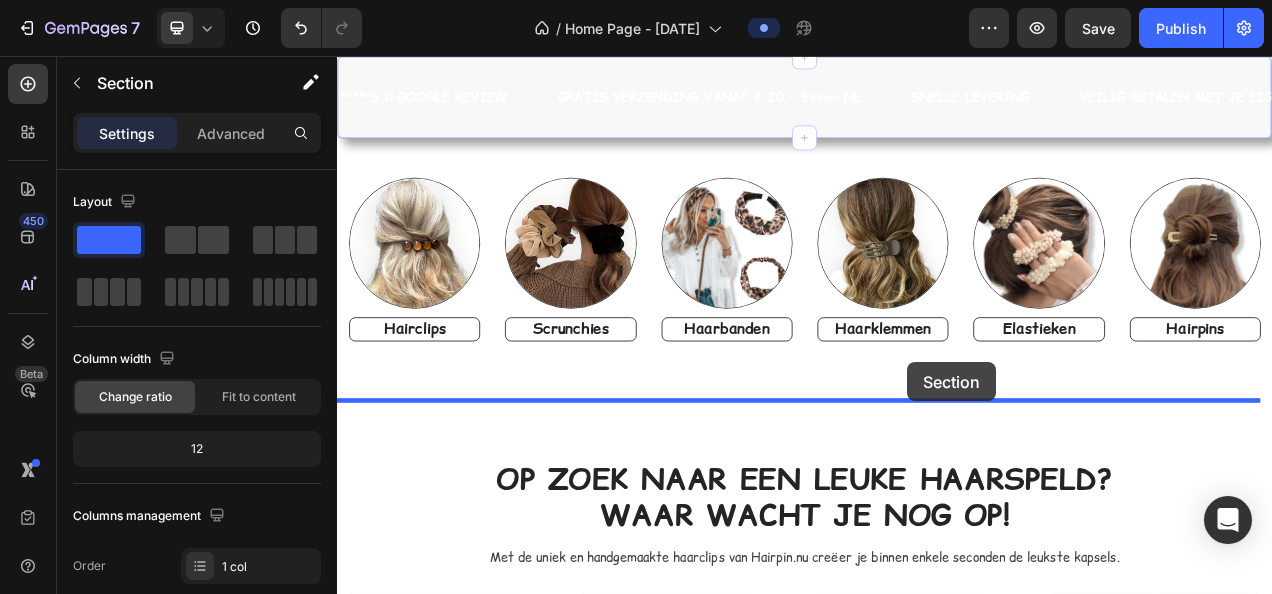 drag, startPoint x: 1104, startPoint y: 208, endPoint x: 1069, endPoint y: 449, distance: 243.52823 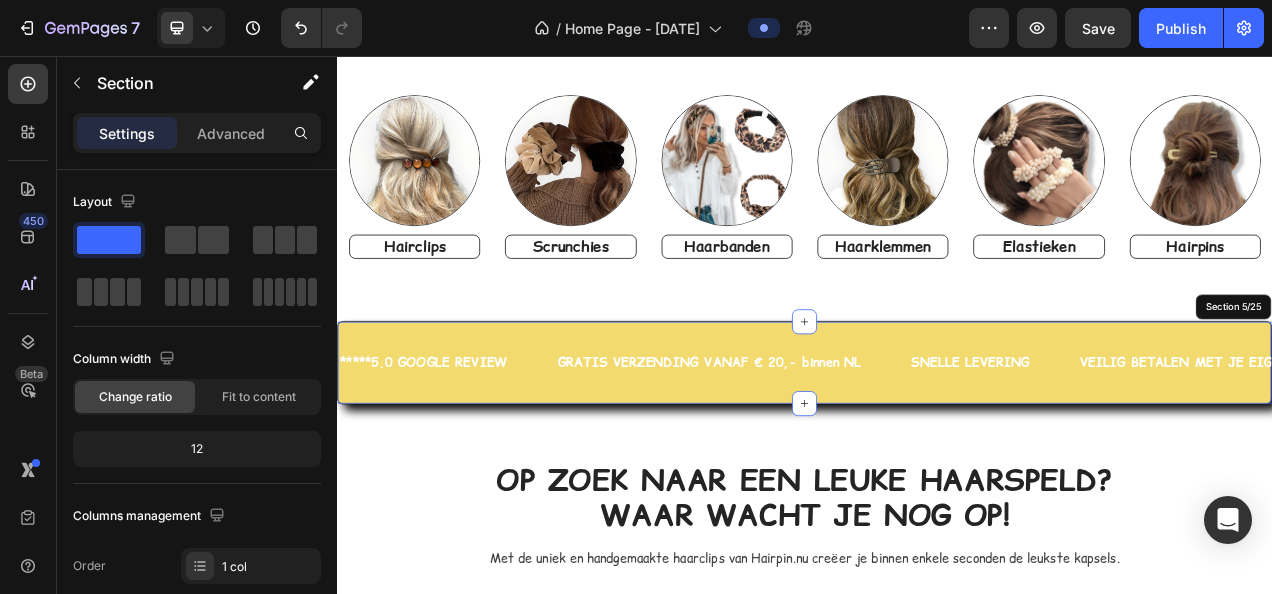 scroll, scrollTop: 840, scrollLeft: 0, axis: vertical 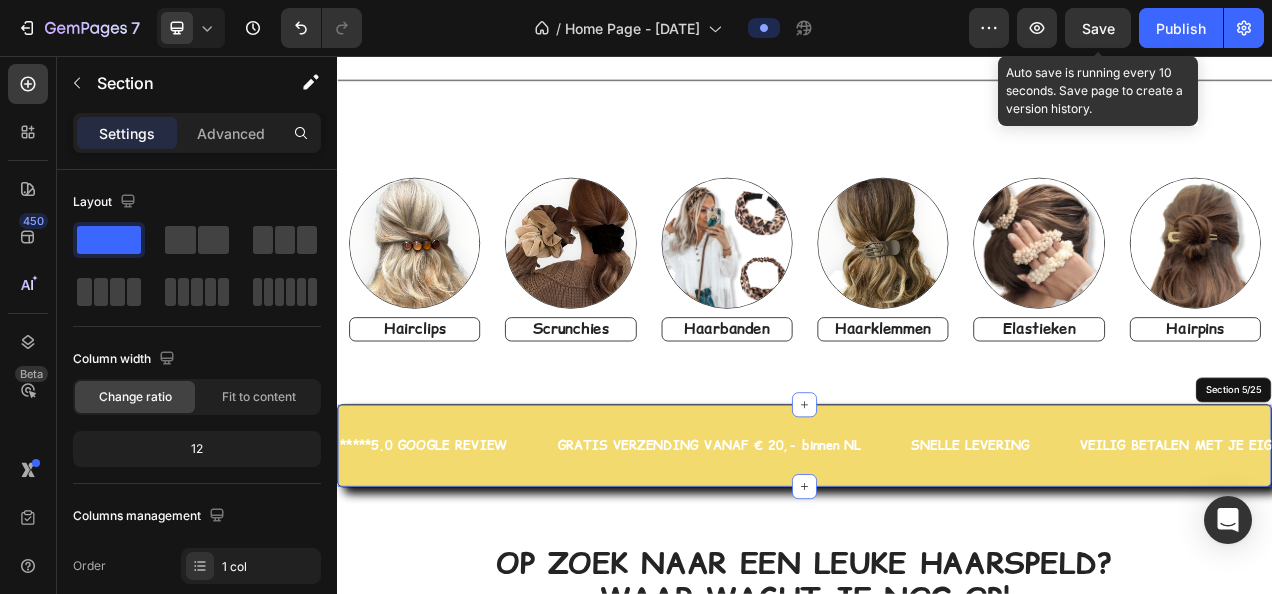 click on "Save" at bounding box center (1098, 28) 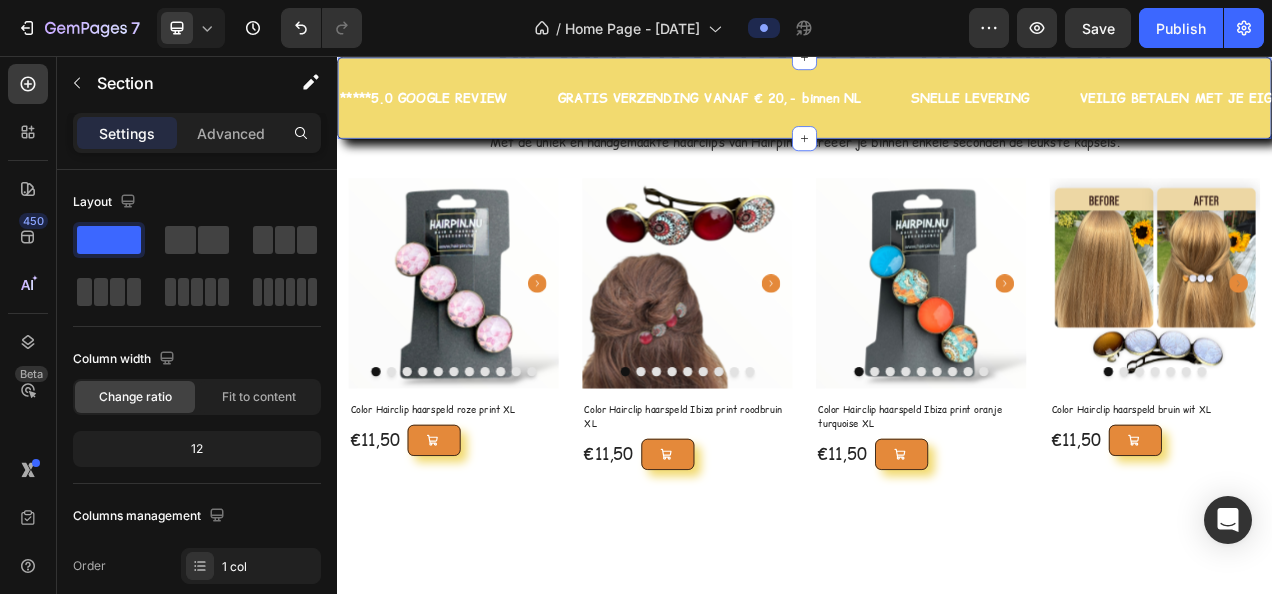 scroll, scrollTop: 1340, scrollLeft: 0, axis: vertical 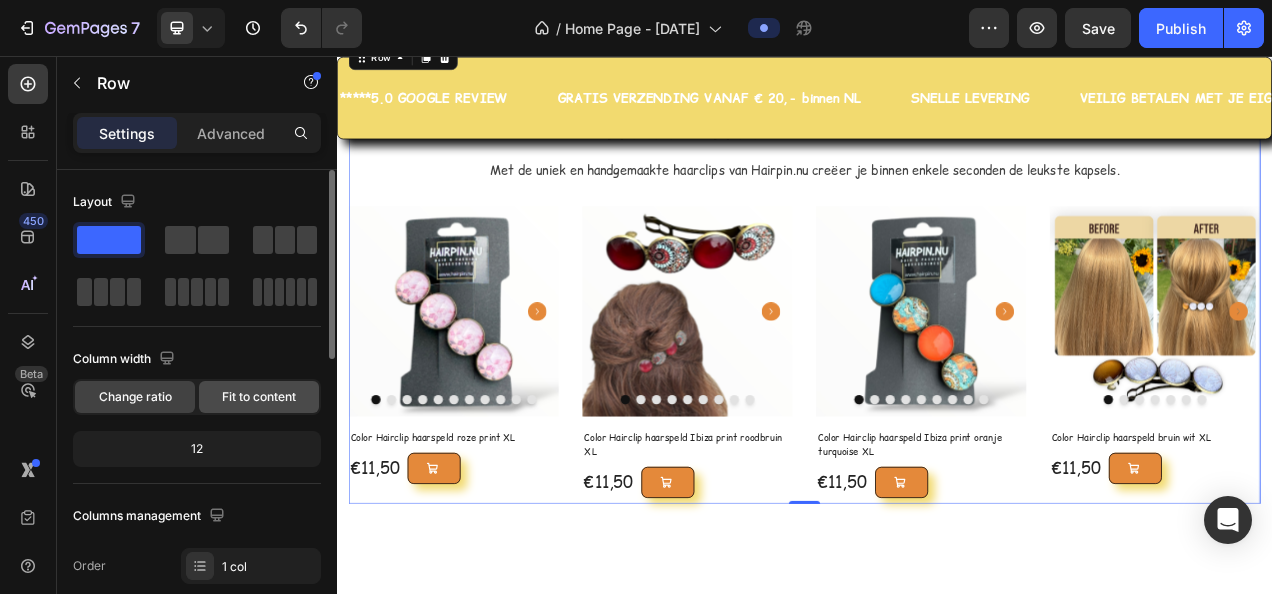 click on "Fit to content" 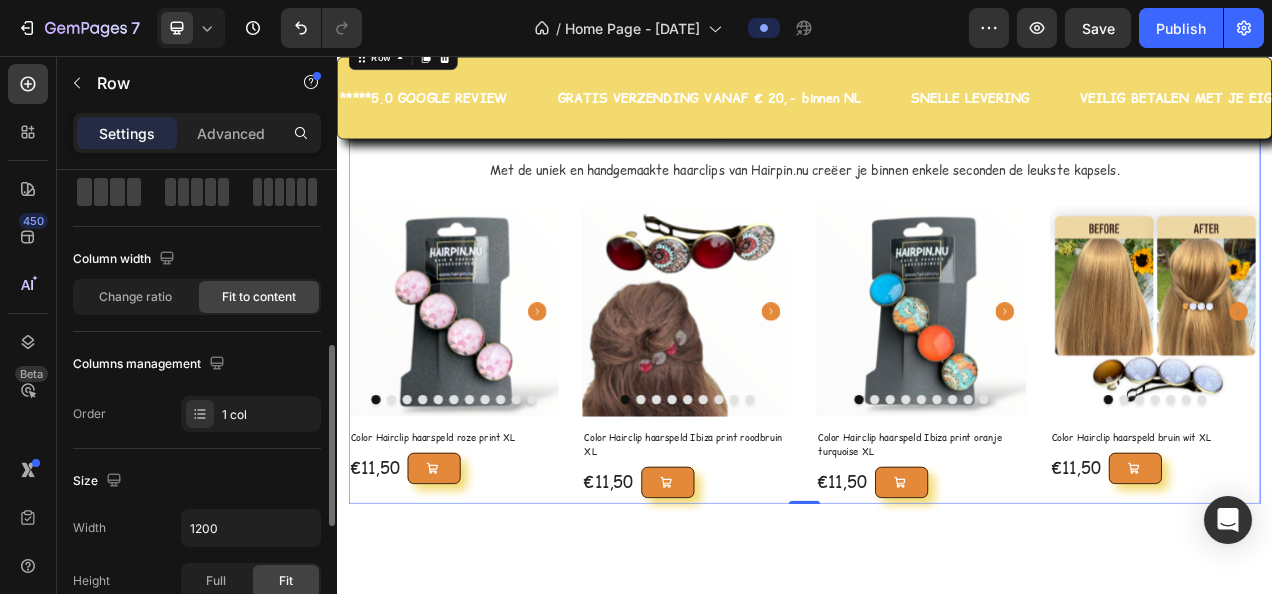 scroll, scrollTop: 200, scrollLeft: 0, axis: vertical 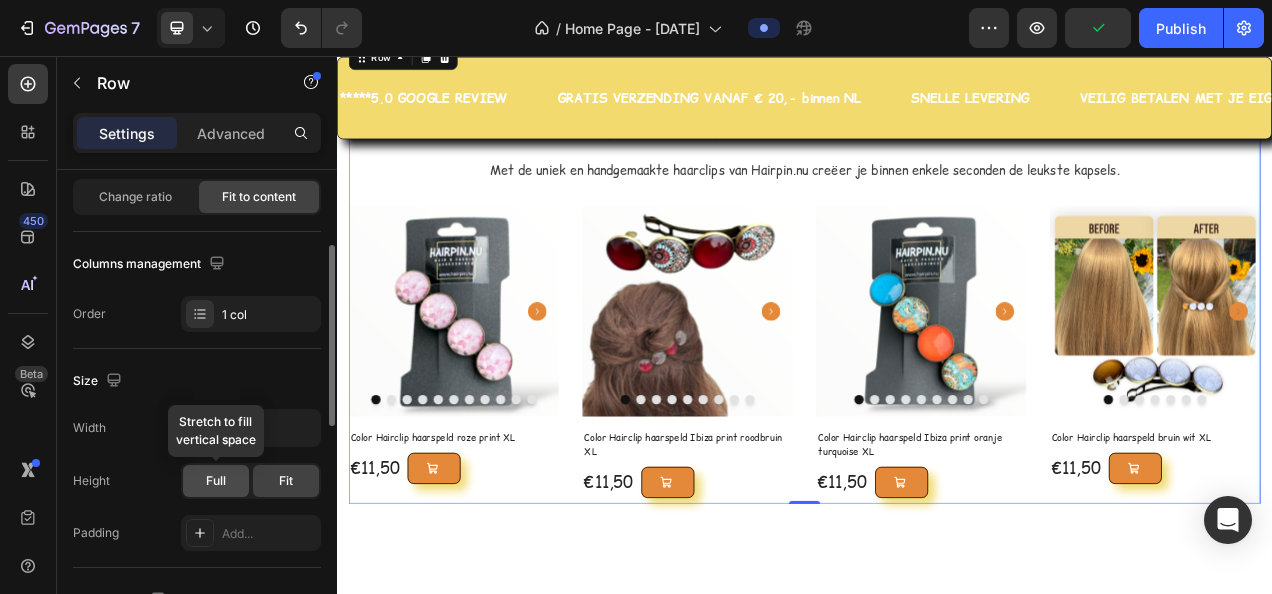click on "Full" 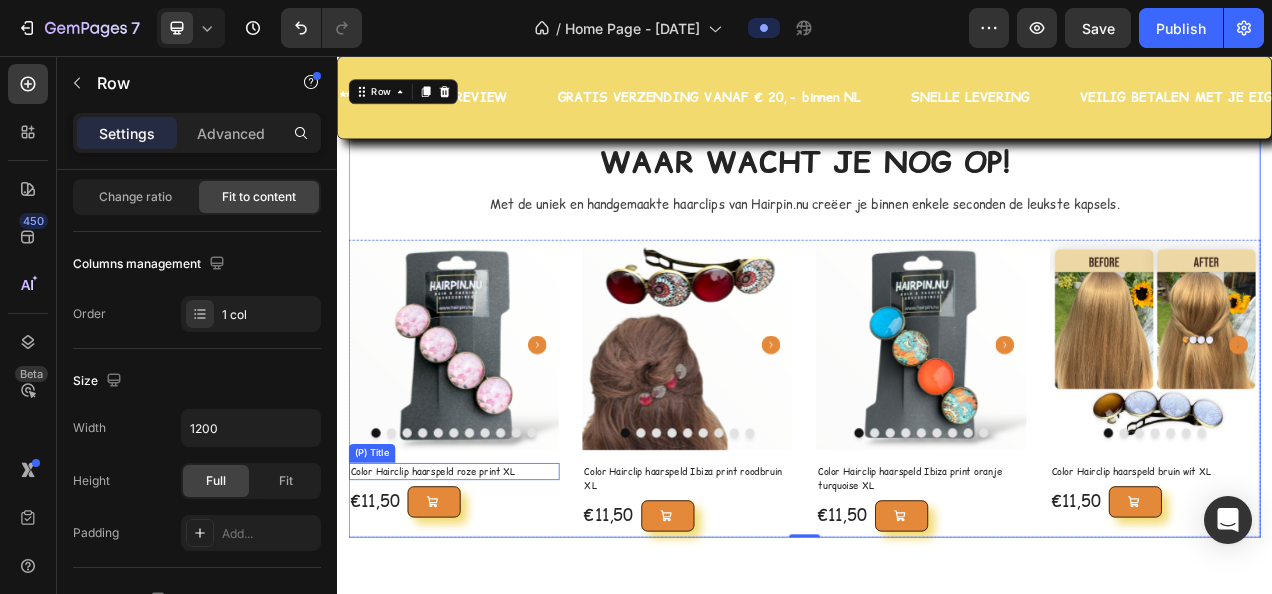 scroll, scrollTop: 1240, scrollLeft: 0, axis: vertical 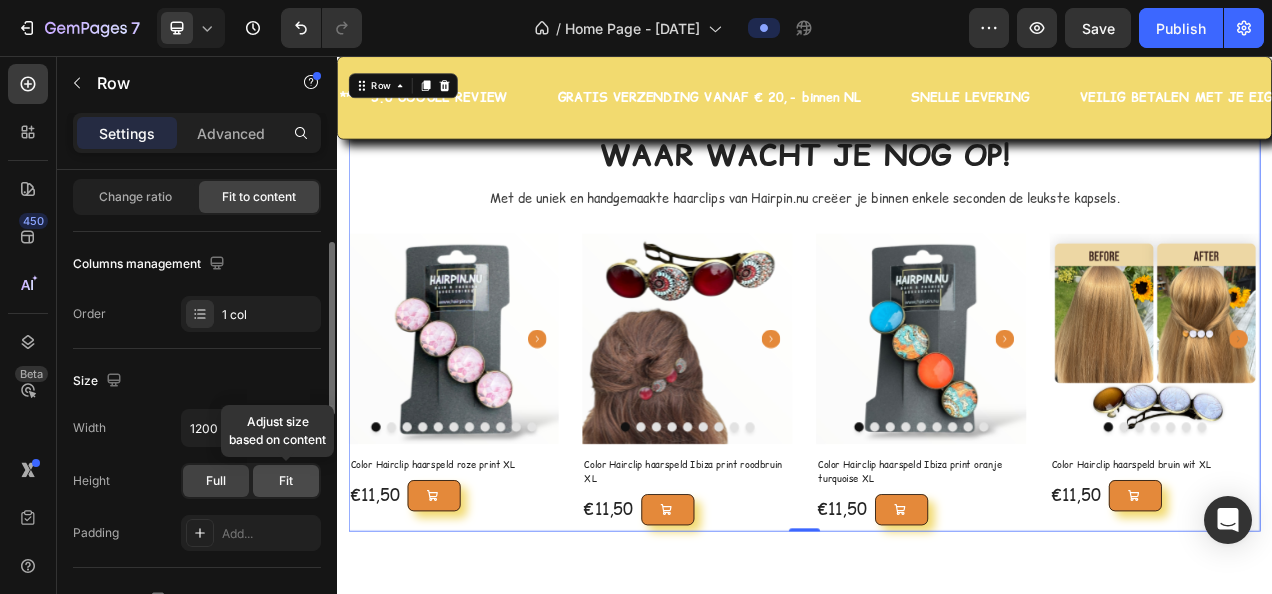 click on "Fit" 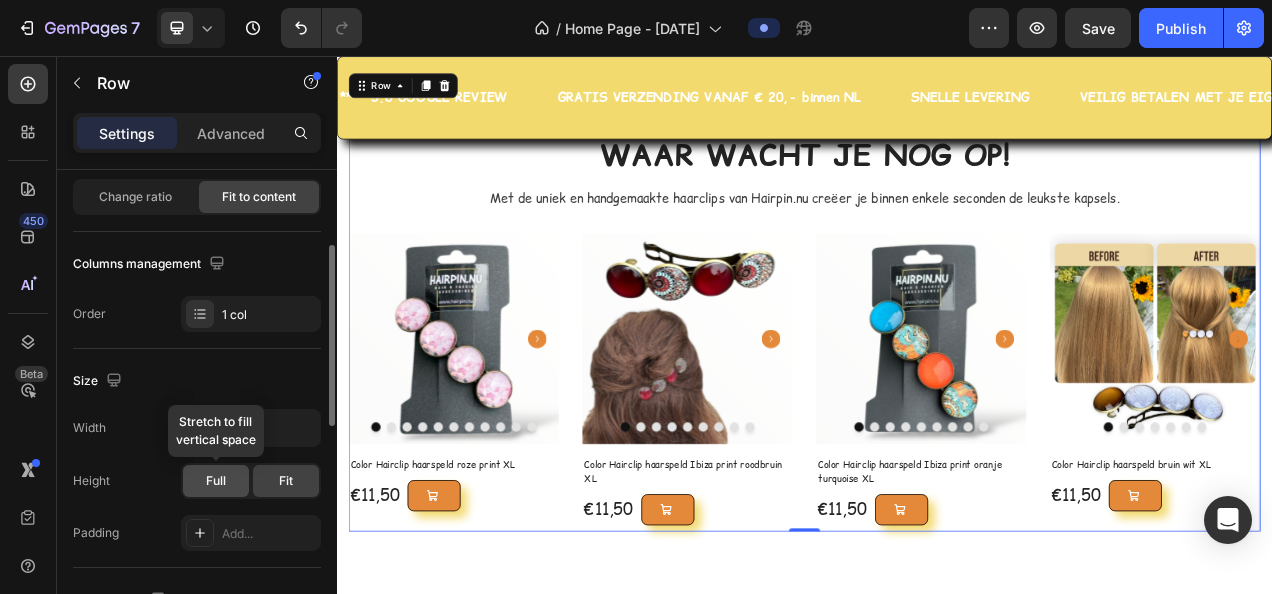 click on "Full" 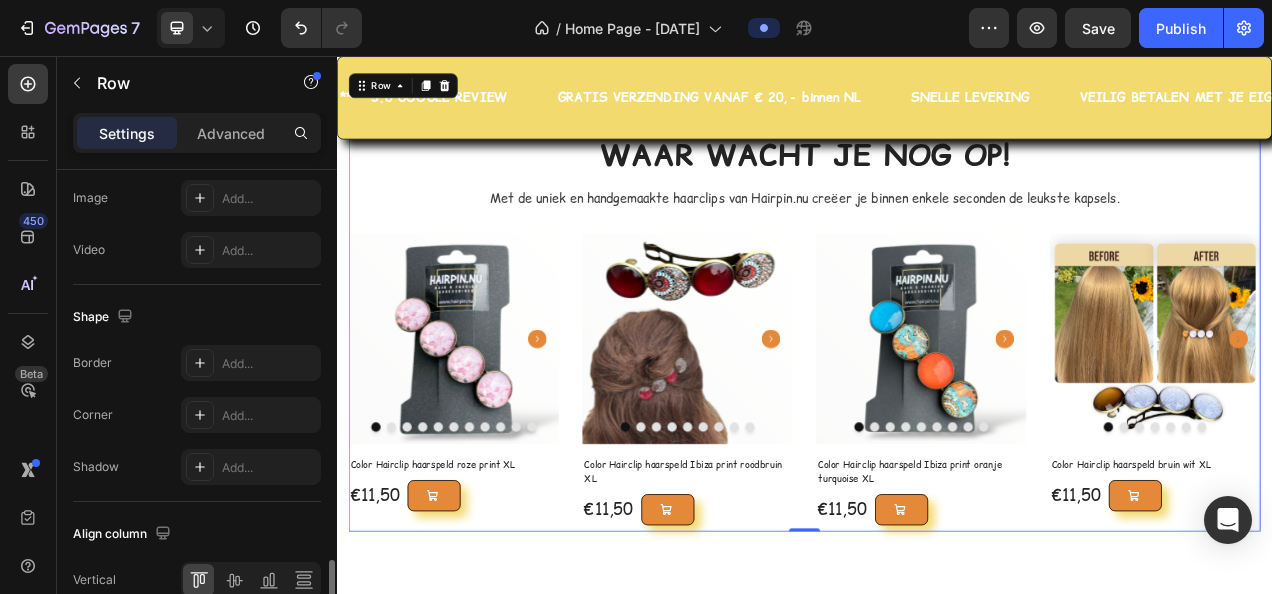 scroll, scrollTop: 800, scrollLeft: 0, axis: vertical 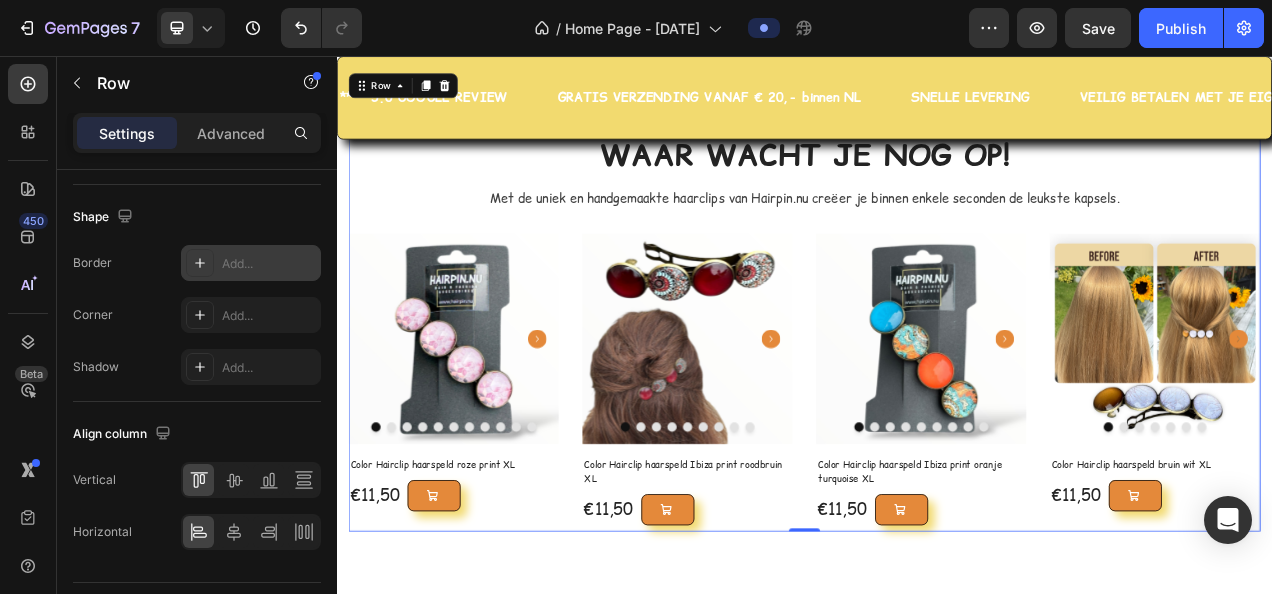 click on "Add..." at bounding box center [269, 264] 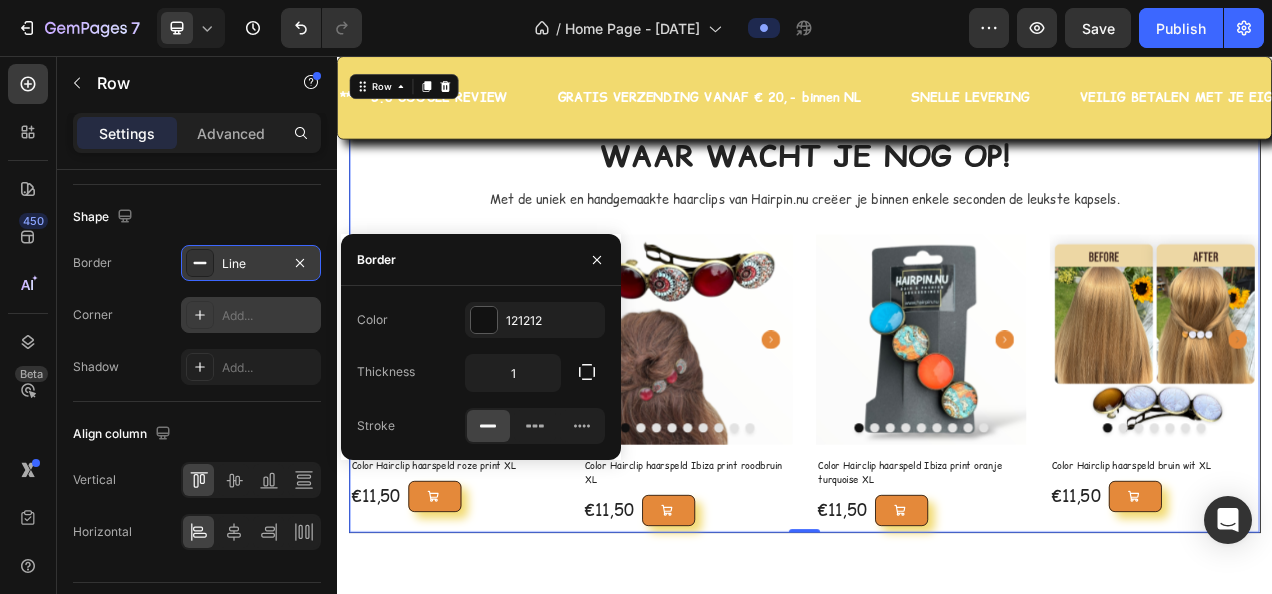 click on "Add..." at bounding box center [251, 315] 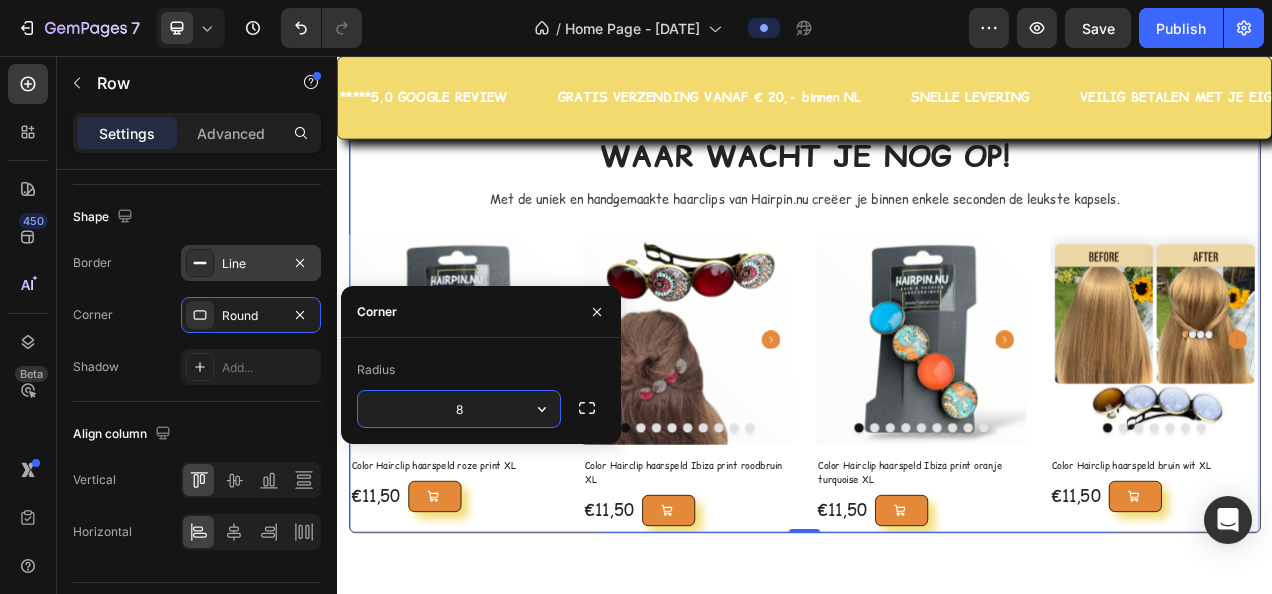 click on "Corner Round" at bounding box center (197, 315) 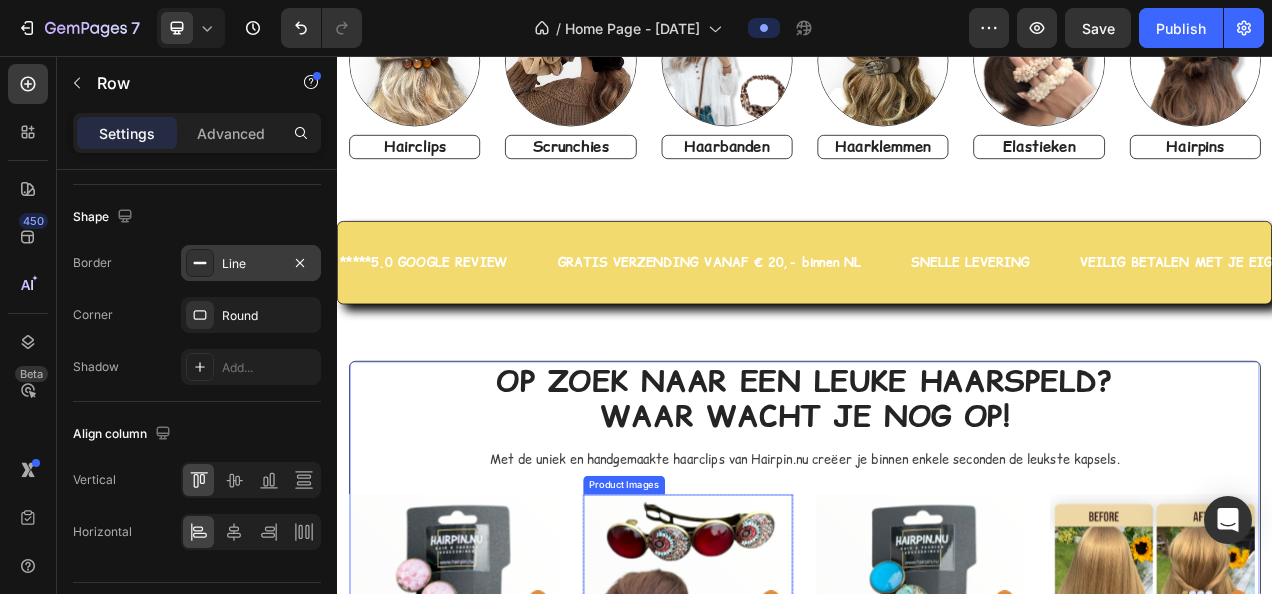 scroll, scrollTop: 1040, scrollLeft: 0, axis: vertical 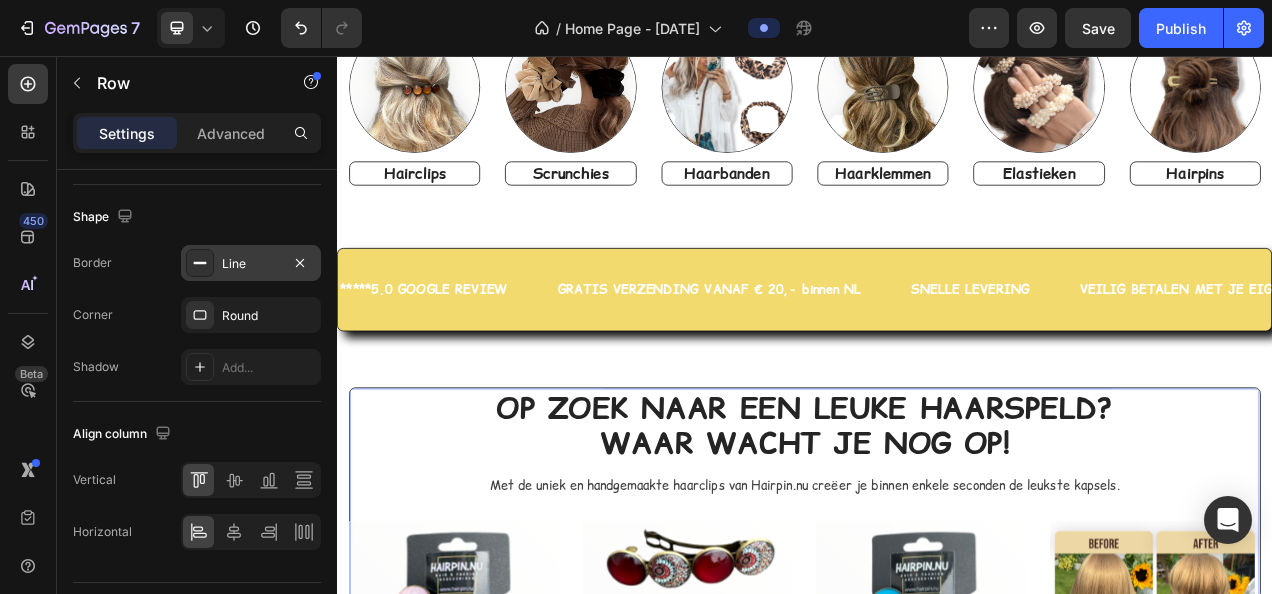 click on "Line" at bounding box center (251, 264) 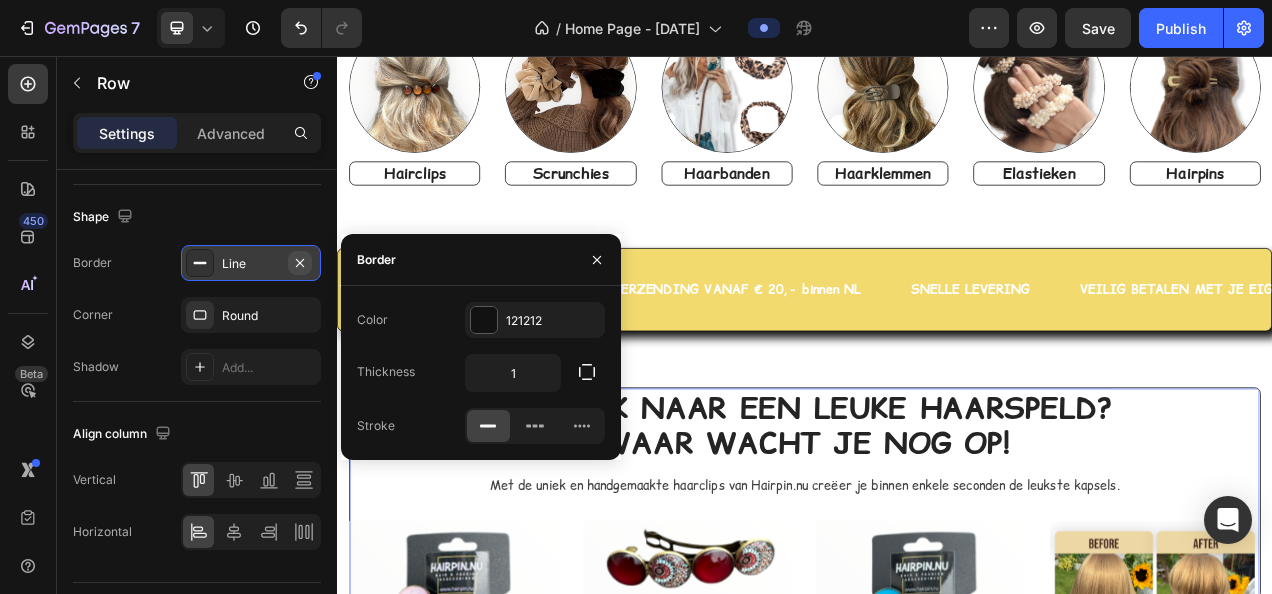 click 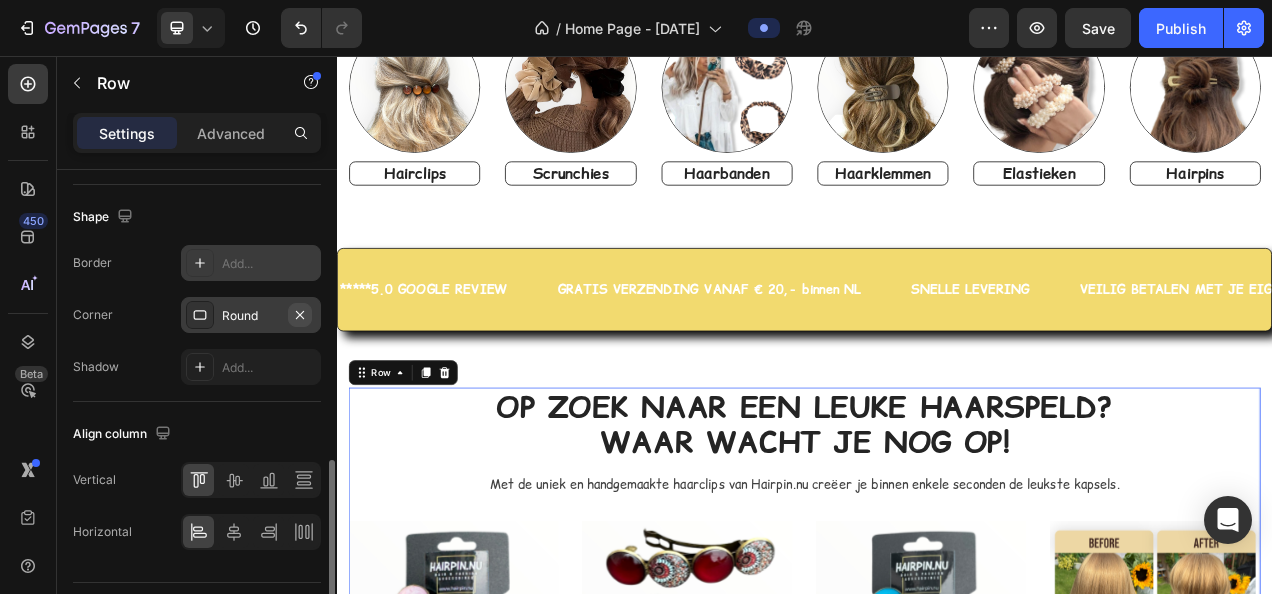 click 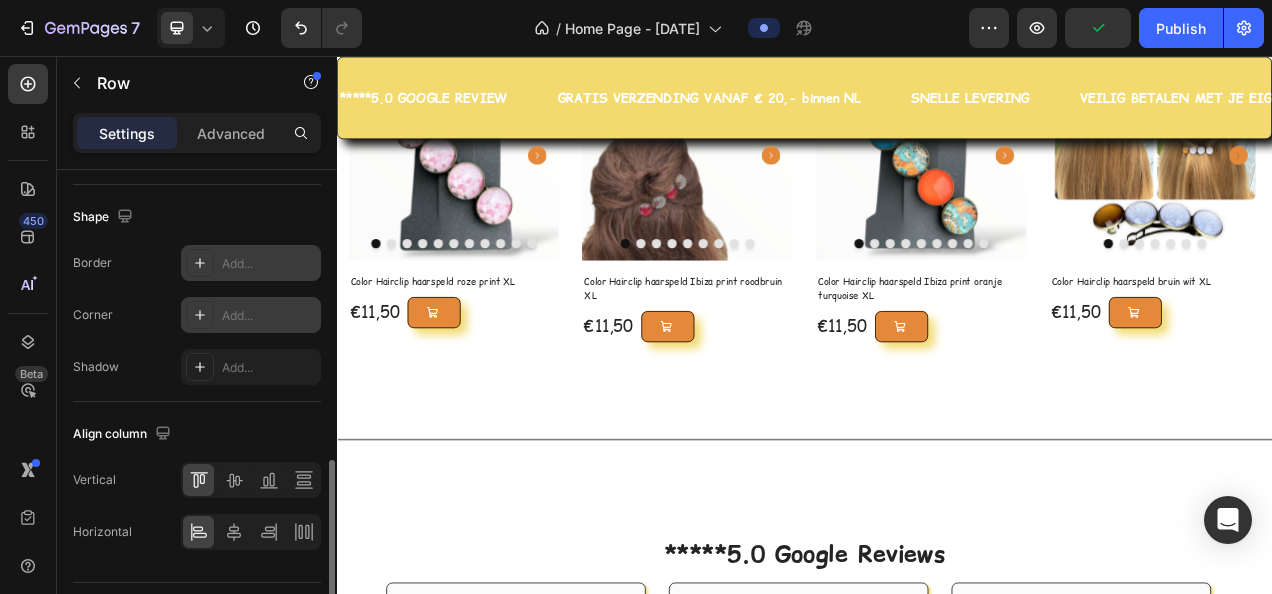 scroll, scrollTop: 1440, scrollLeft: 0, axis: vertical 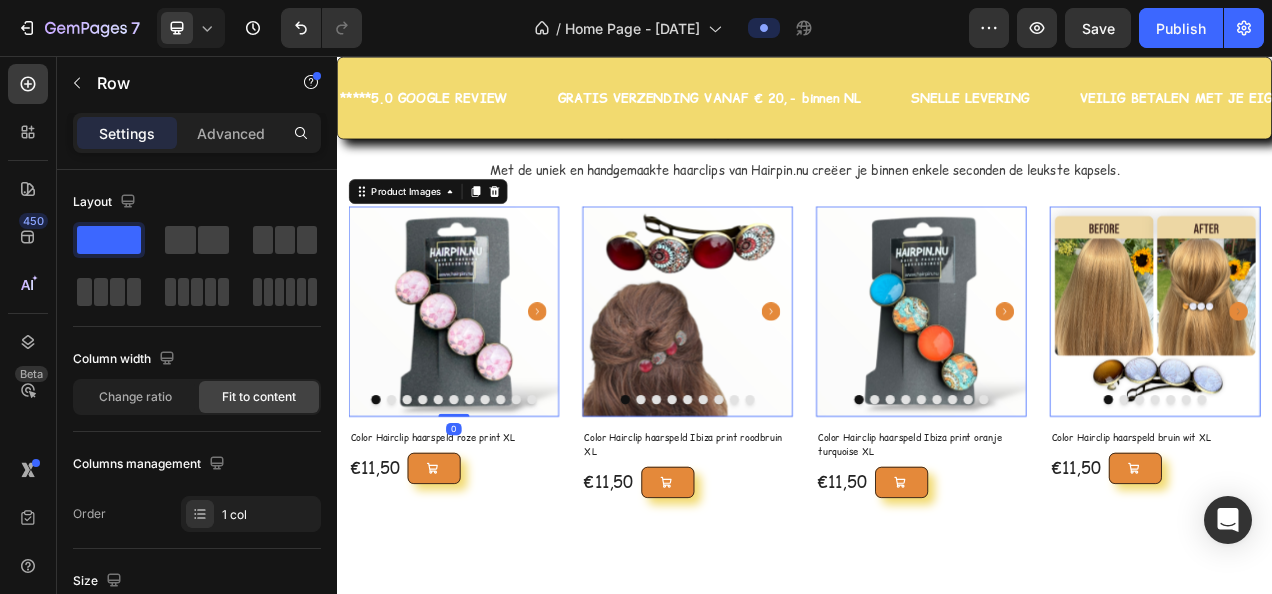 click at bounding box center [487, 384] 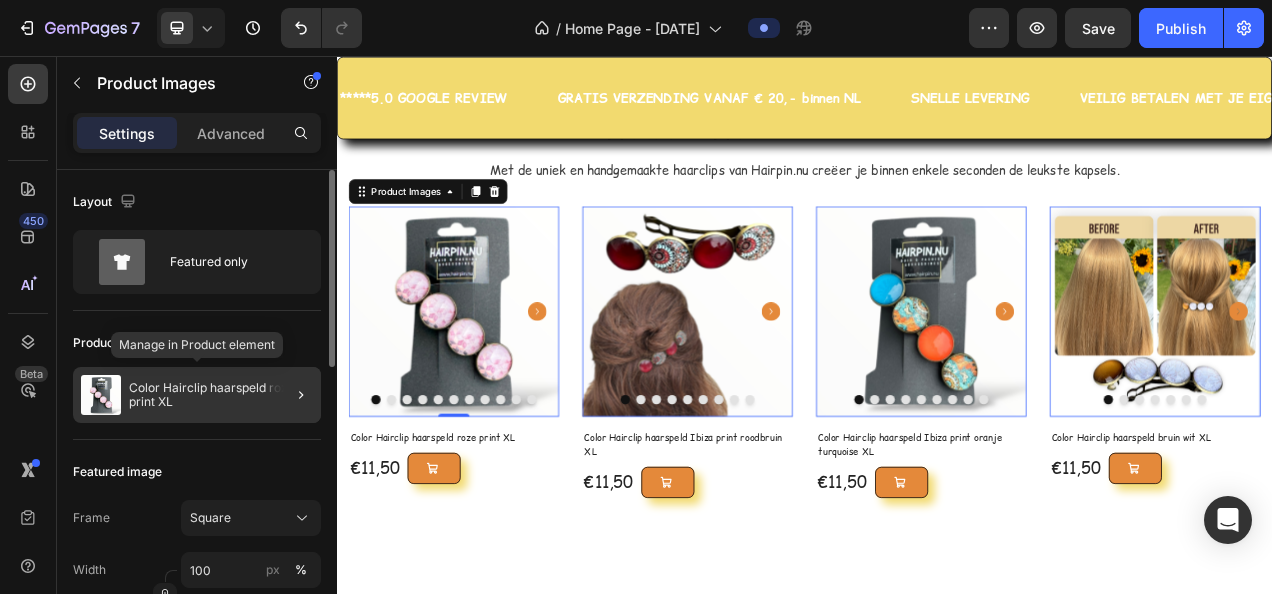 click on "Color Hairclip haarspeld roze print XL" at bounding box center (221, 395) 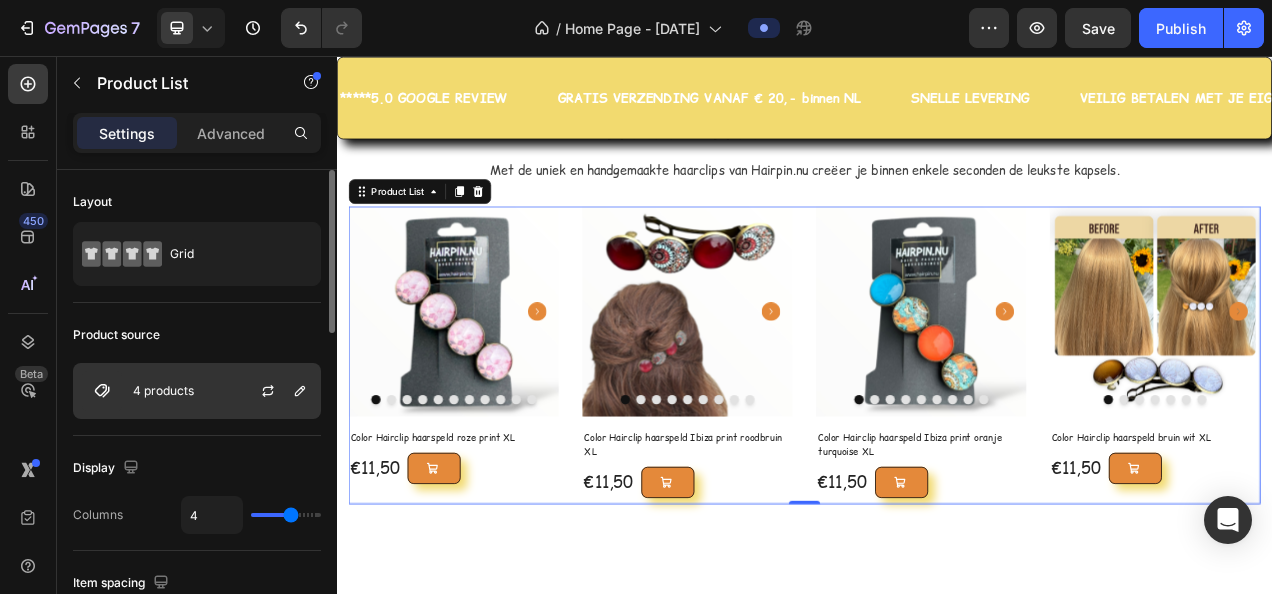 click on "4 products" at bounding box center [197, 391] 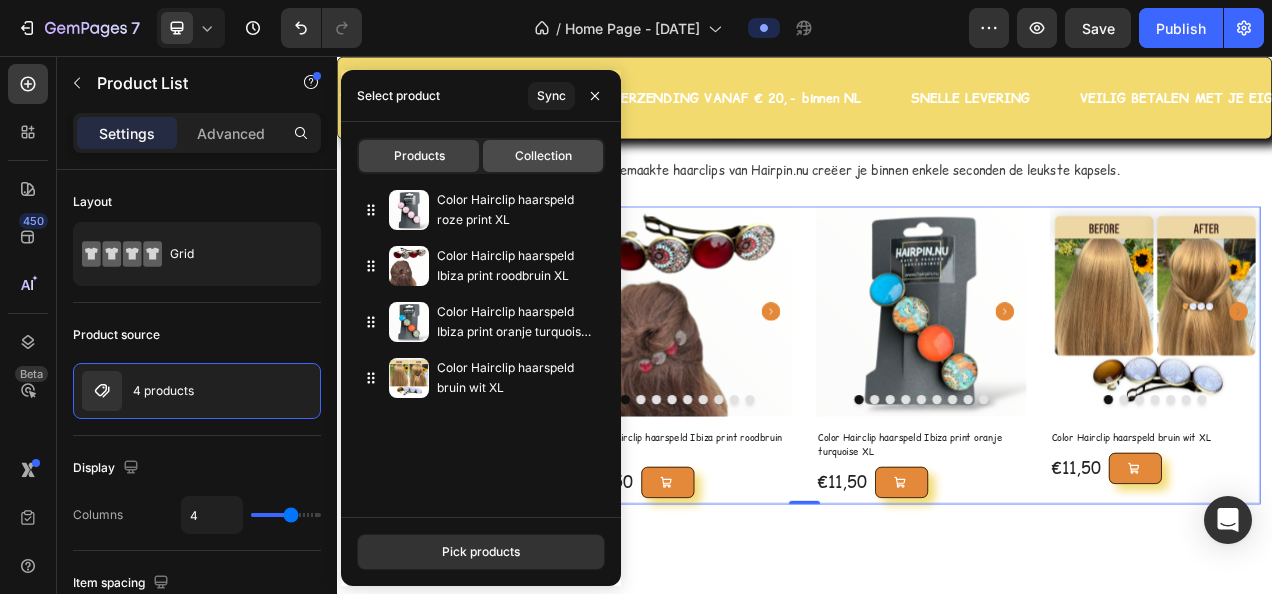click on "Collection" 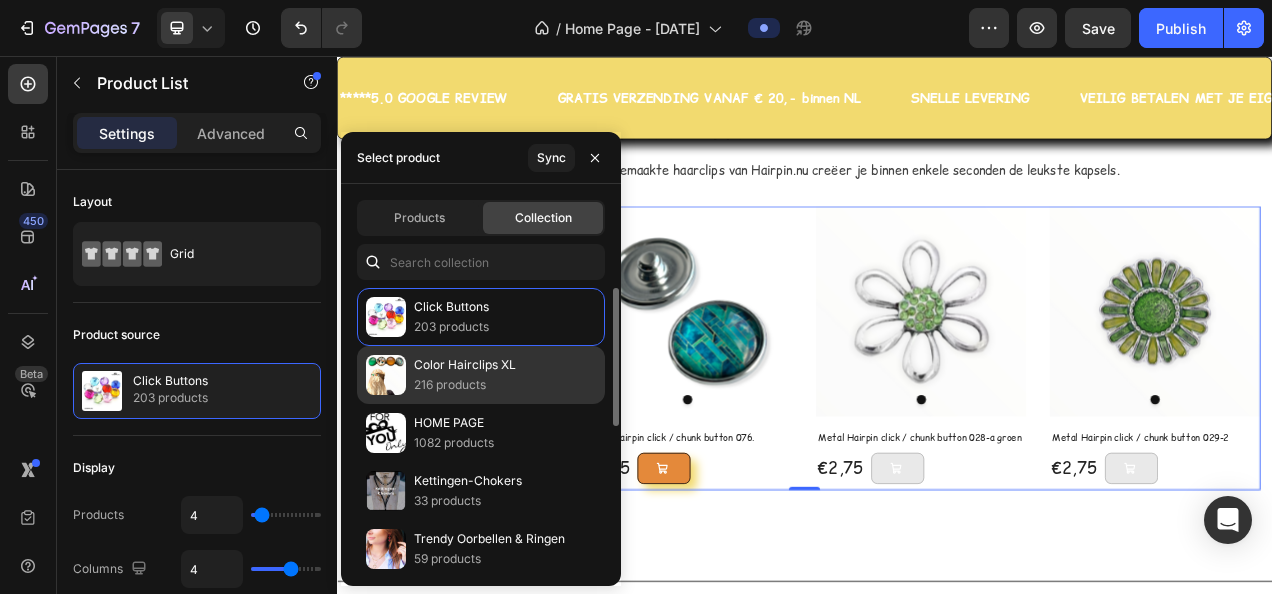 click on "Color Hairclips XL" at bounding box center (465, 365) 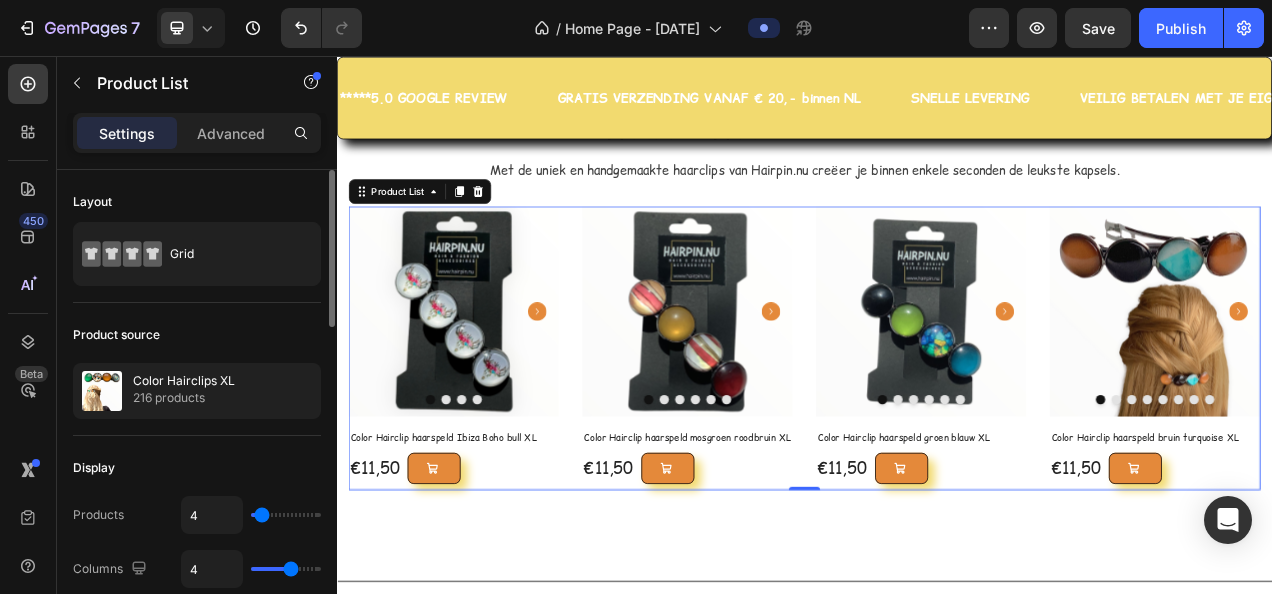click on "Product source Color Hairclips XL 216 products" 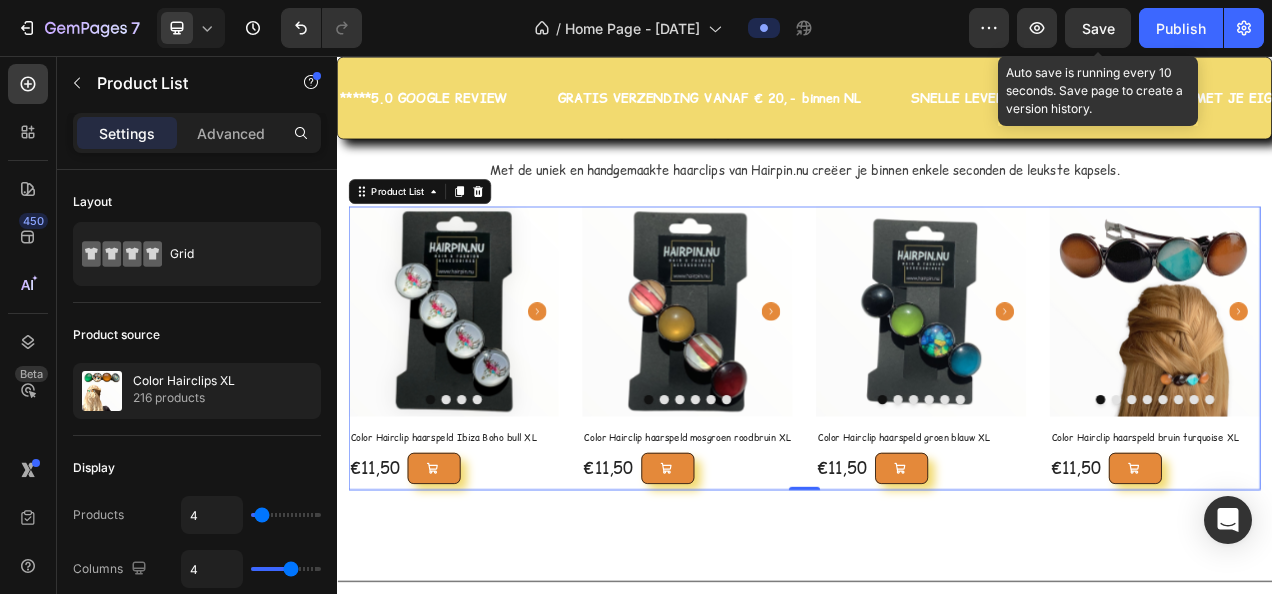 click on "Save" at bounding box center (1098, 28) 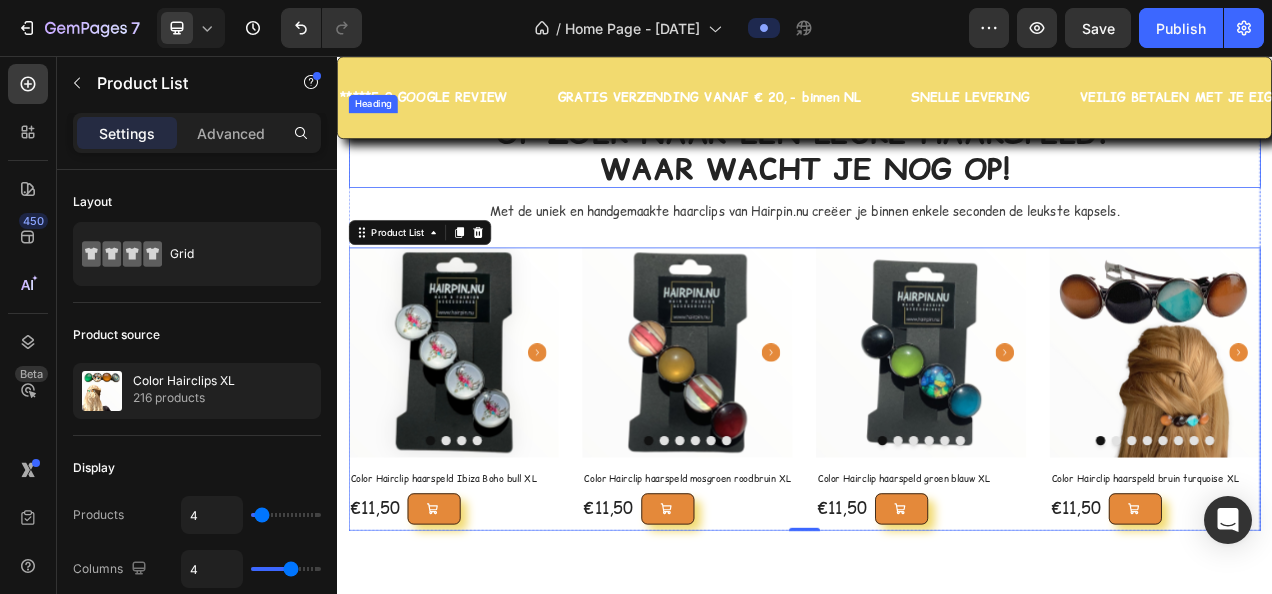 scroll, scrollTop: 1440, scrollLeft: 0, axis: vertical 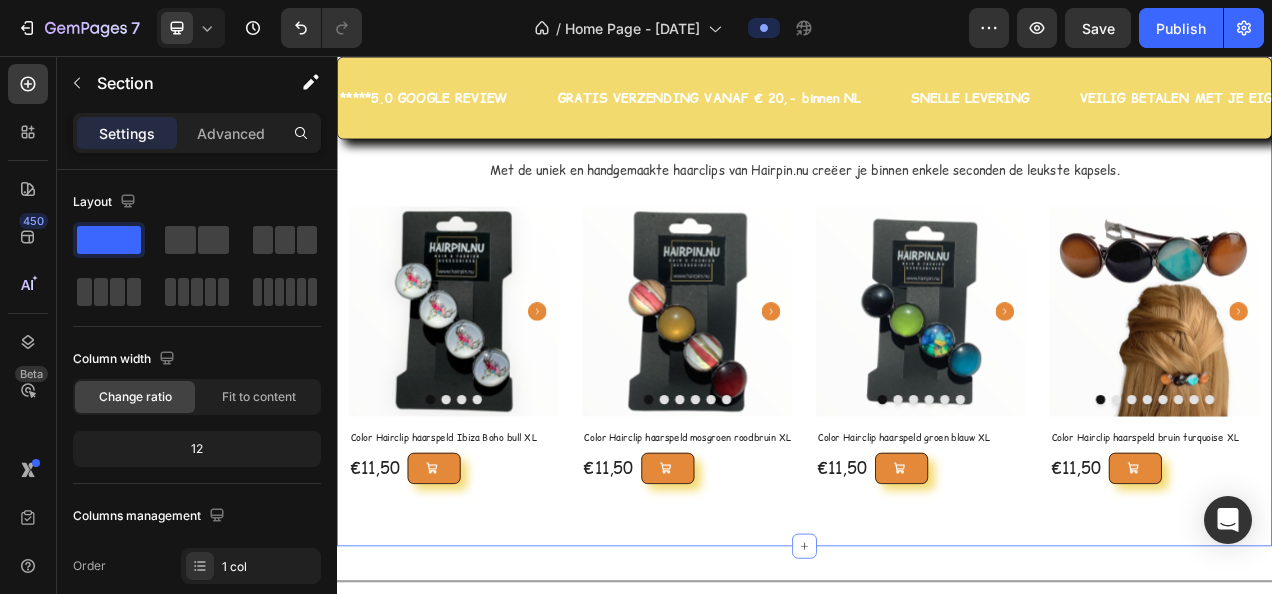 click on "OP ZOEK NAAR EEN LEUKE HAARSPELD? WAAR WACHT JE NOG OP! Heading Met de uniek en handgemaakte haarclips van Hairpin.nu creëer je binnen enkele seconden de leukste kapsels.  Text block
Product Images Row Color Hairclip haarspeld Ibiza Boho bull XL (P) Title €11,50 (P) Price (P) Price
Add to Cart Row Product List
Product Images Row Color Hairclip haarspeld mosgroen roodbruin XL (P) Title €11,50 (P) Price (P) Price
Add to Cart Row Product List
Product Images Row Color Hairclip haarspeld groen blauw XL (P) Title €11,50 (P) Price (P) Price
Add to Cart Row Product List
Product Images Row Color Hairclip haarspeld bruin turquoise XL (P) Title €11,50 (P) Price (P) Price
Add to Cart Row Product List Product List Row Section 6/25   You can create reusable sections Create Theme Section AI Content Write with GemAI What would you like to describe here? Persuasive" at bounding box center [937, 344] 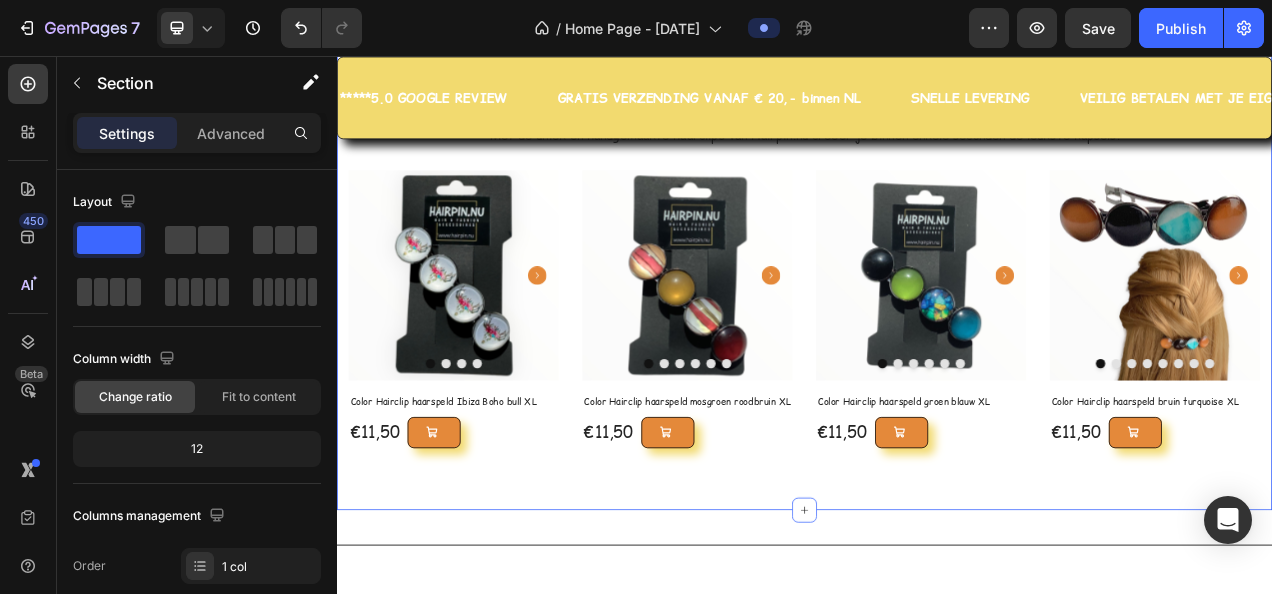 scroll, scrollTop: 1540, scrollLeft: 0, axis: vertical 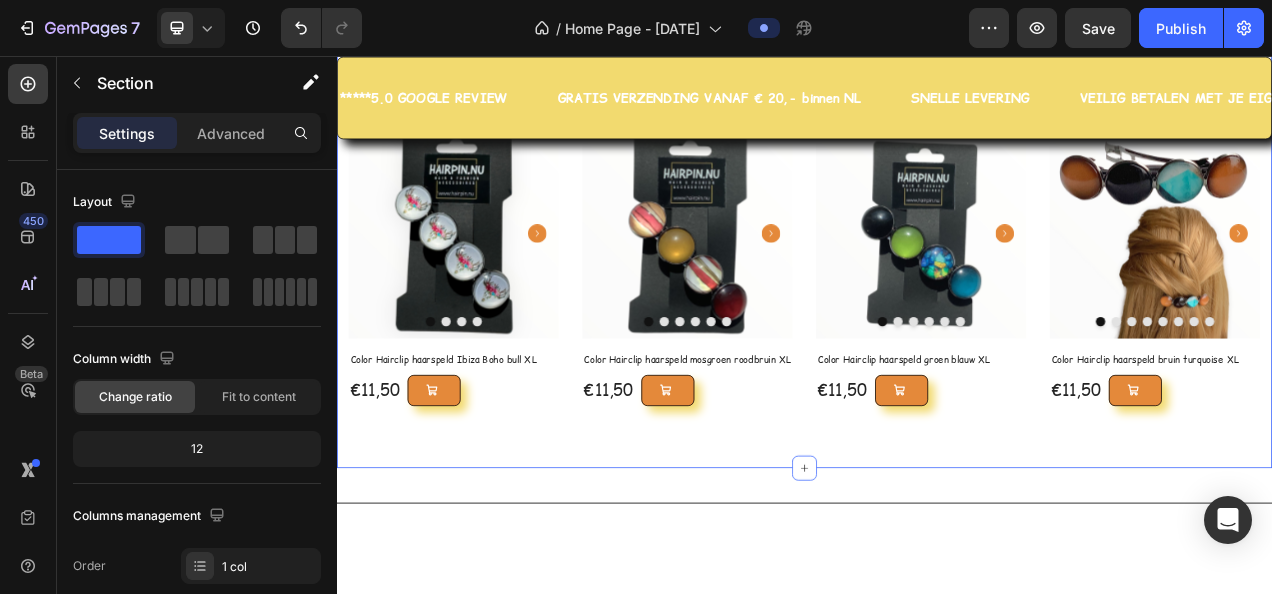 click on "OP ZOEK NAAR EEN LEUKE HAARSPELD? WAAR WACHT JE NOG OP! Heading Met de uniek en handgemaakte haarclips van Hairpin.nu creëer je binnen enkele seconden de leukste kapsels.  Text block
Product Images Row Color Hairclip haarspeld Ibiza Boho bull XL (P) Title €11,50 (P) Price (P) Price
Add to Cart Row Product List
Product Images Row Color Hairclip haarspeld mosgroen roodbruin XL (P) Title €11,50 (P) Price (P) Price
Add to Cart Row Product List
Product Images Row Color Hairclip haarspeld groen blauw XL (P) Title €11,50 (P) Price (P) Price
Add to Cart Row Product List
Product Images Row Color Hairclip haarspeld bruin turquoise XL (P) Title €11,50 (P) Price (P) Price
Add to Cart Row Product List Product List Row Section 6/25   You can create reusable sections Create Theme Section AI Content Write with GemAI What would you like to describe here? Persuasive" at bounding box center (937, 244) 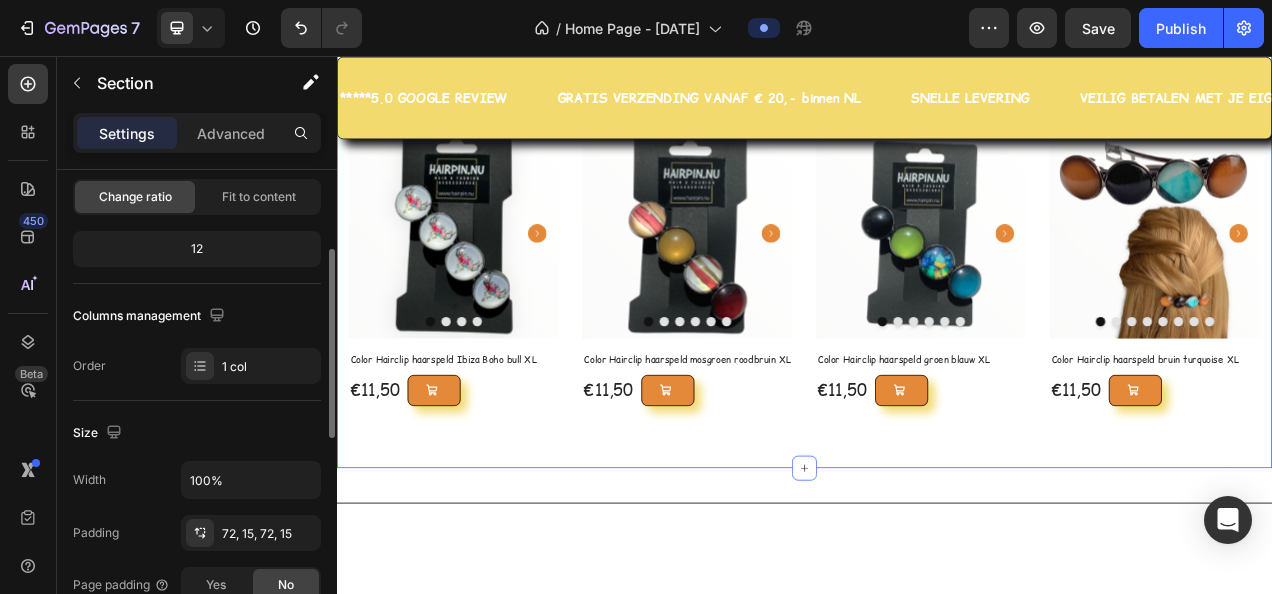 scroll, scrollTop: 100, scrollLeft: 0, axis: vertical 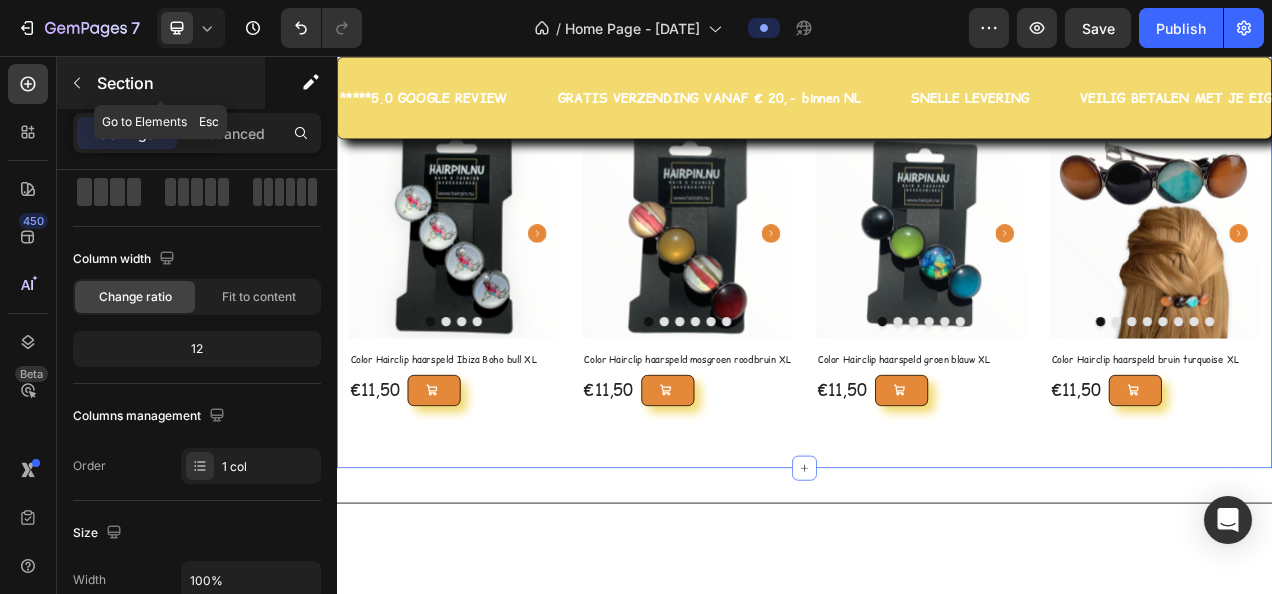 click 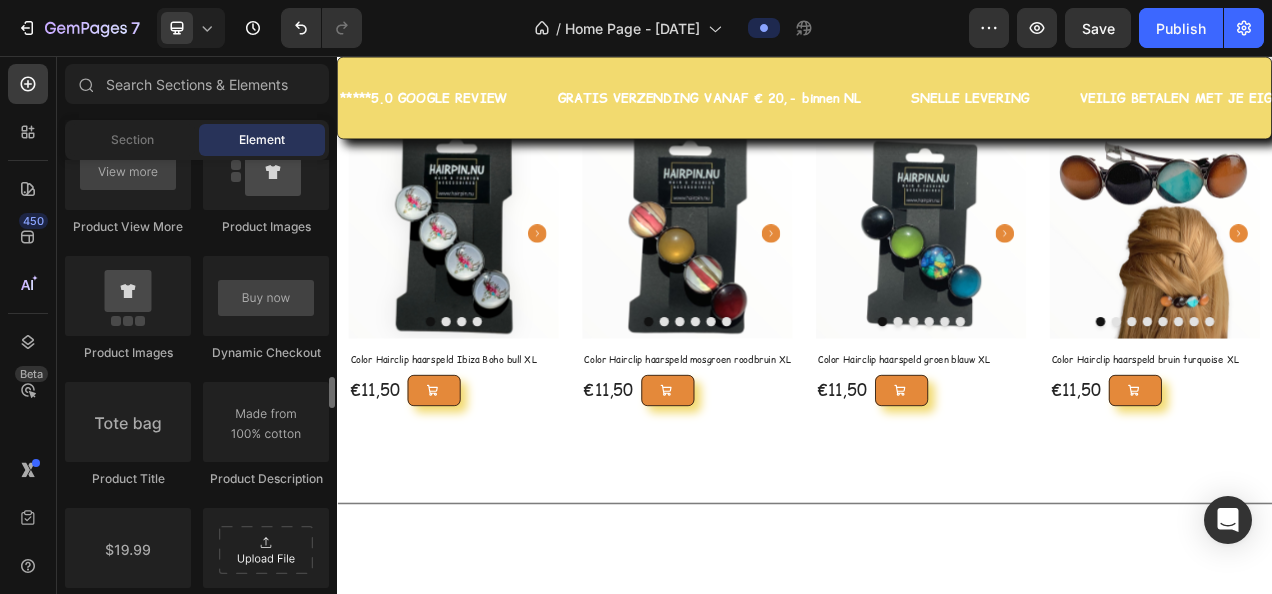 scroll, scrollTop: 2898, scrollLeft: 0, axis: vertical 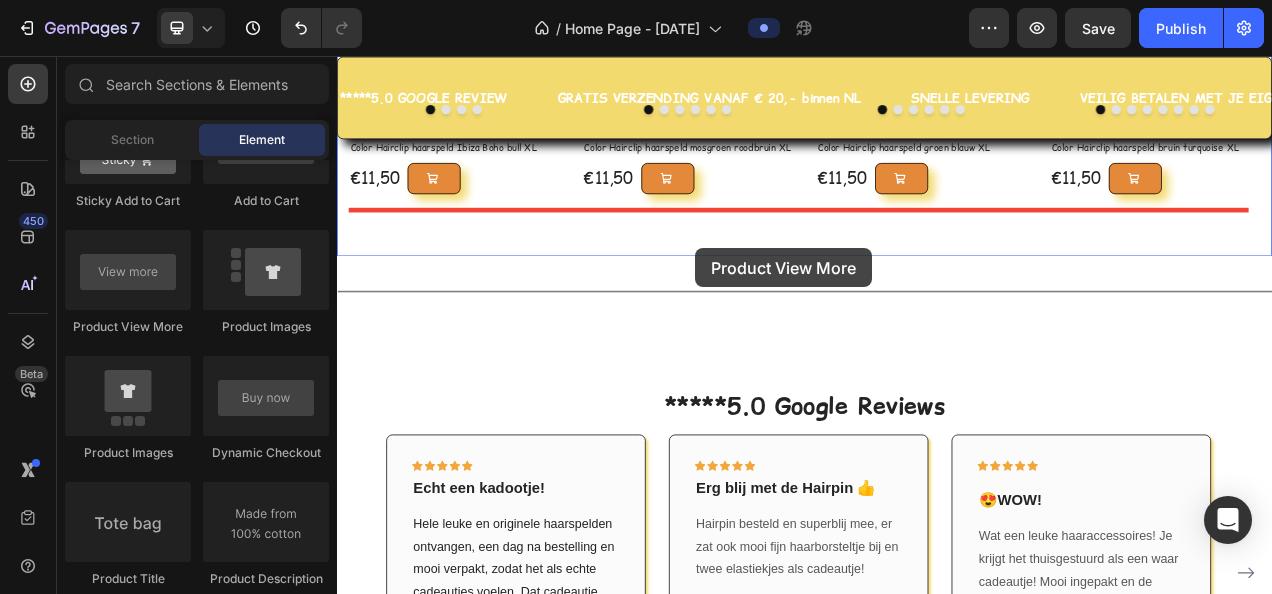 drag, startPoint x: 457, startPoint y: 329, endPoint x: 796, endPoint y: 303, distance: 339.99557 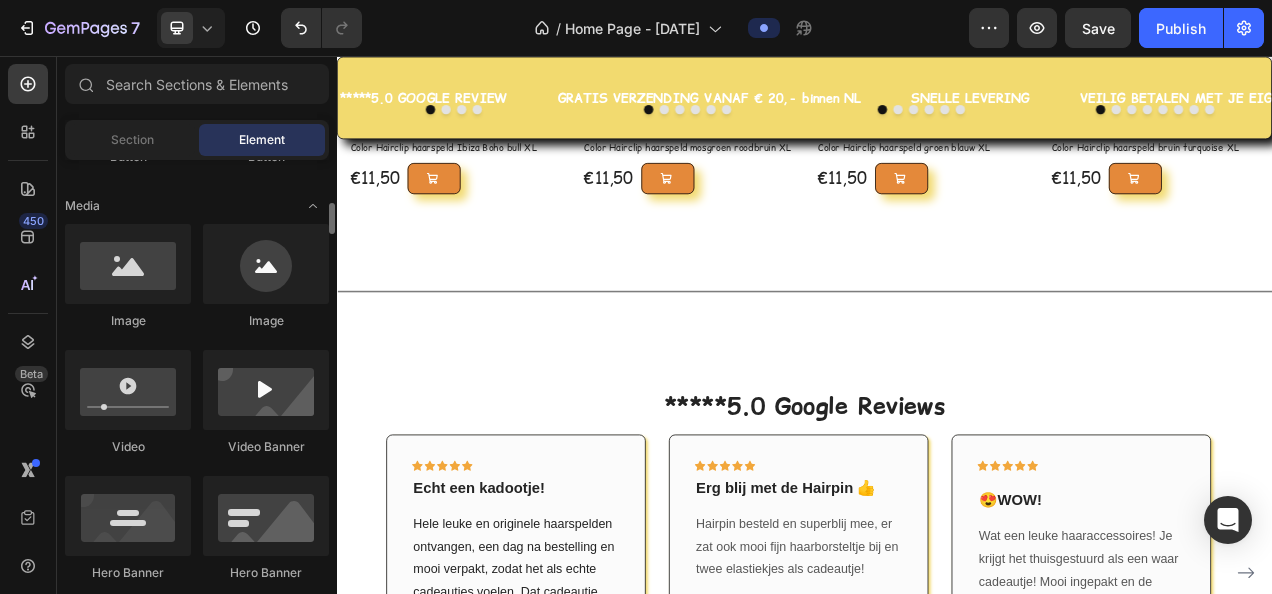 scroll, scrollTop: 498, scrollLeft: 0, axis: vertical 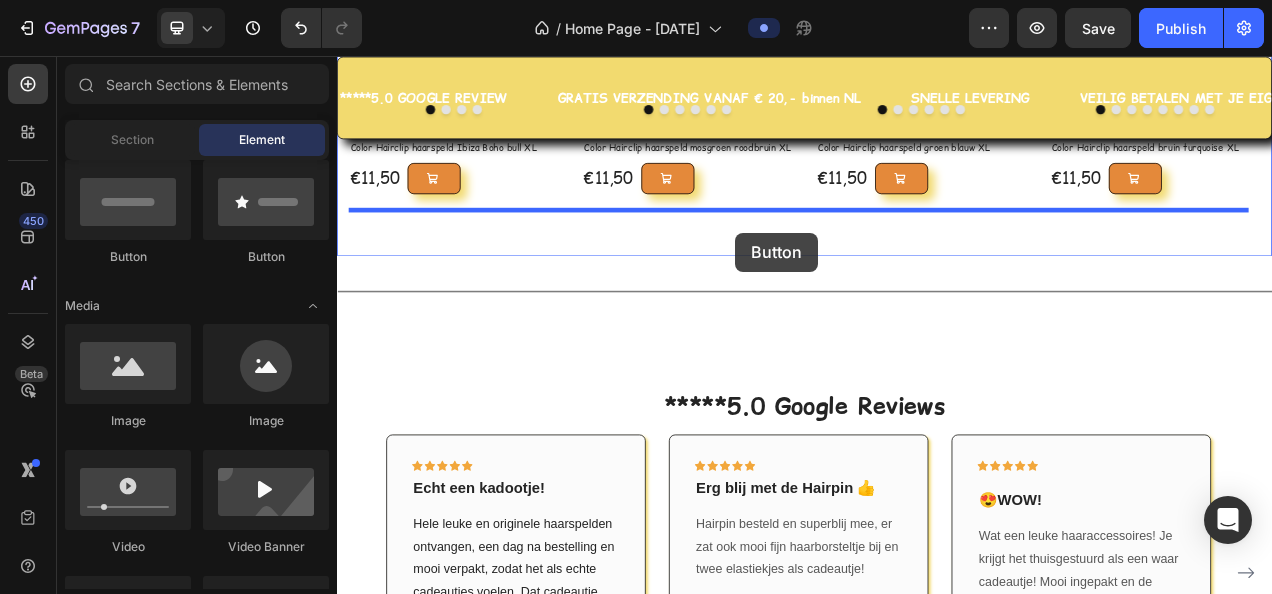 drag, startPoint x: 477, startPoint y: 278, endPoint x: 848, endPoint y: 283, distance: 371.0337 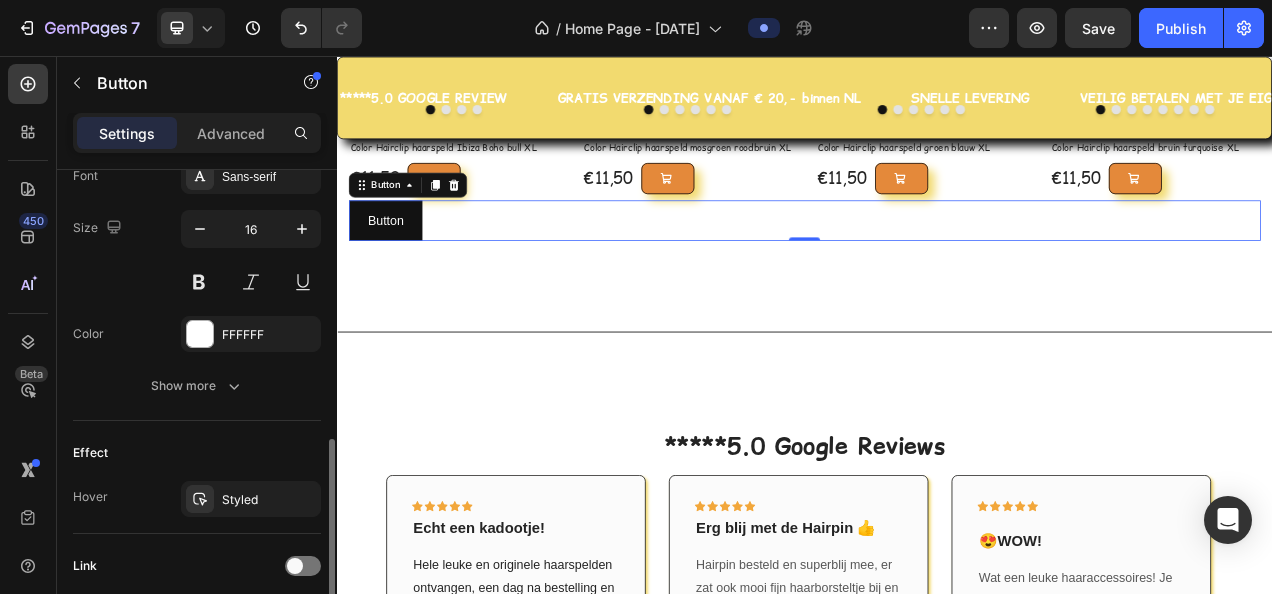 scroll, scrollTop: 948, scrollLeft: 0, axis: vertical 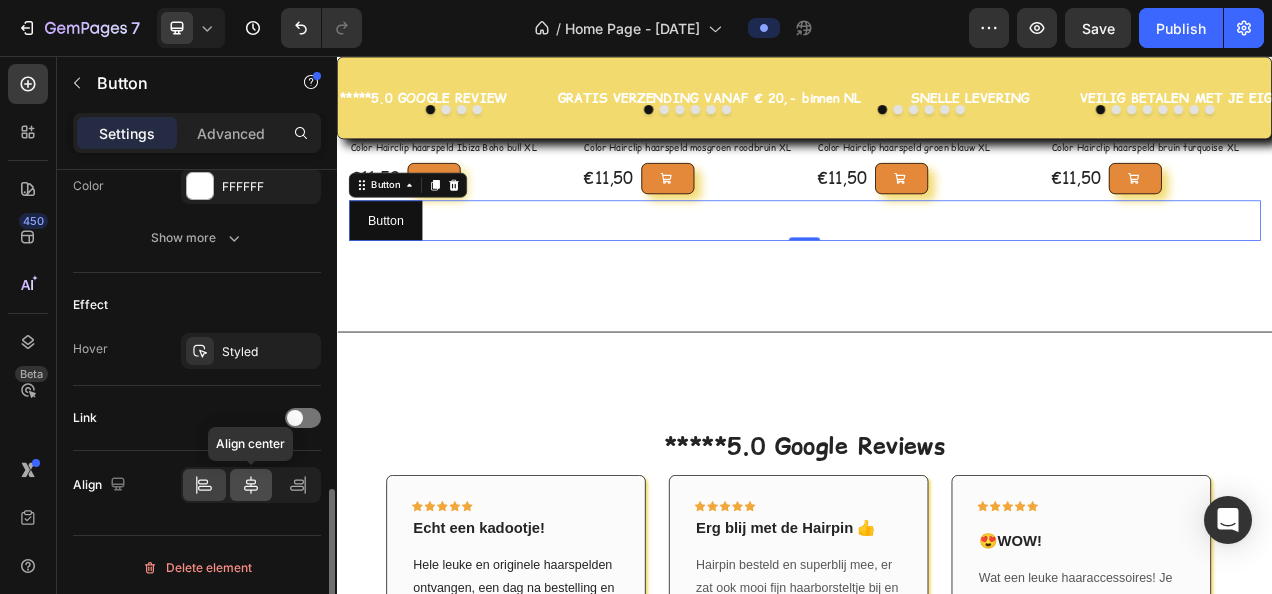 click 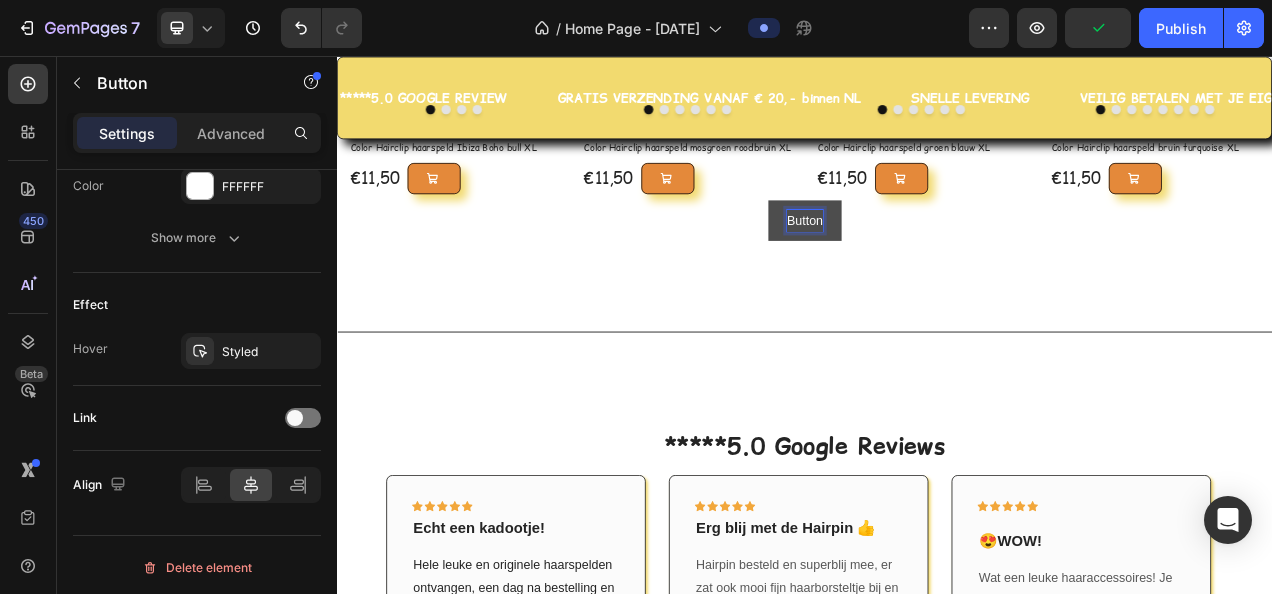 click on "Button" at bounding box center [937, 267] 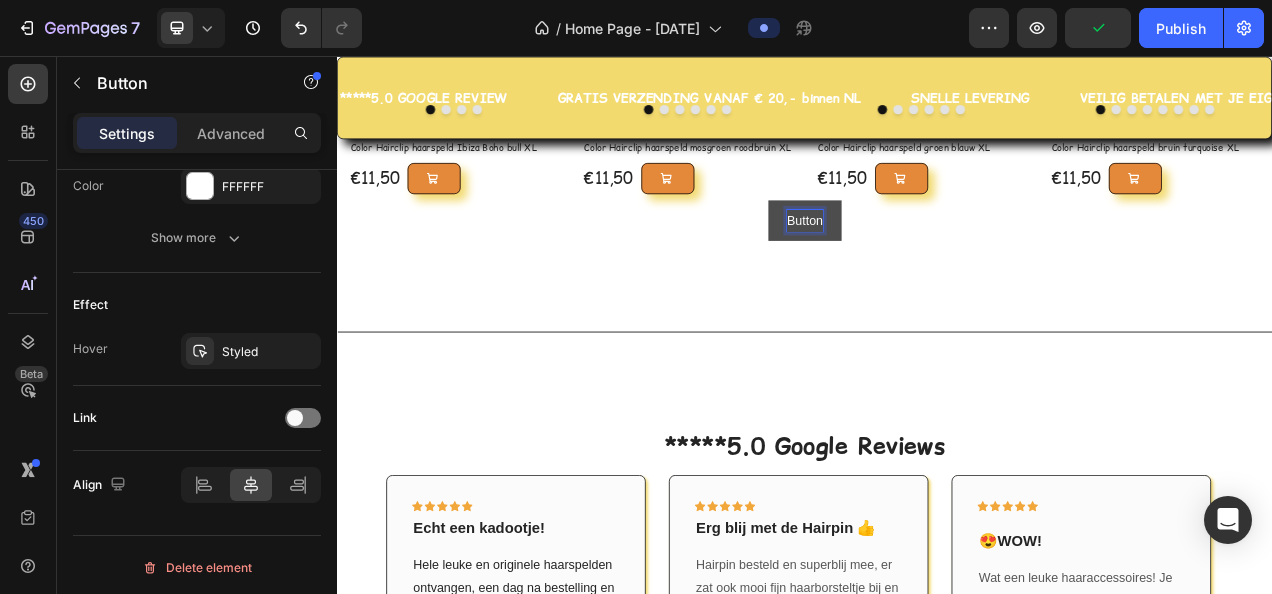 click on "Button" at bounding box center [937, 267] 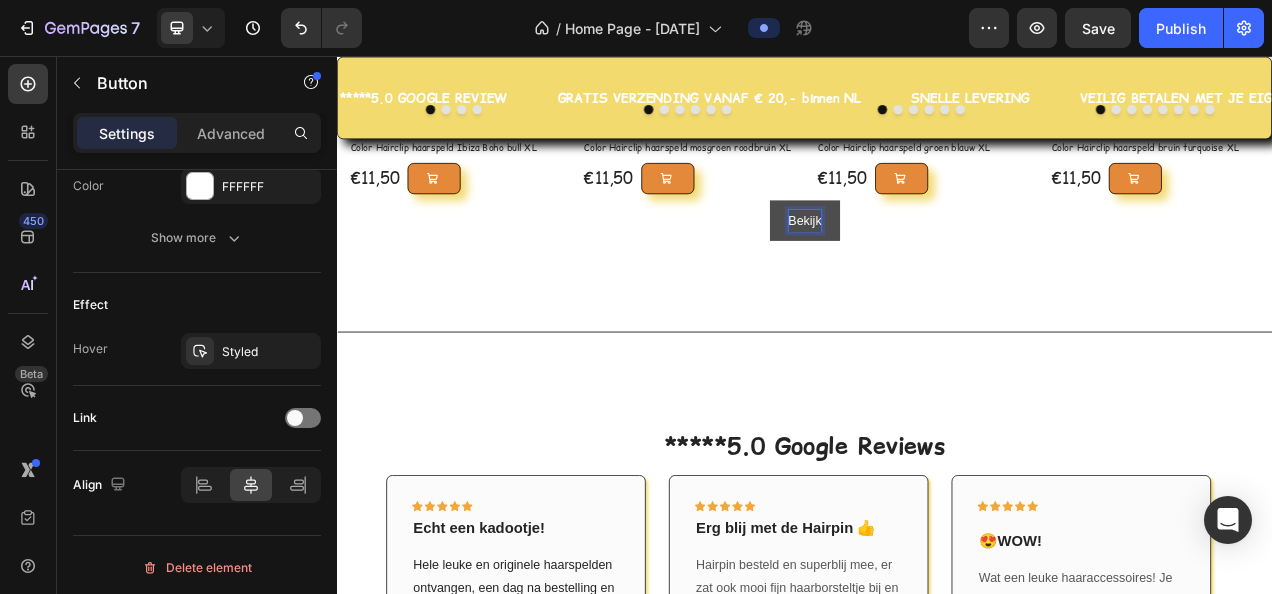 click on "Bekijk" at bounding box center [937, 267] 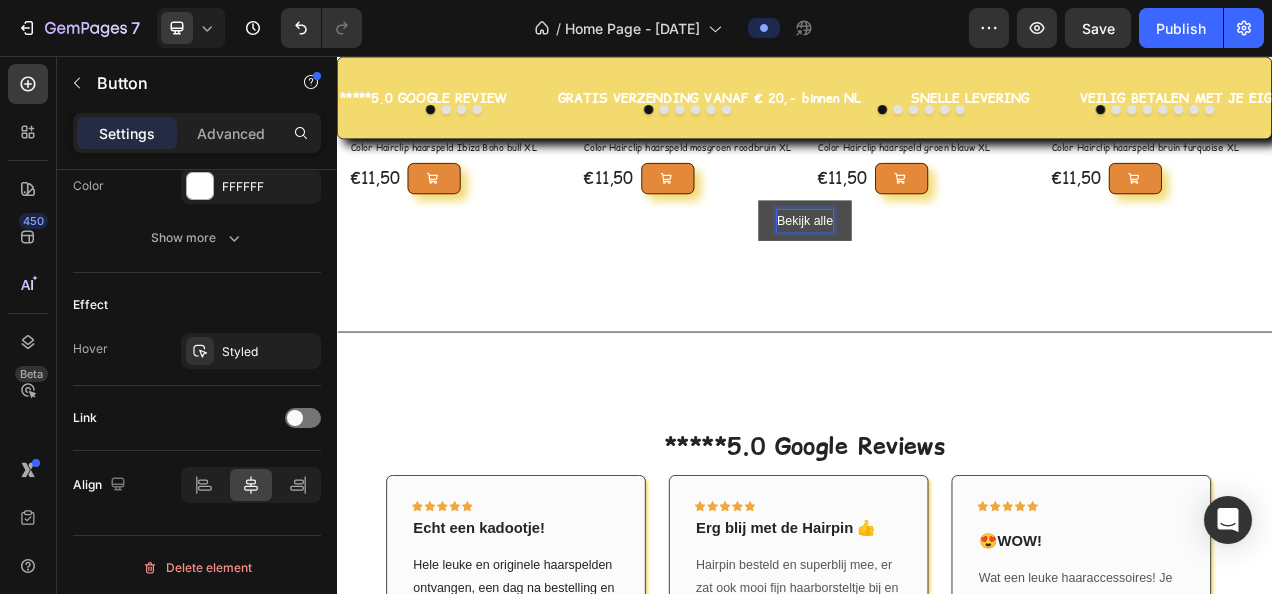 click on "Bekijk alle" at bounding box center [937, 267] 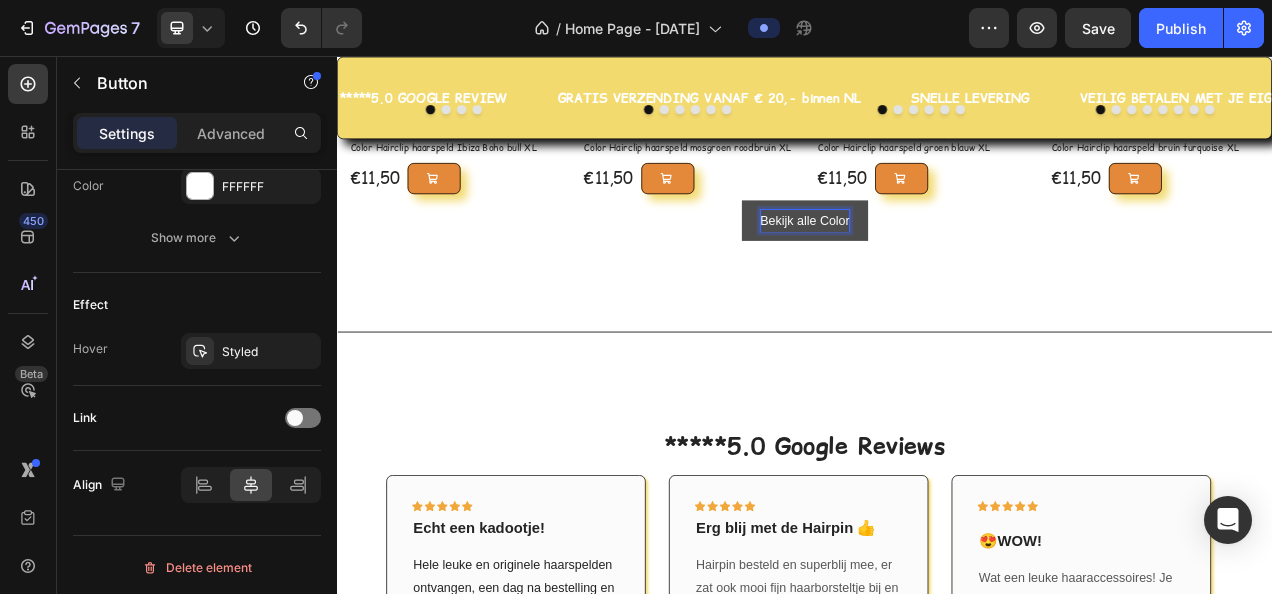 click on "Bekijk alle Color" at bounding box center (937, 267) 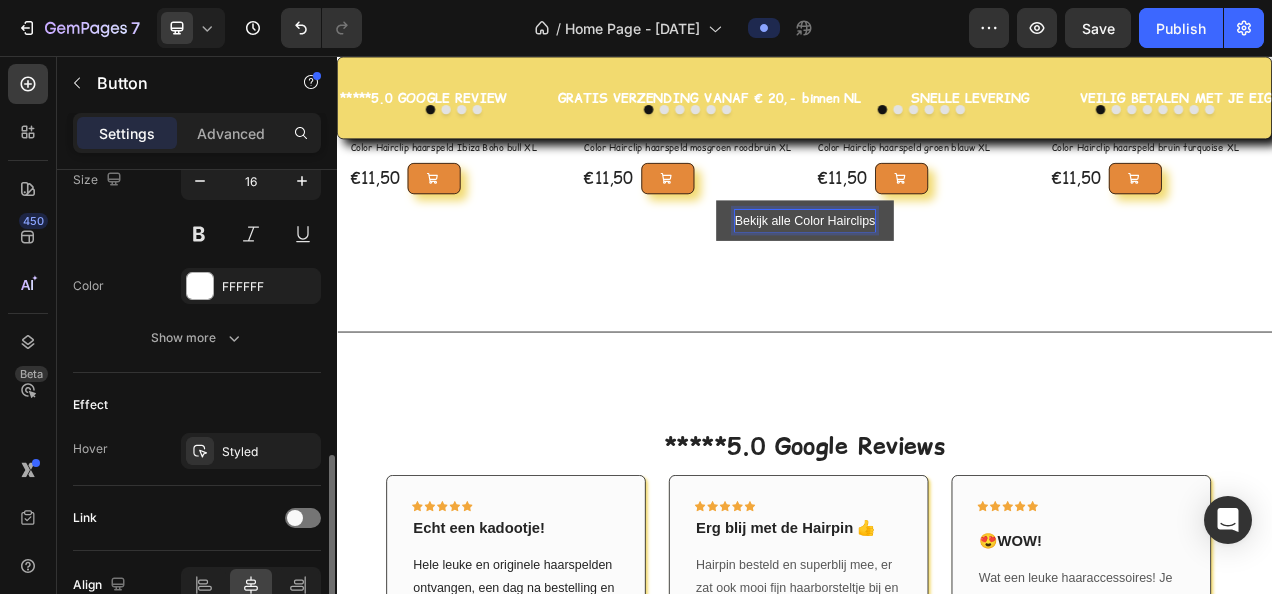 scroll, scrollTop: 748, scrollLeft: 0, axis: vertical 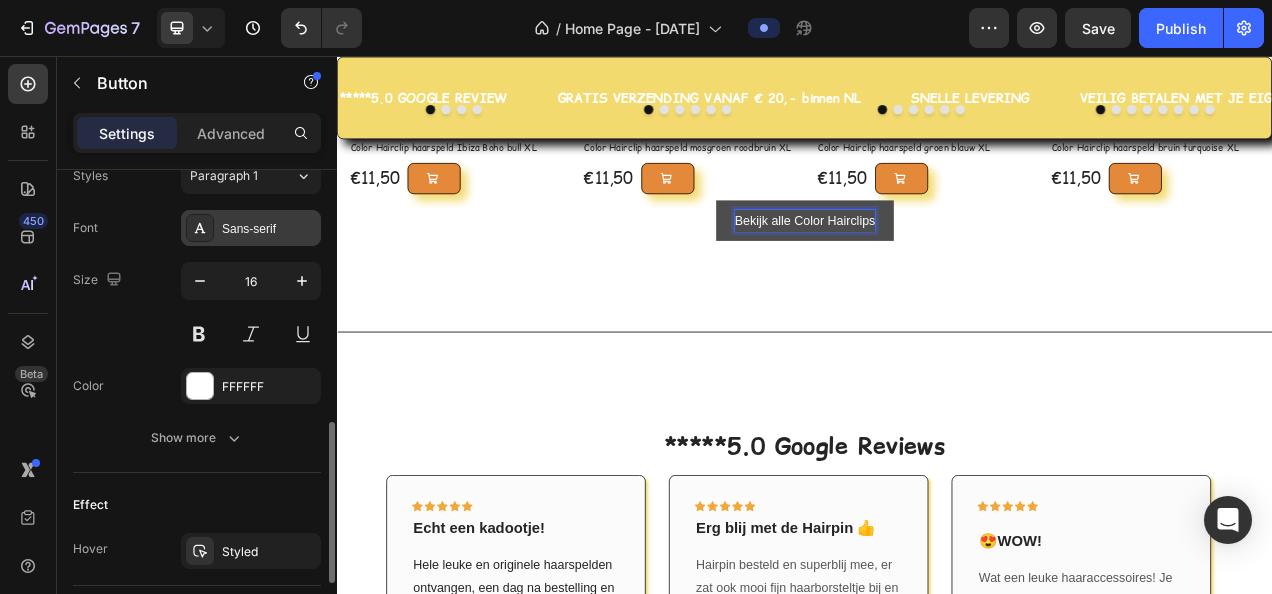 click on "Sans-serif" at bounding box center [269, 229] 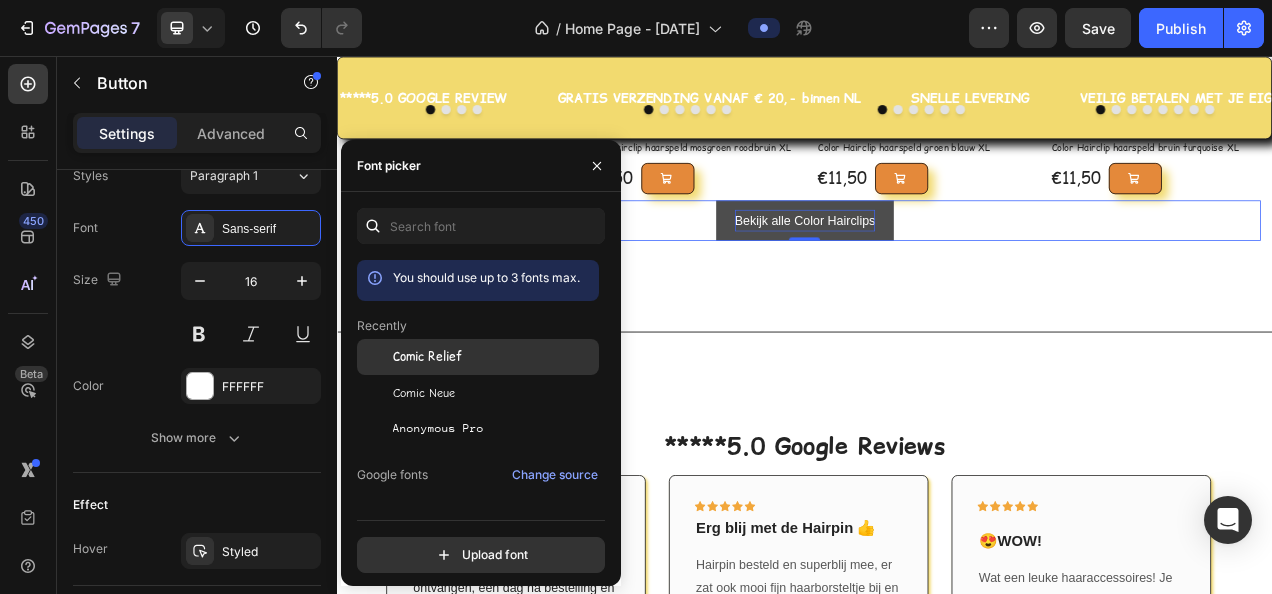 click on "Comic Relief" at bounding box center [427, 357] 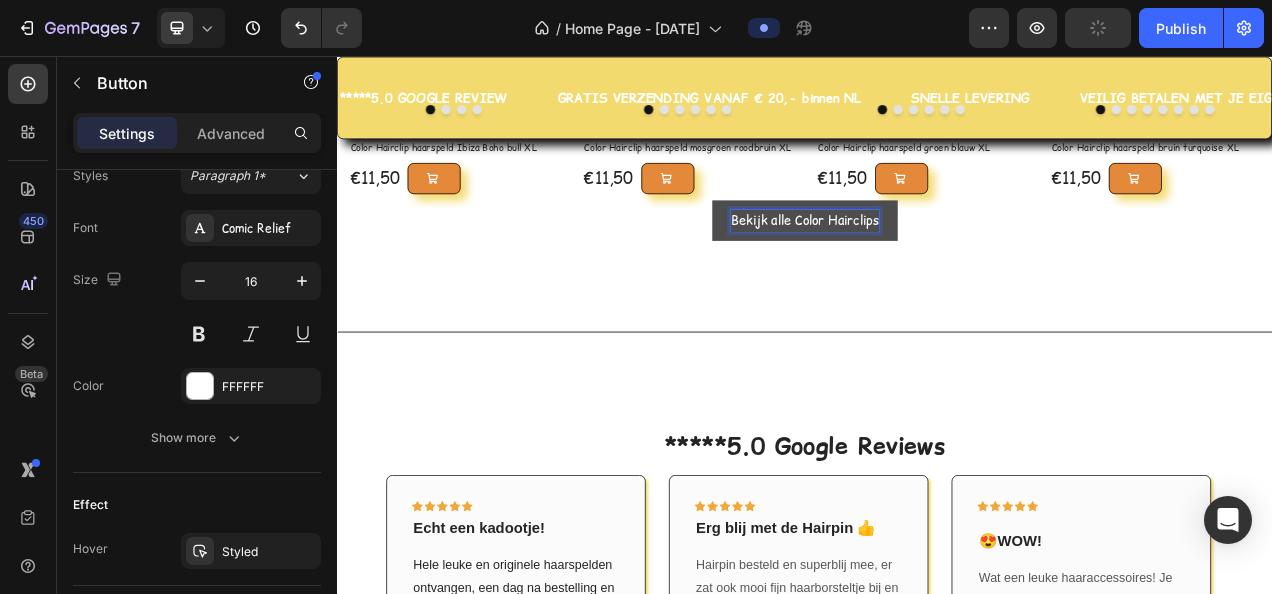 click on "Bekijk alle Color Hairclips" at bounding box center (937, 267) 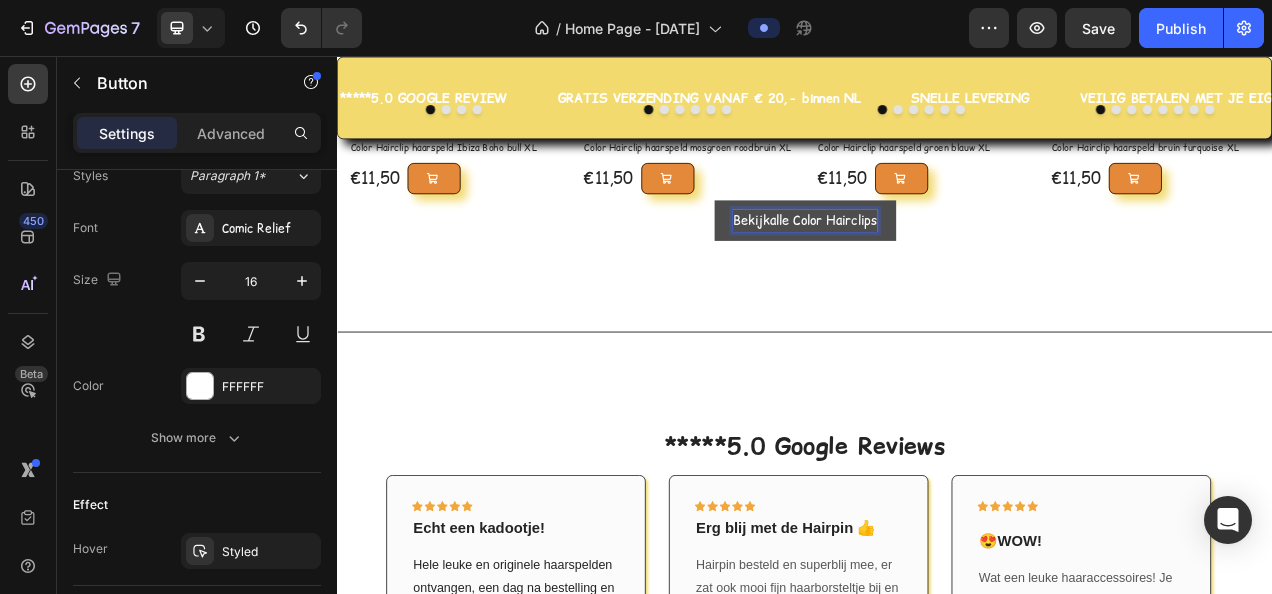 click on "Bekijkalle Color Hairclips" at bounding box center [937, 267] 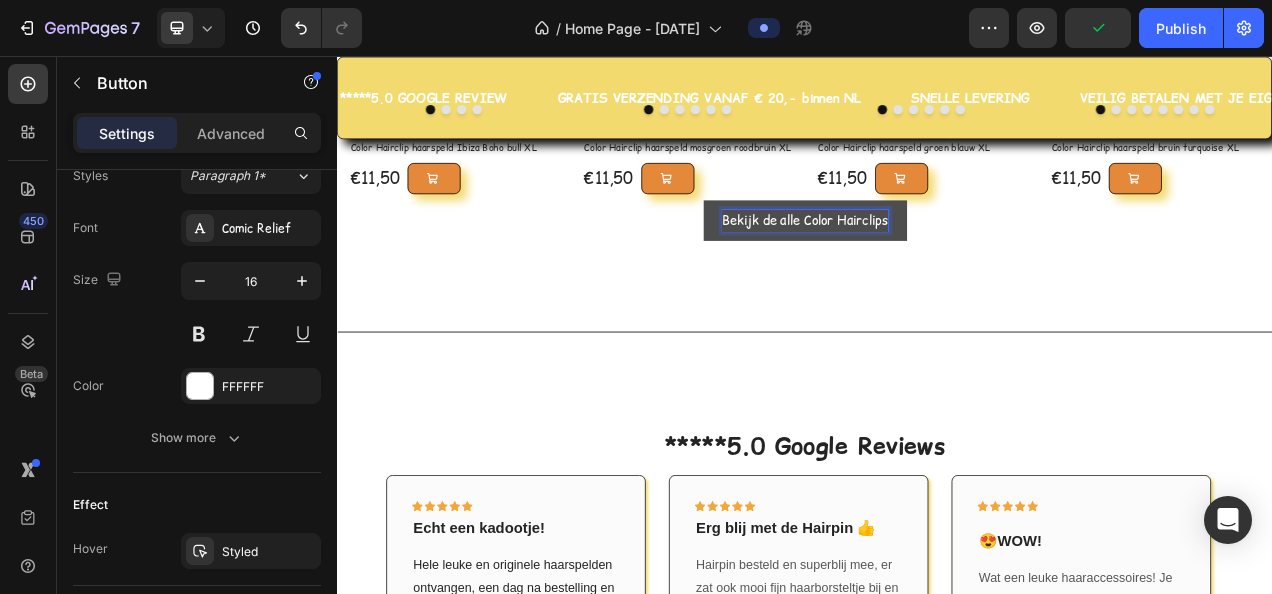 click on "Bekijk de alle Color Hairclips" at bounding box center [937, 267] 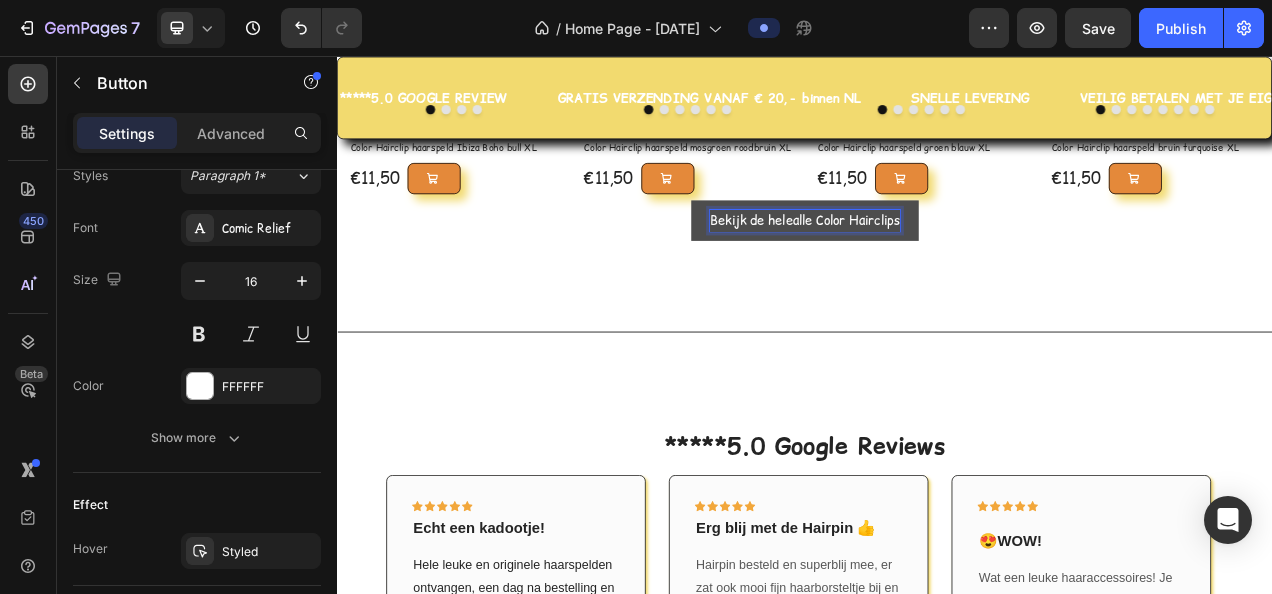 click on "Bekijk de helealle Color Hairclips" at bounding box center (937, 267) 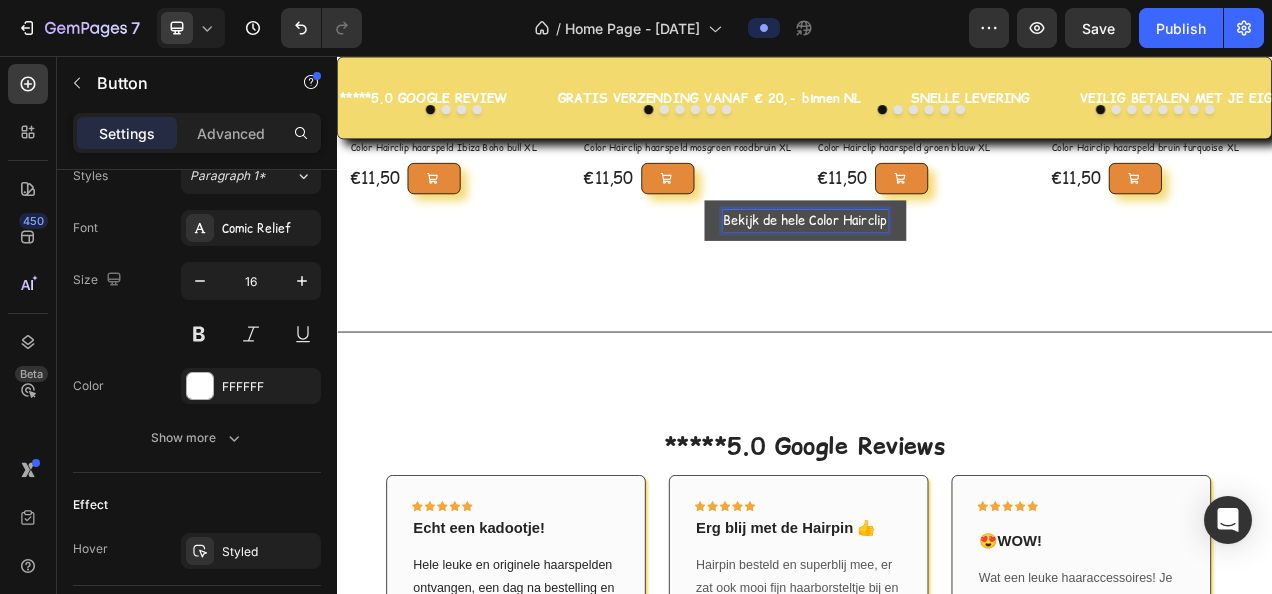 click on "Bekijk de hele Color Hairclip" at bounding box center (937, 267) 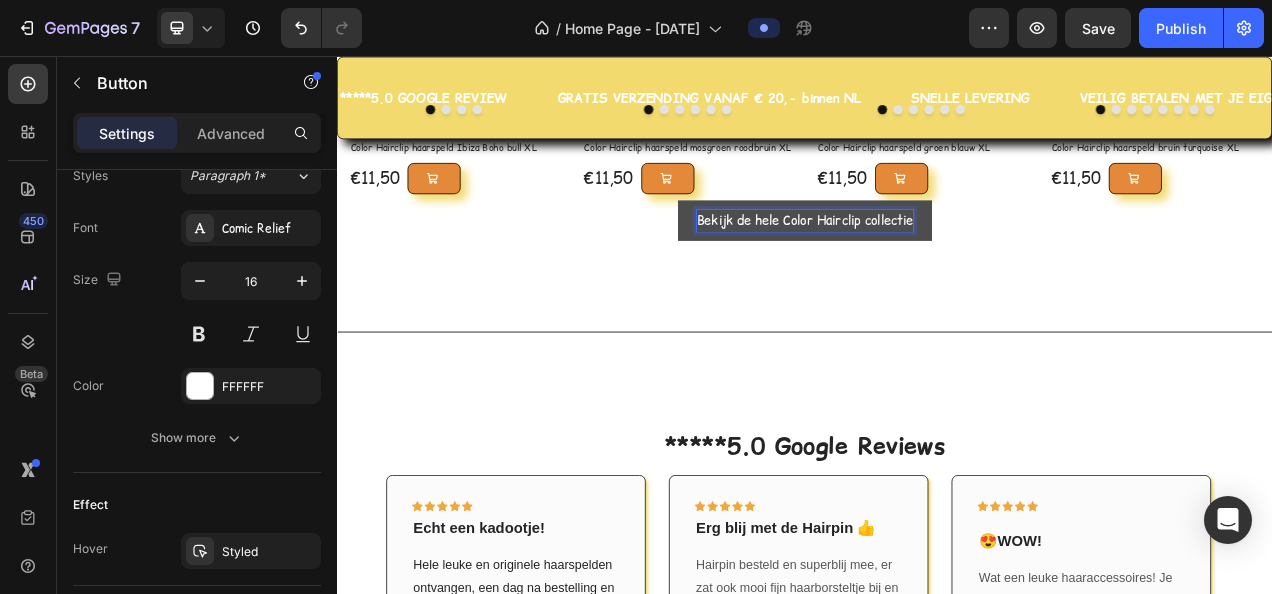 click on "Bekijk de hele Color Hairclip collectie" at bounding box center (937, 267) 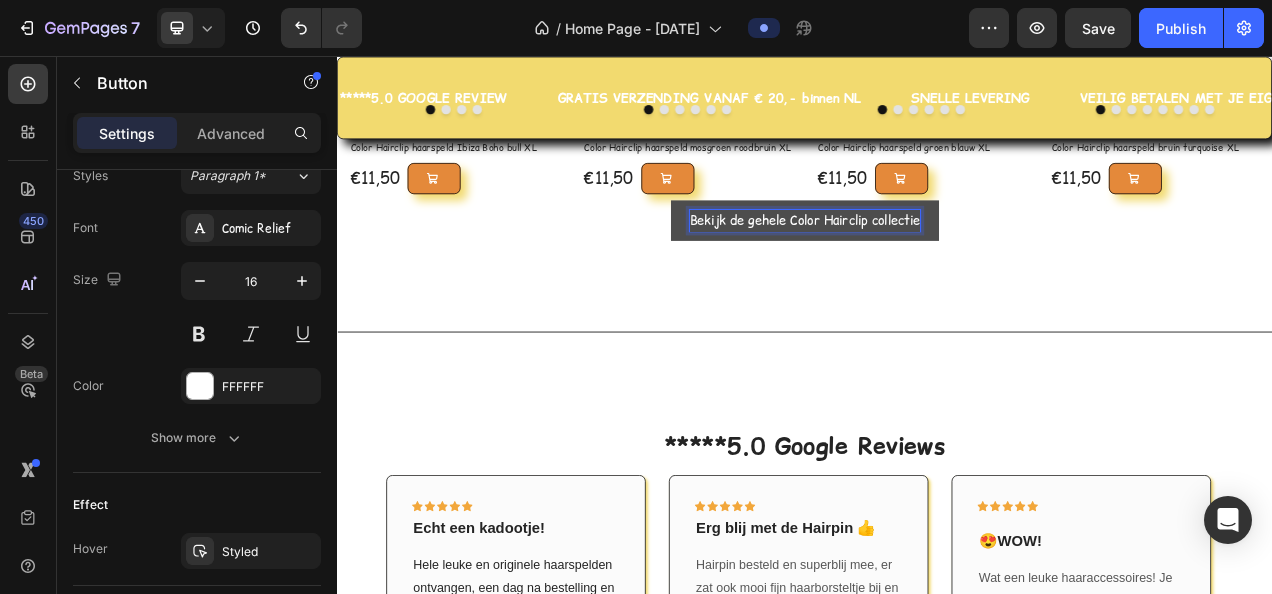 click on "Bekijk de gehele Color Hairclip collectie" at bounding box center (937, 267) 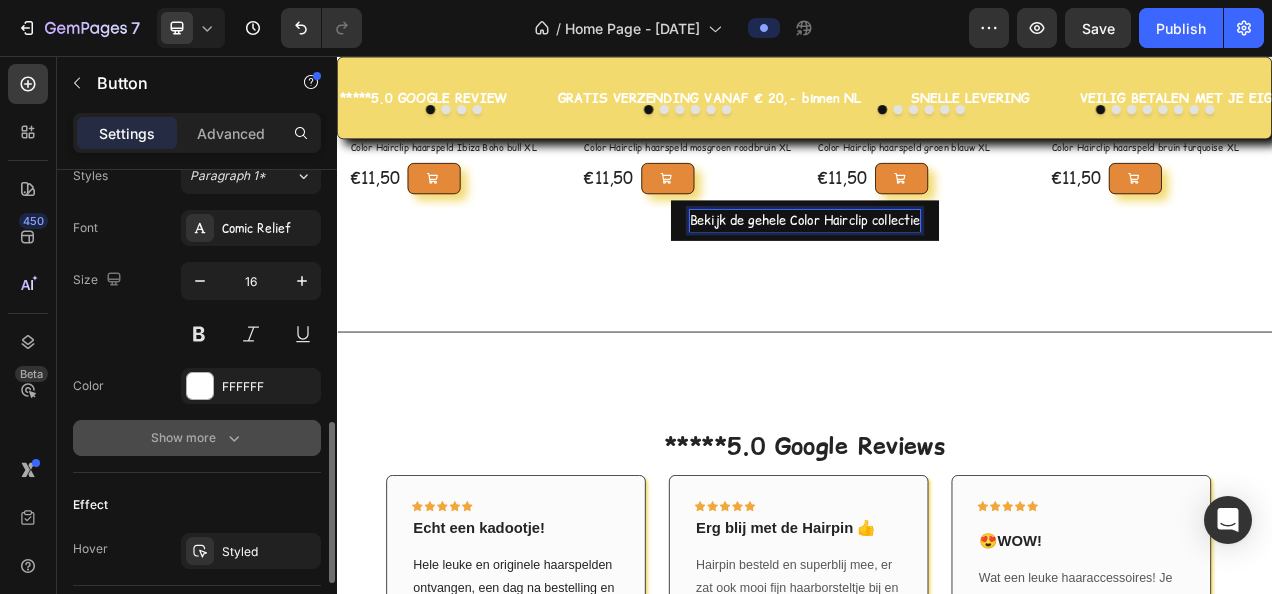 scroll, scrollTop: 948, scrollLeft: 0, axis: vertical 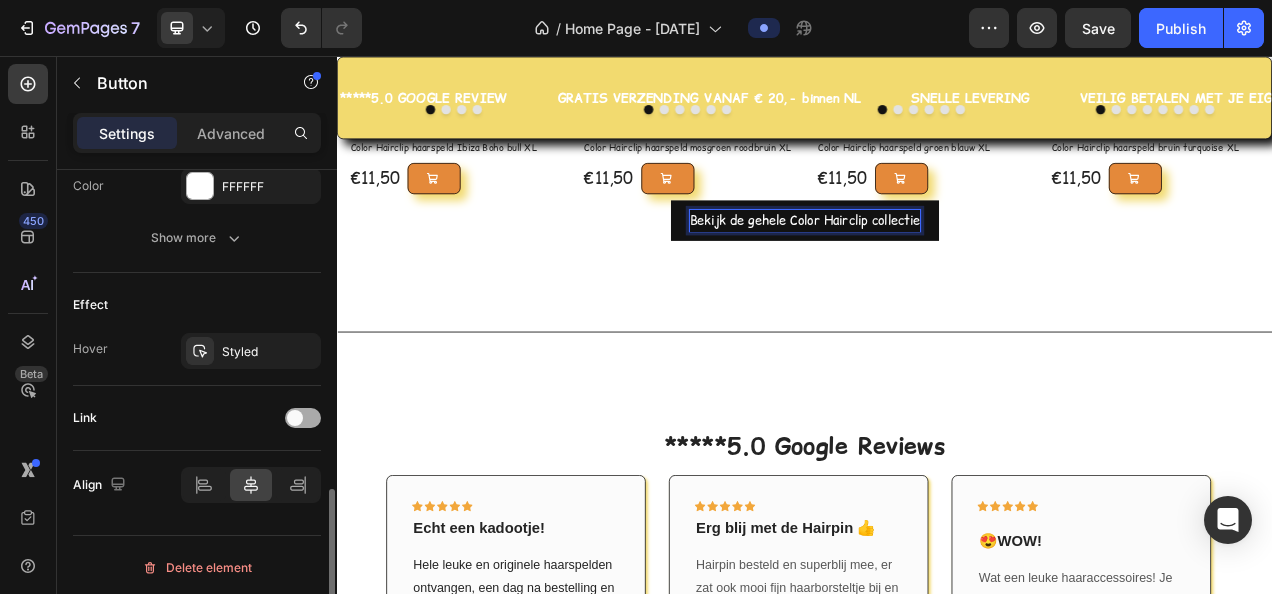 click at bounding box center [303, 418] 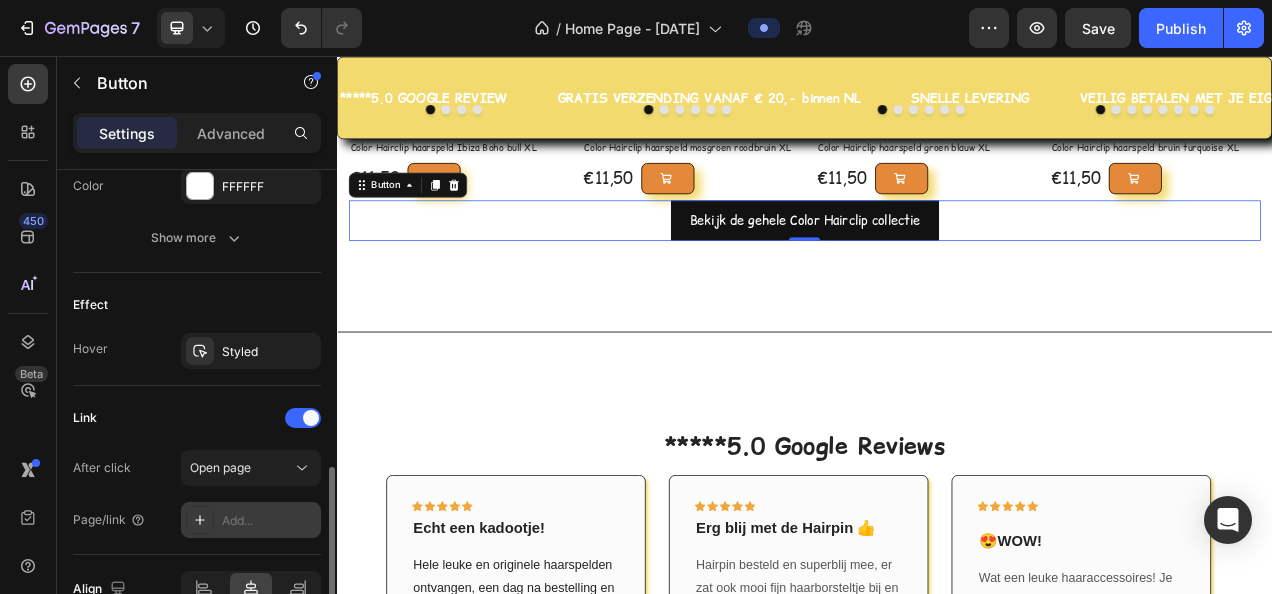 click on "Add..." at bounding box center (251, 520) 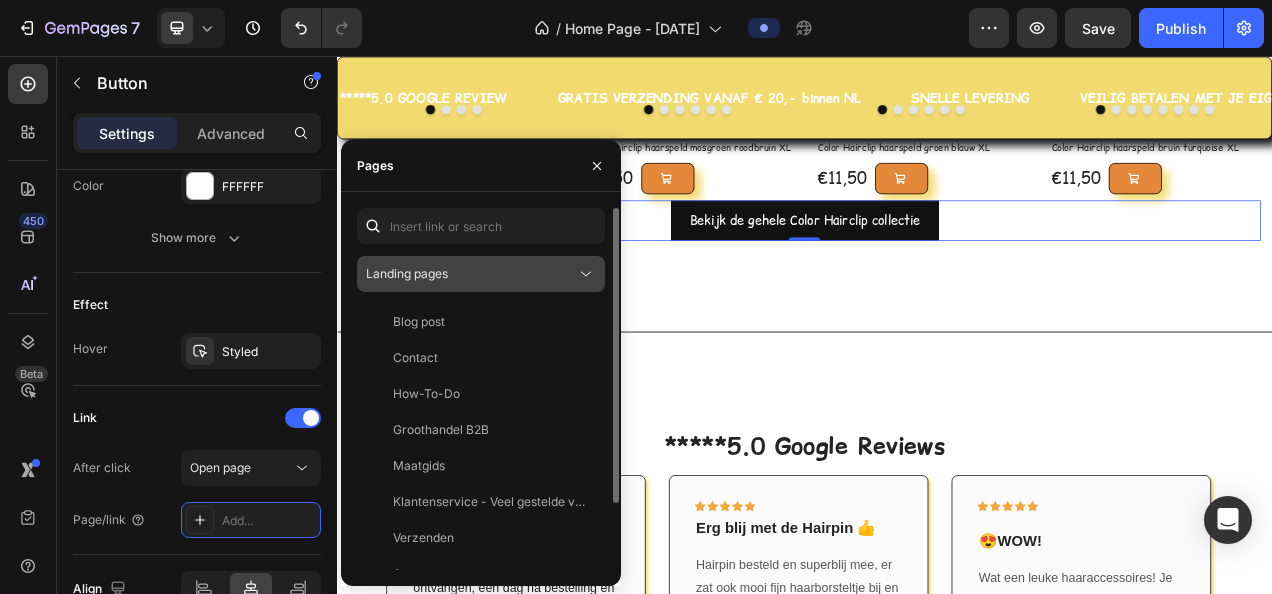 click 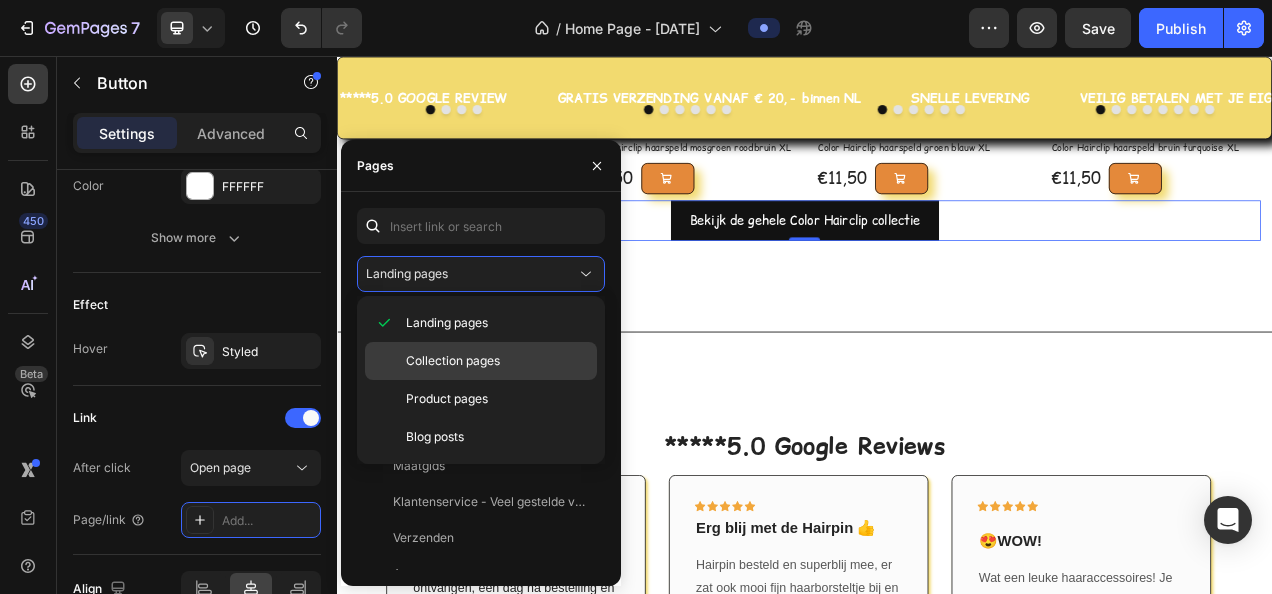 click on "Collection pages" at bounding box center [453, 361] 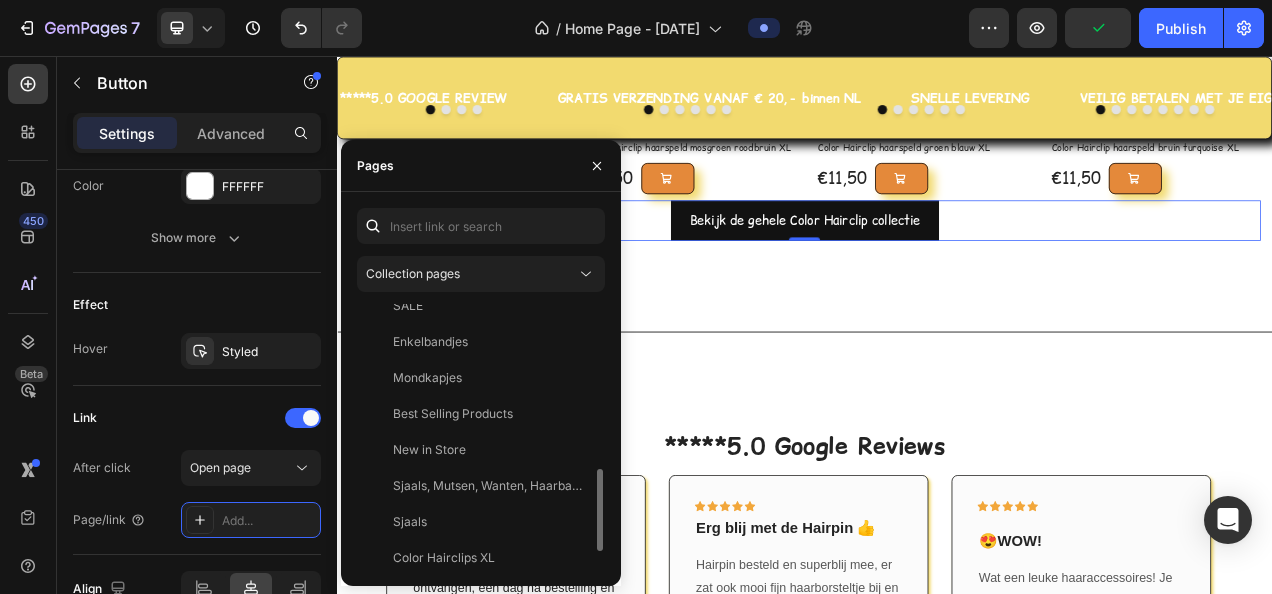 scroll, scrollTop: 800, scrollLeft: 0, axis: vertical 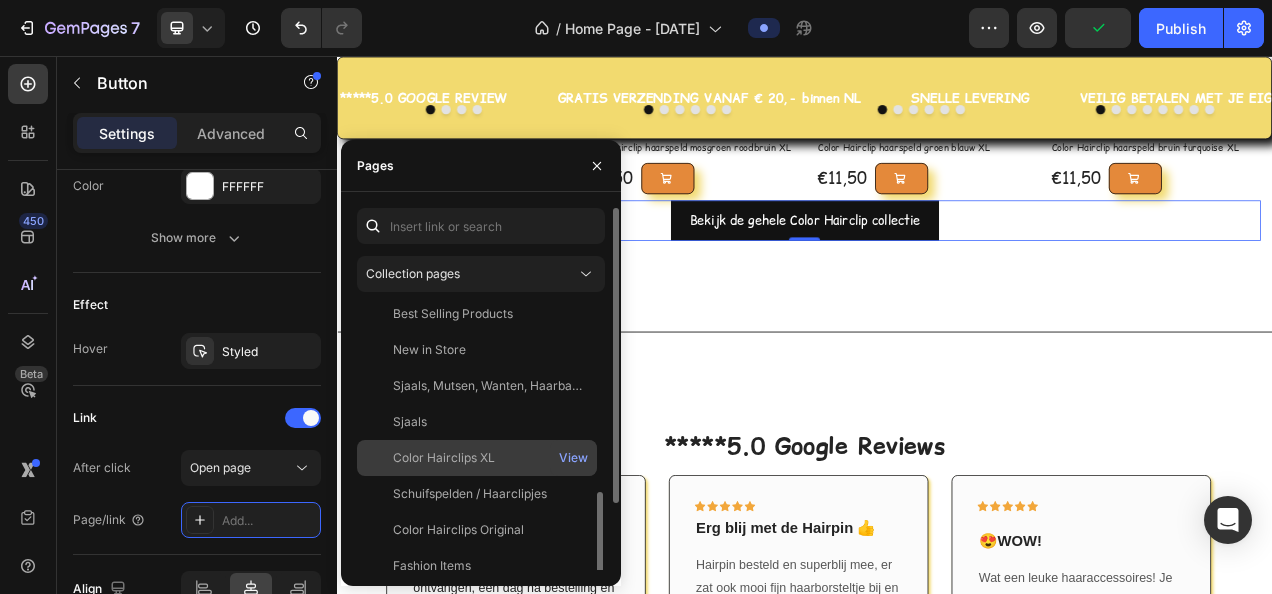 click on "Color Hairclips XL" 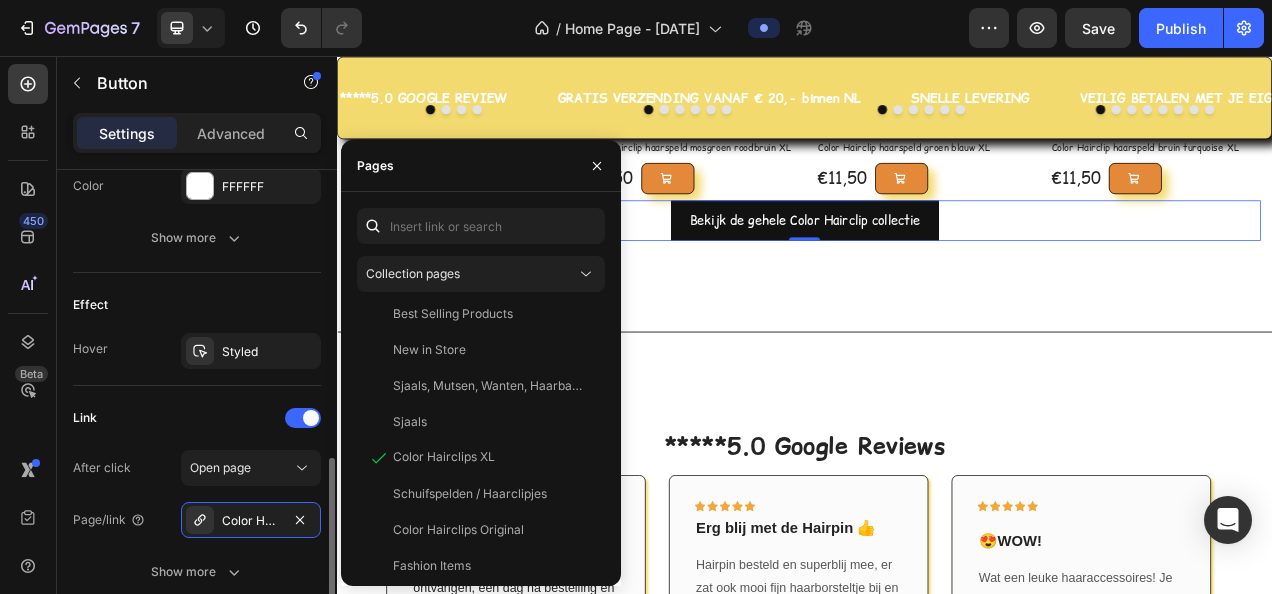 click on "Link" at bounding box center (197, 418) 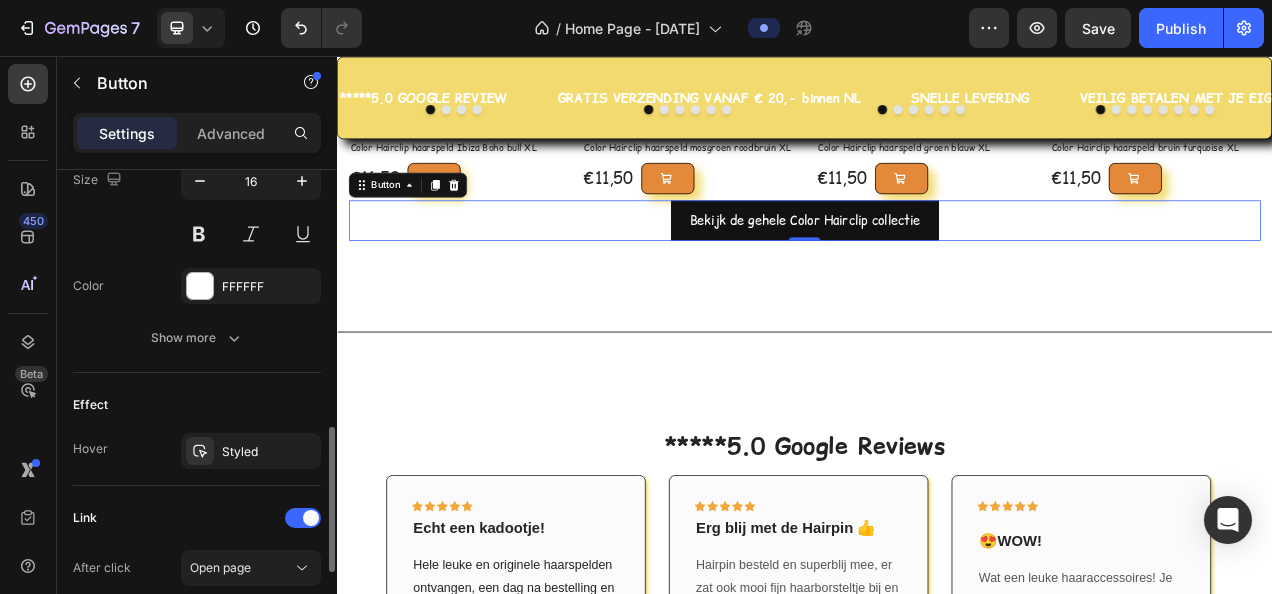 scroll, scrollTop: 748, scrollLeft: 0, axis: vertical 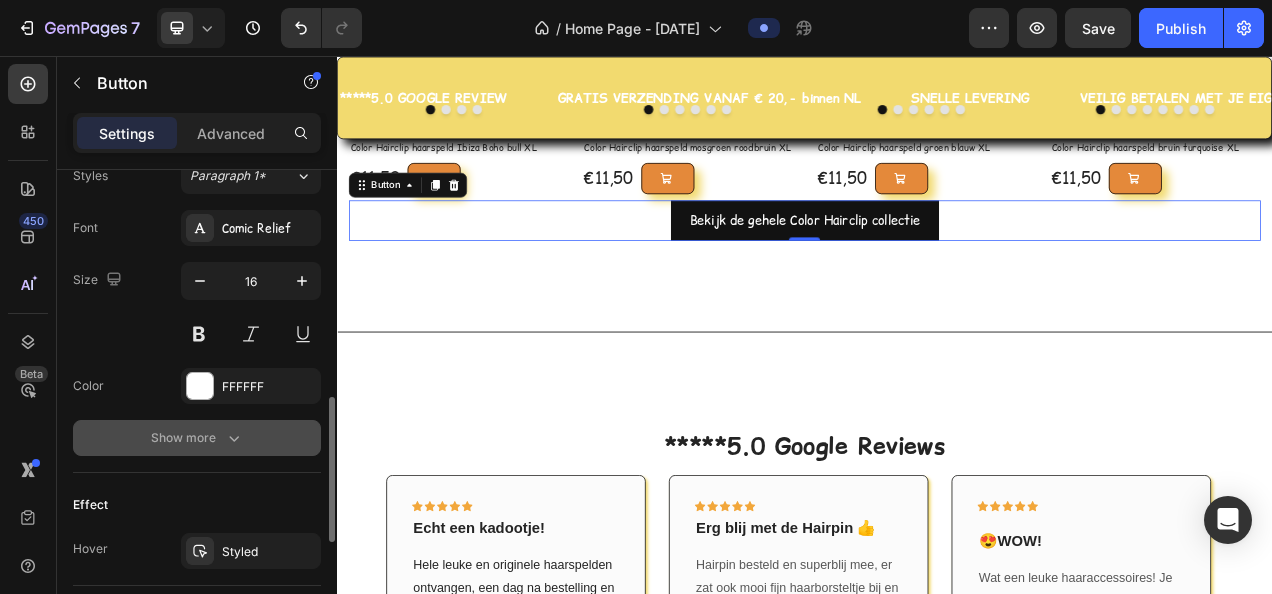 click on "Show more" at bounding box center (197, 438) 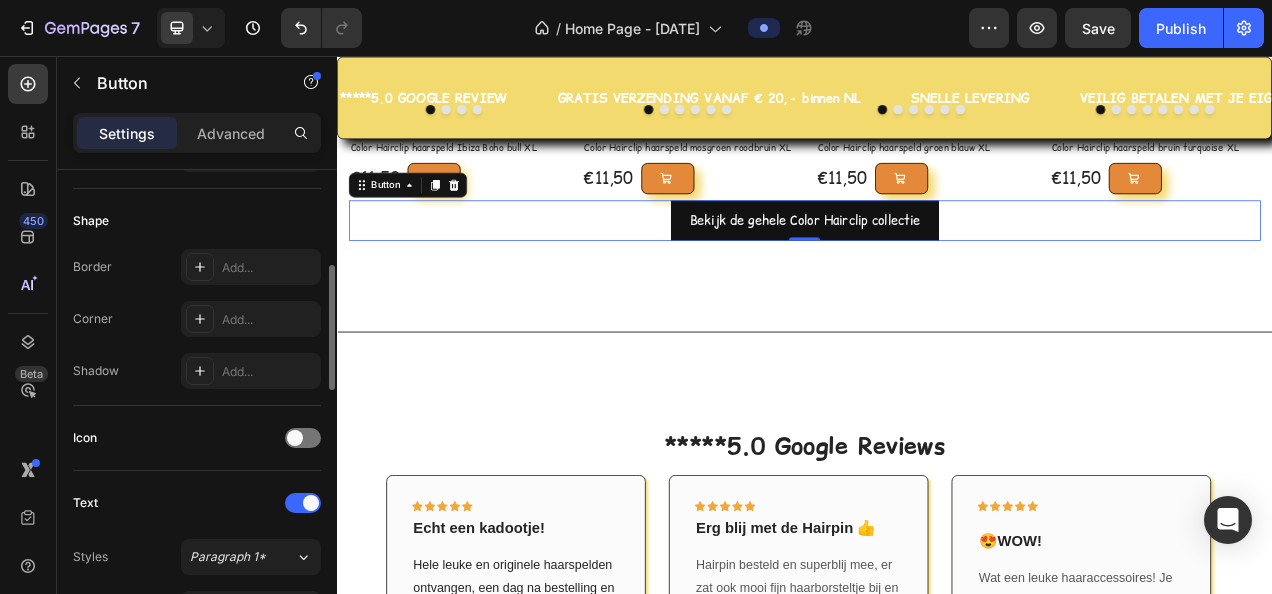 scroll, scrollTop: 267, scrollLeft: 0, axis: vertical 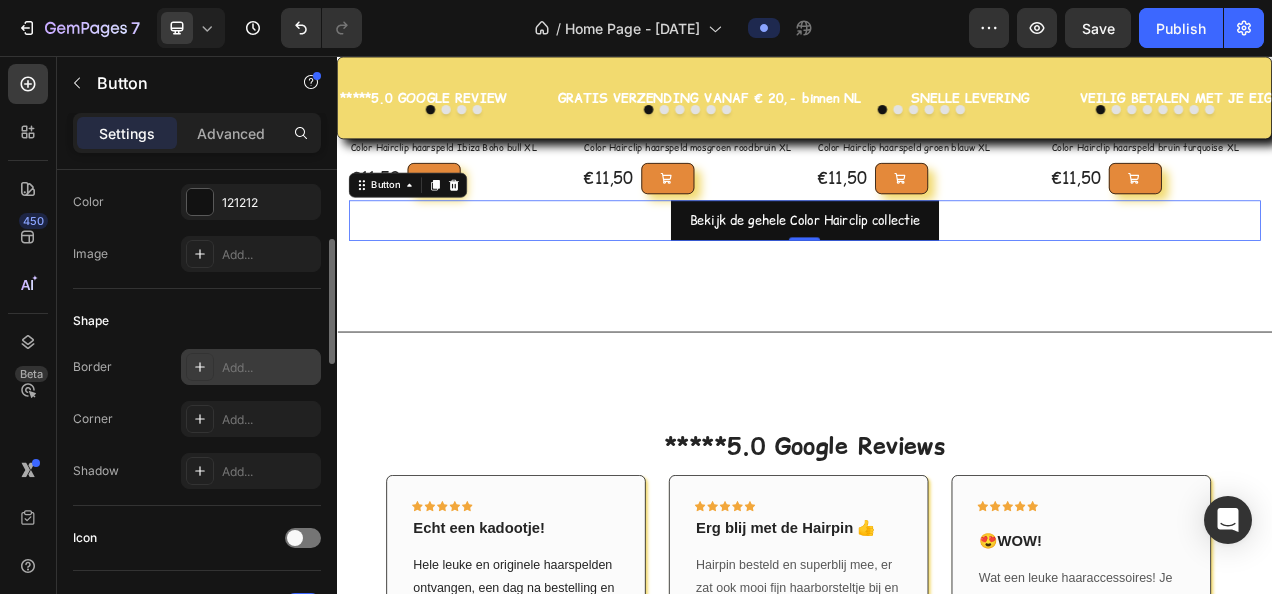 click on "Add..." at bounding box center [269, 368] 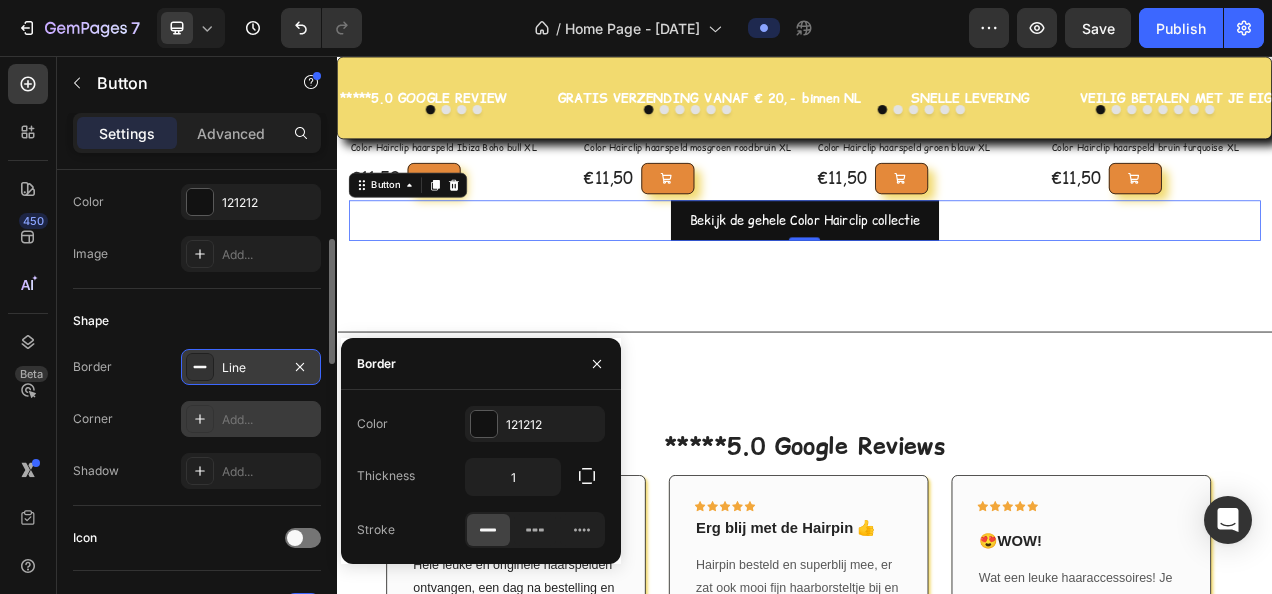 click on "Add..." at bounding box center [251, 419] 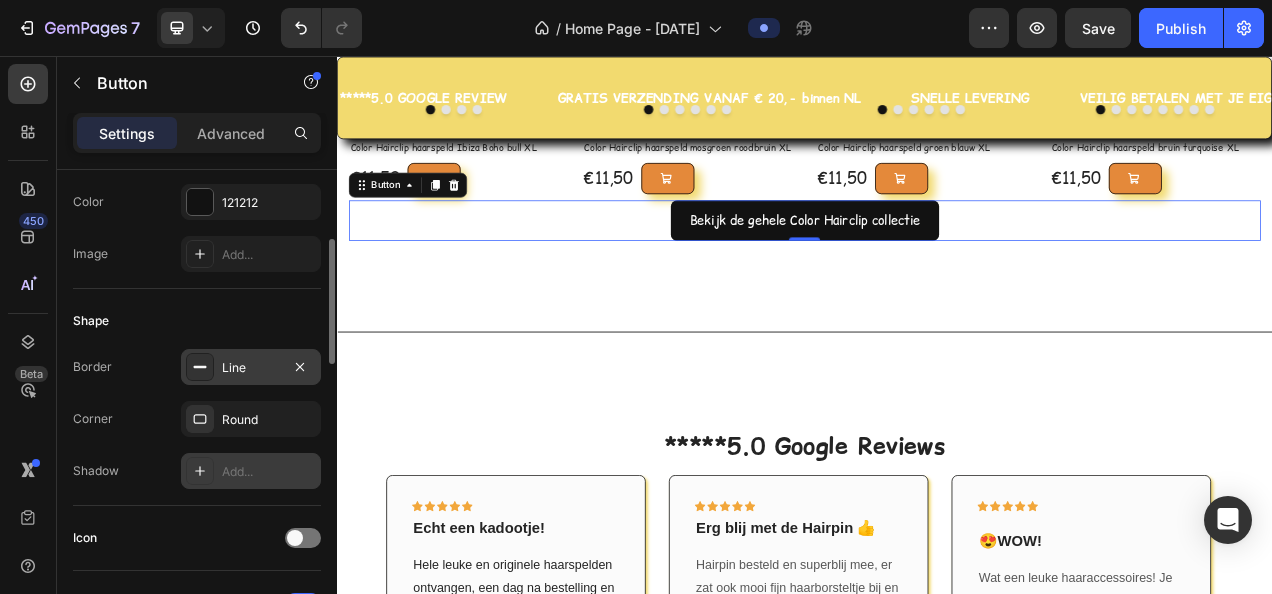 click on "Add..." at bounding box center (269, 472) 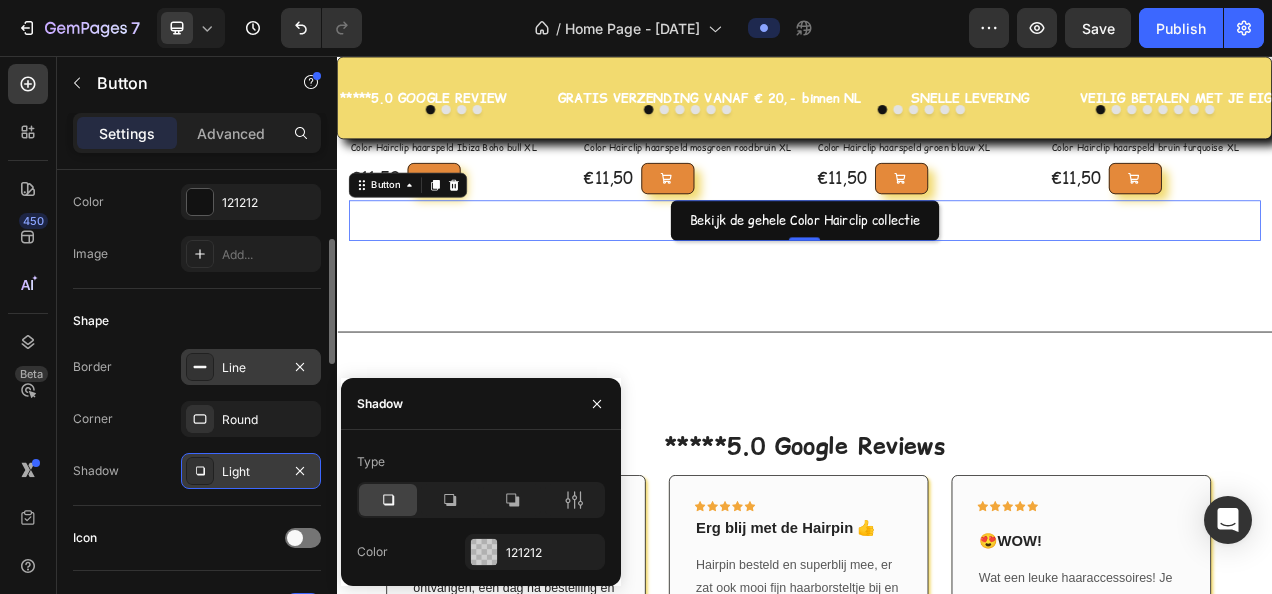 click 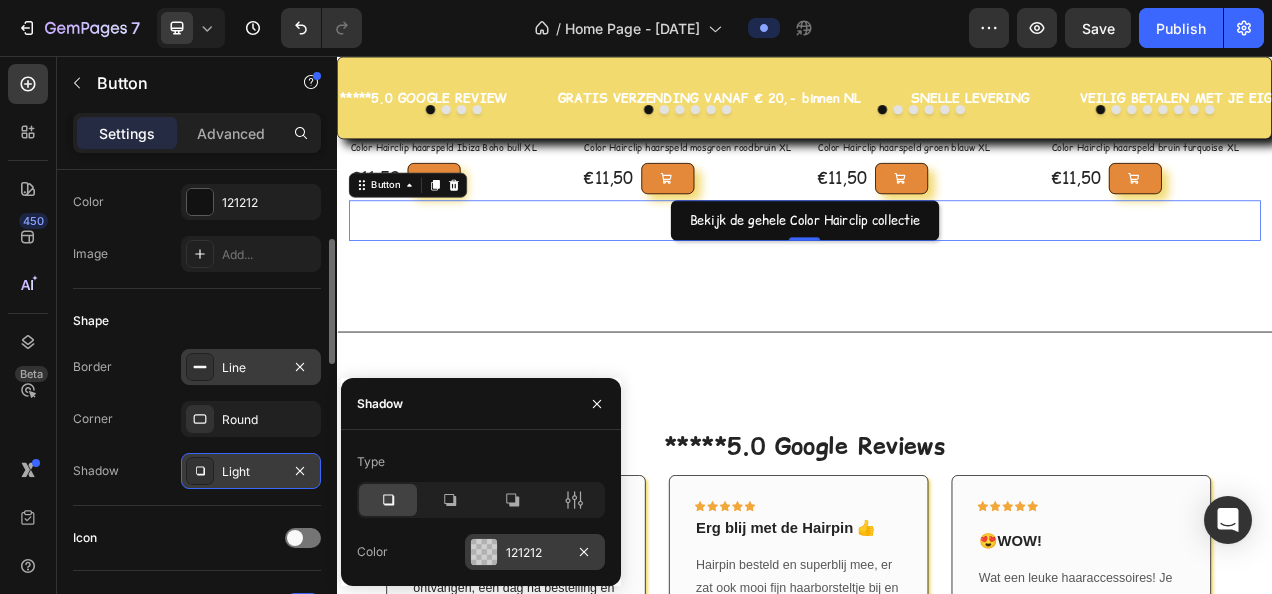 click on "121212" at bounding box center [535, 553] 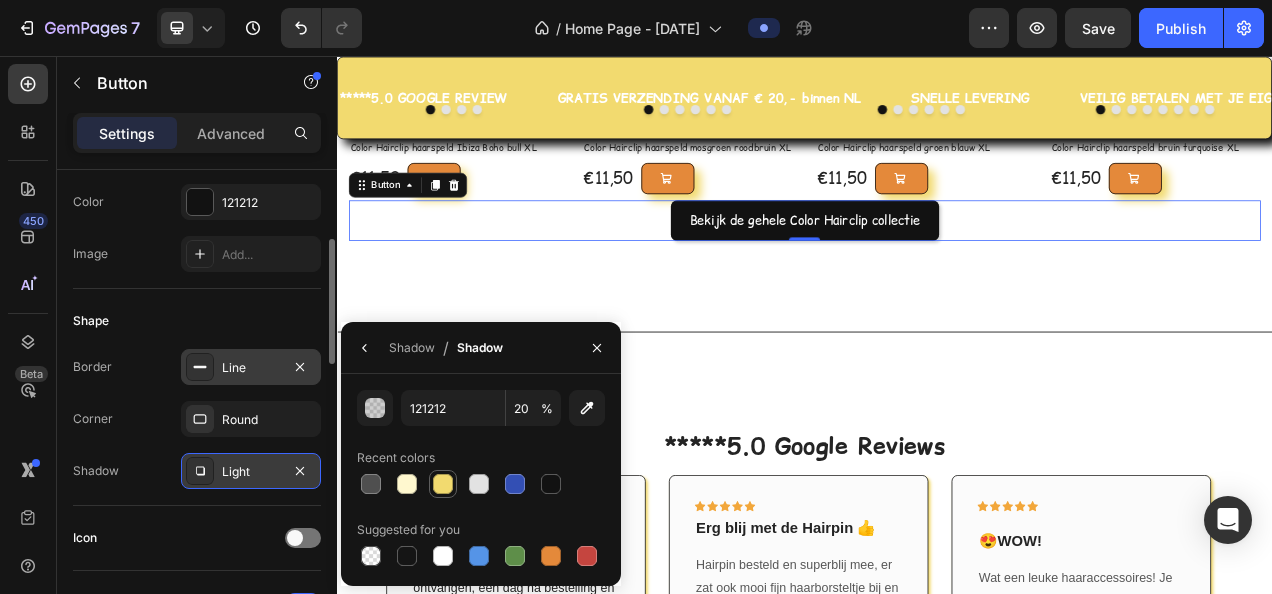 click at bounding box center [443, 484] 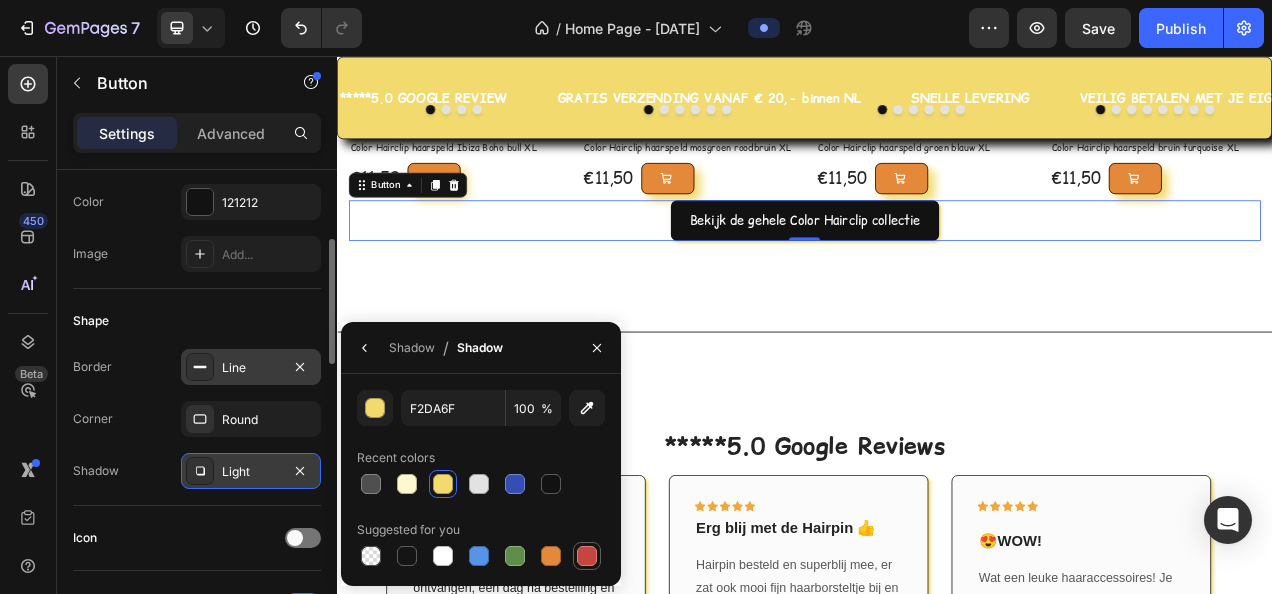 click at bounding box center (587, 556) 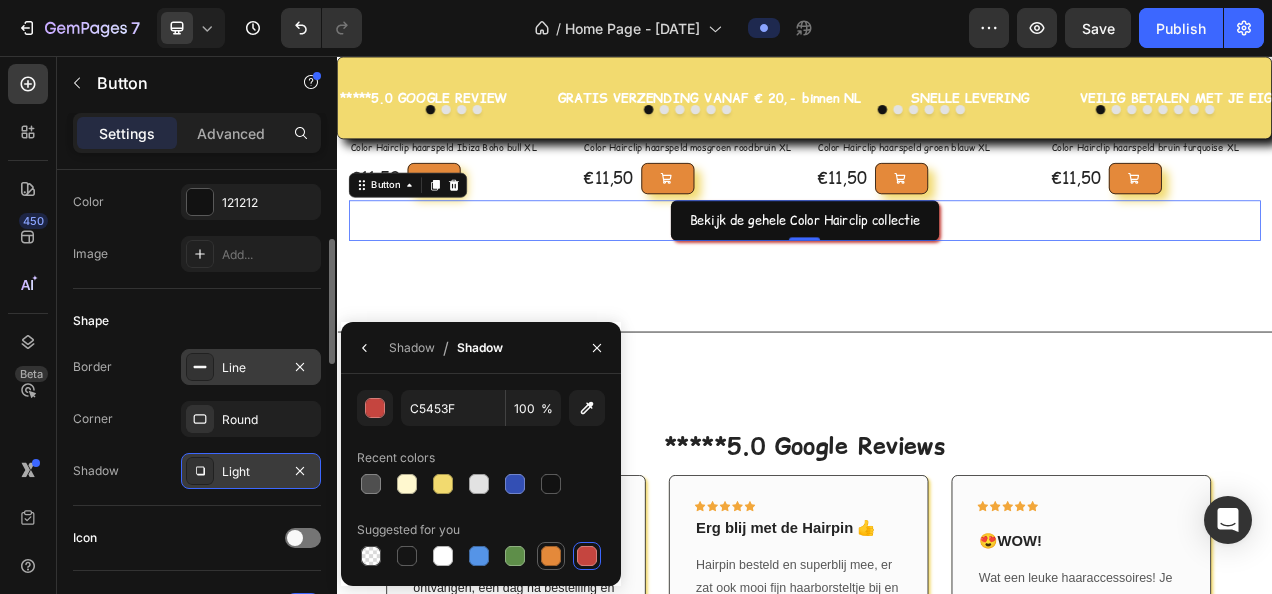 click at bounding box center (551, 556) 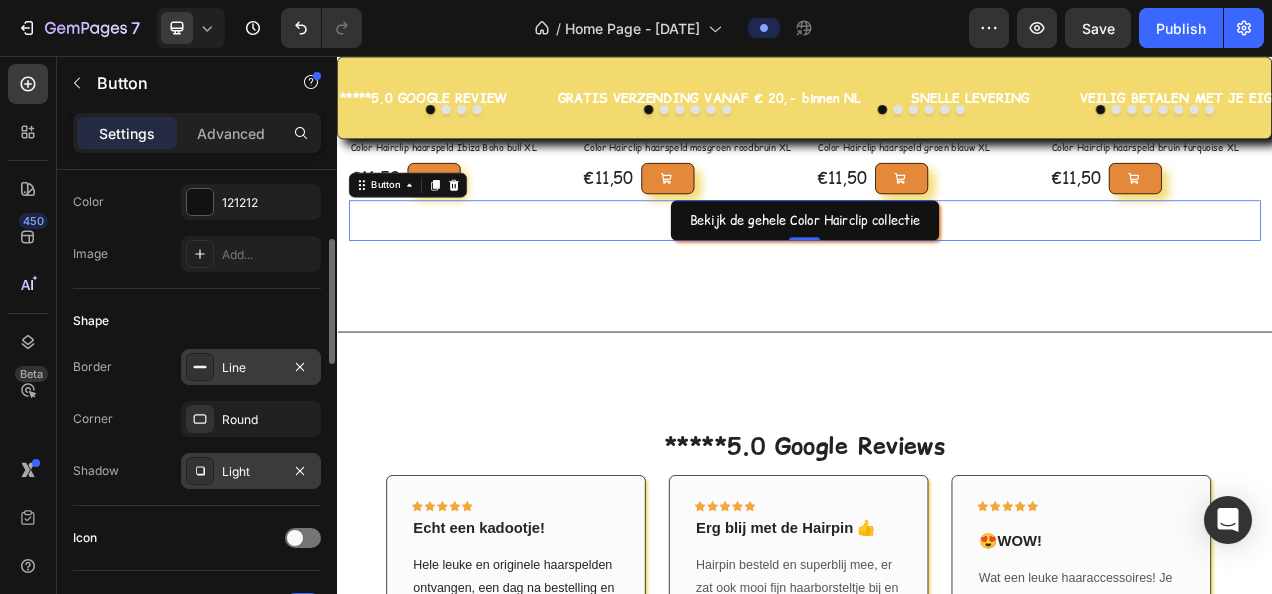 click on "Shape" at bounding box center (197, 321) 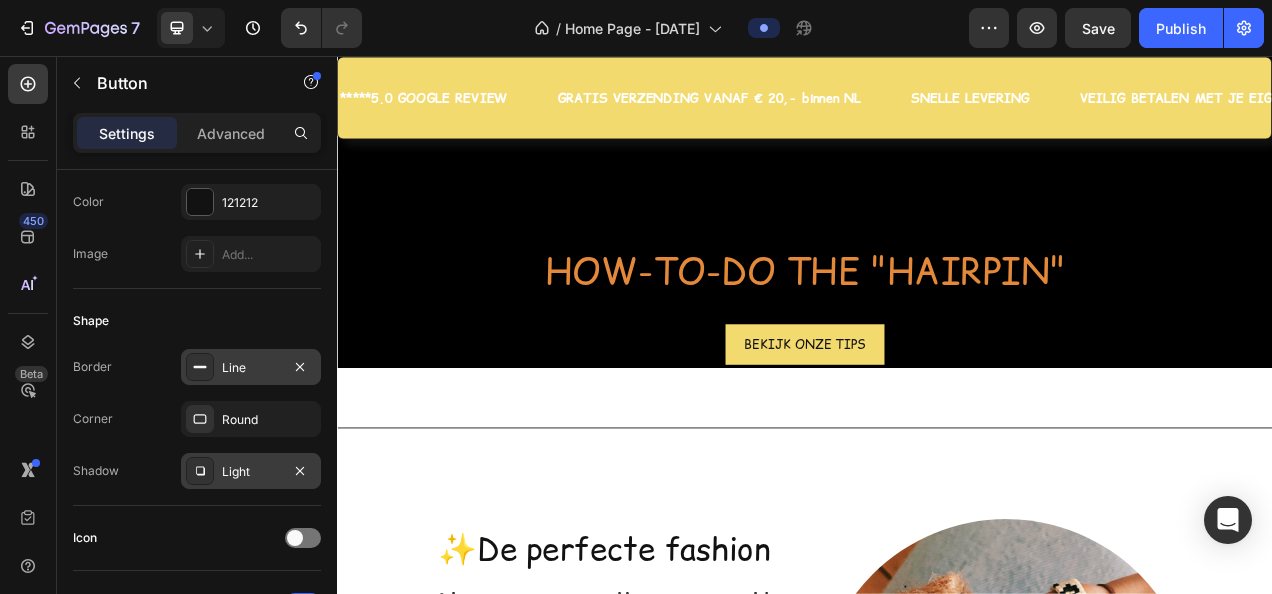 scroll, scrollTop: 3914, scrollLeft: 0, axis: vertical 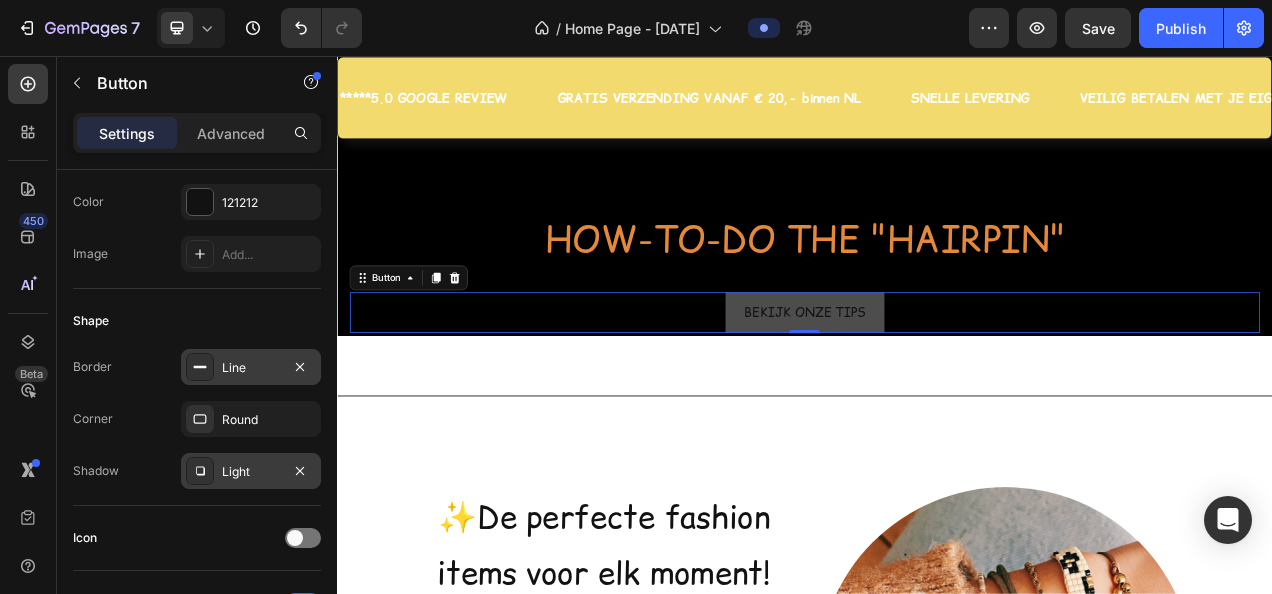 click on "BEKIJK ONZE TIPS" at bounding box center (937, 385) 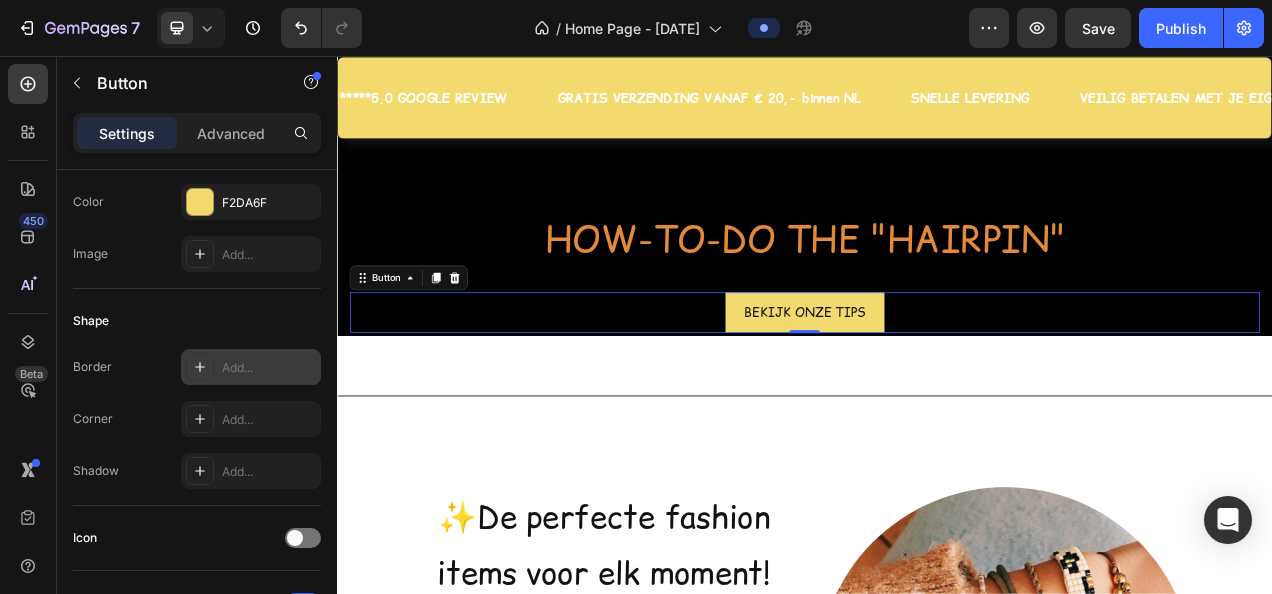 click on "Add..." at bounding box center [269, 368] 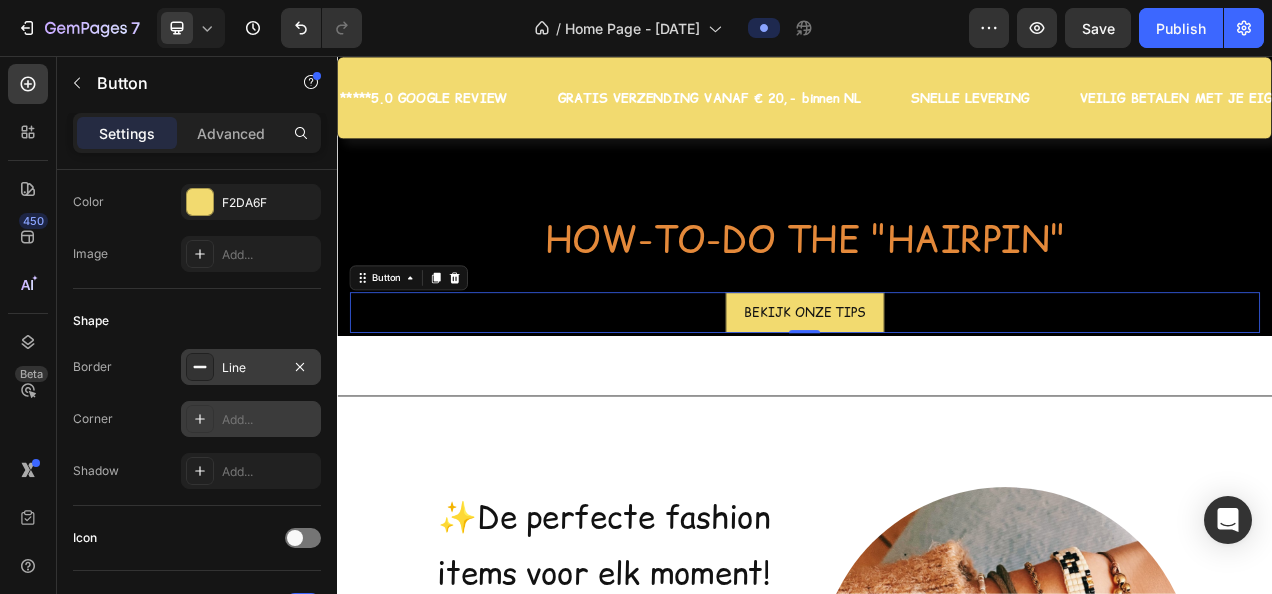 click on "Add..." at bounding box center (251, 419) 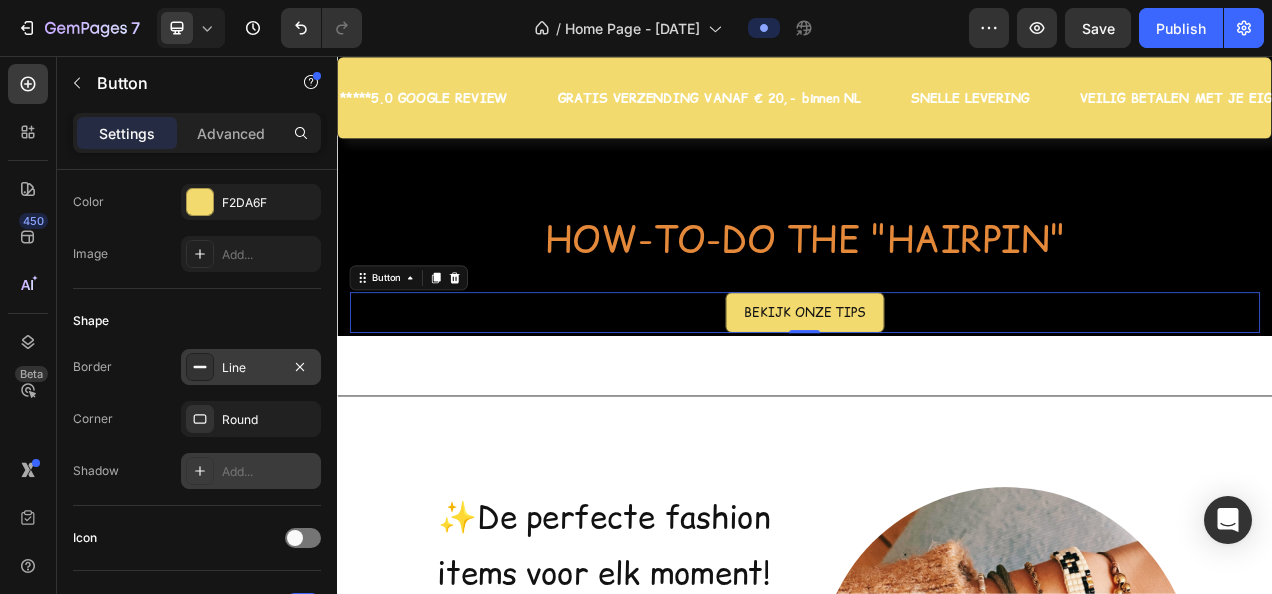 click on "Add..." at bounding box center (251, 471) 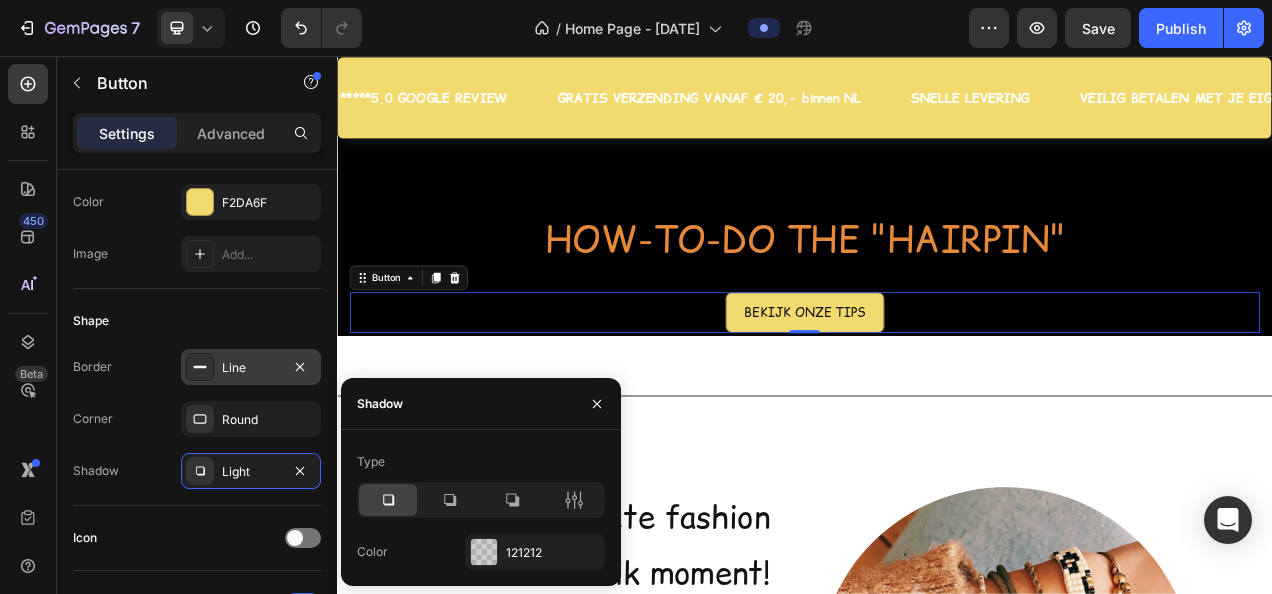 click 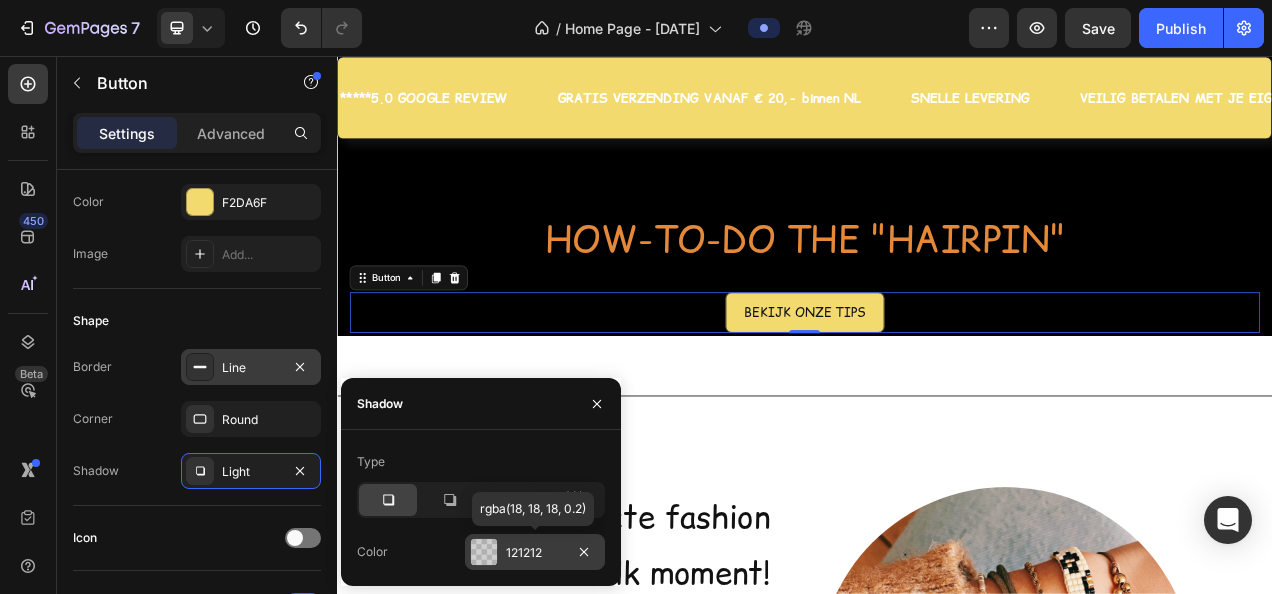 click on "121212" at bounding box center (535, 553) 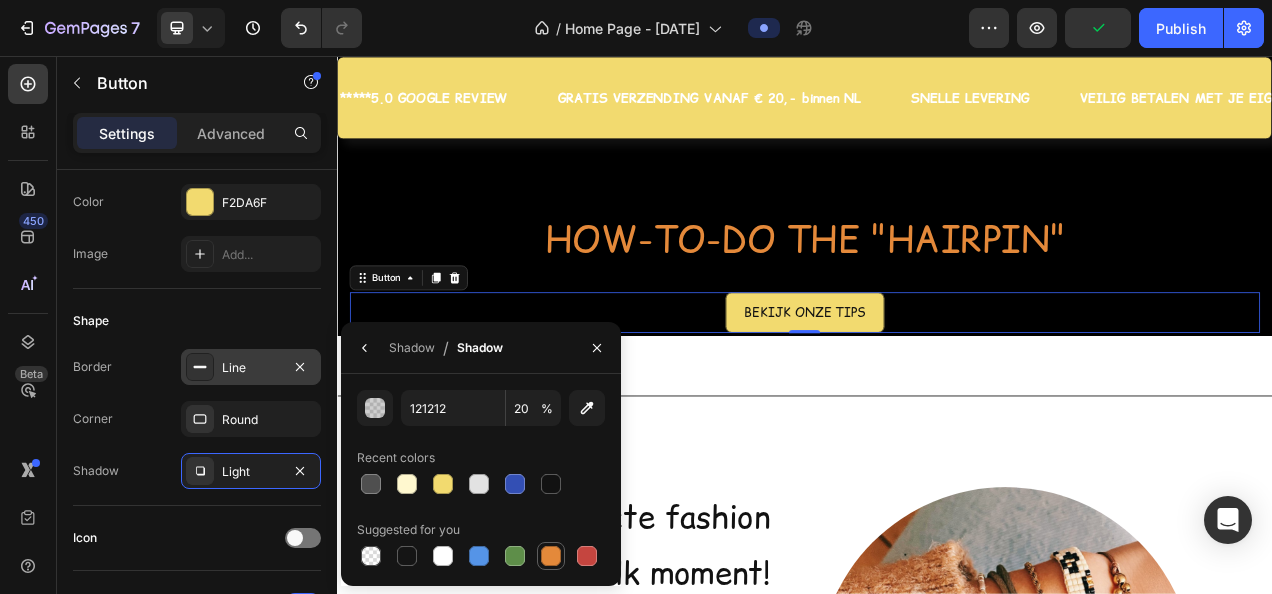 click at bounding box center [551, 556] 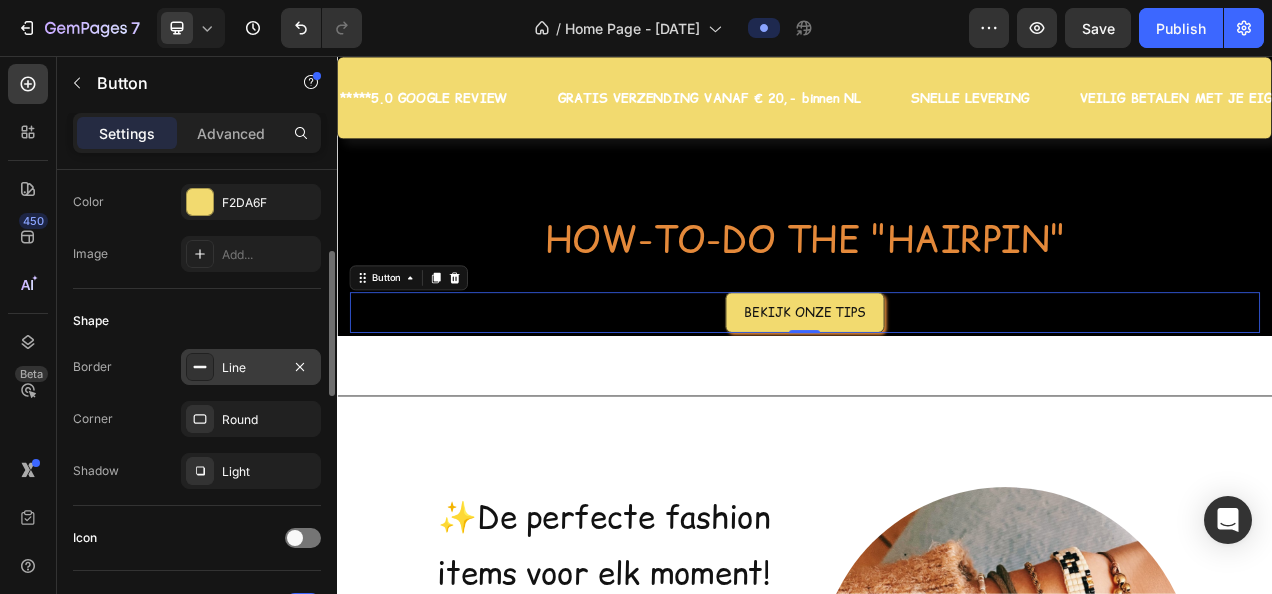 click on "Shape Border Line Corner Round Shadow Light" 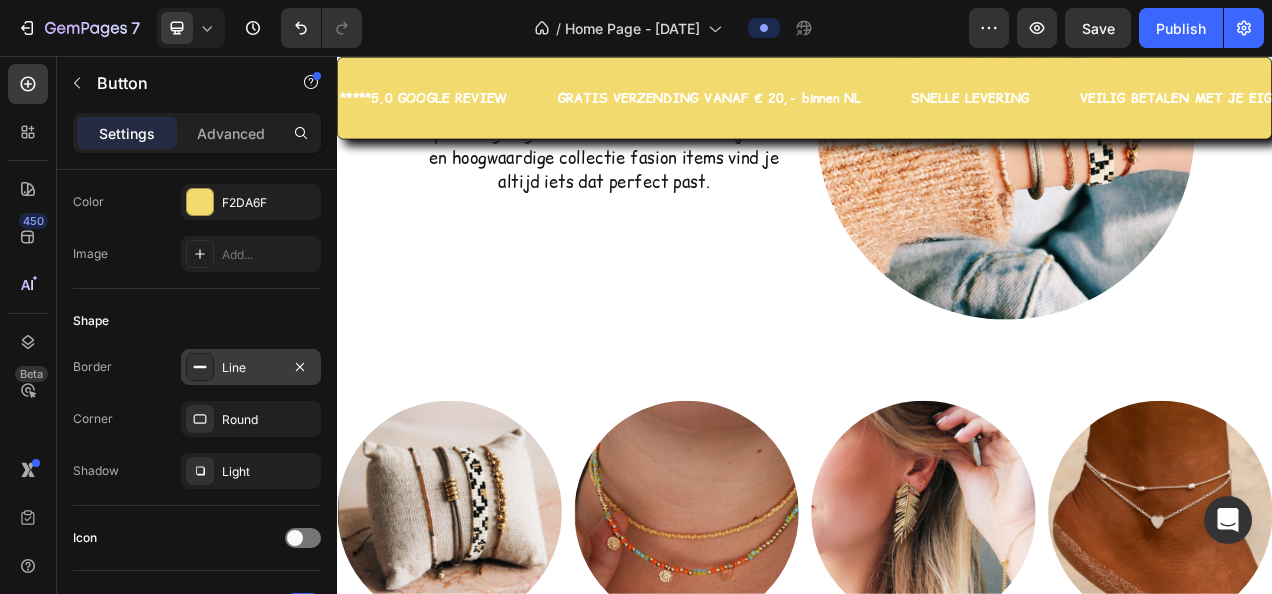 scroll, scrollTop: 4814, scrollLeft: 0, axis: vertical 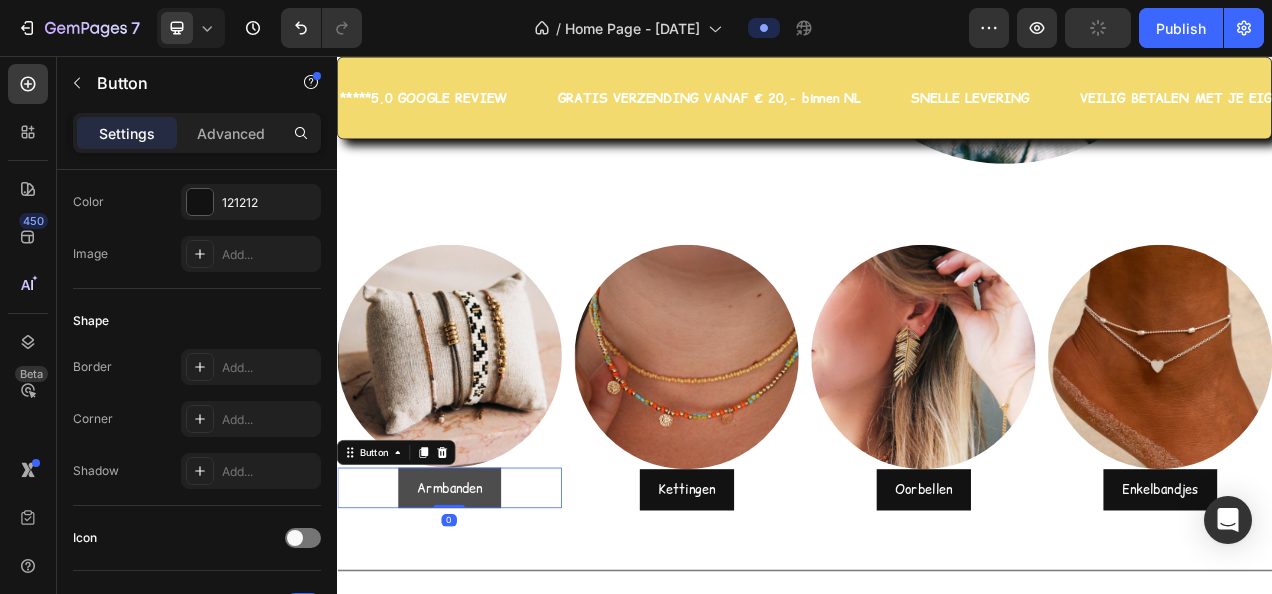 click on "Armbanden" at bounding box center (481, 610) 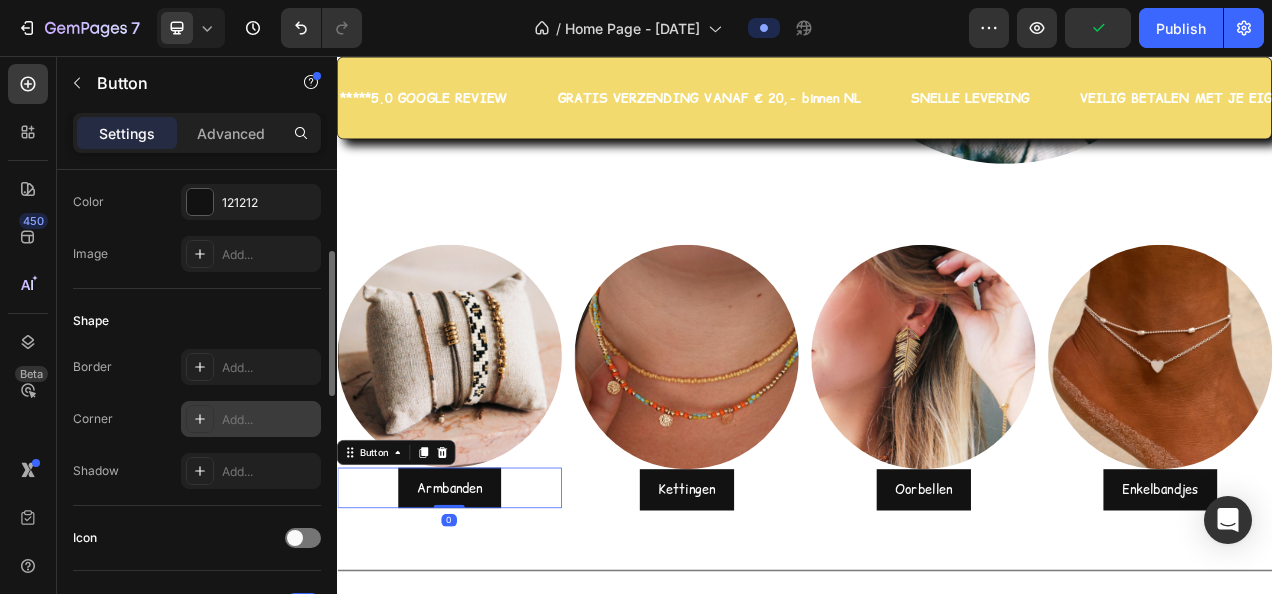 click on "Add..." at bounding box center (269, 420) 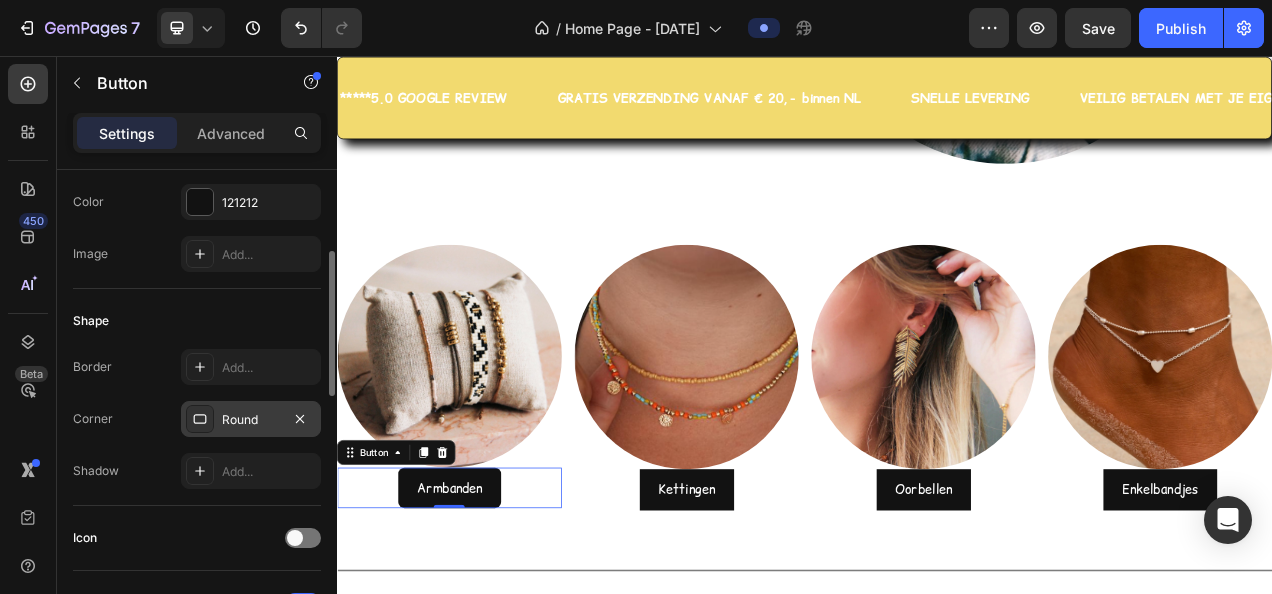 click on "Shadow Add..." at bounding box center [197, 471] 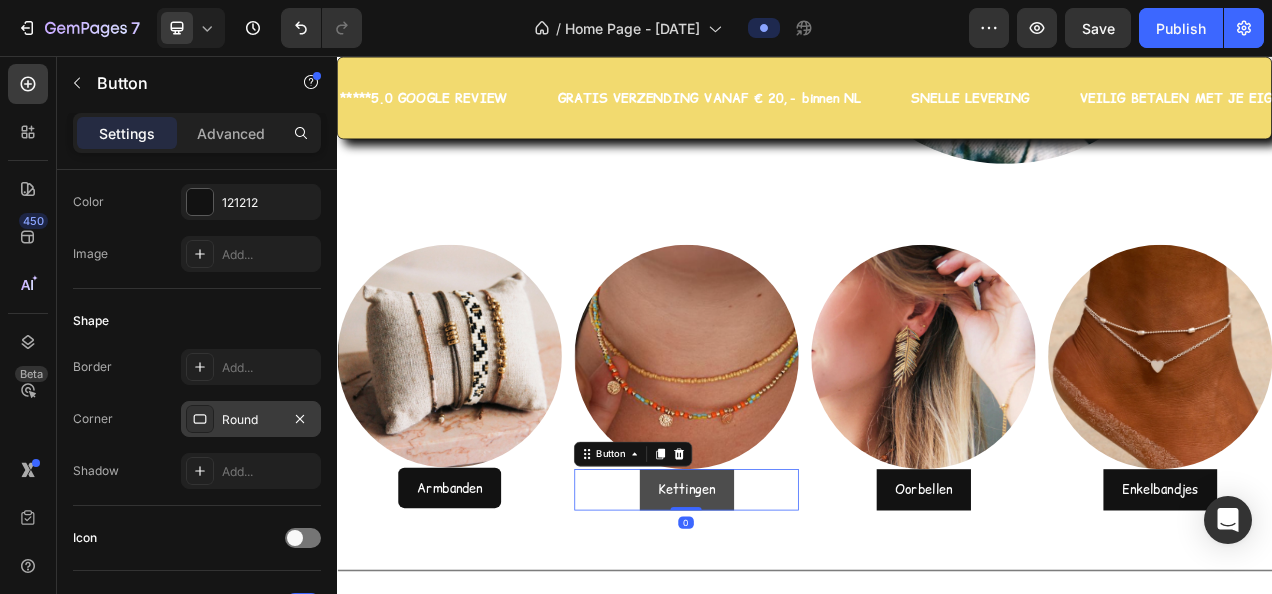 click on "Kettingen" at bounding box center (785, 612) 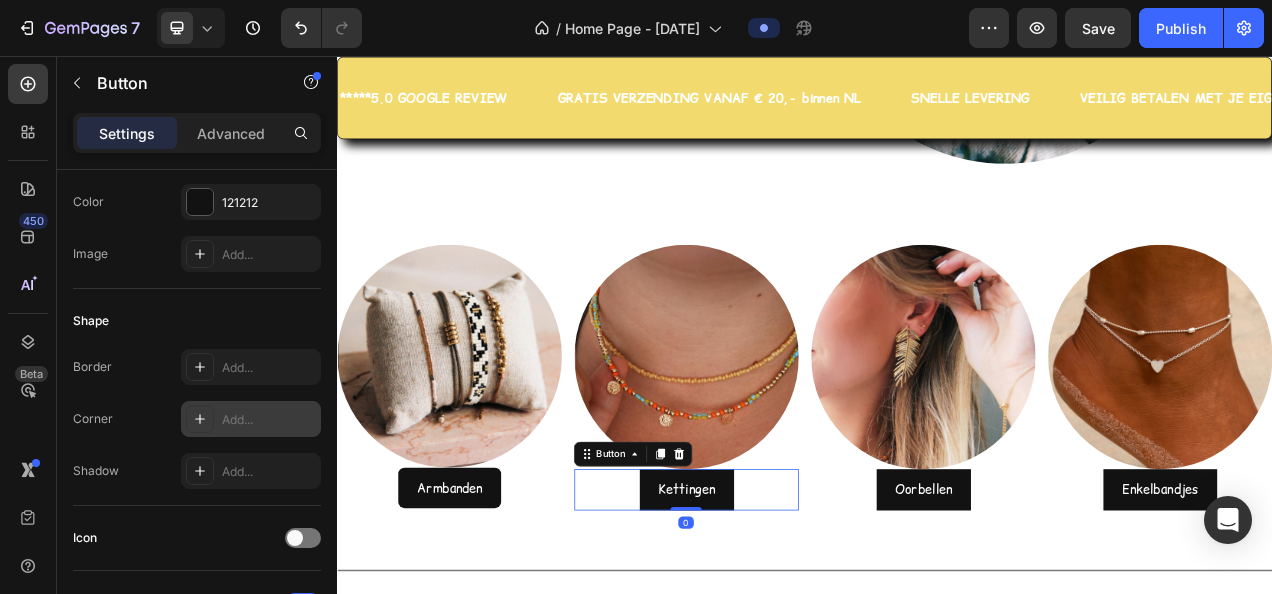 click on "Add..." at bounding box center (269, 420) 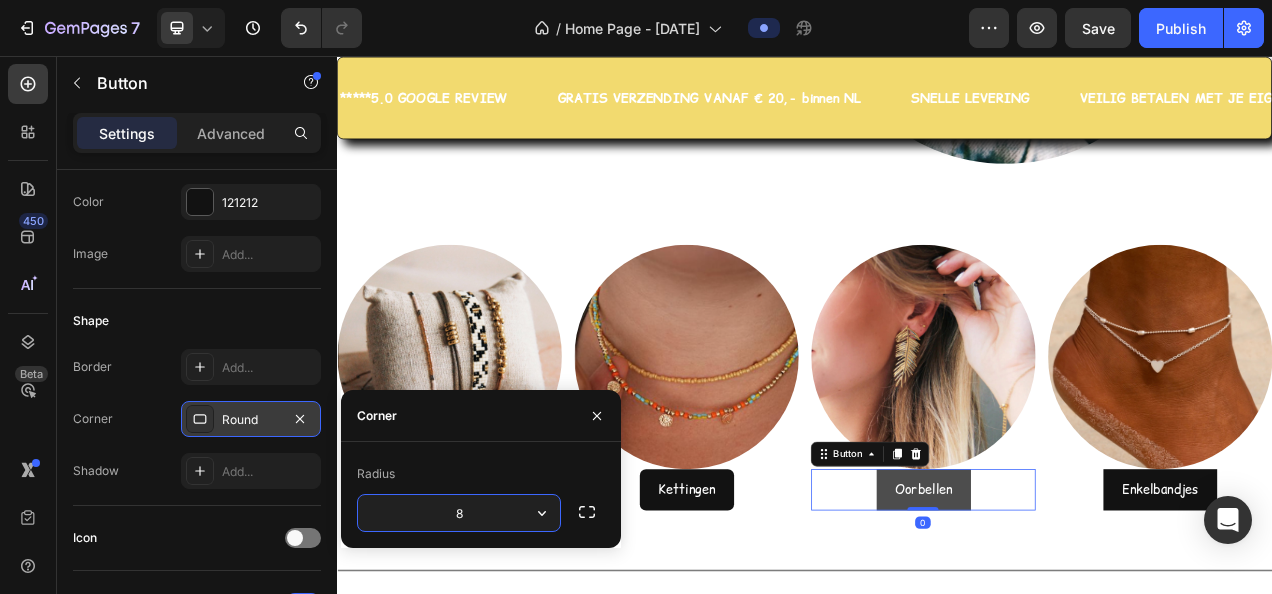 click on "Oorbellen" at bounding box center (1089, 612) 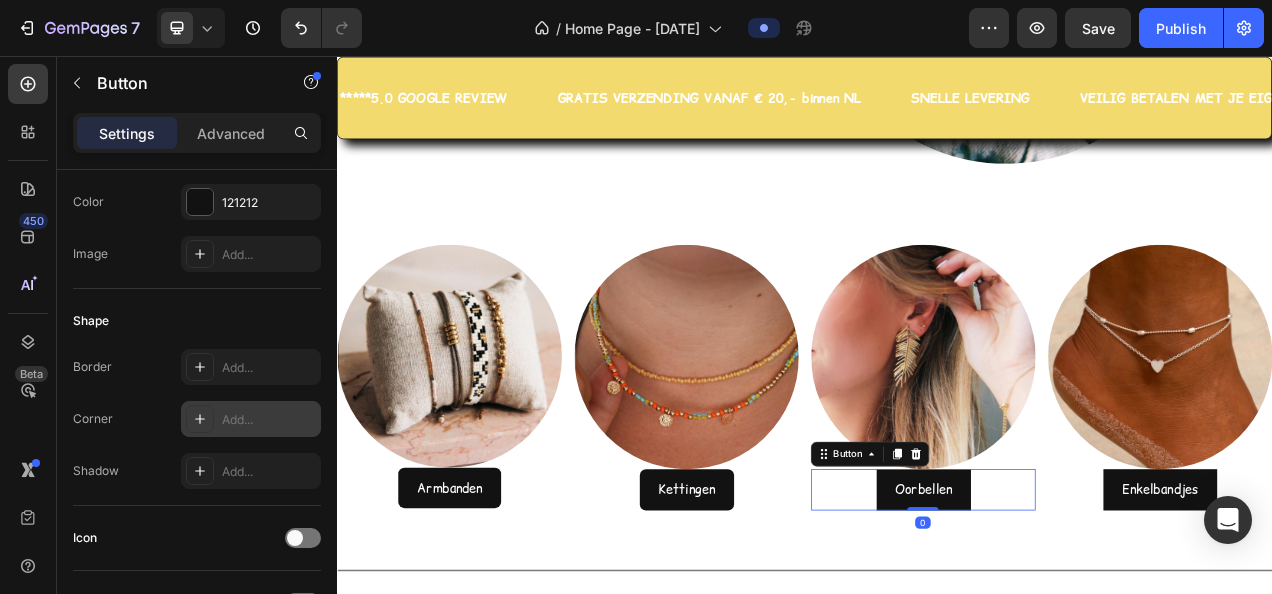 click on "Add..." at bounding box center (269, 420) 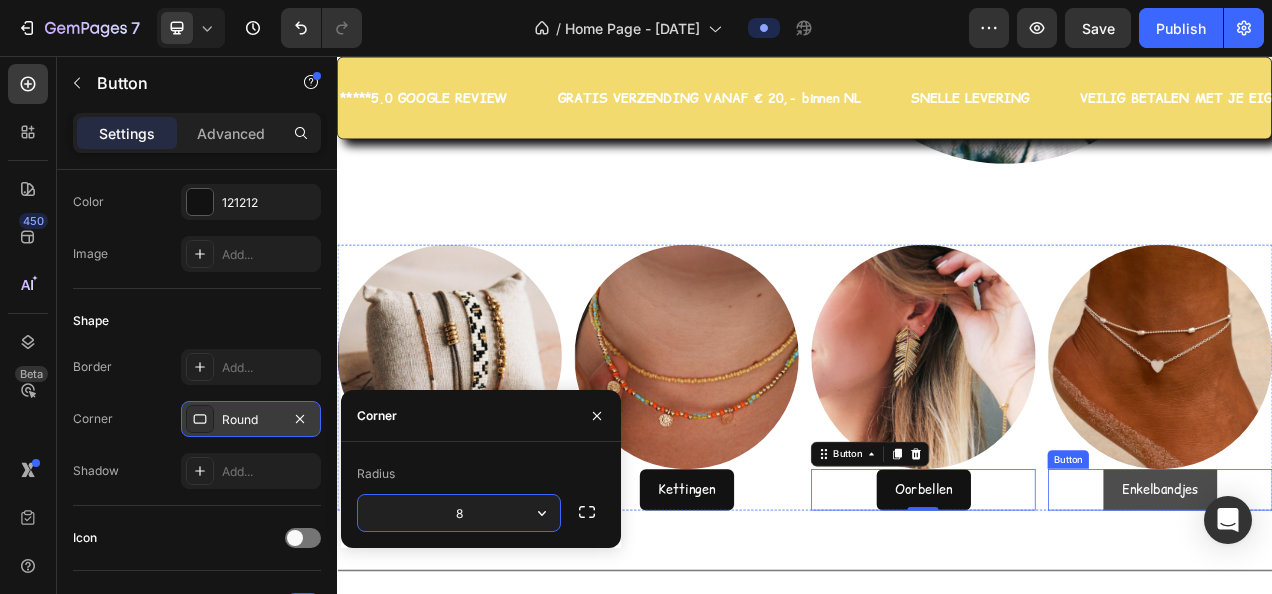 click on "Enkelbandjes" at bounding box center (1393, 612) 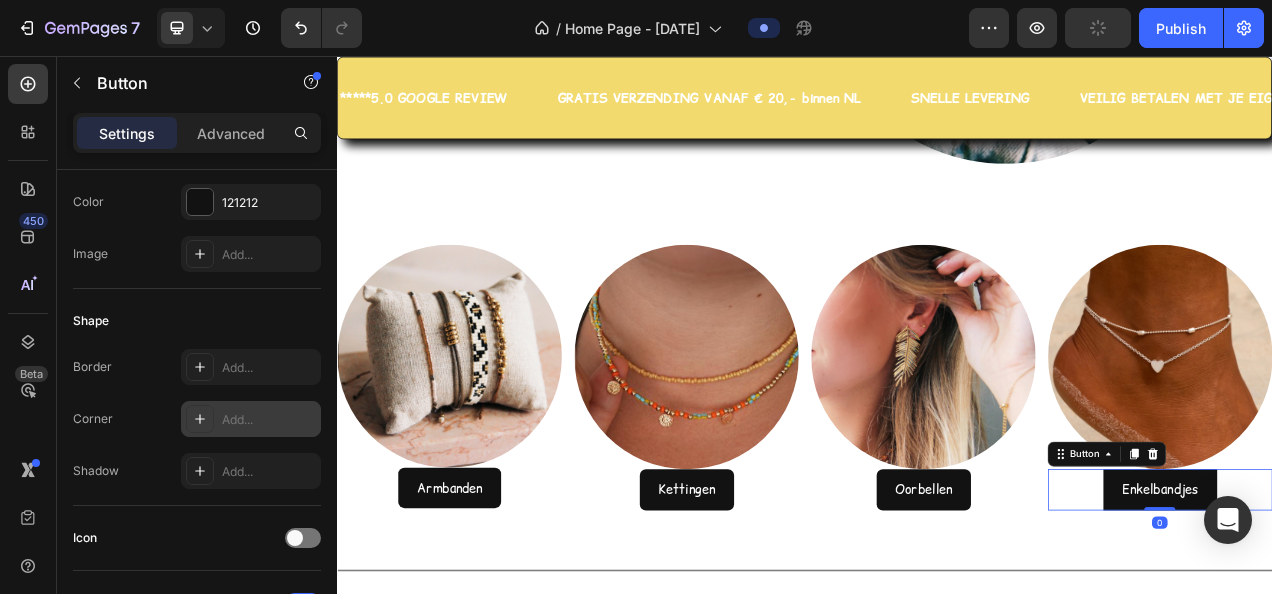 click on "Add..." at bounding box center (269, 420) 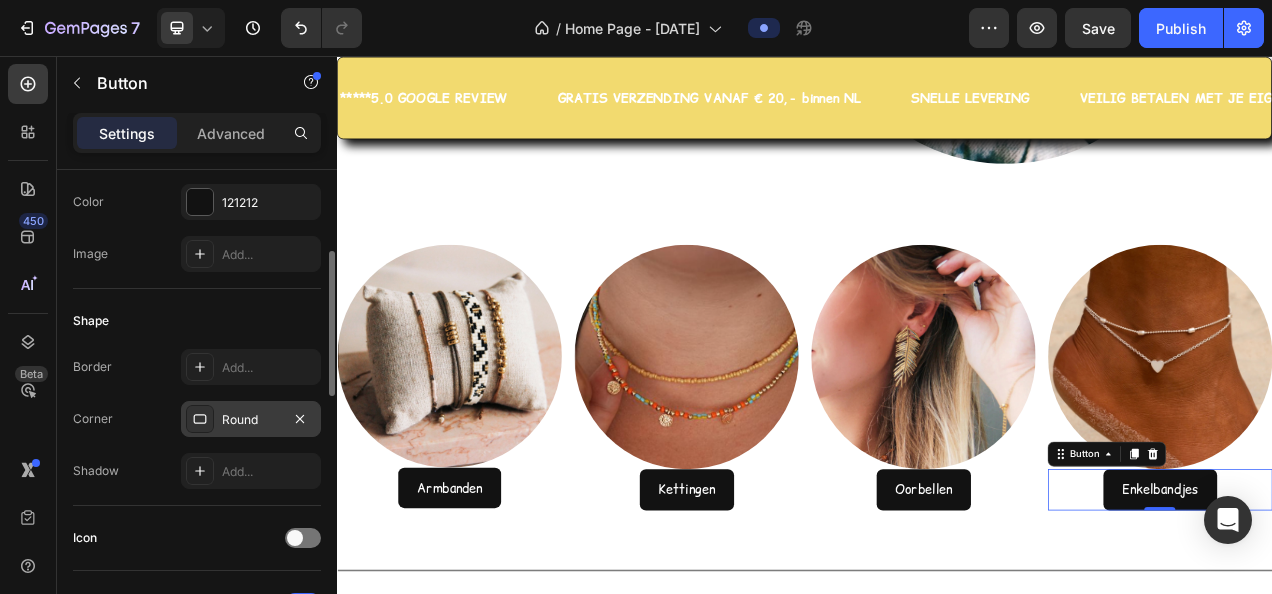 click on "Shadow" at bounding box center [96, 471] 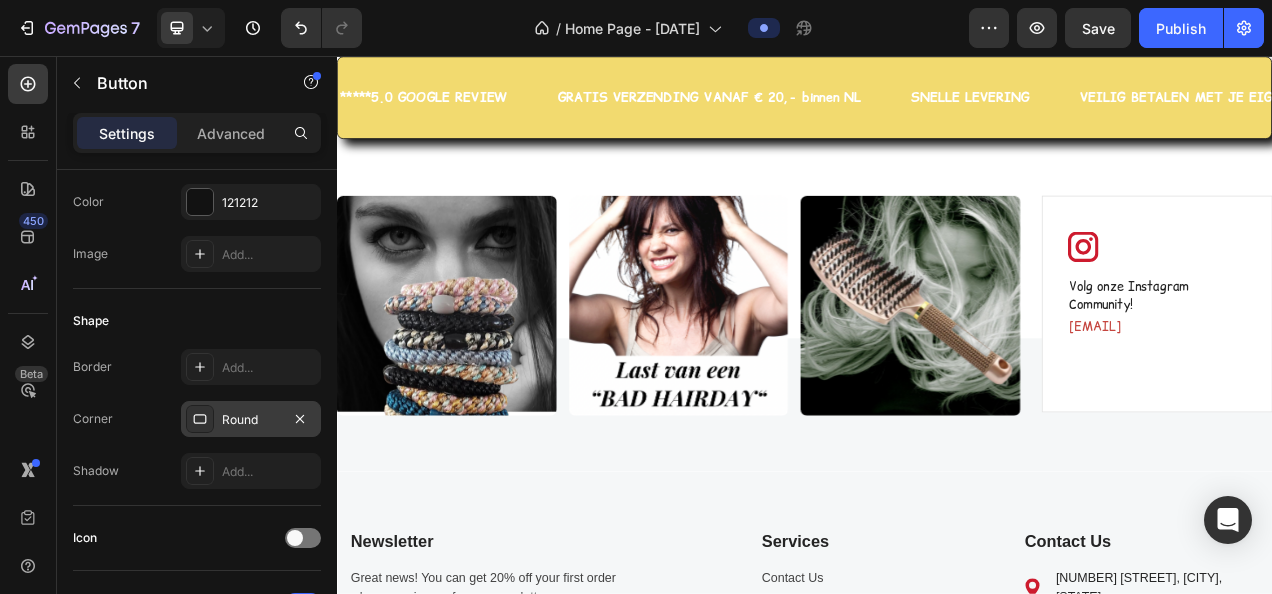 scroll, scrollTop: 8014, scrollLeft: 0, axis: vertical 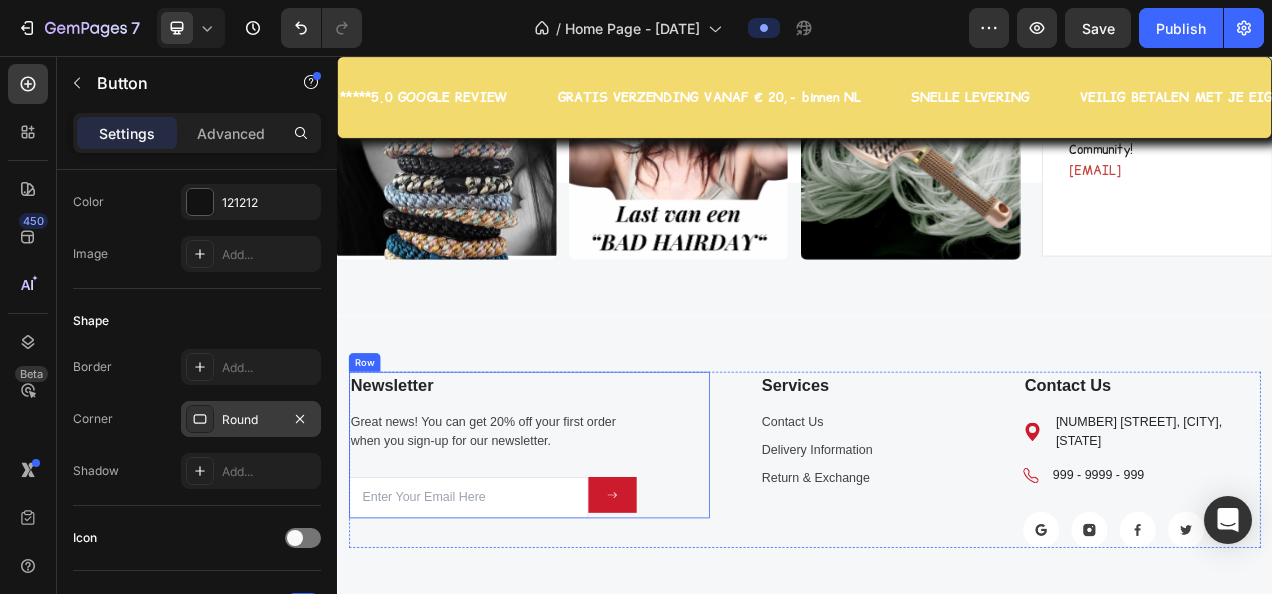 click on "Newsletter Text block Great news! You can get 20% off your first order when you sign-up for our newsletter. Text block Email Field       Submit Button Row Newsletter Row" at bounding box center [583, 555] 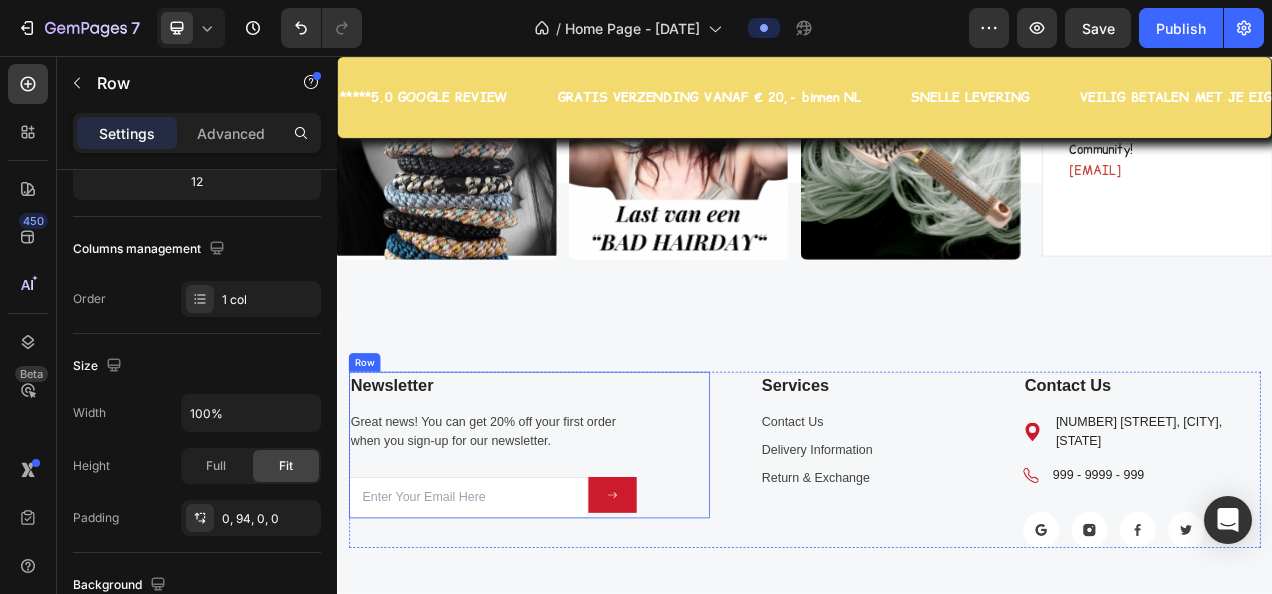 scroll, scrollTop: 0, scrollLeft: 0, axis: both 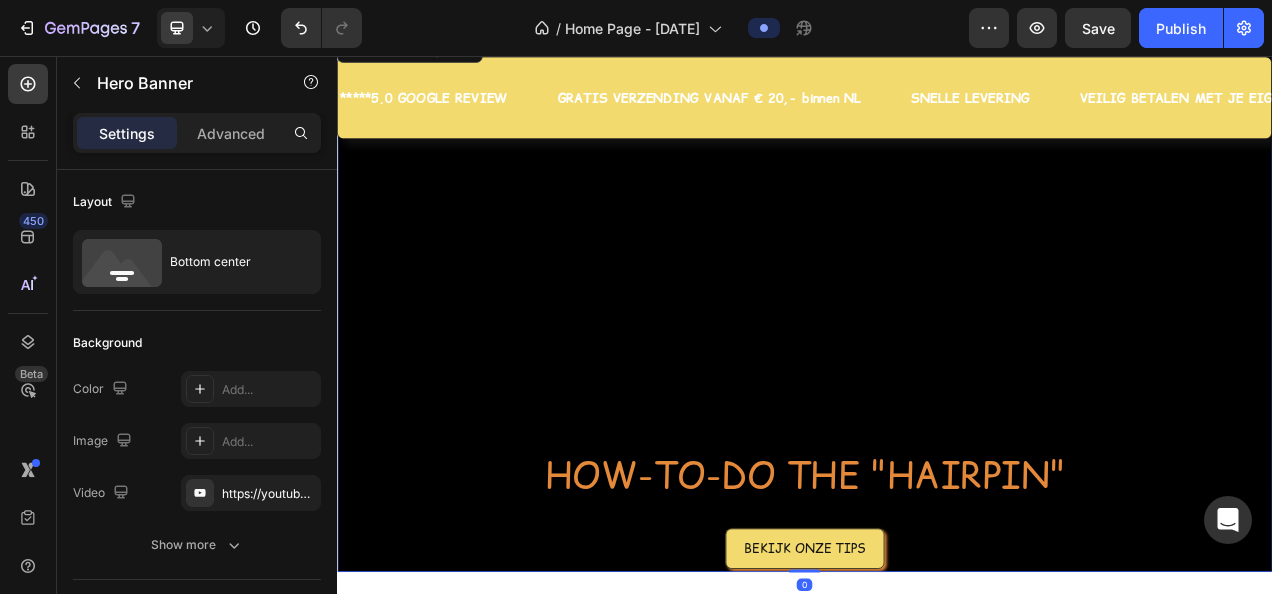 click at bounding box center [937, 373] 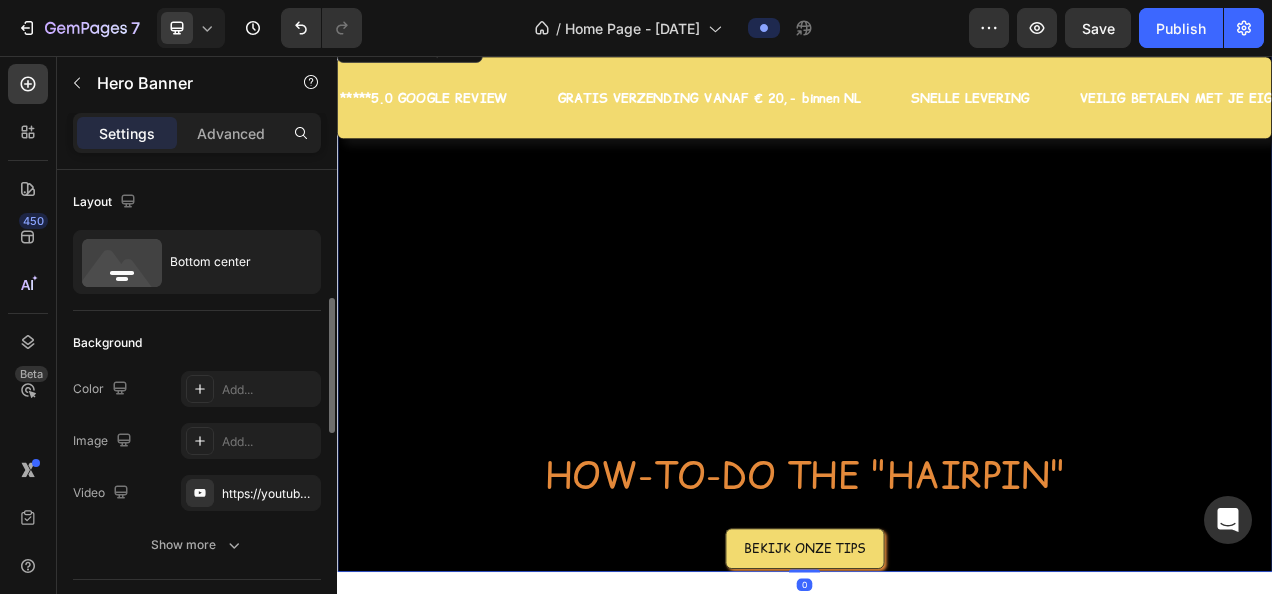 scroll, scrollTop: 100, scrollLeft: 0, axis: vertical 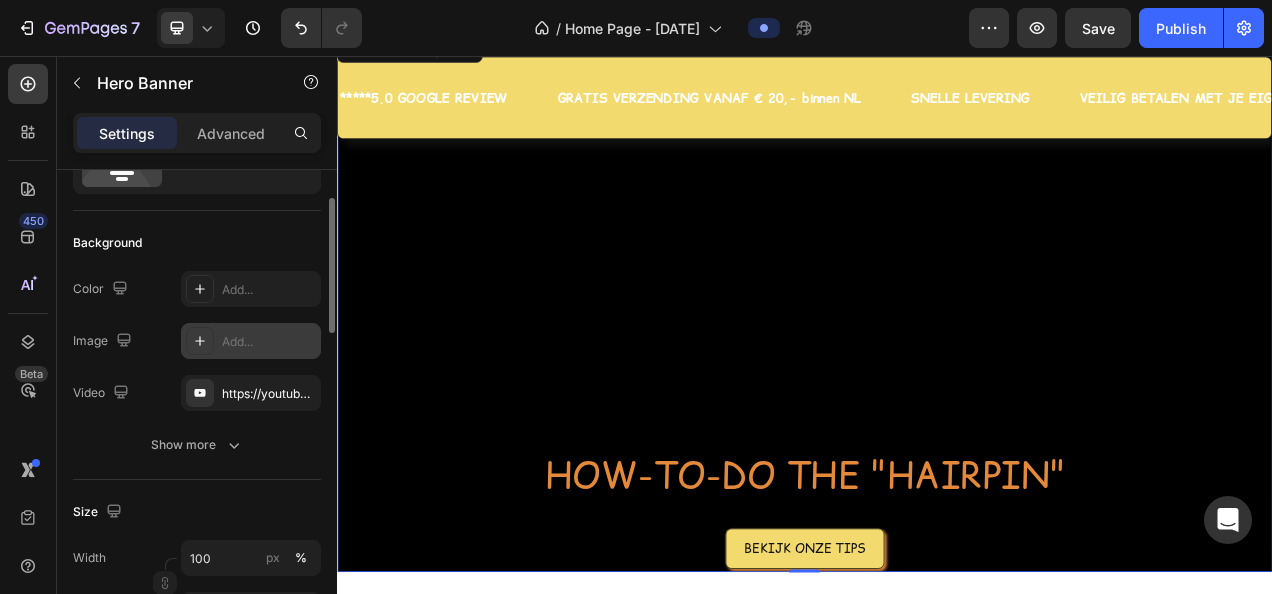 click on "Add..." at bounding box center [251, 341] 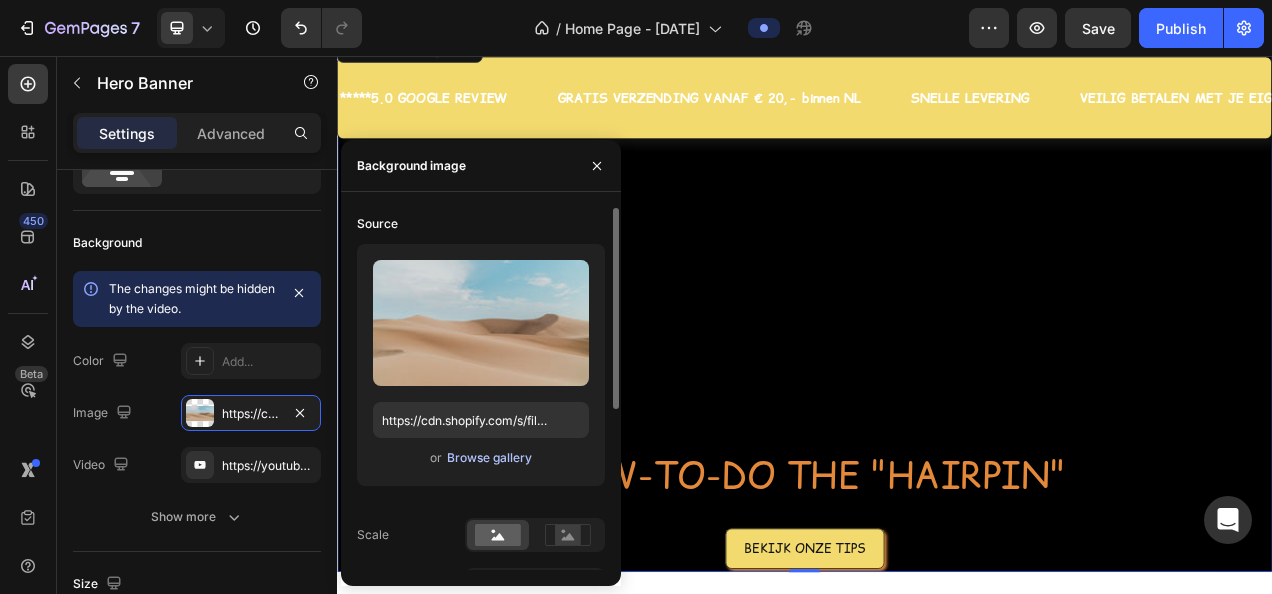 click on "Browse gallery" at bounding box center (489, 458) 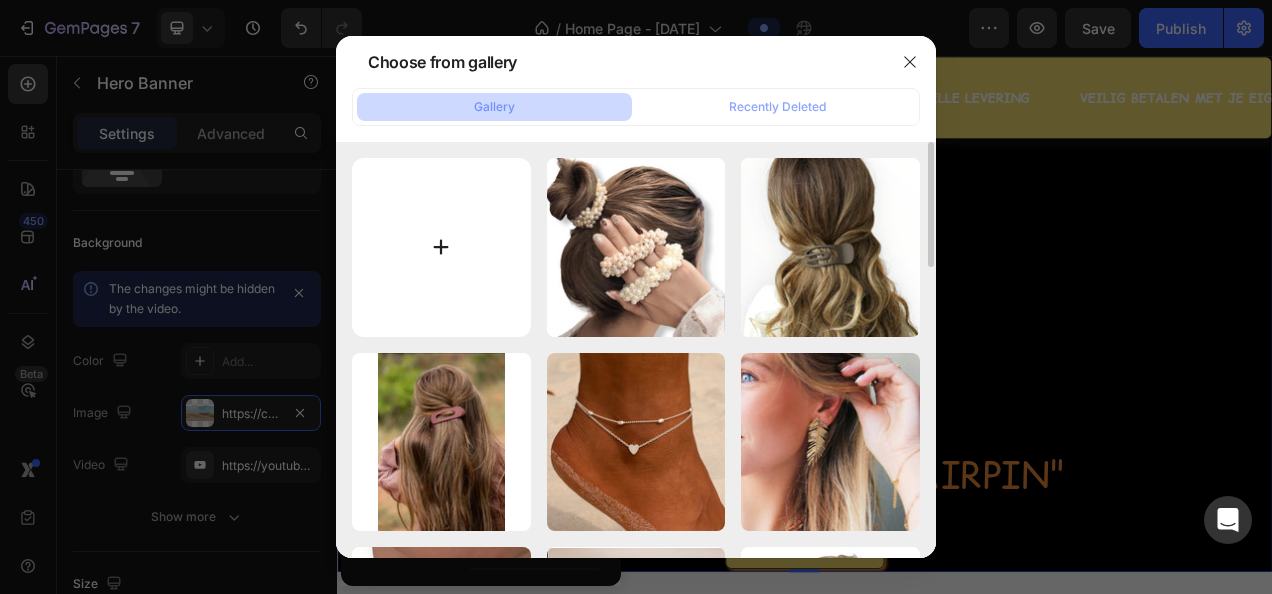 click at bounding box center (441, 247) 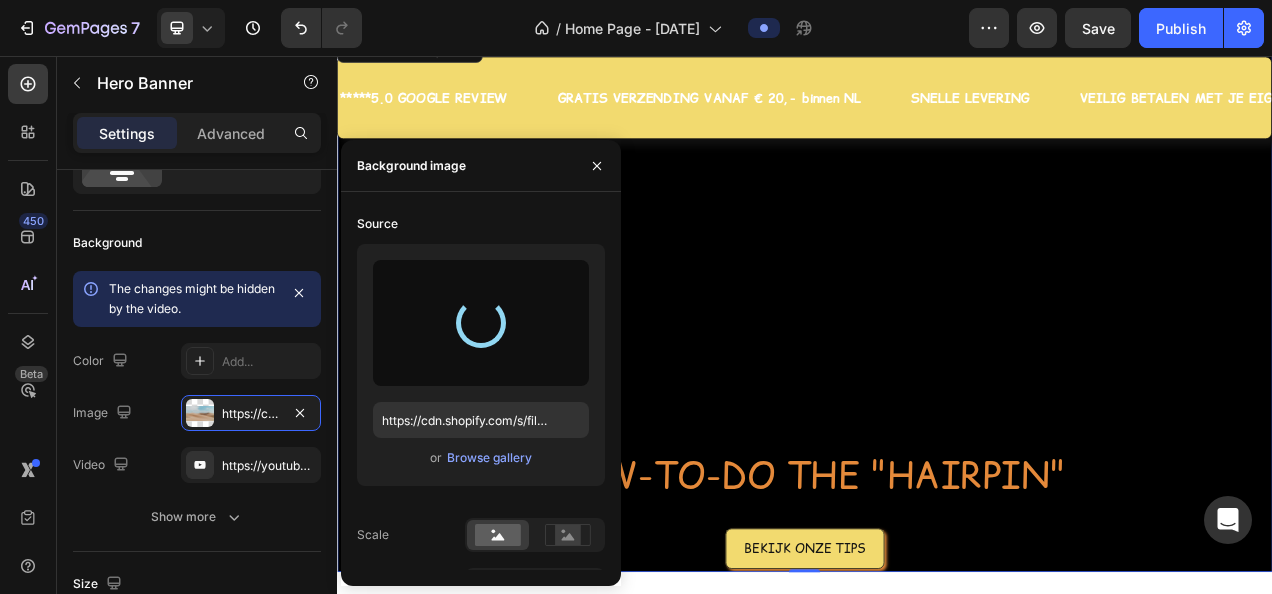 type on "https://cdn.shopify.com/s/files/1/0091/4292/7440/files/gempages_575828060268397507-33ae7bd6-b240-484f-9b6e-f77ad9528b55.png" 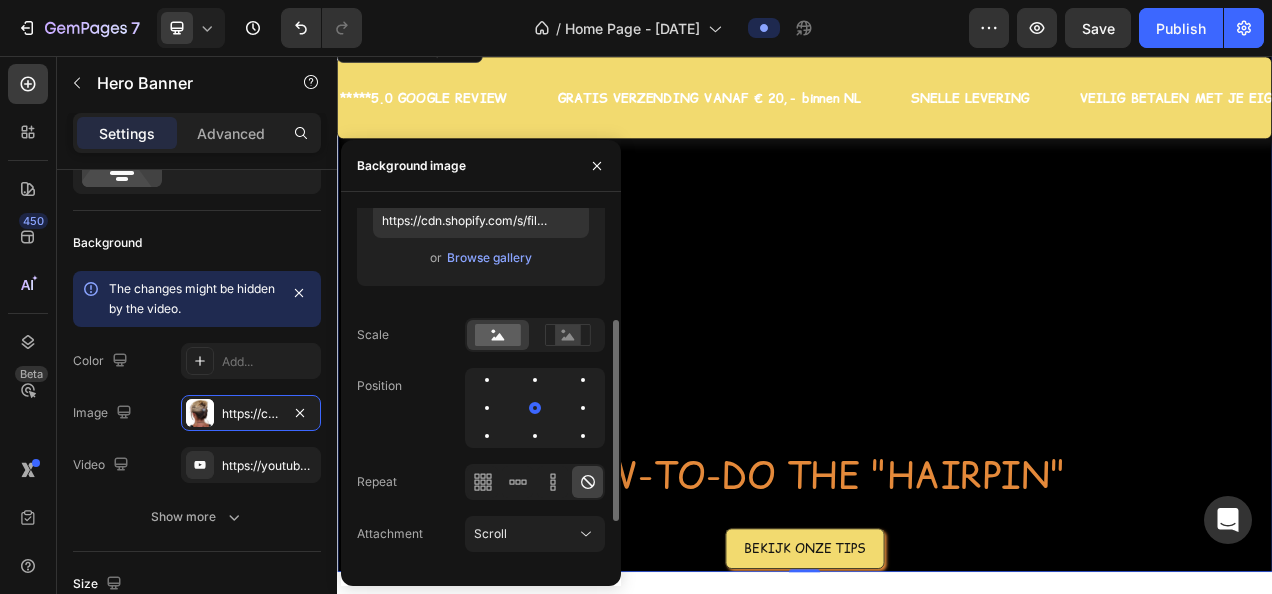 scroll, scrollTop: 286, scrollLeft: 0, axis: vertical 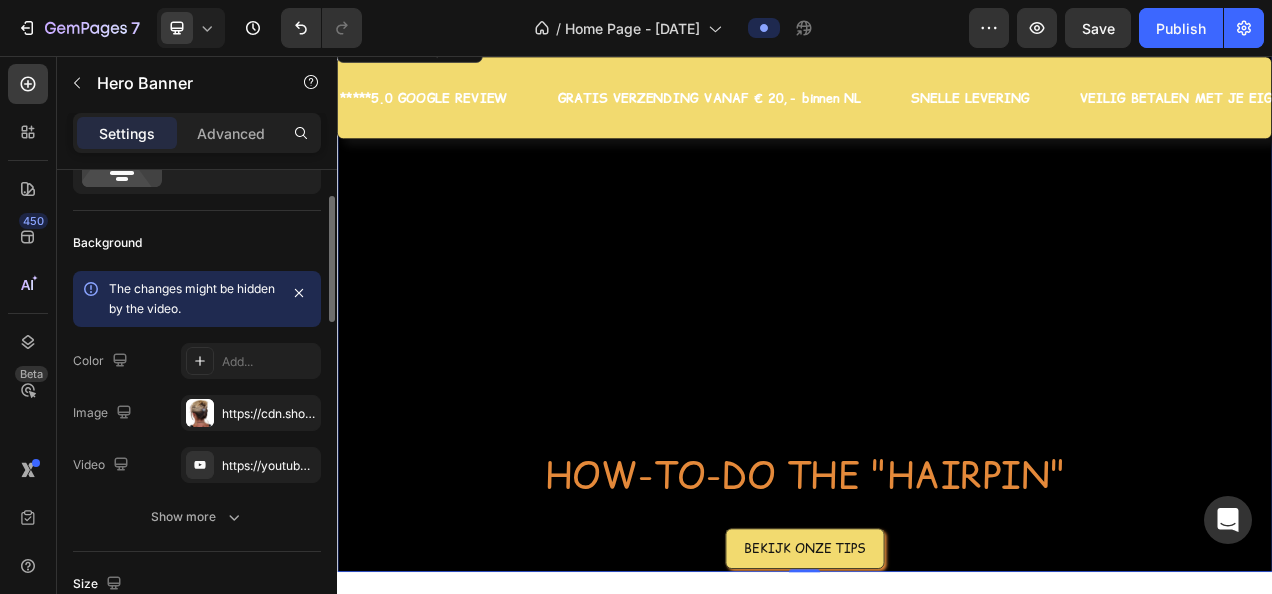 click on "Color Add..." at bounding box center (197, 361) 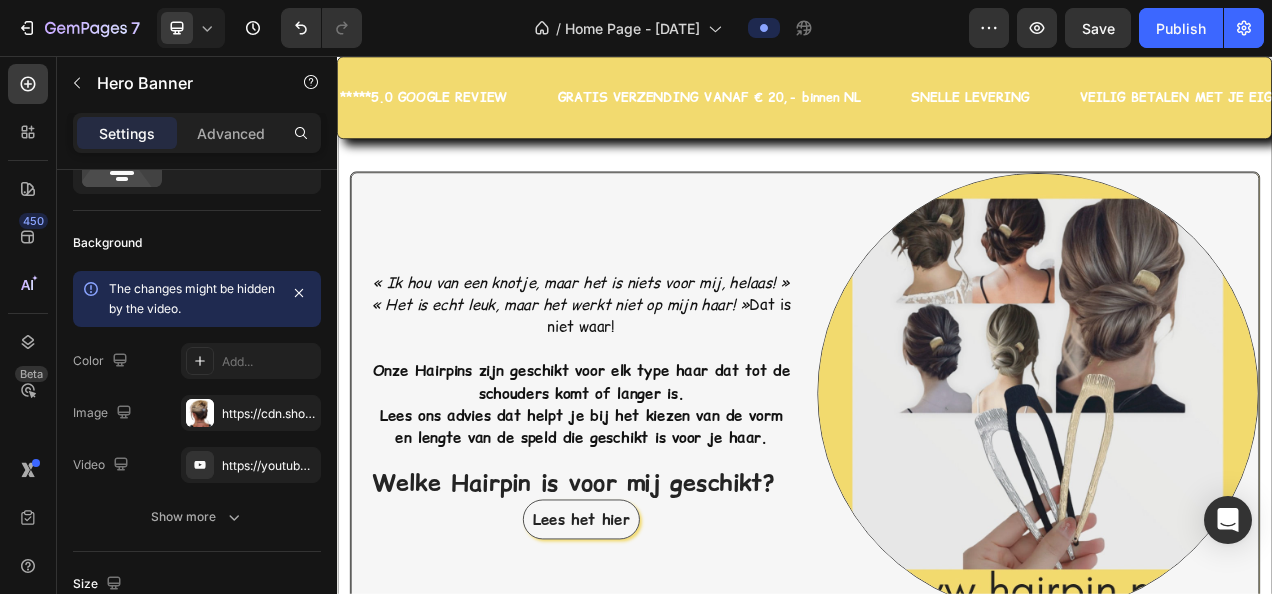 scroll, scrollTop: 2728, scrollLeft: 0, axis: vertical 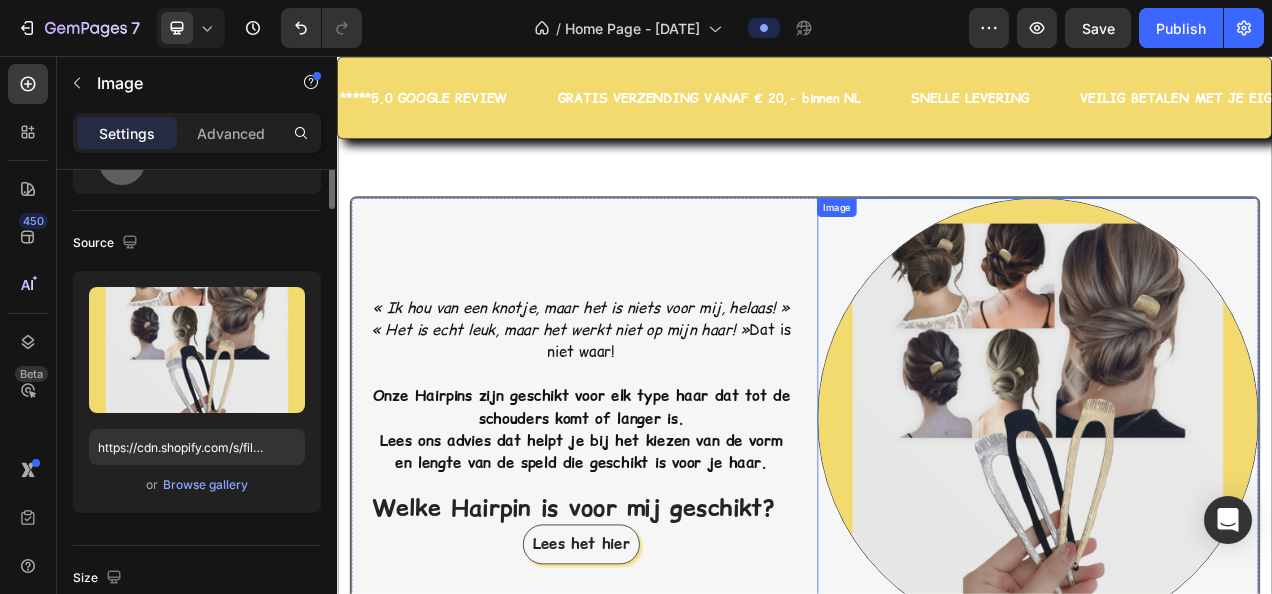 click at bounding box center (1236, 521) 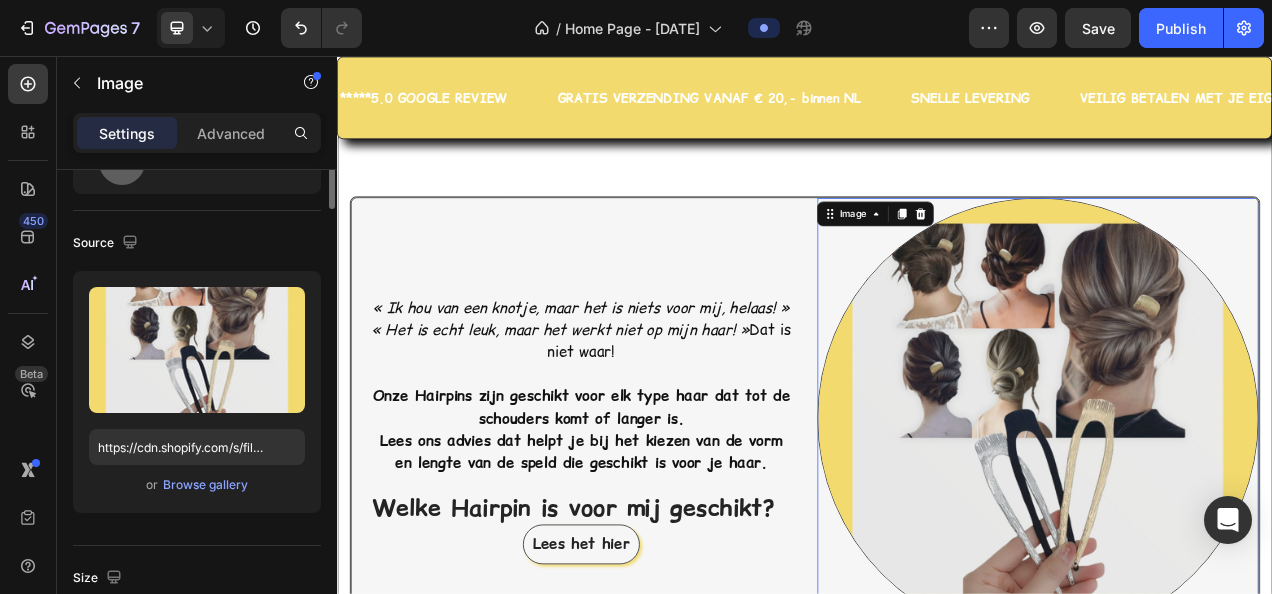 scroll, scrollTop: 0, scrollLeft: 0, axis: both 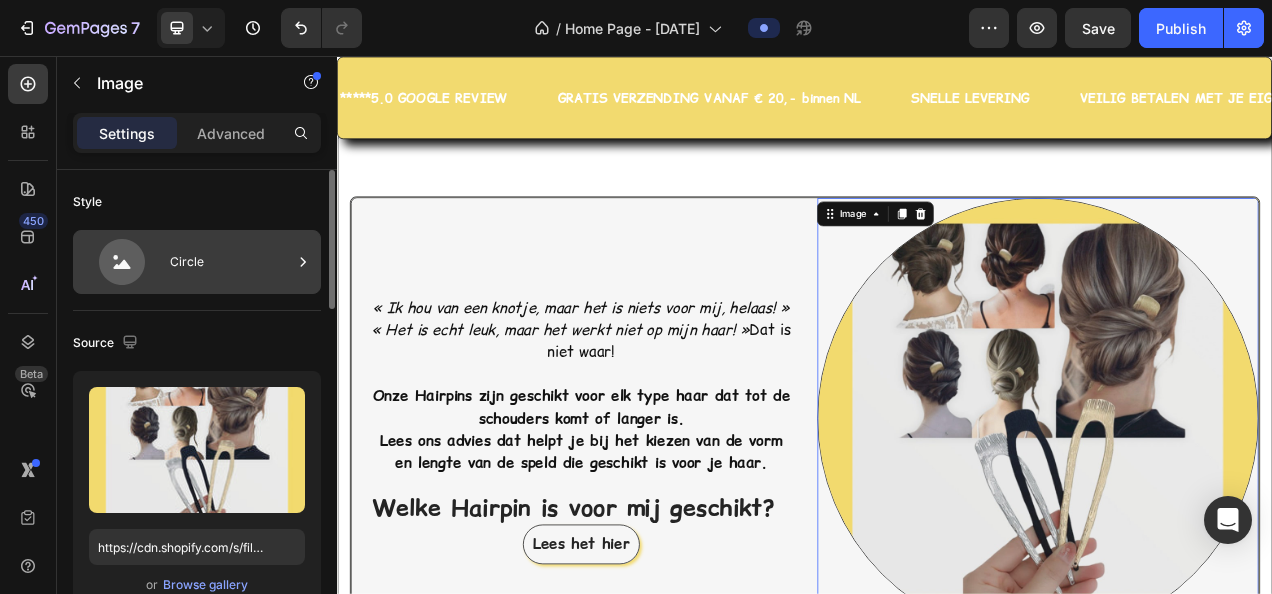 click on "Circle" at bounding box center (231, 262) 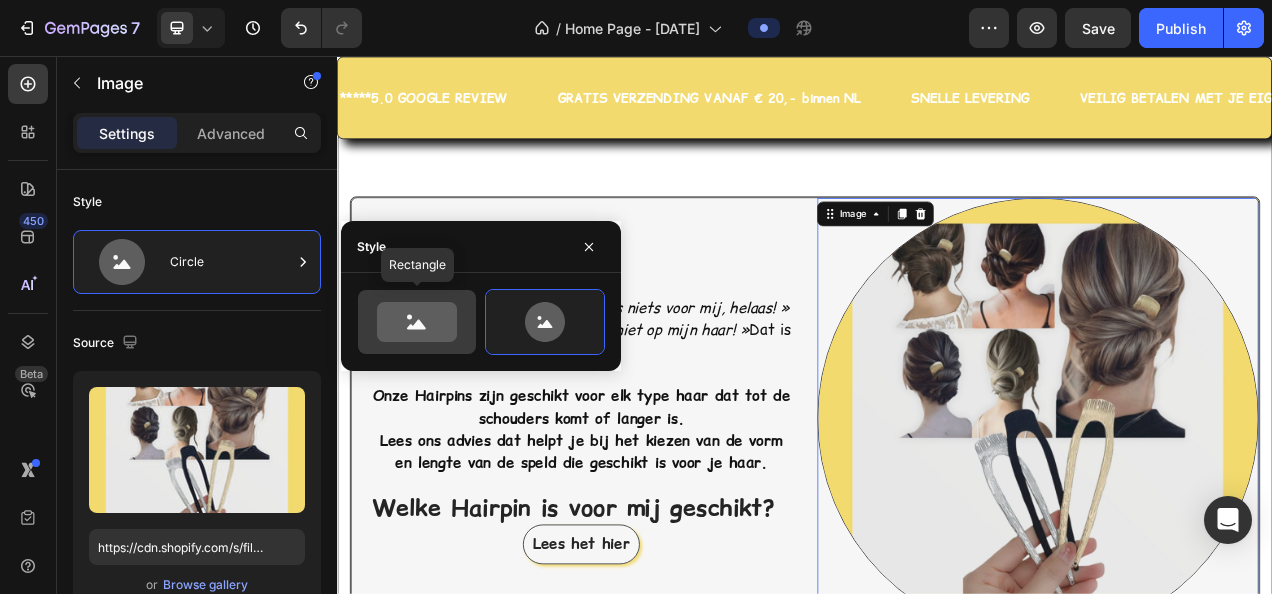 click 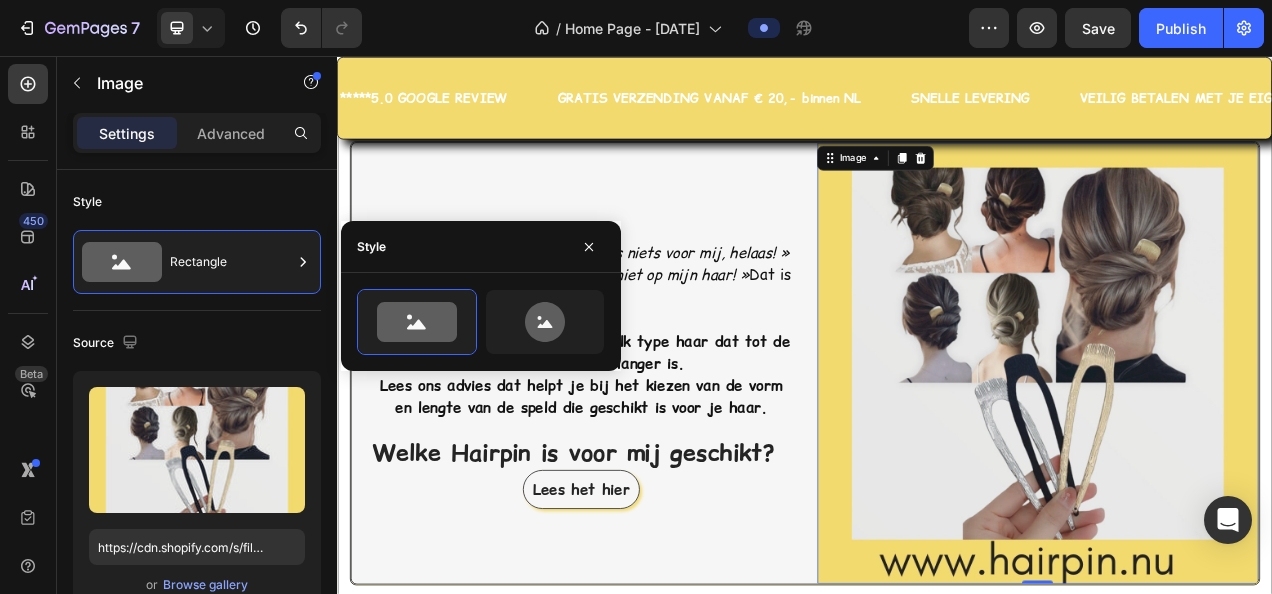 scroll, scrollTop: 2928, scrollLeft: 0, axis: vertical 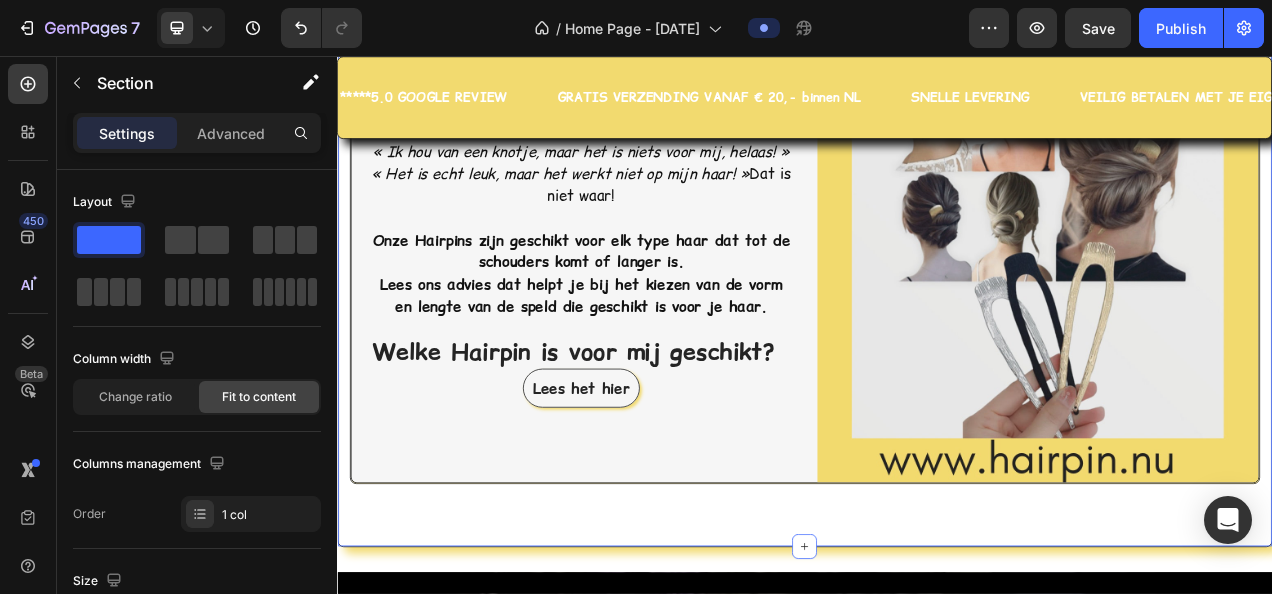 click on "« Ik hou van een knotje, maar het is niets voor mij, helaas! » « Het is echt leuk, maar het werkt niet op mijn haar! » Dat is niet waar!   Onze Hairpins zijn geschikt voor elk type haar dat tot de schouders komt of langer is. Lees ons advies dat helpt je bij het kiezen van de vorm en lengte van de speld die geschikt is voor je haar. Text block Welke Hairpin is voor mij geschikt? Heading Lees het hier Button Row Image Row Row Section 9/25   You can create reusable sections Create Theme Section AI Content Write with GemAI What would you like to describe here? Tone and Voice Persuasive Product Color Hairclip haarspeld roze print XL Show more Generate" at bounding box center (937, 320) 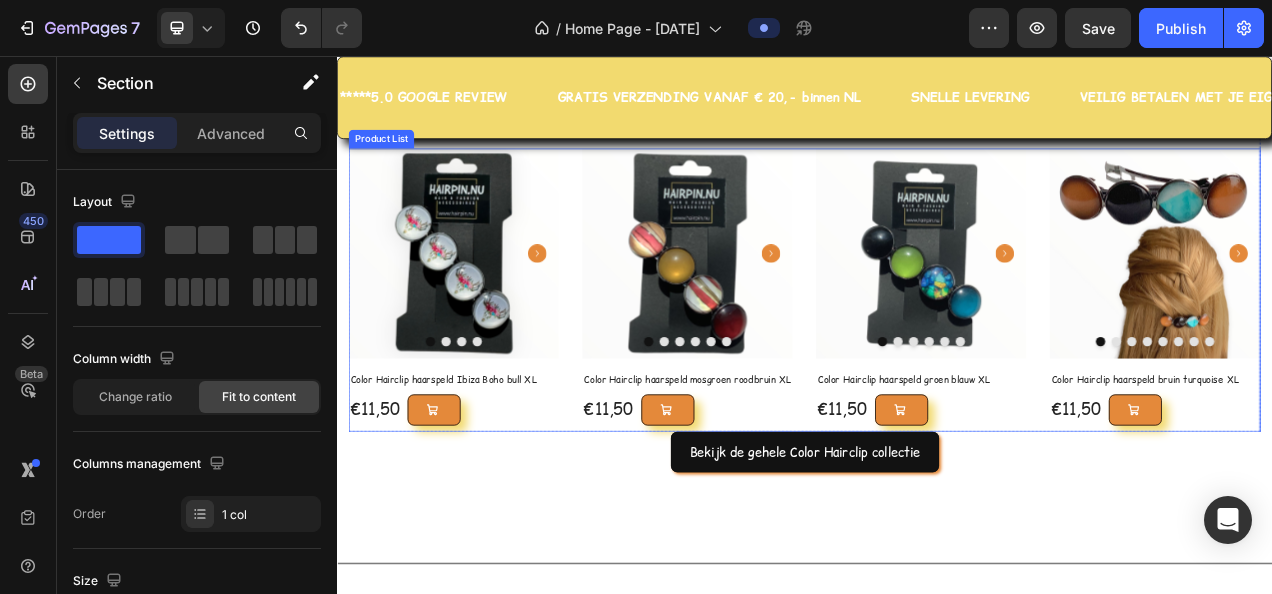 scroll, scrollTop: 1528, scrollLeft: 0, axis: vertical 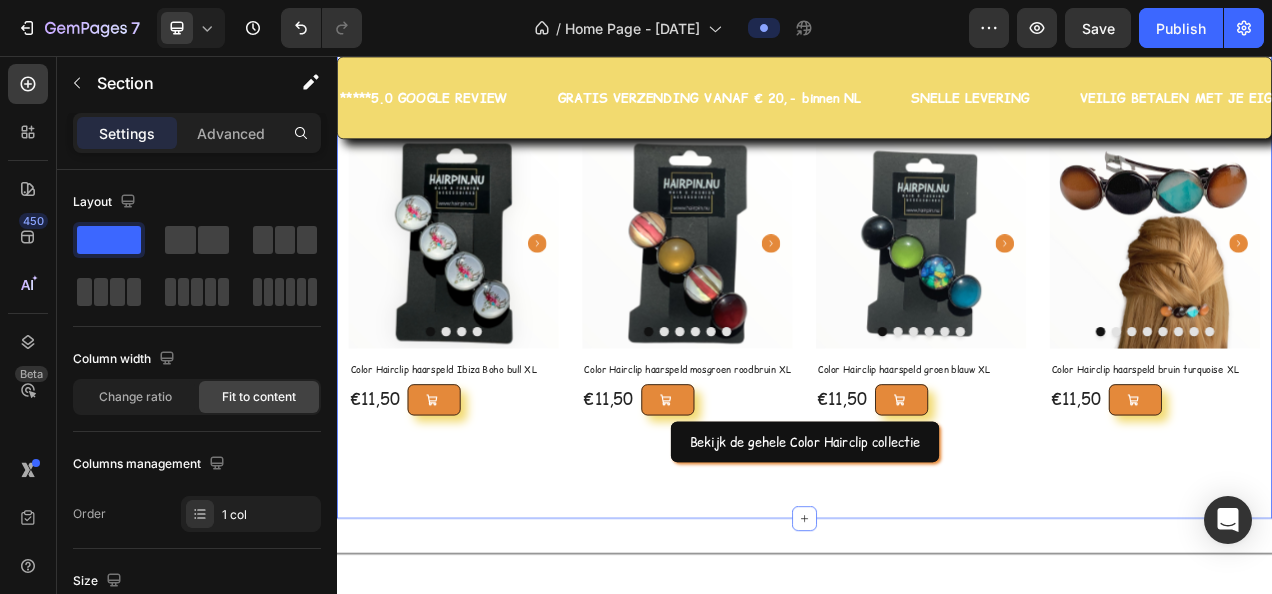click on "OP ZOEK NAAR EEN LEUKE HAARSPELD? WAAR WACHT JE NOG OP! Heading Met de uniek en handgemaakte haarclips van Hairpin.nu creëer je binnen enkele seconden de leukste kapsels.  Text block
Product Images Row Color Hairclip haarspeld Ibiza Boho bull XL (P) Title €11,50 (P) Price (P) Price
Add to Cart Row Product List
Product Images Row Color Hairclip haarspeld mosgroen roodbruin XL (P) Title €11,50 (P) Price (P) Price
Add to Cart Row Product List
Product Images Row Color Hairclip haarspeld groen blauw XL (P) Title €11,50 (P) Price (P) Price
Add to Cart Row Product List
Product Images Row Color Hairclip haarspeld bruin turquoise XL (P) Title €11,50 (P) Price (P) Price
Add to Cart Row Product List Product List Row Bekijk de gehele Color Hairclip collectie Button Section 6/25   You can create reusable sections Create Theme Section AI Content Write with GemAI" at bounding box center [937, 283] 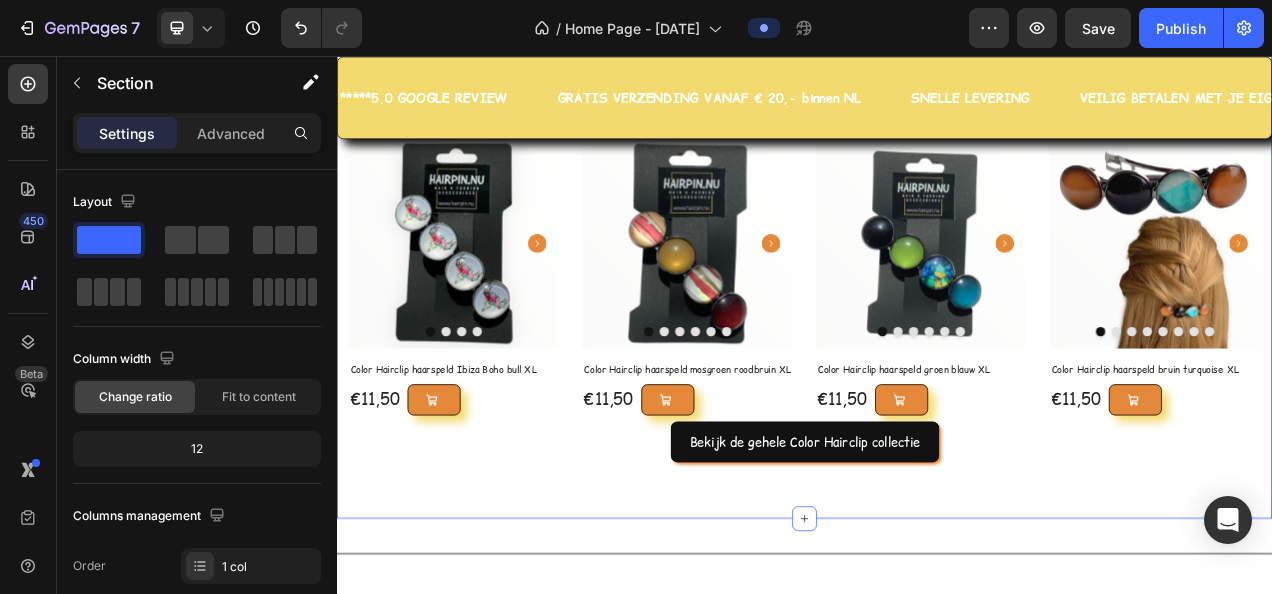 click on "OP ZOEK NAAR EEN LEUKE HAARSPELD? WAAR WACHT JE NOG OP! Heading Met de uniek en handgemaakte haarclips van Hairpin.nu creëer je binnen enkele seconden de leukste kapsels.  Text block
Product Images Row Color Hairclip haarspeld Ibiza Boho bull XL (P) Title €11,50 (P) Price (P) Price
Add to Cart Row Product List
Product Images Row Color Hairclip haarspeld mosgroen roodbruin XL (P) Title €11,50 (P) Price (P) Price
Add to Cart Row Product List
Product Images Row Color Hairclip haarspeld groen blauw XL (P) Title €11,50 (P) Price (P) Price
Add to Cart Row Product List
Product Images Row Color Hairclip haarspeld bruin turquoise XL (P) Title €11,50 (P) Price (P) Price
Add to Cart Row Product List Product List Row Bekijk de gehele Color Hairclip collectie Button Section 6/25   You can create reusable sections Create Theme Section AI Content Write with GemAI" at bounding box center (937, 283) 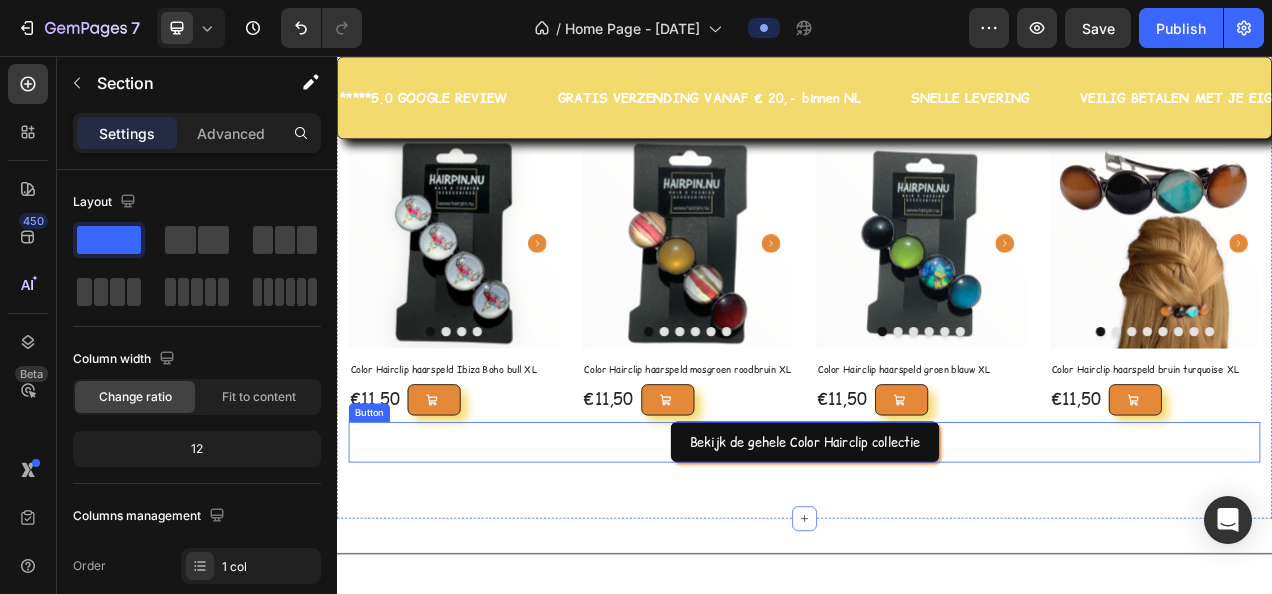 scroll, scrollTop: 1628, scrollLeft: 0, axis: vertical 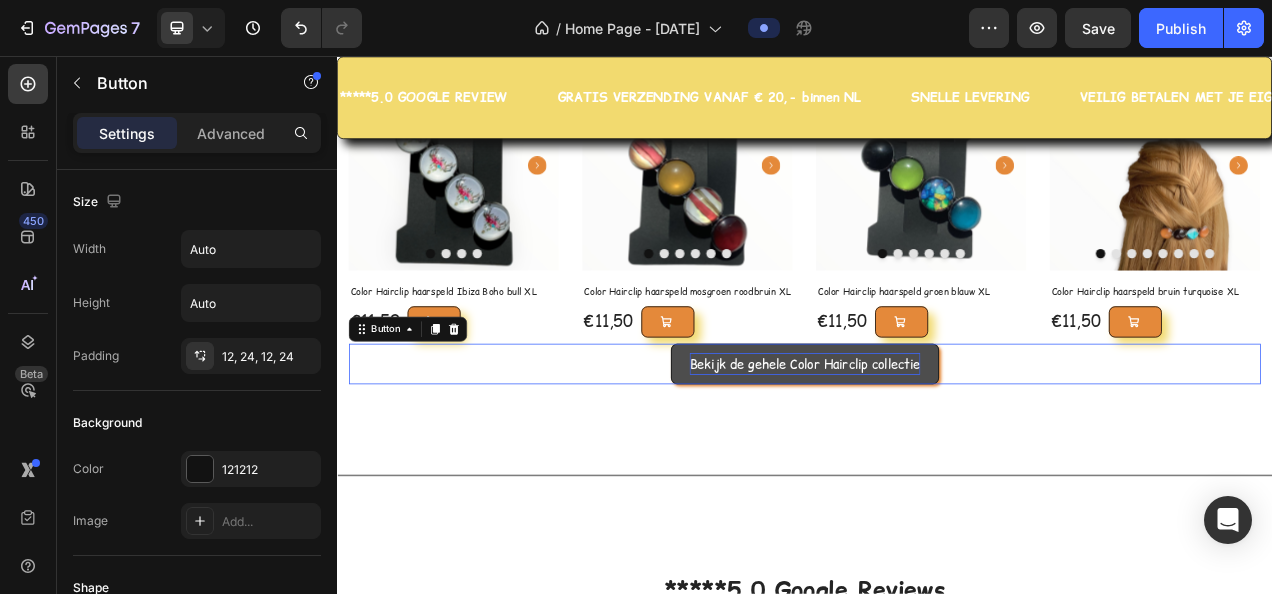 click on "Bekijk de gehele Color Hairclip collectie" at bounding box center (937, 451) 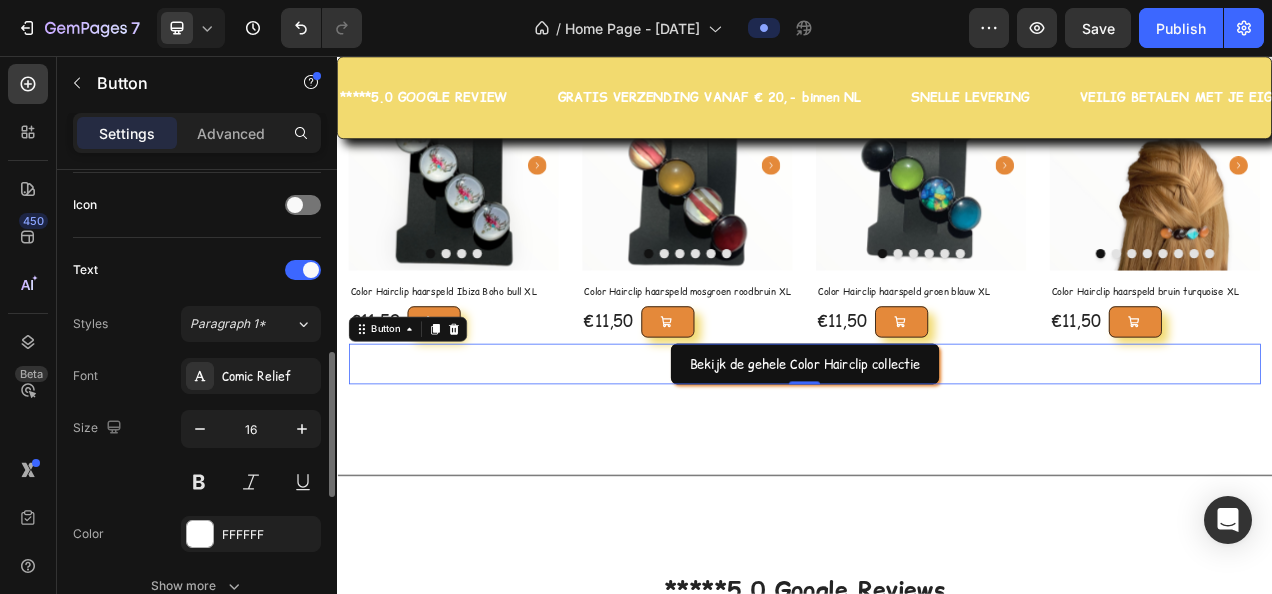 scroll, scrollTop: 900, scrollLeft: 0, axis: vertical 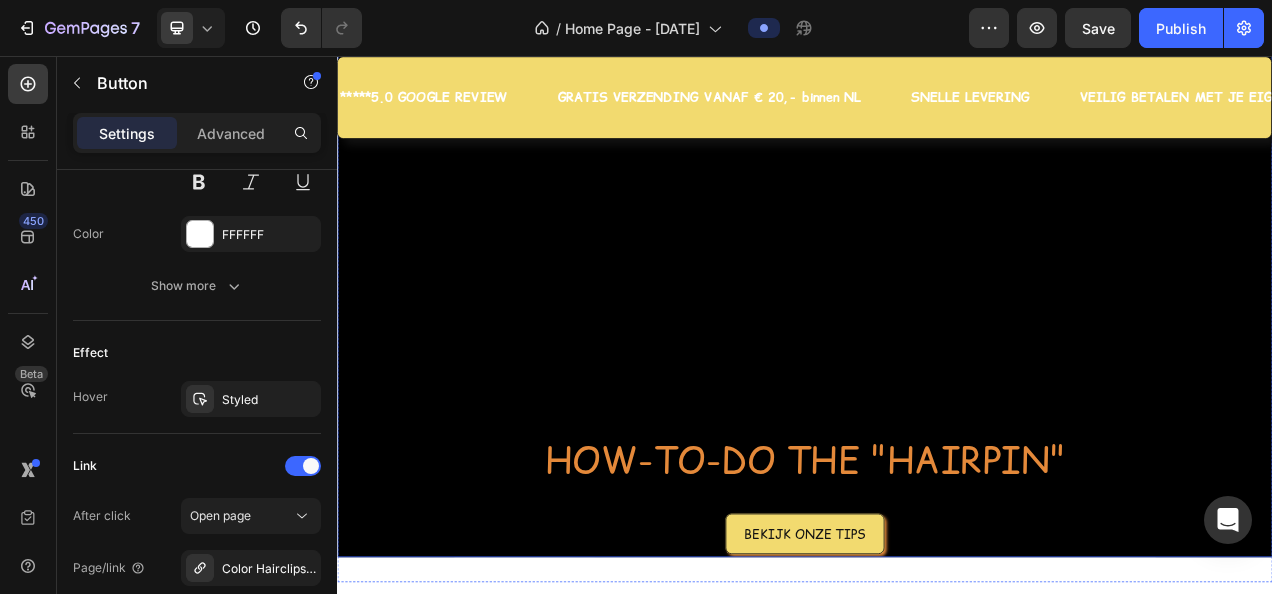 click at bounding box center (937, 354) 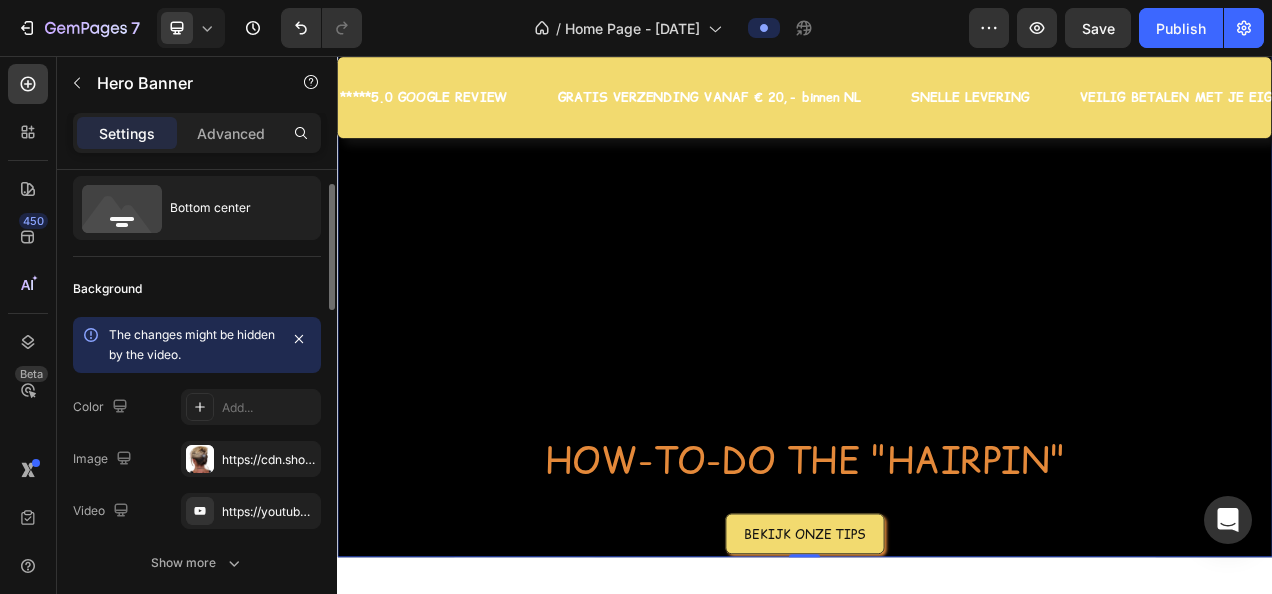 scroll, scrollTop: 0, scrollLeft: 0, axis: both 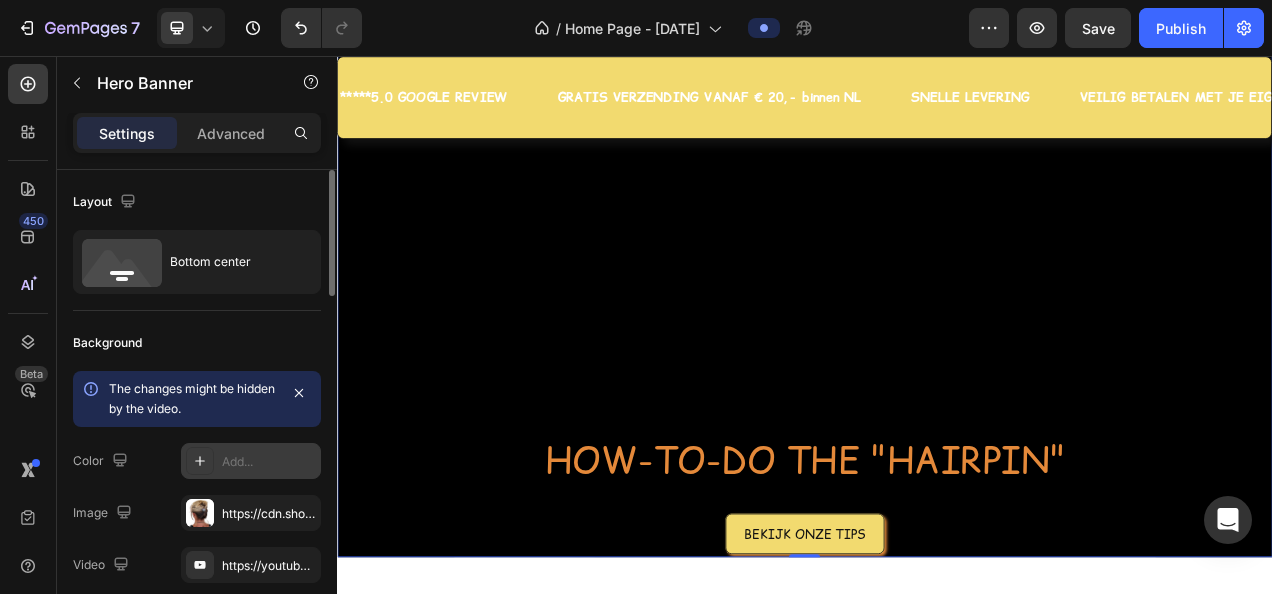 click on "Add..." at bounding box center (251, 461) 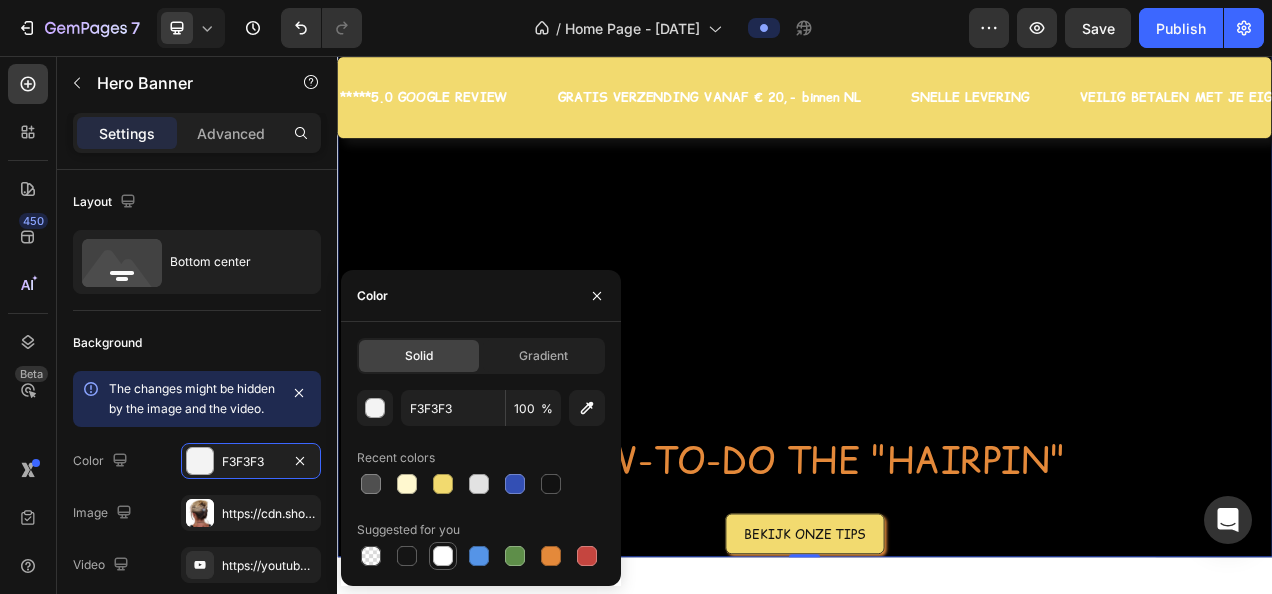 click at bounding box center (443, 556) 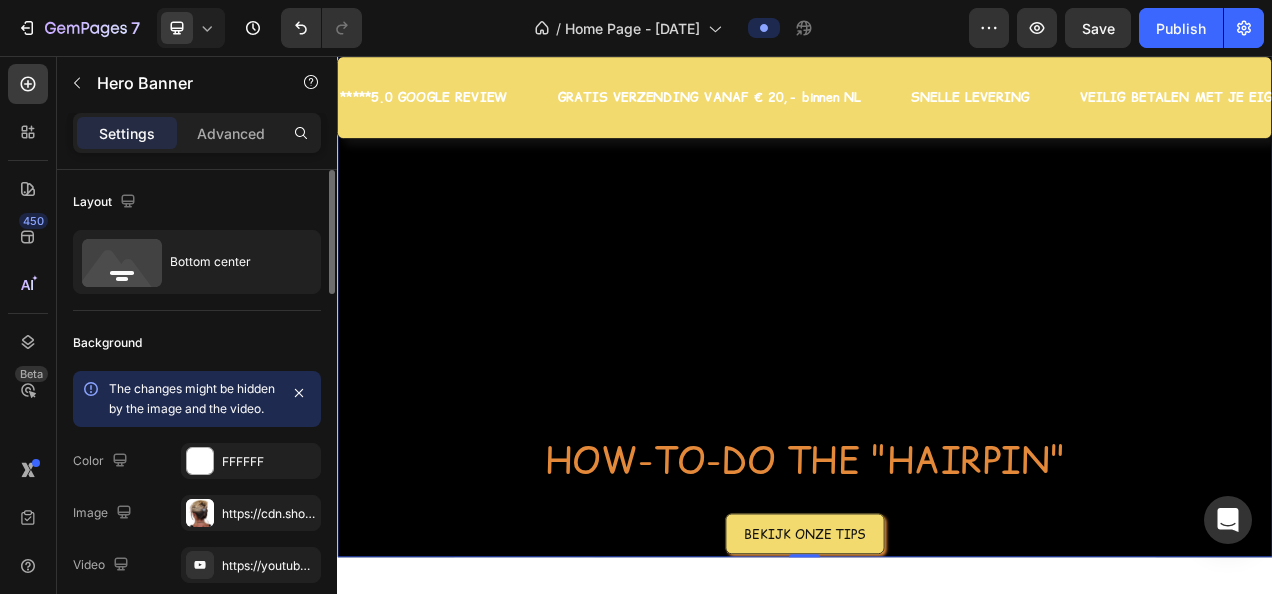 click on "Background The changes might be hidden by the image and the video. Color FFFFFF Image https://cdn.shopify.com/s/files/1/0091/4292/7440/files/gempages_575828060268397507-33ae7bd6-b240-484f-9b6e-f77ad9528b55.png Video https://youtube.com/shorts/-HeWHaD0k74?si=uKZ8YcgAWmWeshjN Show more" 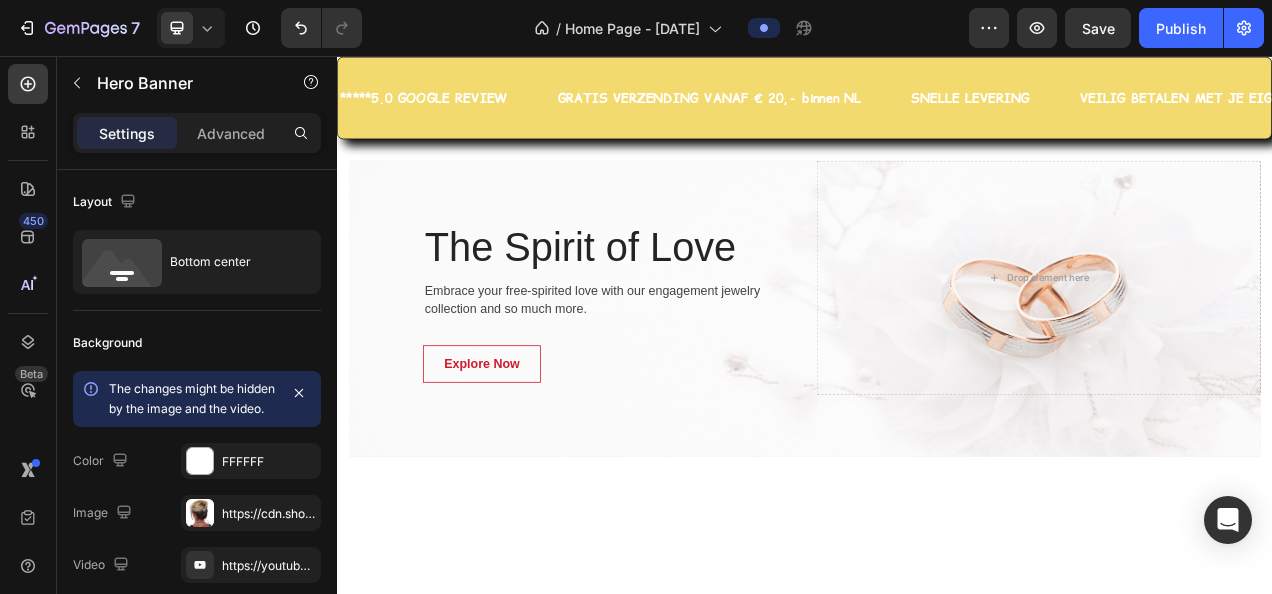 scroll, scrollTop: 6331, scrollLeft: 0, axis: vertical 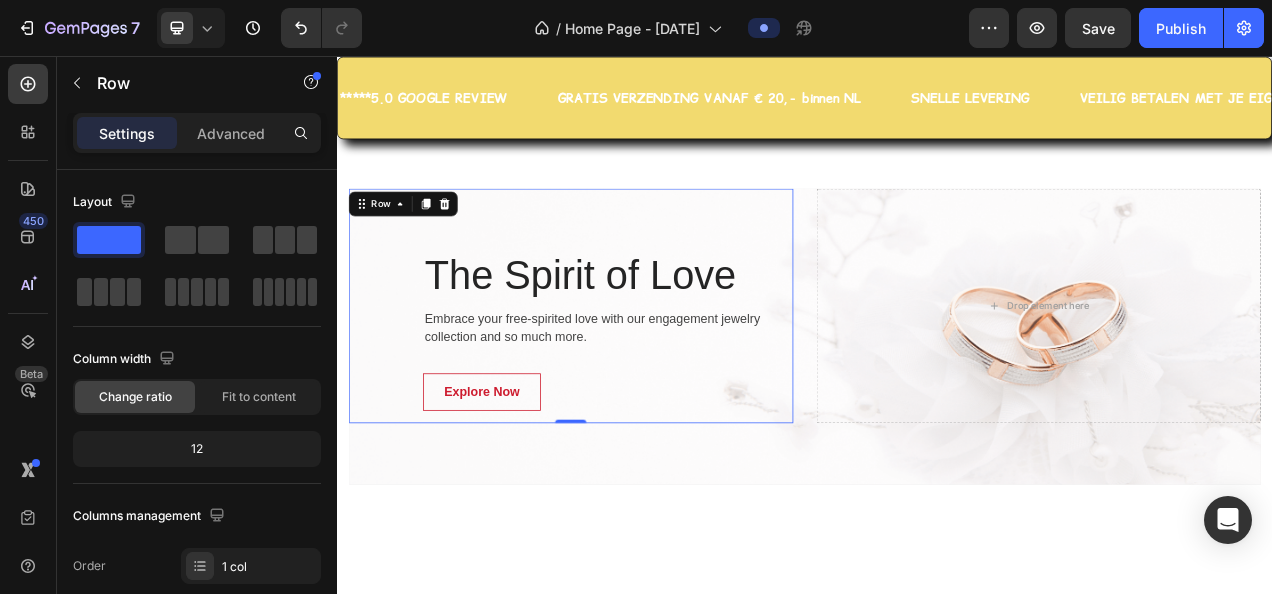 click on "The Spirit of Love Heading Embrace your free-spirited love with our engagement jewelry collection and so much more. Text block Explore Now Button Row   0" at bounding box center [637, 376] 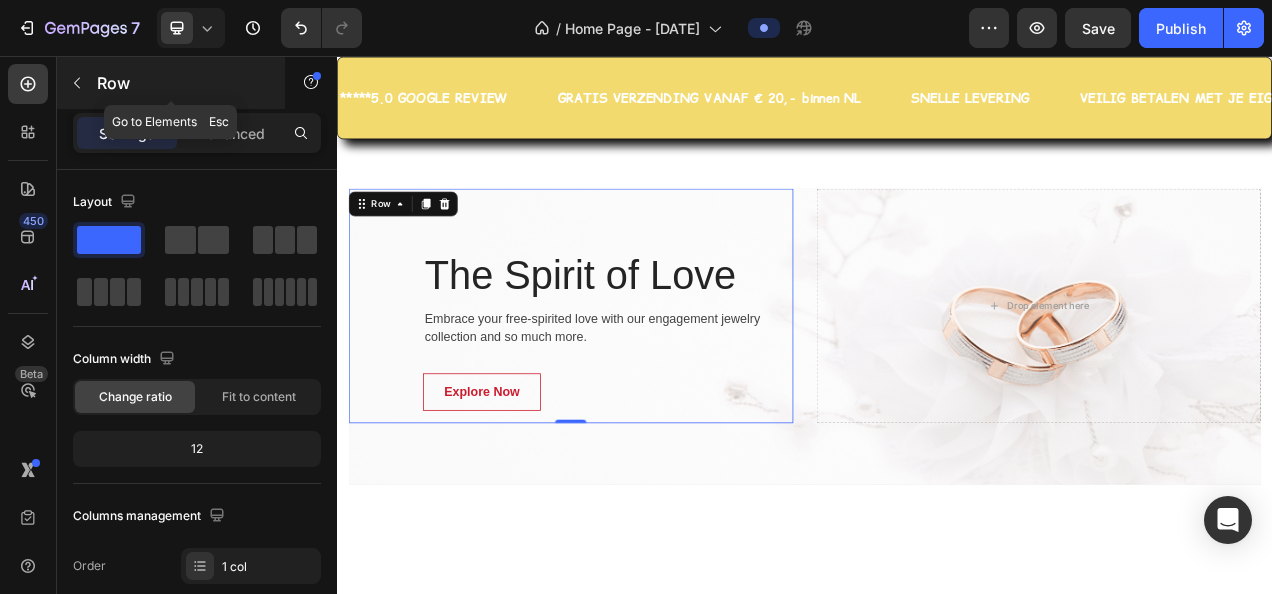 click at bounding box center (77, 83) 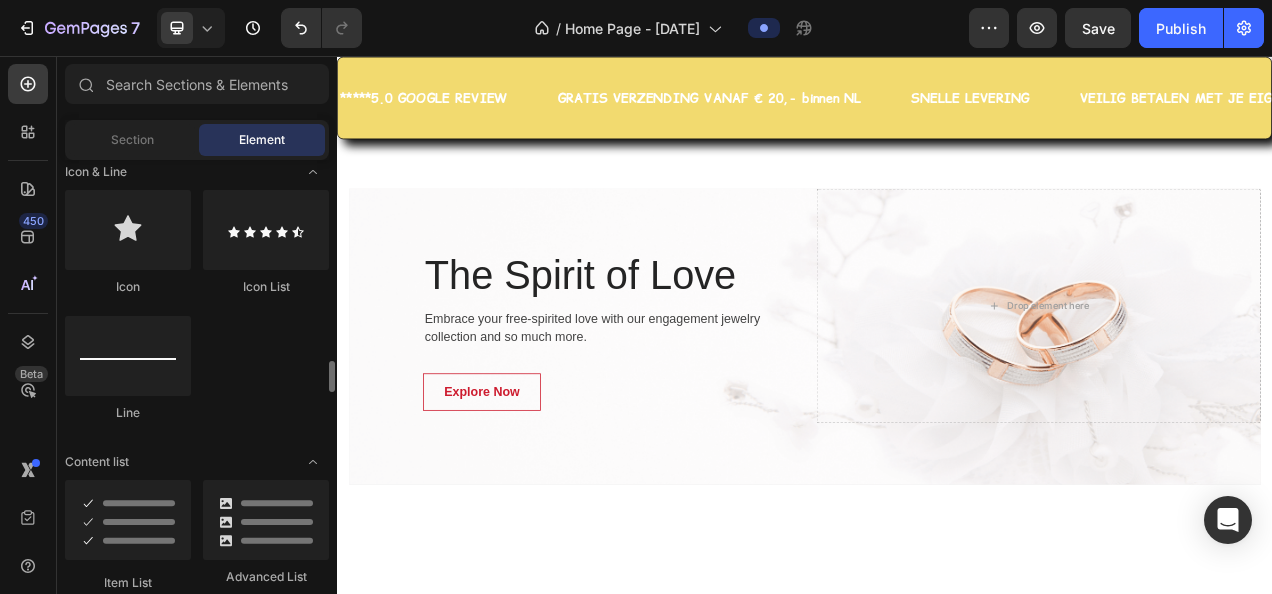 scroll, scrollTop: 1400, scrollLeft: 0, axis: vertical 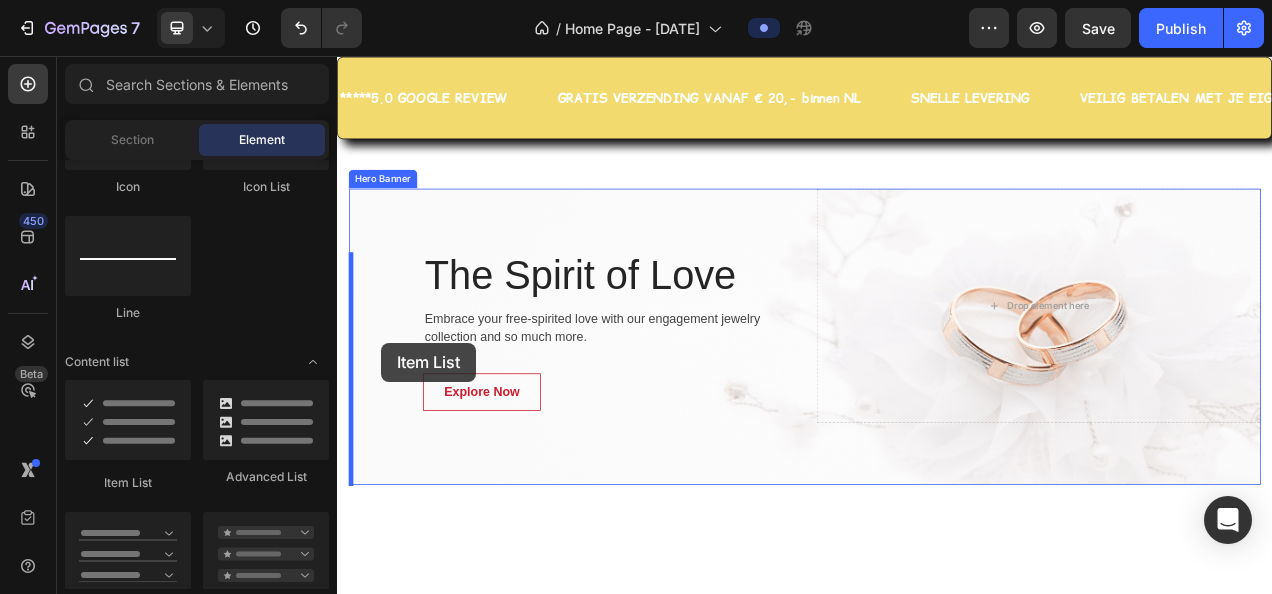 drag, startPoint x: 465, startPoint y: 490, endPoint x: 393, endPoint y: 424, distance: 97.67292 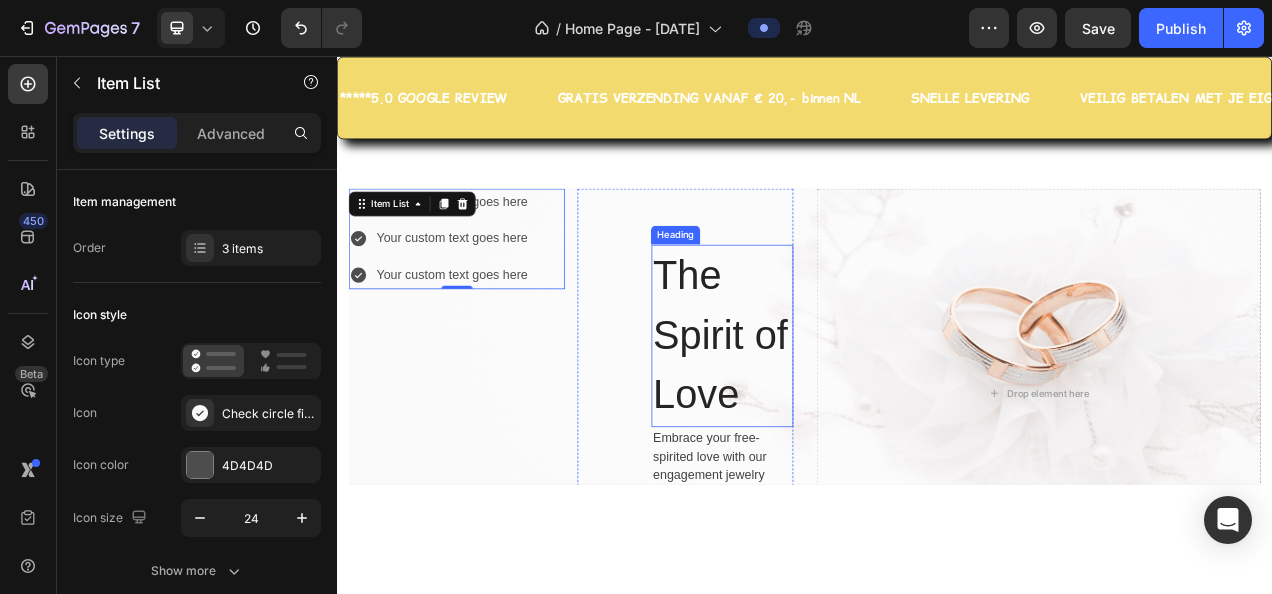 click on "The Spirit of Love" at bounding box center [831, 415] 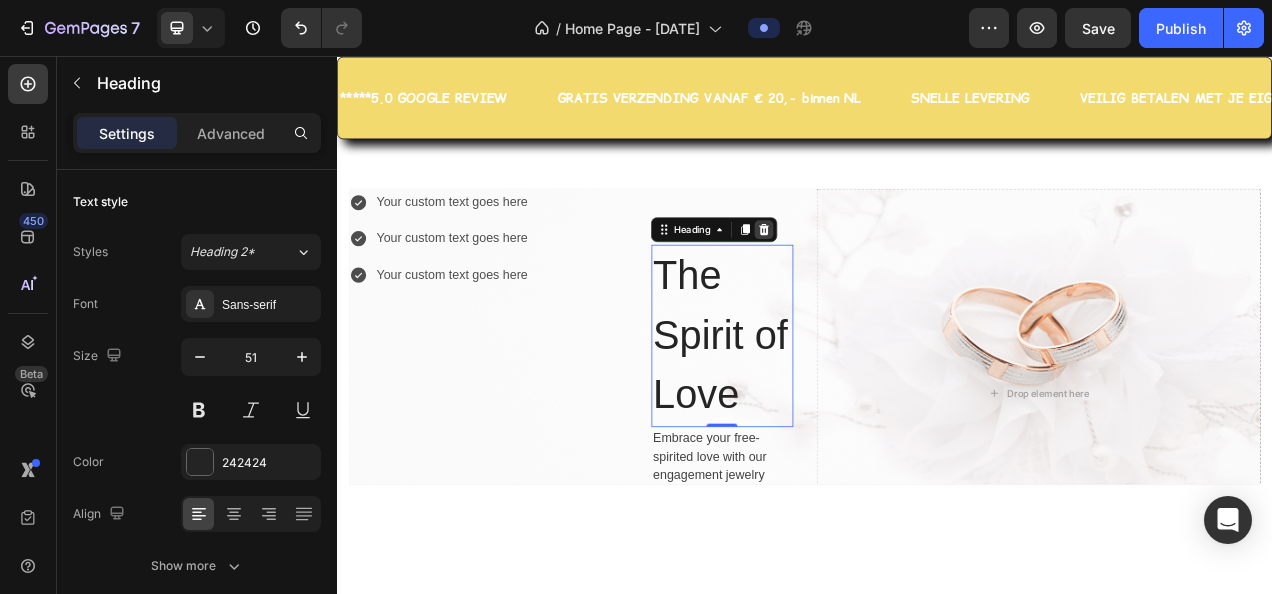 click 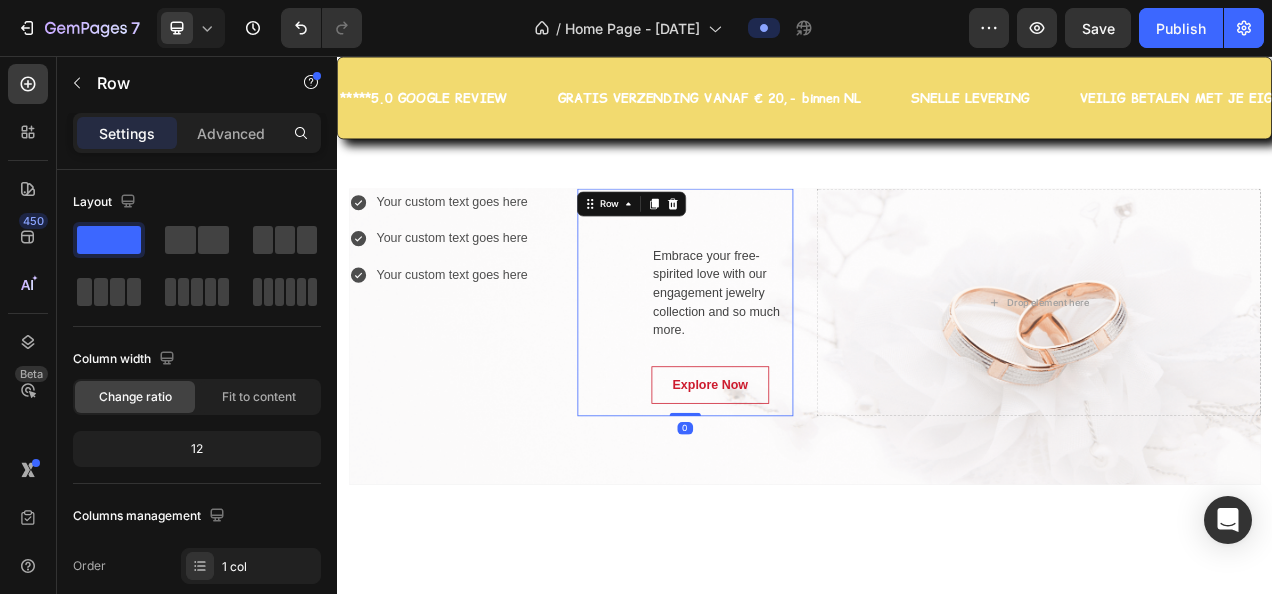 click on "Embrace your free-spirited love with our engagement jewelry collection and so much more. Text block Explore Now Button Row   0" at bounding box center (783, 372) 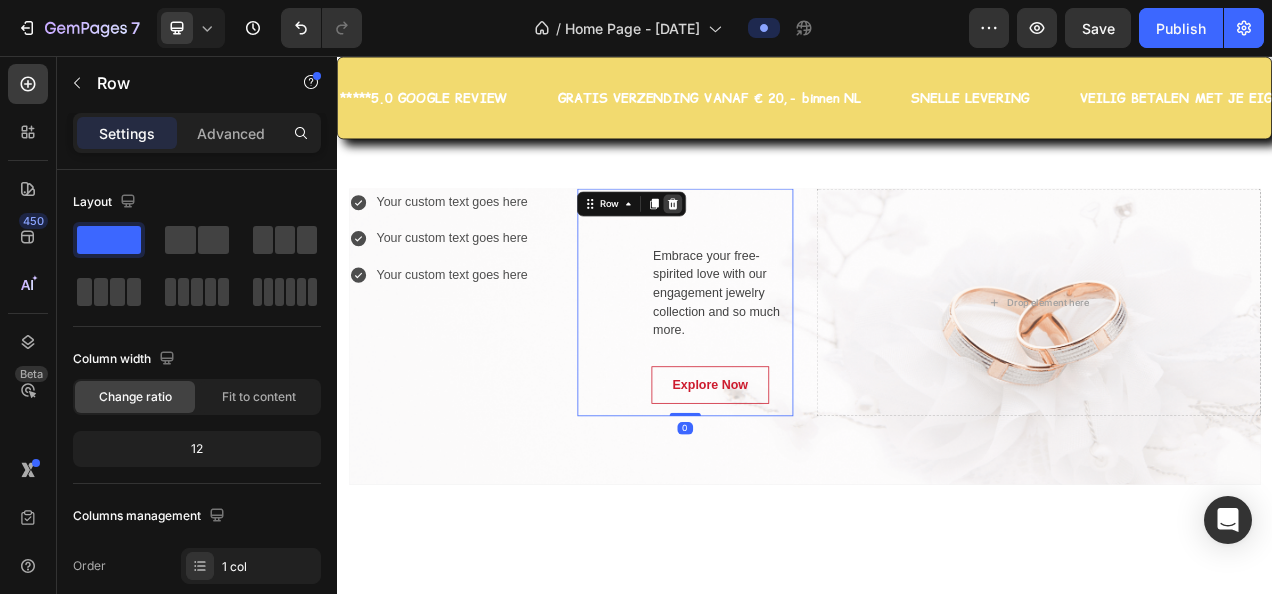 click 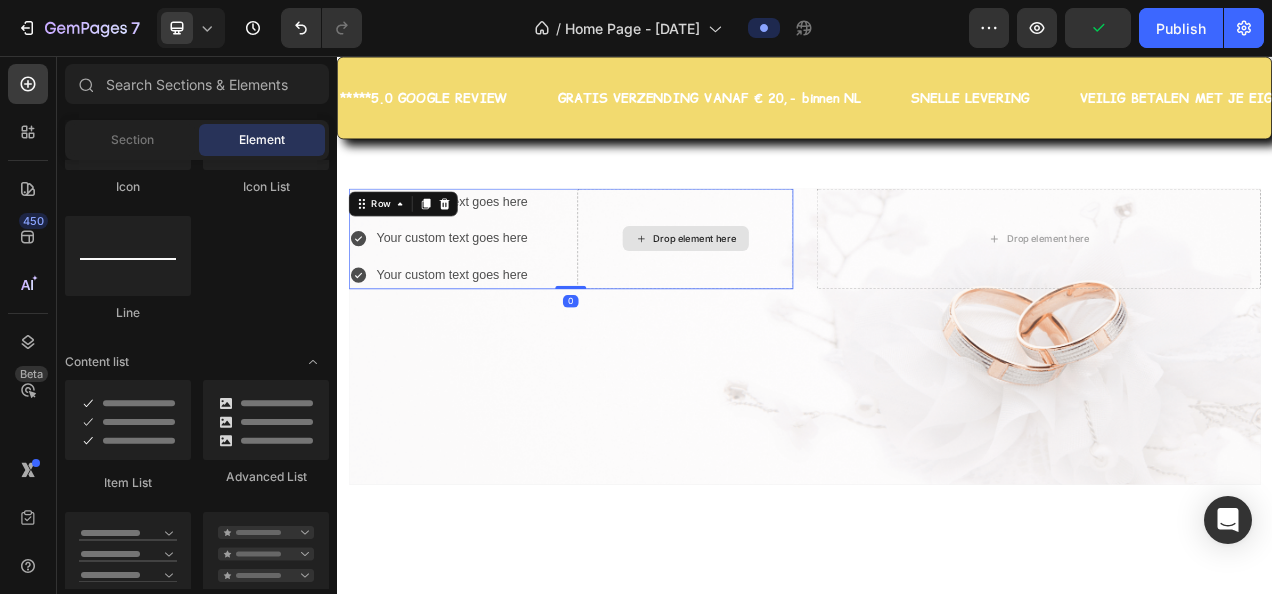 click on "Drop element here" at bounding box center [783, 290] 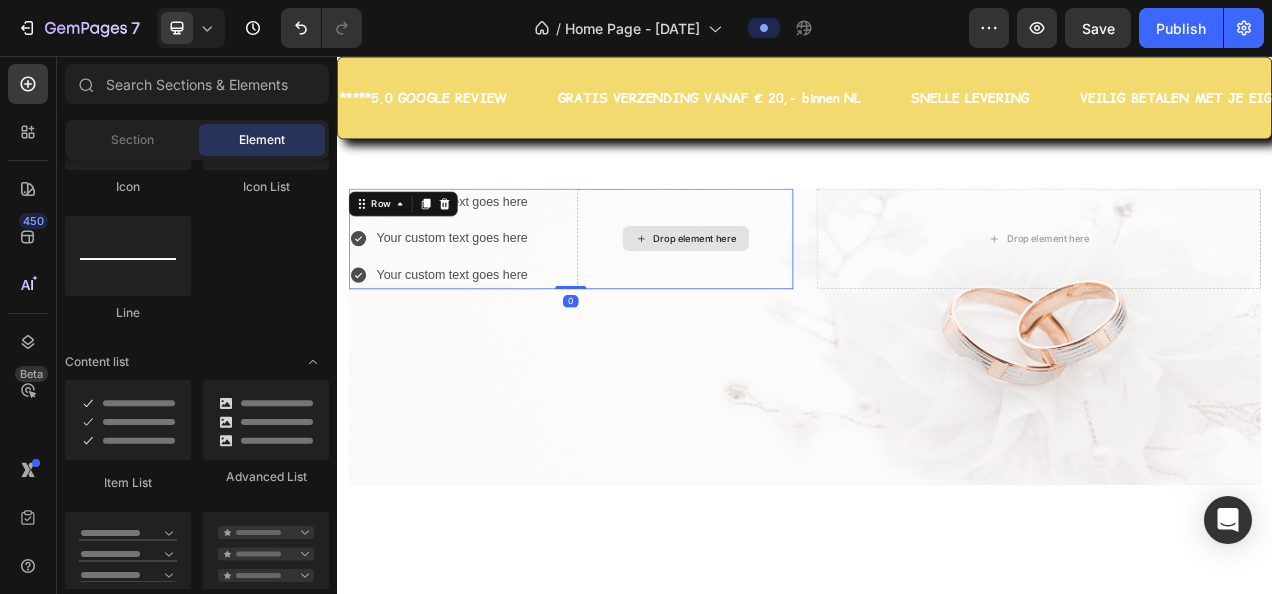 click on "Drop element here" at bounding box center [784, 290] 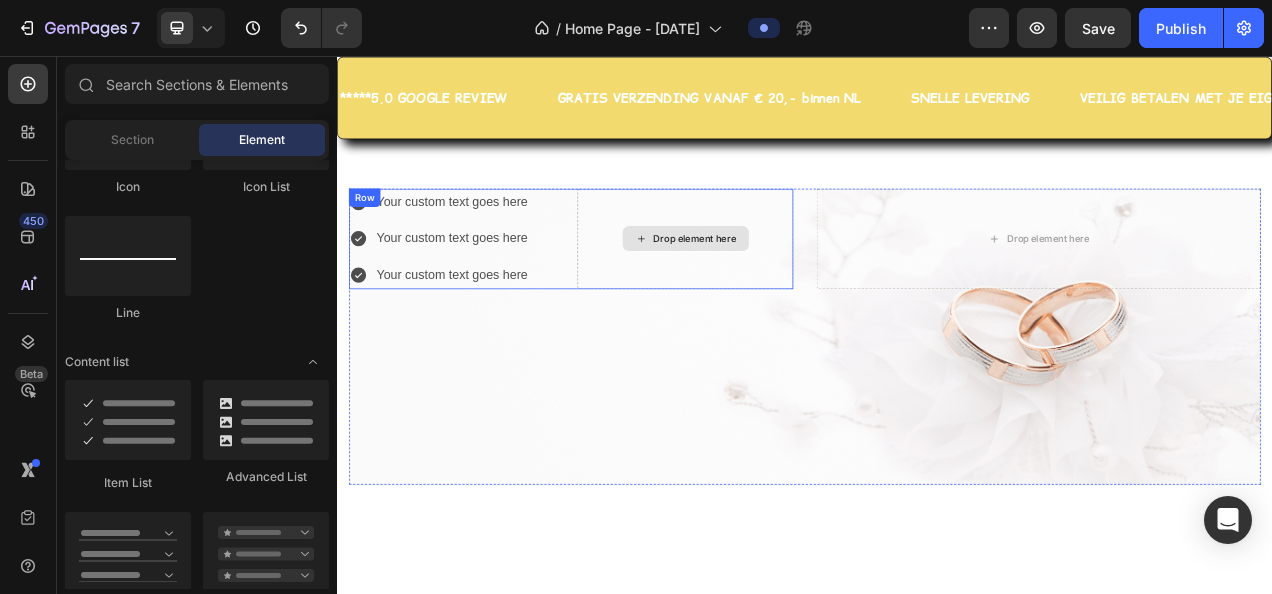 click on "Drop element here" at bounding box center (784, 290) 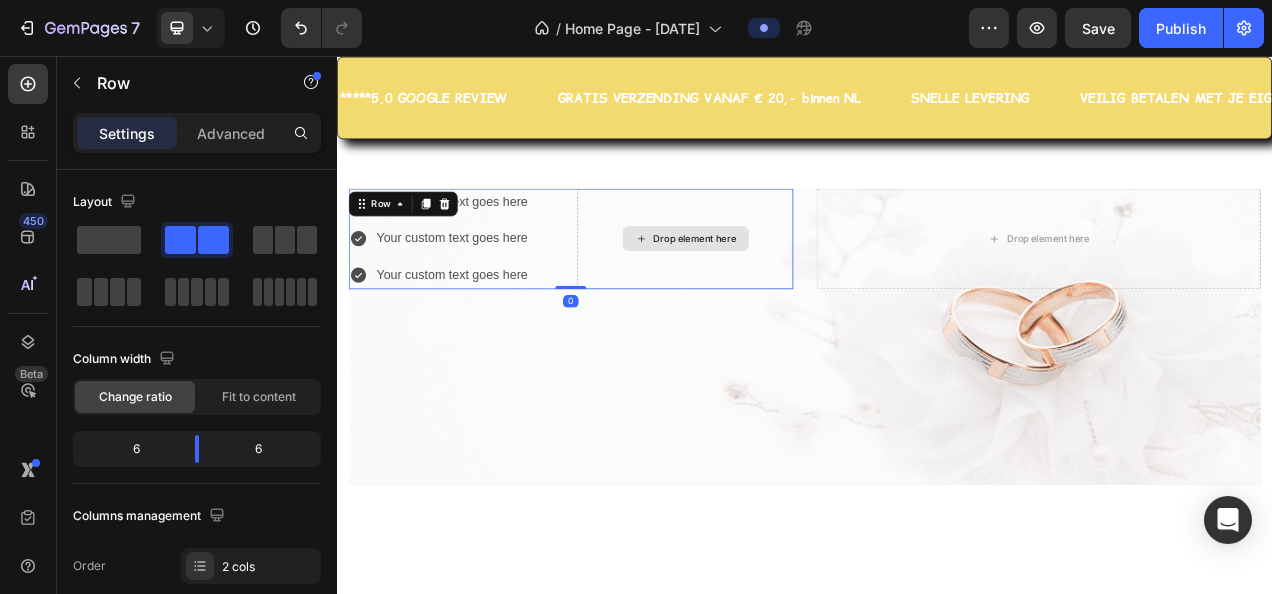 click on "Drop element here" at bounding box center [783, 290] 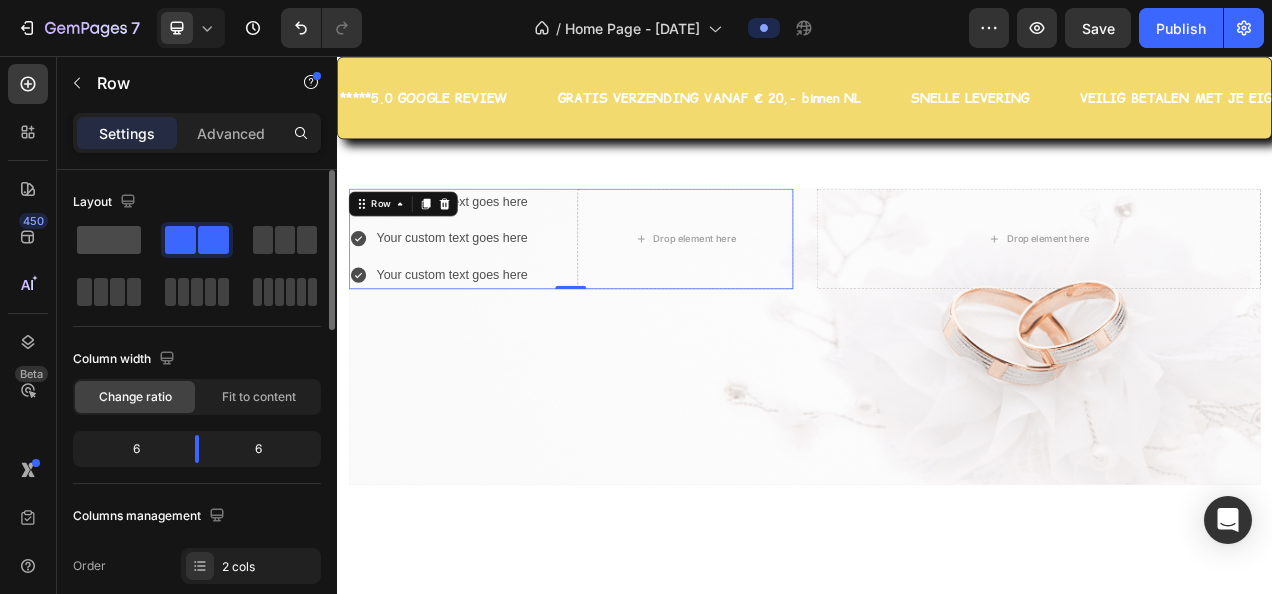 click 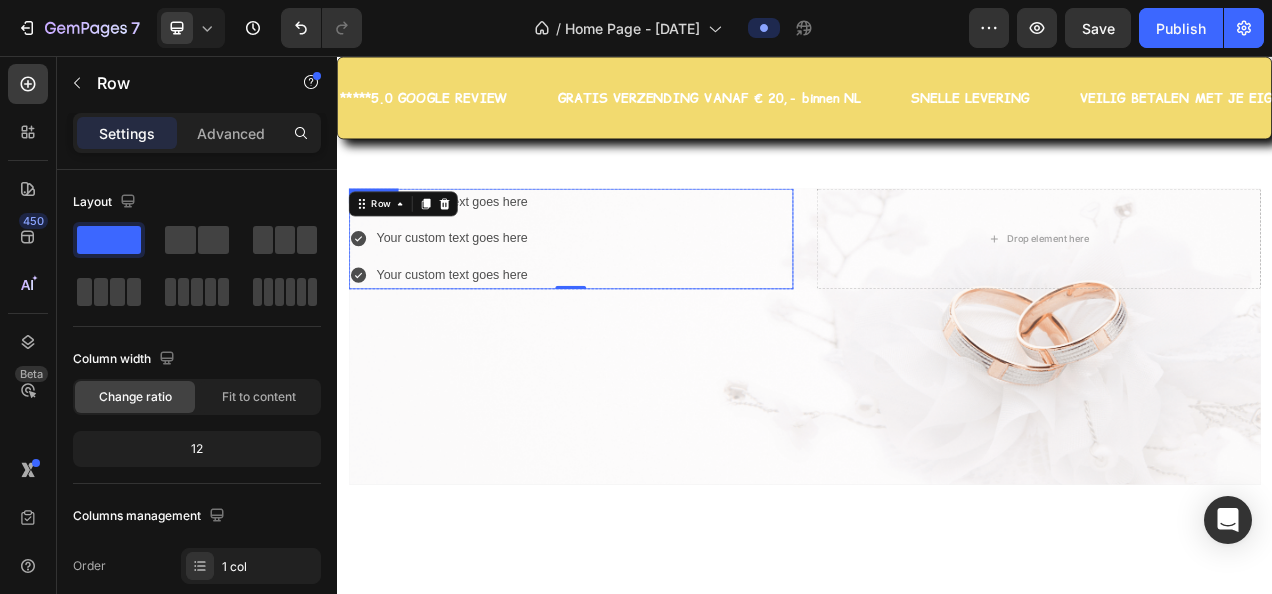 click on "Your custom text goes here Your custom text goes here Your custom text goes here" at bounding box center [637, 290] 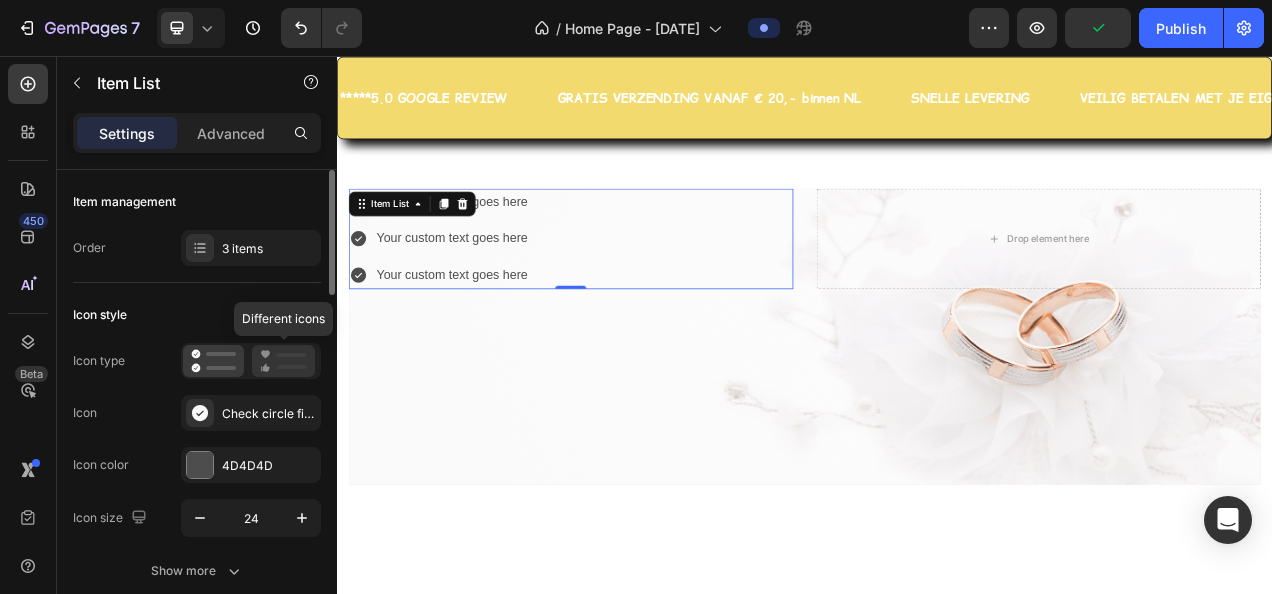 click 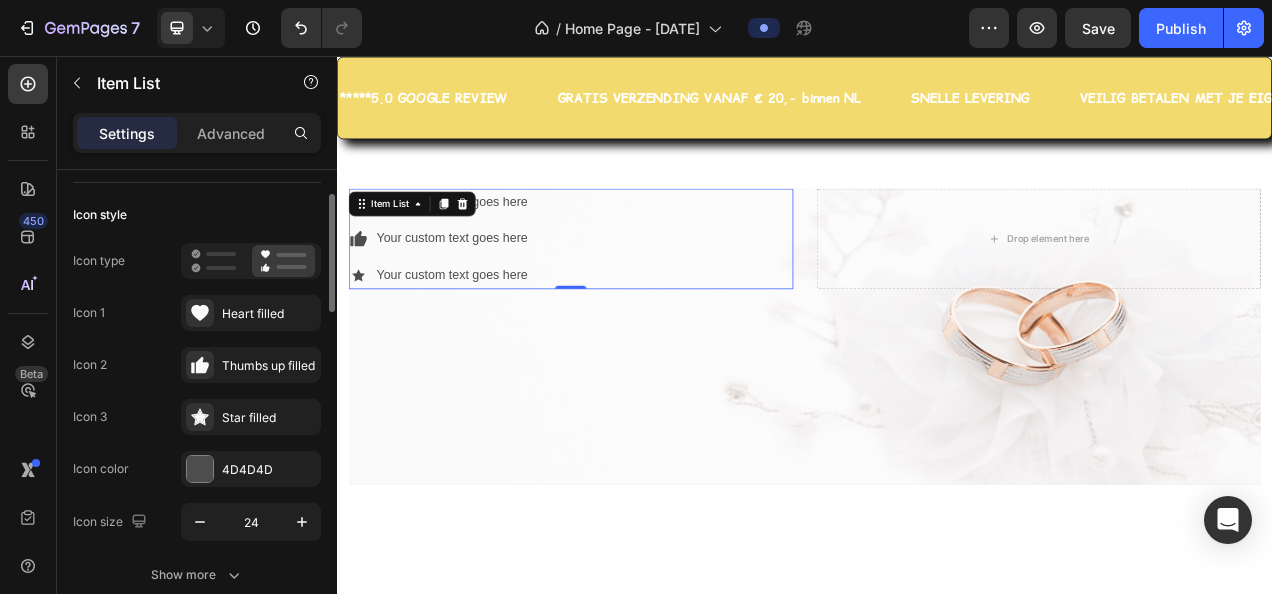 scroll, scrollTop: 200, scrollLeft: 0, axis: vertical 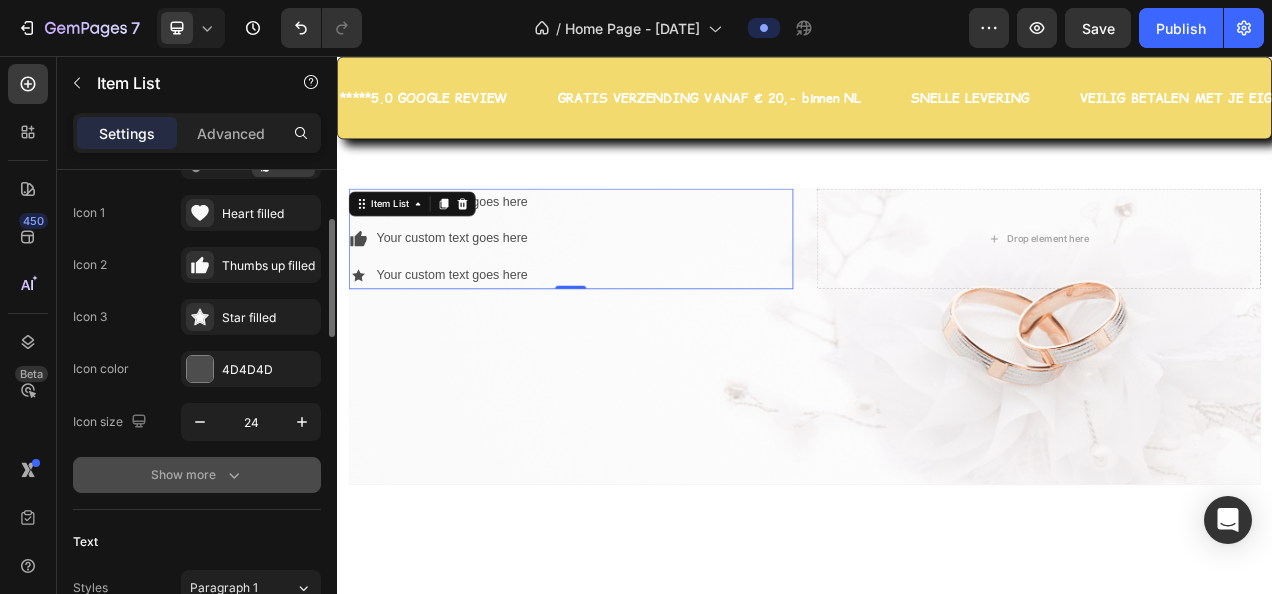 click 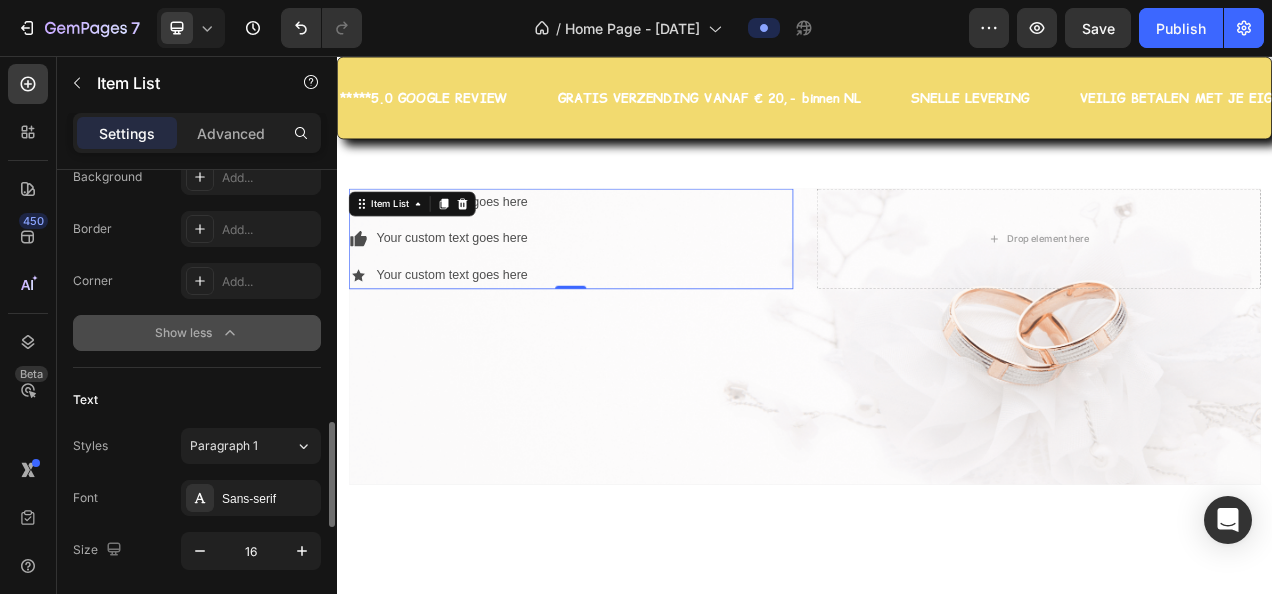 scroll, scrollTop: 800, scrollLeft: 0, axis: vertical 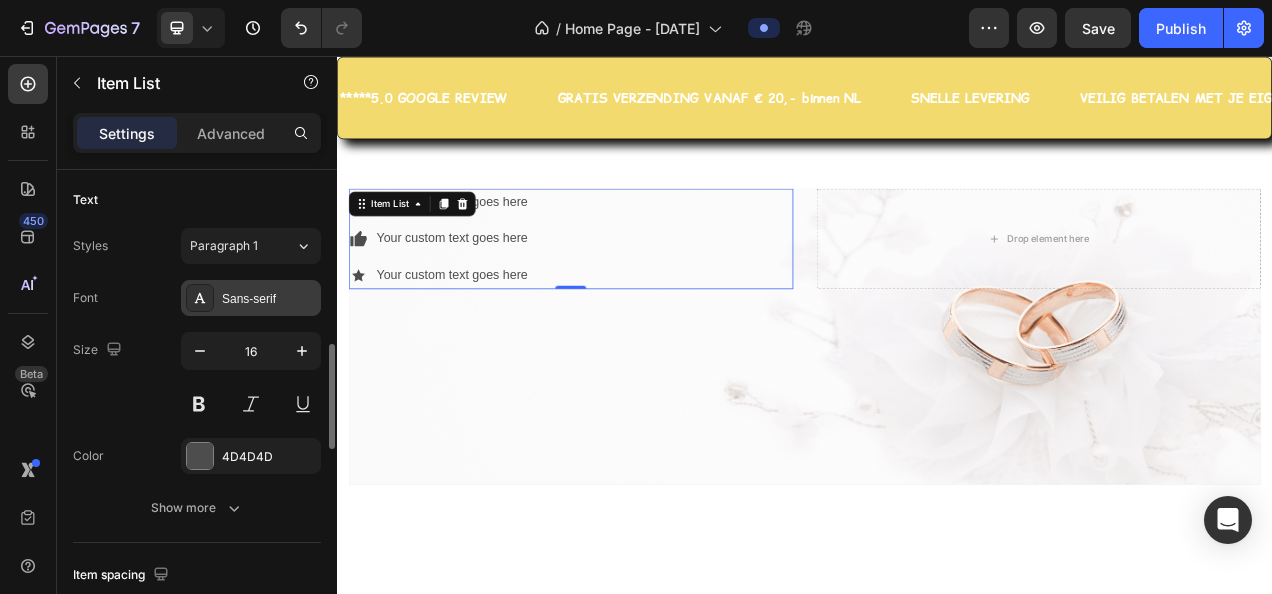 click on "Sans-serif" at bounding box center [269, 299] 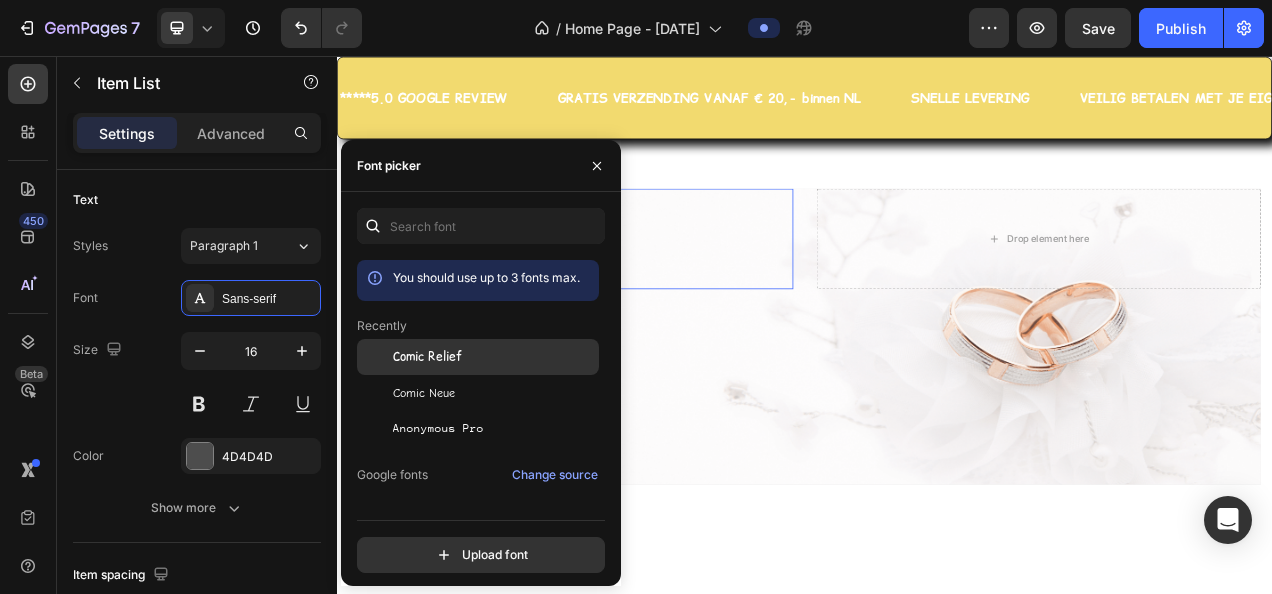 click on "Comic Relief" at bounding box center [427, 357] 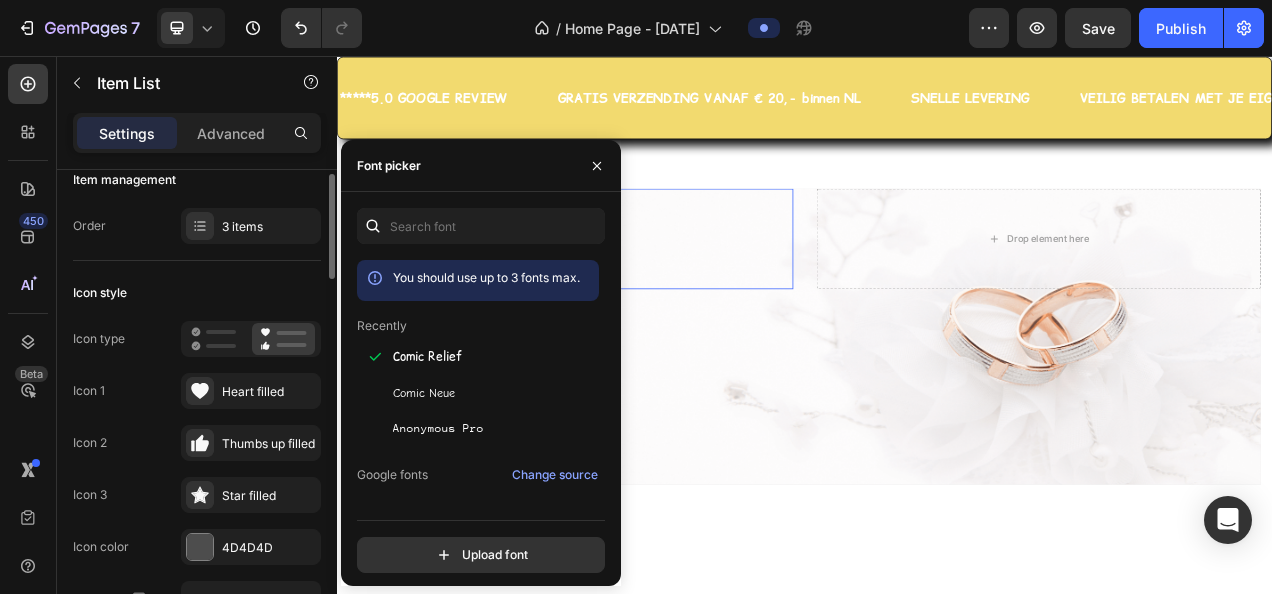 scroll, scrollTop: 0, scrollLeft: 0, axis: both 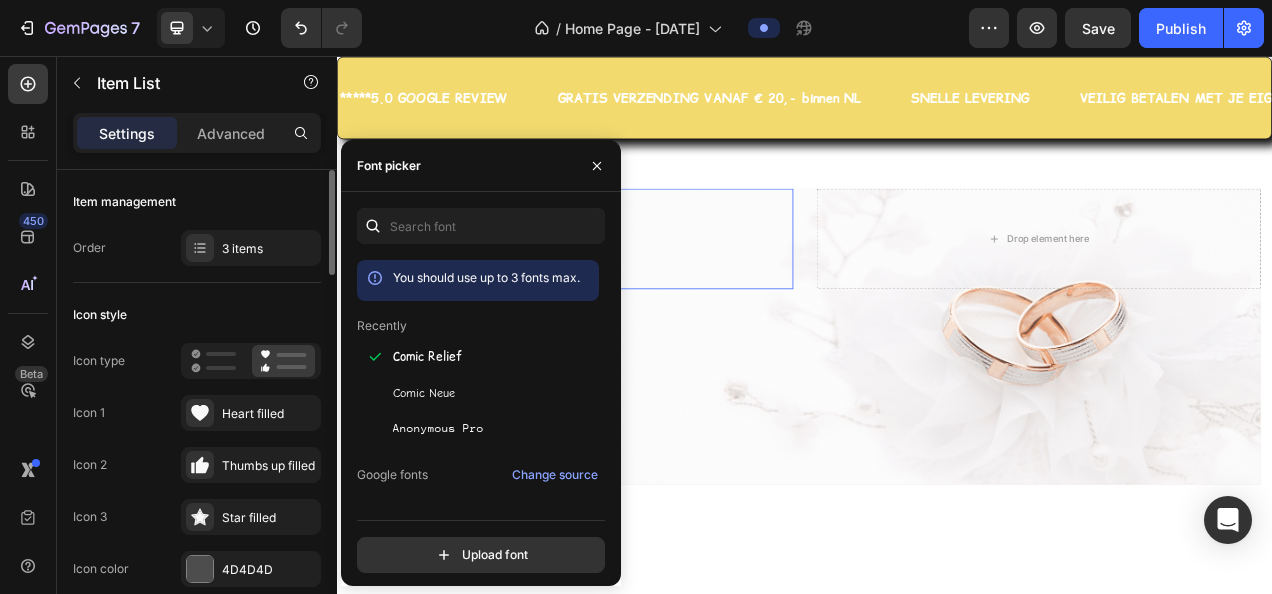 click on "Icon style" at bounding box center [197, 315] 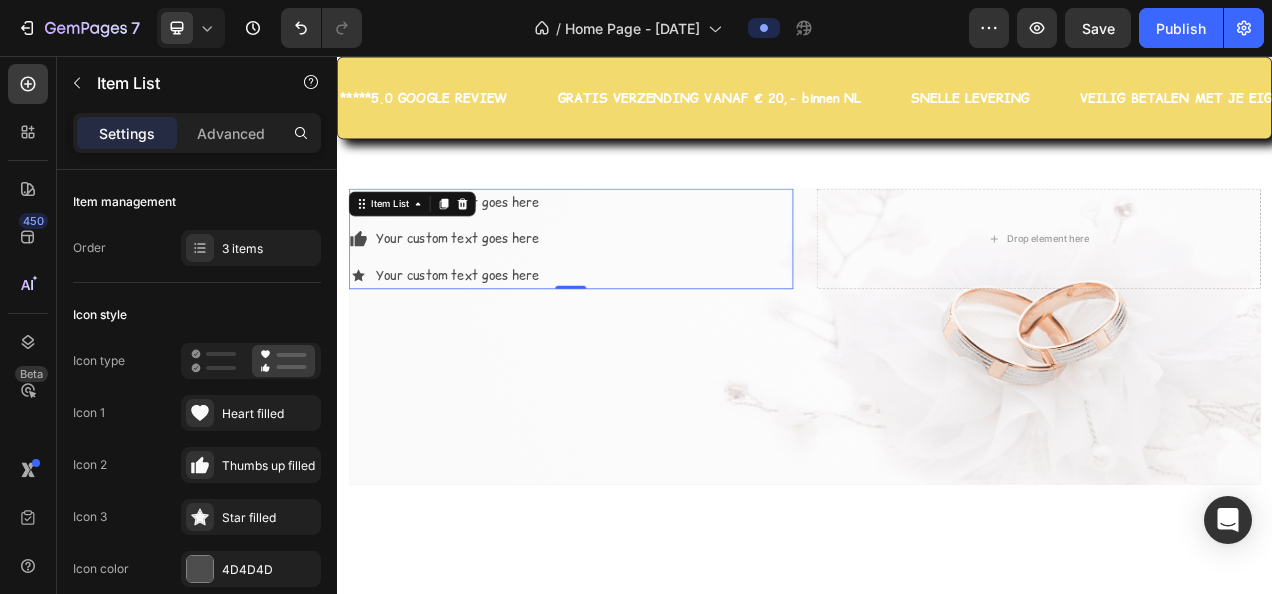 click on "Your custom text goes here
Your custom text goes here
Your custom text goes here" at bounding box center (637, 290) 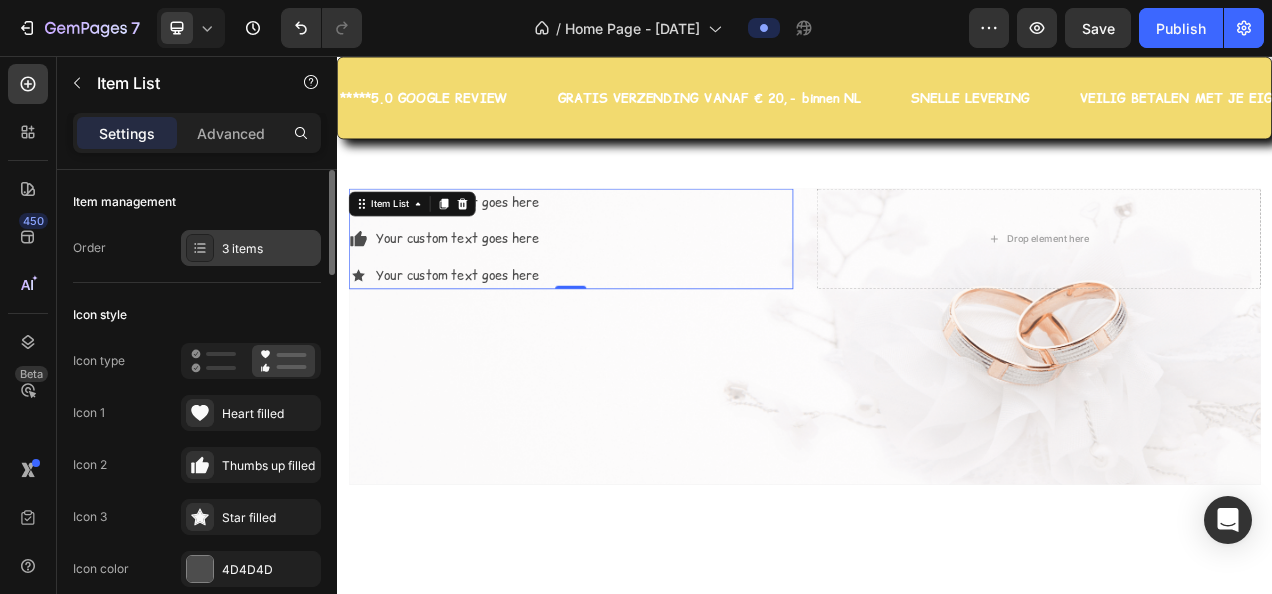 click on "3 items" at bounding box center [269, 249] 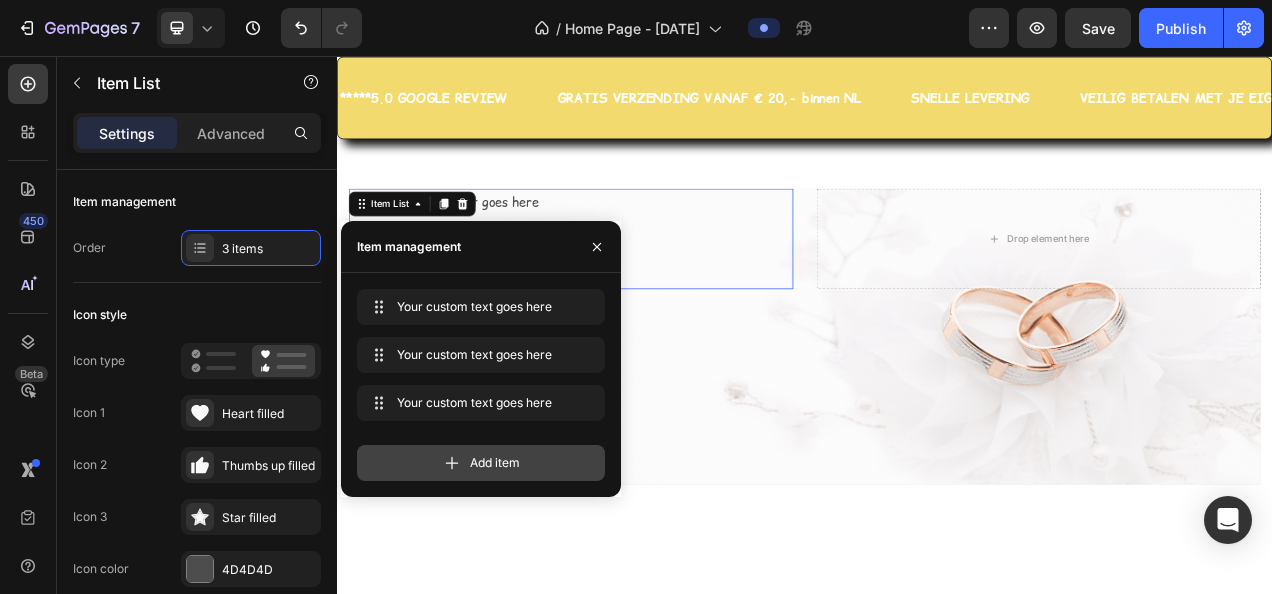 click on "Add item" at bounding box center [495, 463] 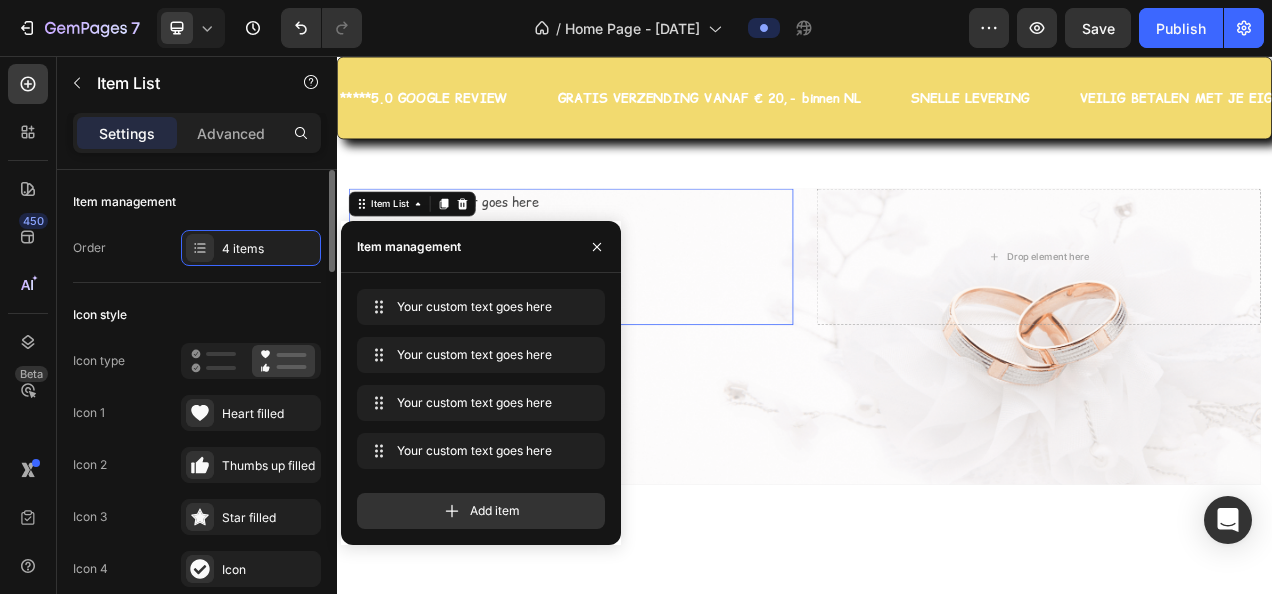 scroll, scrollTop: 100, scrollLeft: 0, axis: vertical 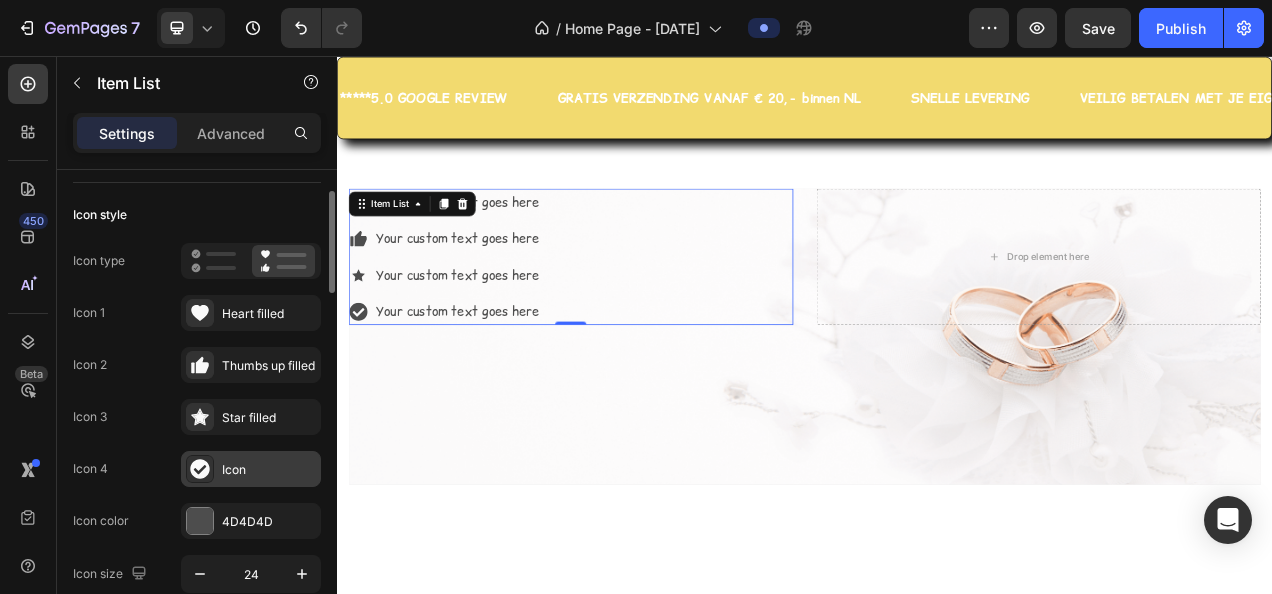 click on "Icon" at bounding box center (269, 470) 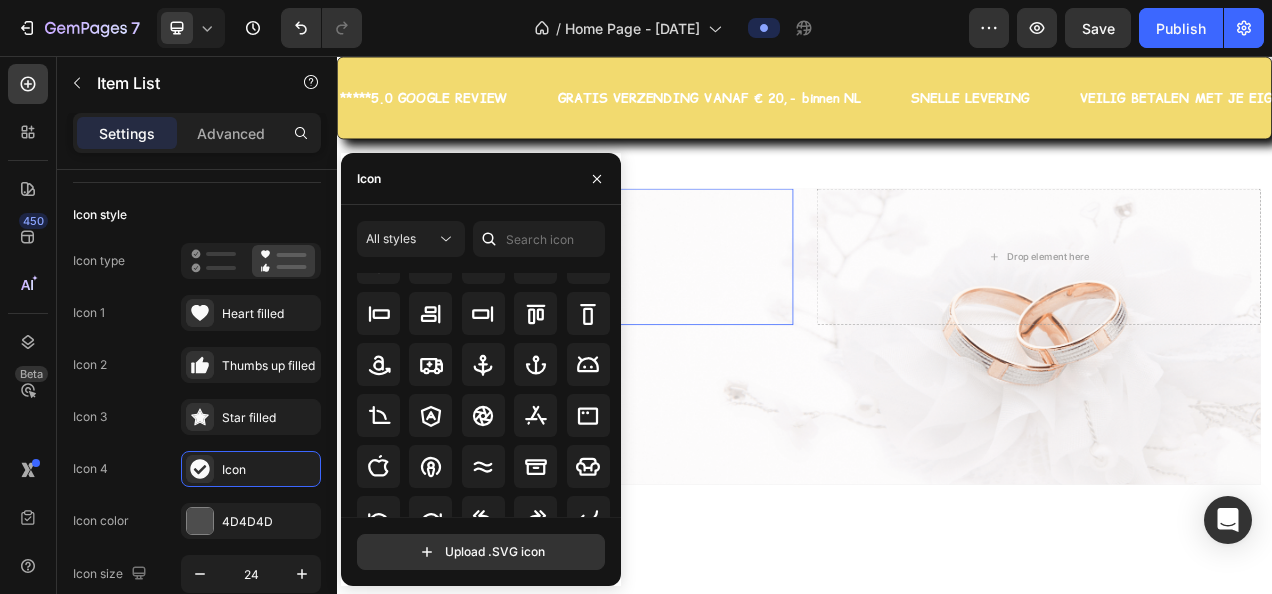 scroll, scrollTop: 268, scrollLeft: 0, axis: vertical 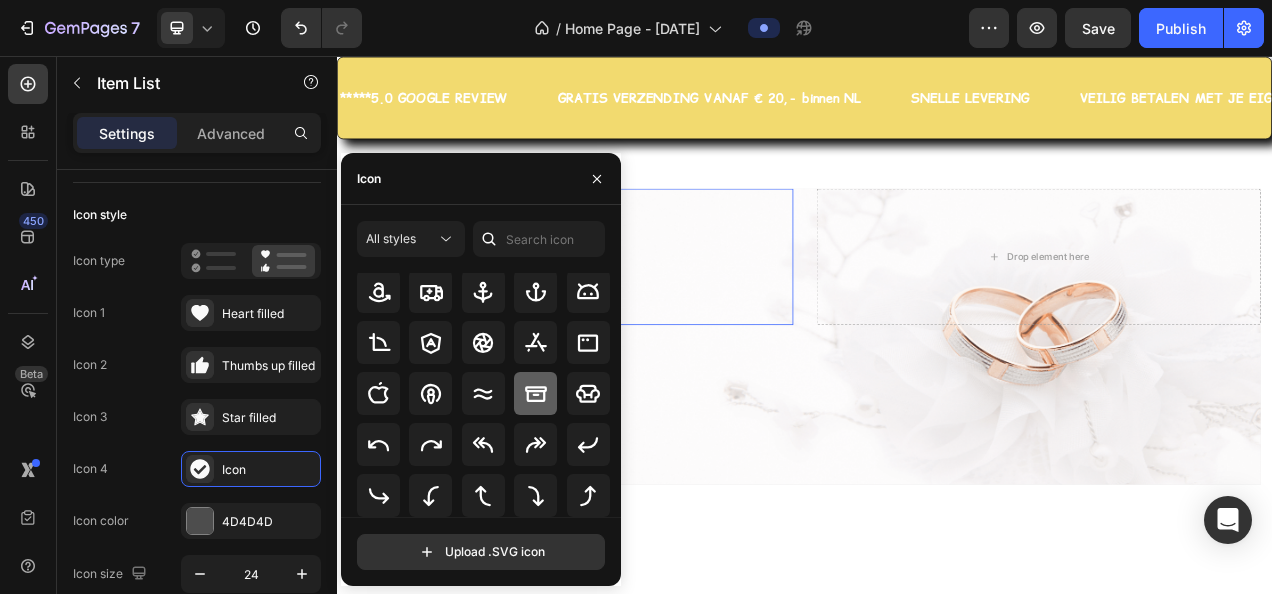 click 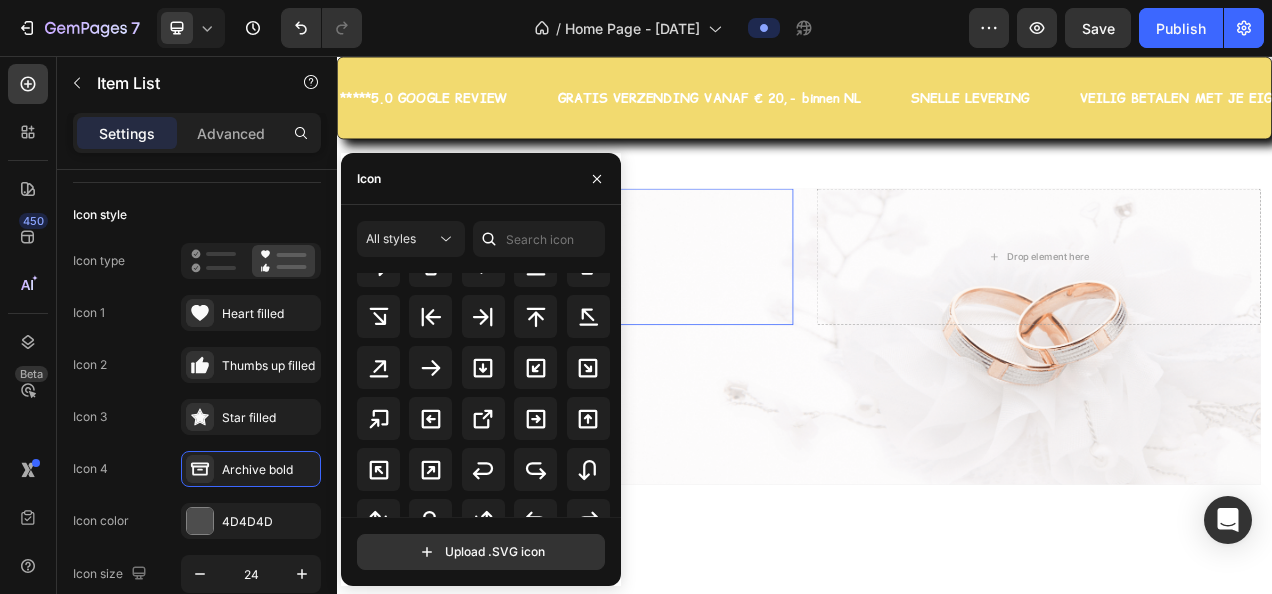 scroll, scrollTop: 898, scrollLeft: 0, axis: vertical 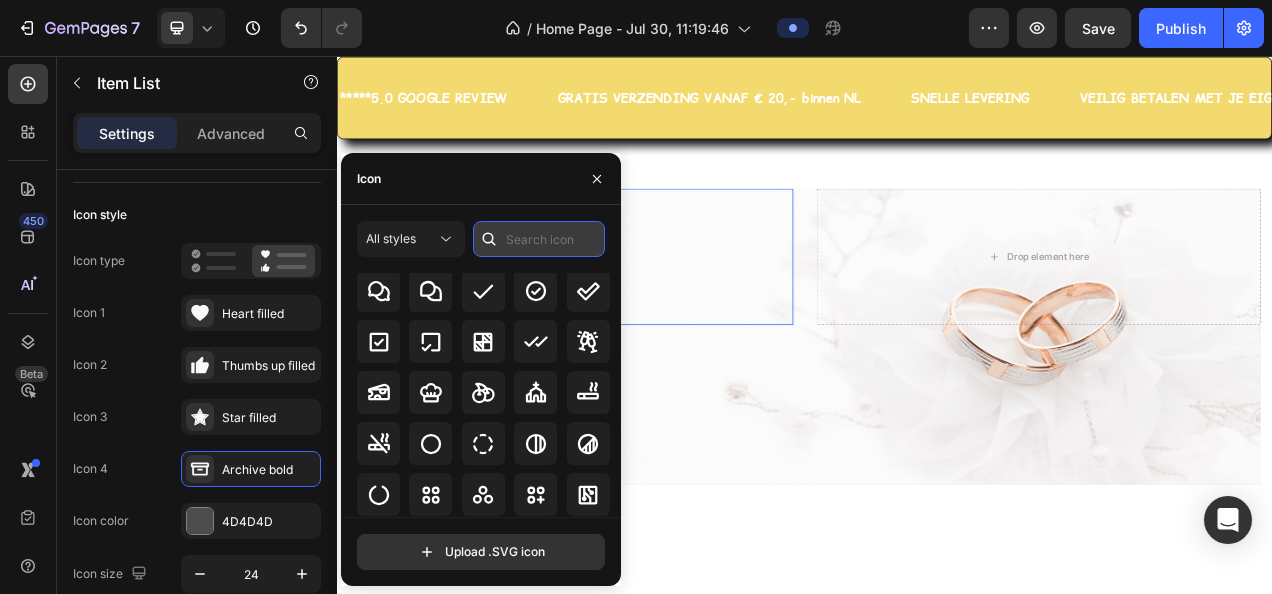 click at bounding box center (539, 239) 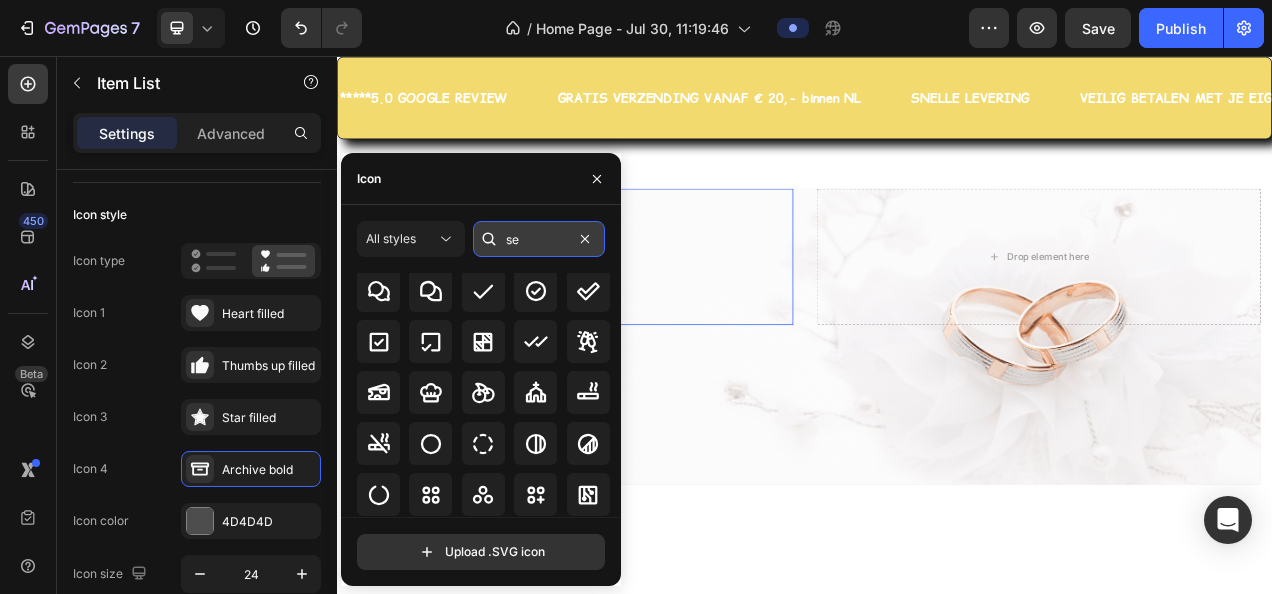 scroll, scrollTop: 0, scrollLeft: 0, axis: both 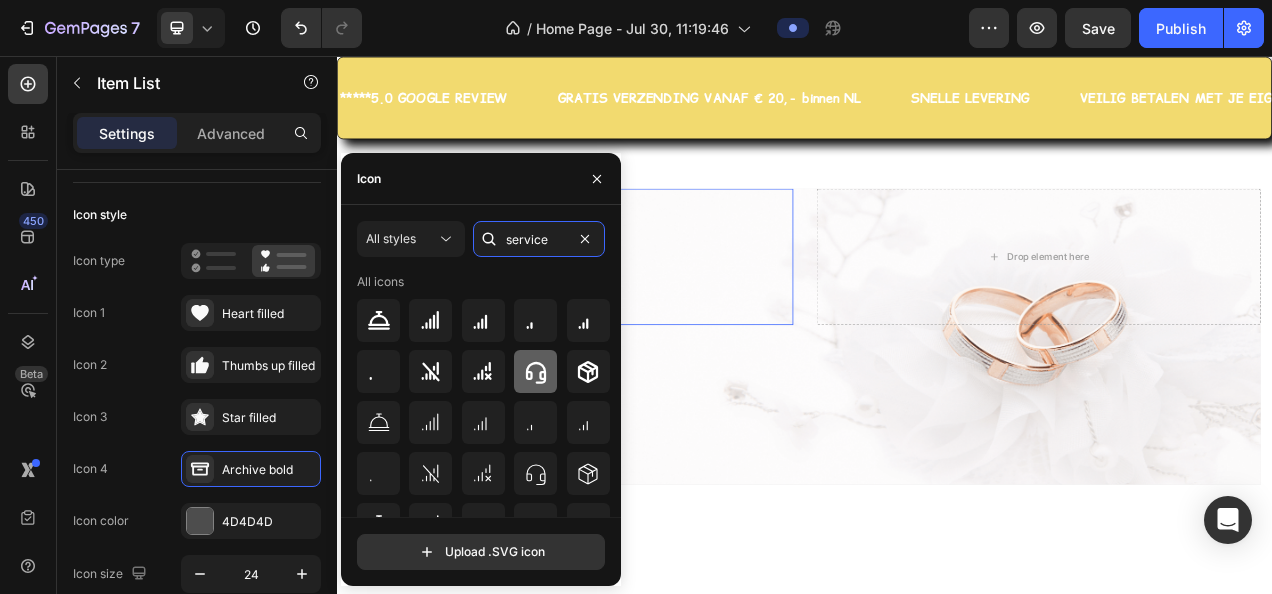 type on "service" 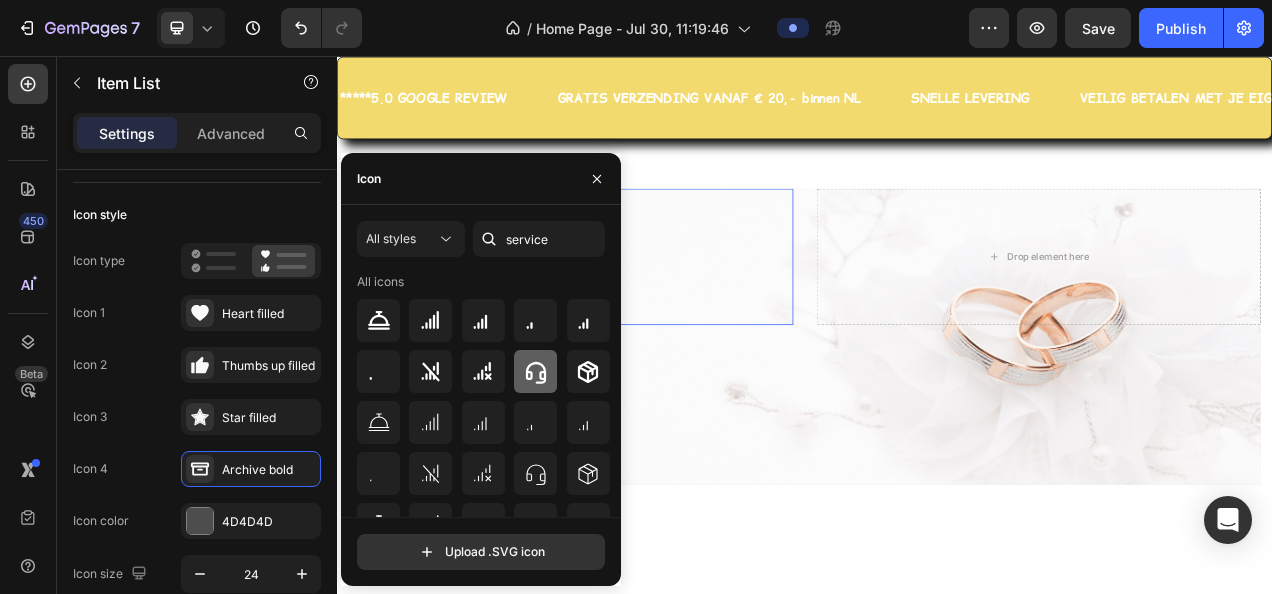 click 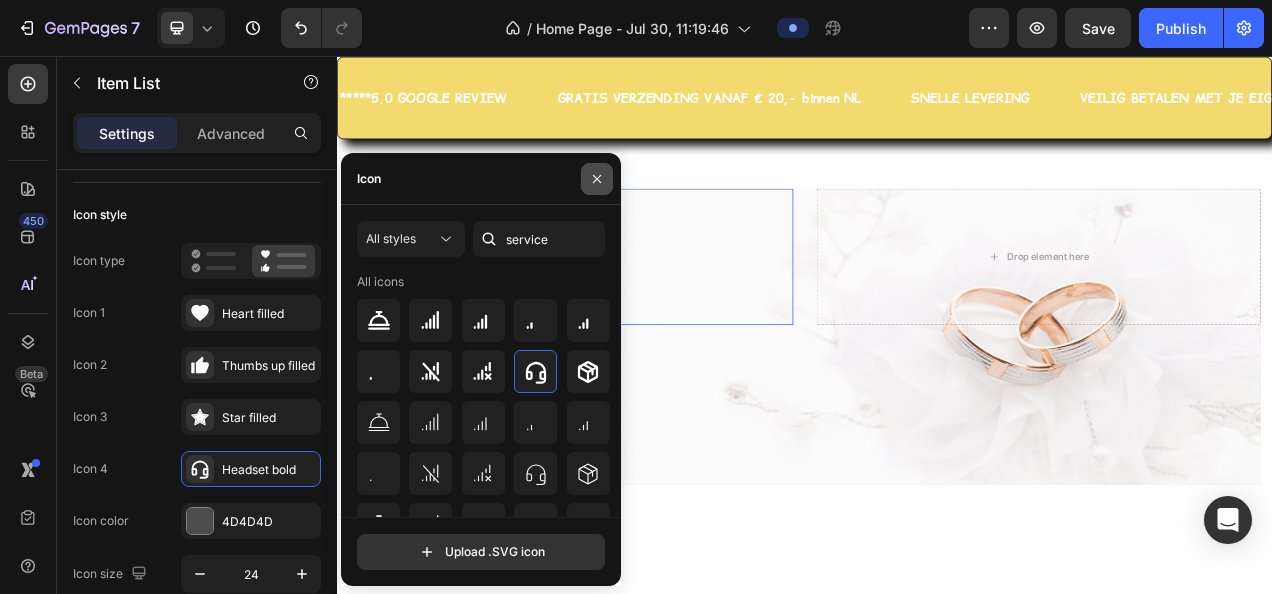 click 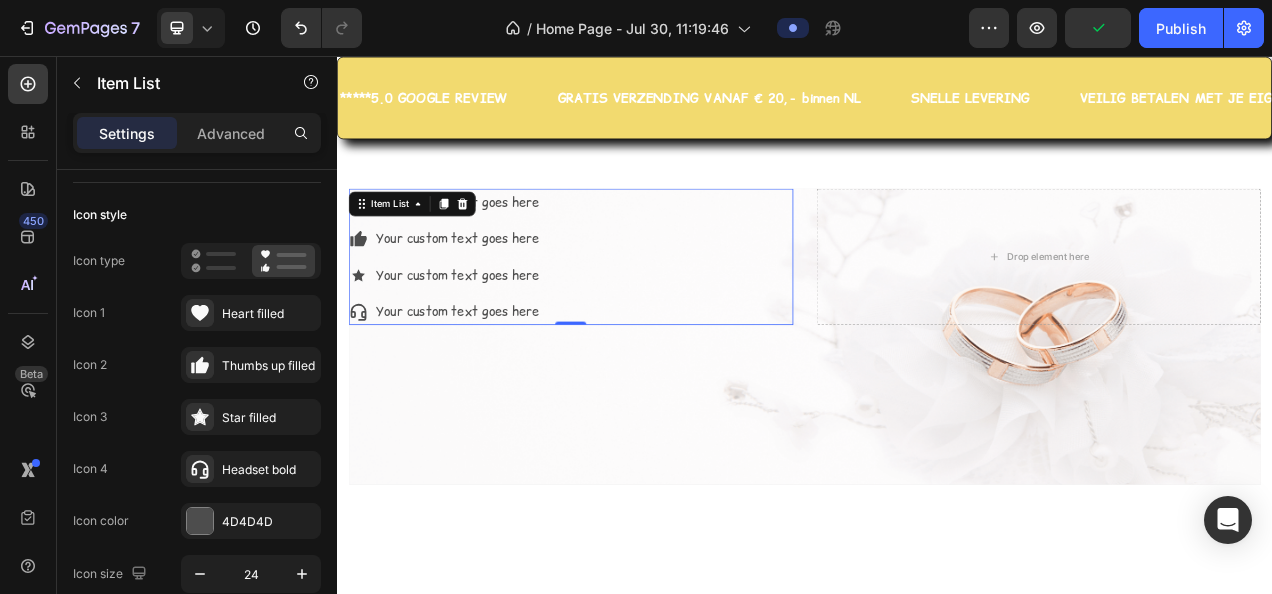 click on "Your custom text goes here
Your custom text goes here
Your custom text goes here
Your custom text goes here" at bounding box center (637, 313) 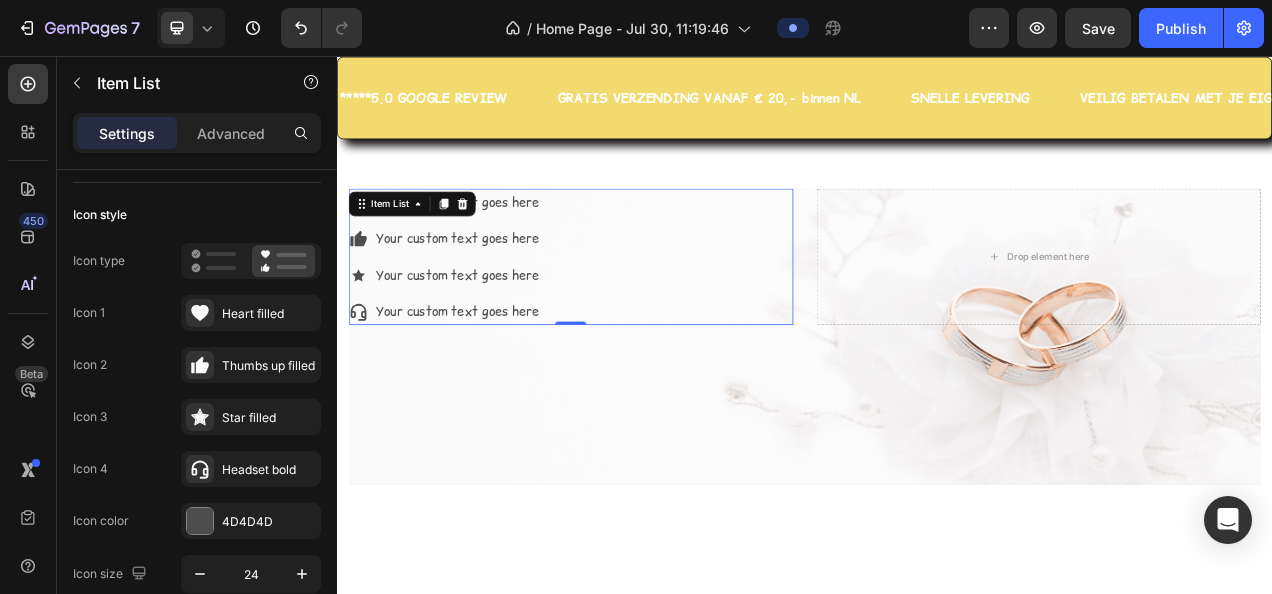 click on "Your custom text goes here" at bounding box center [491, 243] 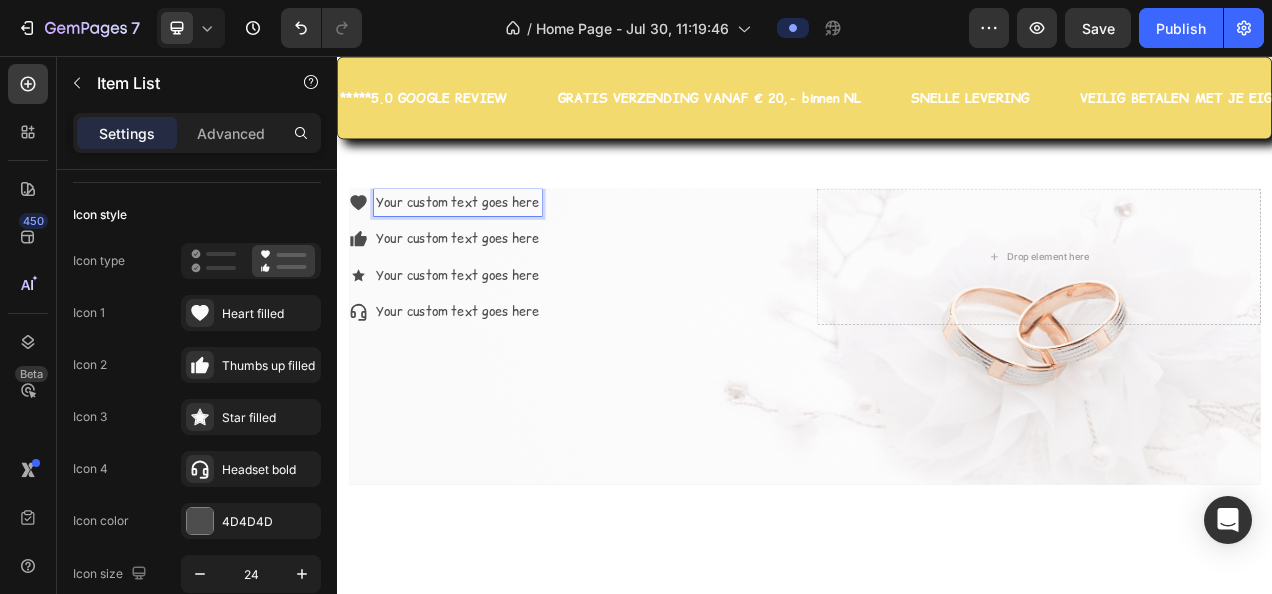 click on "Your custom text goes here" at bounding box center (491, 243) 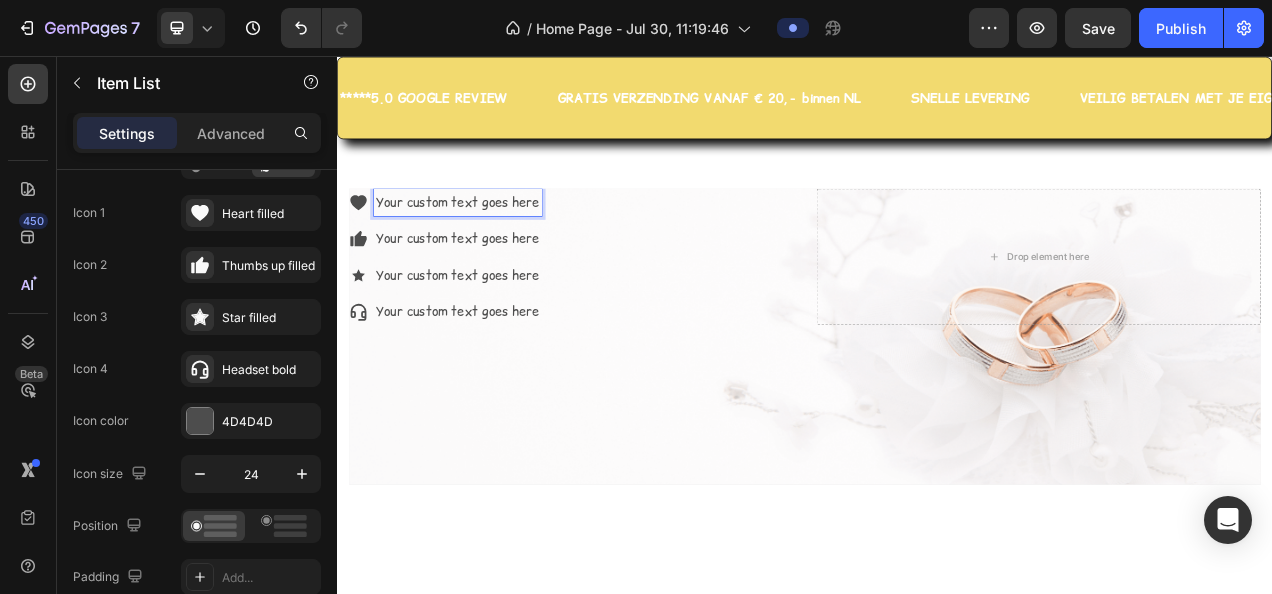 scroll, scrollTop: 0, scrollLeft: 0, axis: both 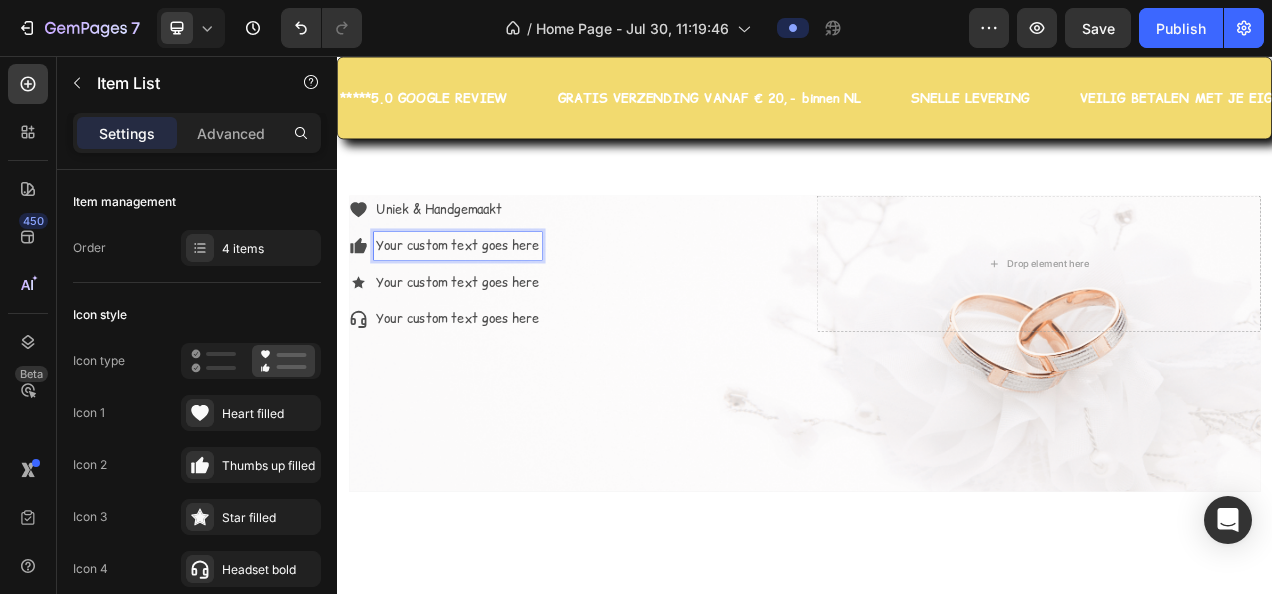click on "Your custom text goes here" at bounding box center (491, 299) 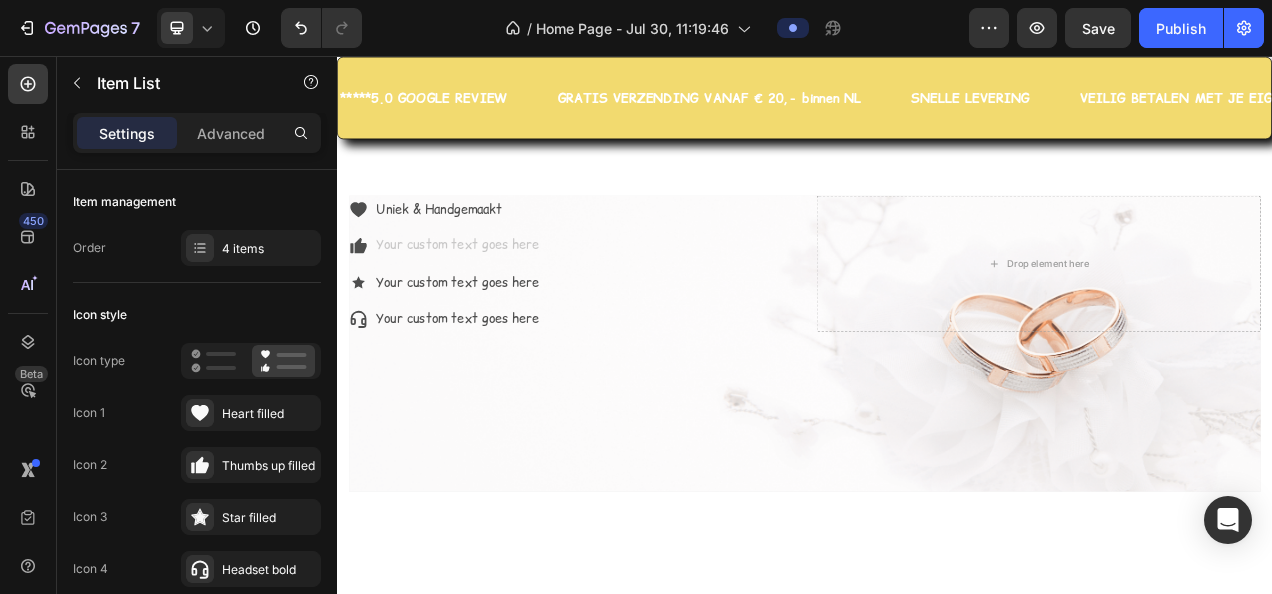 scroll, scrollTop: 6312, scrollLeft: 0, axis: vertical 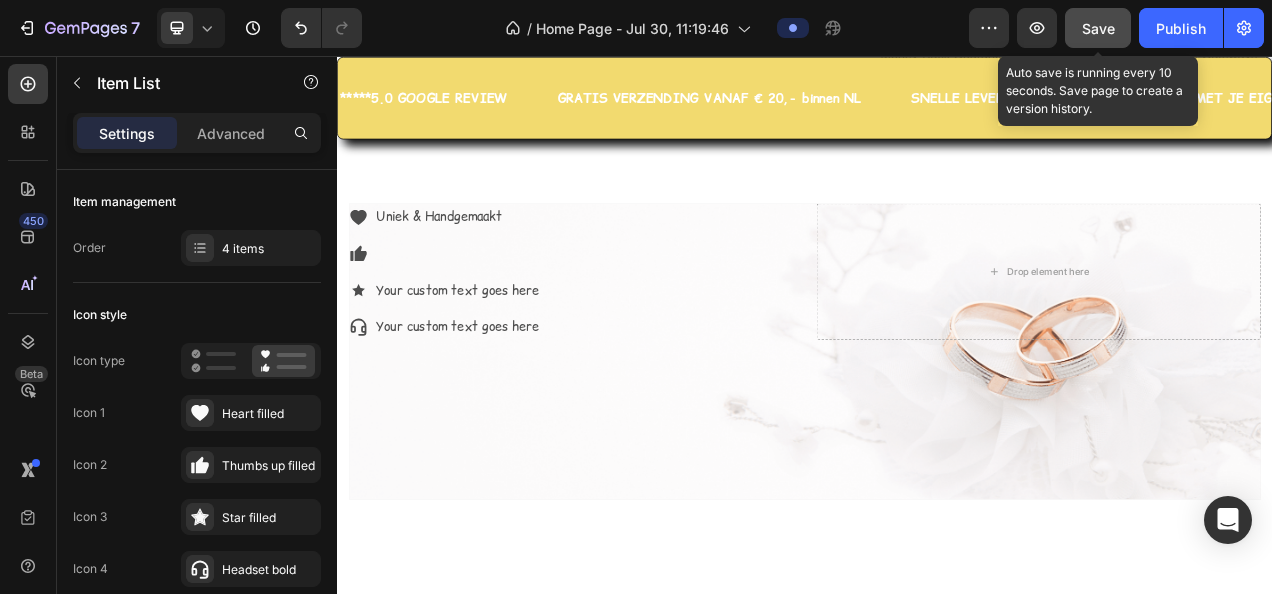 click on "Save" at bounding box center (1098, 28) 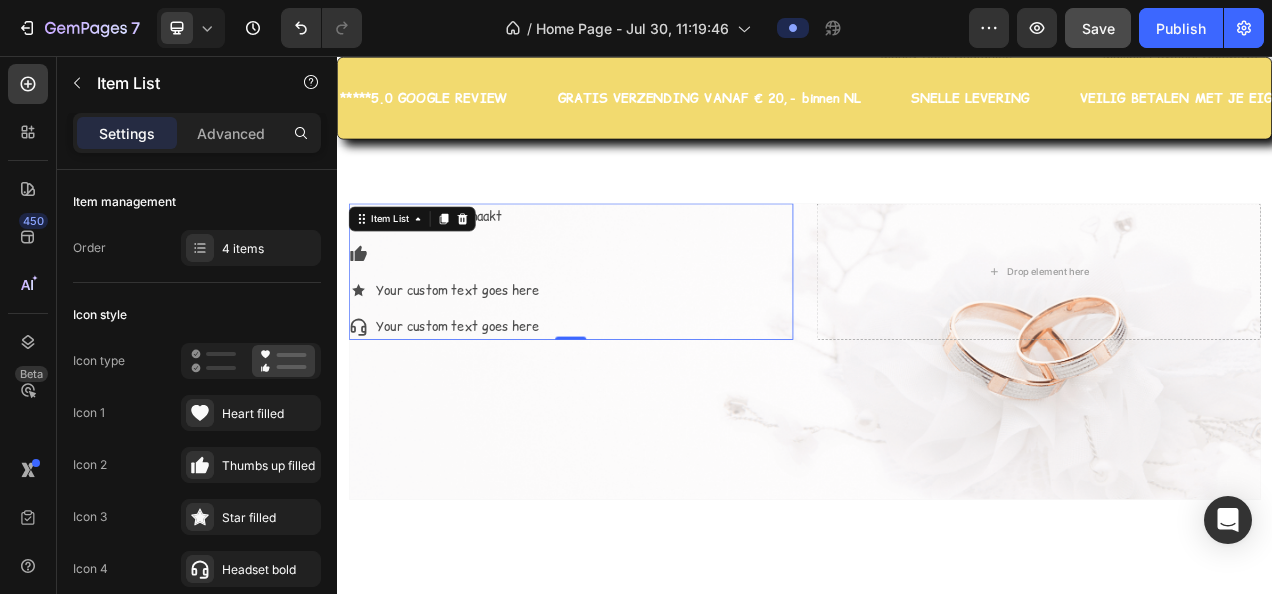 click on "Uniek & Handgemaakt" at bounding box center [491, 262] 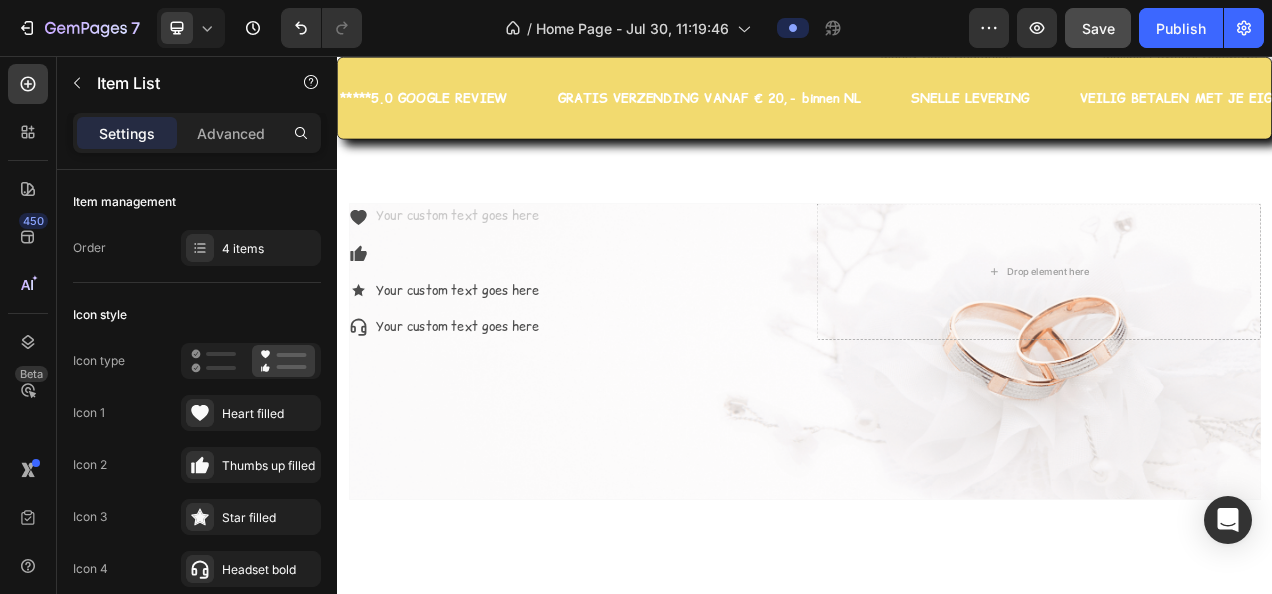 scroll, scrollTop: 6303, scrollLeft: 0, axis: vertical 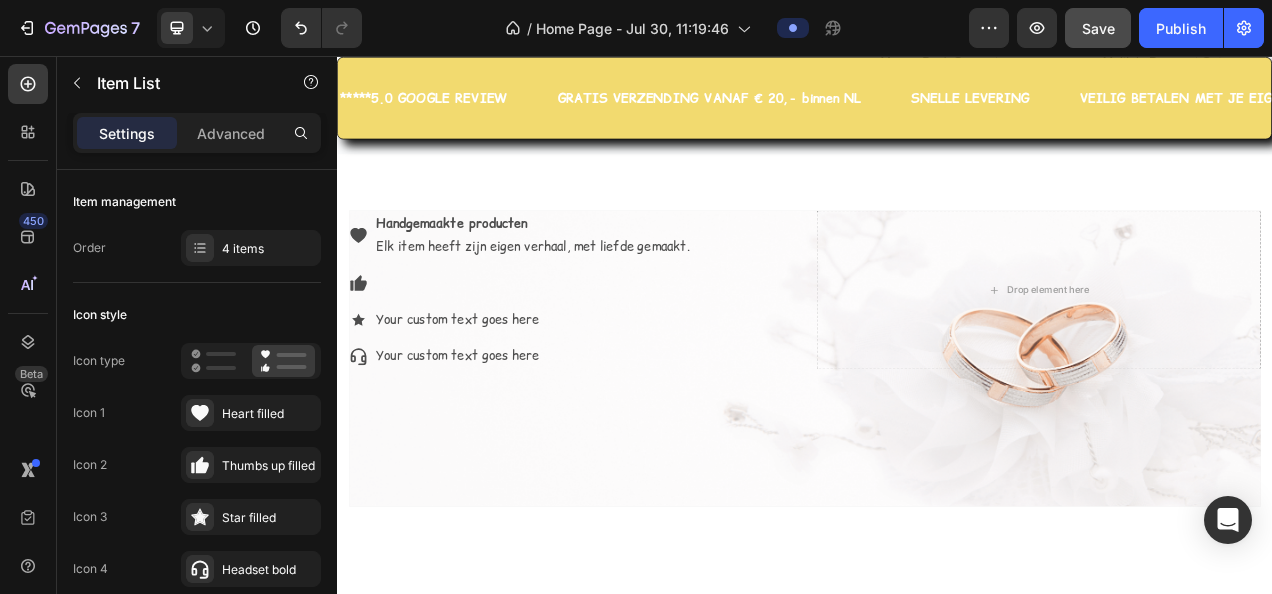 click at bounding box center [588, 347] 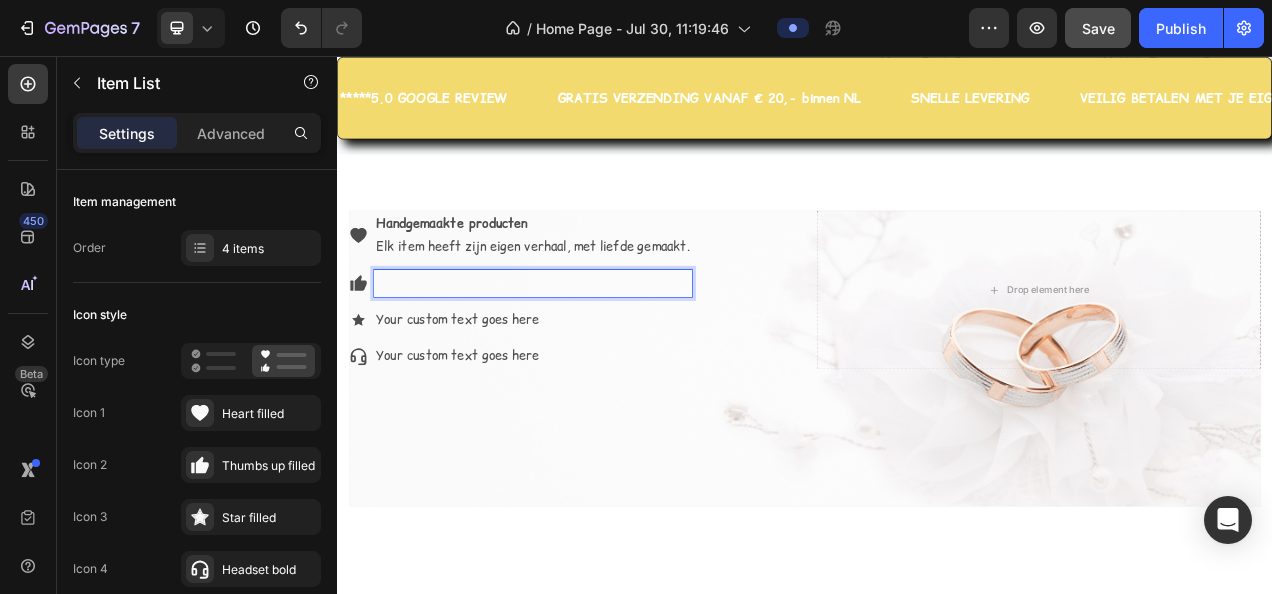 click at bounding box center [588, 347] 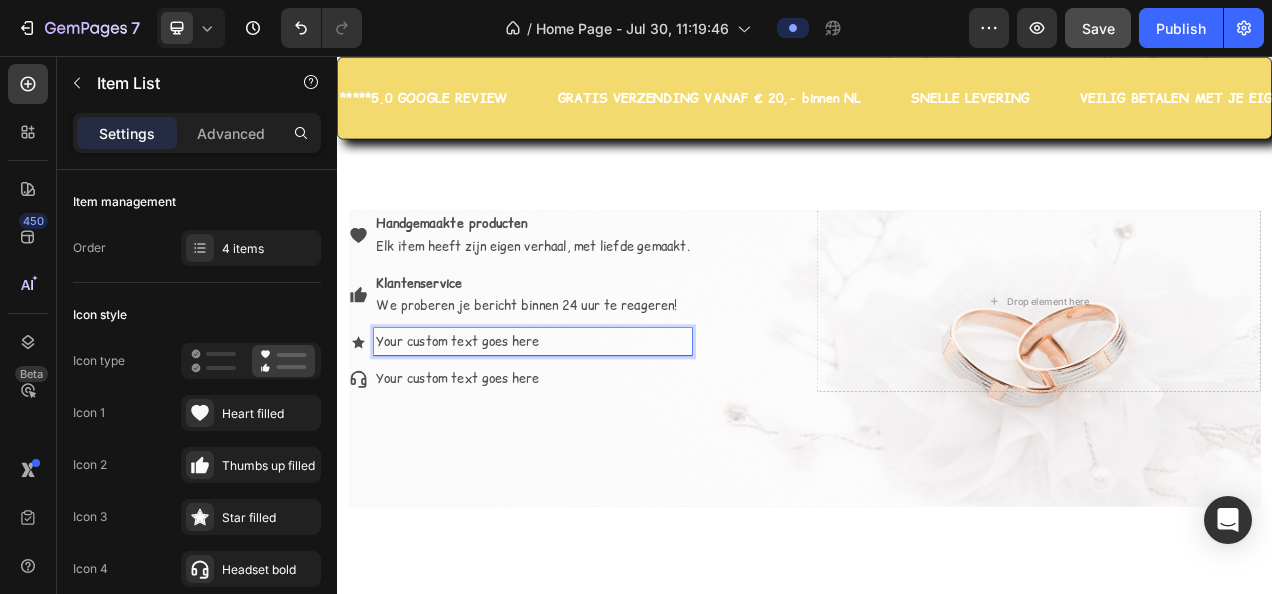 click on "Your custom text goes here" at bounding box center (588, 422) 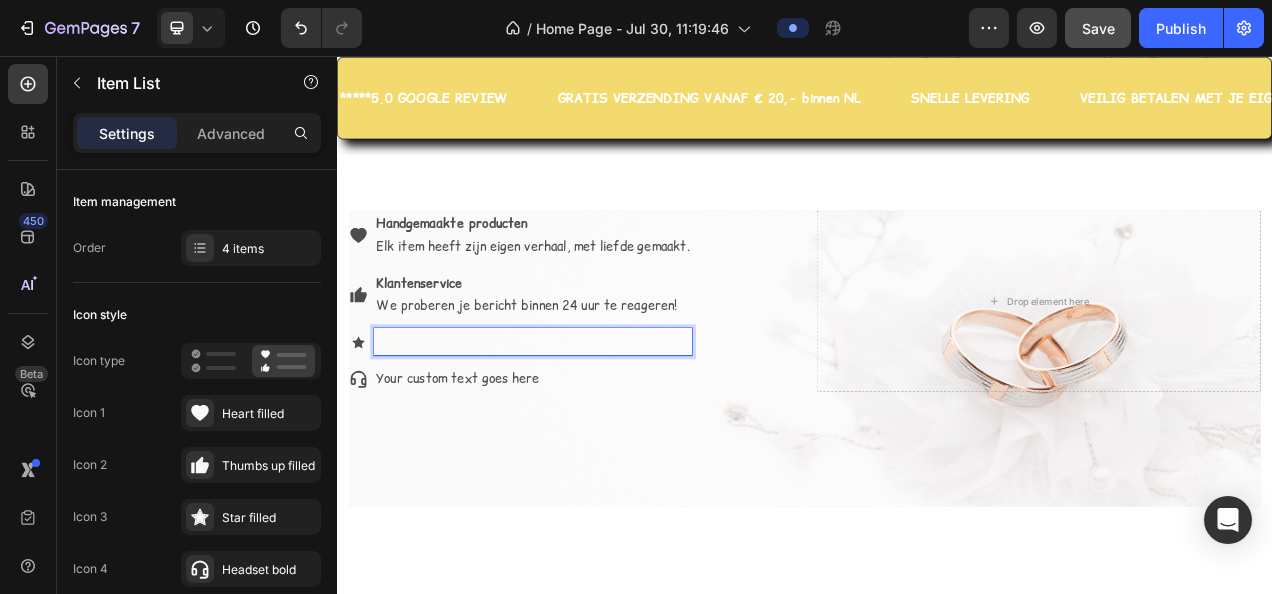 scroll, scrollTop: 6294, scrollLeft: 0, axis: vertical 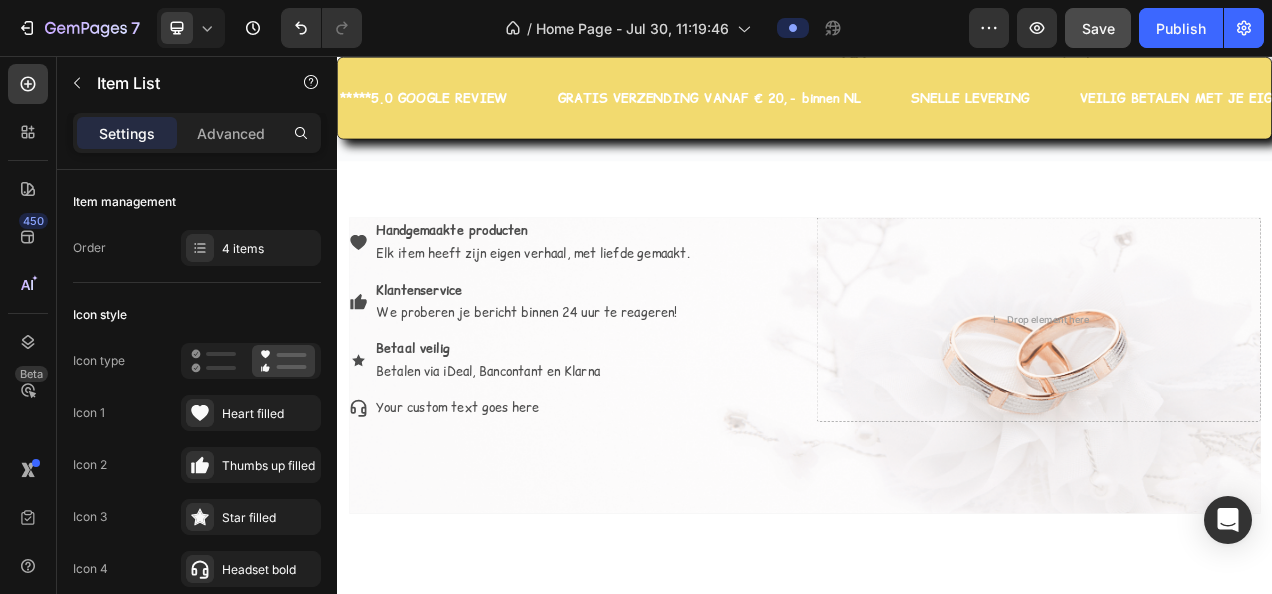 click on "Klantenservice" at bounding box center [442, 356] 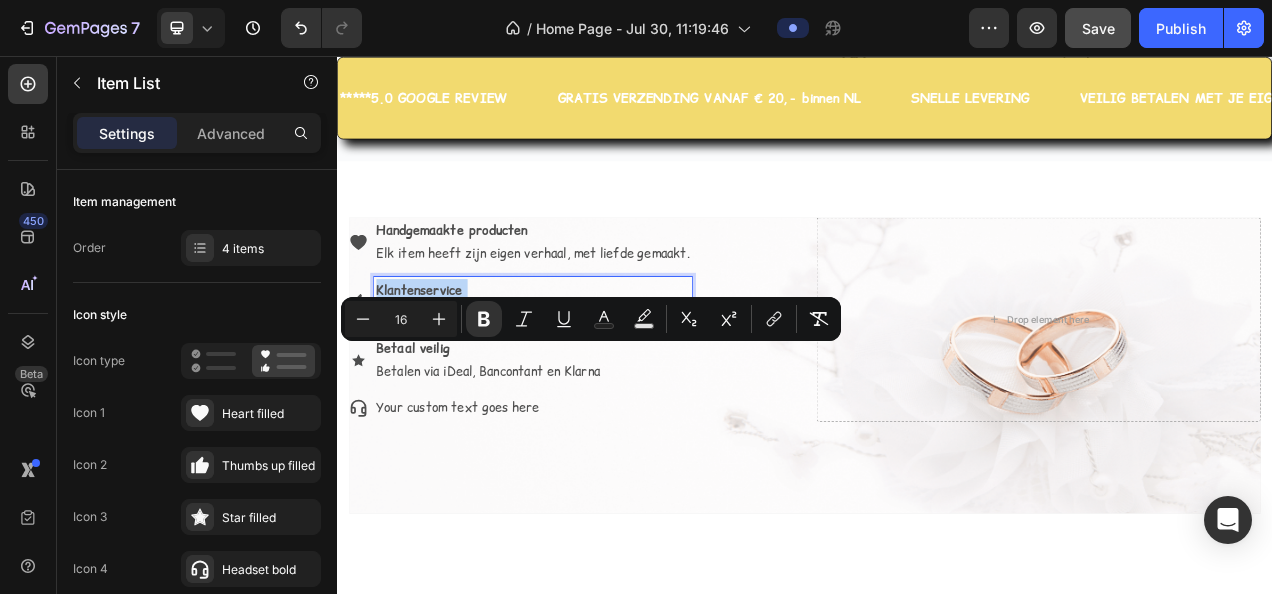 drag, startPoint x: 385, startPoint y: 430, endPoint x: 797, endPoint y: 458, distance: 412.95035 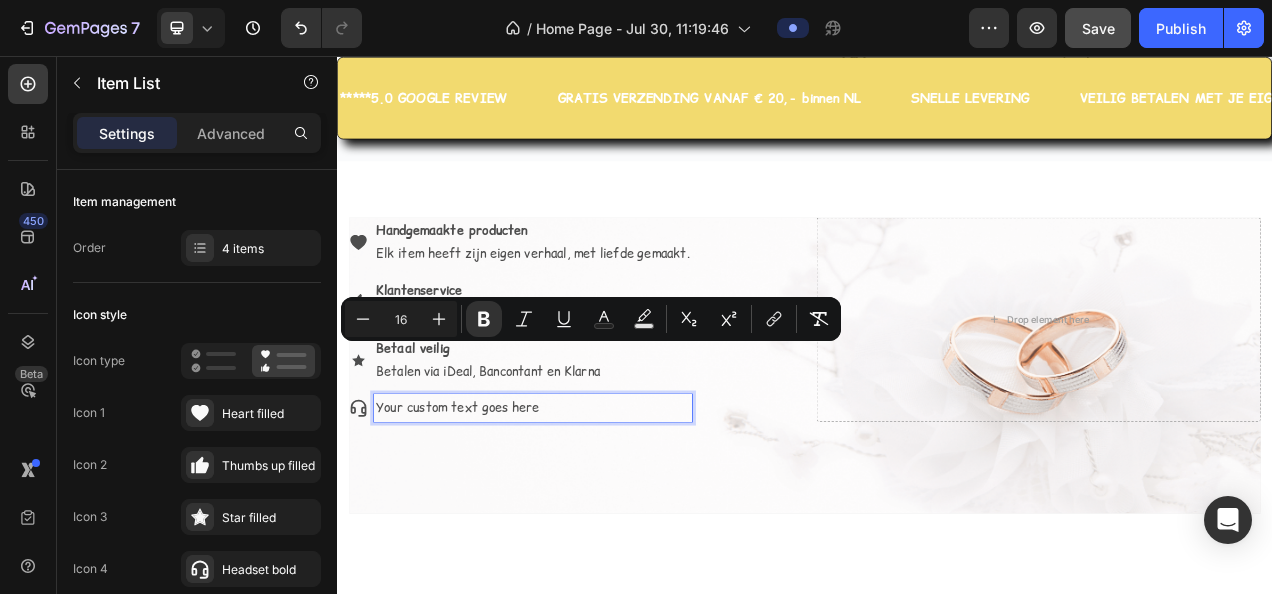 click on "Your custom text goes here" at bounding box center (588, 507) 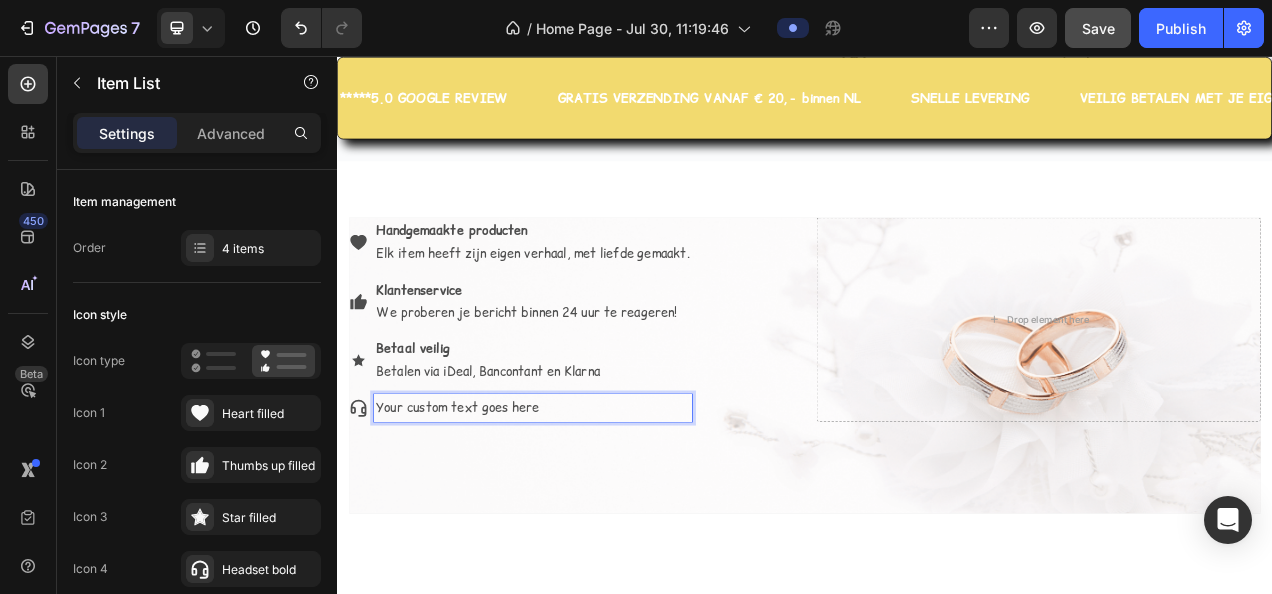 click on "Your custom text goes here" at bounding box center [588, 507] 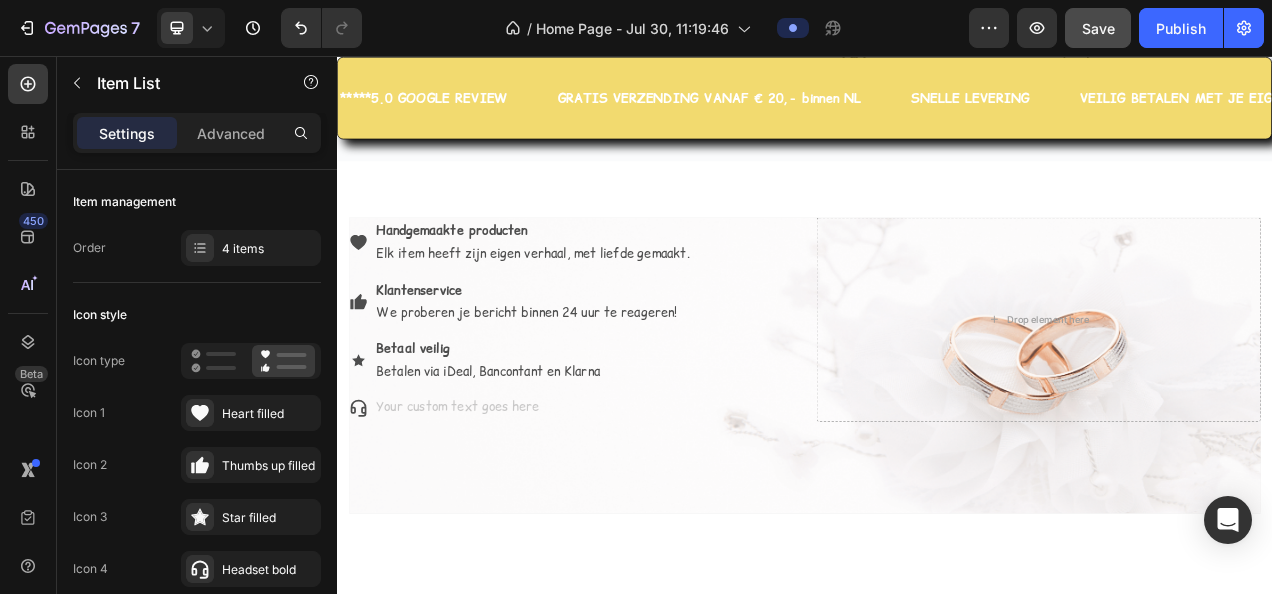 scroll, scrollTop: 6284, scrollLeft: 0, axis: vertical 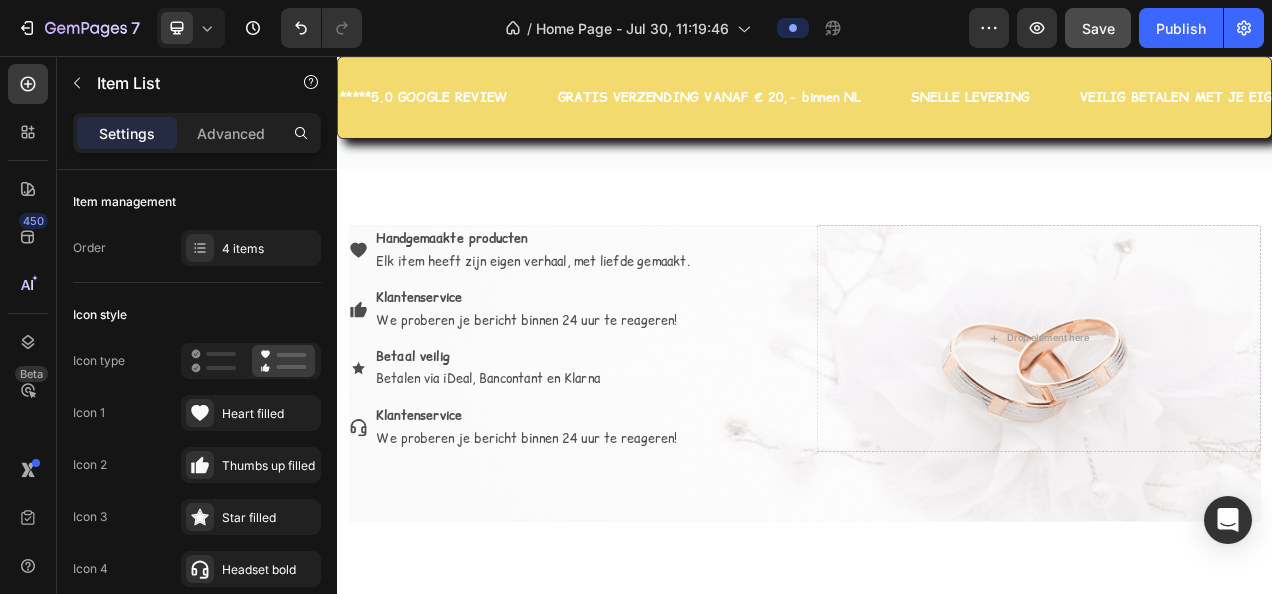 click on "We proberen je bericht binnen 24 uur te reageren!" at bounding box center (588, 546) 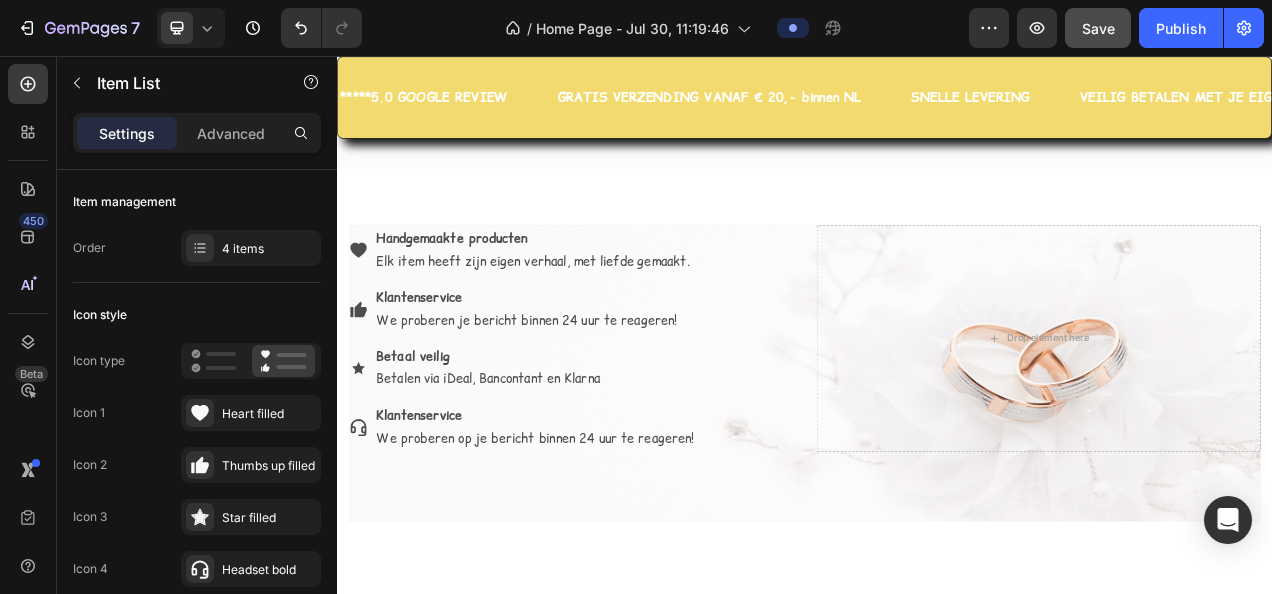 click on "We proberen op je bericht binnen 24 uur te reageren!" at bounding box center [591, 546] 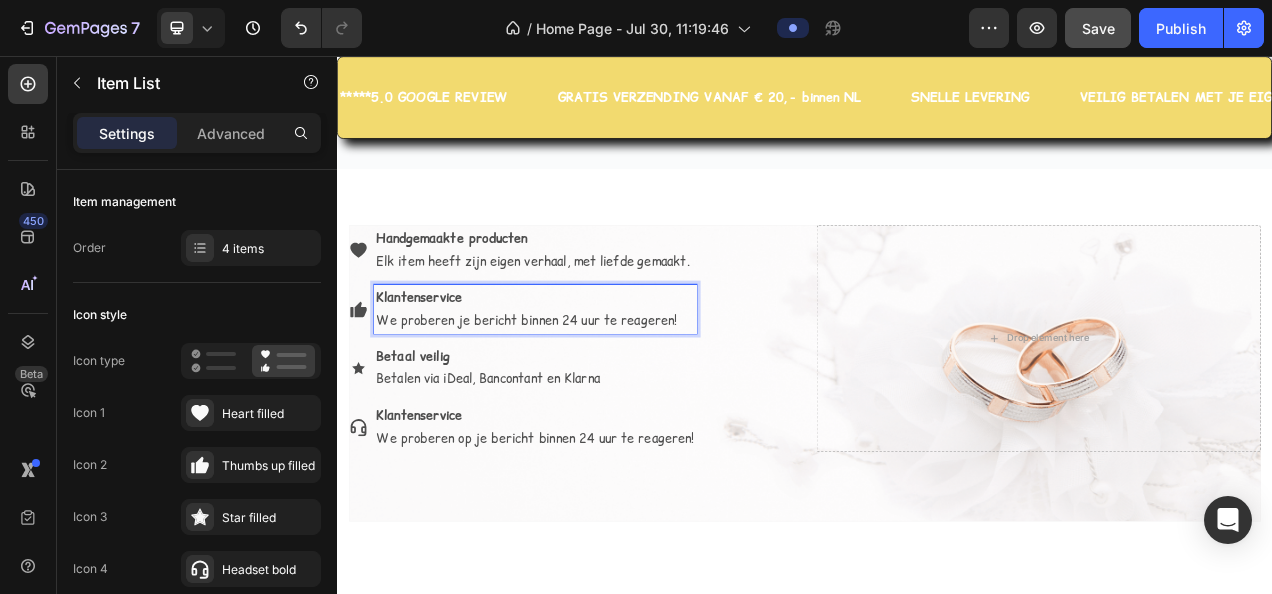 click on "We proberen je bericht binnen 24 uur te reageren!" at bounding box center (591, 395) 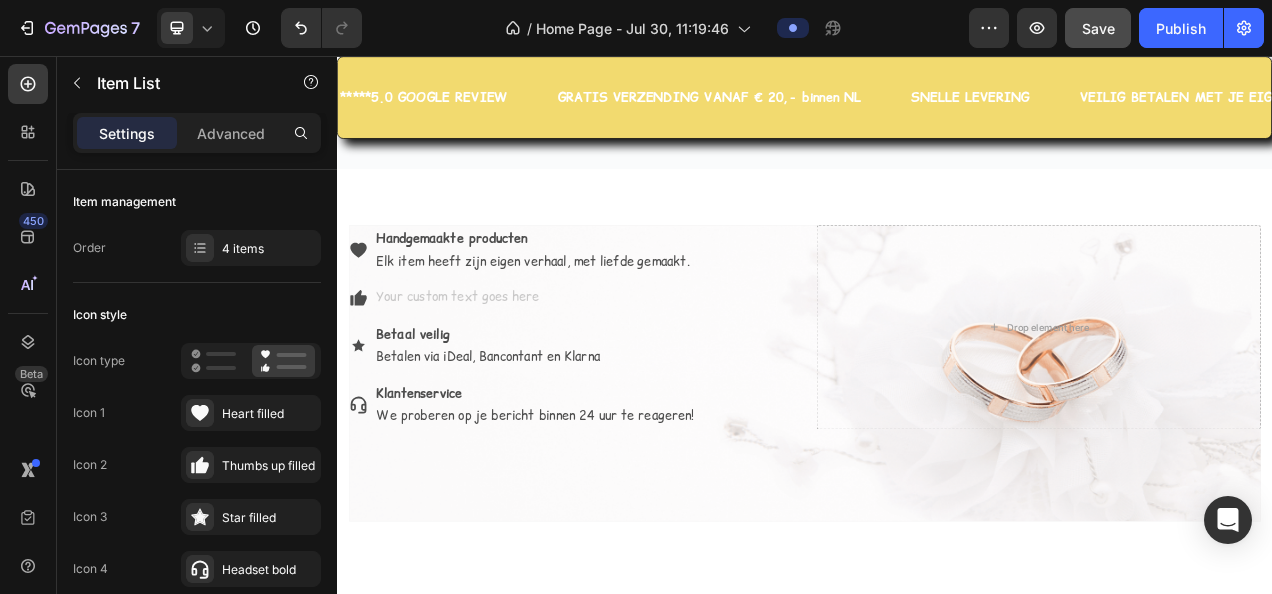 scroll, scrollTop: 6275, scrollLeft: 0, axis: vertical 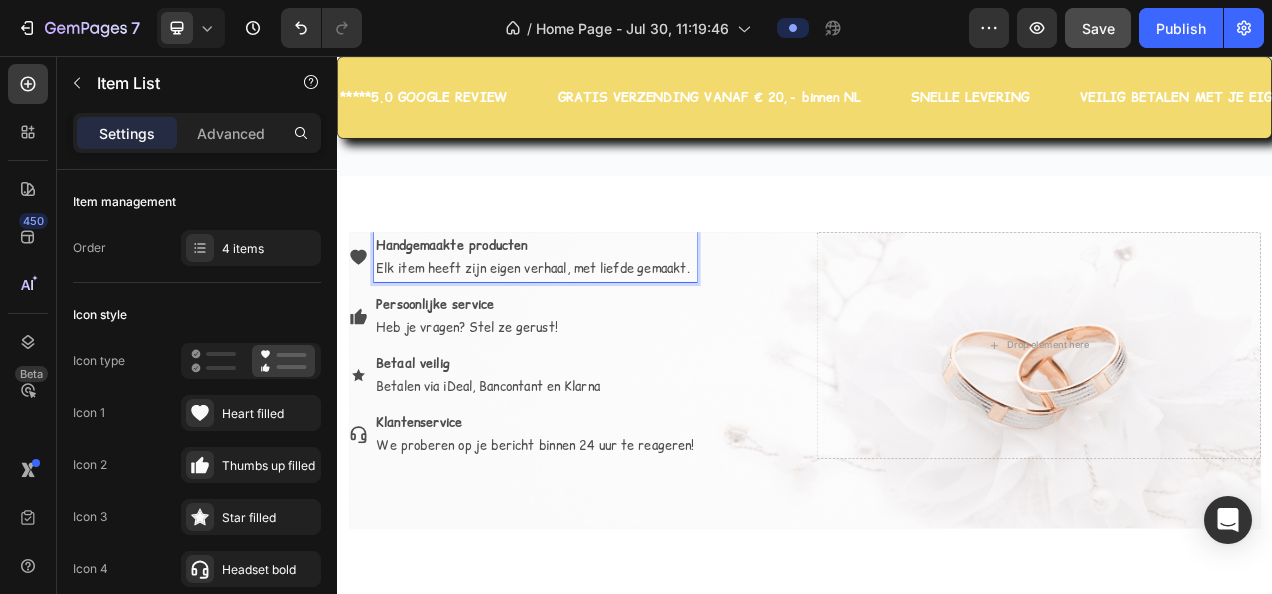 click on "Handgemaakte producten" at bounding box center (591, 299) 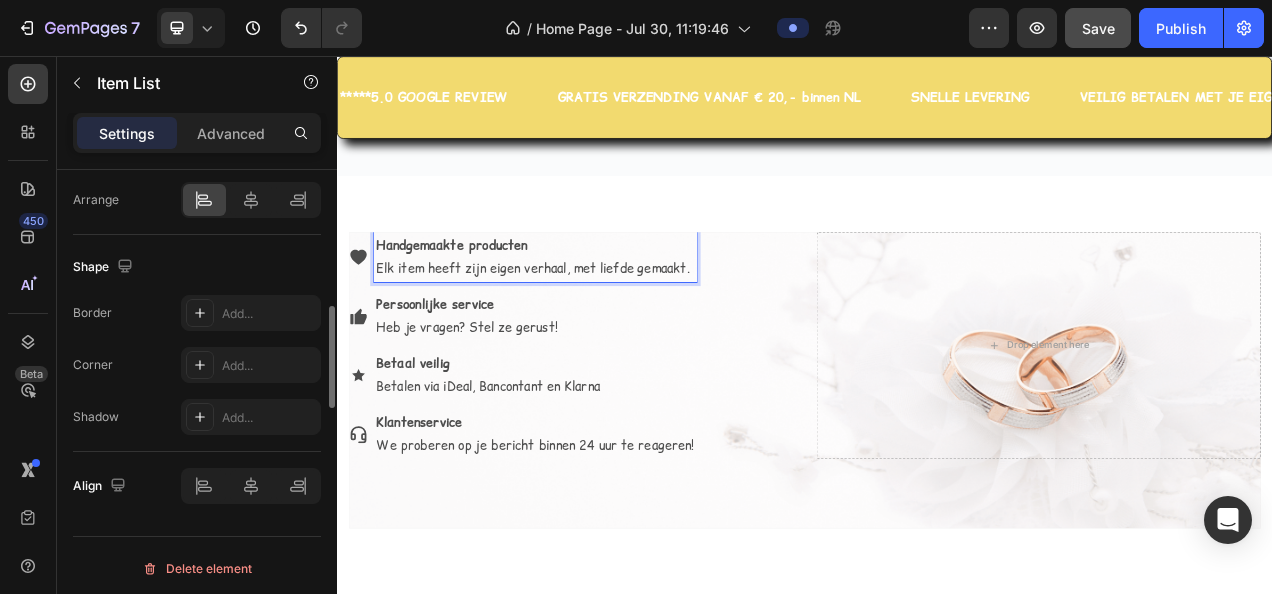 scroll, scrollTop: 1474, scrollLeft: 0, axis: vertical 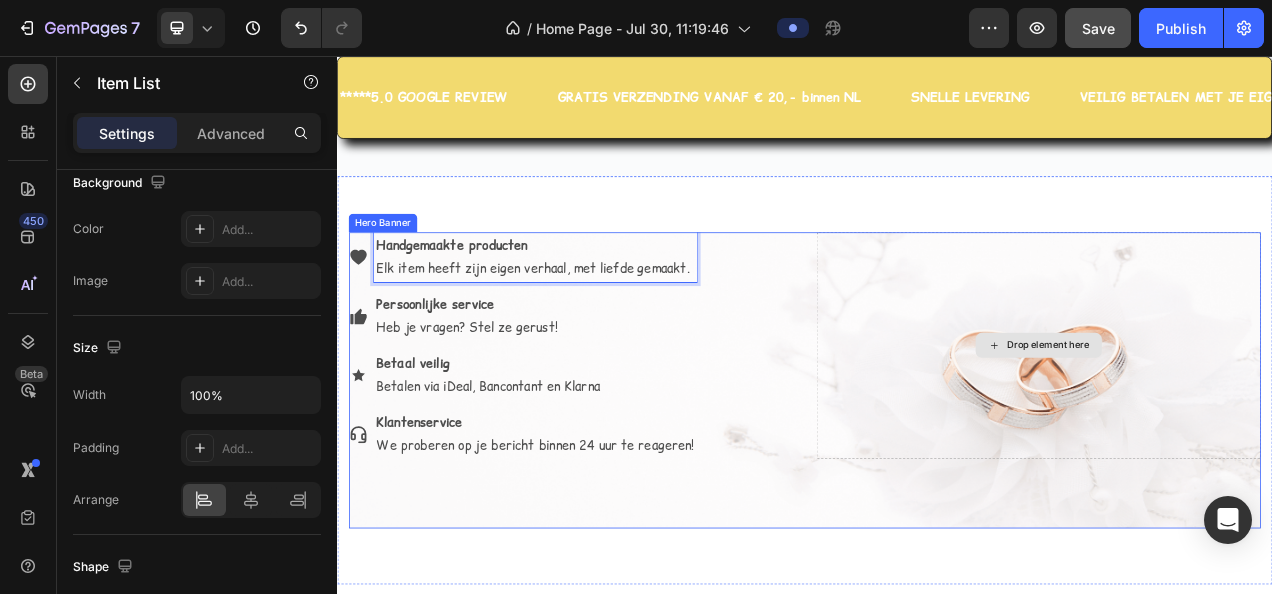 click on "Drop element here" at bounding box center [1237, 427] 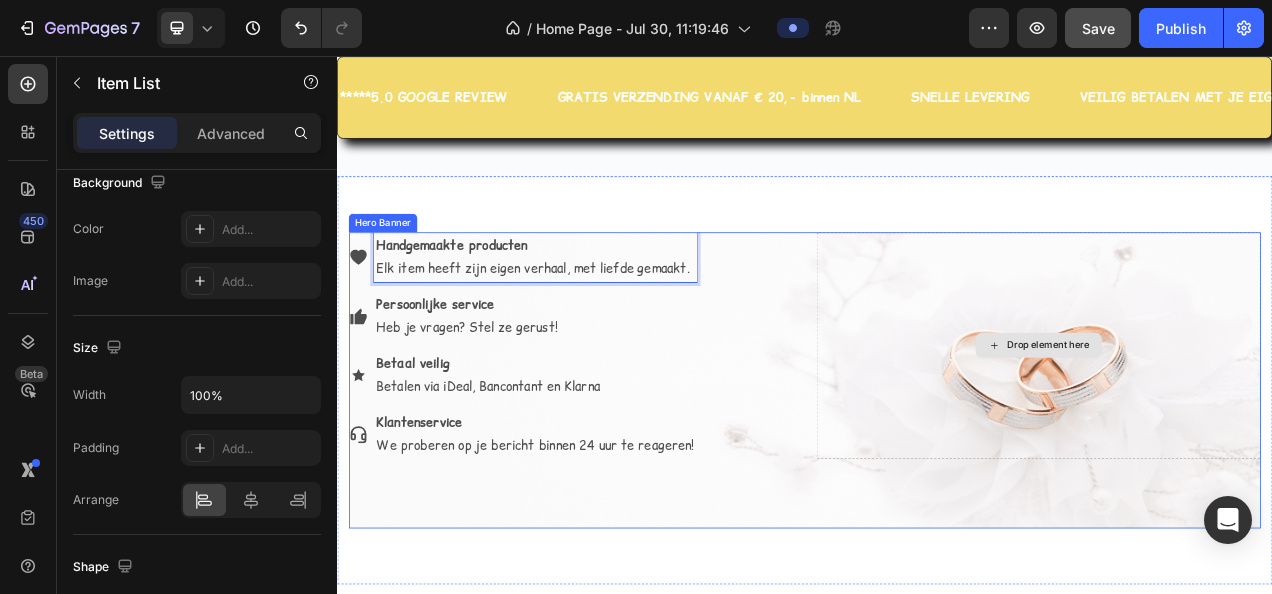 scroll, scrollTop: 0, scrollLeft: 0, axis: both 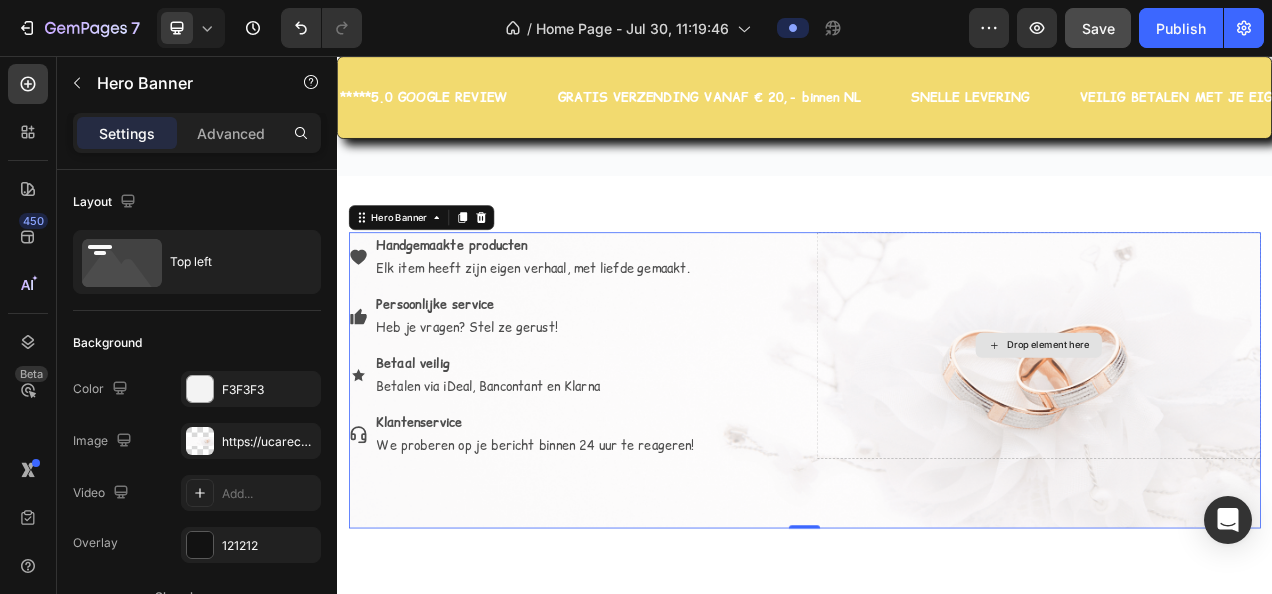 click on "Drop element here" at bounding box center (1237, 427) 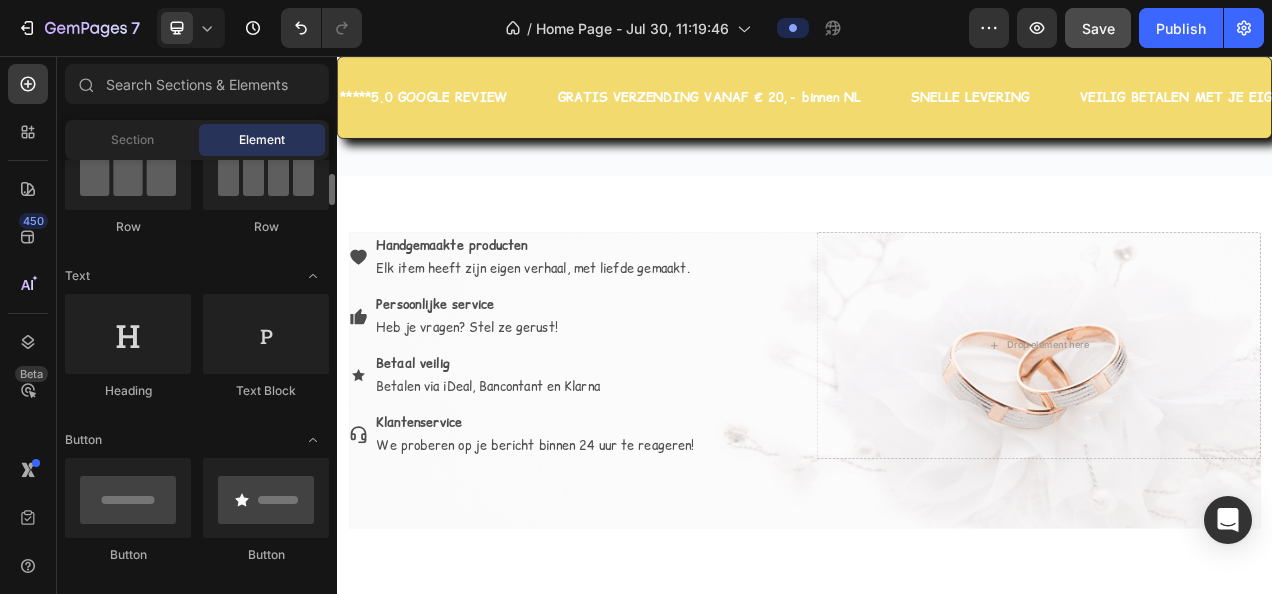 scroll, scrollTop: 0, scrollLeft: 0, axis: both 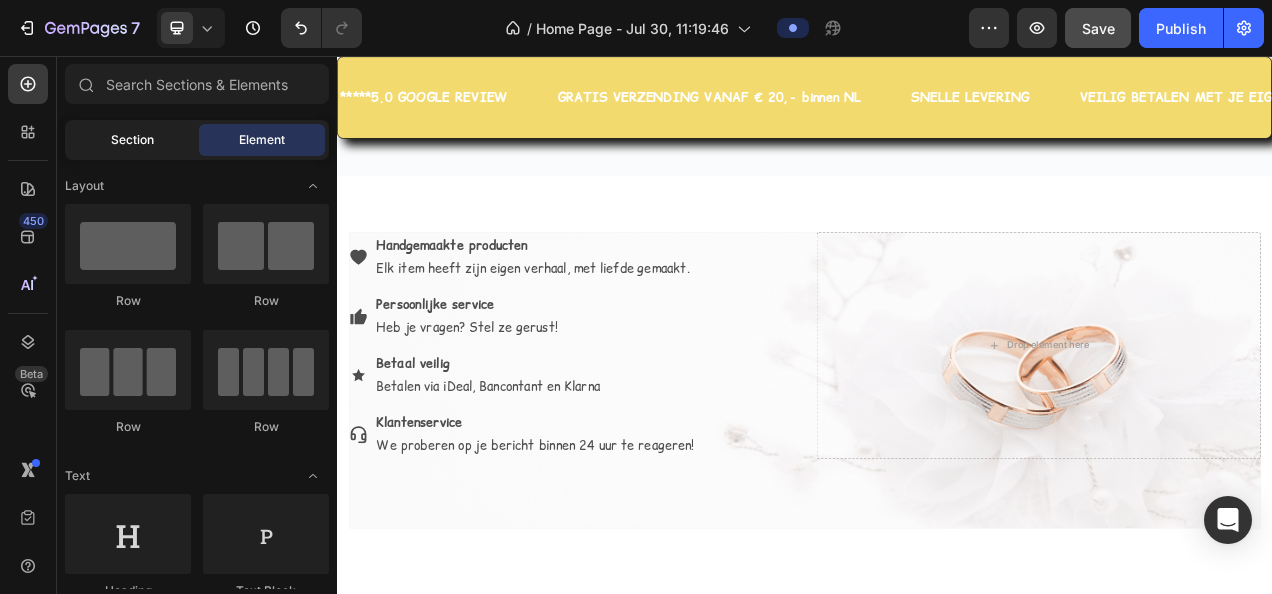 click on "Section" 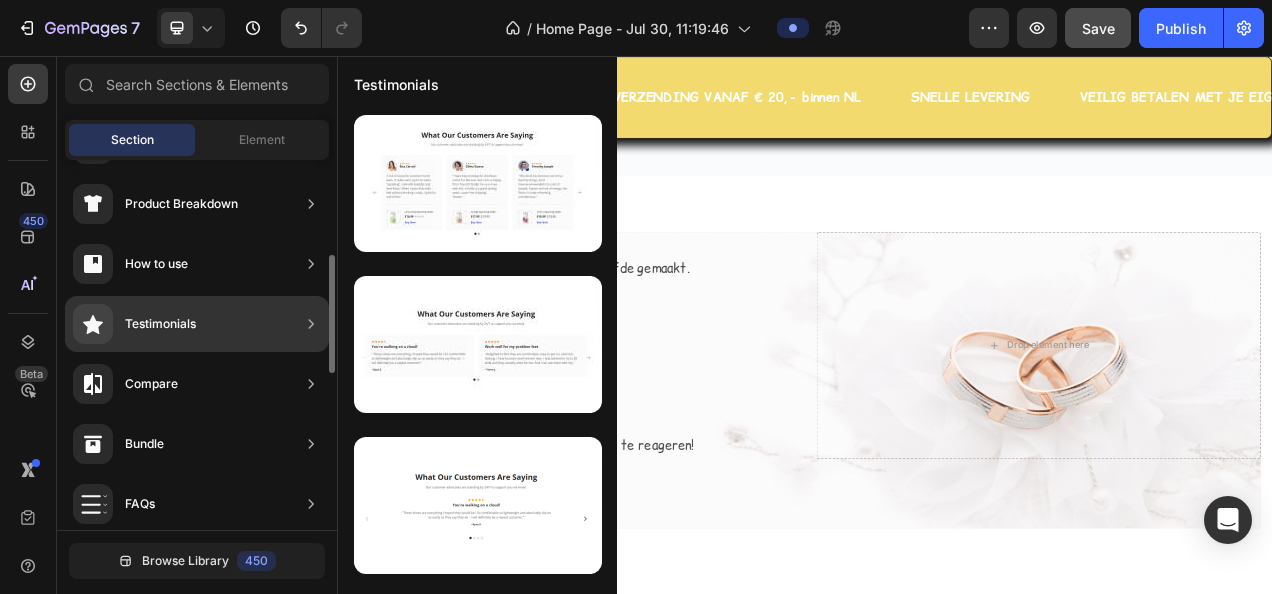 scroll, scrollTop: 400, scrollLeft: 0, axis: vertical 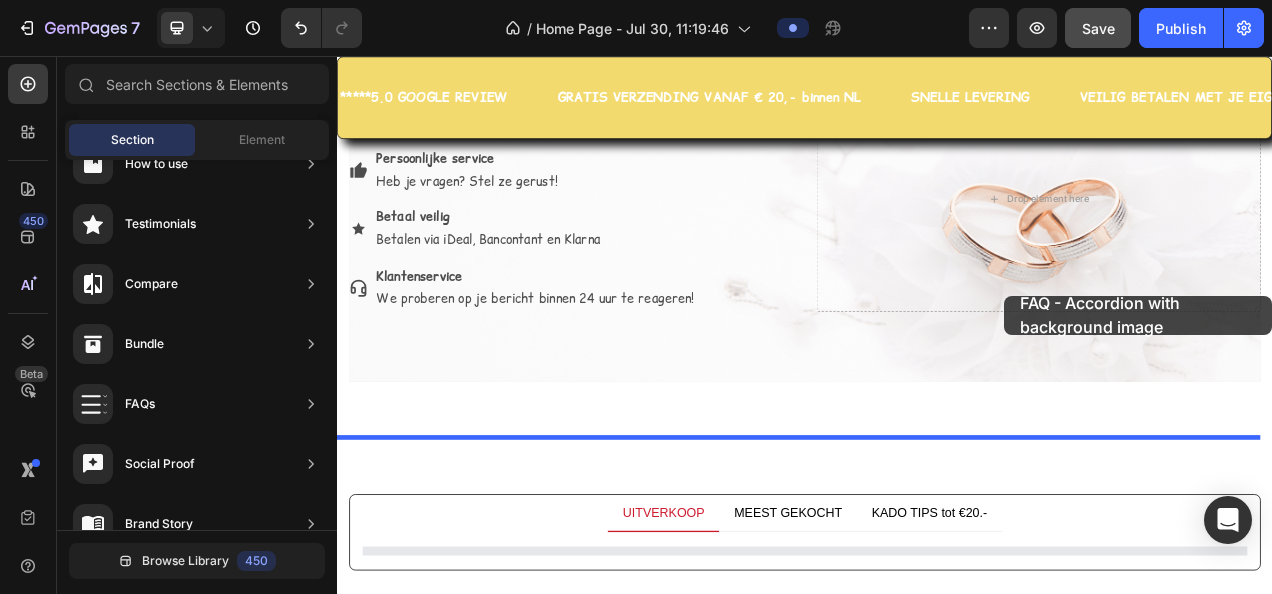 drag, startPoint x: 823, startPoint y: 573, endPoint x: 1193, endPoint y: 364, distance: 424.94824 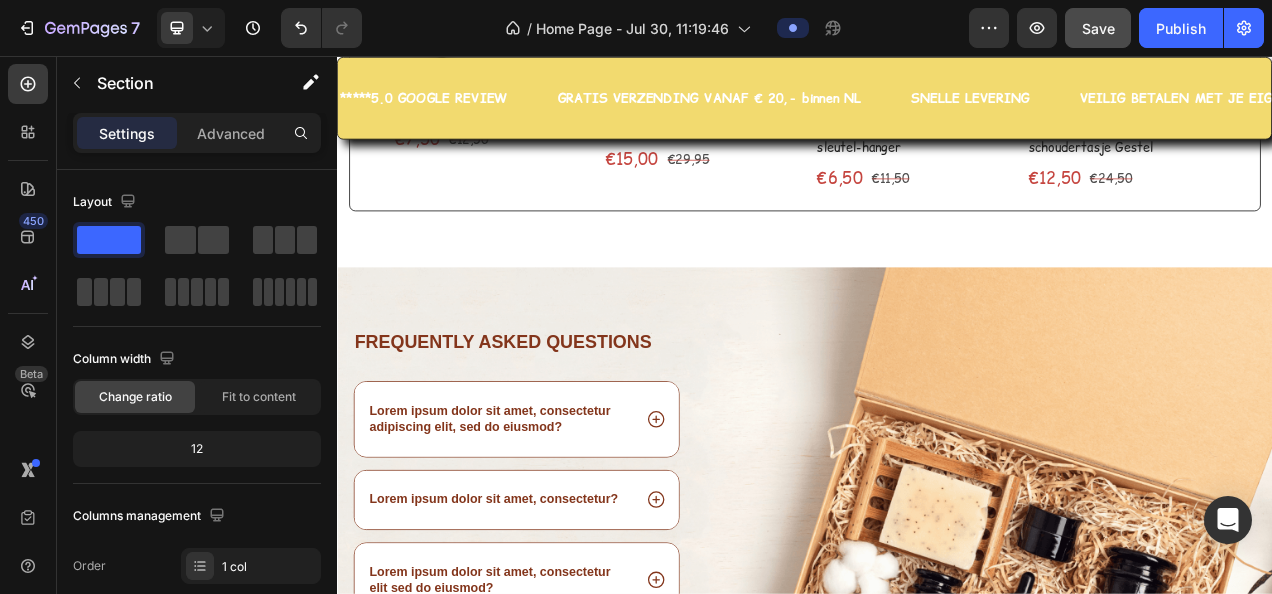 scroll, scrollTop: 7405, scrollLeft: 0, axis: vertical 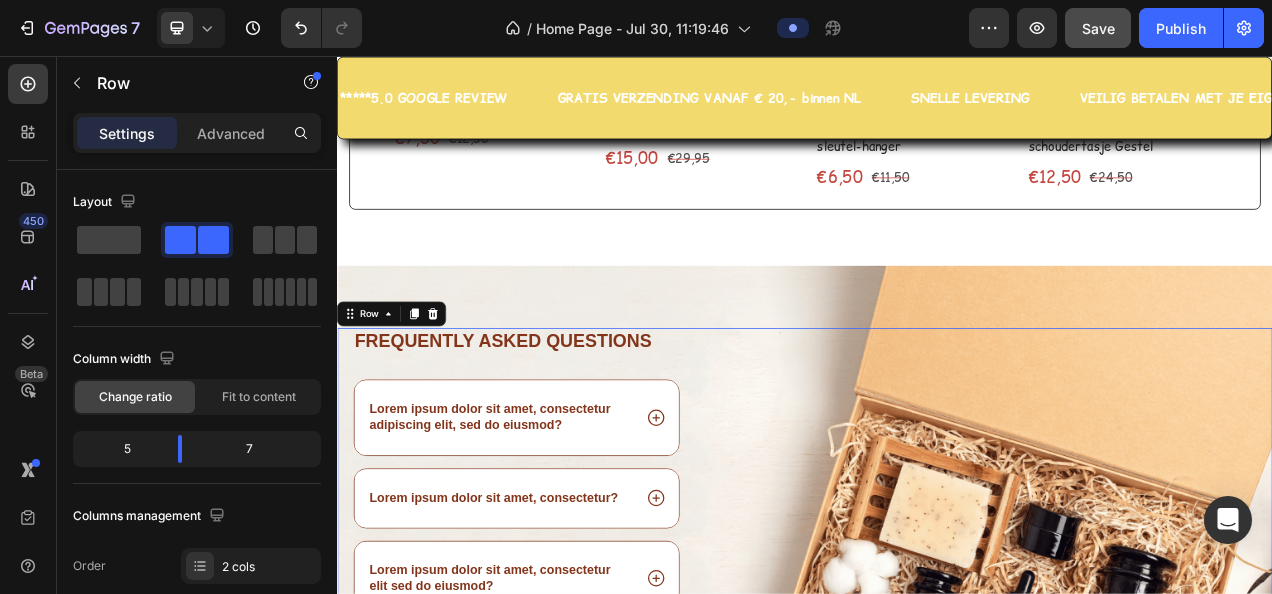 click on "Image" at bounding box center (1196, 728) 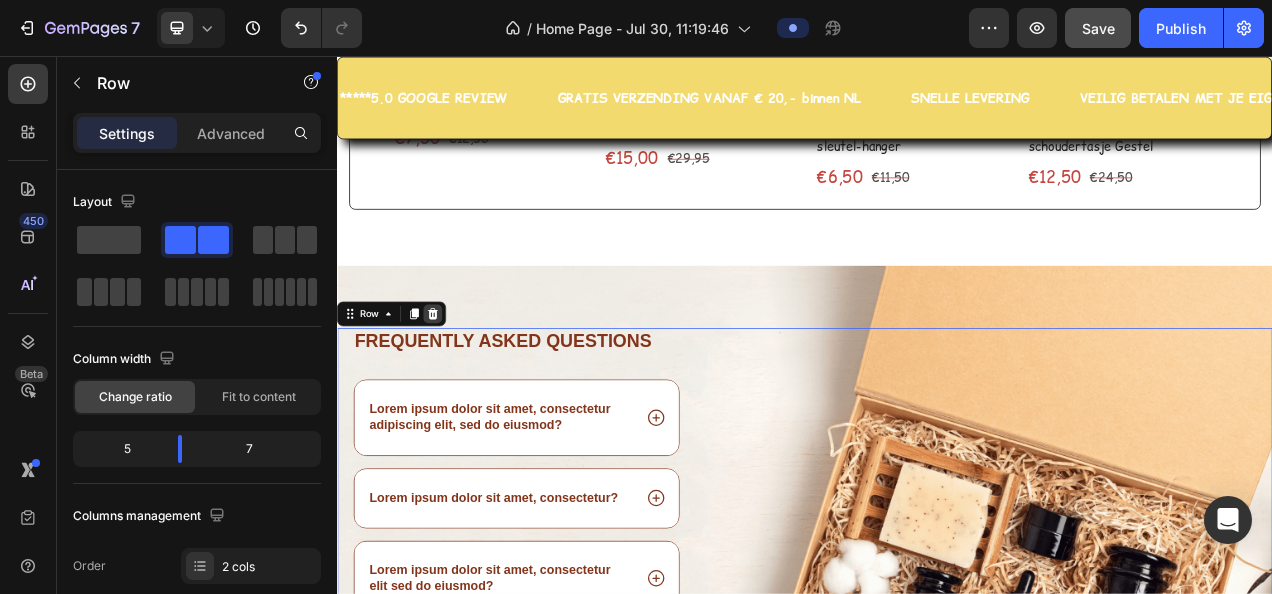 click at bounding box center [460, 386] 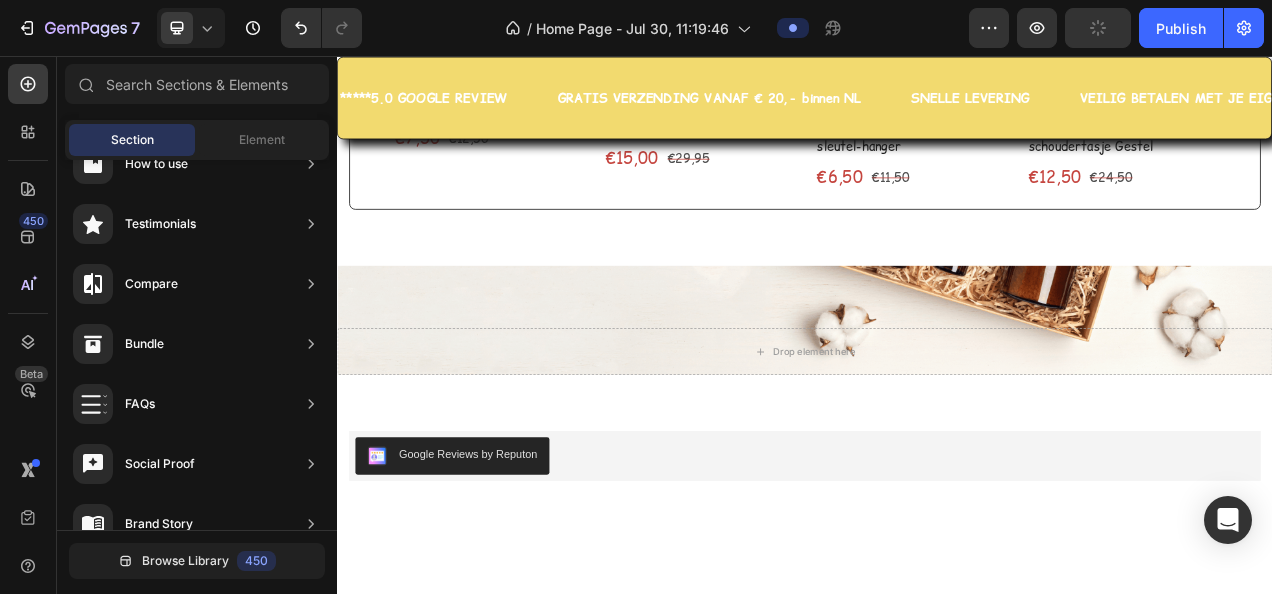 scroll, scrollTop: 7205, scrollLeft: 0, axis: vertical 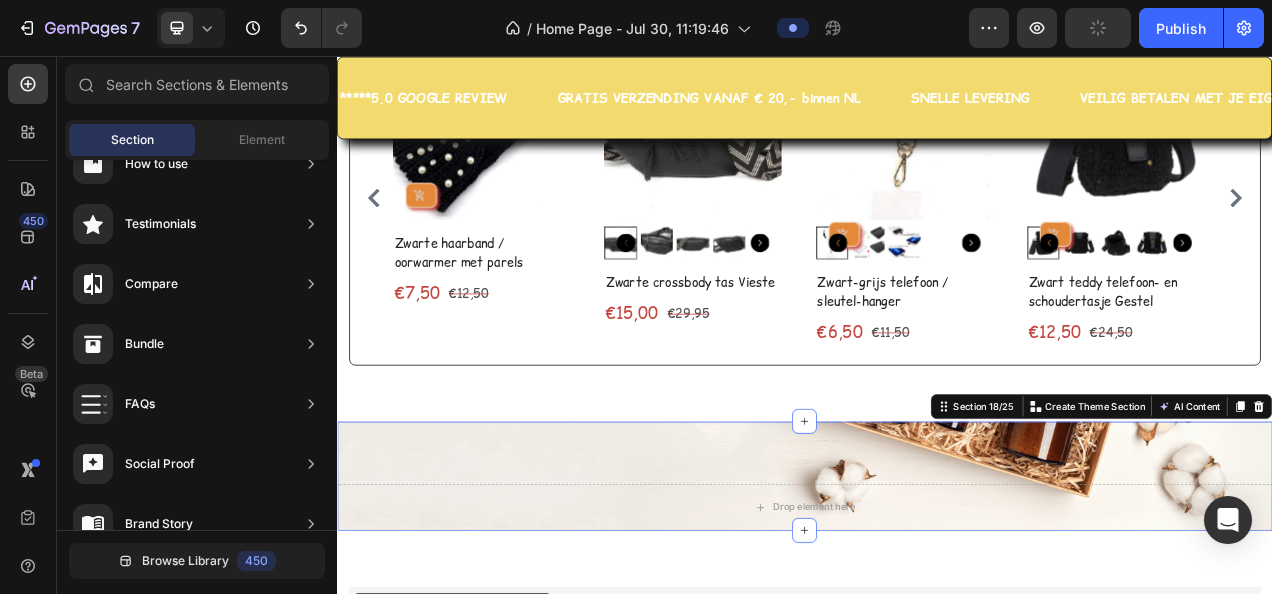 click on "Drop element here Section 18/25   You can create reusable sections Create Theme Section AI Content Write with GemAI What would you like to describe here? Tone and Voice Persuasive Product Show more Generate" at bounding box center (937, 595) 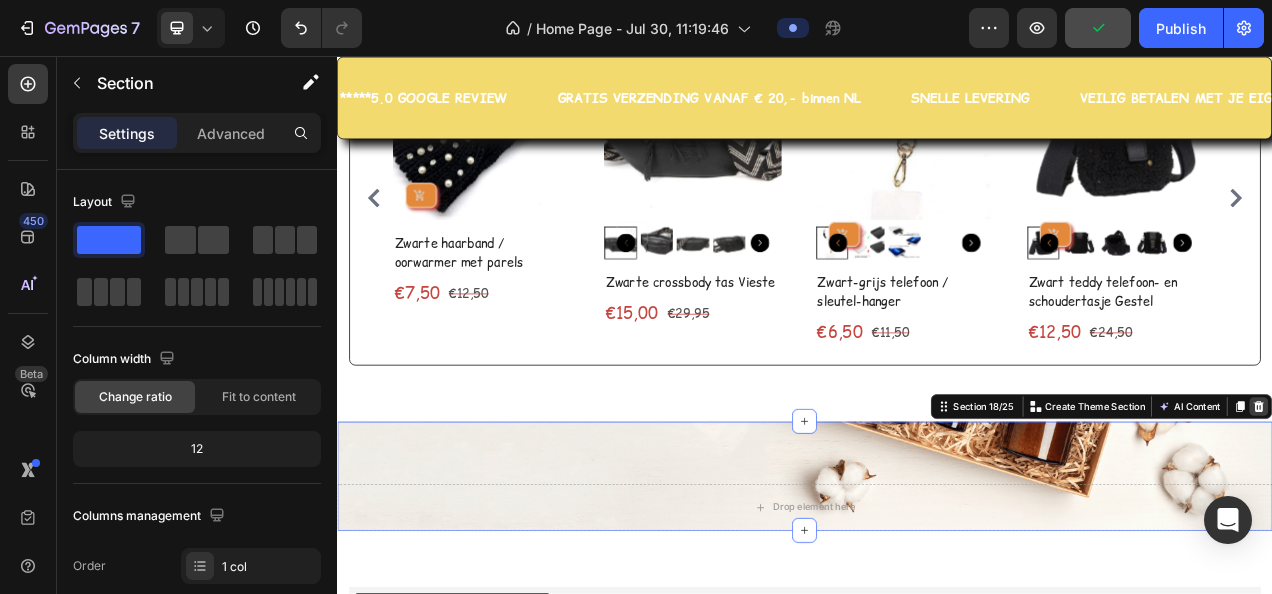 click 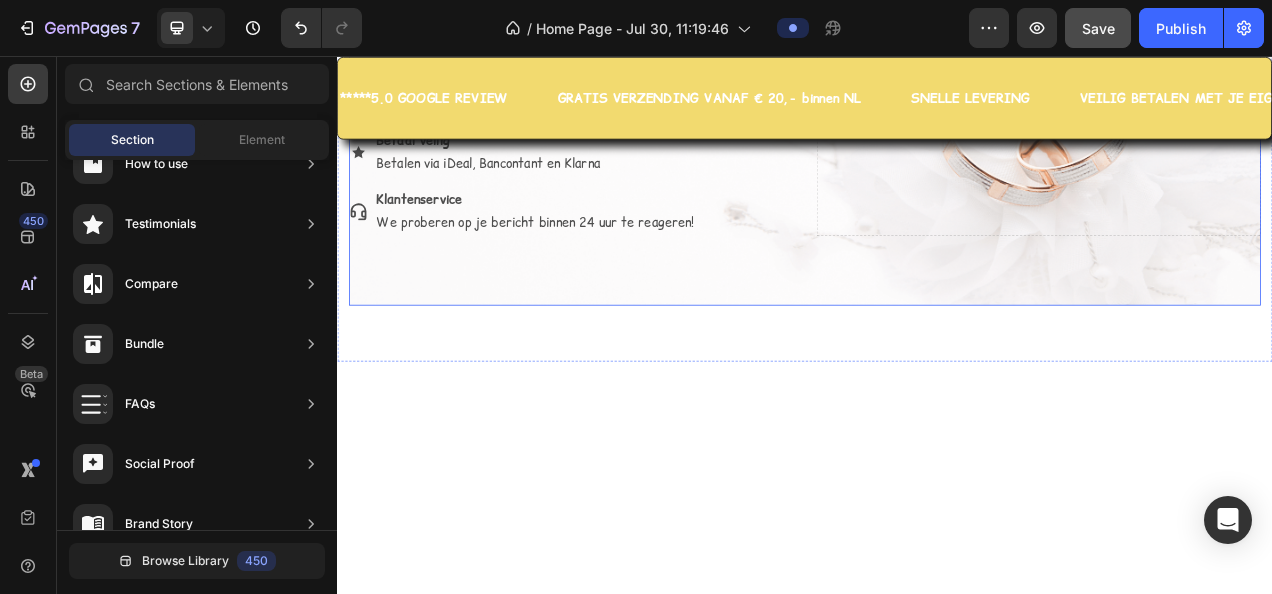 scroll, scrollTop: 6205, scrollLeft: 0, axis: vertical 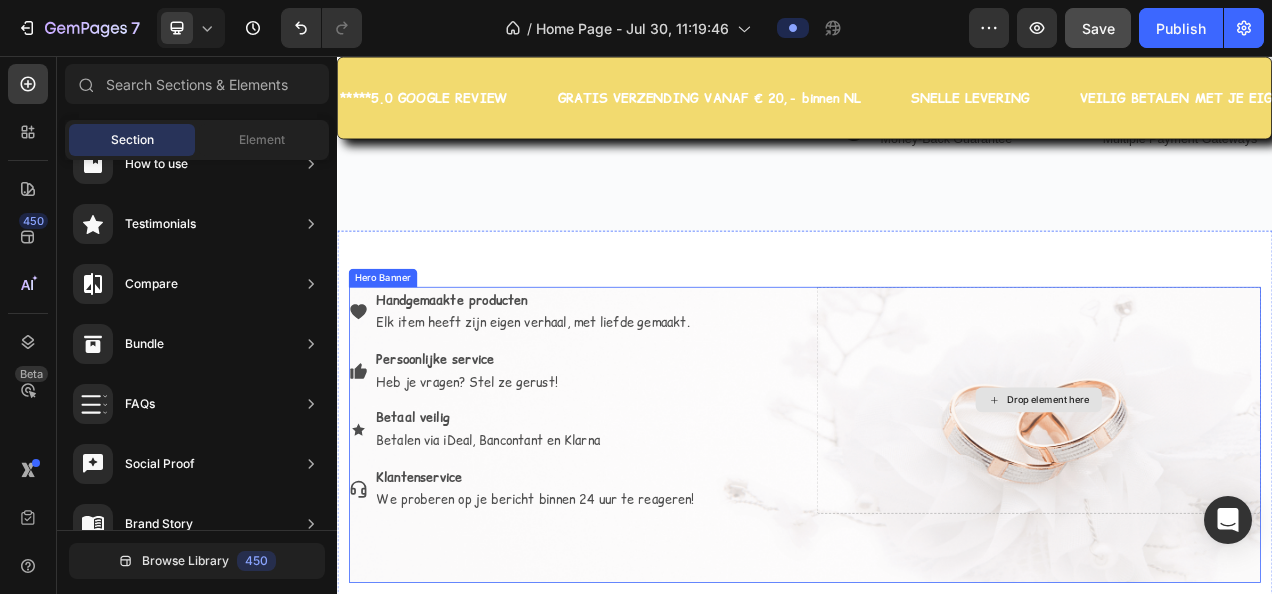 click on "Drop element here" at bounding box center [1237, 497] 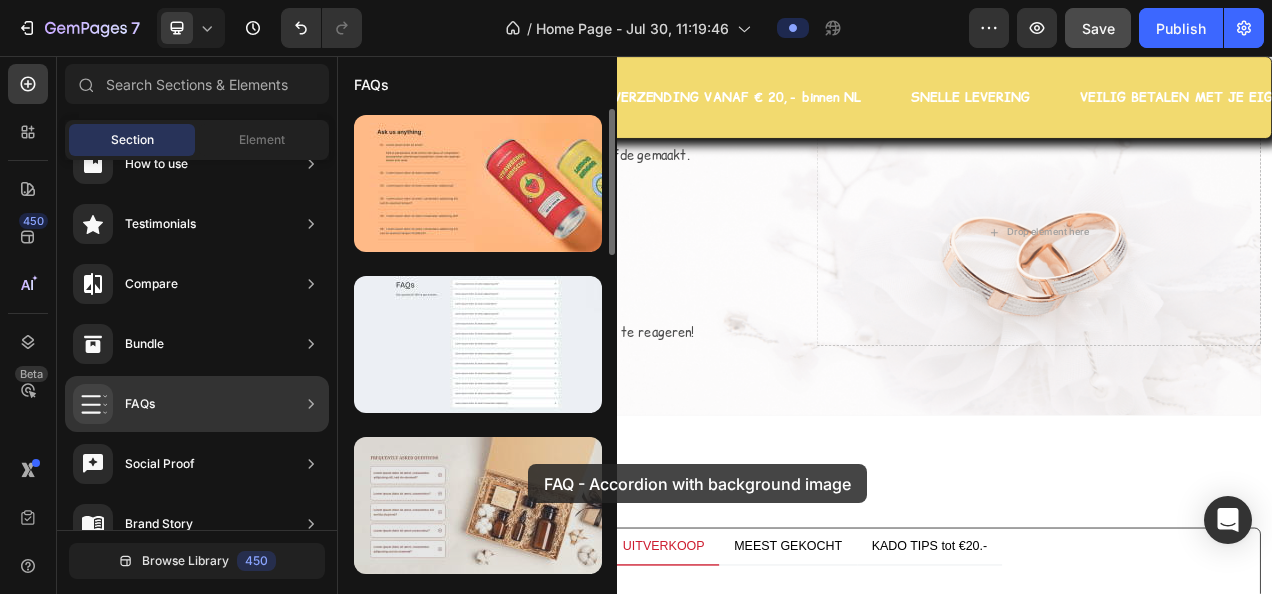 scroll, scrollTop: 6453, scrollLeft: 0, axis: vertical 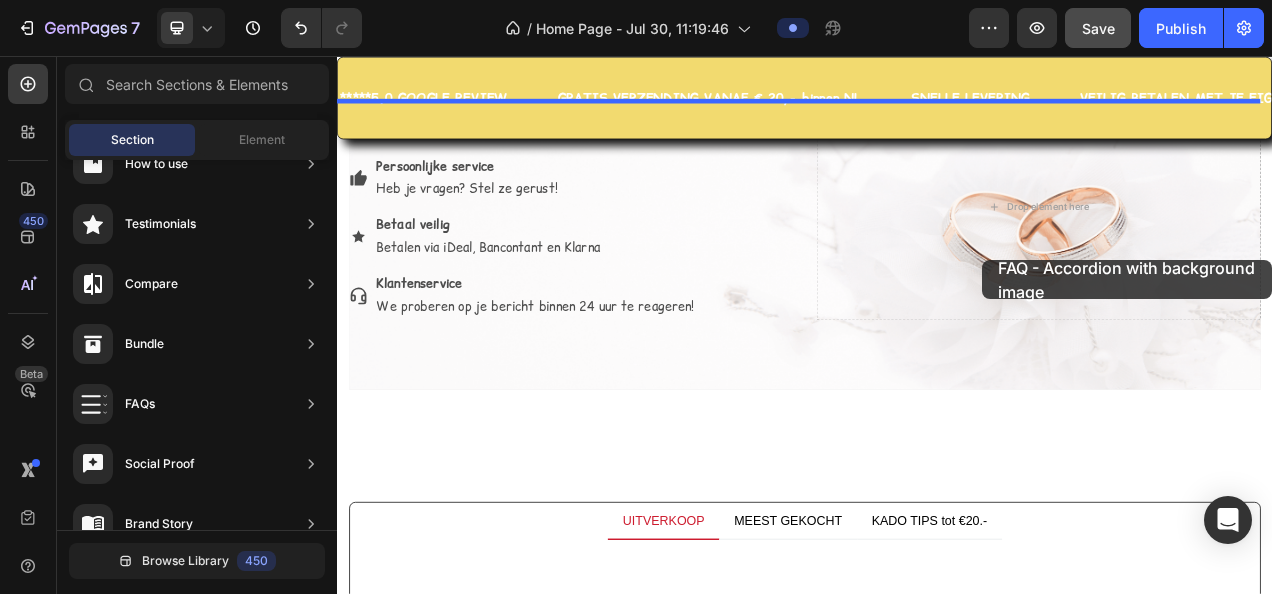drag, startPoint x: 801, startPoint y: 568, endPoint x: 1165, endPoint y: 318, distance: 441.58353 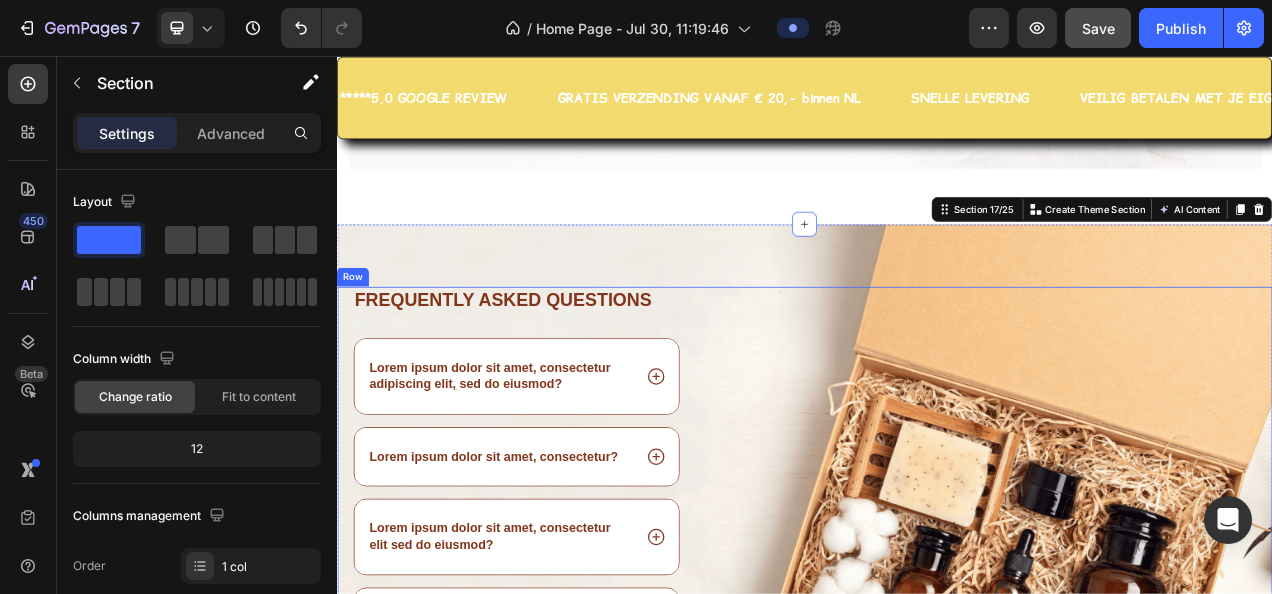 scroll, scrollTop: 6764, scrollLeft: 0, axis: vertical 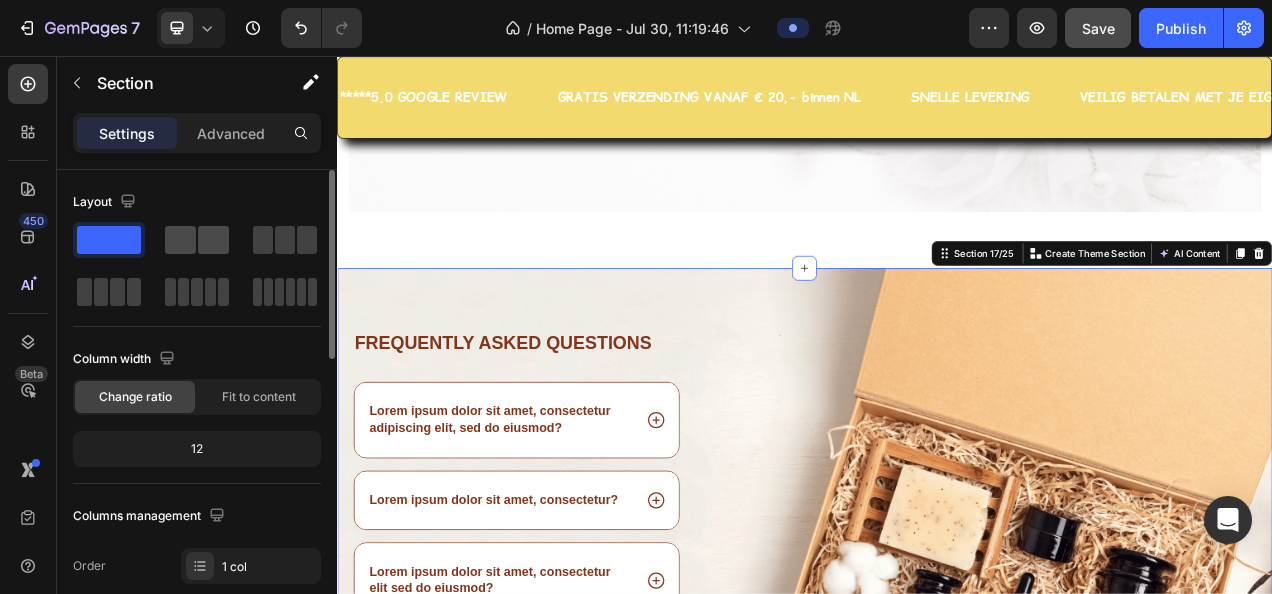 click 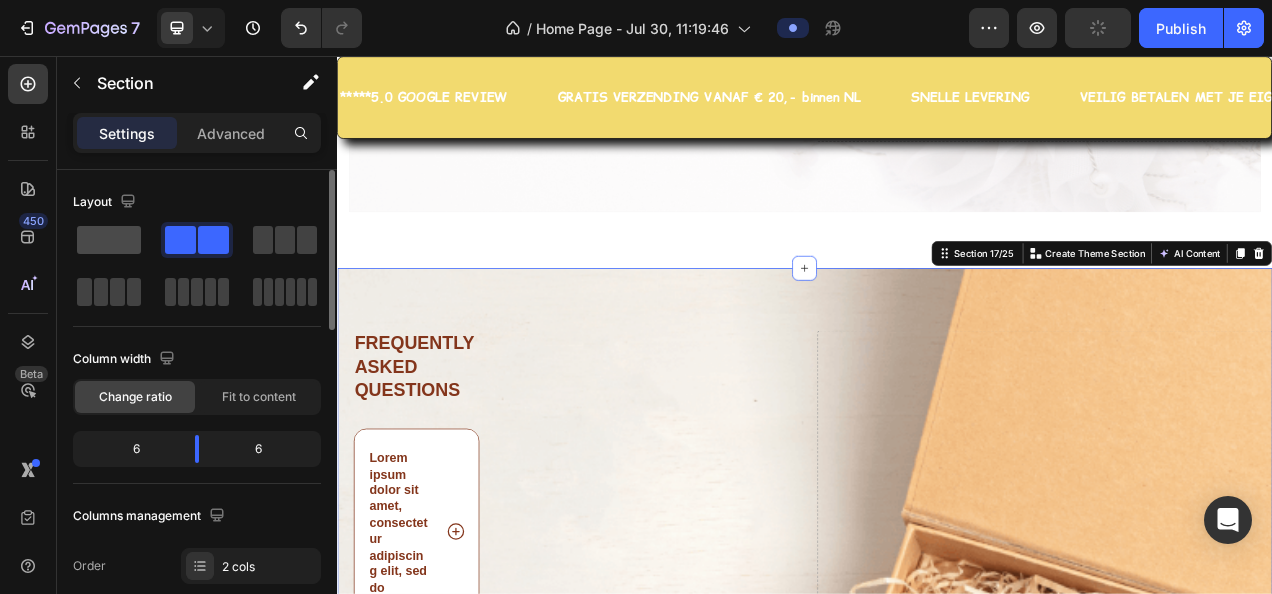 click 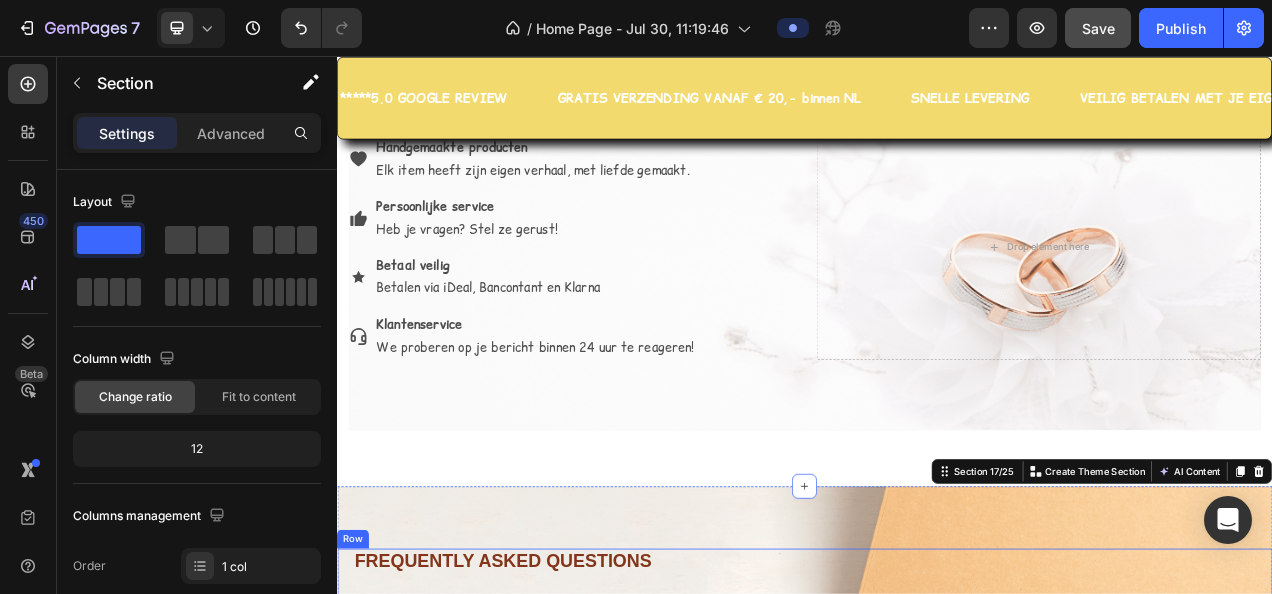 scroll, scrollTop: 6364, scrollLeft: 0, axis: vertical 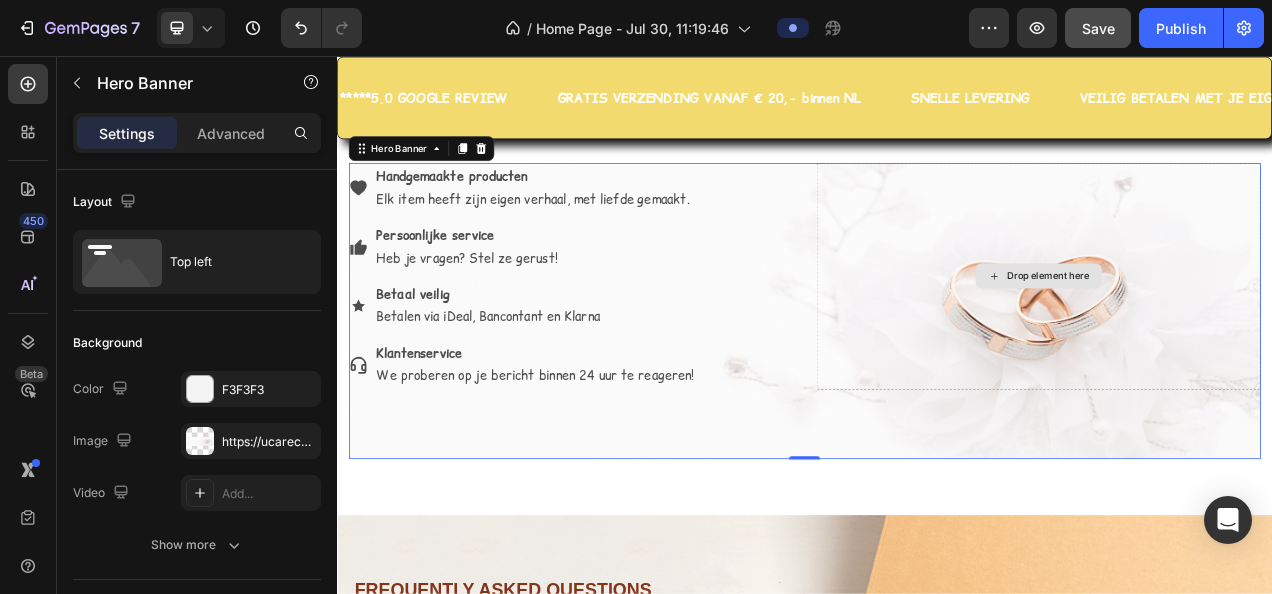 click on "Drop element here" at bounding box center (1237, 338) 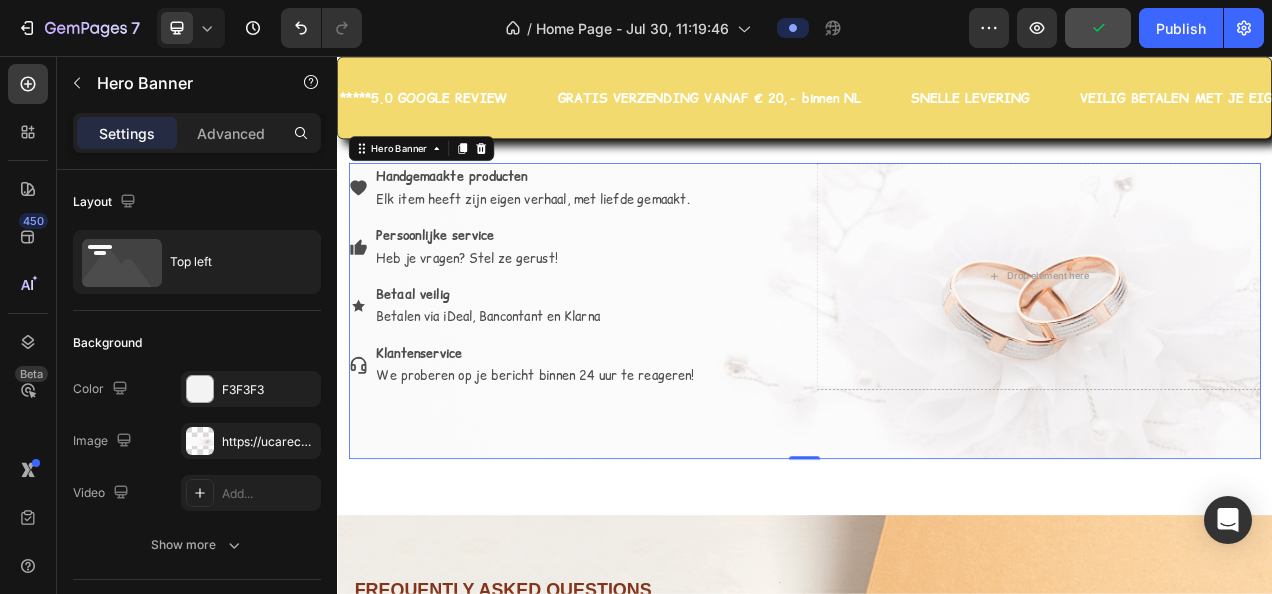click at bounding box center [937, 383] 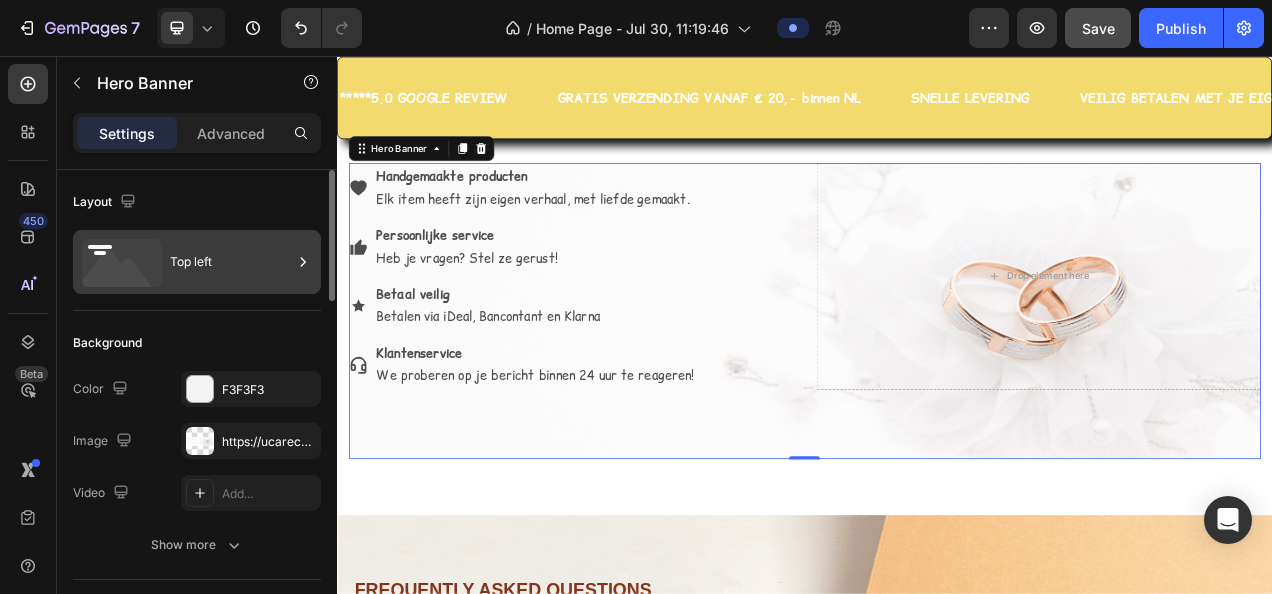 scroll, scrollTop: 0, scrollLeft: 0, axis: both 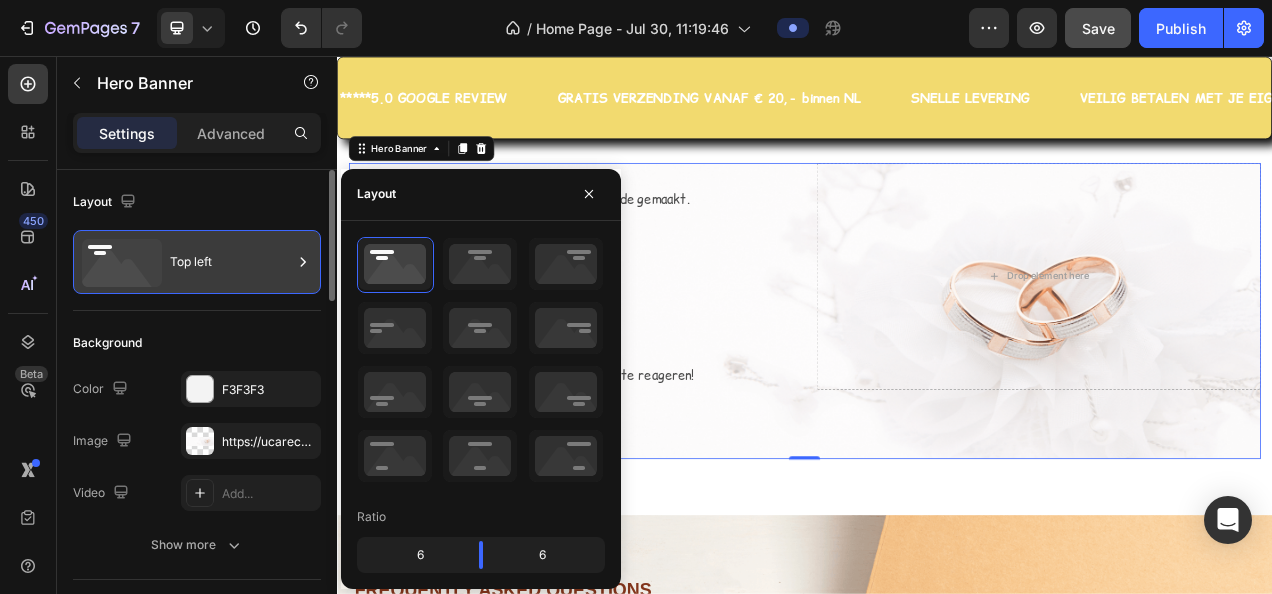 click on "Top left" at bounding box center [231, 262] 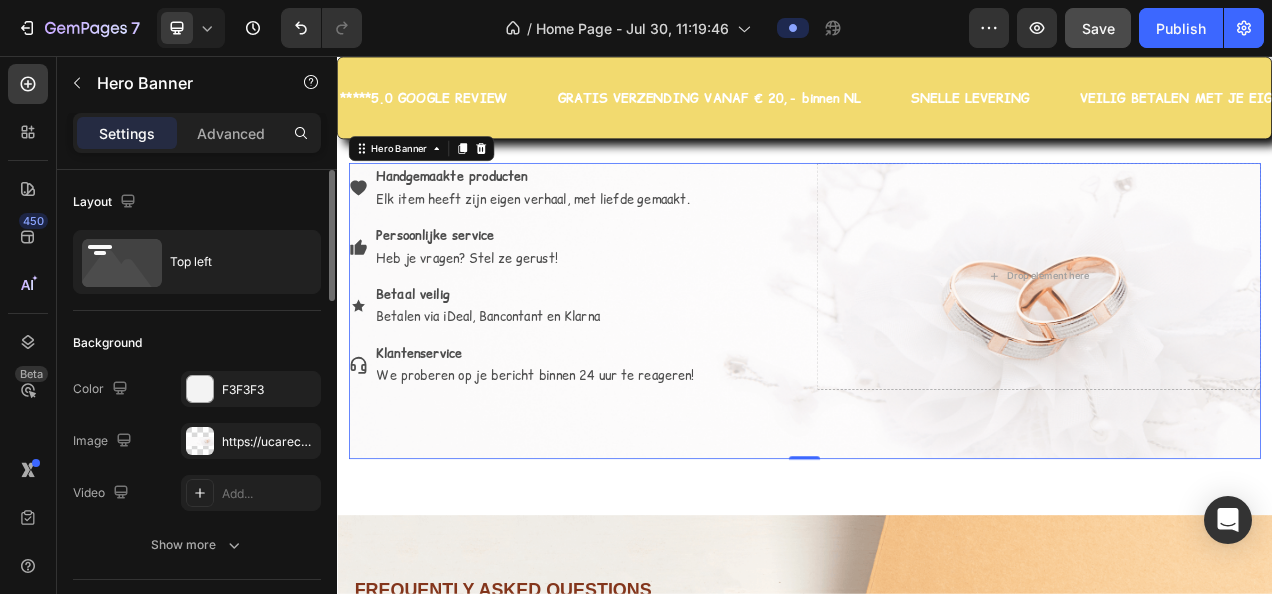 scroll, scrollTop: 0, scrollLeft: 0, axis: both 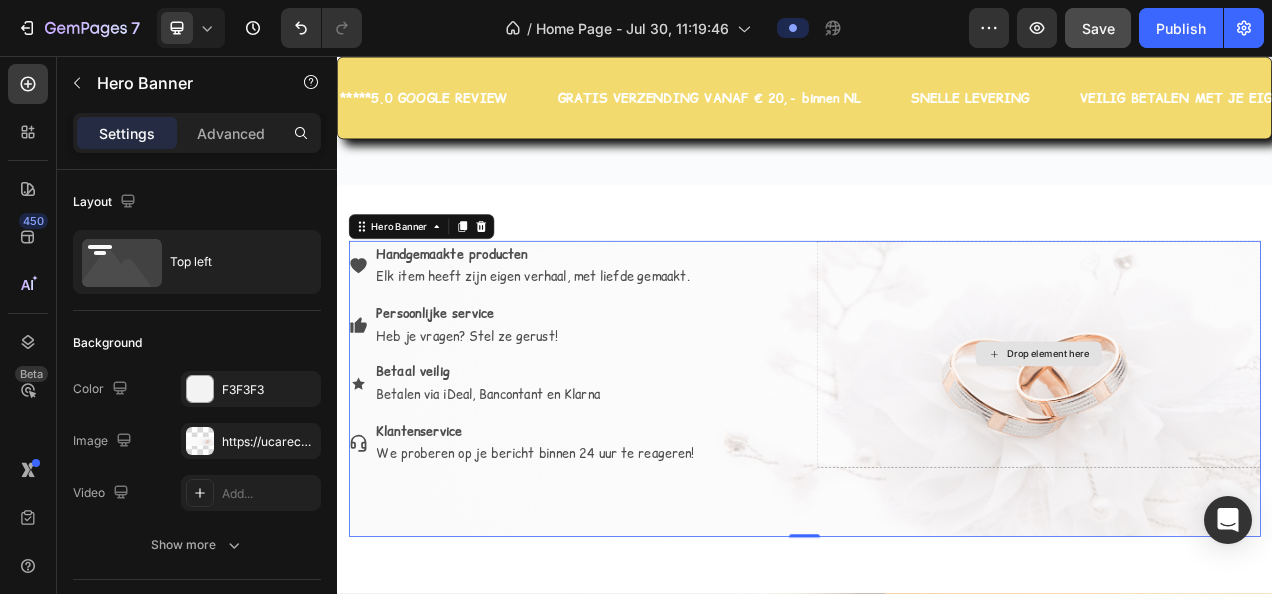 click on "Drop element here" at bounding box center (1237, 438) 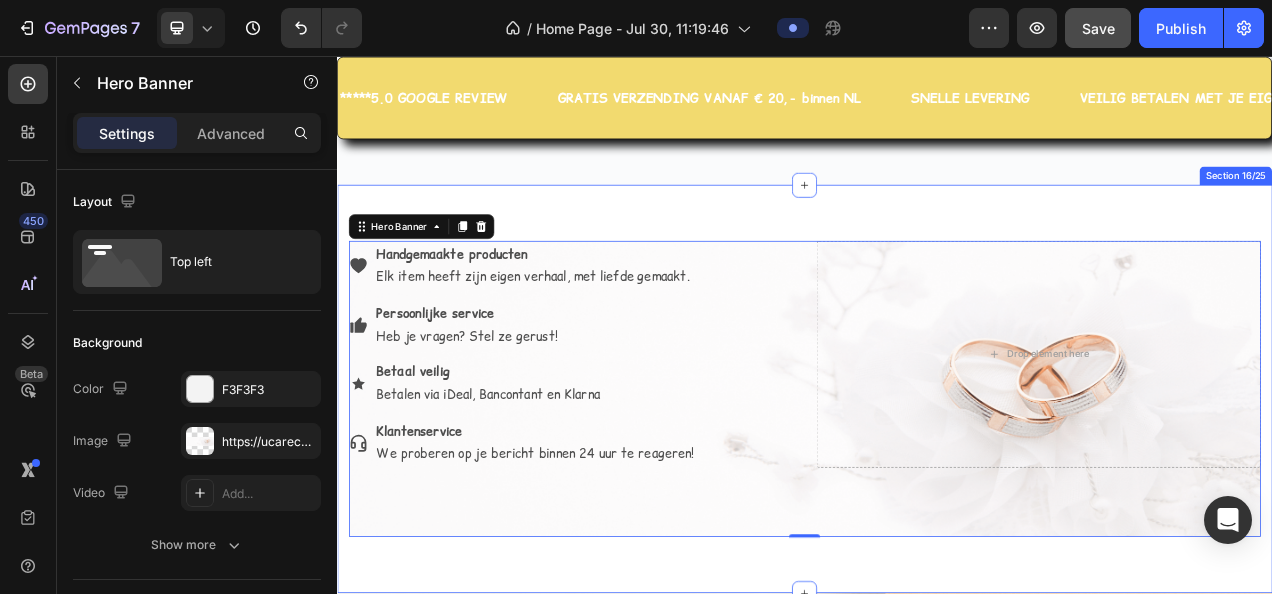 click on "Handgemaakte producten Elk item heeft zijn eigen verhaal, met liefde gemaakt.
Persoonlijke service Heb je vragen? Stel ze gerust!
Betaal veilig Betalen via iDeal, Bancontant en Klarna
Klantenservice We proberen op je bericht binnen 24 uur te reageren! Item List Row
Drop element here Hero Banner   0 Section 16/25" at bounding box center [937, 483] 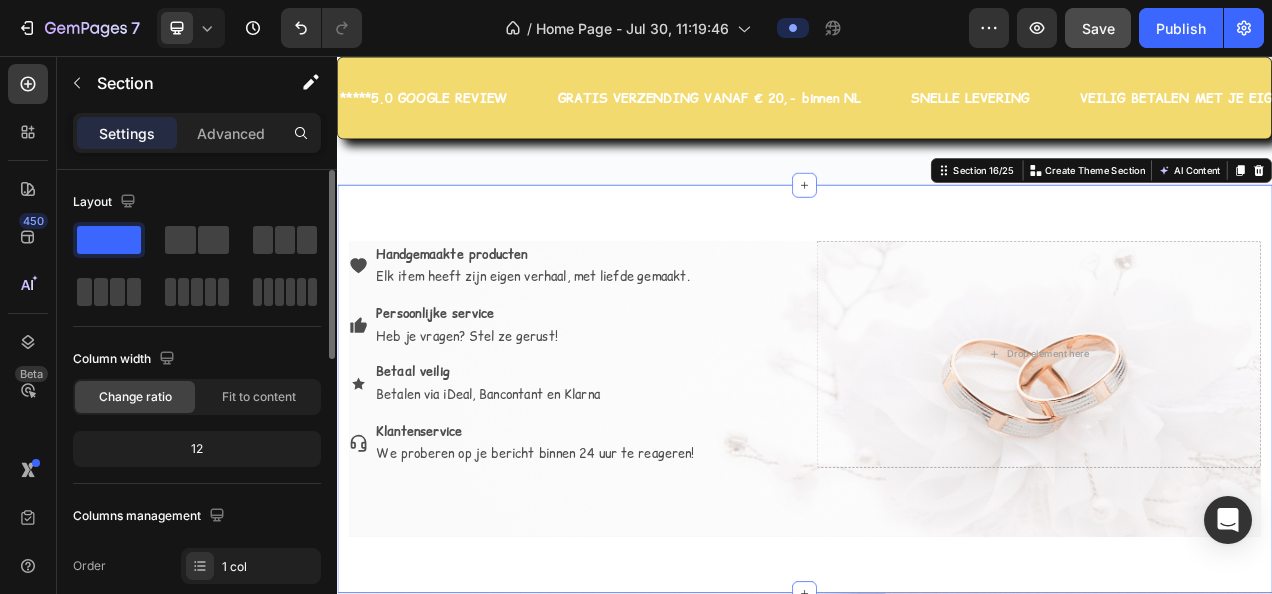 click 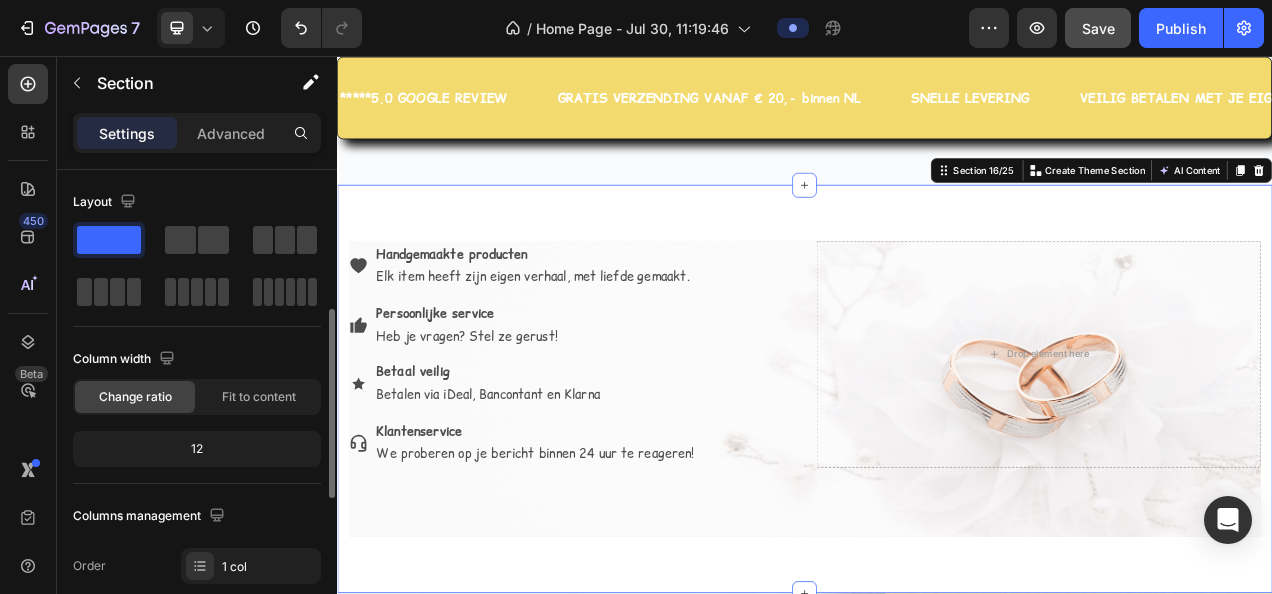 scroll, scrollTop: 100, scrollLeft: 0, axis: vertical 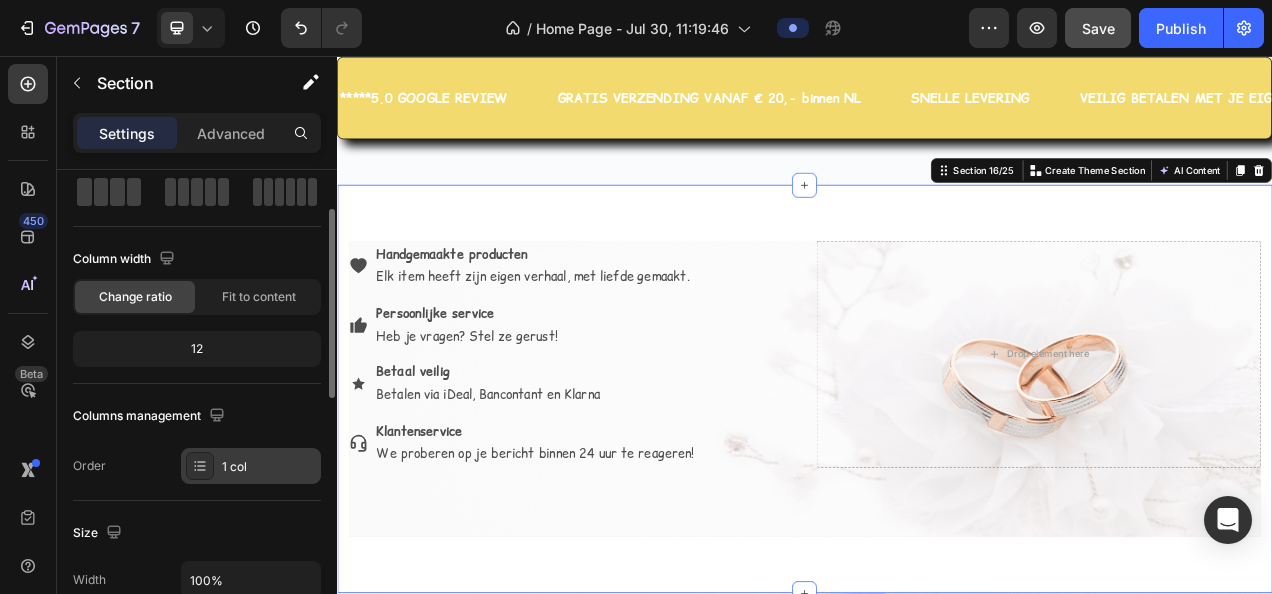 click on "1 col" at bounding box center (269, 467) 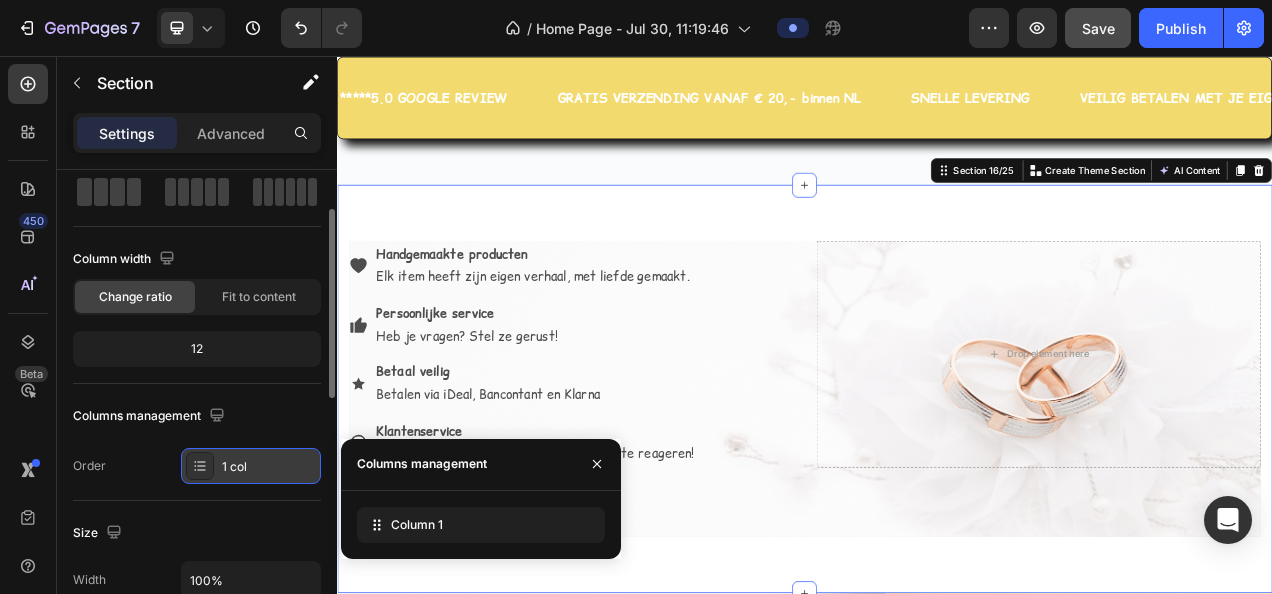 click on "1 col" at bounding box center [269, 467] 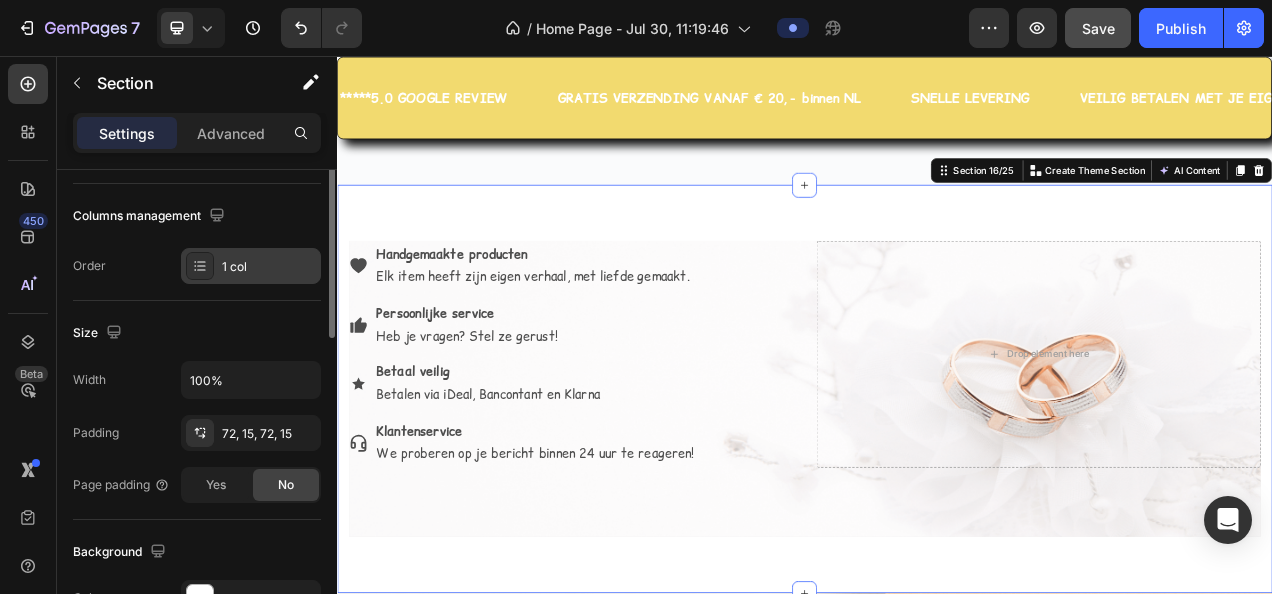 scroll, scrollTop: 100, scrollLeft: 0, axis: vertical 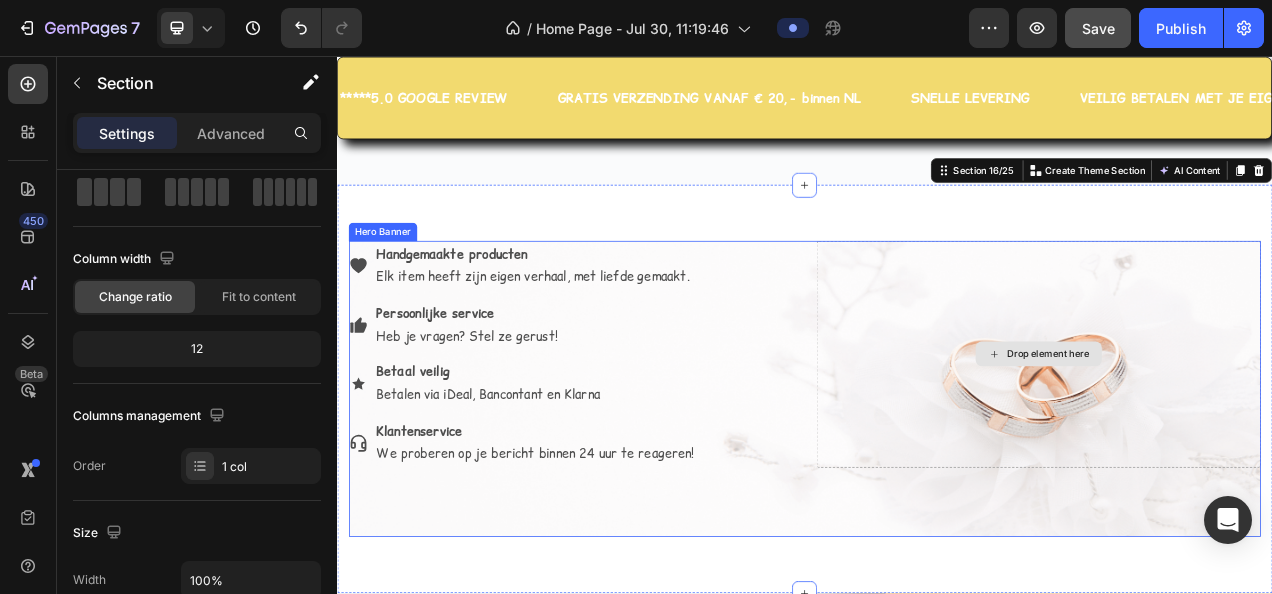 click on "Drop element here" at bounding box center [1237, 438] 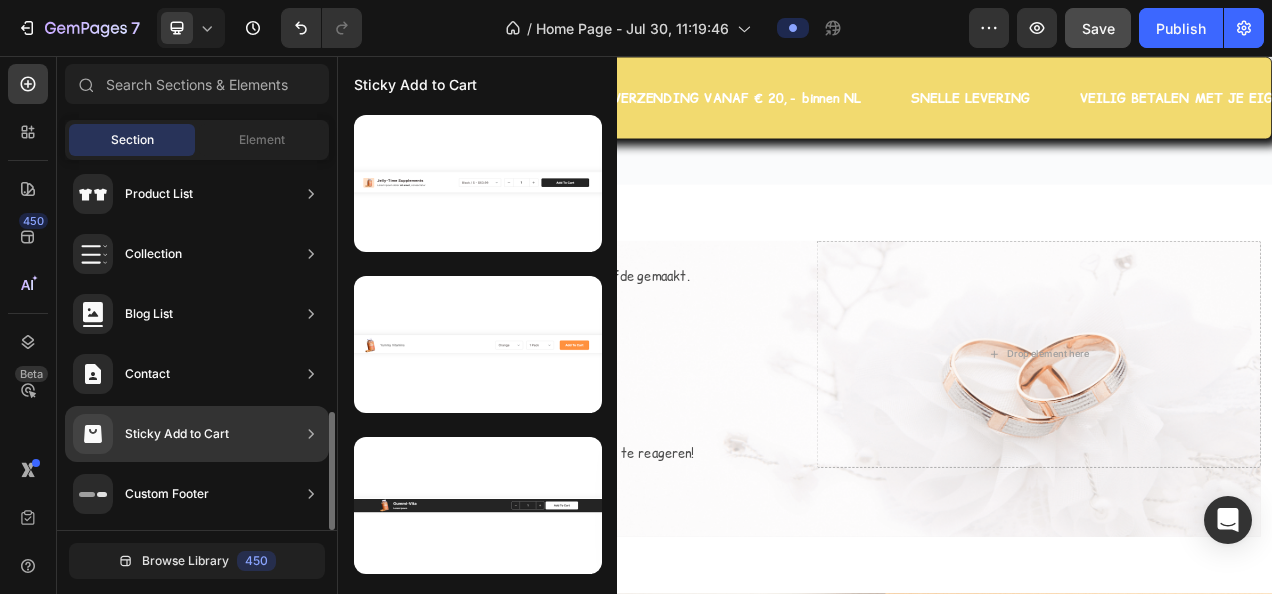 scroll, scrollTop: 690, scrollLeft: 0, axis: vertical 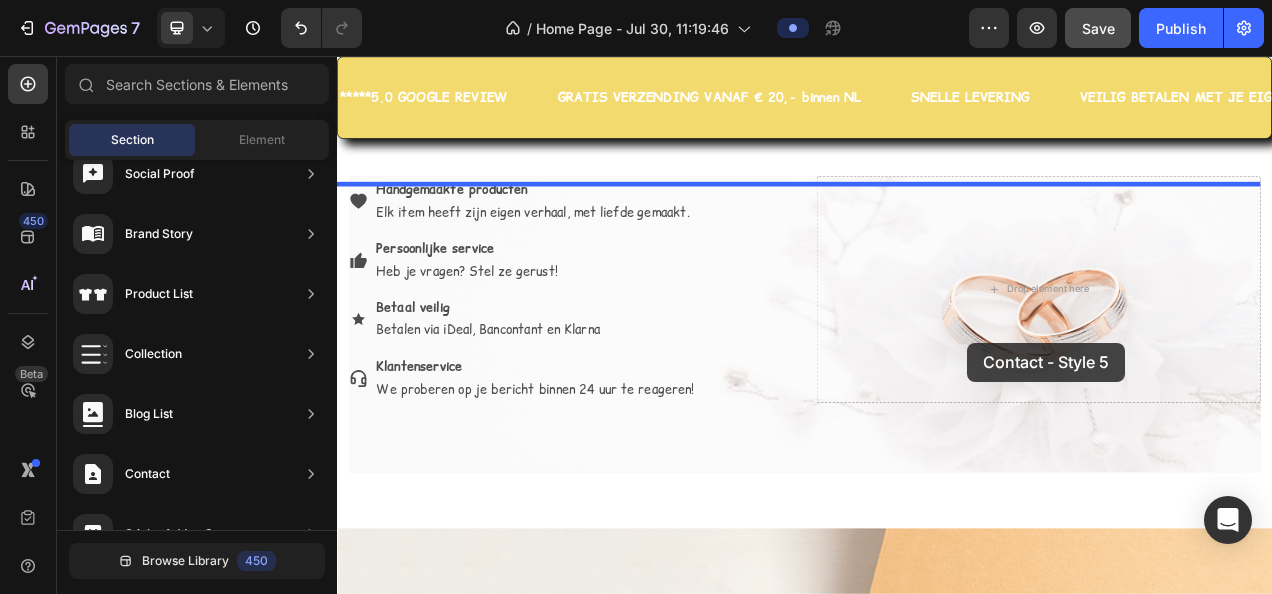 drag, startPoint x: 847, startPoint y: 404, endPoint x: 1146, endPoint y: 424, distance: 299.66815 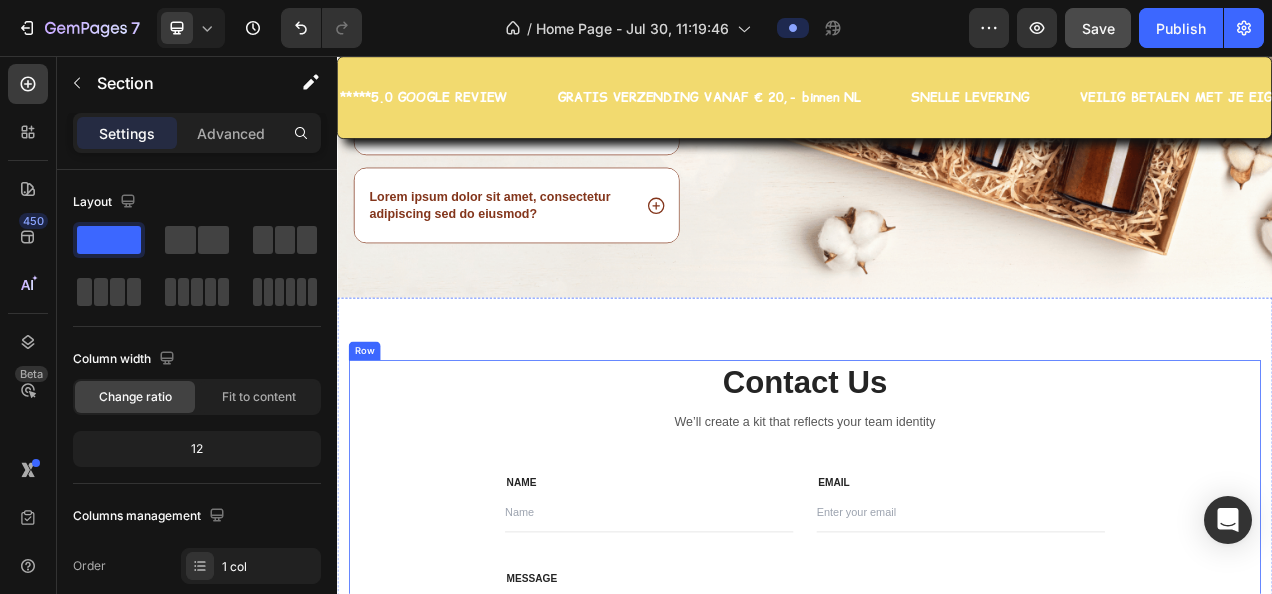 scroll, scrollTop: 7384, scrollLeft: 0, axis: vertical 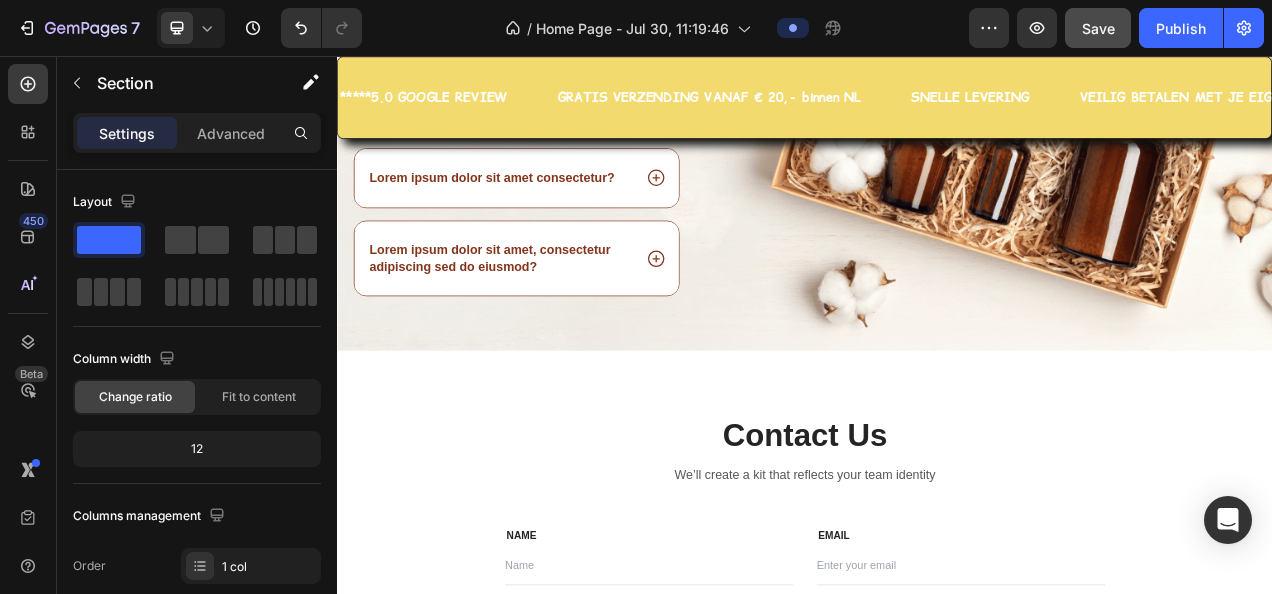 click on "Contact Us Heading We’ll create a kit that reflects your team identity Text block Row NAME Text block Text Field EMAIL Text block Email Field Row MESSAGE Text block Text Field Send Message Submit Button Contact Form Row Section 18/25" at bounding box center (937, 734) 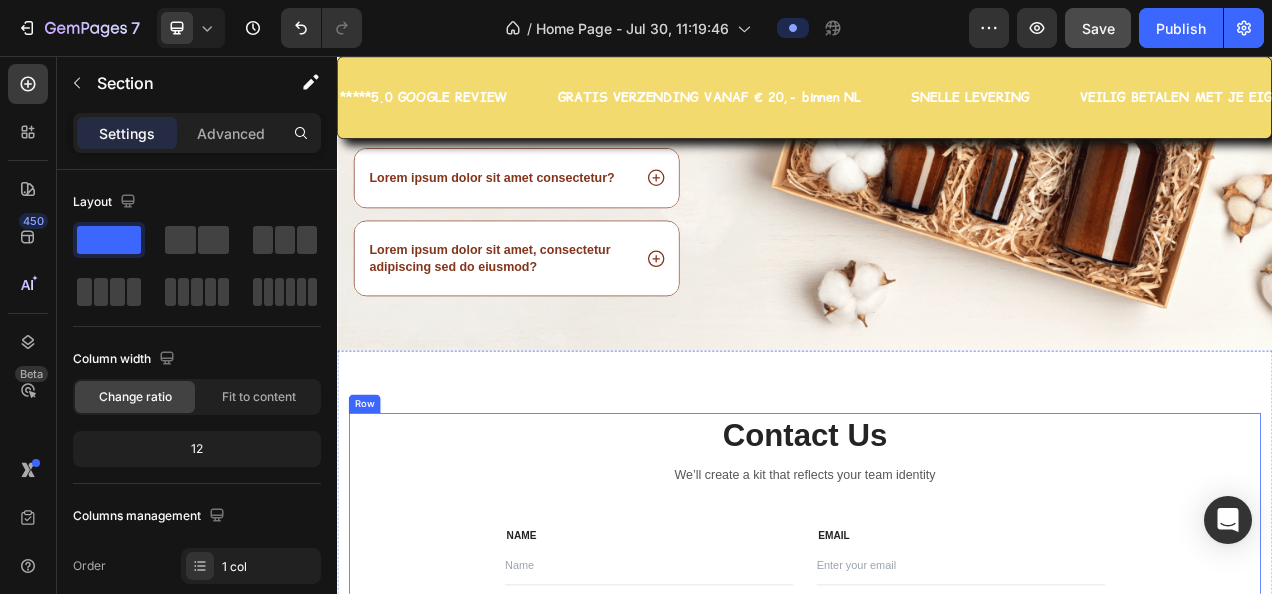 click on "Contact Us Heading We’ll create a kit that reflects your team identity Text block Row NAME Text block Text Field EMAIL Text block Email Field Row MESSAGE Text block Text Field Send Message Submit Button Contact Form Row" at bounding box center (937, 734) 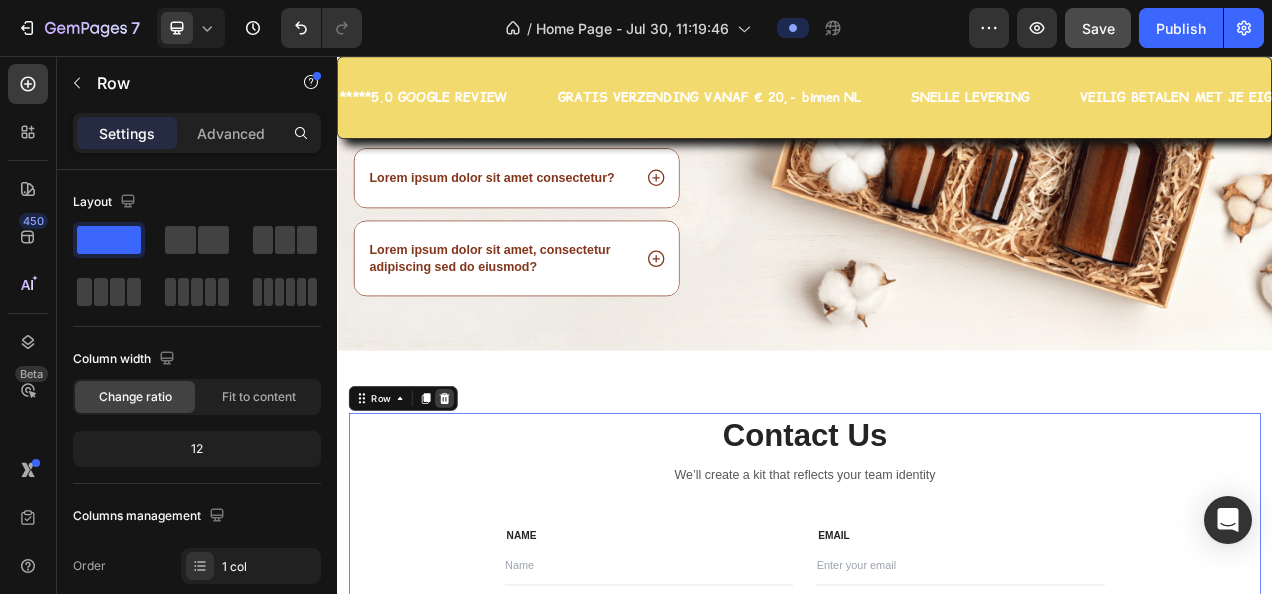 click 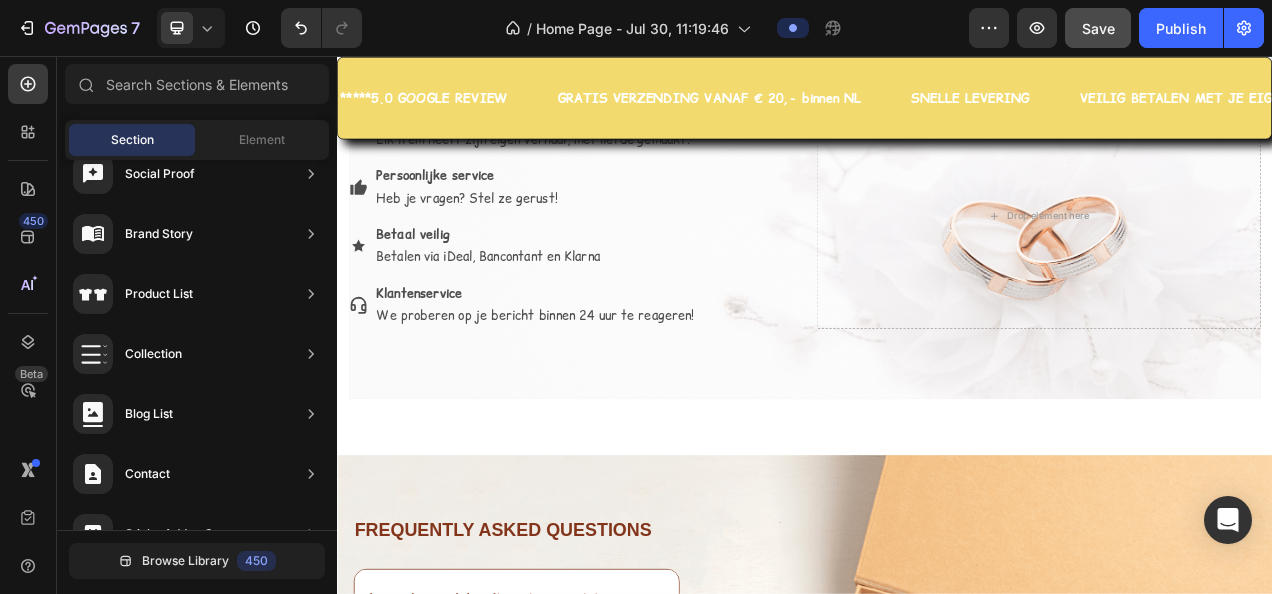 scroll, scrollTop: 6284, scrollLeft: 0, axis: vertical 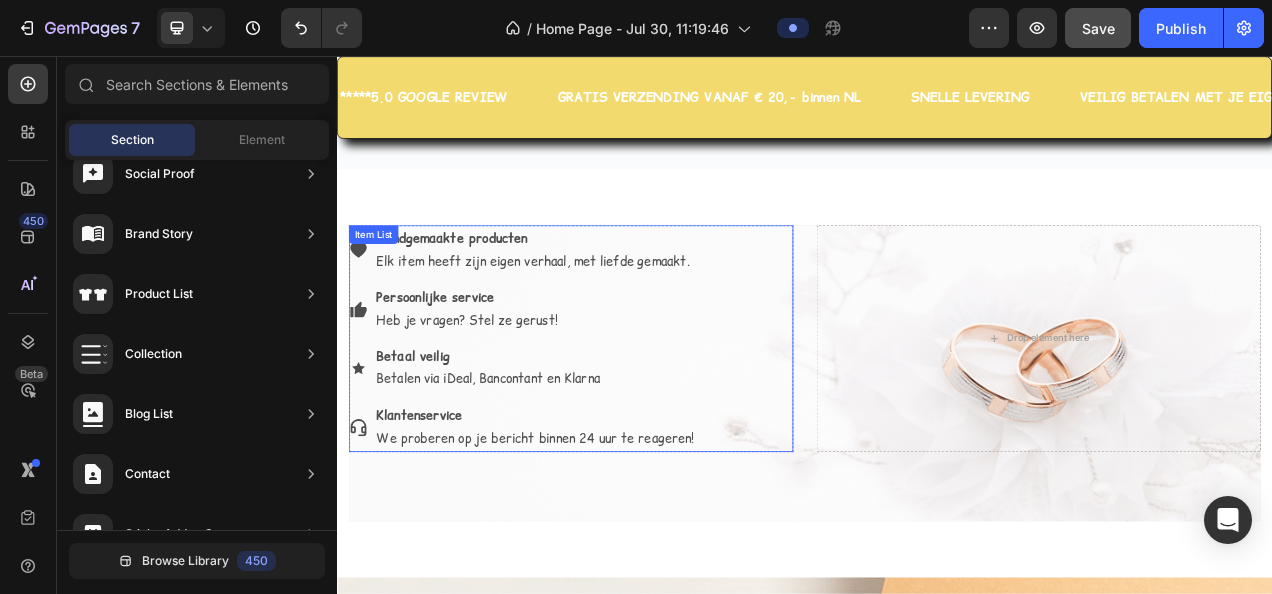 click on "Handgemaakte producten Elk item heeft zijn eigen verhaal, met liefde gemaakt.
Persoonlijke service Heb je vragen? Stel ze gerust!
Betaal veilig Betalen via iDeal, Bancontant en Klarna
Klantenservice We proberen op je bericht binnen 24 uur te reageren!" at bounding box center [637, 418] 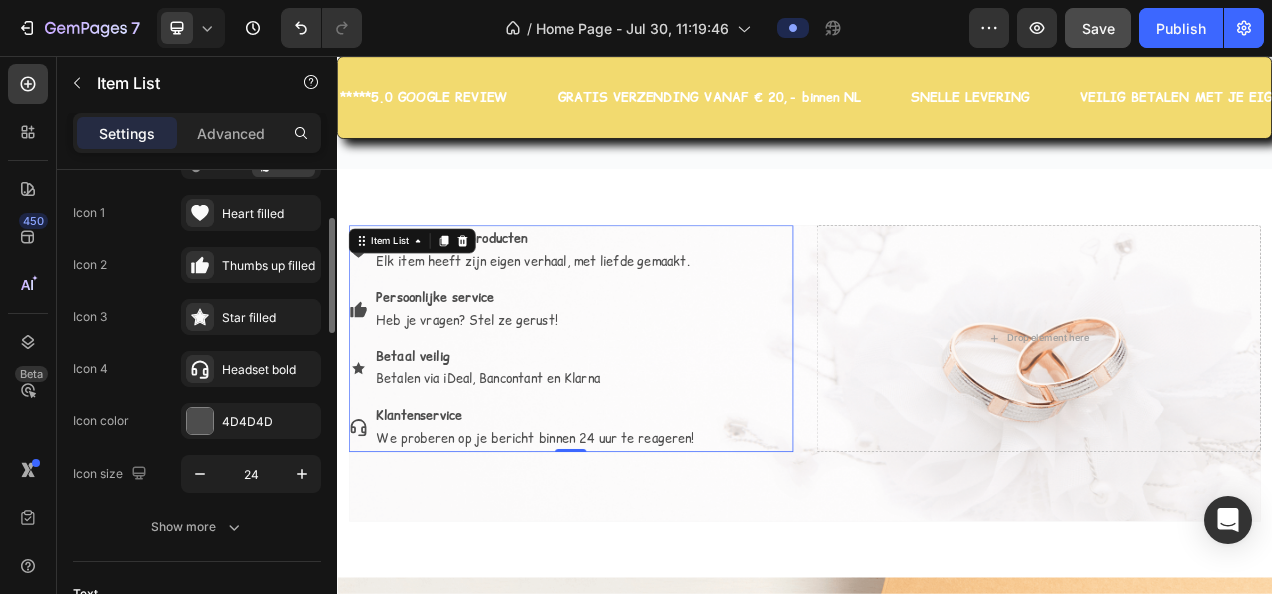 scroll, scrollTop: 0, scrollLeft: 0, axis: both 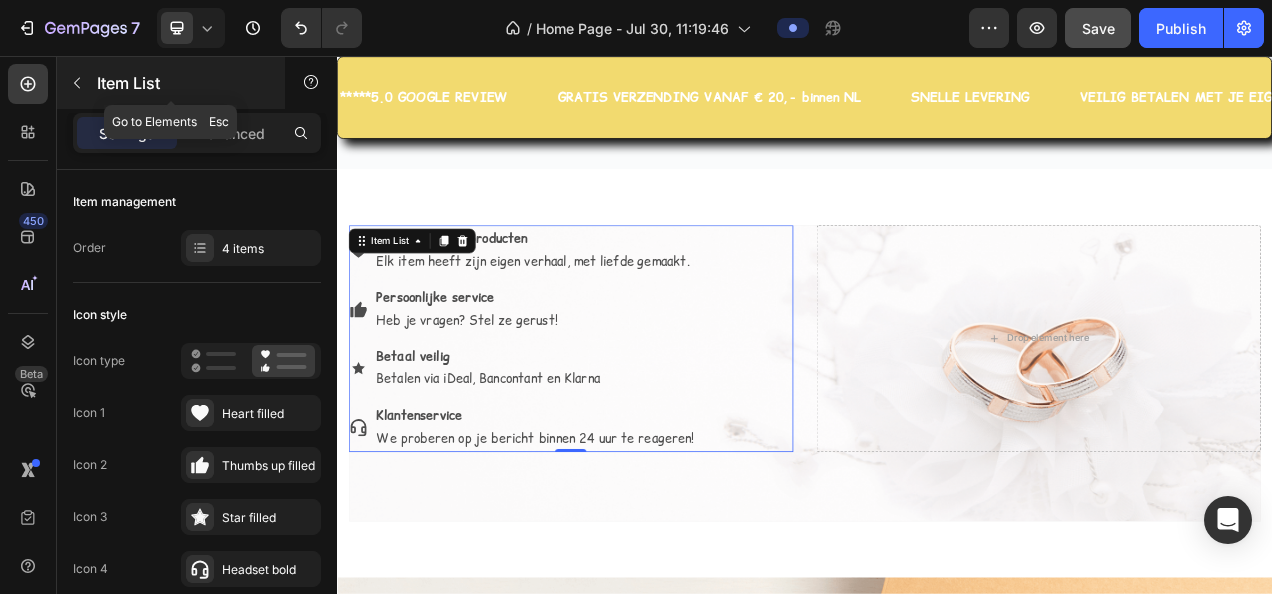 click 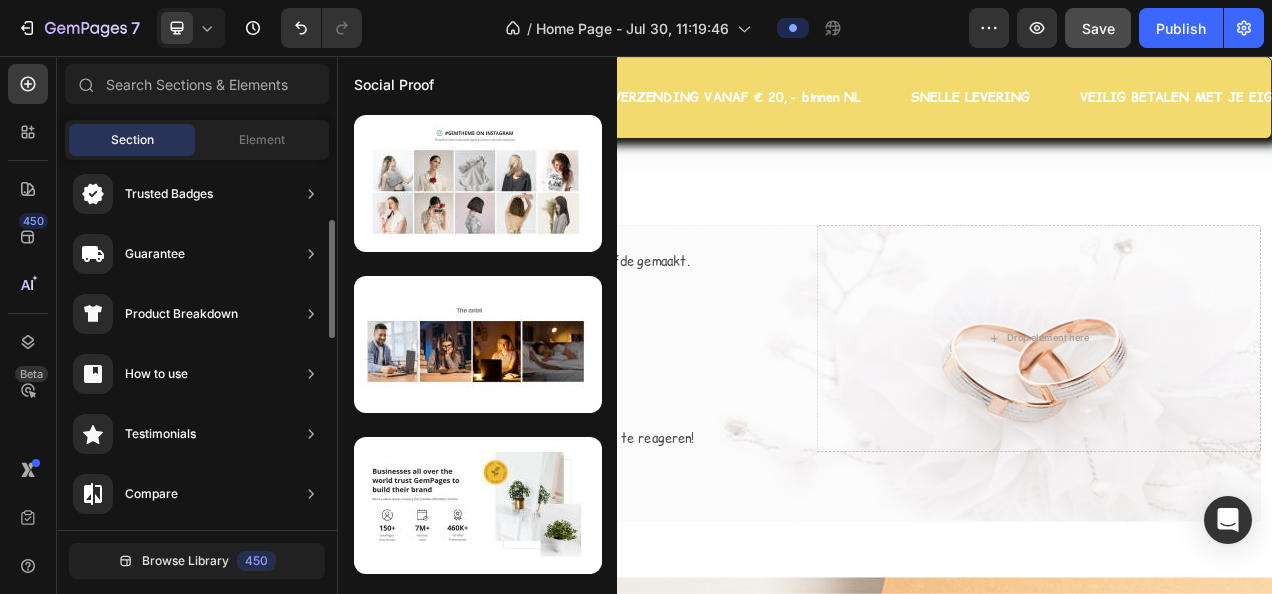 scroll, scrollTop: 0, scrollLeft: 0, axis: both 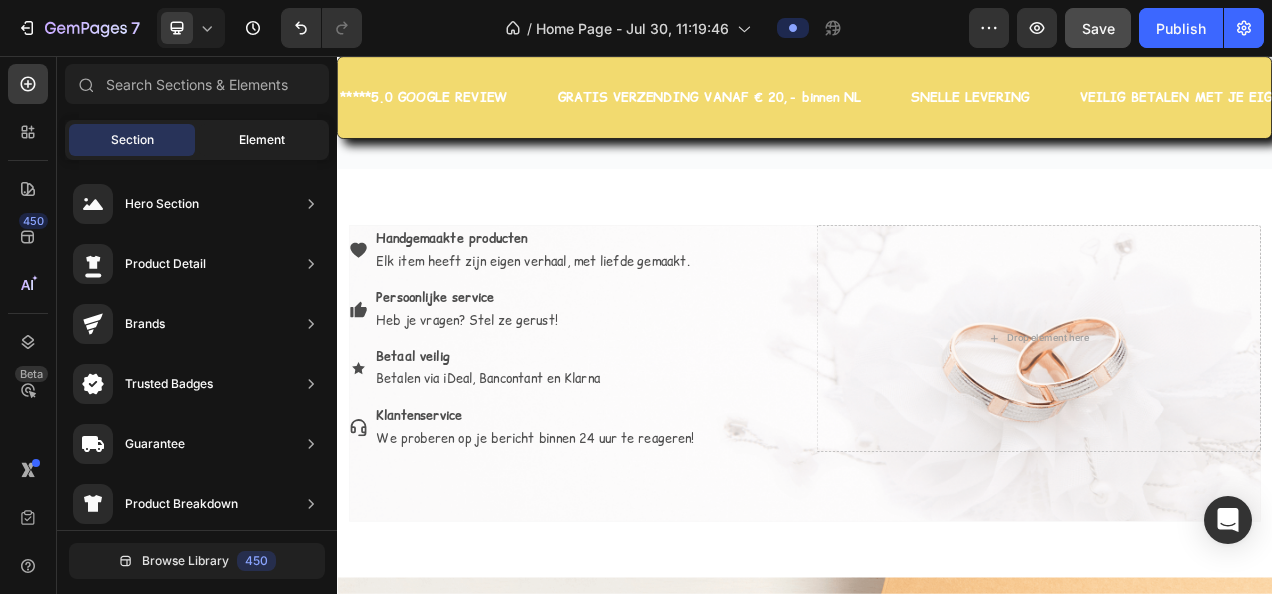 click on "Element" 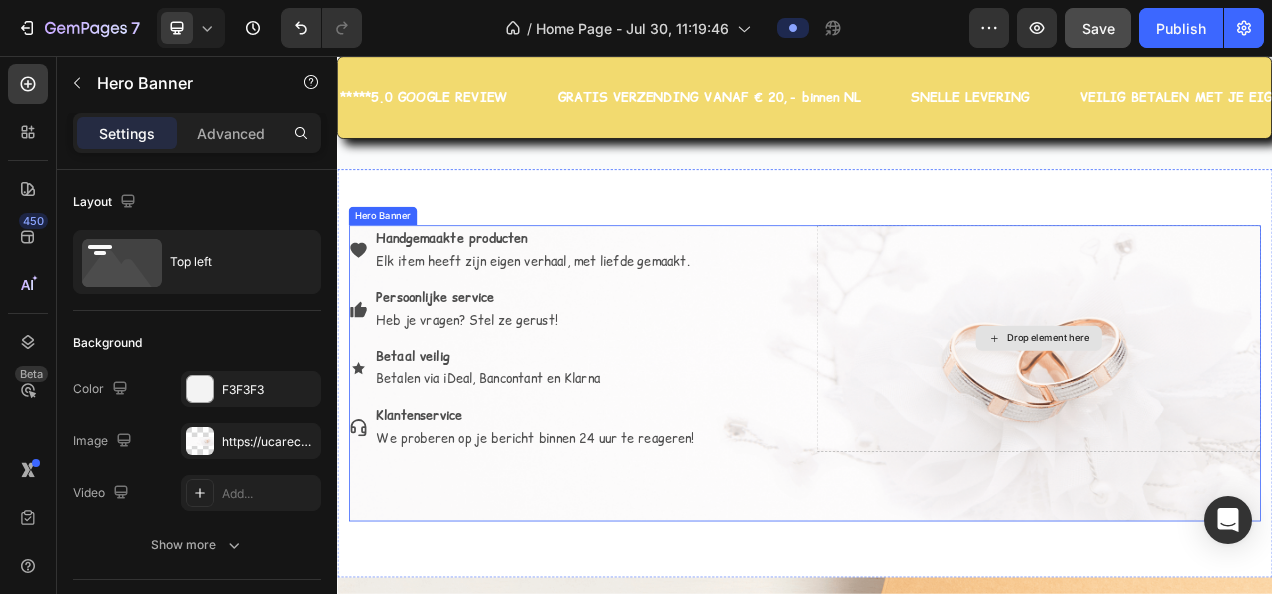 click on "Drop element here" at bounding box center [1237, 418] 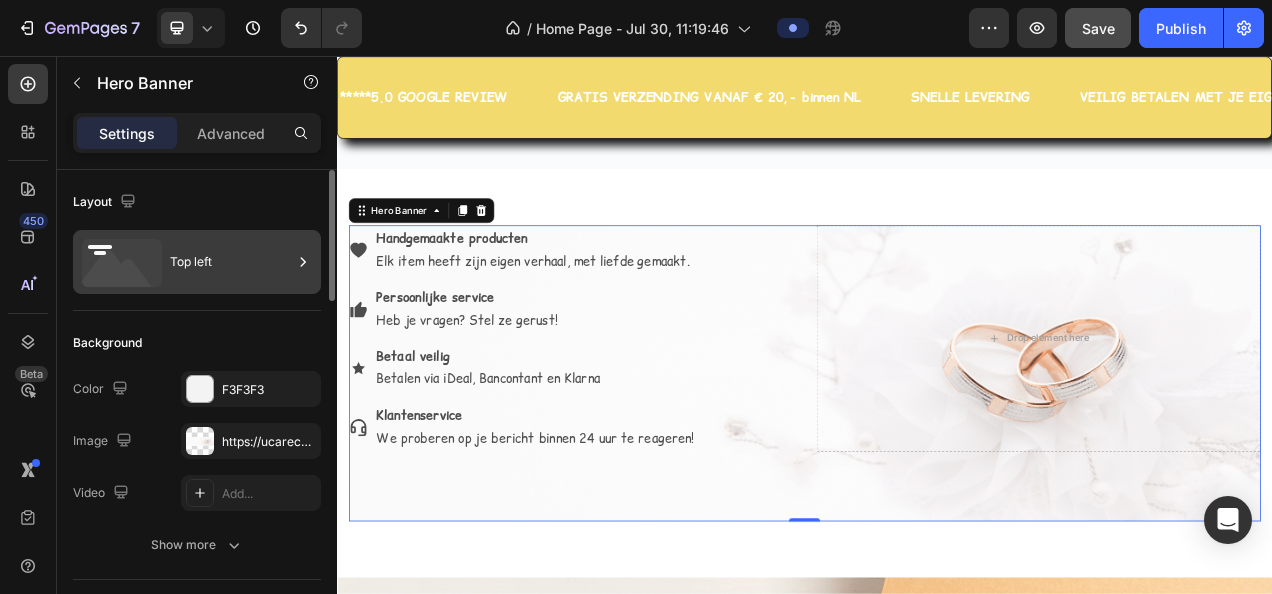 click on "Top left" at bounding box center (231, 262) 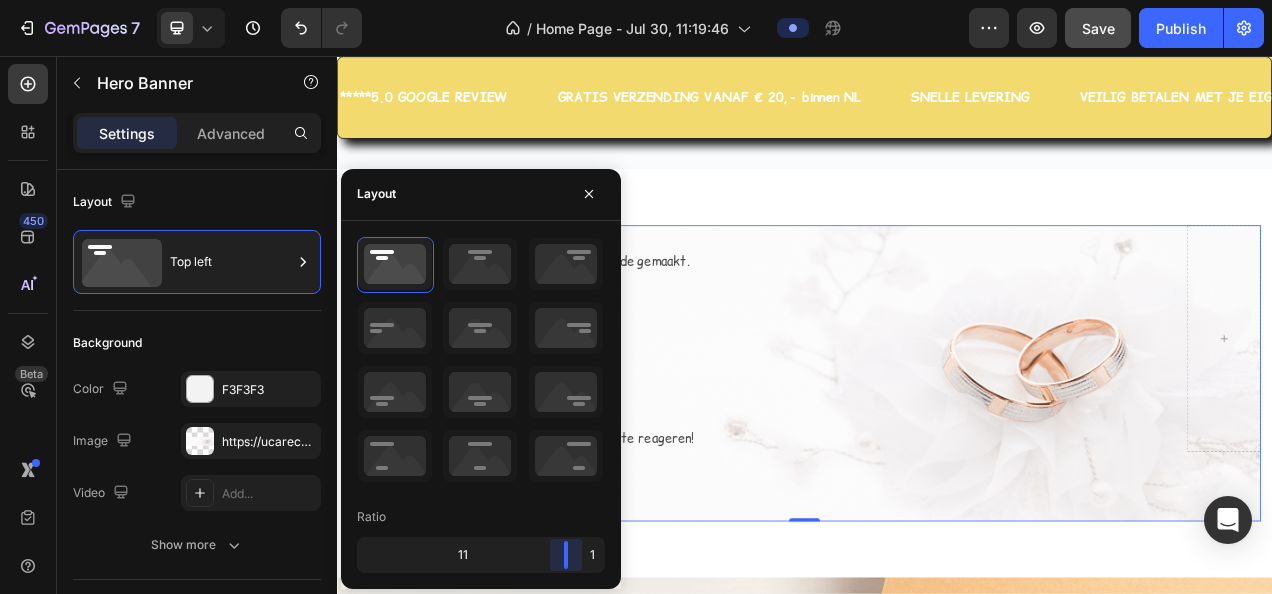 drag, startPoint x: 479, startPoint y: 551, endPoint x: 586, endPoint y: 545, distance: 107.16809 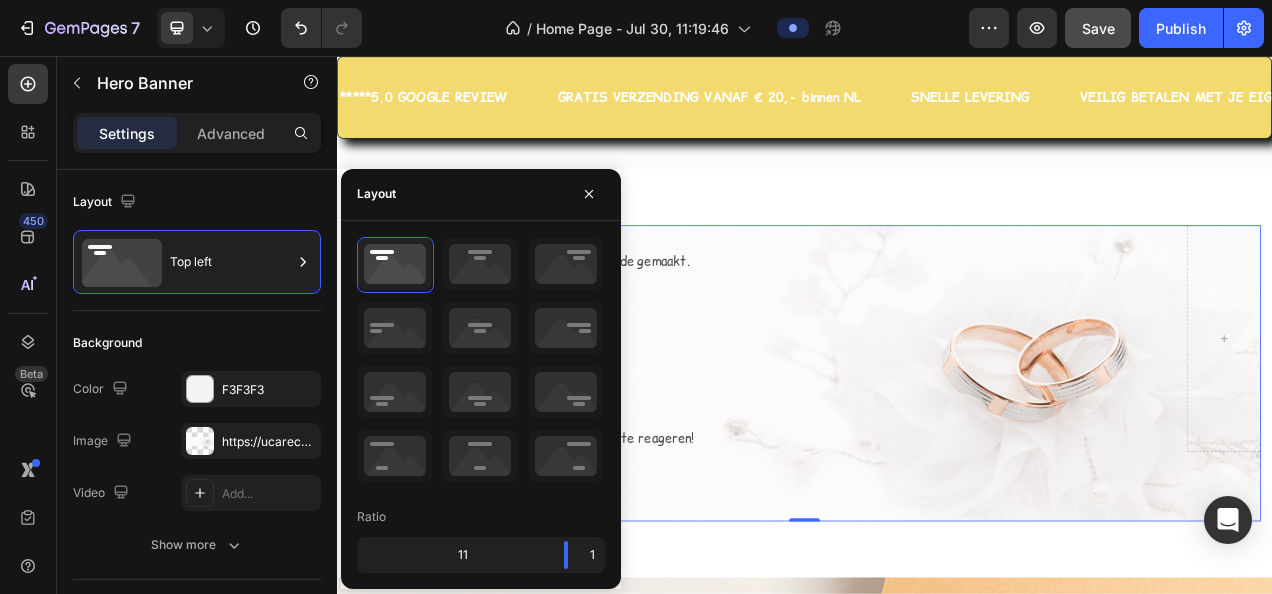 click at bounding box center [937, 463] 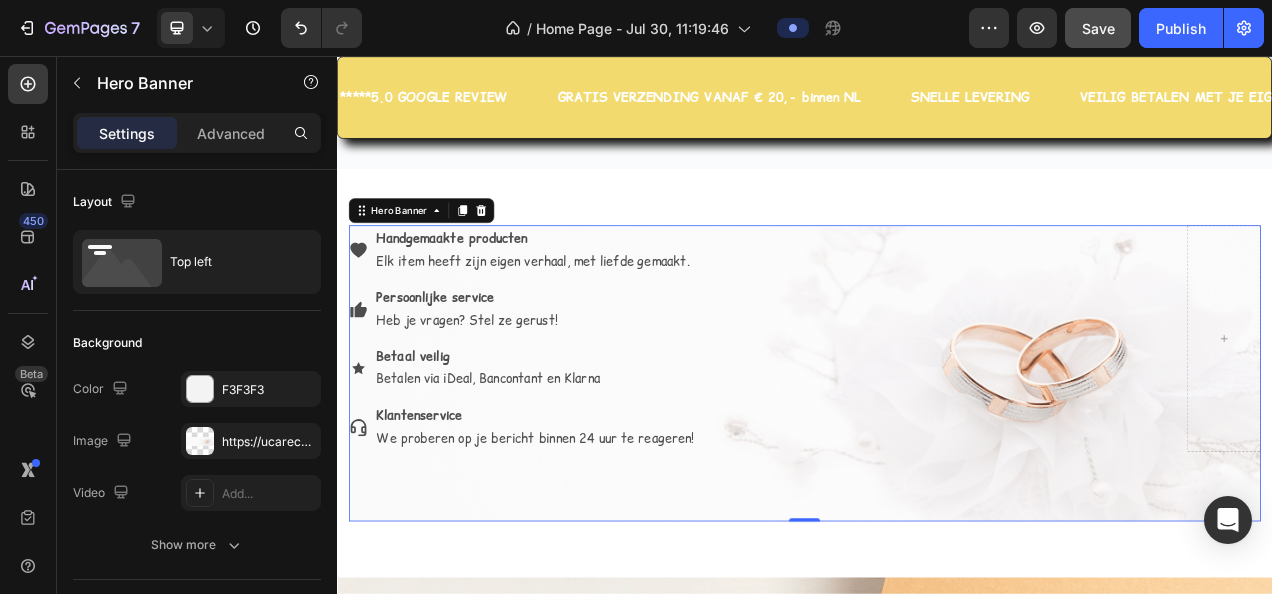 click at bounding box center [937, 463] 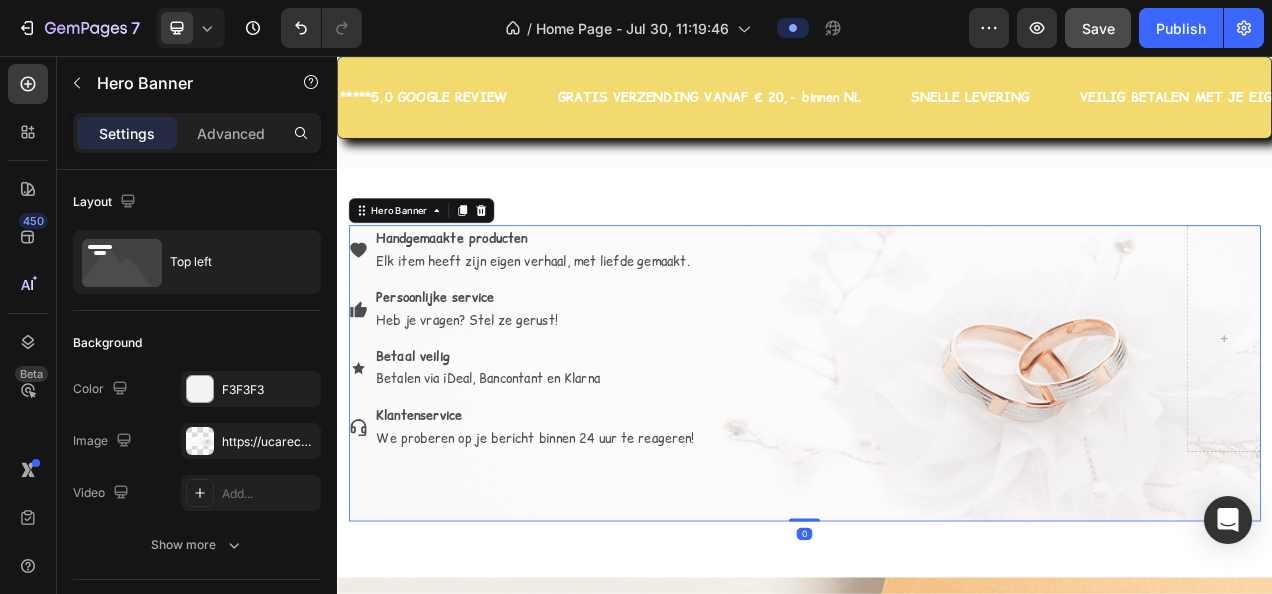 drag, startPoint x: 922, startPoint y: 731, endPoint x: 925, endPoint y: 656, distance: 75.059975 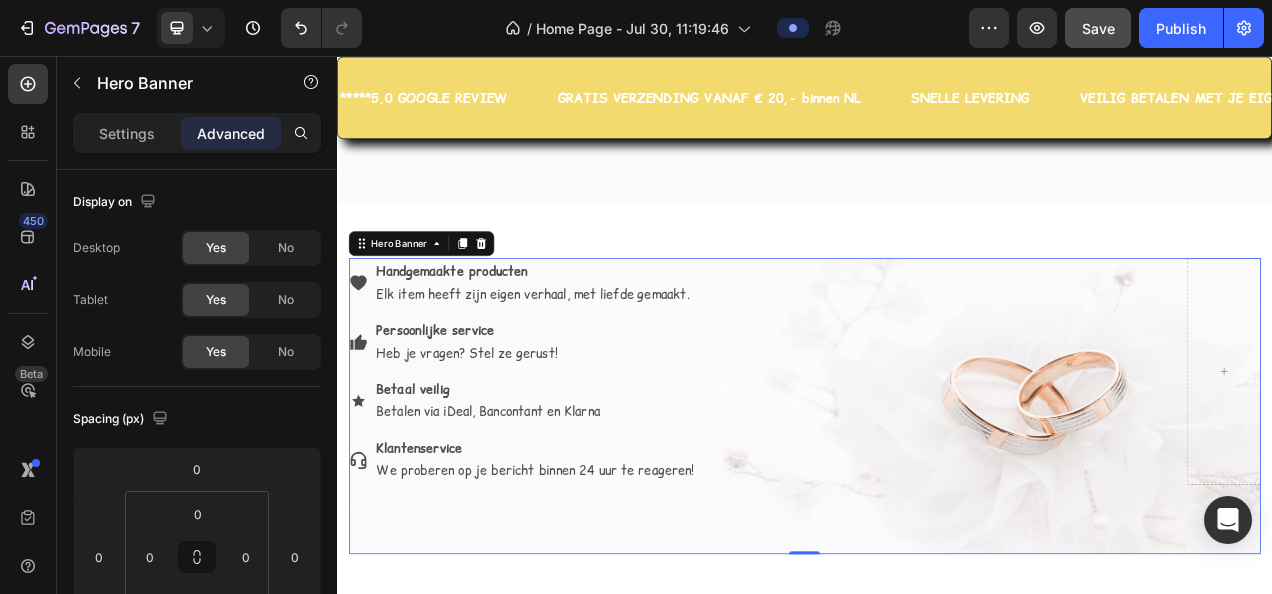 scroll, scrollTop: 6384, scrollLeft: 0, axis: vertical 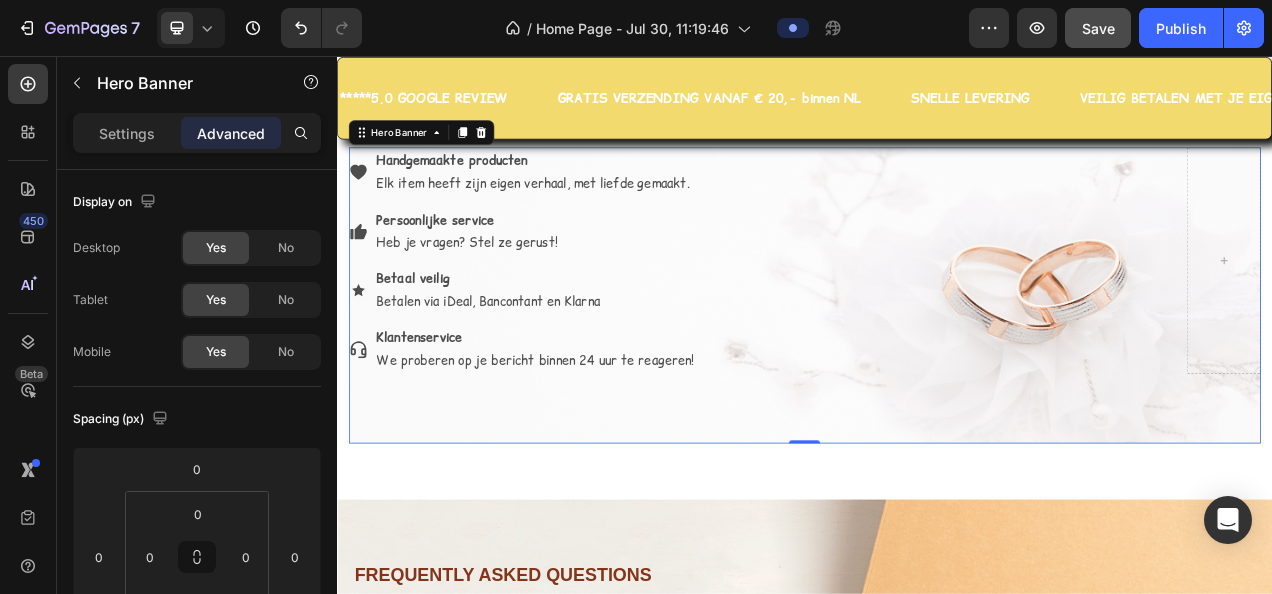 click at bounding box center [937, 363] 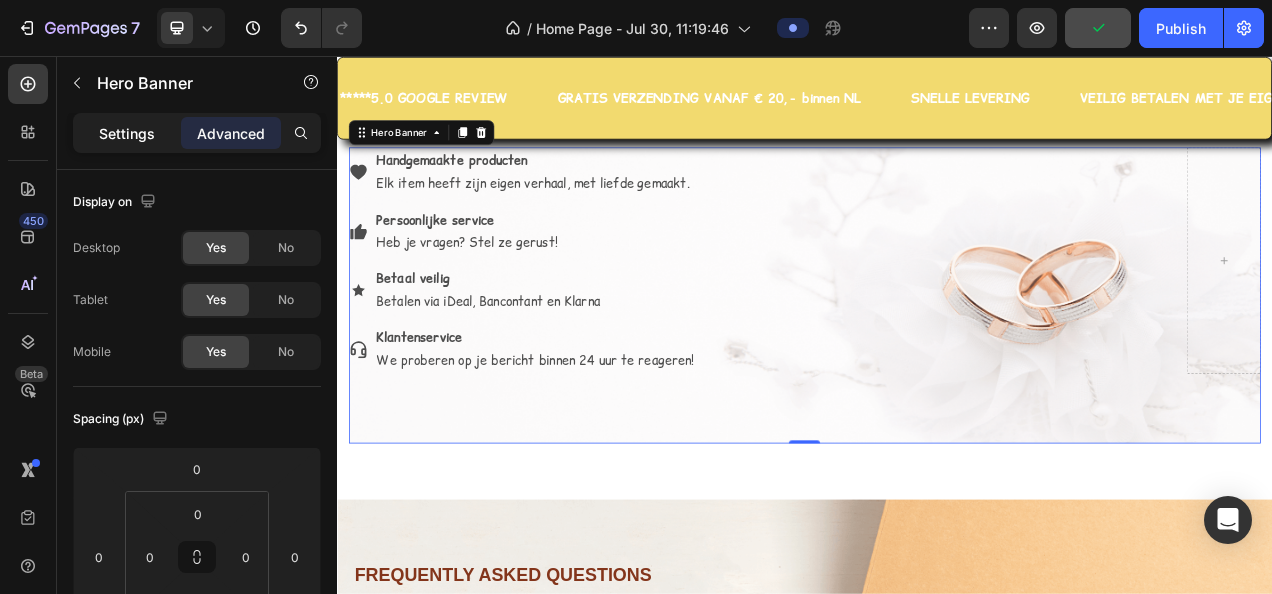 click on "Settings" at bounding box center (127, 133) 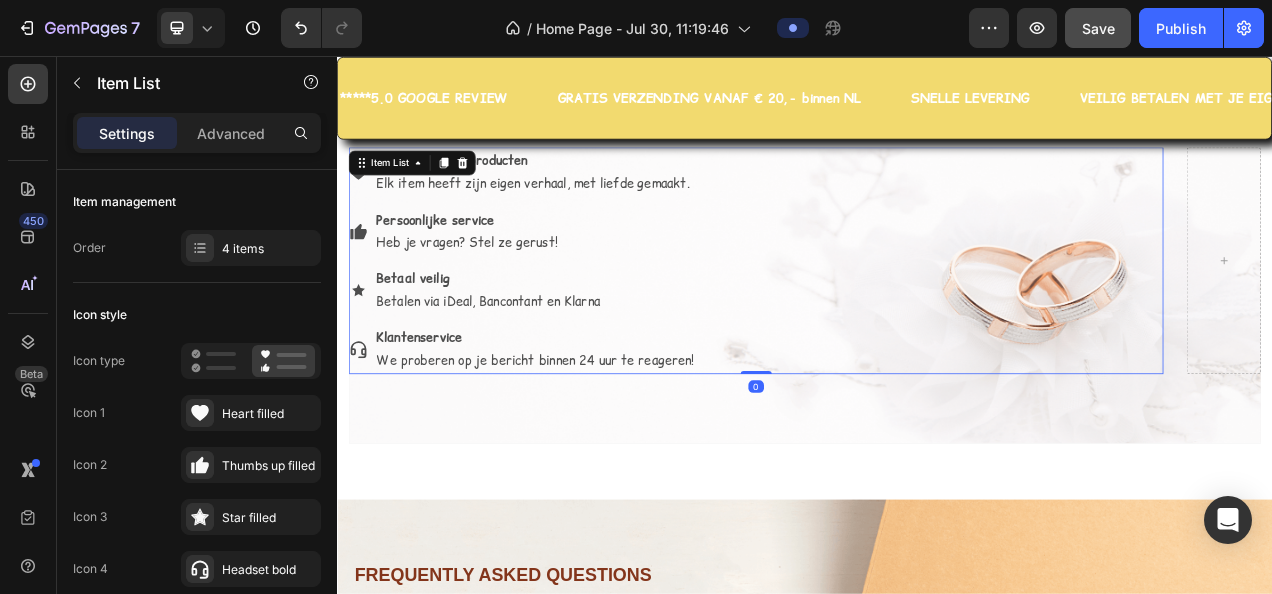 click on "Handgemaakte producten Elk item heeft zijn eigen verhaal, met liefde gemaakt.
Persoonlijke service Heb je vragen? Stel ze gerust!
Betaal veilig Betalen via iDeal, Bancontant en Klarna
Klantenservice We proberen op je bericht binnen 24 uur te reageren!" at bounding box center [874, 318] 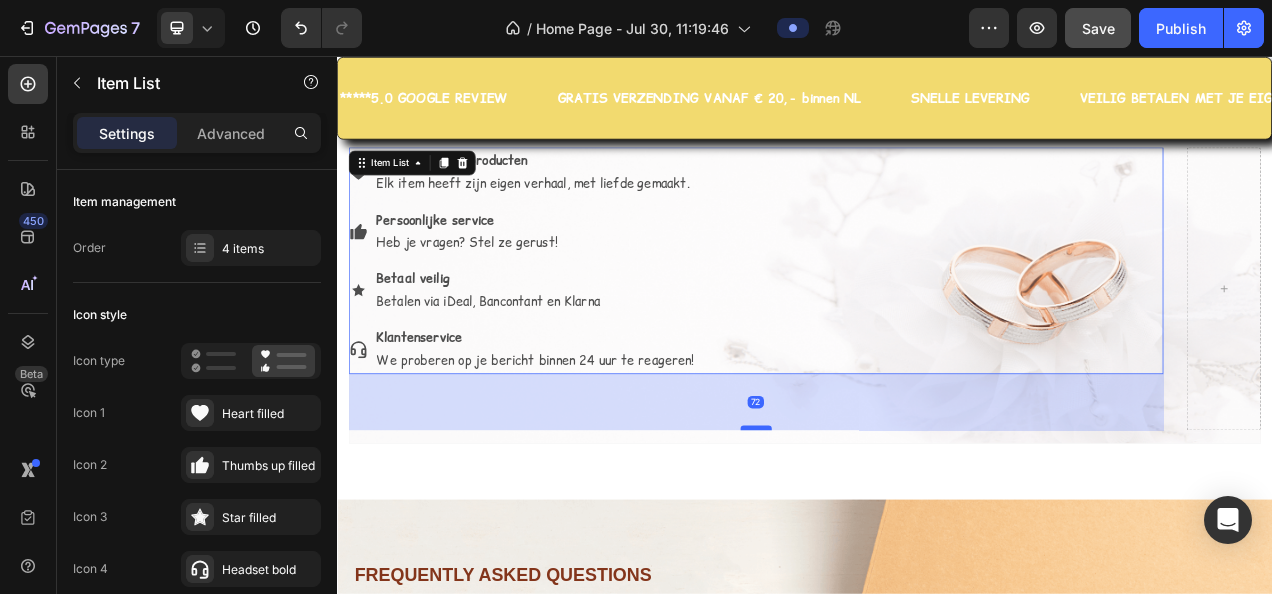 drag, startPoint x: 863, startPoint y: 540, endPoint x: 859, endPoint y: 612, distance: 72.11102 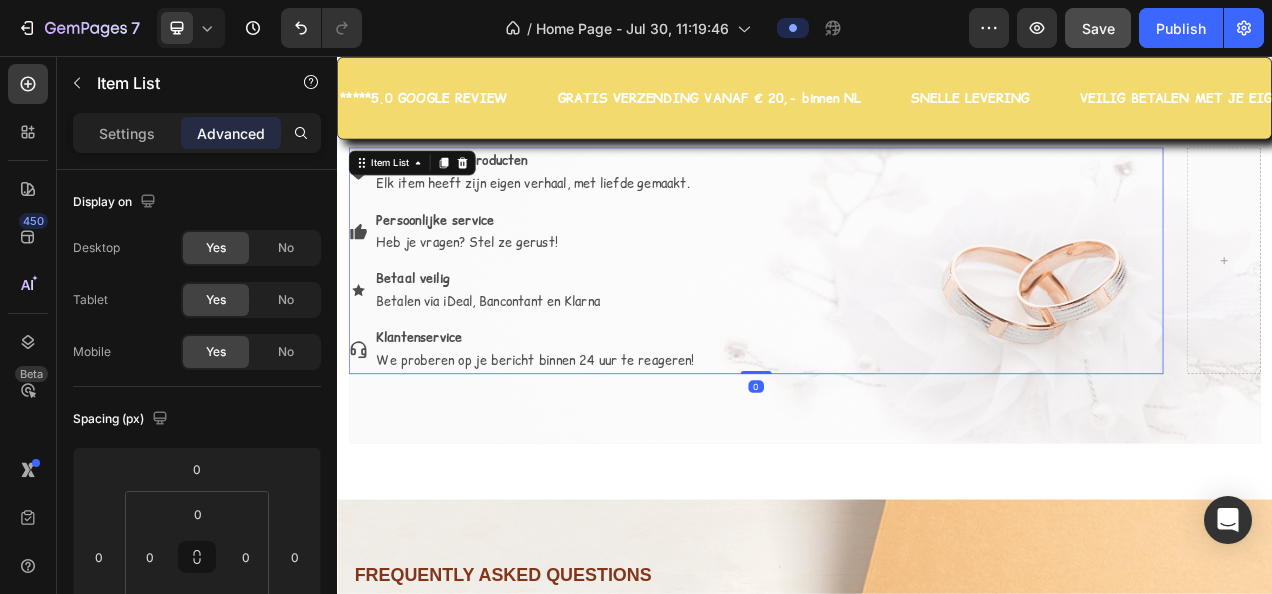 drag, startPoint x: 859, startPoint y: 612, endPoint x: 867, endPoint y: 535, distance: 77.41447 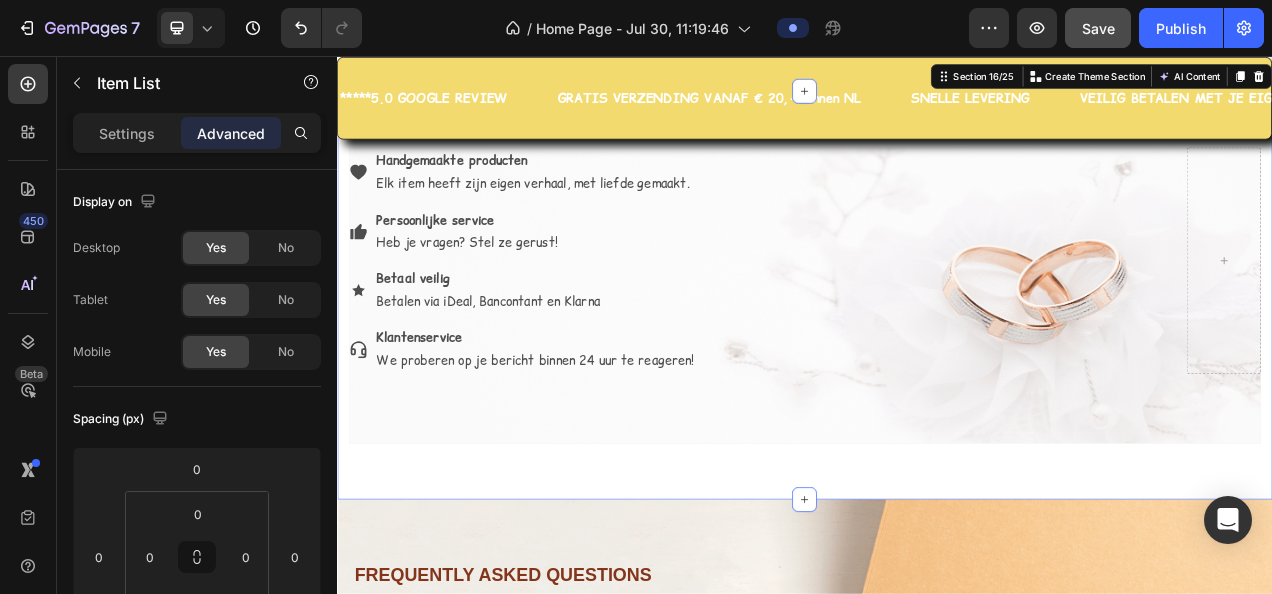 click on "Handgemaakte producten Elk item heeft zijn eigen verhaal, met liefde gemaakt.
Persoonlijke service Heb je vragen? Stel ze gerust!
Betaal veilig Betalen via iDeal, Bancontant en Klarna
Klantenservice We proberen op je bericht binnen 24 uur te reageren! Item List Row
Hero Banner Section 16/25   You can create reusable sections Create Theme Section AI Content Write with GemAI What would you like to describe here? Tone and Voice Persuasive Product Show more Generate" at bounding box center [937, 363] 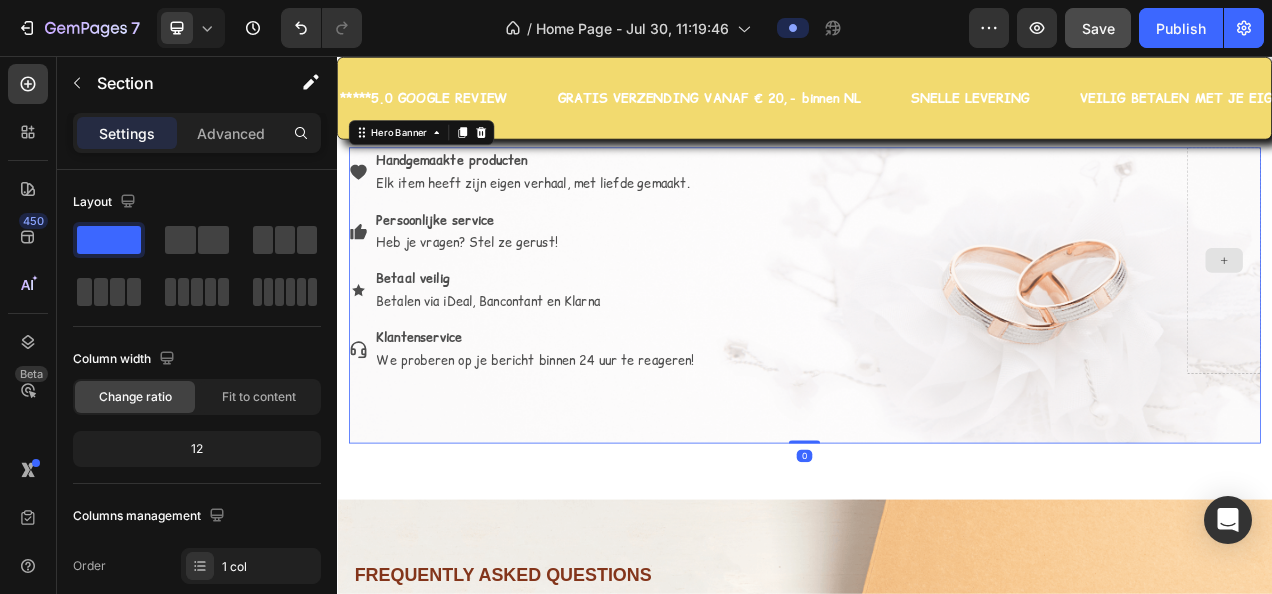 click at bounding box center (1474, 318) 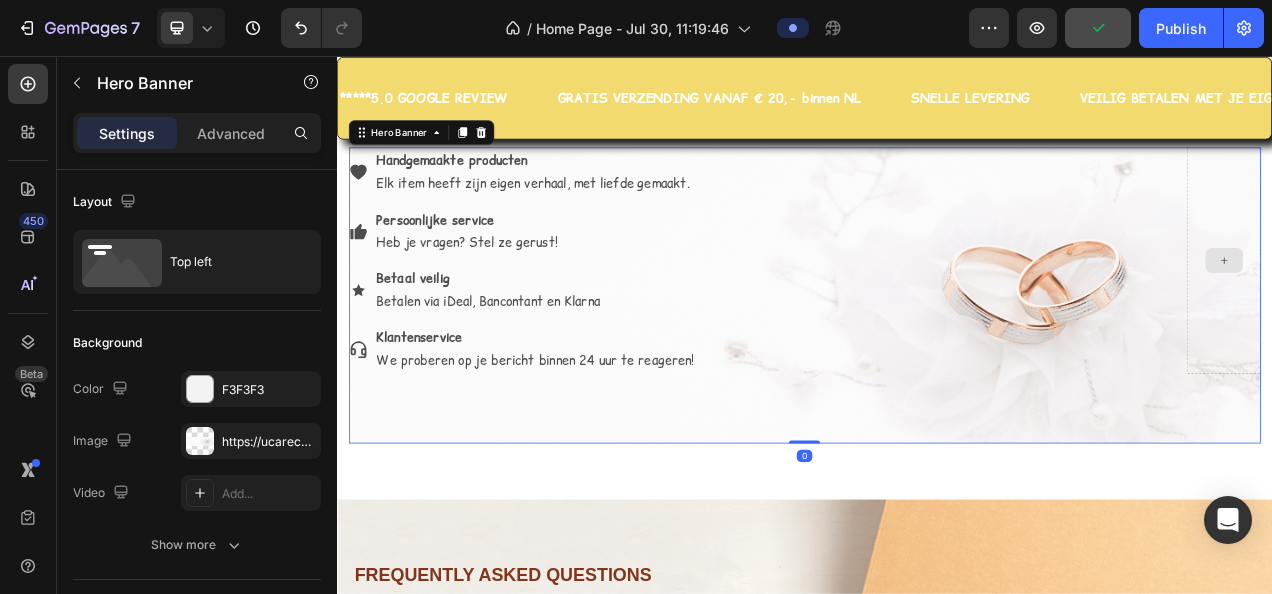 click 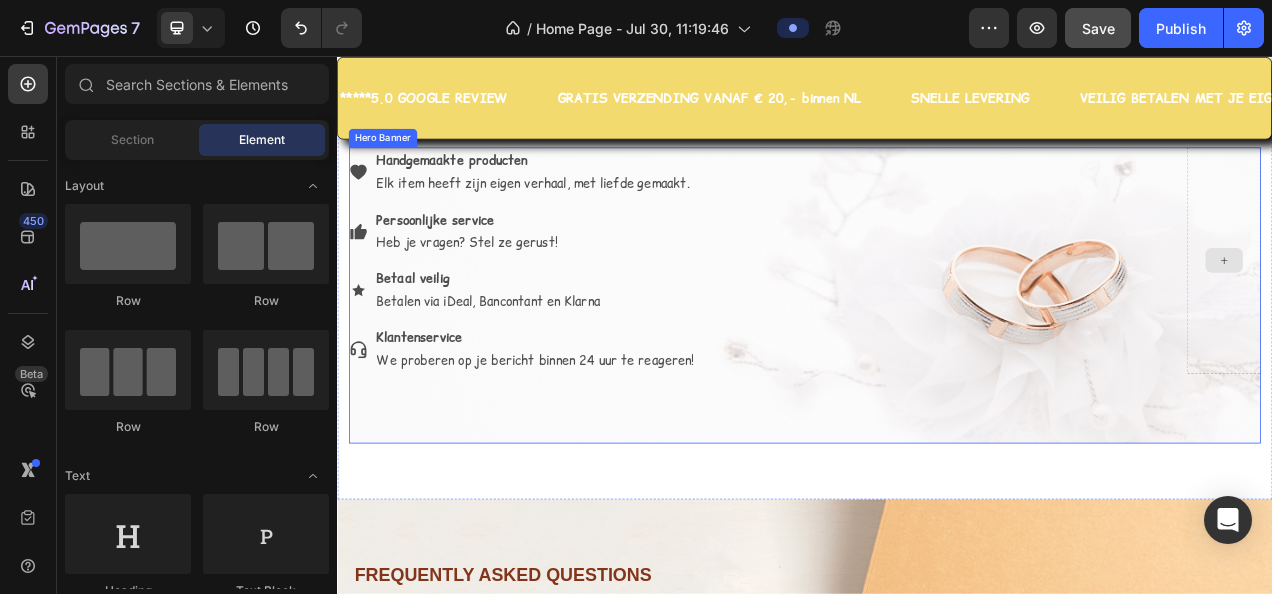 click 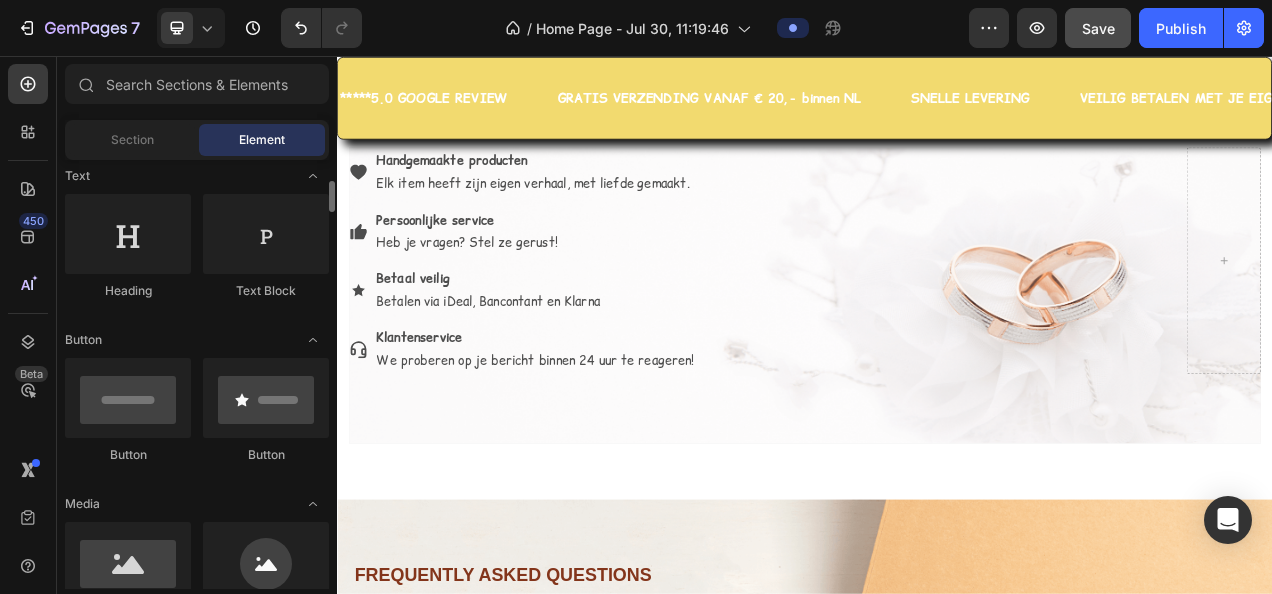 scroll, scrollTop: 400, scrollLeft: 0, axis: vertical 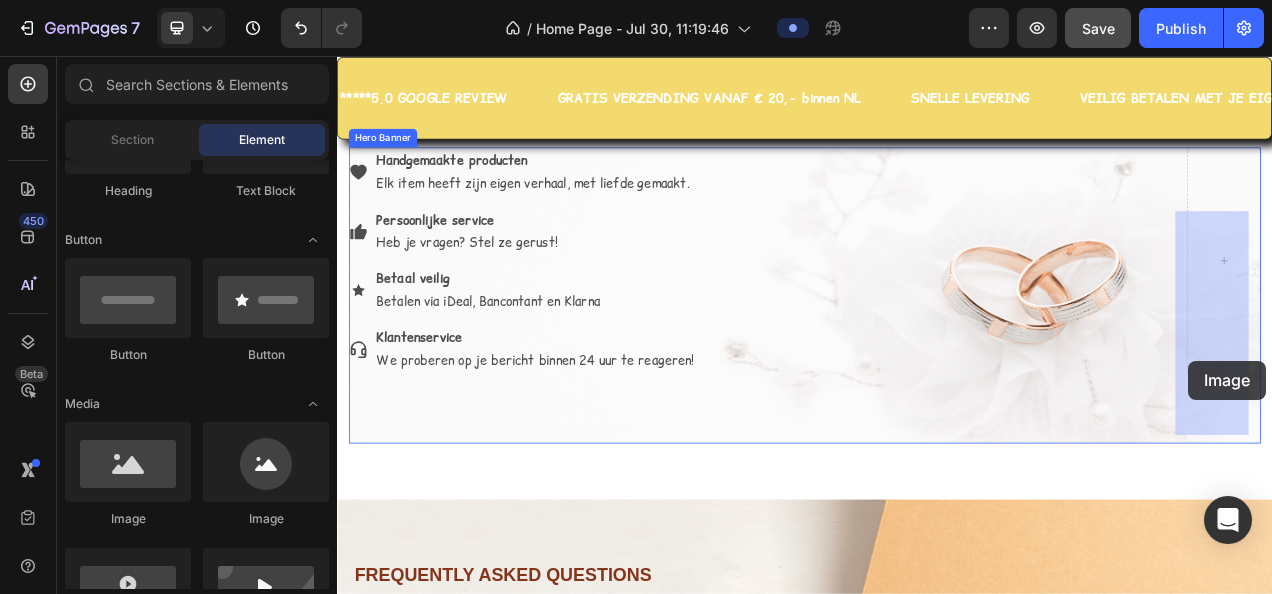 drag, startPoint x: 604, startPoint y: 537, endPoint x: 1429, endPoint y: 447, distance: 829.8946 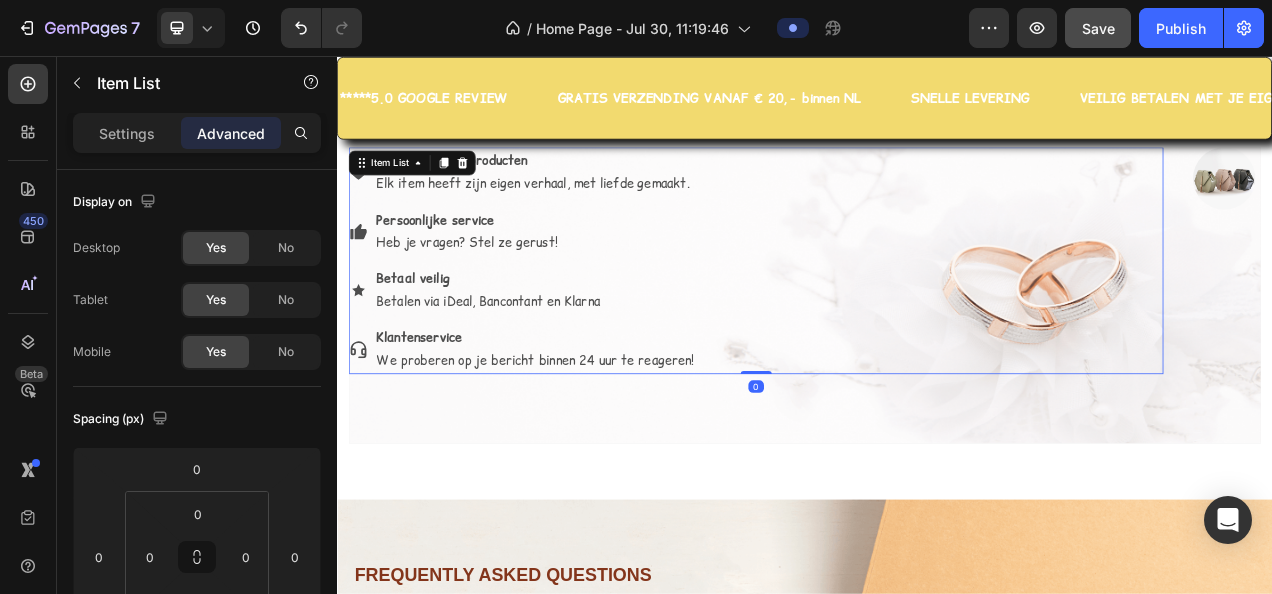 click on "Handgemaakte producten Elk item heeft zijn eigen verhaal, met liefde gemaakt.
Persoonlijke service Heb je vragen? Stel ze gerust!
Betaal veilig Betalen via iDeal, Bancontant en Klarna
Klantenservice We proberen op je bericht binnen 24 uur te reageren!" at bounding box center (874, 318) 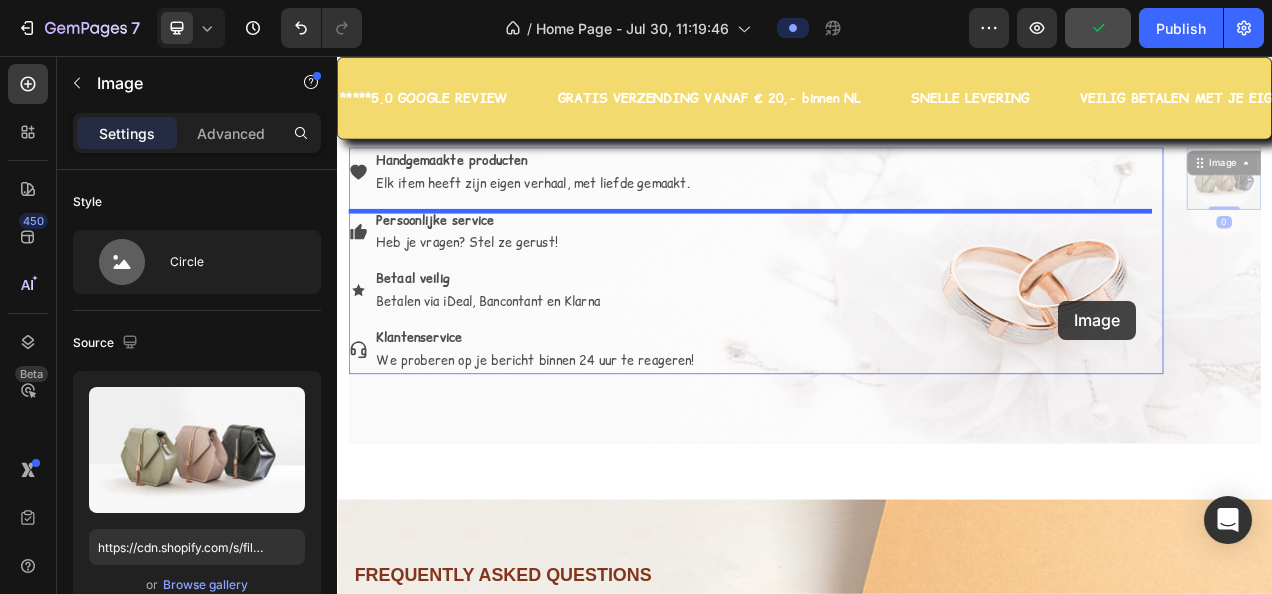 drag, startPoint x: 1445, startPoint y: 304, endPoint x: 1262, endPoint y: 370, distance: 194.53792 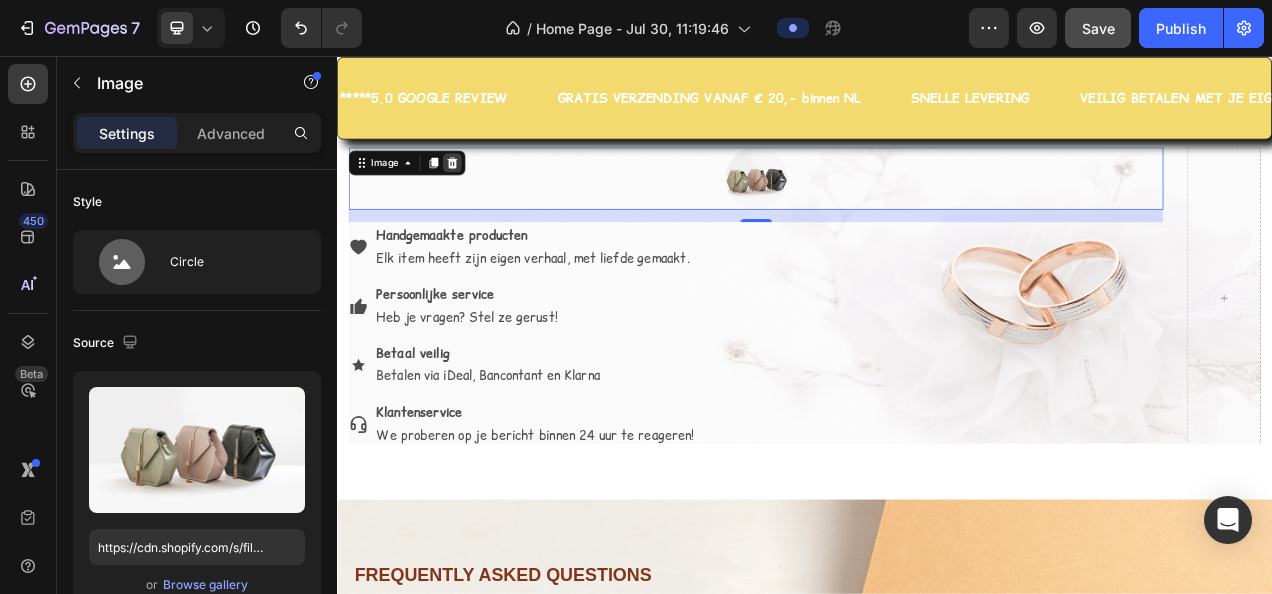 click 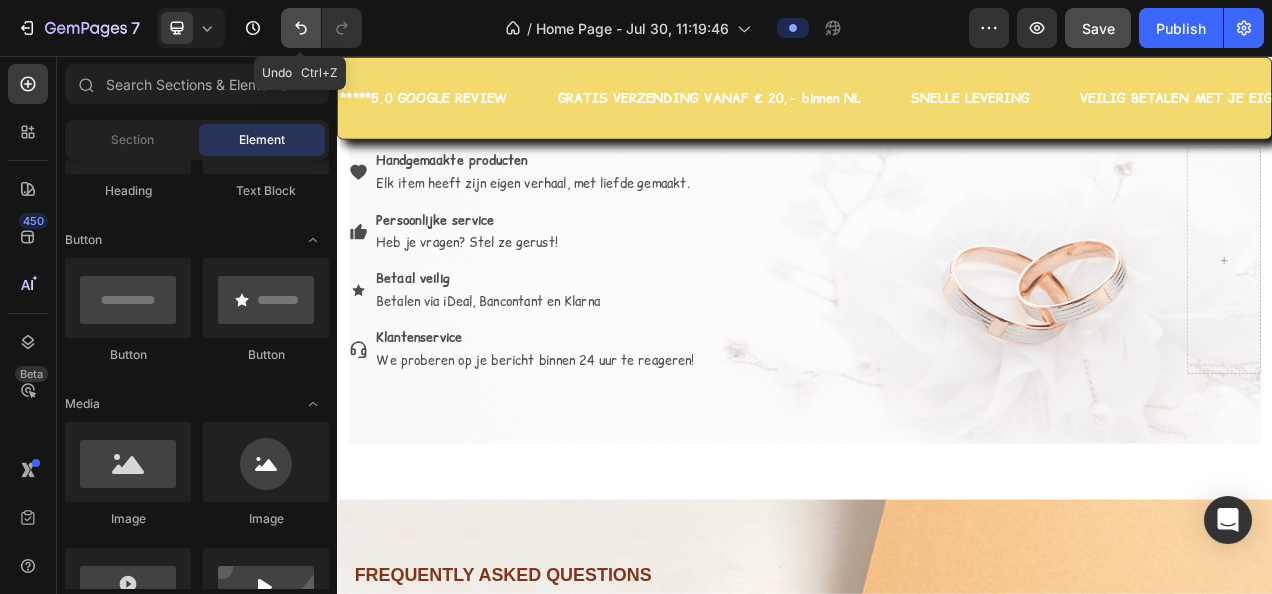 click 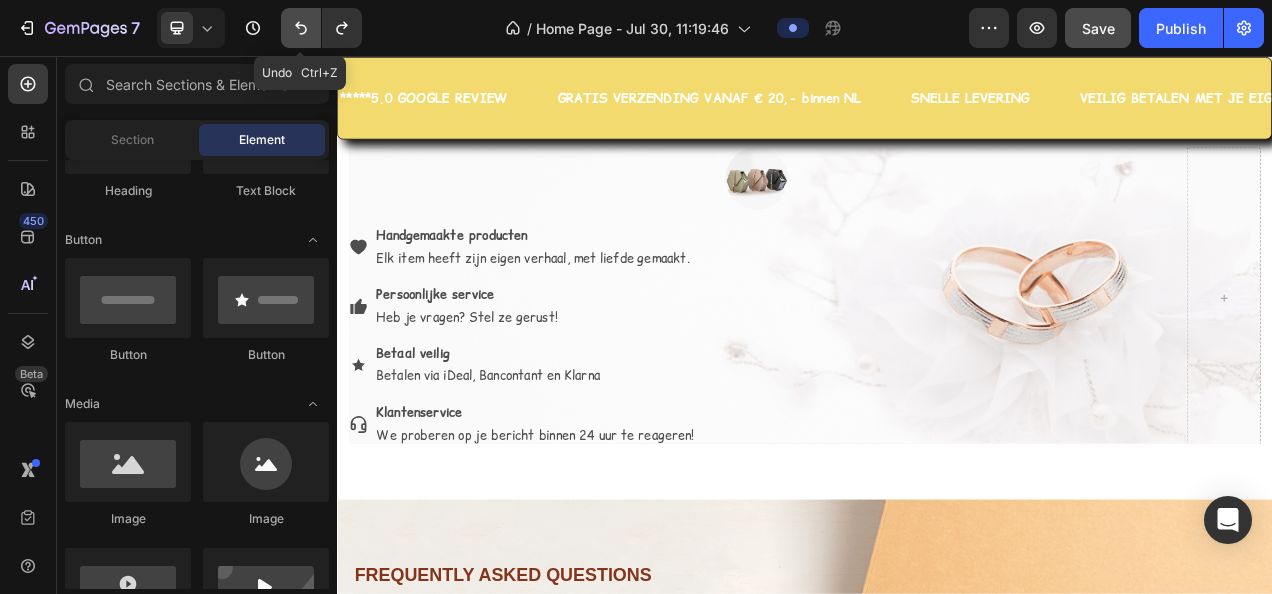click 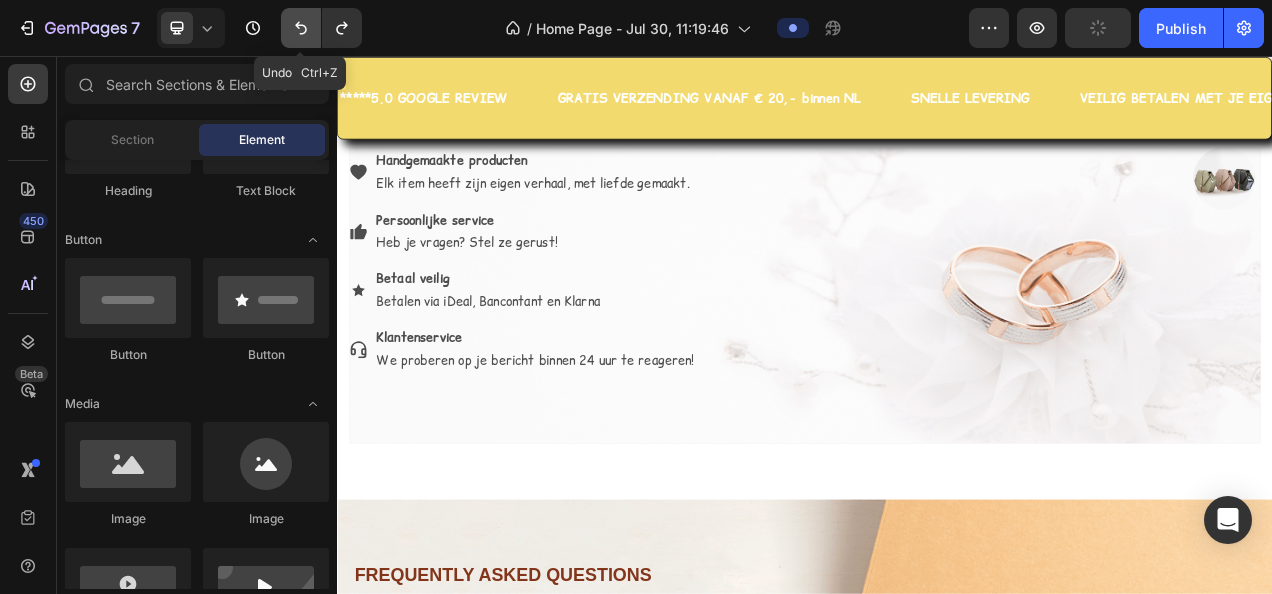 click 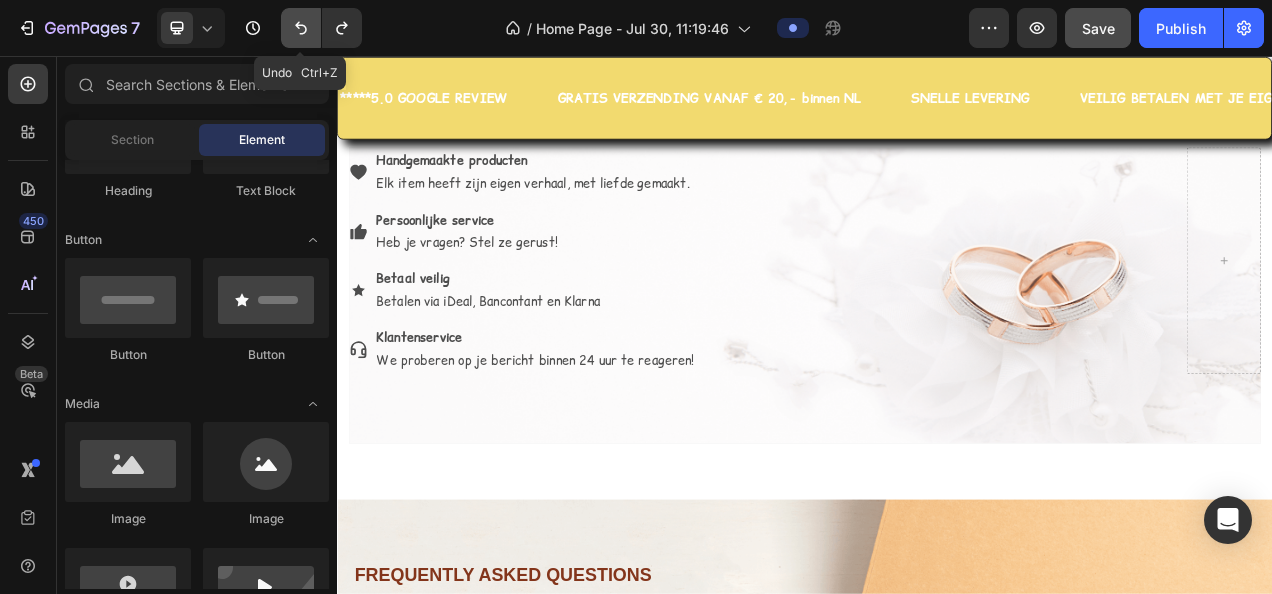 click 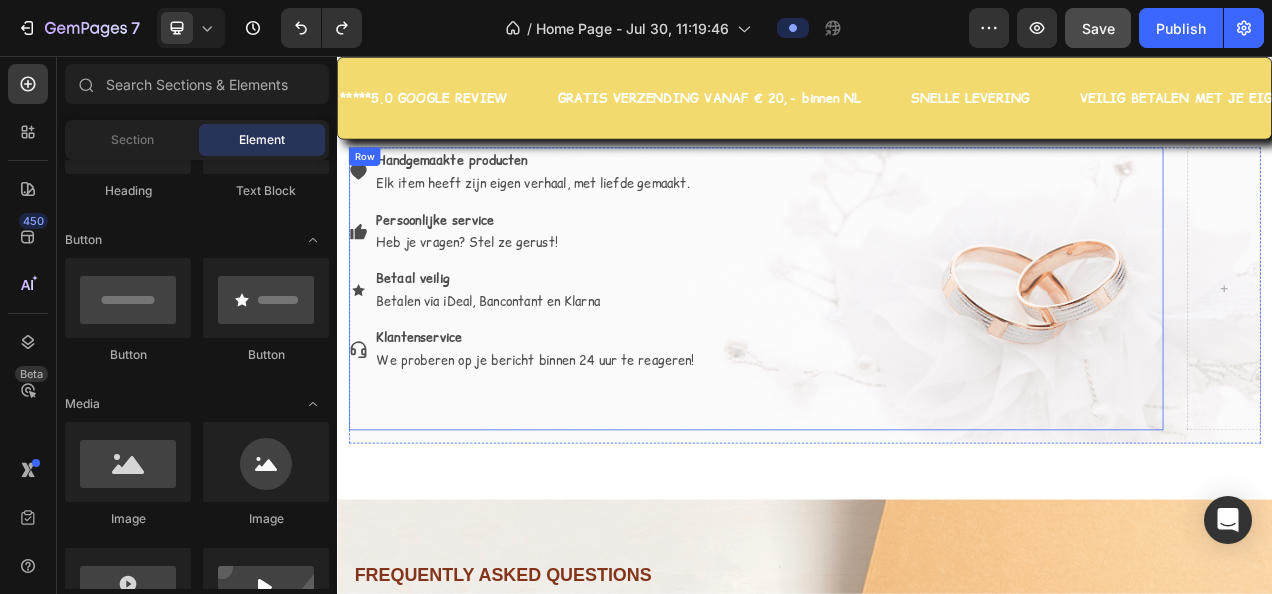 click on "Handgemaakte producten Elk item heeft zijn eigen verhaal, met liefde gemaakt.
Persoonlijke service Heb je vragen? Stel ze gerust!
Betaal veilig Betalen via iDeal, Bancontant en Klarna
Klantenservice We proberen op je bericht binnen 24 uur te reageren! Item List" at bounding box center (874, 354) 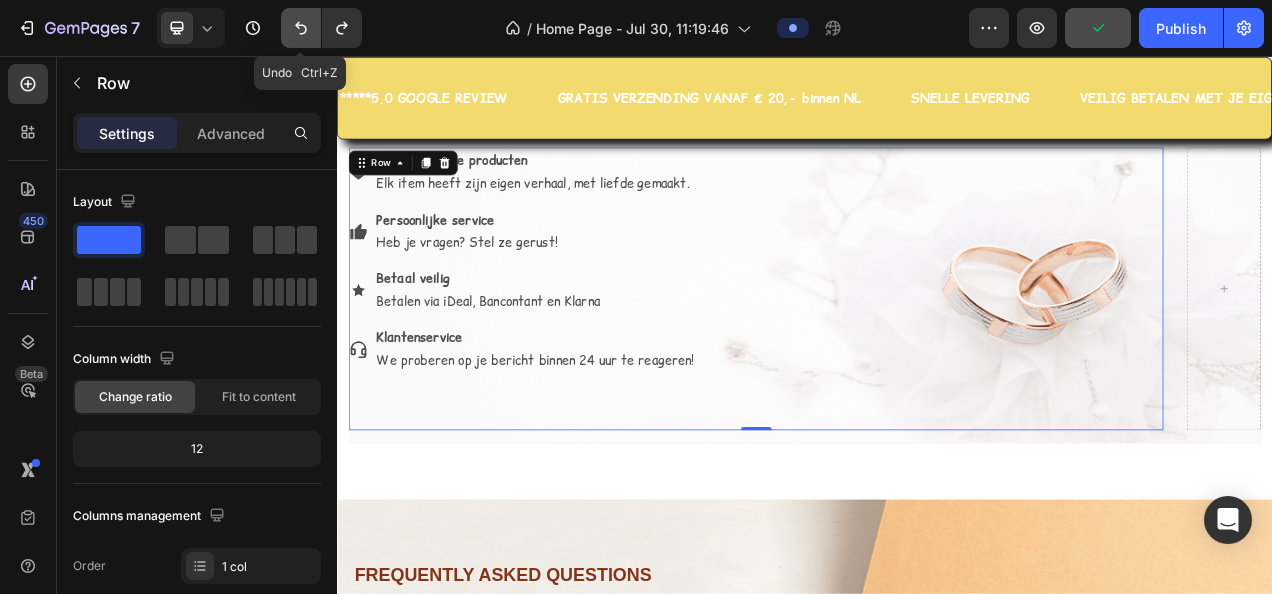 click 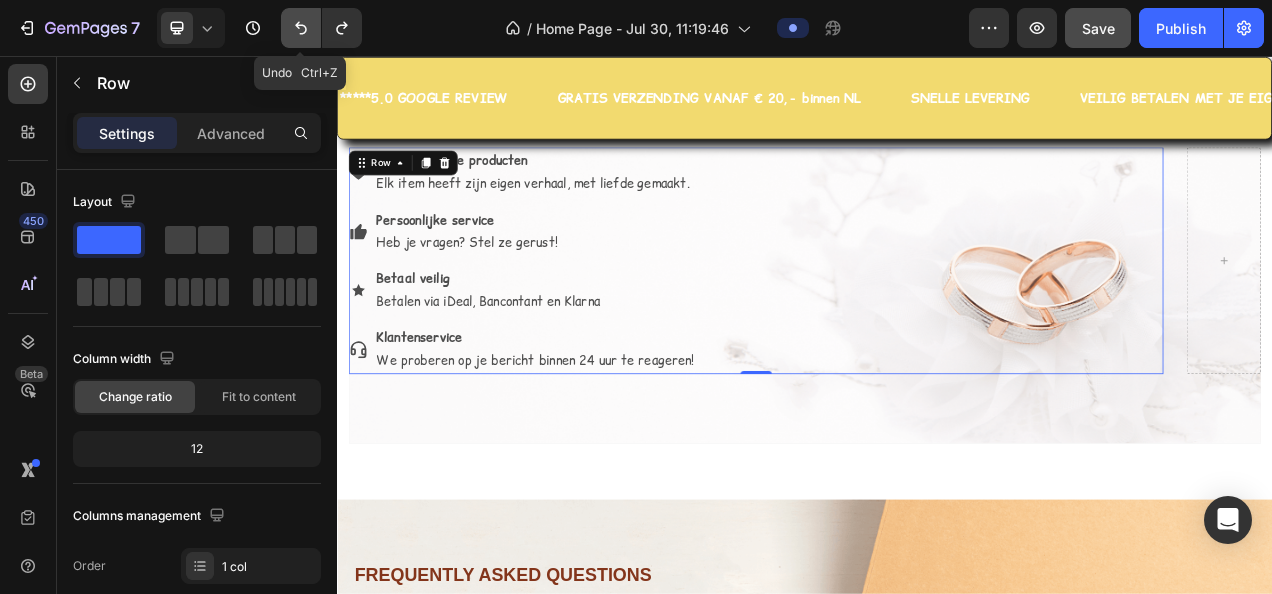 click 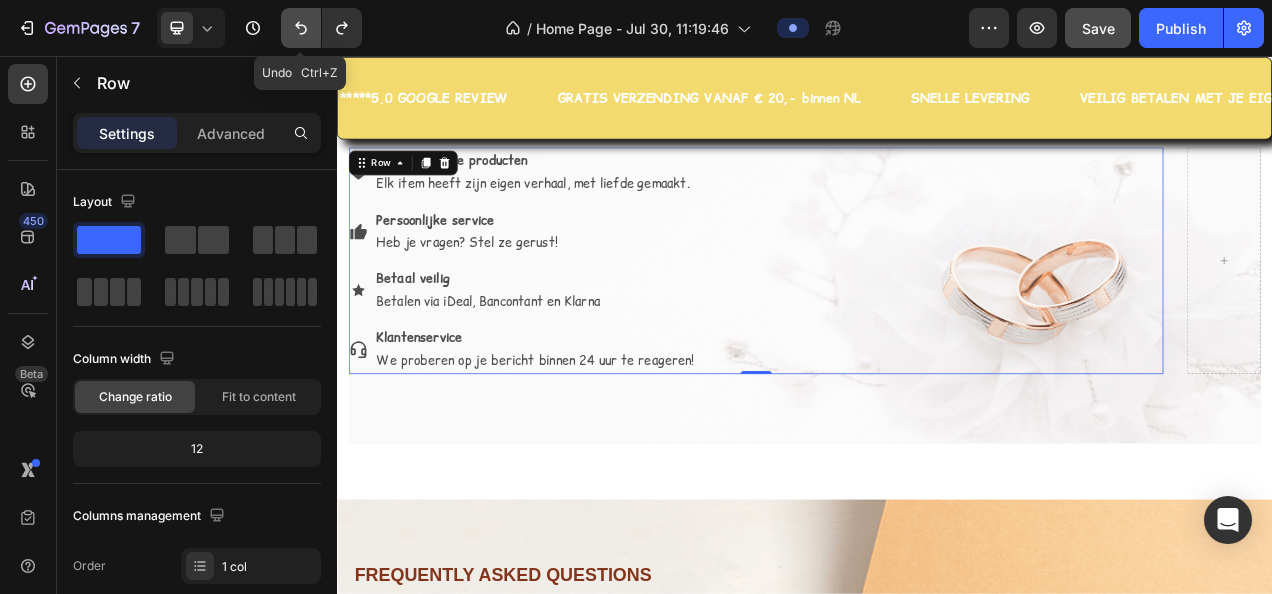 click 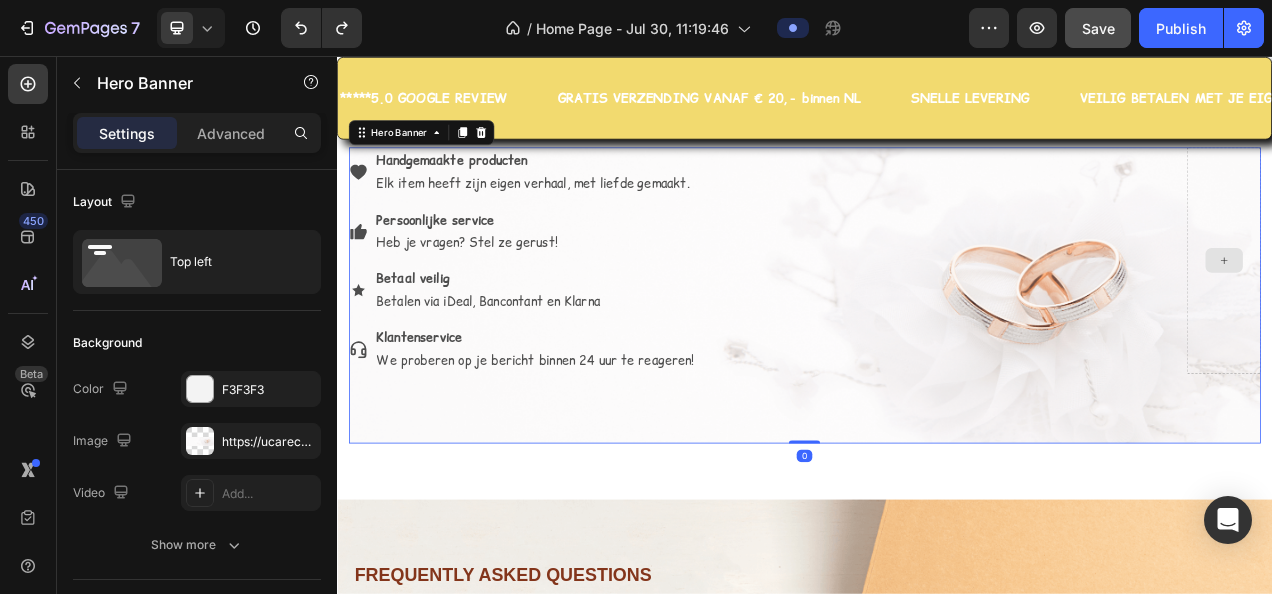 click at bounding box center (1474, 318) 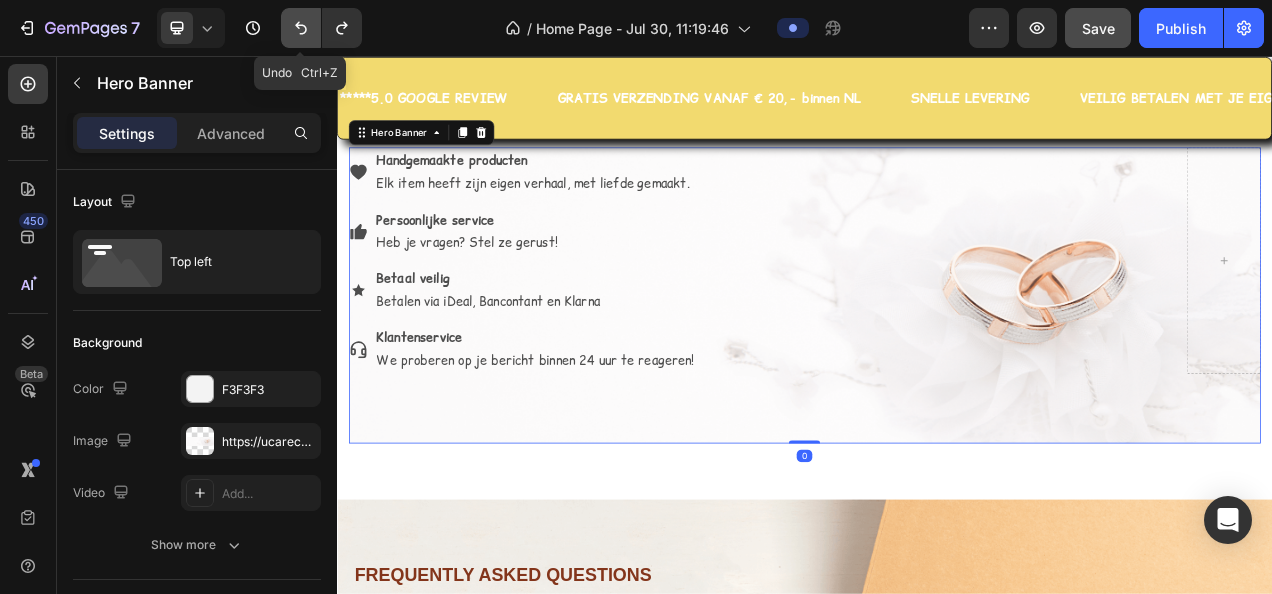 click 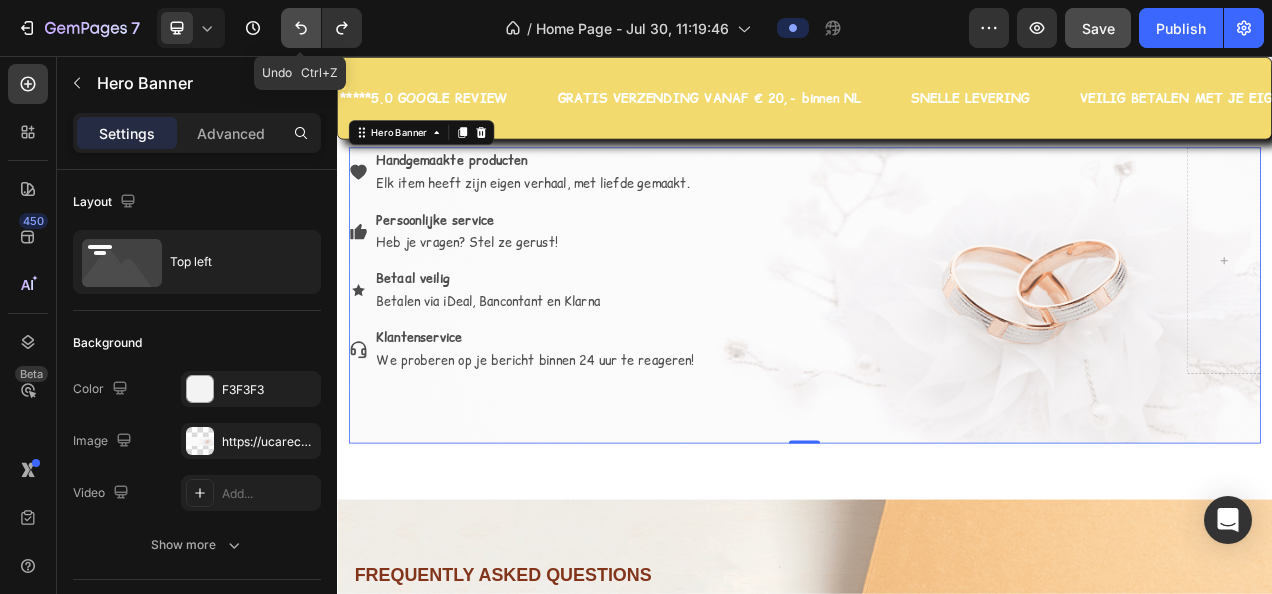 click 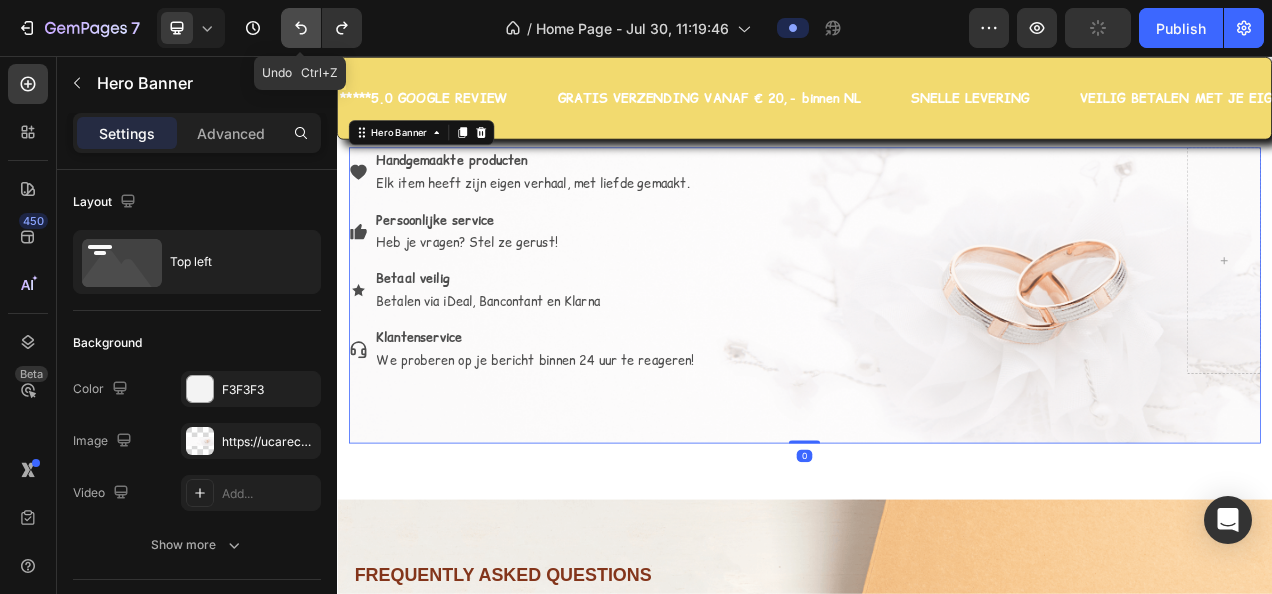 click 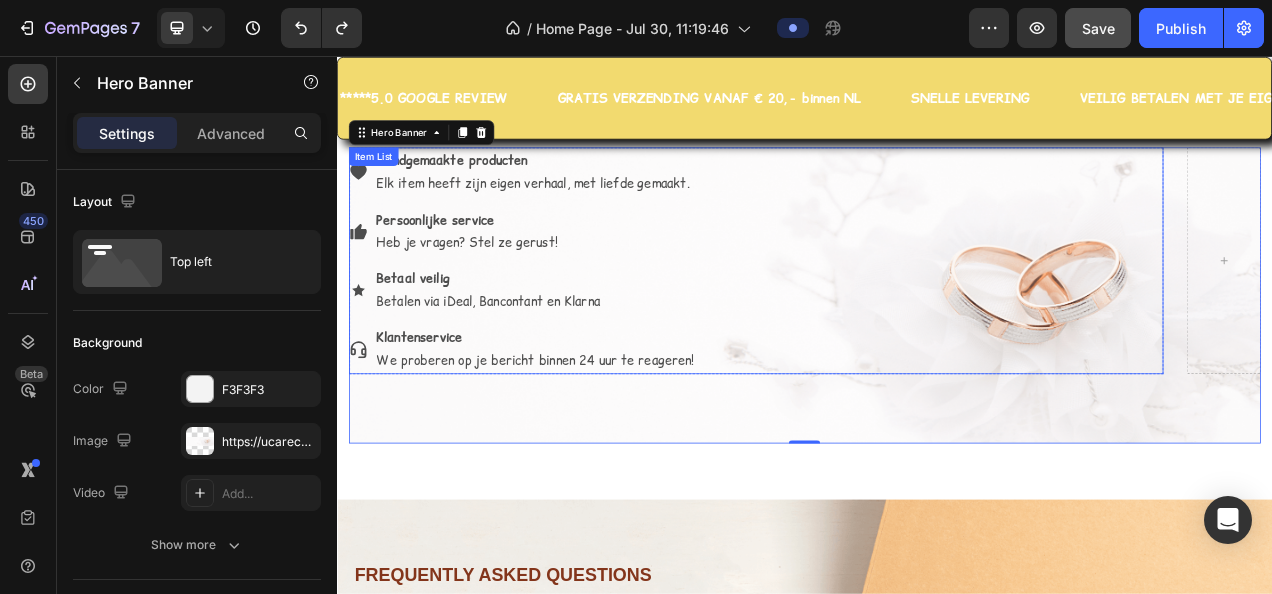 click on "Handgemaakte producten Elk item heeft zijn eigen verhaal, met liefde gemaakt.
Persoonlijke service Heb je vragen? Stel ze gerust!
Betaal veilig Betalen via iDeal, Bancontant en Klarna
Klantenservice We proberen op je bericht binnen 24 uur te reageren!" at bounding box center (874, 318) 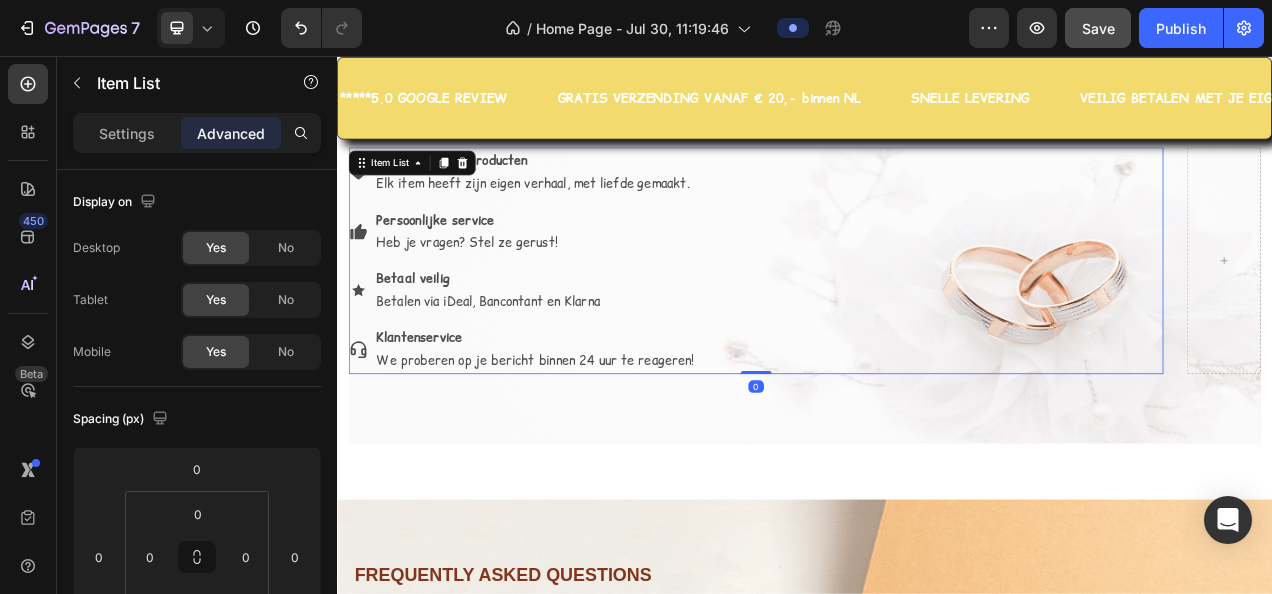 drag, startPoint x: 868, startPoint y: 539, endPoint x: 892, endPoint y: 527, distance: 26.832815 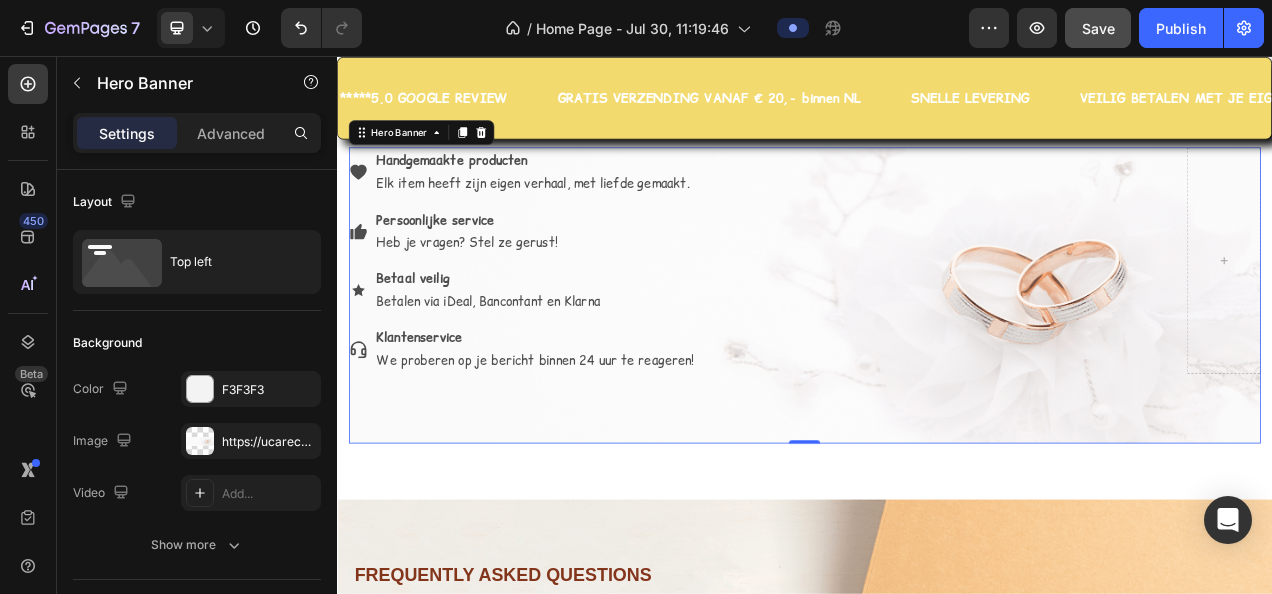 click at bounding box center [937, 363] 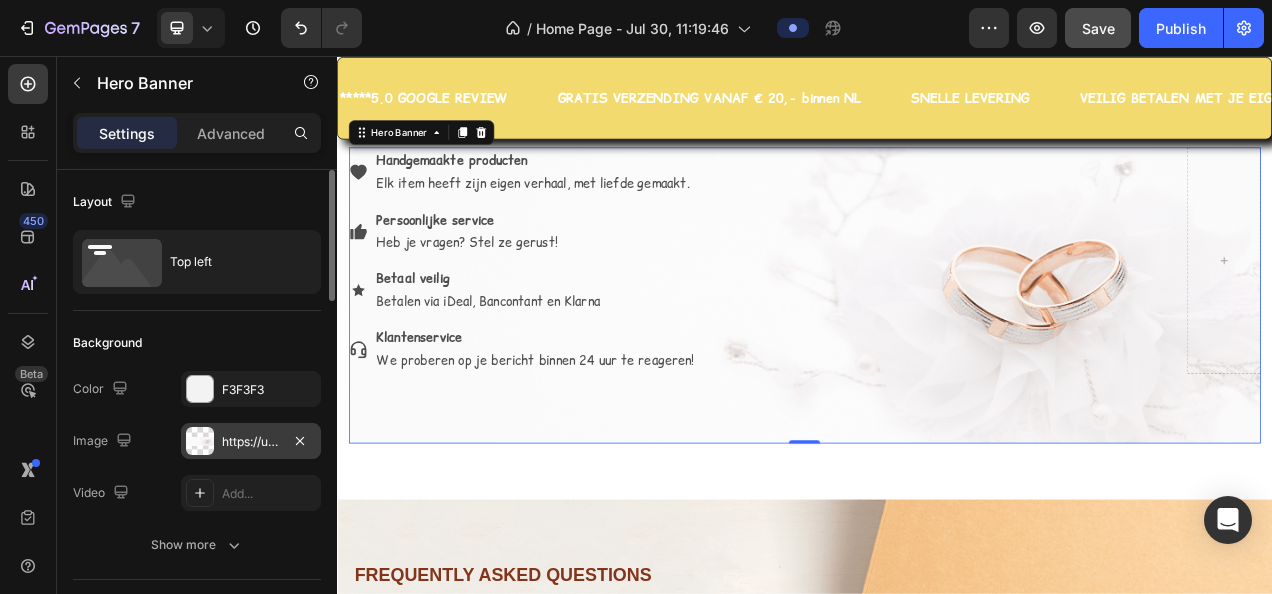 click on "https://ucarecdn.com/5f8a7d25-8548-43a6-b832-e89a09c660ba/-/format/auto/-/preview/3000x3000/-/quality/lighter/banner.png" at bounding box center (251, 442) 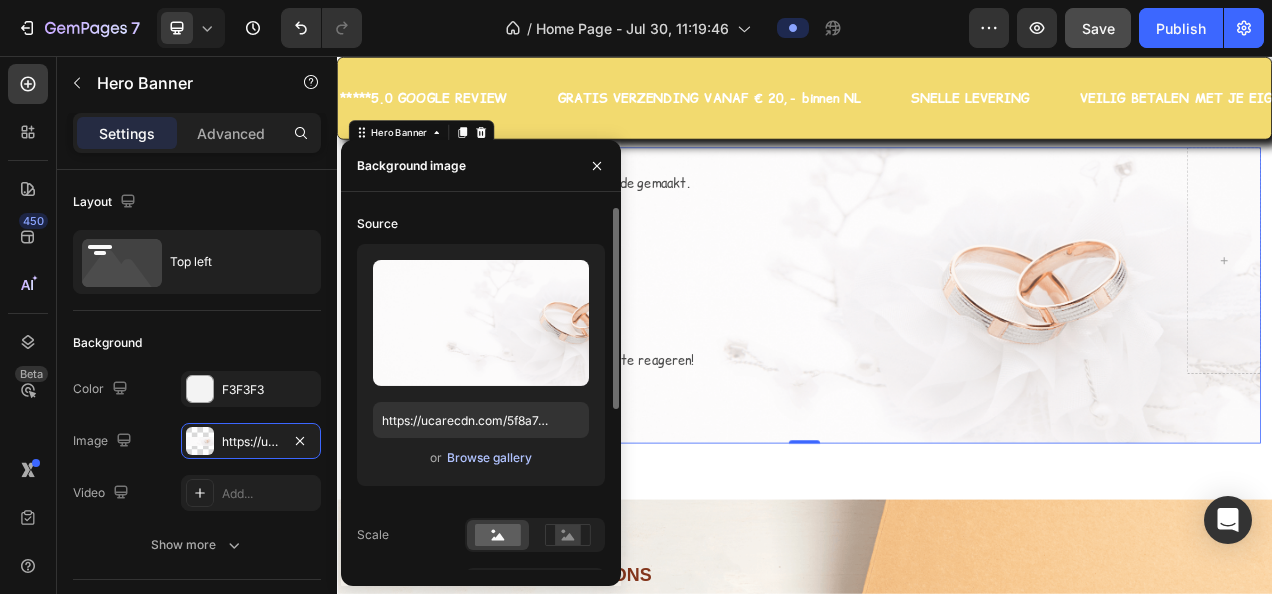 click on "Browse gallery" at bounding box center [489, 458] 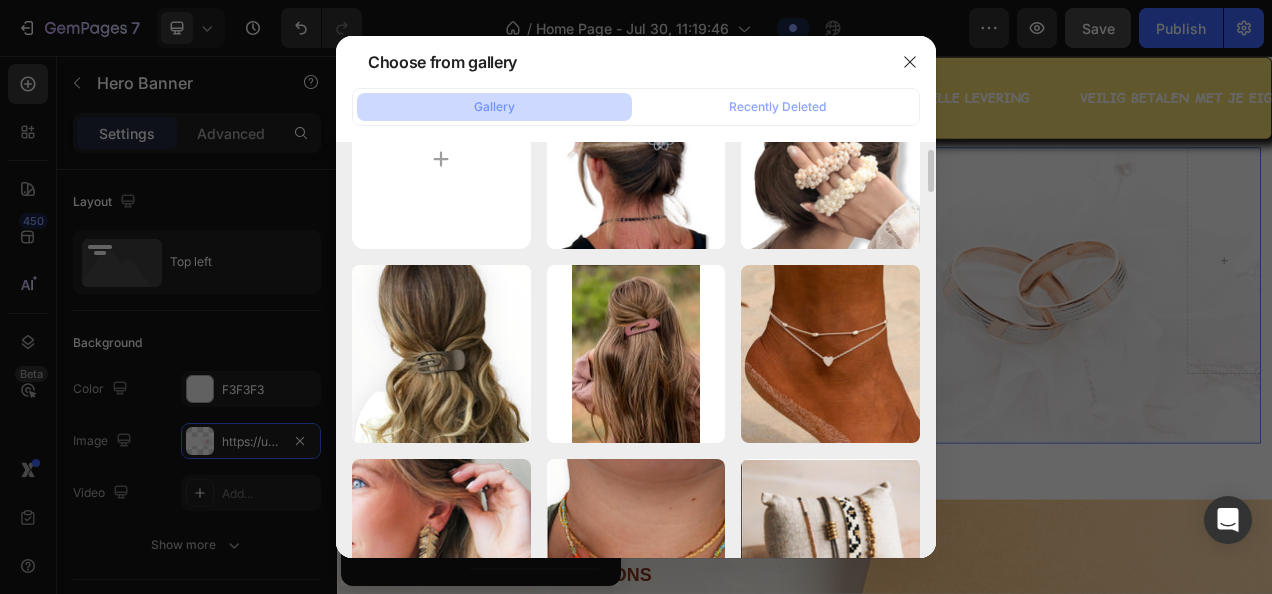 scroll, scrollTop: 0, scrollLeft: 0, axis: both 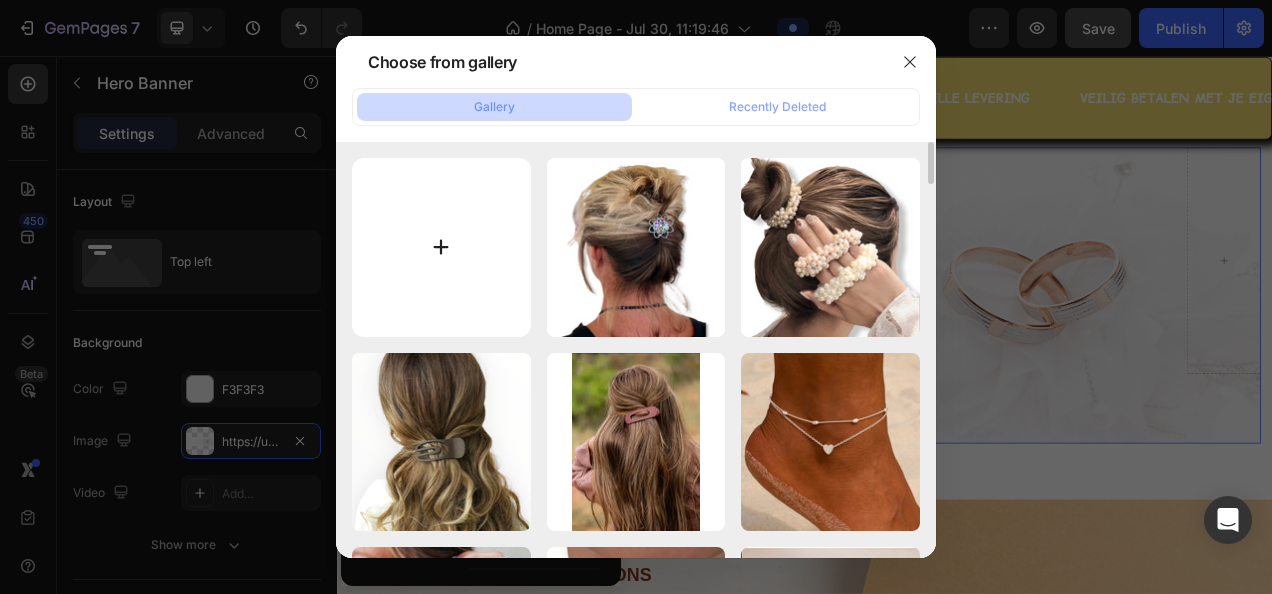 click at bounding box center (441, 247) 